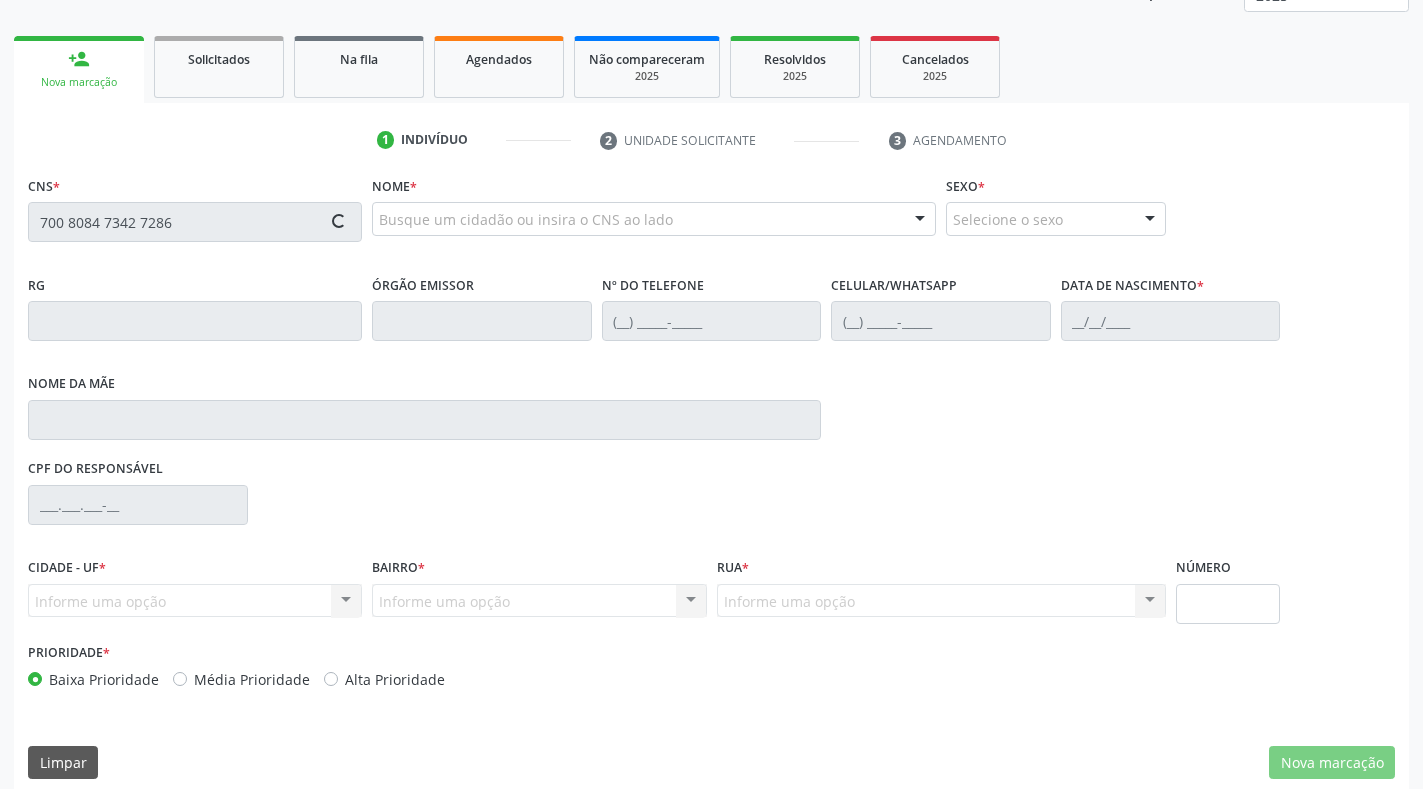 scroll, scrollTop: 281, scrollLeft: 0, axis: vertical 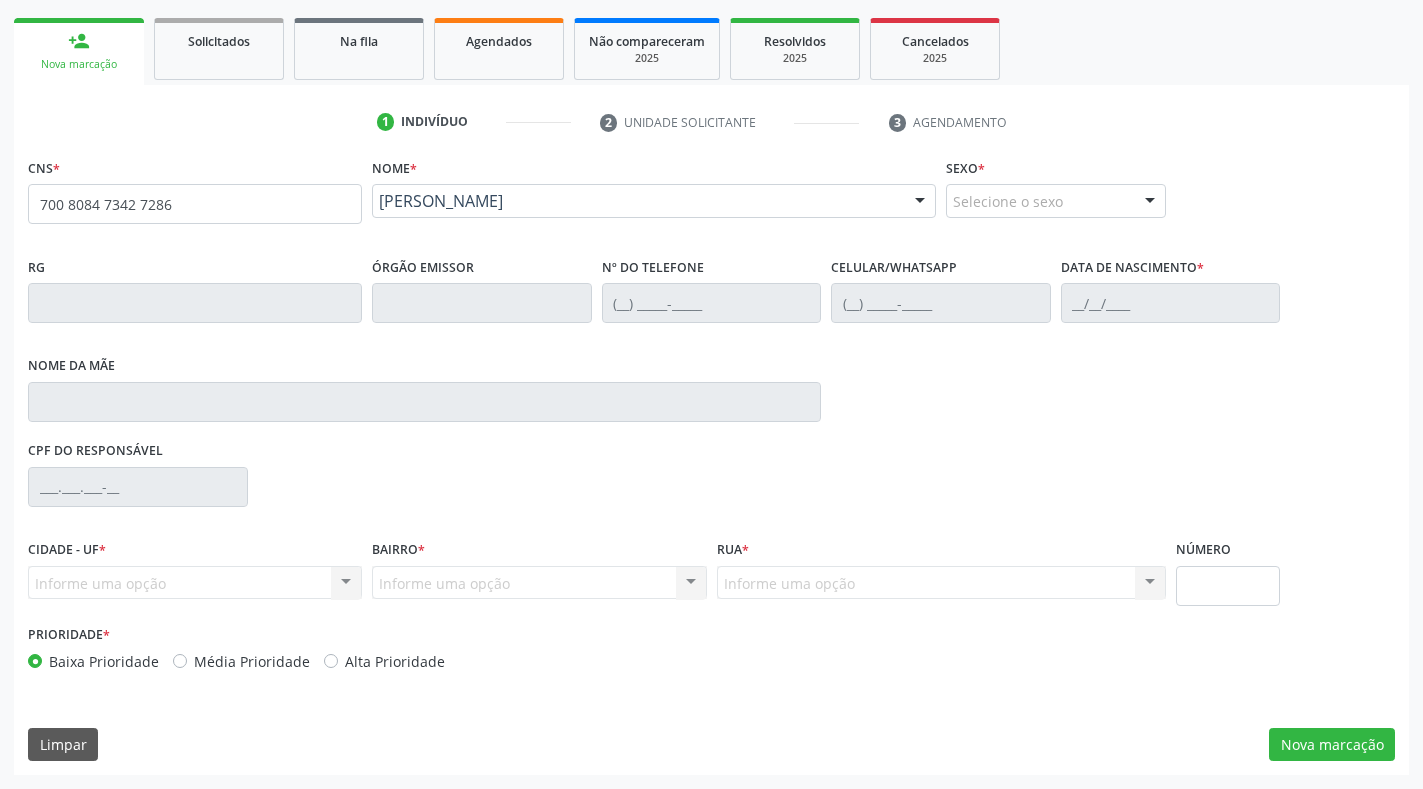 type on "700 8084 7342 7286" 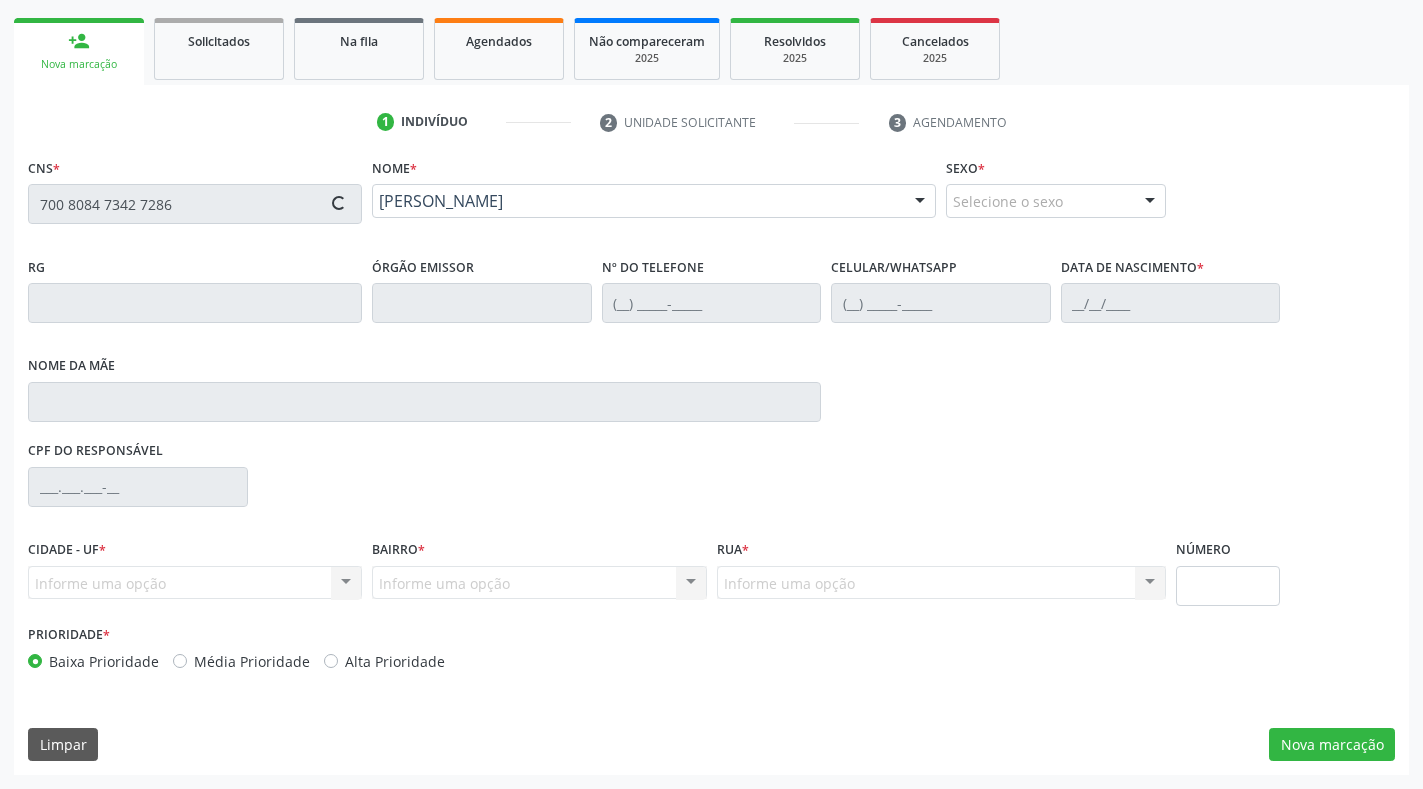 type on "[PHONE_NUMBER]" 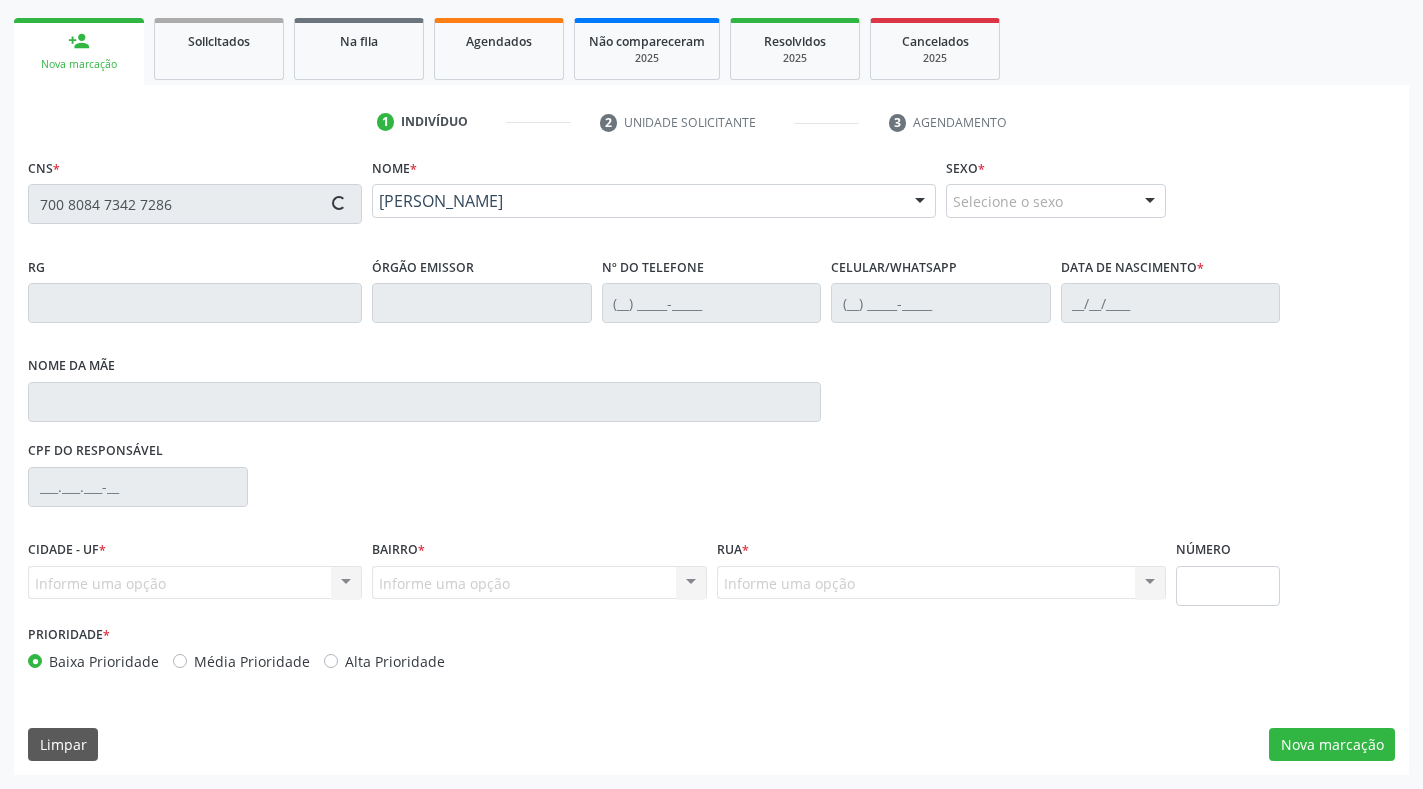 type on "[DATE]" 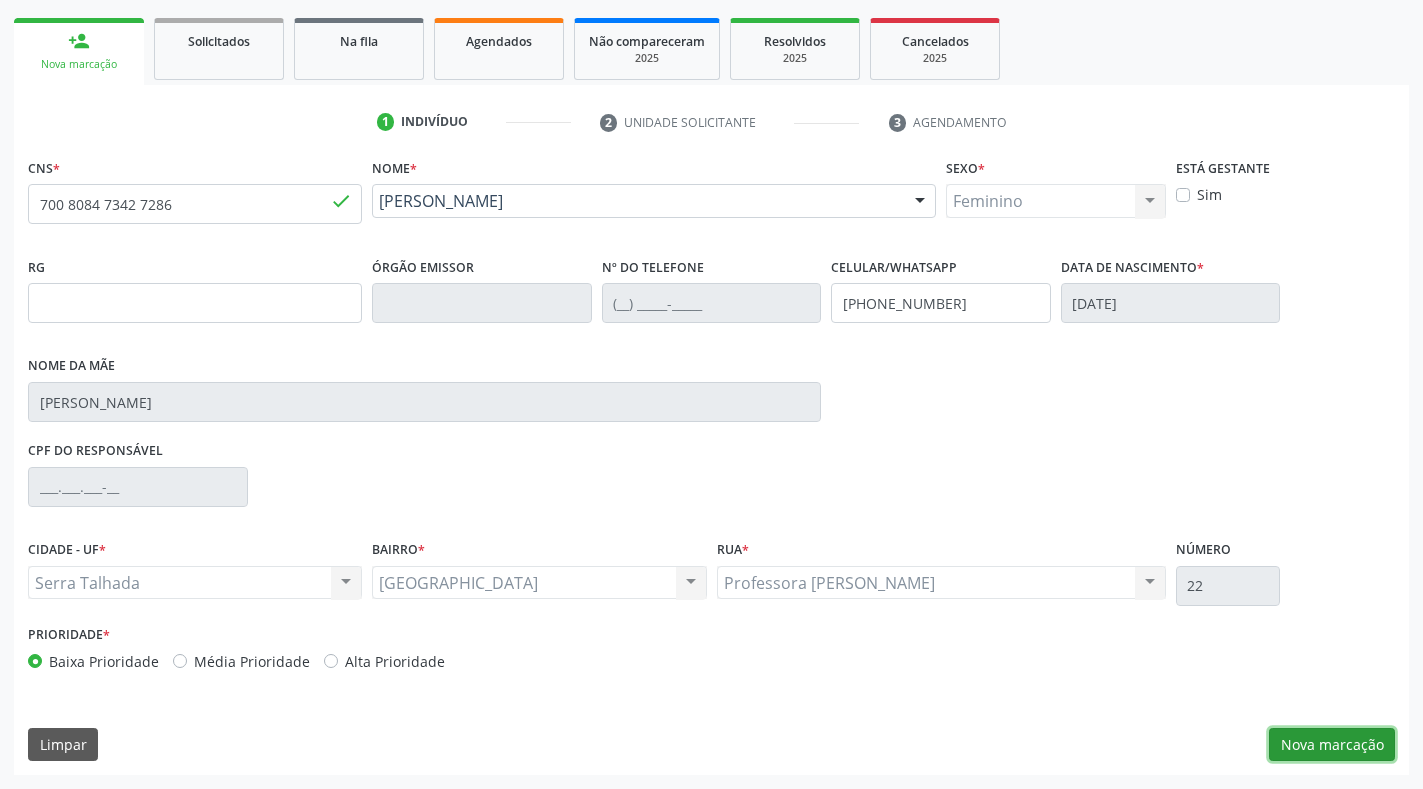 click on "Nova marcação" at bounding box center (1332, 745) 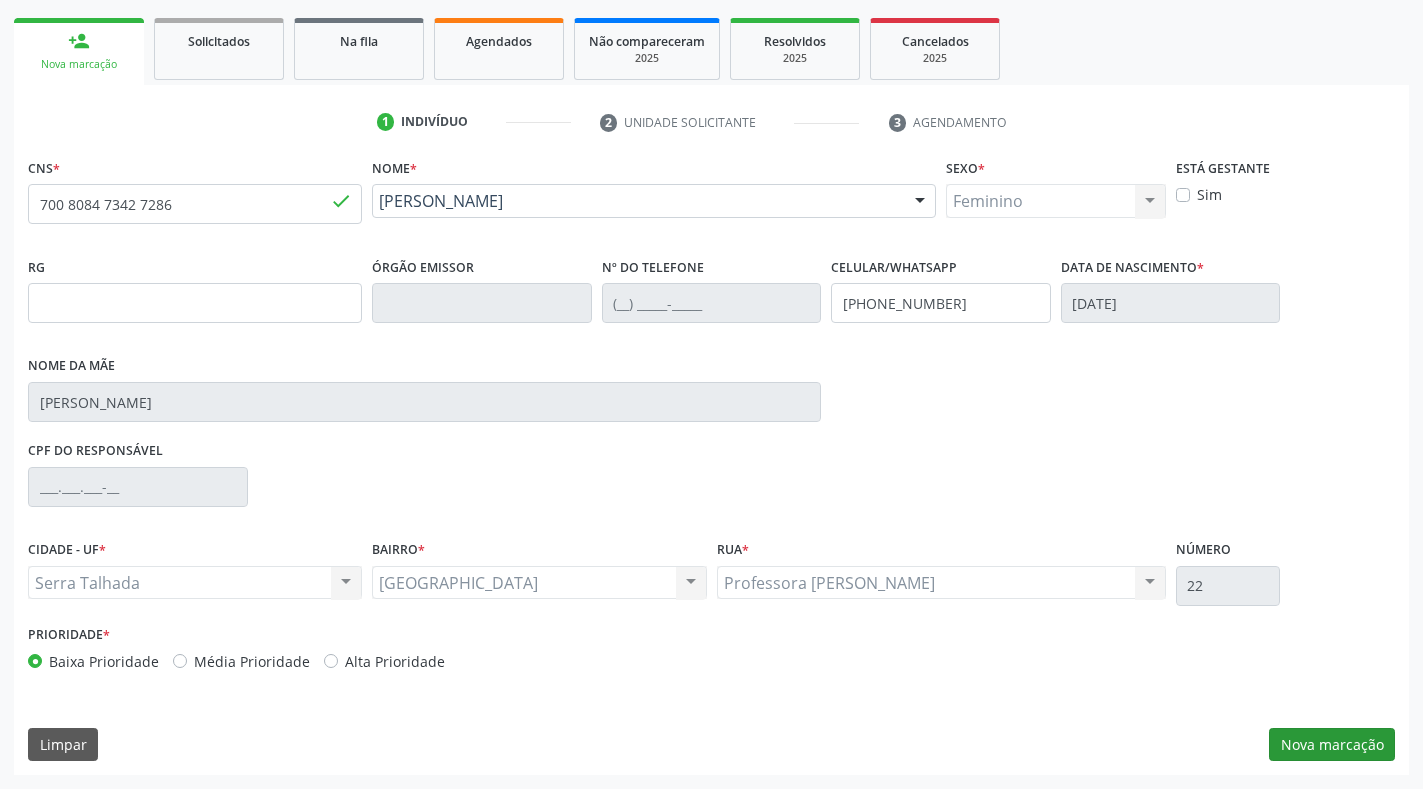 scroll, scrollTop: 117, scrollLeft: 0, axis: vertical 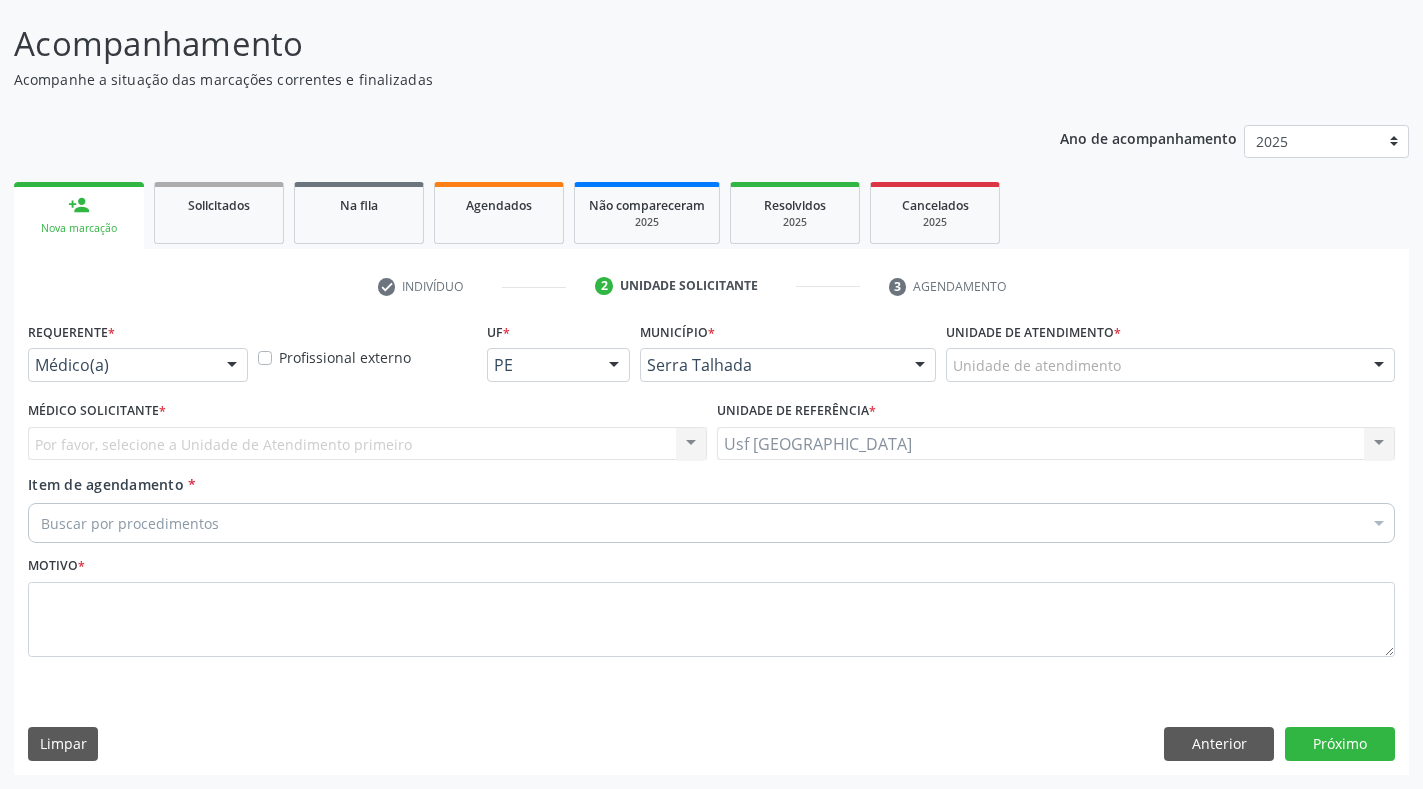 click on "Nova marcação" at bounding box center [79, 228] 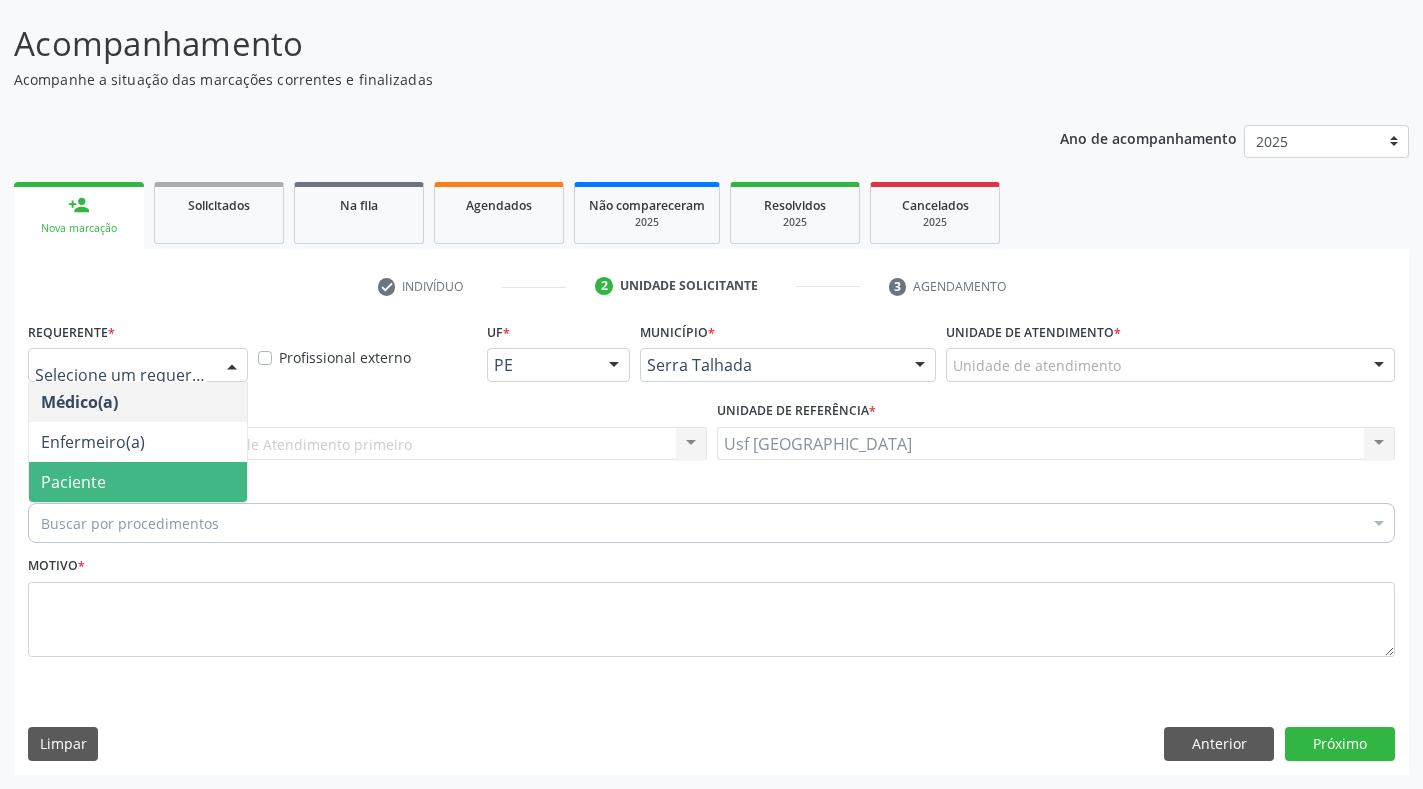 click on "Paciente" at bounding box center (138, 482) 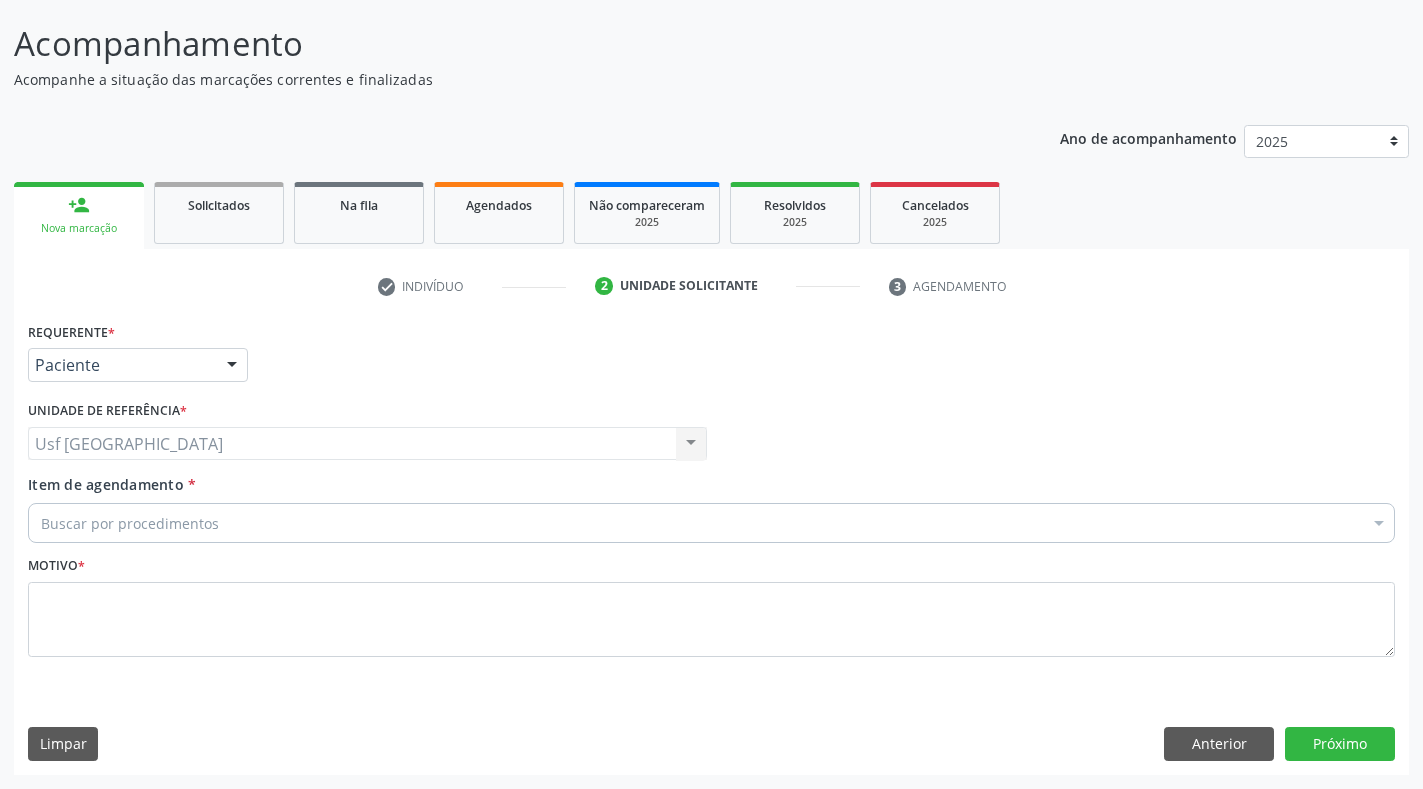 click on "Usf [GEOGRAPHIC_DATA]         Usf [GEOGRAPHIC_DATA] resultado encontrado para: "   "
Não há nenhuma opção para ser exibida." at bounding box center [367, 444] 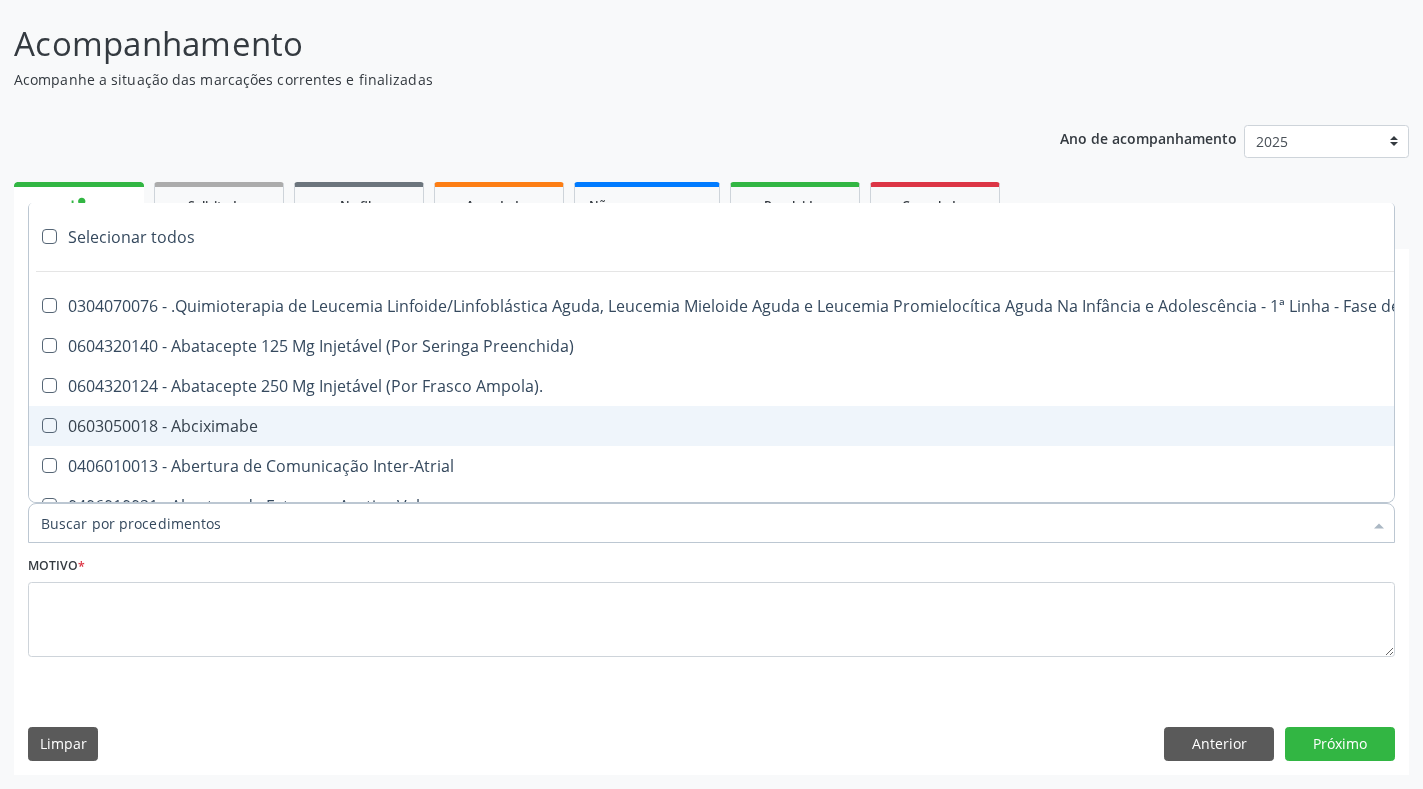 click on "0603050018 - Abciximabe" at bounding box center [819, 426] 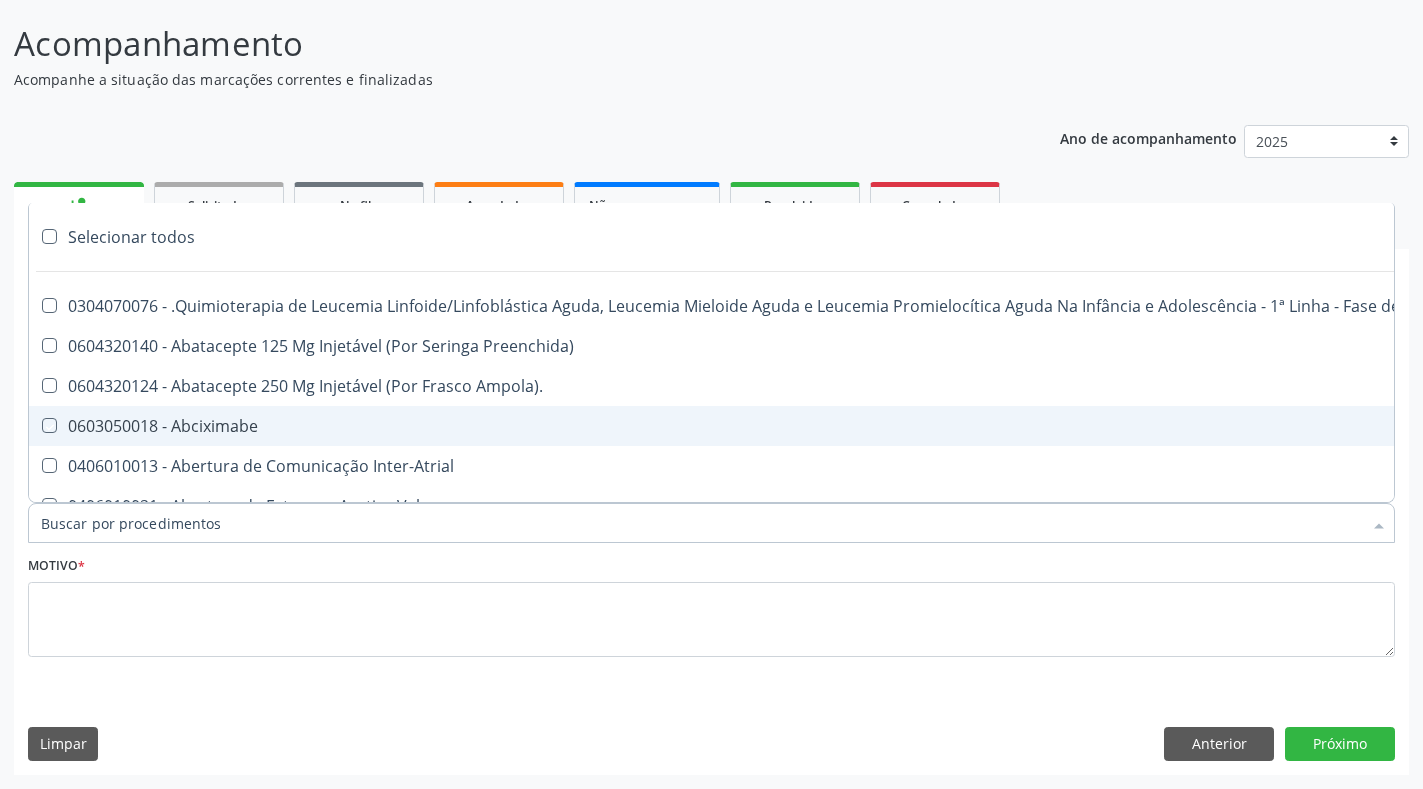 checkbox on "true" 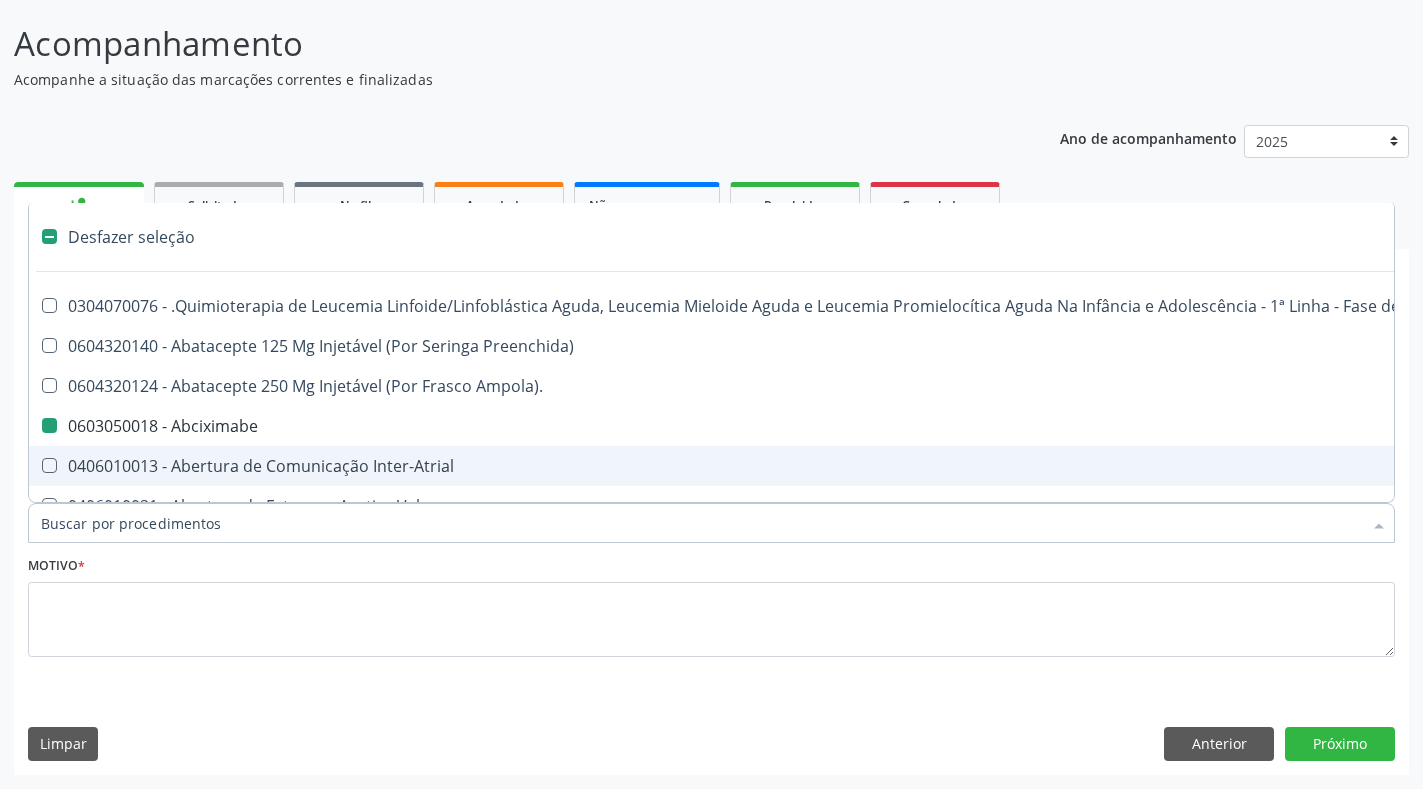 click on "Motivo
*" at bounding box center [711, 604] 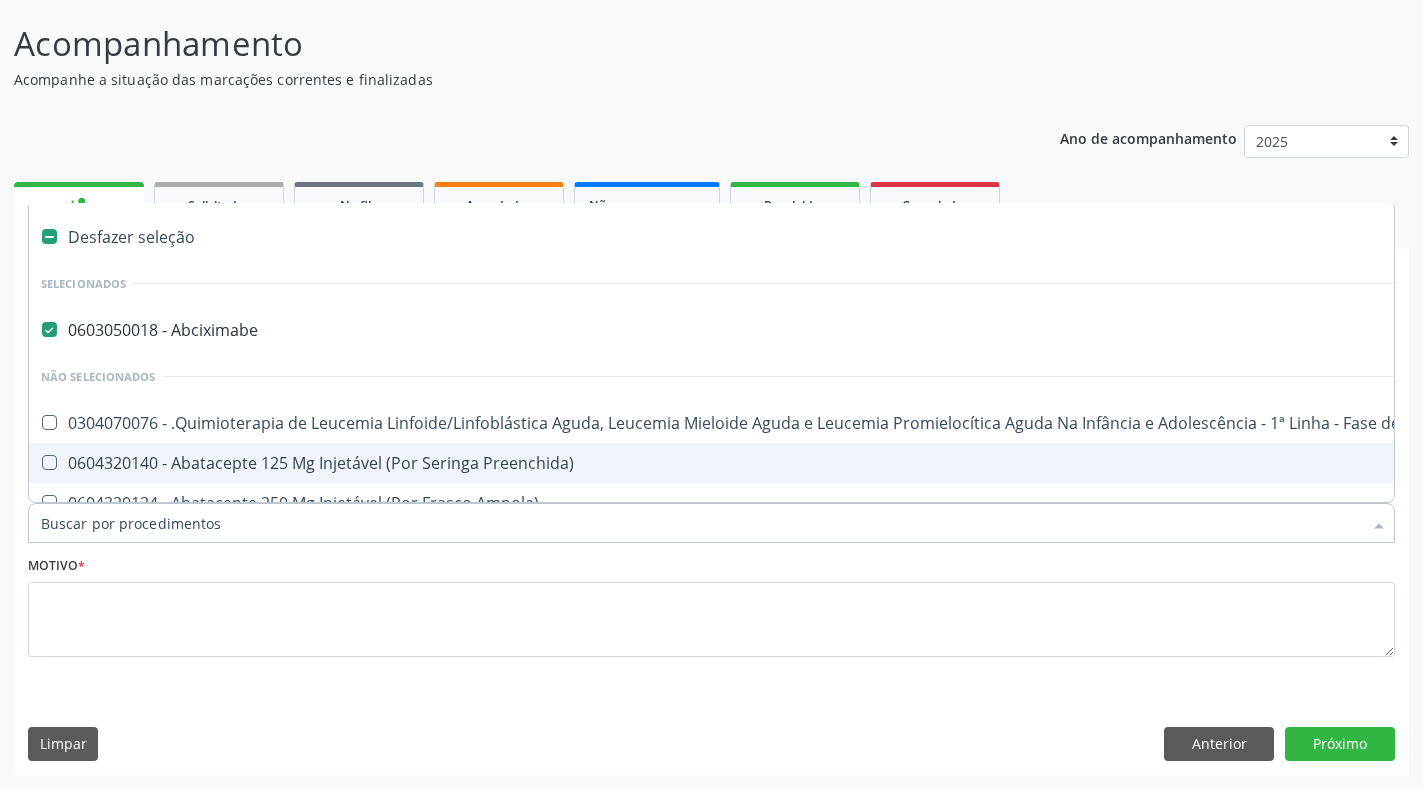 click on "Item de agendamento
*" at bounding box center (701, 523) 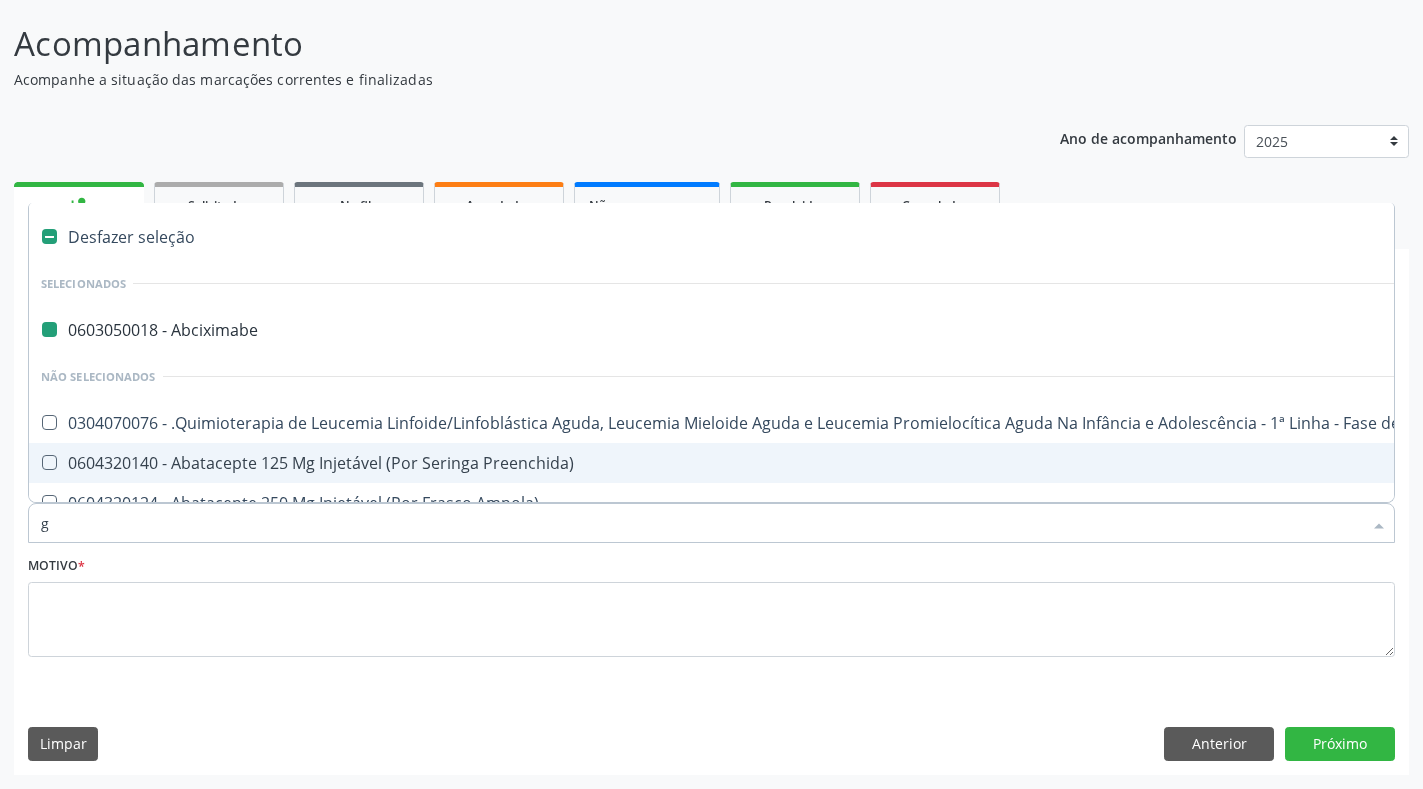 type on "gl" 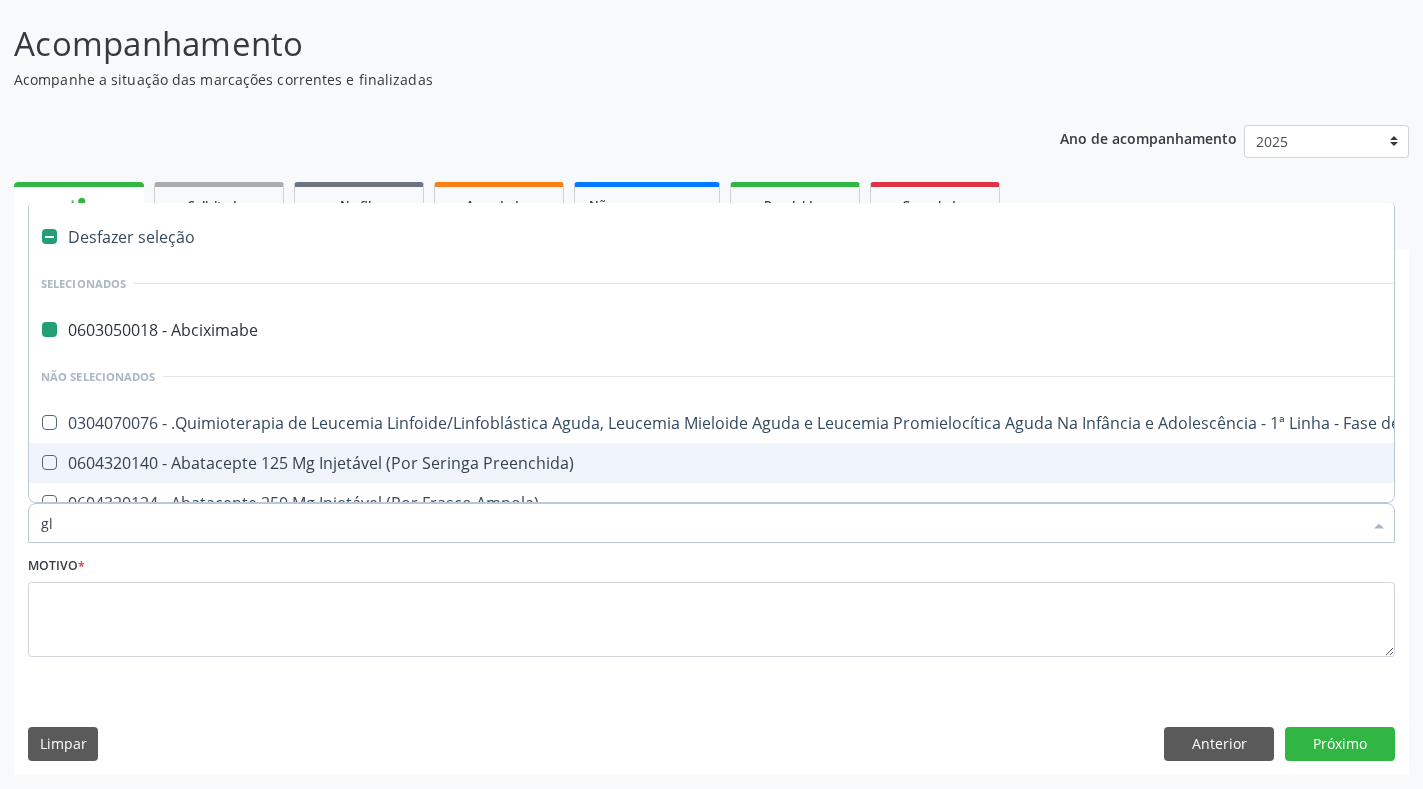 checkbox on "false" 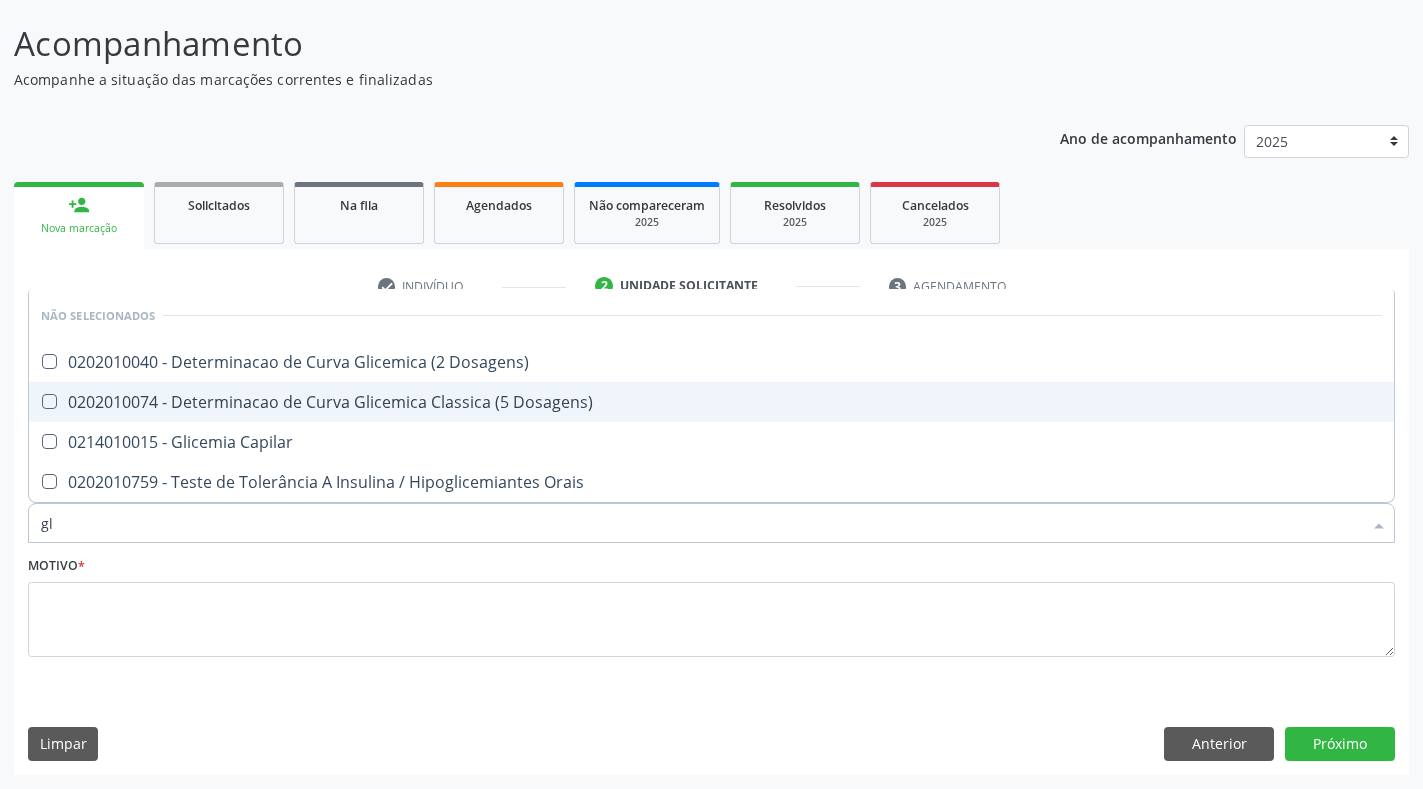 type on "g" 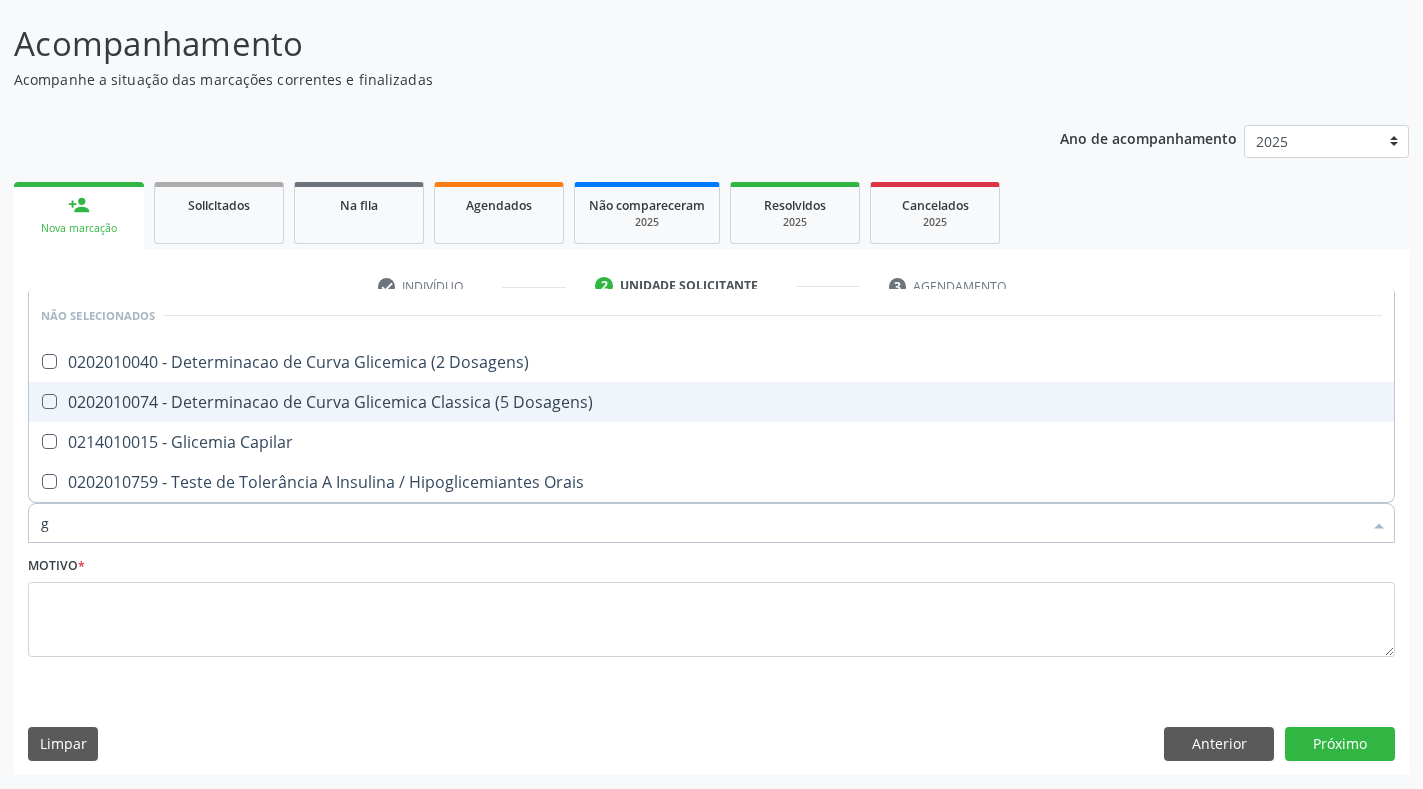 type 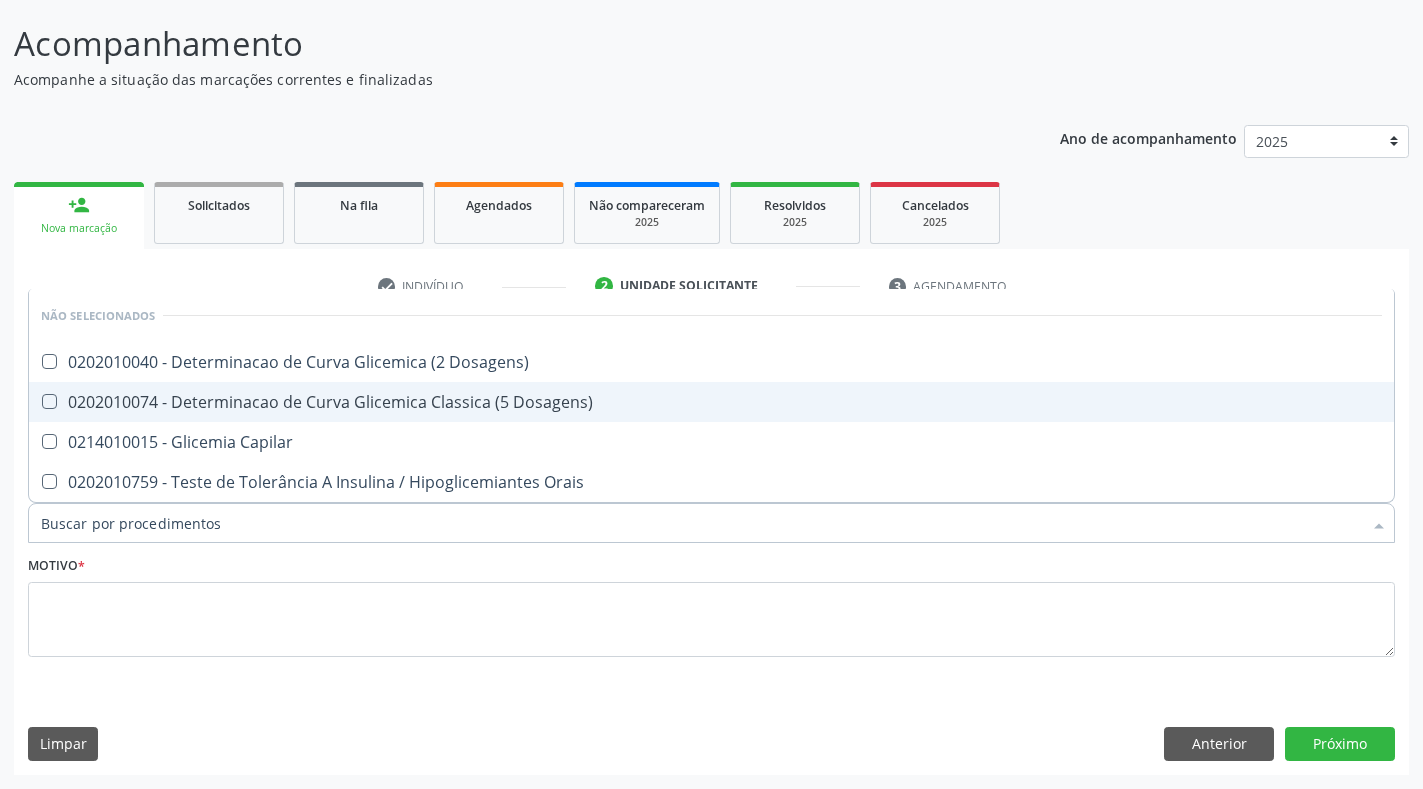 checkbox on "true" 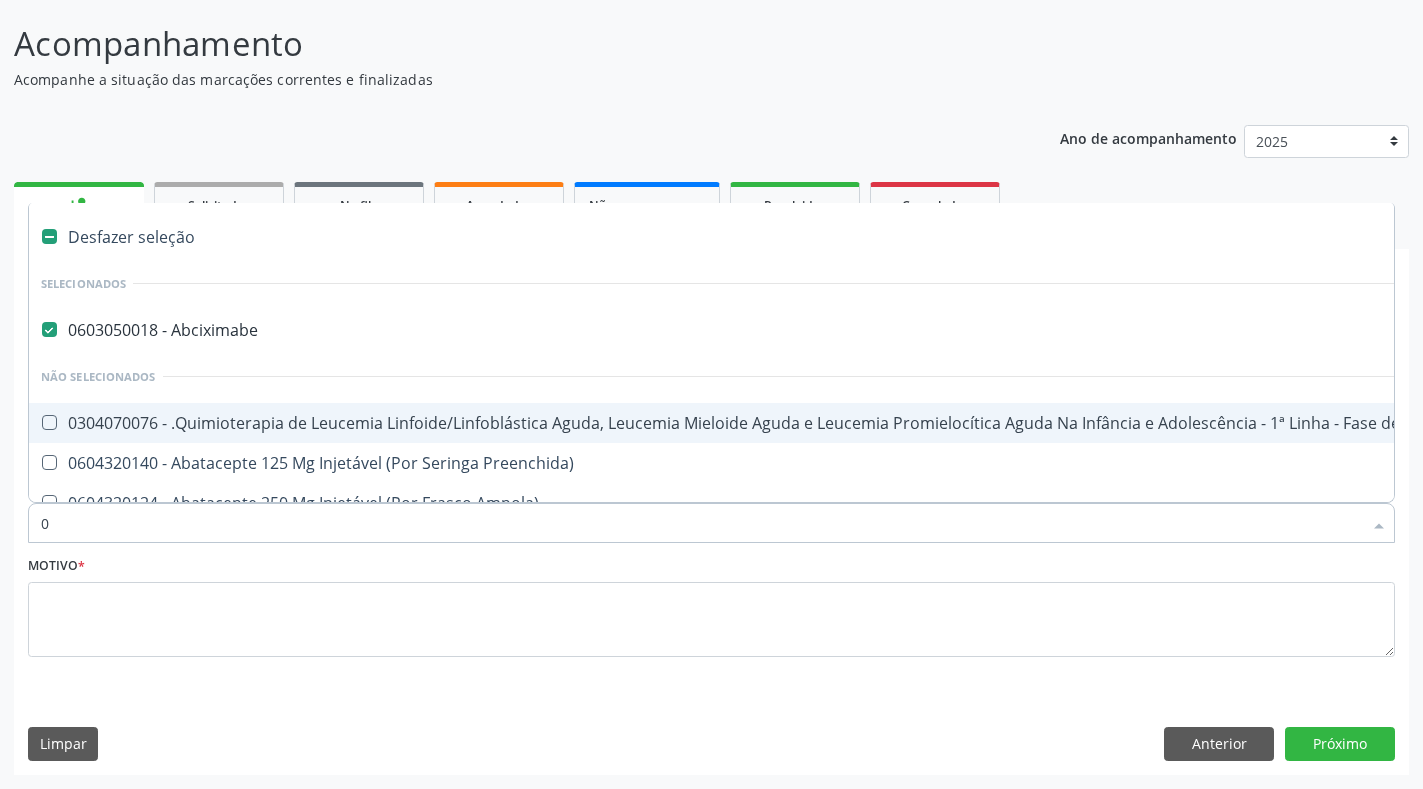 type on "02" 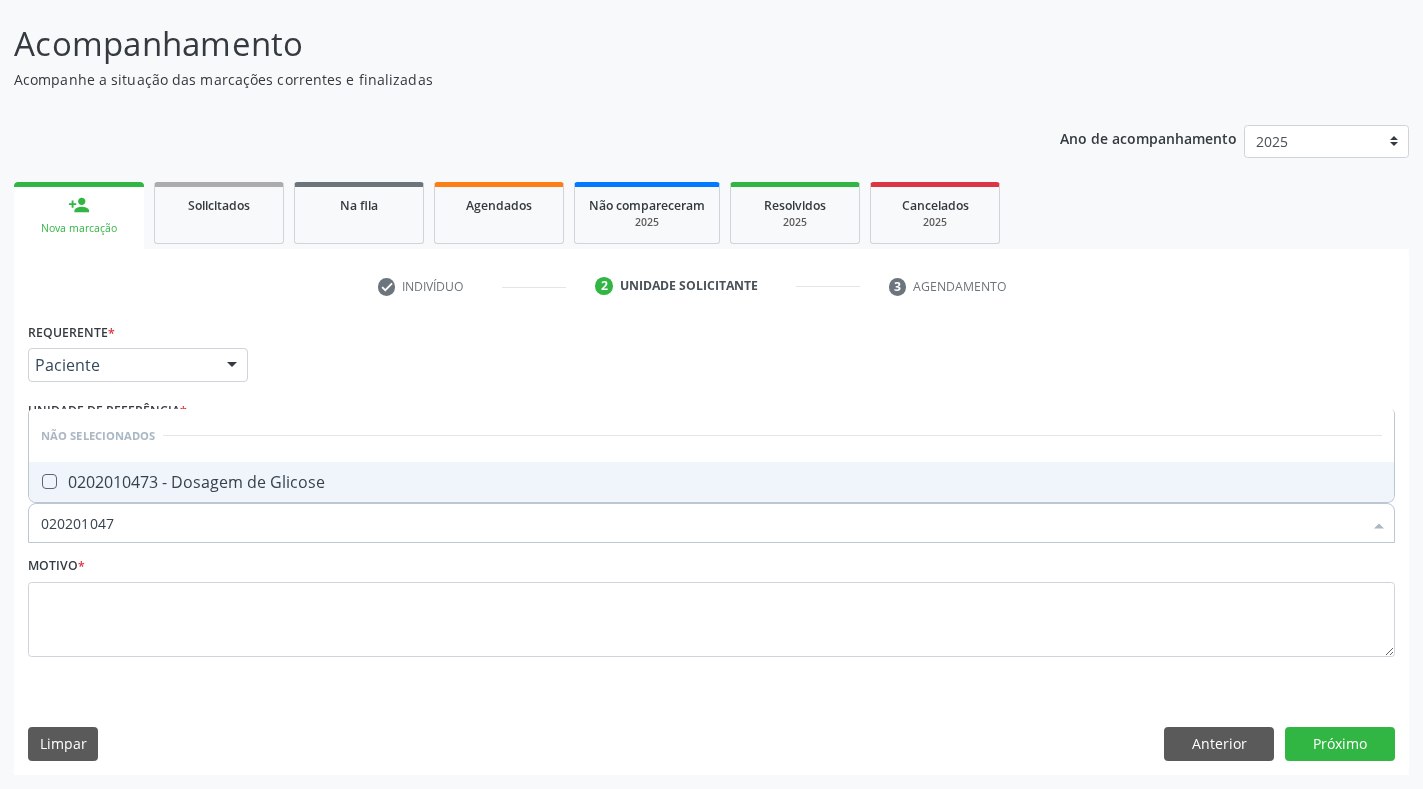 type on "0202010473" 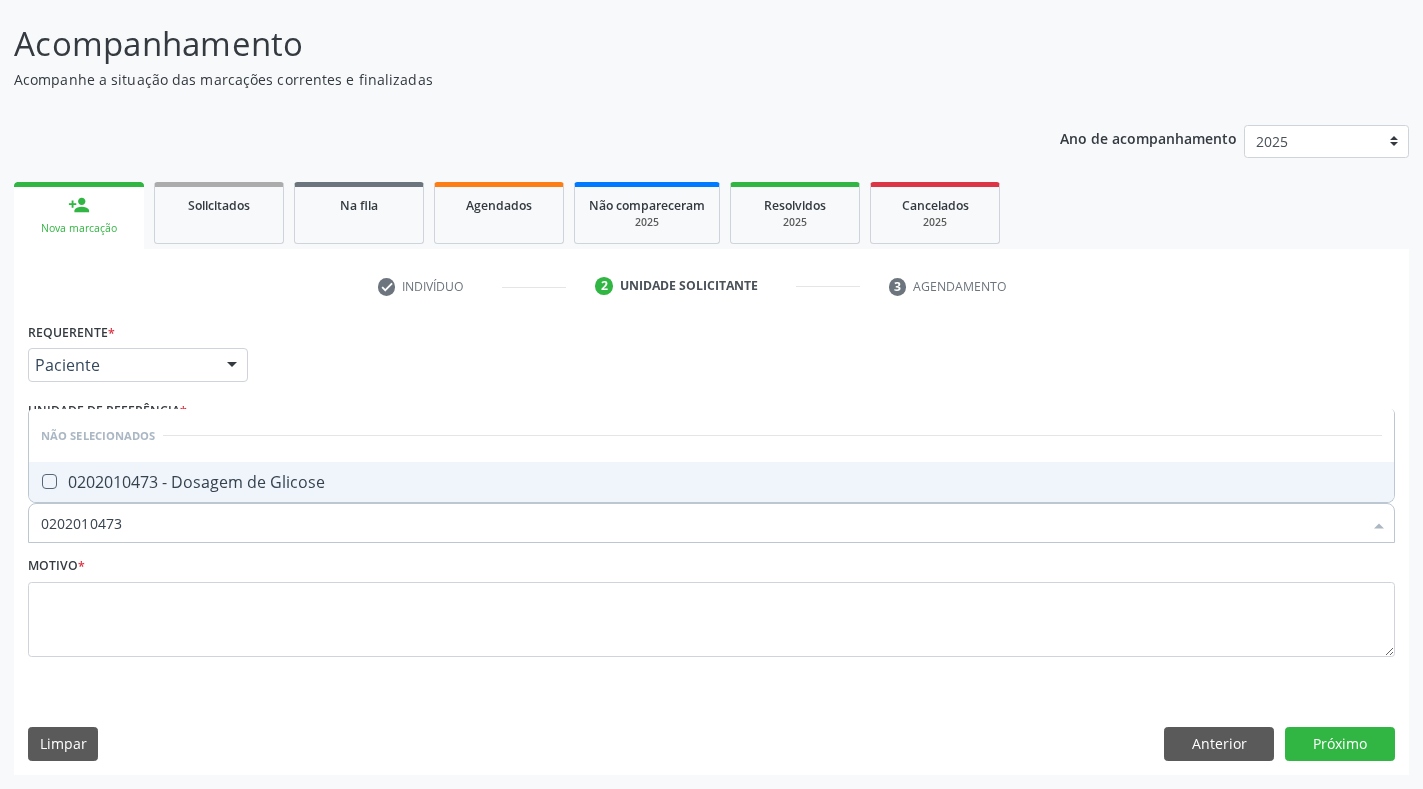 click on "0202010473 - Dosagem de Glicose" at bounding box center [711, 482] 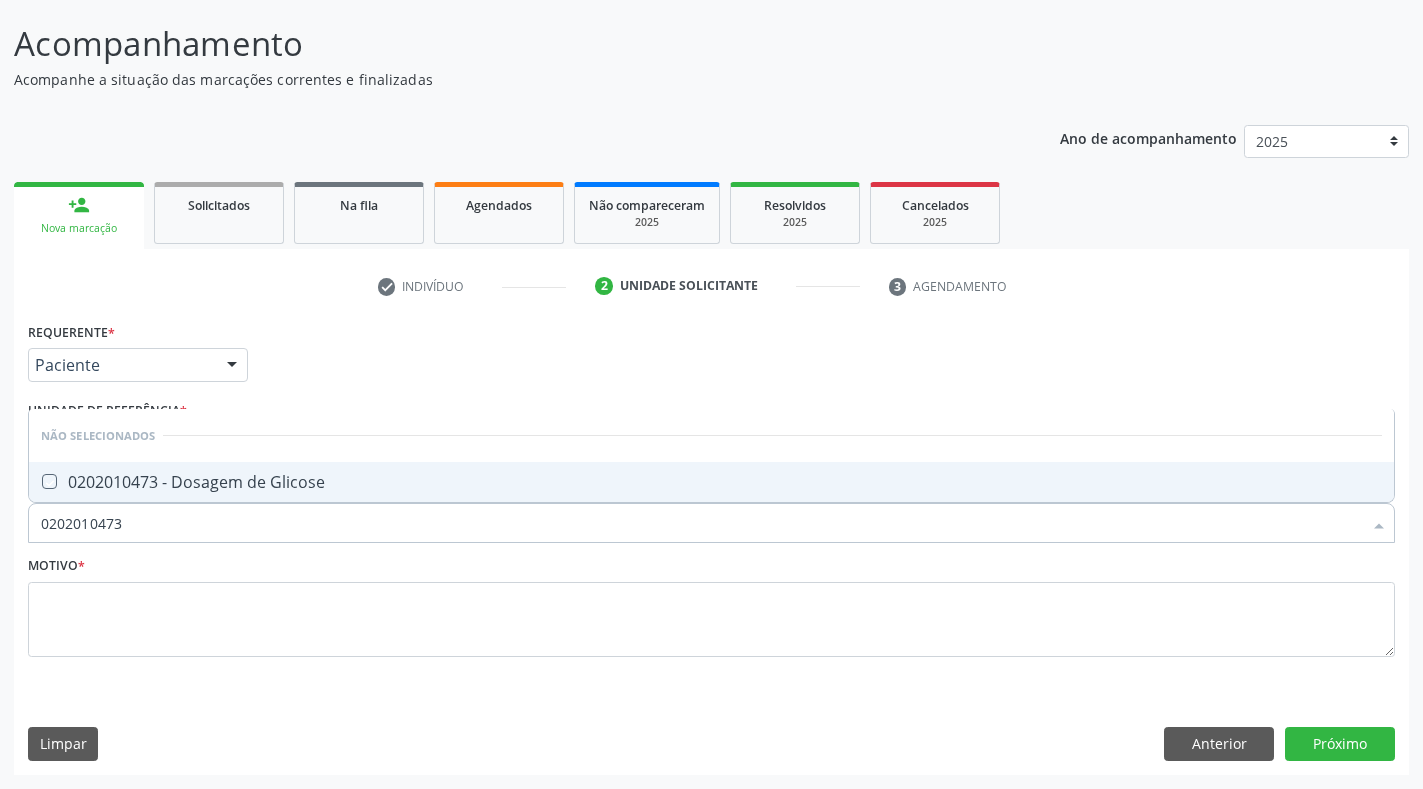 checkbox on "true" 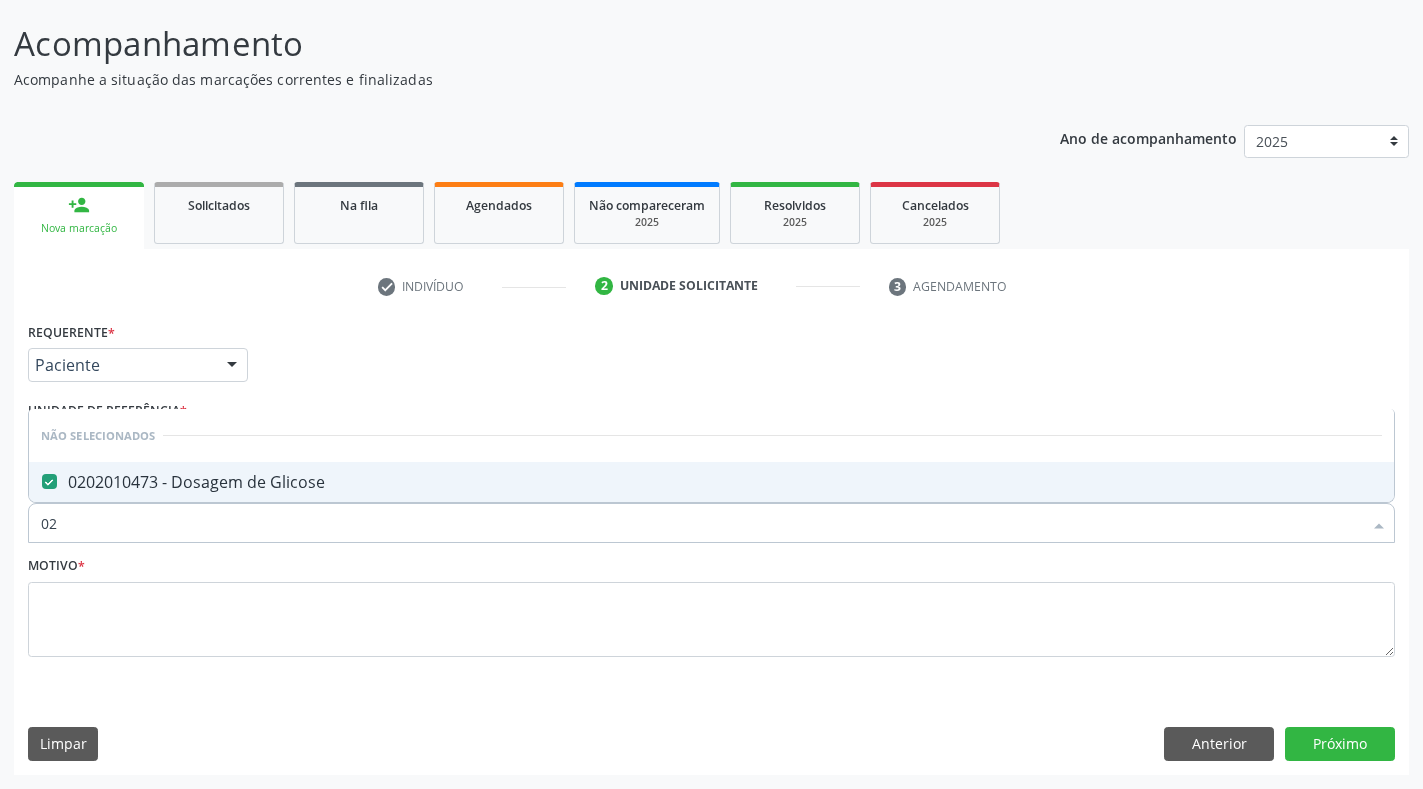 type on "0" 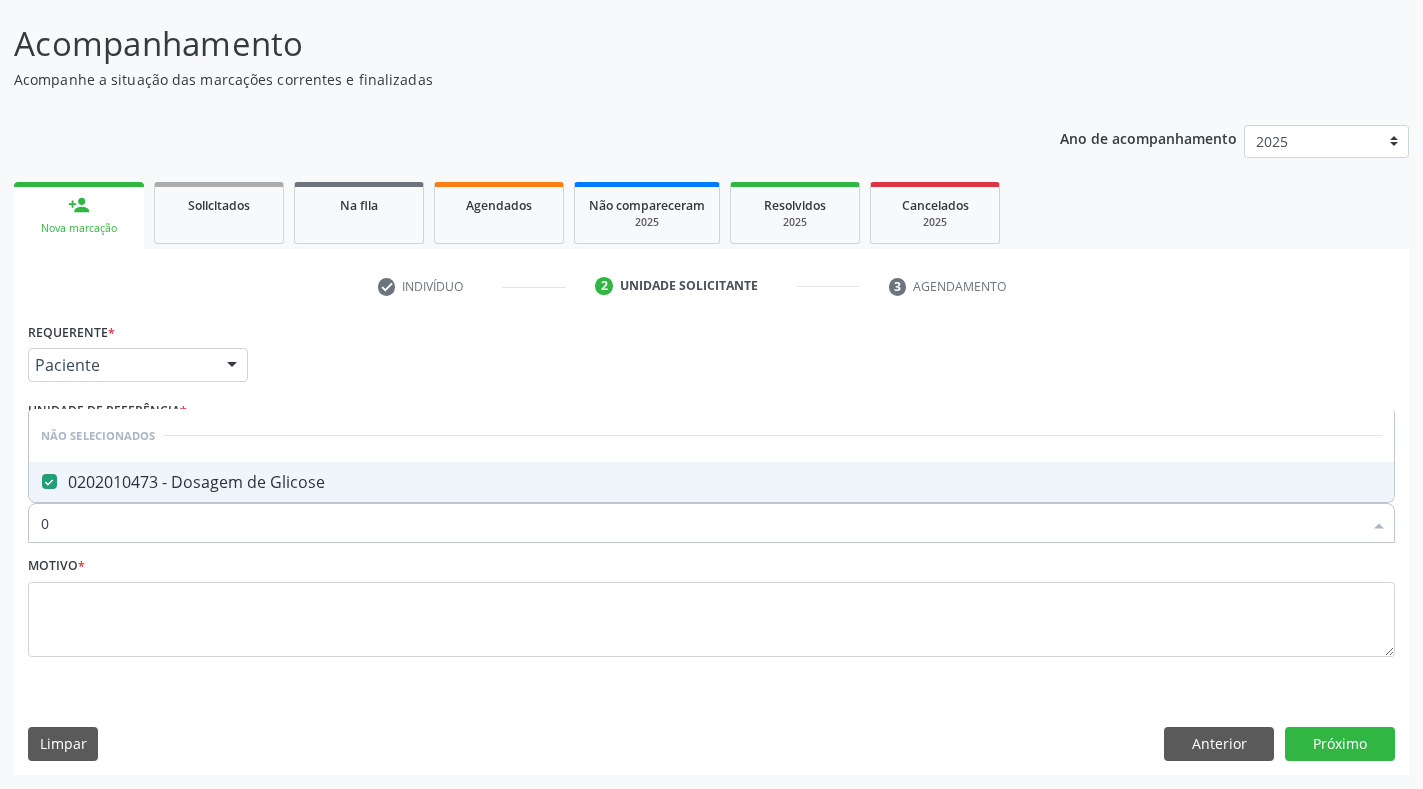 type 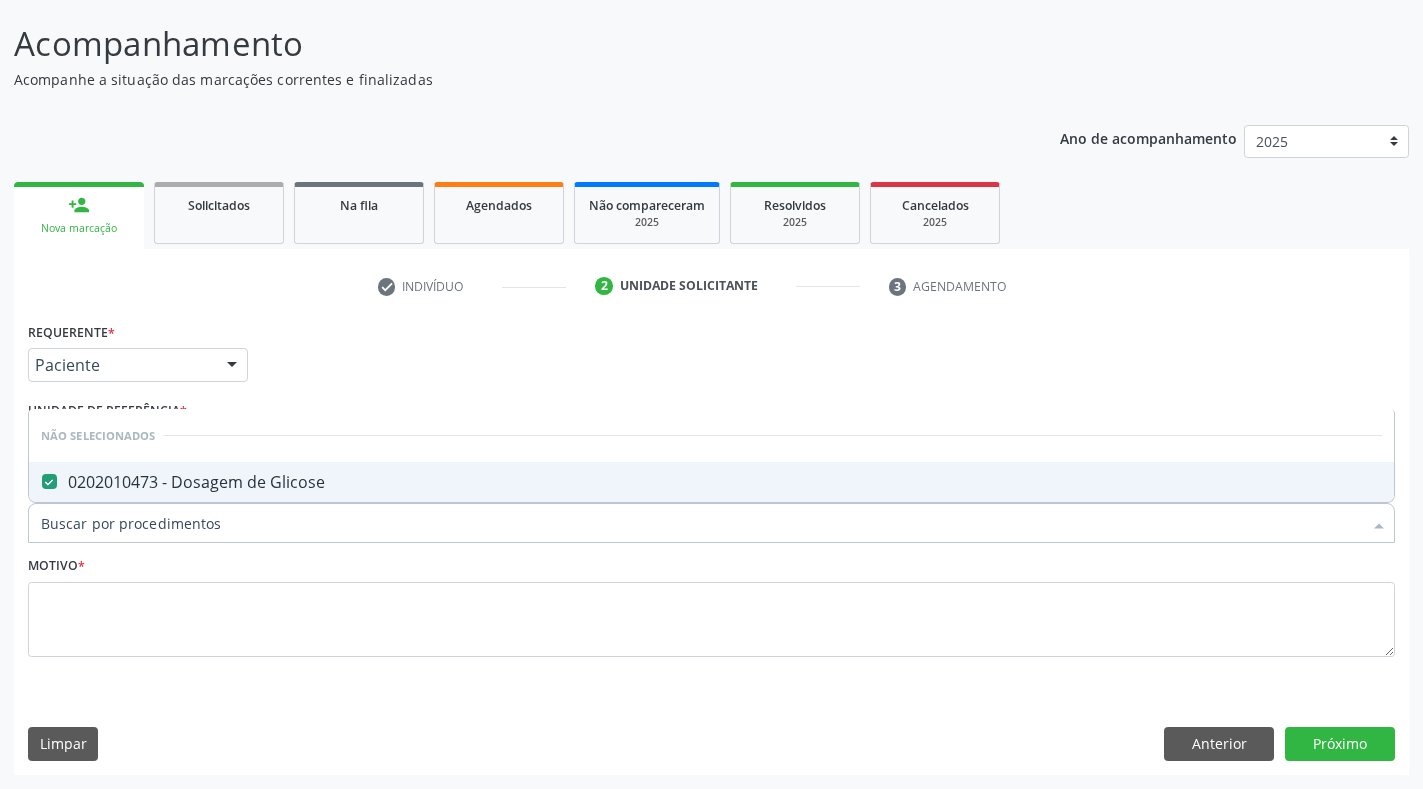checkbox on "true" 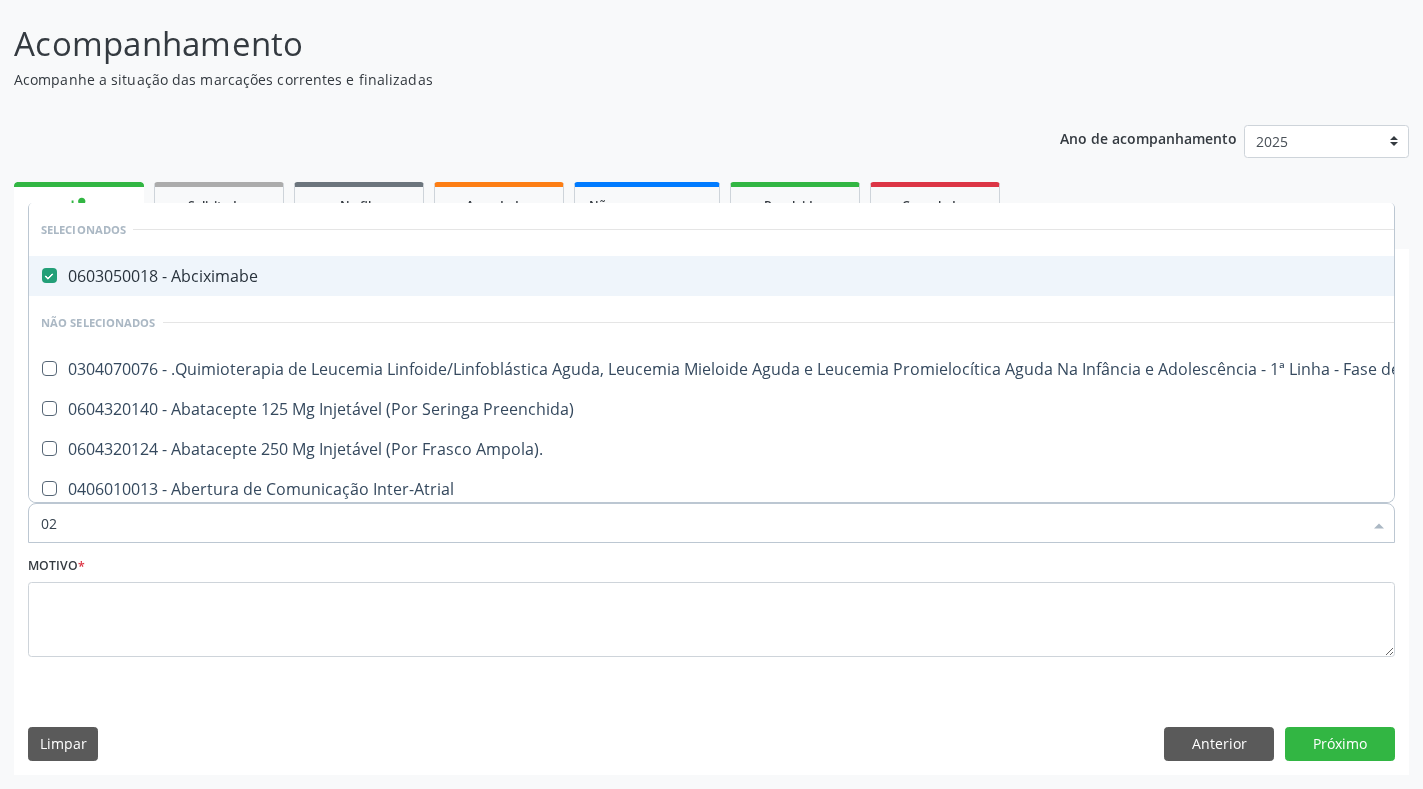 type on "020" 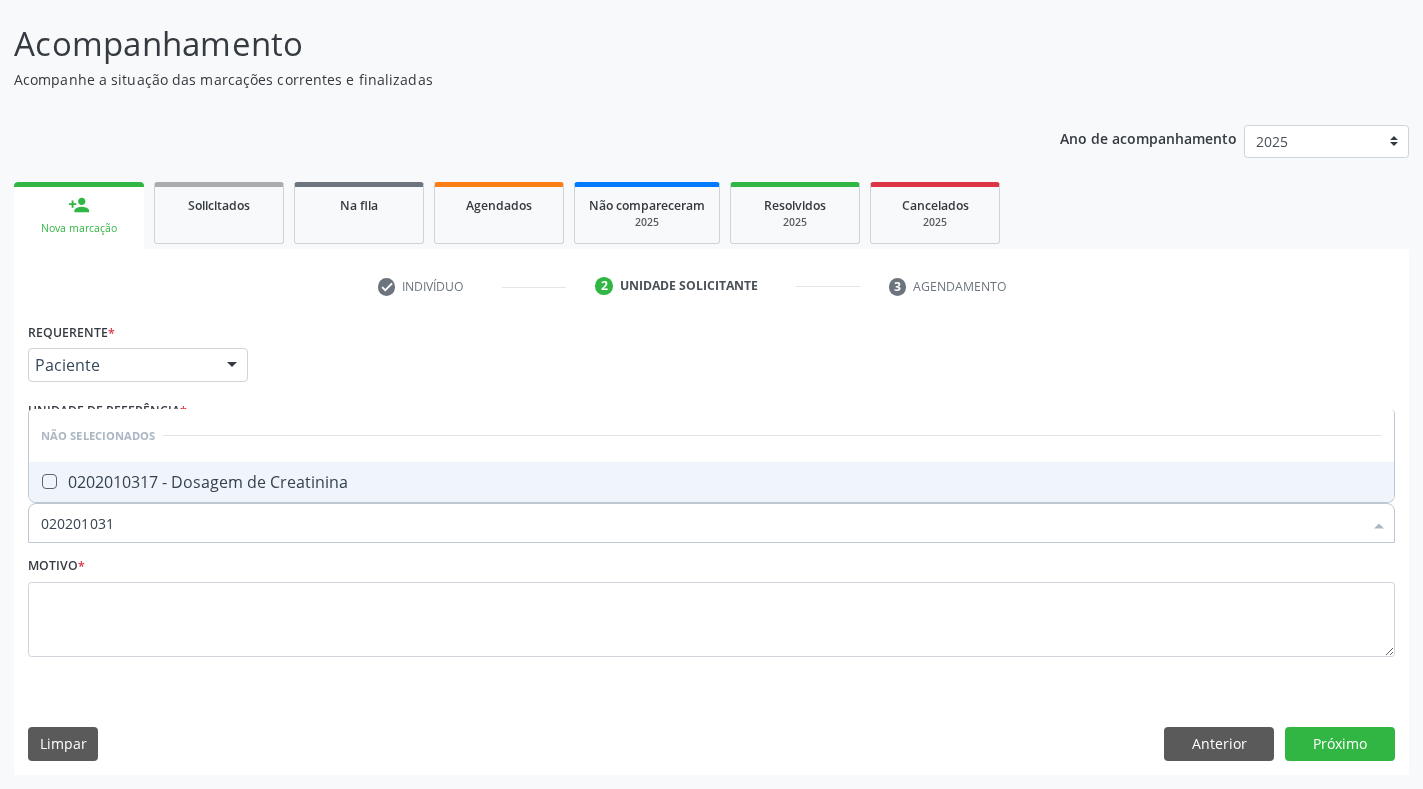 type on "0202010317" 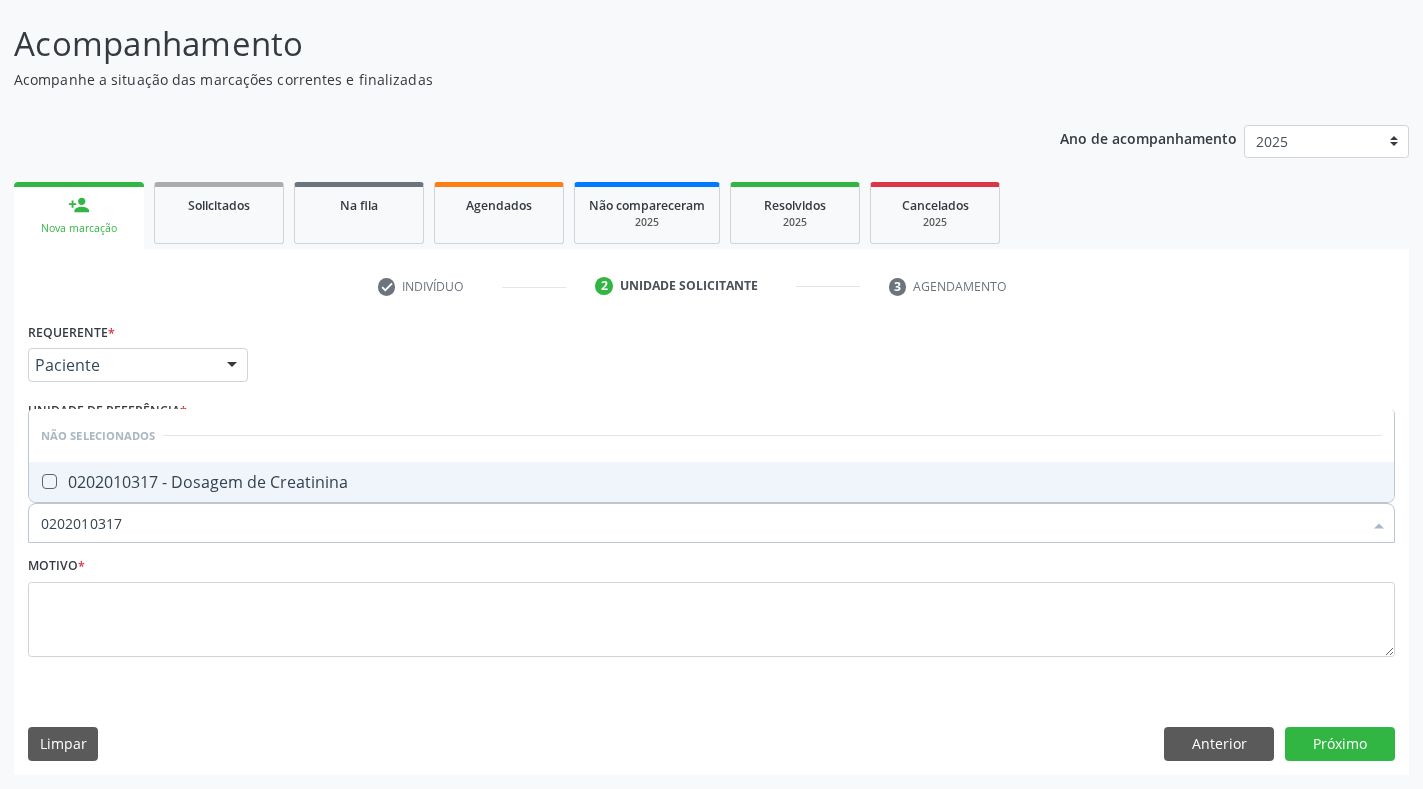 click on "0202010317 - Dosagem de Creatinina" at bounding box center [711, 482] 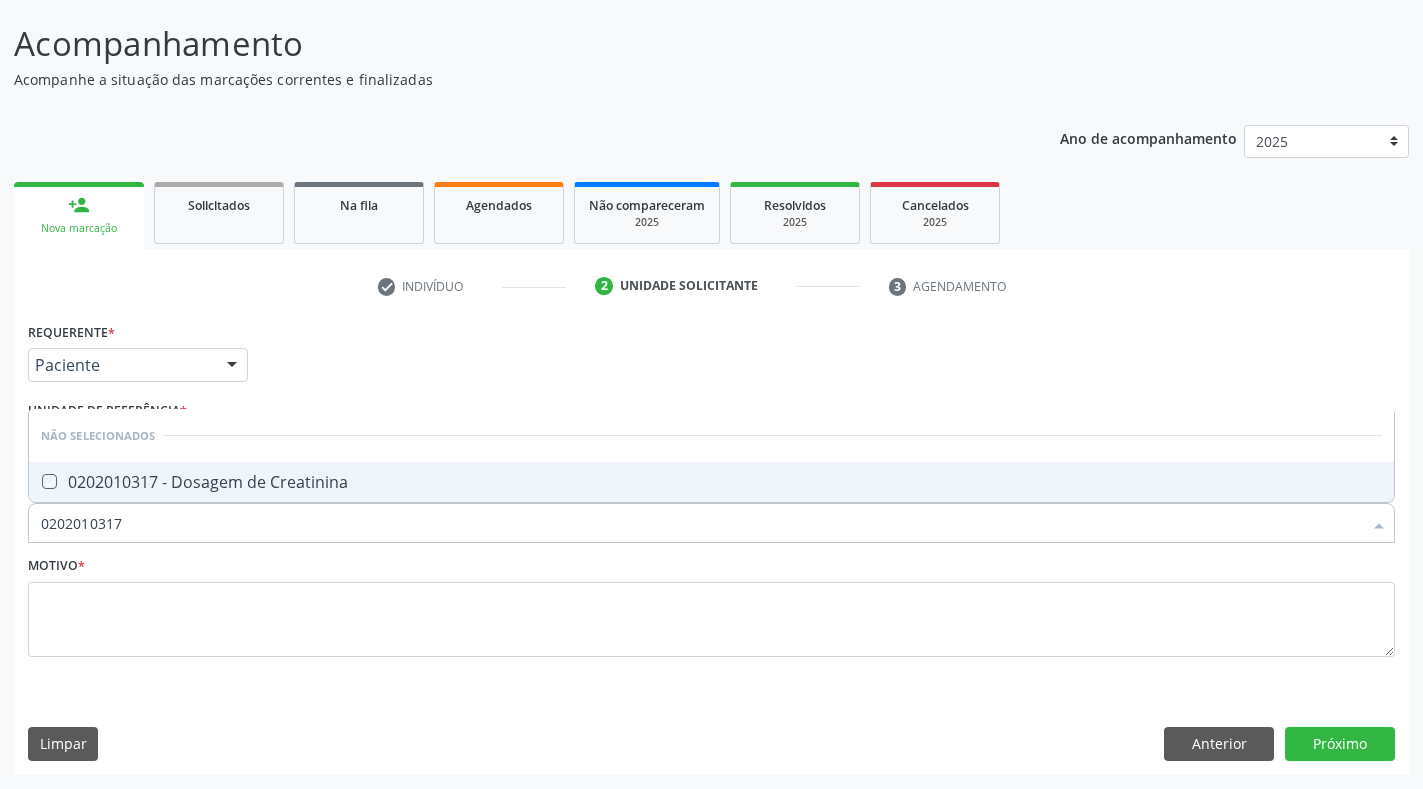 checkbox on "true" 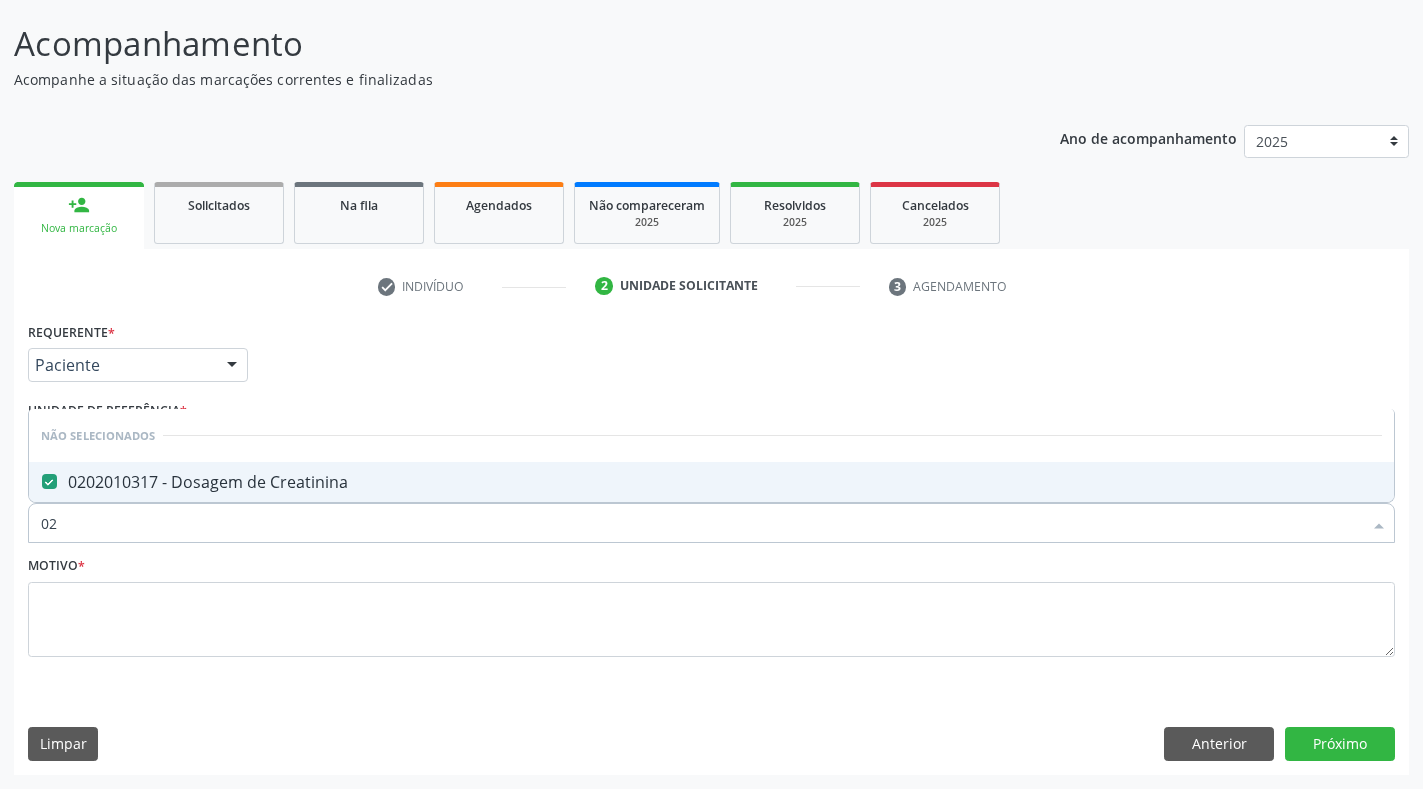 type on "0" 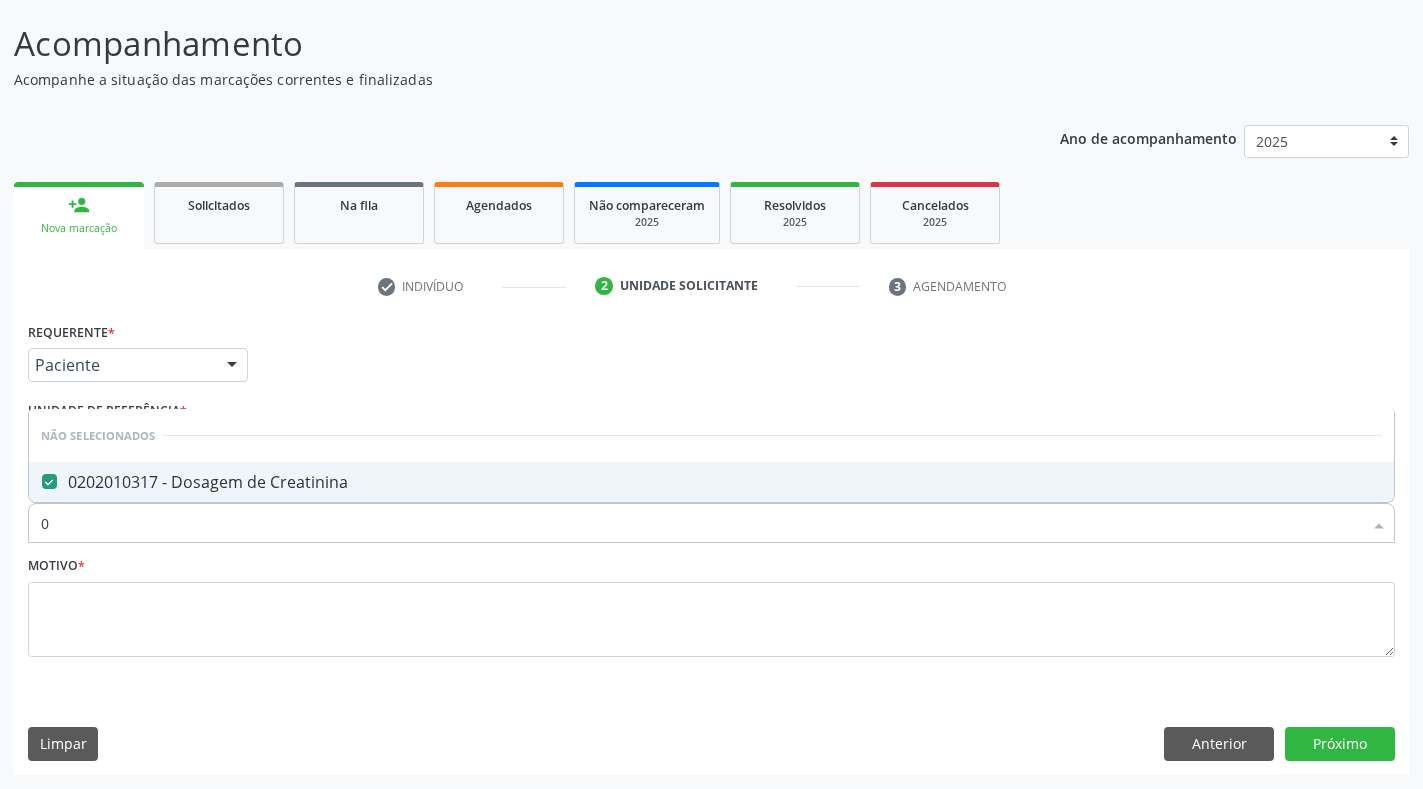 type 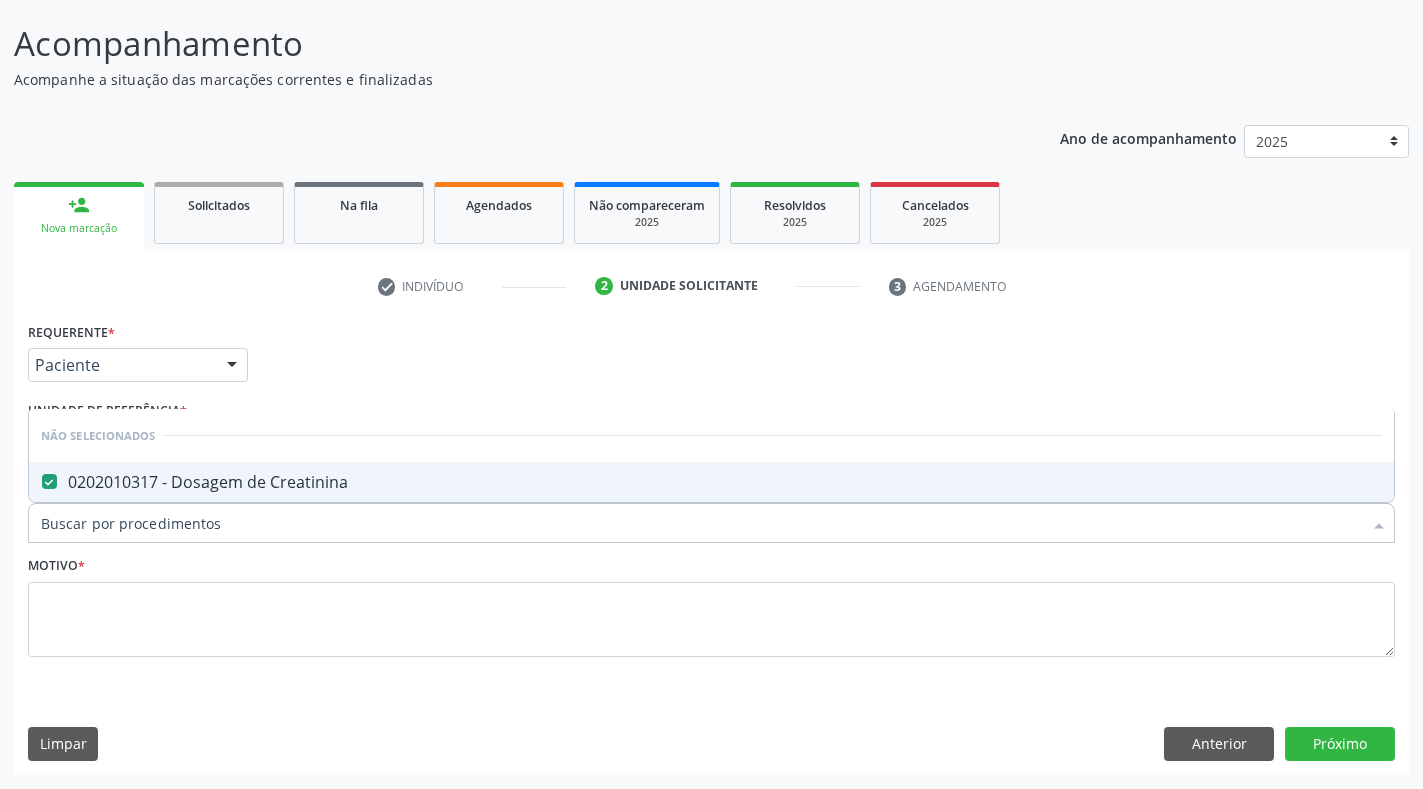 checkbox on "true" 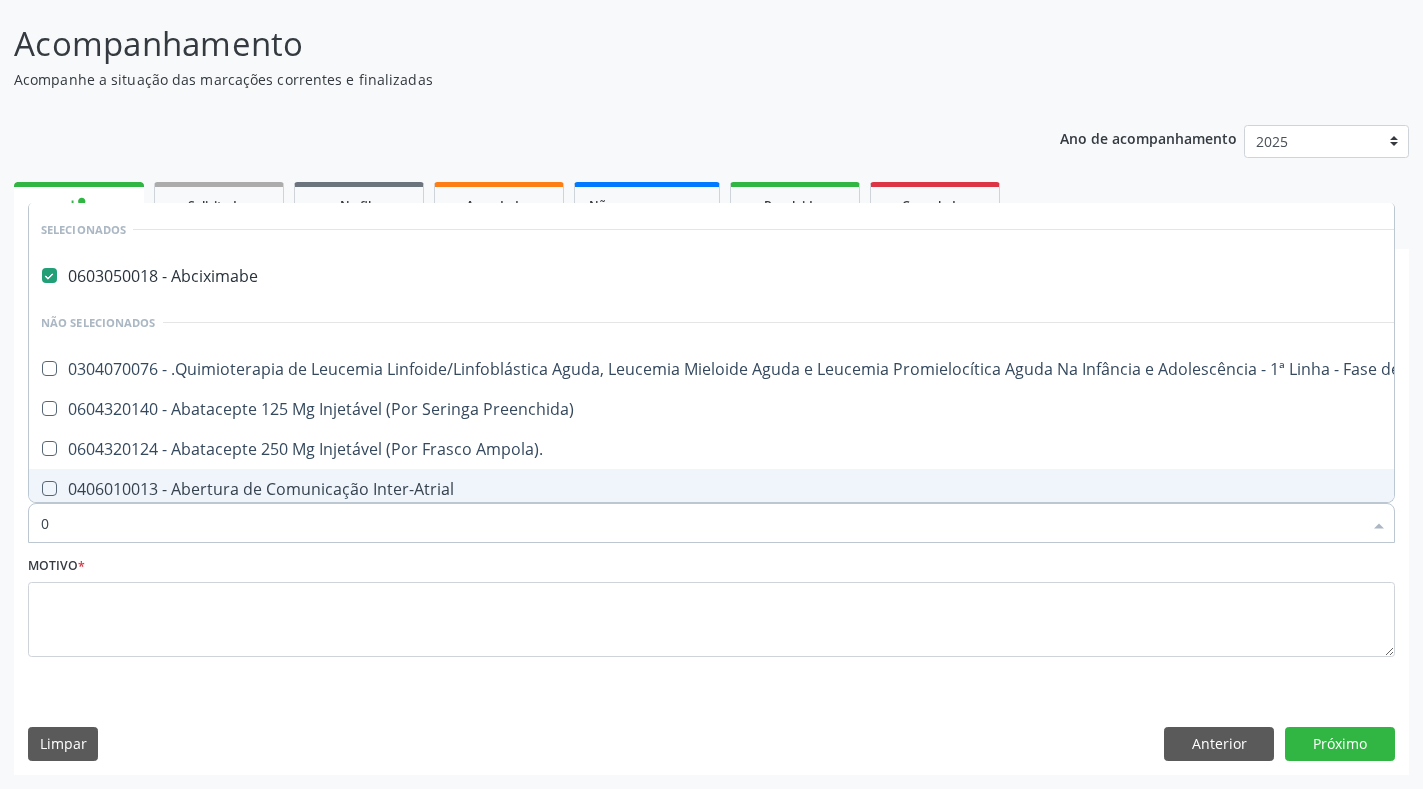 type on "02" 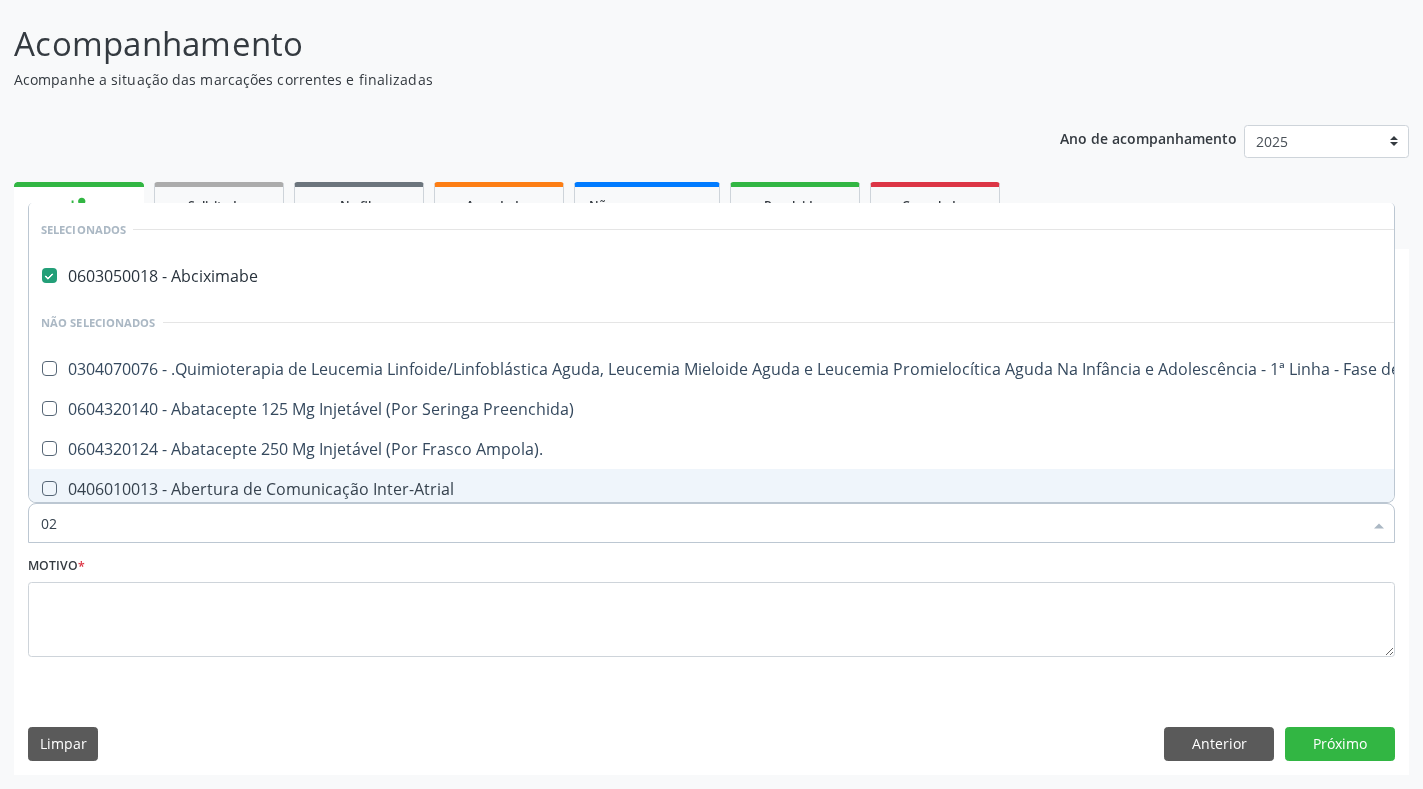 checkbox on "false" 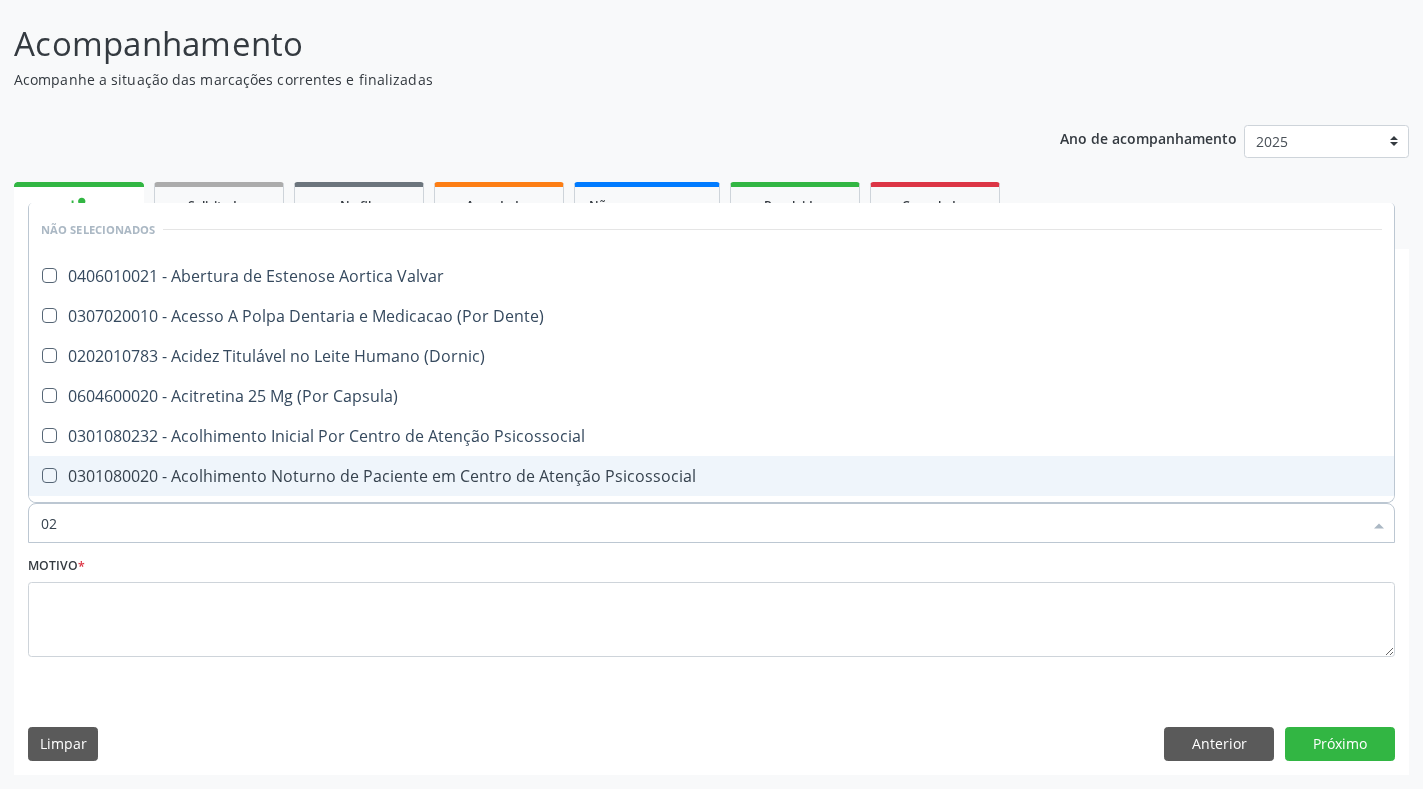 type on "020" 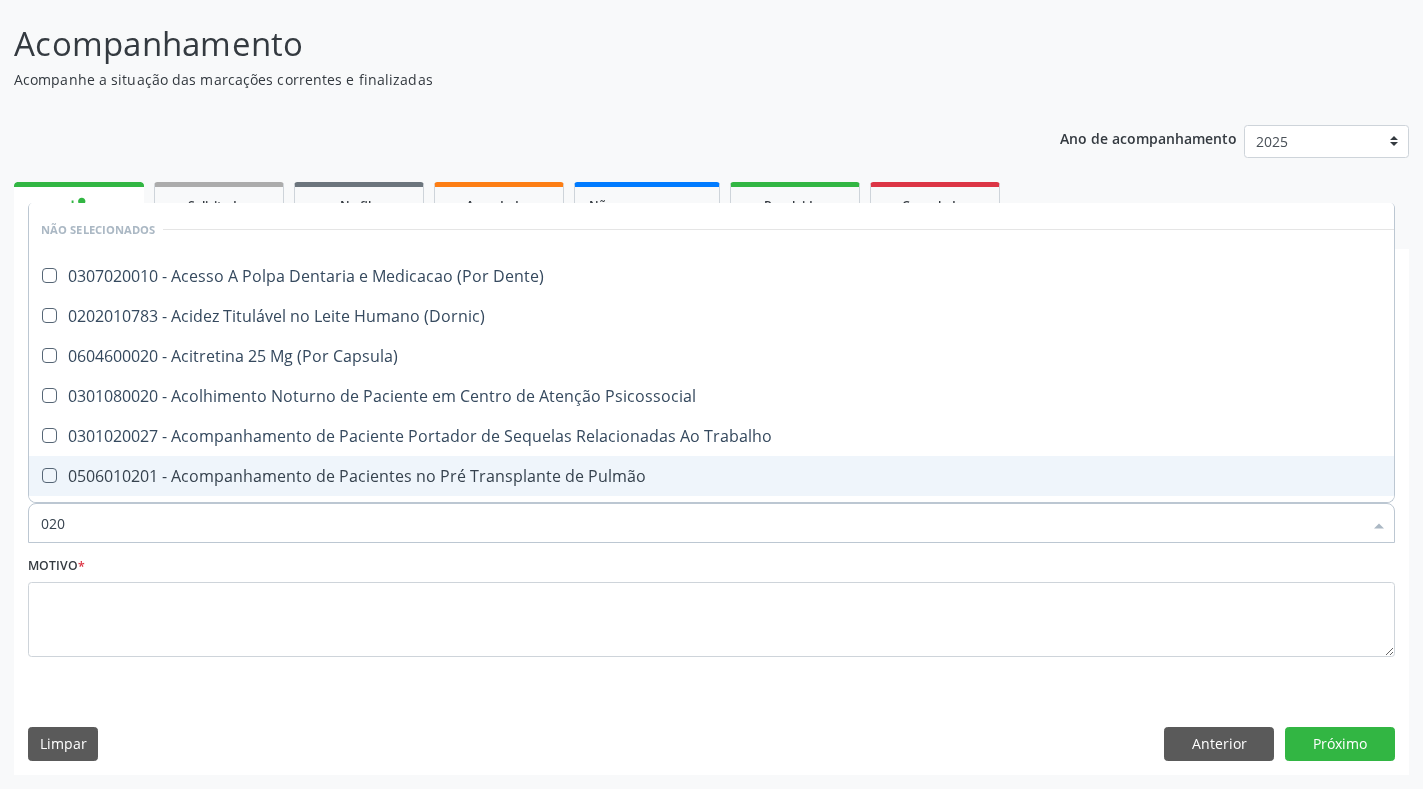 checkbox on "true" 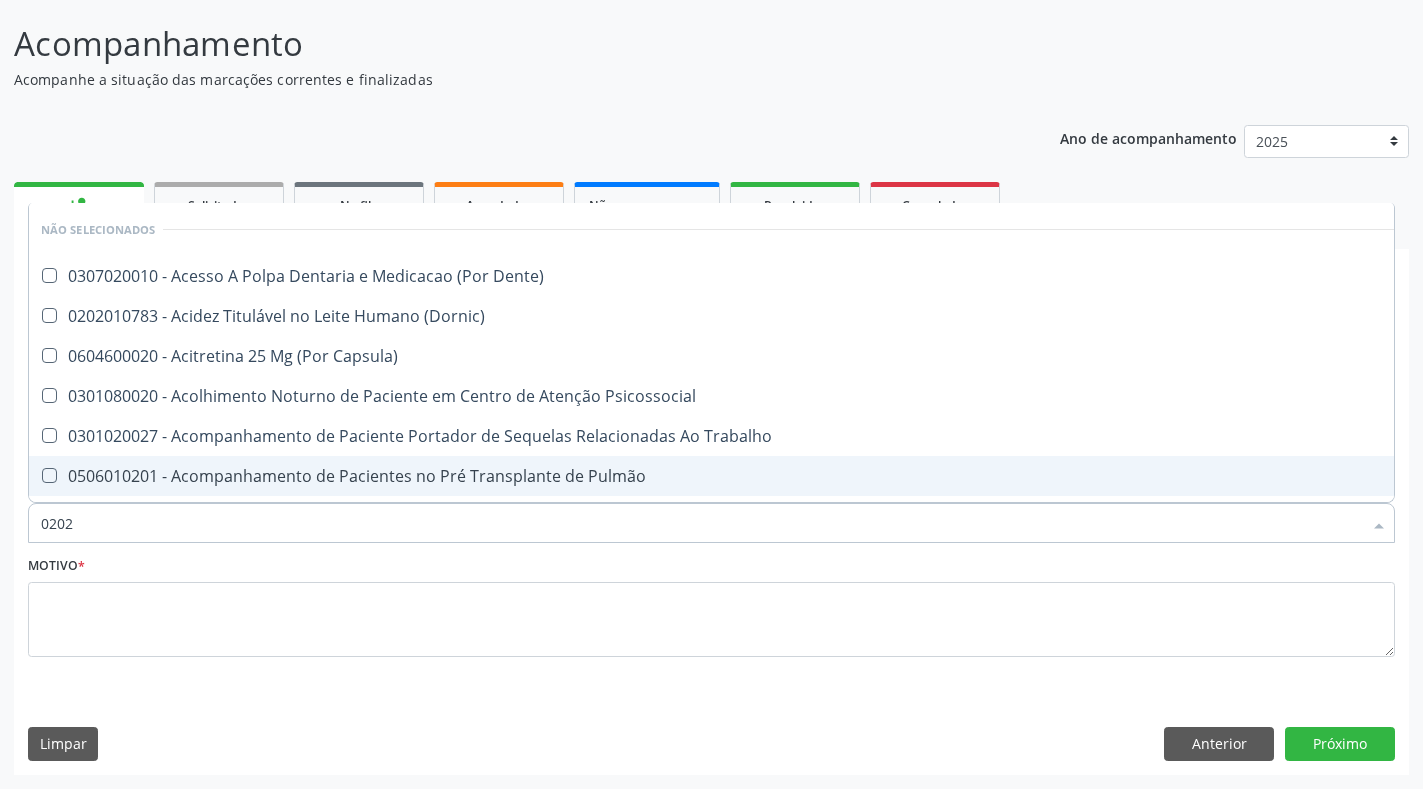 checkbox on "true" 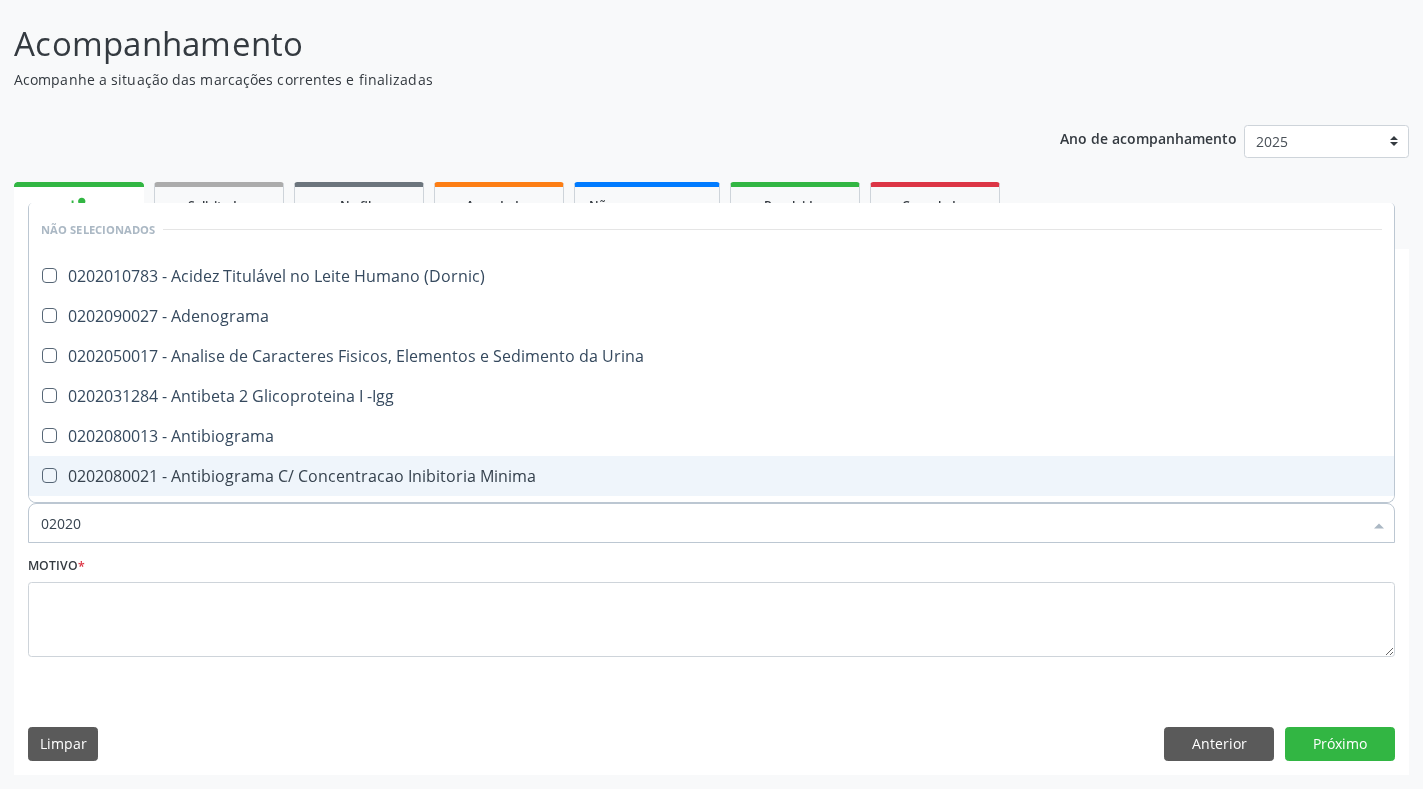 checkbox on "true" 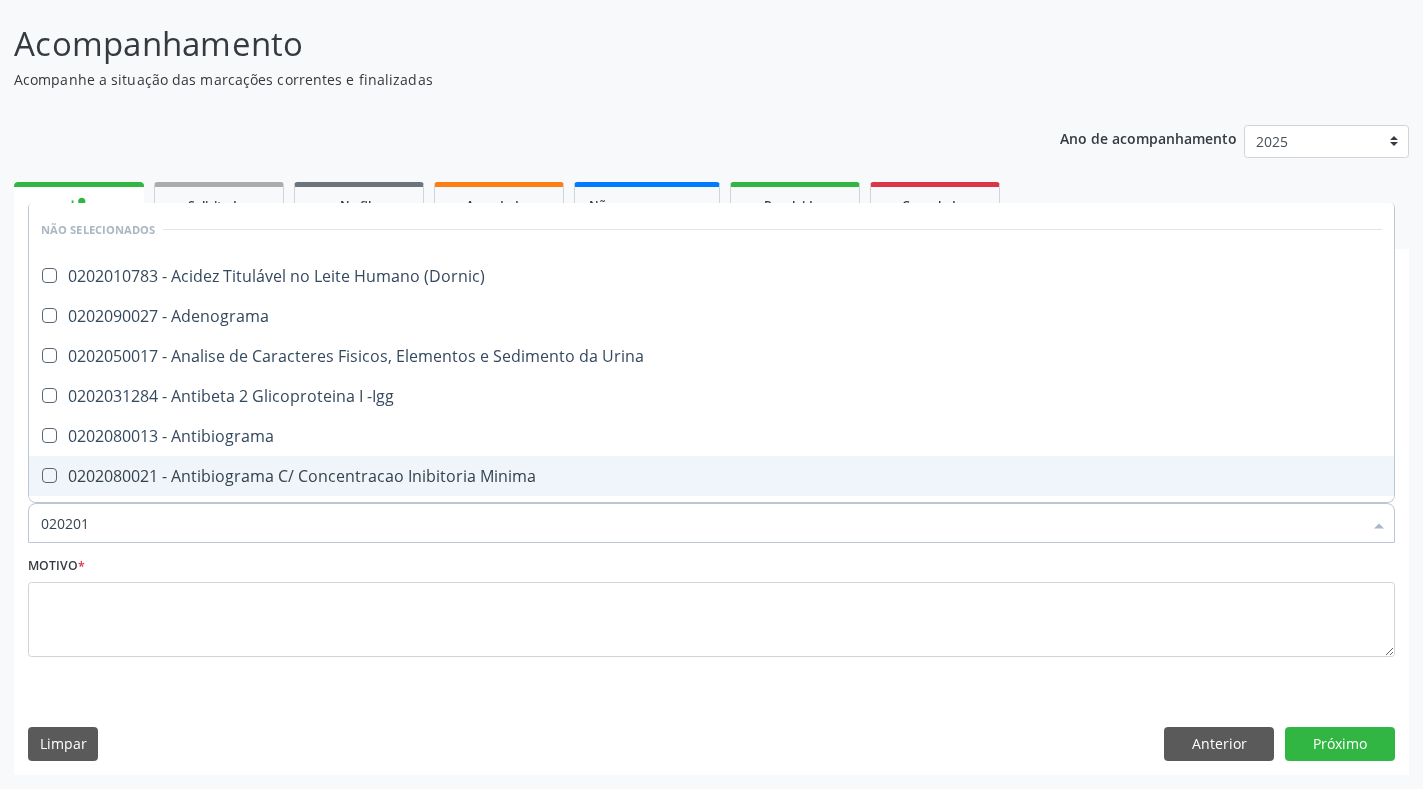 checkbox on "true" 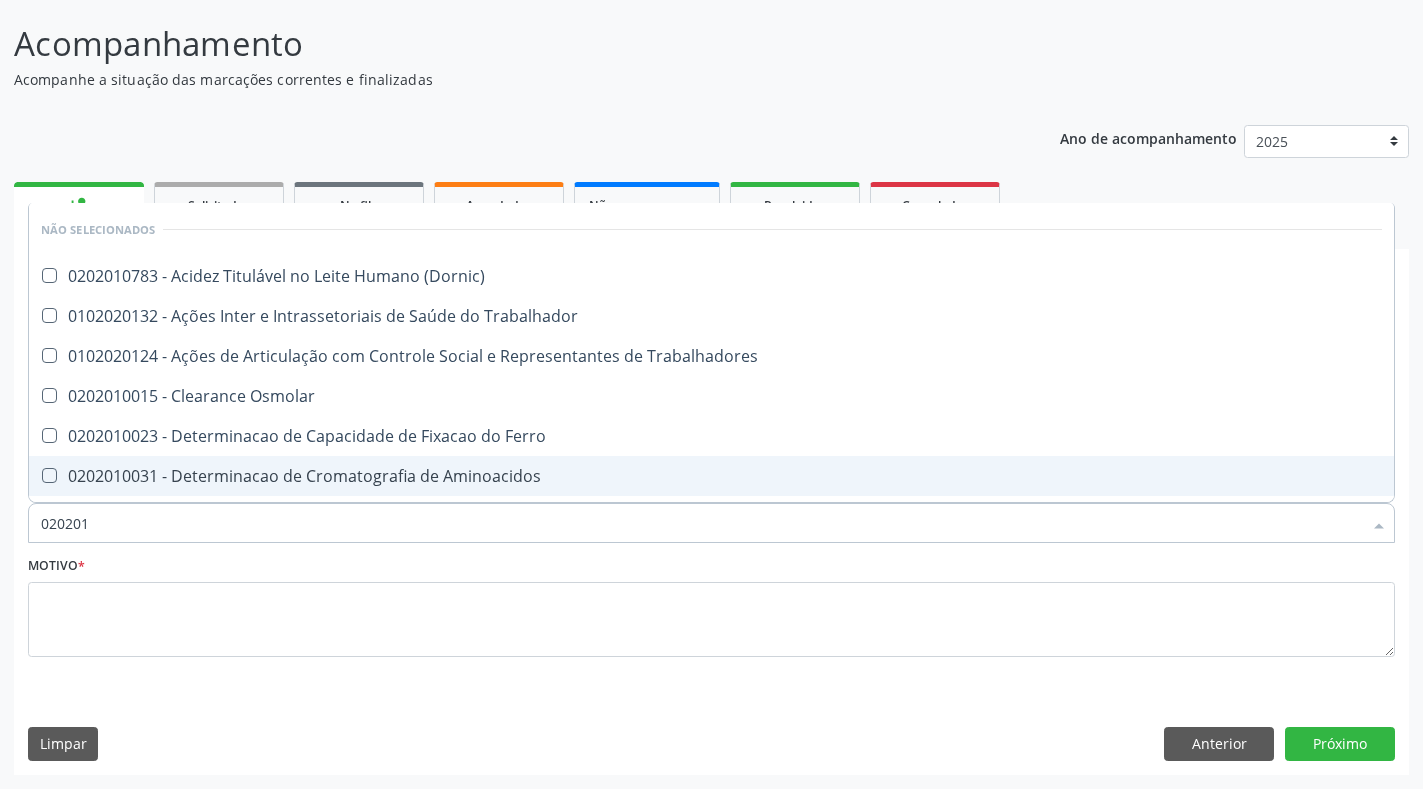 type on "0202010" 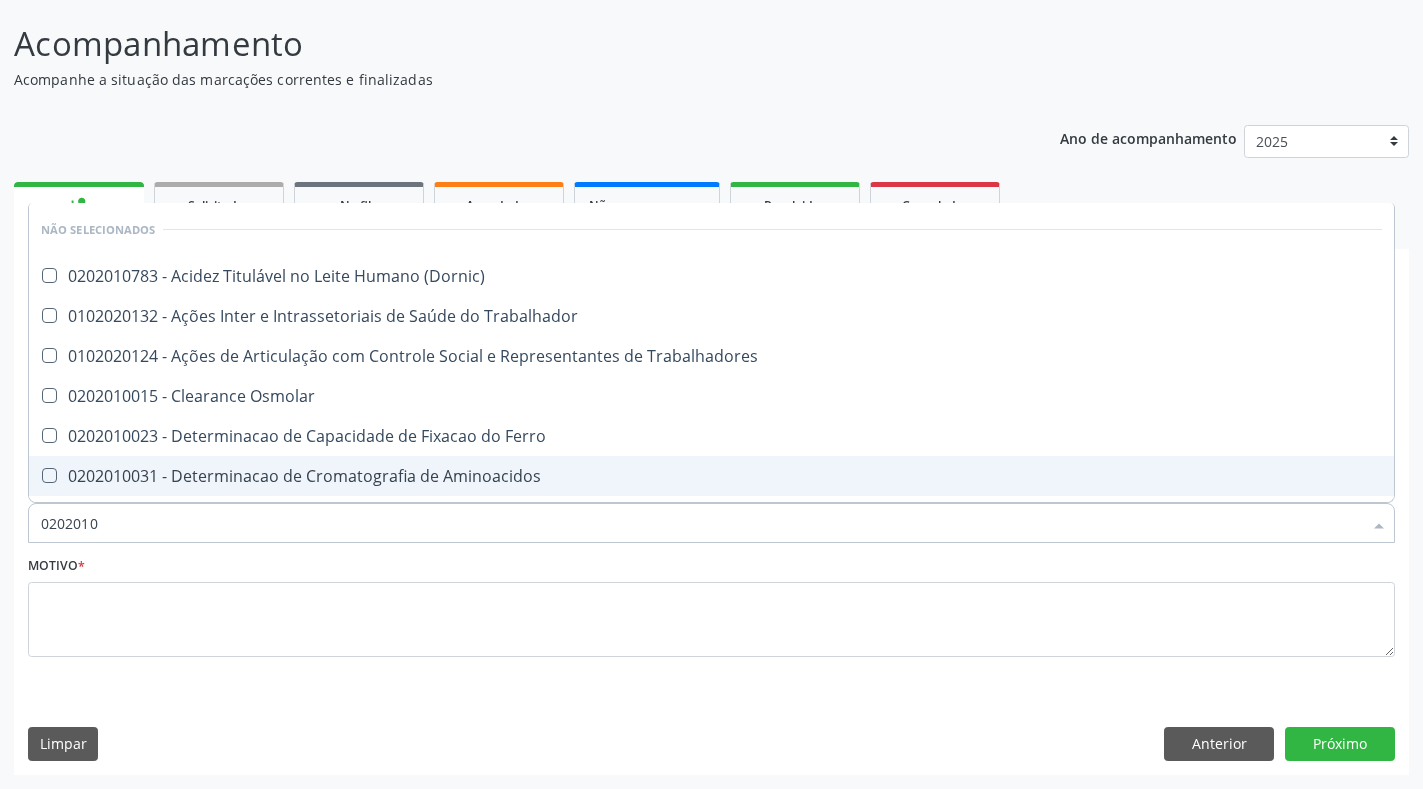 checkbox on "true" 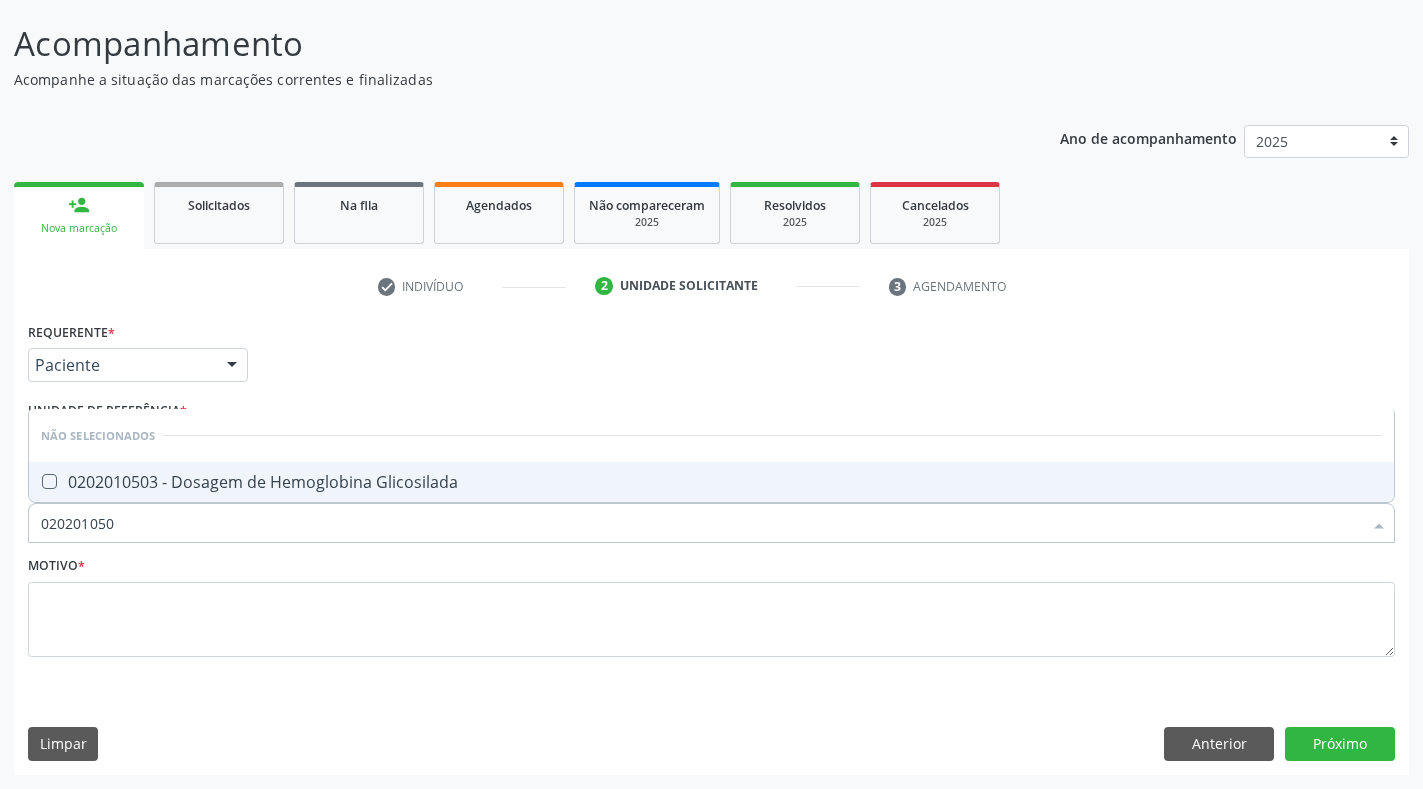 type on "0202010503" 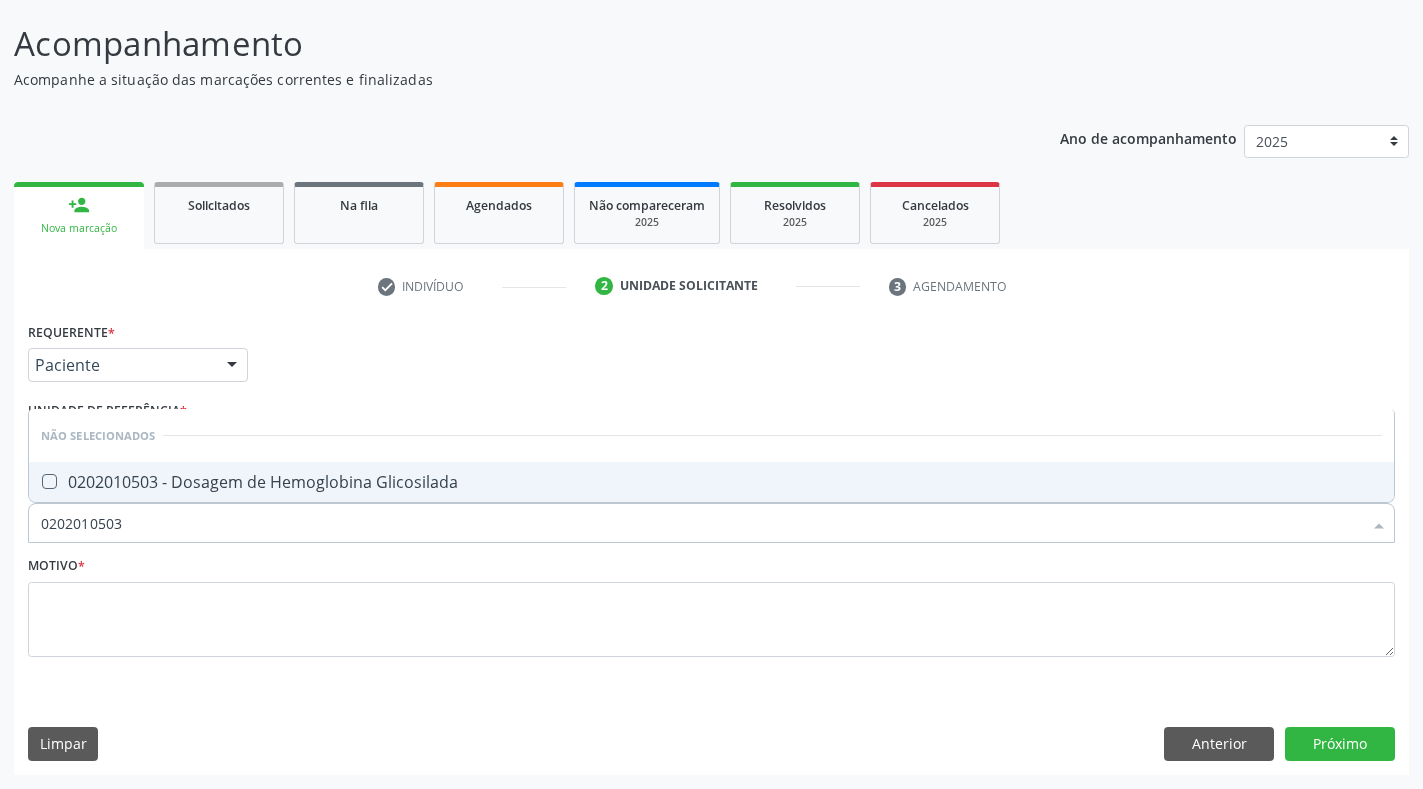 click on "0202010503 - Dosagem de Hemoglobina Glicosilada" at bounding box center [711, 482] 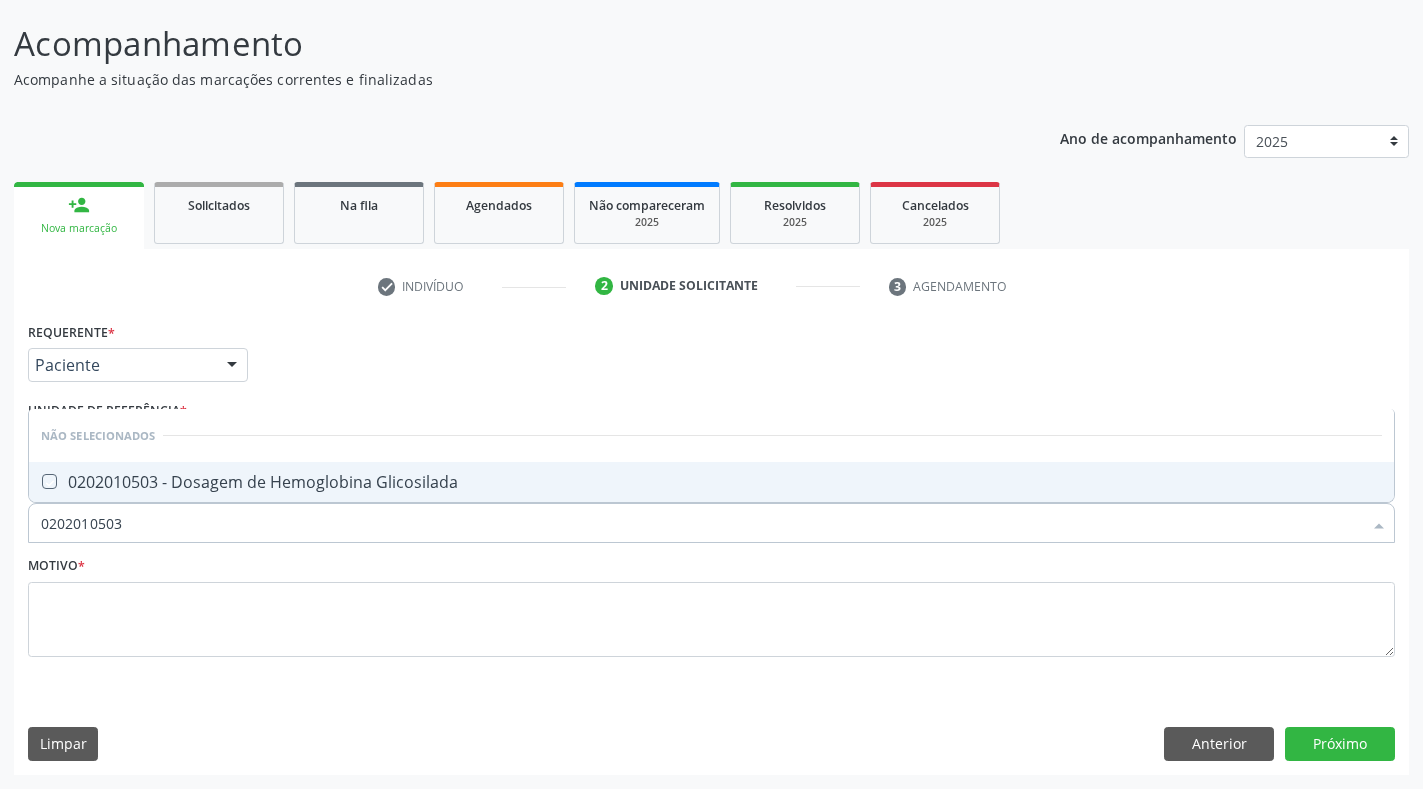 checkbox on "true" 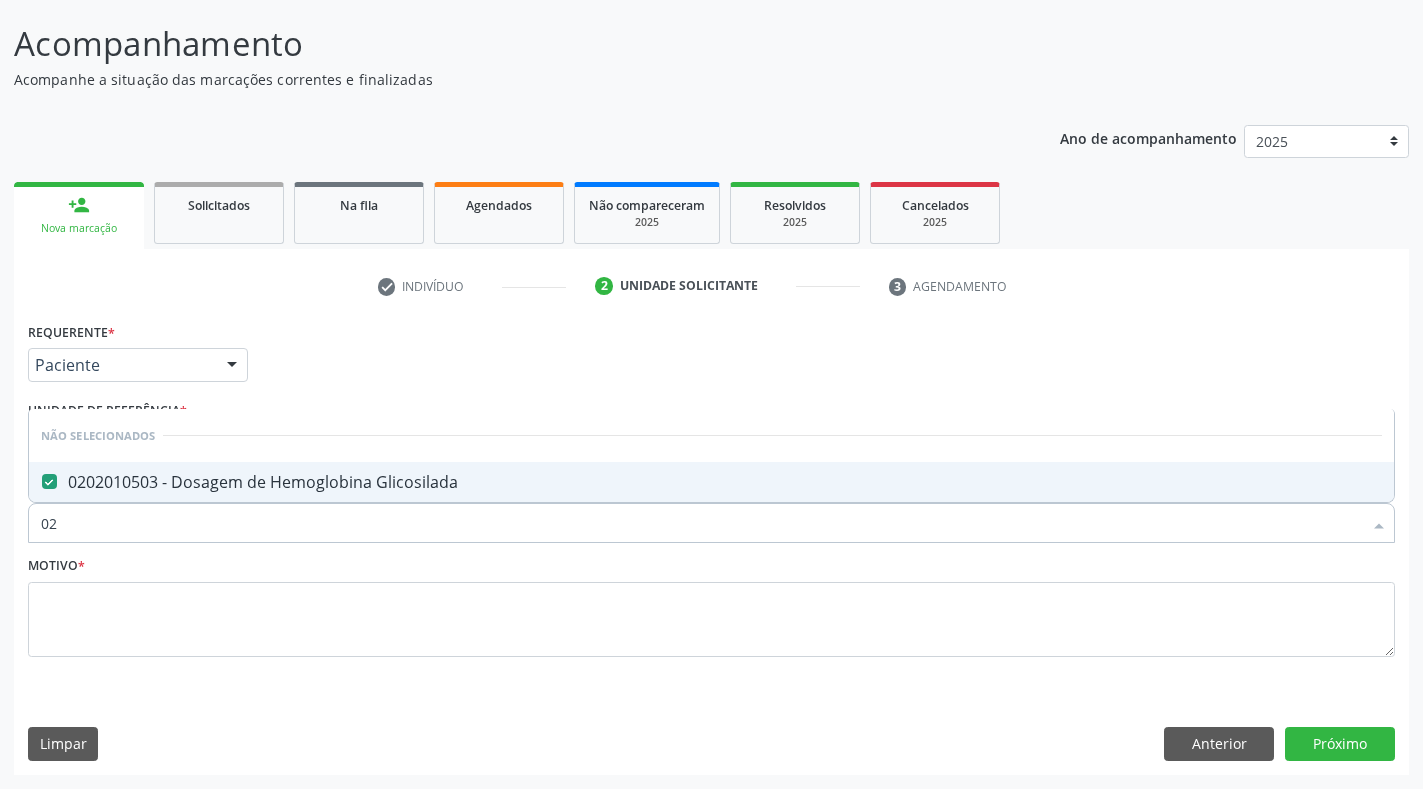 type on "0" 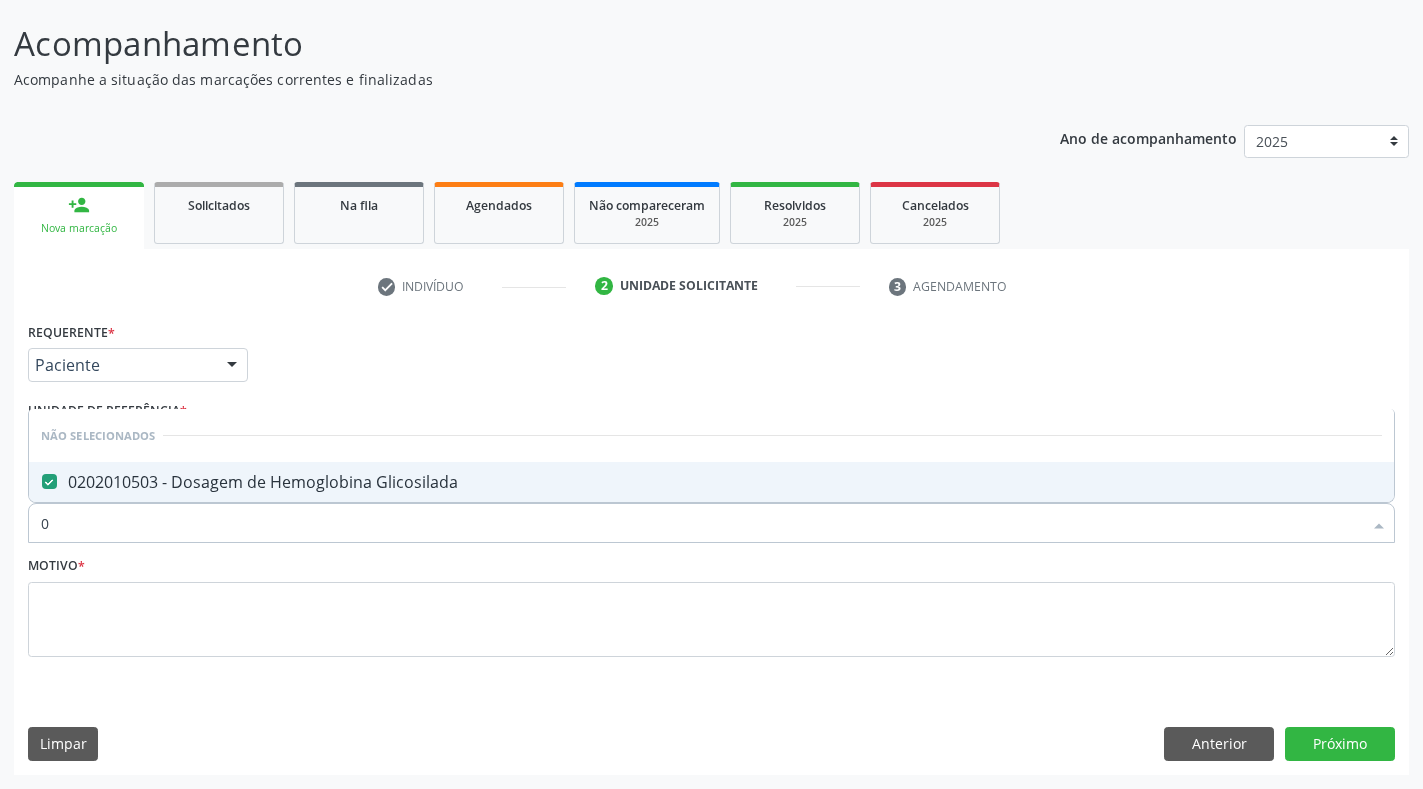 type 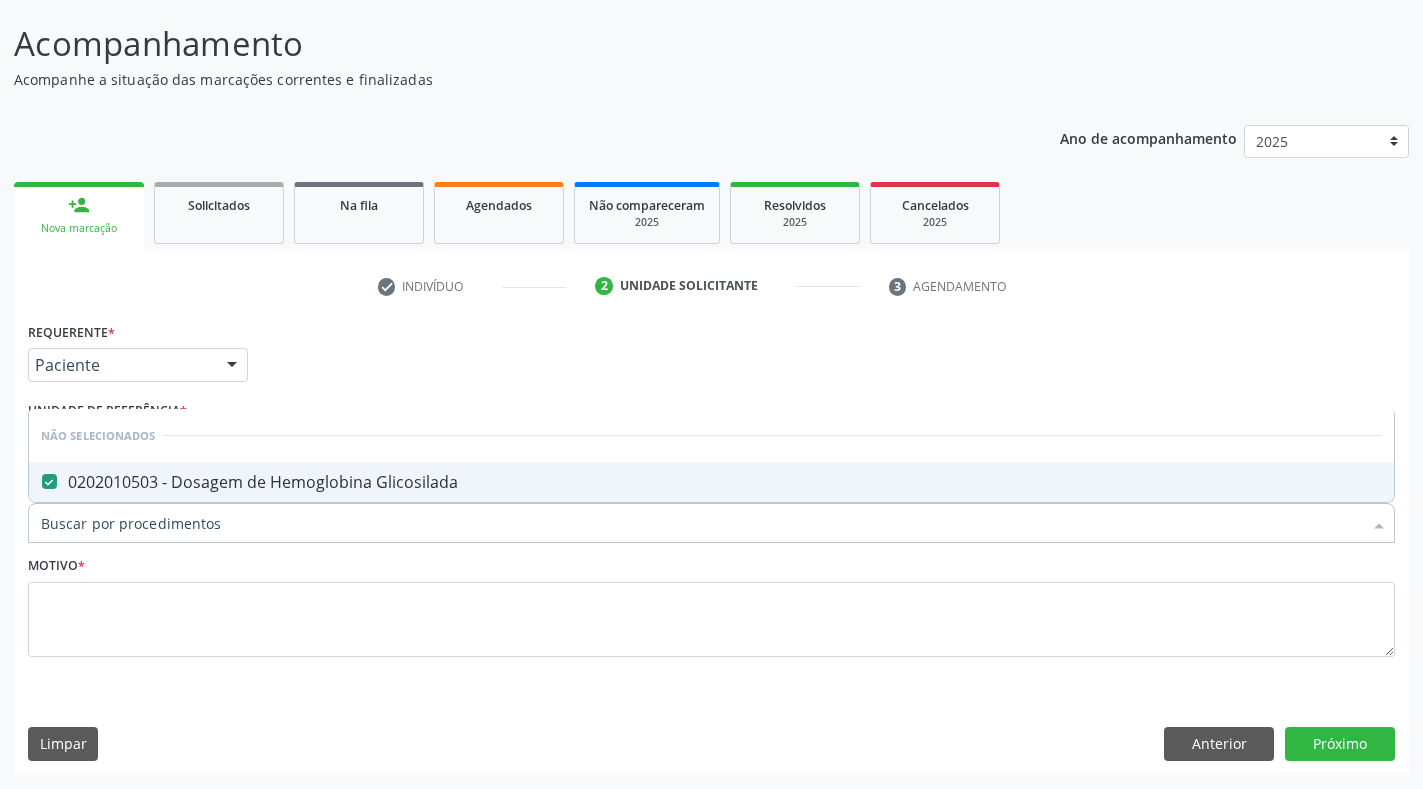 checkbox on "true" 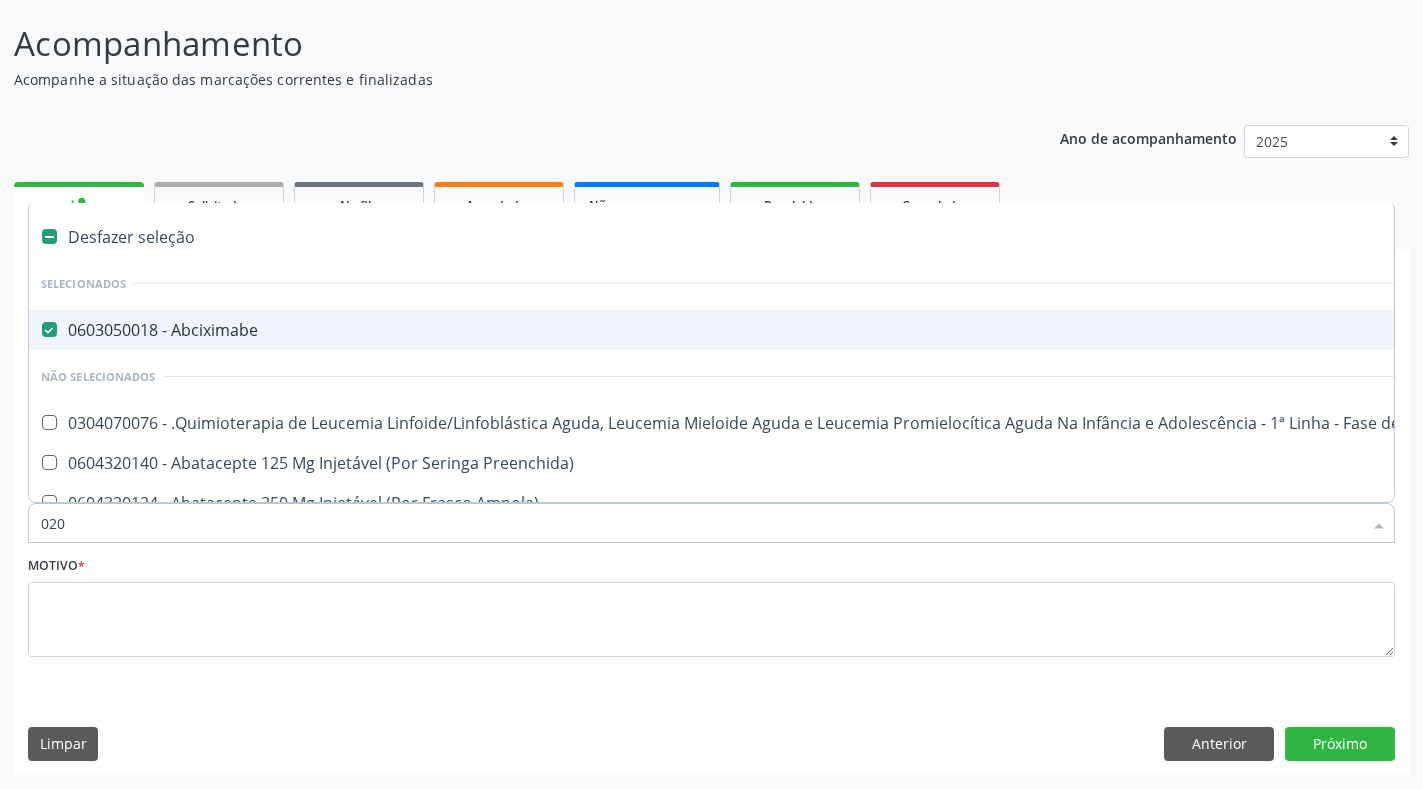 type on "0202" 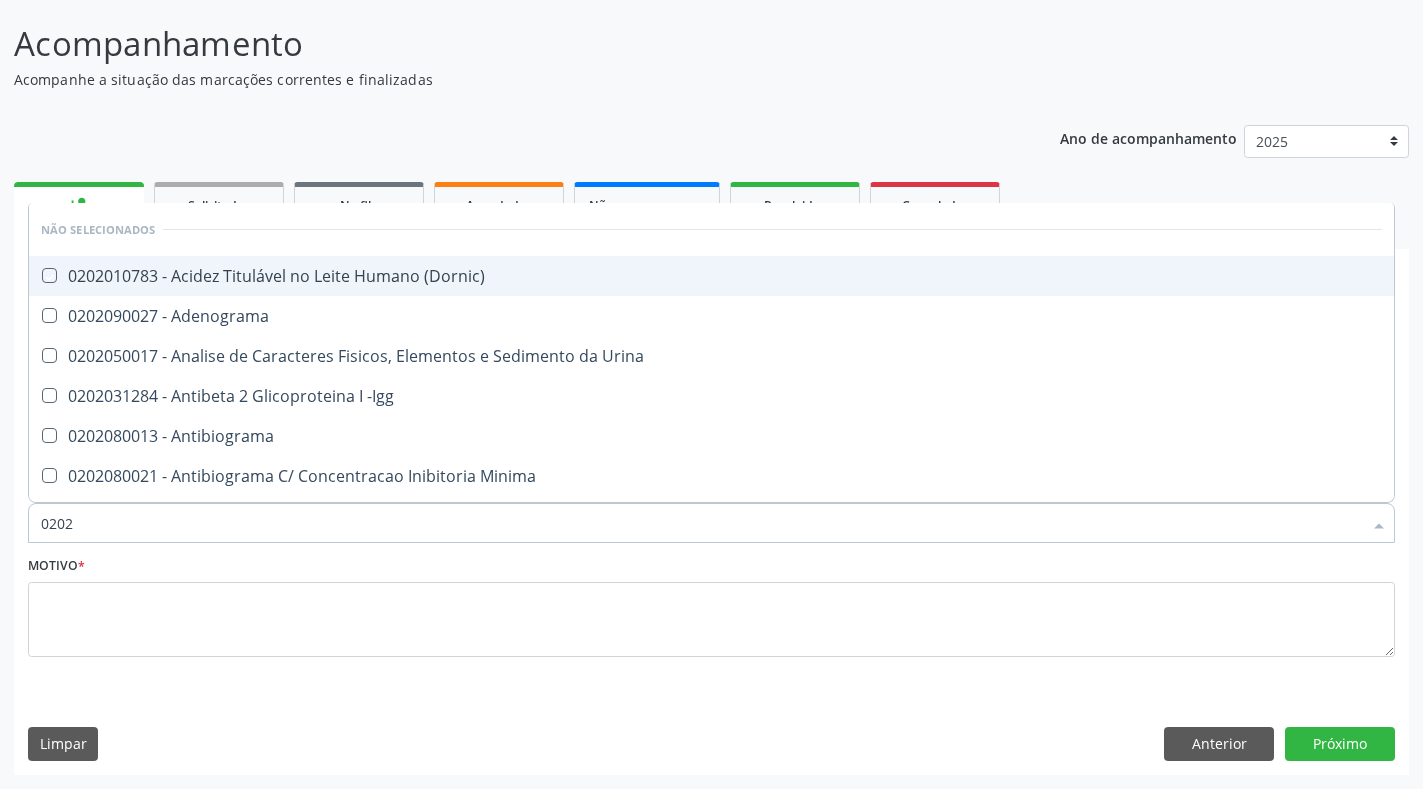 checkbox on "false" 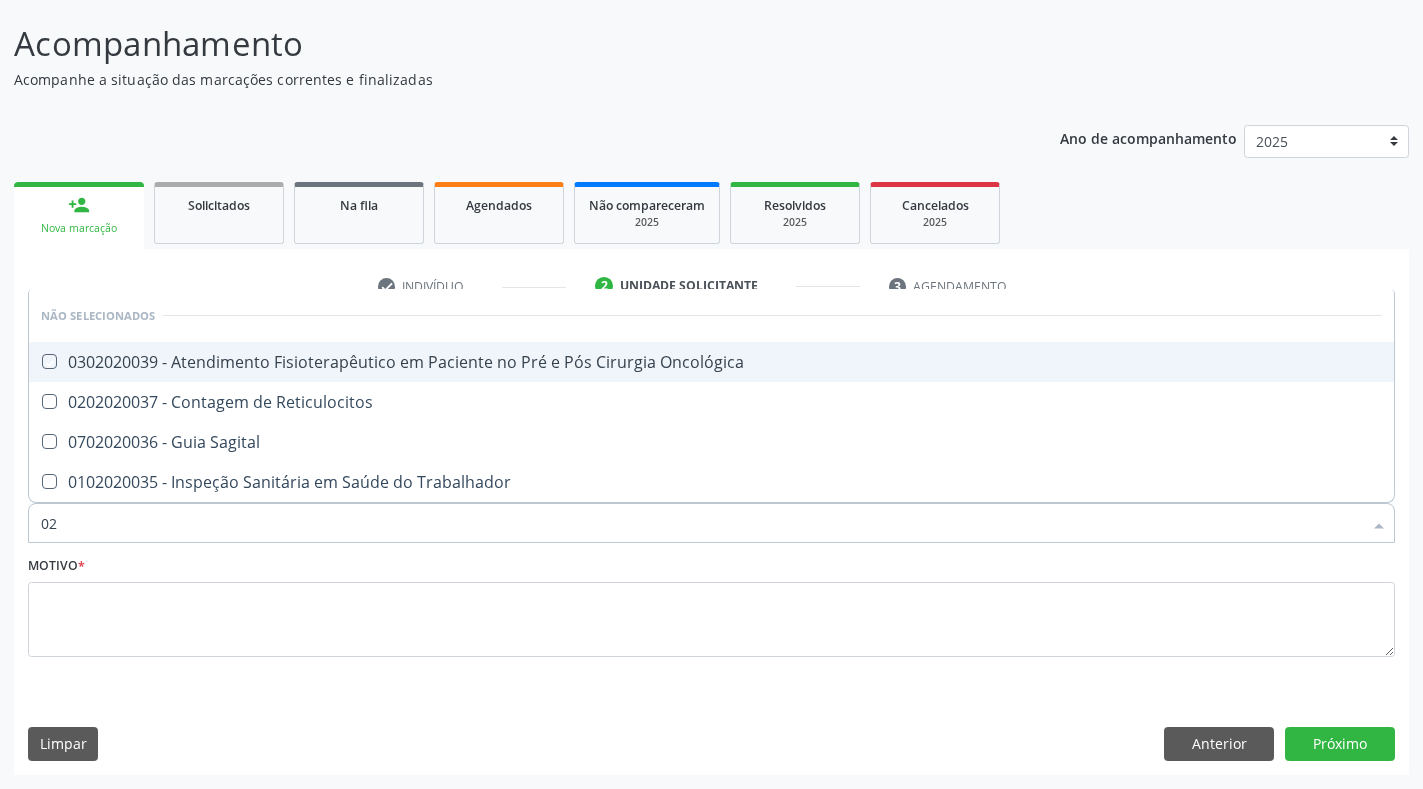 type on "0" 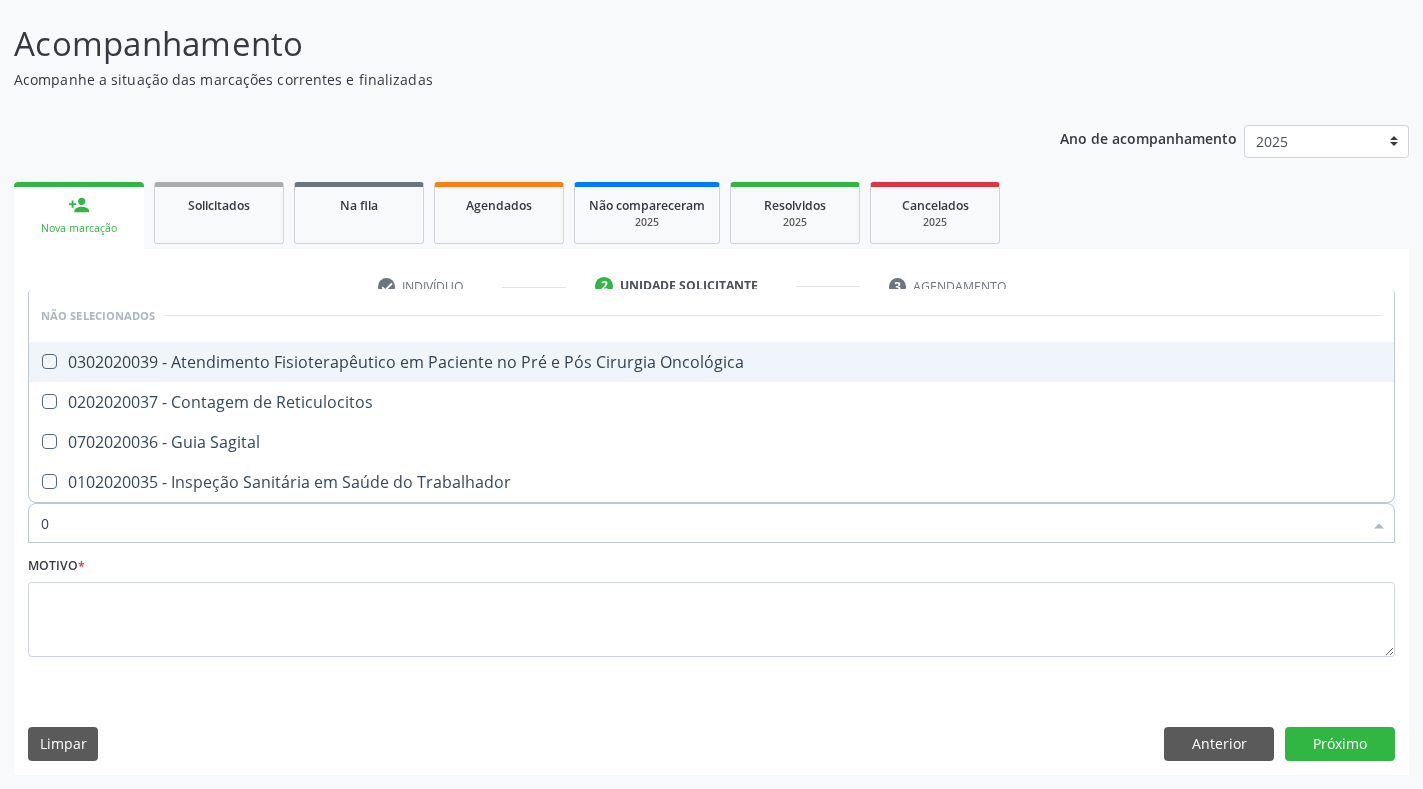 type 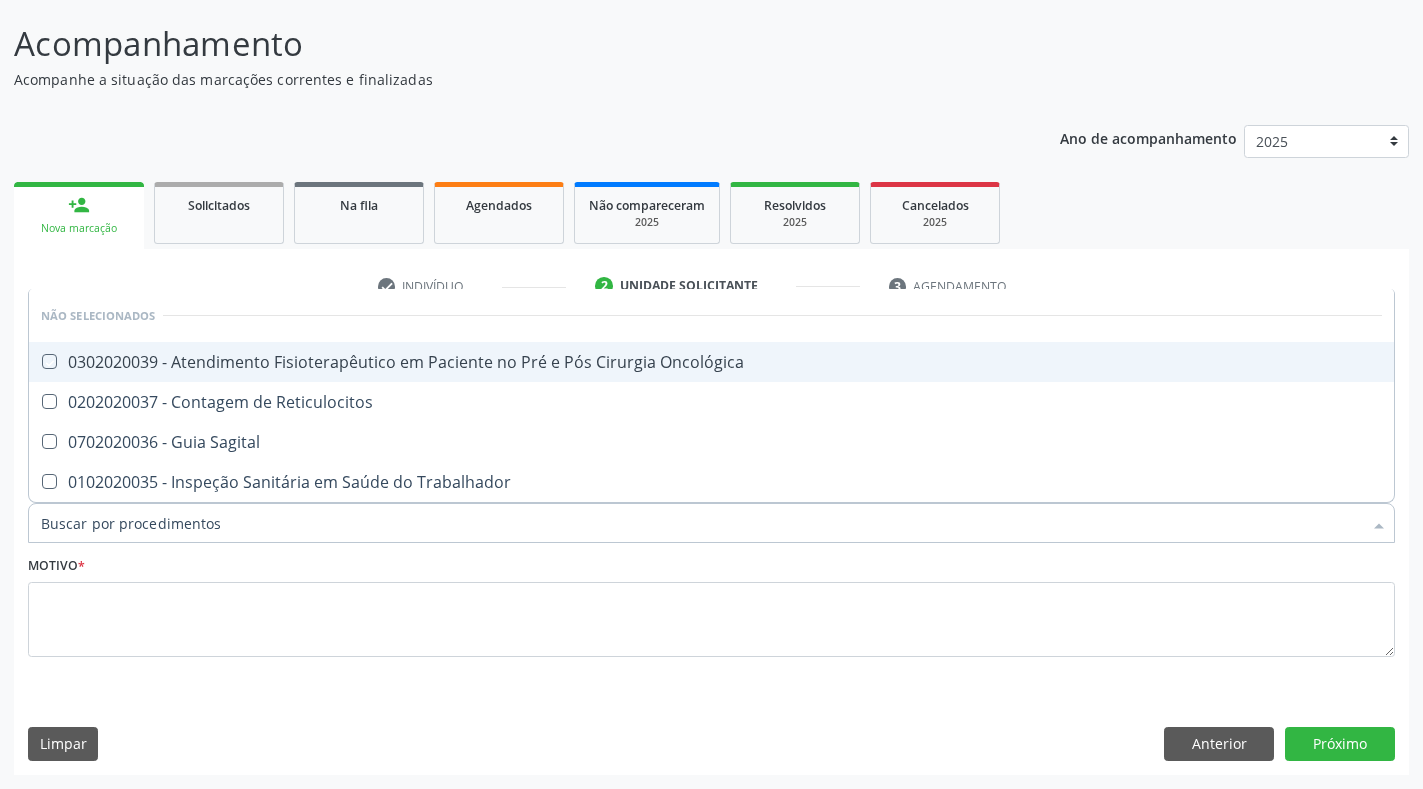 click on "Item de agendamento
*" at bounding box center (701, 523) 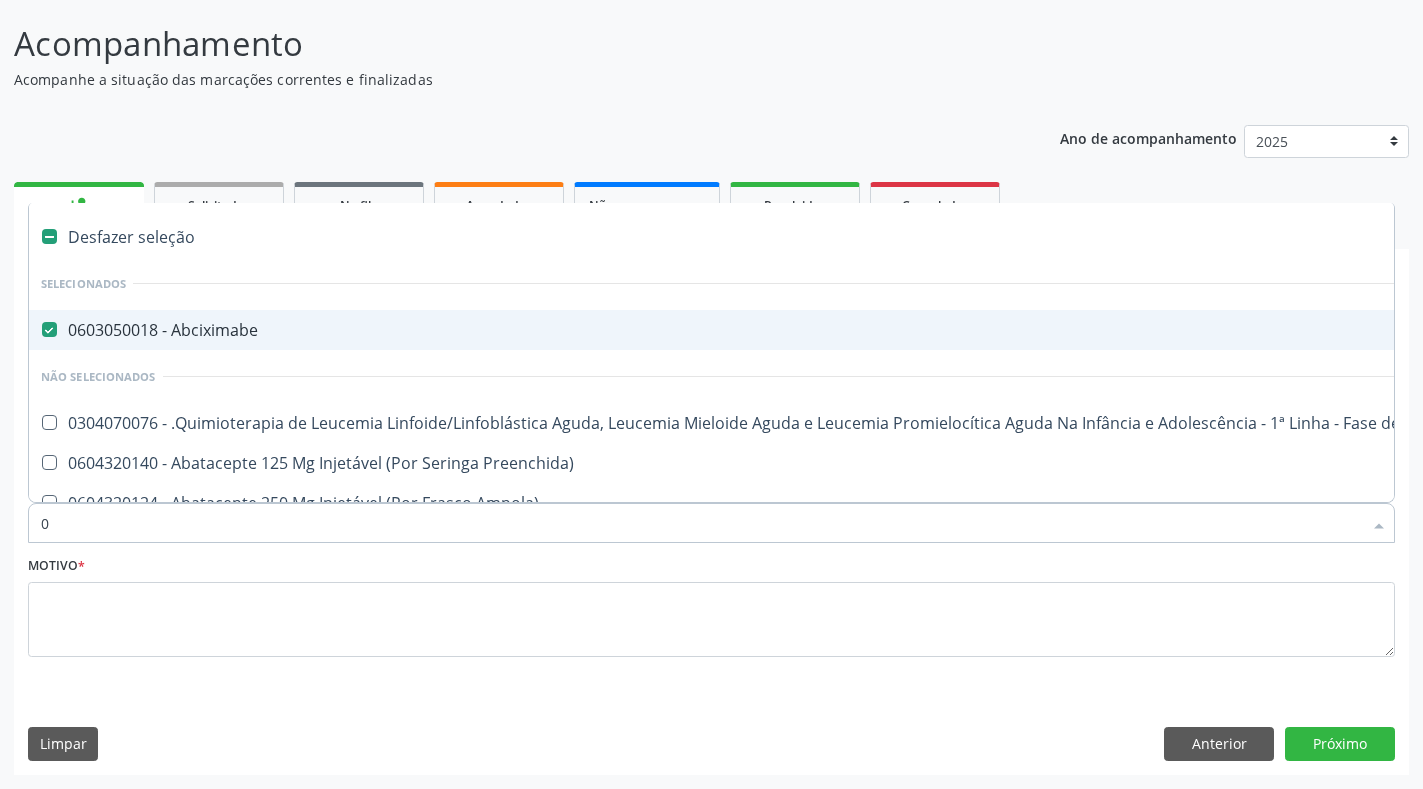 type on "02" 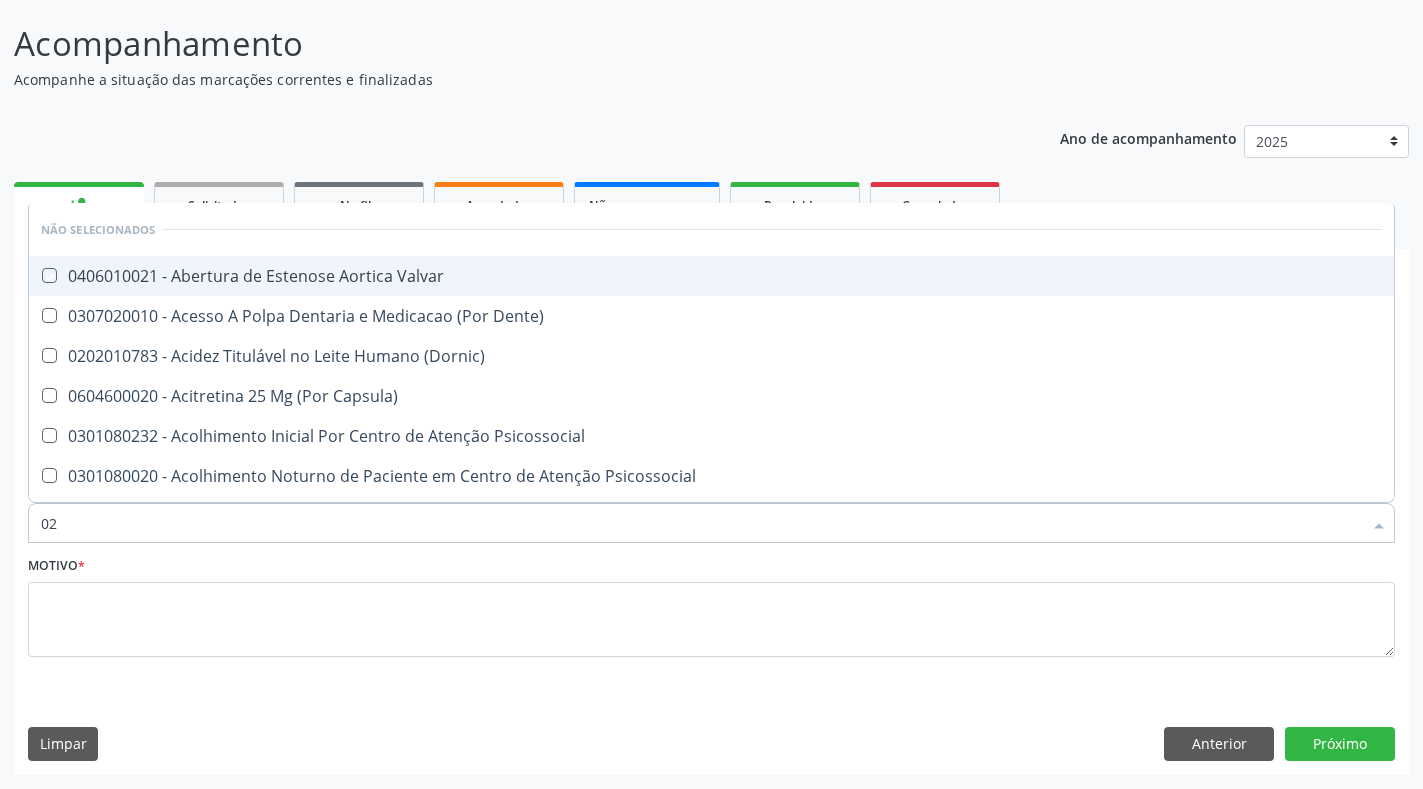 checkbox on "false" 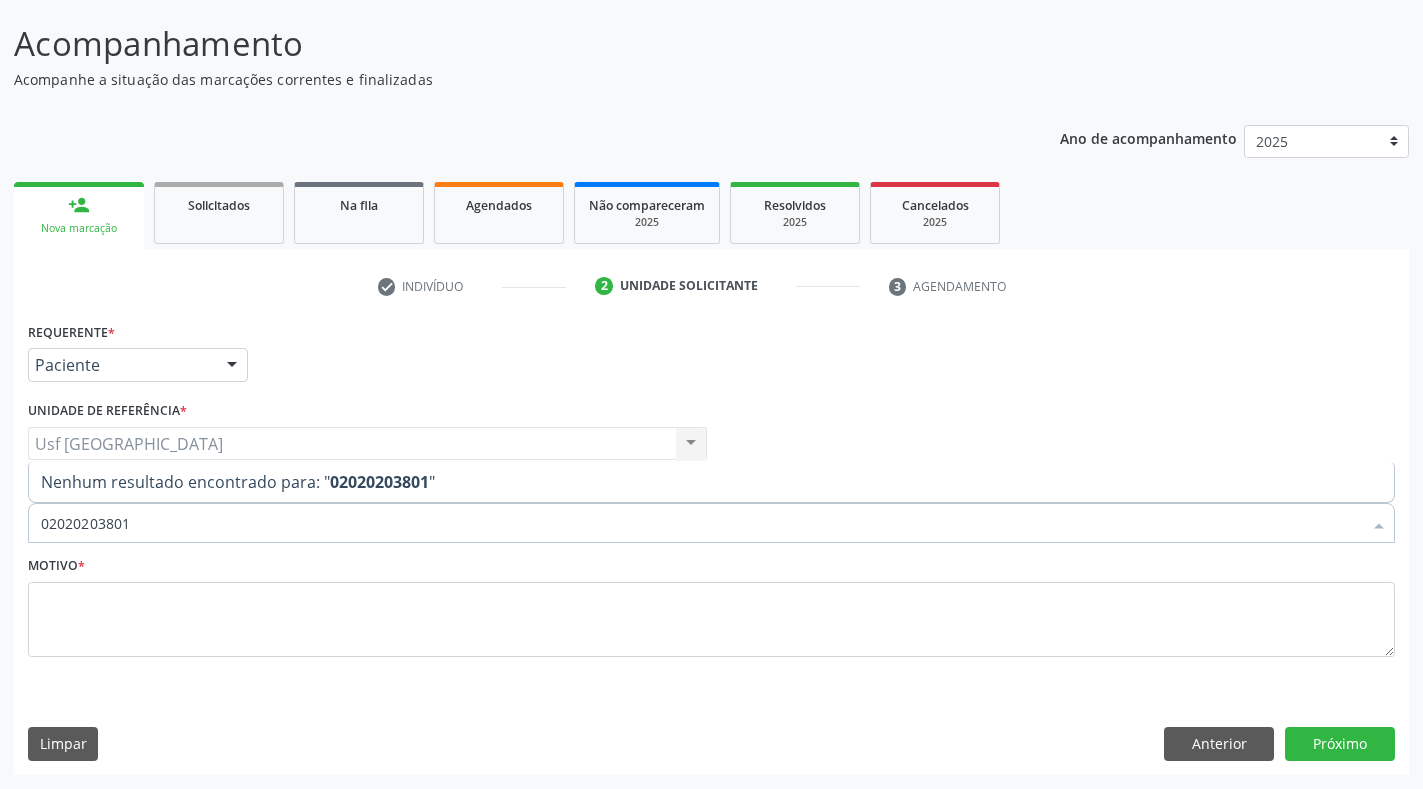 type on "0202020380" 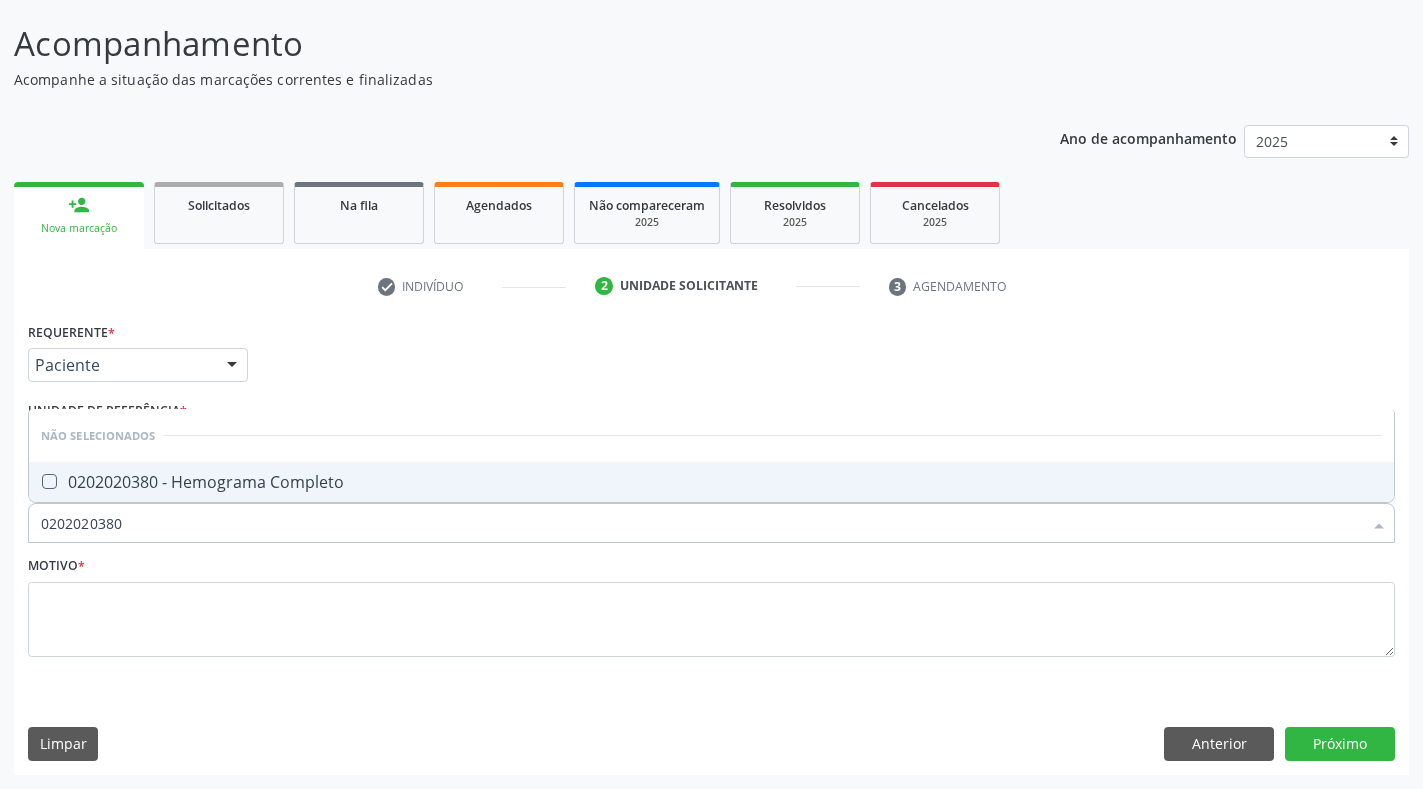 click on "0202020380 - Hemograma Completo" at bounding box center (711, 482) 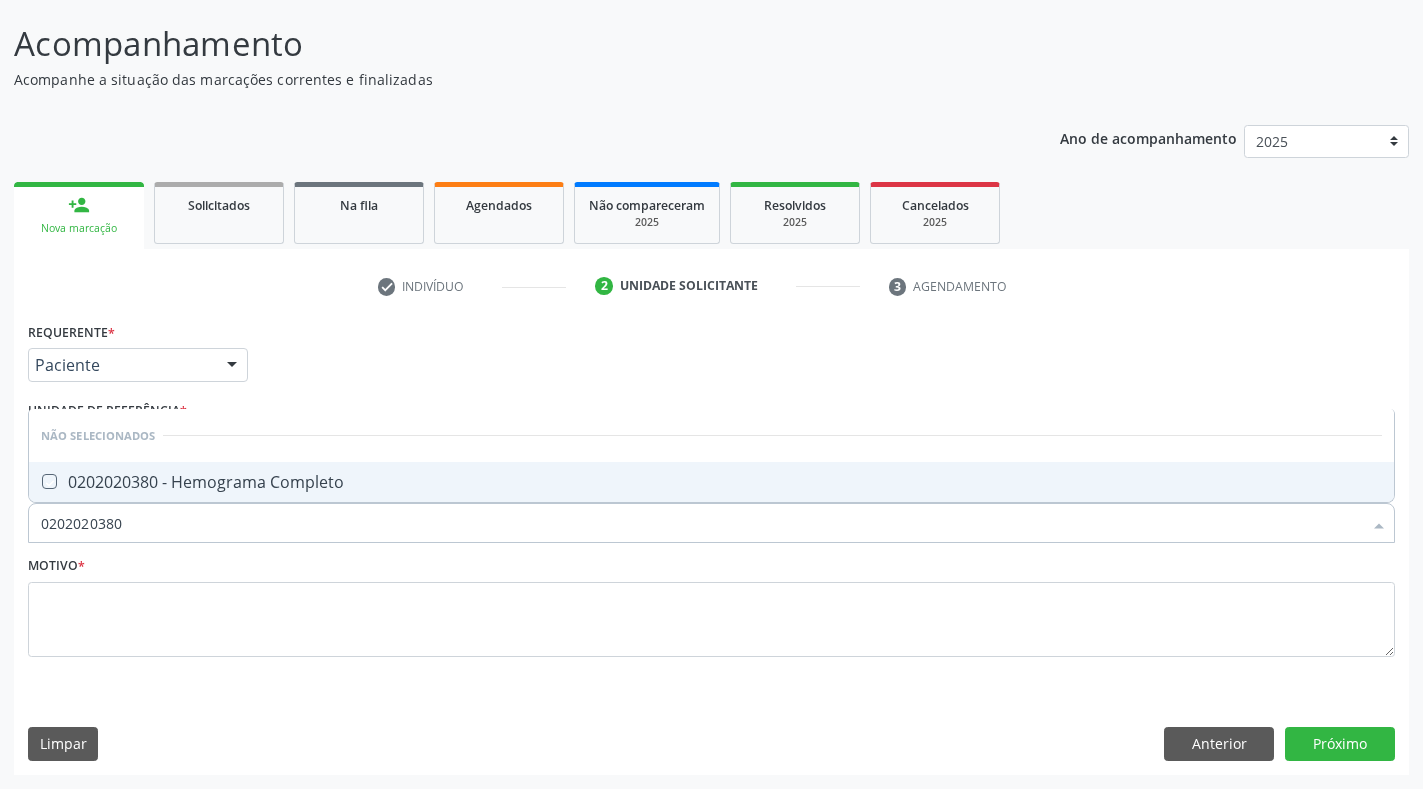 checkbox on "true" 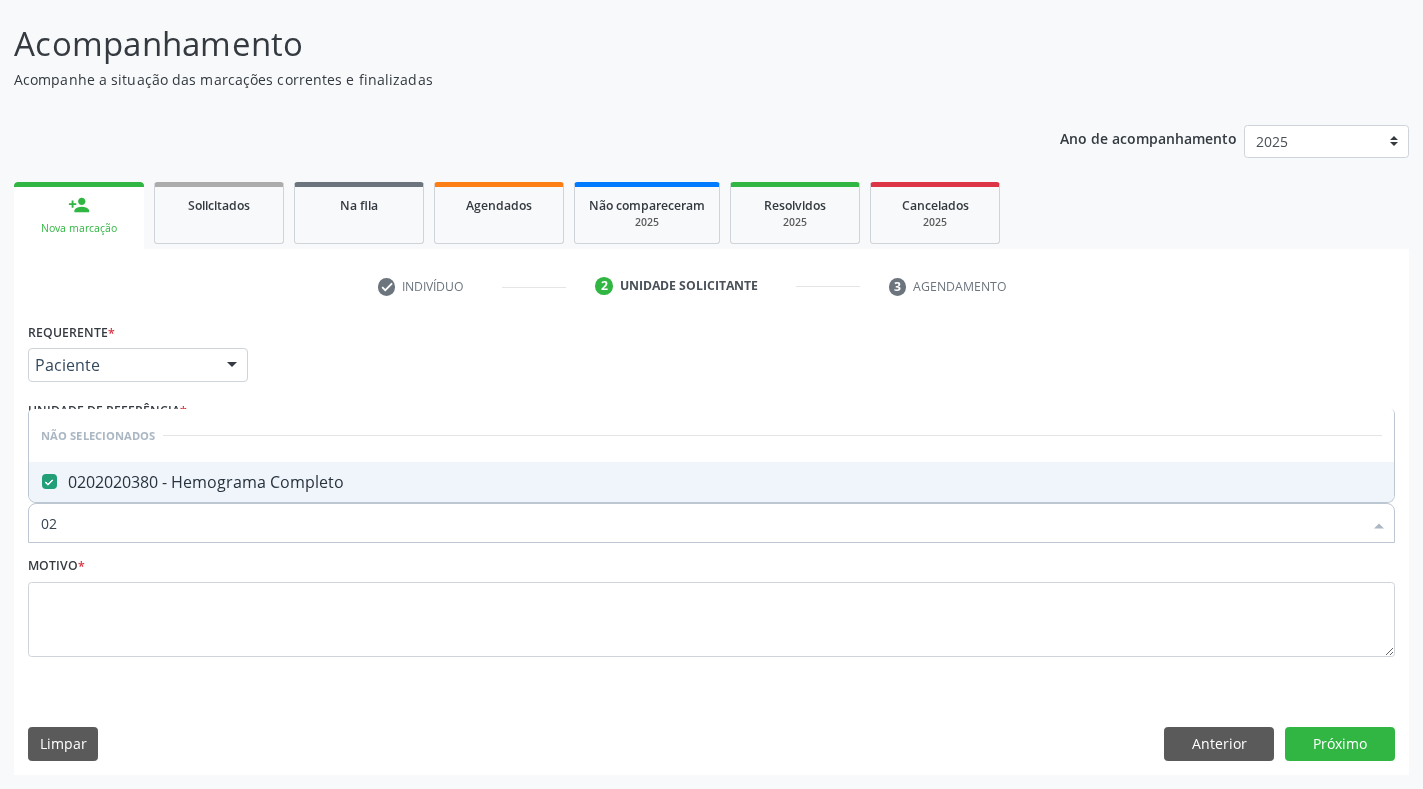 type on "0" 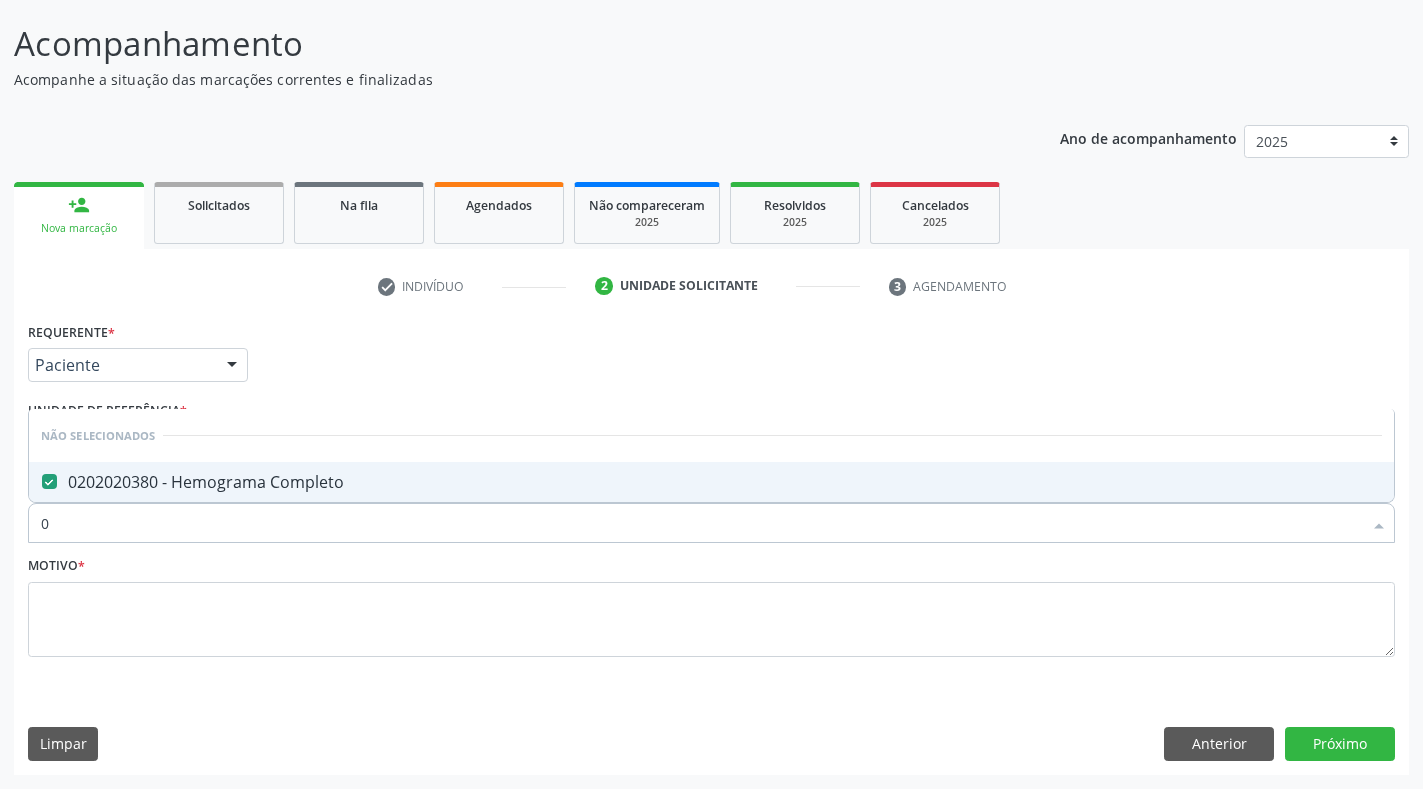 type 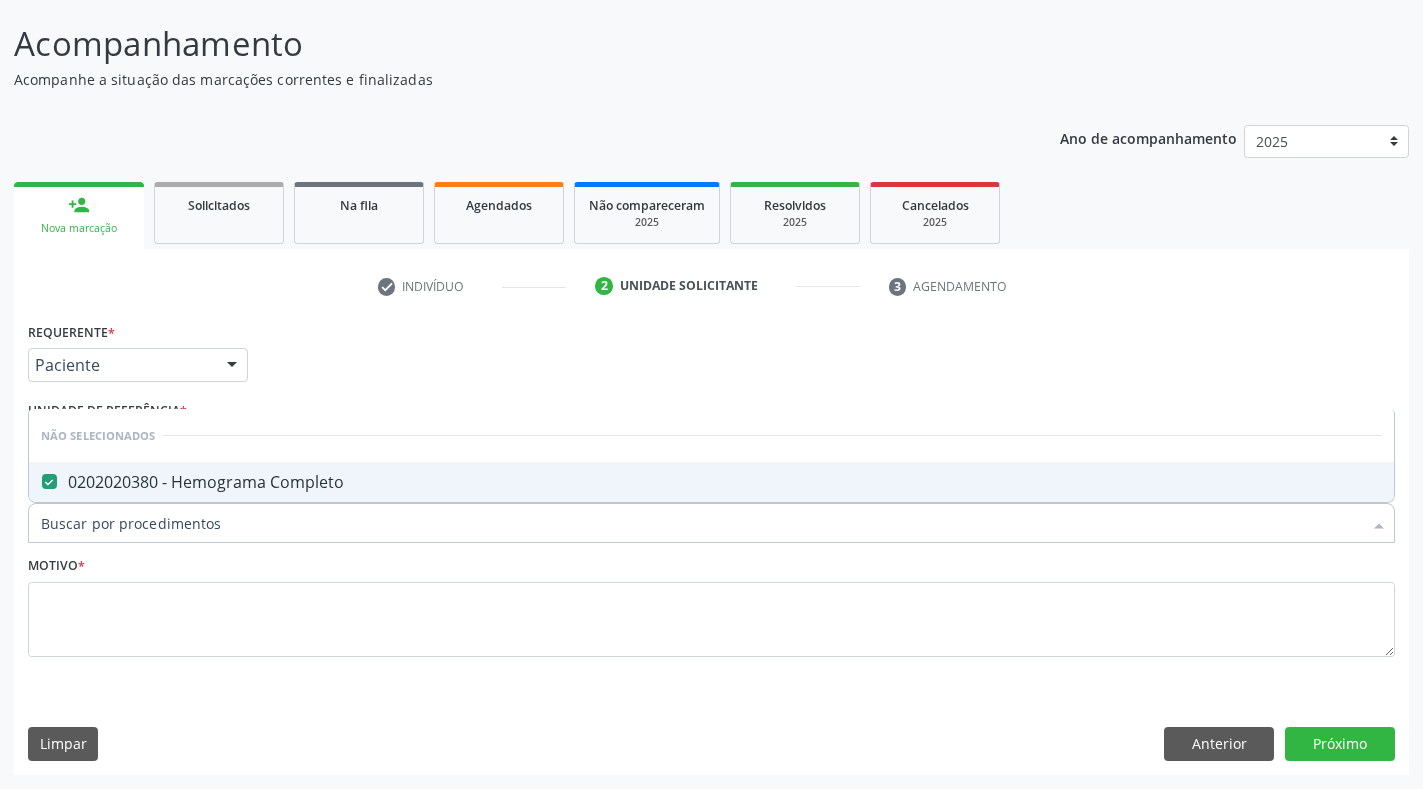 checkbox on "true" 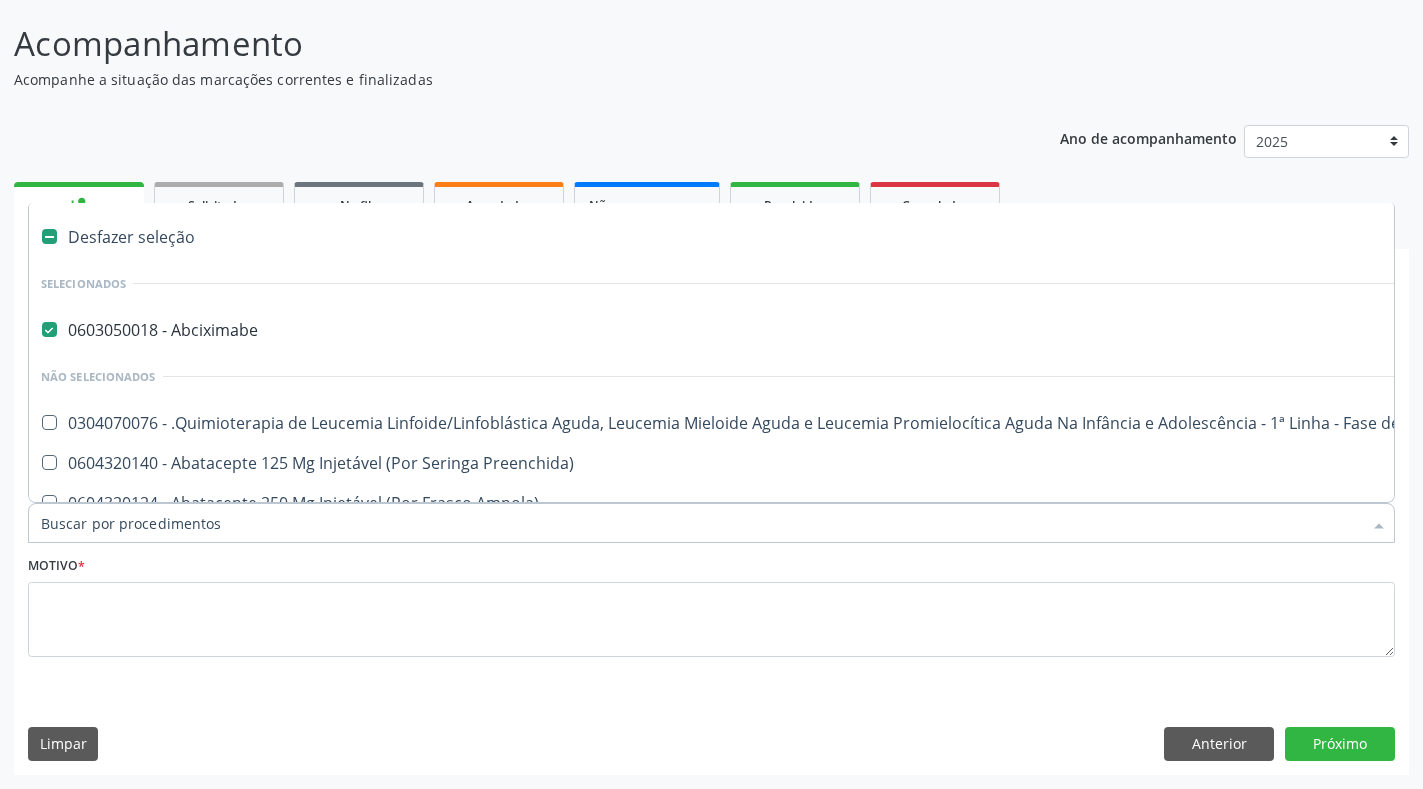 click on "Item de agendamento
*" at bounding box center [701, 523] 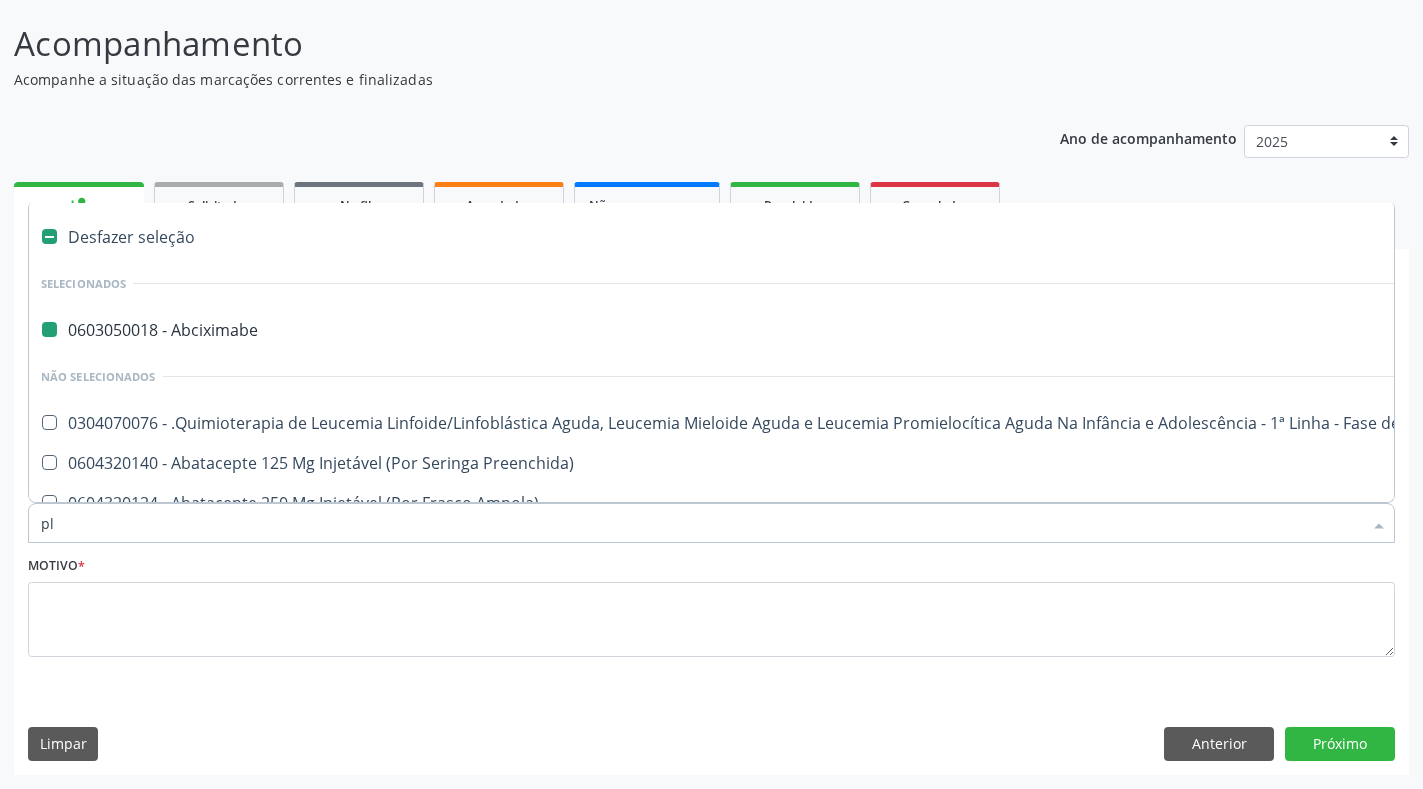 type on "pla" 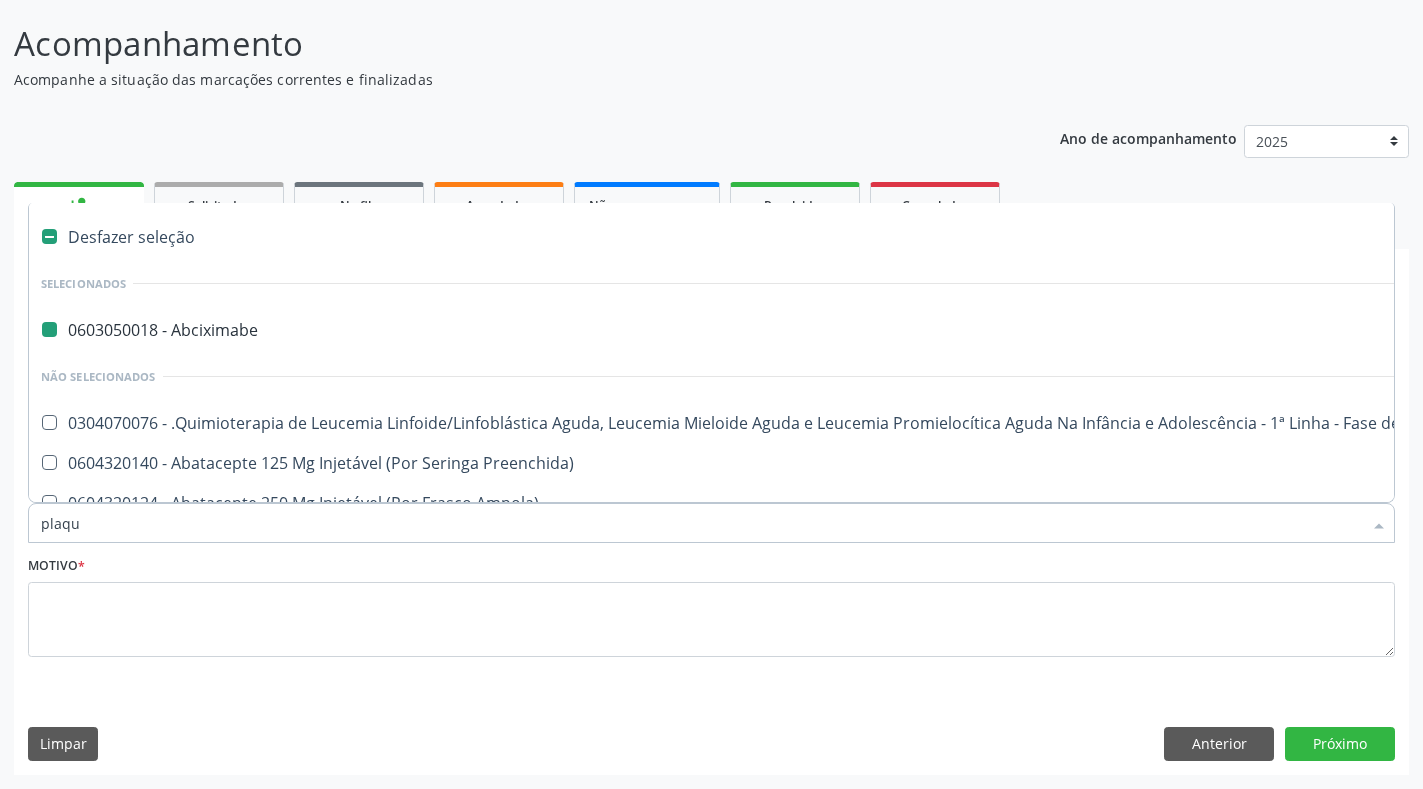 type on "plaque" 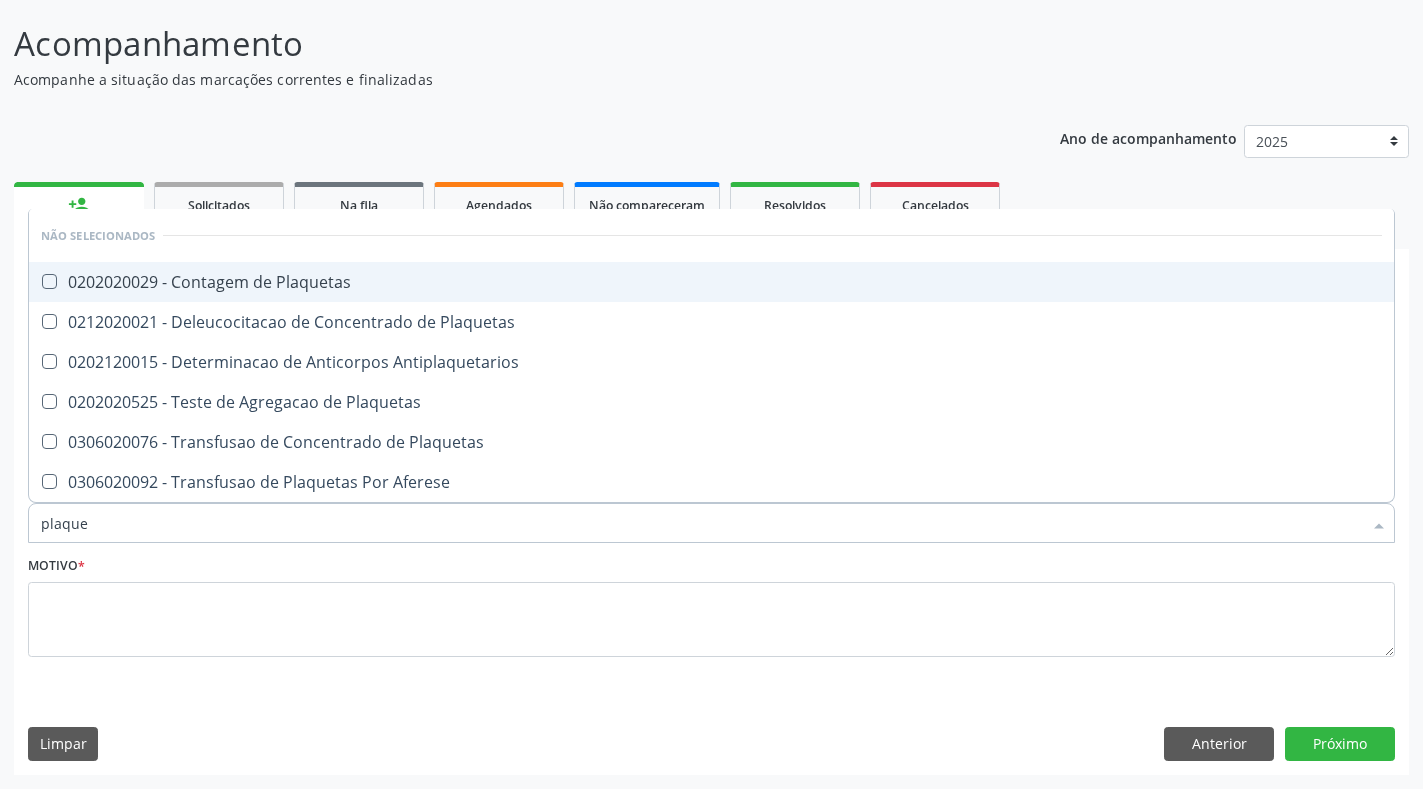 click on "0202020029 - Contagem de Plaquetas" at bounding box center (711, 282) 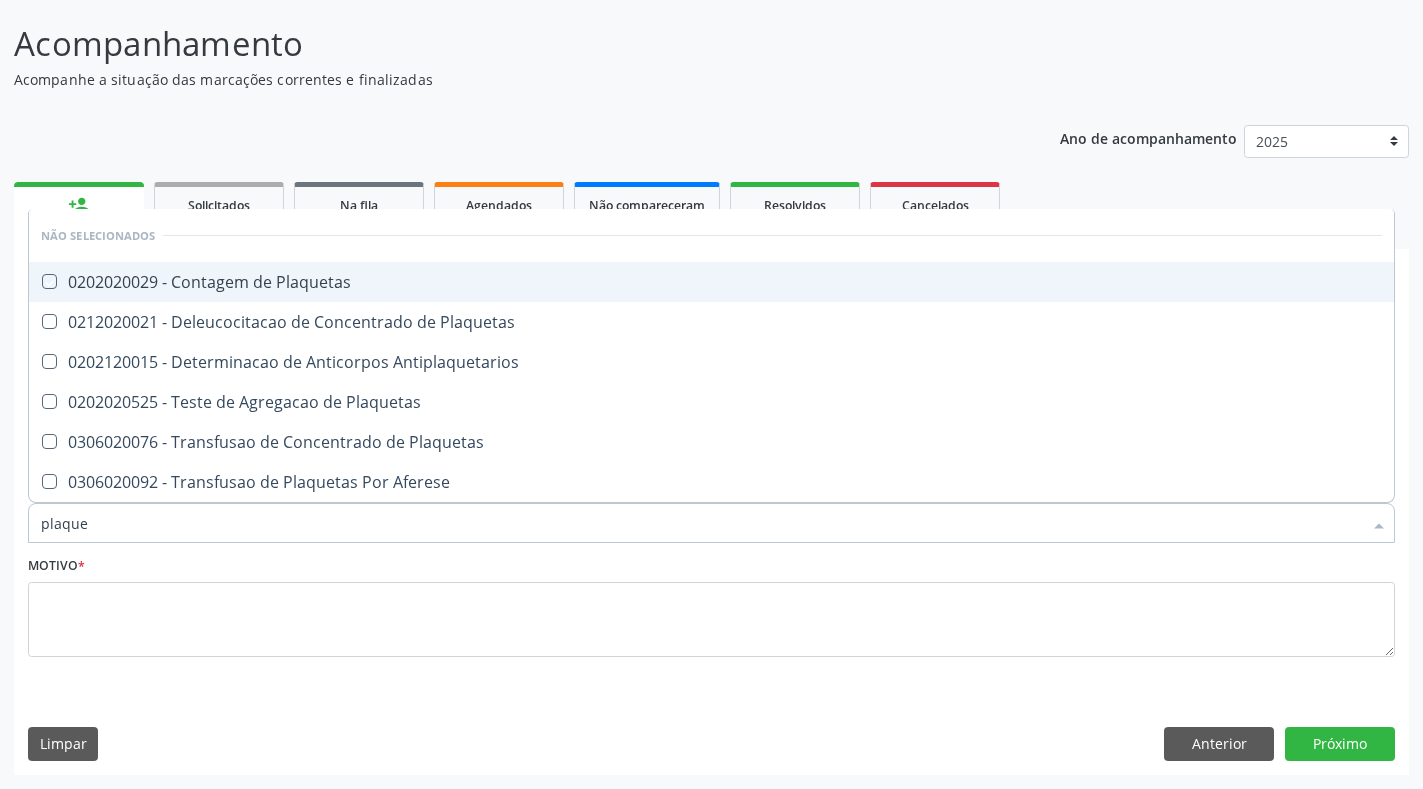 checkbox on "true" 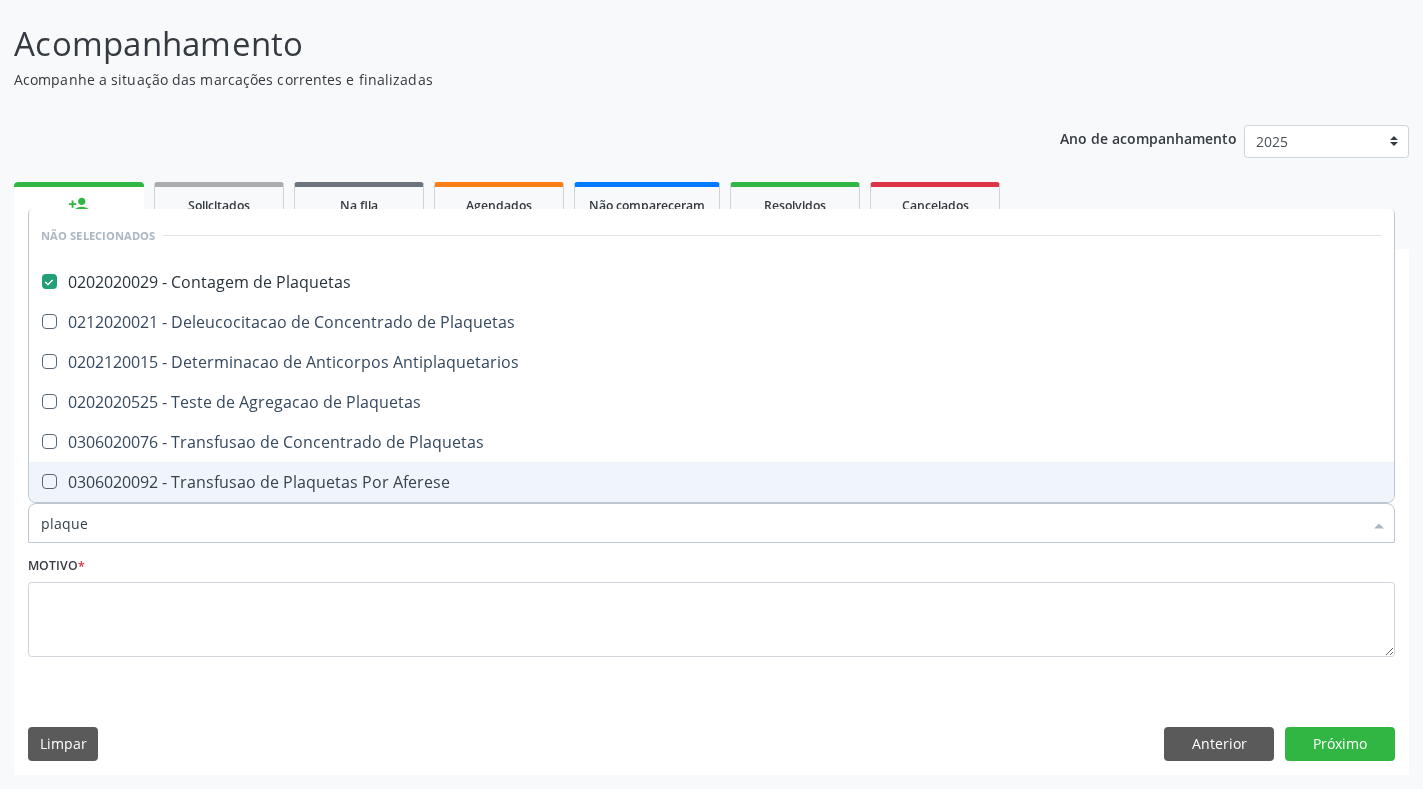 type on "plaque" 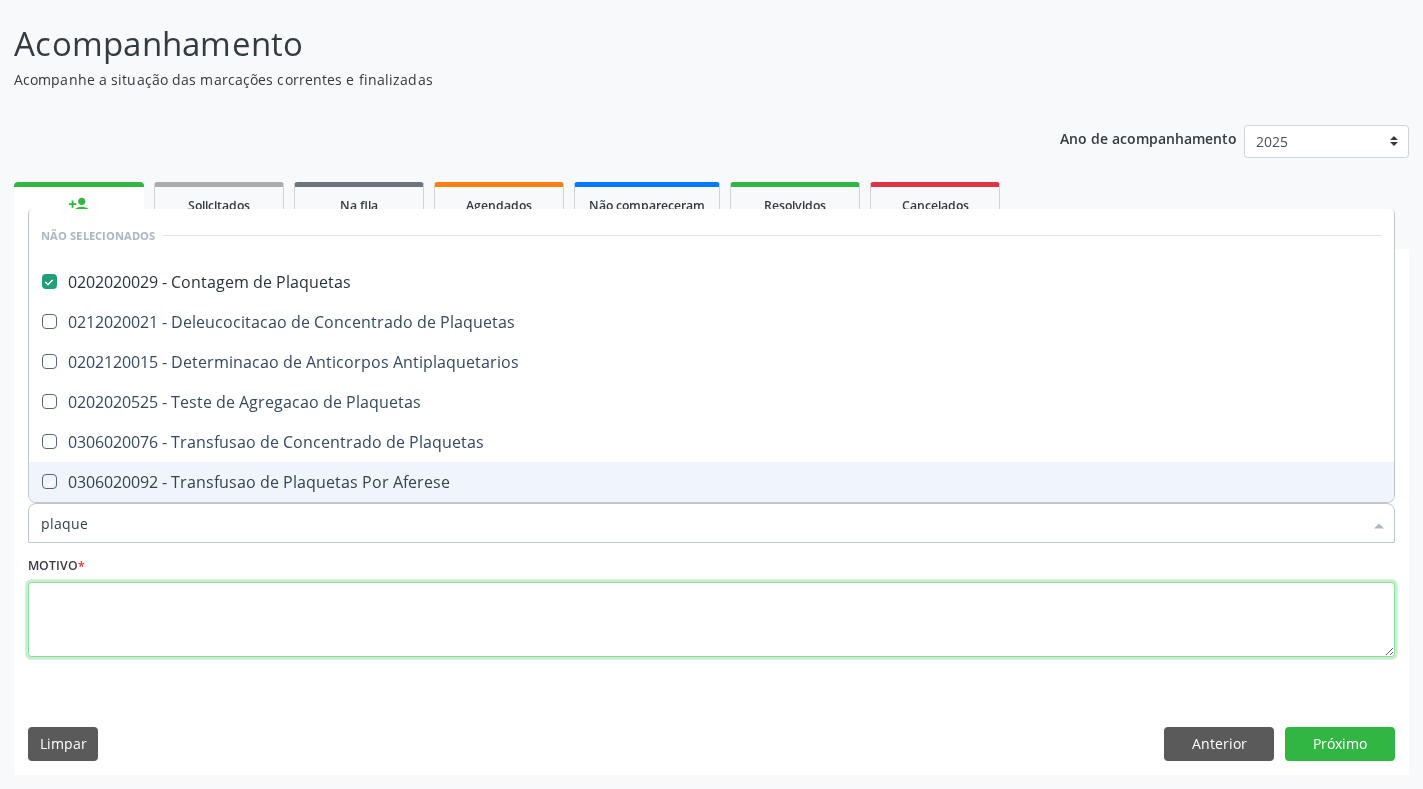 click at bounding box center [711, 620] 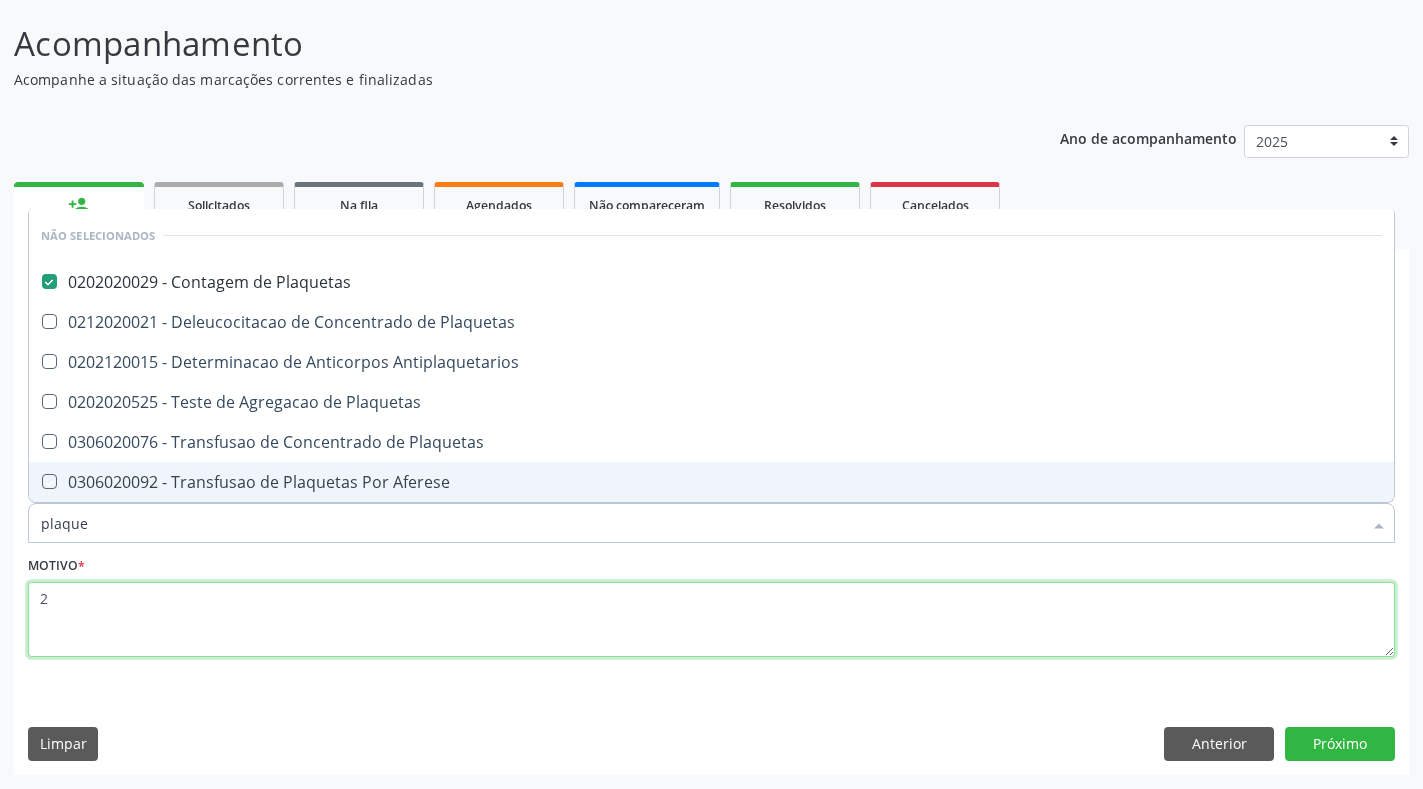 click on "2" at bounding box center [711, 620] 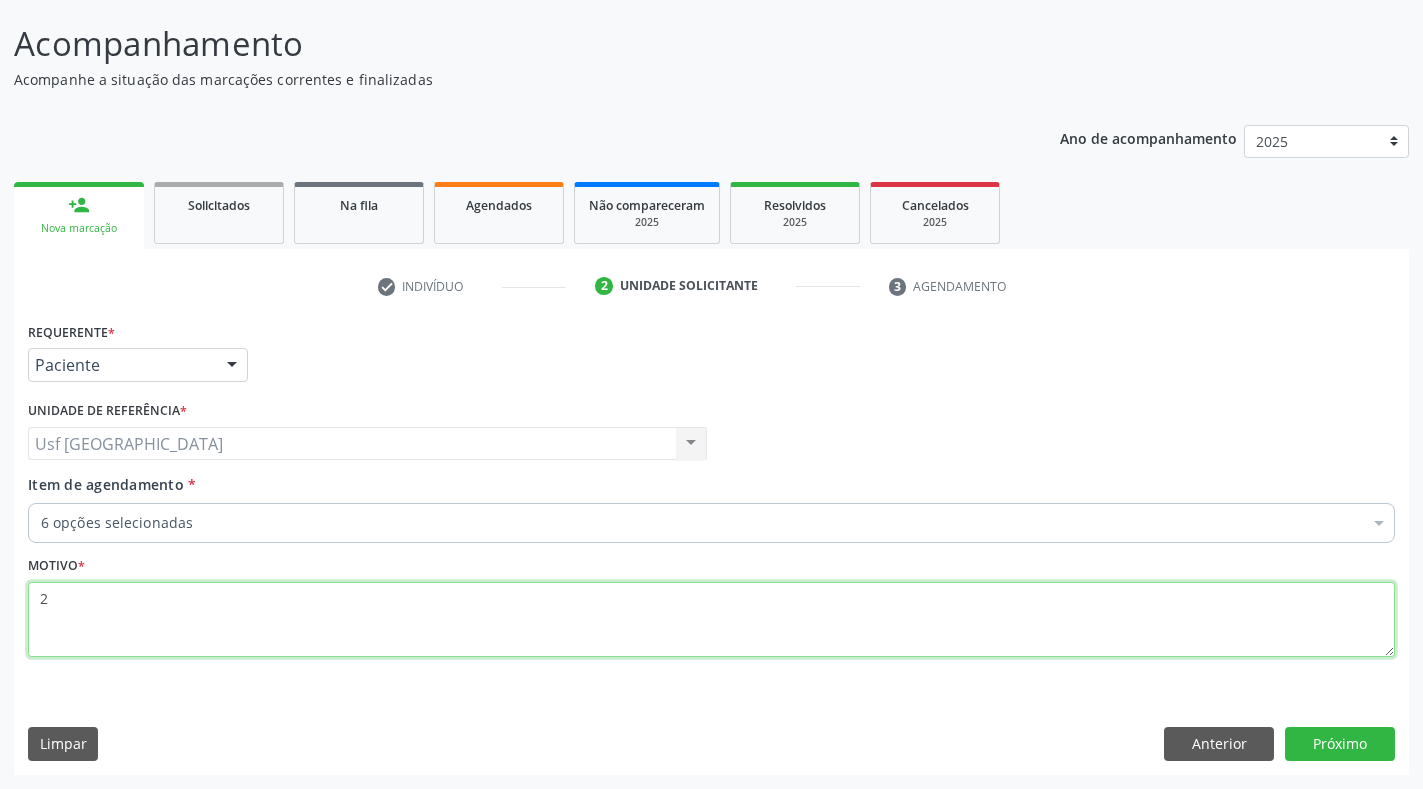 type 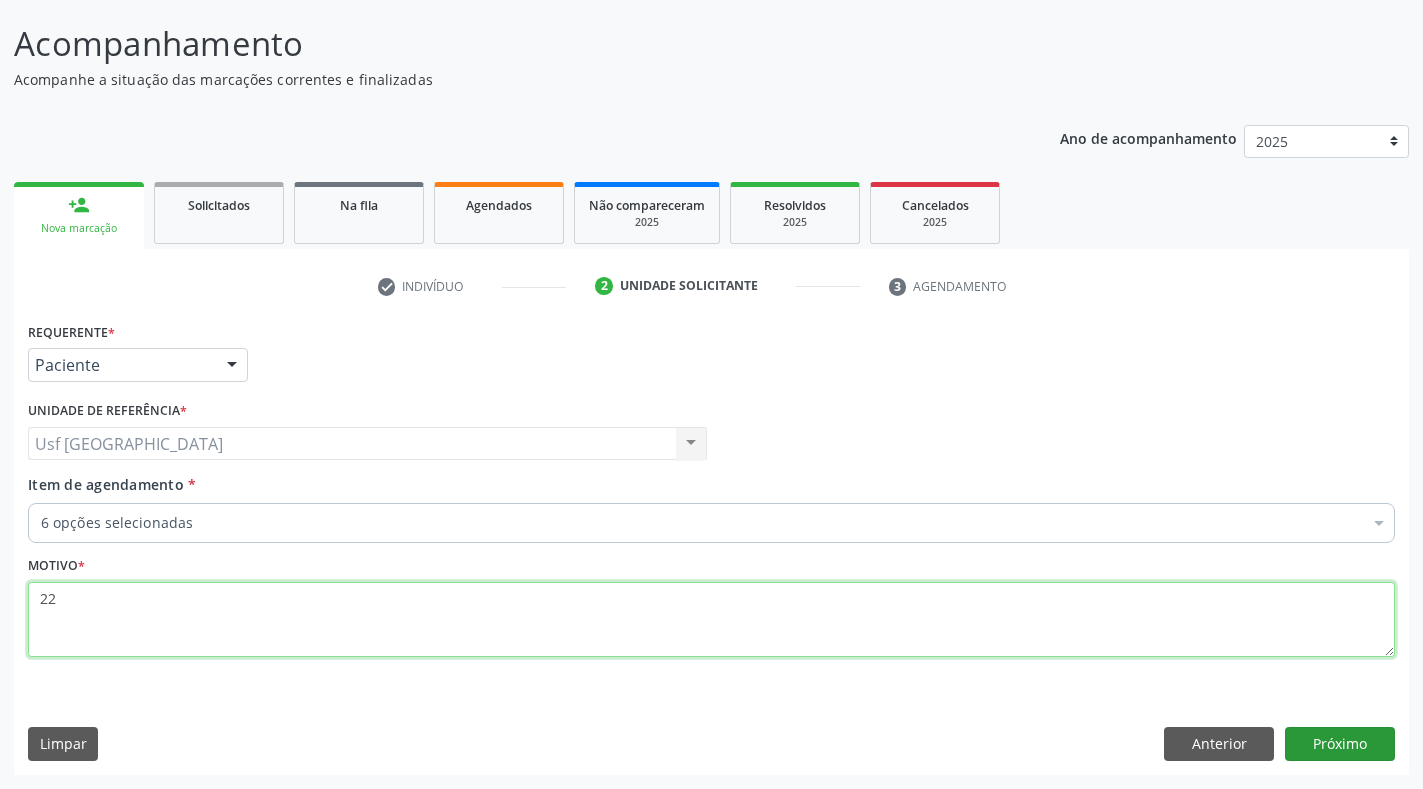 type on "22" 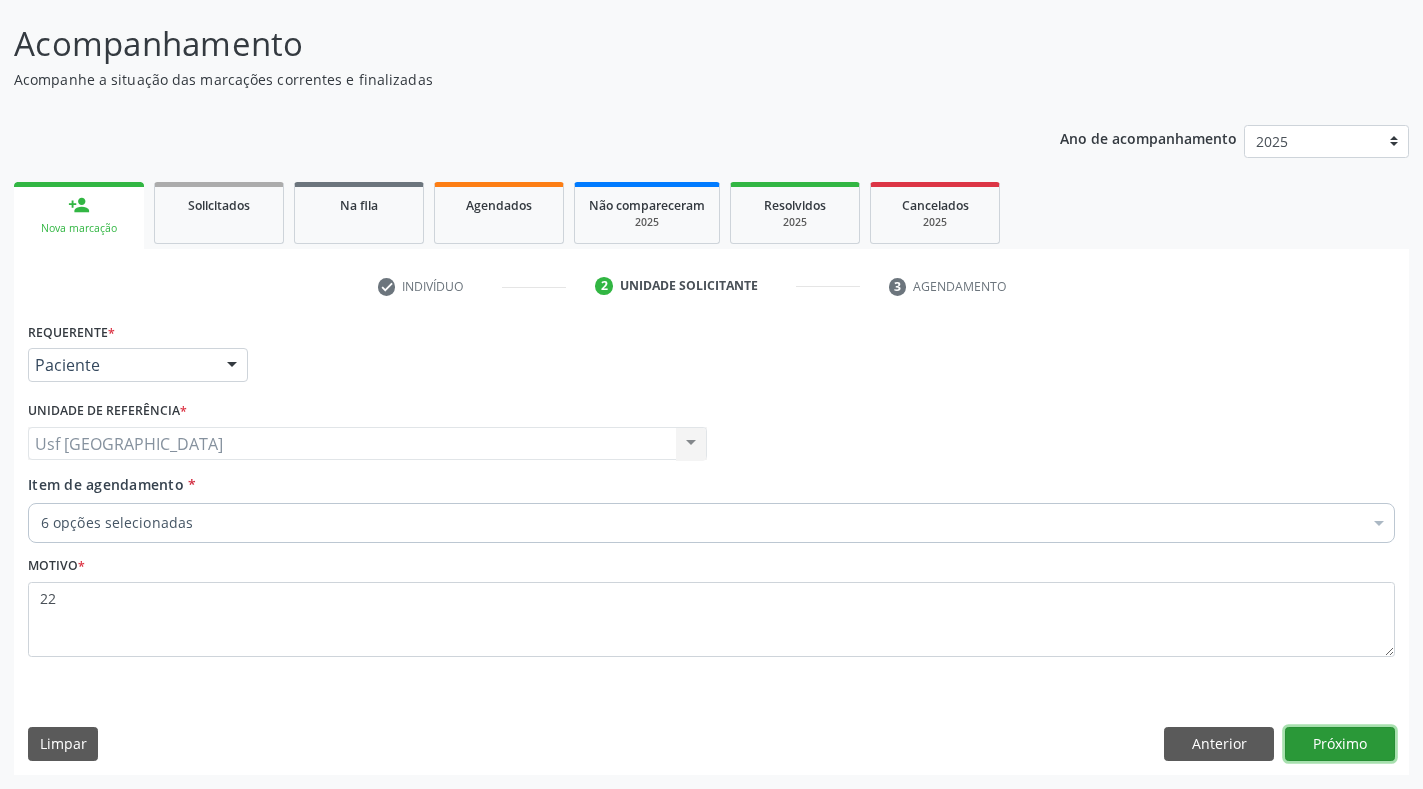 click on "Próximo" at bounding box center (1340, 744) 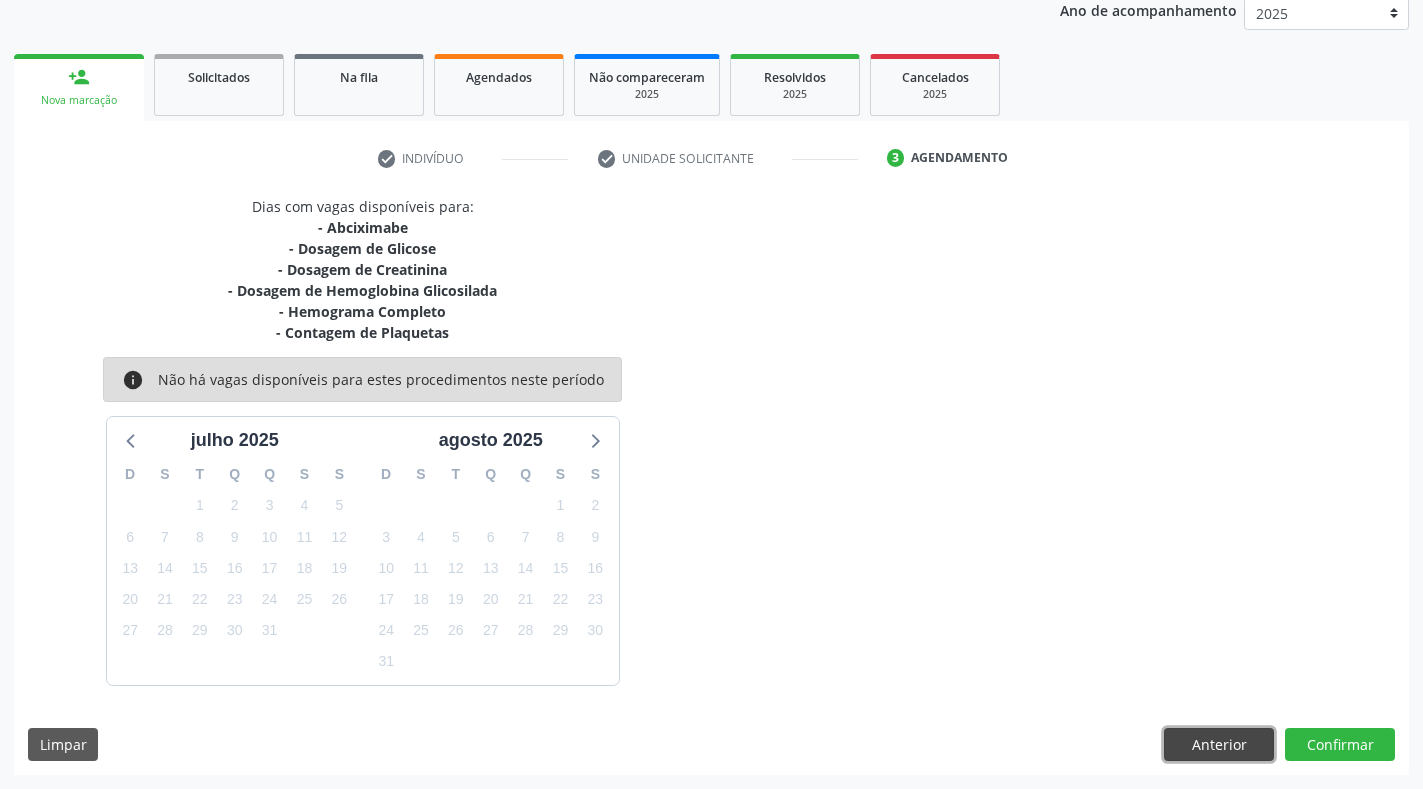 click on "Anterior" at bounding box center (1219, 745) 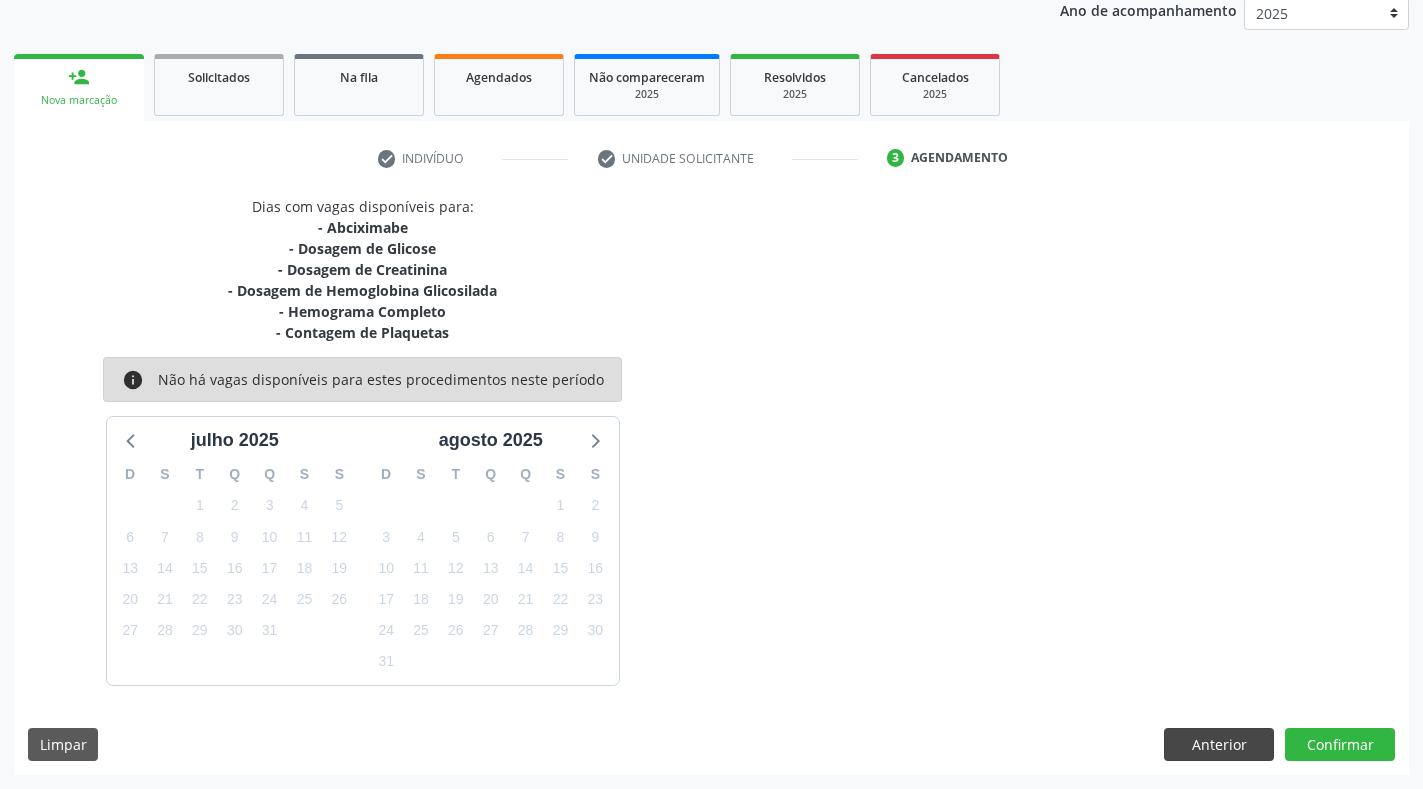 scroll, scrollTop: 117, scrollLeft: 0, axis: vertical 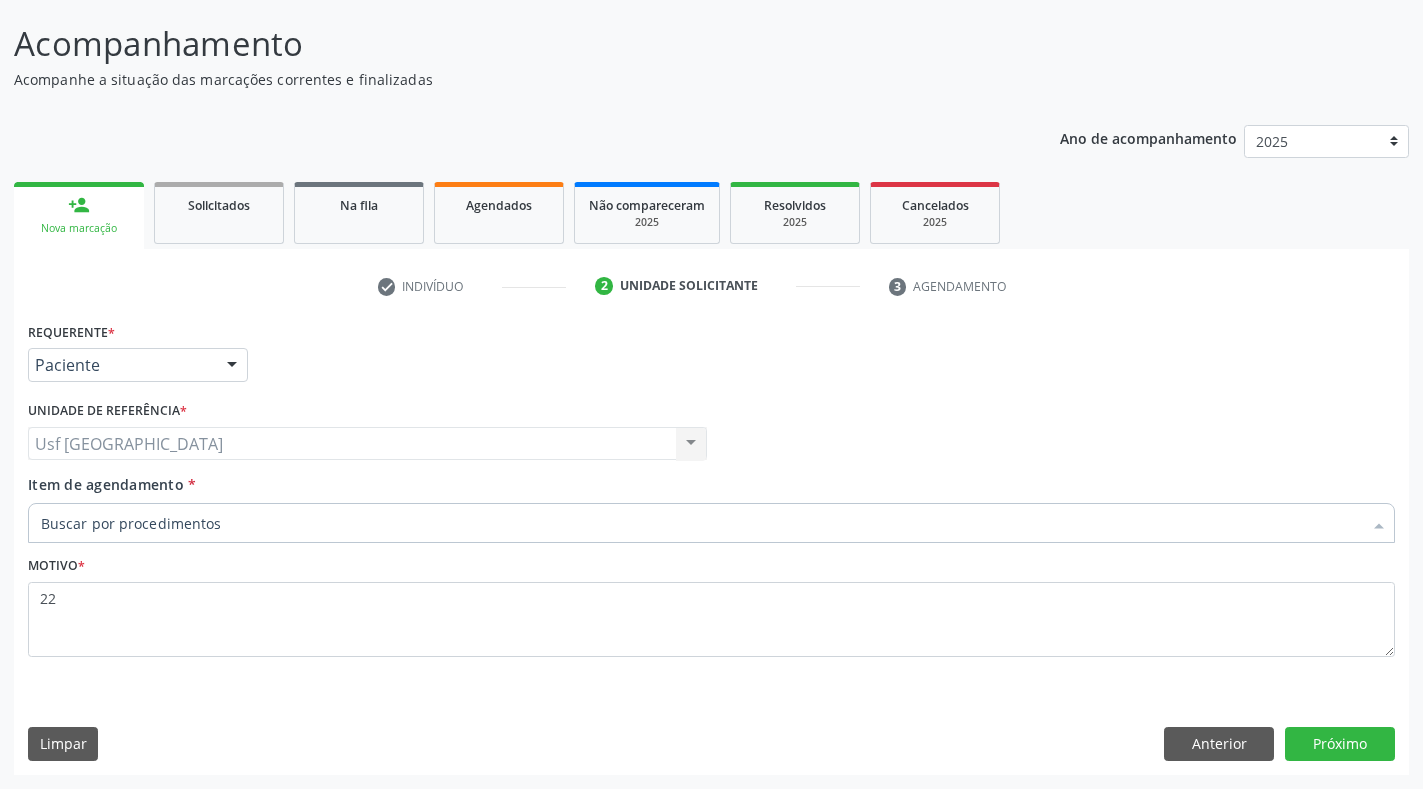 click on "Item de agendamento
*" at bounding box center [701, 523] 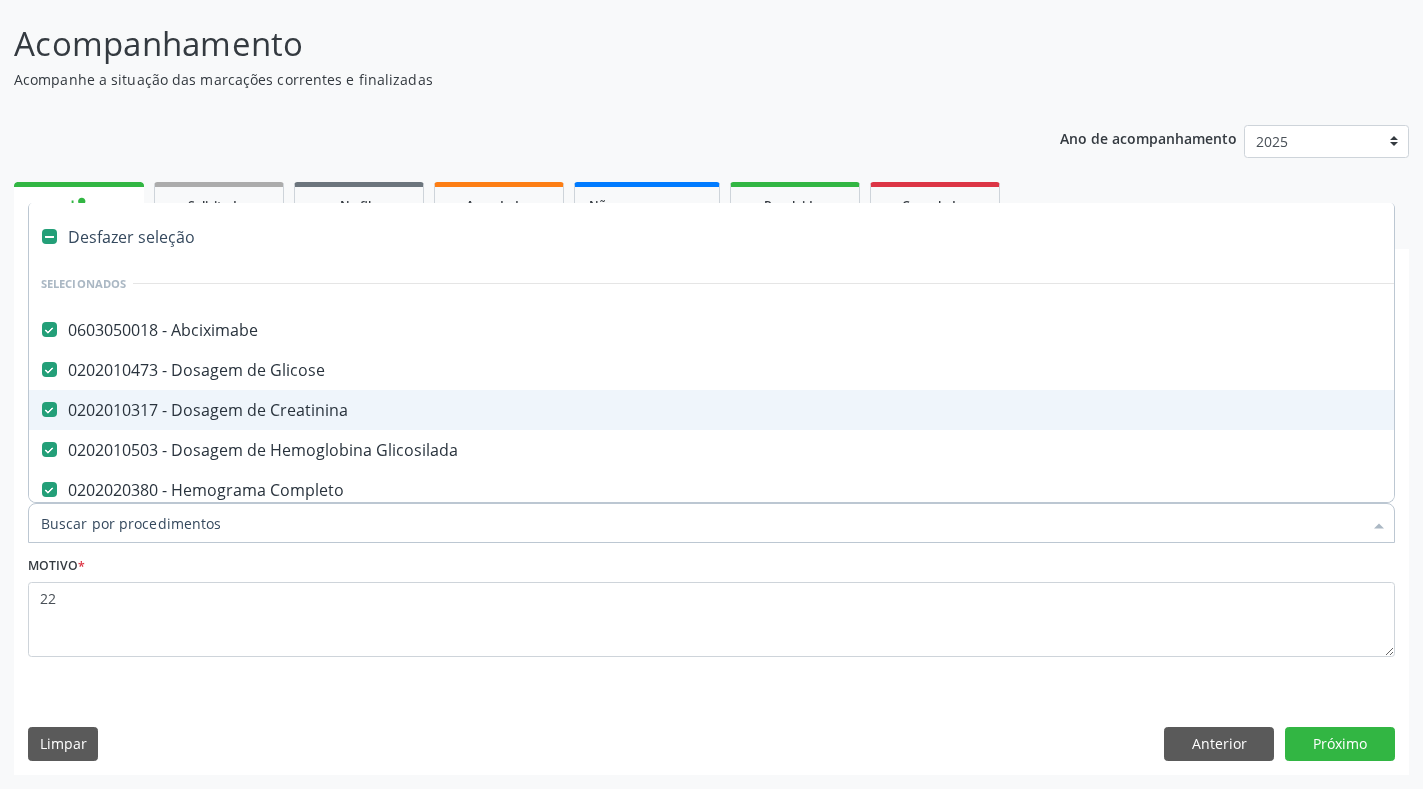 scroll, scrollTop: 100, scrollLeft: 0, axis: vertical 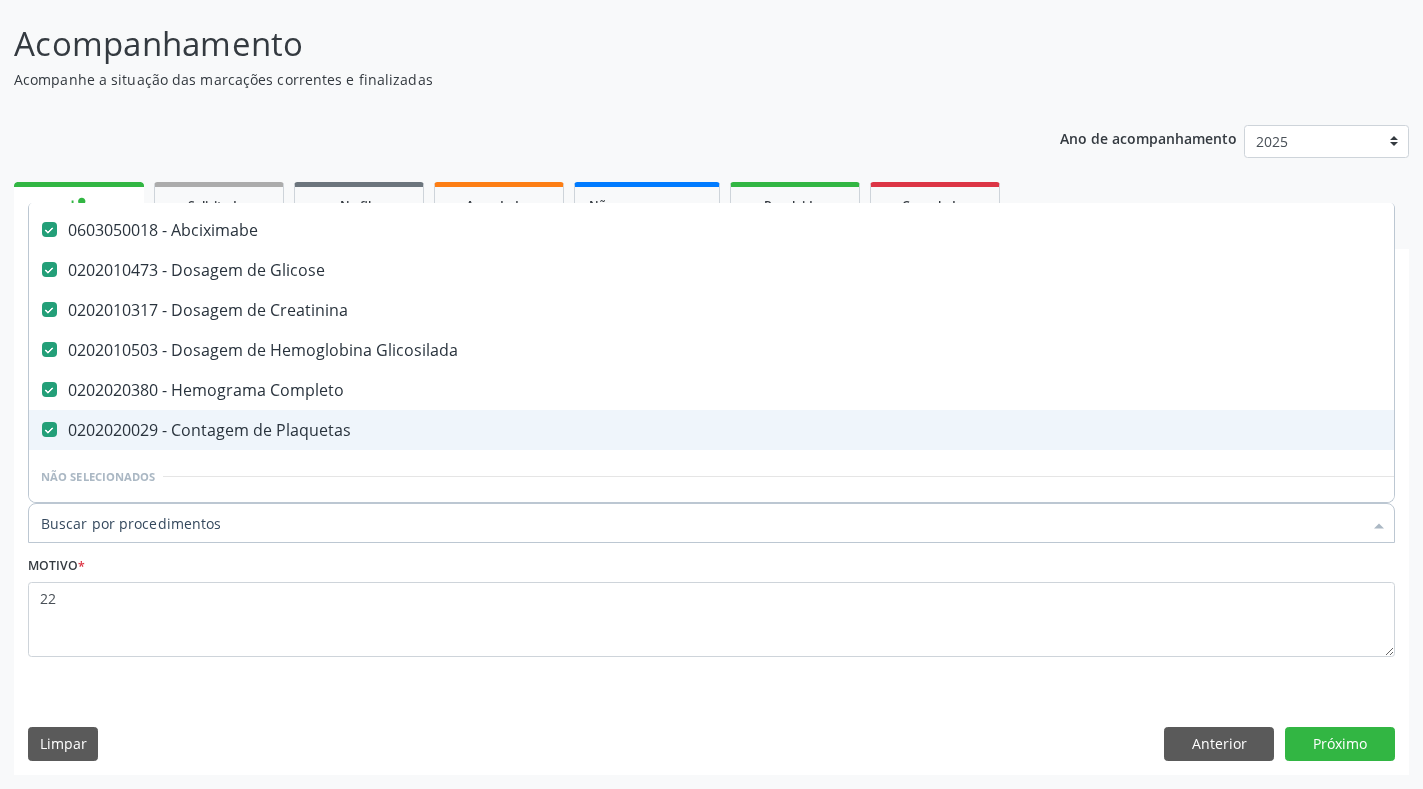 click on "0202020029 - Contagem de Plaquetas" at bounding box center (819, 430) 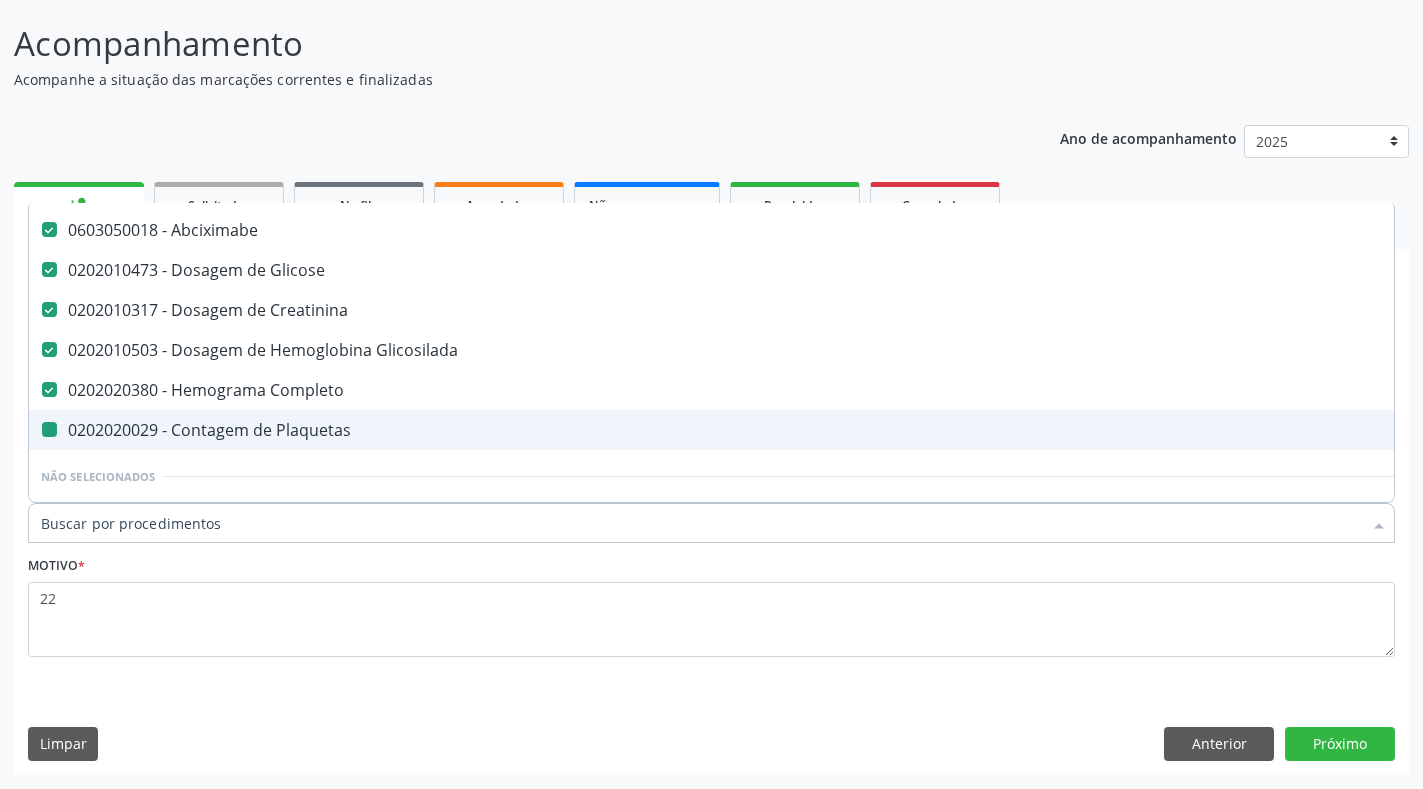 checkbox on "false" 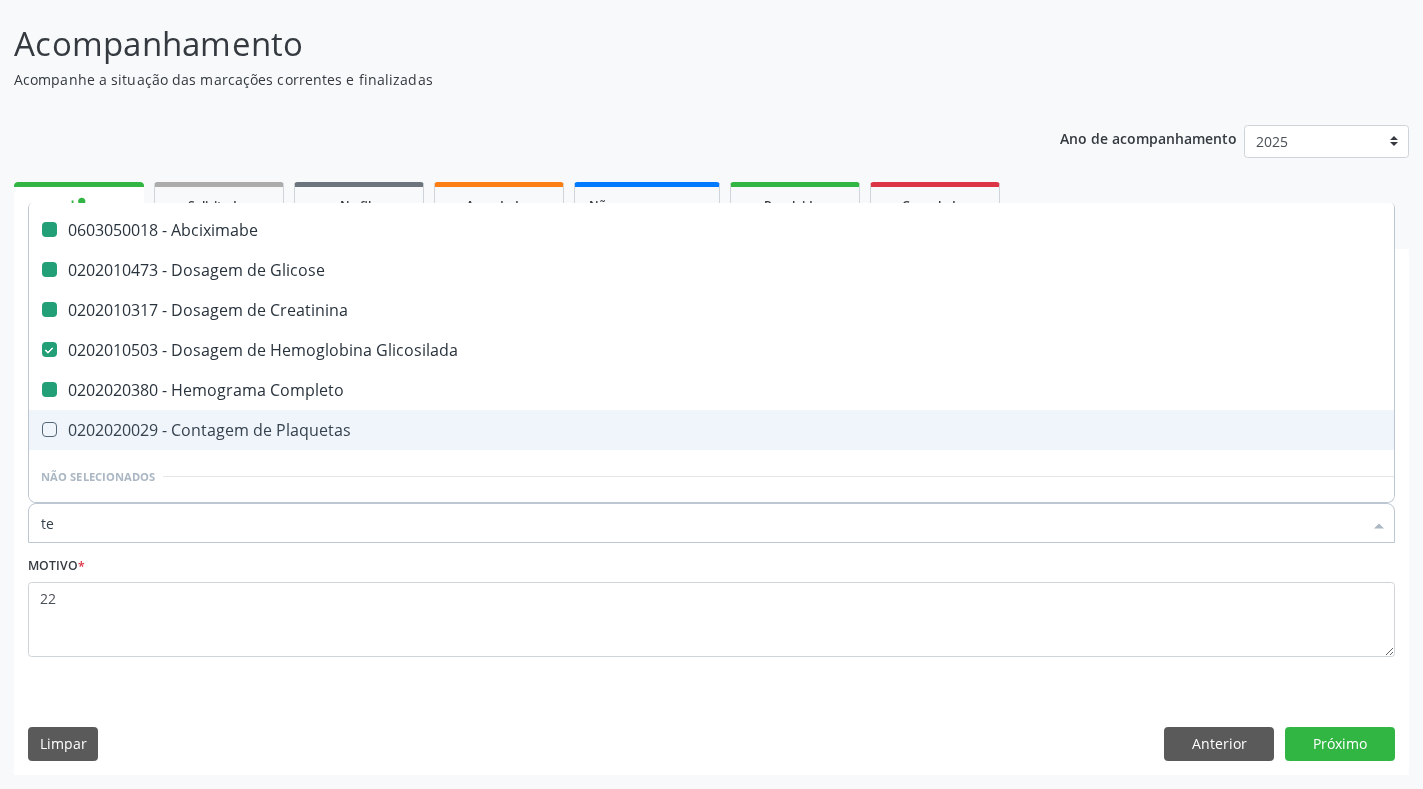 type on "tem" 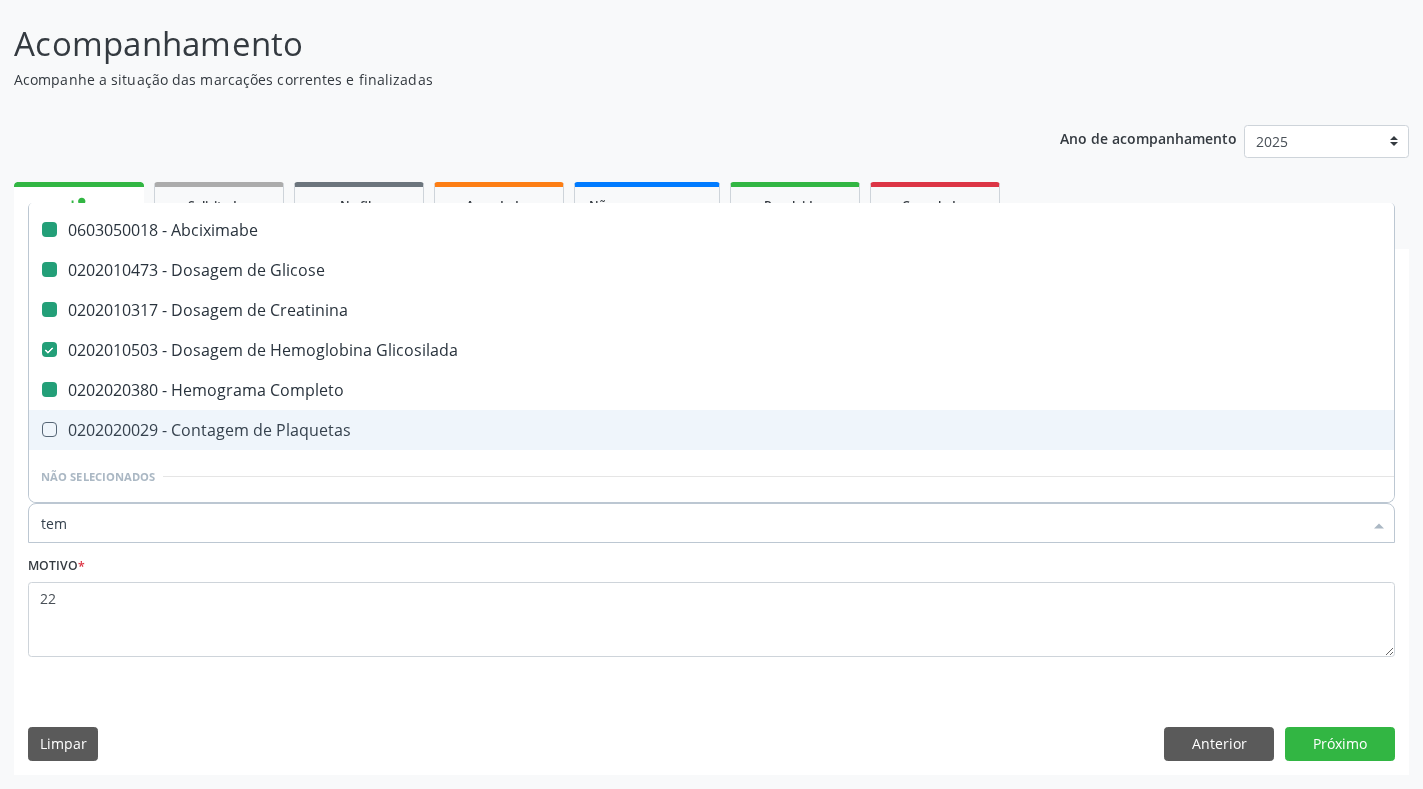 checkbox on "false" 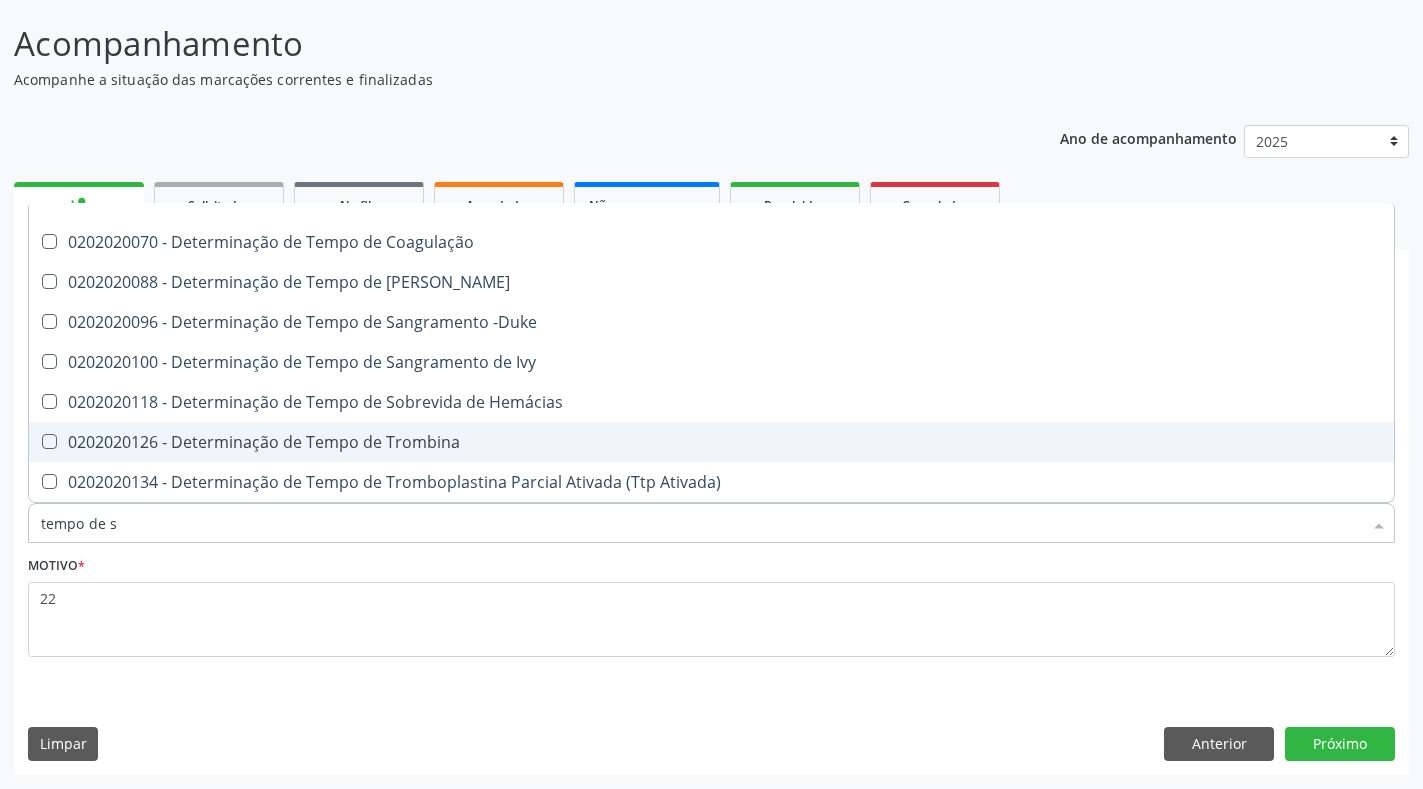 scroll, scrollTop: 0, scrollLeft: 0, axis: both 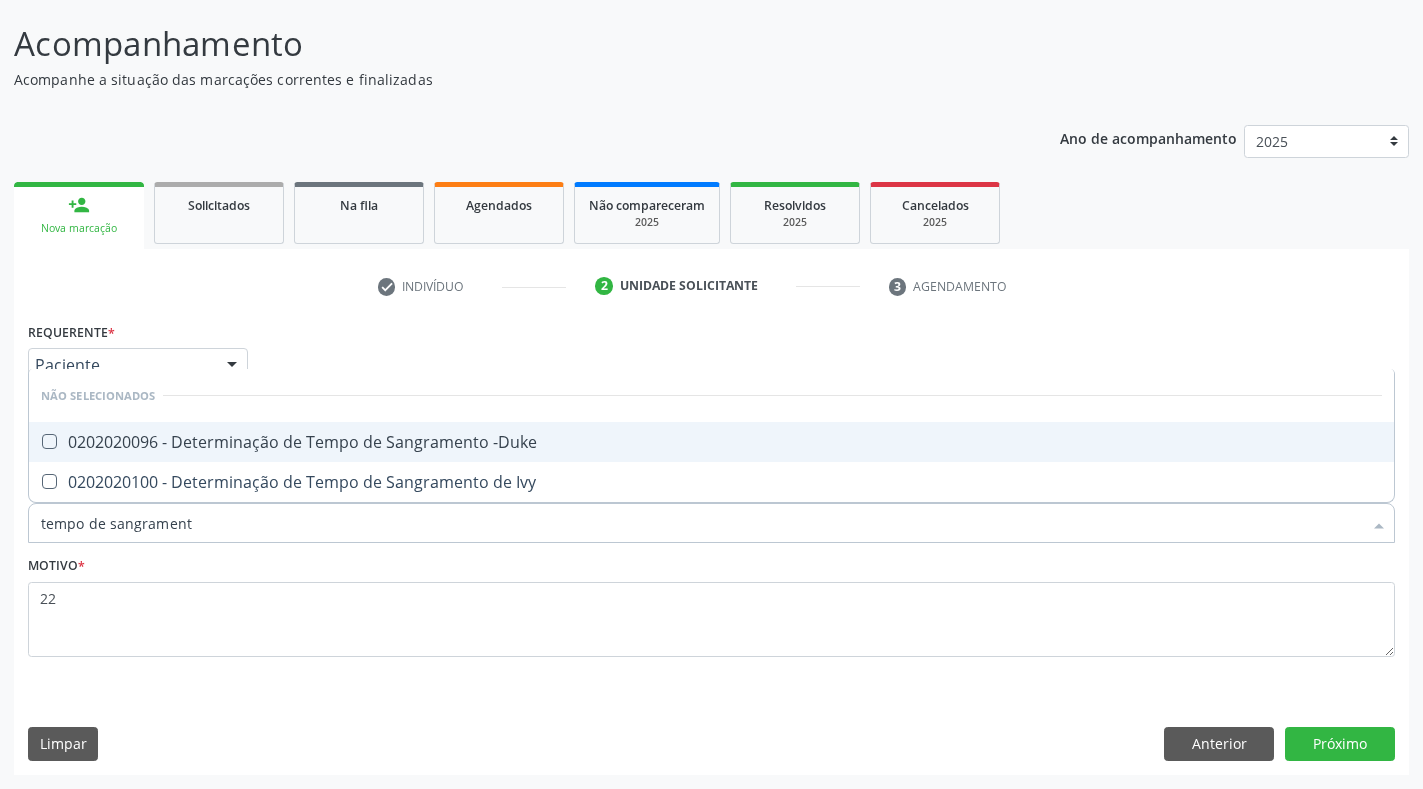 type on "tempo de sangramento" 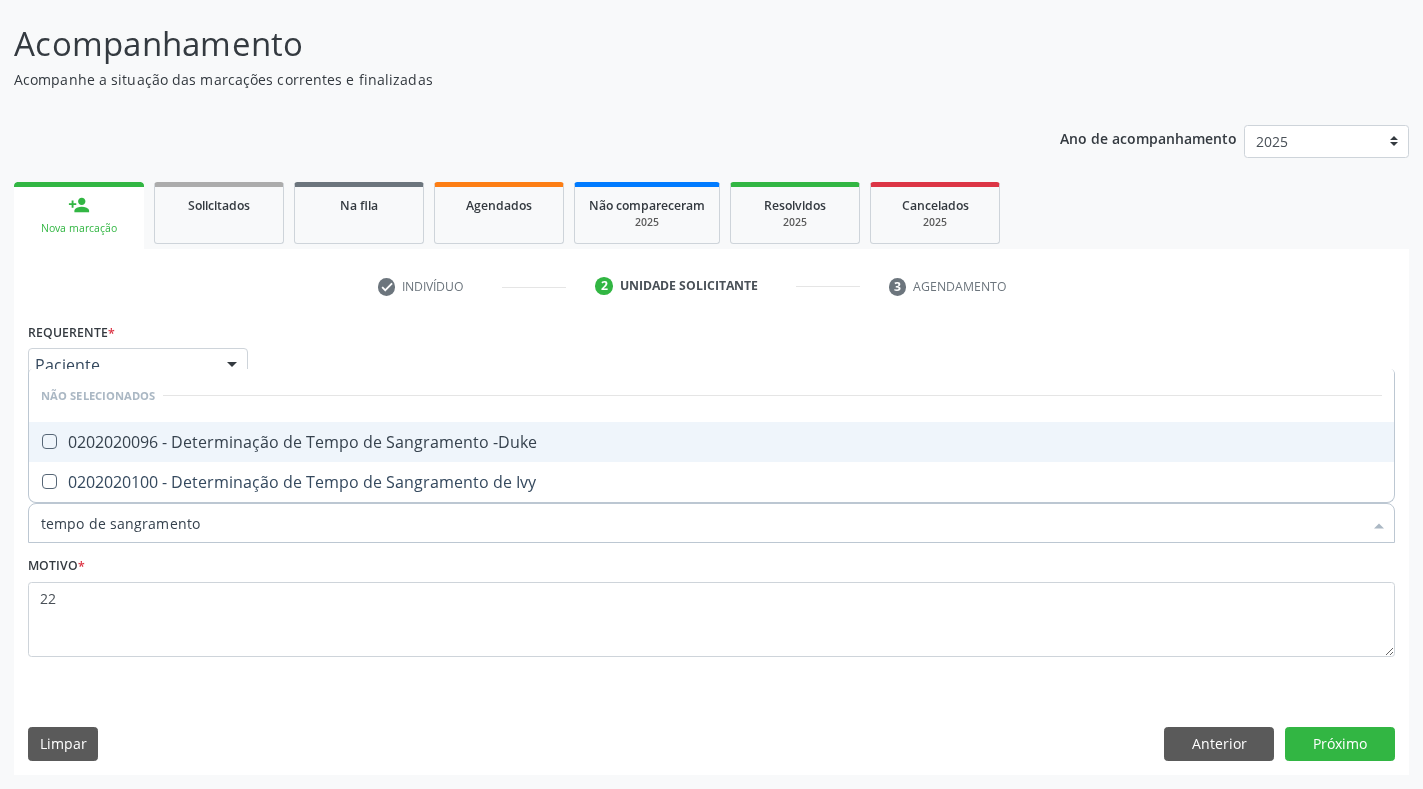 click on "0202020096 - Determinação de Tempo de Sangramento -Duke" at bounding box center [711, 442] 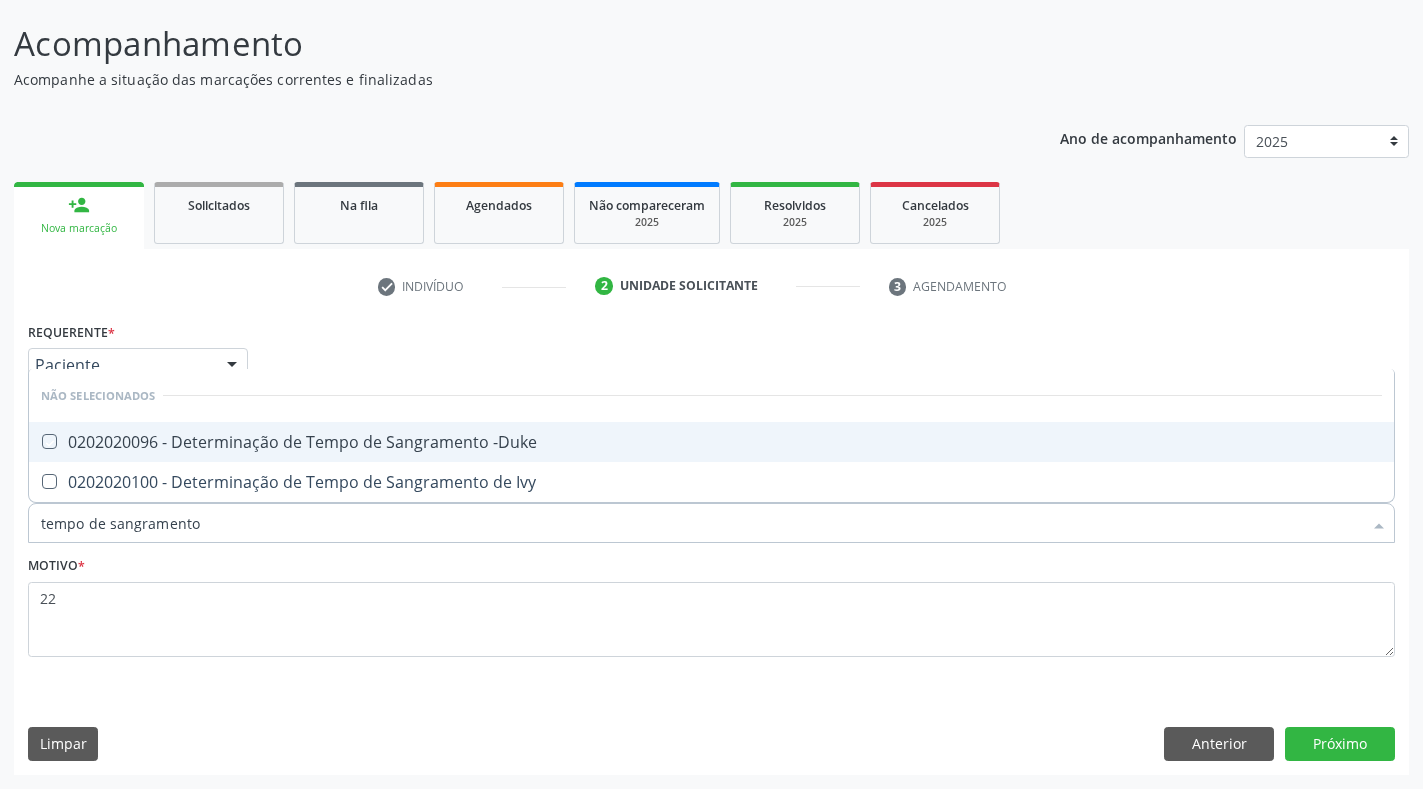 checkbox on "true" 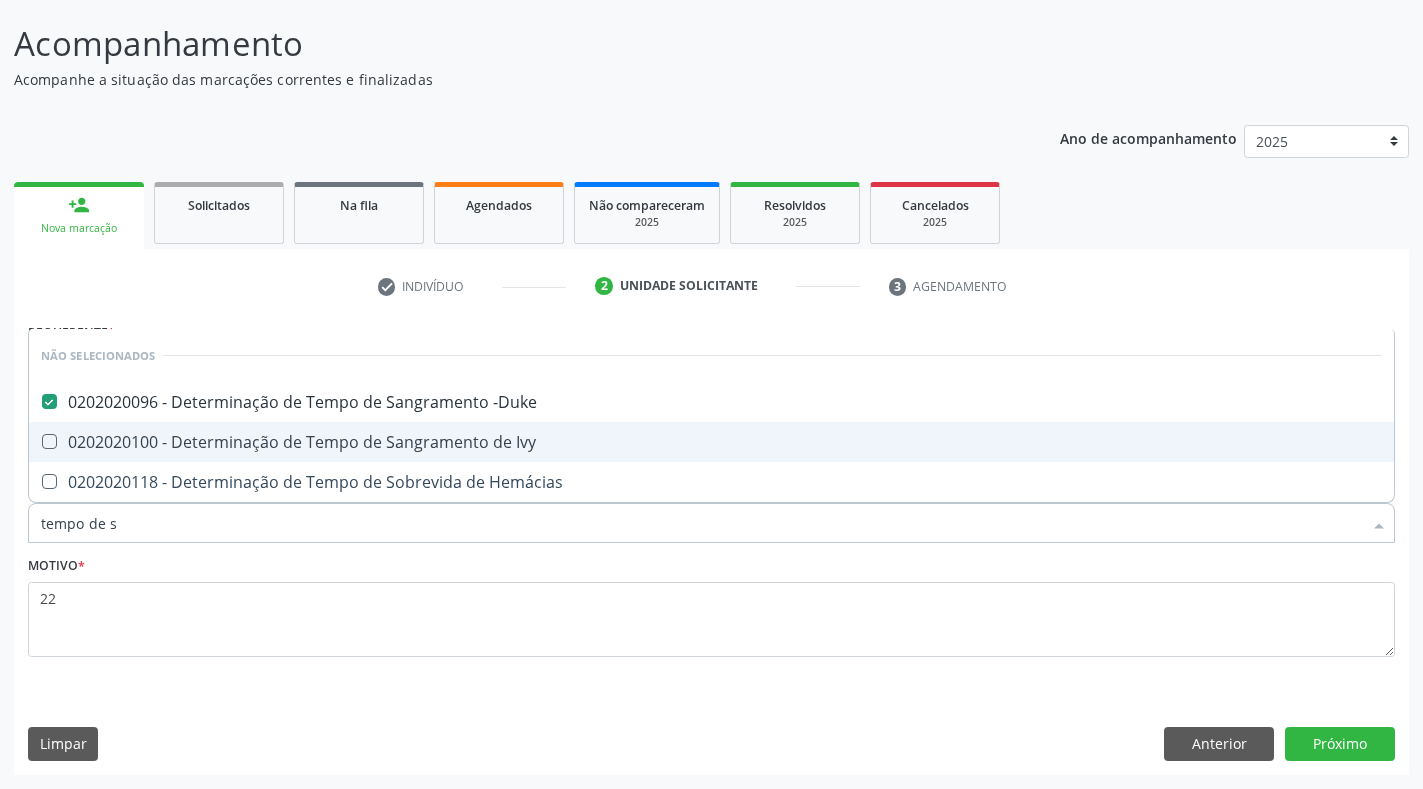 type on "tempo de" 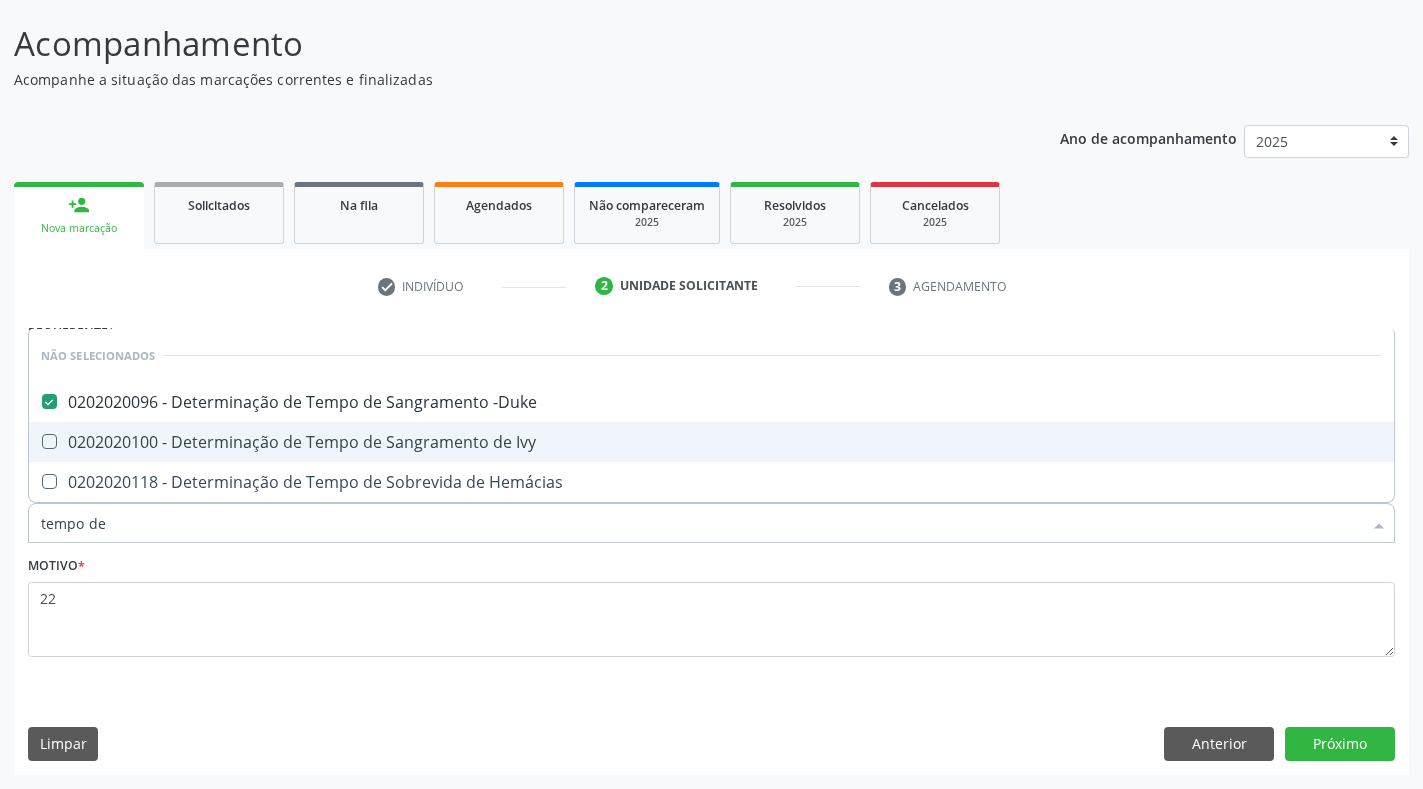 checkbox on "false" 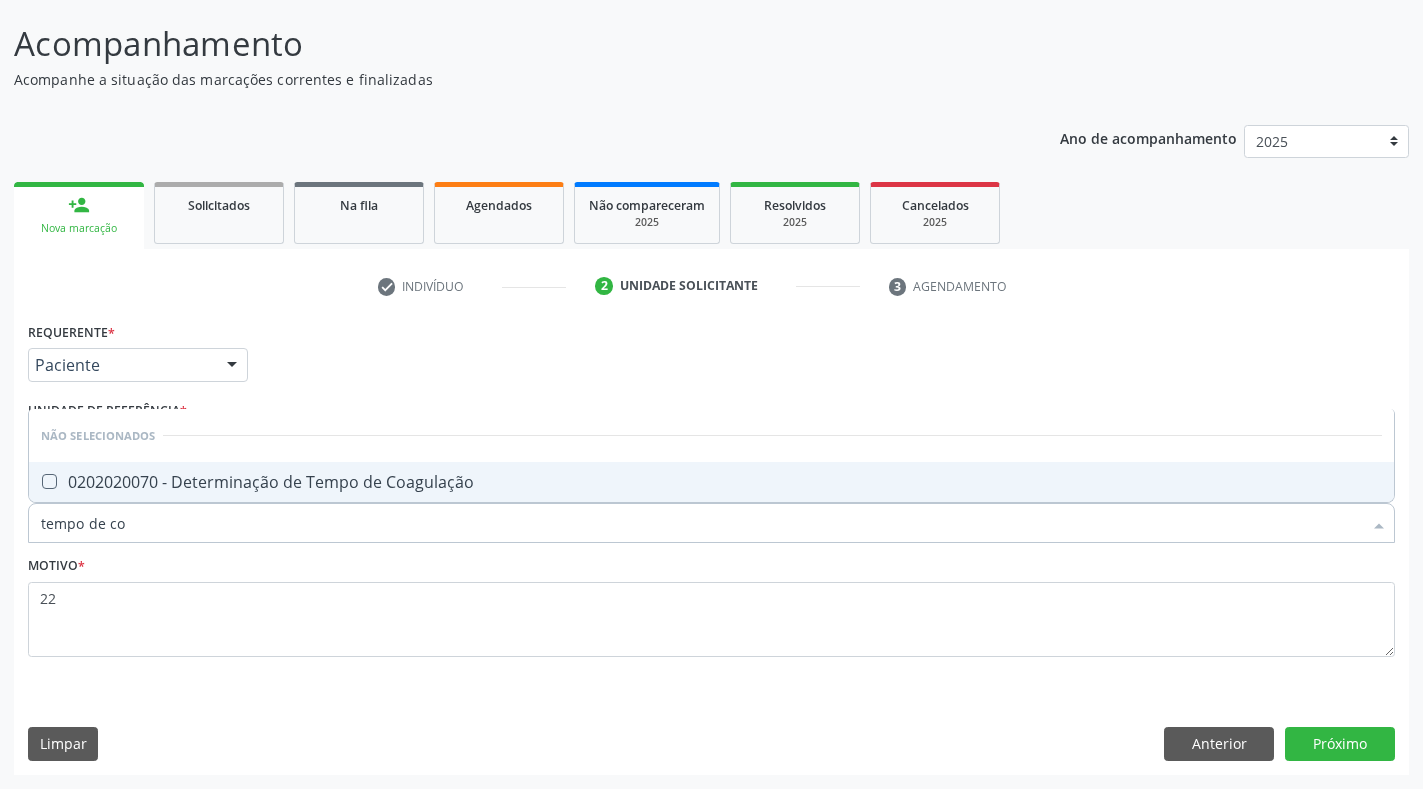 type on "tempo de coa" 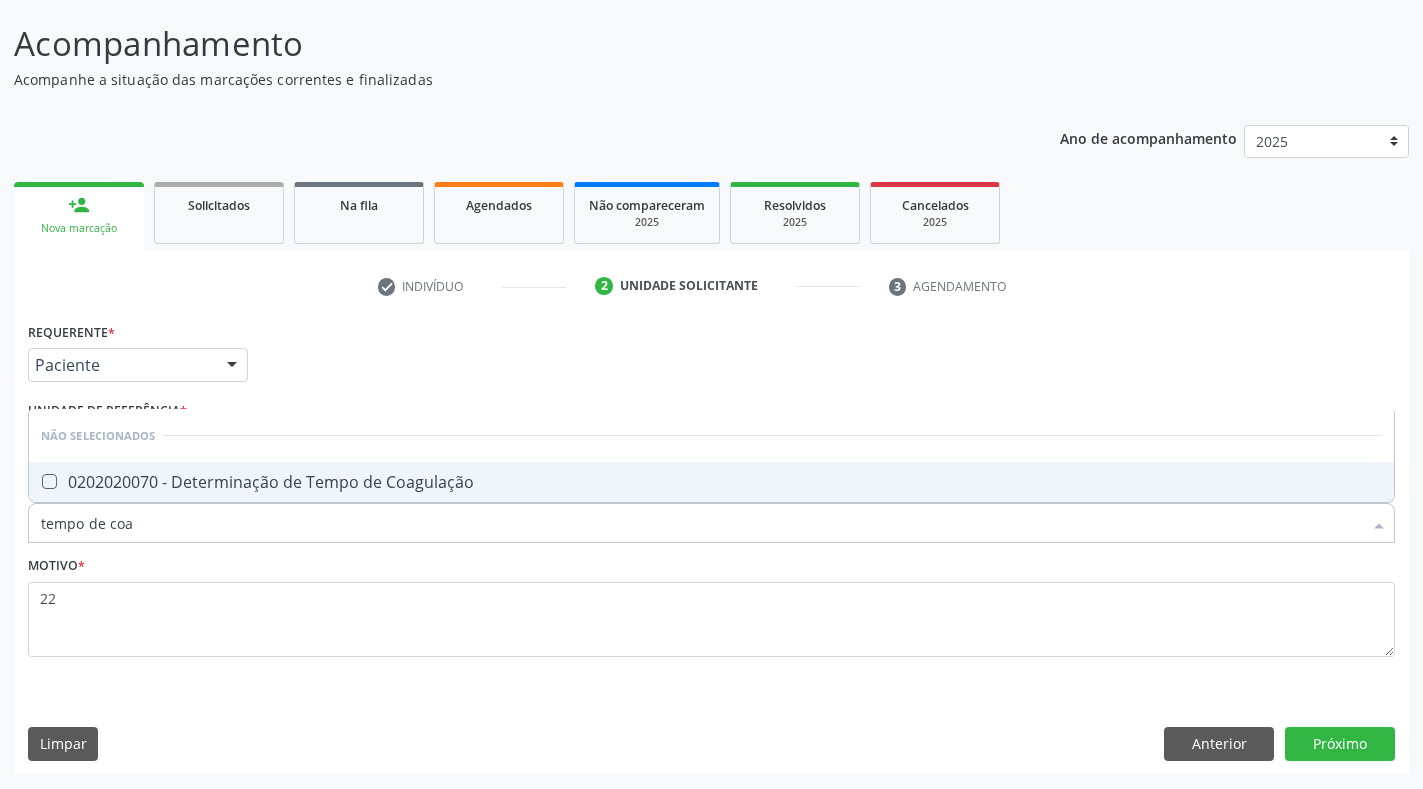 click on "0202020070 - Determinação de Tempo de Coagulação" at bounding box center [711, 482] 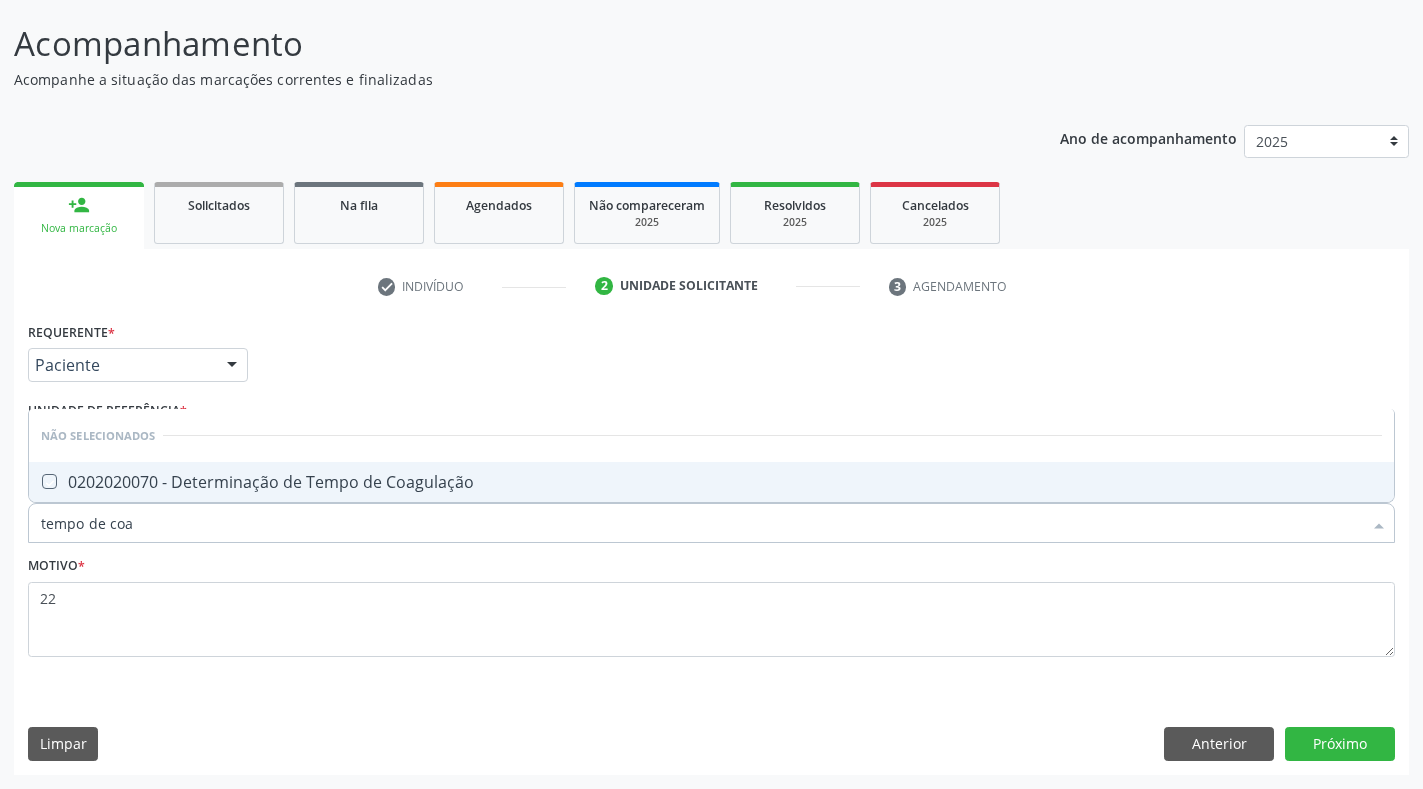 checkbox on "true" 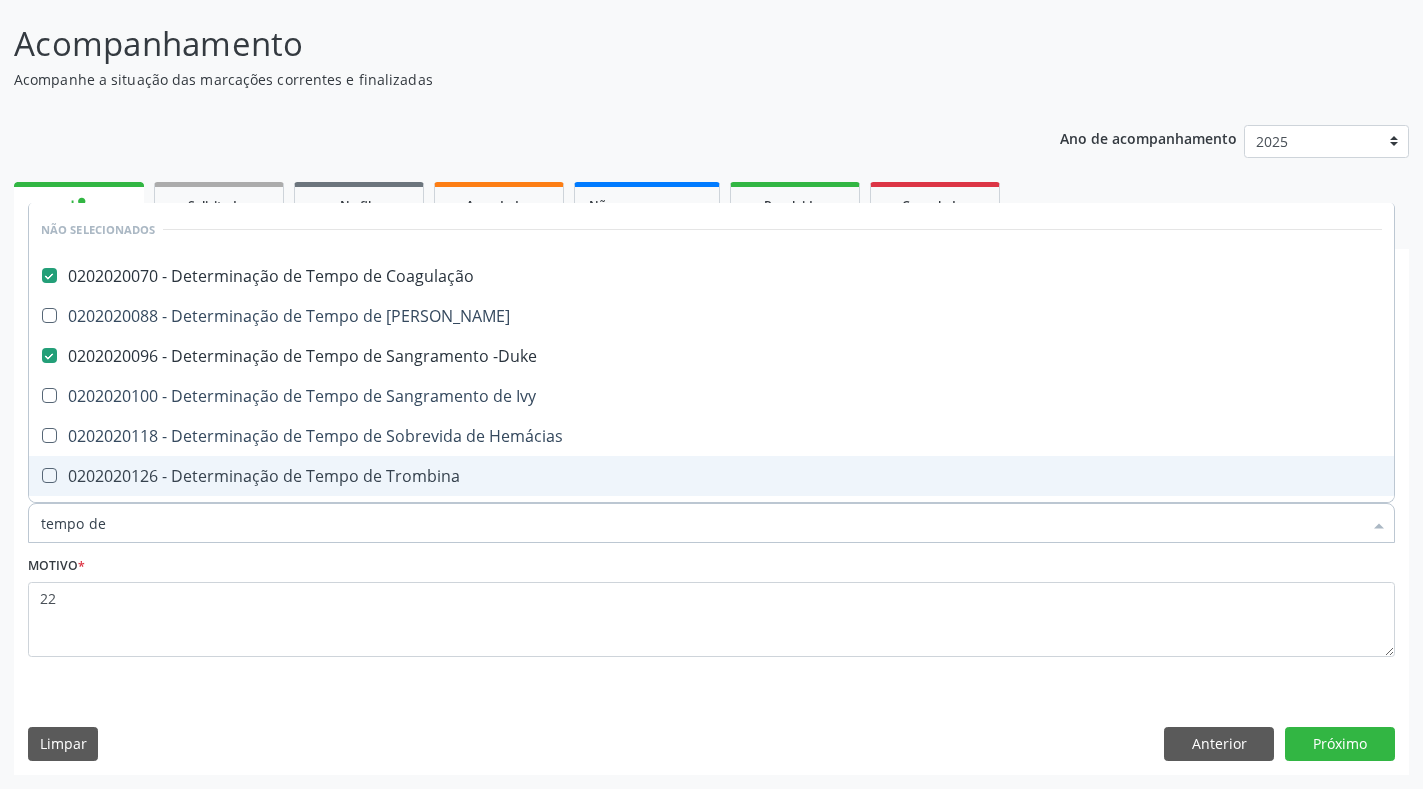 type on "tempo de s" 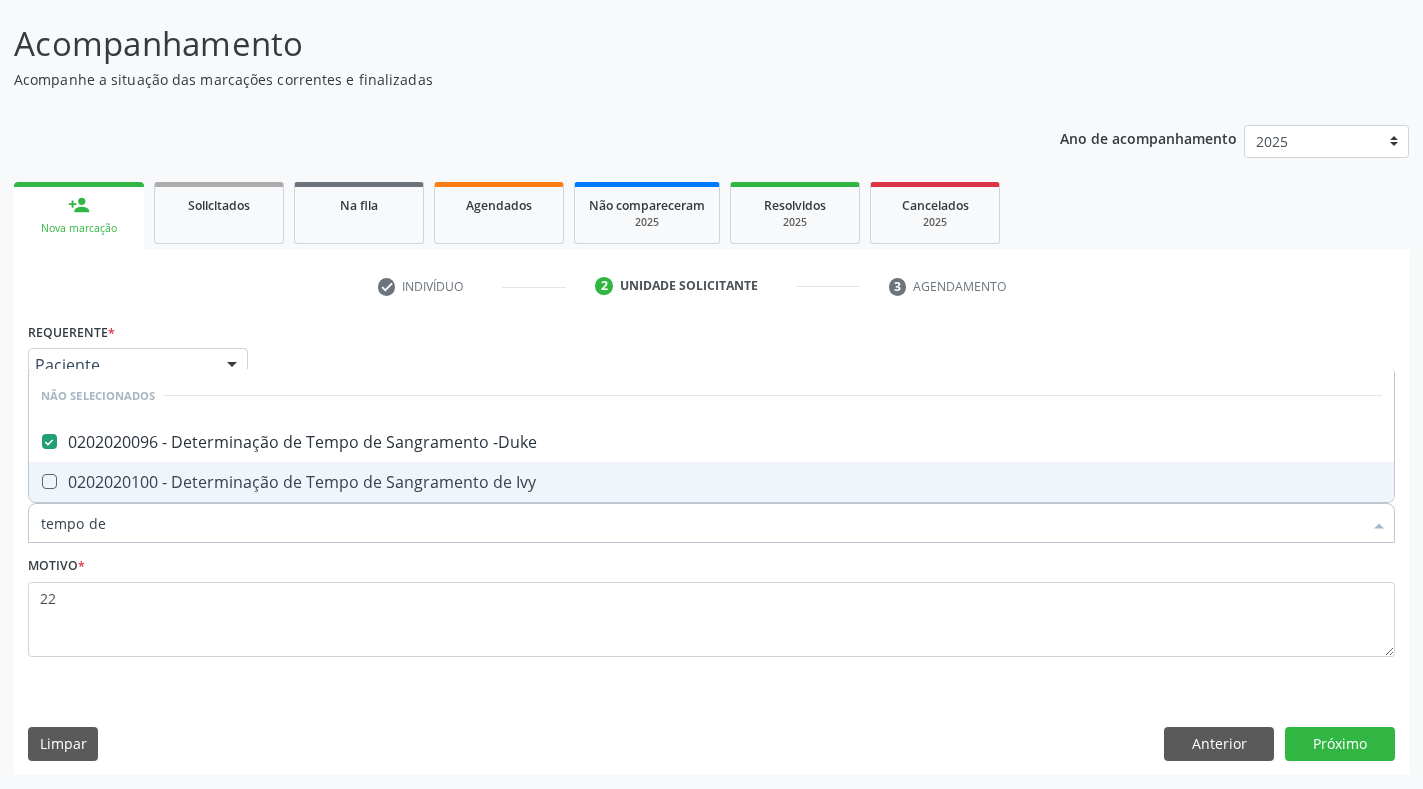 type on "tempo d" 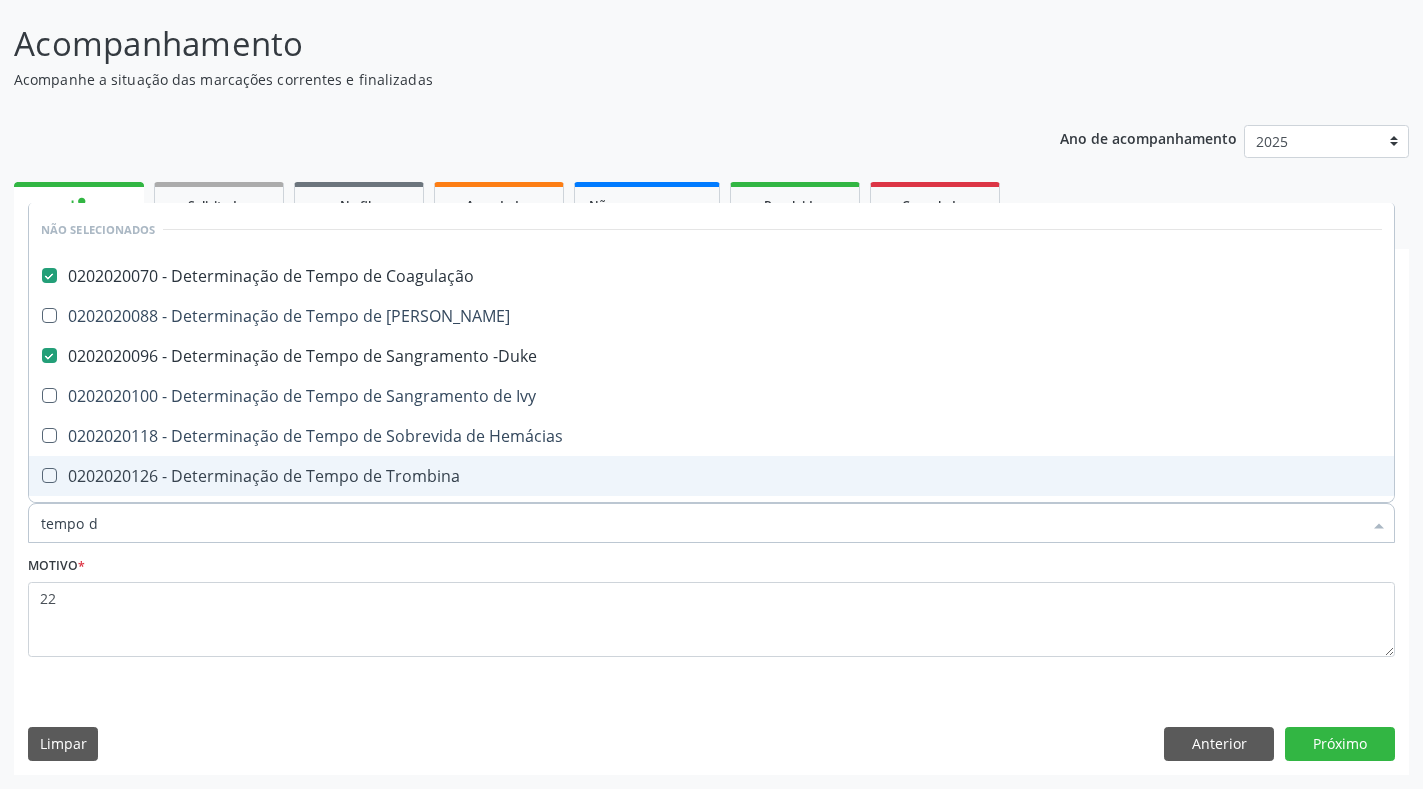 drag, startPoint x: 117, startPoint y: 533, endPoint x: 0, endPoint y: 508, distance: 119.64113 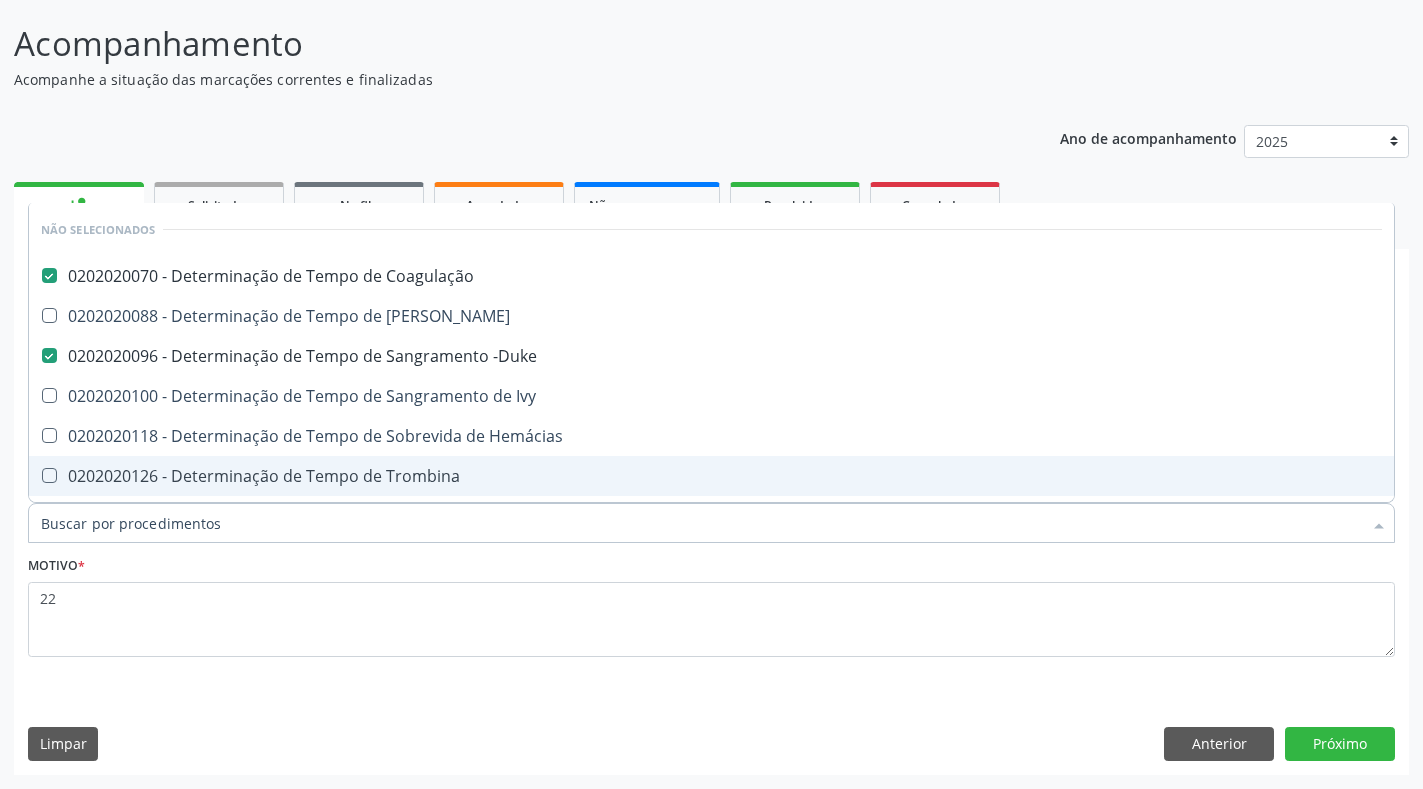 checkbox on "true" 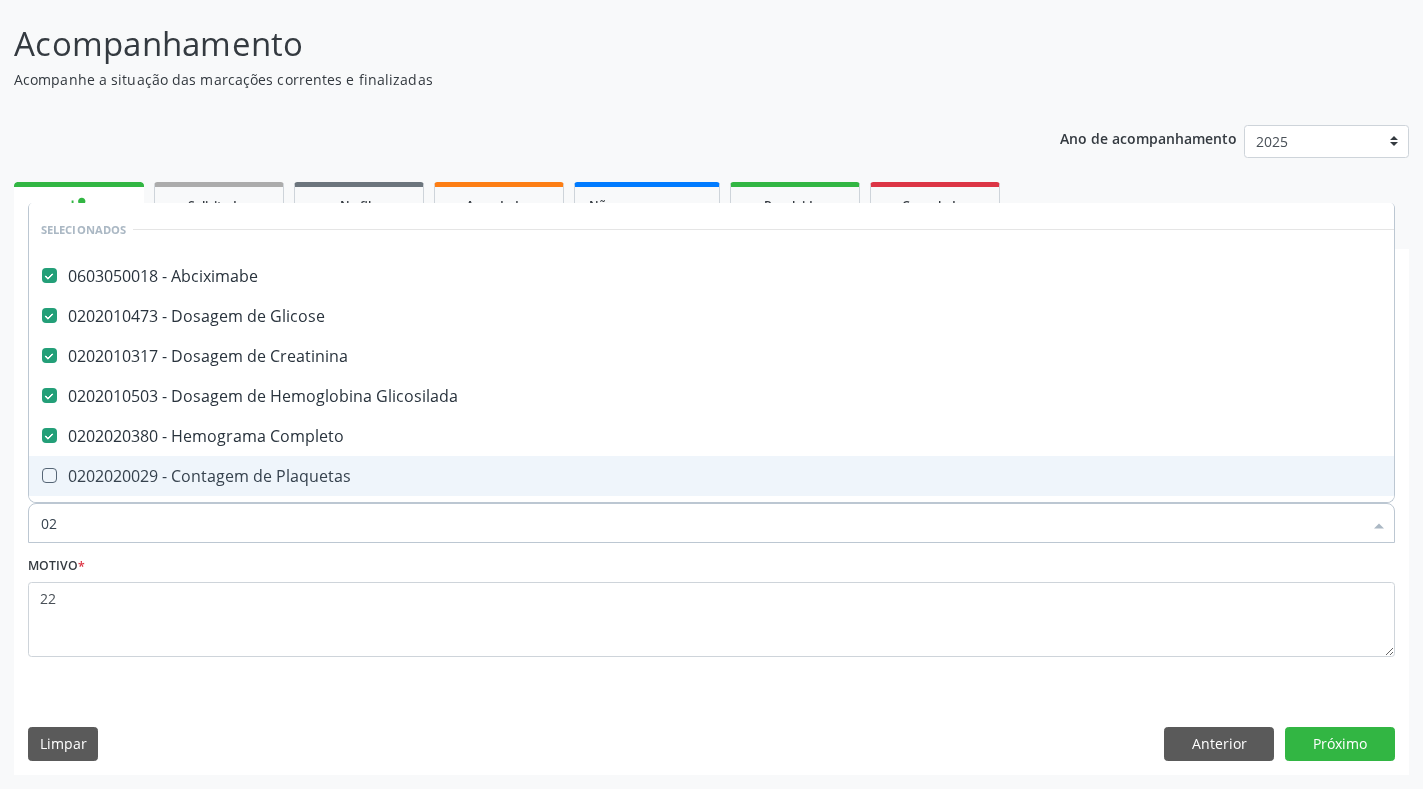 type on "020" 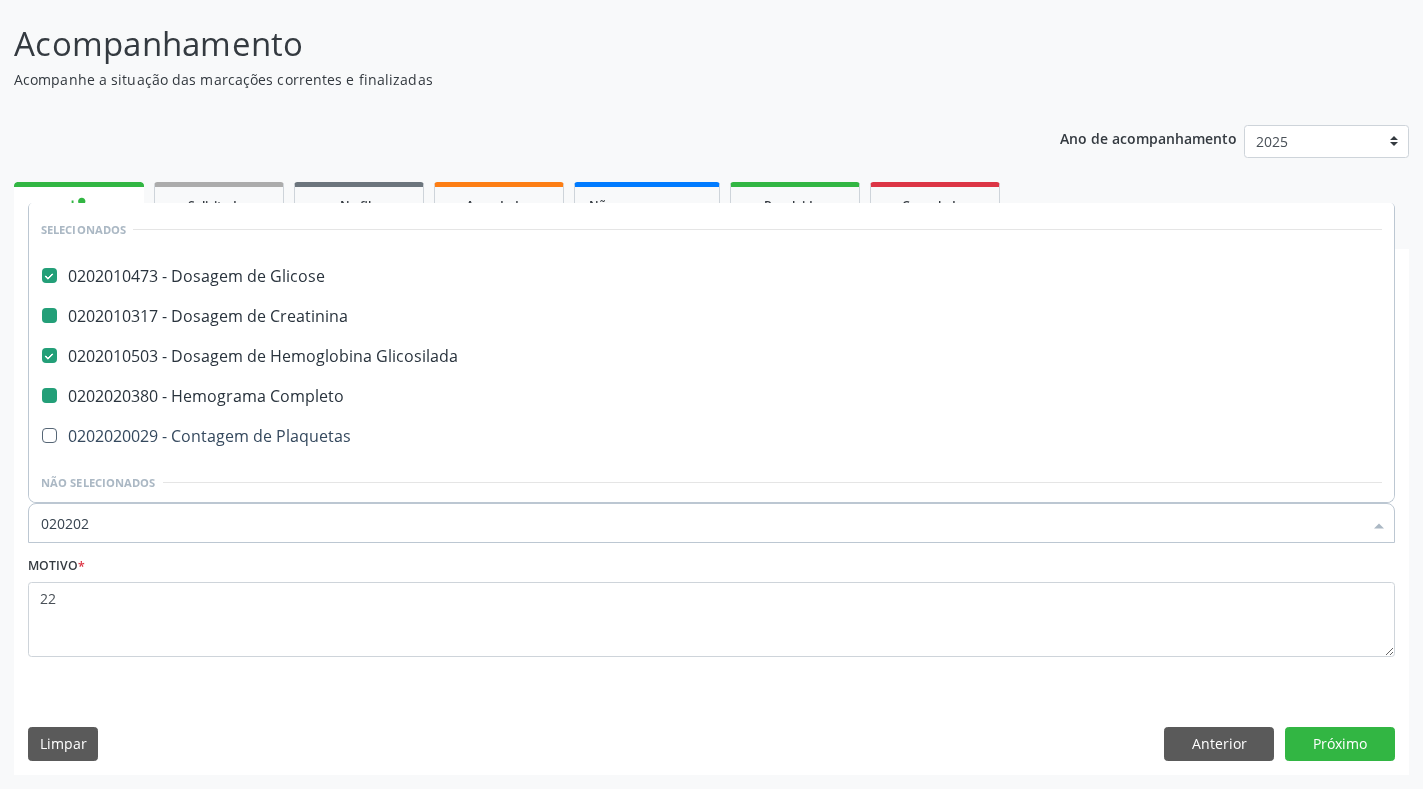 type on "0202020" 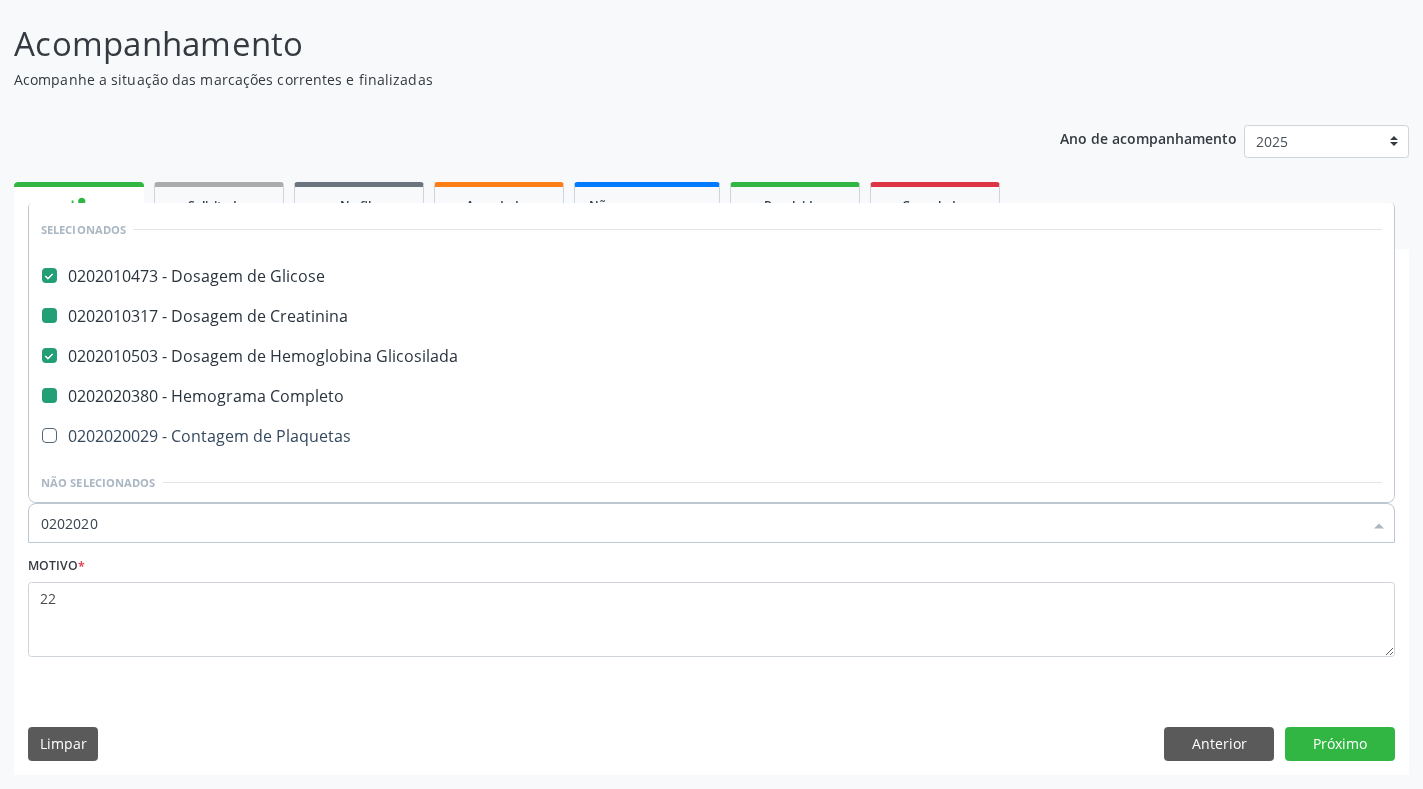 checkbox on "false" 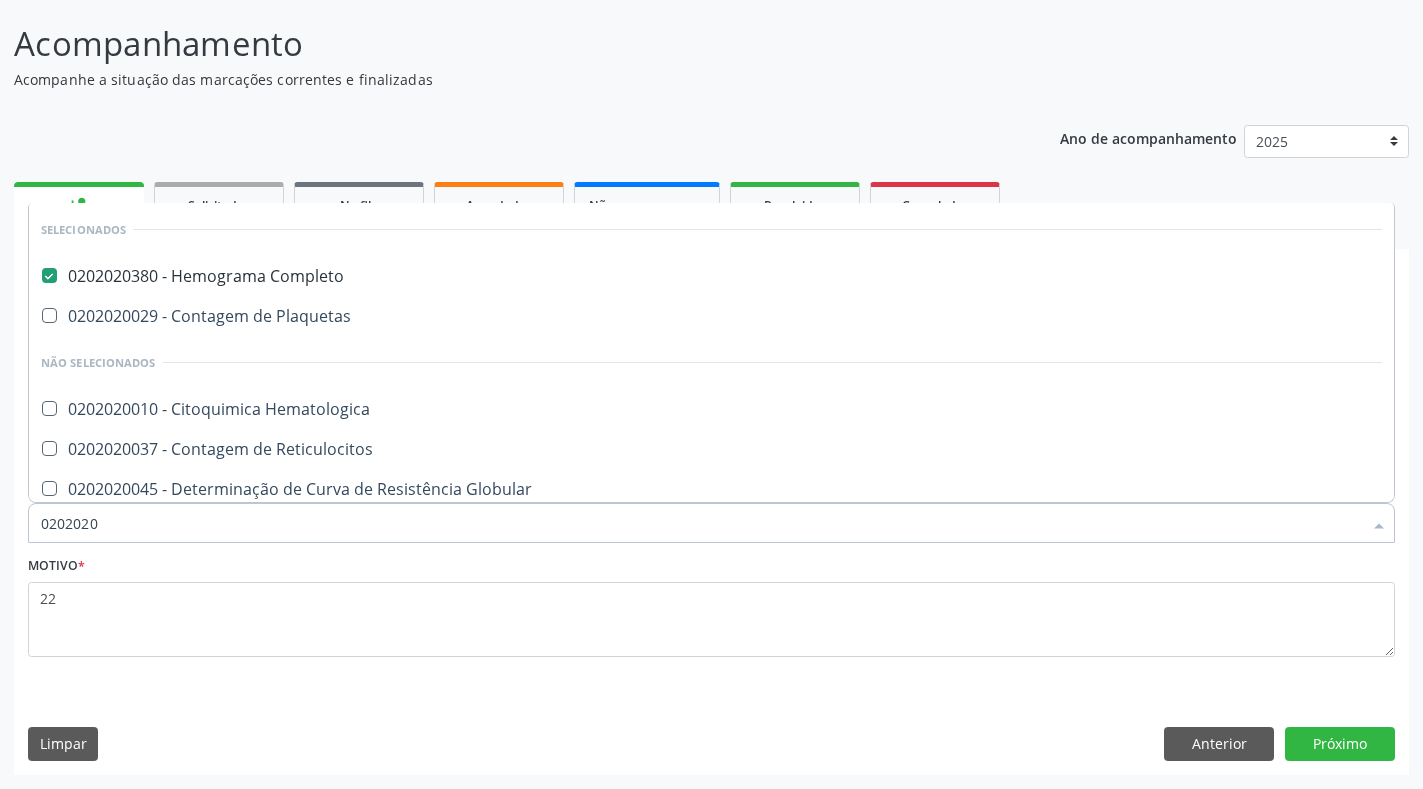 scroll, scrollTop: 20, scrollLeft: 0, axis: vertical 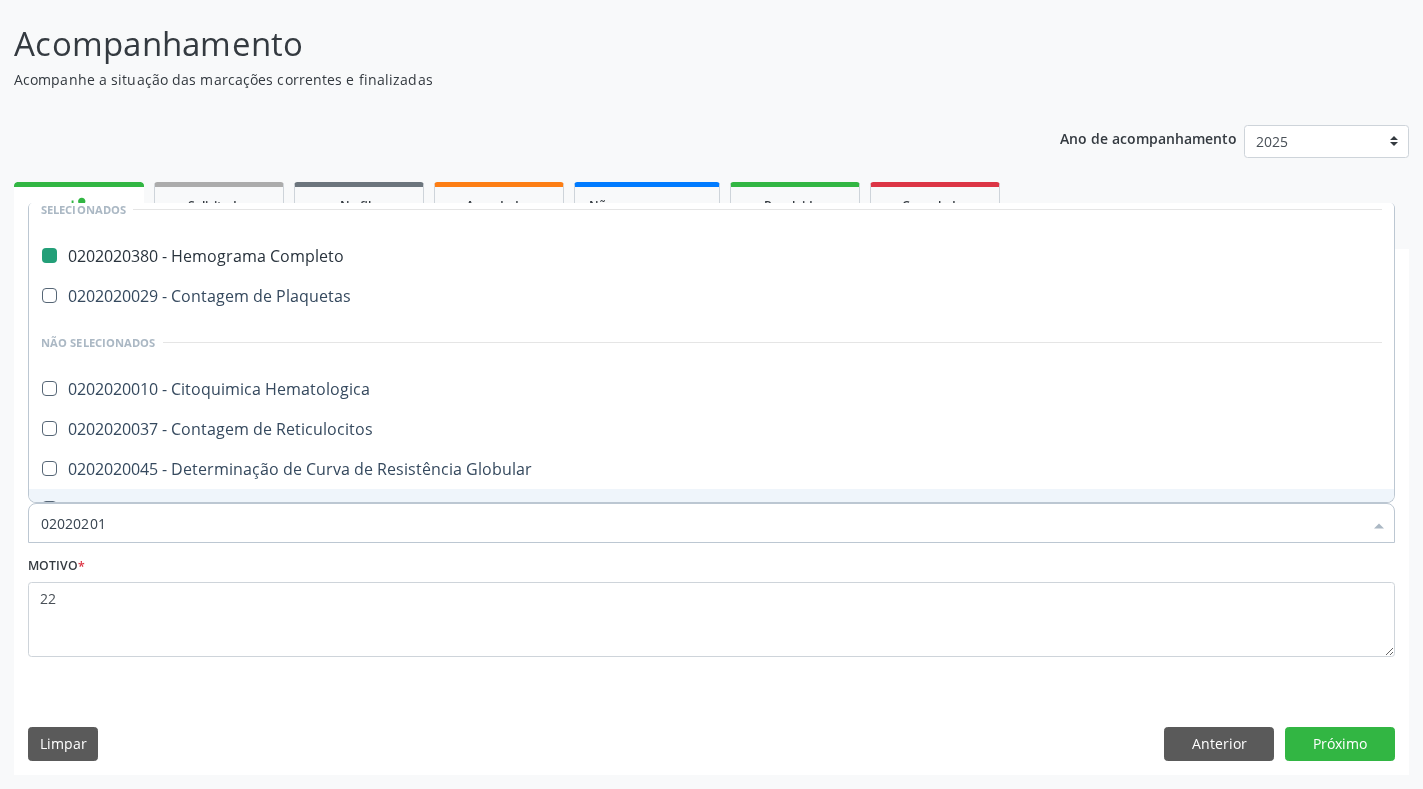 type on "020202014" 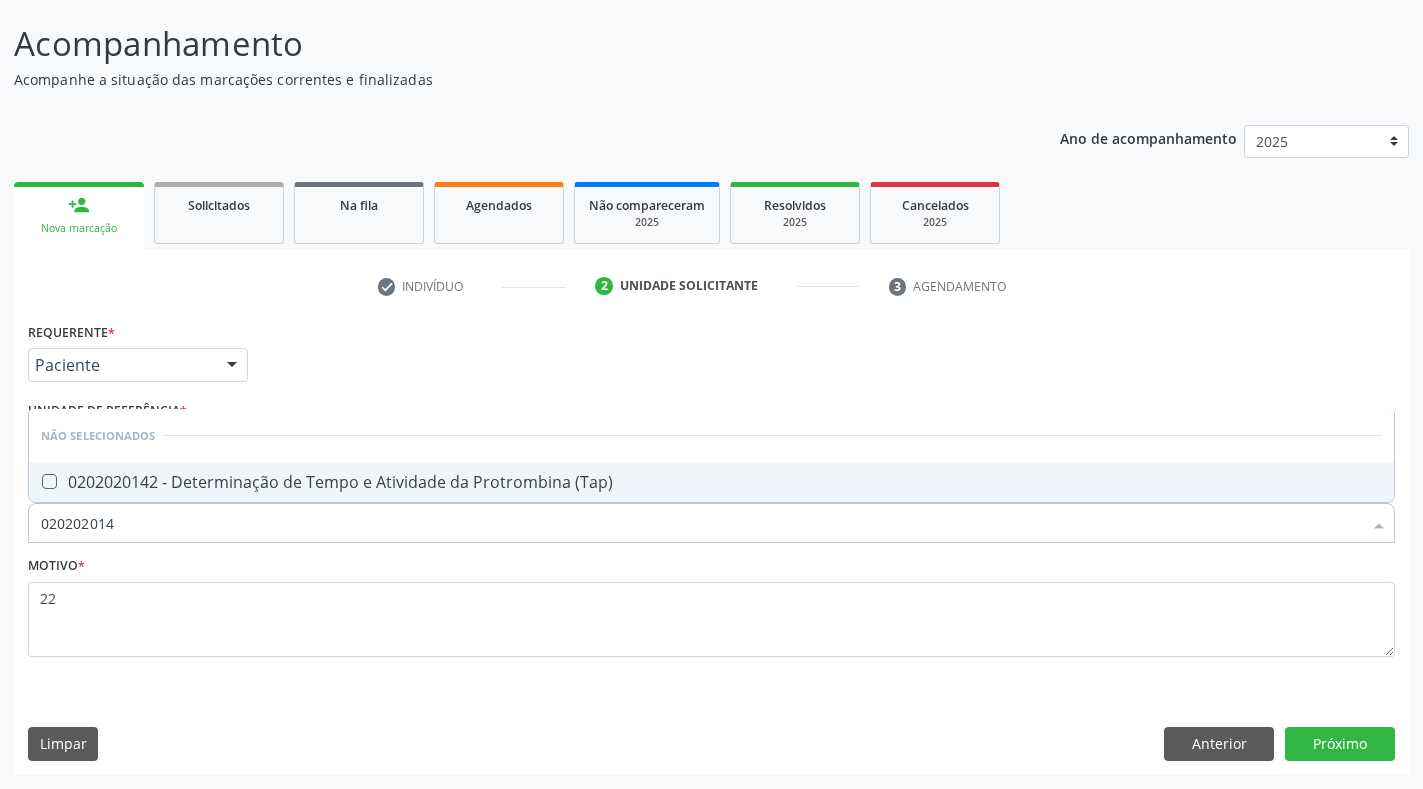 scroll, scrollTop: 0, scrollLeft: 0, axis: both 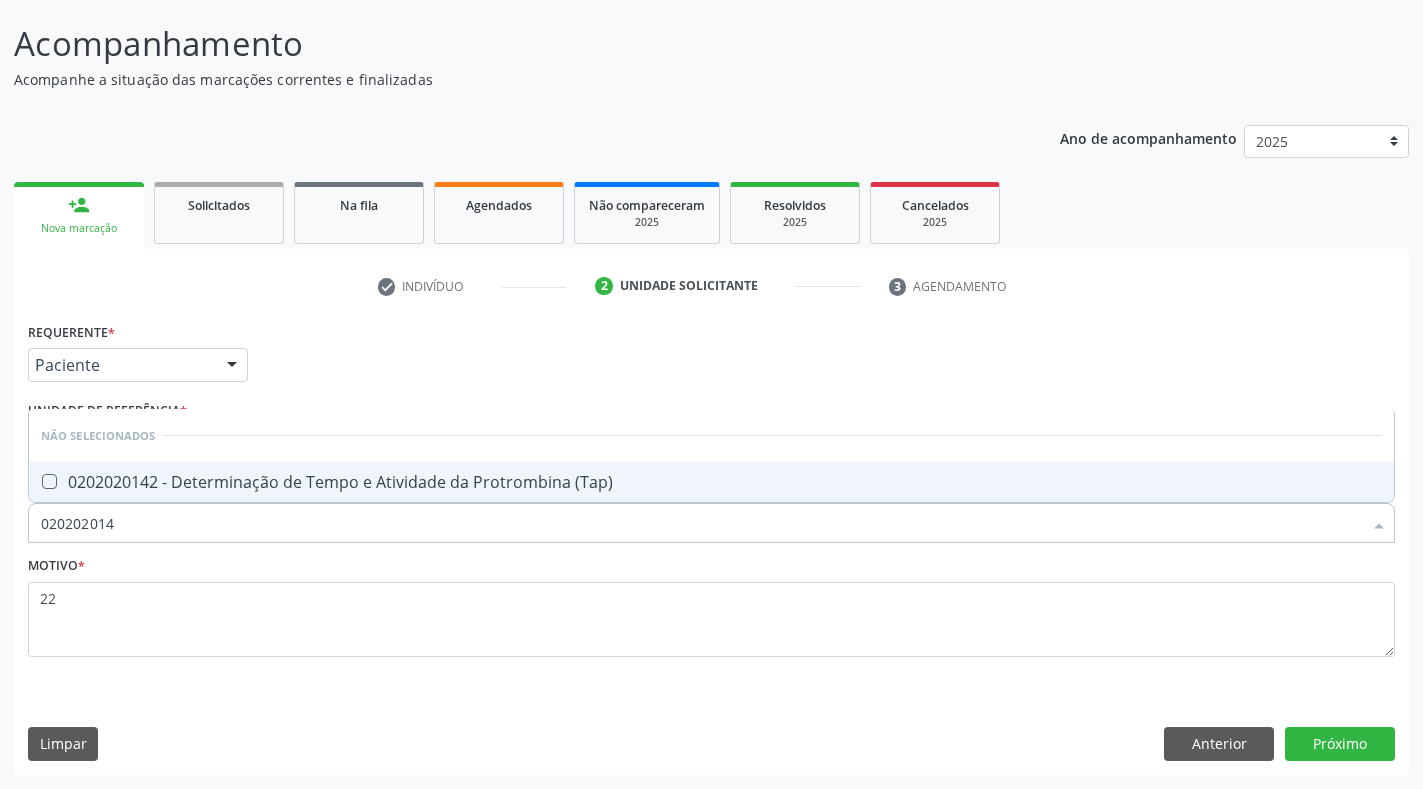 click on "0202020142 - Determinação de Tempo e Atividade da Protrombina (Tap)" at bounding box center [711, 482] 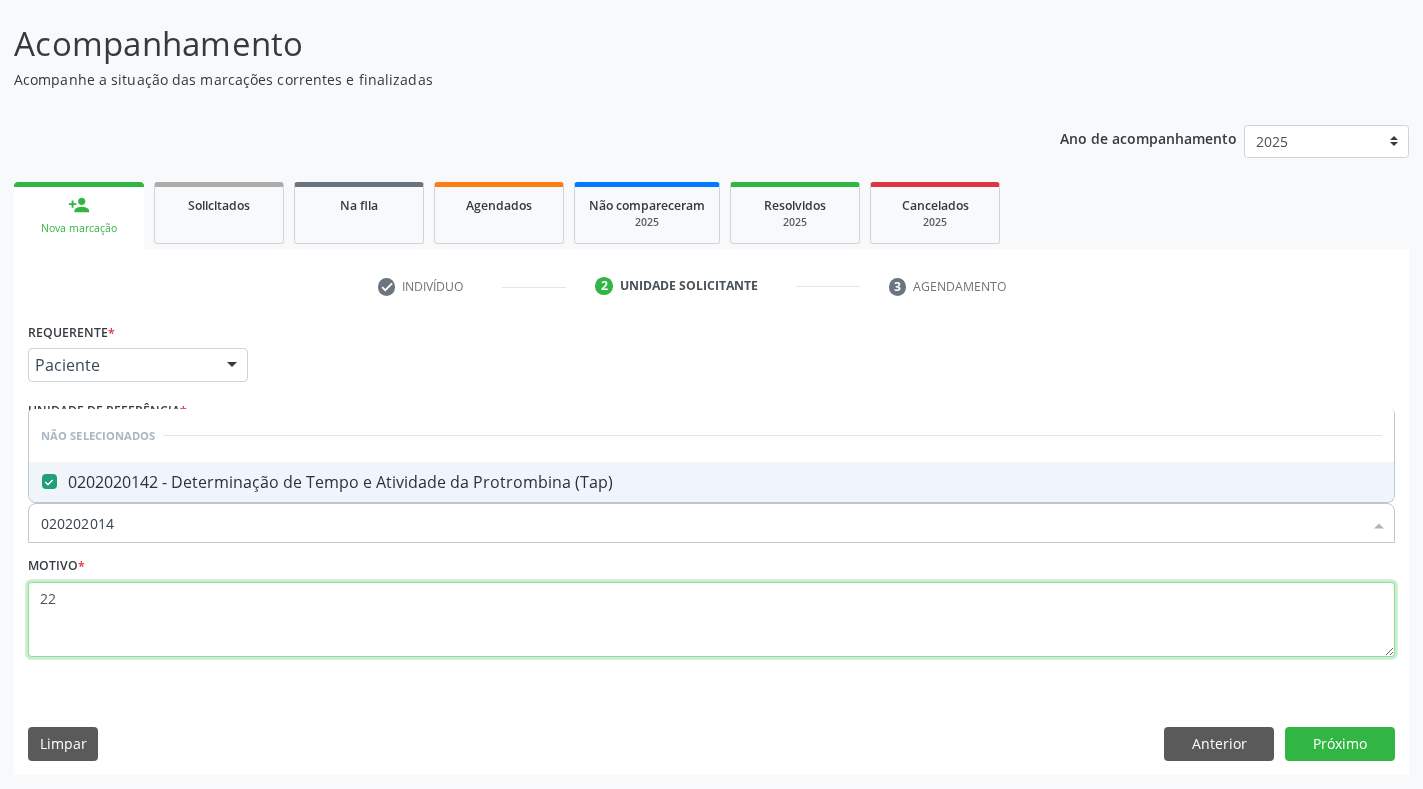 click on "22" at bounding box center (711, 620) 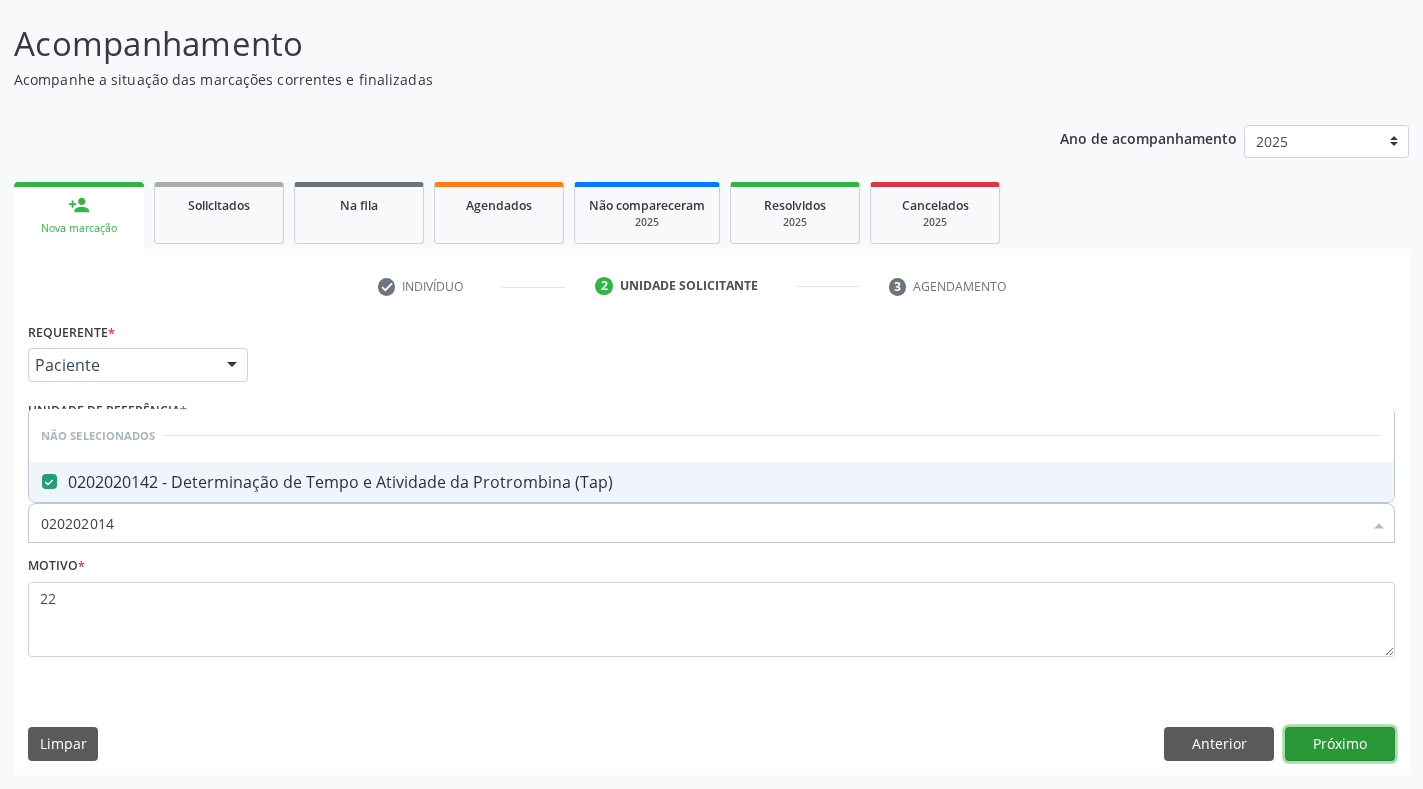 click on "Próximo" at bounding box center [1340, 744] 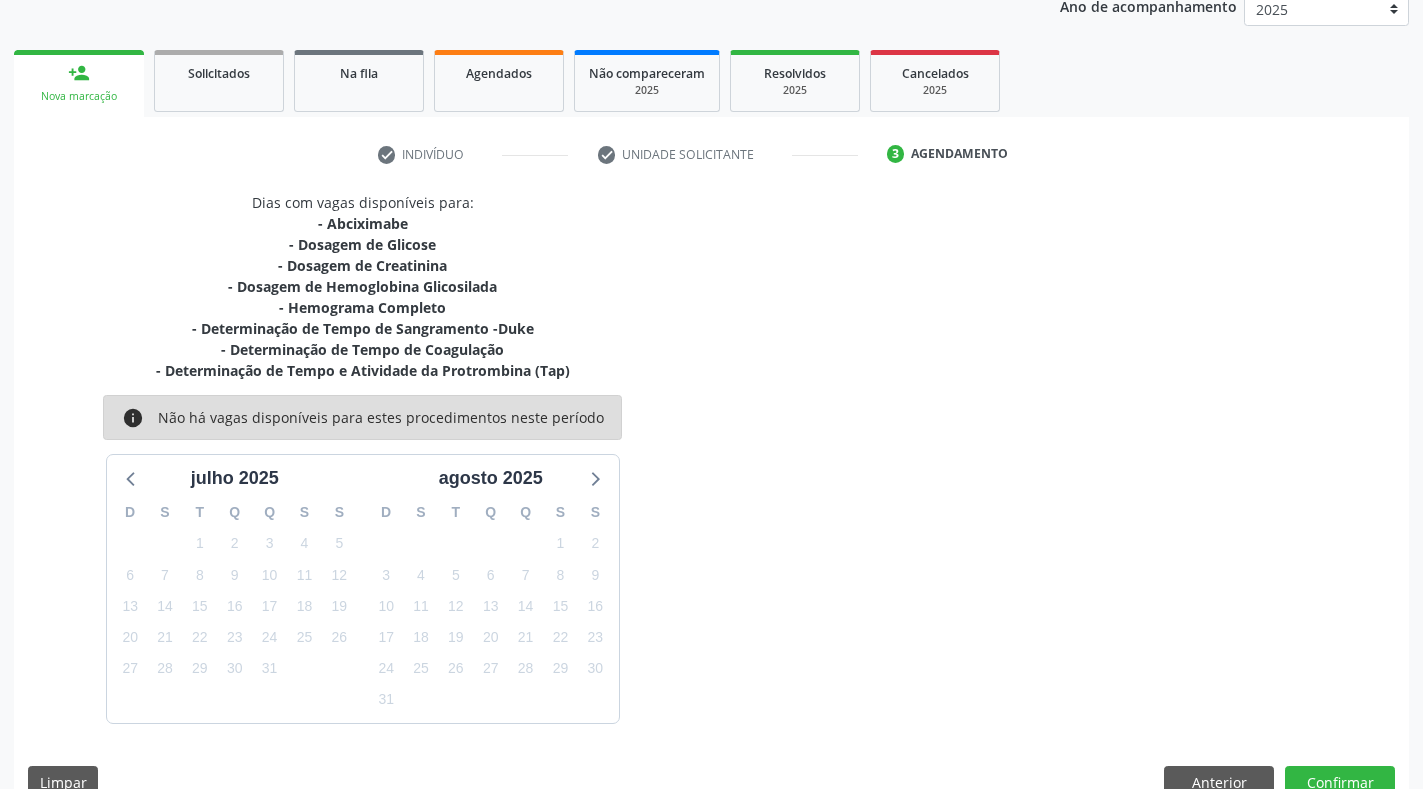 scroll, scrollTop: 287, scrollLeft: 0, axis: vertical 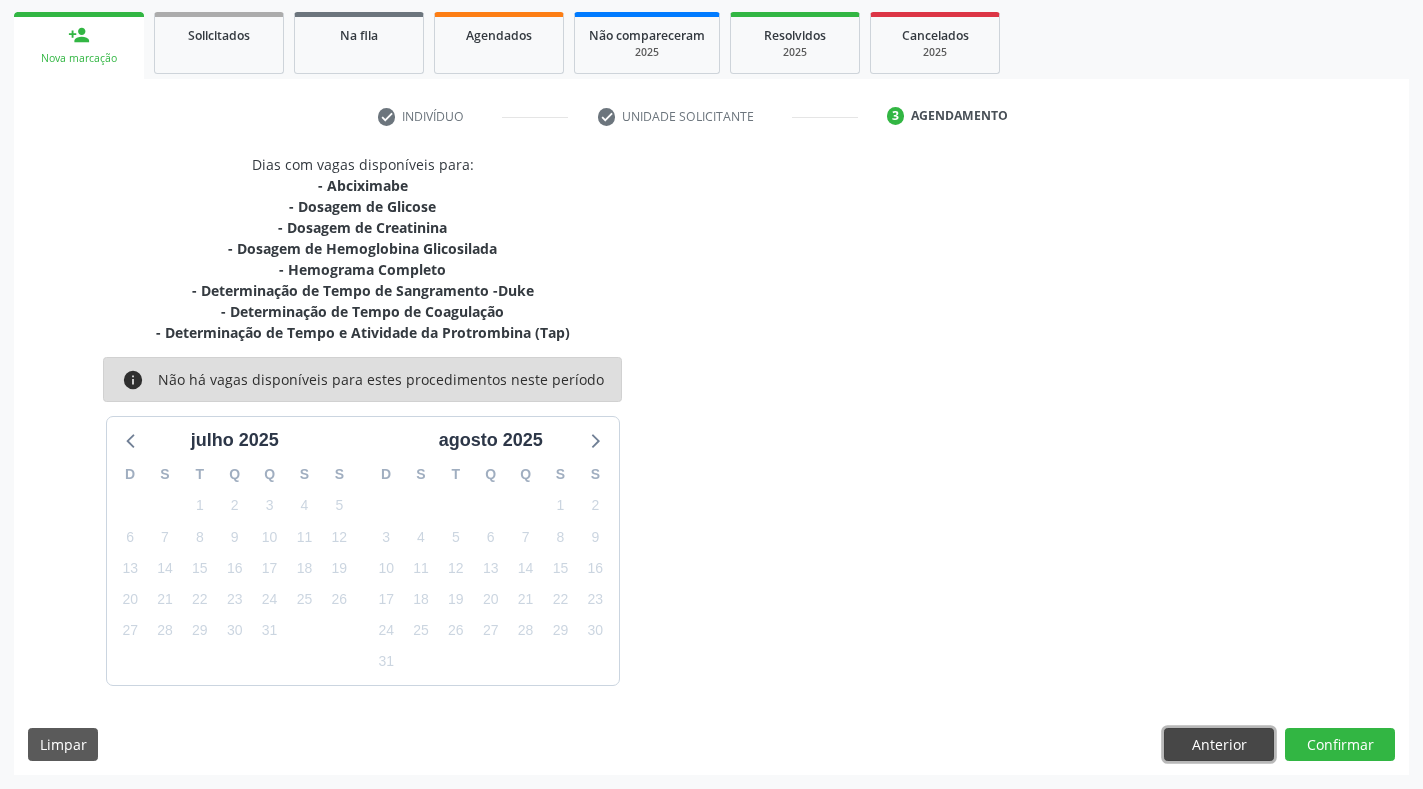 click on "Anterior" at bounding box center (1219, 745) 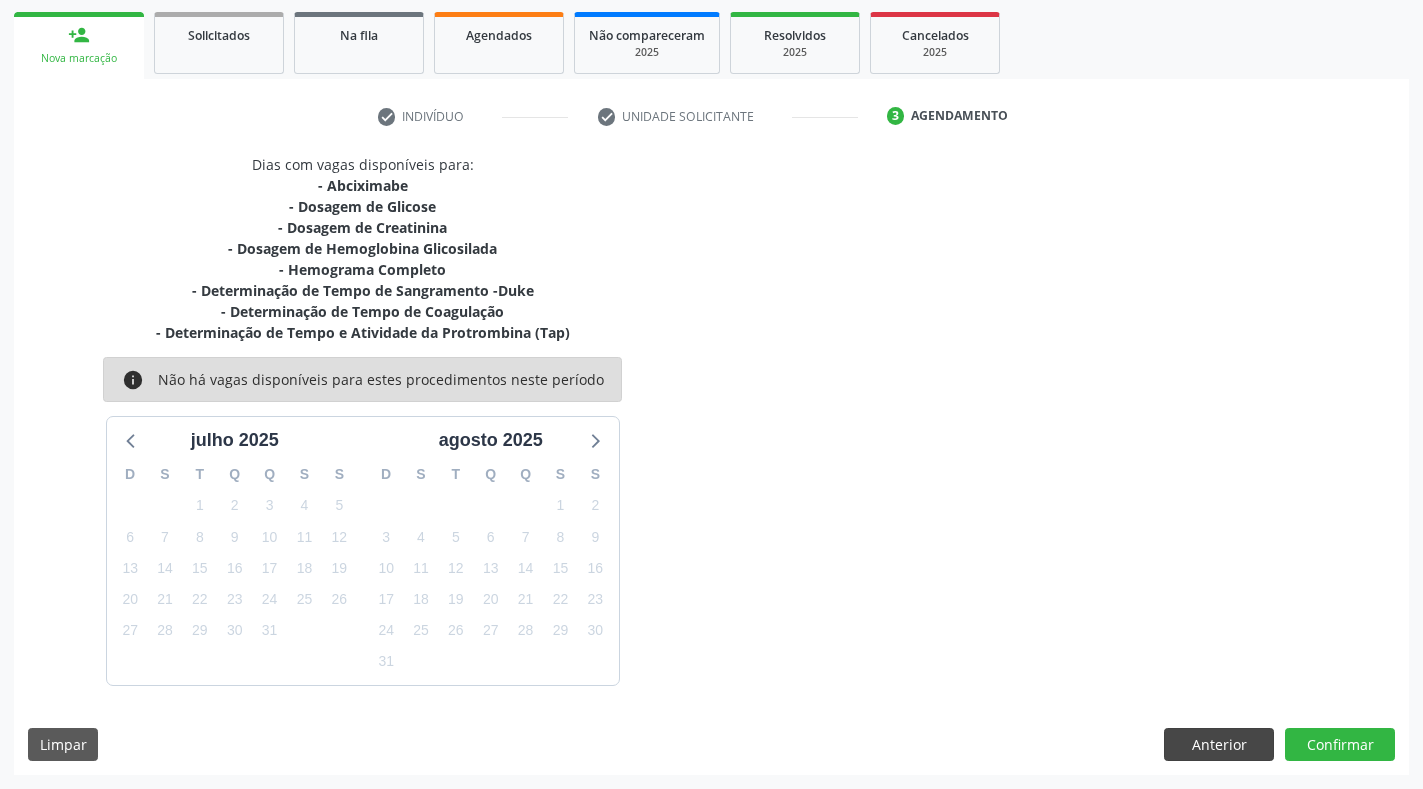 scroll, scrollTop: 117, scrollLeft: 0, axis: vertical 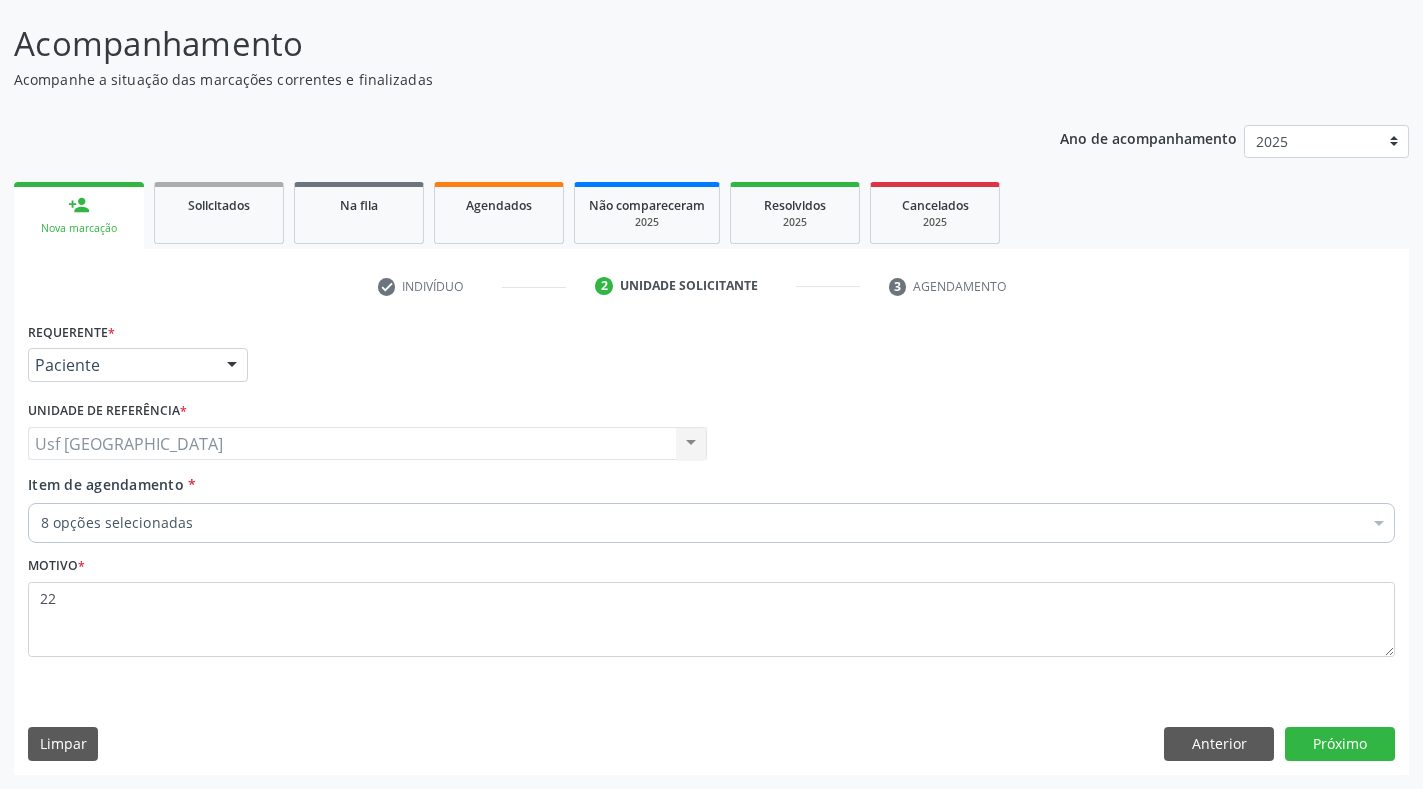 click on "8 opções selecionadas" at bounding box center (711, 523) 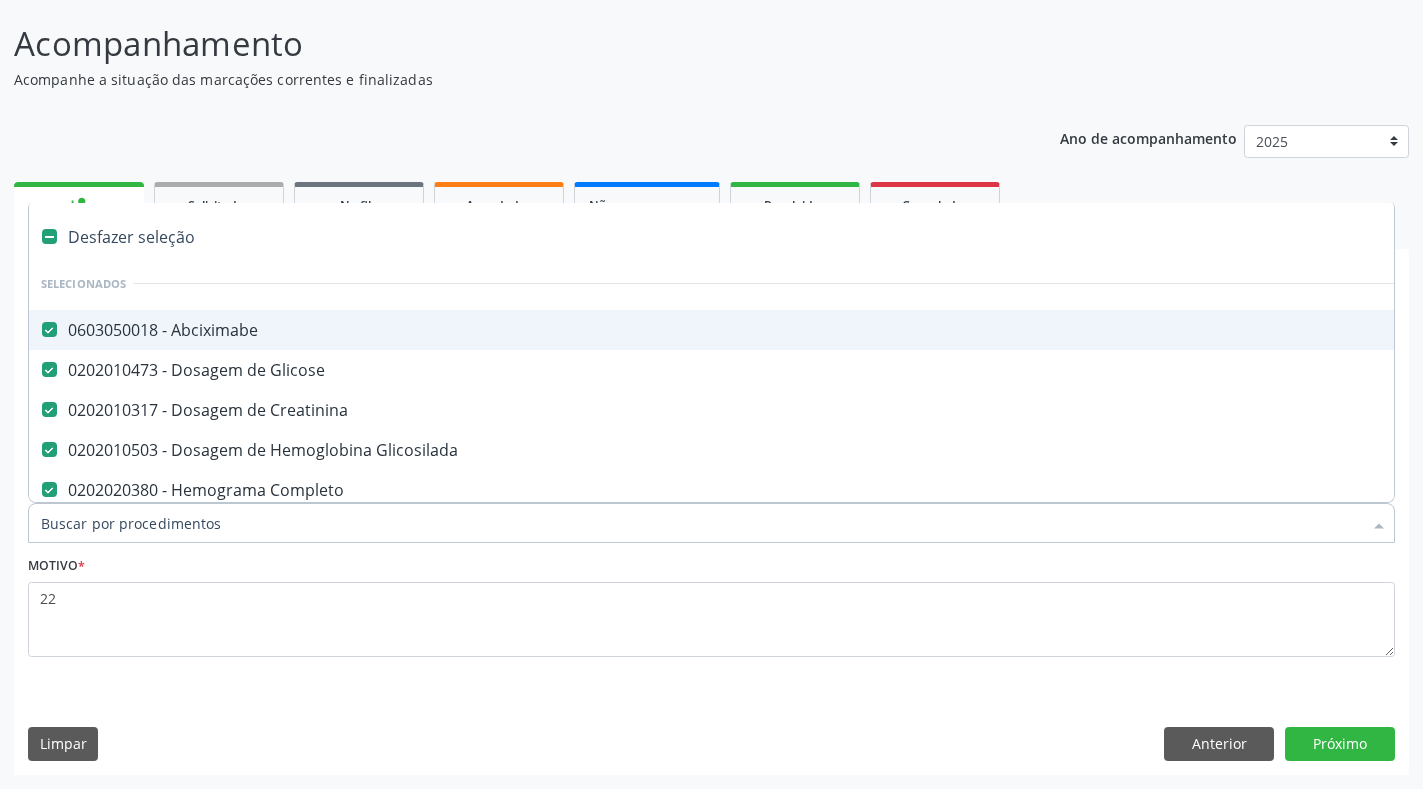 click on "0603050018 - Abciximabe" at bounding box center [819, 330] 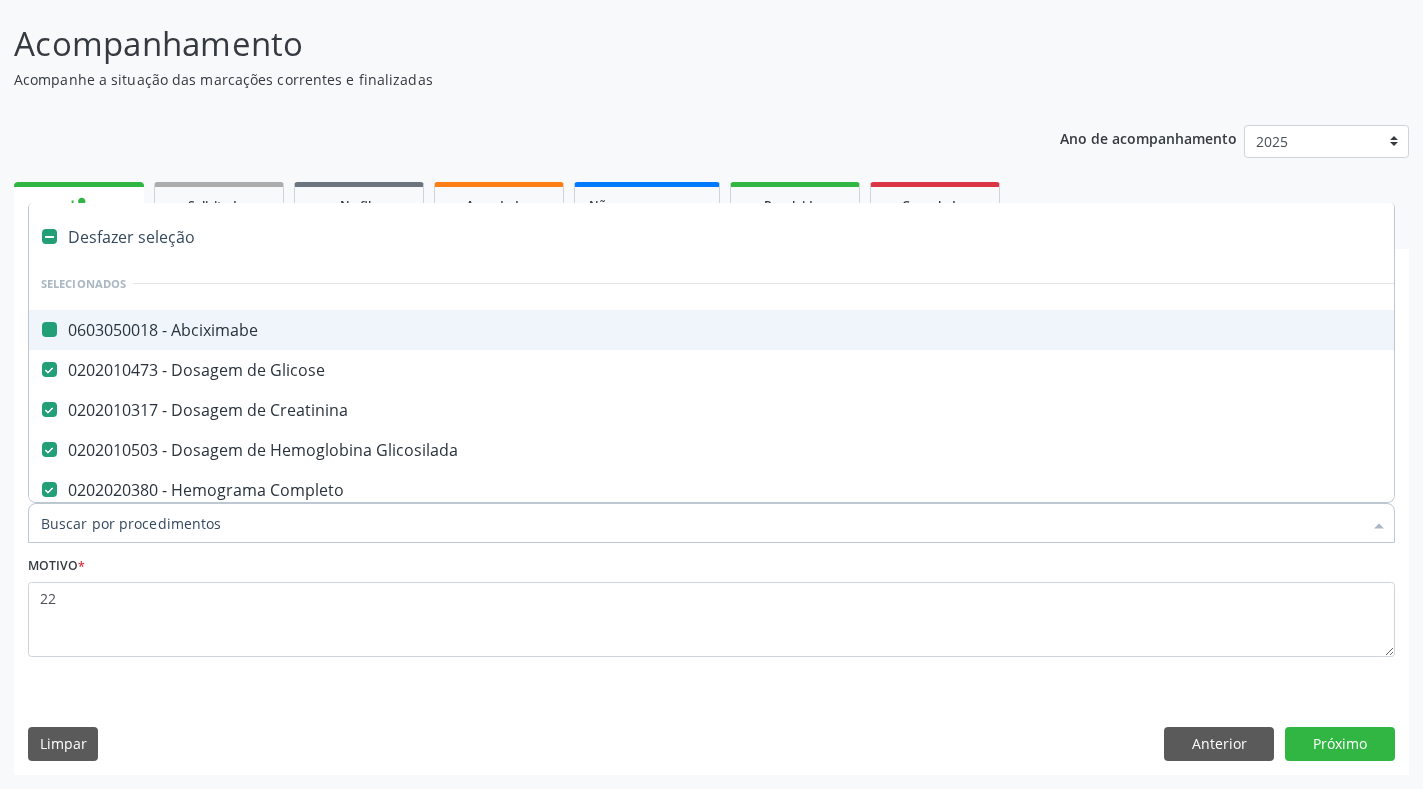 checkbox on "false" 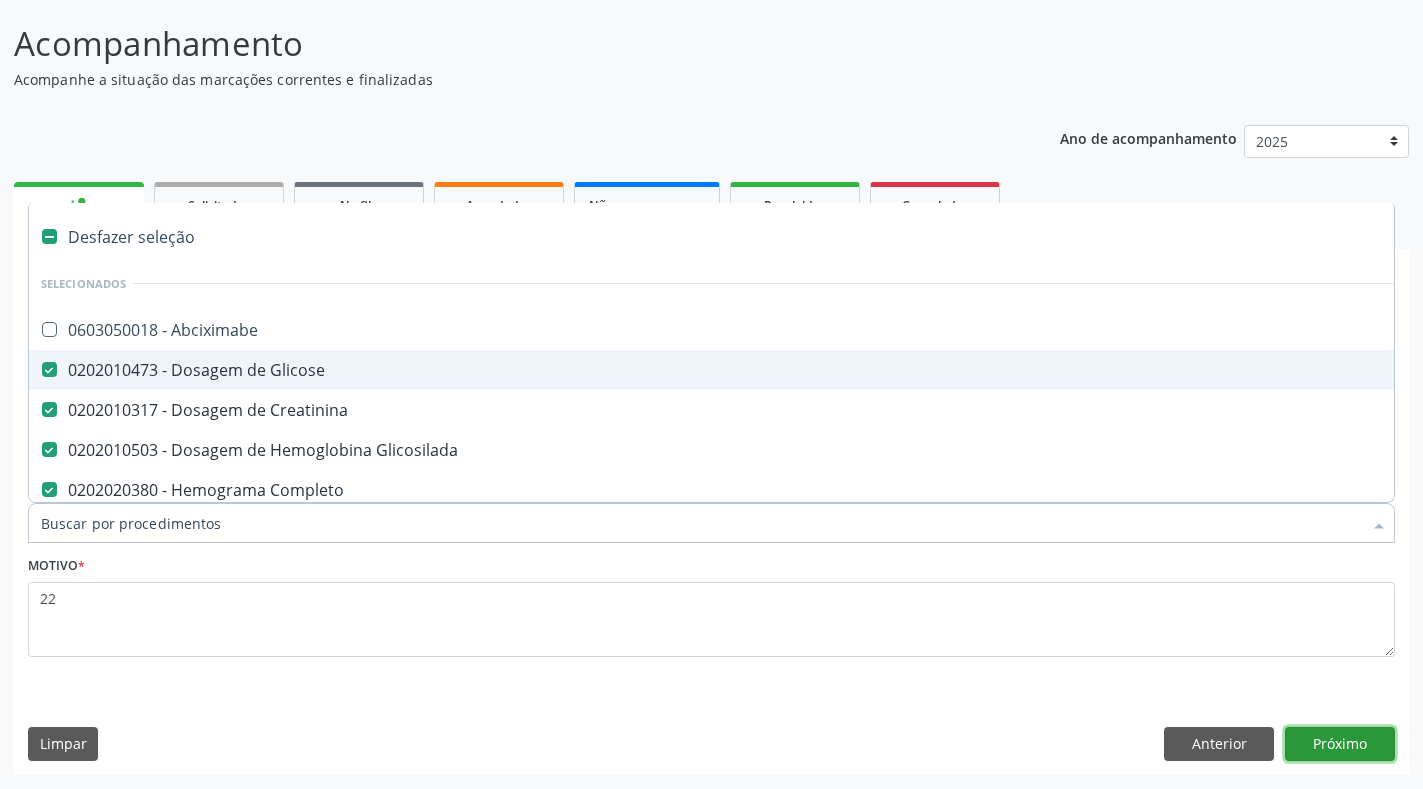 click on "Próximo" at bounding box center (1340, 744) 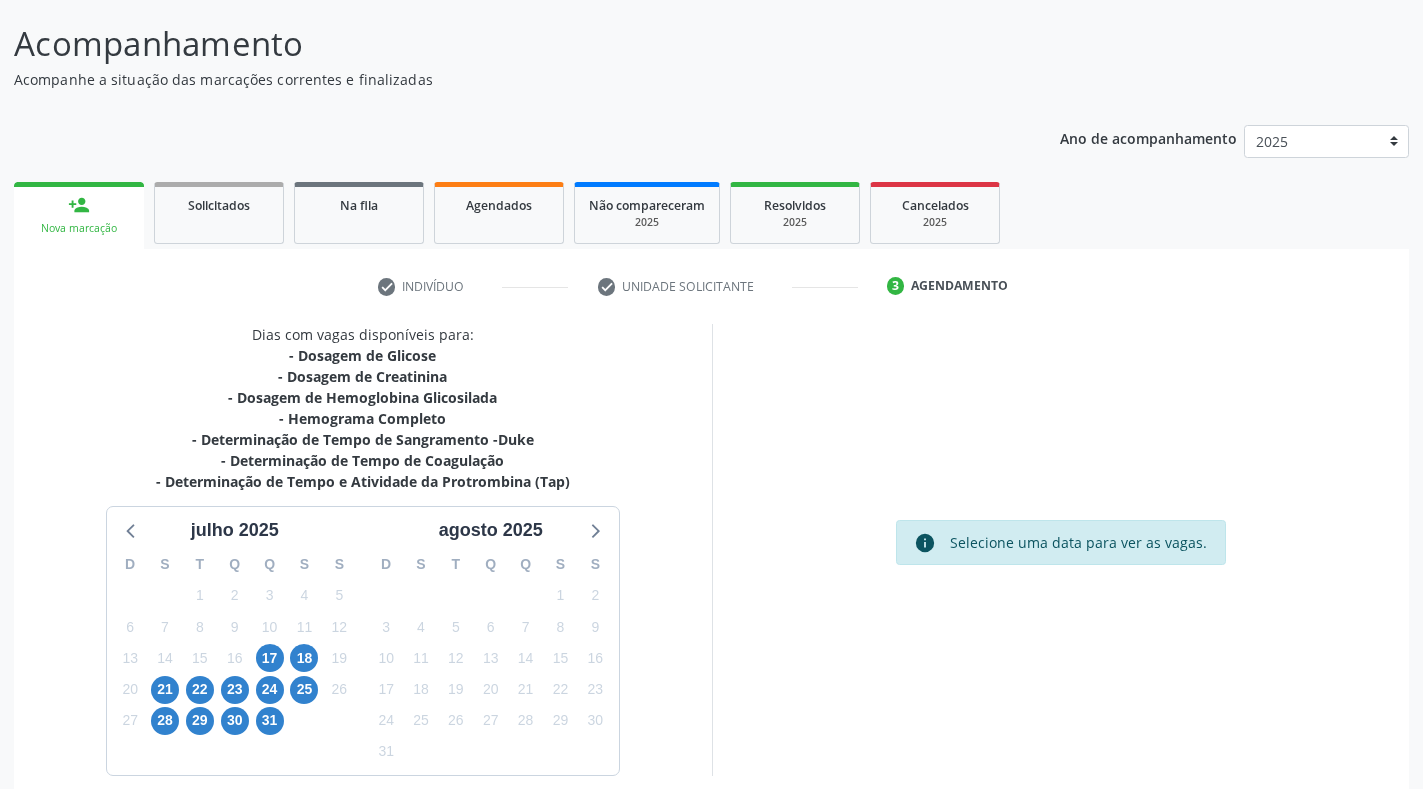 scroll, scrollTop: 207, scrollLeft: 0, axis: vertical 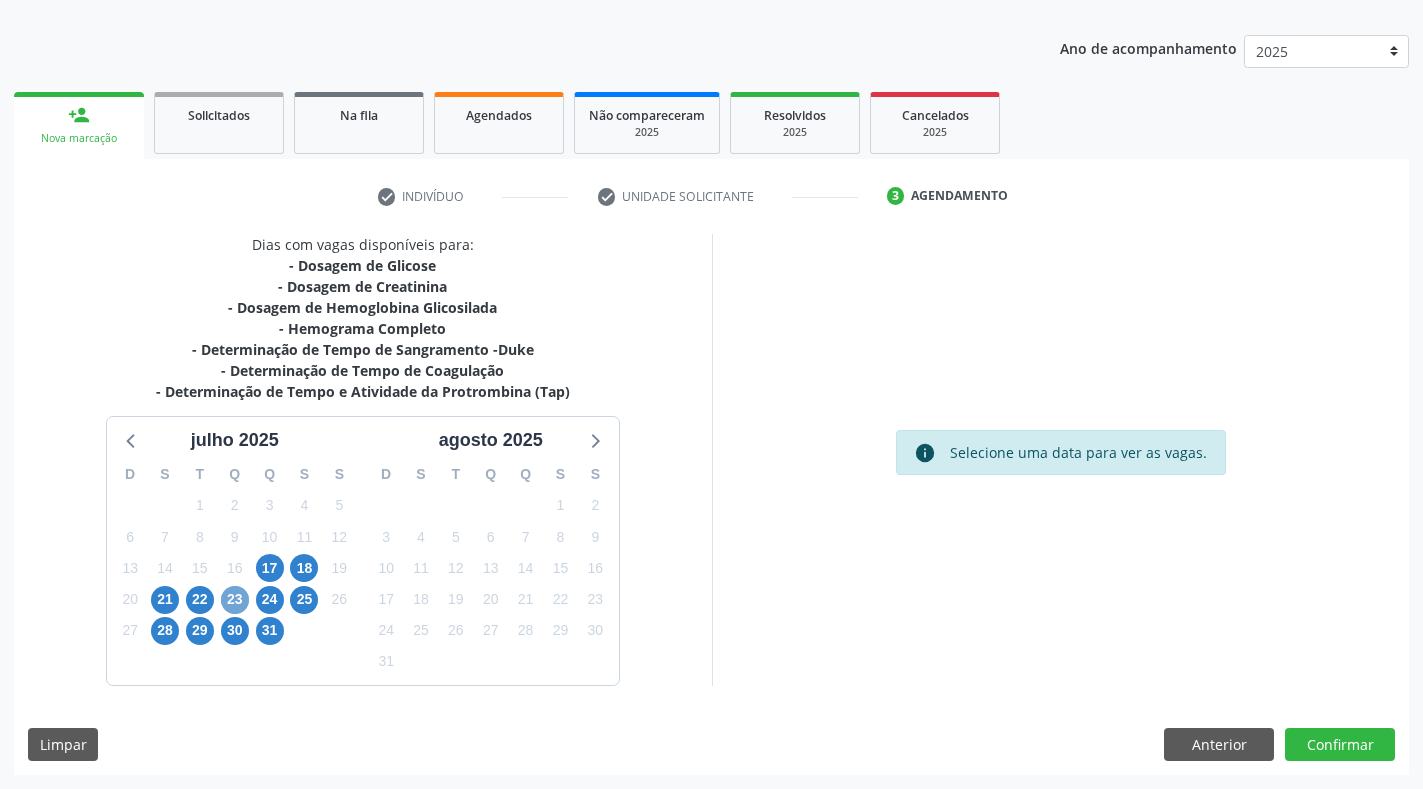 click on "23" at bounding box center (235, 600) 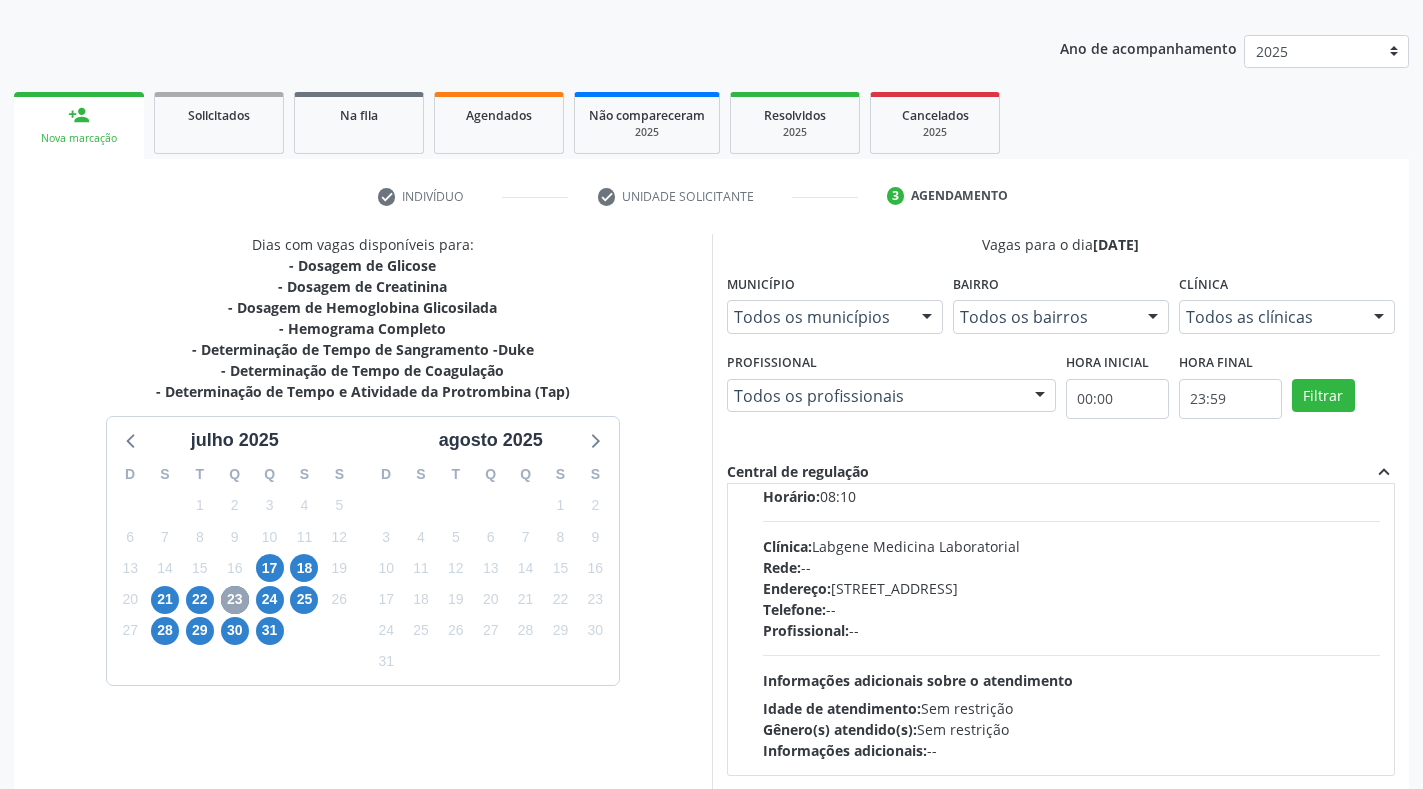 scroll, scrollTop: 0, scrollLeft: 0, axis: both 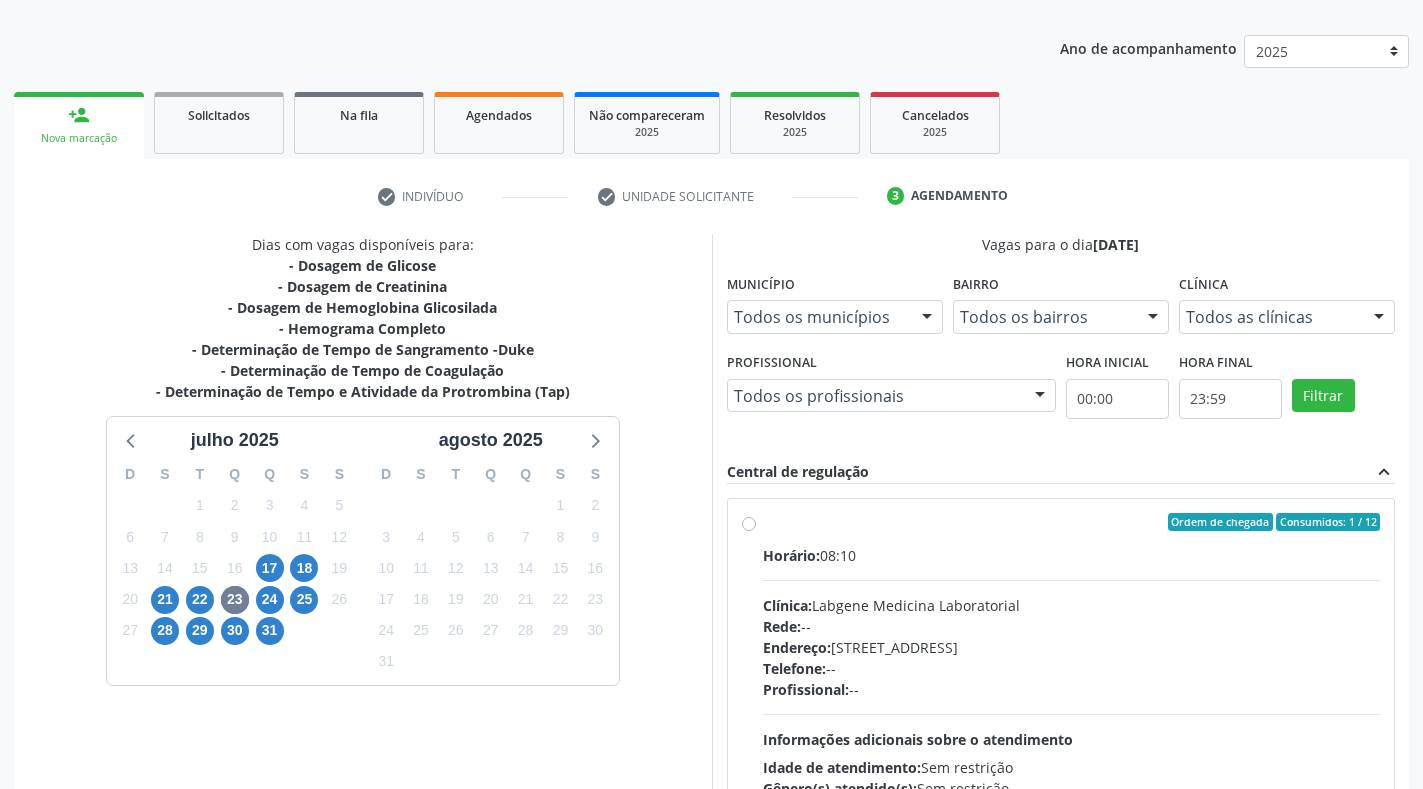 click on "Rede:
--" at bounding box center (1072, 626) 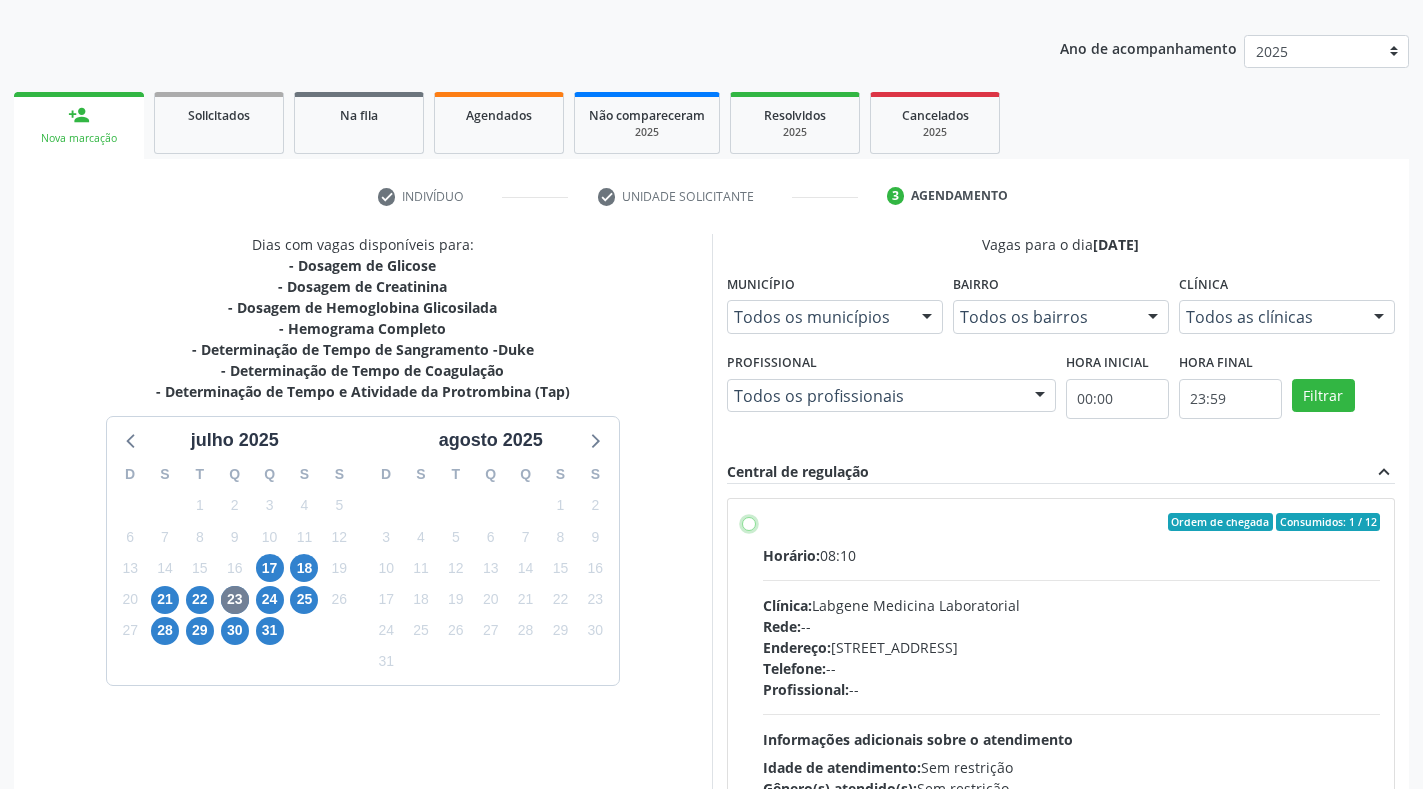 radio on "true" 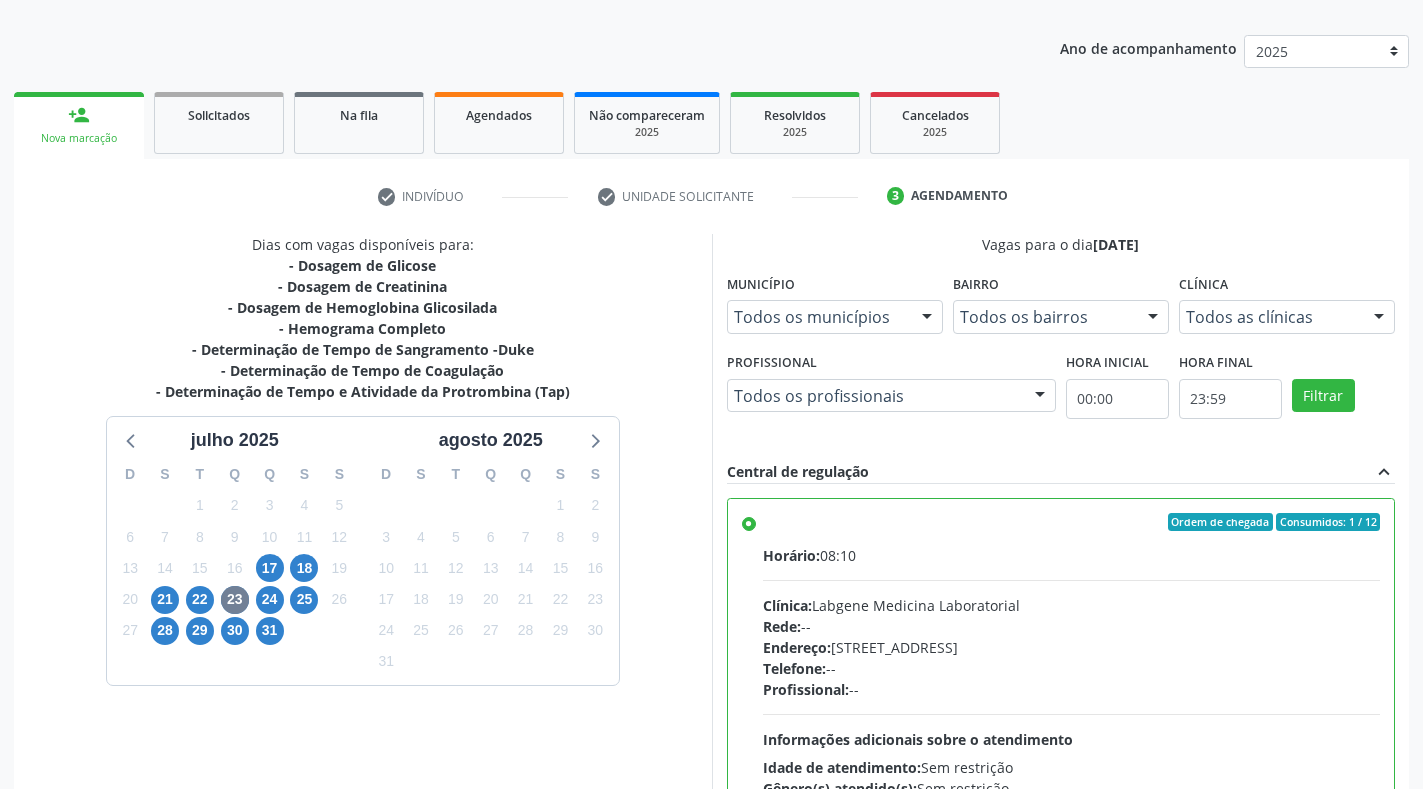 click on "person_add
Nova marcação
Solicitados   Na fila   Agendados   Não compareceram
2025
Resolvidos
2025
Cancelados
2025
check
Indivíduo
check
Unidade solicitante
3
Agendamento
CNS
*
700 8084 7342 7286       done
Nome
*
Tania Maria da Silva
Tania Maria da Silva
CNS:
700 8084 7342 7286
CPF:    --   Nascimento:
03/04/1959
Nenhum resultado encontrado para: "   "
Digite o nome ou CNS para buscar um indivíduo
Sexo
*
Feminino         Masculino   Feminino
Nenhum resultado encontrado para: "   "
Não há nenhuma opção para ser exibida.
Está gestante
Sim
RG
Órgão emissor" at bounding box center [711, 530] 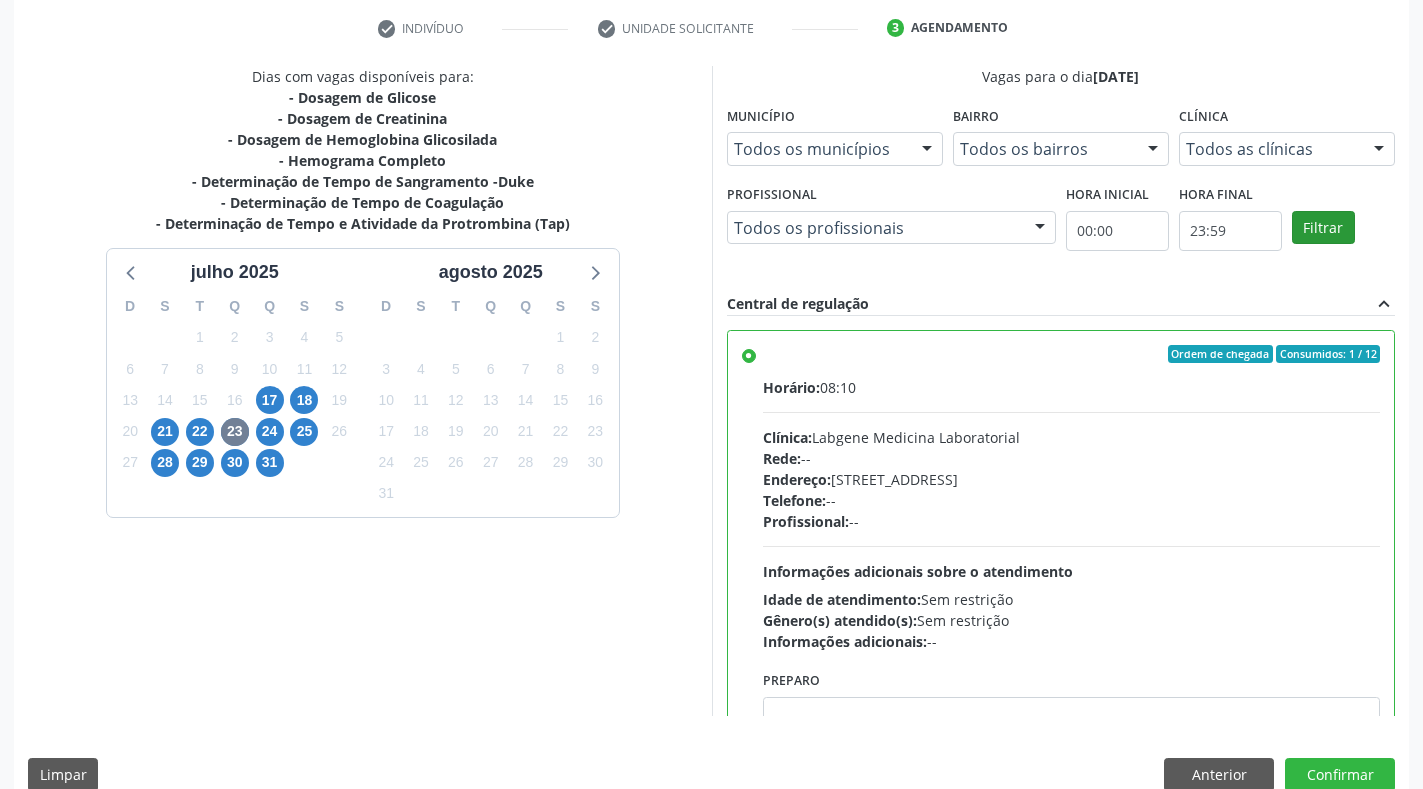 scroll, scrollTop: 406, scrollLeft: 0, axis: vertical 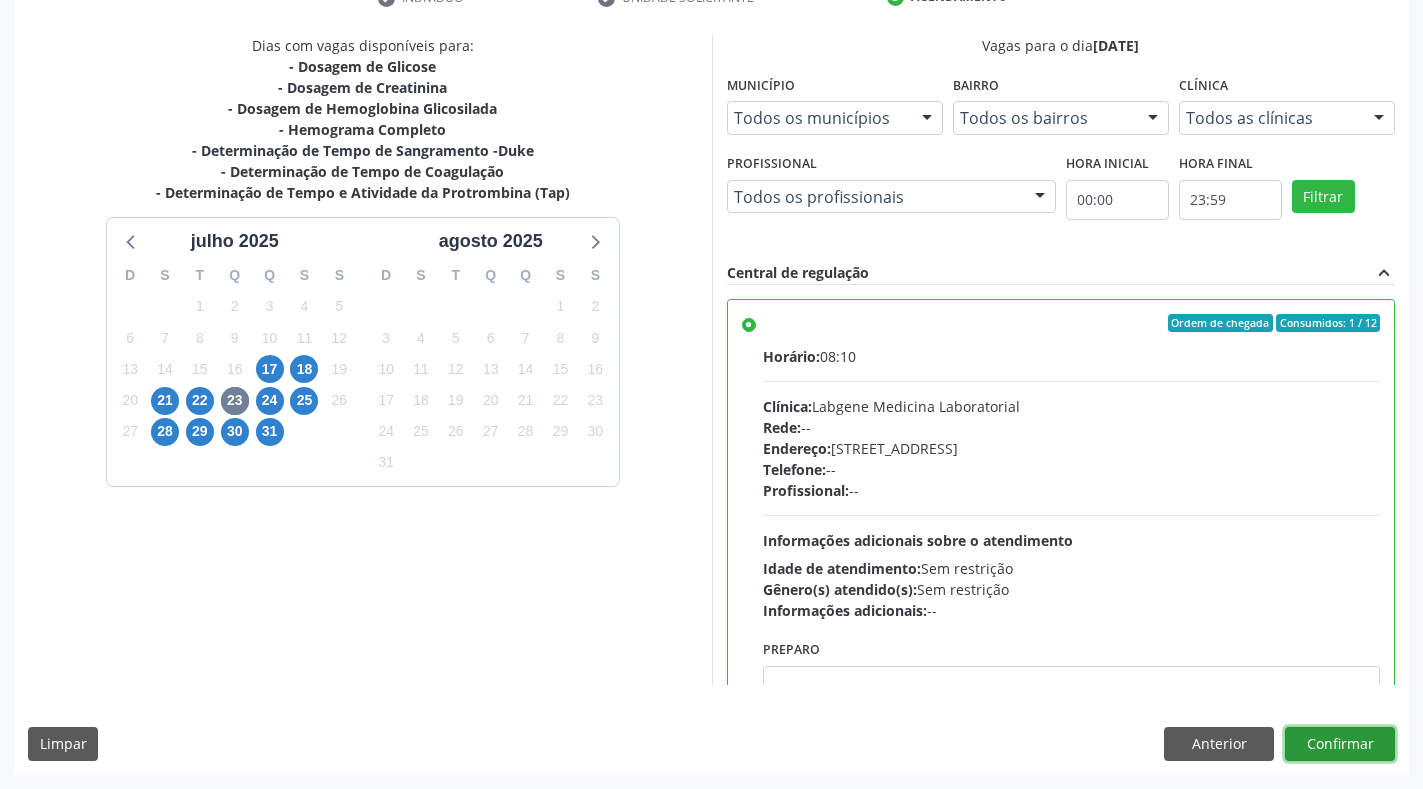 click on "Confirmar" at bounding box center [1340, 744] 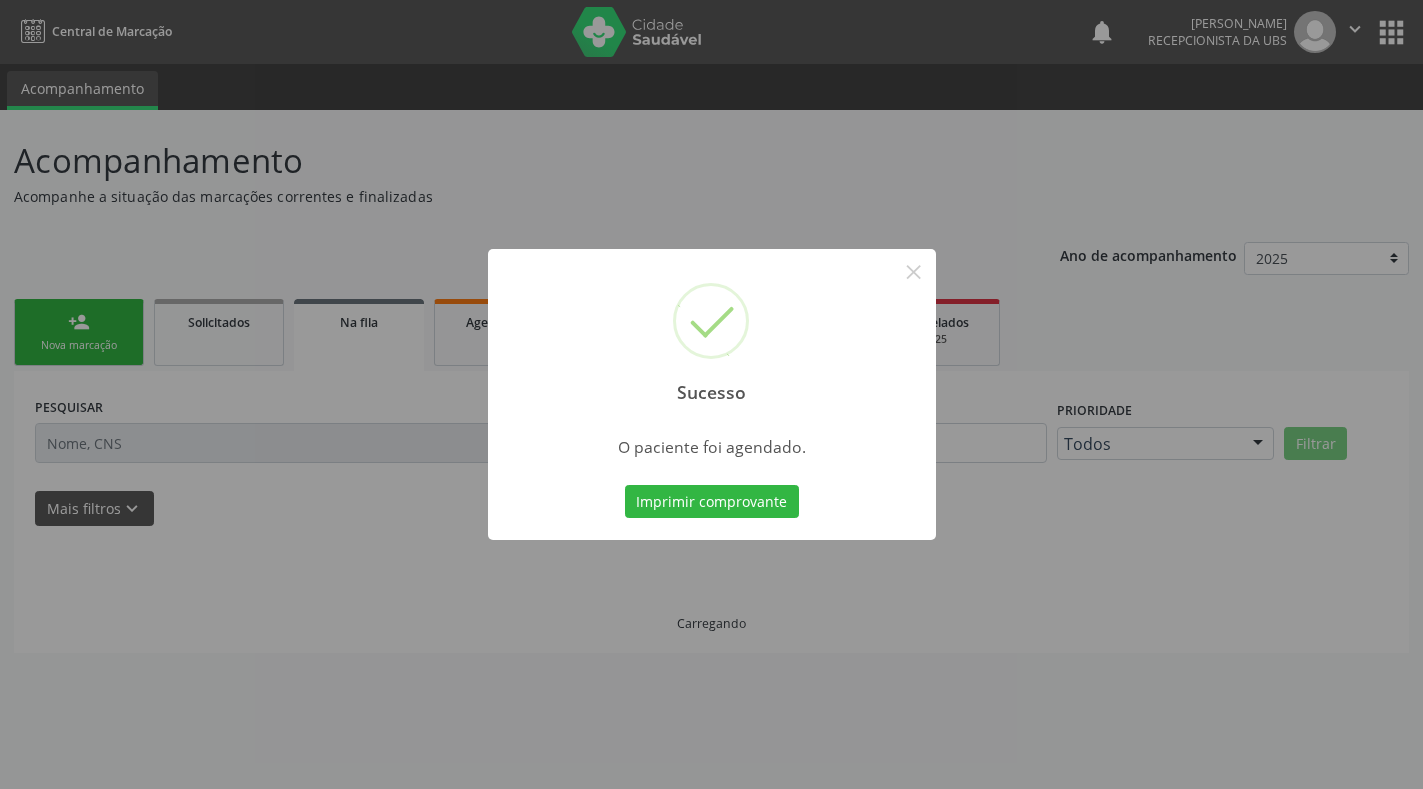 scroll, scrollTop: 0, scrollLeft: 0, axis: both 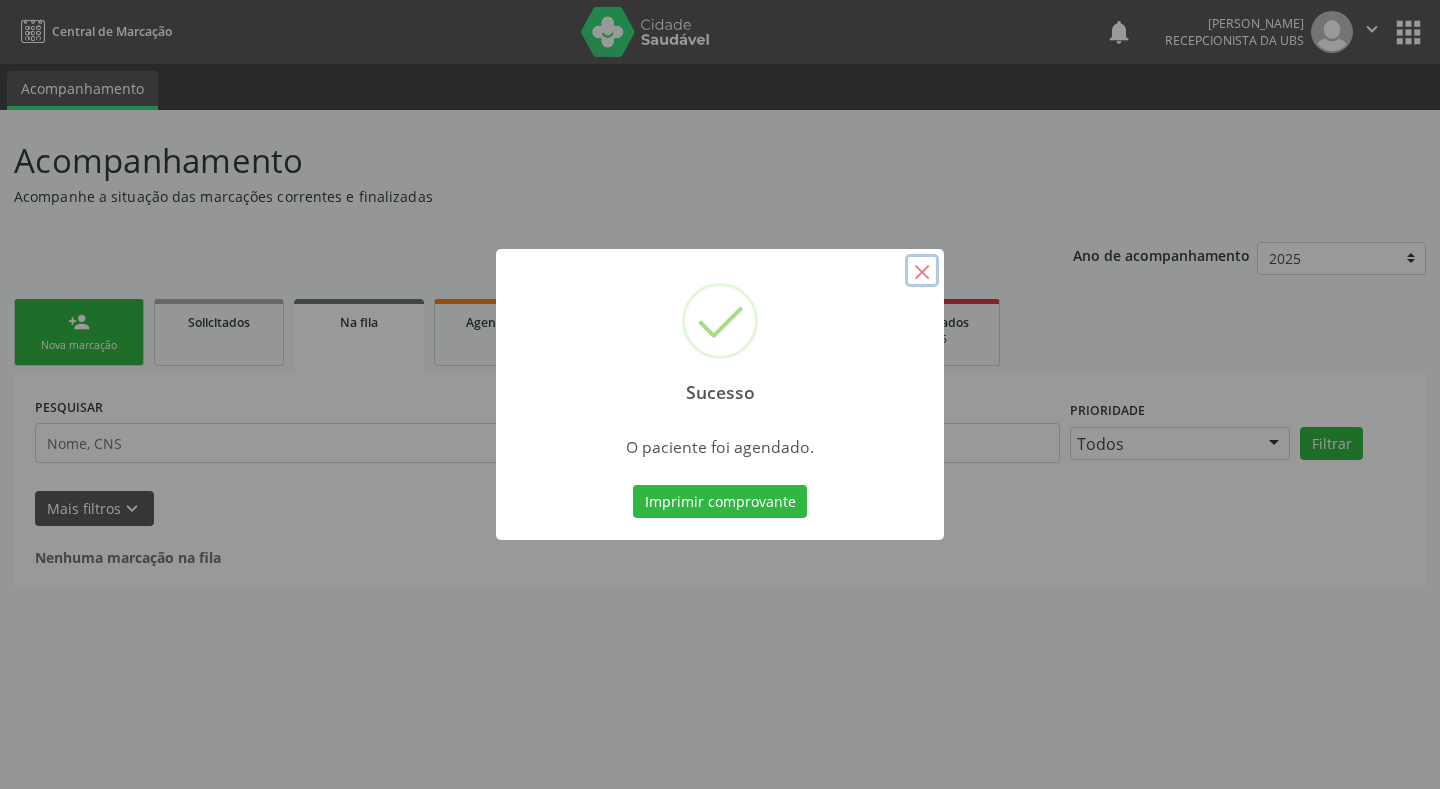 click on "×" at bounding box center (922, 271) 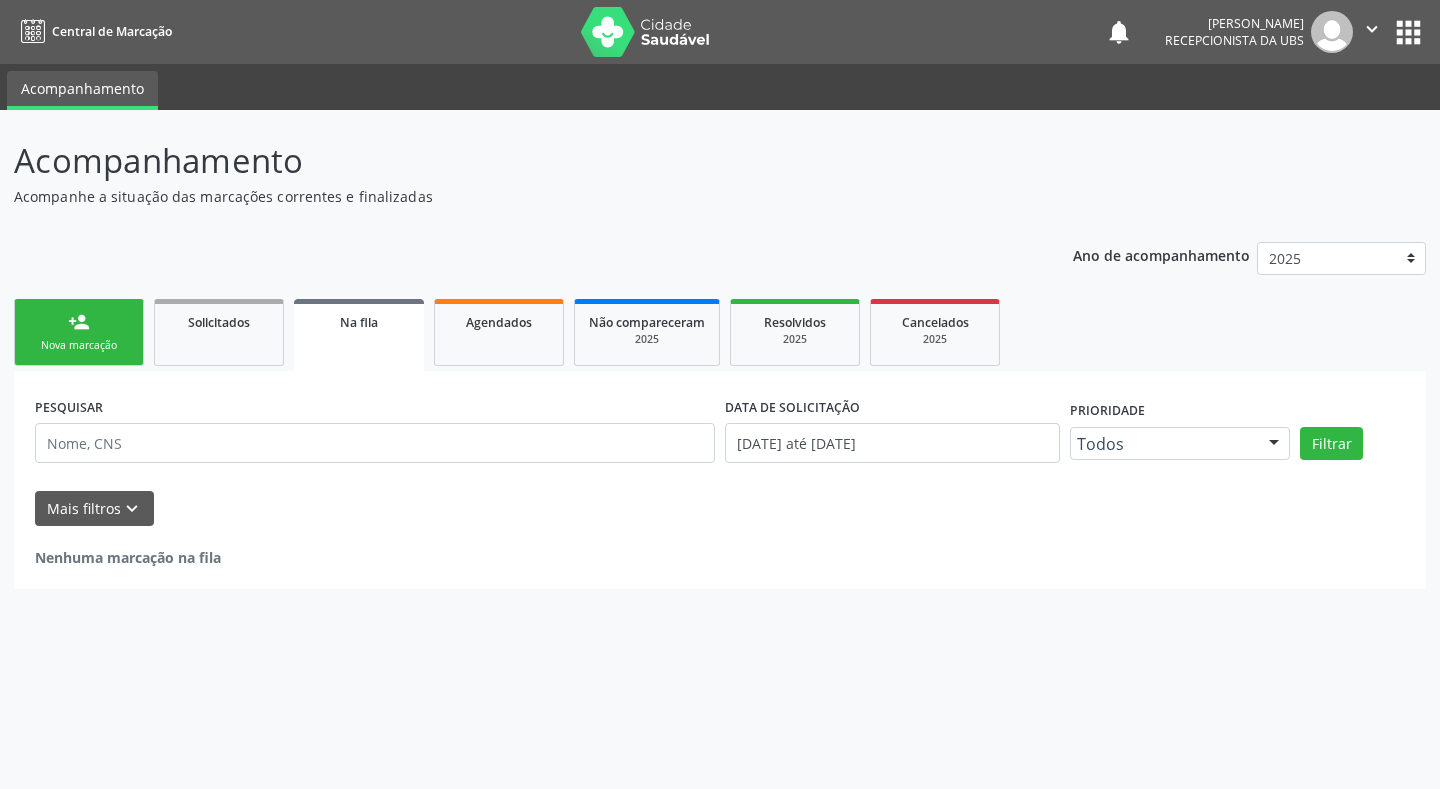 click on "×" at bounding box center [821, 332] 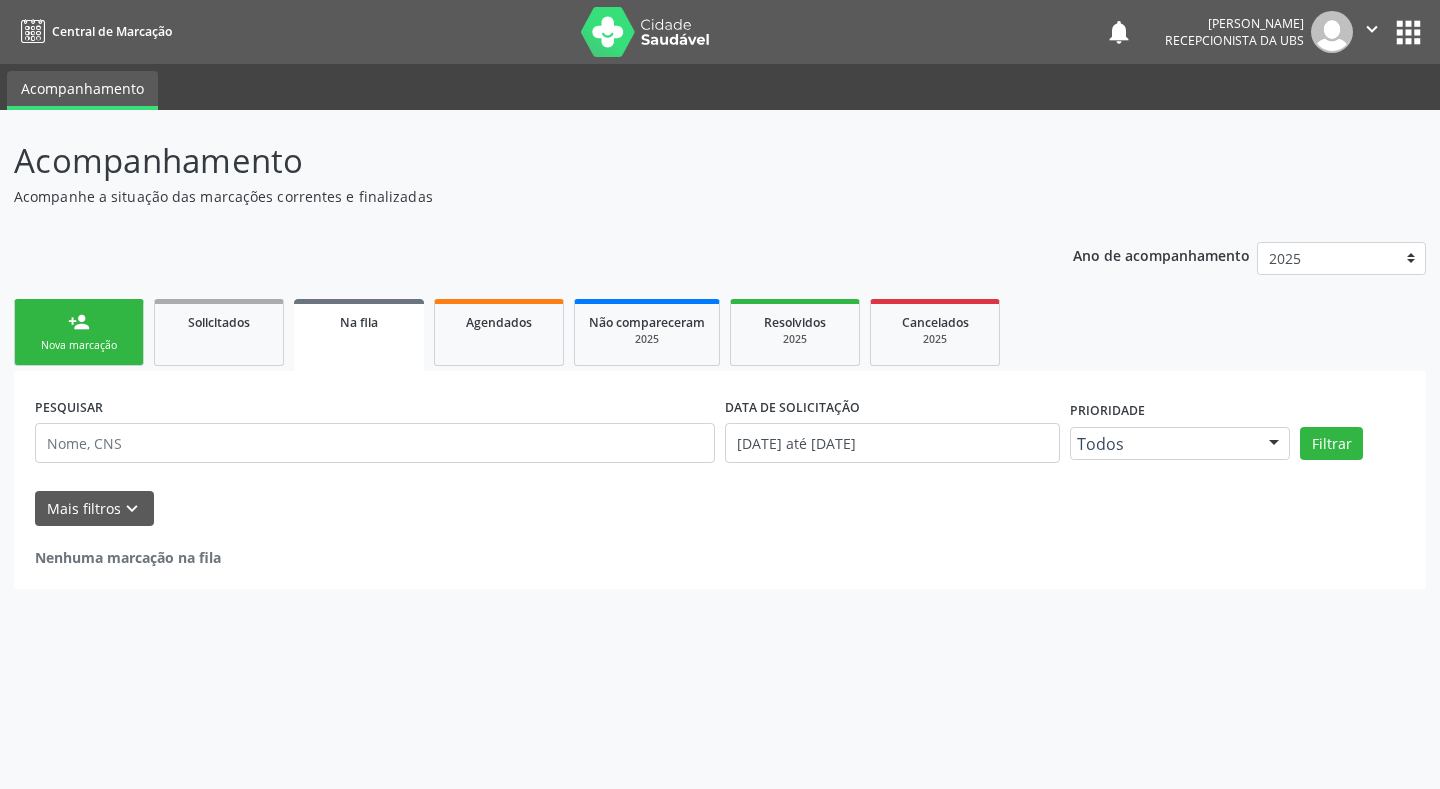 click on "person_add
Nova marcação" at bounding box center (79, 332) 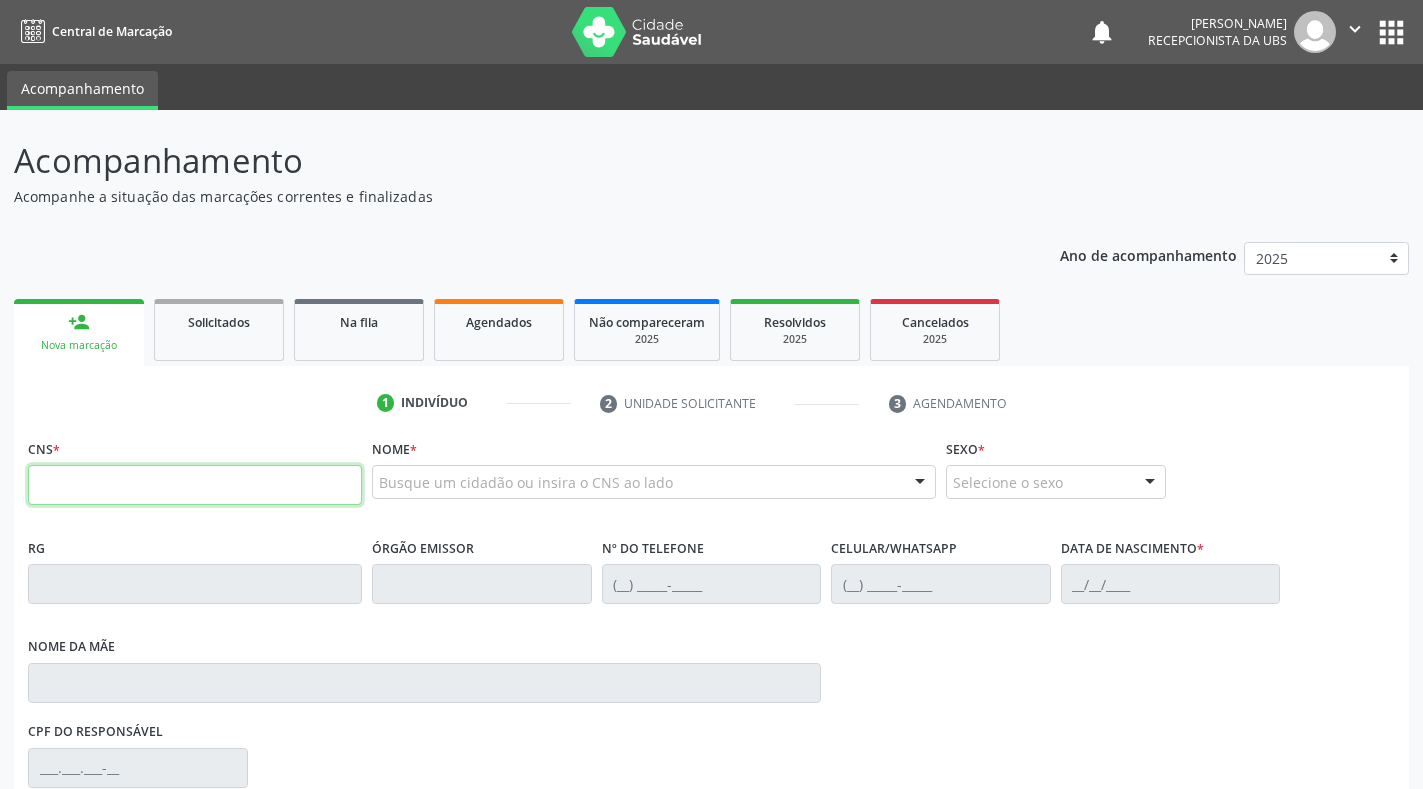 click at bounding box center [195, 485] 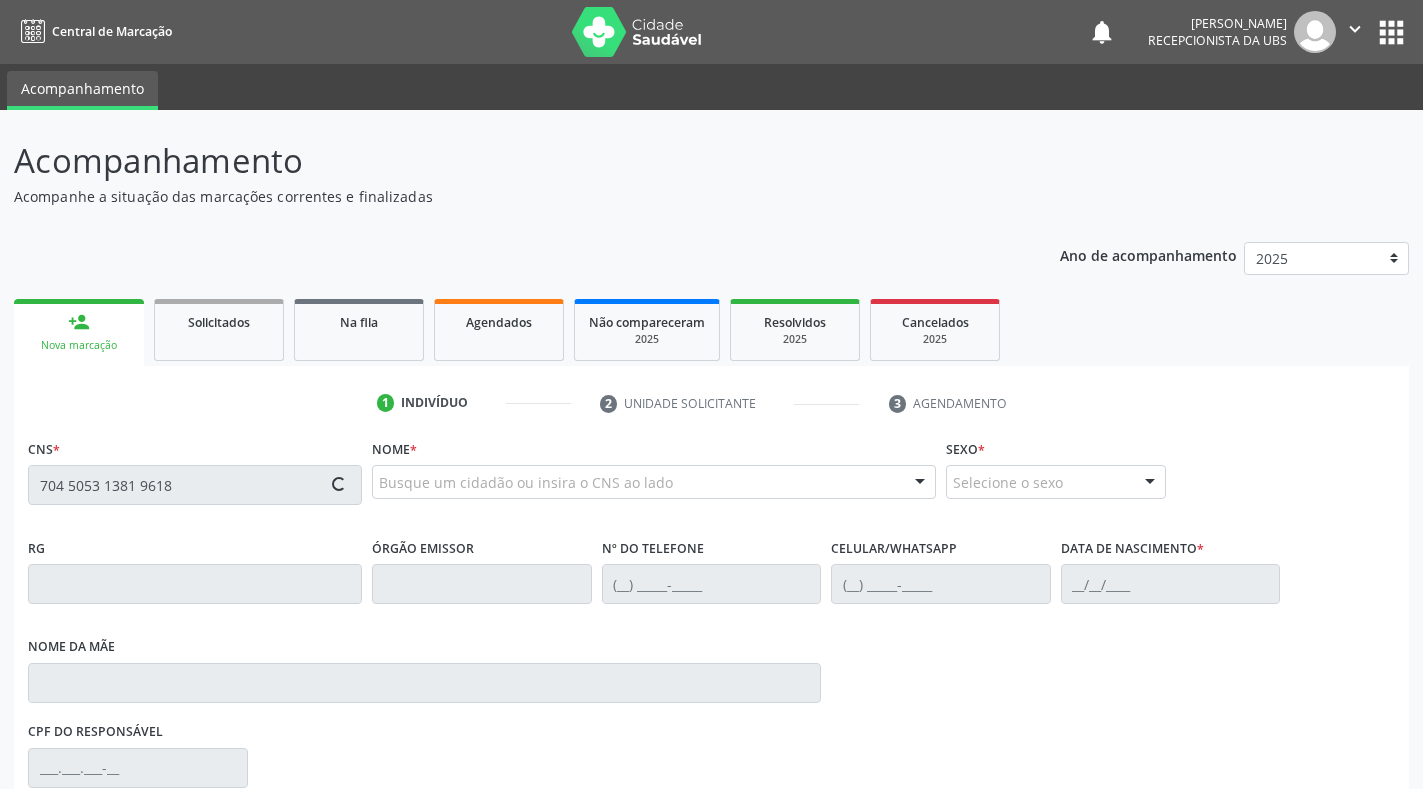 type on "704 5053 1381 9618" 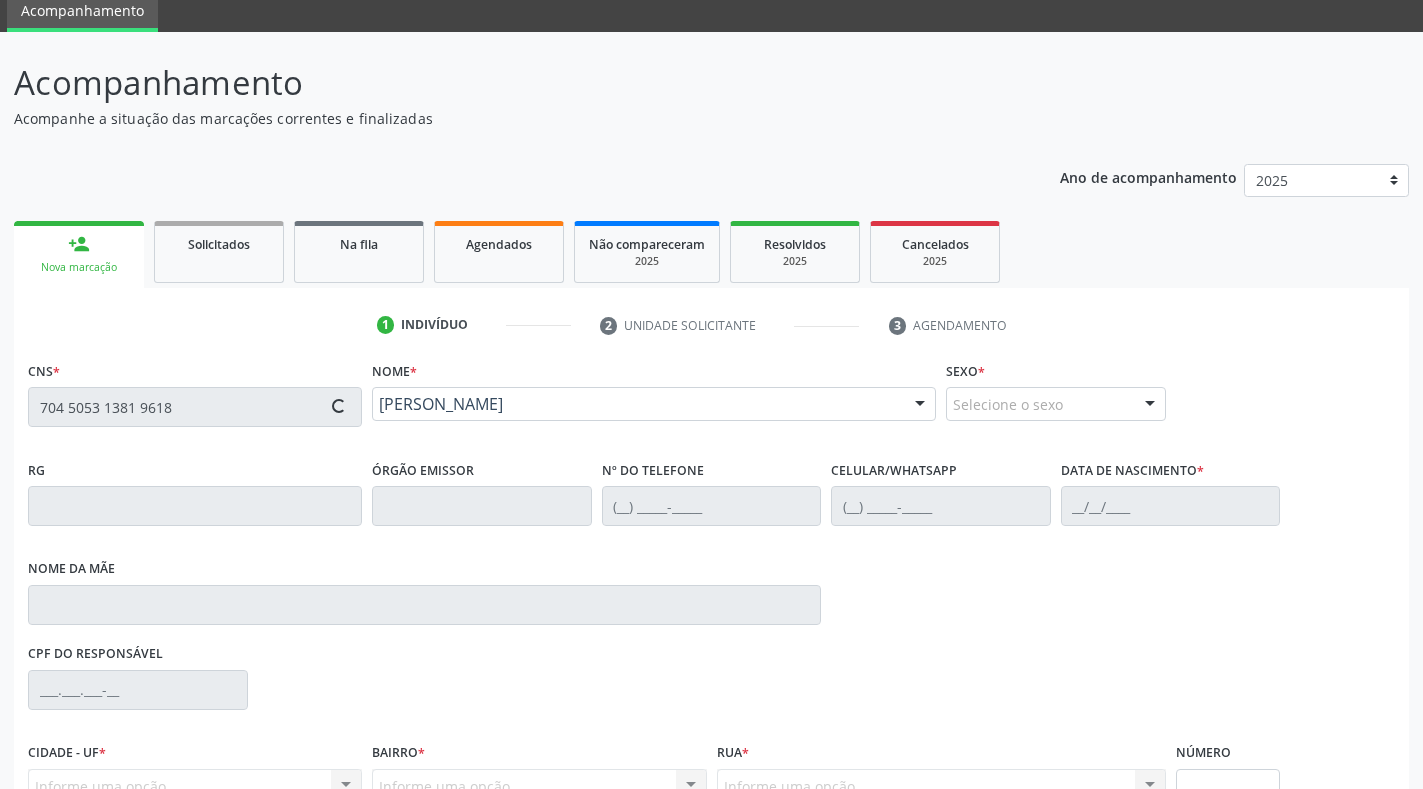 scroll, scrollTop: 100, scrollLeft: 0, axis: vertical 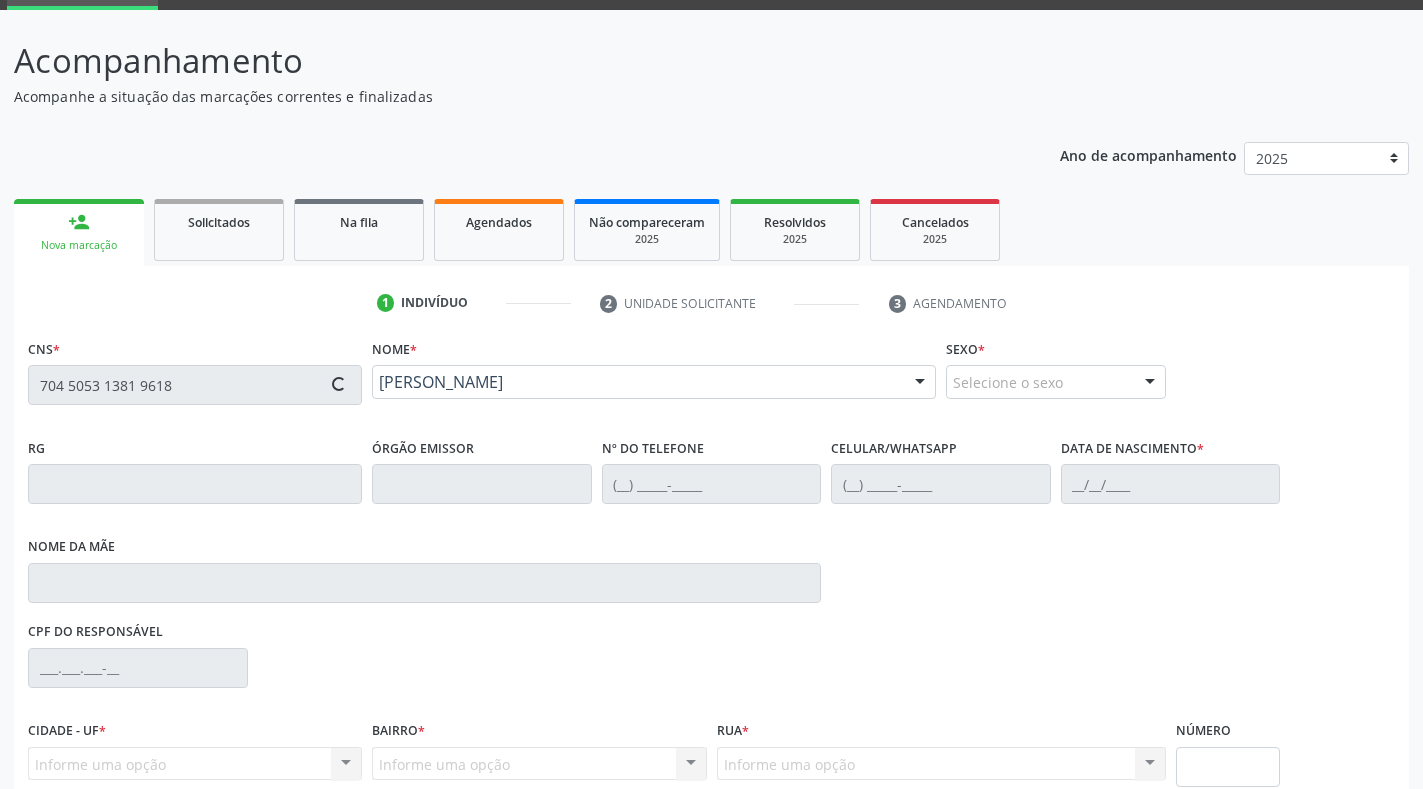 type on "(99) 99999-9999" 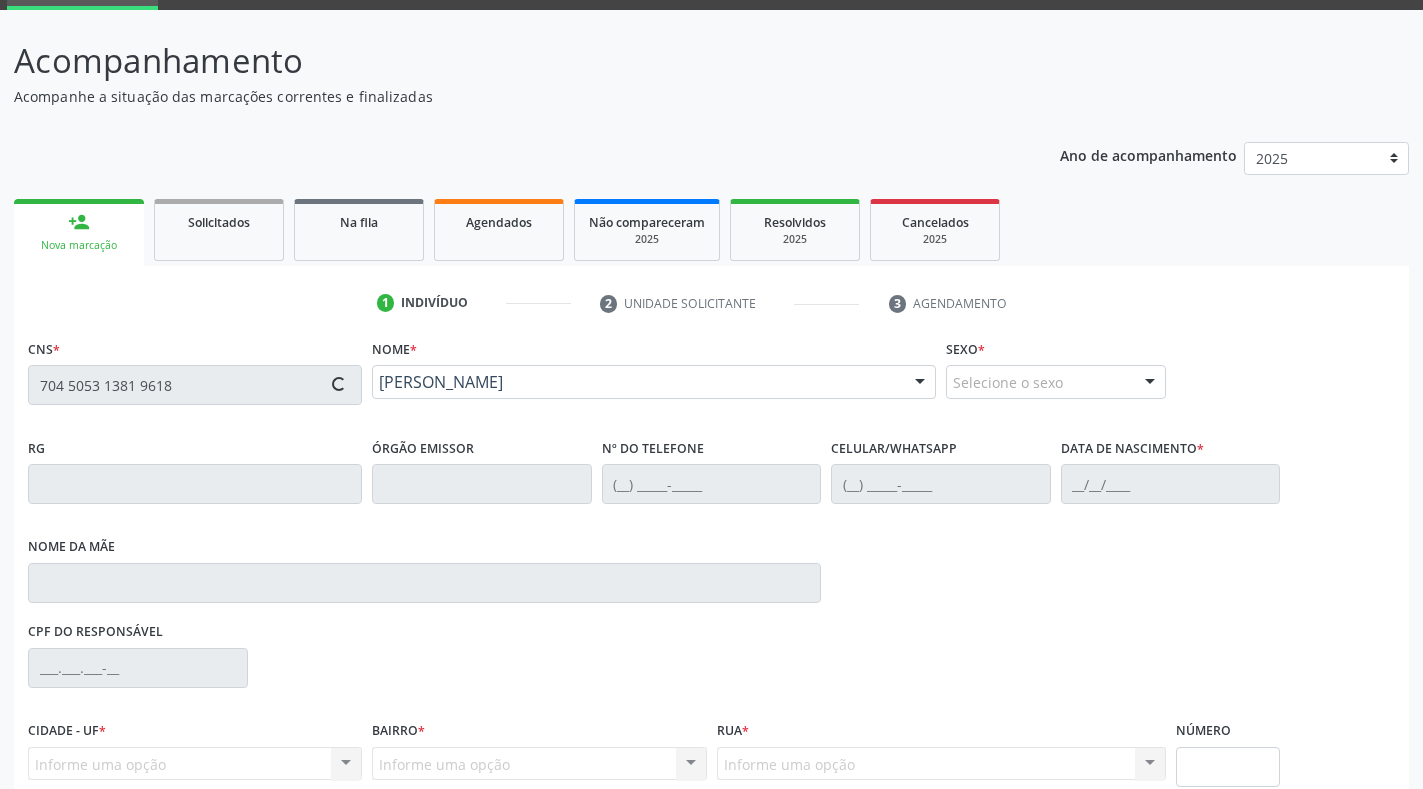 type on "(99) 99999-9999" 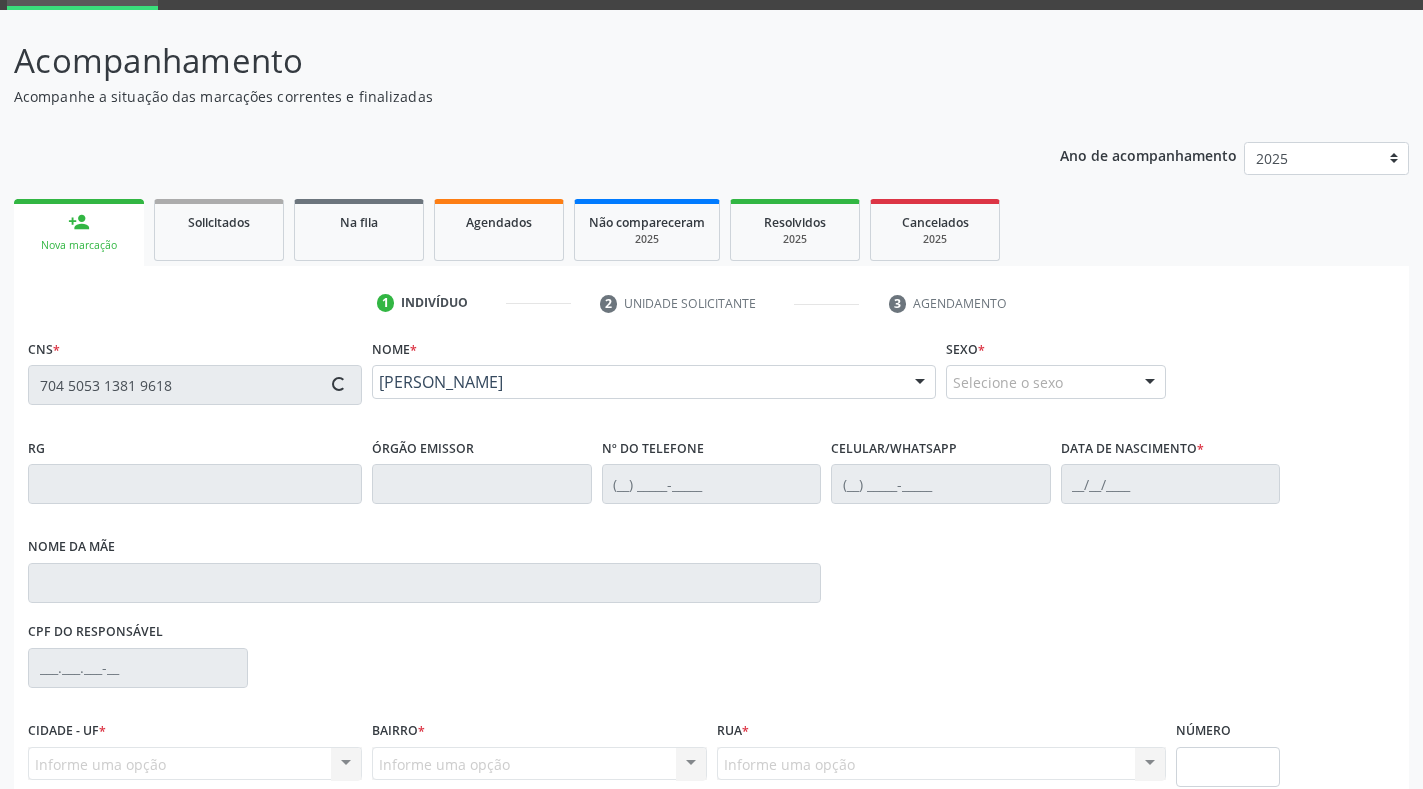 type on "19/06/1944" 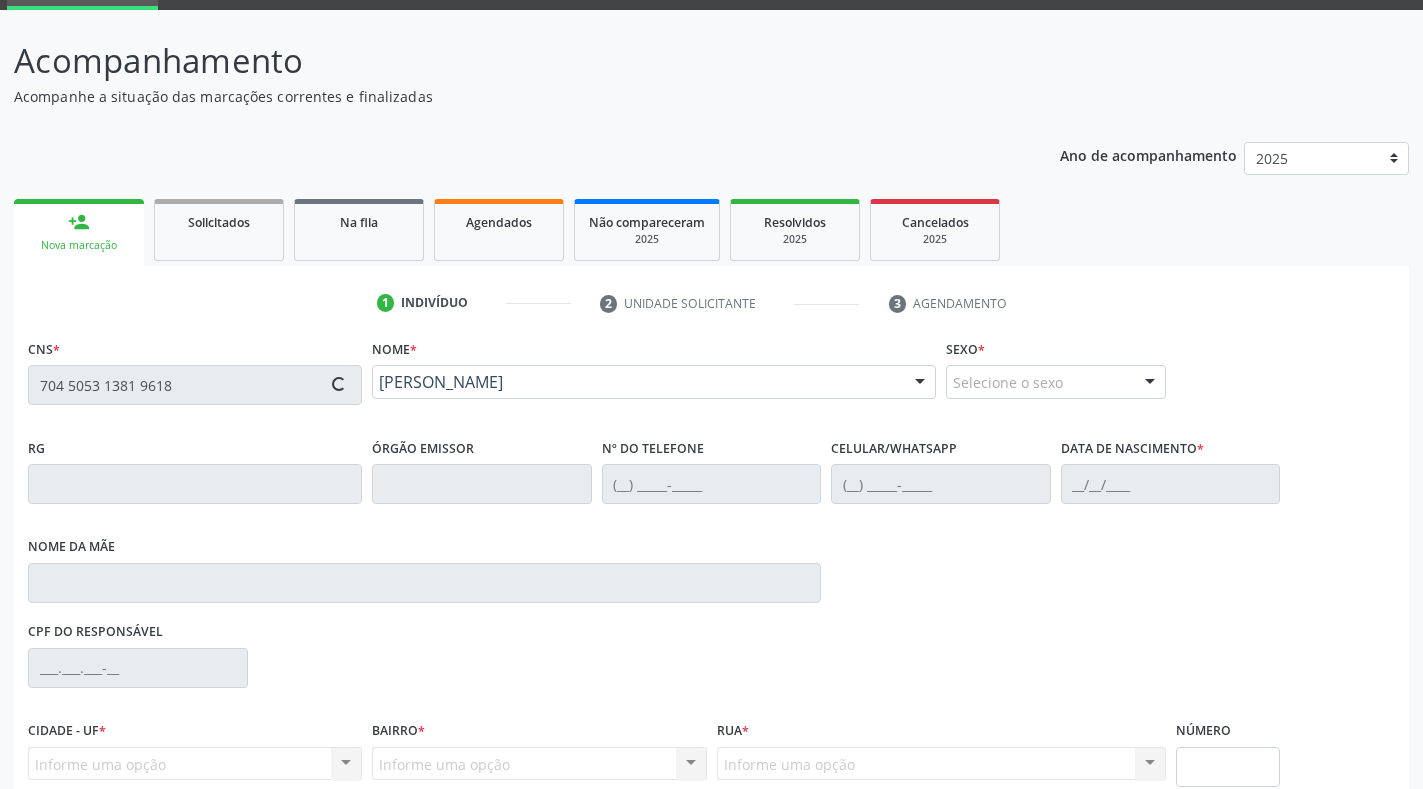 type on "Maria Pastora da Conceicao" 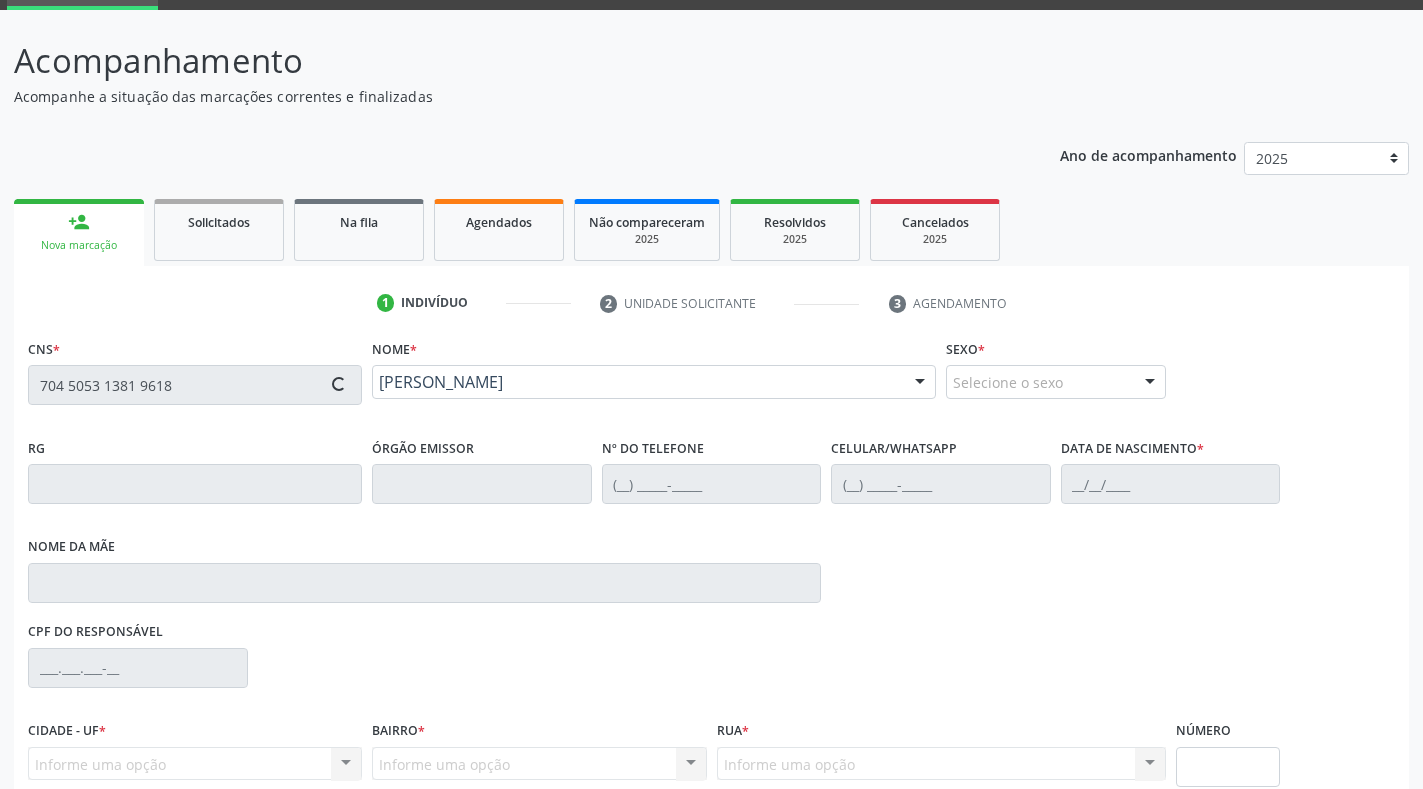 type on "20" 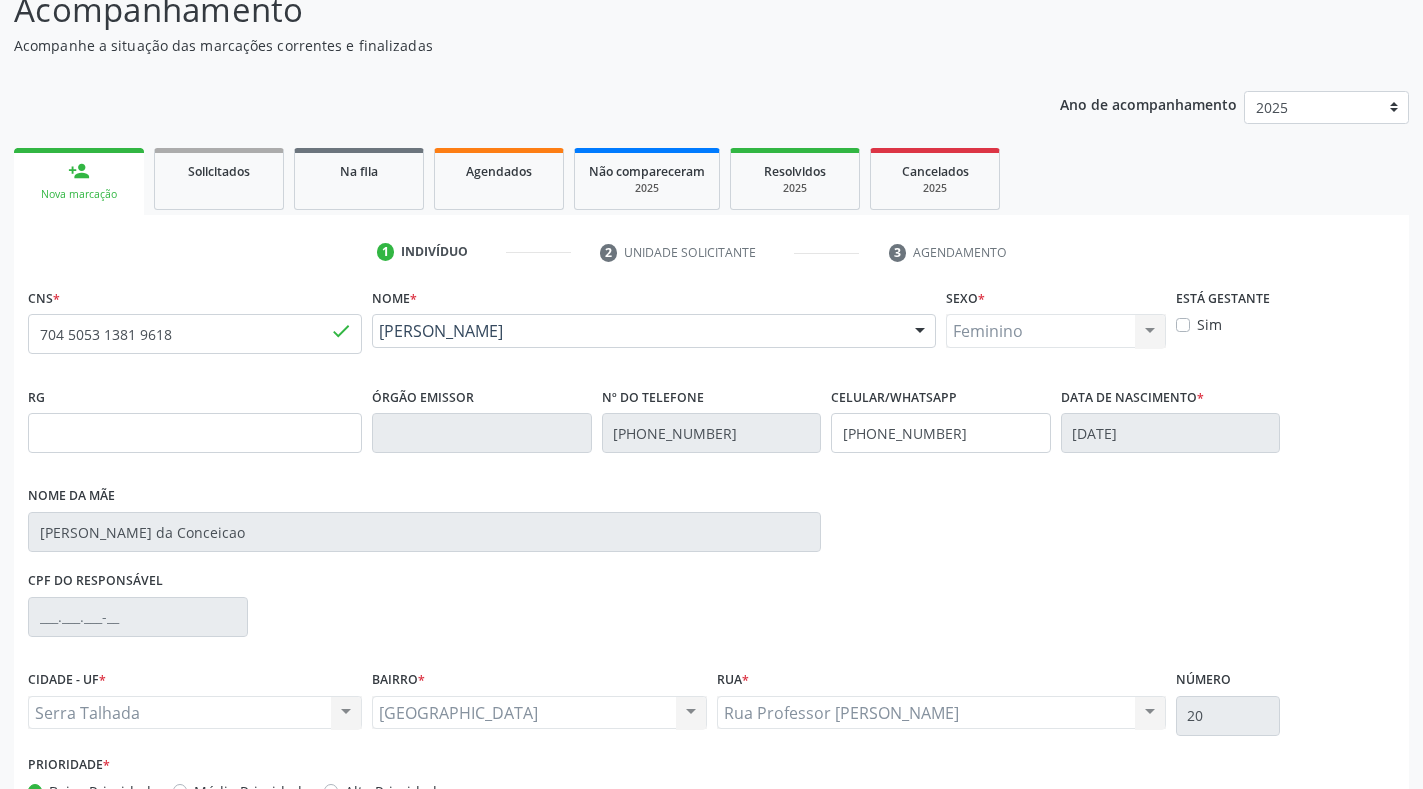 scroll, scrollTop: 281, scrollLeft: 0, axis: vertical 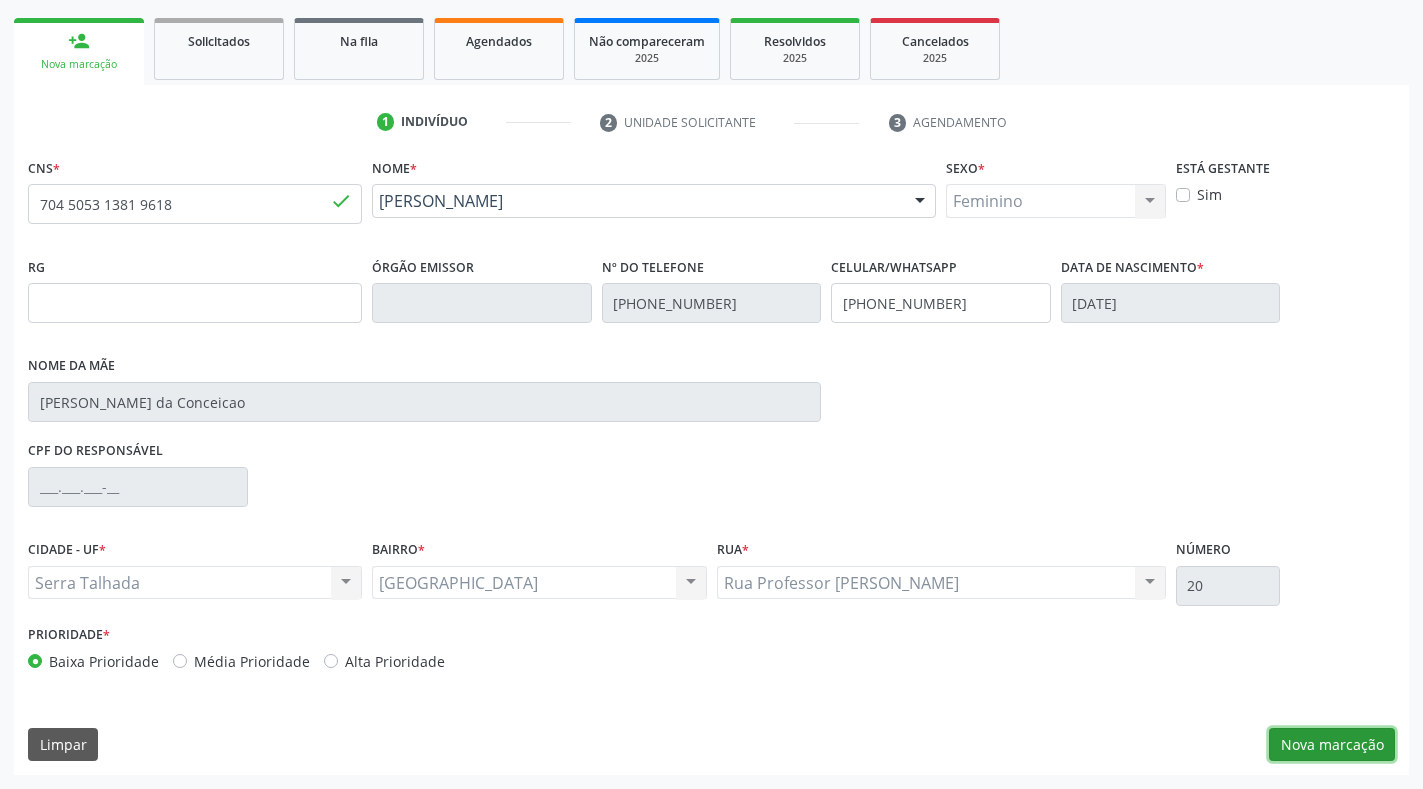 click on "Nova marcação" at bounding box center [1332, 745] 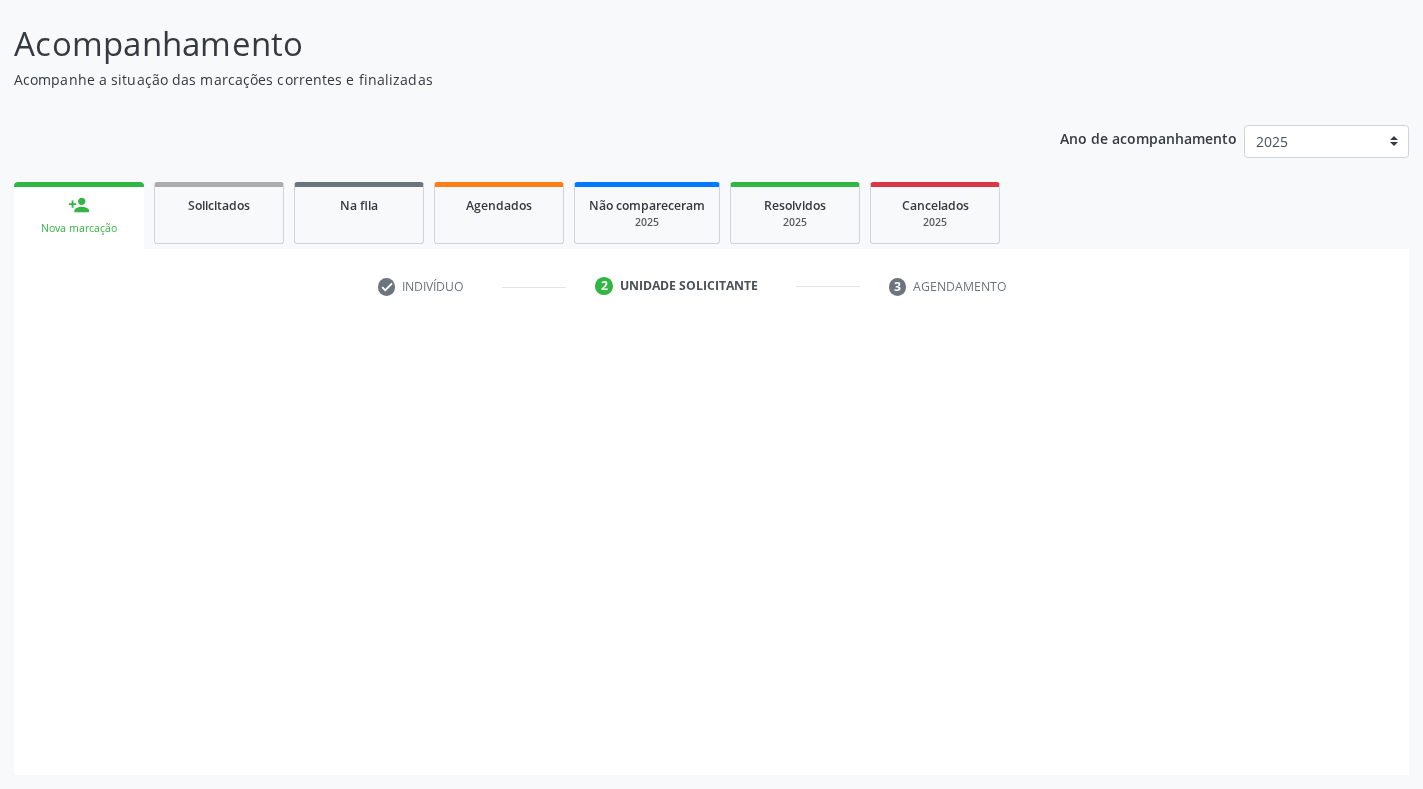 scroll, scrollTop: 117, scrollLeft: 0, axis: vertical 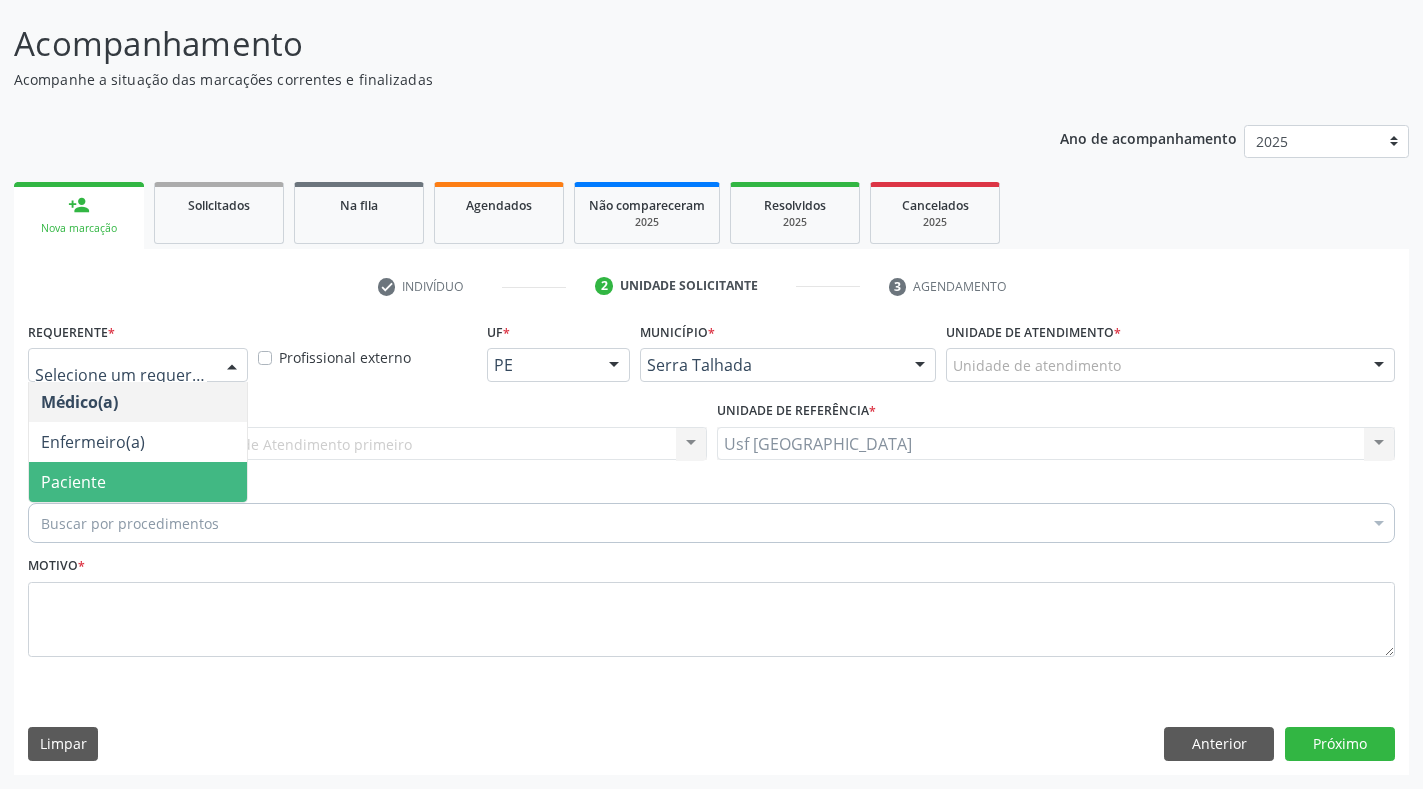 click on "Paciente" at bounding box center (138, 482) 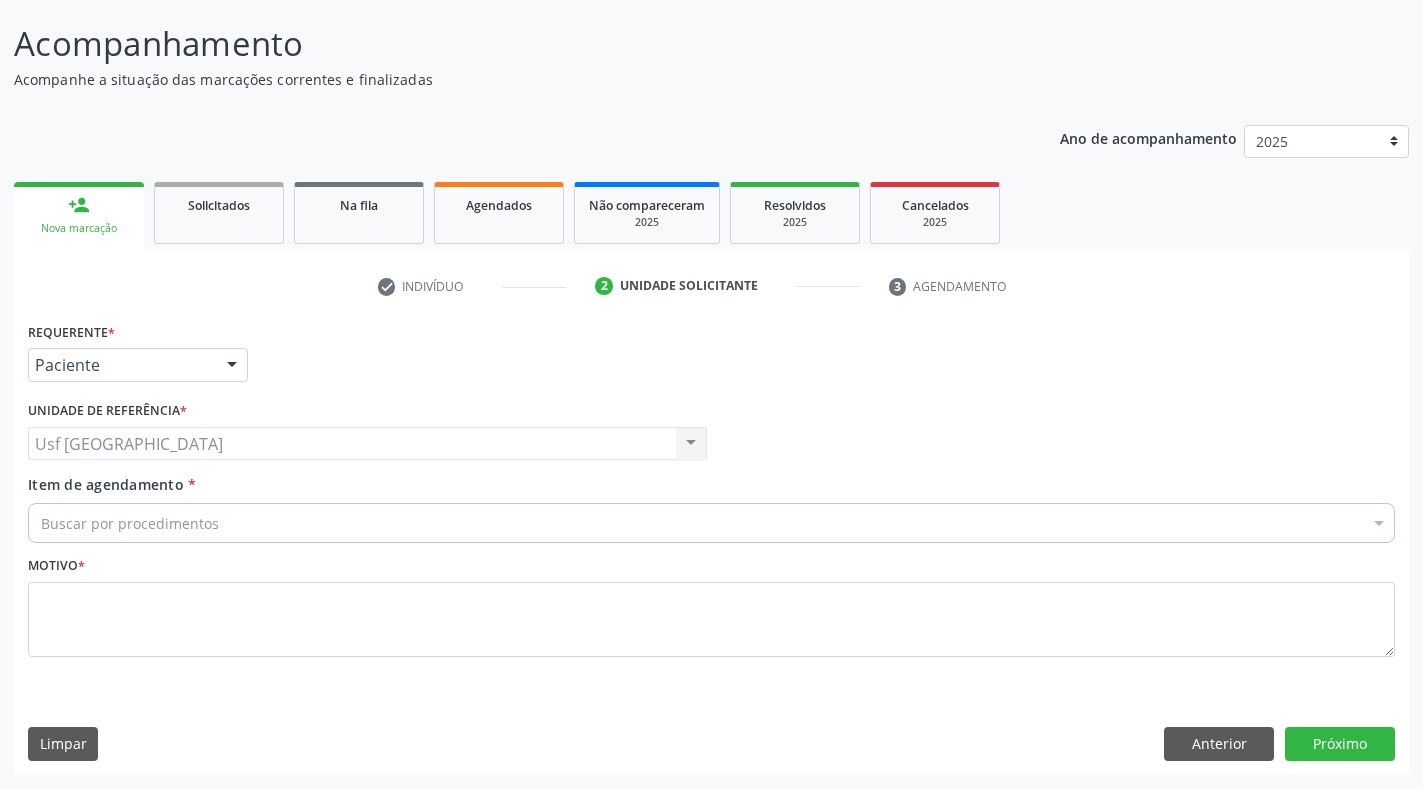 click on "Buscar por procedimentos" at bounding box center [711, 523] 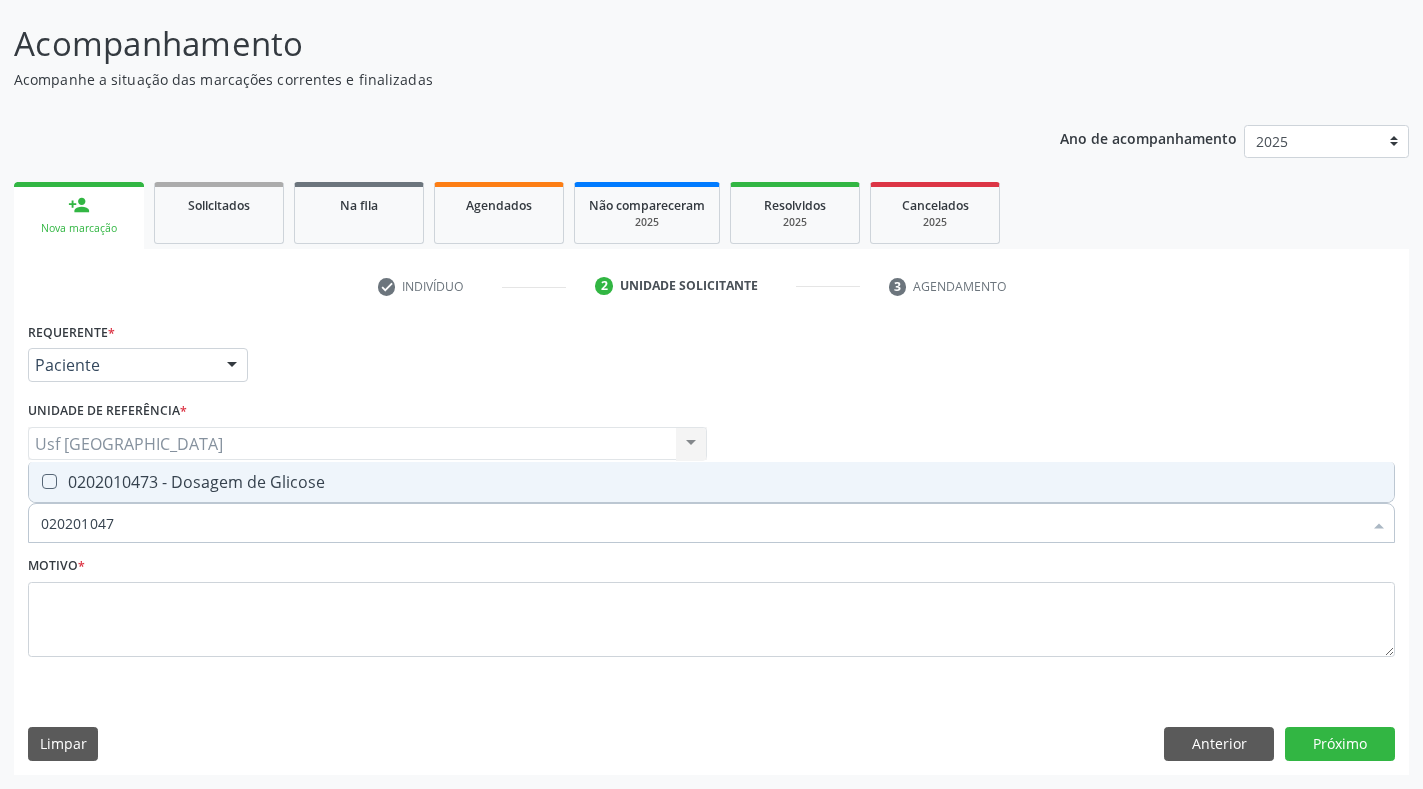 type on "0202010473" 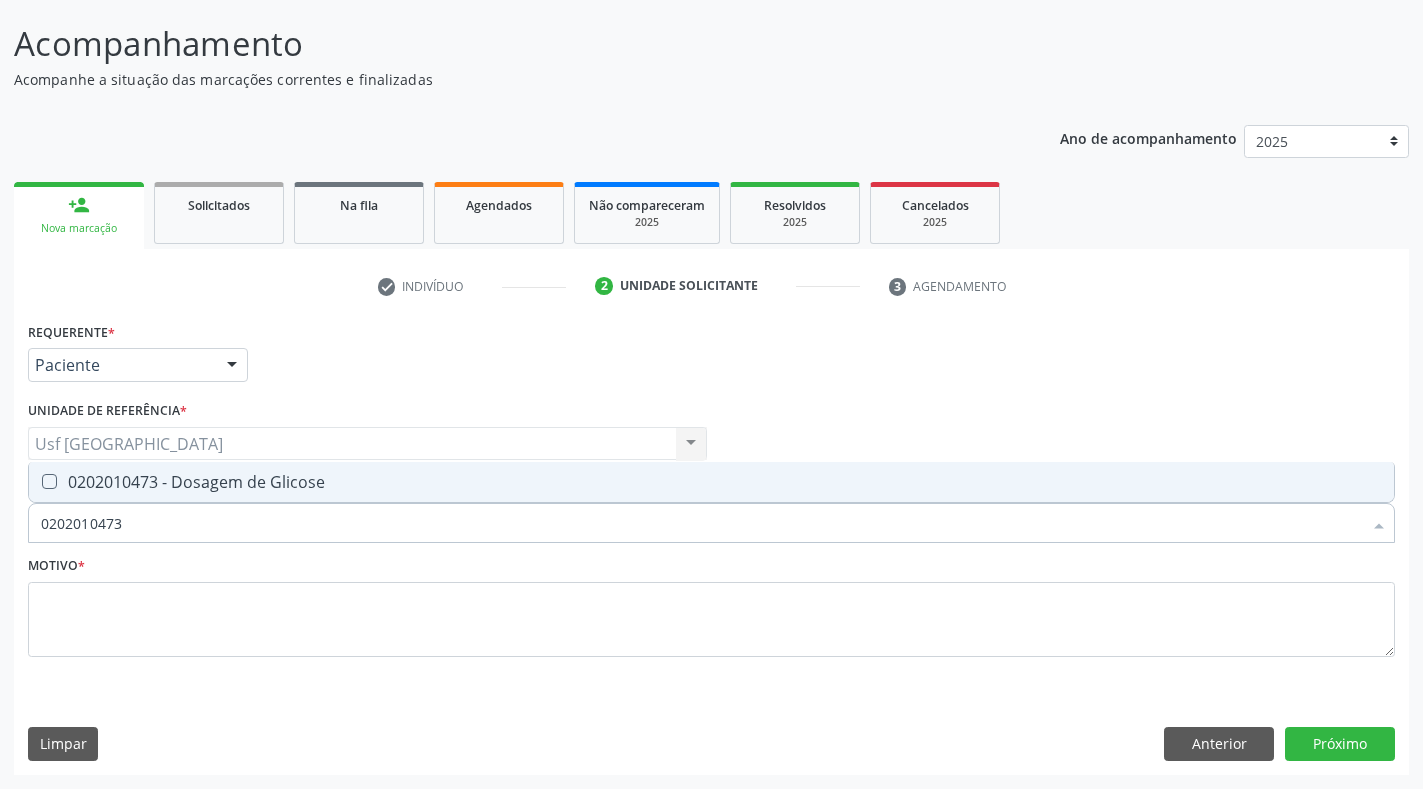click on "0202010473 - Dosagem de Glicose" at bounding box center (711, 482) 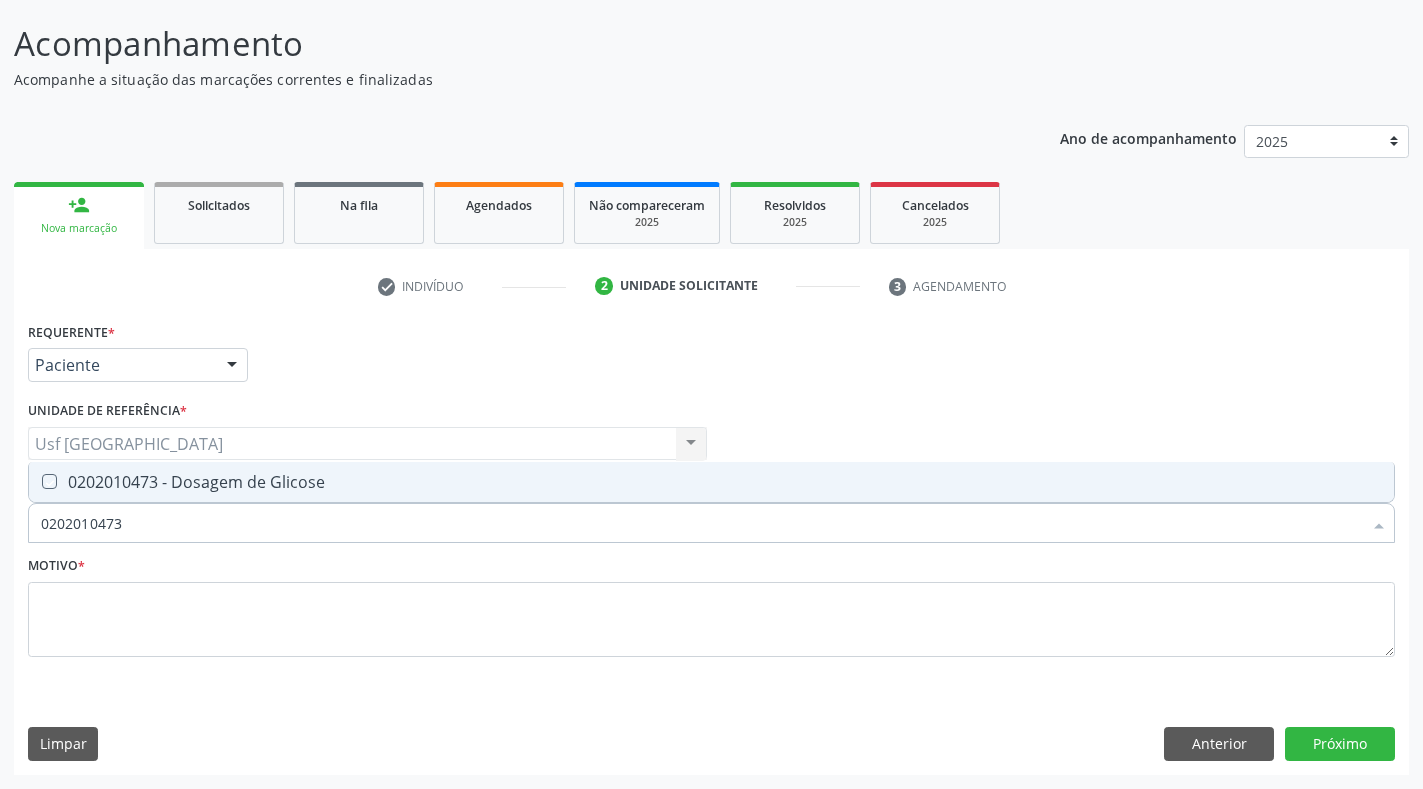 checkbox on "true" 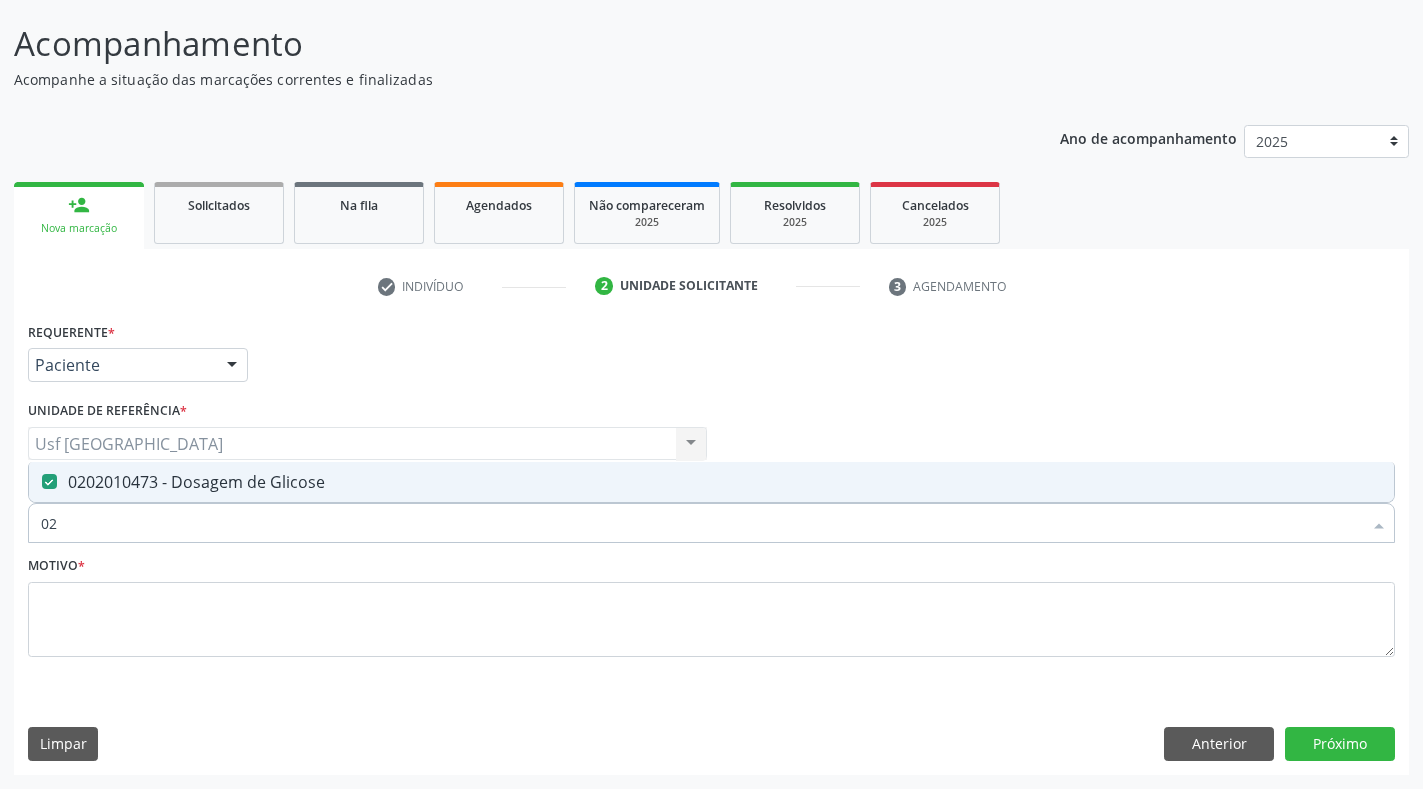 type on "0" 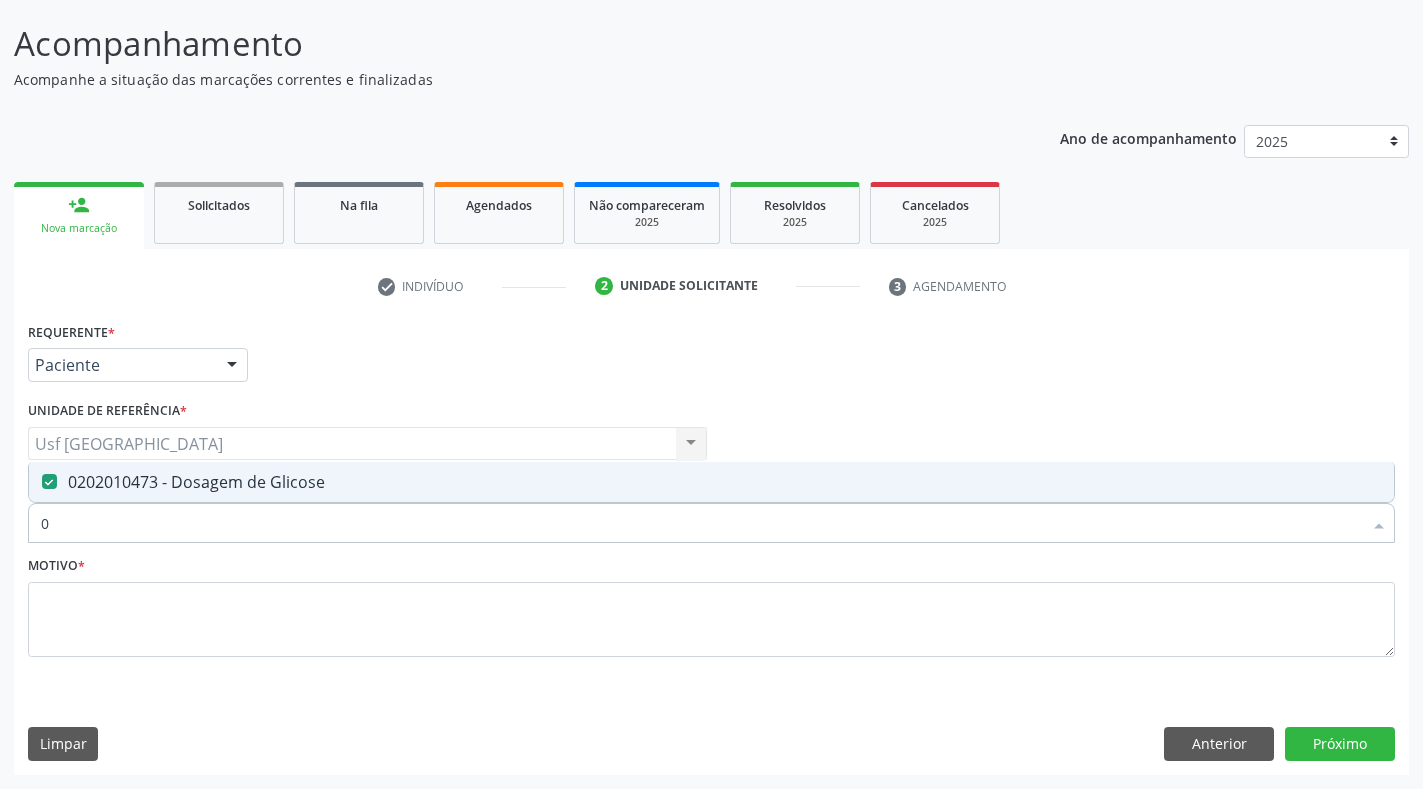 type 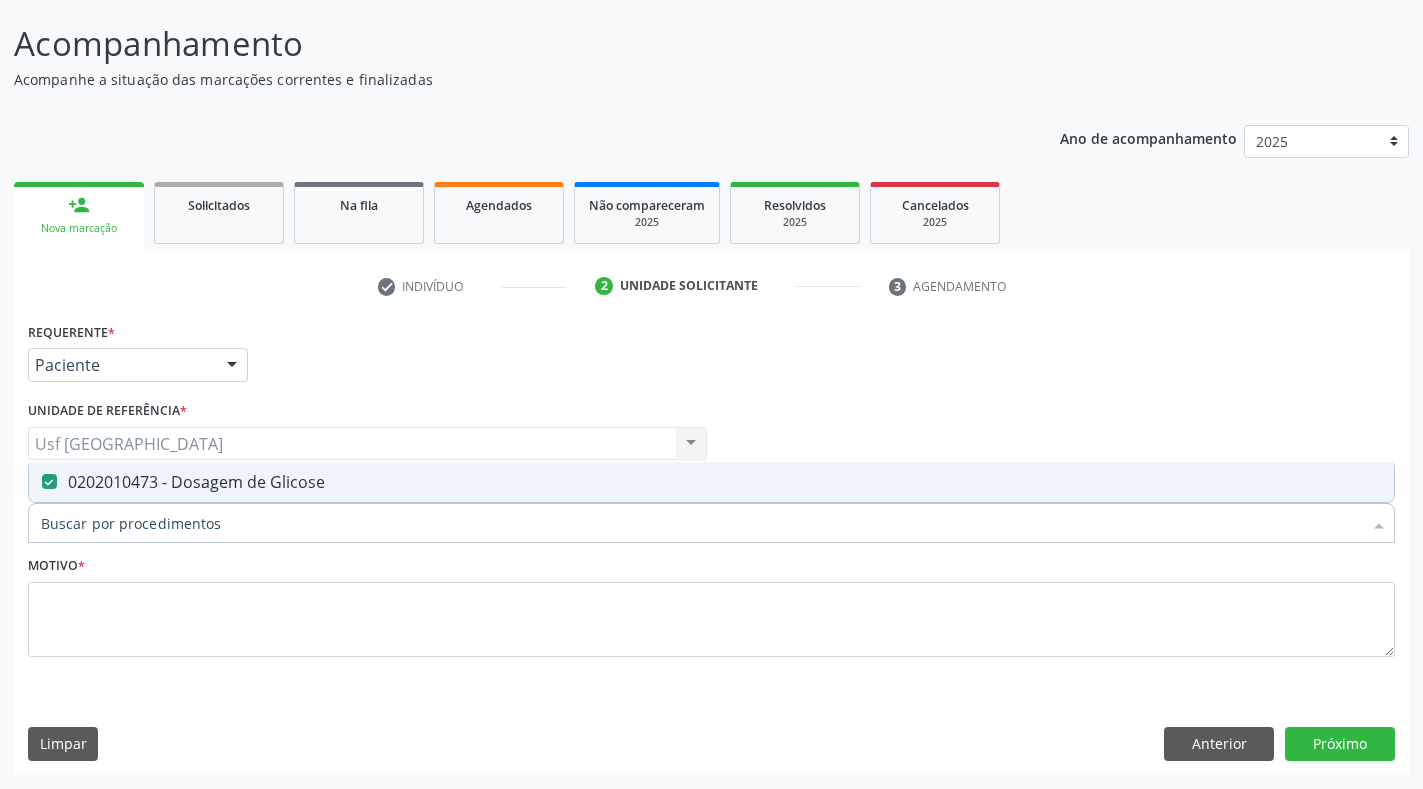 checkbox on "false" 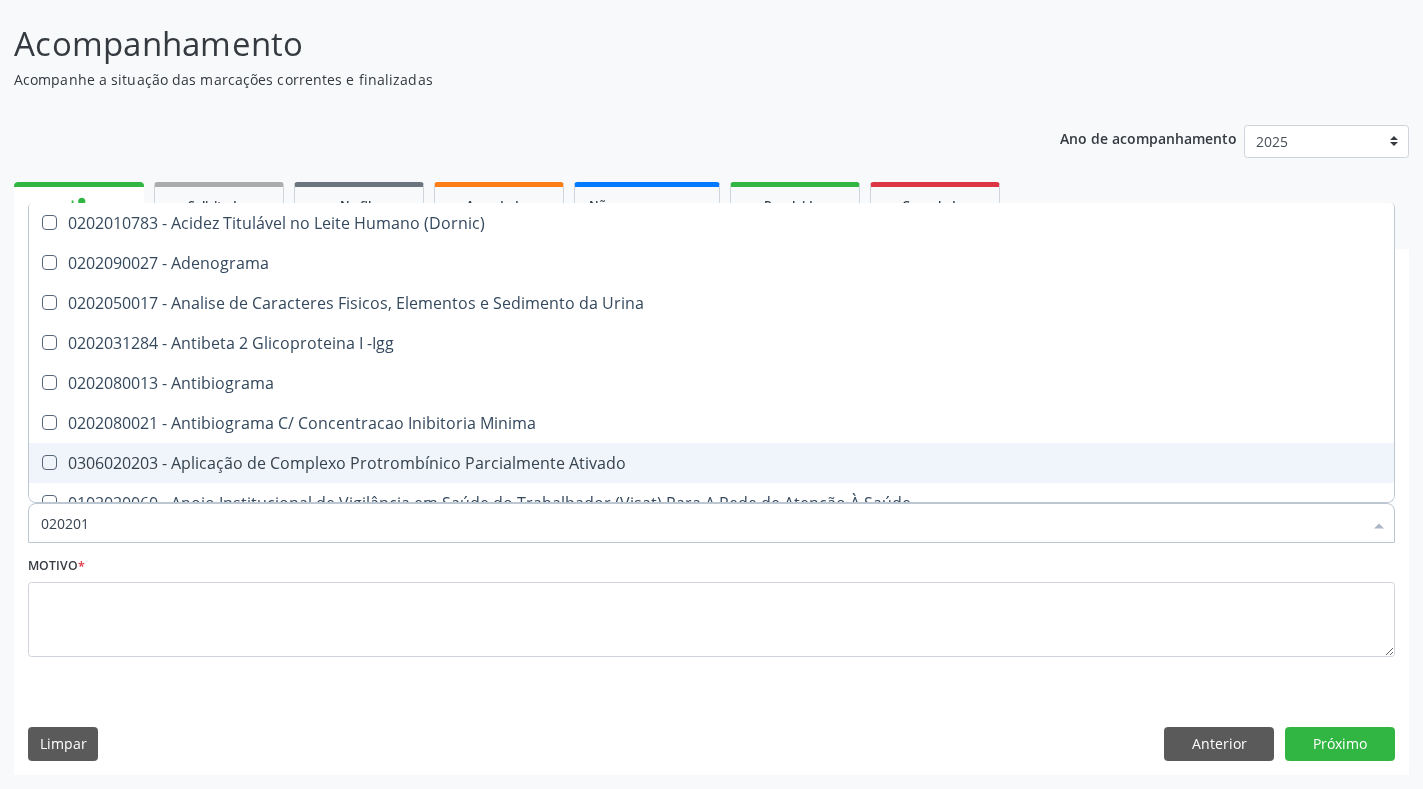 type on "0202010" 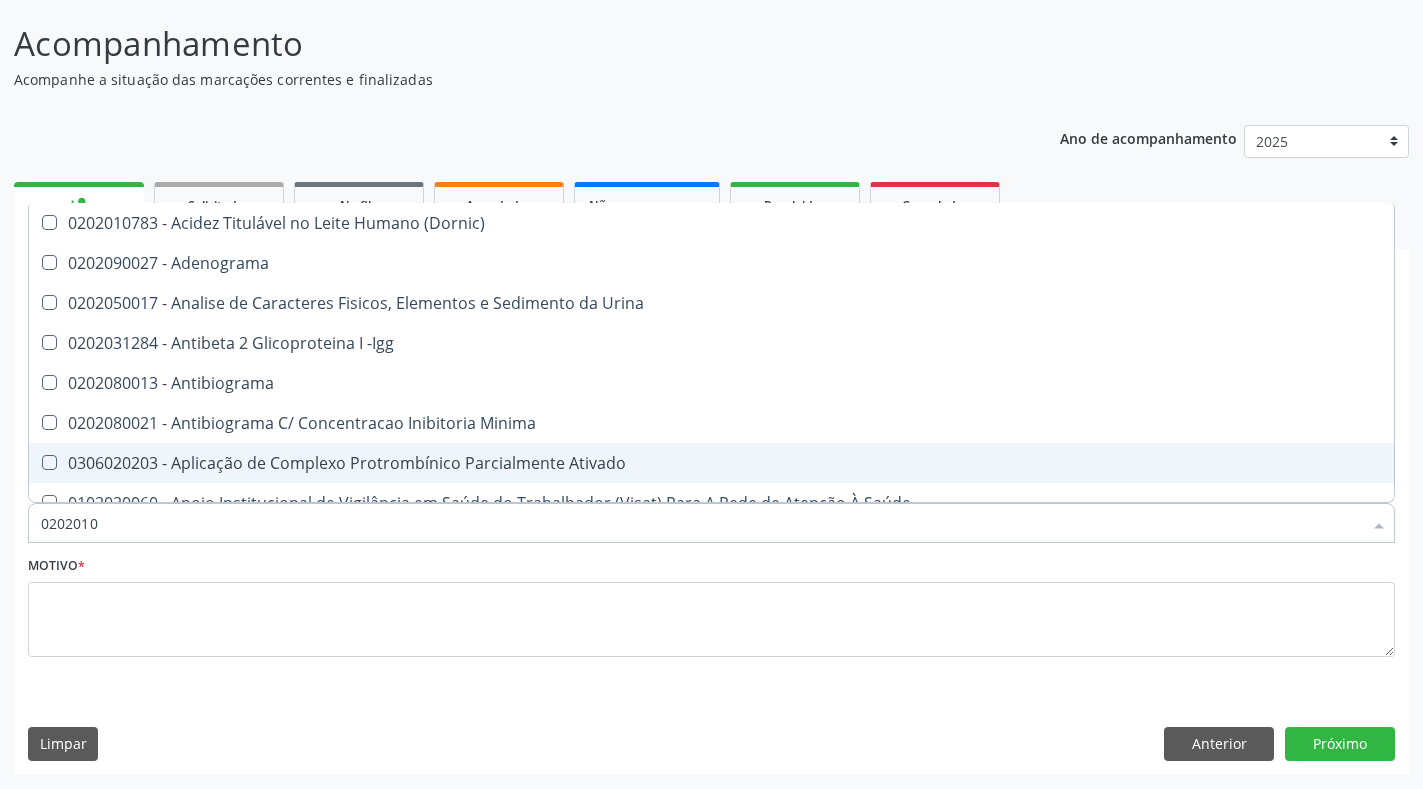 checkbox on "true" 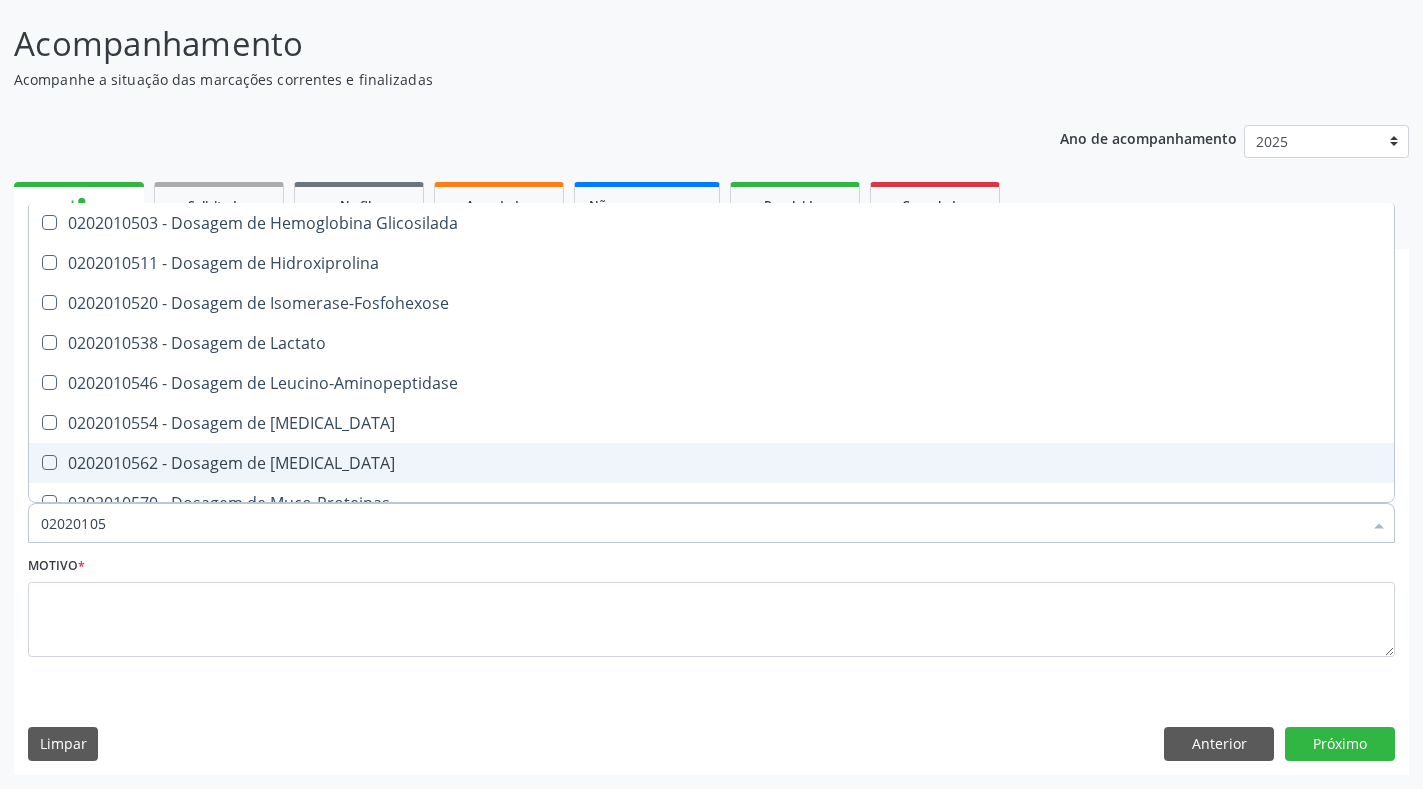 type on "020201050" 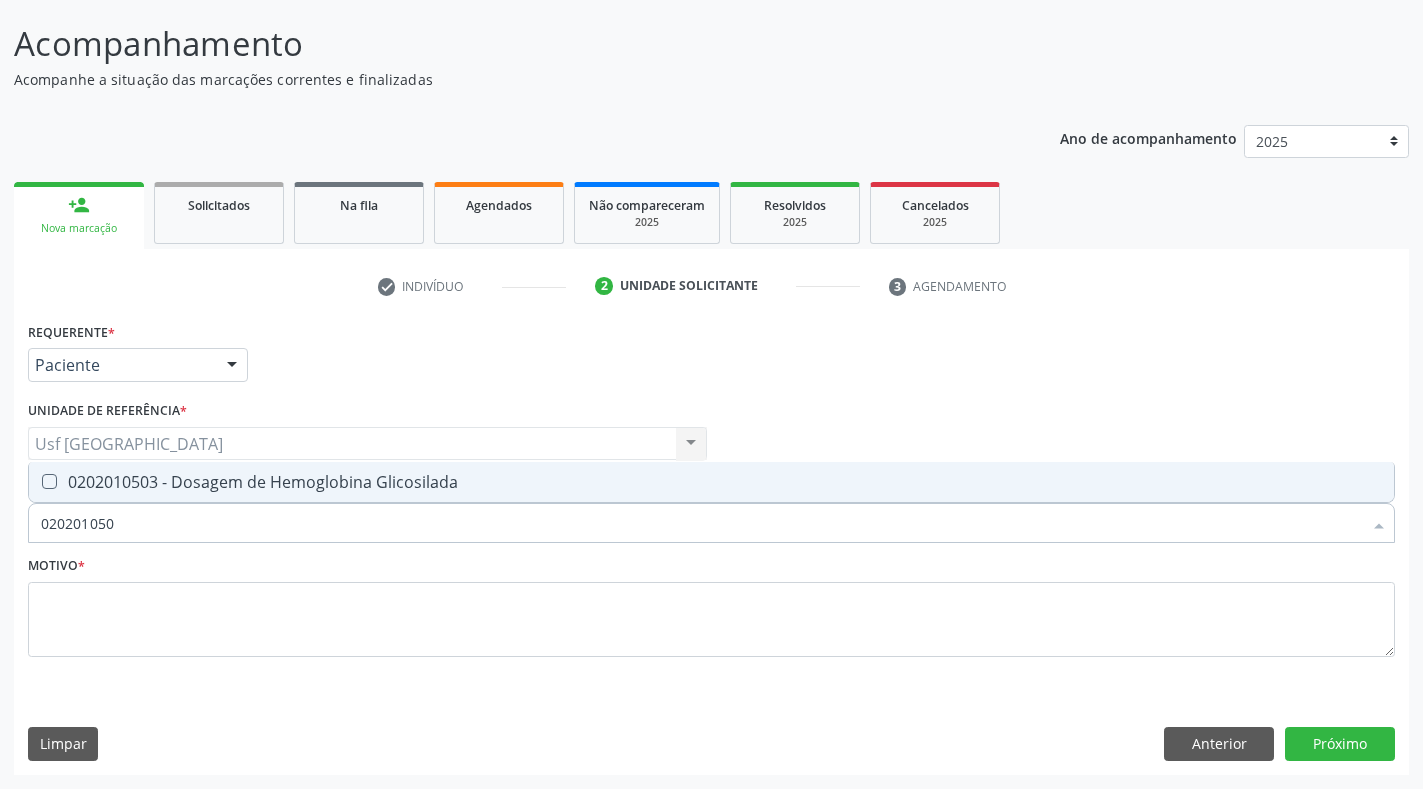 click on "0202010503 - Dosagem de Hemoglobina Glicosilada" at bounding box center [711, 482] 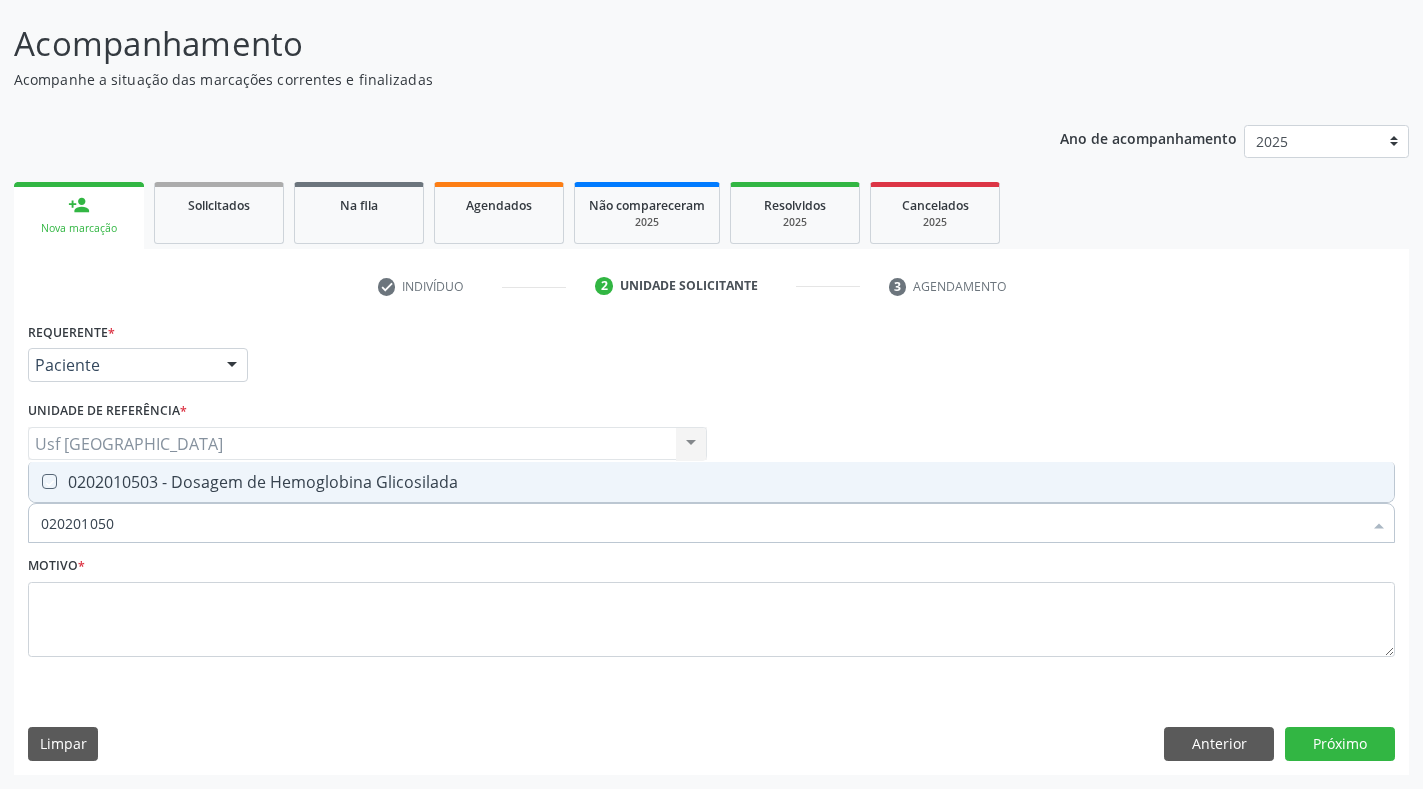 checkbox on "true" 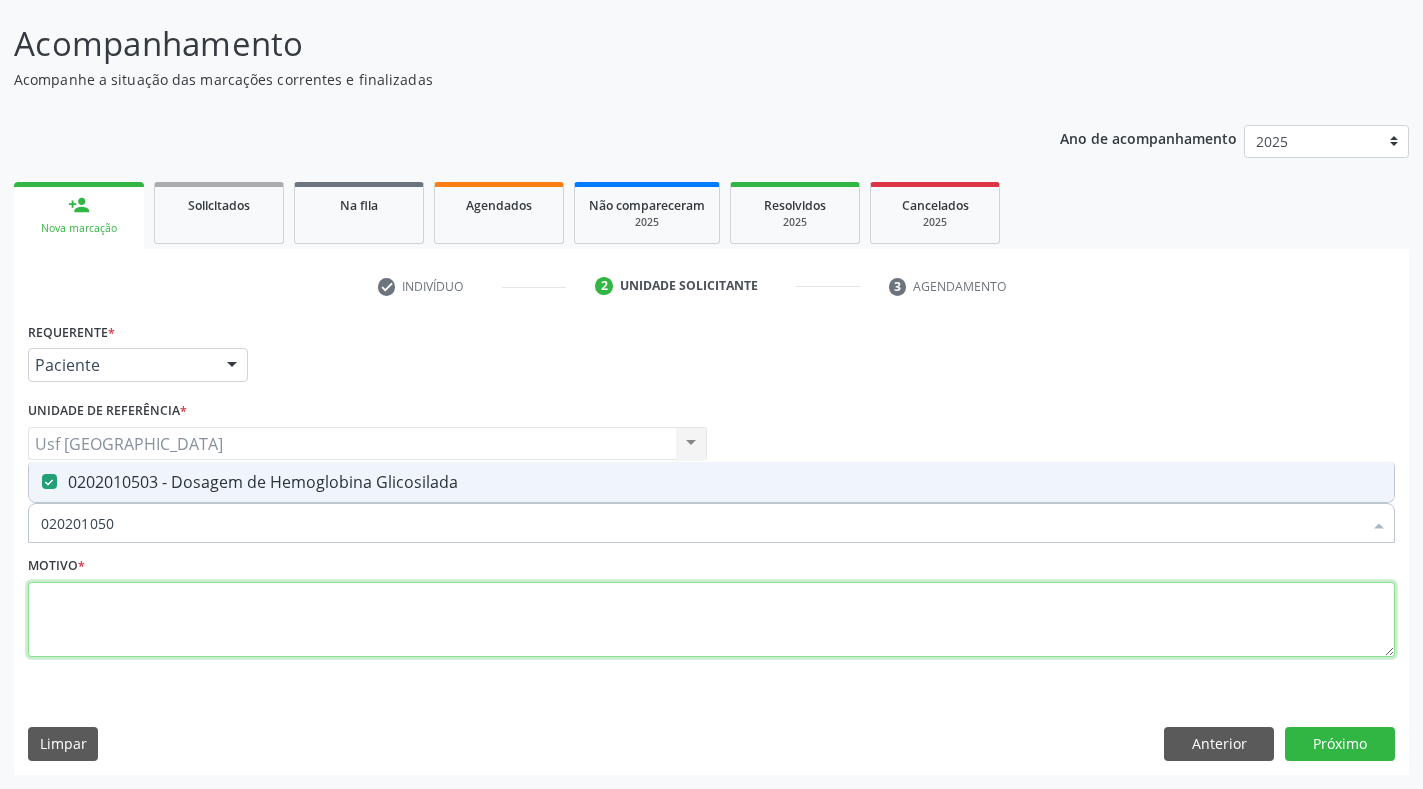 click at bounding box center (711, 620) 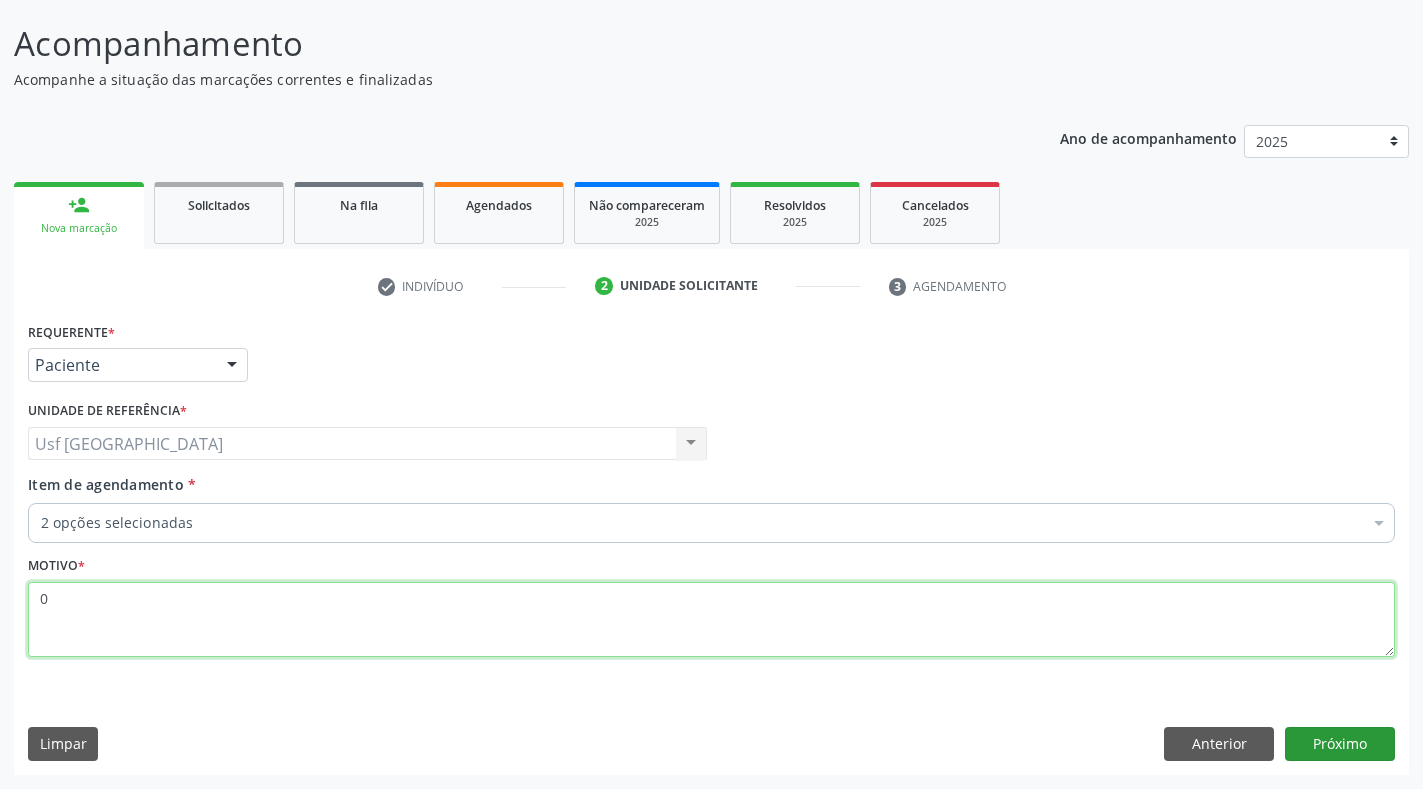 type on "0" 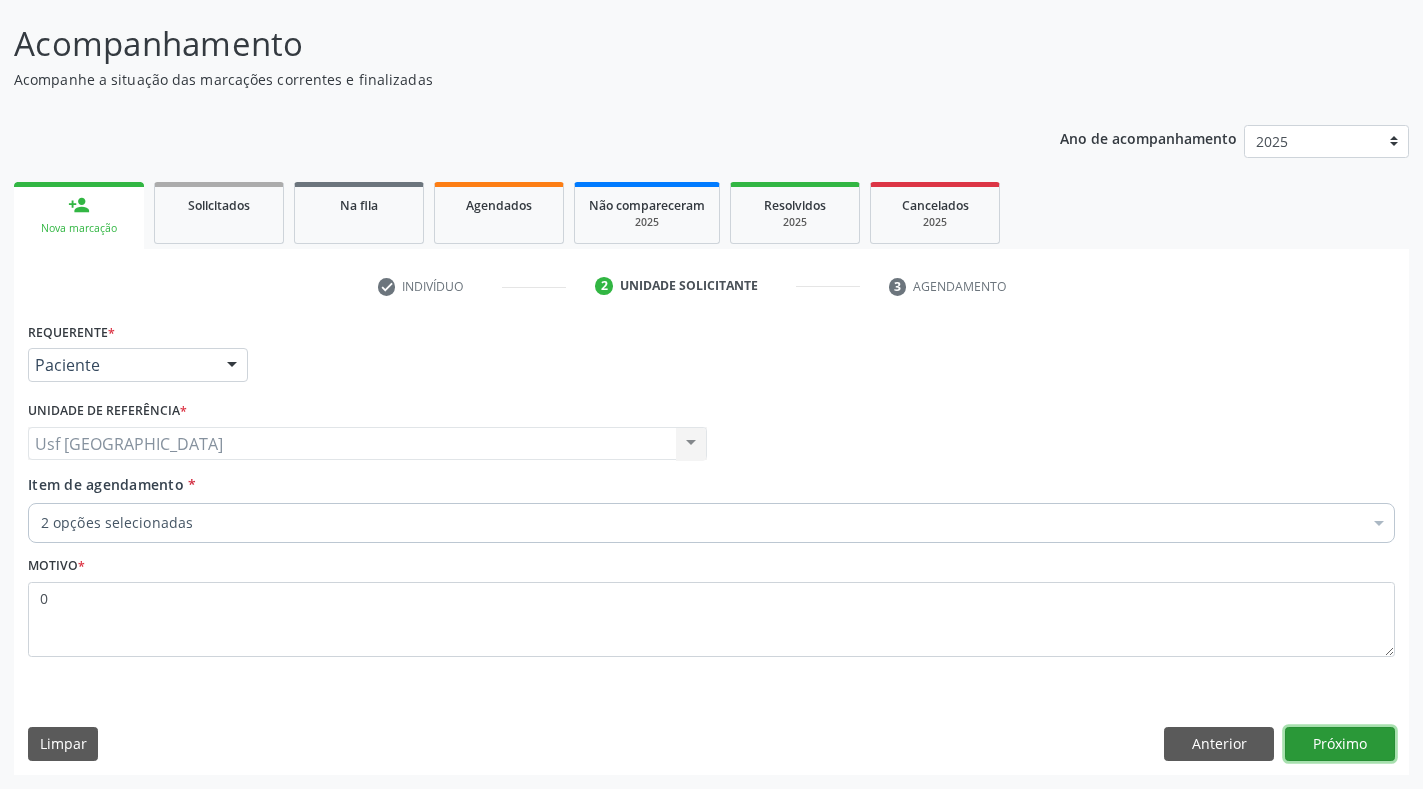 click on "Próximo" at bounding box center [1340, 744] 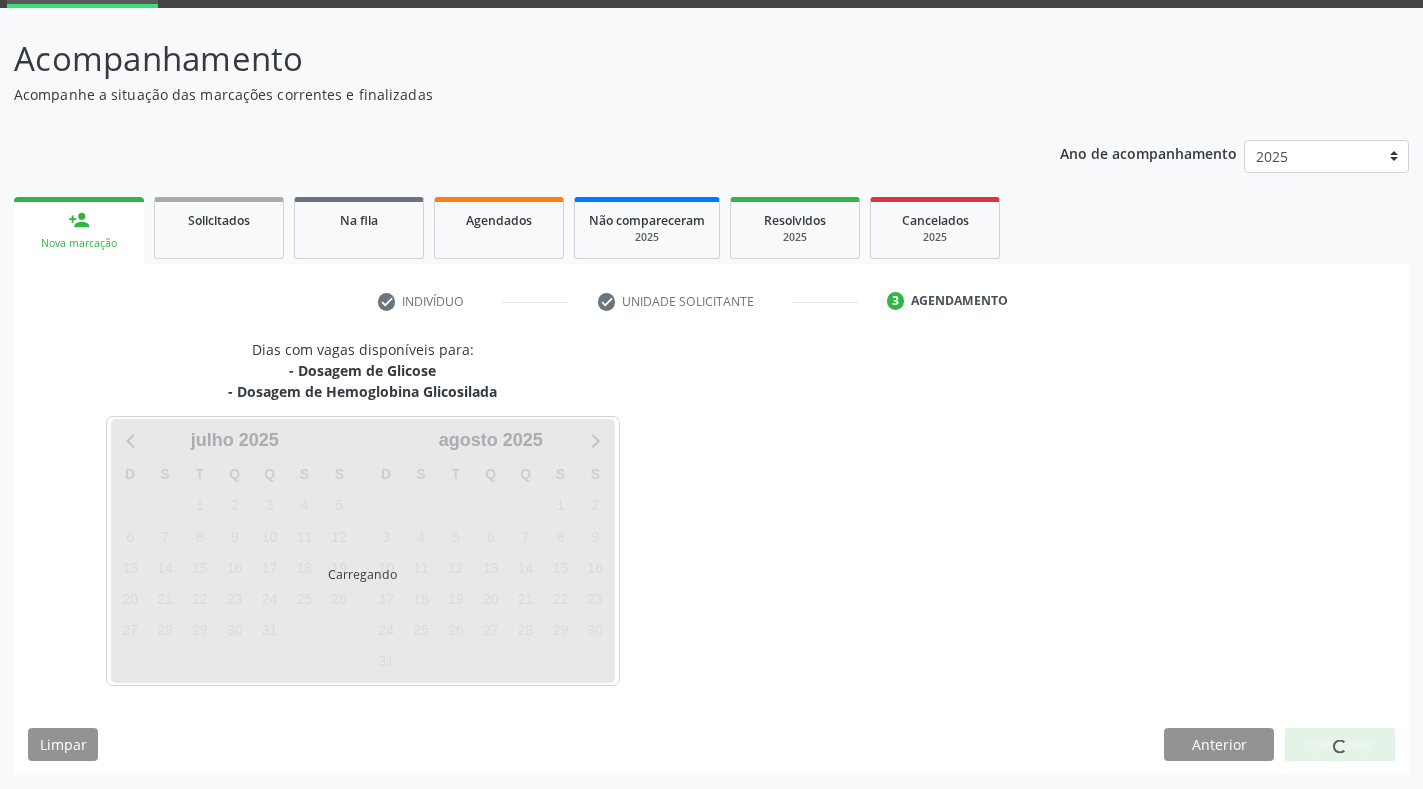 scroll, scrollTop: 102, scrollLeft: 0, axis: vertical 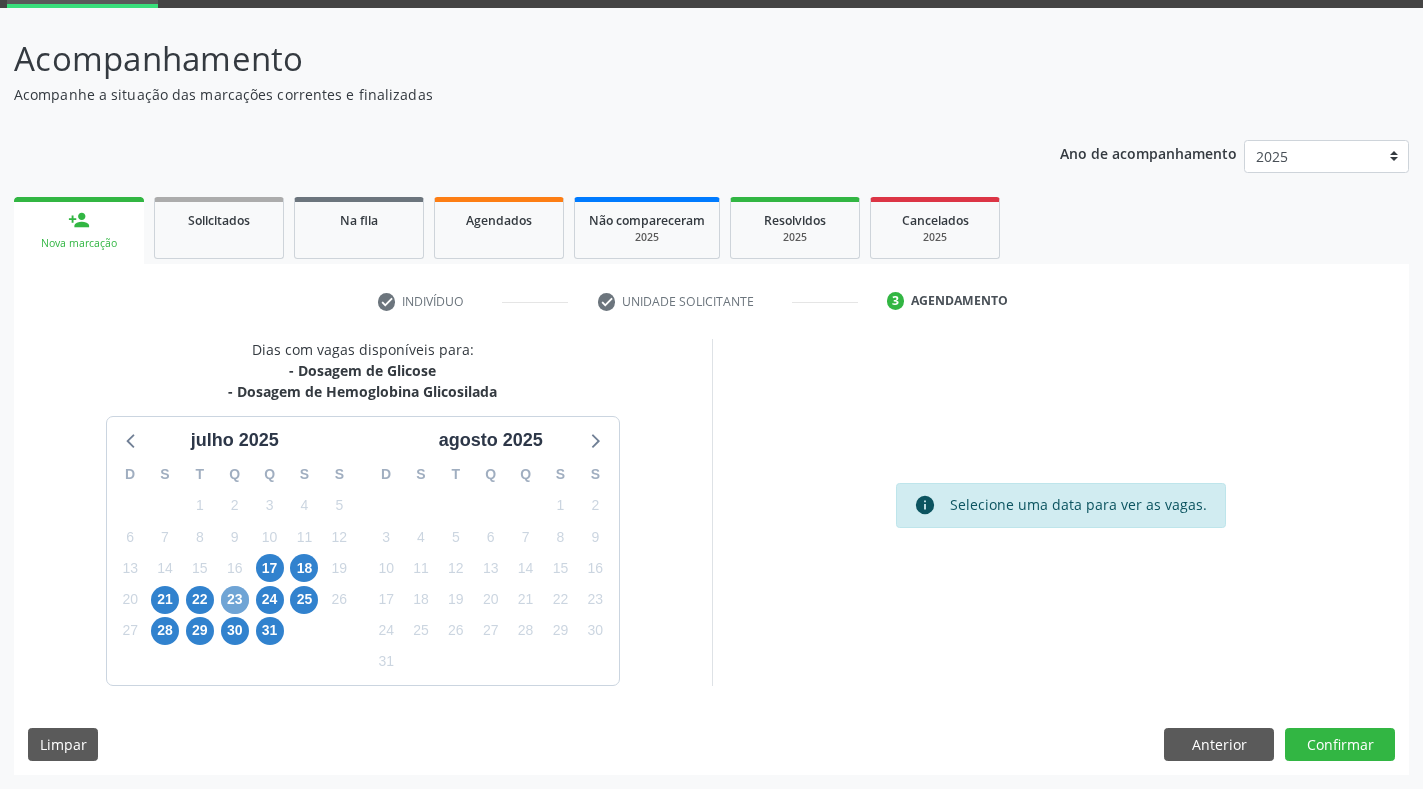 click on "23" at bounding box center [235, 600] 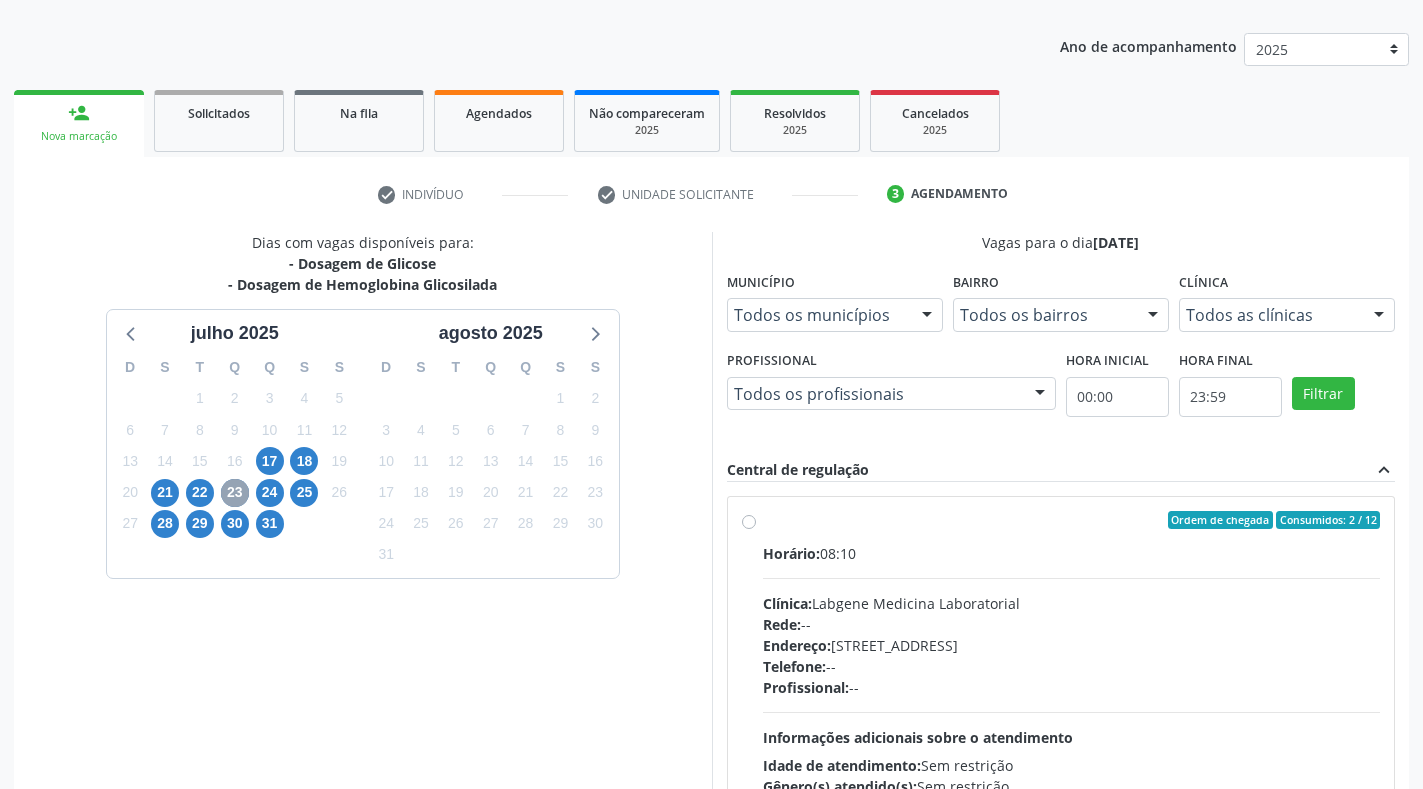 scroll, scrollTop: 302, scrollLeft: 0, axis: vertical 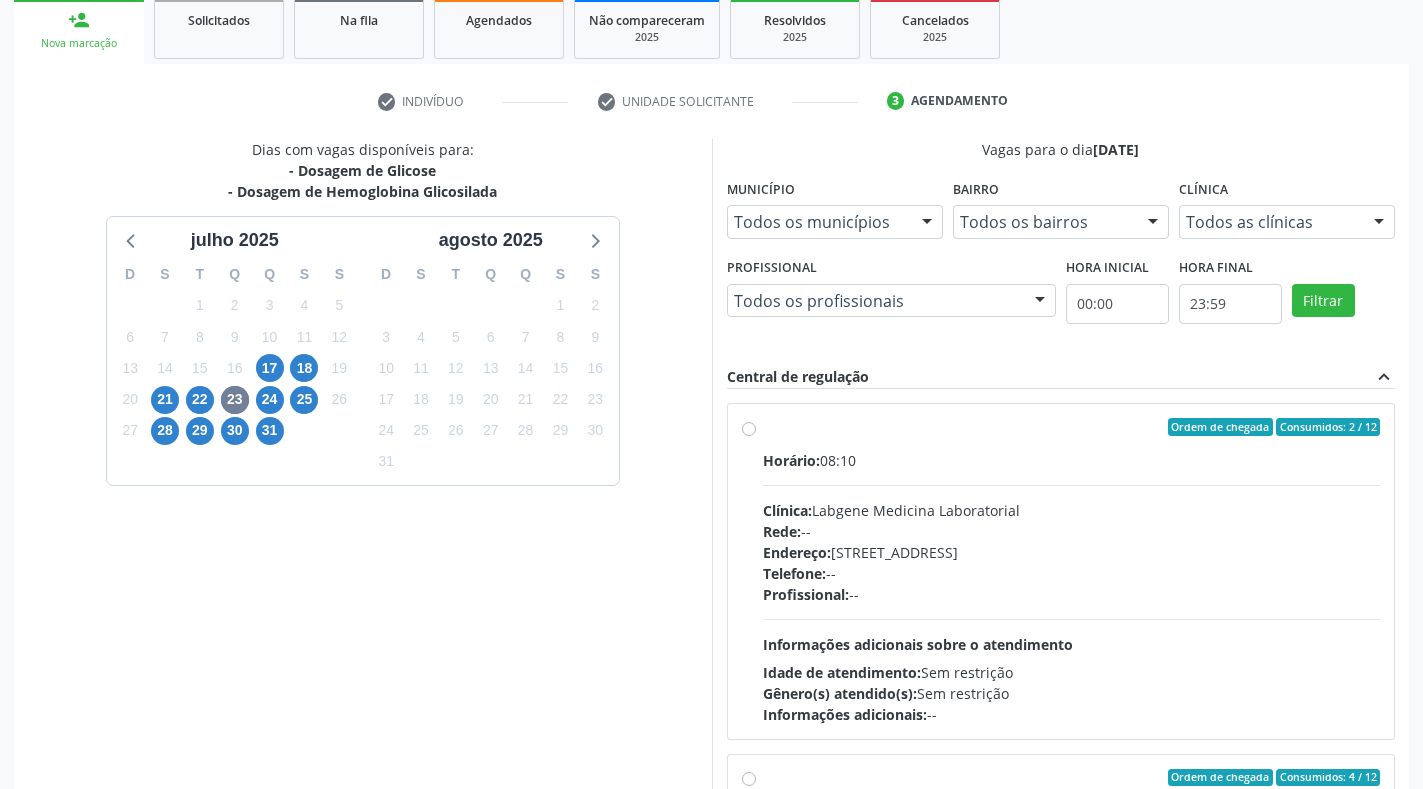 click on "Rede:
--" at bounding box center (1072, 531) 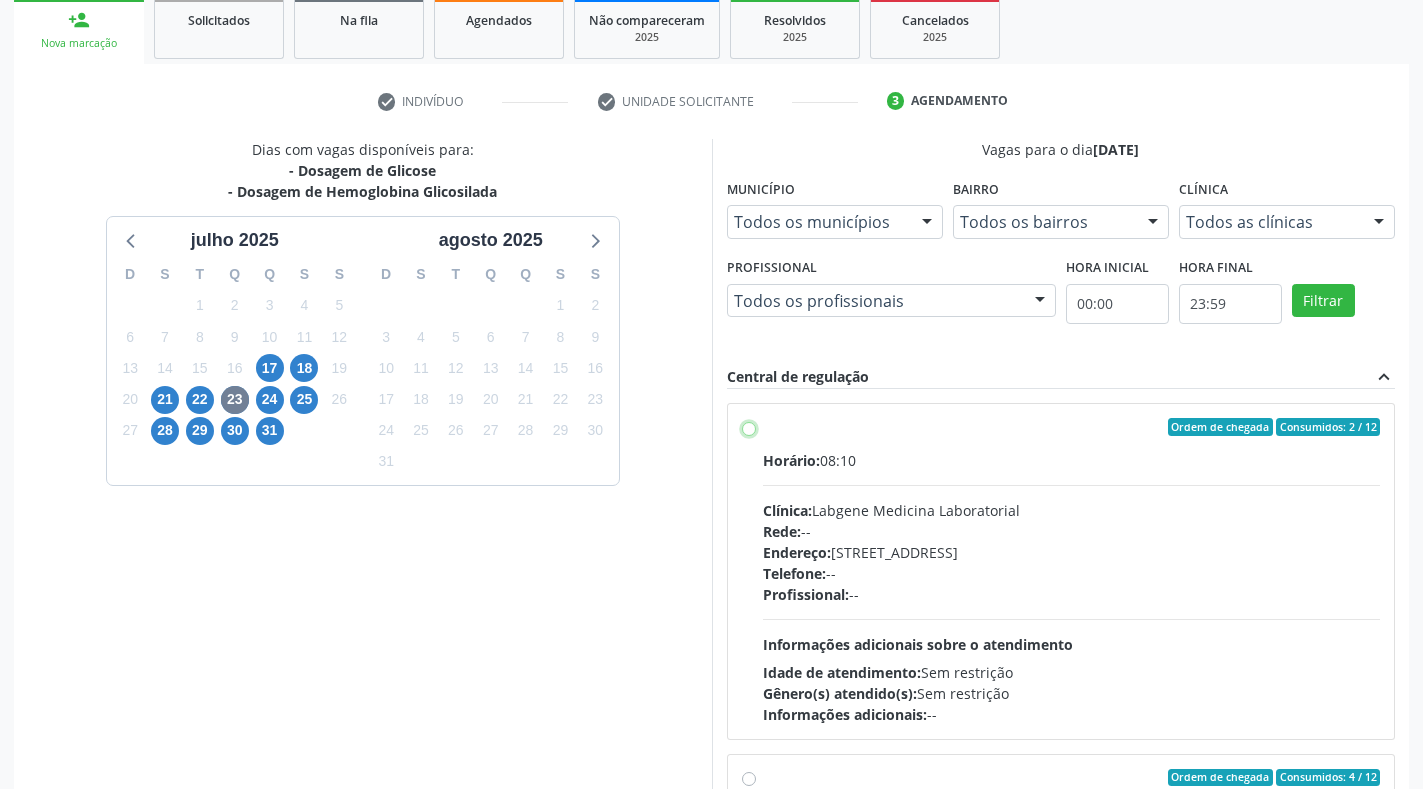 click on "Ordem de chegada
Consumidos: 2 / 12
Horário:   08:10
Clínica:  Labgene Medicina Laboratorial
Rede:
--
Endereço:   nº 531, Nossa Senhora da Pen, Serra Talhada - PE
Telefone:   --
Profissional:
--
Informações adicionais sobre o atendimento
Idade de atendimento:
Sem restrição
Gênero(s) atendido(s):
Sem restrição
Informações adicionais:
--" at bounding box center (749, 427) 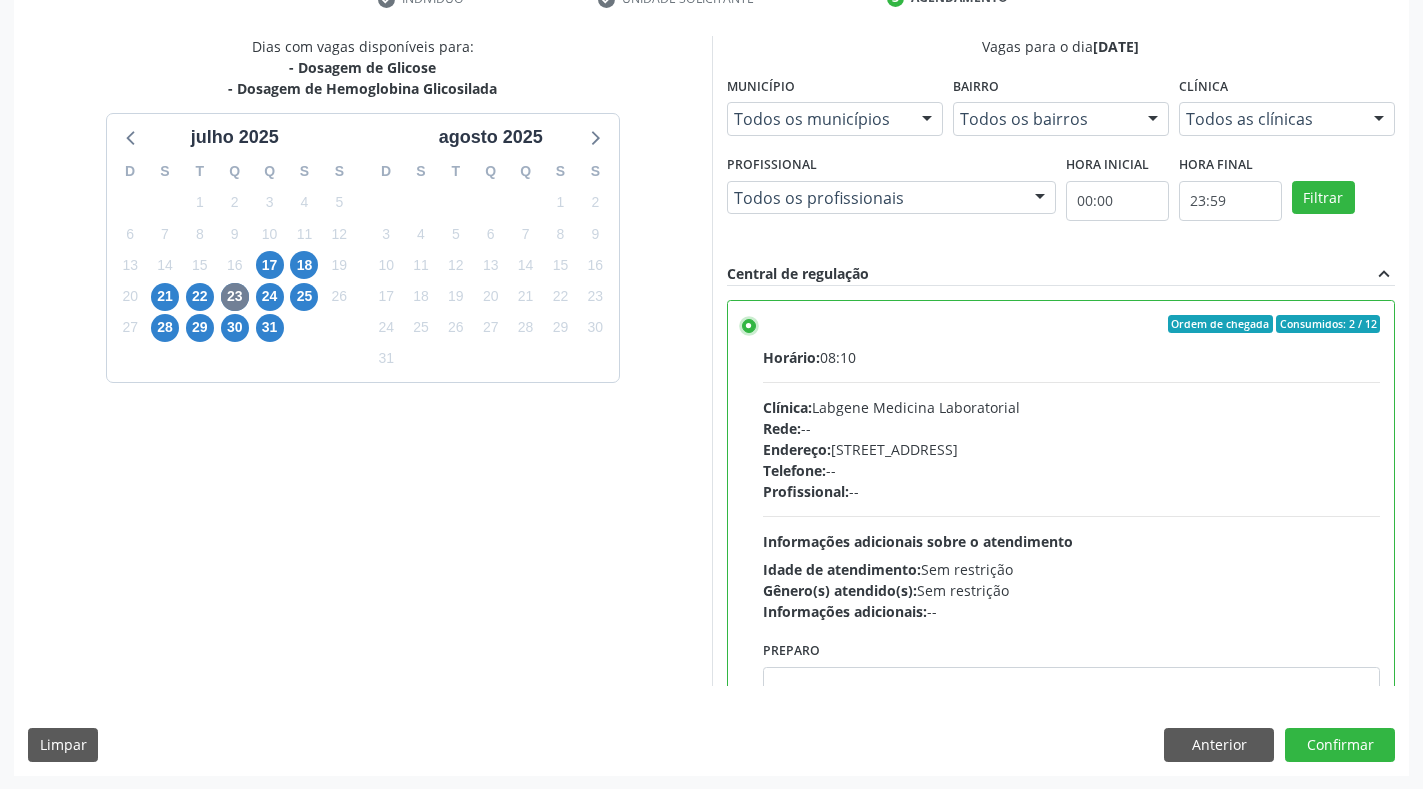 scroll, scrollTop: 406, scrollLeft: 0, axis: vertical 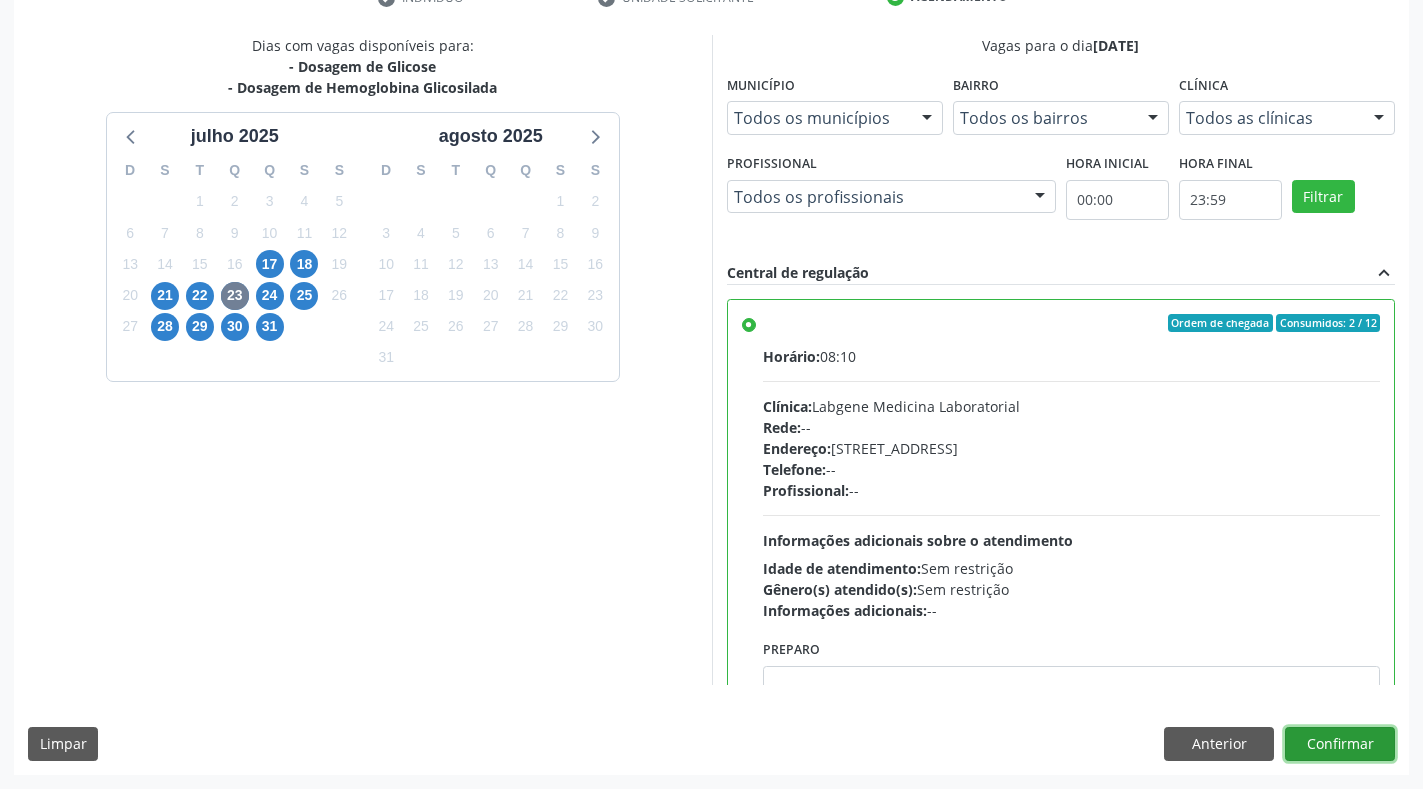 click on "Confirmar" at bounding box center (1340, 744) 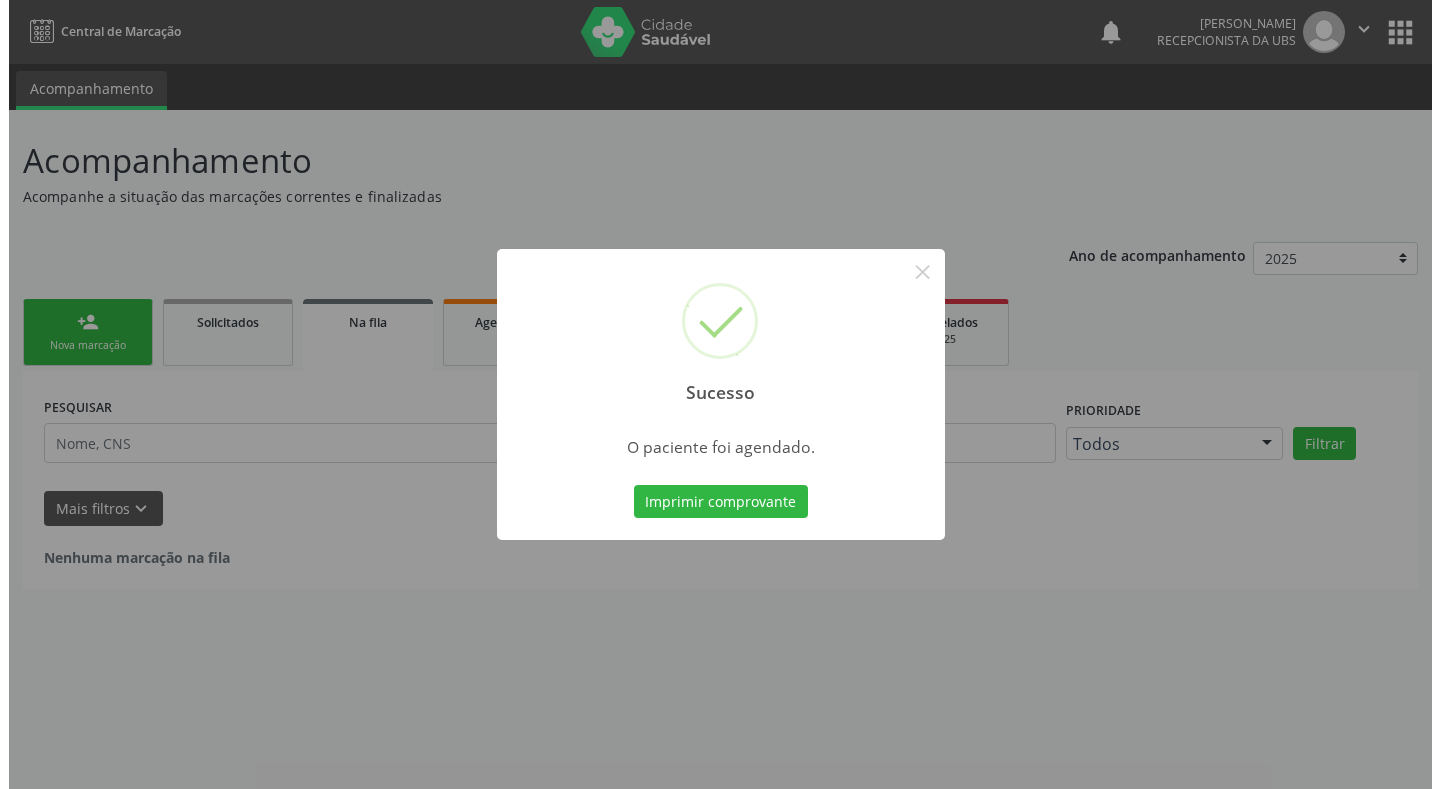 scroll, scrollTop: 0, scrollLeft: 0, axis: both 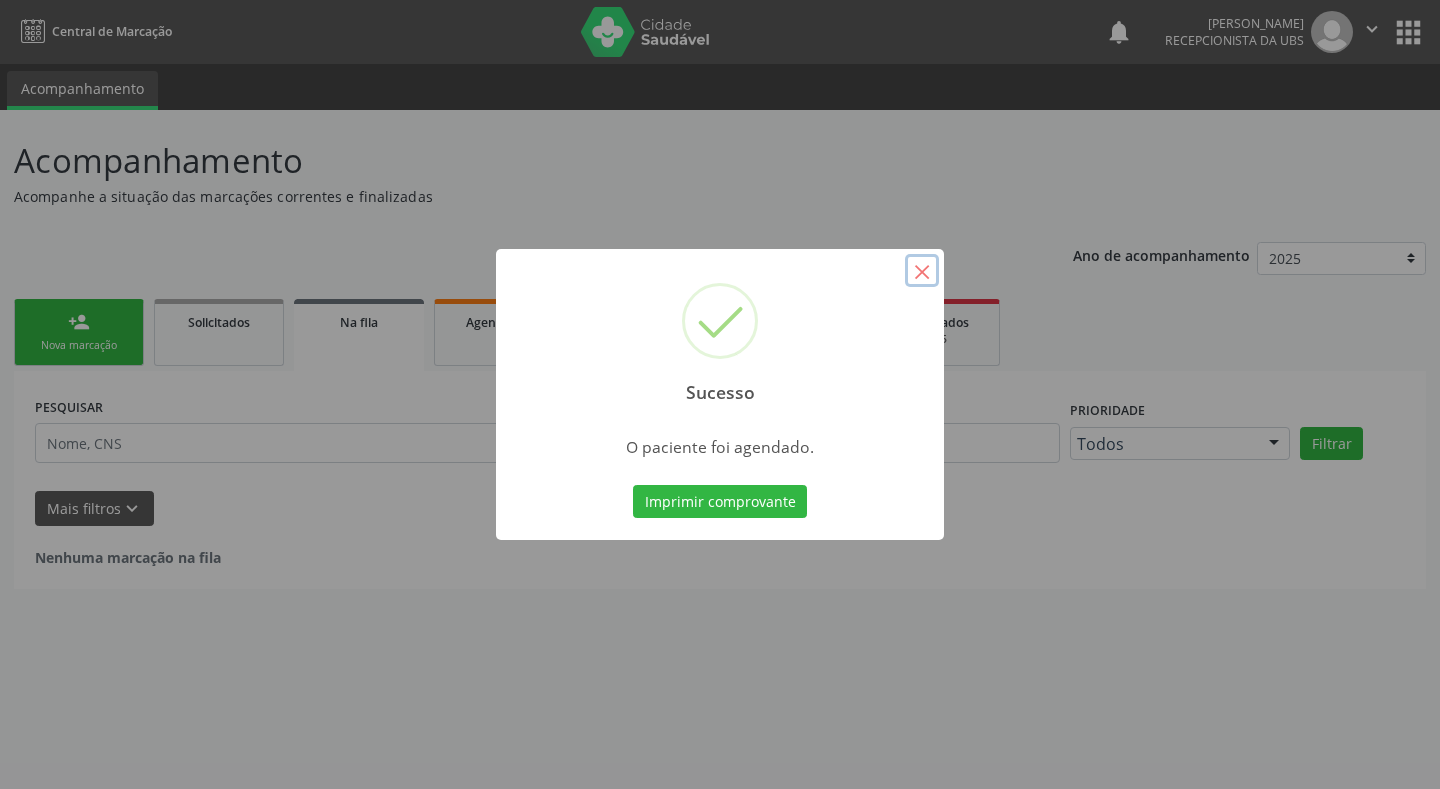 click on "×" at bounding box center (922, 271) 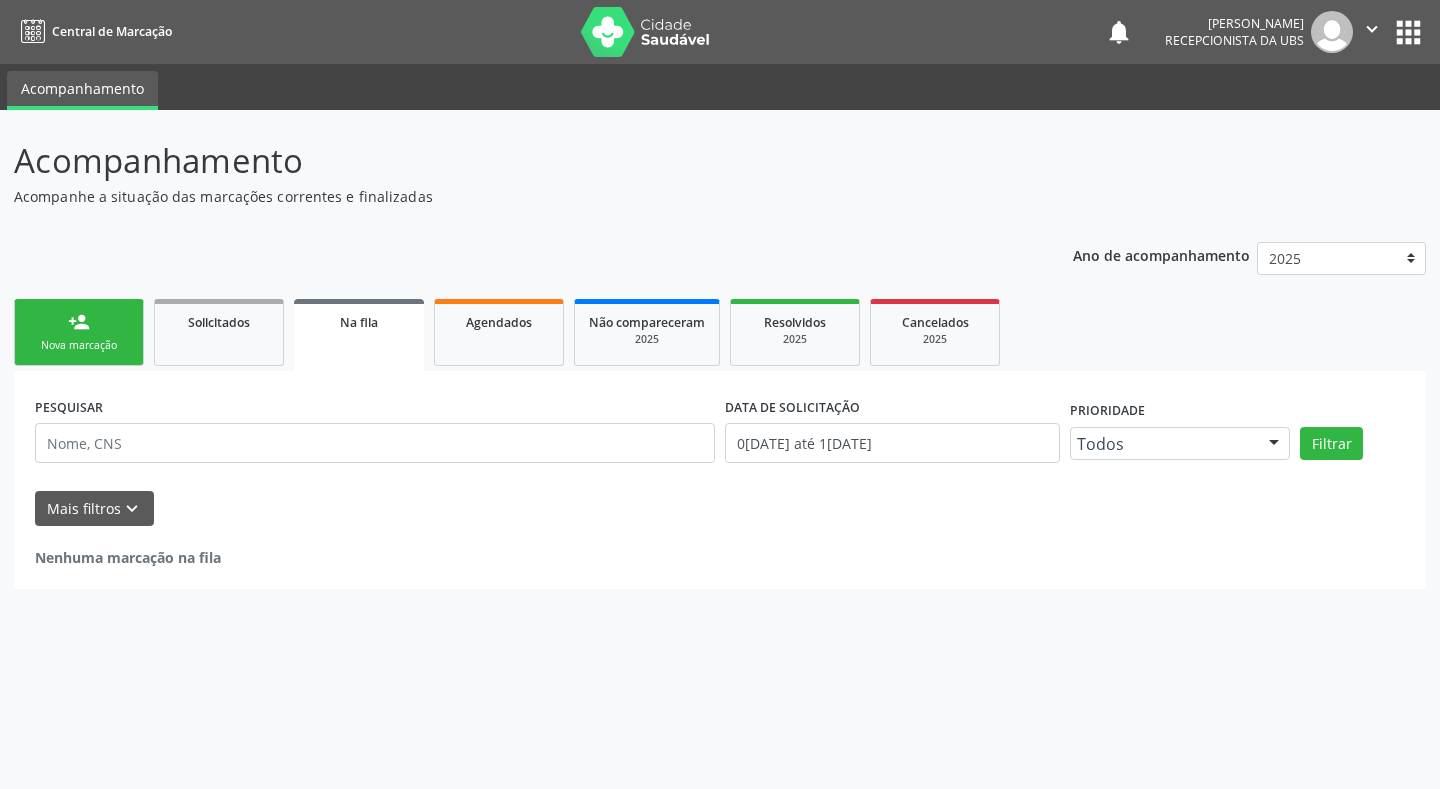 click on "person_add" at bounding box center [79, 322] 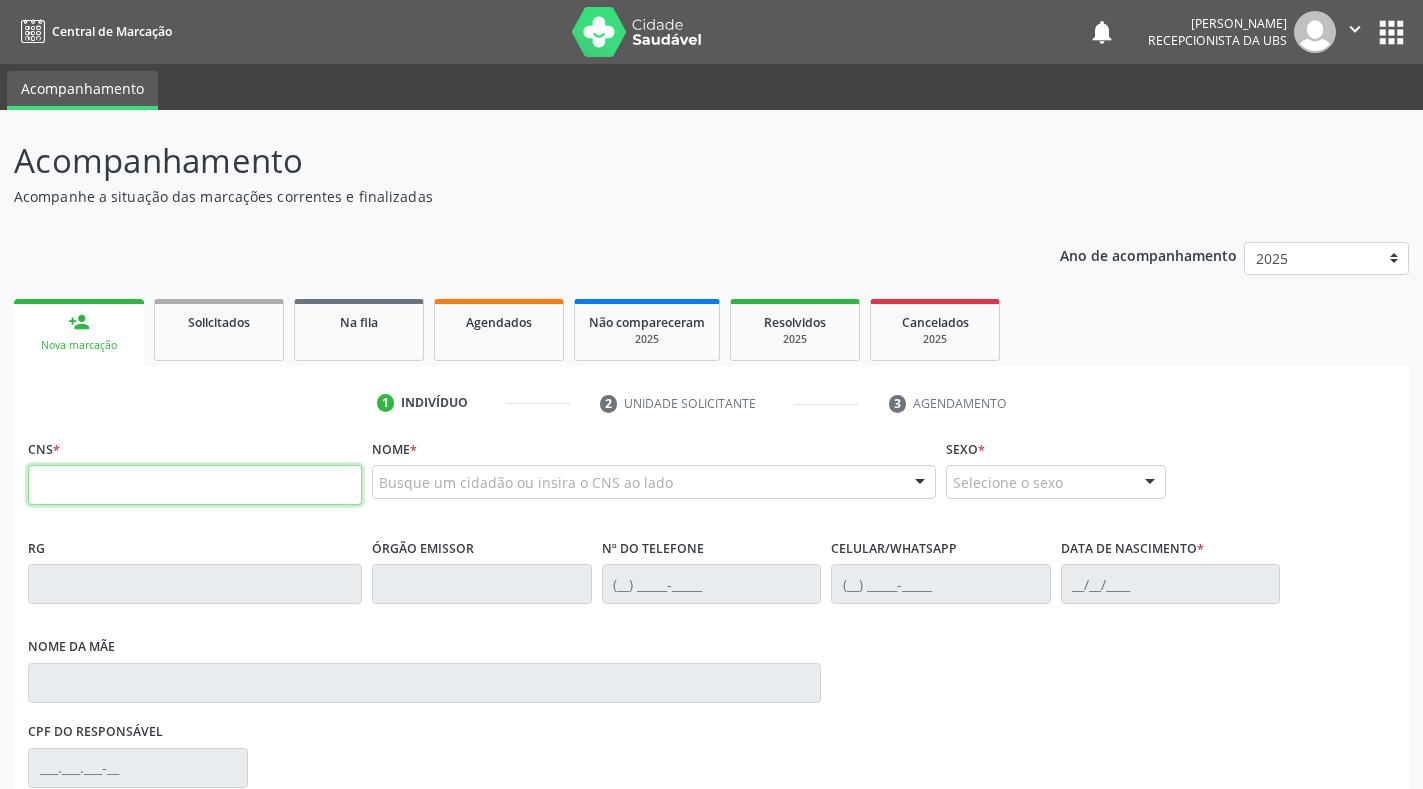 drag, startPoint x: 126, startPoint y: 492, endPoint x: 134, endPoint y: 476, distance: 17.888544 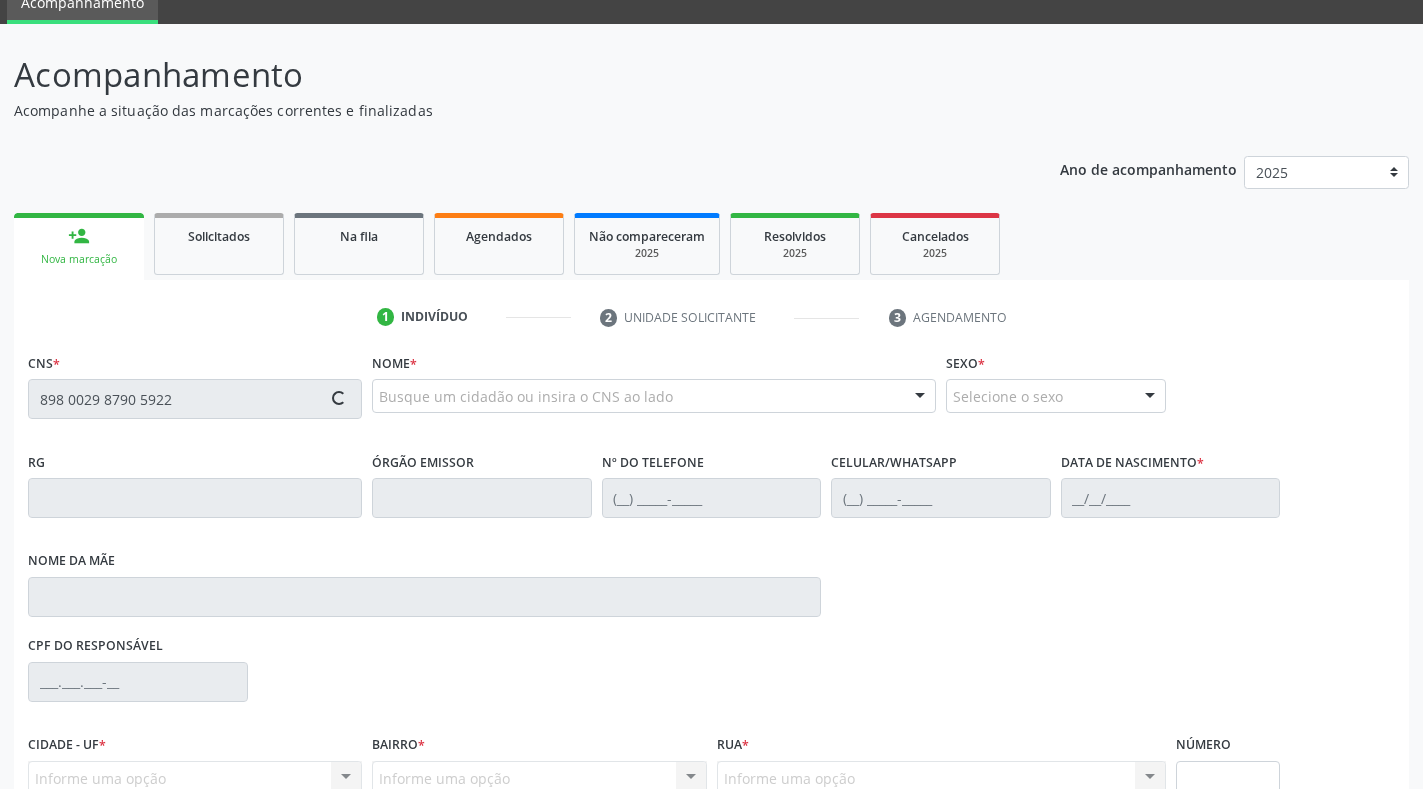 scroll, scrollTop: 200, scrollLeft: 0, axis: vertical 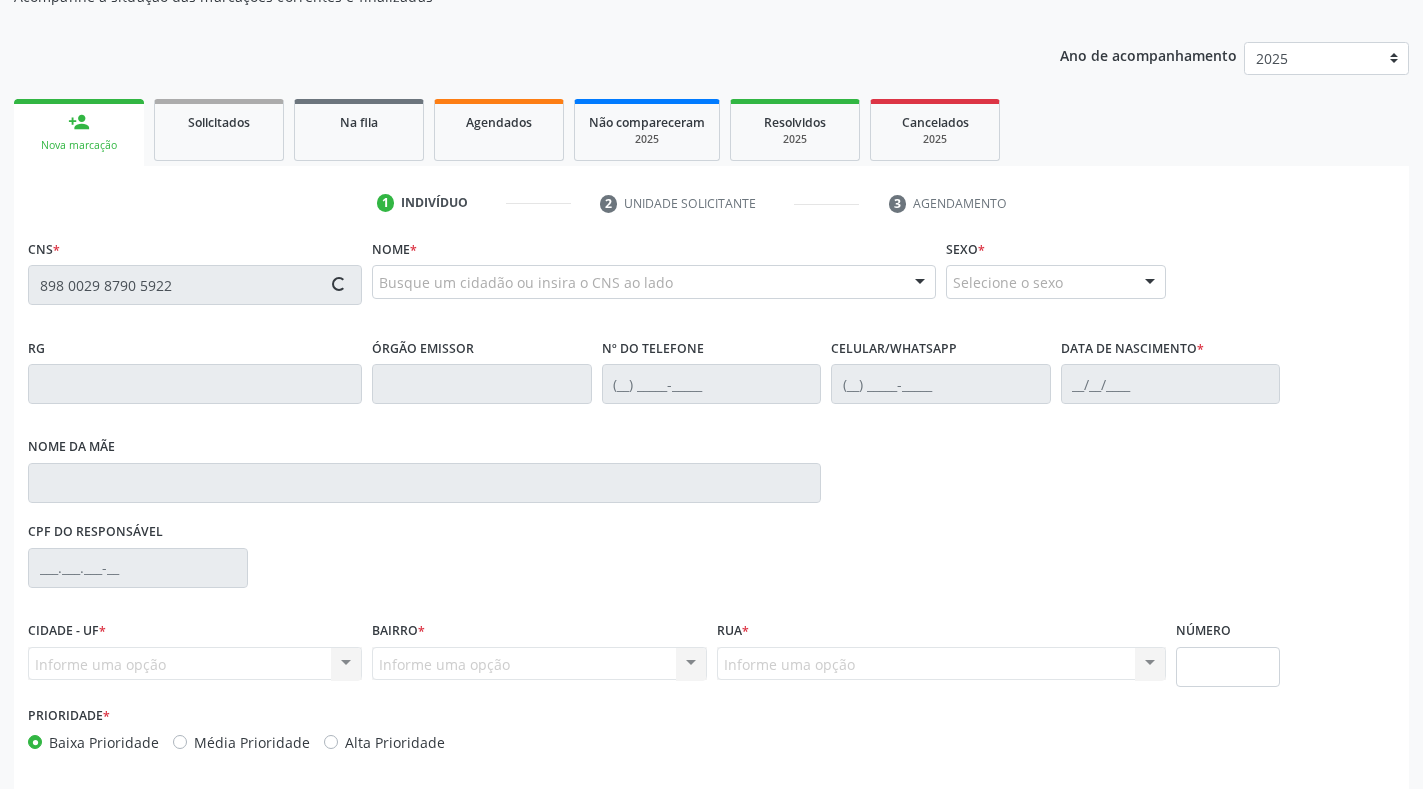type on "898 0029 8790 5922" 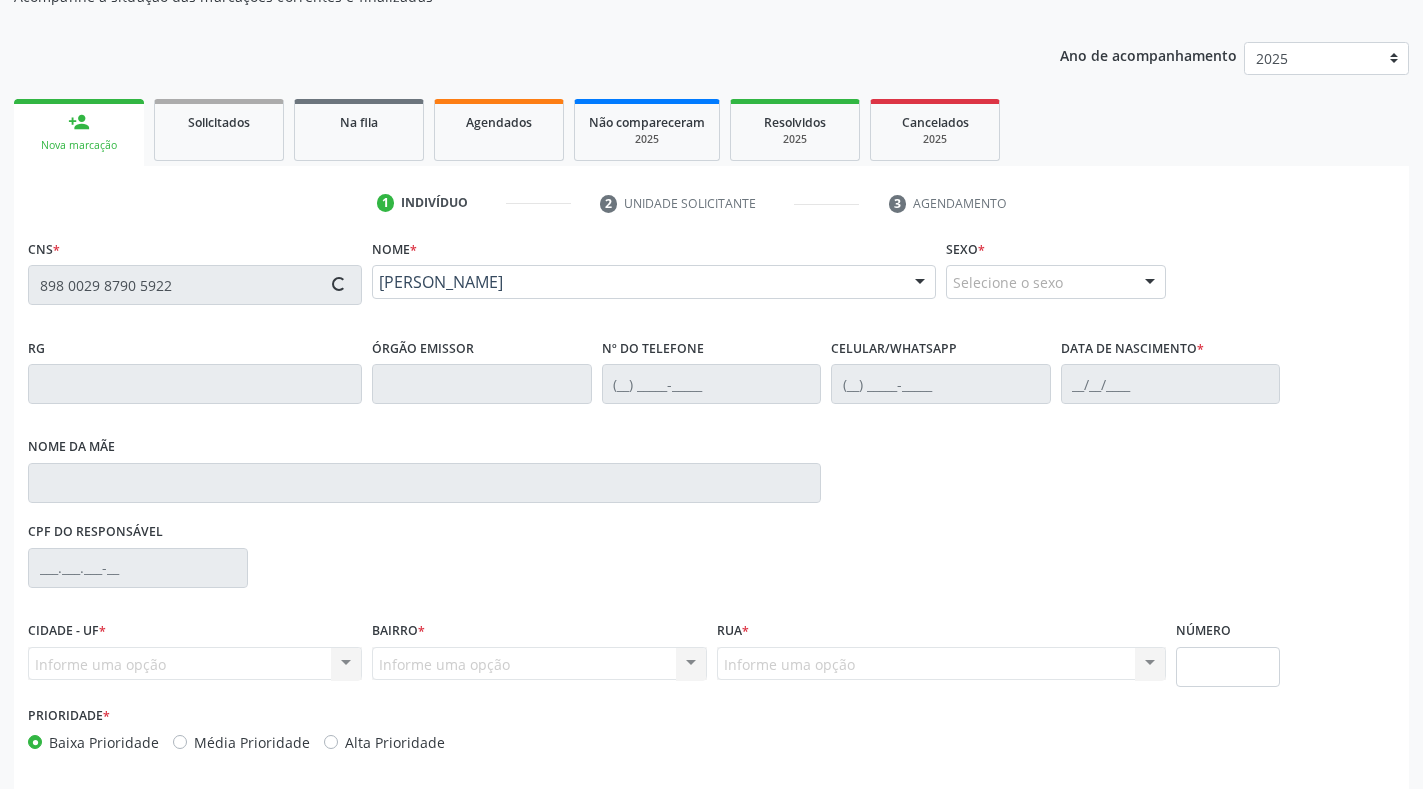 type on "(87) 99654-3584" 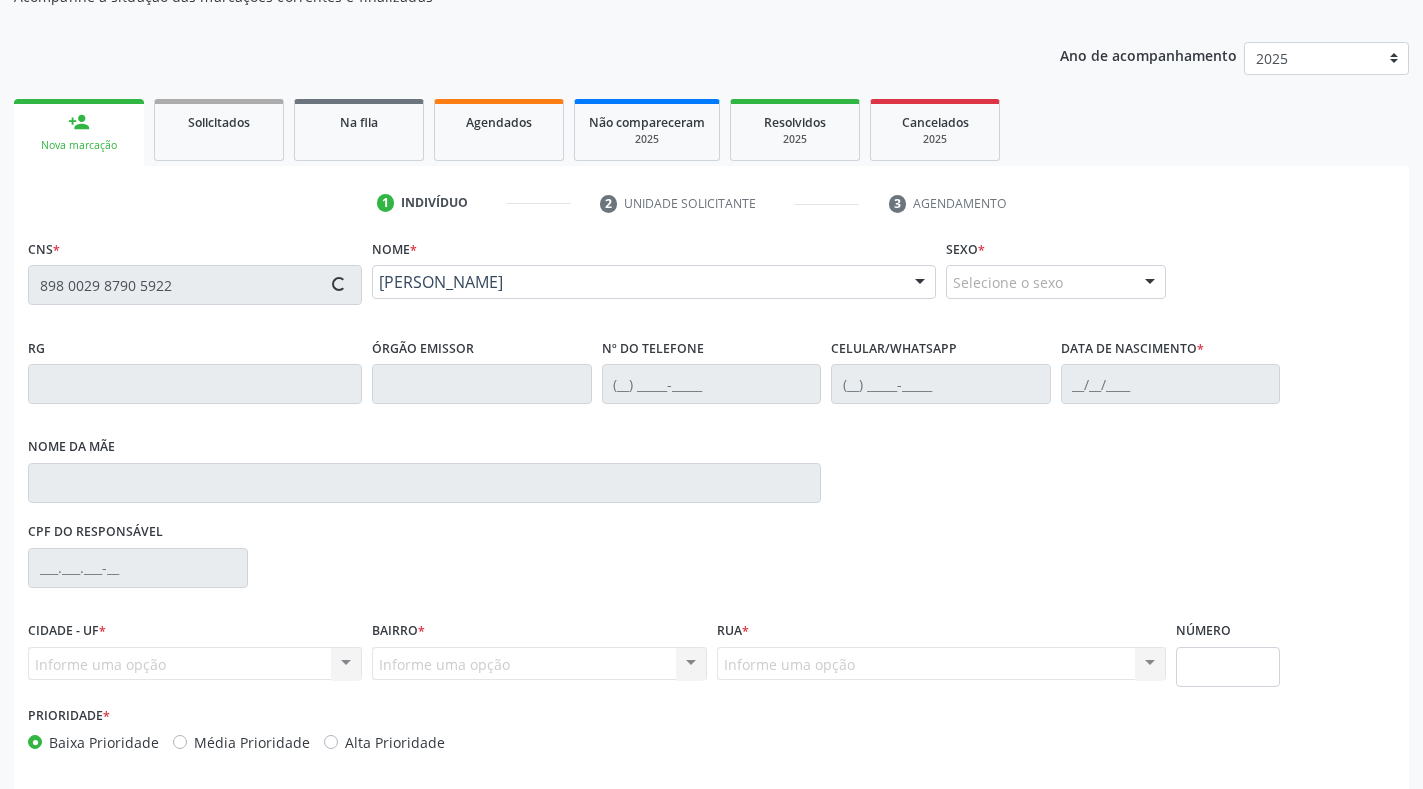type on "02/07/2003" 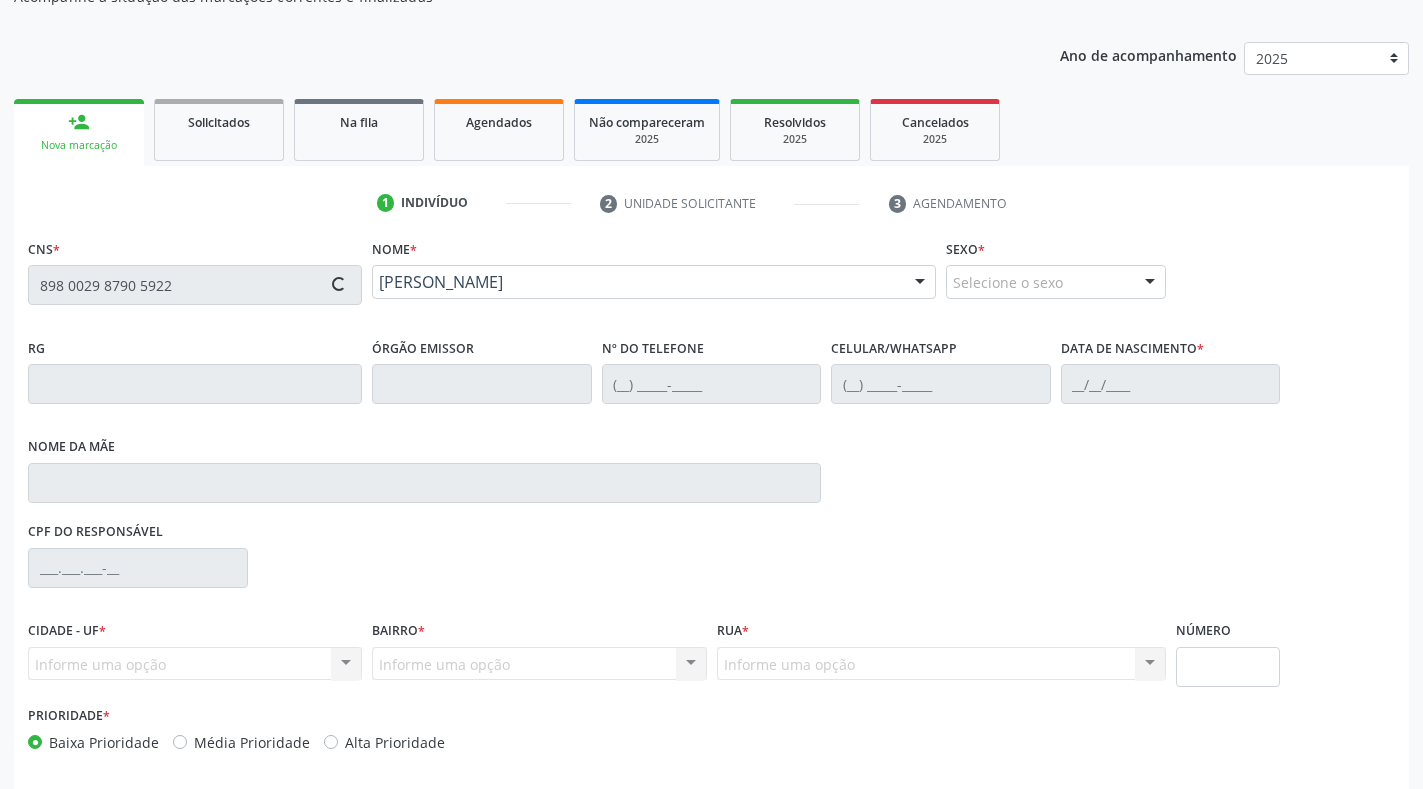 type on "061.578.484-48" 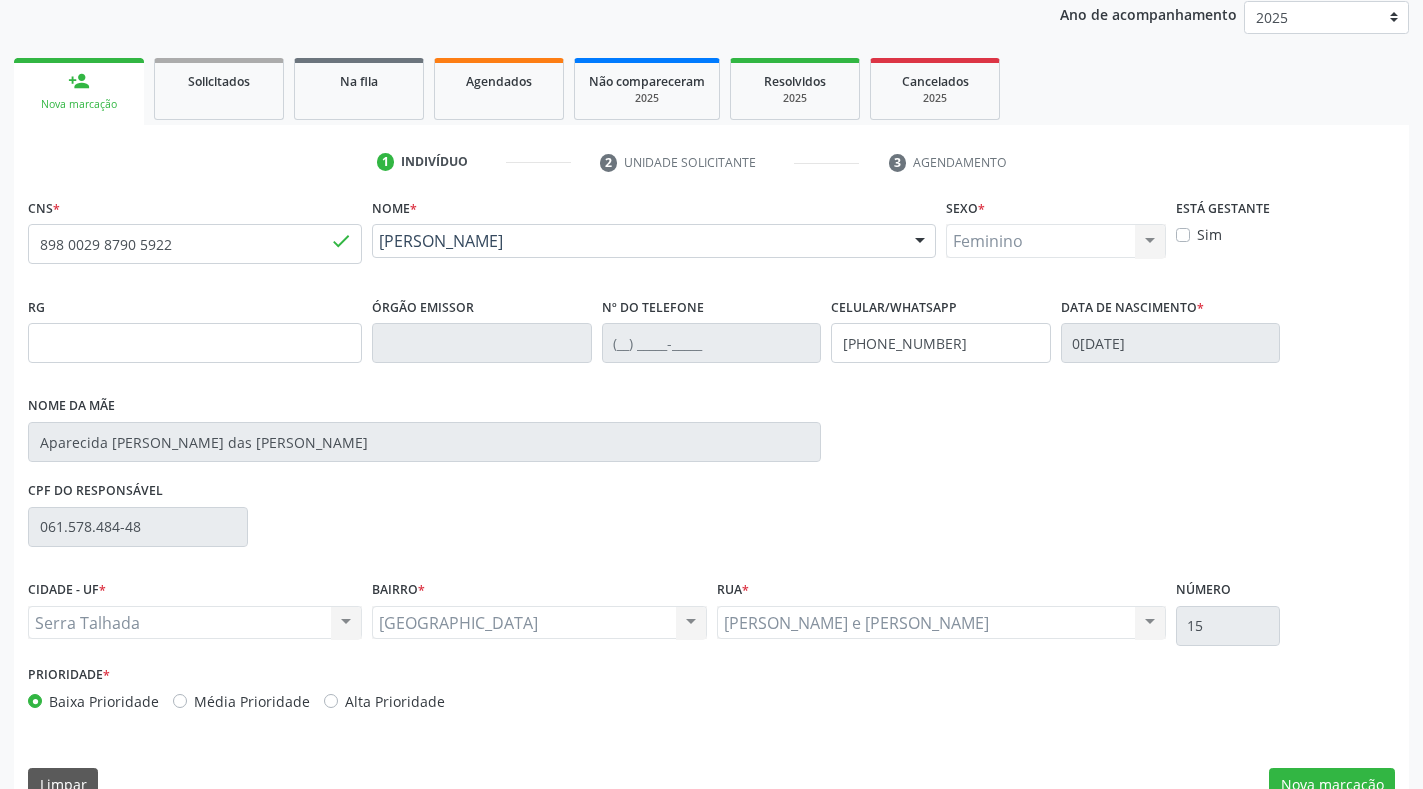scroll, scrollTop: 281, scrollLeft: 0, axis: vertical 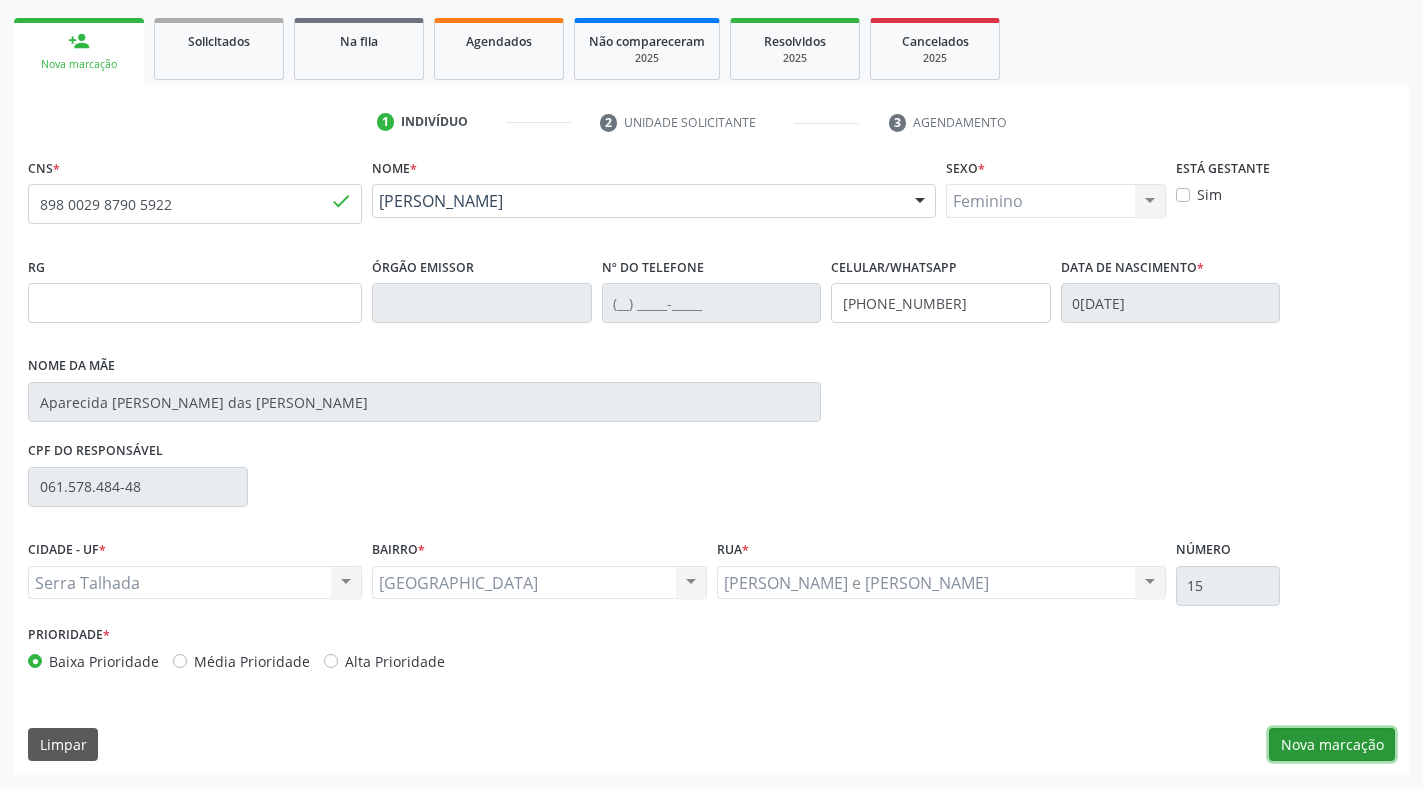 click on "Nova marcação" at bounding box center [1332, 745] 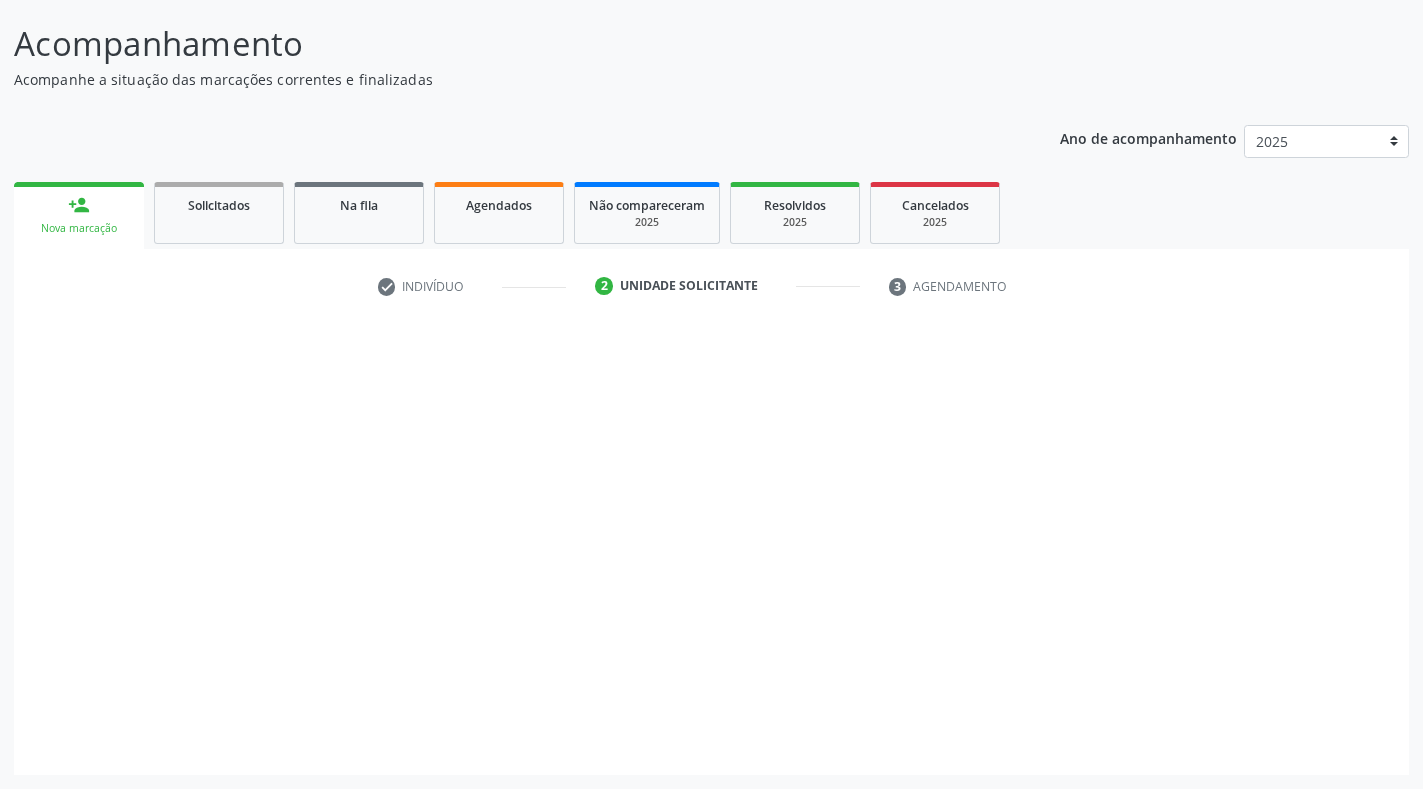 scroll, scrollTop: 117, scrollLeft: 0, axis: vertical 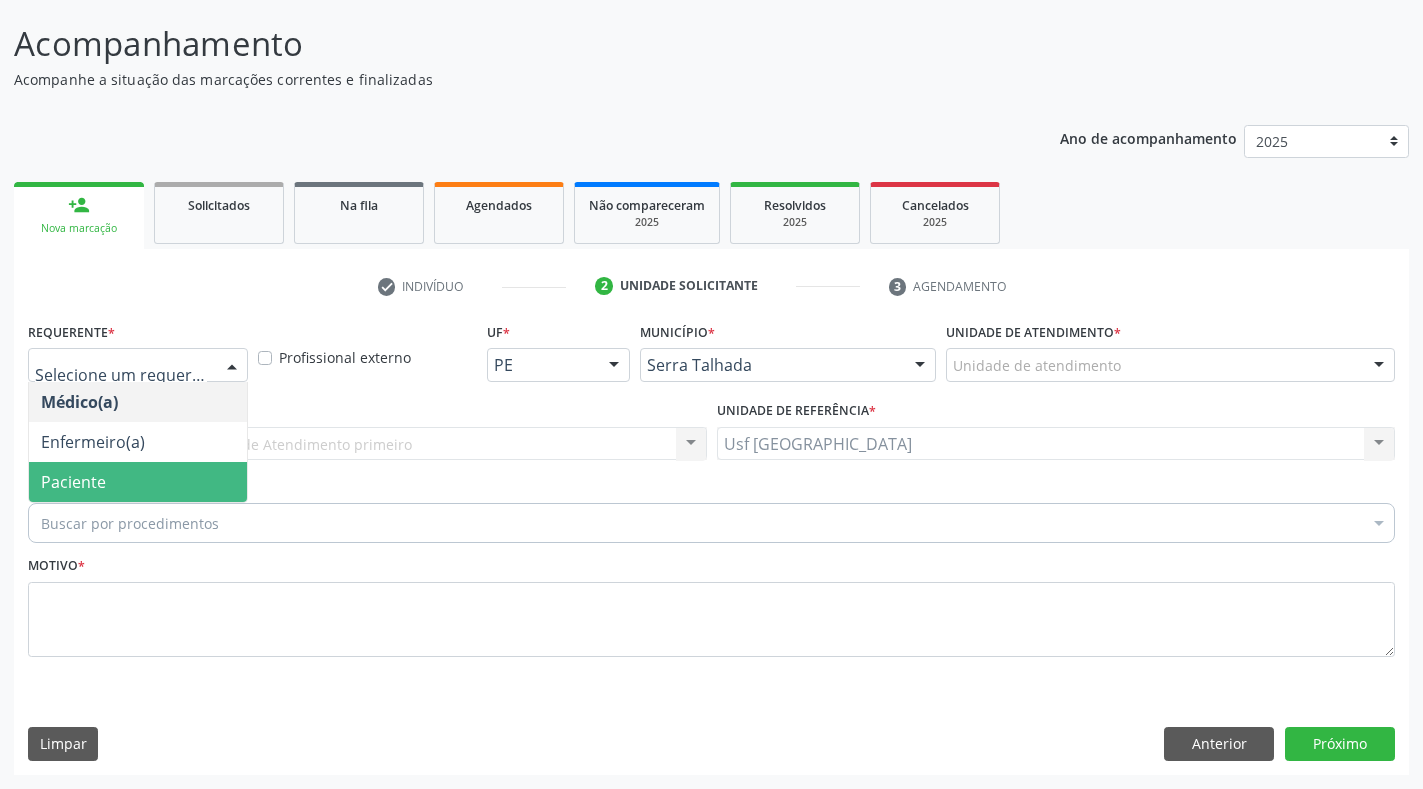 click on "Paciente" at bounding box center [138, 482] 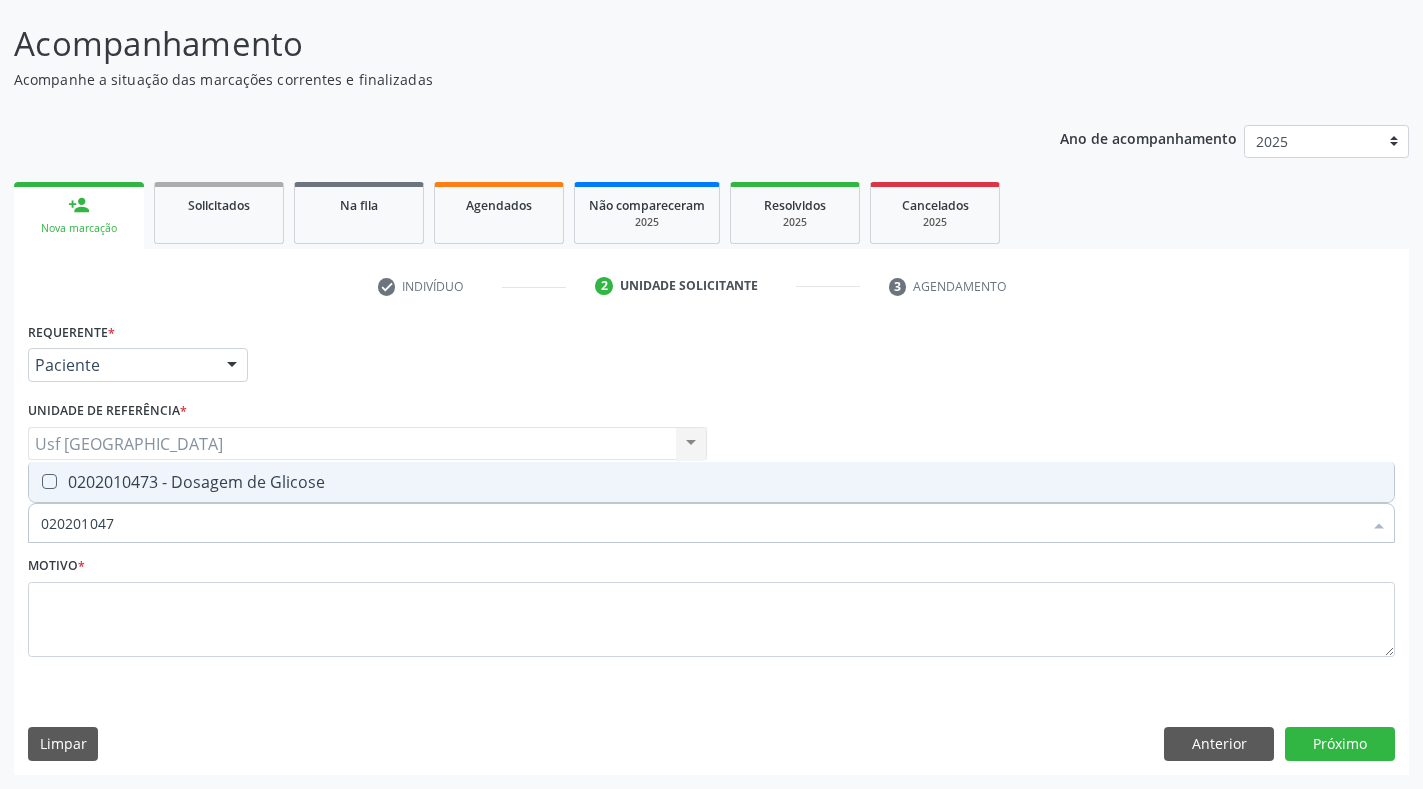 type on "0202010473" 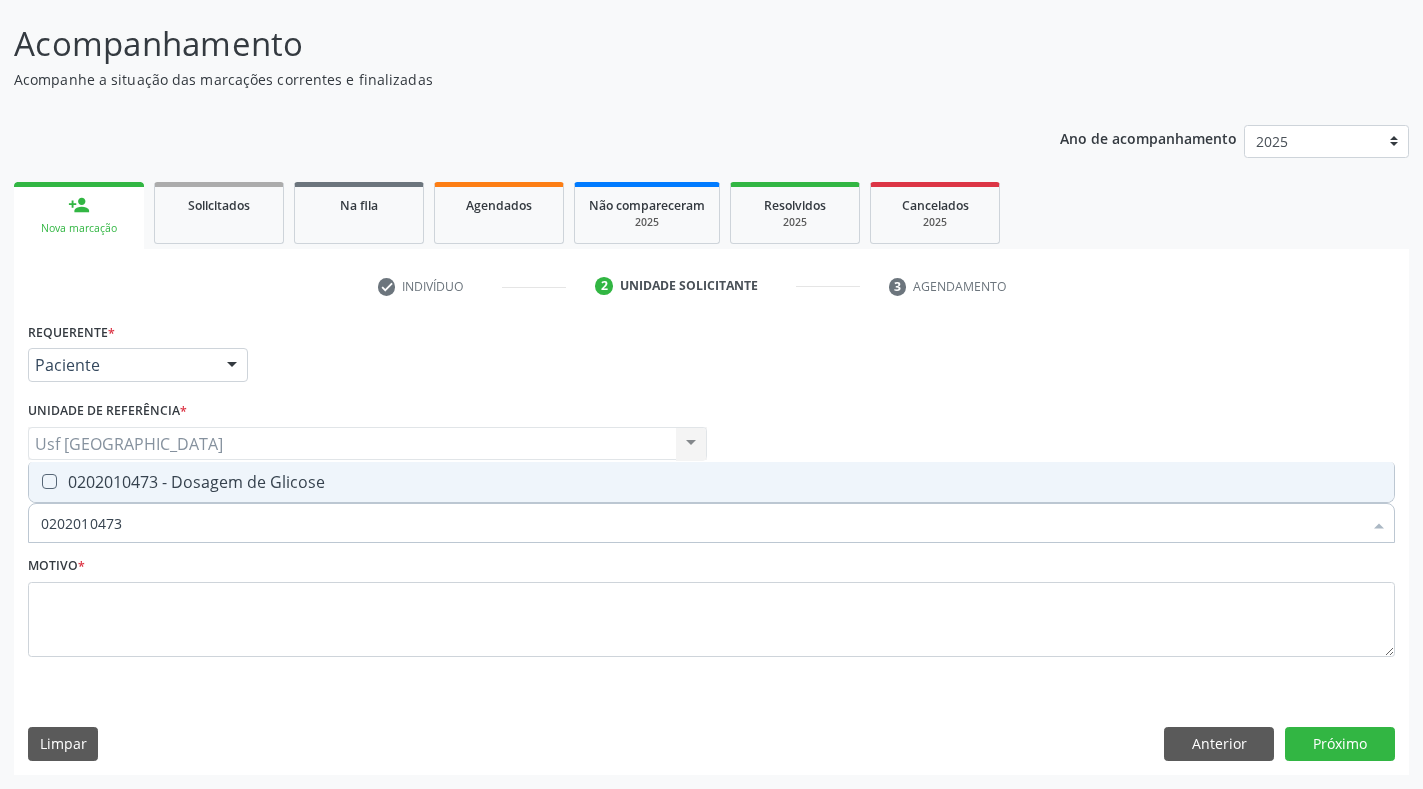 click on "0202010473 - Dosagem de Glicose" at bounding box center (711, 482) 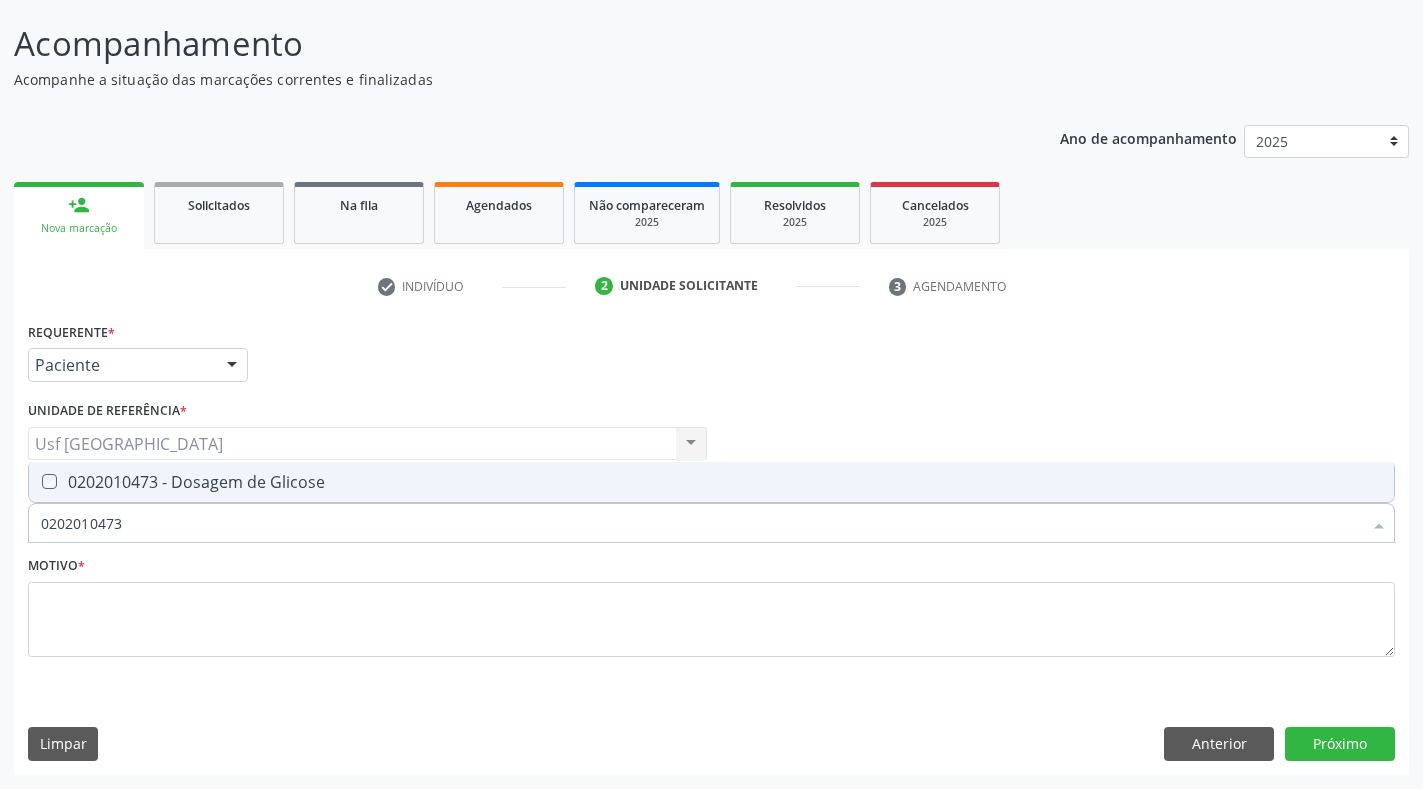 checkbox on "true" 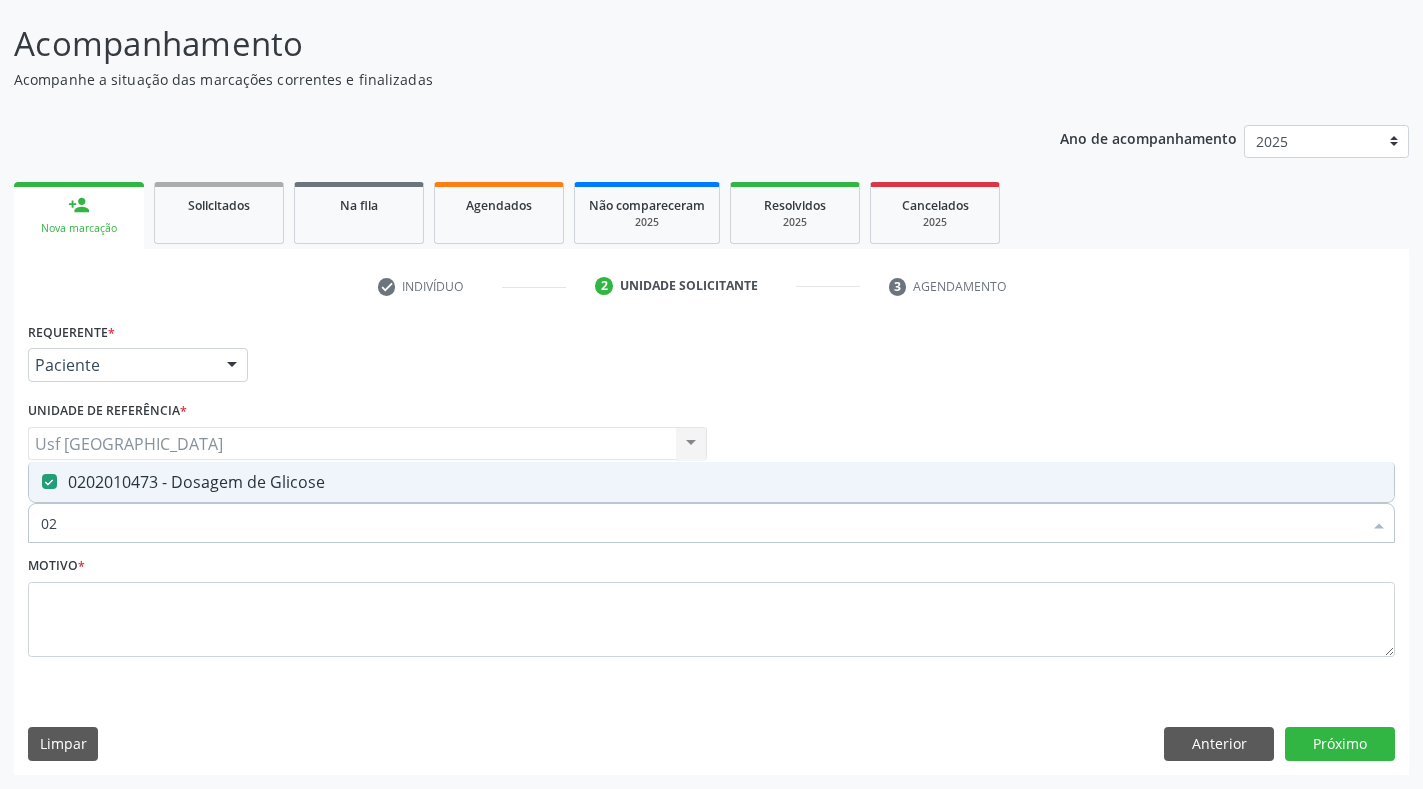 type on "0" 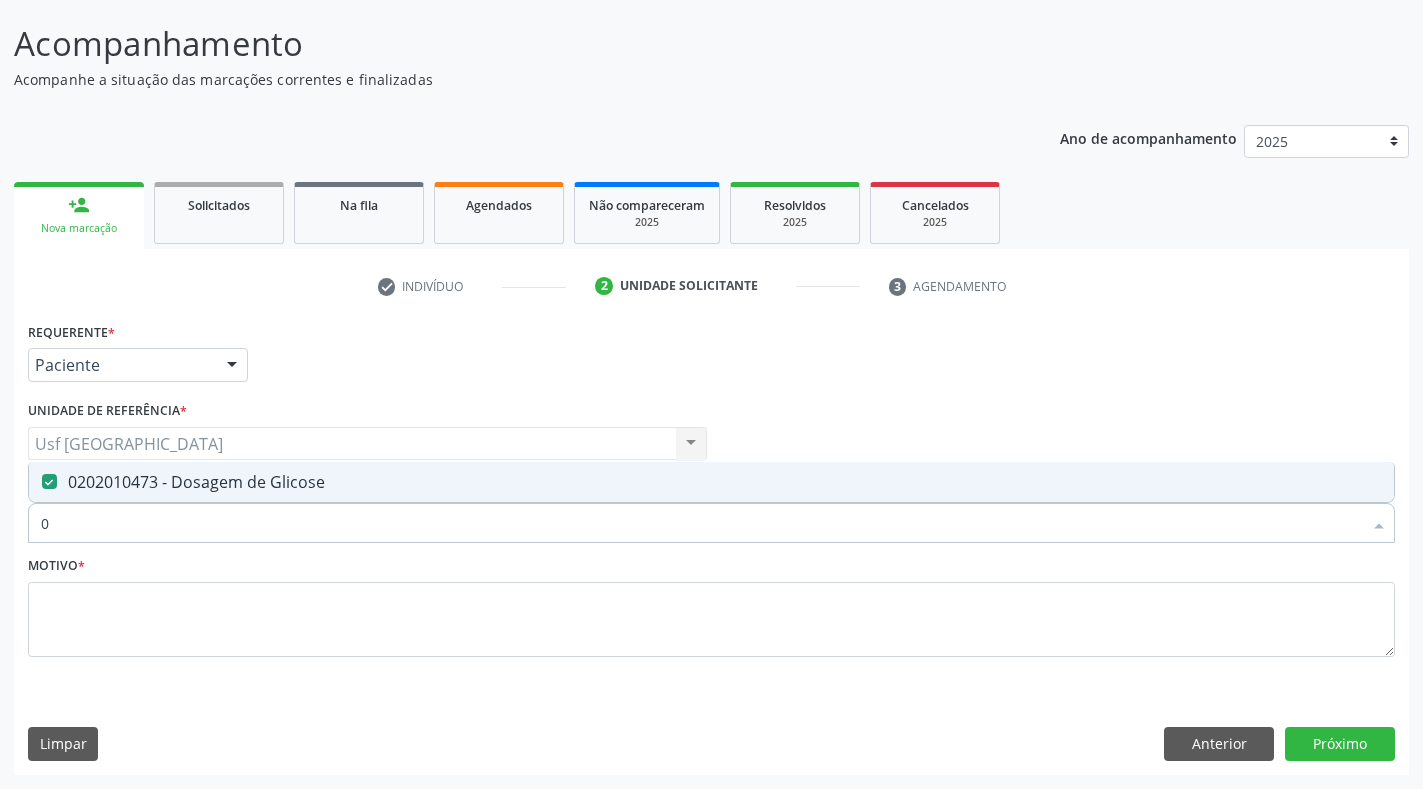 type 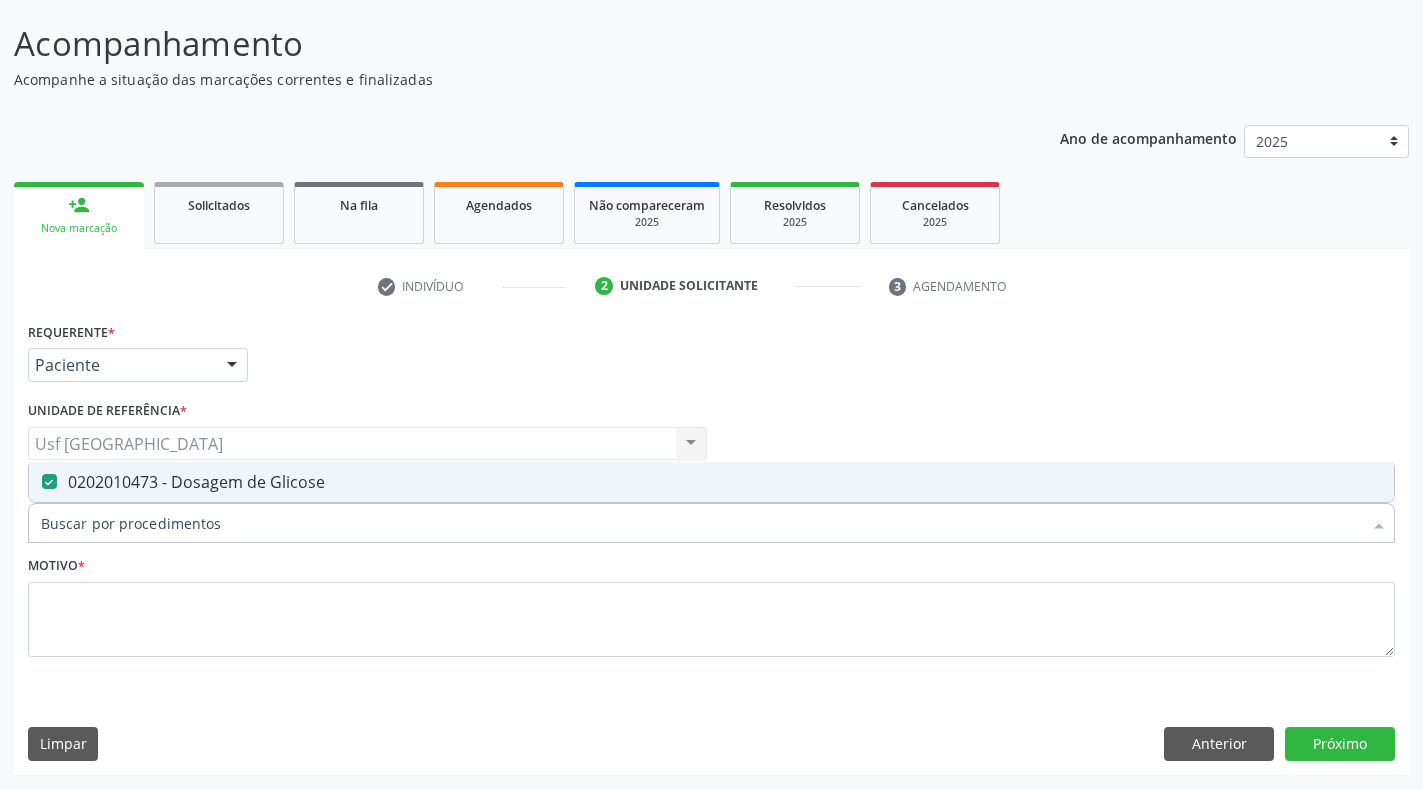 checkbox on "false" 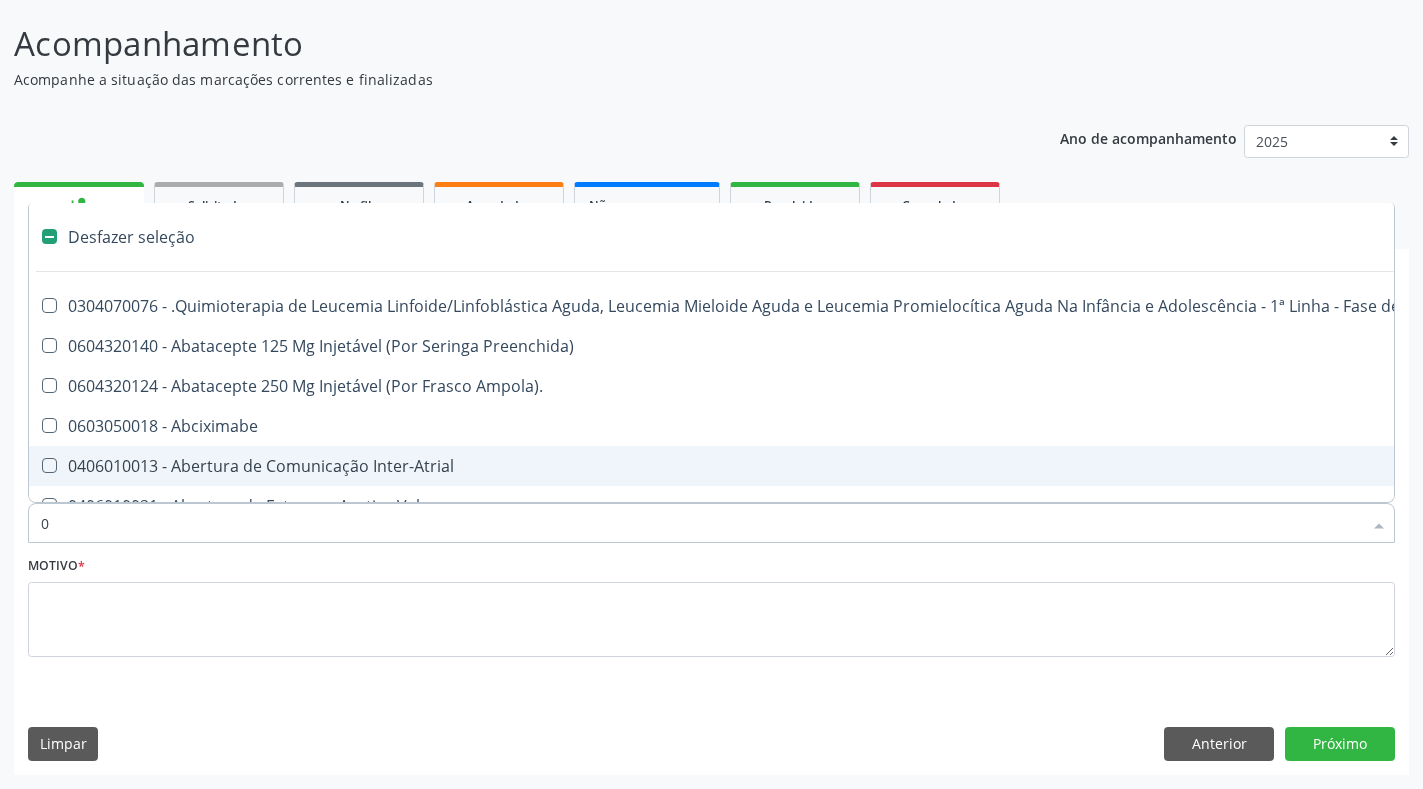 type on "02" 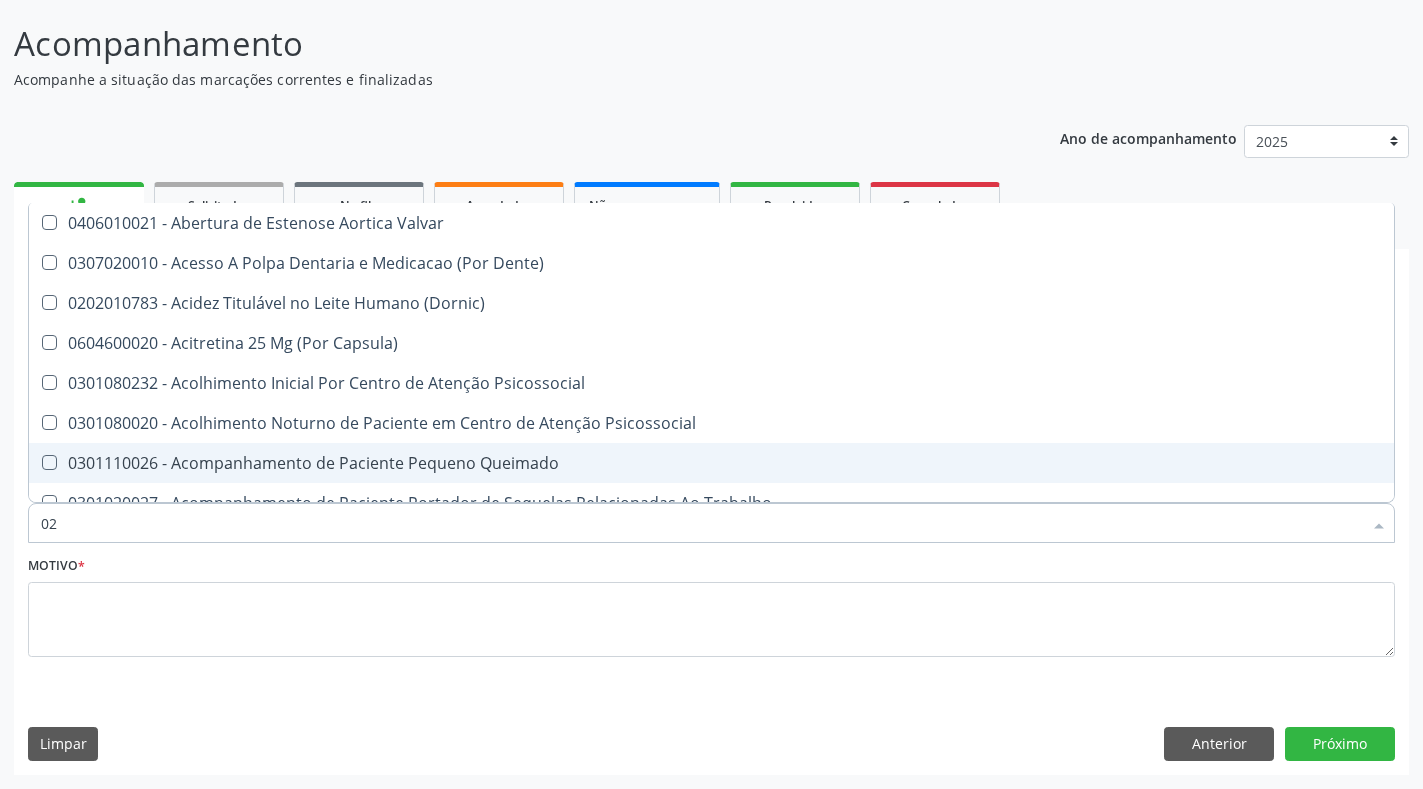checkbox on "true" 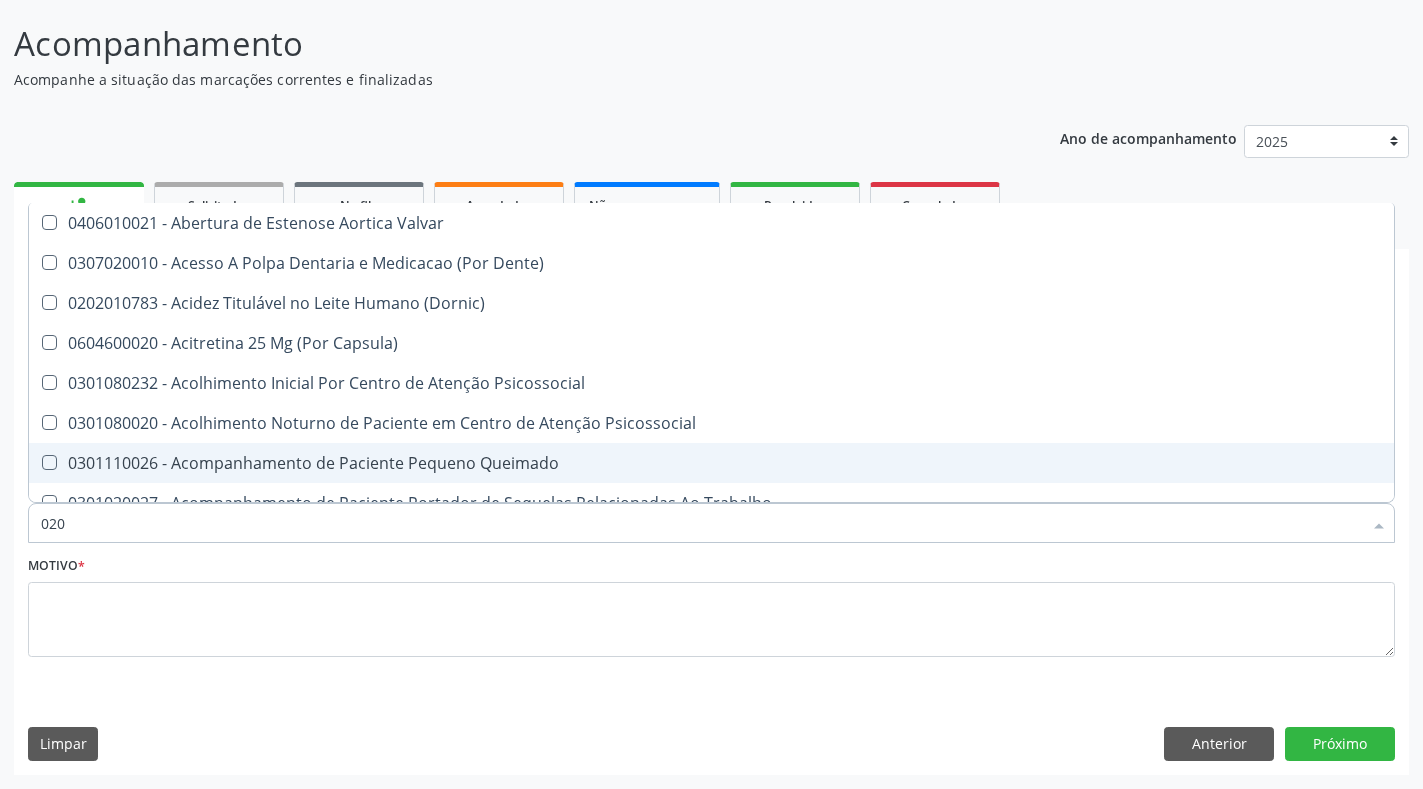 type on "0202" 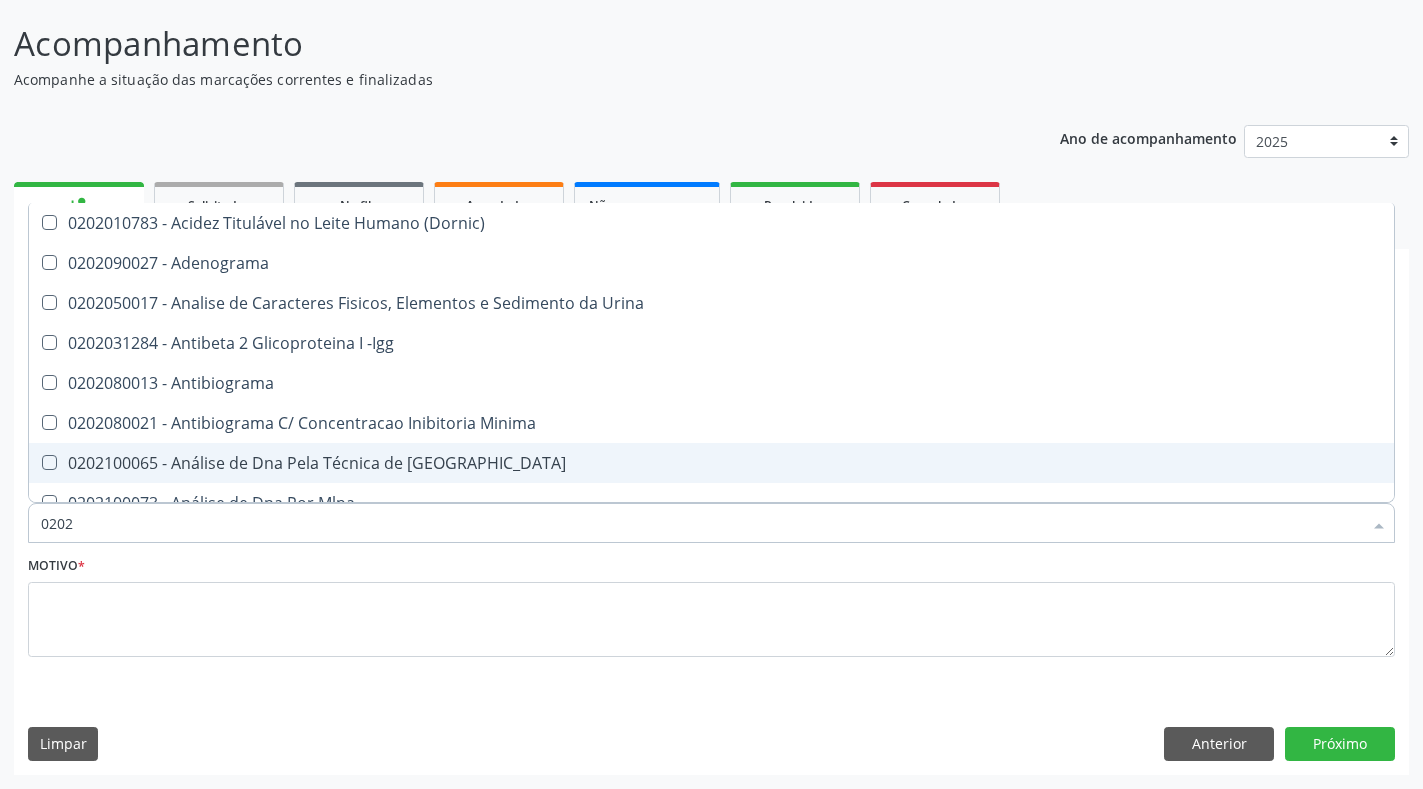 checkbox on "true" 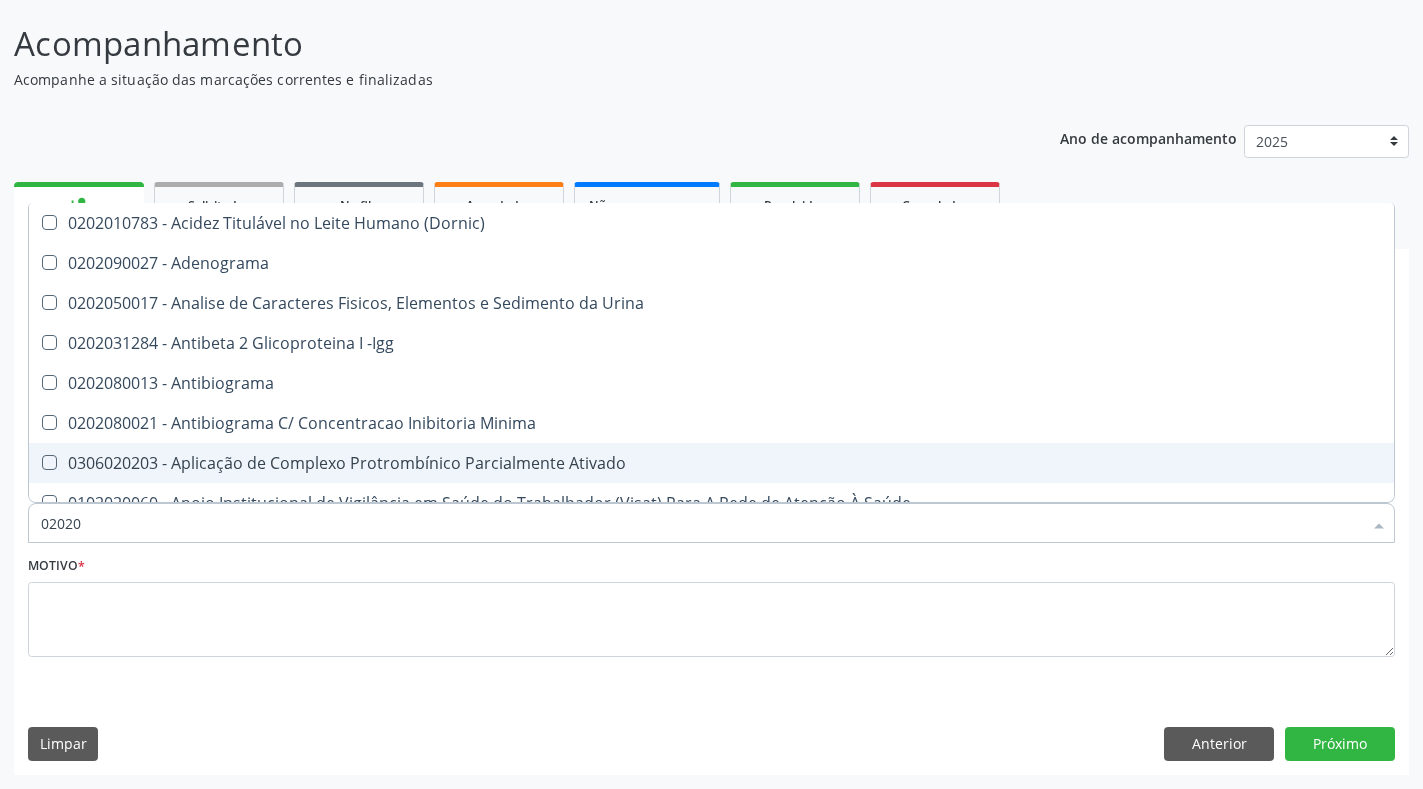 type on "020201" 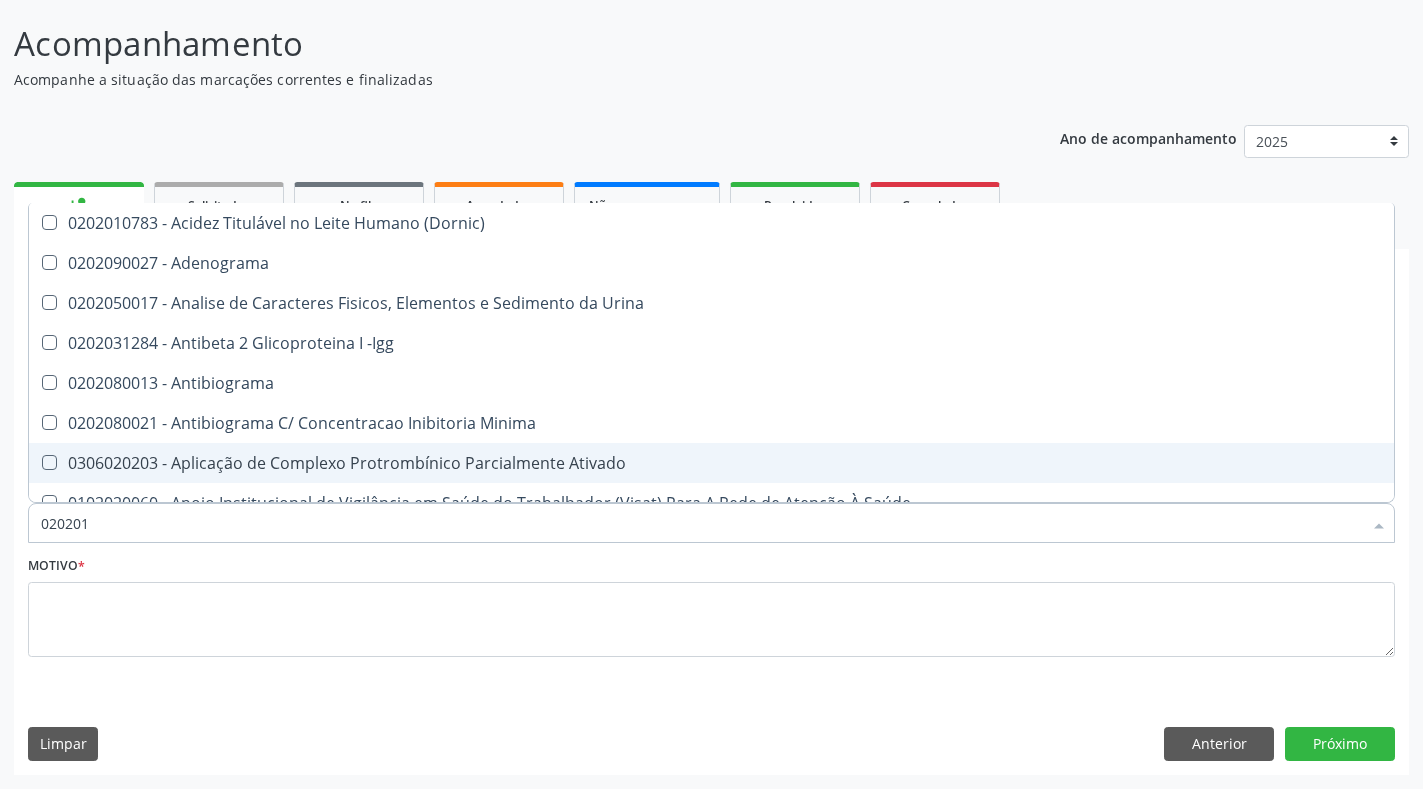 checkbox on "true" 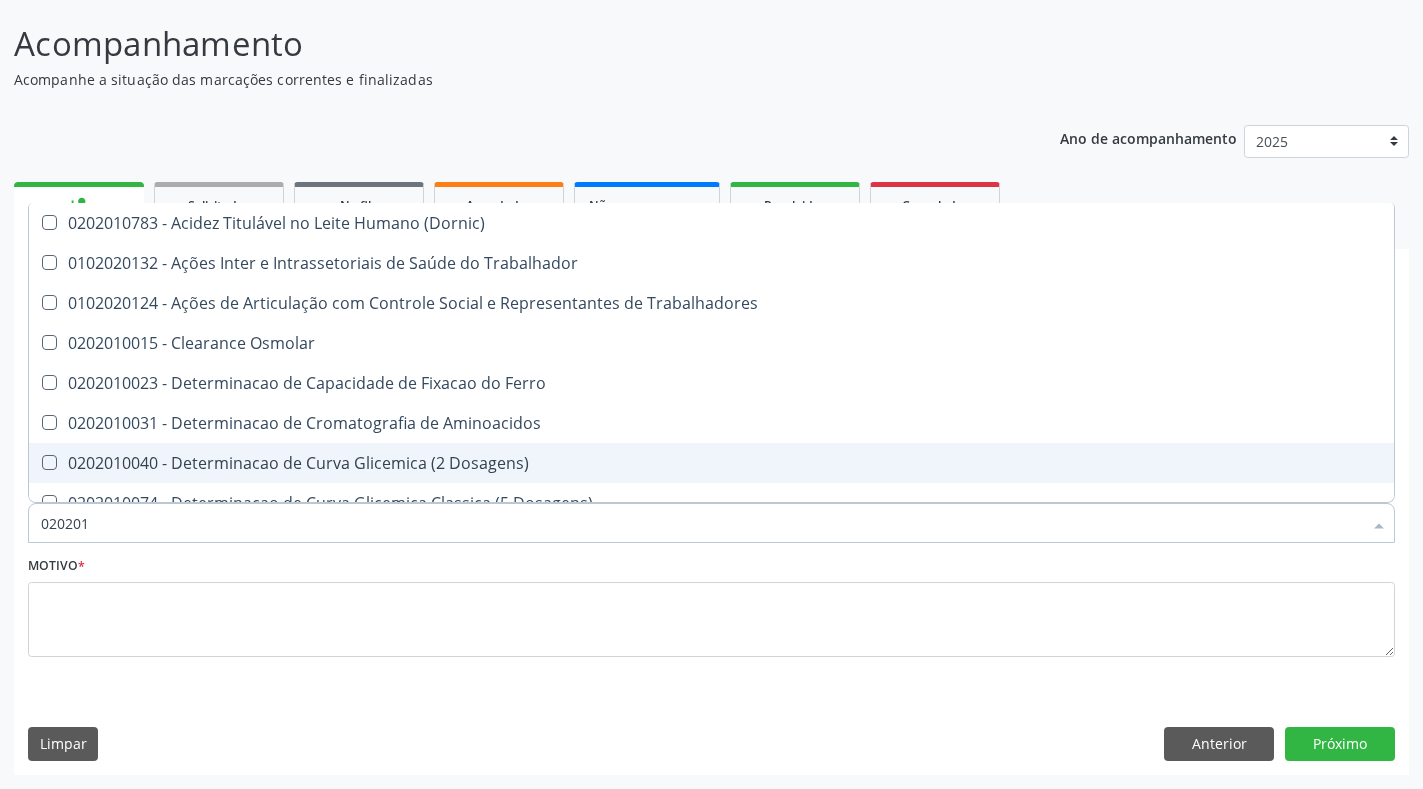 type on "0202010" 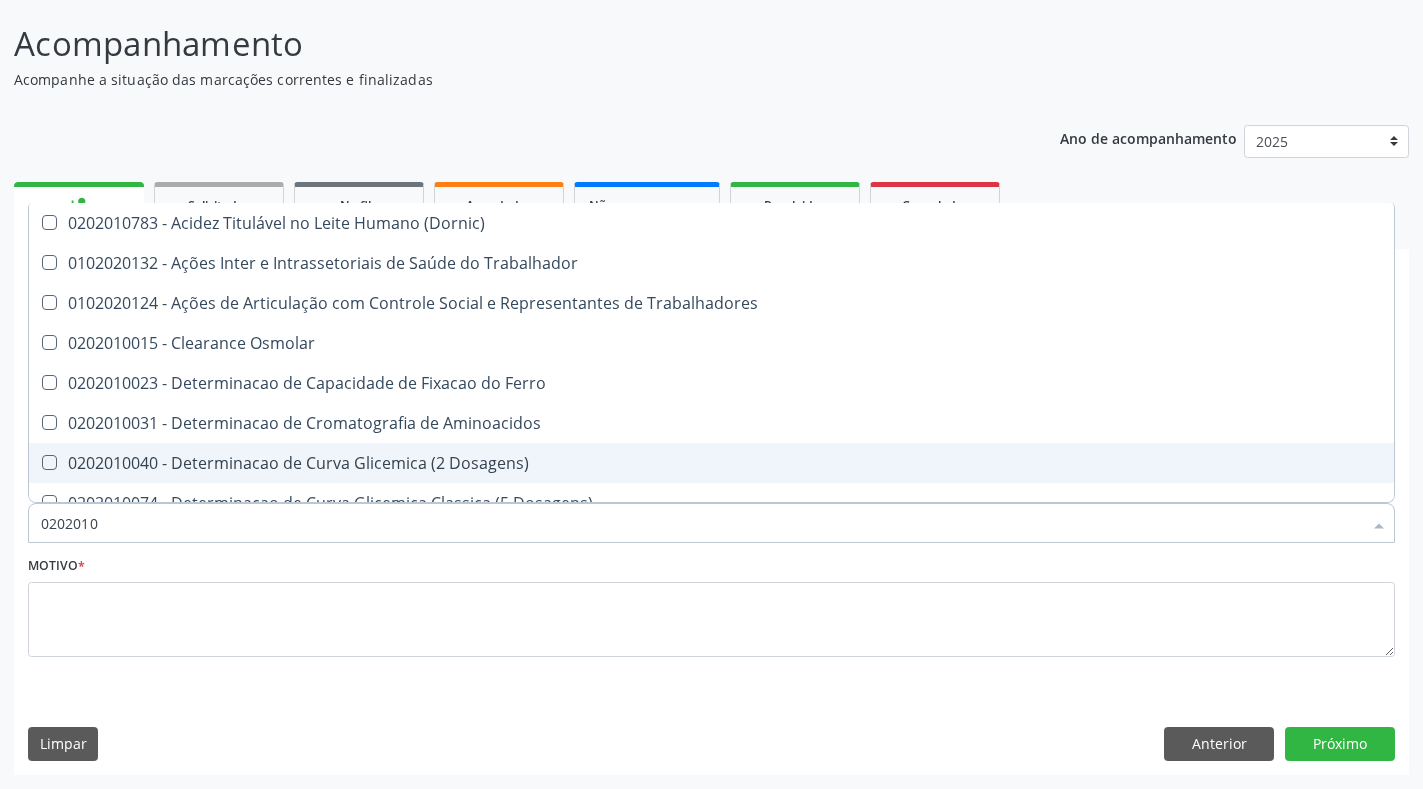checkbox on "true" 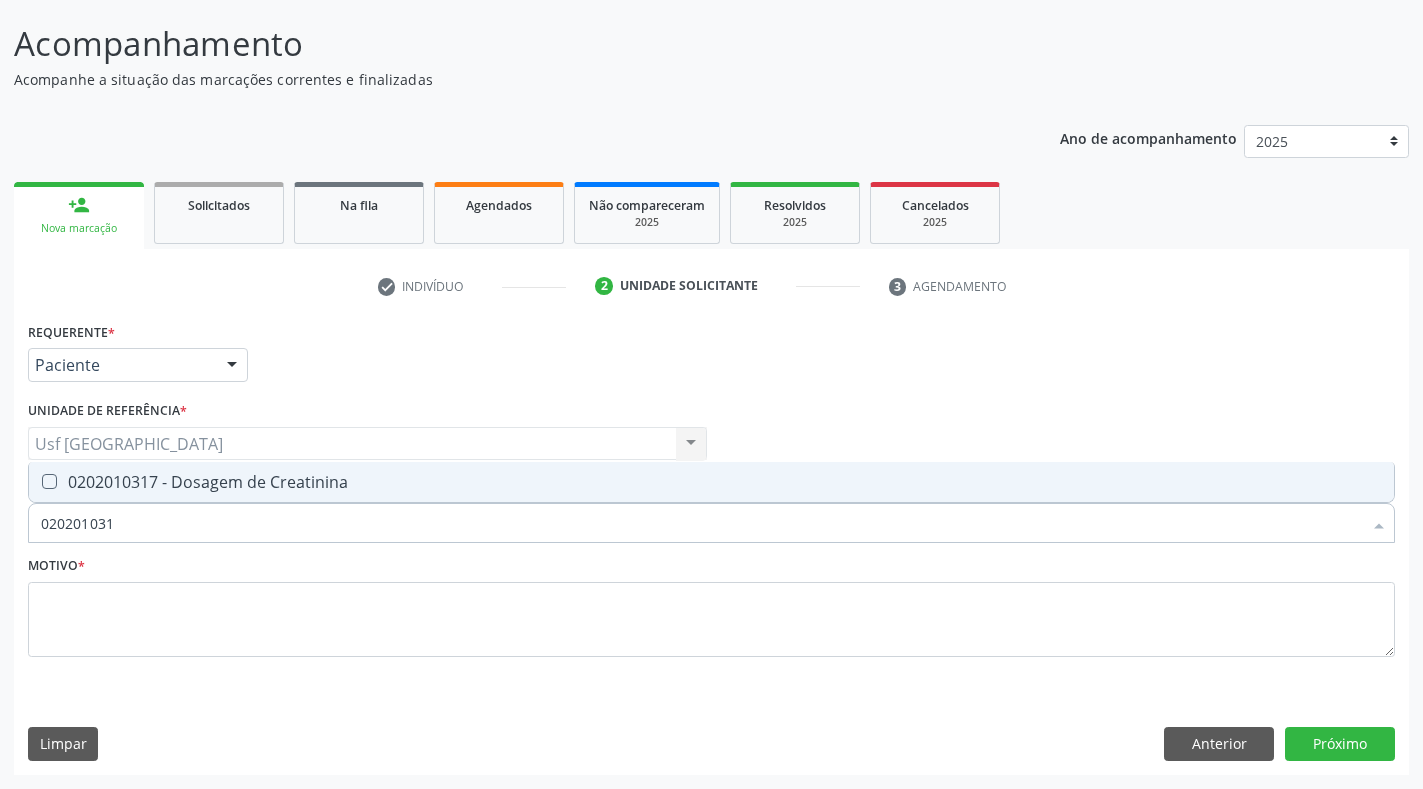 type on "0202010317" 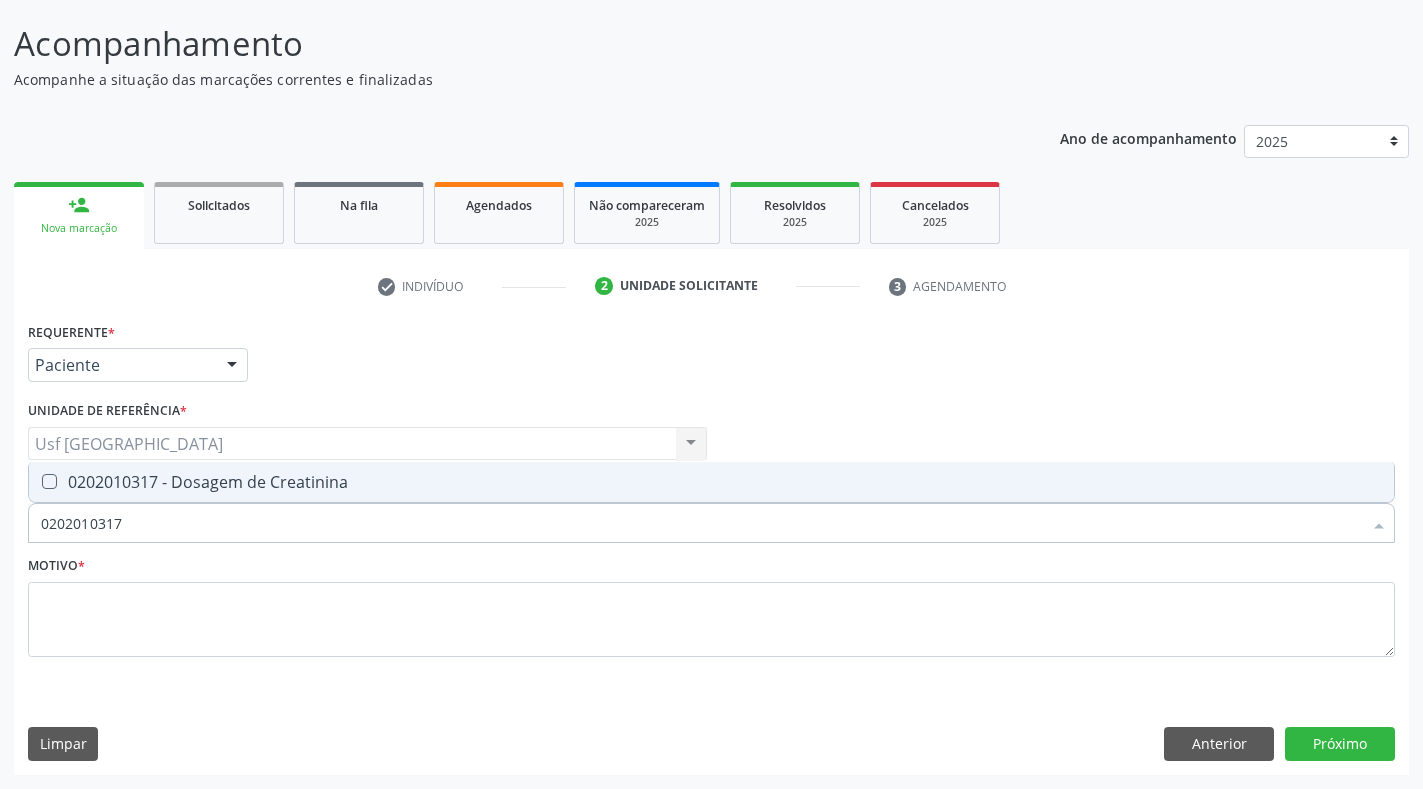click on "0202010317 - Dosagem de Creatinina" at bounding box center [711, 482] 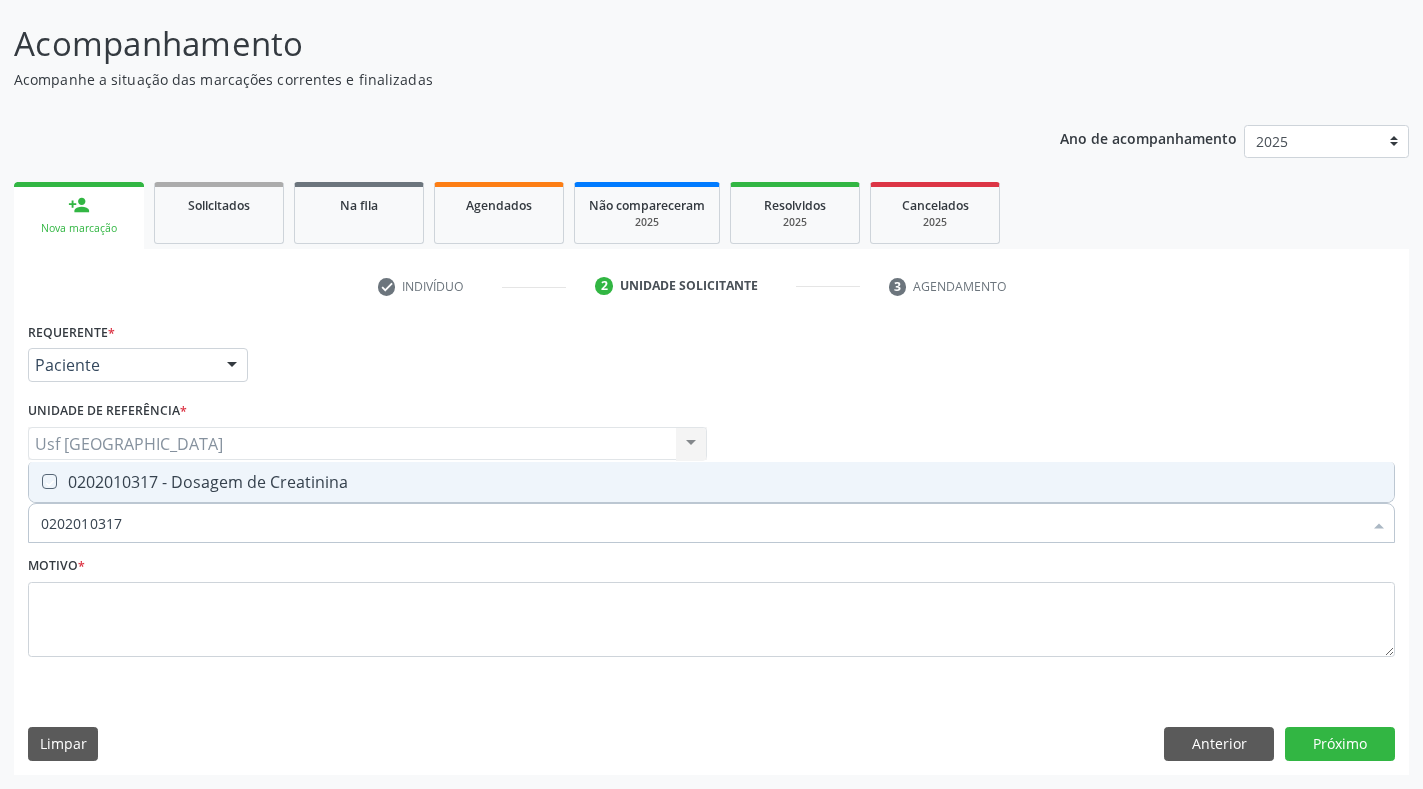 checkbox on "true" 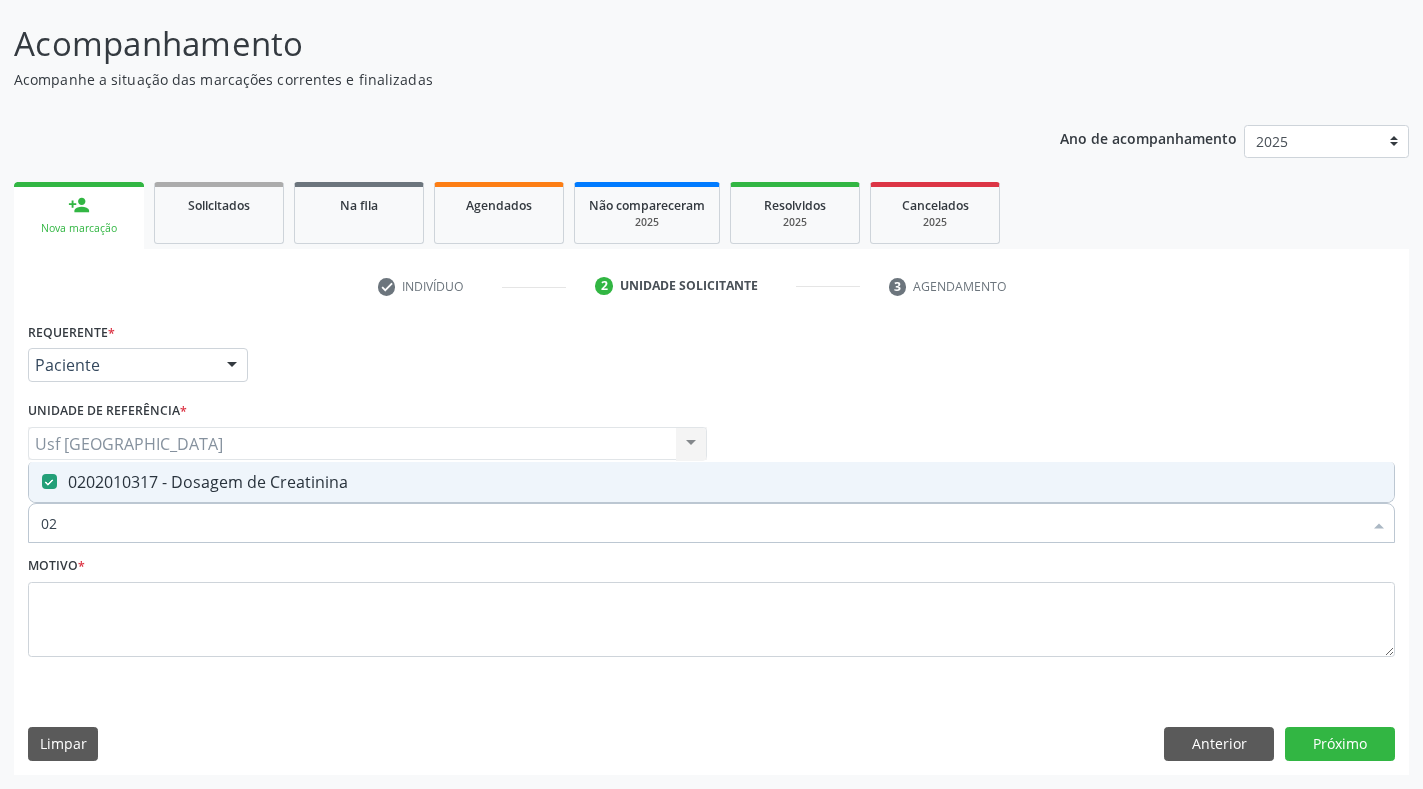 type on "0" 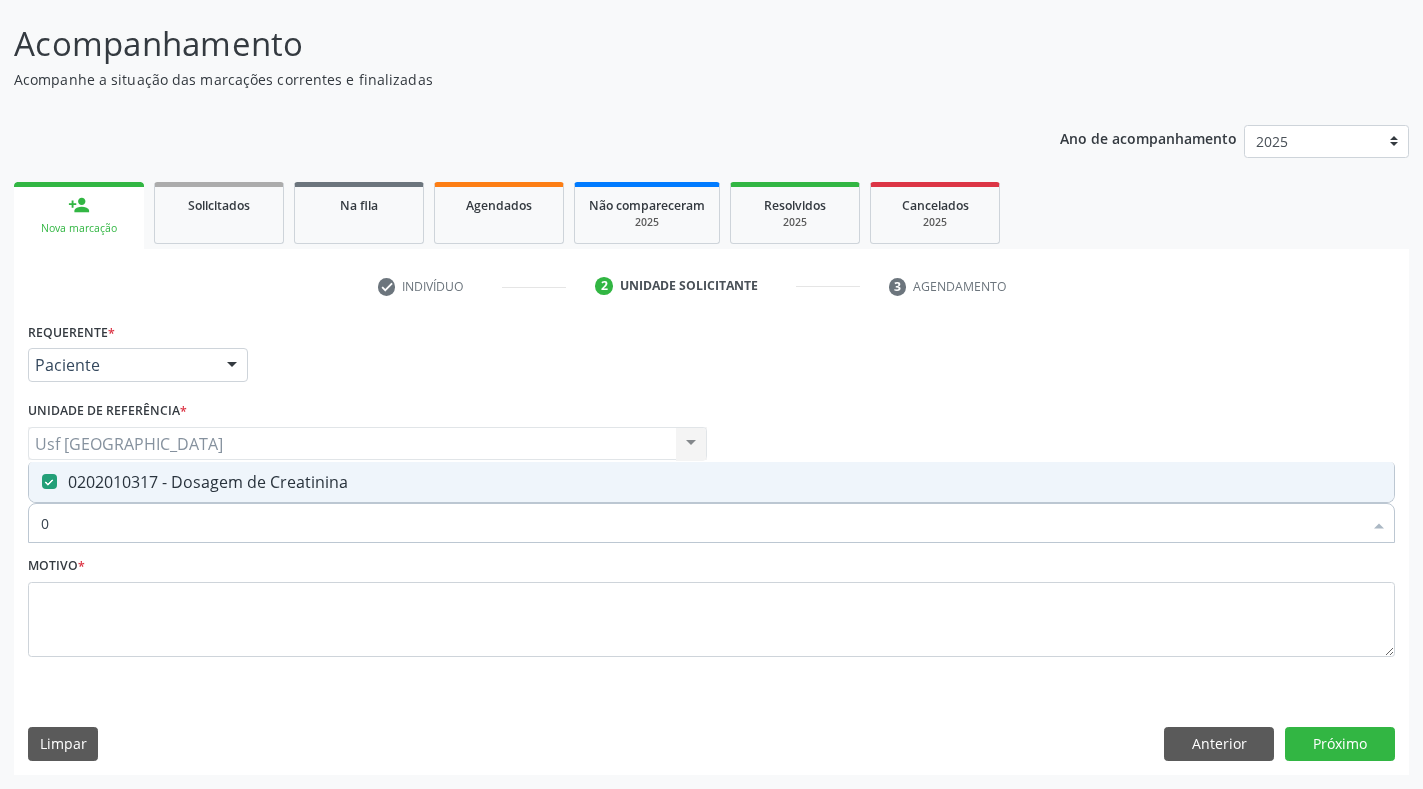 type 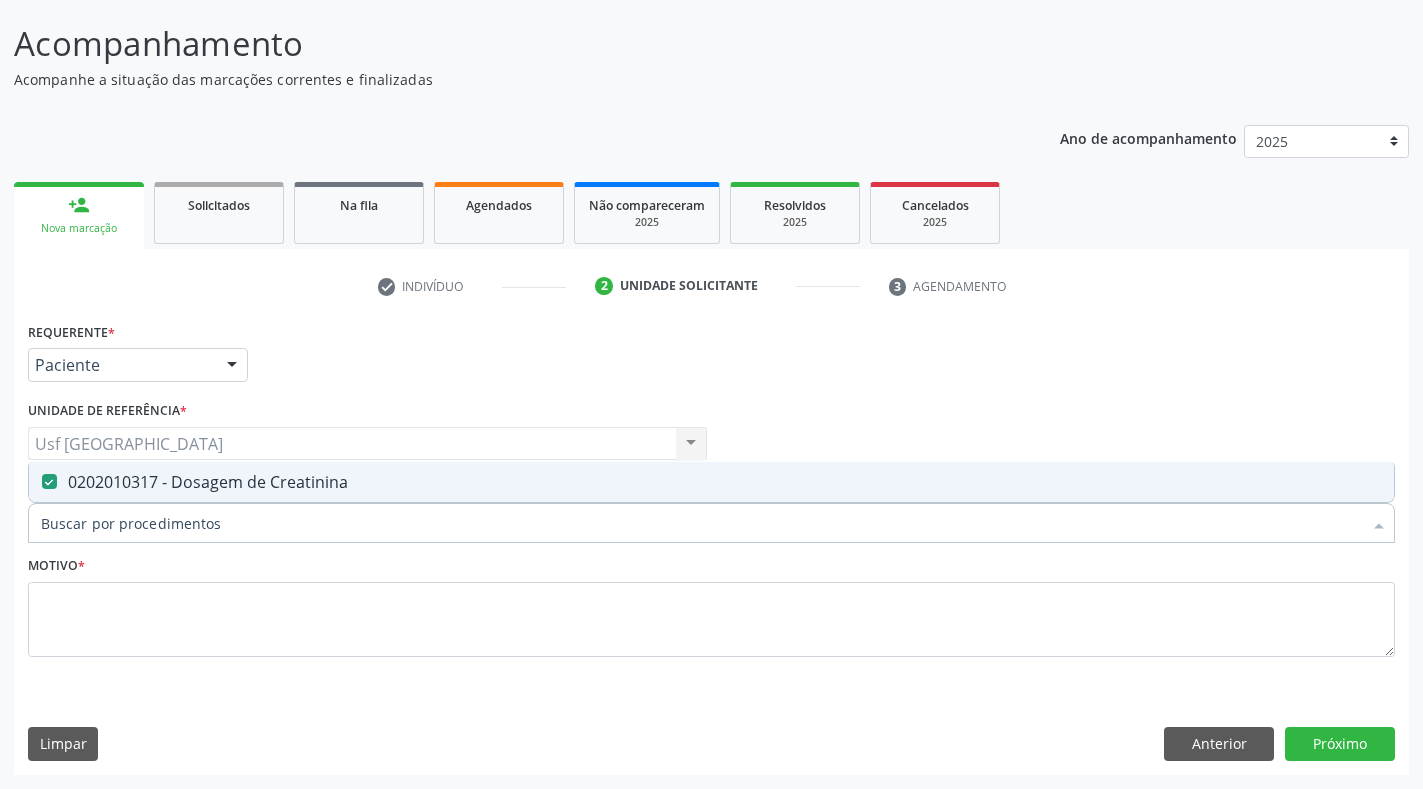 checkbox on "false" 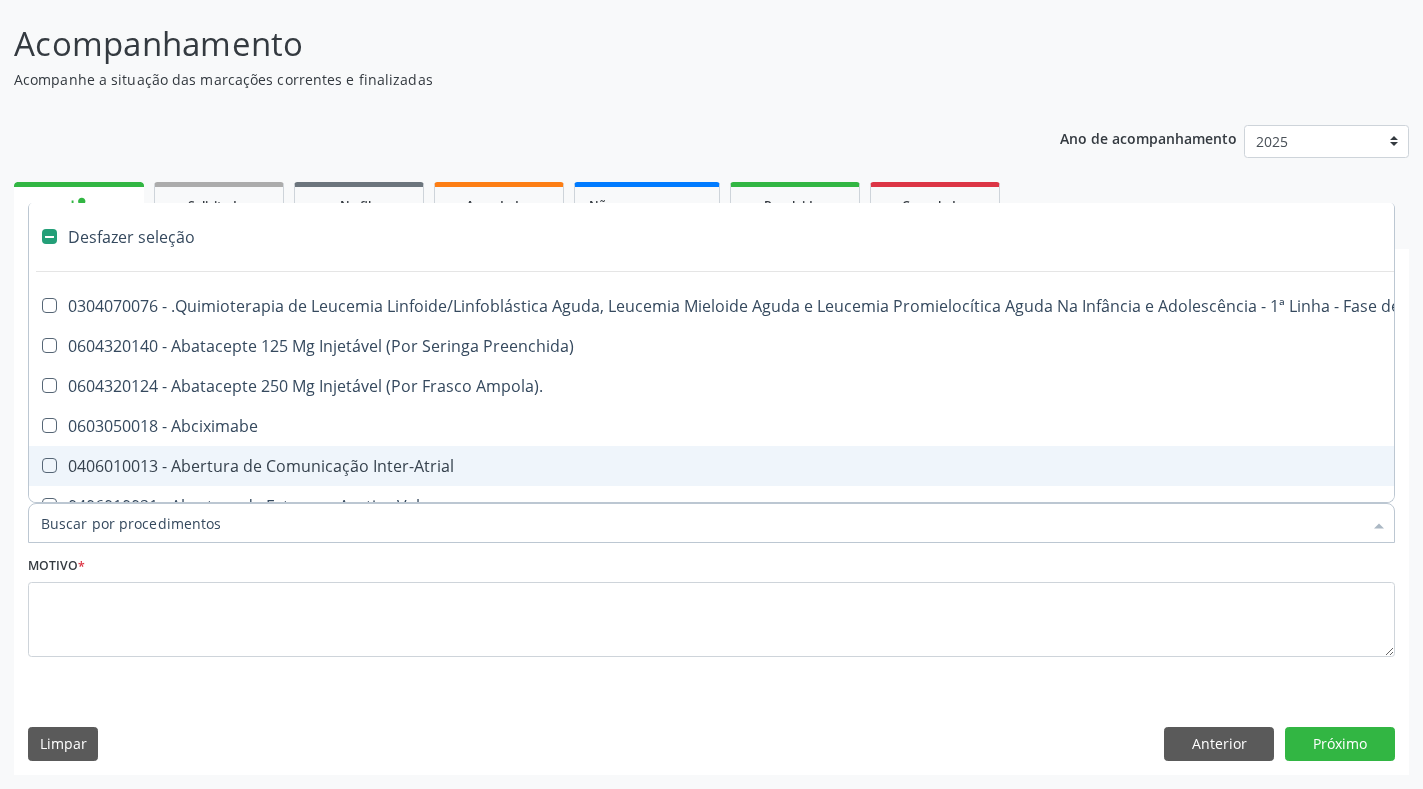 click on "Motivo
*" at bounding box center (711, 604) 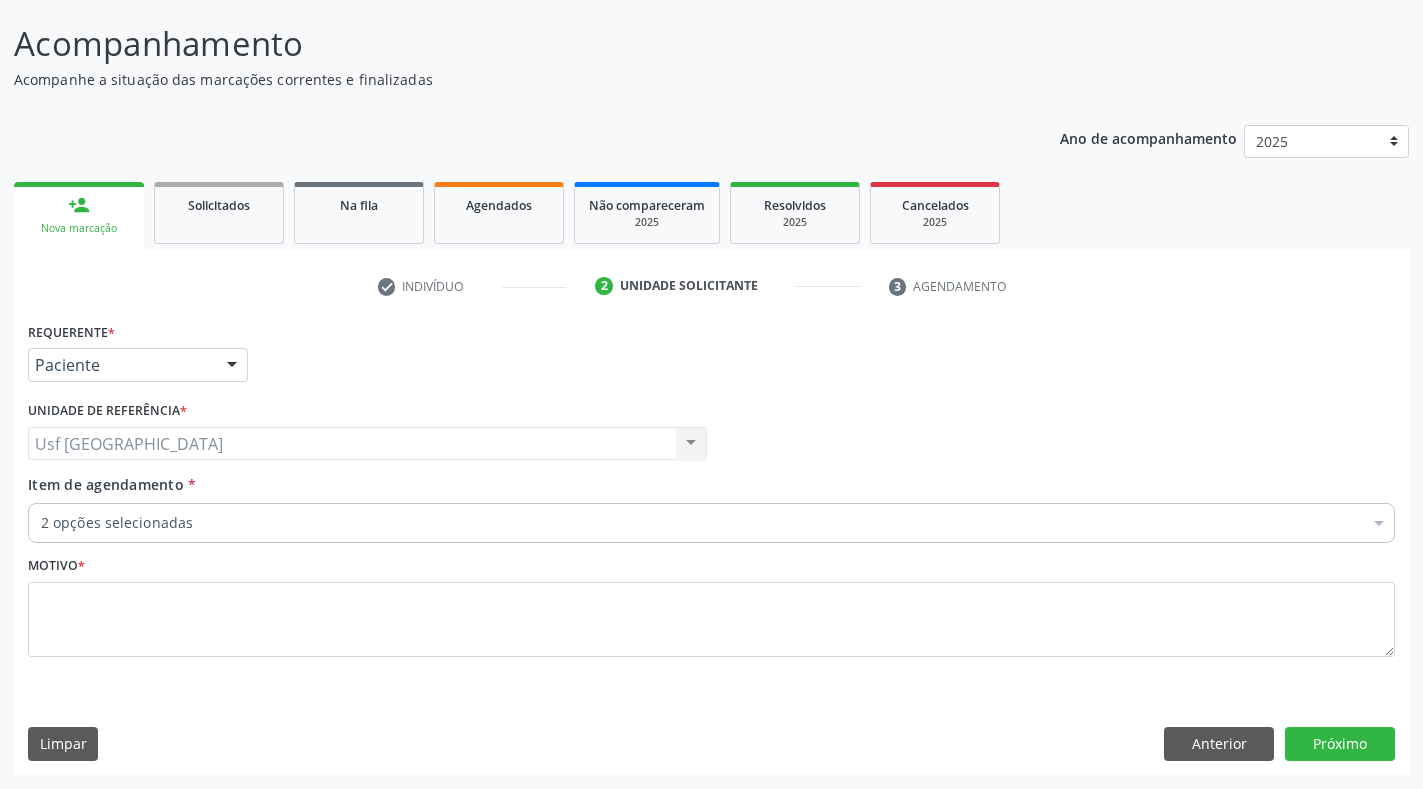 click on "Motivo
*" at bounding box center (711, 604) 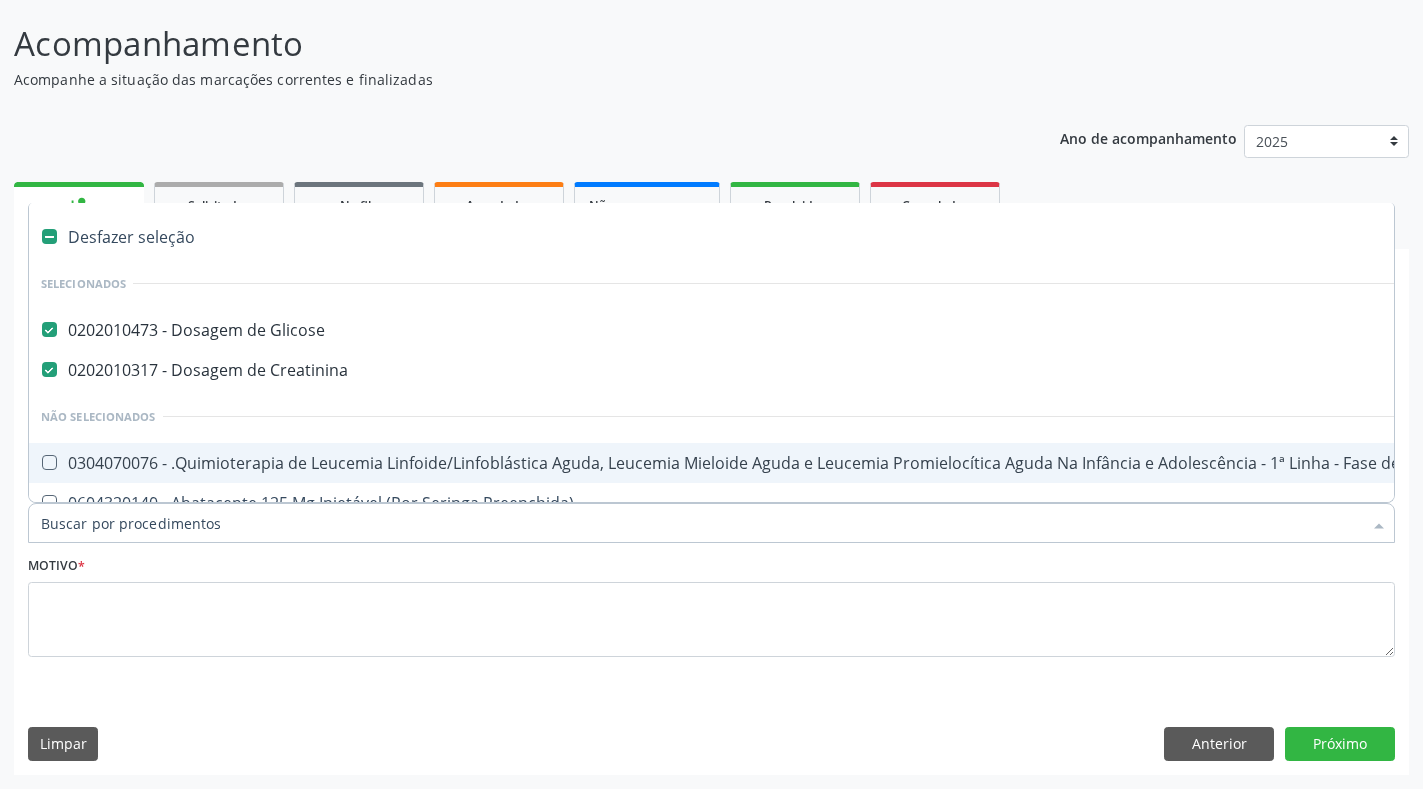 click on "Item de agendamento
*" at bounding box center [701, 523] 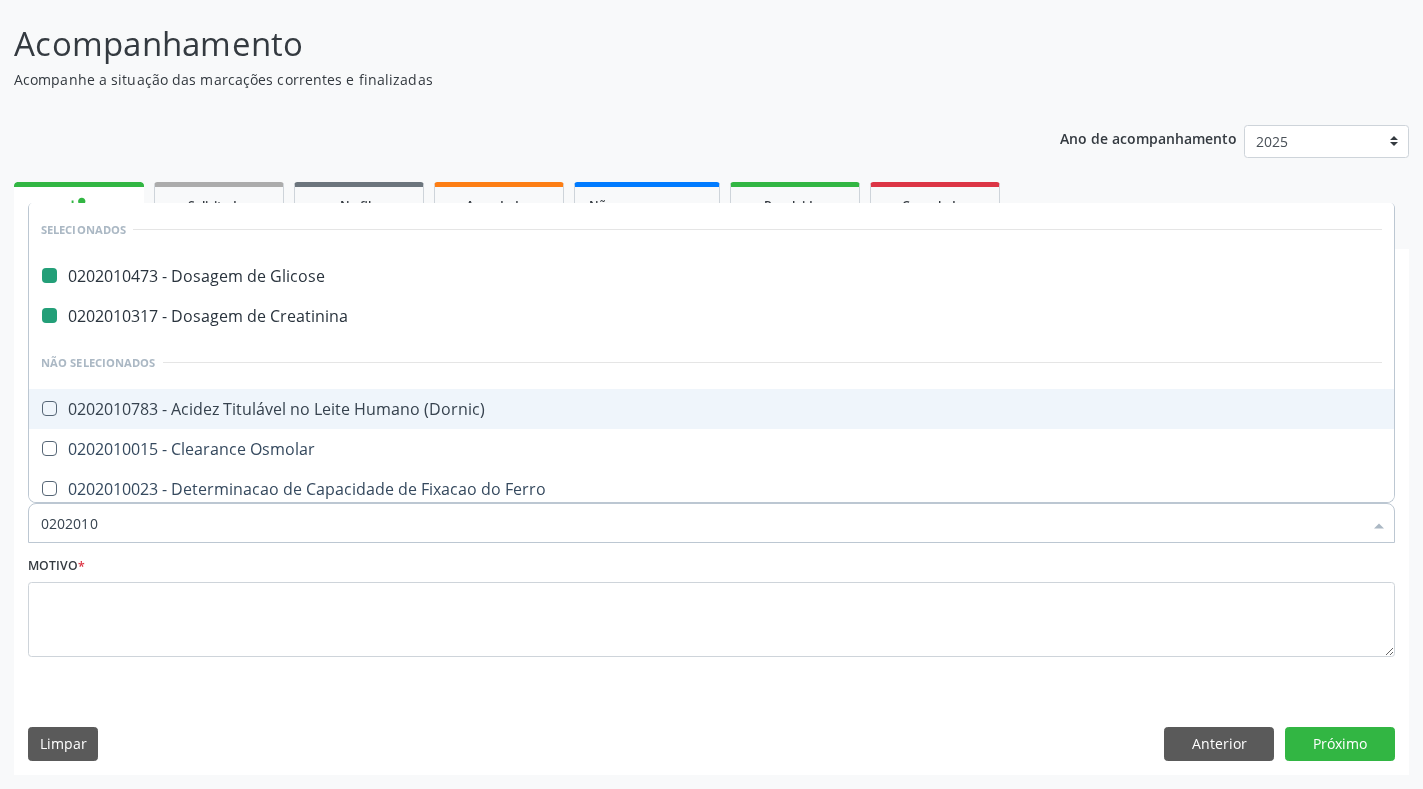 type on "02020105" 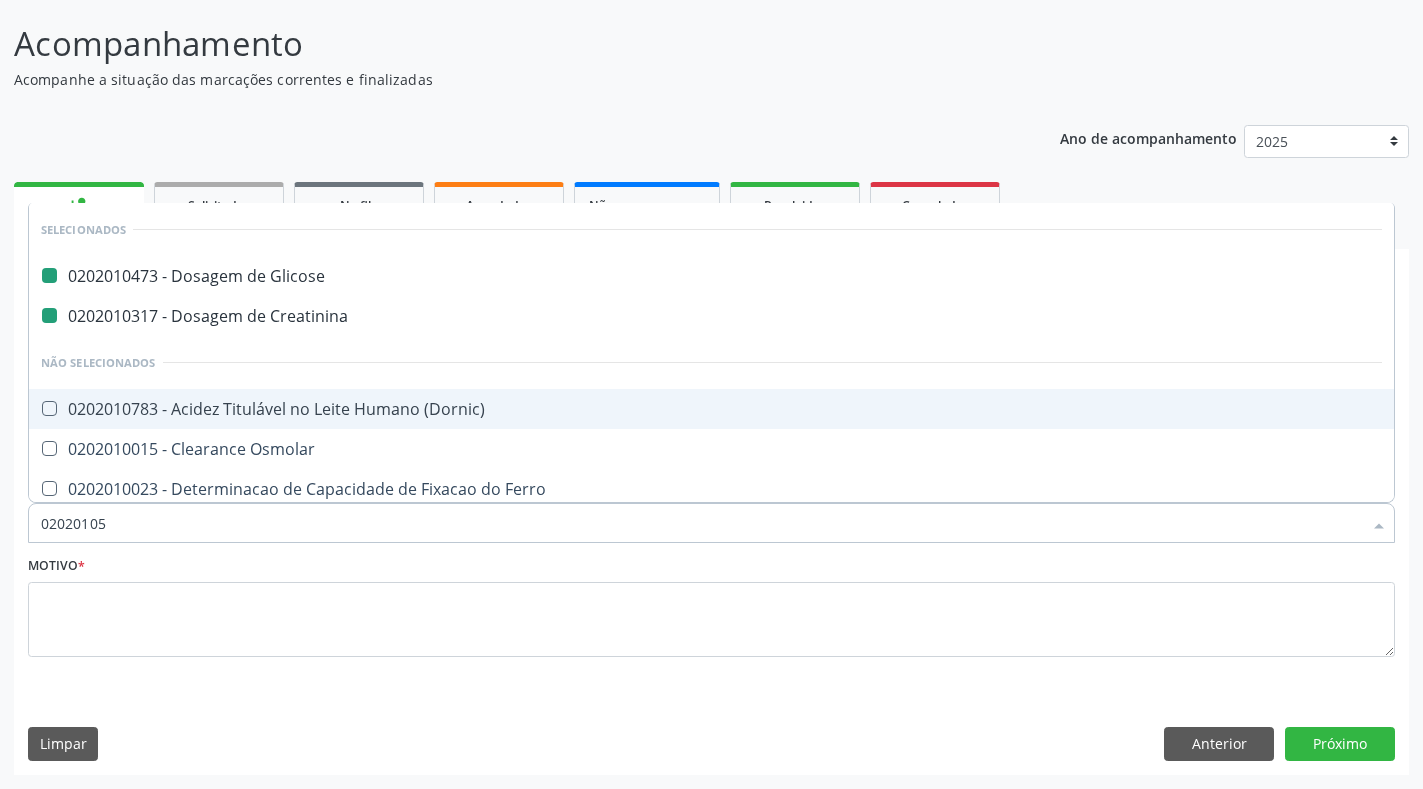 checkbox on "false" 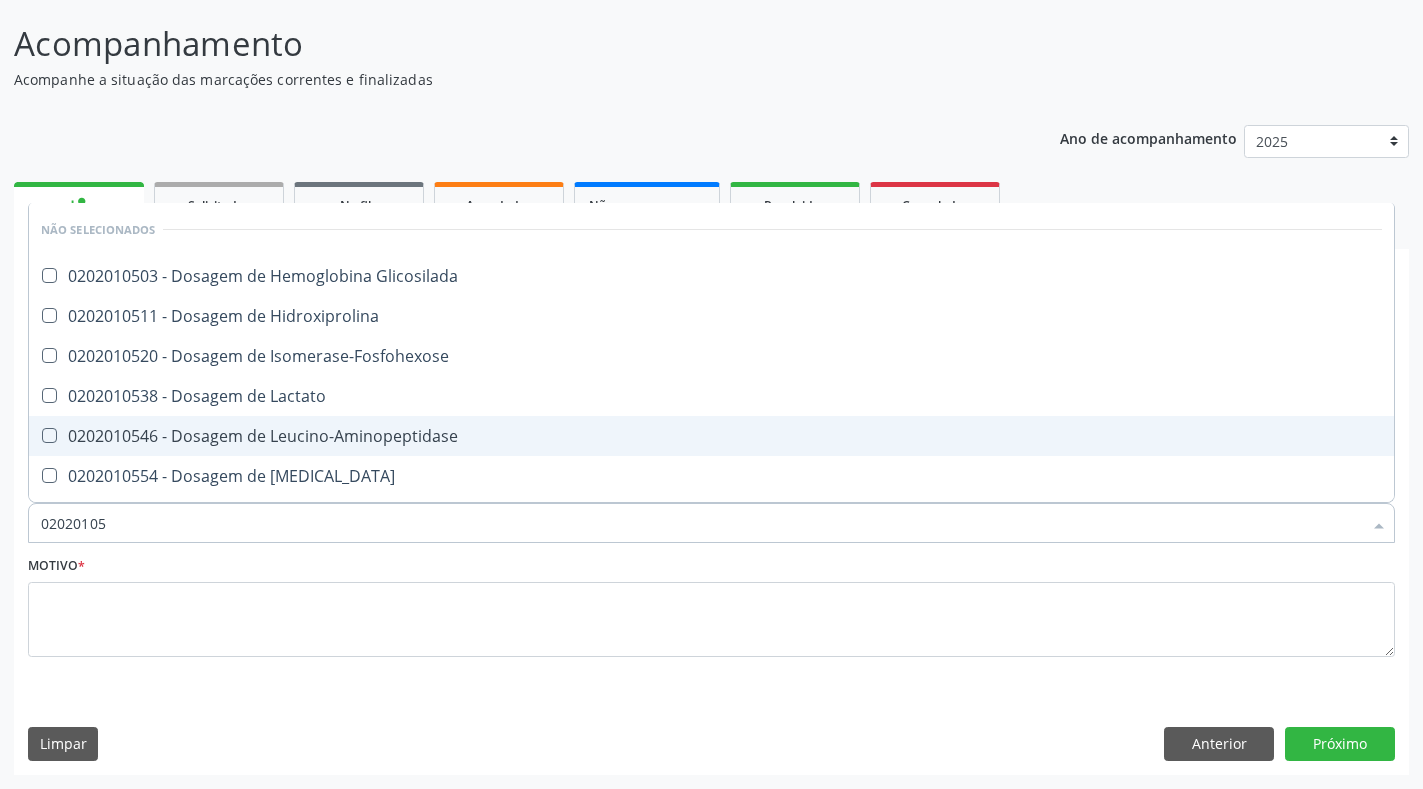 type on "0202010" 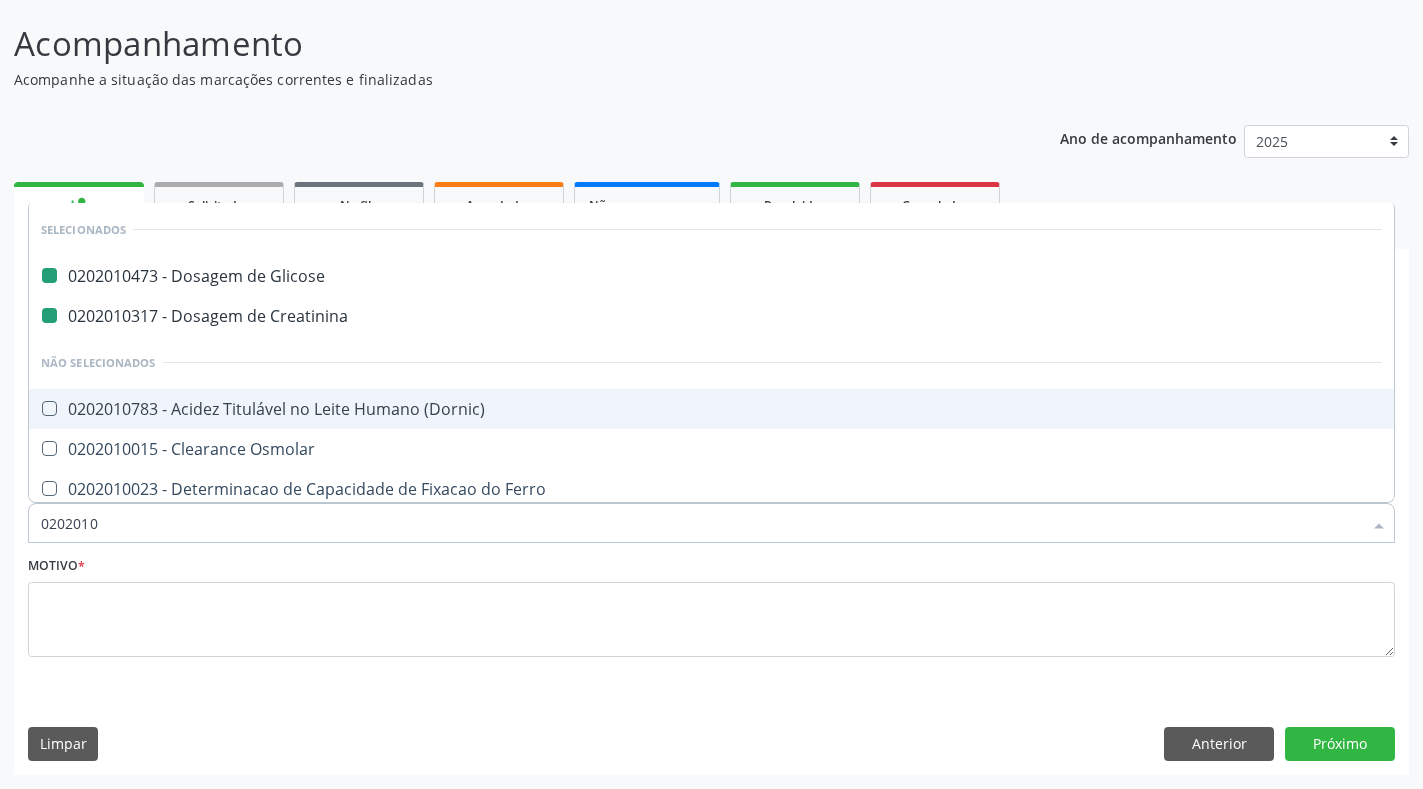 checkbox on "true" 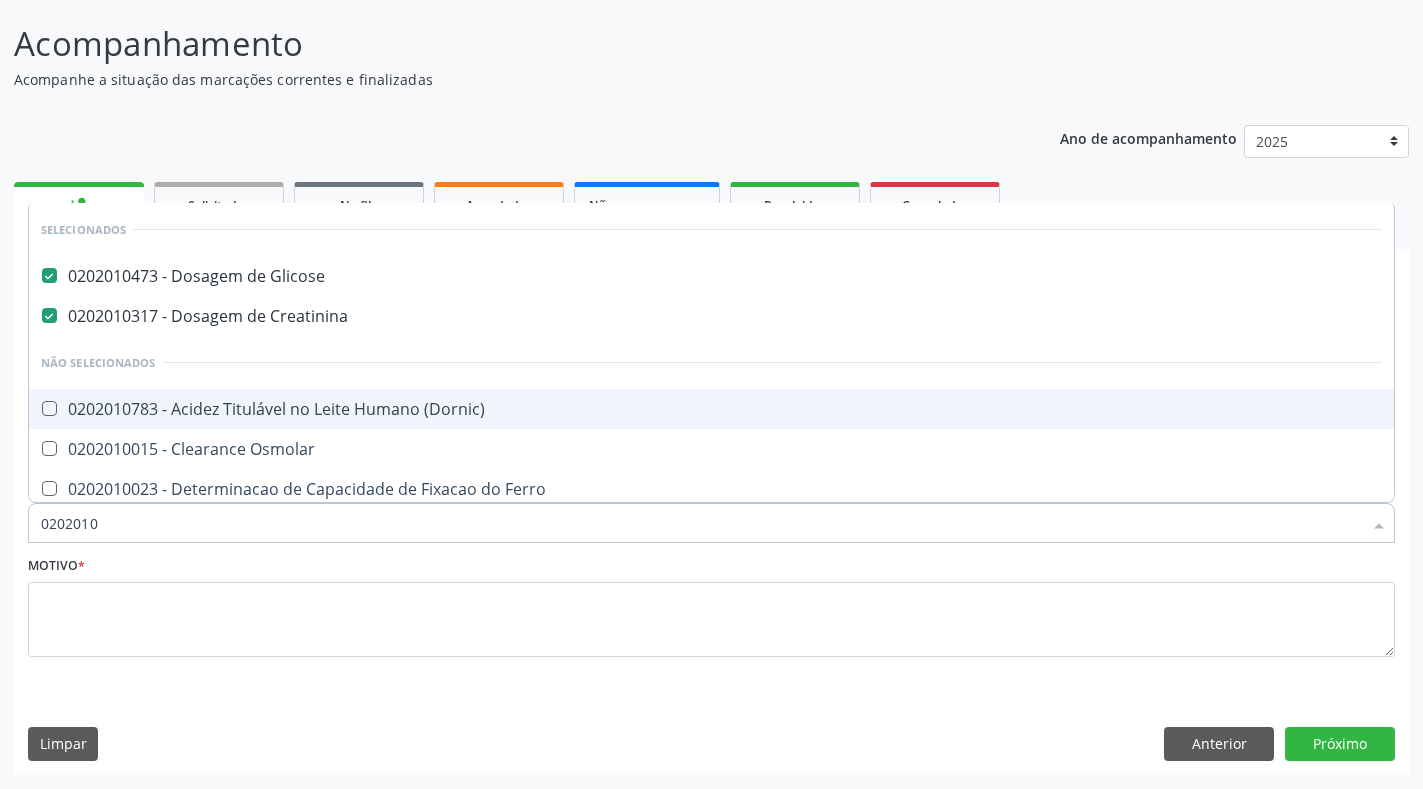 type on "02020106" 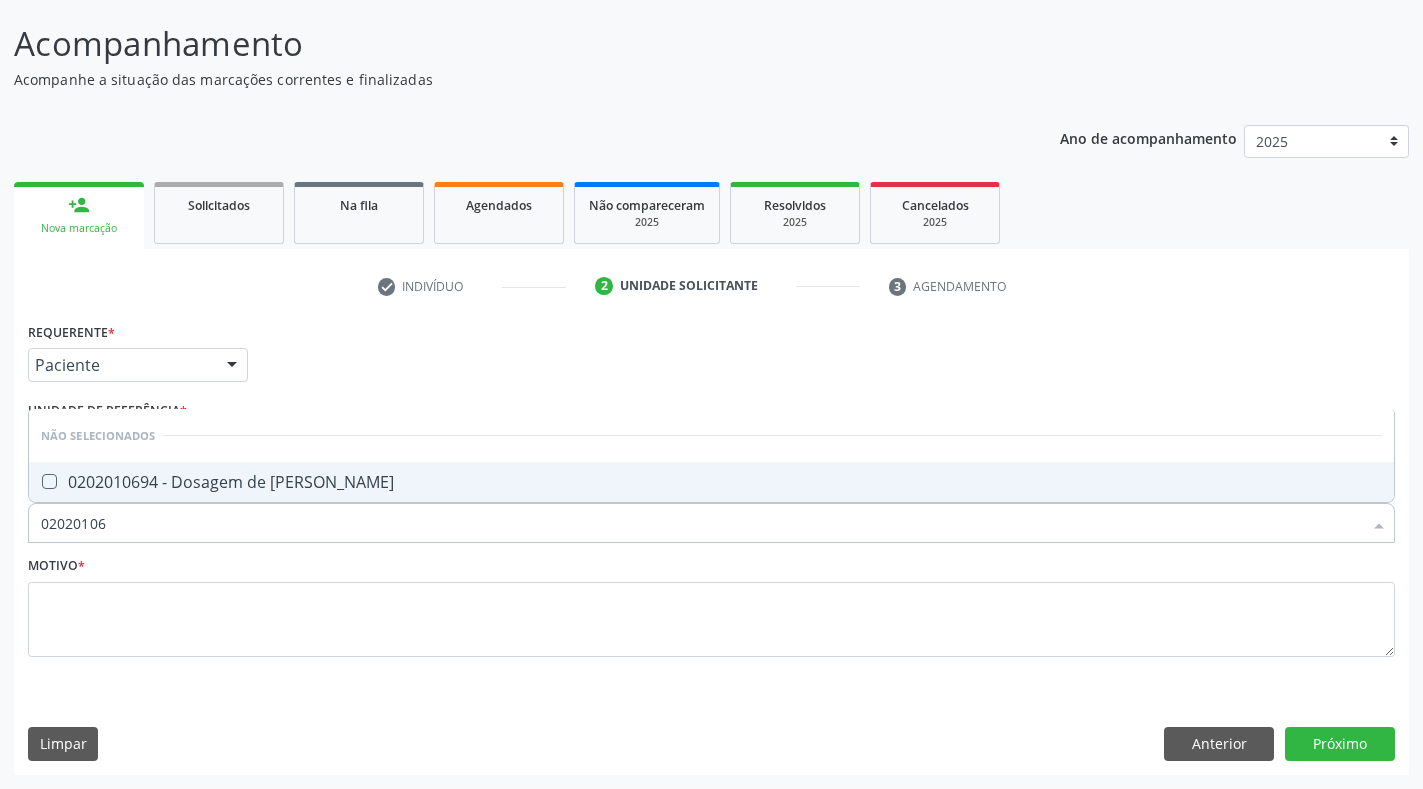type on "020201069" 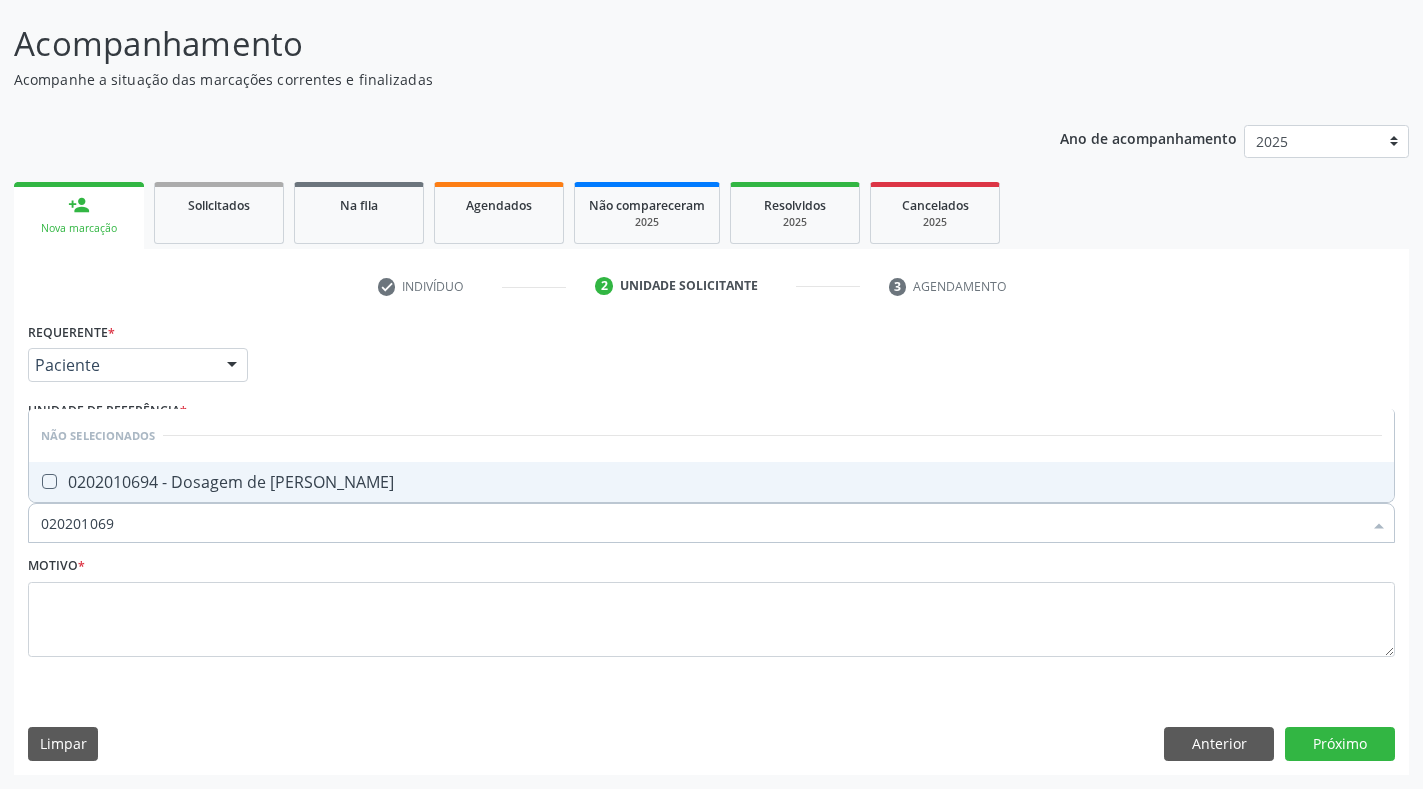 click on "0202010694 - Dosagem de [PERSON_NAME]" at bounding box center [711, 482] 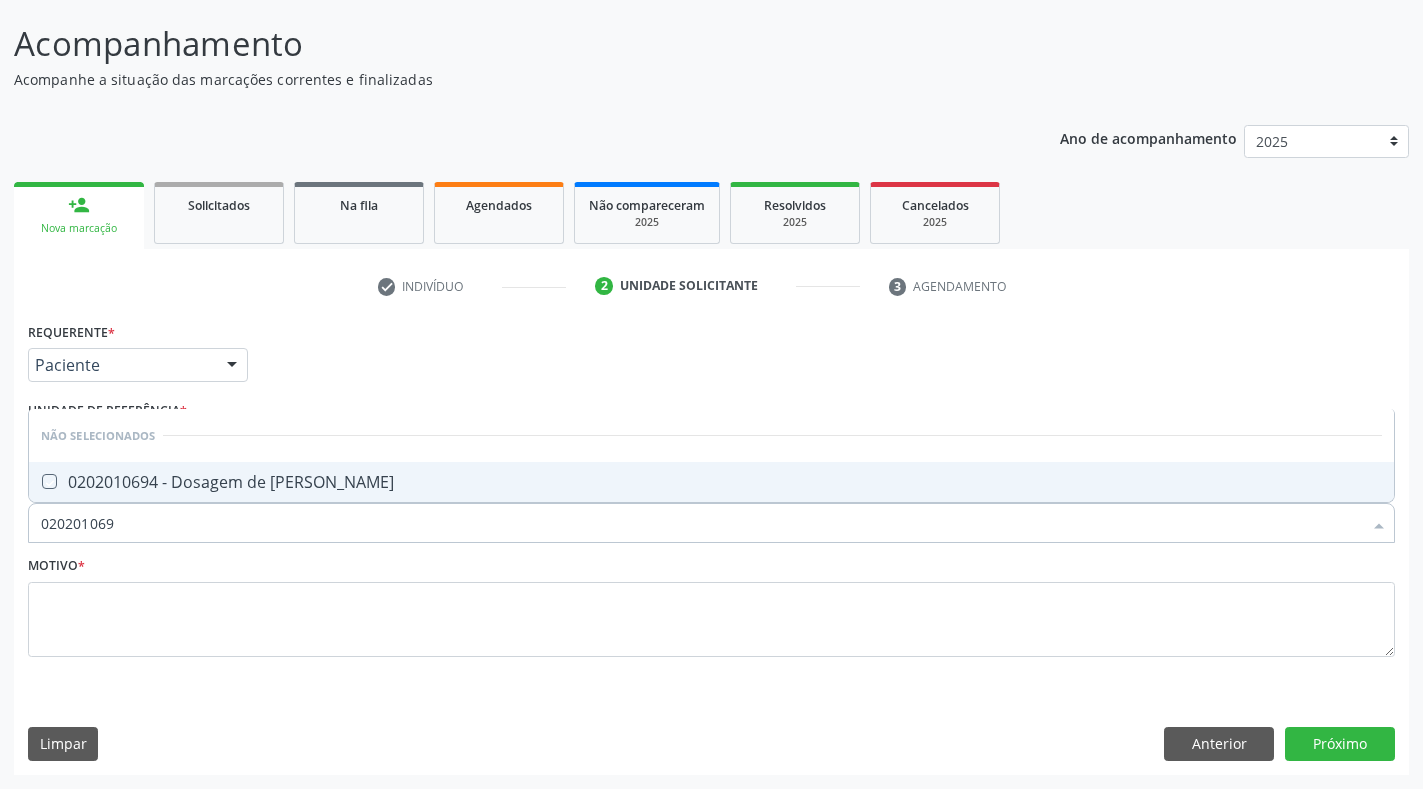 checkbox on "true" 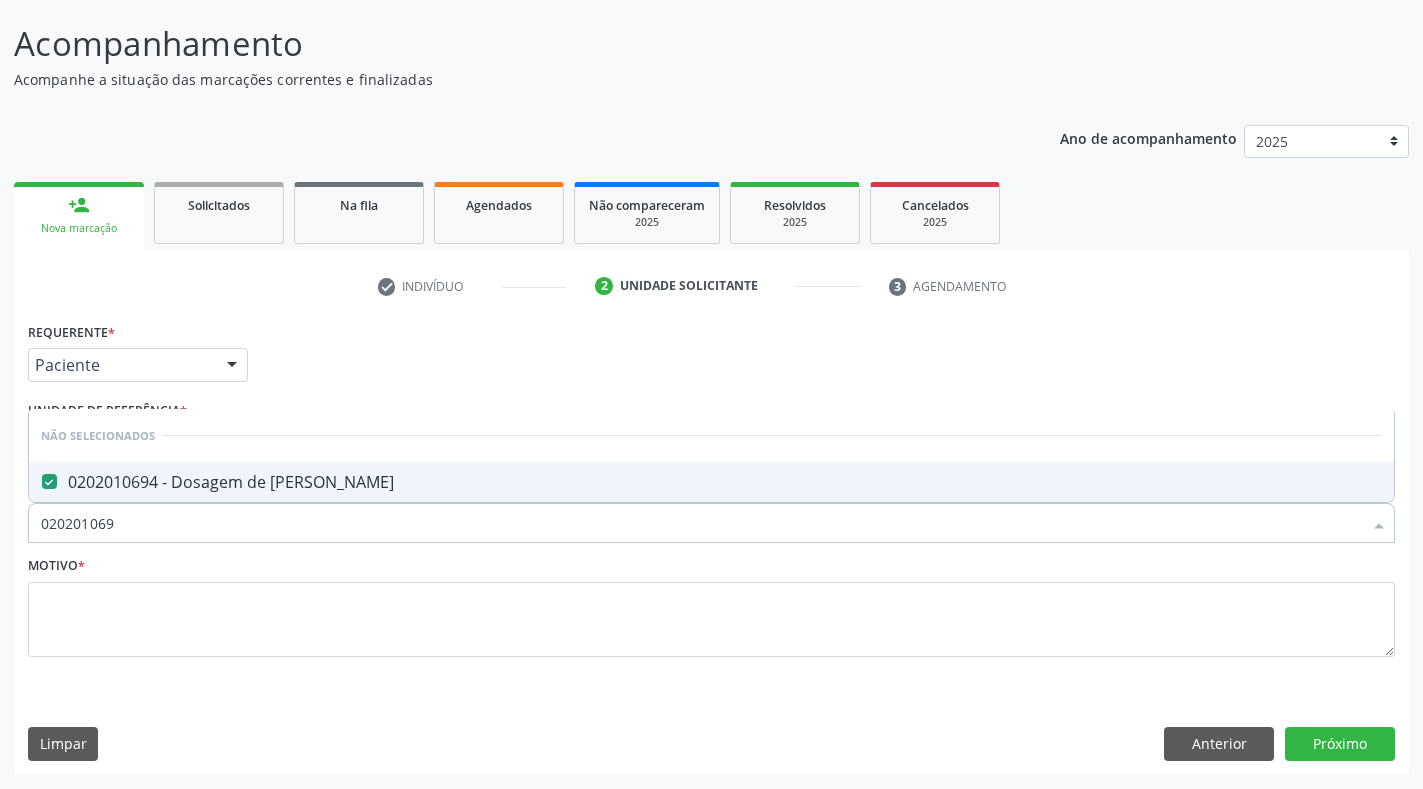 click on "Motivo
*" at bounding box center [711, 604] 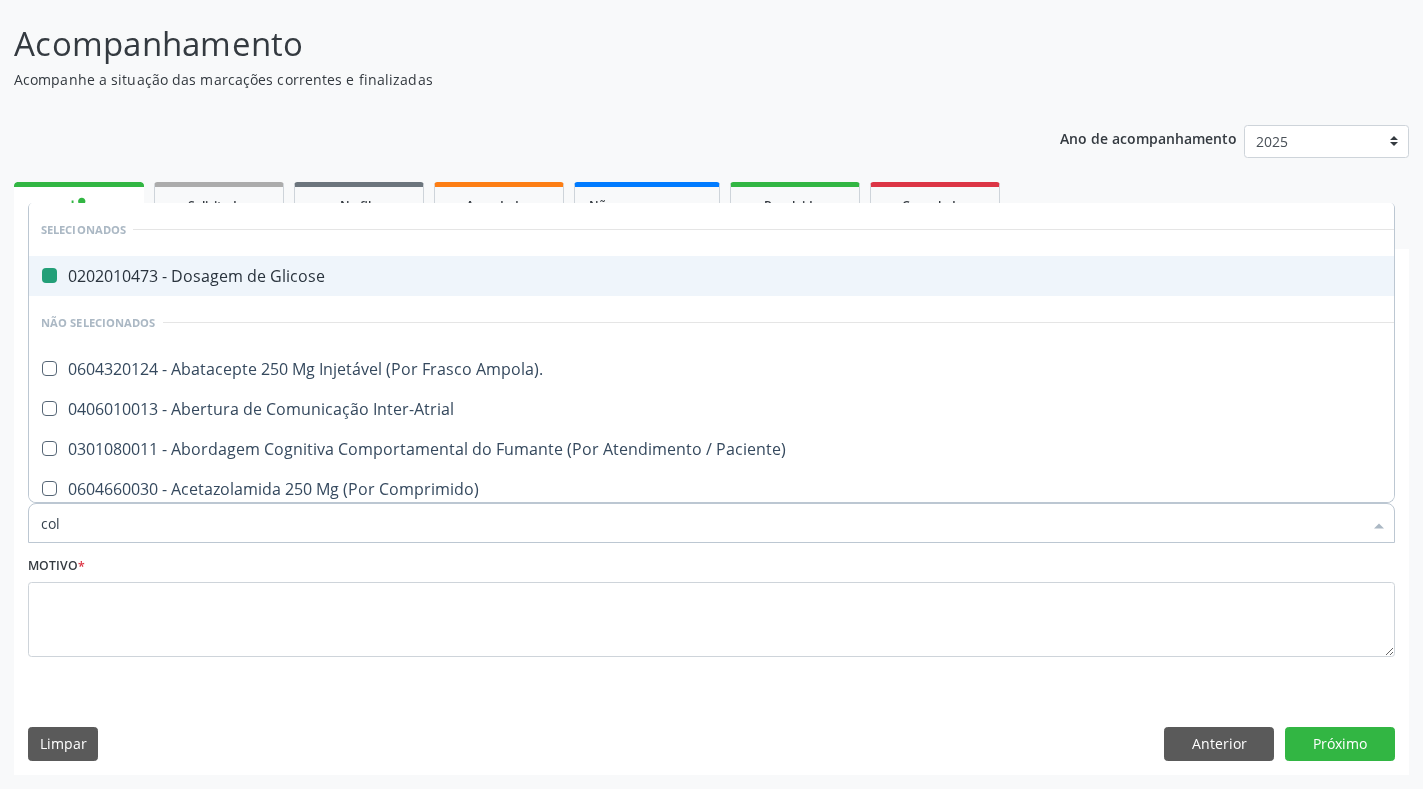 type on "cole" 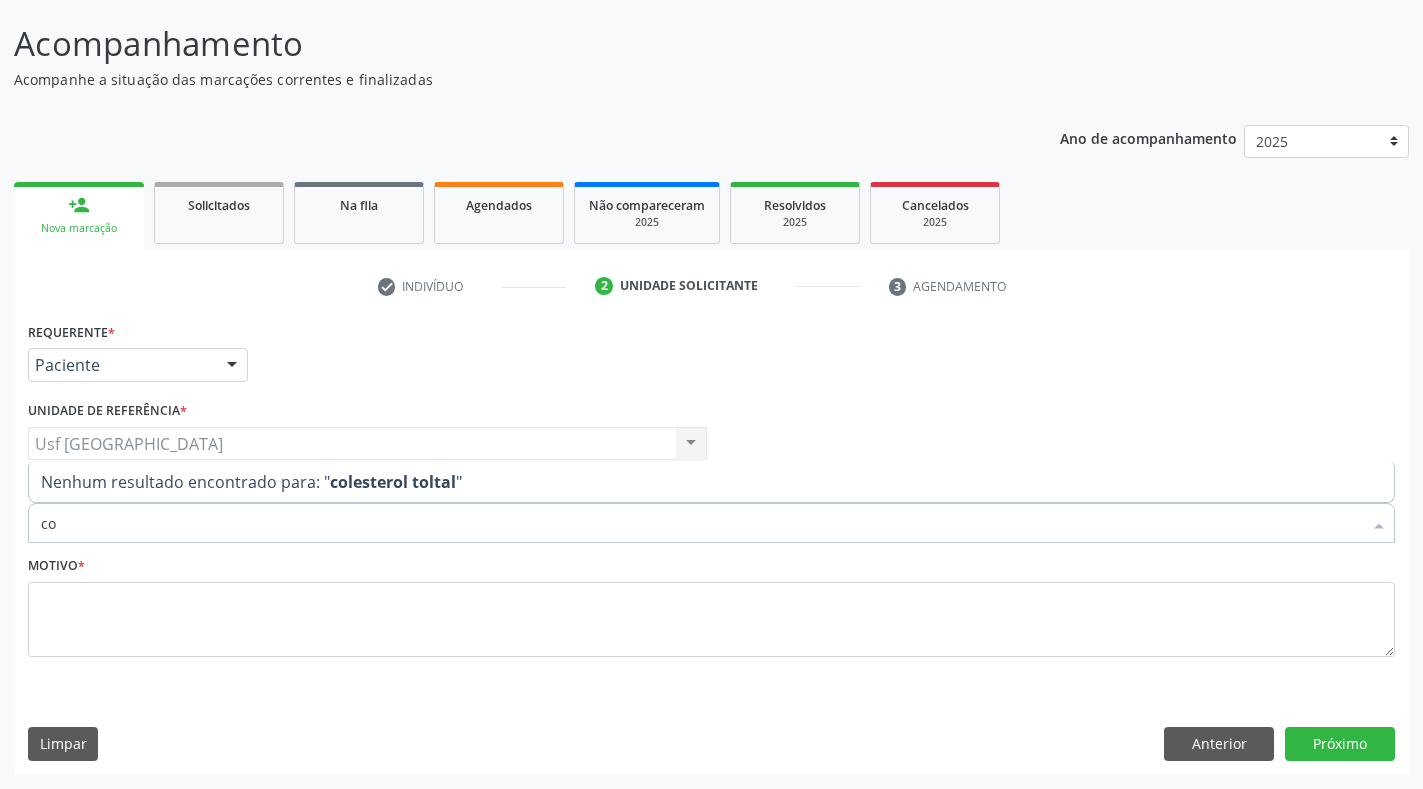type on "c" 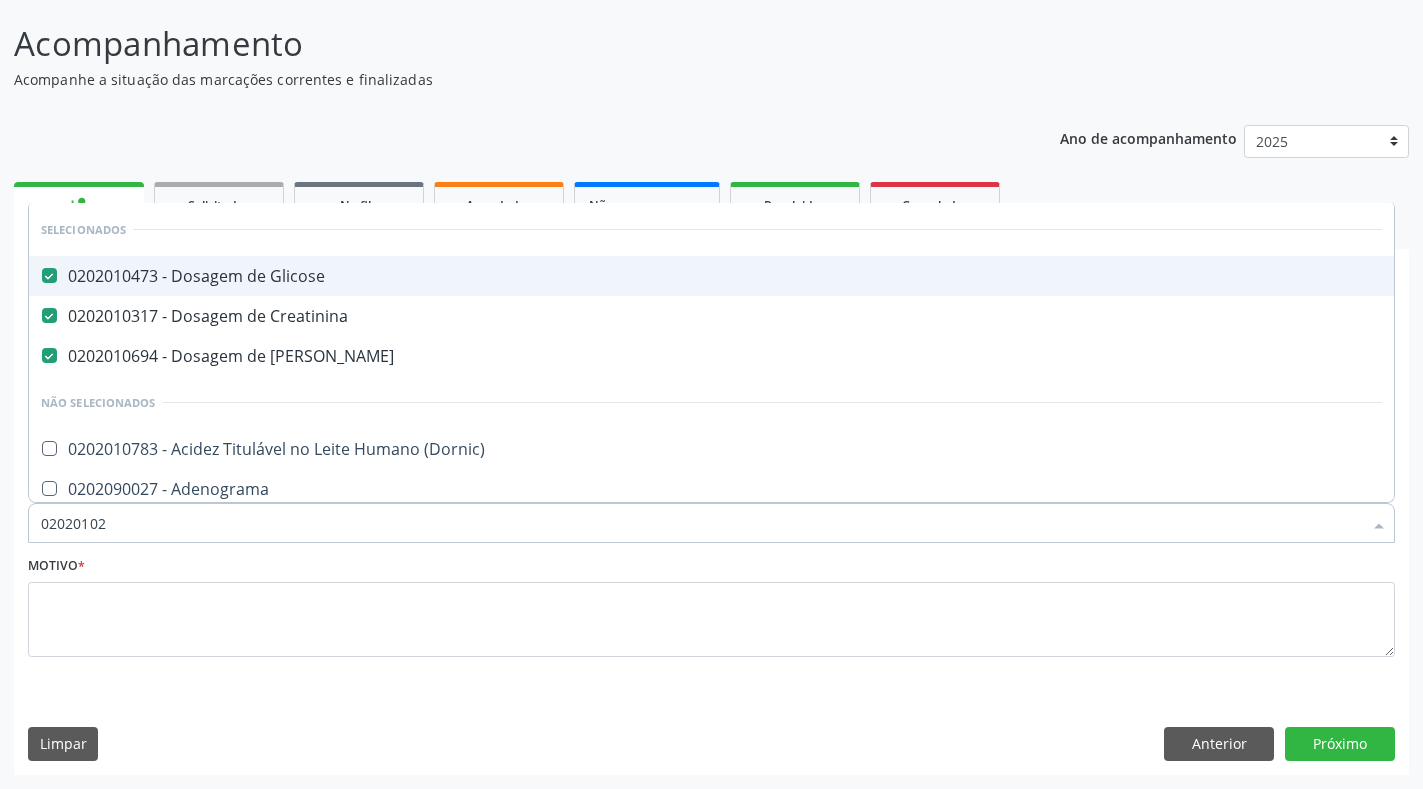 type on "020201029" 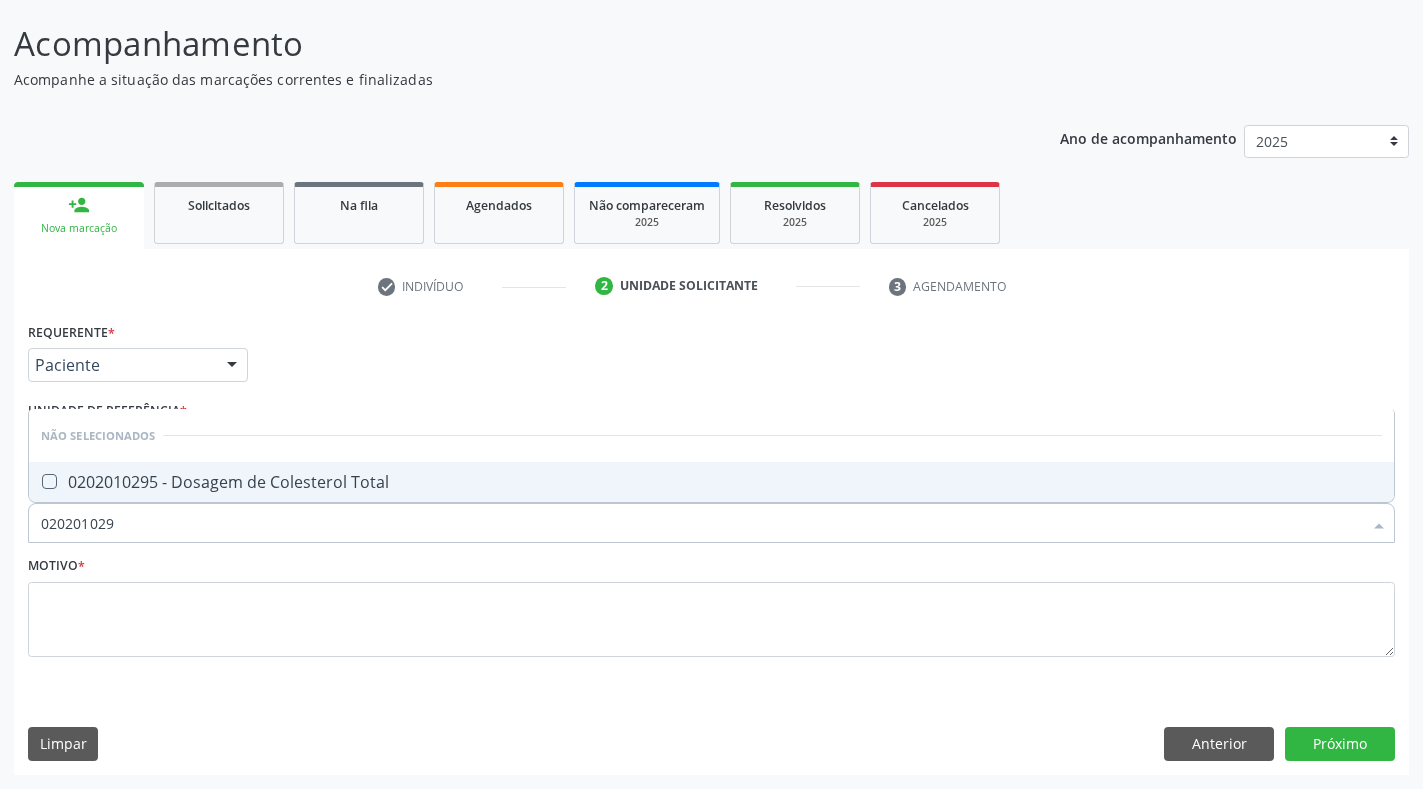 click on "0202010295 - Dosagem de Colesterol Total" at bounding box center [711, 482] 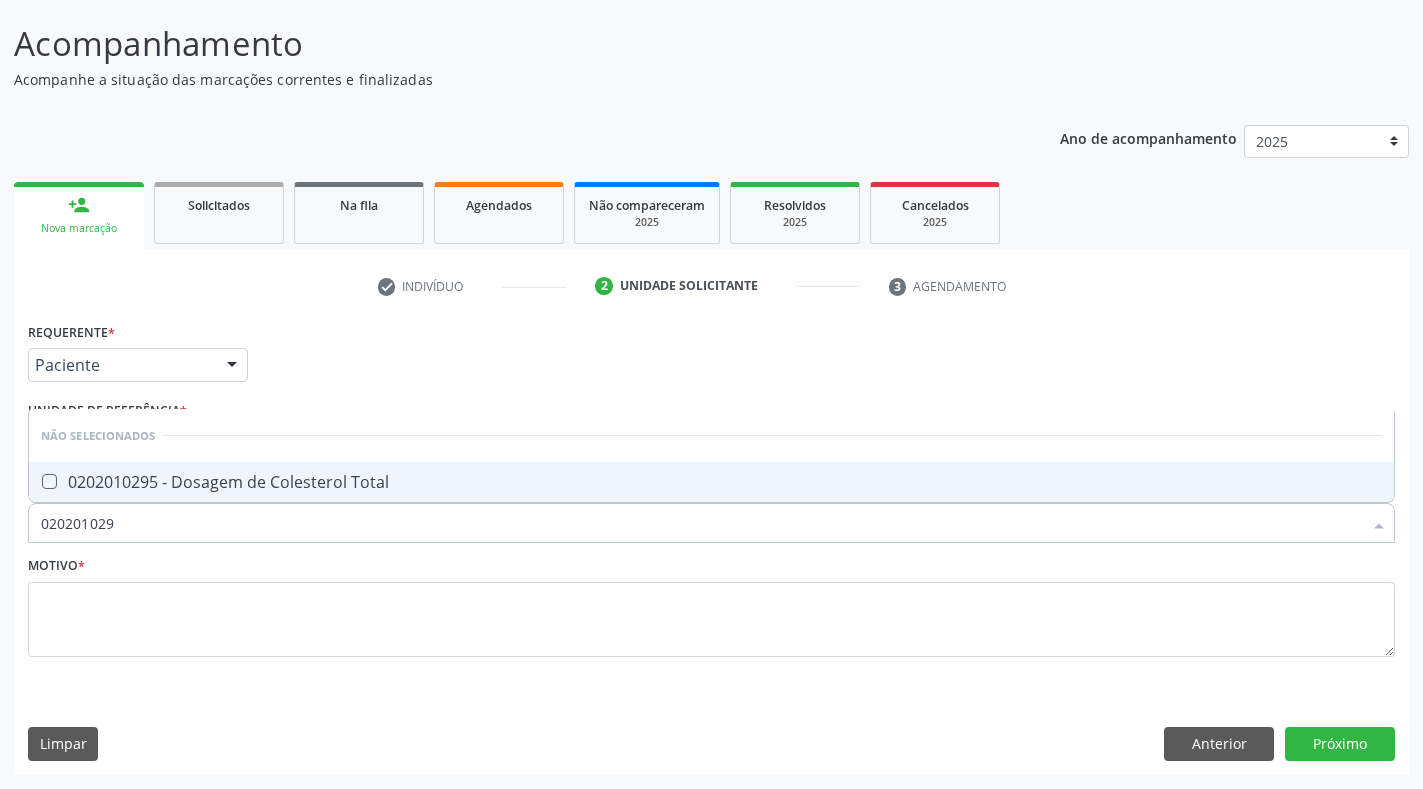 checkbox on "true" 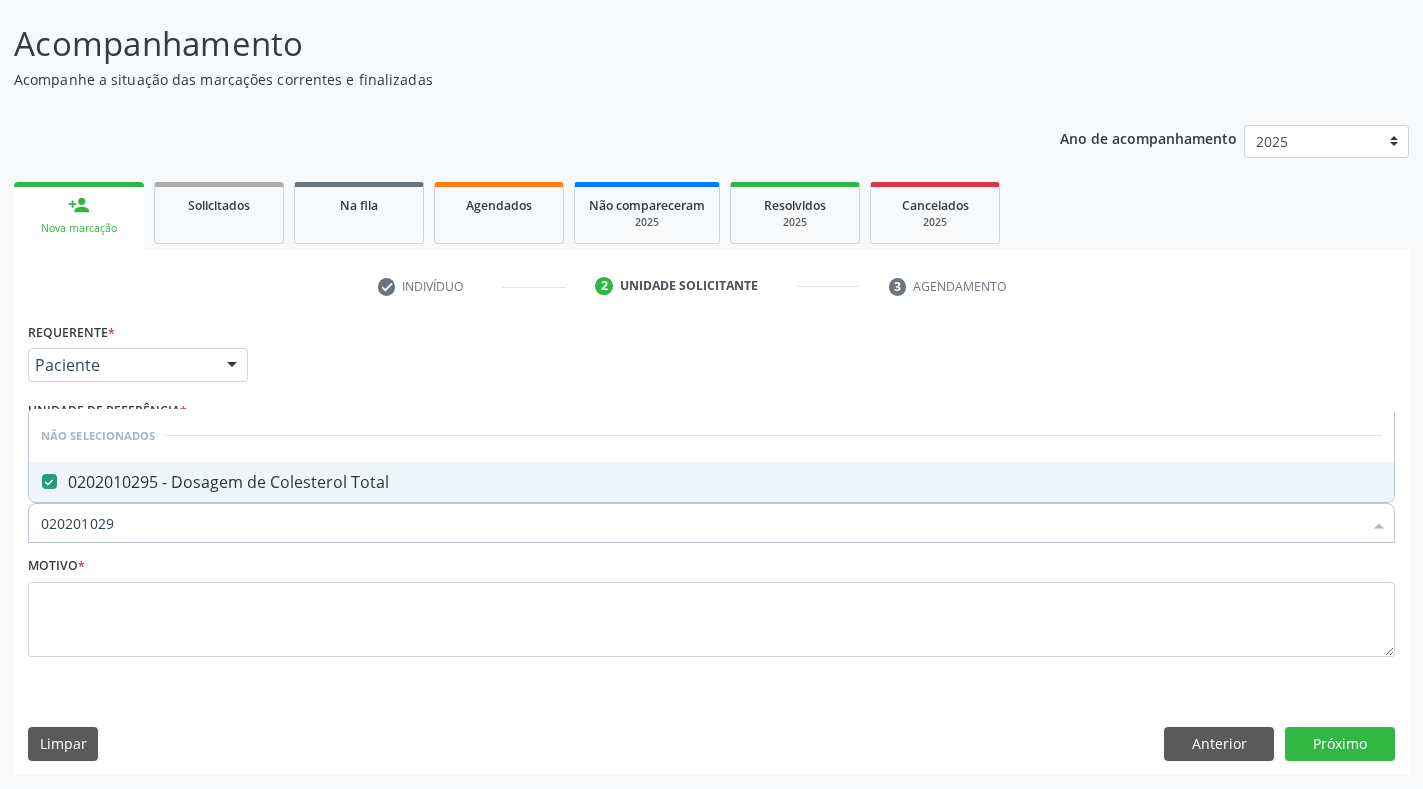 type on "02020102" 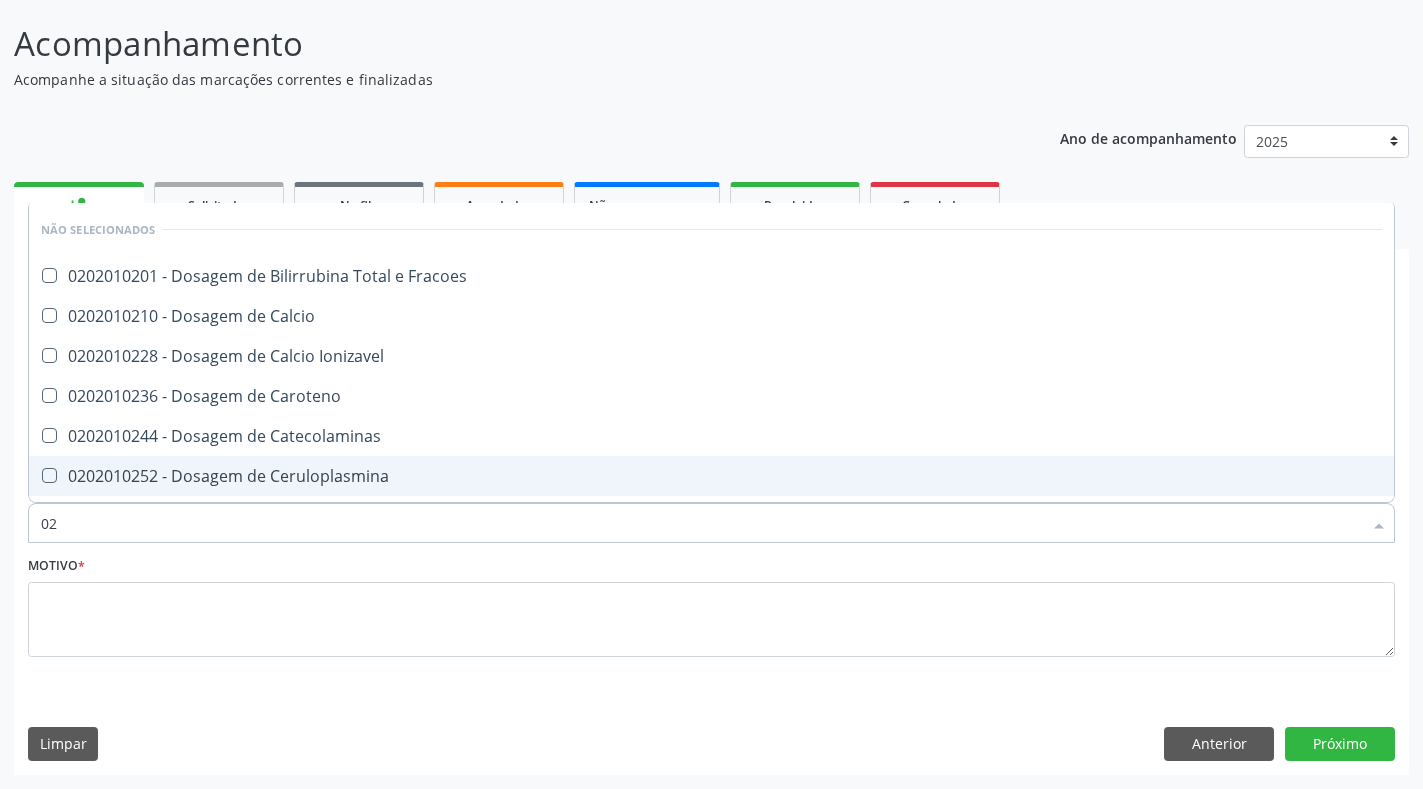 type on "0" 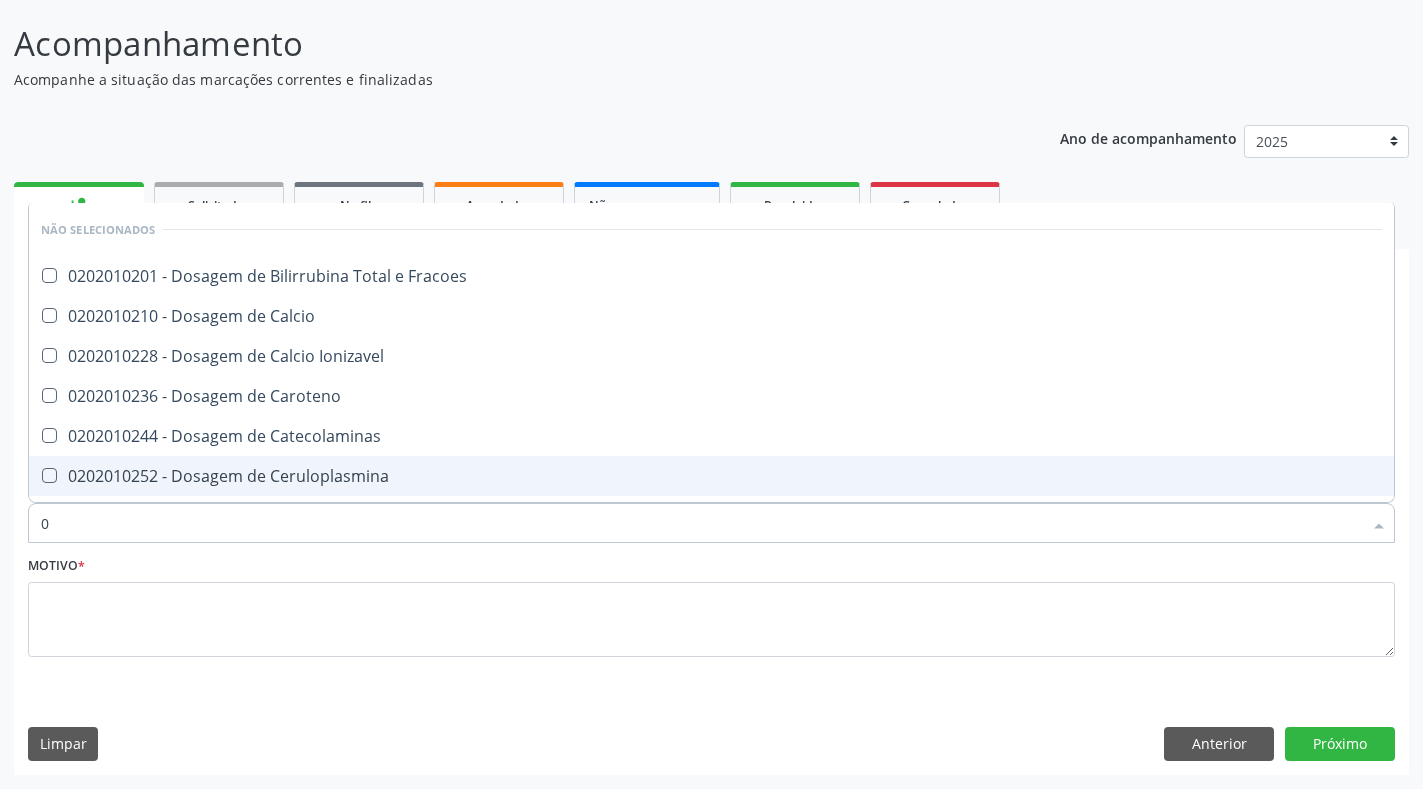 type 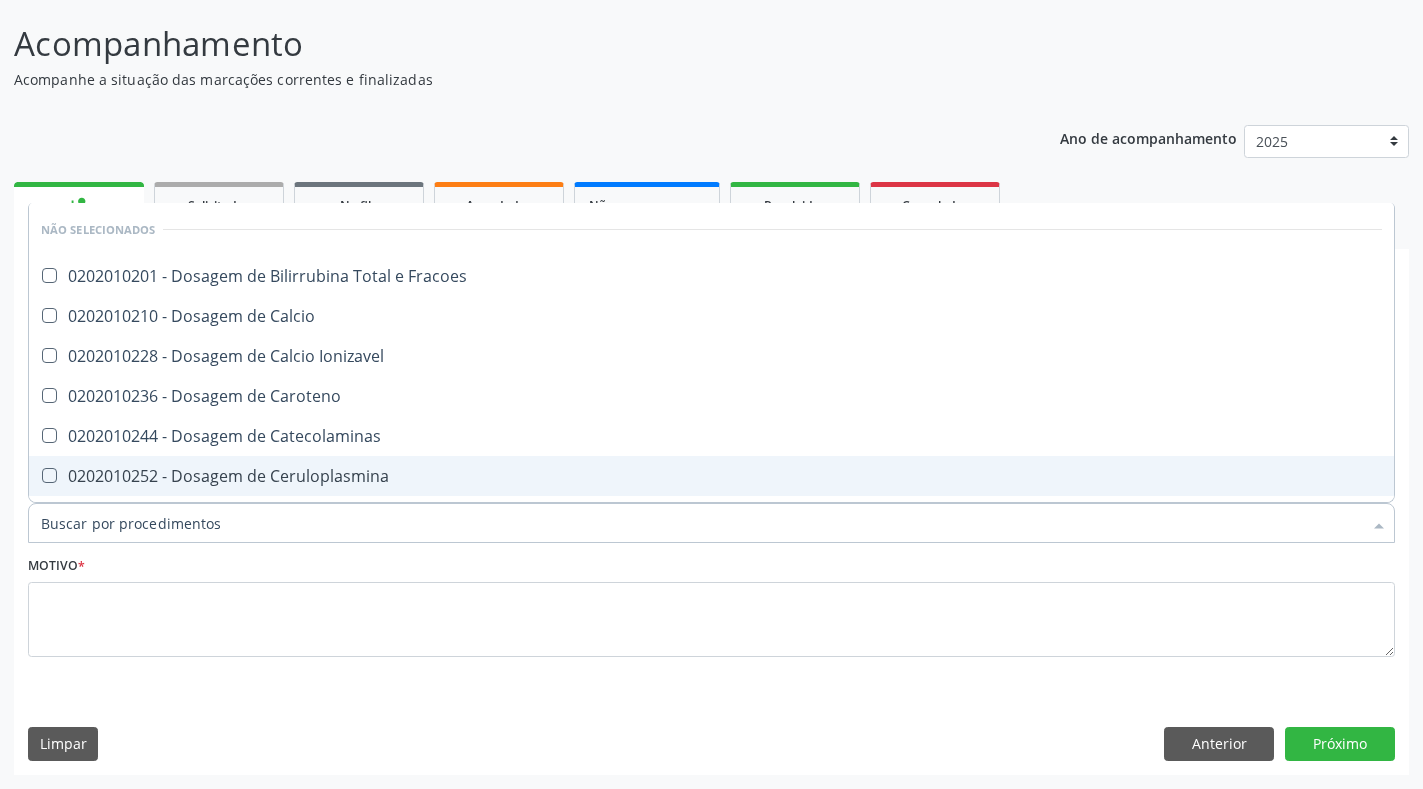 checkbox on "true" 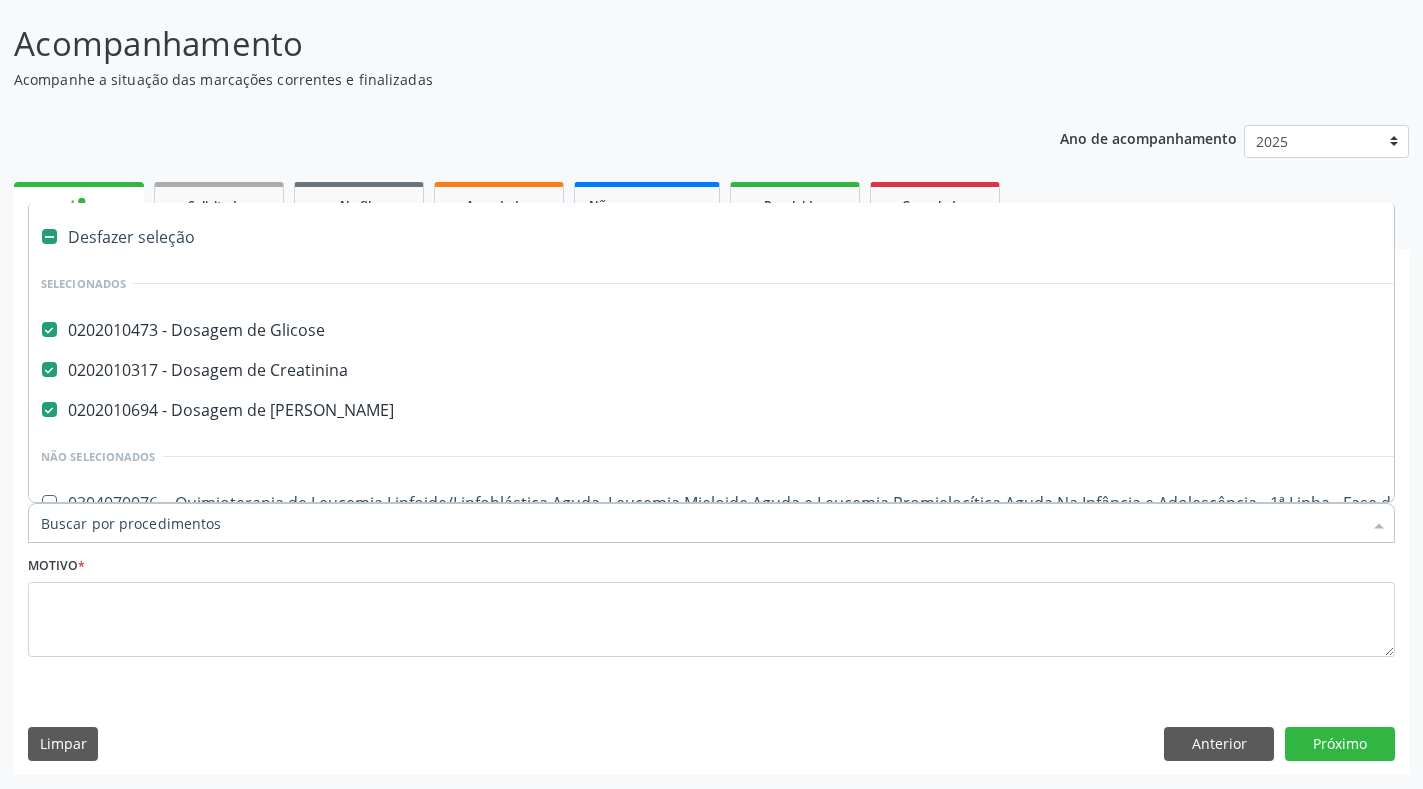 type on "b" 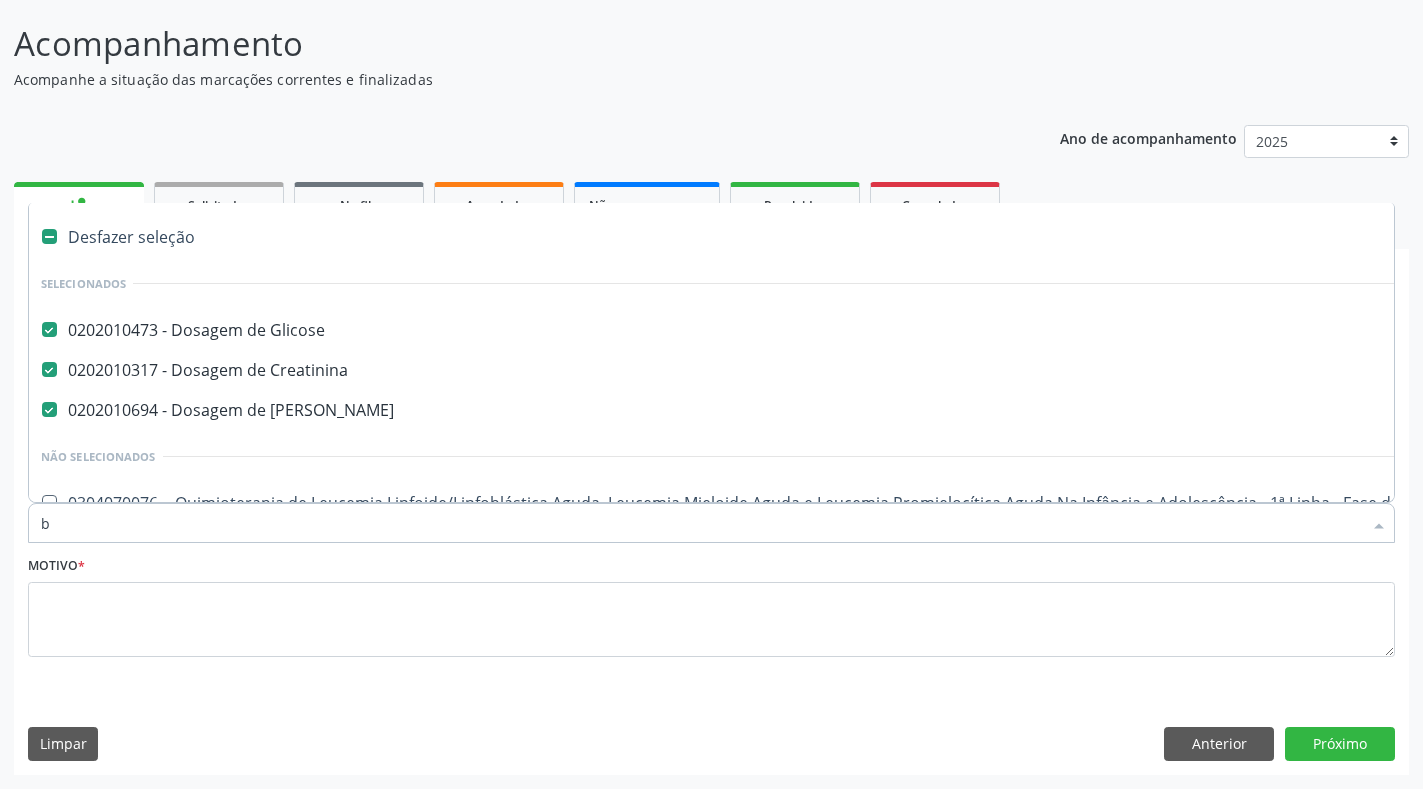 checkbox on "false" 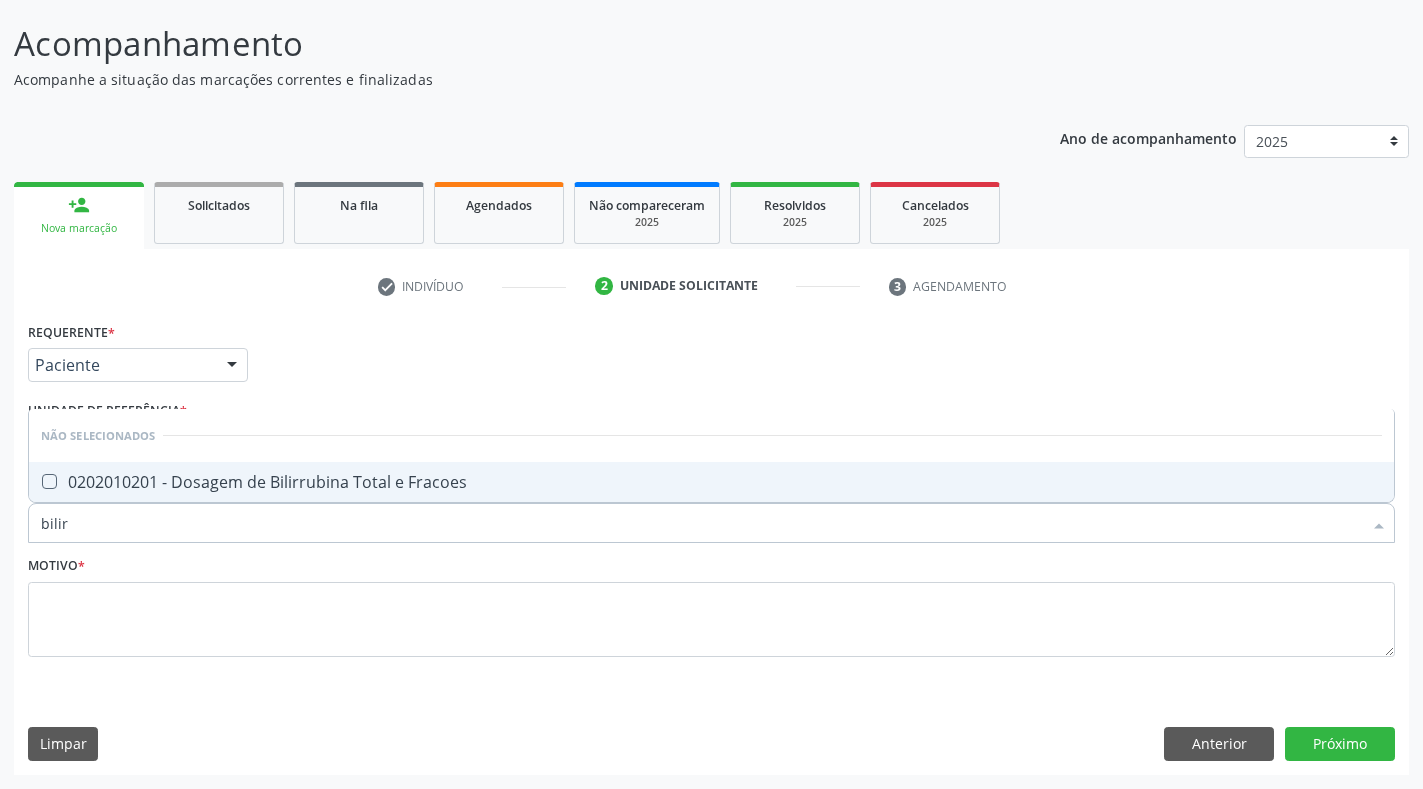 type on "bilirr" 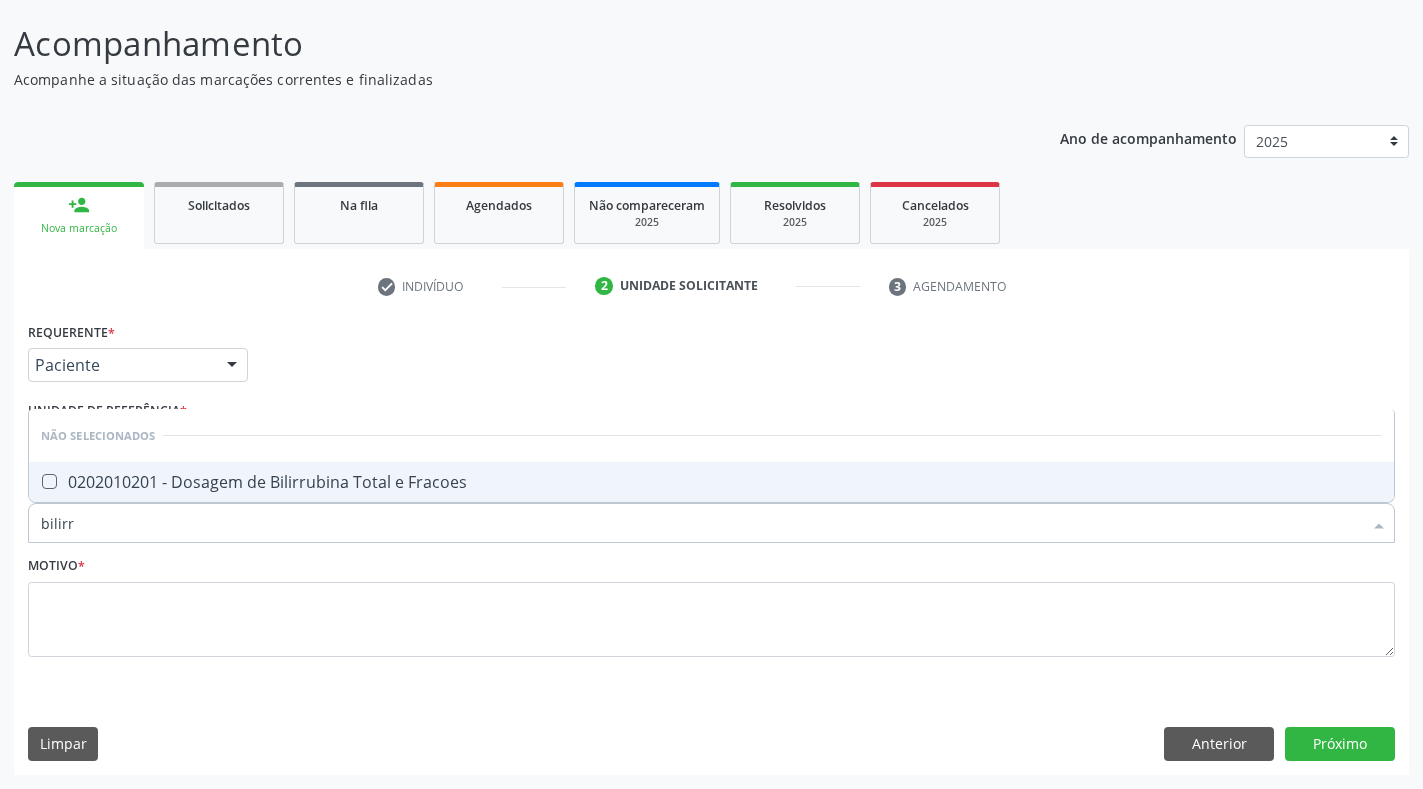 click on "0202010201 - Dosagem de Bilirrubina Total e Fracoes" at bounding box center (711, 482) 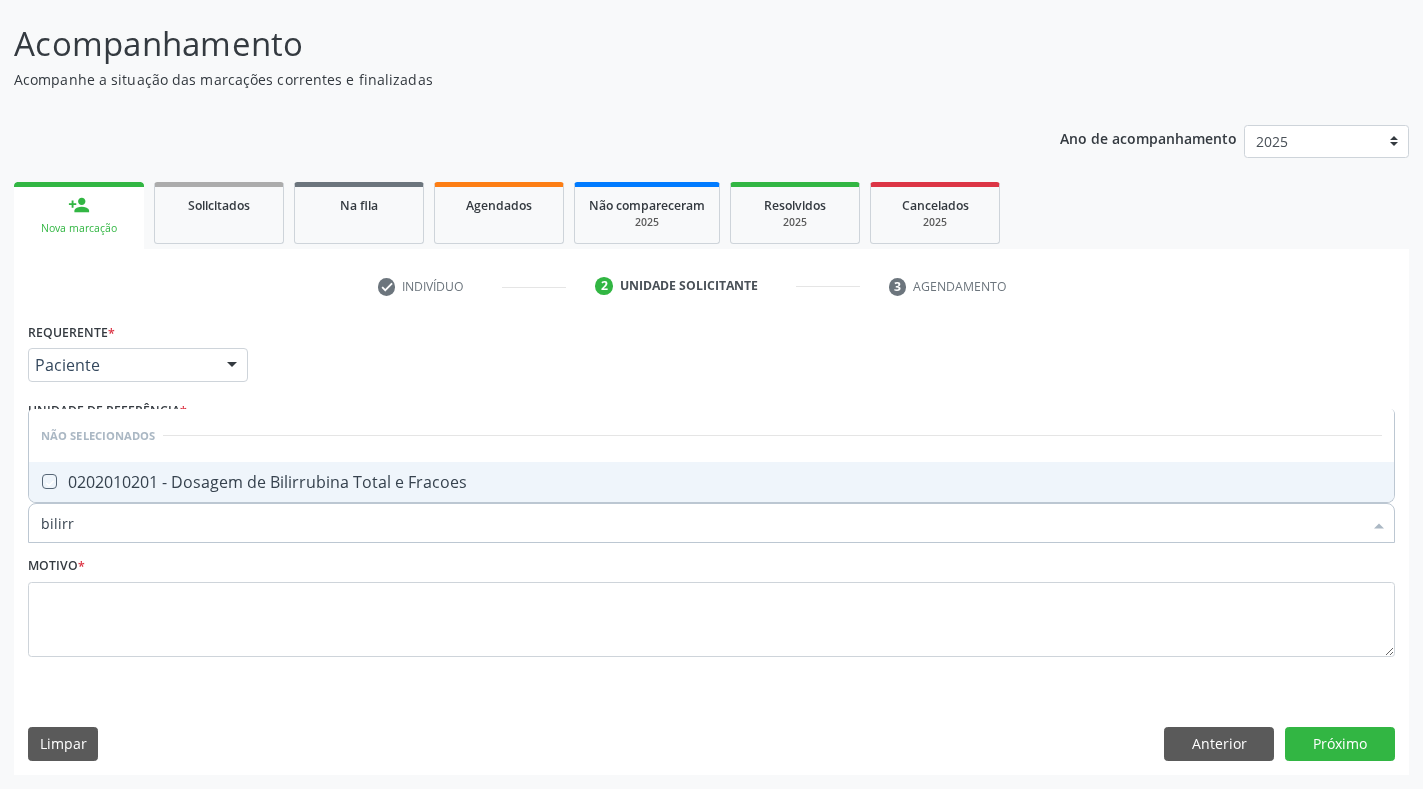 checkbox on "true" 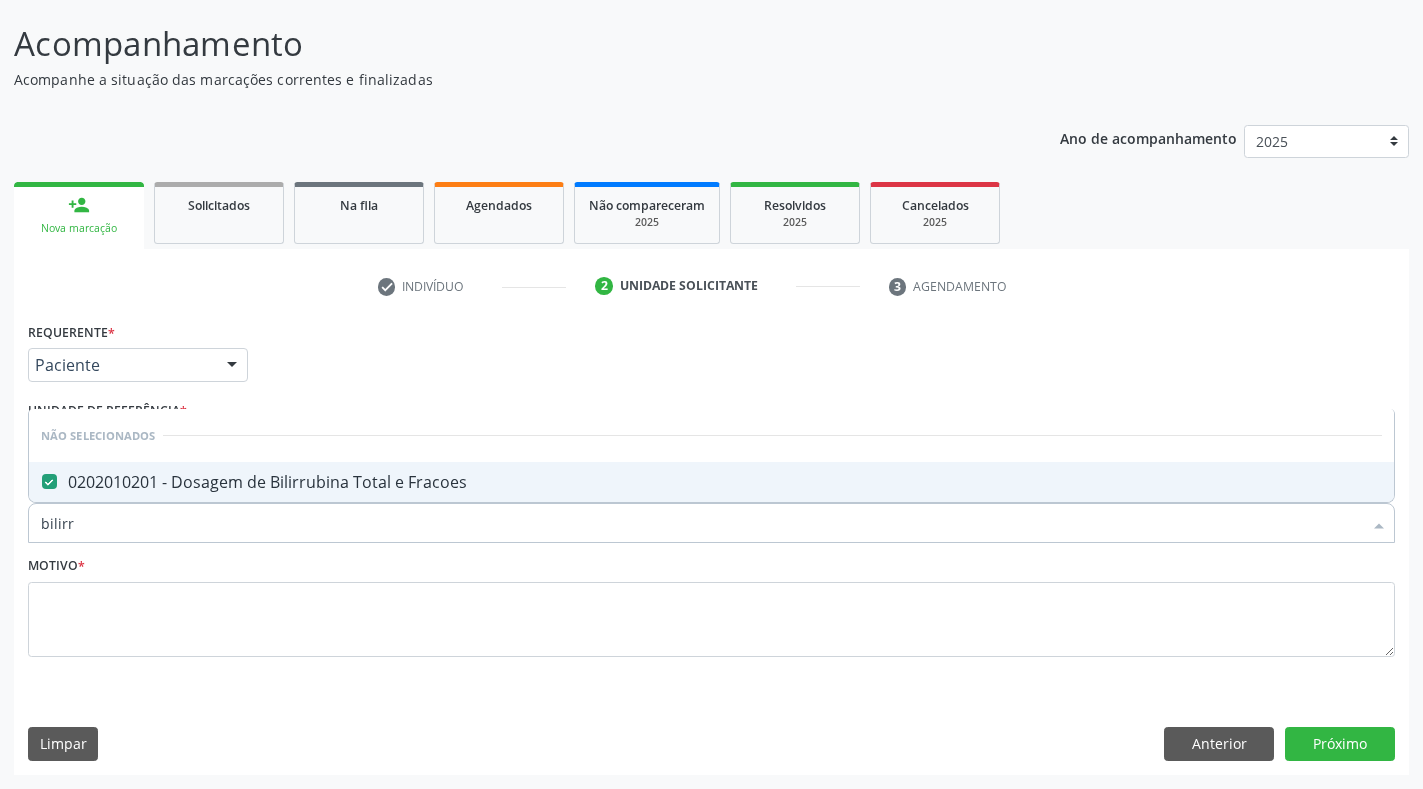 type on "bilirr" 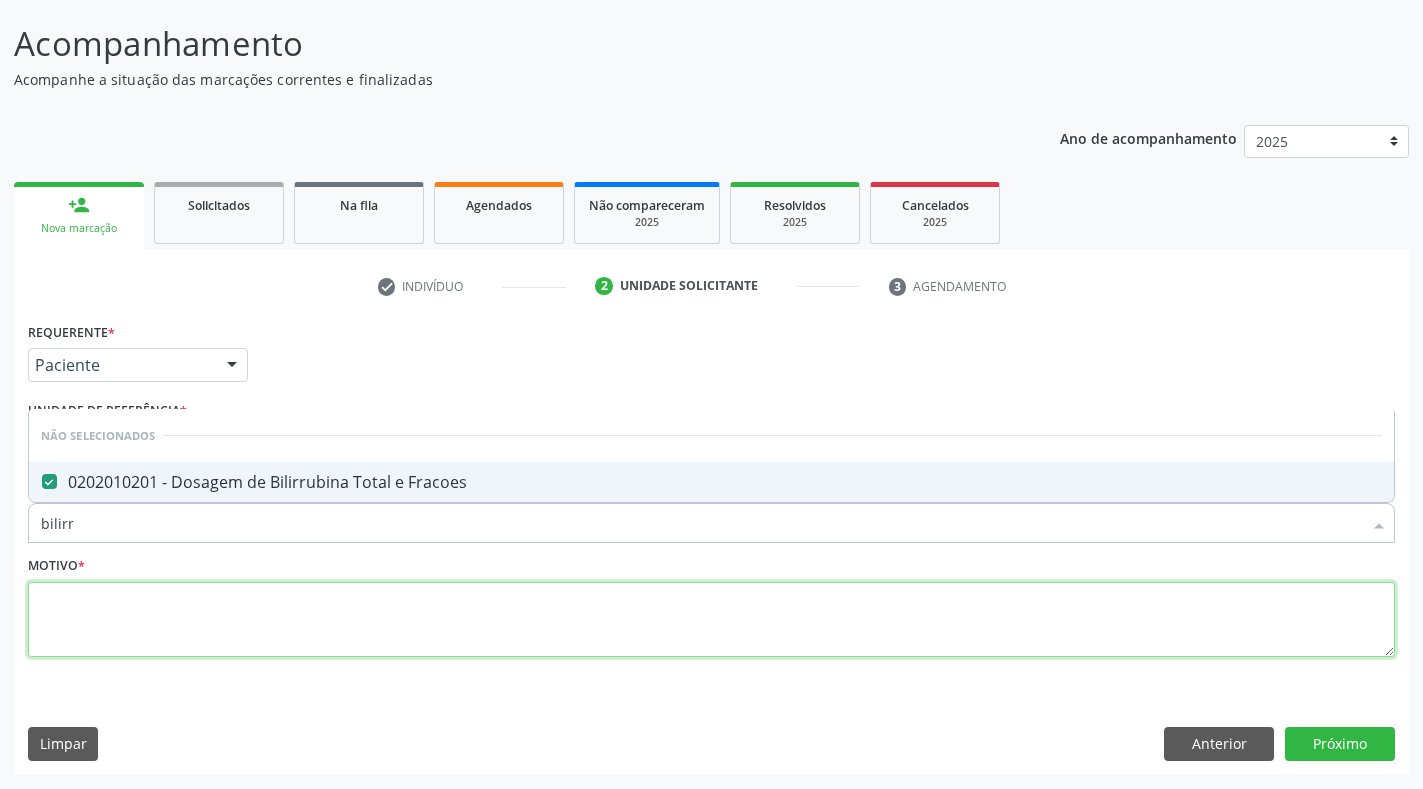 click at bounding box center (711, 620) 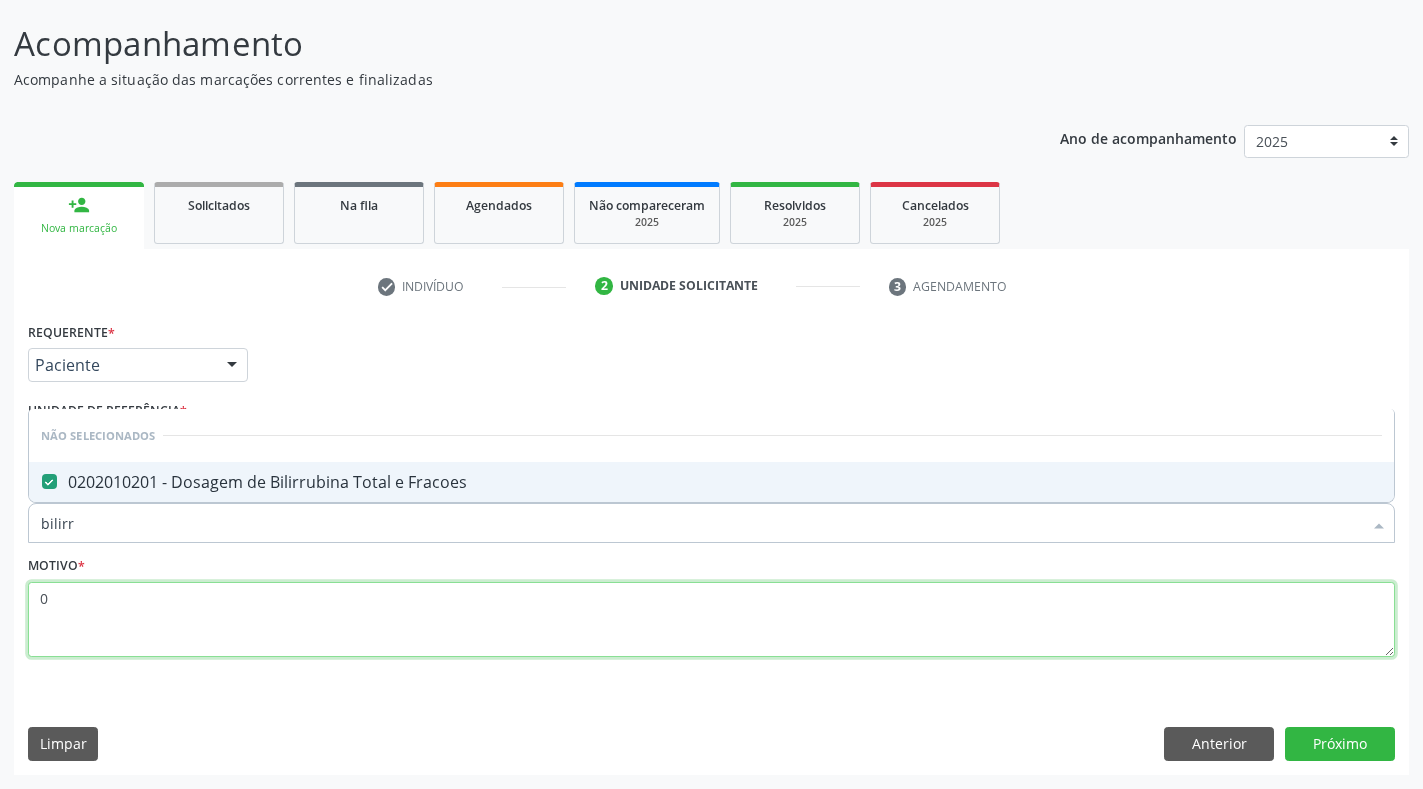 type 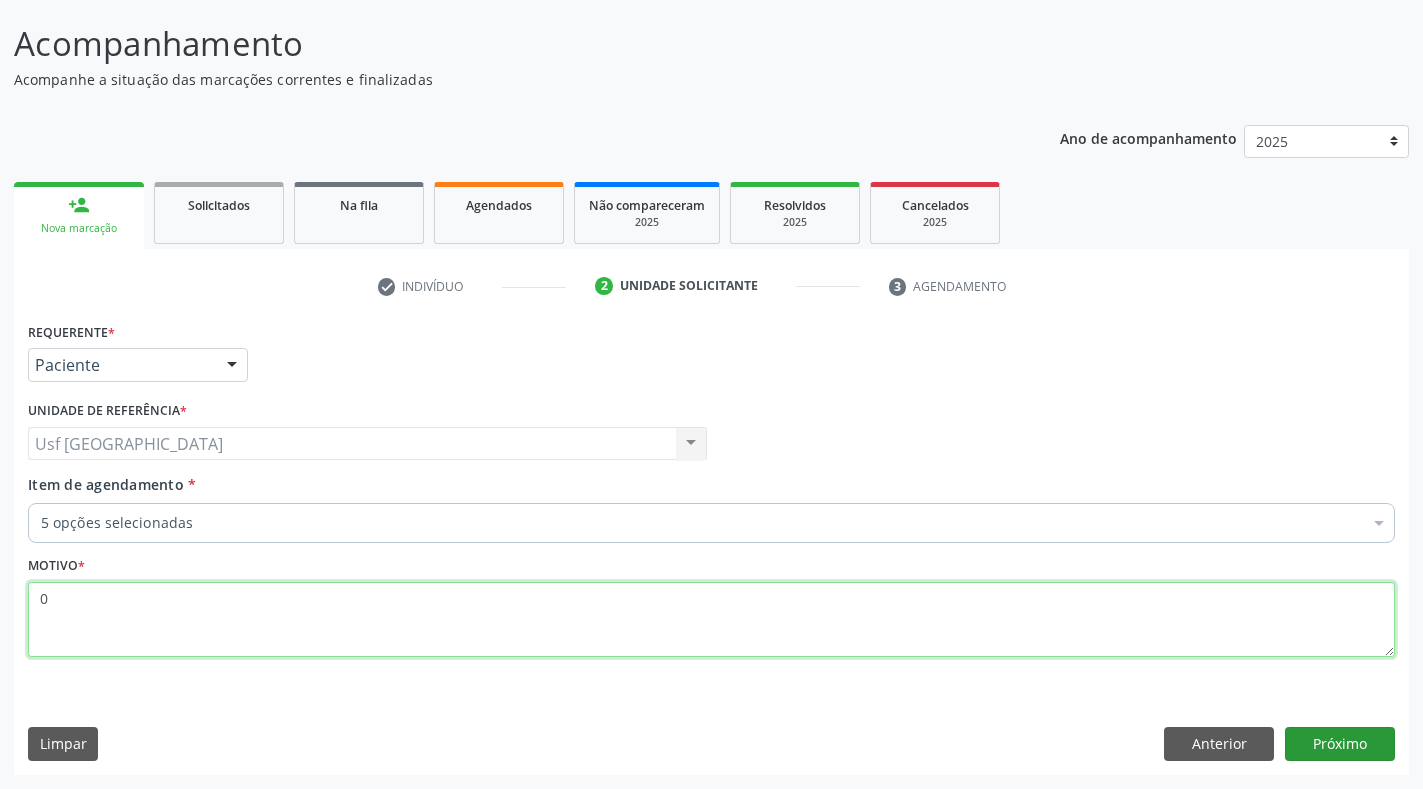 type on "0" 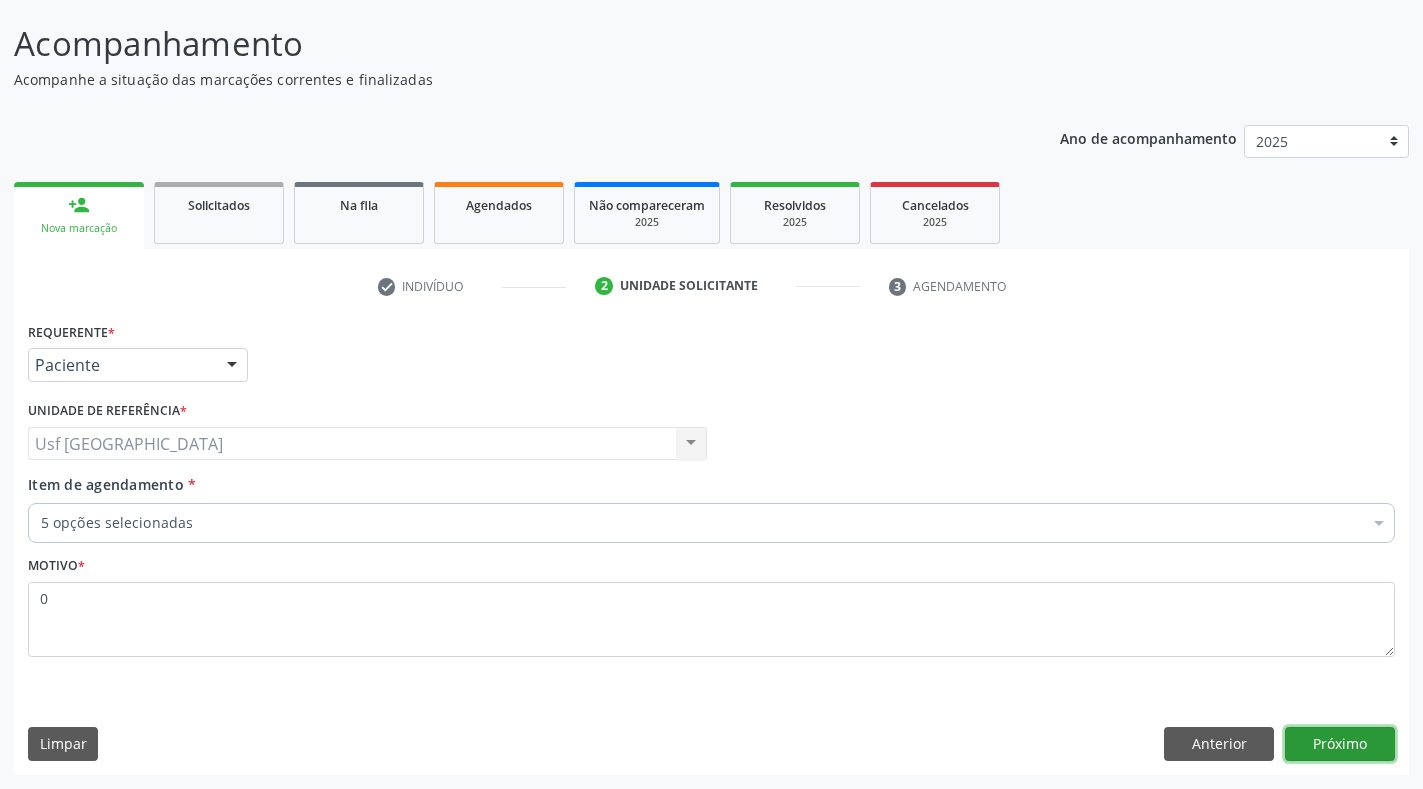 click on "Próximo" at bounding box center (1340, 744) 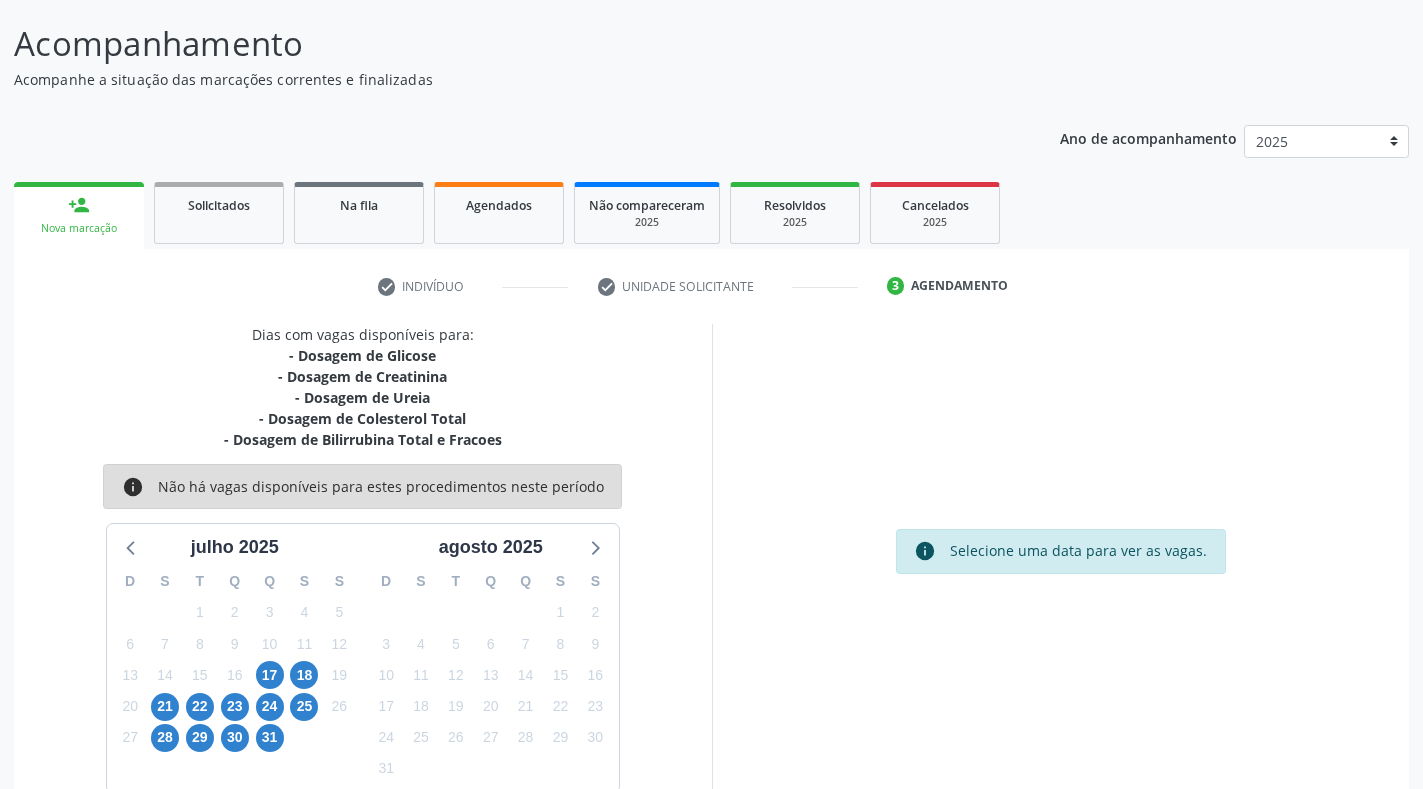 scroll, scrollTop: 165, scrollLeft: 0, axis: vertical 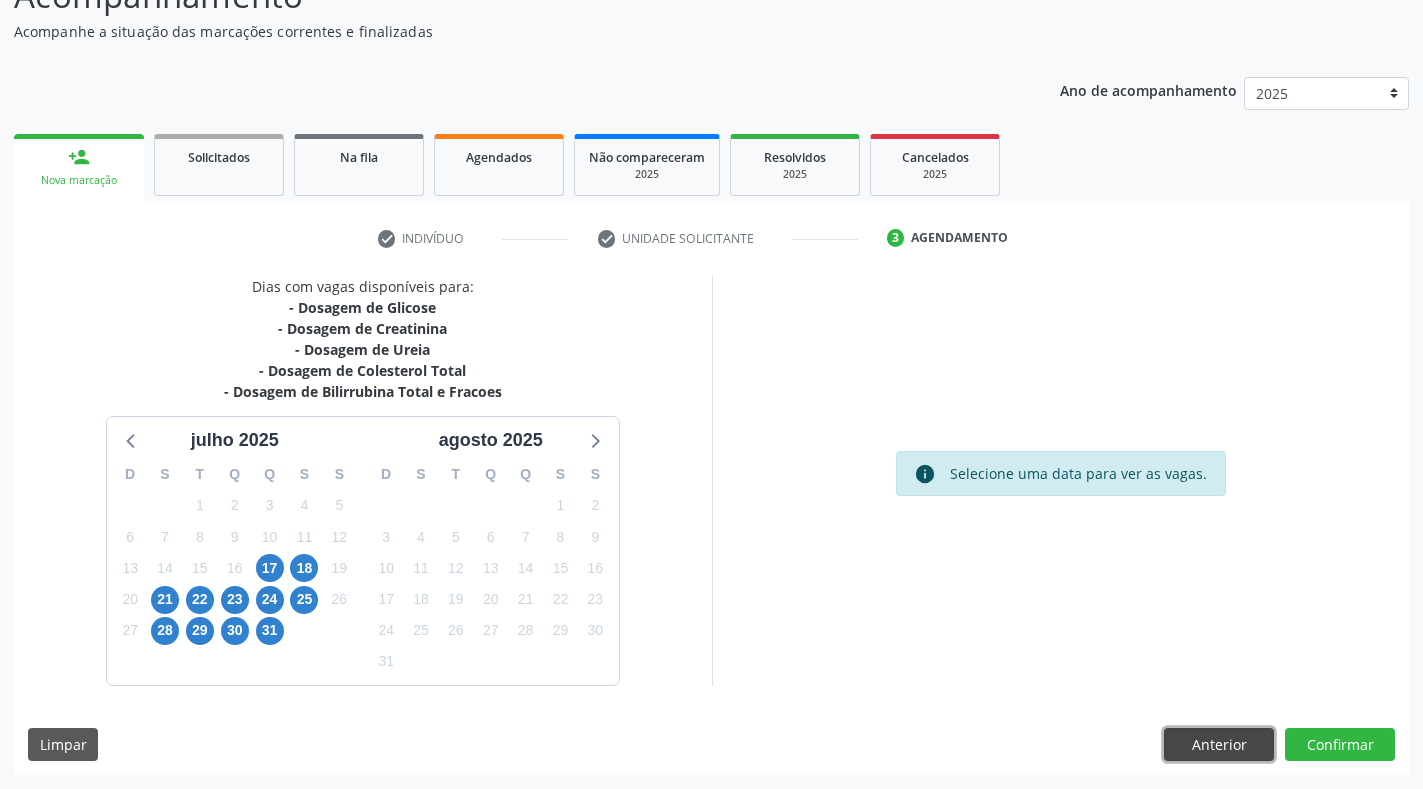 click on "Anterior" at bounding box center [1219, 745] 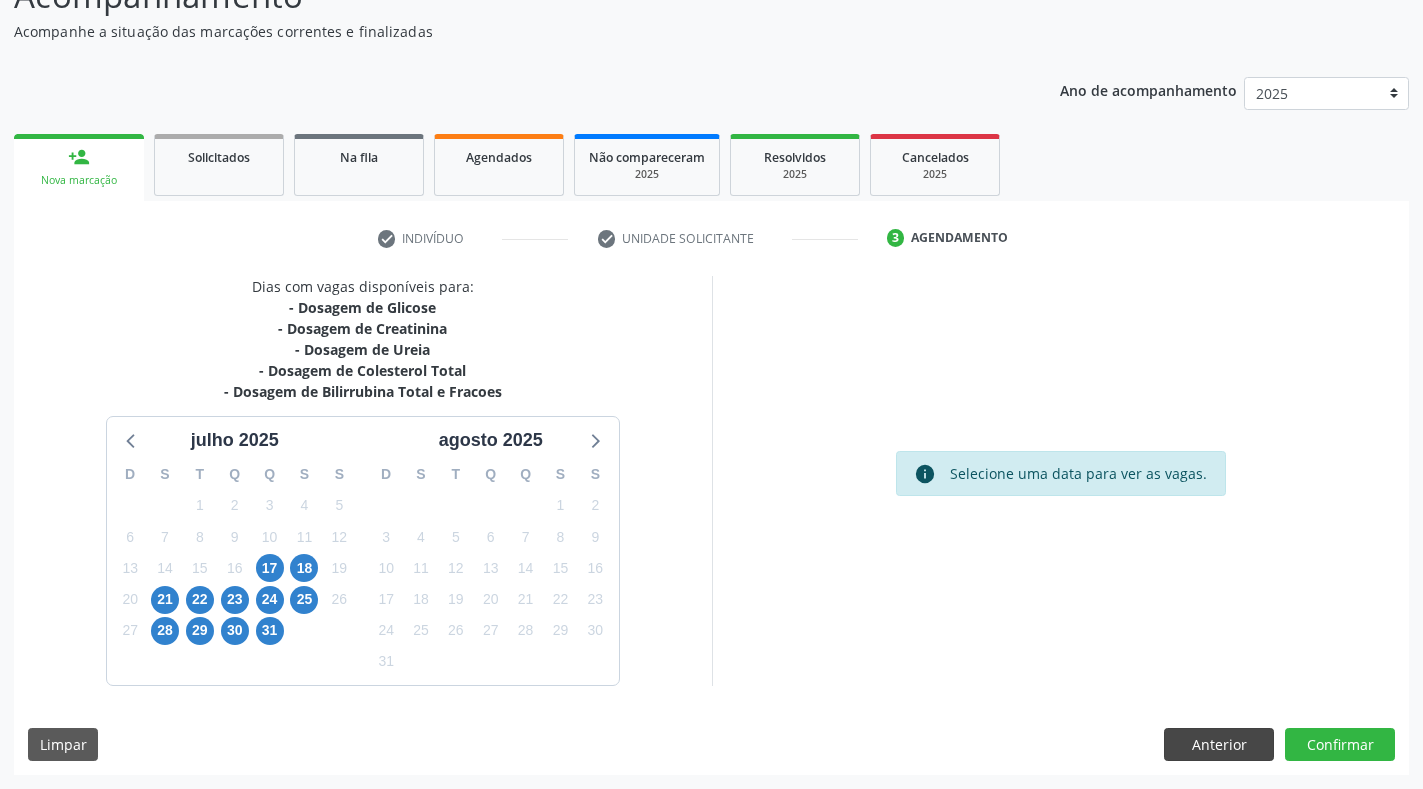 scroll, scrollTop: 117, scrollLeft: 0, axis: vertical 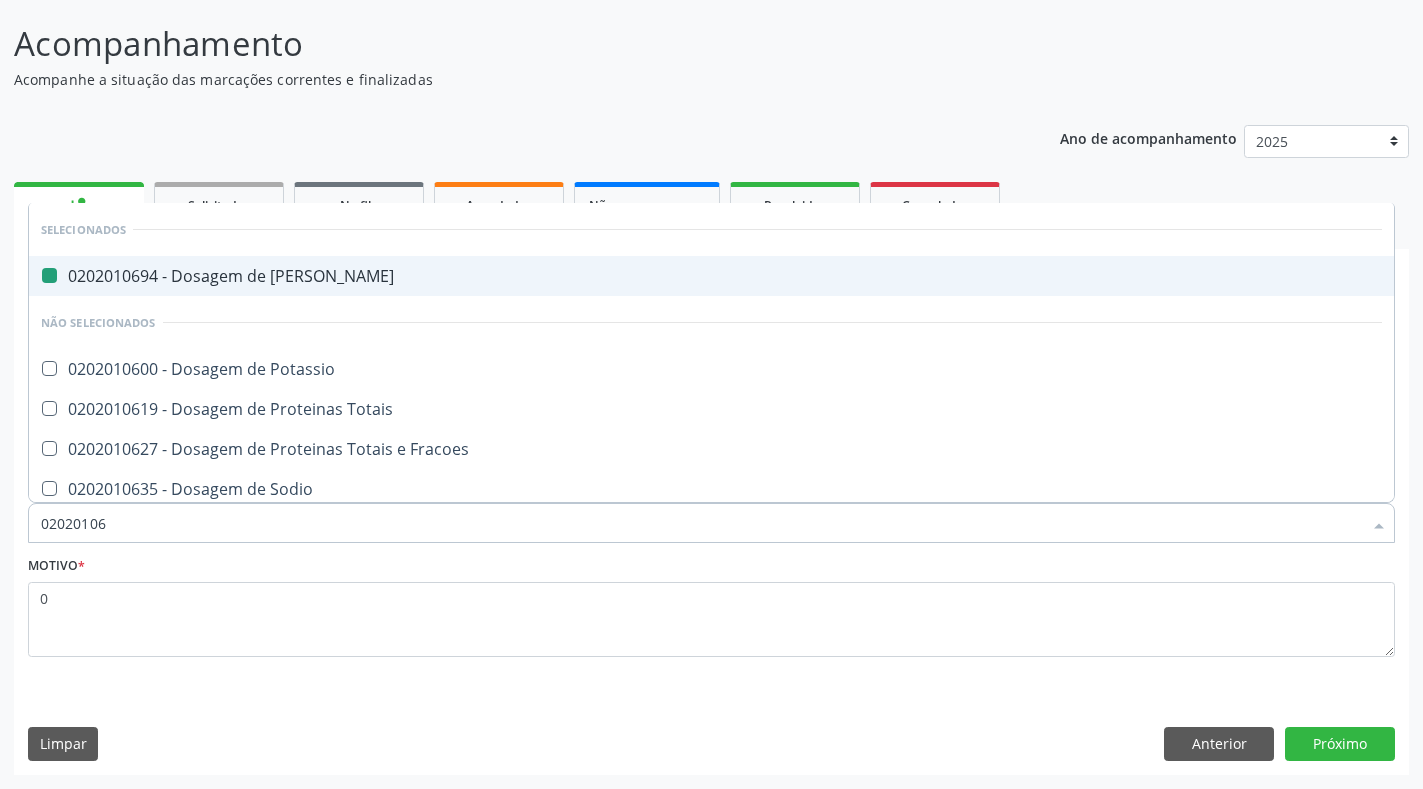 type on "020201064" 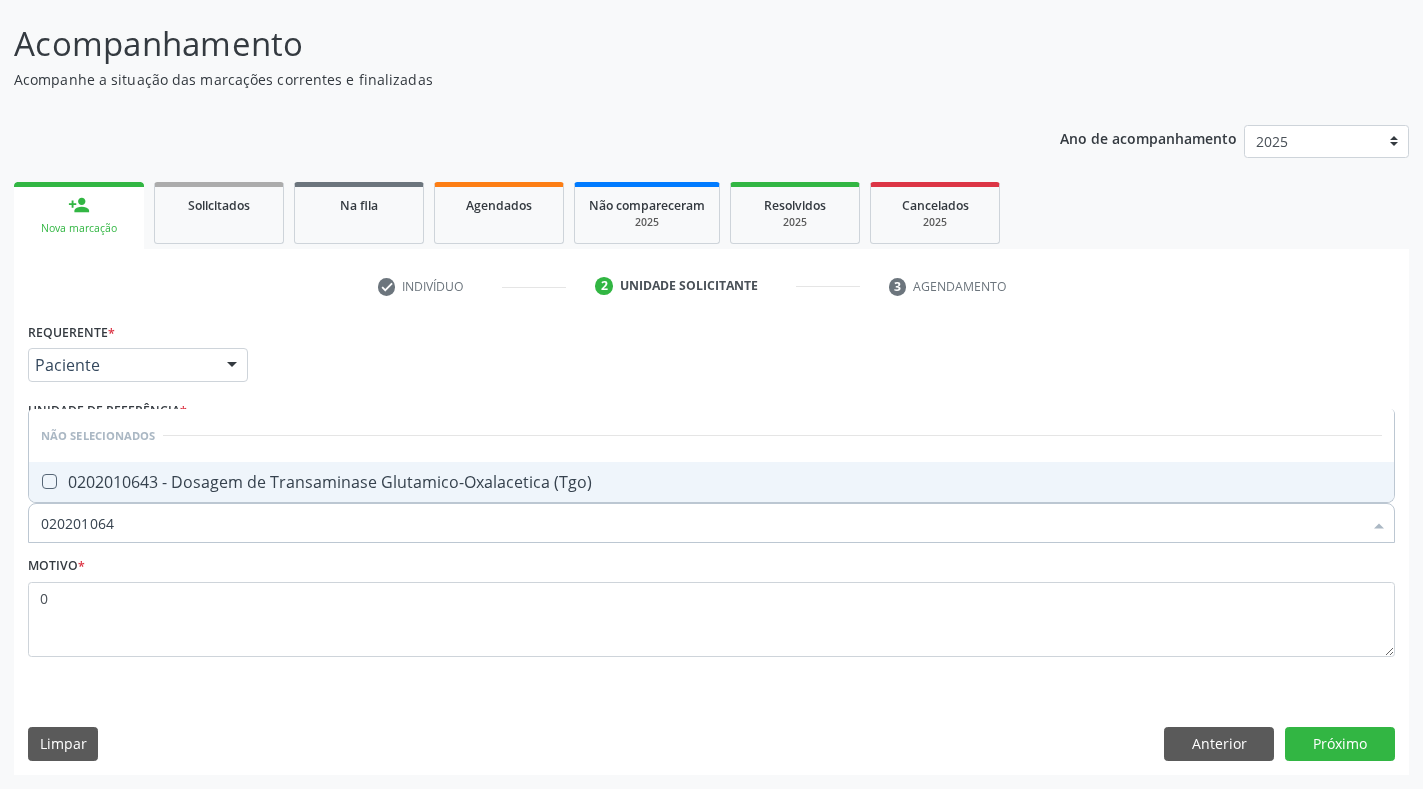 click on "0202010643 - Dosagem de Transaminase Glutamico-Oxalacetica (Tgo)" at bounding box center (711, 482) 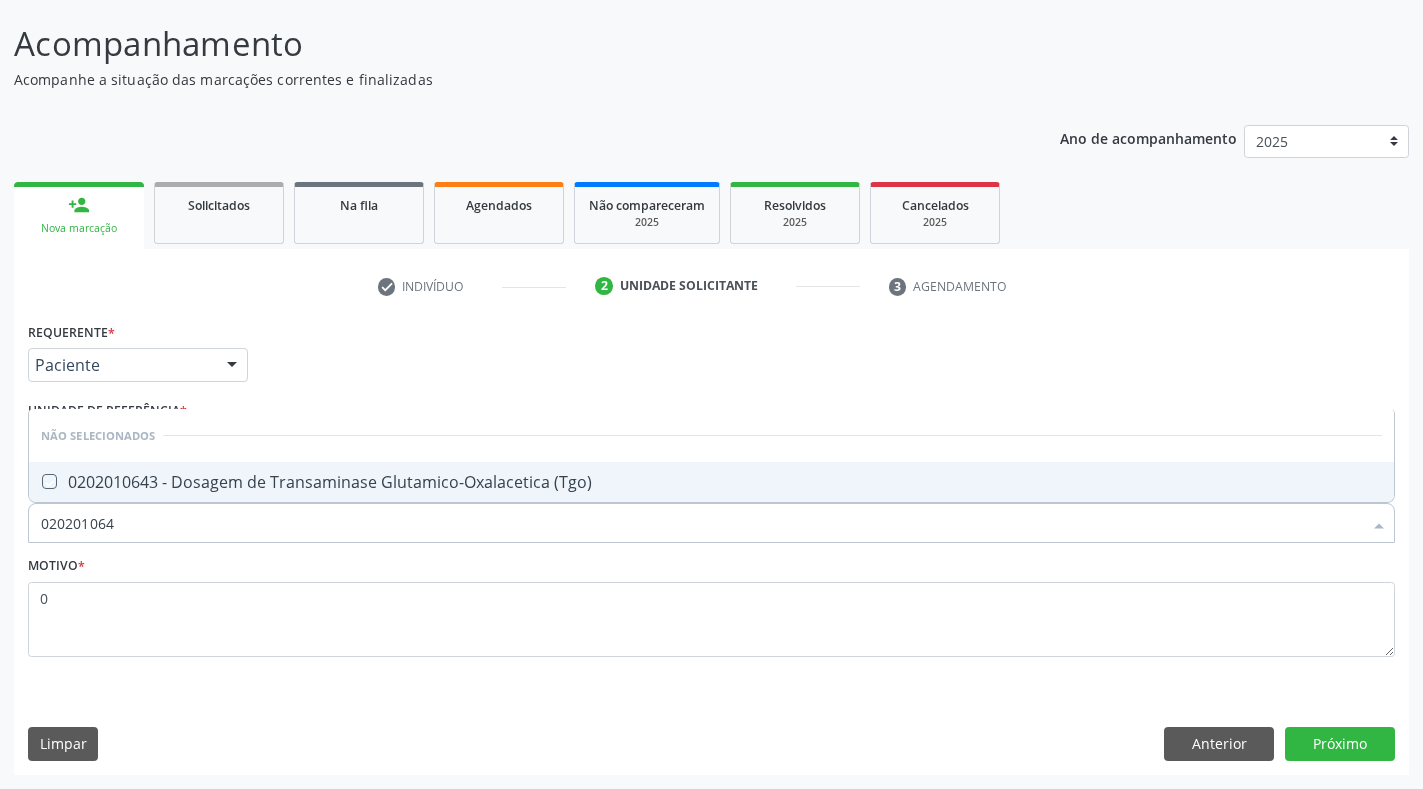 checkbox on "true" 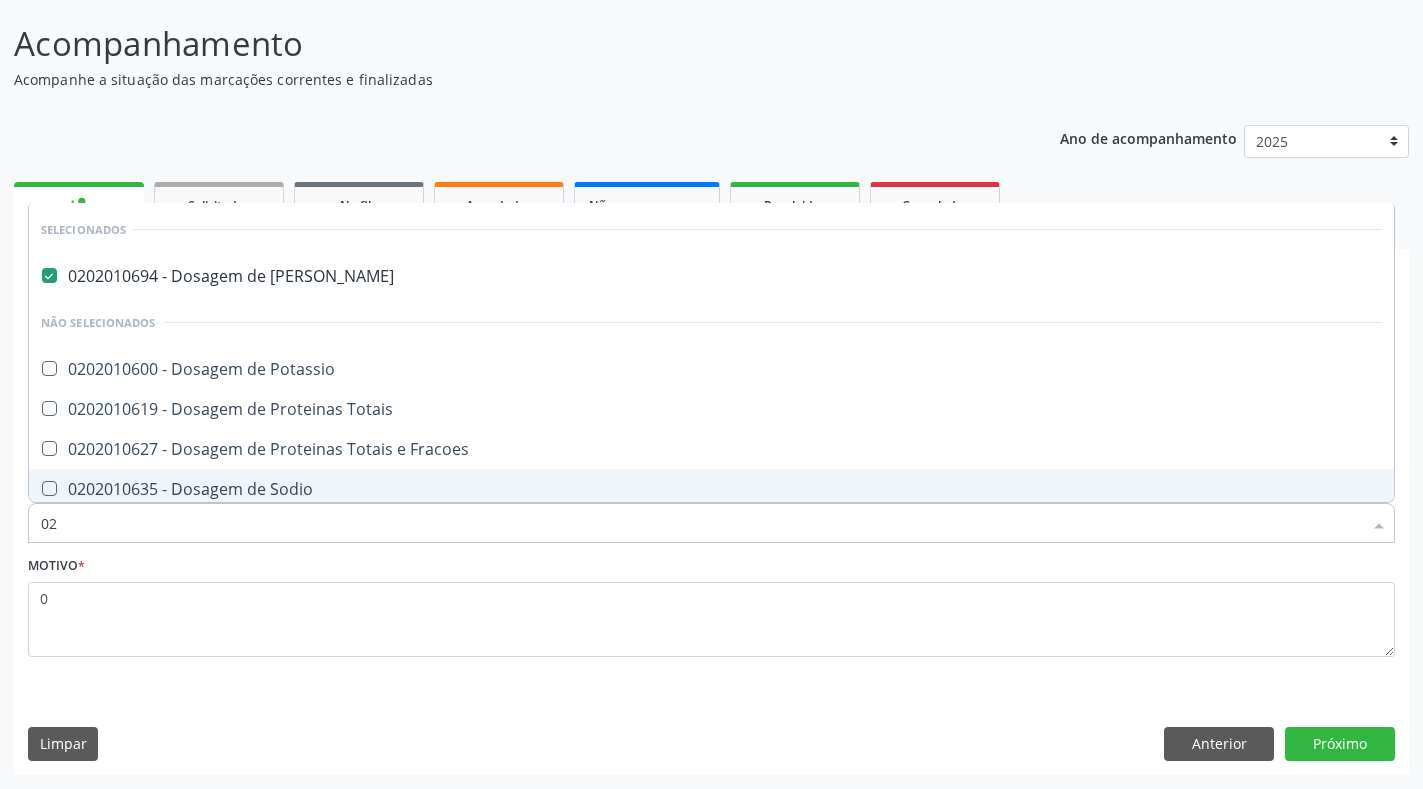 type on "0" 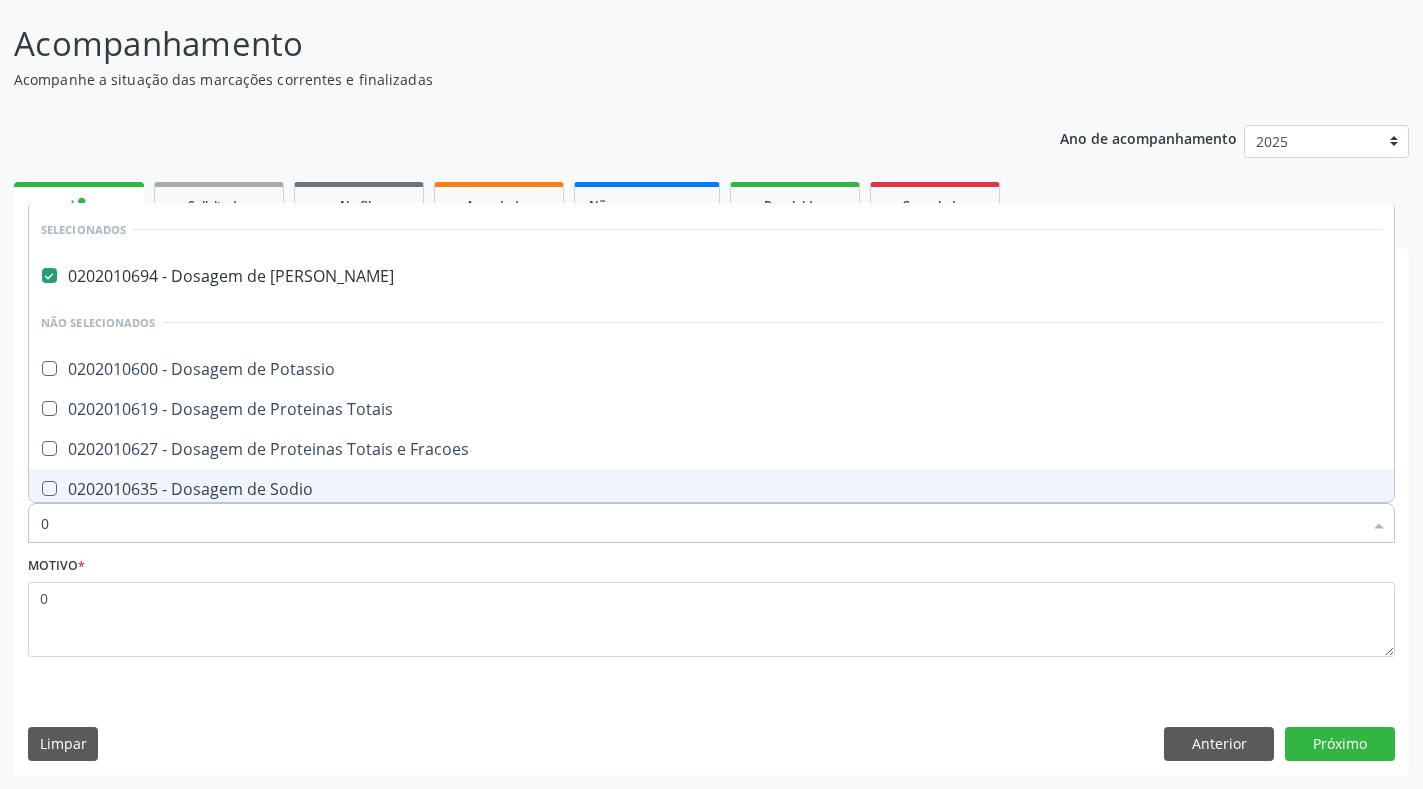 type 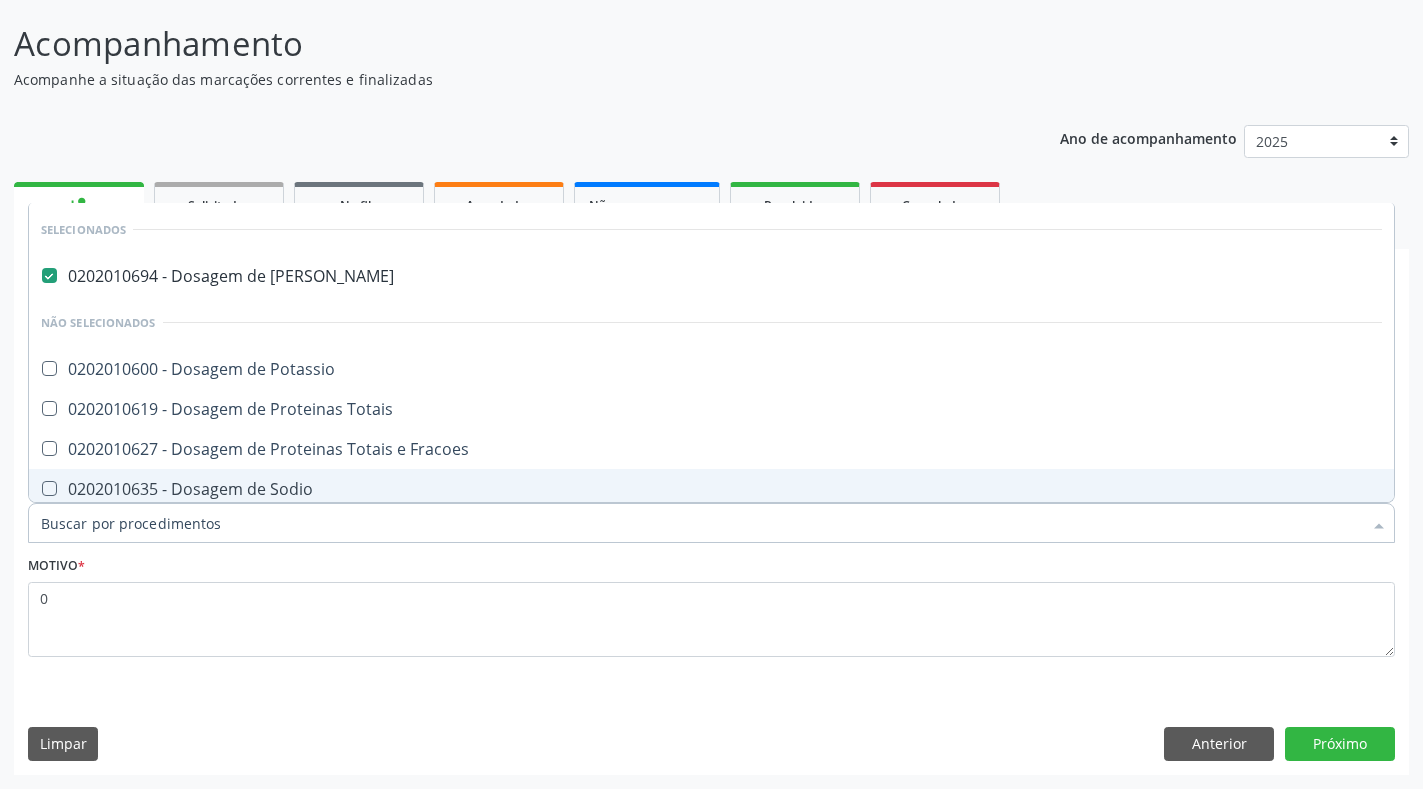 checkbox on "true" 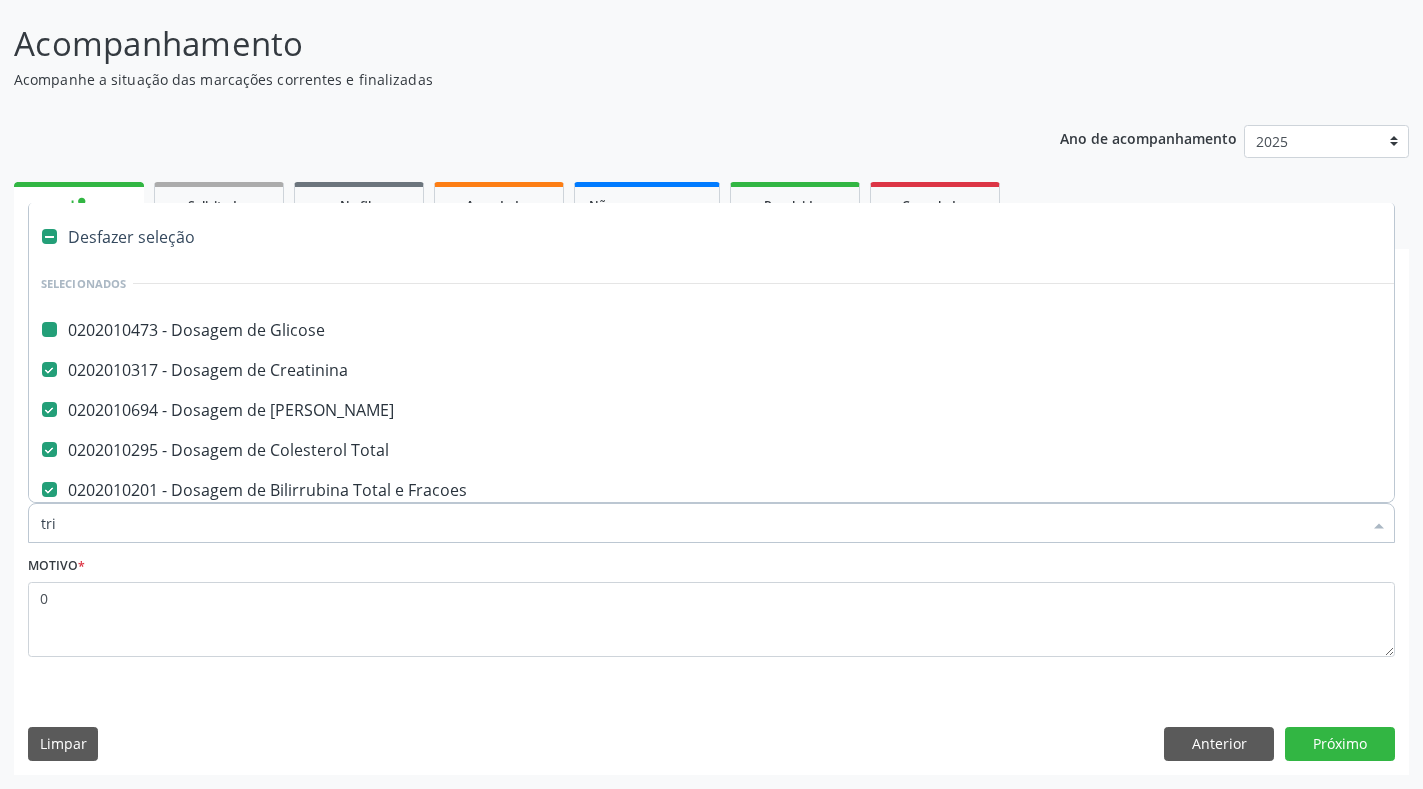 type on "trig" 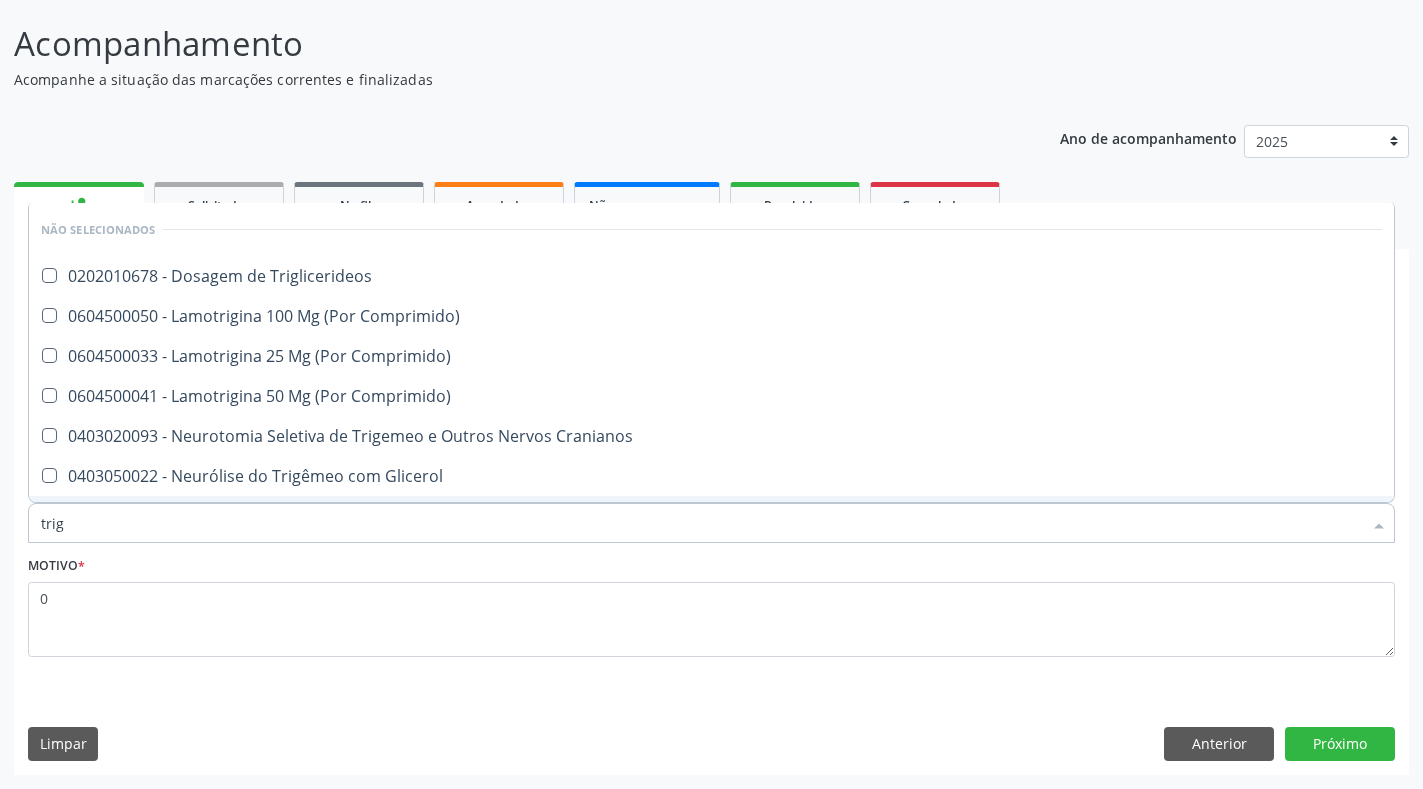 checkbox on "false" 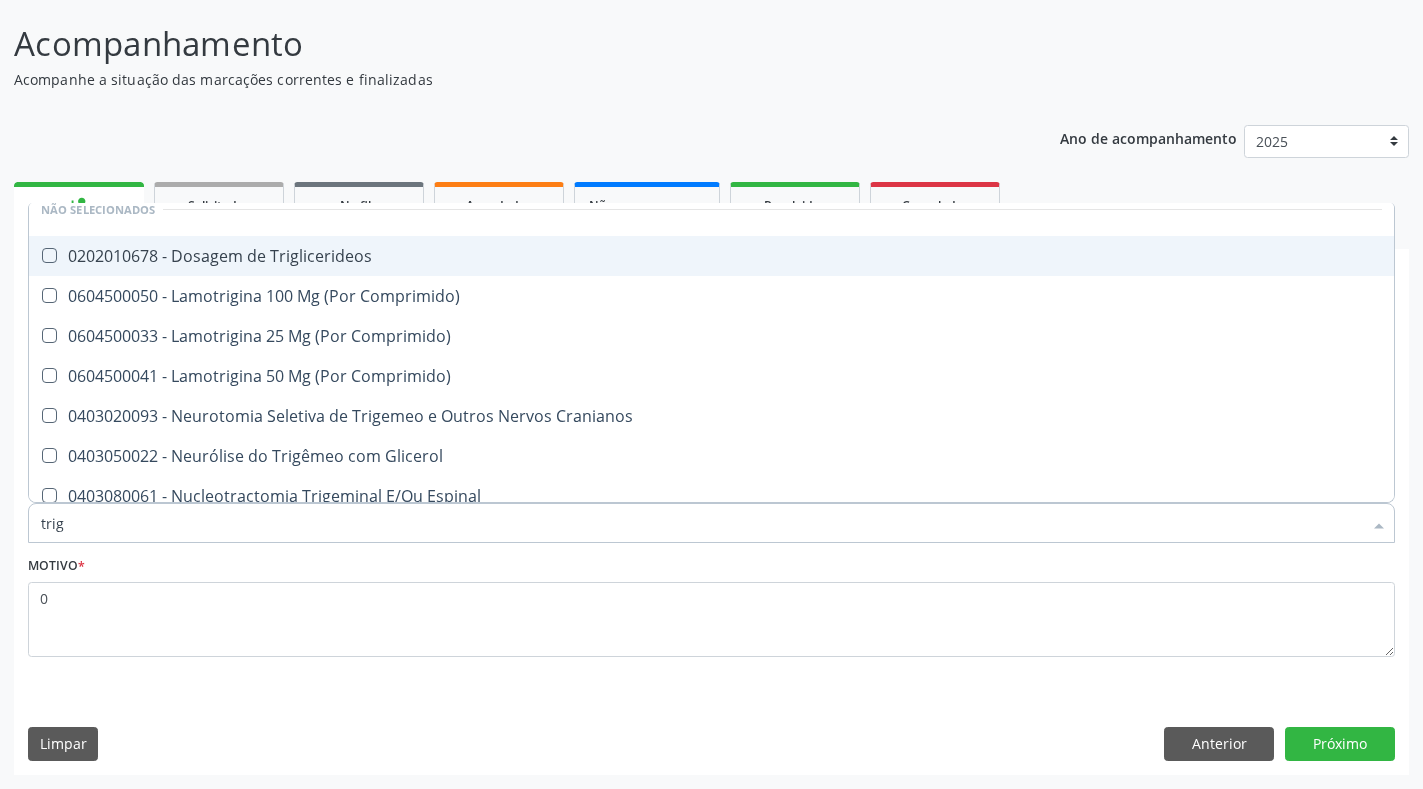 click on "0202010678 - Dosagem de Triglicerideos" at bounding box center (711, 256) 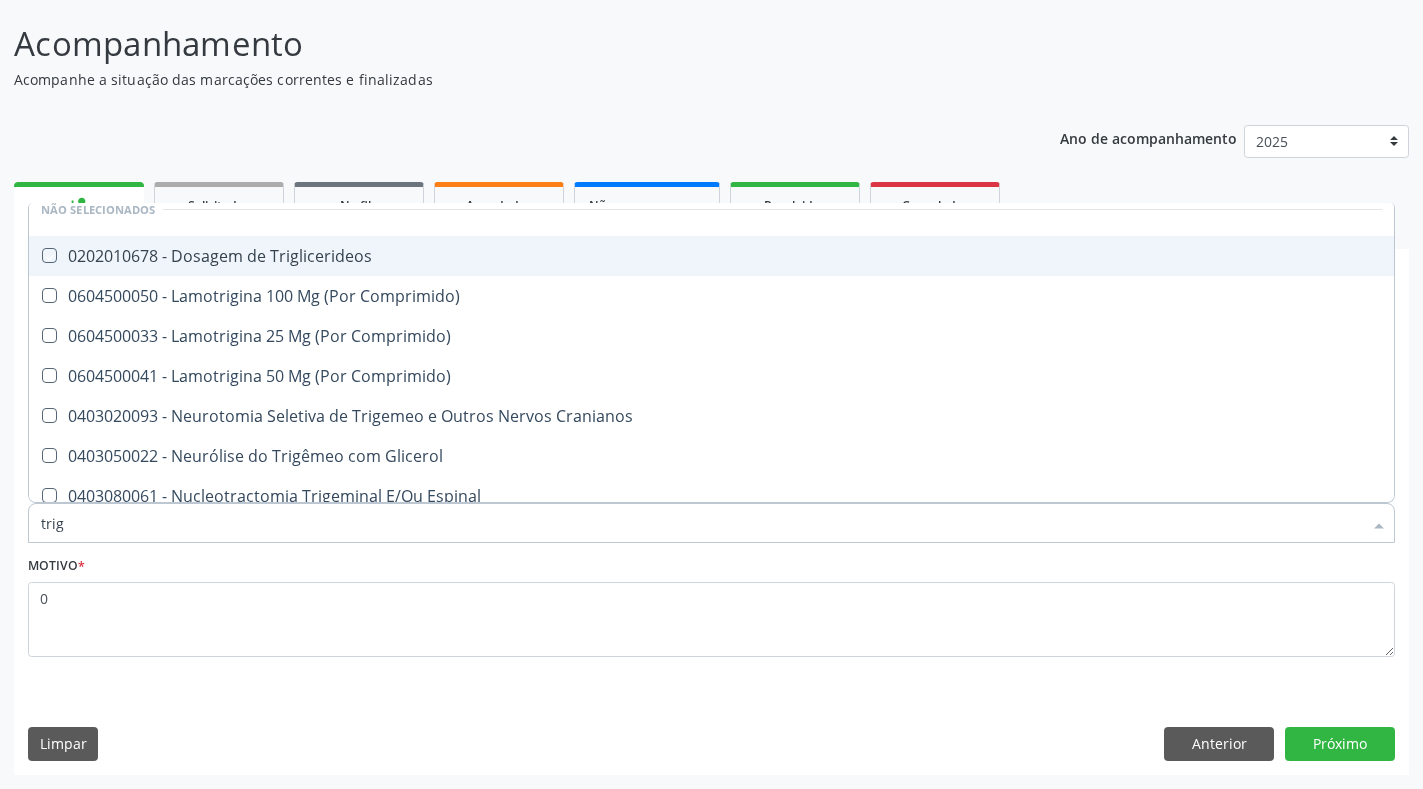 checkbox on "true" 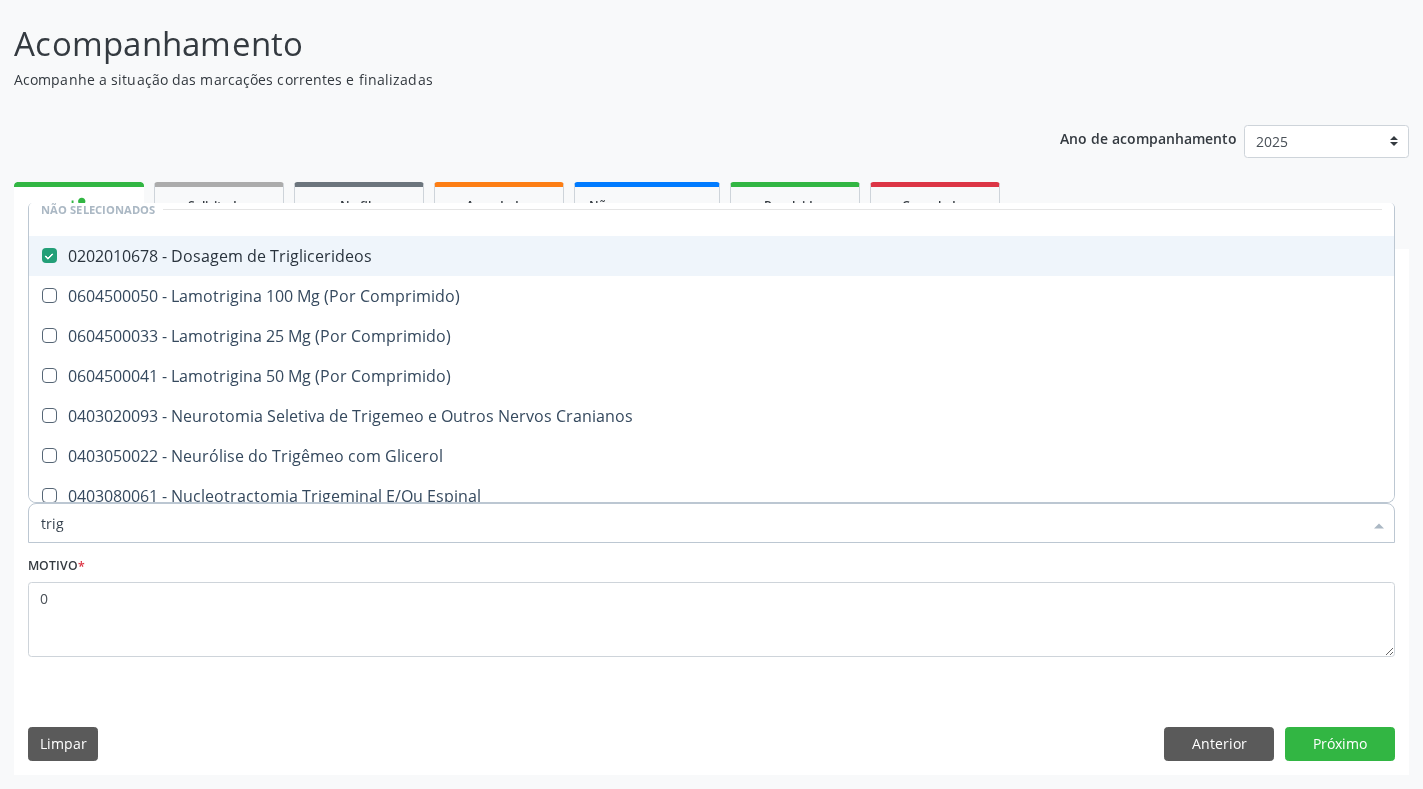 type on "tri" 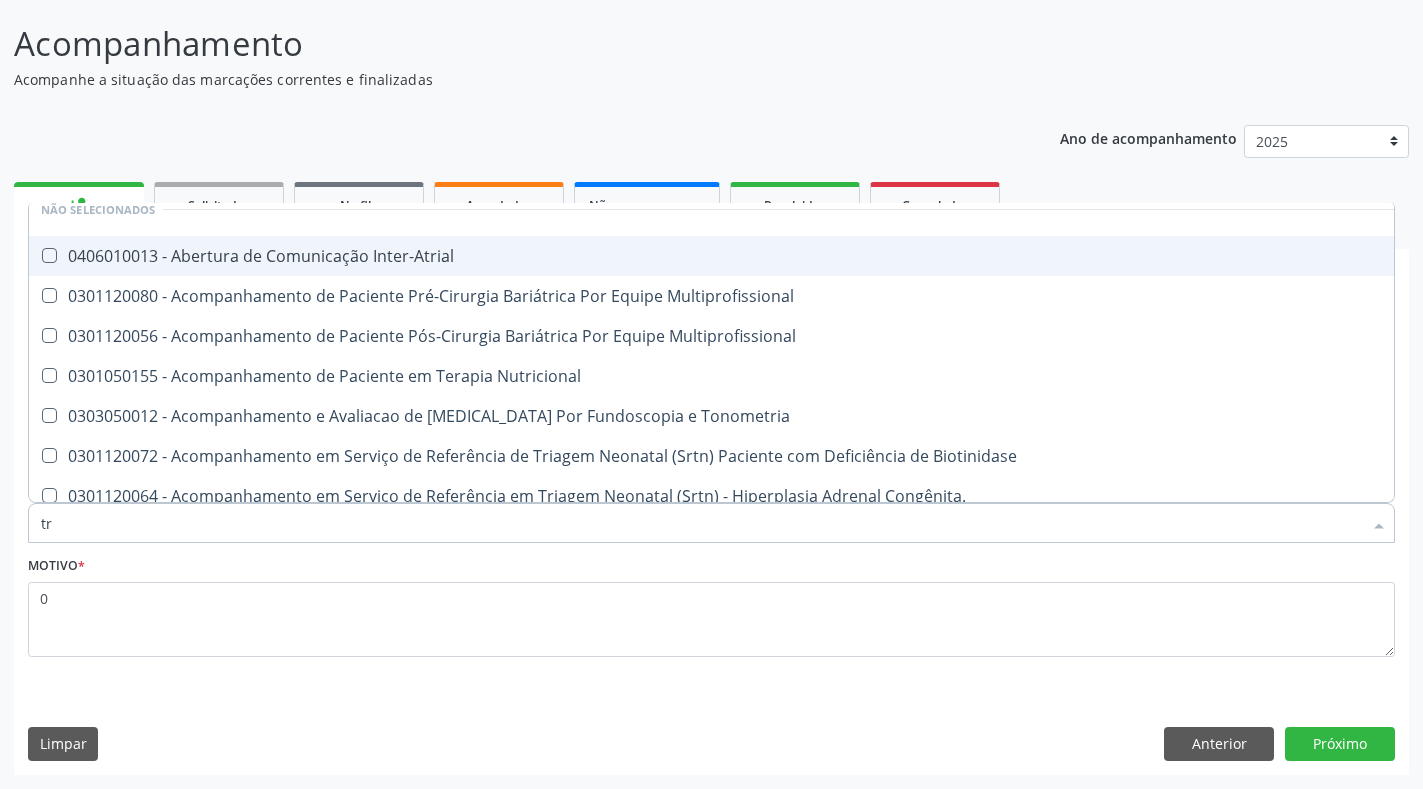 type on "t" 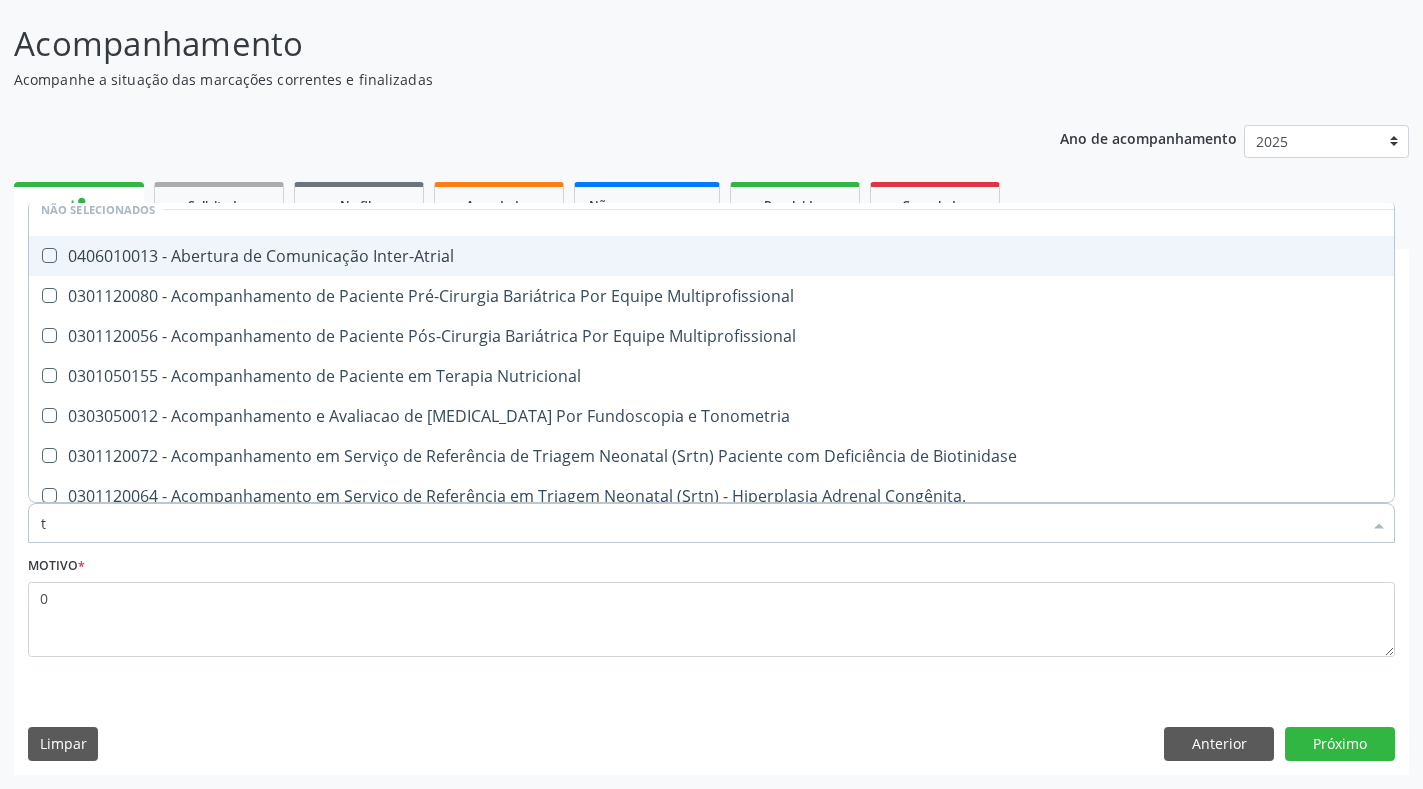 type 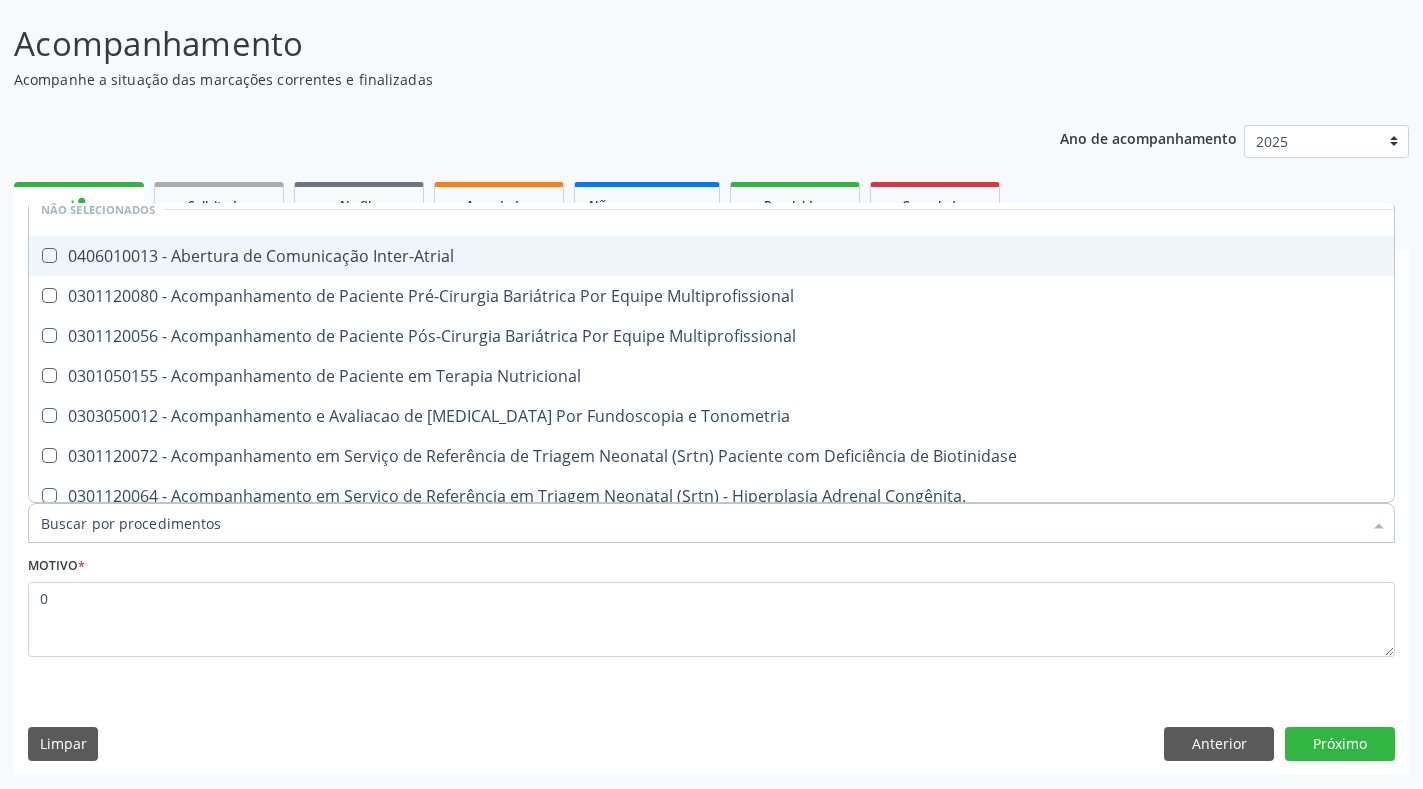 checkbox on "true" 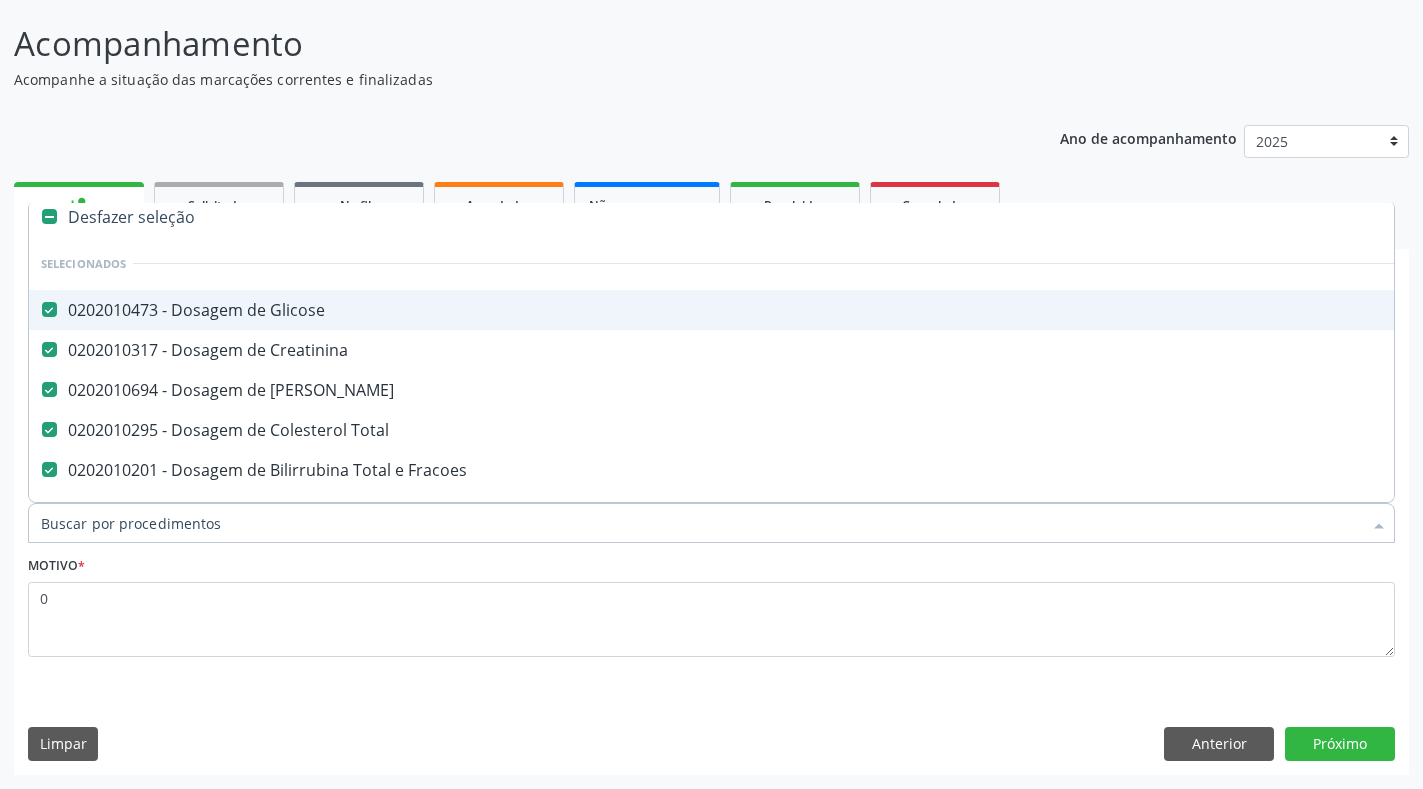 scroll, scrollTop: 74, scrollLeft: 0, axis: vertical 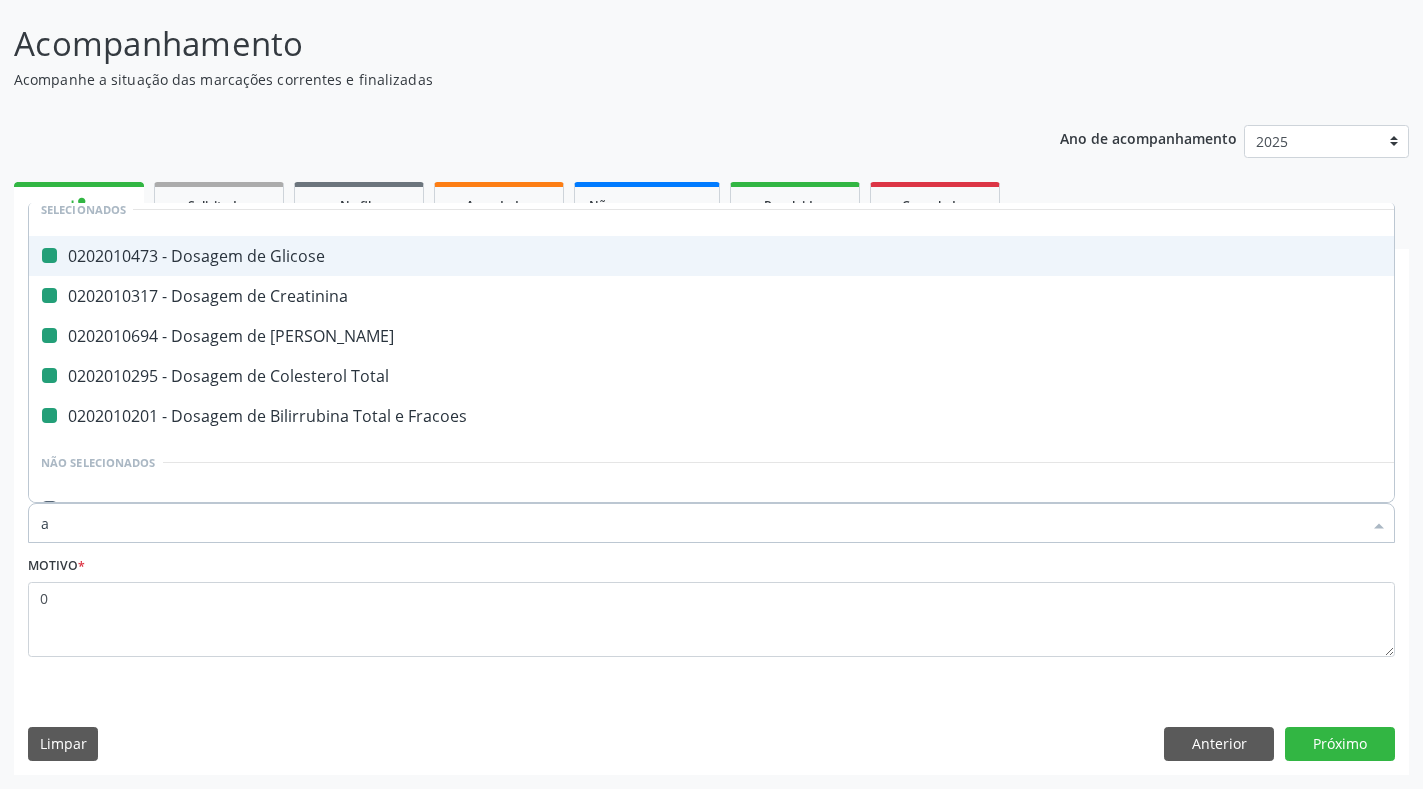 type on "an" 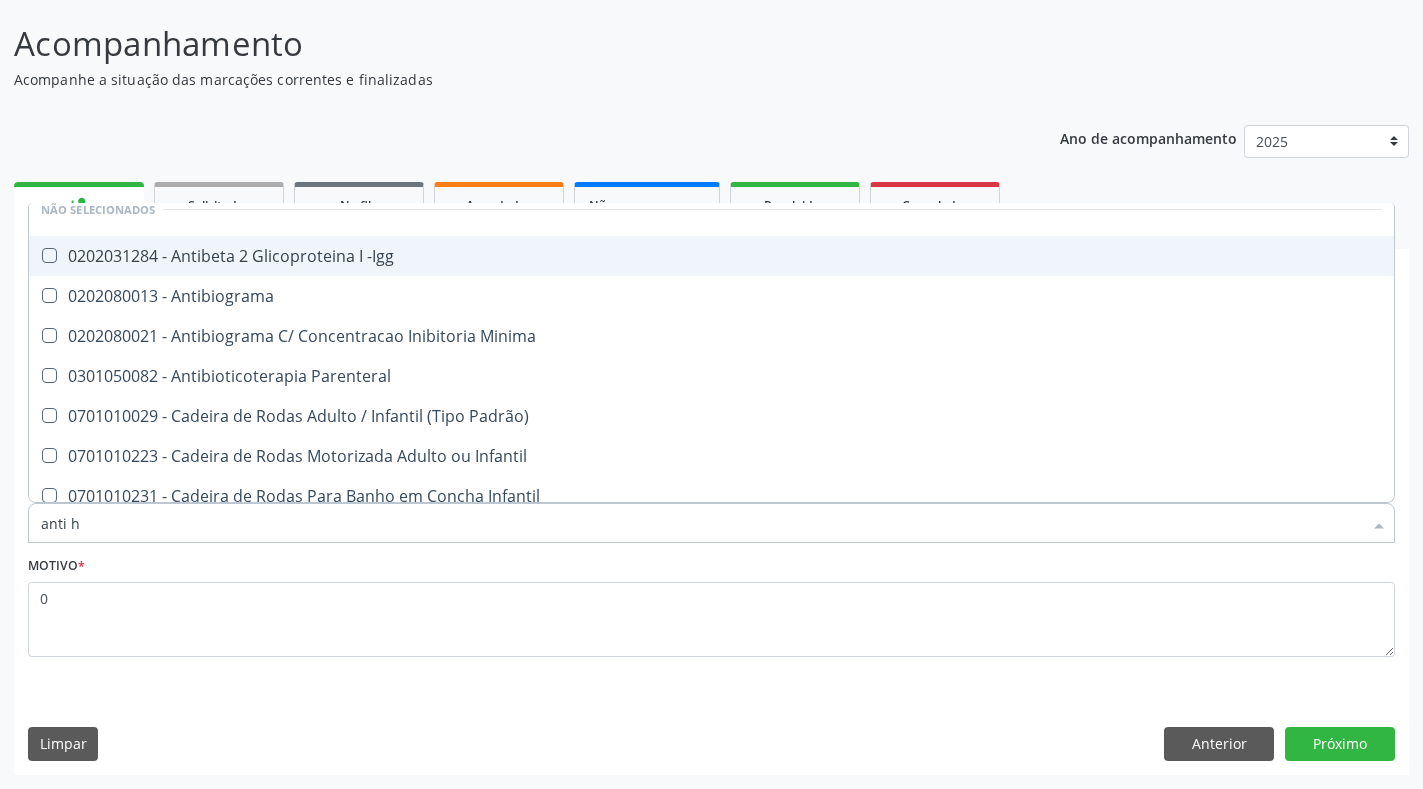 scroll, scrollTop: 0, scrollLeft: 0, axis: both 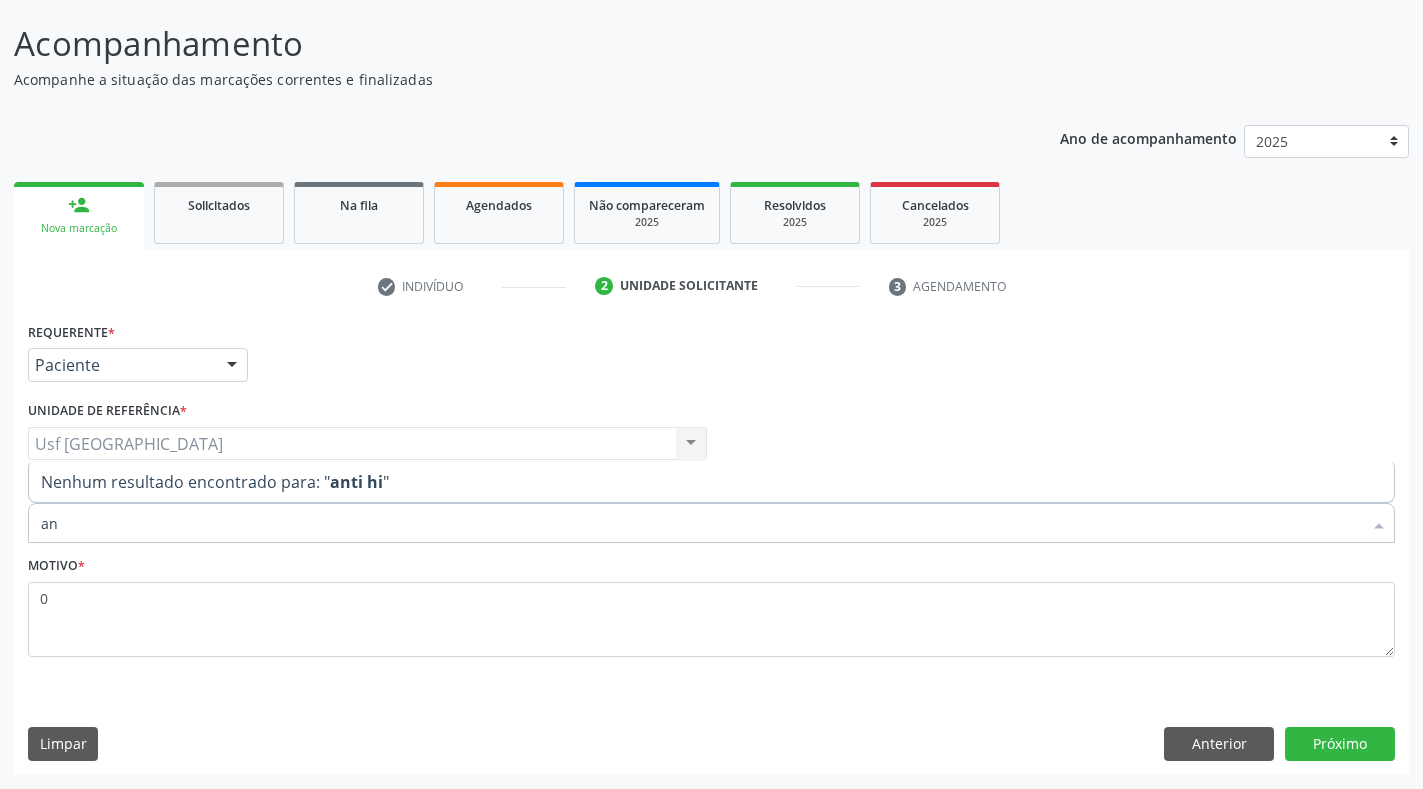 type on "a" 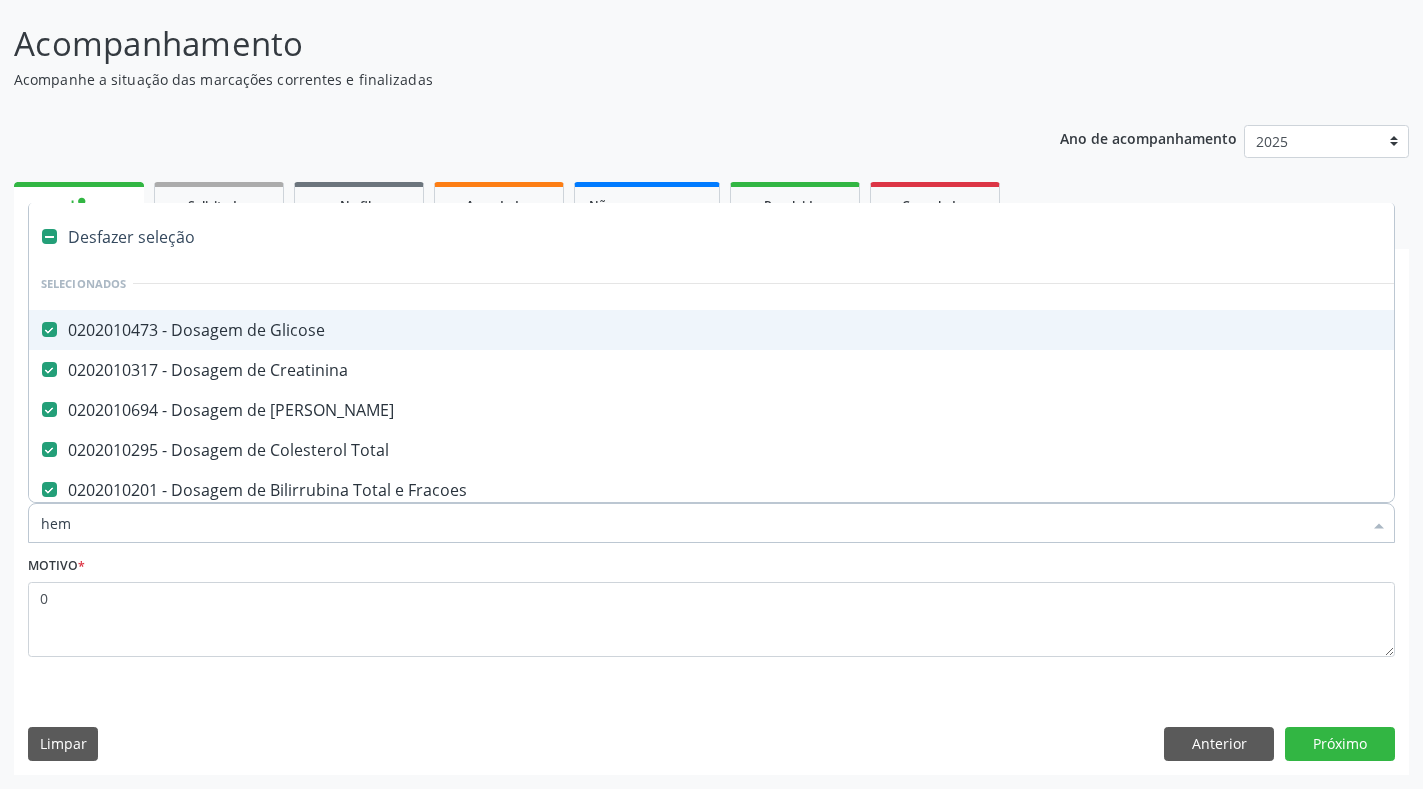 type on "hemo" 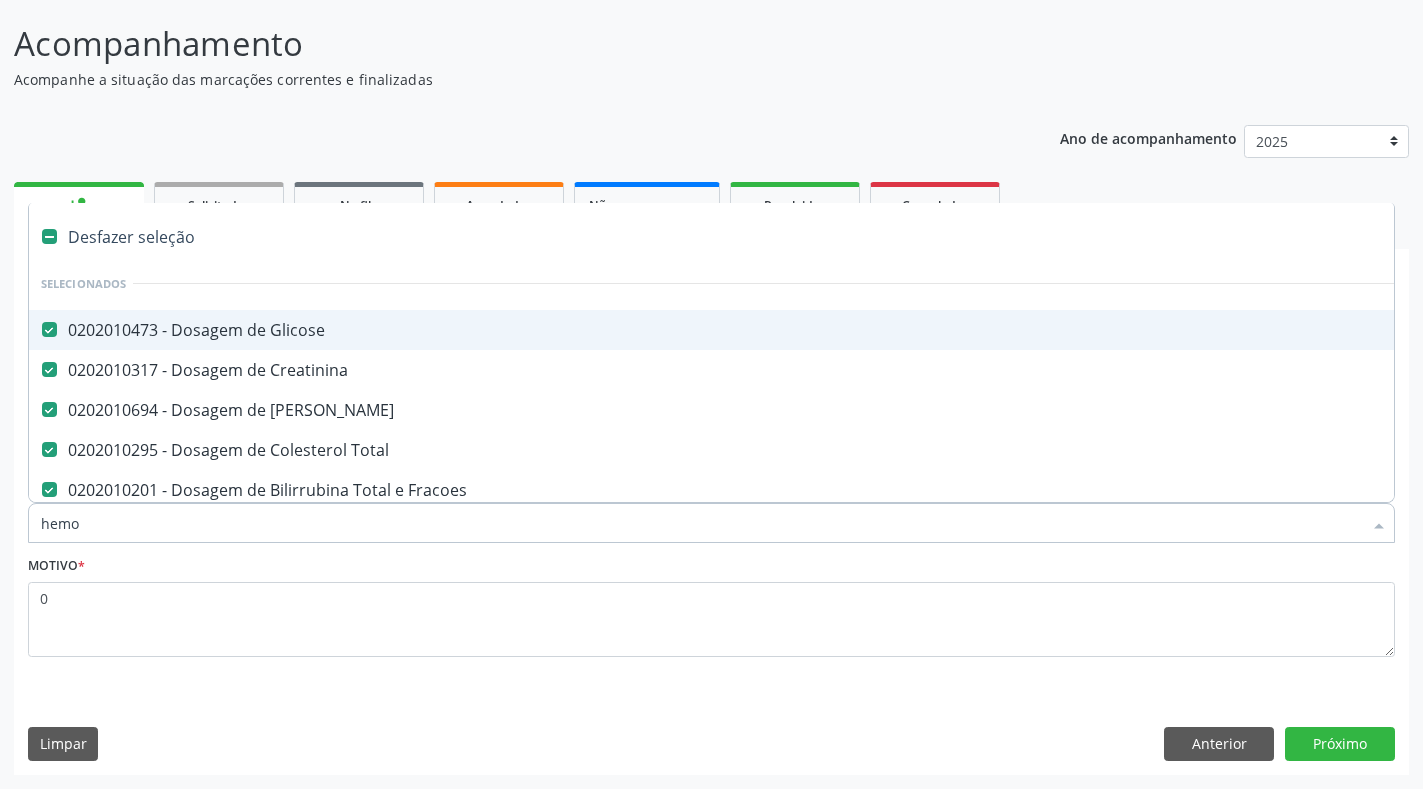 checkbox on "false" 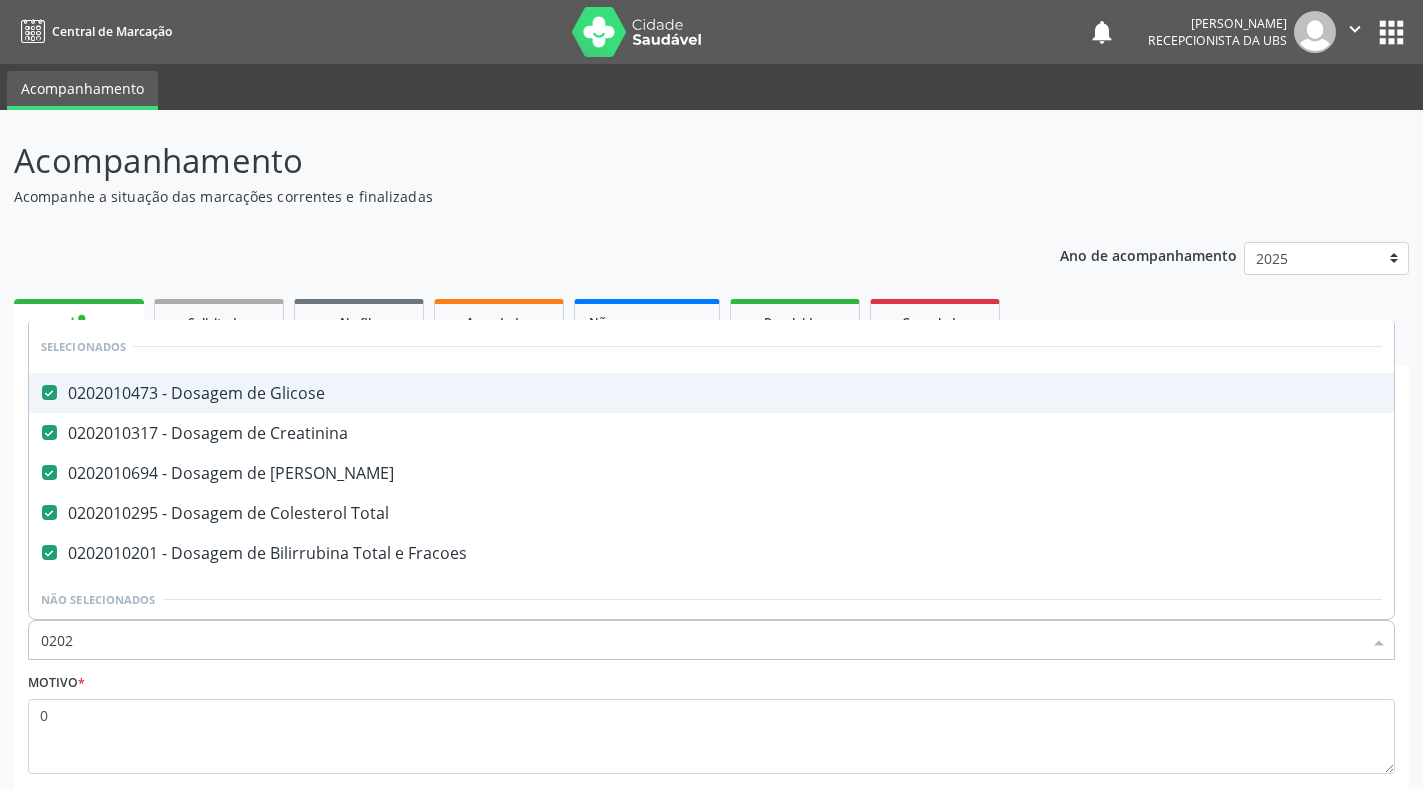 scroll, scrollTop: 117, scrollLeft: 0, axis: vertical 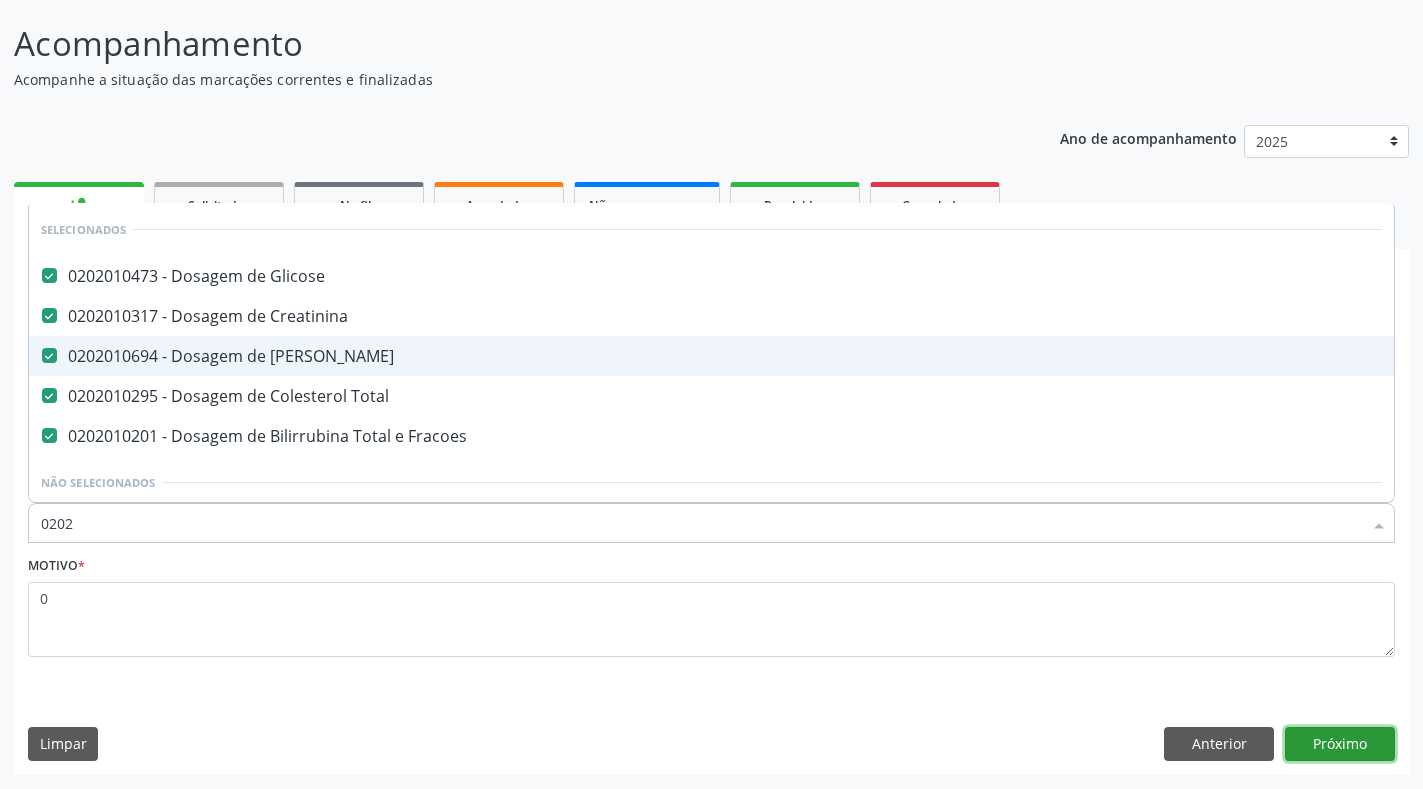 click on "Próximo" at bounding box center (1340, 744) 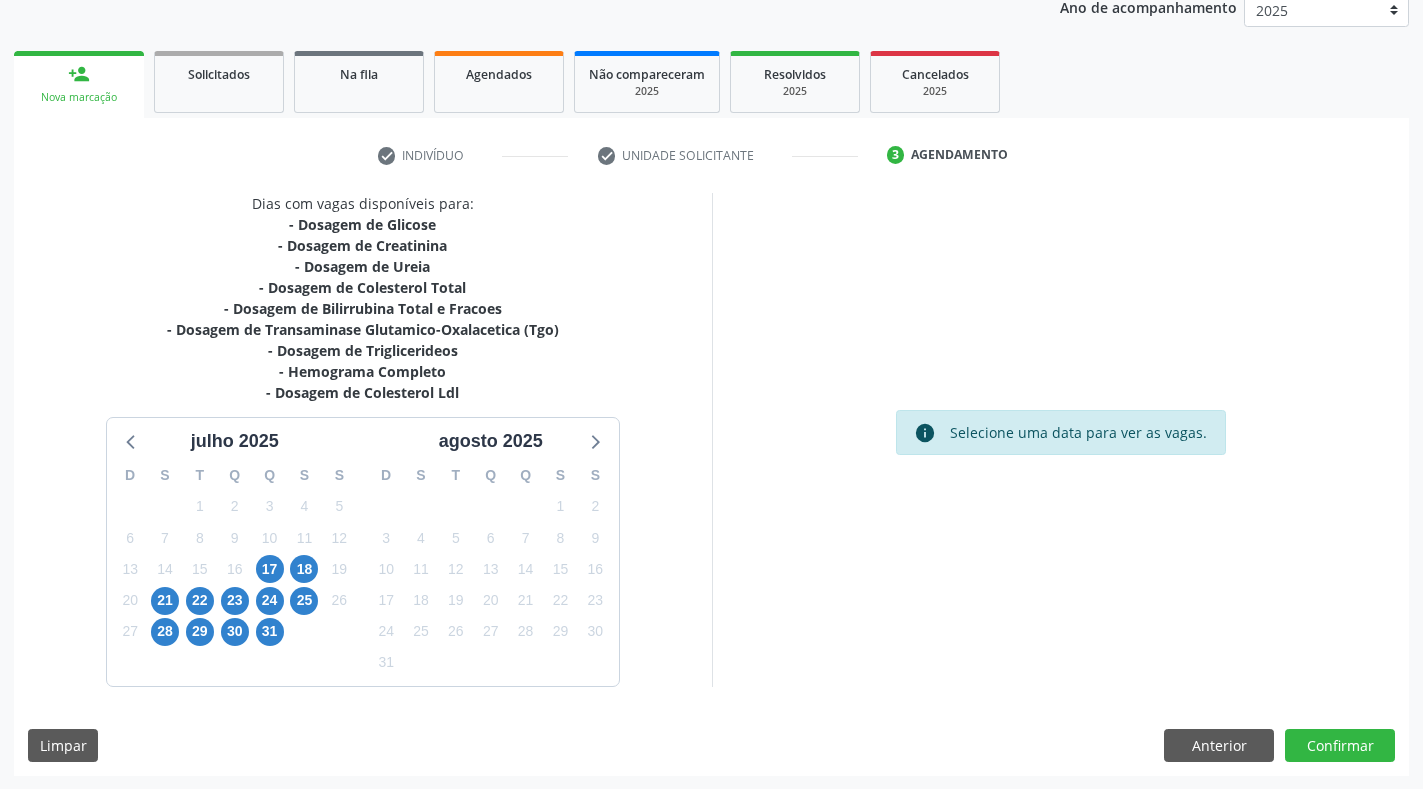 scroll, scrollTop: 249, scrollLeft: 0, axis: vertical 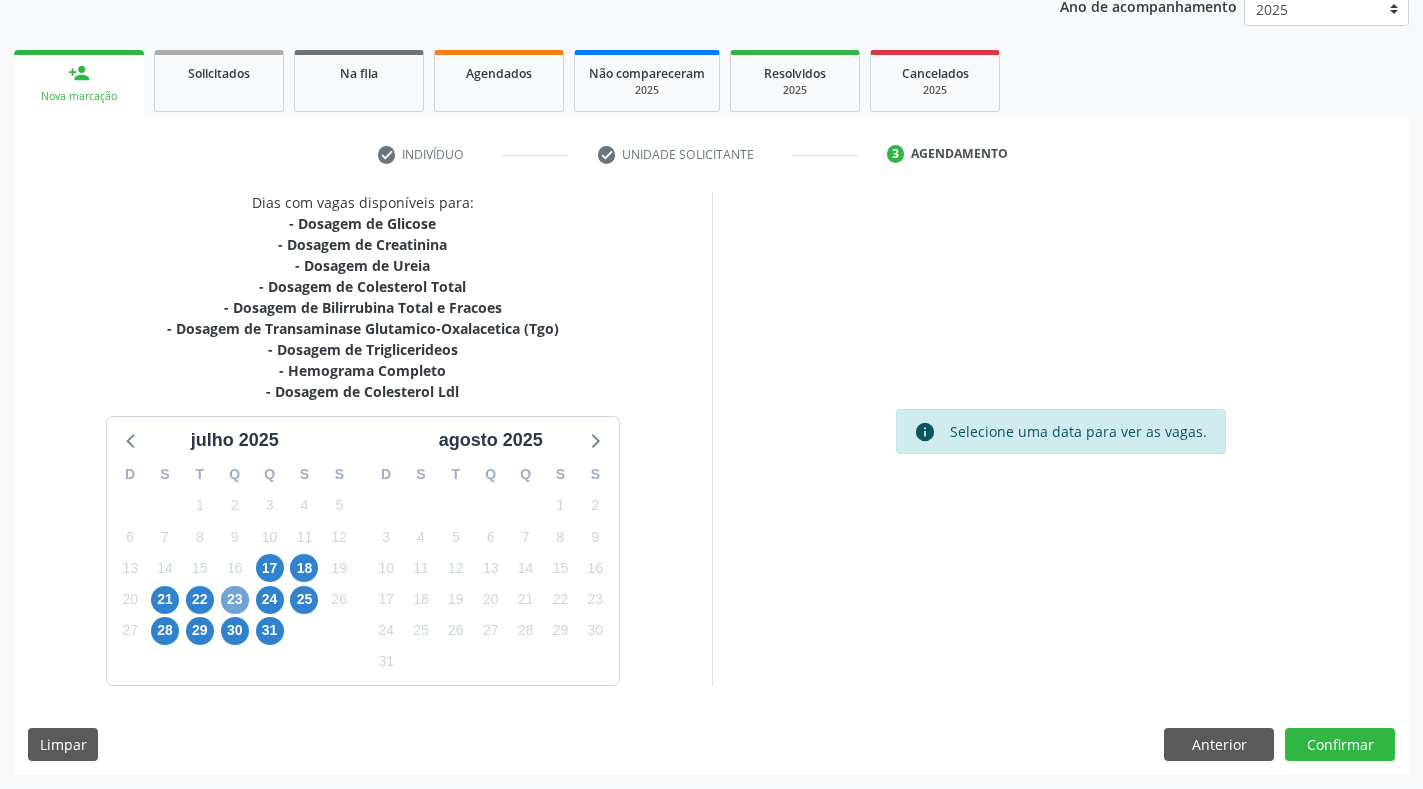 click on "23" at bounding box center (235, 600) 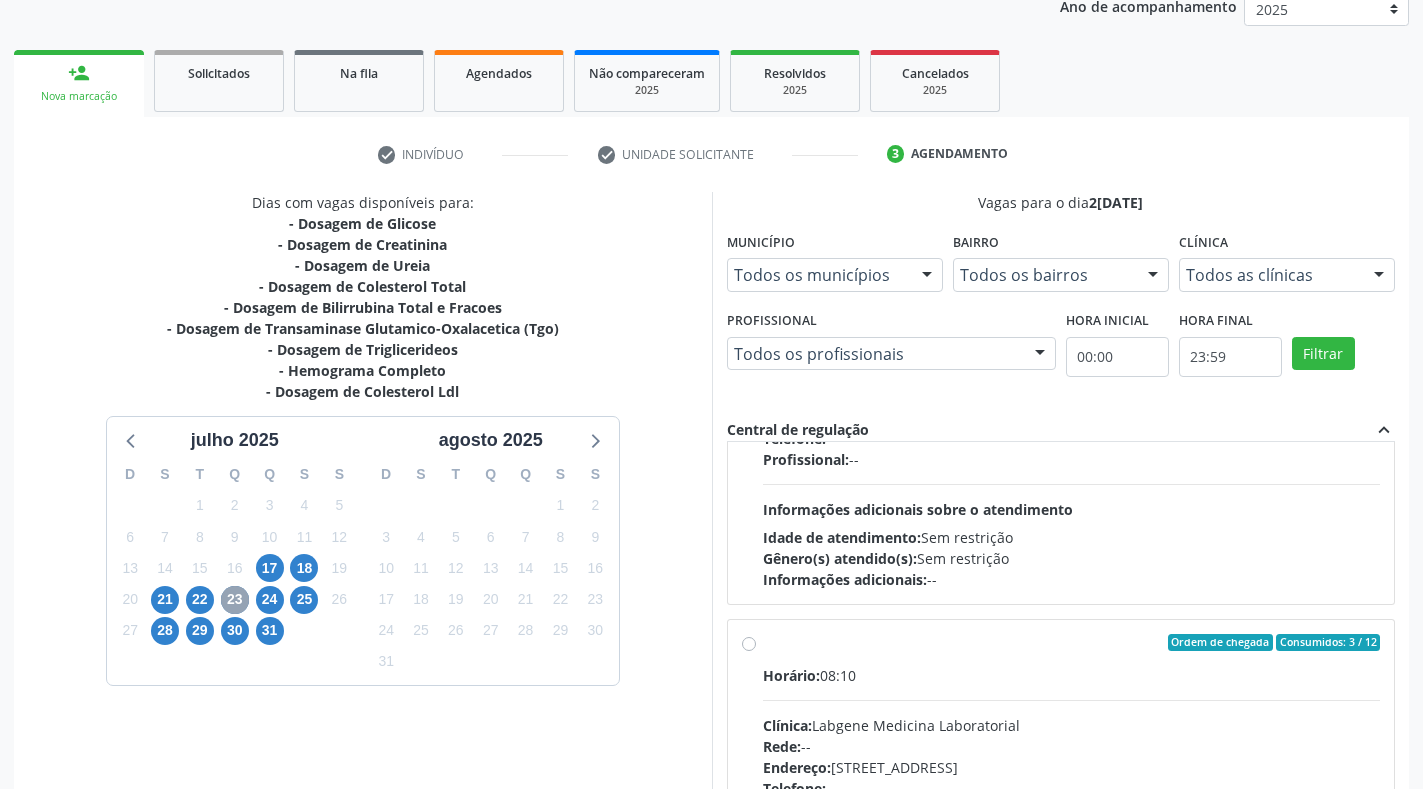 scroll, scrollTop: 300, scrollLeft: 0, axis: vertical 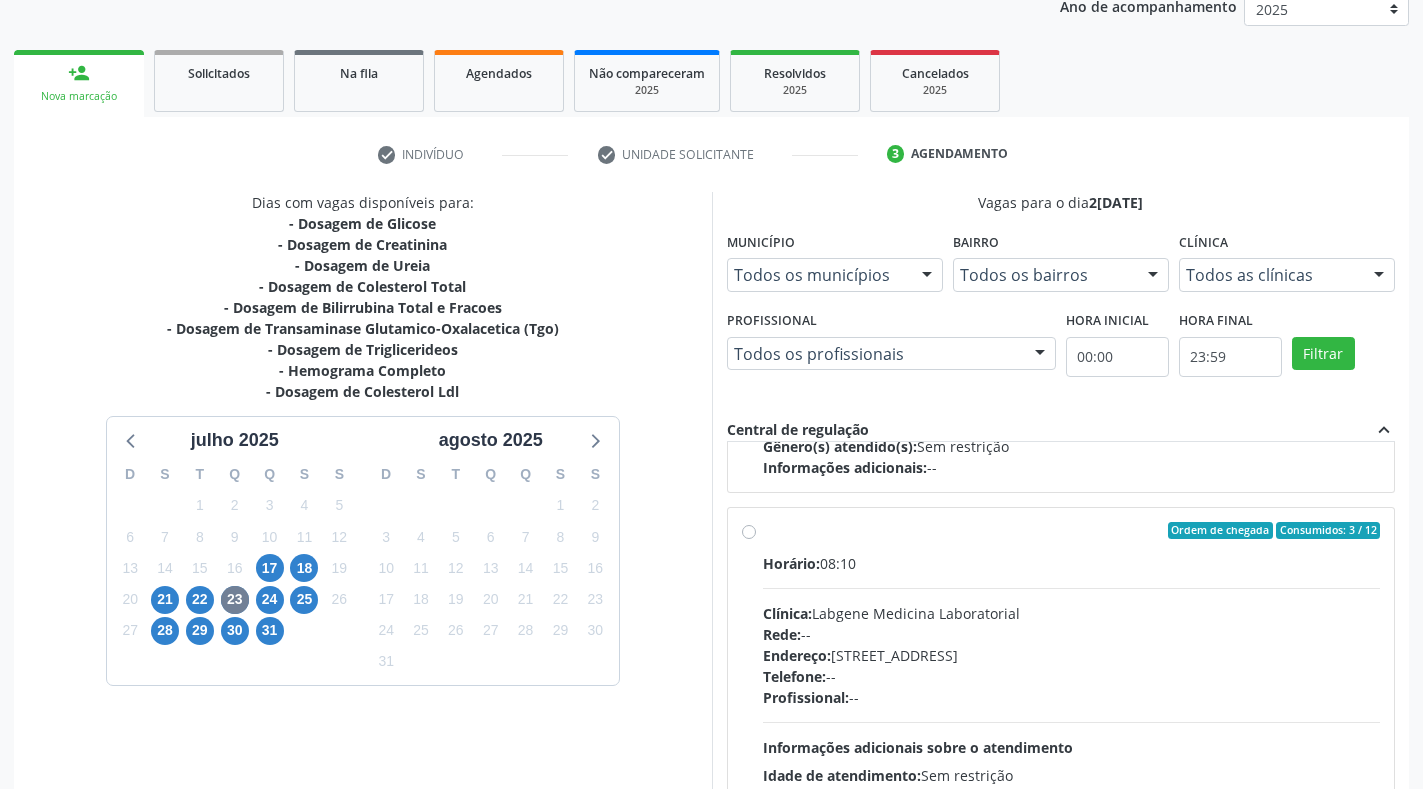 click on "Ordem de chegada
Consumidos: 3 / 12
Horário:   08:10
Clínica:  Labgene Medicina Laboratorial
Rede:
--
Endereço:   nº 531, Nossa Senhora da Pen, Serra Talhada - PE
Telefone:   --
Profissional:
--
Informações adicionais sobre o atendimento
Idade de atendimento:
Sem restrição
Gênero(s) atendido(s):
Sem restrição
Informações adicionais:
--" at bounding box center (1072, 675) 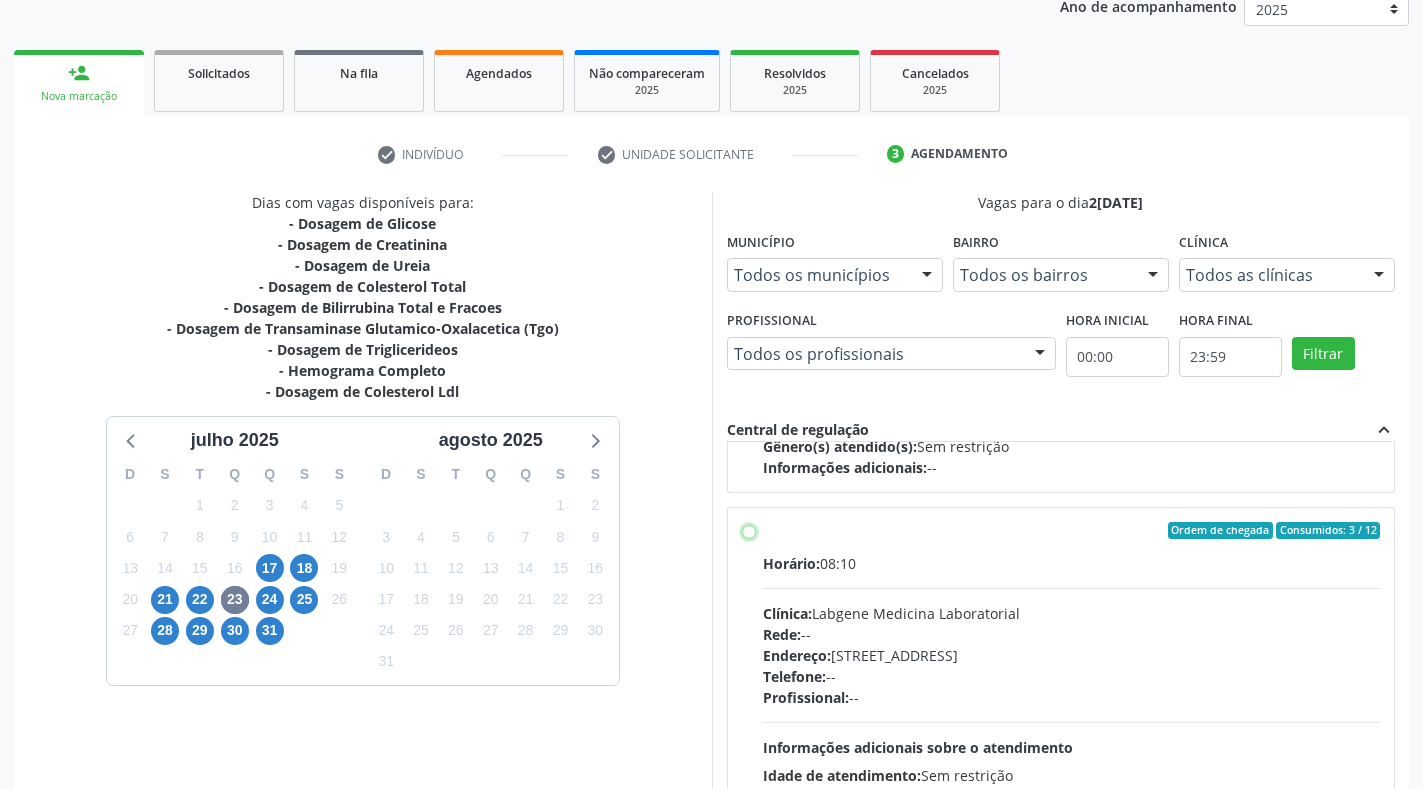 click on "Ordem de chegada
Consumidos: 3 / 12
Horário:   08:10
Clínica:  Labgene Medicina Laboratorial
Rede:
--
Endereço:   nº 531, Nossa Senhora da Pen, Serra Talhada - PE
Telefone:   --
Profissional:
--
Informações adicionais sobre o atendimento
Idade de atendimento:
Sem restrição
Gênero(s) atendido(s):
Sem restrição
Informações adicionais:
--" at bounding box center [749, 531] 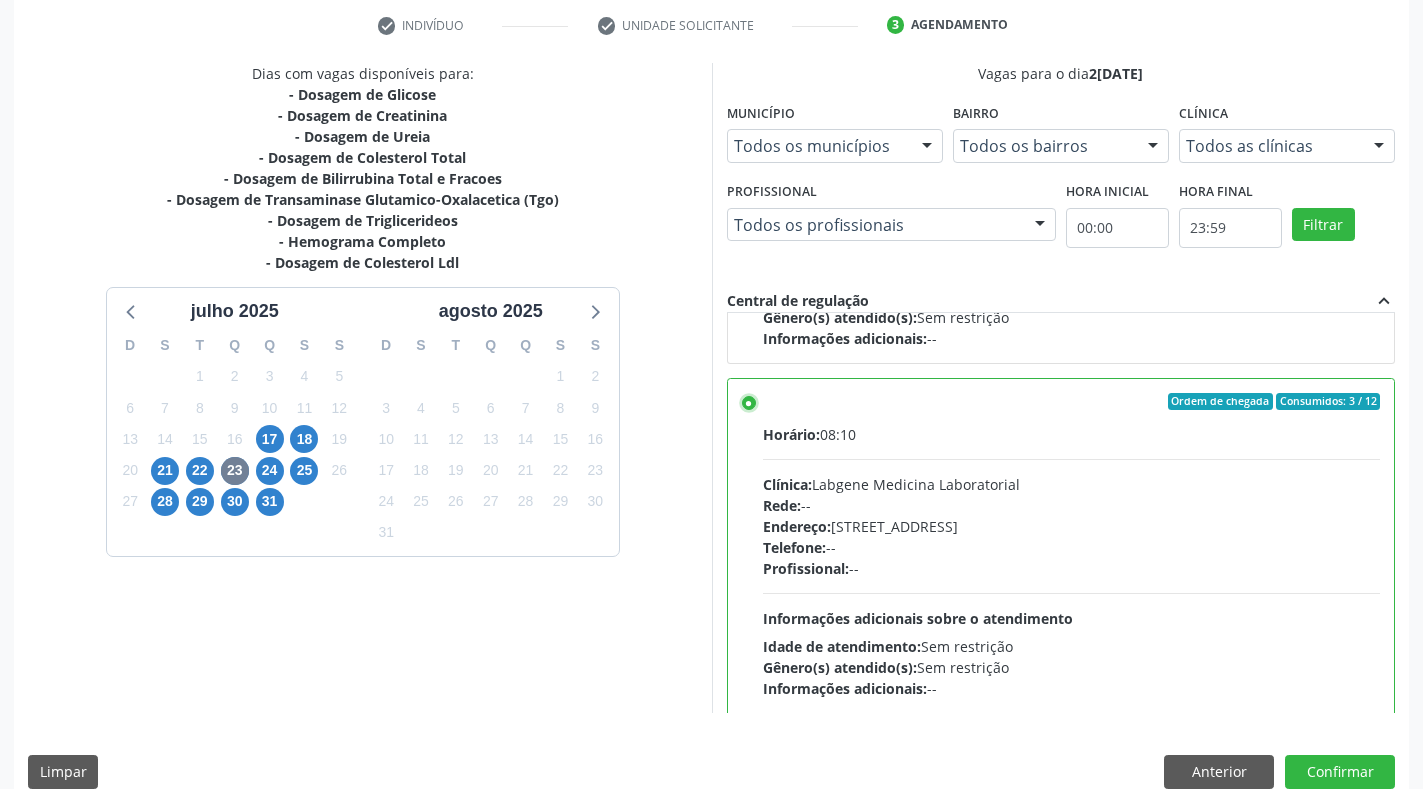 scroll, scrollTop: 406, scrollLeft: 0, axis: vertical 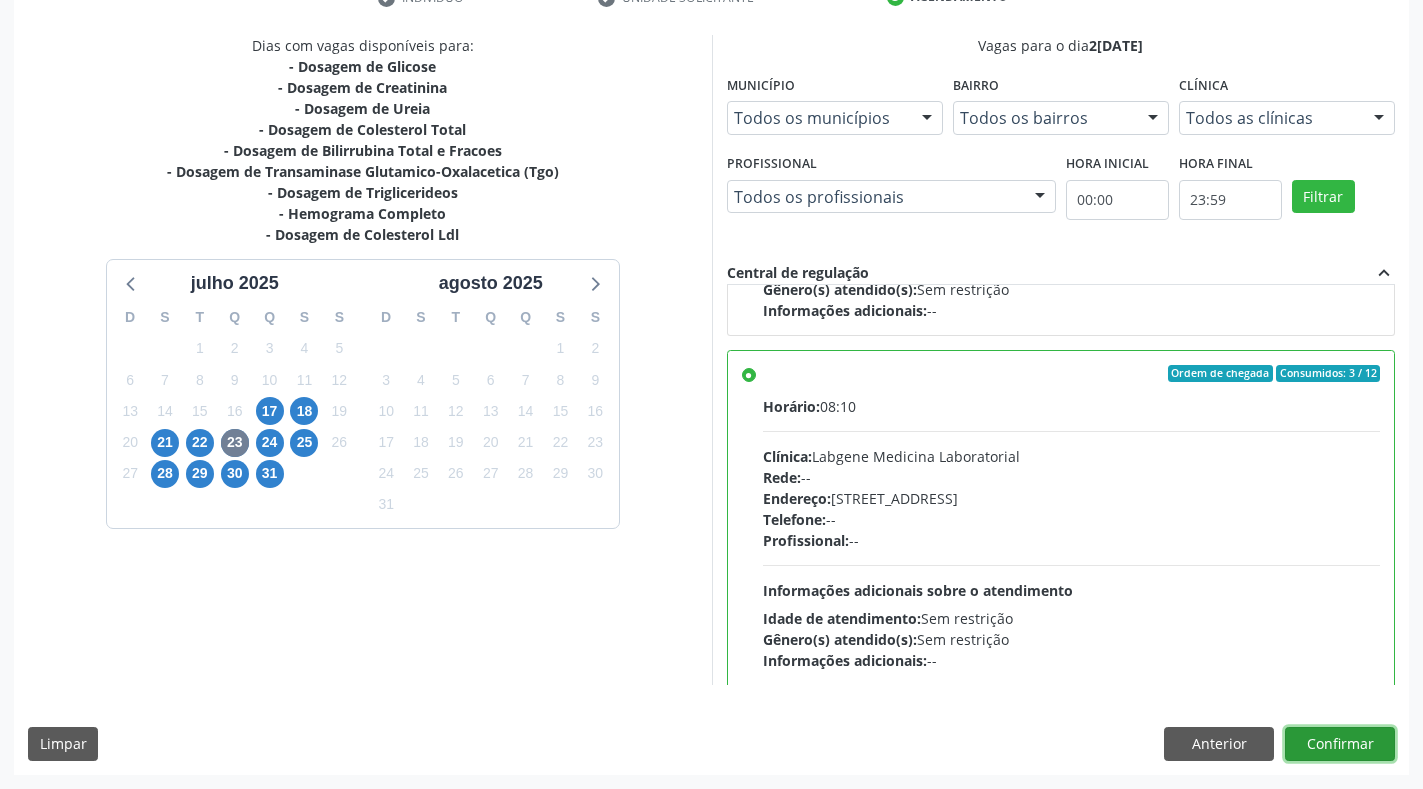 click on "Confirmar" at bounding box center [1340, 744] 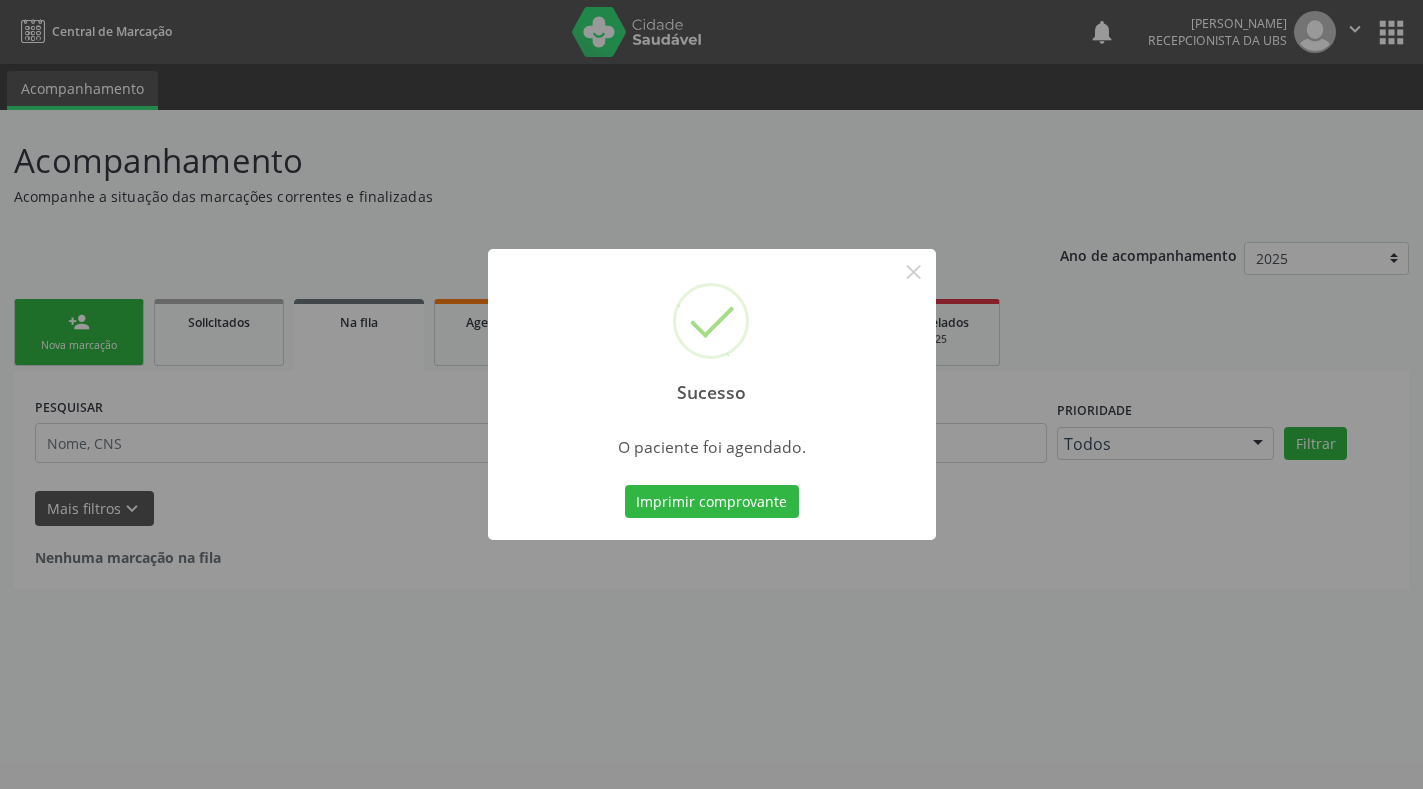 scroll, scrollTop: 0, scrollLeft: 0, axis: both 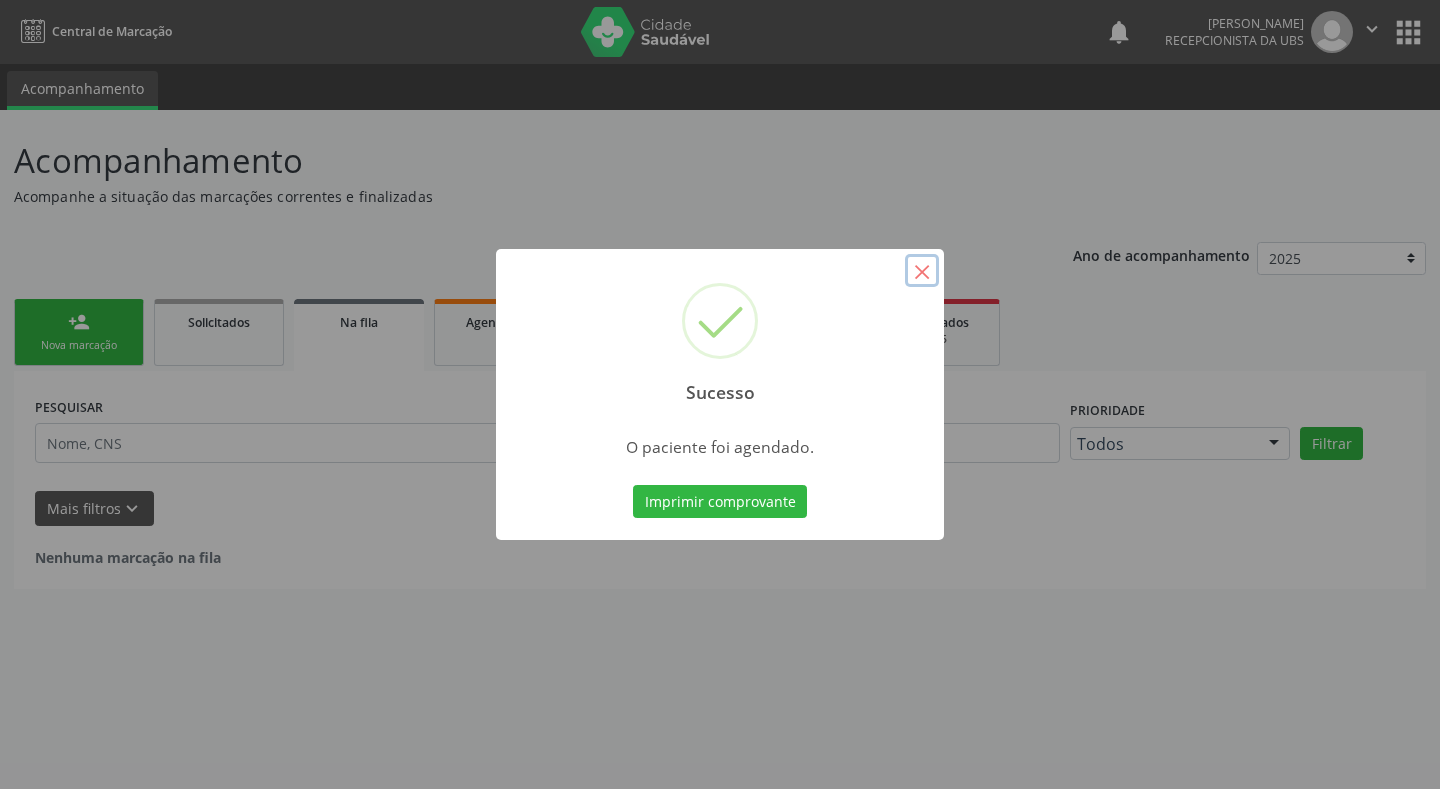 click on "×" at bounding box center [922, 271] 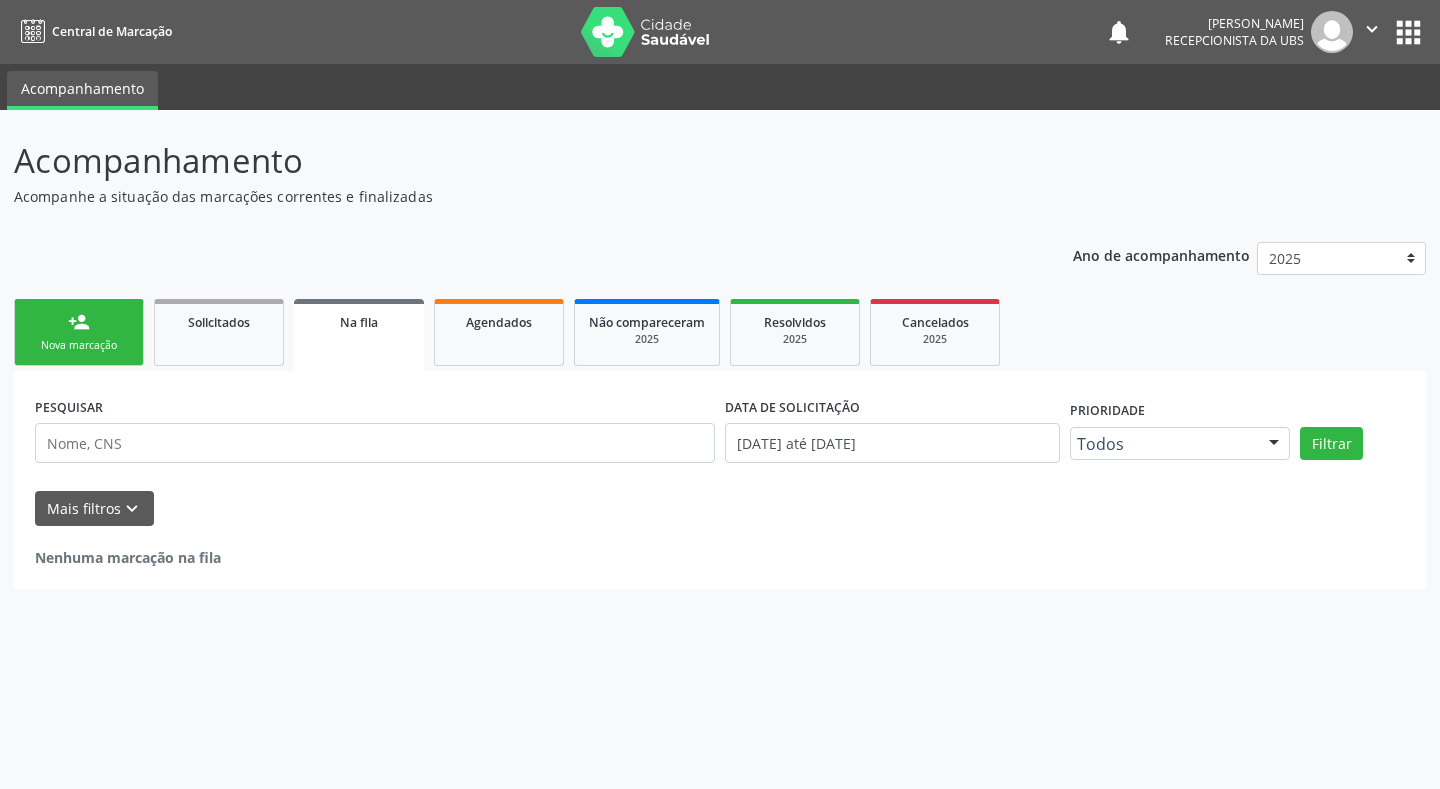 click on "Nova marcação" at bounding box center (79, 345) 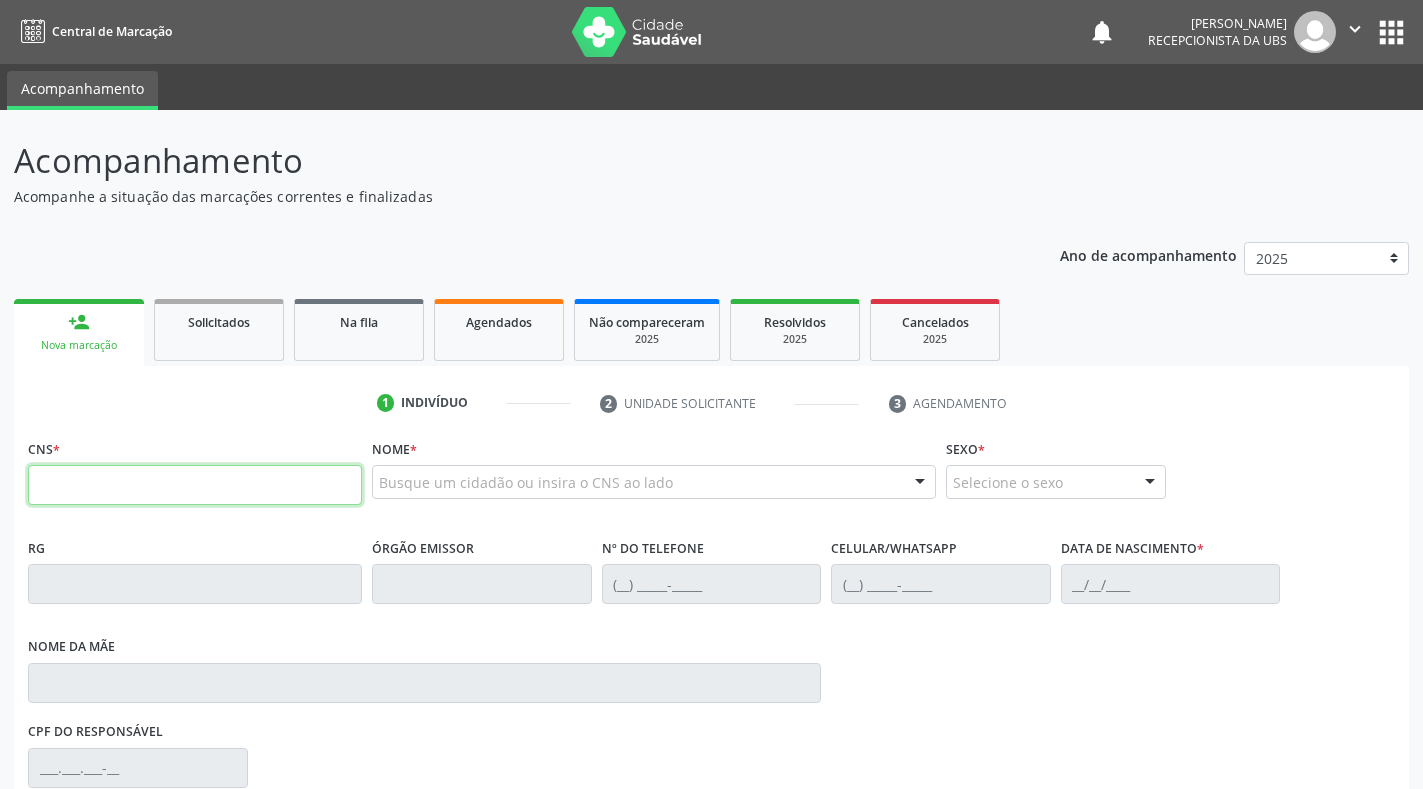 click at bounding box center [195, 485] 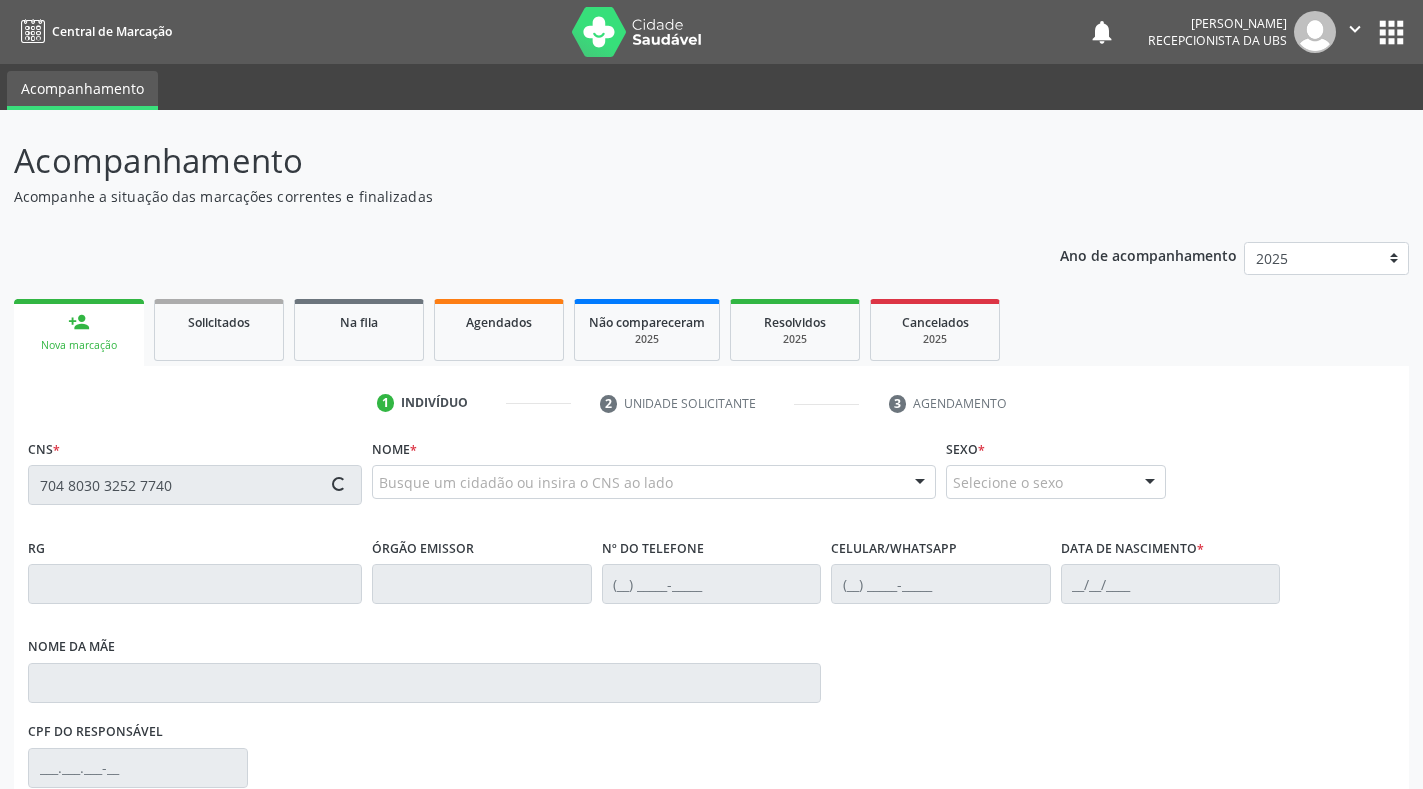 type on "704 8030 3252 7740" 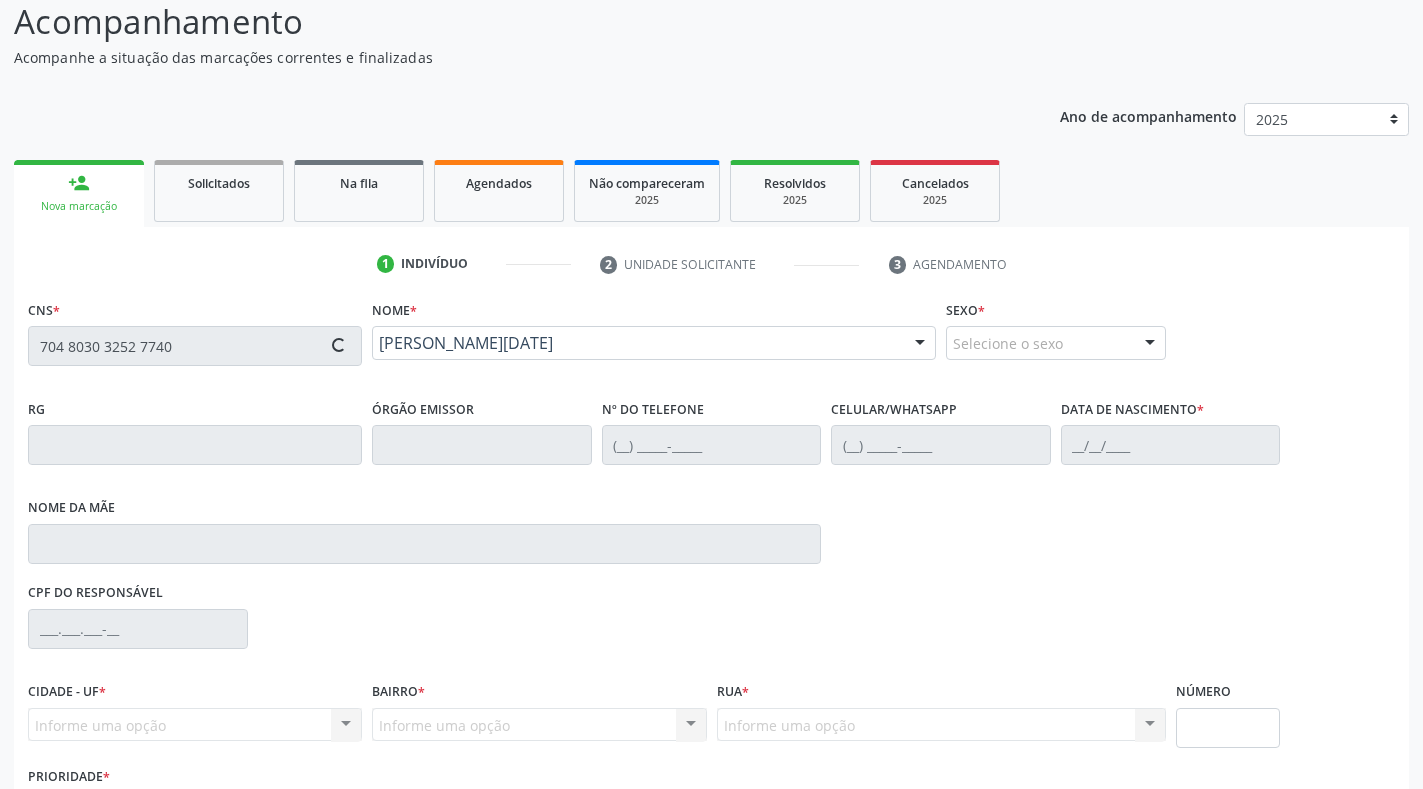 type on "(87) 99667-1581" 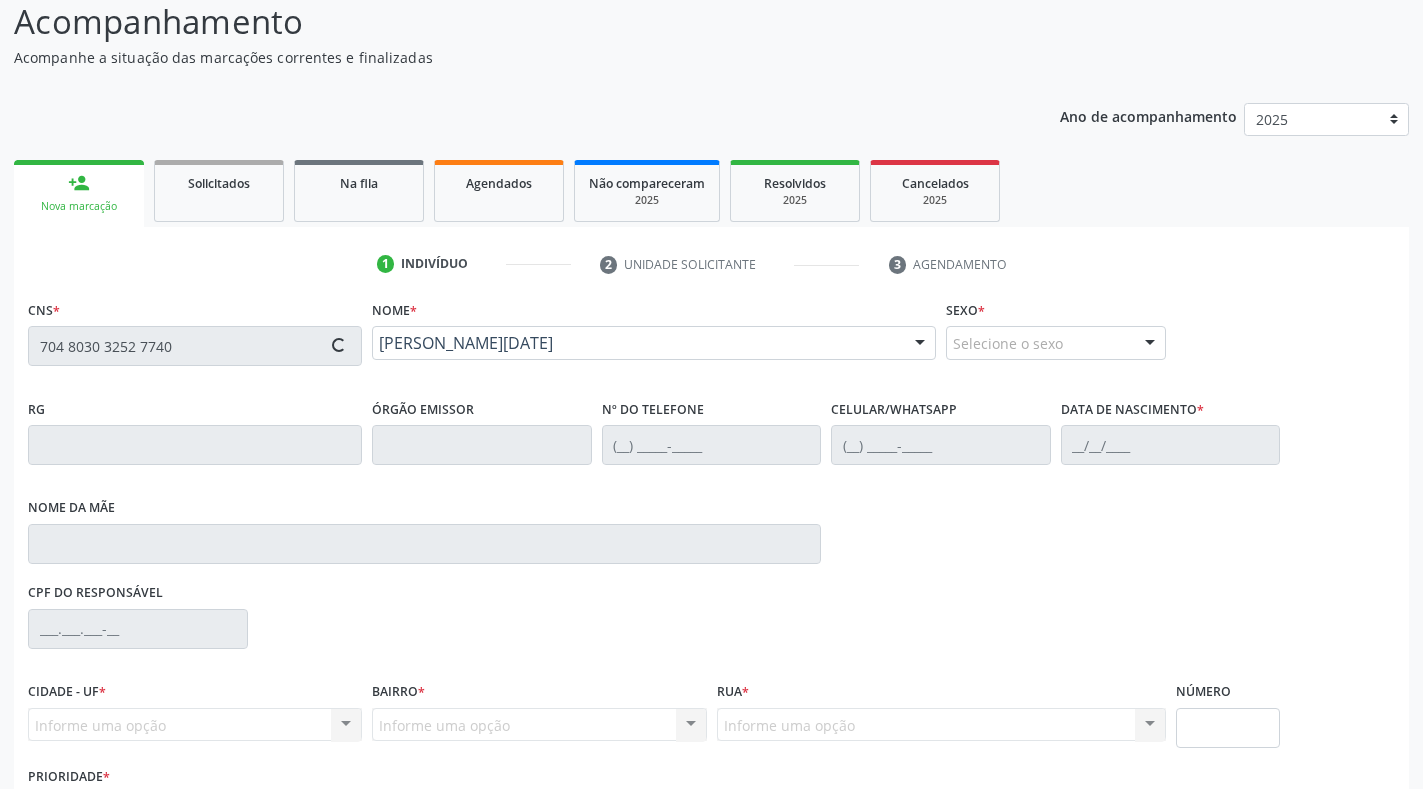 type on "07/08/1979" 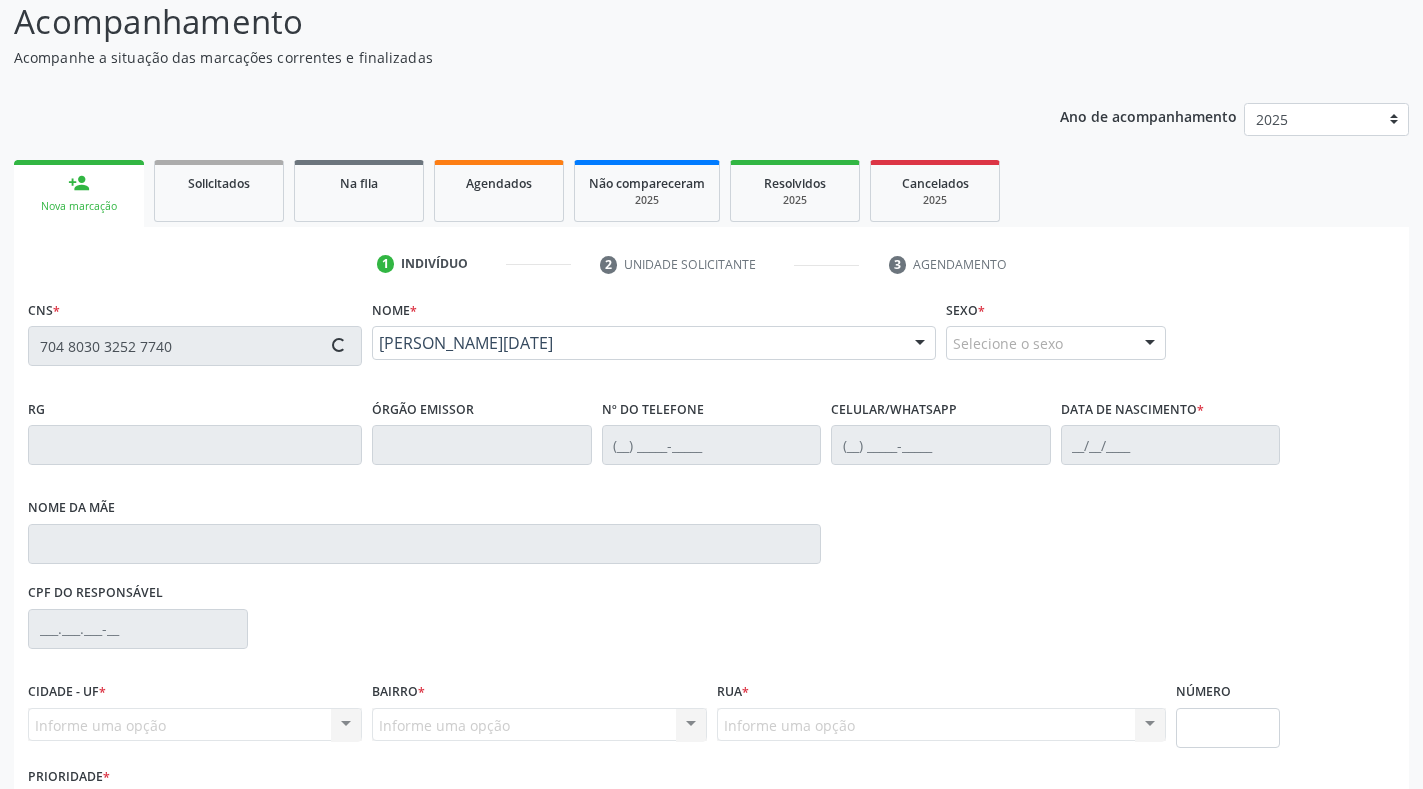 type on "Geraldina Tertulina da Rocha" 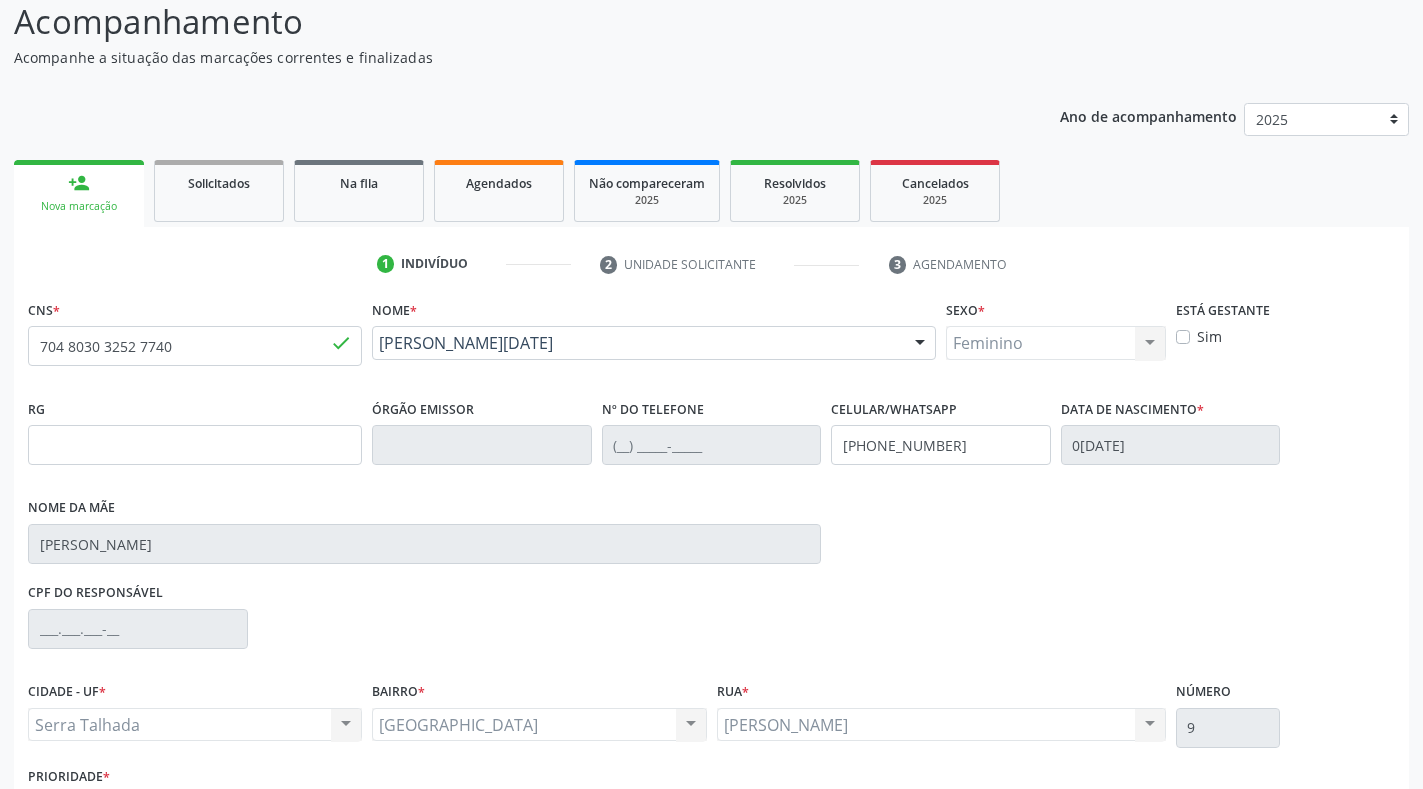 scroll, scrollTop: 281, scrollLeft: 0, axis: vertical 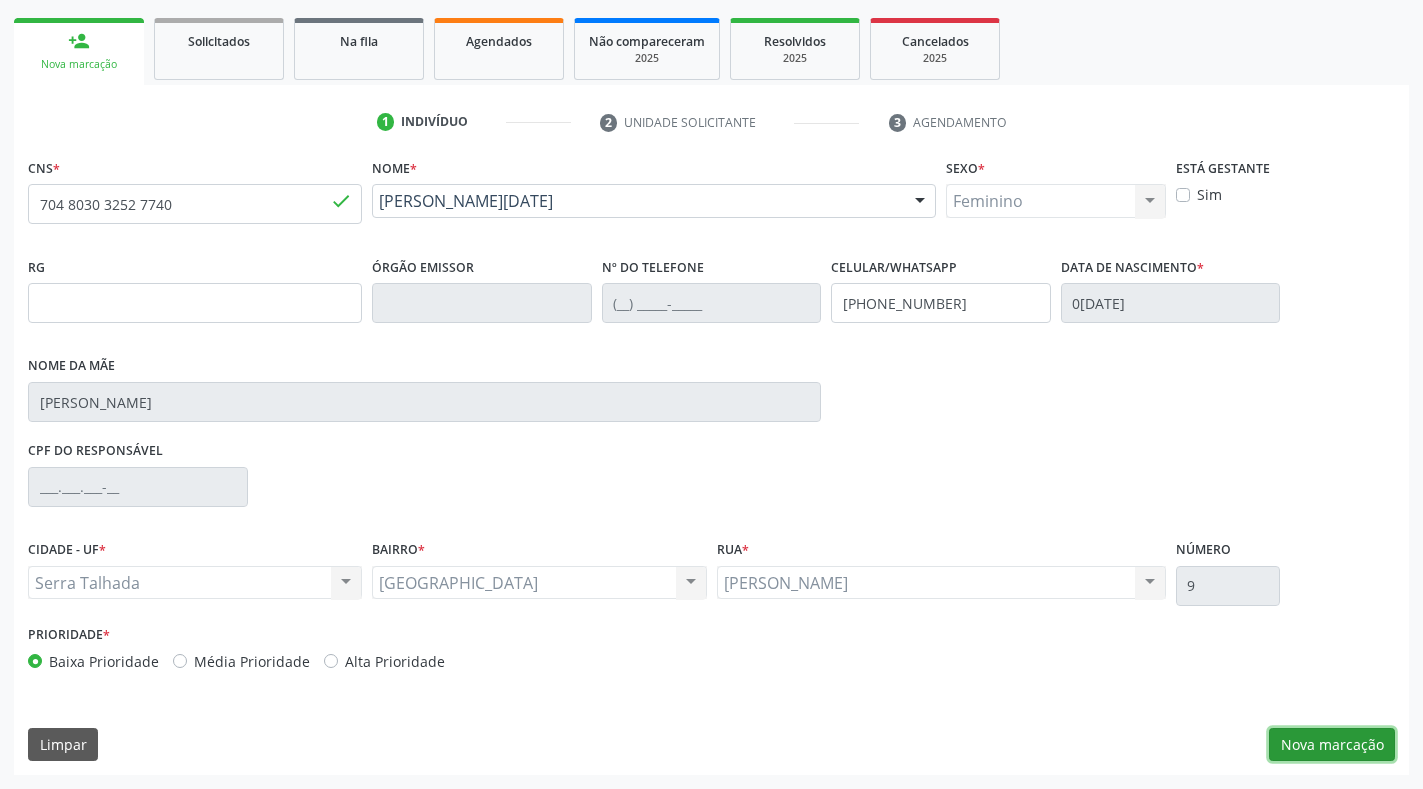 click on "Nova marcação" at bounding box center [1332, 745] 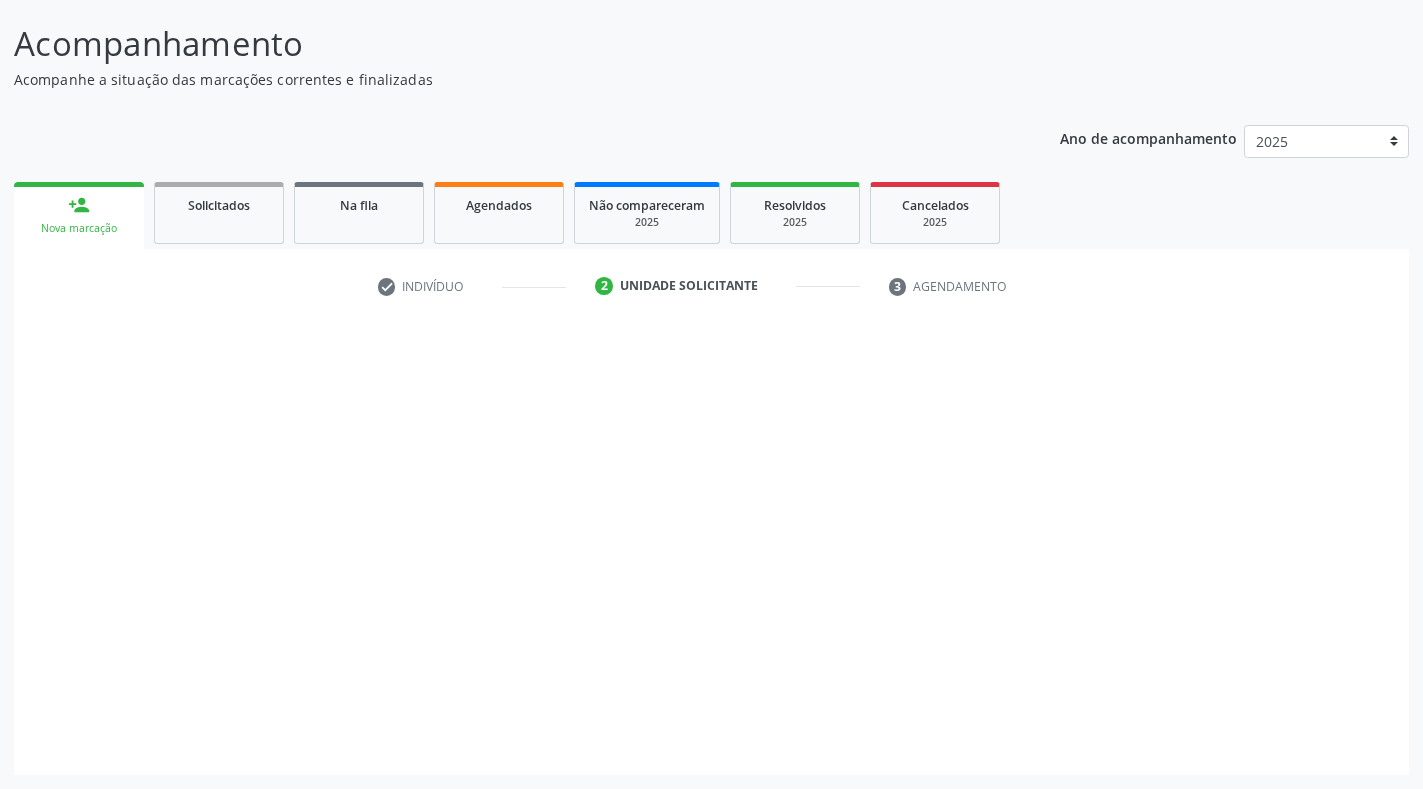 scroll, scrollTop: 117, scrollLeft: 0, axis: vertical 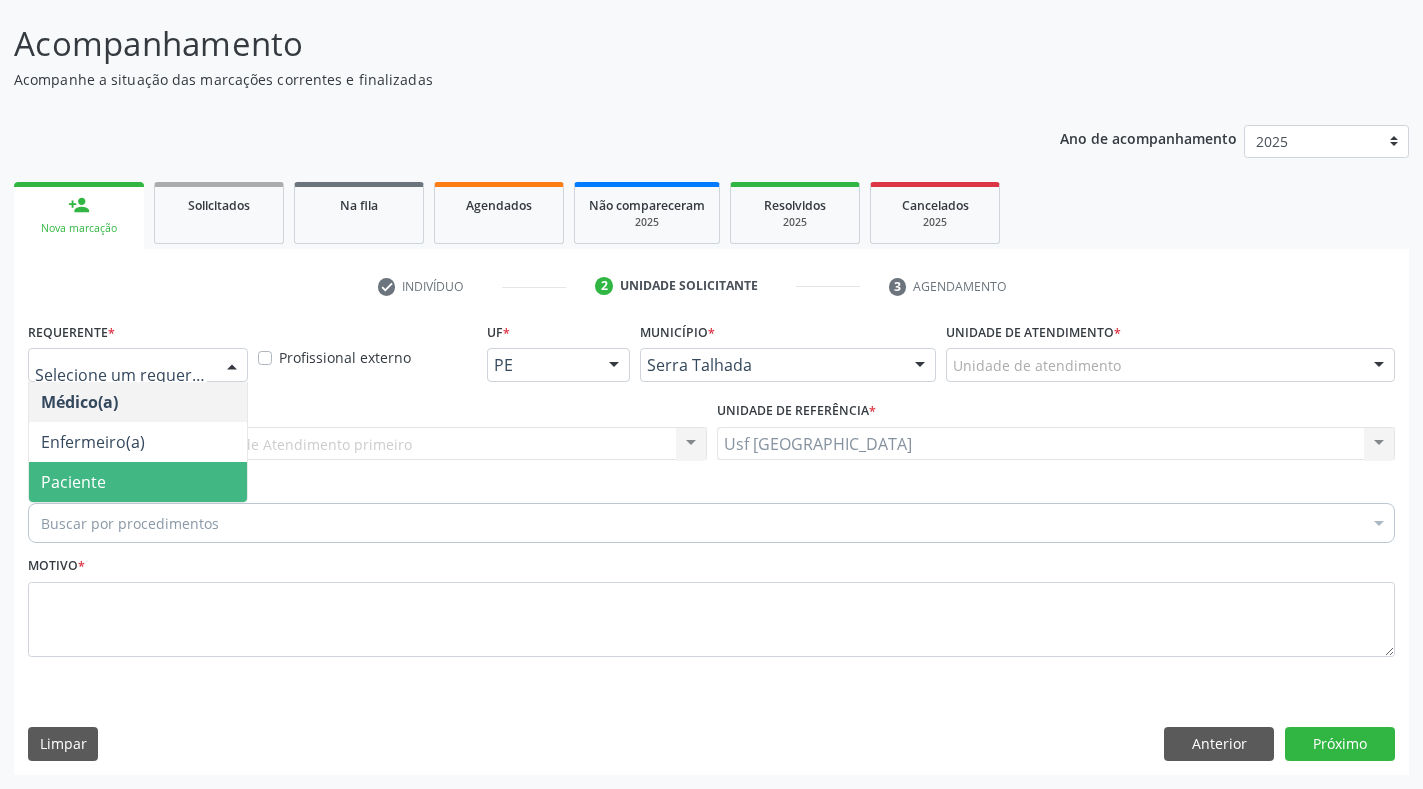 click on "Paciente" at bounding box center [138, 482] 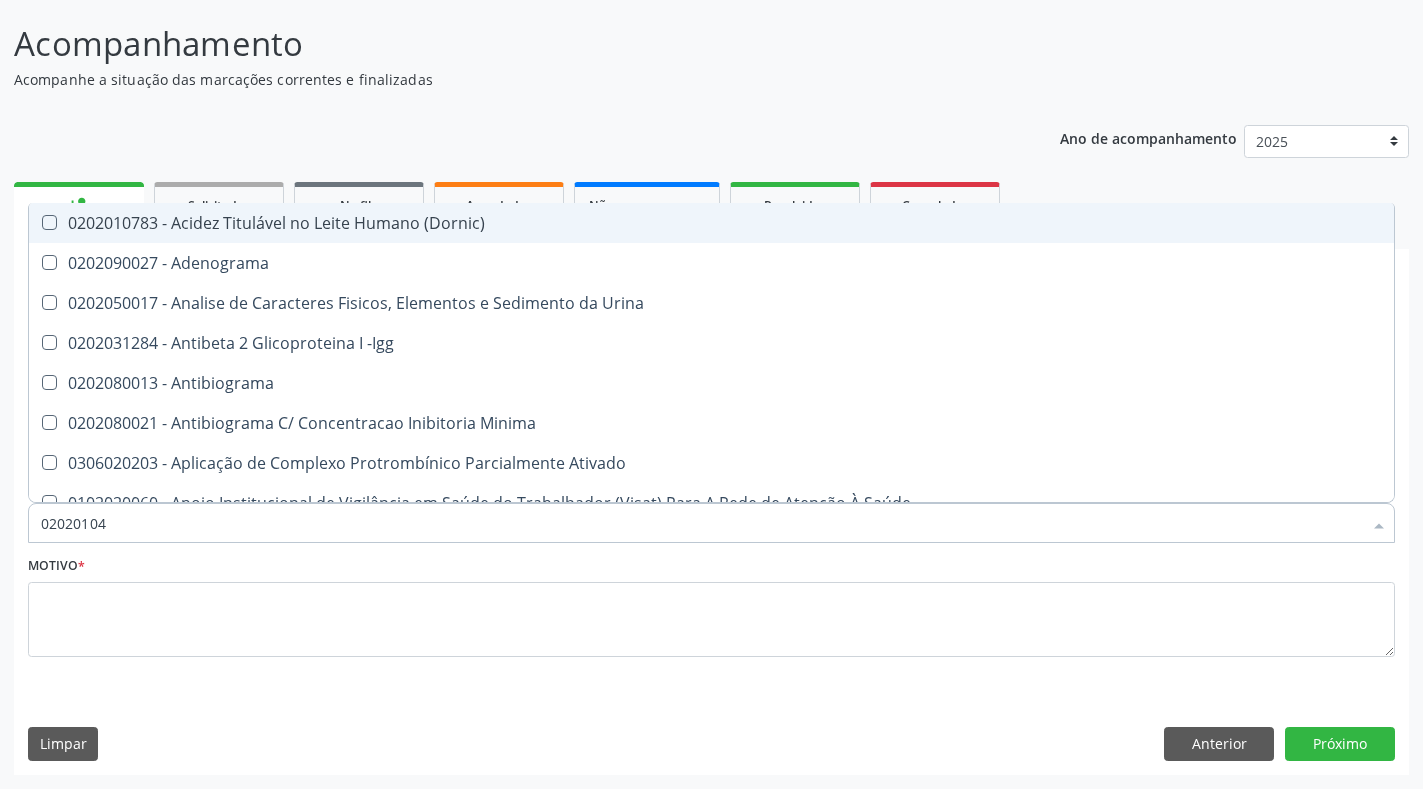 type on "020201047" 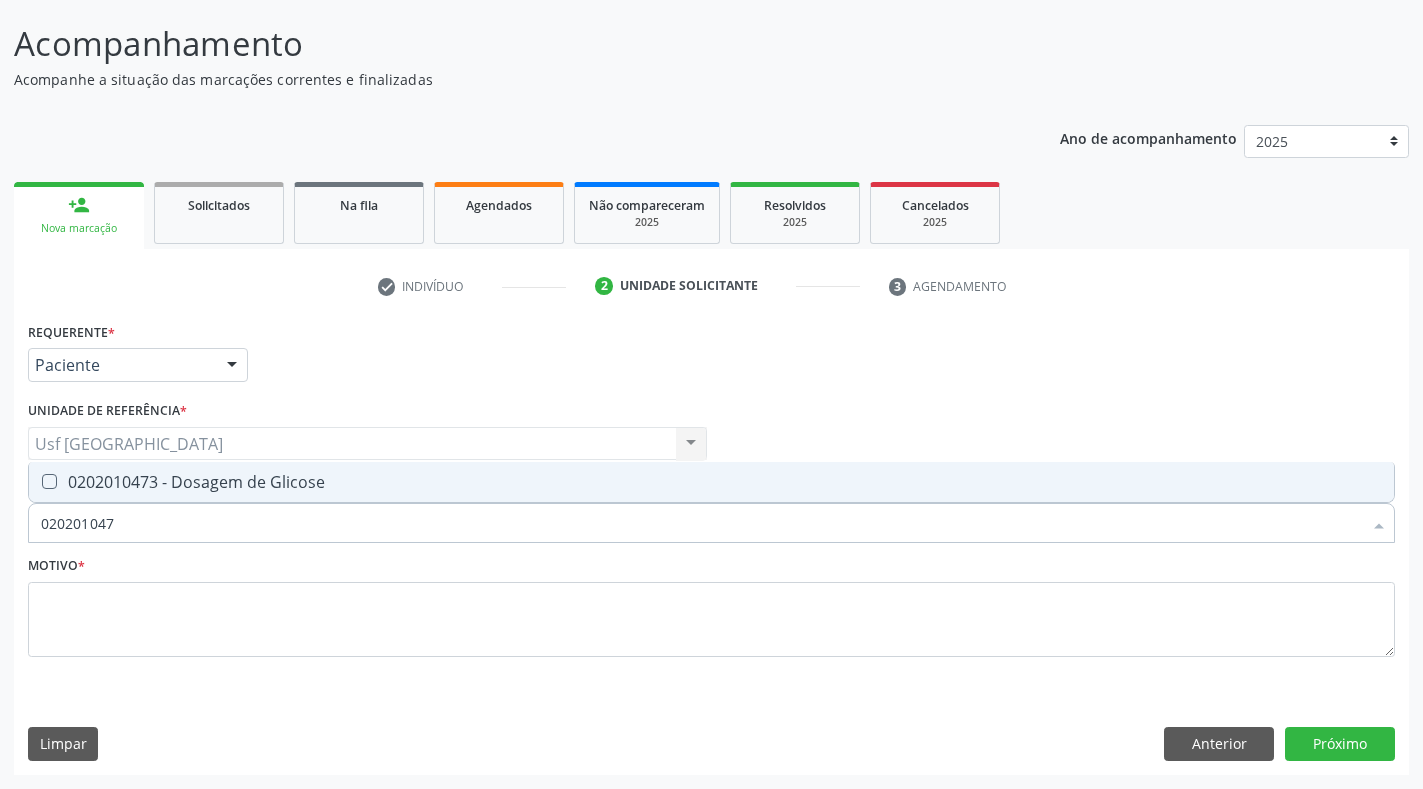 click on "0202010473 - Dosagem de Glicose" at bounding box center (711, 482) 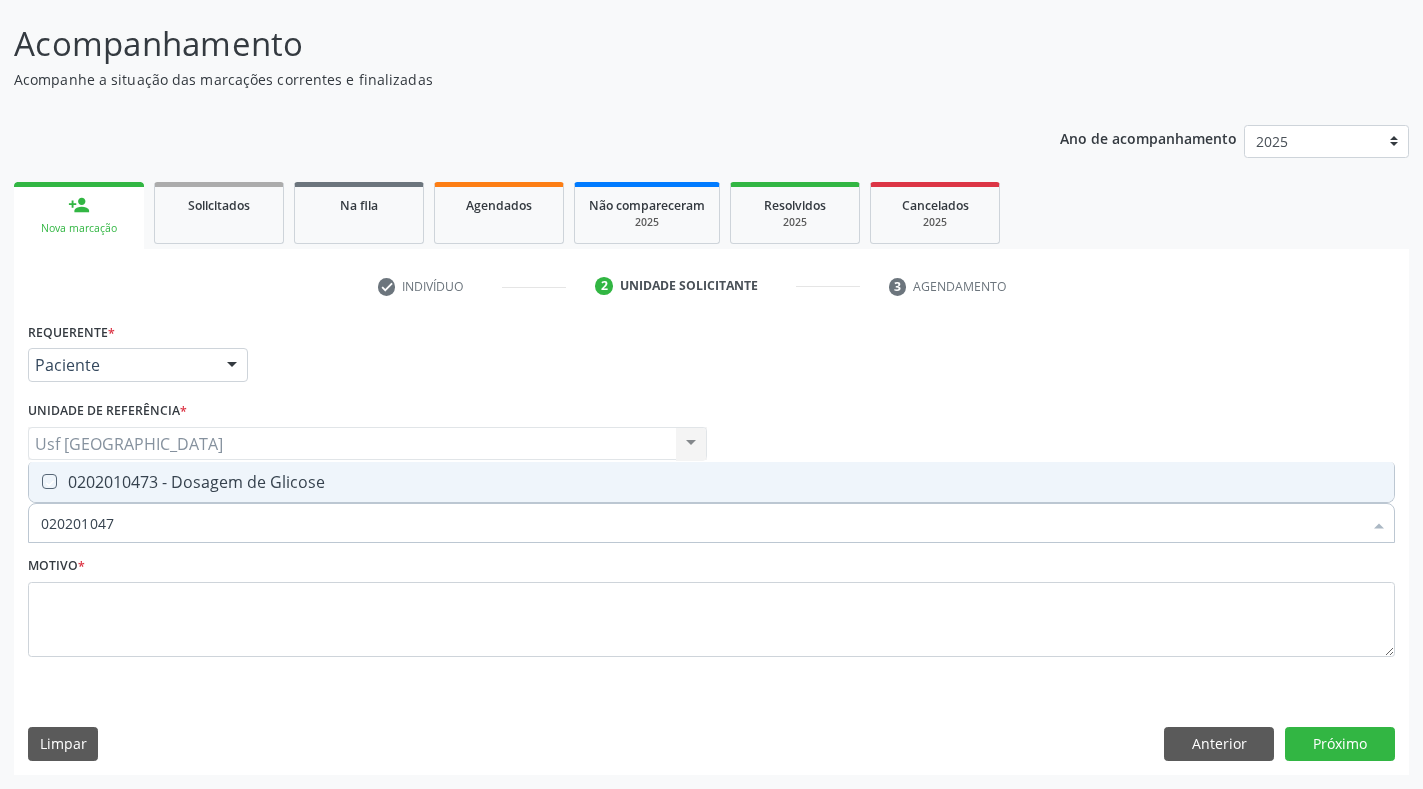 checkbox on "true" 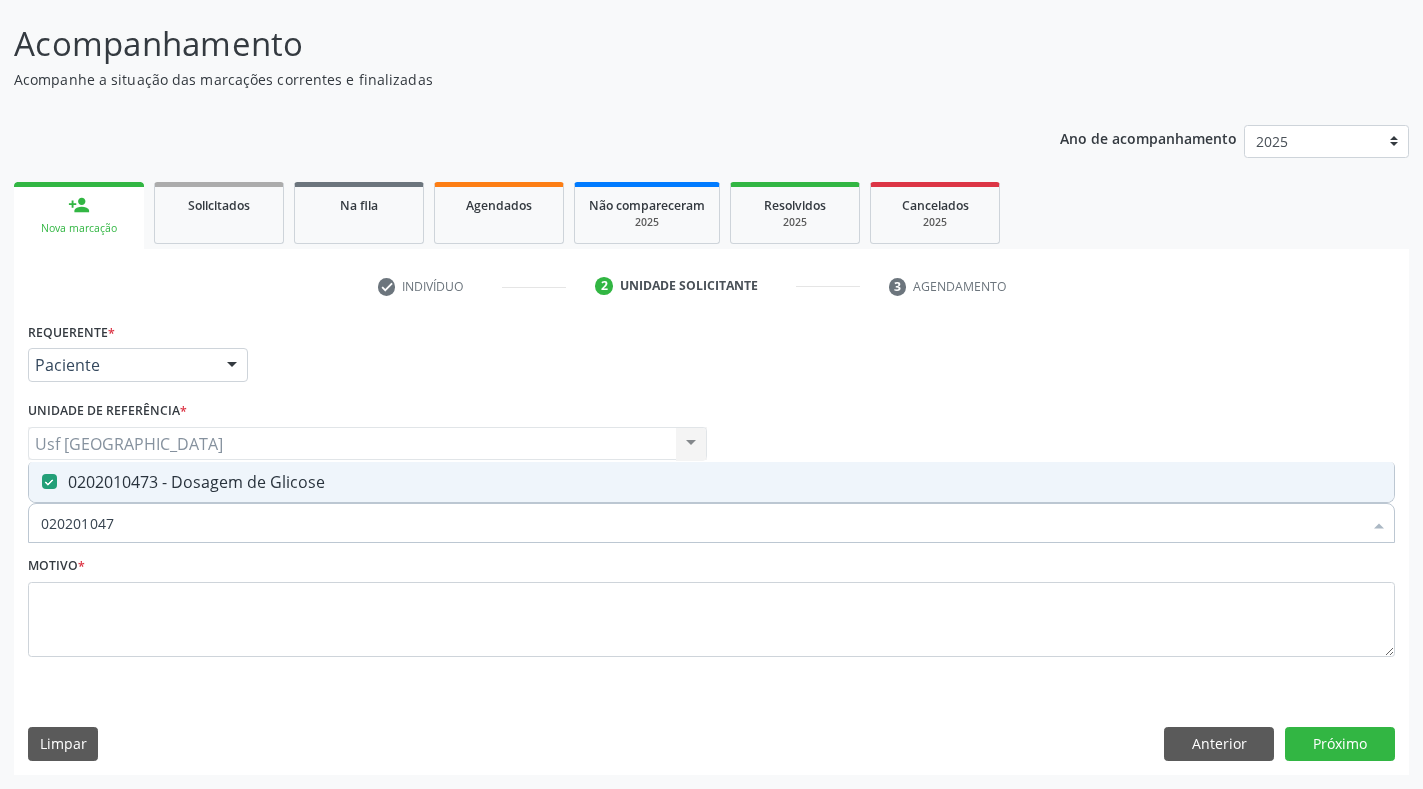 drag, startPoint x: 116, startPoint y: 520, endPoint x: 0, endPoint y: 546, distance: 118.87809 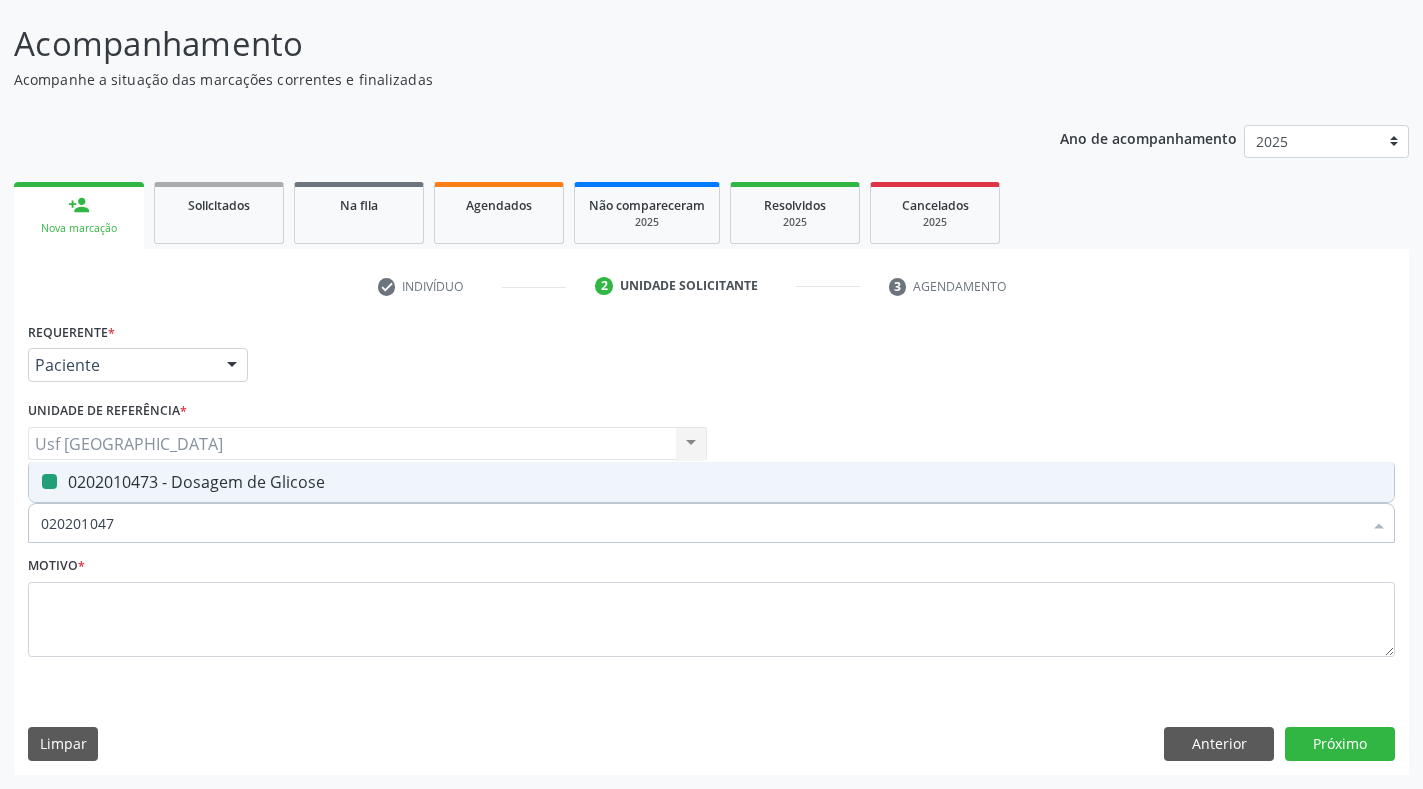 type 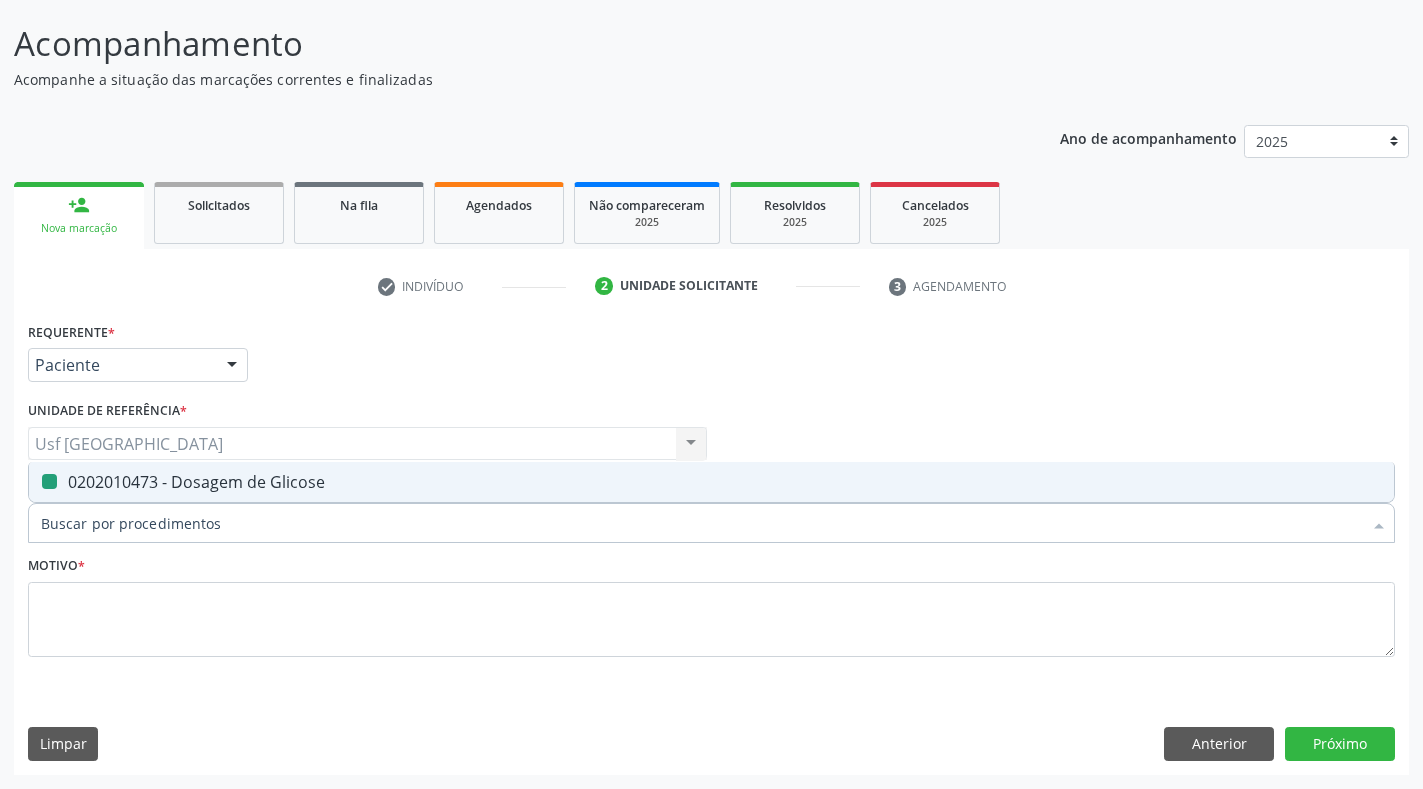 checkbox on "false" 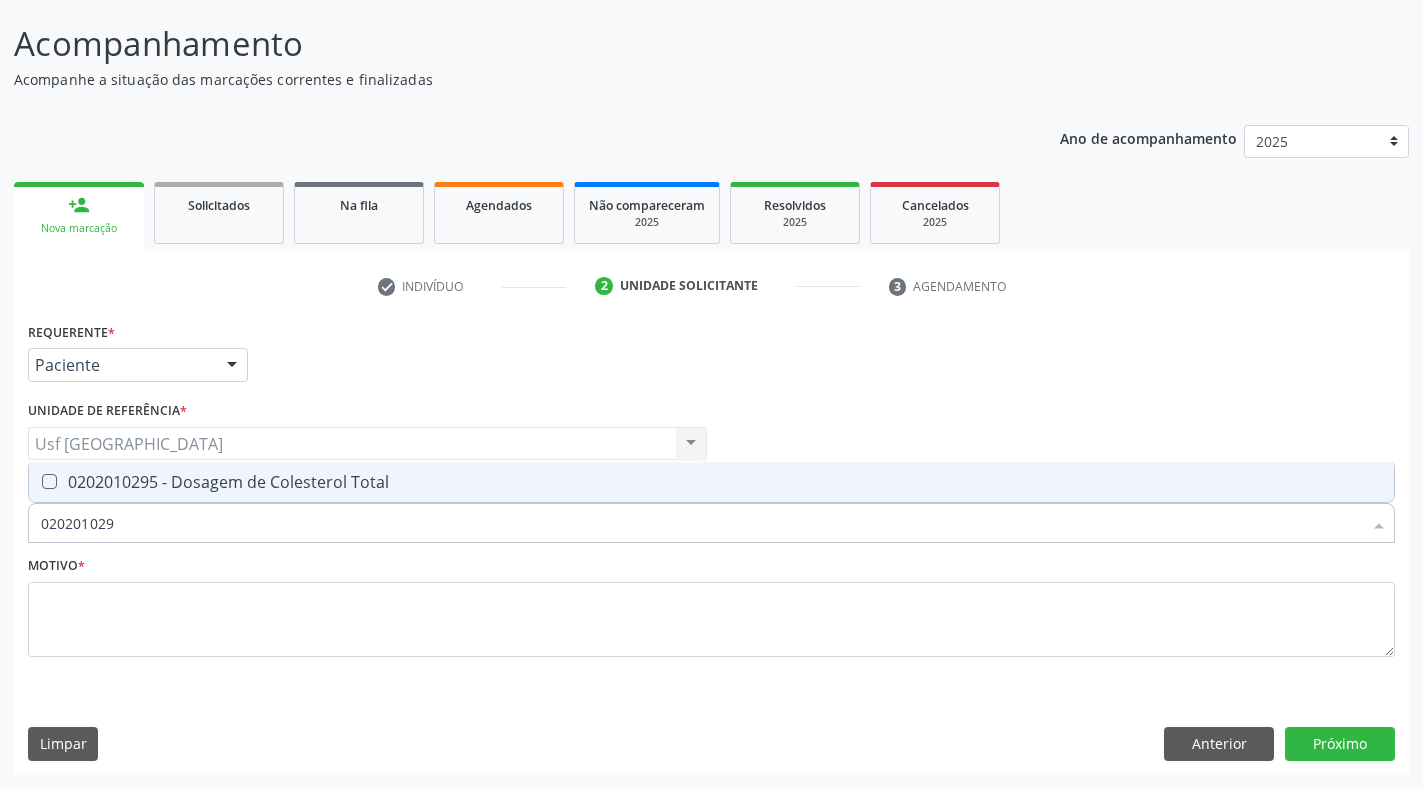 type on "0202010295" 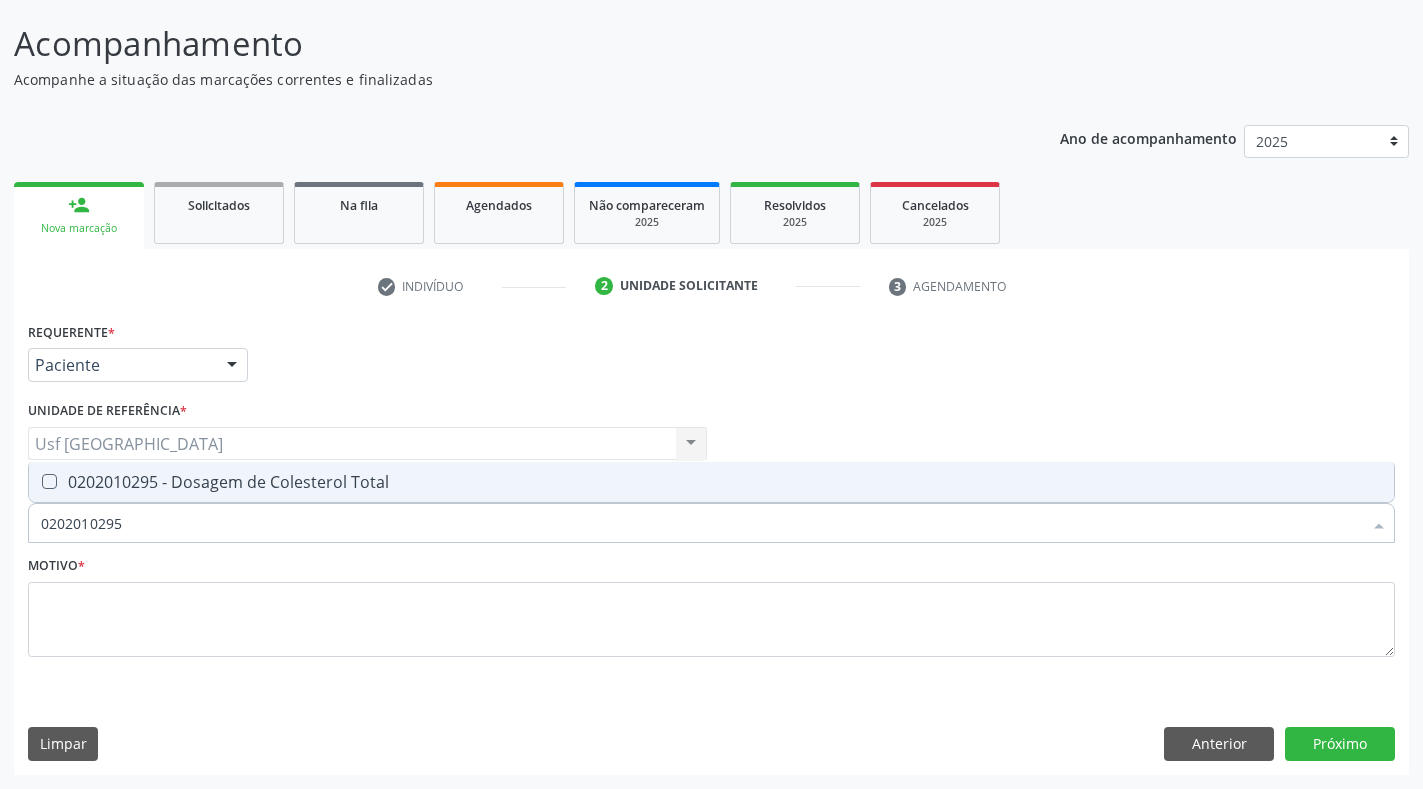 click on "0202010295 - Dosagem de Colesterol Total" at bounding box center [711, 482] 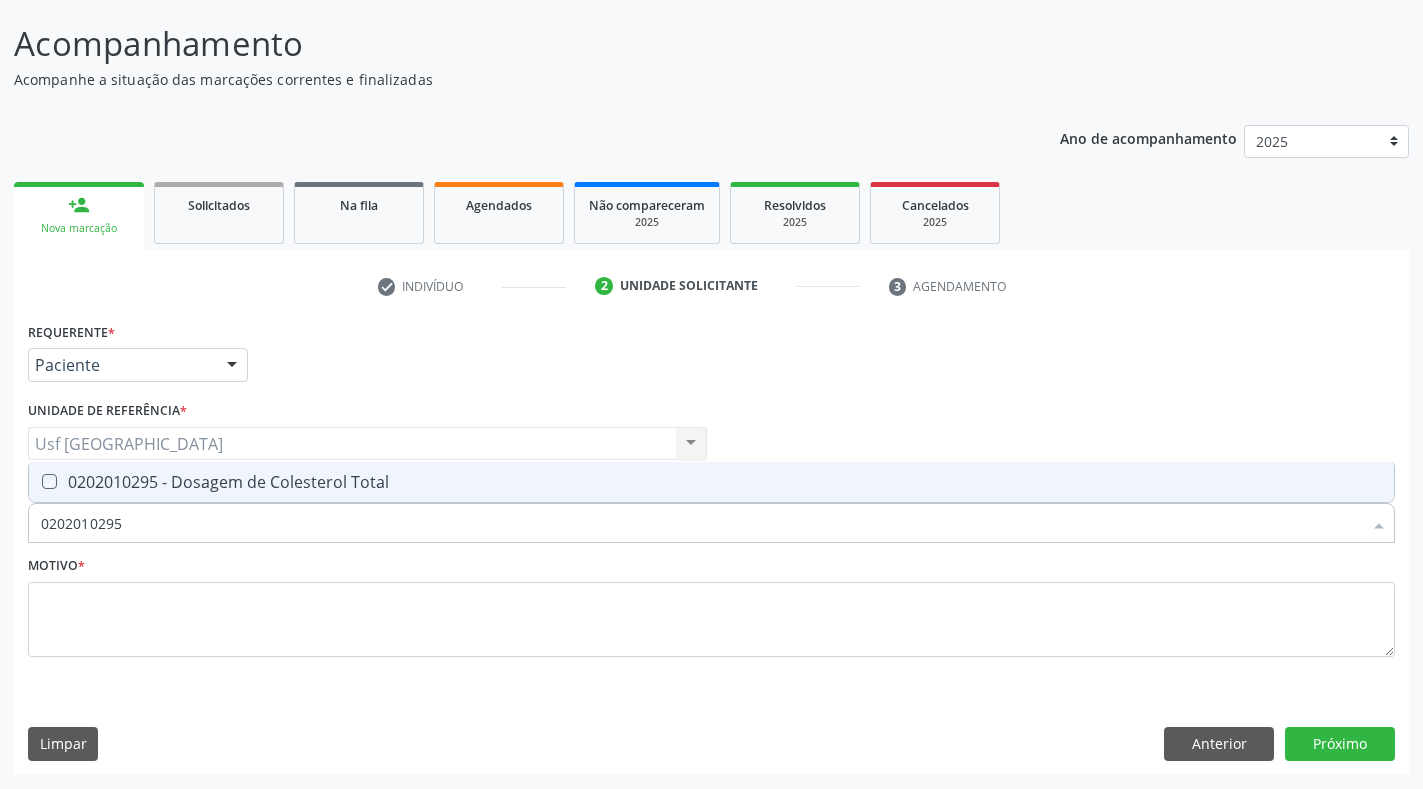 checkbox on "true" 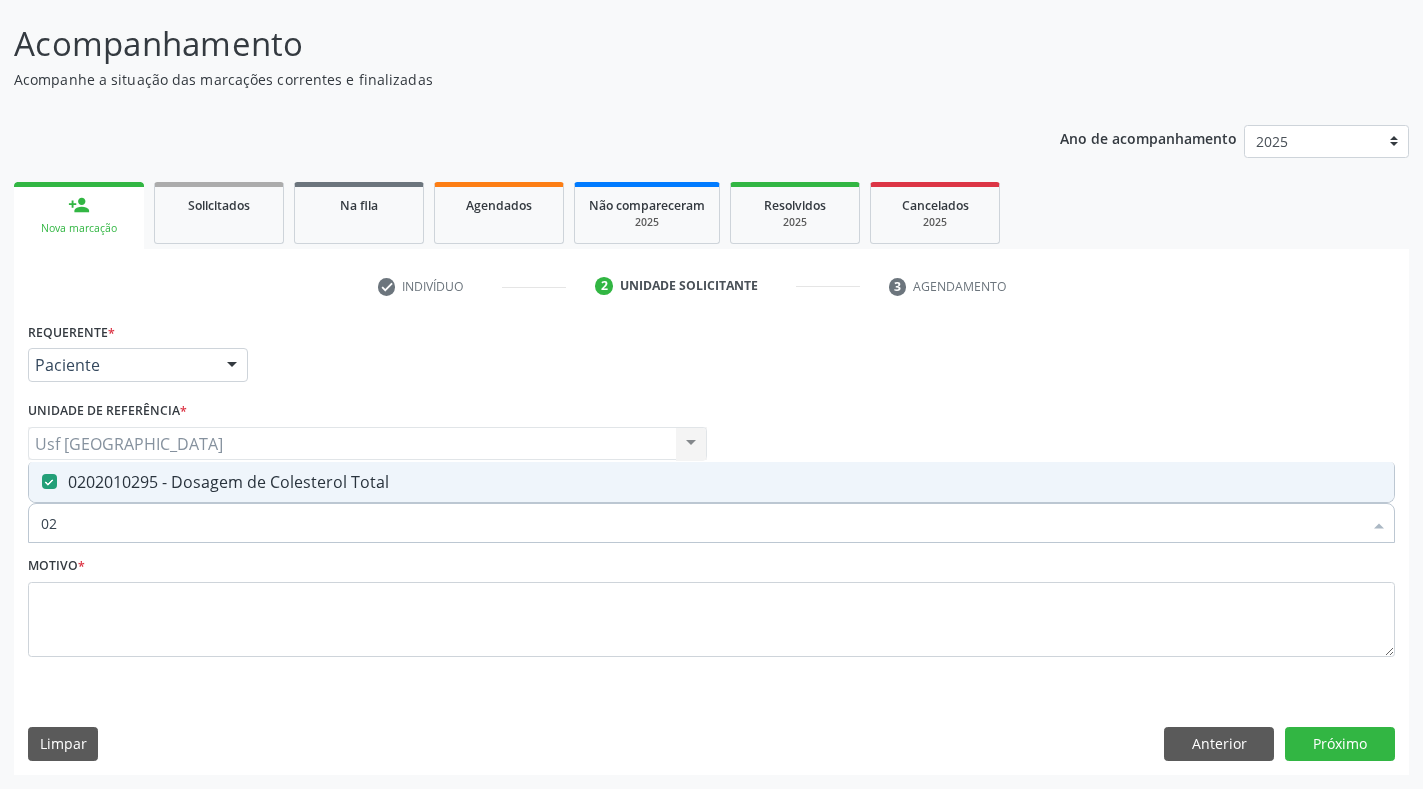 type on "0" 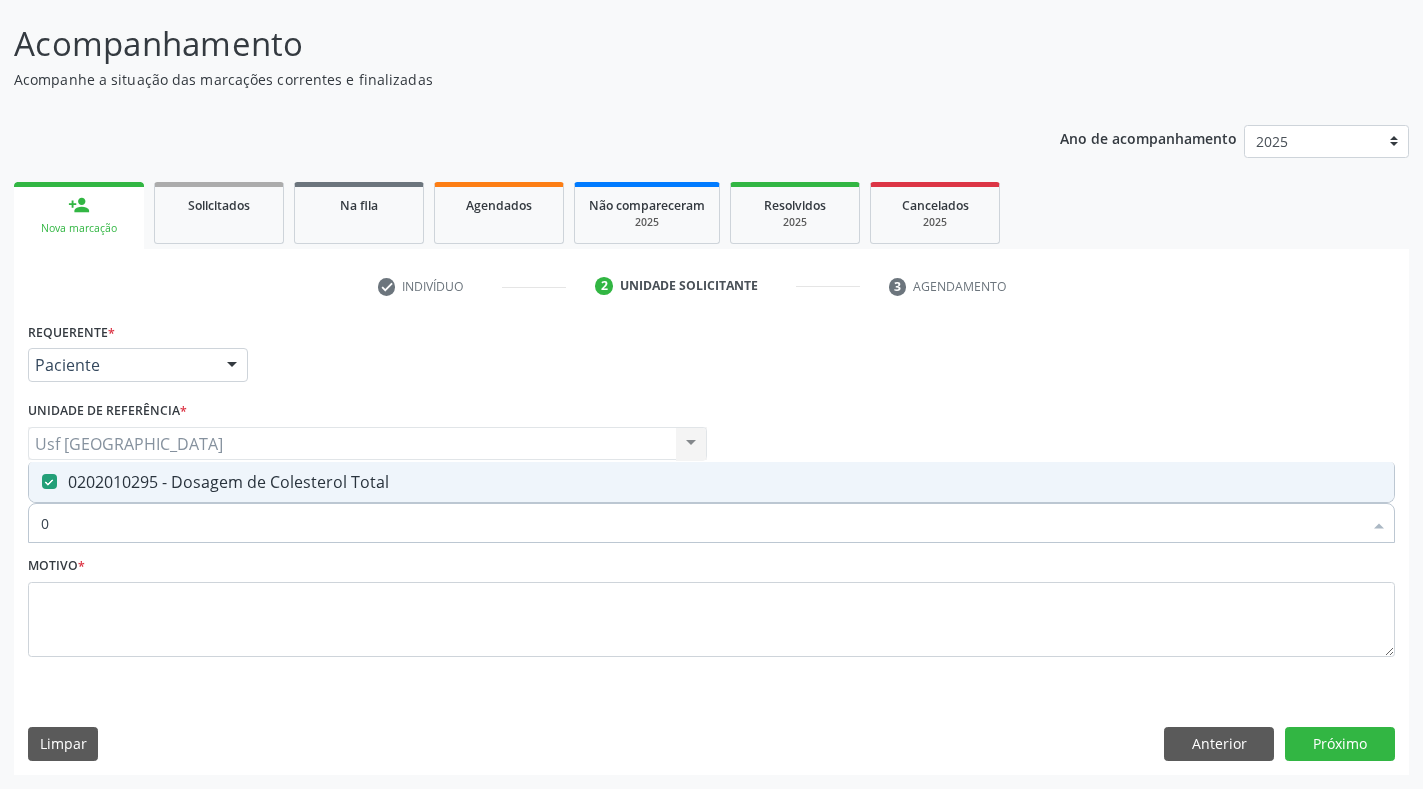 type 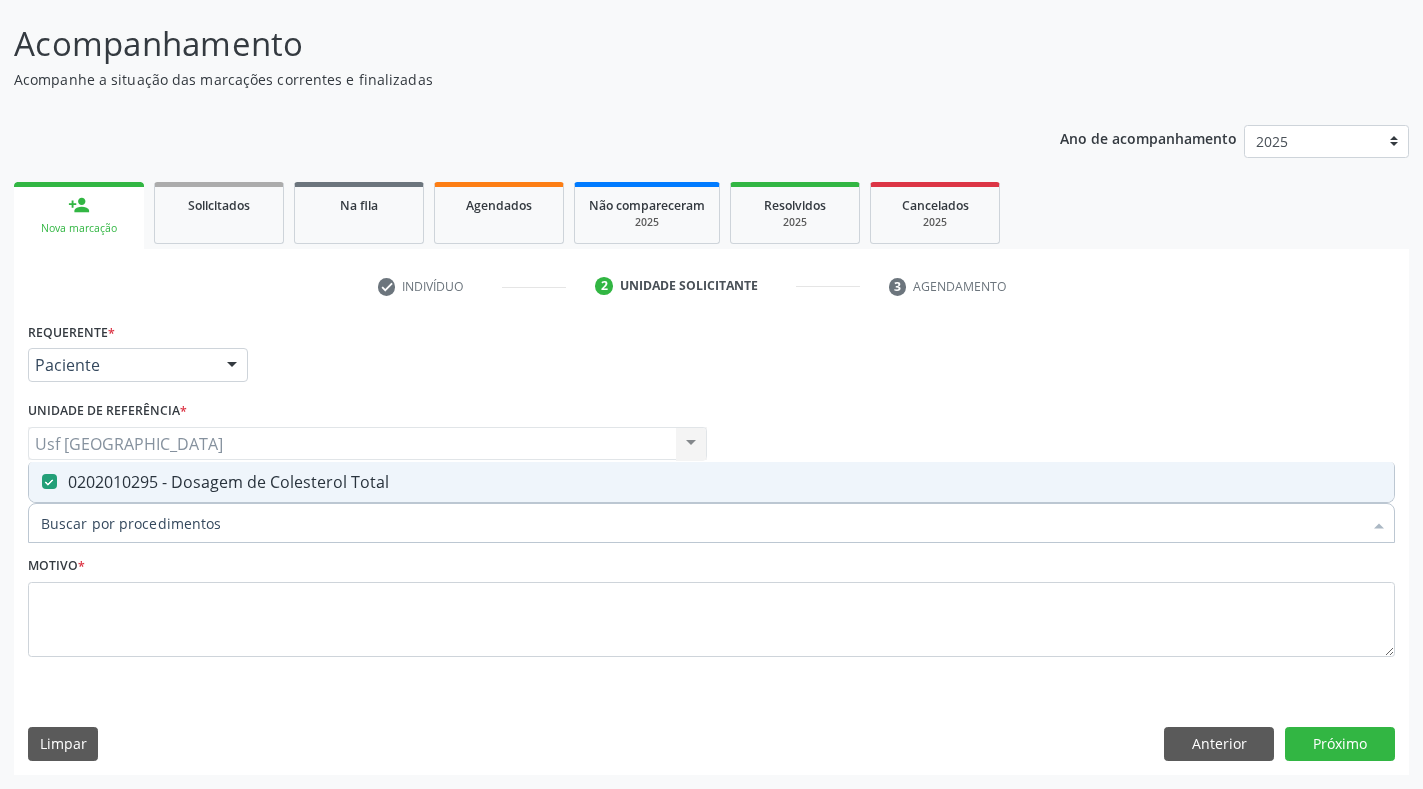 checkbox on "false" 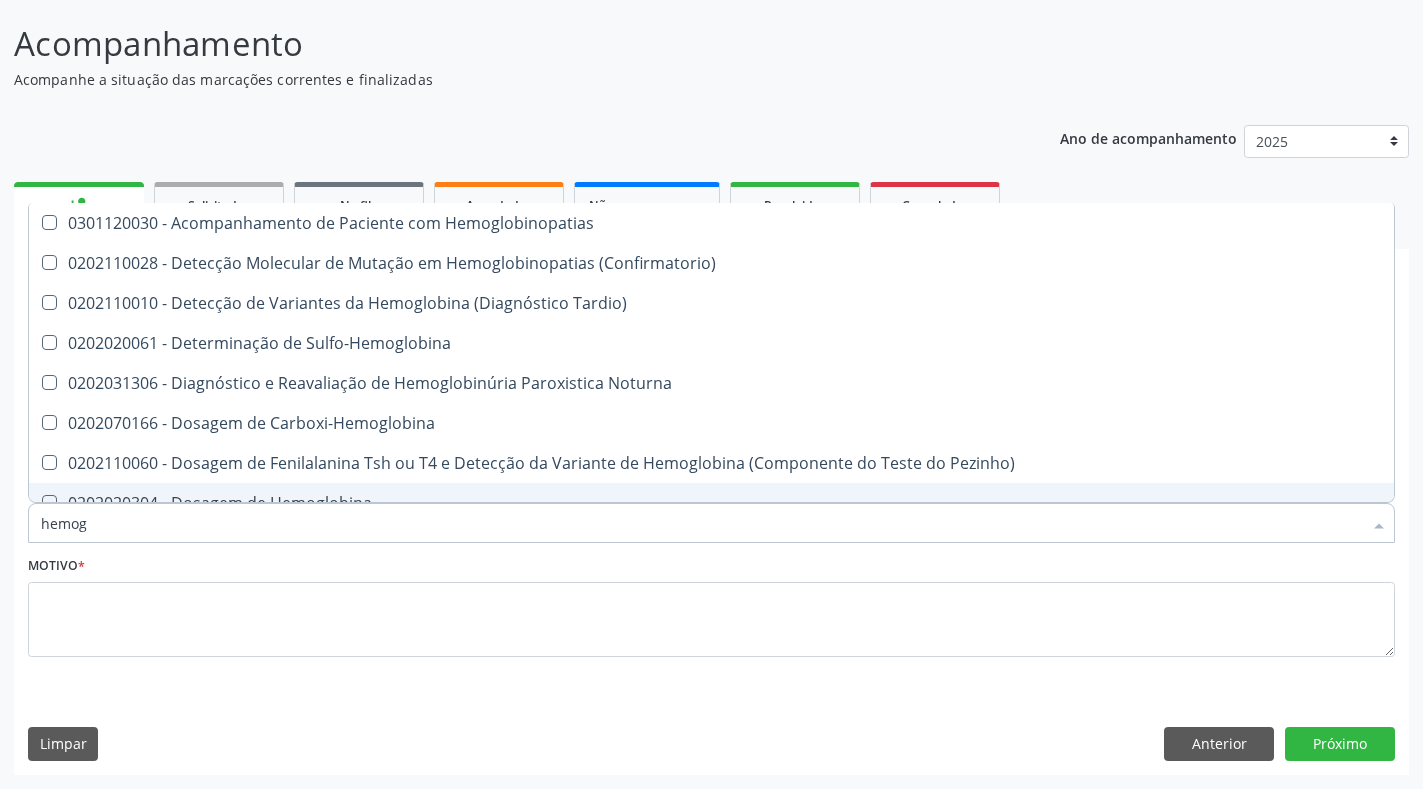 type on "hemogr" 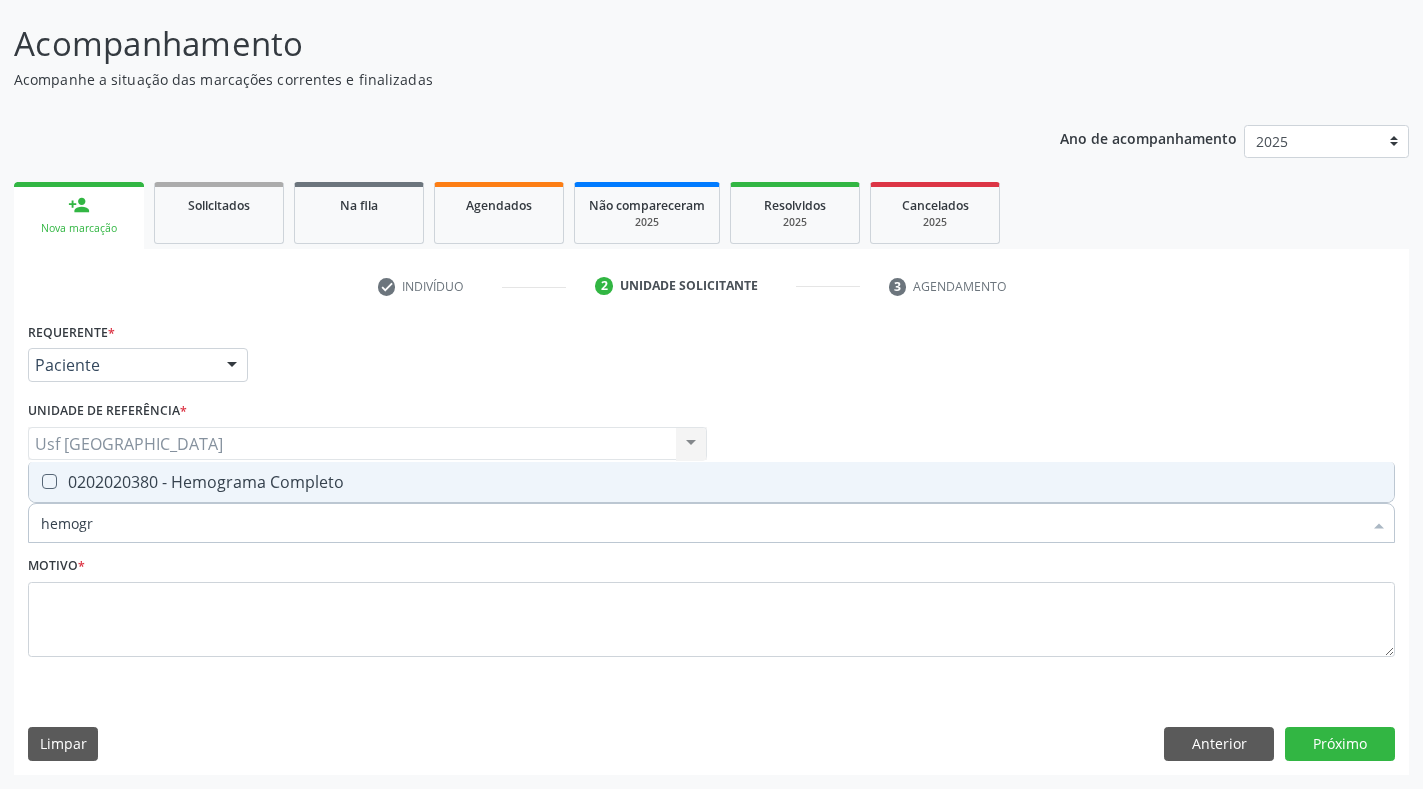 click on "0202020380 - Hemograma Completo" at bounding box center [711, 482] 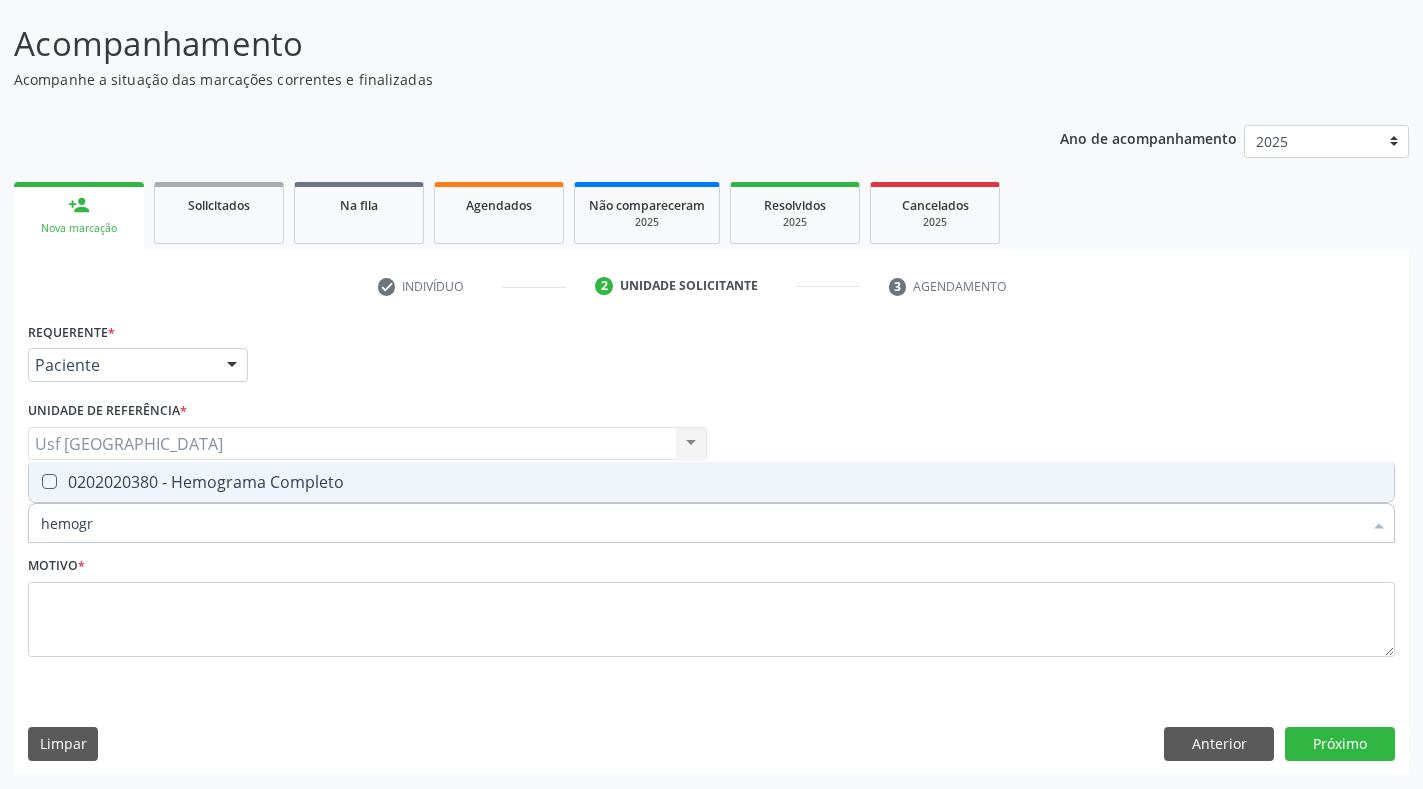 checkbox on "true" 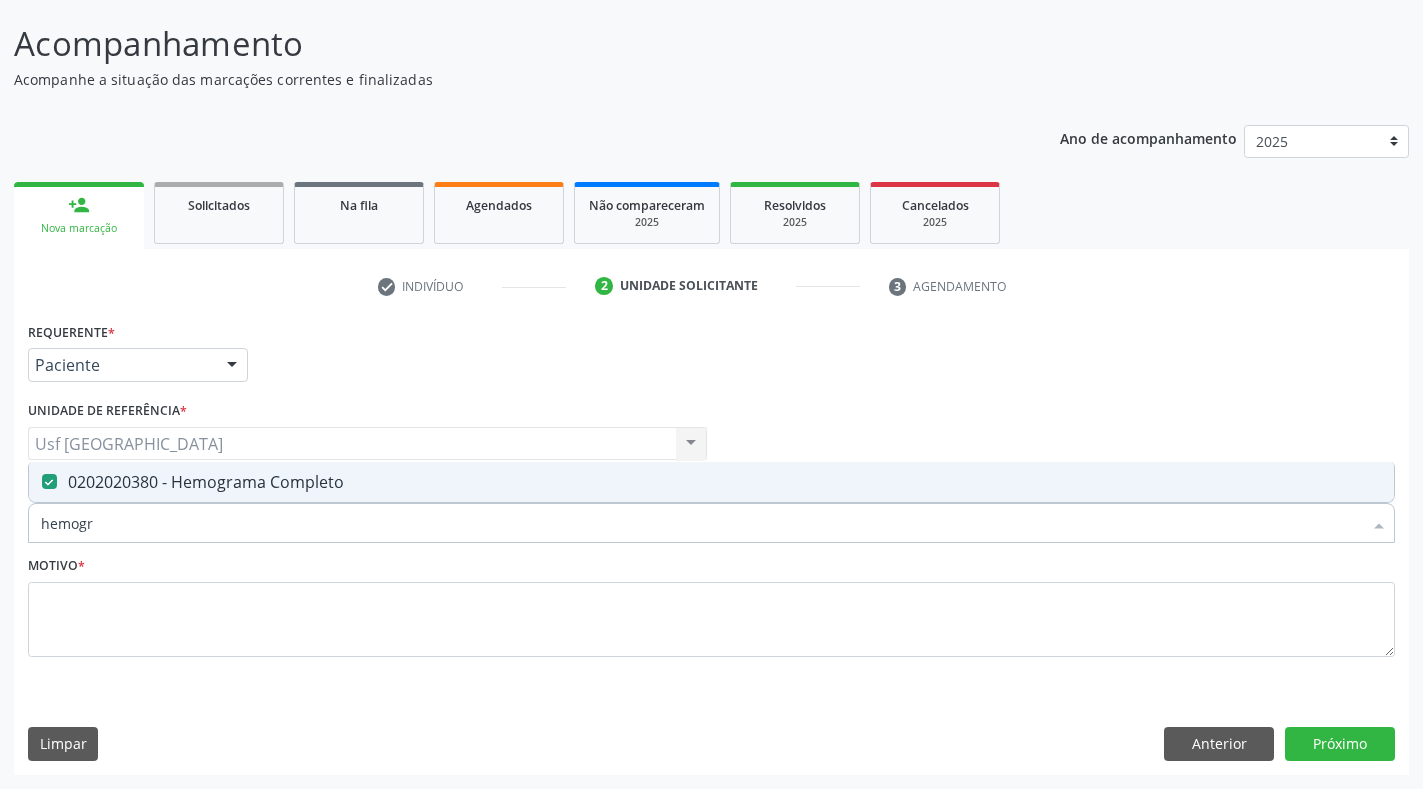type on "hemog" 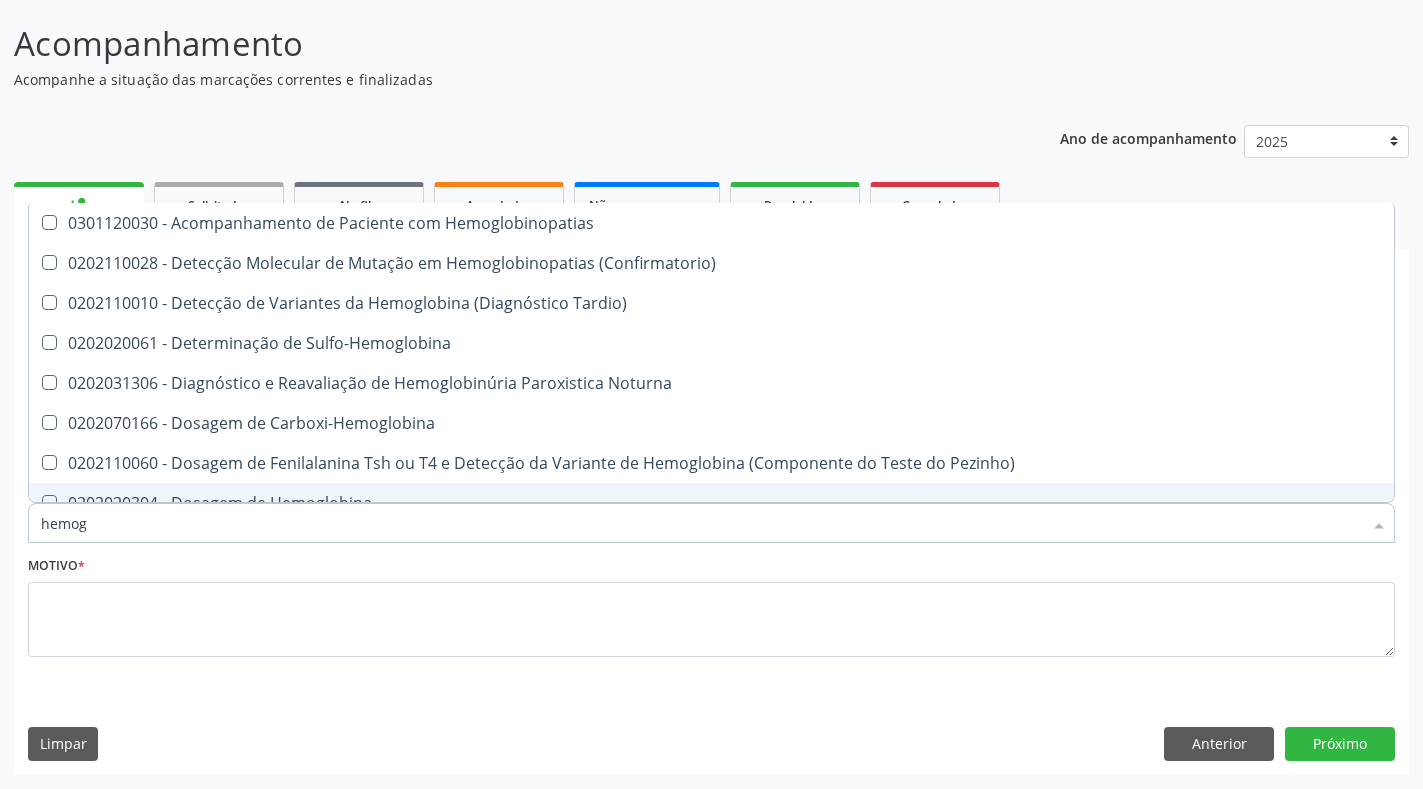 type on "hemo" 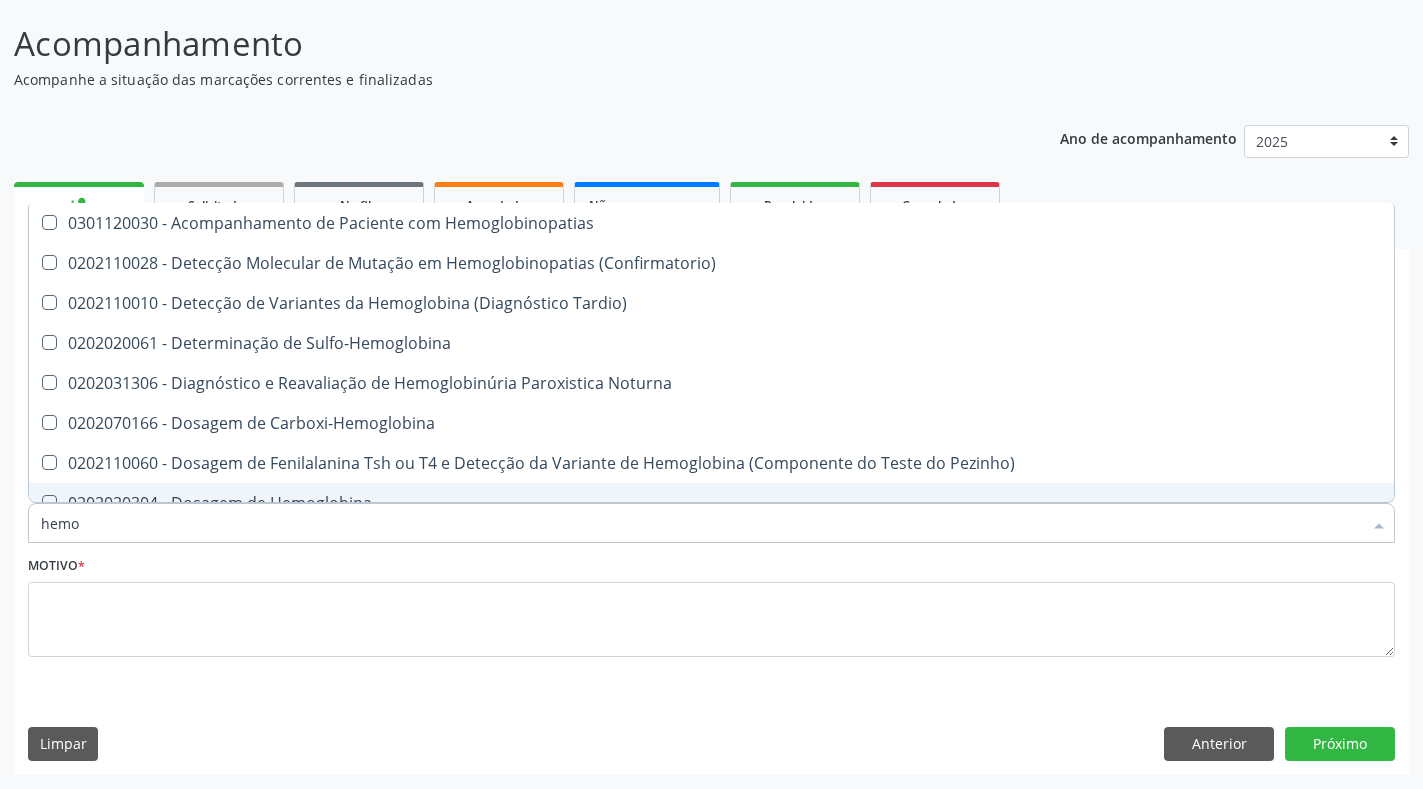 checkbox on "false" 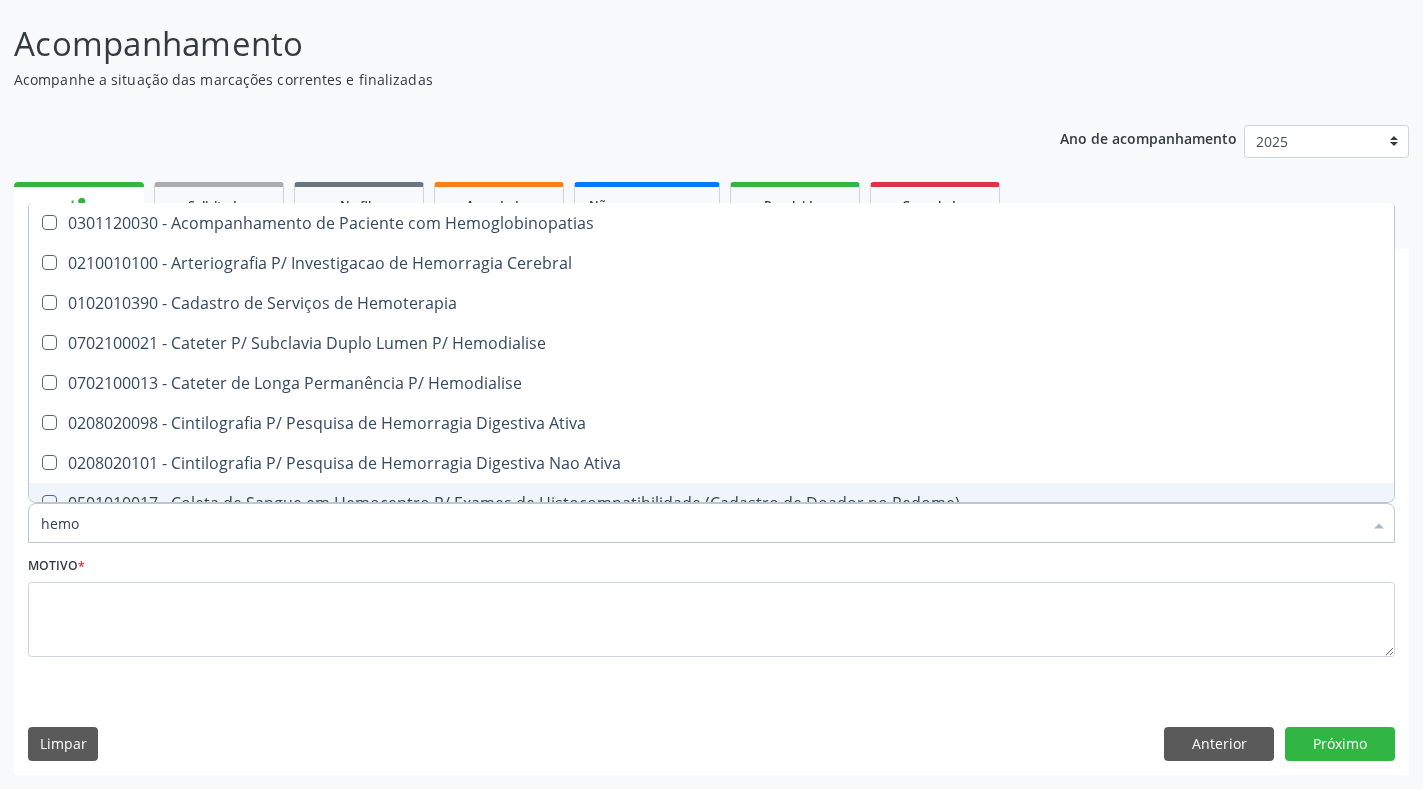 type on "hem" 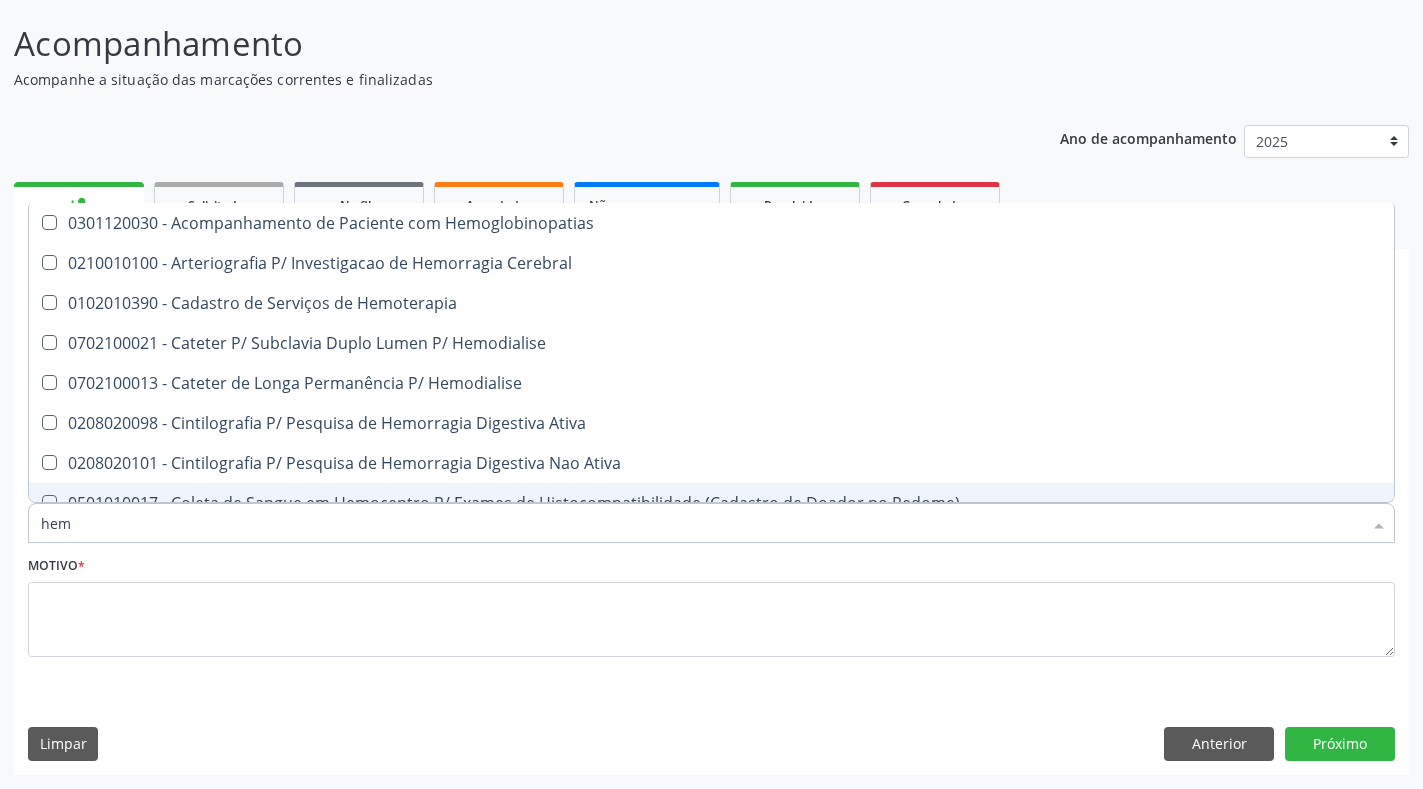 checkbox on "false" 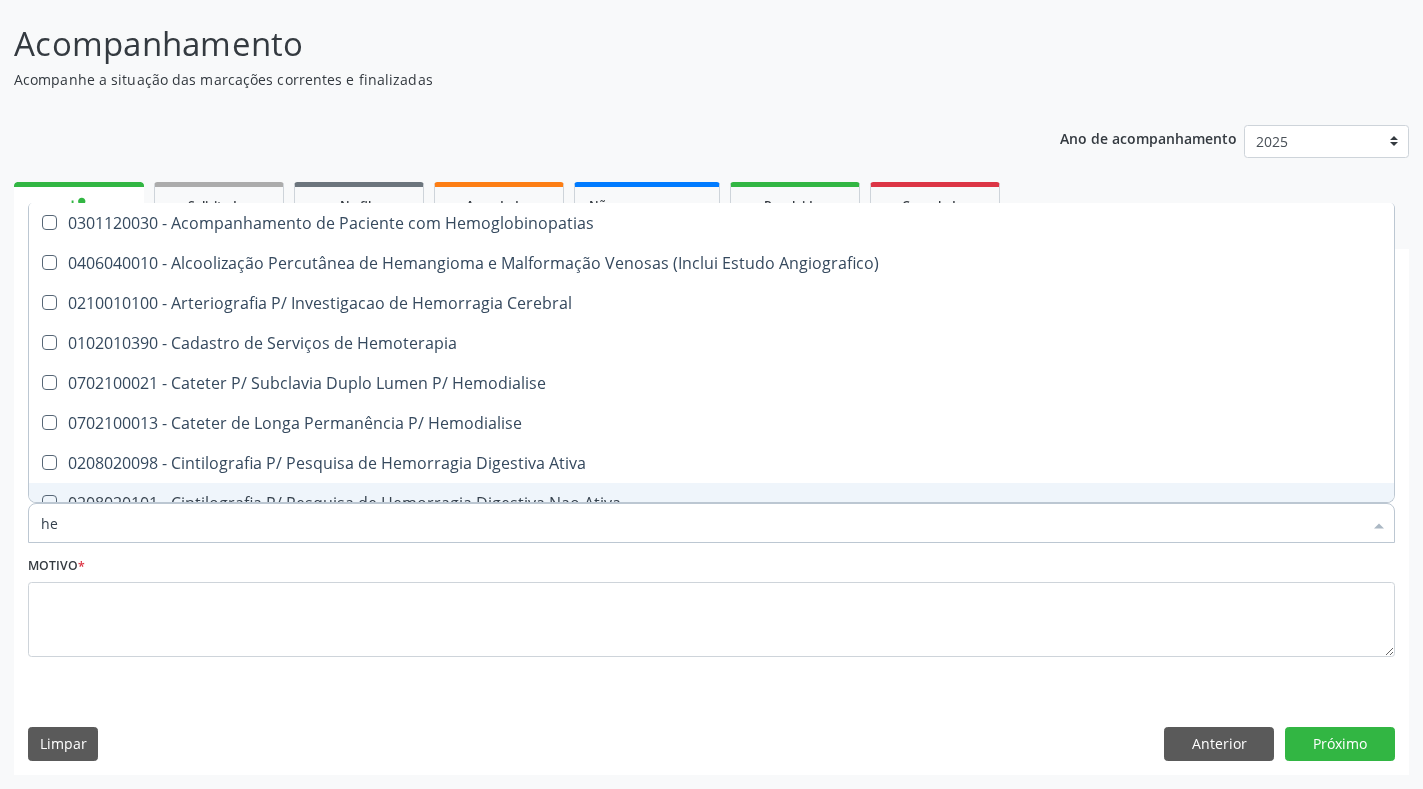 type on "h" 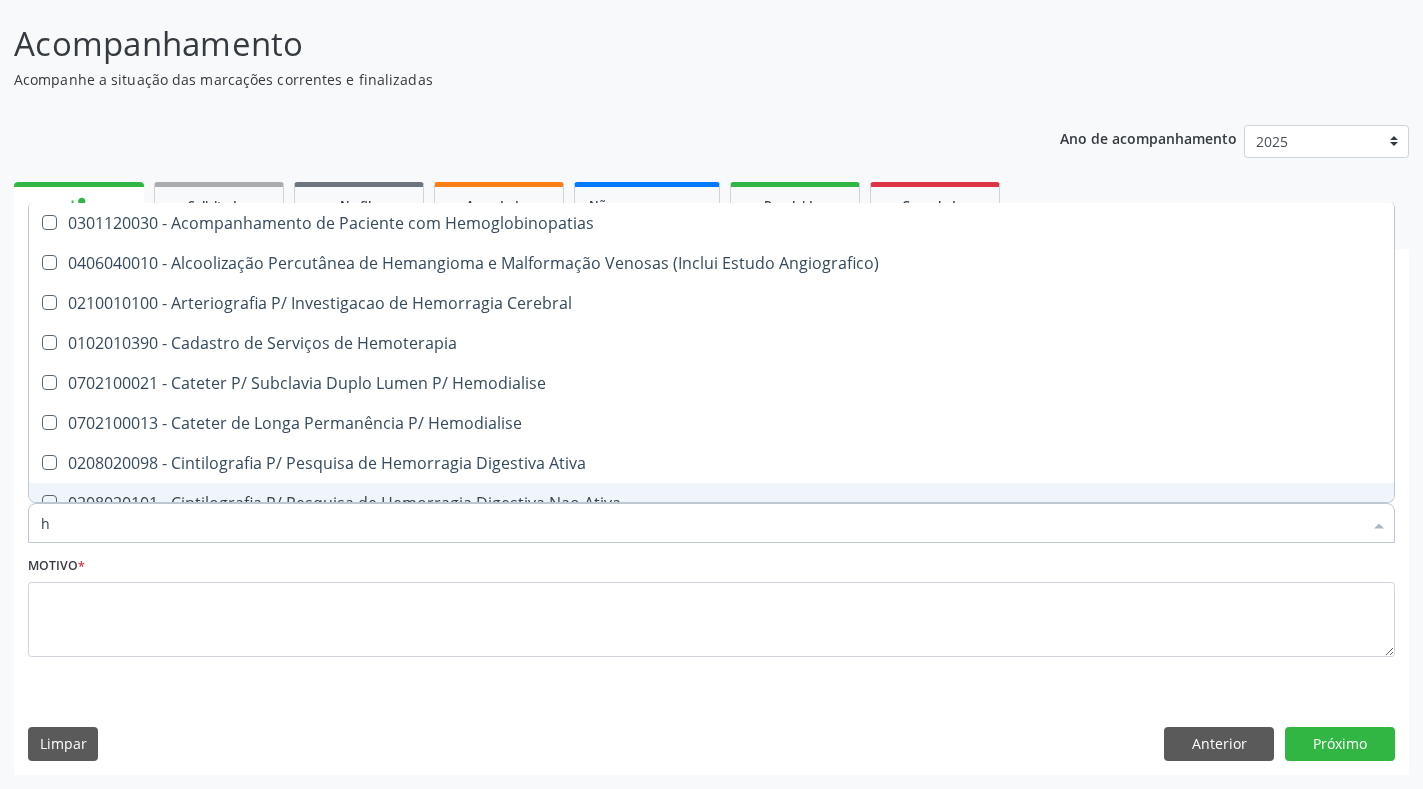 type 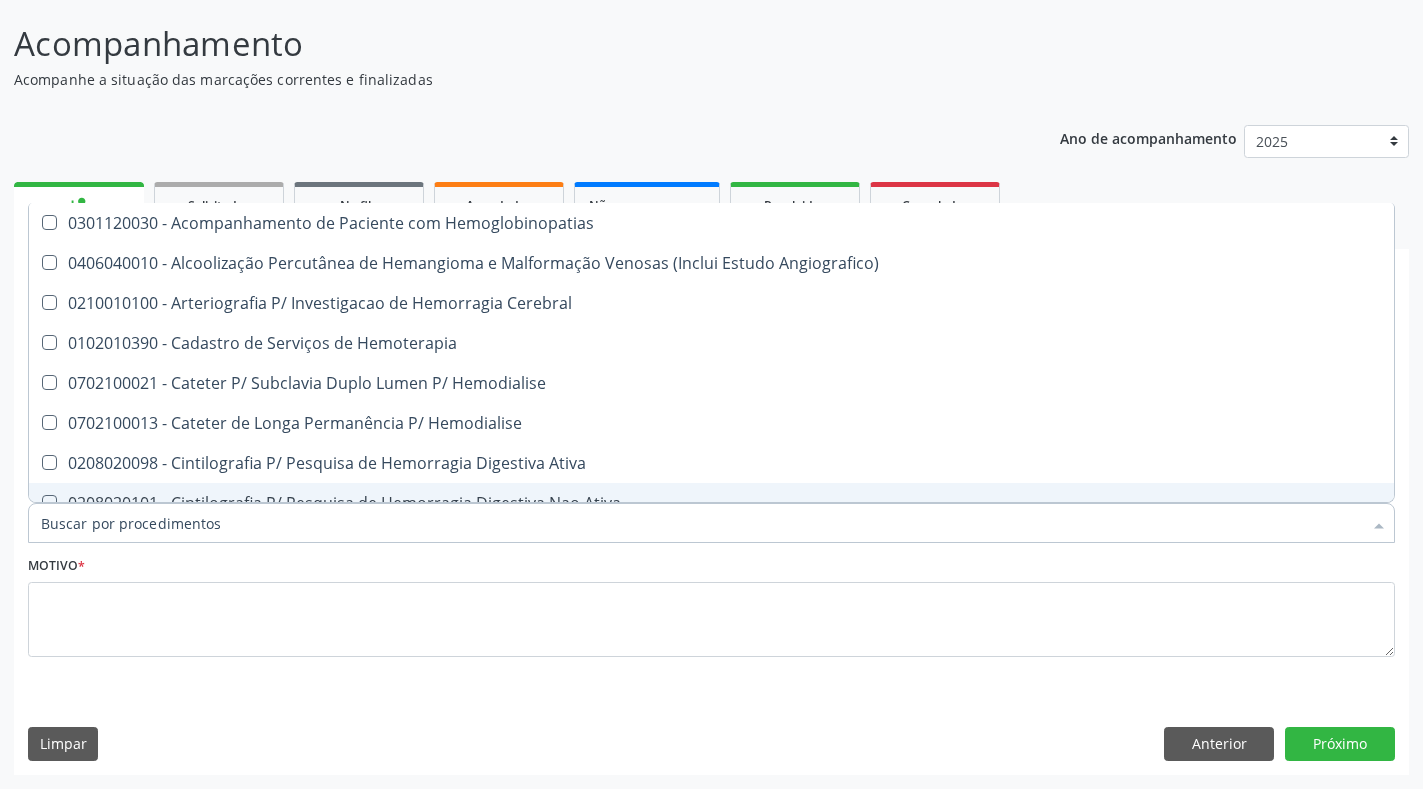 checkbox on "false" 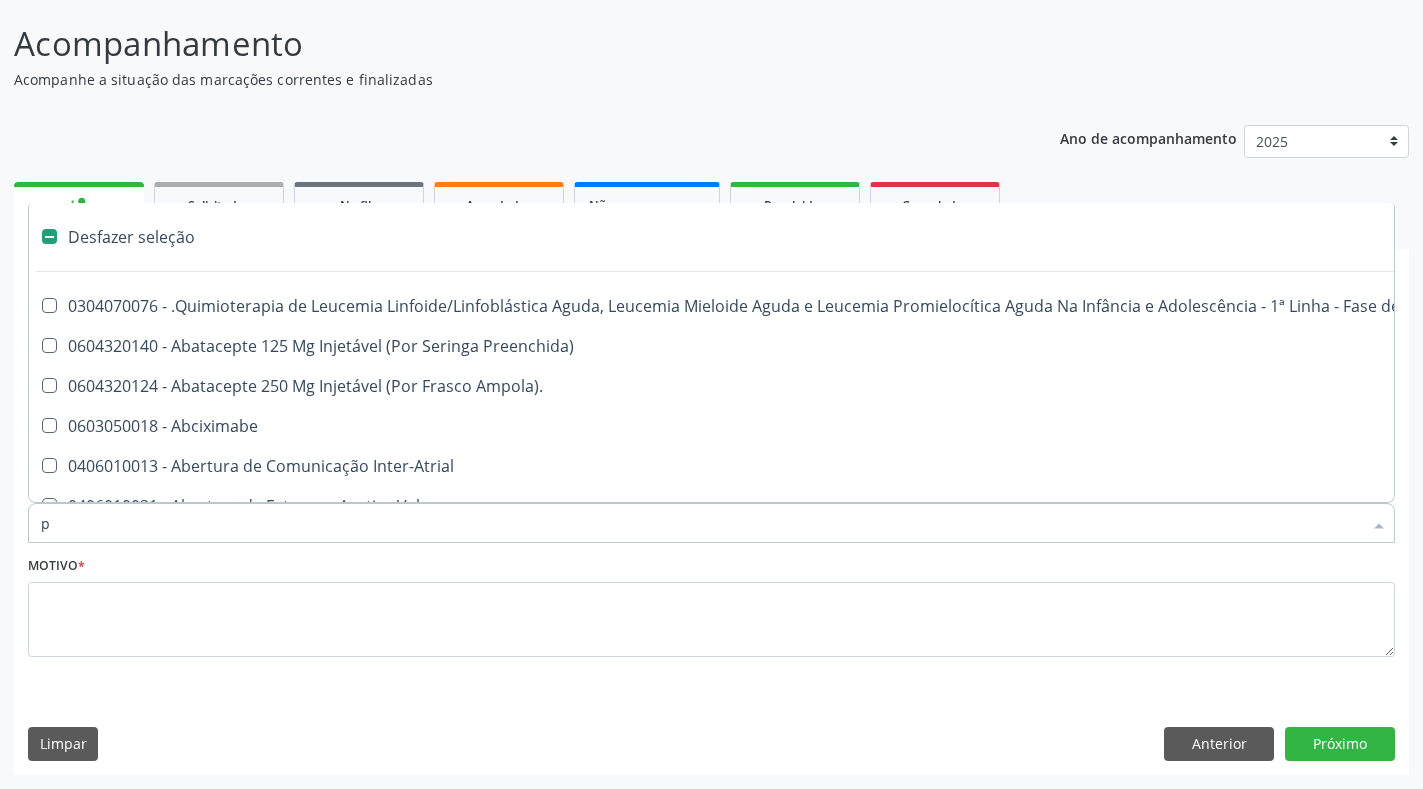 type on "pl" 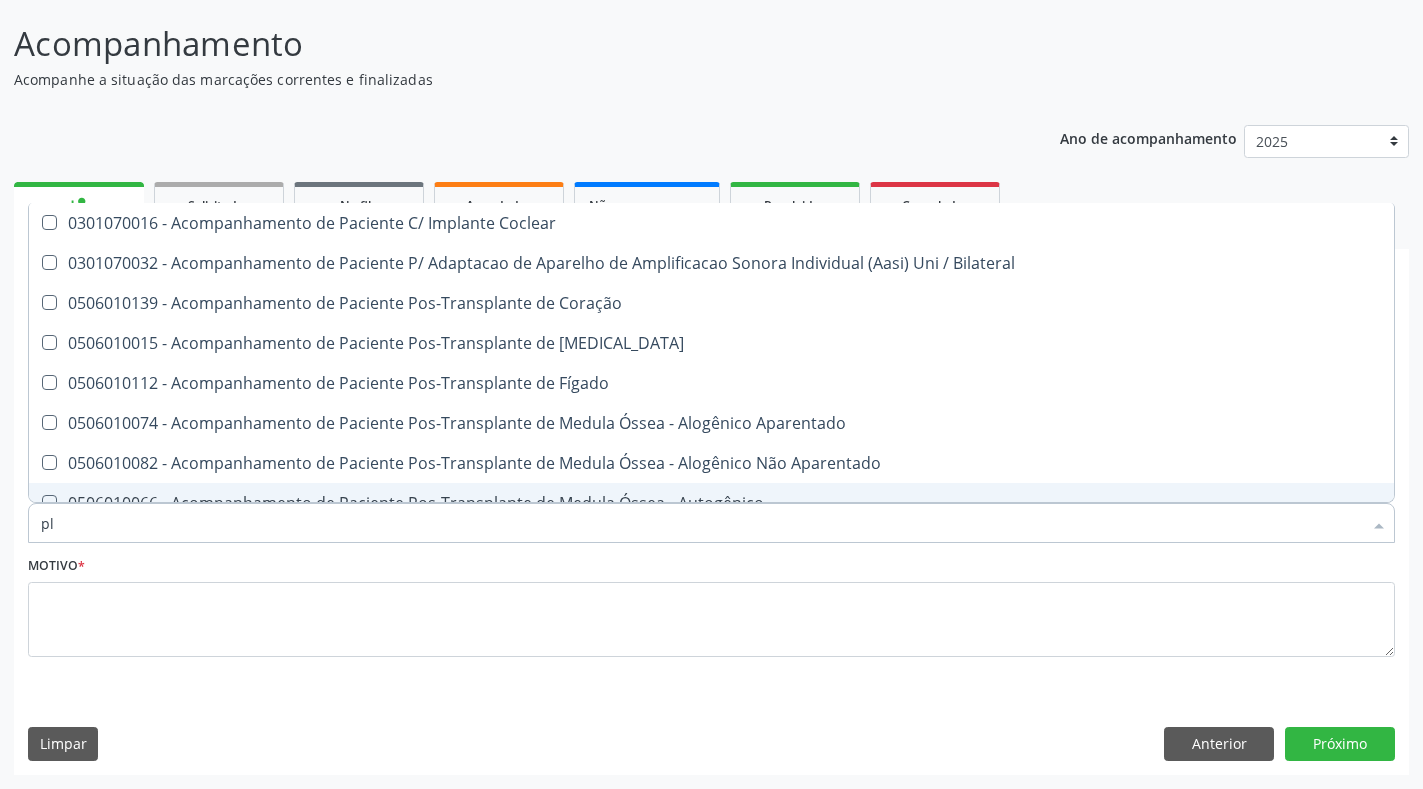 checkbox on "true" 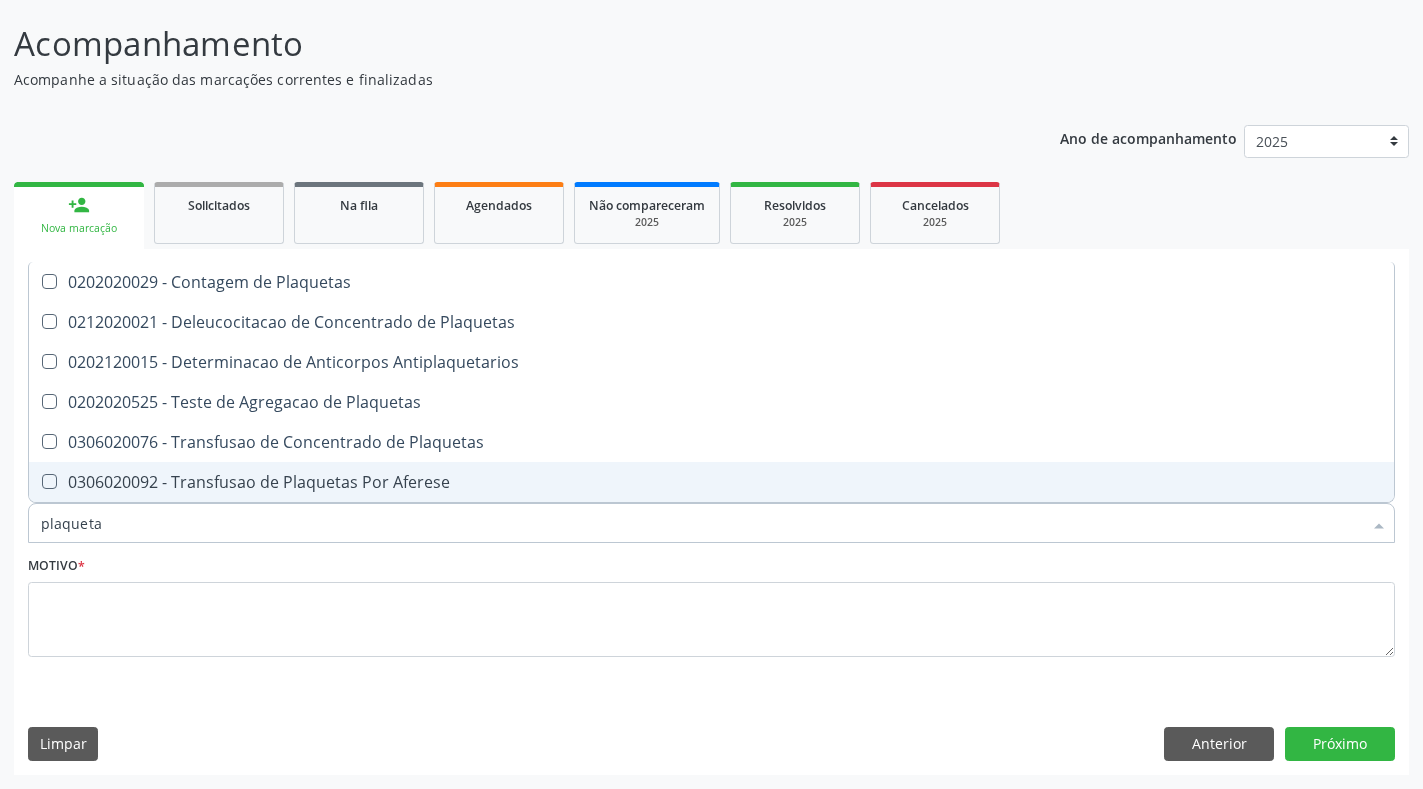 type on "plaquetas" 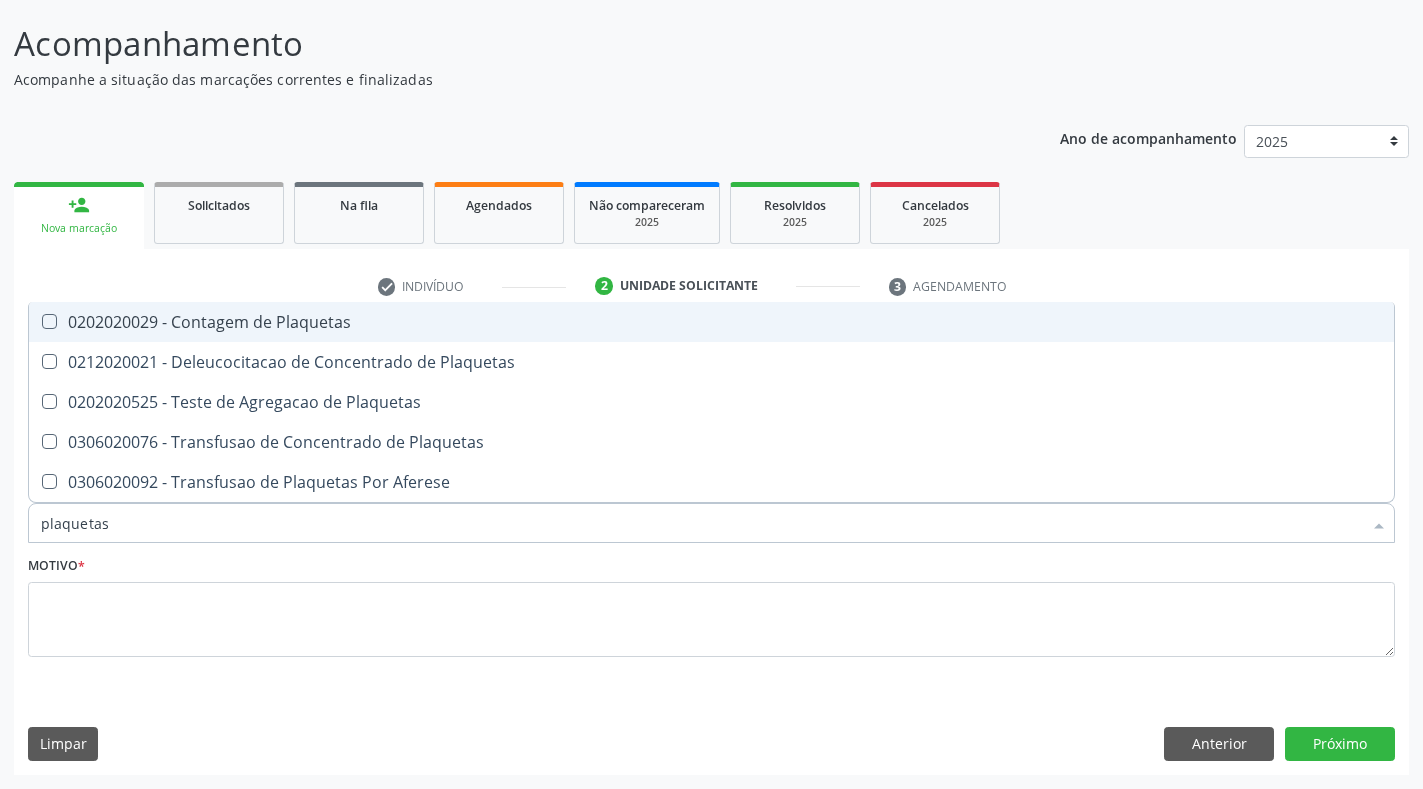 click on "0202020029 - Contagem de Plaquetas" at bounding box center (711, 322) 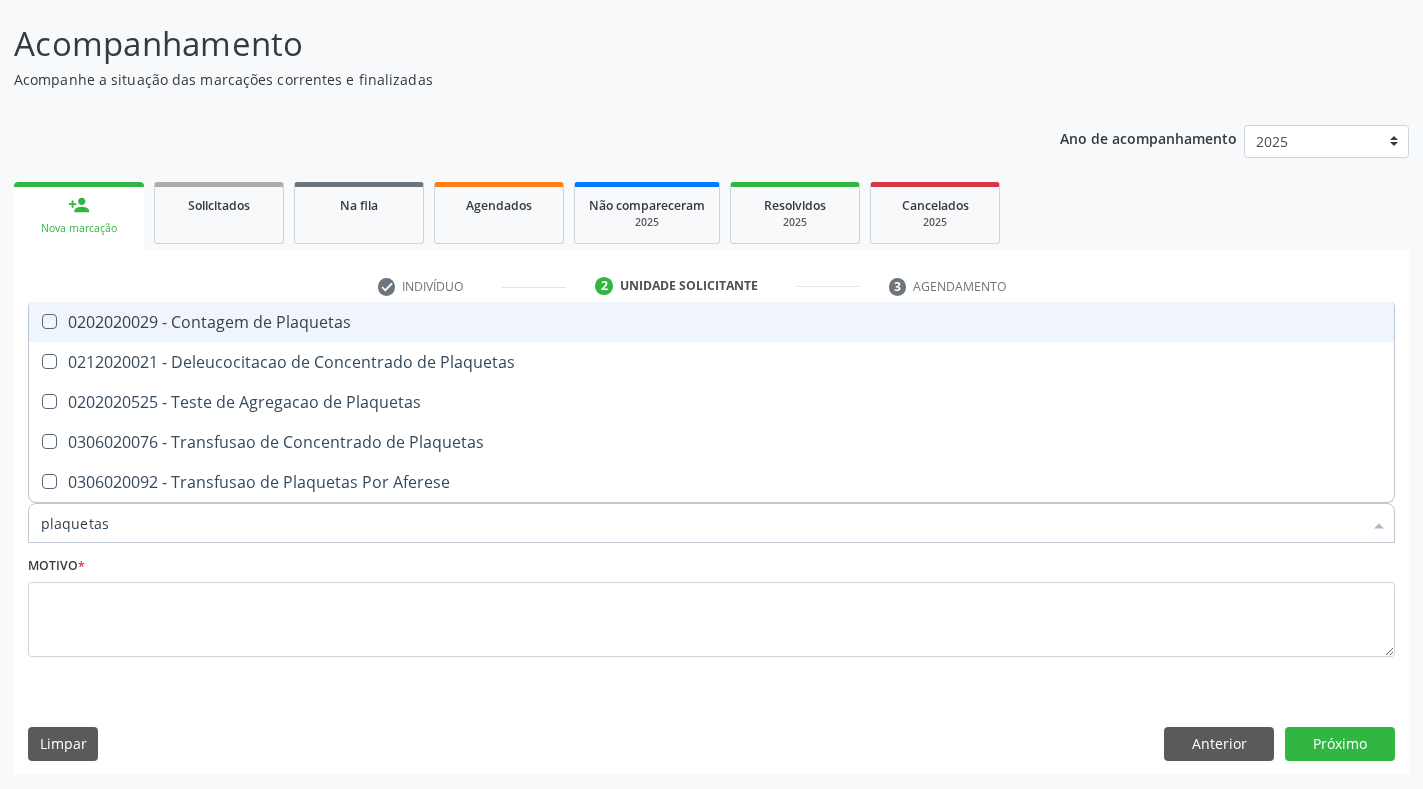 checkbox on "true" 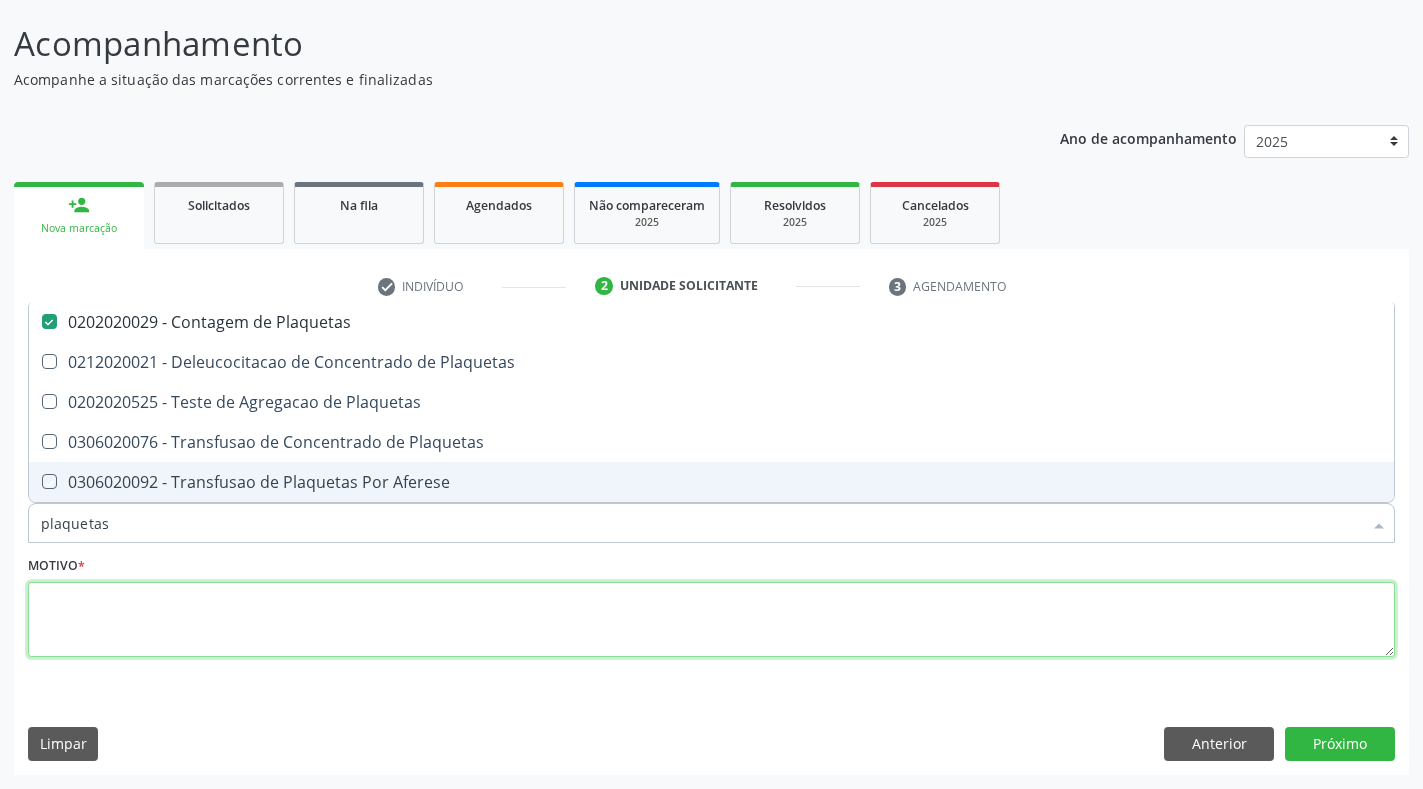 click at bounding box center (711, 620) 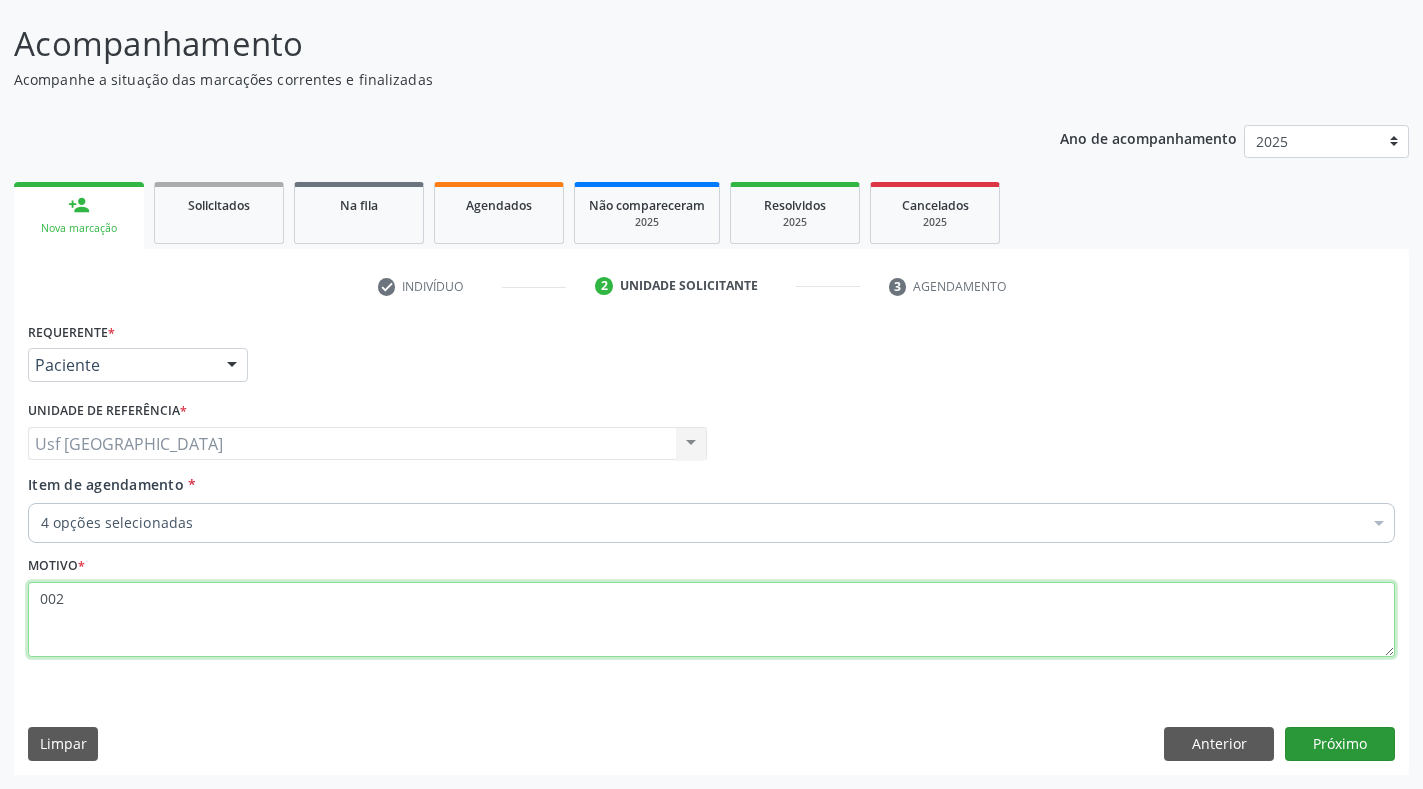 type on "002" 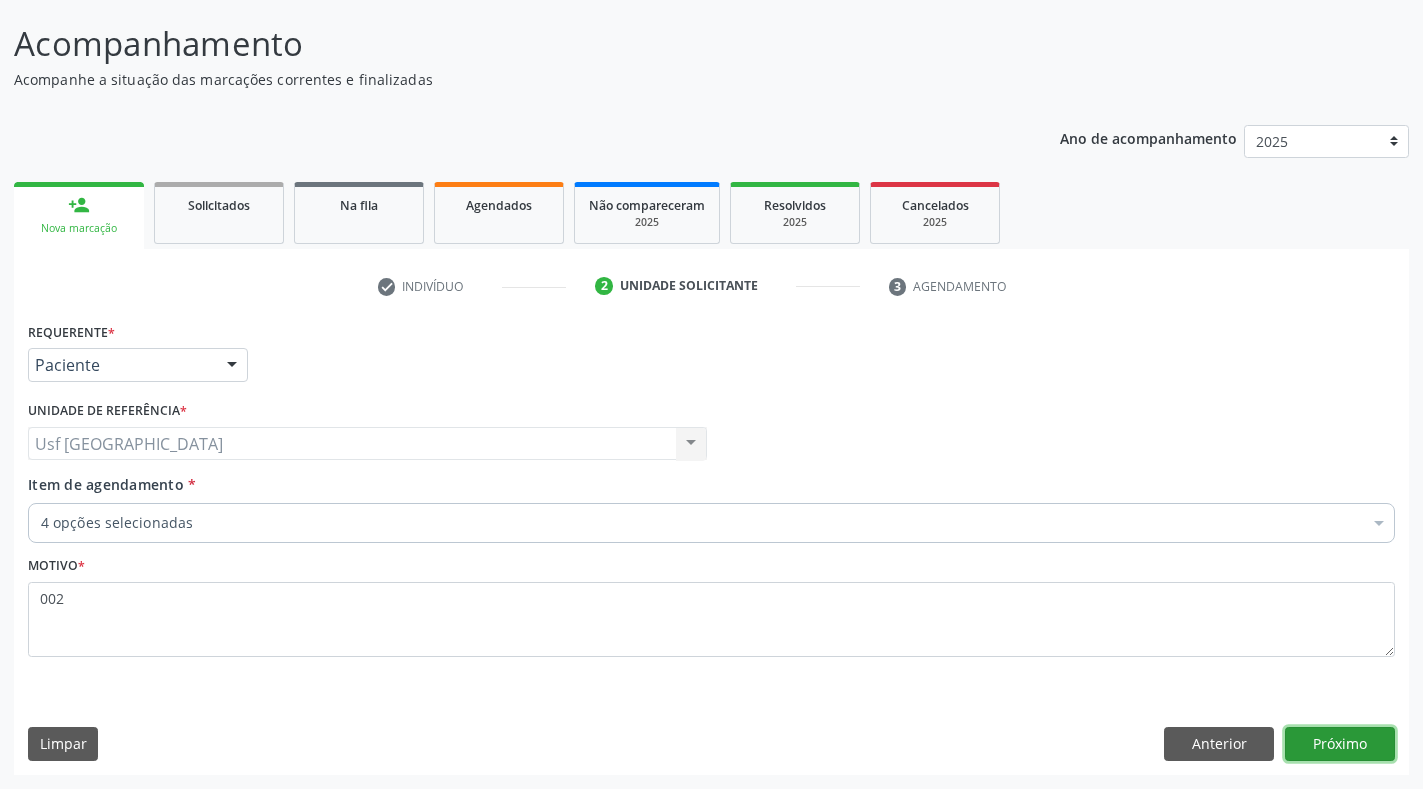 click on "Próximo" at bounding box center (1340, 744) 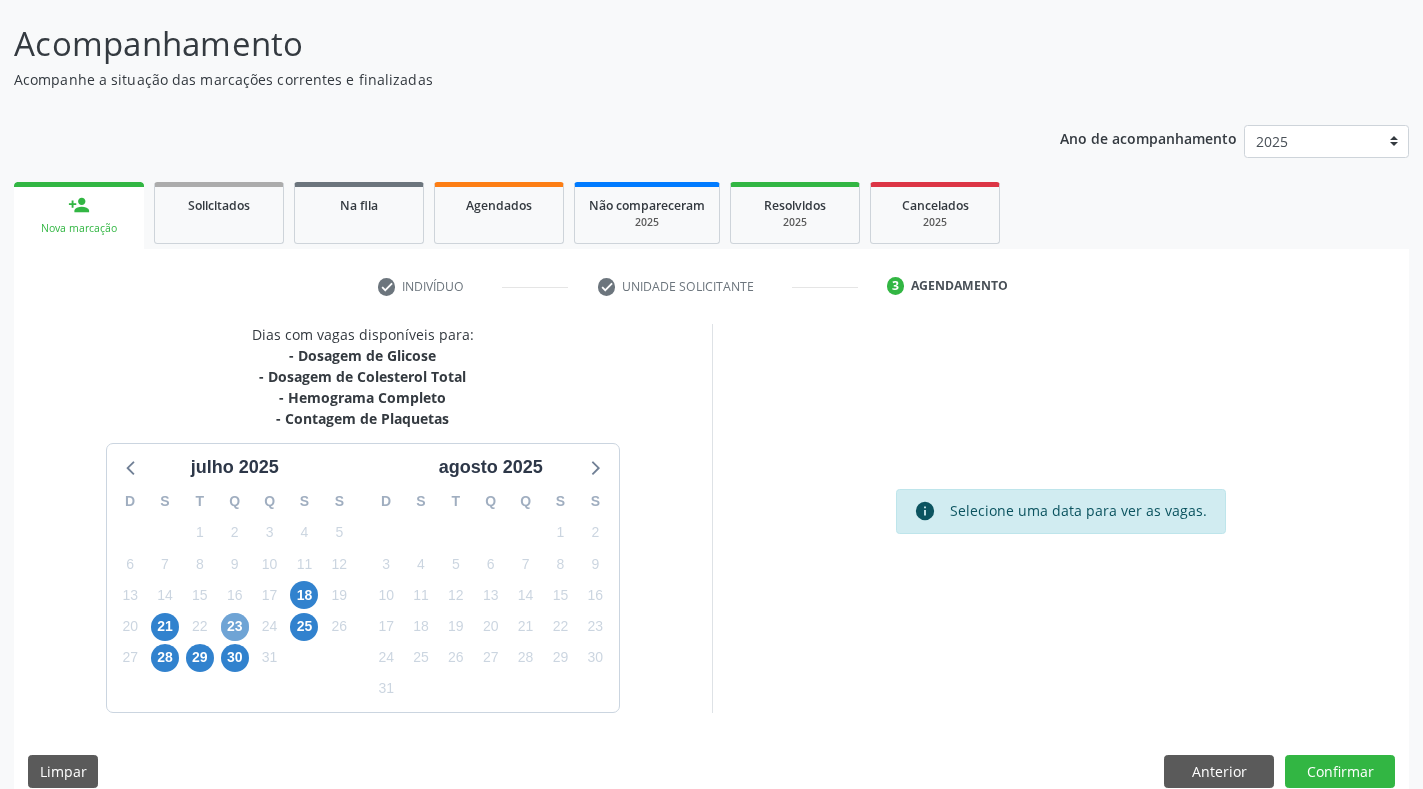 click on "23" at bounding box center (235, 627) 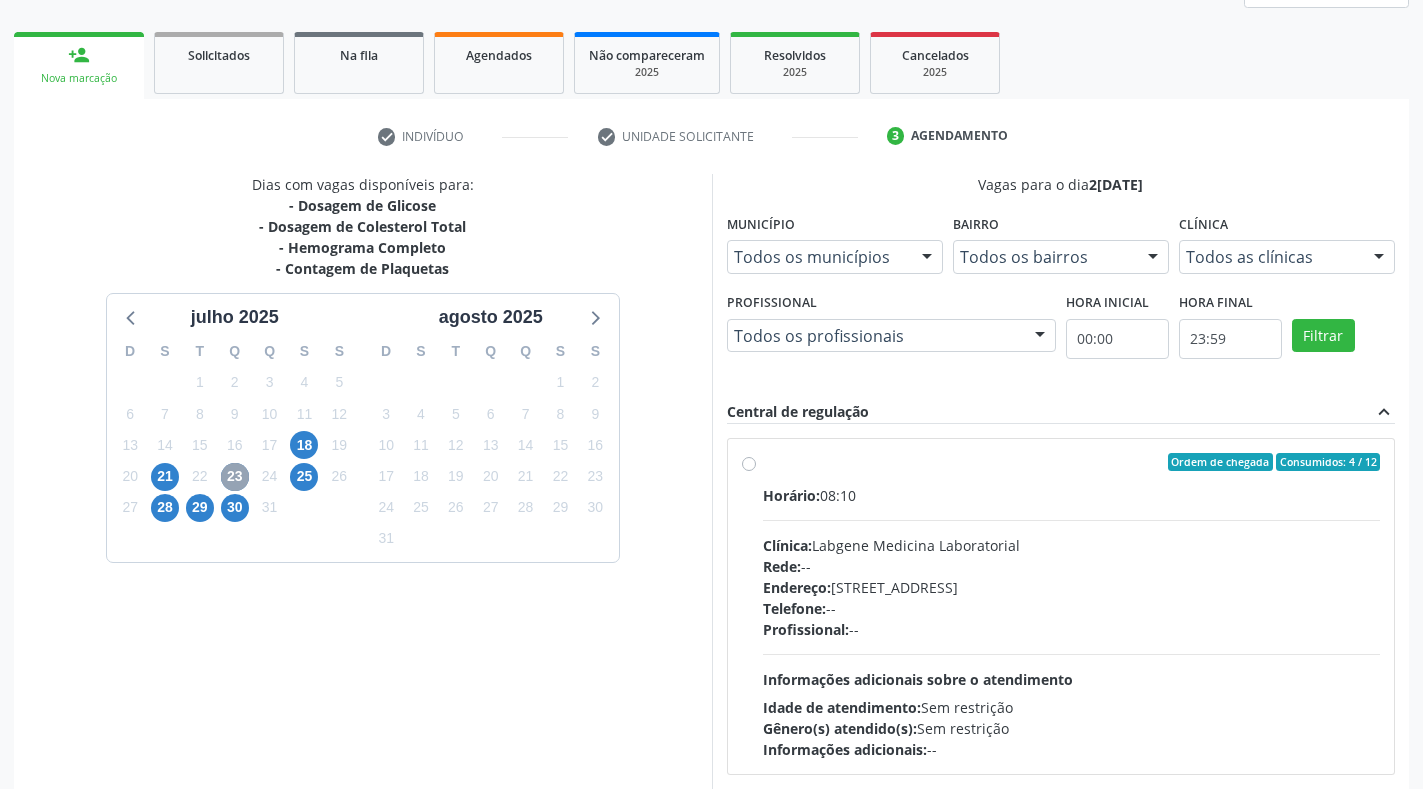 scroll, scrollTop: 370, scrollLeft: 0, axis: vertical 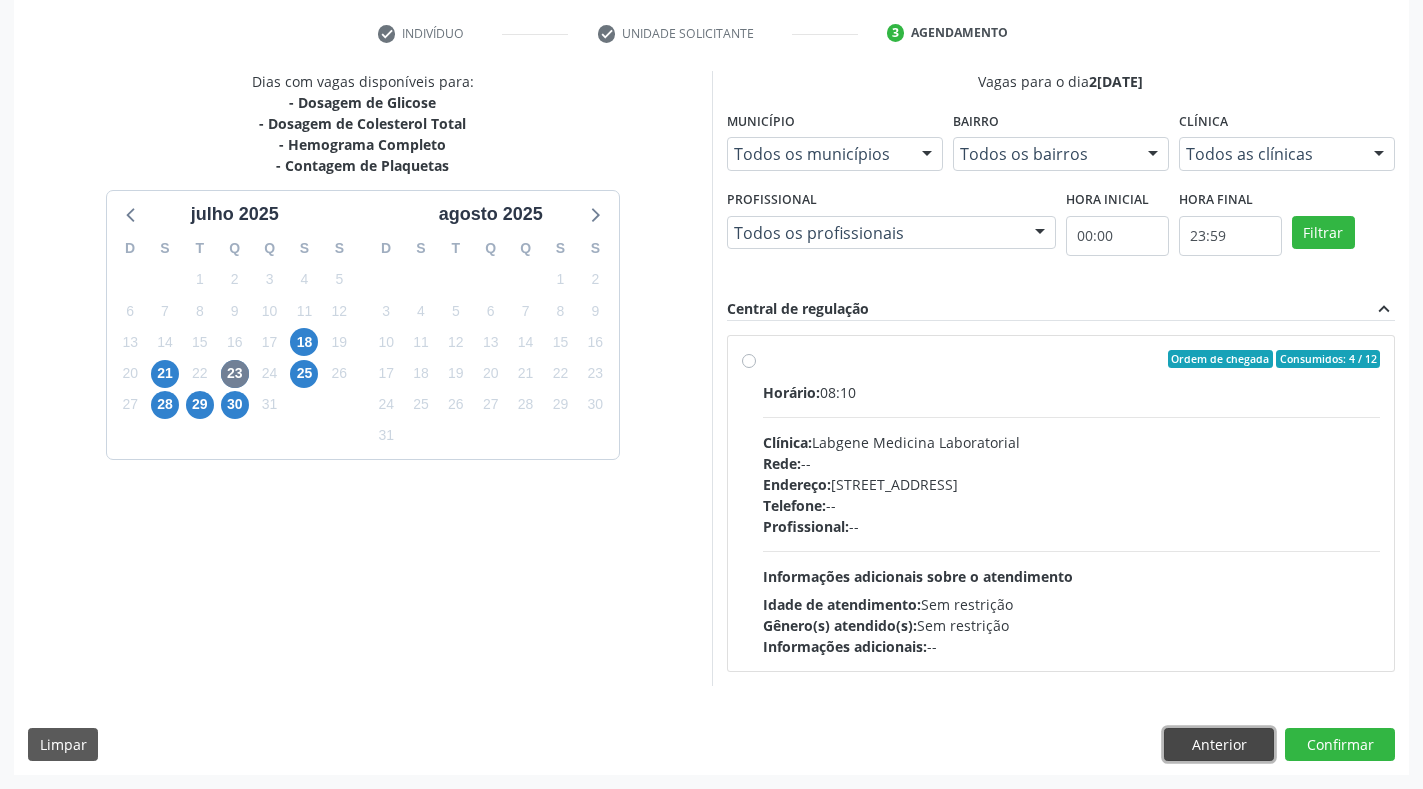 click on "Anterior" at bounding box center (1219, 745) 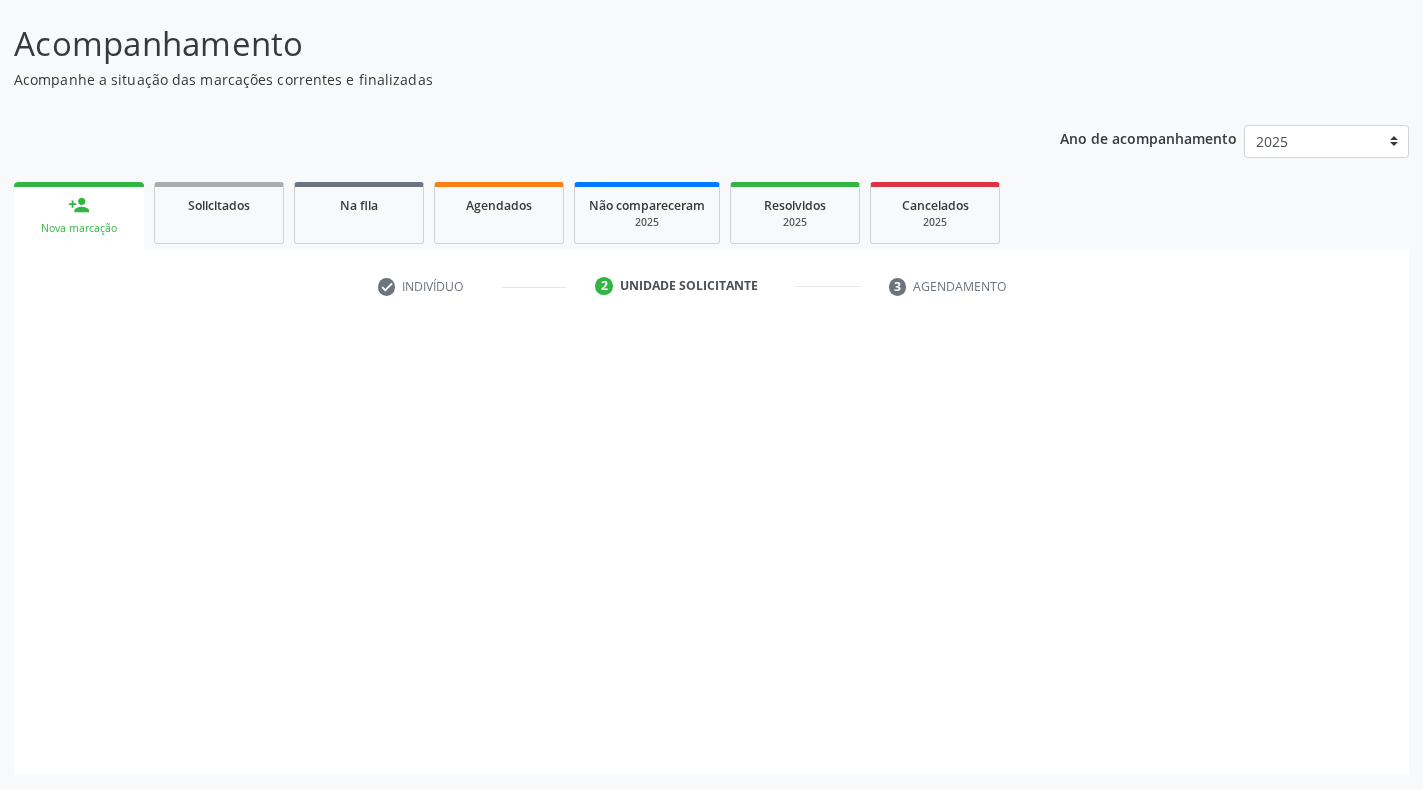 scroll, scrollTop: 117, scrollLeft: 0, axis: vertical 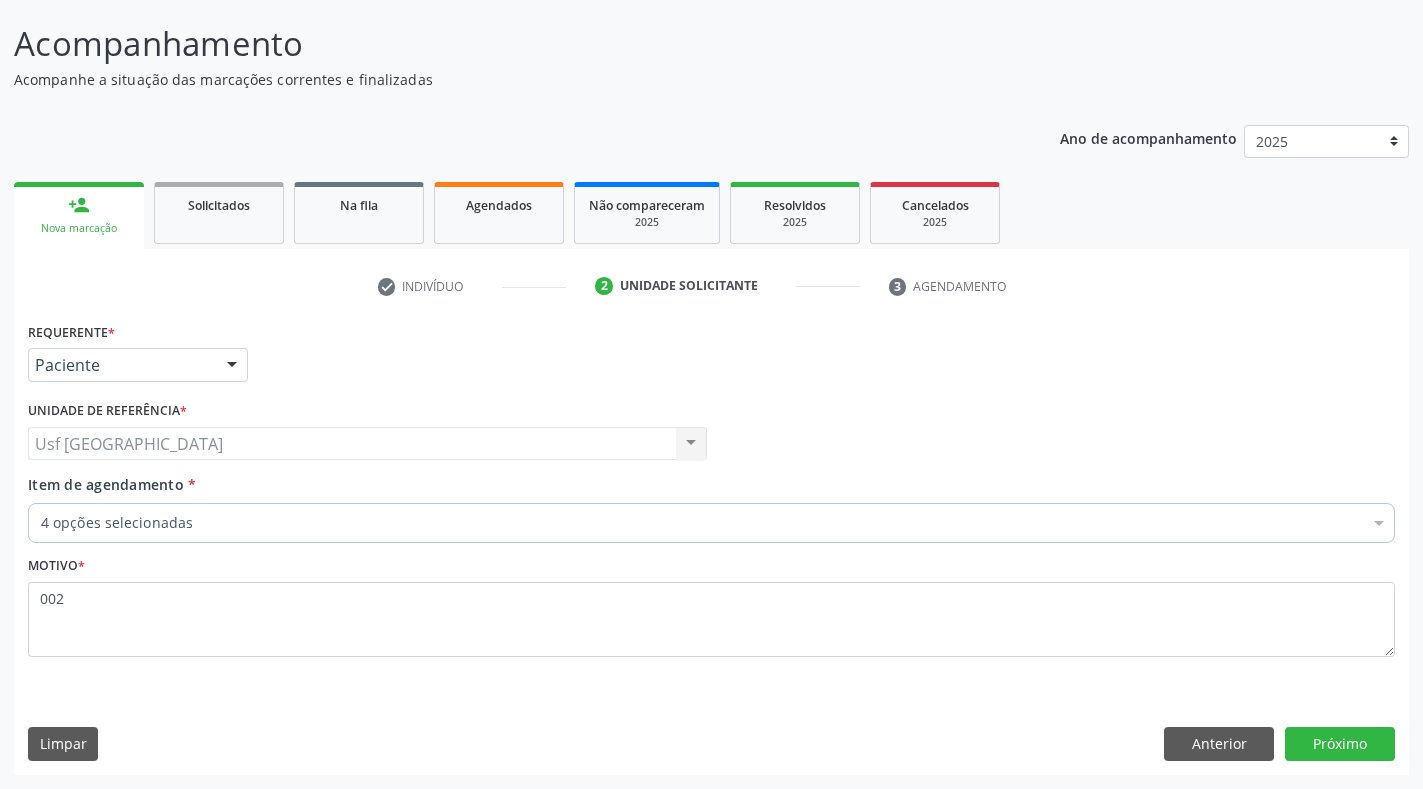 click on "4 opções selecionadas" at bounding box center (711, 523) 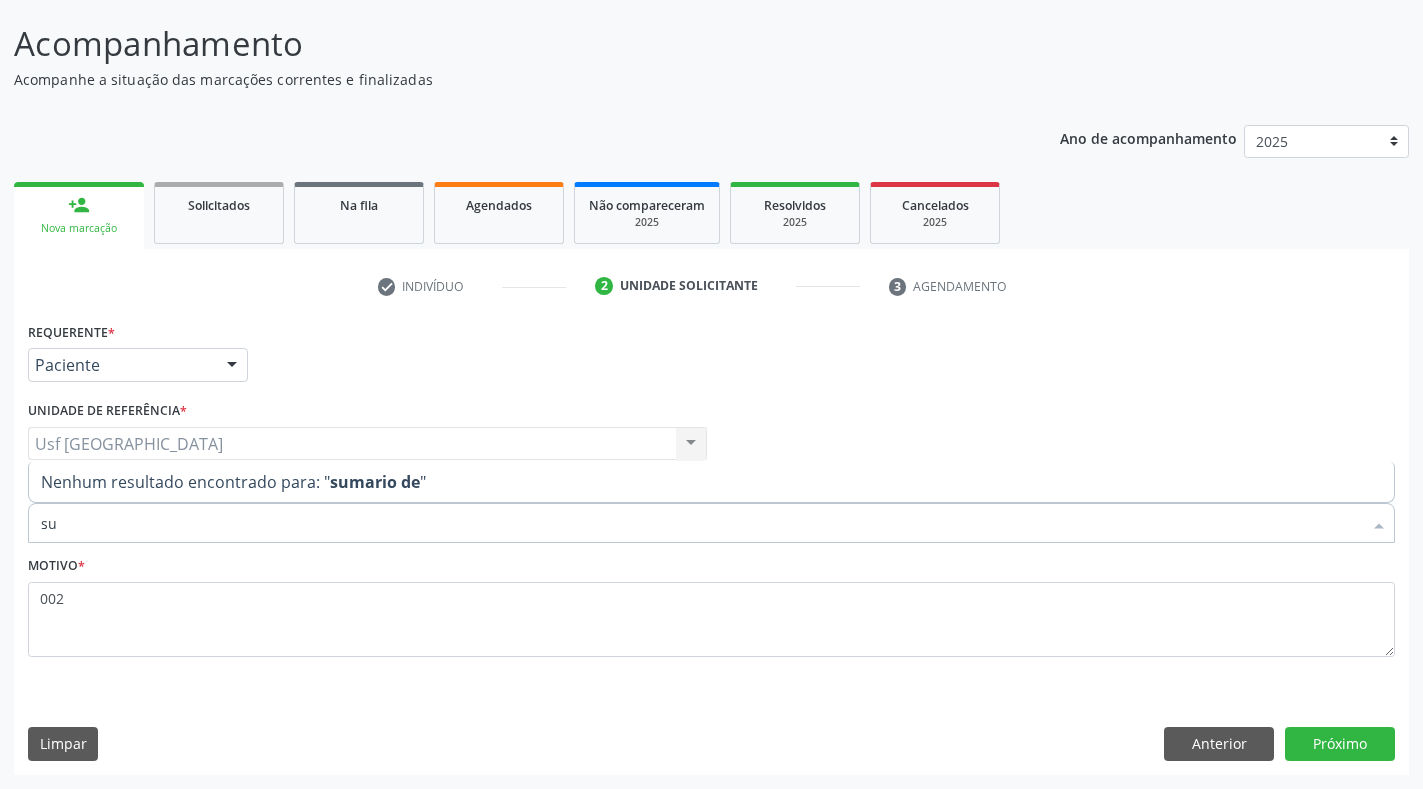 type on "s" 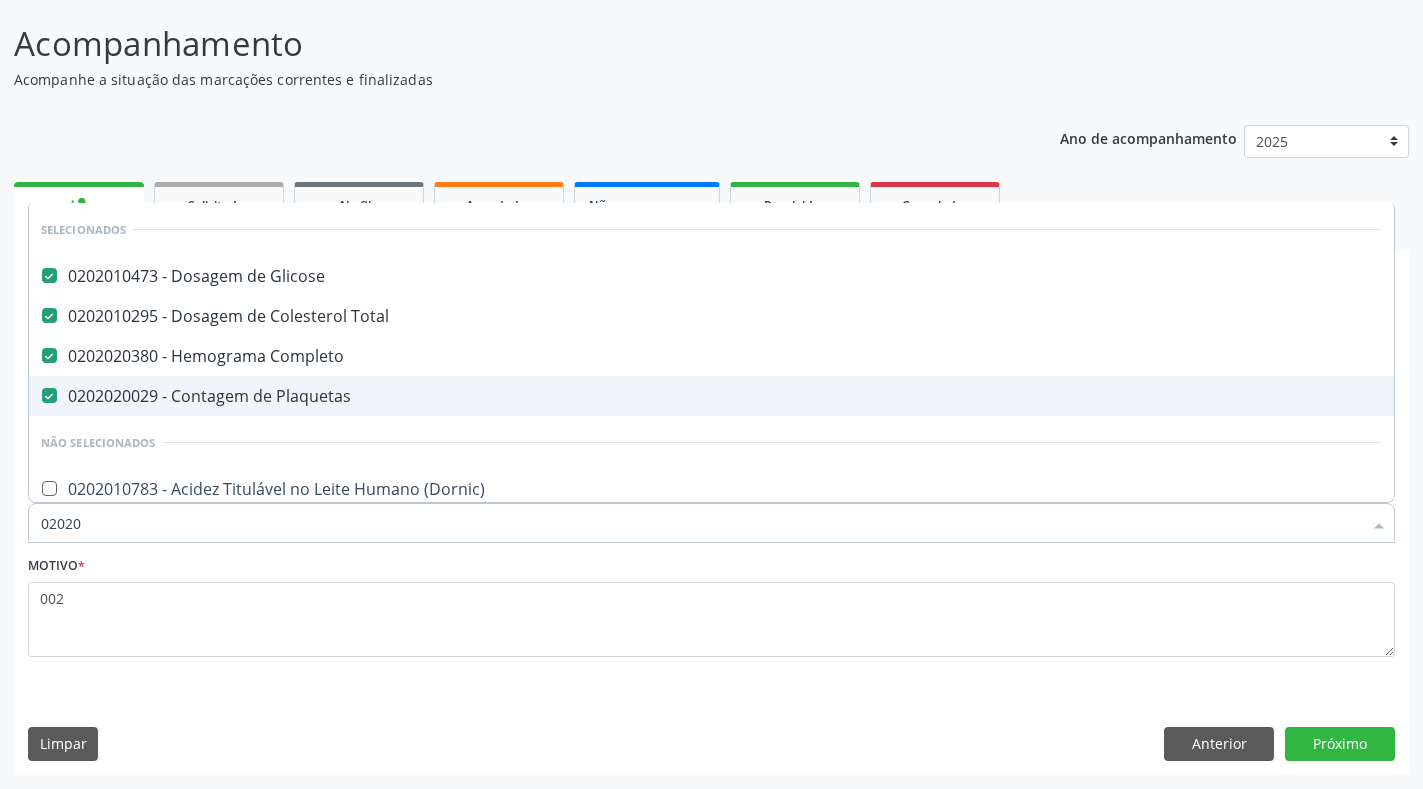 type on "020205" 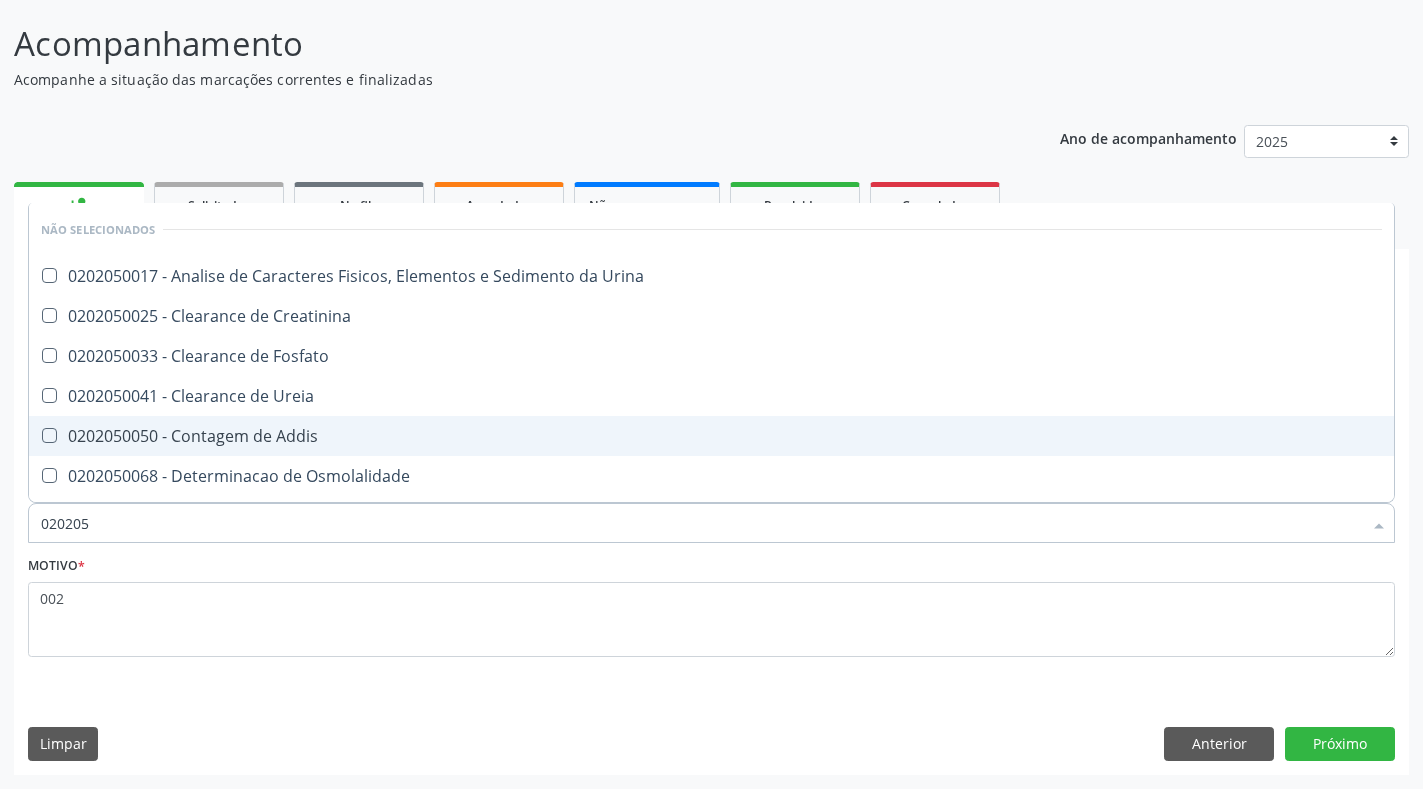 checkbox on "false" 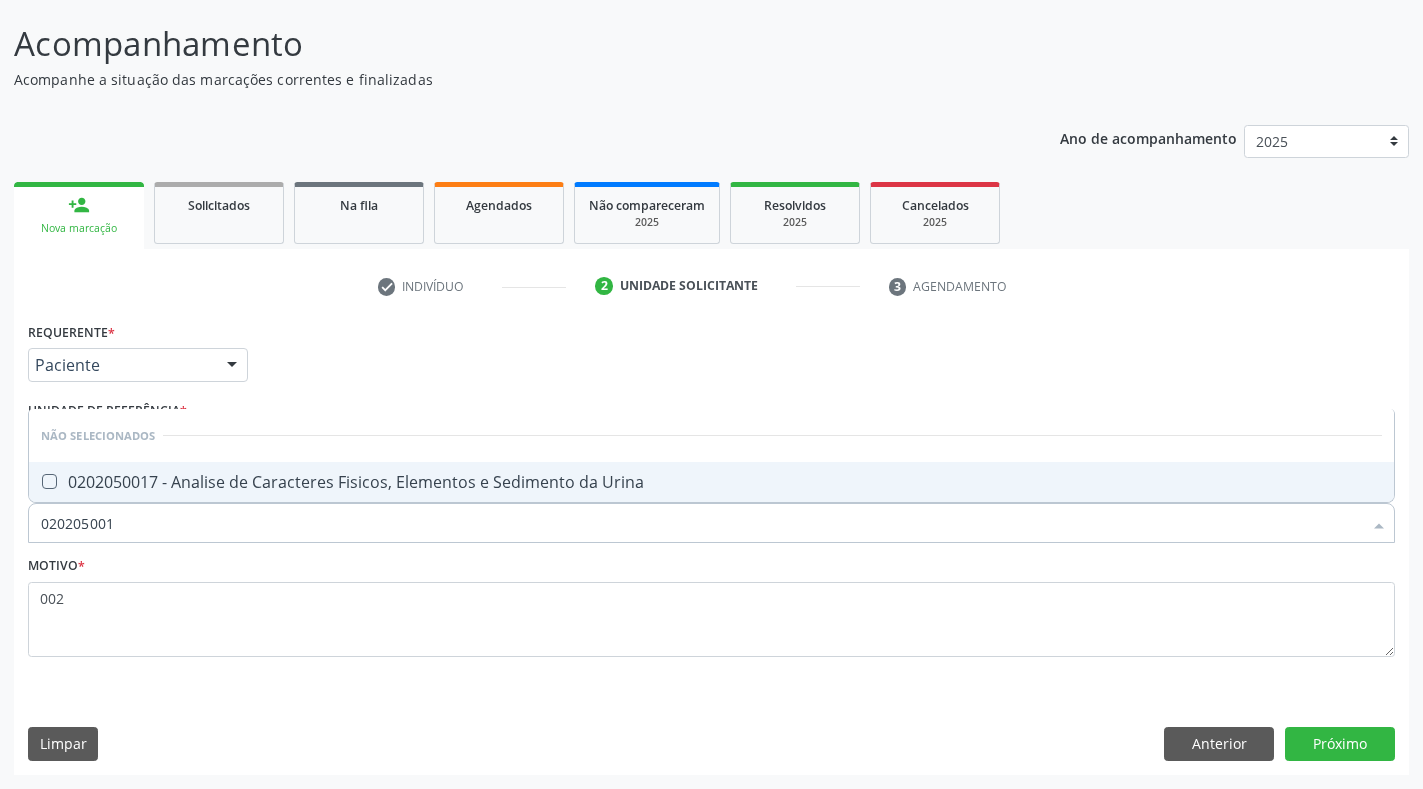 type on "0202050017" 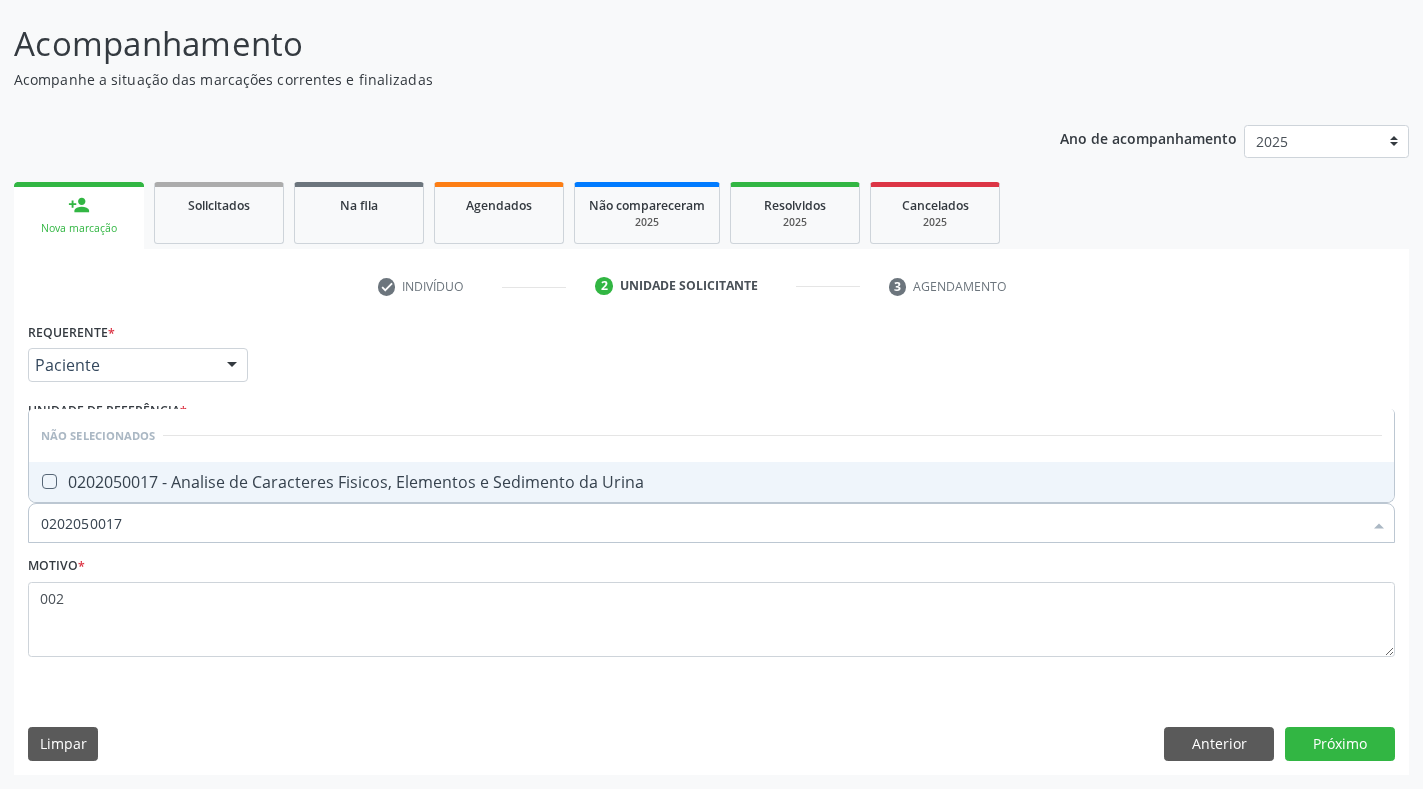 click on "0202050017 - Analise de Caracteres Fisicos, Elementos e Sedimento da Urina" at bounding box center (711, 482) 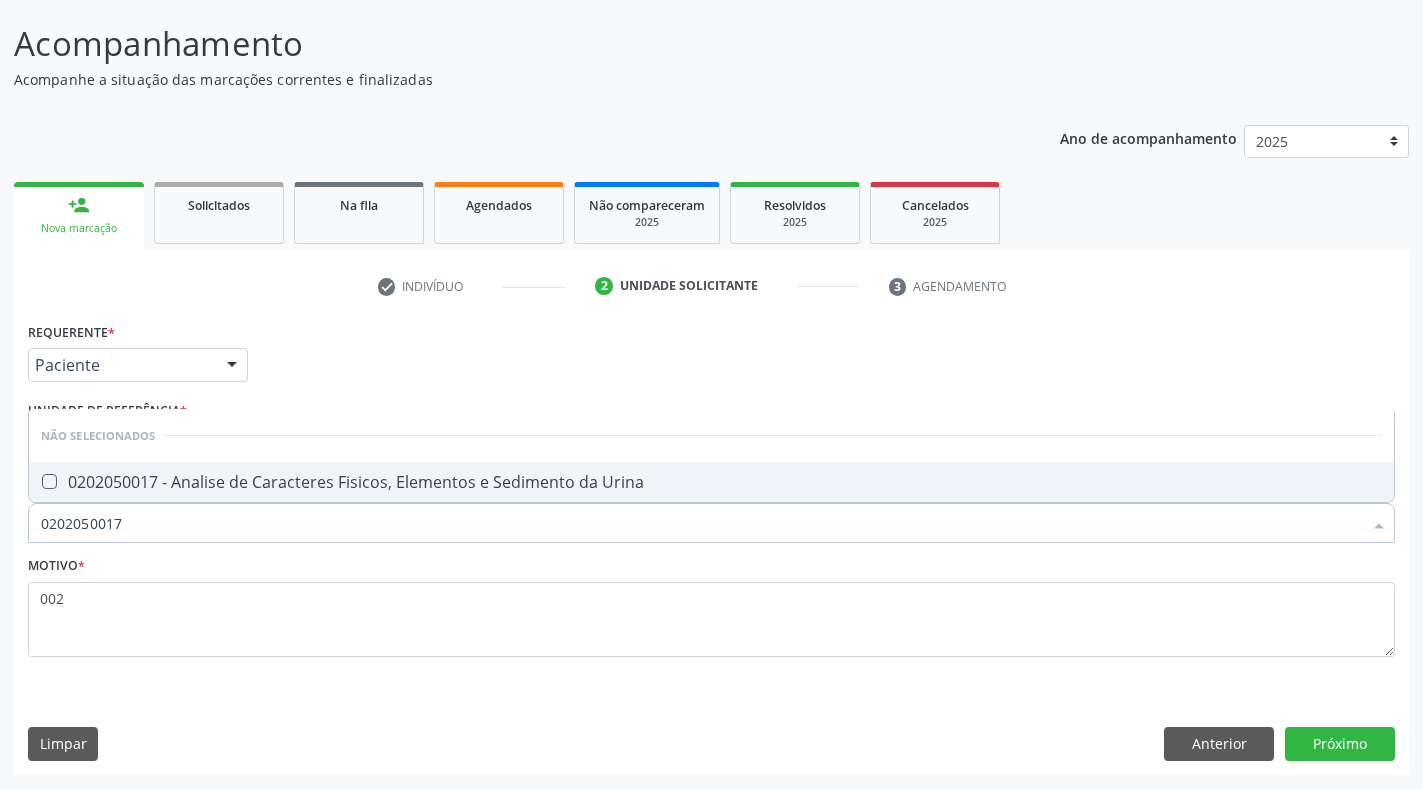 checkbox on "true" 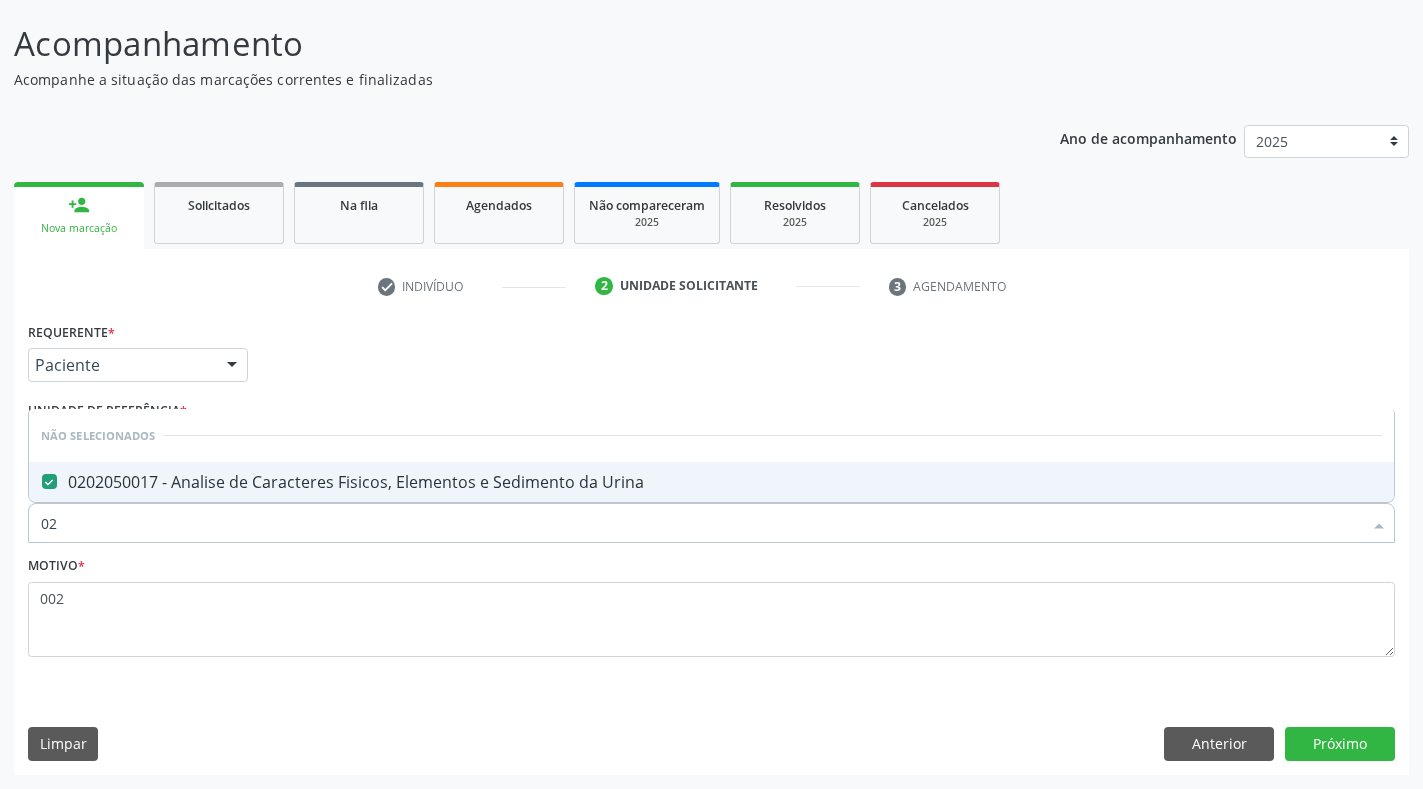 type on "0" 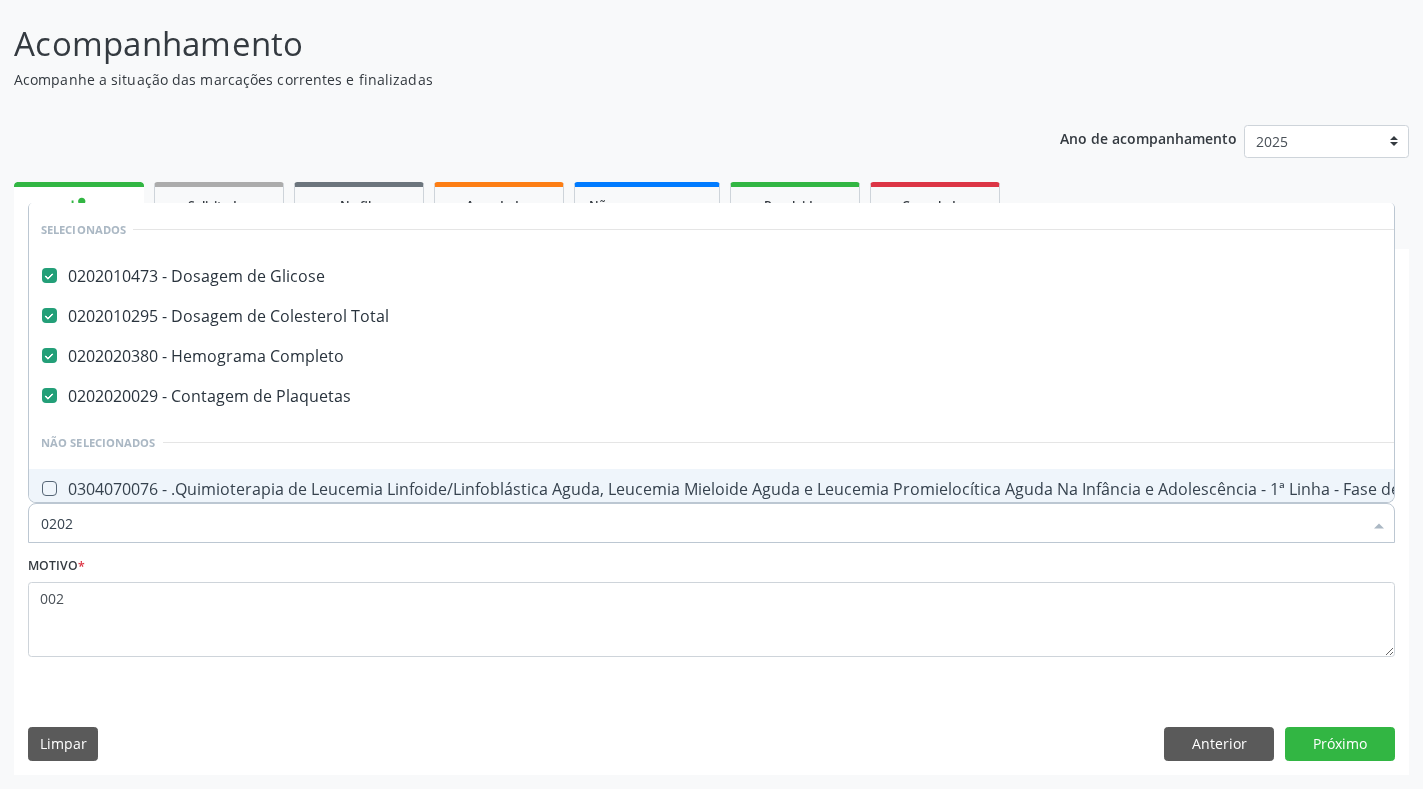 type on "02020" 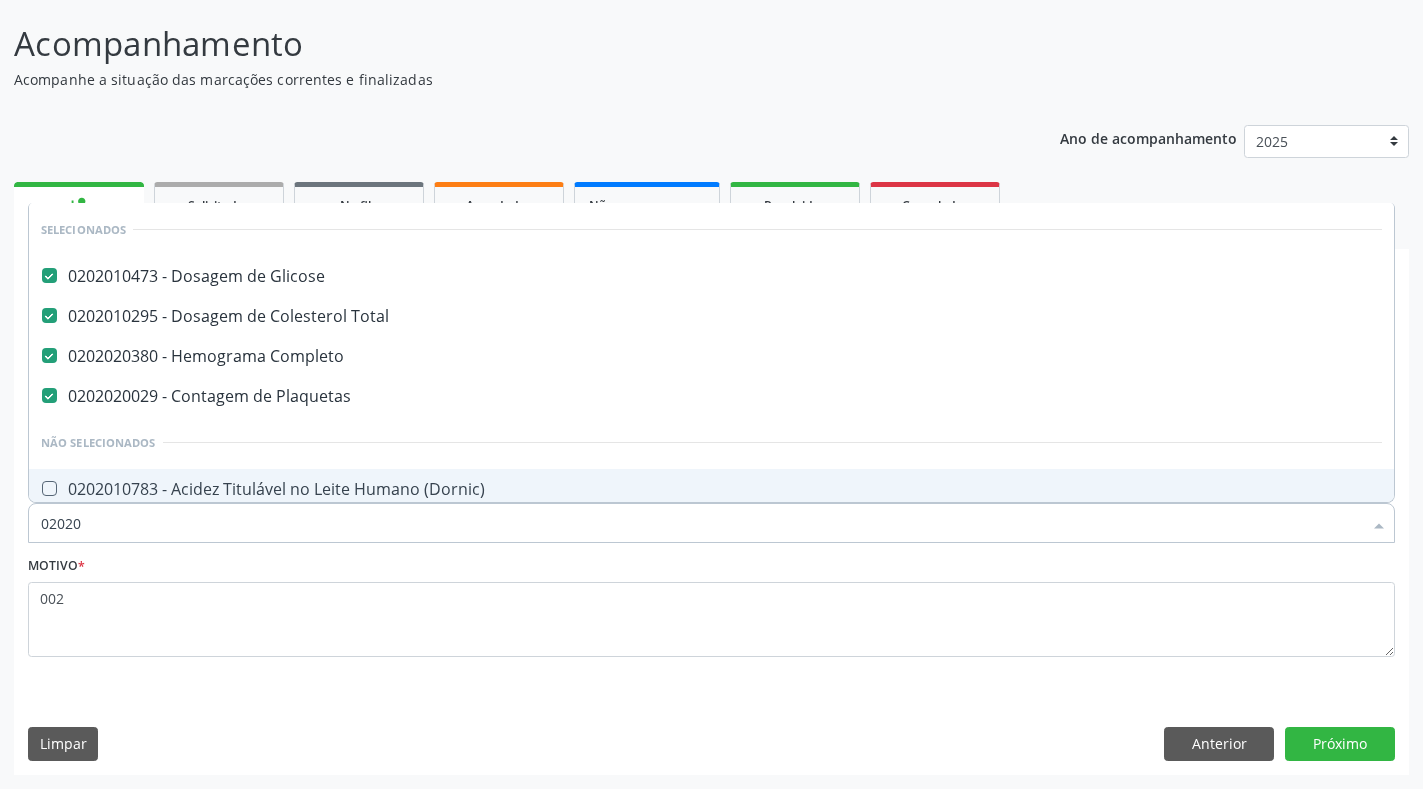 checkbox on "true" 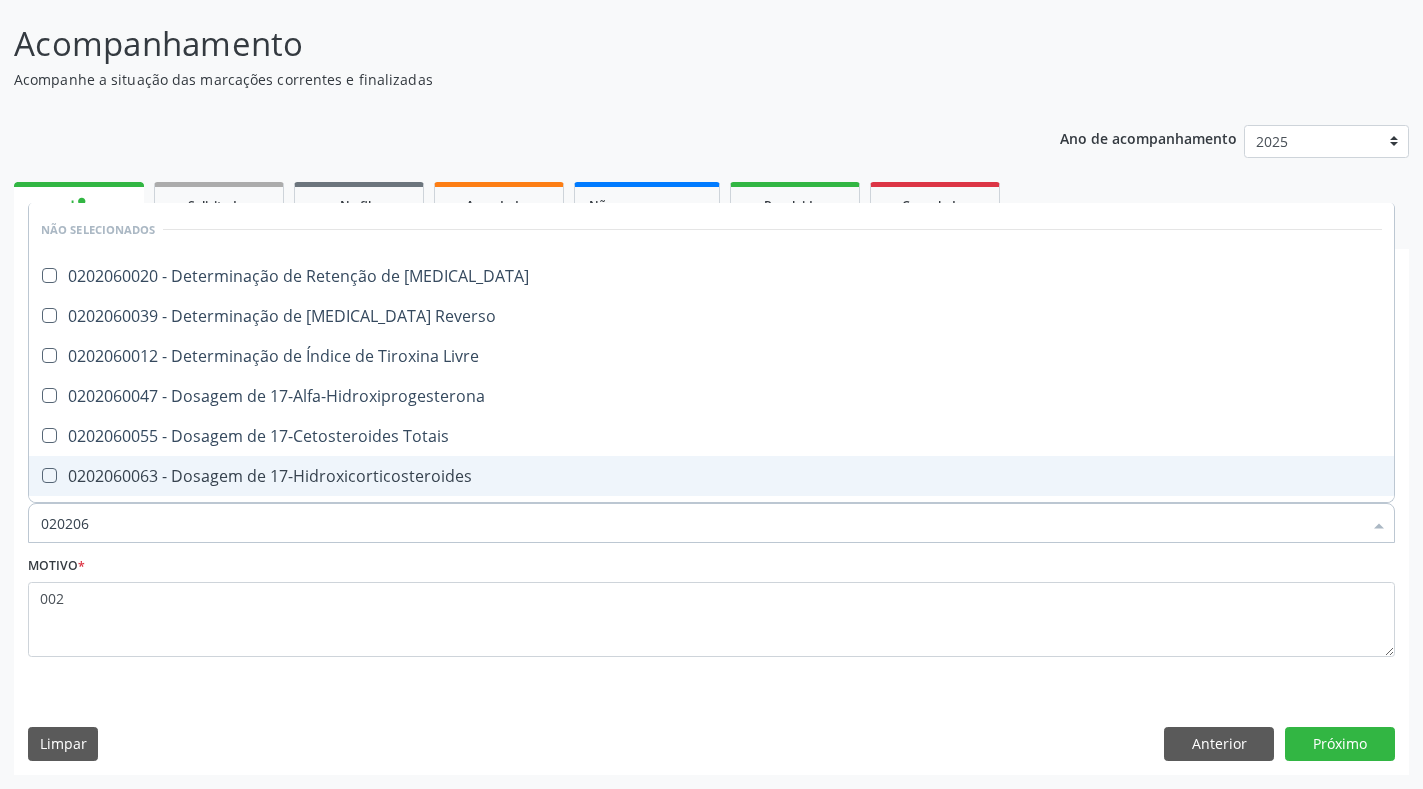 type on "0202060" 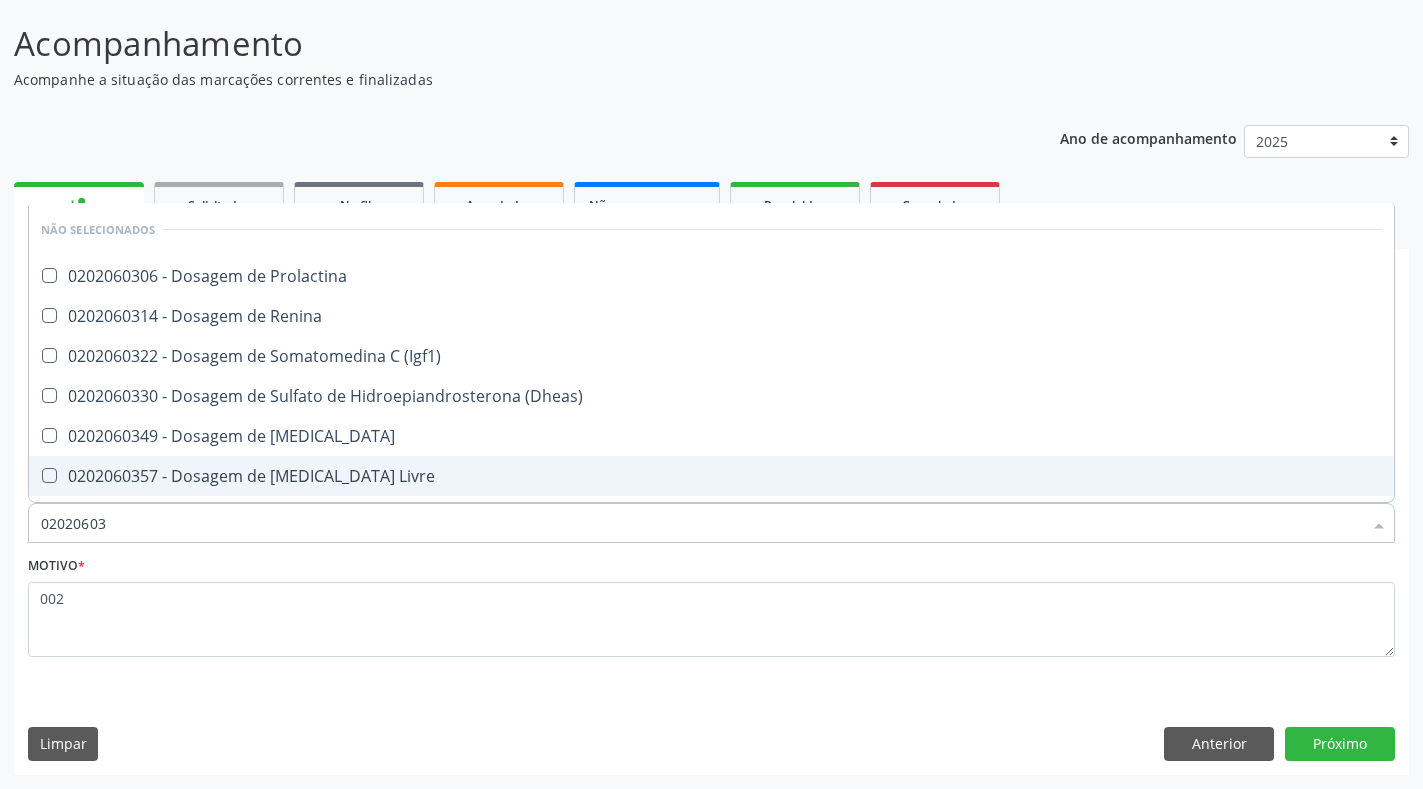 type on "020206039" 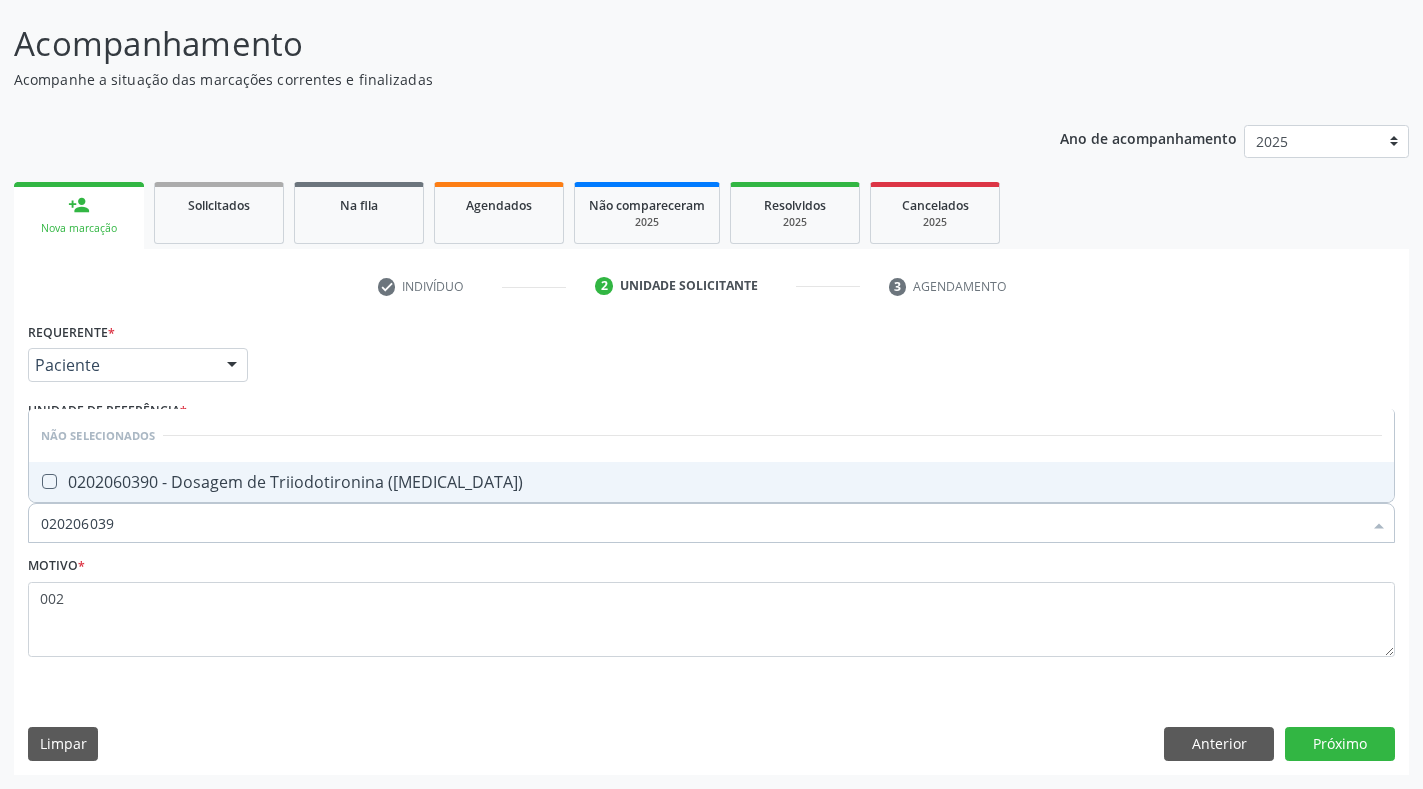 click on "0202060390 - Dosagem de Triiodotironina ([MEDICAL_DATA])" at bounding box center (711, 482) 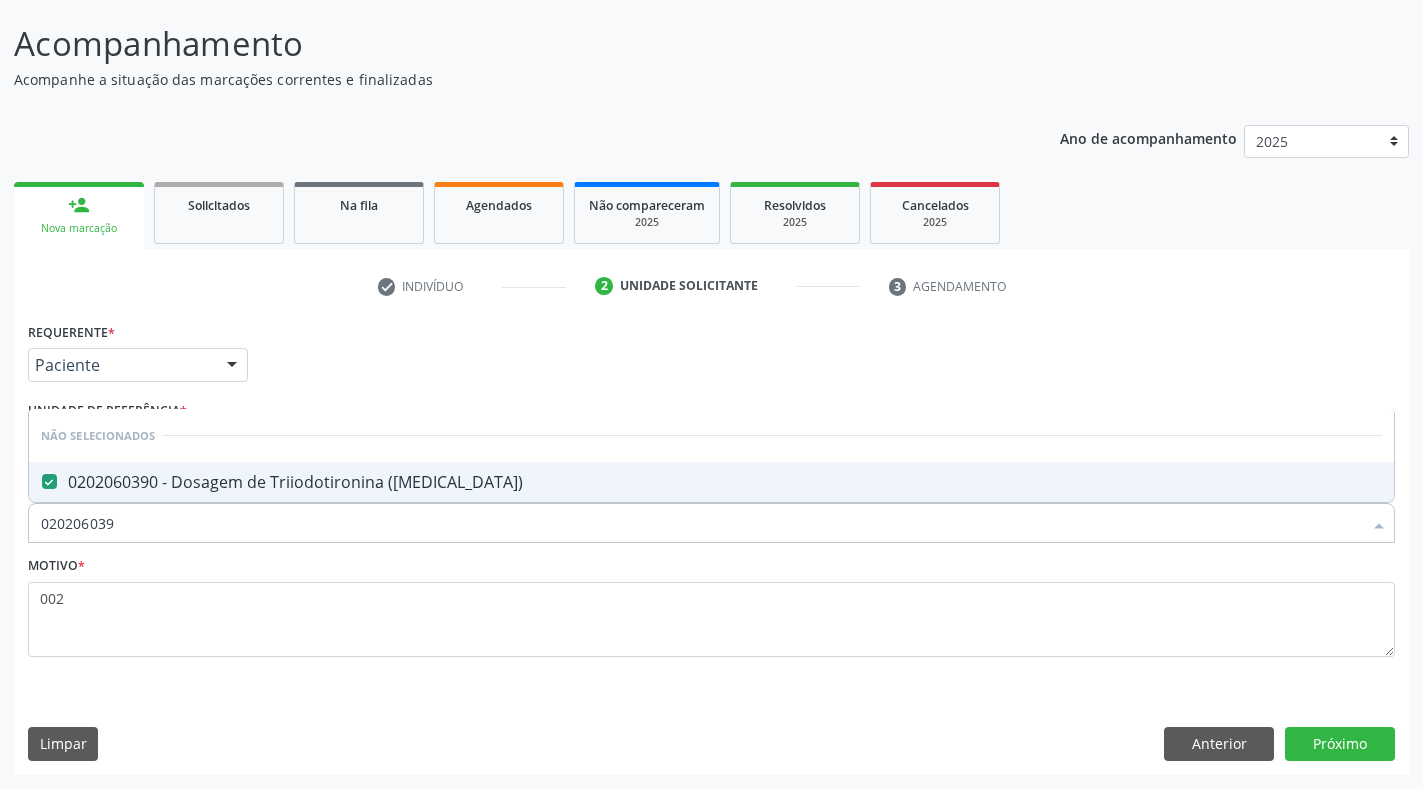 checkbox on "true" 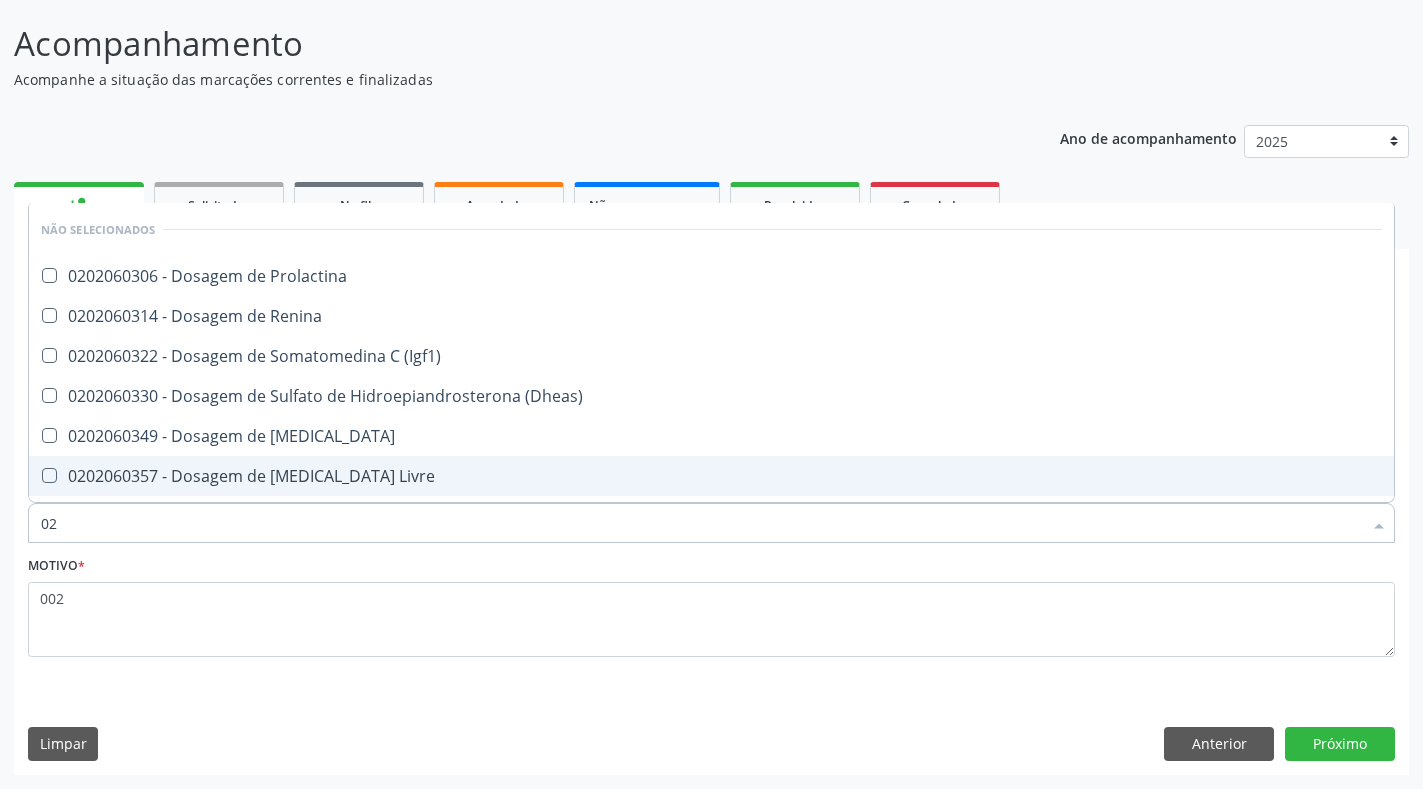 type on "0" 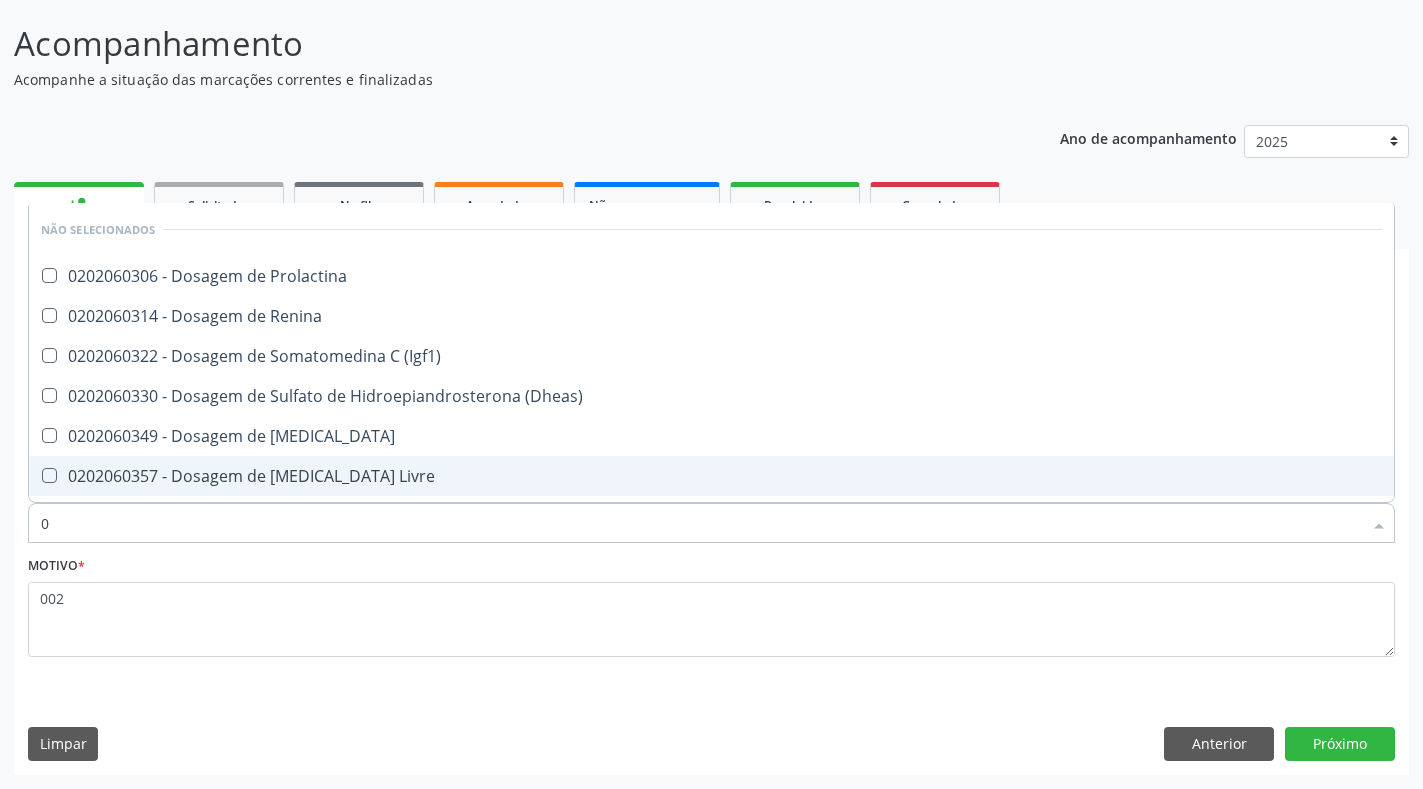 type 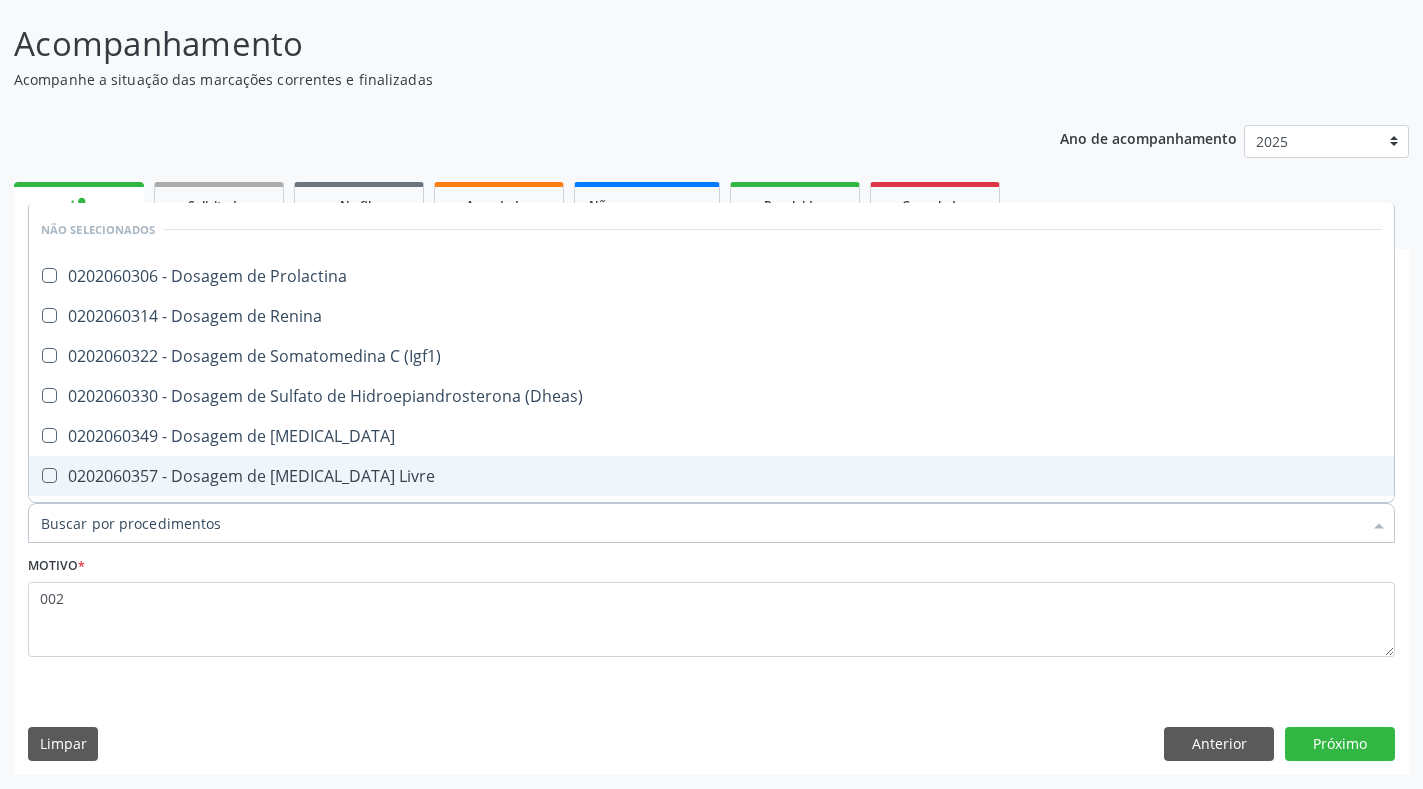 checkbox on "true" 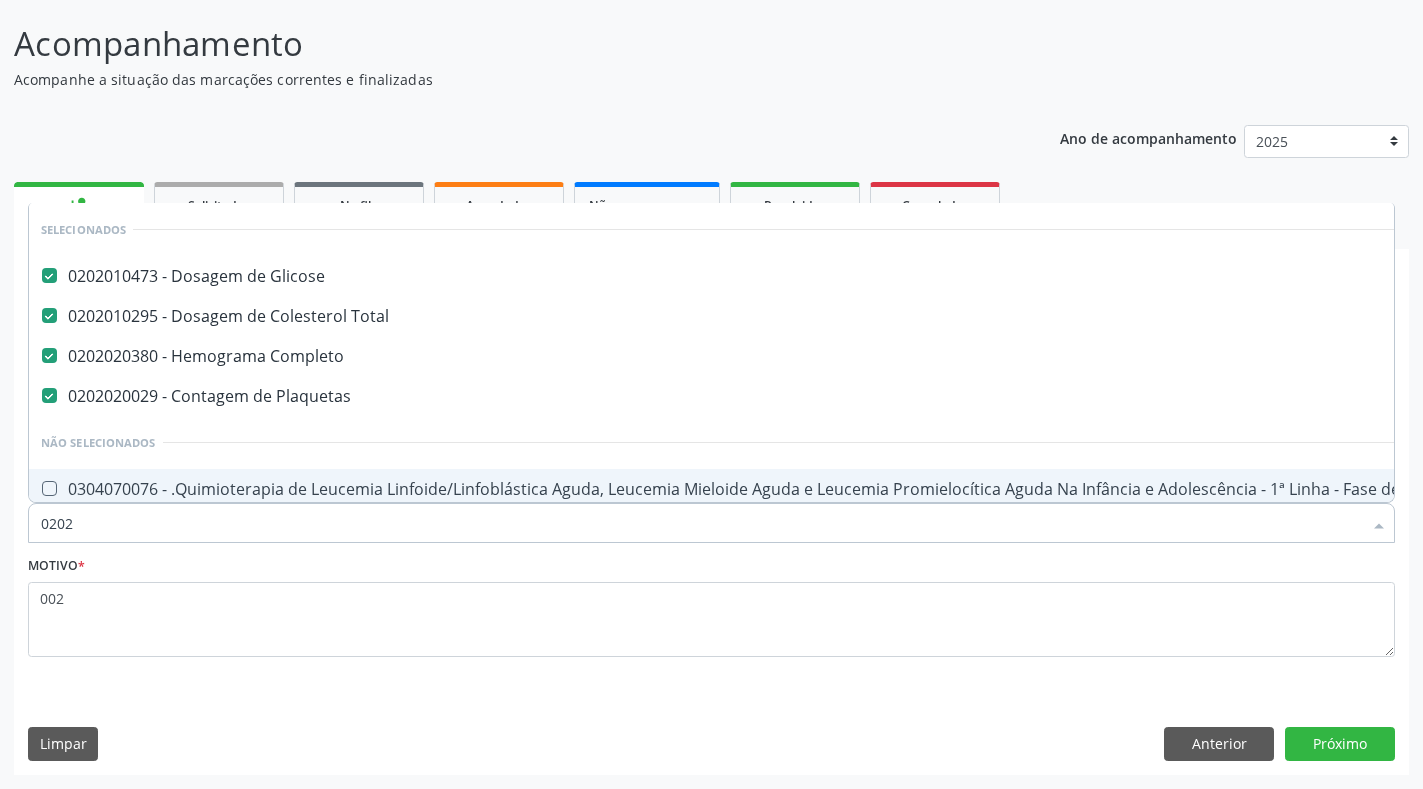 type on "02020" 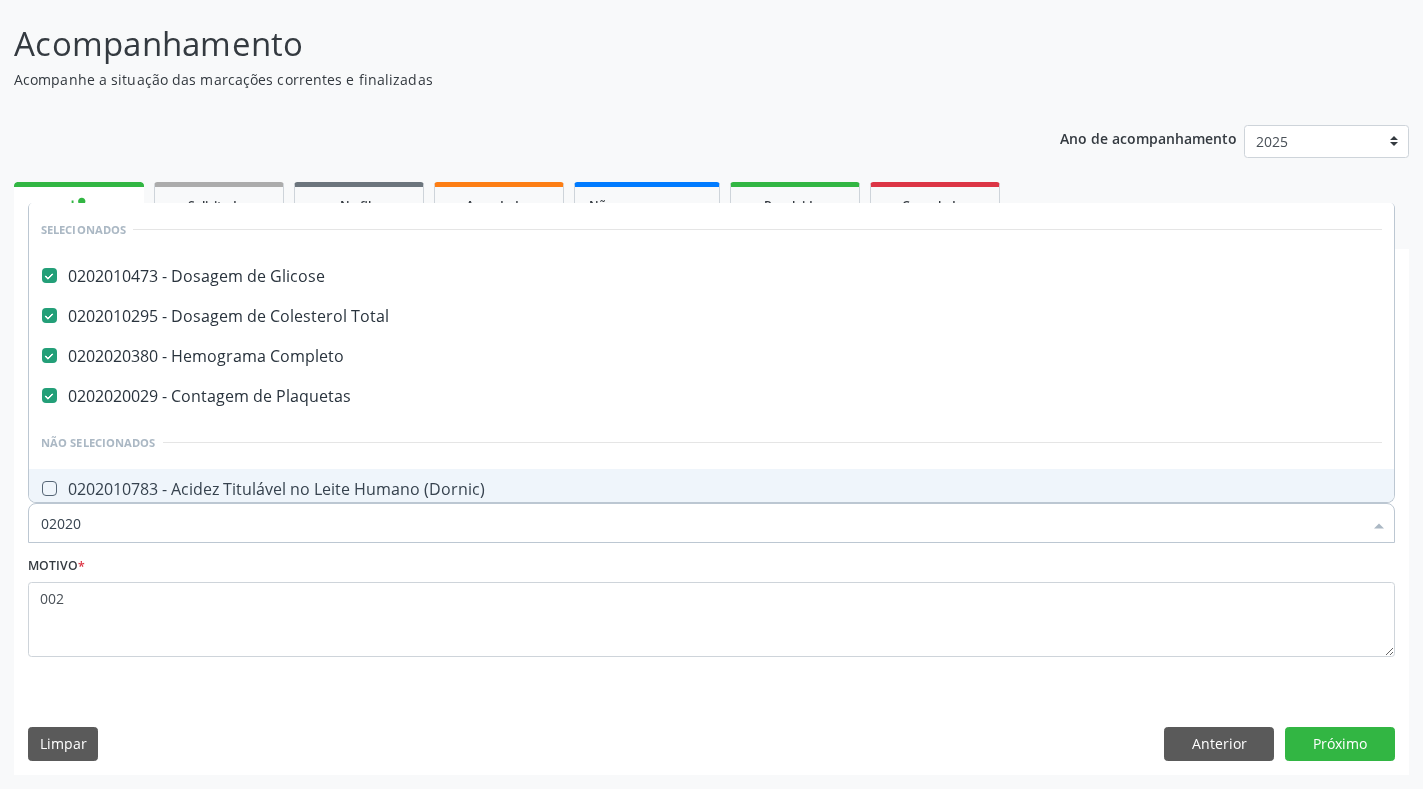 checkbox on "true" 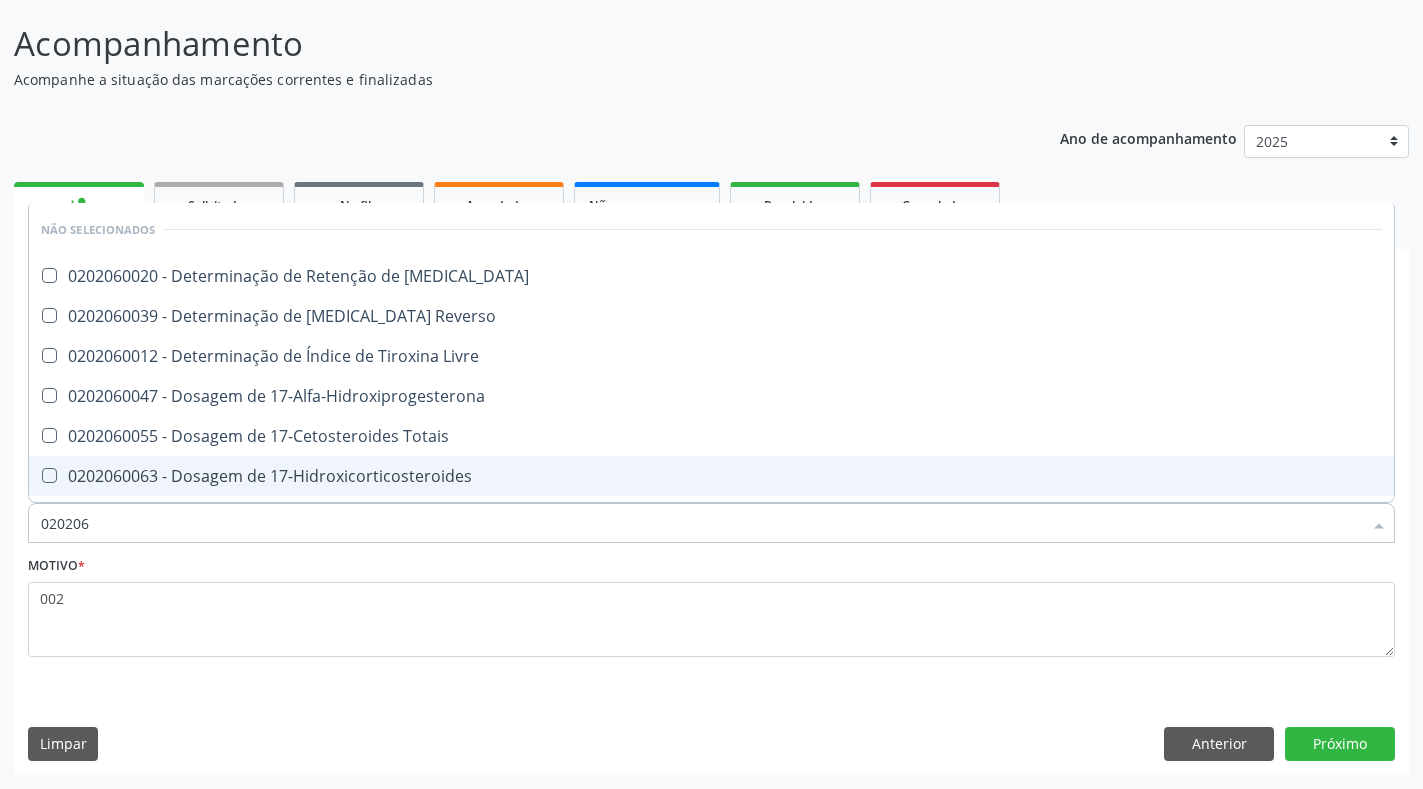 type on "0202060" 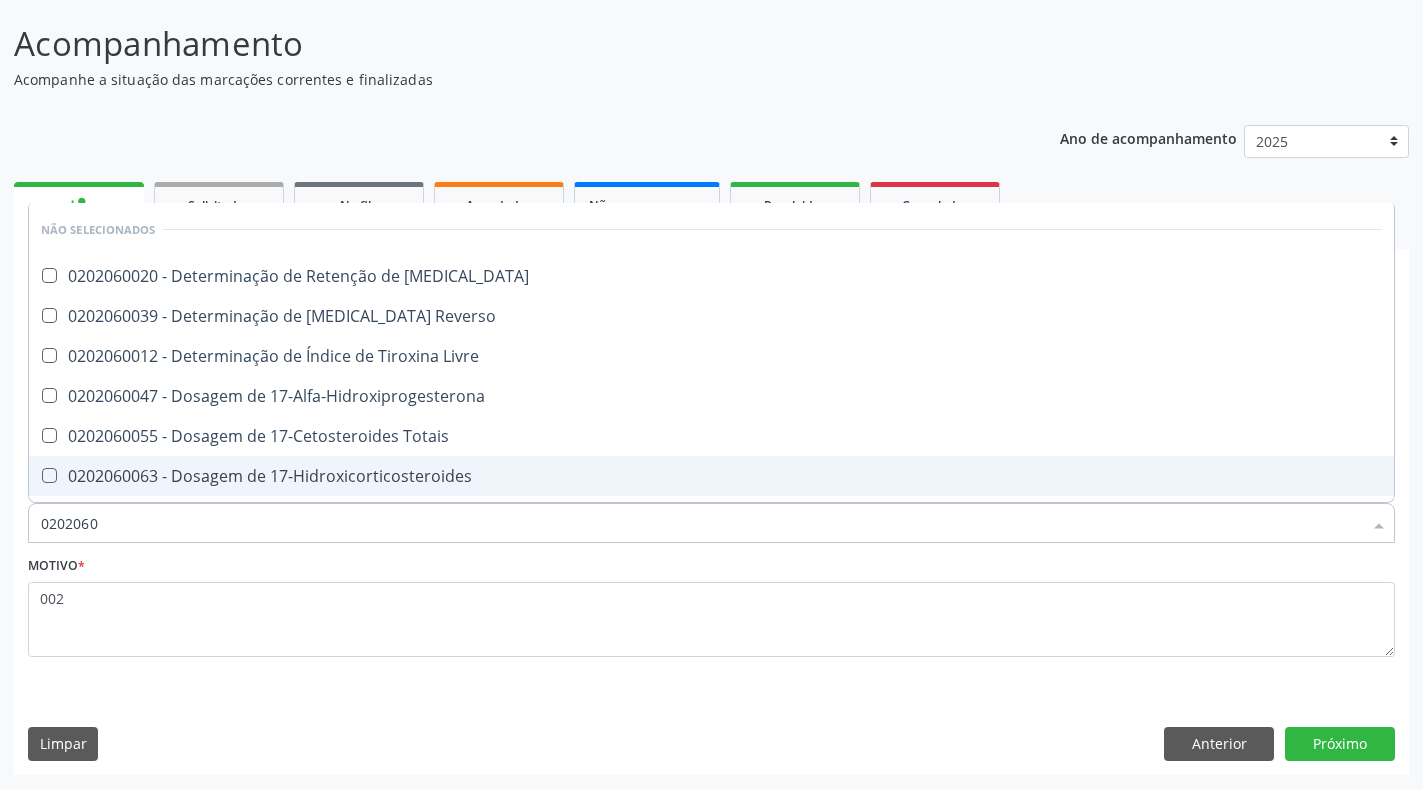 checkbox on "false" 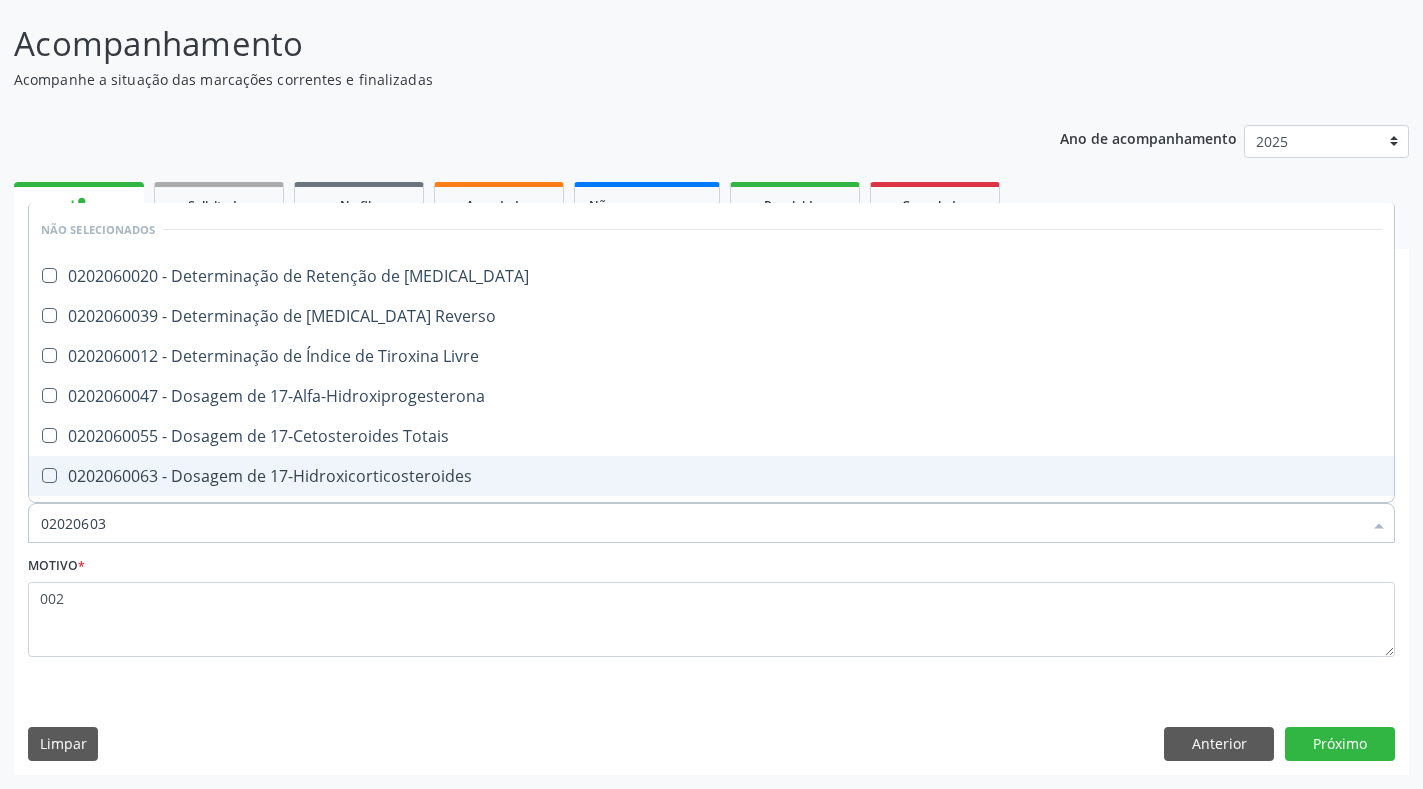 checkbox on "true" 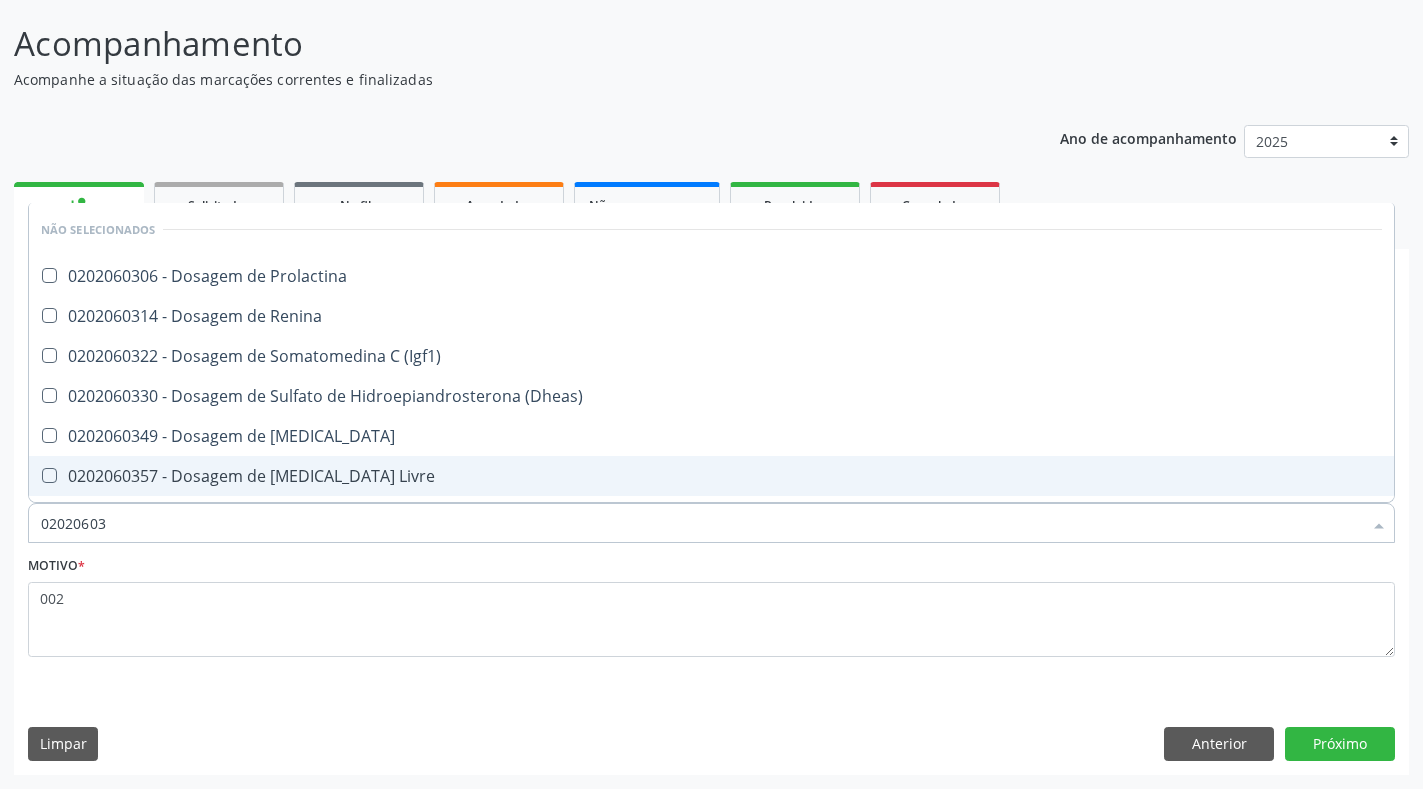 type on "020206038" 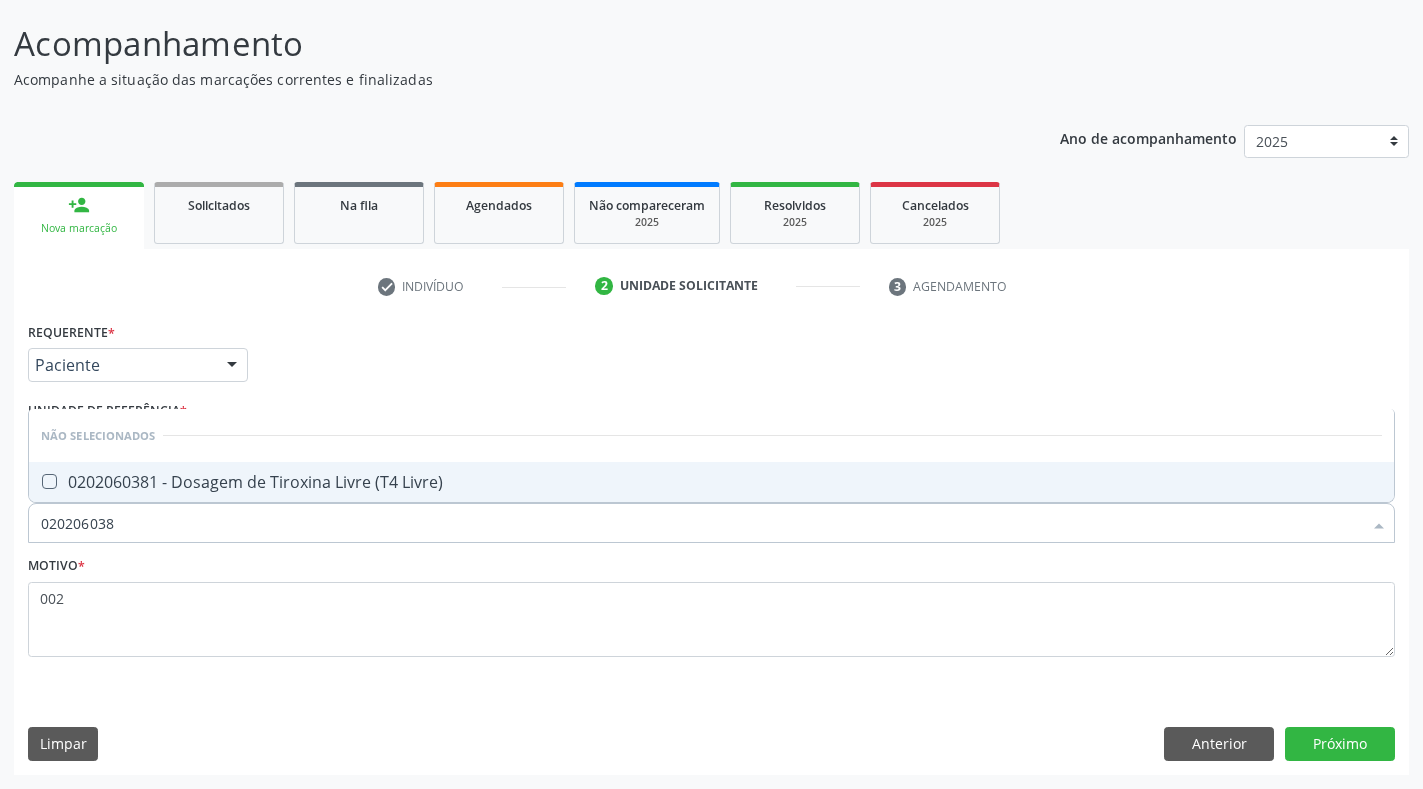 click on "0202060381 - Dosagem de Tiroxina Livre (T4 Livre)" at bounding box center [711, 482] 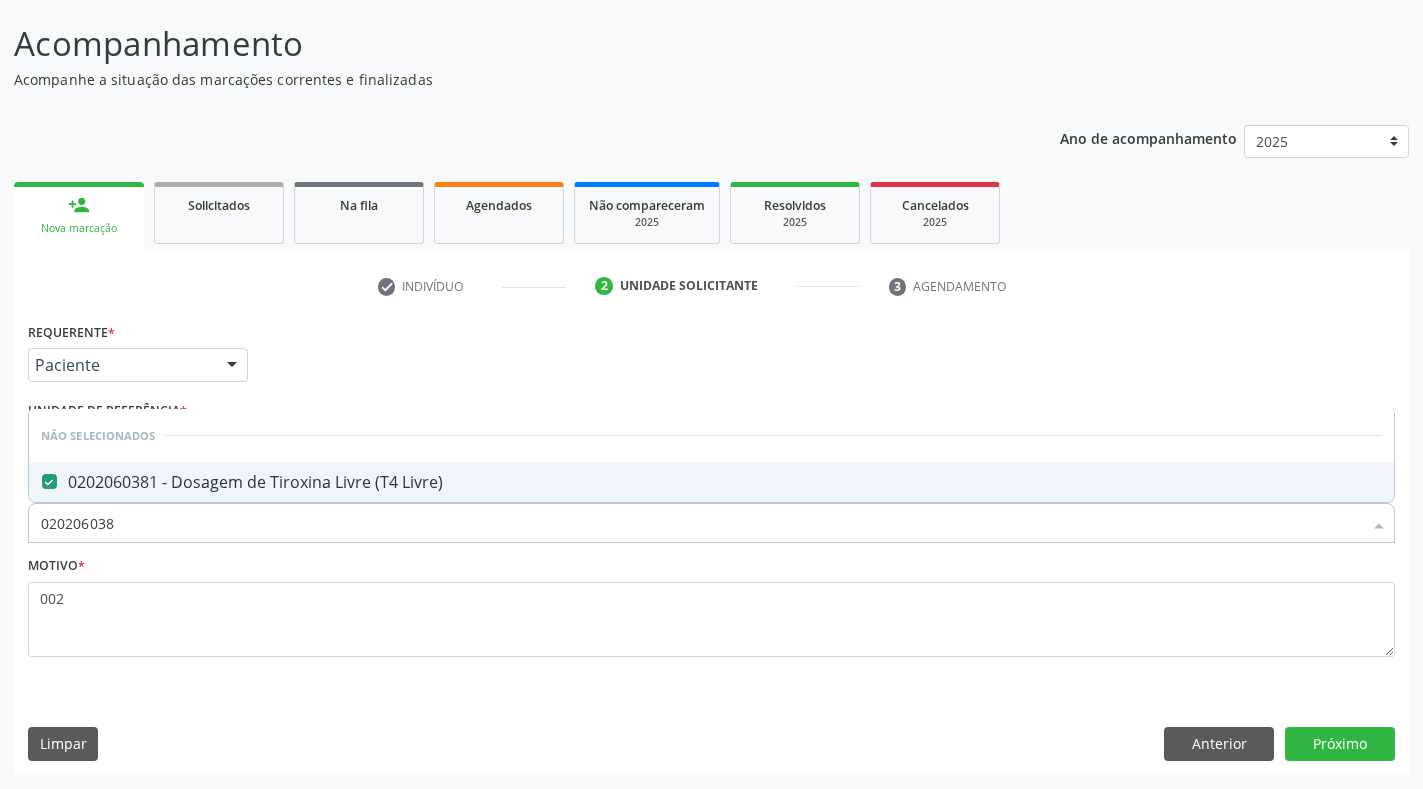 checkbox on "true" 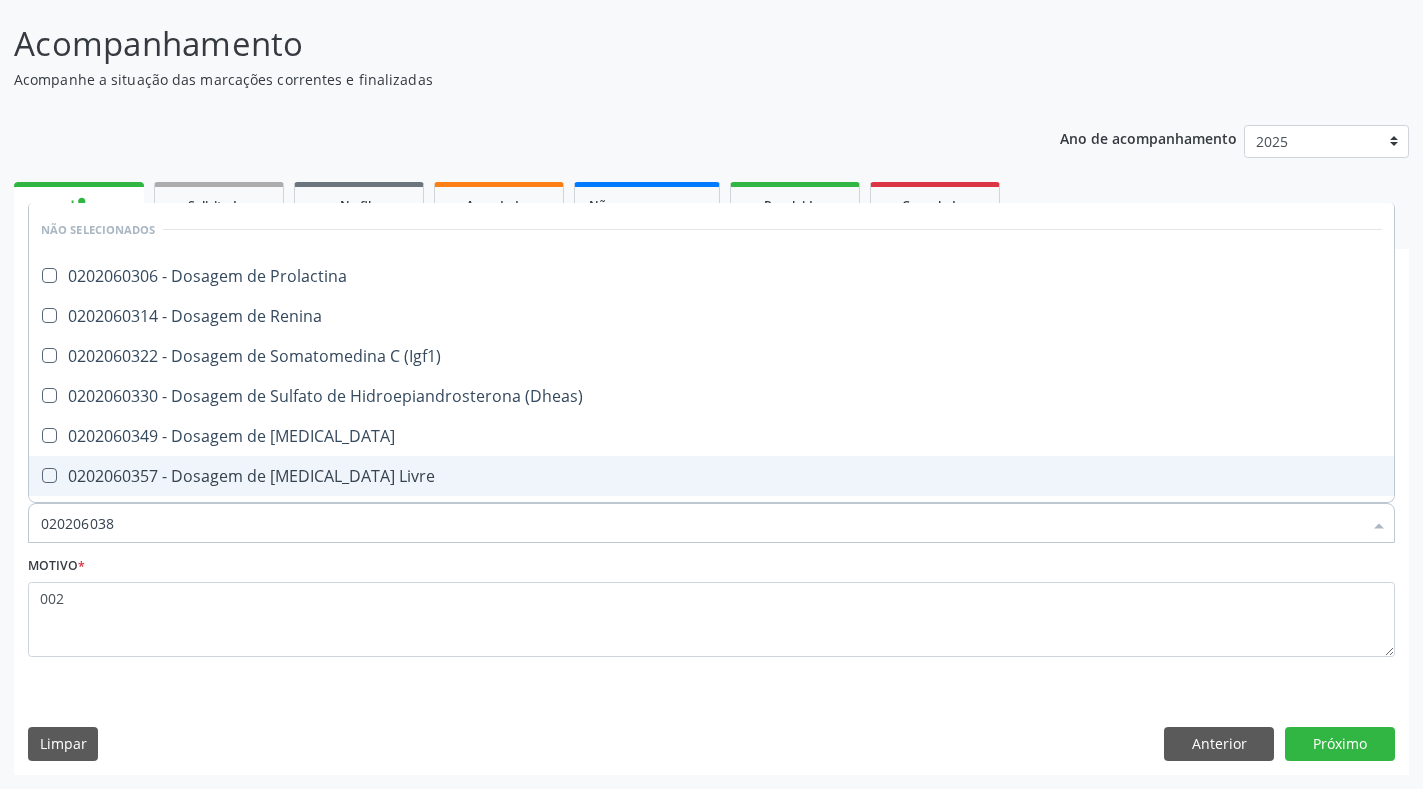 type on "02020603" 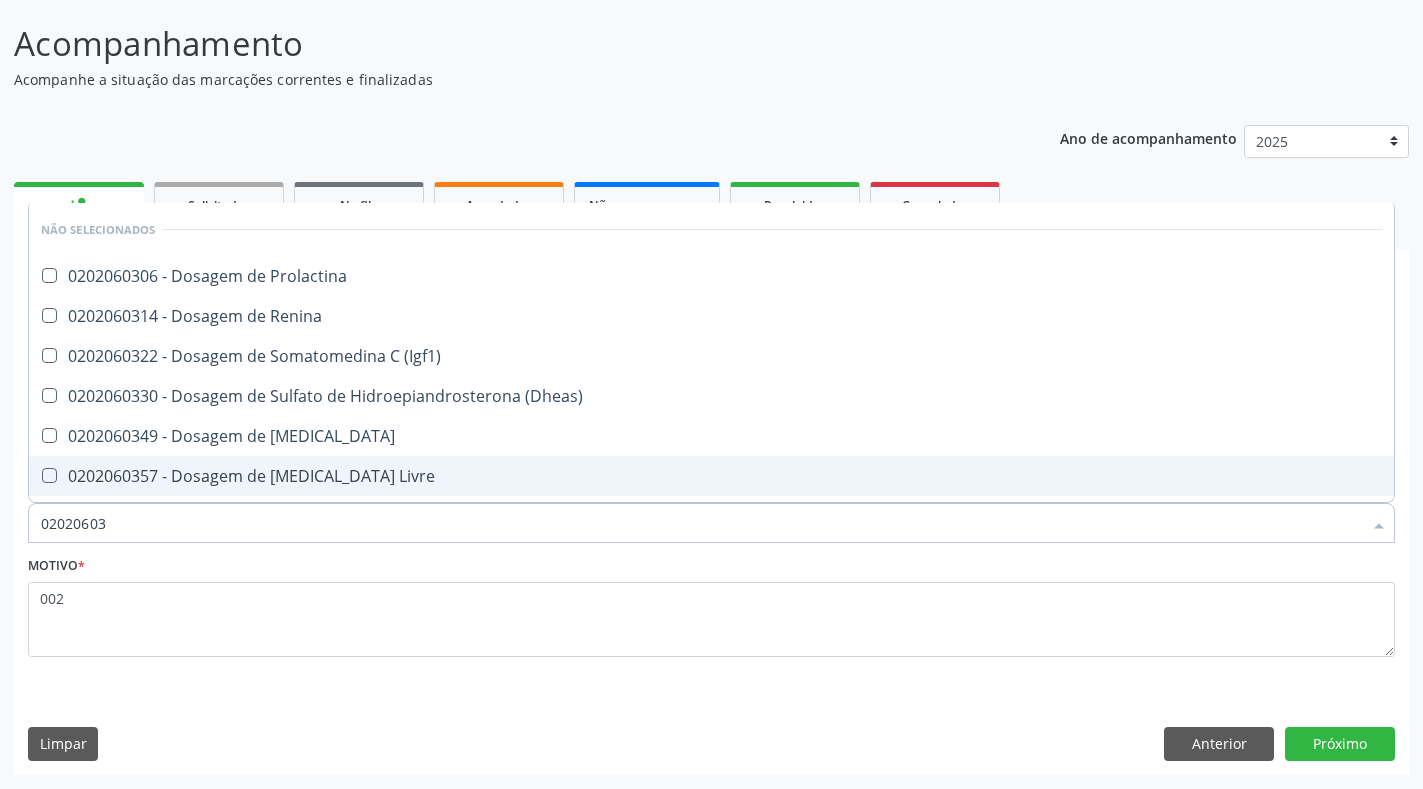 checkbox on "false" 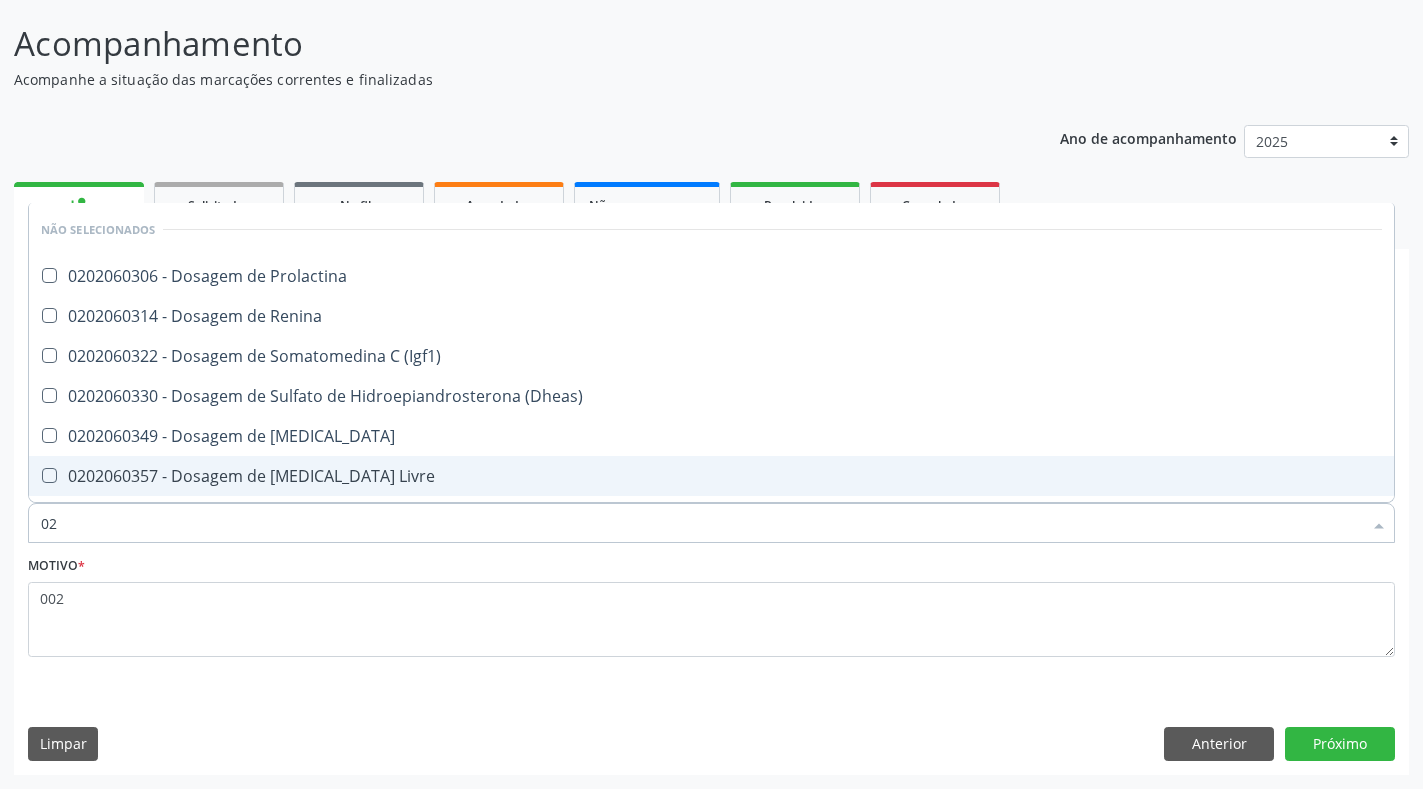 type on "0" 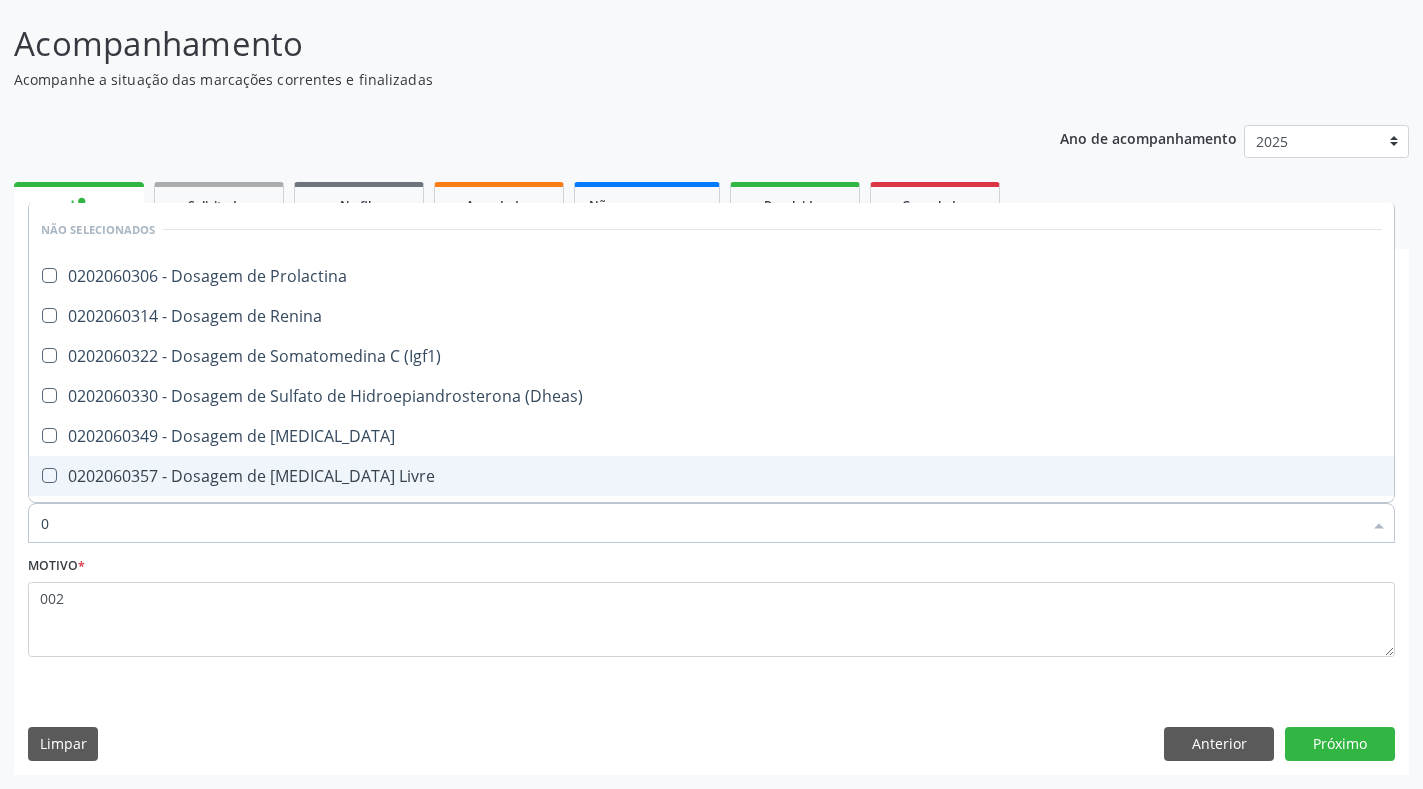 type 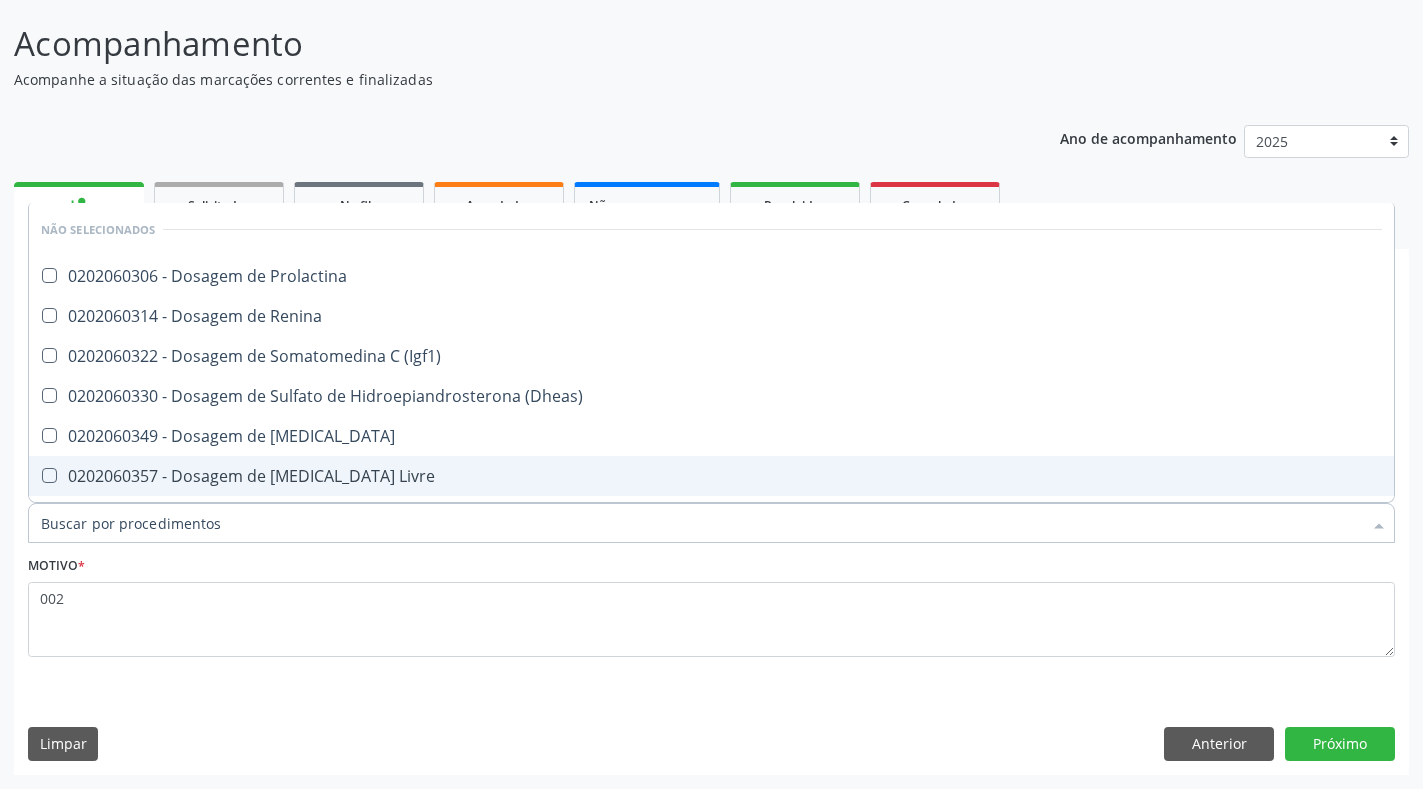 checkbox on "true" 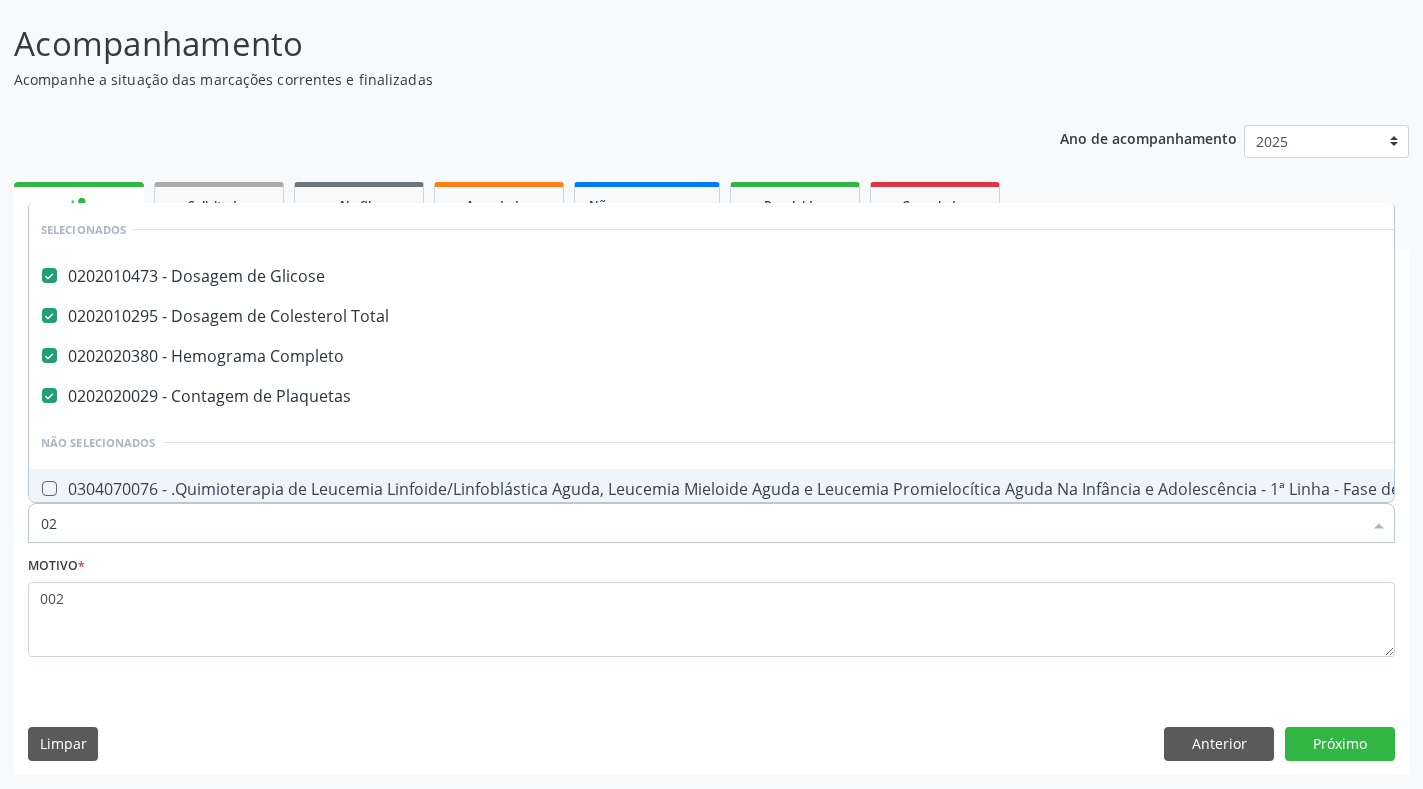 type on "020" 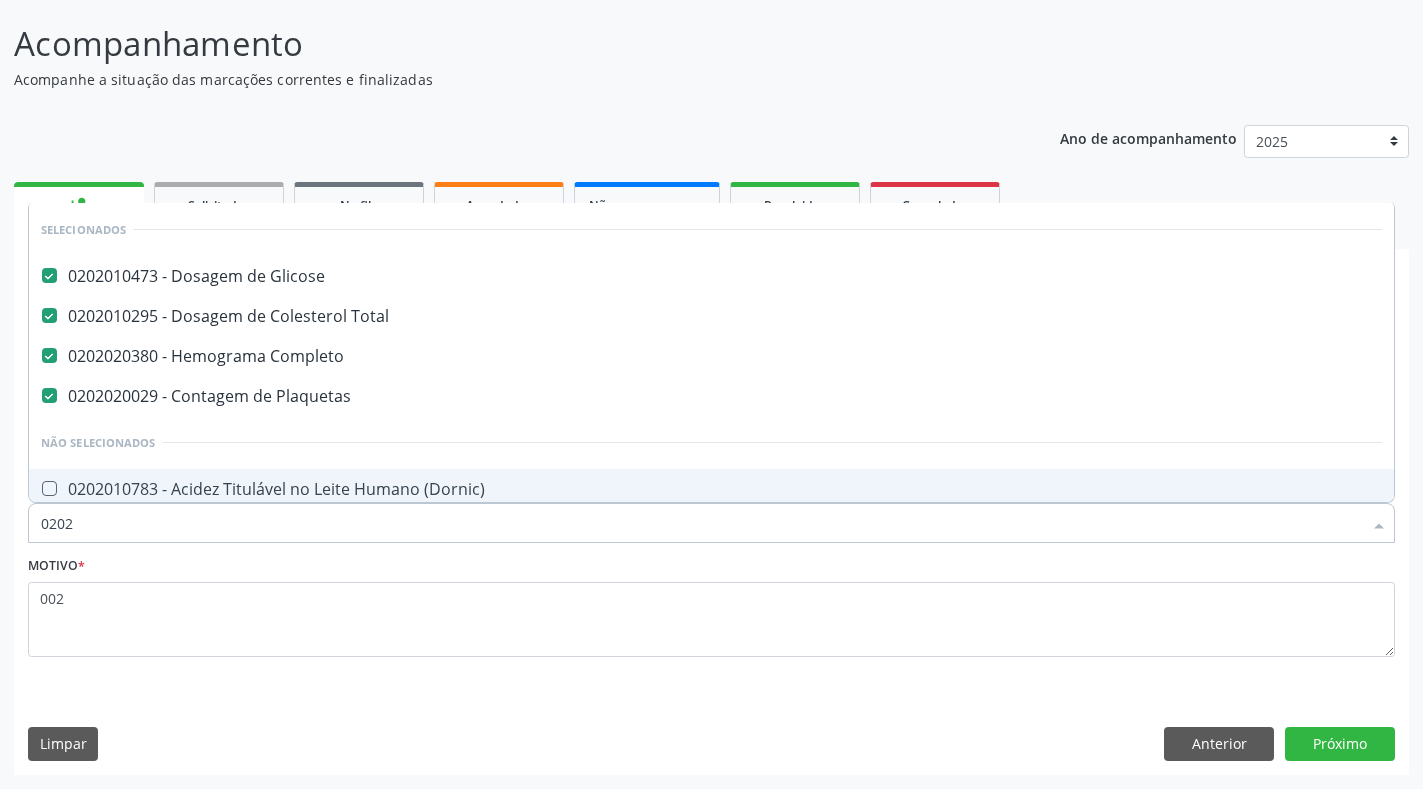type on "02020" 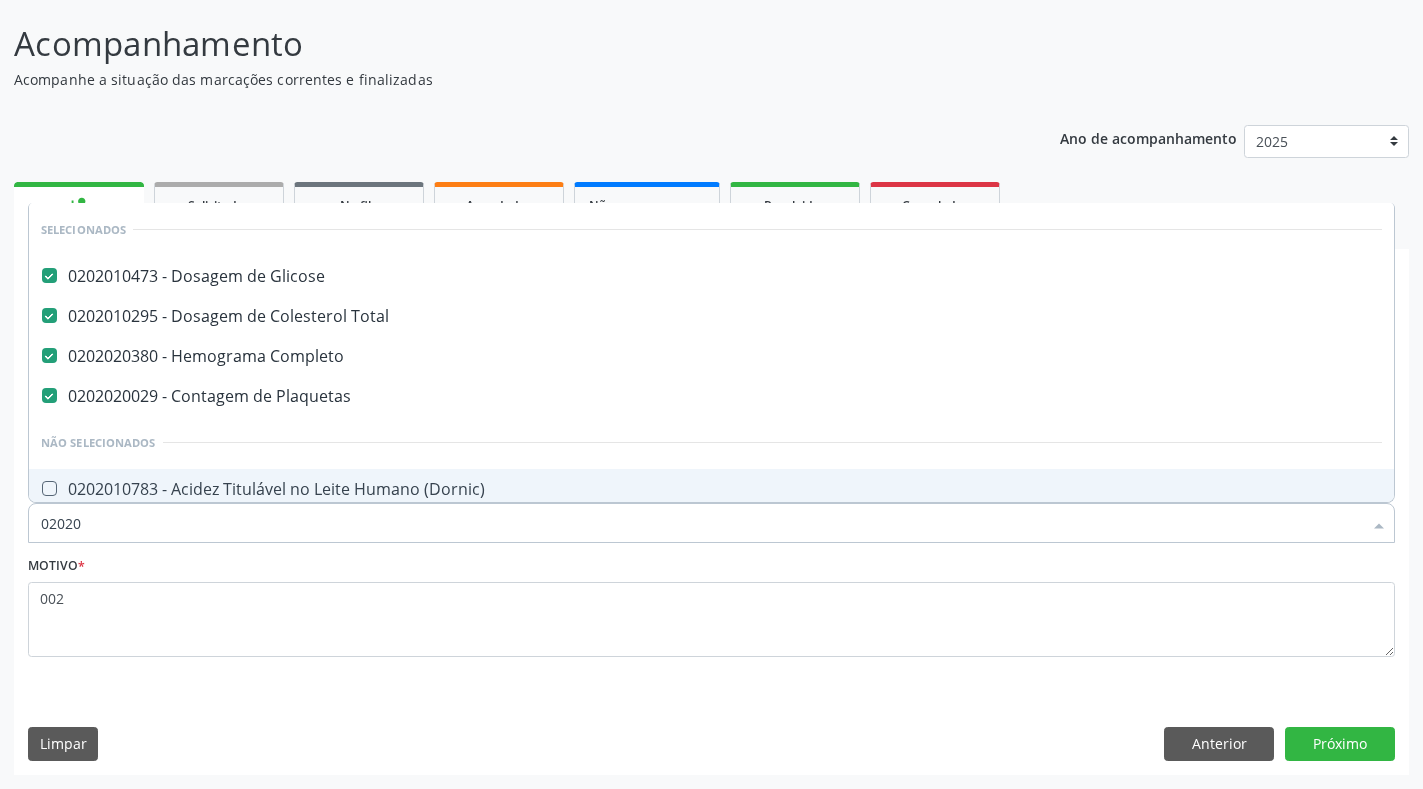 checkbox on "true" 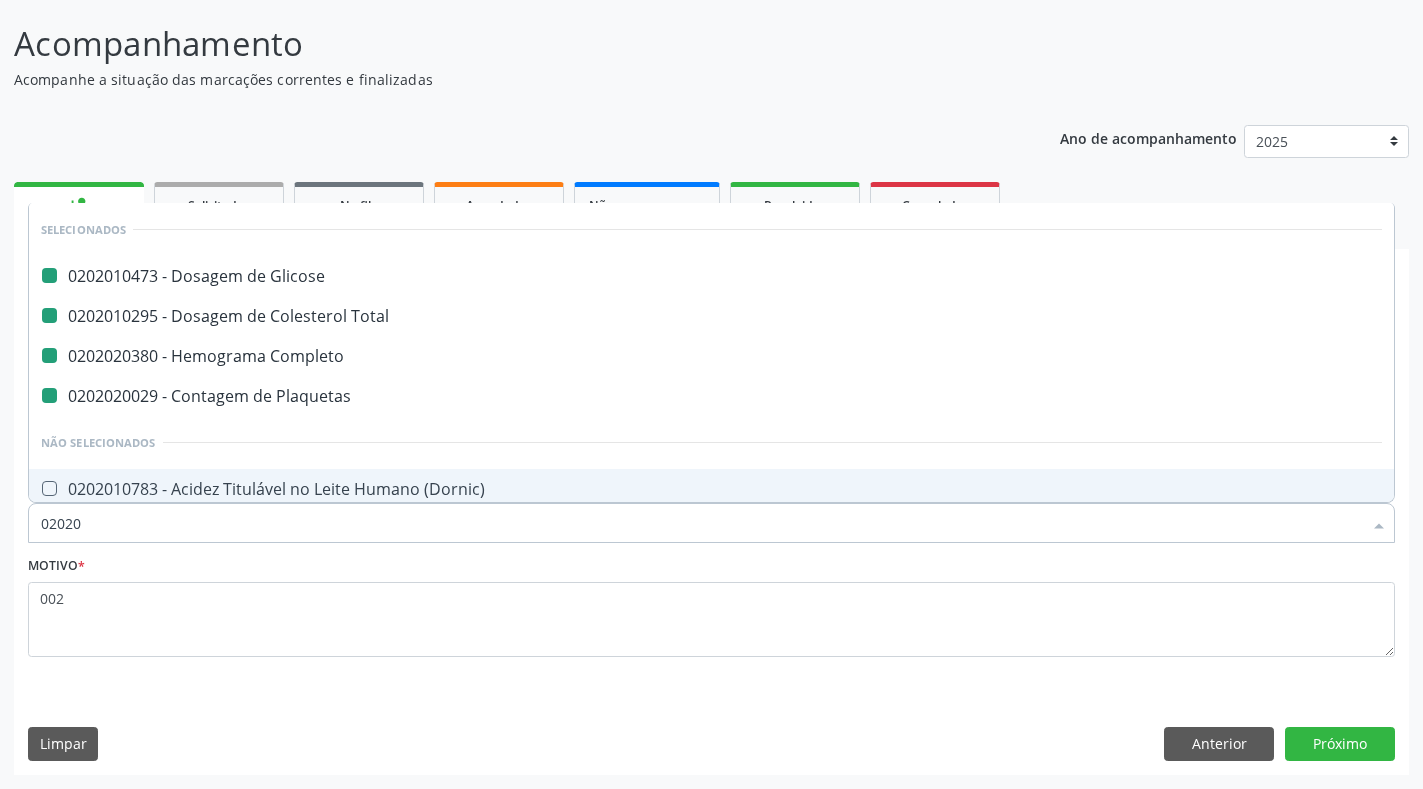 type on "020206" 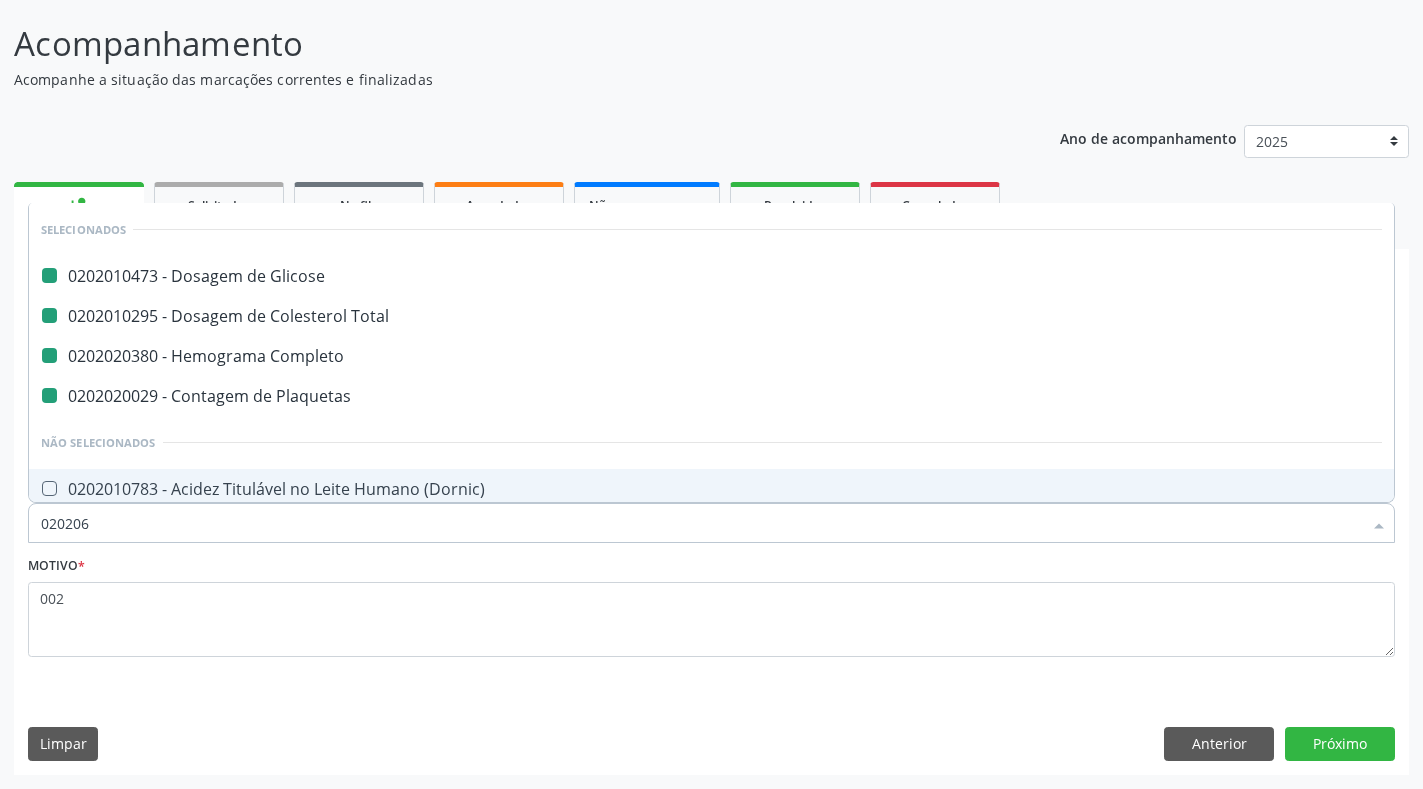 checkbox on "false" 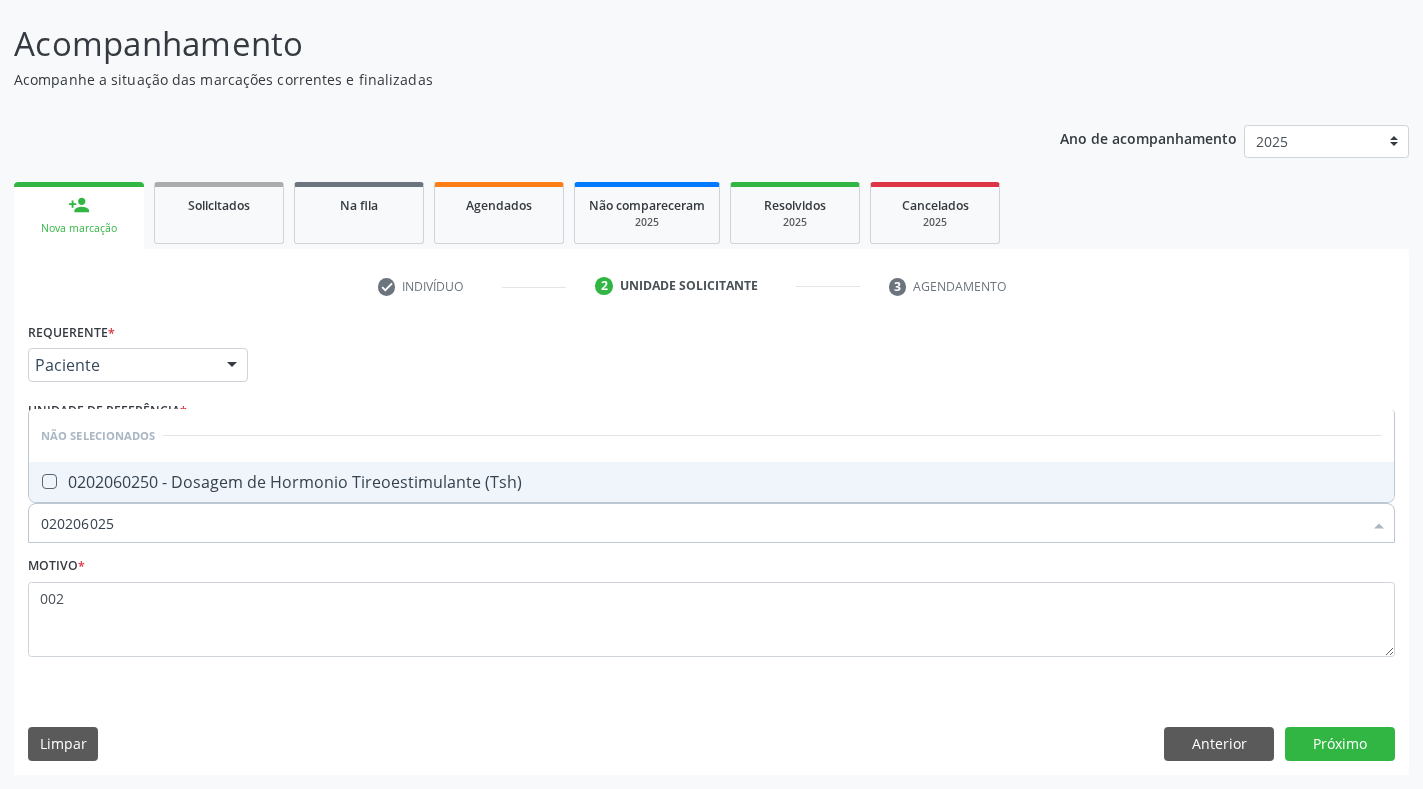 type on "0202060250" 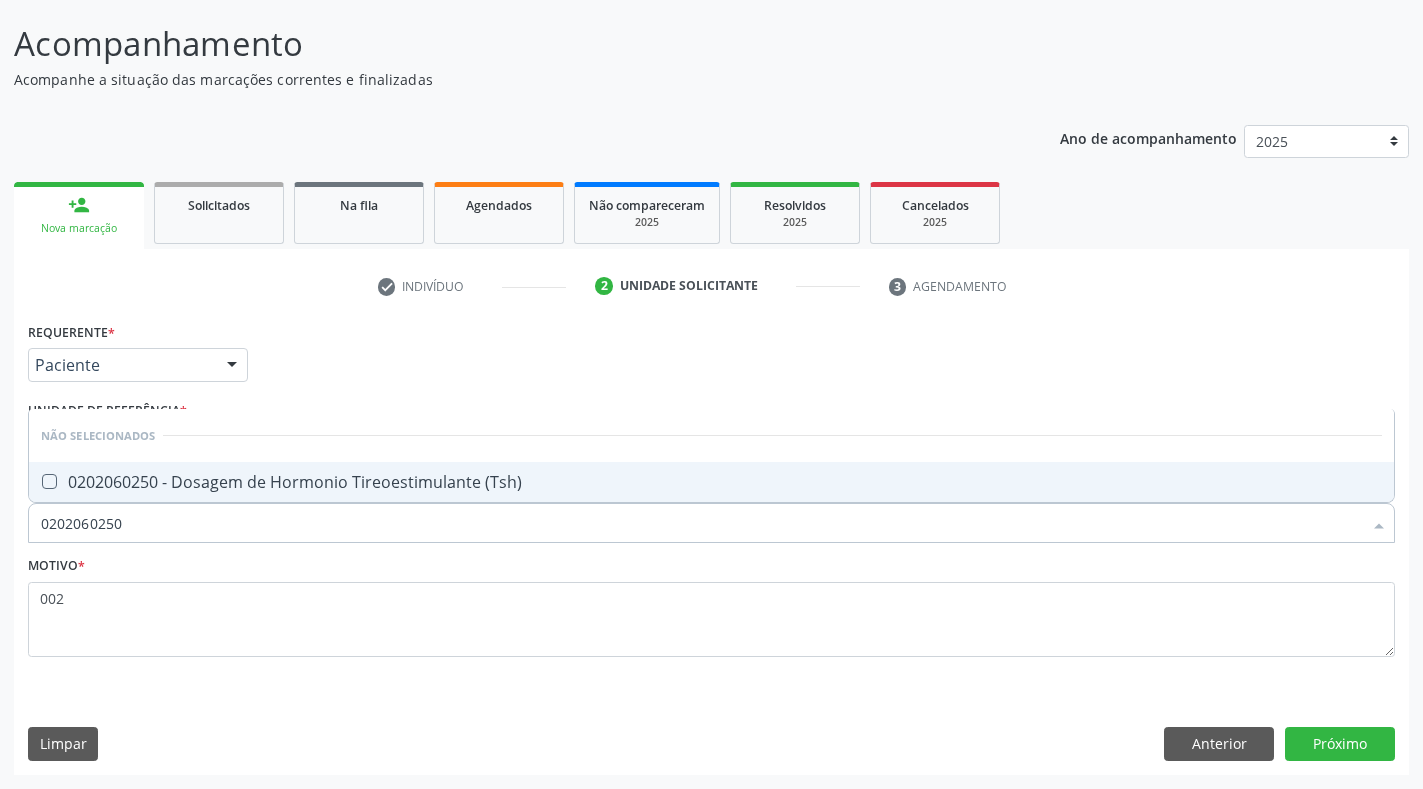 click on "0202060250 - Dosagem de Hormonio Tireoestimulante (Tsh)" at bounding box center (711, 482) 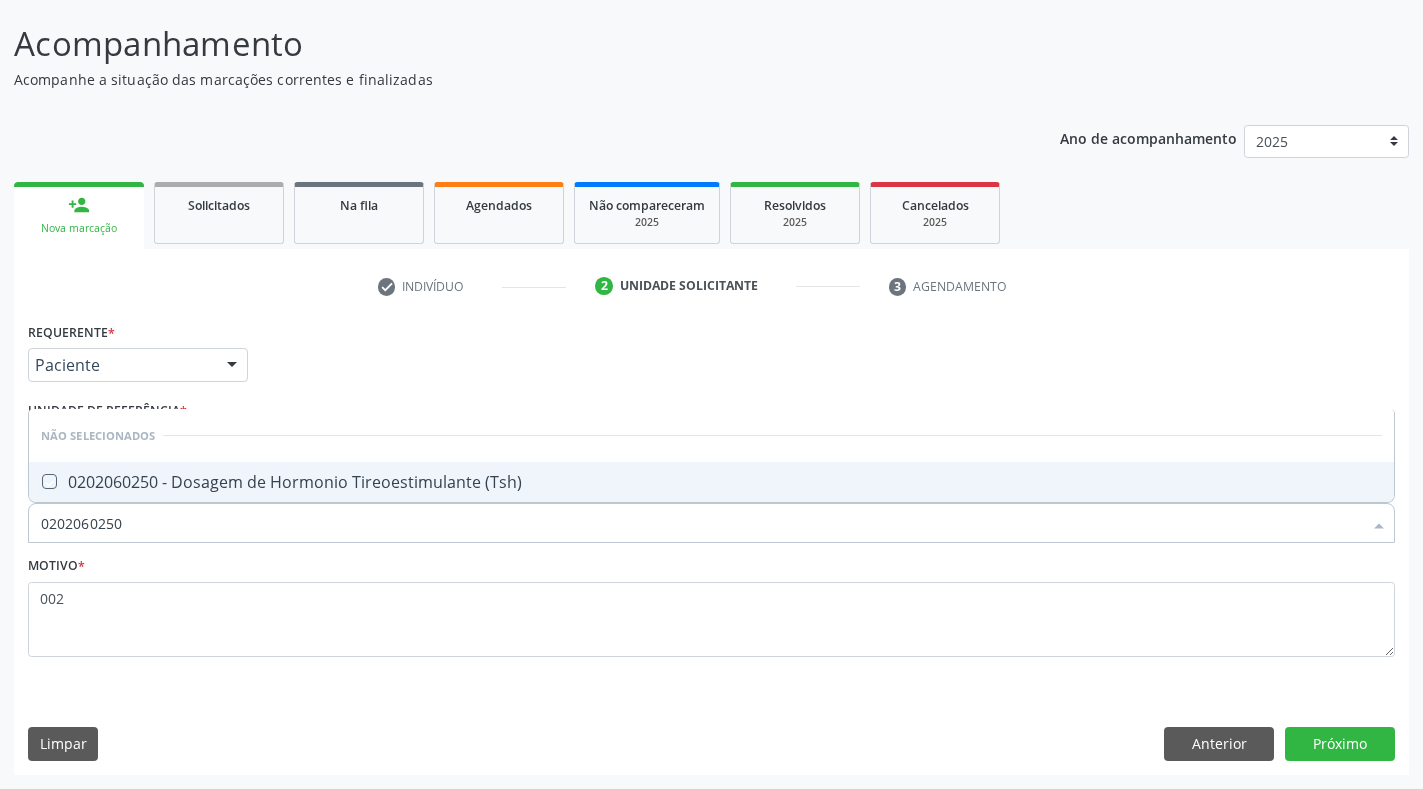 checkbox on "true" 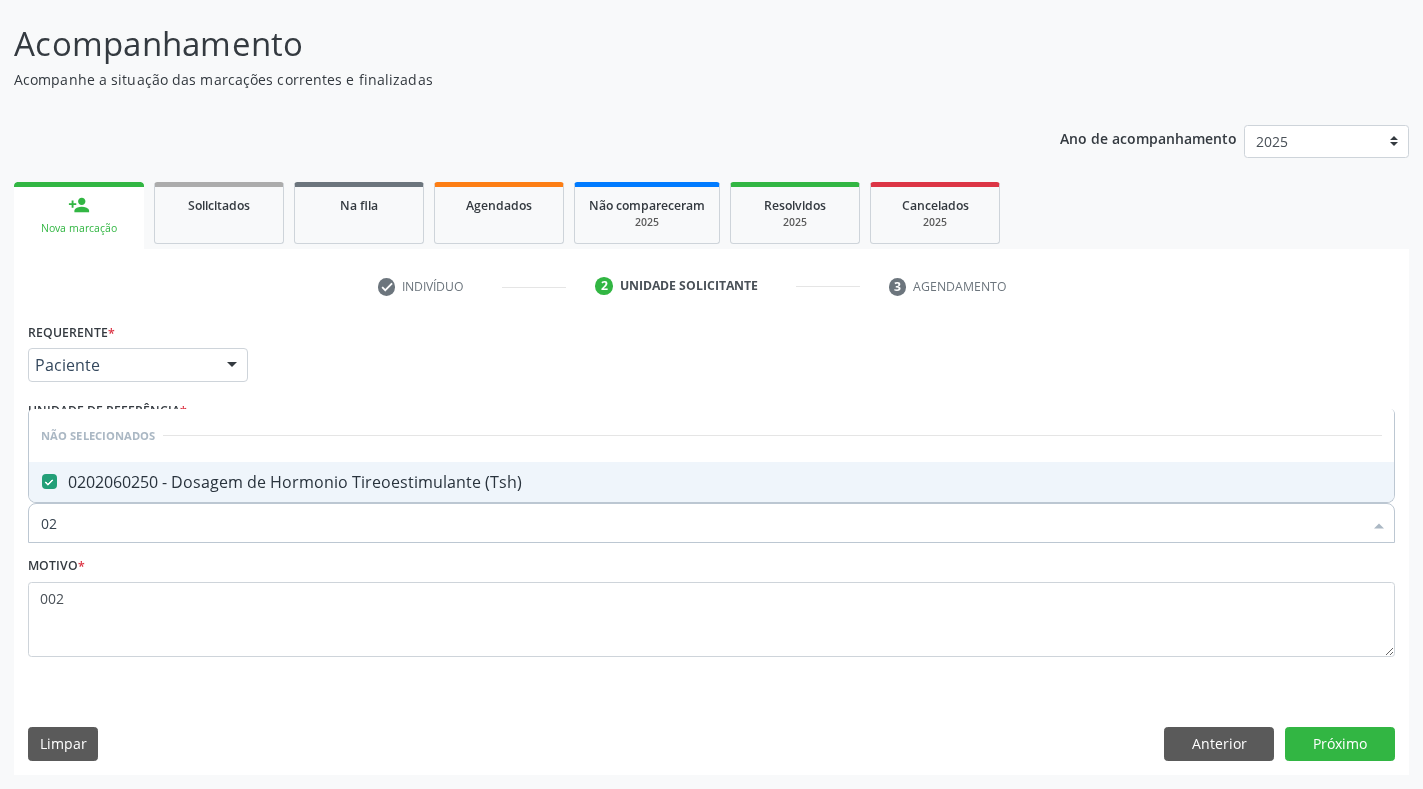 type on "0" 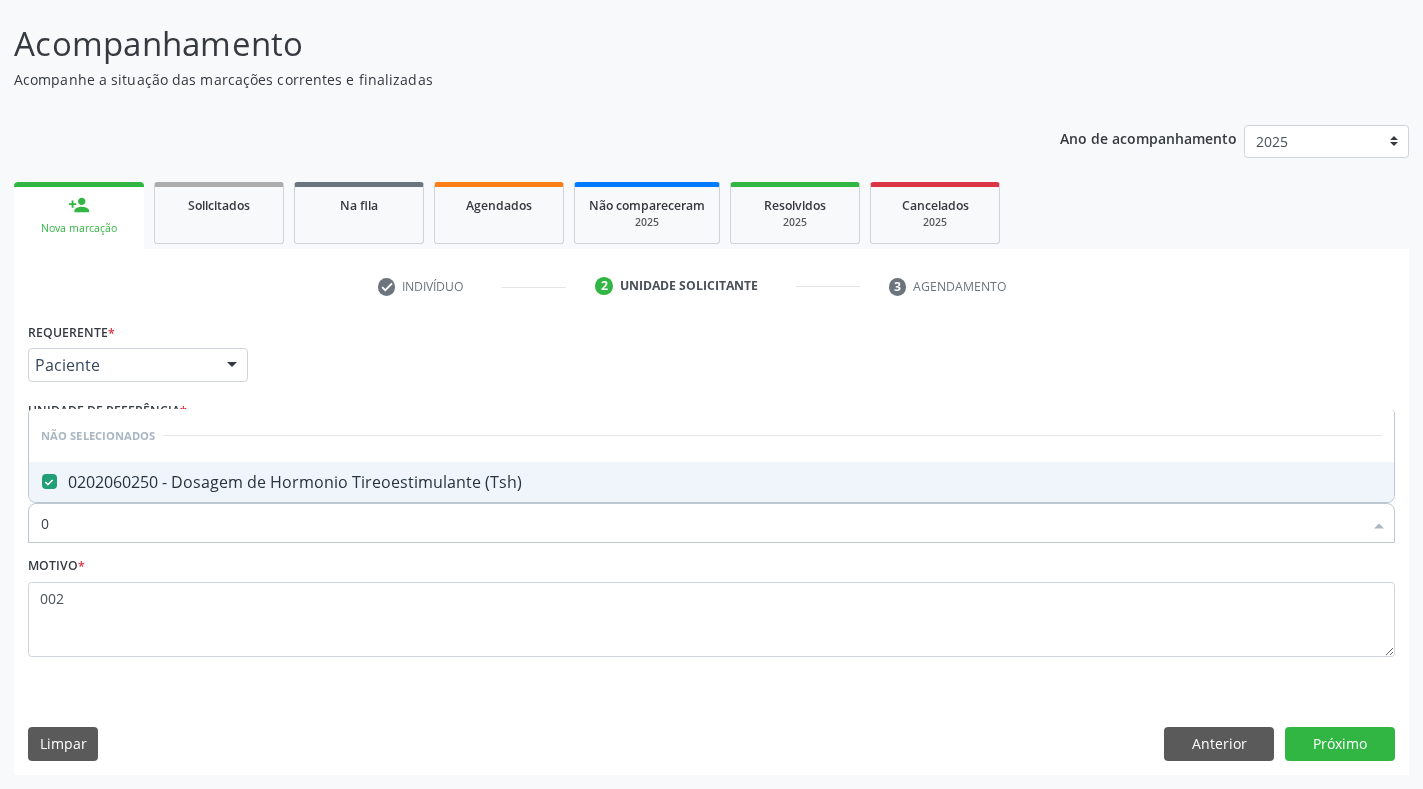 type 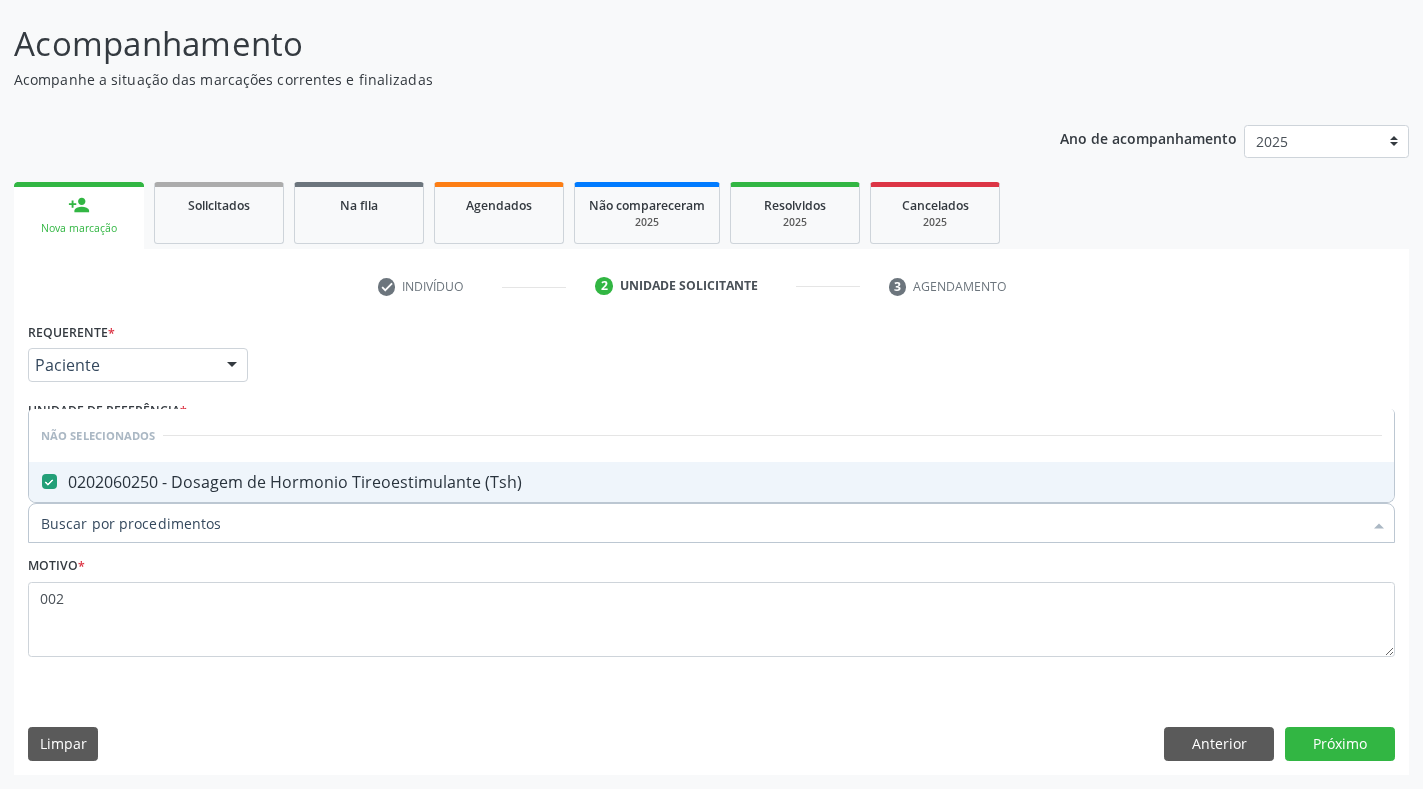 checkbox on "true" 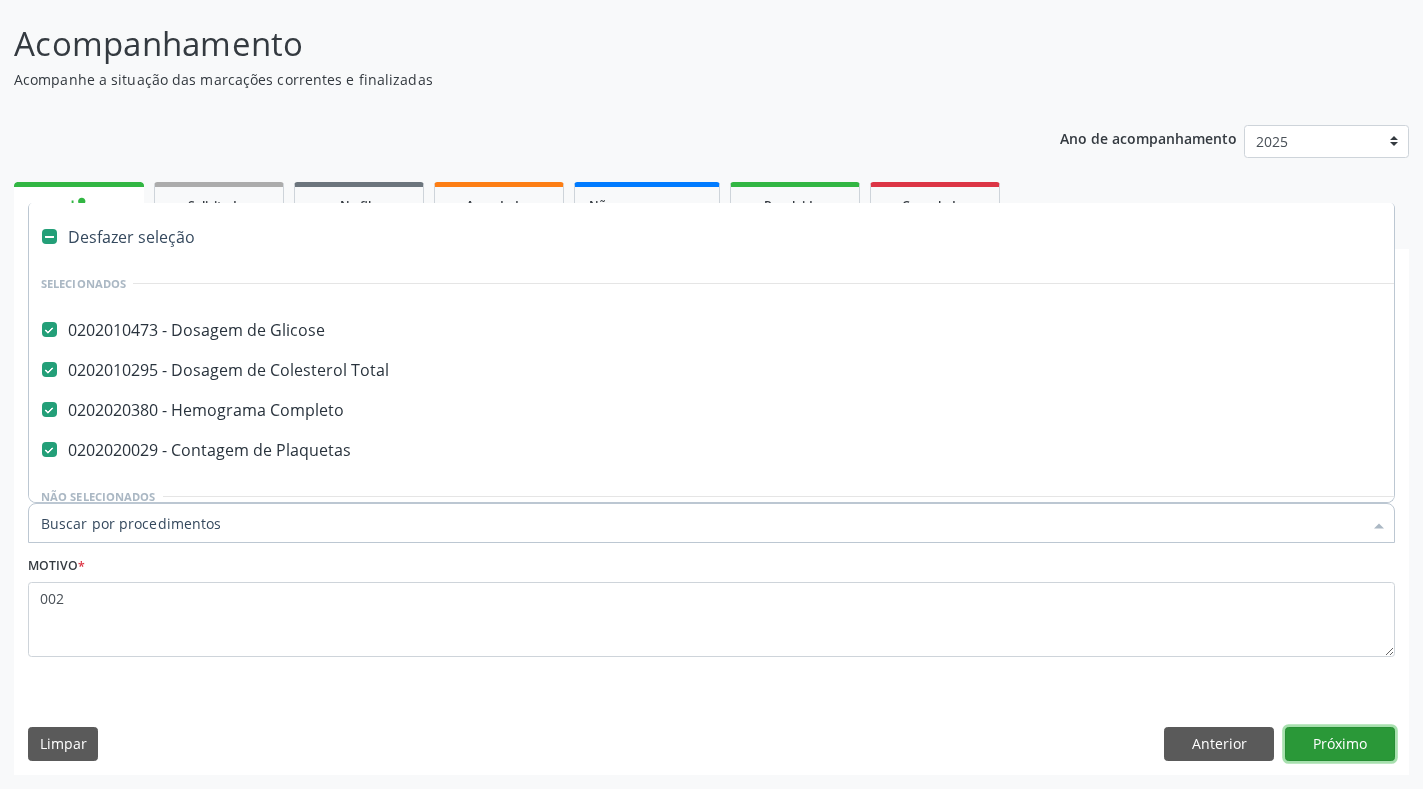 click on "Próximo" at bounding box center (1340, 744) 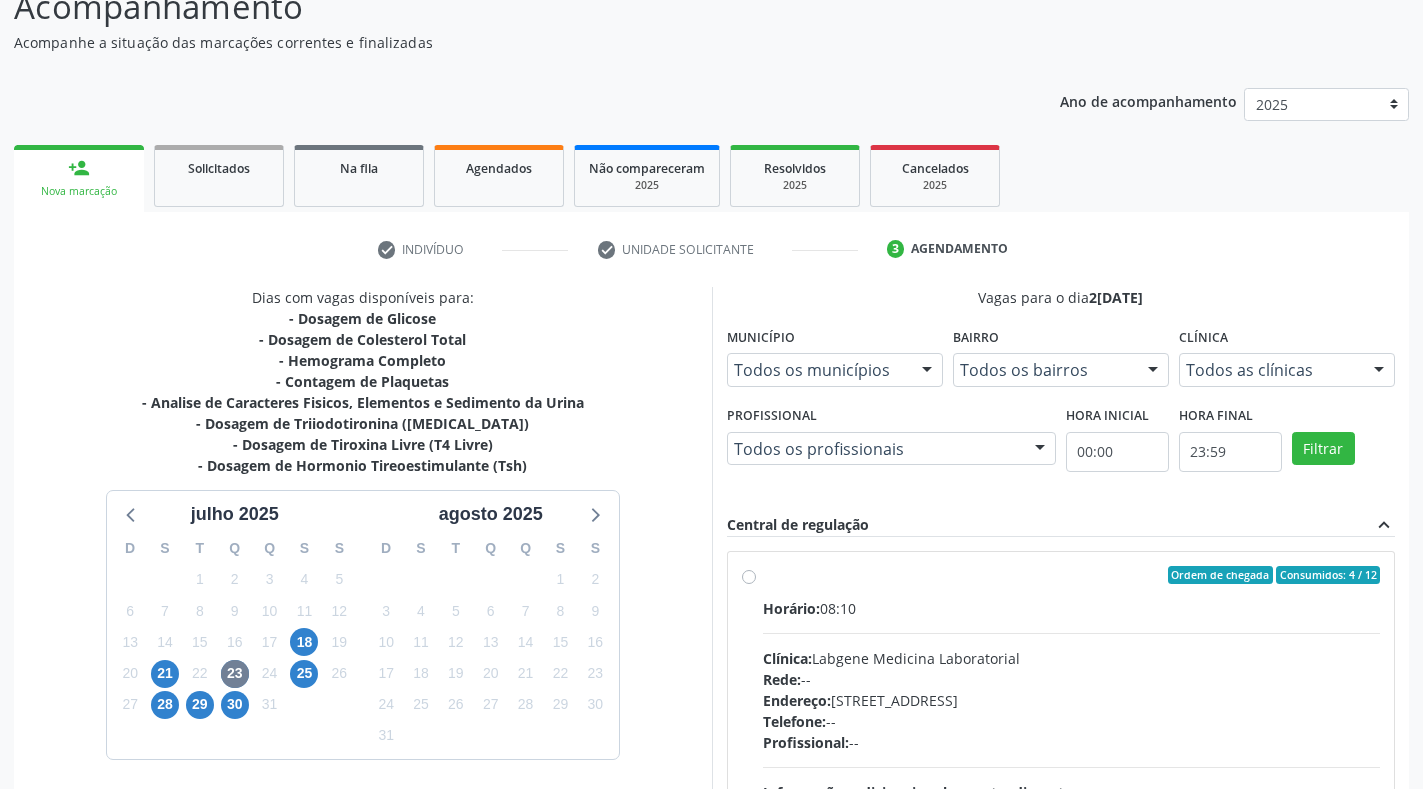 scroll, scrollTop: 370, scrollLeft: 0, axis: vertical 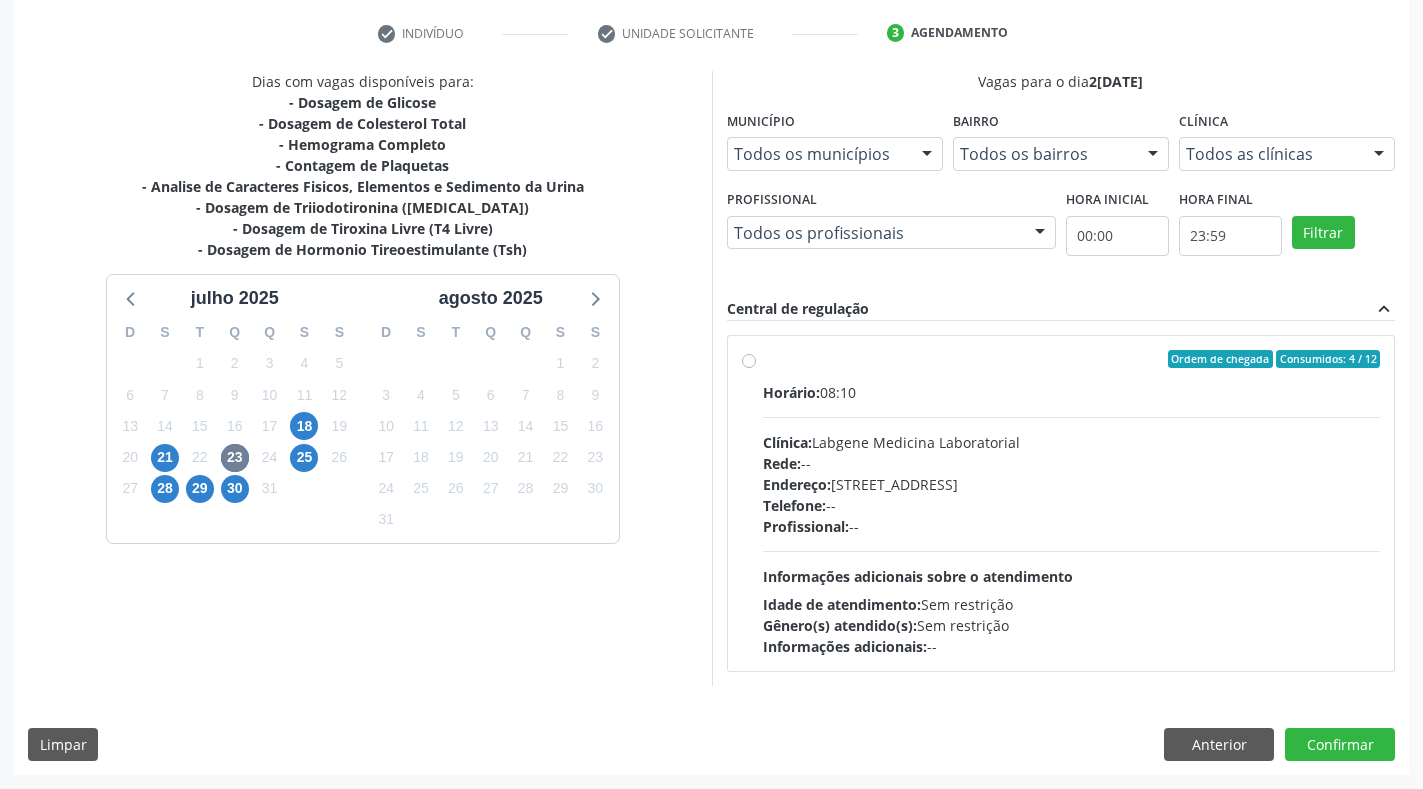 click on "Rede:
--" at bounding box center (1072, 463) 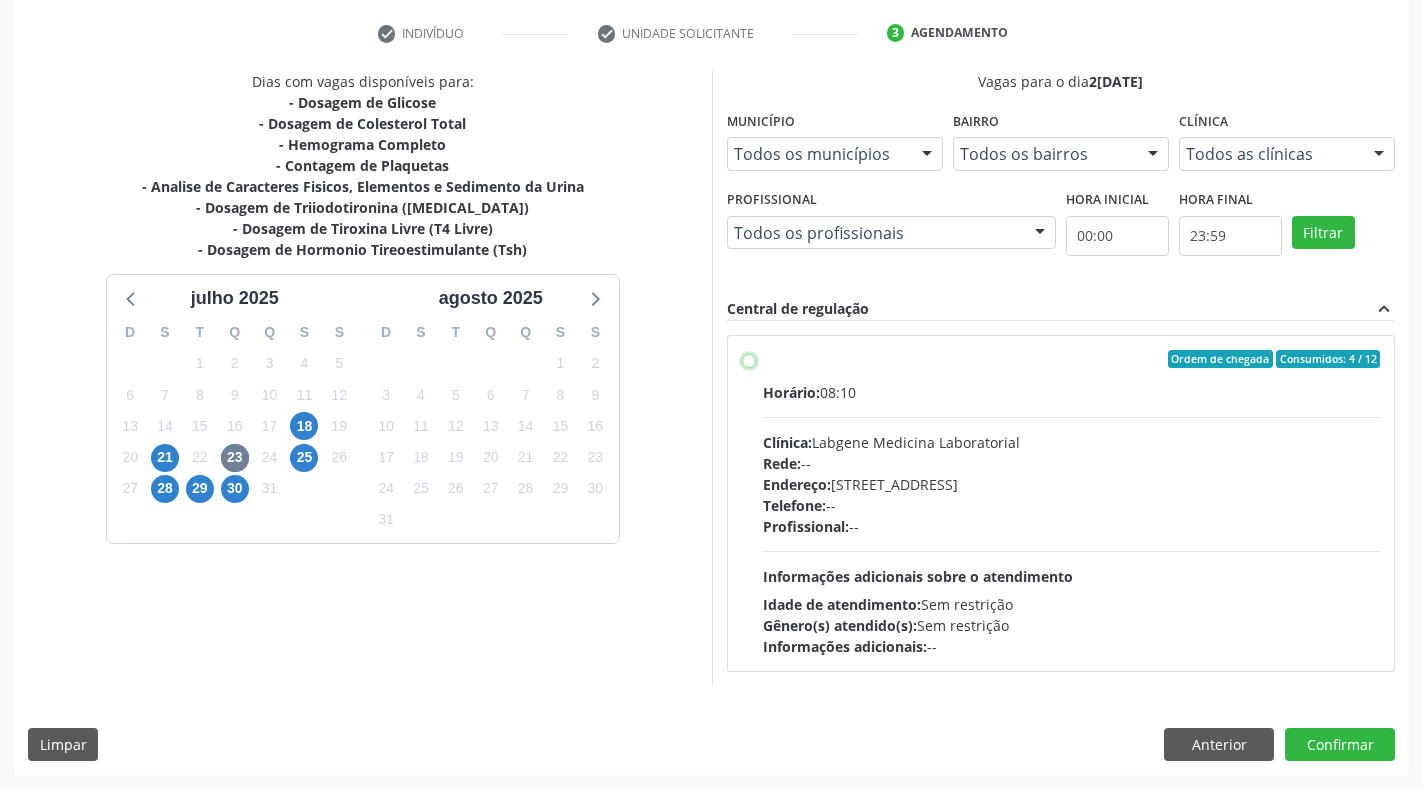 click on "Ordem de chegada
Consumidos: 4 / 12
Horário:   08:10
Clínica:  Labgene Medicina Laboratorial
Rede:
--
Endereço:   nº 531, Nossa Senhora da Pen, Serra Talhada - PE
Telefone:   --
Profissional:
--
Informações adicionais sobre o atendimento
Idade de atendimento:
Sem restrição
Gênero(s) atendido(s):
Sem restrição
Informações adicionais:
--" at bounding box center [749, 359] 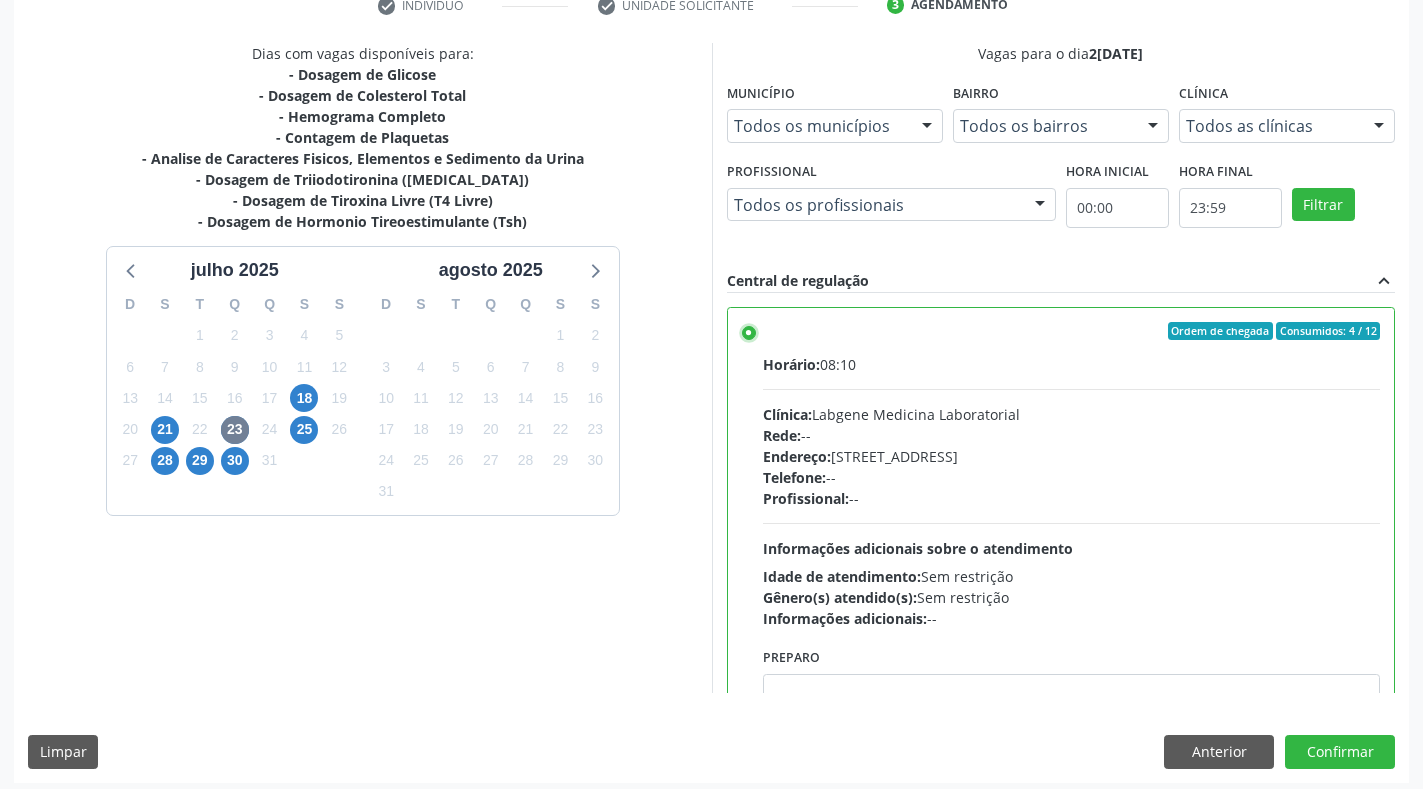 scroll, scrollTop: 406, scrollLeft: 0, axis: vertical 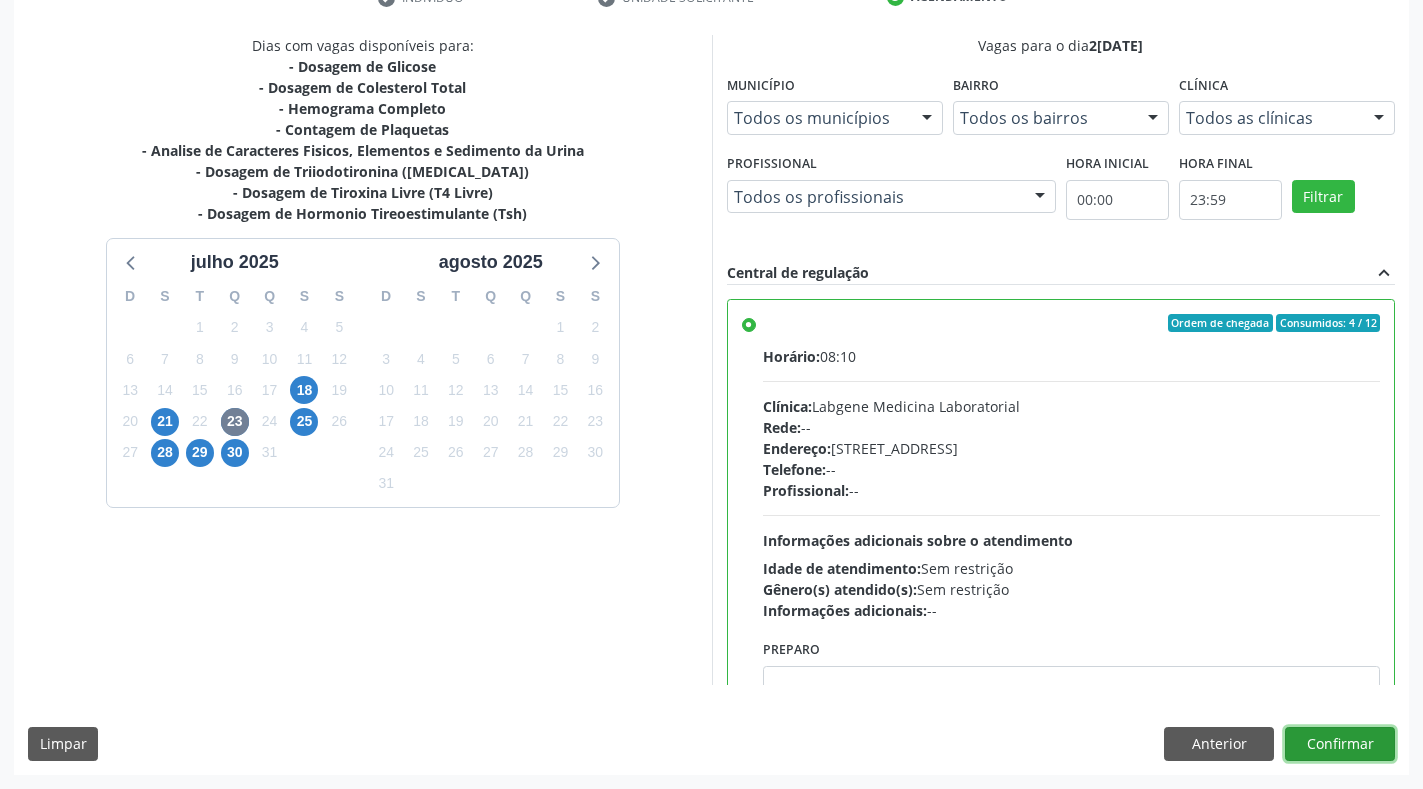 click on "Confirmar" at bounding box center (1340, 744) 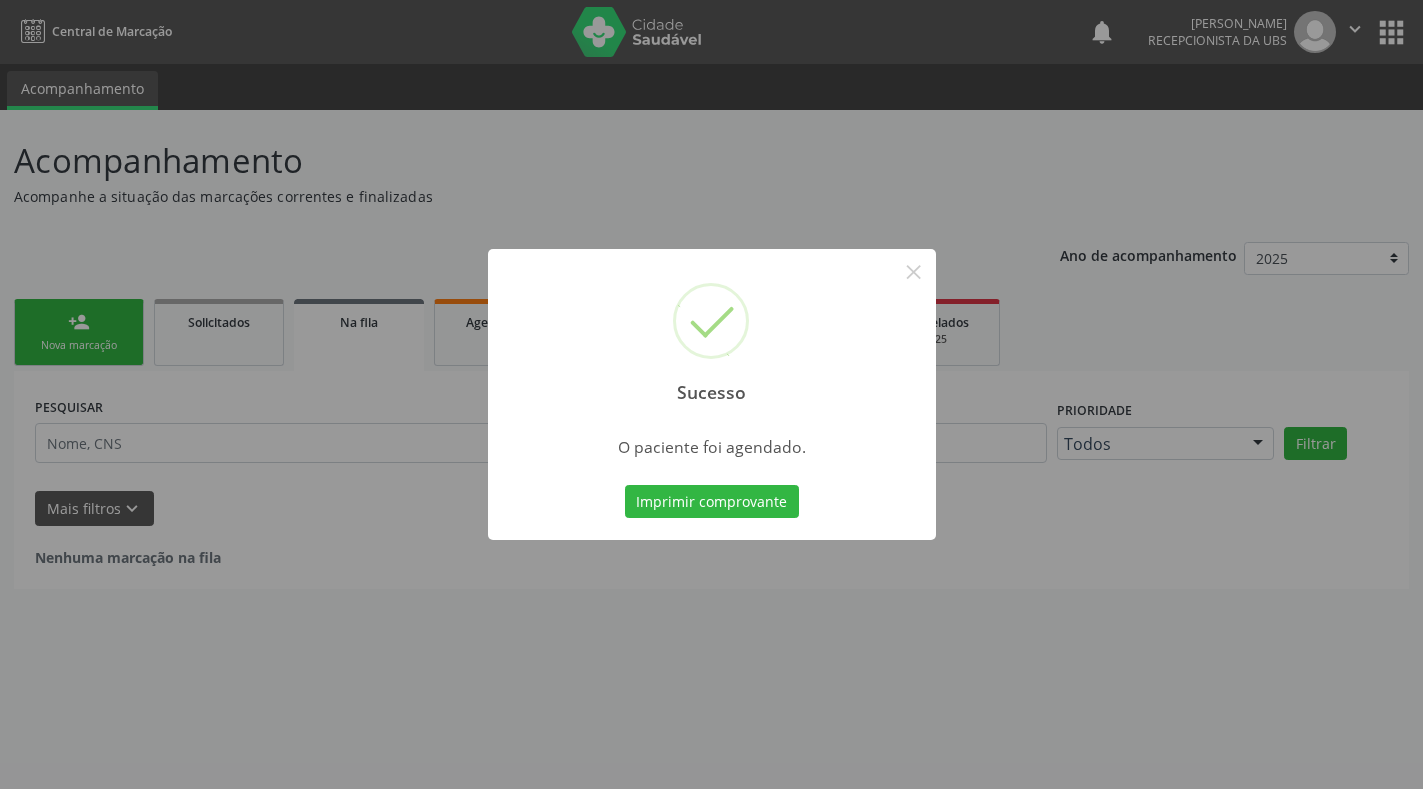 scroll, scrollTop: 0, scrollLeft: 0, axis: both 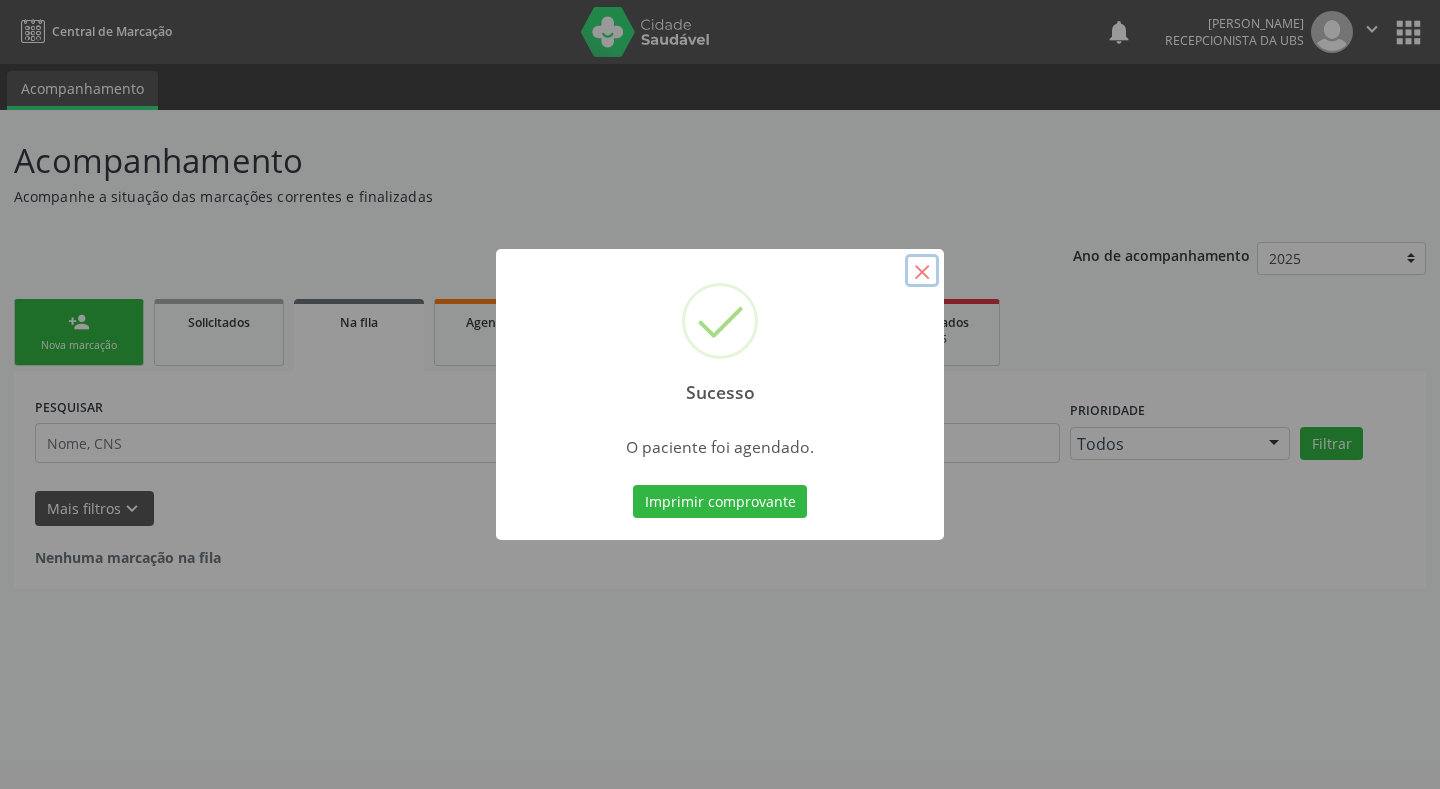 click on "×" at bounding box center [922, 271] 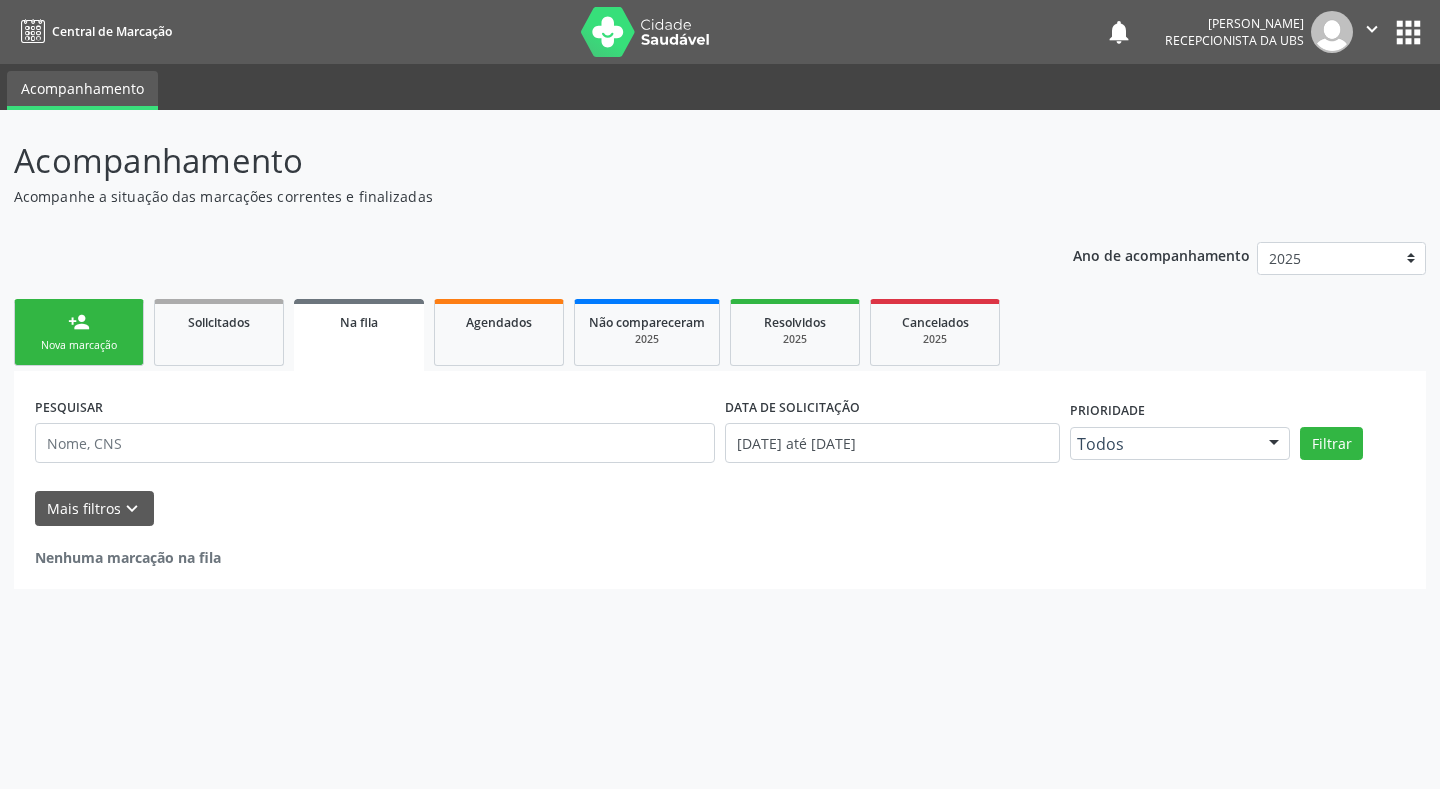 click on "Nova marcação" at bounding box center (79, 345) 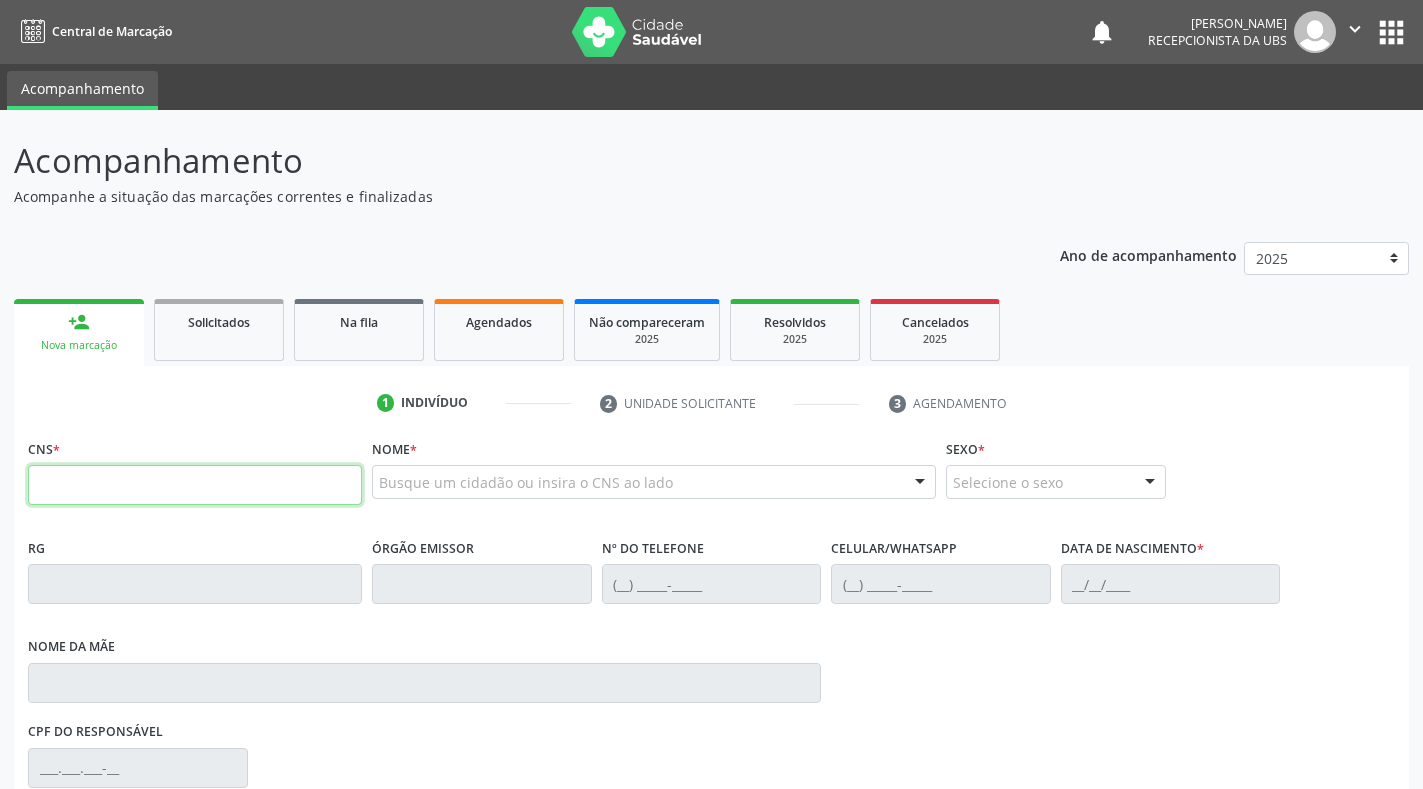 click at bounding box center (195, 485) 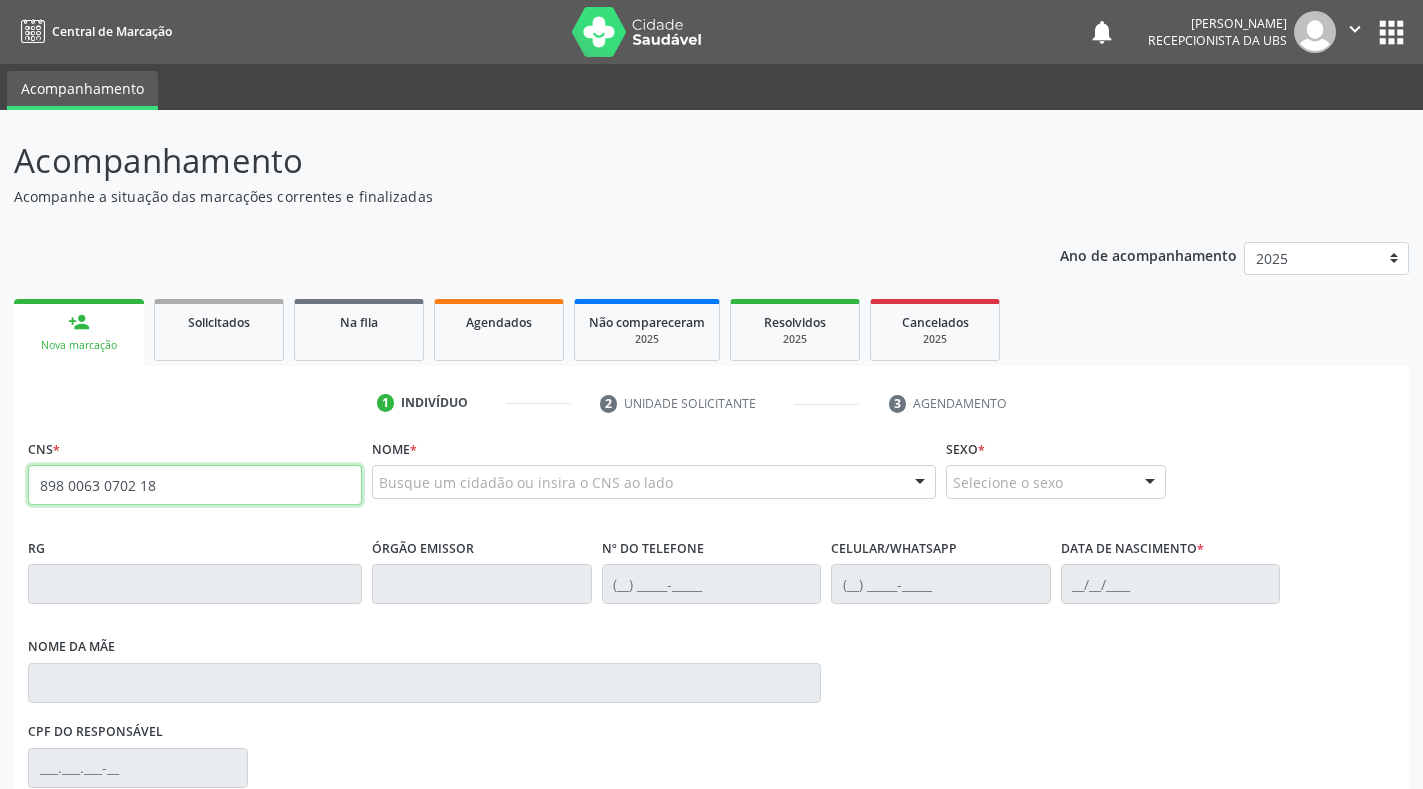 type on "898 0063 0702 187" 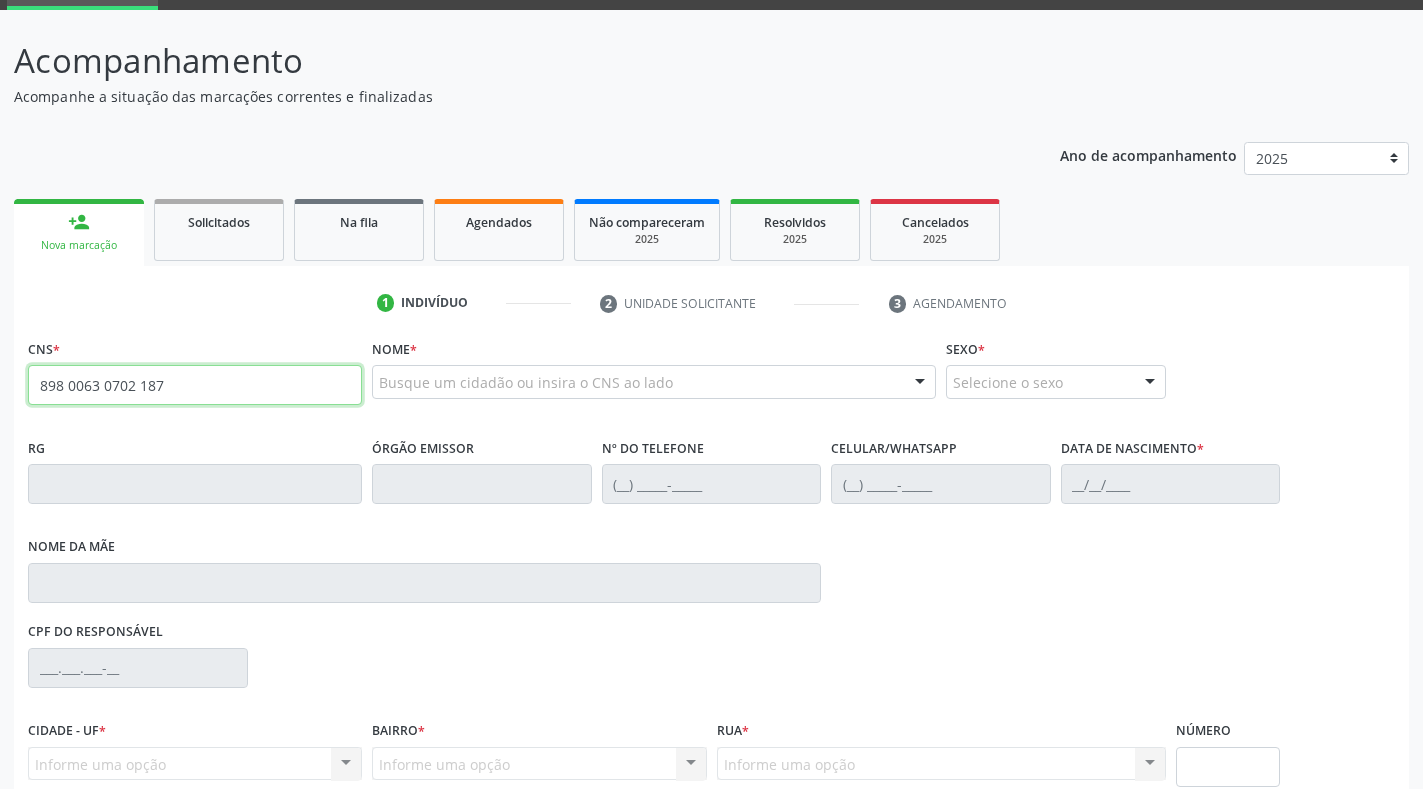 scroll, scrollTop: 200, scrollLeft: 0, axis: vertical 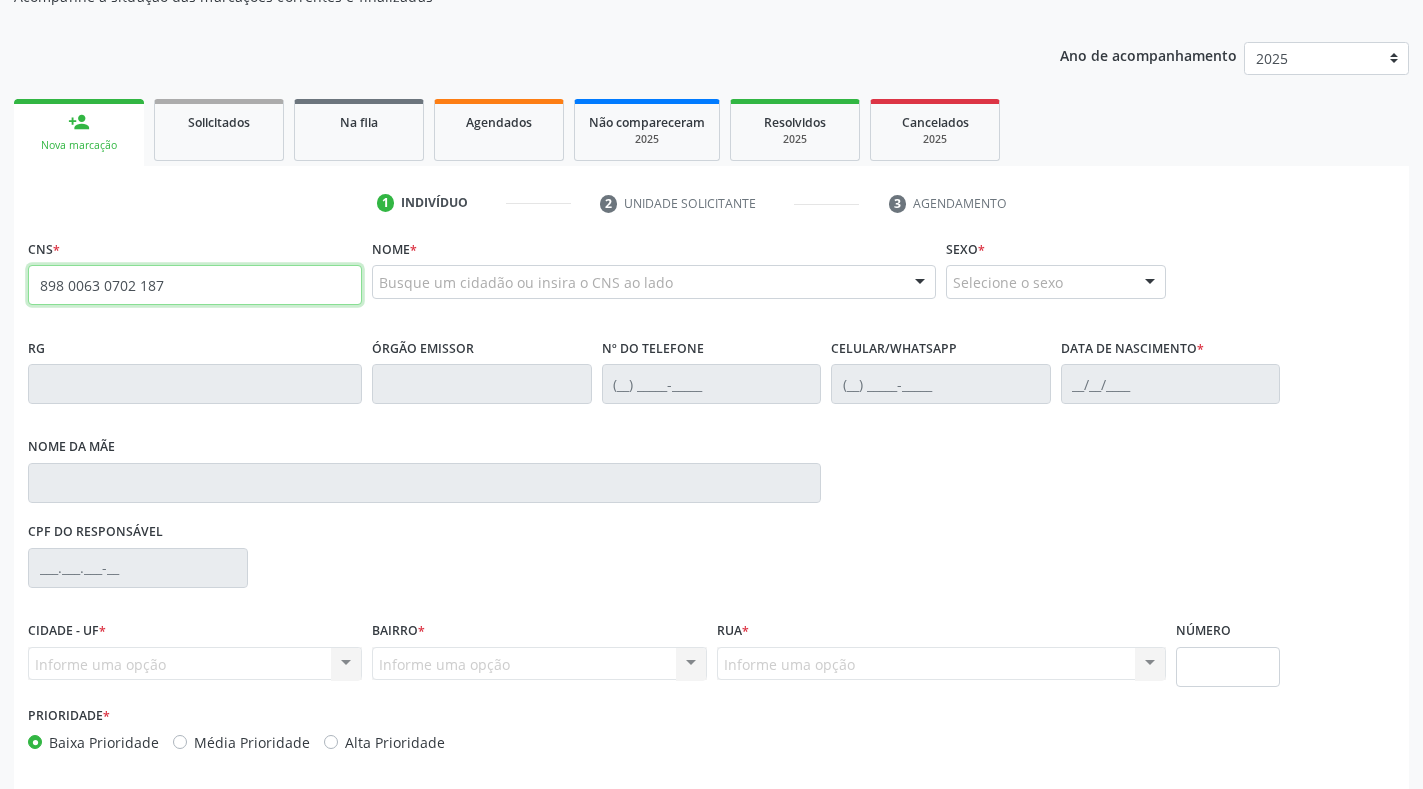 drag, startPoint x: 190, startPoint y: 281, endPoint x: 12, endPoint y: 302, distance: 179.23448 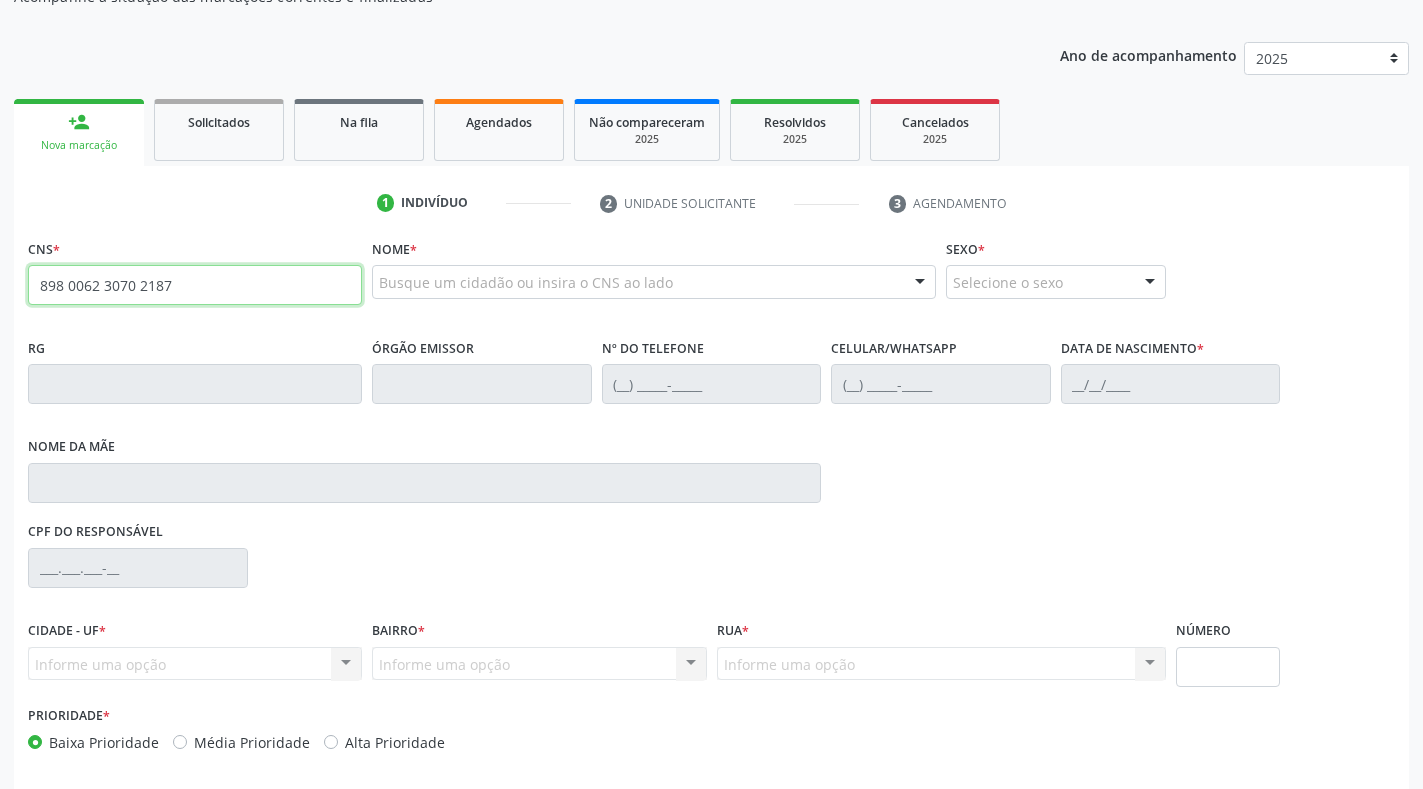type on "898 0062 3070 2187" 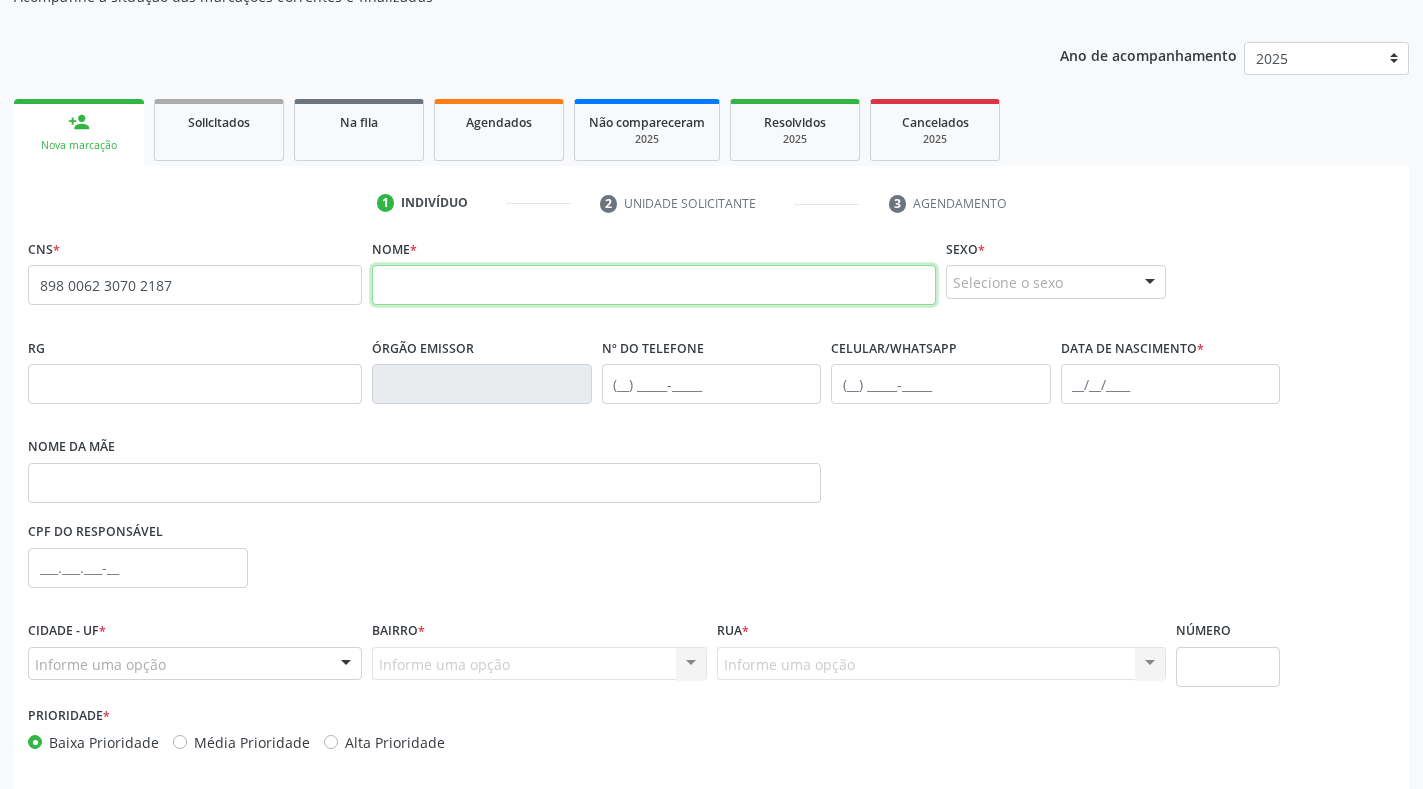 click at bounding box center (654, 285) 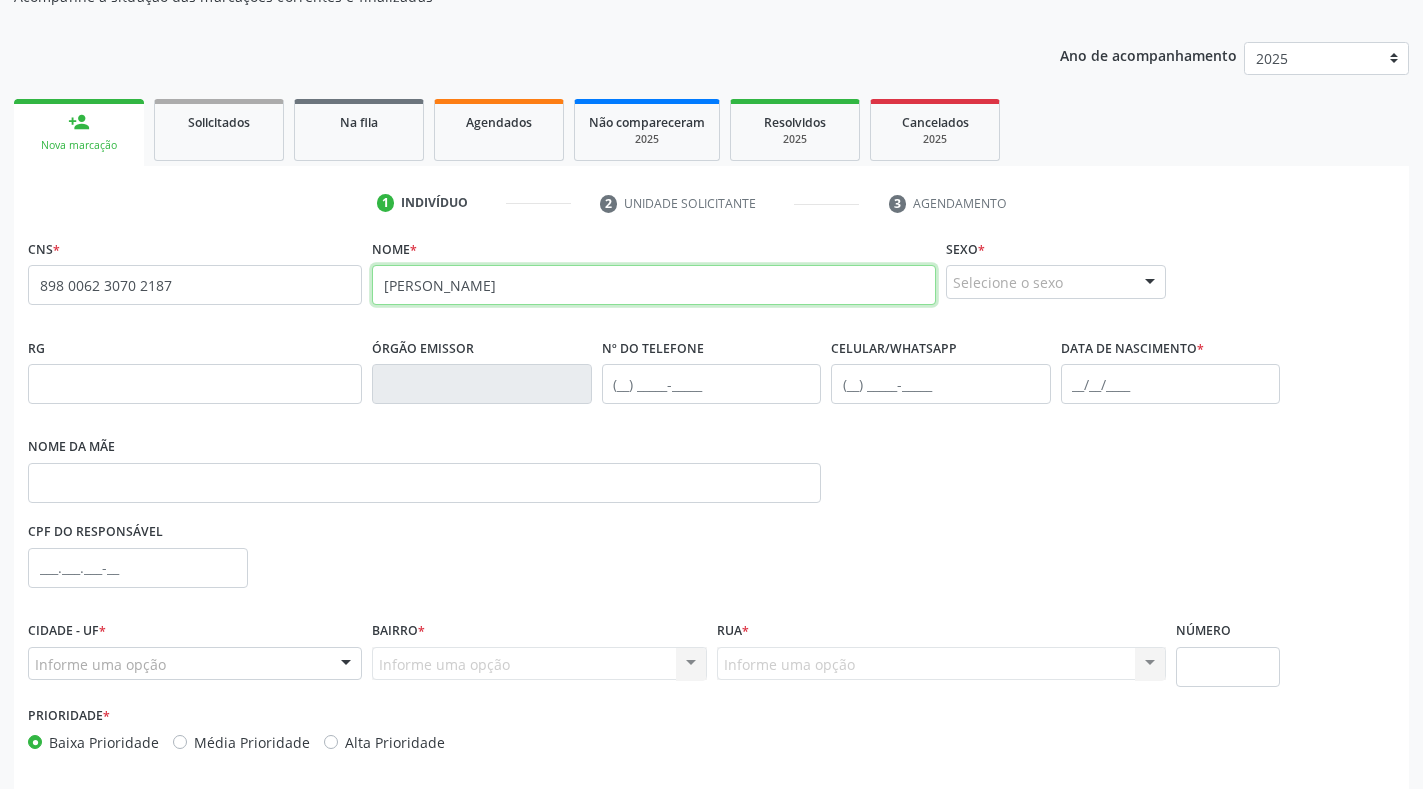 type on "alicia viana pereira de sousa" 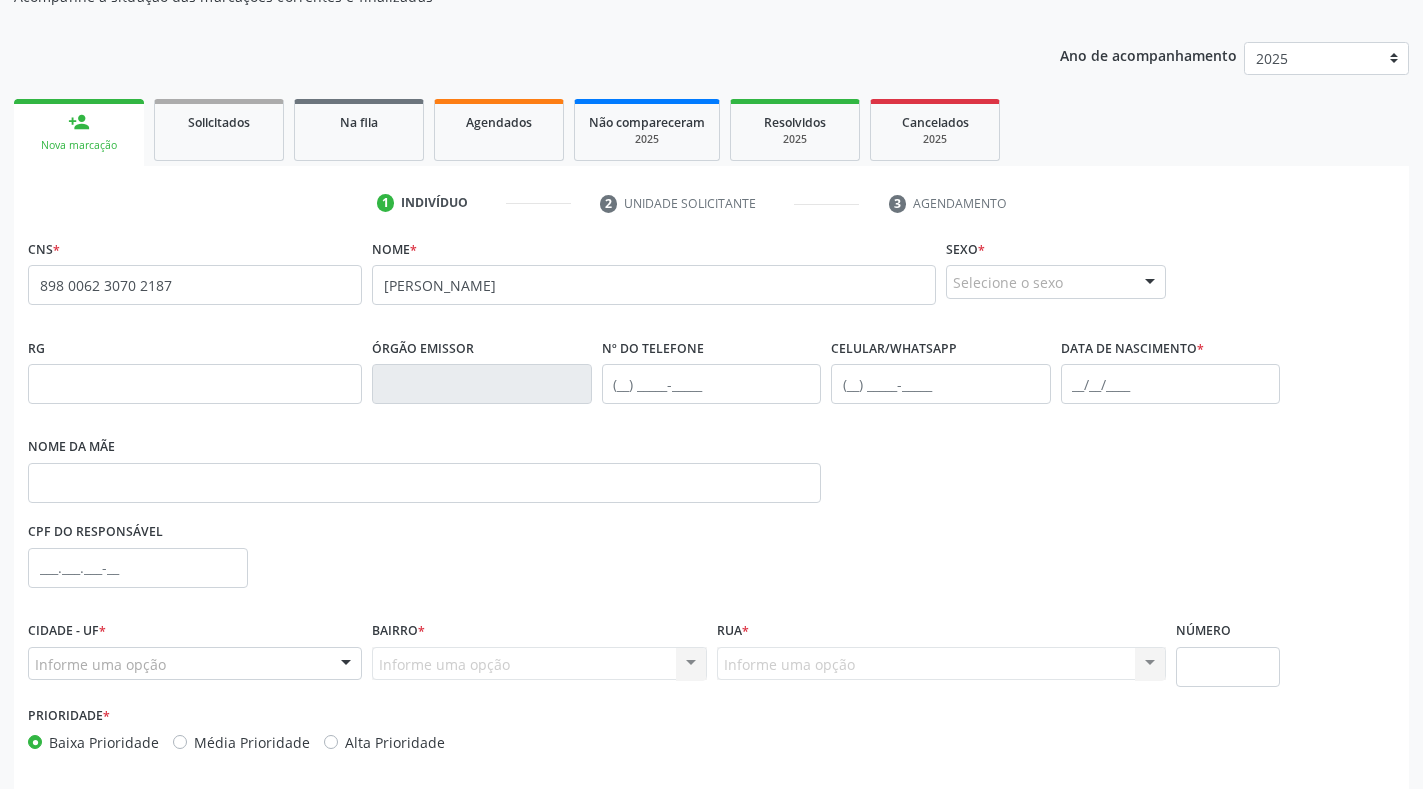 click on "Selecione o sexo" at bounding box center [1056, 282] 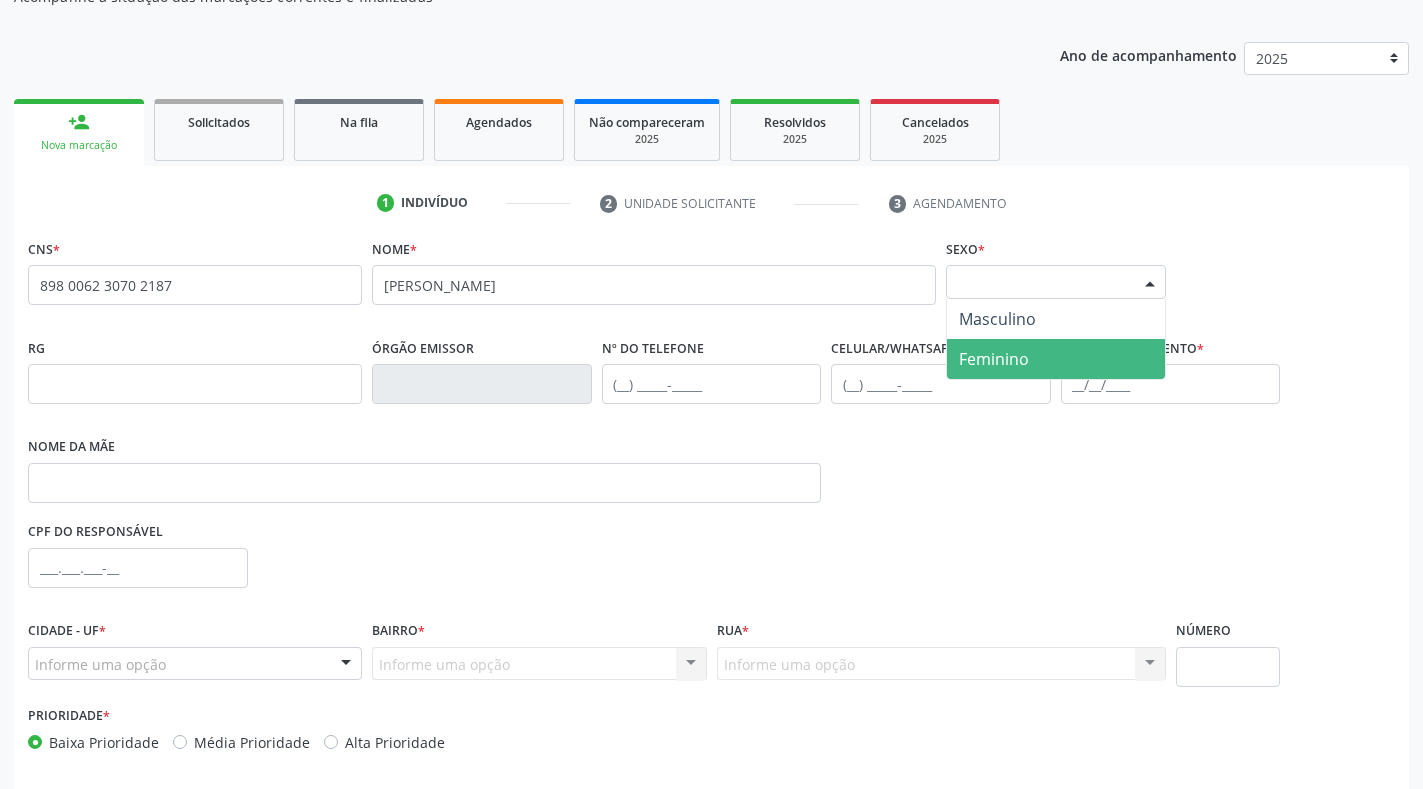 click on "Feminino" at bounding box center [1056, 359] 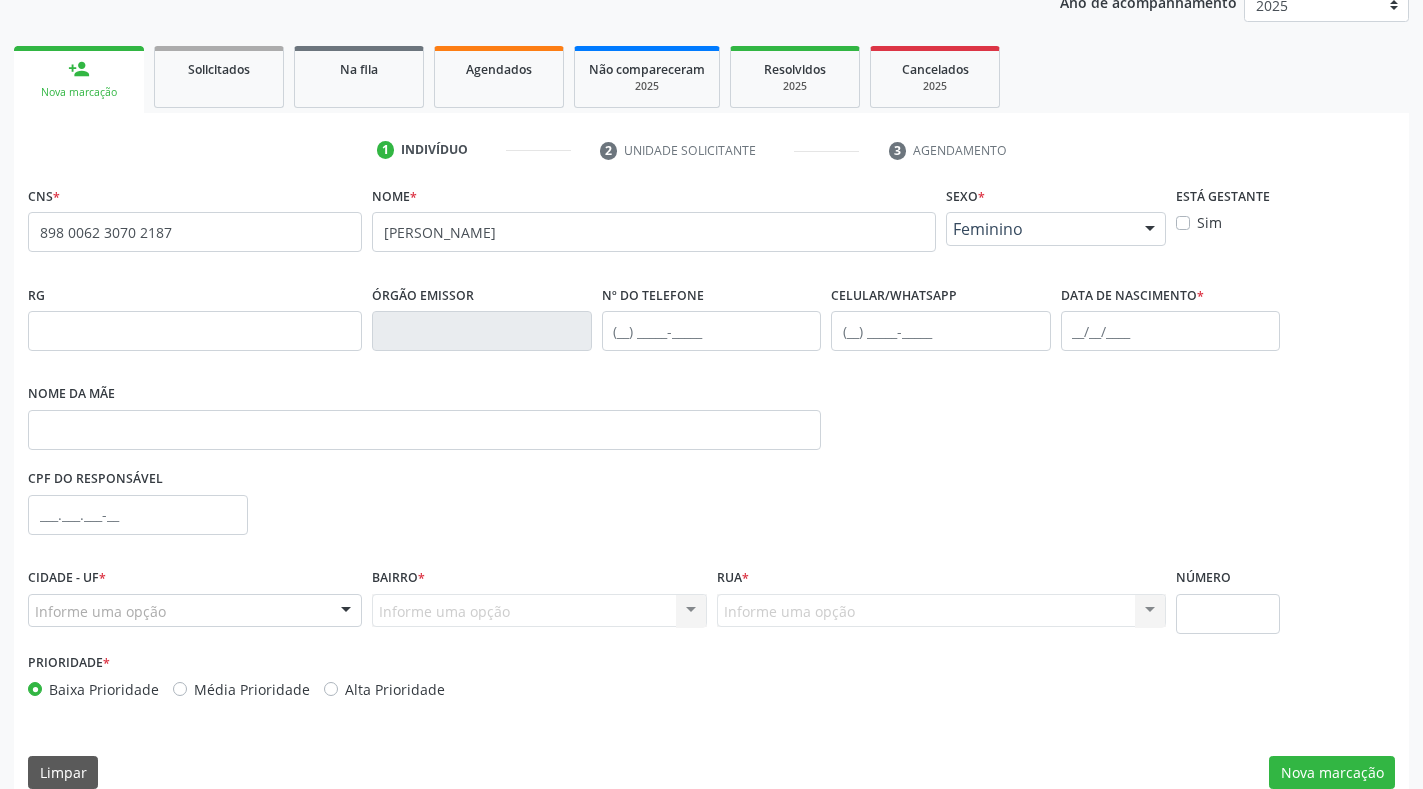 scroll, scrollTop: 281, scrollLeft: 0, axis: vertical 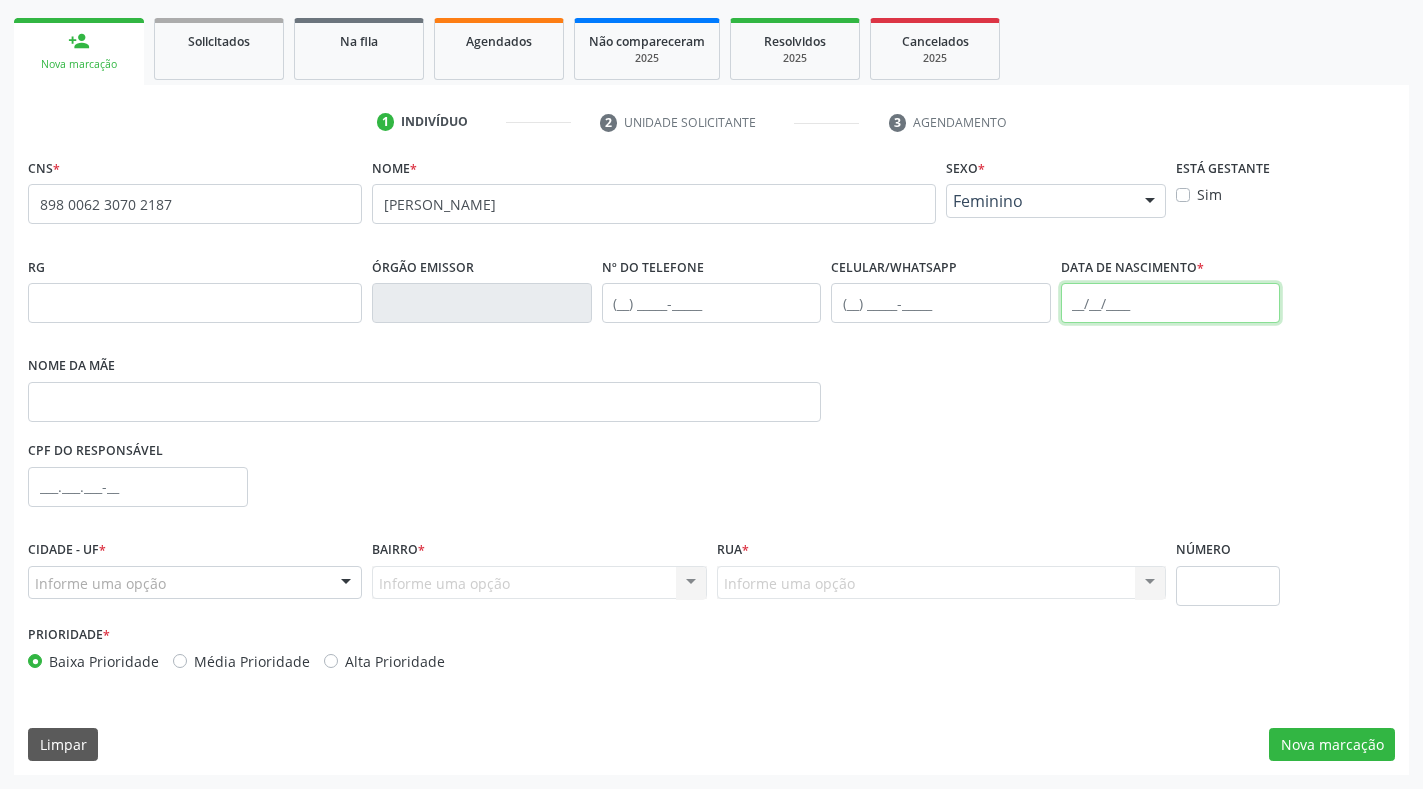 click at bounding box center (1171, 303) 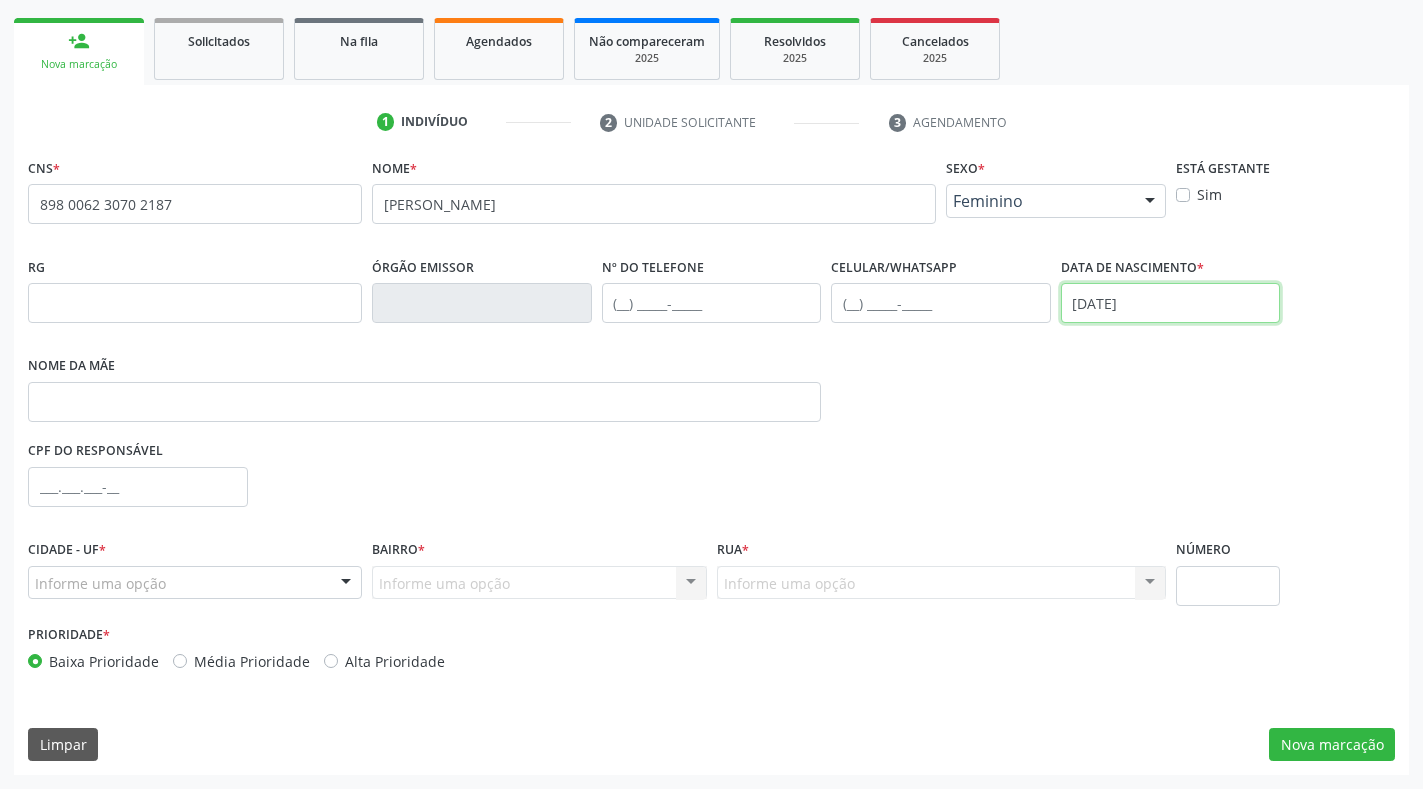 type on "09/01/2021" 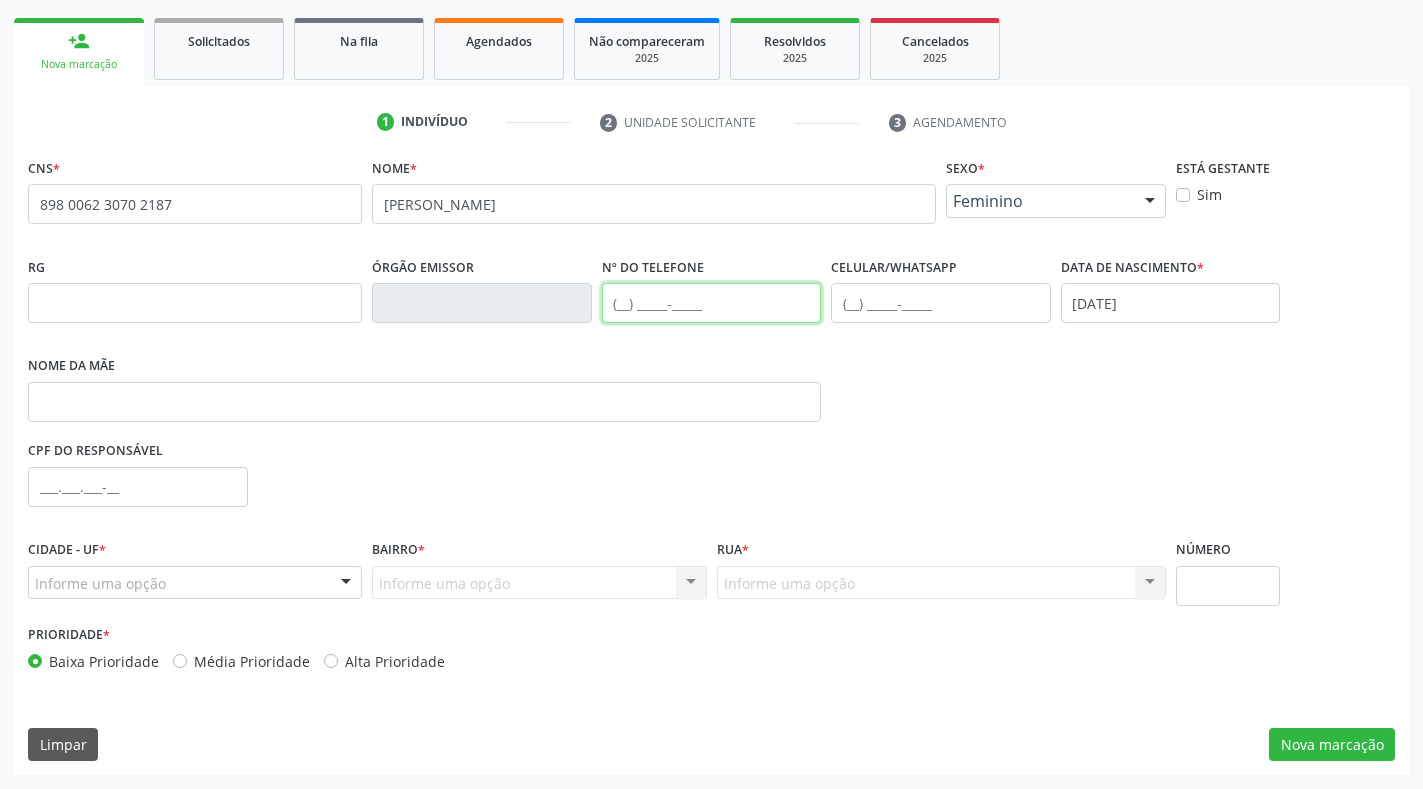 click at bounding box center [712, 303] 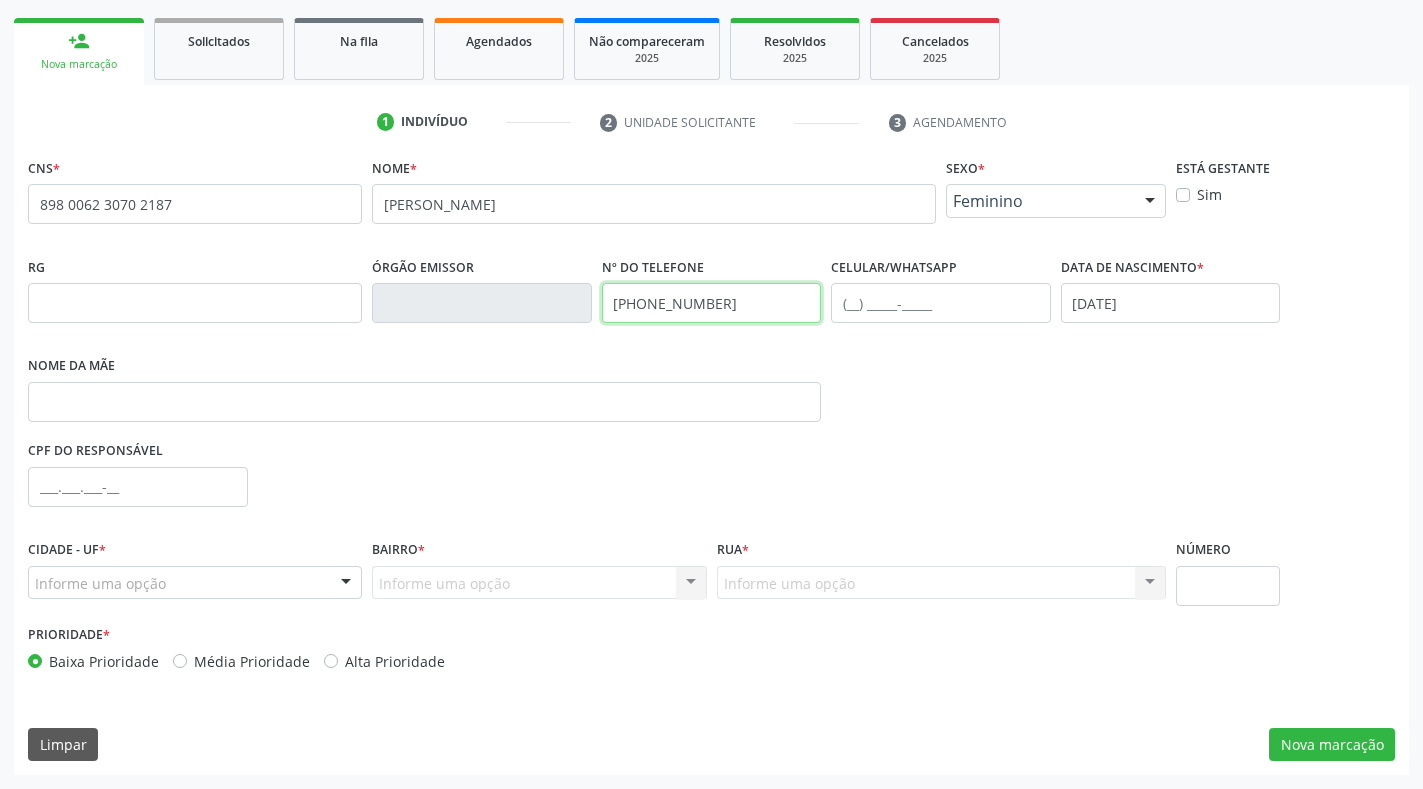 type on "(87) 99946-0393" 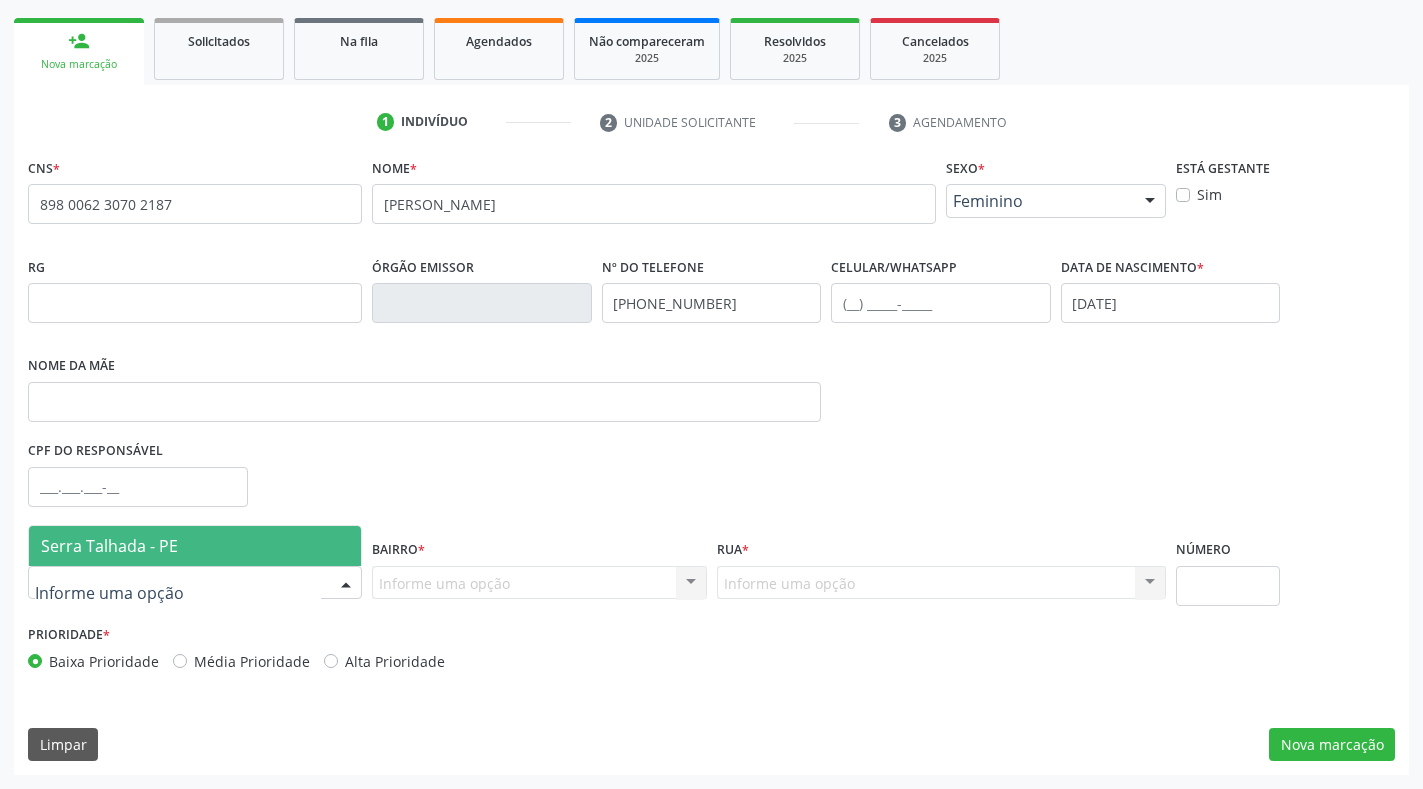 click at bounding box center (195, 583) 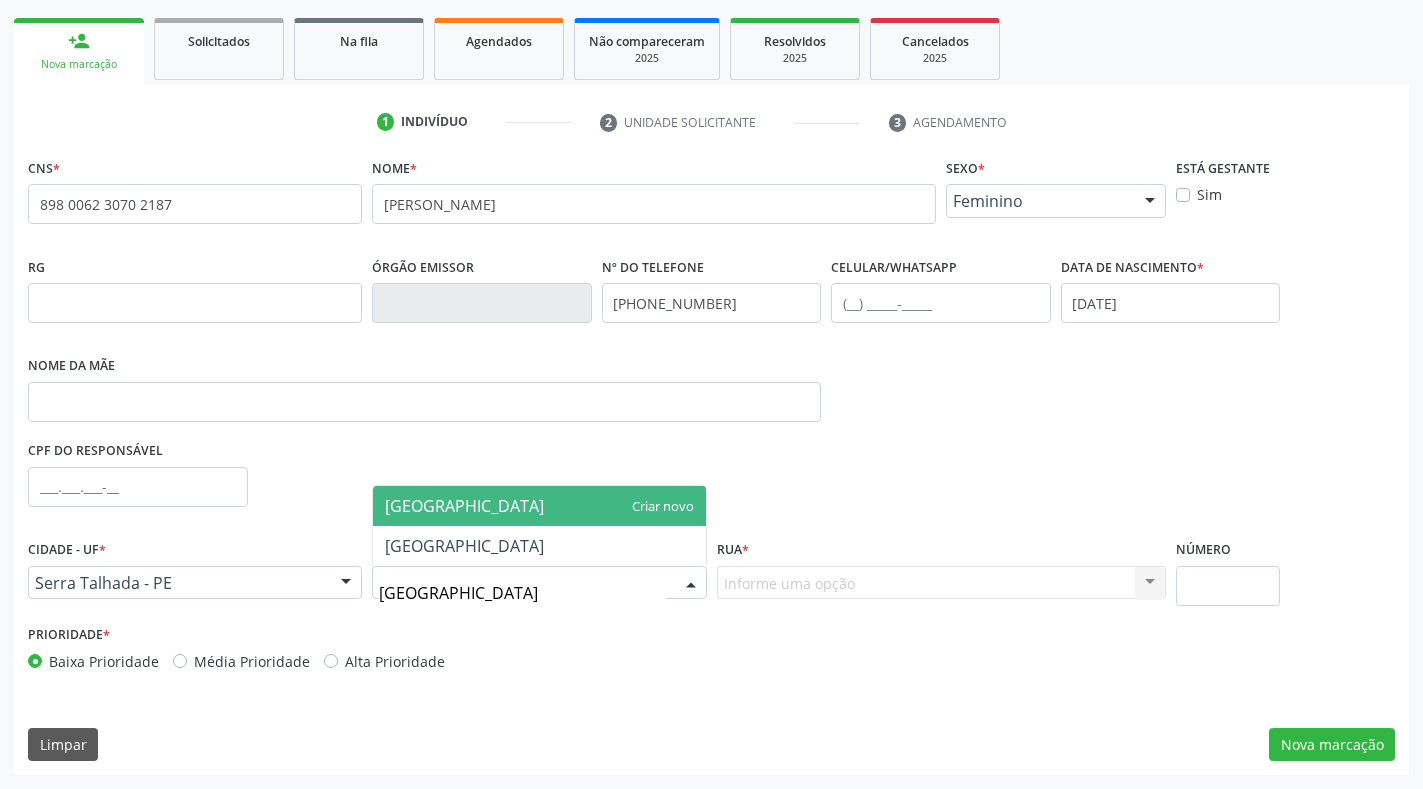 type on "vila bela" 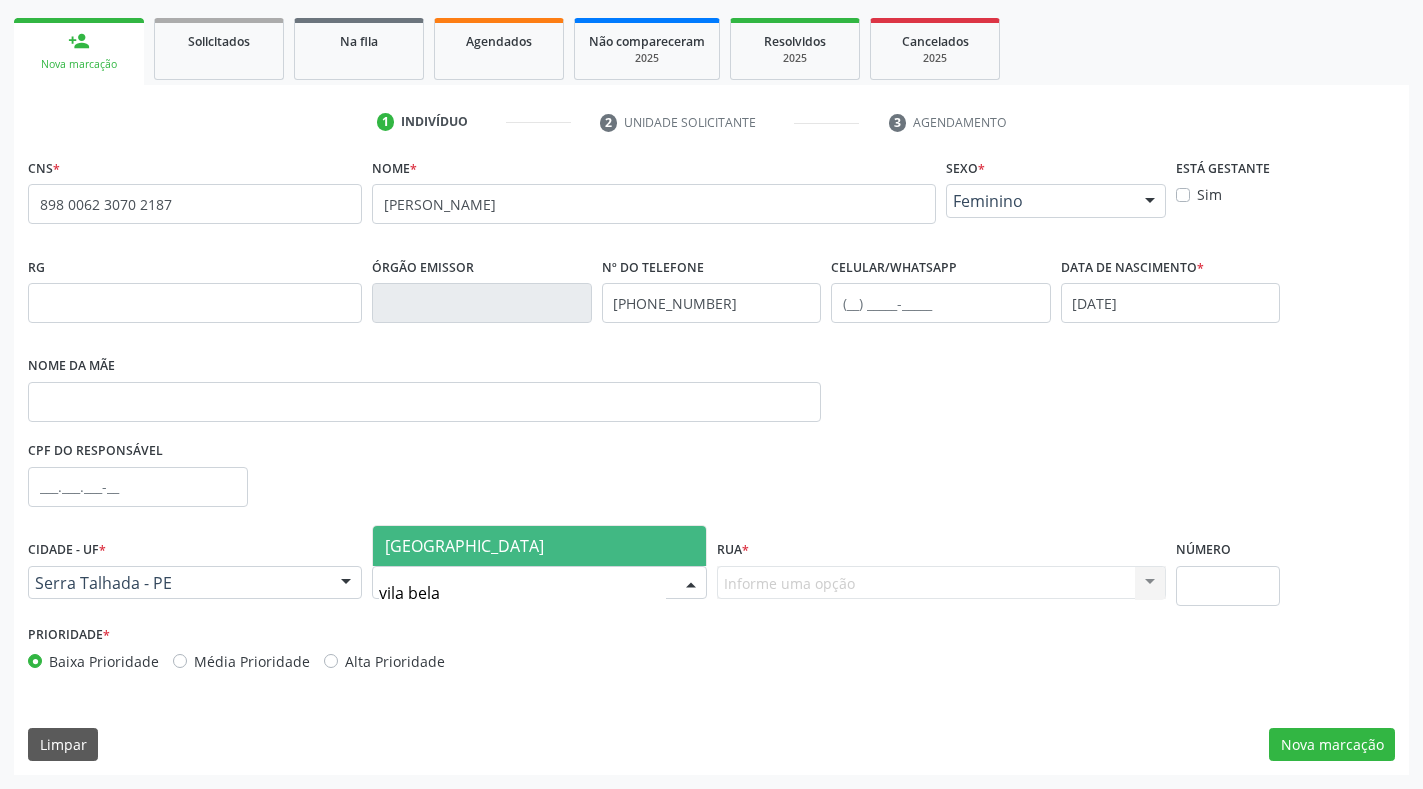 click on "[GEOGRAPHIC_DATA]" at bounding box center [539, 546] 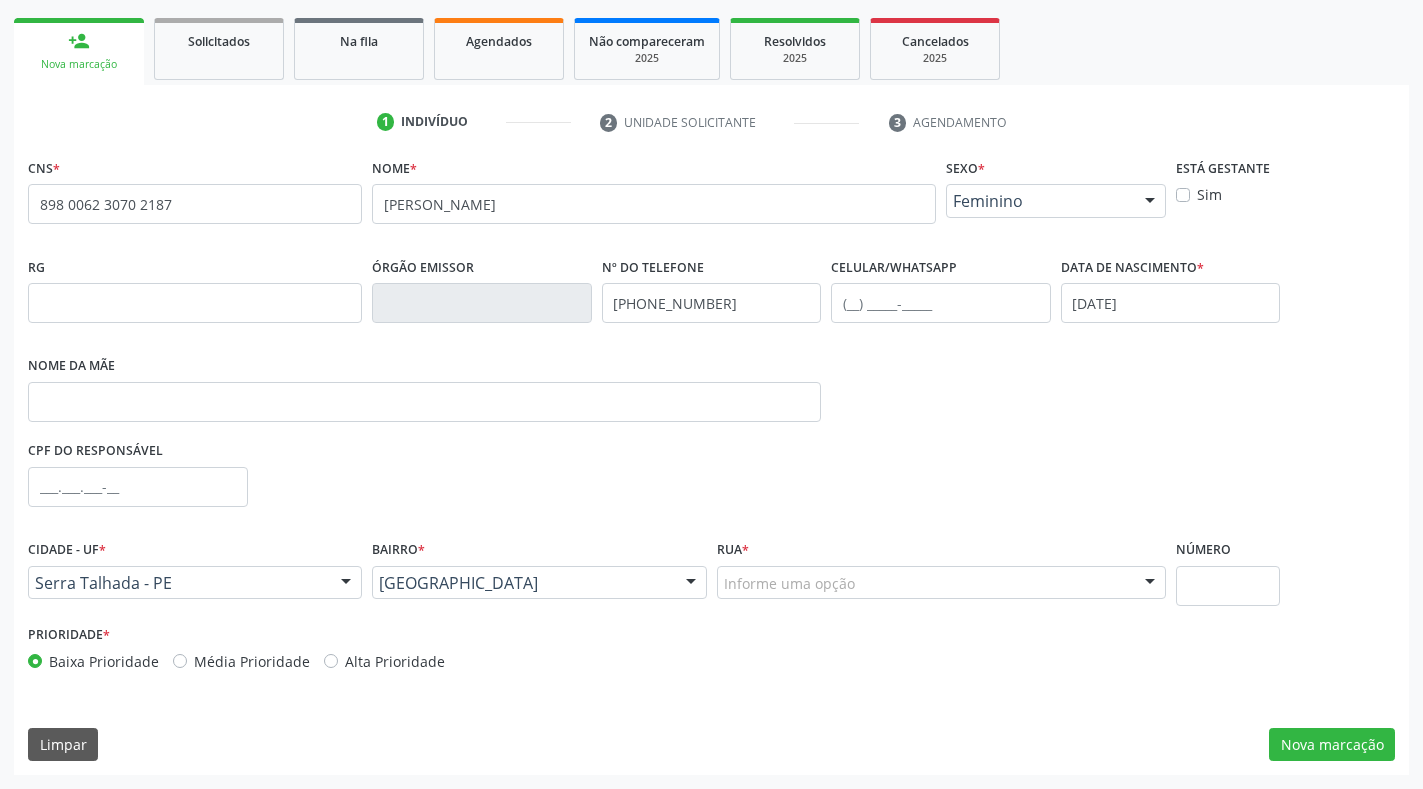 click on "Informe uma opção" at bounding box center (941, 583) 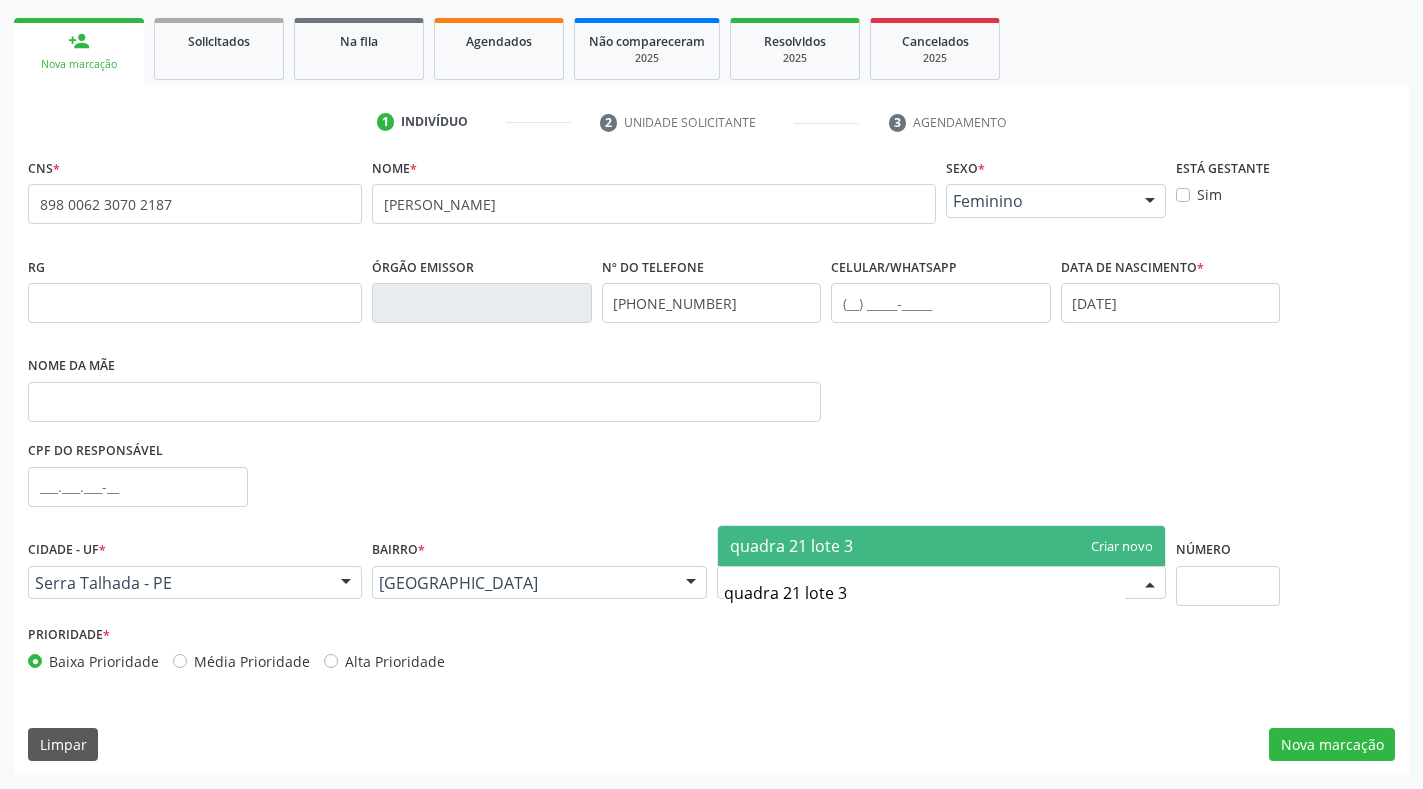 type on "quadra 21 lote 30" 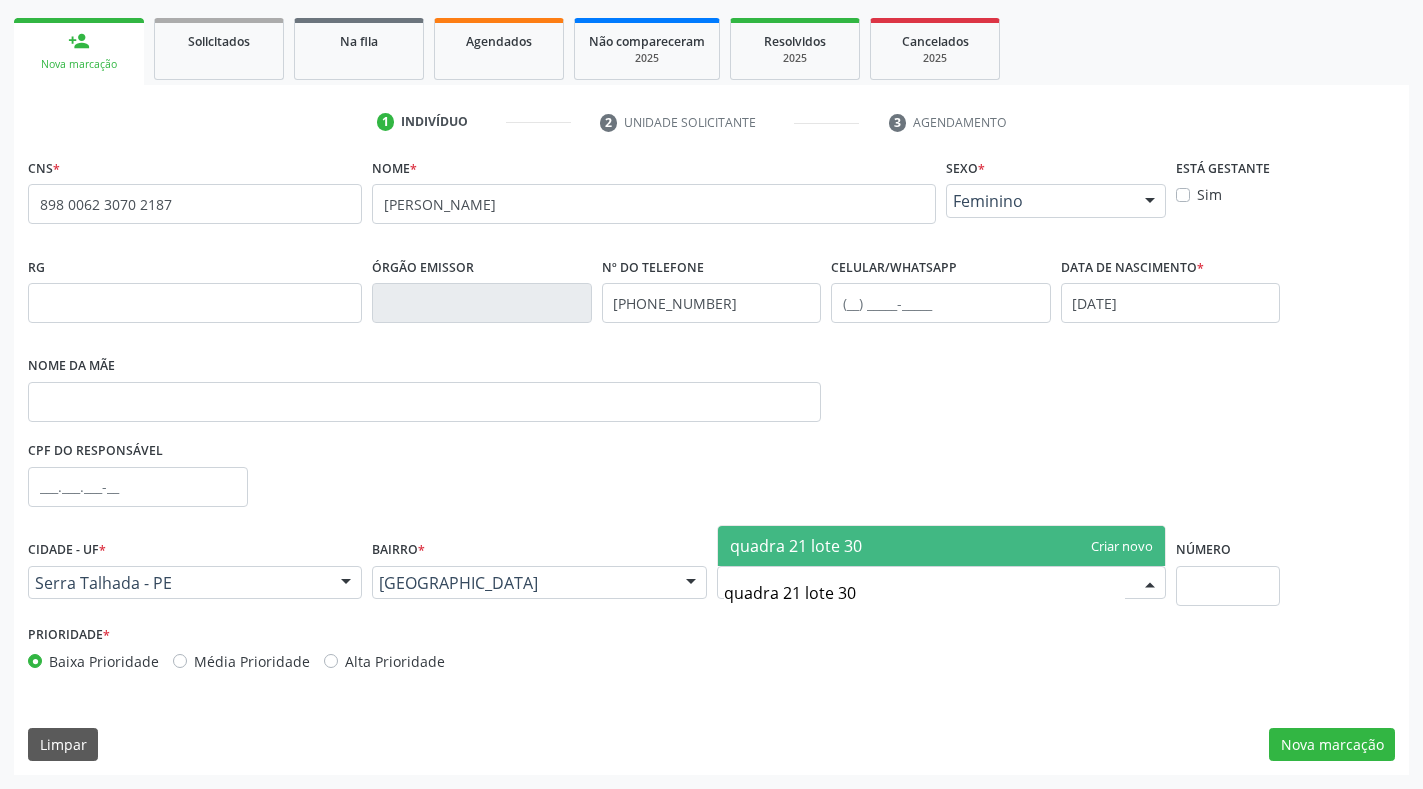 click on "quadra 21 lote 30" at bounding box center (941, 546) 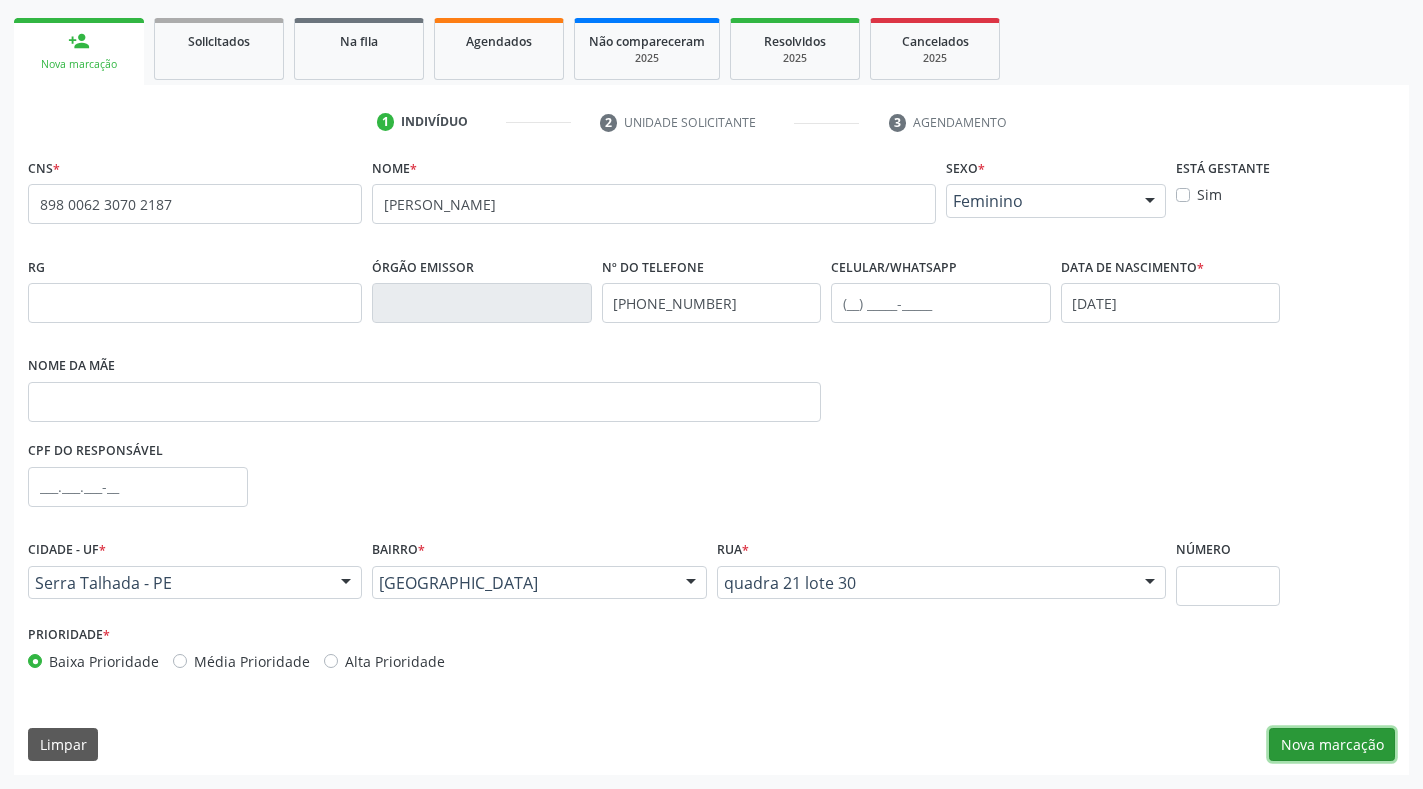 click on "Nova marcação" at bounding box center (1332, 745) 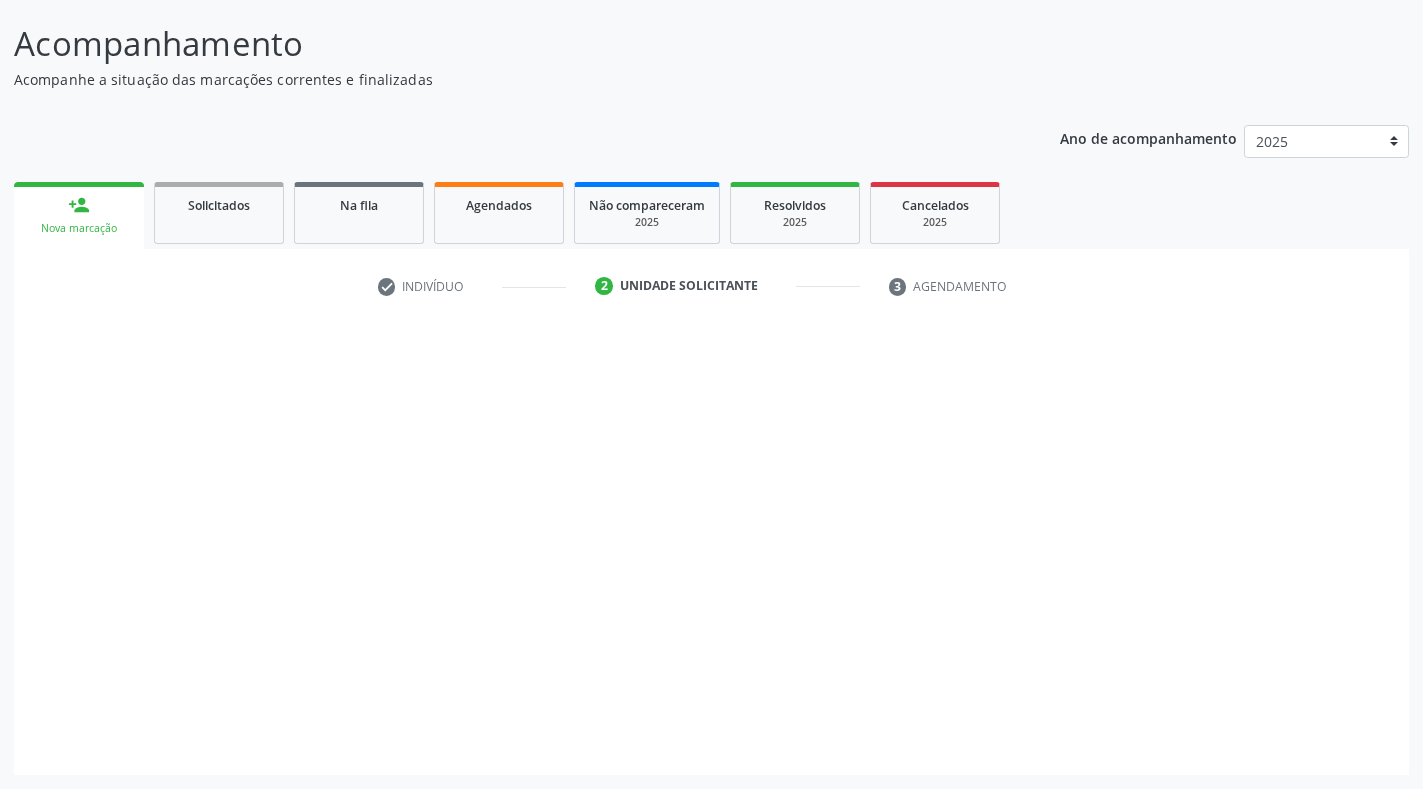 scroll, scrollTop: 117, scrollLeft: 0, axis: vertical 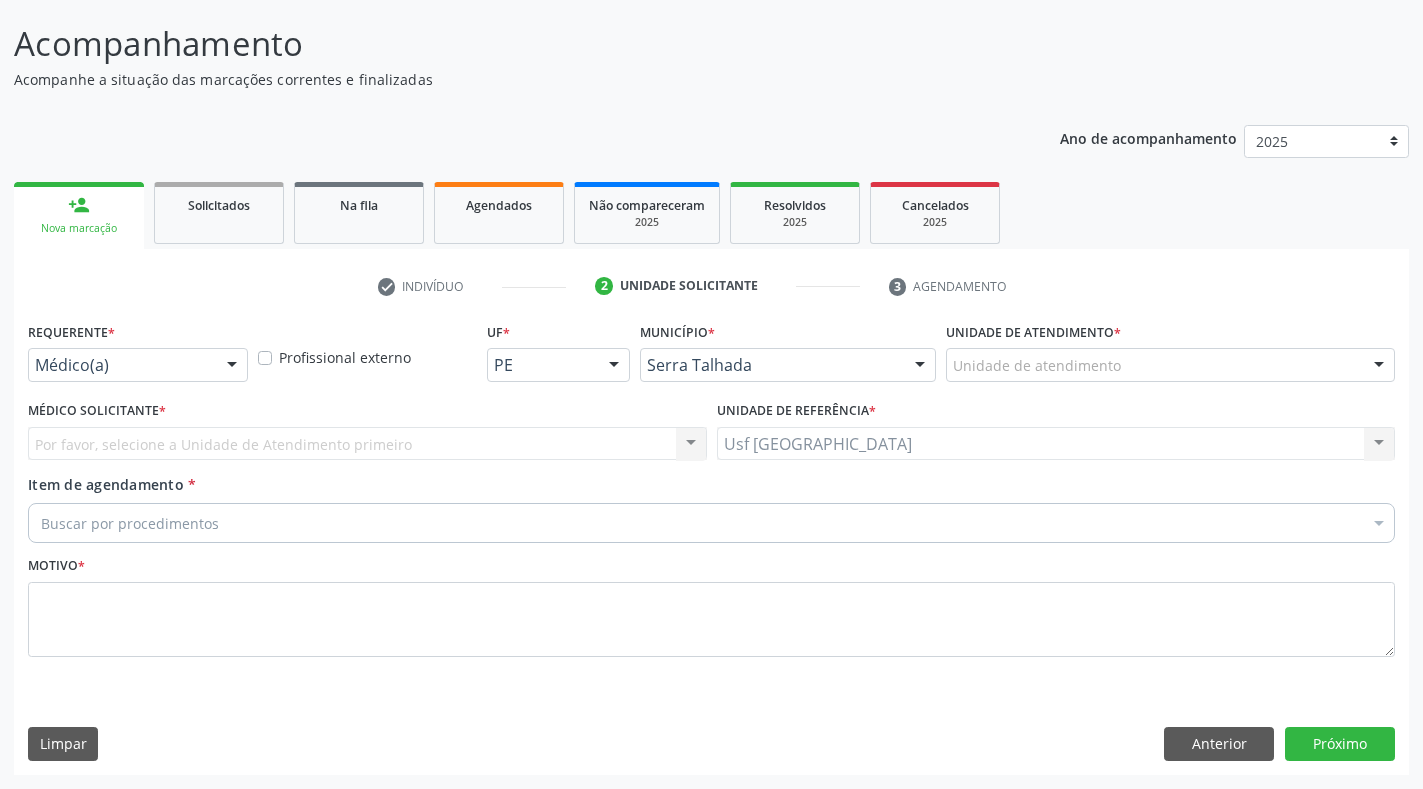 click on "Requerente
*
Médico(a)         Médico(a)   Enfermeiro(a)   Paciente
Nenhum resultado encontrado para: "   "
Não há nenhuma opção para ser exibida." at bounding box center [138, 356] 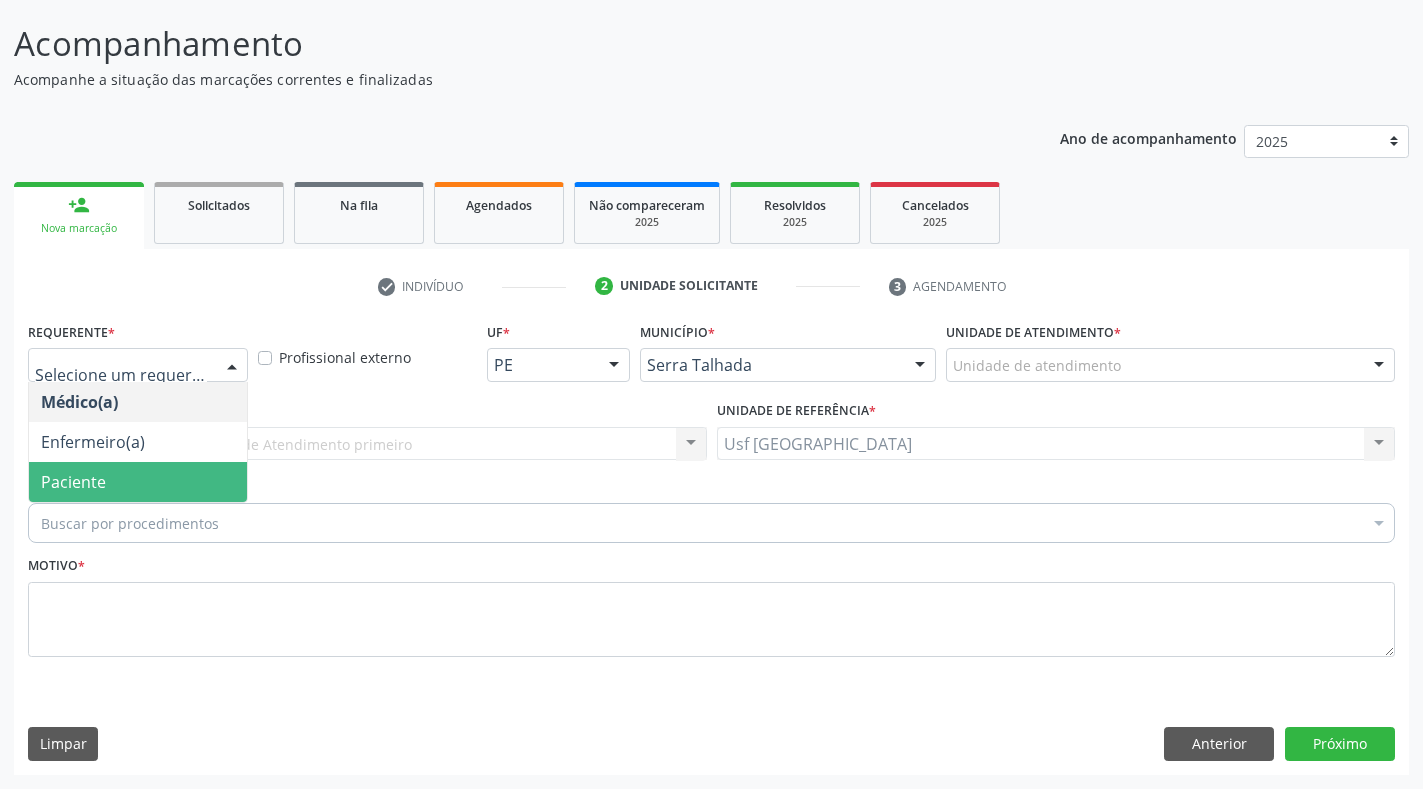click on "Paciente" at bounding box center (138, 482) 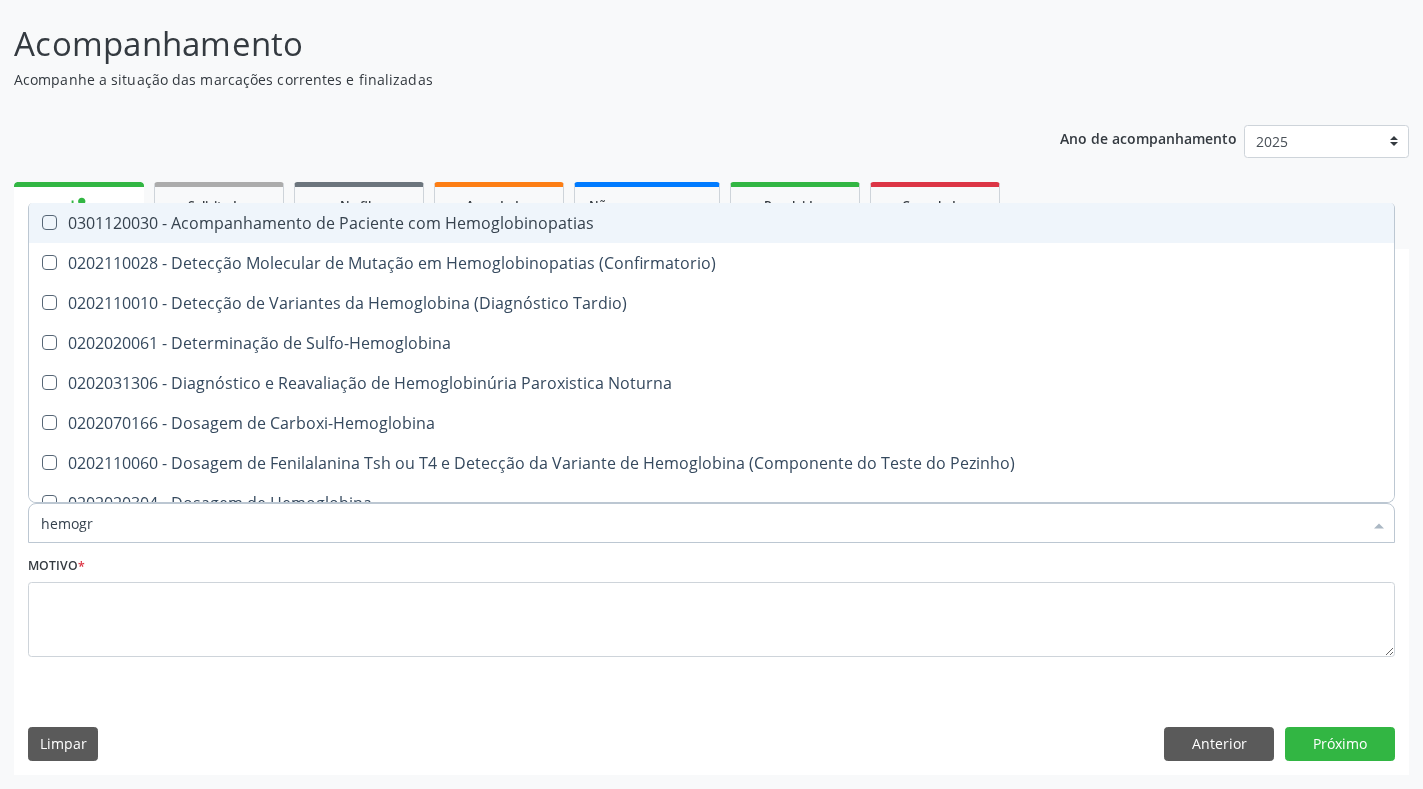 type on "hemogra" 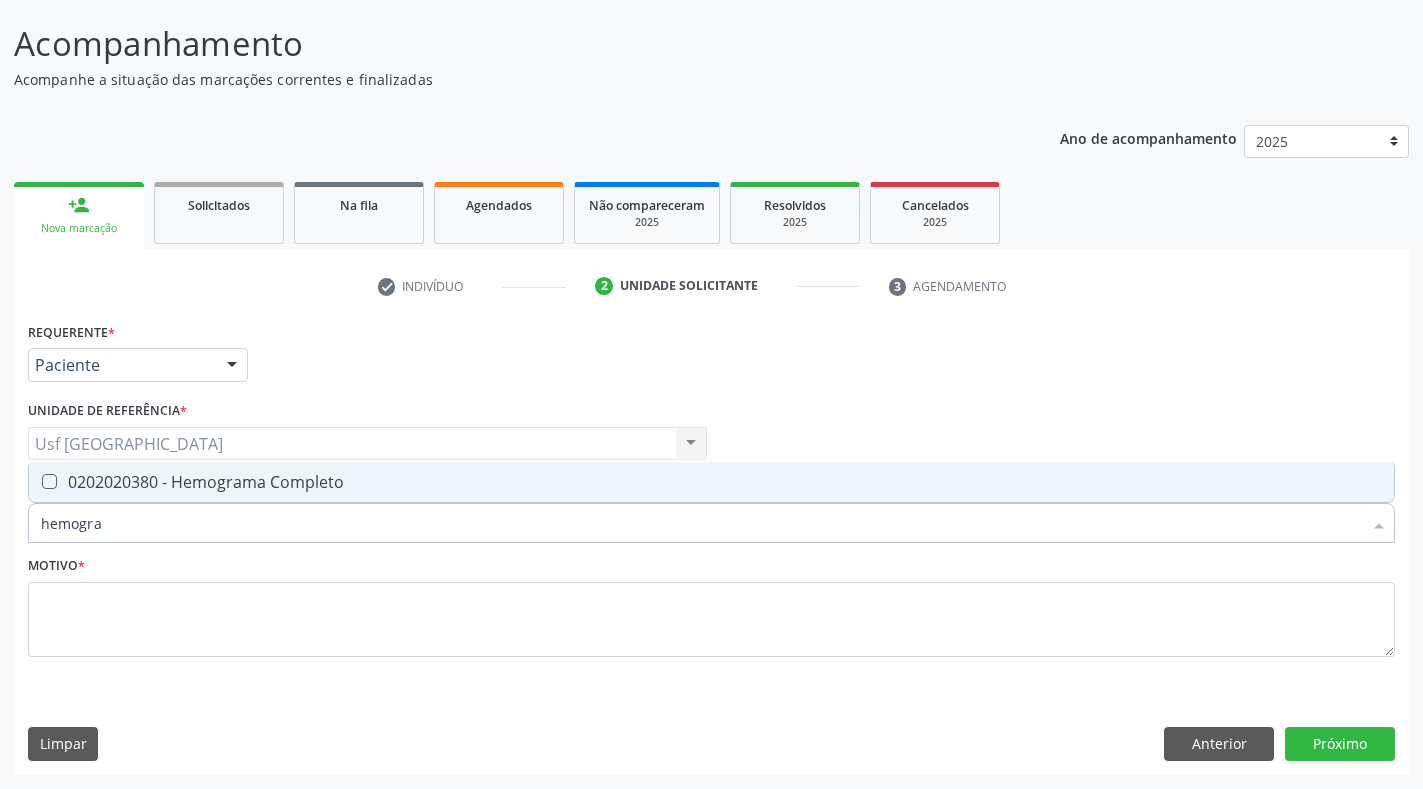 click on "0202020380 - Hemograma Completo" at bounding box center [711, 482] 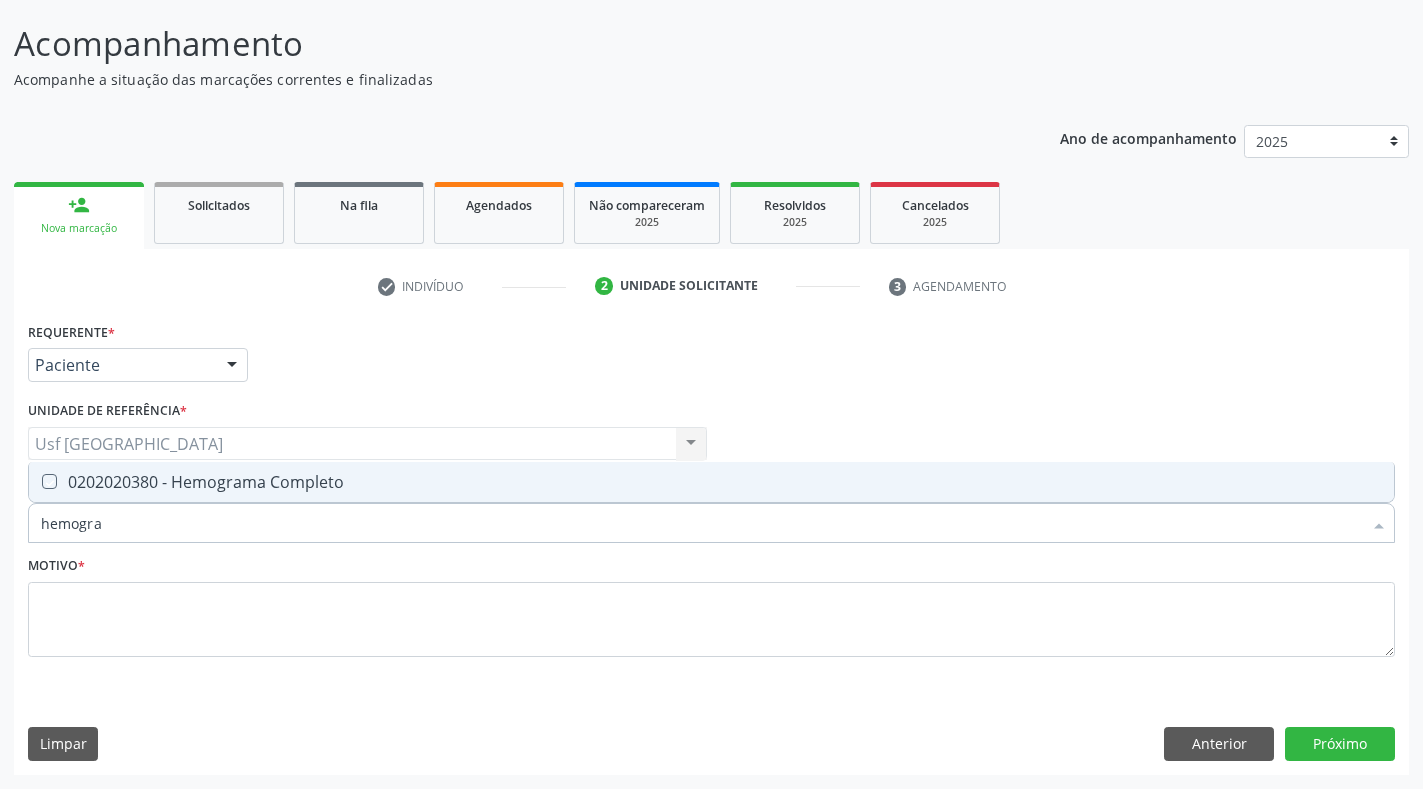 checkbox on "true" 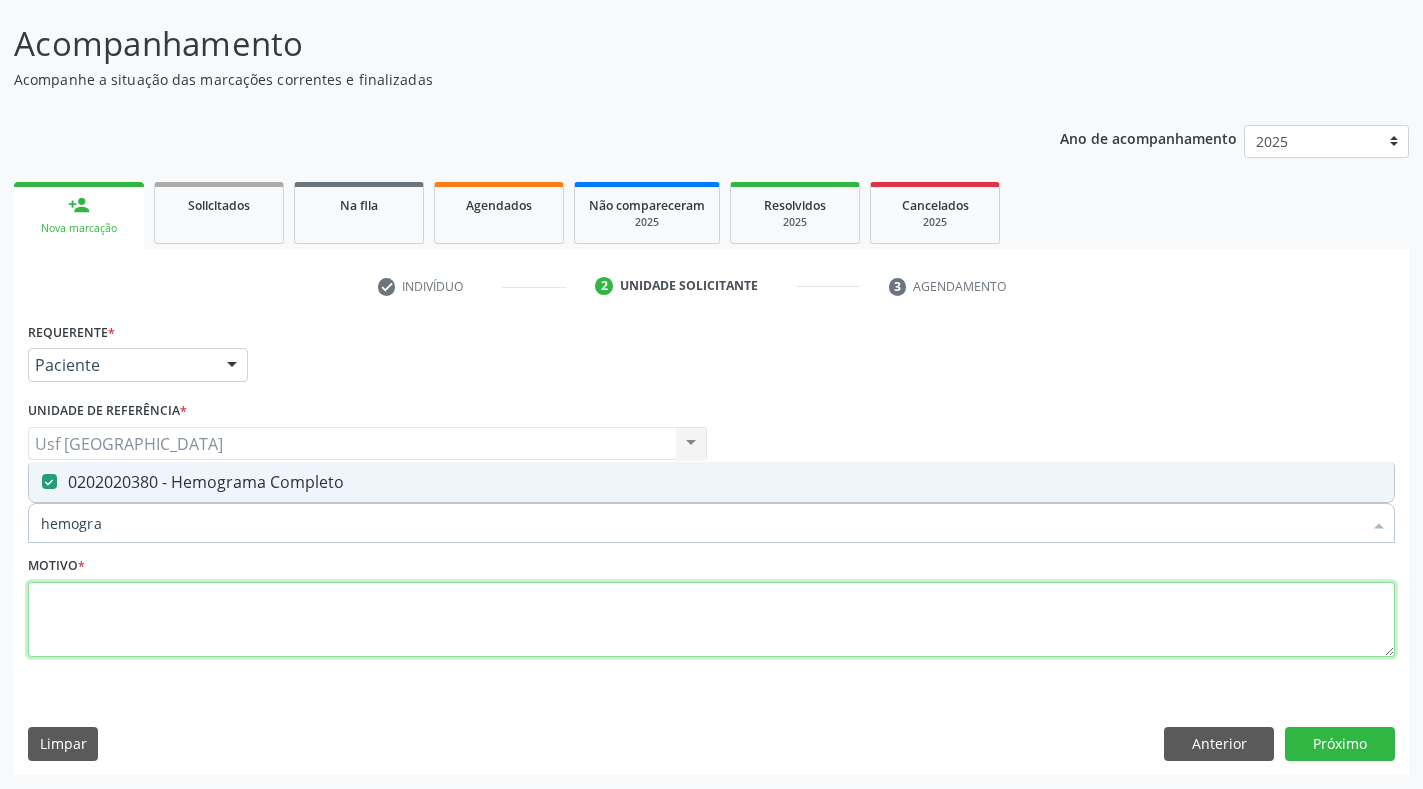 click at bounding box center (711, 620) 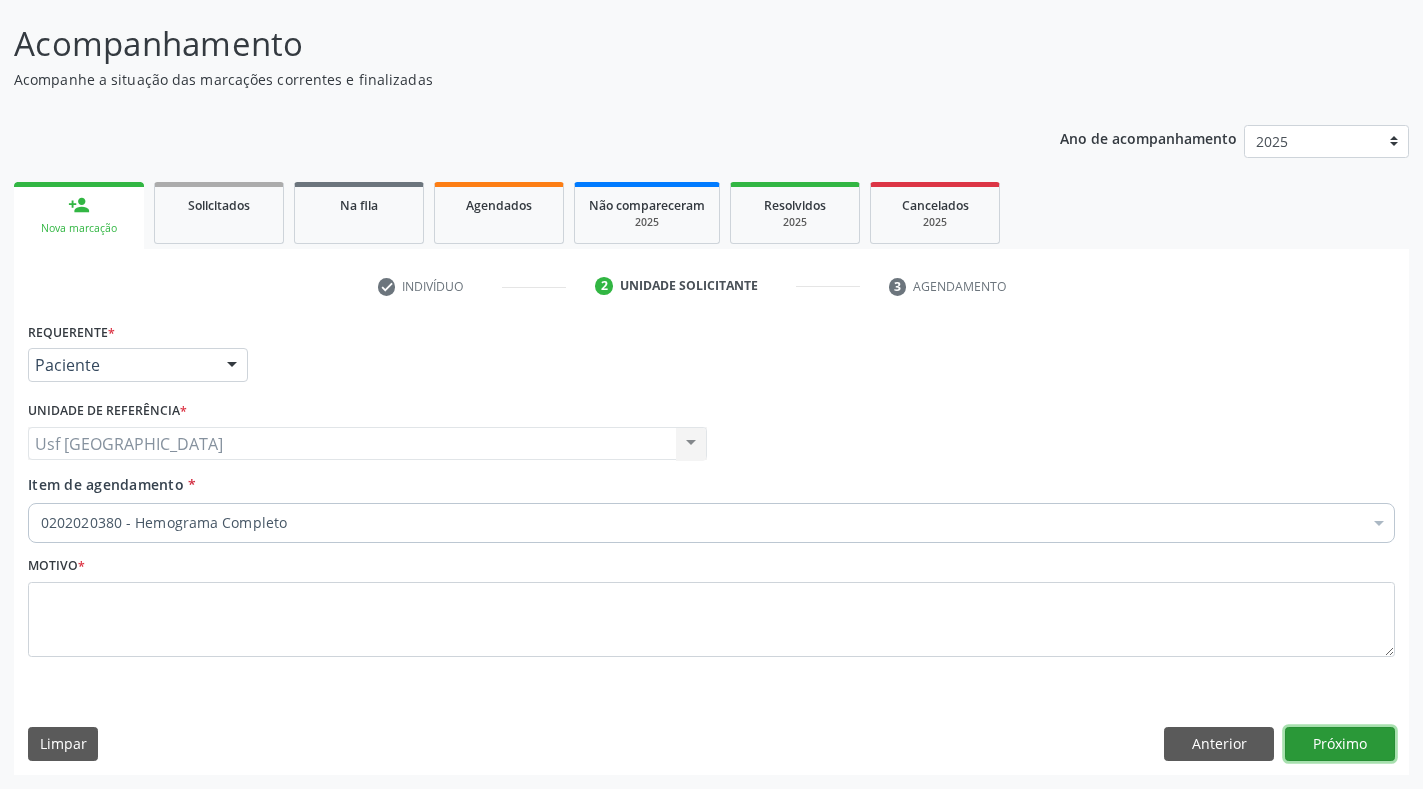 click on "Próximo" at bounding box center [1340, 744] 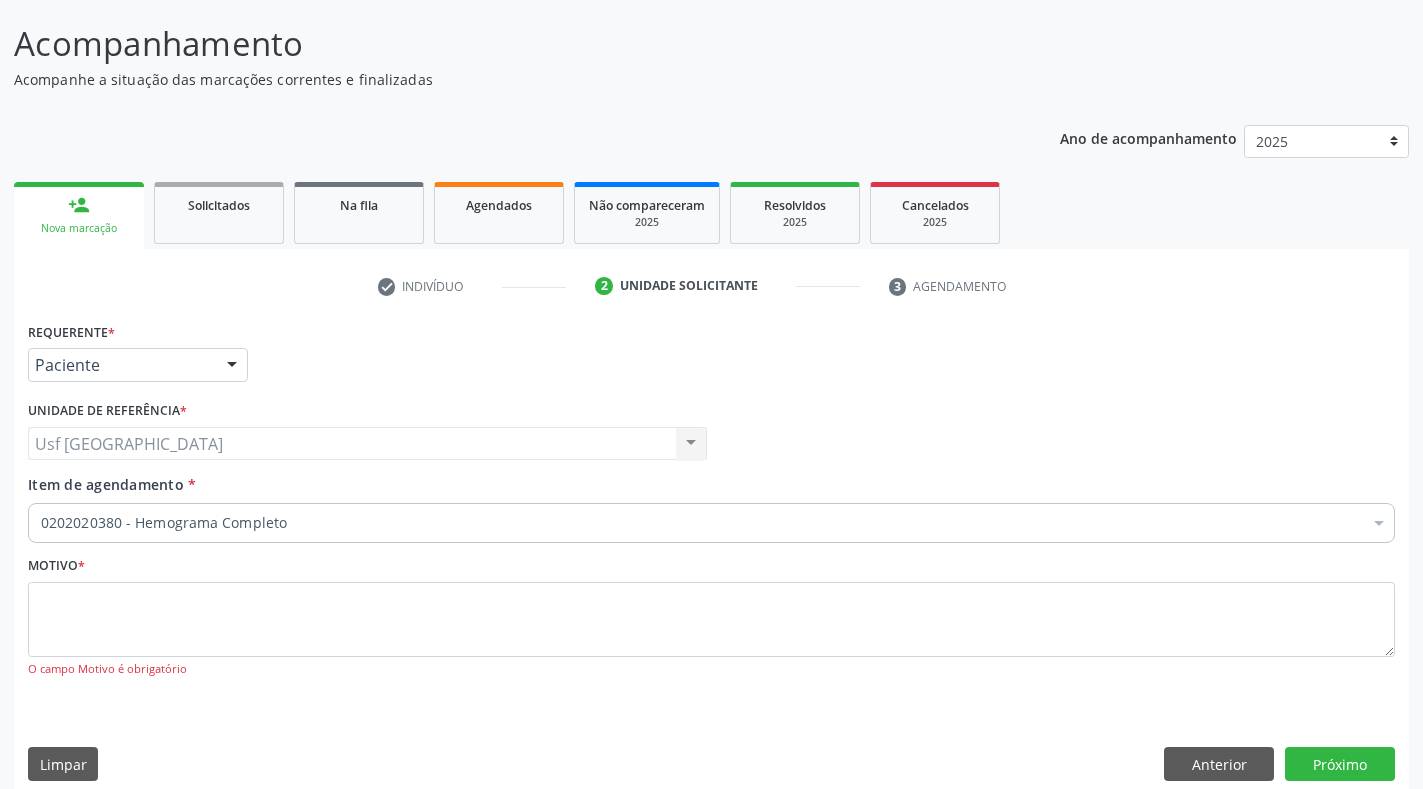 scroll, scrollTop: 117, scrollLeft: 0, axis: vertical 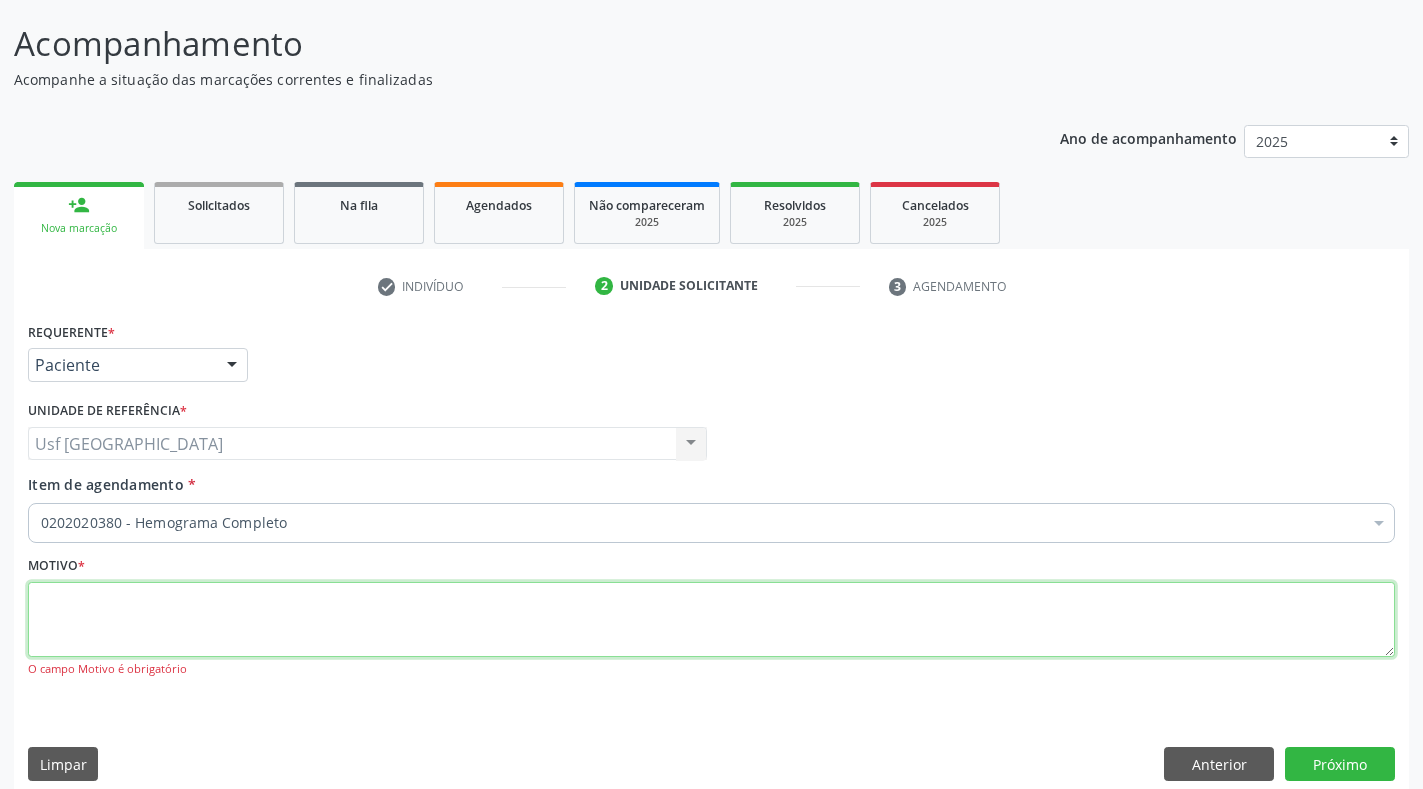 click at bounding box center (711, 620) 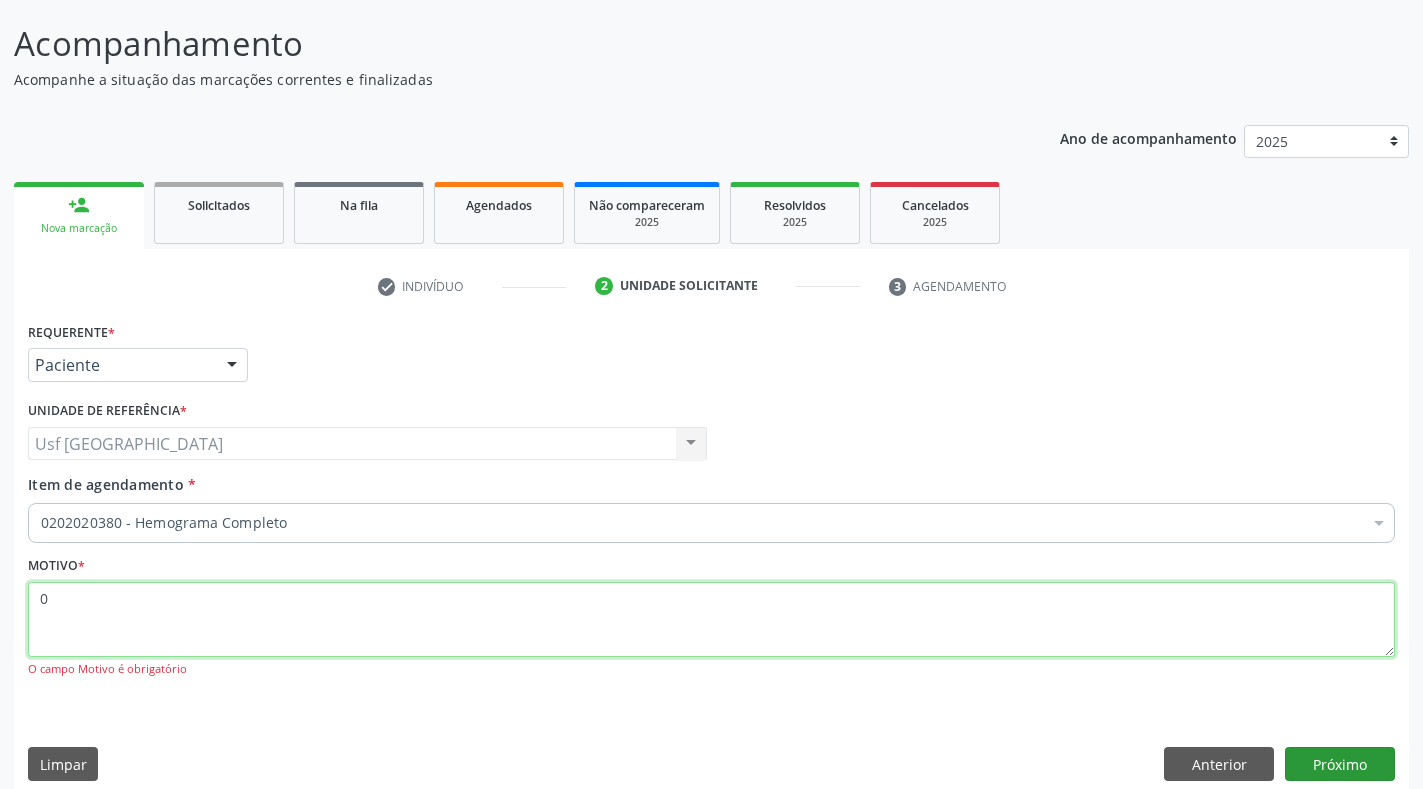 type on "0" 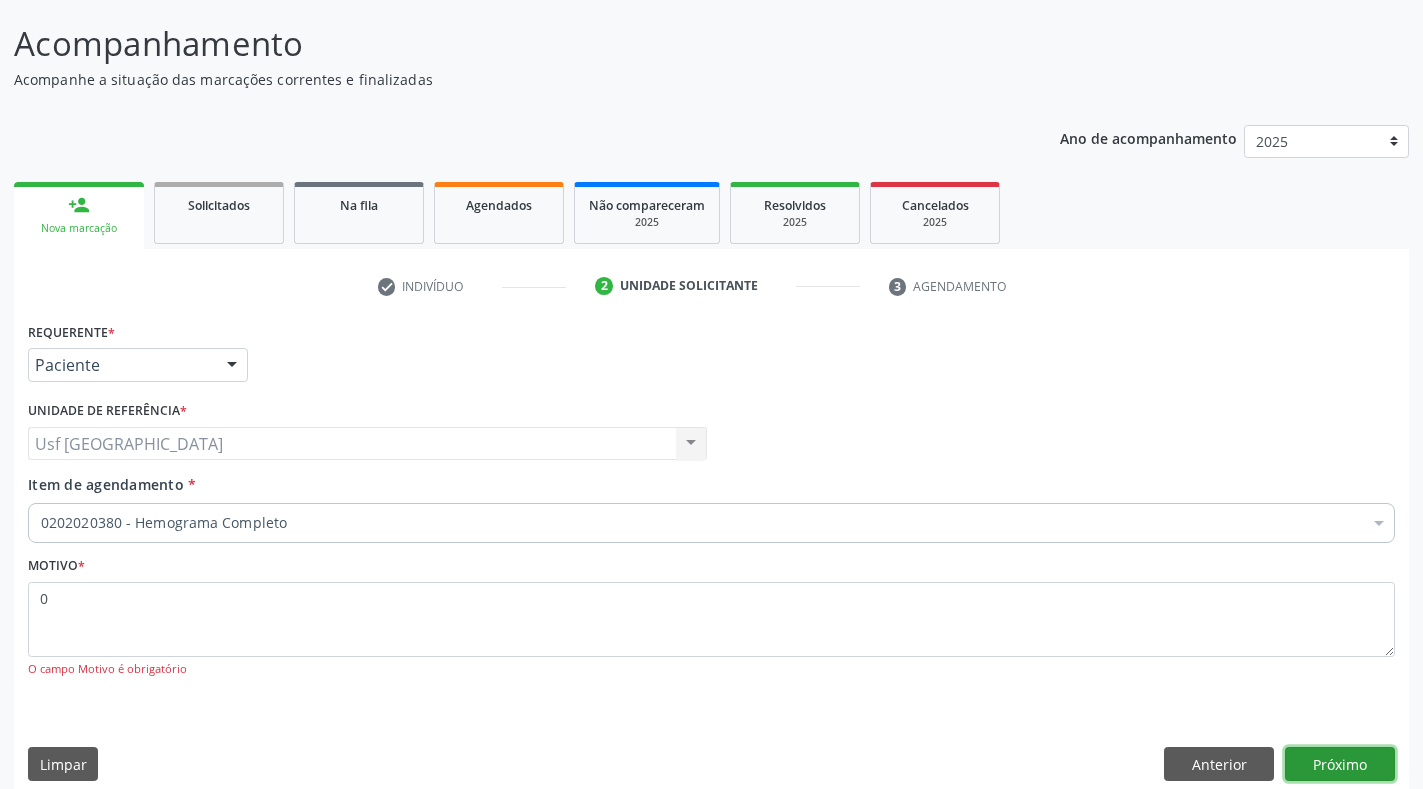 click on "Próximo" at bounding box center [1340, 764] 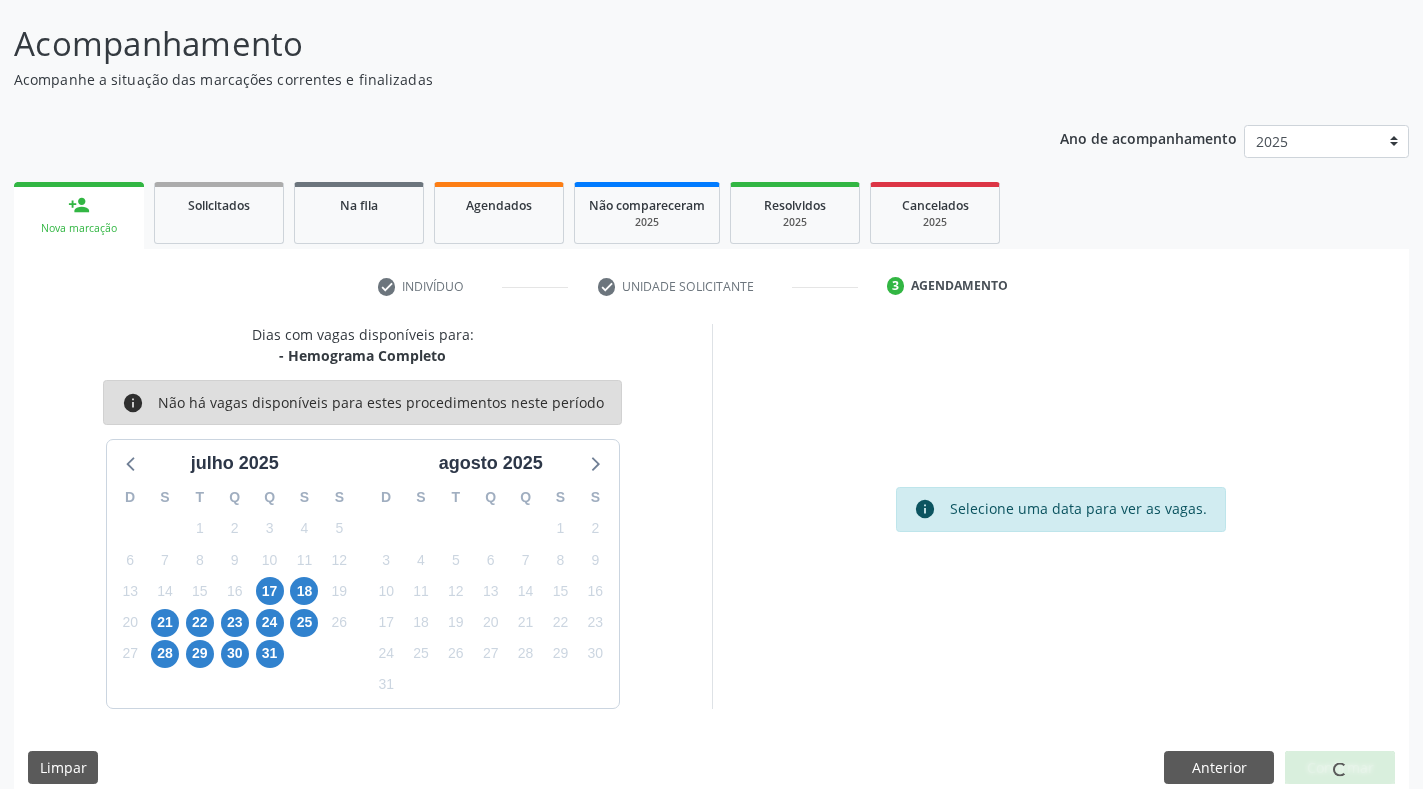 scroll, scrollTop: 81, scrollLeft: 0, axis: vertical 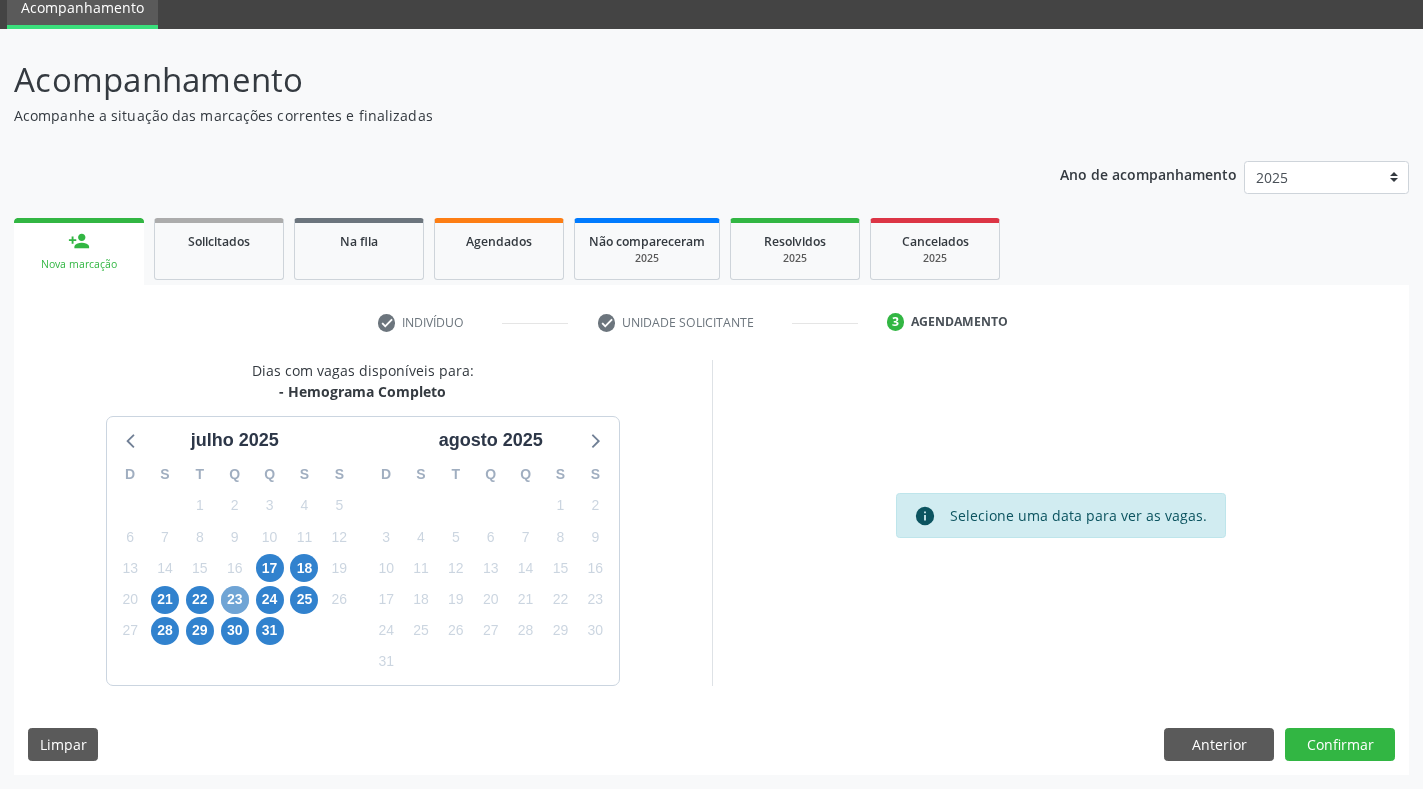click on "23" at bounding box center (235, 600) 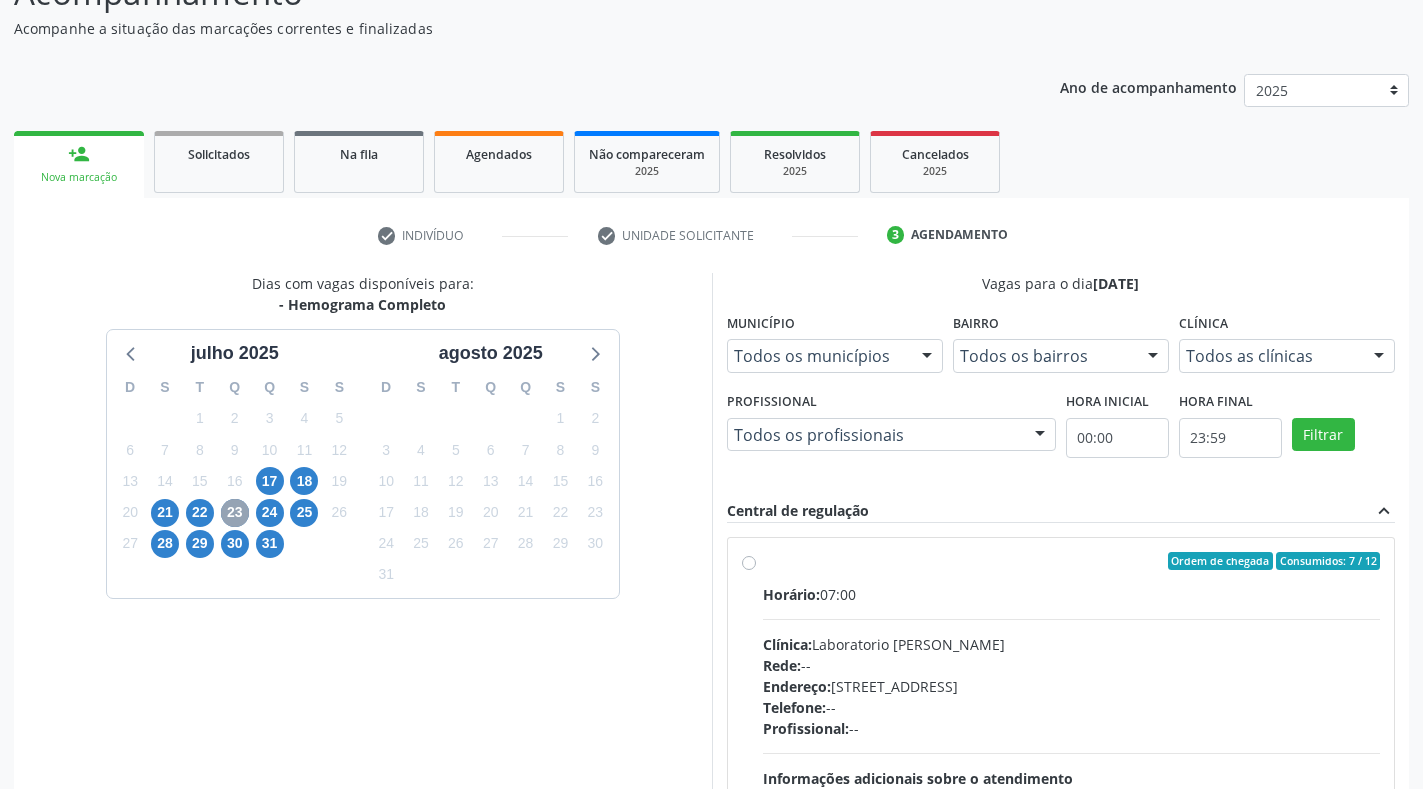 scroll, scrollTop: 281, scrollLeft: 0, axis: vertical 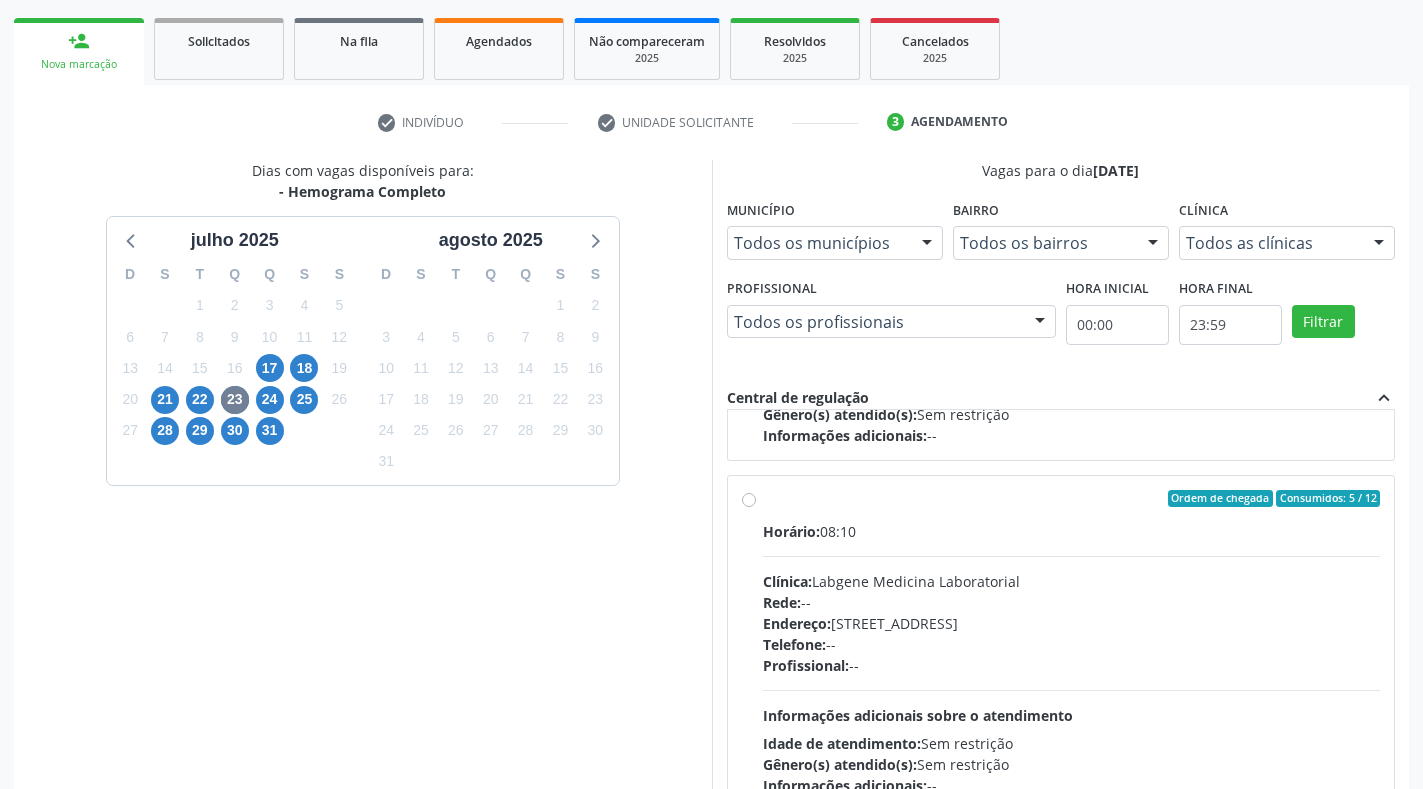 click on "Clínica:  Labgene Medicina Laboratorial" at bounding box center [1072, 581] 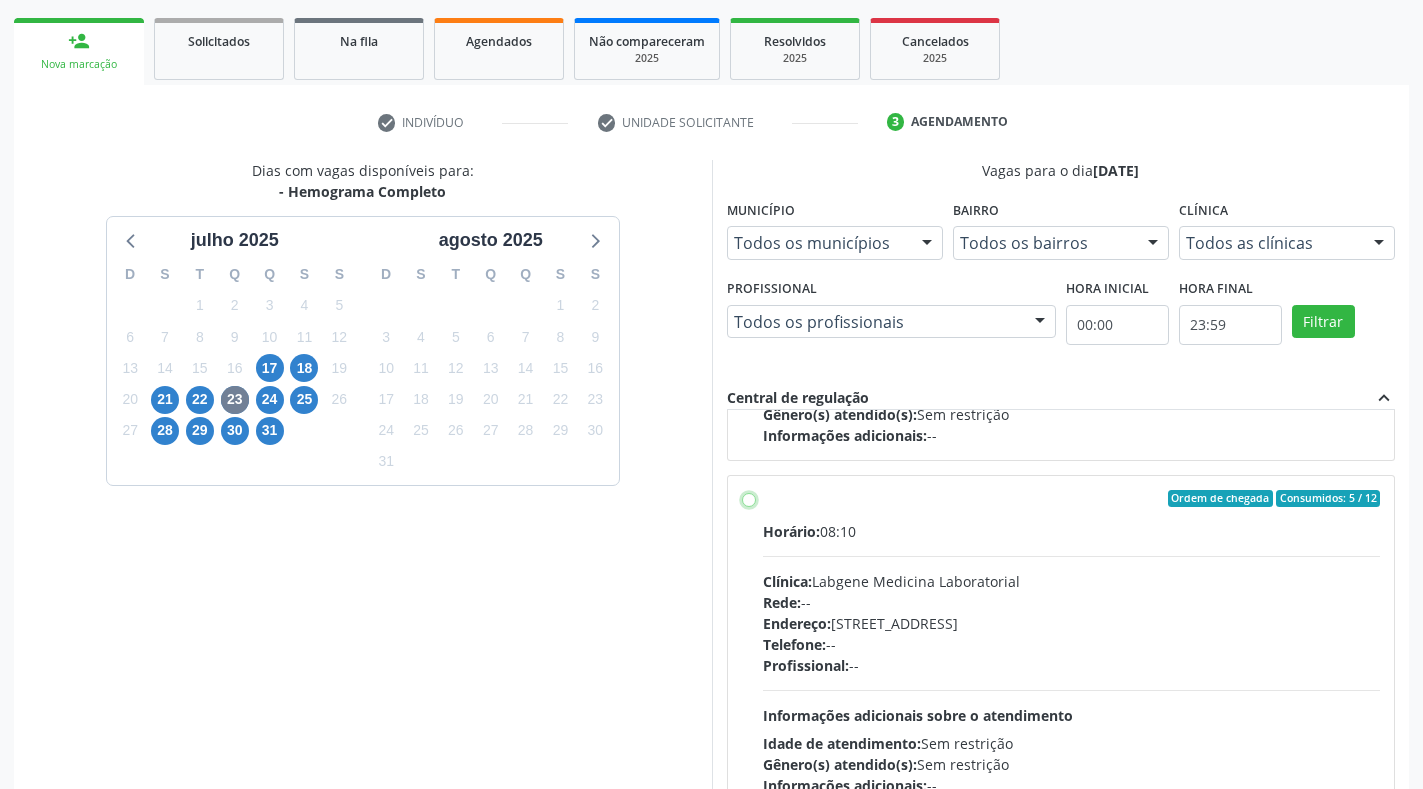 click on "Ordem de chegada
Consumidos: 5 / 12
Horário:   08:10
Clínica:  Labgene Medicina Laboratorial
Rede:
--
Endereço:   nº 531, Nossa Senhora da Pen, Serra Talhada - PE
Telefone:   --
Profissional:
--
Informações adicionais sobre o atendimento
Idade de atendimento:
Sem restrição
Gênero(s) atendido(s):
Sem restrição
Informações adicionais:
--" at bounding box center [749, 499] 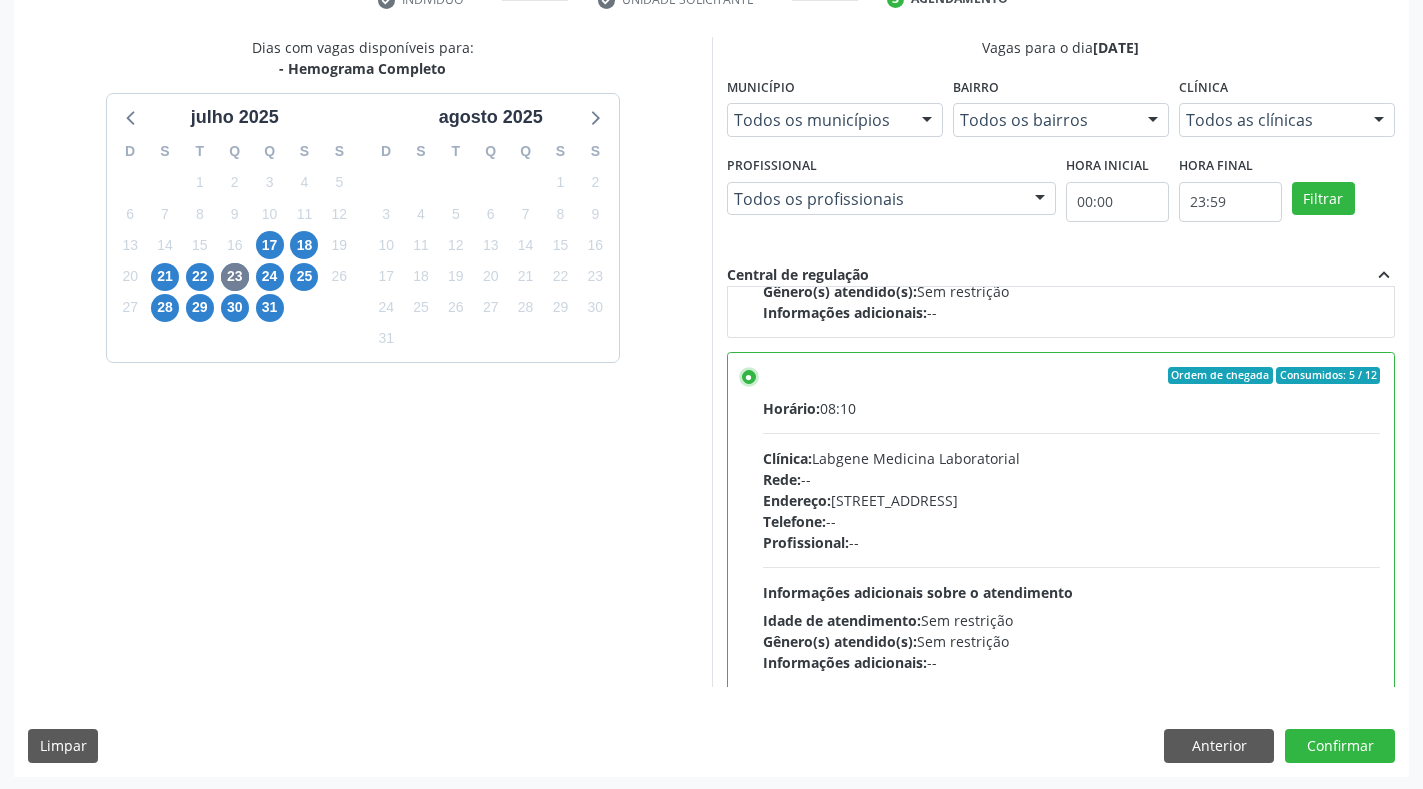 scroll, scrollTop: 406, scrollLeft: 0, axis: vertical 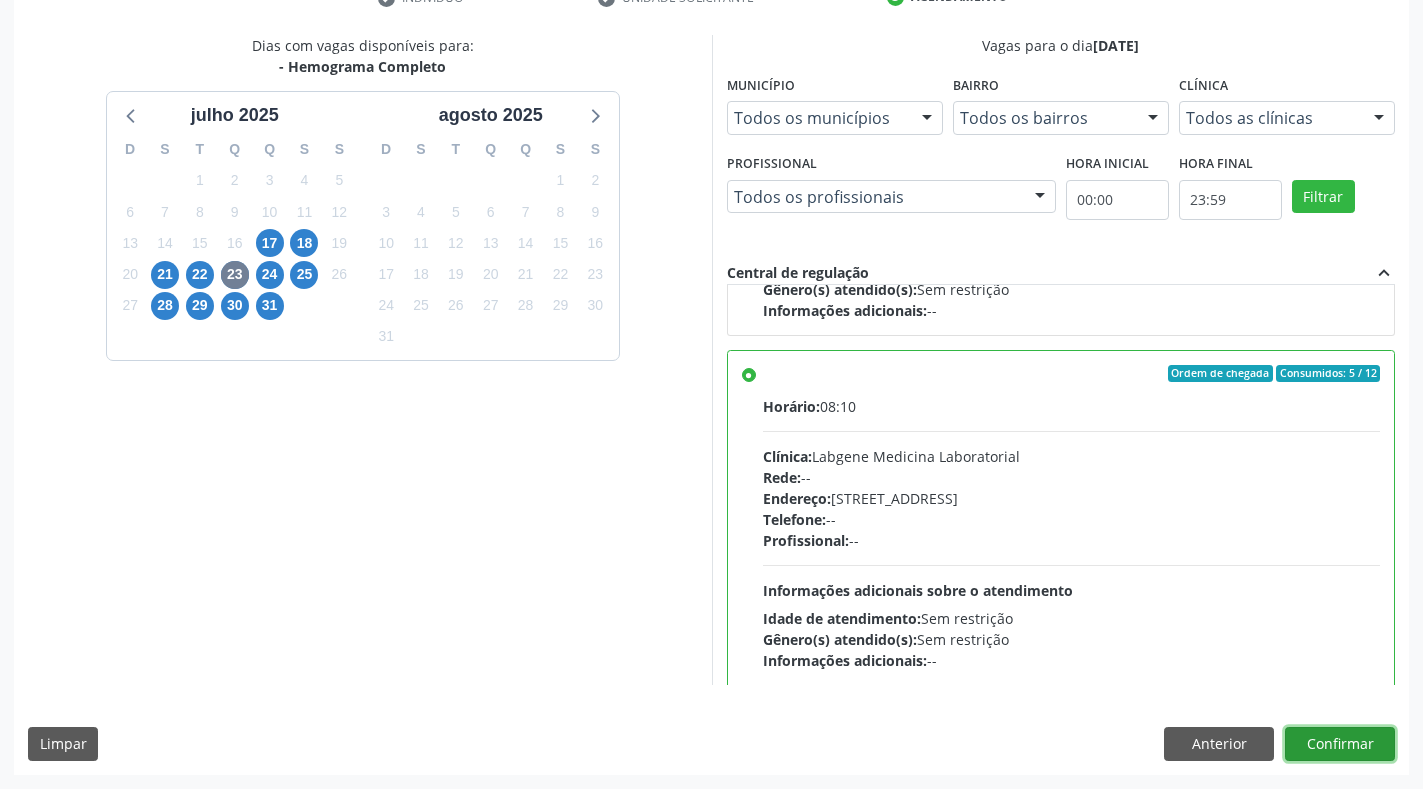 click on "Confirmar" at bounding box center [1340, 744] 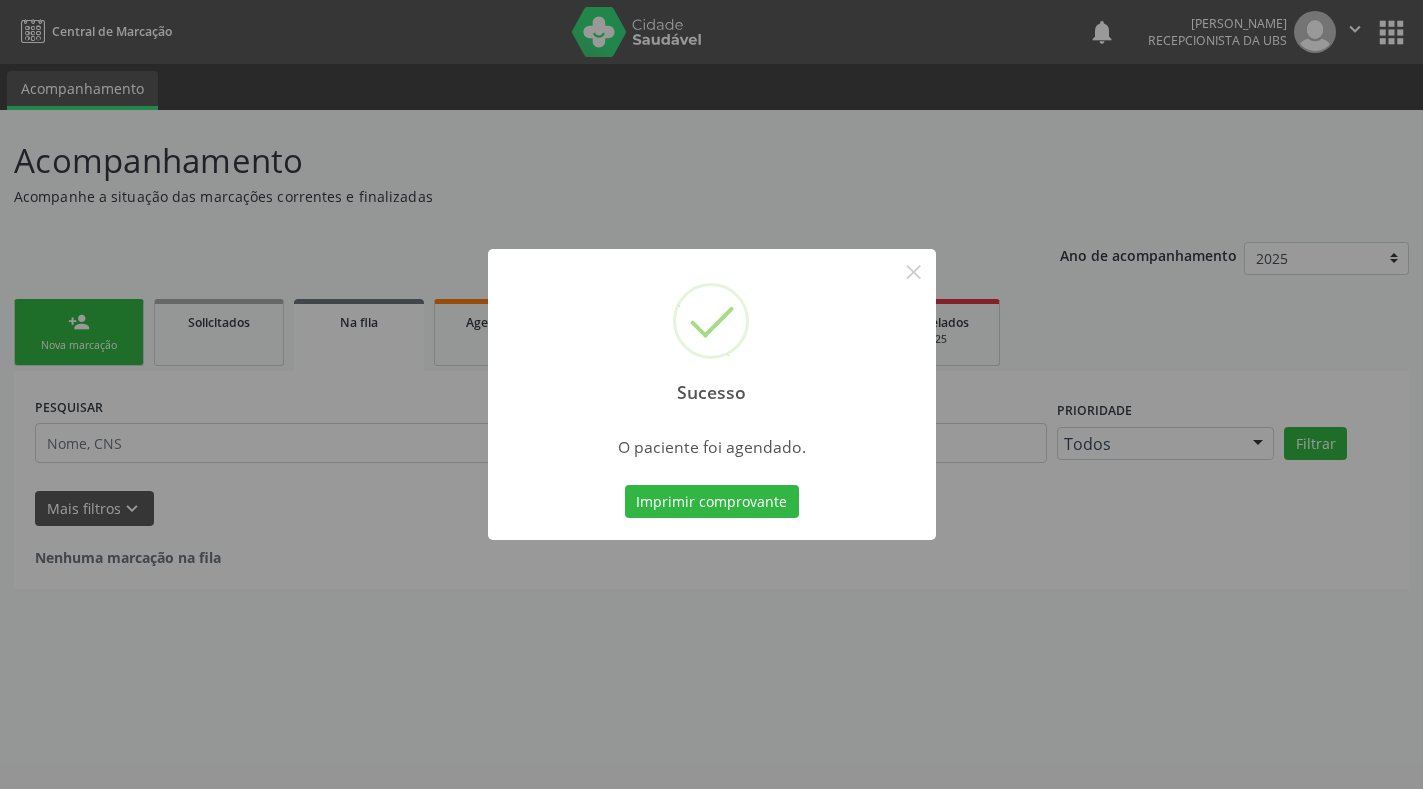 scroll, scrollTop: 0, scrollLeft: 0, axis: both 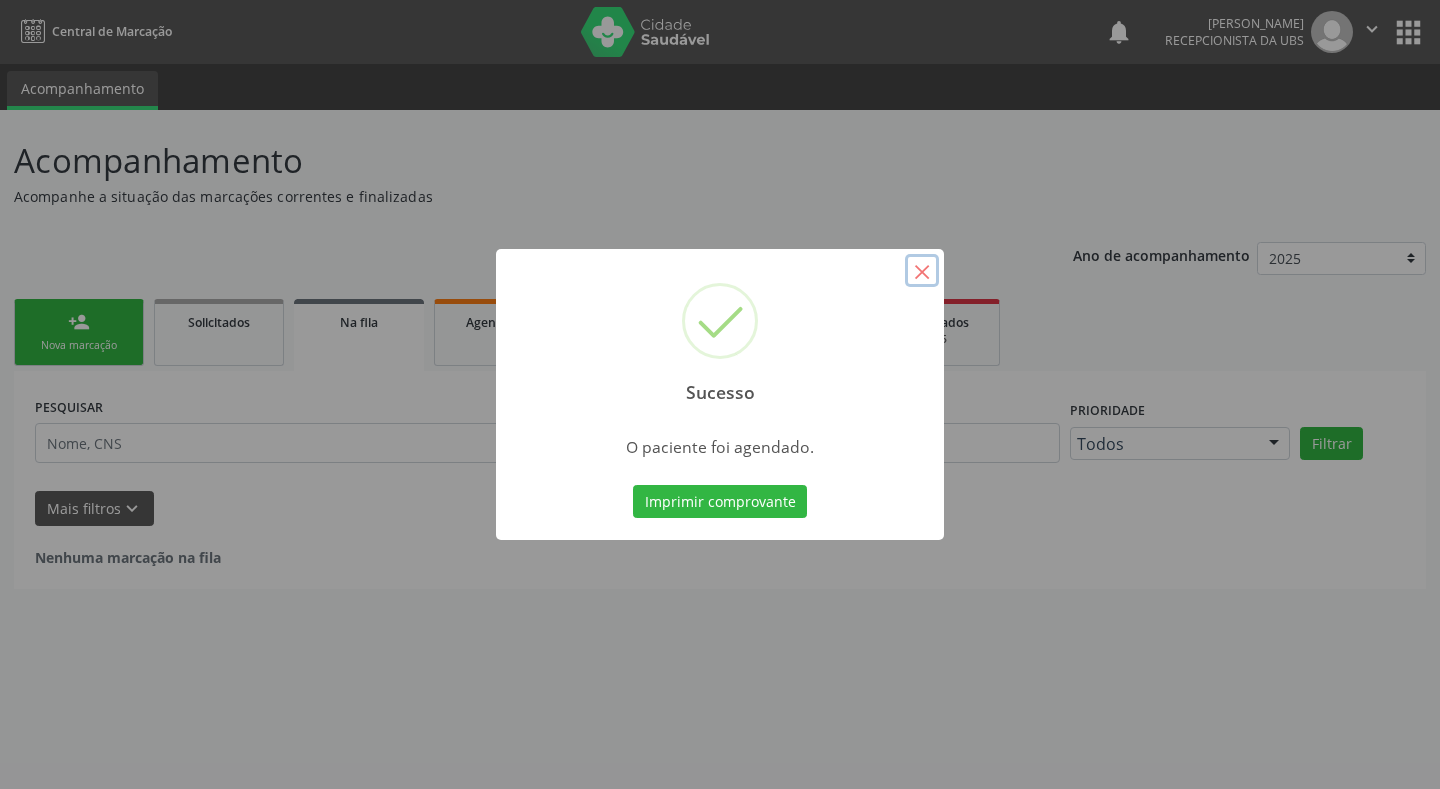 click on "×" at bounding box center (922, 271) 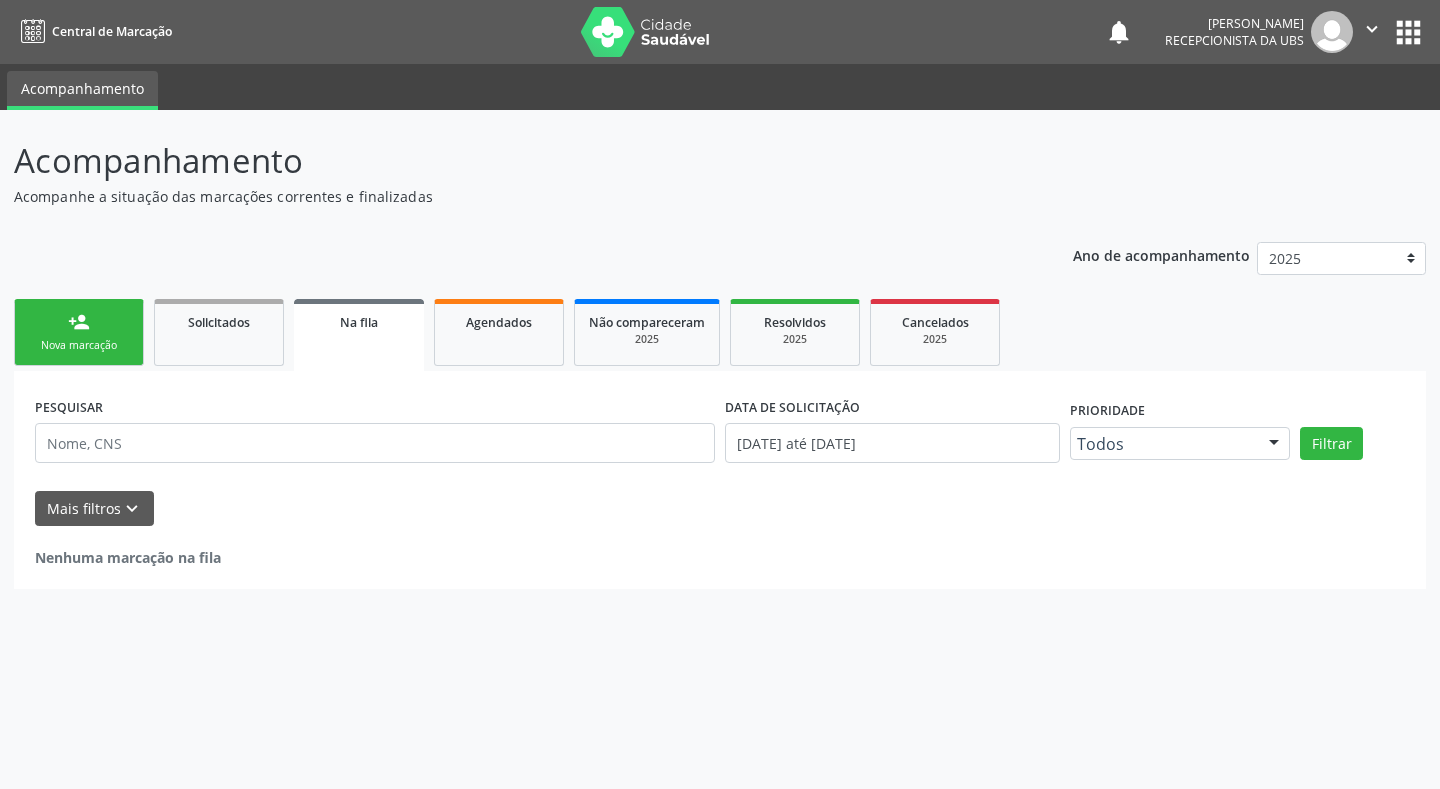 click on "person_add
Nova marcação" at bounding box center (79, 332) 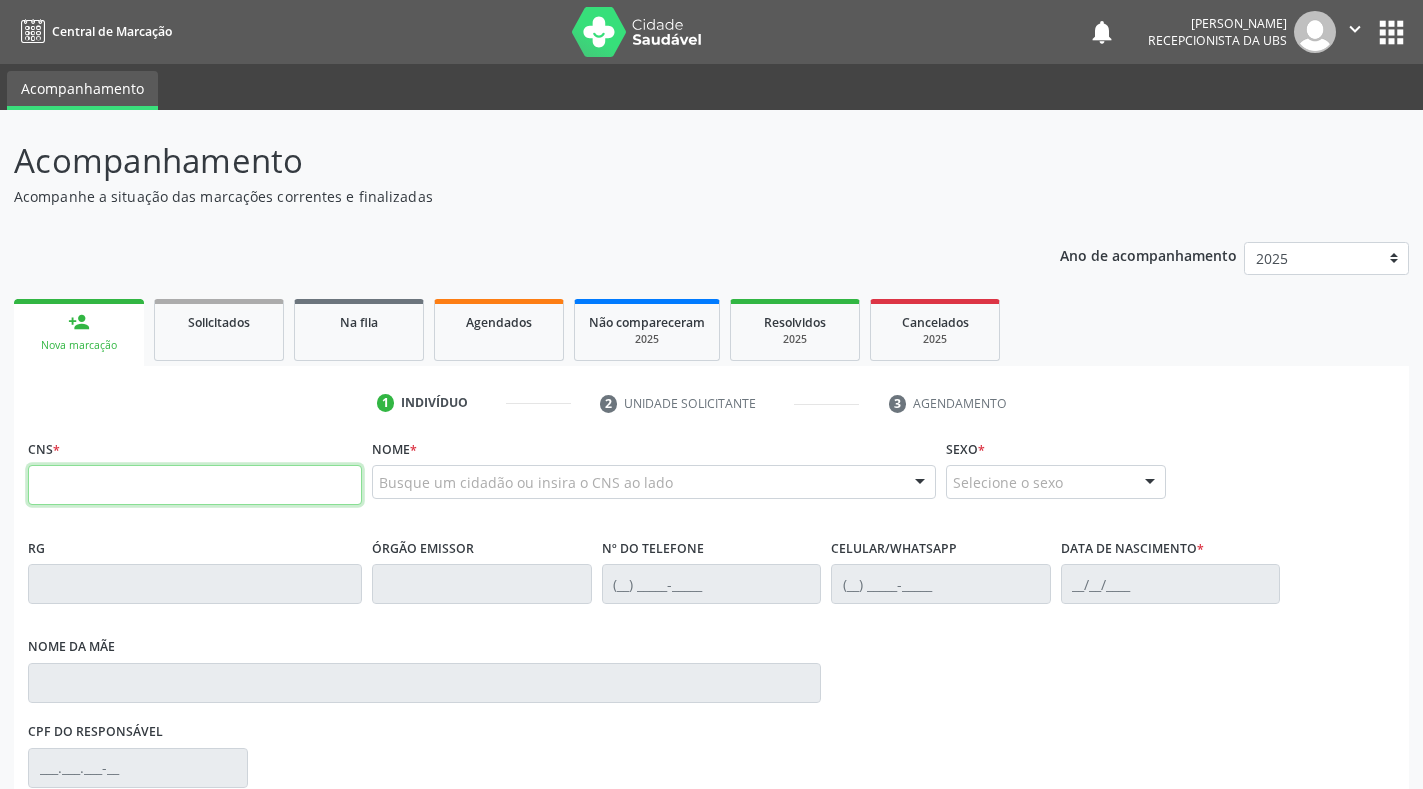 click at bounding box center [195, 485] 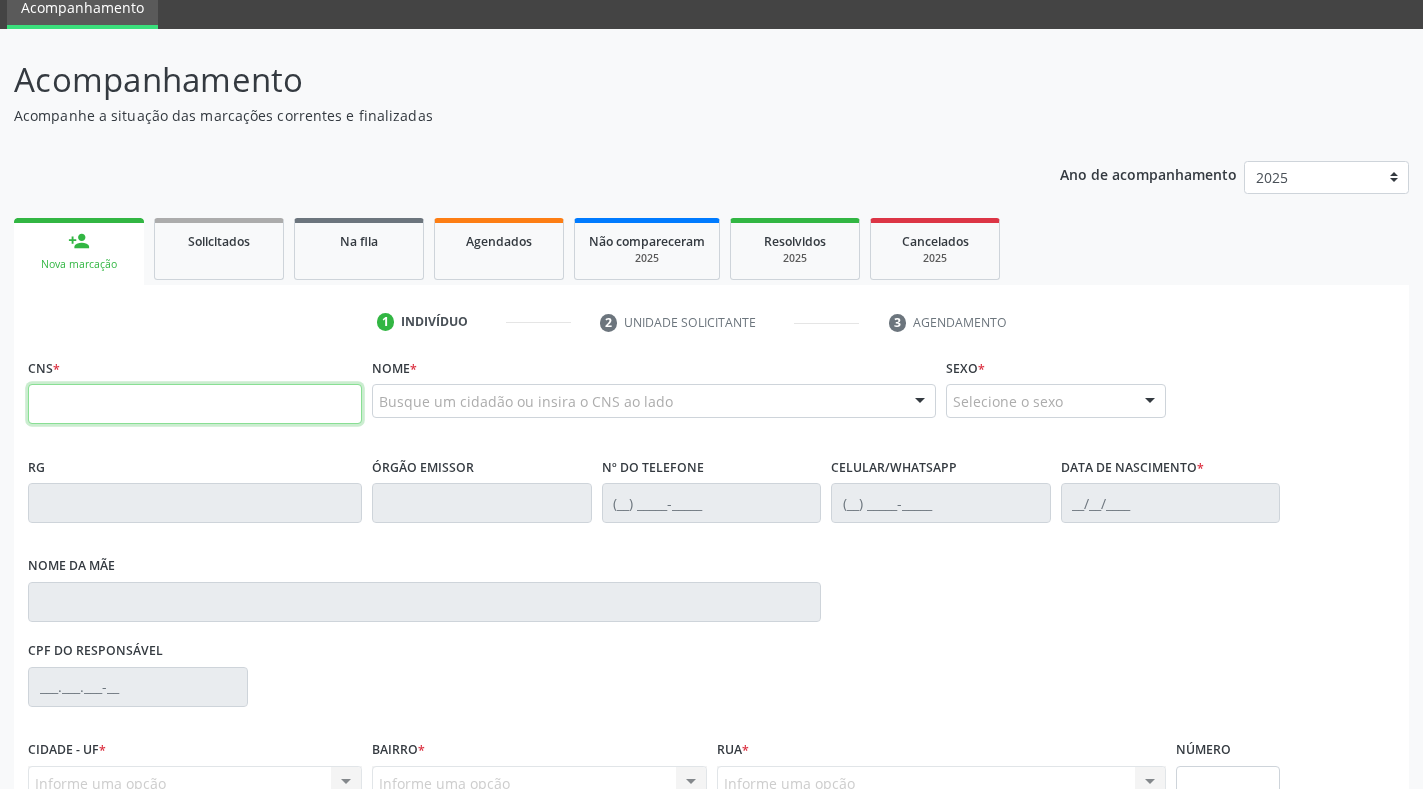 scroll, scrollTop: 200, scrollLeft: 0, axis: vertical 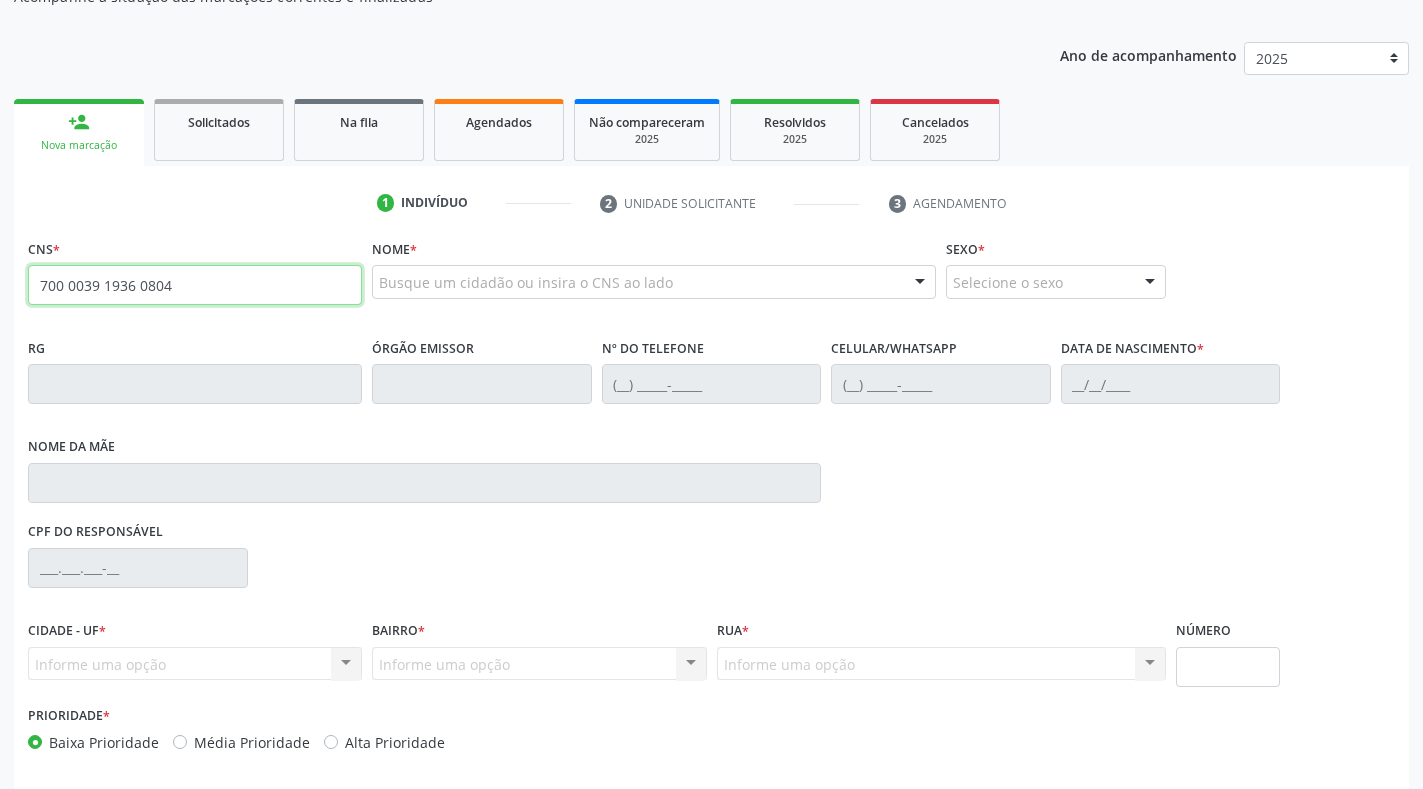 type on "700 0039 1936 0804" 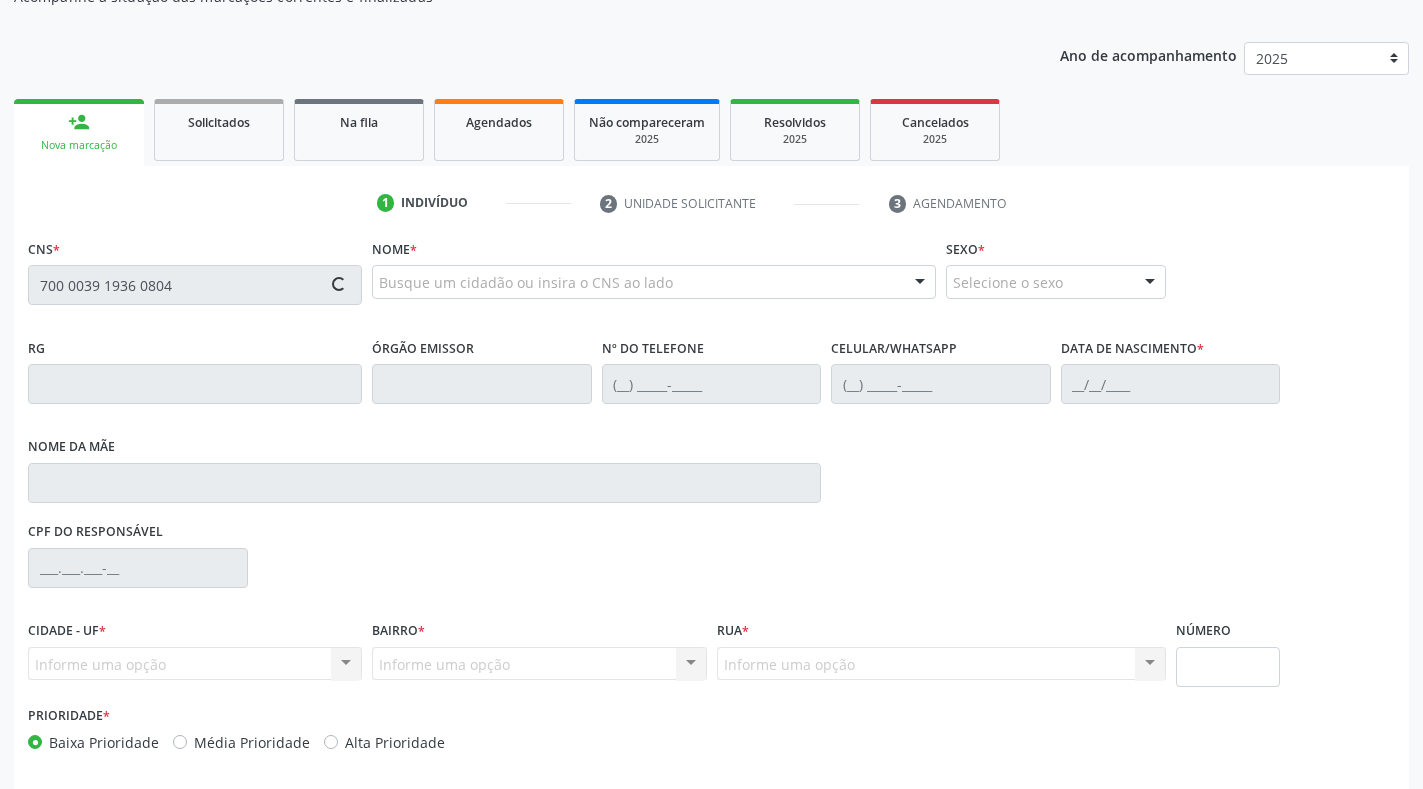 click on "Busque um cidadão ou insira o CNS ao lado
Nenhum resultado encontrado para: "   "
Digite o nome ou CNS para buscar um indivíduo" at bounding box center (654, 289) 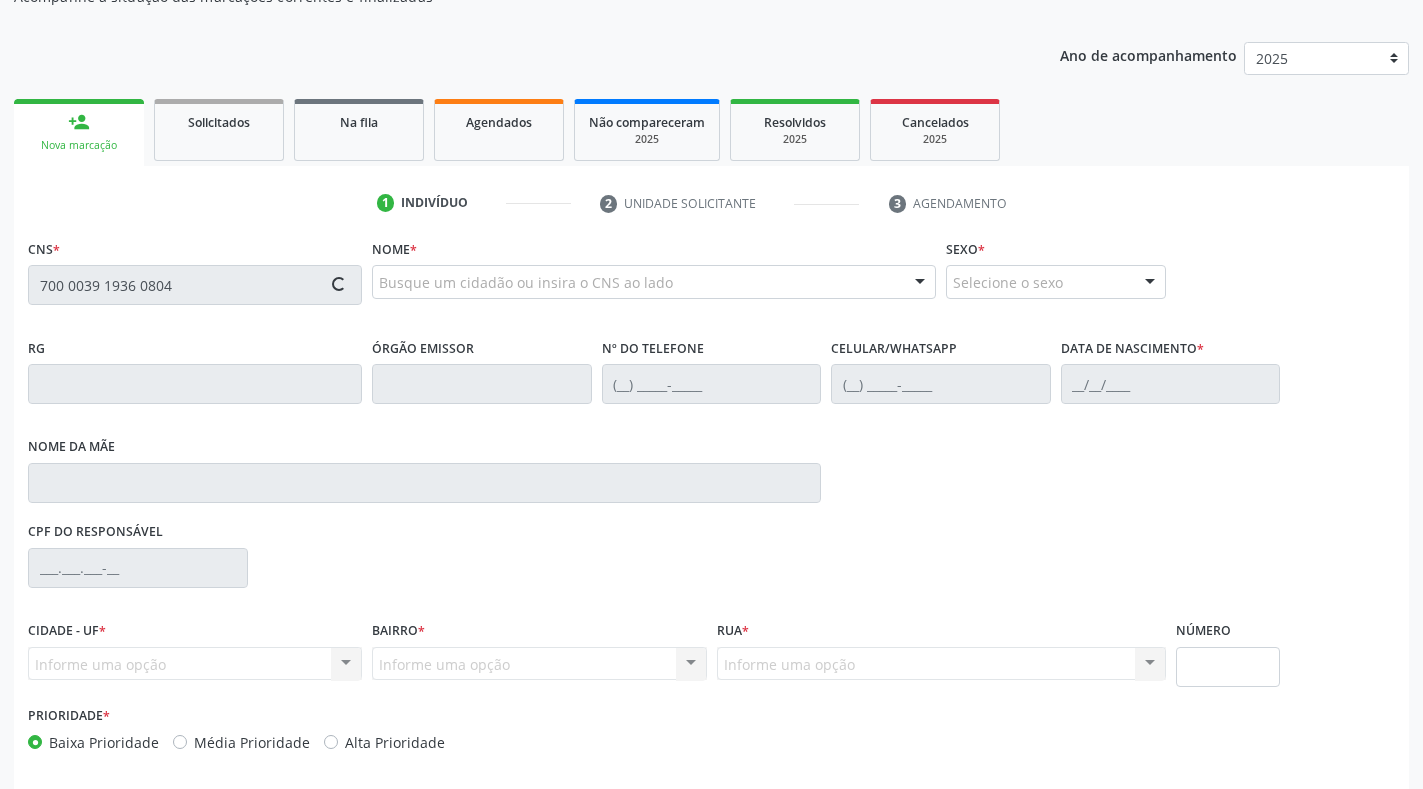 scroll, scrollTop: 281, scrollLeft: 0, axis: vertical 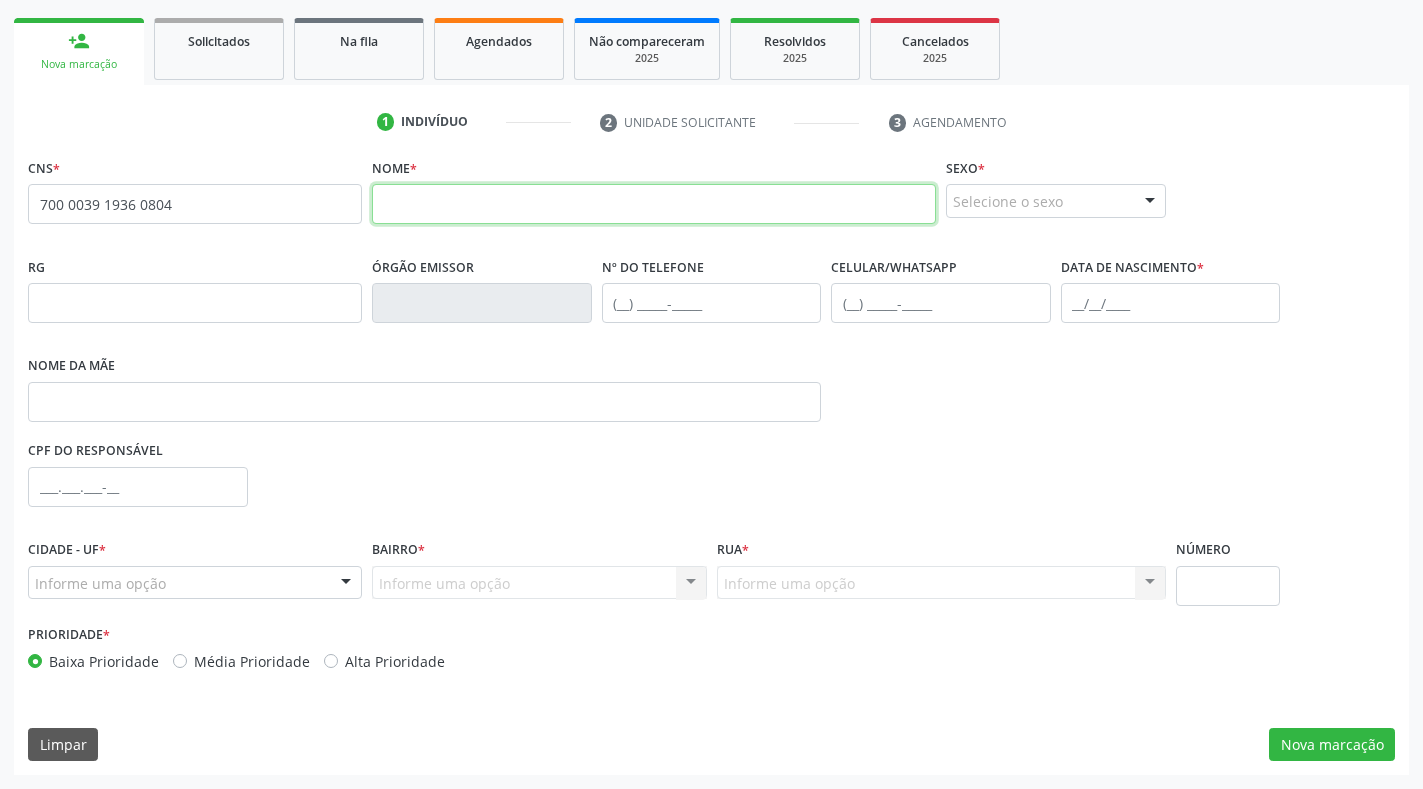click at bounding box center (654, 204) 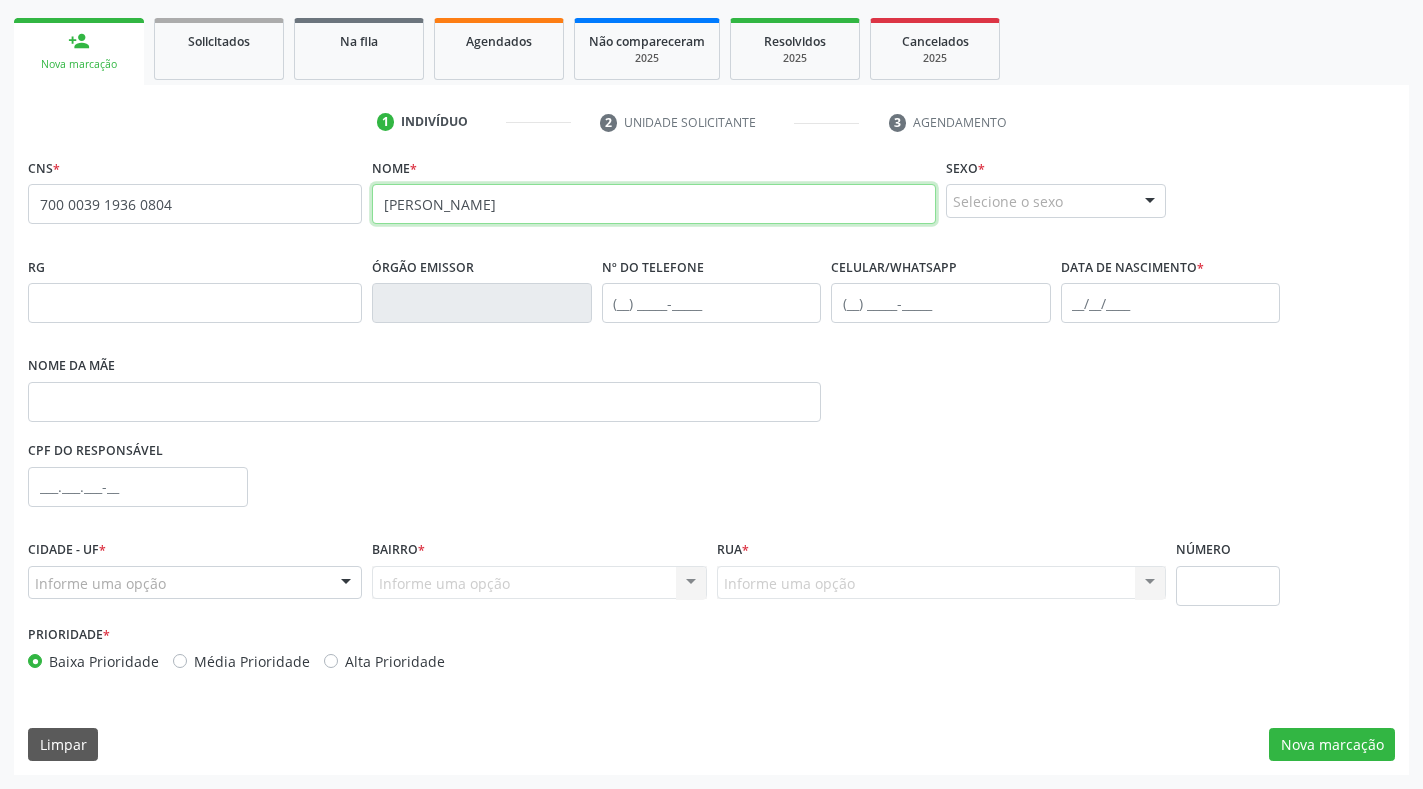 type on "hellen andressa rodrigues" 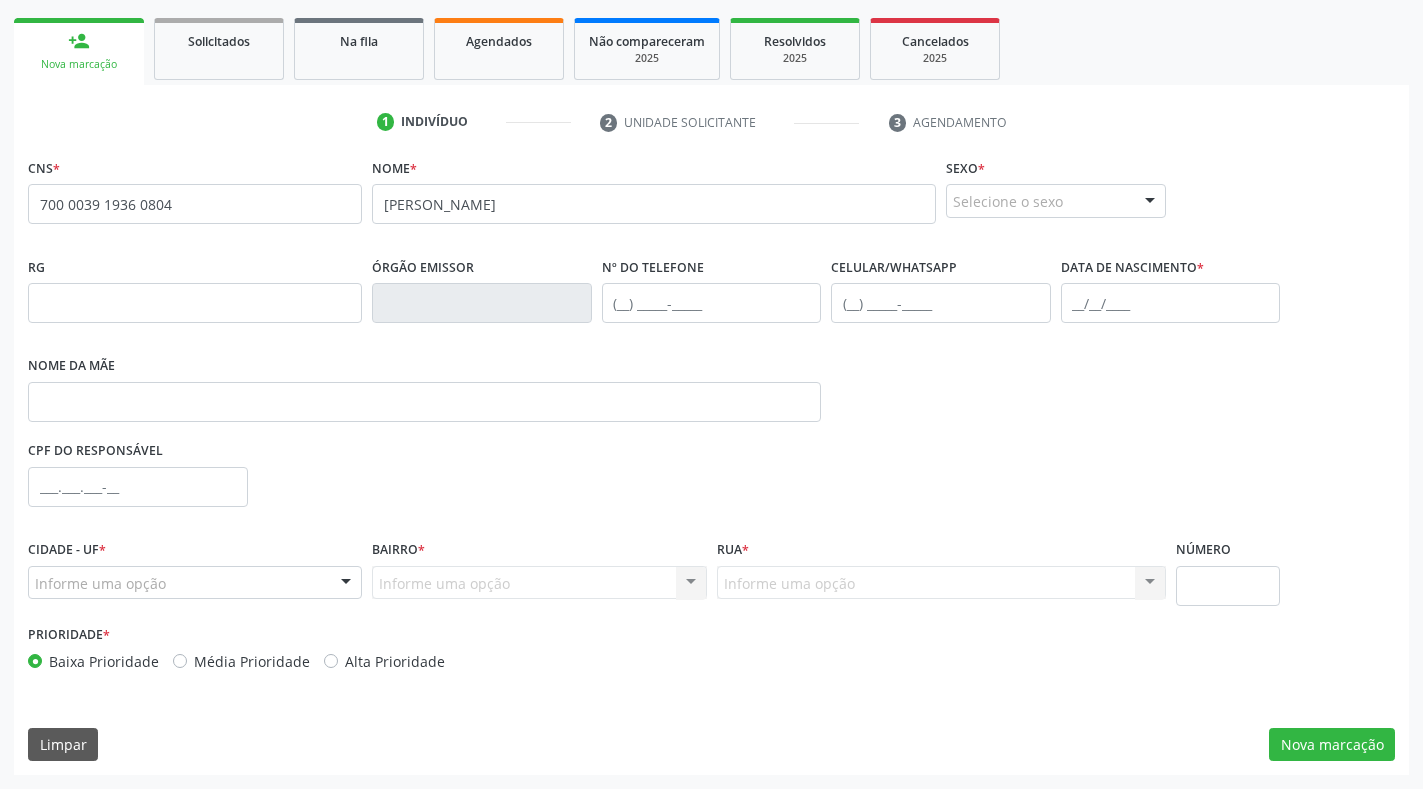 click on "Selecione o sexo" at bounding box center [1056, 201] 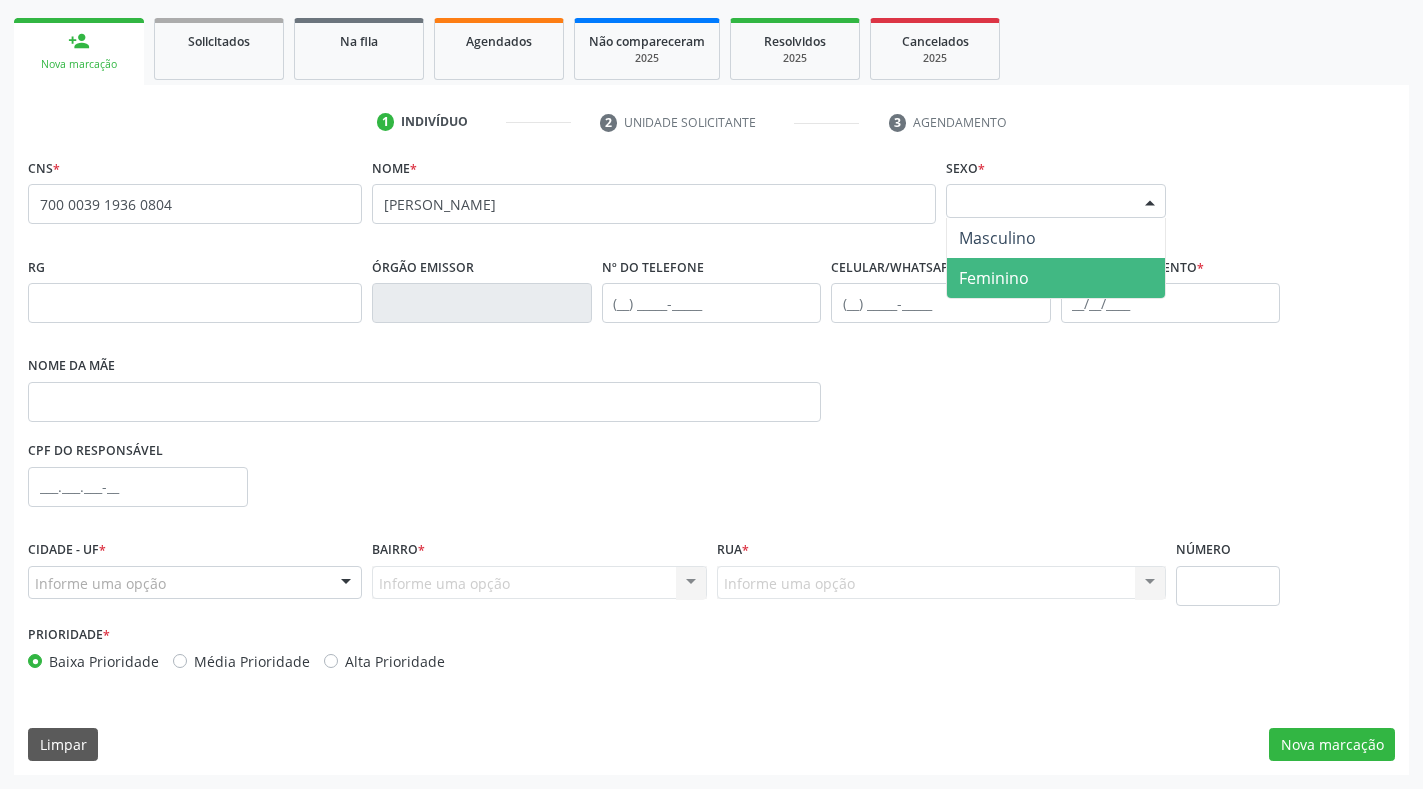 click on "Feminino" at bounding box center (994, 278) 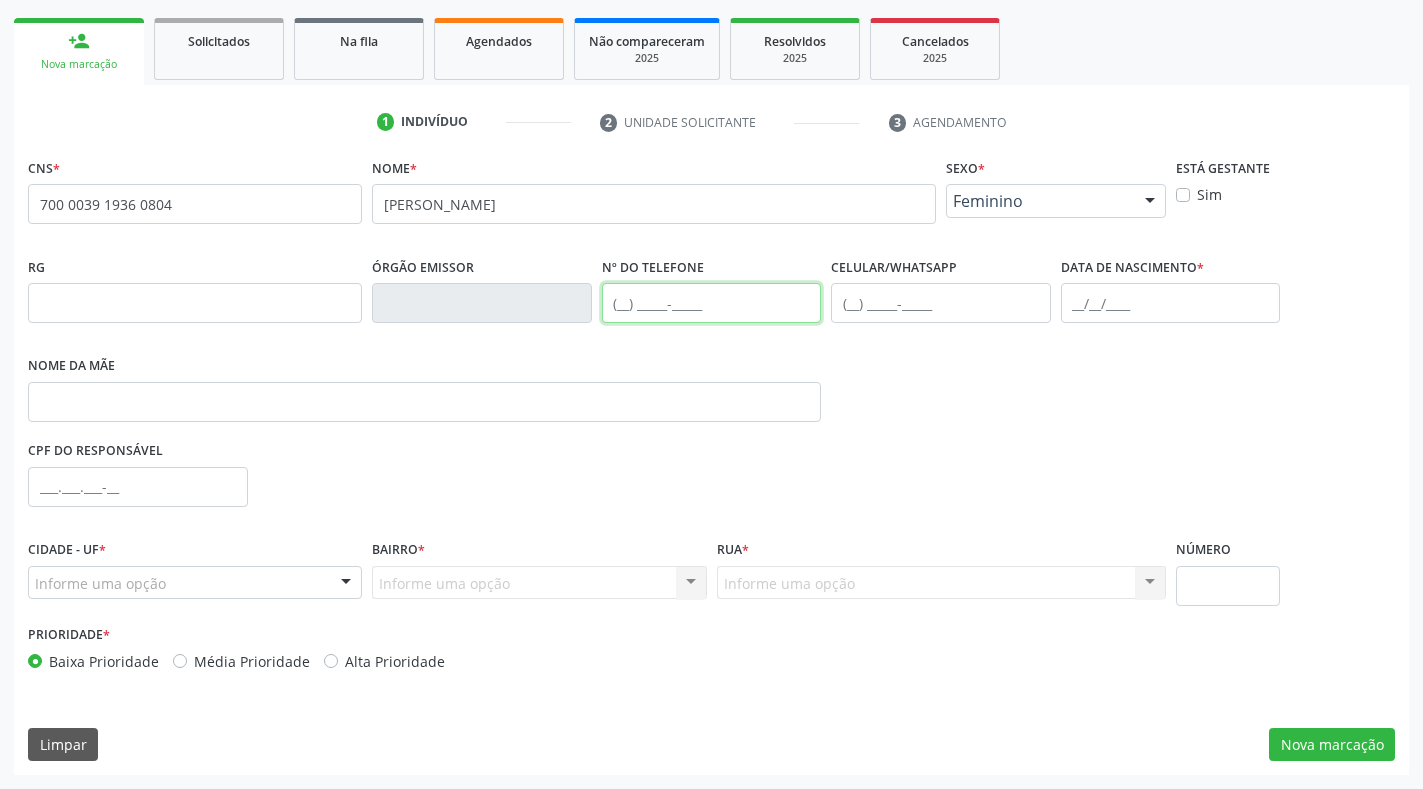 click at bounding box center [712, 303] 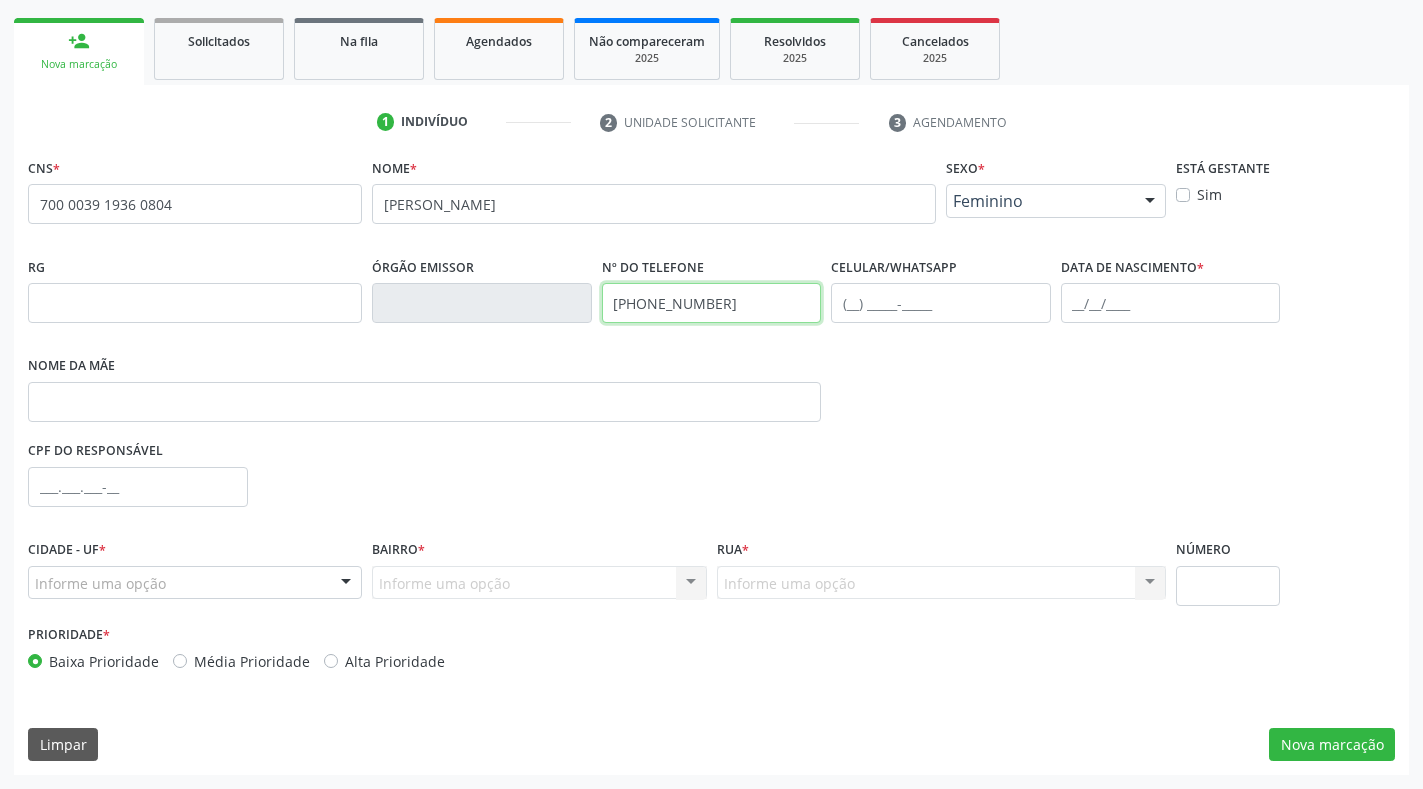 type on "(87) 99953-3740" 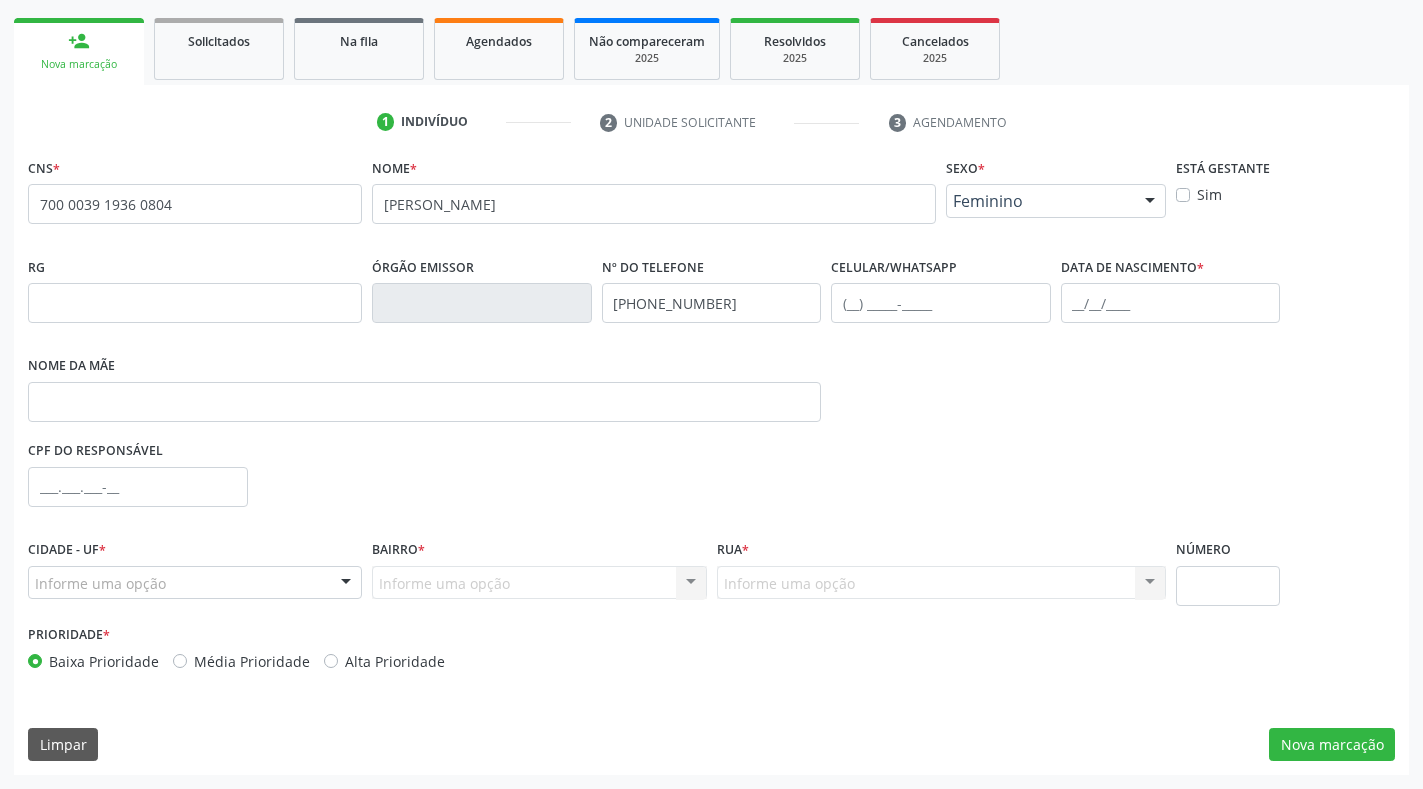 click on "RG
Órgão emissor
Nº do Telefone
(87) 99953-3740
Celular/WhatsApp
Data de nascimento
*
Nome da mãe" at bounding box center [711, 344] 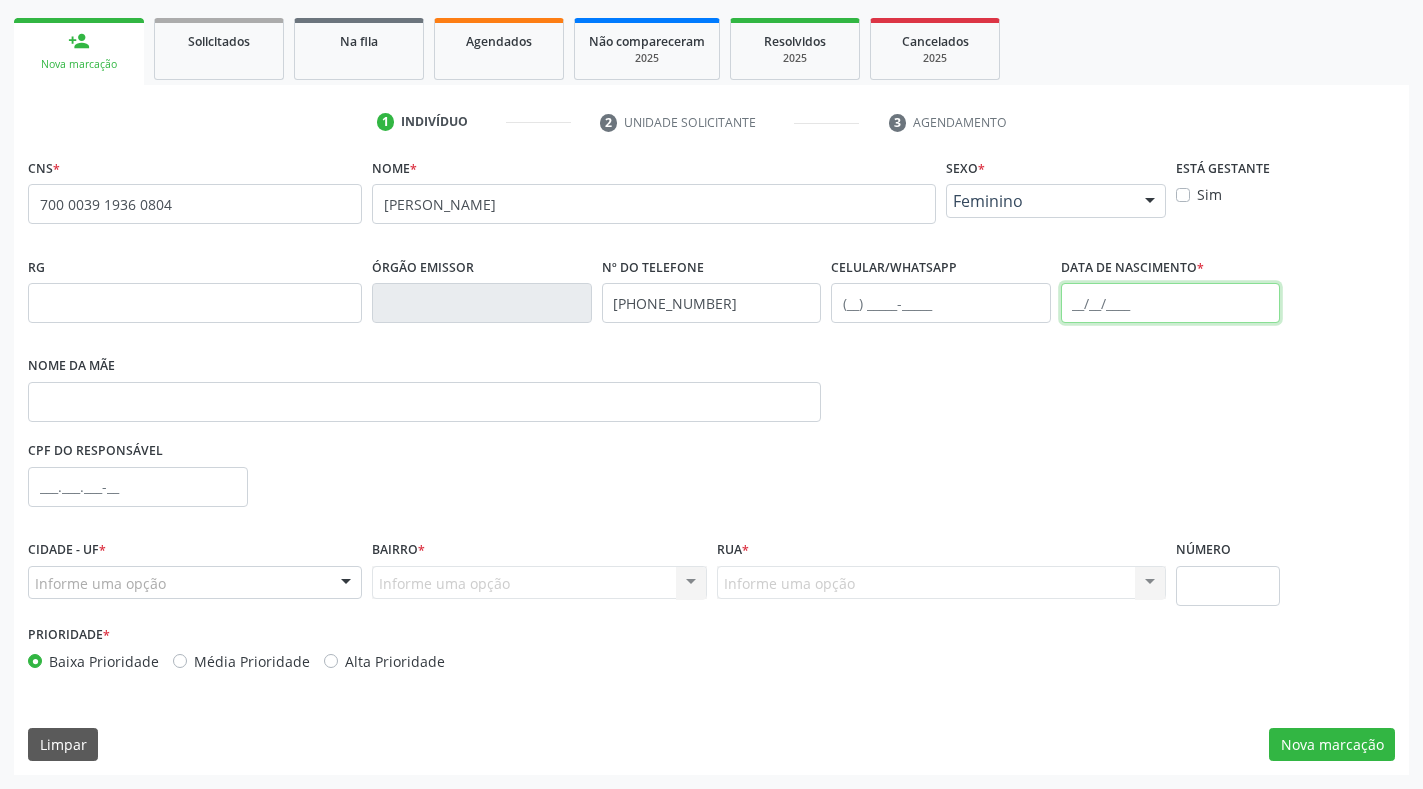 click at bounding box center (1171, 303) 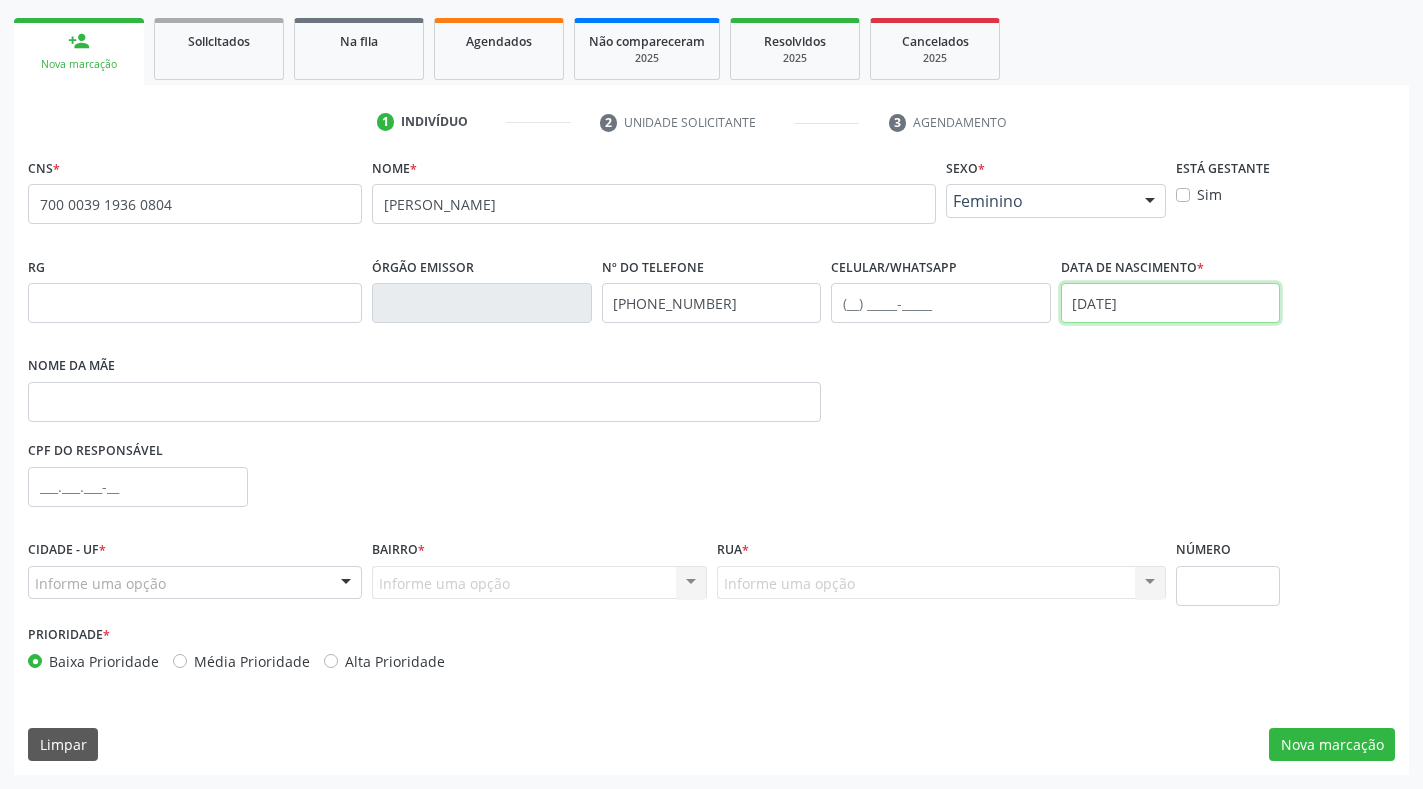 type on "03/10/2001" 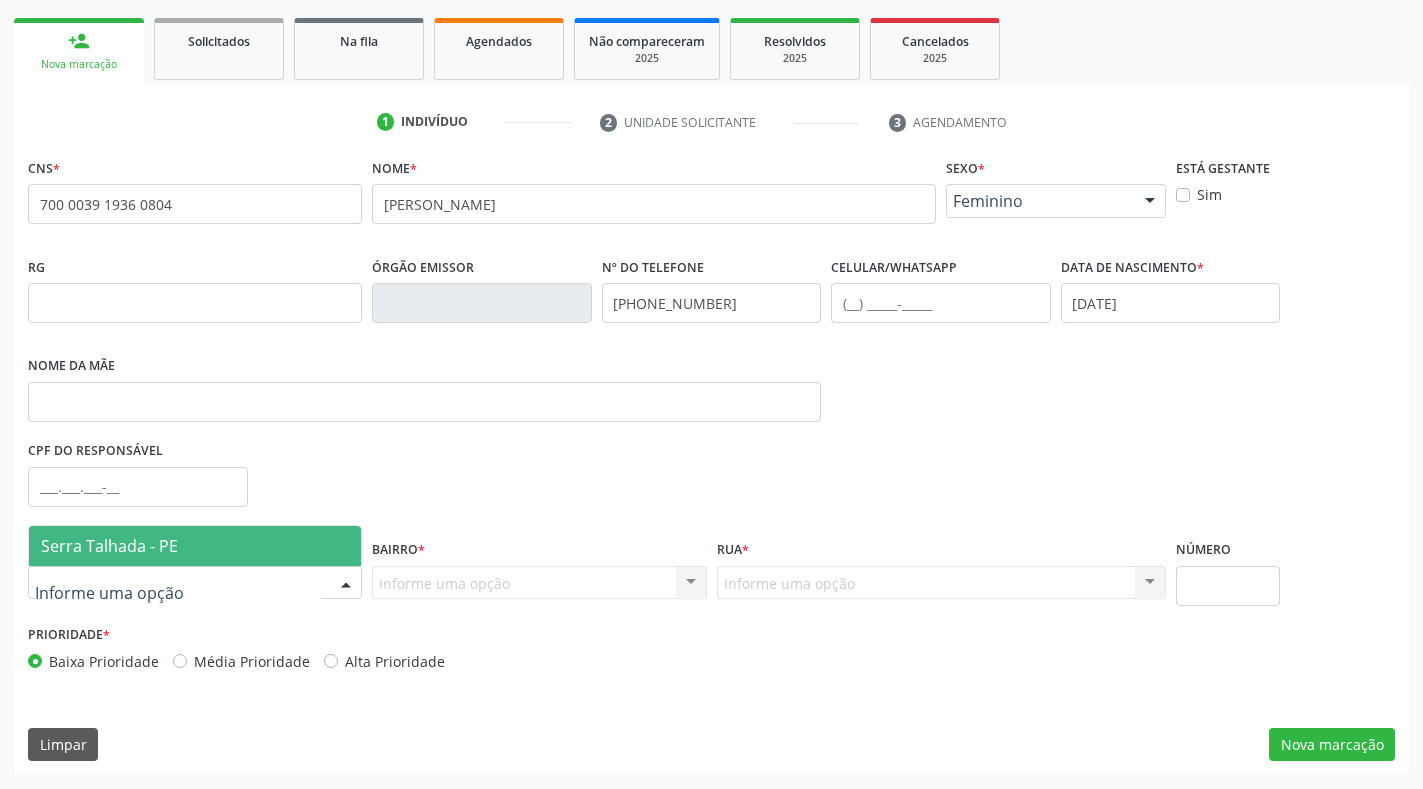 click on "Serra Talhada - PE" at bounding box center (109, 546) 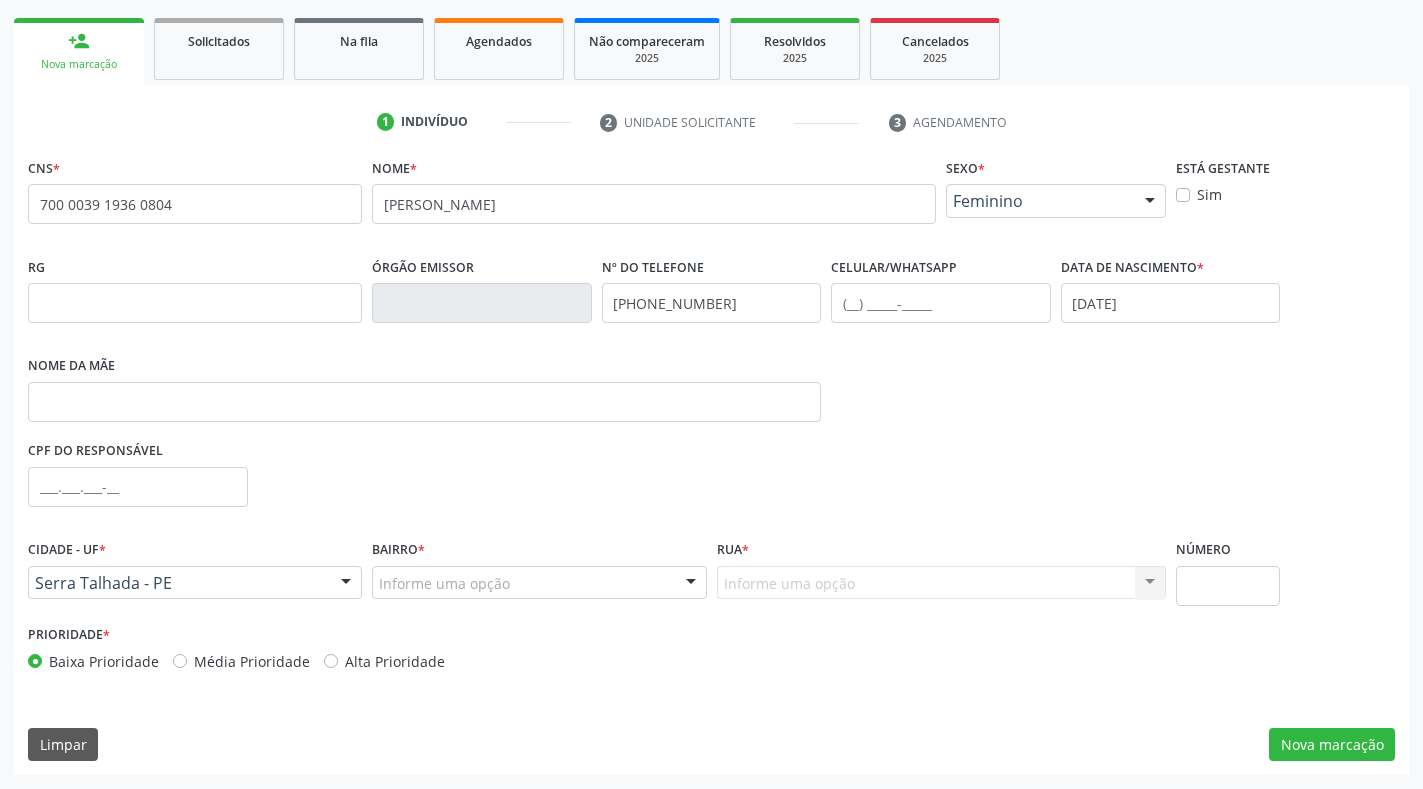 click on "Informe uma opção" at bounding box center [539, 583] 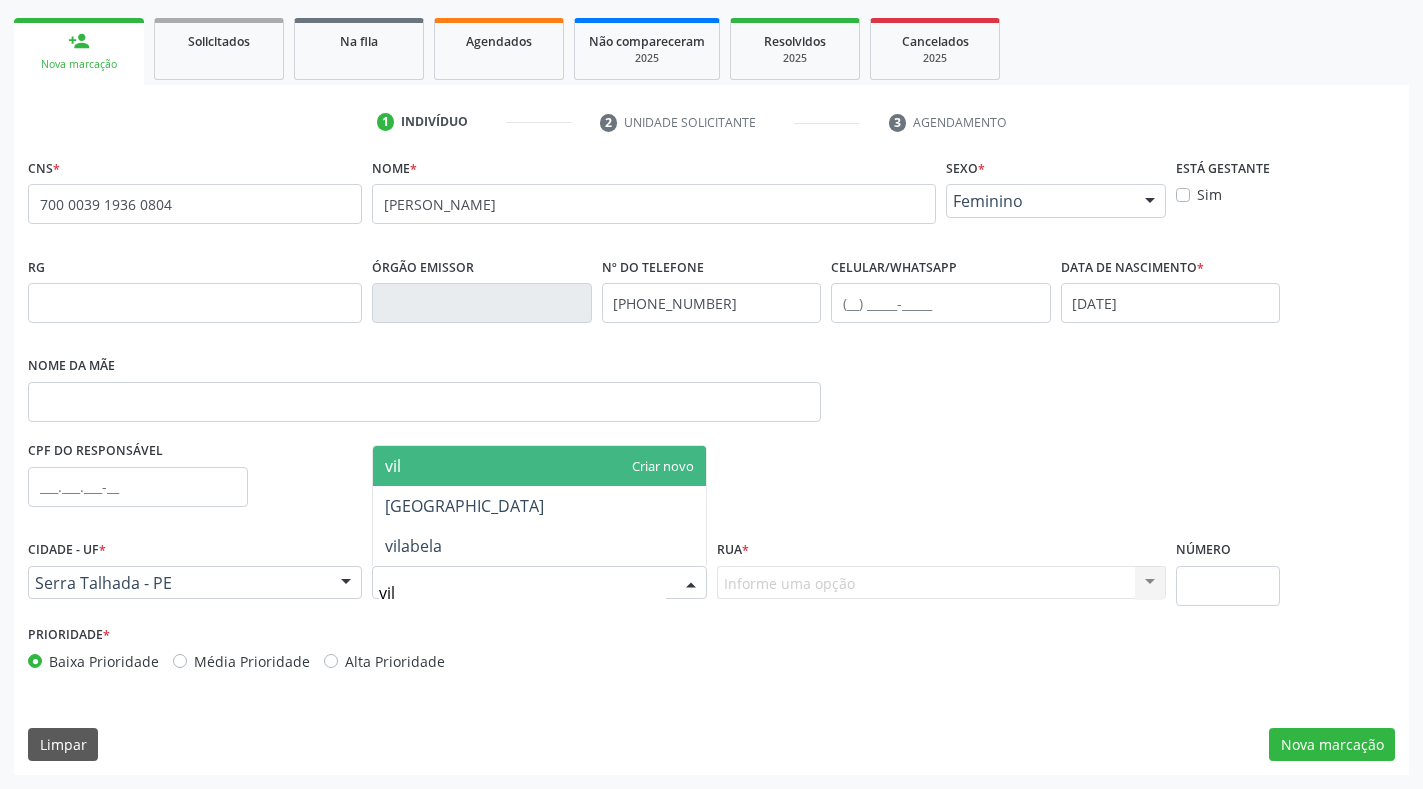 type on "vila" 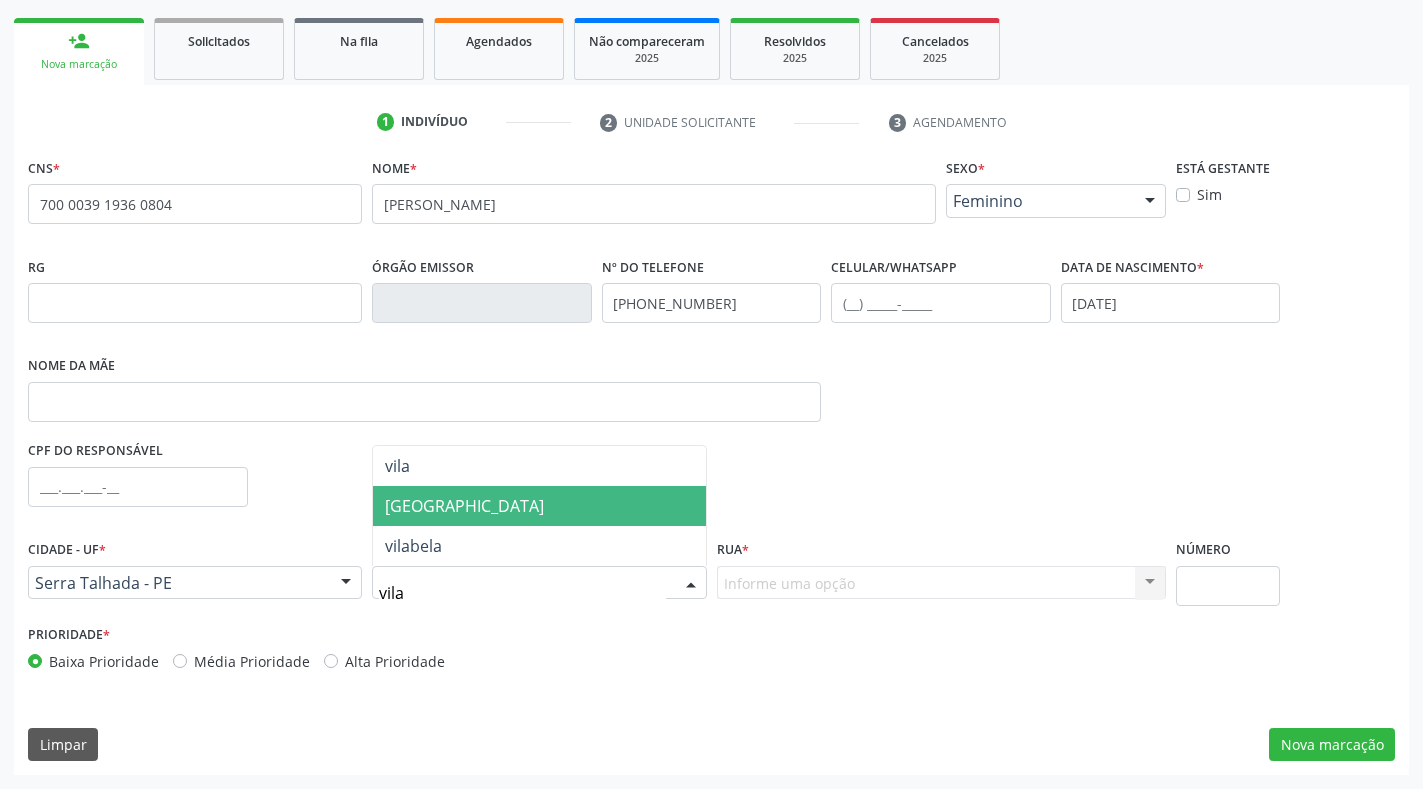 click on "[GEOGRAPHIC_DATA]" at bounding box center [539, 506] 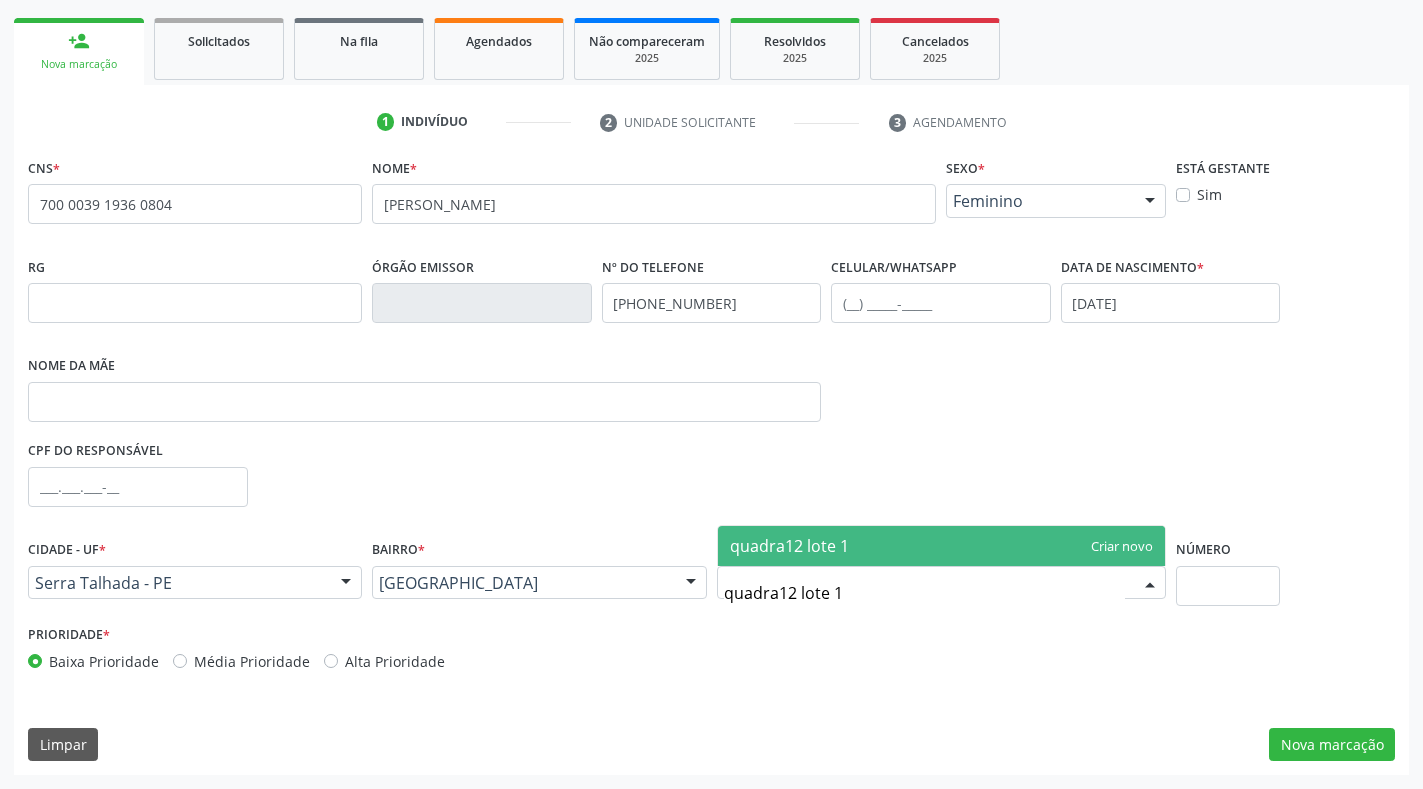 type on "quadra12 lote 12" 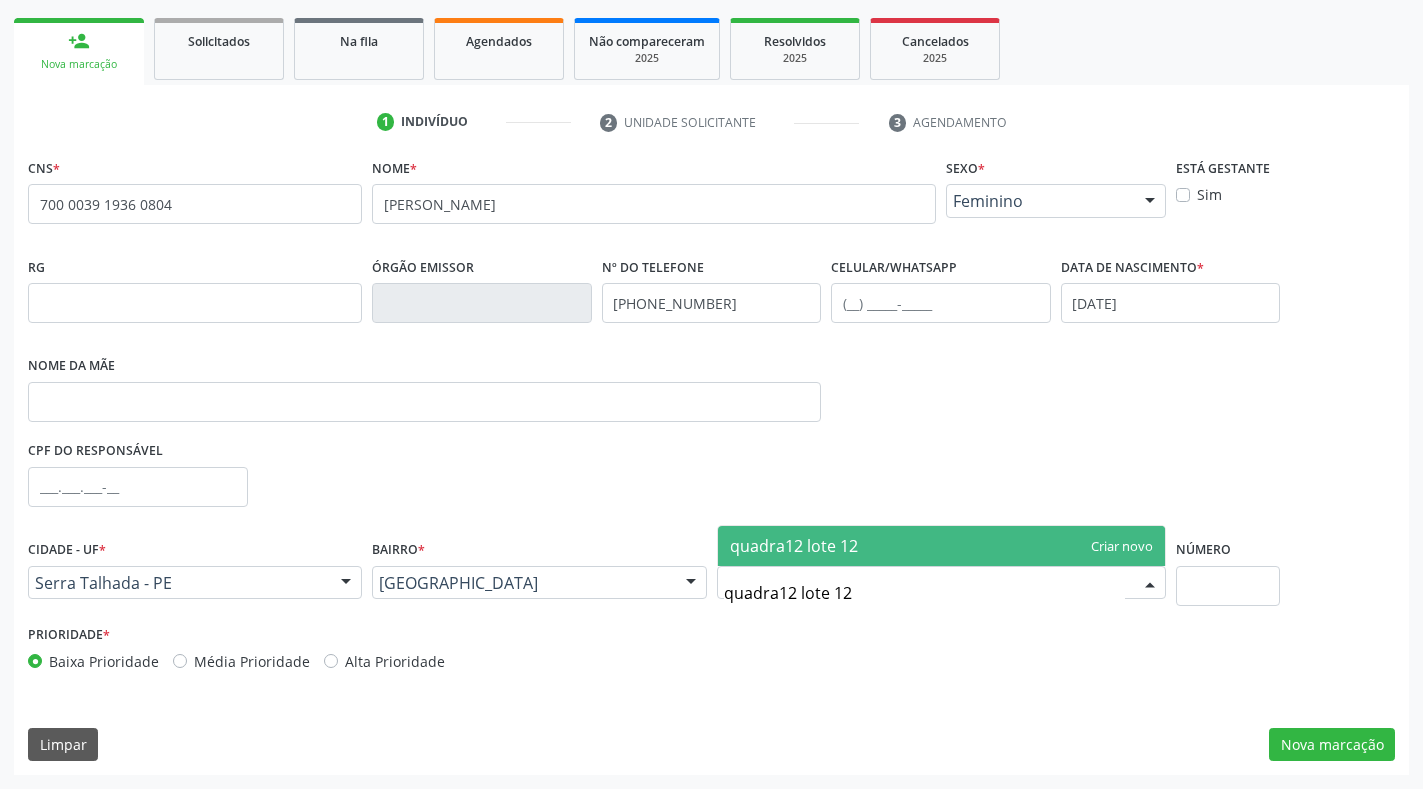 click on "quadra12 lote 12" at bounding box center [794, 546] 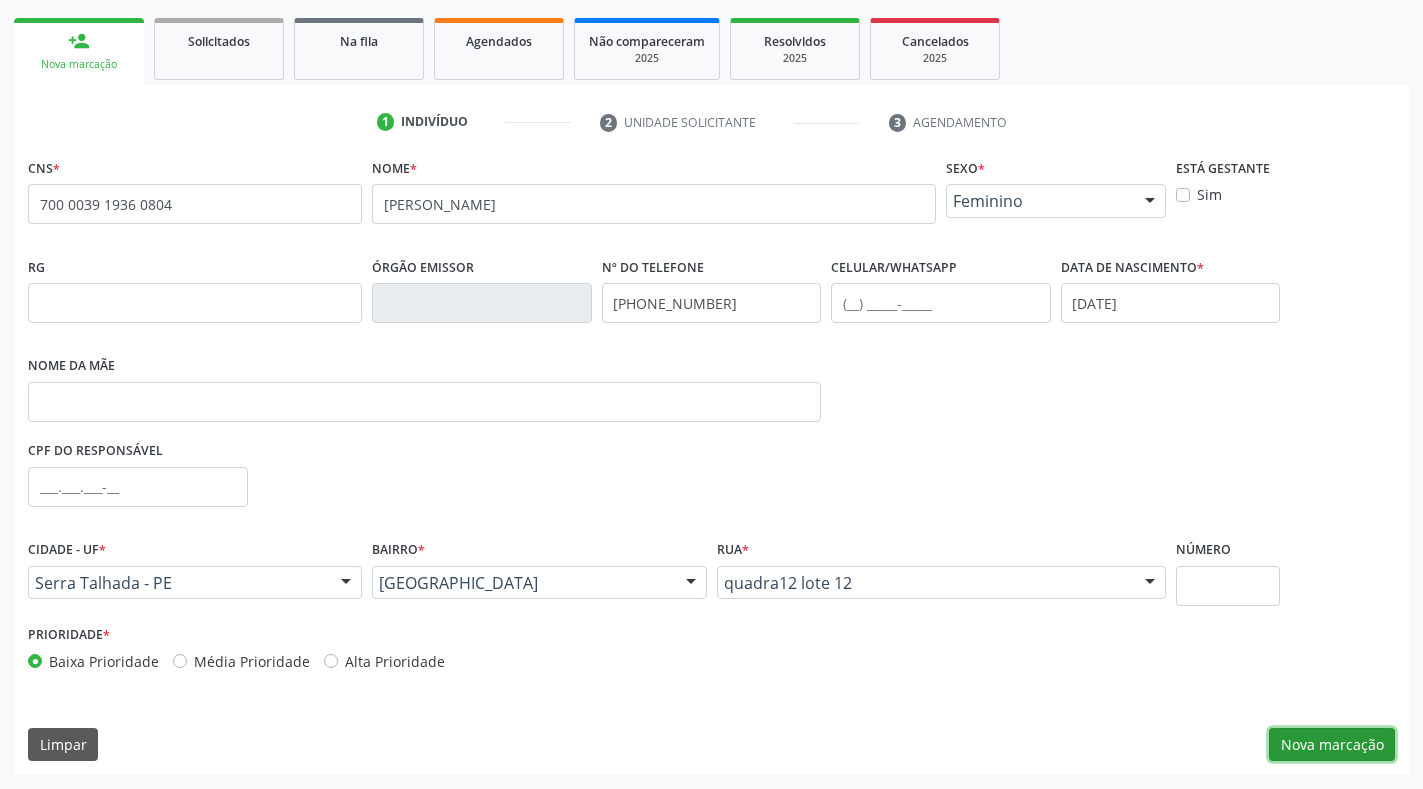 click on "Nova marcação" at bounding box center (1332, 745) 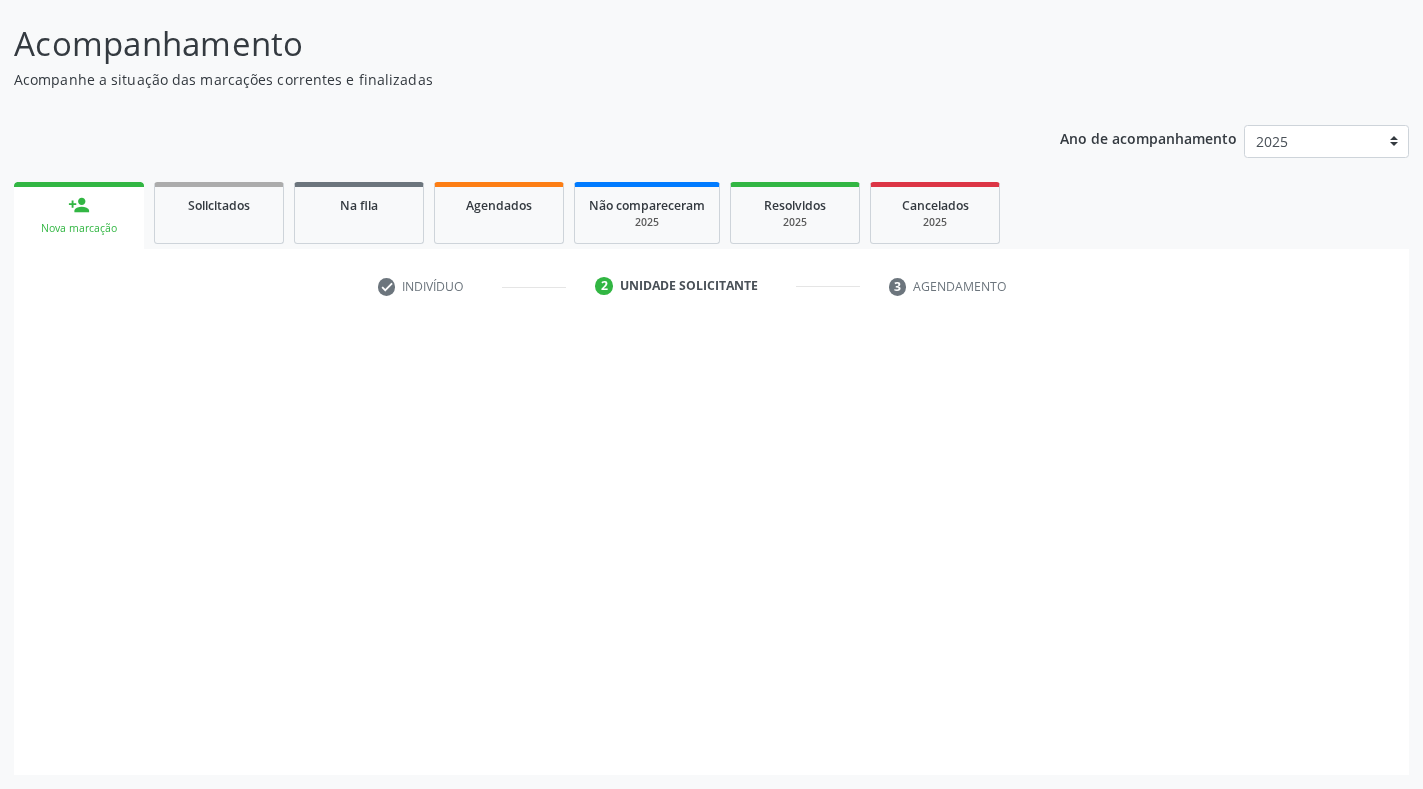 scroll, scrollTop: 117, scrollLeft: 0, axis: vertical 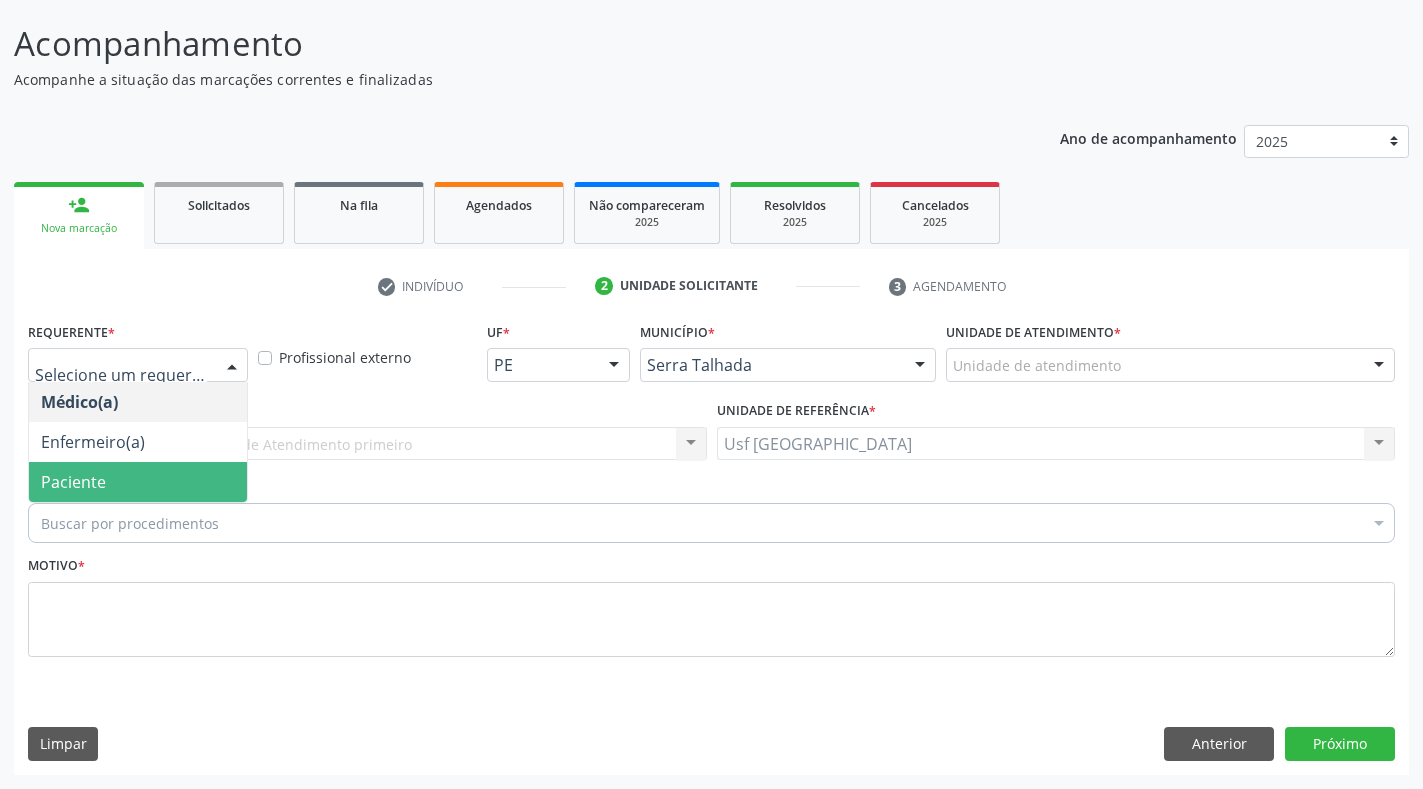 click on "Paciente" at bounding box center [138, 482] 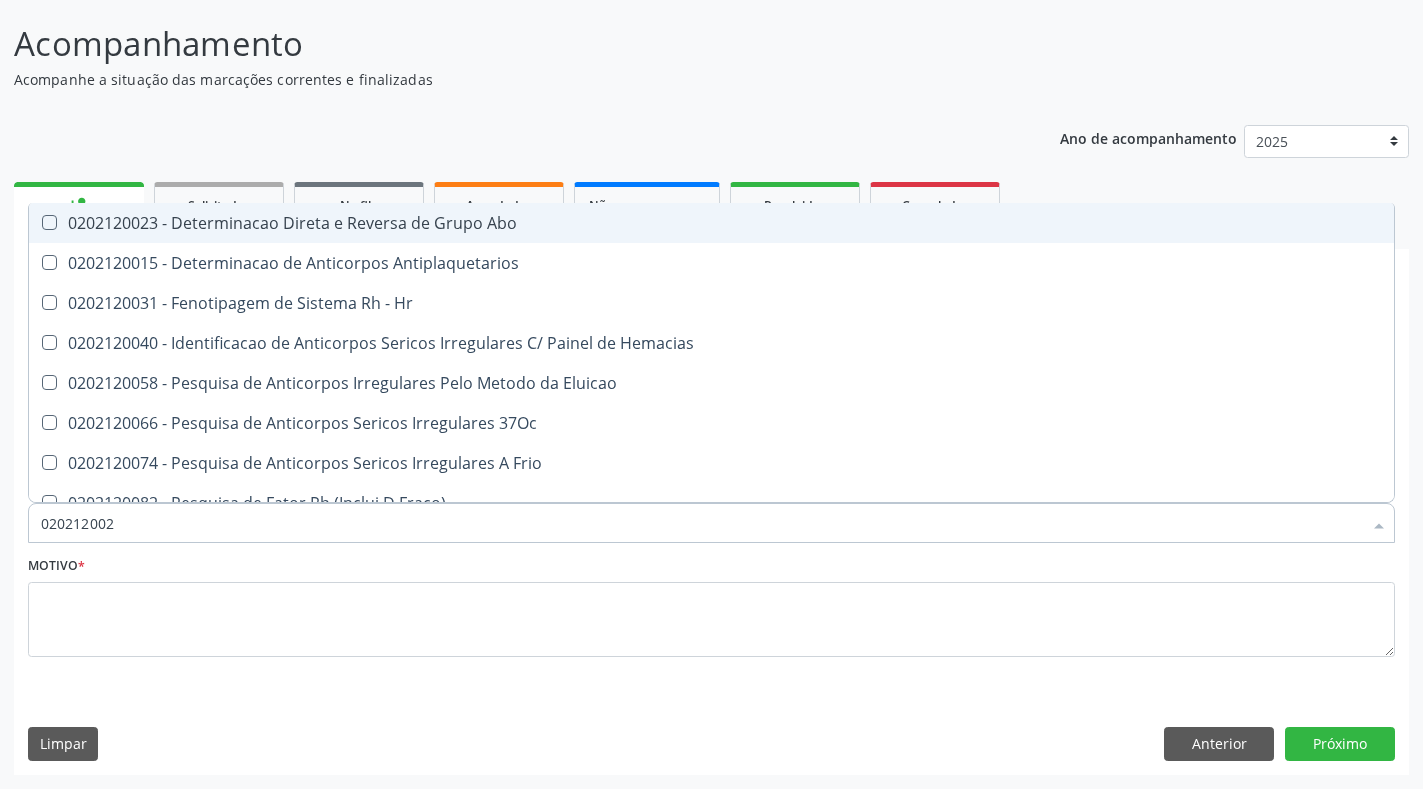 type on "0202120023" 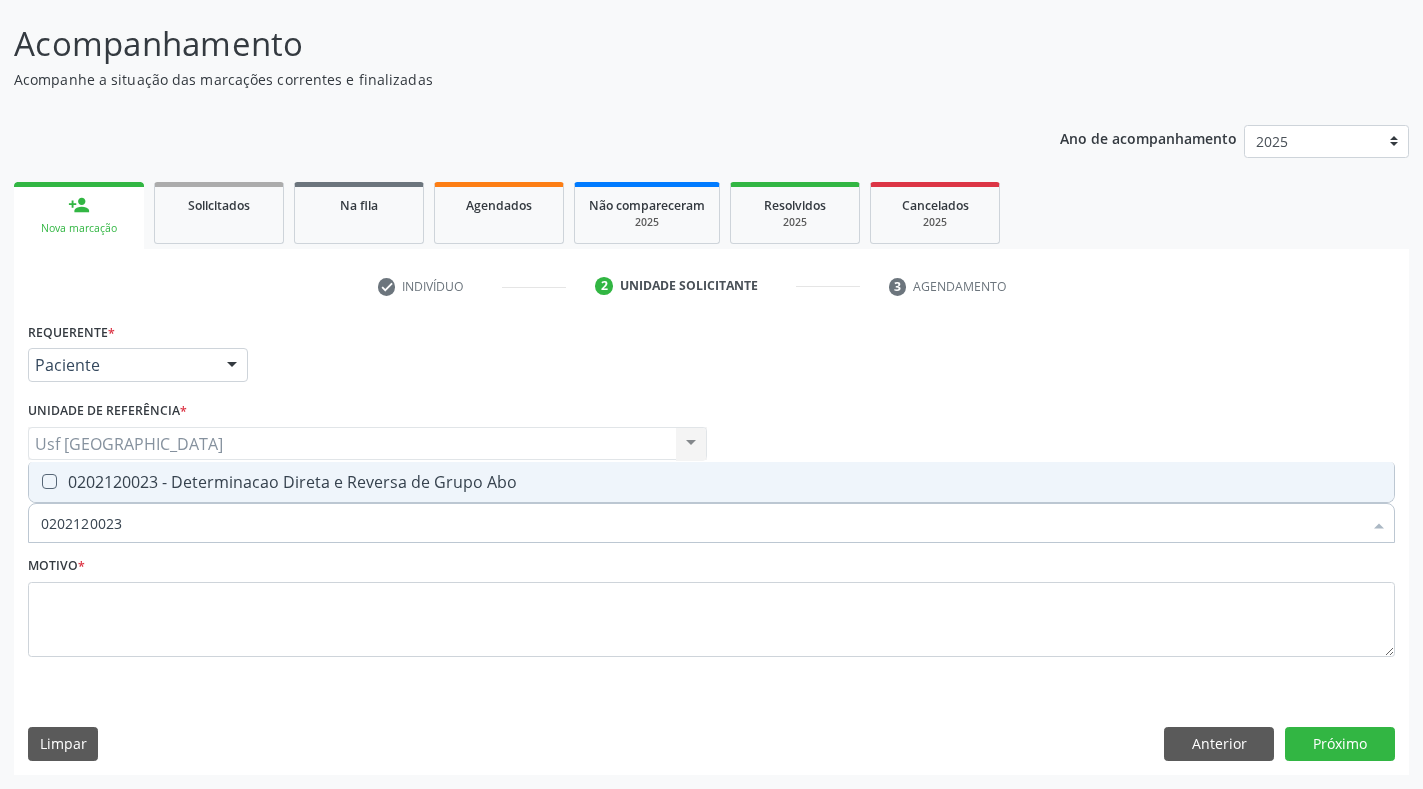 click on "0202120023 - Determinacao Direta e Reversa de Grupo Abo" at bounding box center (711, 482) 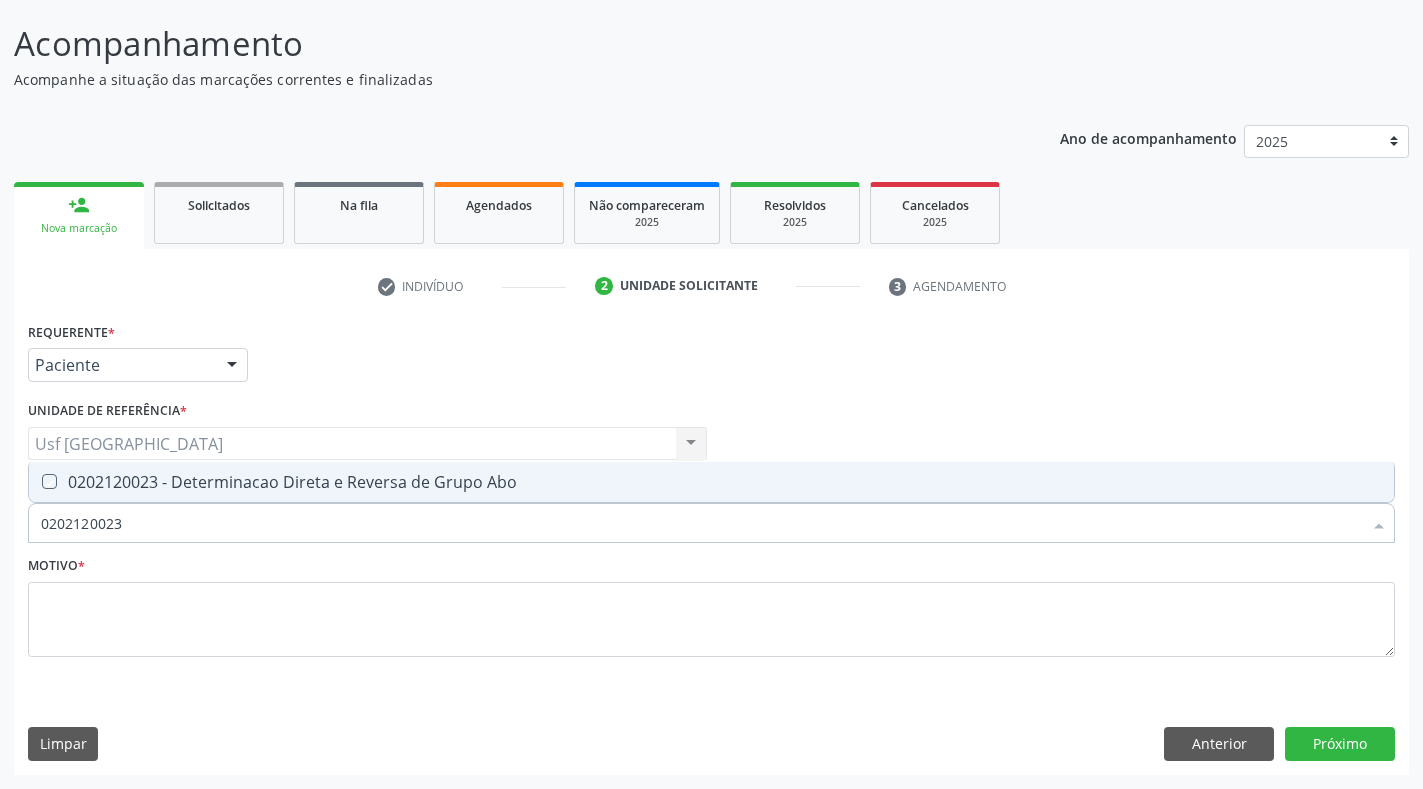checkbox on "true" 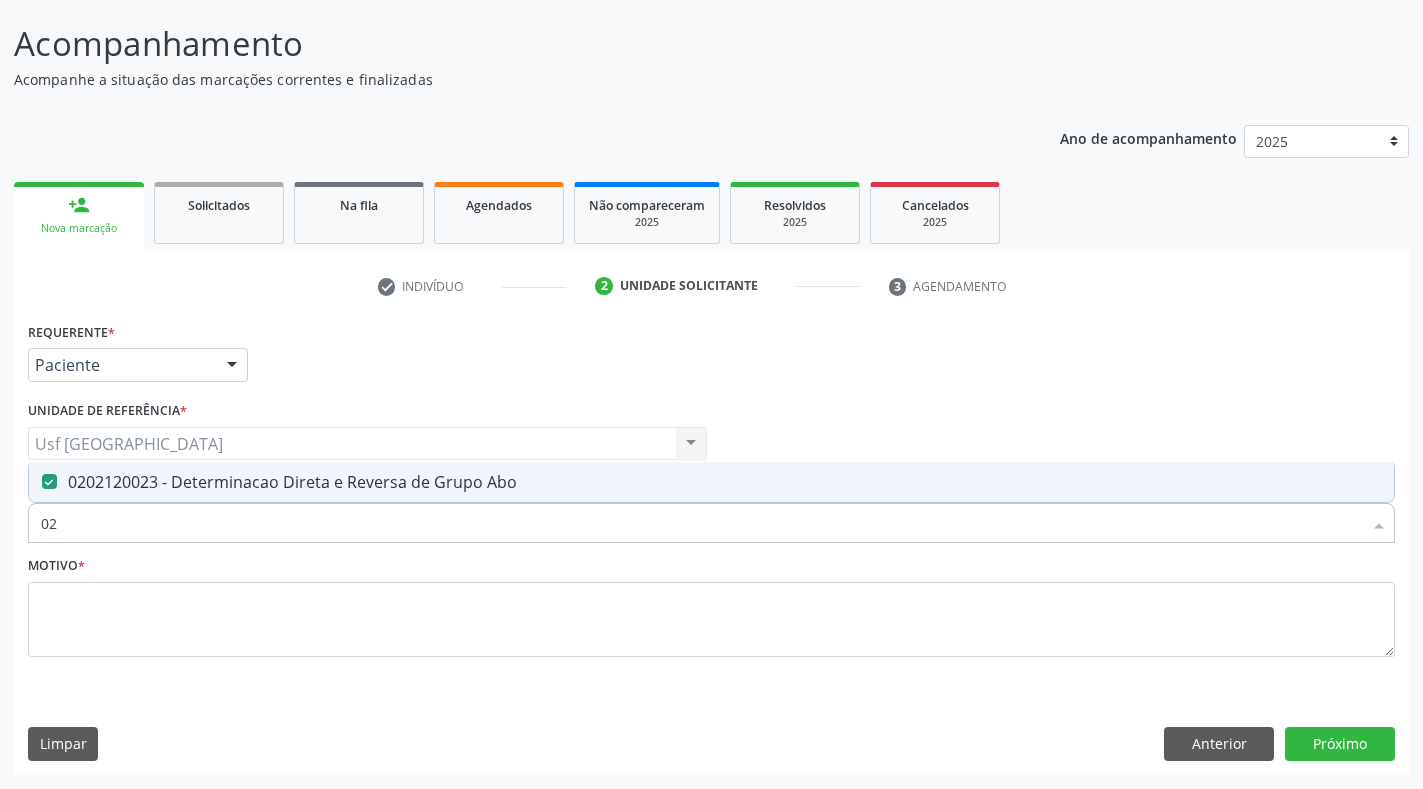 type on "0" 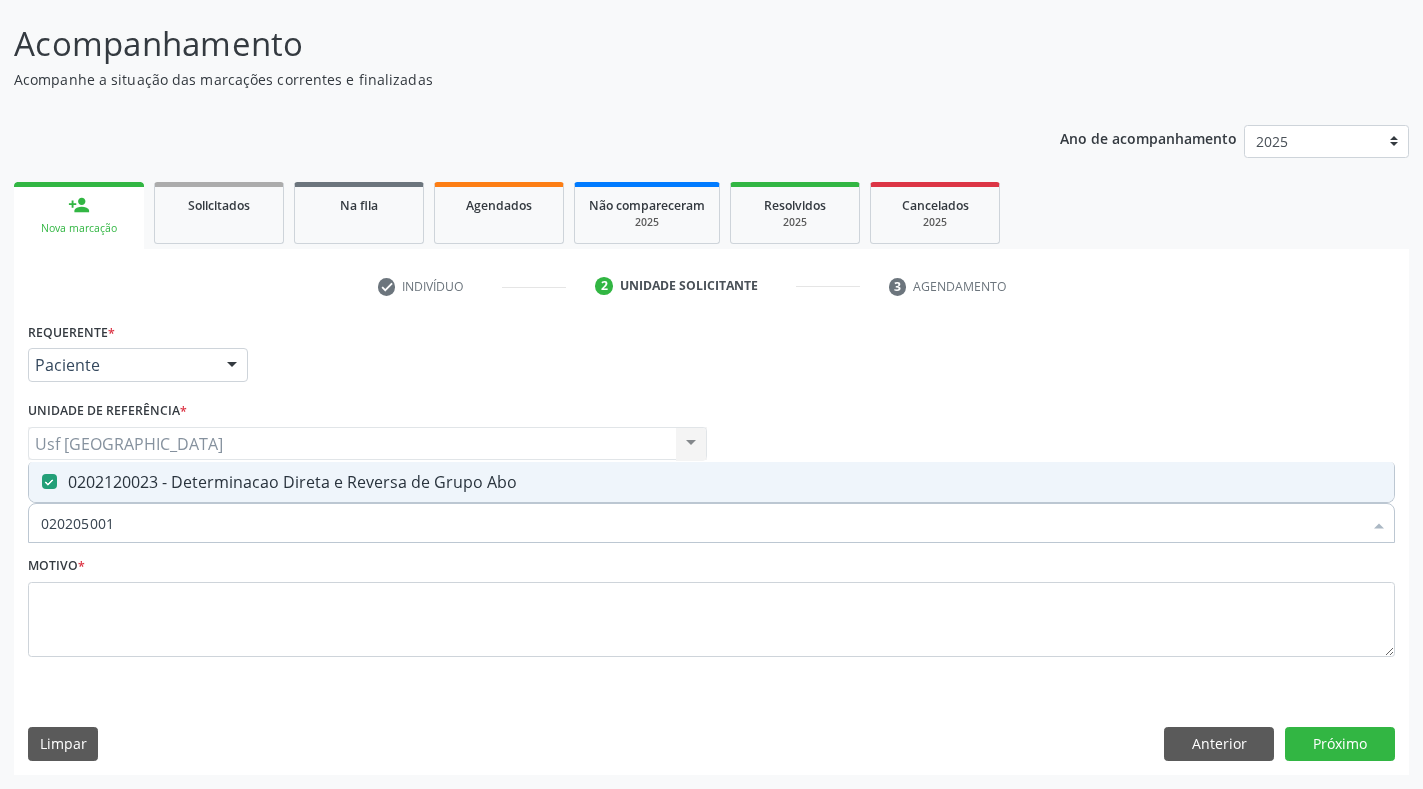 type on "0202050017" 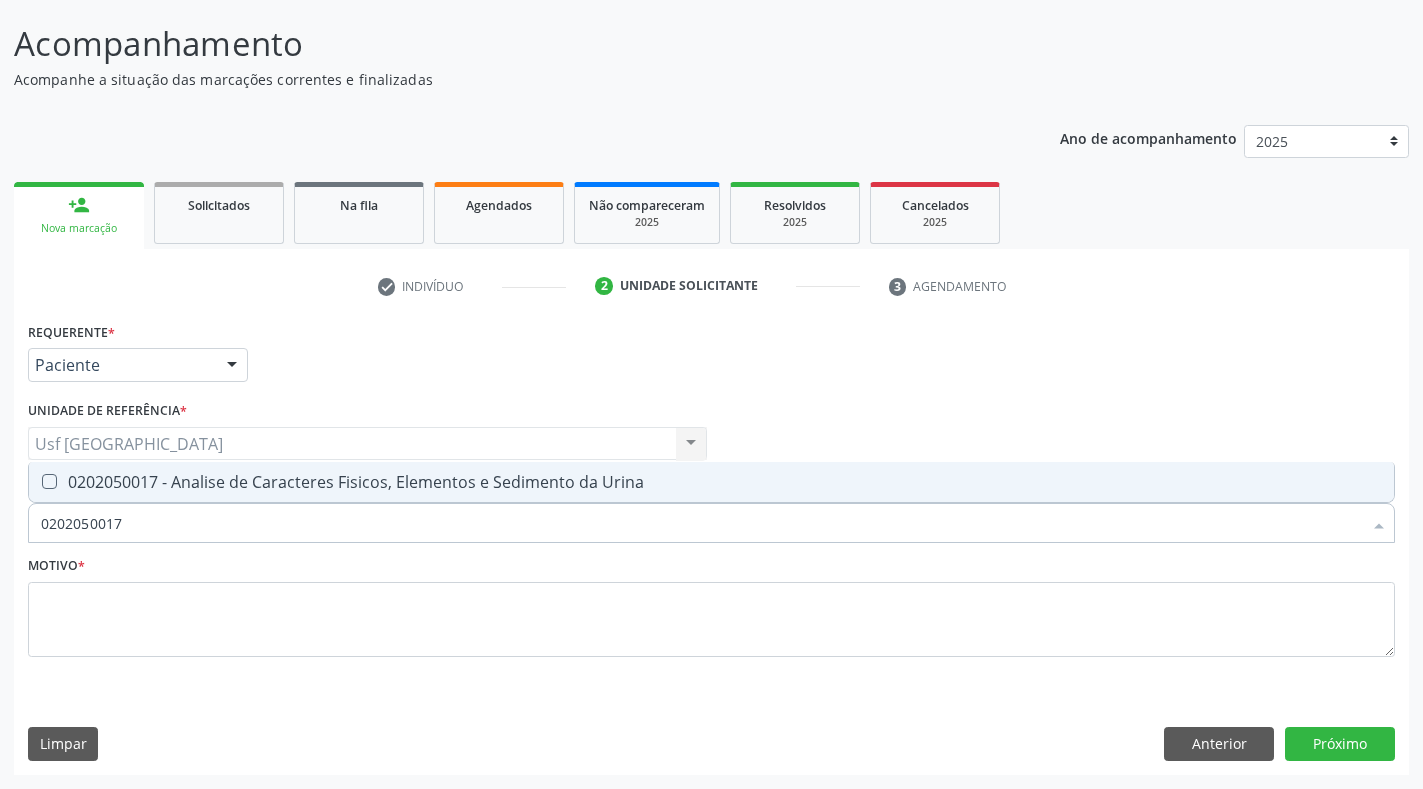 click on "0202050017 - Analise de Caracteres Fisicos, Elementos e Sedimento da Urina" at bounding box center [711, 482] 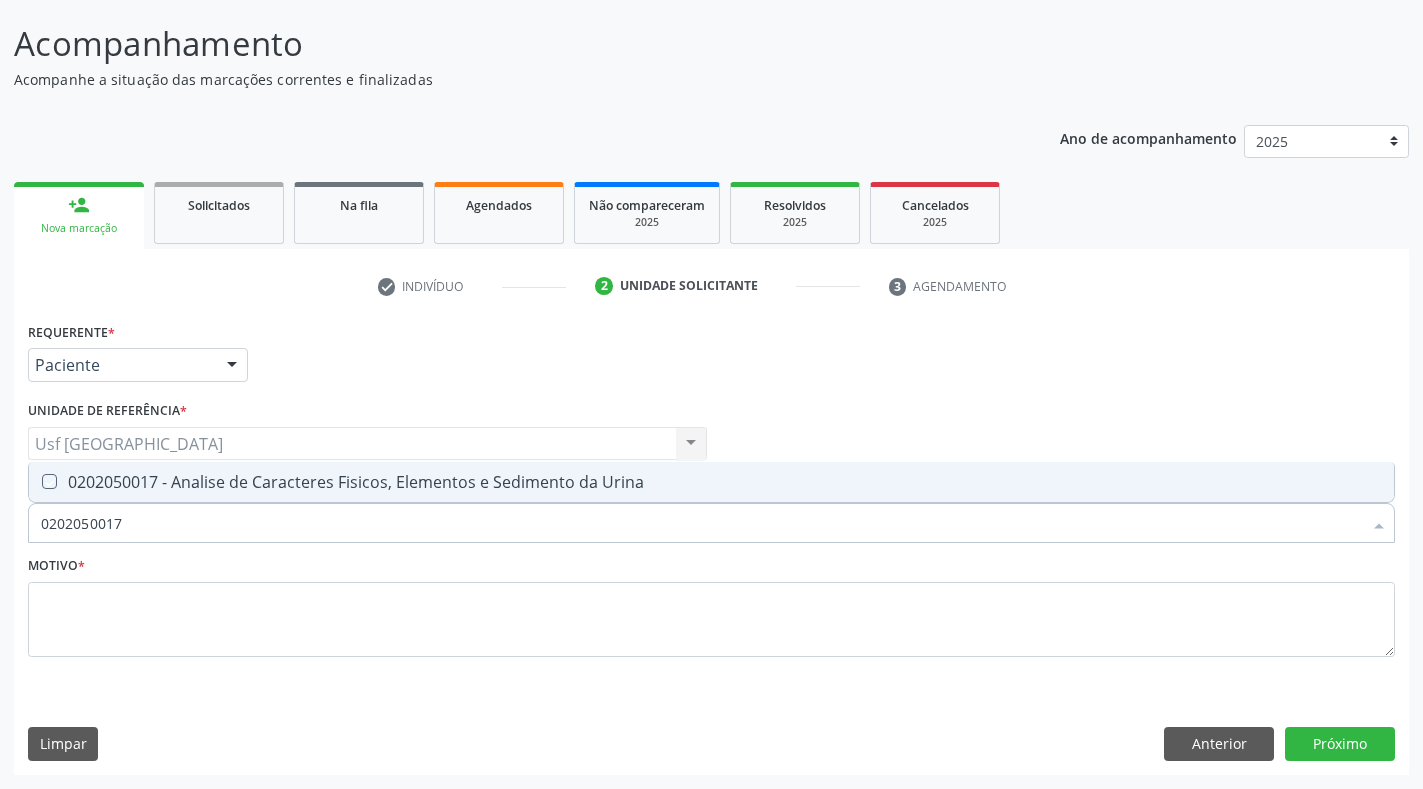 checkbox on "true" 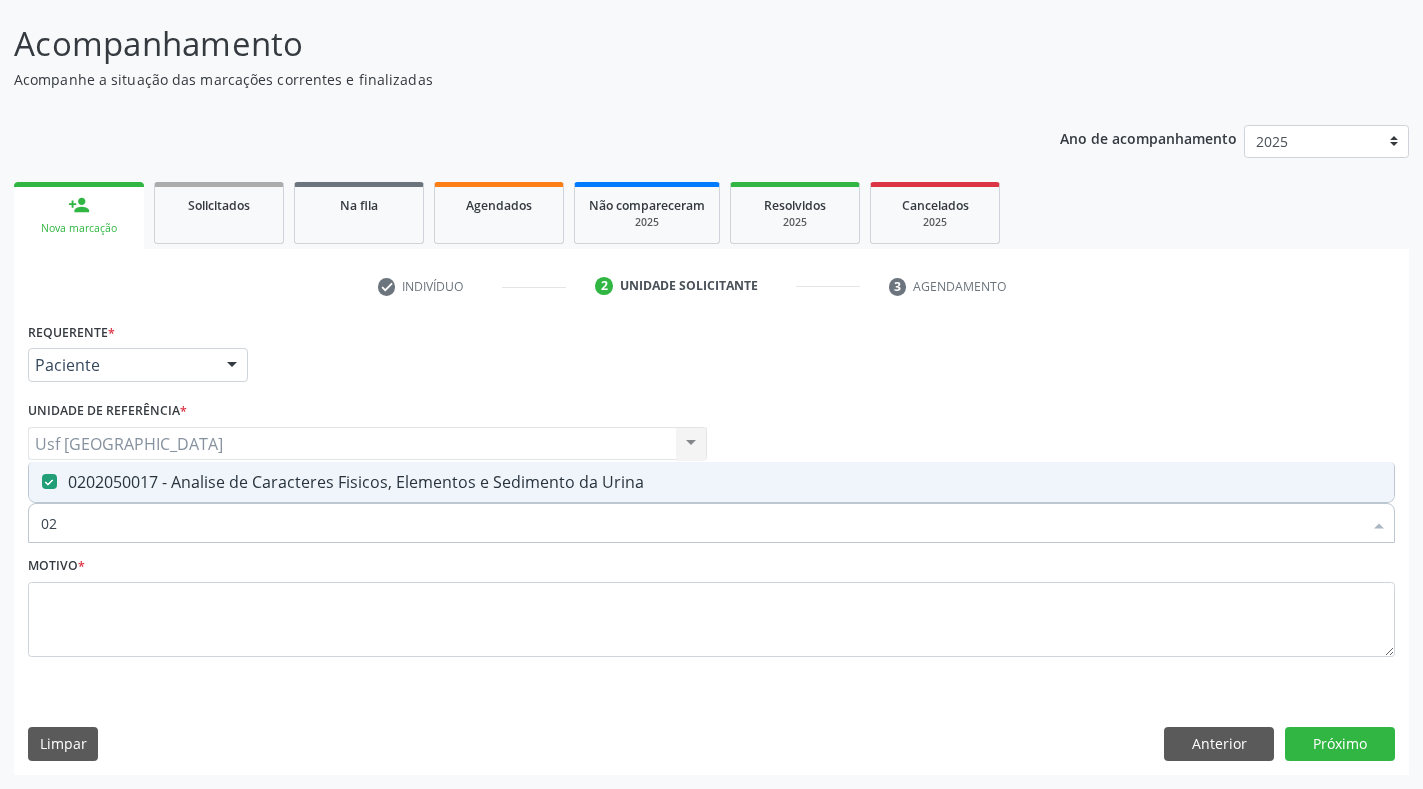 type on "0" 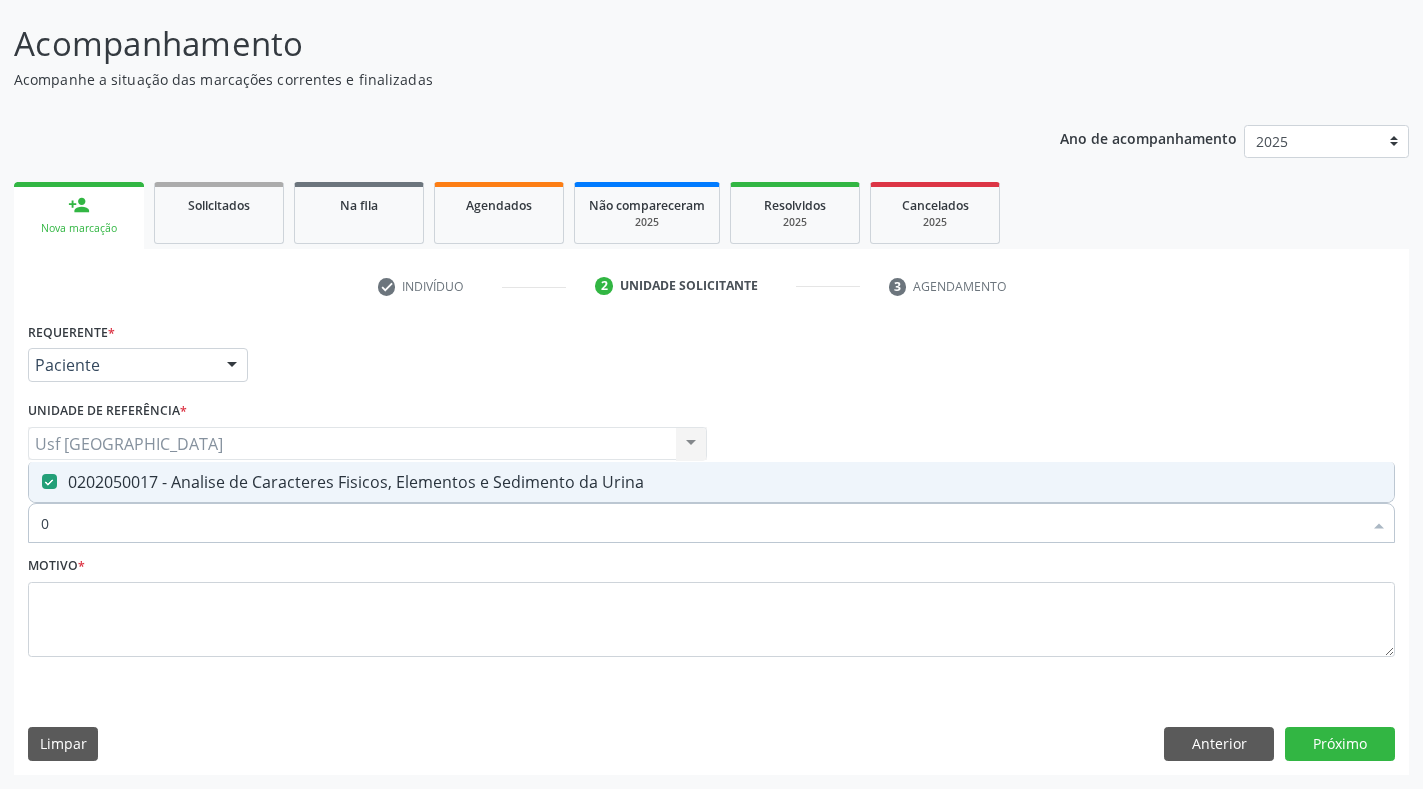 type 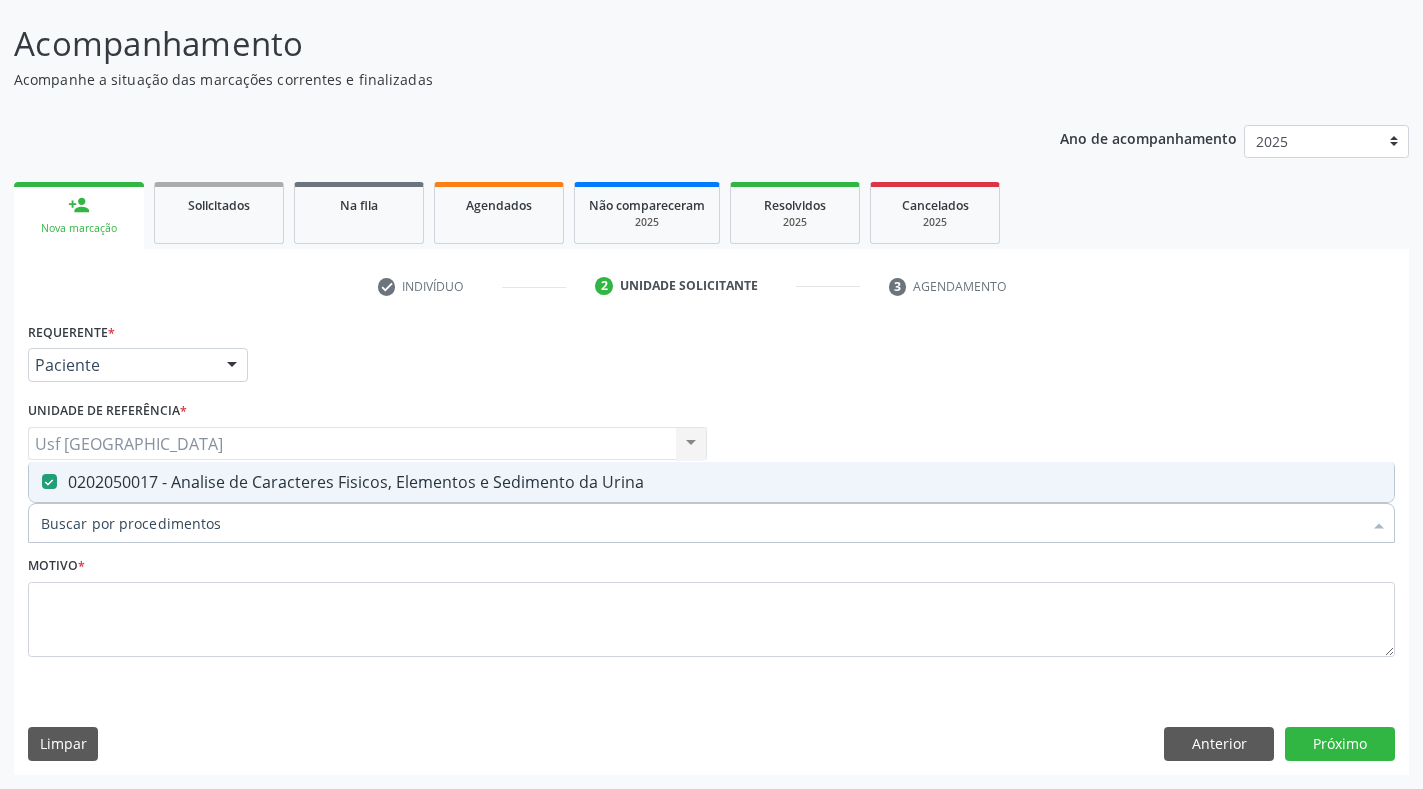 checkbox on "false" 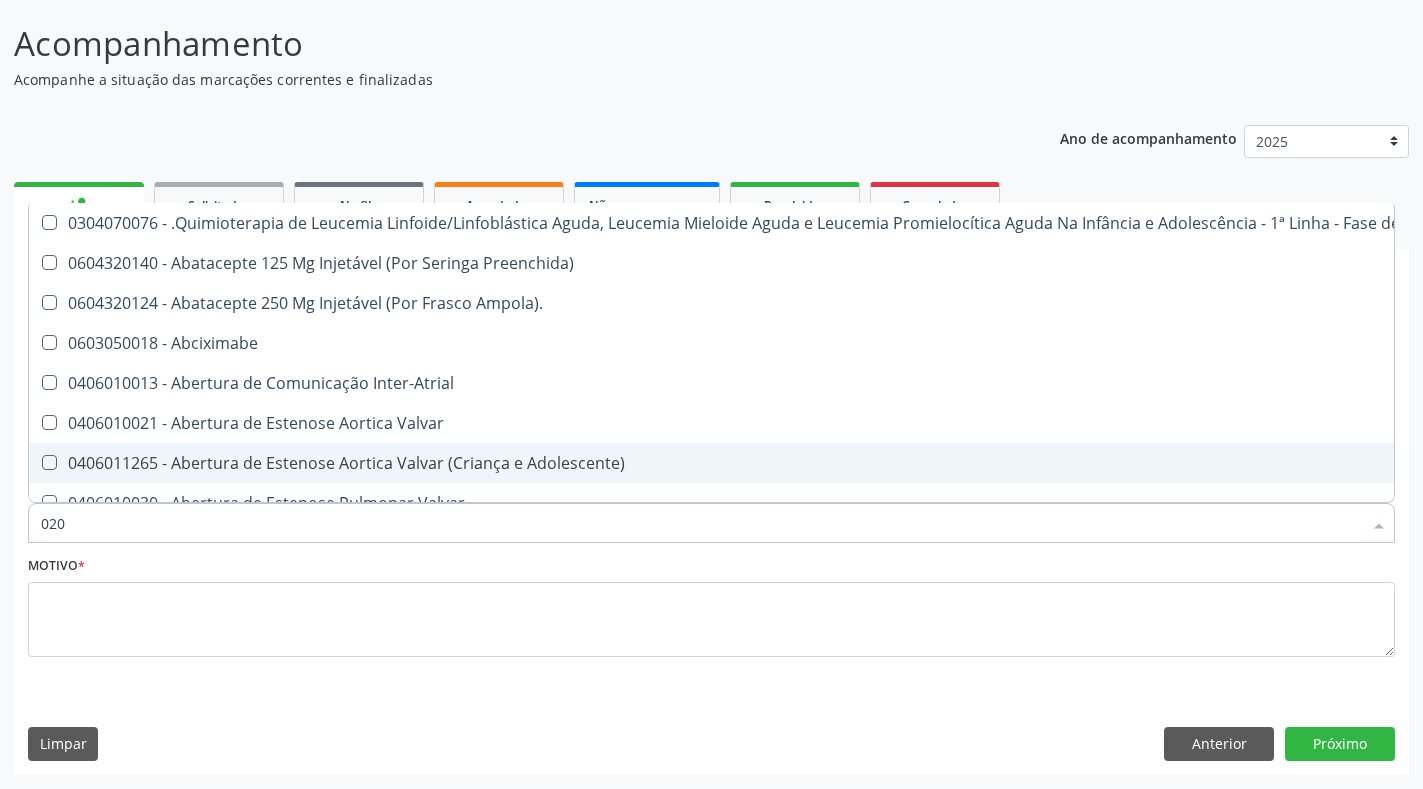 type on "0202" 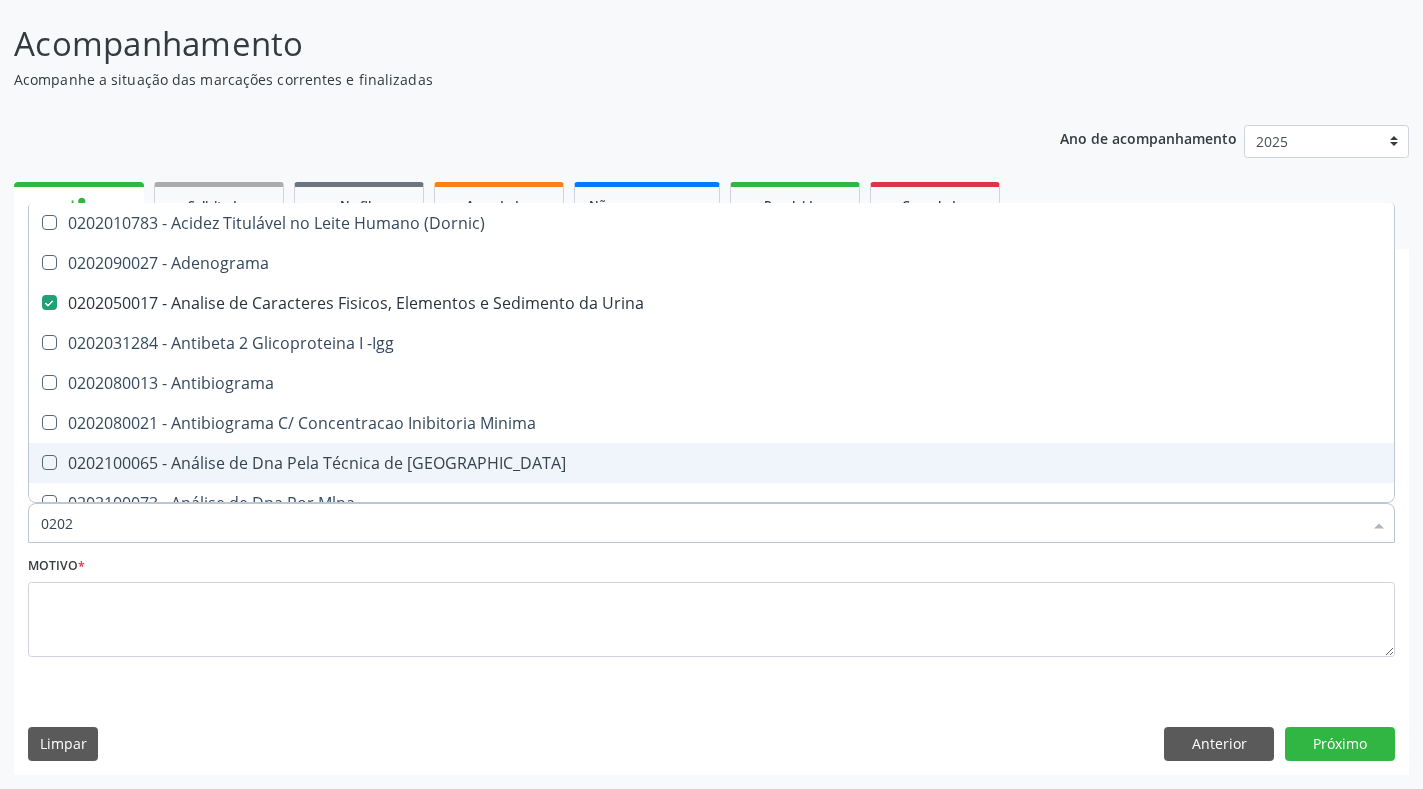 checkbox on "true" 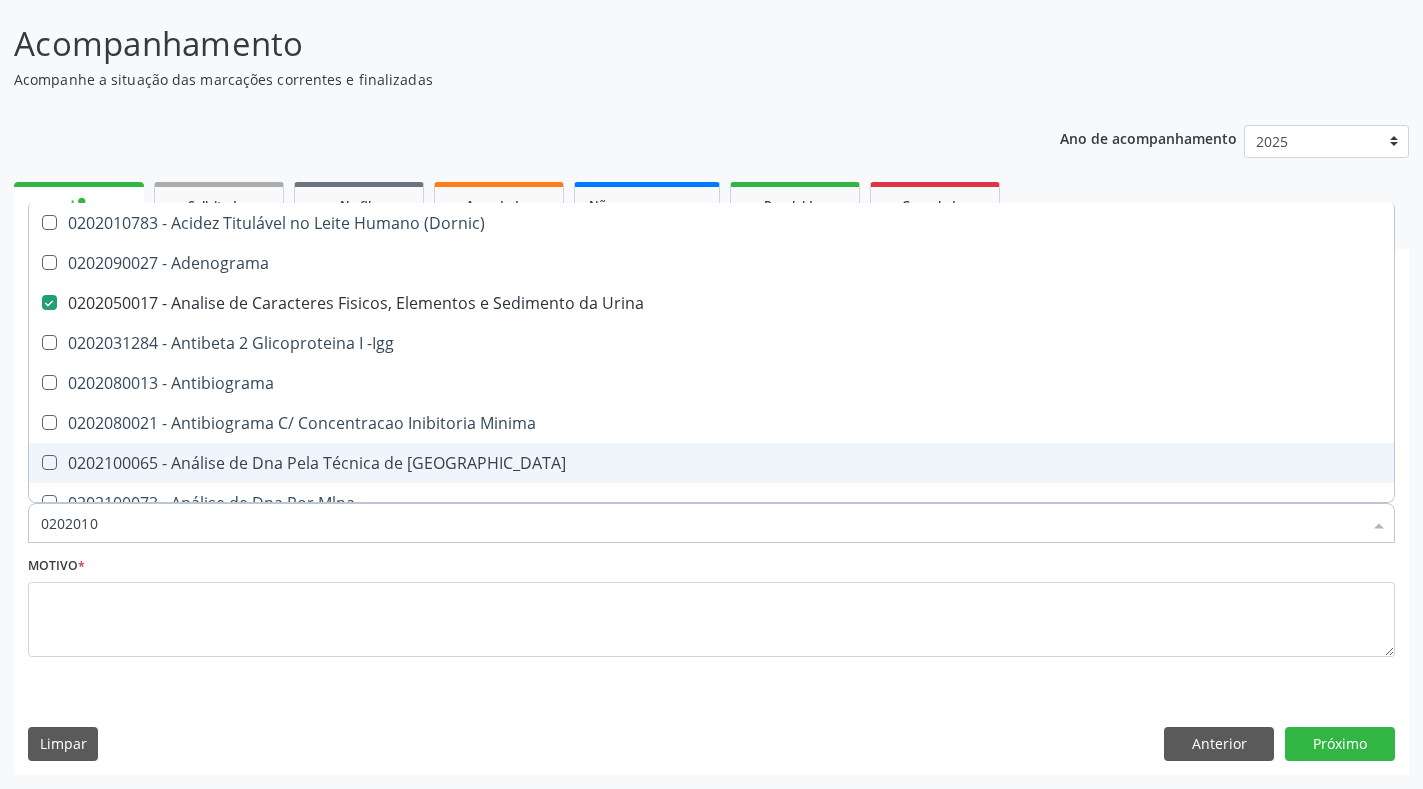 type on "02020104" 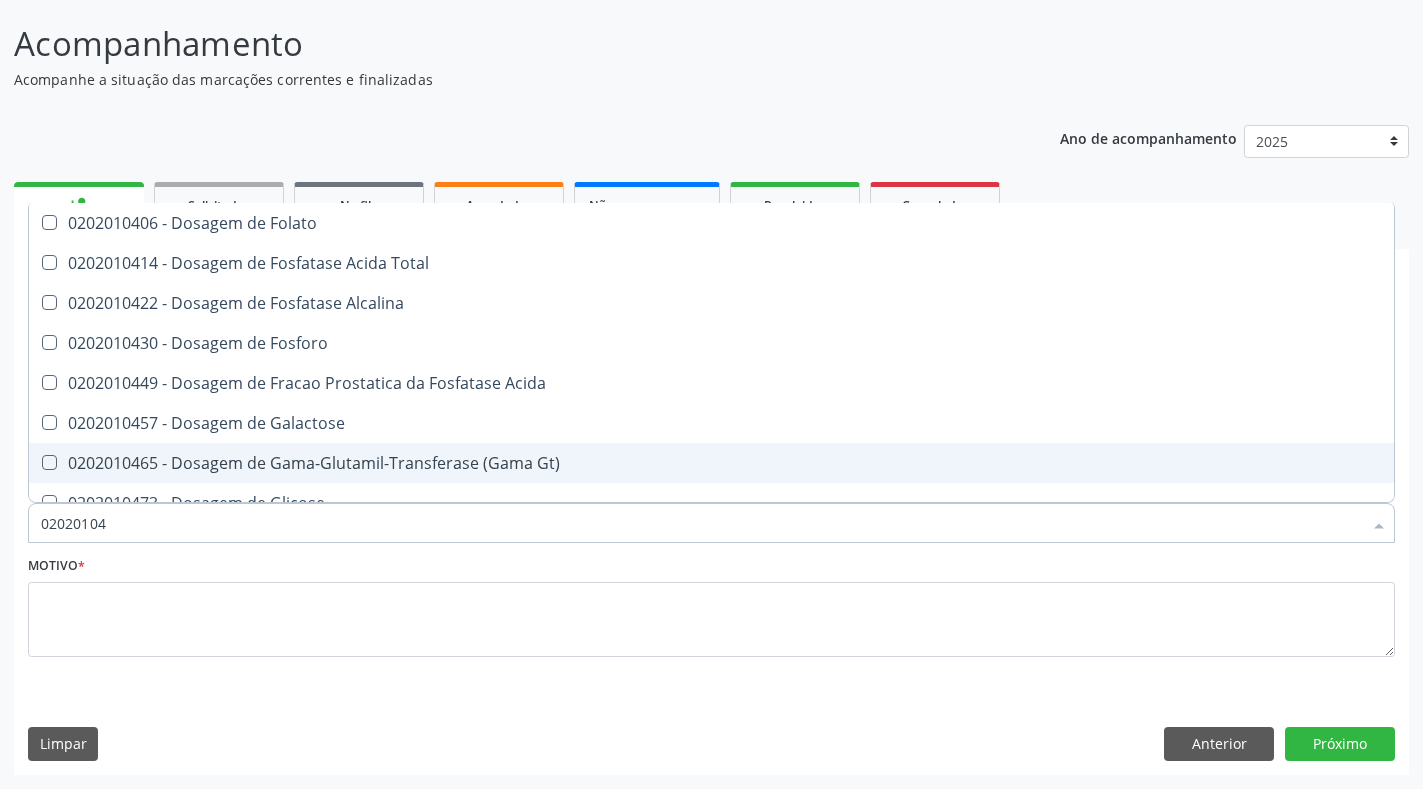 checkbox on "false" 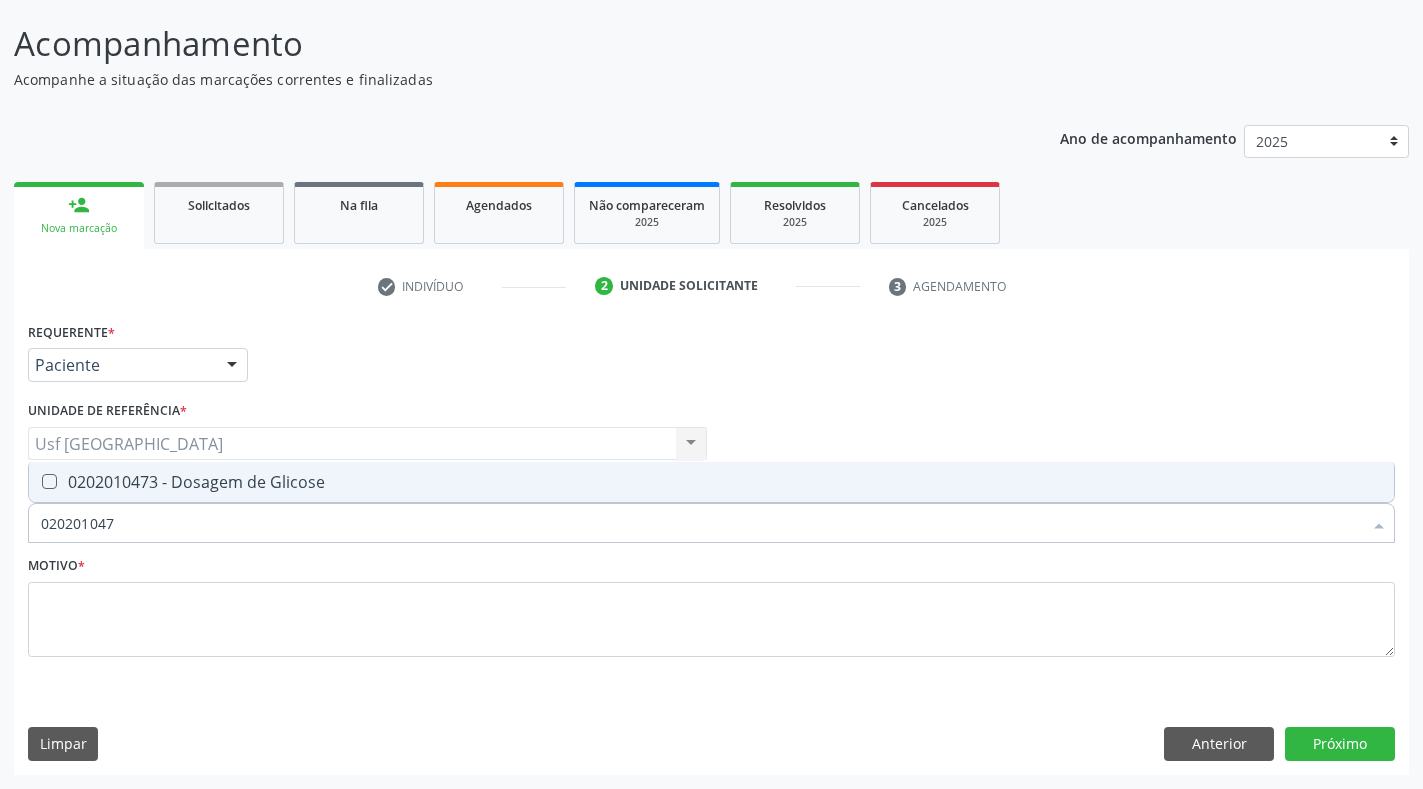type on "0202010473" 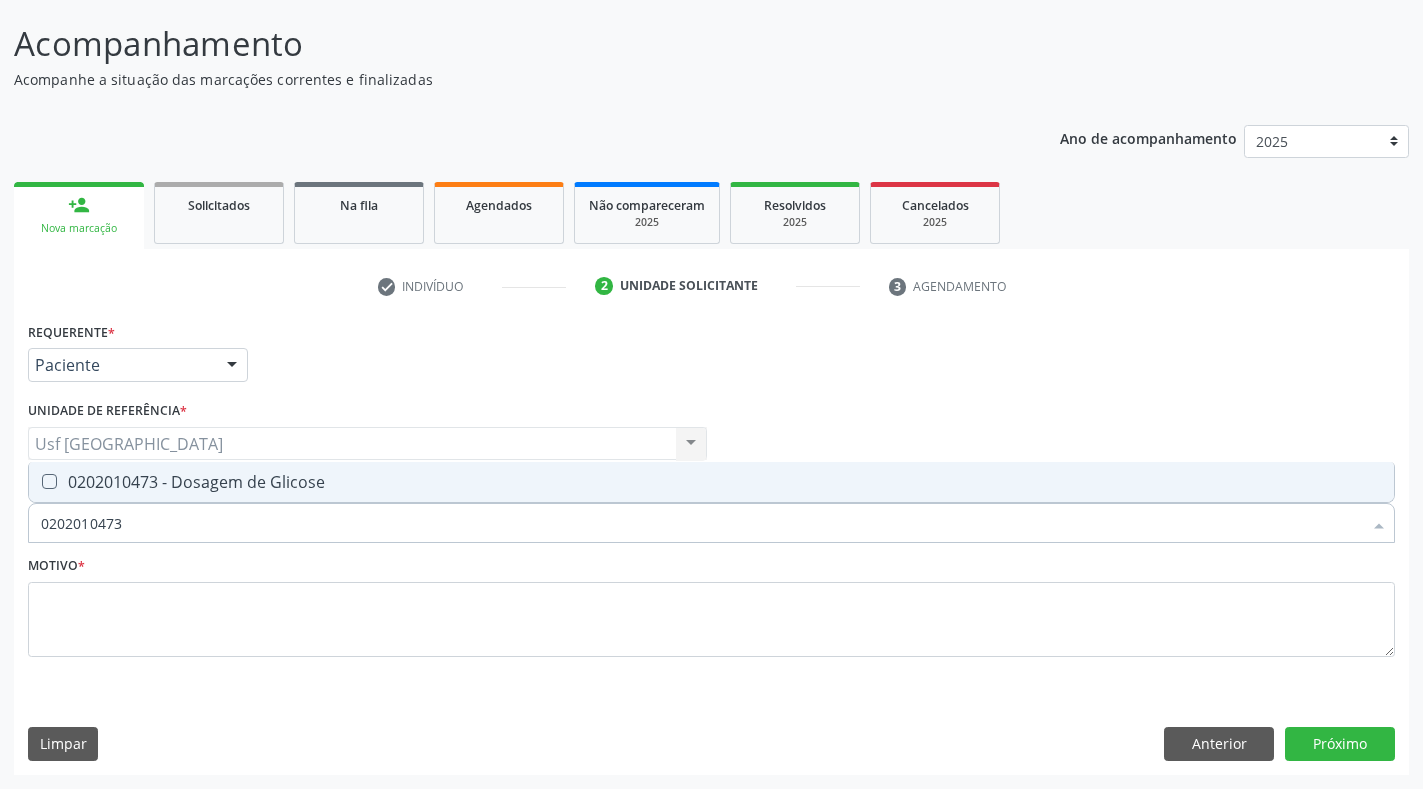 click on "0202010473 - Dosagem de Glicose" at bounding box center (711, 482) 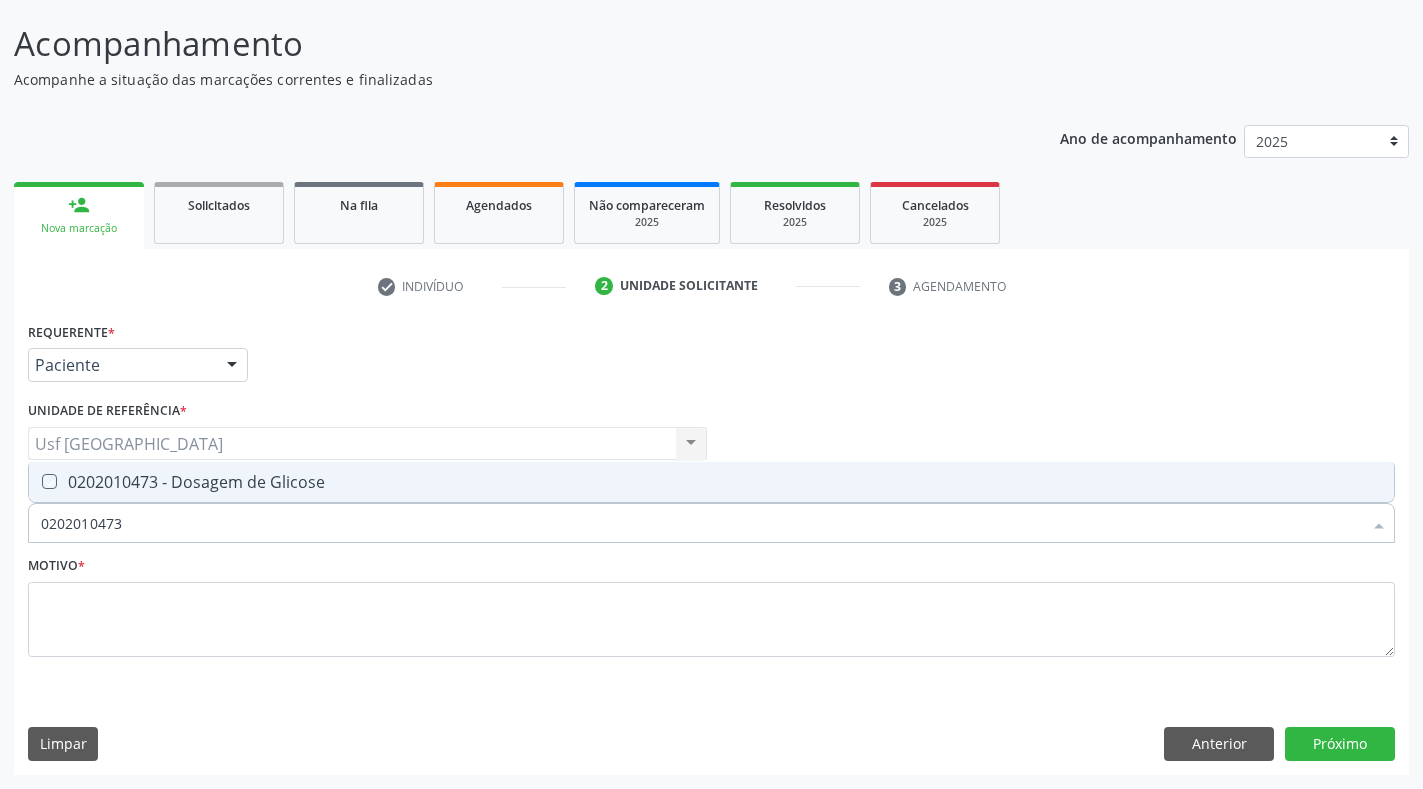 checkbox on "true" 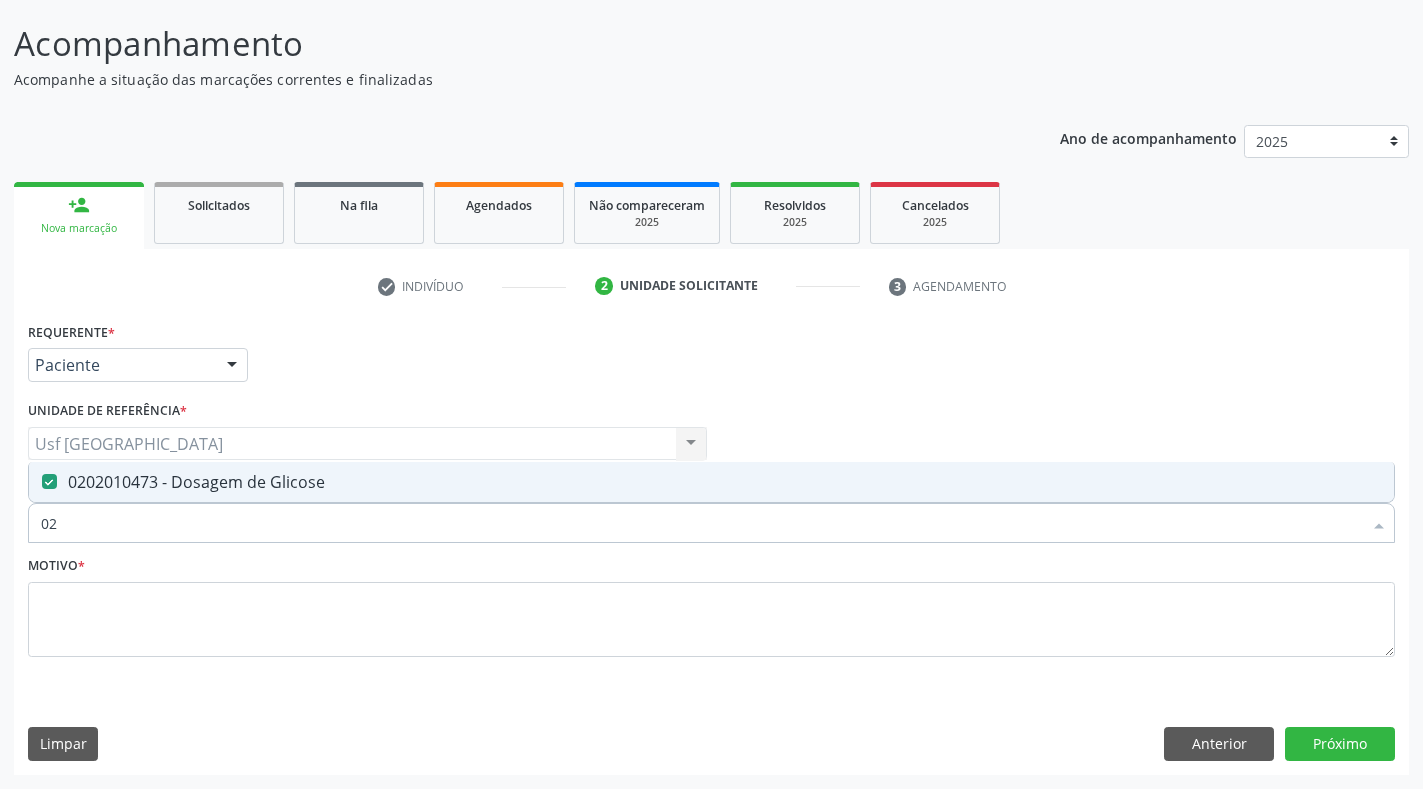 type on "0" 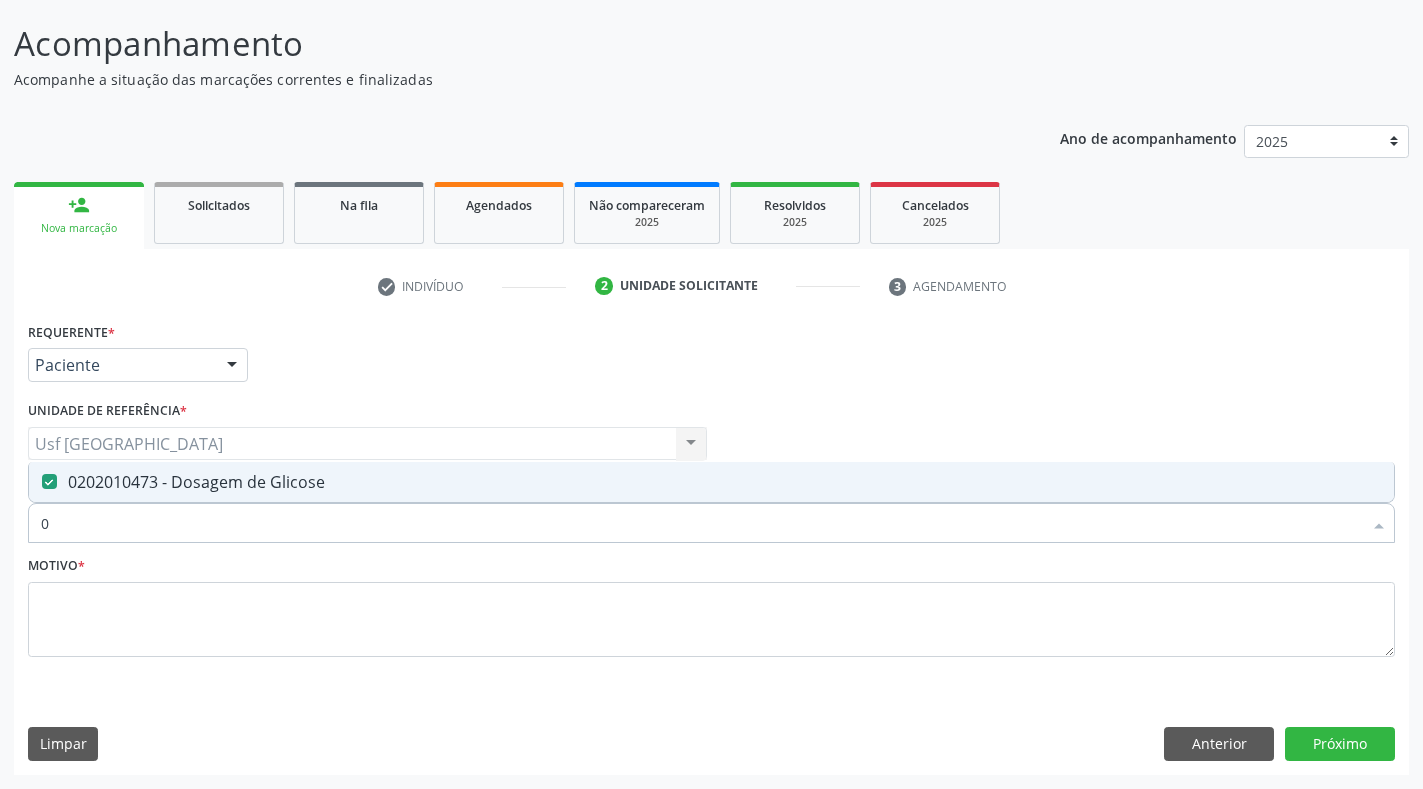 type 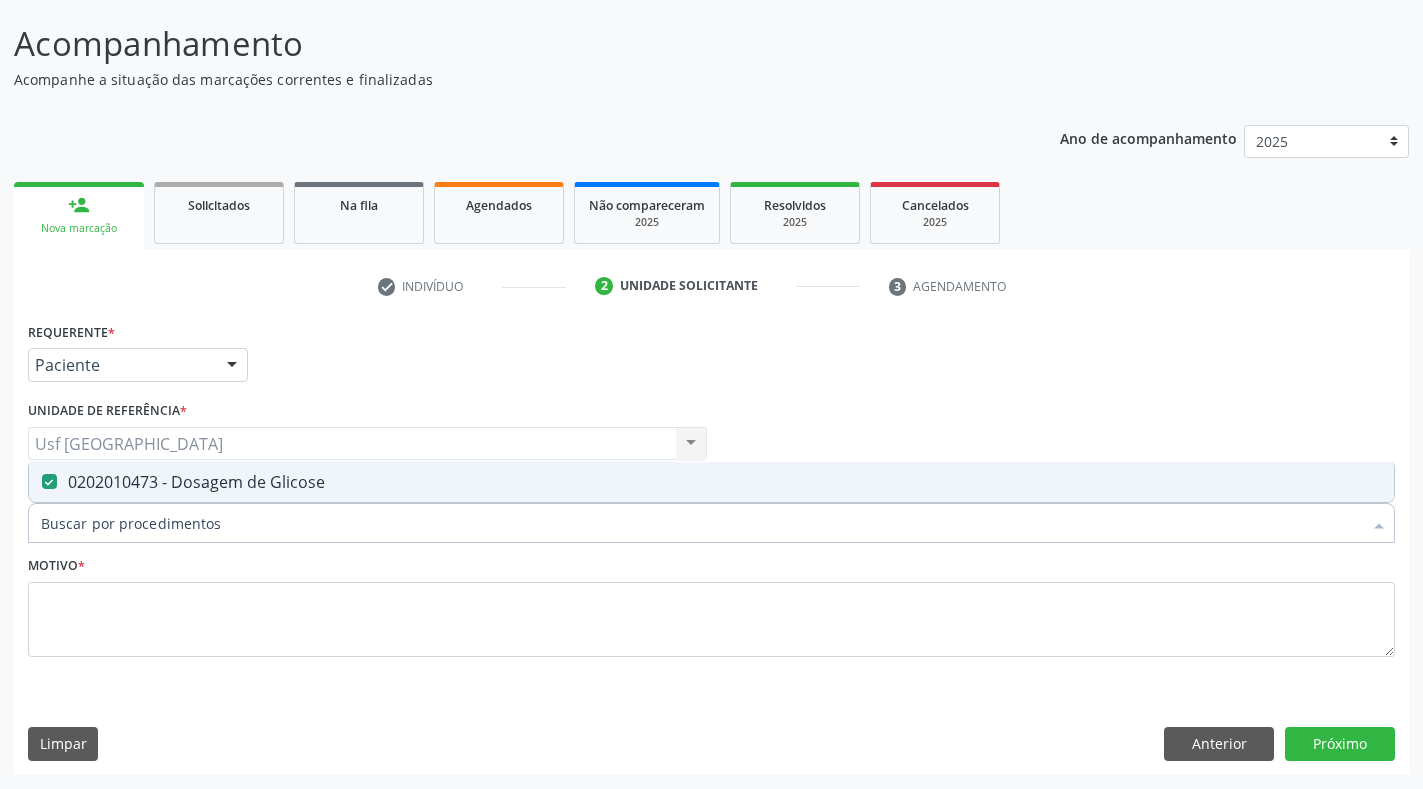 checkbox on "false" 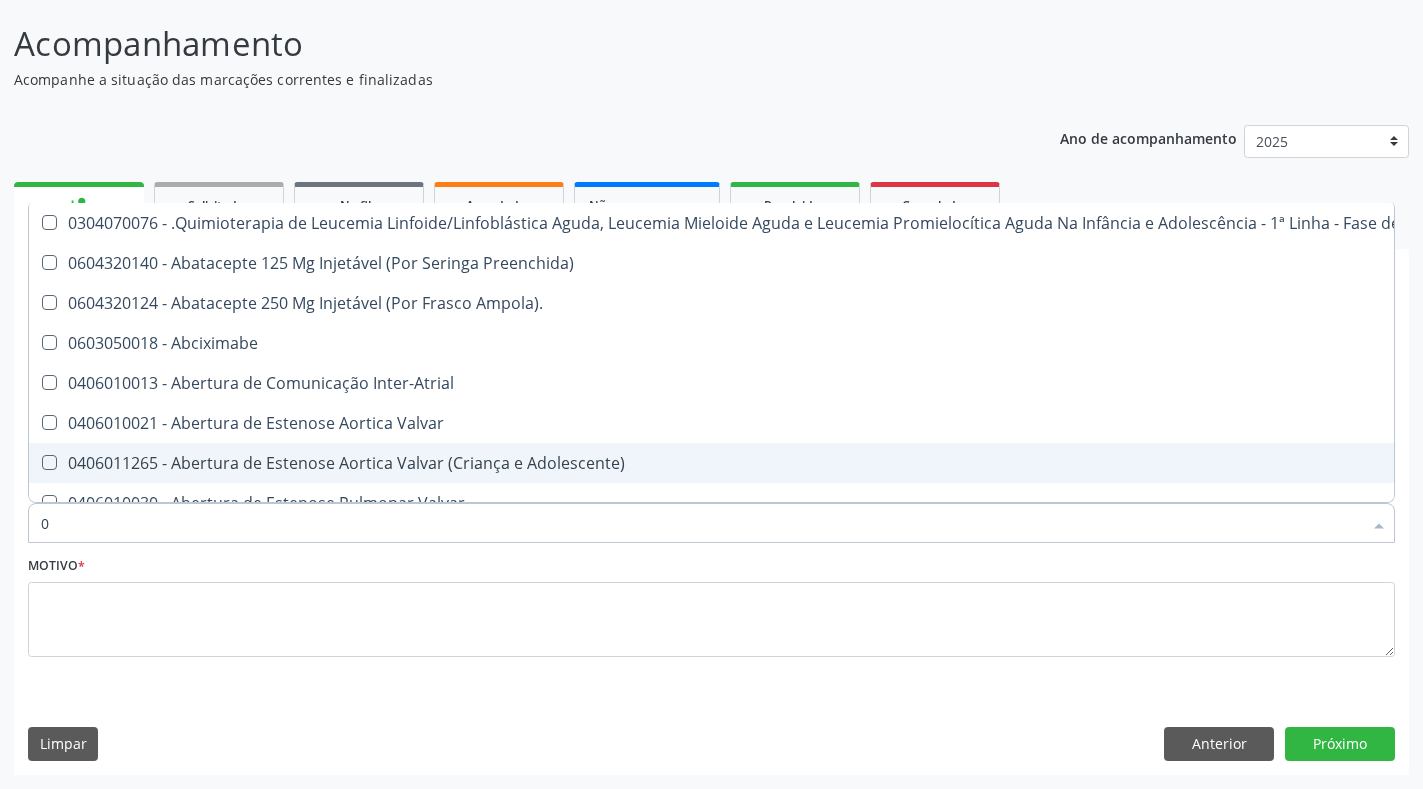 type on "02" 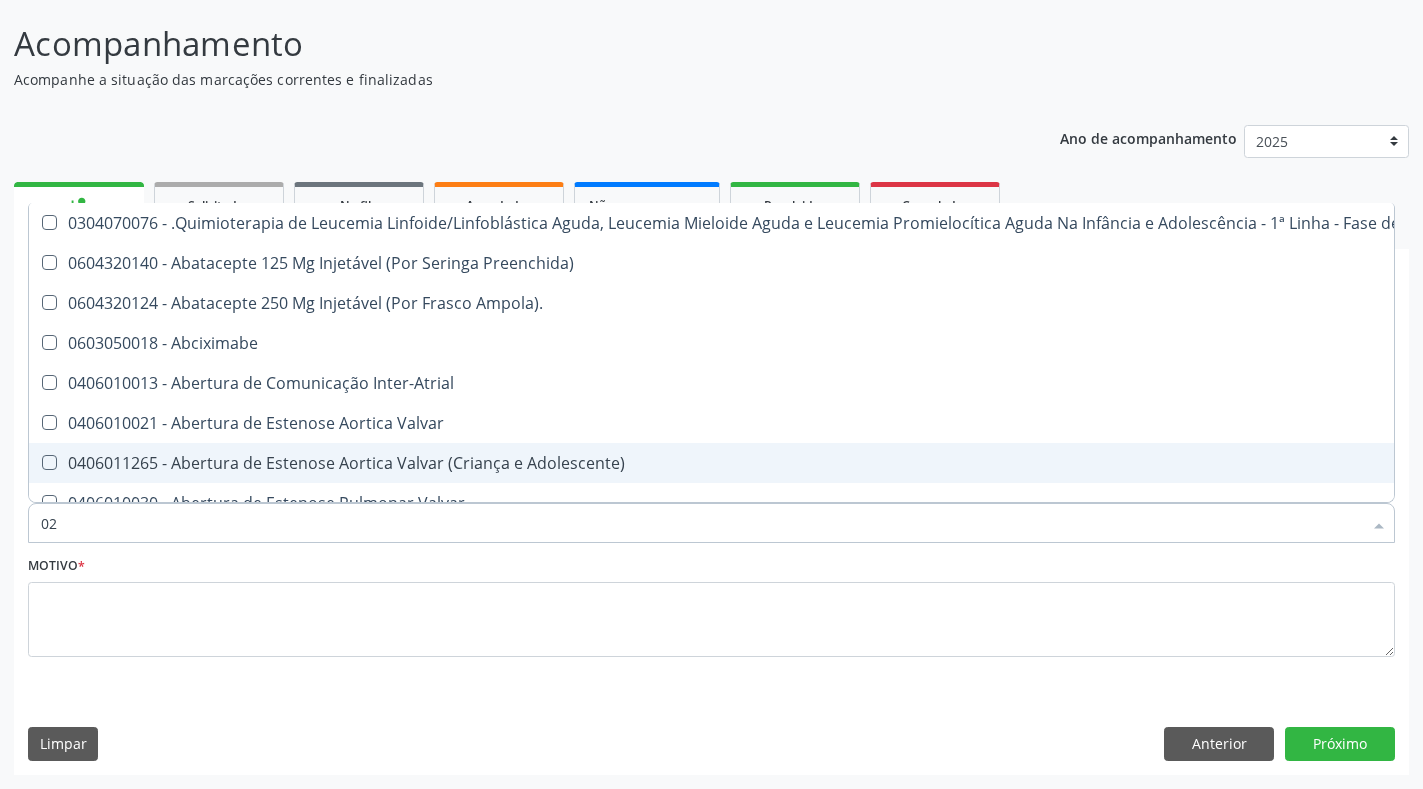 checkbox on "true" 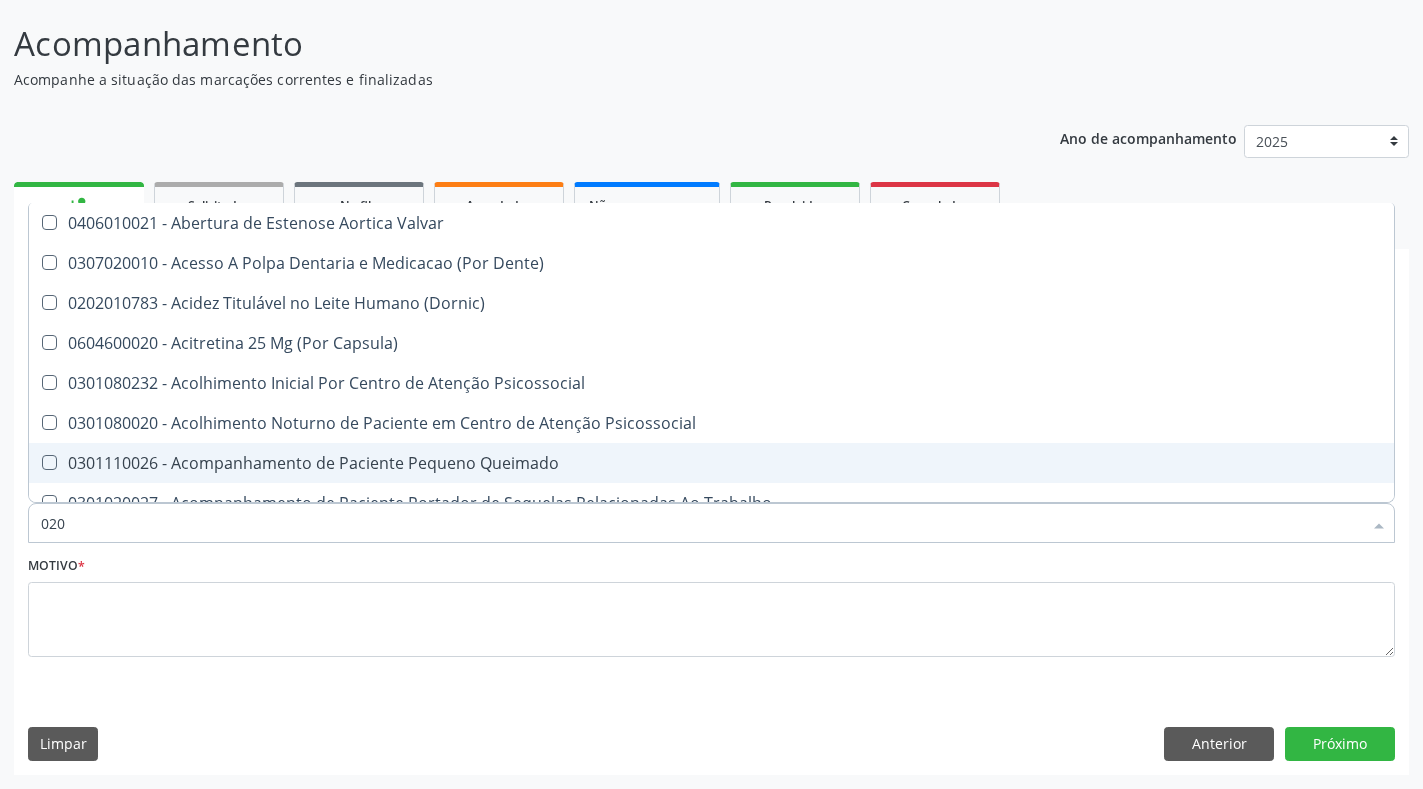type on "0202" 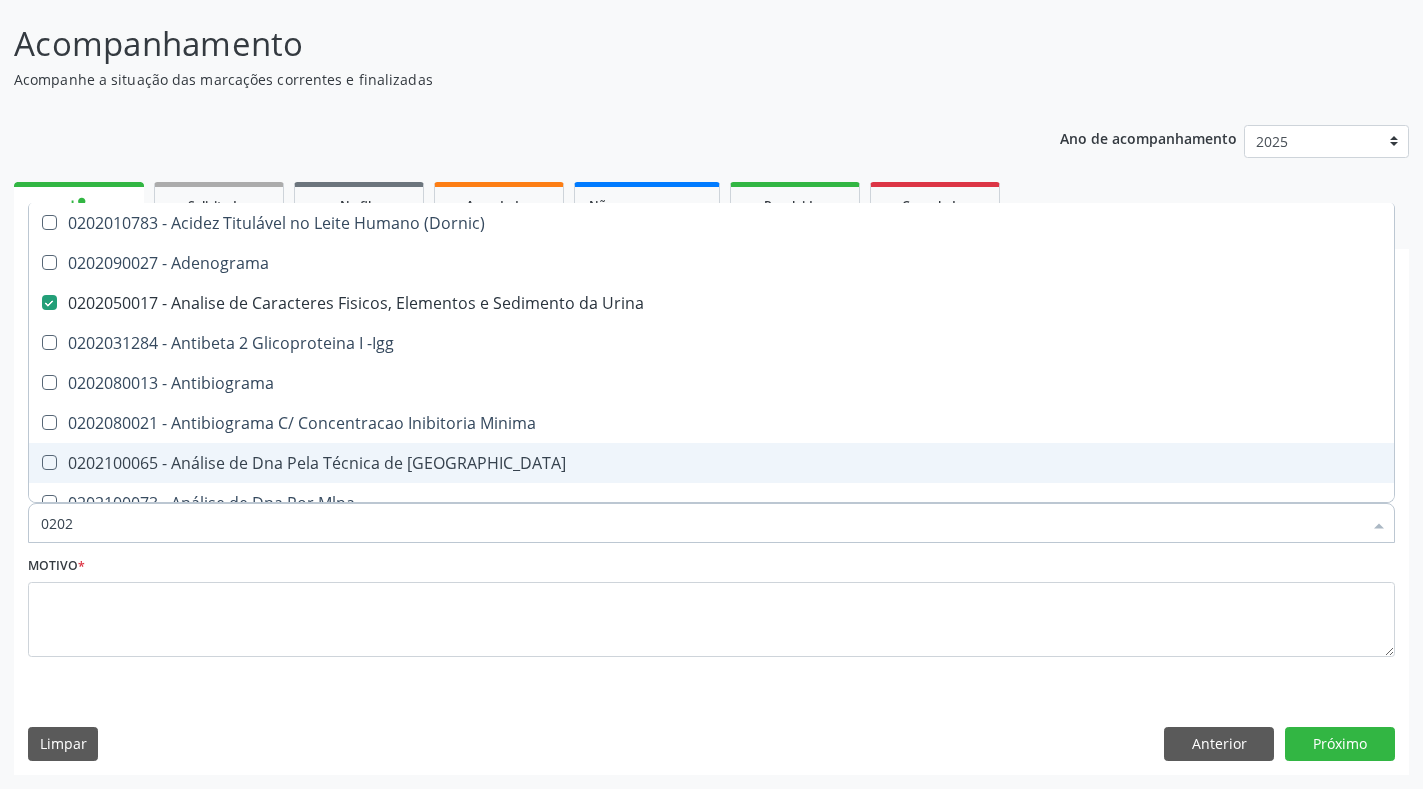 checkbox on "true" 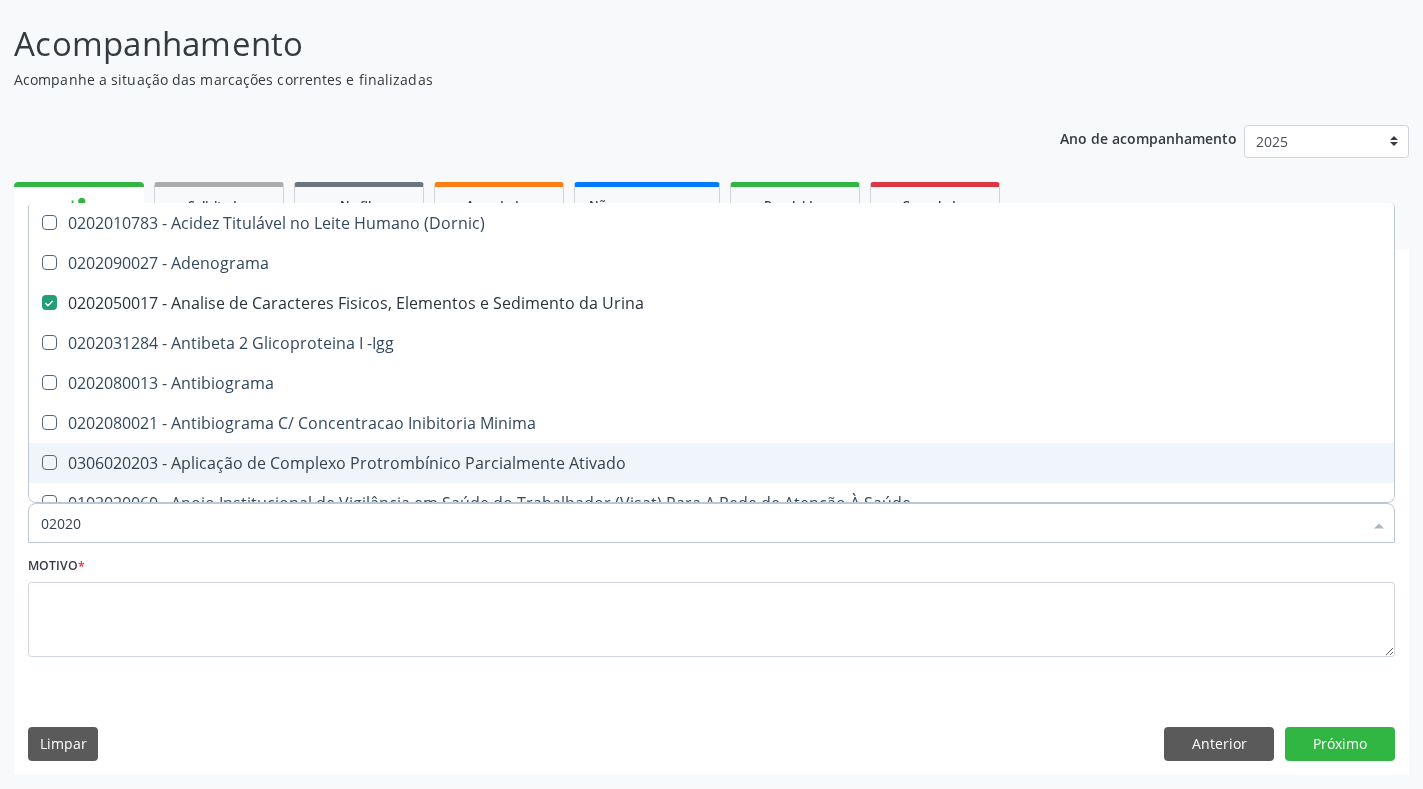 type on "020202" 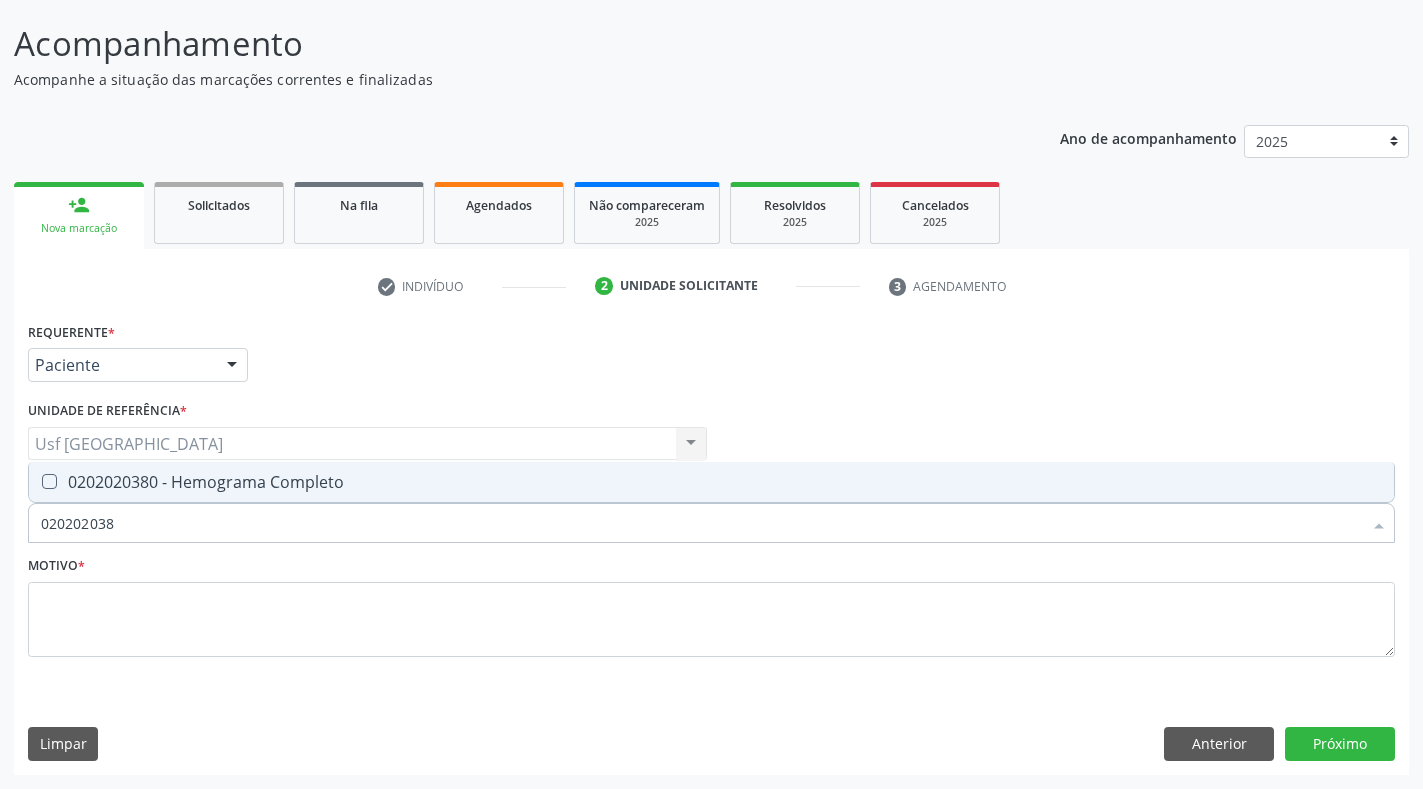 type on "0202020380" 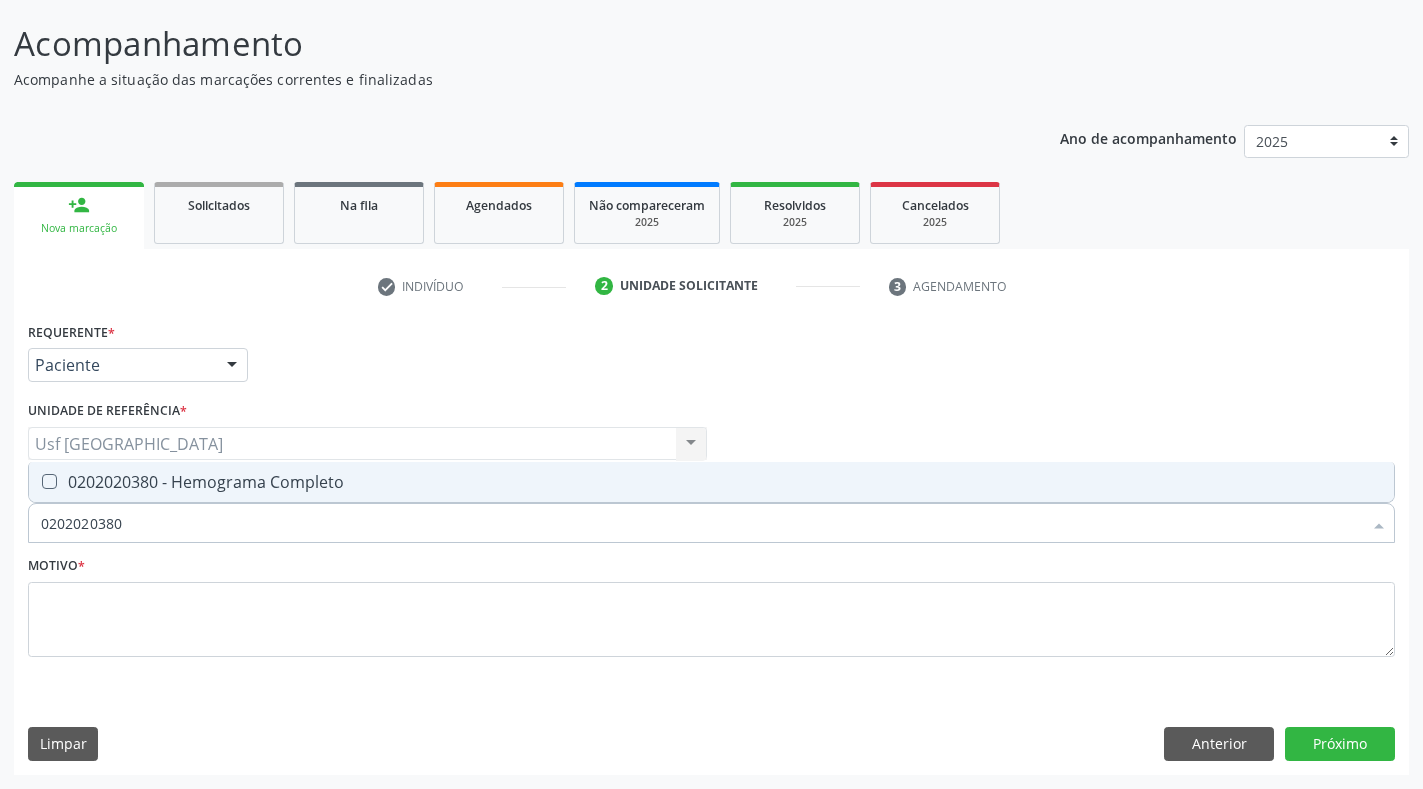 click on "0202020380 - Hemograma Completo" at bounding box center [711, 482] 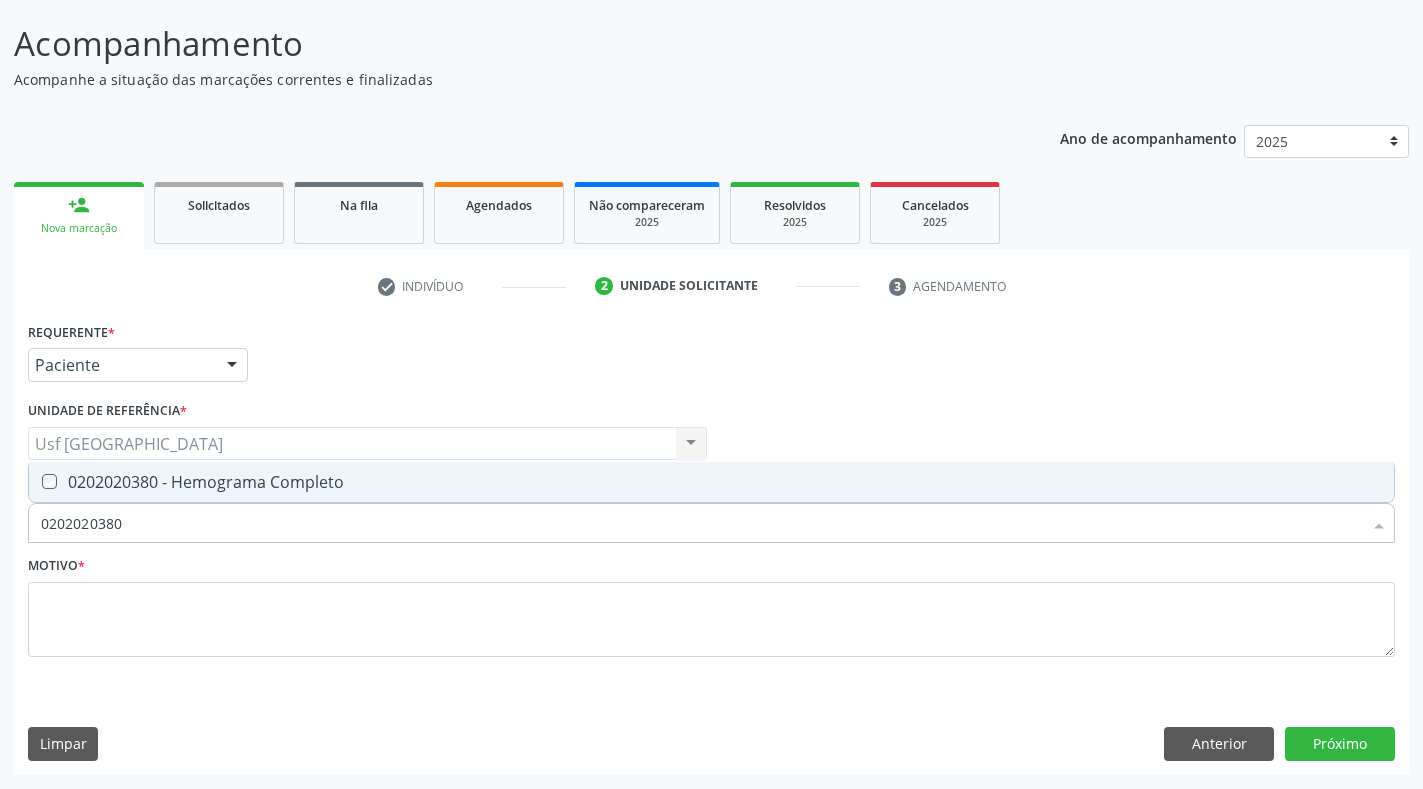 checkbox on "true" 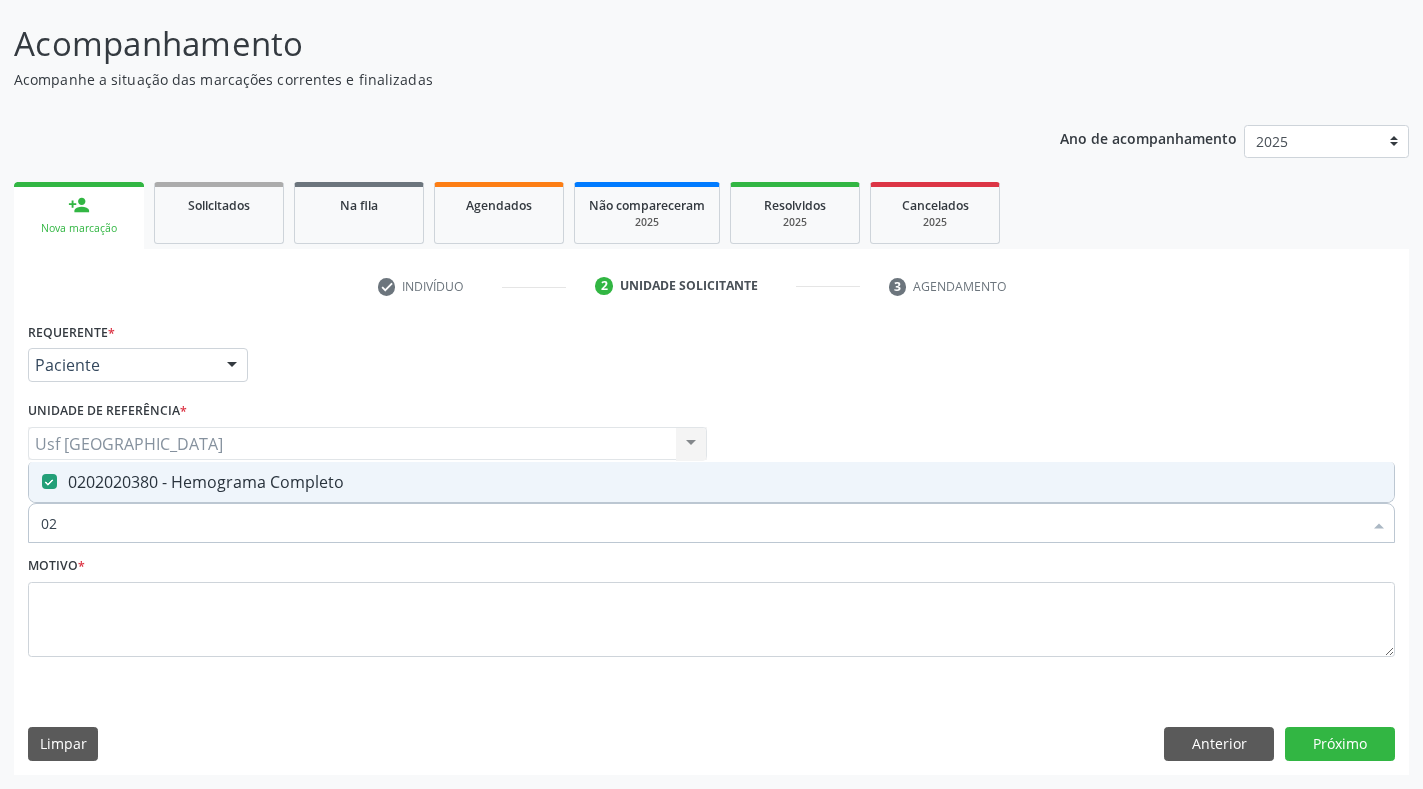 type on "0" 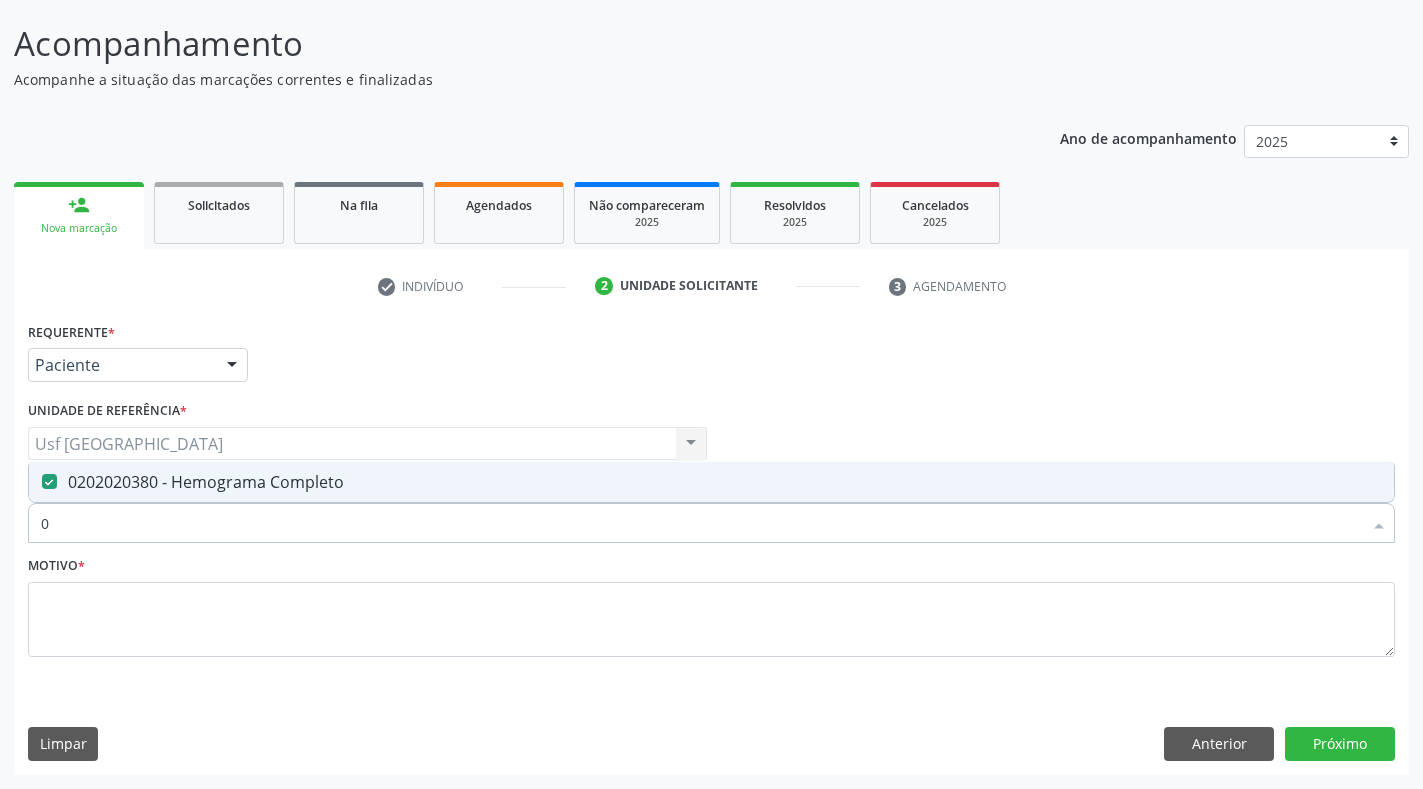 type 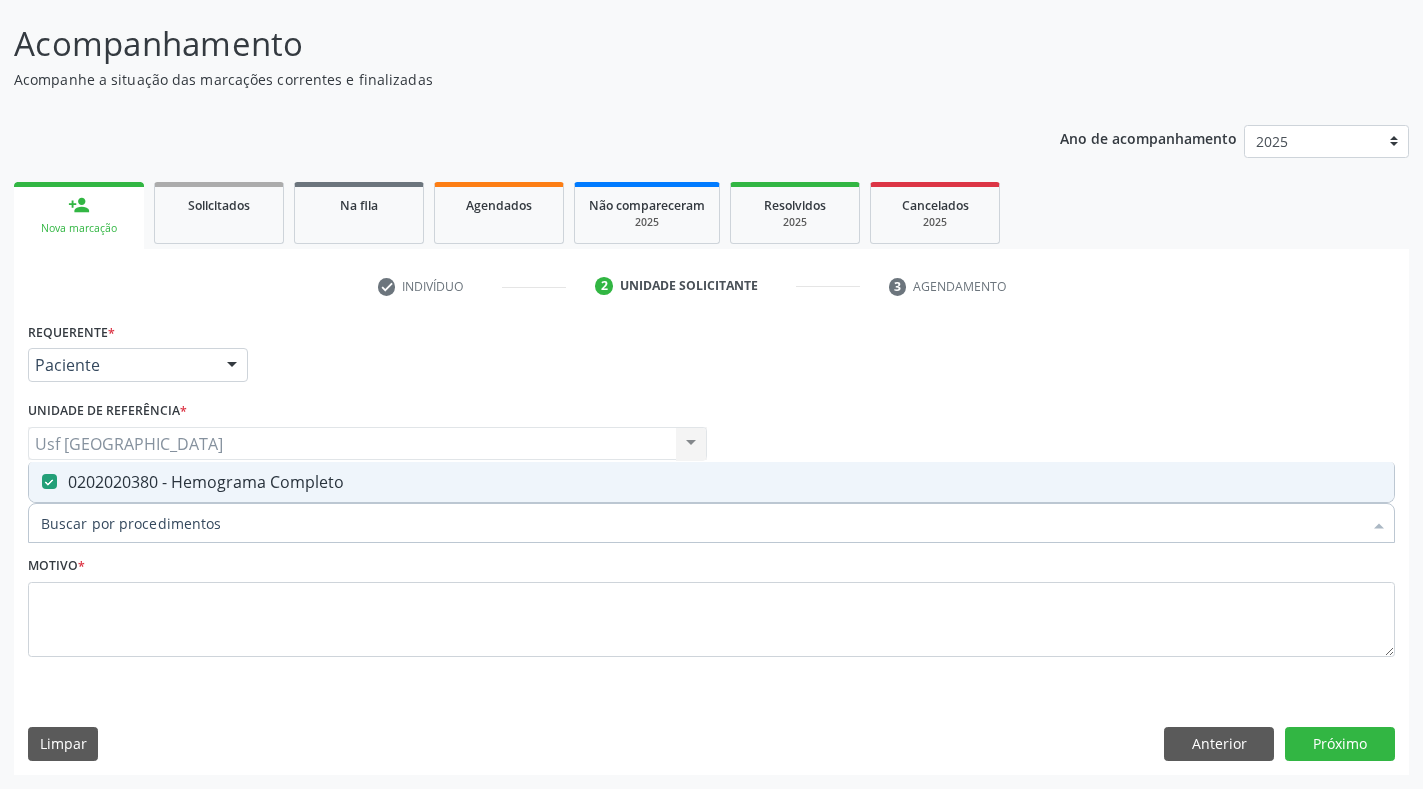 checkbox on "false" 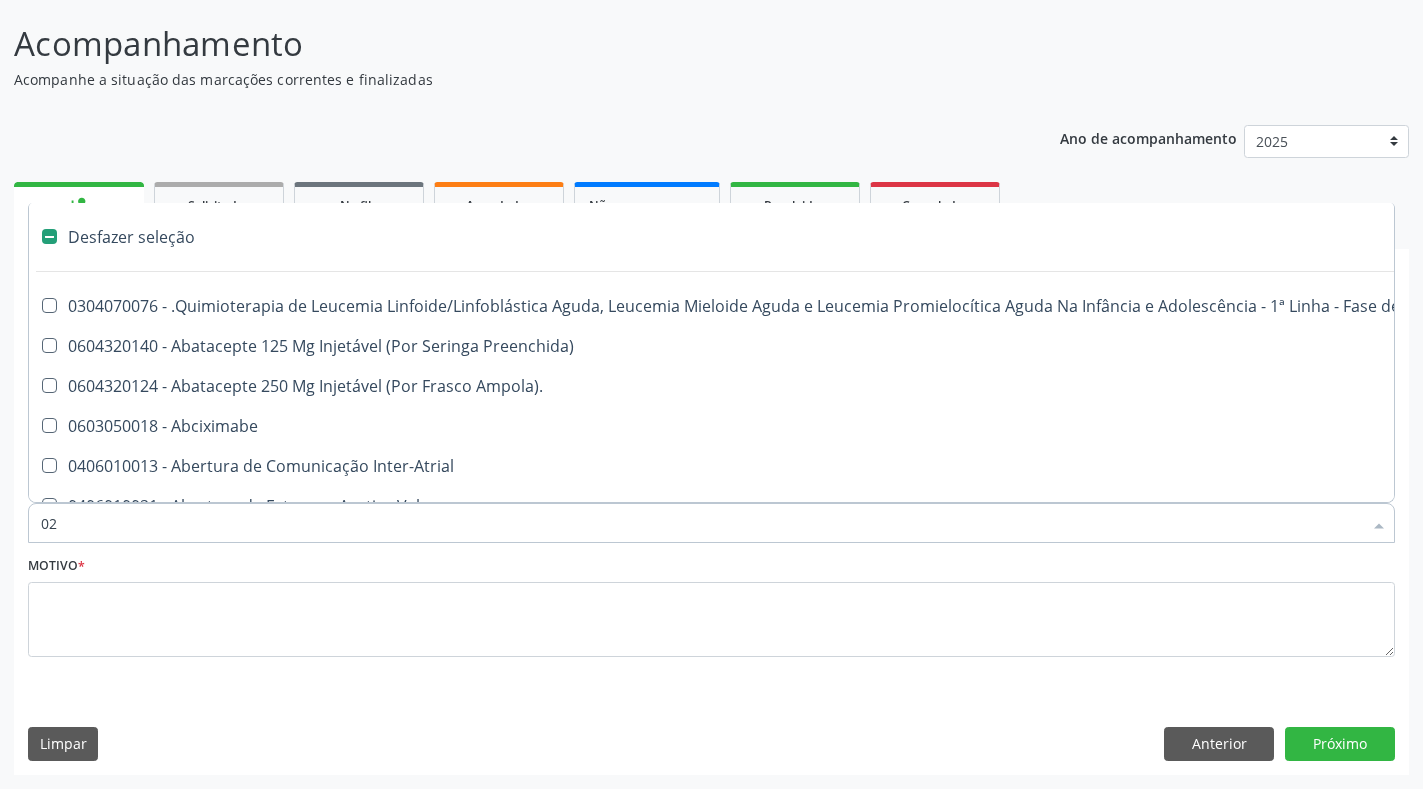 type on "020" 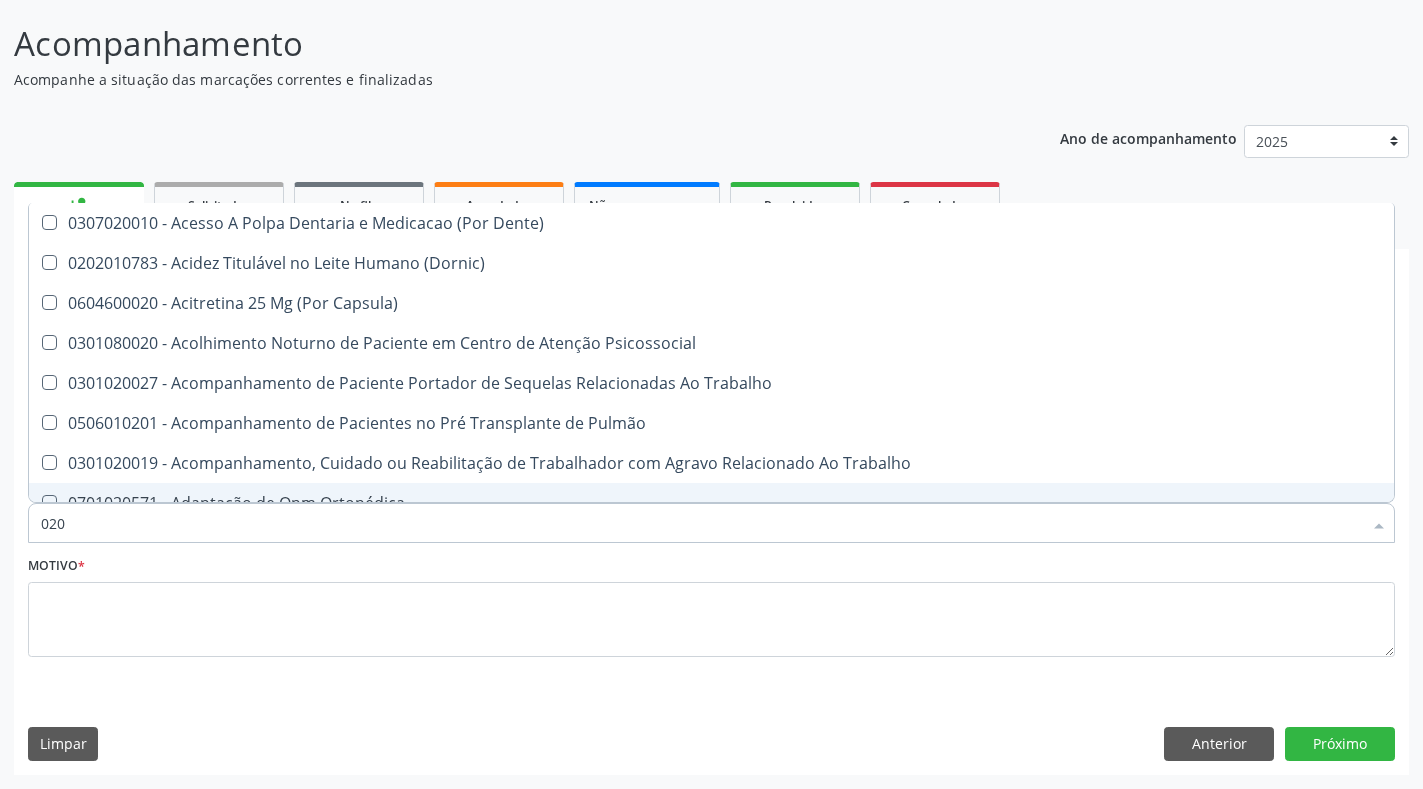 checkbox on "true" 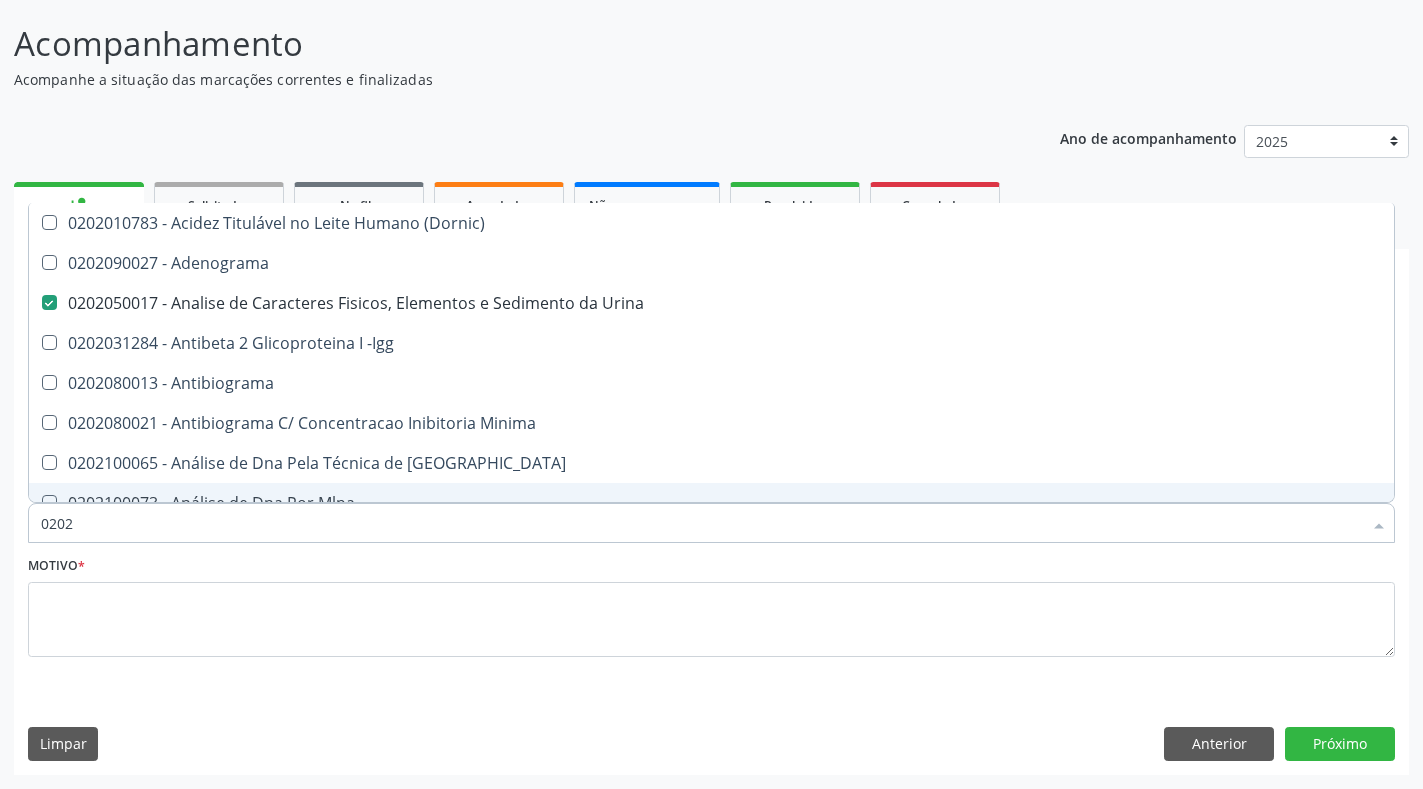 checkbox on "true" 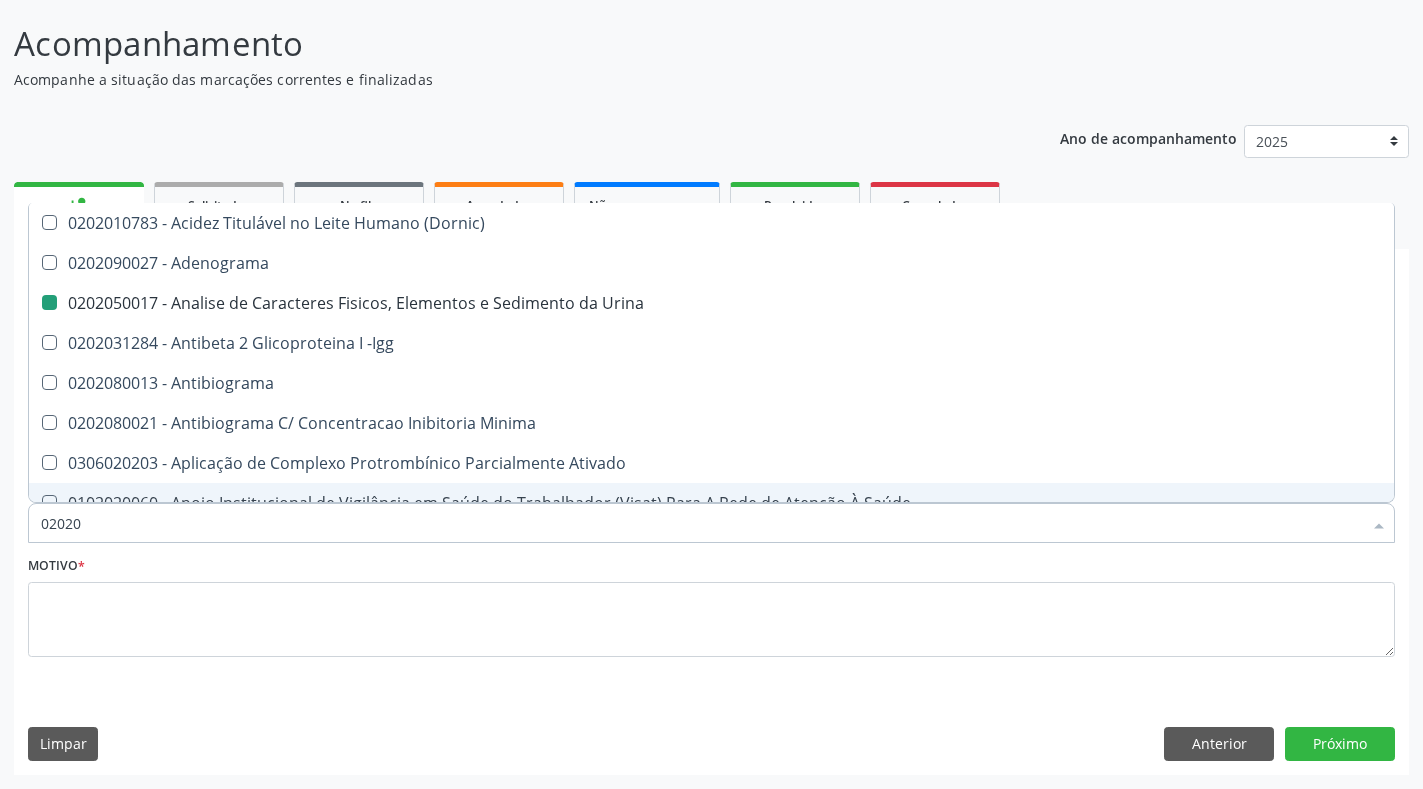 type on "020203" 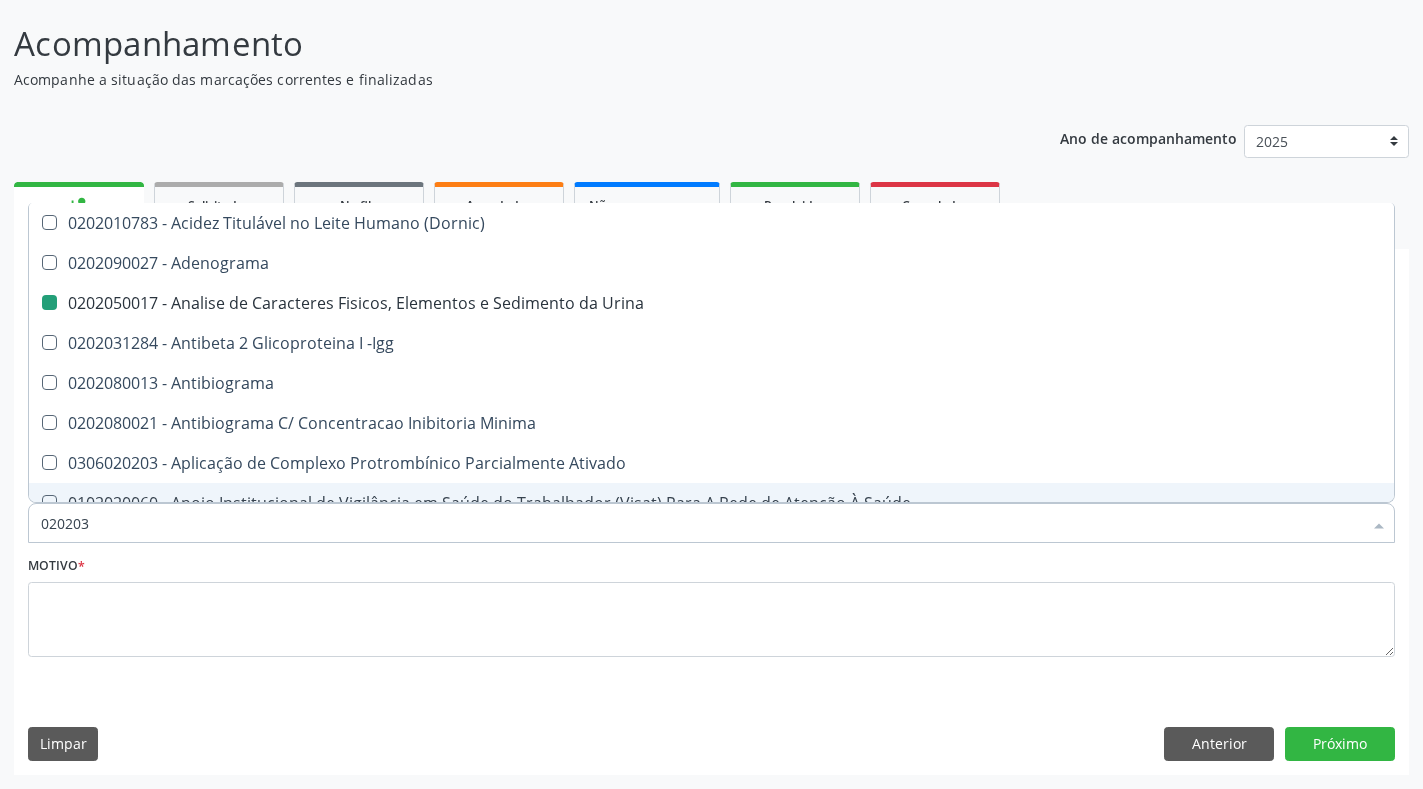 checkbox on "false" 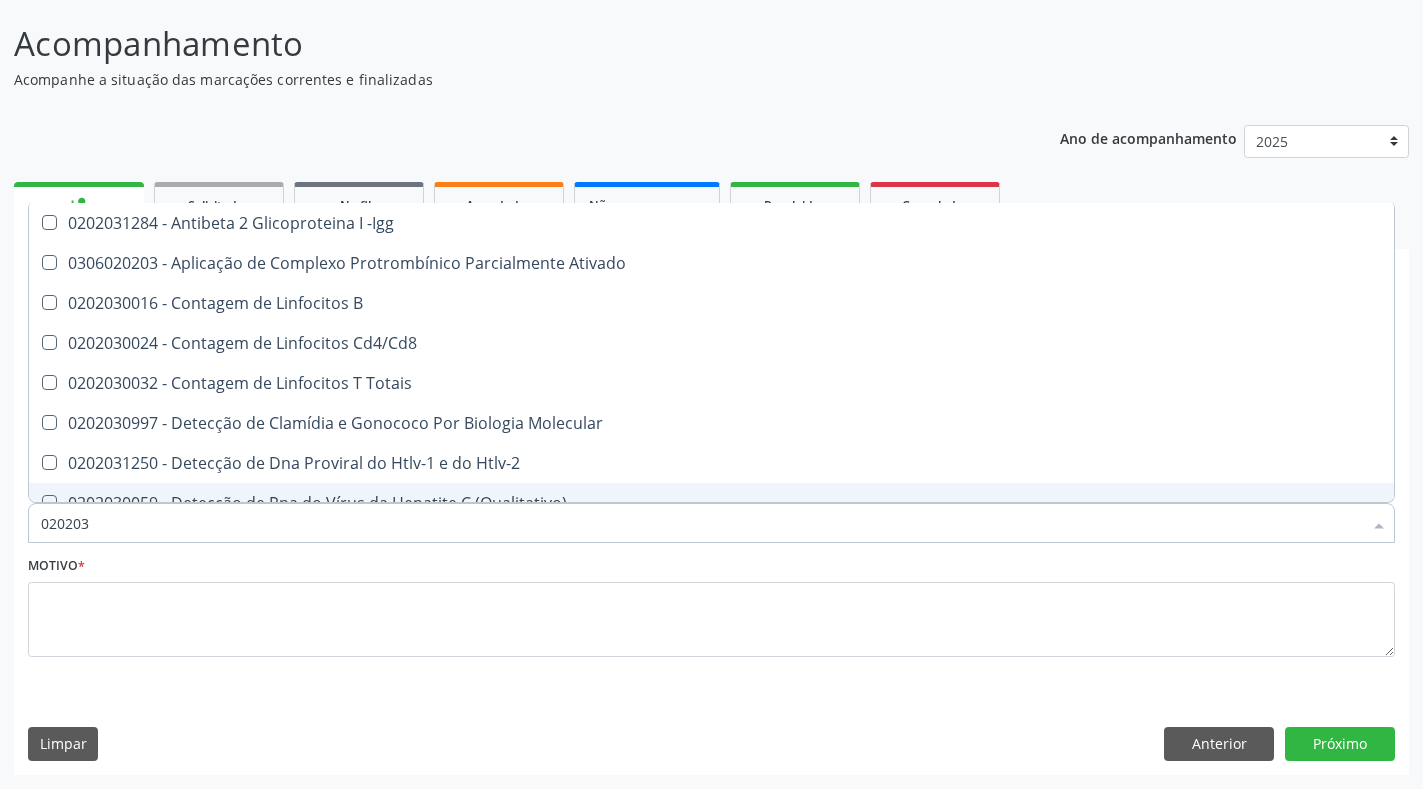 type on "0202030" 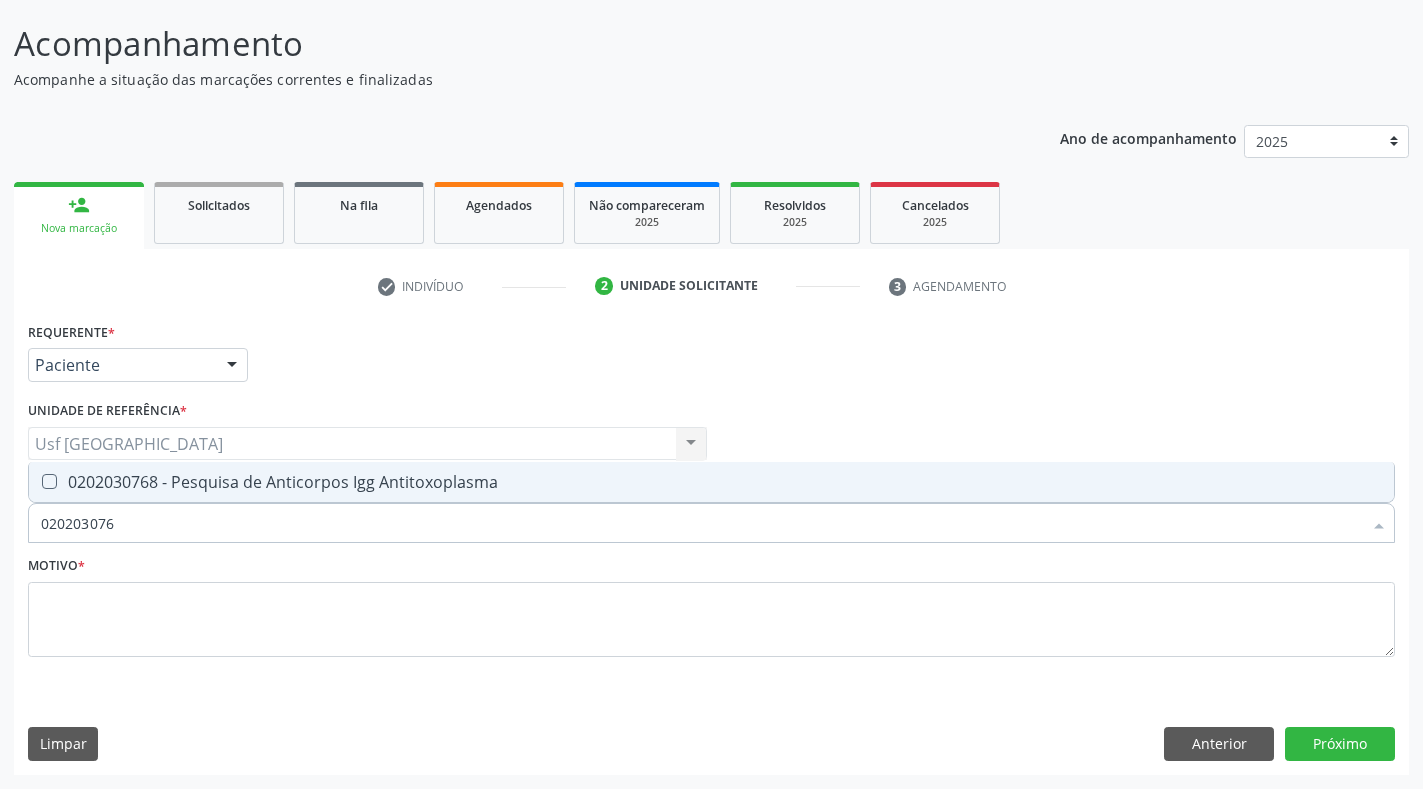 type on "0202030768" 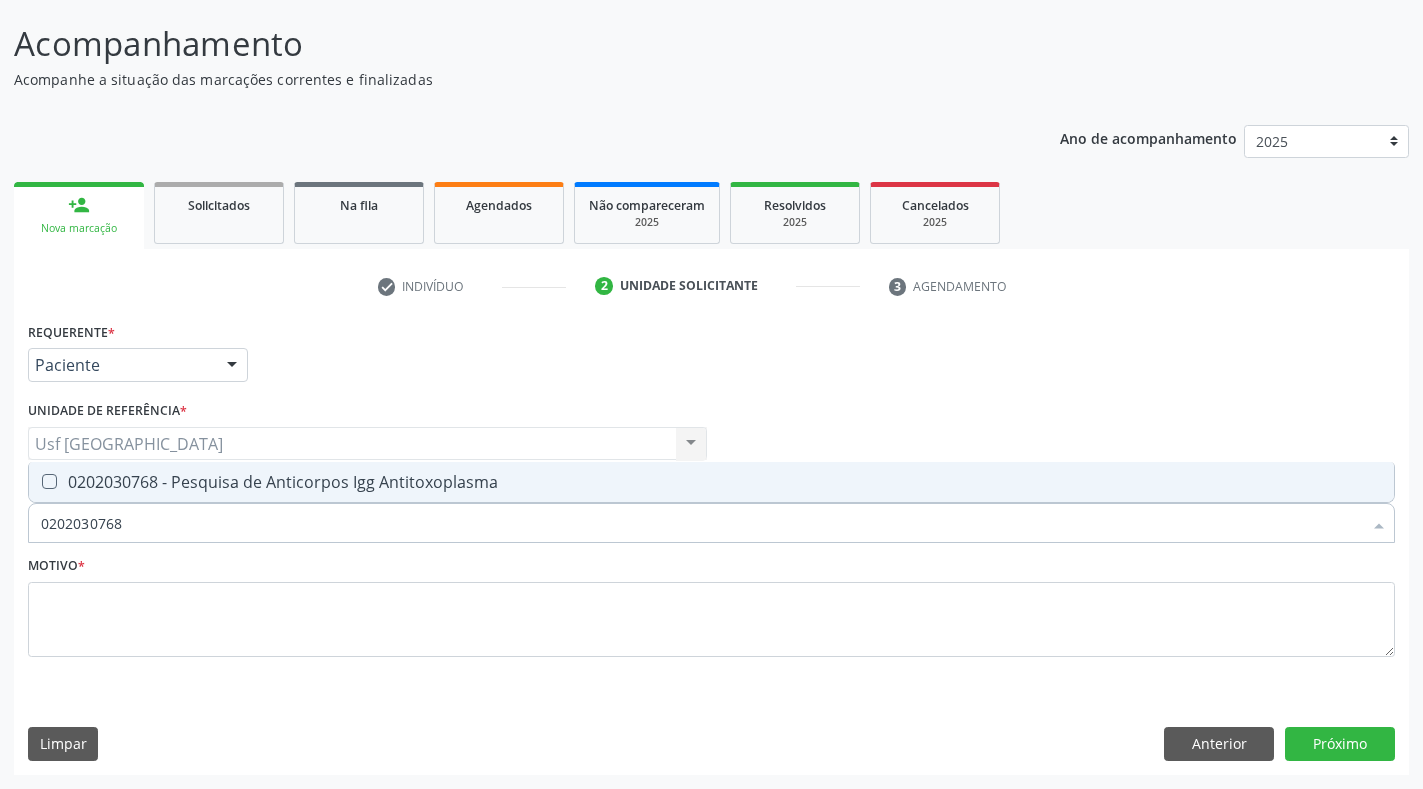 click on "0202030768 - Pesquisa de Anticorpos Igg Antitoxoplasma" at bounding box center (711, 482) 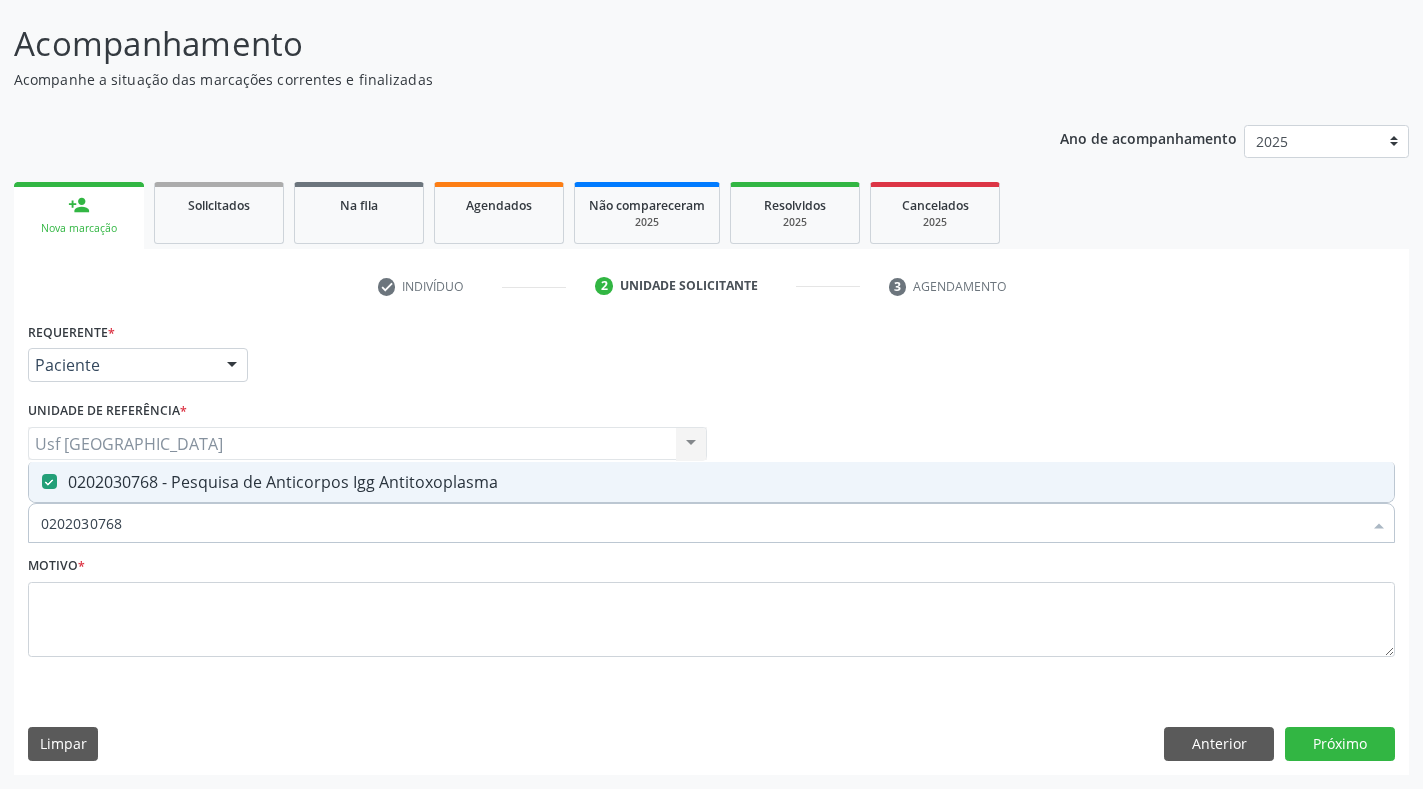 checkbox on "true" 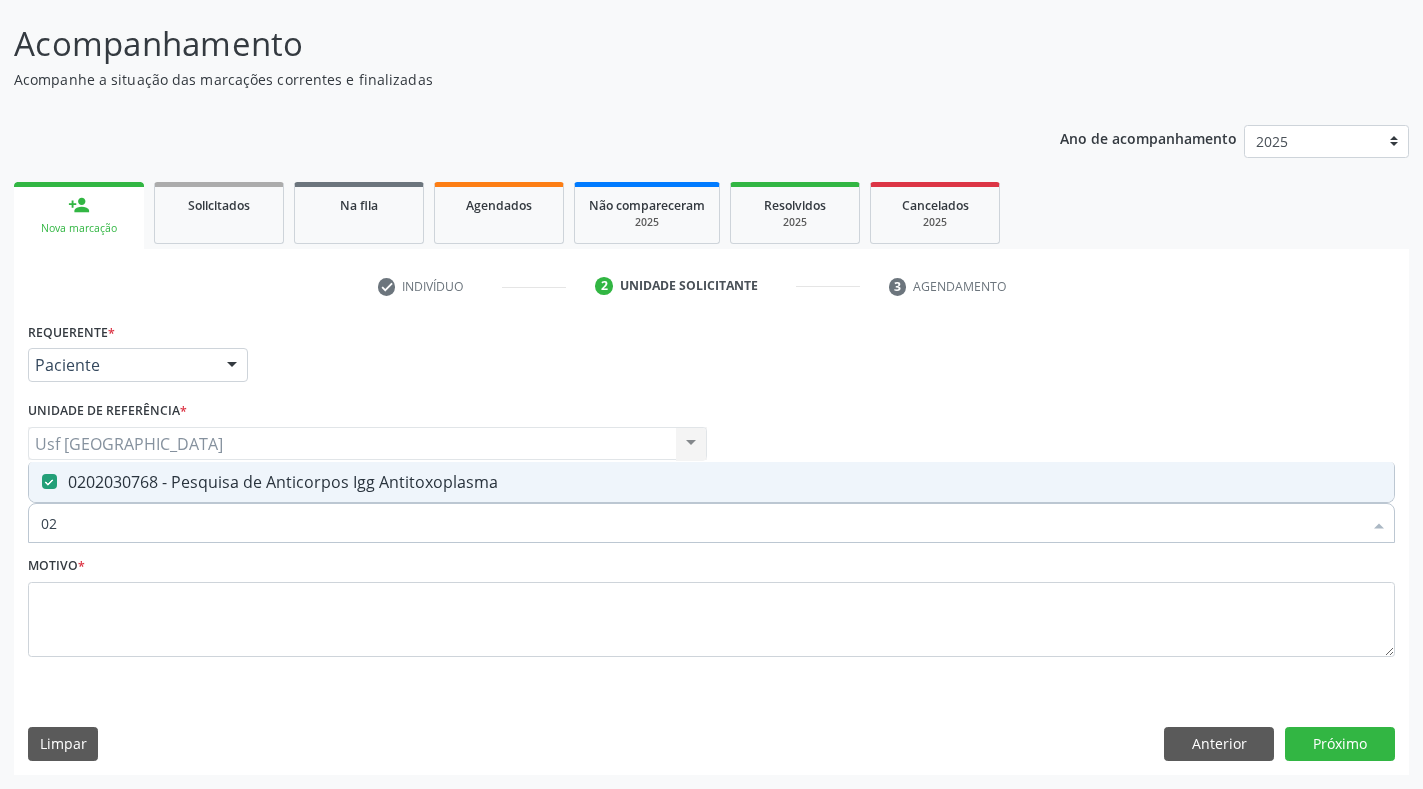 type on "0" 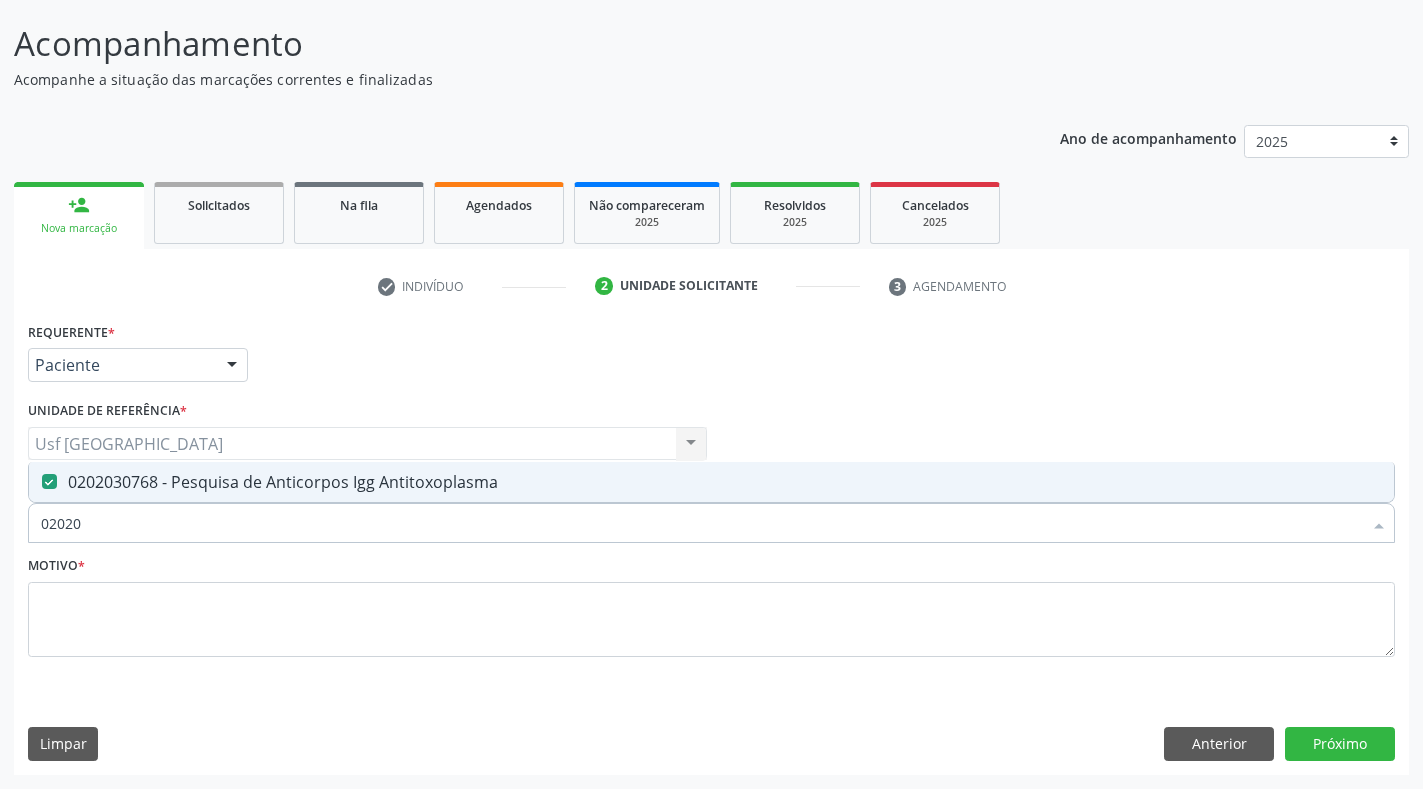 type on "020203" 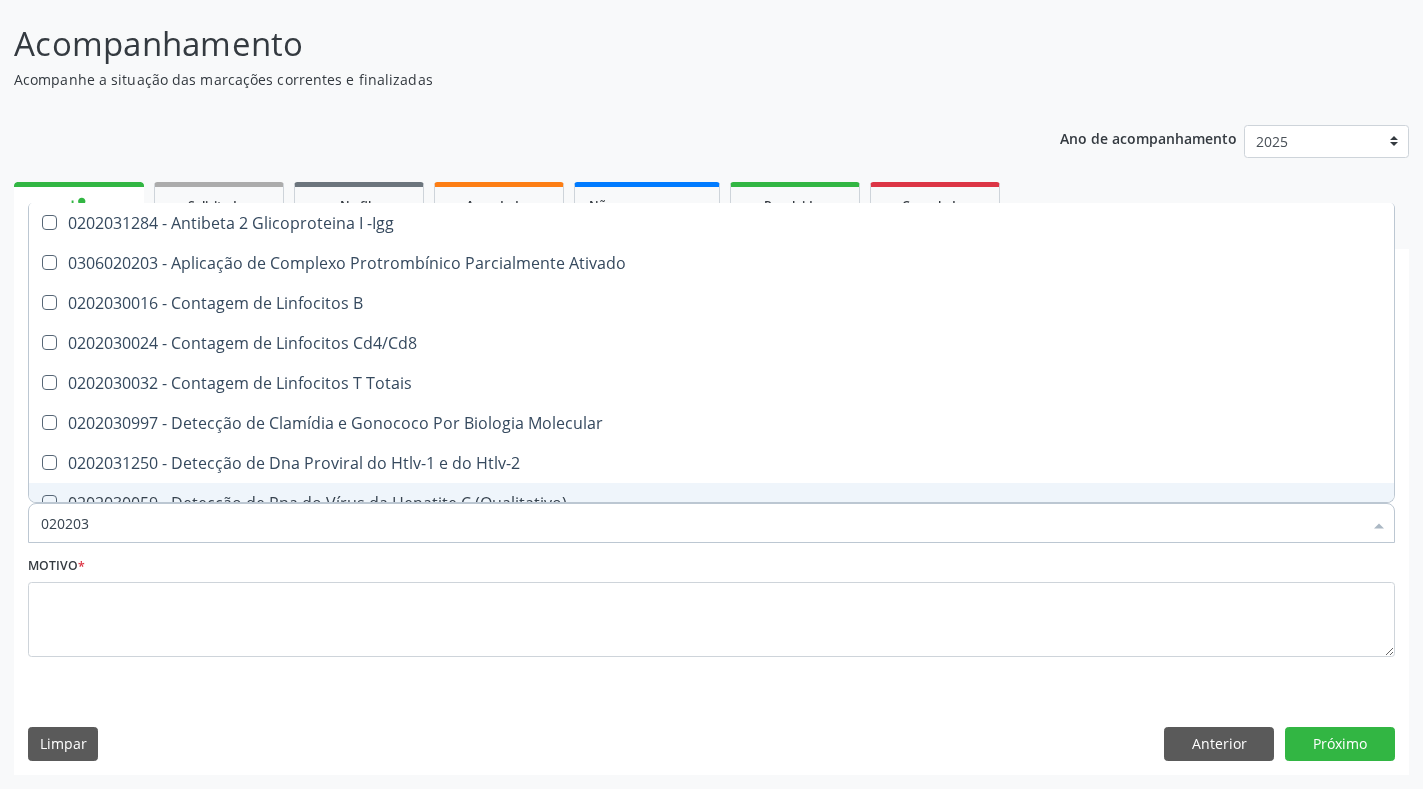 checkbox on "false" 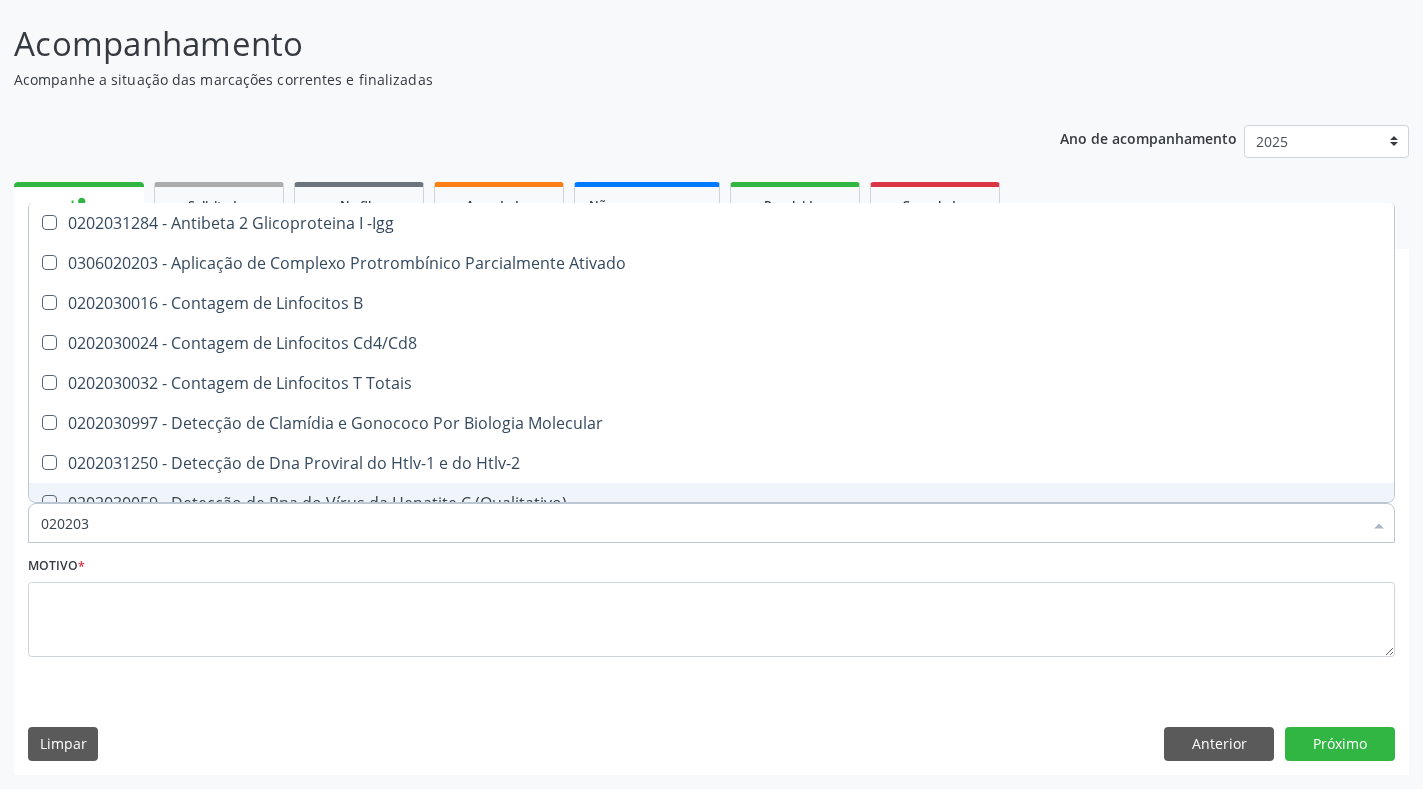 type on "0202030" 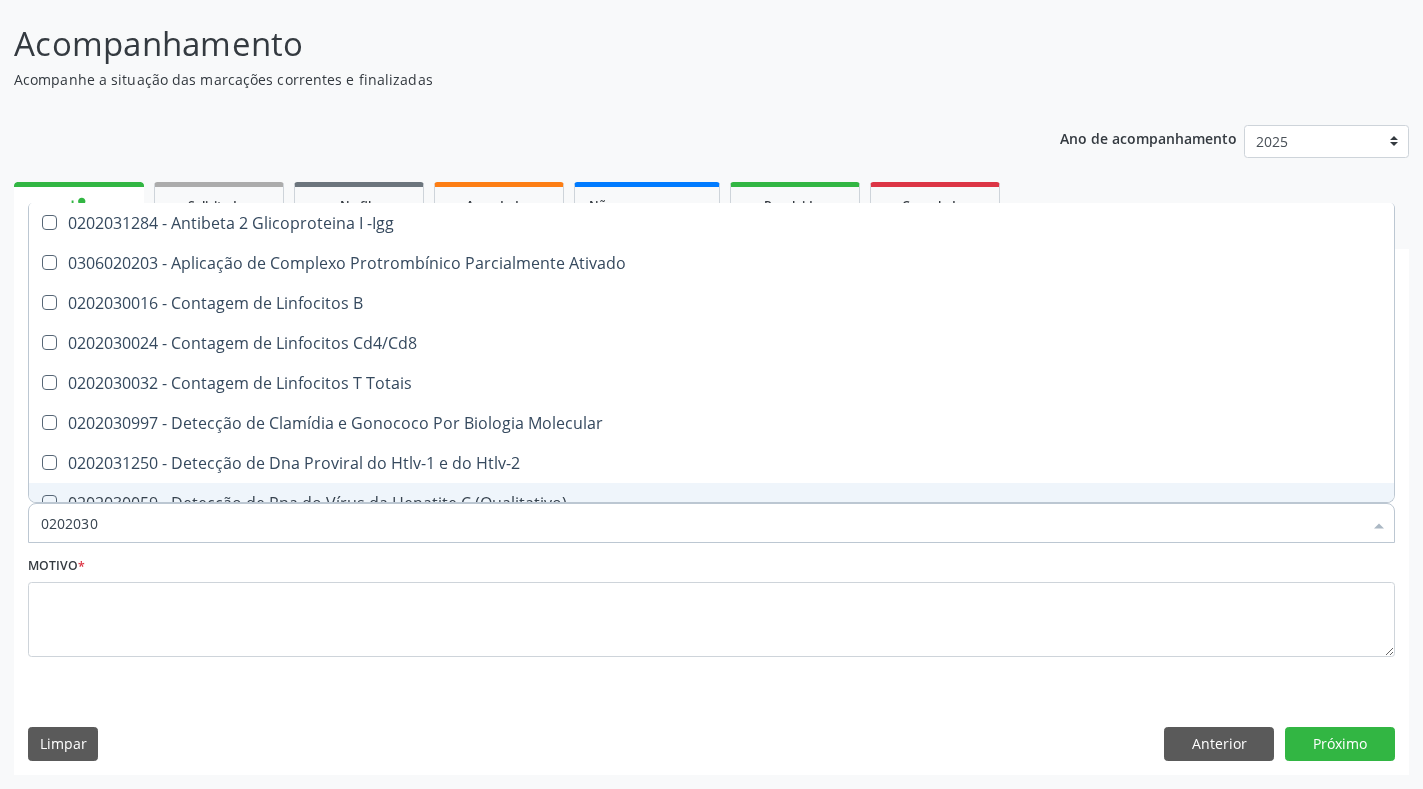 checkbox on "false" 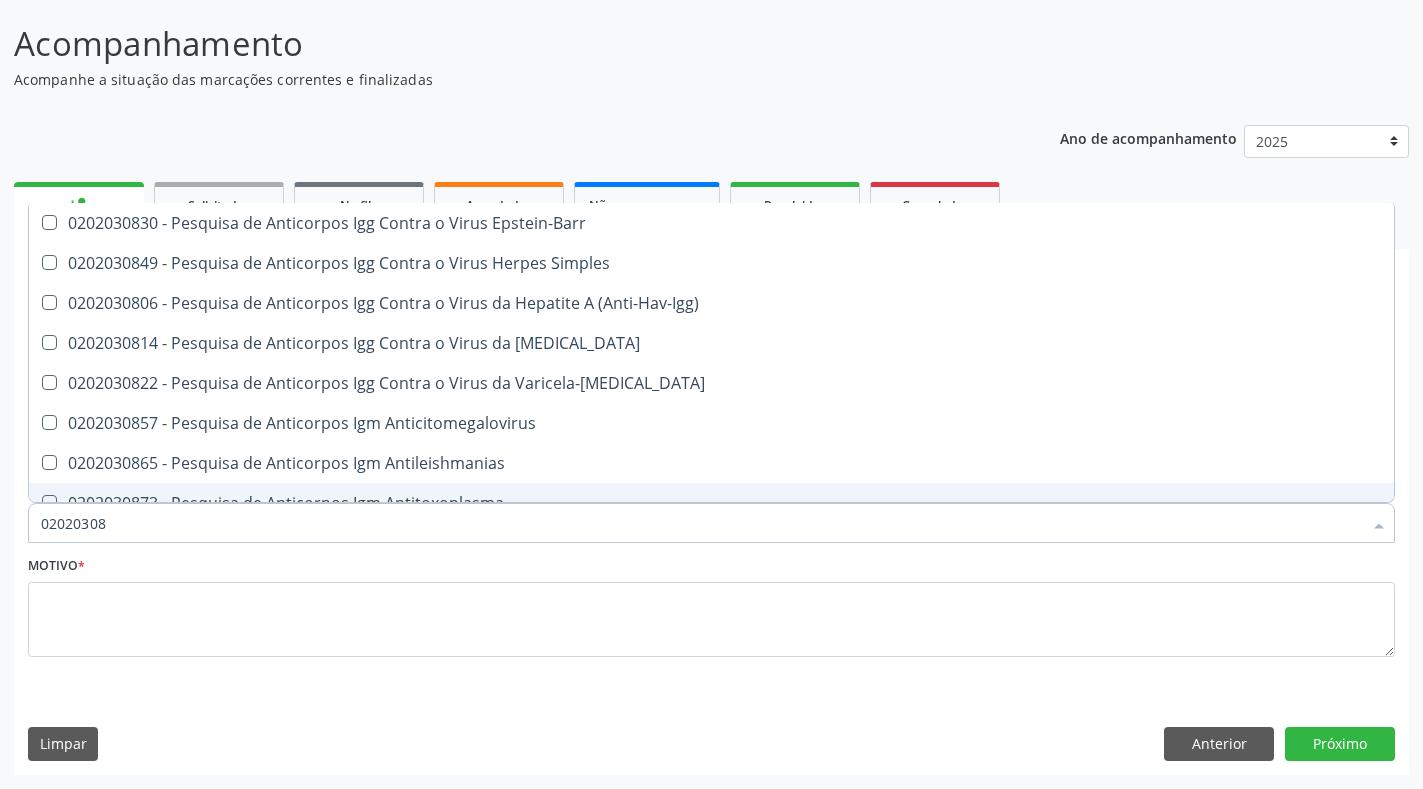 type on "020203087" 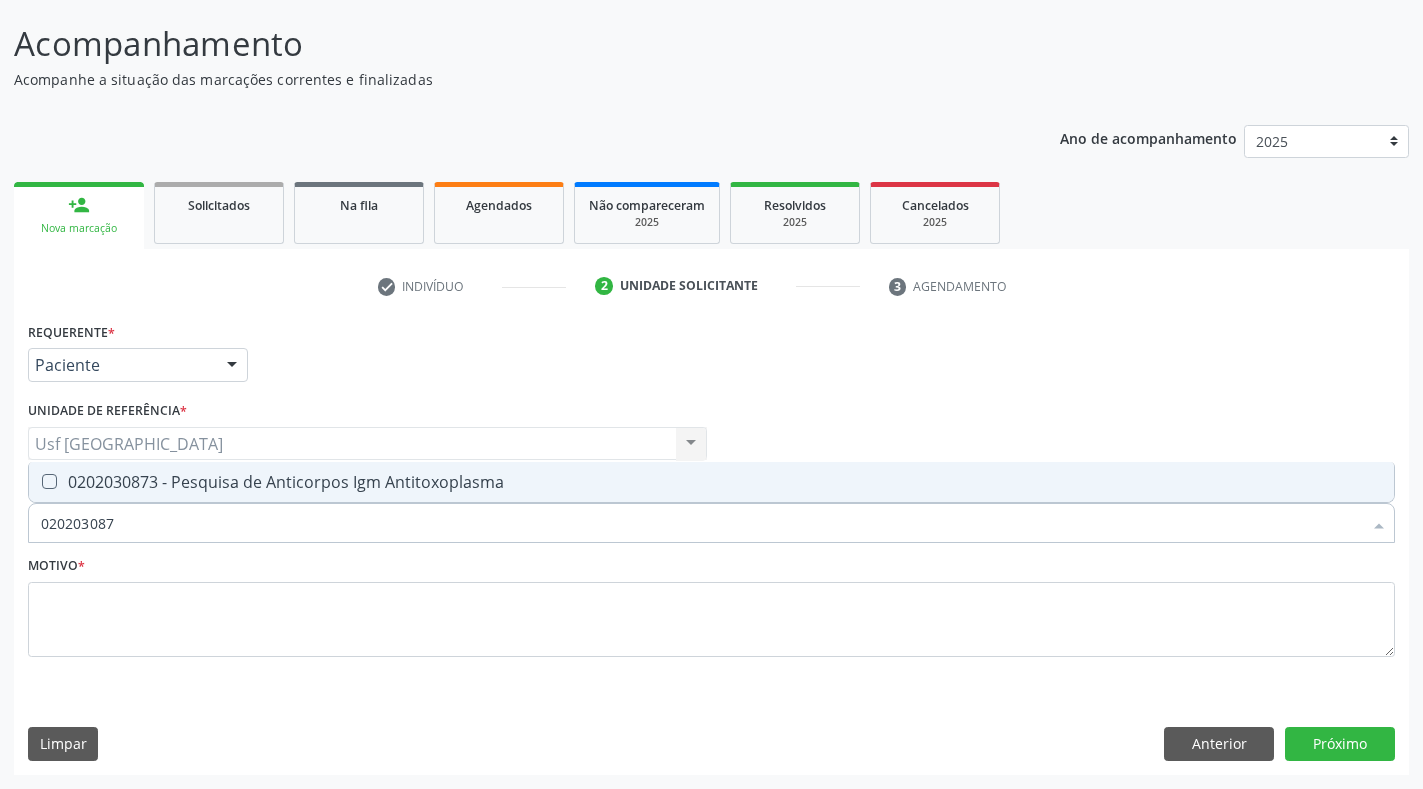 click on "0202030873 - Pesquisa de Anticorpos Igm Antitoxoplasma" at bounding box center (711, 482) 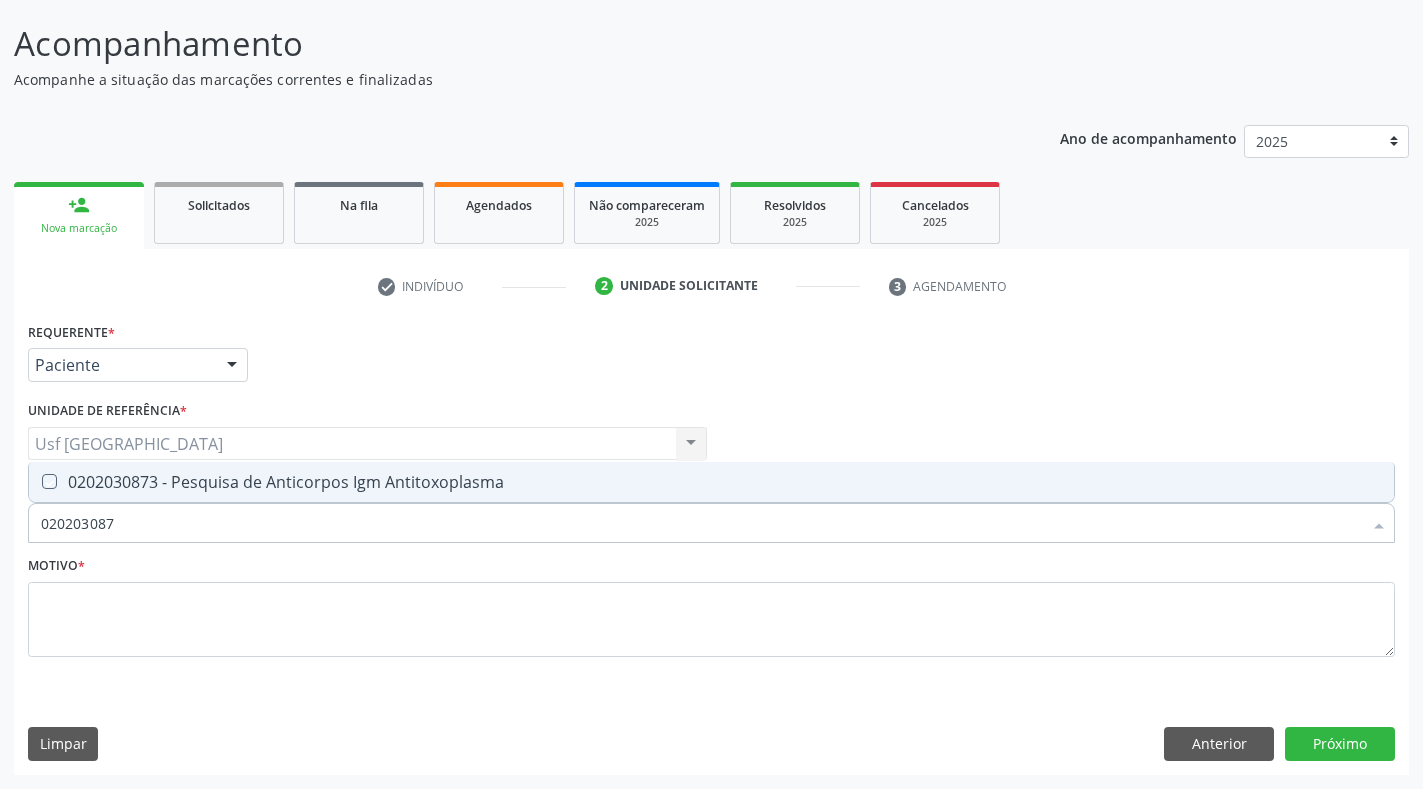 checkbox on "true" 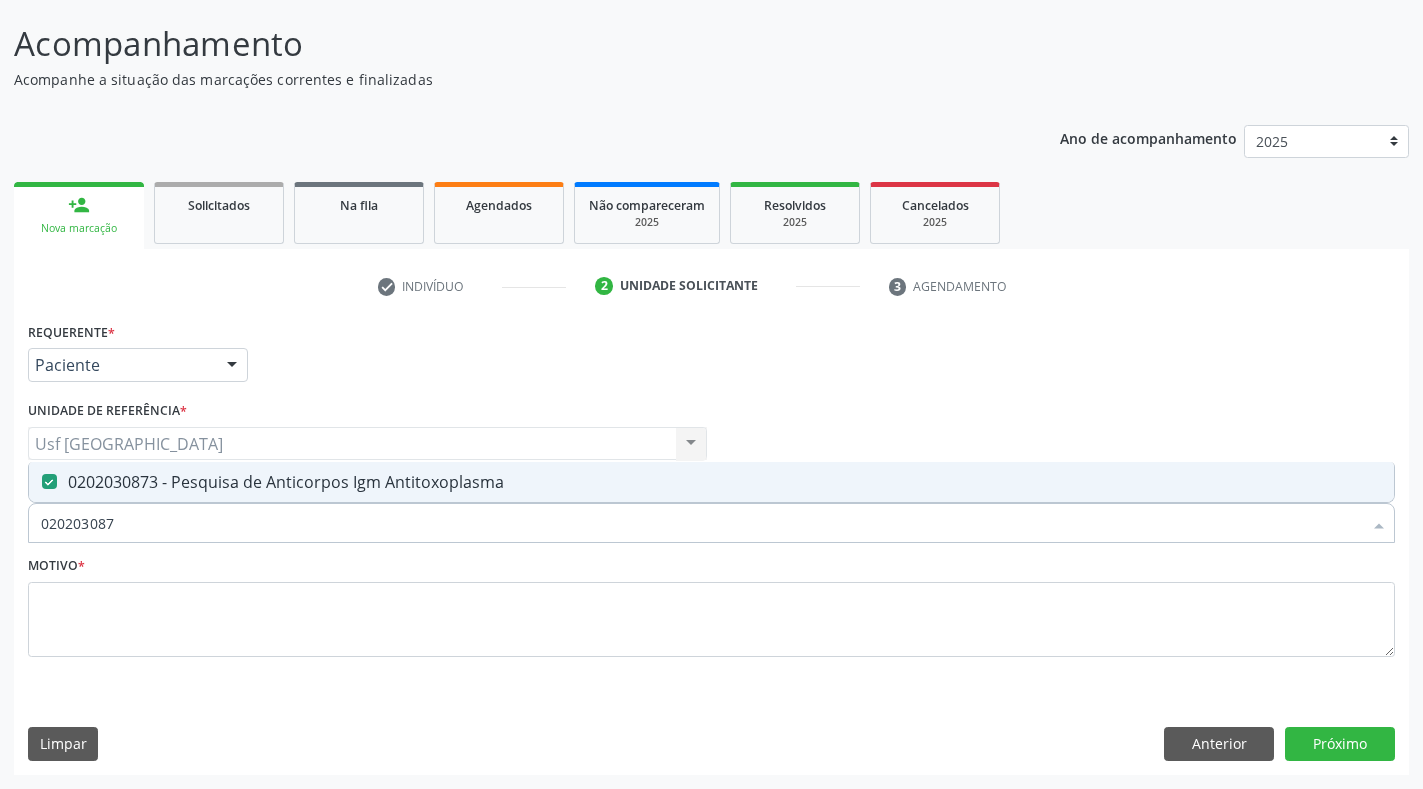 type on "02020308" 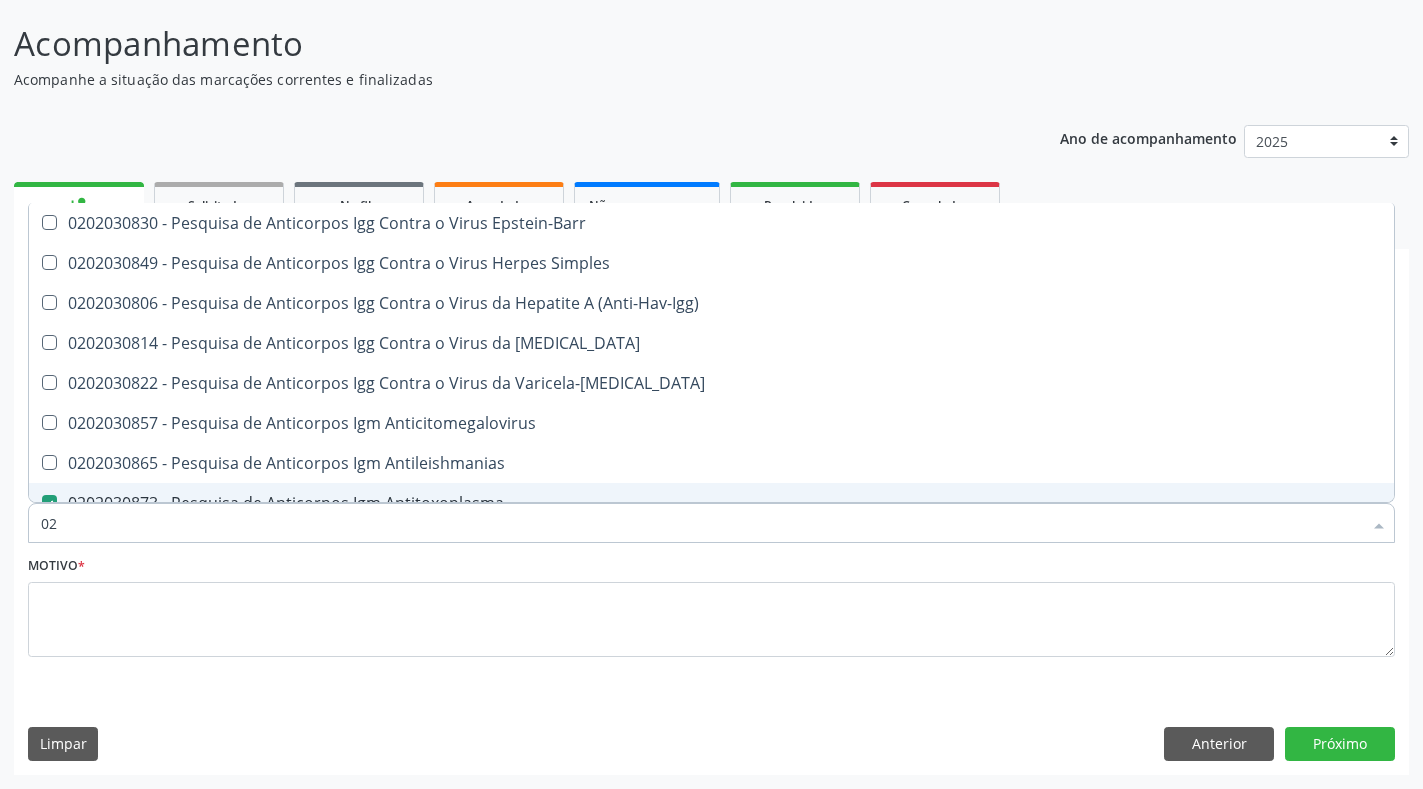 type on "0" 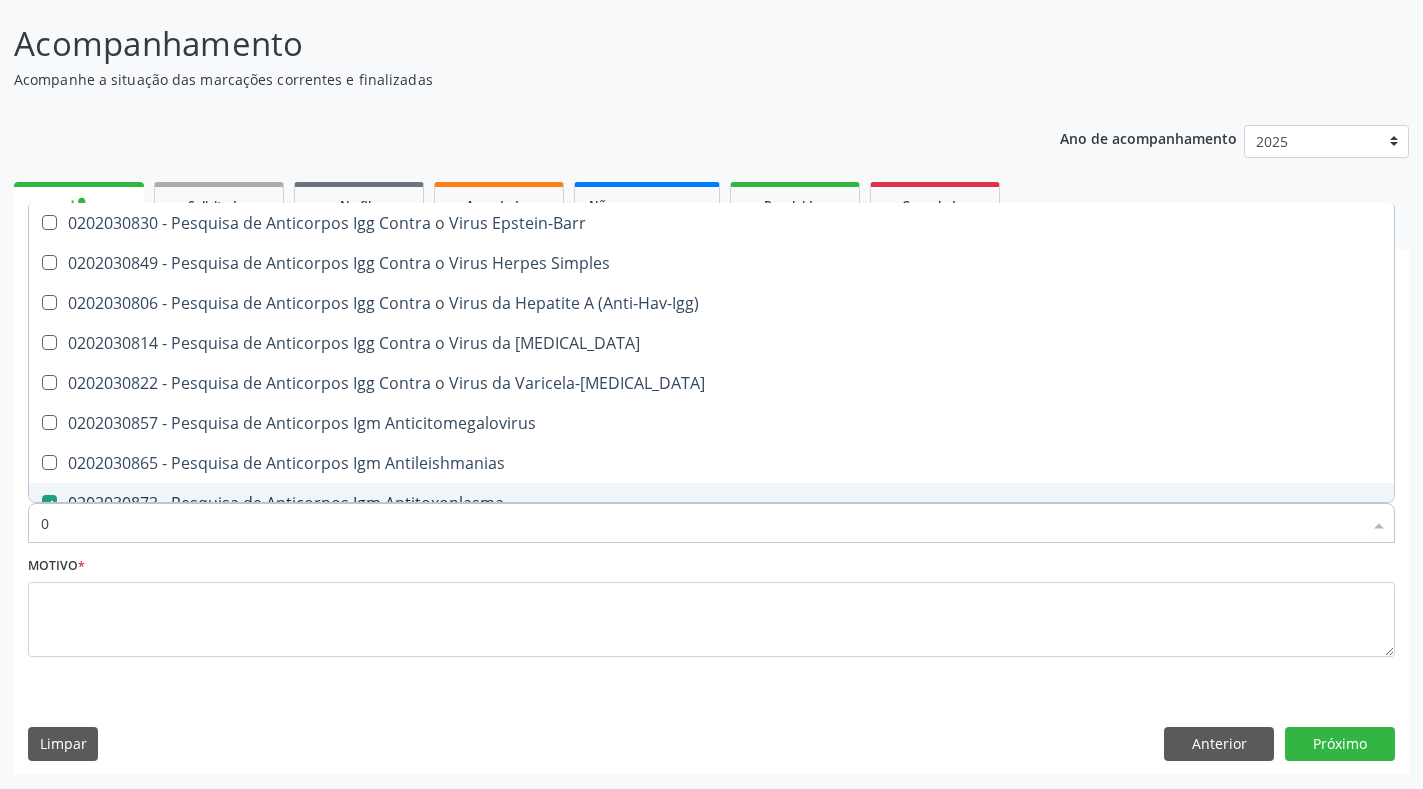 type on "02" 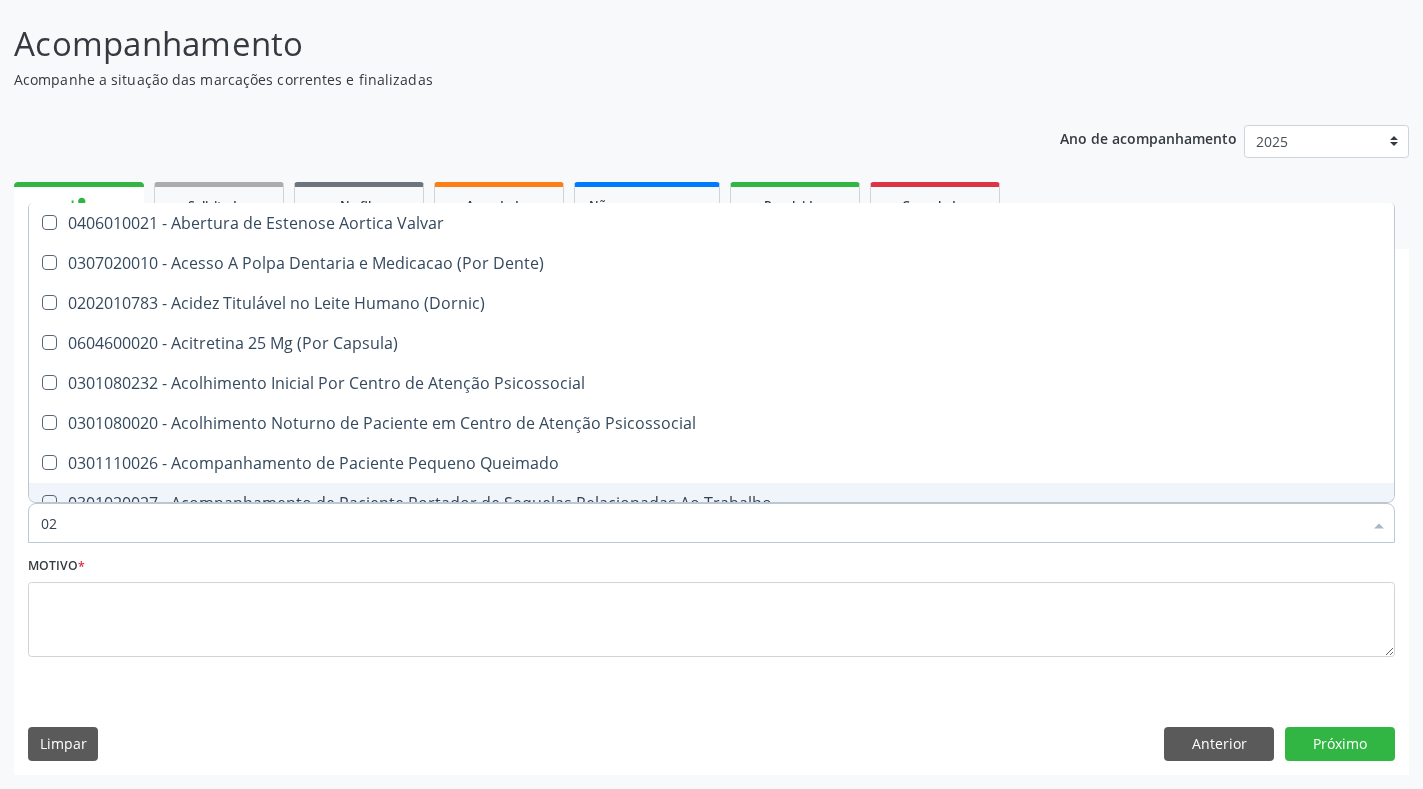 checkbox on "false" 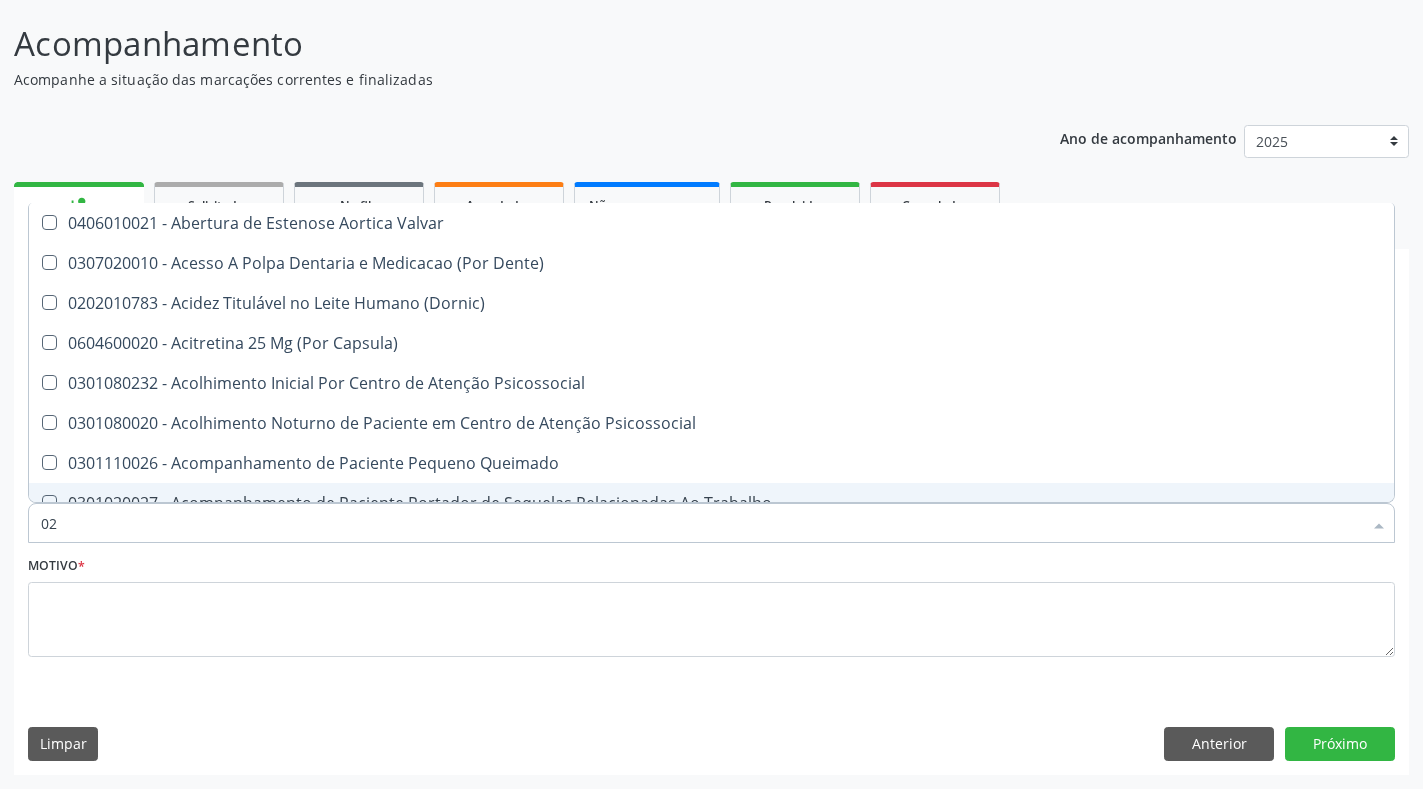 type on "020" 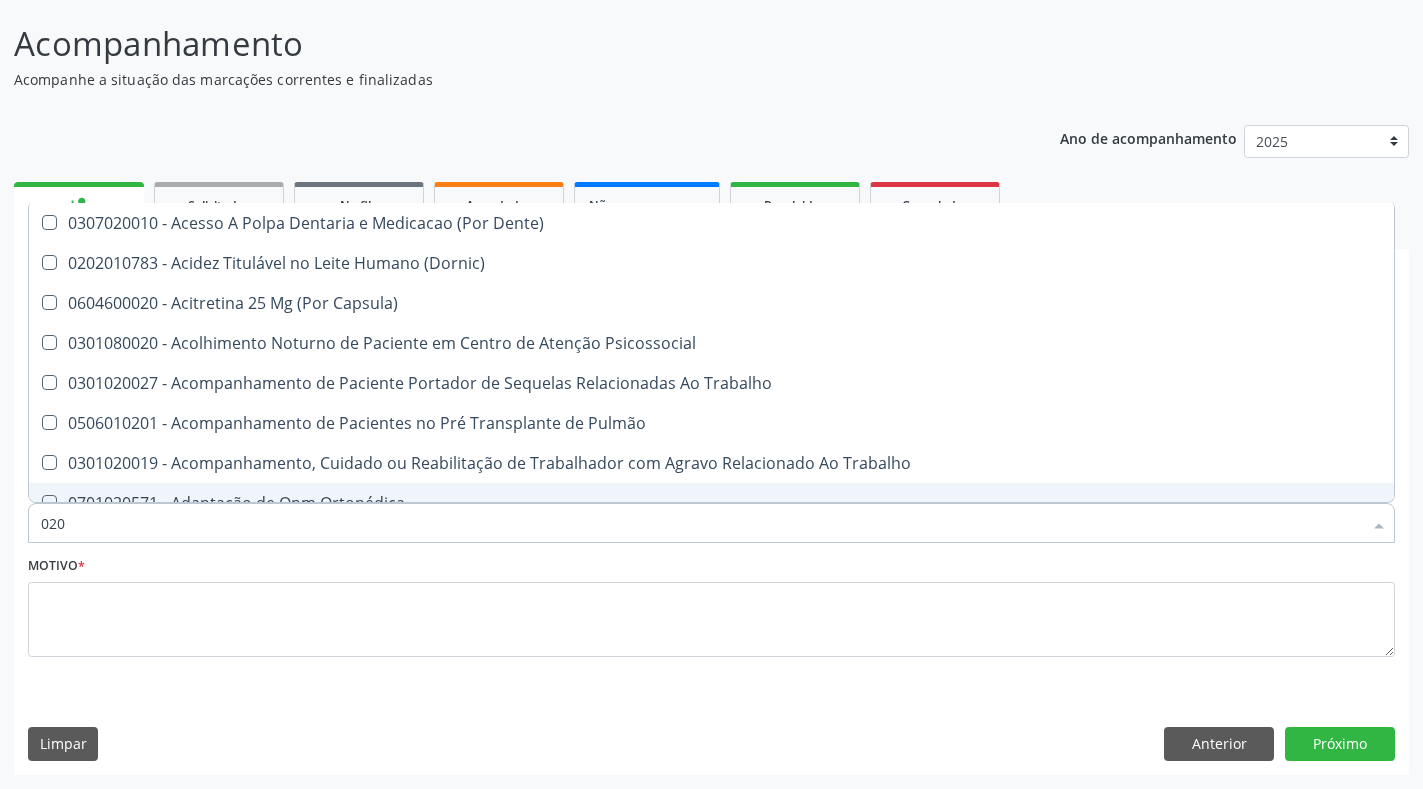 checkbox on "true" 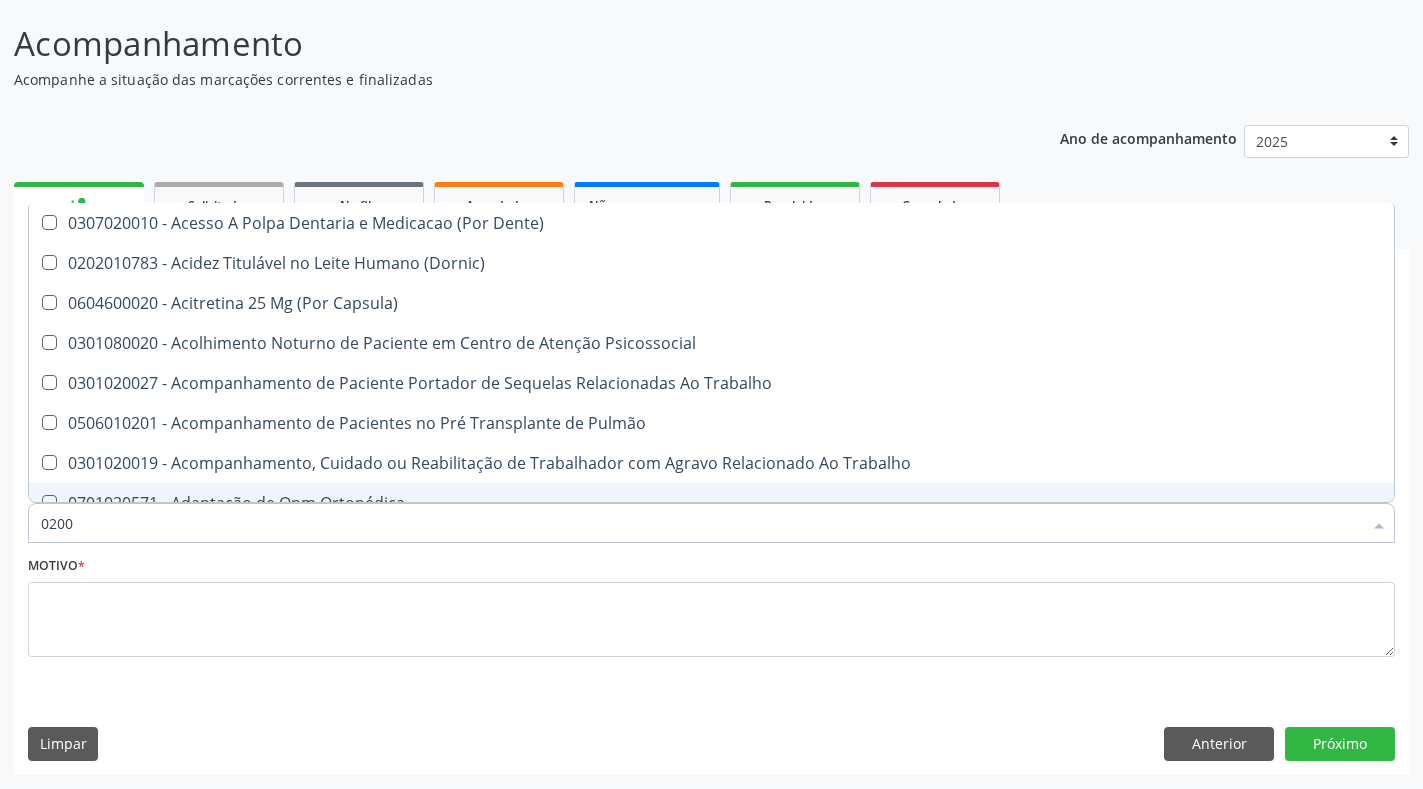 checkbox on "false" 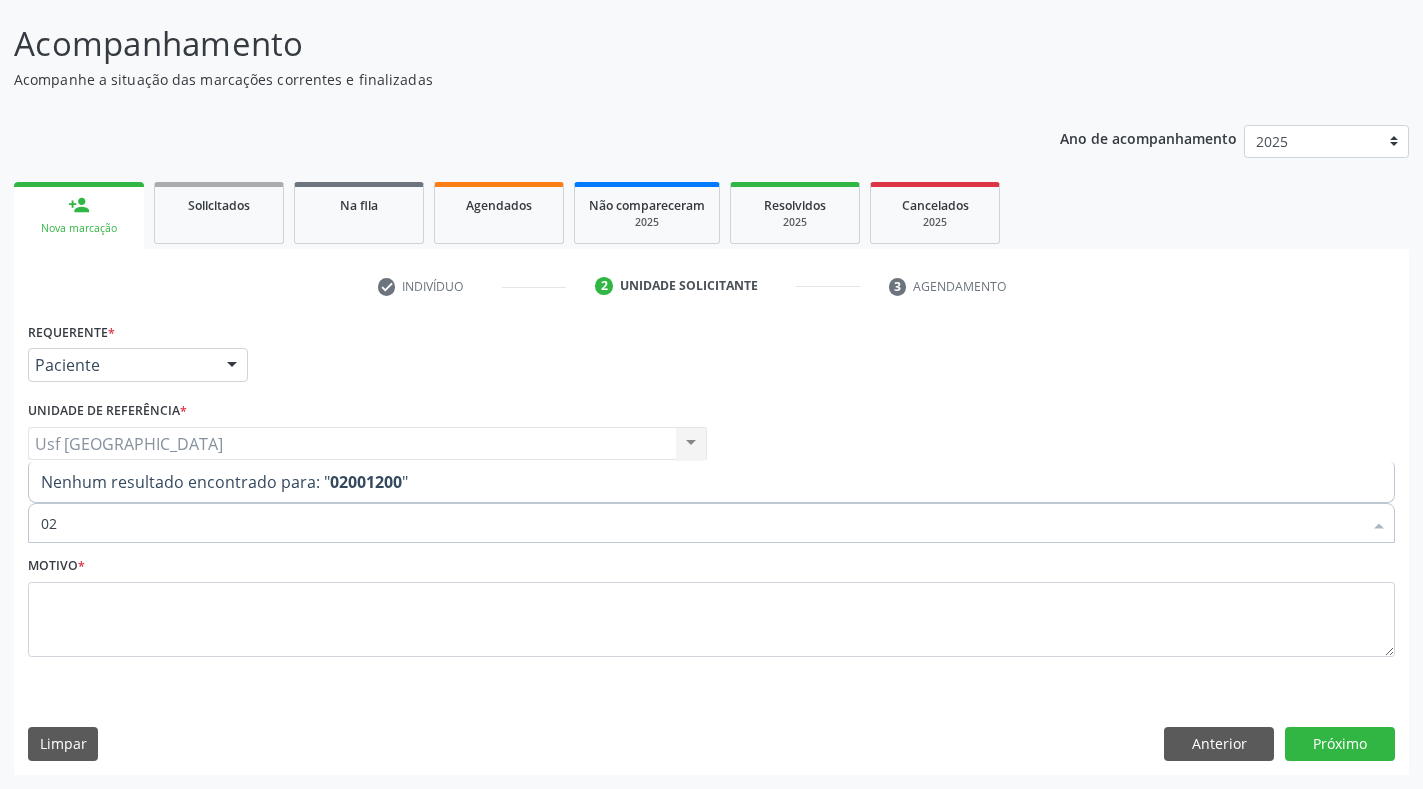 type on "0" 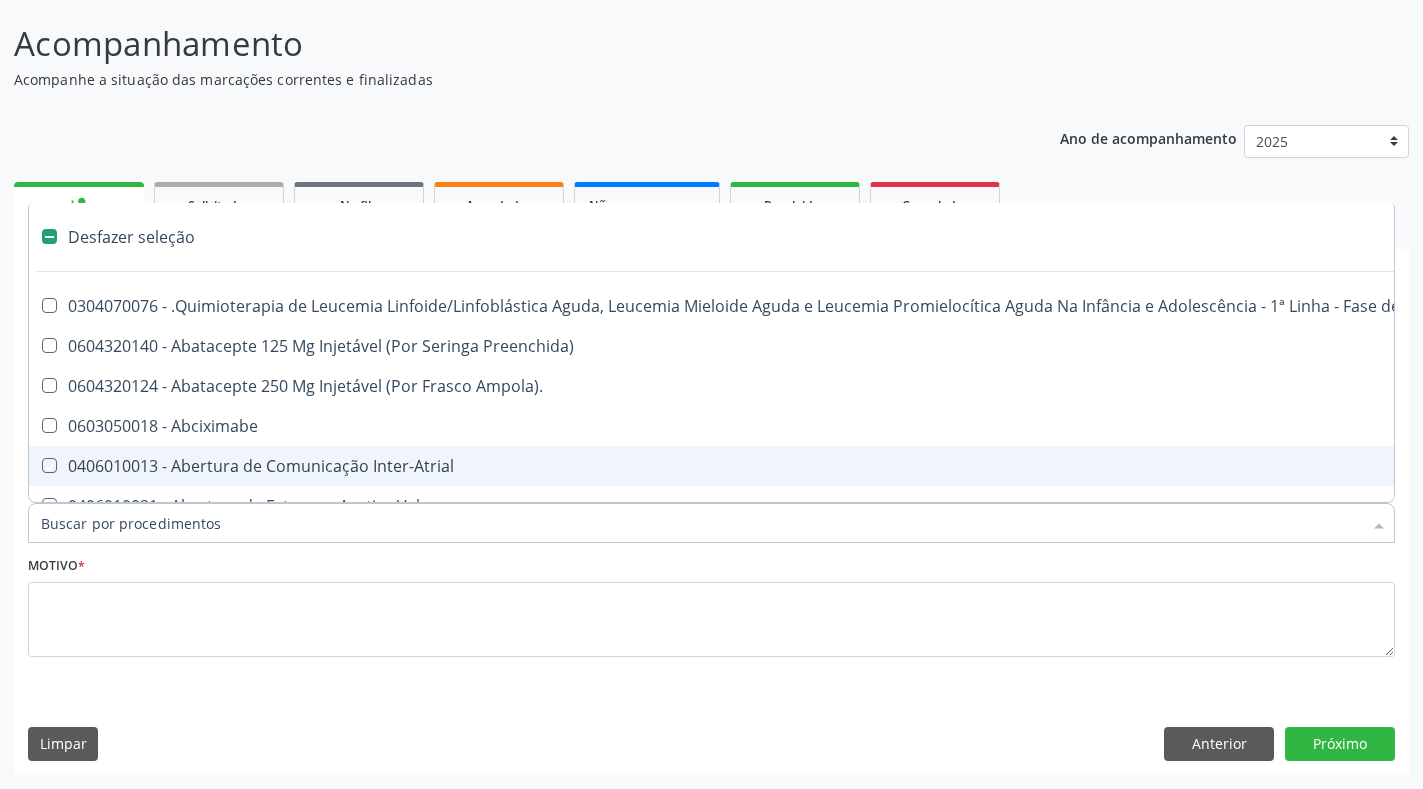 click on "Motivo
*" at bounding box center (711, 604) 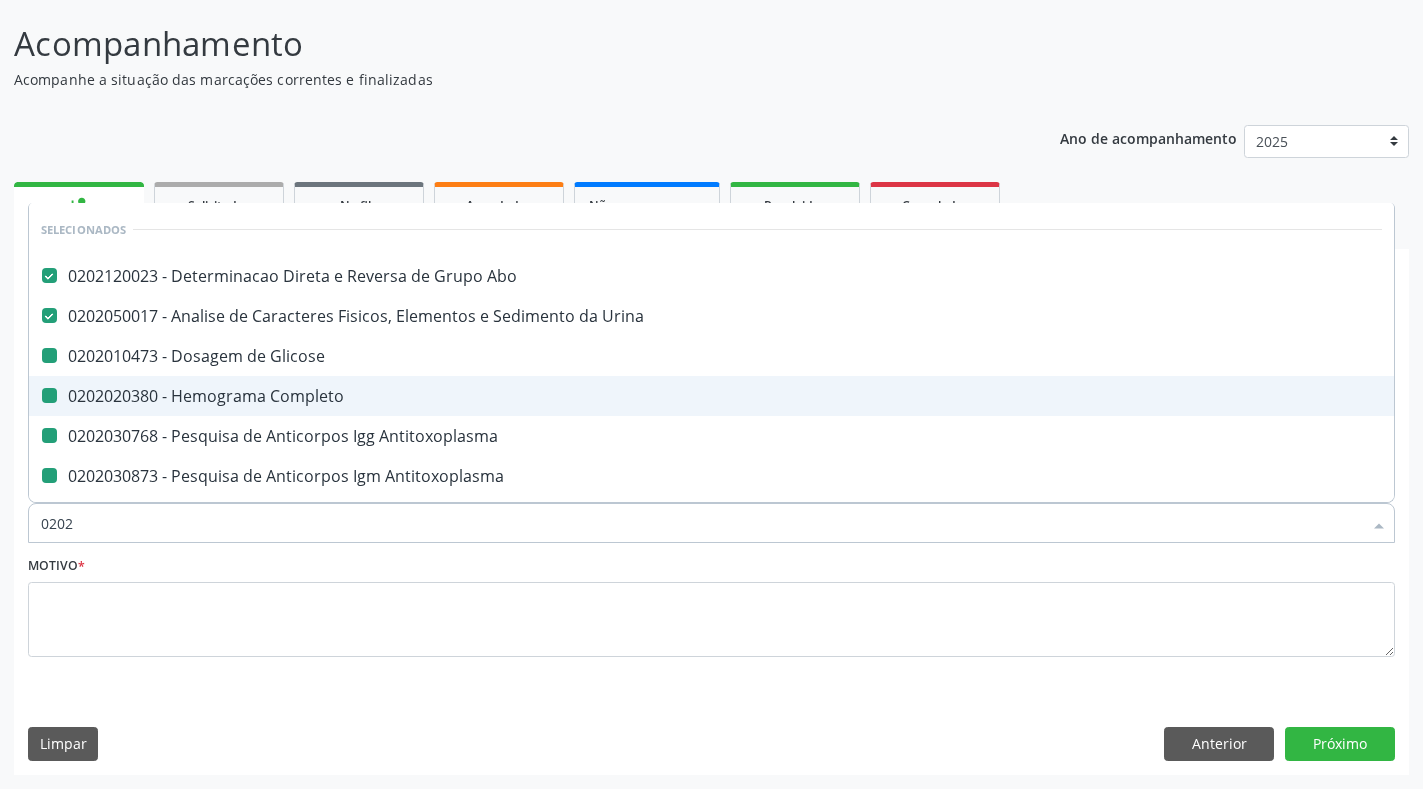 type on "02021" 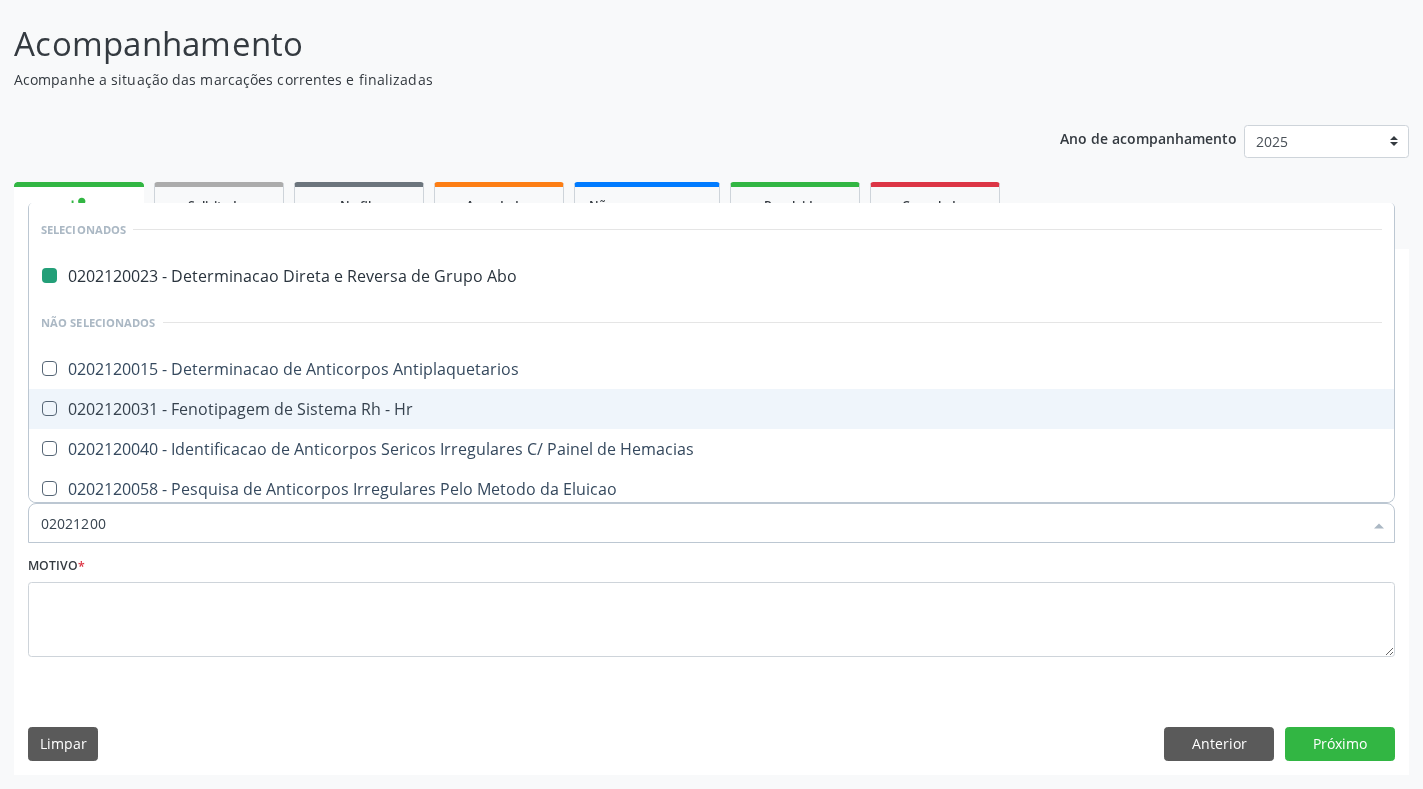 type on "020212008" 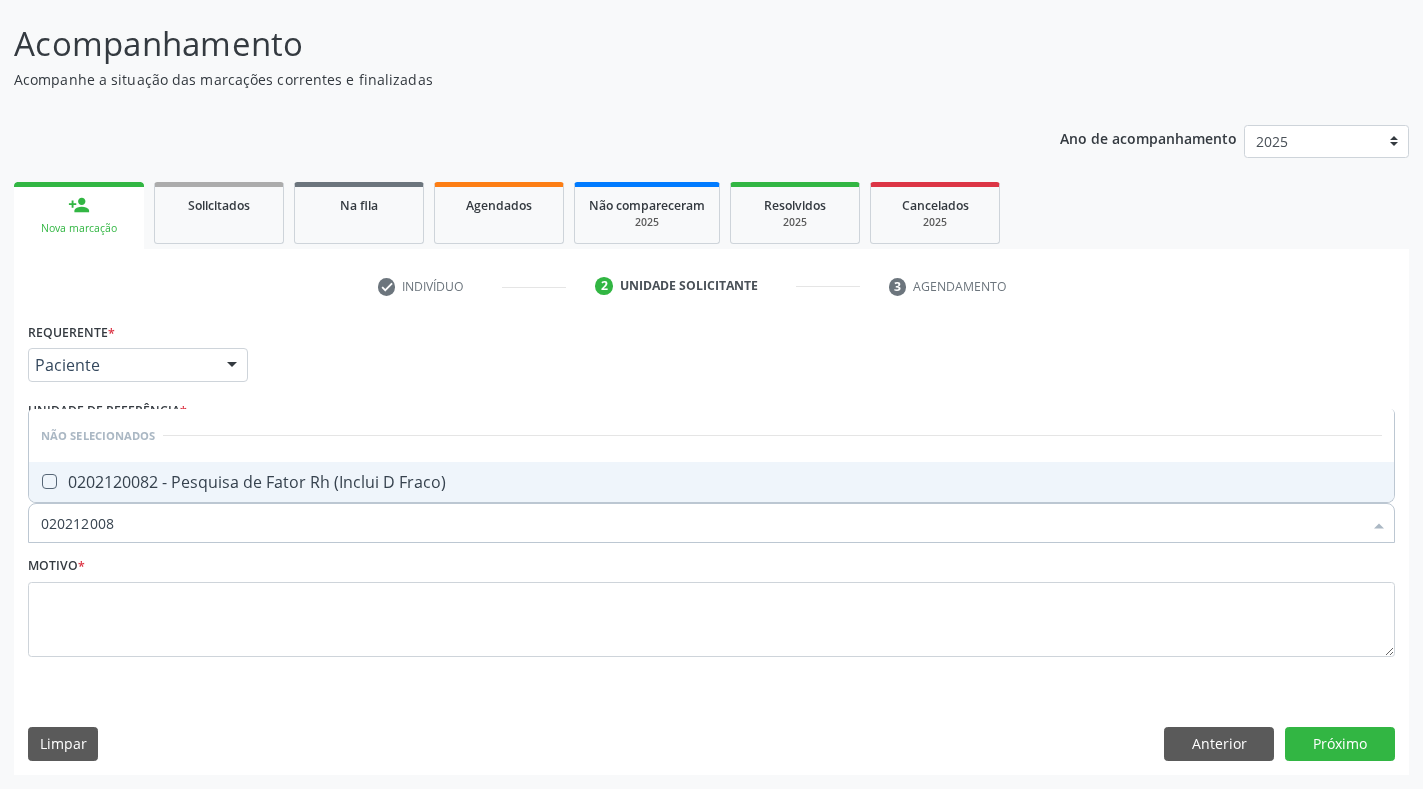 click on "Não selecionados" at bounding box center (711, 435) 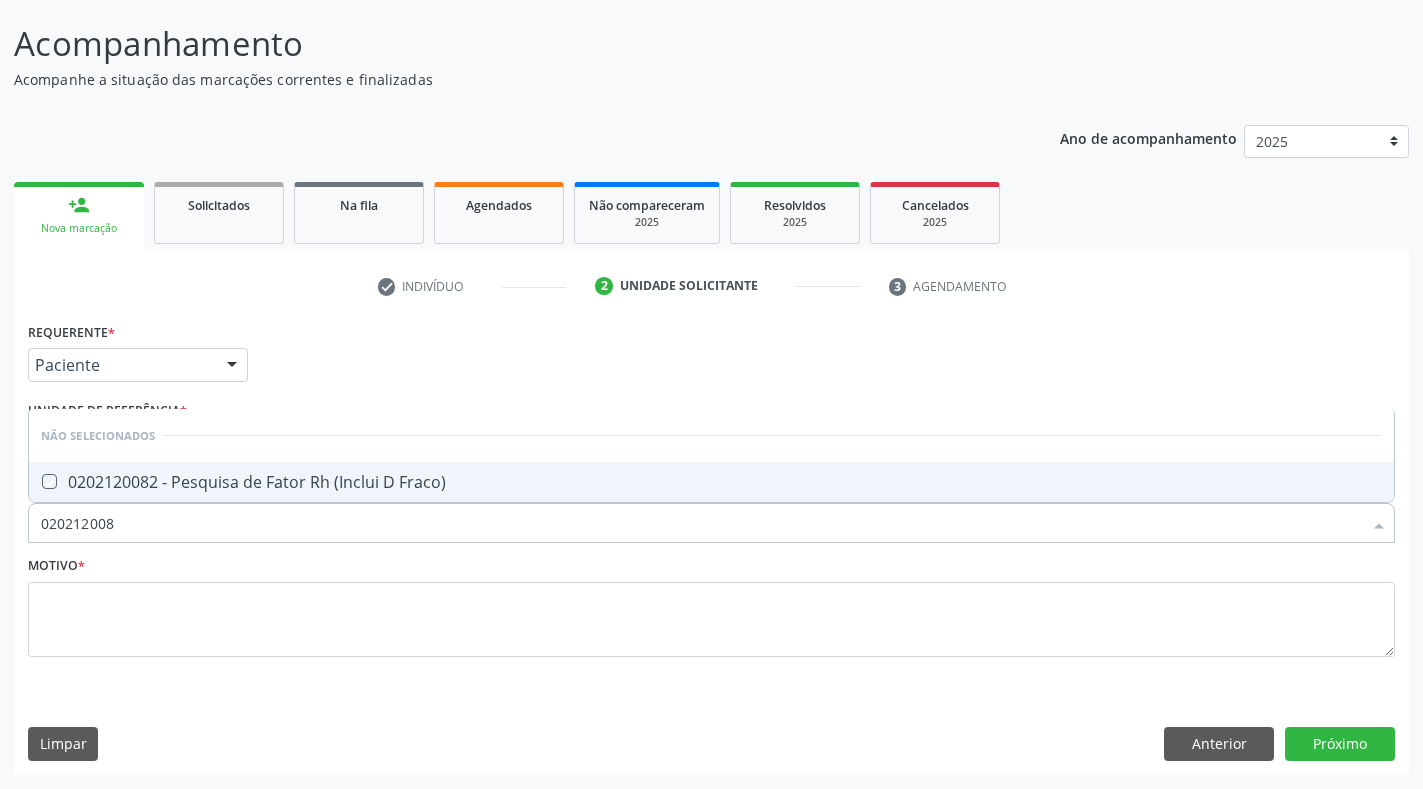 checkbox on "true" 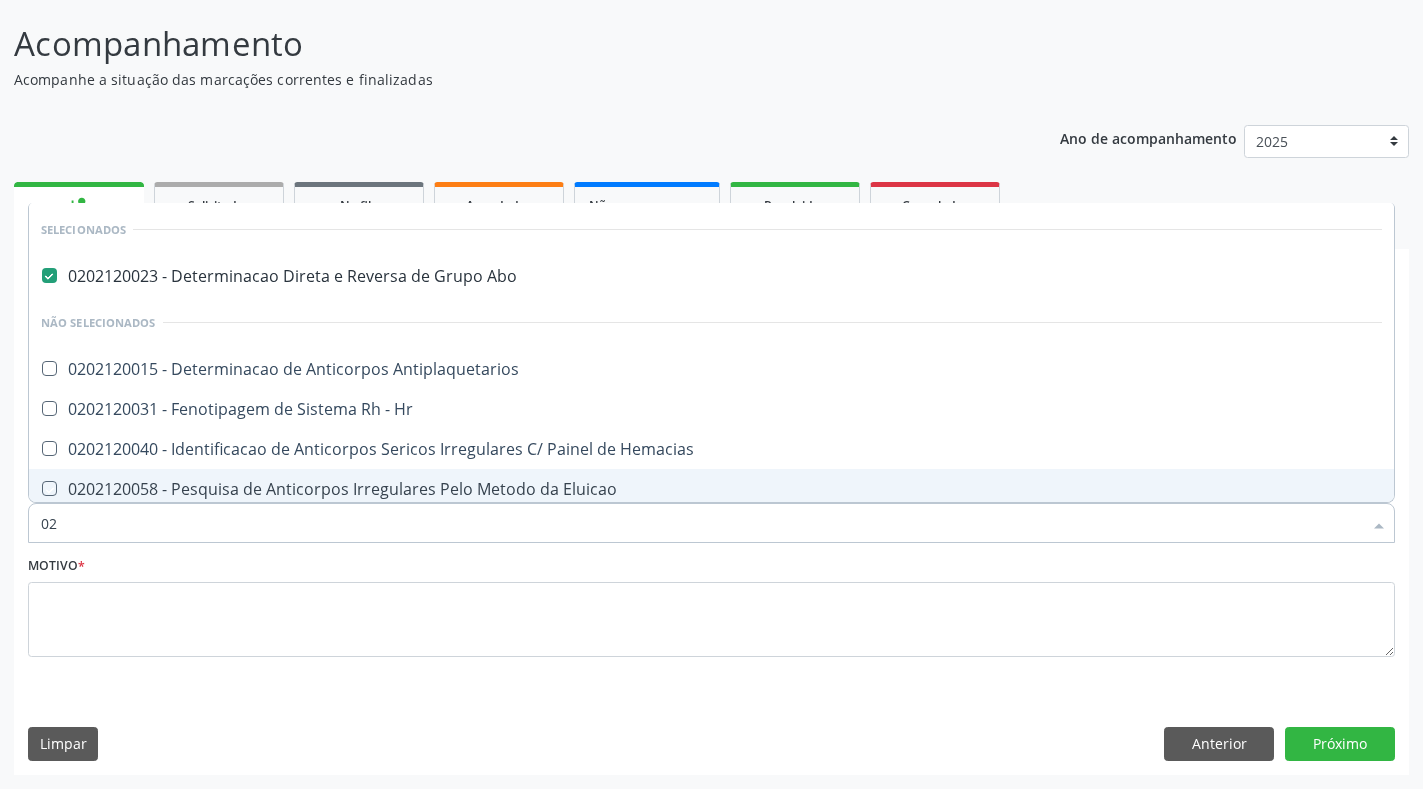 type on "0" 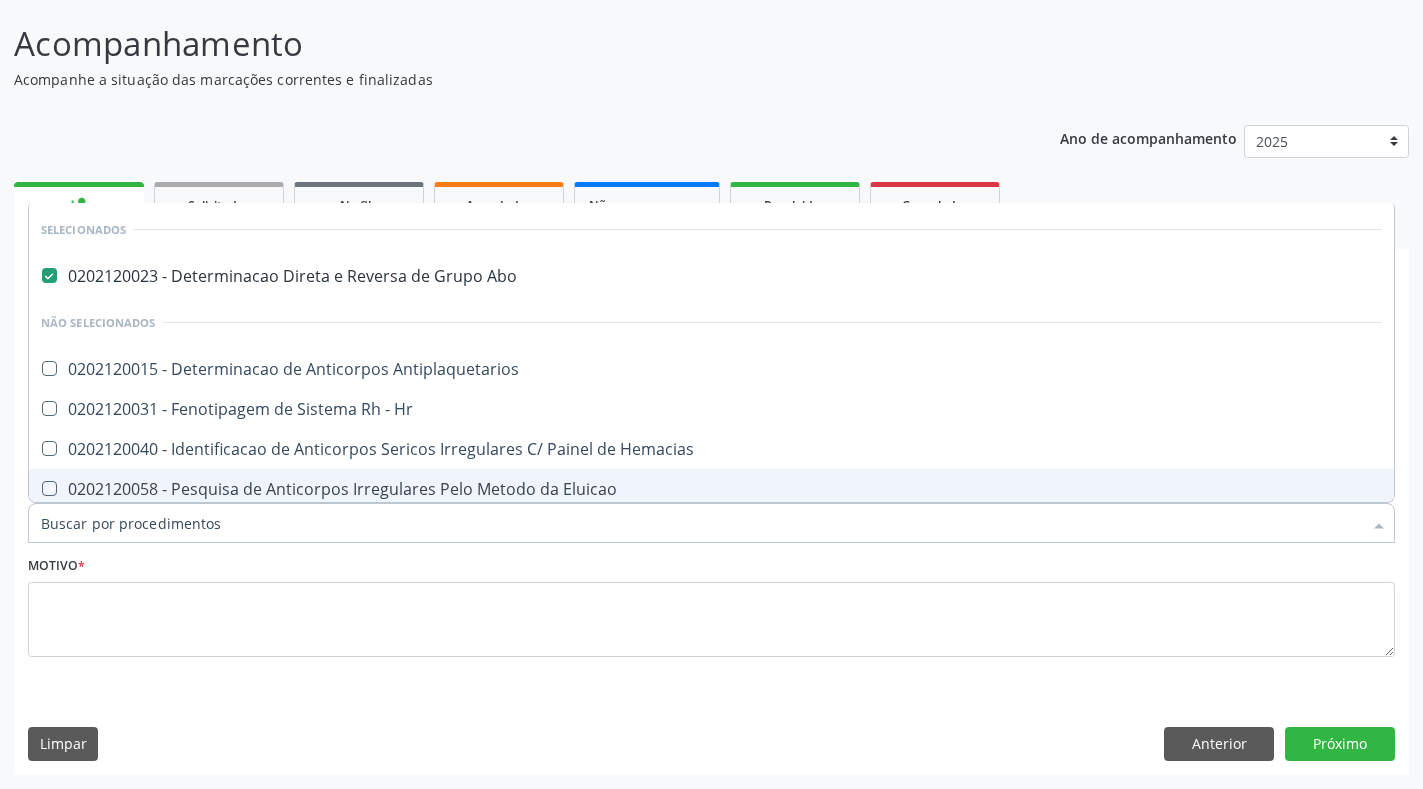 type on "0" 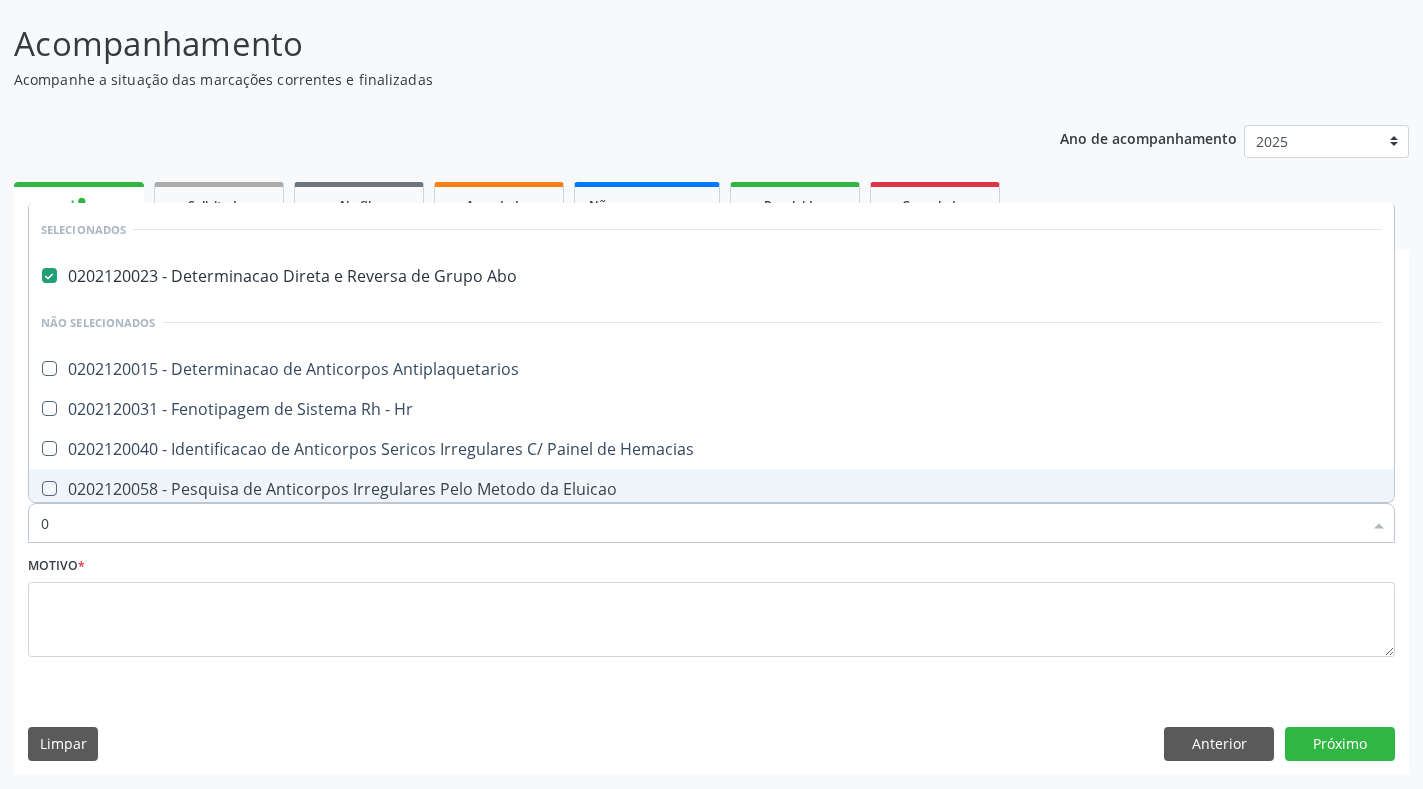 checkbox on "true" 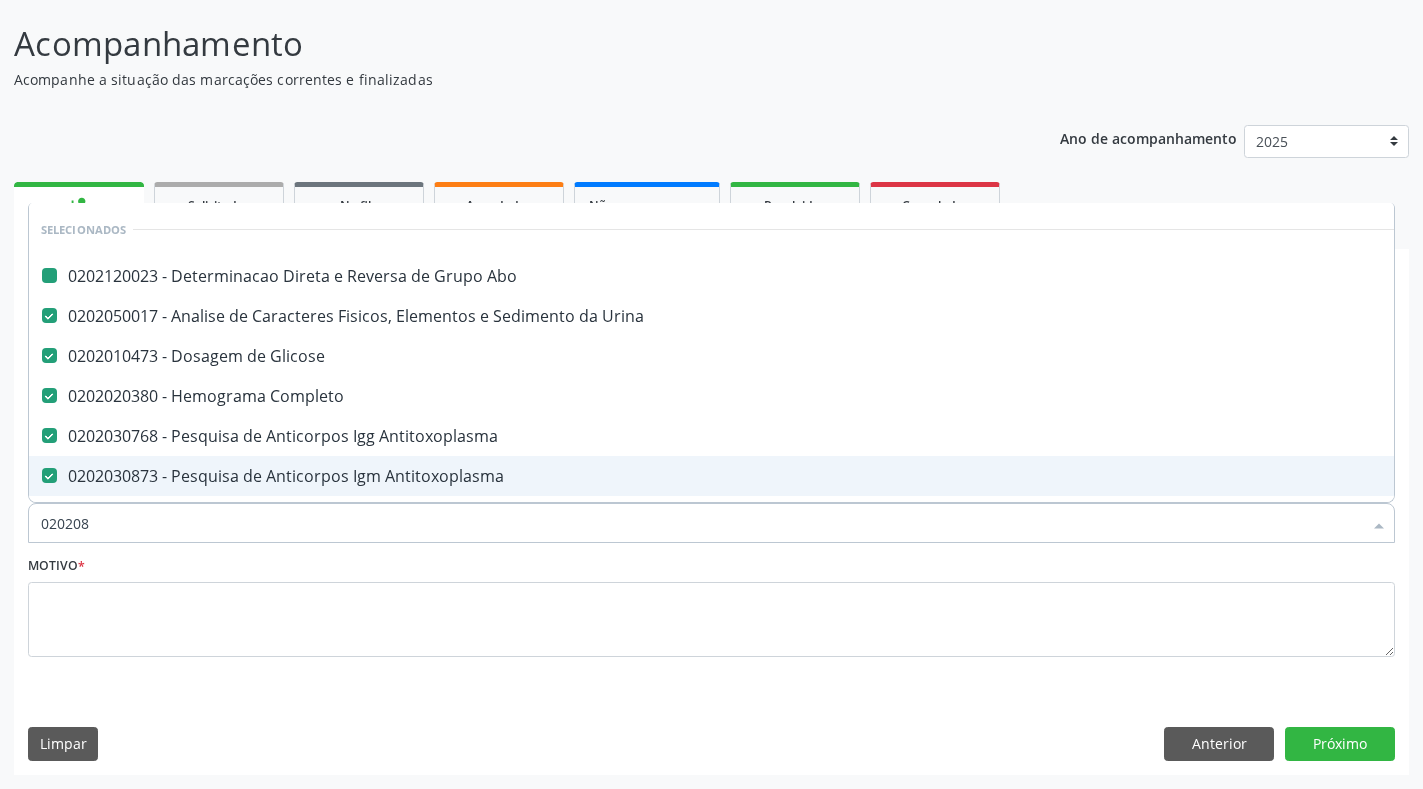 type on "0202080" 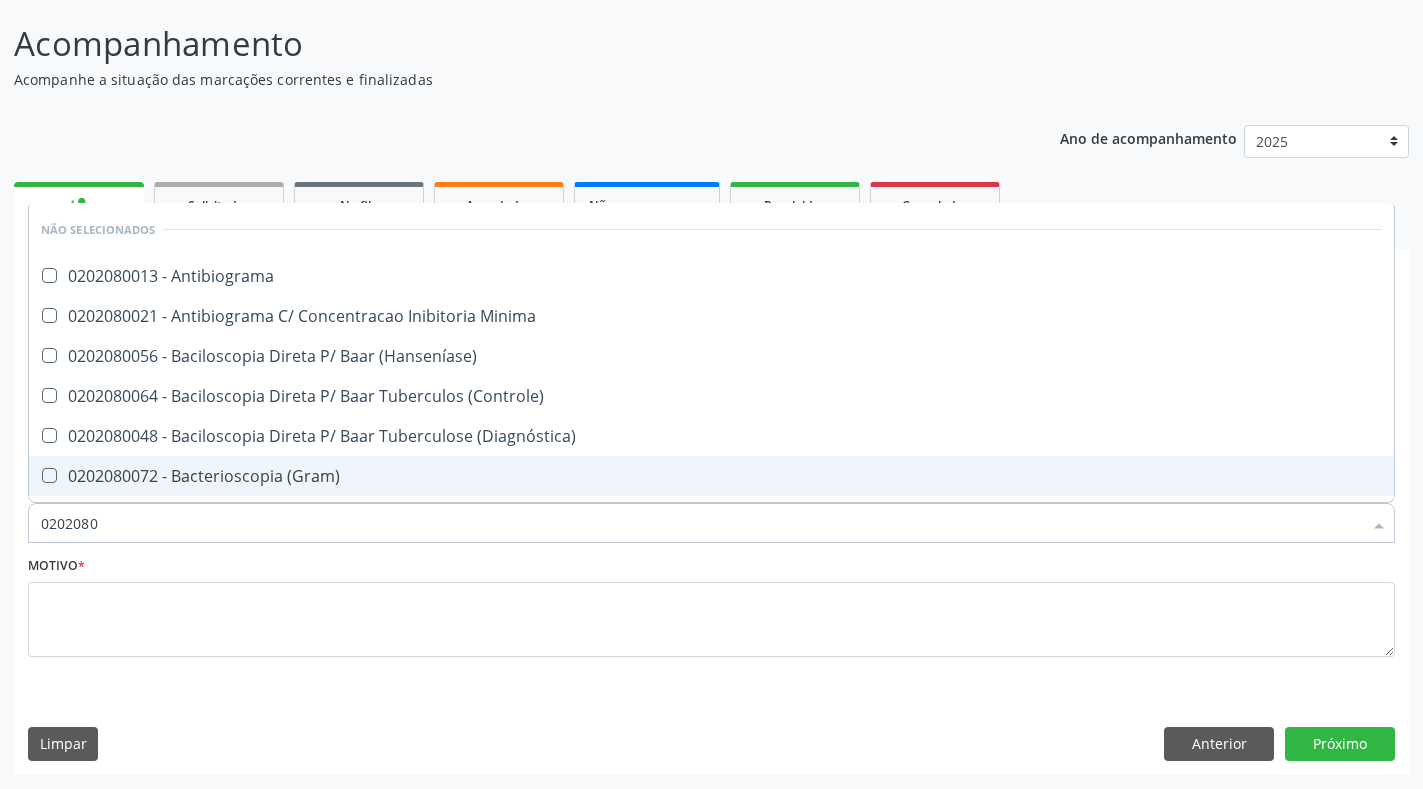 checkbox on "false" 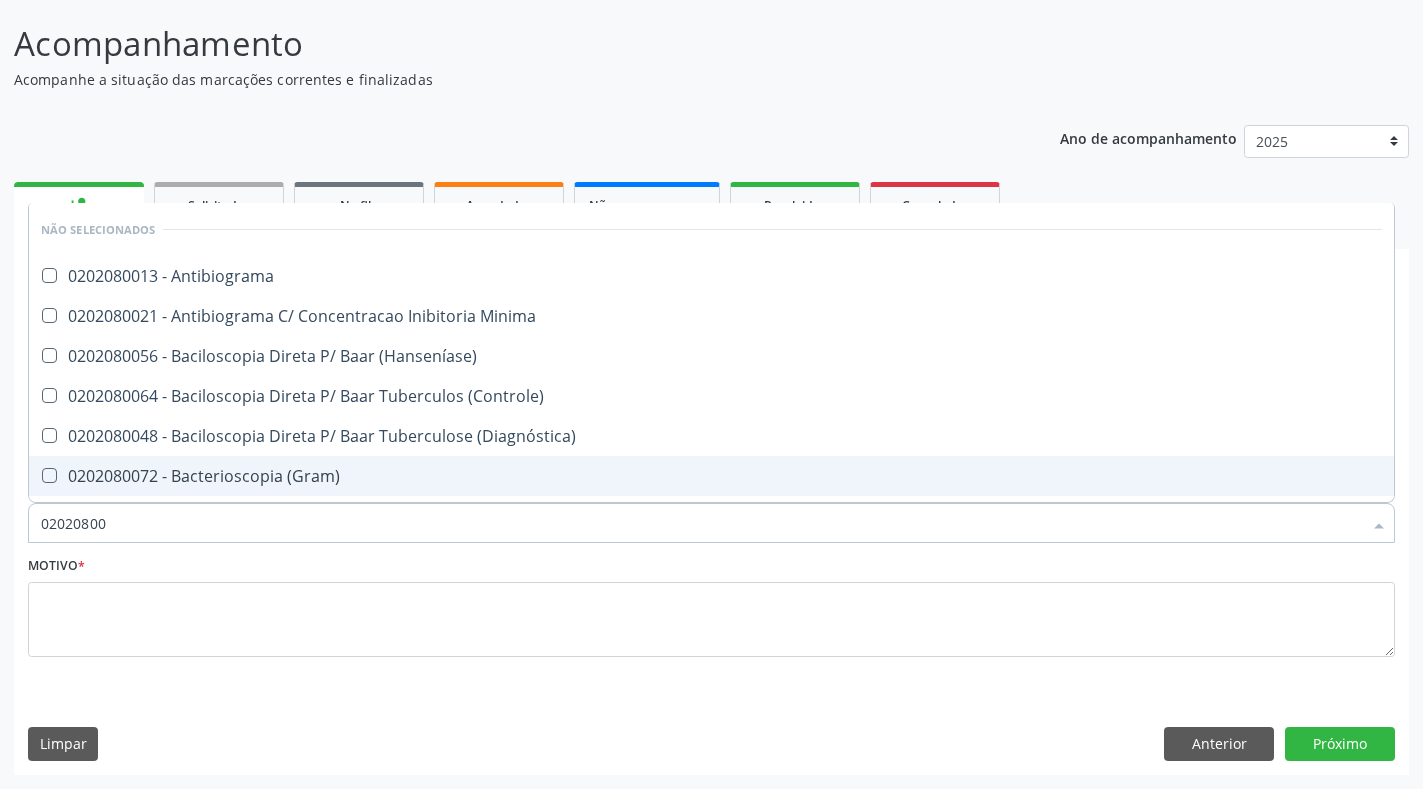 scroll, scrollTop: 20, scrollLeft: 0, axis: vertical 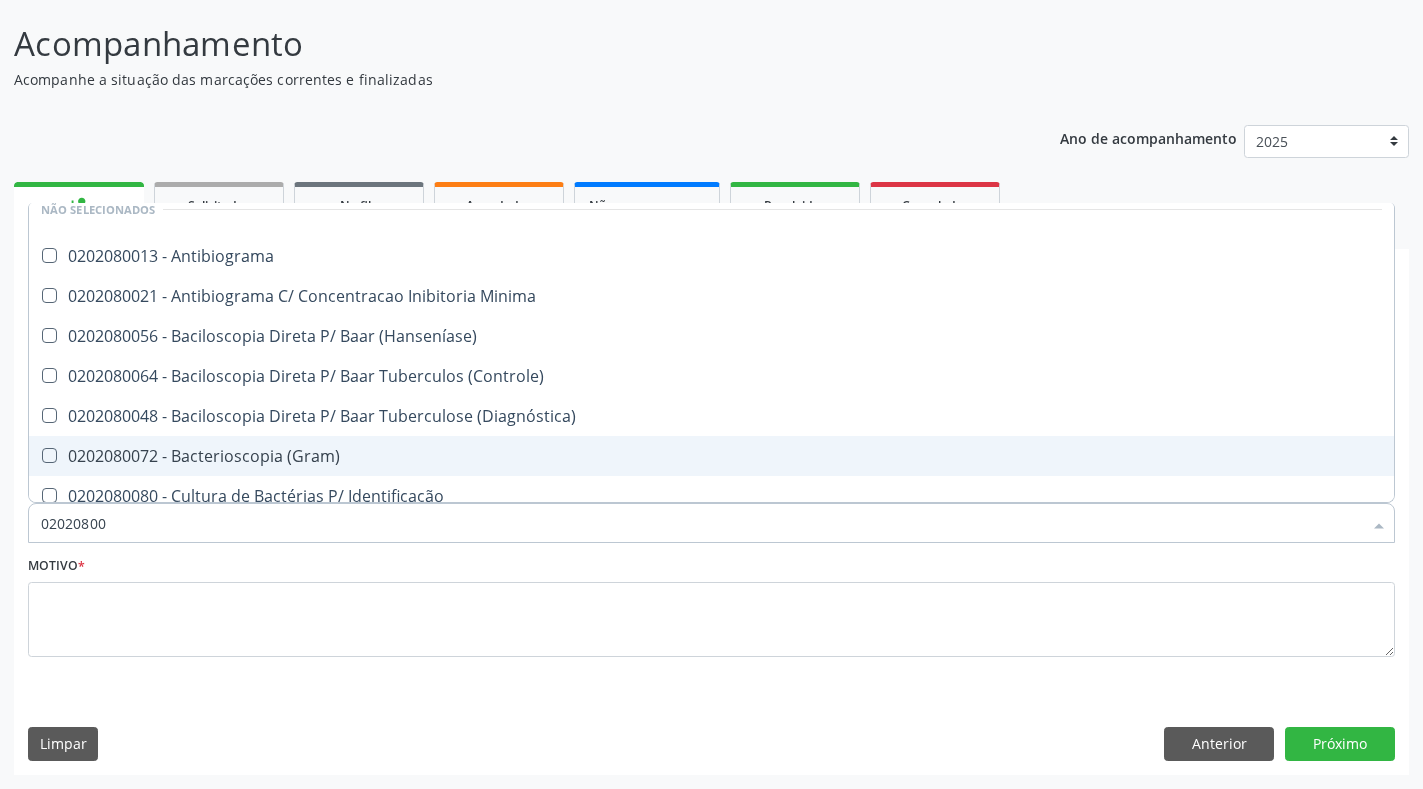 type on "020208008" 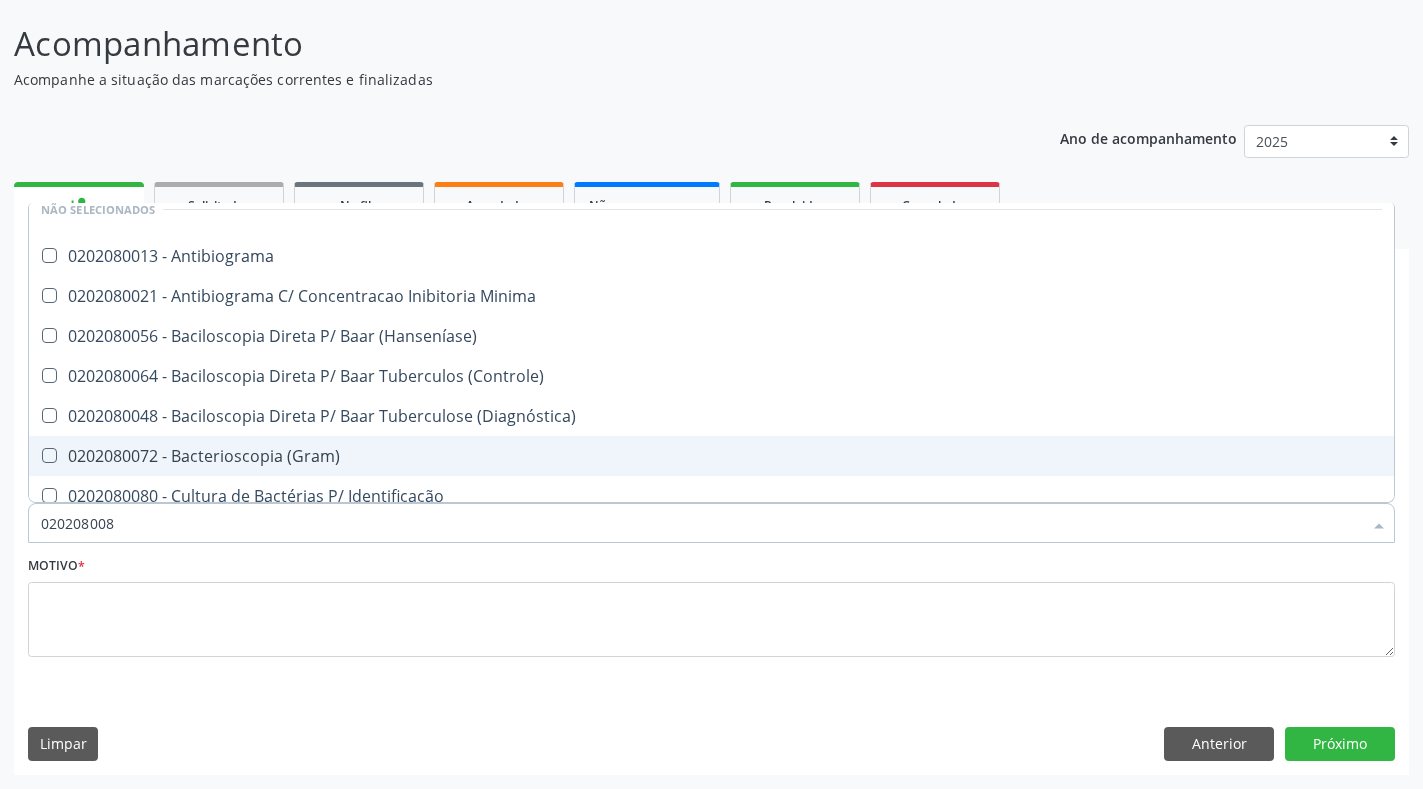 scroll, scrollTop: 0, scrollLeft: 0, axis: both 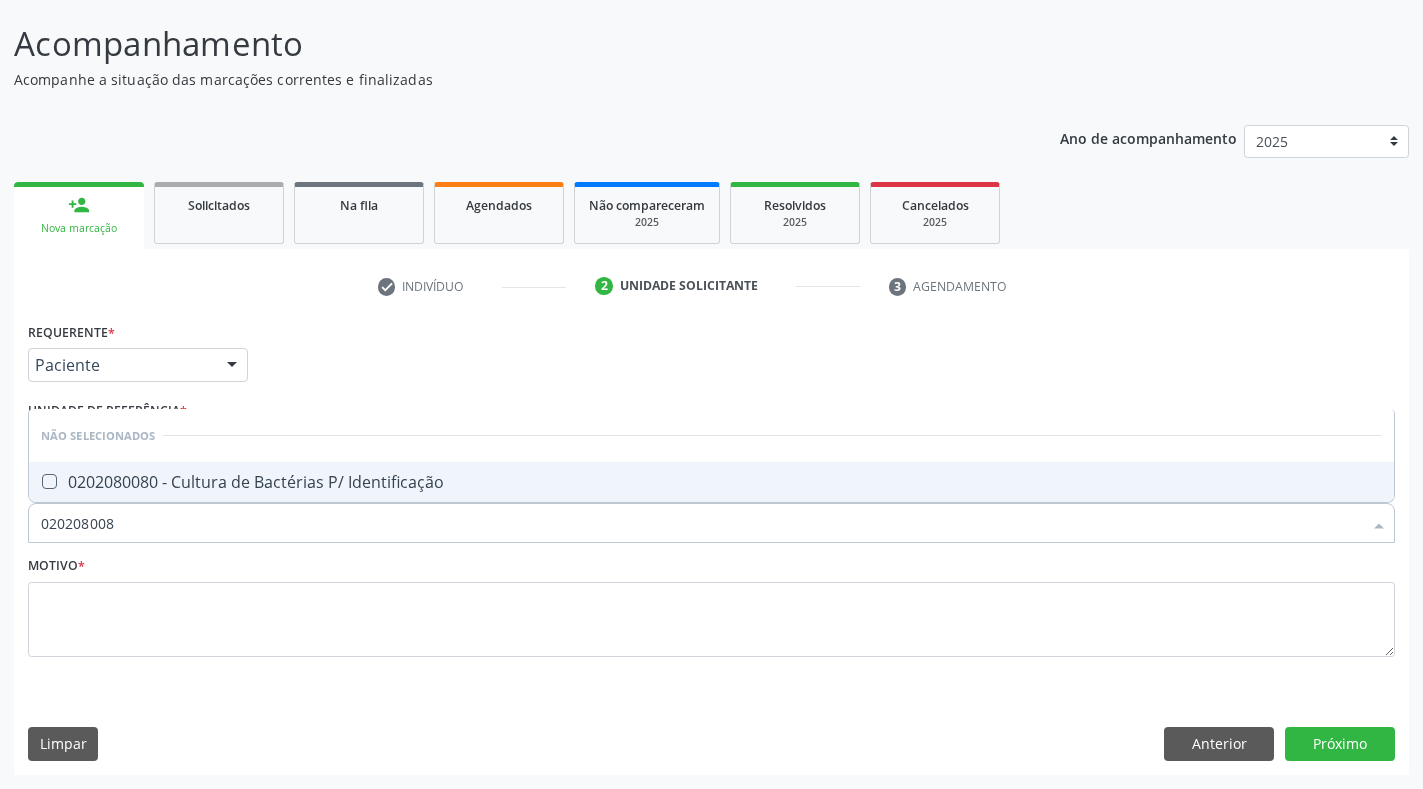 click on "0202080080 - Cultura de Bactérias P/ Identificação" at bounding box center [711, 482] 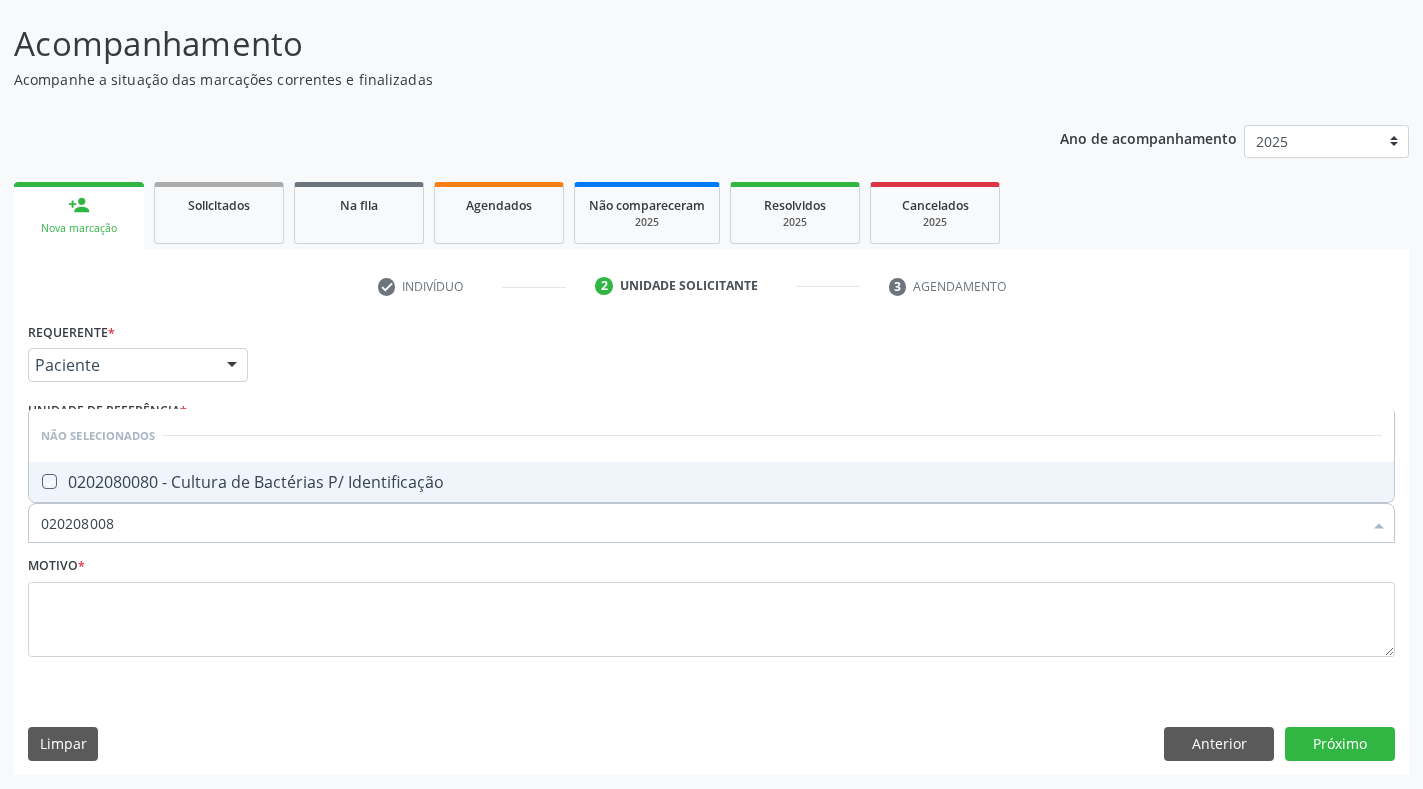 checkbox on "true" 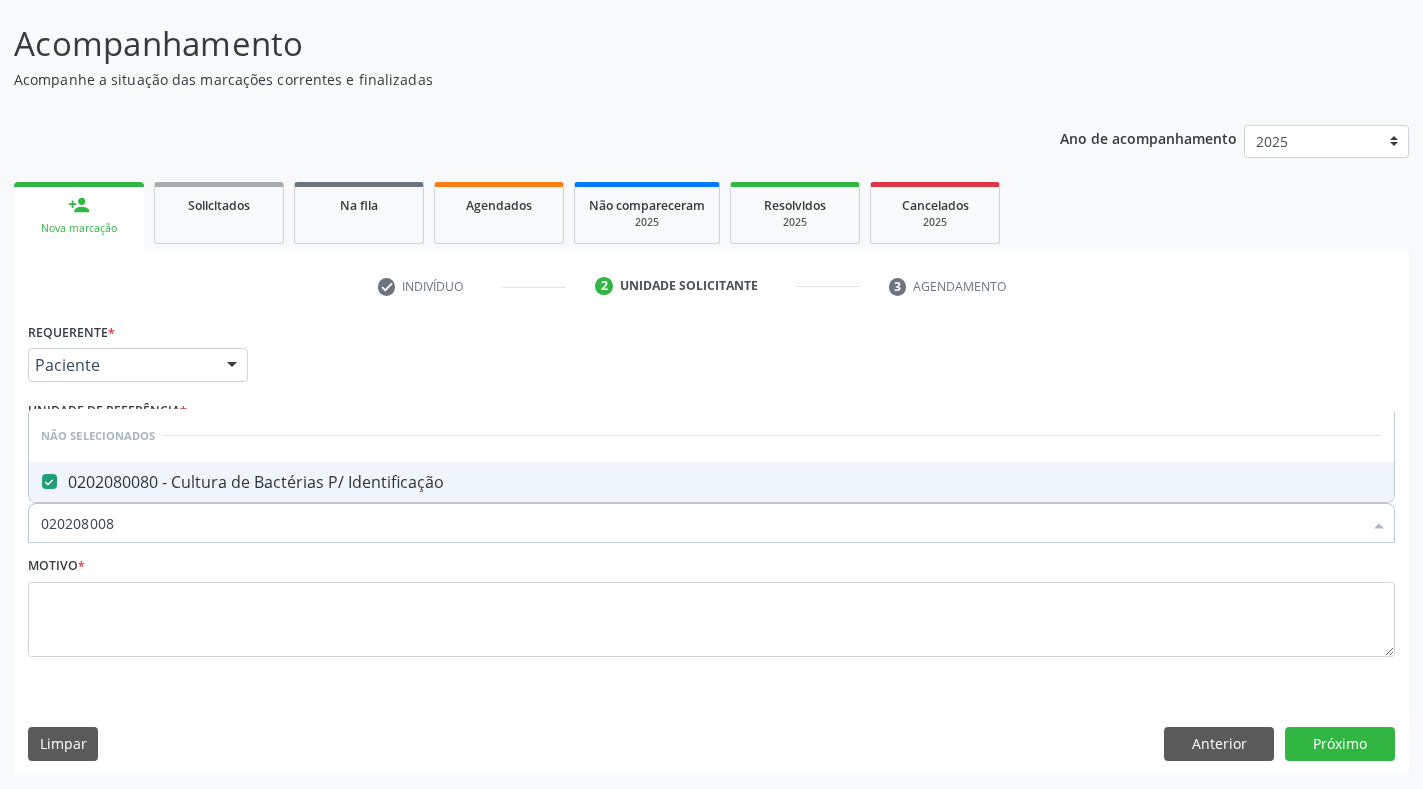 type on "02020800" 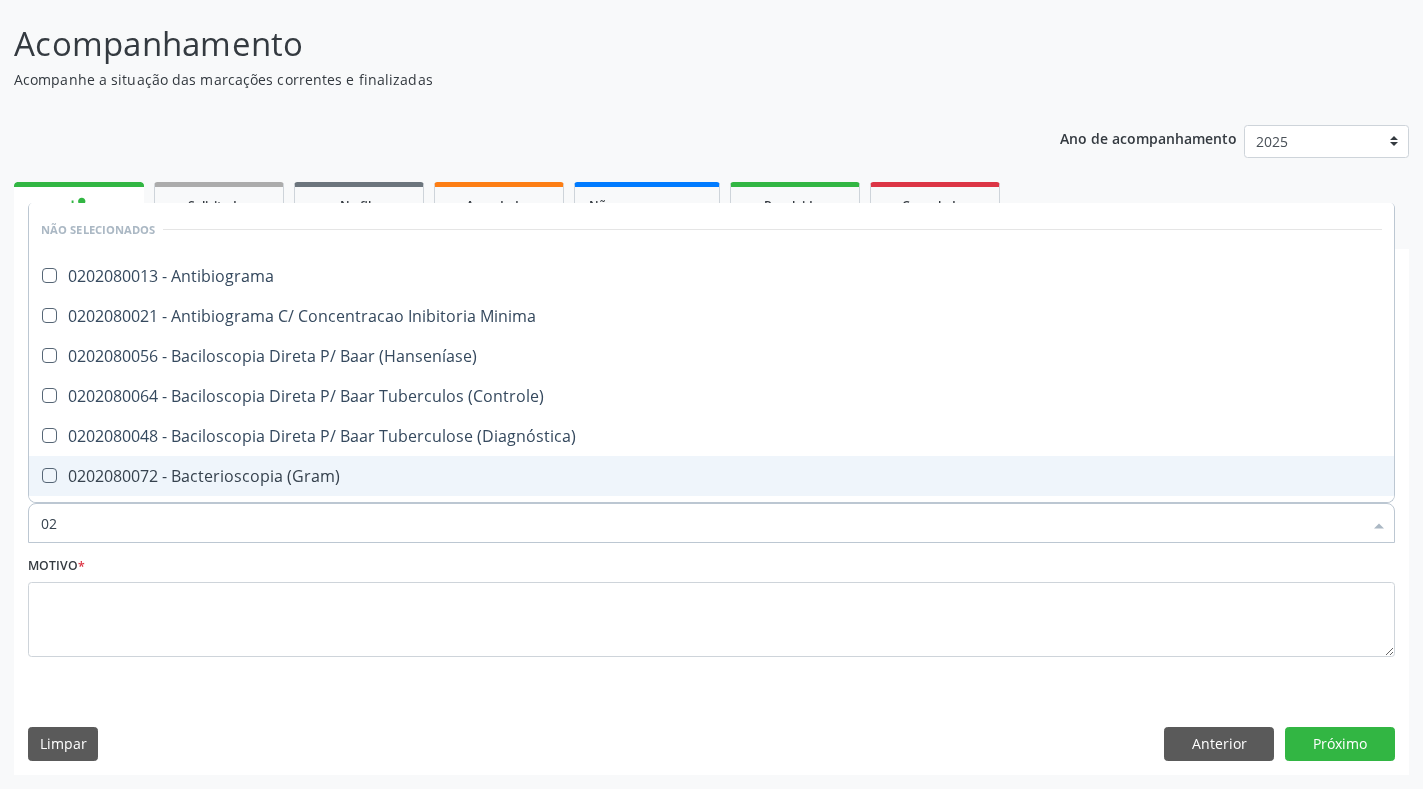 type on "0" 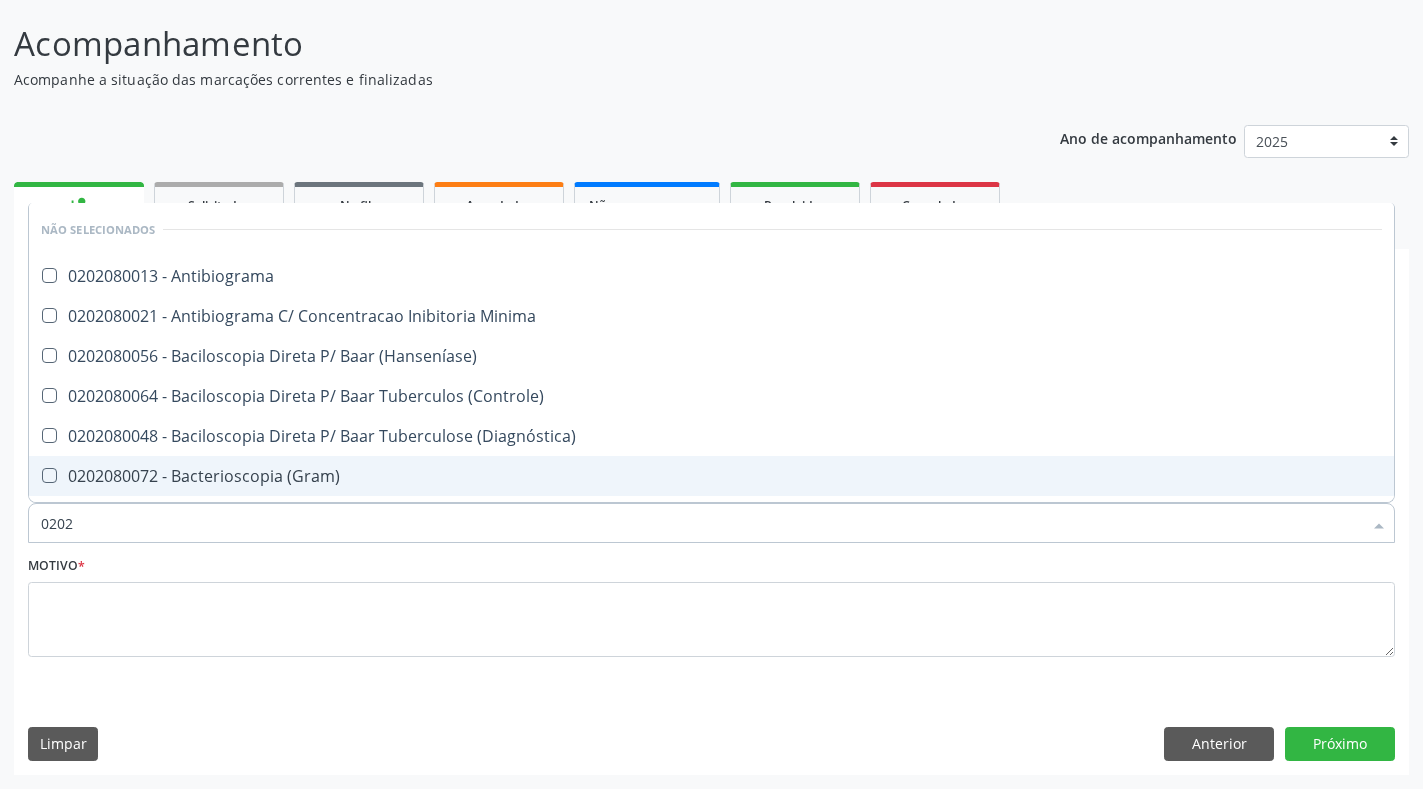 type on "02020" 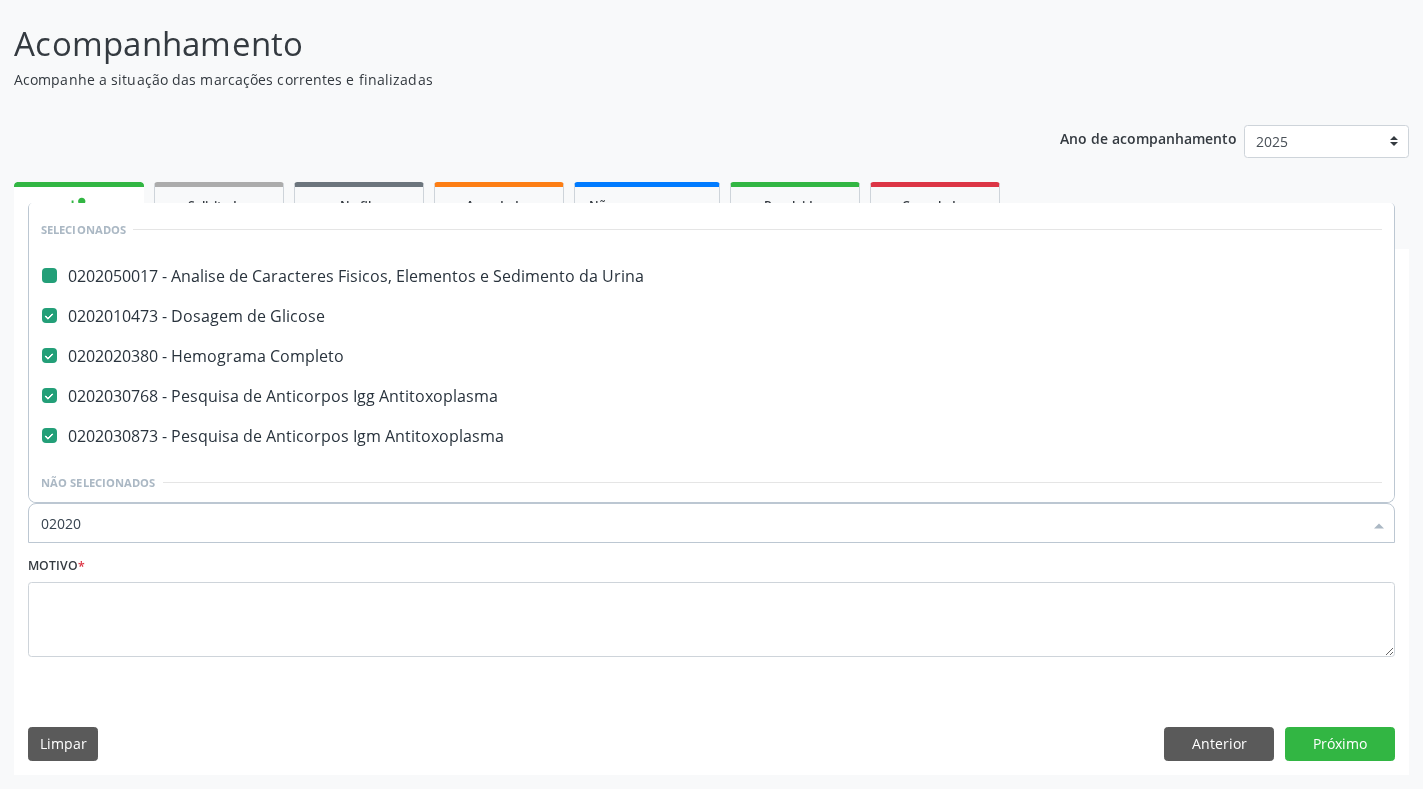checkbox on "true" 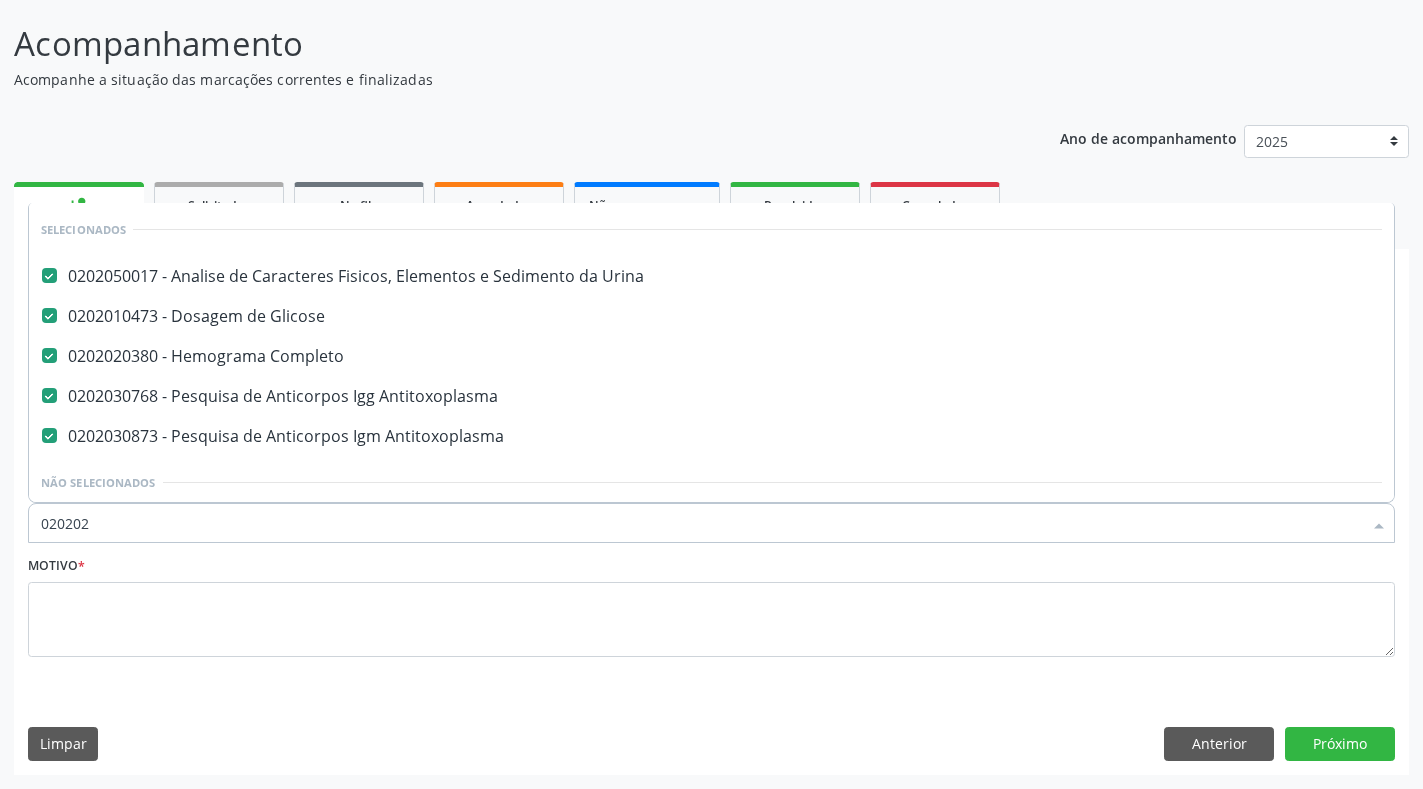 type on "0202020" 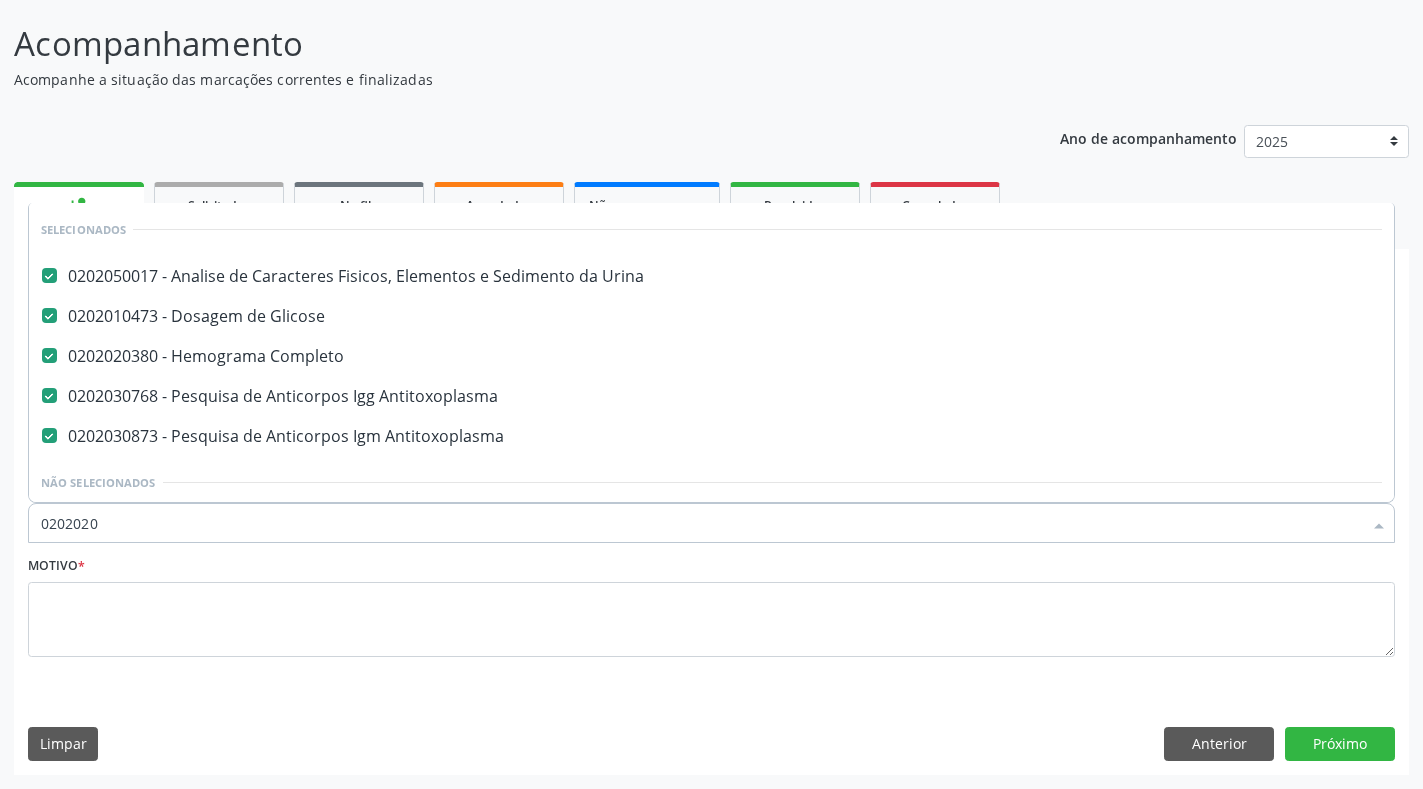 checkbox on "false" 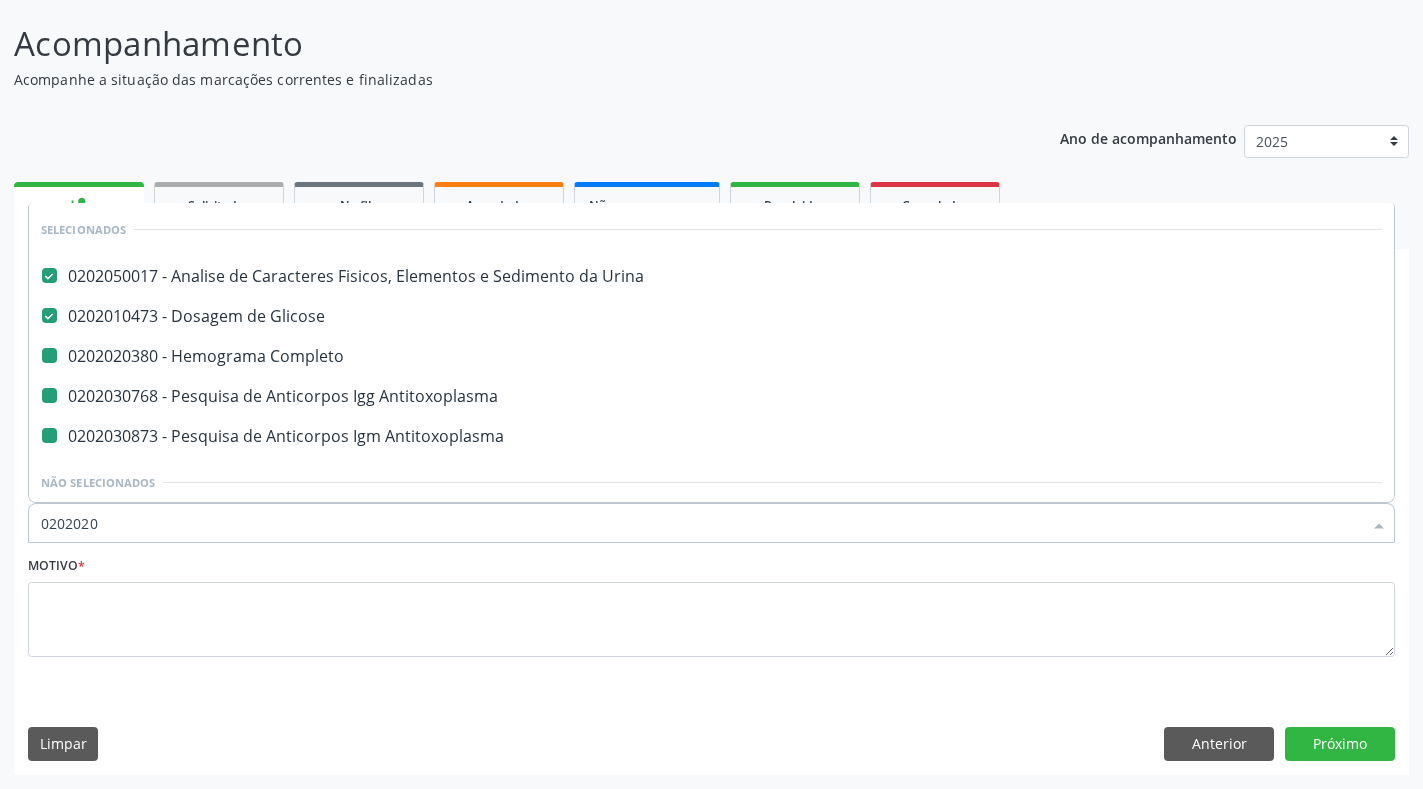 scroll, scrollTop: 60, scrollLeft: 0, axis: vertical 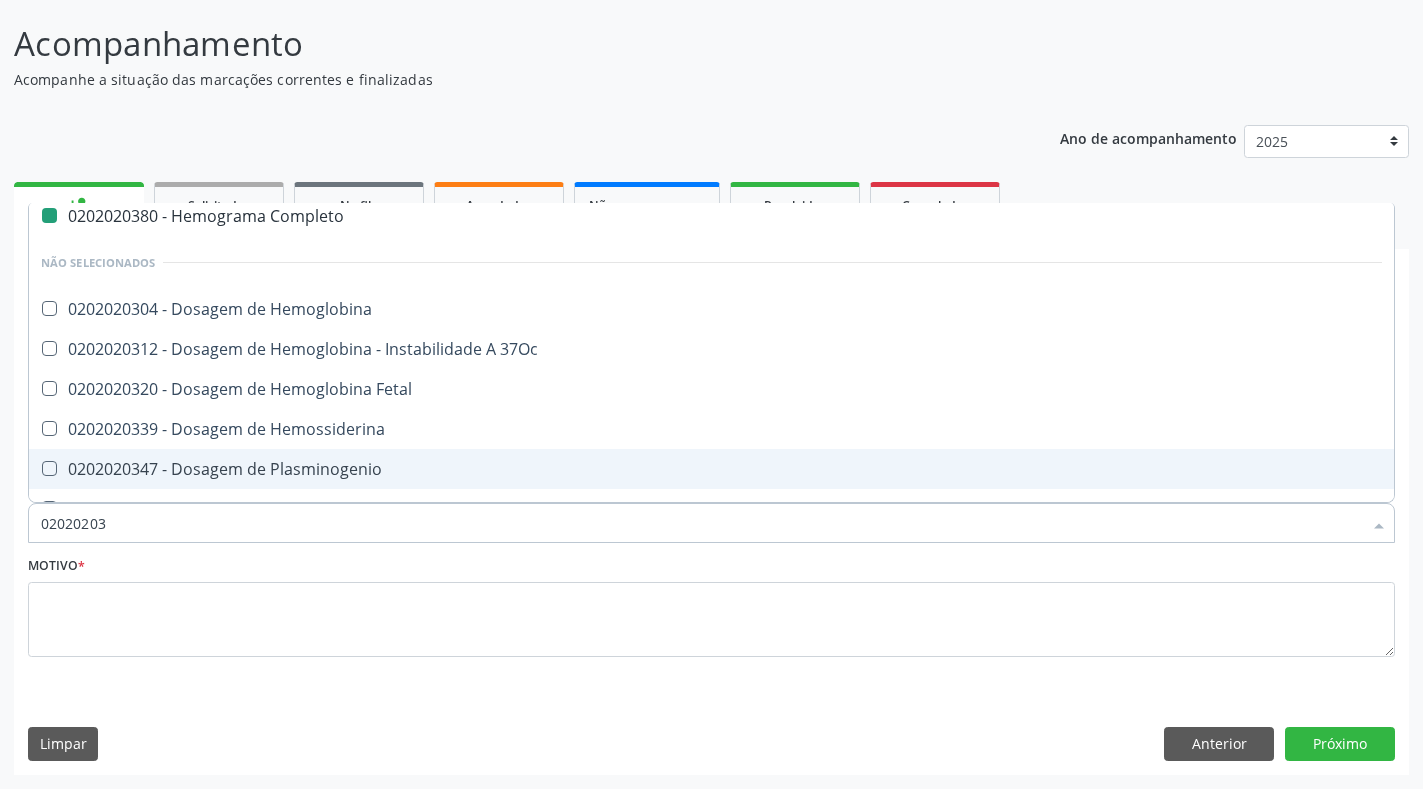 type on "020202035" 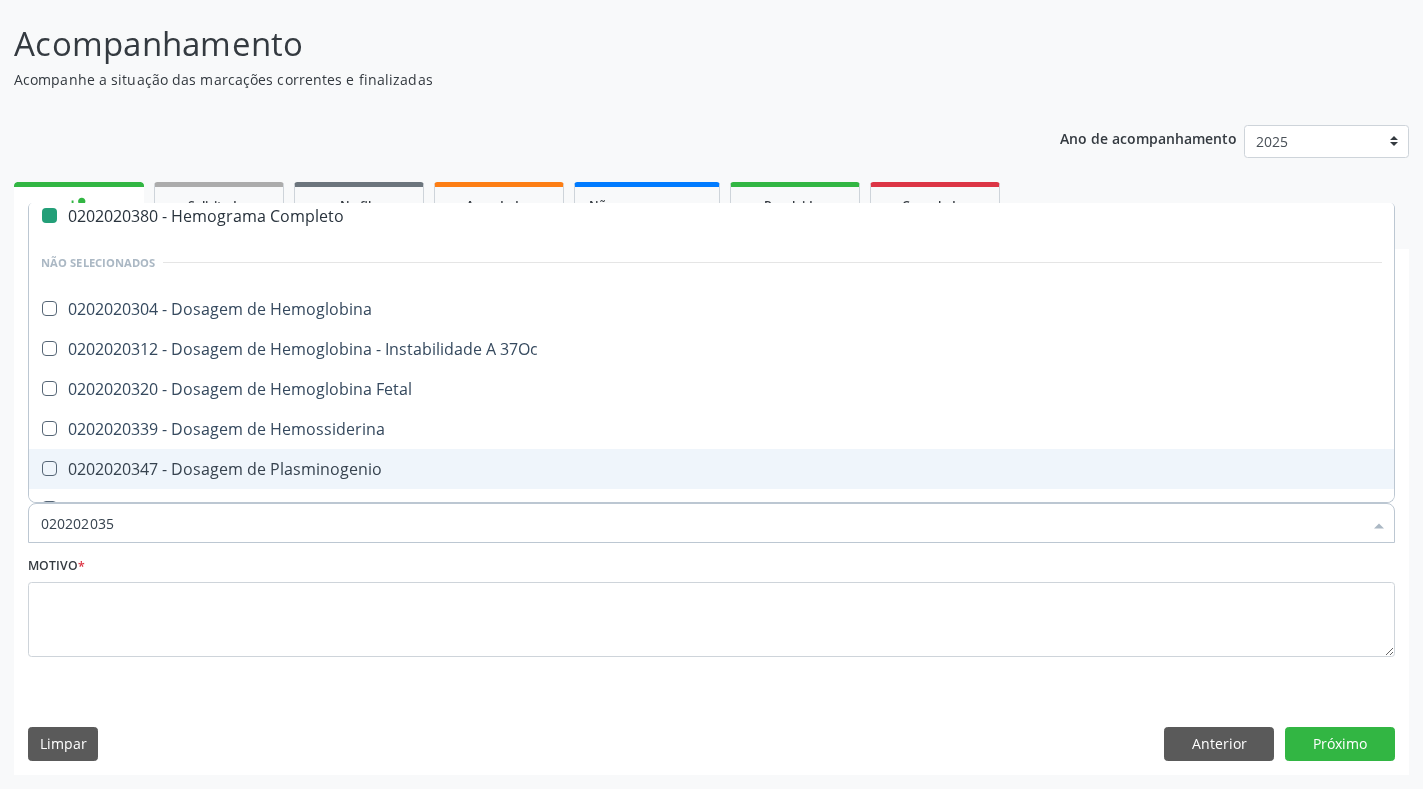 scroll, scrollTop: 0, scrollLeft: 0, axis: both 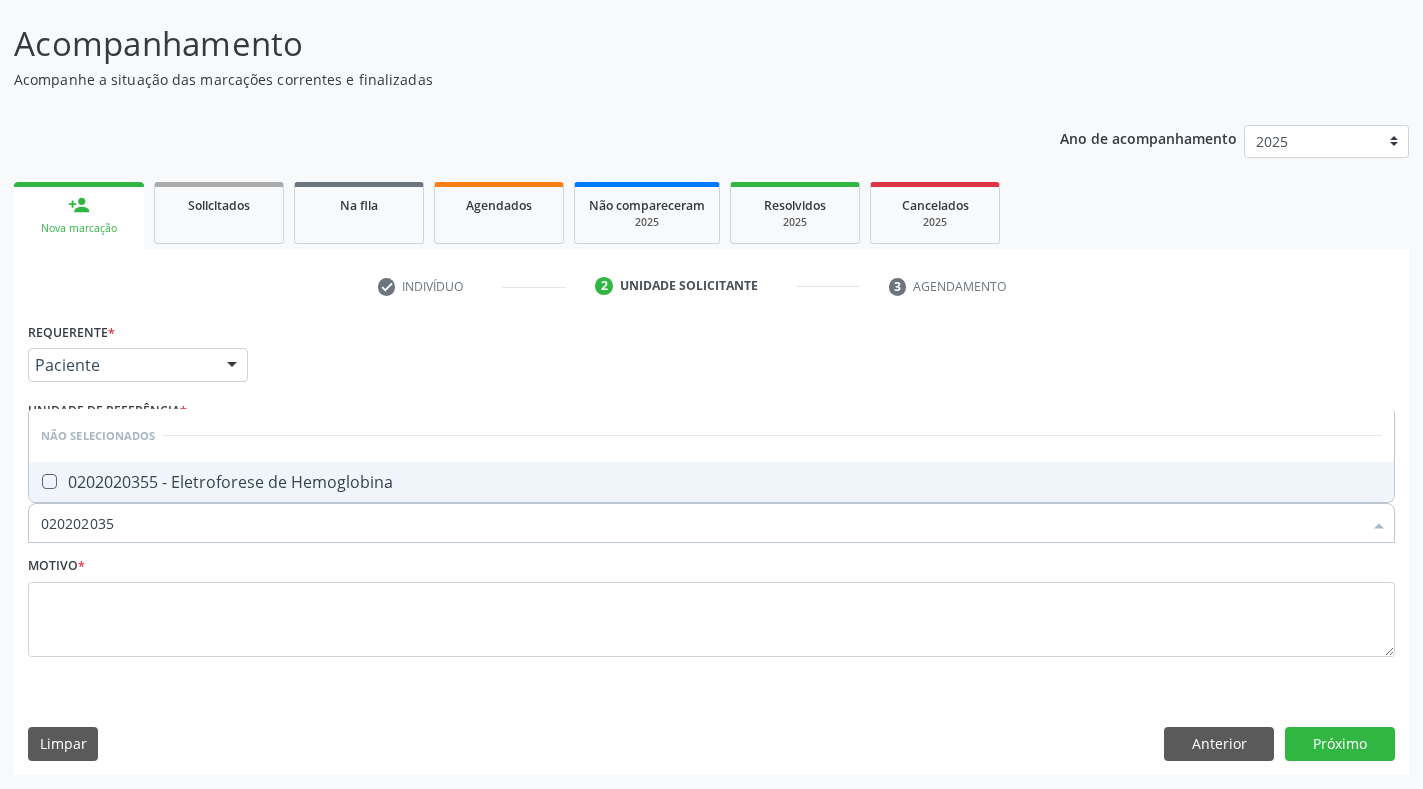 type on "0202020355" 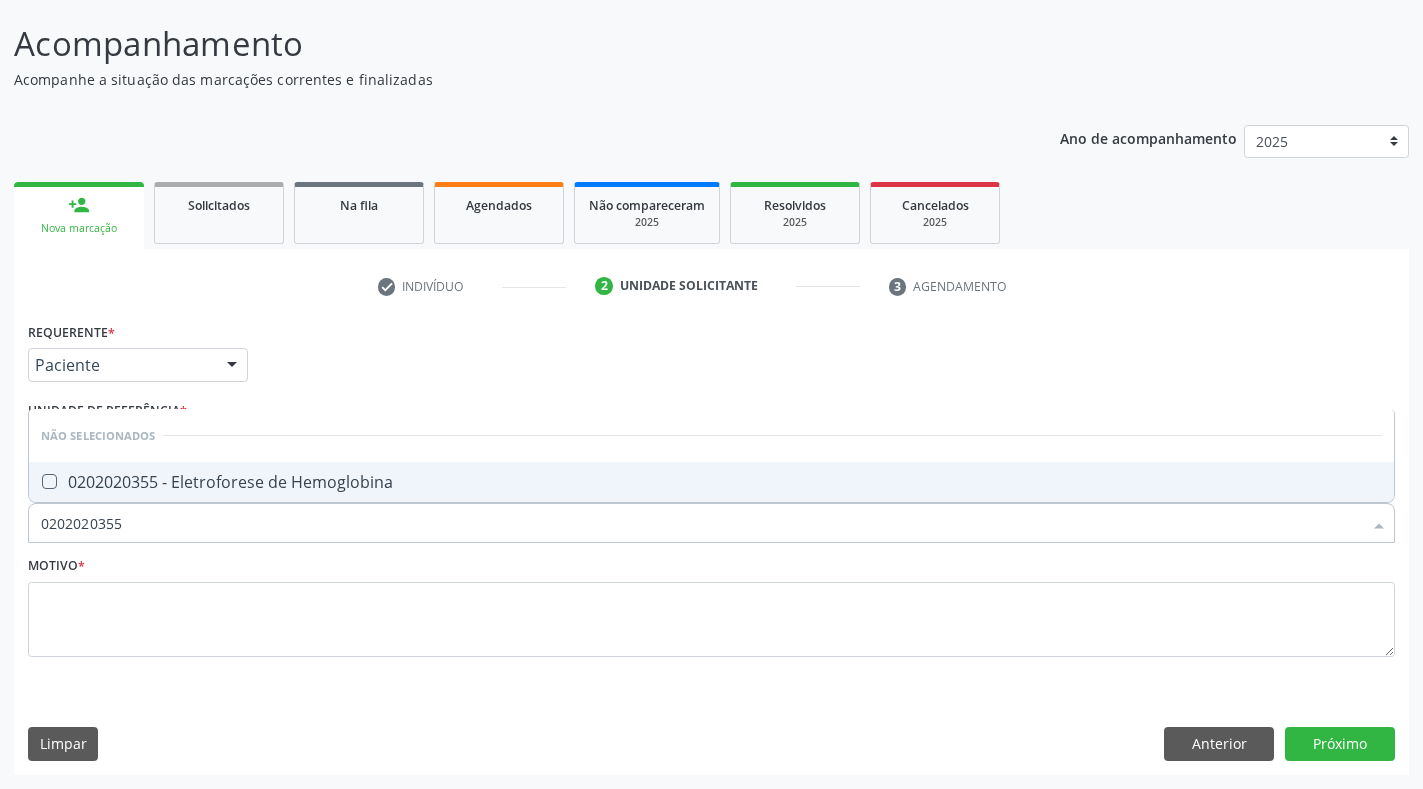 click on "0202020355 - Eletroforese de Hemoglobina" at bounding box center [711, 482] 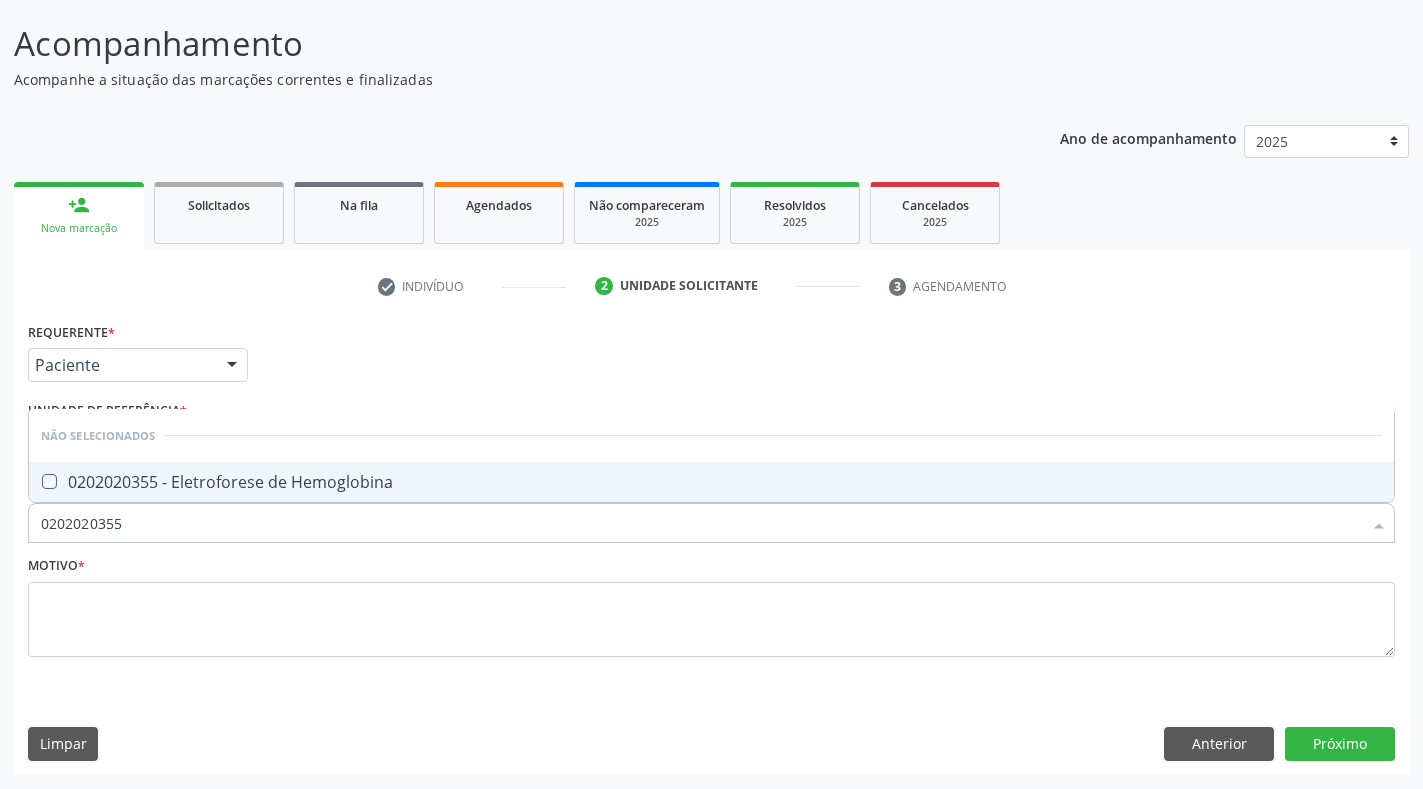 checkbox on "true" 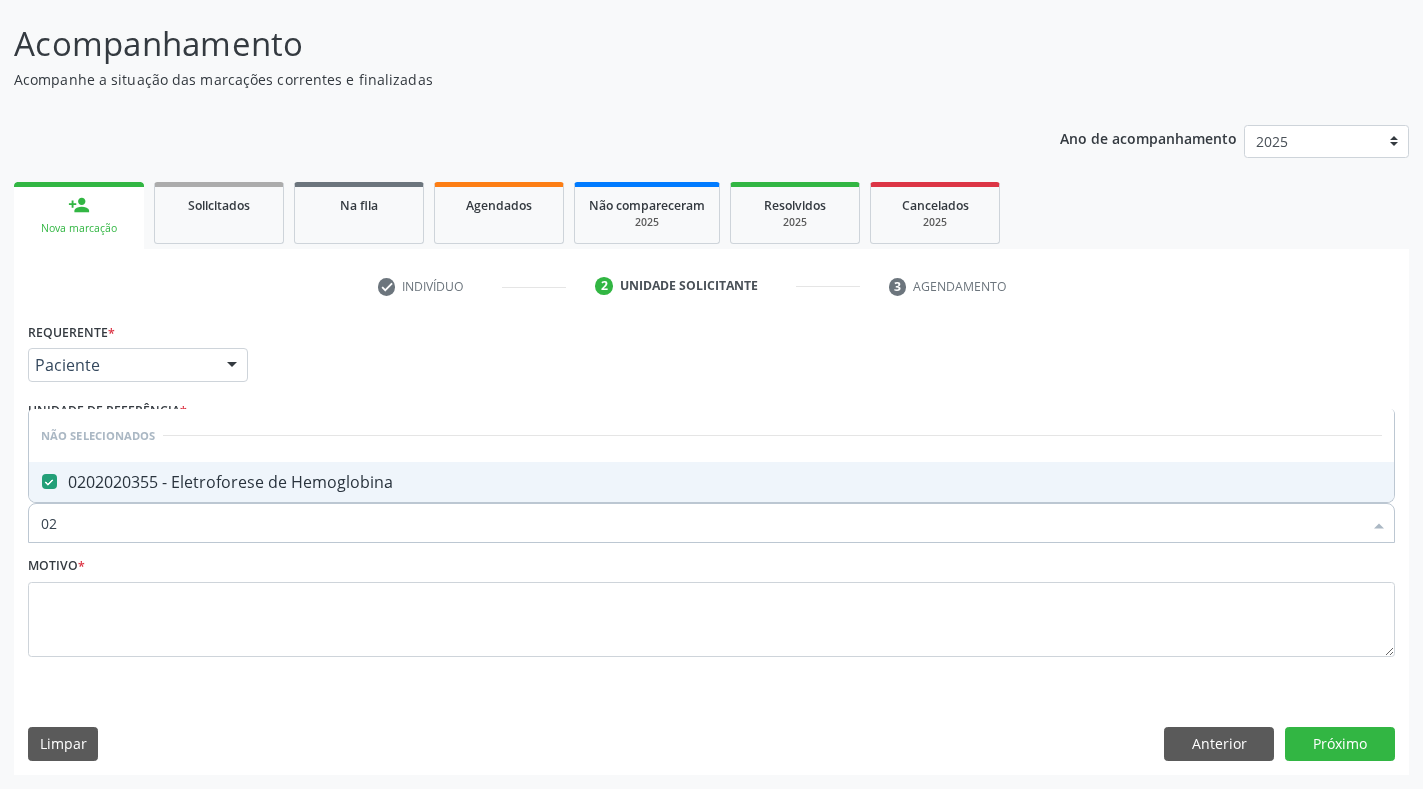 type on "0" 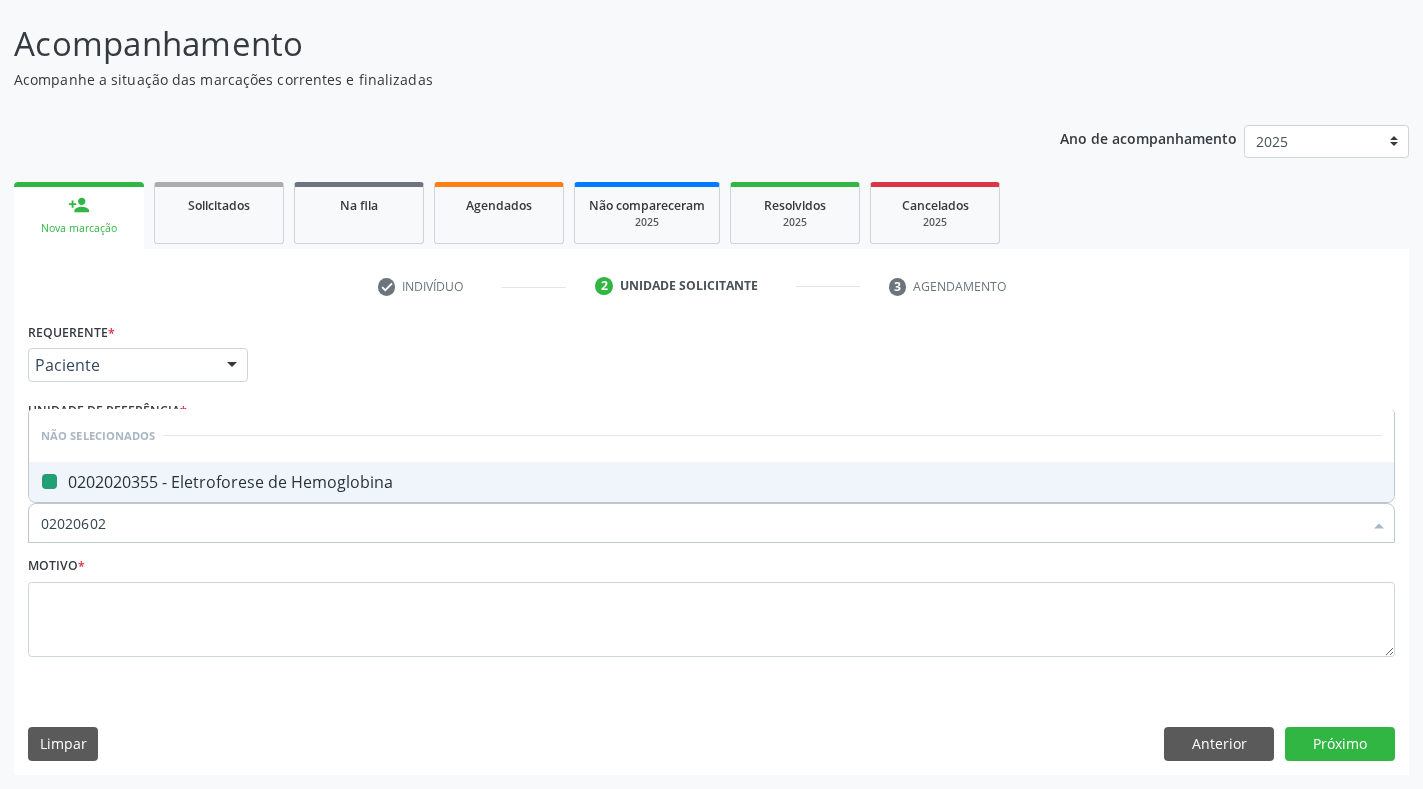 type on "020206025" 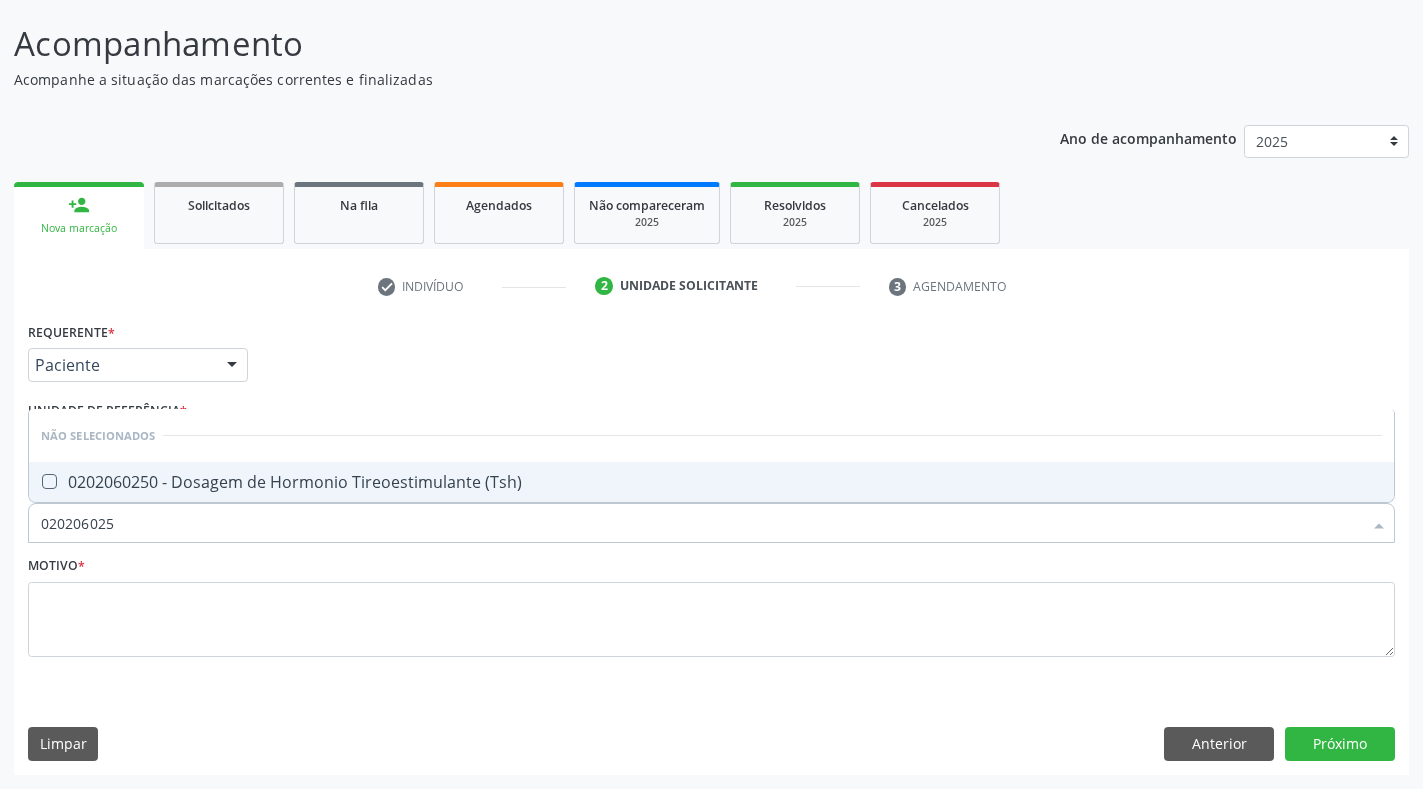 scroll, scrollTop: 0, scrollLeft: 0, axis: both 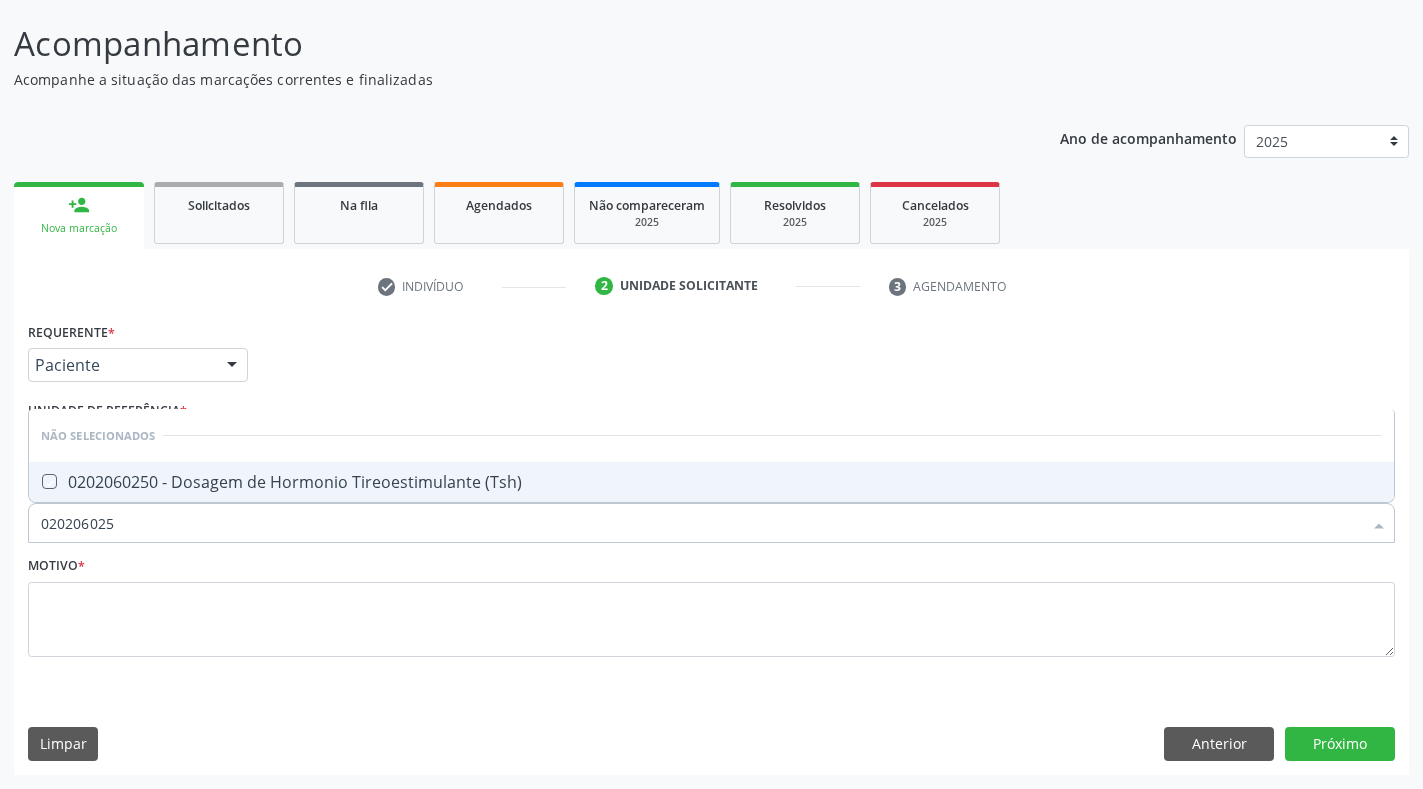 checkbox on "true" 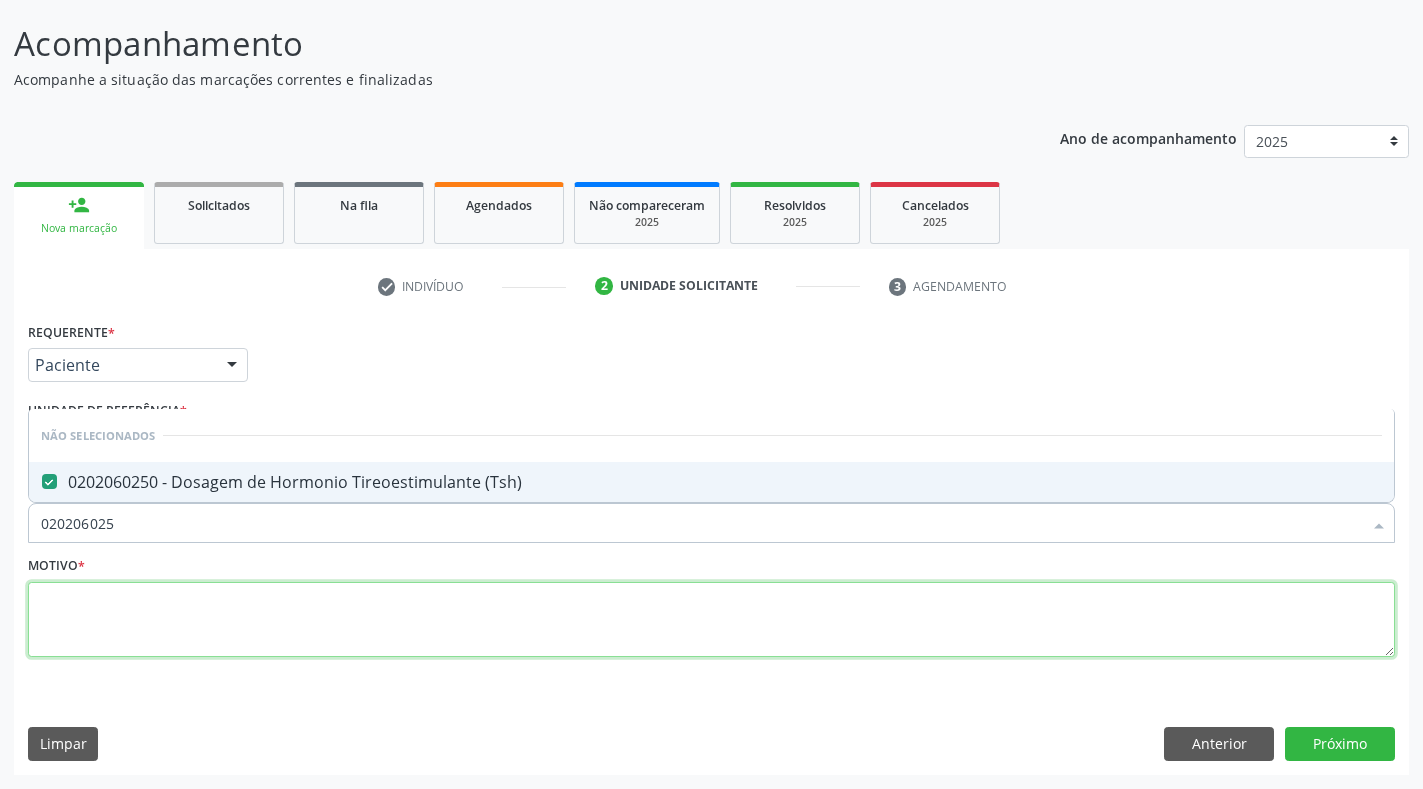 click at bounding box center (711, 620) 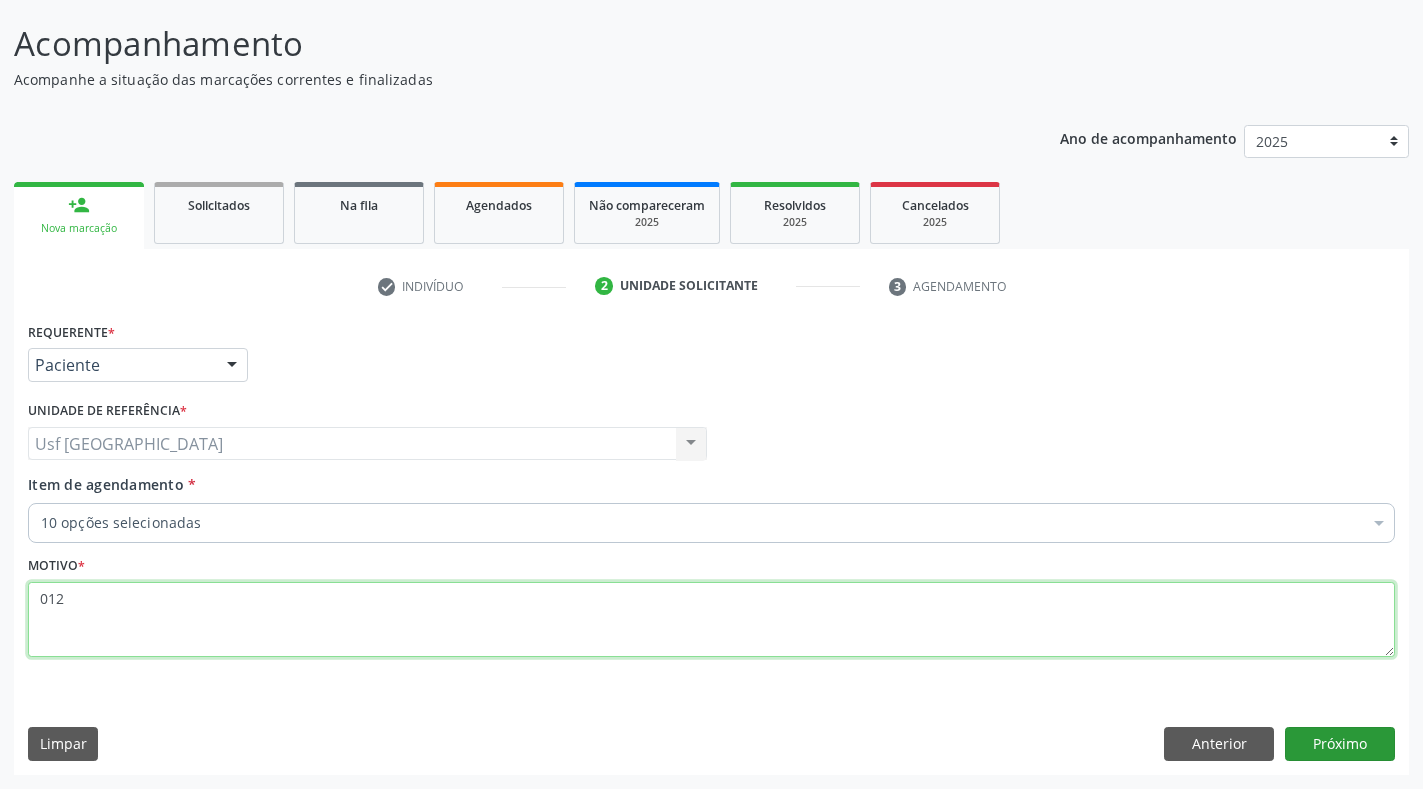 type on "012" 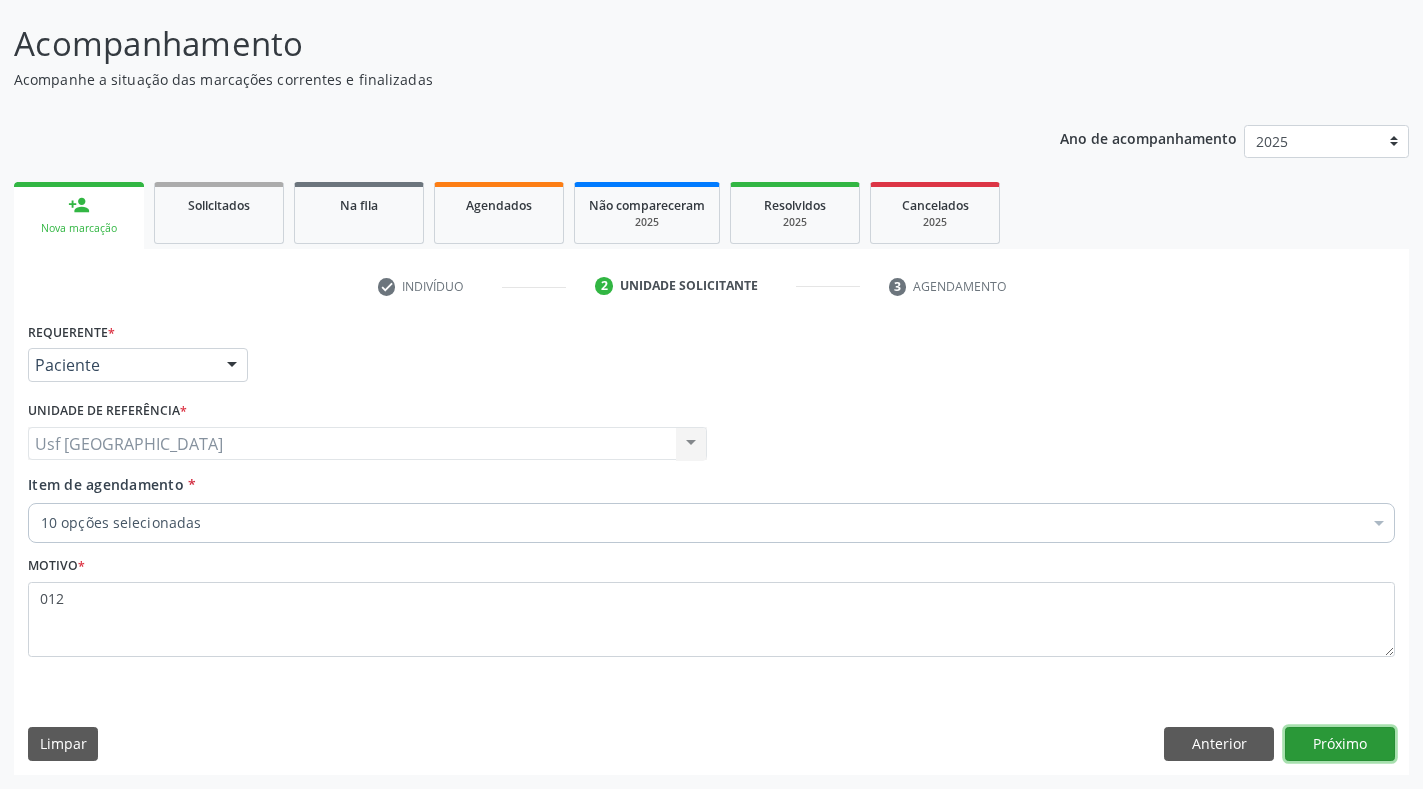 click on "Próximo" at bounding box center [1340, 744] 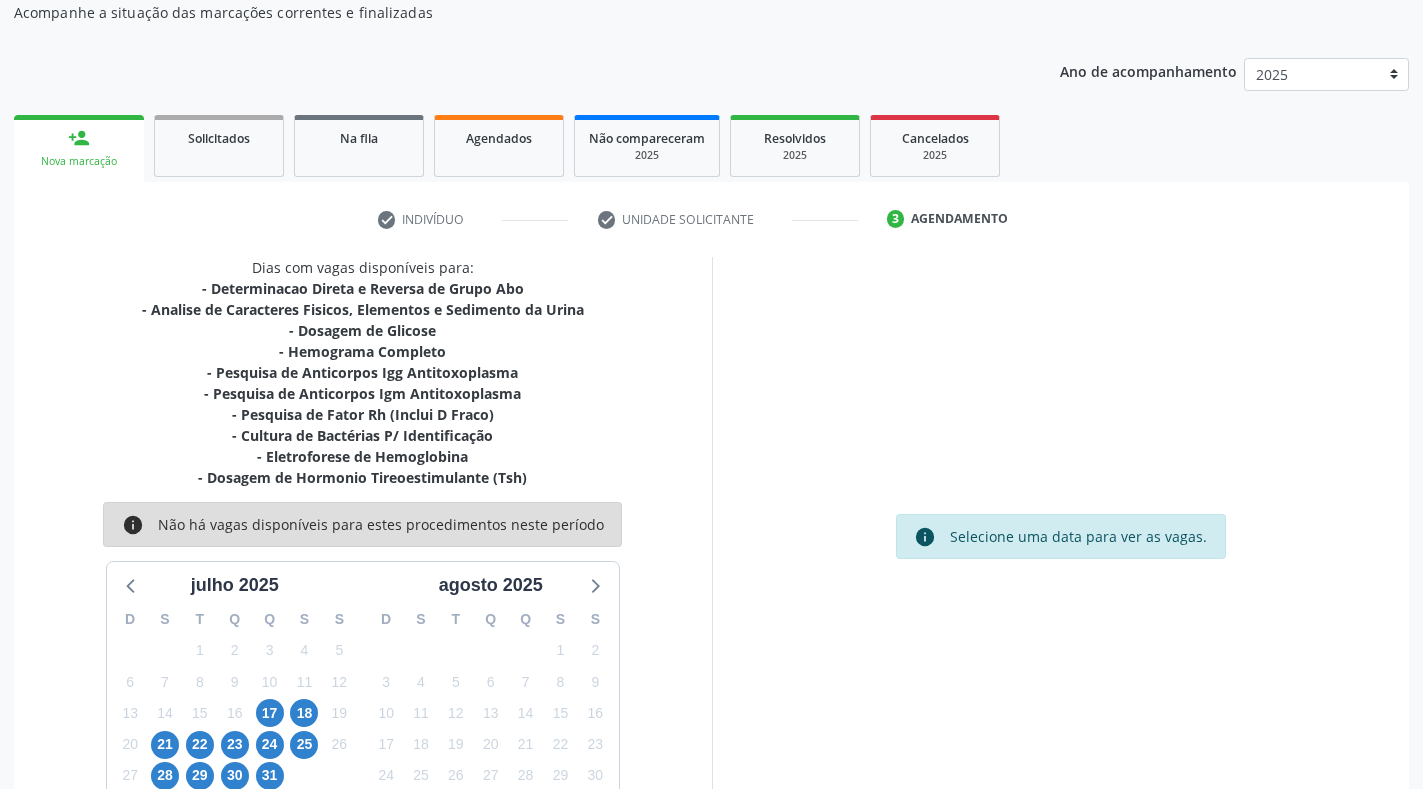 scroll, scrollTop: 270, scrollLeft: 0, axis: vertical 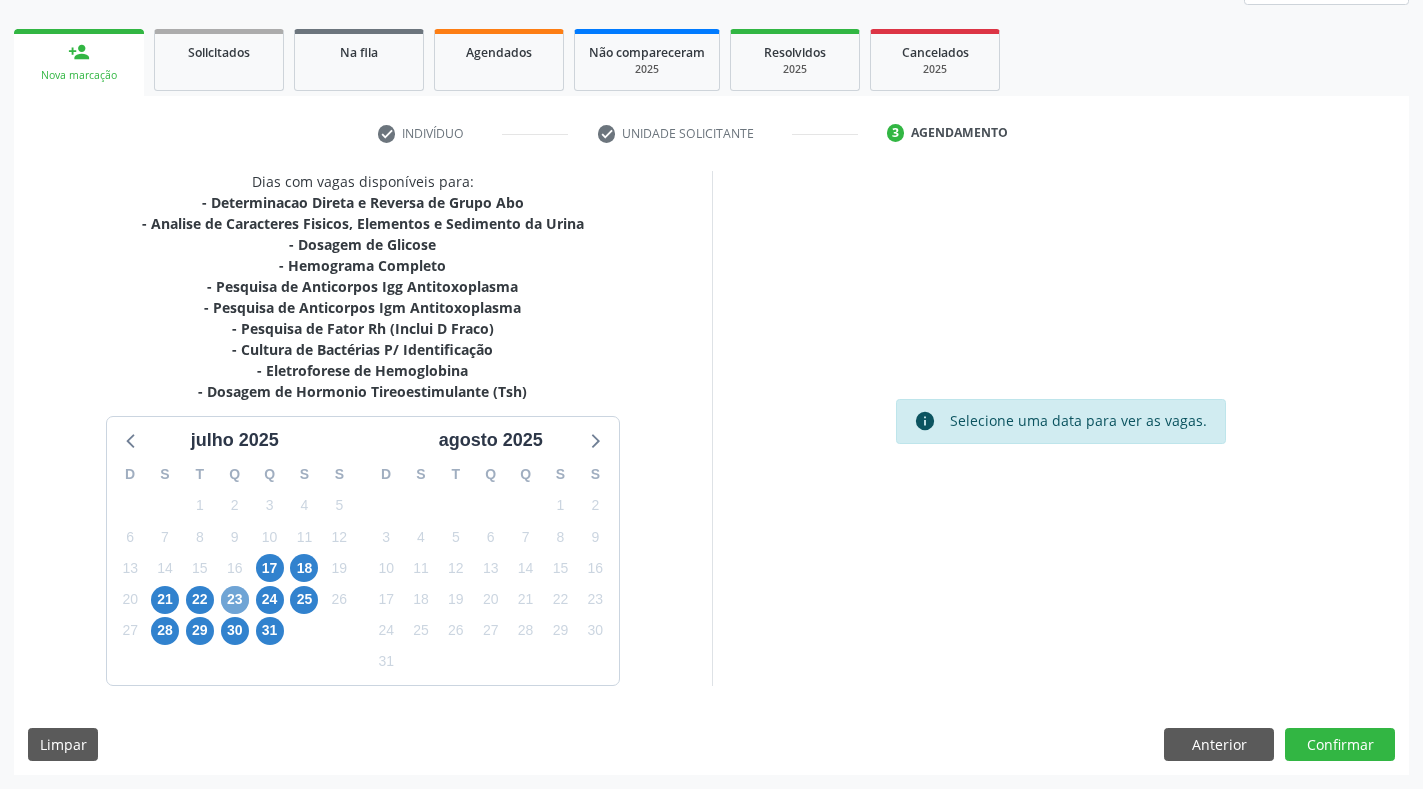 click on "23" at bounding box center (235, 600) 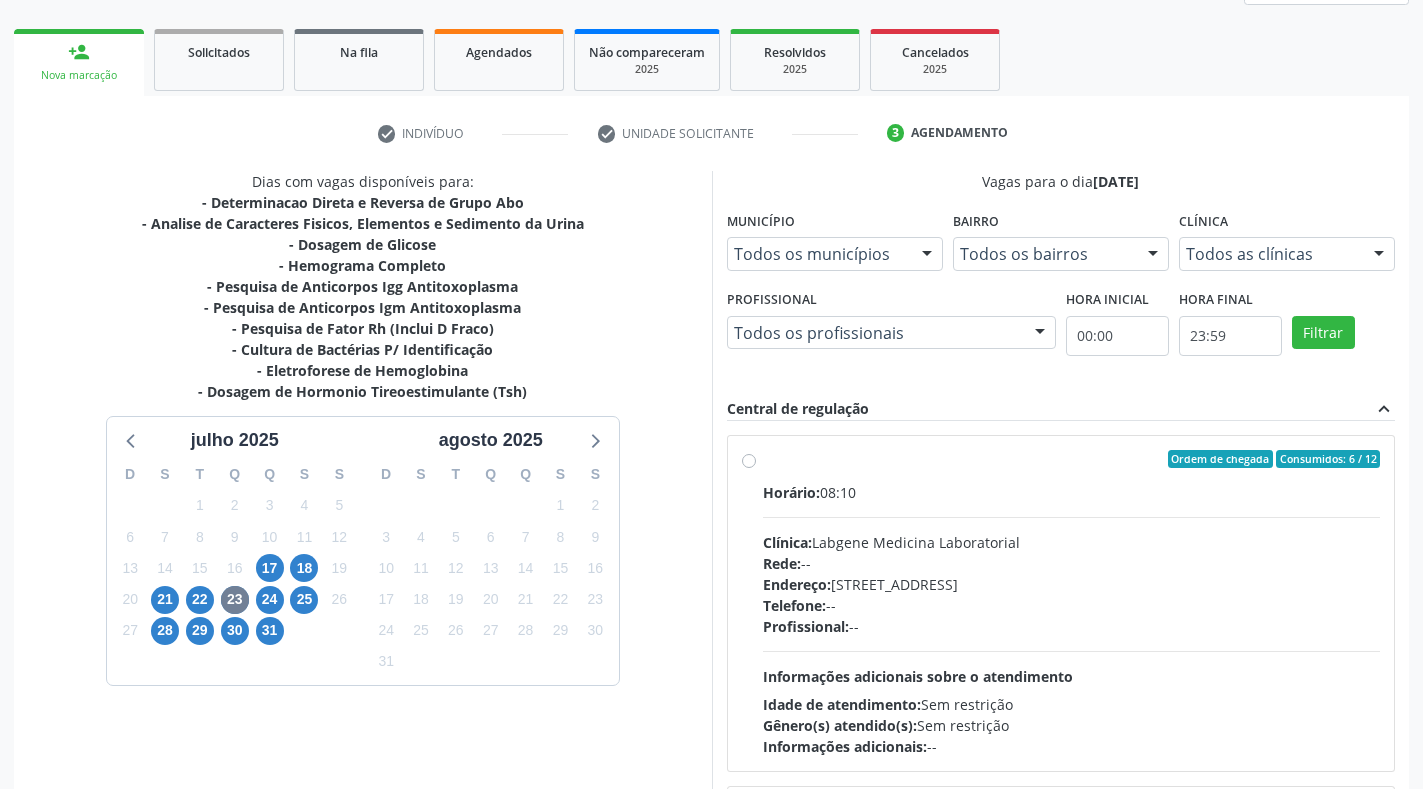 click on "Horário:   08:10
Clínica:  Labgene Medicina Laboratorial
Rede:
--
Endereço:   [STREET_ADDRESS]
Telefone:   --
Profissional:
--
Informações adicionais sobre o atendimento
Idade de atendimento:
Sem restrição
Gênero(s) atendido(s):
Sem restrição
Informações adicionais:
--" at bounding box center (1072, 619) 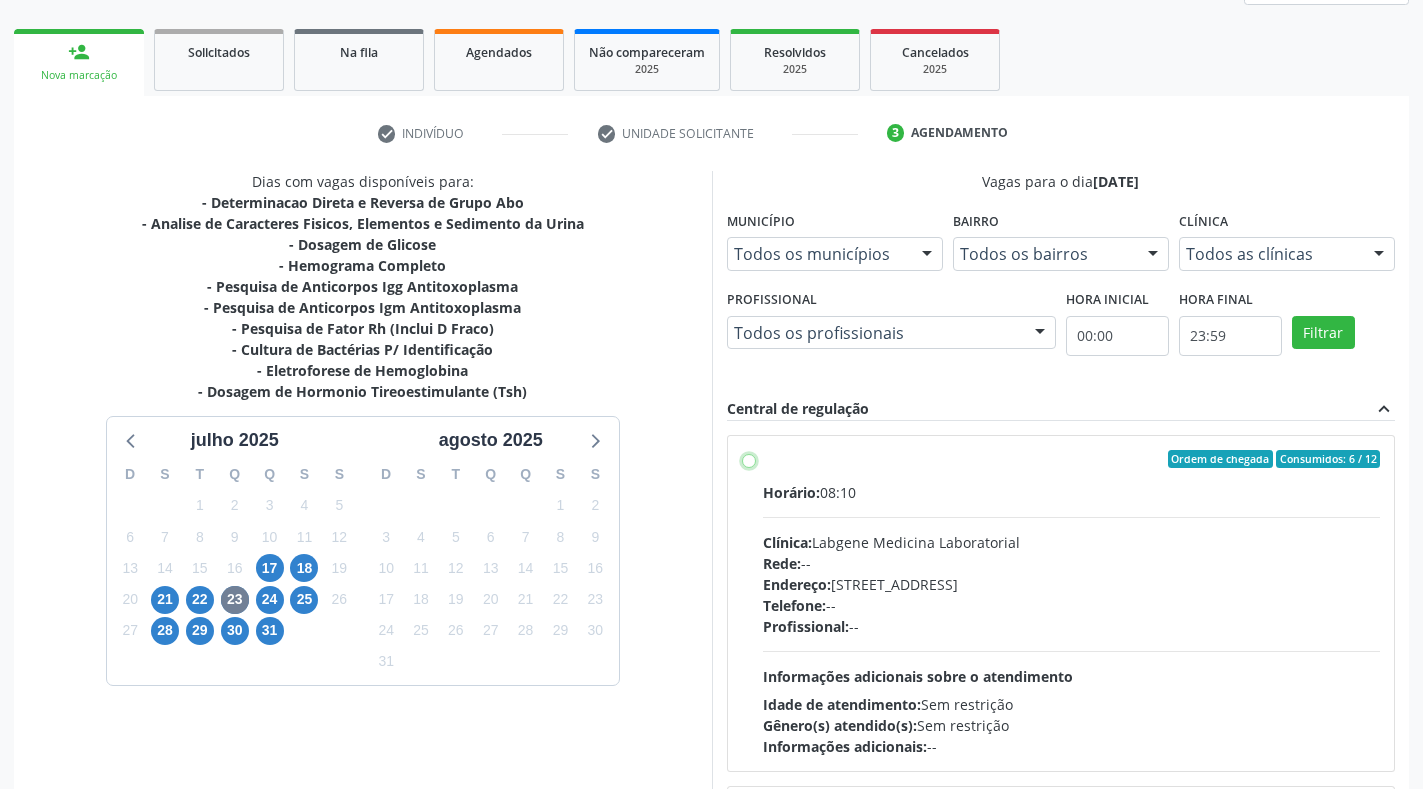 click on "Ordem de chegada
Consumidos: 6 / 12
Horário:   08:10
Clínica:  Labgene Medicina Laboratorial
Rede:
--
Endereço:   nº 531, Nossa Senhora da Pen, Serra Talhada - PE
Telefone:   --
Profissional:
--
Informações adicionais sobre o atendimento
Idade de atendimento:
Sem restrição
Gênero(s) atendido(s):
Sem restrição
Informações adicionais:
--" at bounding box center (749, 459) 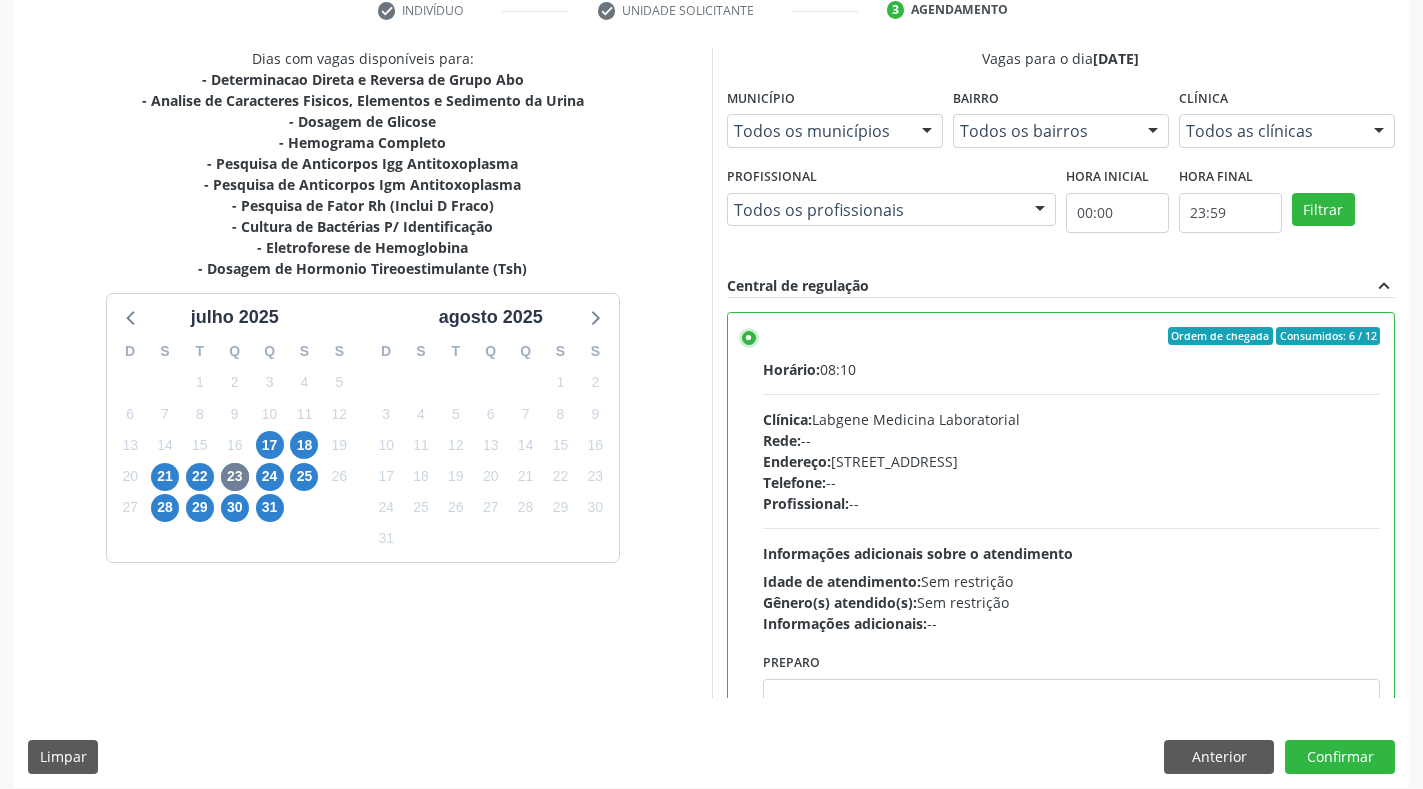 scroll, scrollTop: 406, scrollLeft: 0, axis: vertical 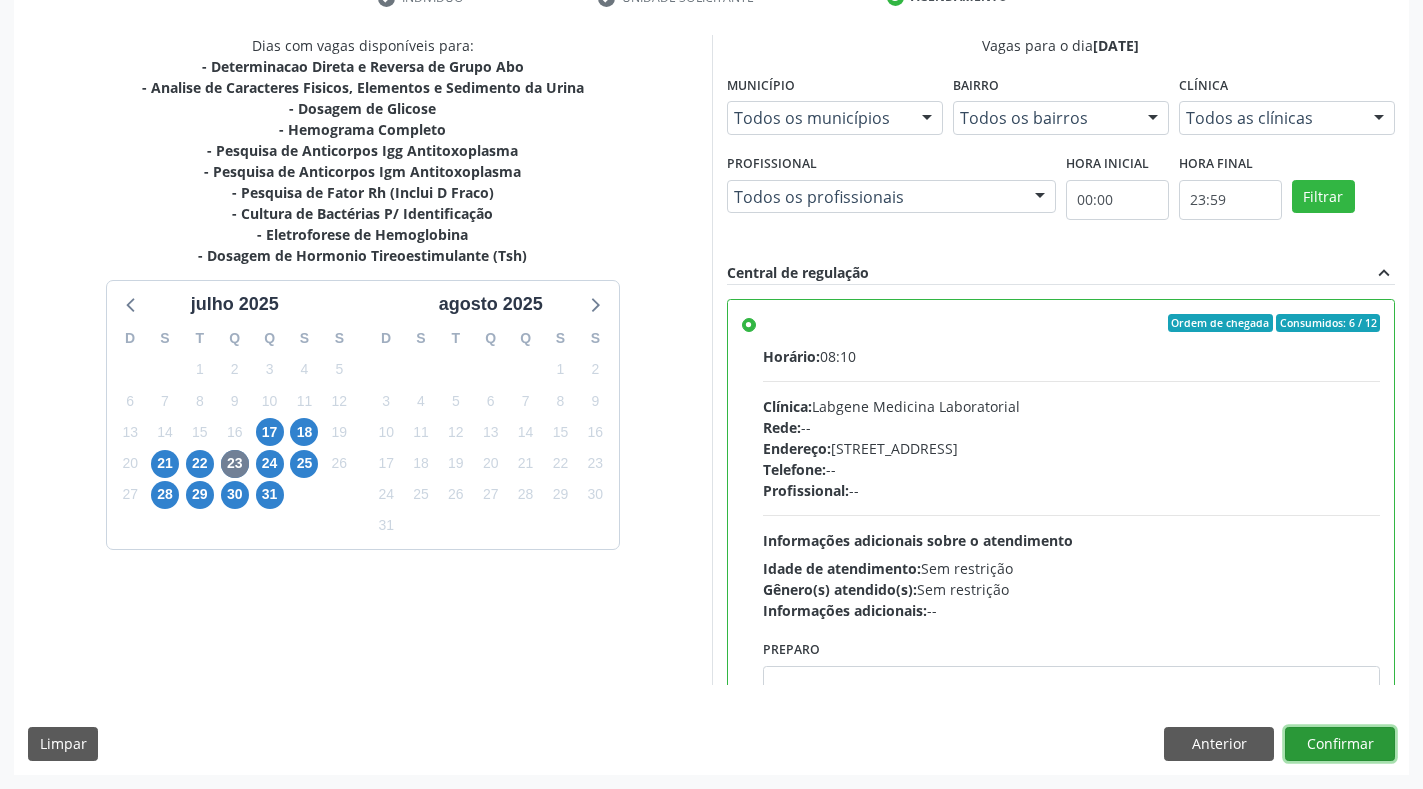 click on "Confirmar" at bounding box center (1340, 744) 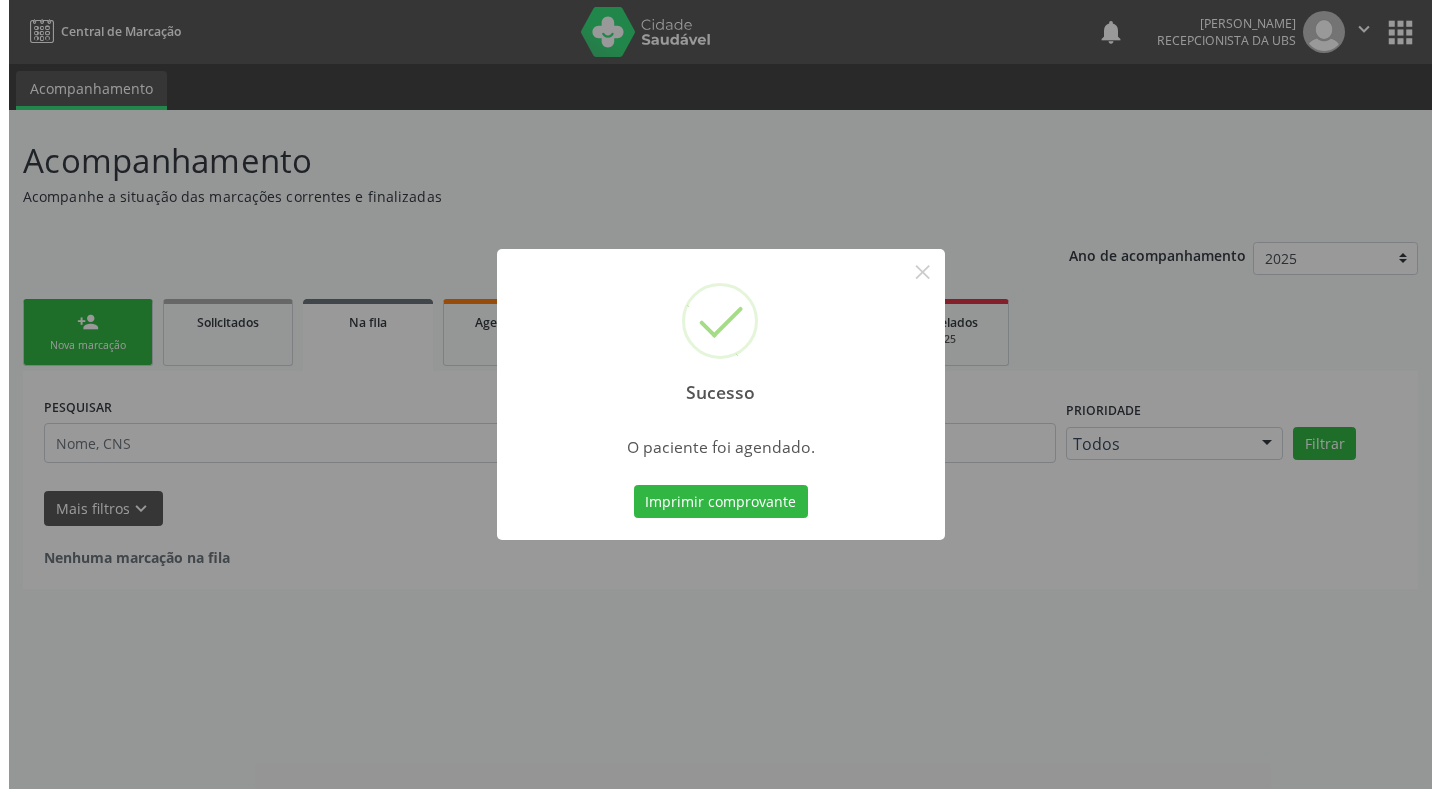 scroll, scrollTop: 0, scrollLeft: 0, axis: both 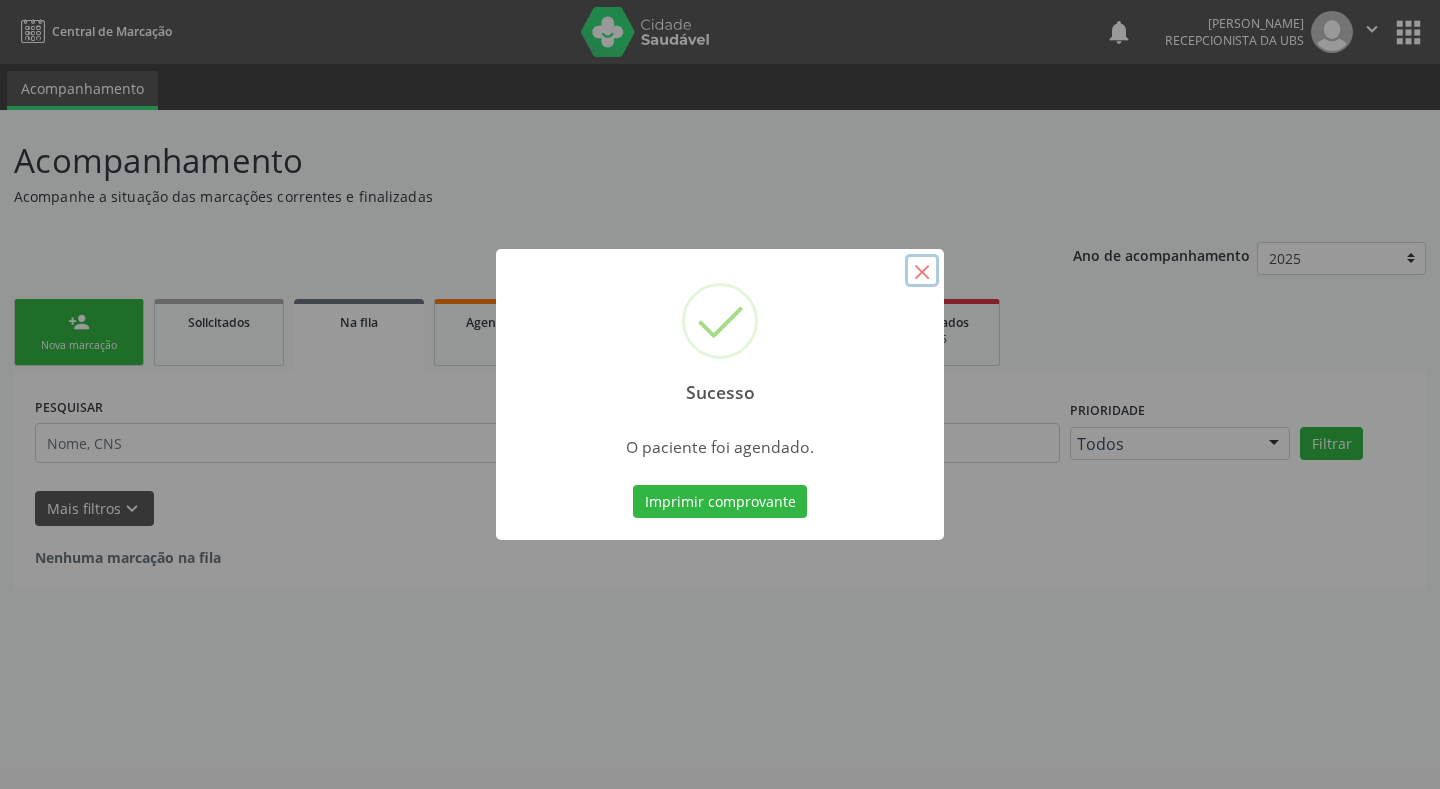 click on "×" at bounding box center [922, 271] 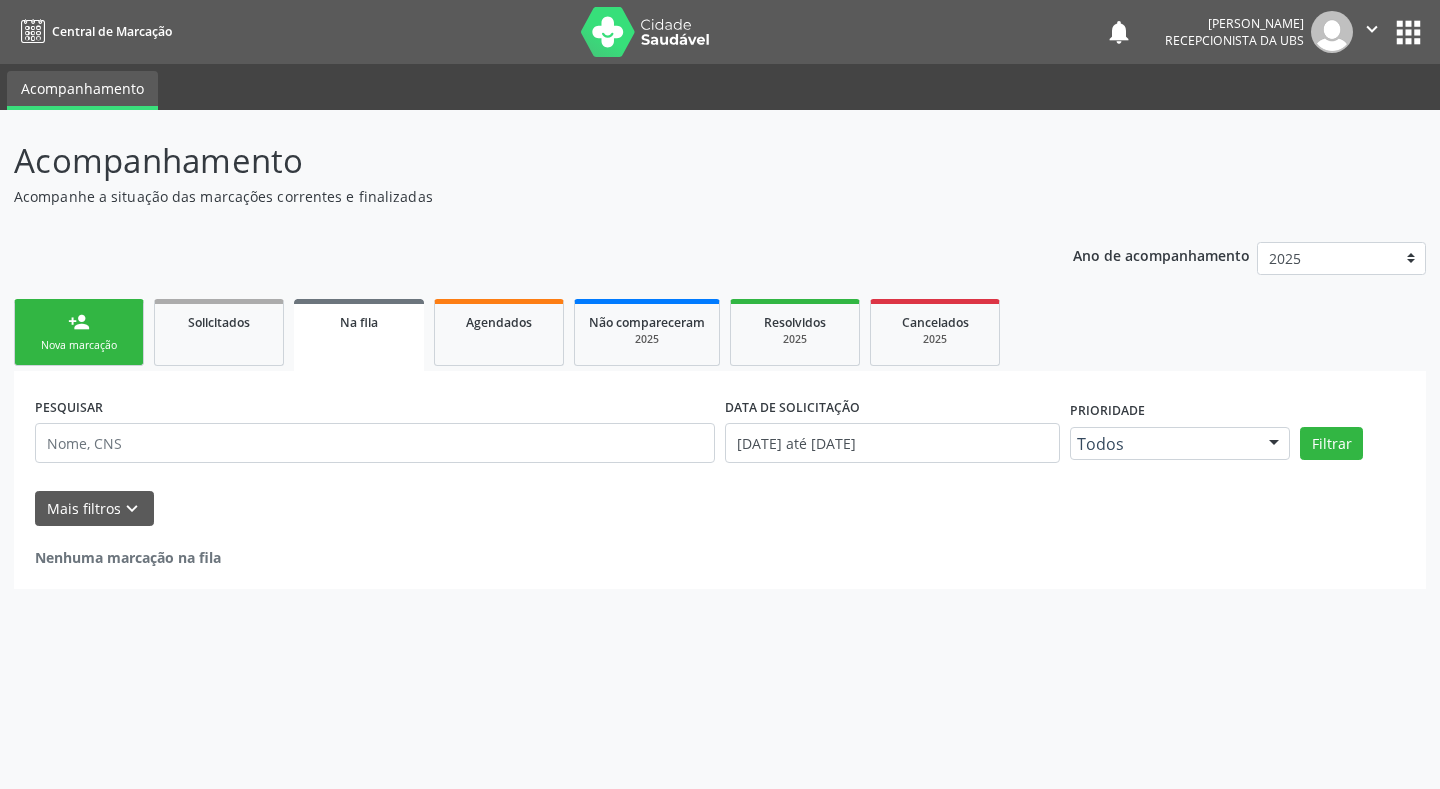 click on "Nova marcação" at bounding box center [79, 345] 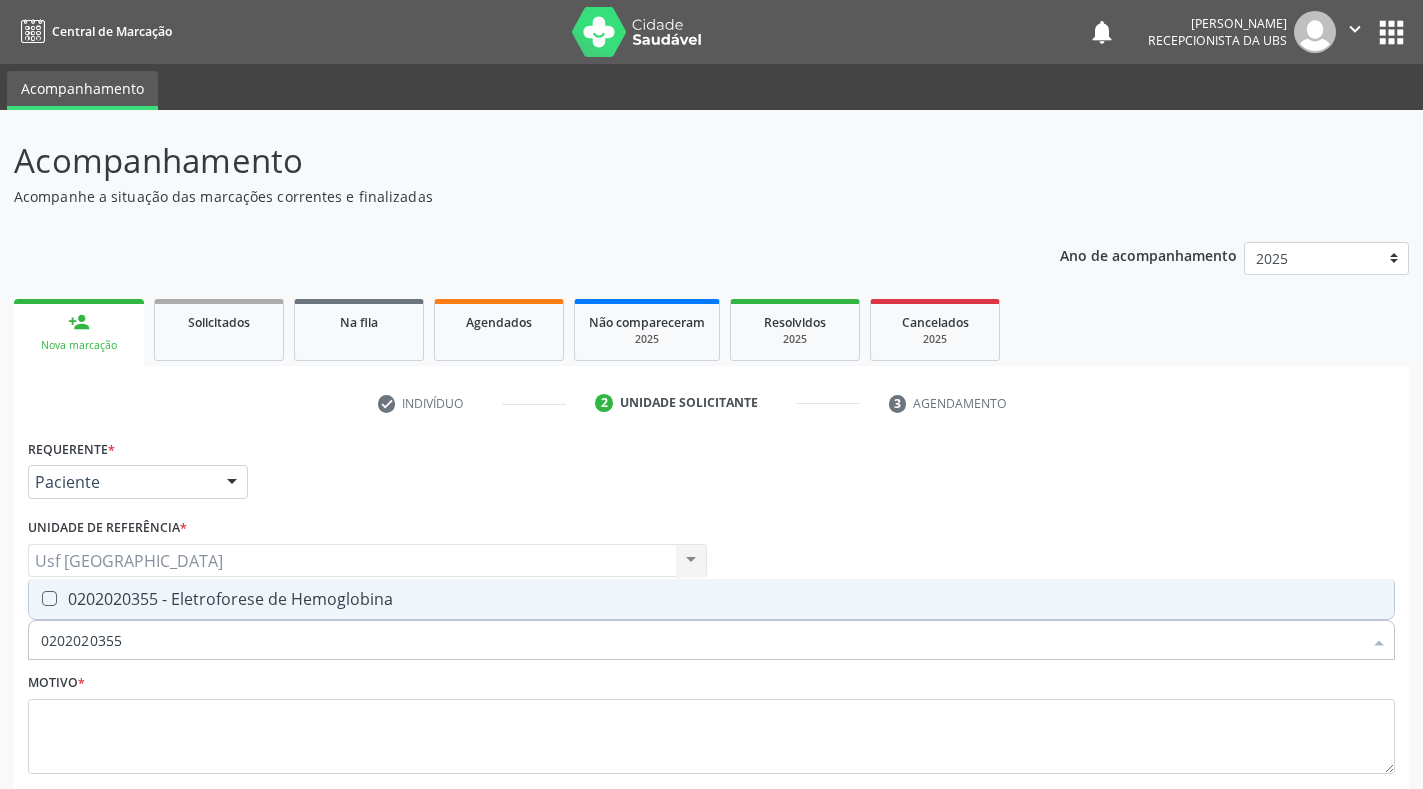click on "0202020355 - Eletroforese de Hemoglobina" at bounding box center (711, 599) 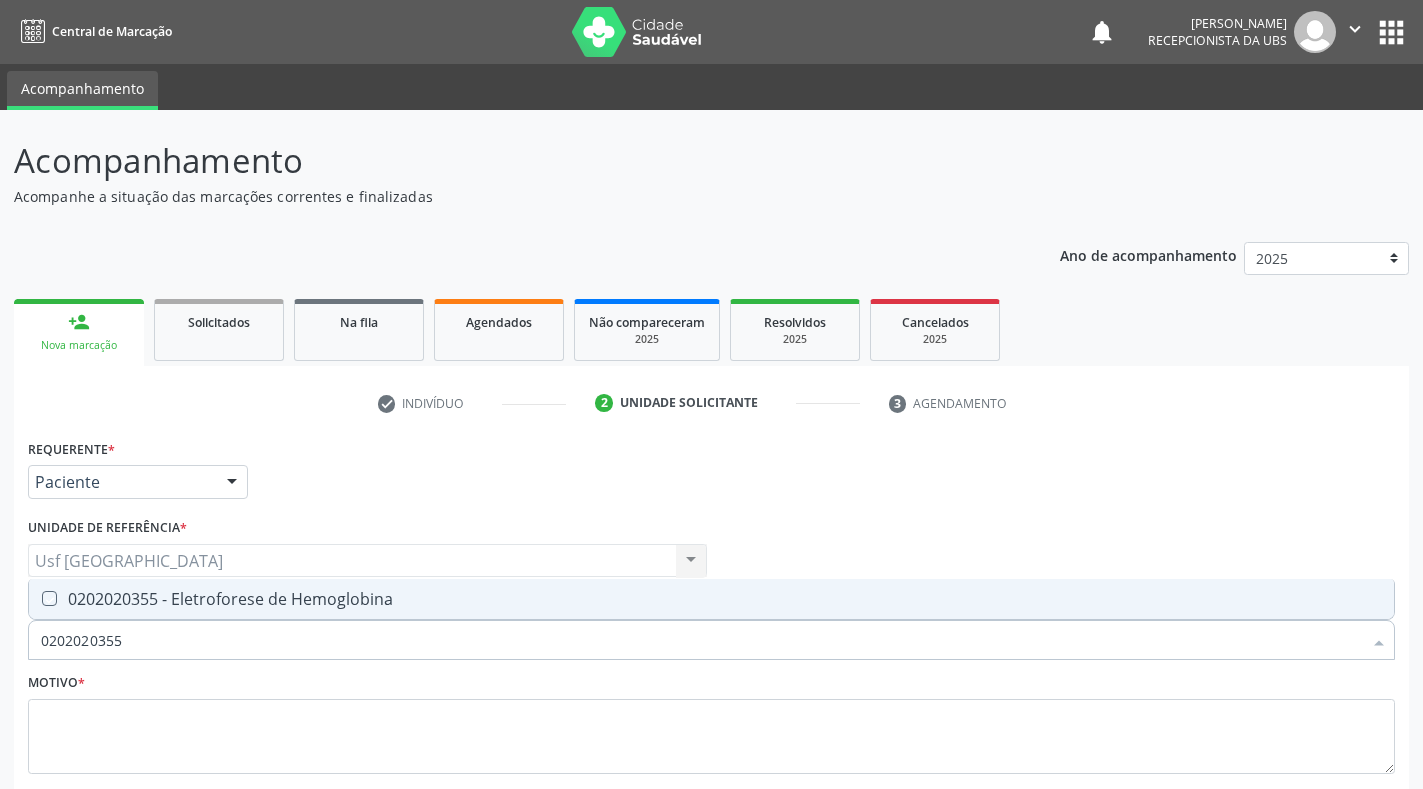 checkbox on "true" 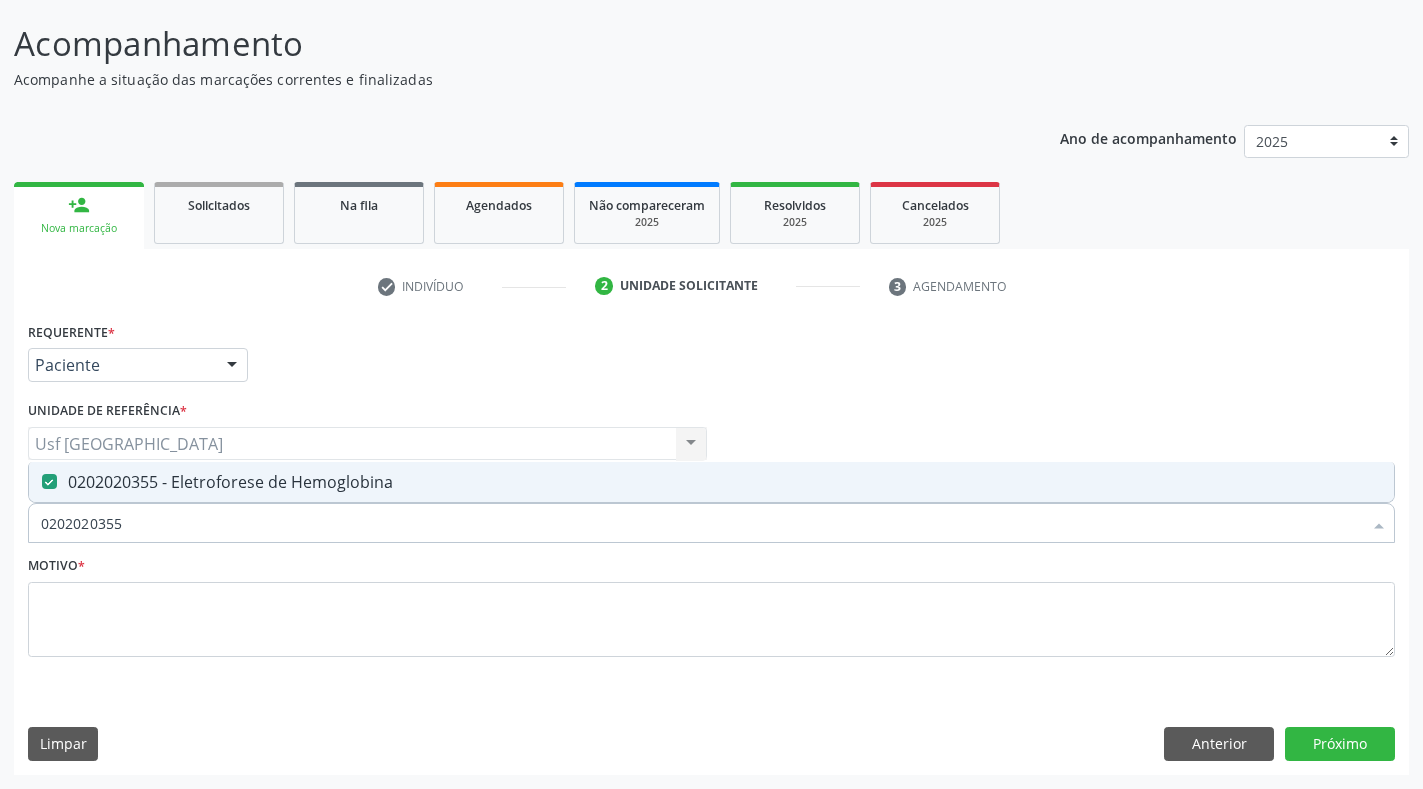 scroll, scrollTop: 117, scrollLeft: 0, axis: vertical 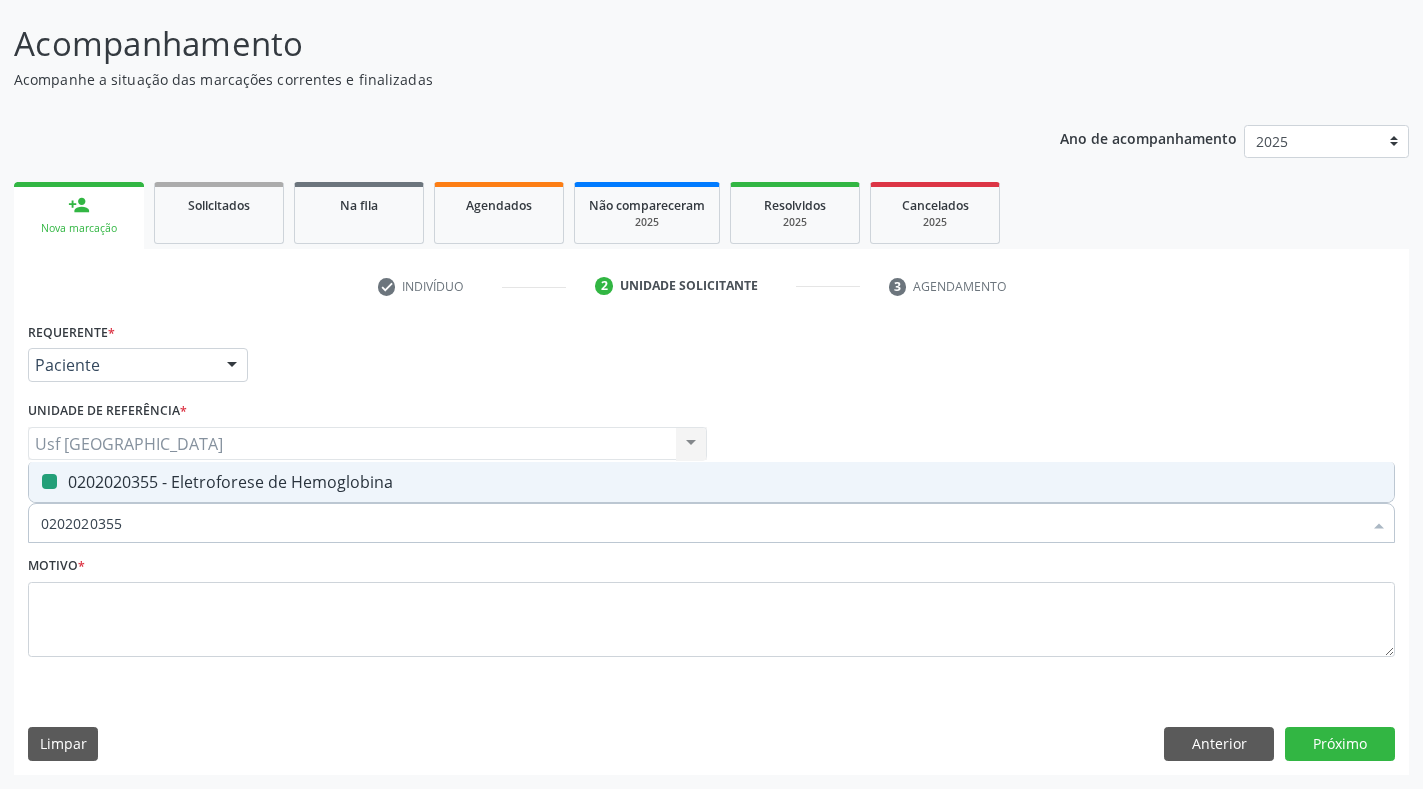 type 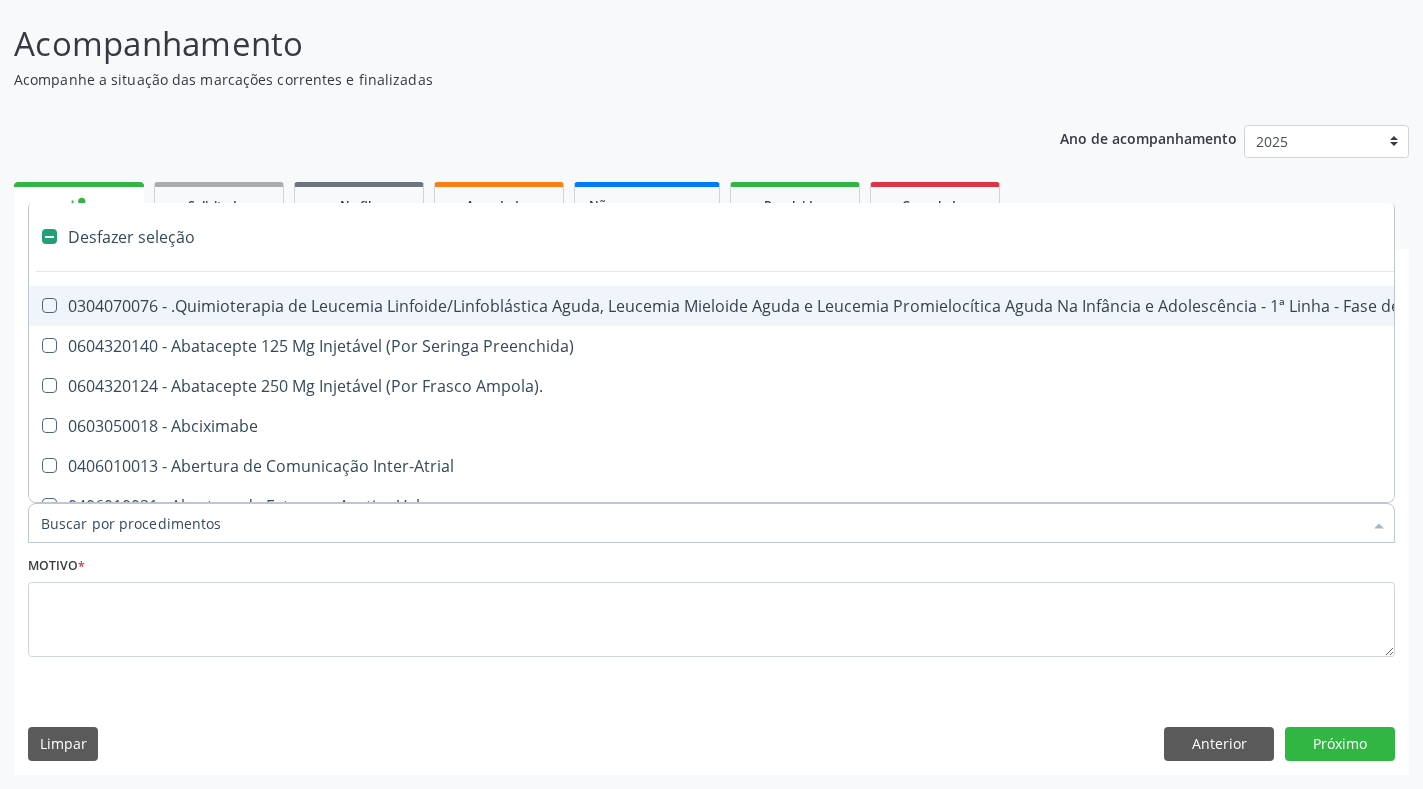 checkbox on "false" 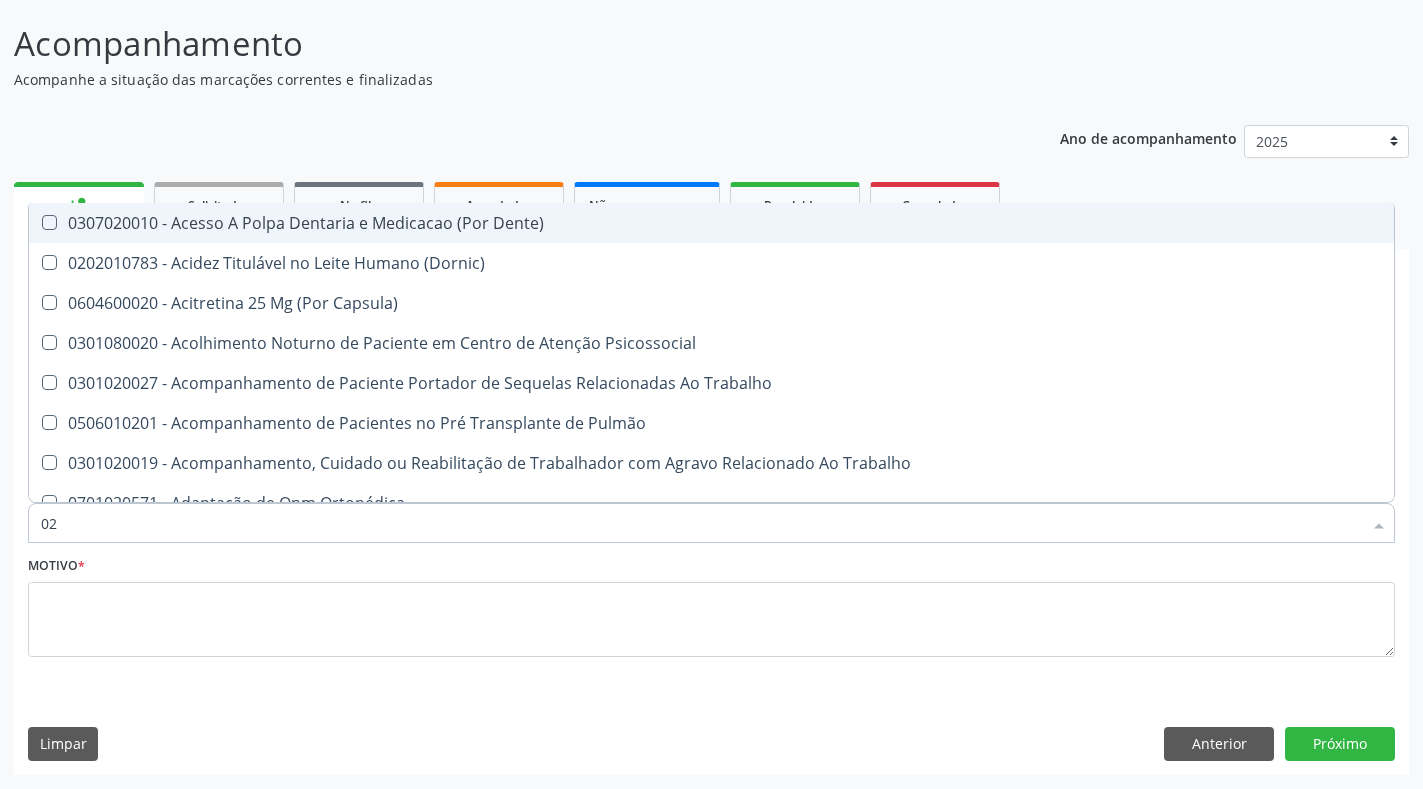 type on "020" 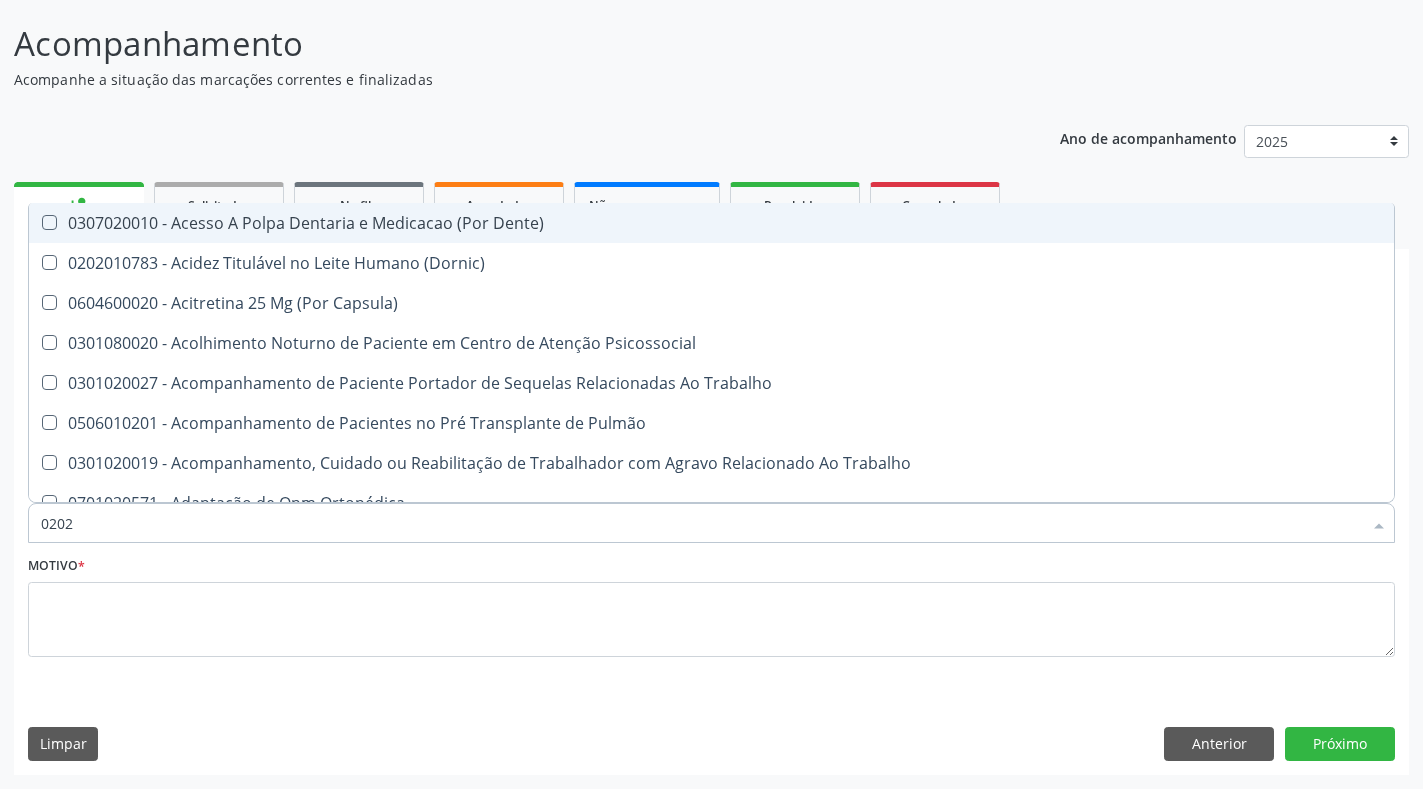 type on "02020" 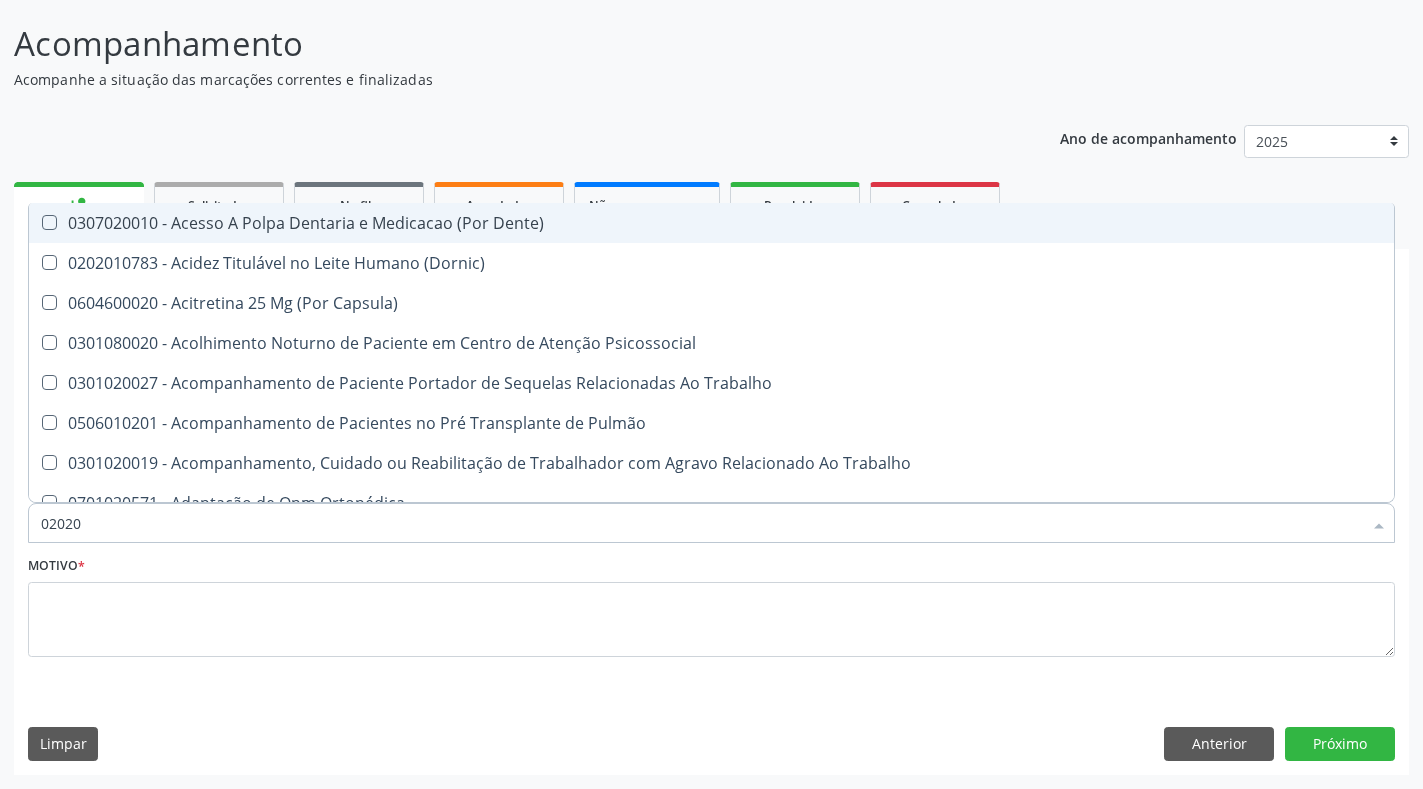 checkbox on "true" 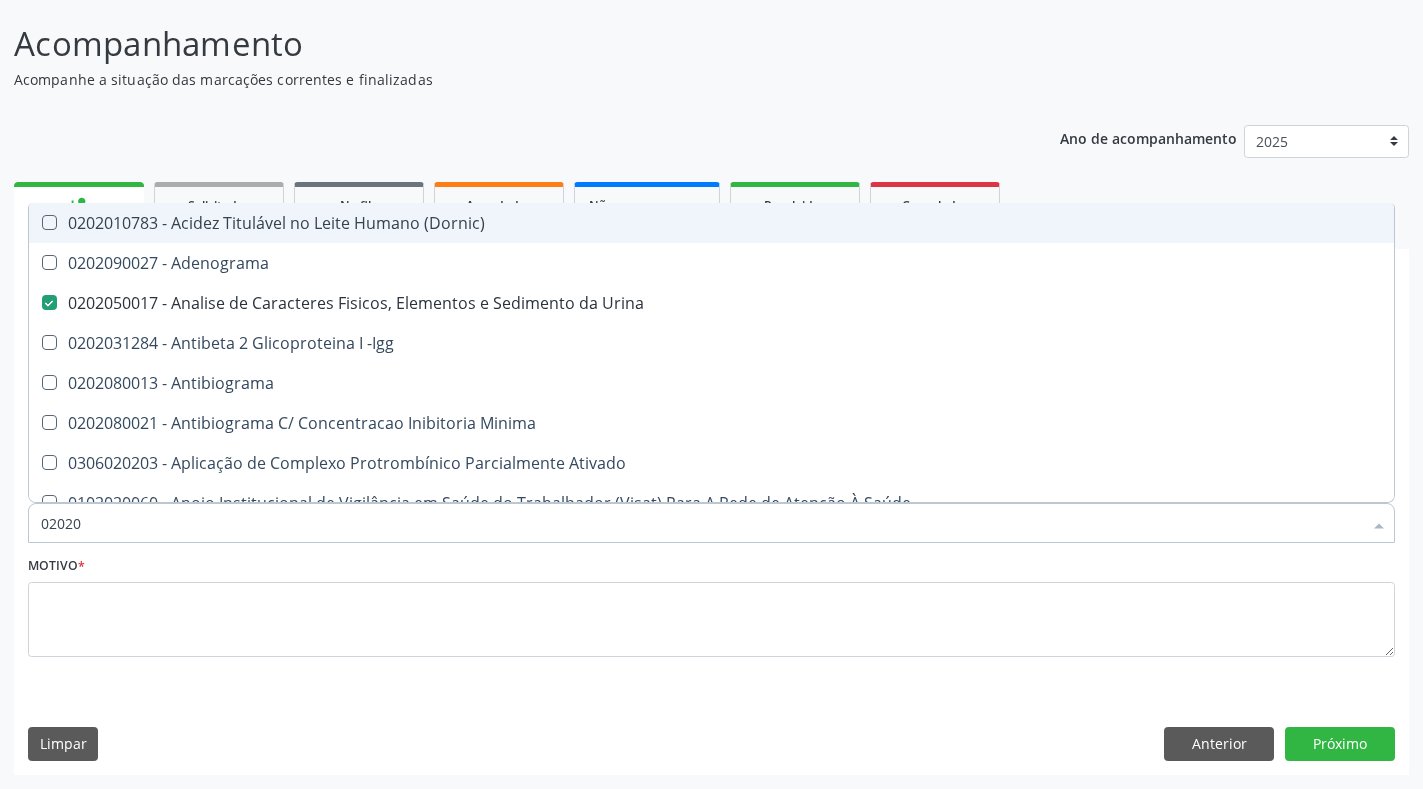 type on "020206" 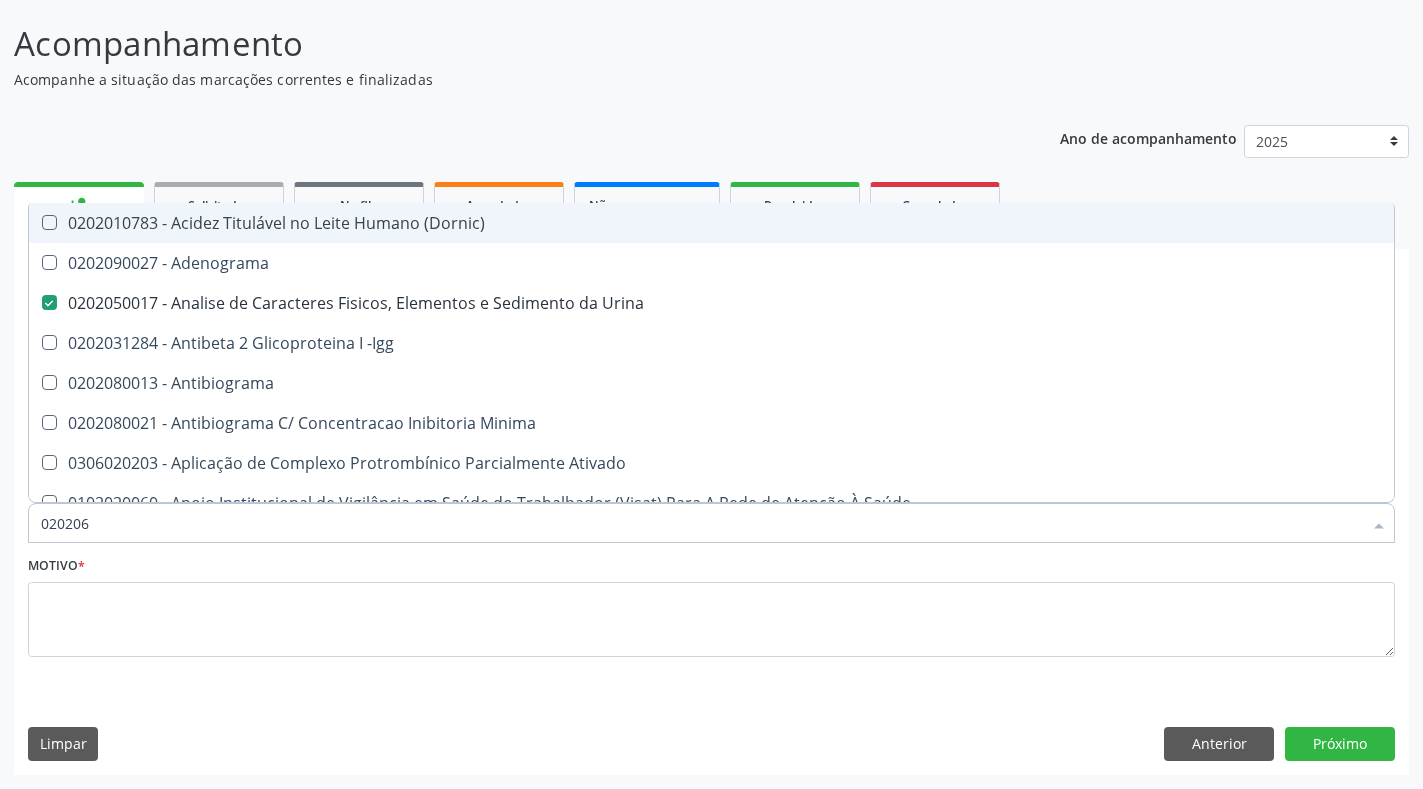 checkbox on "false" 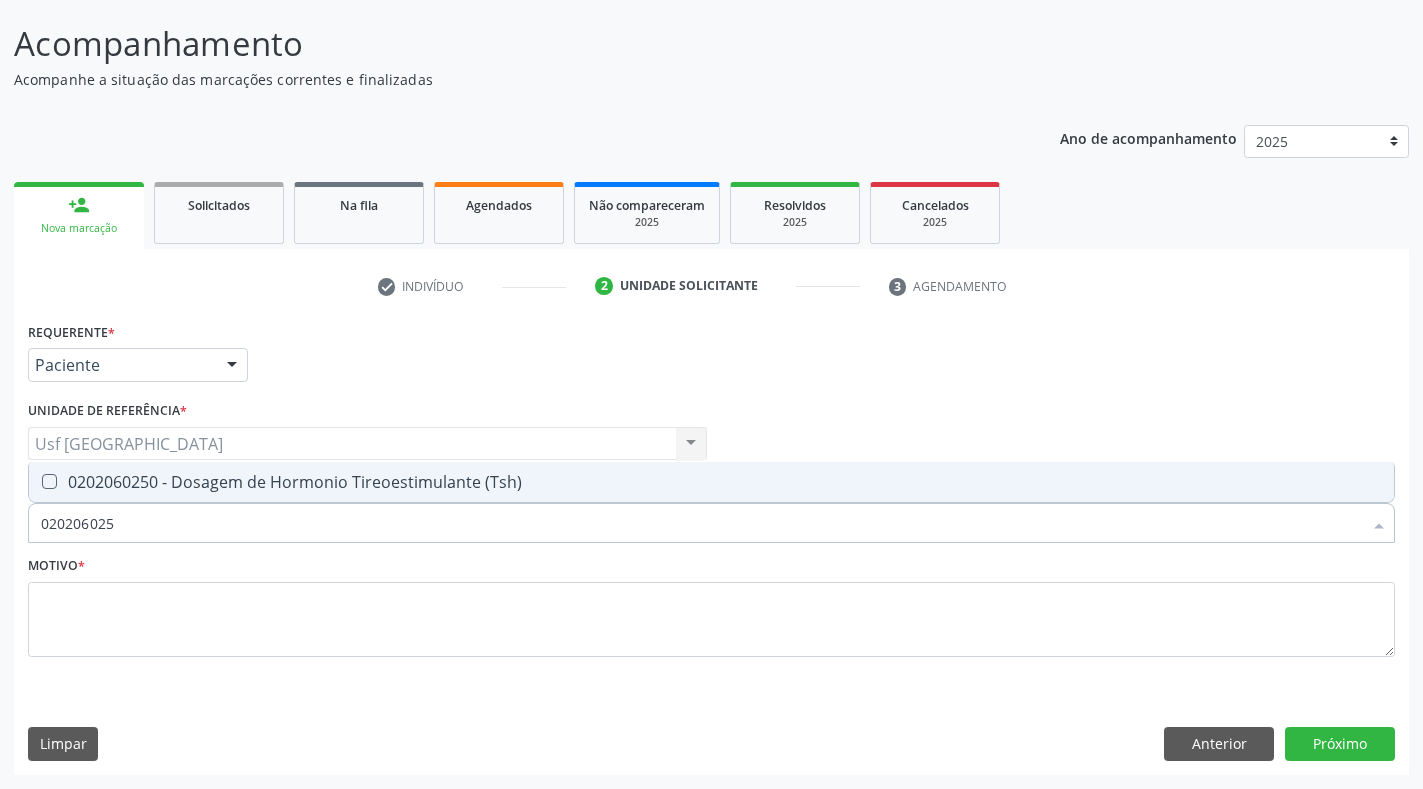 type on "0202060250" 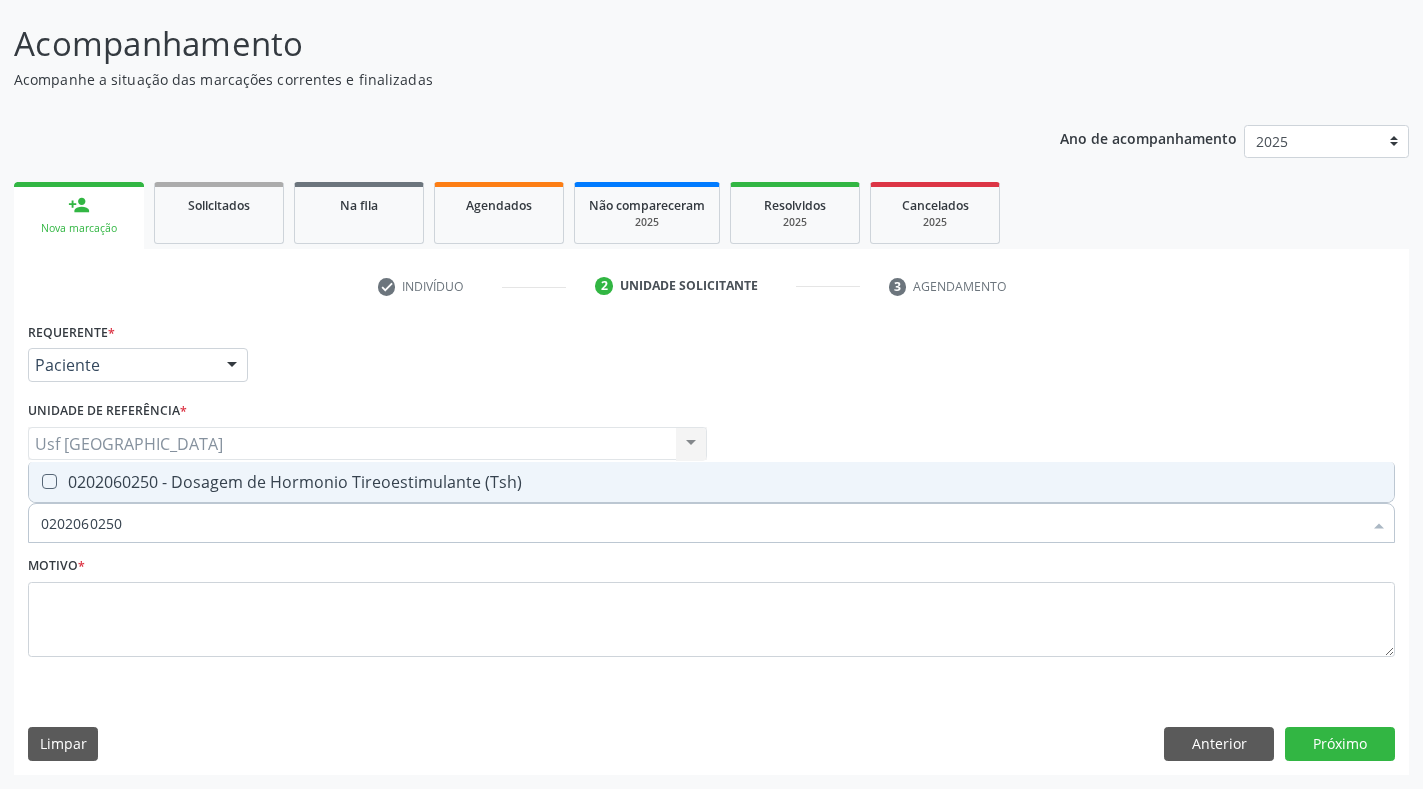 click on "0202060250 - Dosagem de Hormonio Tireoestimulante (Tsh)" at bounding box center [711, 482] 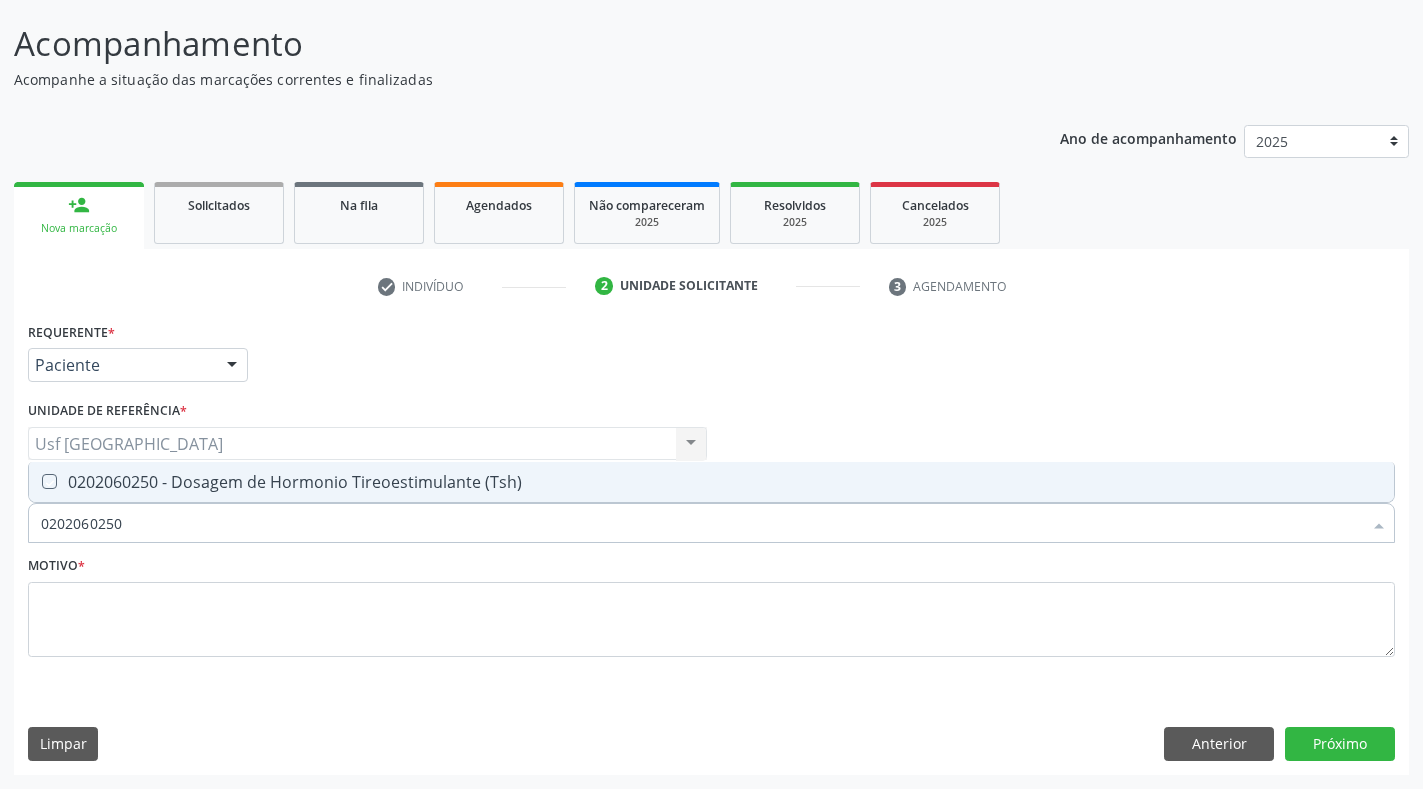 checkbox on "true" 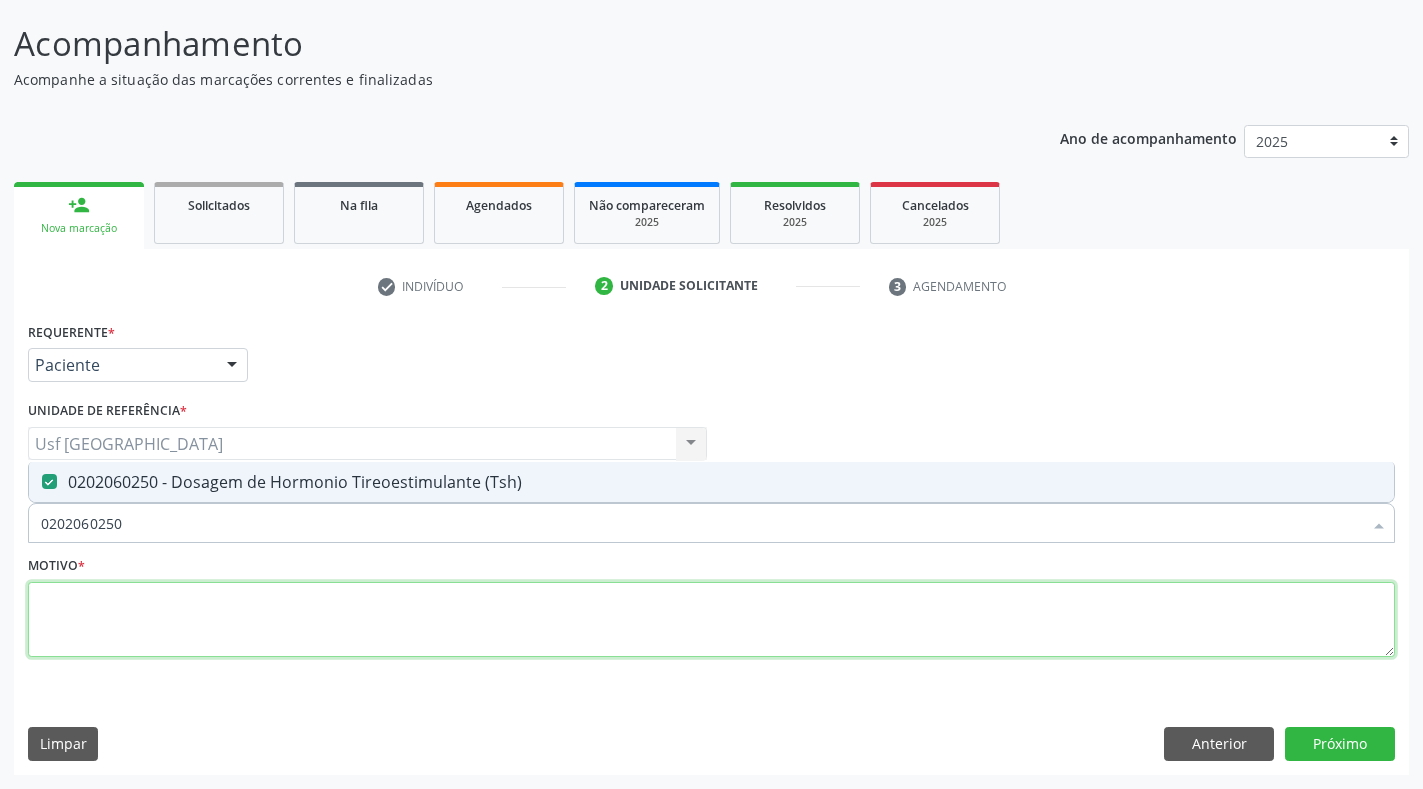 click at bounding box center (711, 620) 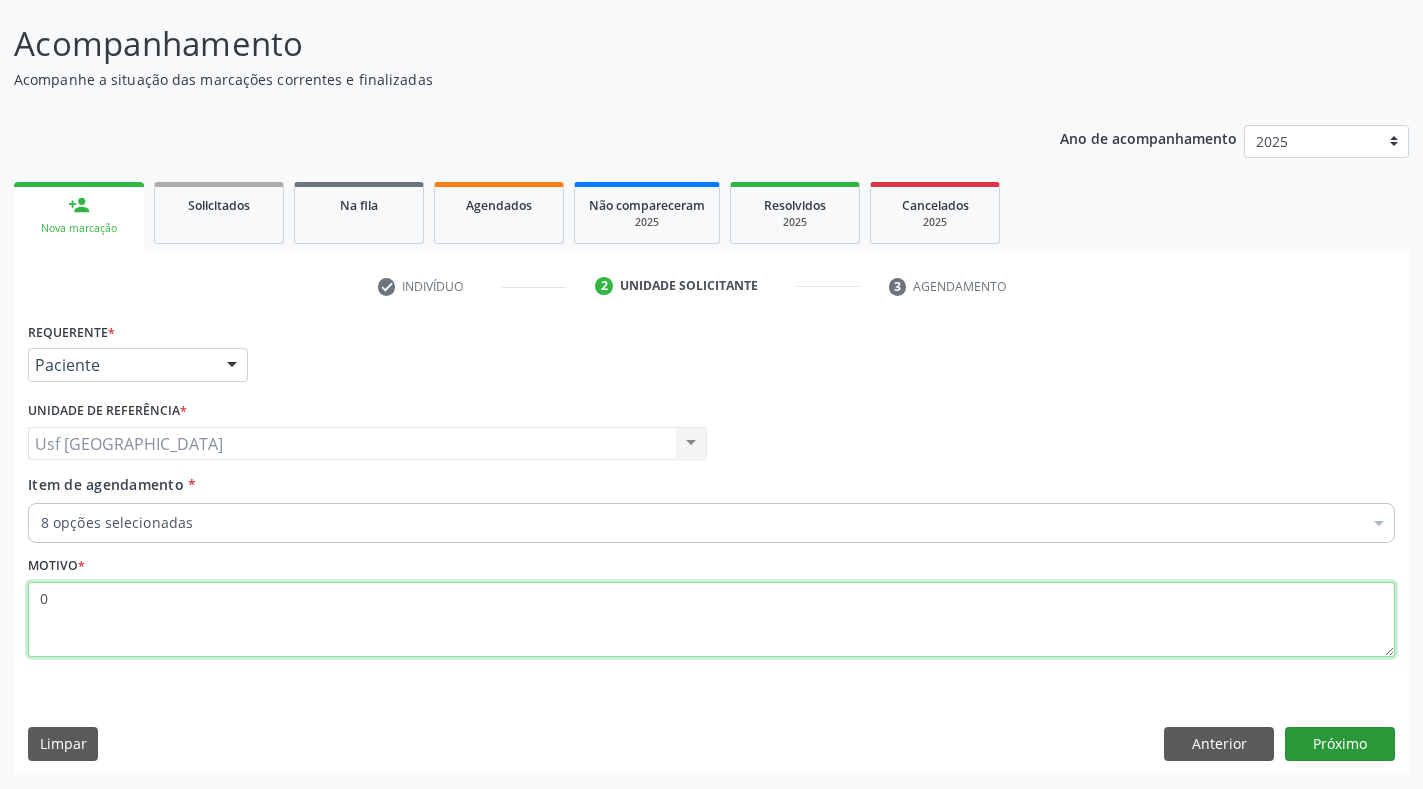 type on "0" 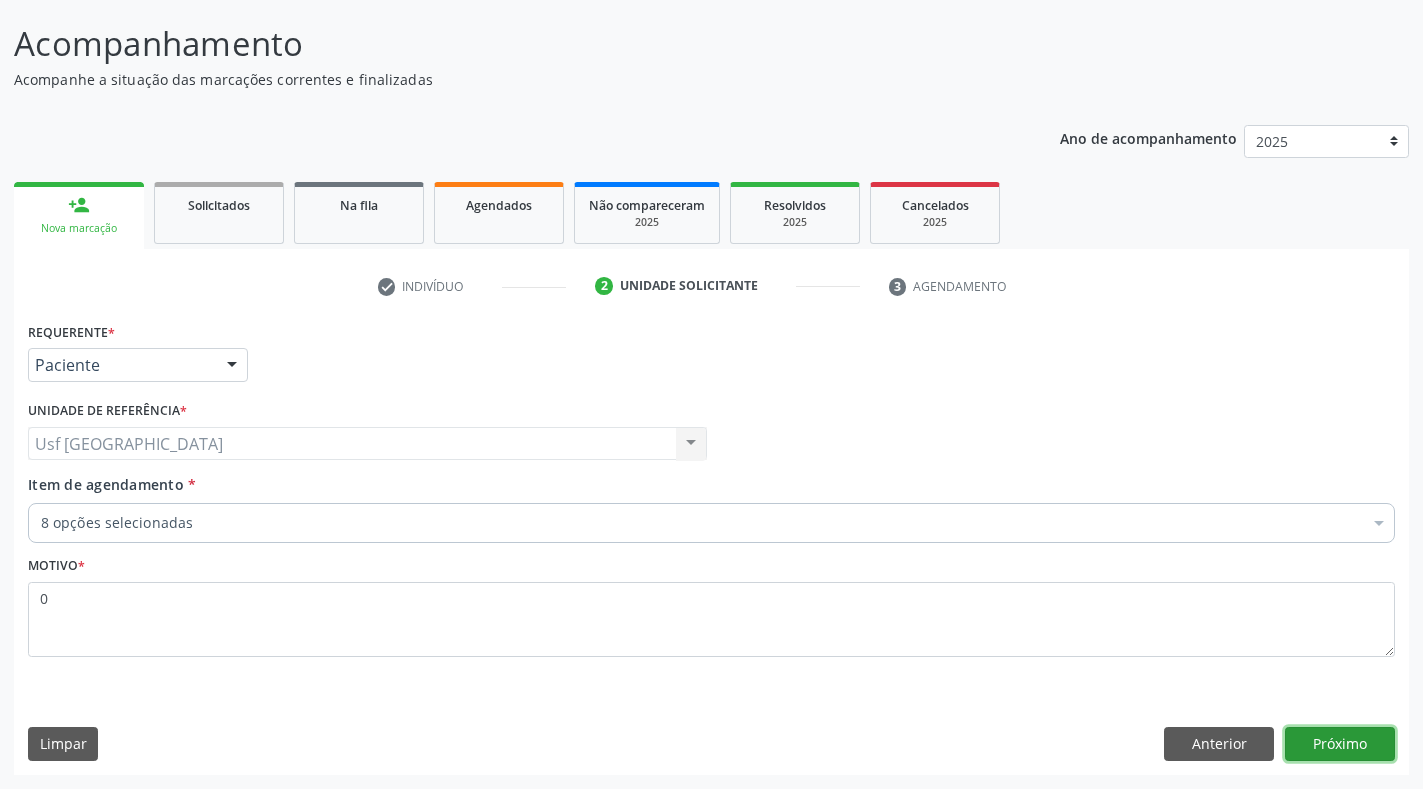 click on "Próximo" at bounding box center (1340, 744) 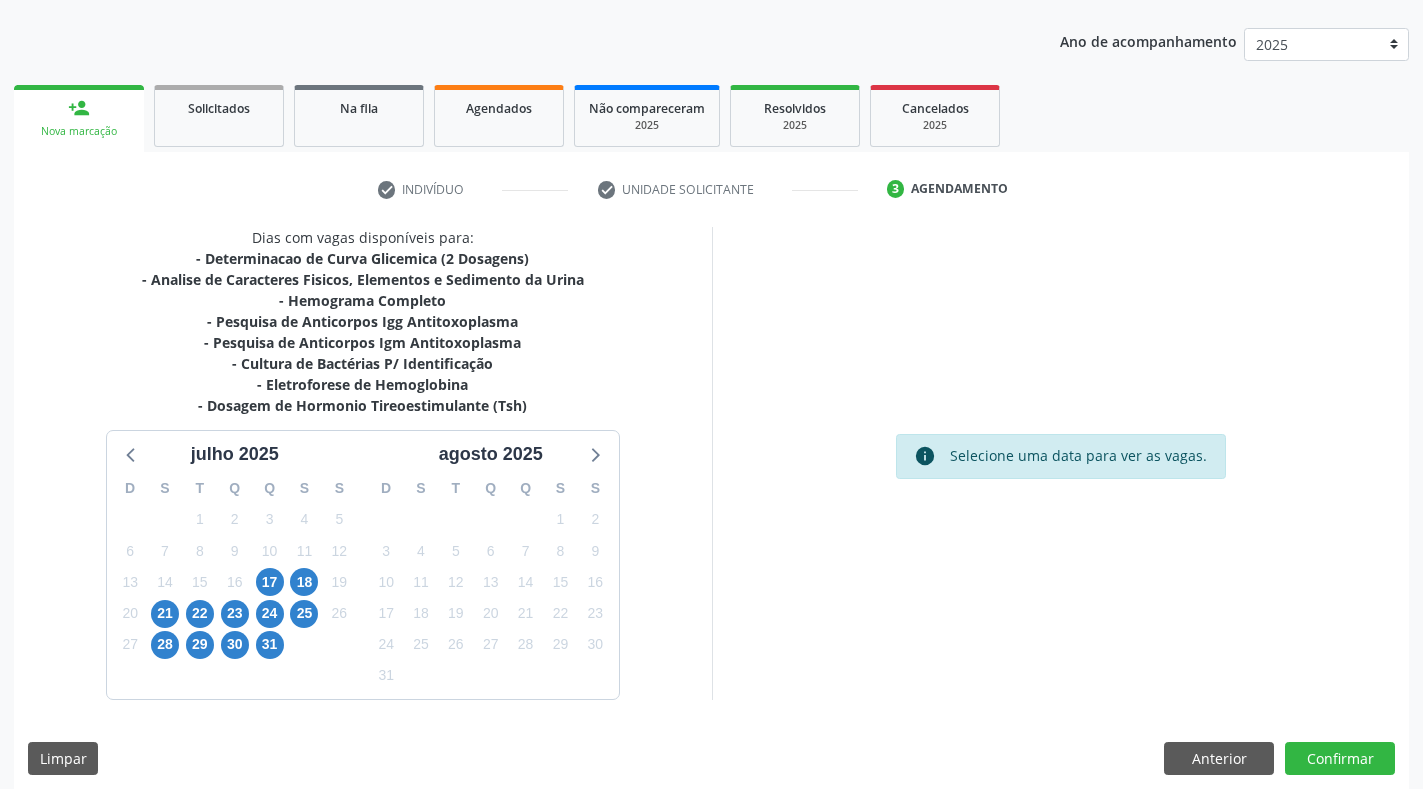 scroll, scrollTop: 228, scrollLeft: 0, axis: vertical 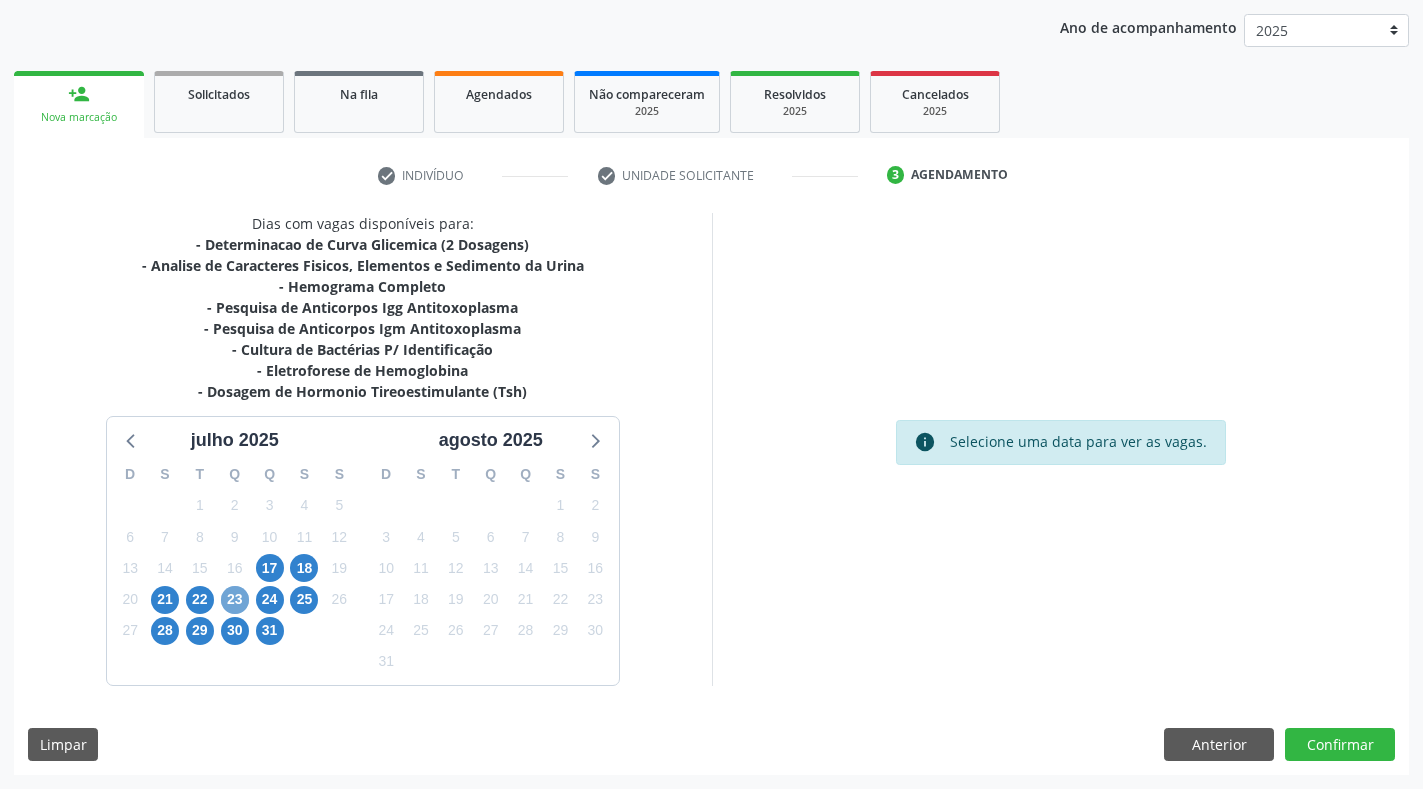 click on "23" at bounding box center (235, 600) 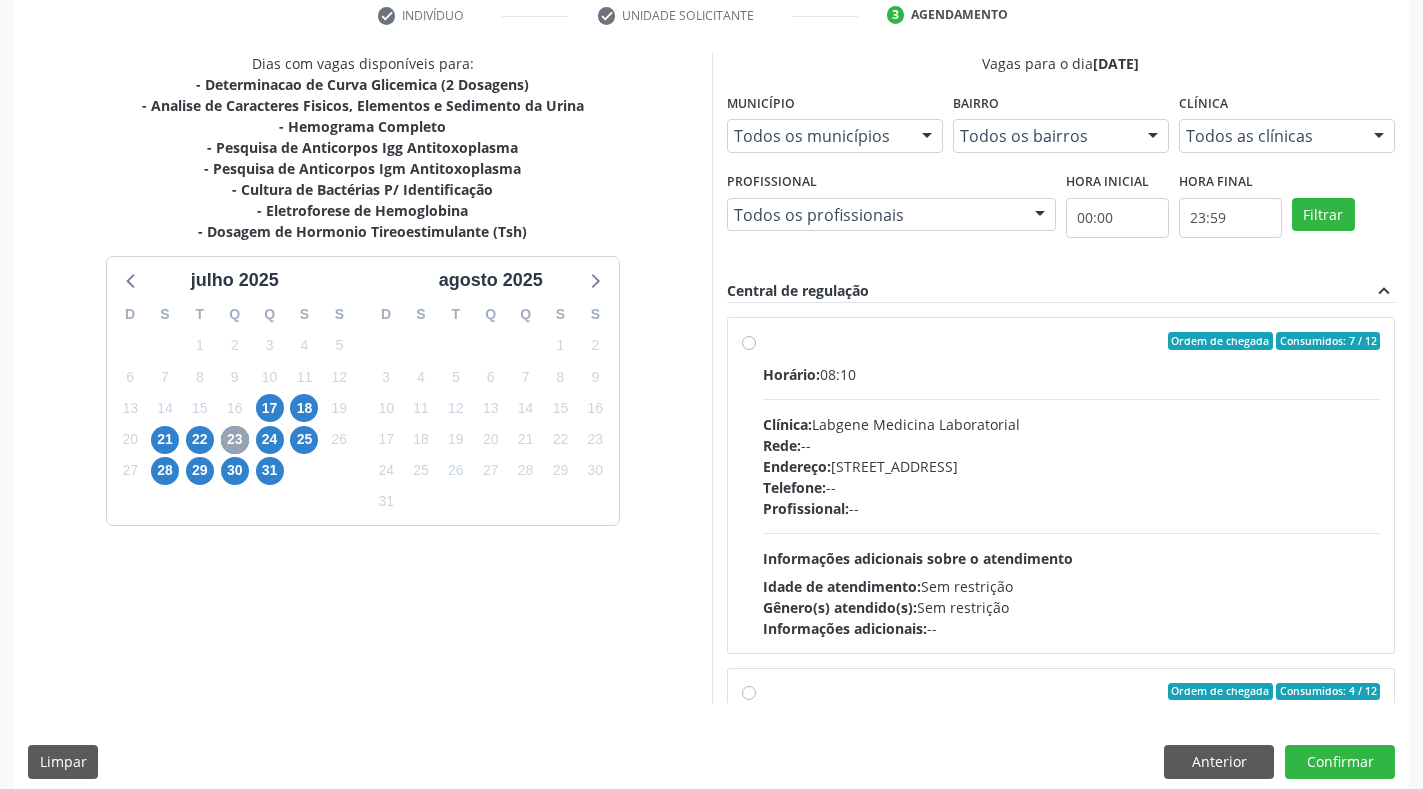 scroll, scrollTop: 406, scrollLeft: 0, axis: vertical 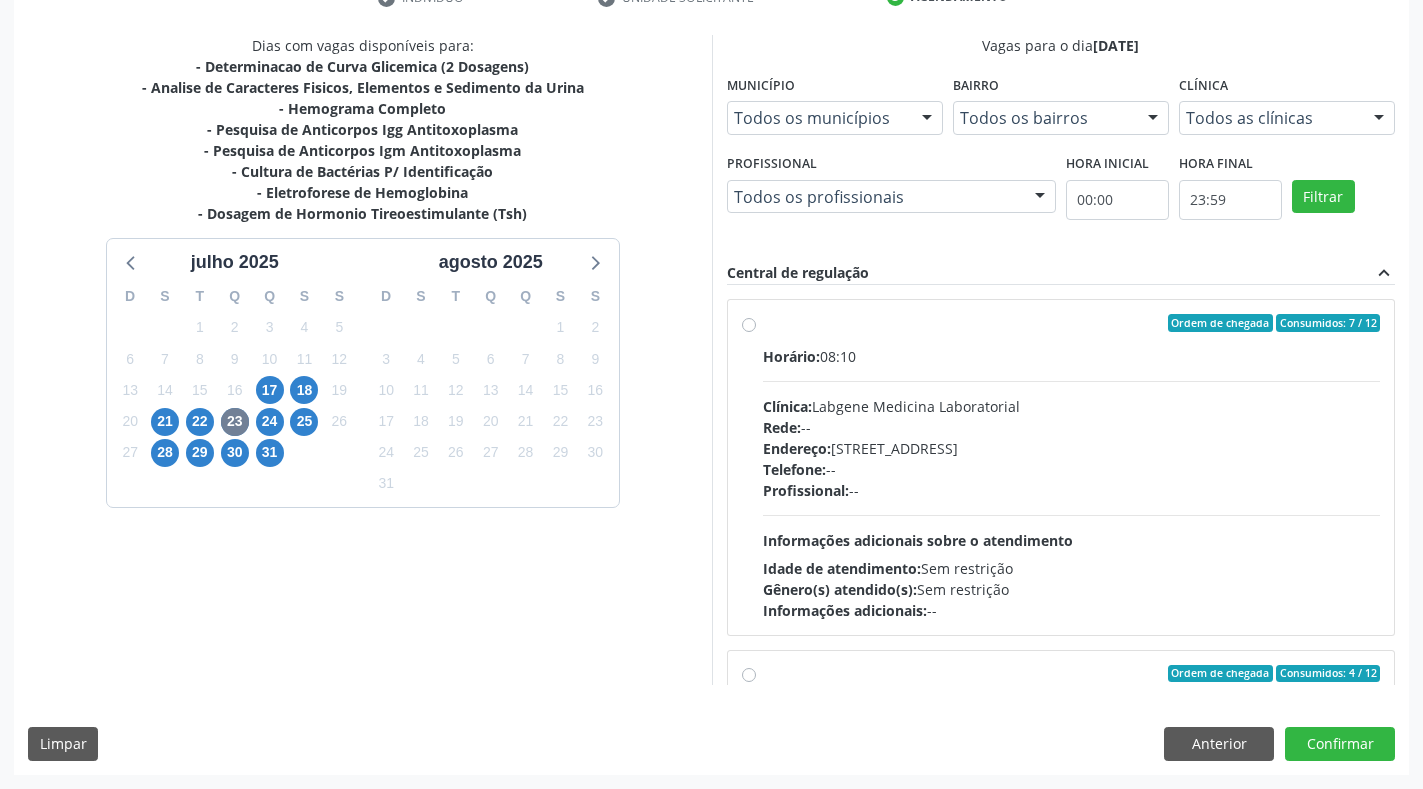 click on "Rede:
--" at bounding box center [1072, 427] 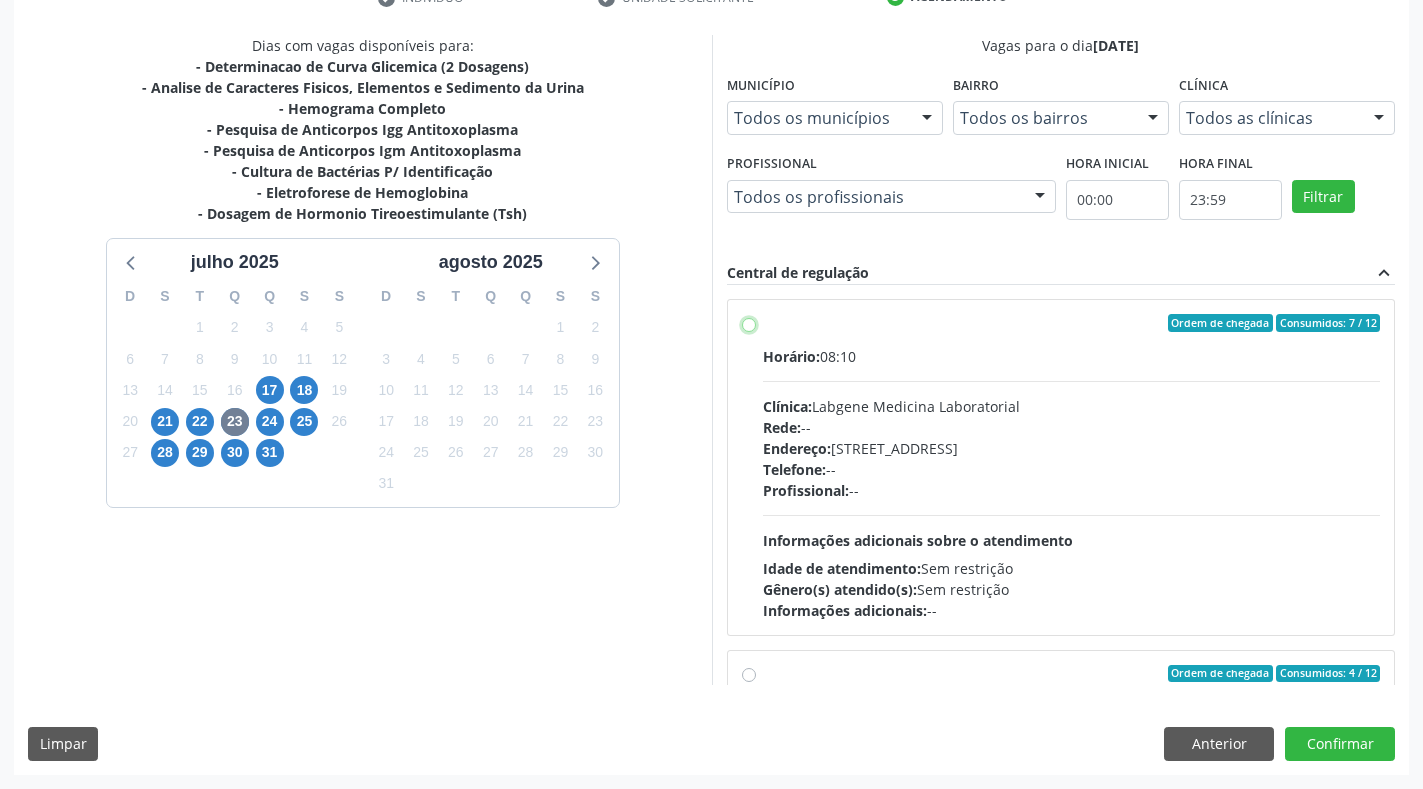 click on "Ordem de chegada
Consumidos: 7 / 12
Horário:   08:10
Clínica:  Labgene Medicina Laboratorial
Rede:
--
Endereço:   [STREET_ADDRESS]
Telefone:   --
Profissional:
--
Informações adicionais sobre o atendimento
Idade de atendimento:
Sem restrição
Gênero(s) atendido(s):
Sem restrição
Informações adicionais:
--" at bounding box center (749, 323) 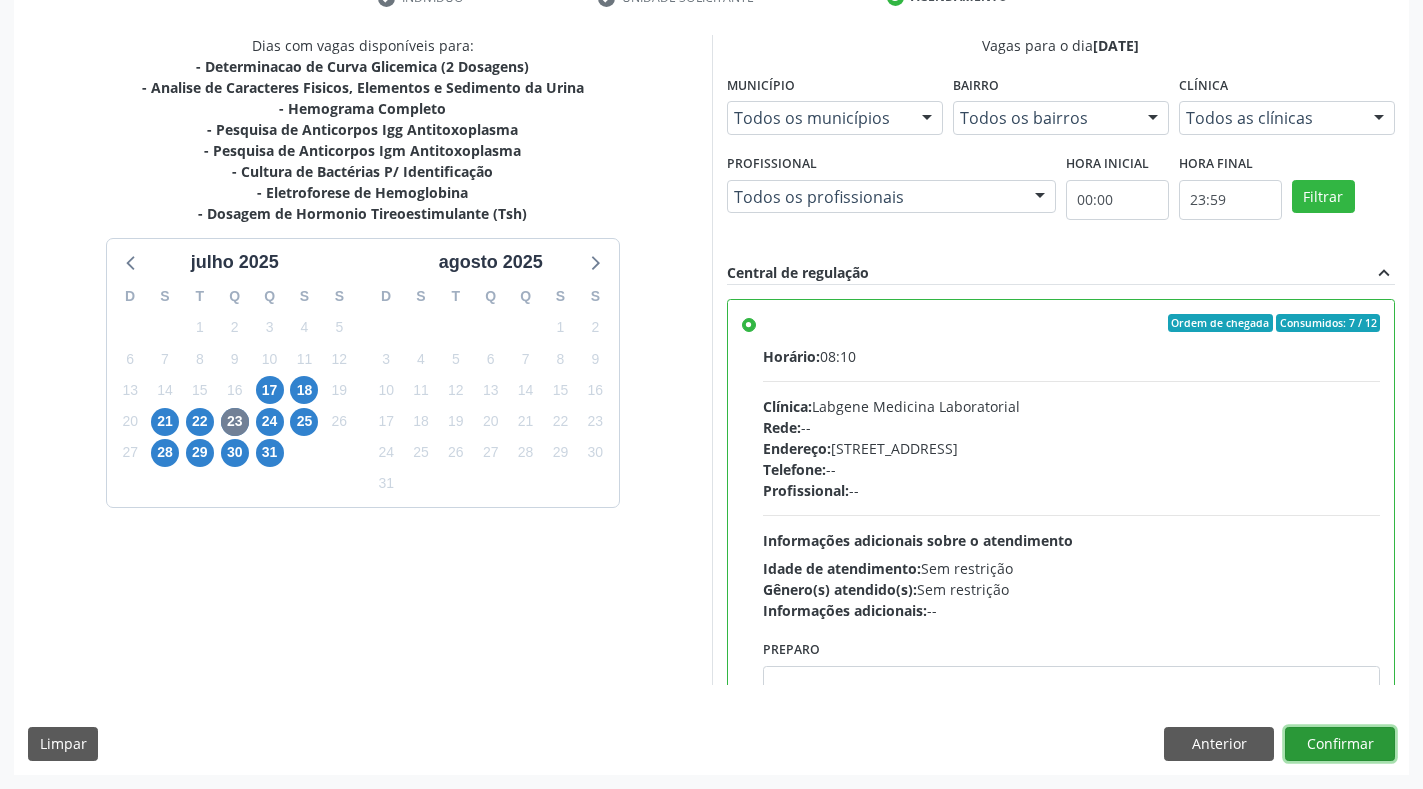 click on "Confirmar" at bounding box center [1340, 744] 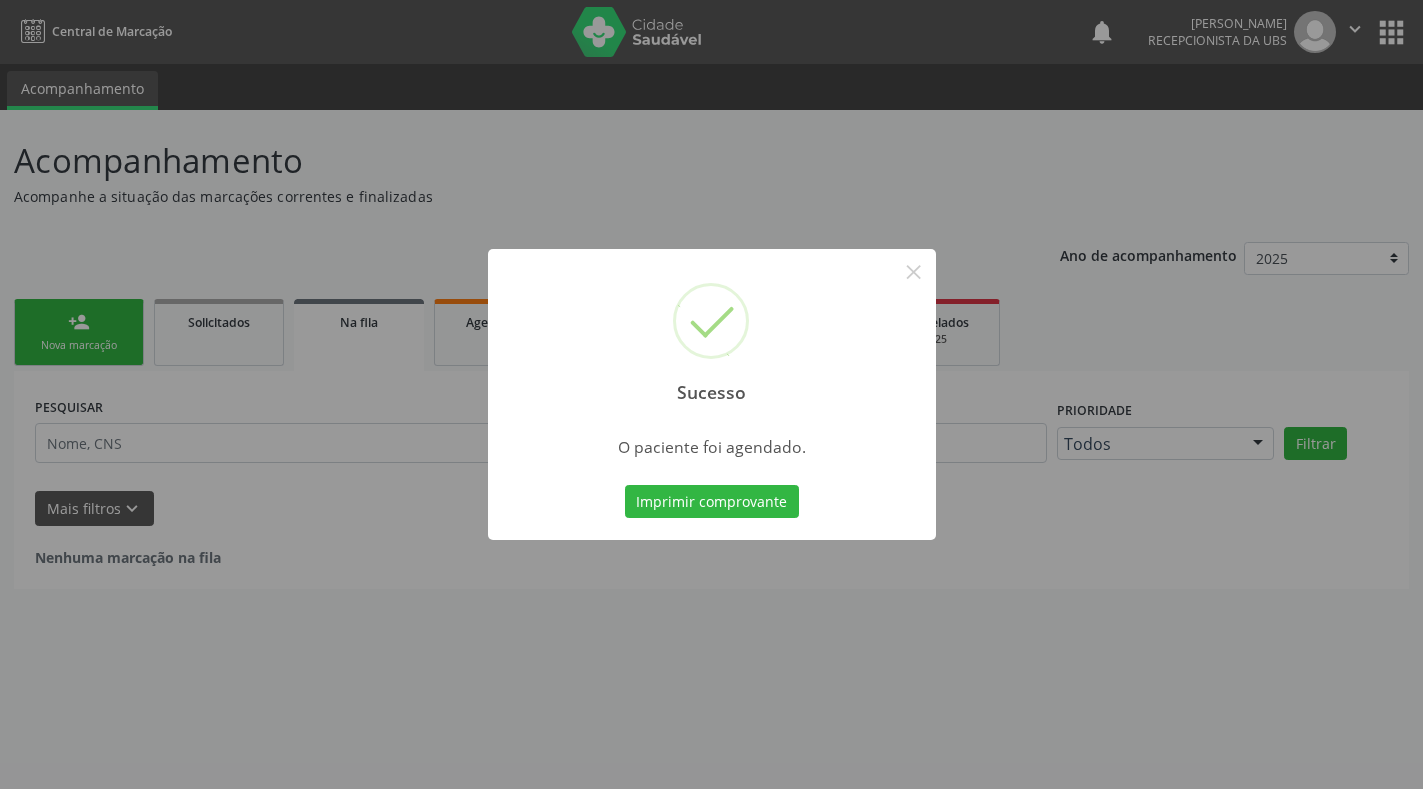 scroll, scrollTop: 0, scrollLeft: 0, axis: both 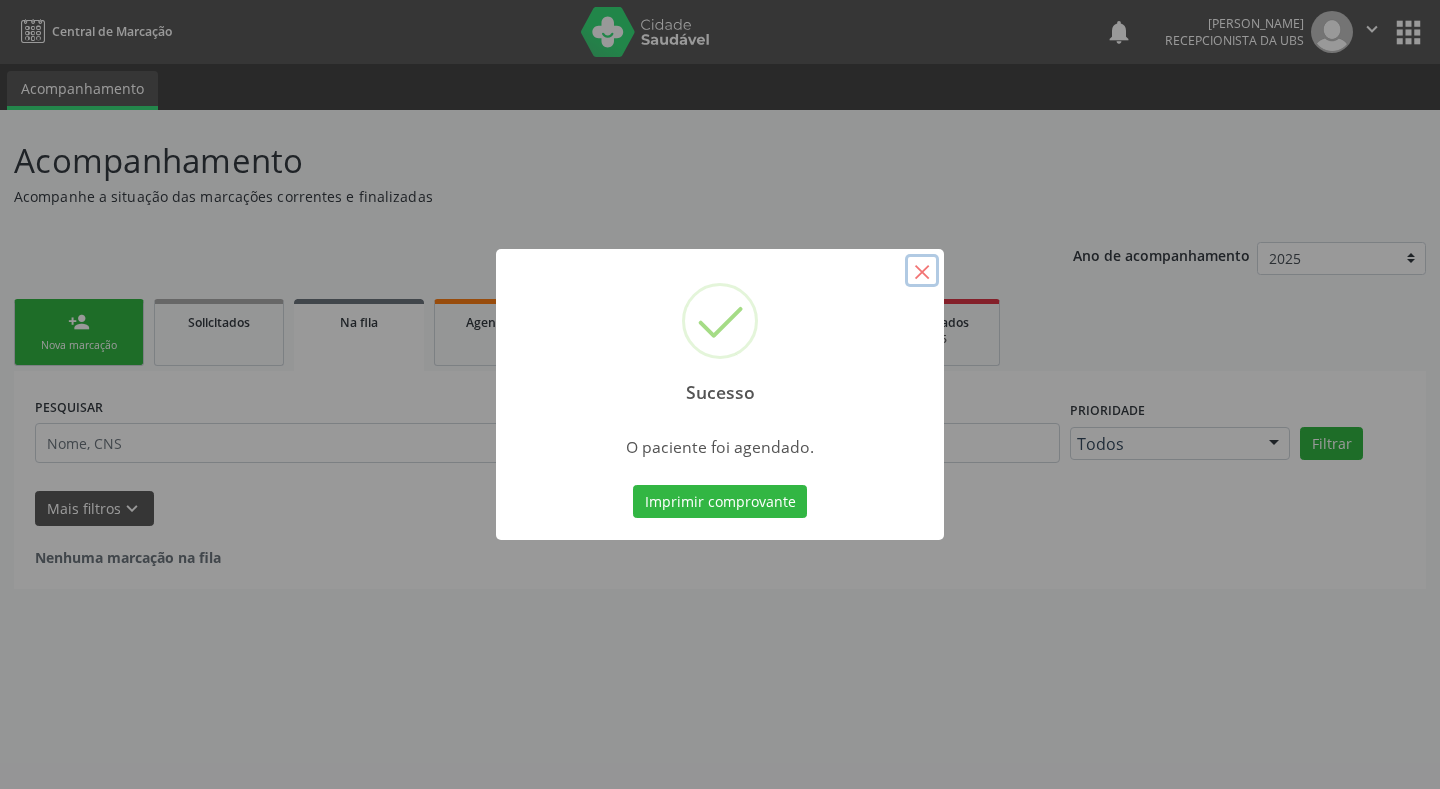 click on "×" at bounding box center (922, 271) 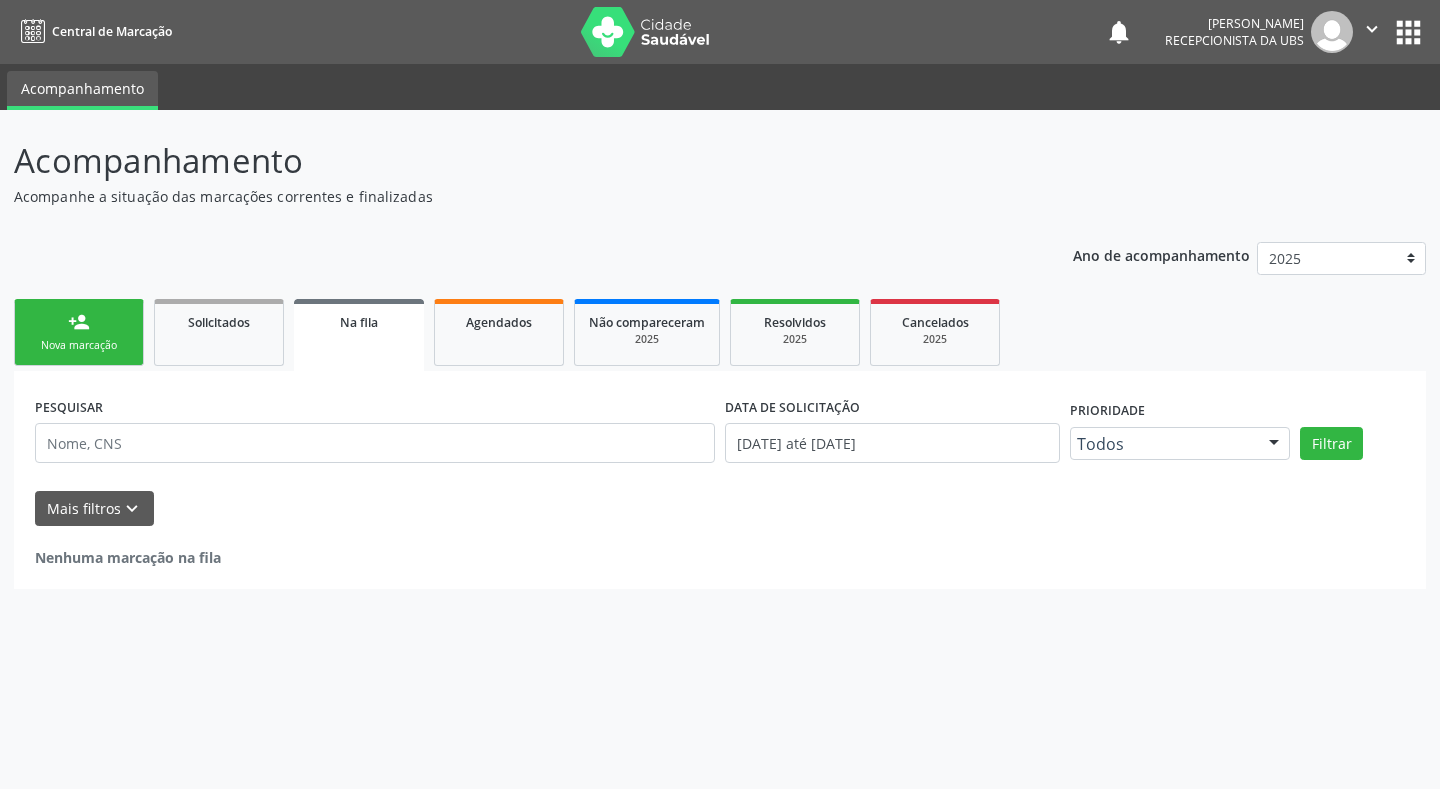 click on "Nova marcação" at bounding box center (79, 345) 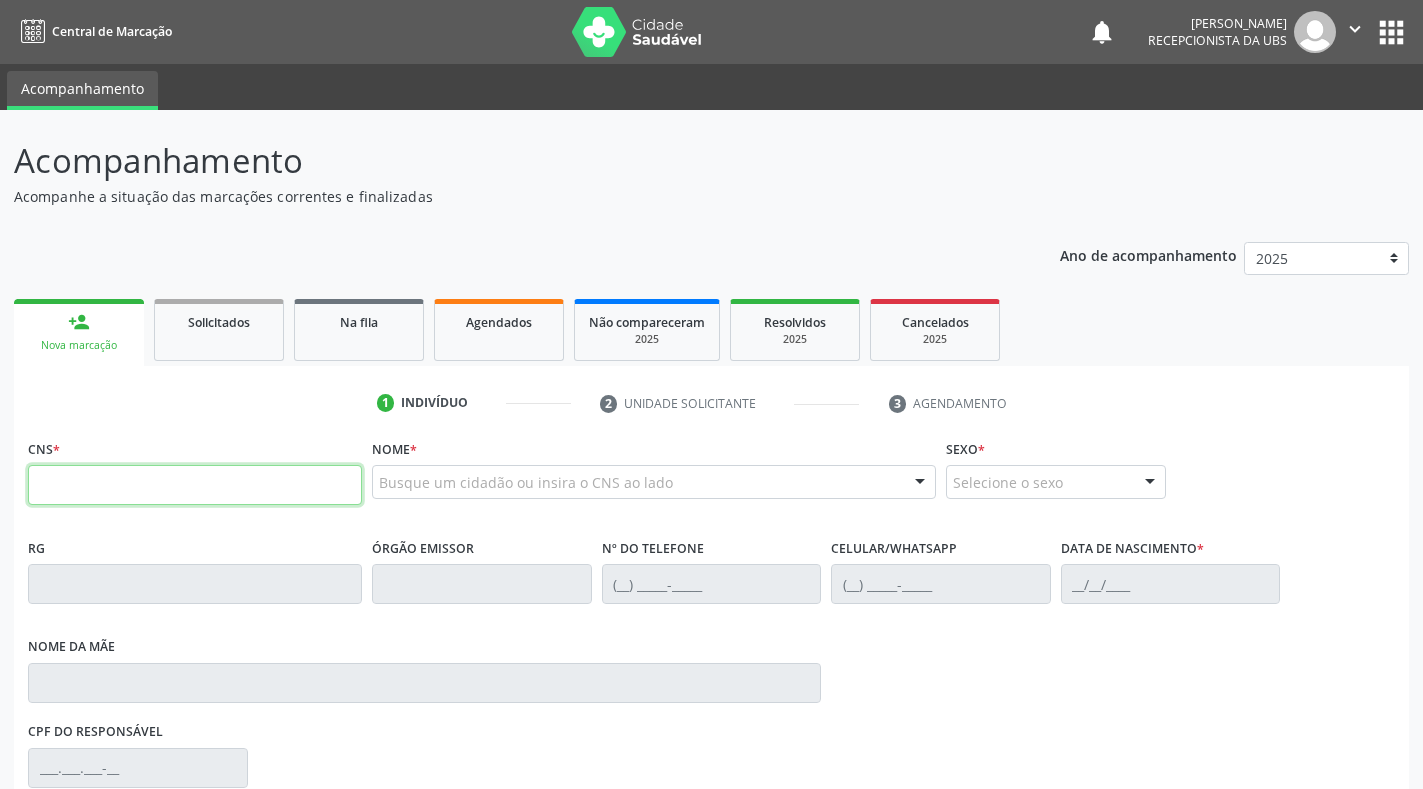 click at bounding box center (195, 485) 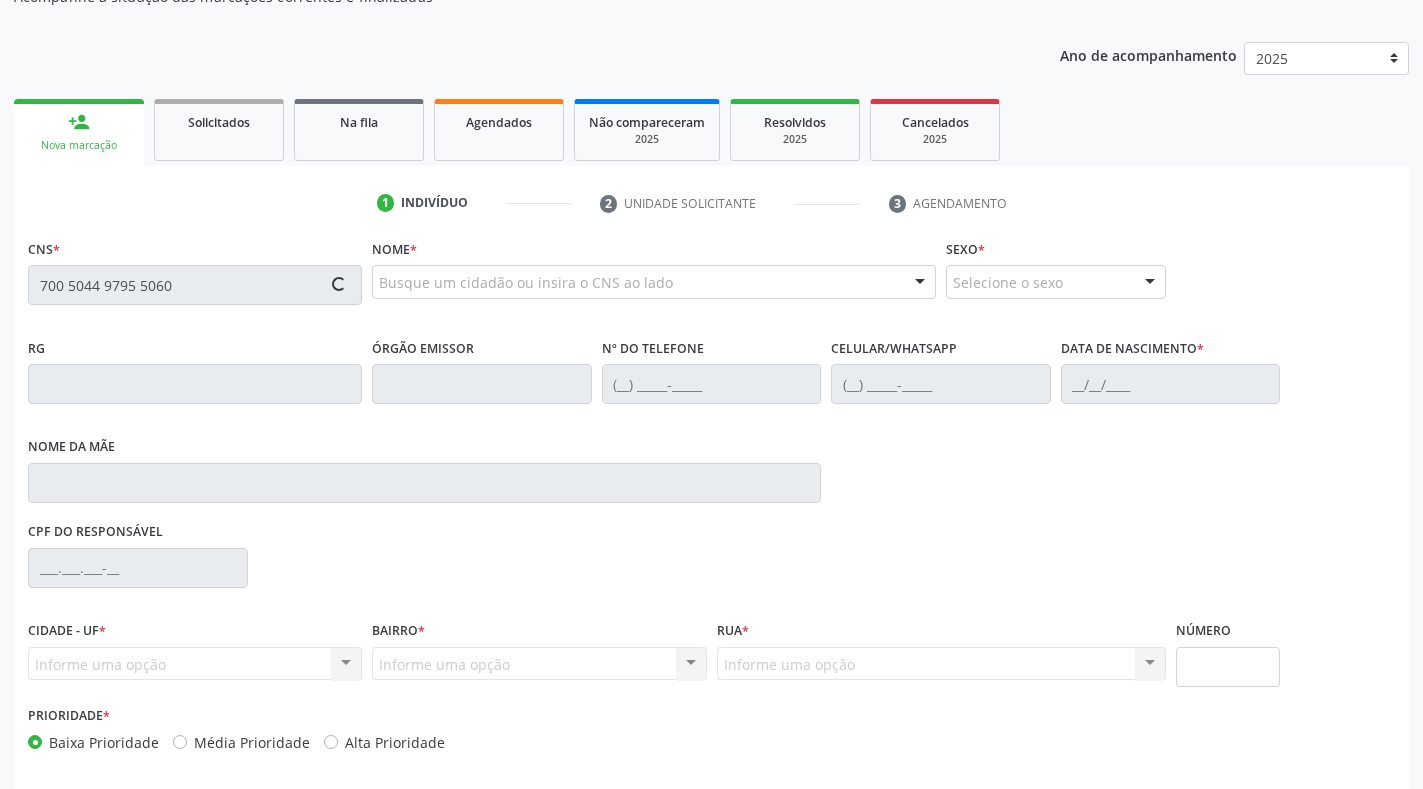 type on "700 5044 9795 5060" 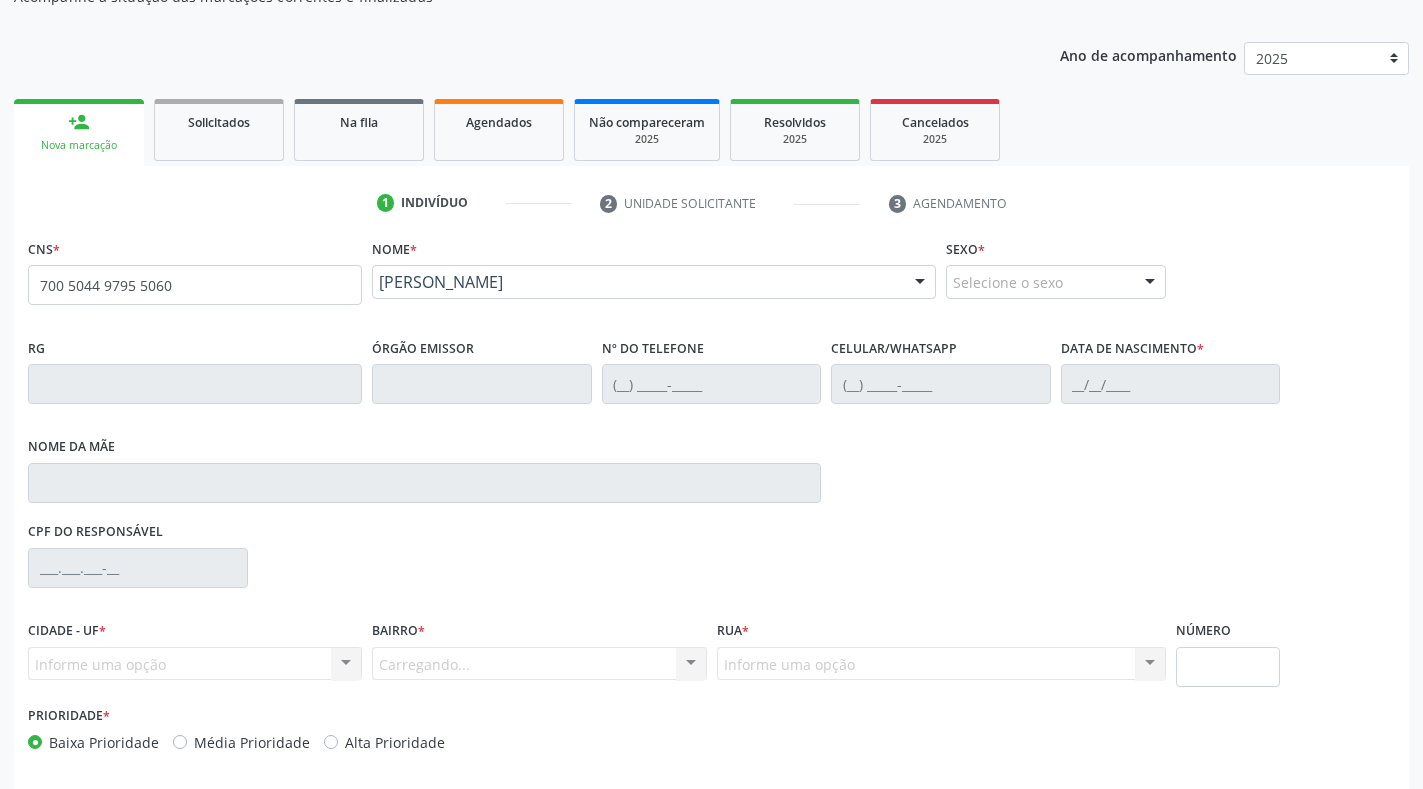 scroll, scrollTop: 281, scrollLeft: 0, axis: vertical 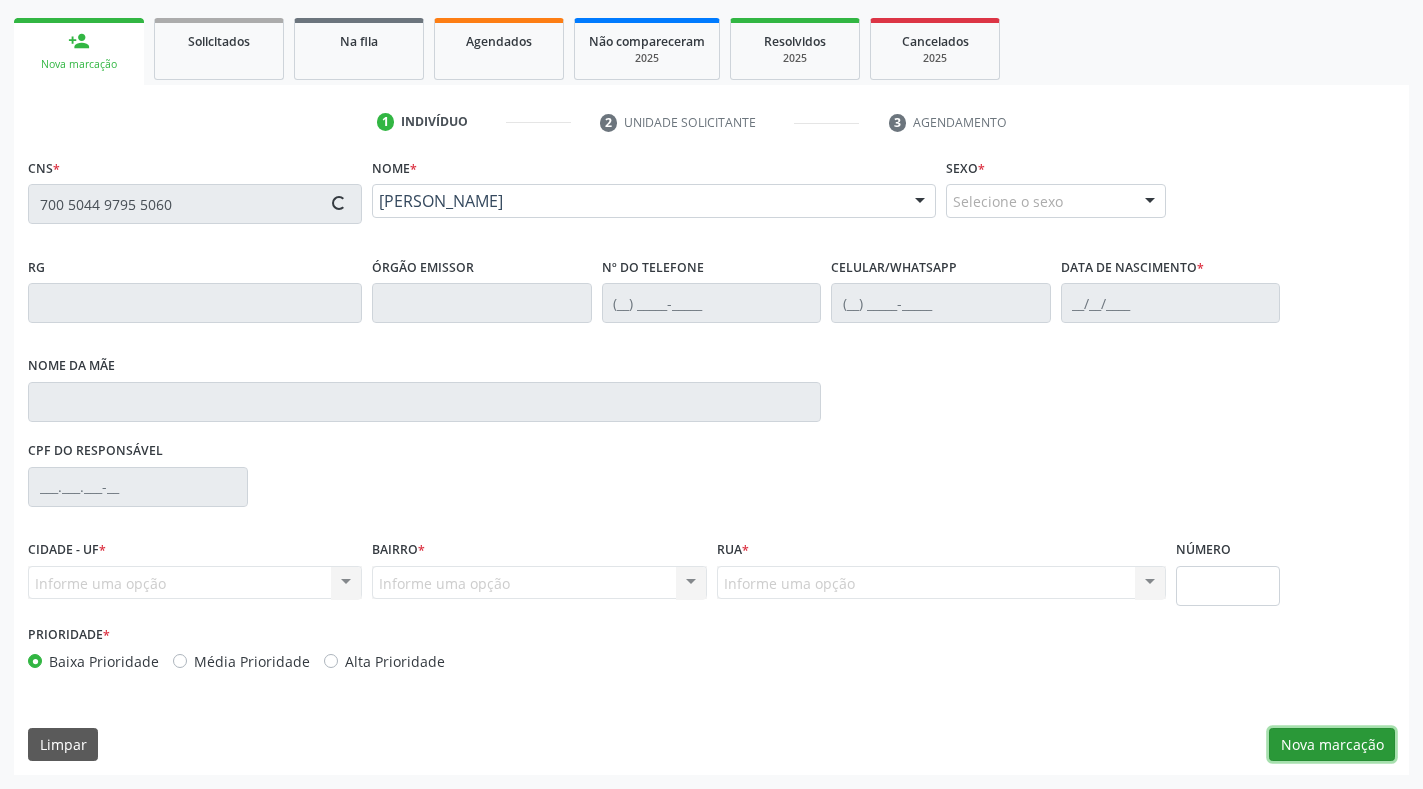 click on "Nova marcação" at bounding box center [1332, 745] 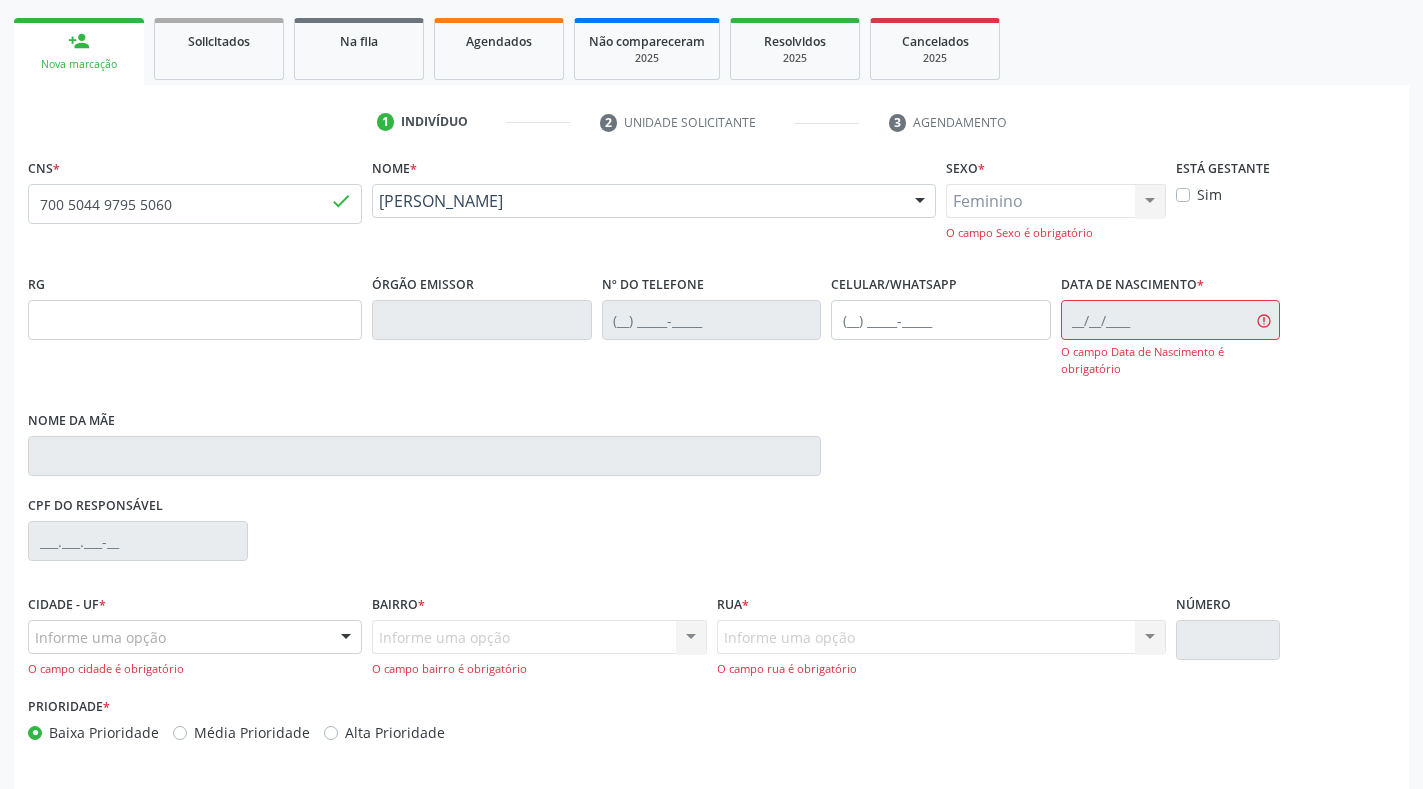 type on "[PHONE_NUMBER]" 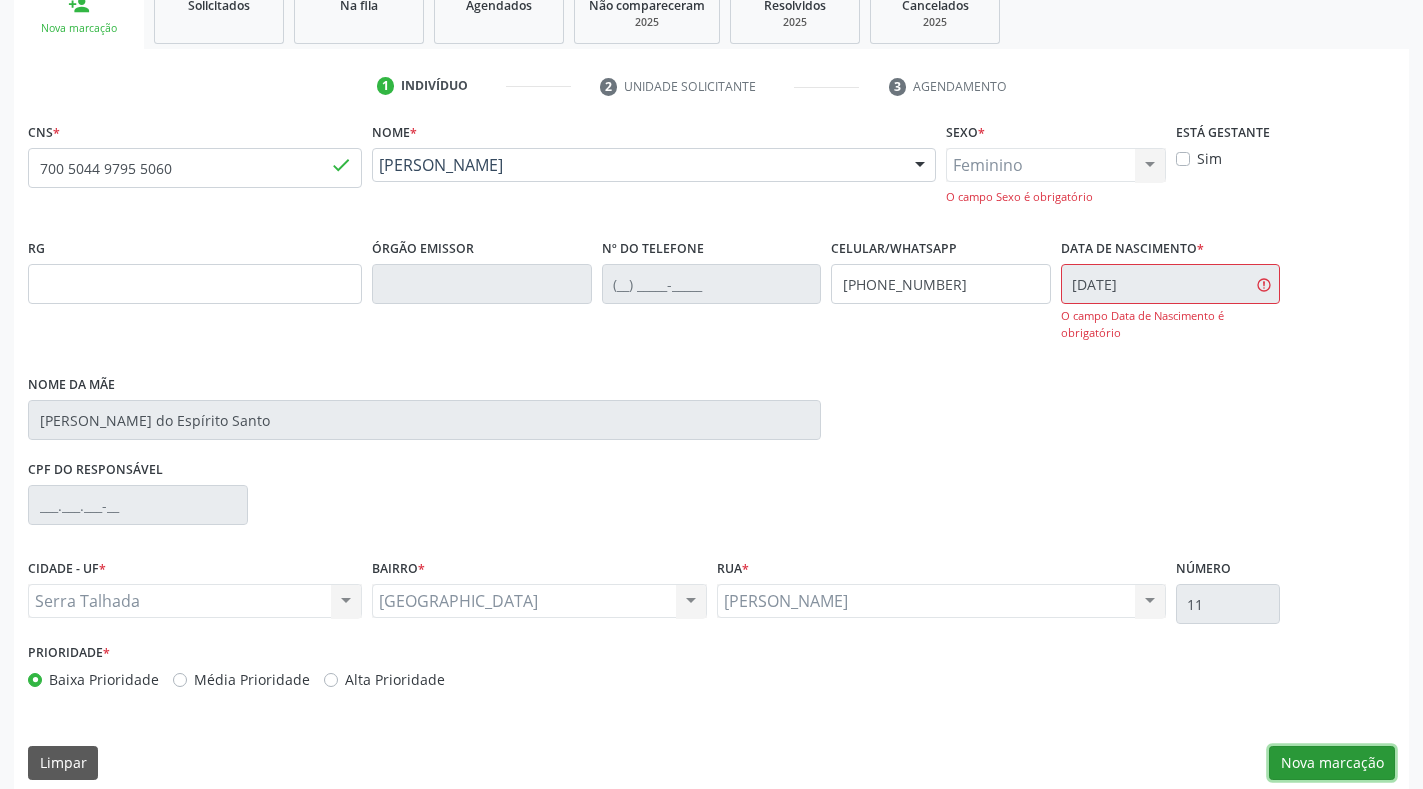 scroll, scrollTop: 336, scrollLeft: 0, axis: vertical 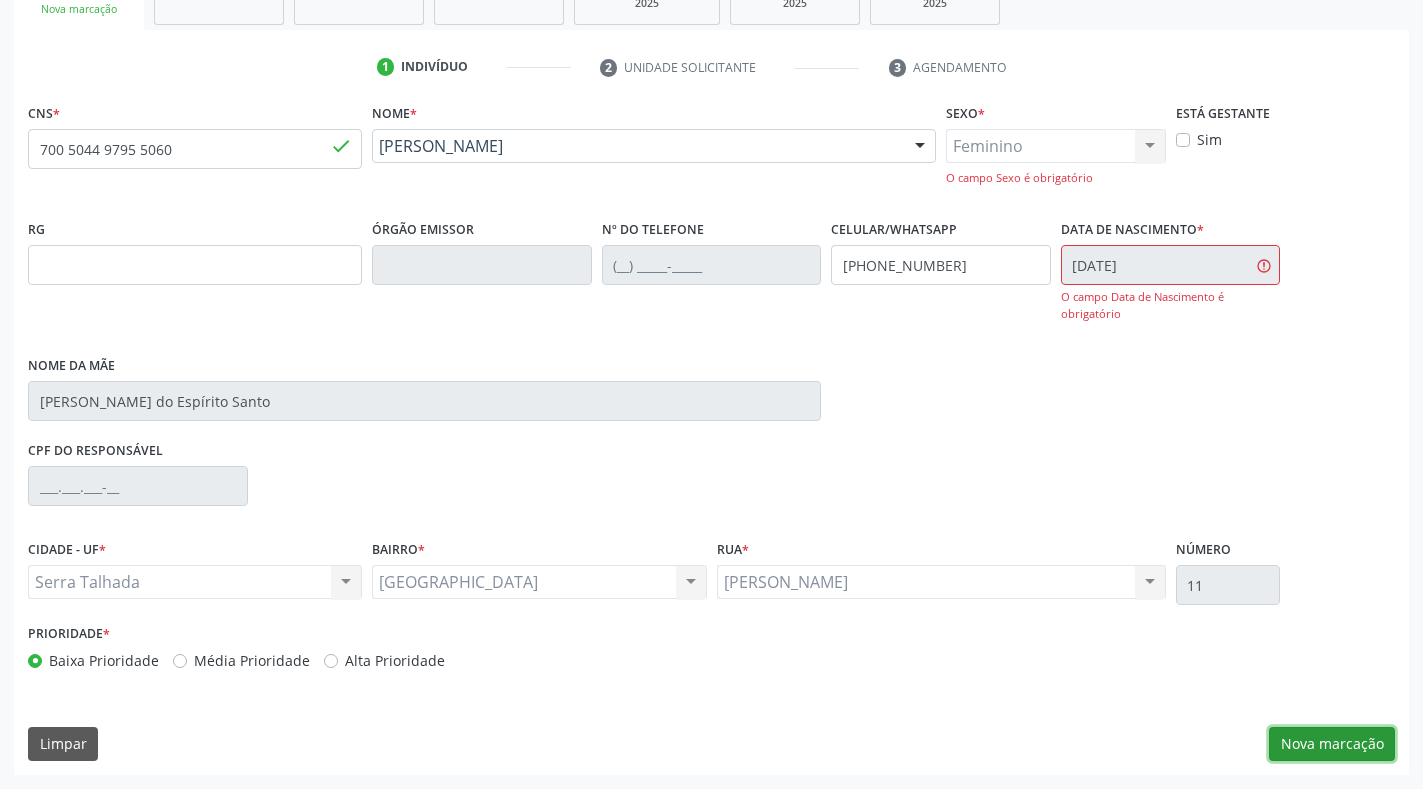 click on "Nova marcação" at bounding box center [1332, 744] 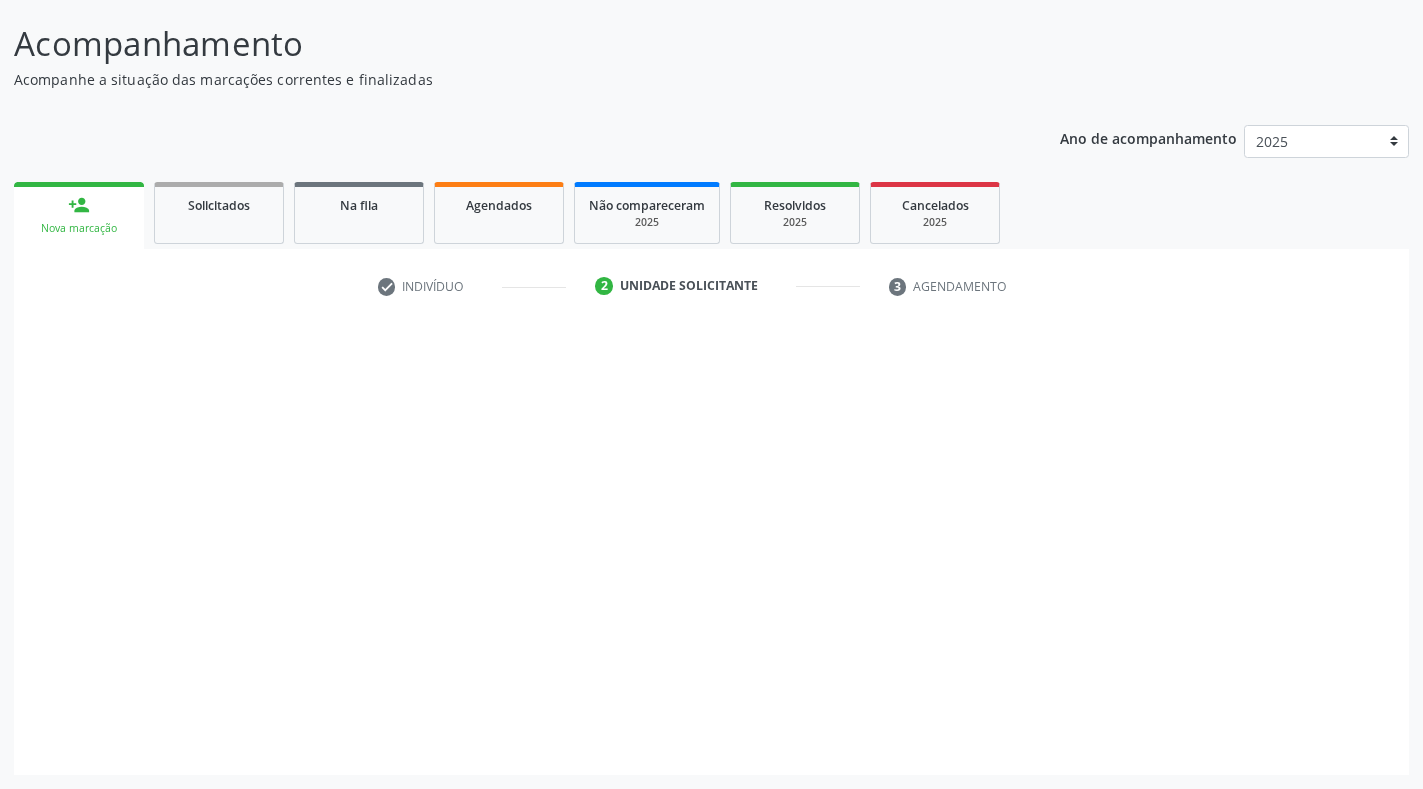scroll, scrollTop: 117, scrollLeft: 0, axis: vertical 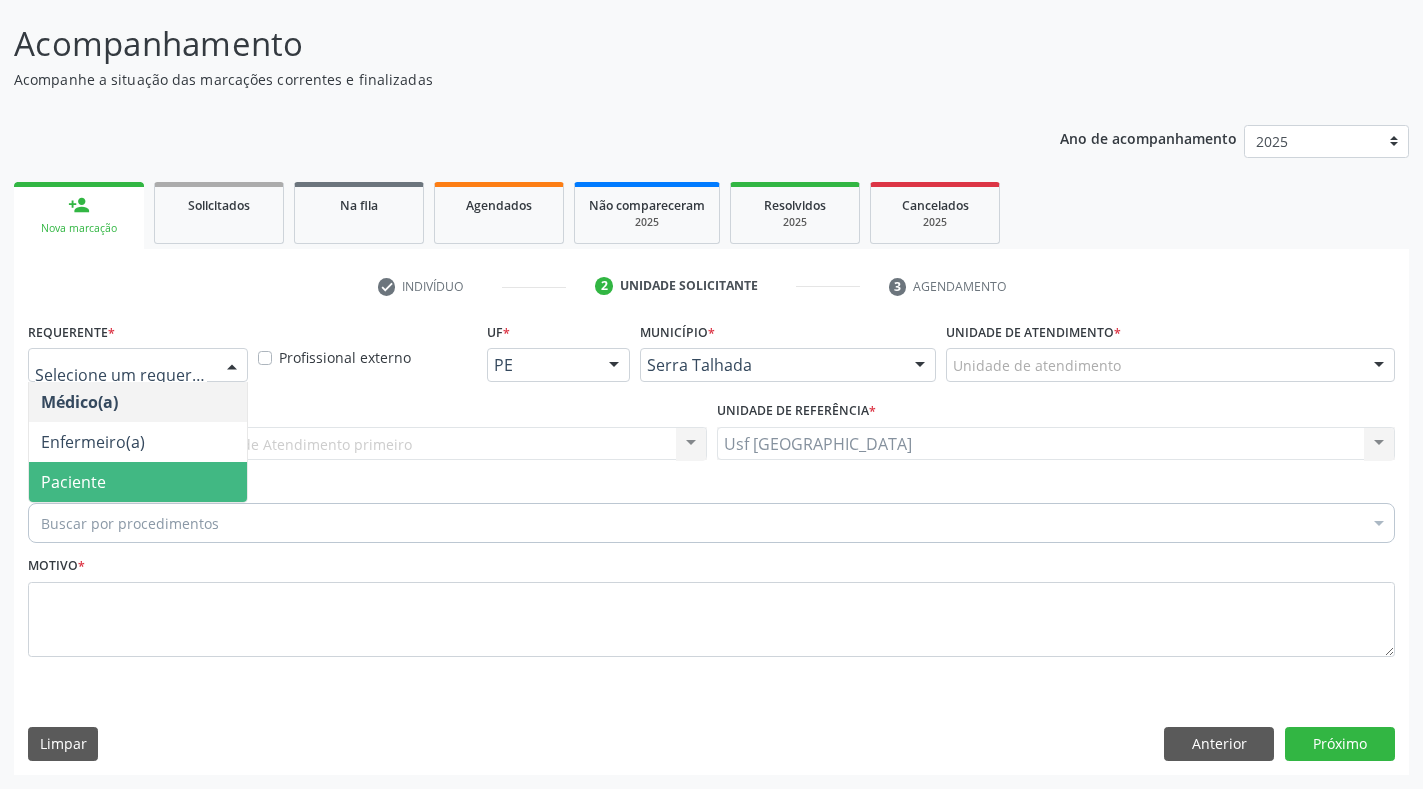 click on "Paciente" at bounding box center (138, 482) 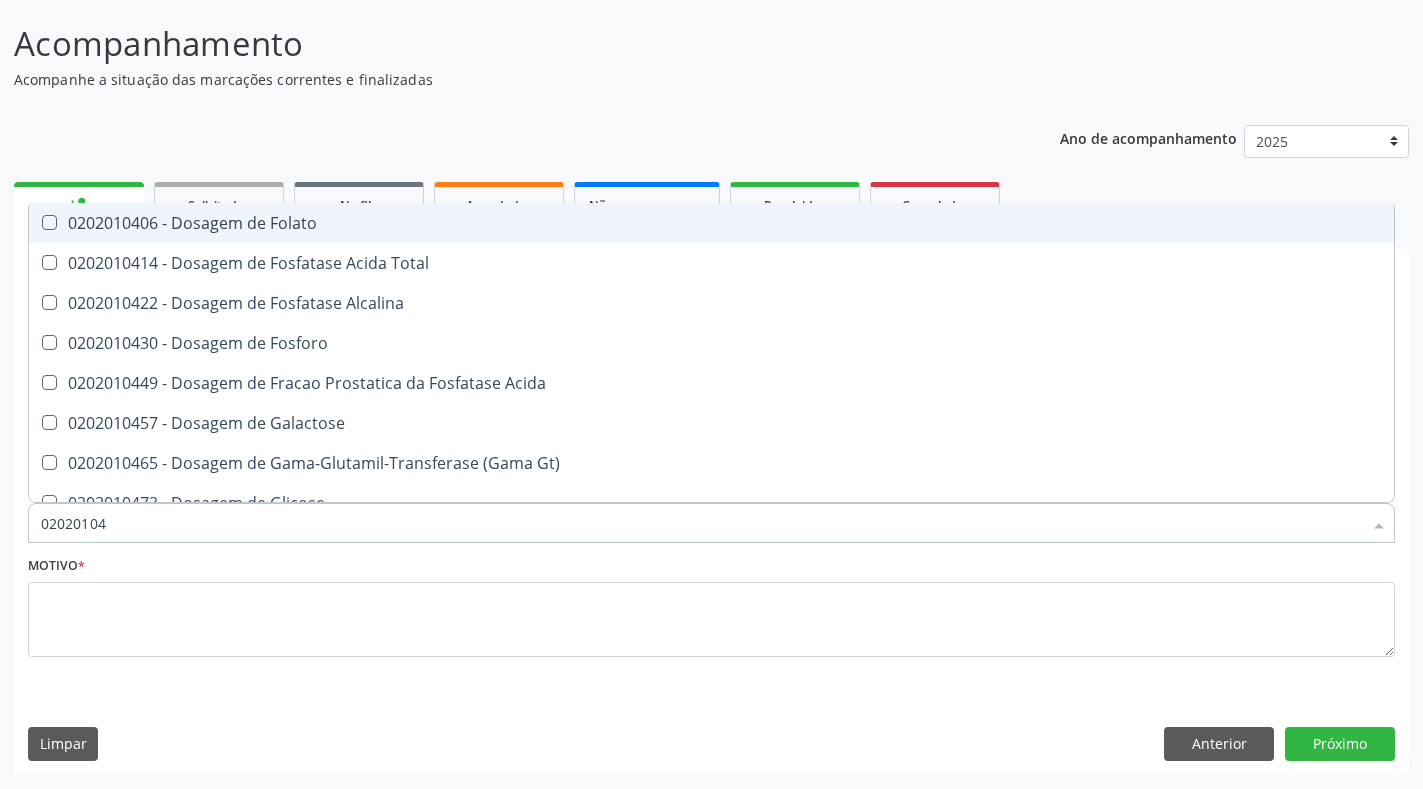 type on "020201047" 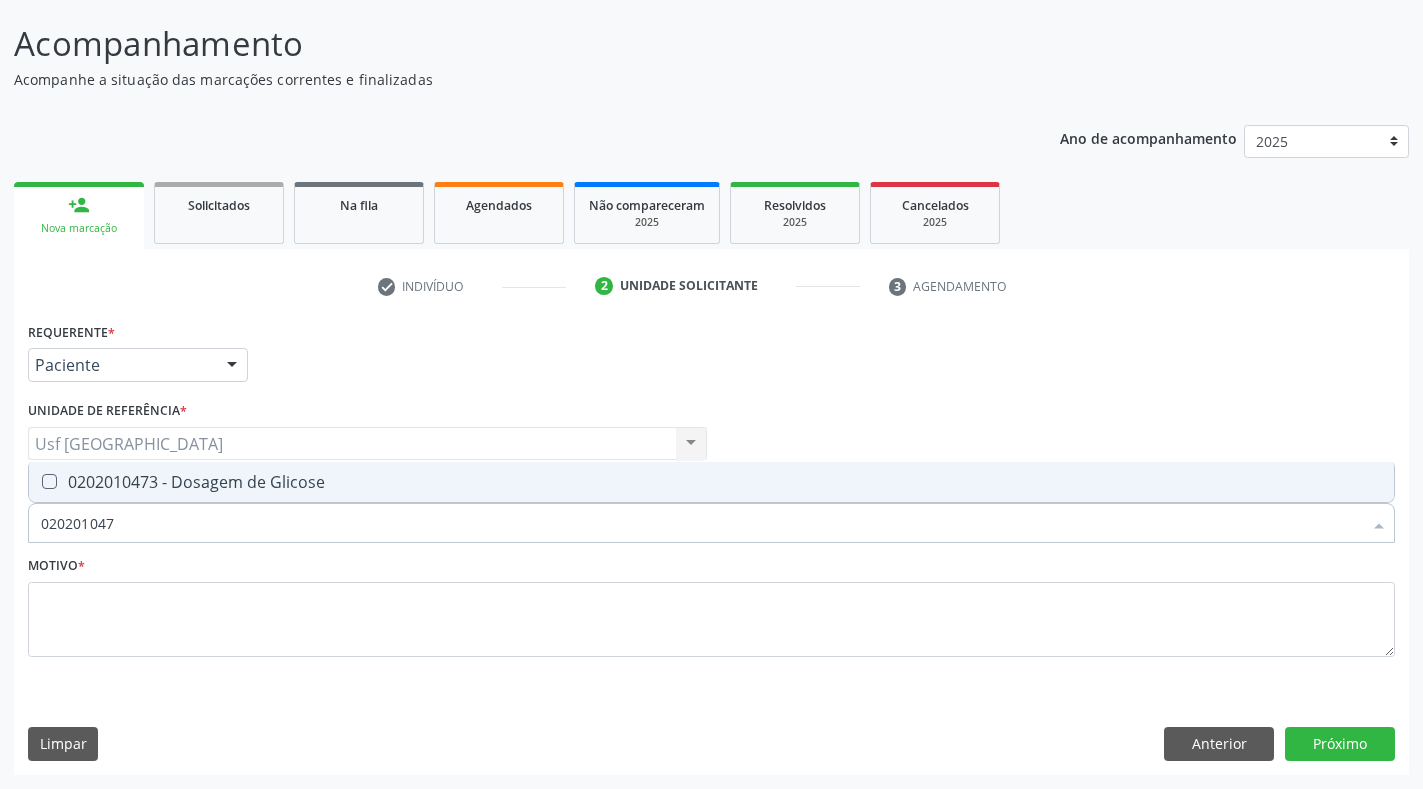 click on "0202010473 - Dosagem de Glicose" at bounding box center (711, 482) 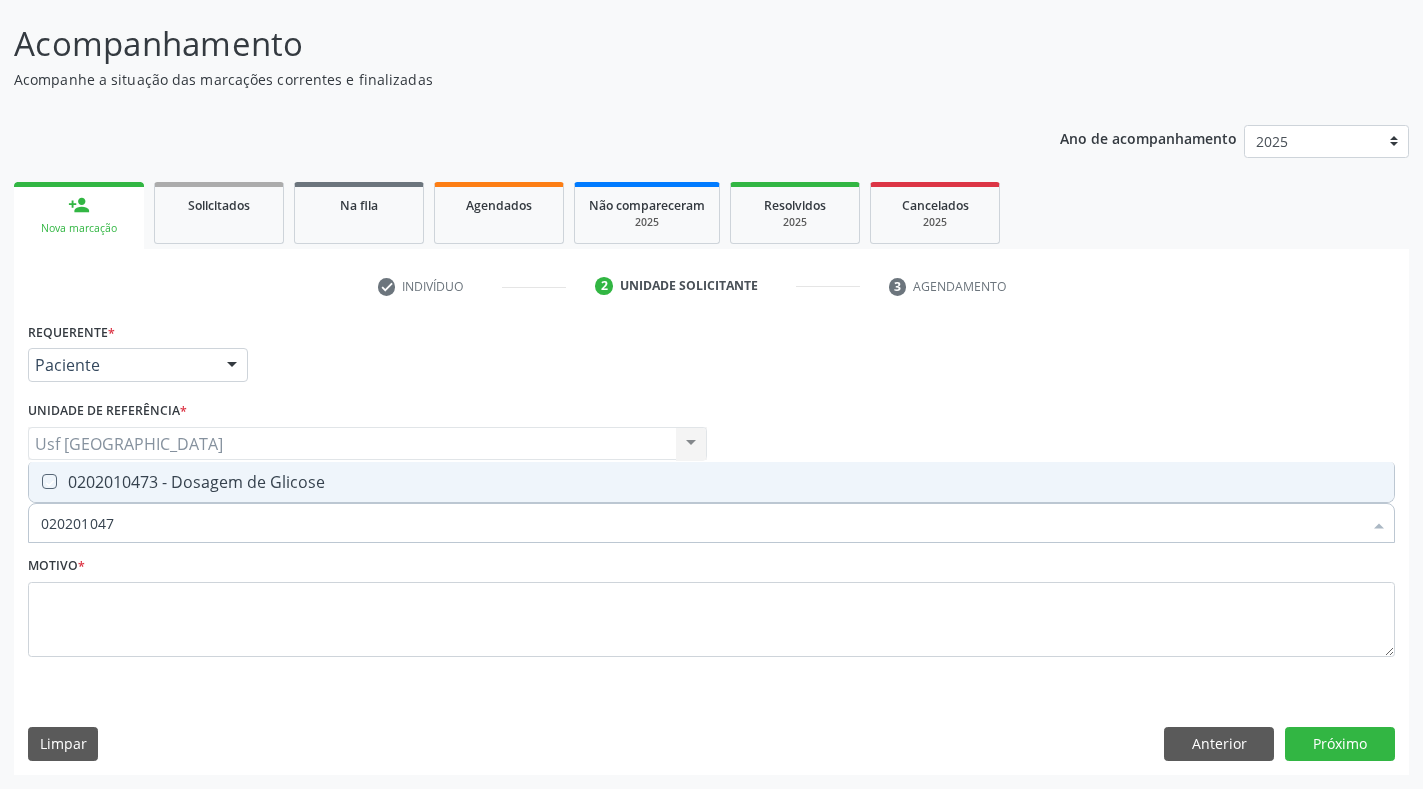 checkbox on "true" 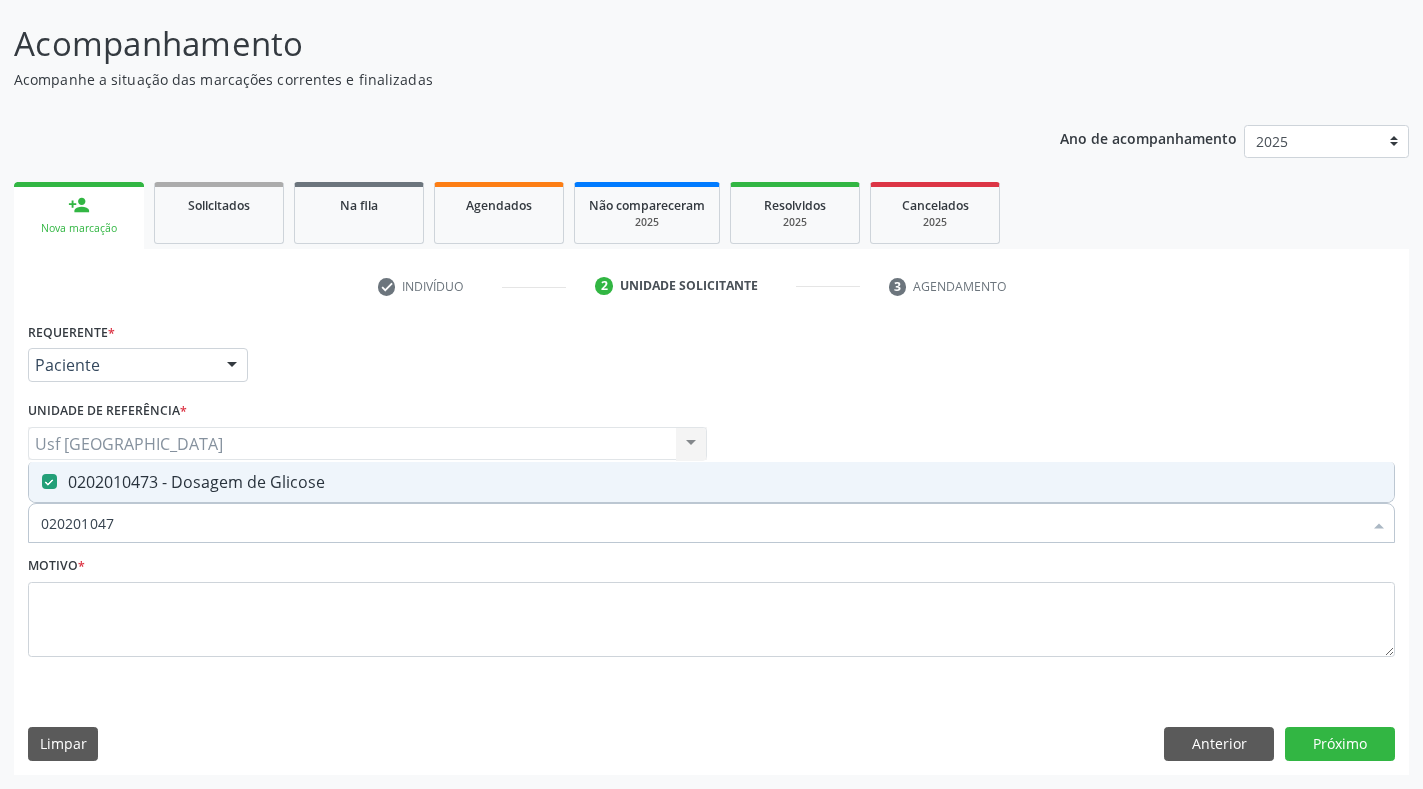 drag, startPoint x: 139, startPoint y: 527, endPoint x: 0, endPoint y: 523, distance: 139.05754 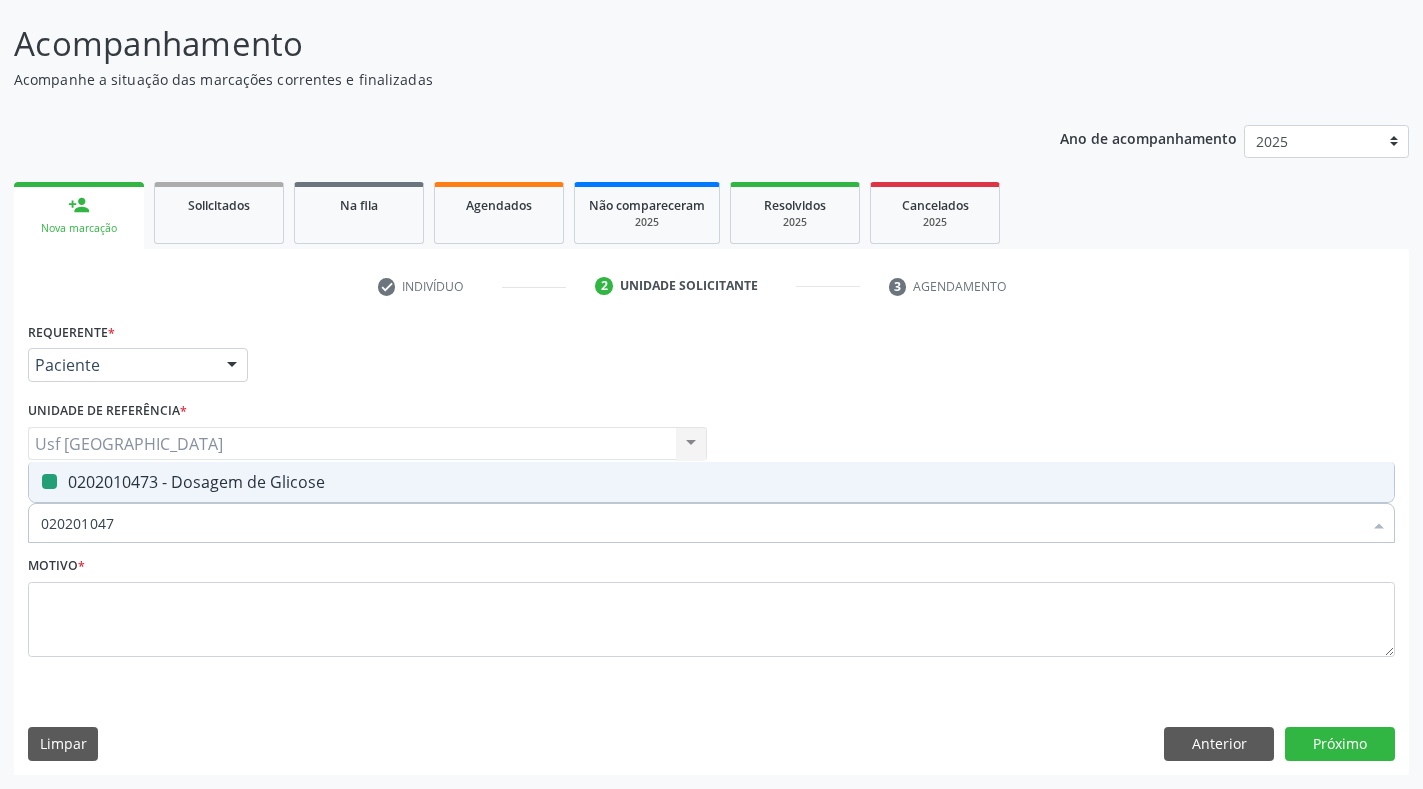 type 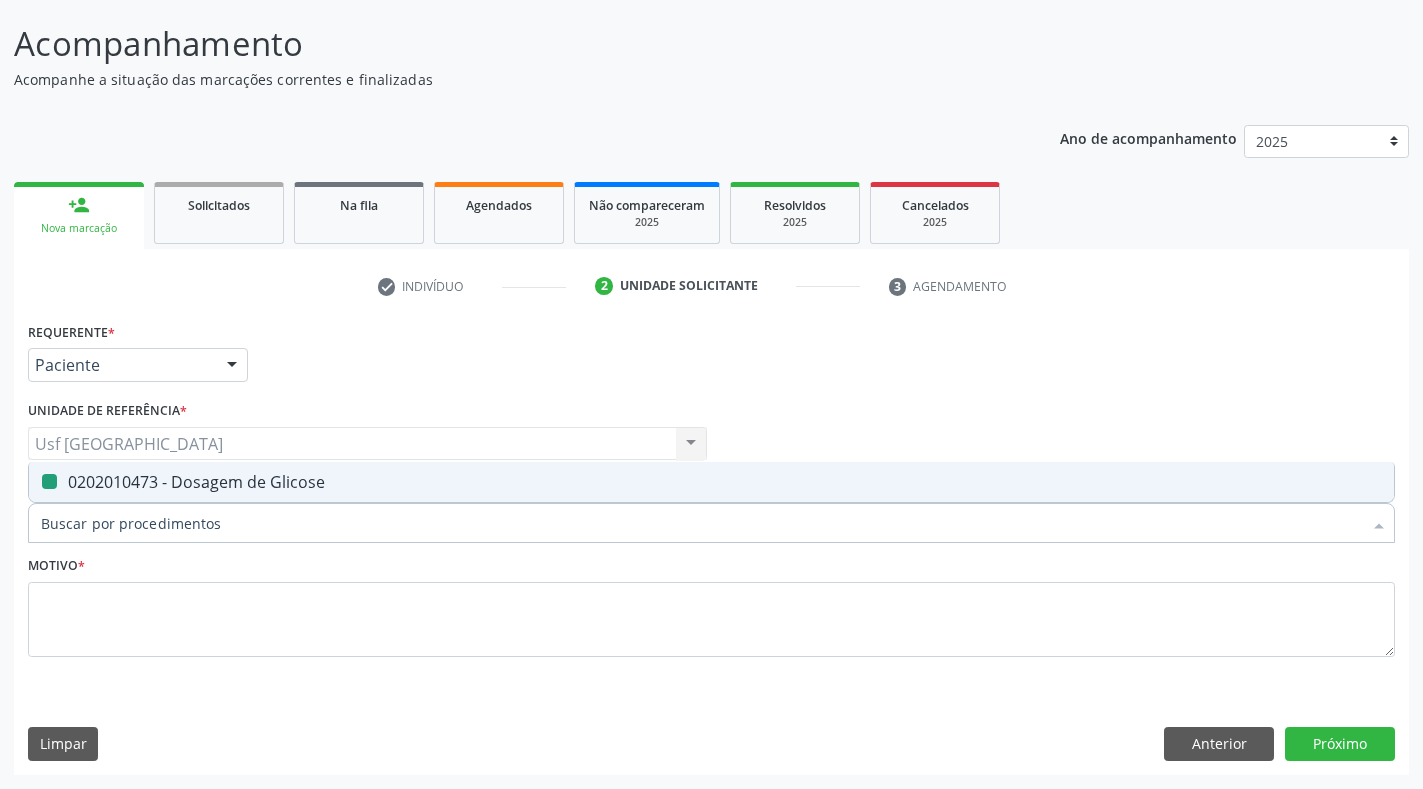 checkbox on "false" 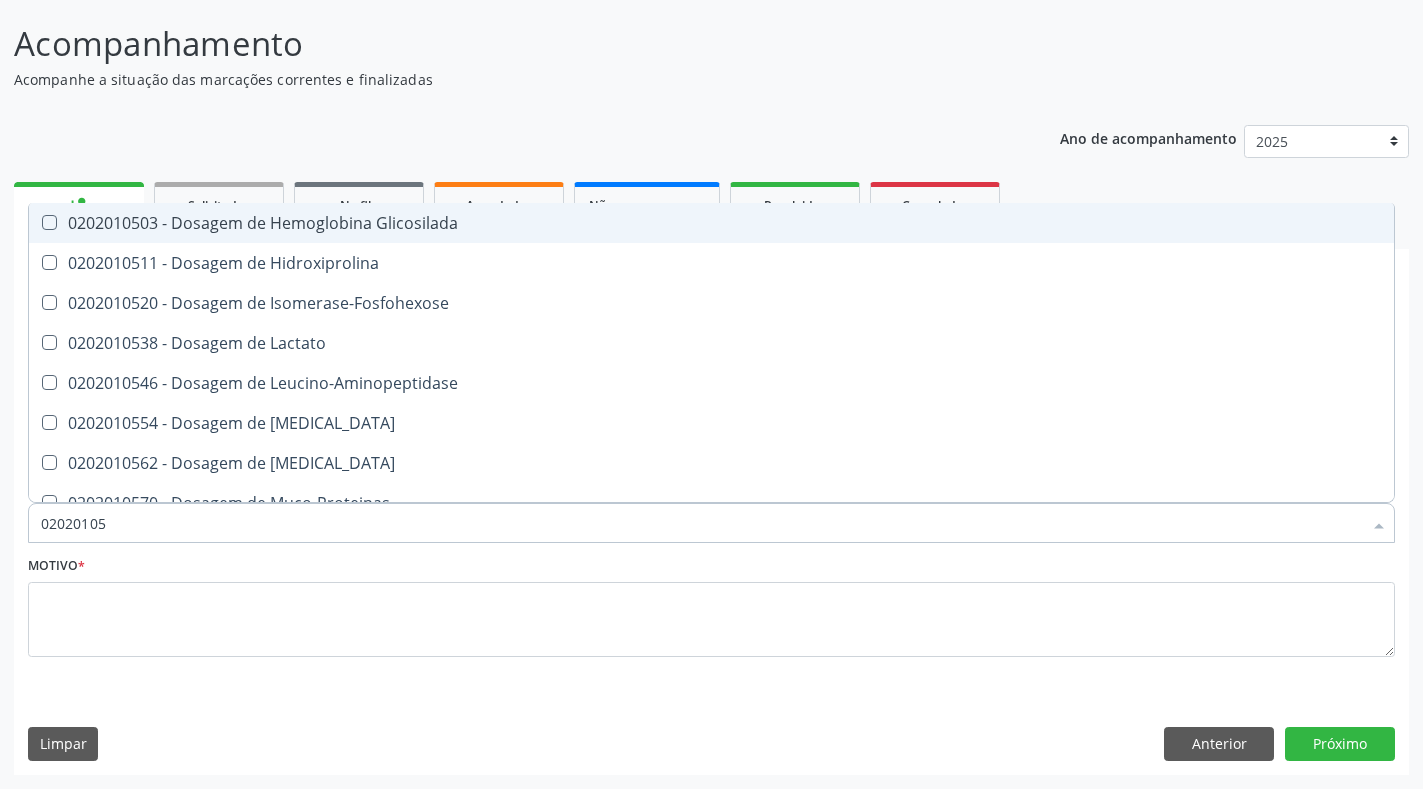 type on "020201050" 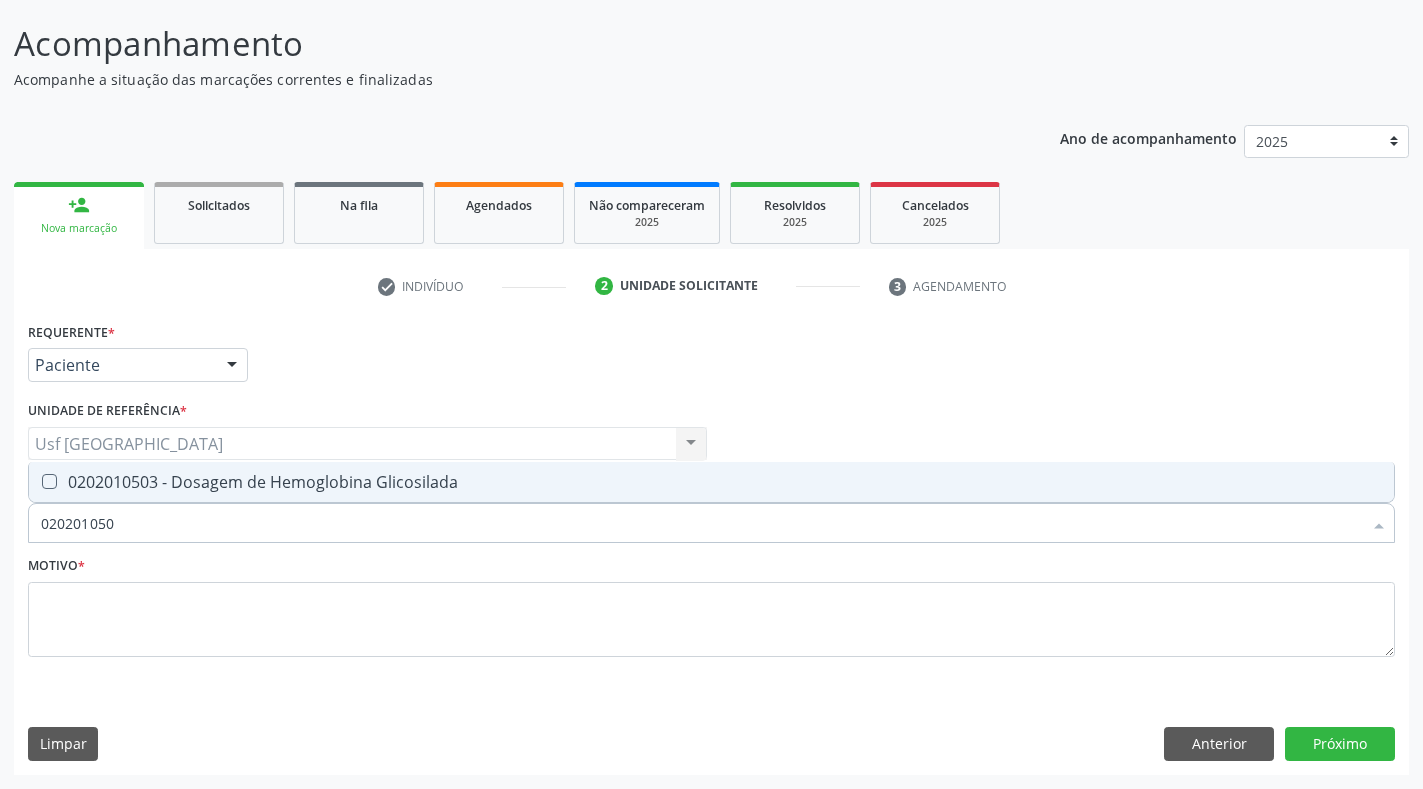 click on "0202010503 - Dosagem de Hemoglobina Glicosilada" at bounding box center (711, 482) 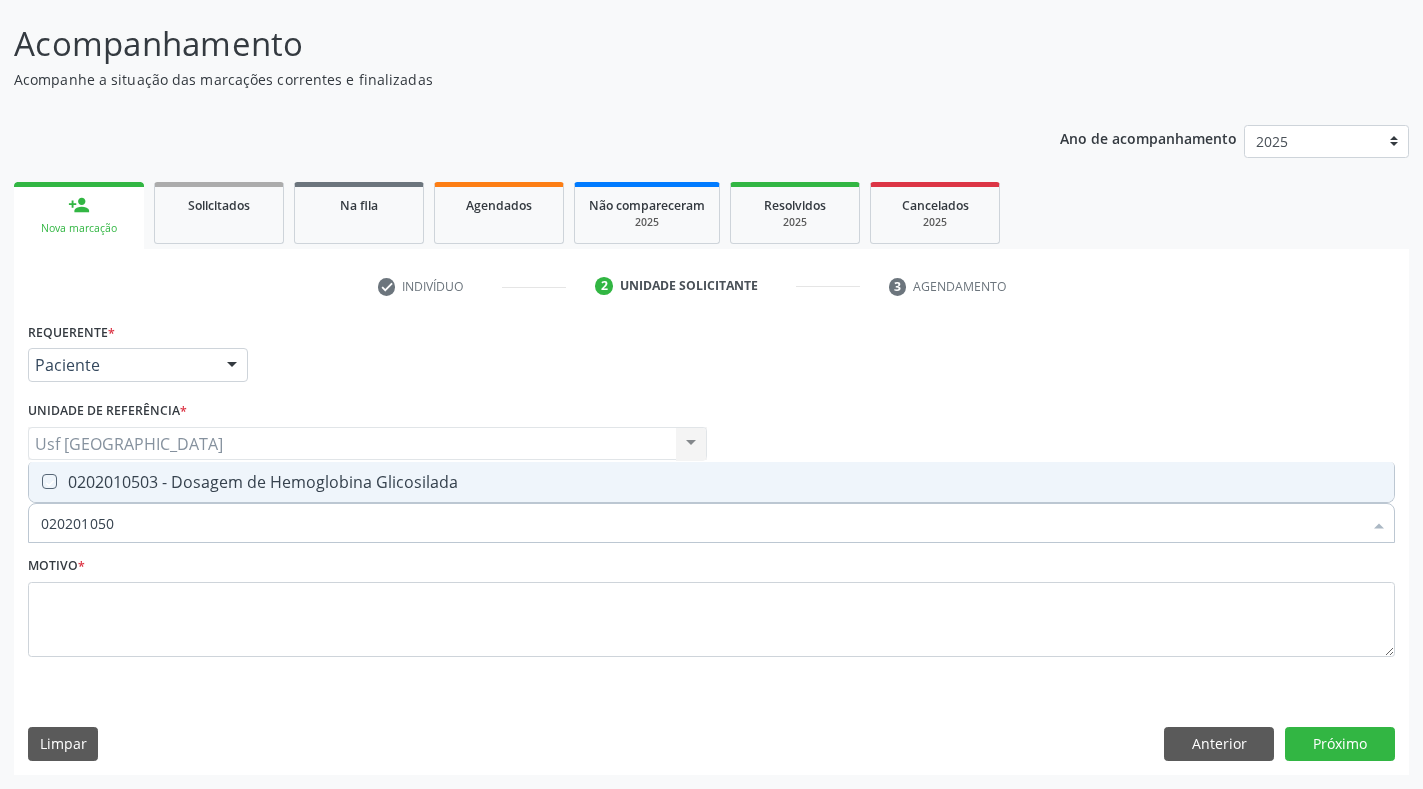 checkbox on "true" 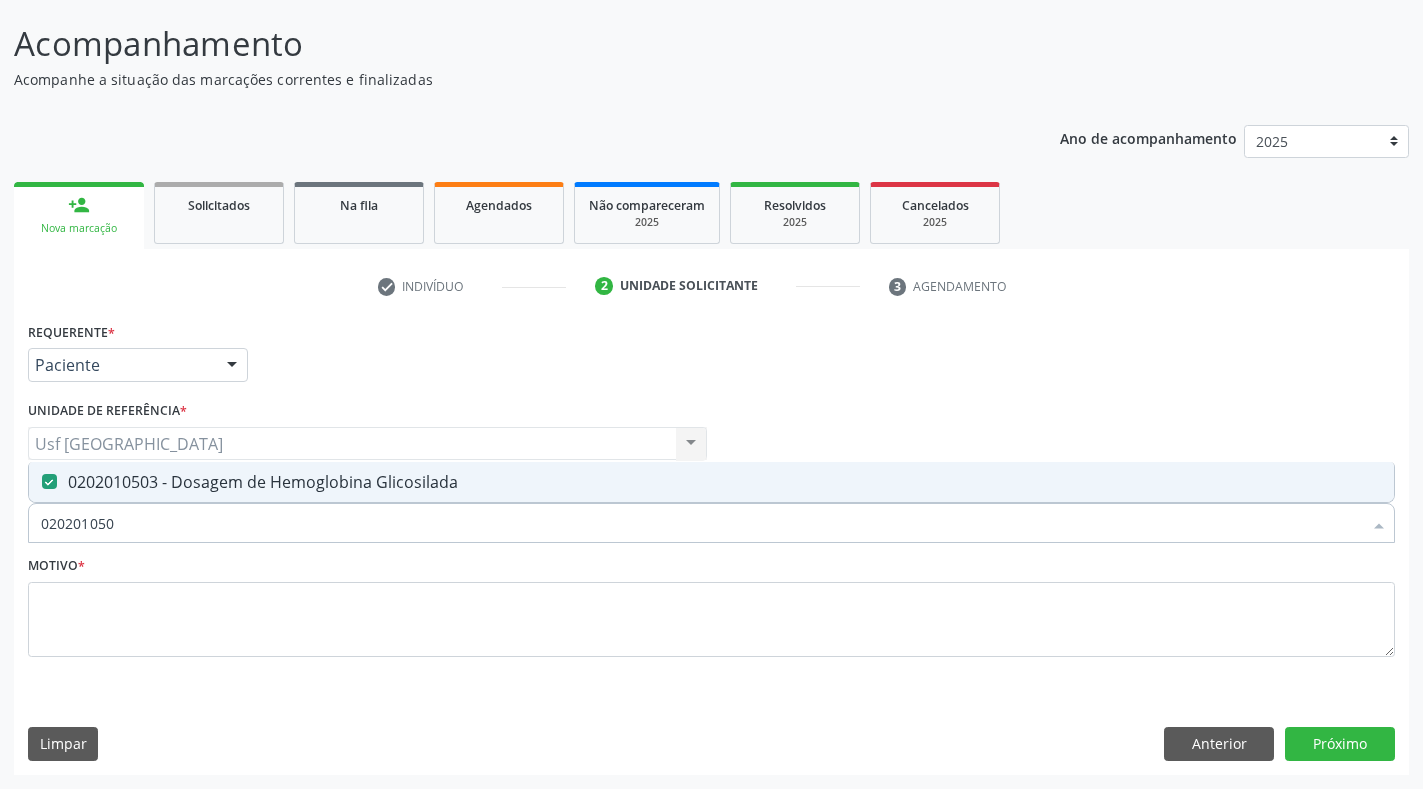 drag, startPoint x: 117, startPoint y: 527, endPoint x: 1, endPoint y: 527, distance: 116 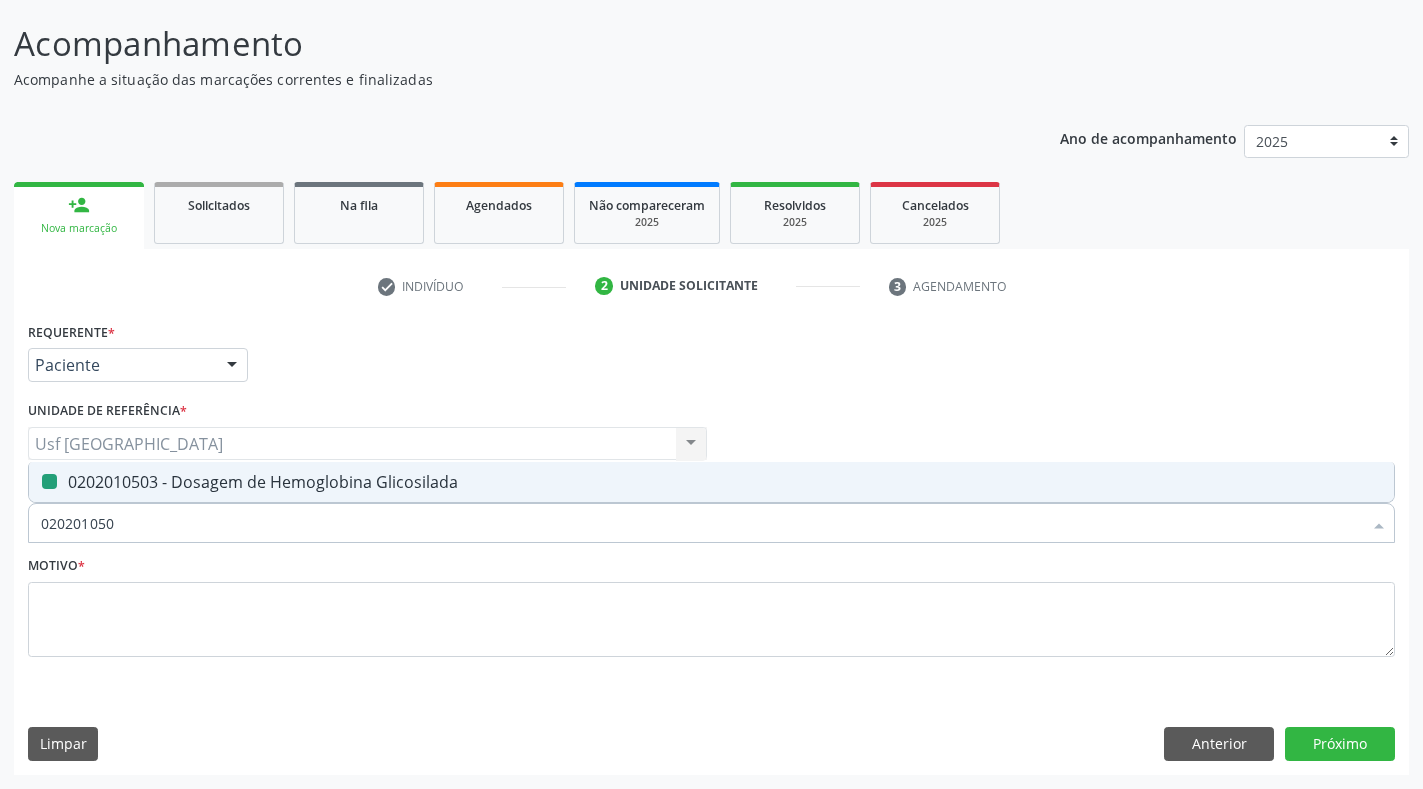 type 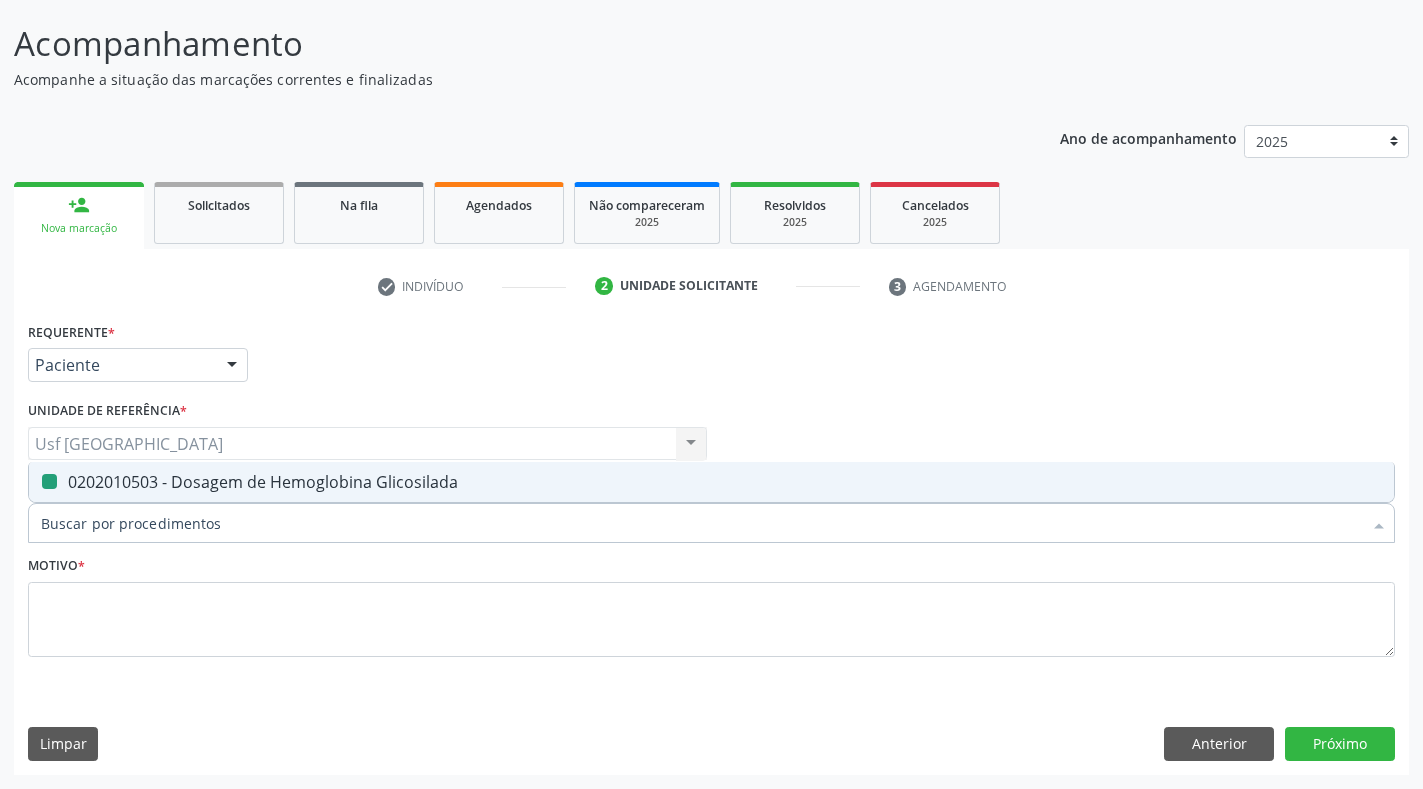 checkbox on "false" 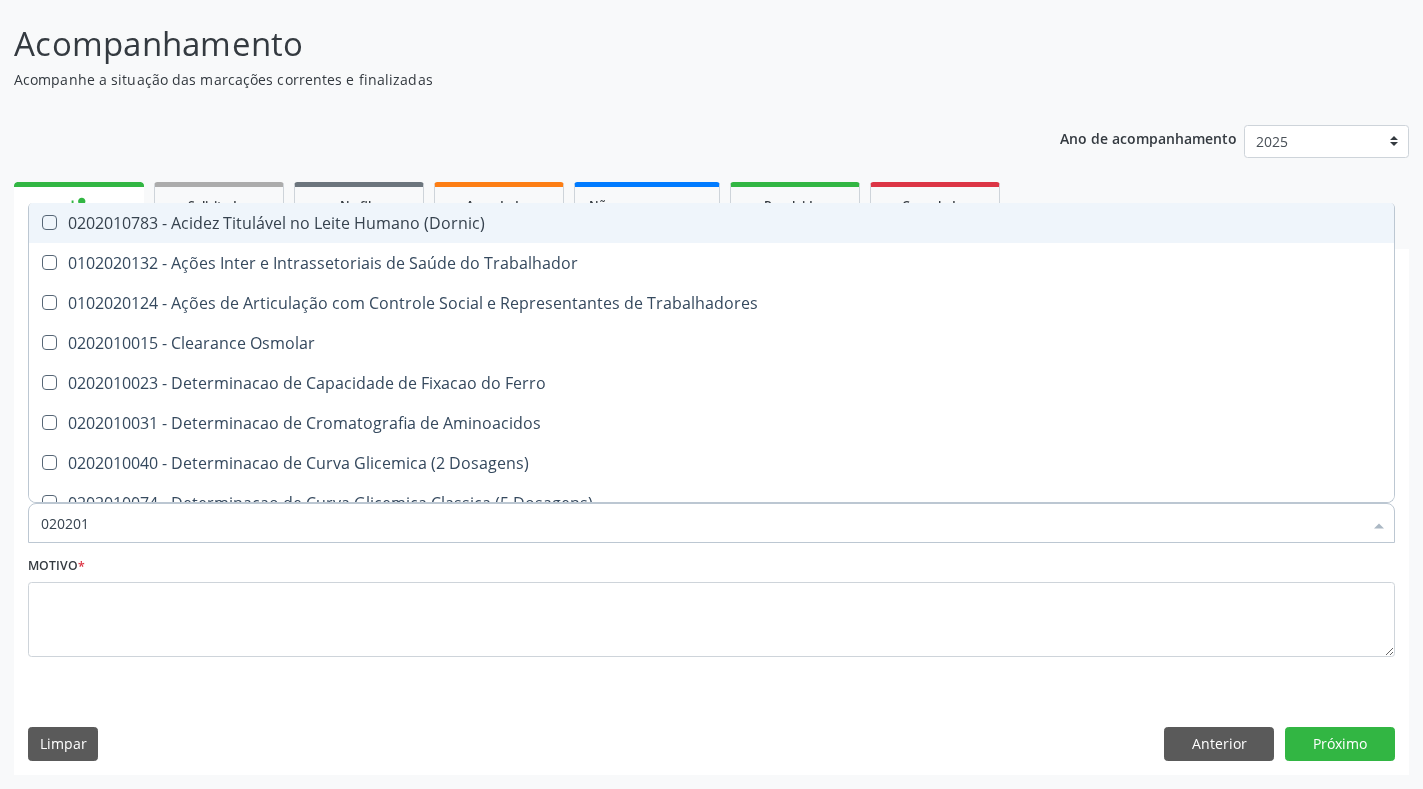 type on "0202010" 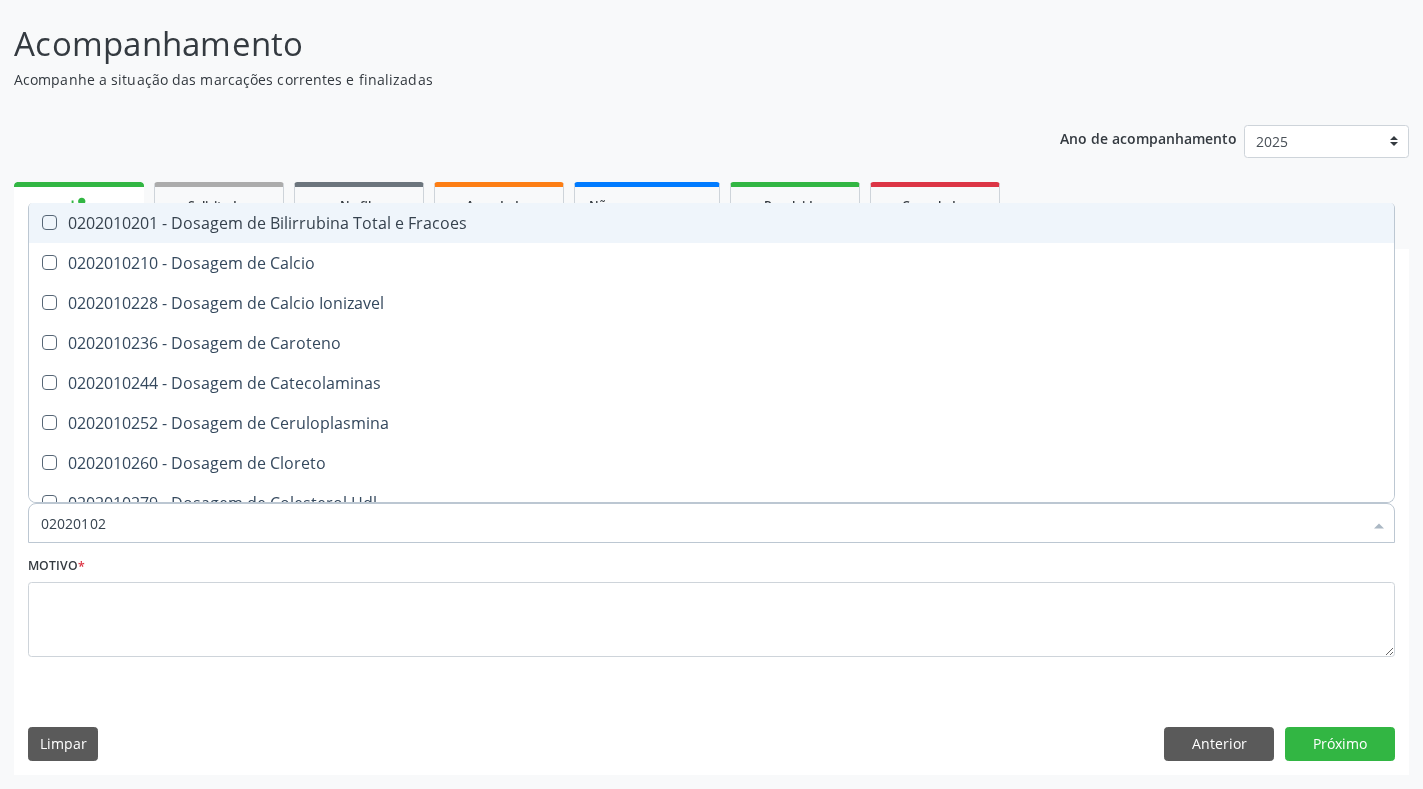 type on "020201029" 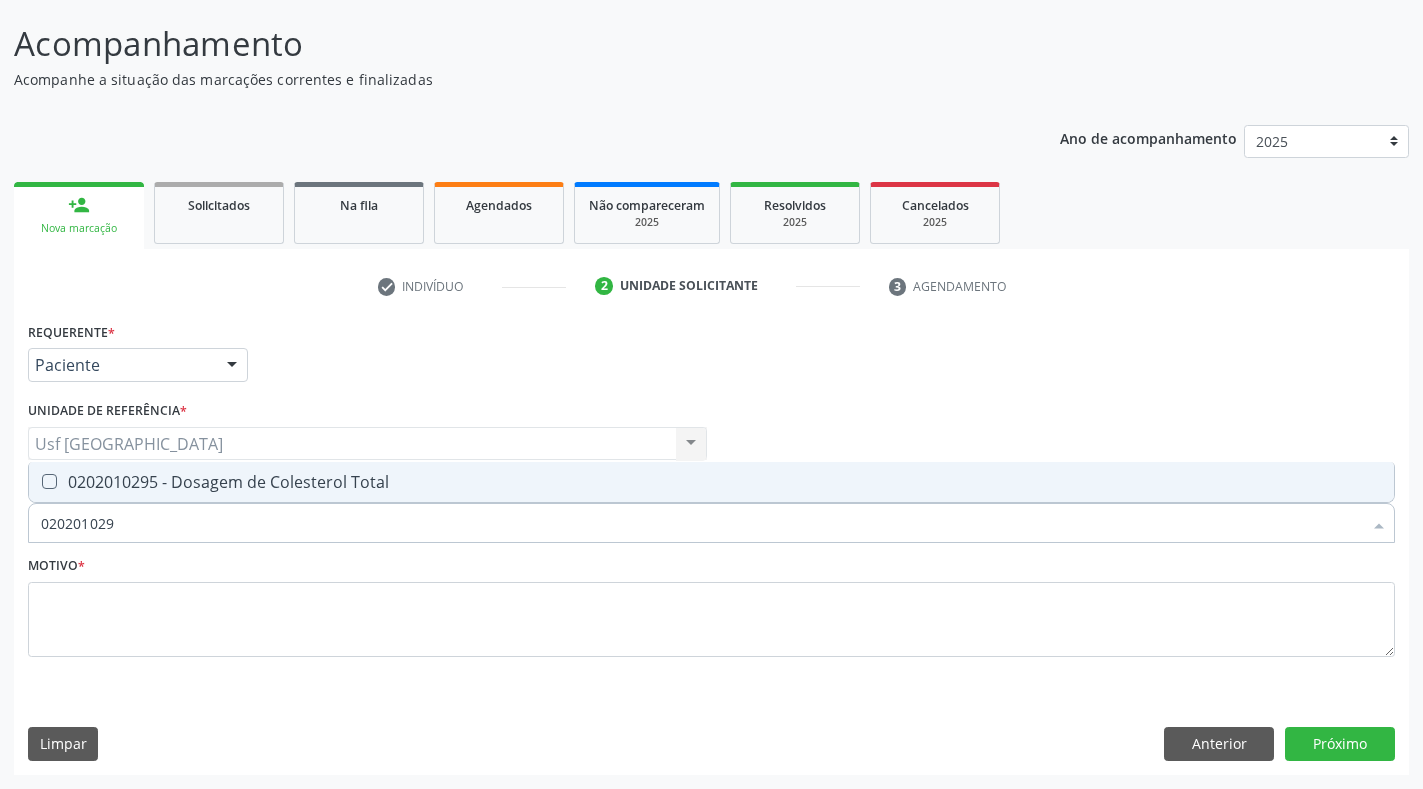 click on "0202010295 - Dosagem de Colesterol Total" at bounding box center [711, 482] 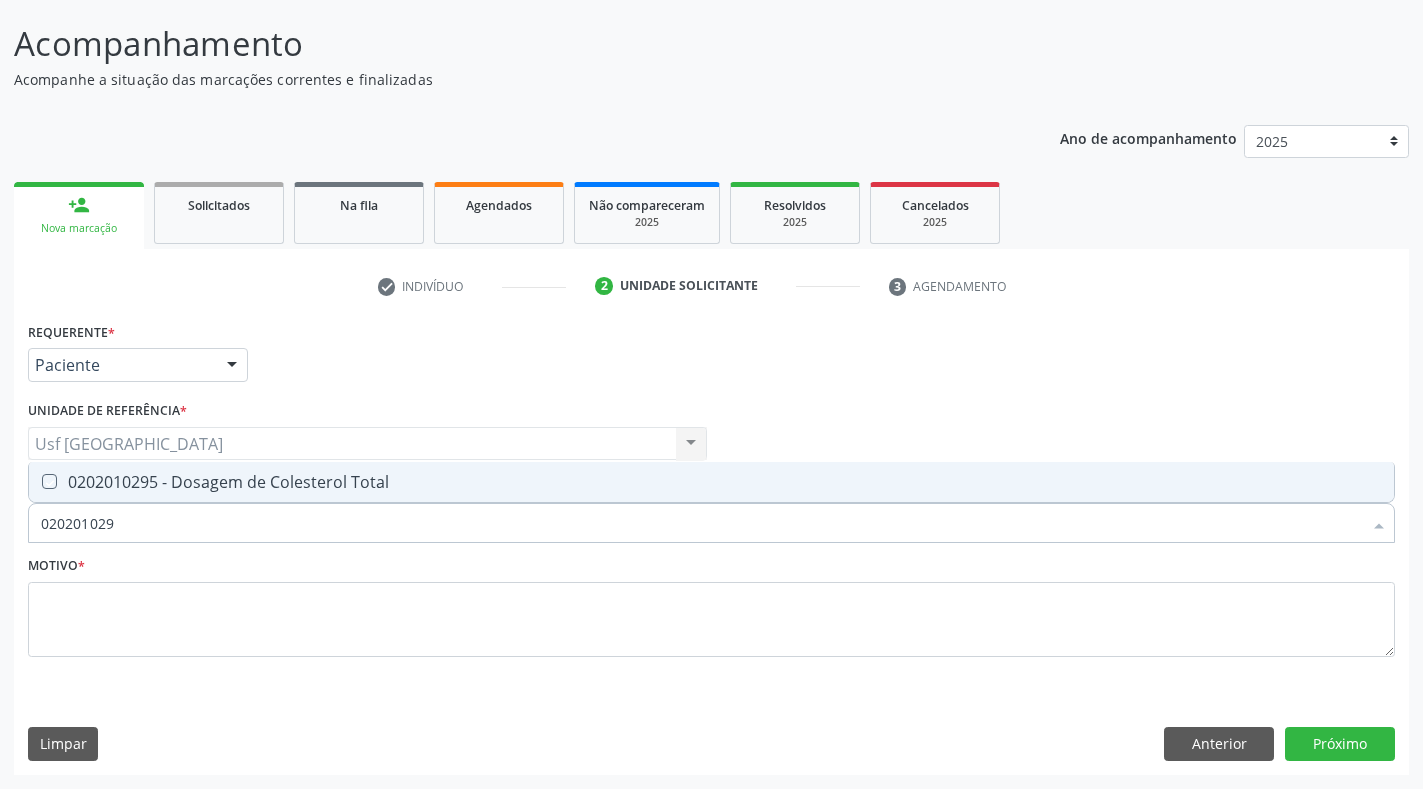 checkbox on "true" 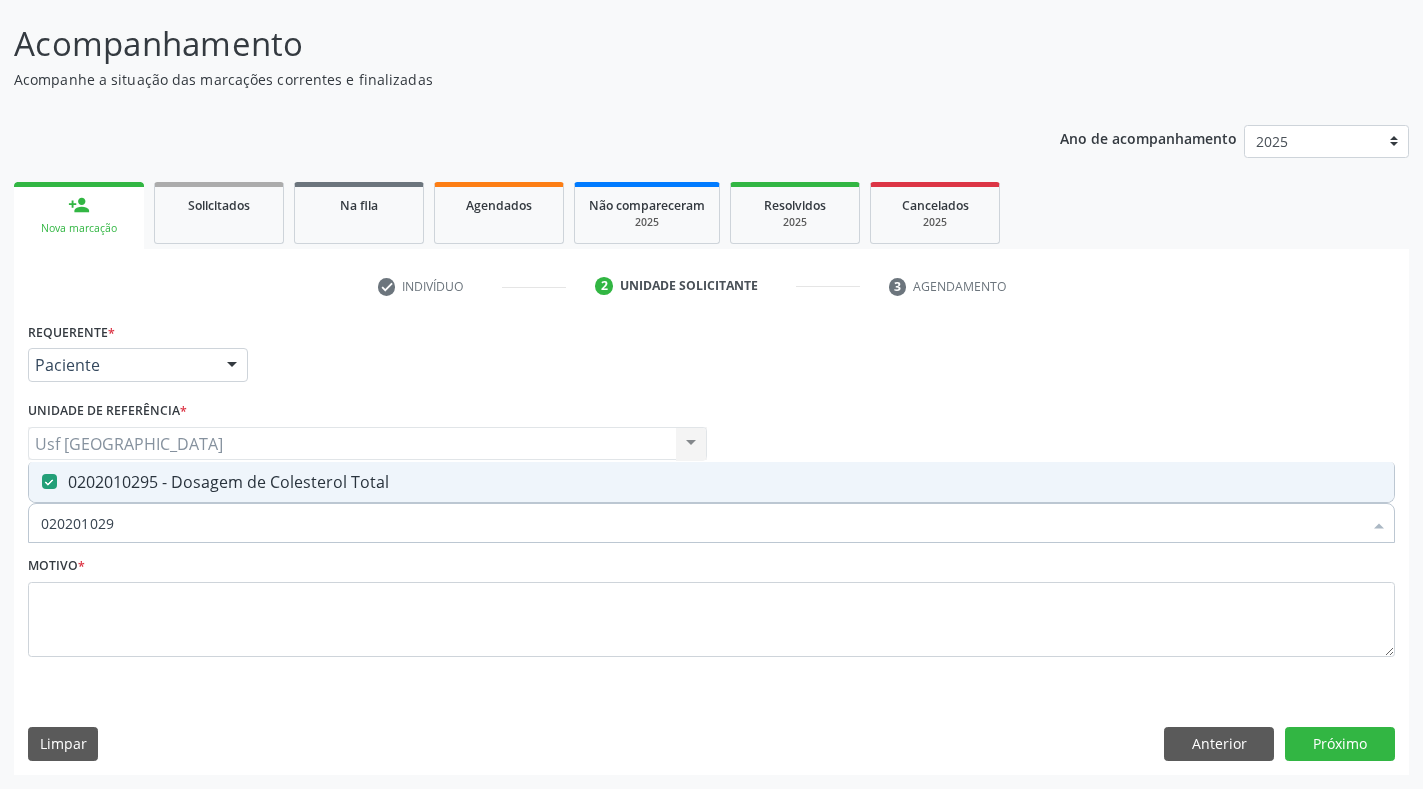 drag, startPoint x: 152, startPoint y: 518, endPoint x: 0, endPoint y: 525, distance: 152.1611 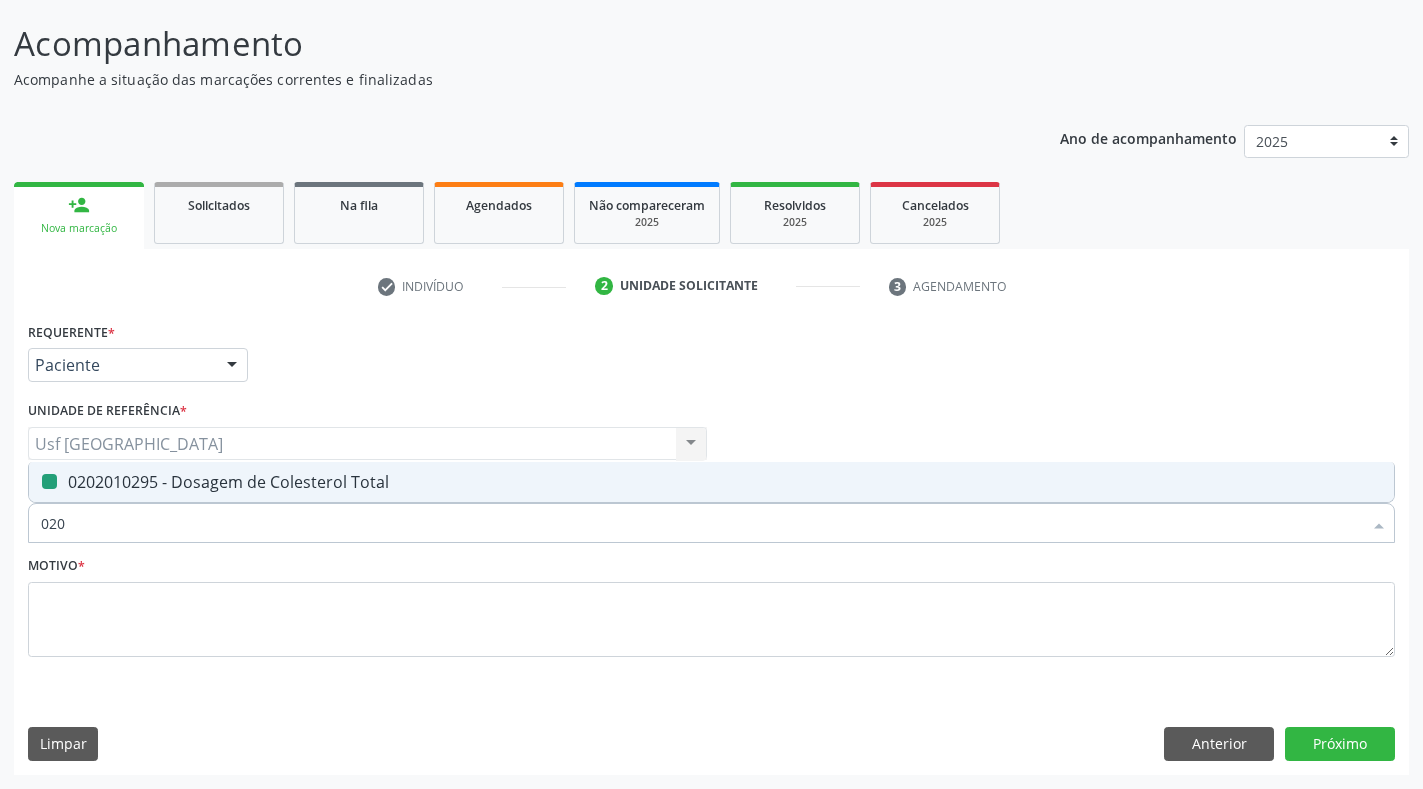 type on "0202" 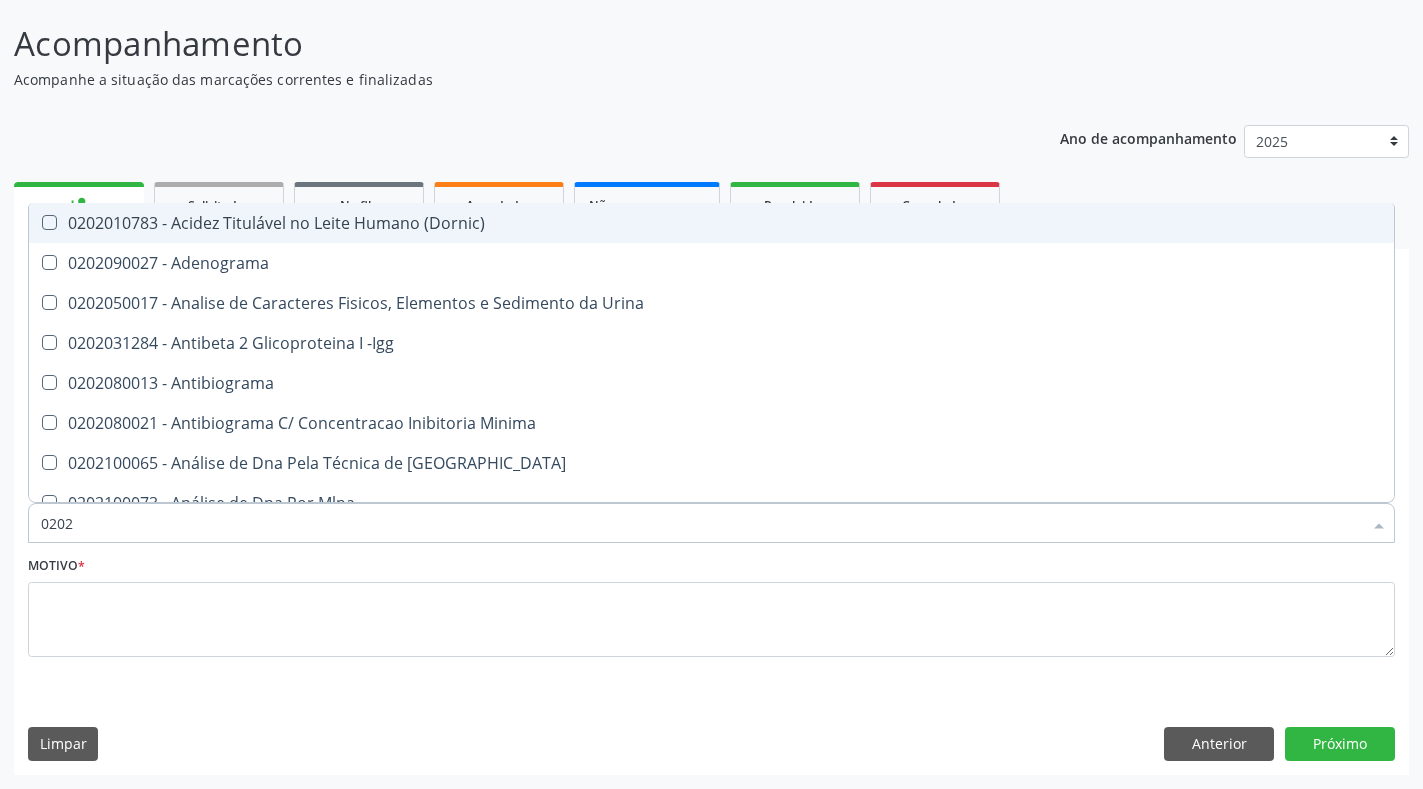 checkbox on "false" 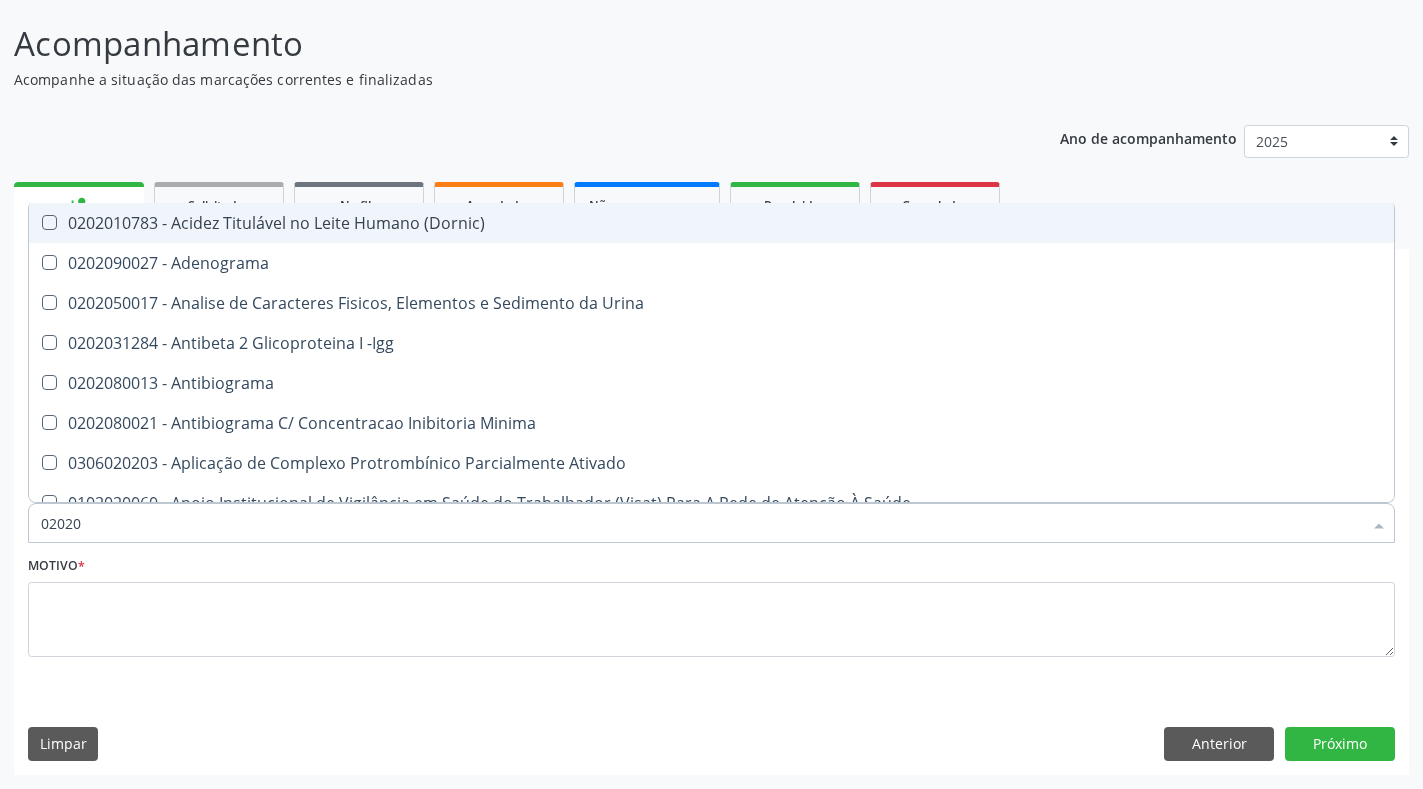 checkbox on "true" 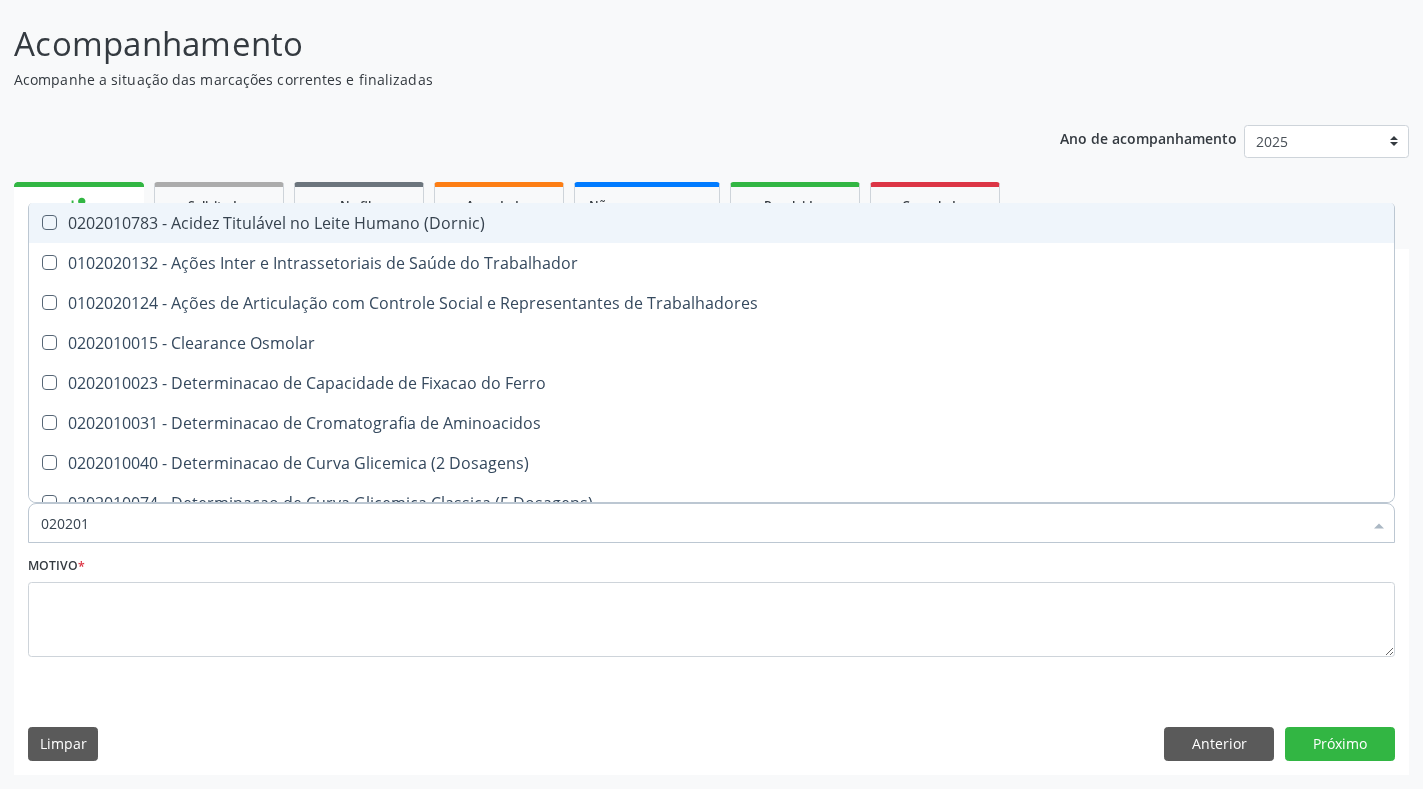 type on "0202010" 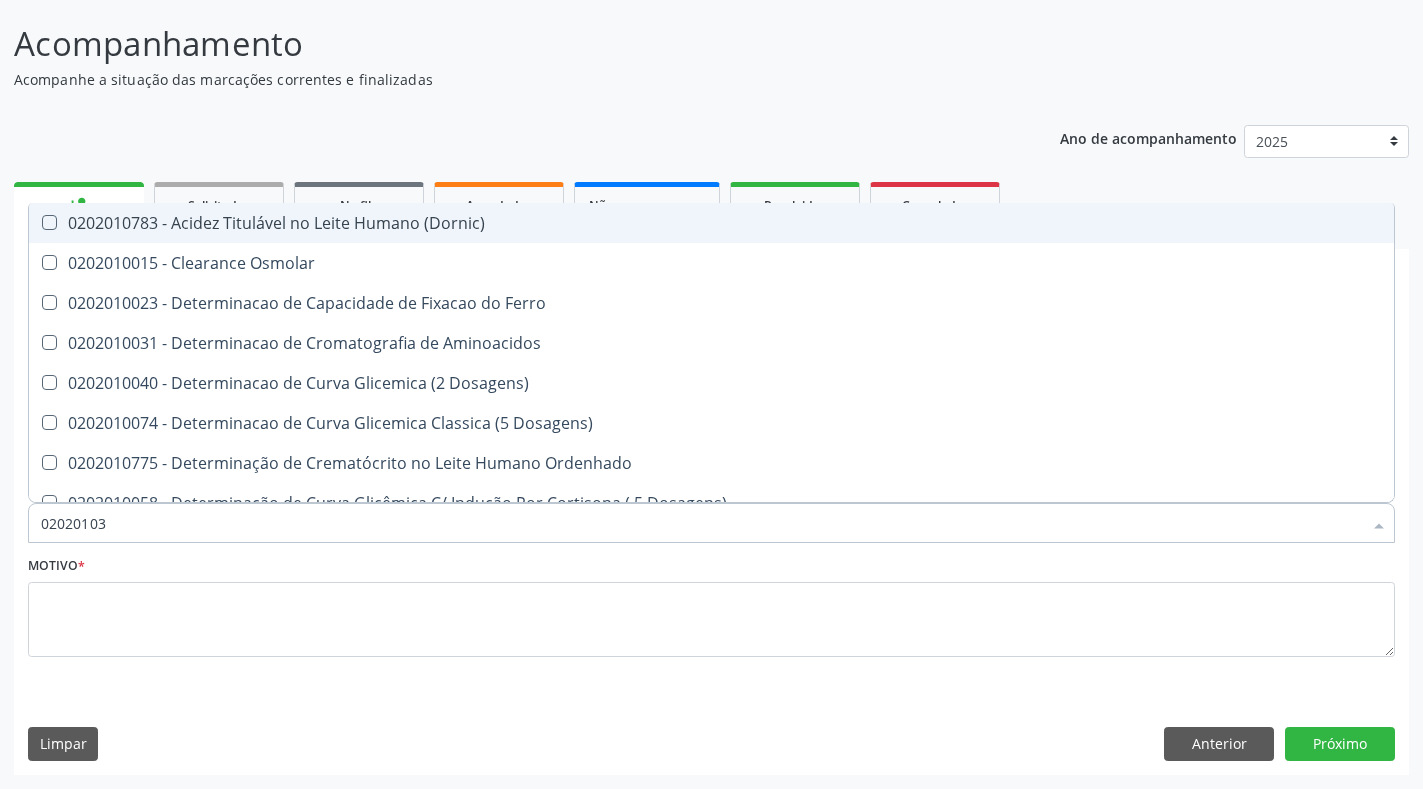 type on "020201031" 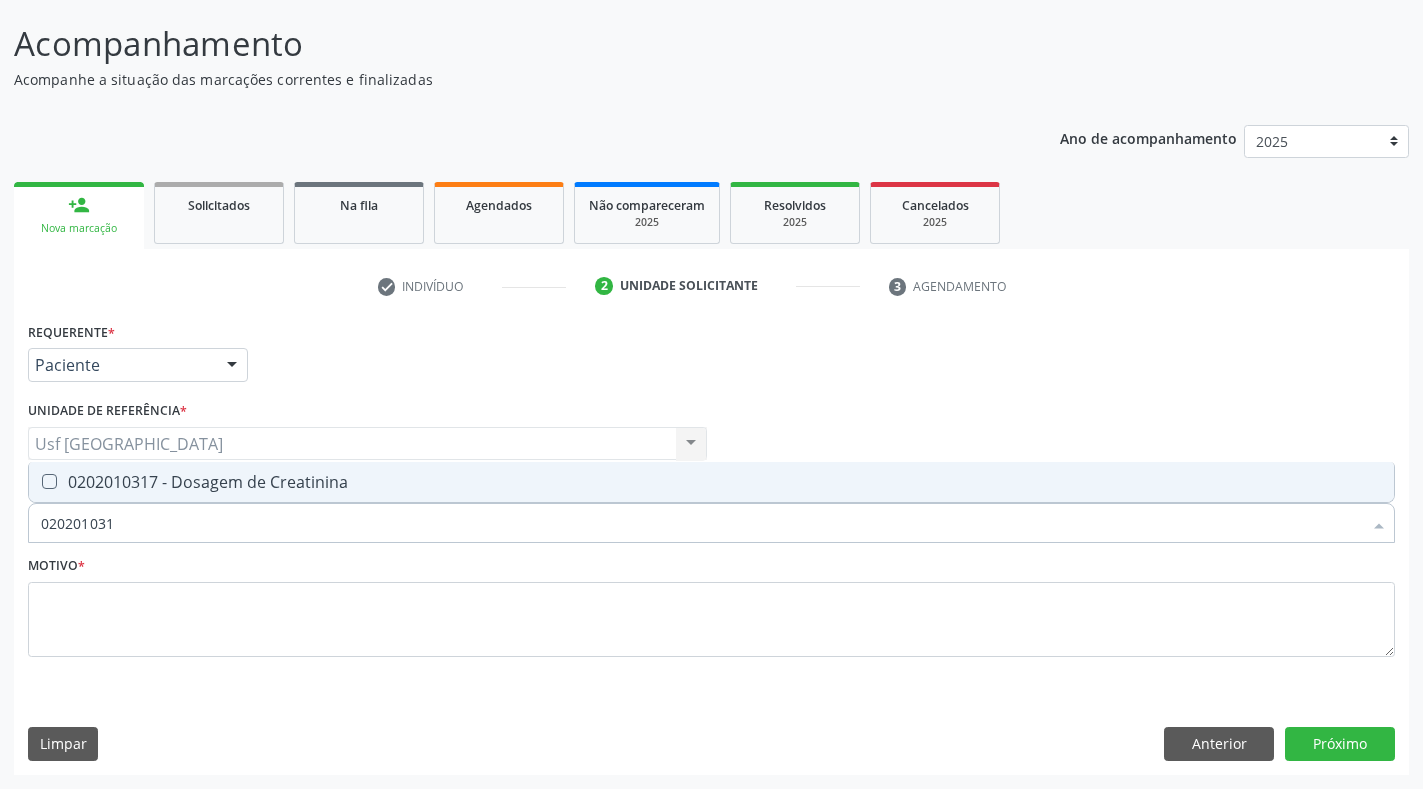click on "0202010317 - Dosagem de Creatinina" at bounding box center [711, 482] 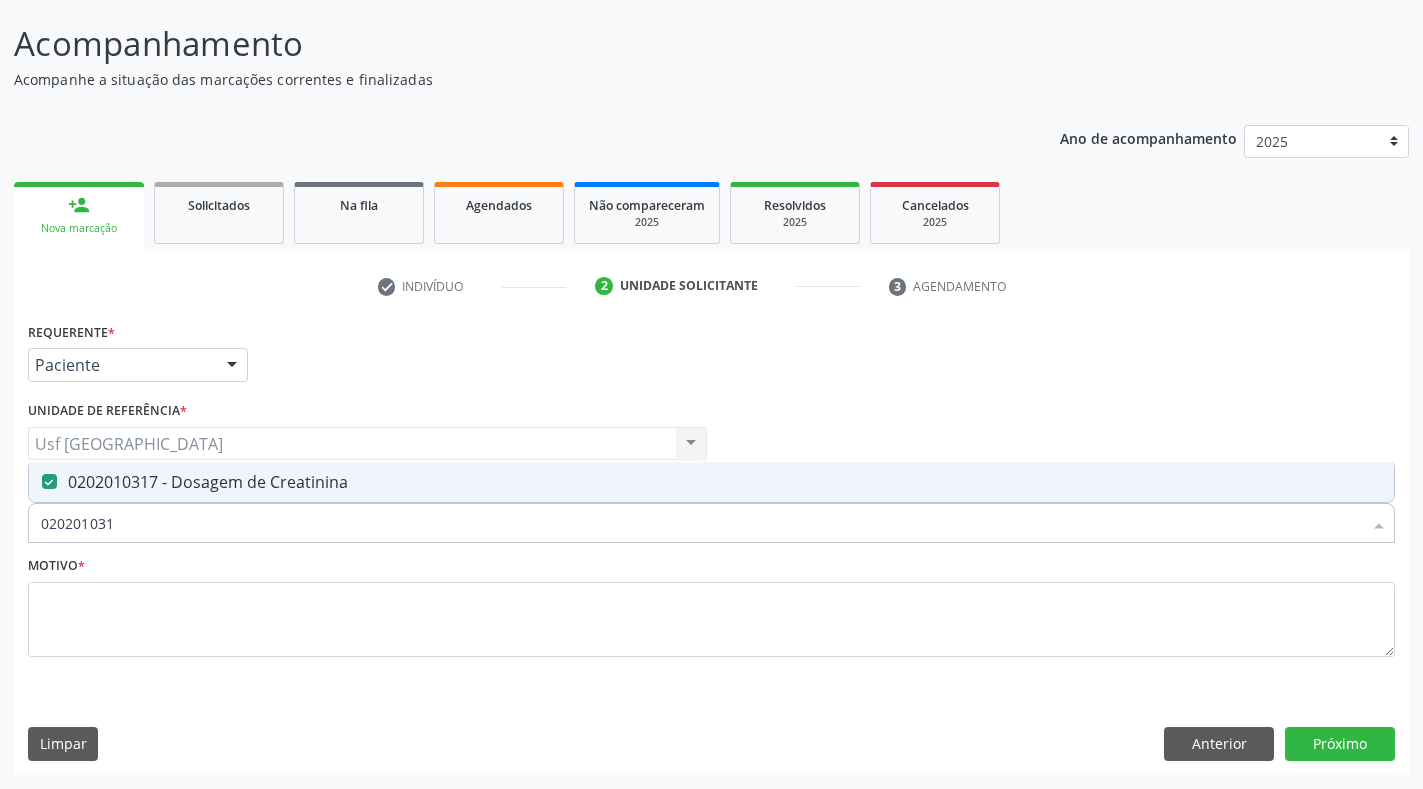 checkbox on "true" 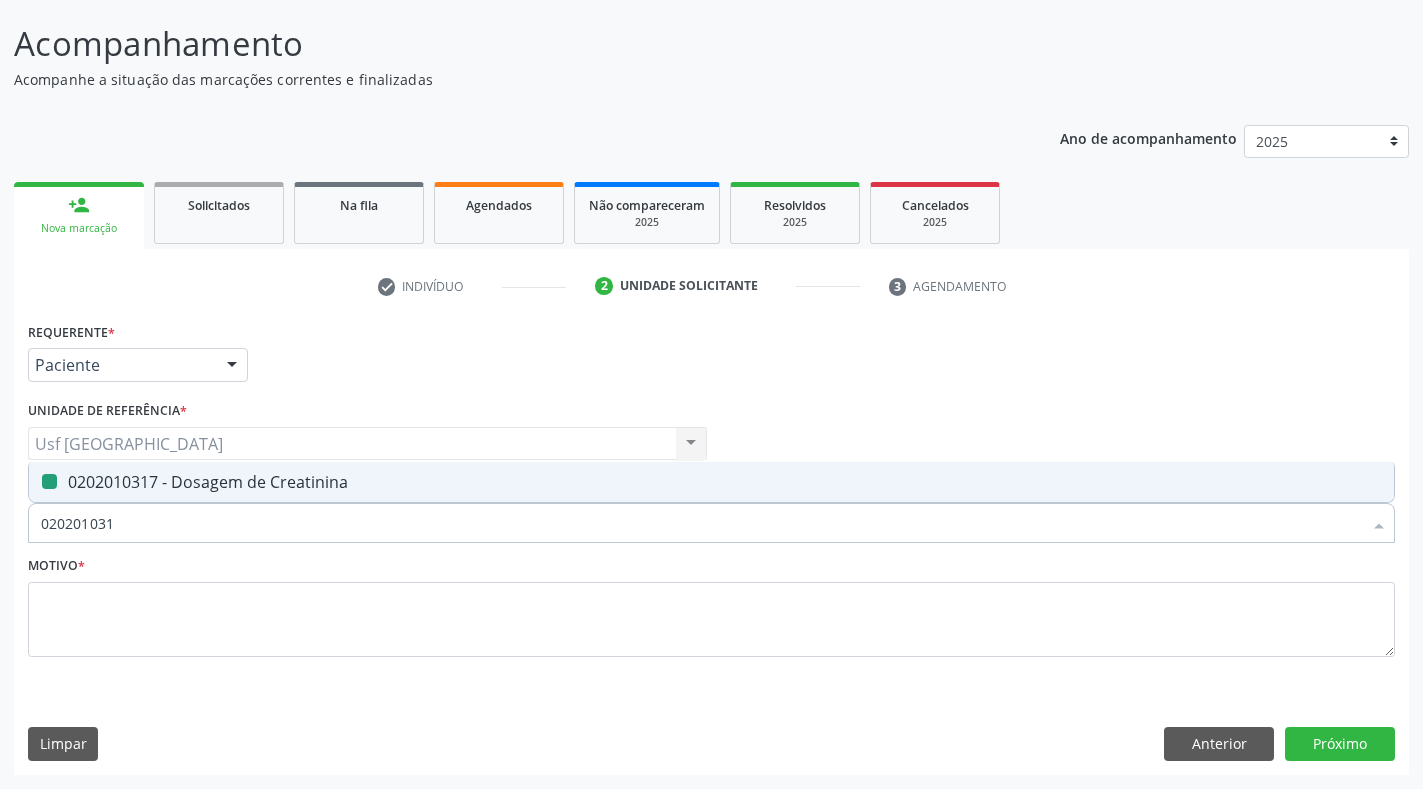 type 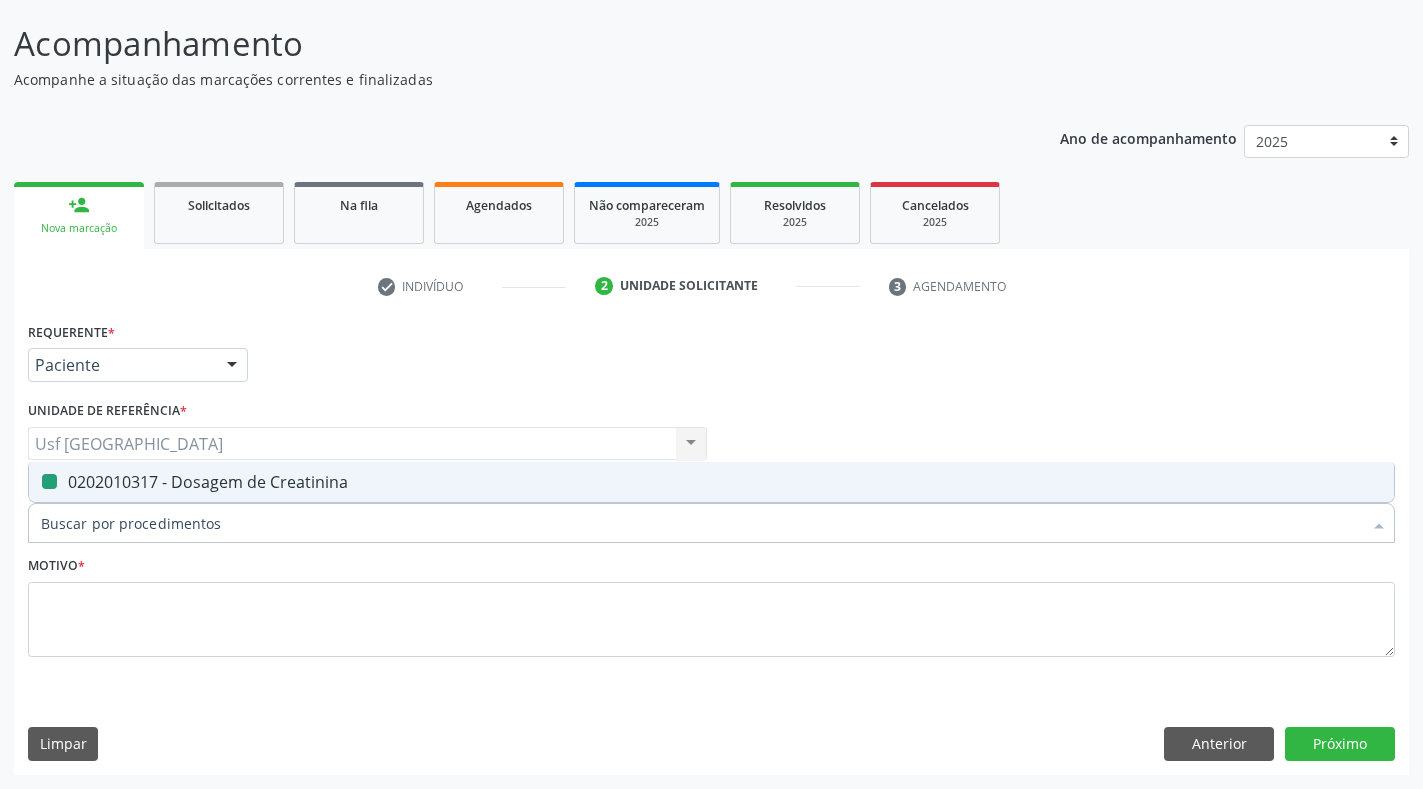 checkbox on "false" 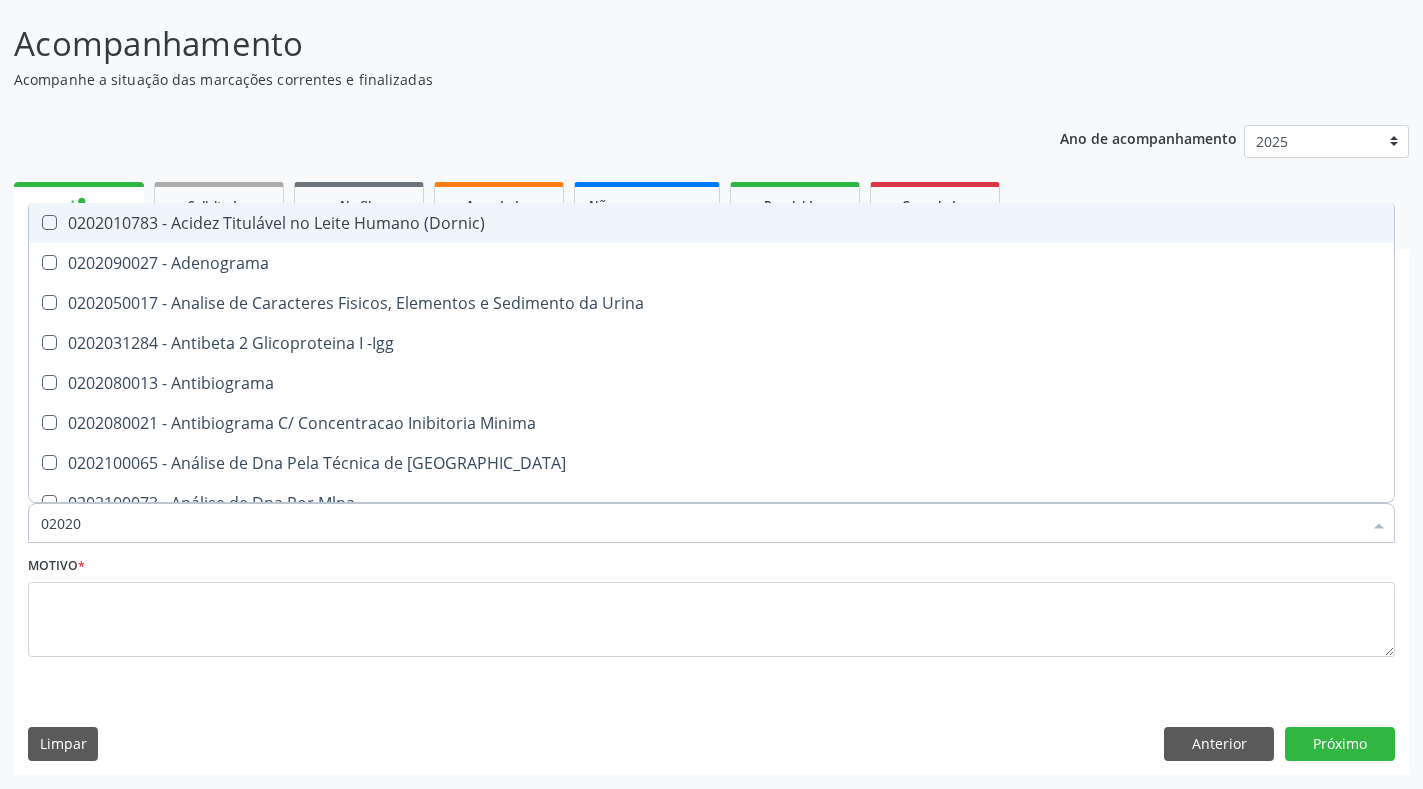 type on "020201" 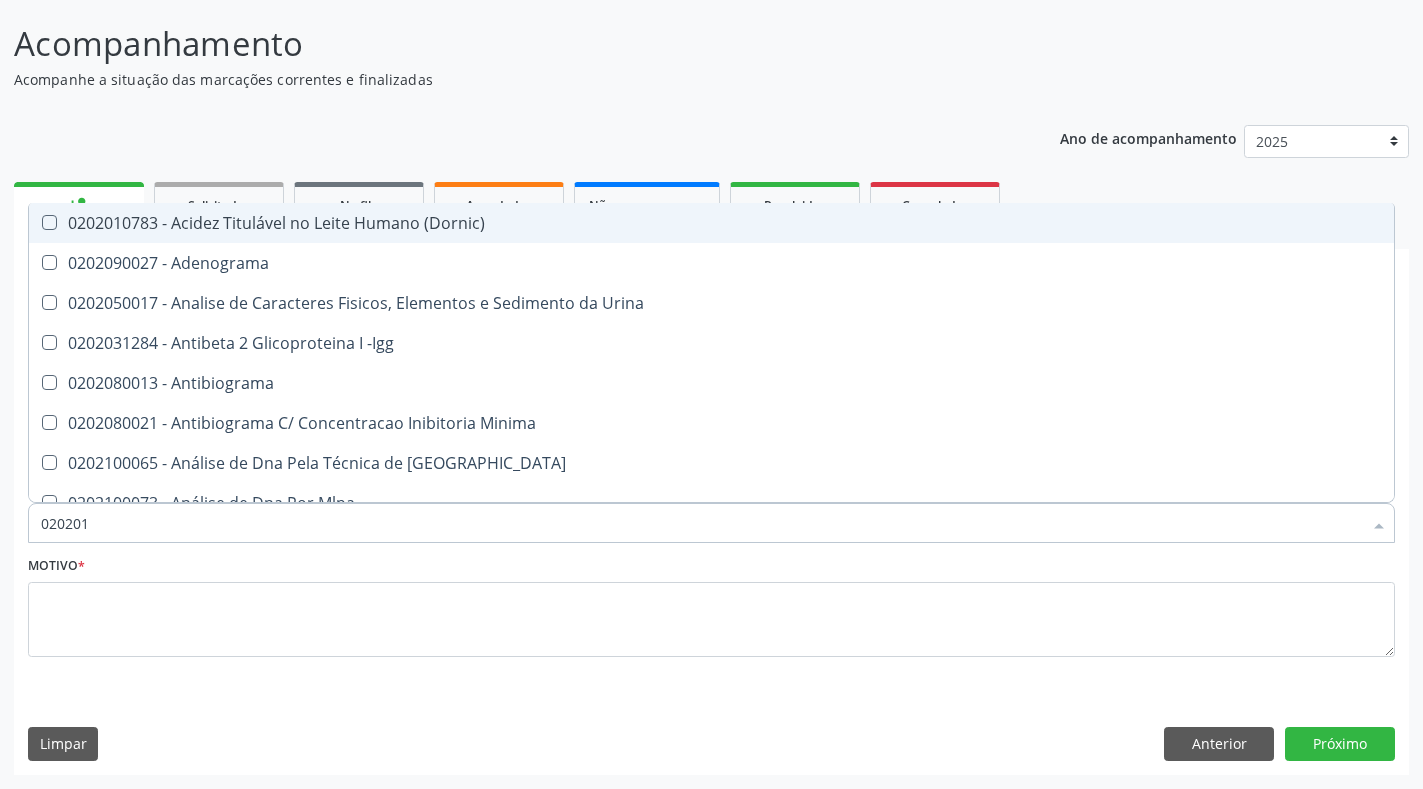 checkbox on "true" 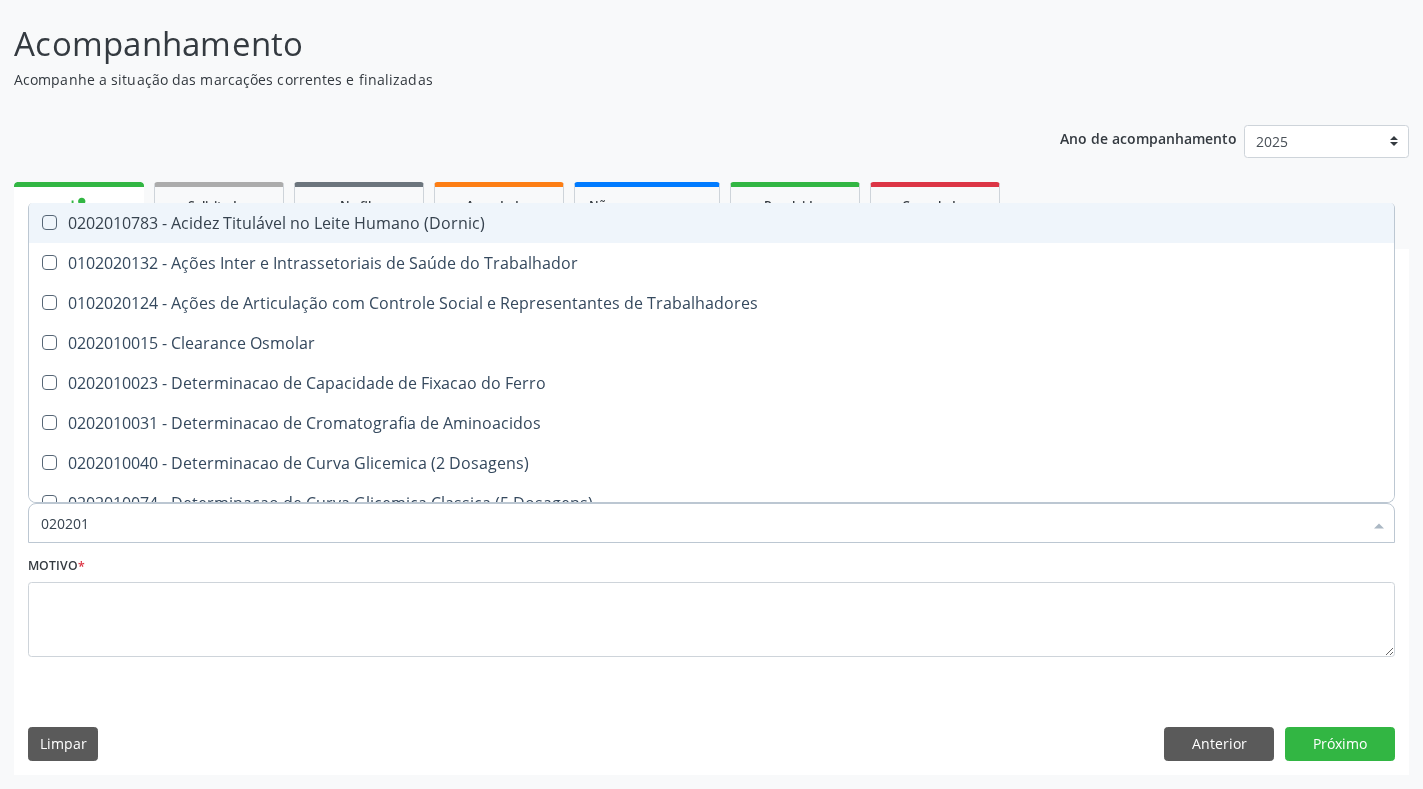 type on "0202010" 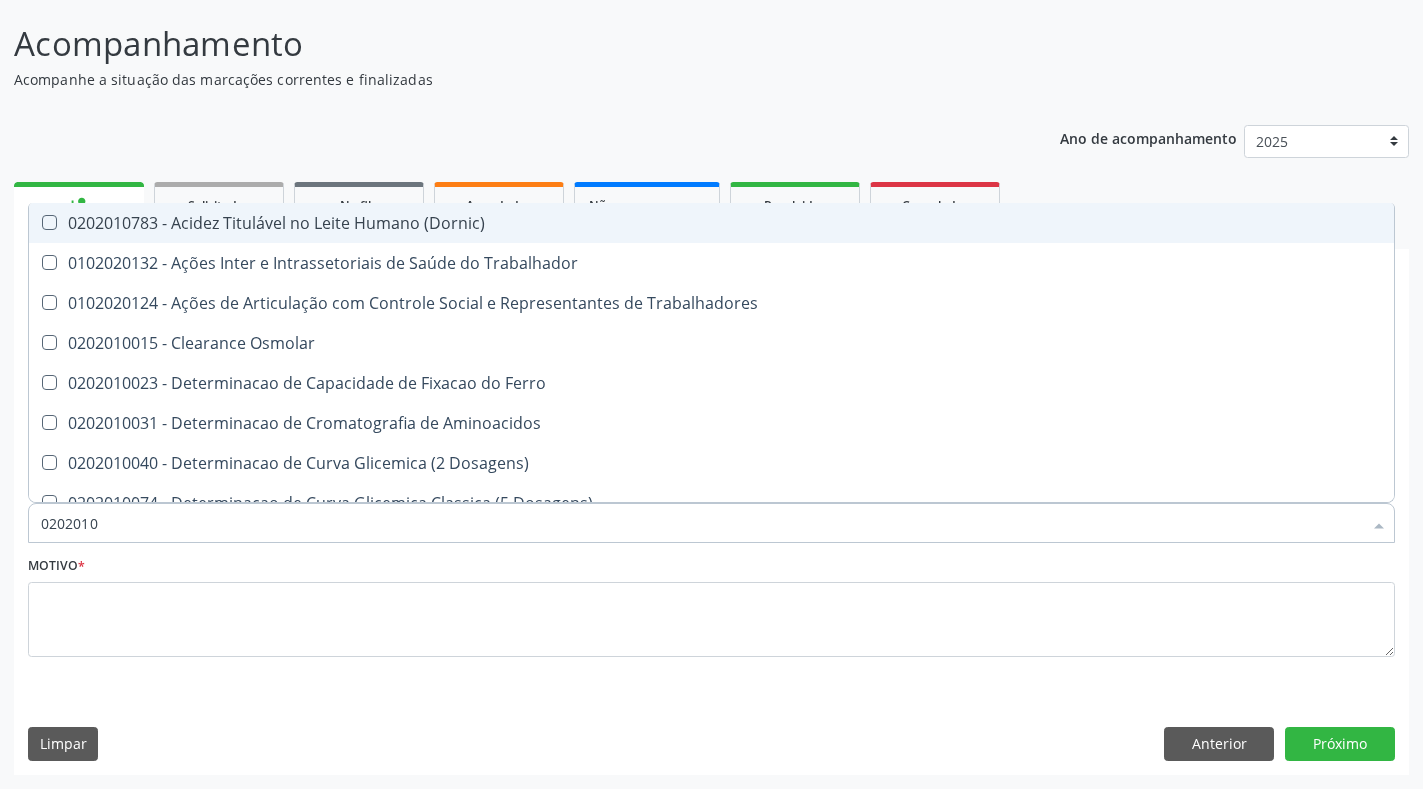 checkbox on "true" 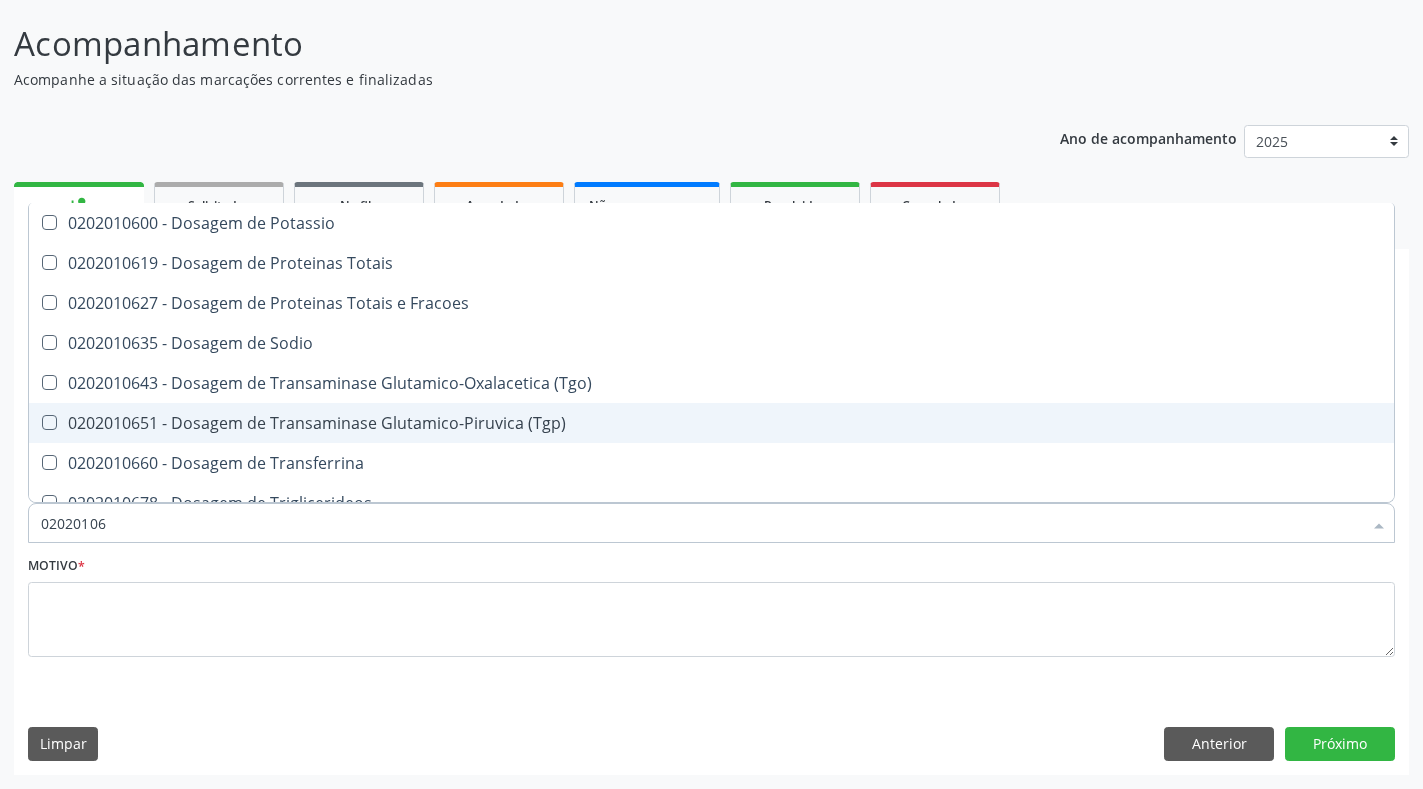 type on "020201067" 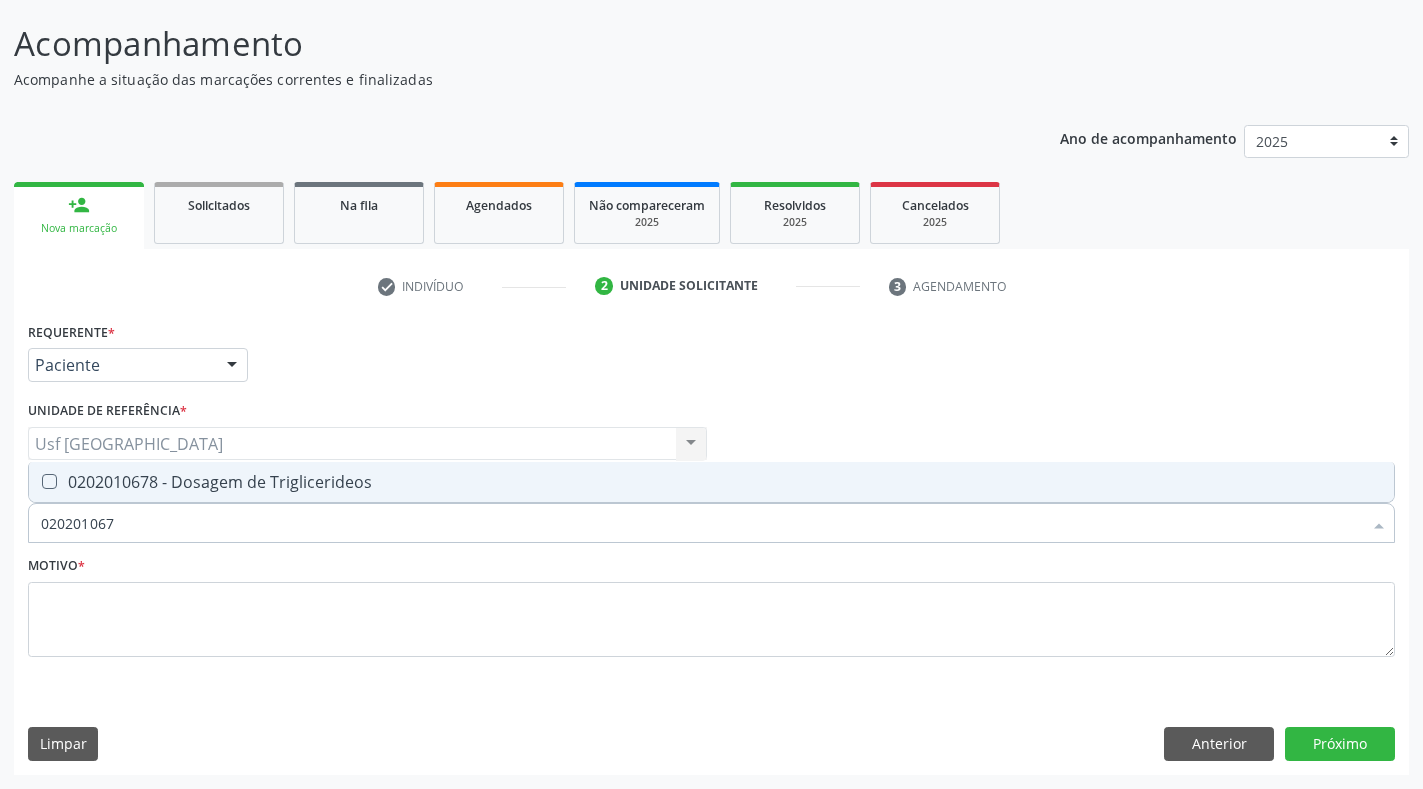 click on "0202010678 - Dosagem de Triglicerideos" at bounding box center [711, 482] 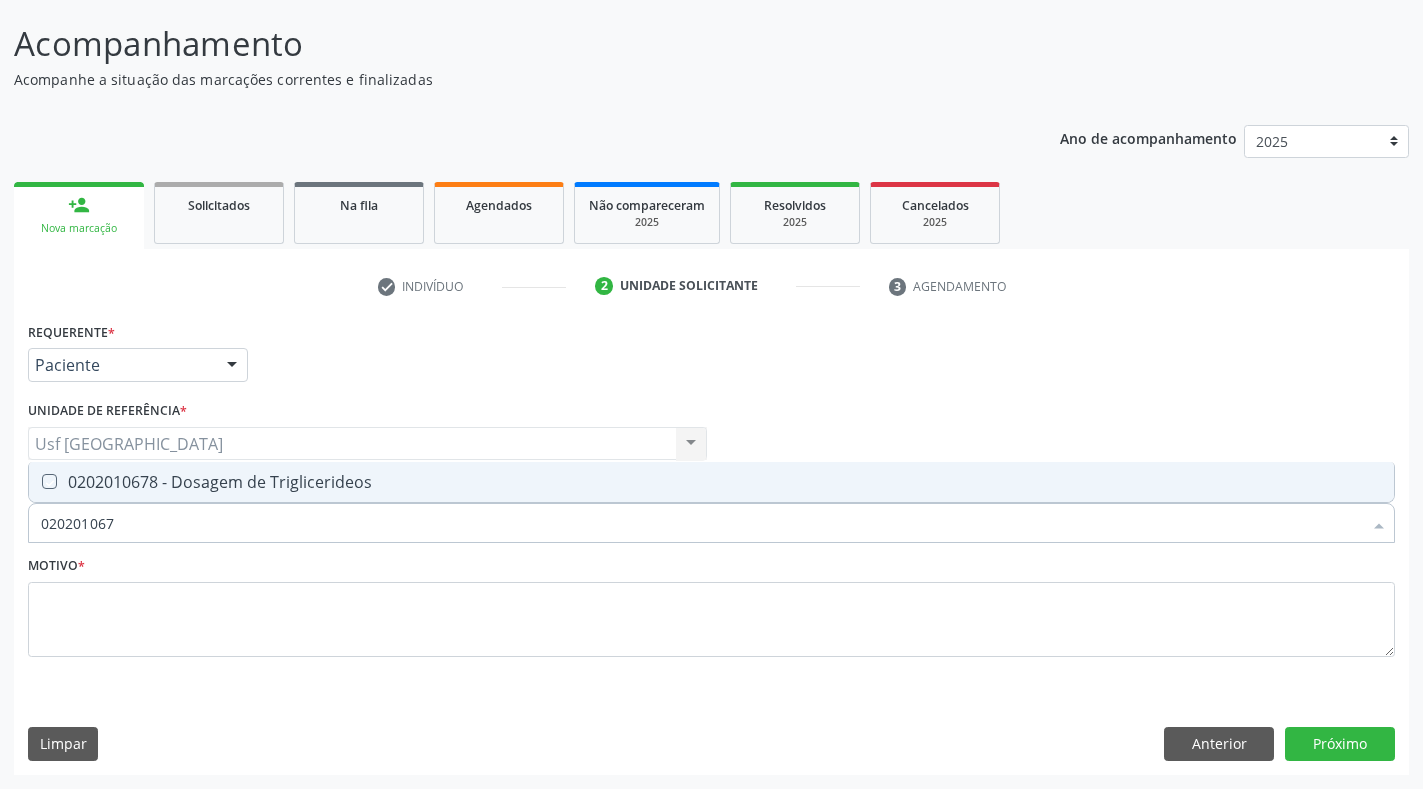checkbox on "true" 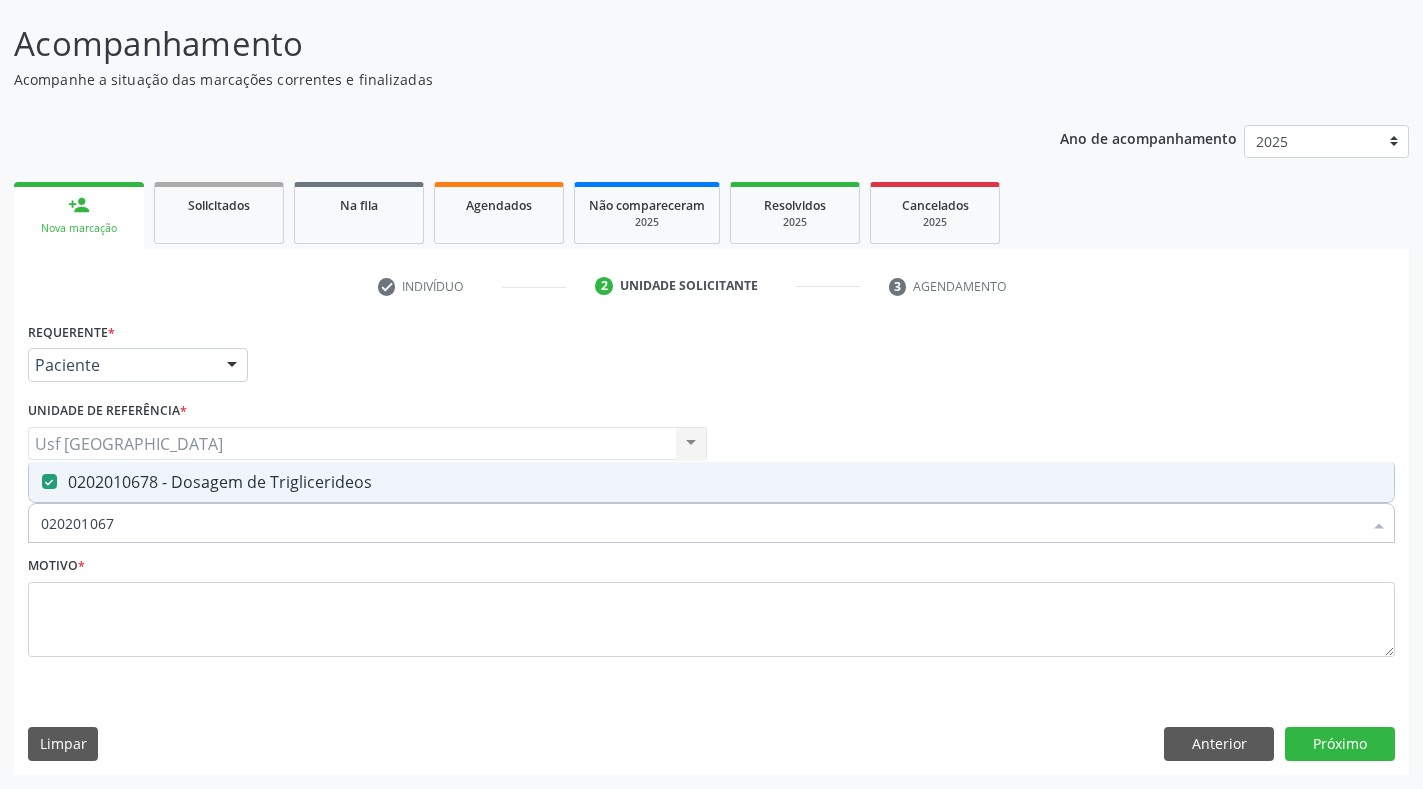 drag, startPoint x: 118, startPoint y: 508, endPoint x: 32, endPoint y: 518, distance: 86.579445 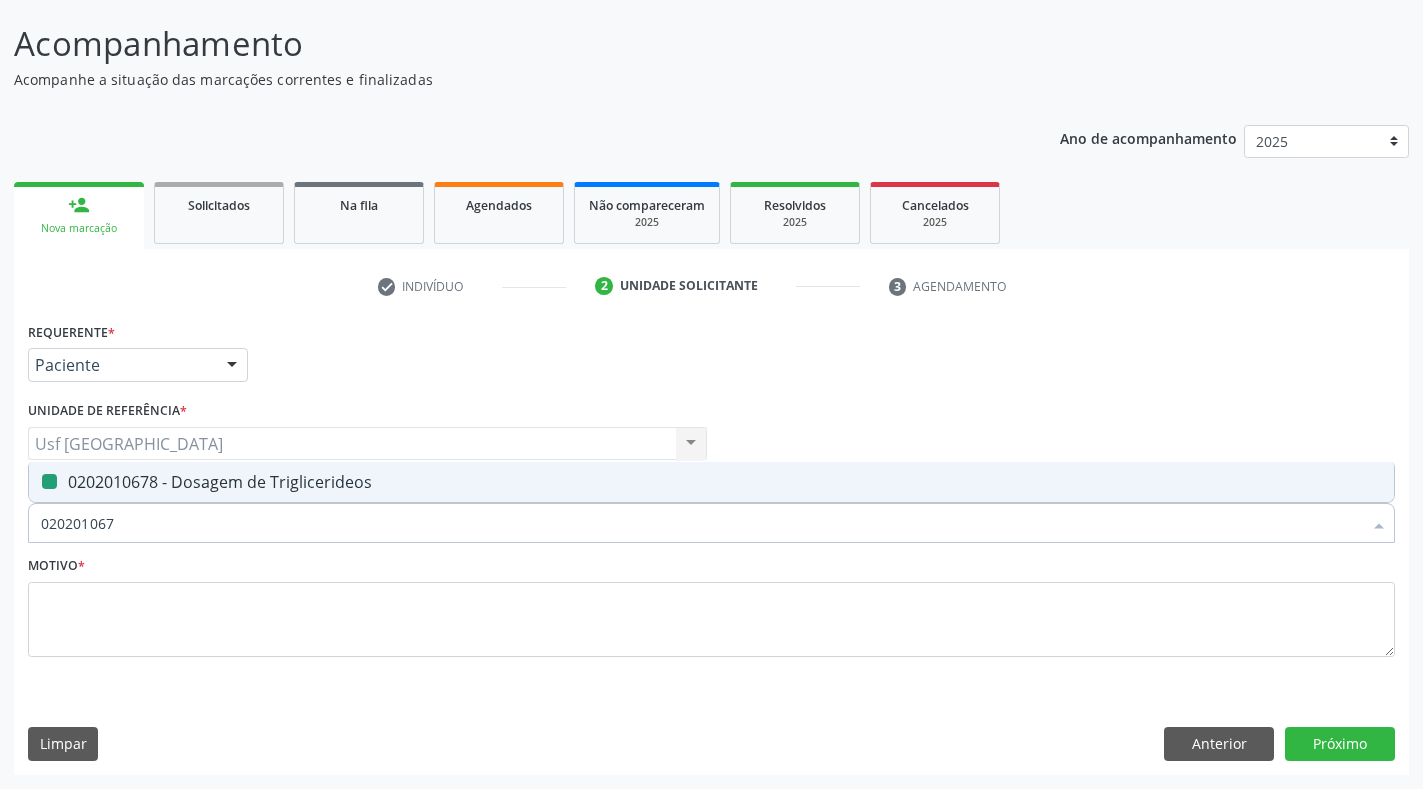 type 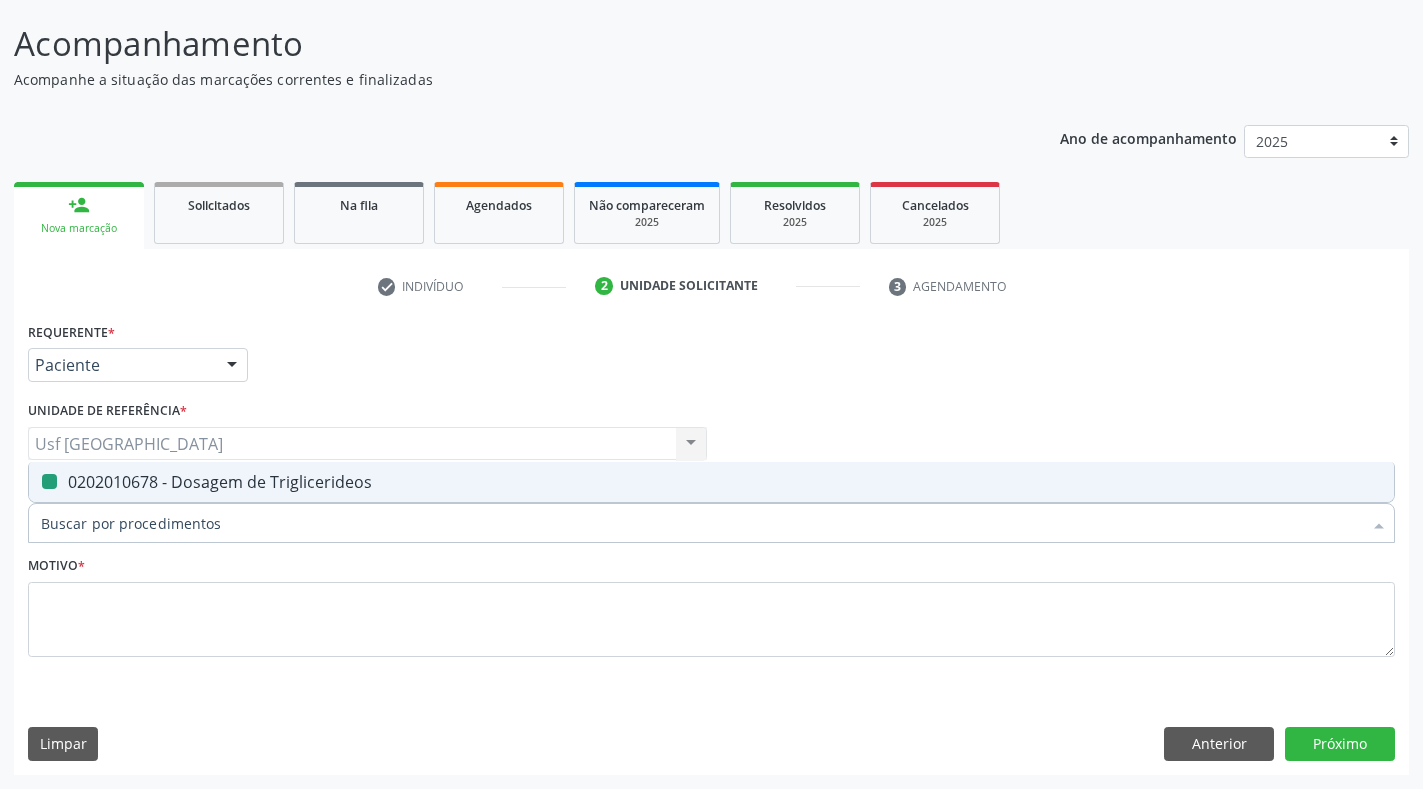 checkbox on "false" 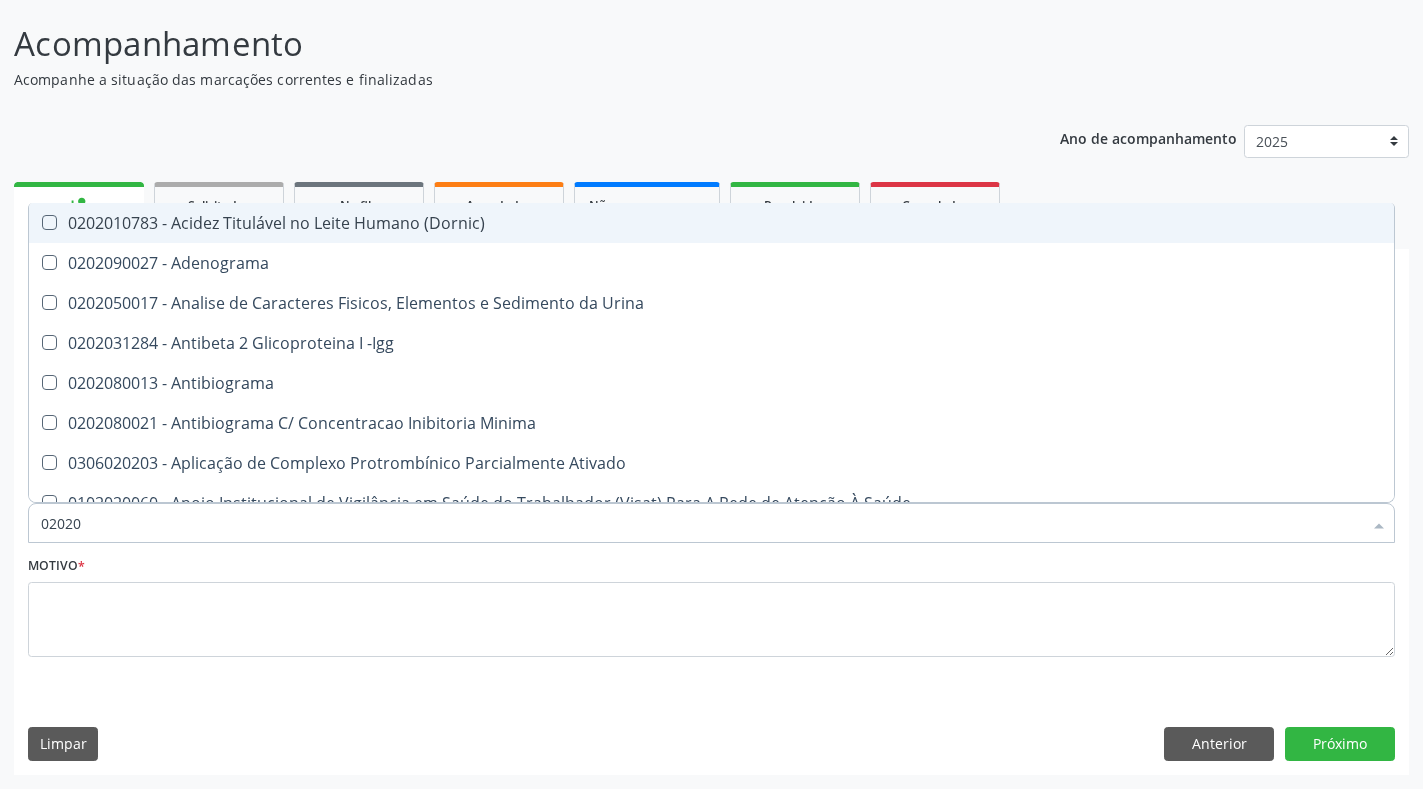type on "020201" 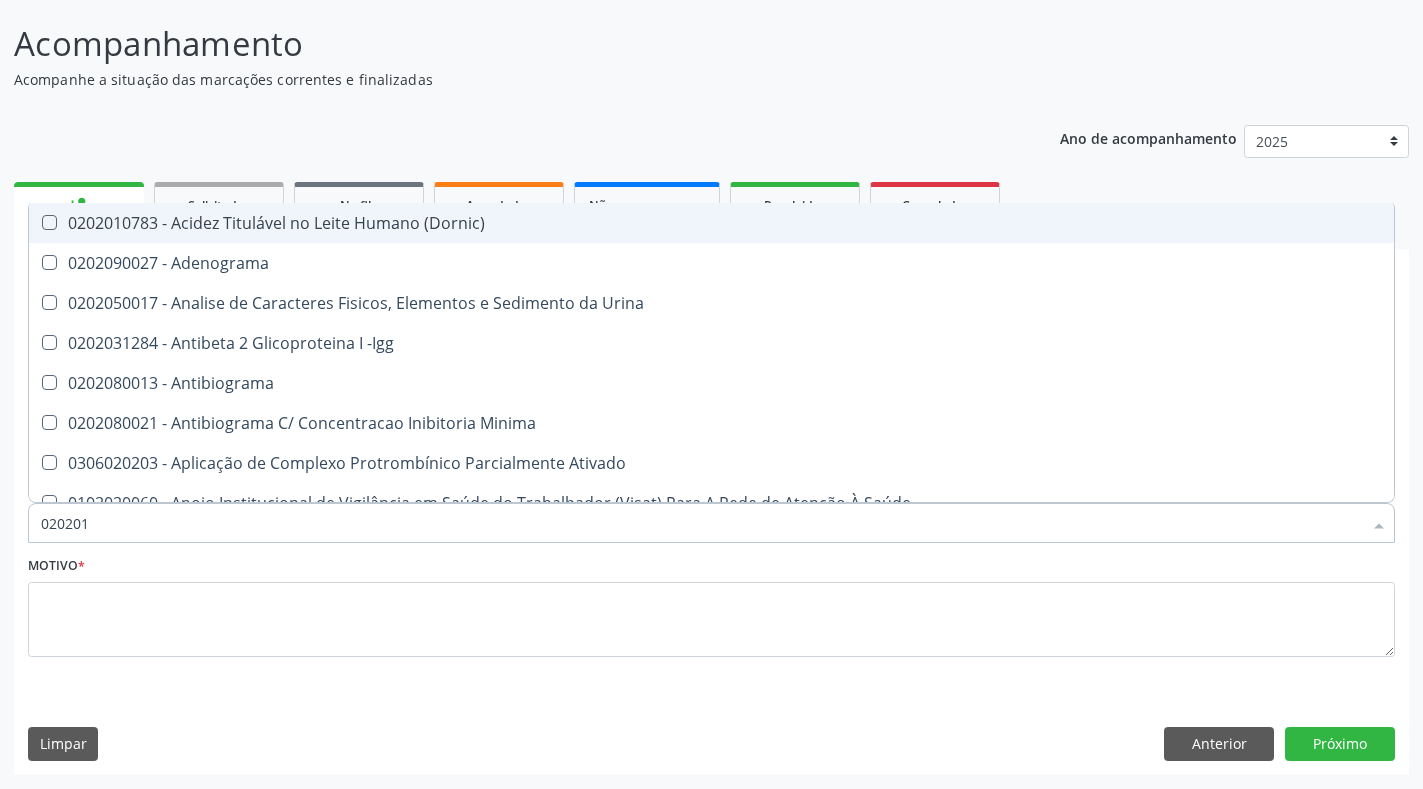 checkbox on "true" 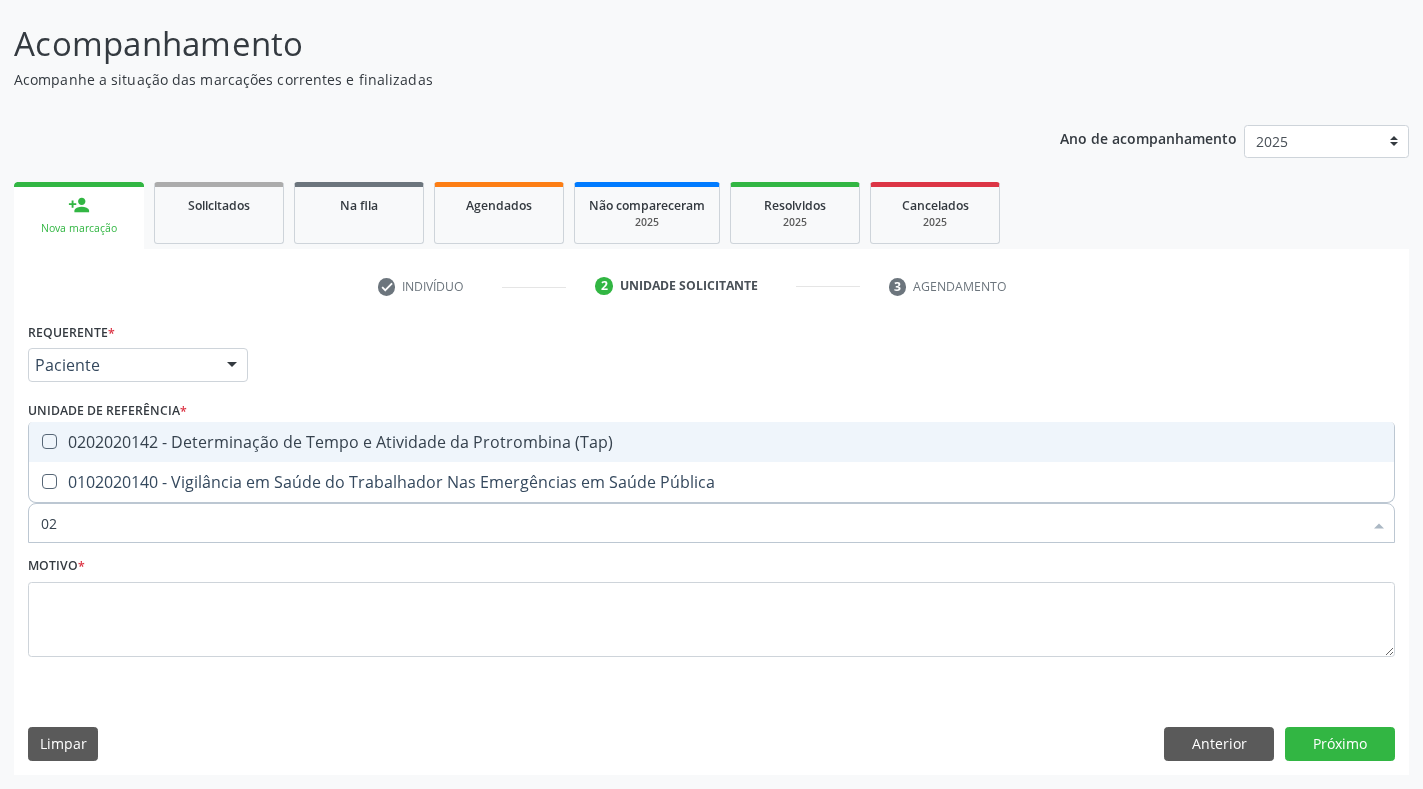 type on "0" 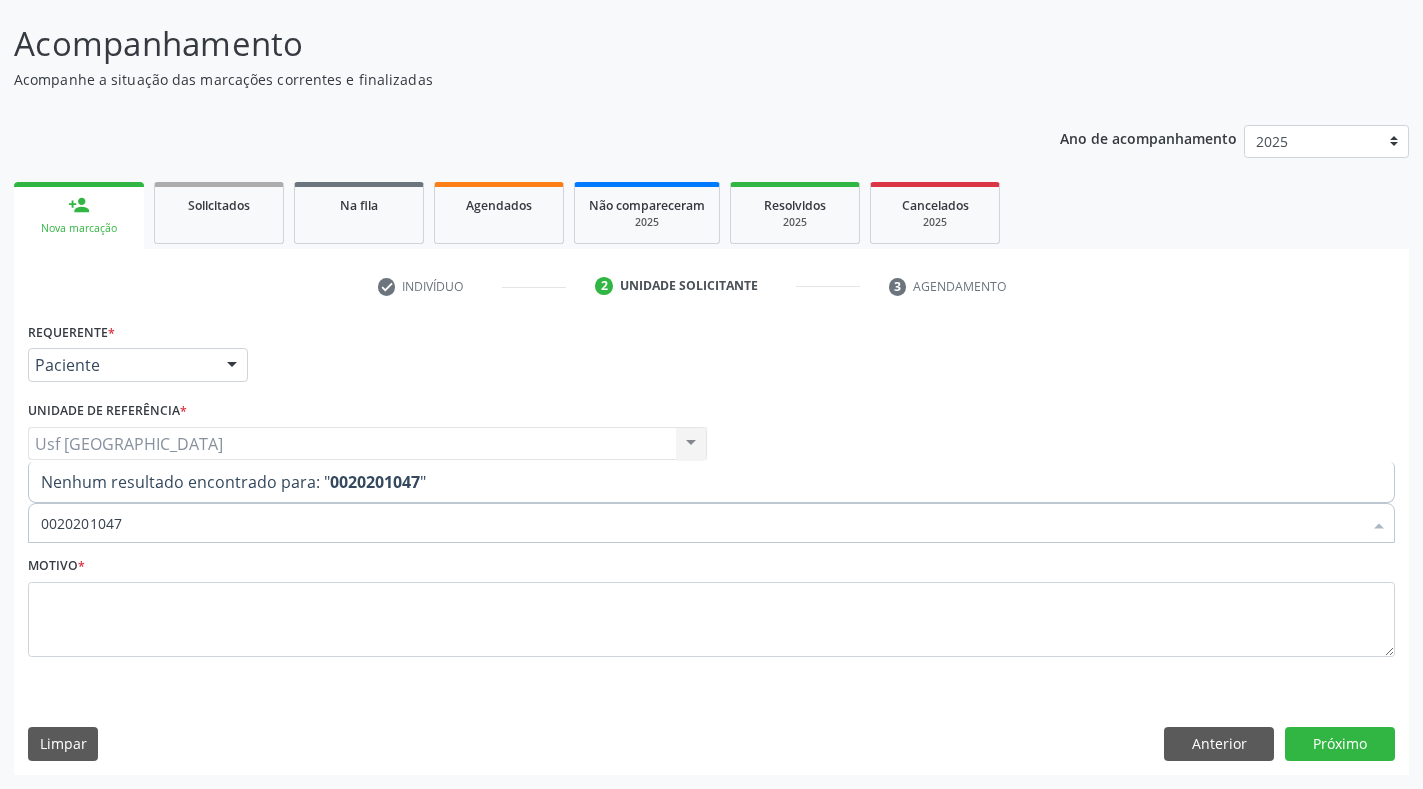 click on "0020201047" at bounding box center [701, 523] 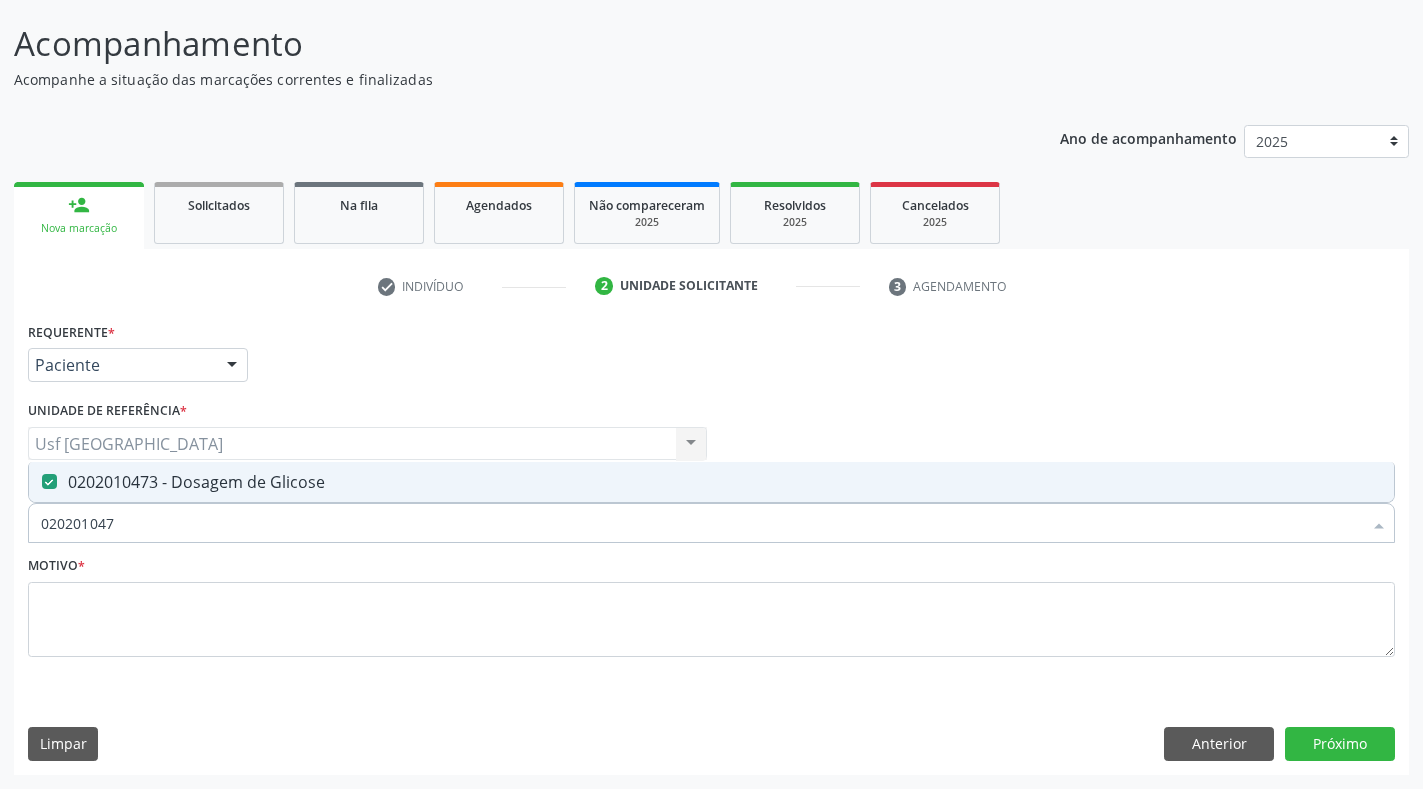 click on "020201047" at bounding box center [701, 523] 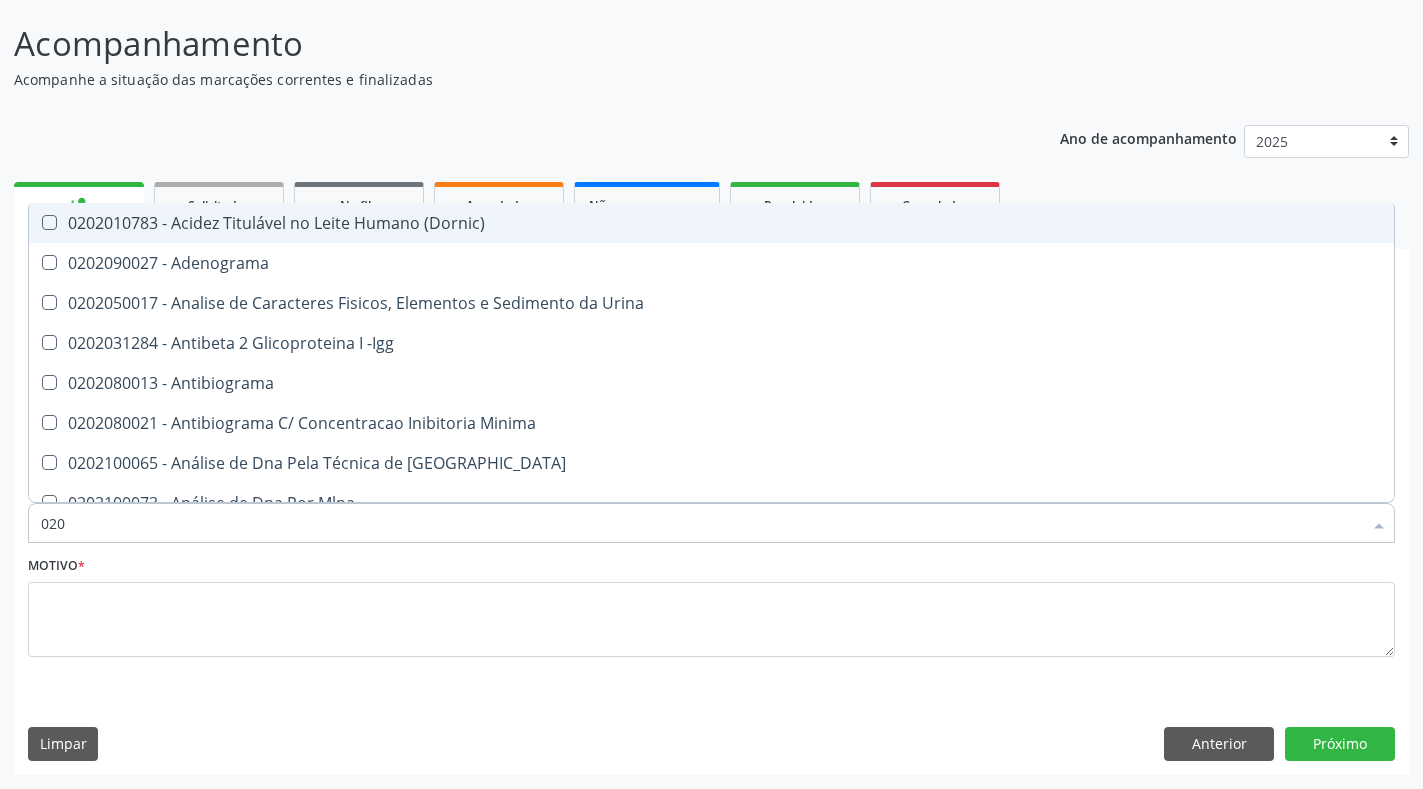 type on "0202" 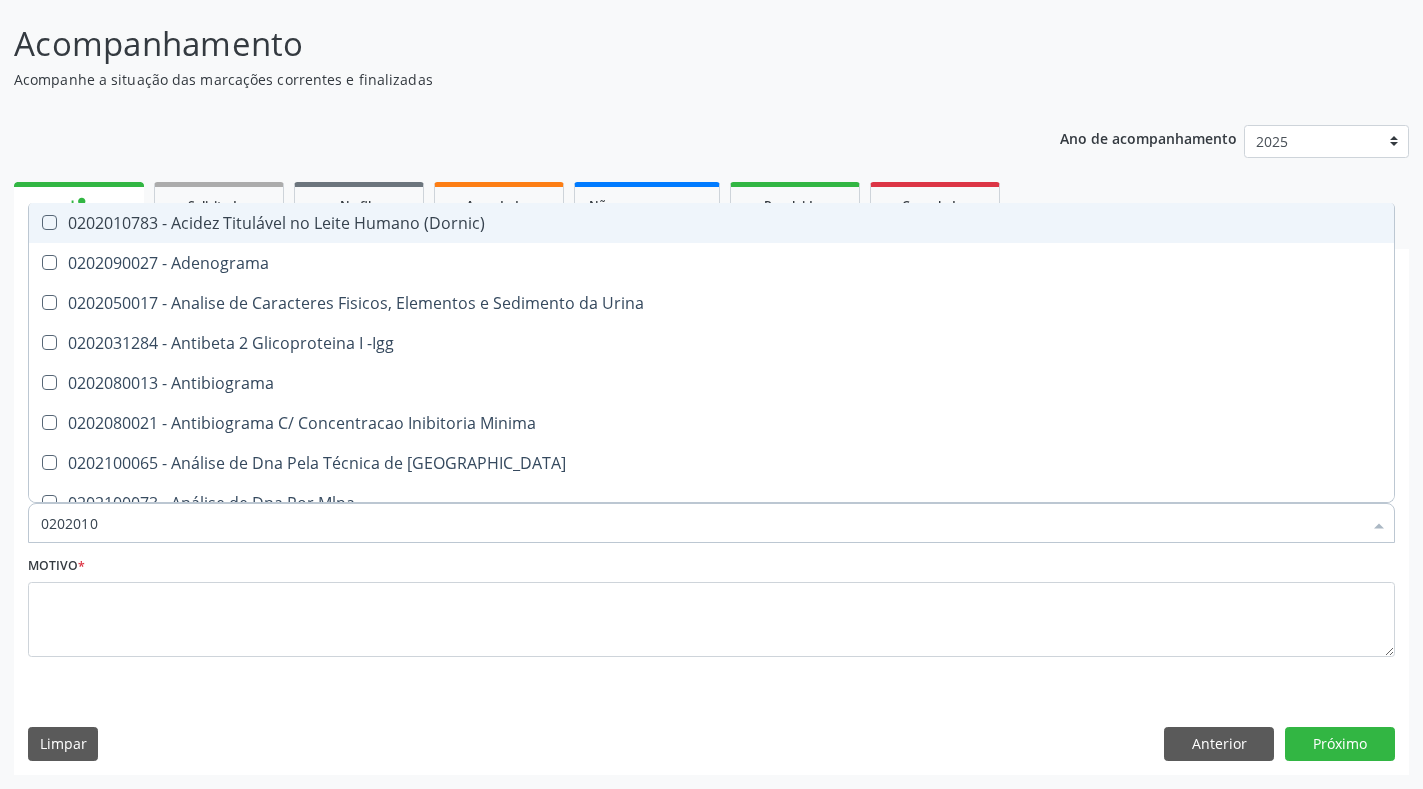 type on "02020102" 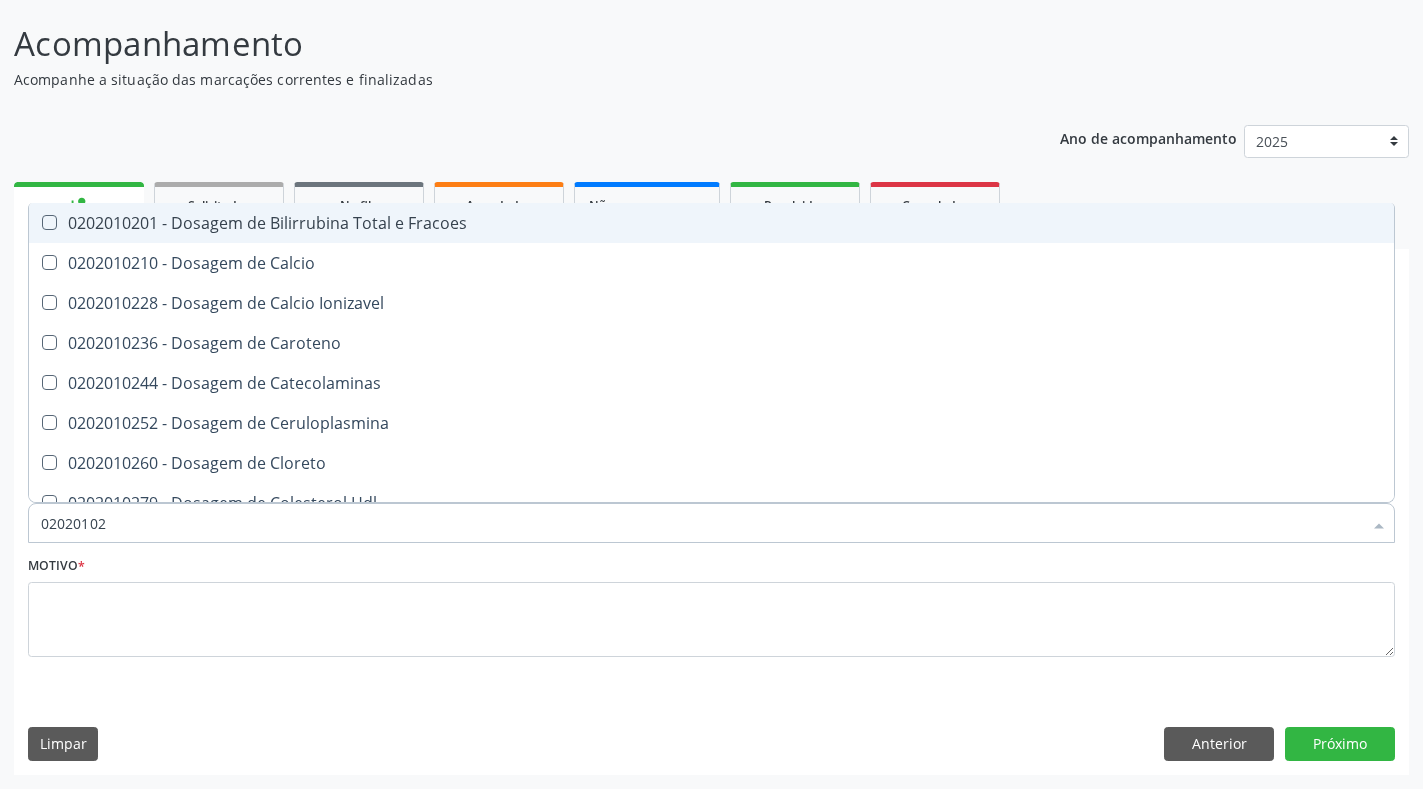 checkbox on "true" 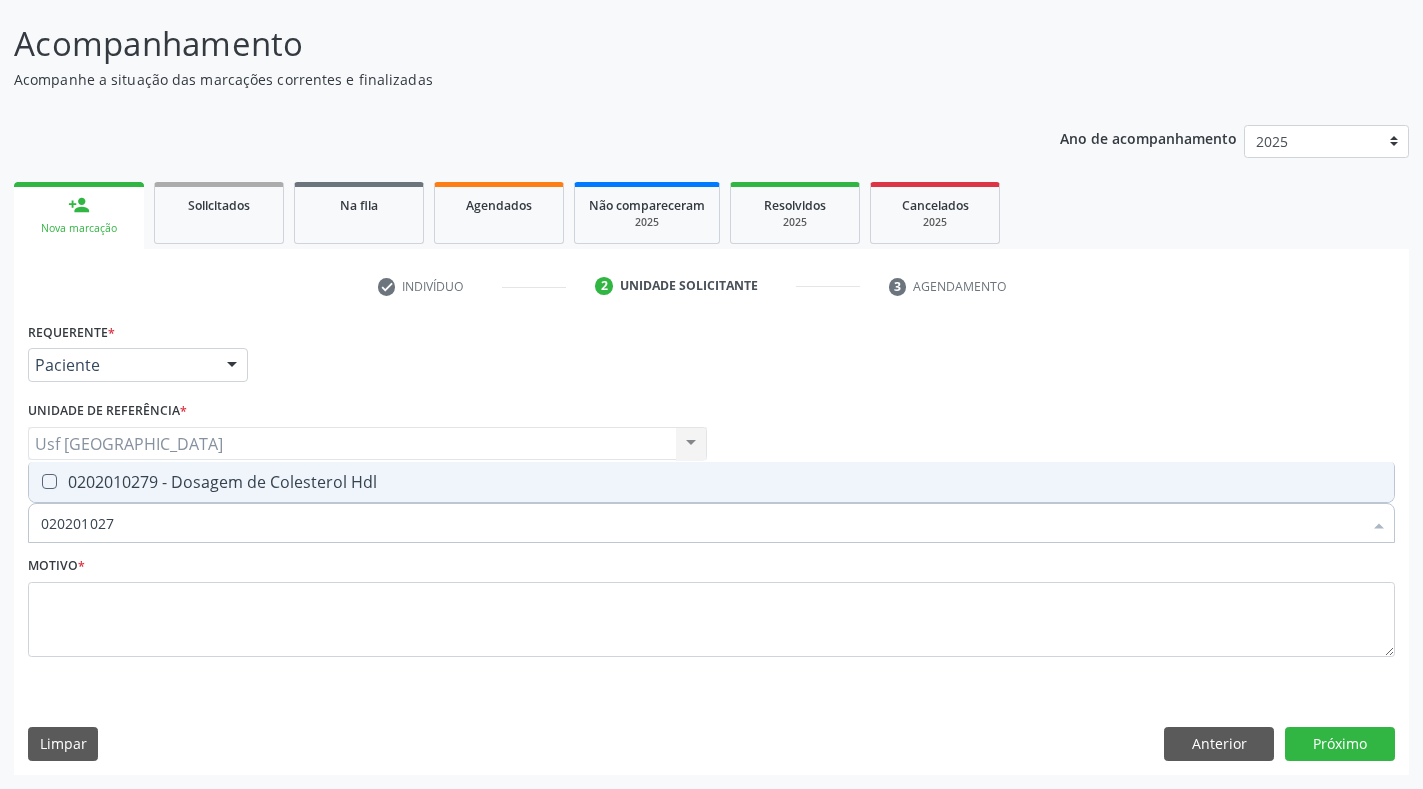 type on "0202010279" 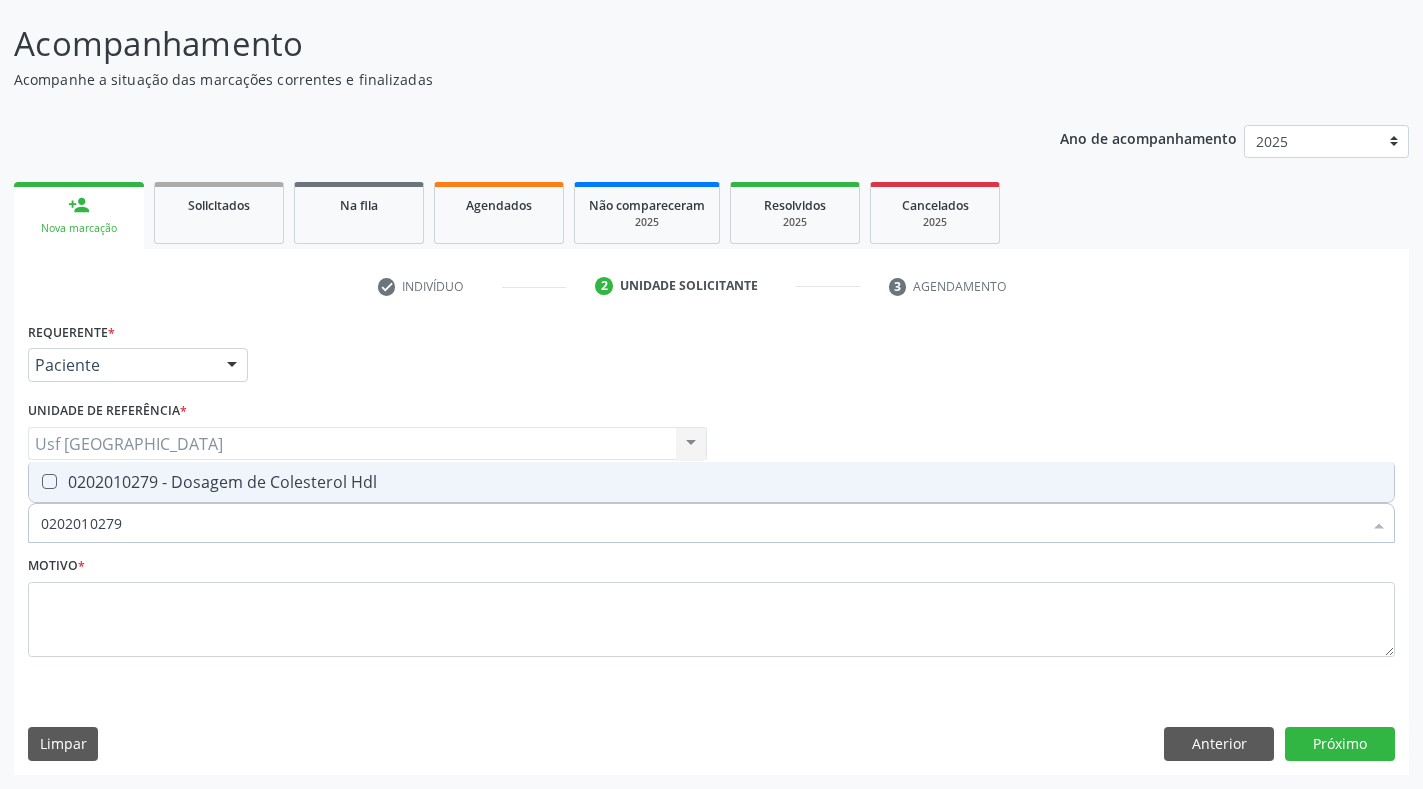 click on "0202010279 - Dosagem de Colesterol Hdl" at bounding box center (711, 482) 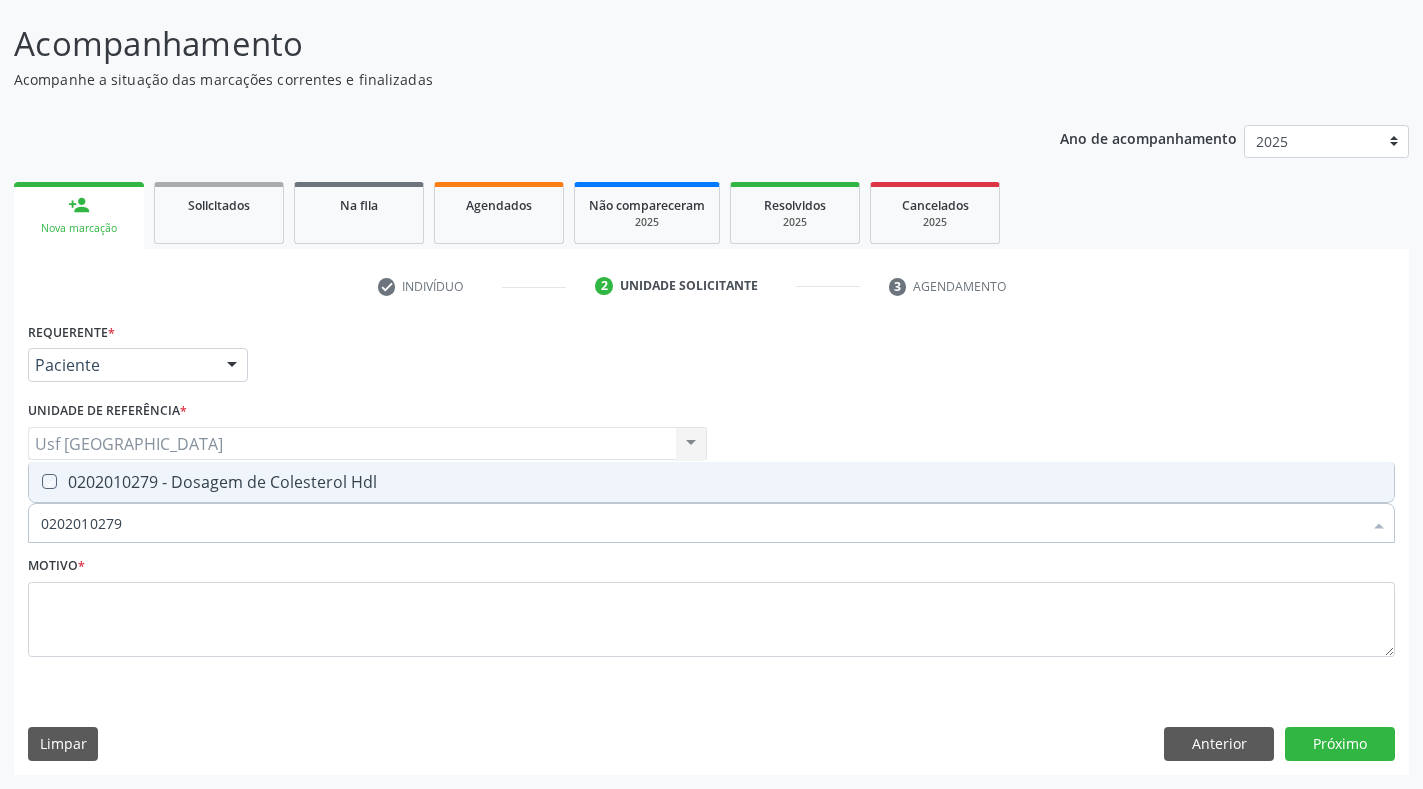 checkbox on "true" 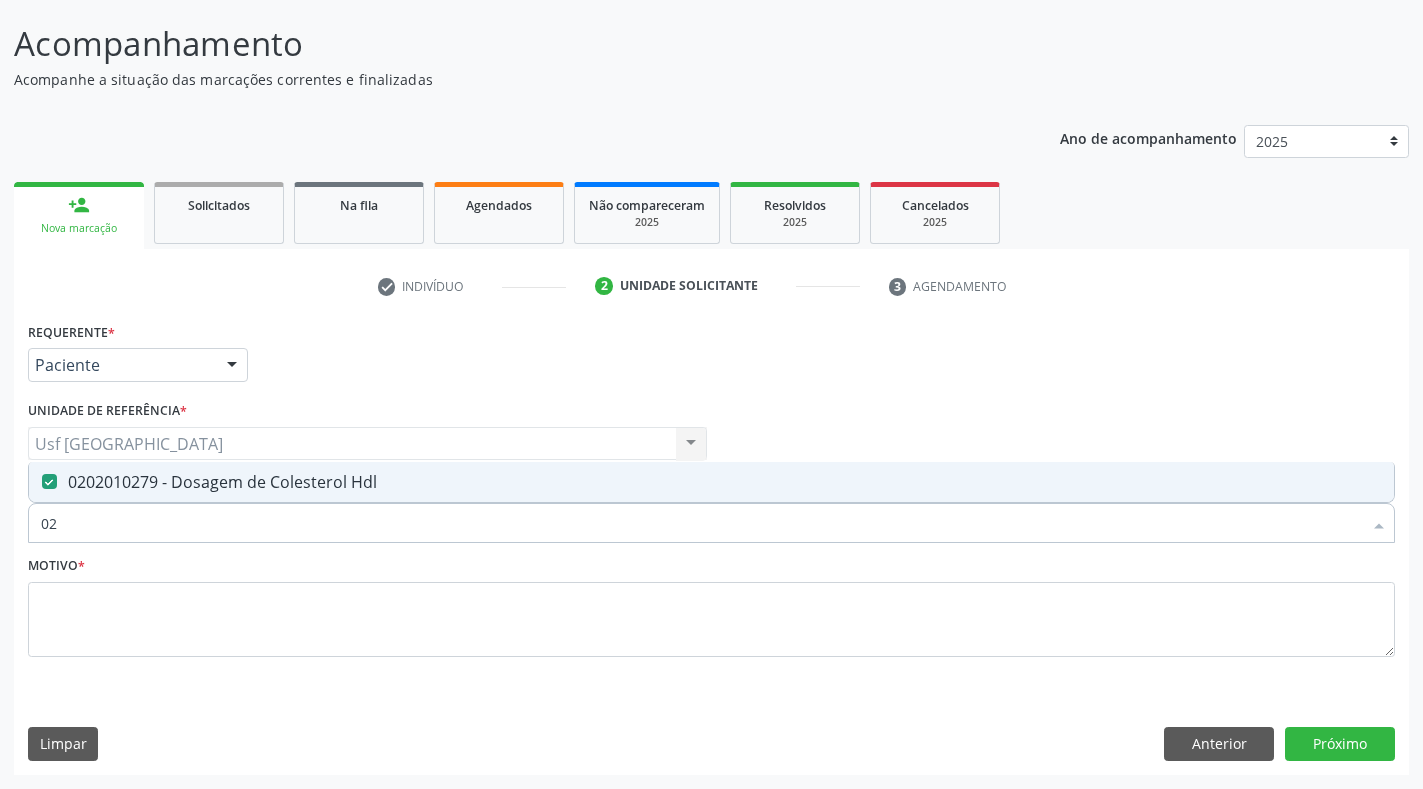 type on "0" 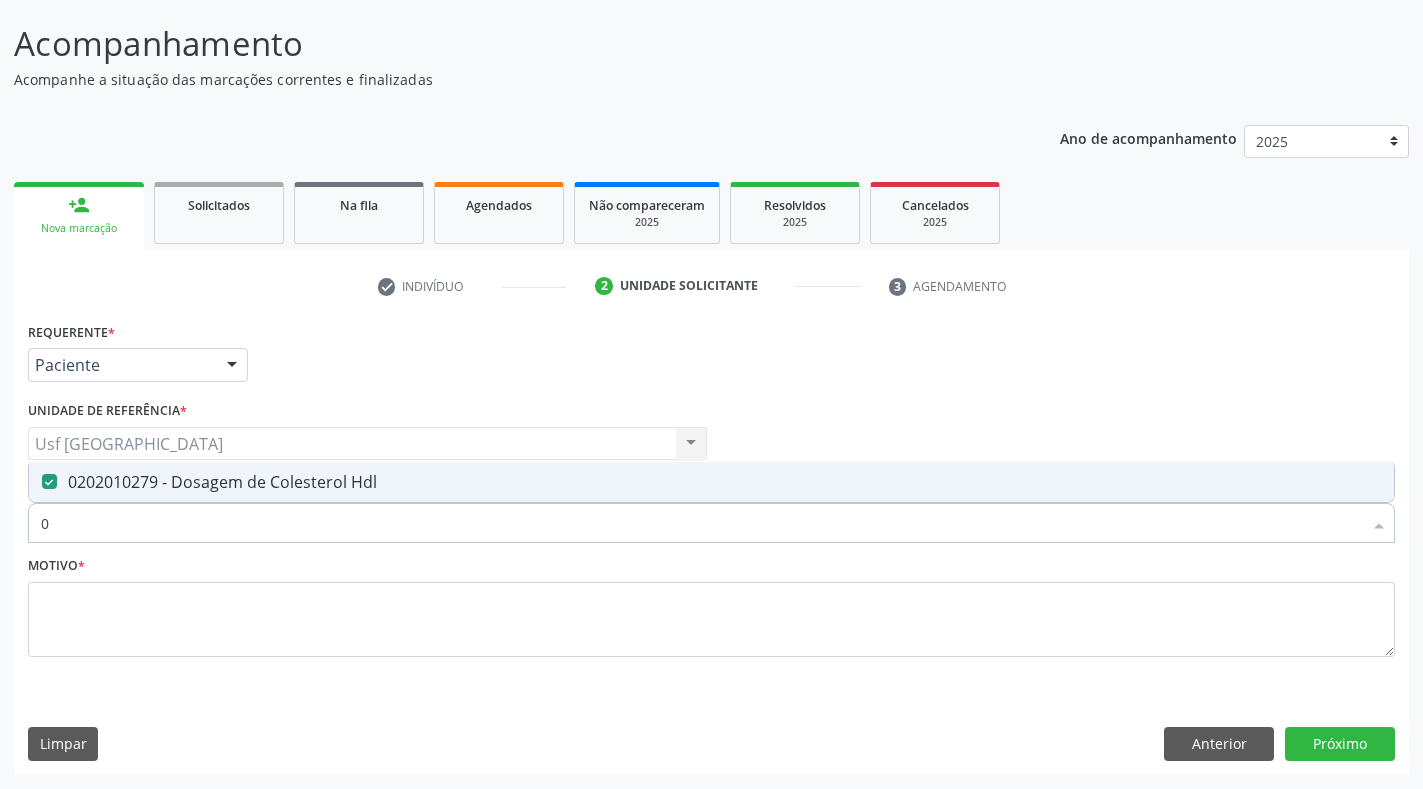 type 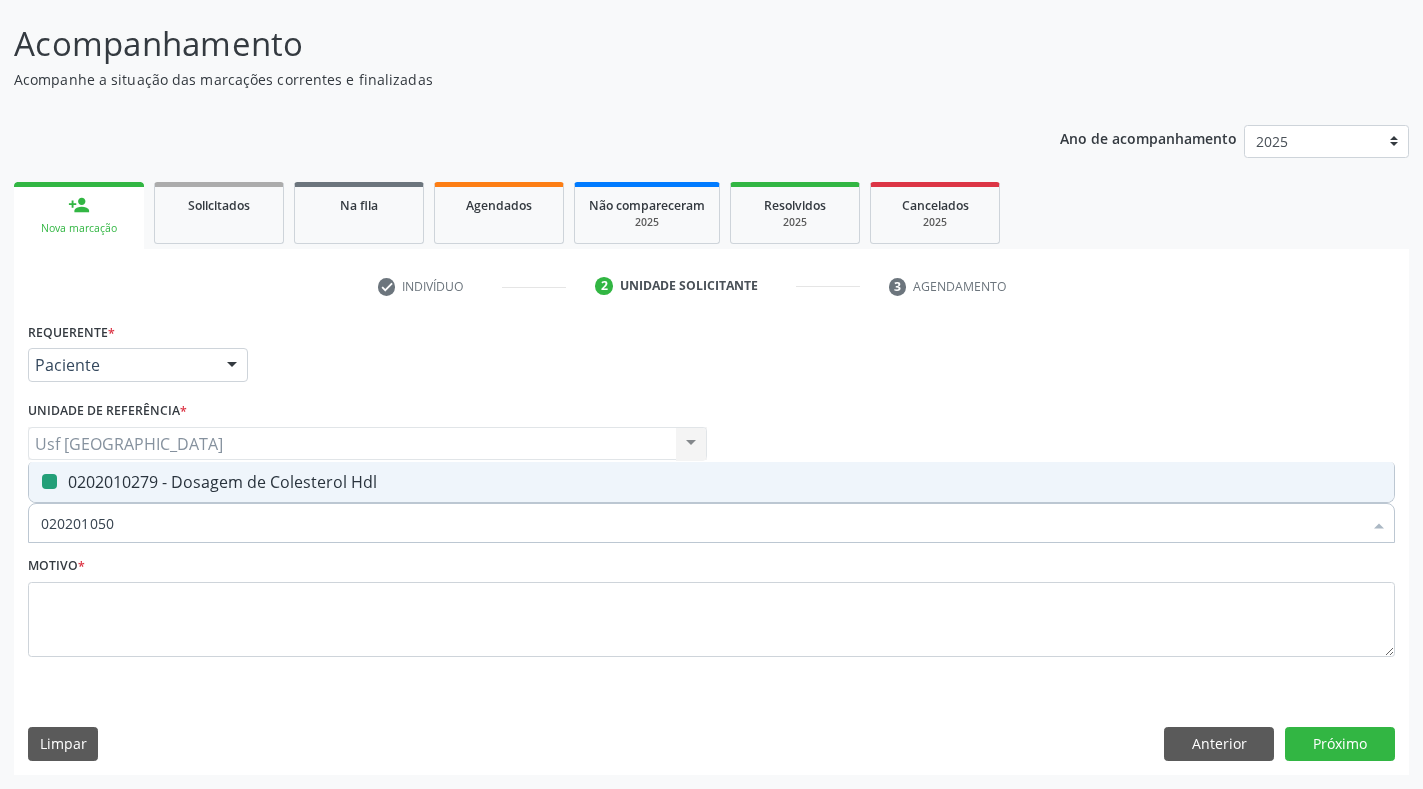 type on "0202010503" 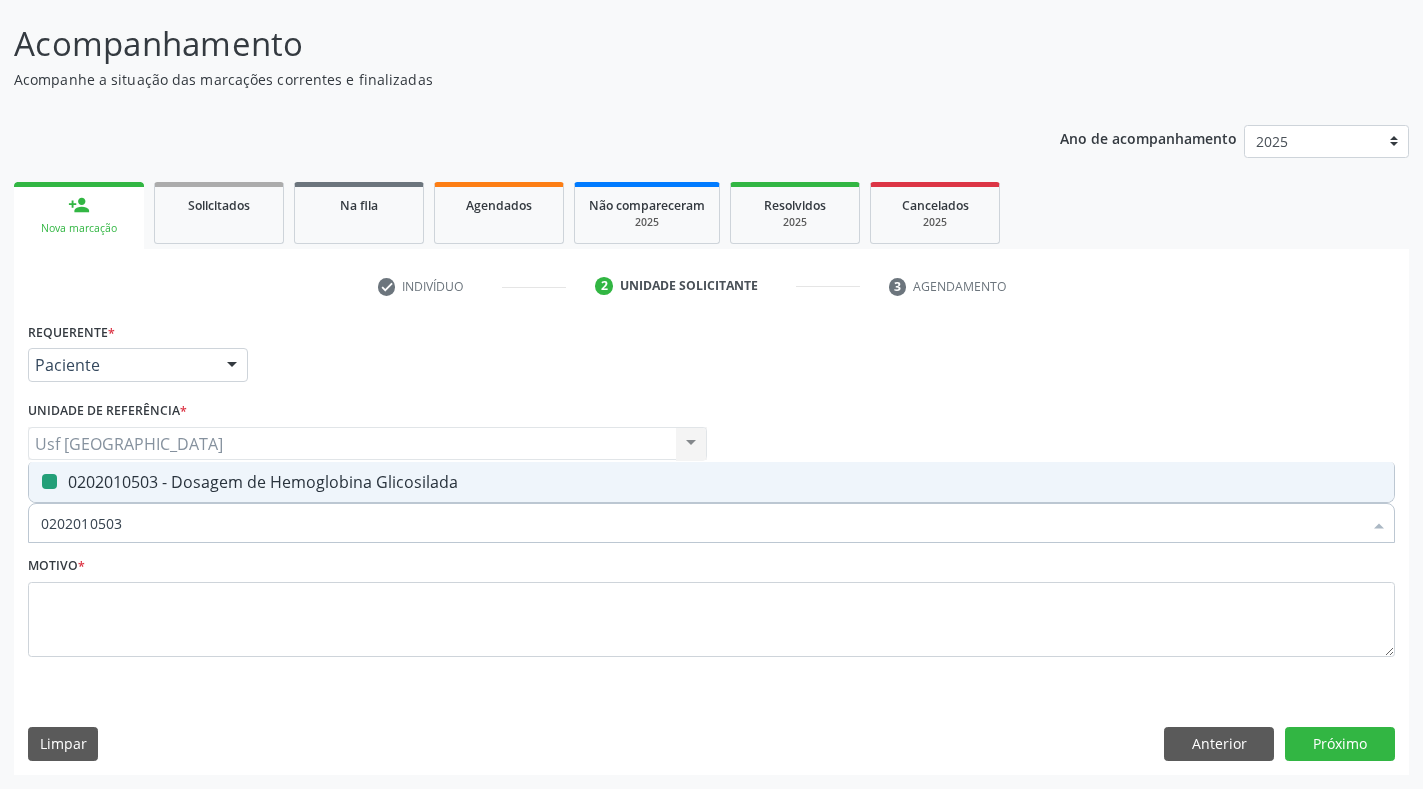 checkbox on "true" 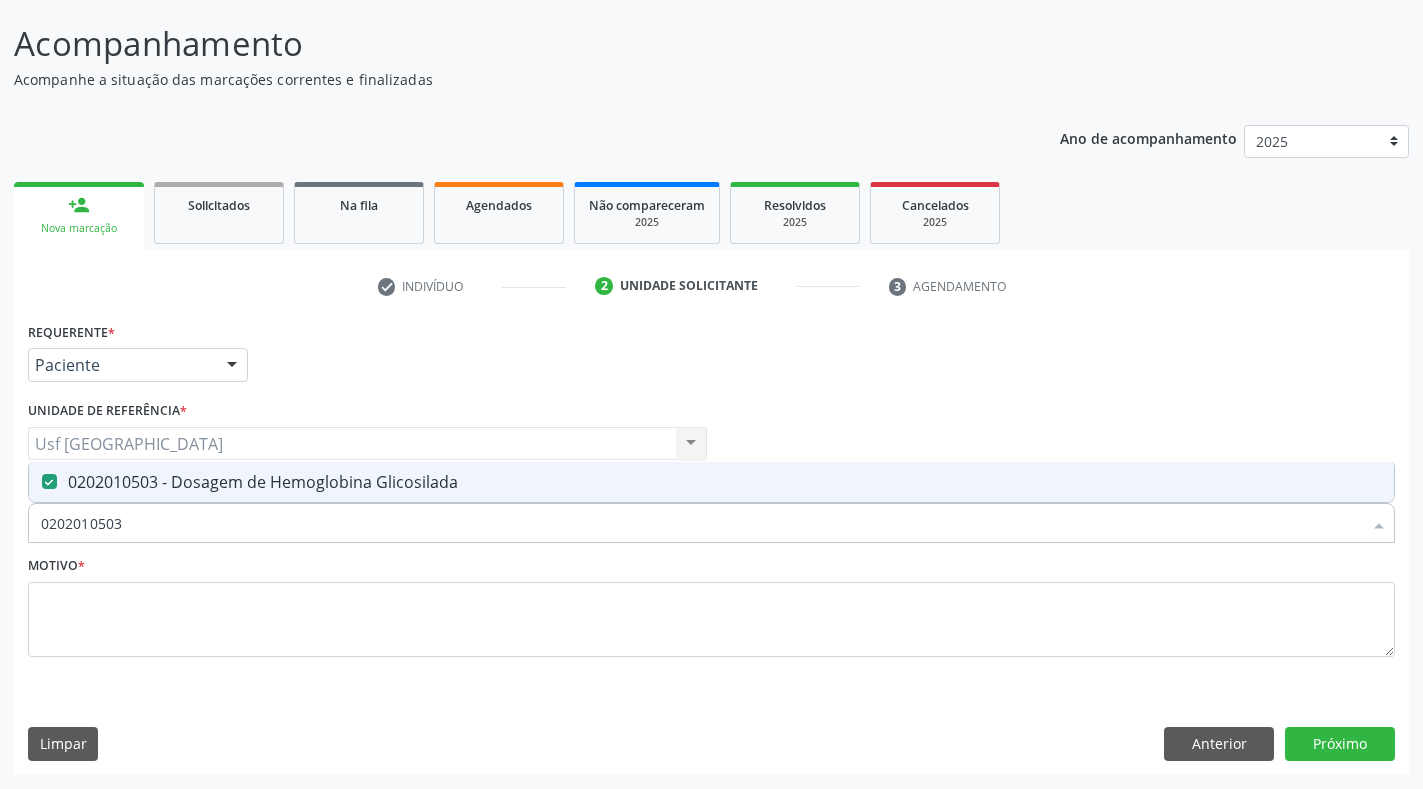 drag, startPoint x: 161, startPoint y: 538, endPoint x: 0, endPoint y: 527, distance: 161.37534 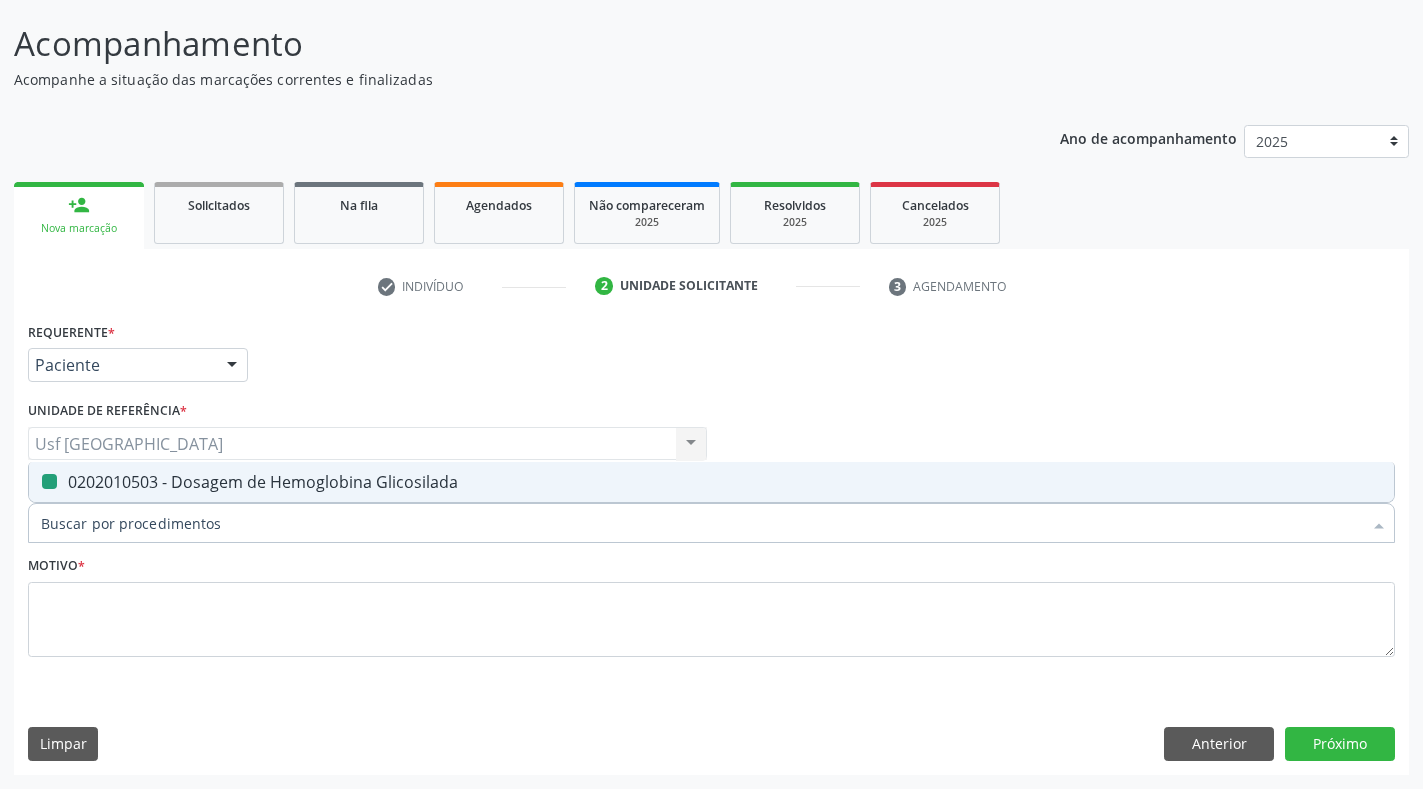 type on "0" 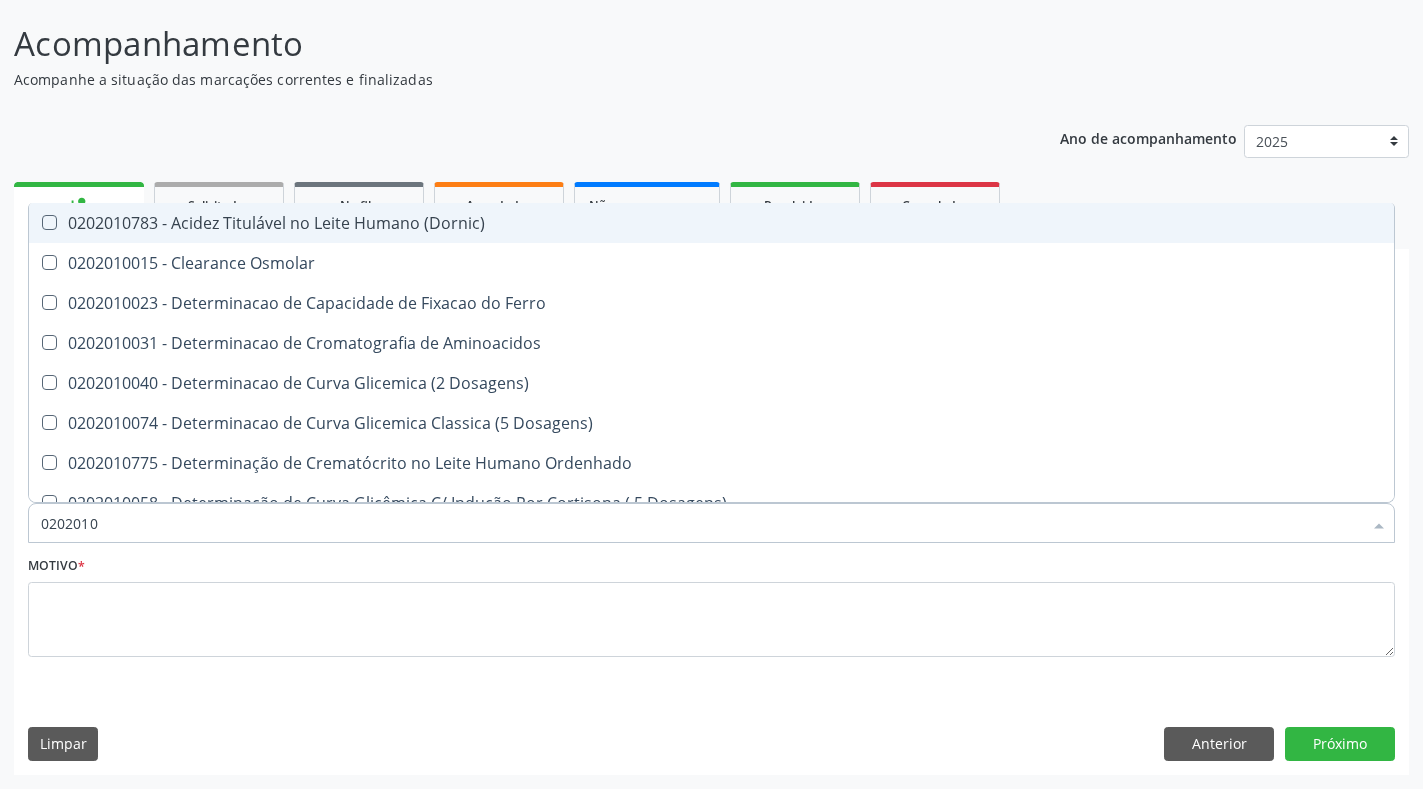 type on "02020102" 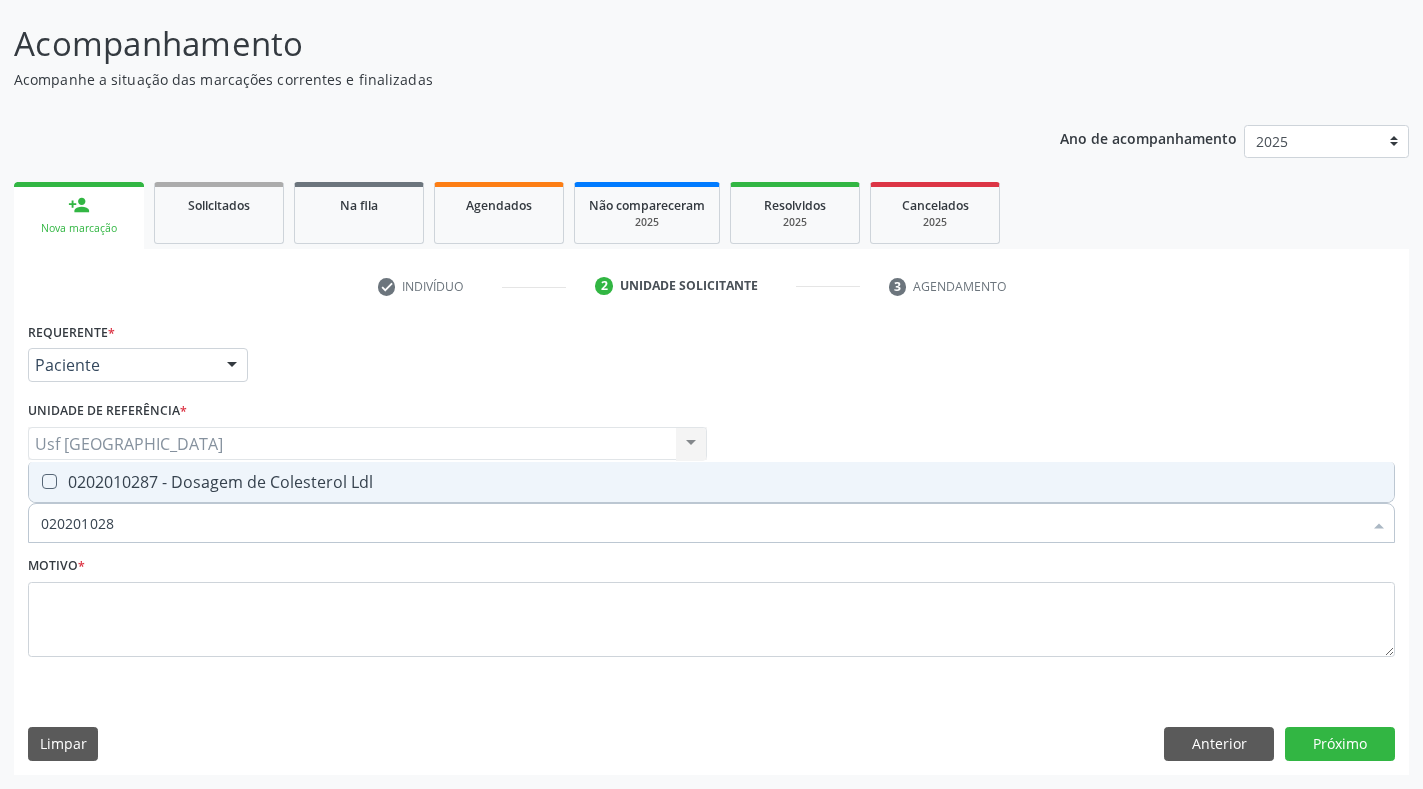 type on "0202010287" 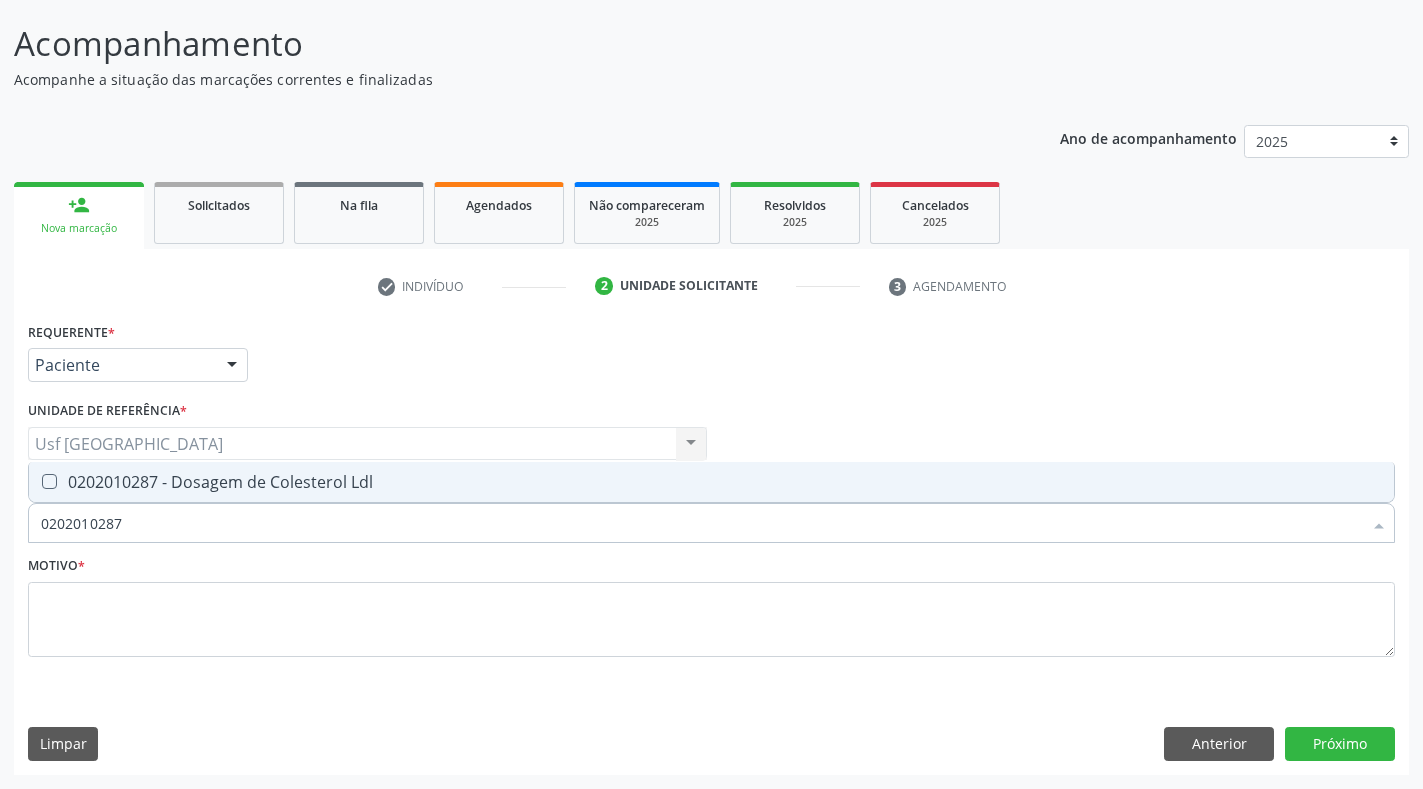 click on "0202010287 - Dosagem de Colesterol Ldl" at bounding box center [711, 482] 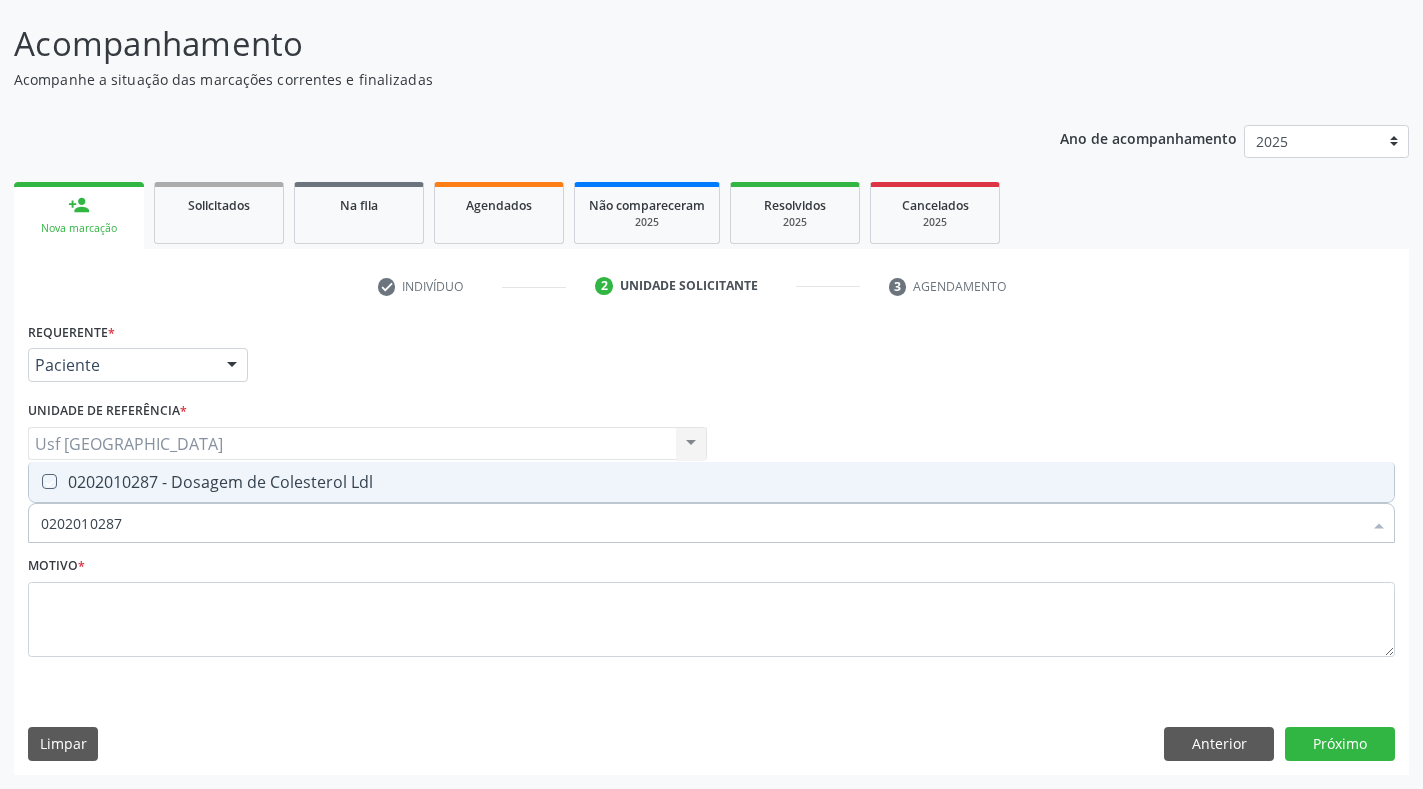 checkbox on "true" 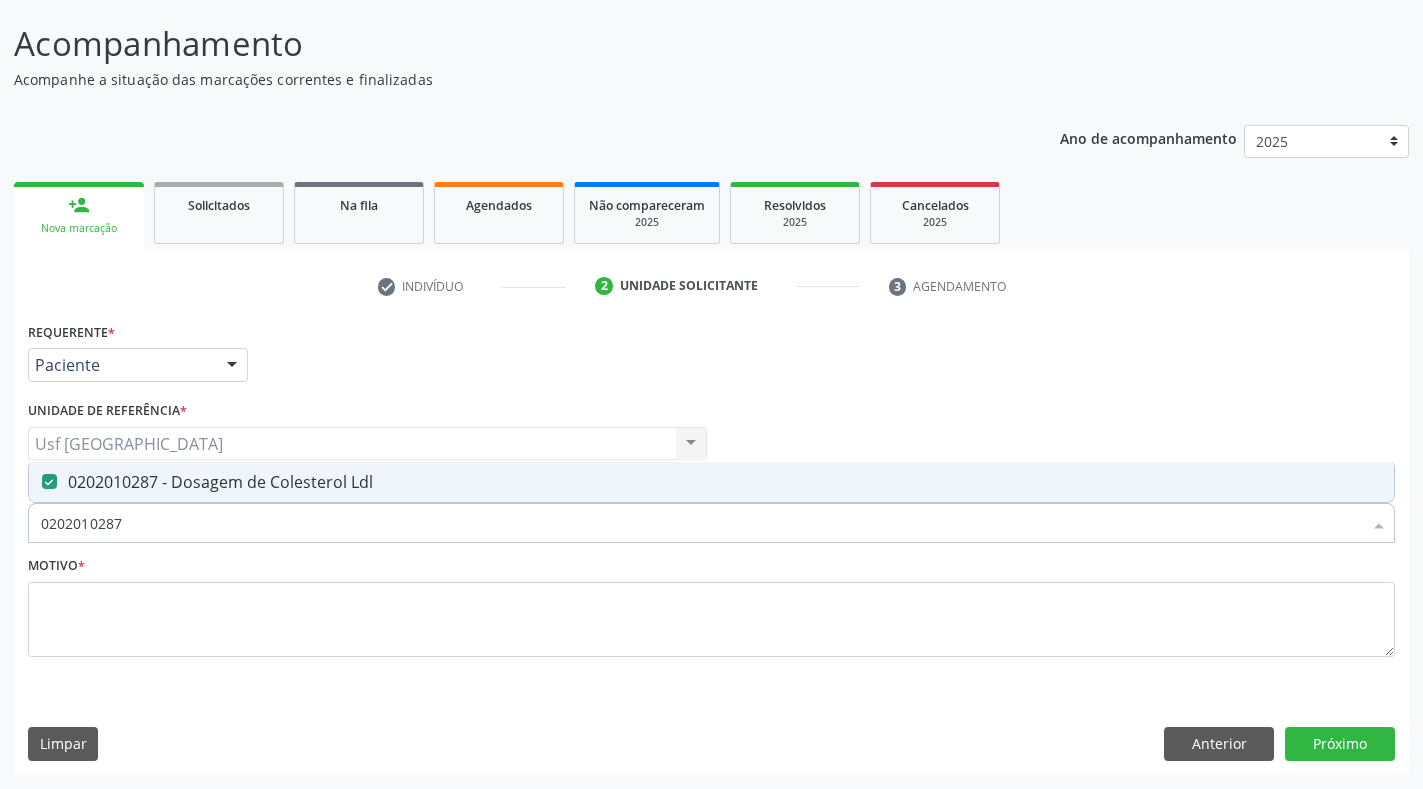 type on "020201028" 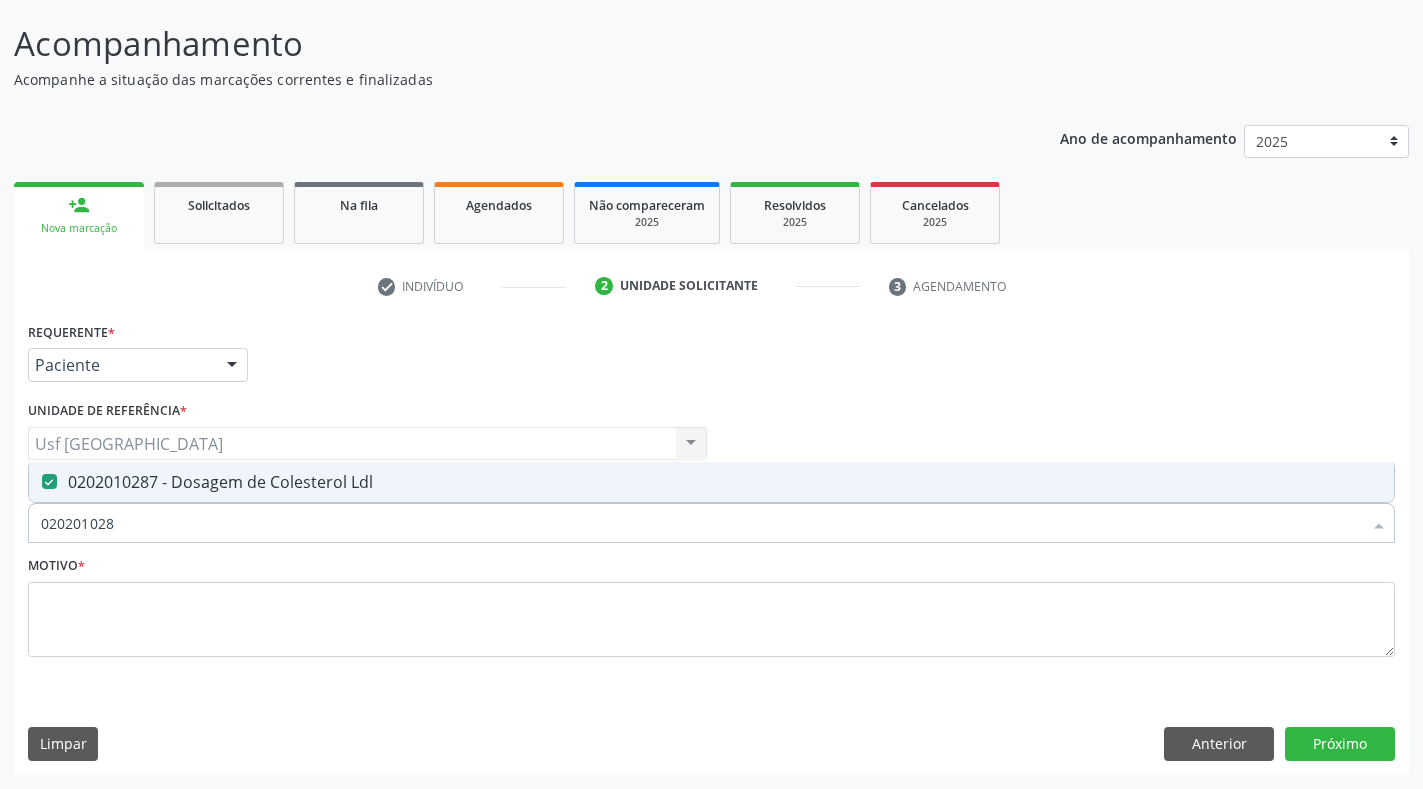 drag, startPoint x: 121, startPoint y: 523, endPoint x: 37, endPoint y: 485, distance: 92.19544 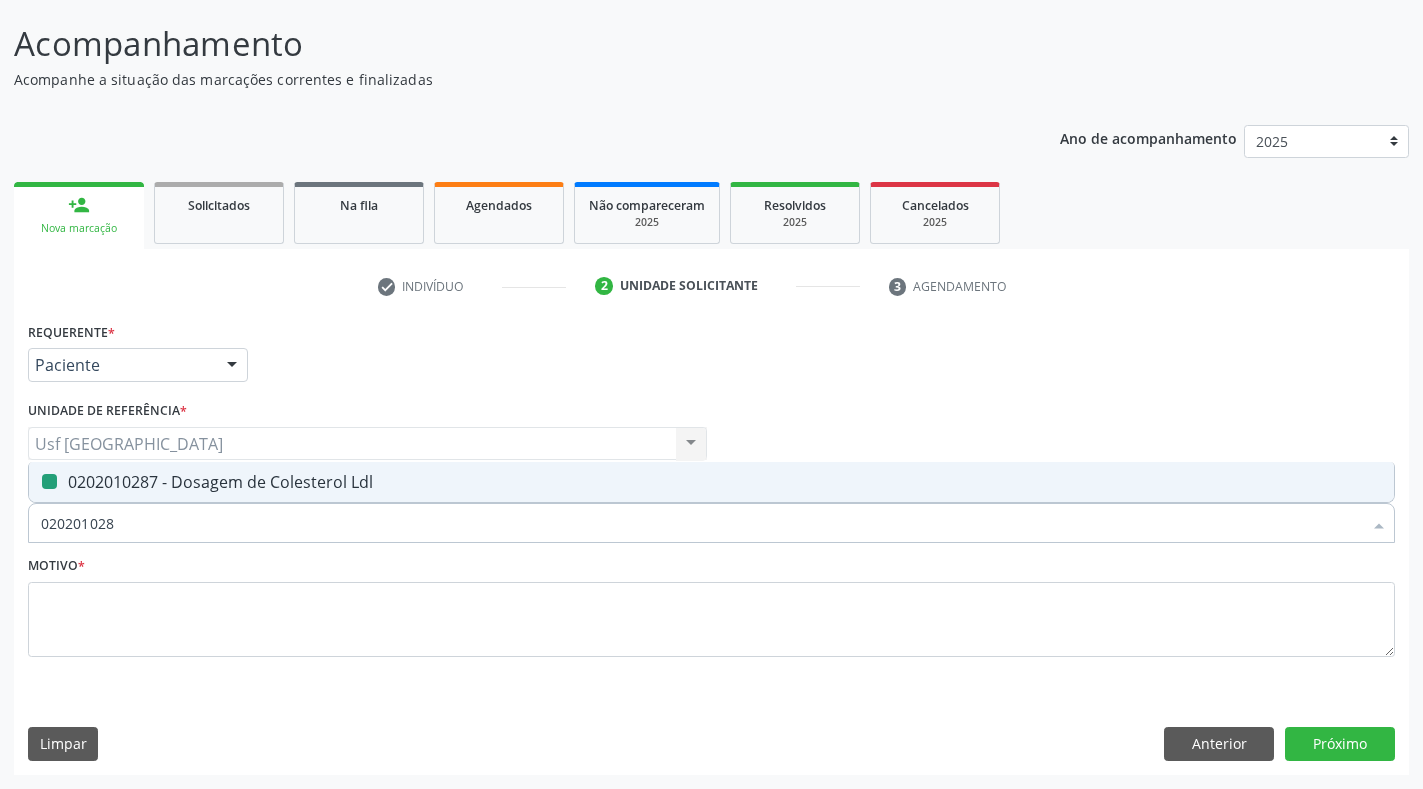 type 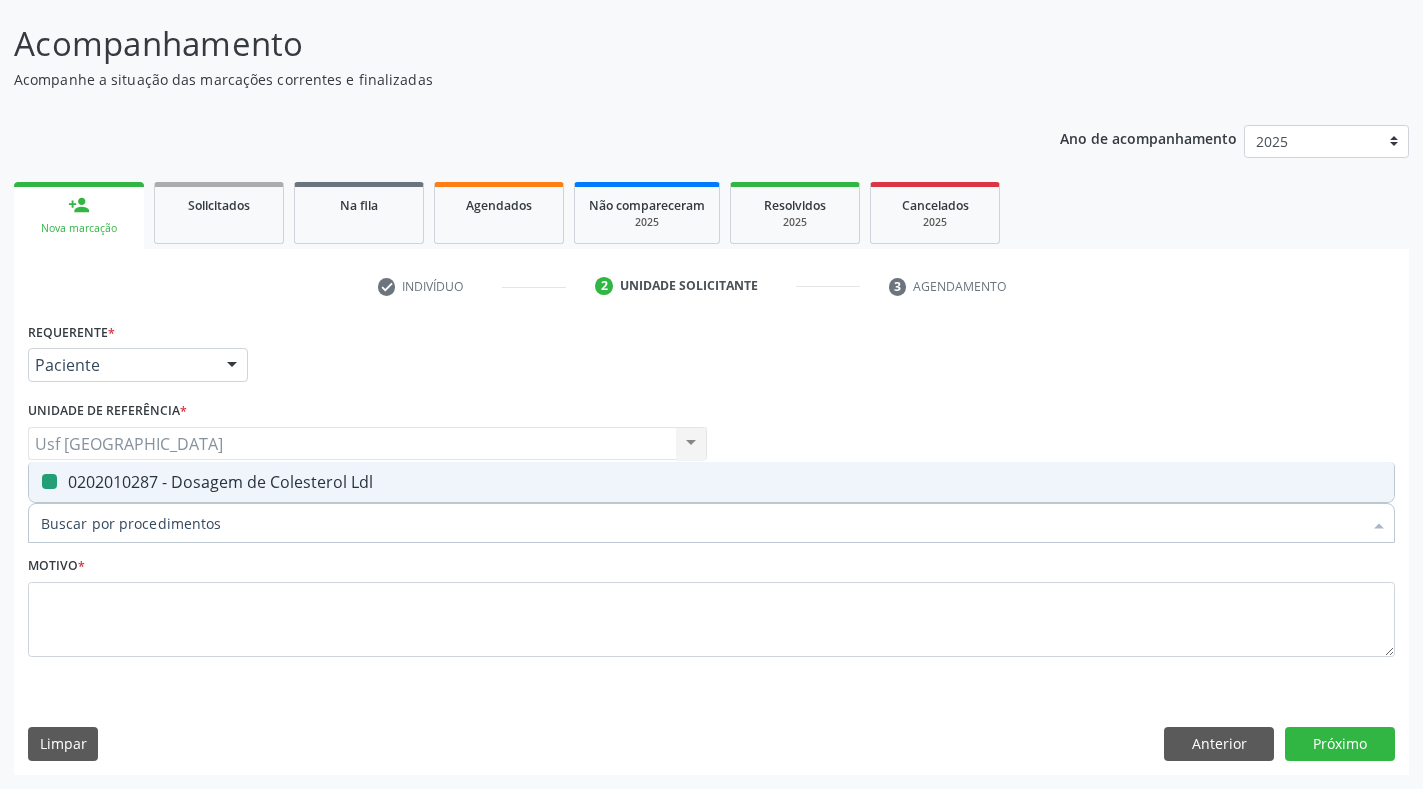 checkbox on "false" 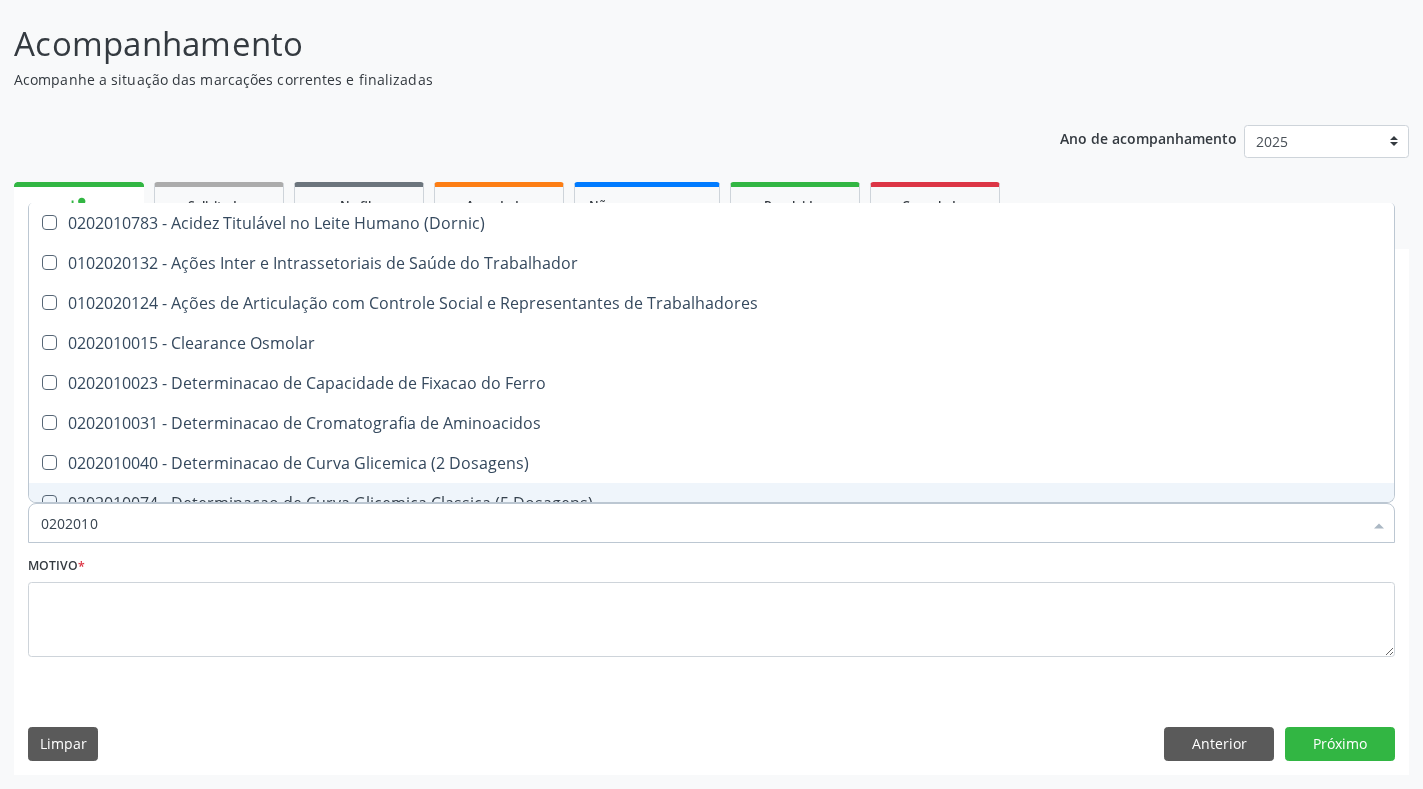 type on "02020104" 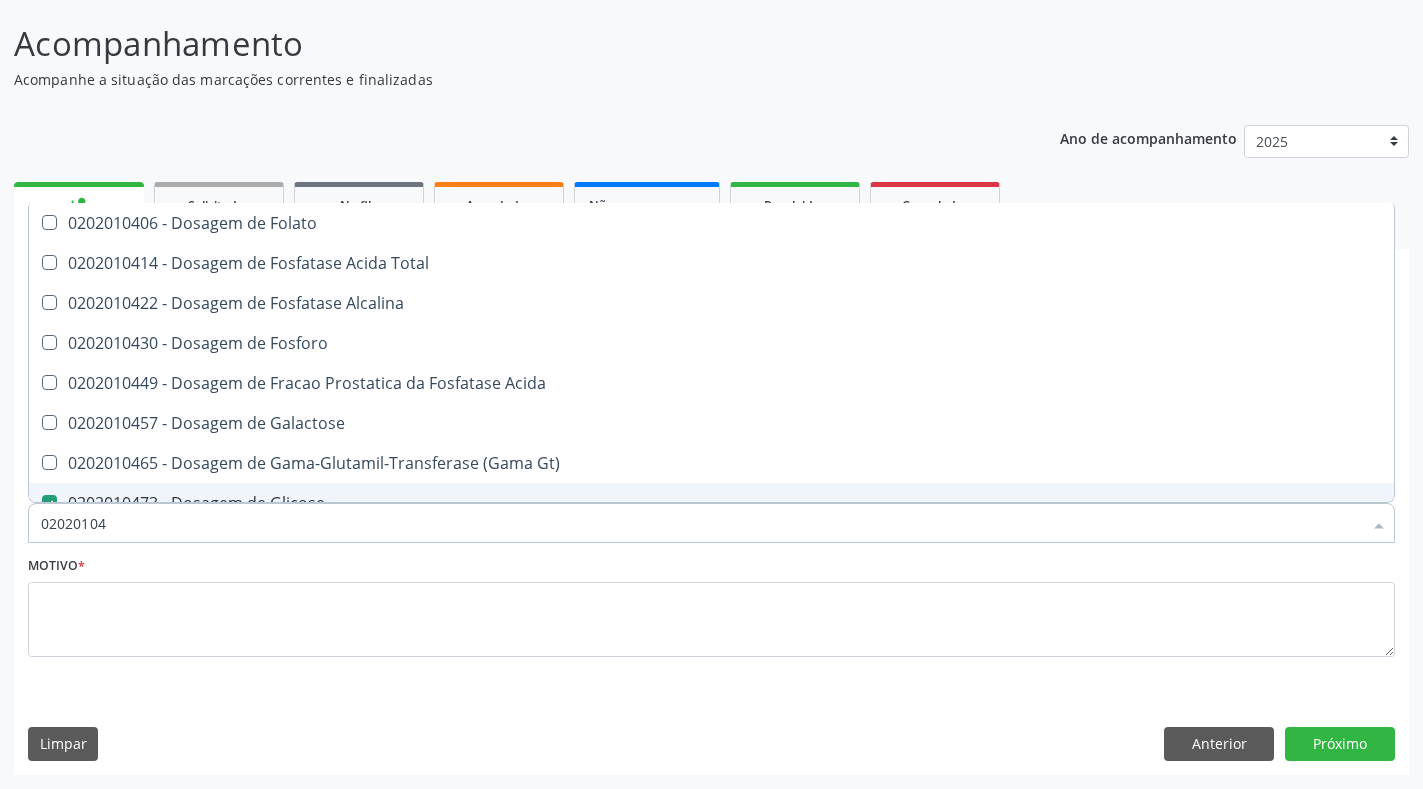 checkbox on "true" 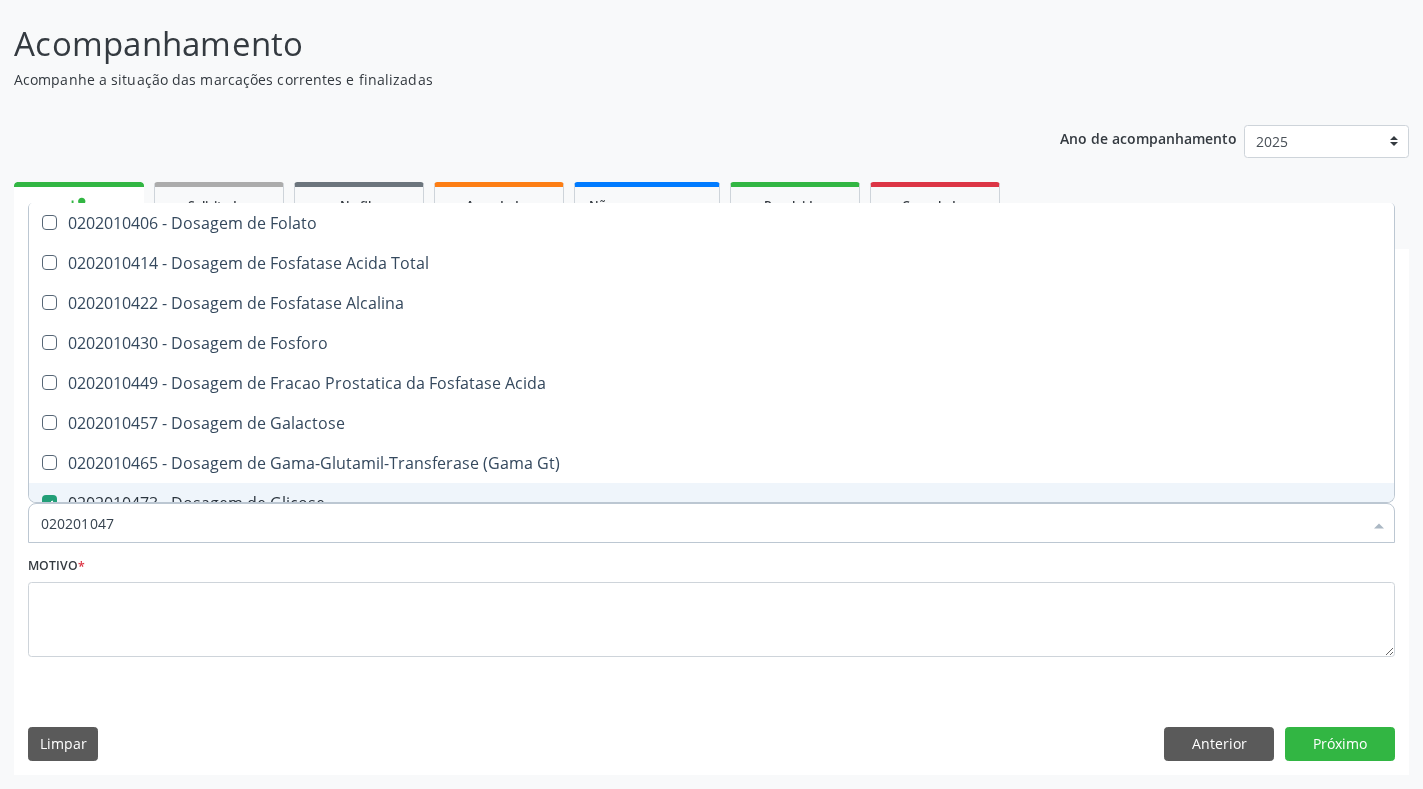 checkbox on "true" 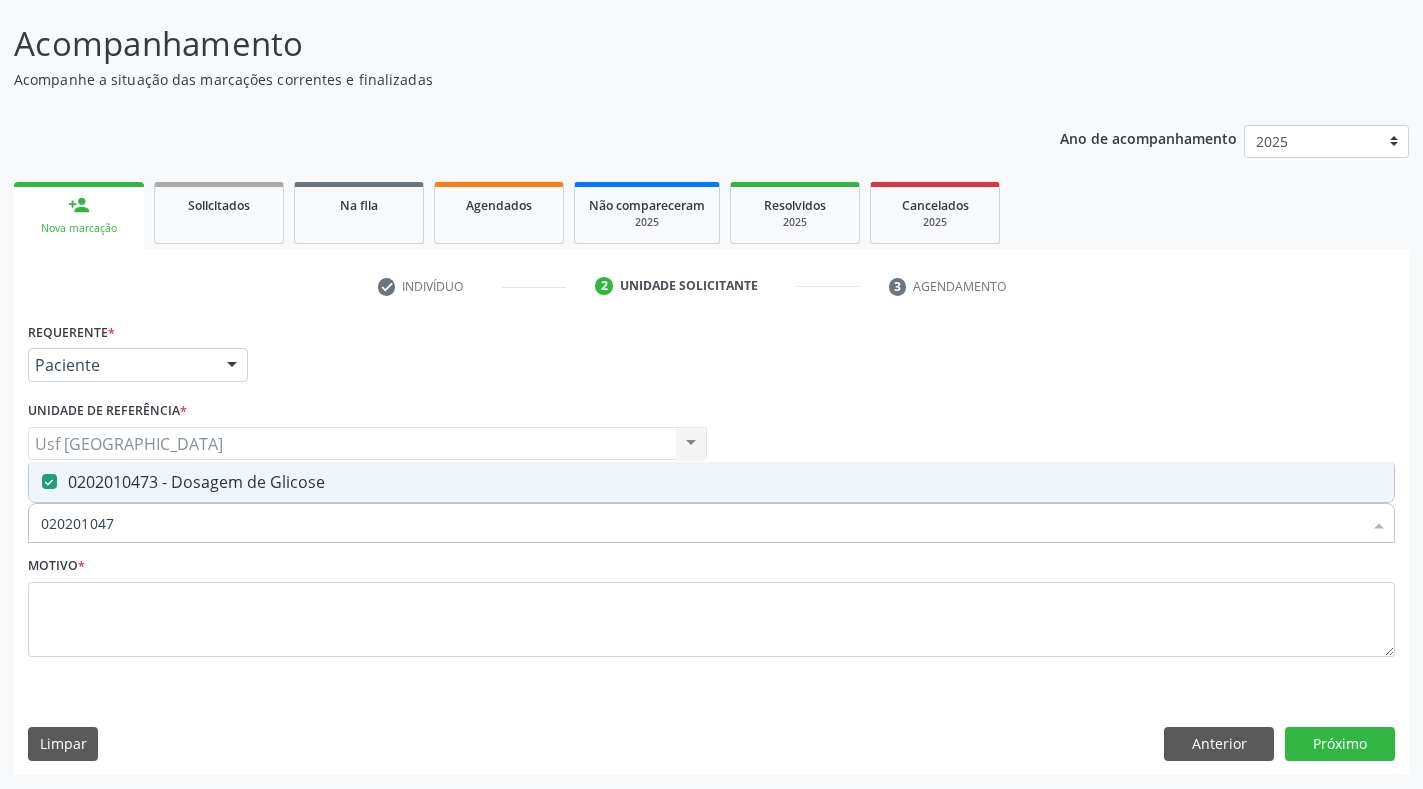 drag, startPoint x: 124, startPoint y: 526, endPoint x: 0, endPoint y: 527, distance: 124.004036 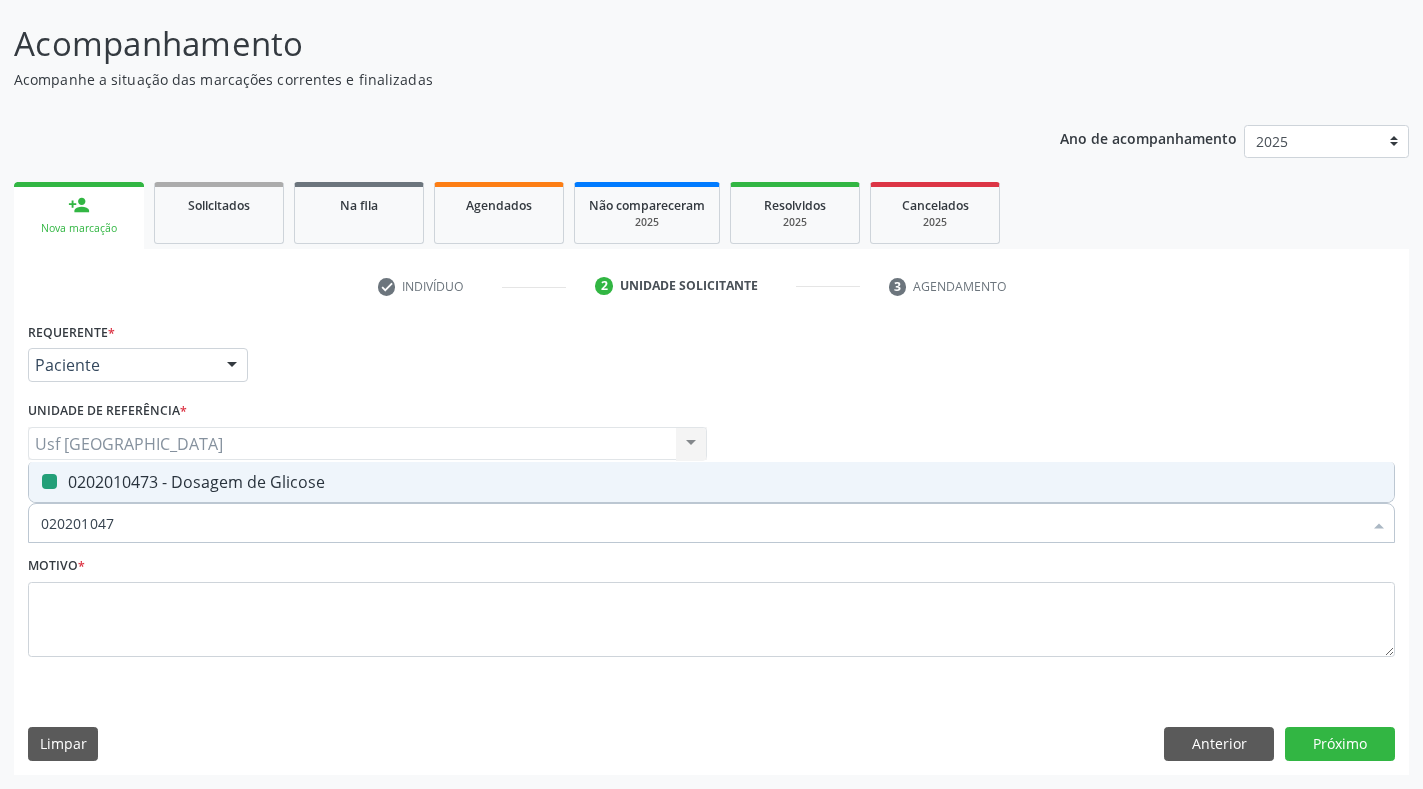 type 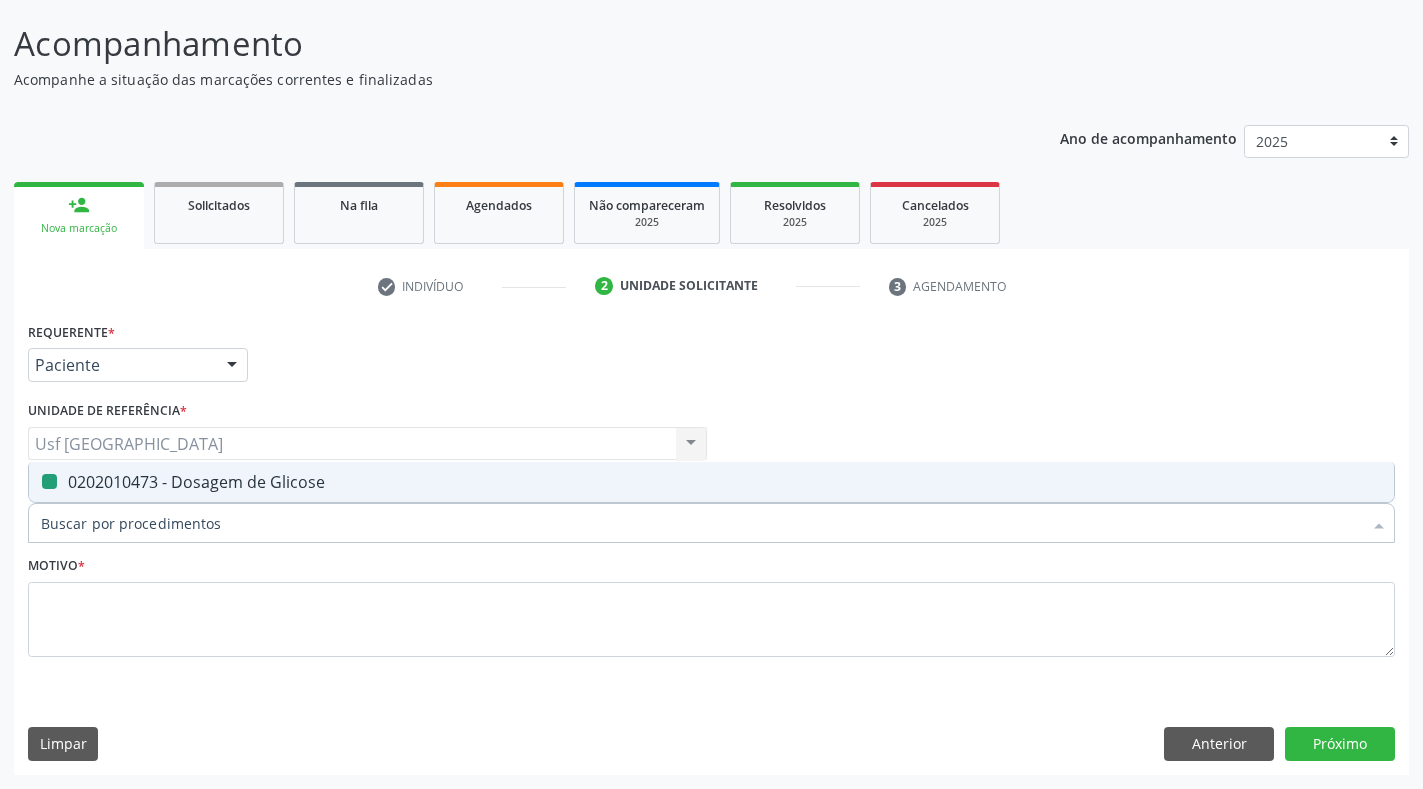 checkbox on "false" 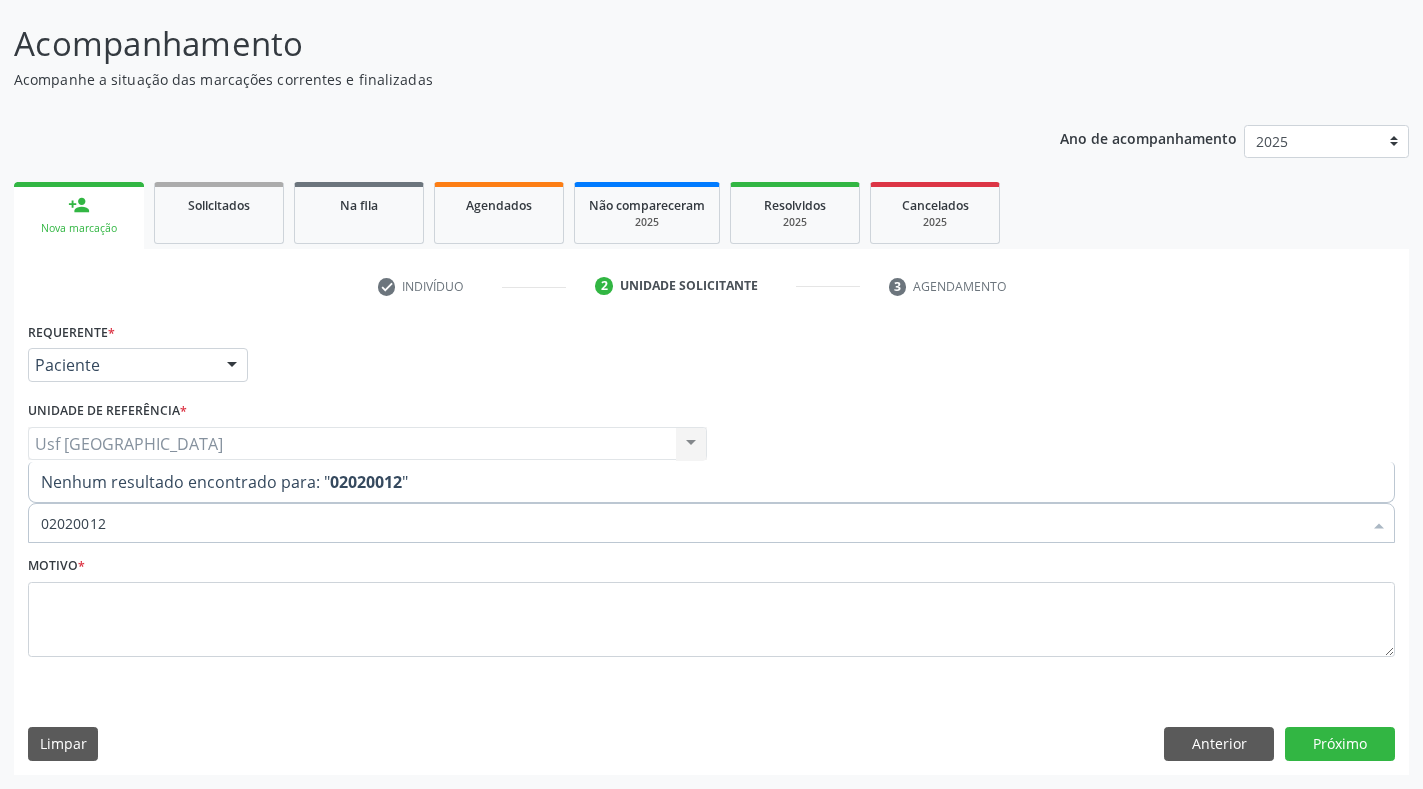 type on "020200120" 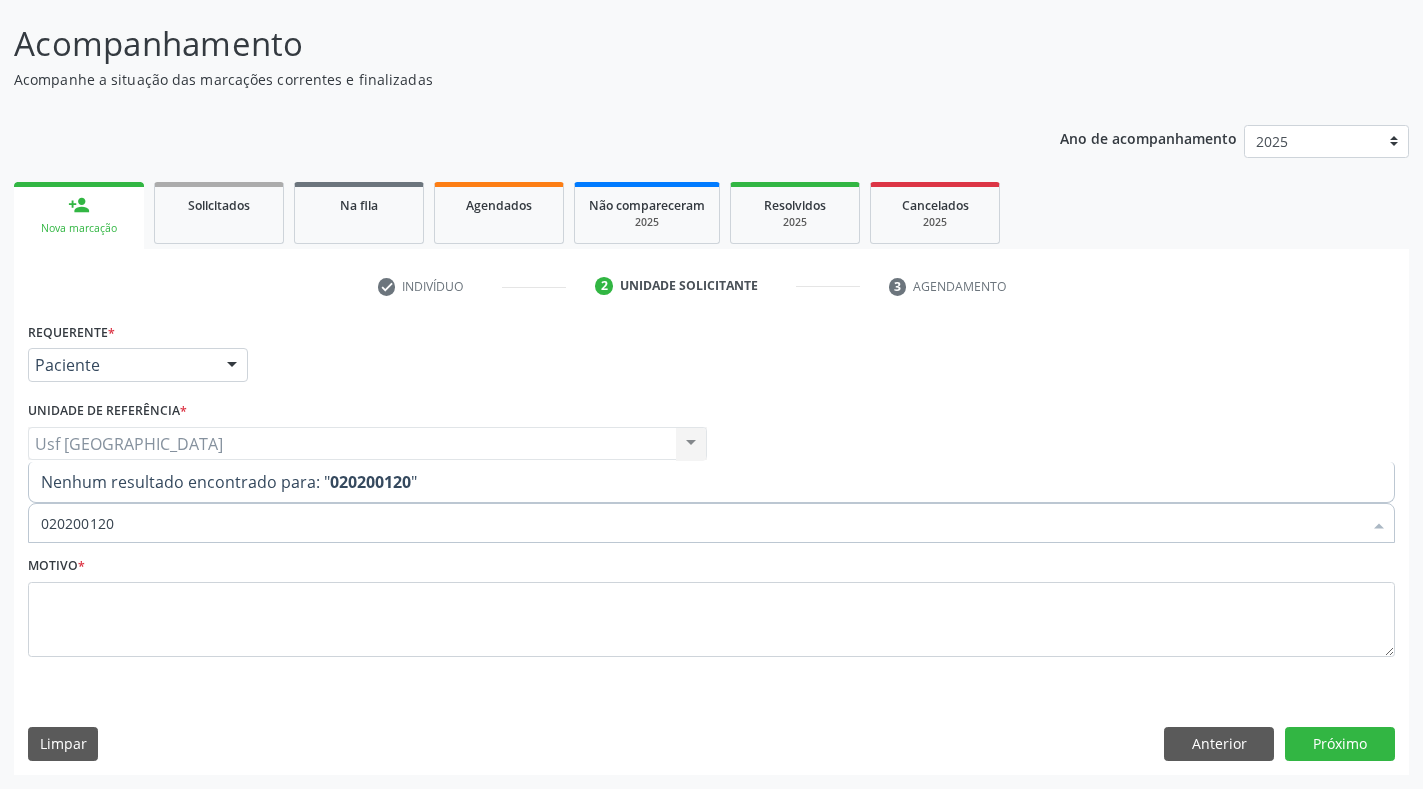 drag, startPoint x: 132, startPoint y: 513, endPoint x: 0, endPoint y: 557, distance: 139.14021 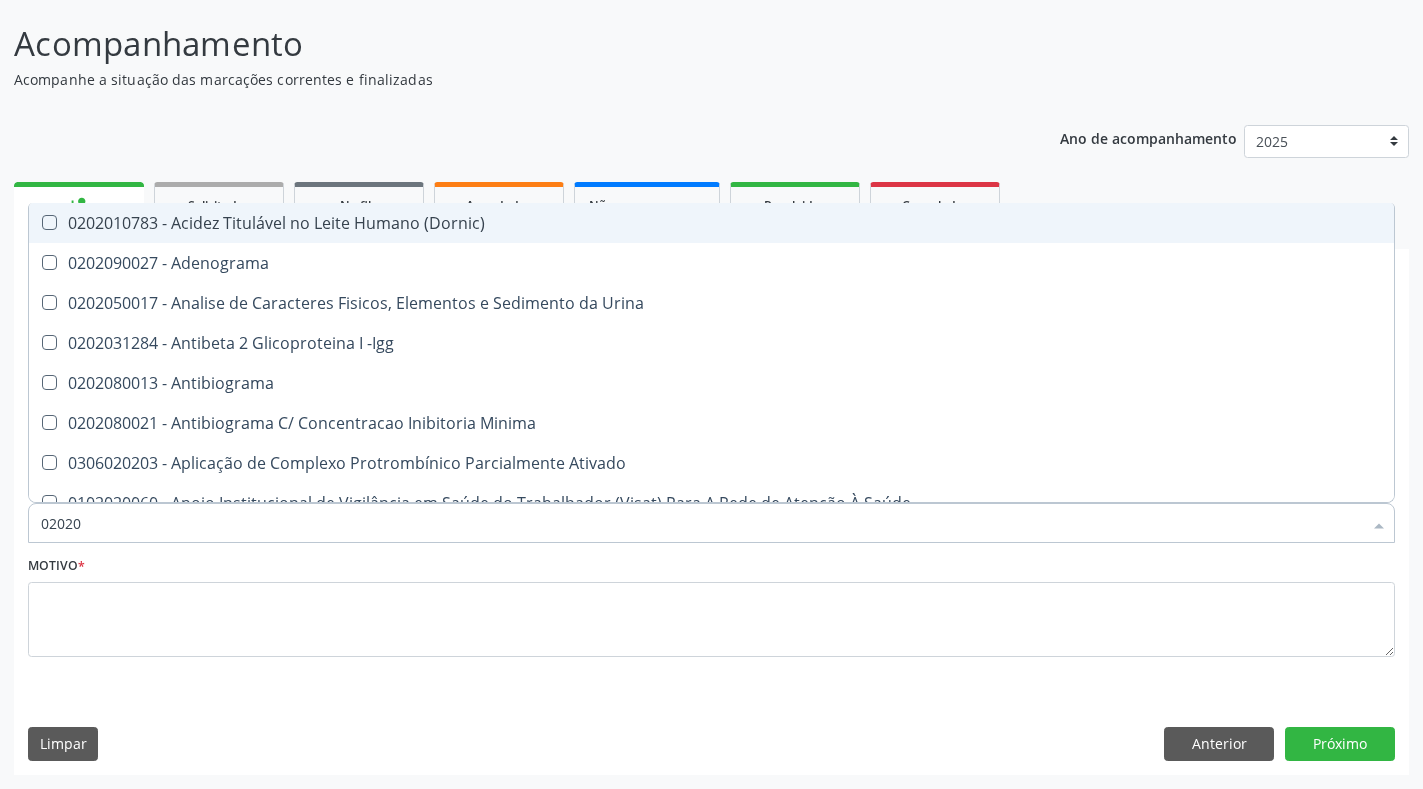type on "020201" 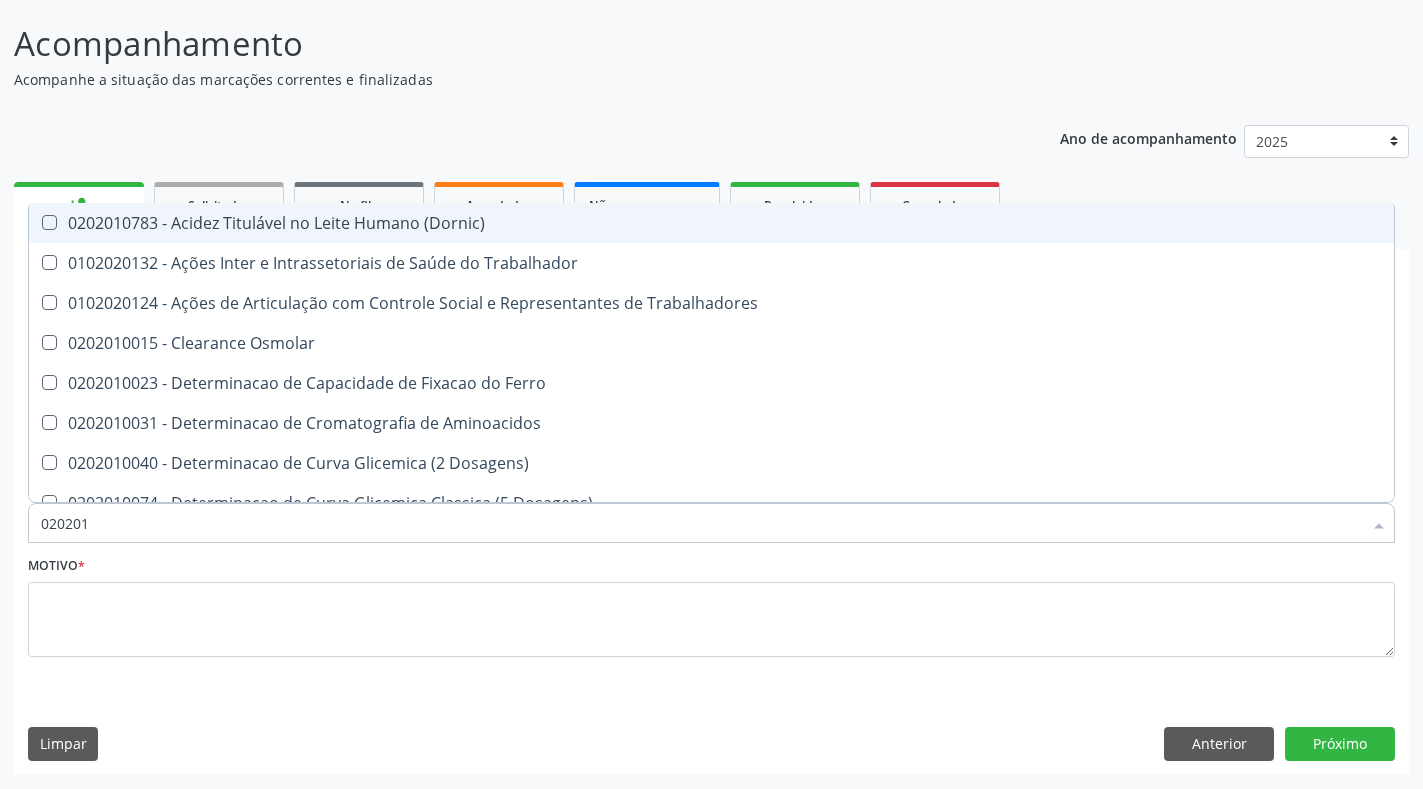 type on "0202010" 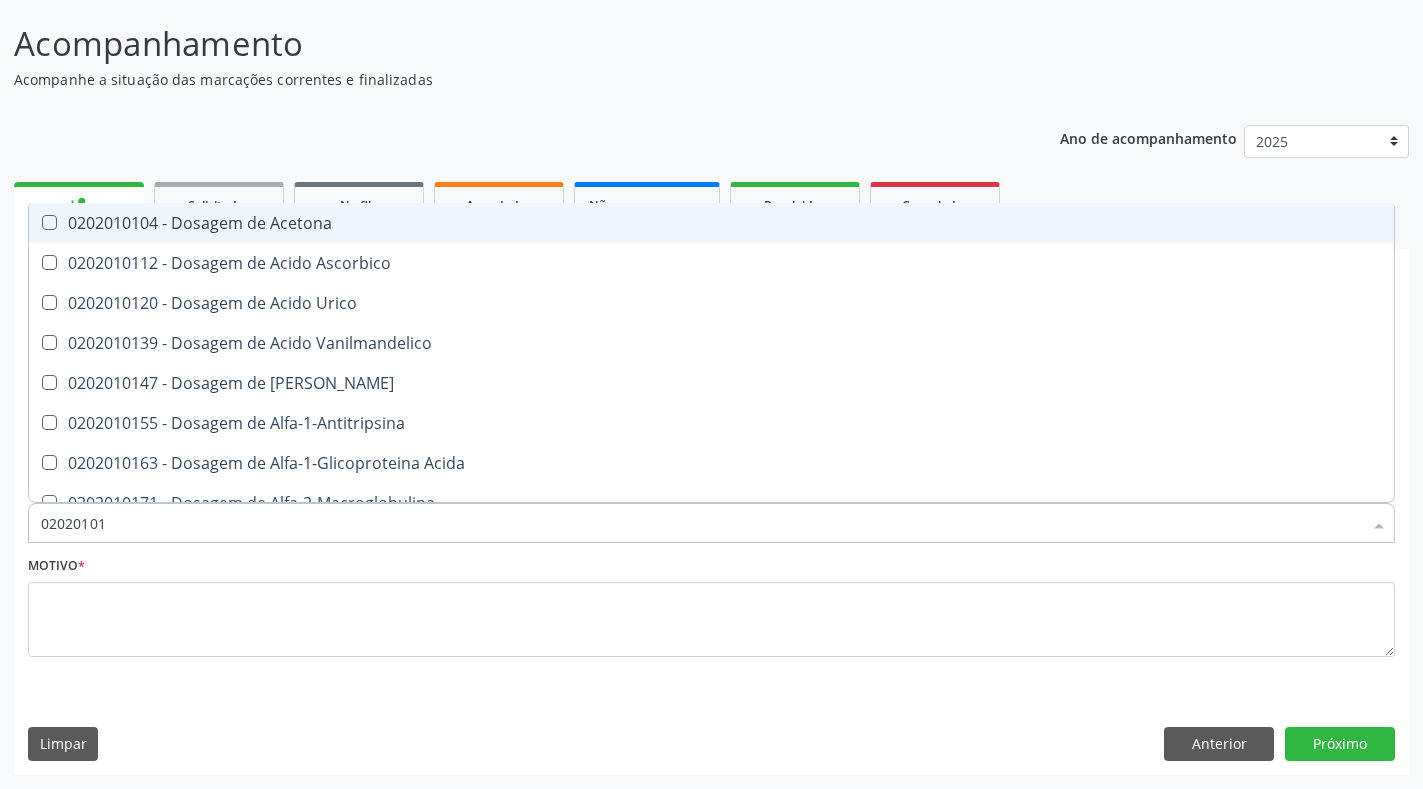 type on "020201012" 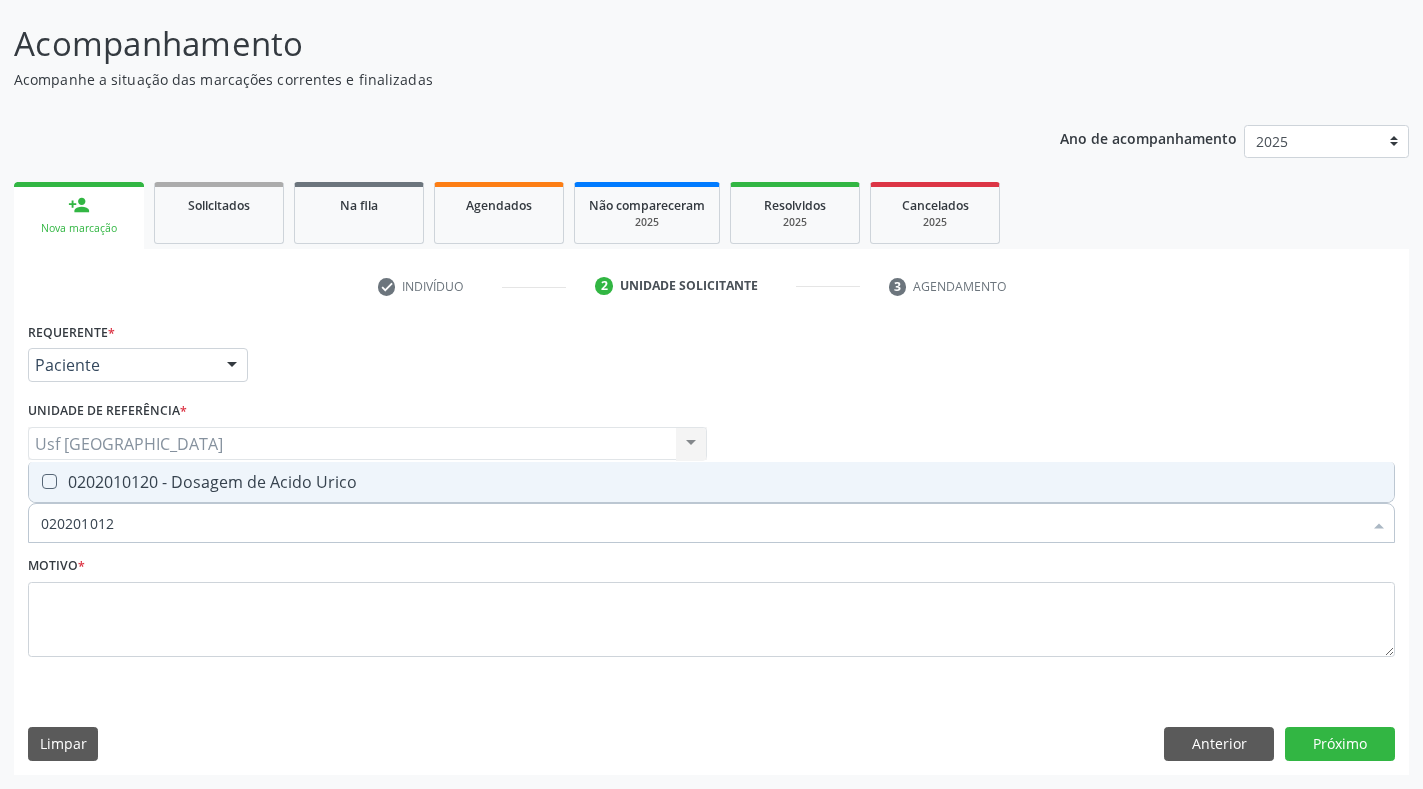 click on "0202010120 - Dosagem de Acido Urico" at bounding box center [711, 482] 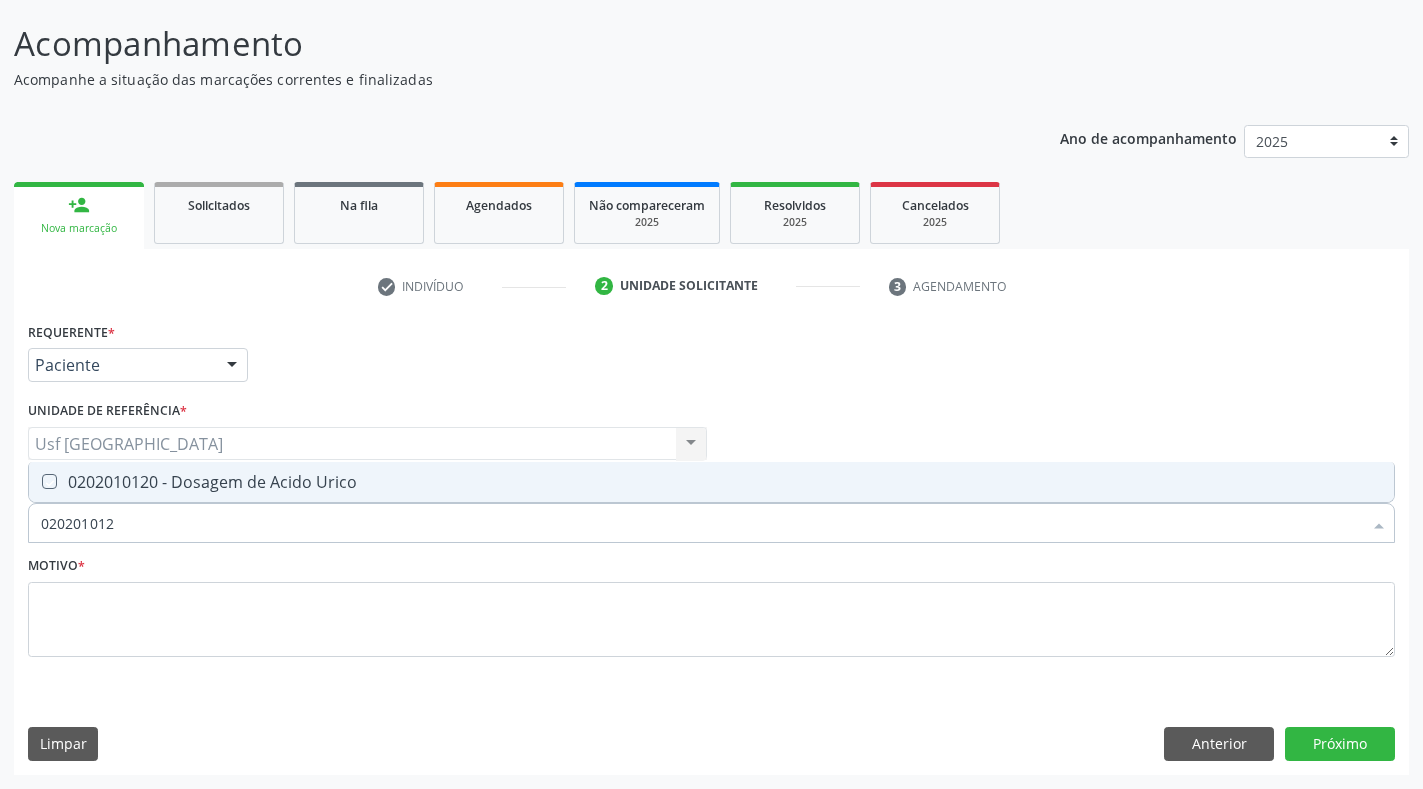 checkbox on "true" 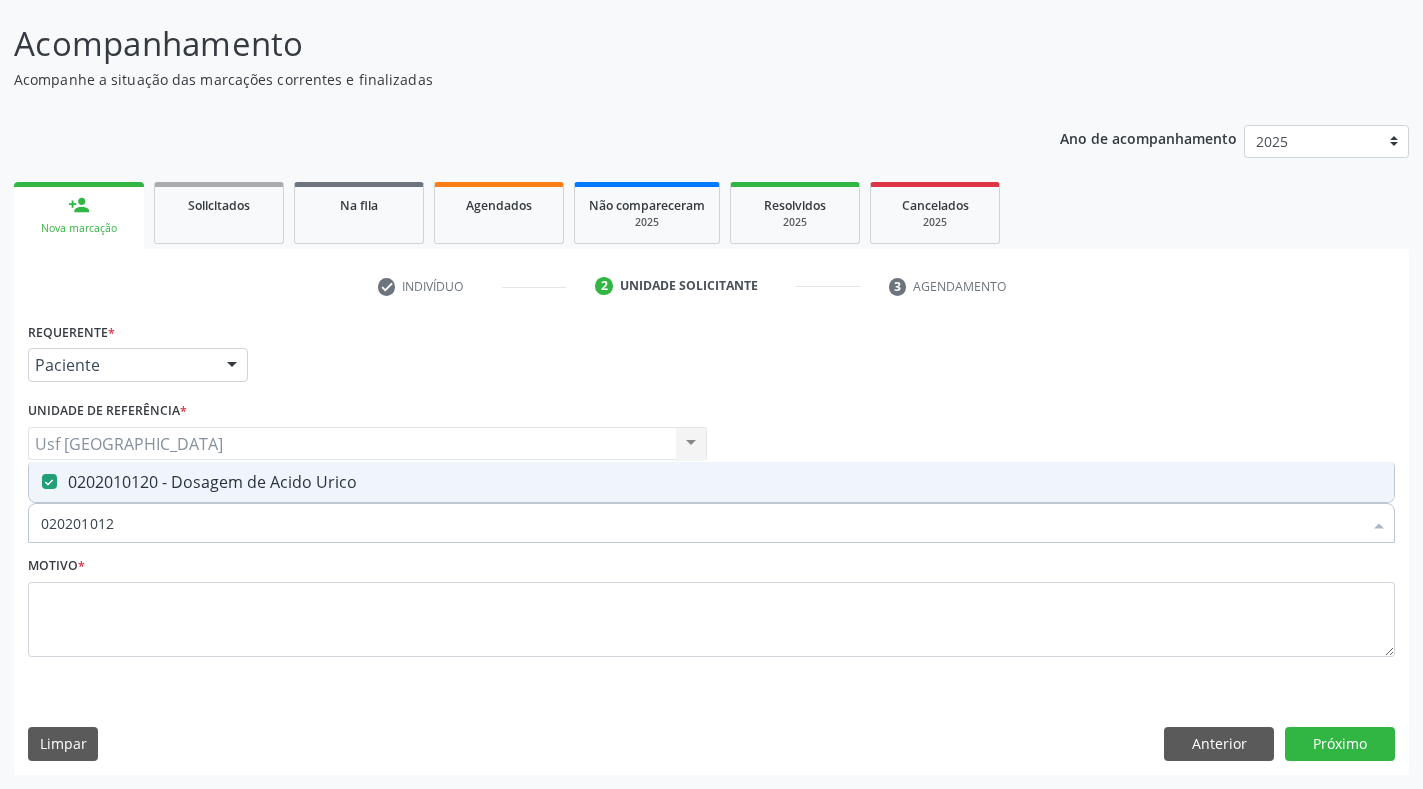 drag, startPoint x: 116, startPoint y: 522, endPoint x: 32, endPoint y: 528, distance: 84.21401 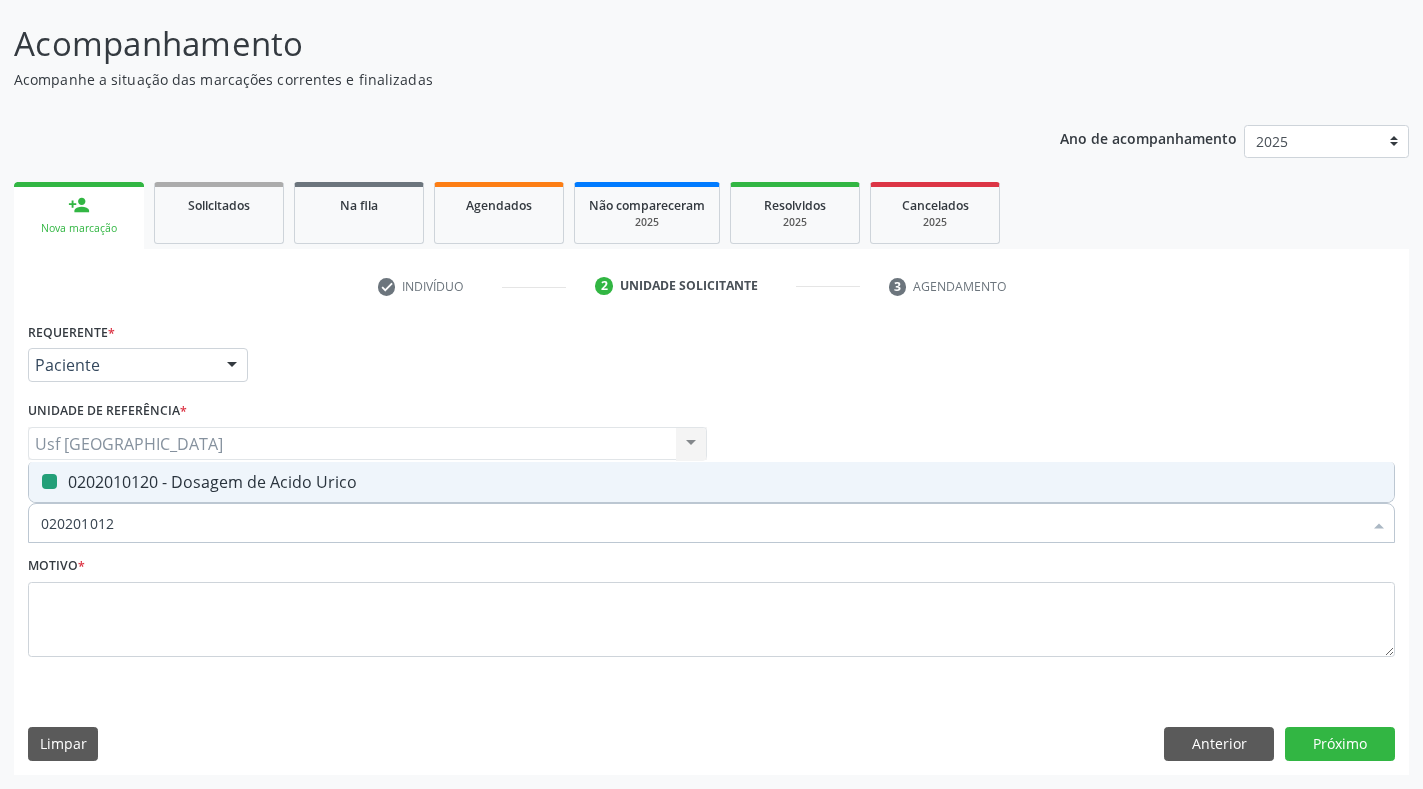 type 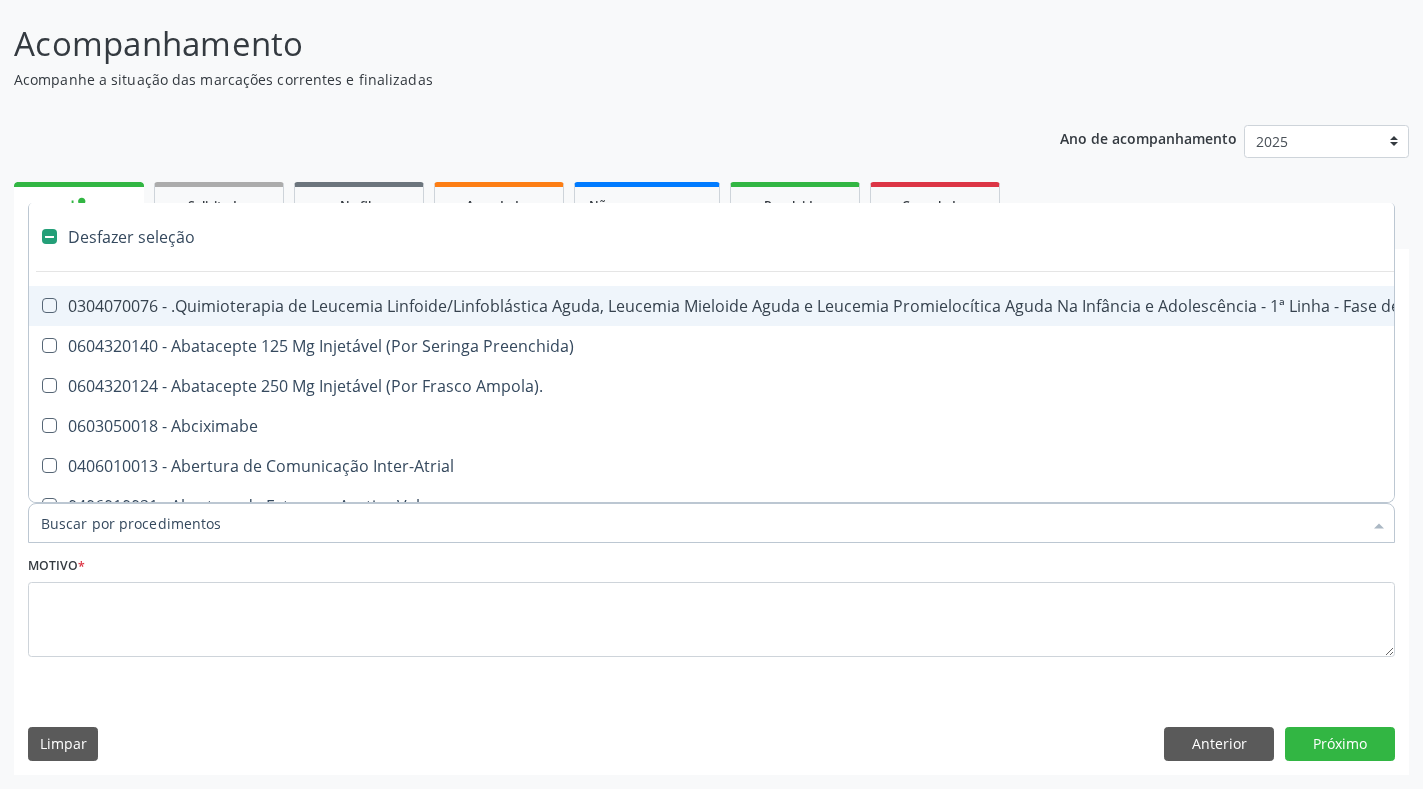 checkbox on "false" 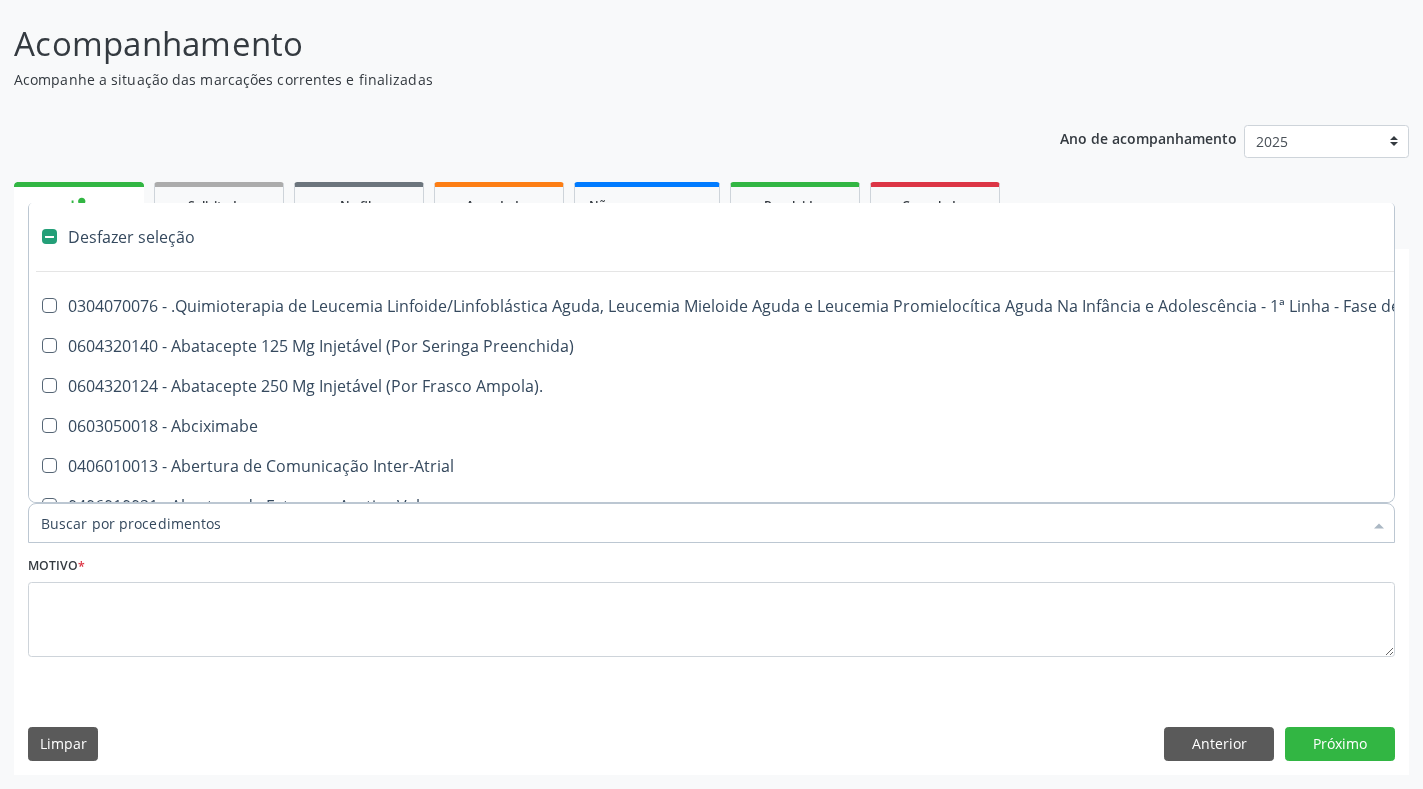scroll, scrollTop: 700, scrollLeft: 0, axis: vertical 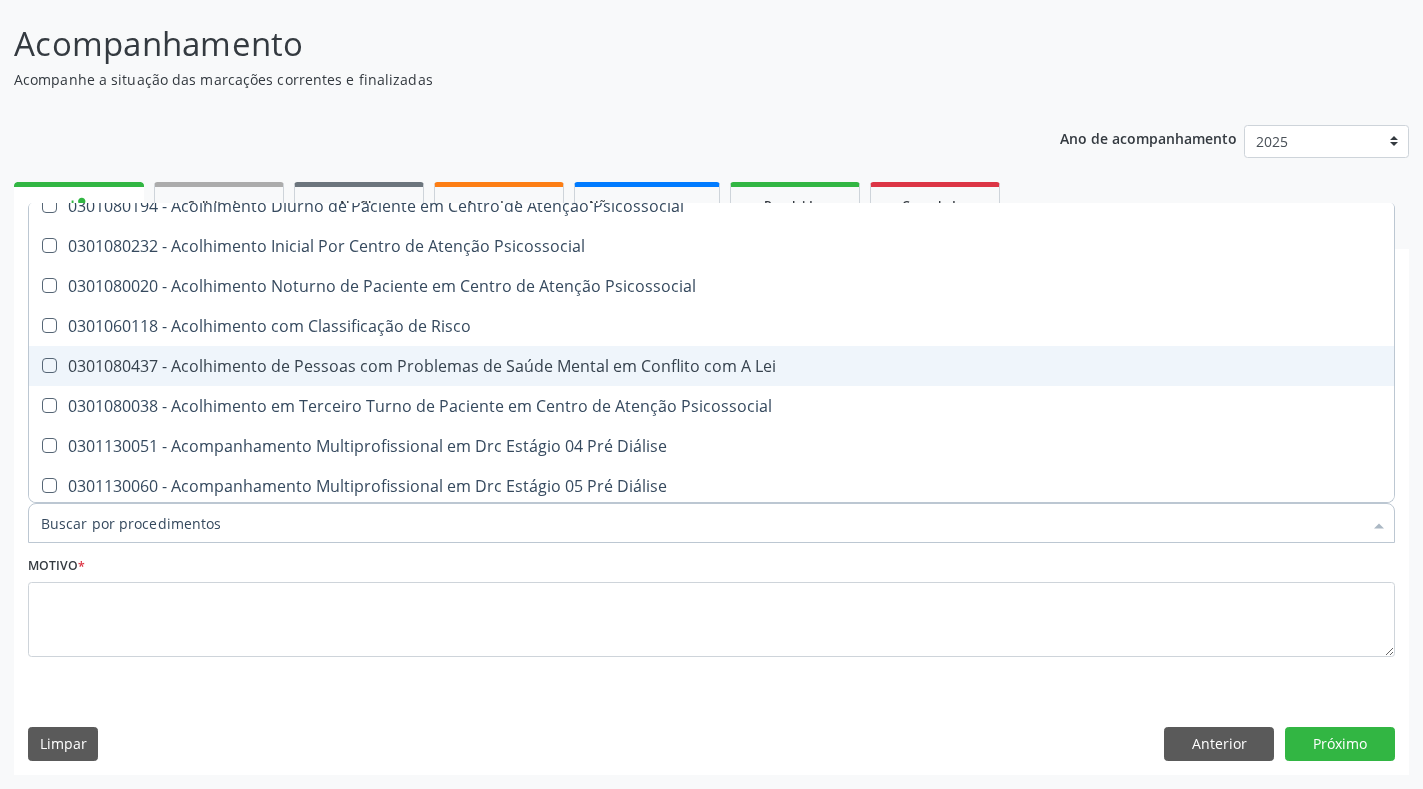 click on "Motivo
*" at bounding box center [711, 604] 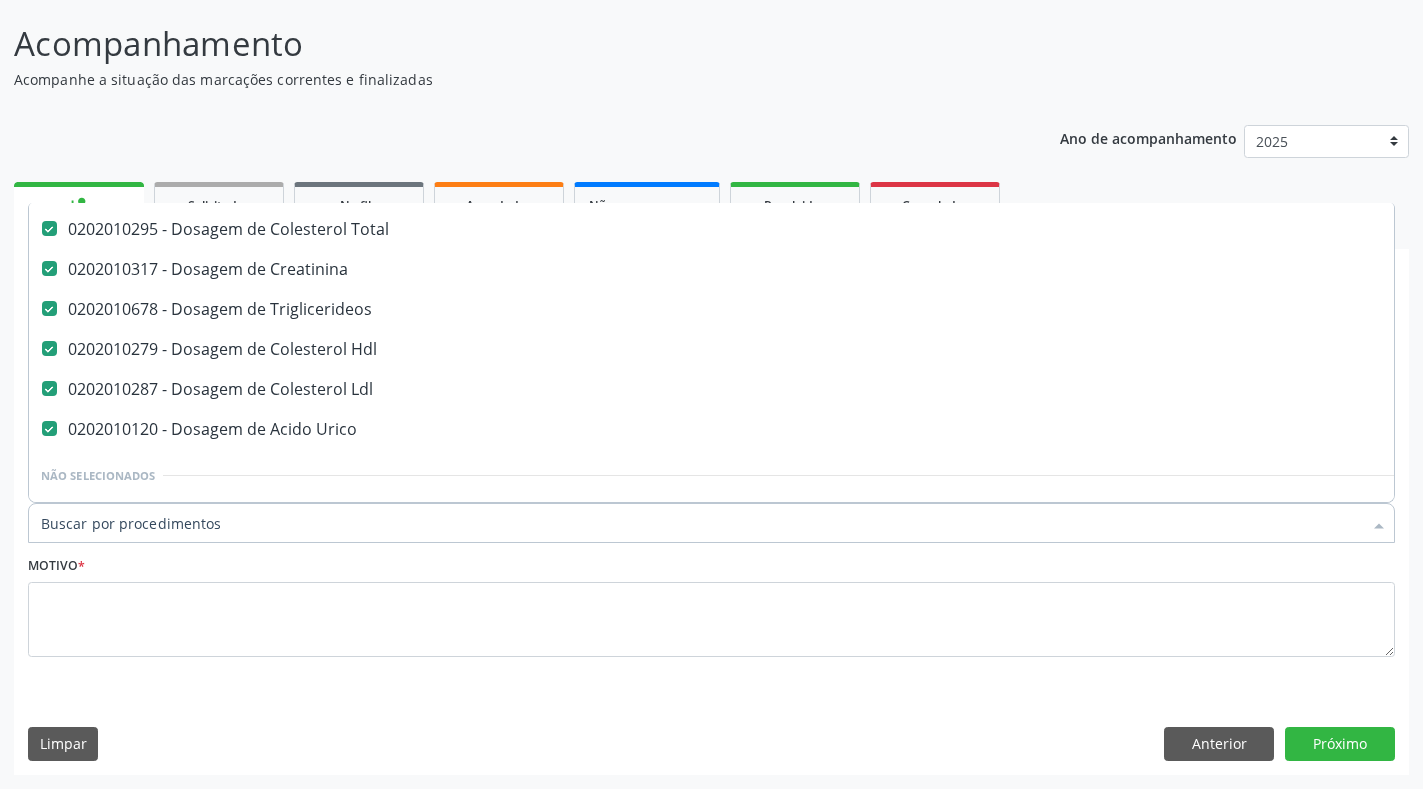 scroll, scrollTop: 200, scrollLeft: 0, axis: vertical 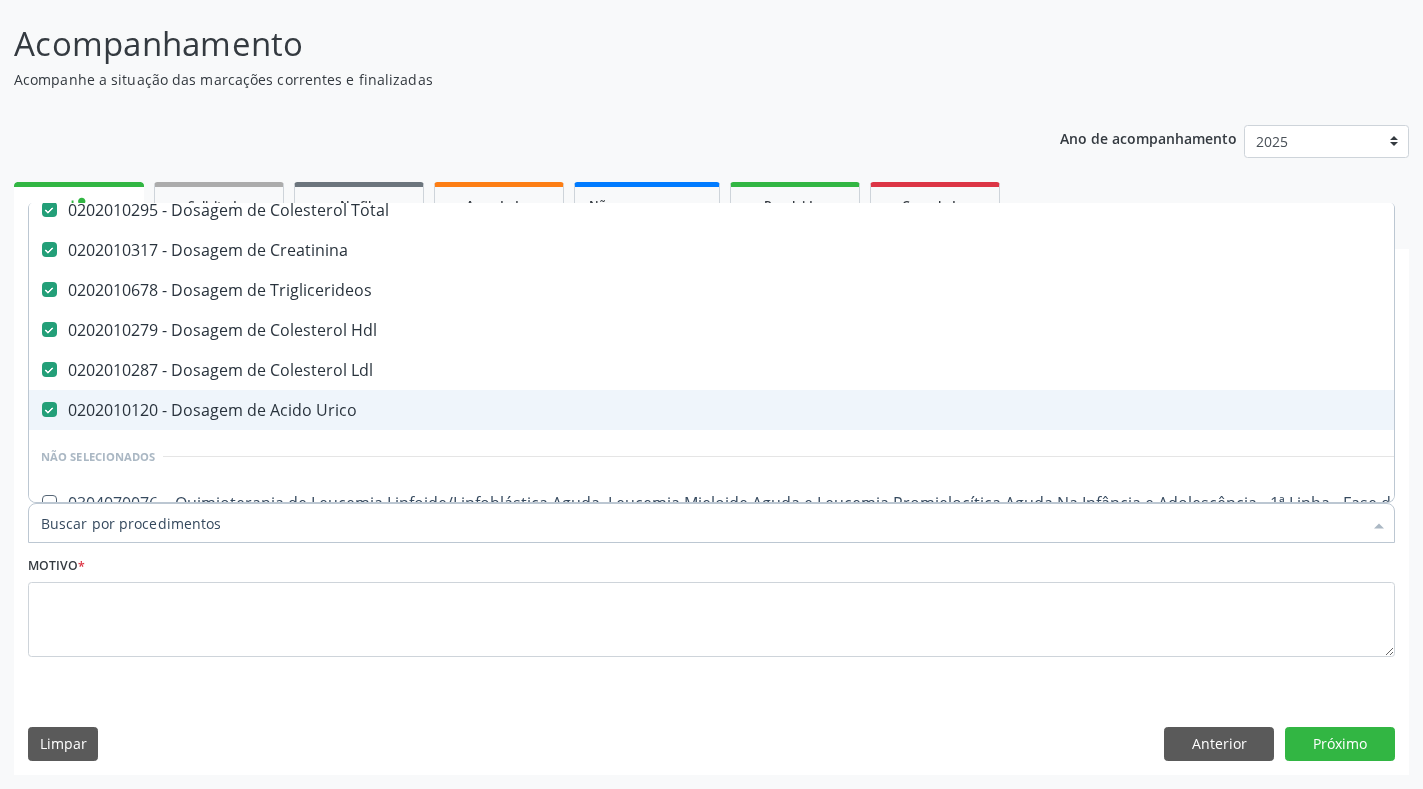 click on "0202010120 - Dosagem de Acido Urico" at bounding box center (819, 410) 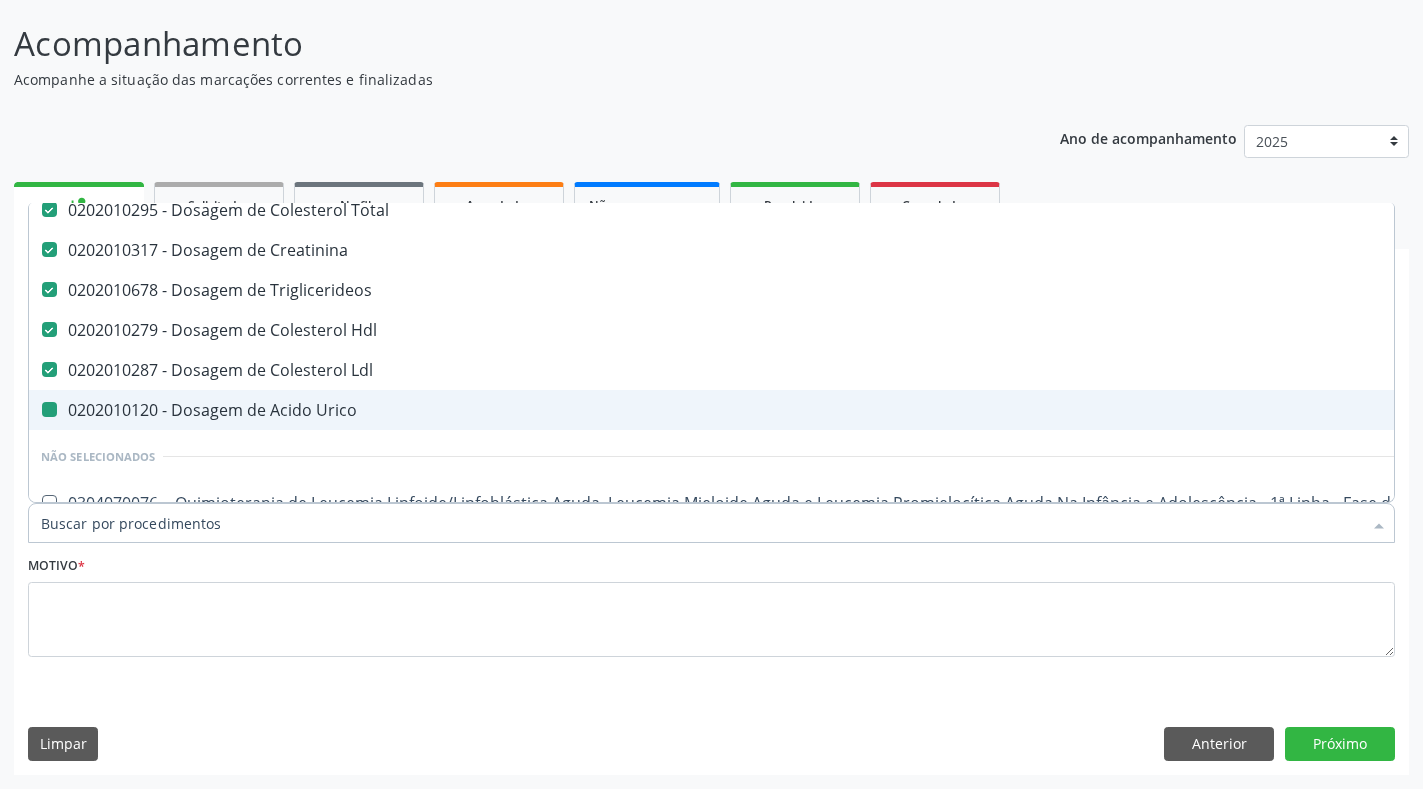 checkbox on "false" 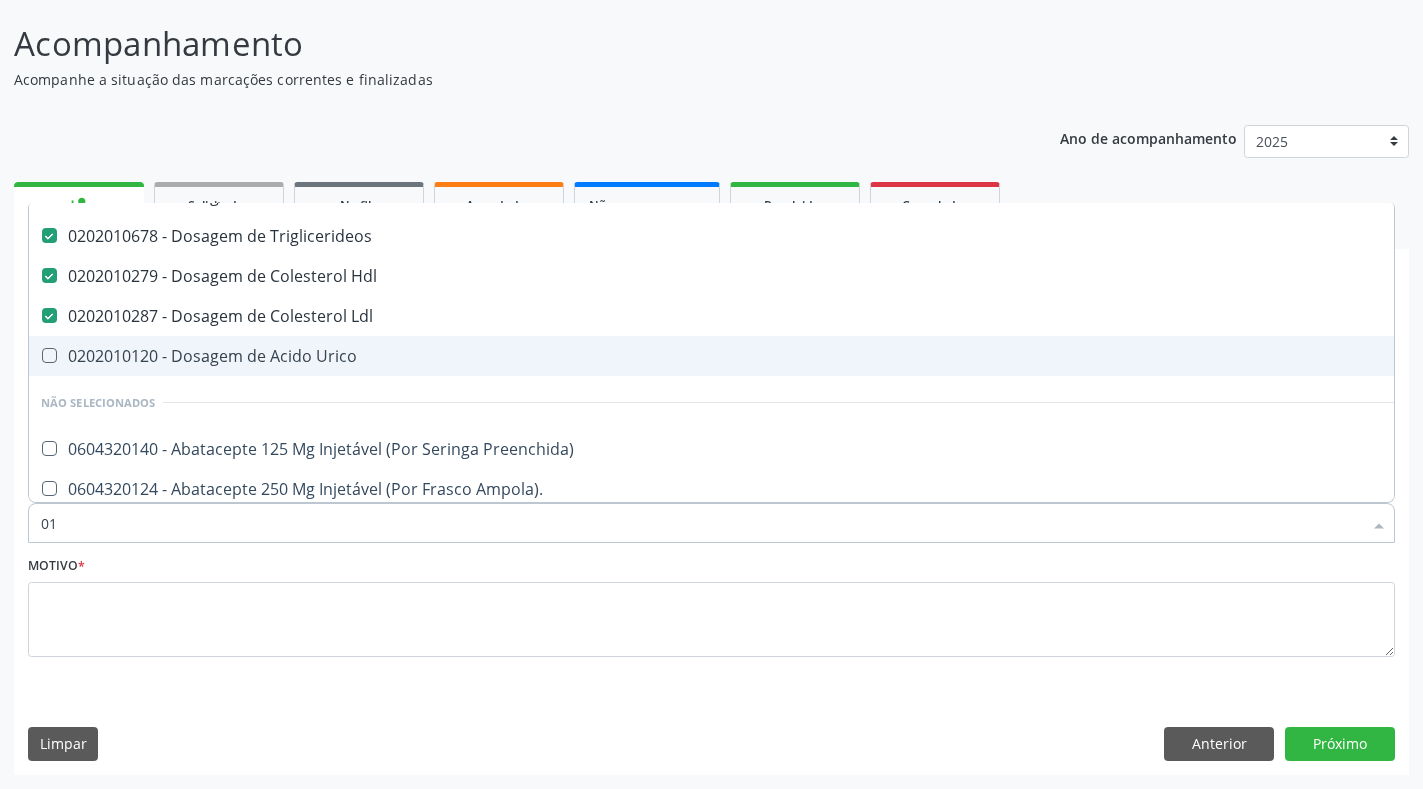 scroll, scrollTop: 146, scrollLeft: 0, axis: vertical 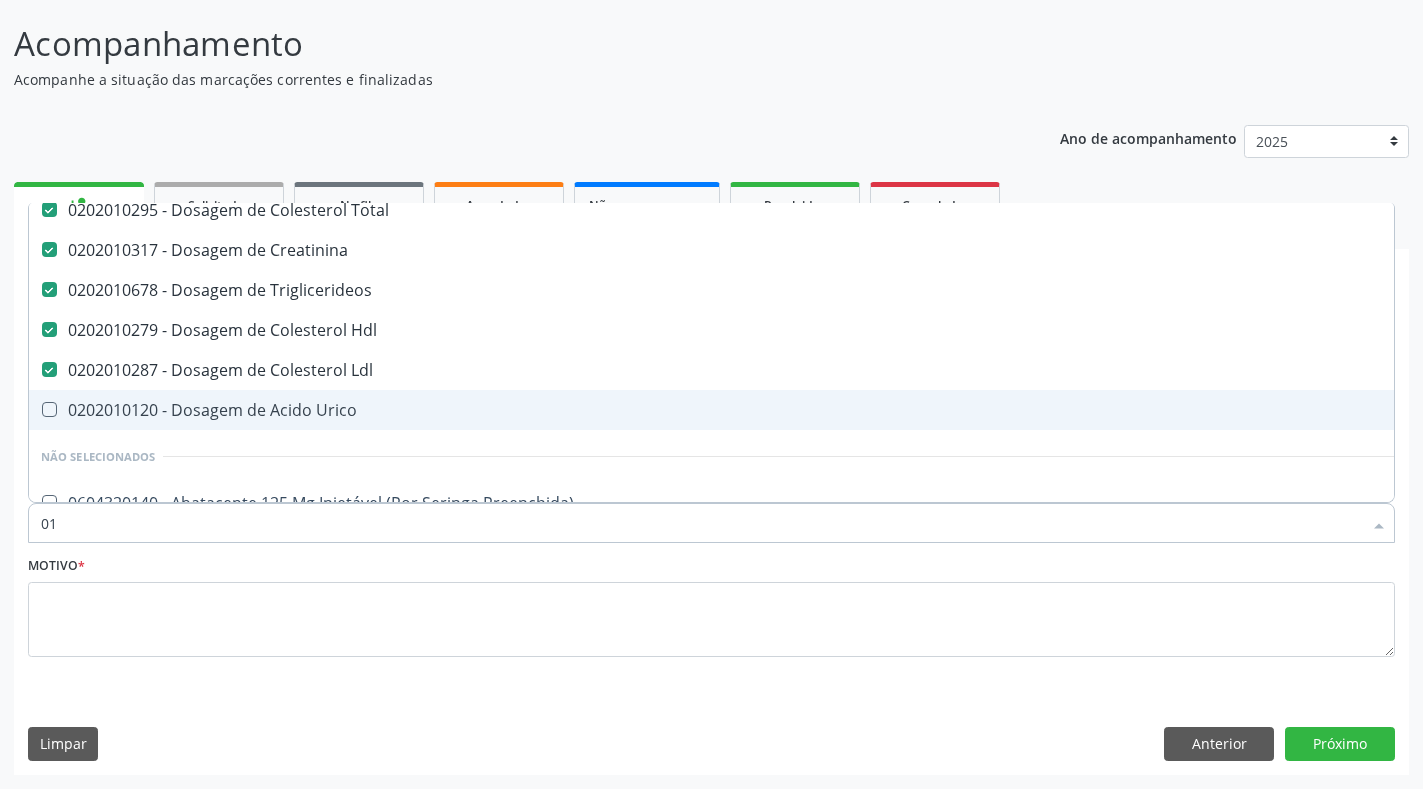 type on "0" 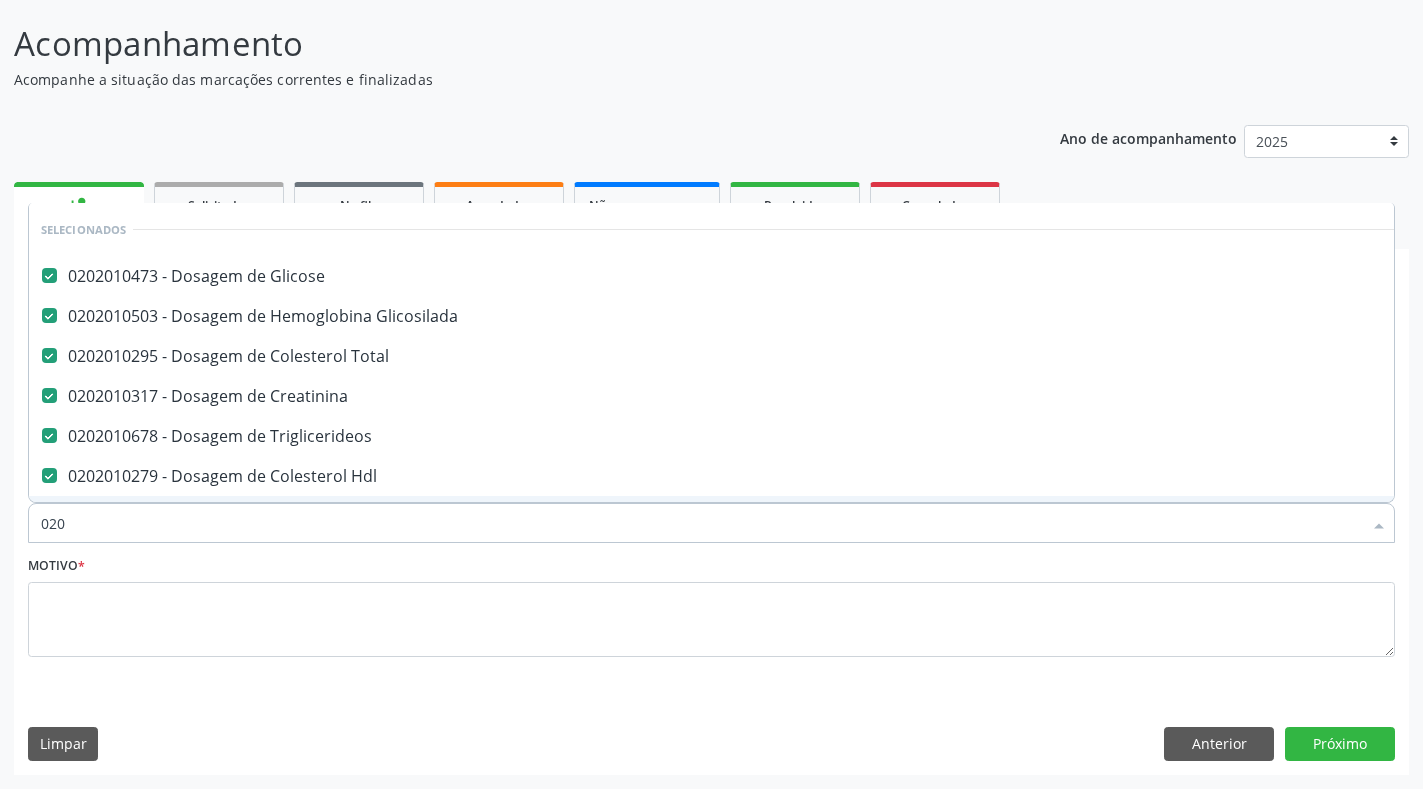 scroll, scrollTop: 117, scrollLeft: 0, axis: vertical 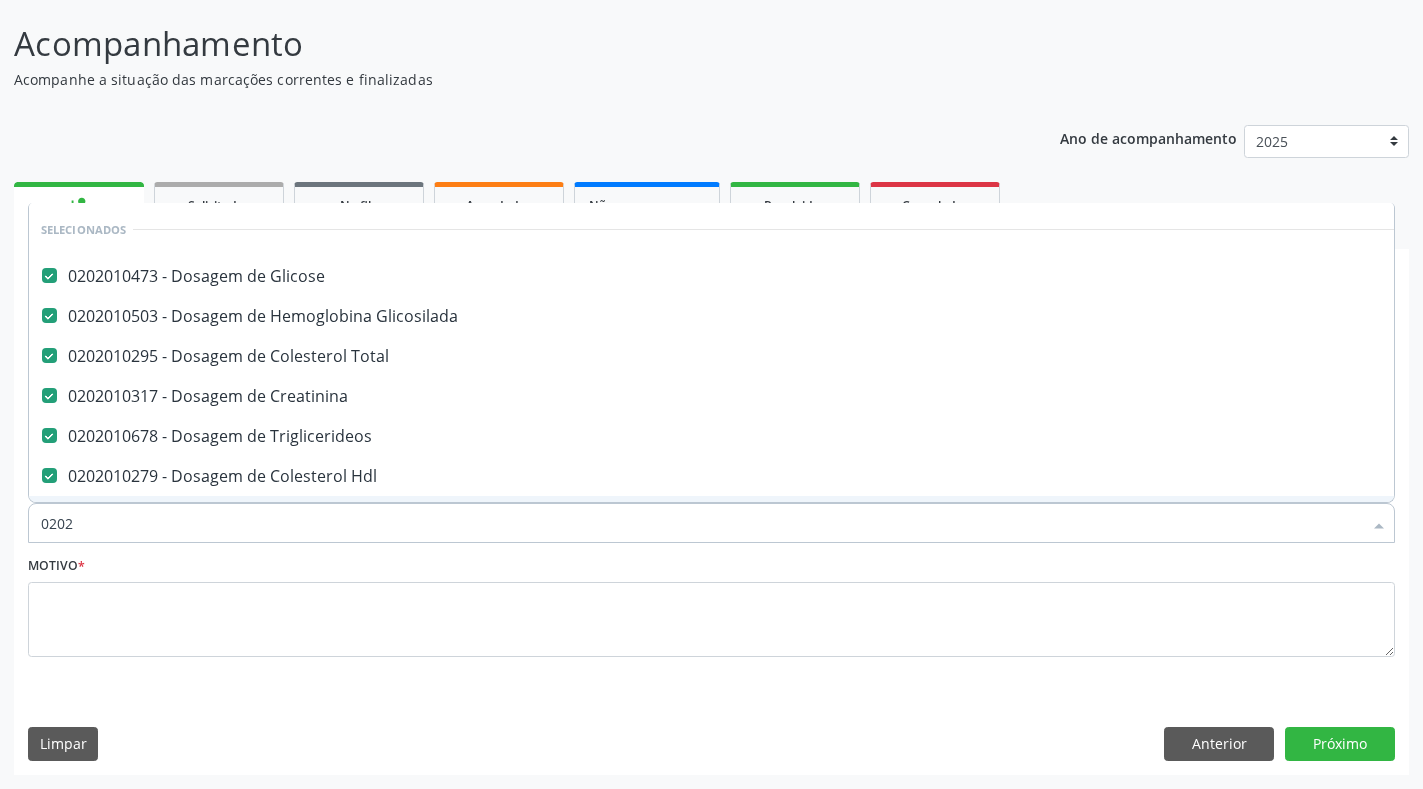 checkbox on "true" 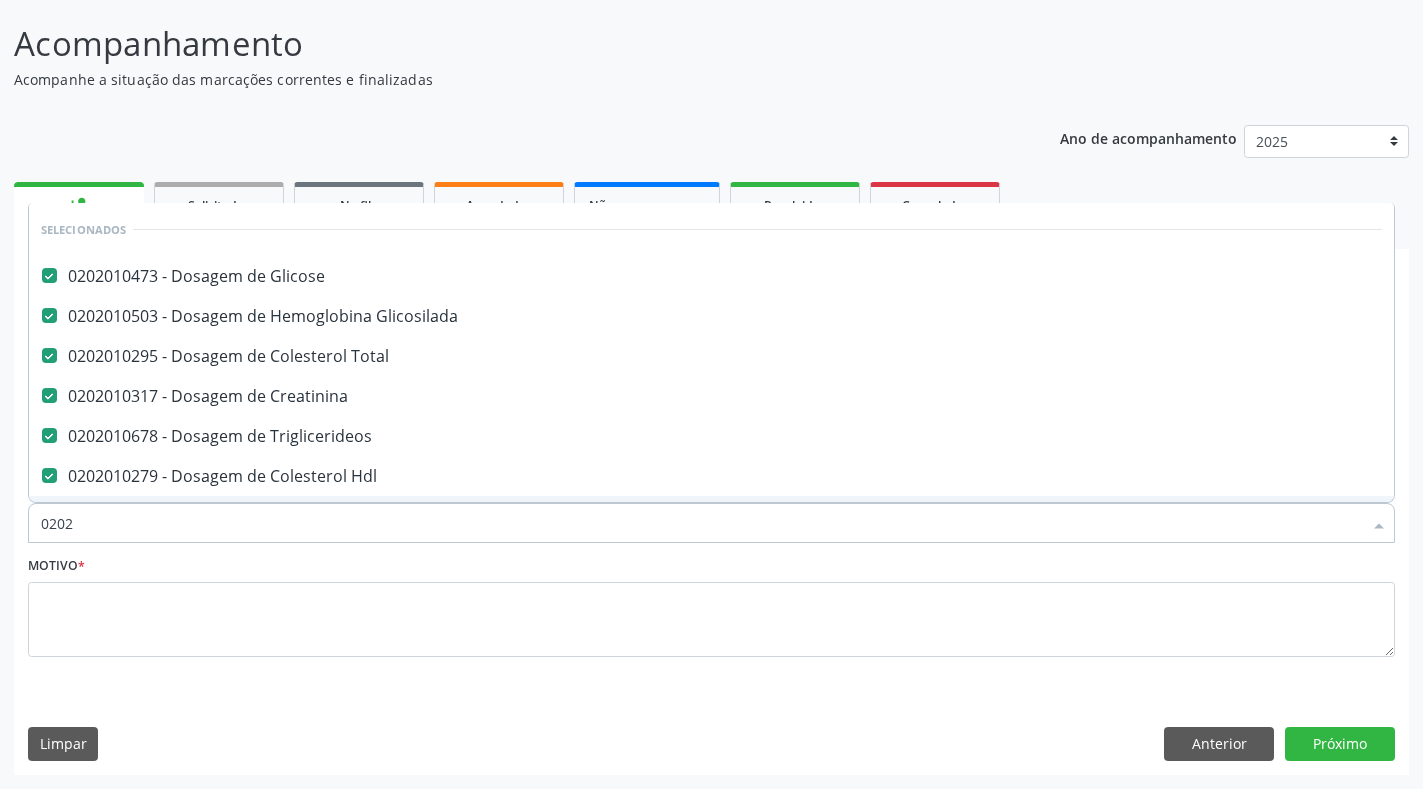 type on "02020" 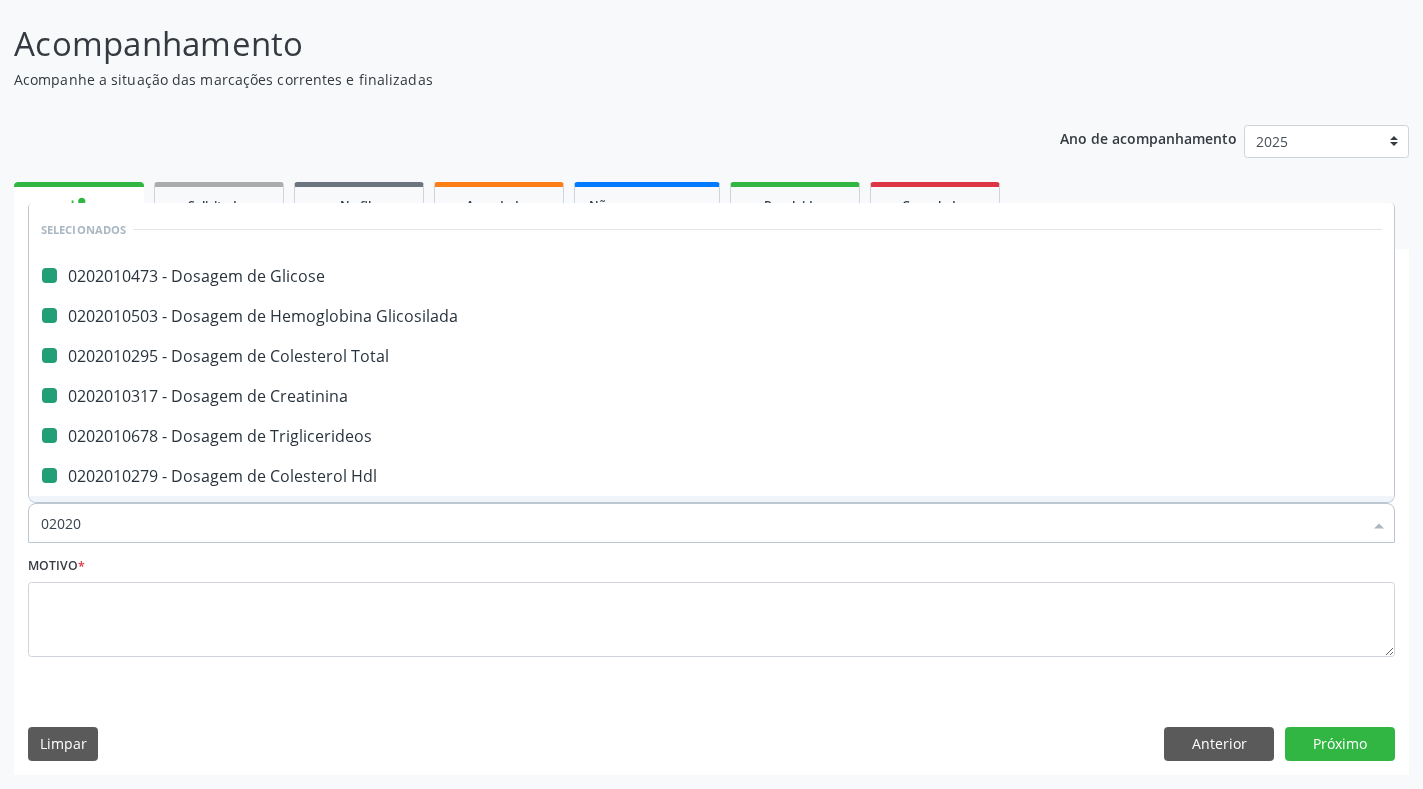 type on "020203" 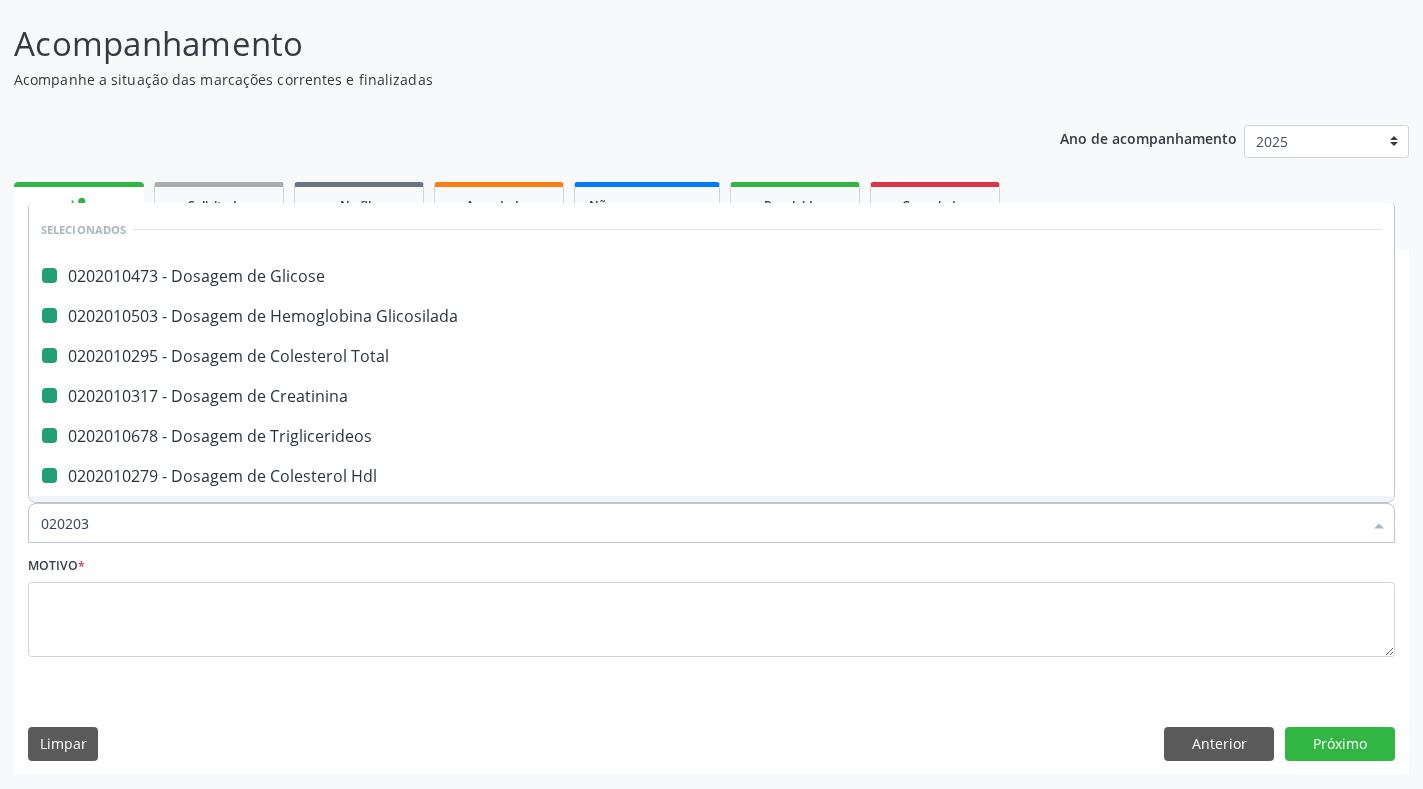 checkbox on "false" 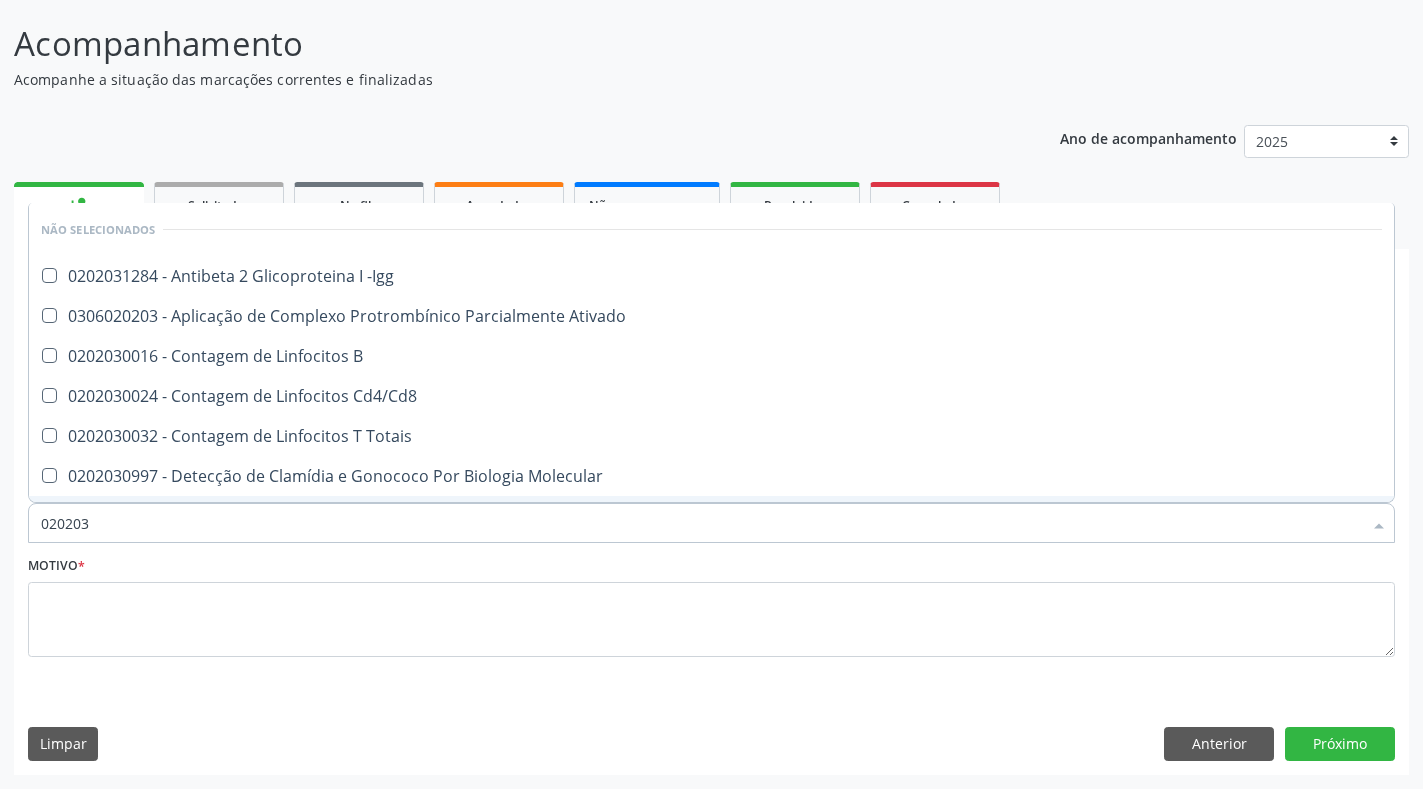 type on "0202030" 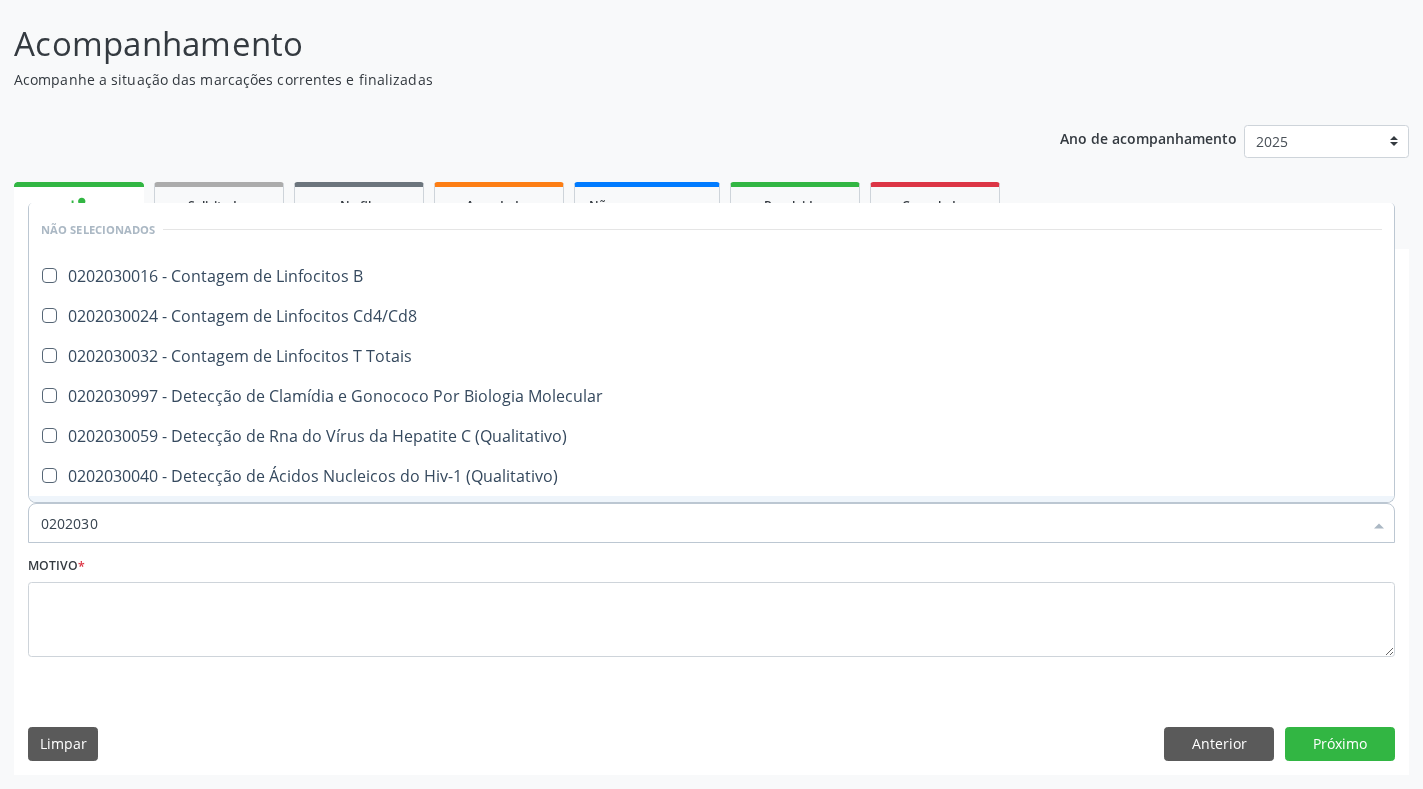 type on "02020302" 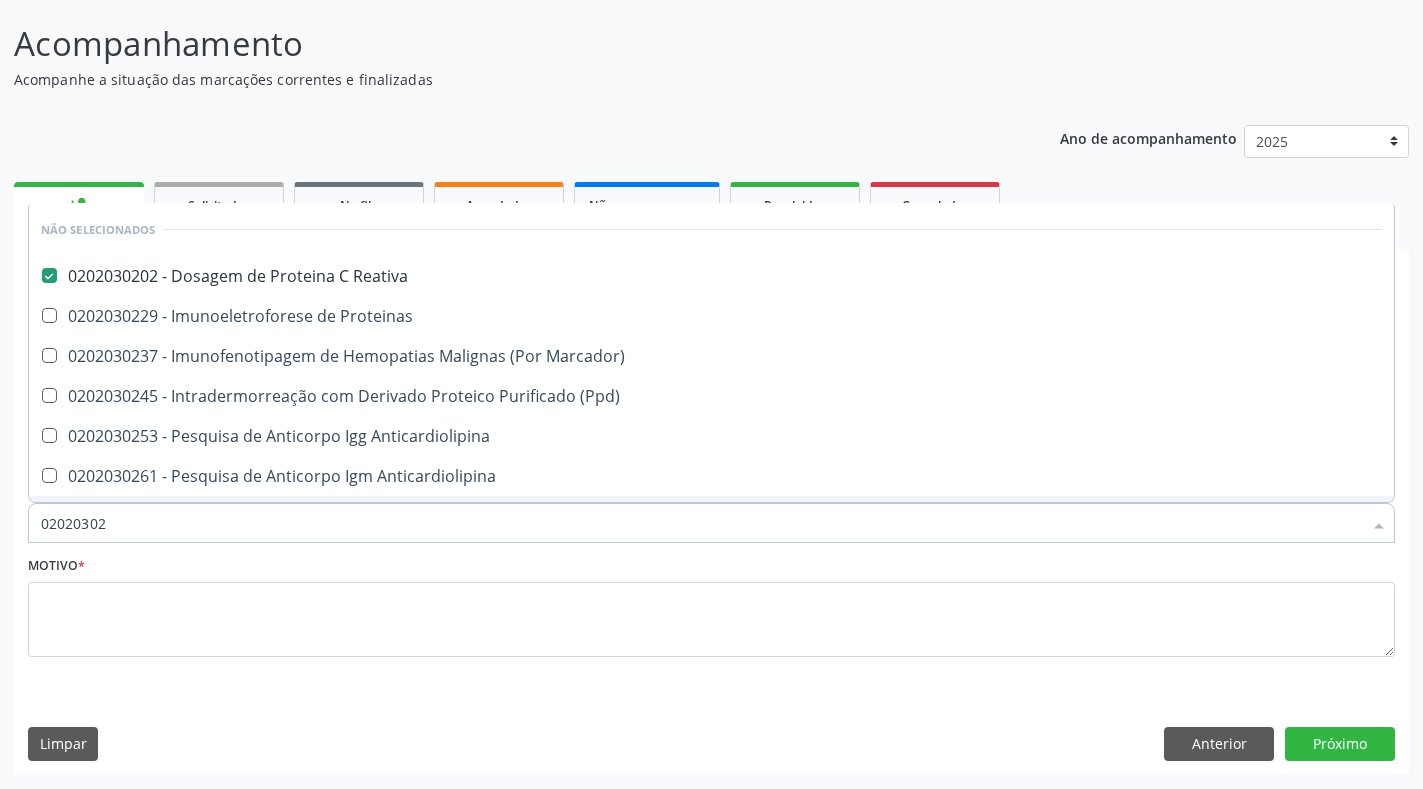 type on "020203020" 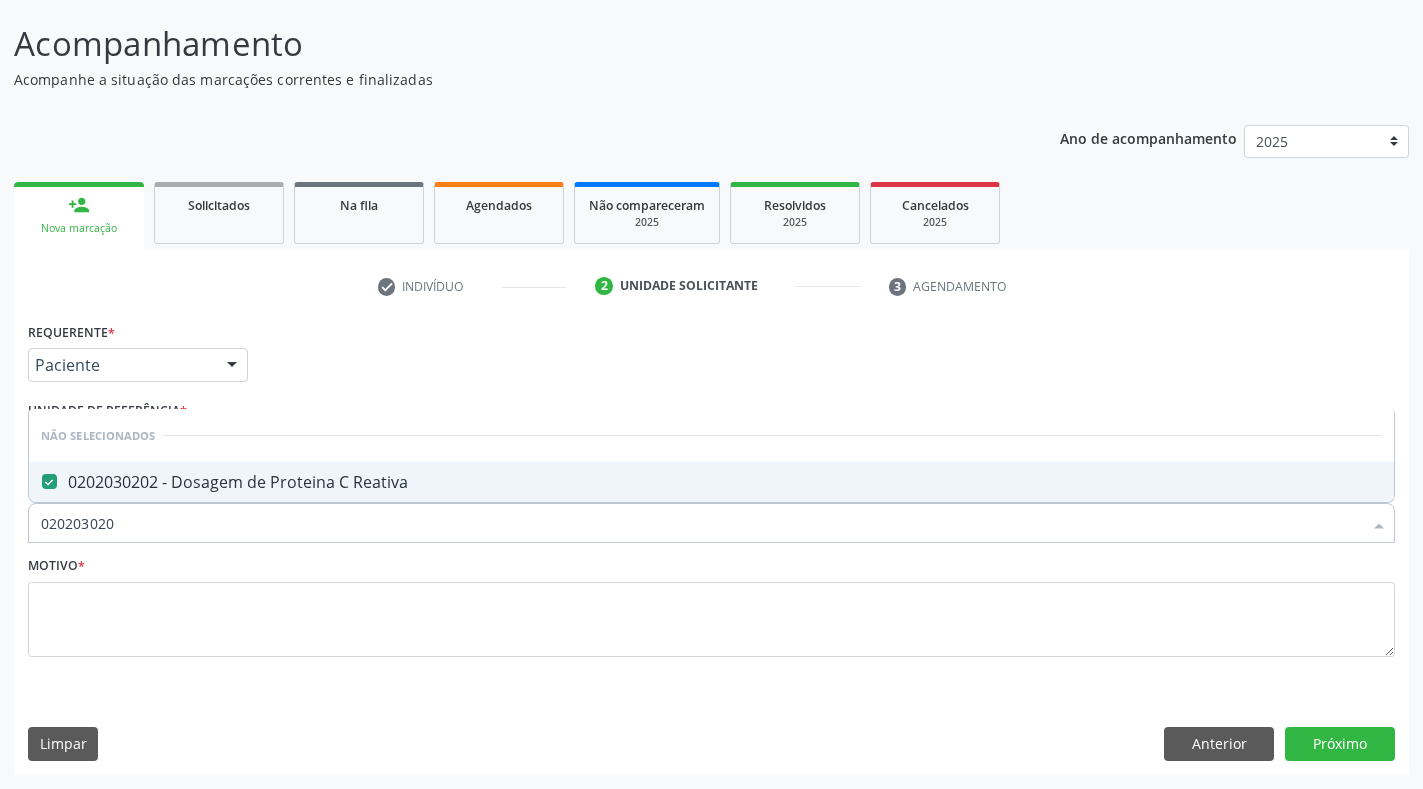 drag, startPoint x: 149, startPoint y: 530, endPoint x: 10, endPoint y: 532, distance: 139.01439 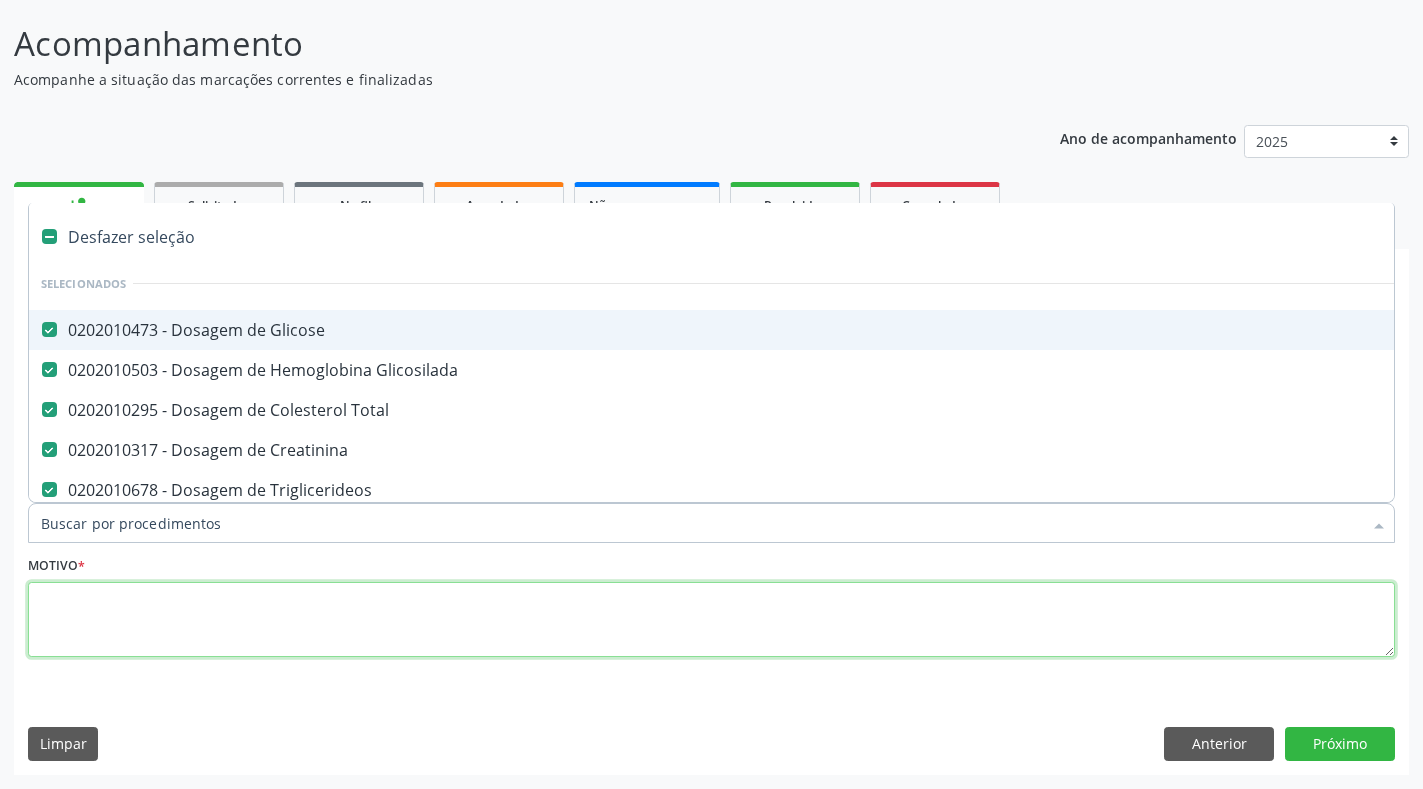 click at bounding box center [711, 620] 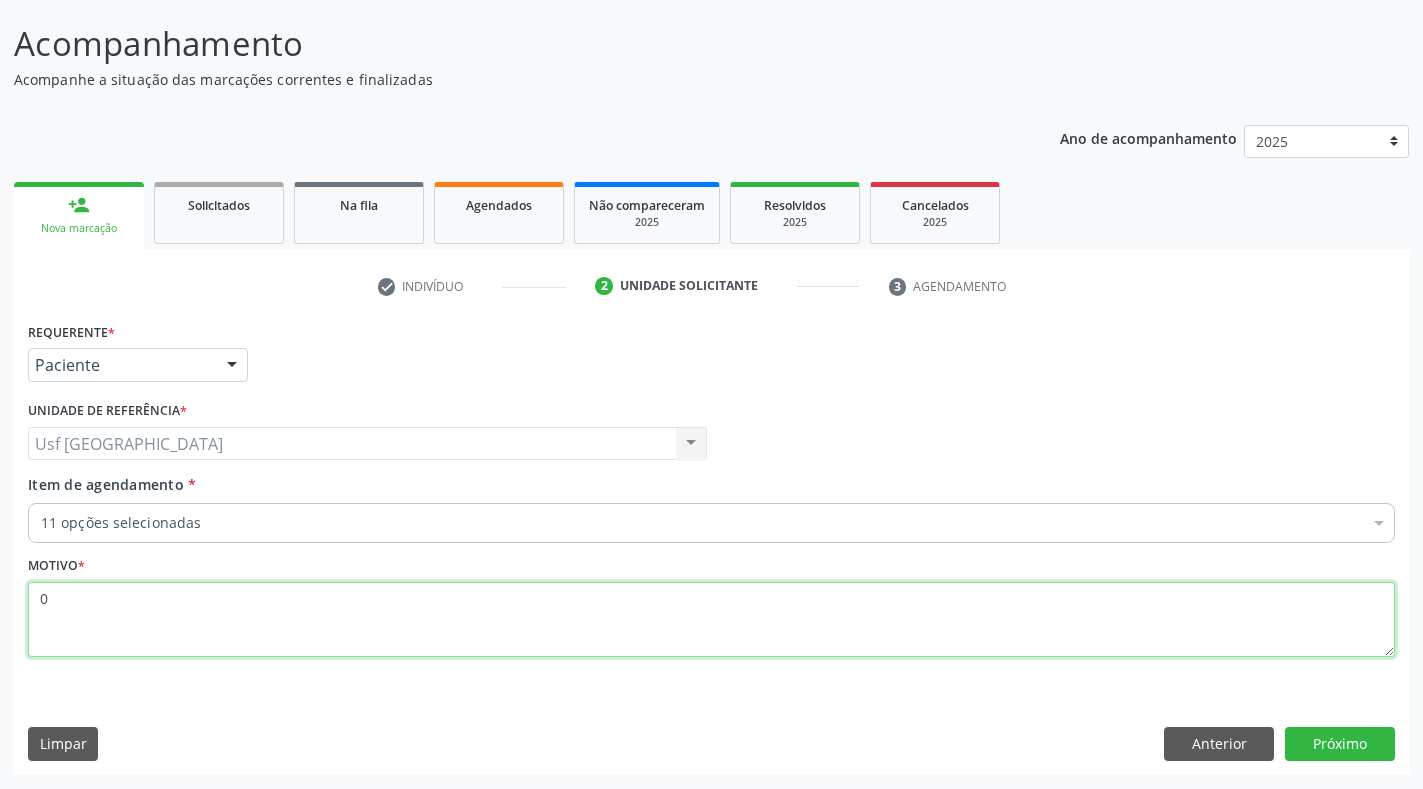 checkbox on "true" 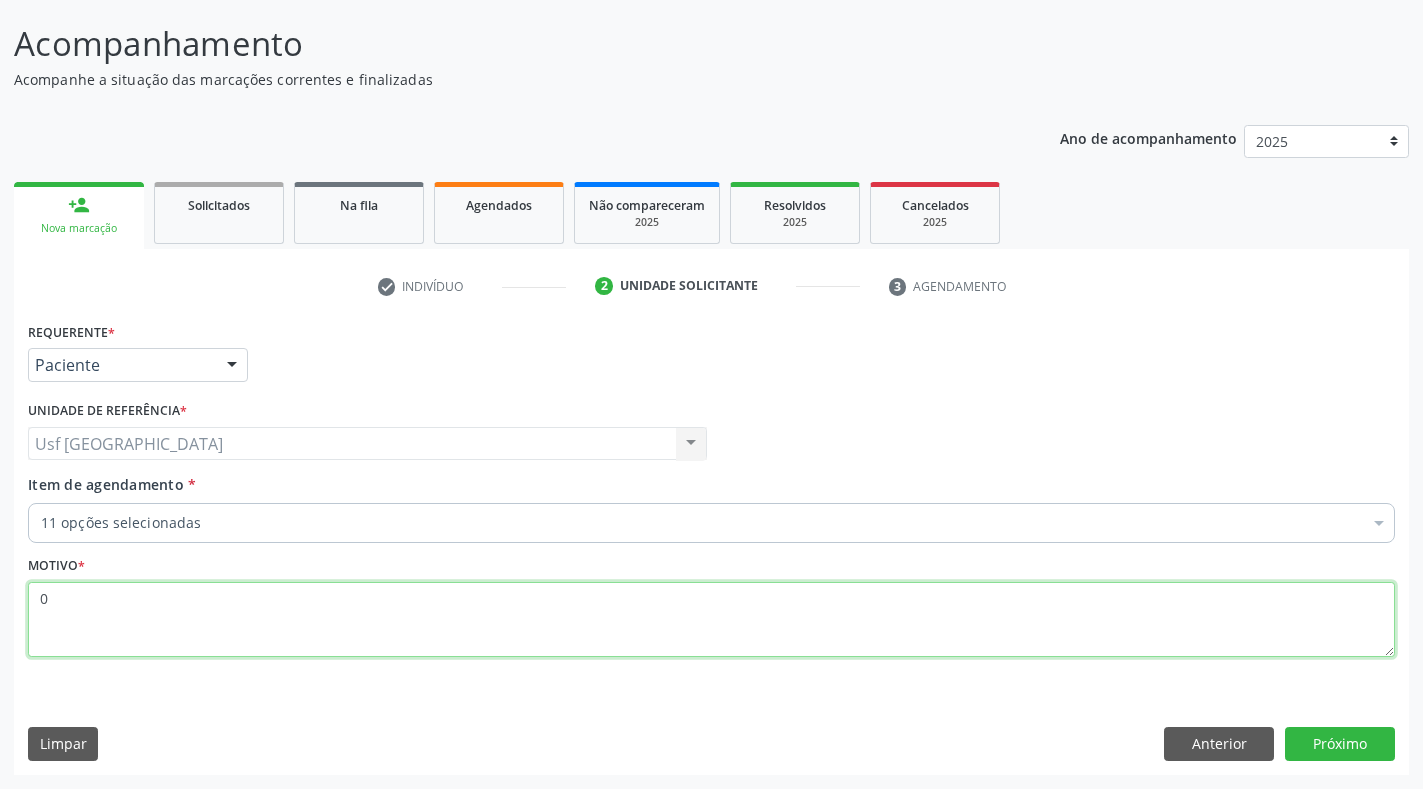 type on "0" 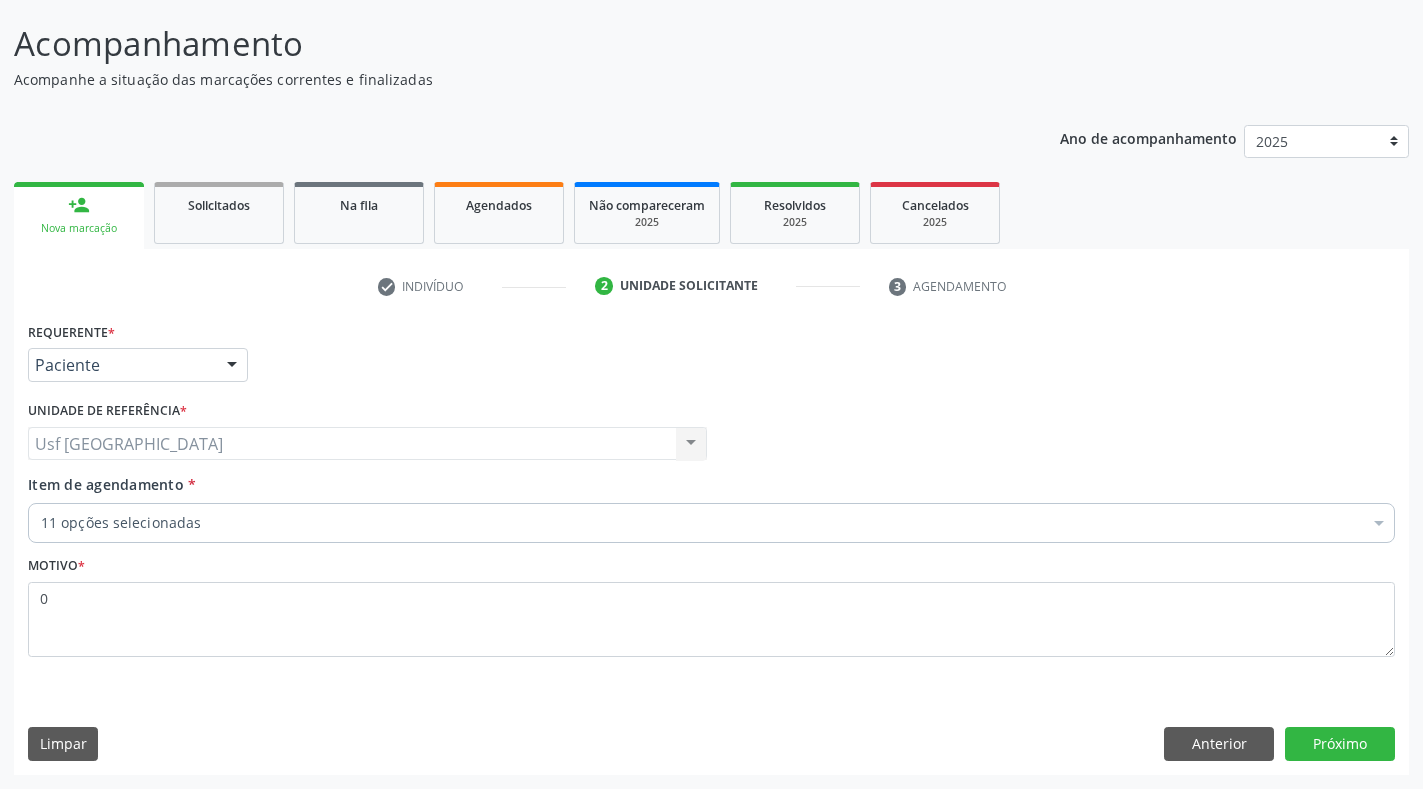 click on "11 opções selecionadas" at bounding box center (711, 523) 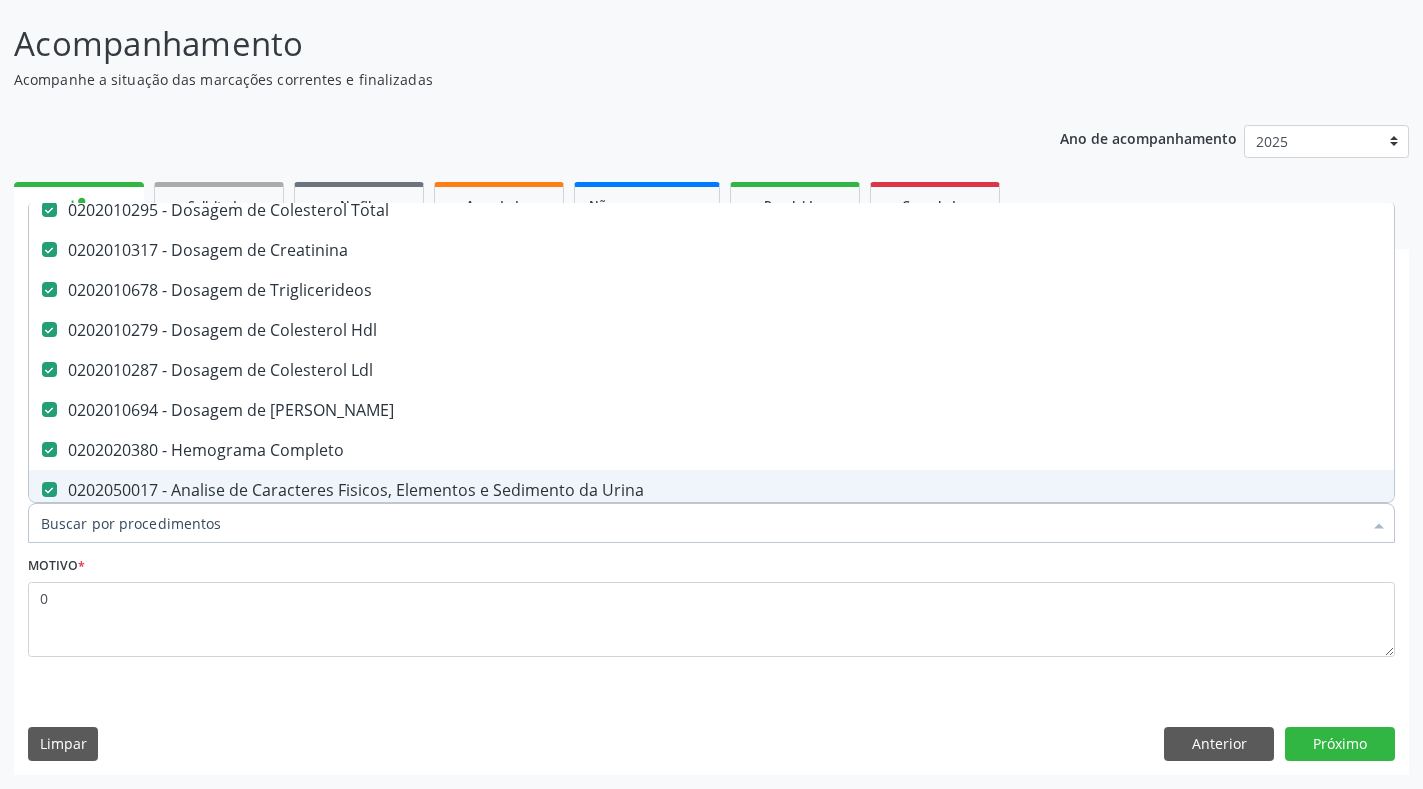 scroll, scrollTop: 400, scrollLeft: 0, axis: vertical 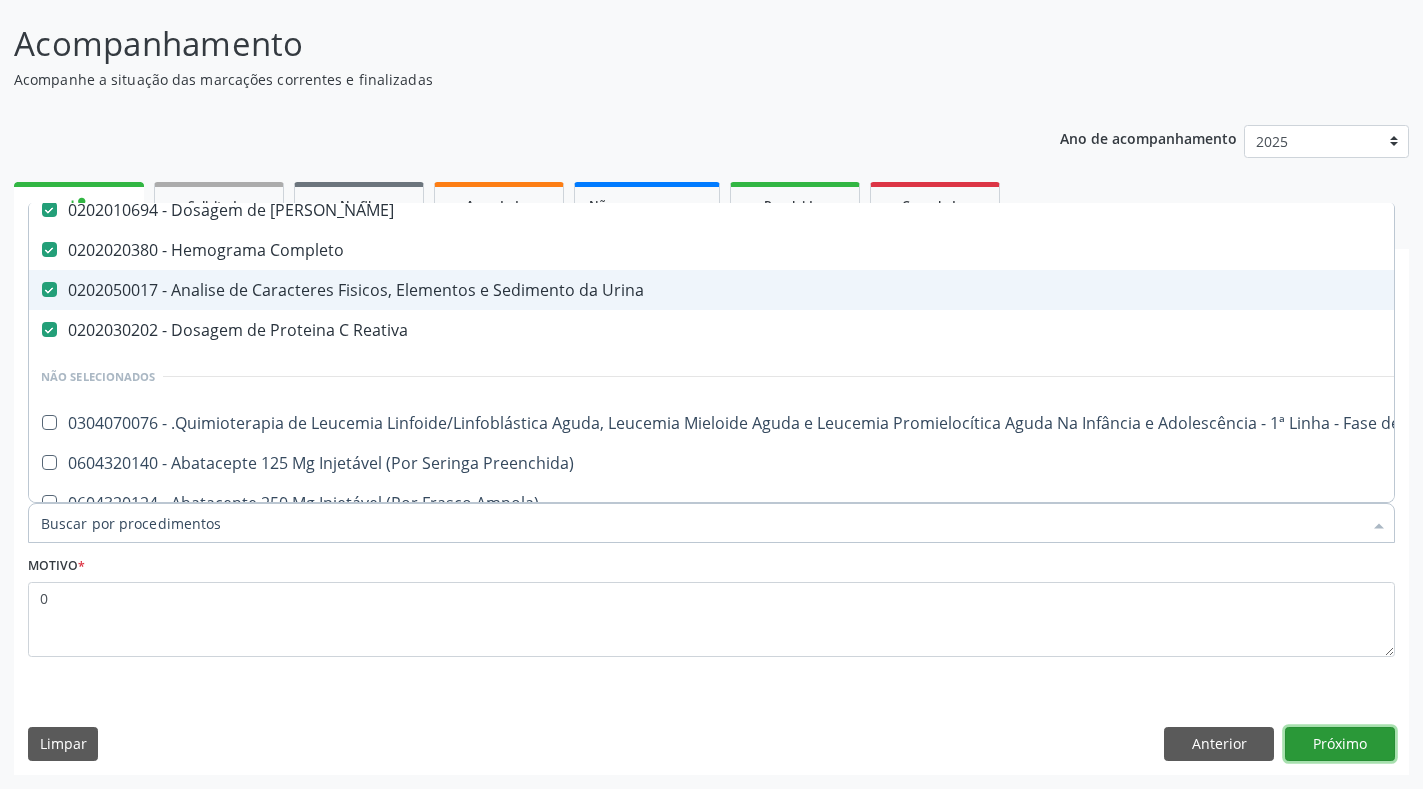 click on "Próximo" at bounding box center [1340, 744] 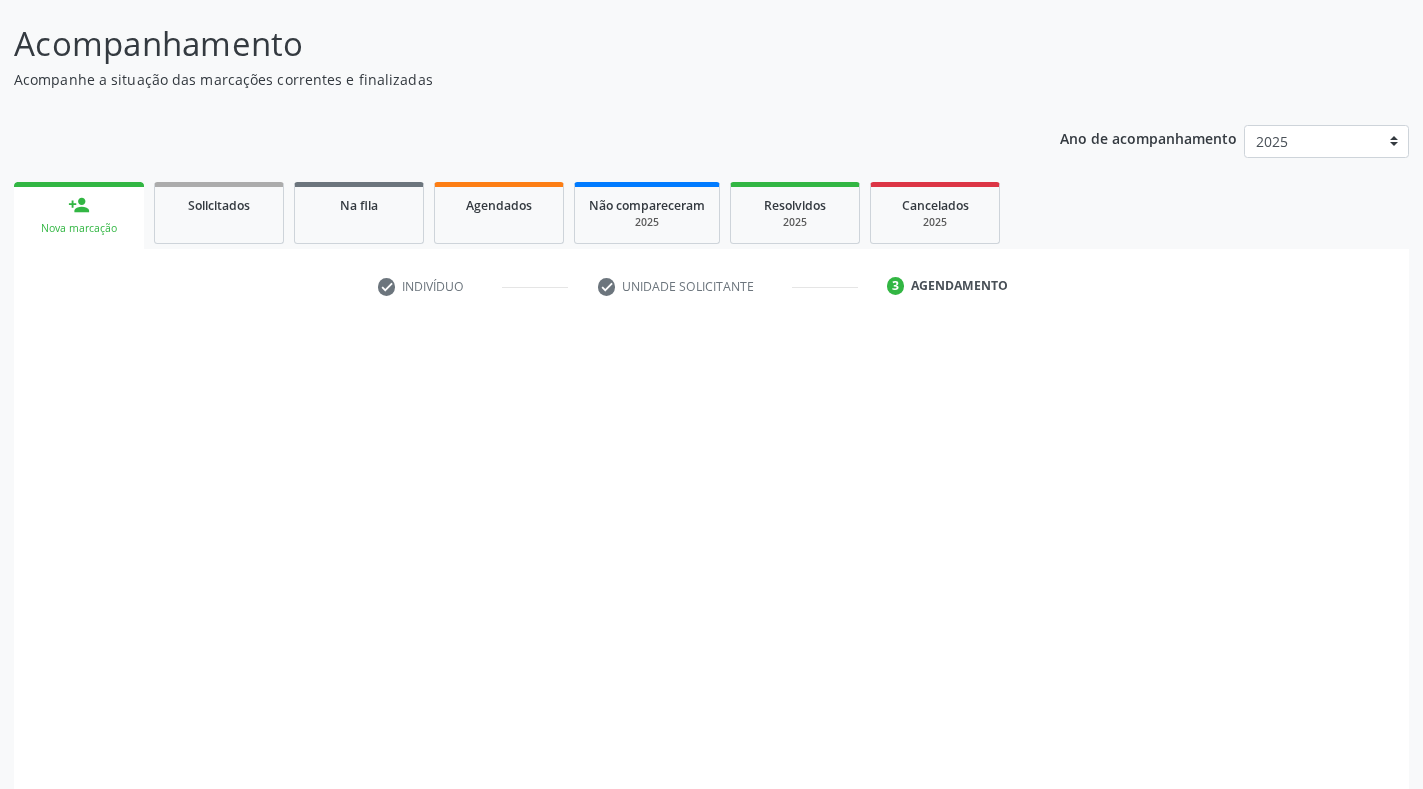 scroll, scrollTop: 0, scrollLeft: 0, axis: both 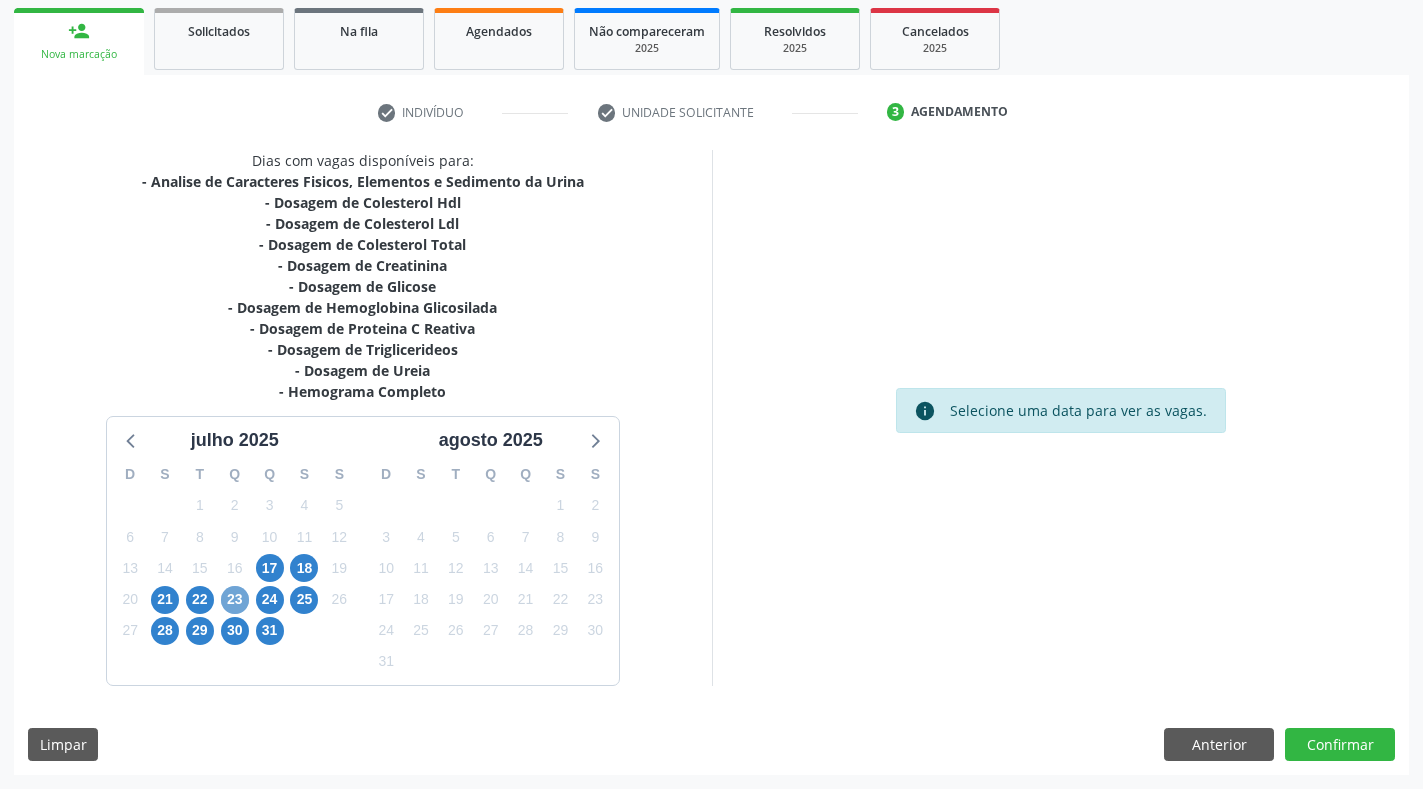 click on "23" at bounding box center (235, 600) 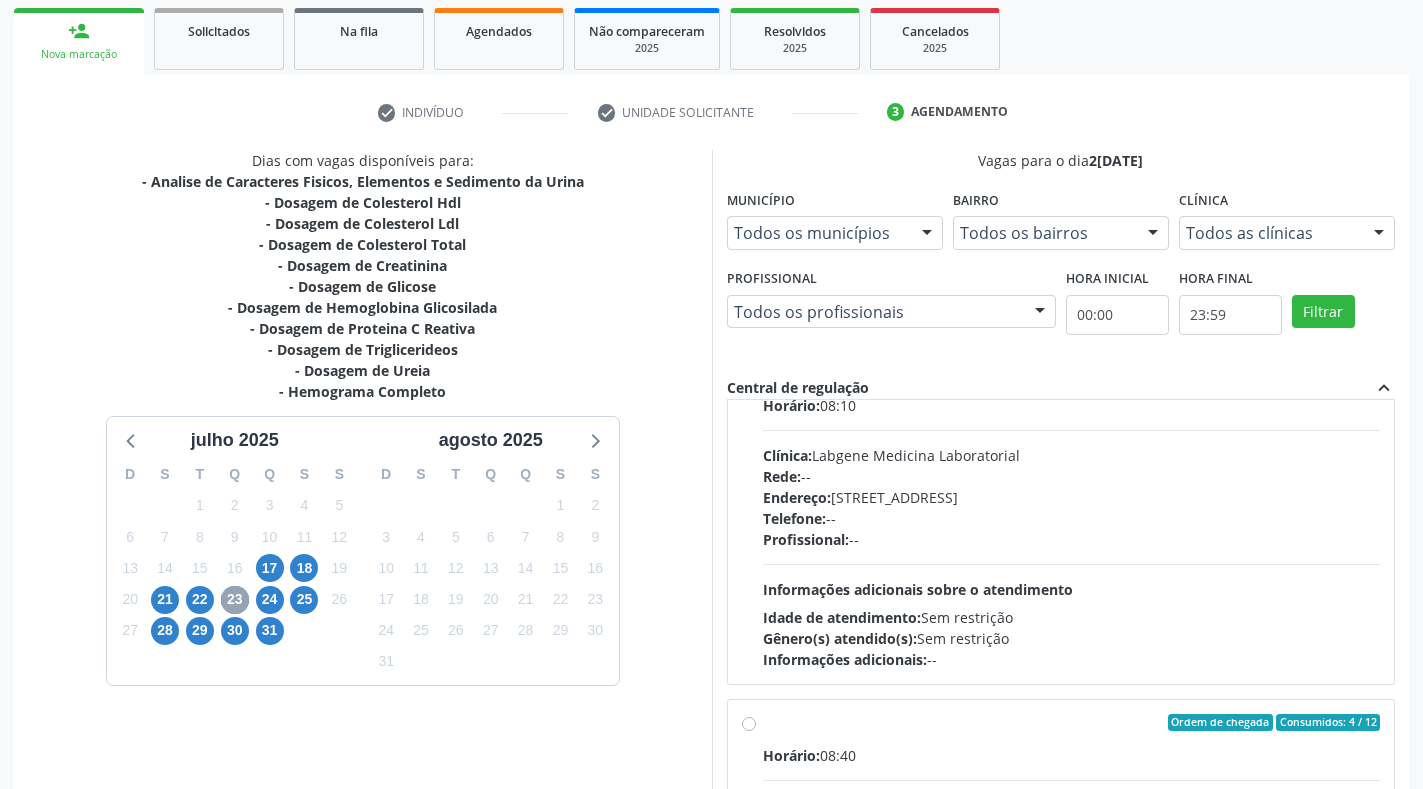 scroll, scrollTop: 100, scrollLeft: 0, axis: vertical 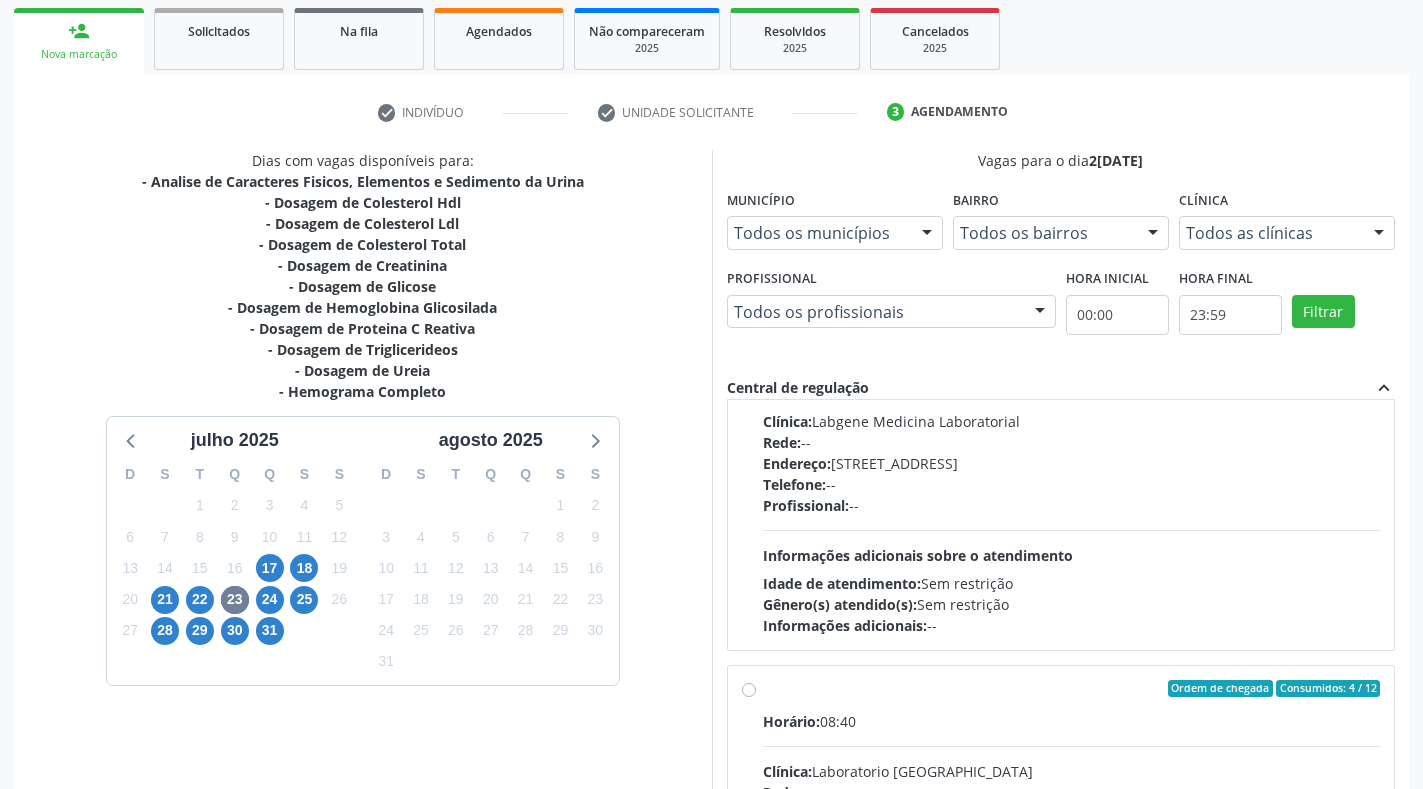 click on "Horário:   08:10
Clínica:  Labgene Medicina Laboratorial
Rede:
--
Endereço:   [STREET_ADDRESS]
Telefone:   --
Profissional:
--
Informações adicionais sobre o atendimento
Idade de atendimento:
Sem restrição
Gênero(s) atendido(s):
Sem restrição
Informações adicionais:
--" at bounding box center (1072, 498) 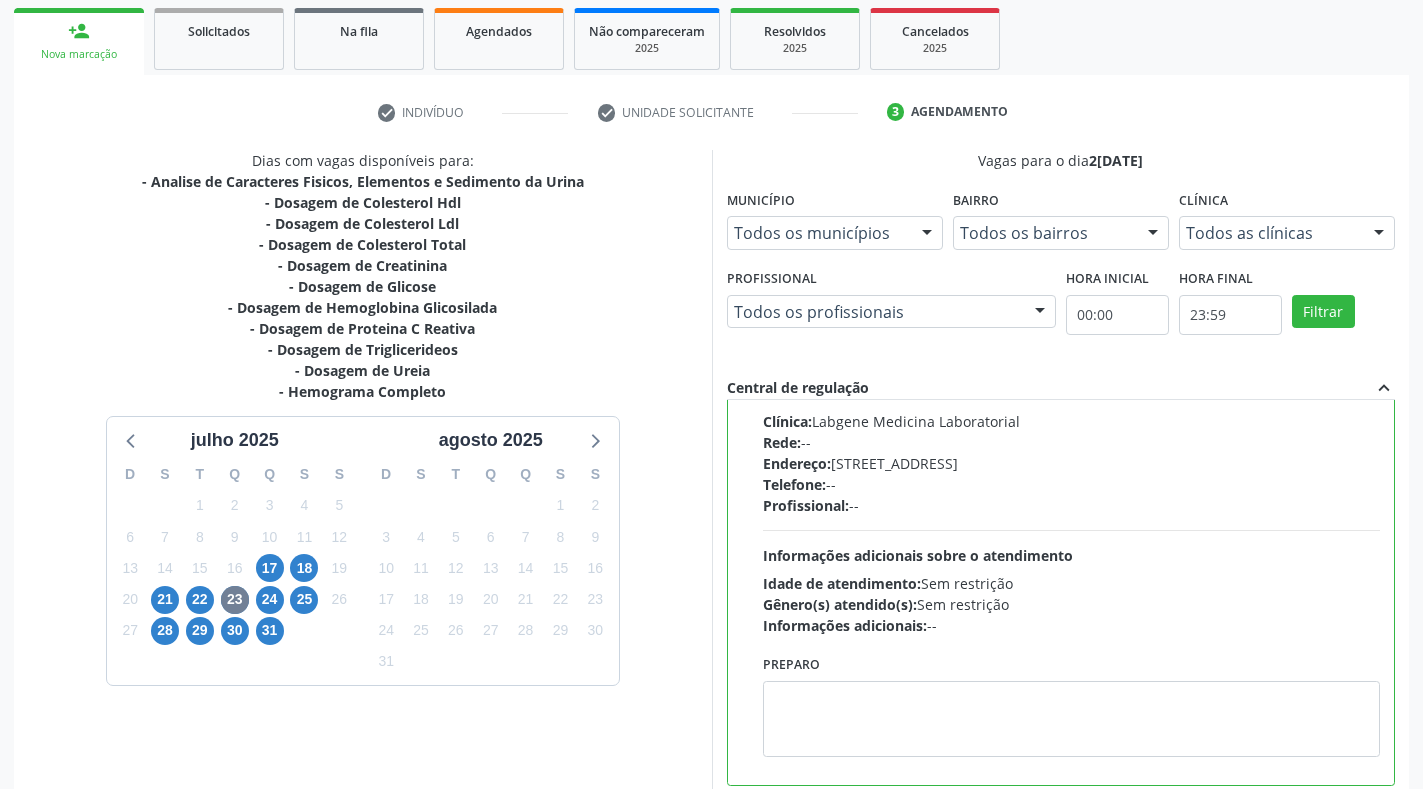 scroll, scrollTop: 0, scrollLeft: 0, axis: both 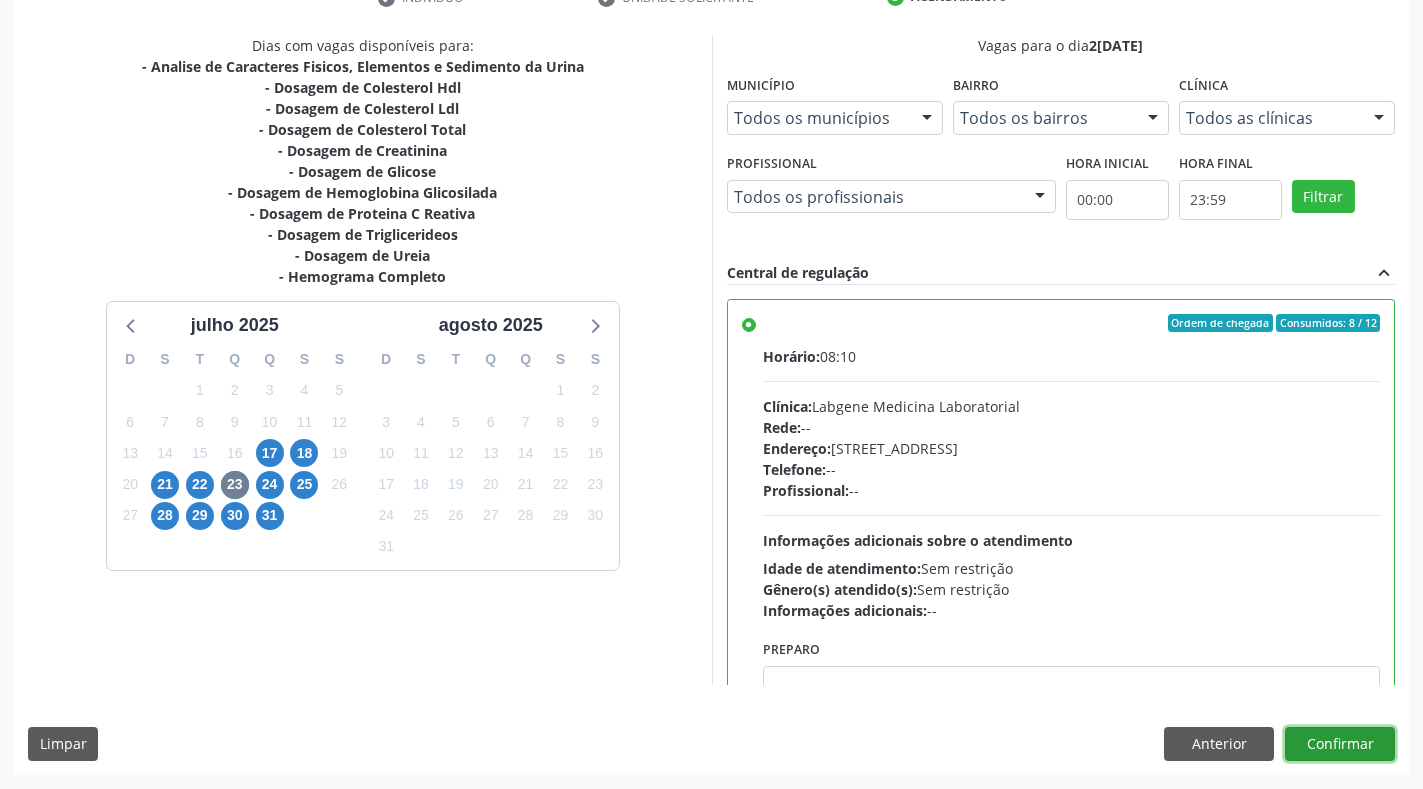 click on "Confirmar" at bounding box center (1340, 744) 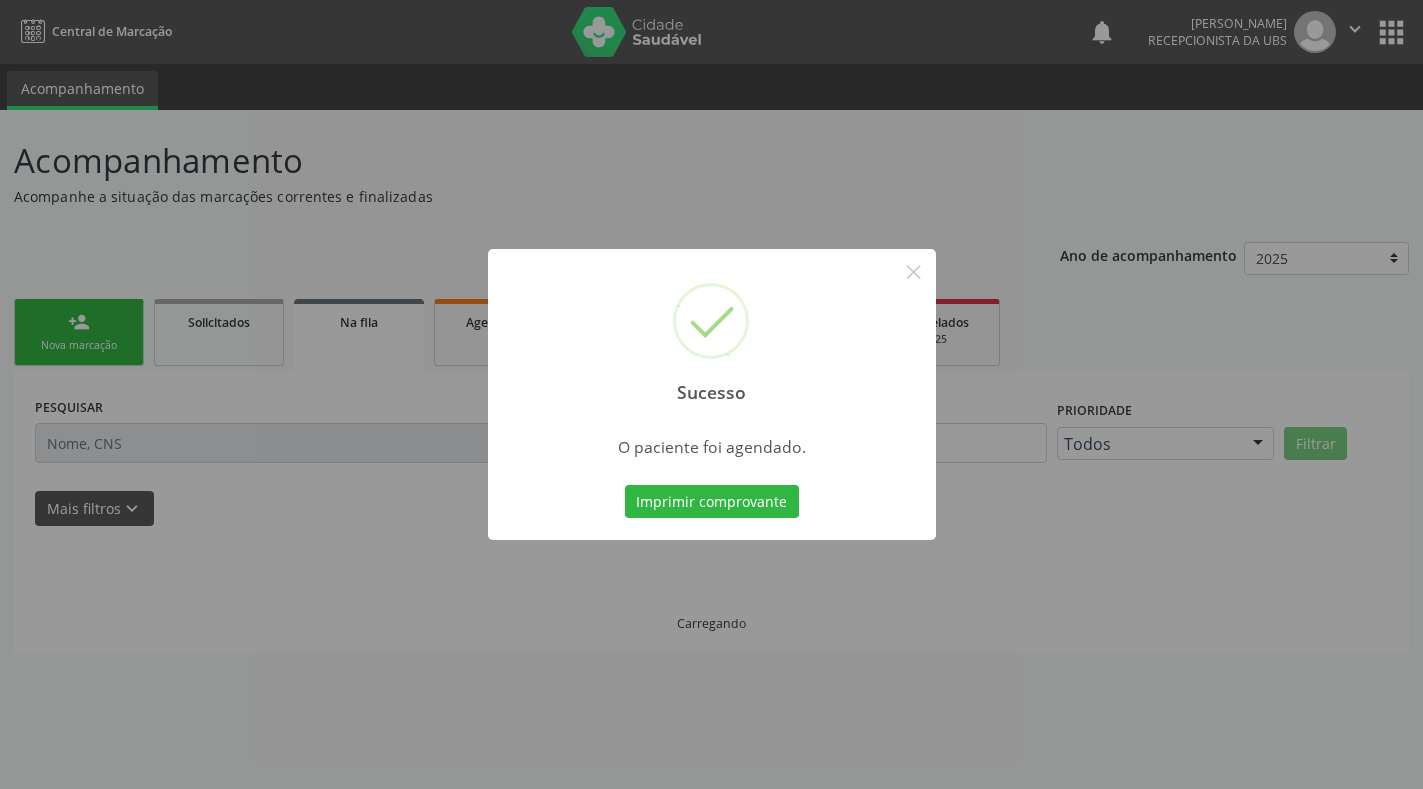 scroll, scrollTop: 0, scrollLeft: 0, axis: both 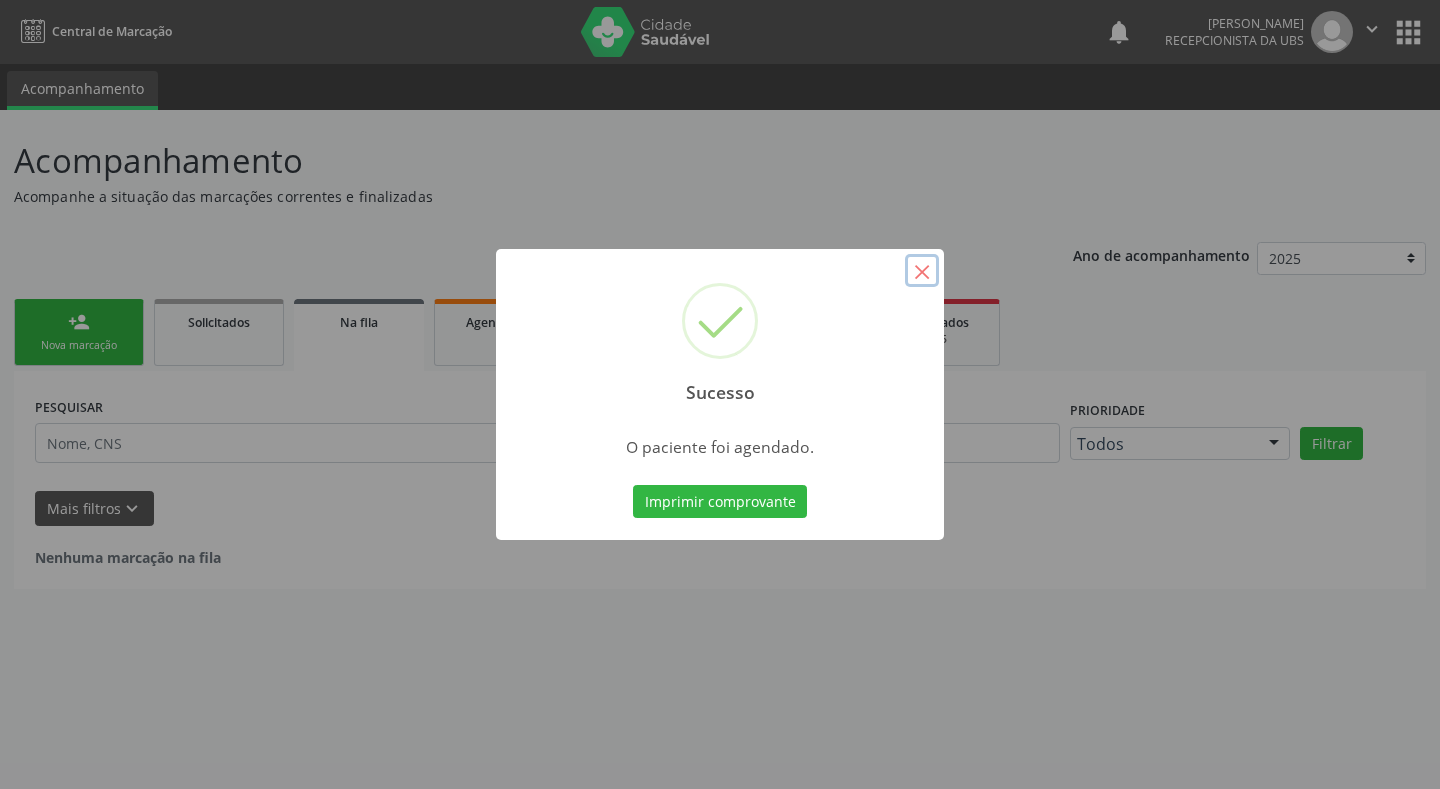 click on "×" at bounding box center (922, 271) 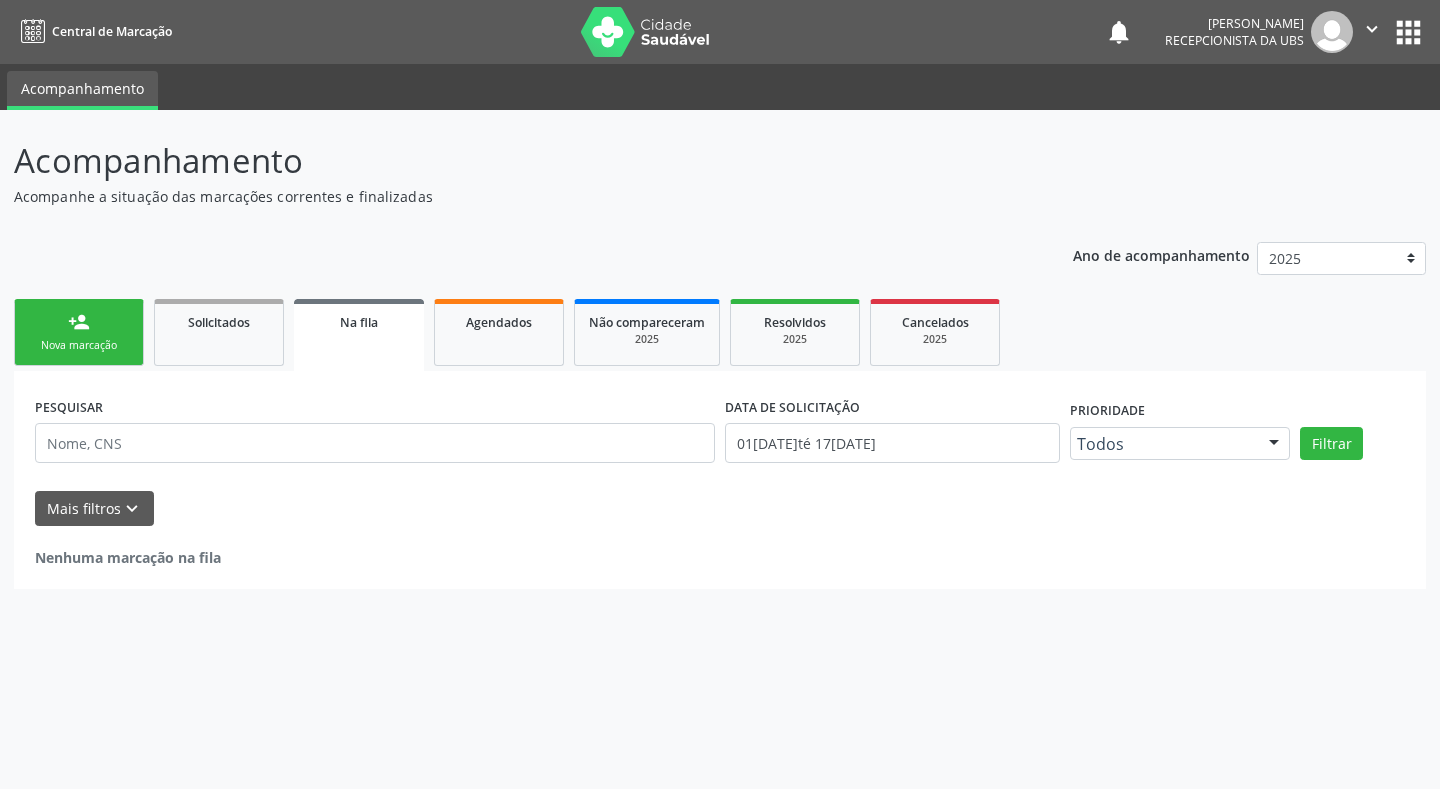 click on "person_add
Nova marcação" at bounding box center (79, 332) 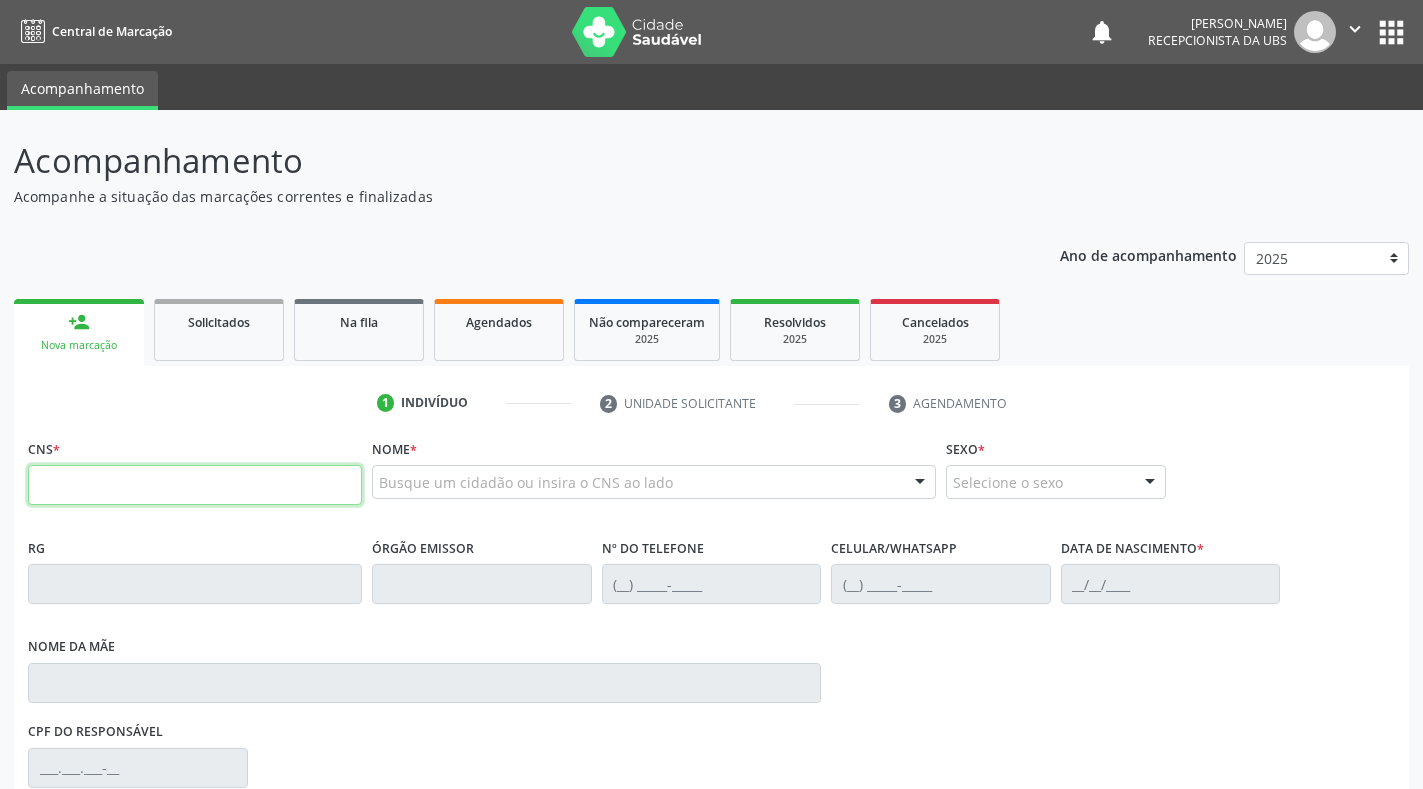 click at bounding box center (195, 485) 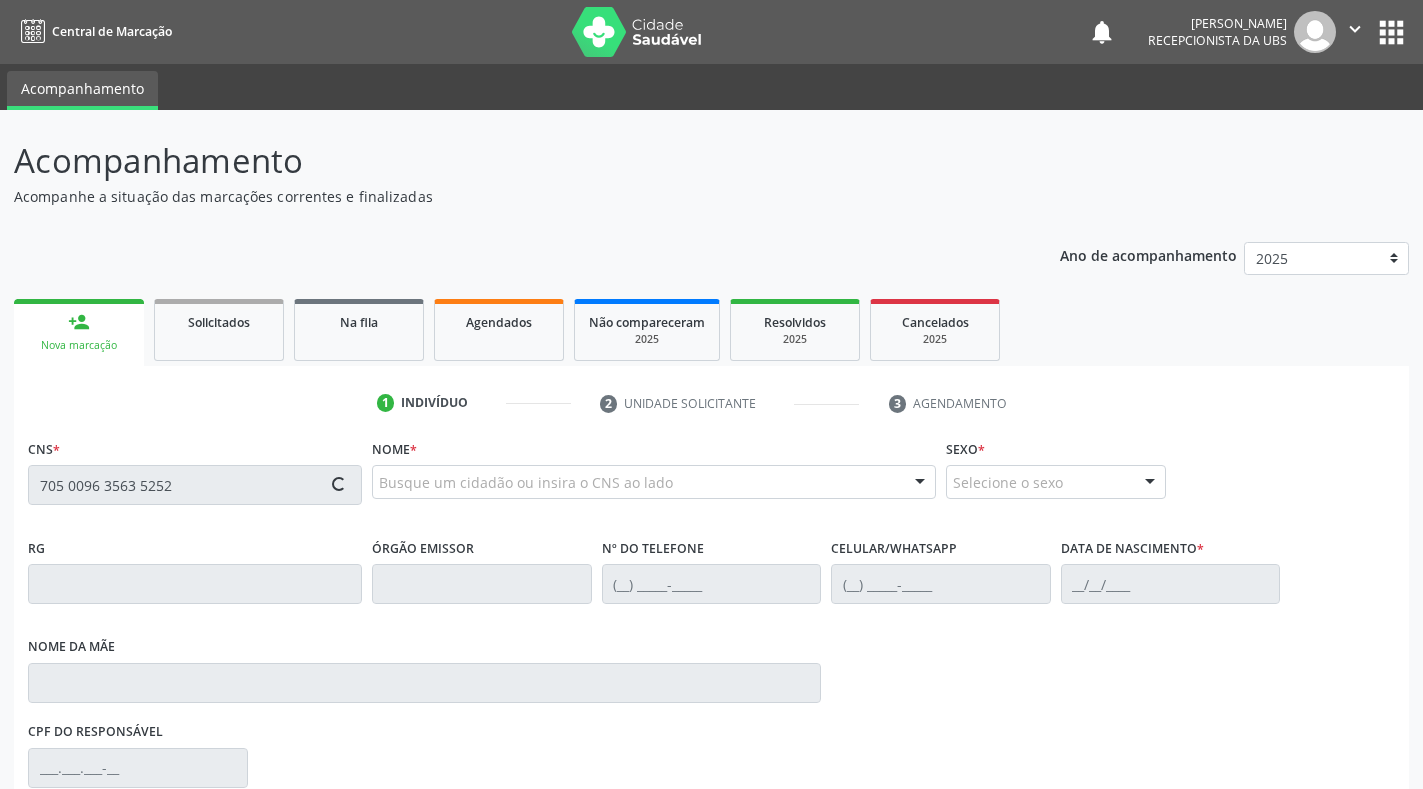 type on "705 0096 3563 5252" 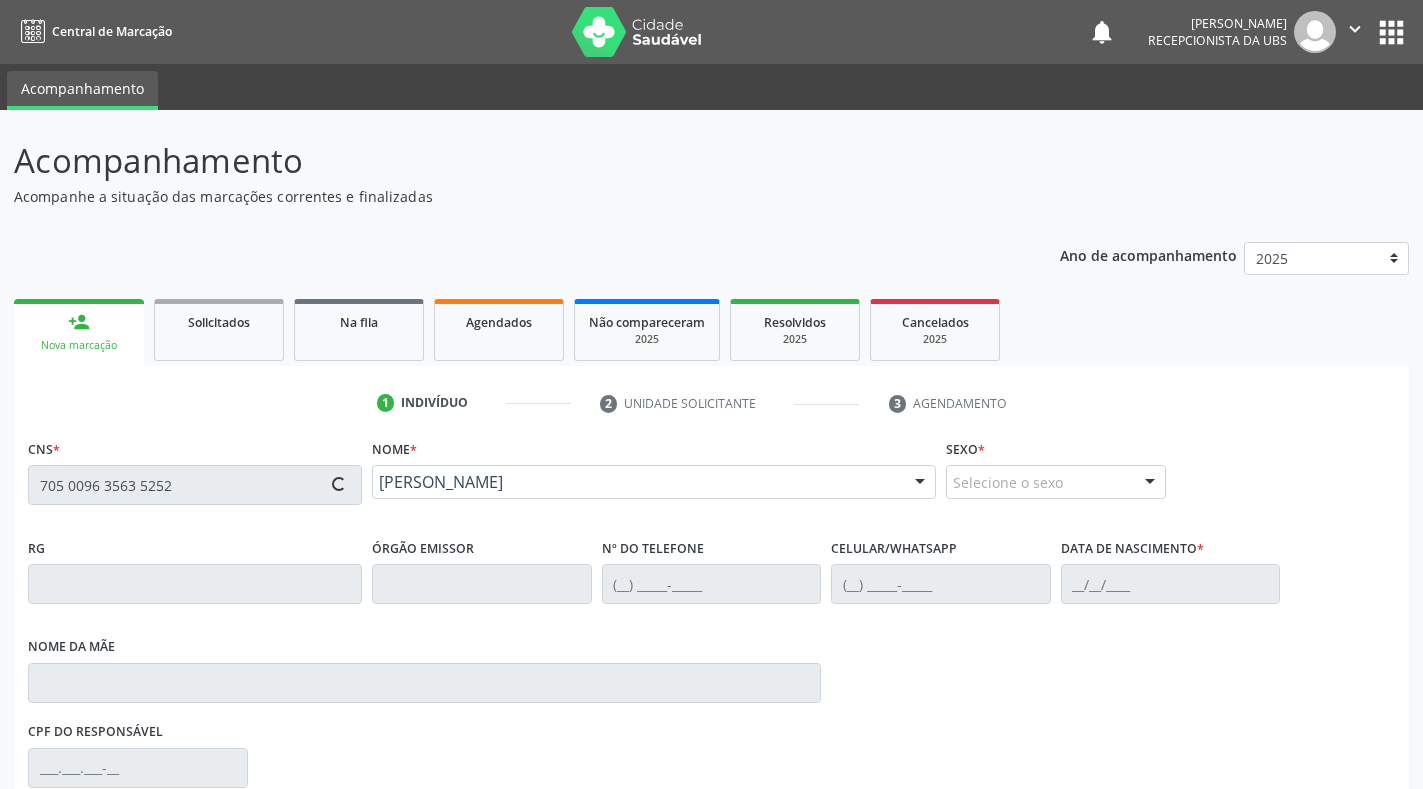type on "[PHONE_NUMBER]" 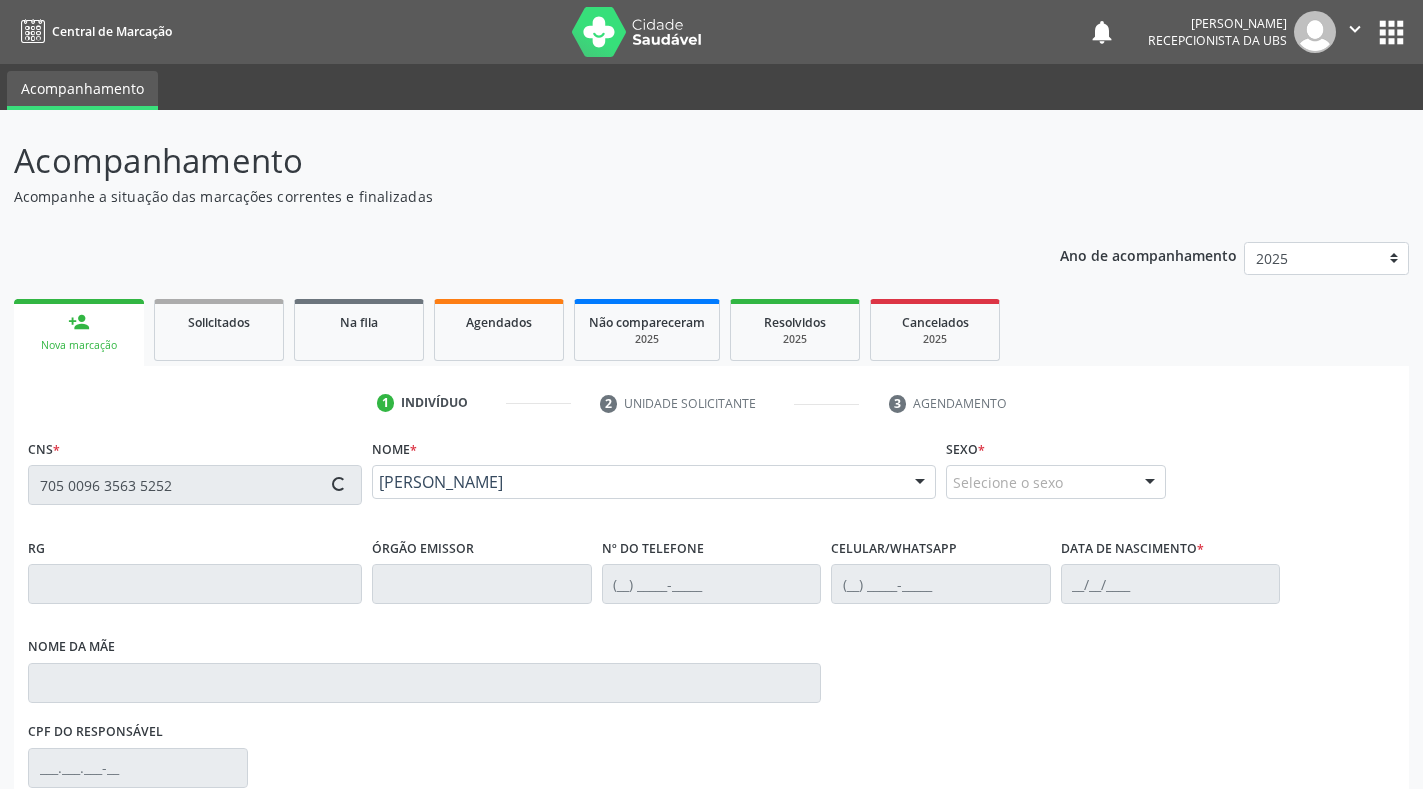 type on "[PHONE_NUMBER]" 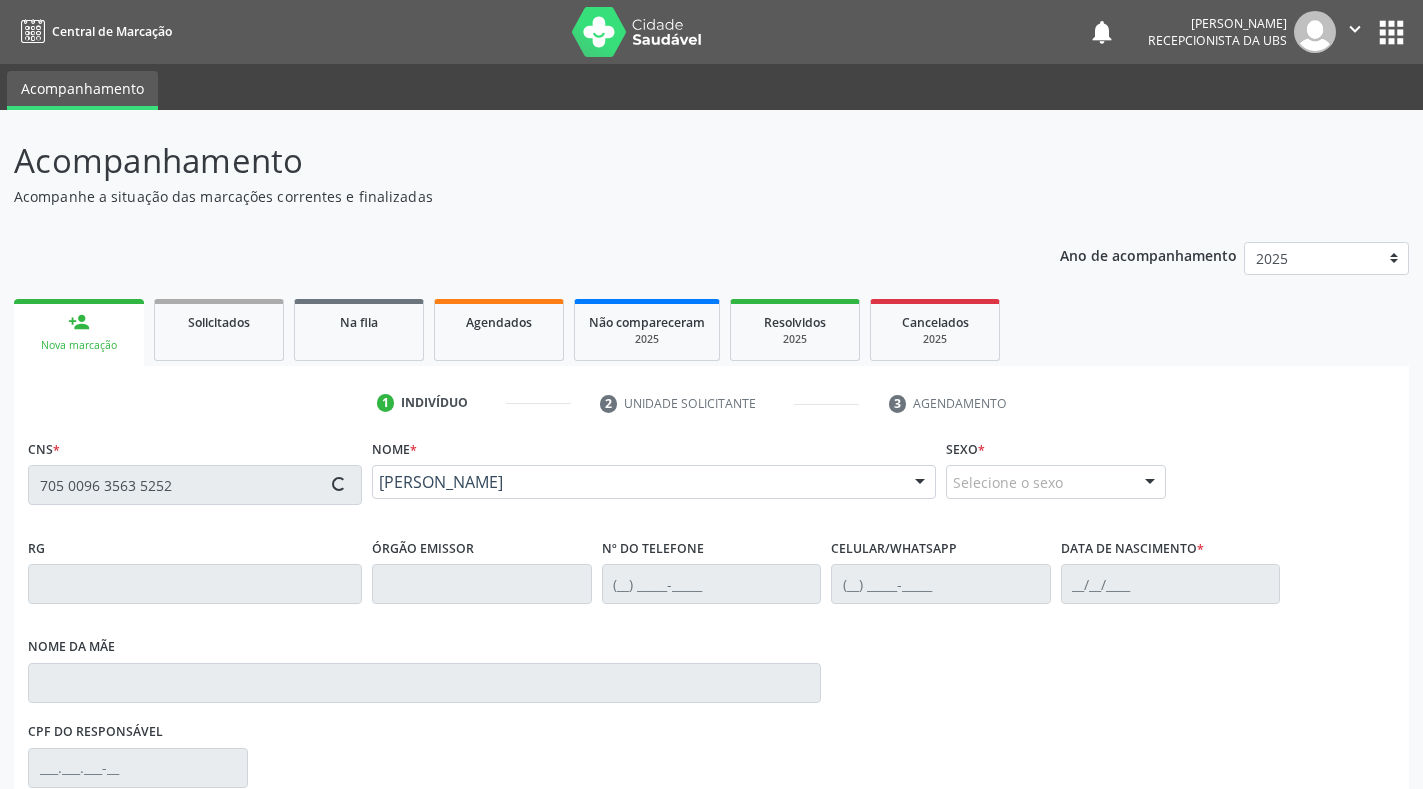 type on "26" 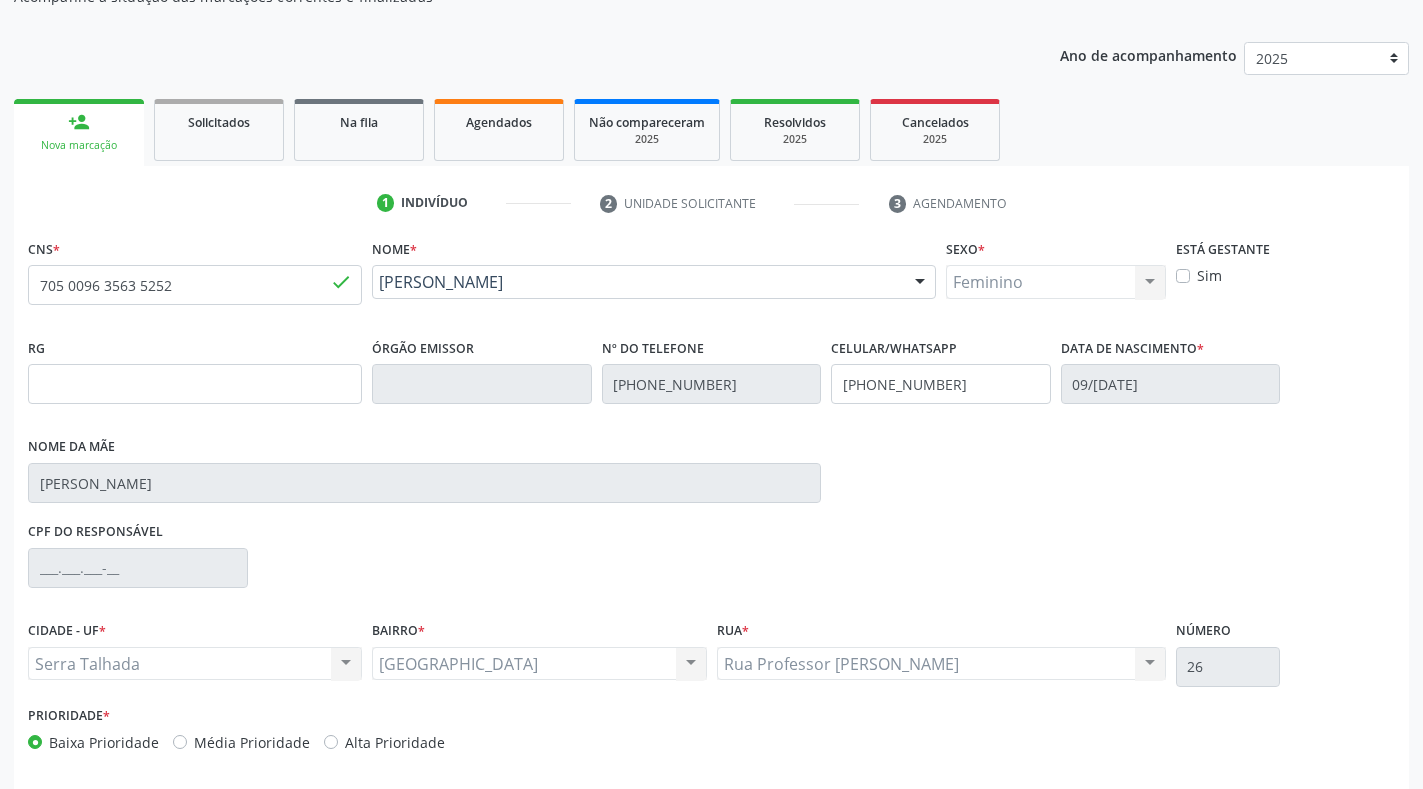 scroll, scrollTop: 281, scrollLeft: 0, axis: vertical 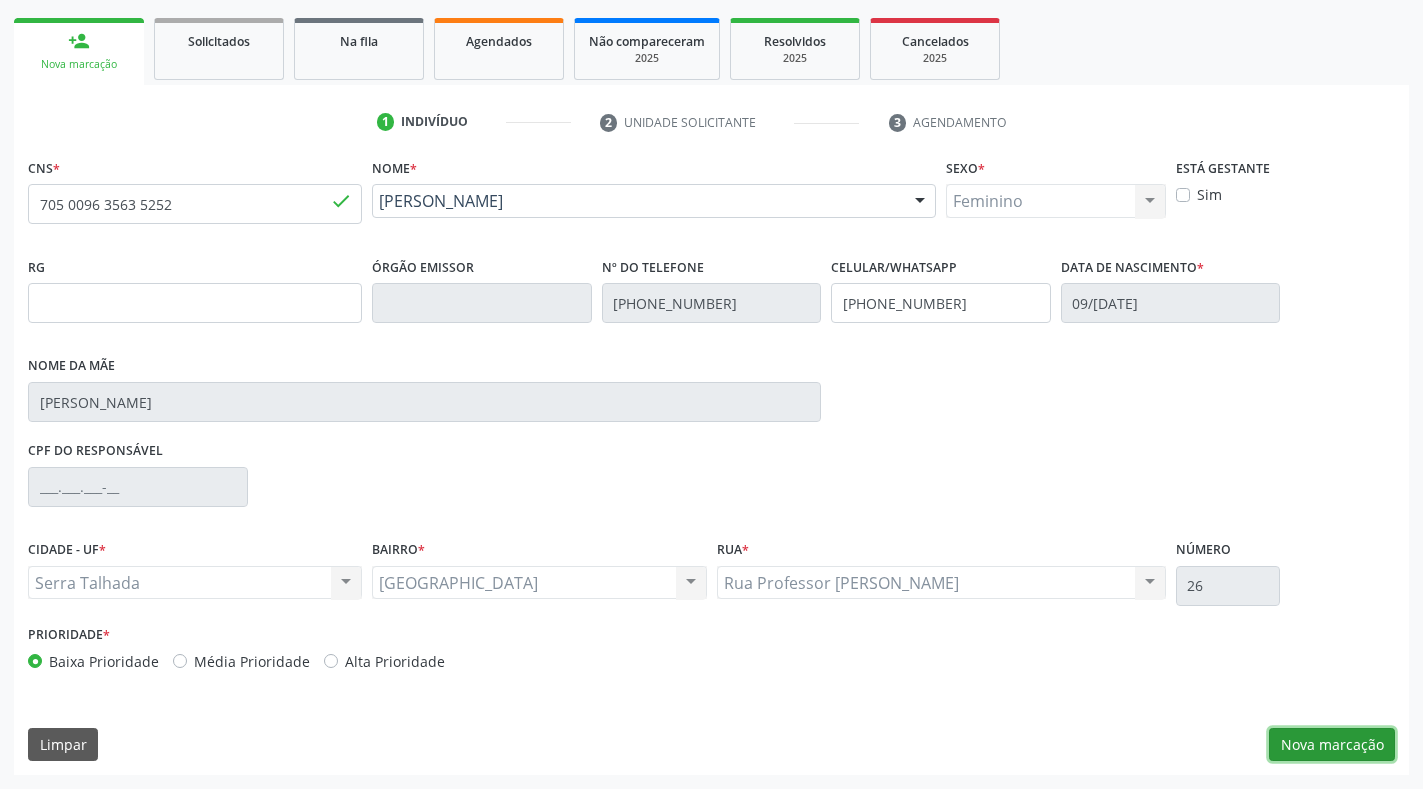 click on "Nova marcação" at bounding box center [1332, 745] 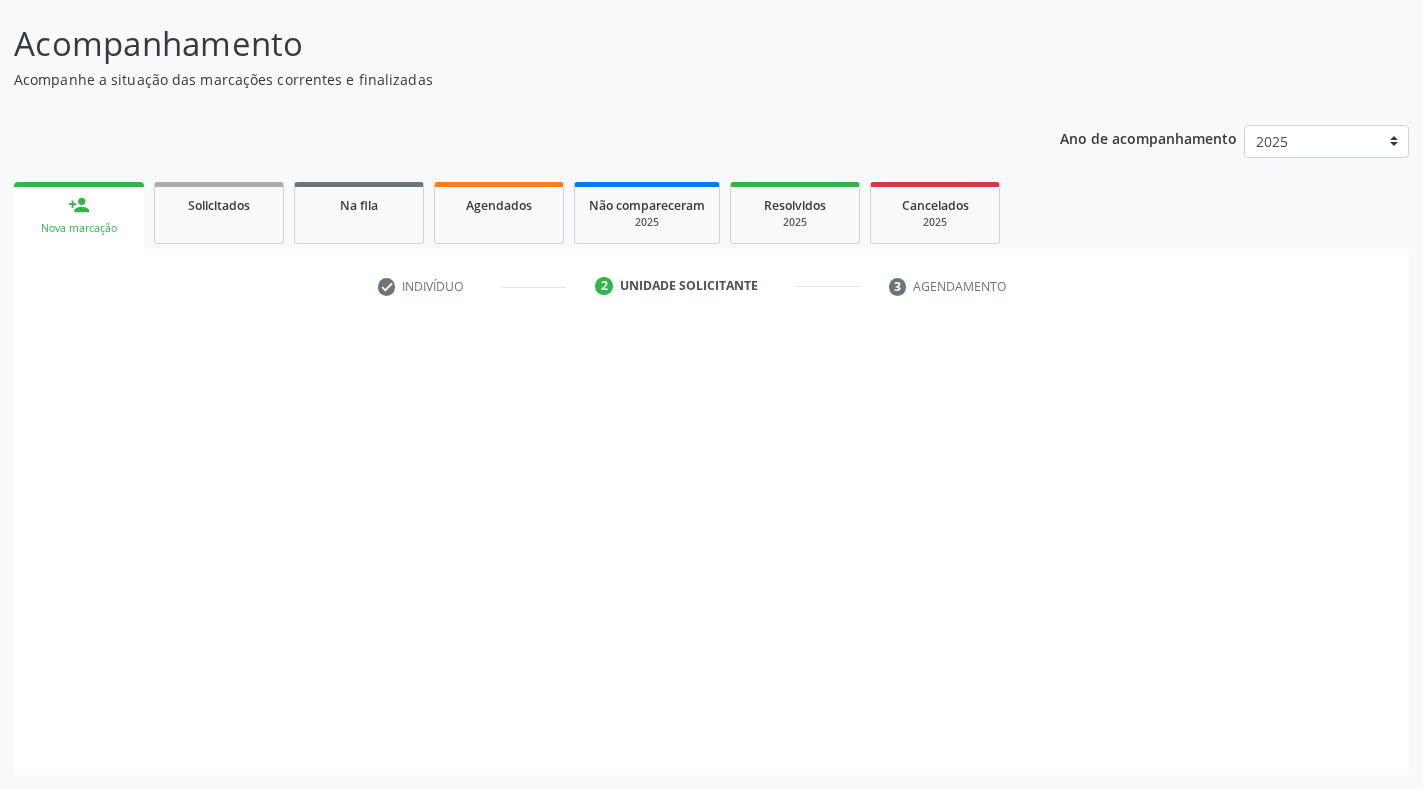scroll, scrollTop: 117, scrollLeft: 0, axis: vertical 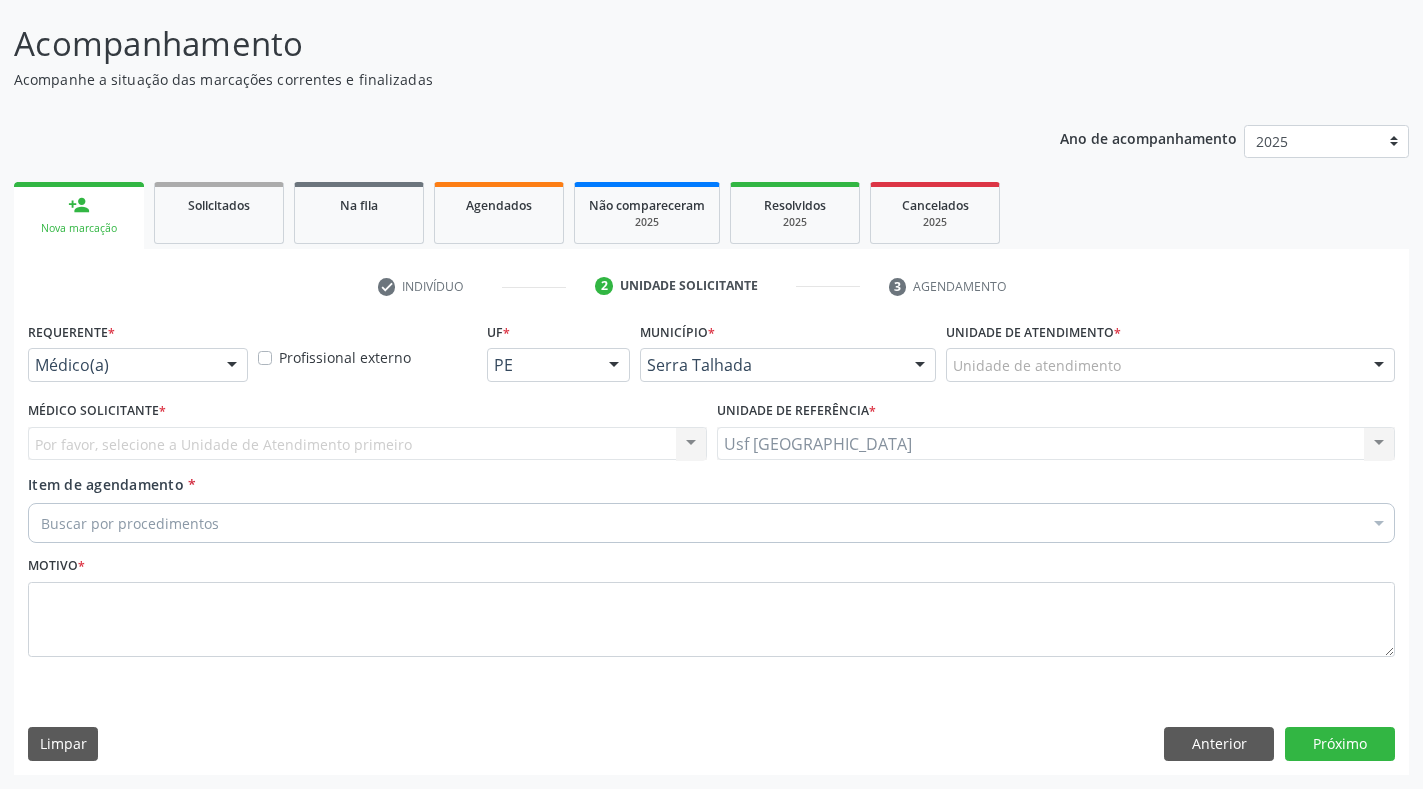click on "Médico(a)" at bounding box center [138, 365] 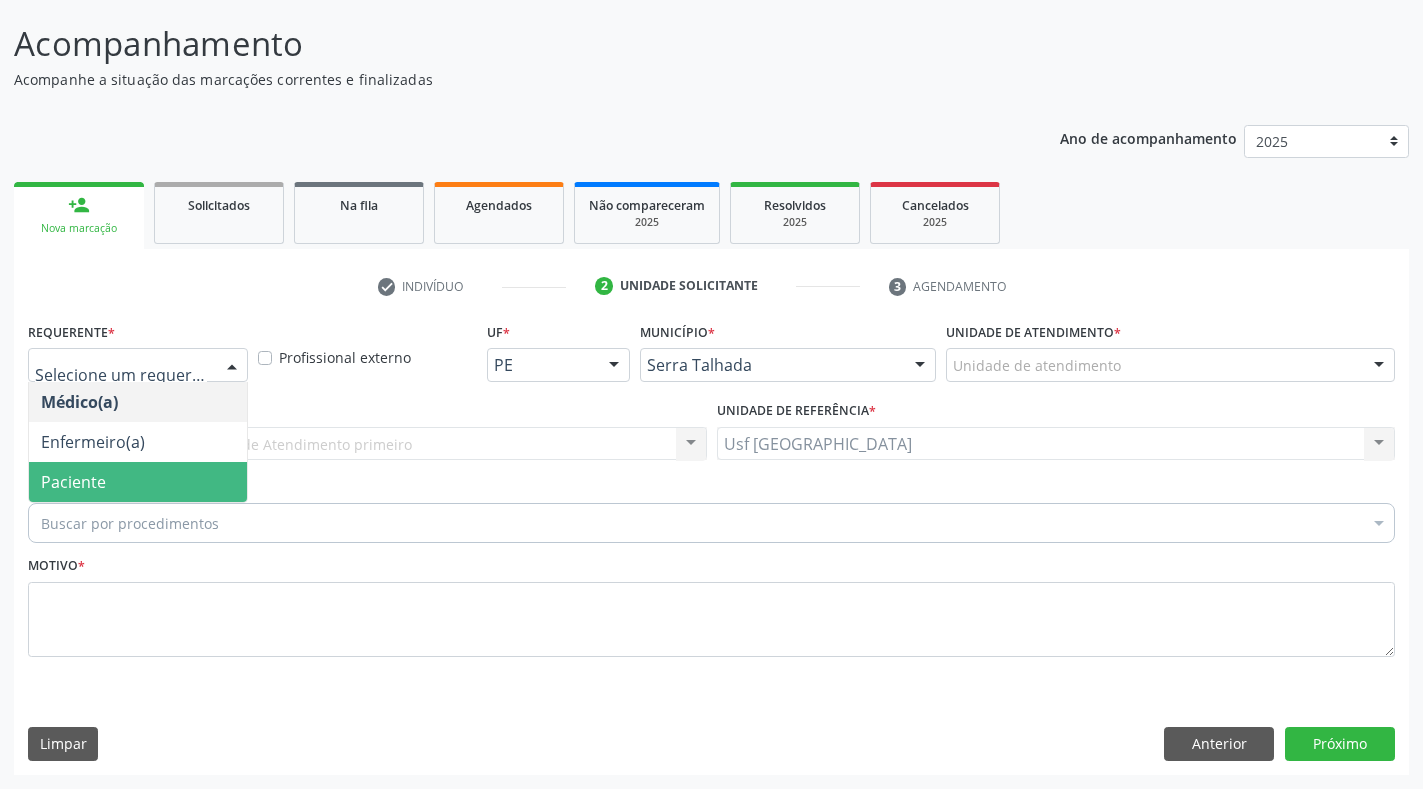 click on "Paciente" at bounding box center (138, 482) 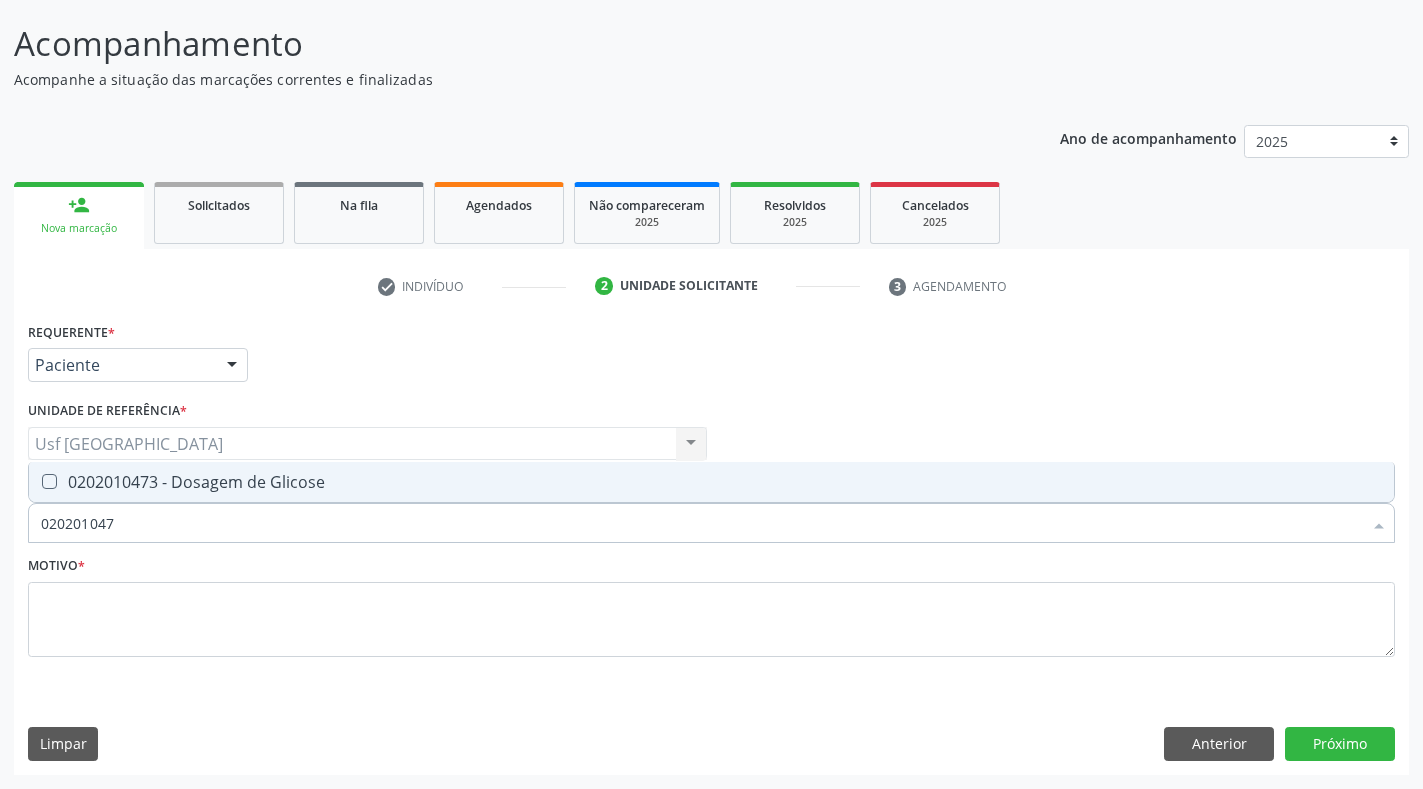 type on "0202010473" 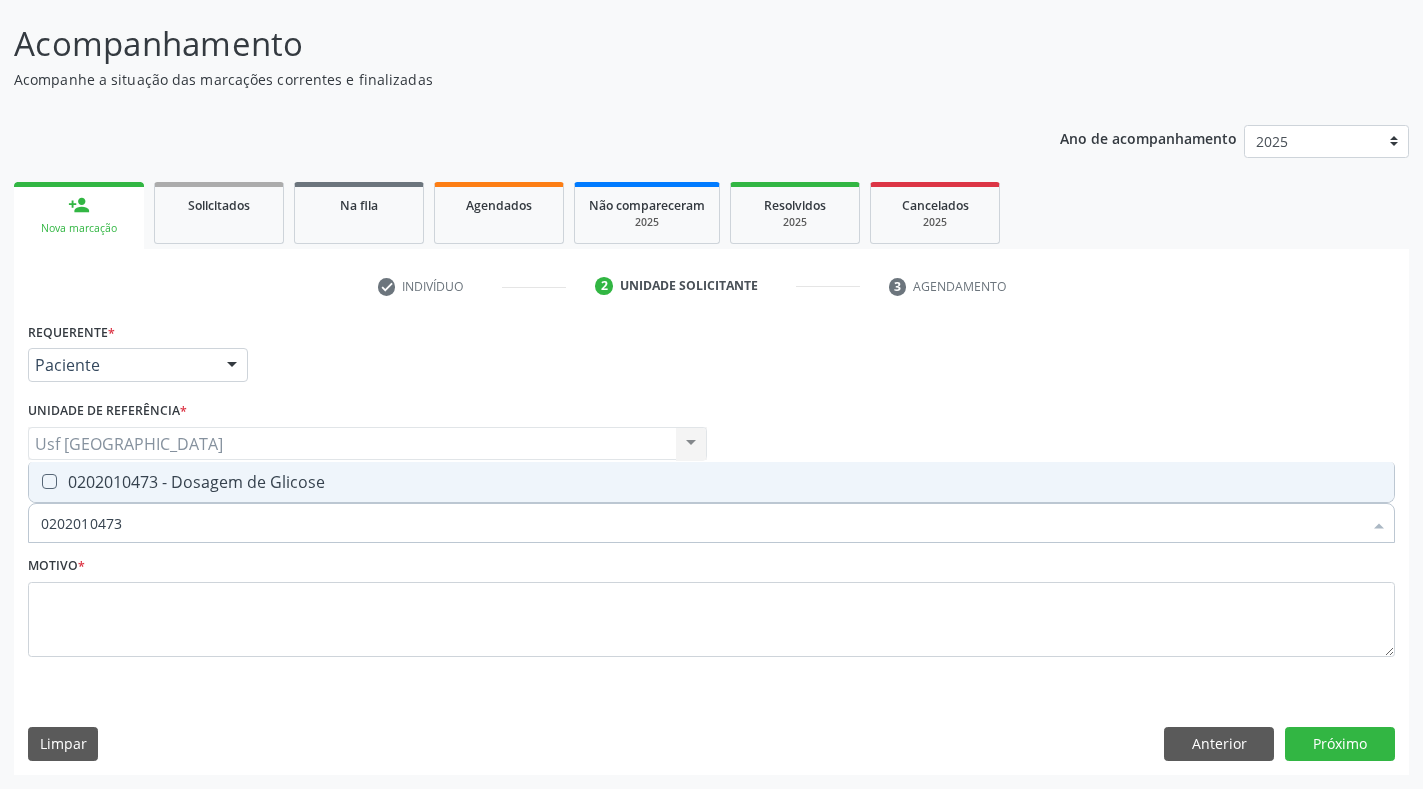 click on "0202010473 - Dosagem de Glicose" at bounding box center [711, 482] 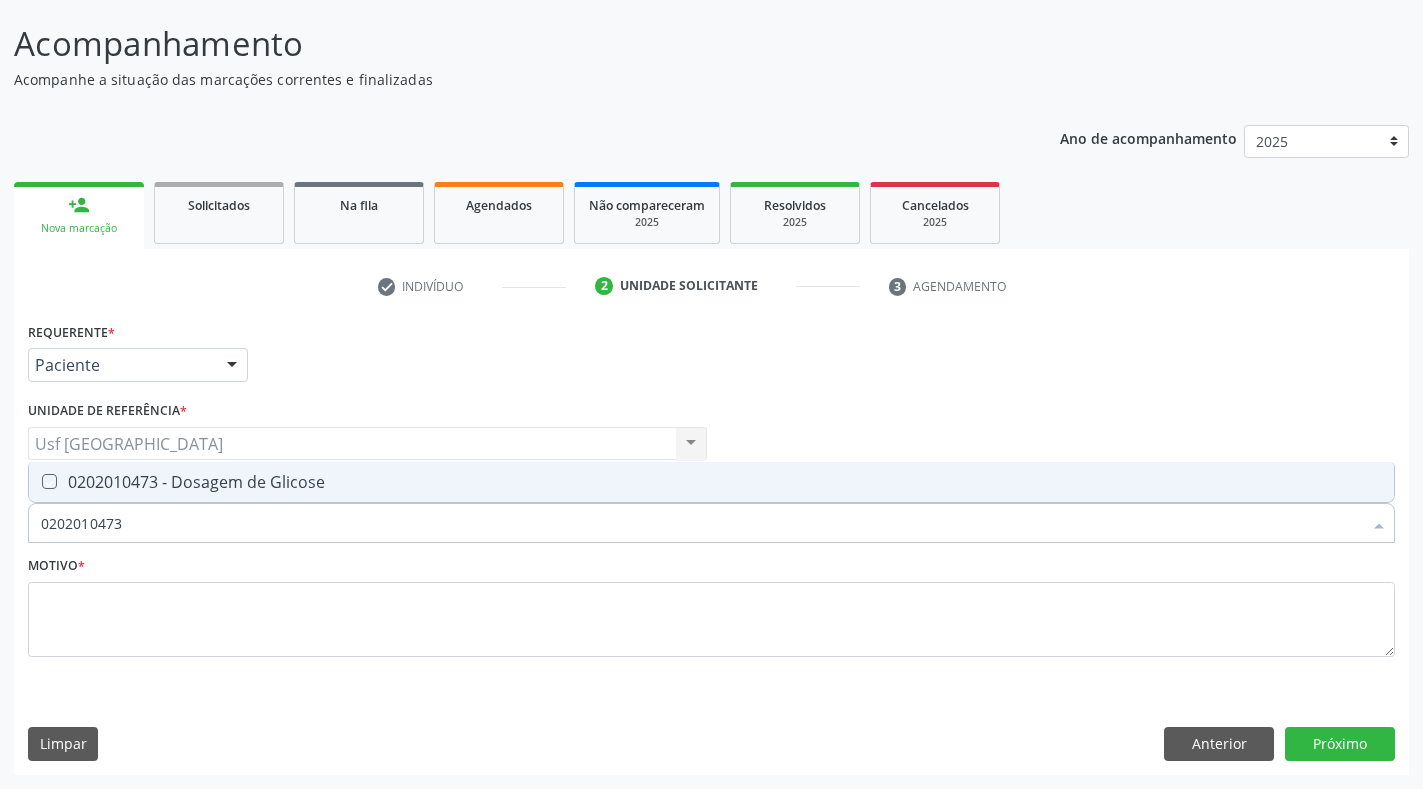 checkbox on "true" 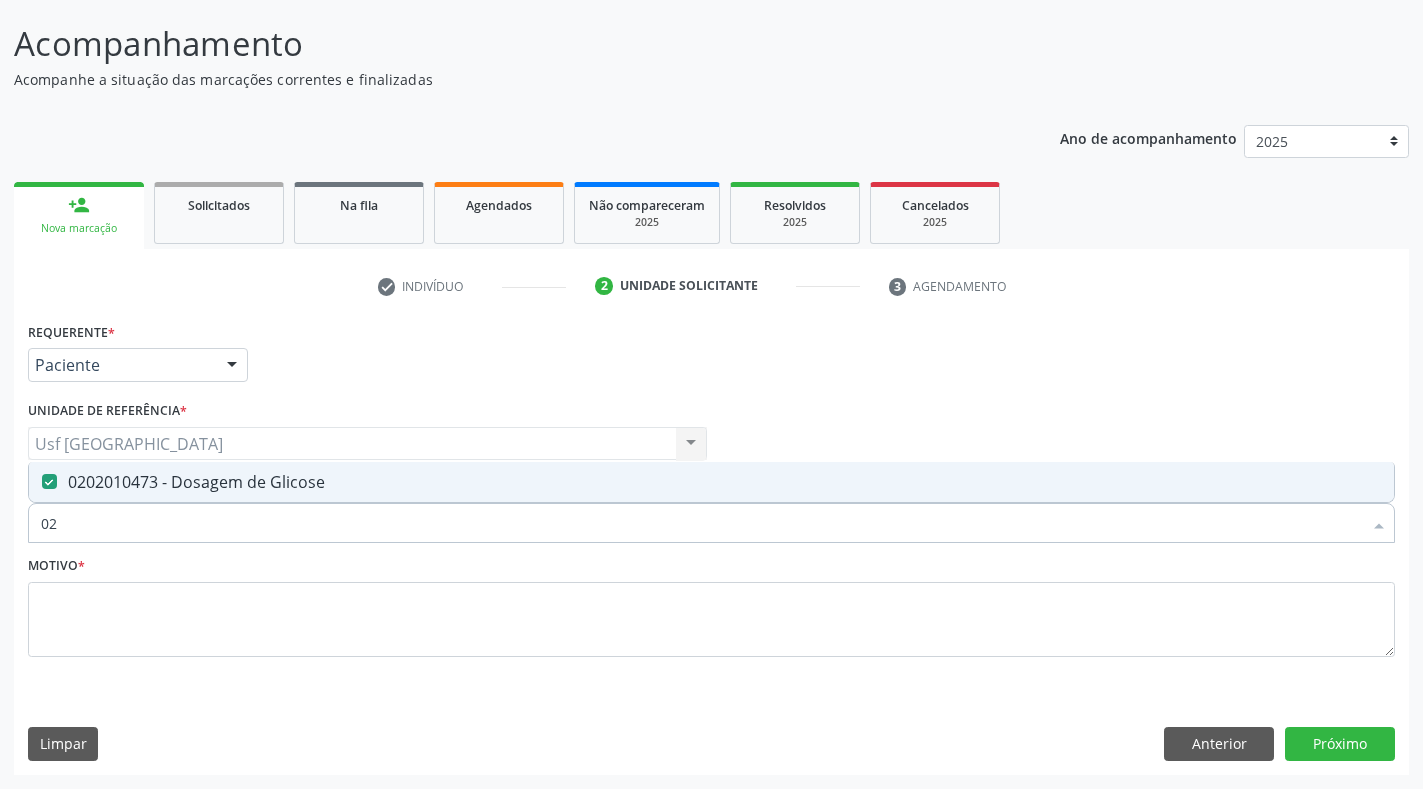 type on "0" 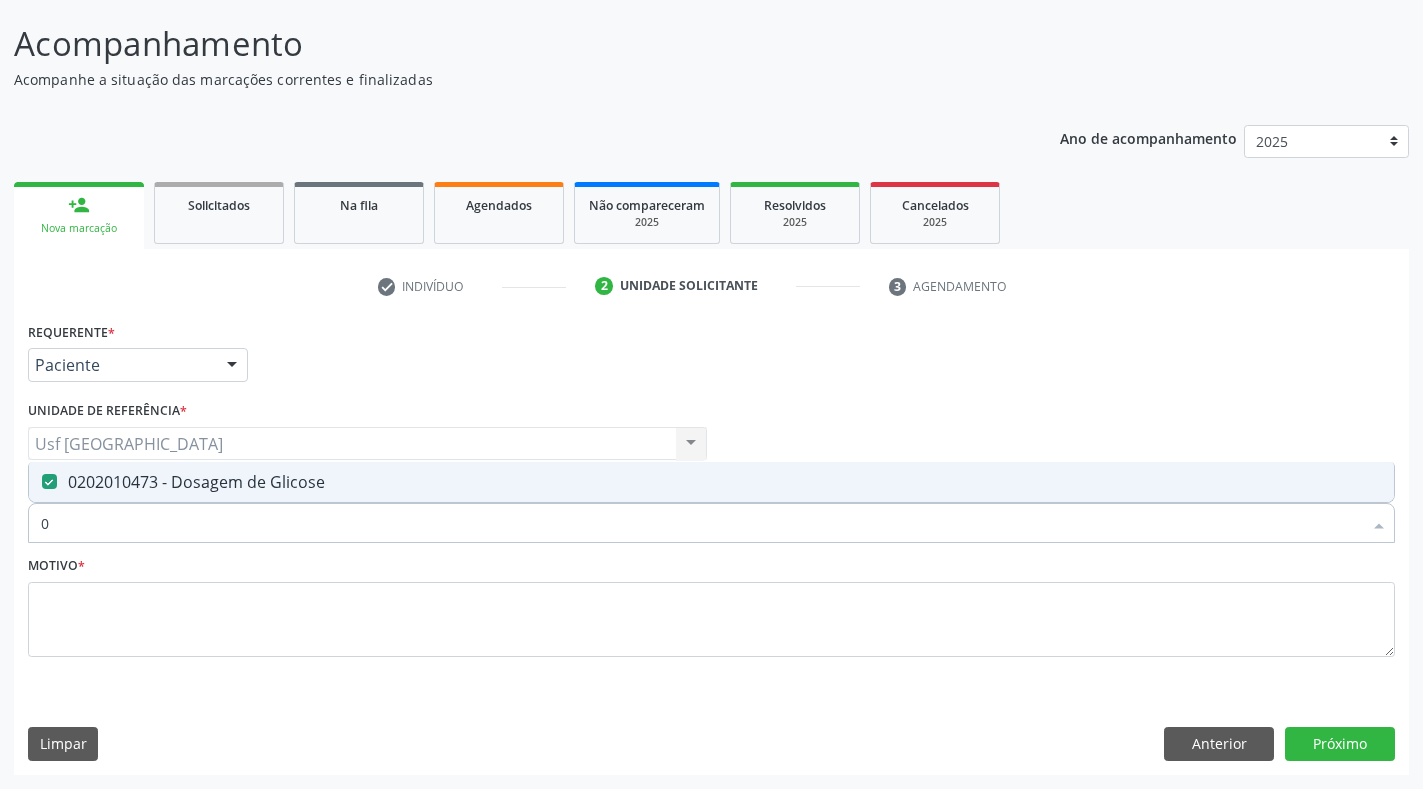 type 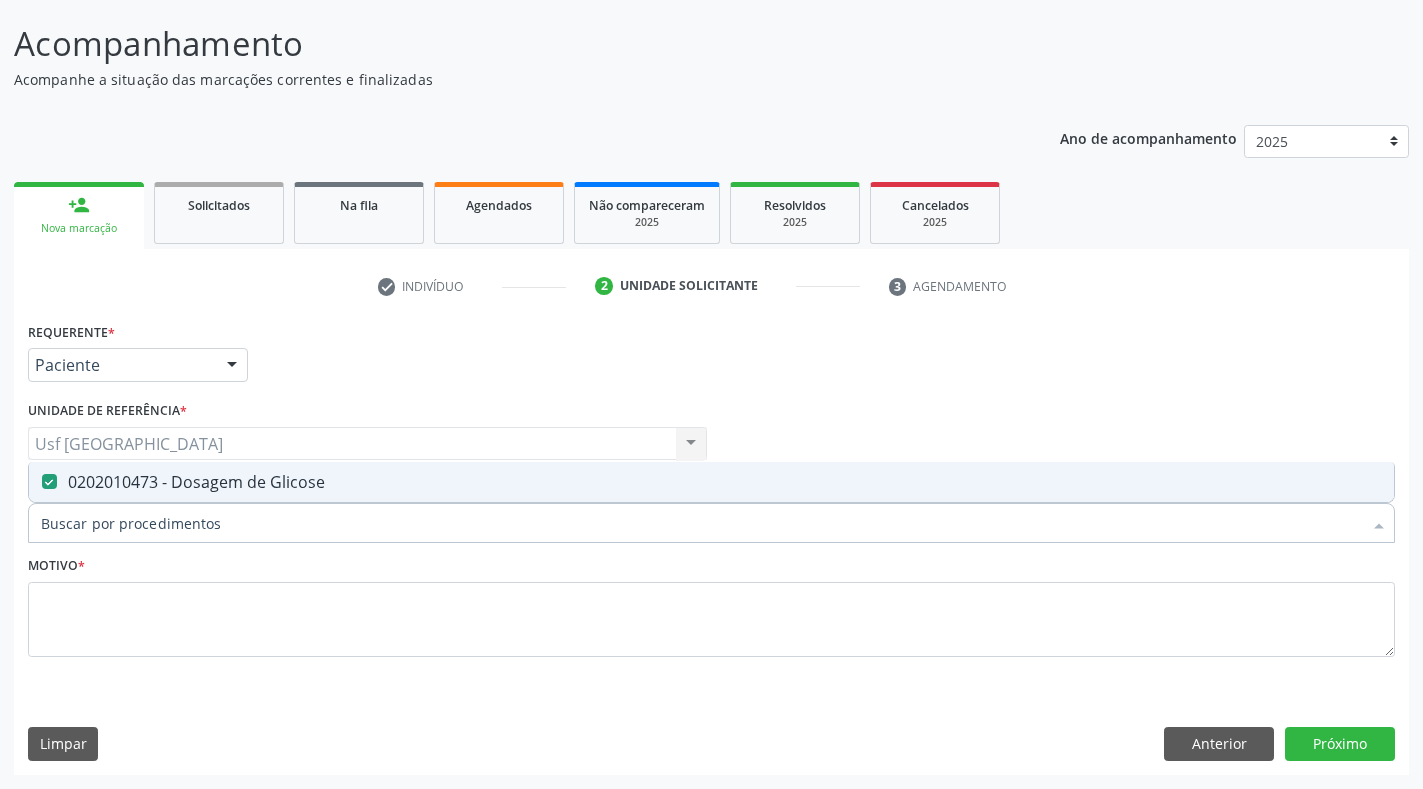 checkbox on "false" 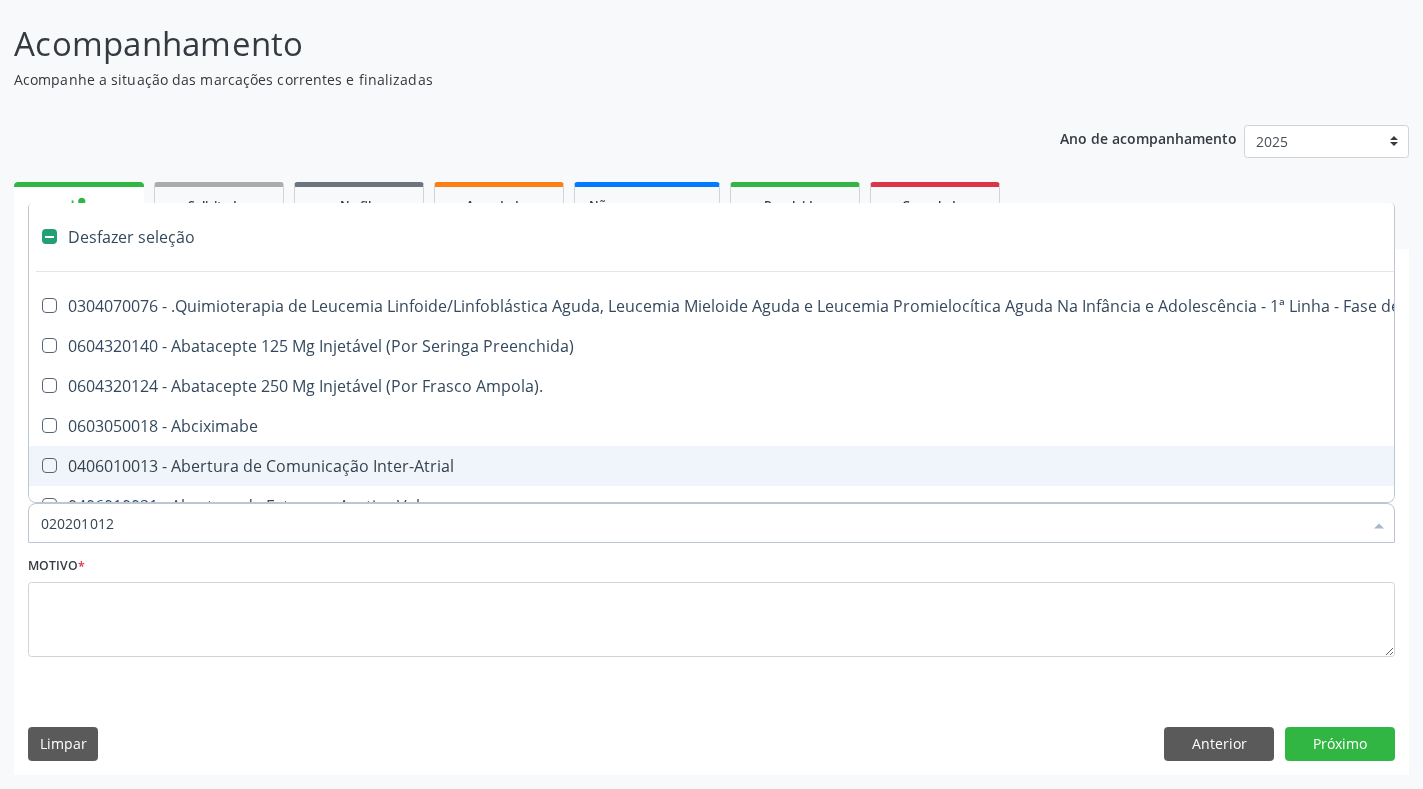 type on "0202010120" 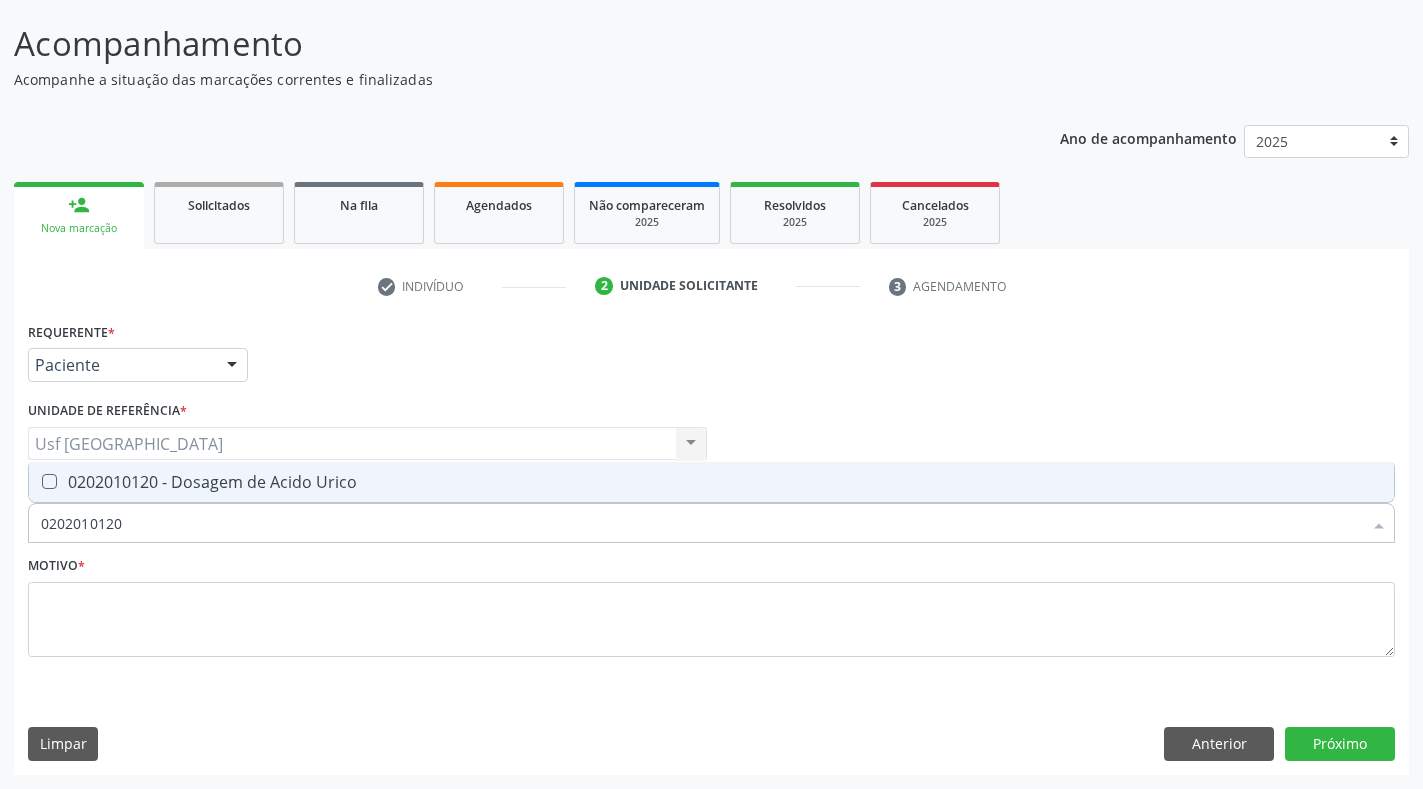 click on "0202010120 - Dosagem de Acido Urico" at bounding box center [711, 482] 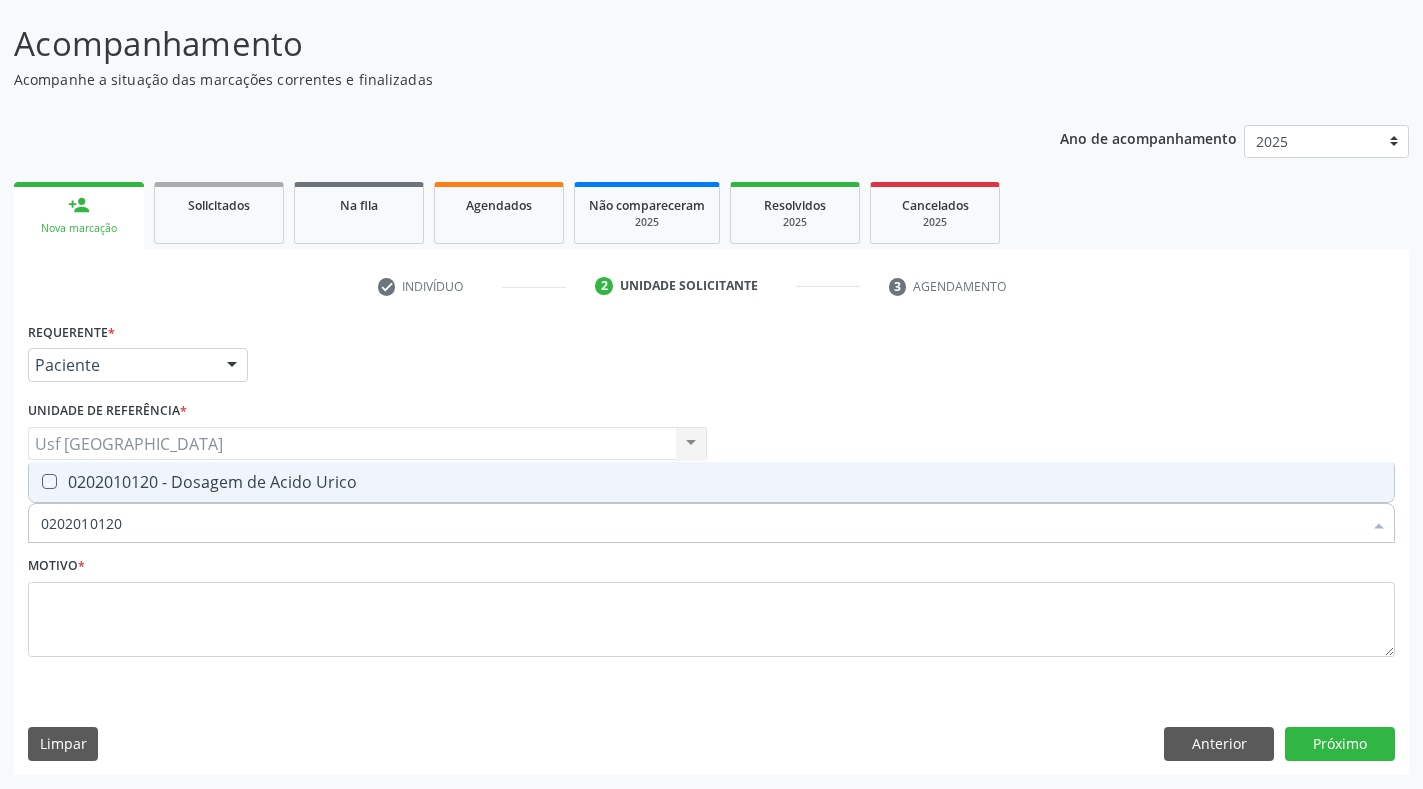 checkbox on "true" 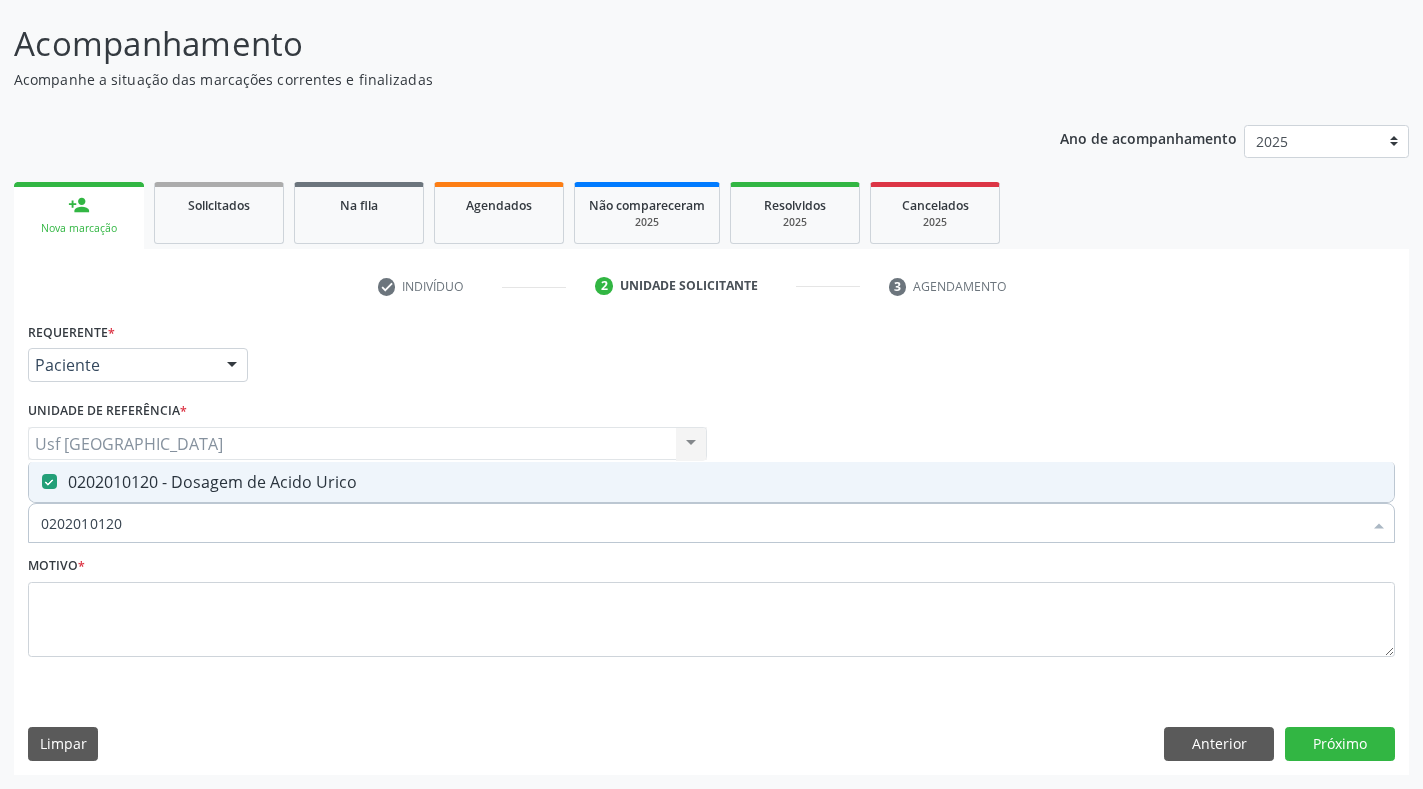 drag, startPoint x: 131, startPoint y: 543, endPoint x: 0, endPoint y: 507, distance: 135.85654 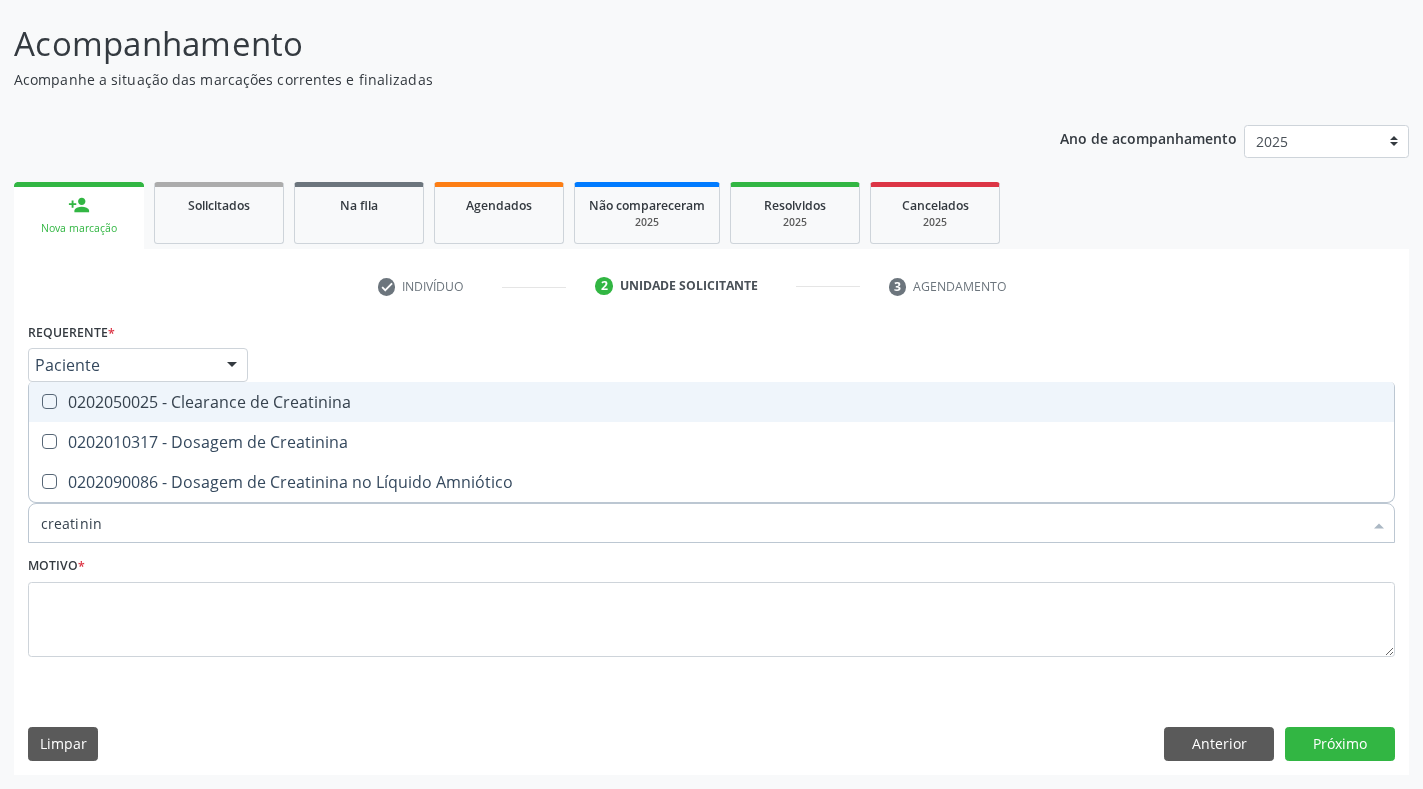 type on "creatinina" 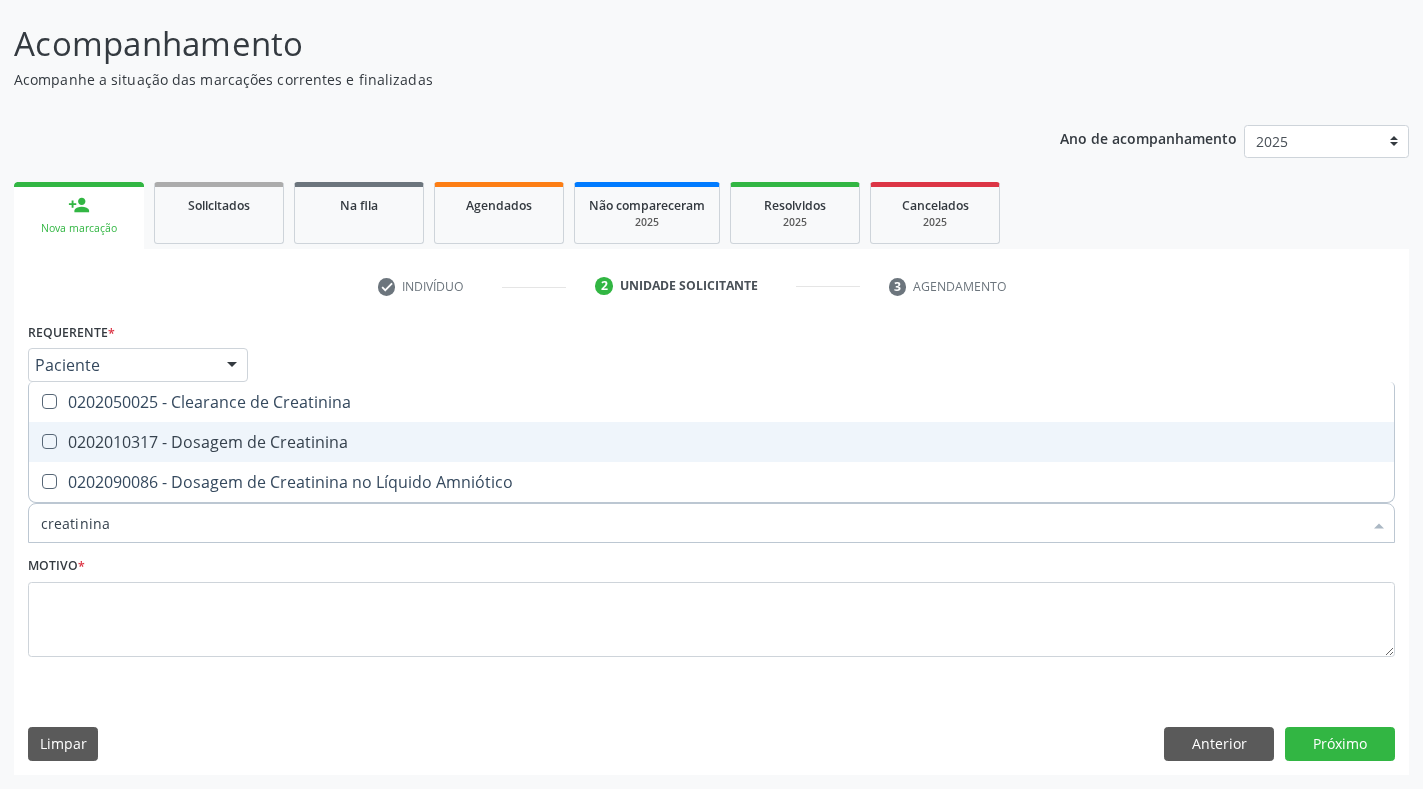 click on "0202010317 - Dosagem de Creatinina" at bounding box center [711, 442] 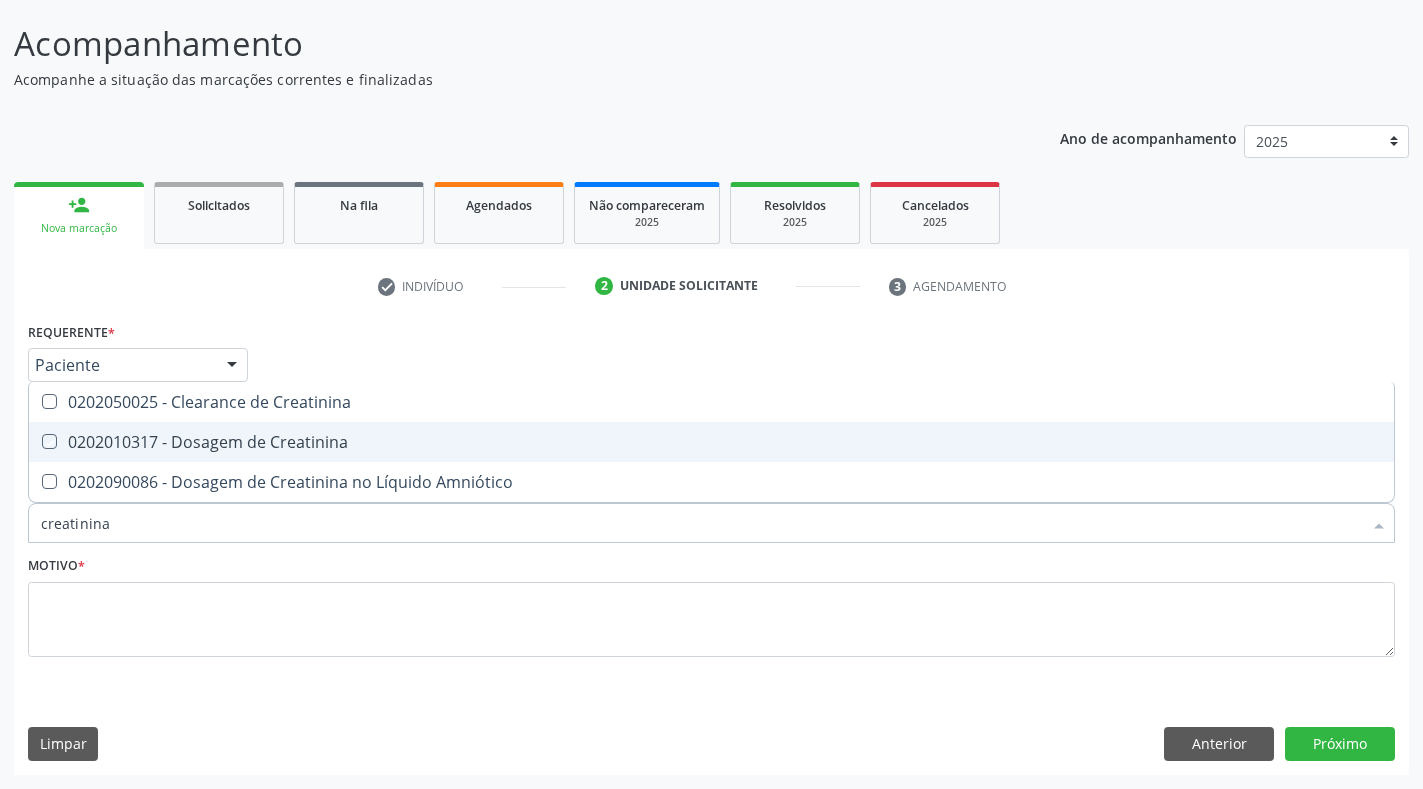 checkbox on "true" 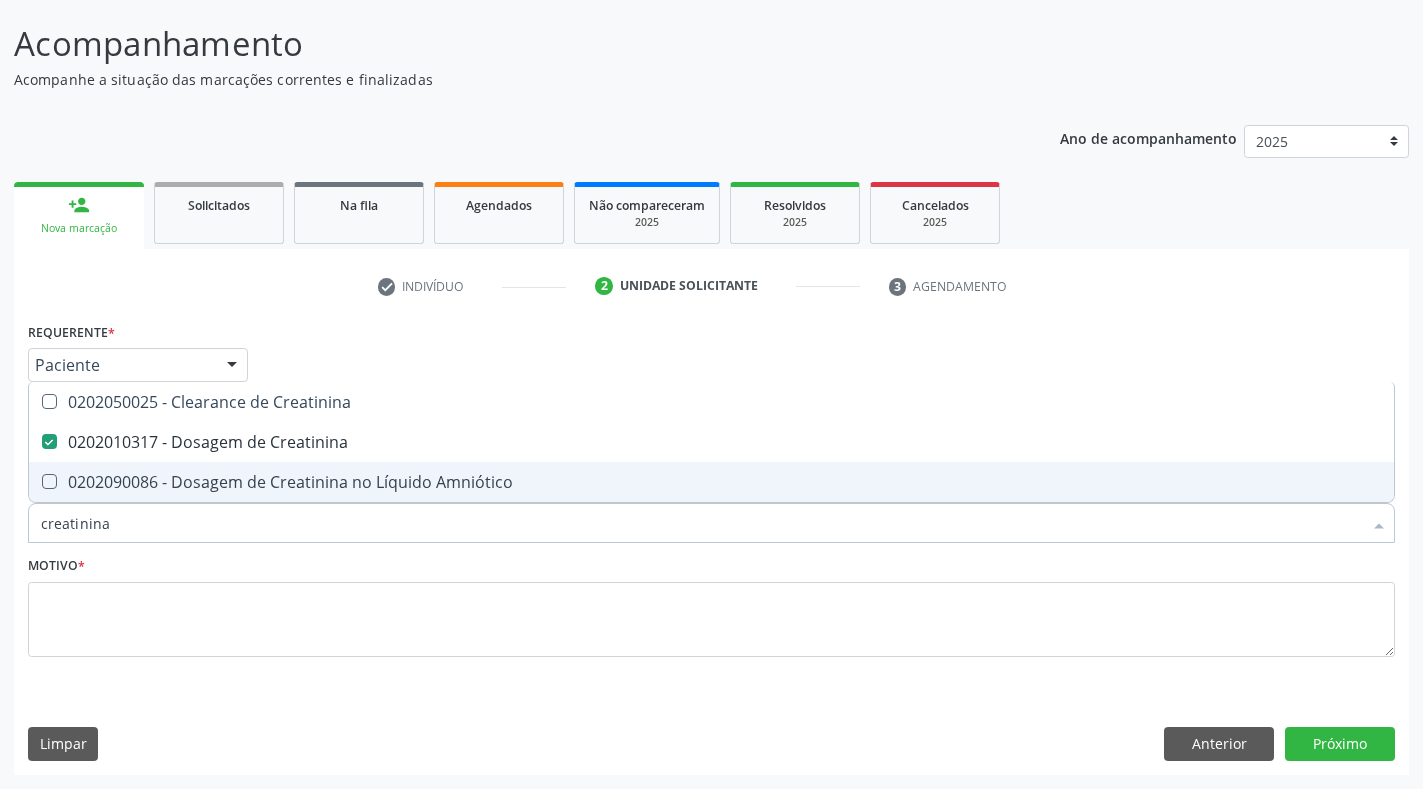 drag, startPoint x: 122, startPoint y: 532, endPoint x: 5, endPoint y: 507, distance: 119.64113 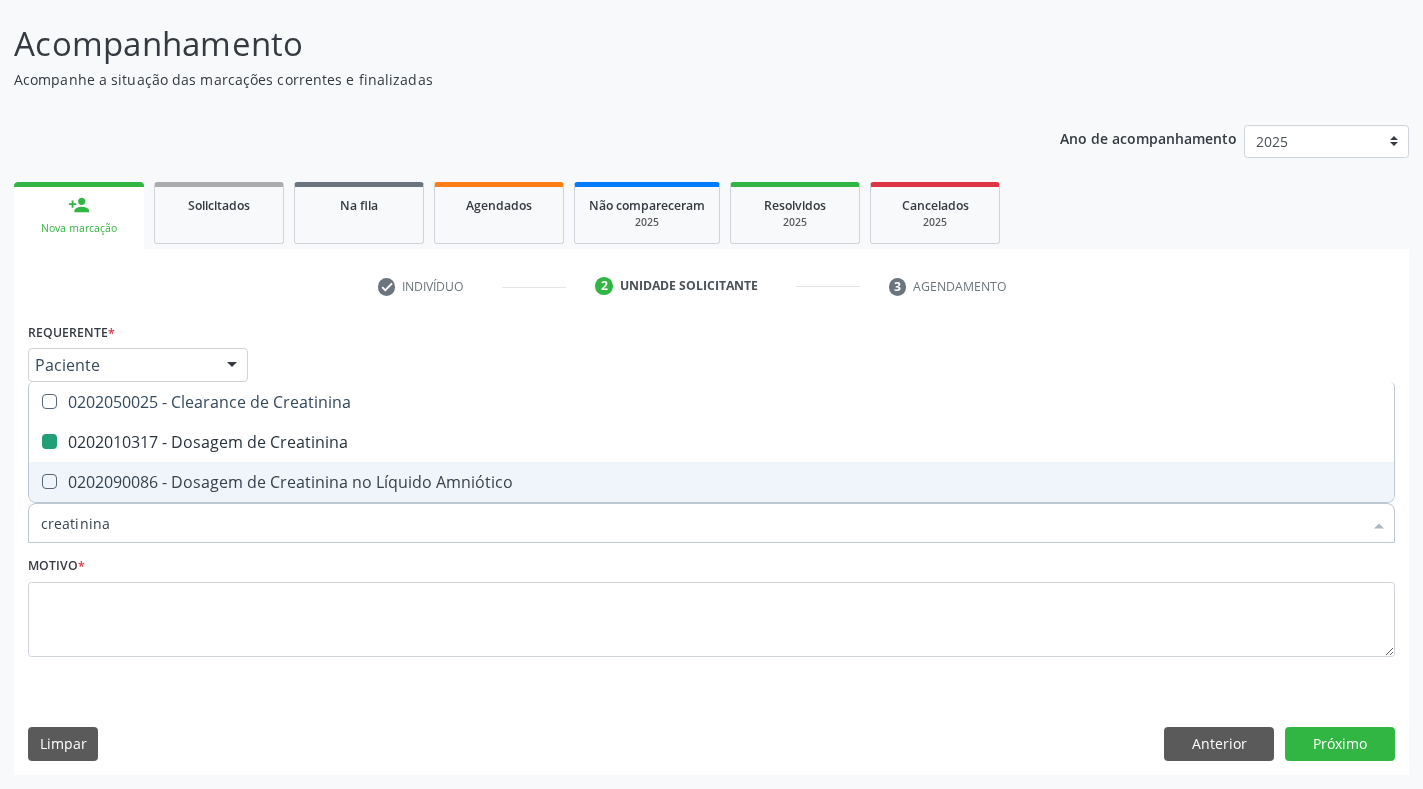 type 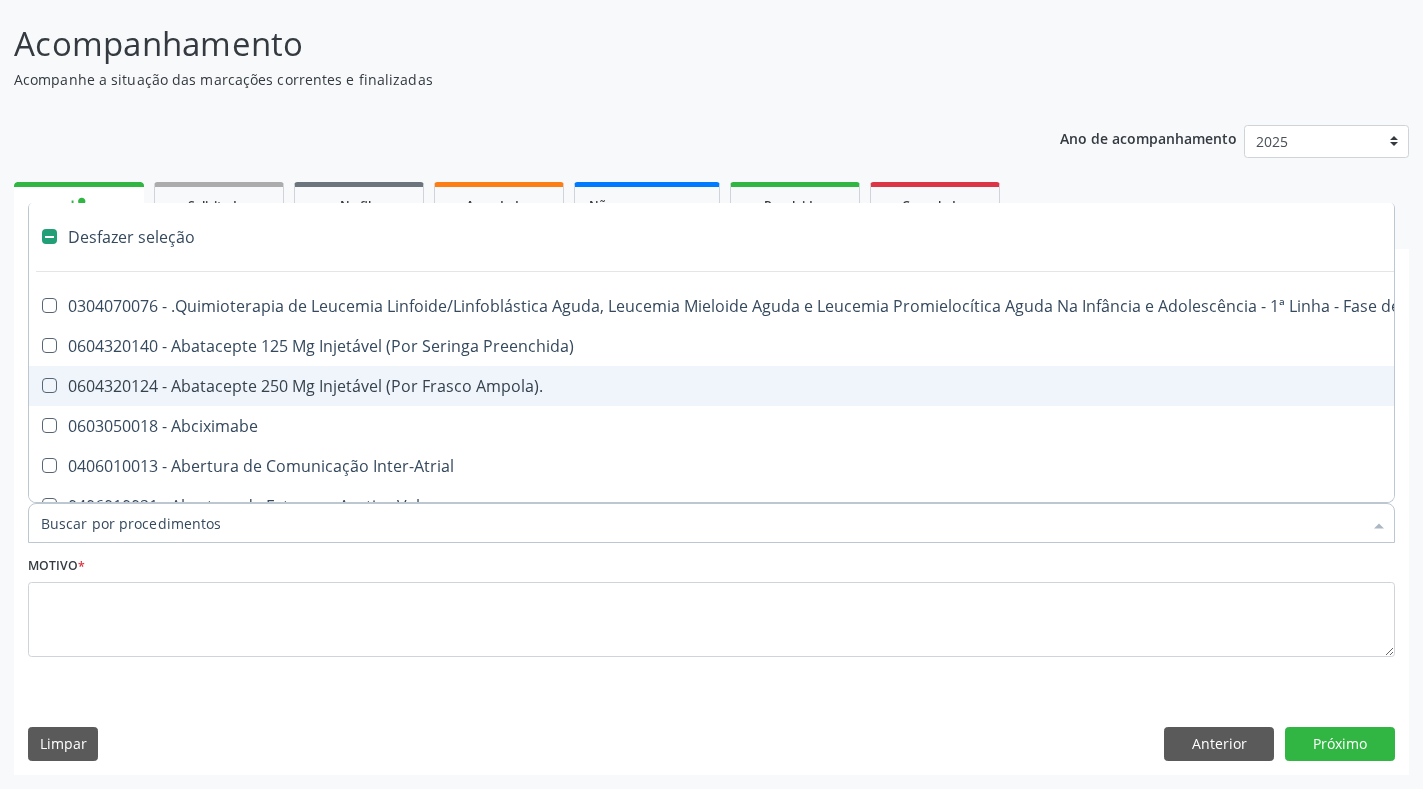 checkbox on "false" 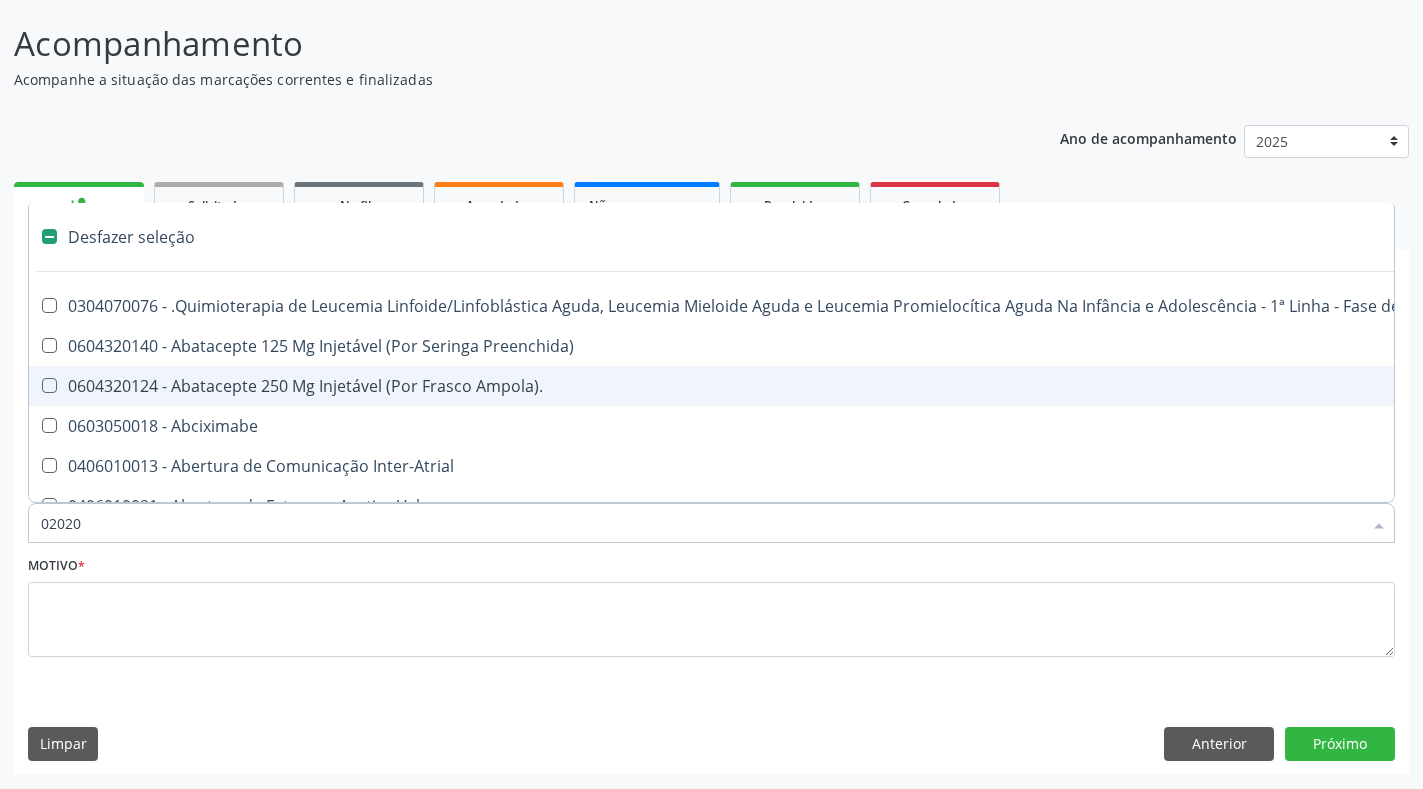 type on "020201" 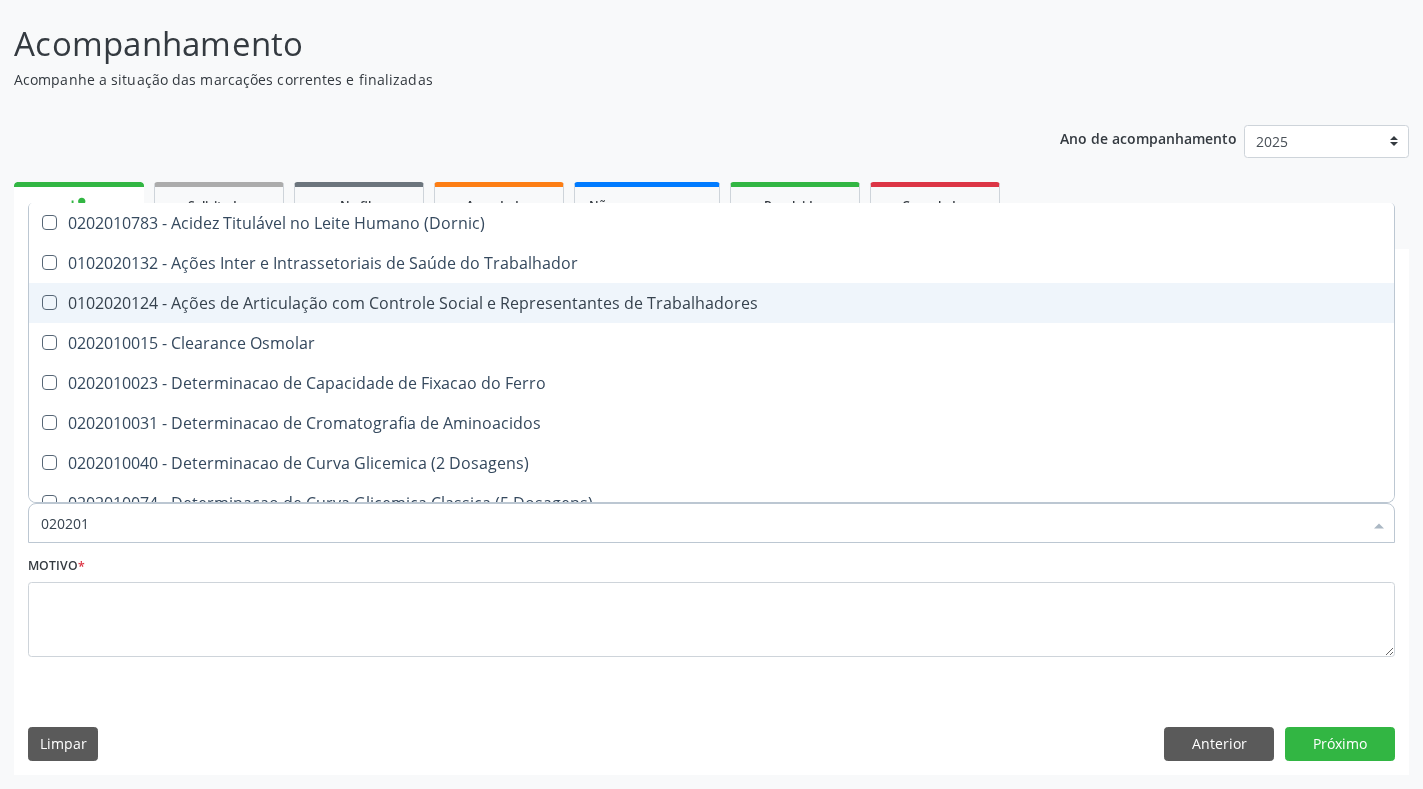 checkbox on "true" 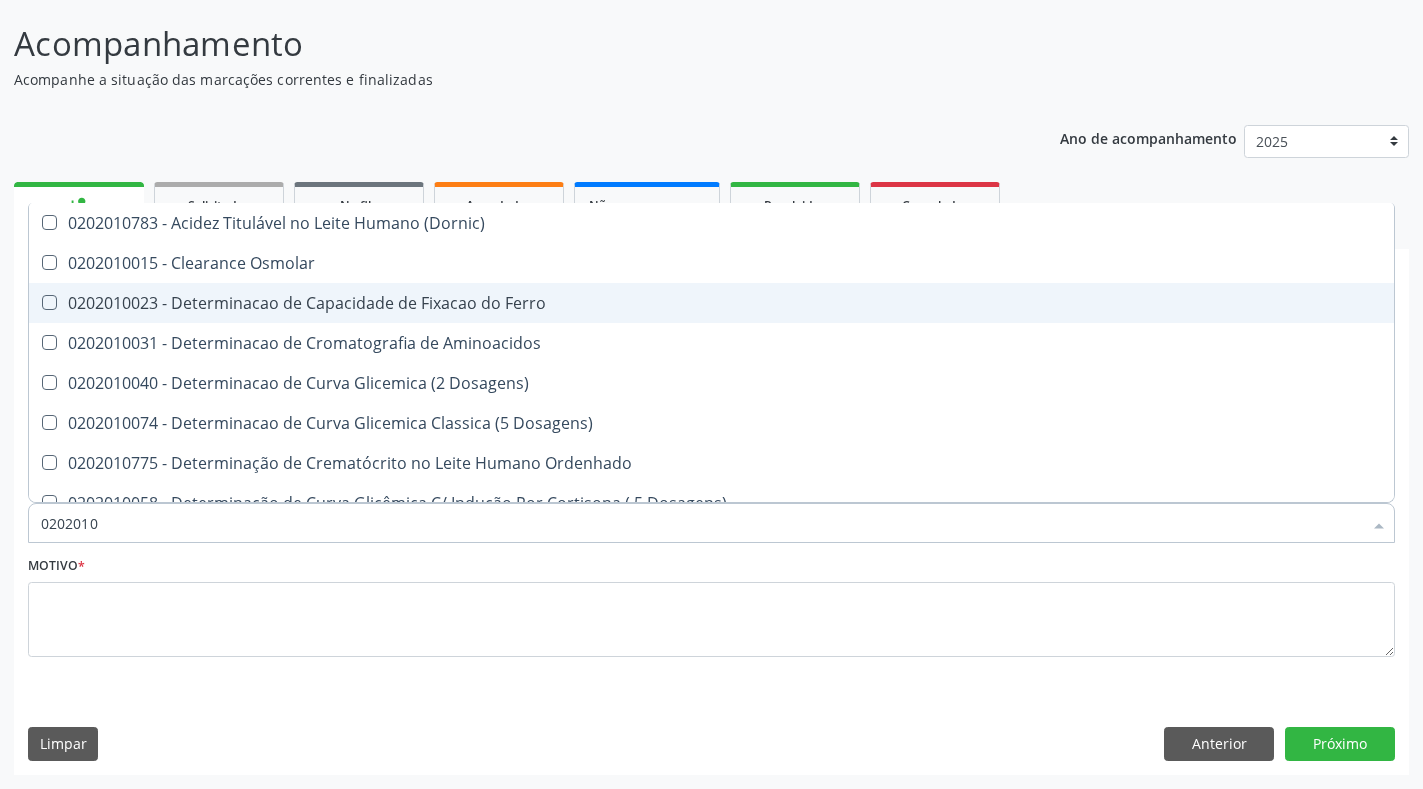 checkbox on "true" 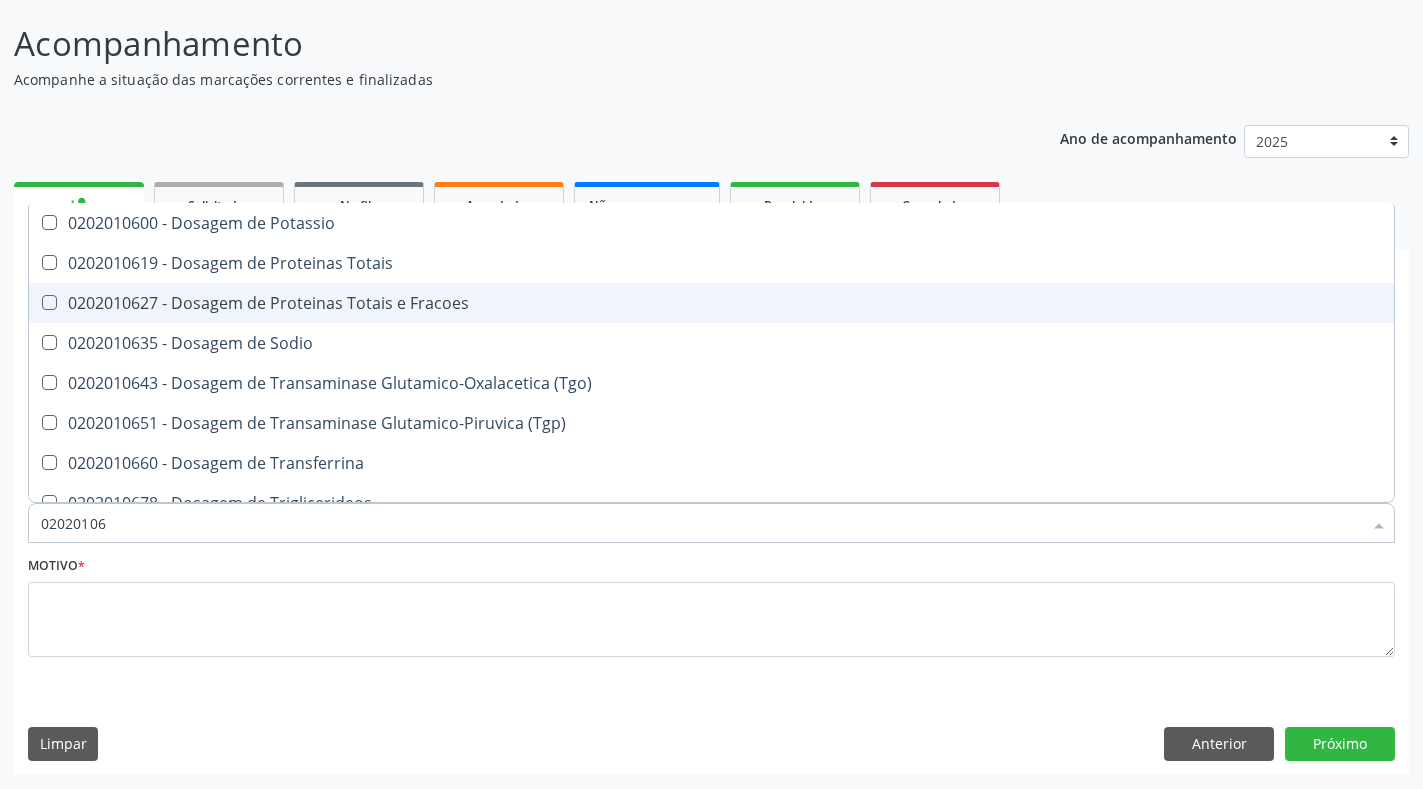 type on "020201069" 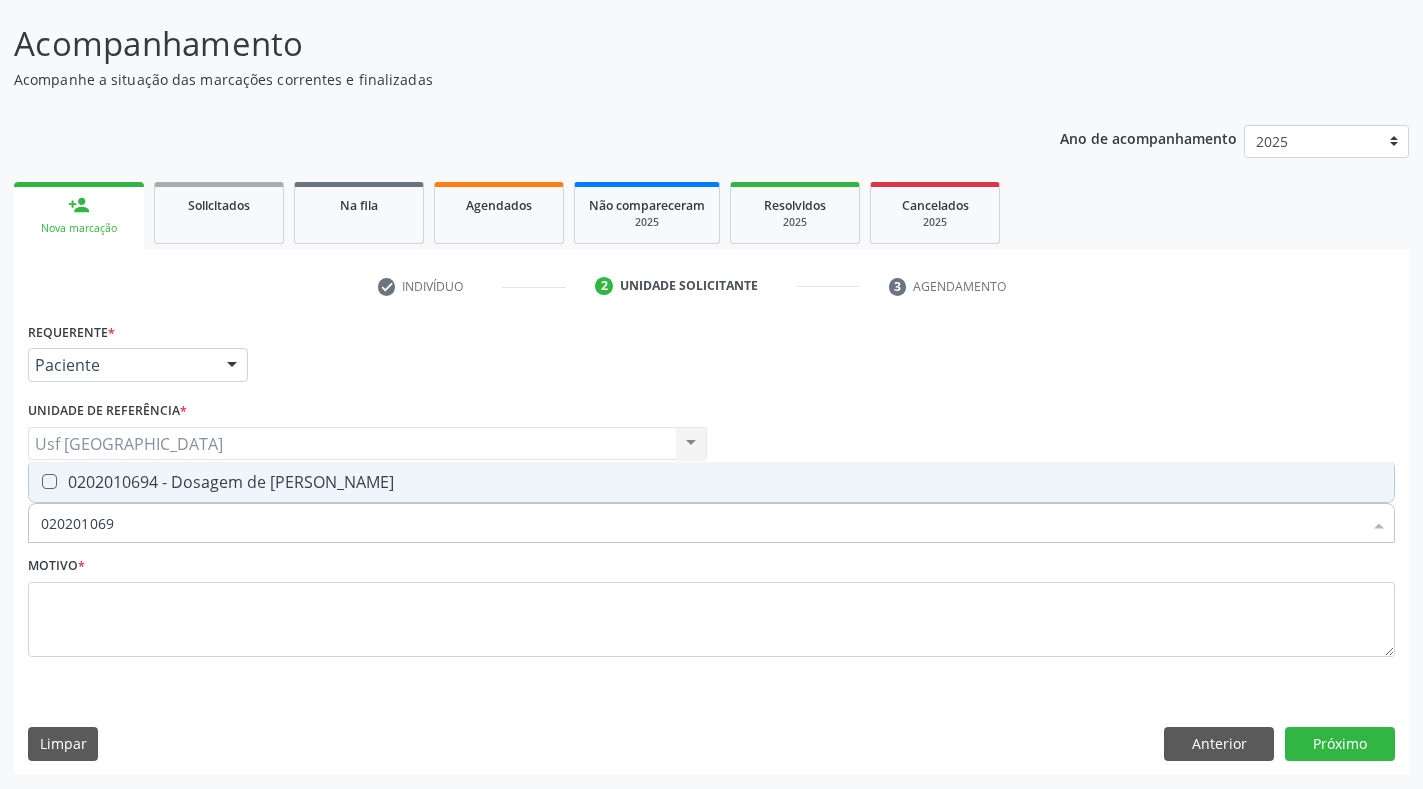 click on "0202010694 - Dosagem de [PERSON_NAME]" at bounding box center [711, 482] 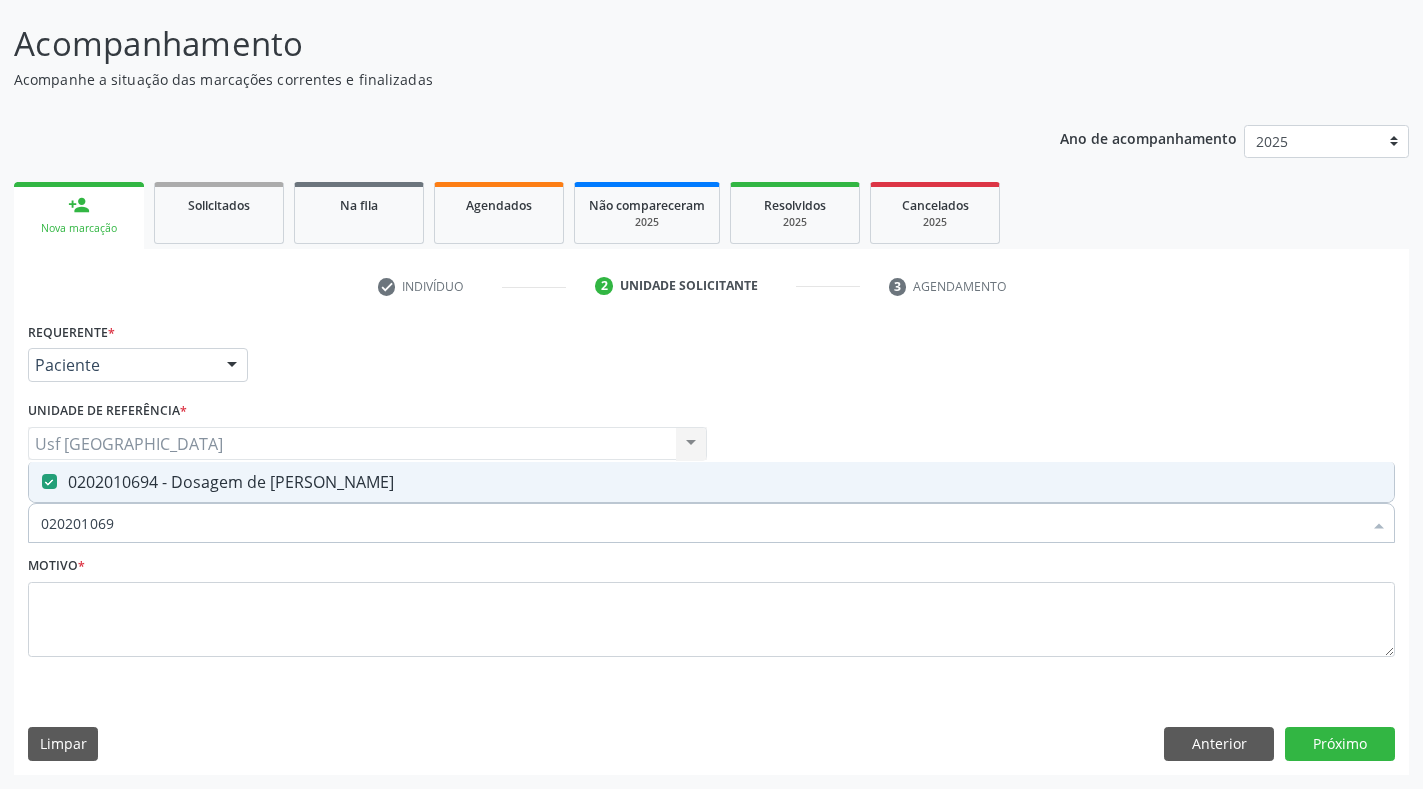 checkbox on "true" 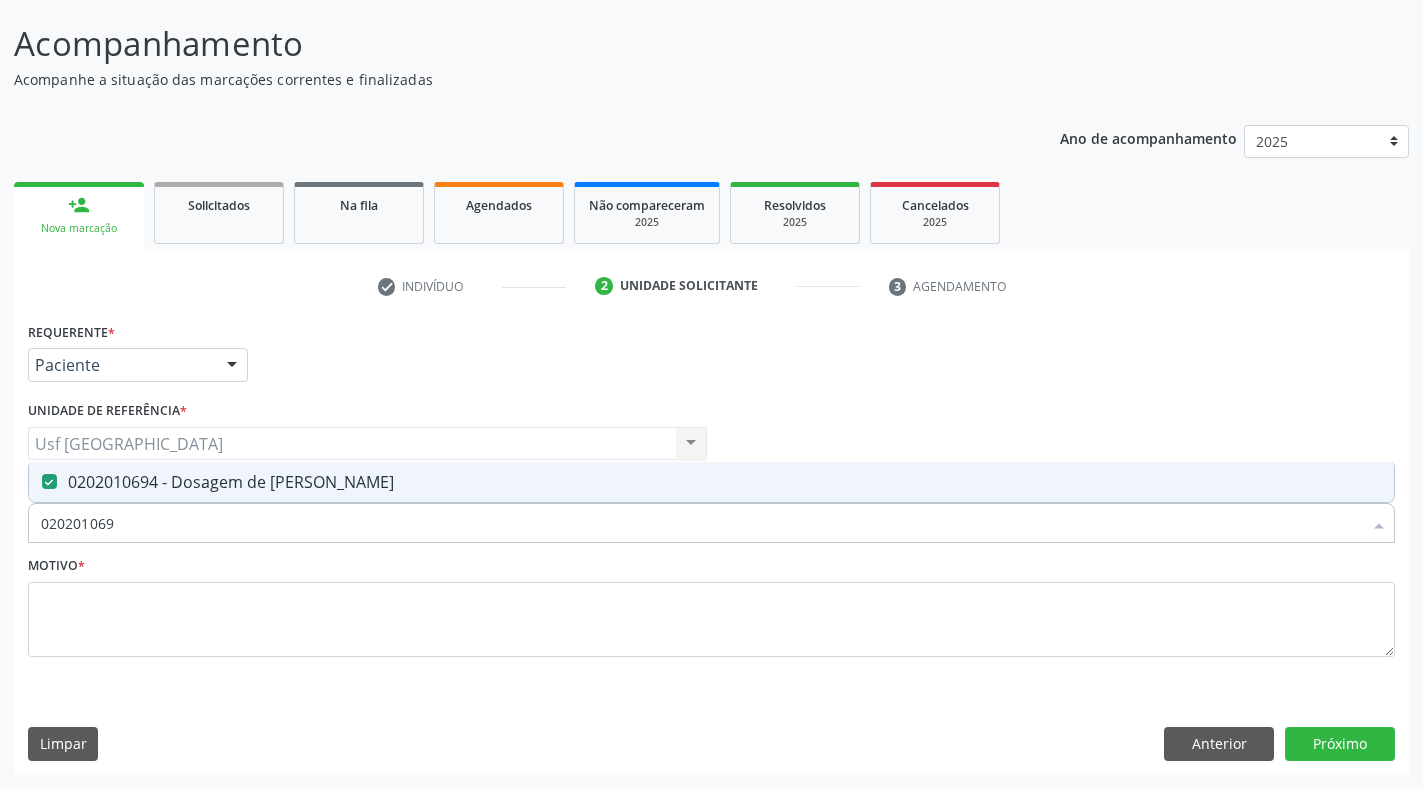 drag, startPoint x: 137, startPoint y: 521, endPoint x: 23, endPoint y: 524, distance: 114.03947 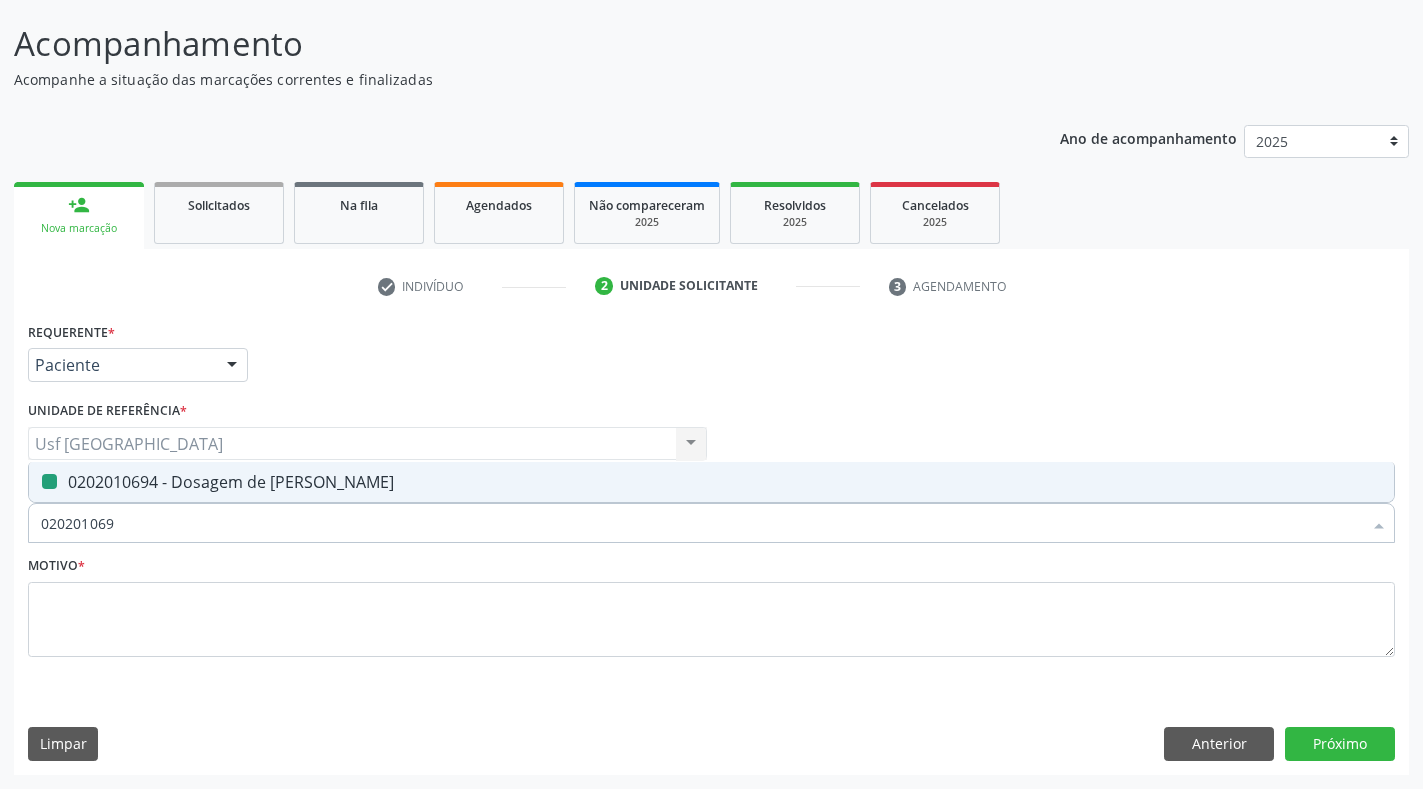 type 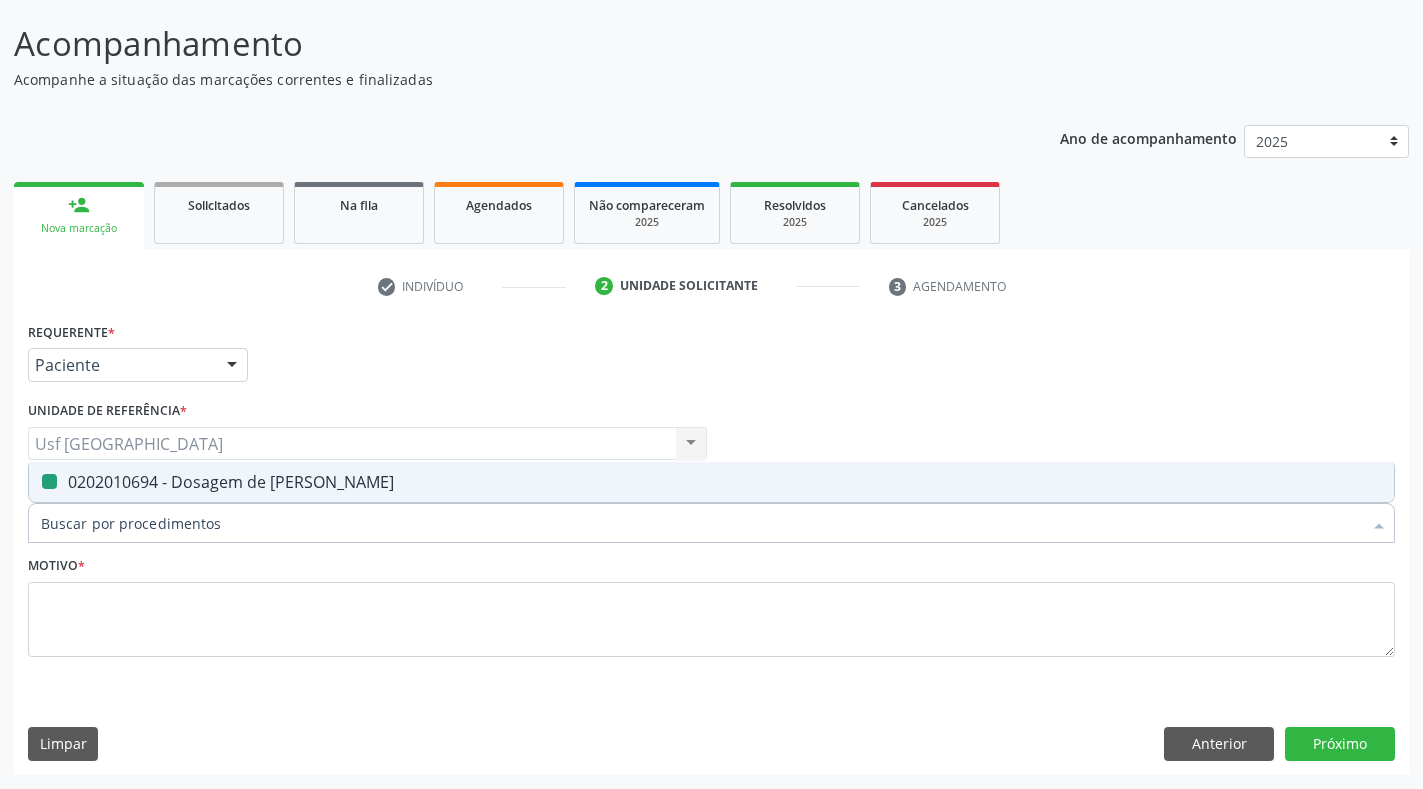 checkbox on "false" 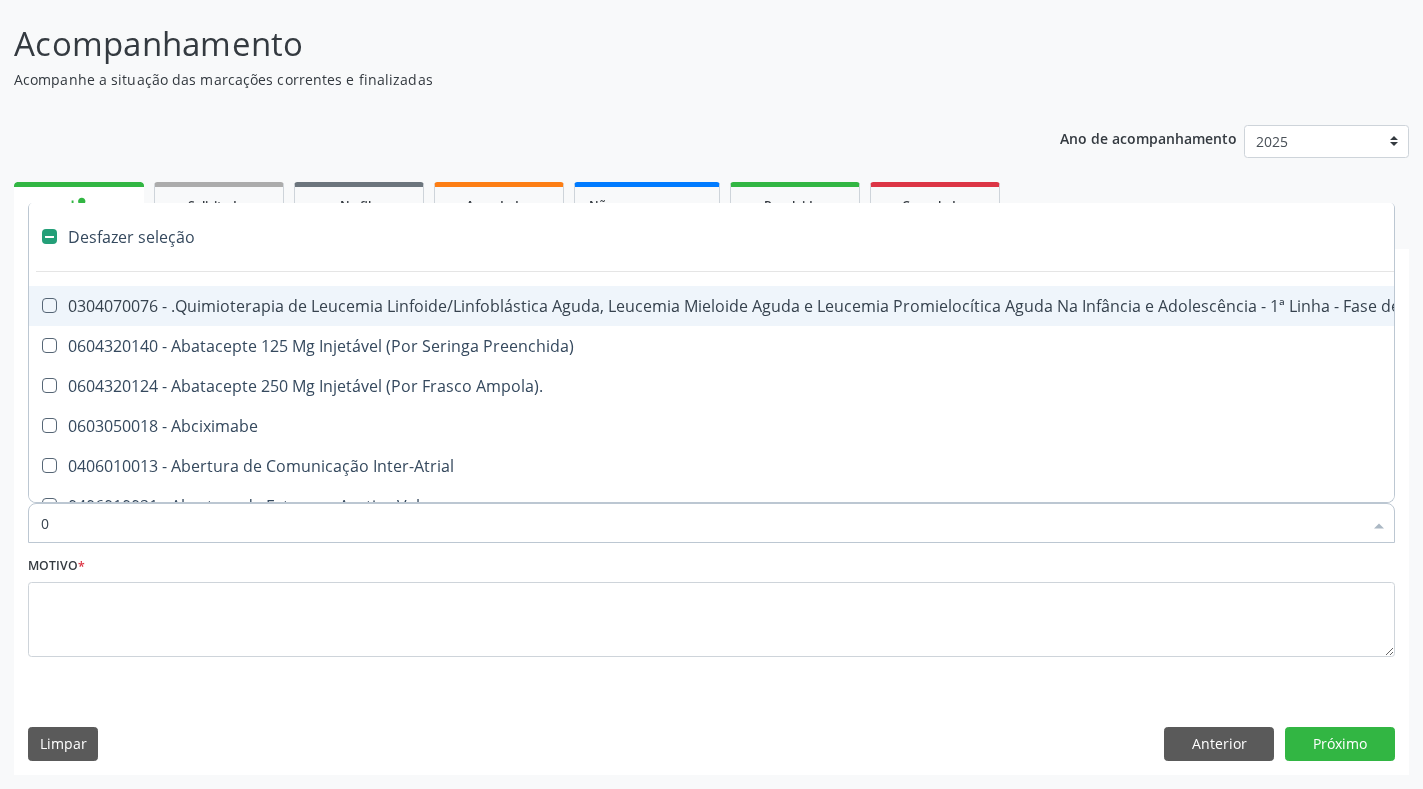 type on "02" 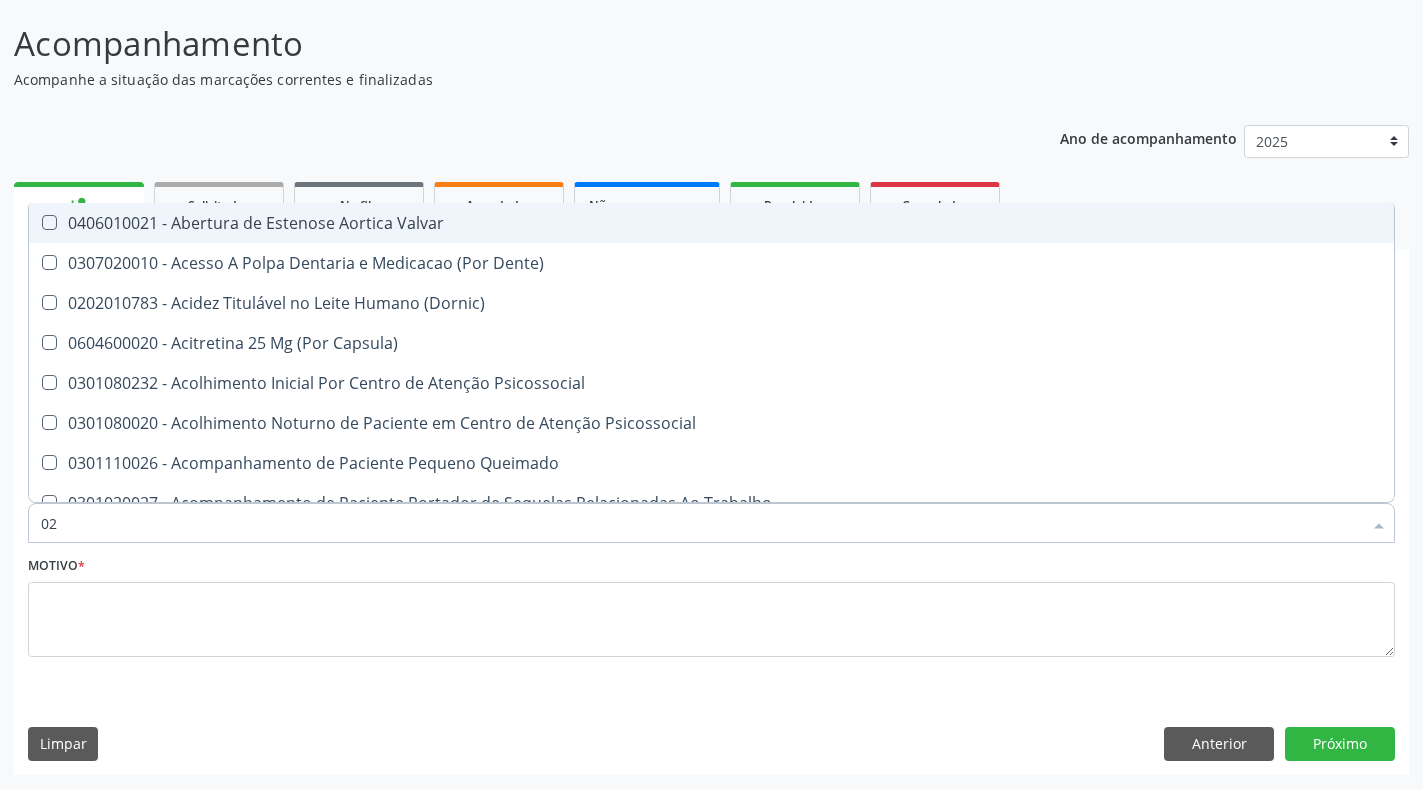 type on "020" 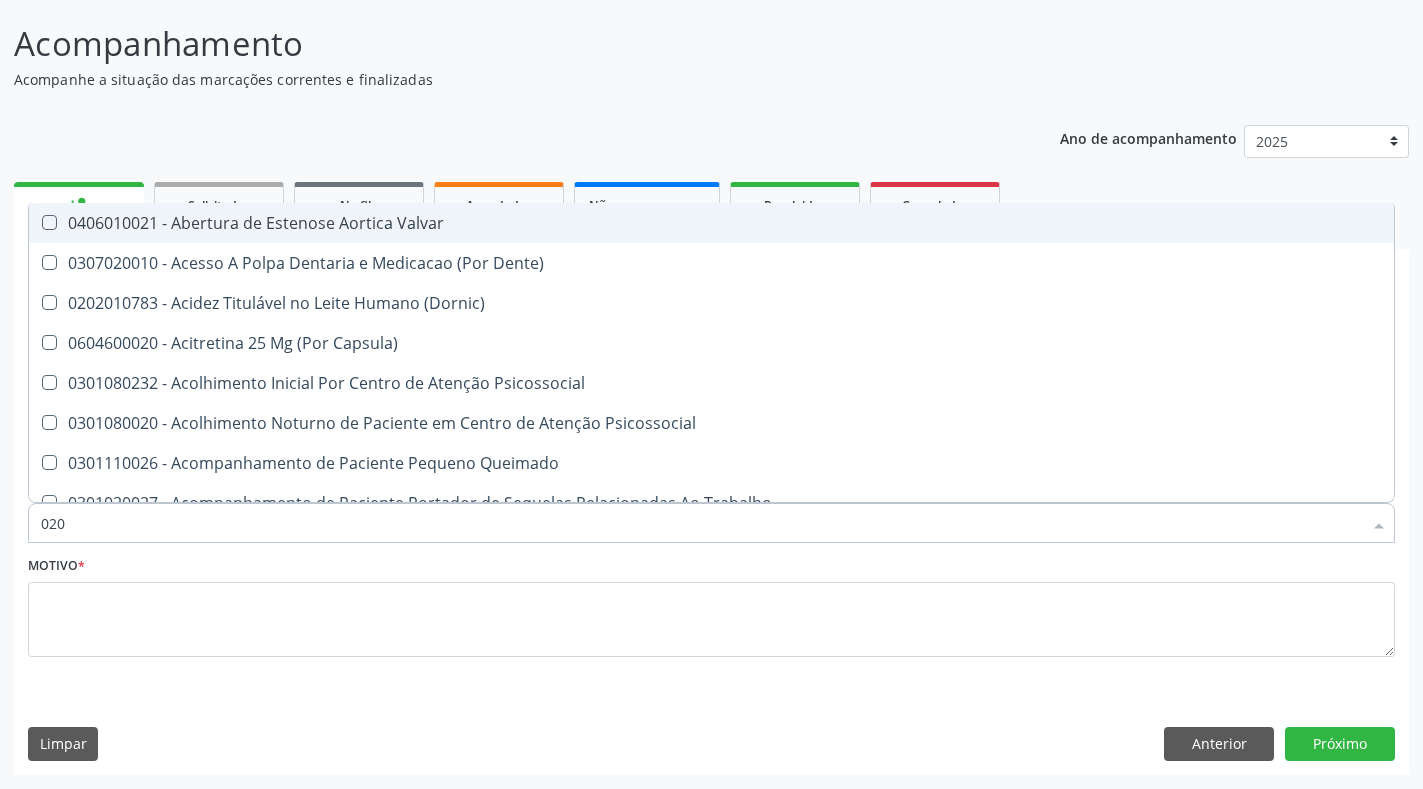 checkbox on "true" 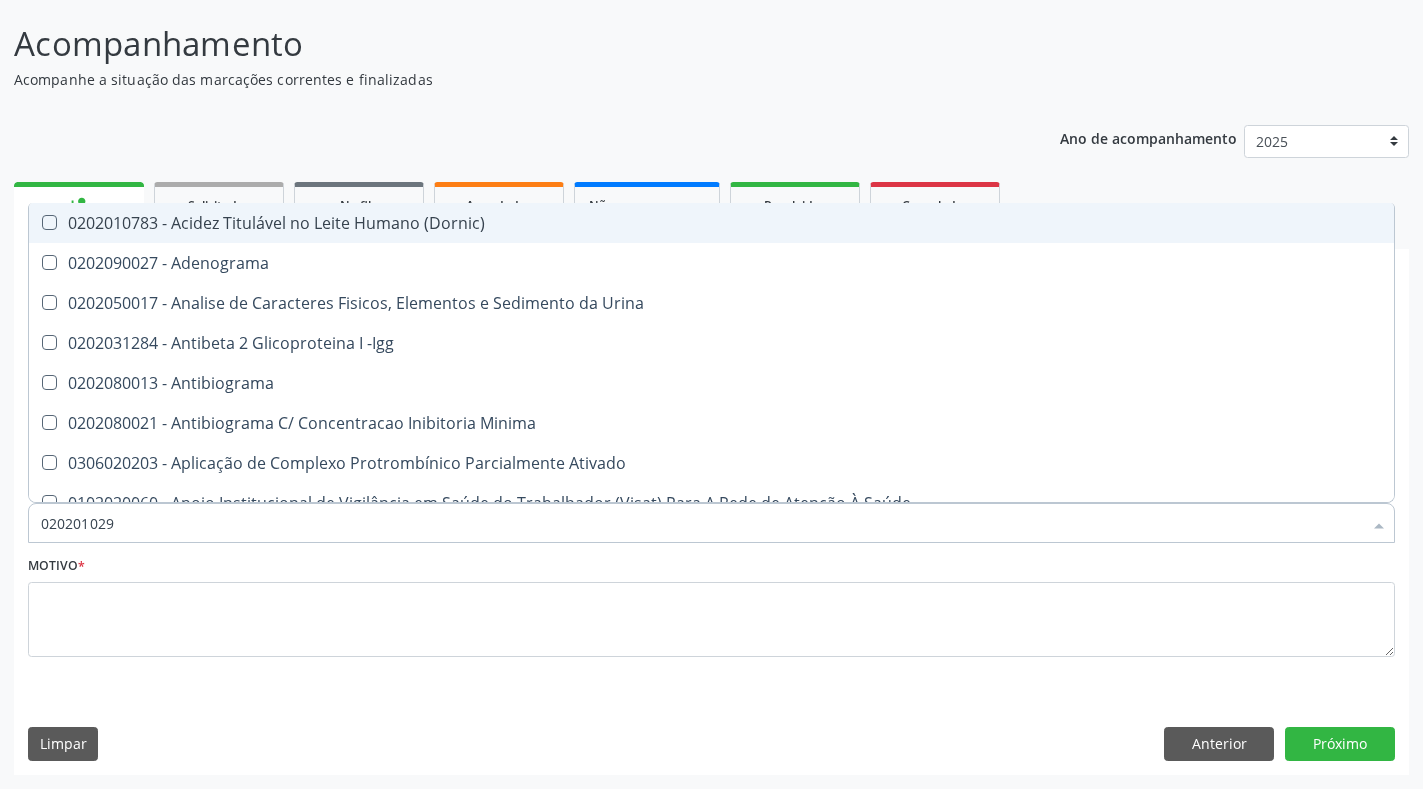 type on "0202010295" 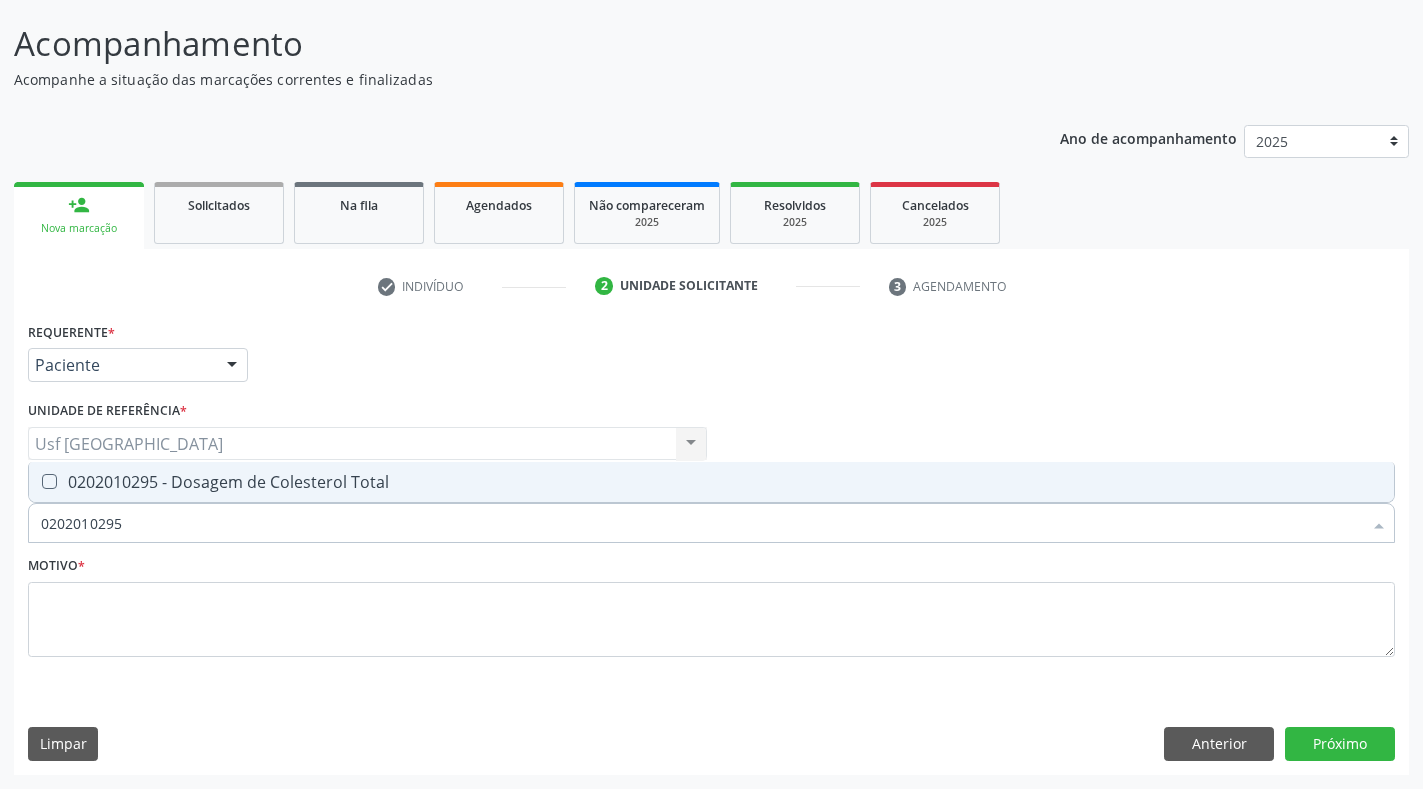 click on "0202010295 - Dosagem de Colesterol Total" at bounding box center (711, 482) 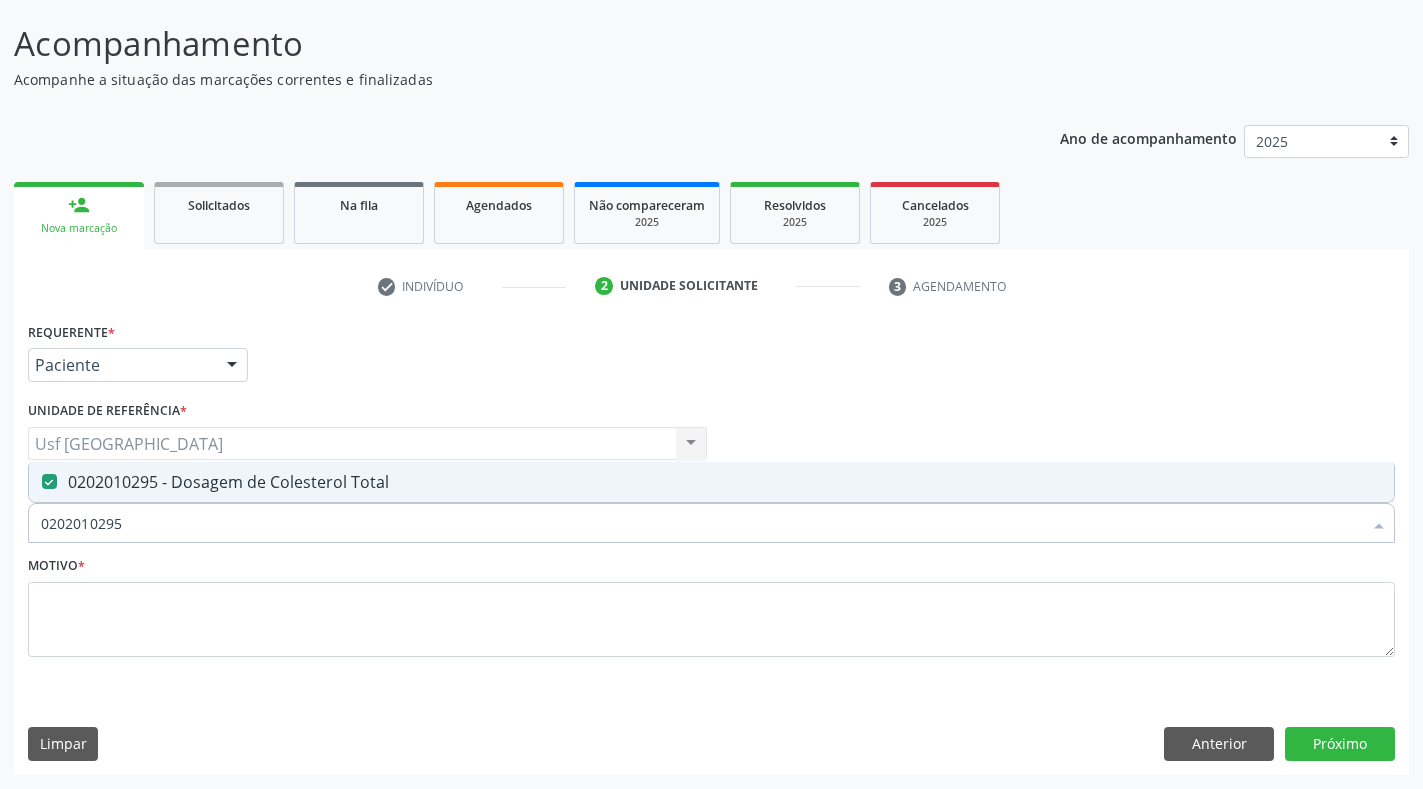 checkbox on "true" 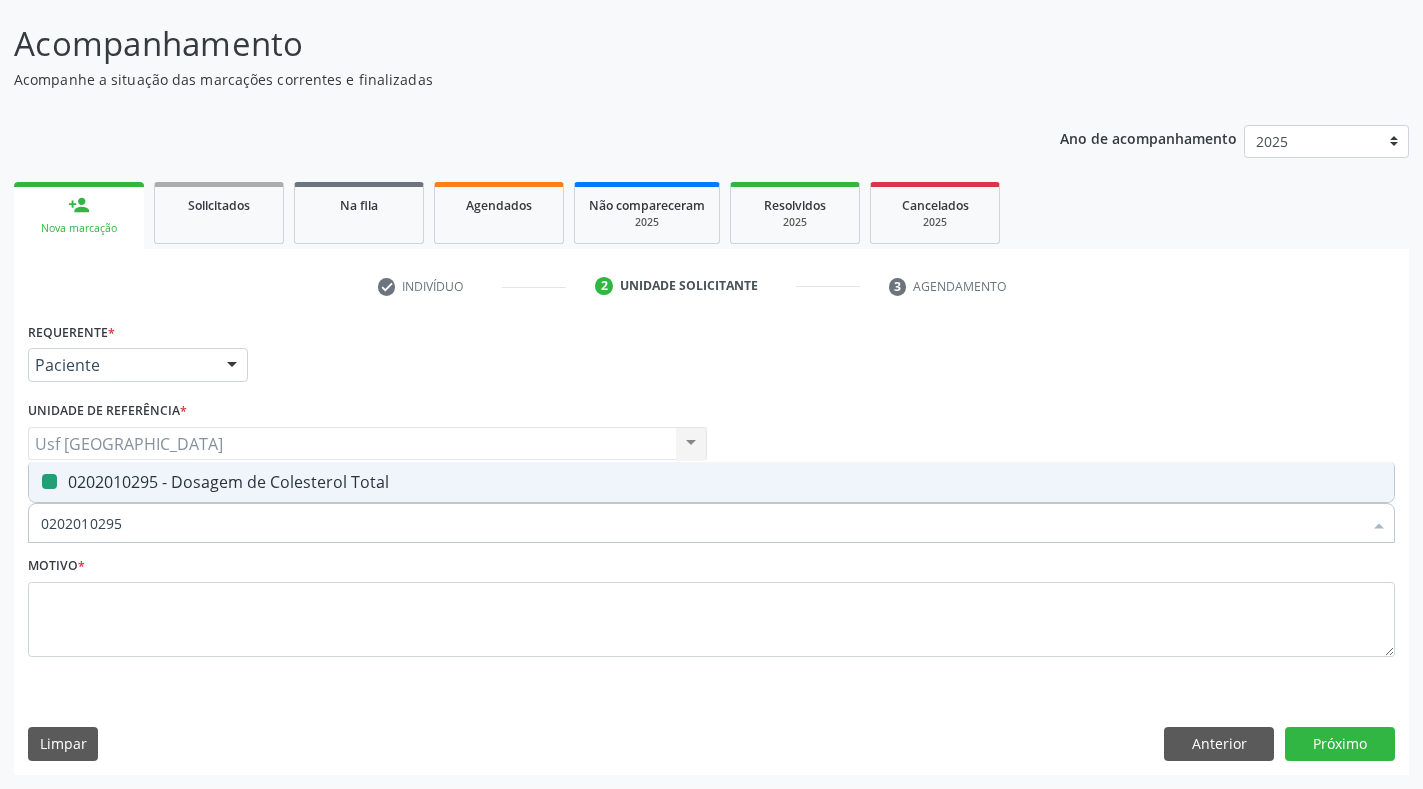type 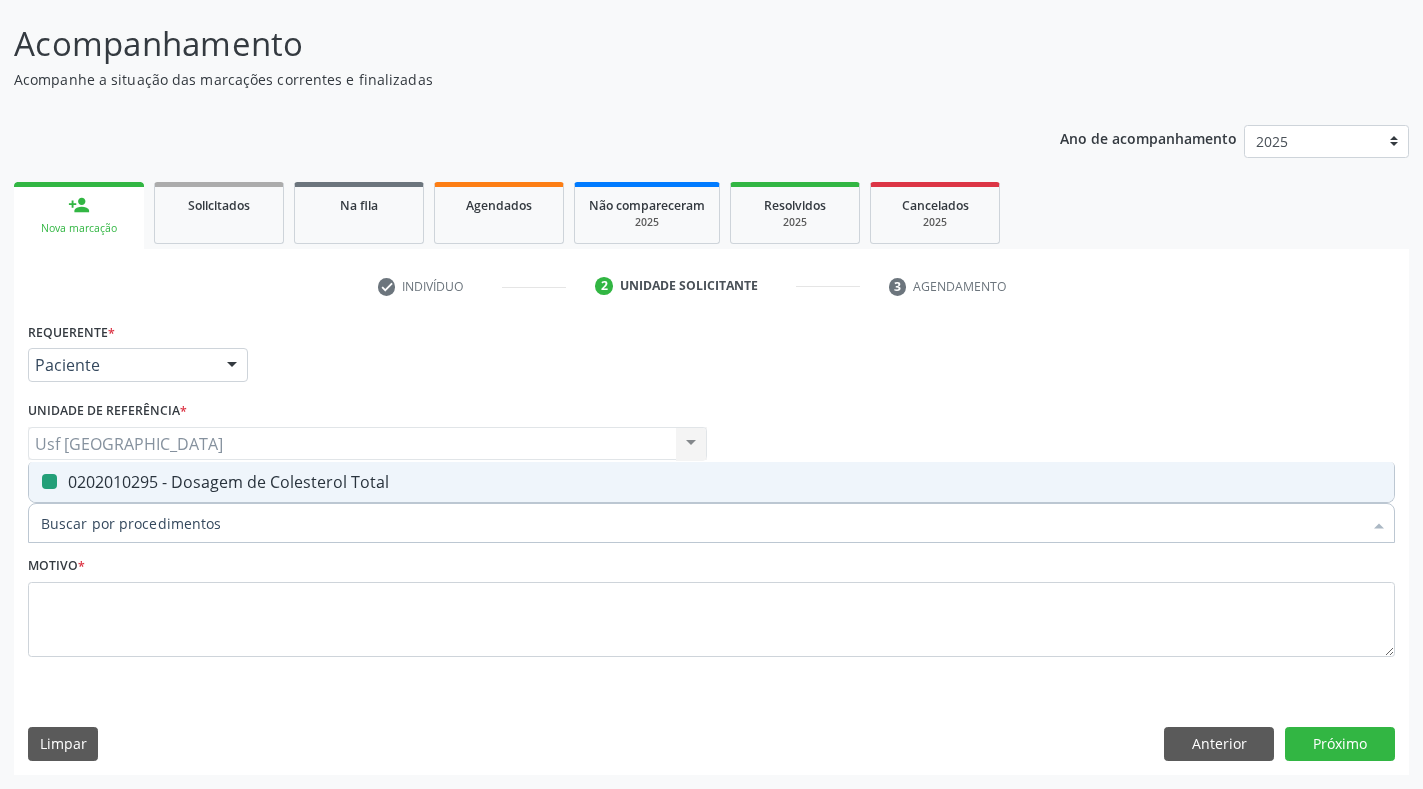 checkbox on "false" 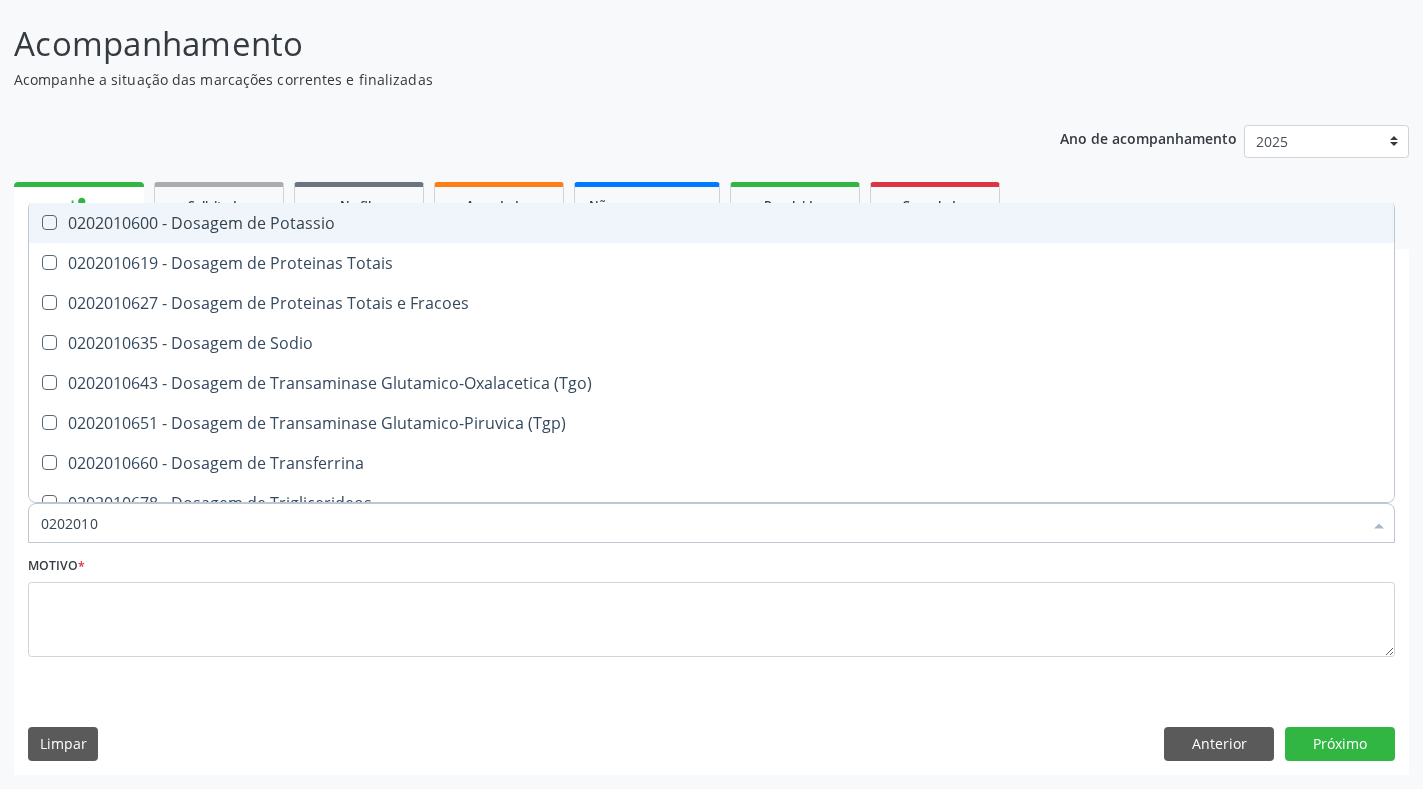type on "02020106" 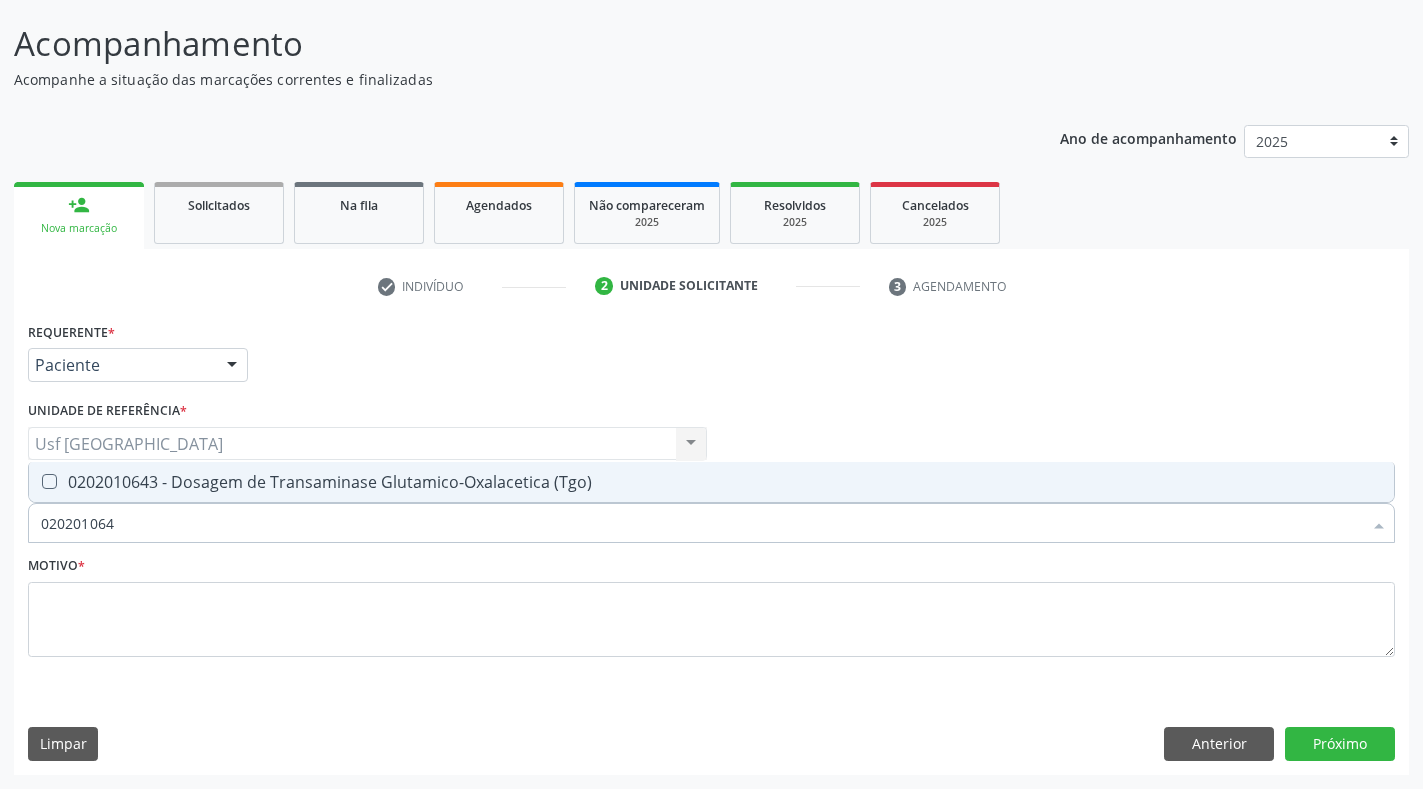 type on "0202010643" 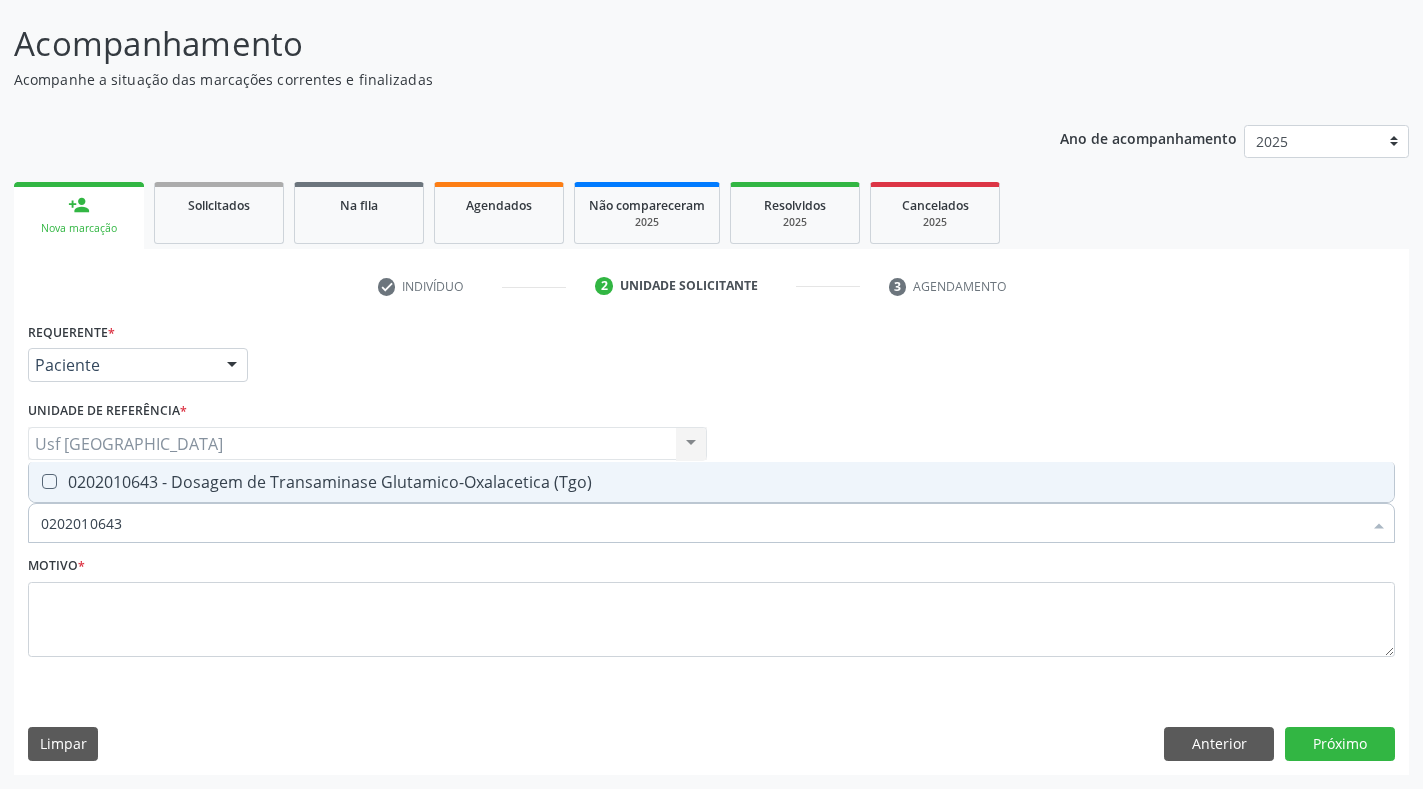 click on "0202010643 - Dosagem de Transaminase Glutamico-Oxalacetica (Tgo)" at bounding box center (711, 482) 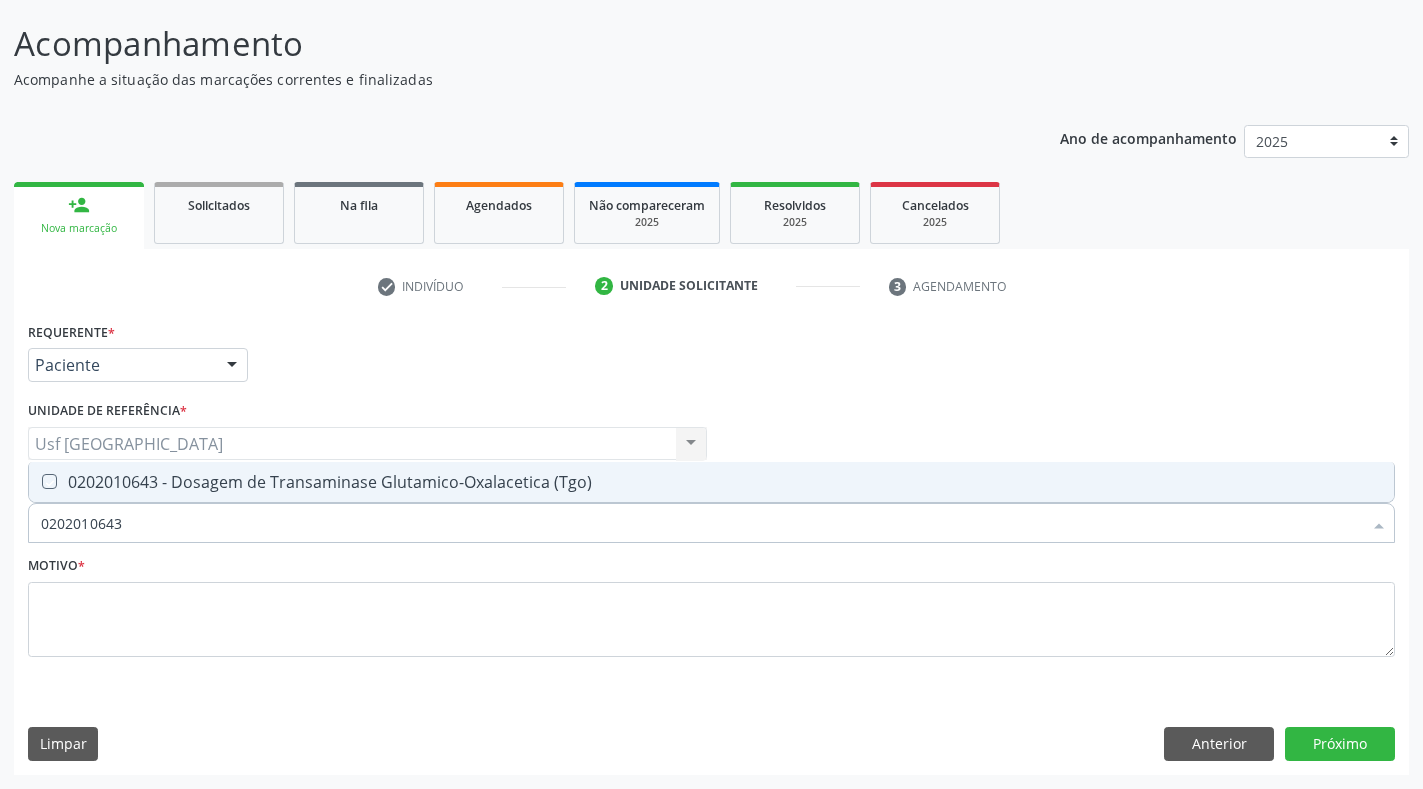 checkbox on "true" 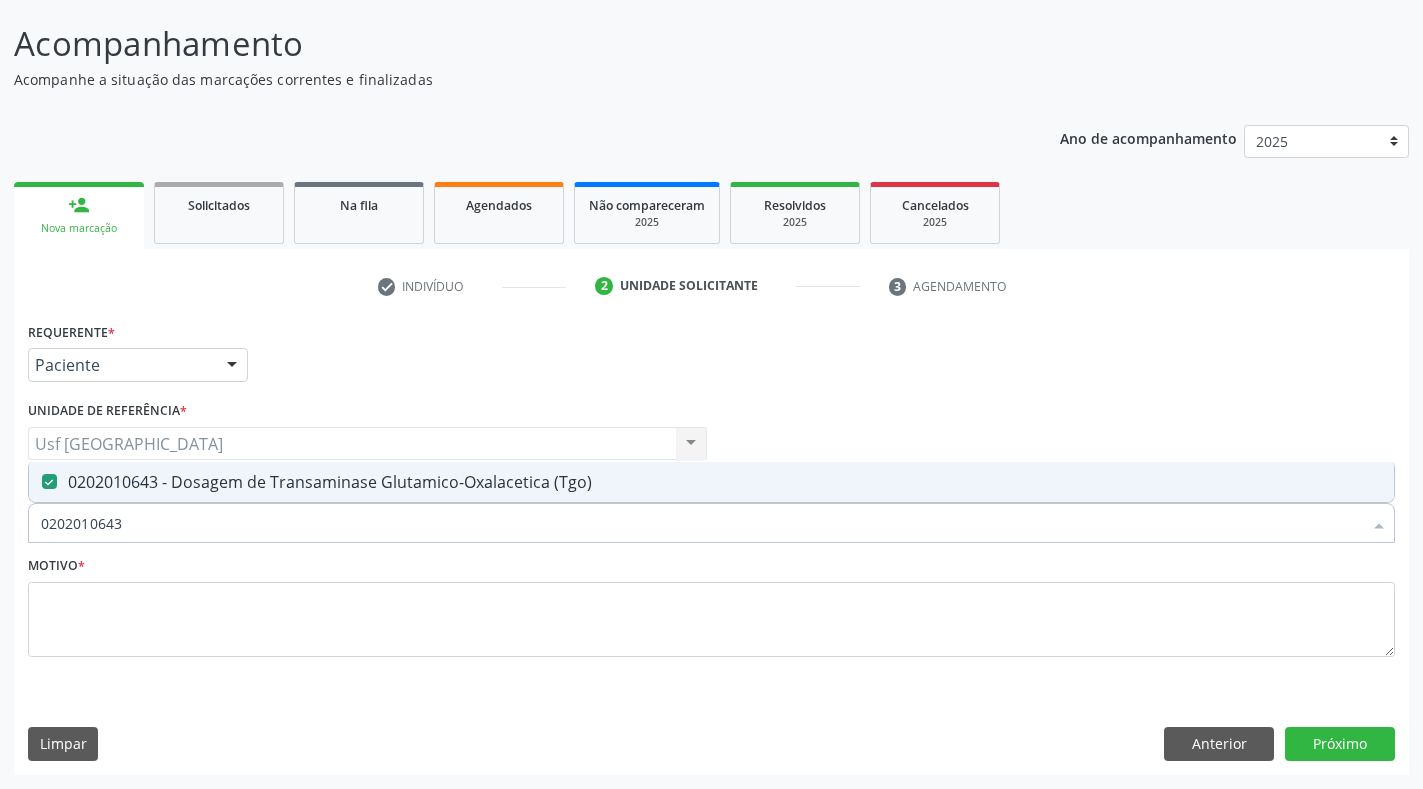drag, startPoint x: 130, startPoint y: 518, endPoint x: 55, endPoint y: 523, distance: 75.16648 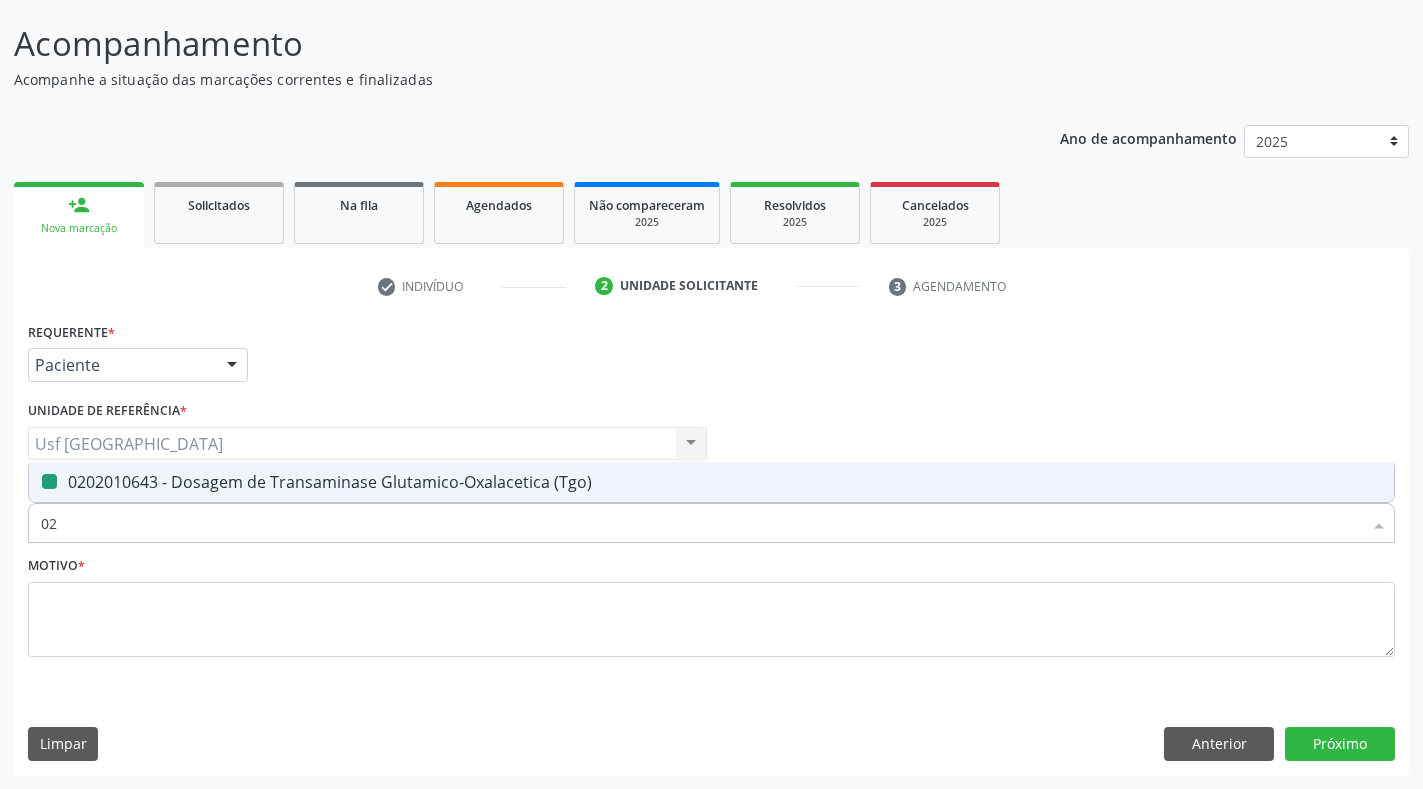 type on "0" 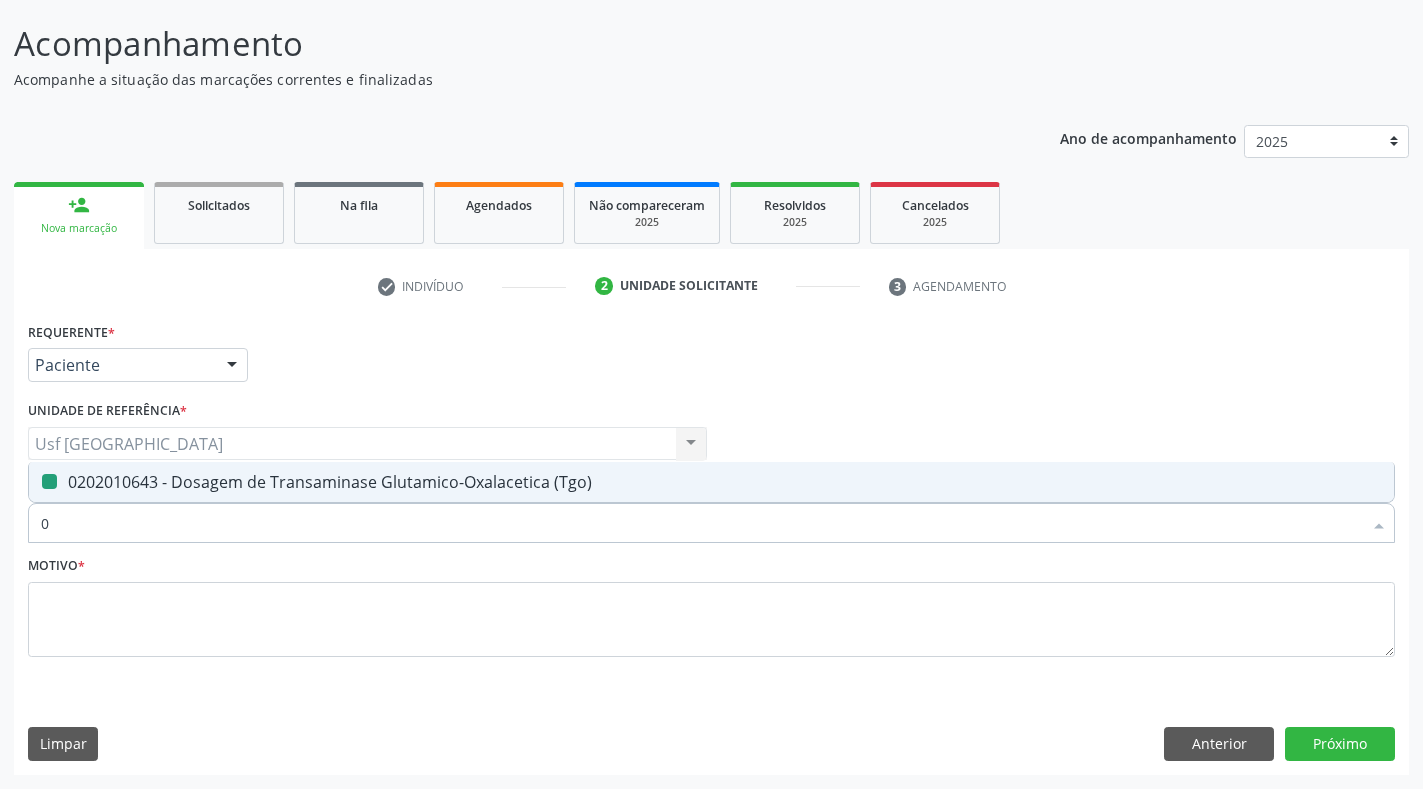 checkbox on "false" 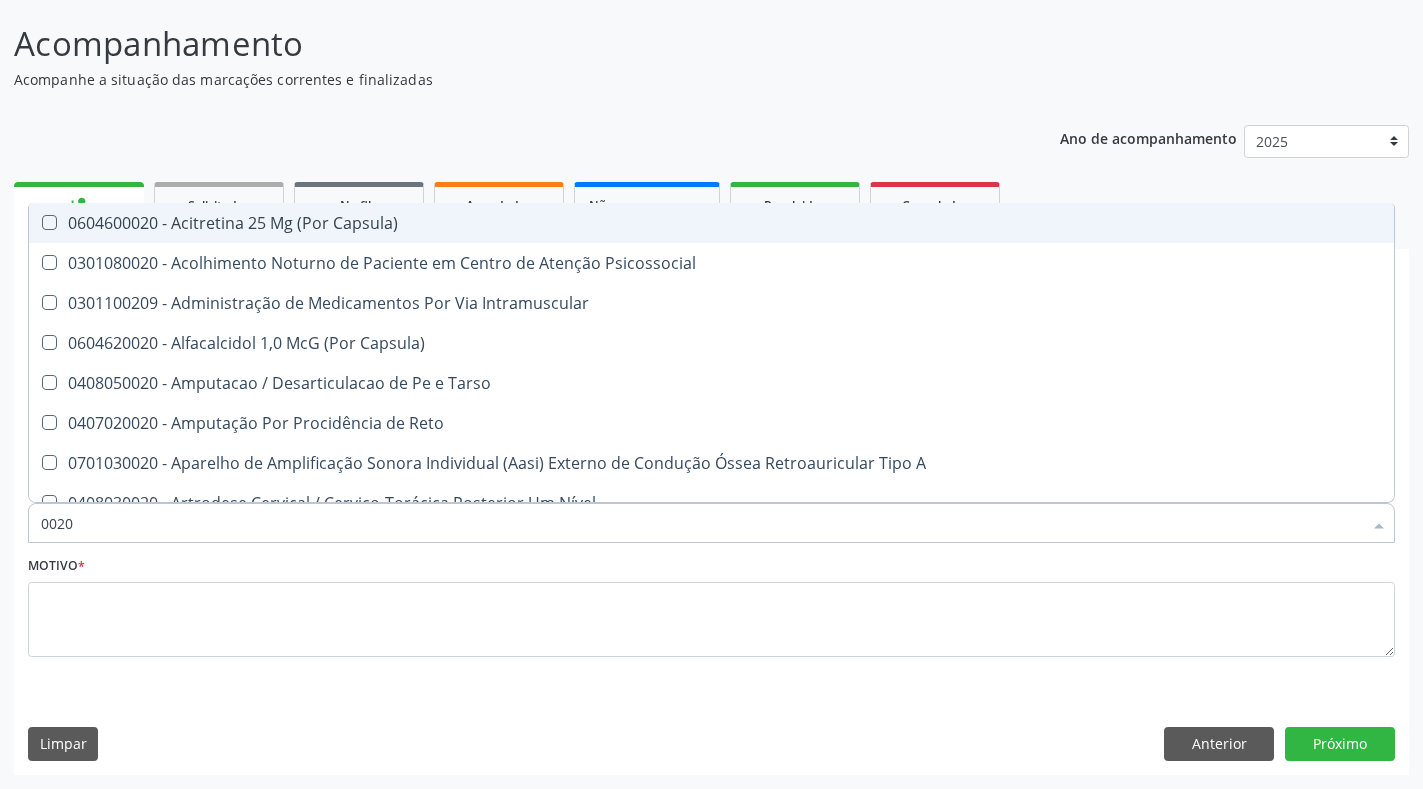 click on "0020" at bounding box center (701, 523) 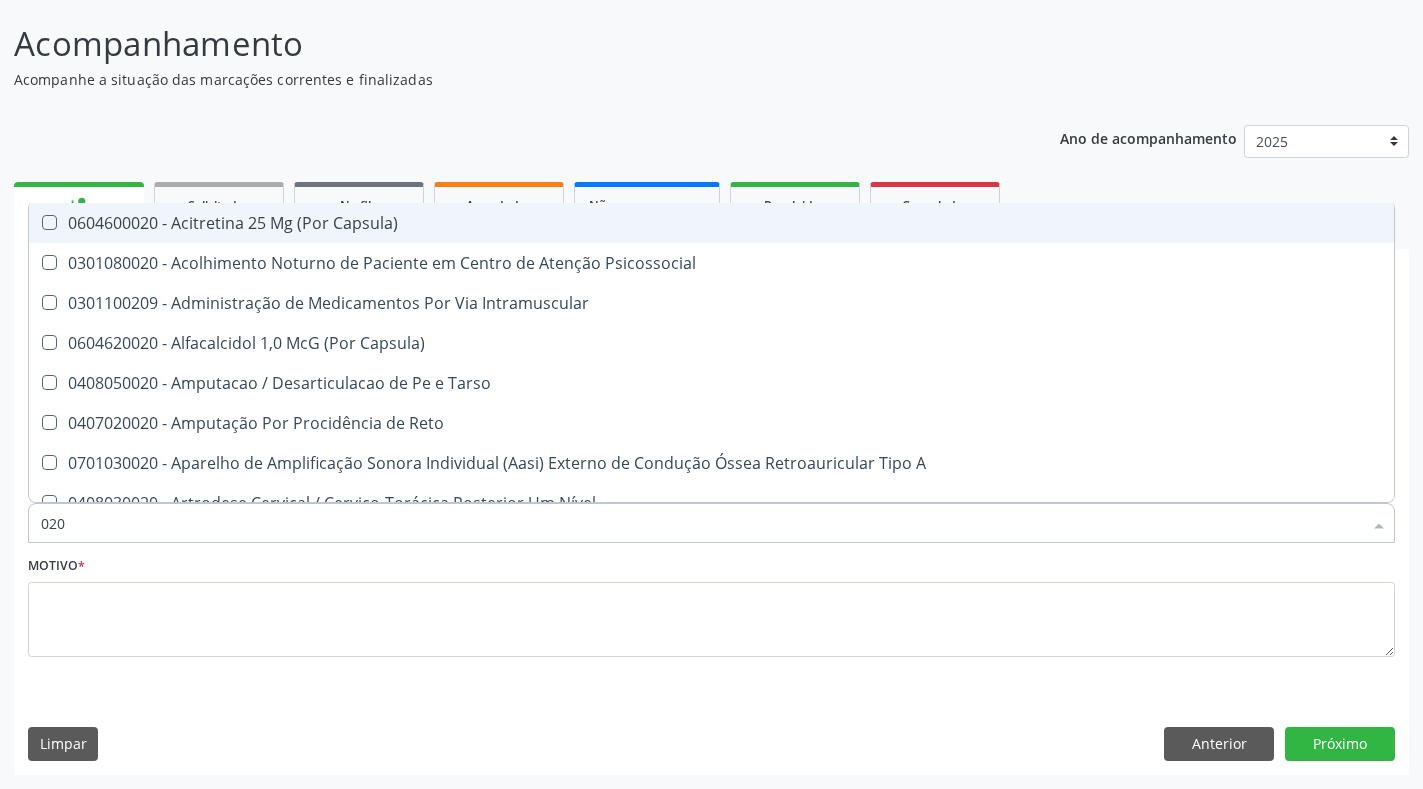 click on "020" at bounding box center [701, 523] 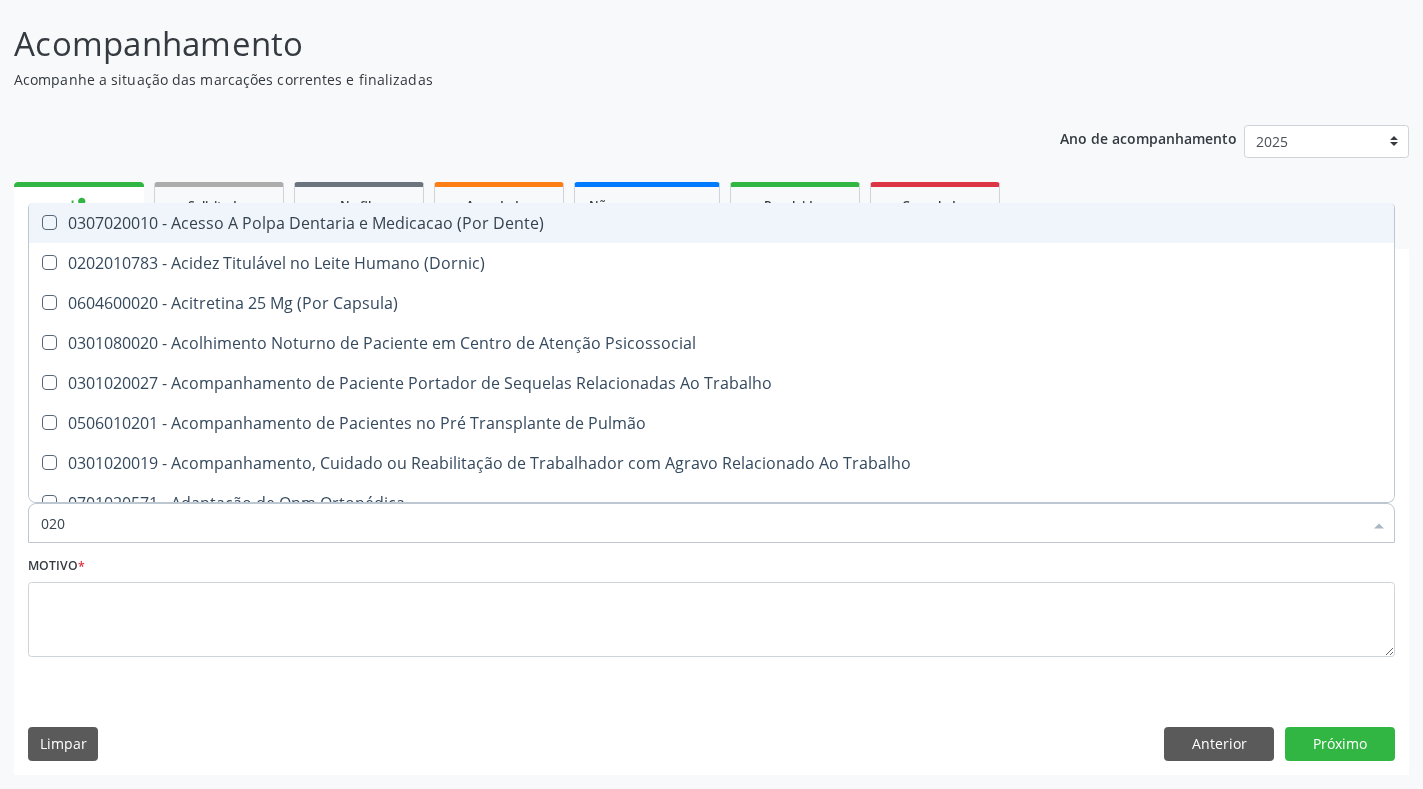 type on "0202" 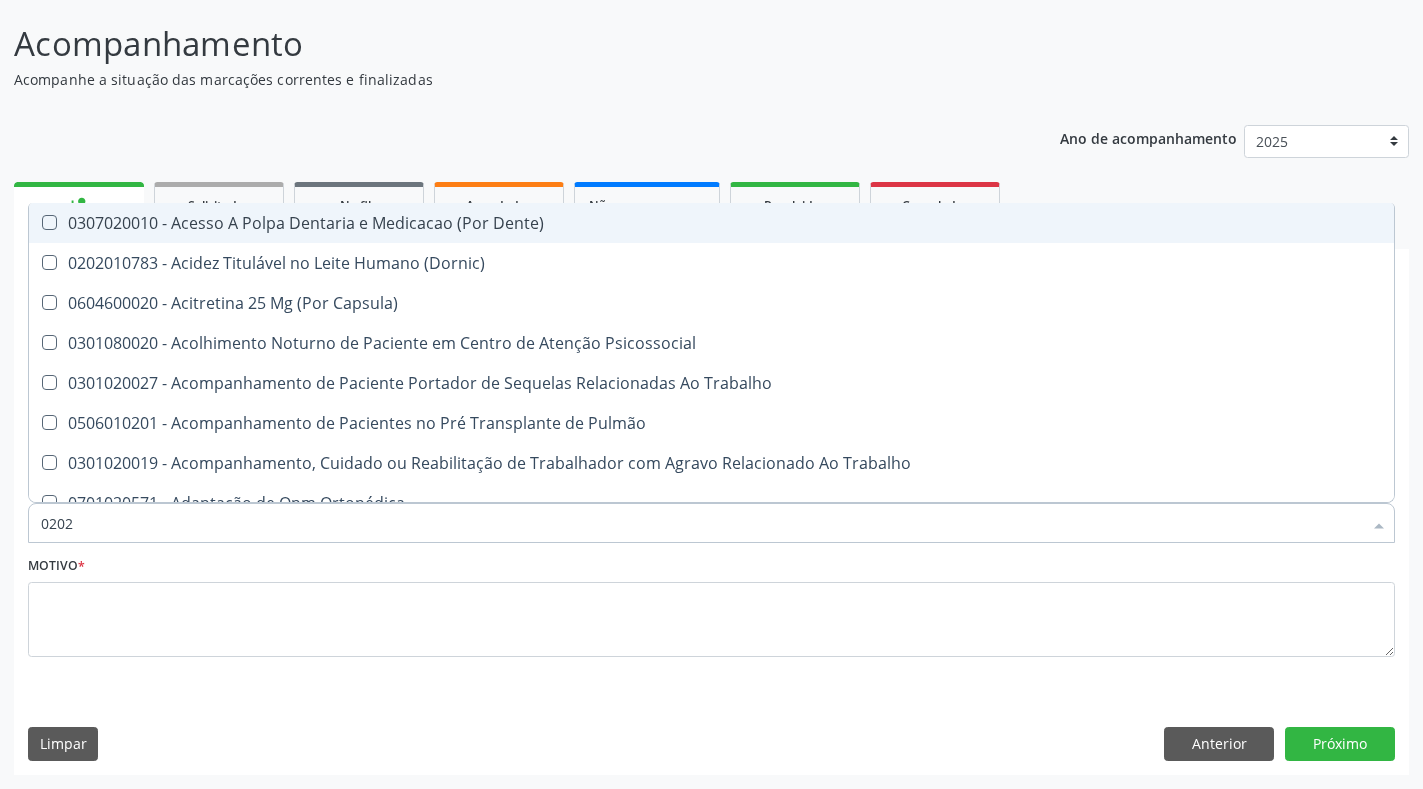checkbox on "true" 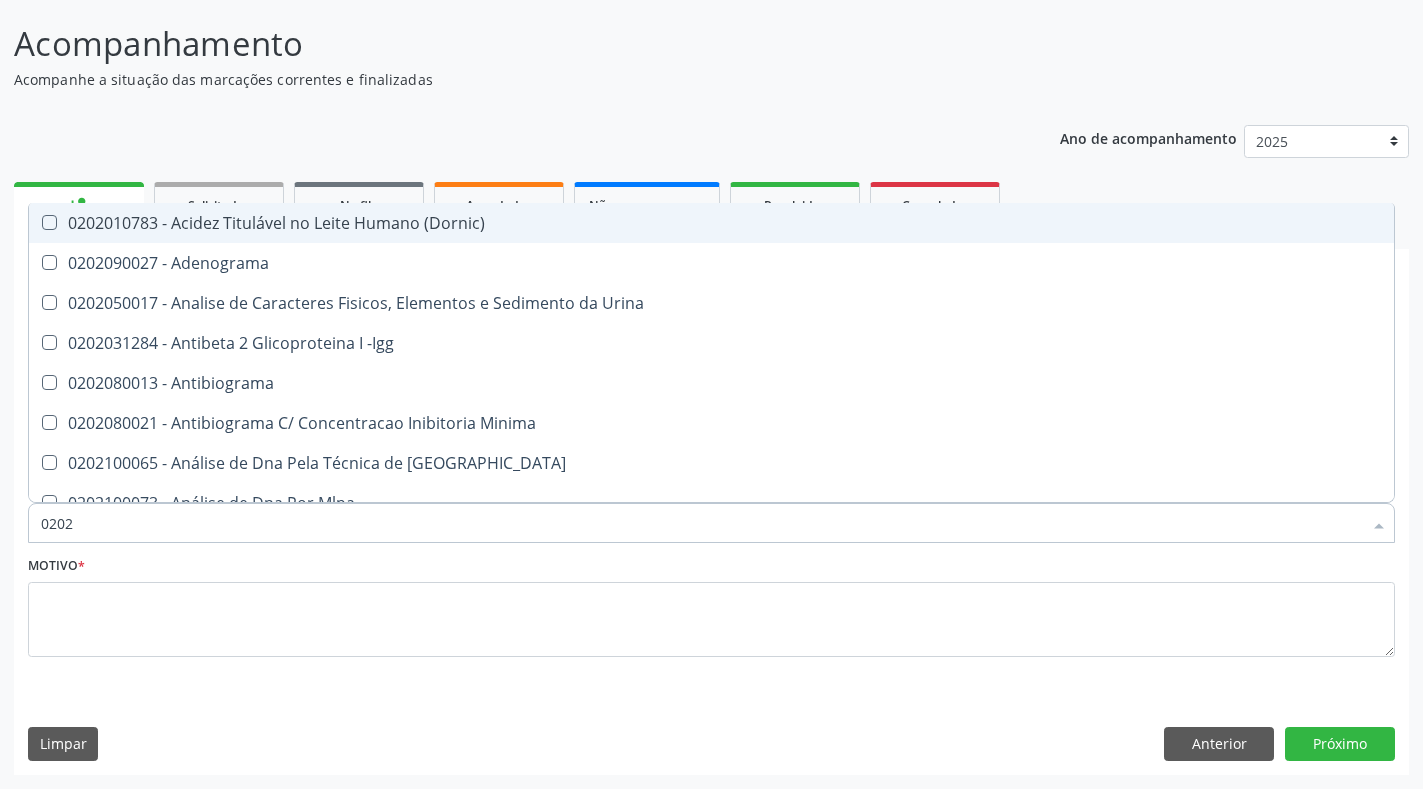 type on "02020" 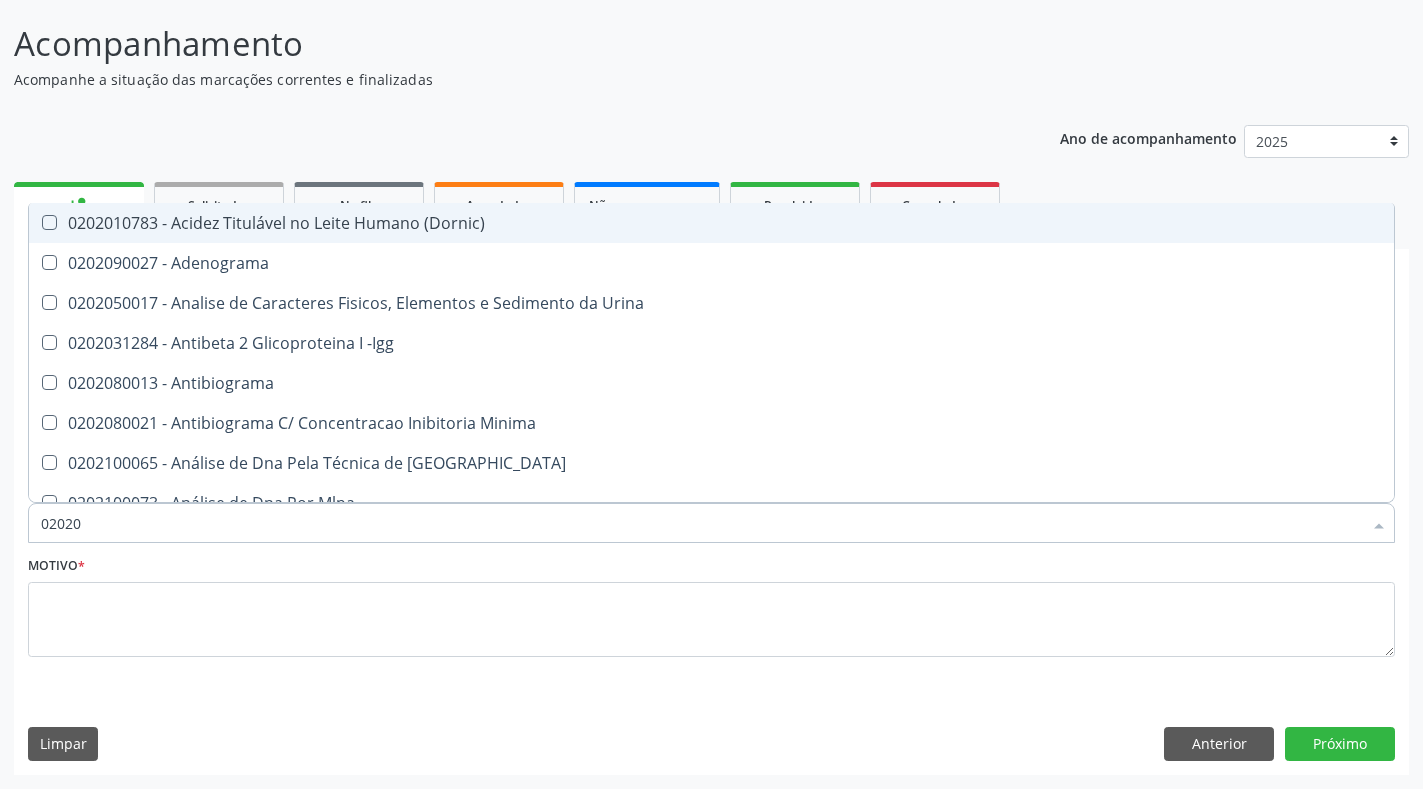 checkbox on "true" 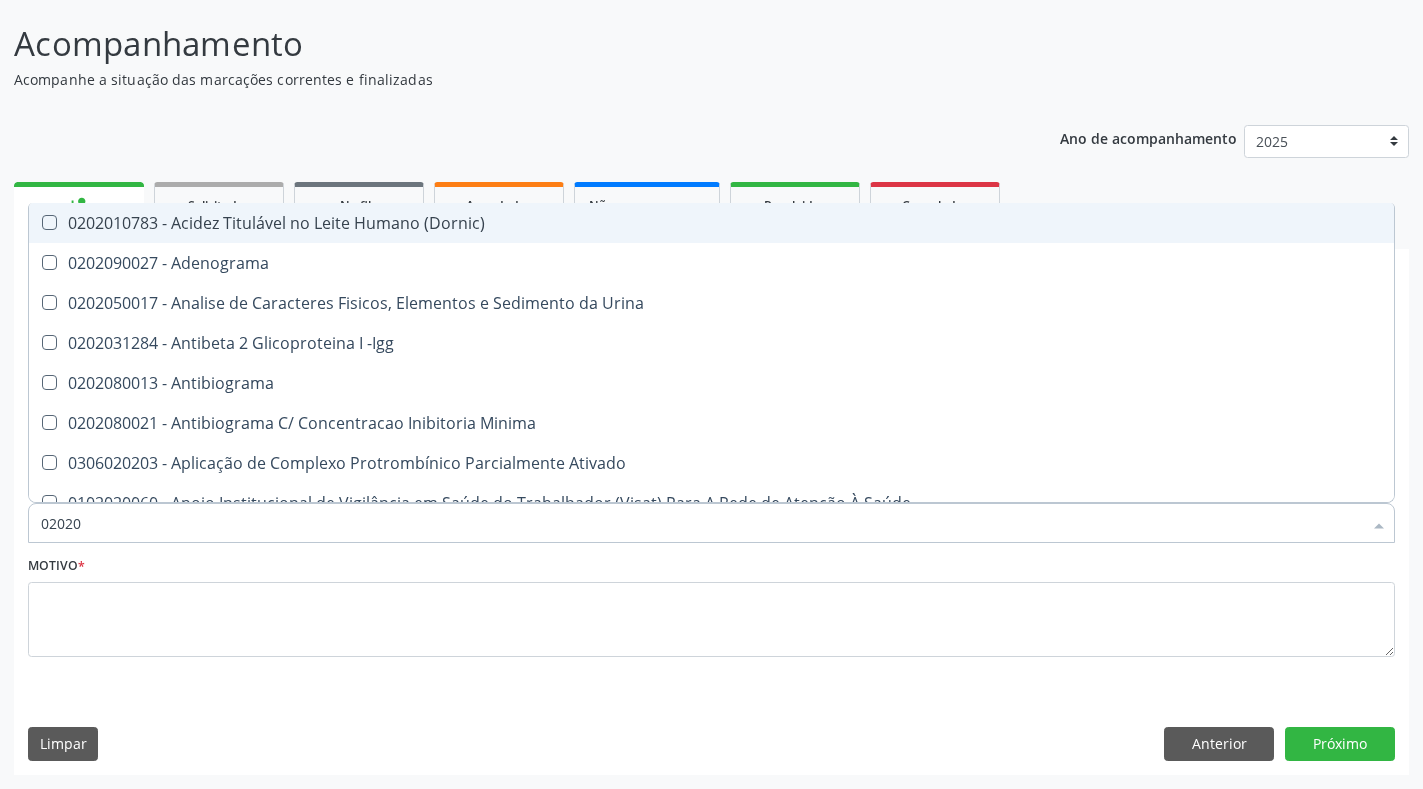 type on "020201" 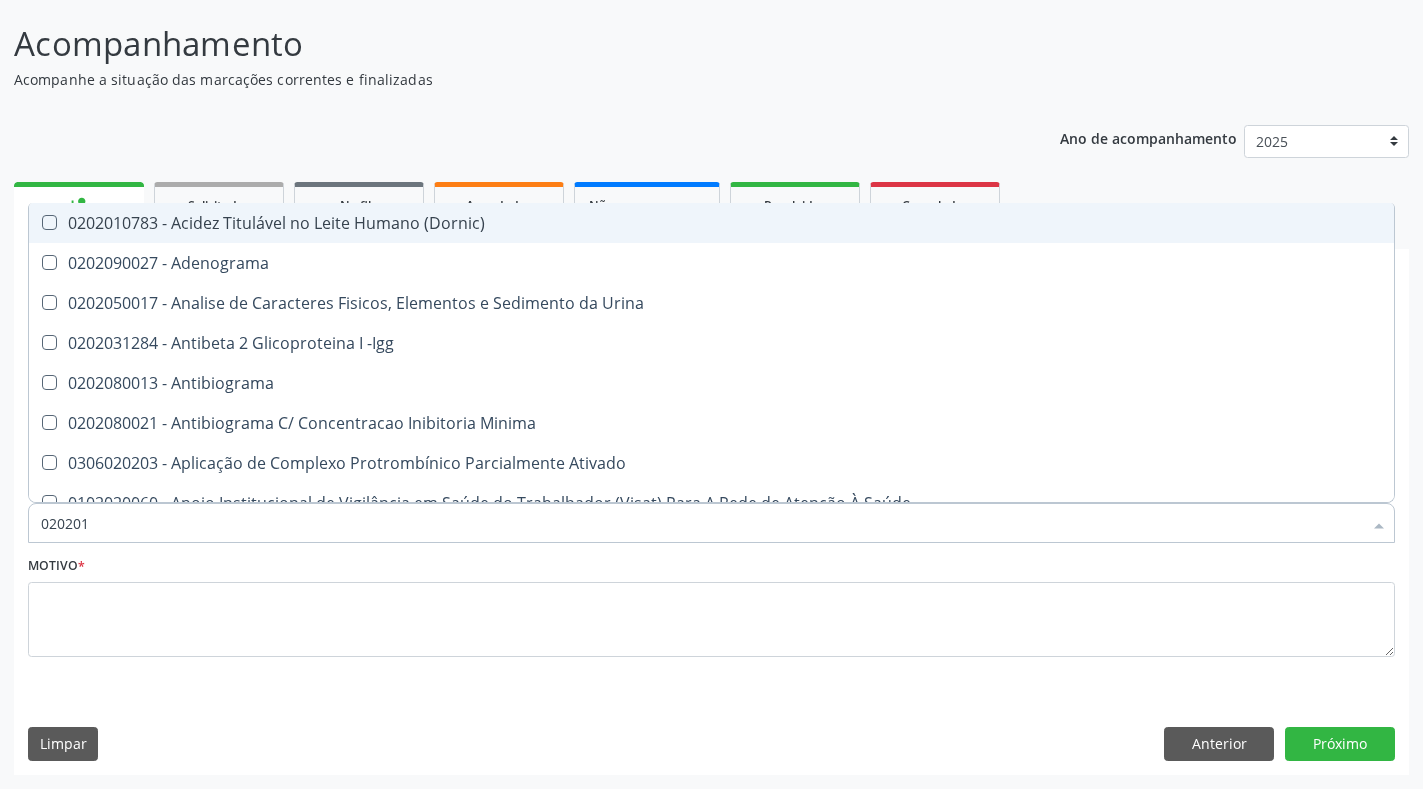 checkbox on "true" 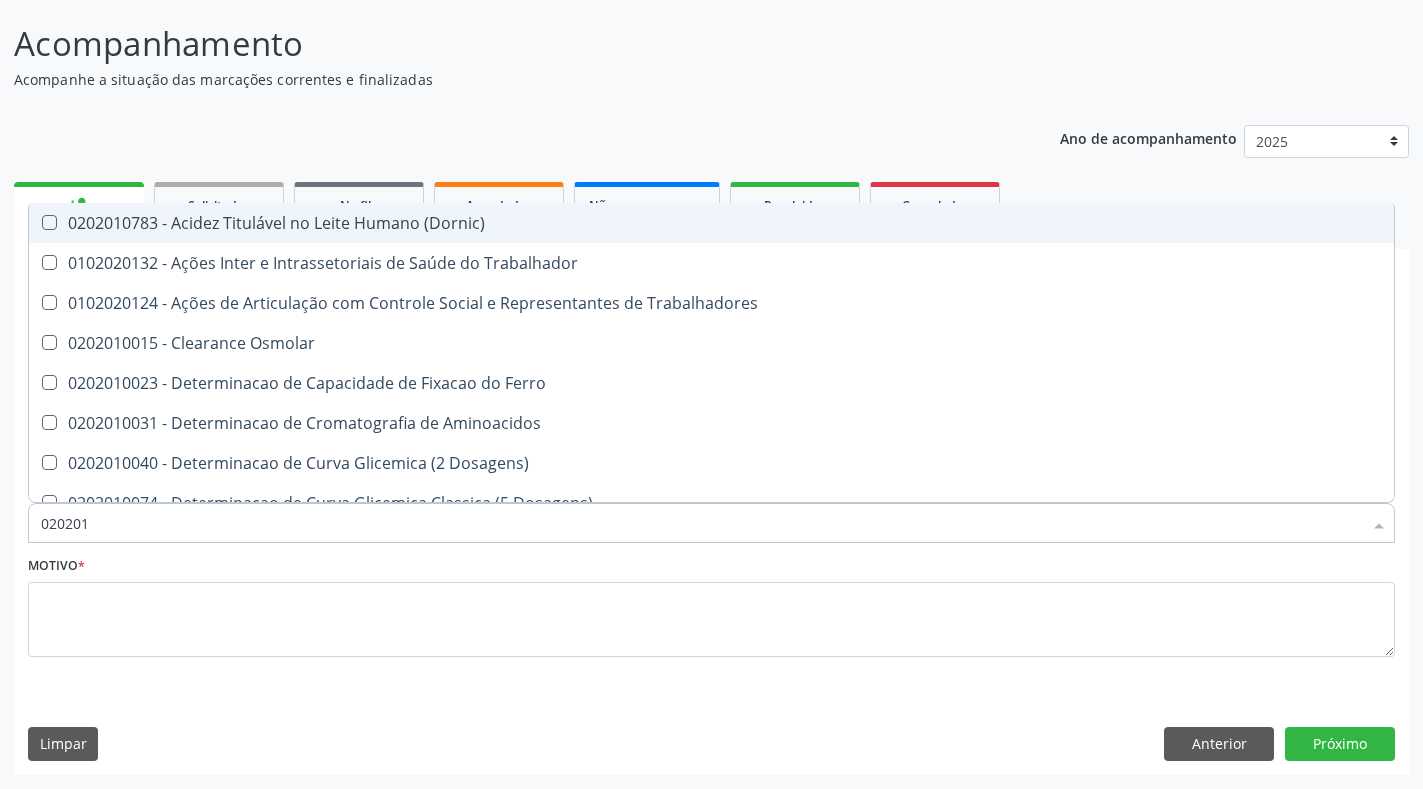 type on "0202010" 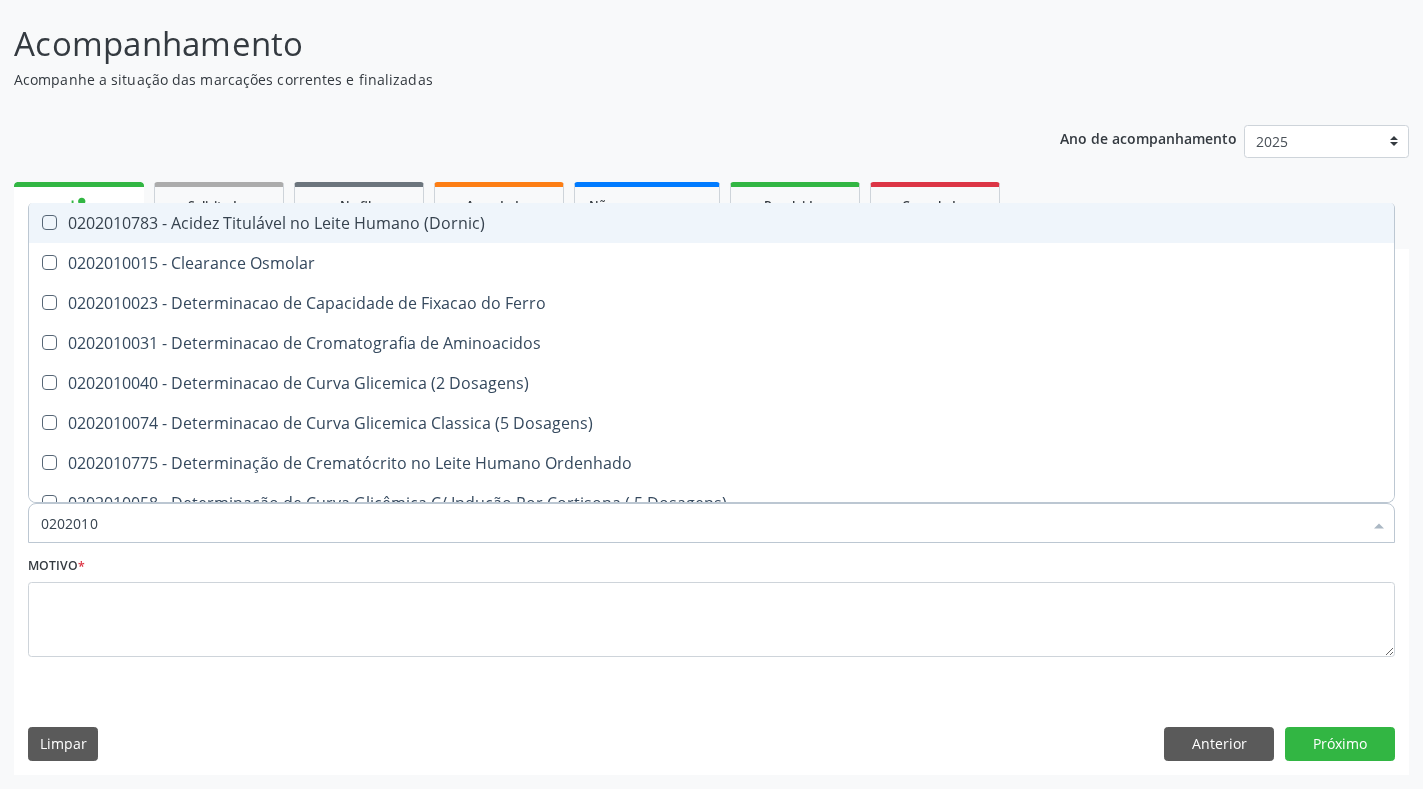 type on "02020106" 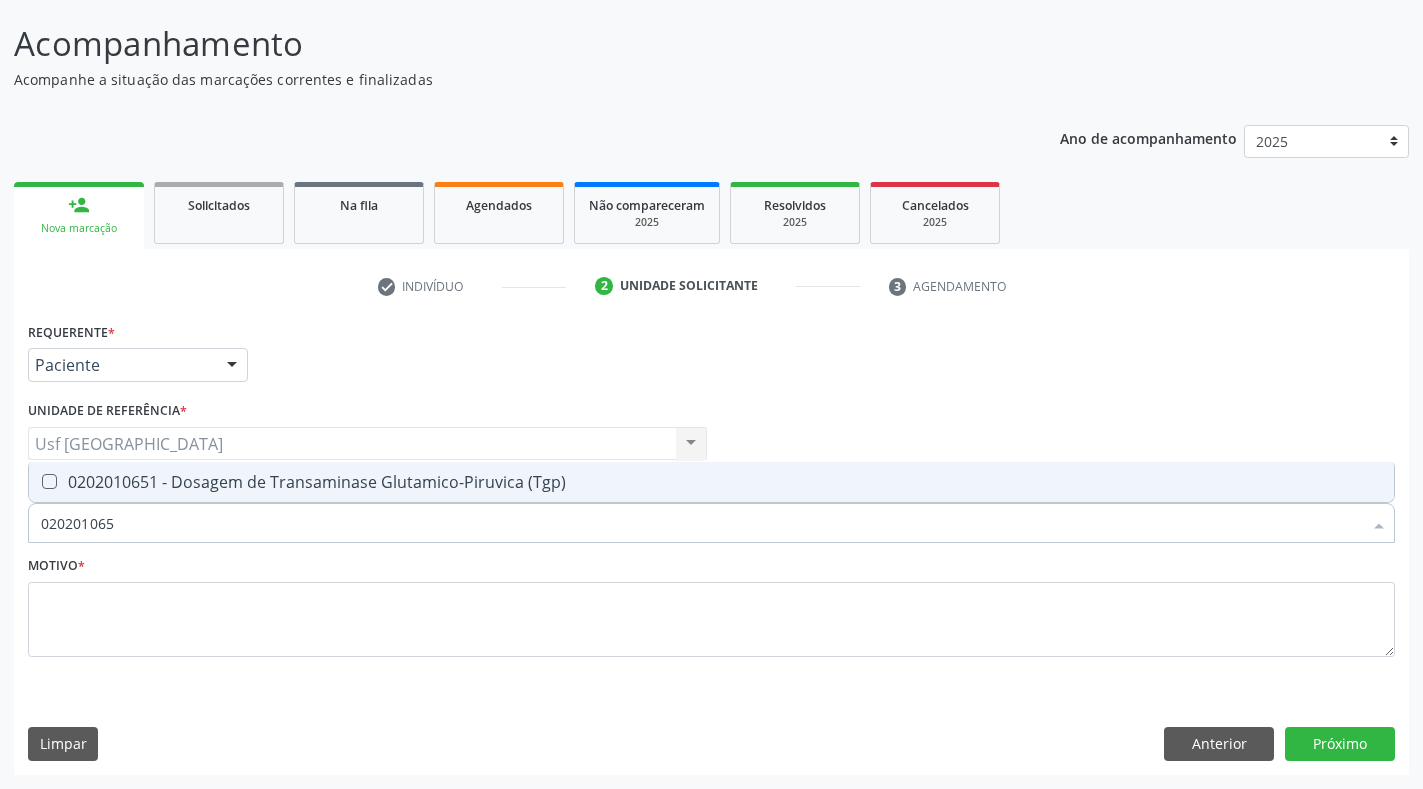 type on "0202010651" 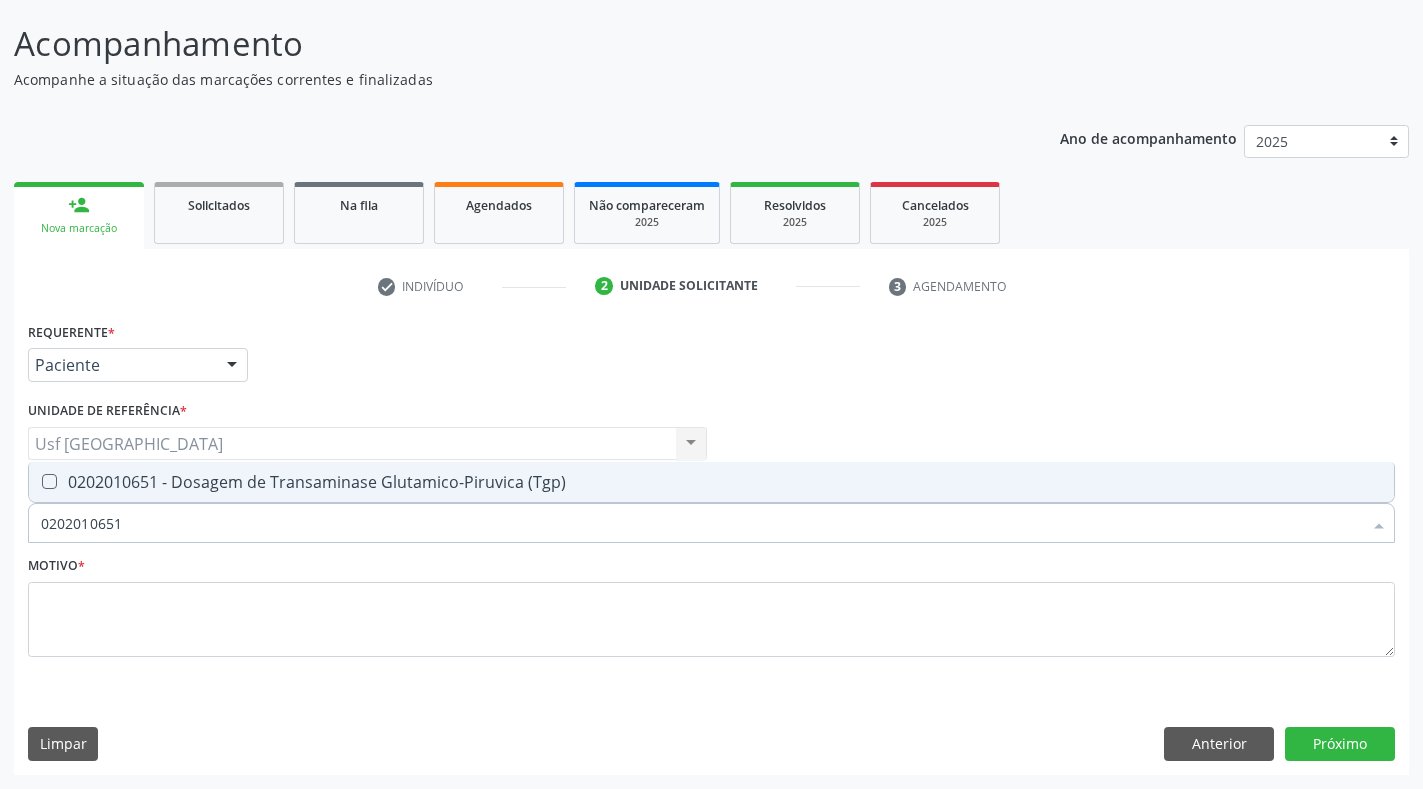 click on "0202010651 - Dosagem de Transaminase Glutamico-Piruvica (Tgp)" at bounding box center (711, 482) 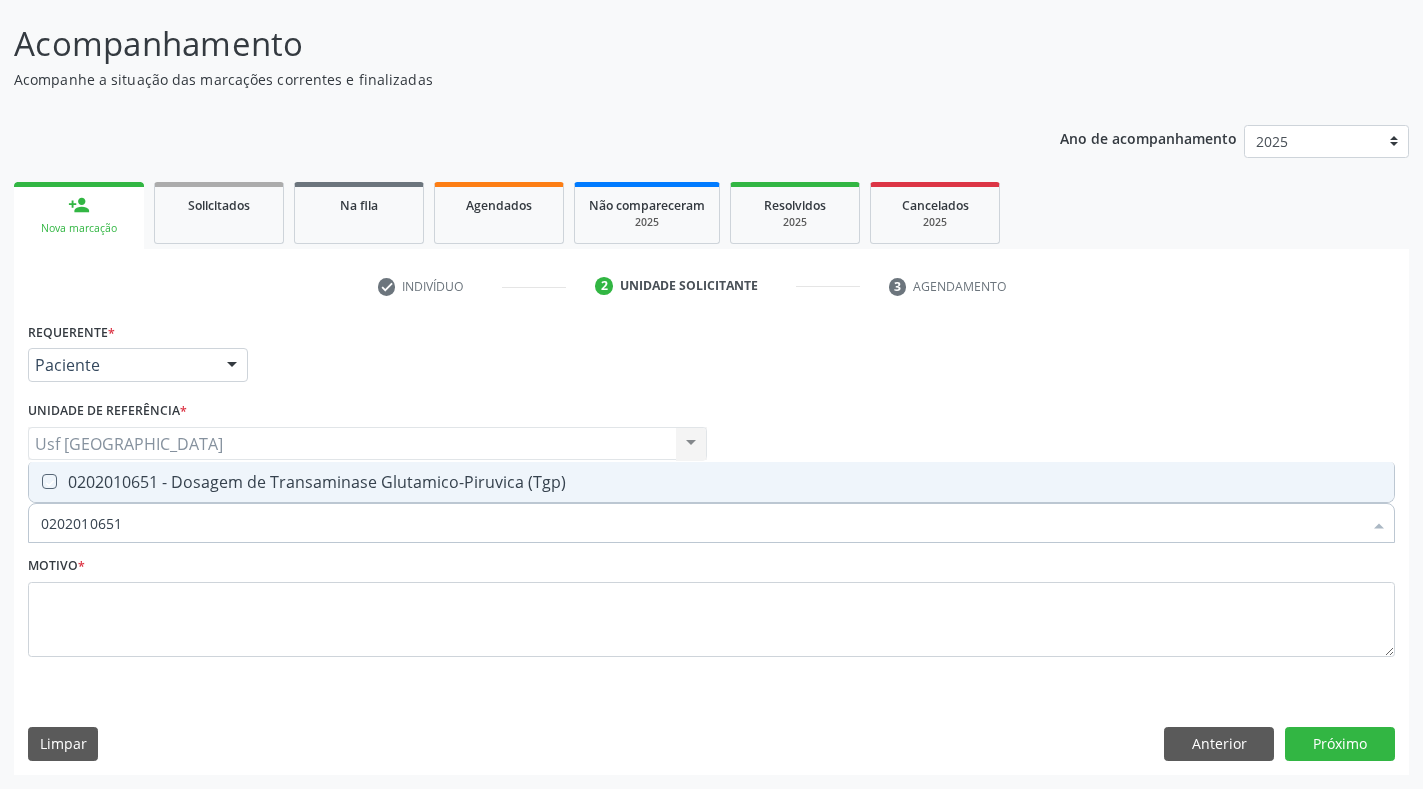 checkbox on "true" 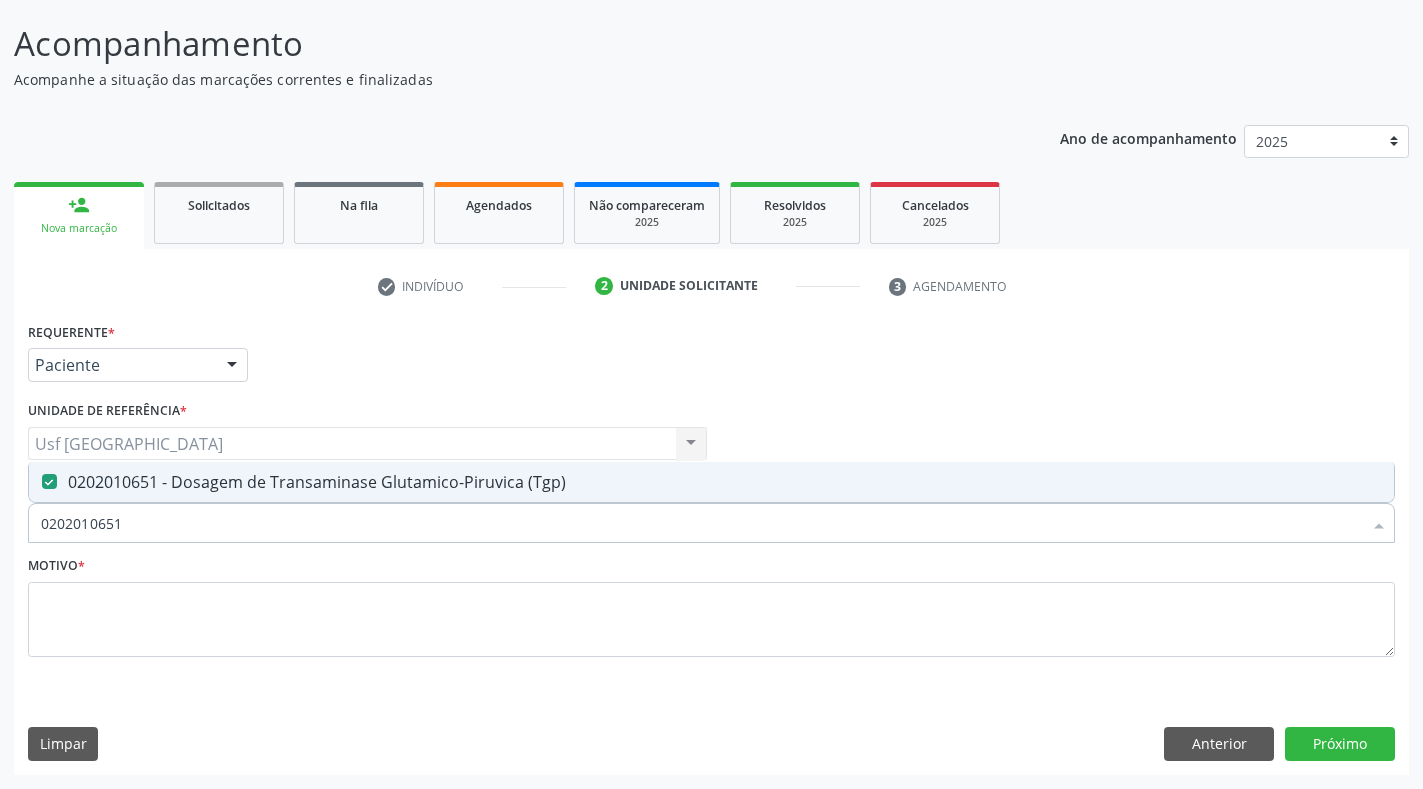 drag, startPoint x: 153, startPoint y: 514, endPoint x: 0, endPoint y: 534, distance: 154.30165 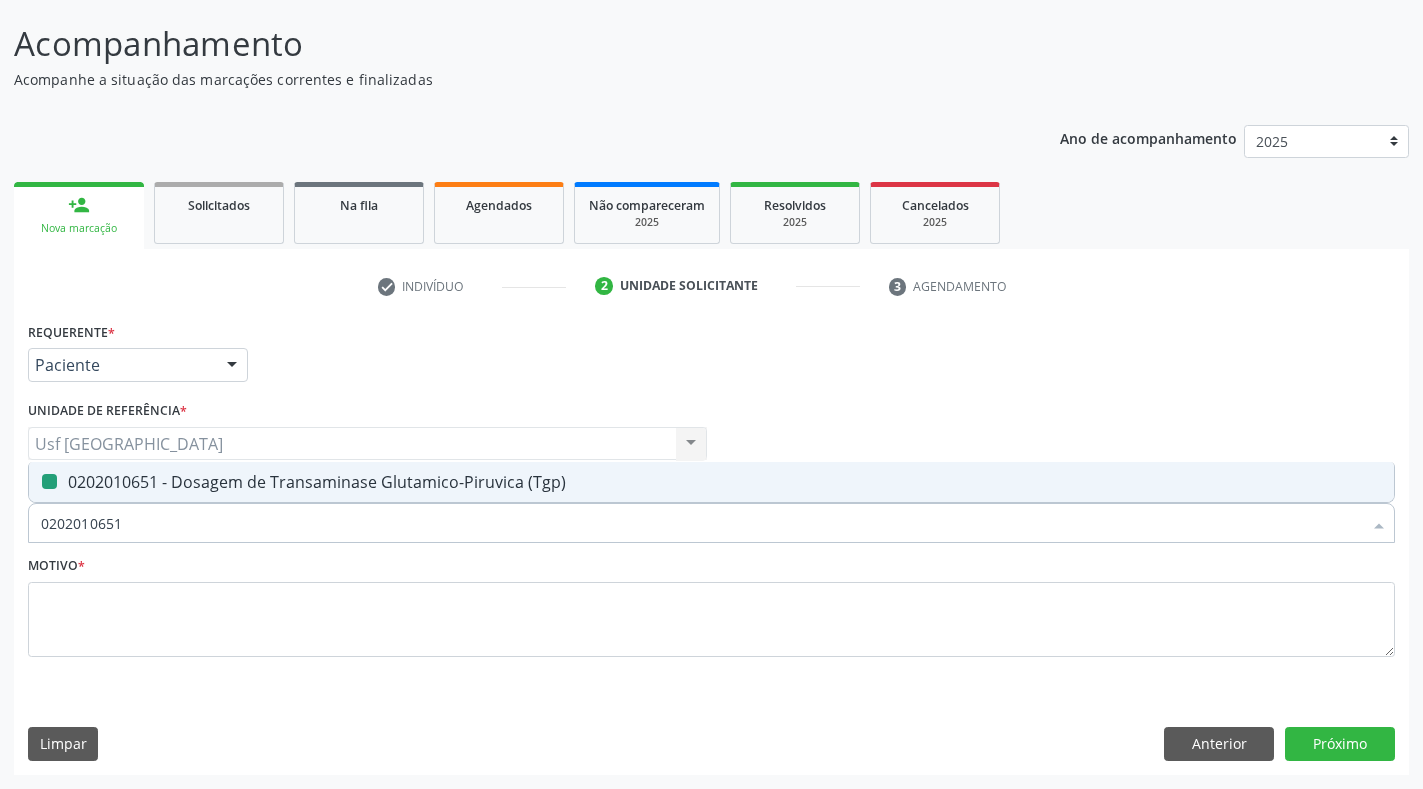 type 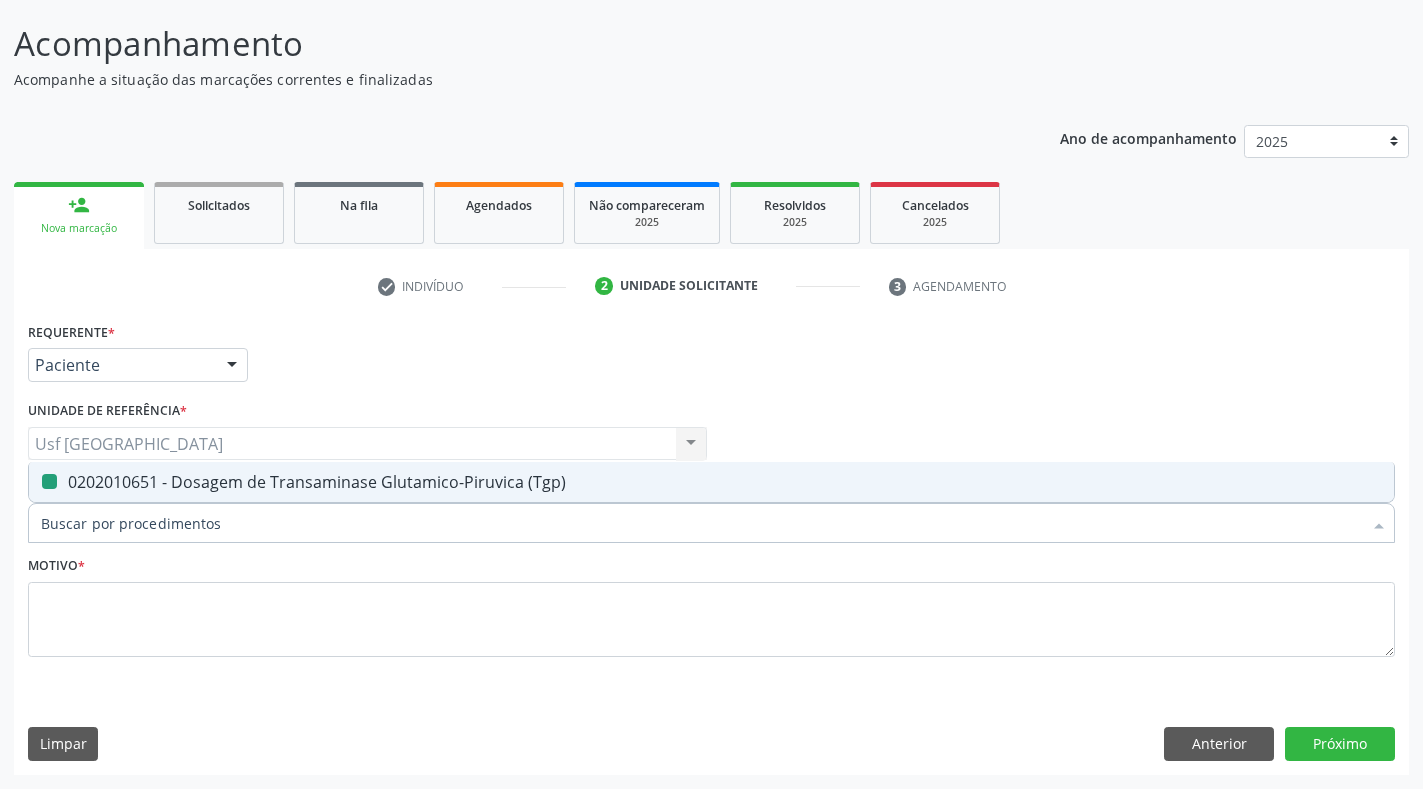 checkbox on "false" 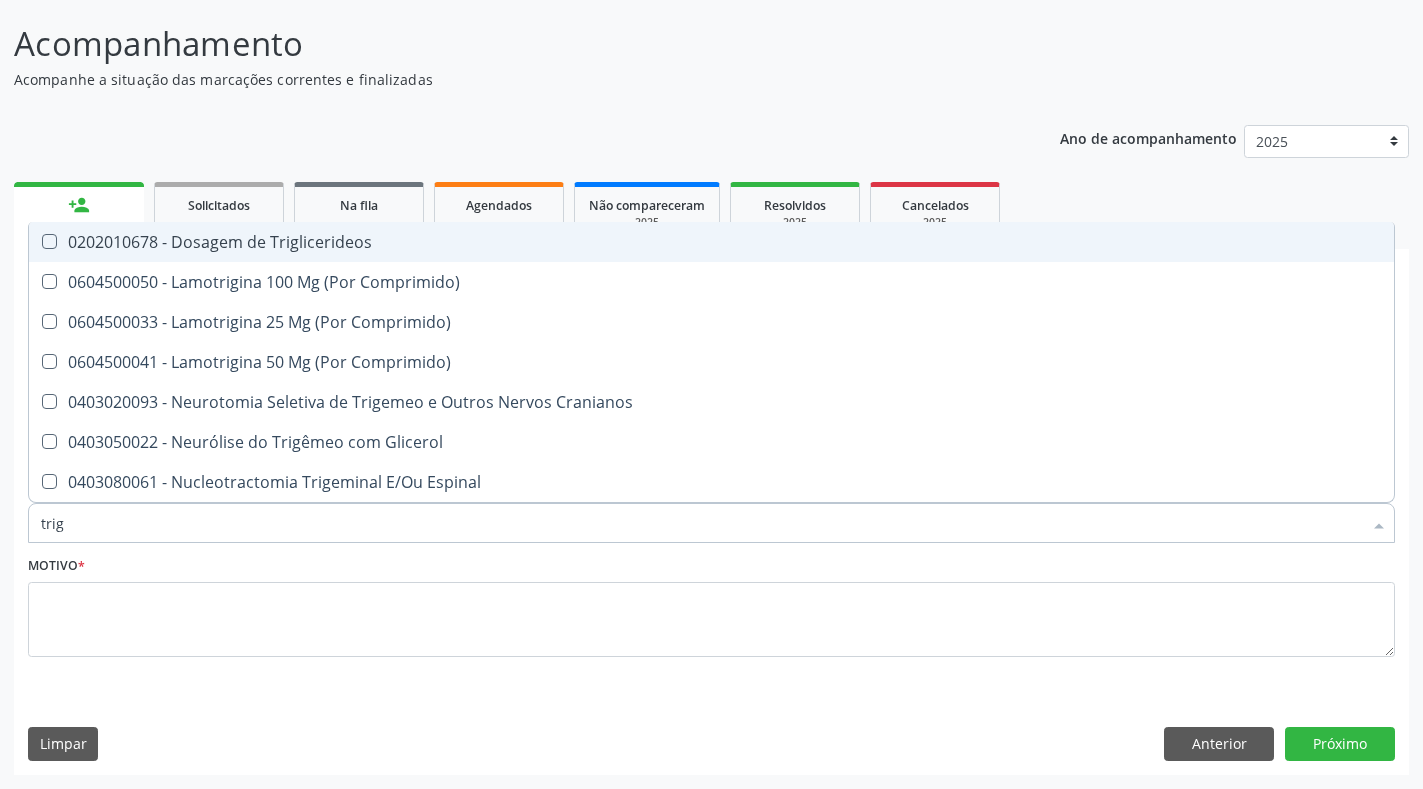 type on "trigl" 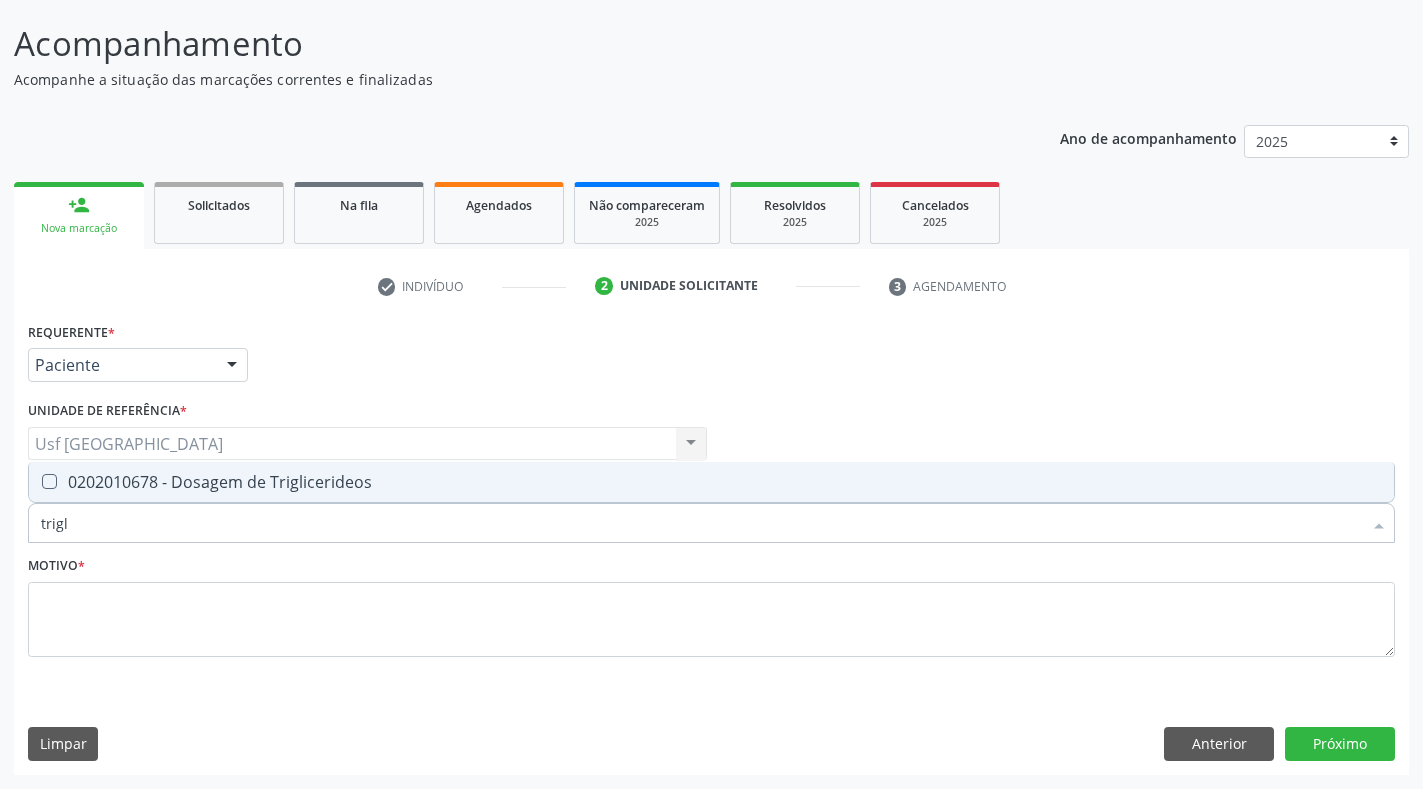 click on "0202010678 - Dosagem de Triglicerideos" at bounding box center [711, 482] 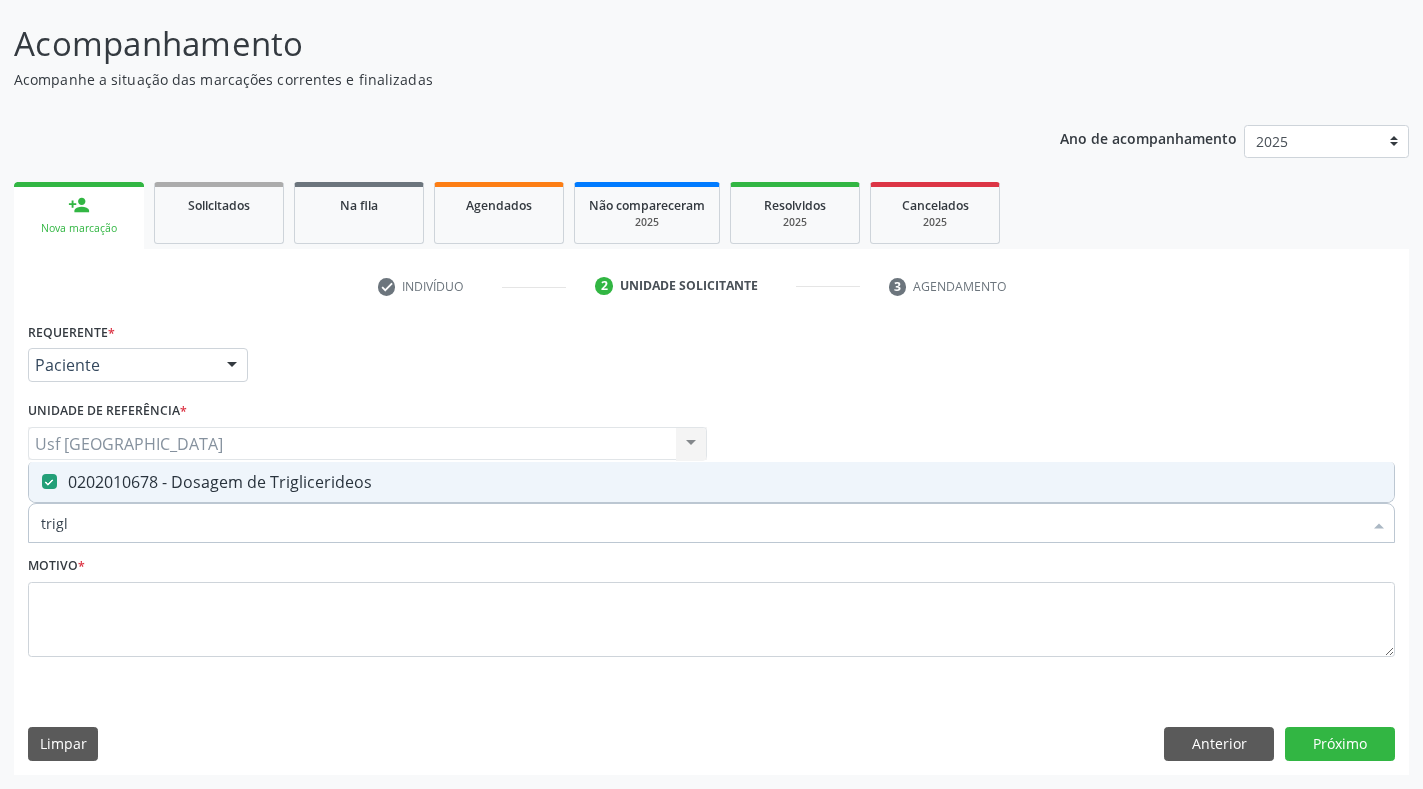 checkbox on "true" 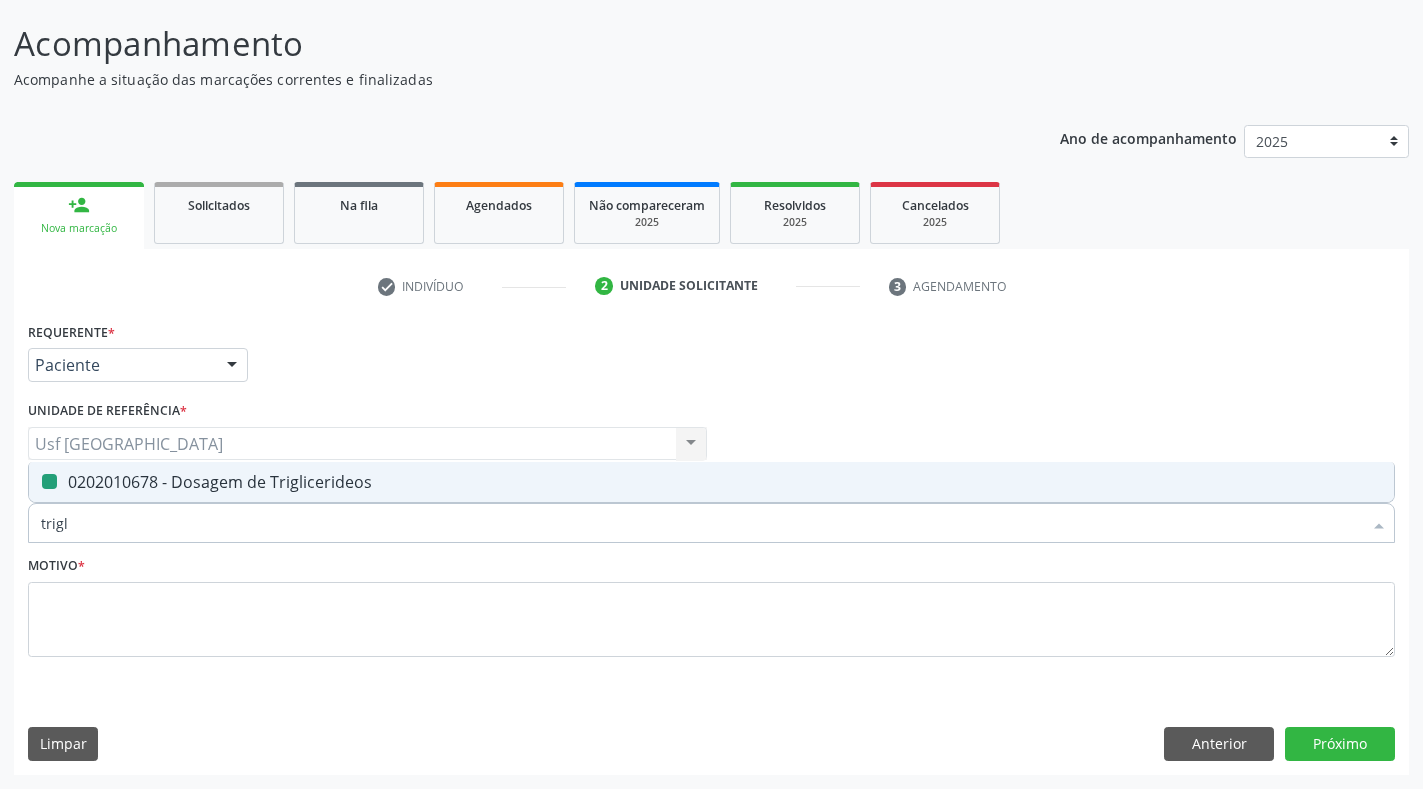 type 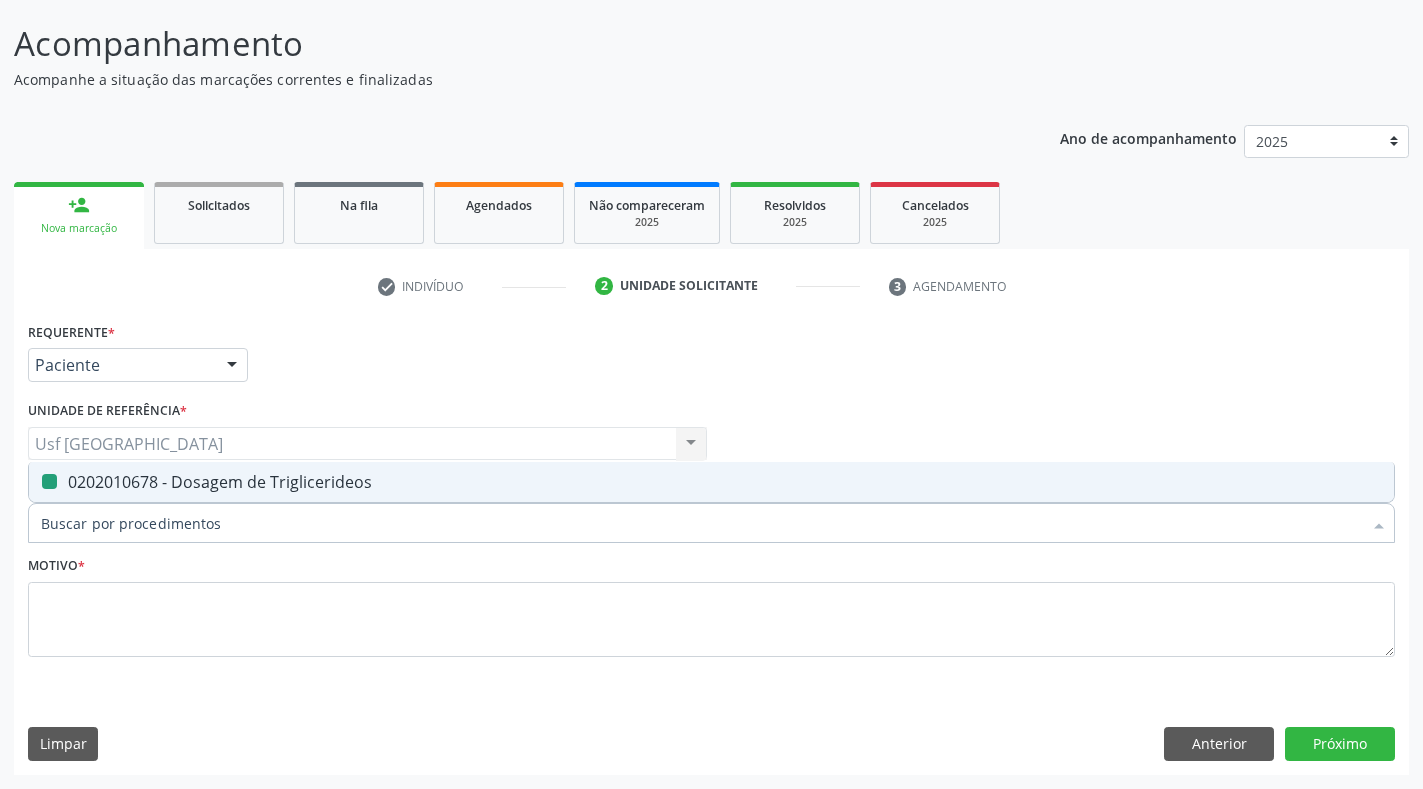 checkbox on "false" 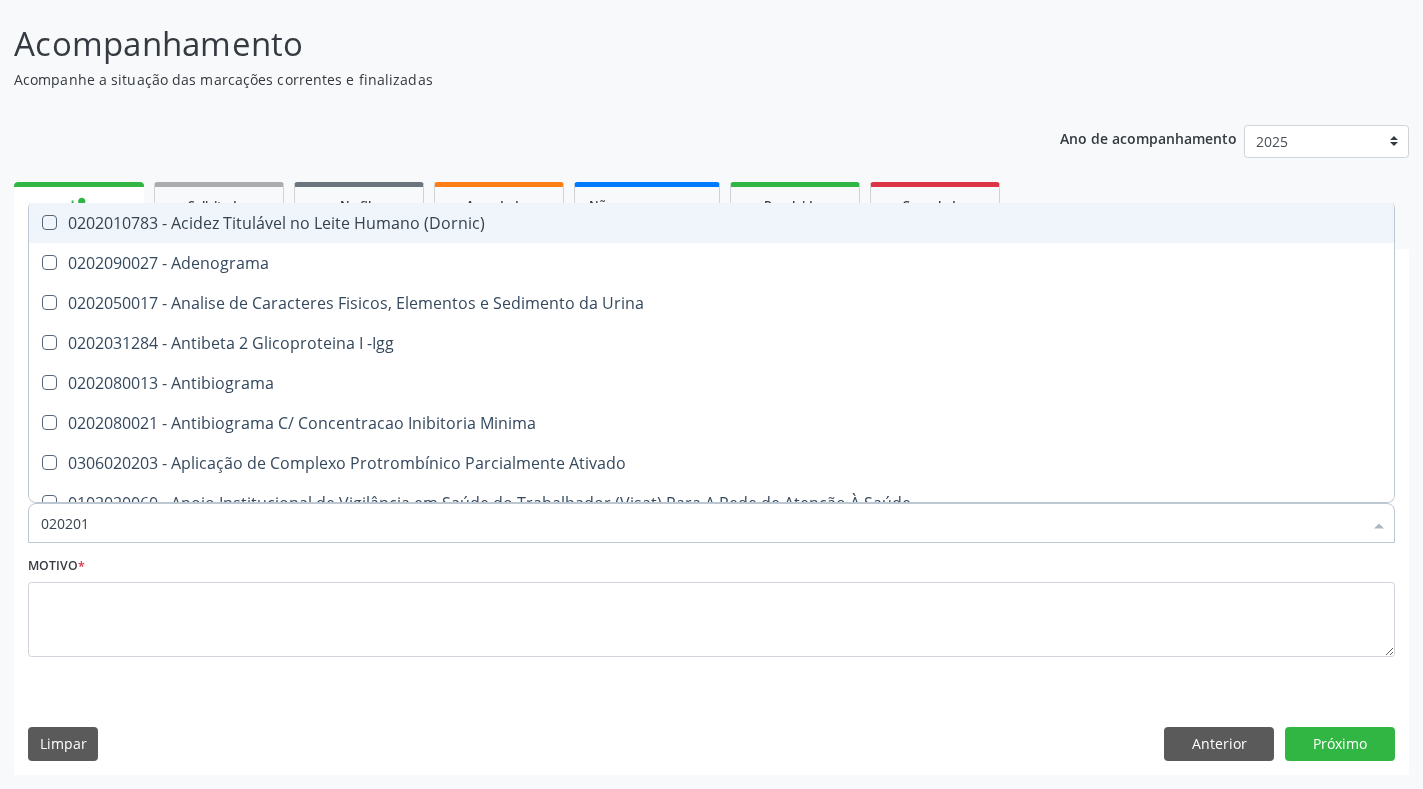 type on "0202010" 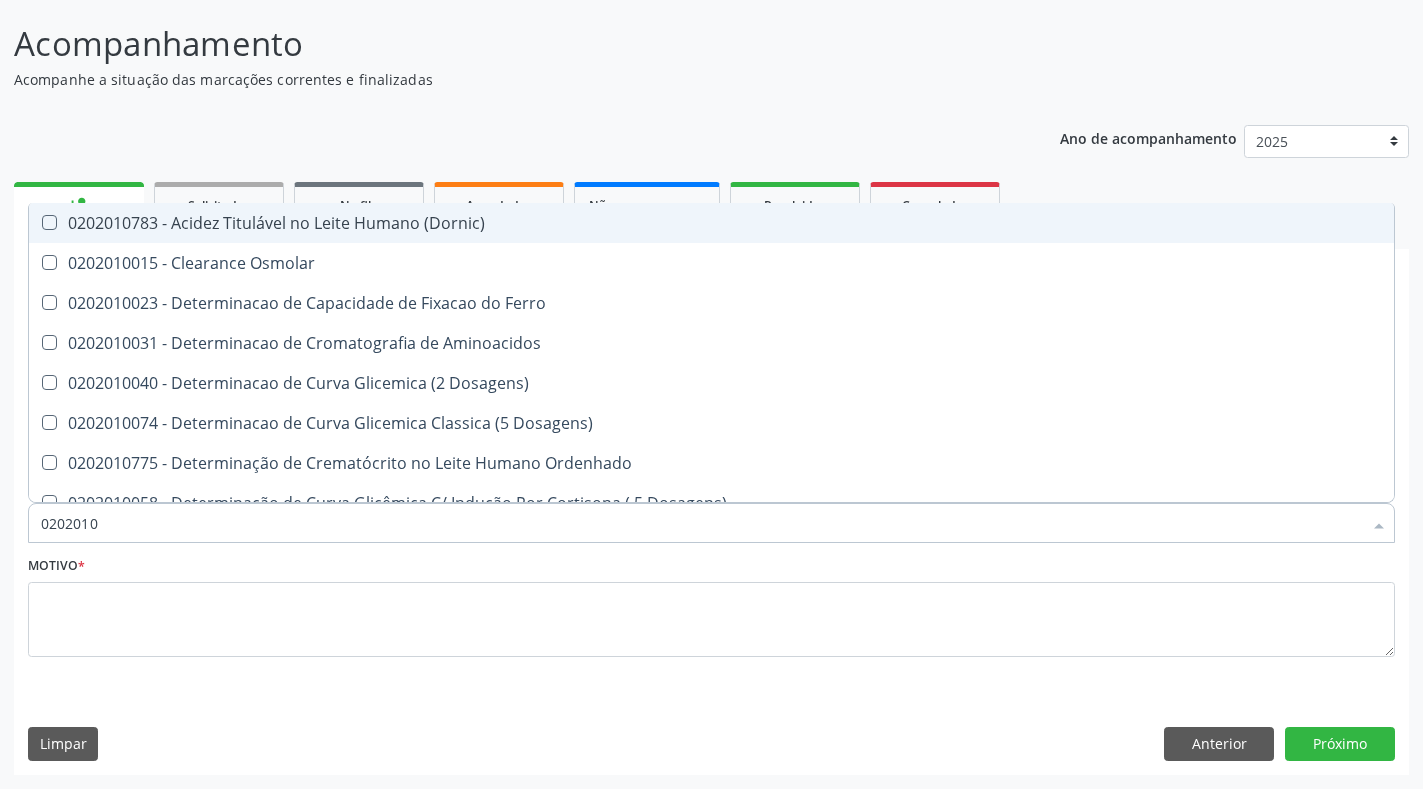 checkbox on "true" 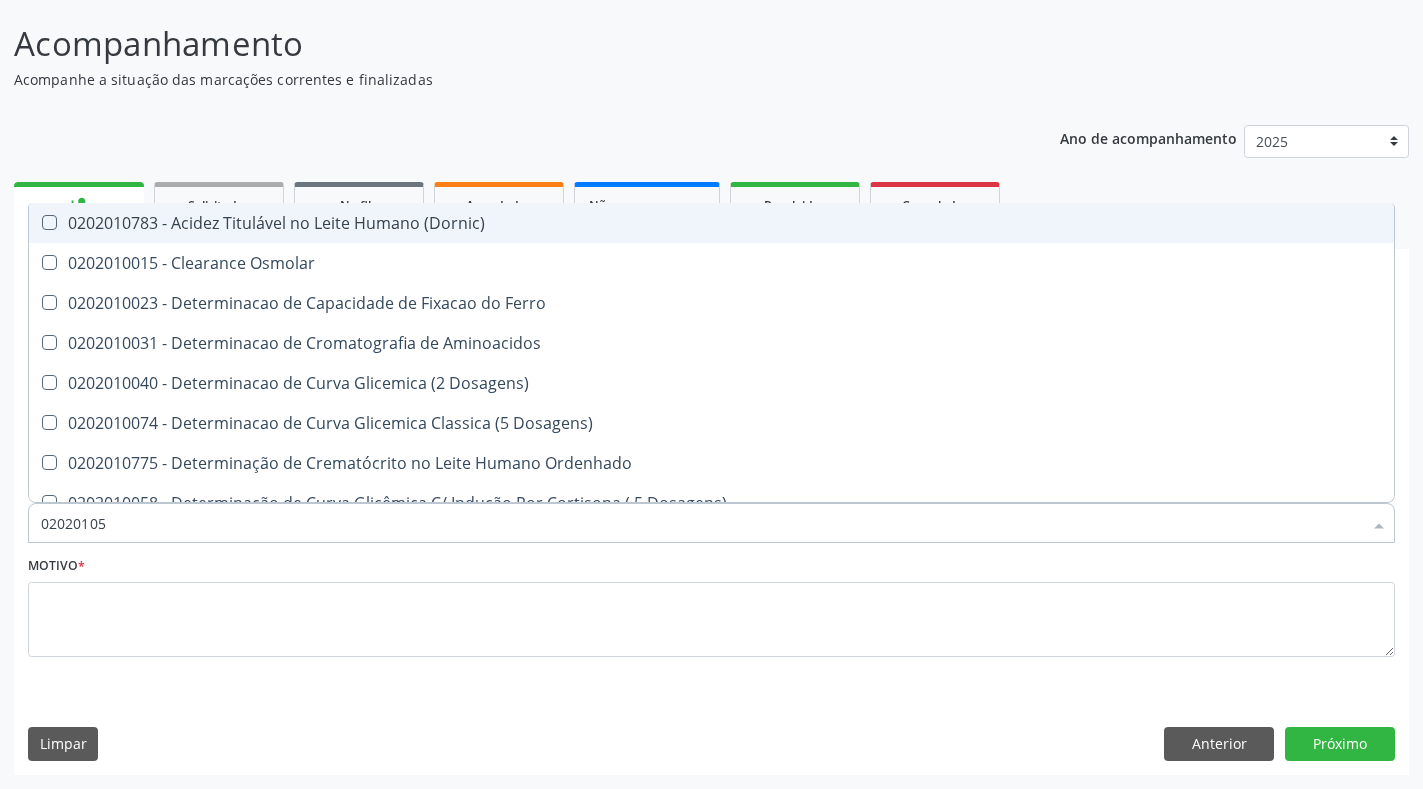 type on "020201050" 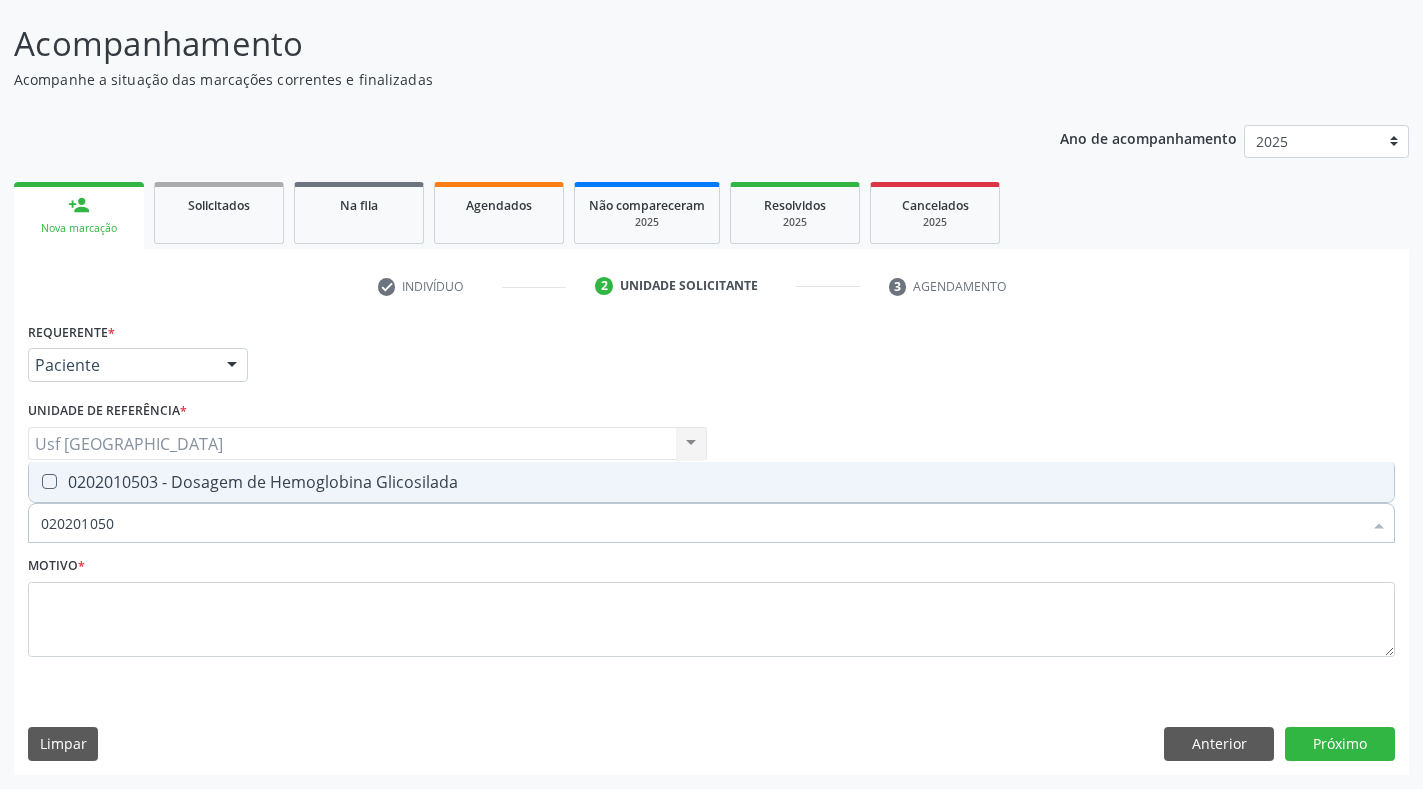 click on "0202010503 - Dosagem de Hemoglobina Glicosilada" at bounding box center (711, 482) 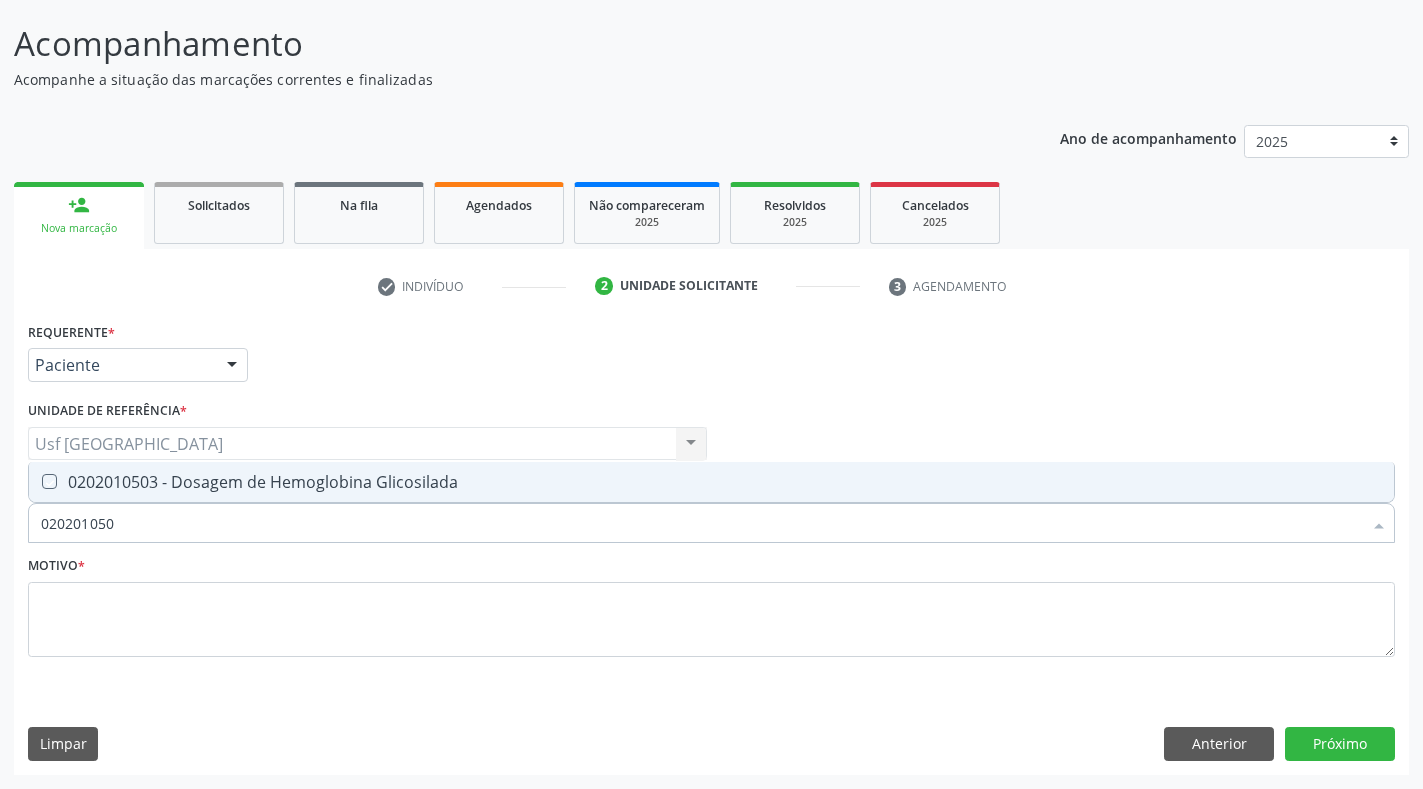 checkbox on "true" 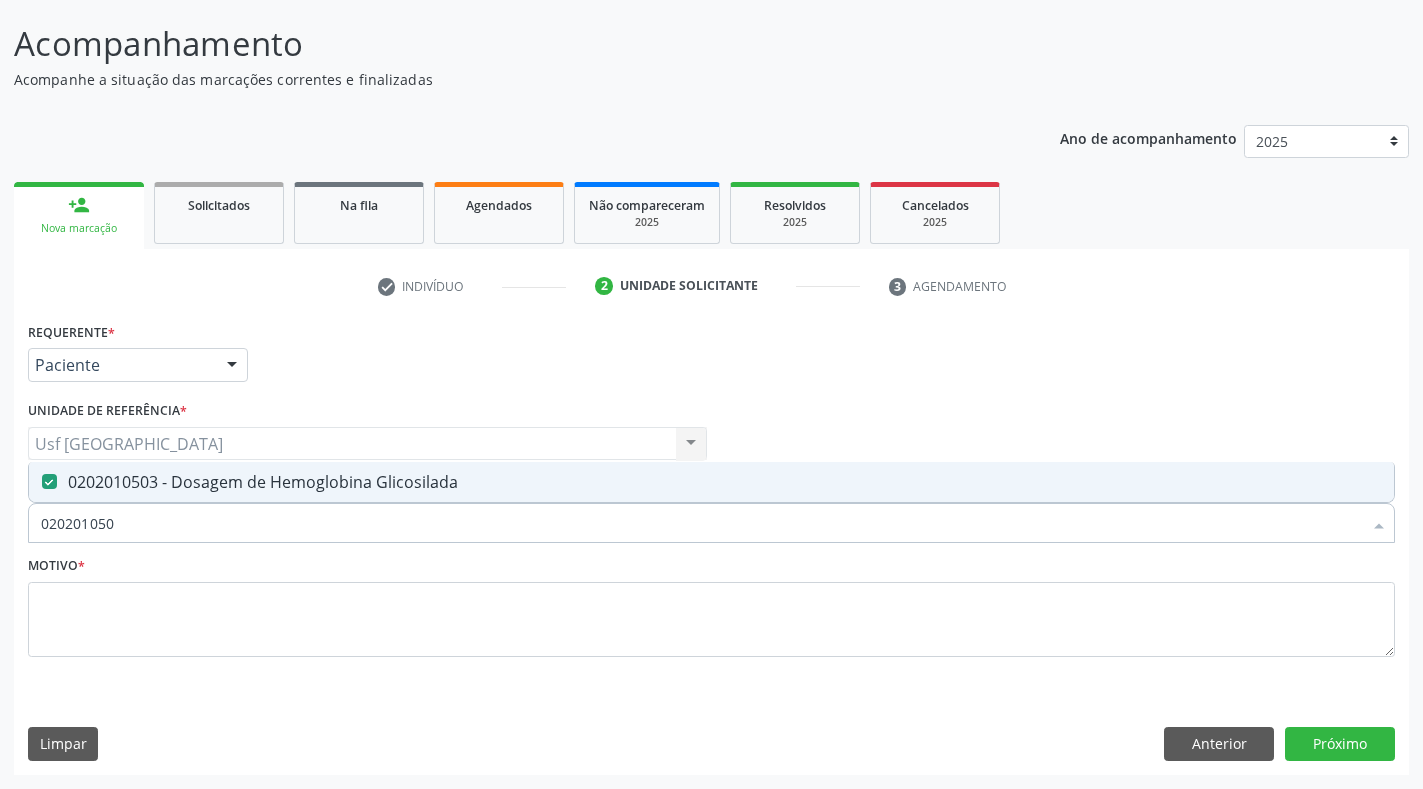 drag, startPoint x: 141, startPoint y: 522, endPoint x: 18, endPoint y: 532, distance: 123.40584 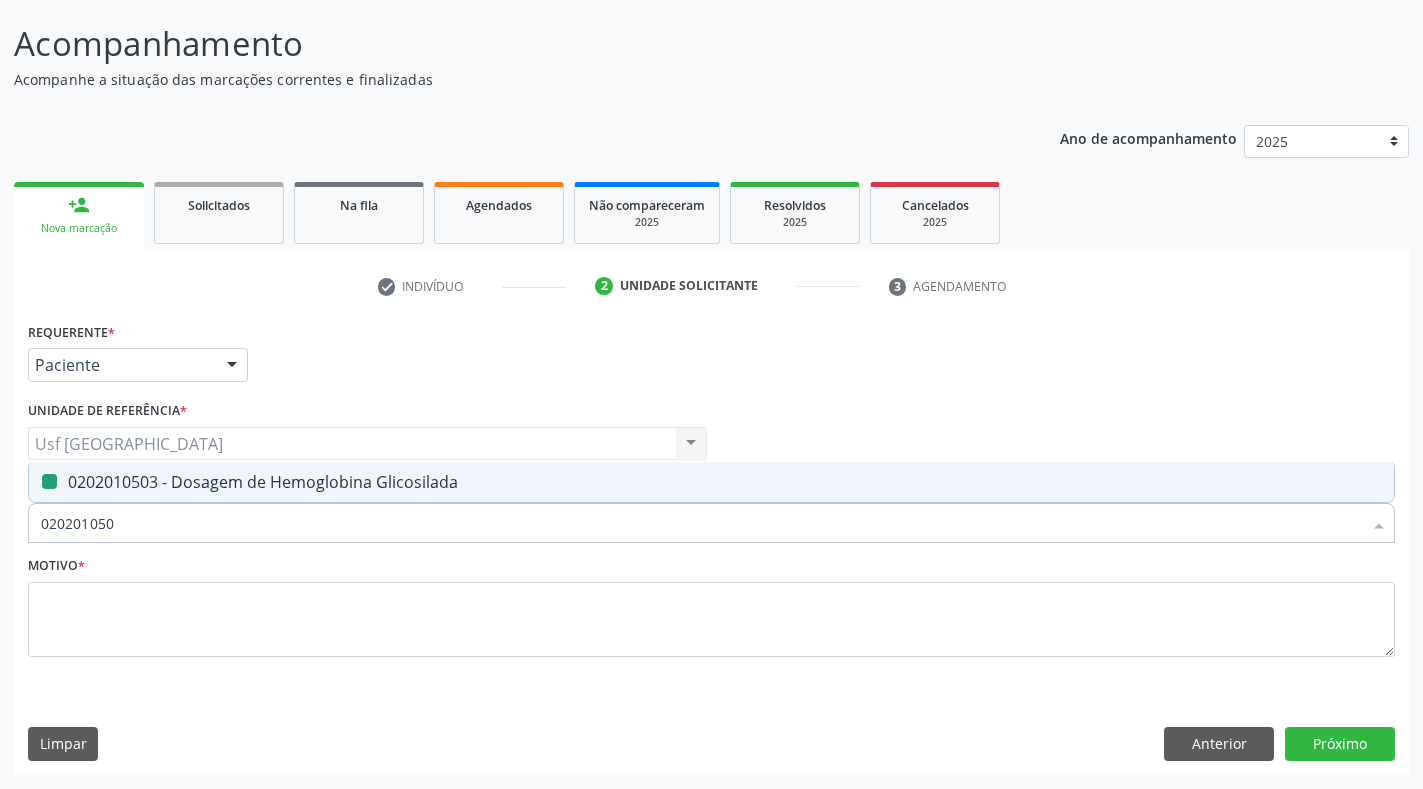 type 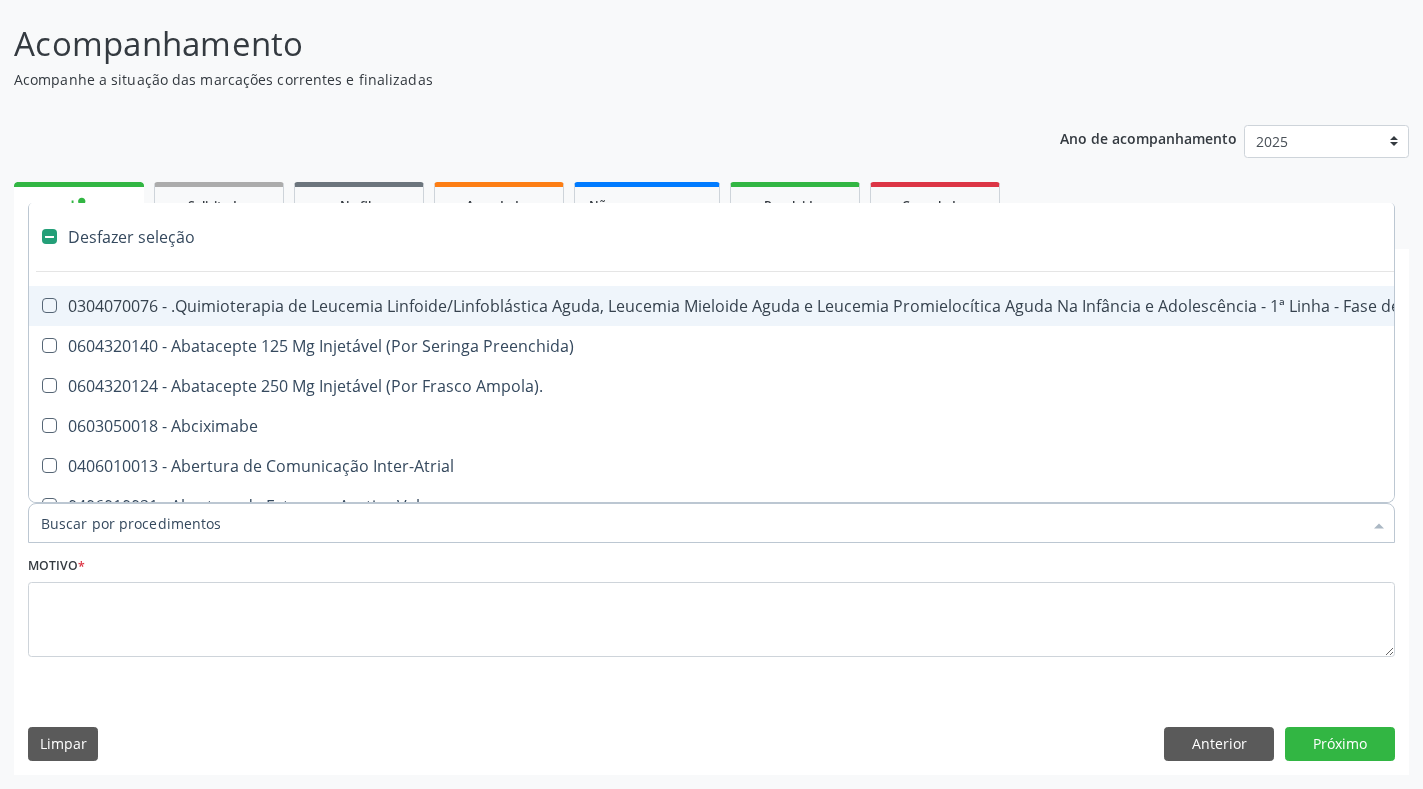 checkbox on "false" 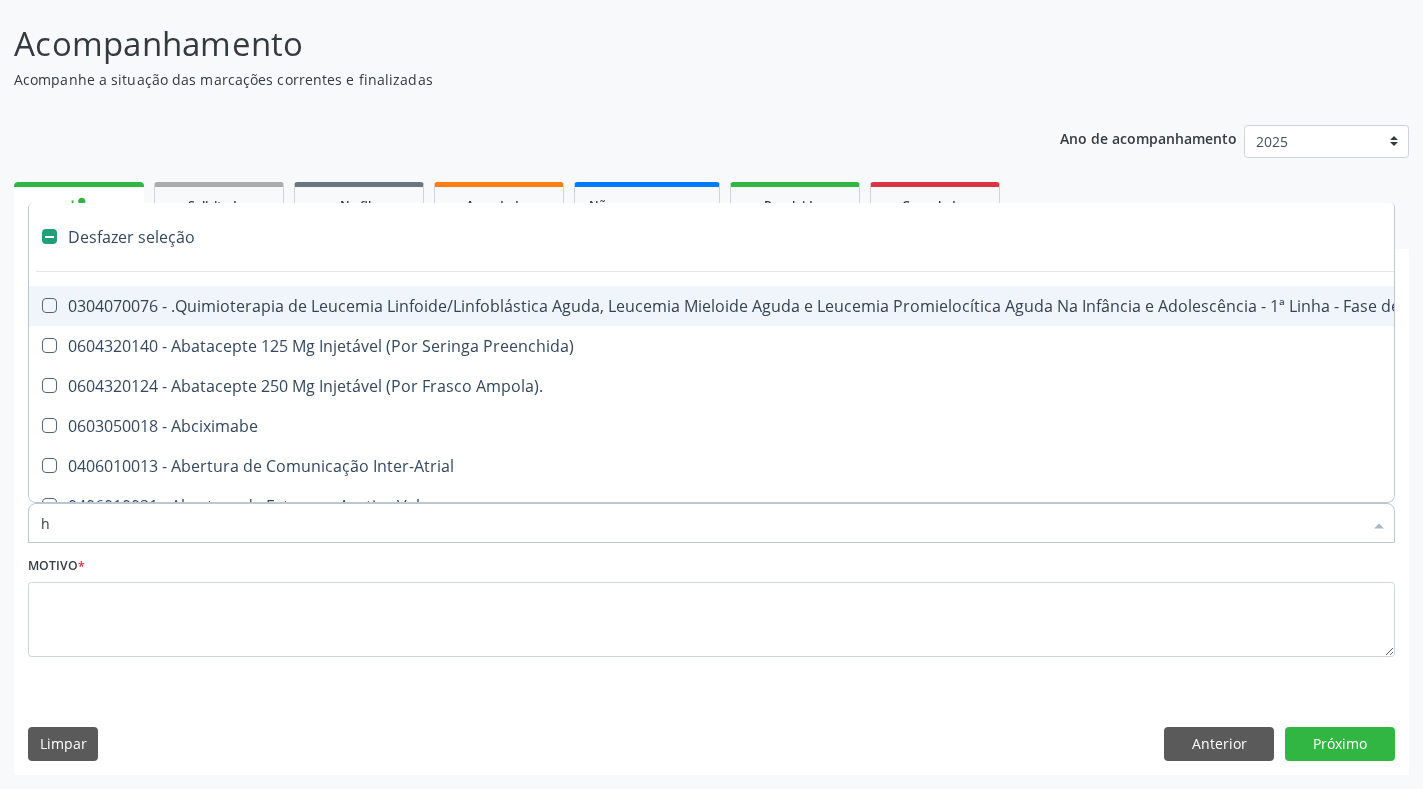 type on "he" 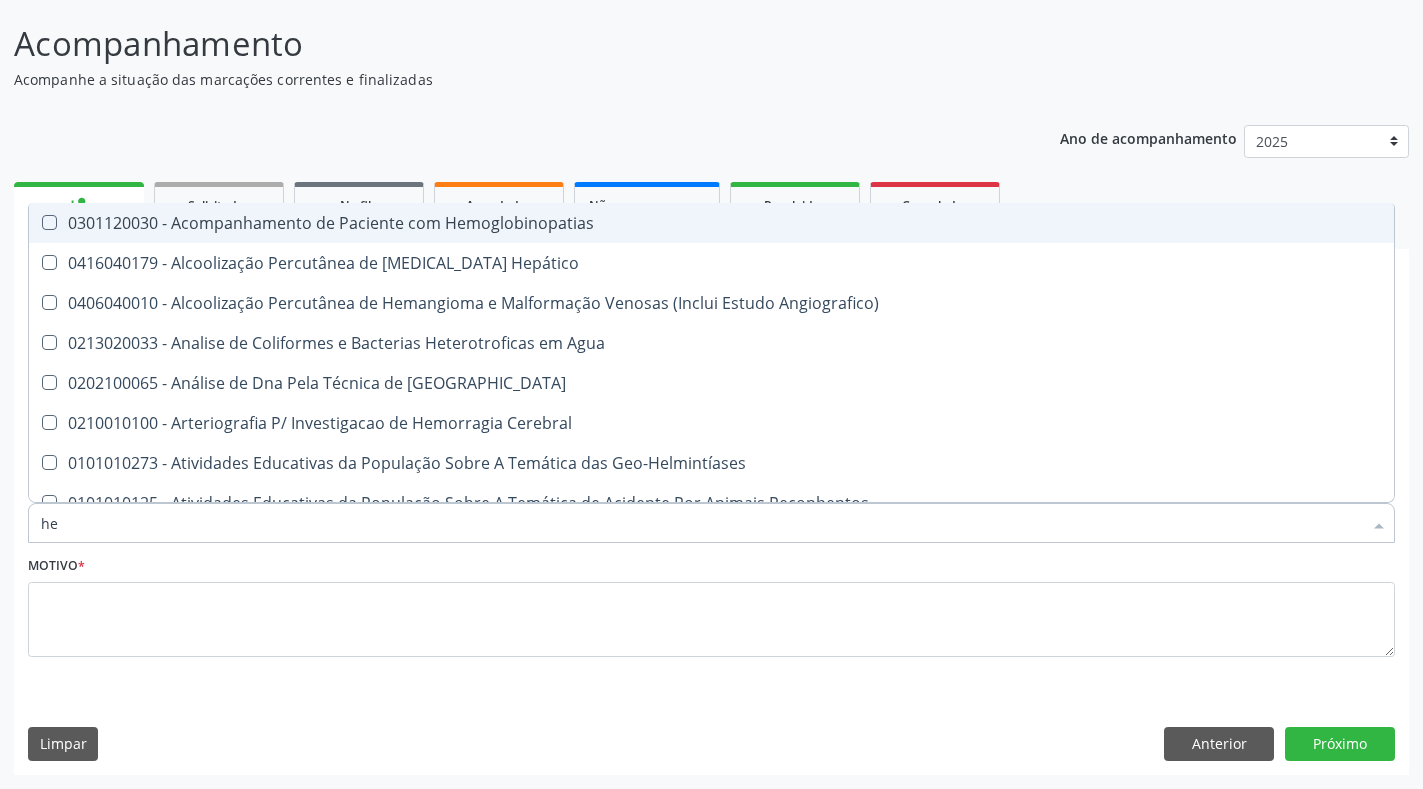 type on "hem" 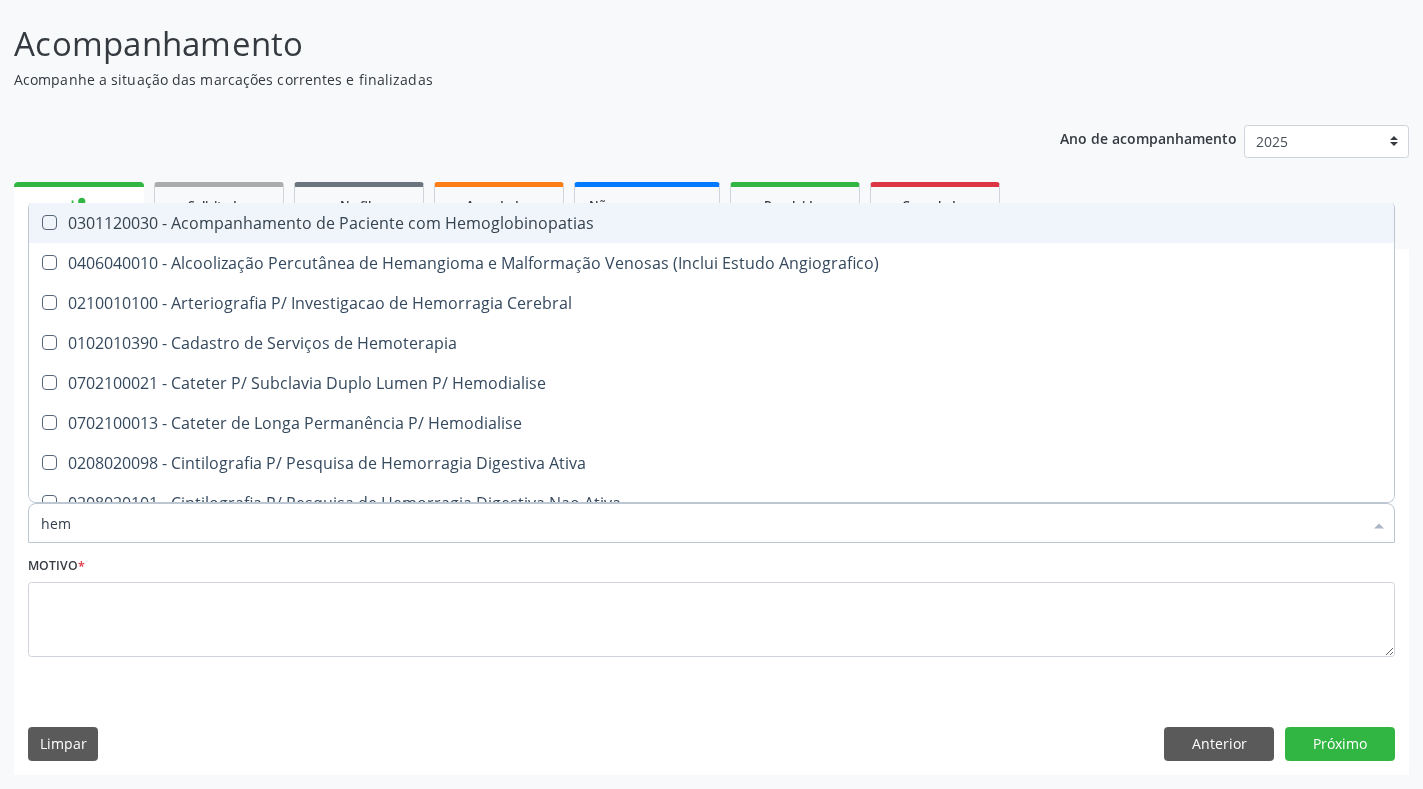 checkbox on "true" 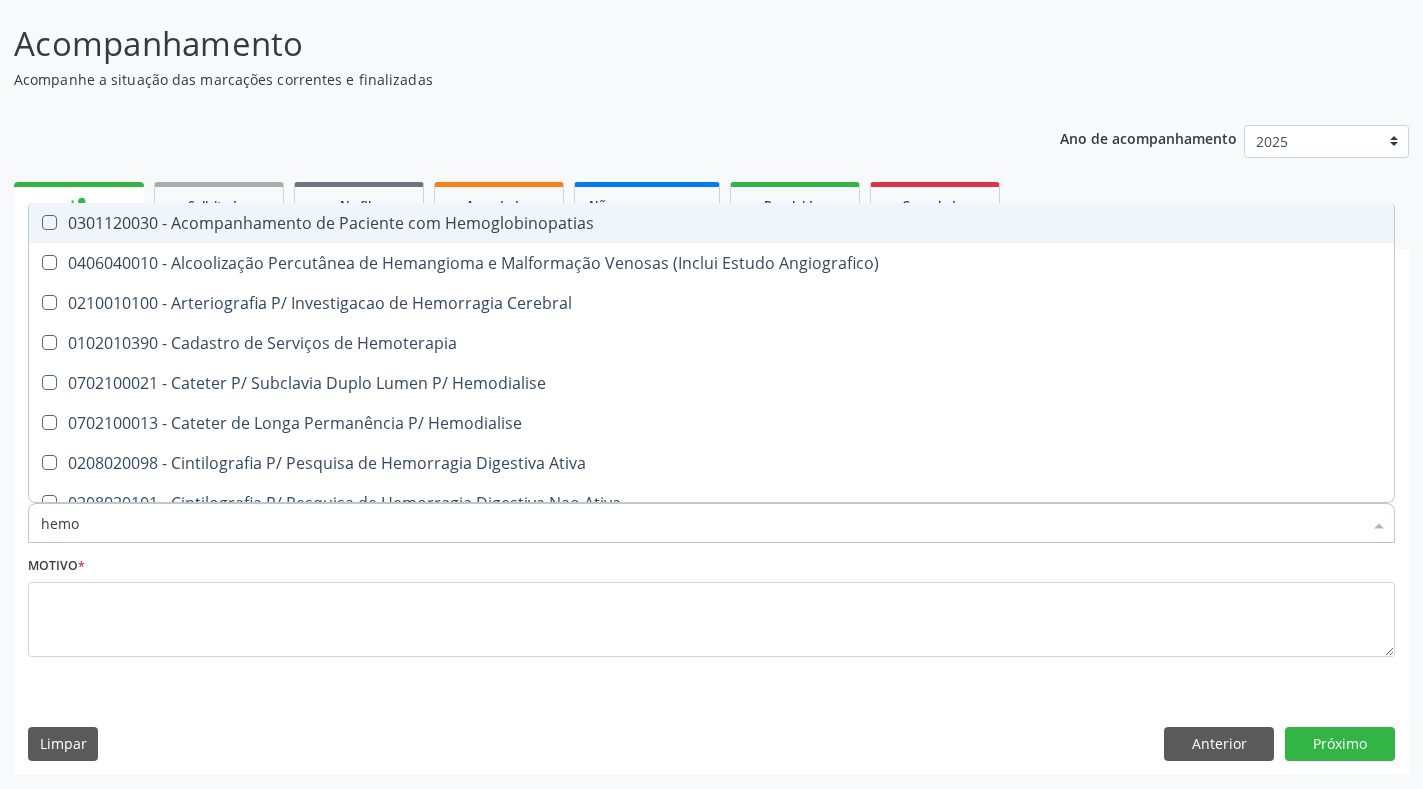 checkbox on "true" 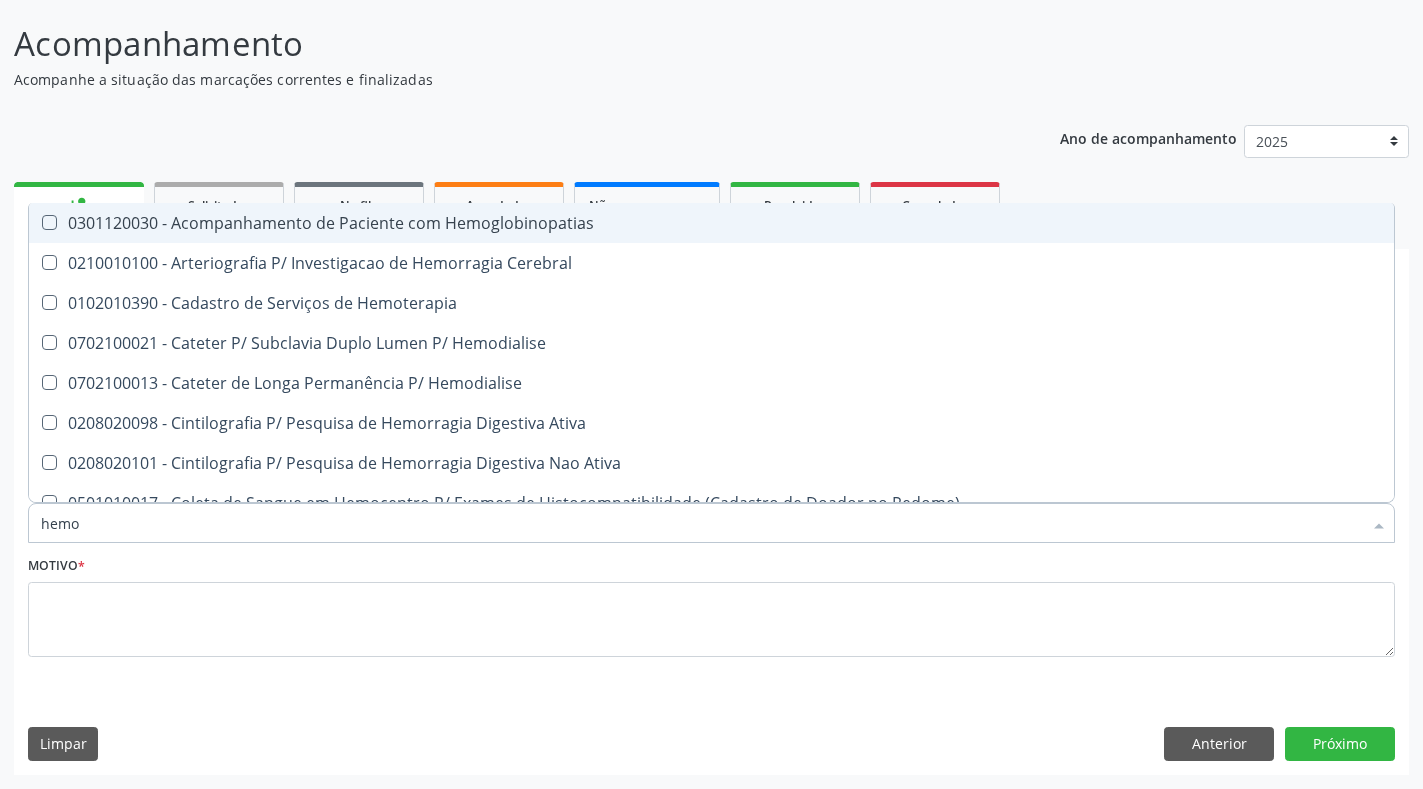 type on "hemog" 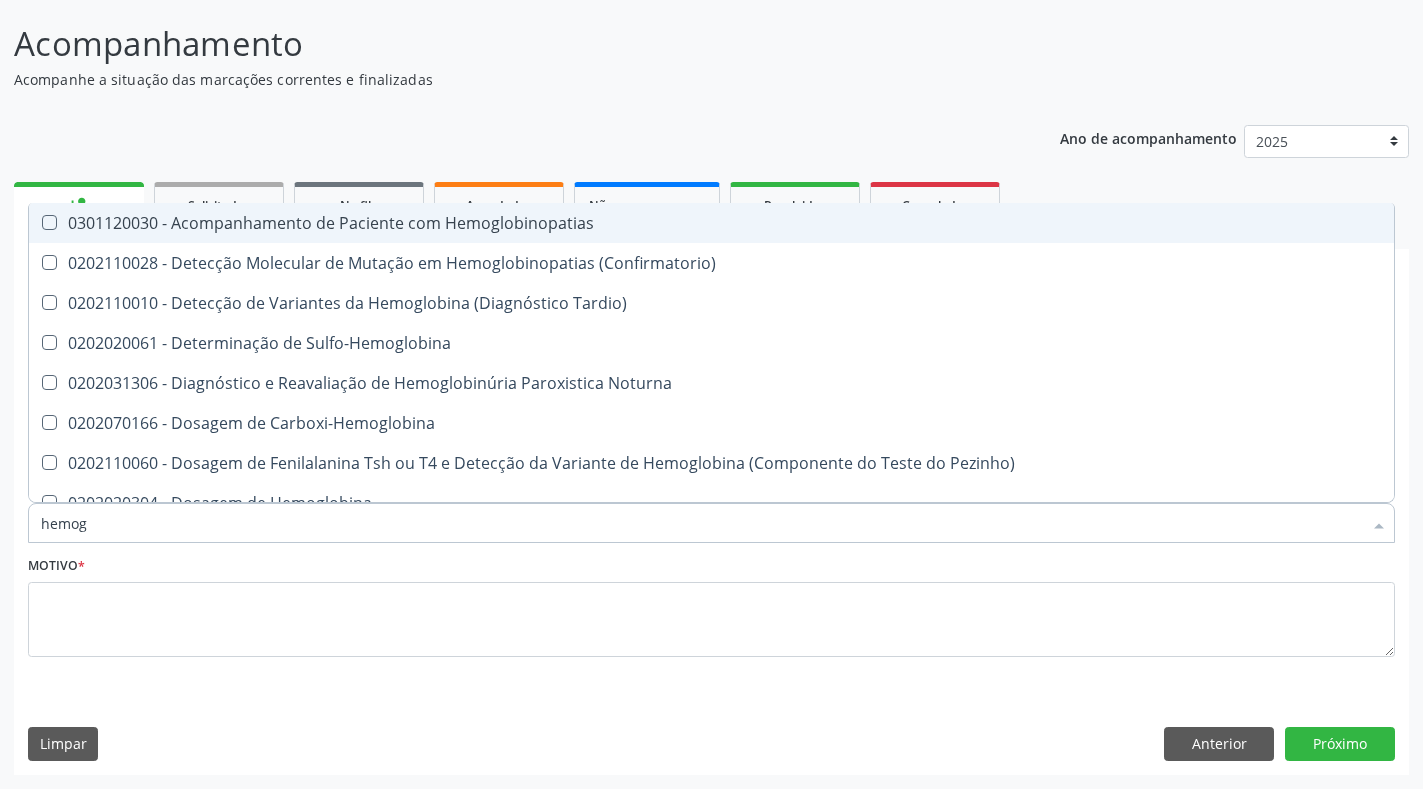 type on "hemogr" 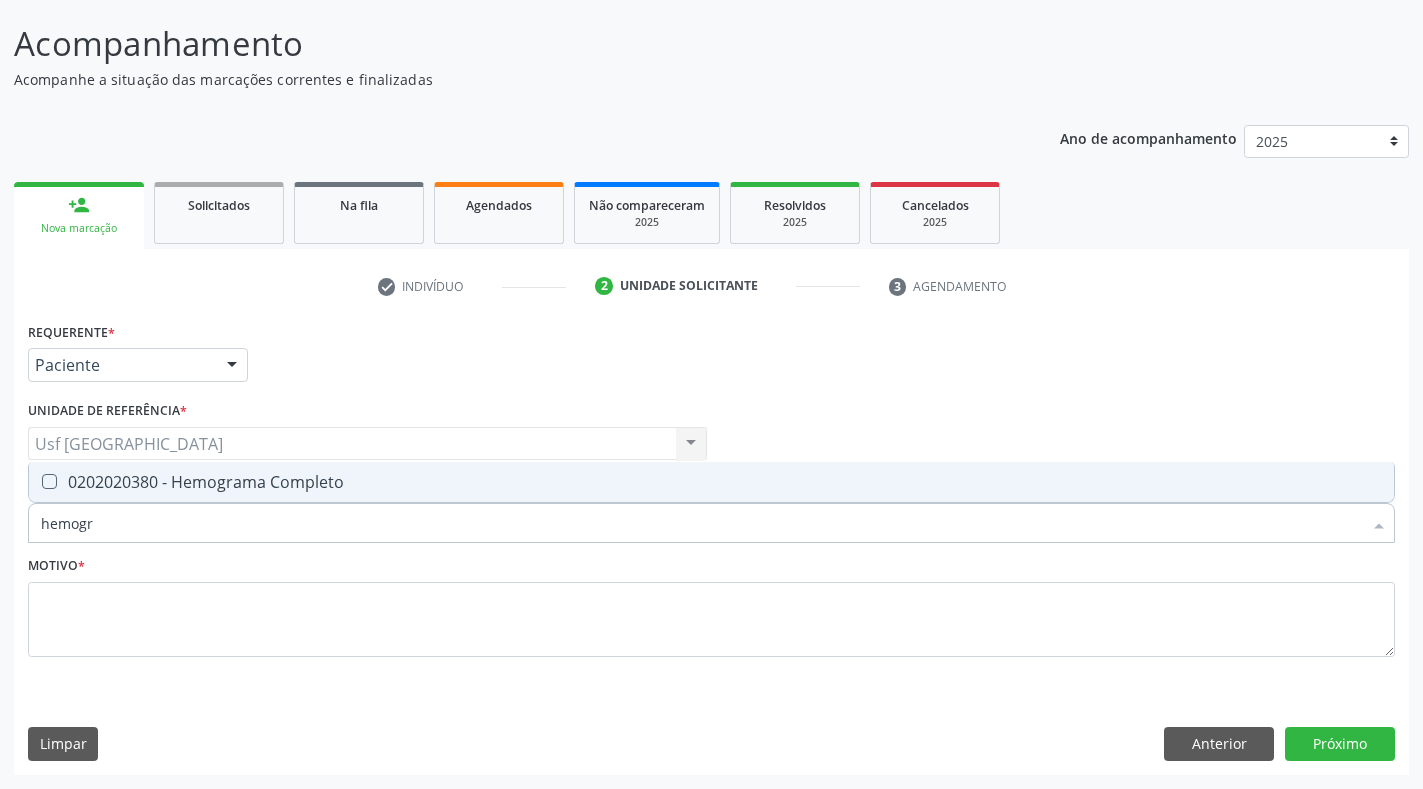 click on "0202020380 - Hemograma Completo" at bounding box center (711, 482) 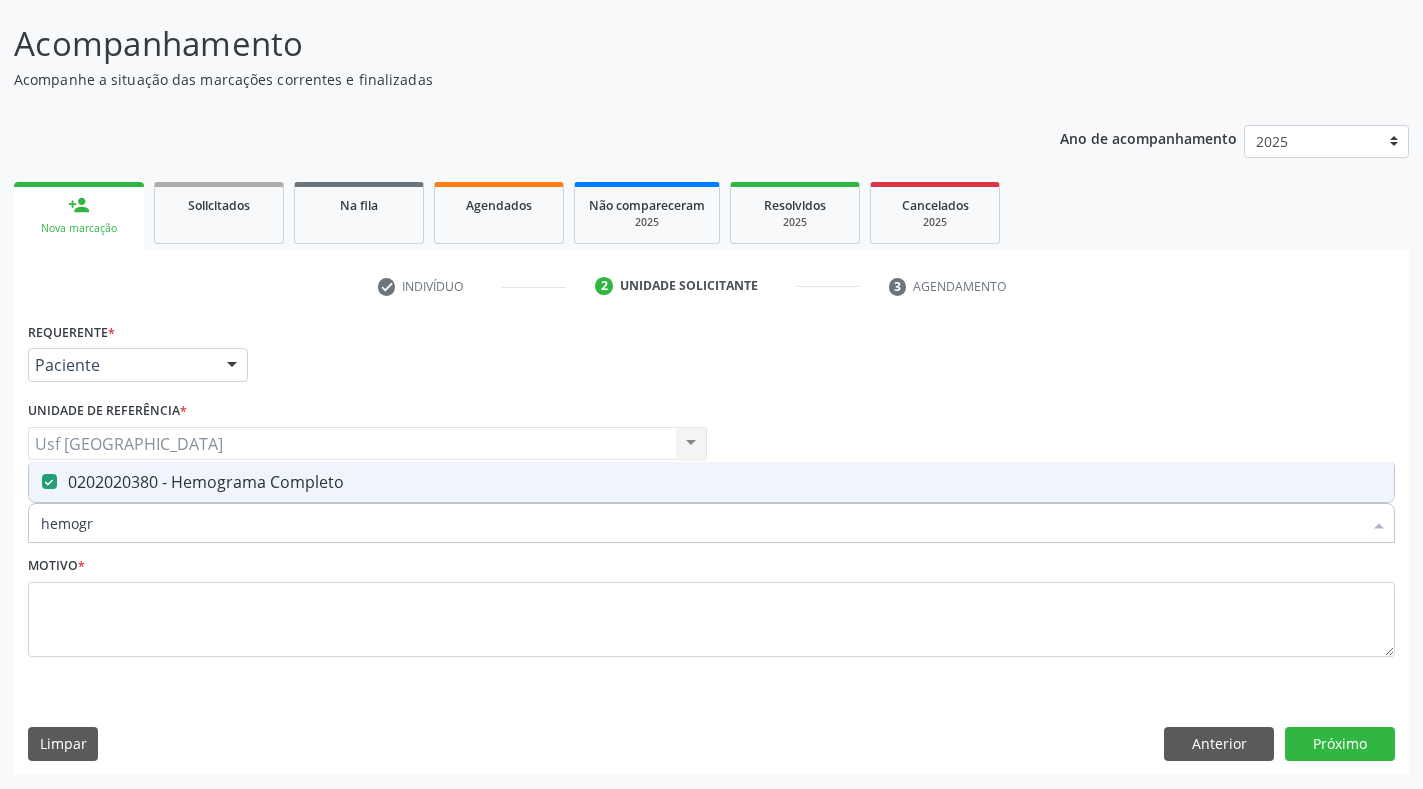 checkbox on "true" 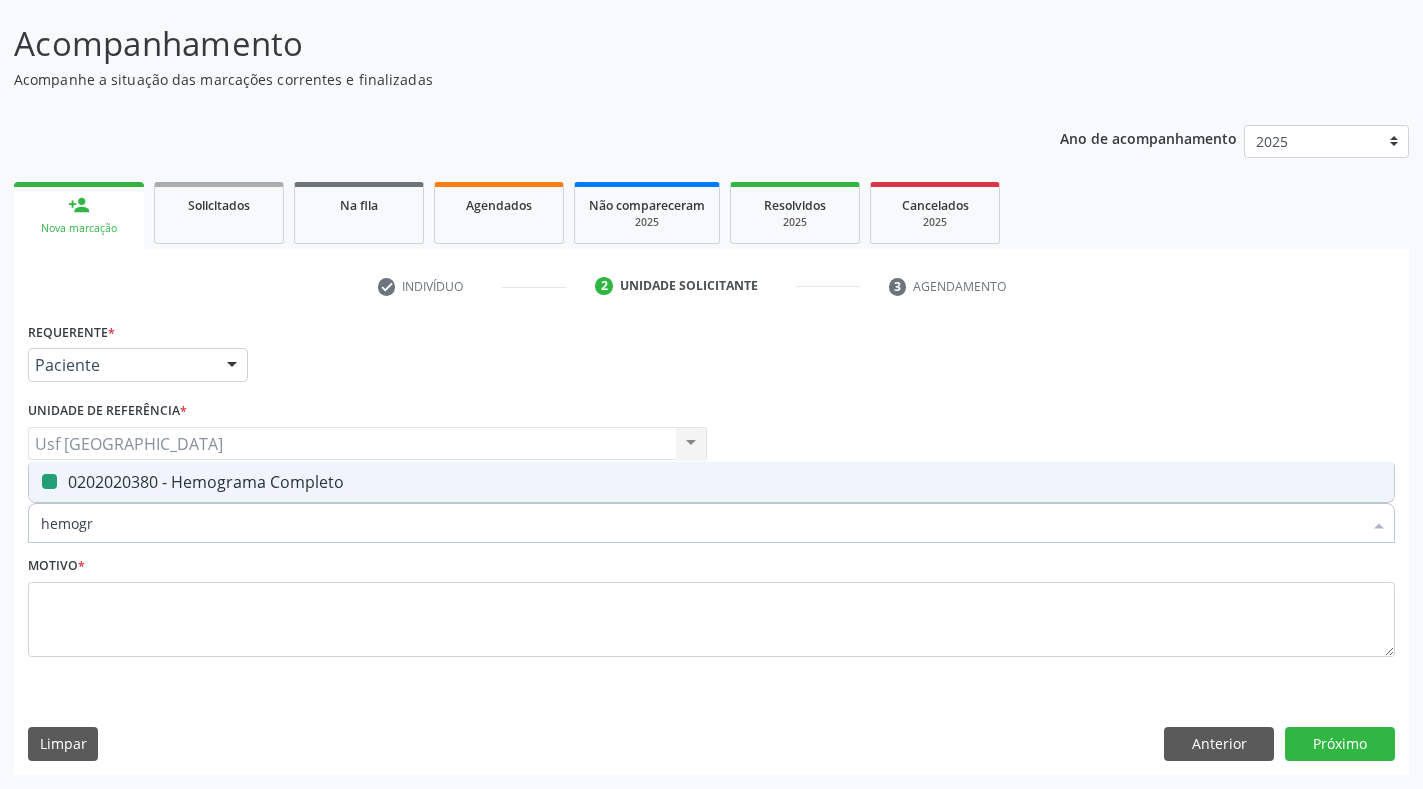 type 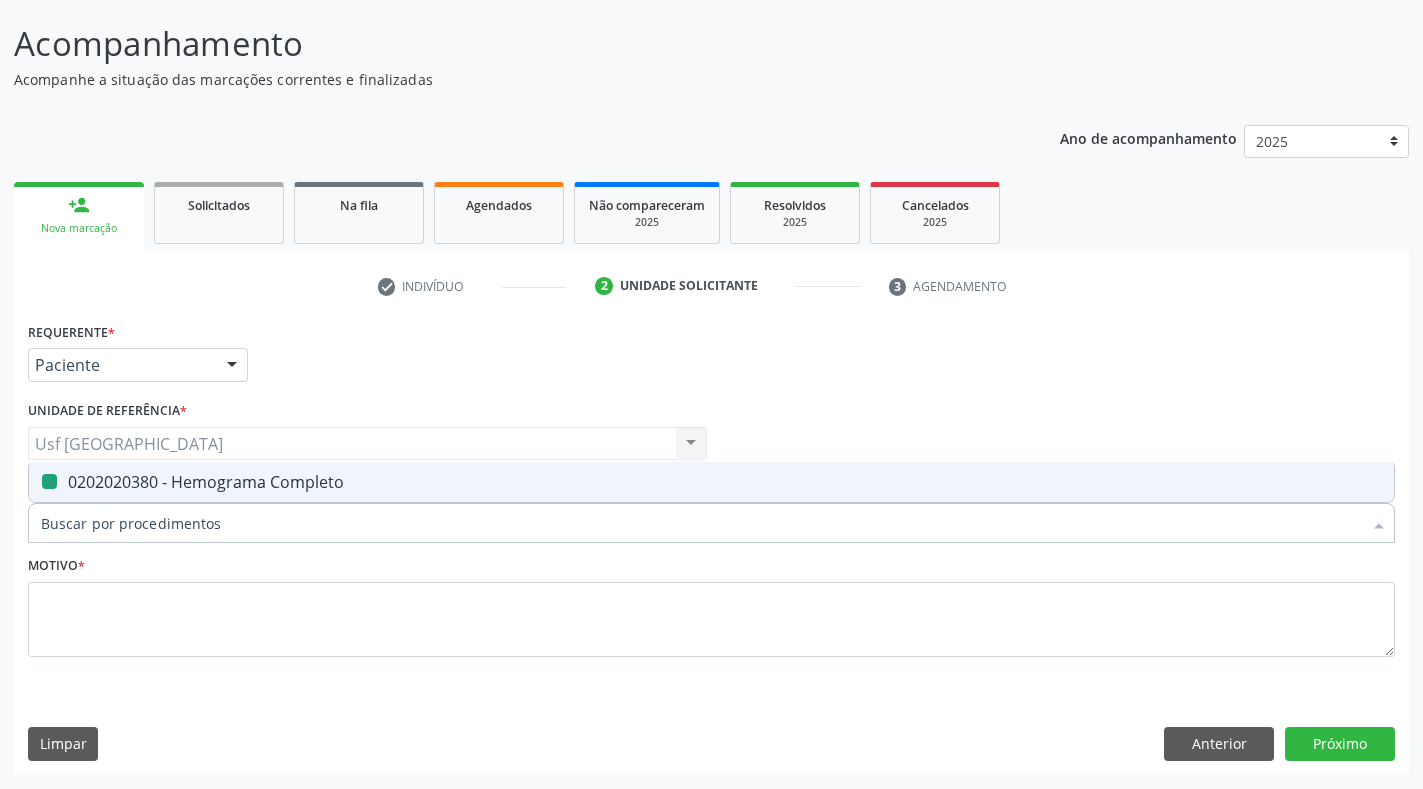 checkbox on "false" 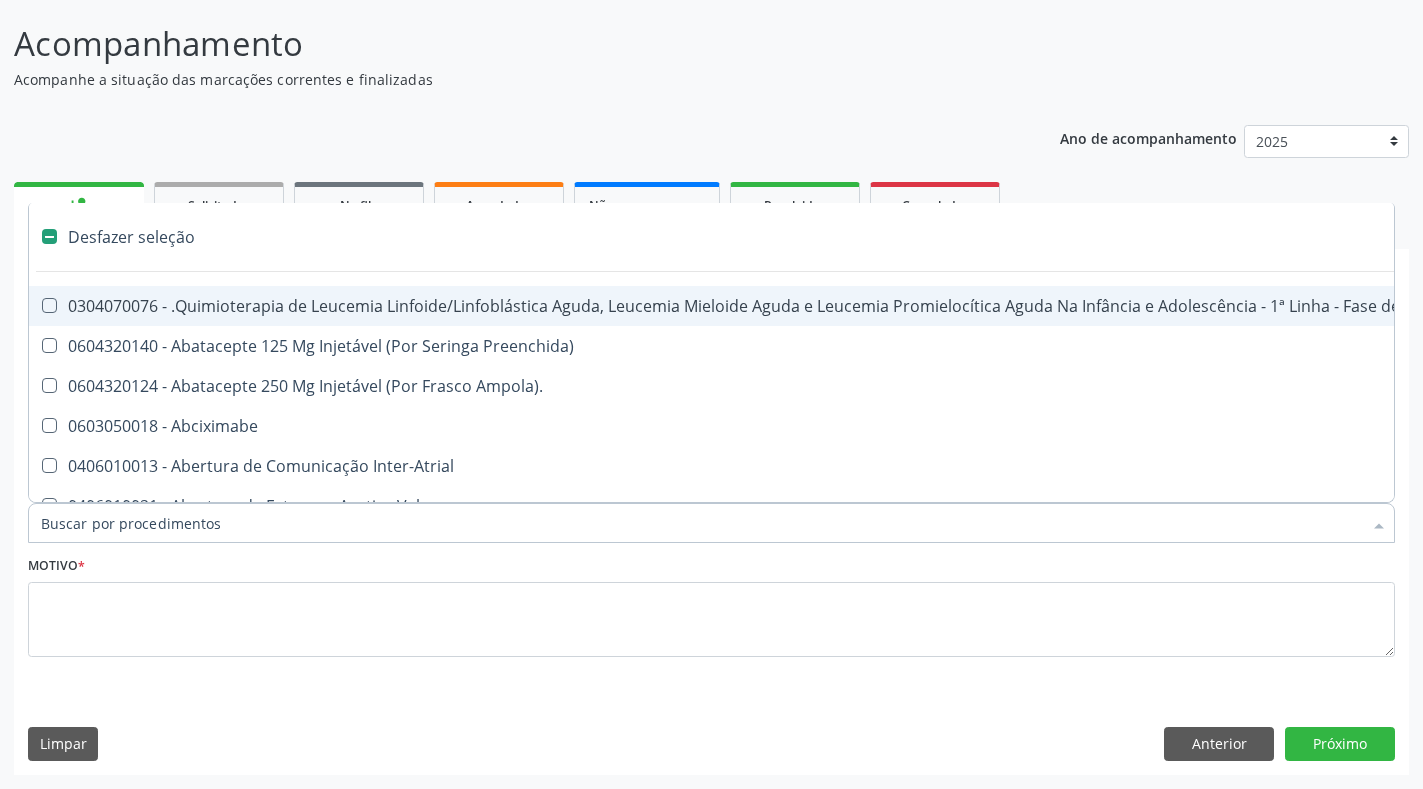 scroll, scrollTop: 117, scrollLeft: 0, axis: vertical 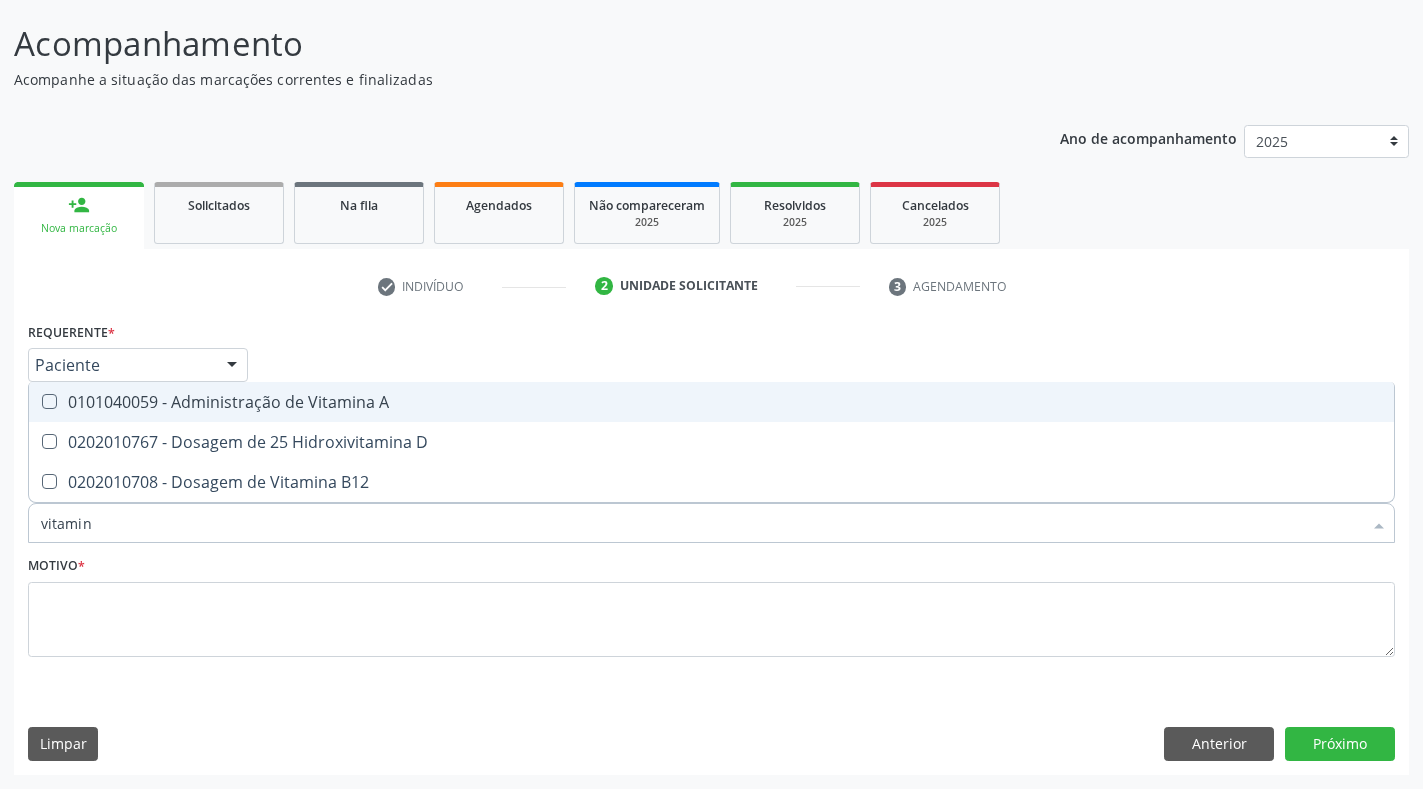 type on "vitamina" 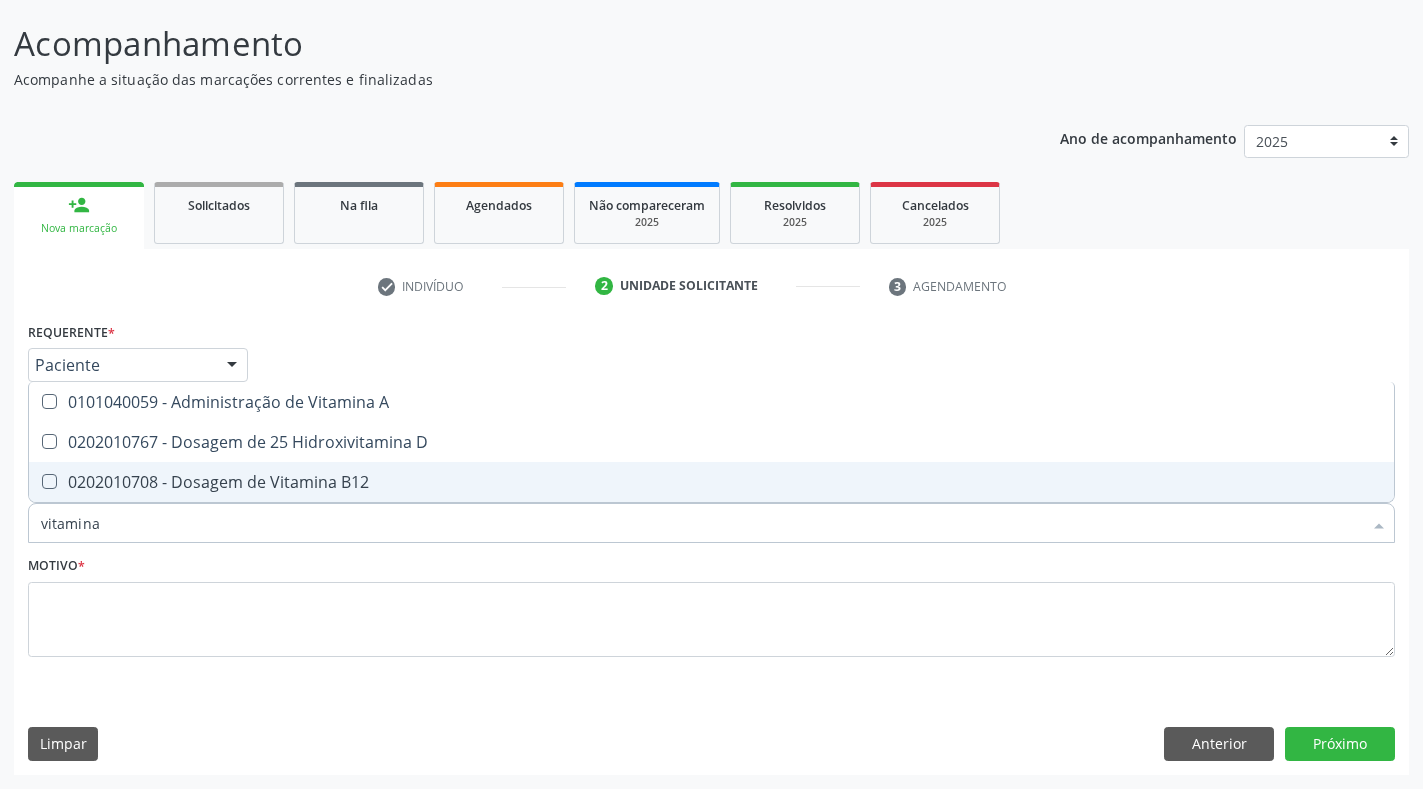 click on "0202010708 - Dosagem de Vitamina B12" at bounding box center [711, 482] 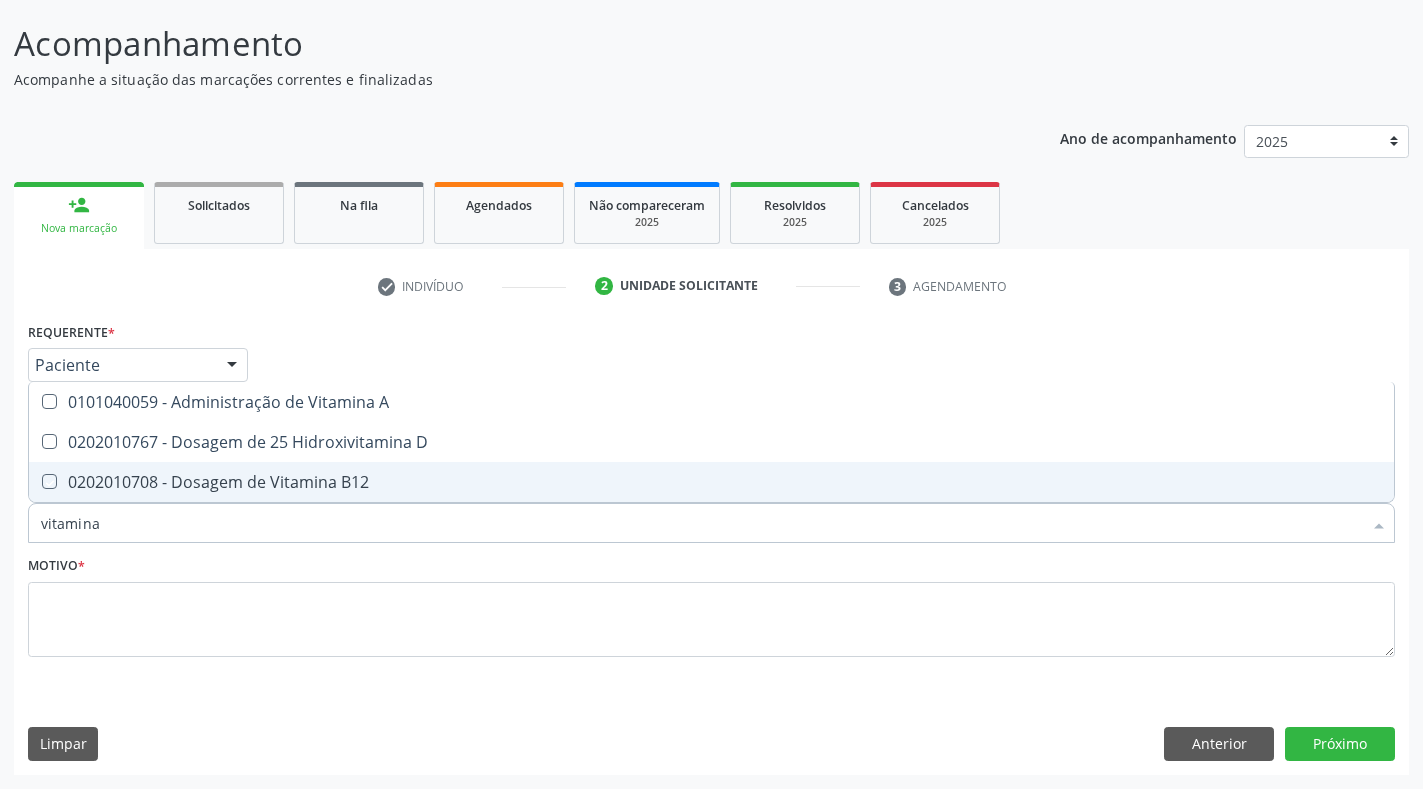 checkbox on "true" 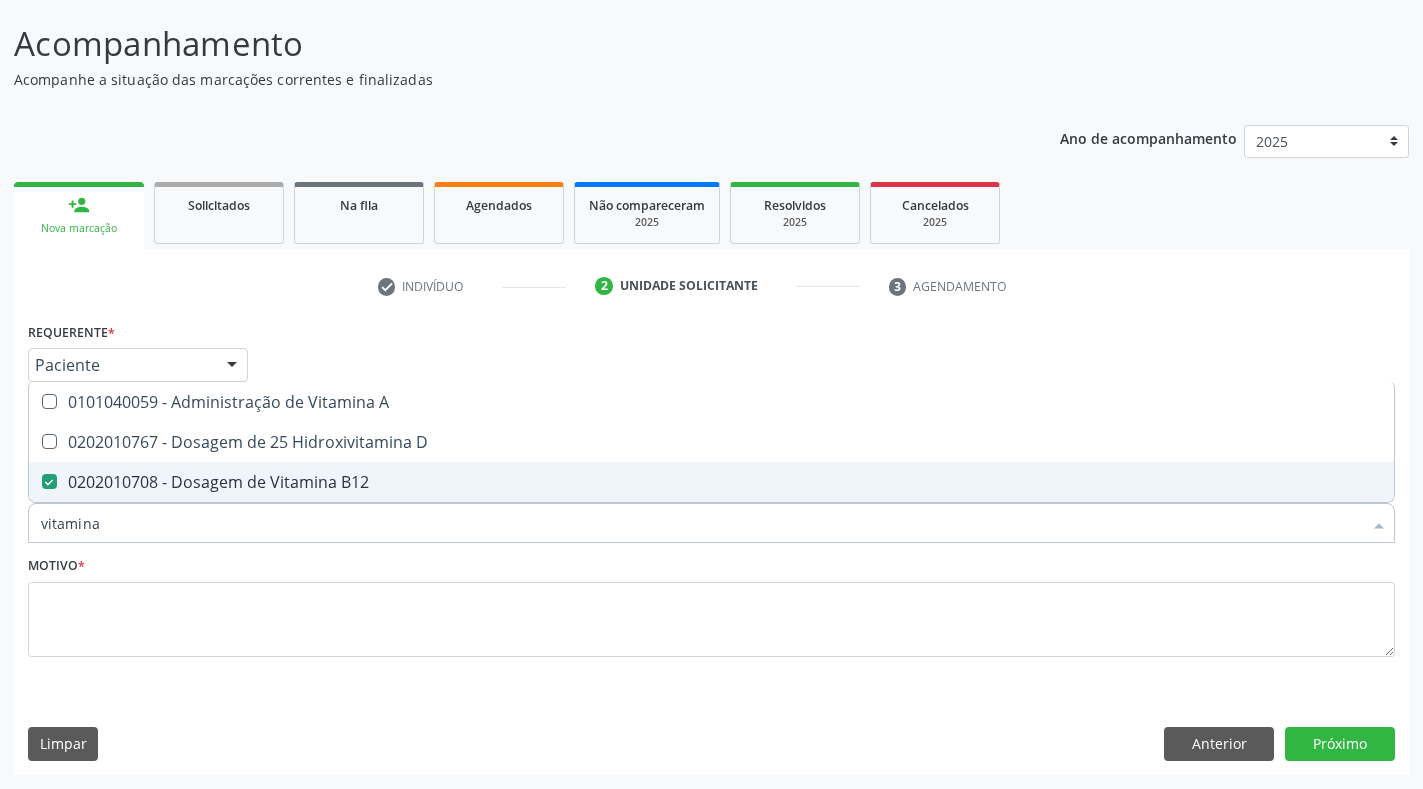 type on "vitamina" 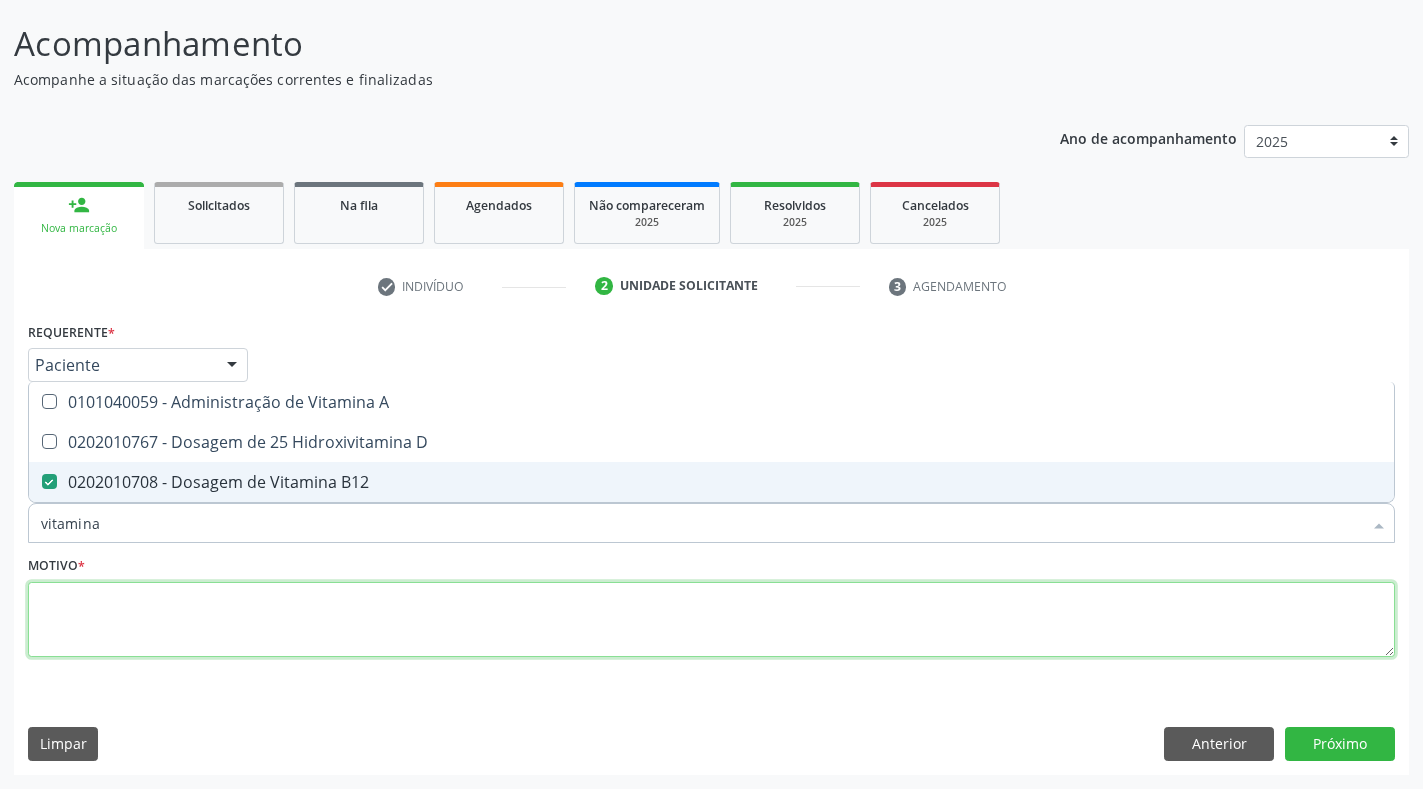 click at bounding box center [711, 620] 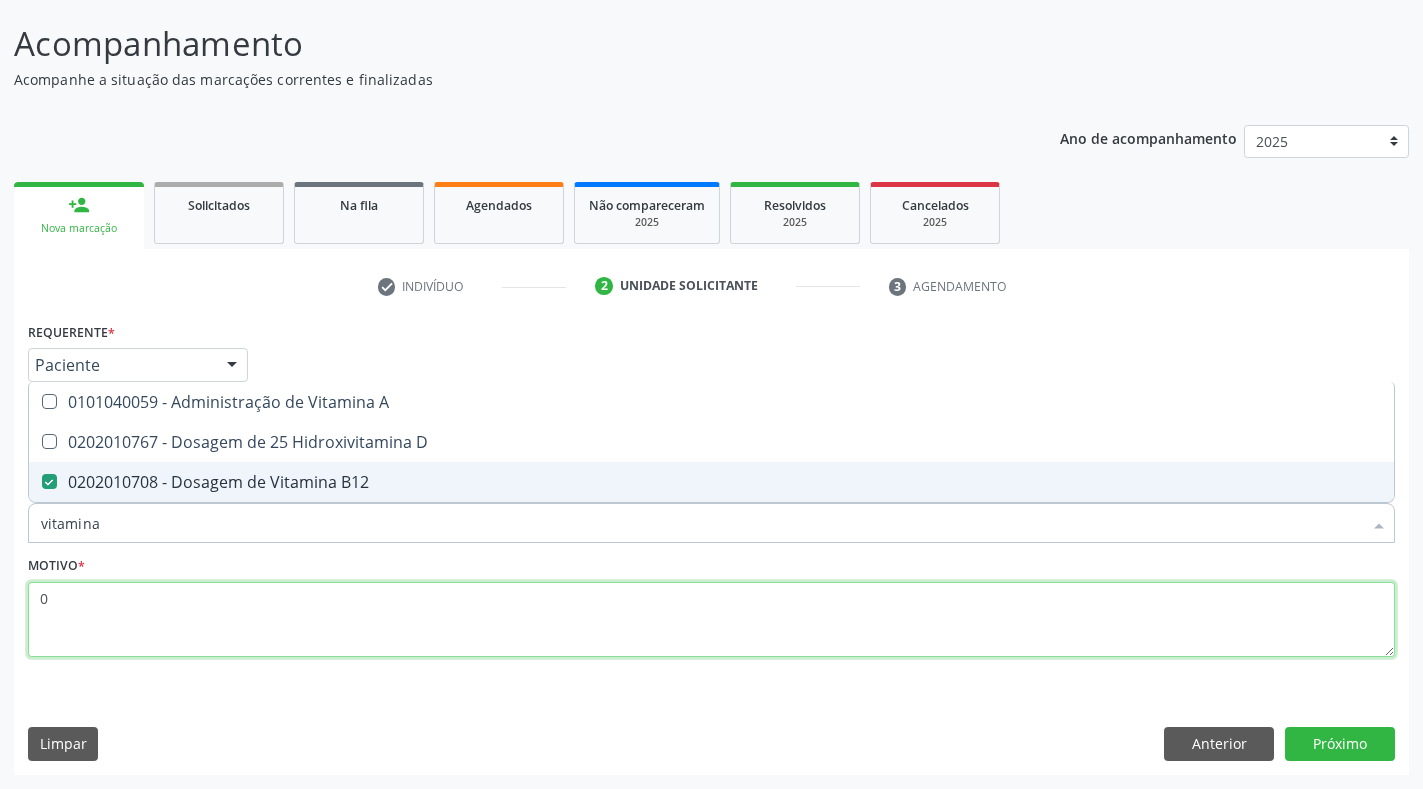type 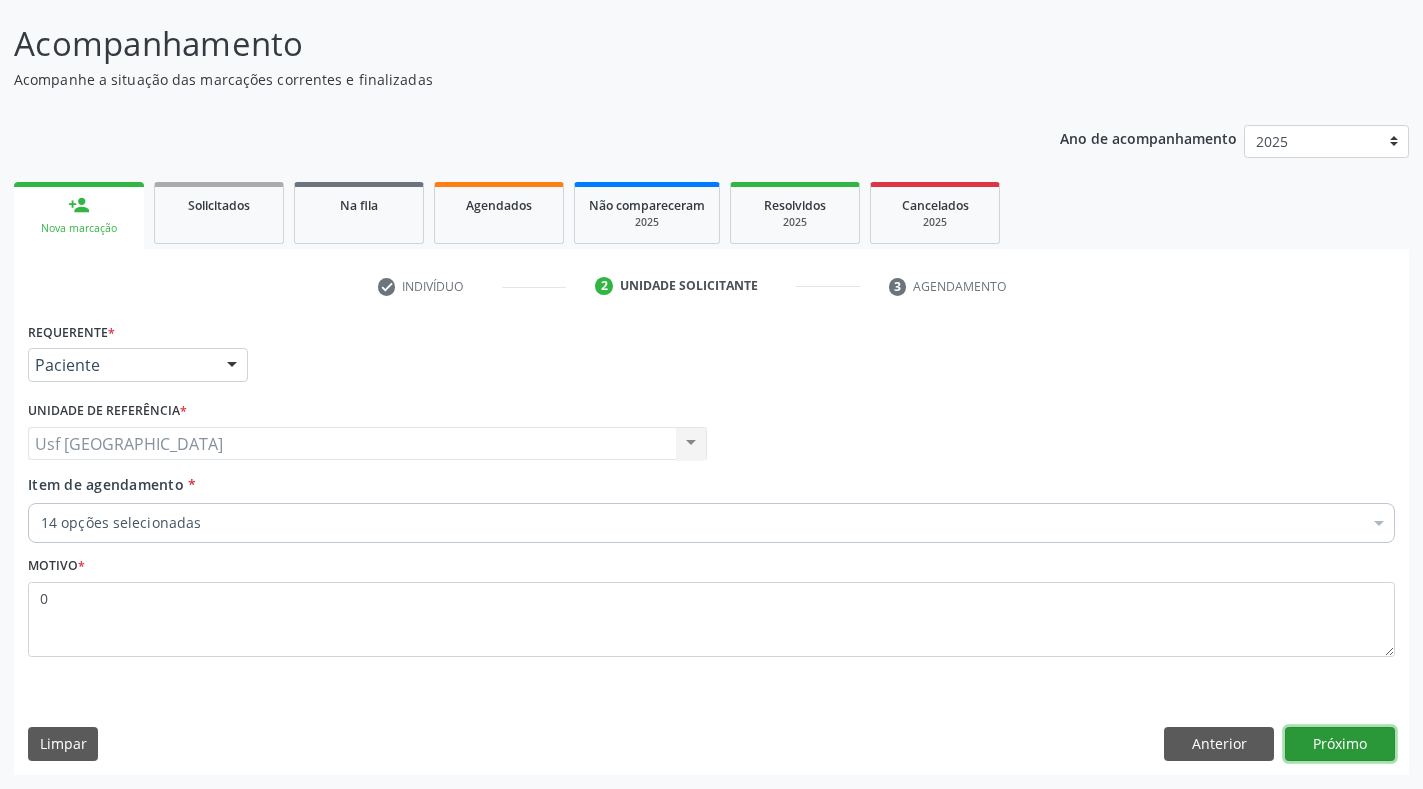 click on "Próximo" at bounding box center (1340, 744) 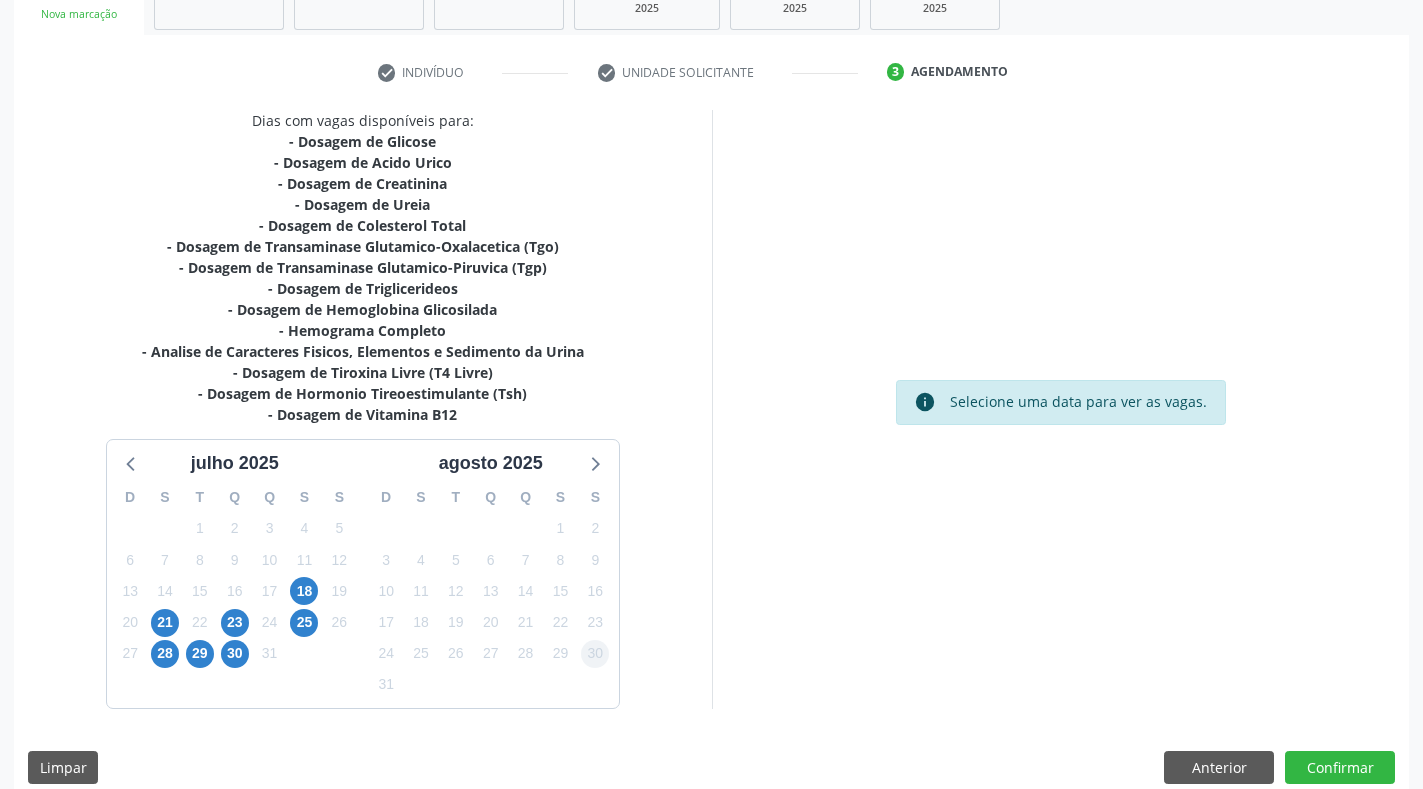 scroll, scrollTop: 354, scrollLeft: 0, axis: vertical 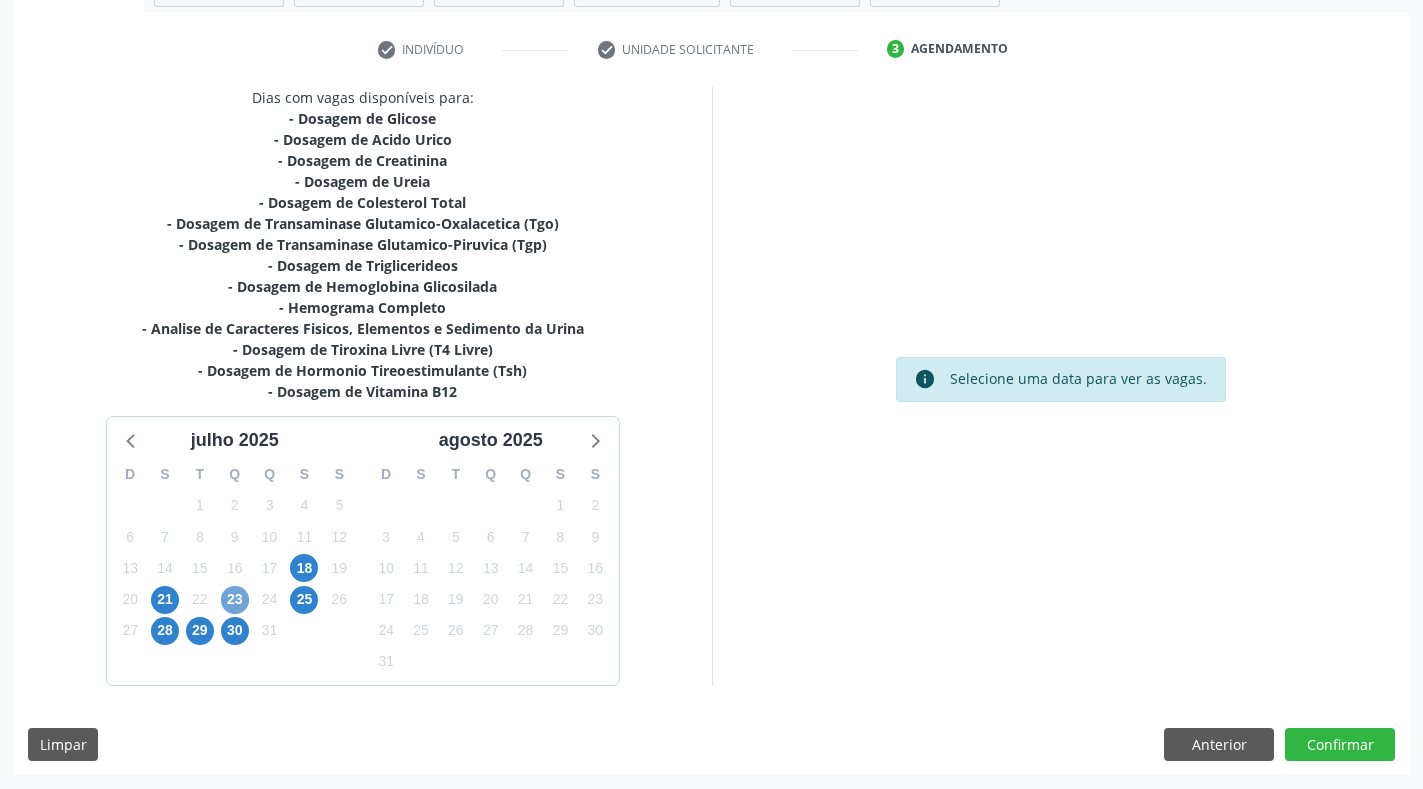 click on "23" at bounding box center (235, 600) 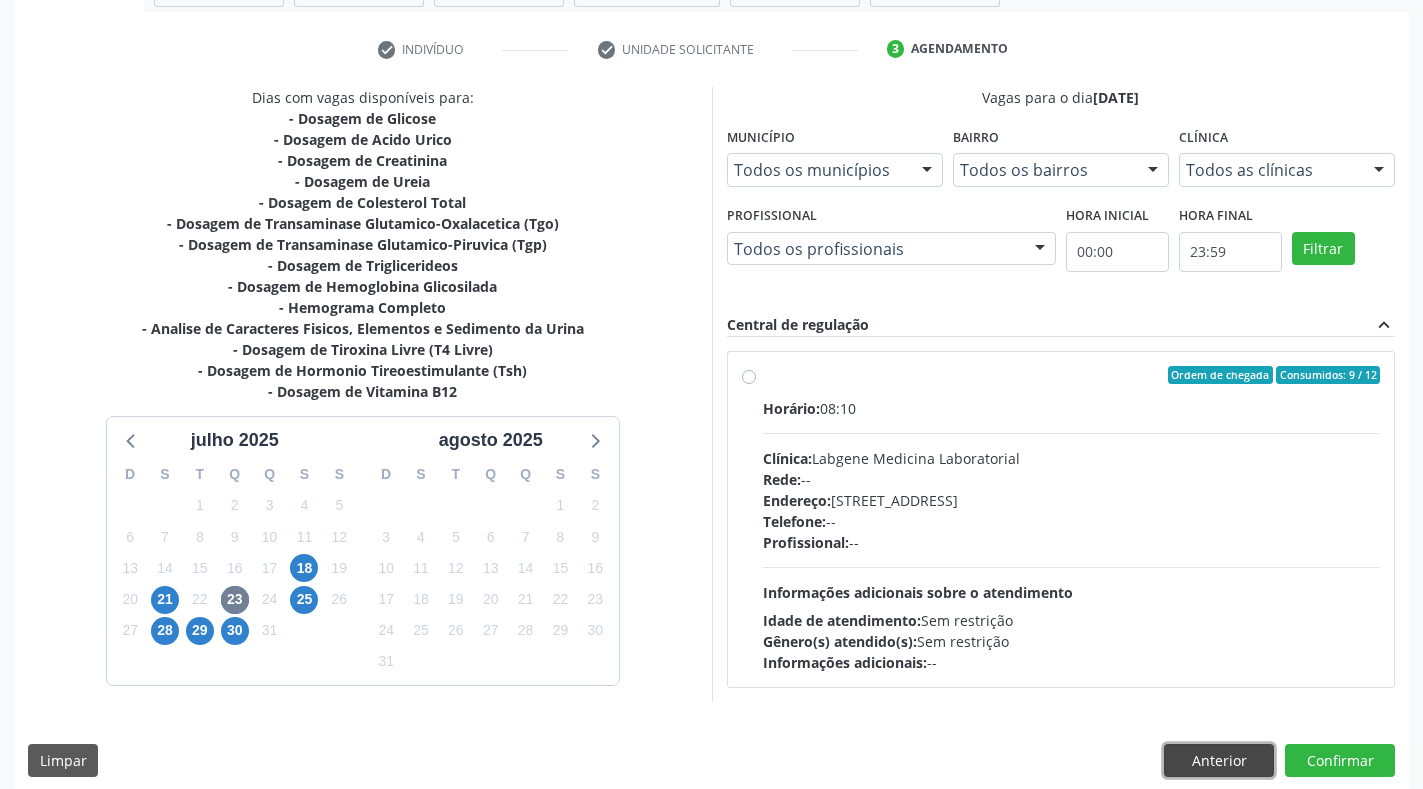 click on "Anterior" at bounding box center (1219, 761) 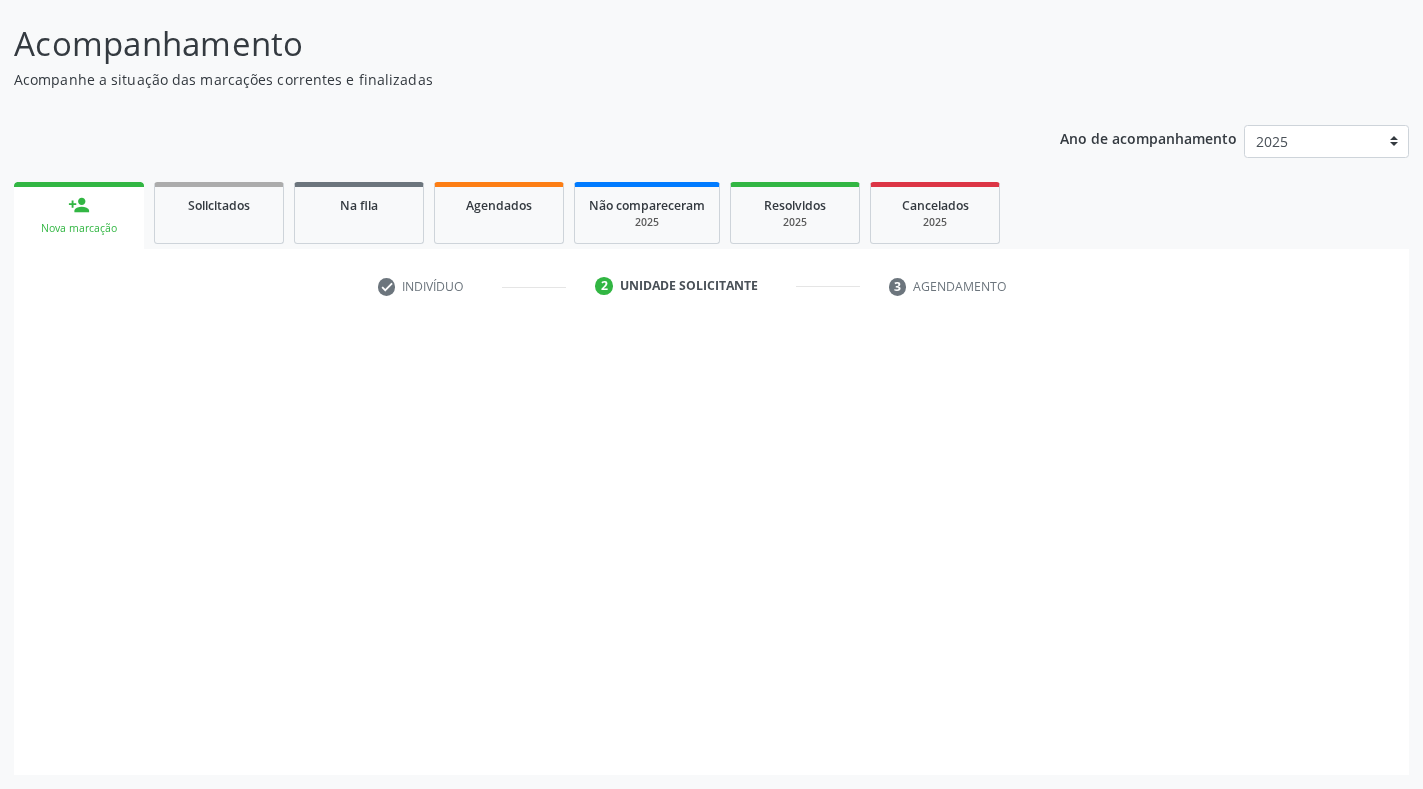 scroll, scrollTop: 117, scrollLeft: 0, axis: vertical 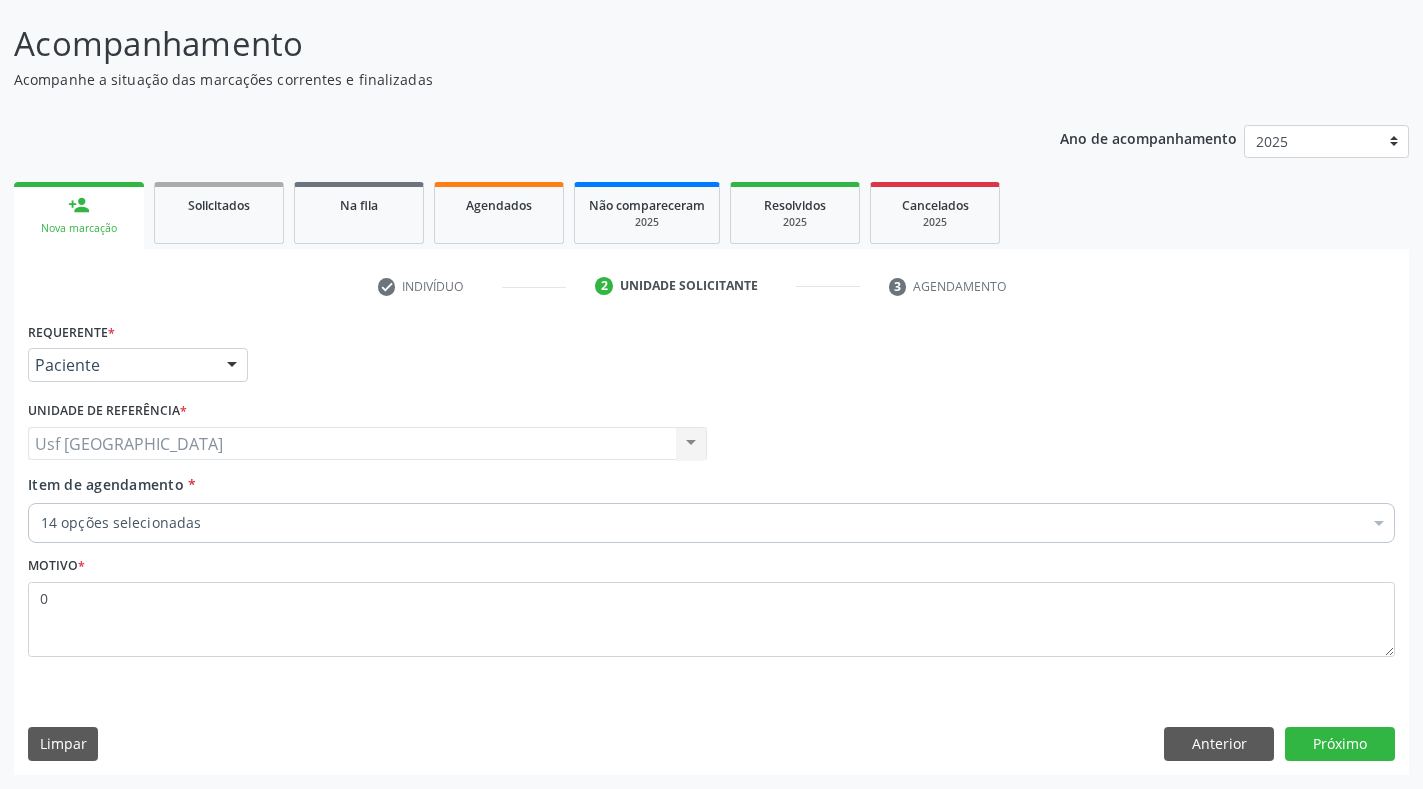 click on "14 opções selecionadas" at bounding box center (711, 523) 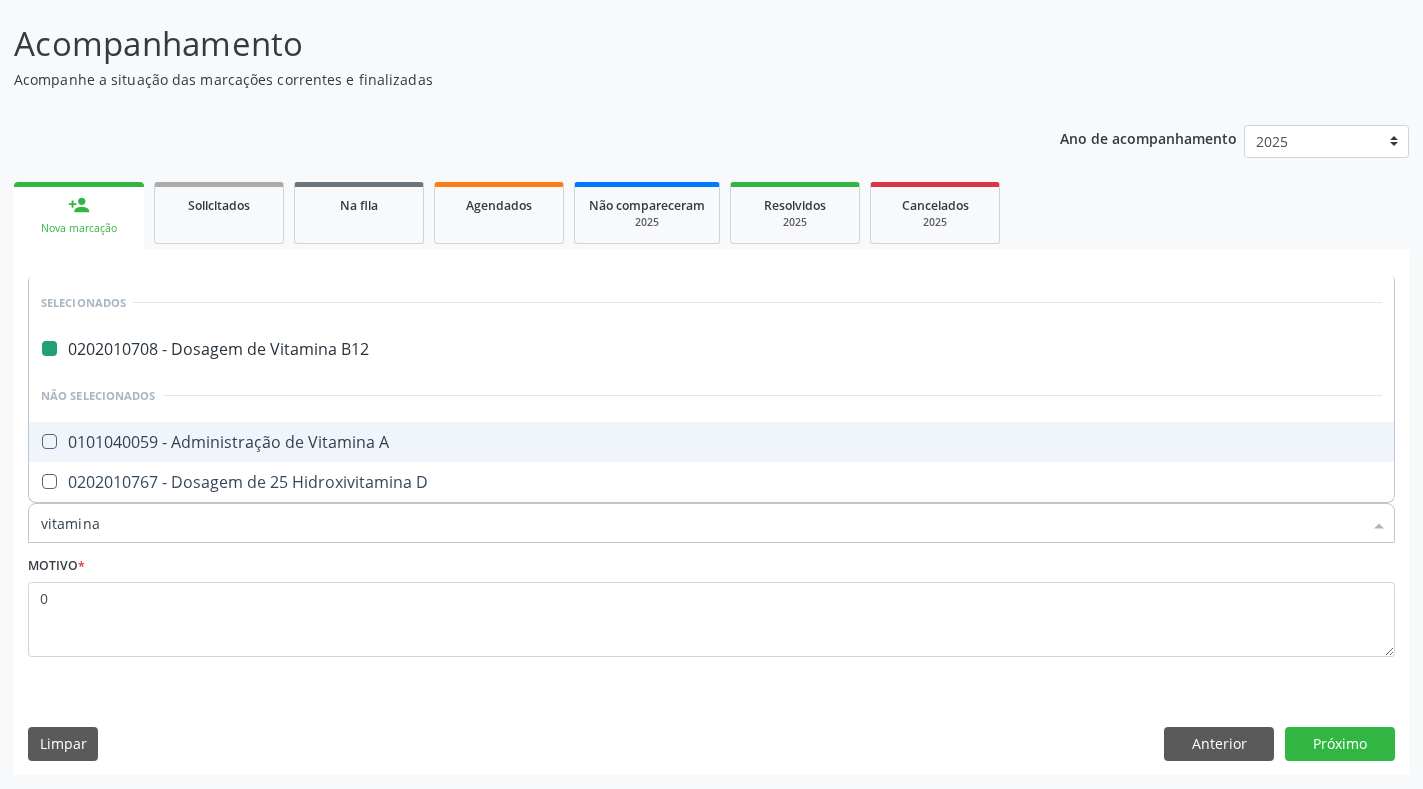 type on "vitamina d" 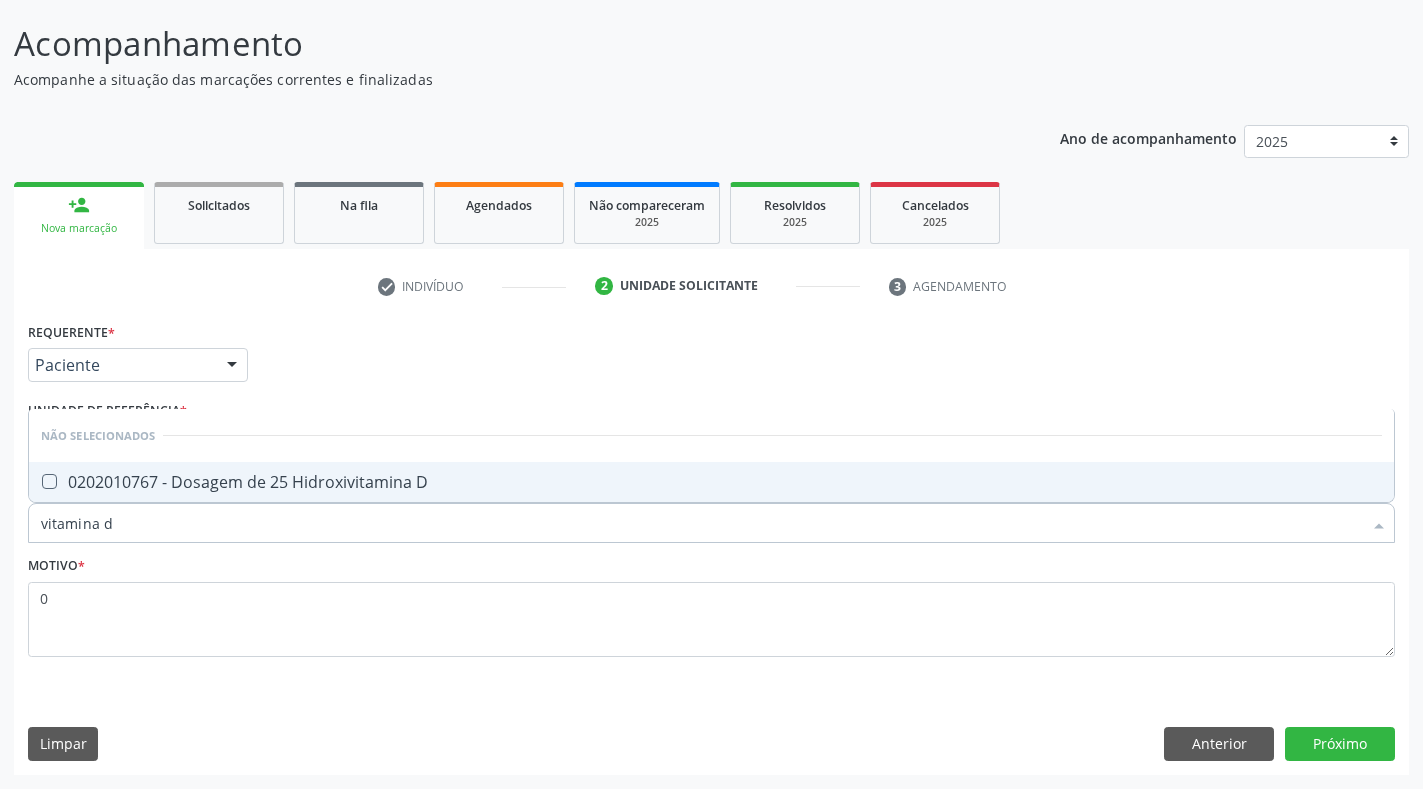 click on "0202010767 - Dosagem de 25 Hidroxivitamina D" at bounding box center [711, 482] 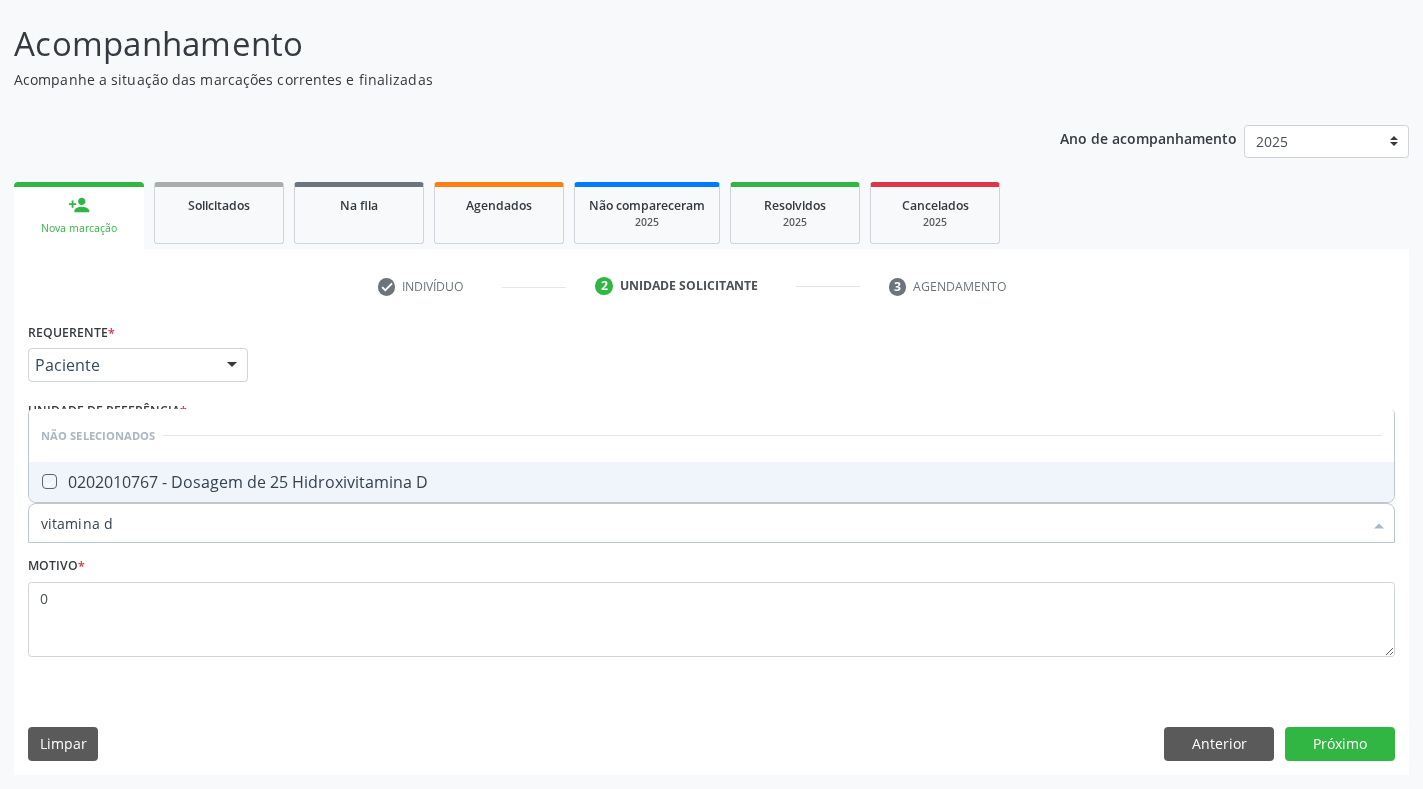 checkbox on "true" 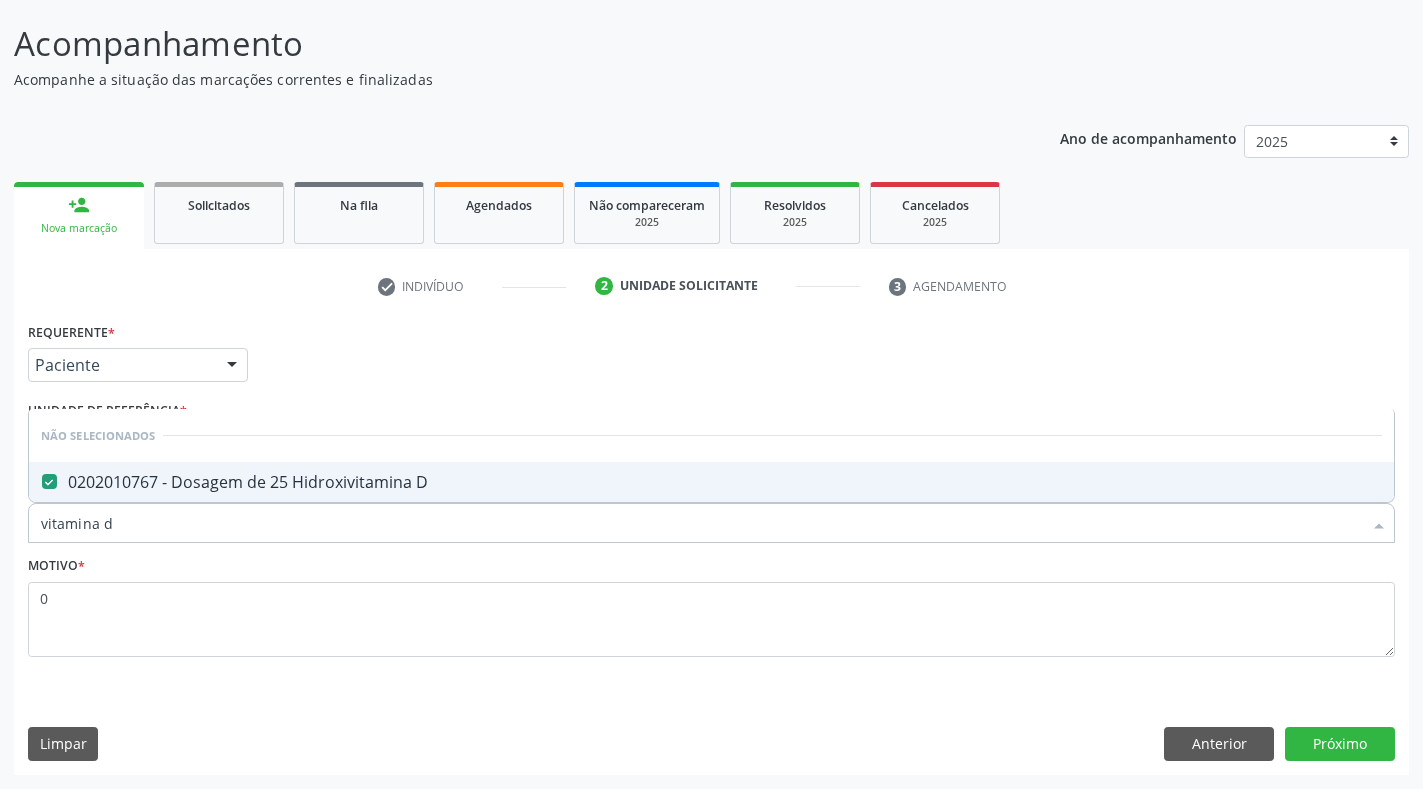 click on "Anterior
Próximo" at bounding box center (1279, 744) 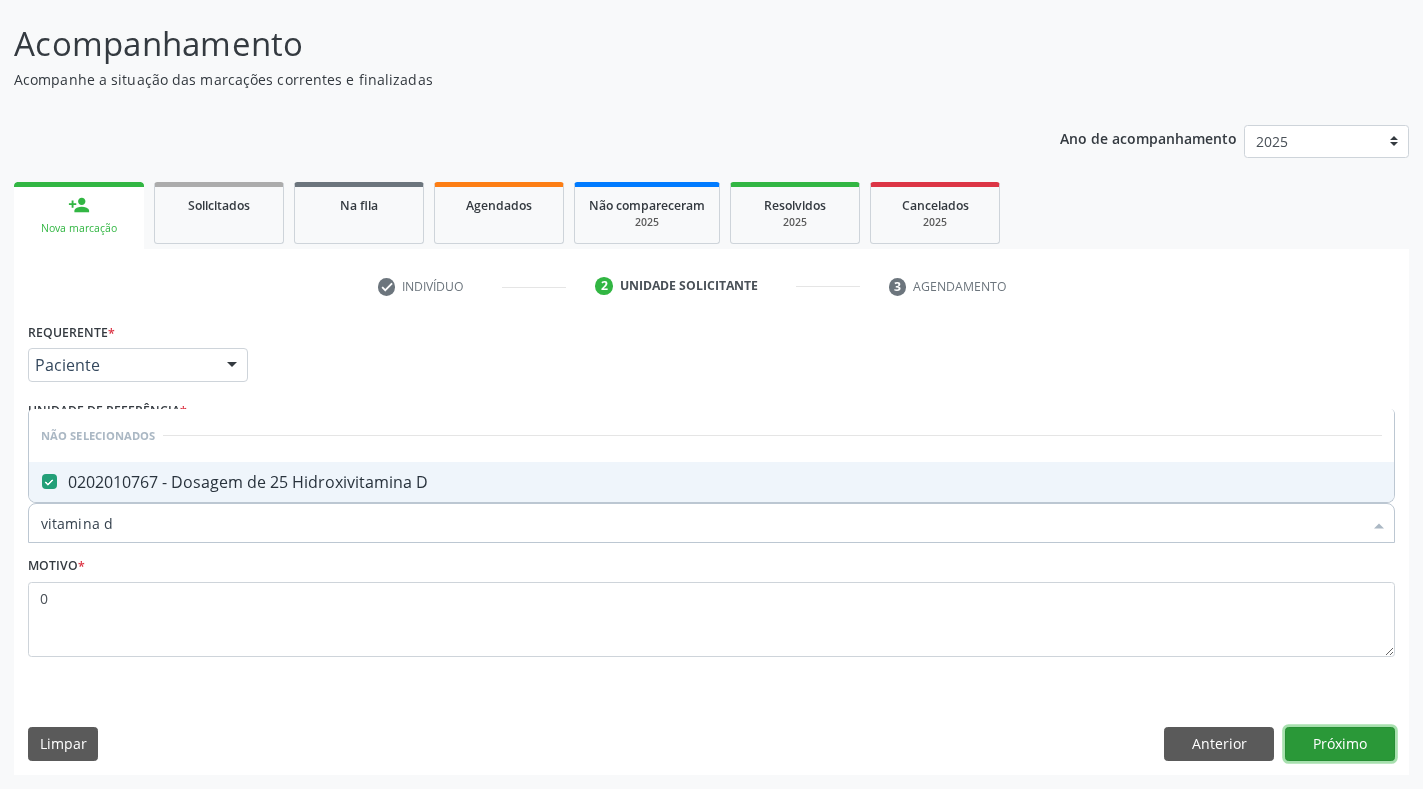 click on "Próximo" at bounding box center [1340, 744] 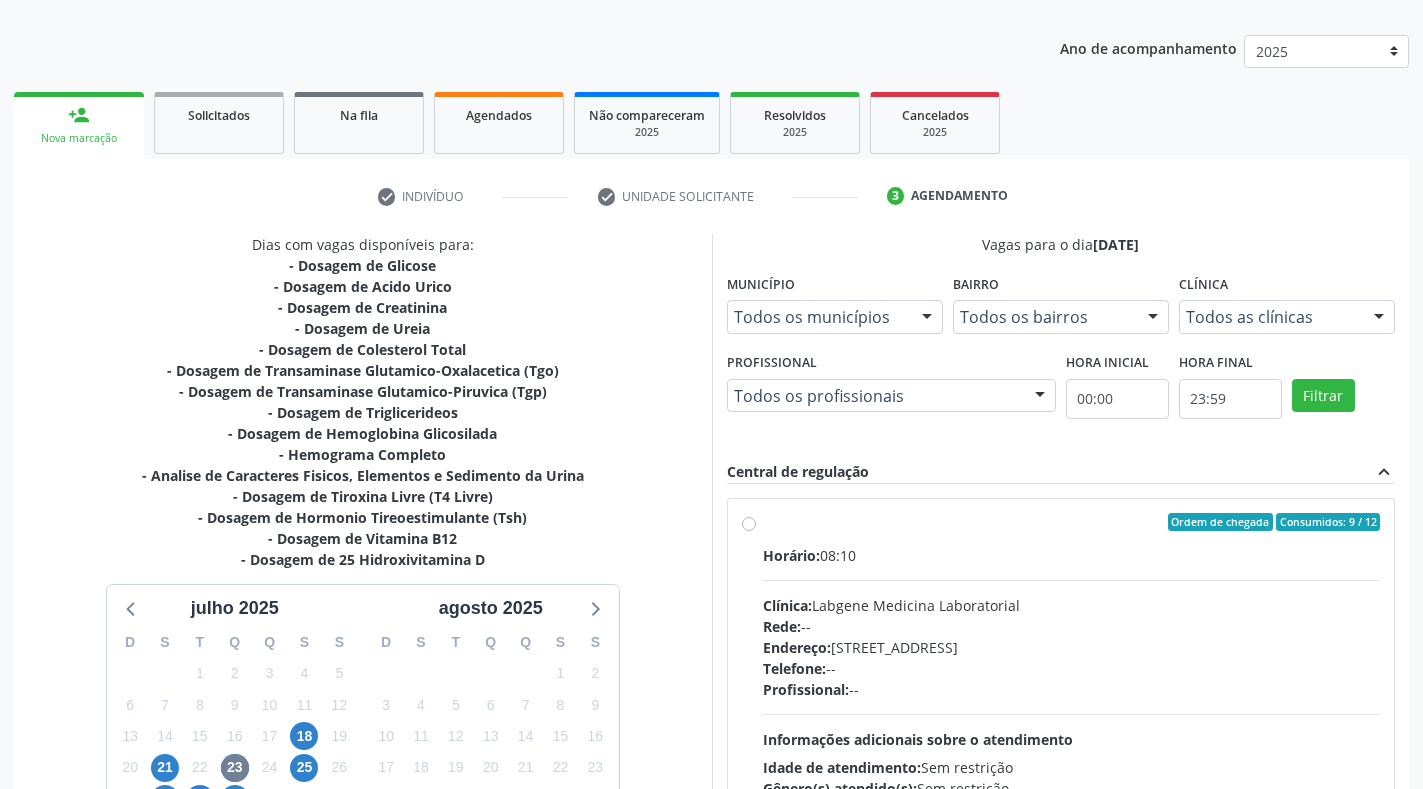 scroll, scrollTop: 375, scrollLeft: 0, axis: vertical 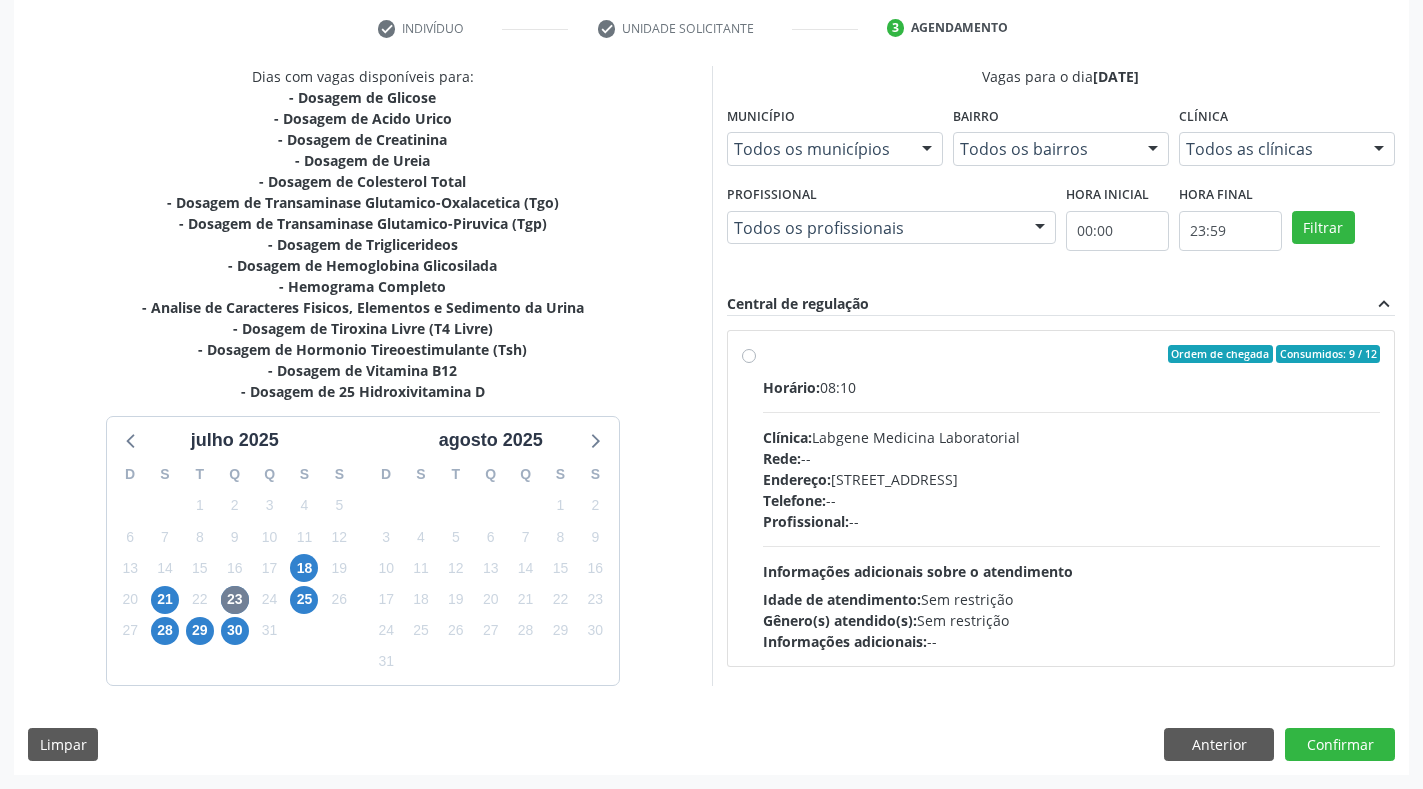 click on "Endereço:   [STREET_ADDRESS]" at bounding box center (1072, 479) 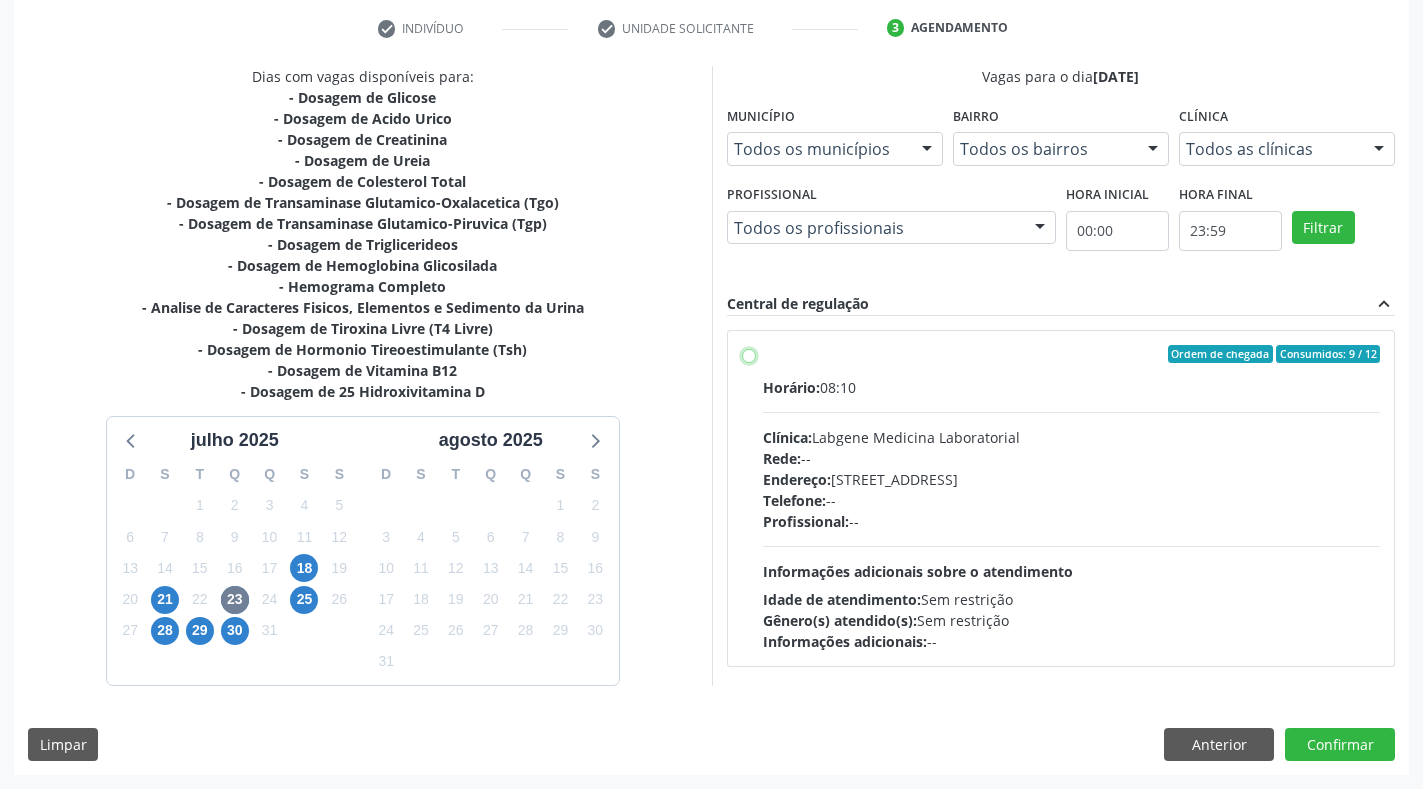 click on "Ordem de chegada
Consumidos: 9 / 12
Horário:   08:10
Clínica:  Labgene Medicina Laboratorial
Rede:
--
Endereço:   [STREET_ADDRESS]
Telefone:   --
Profissional:
--
Informações adicionais sobre o atendimento
Idade de atendimento:
Sem restrição
Gênero(s) atendido(s):
Sem restrição
Informações adicionais:
--" at bounding box center [749, 354] 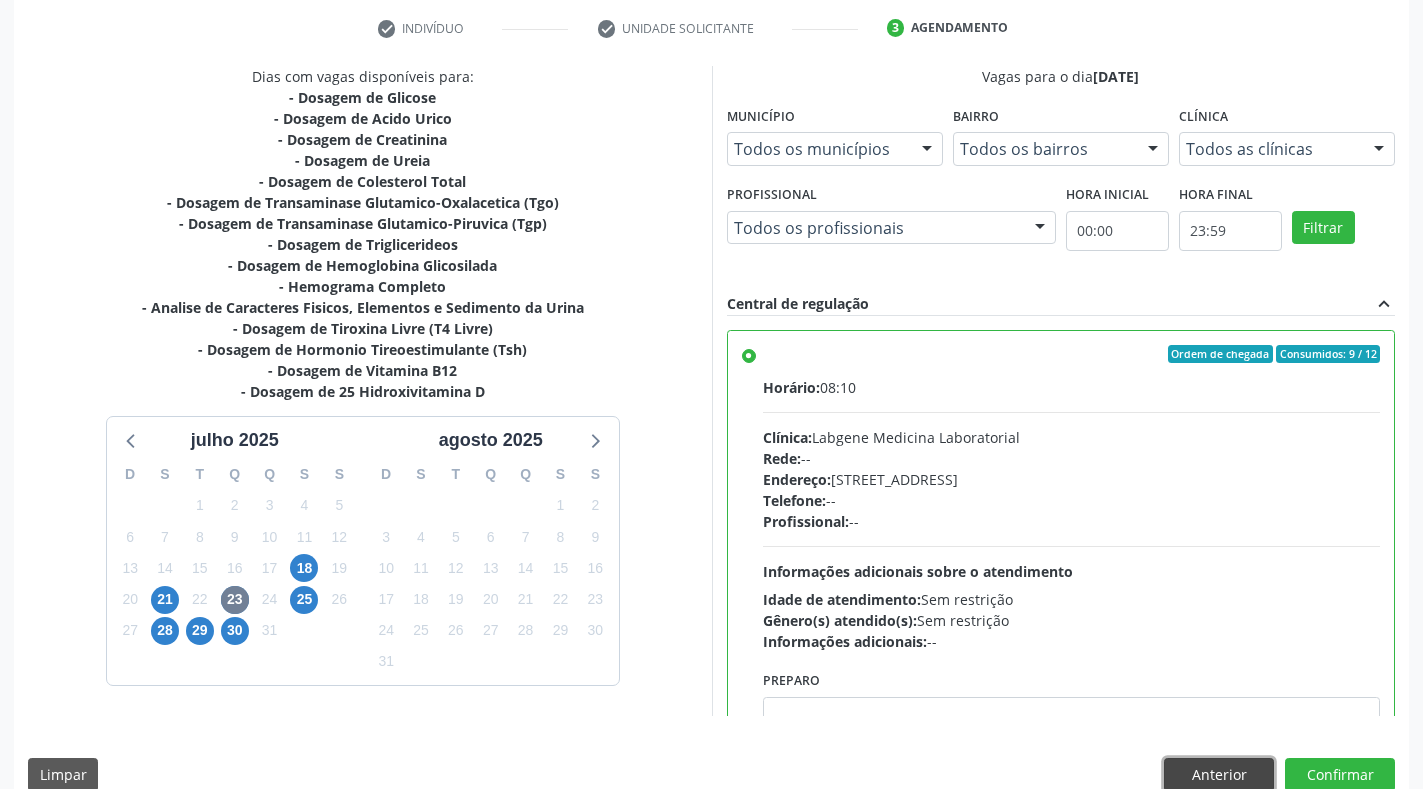 click on "Anterior" at bounding box center (1219, 775) 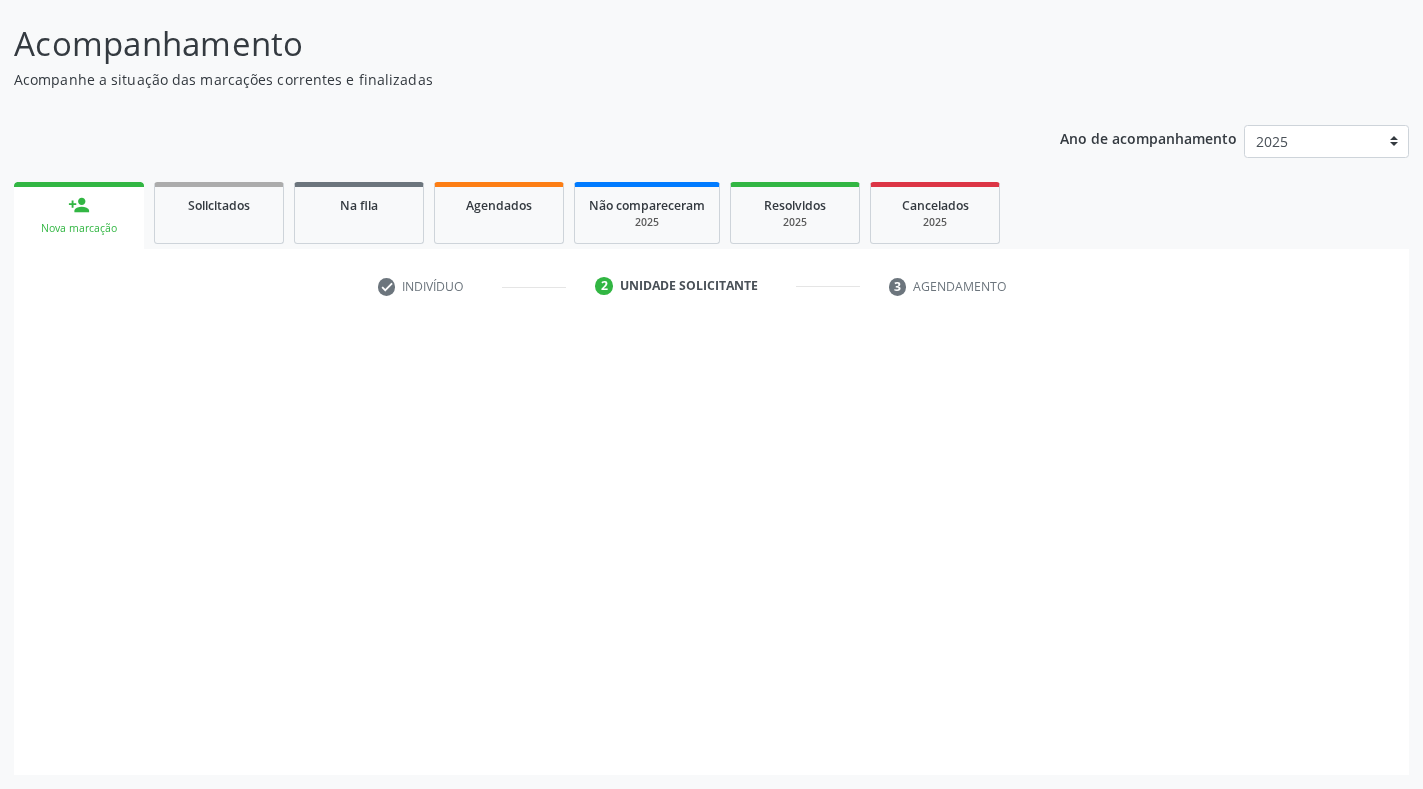 scroll, scrollTop: 117, scrollLeft: 0, axis: vertical 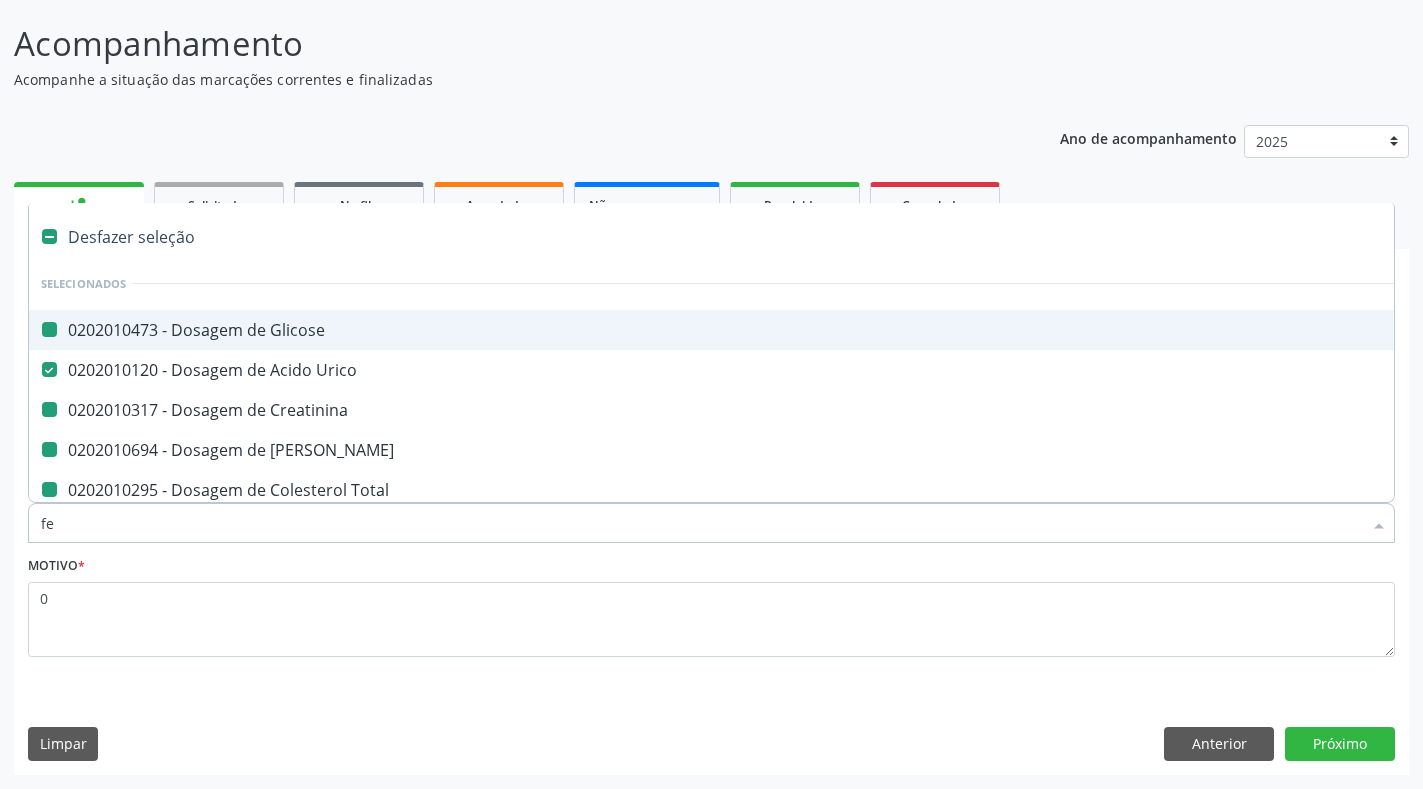 type on "fer" 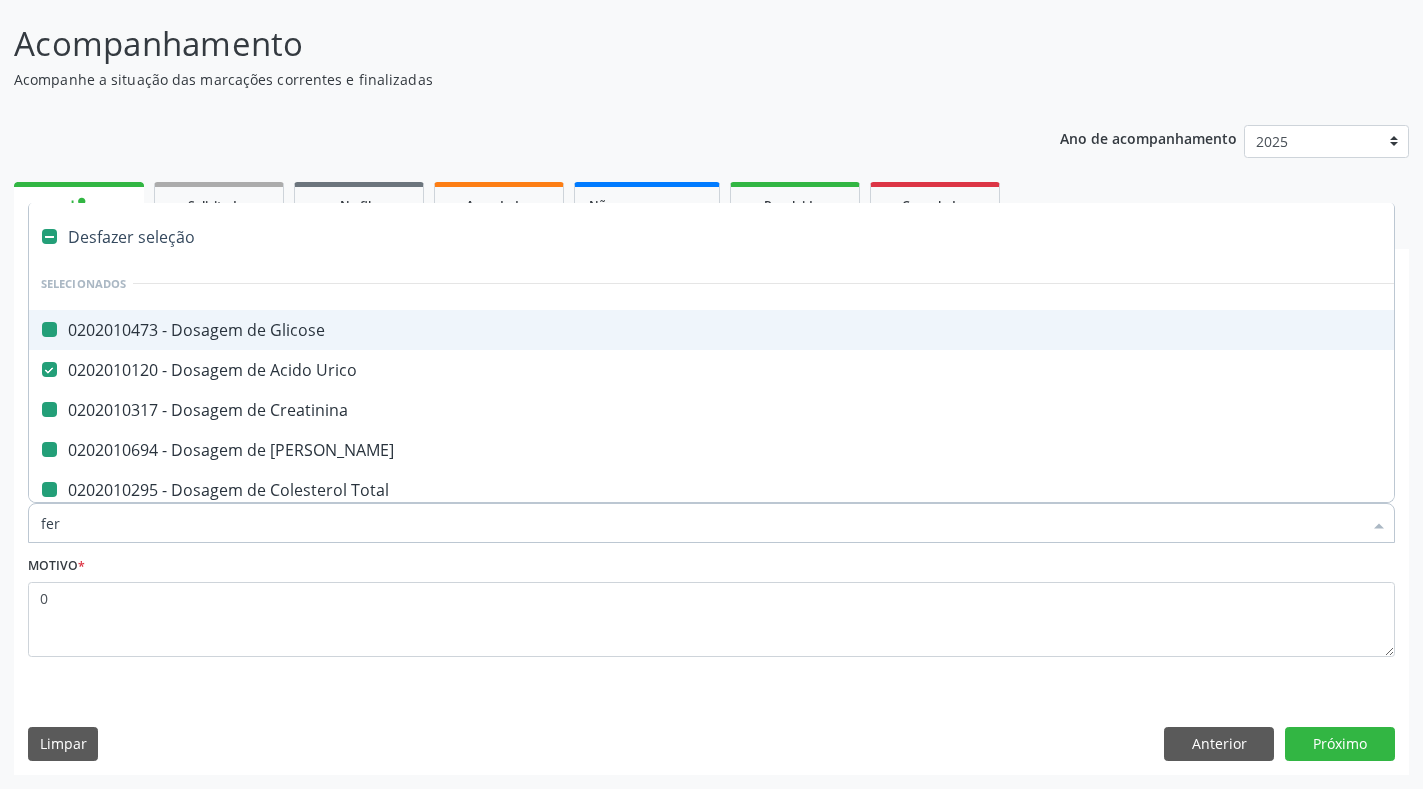 checkbox on "false" 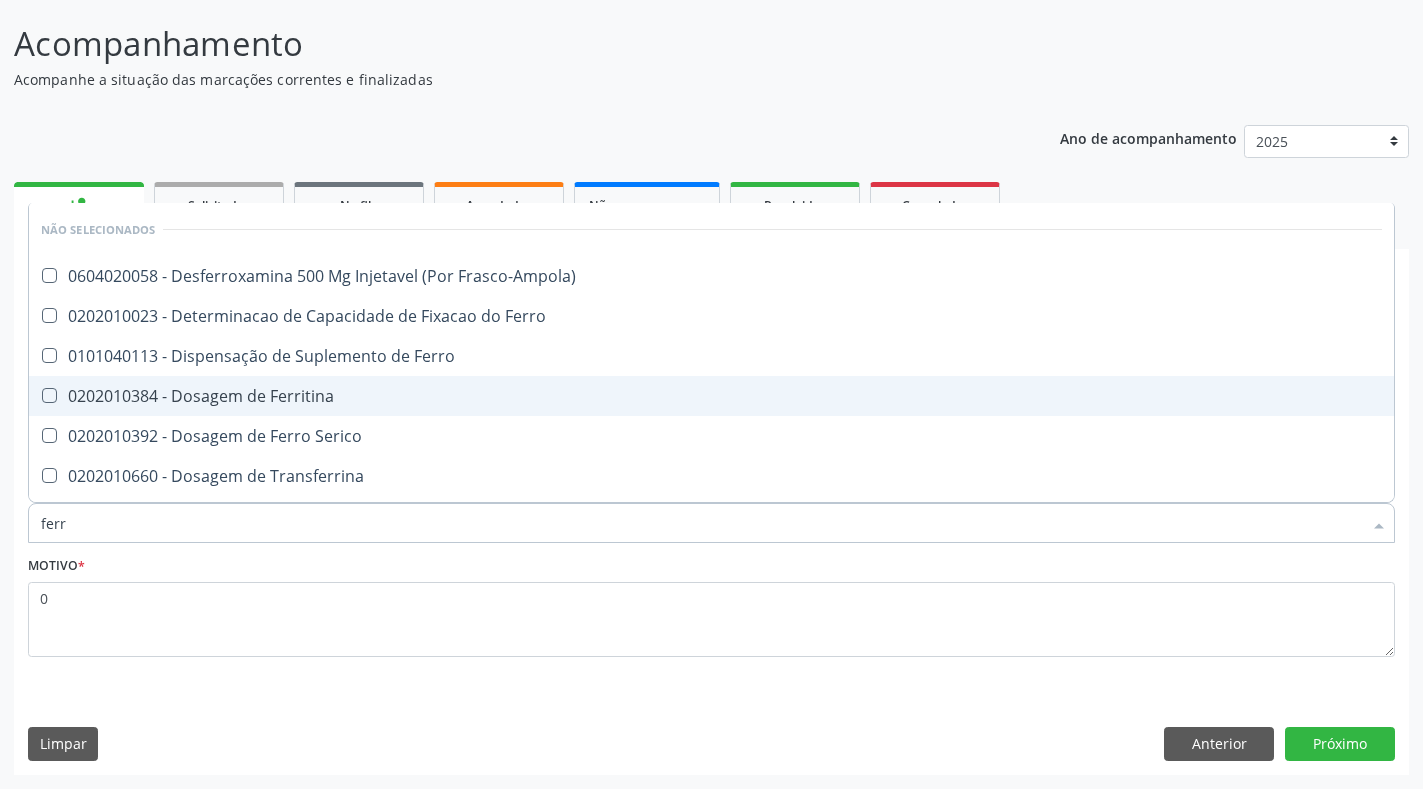 click on "0202010384 - Dosagem de Ferritina" at bounding box center [711, 396] 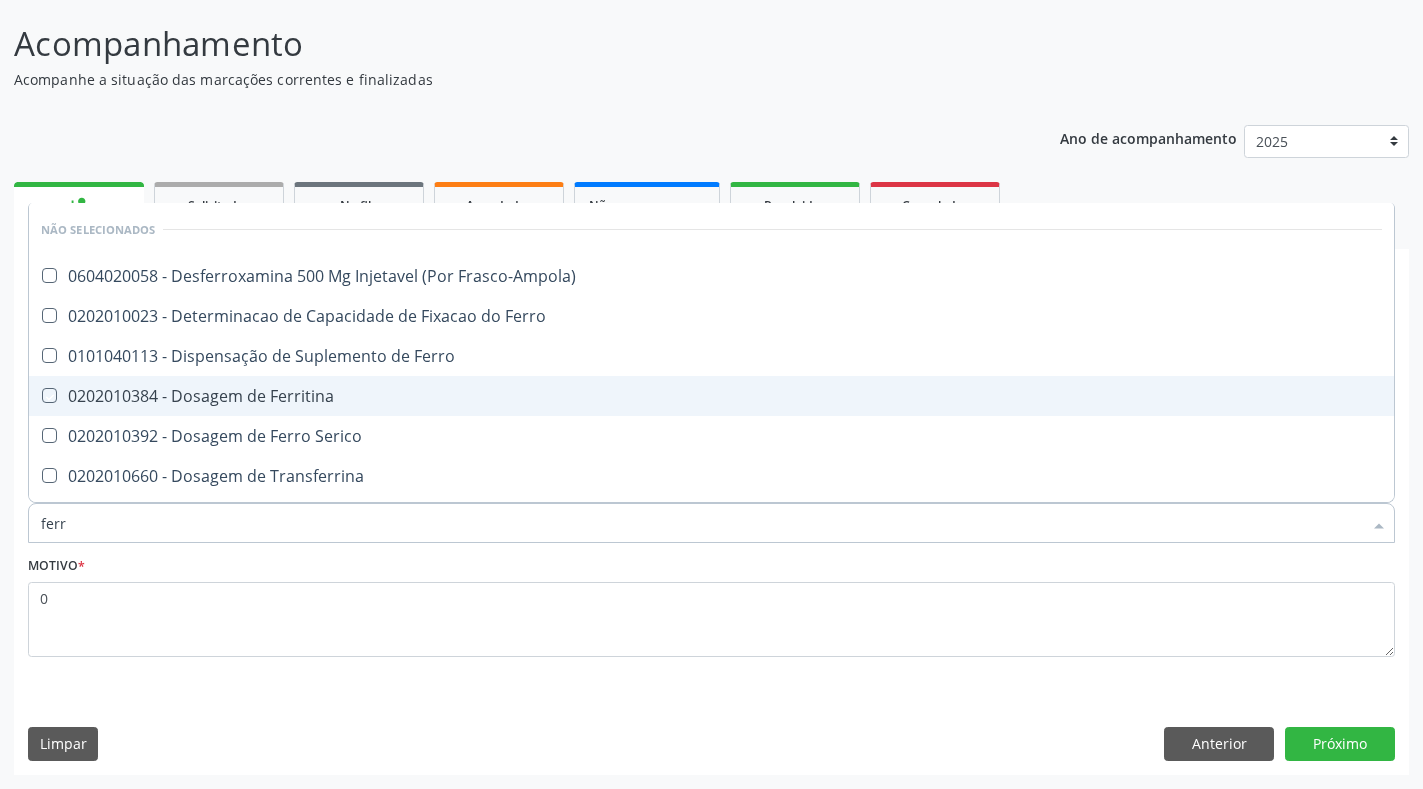 checkbox on "true" 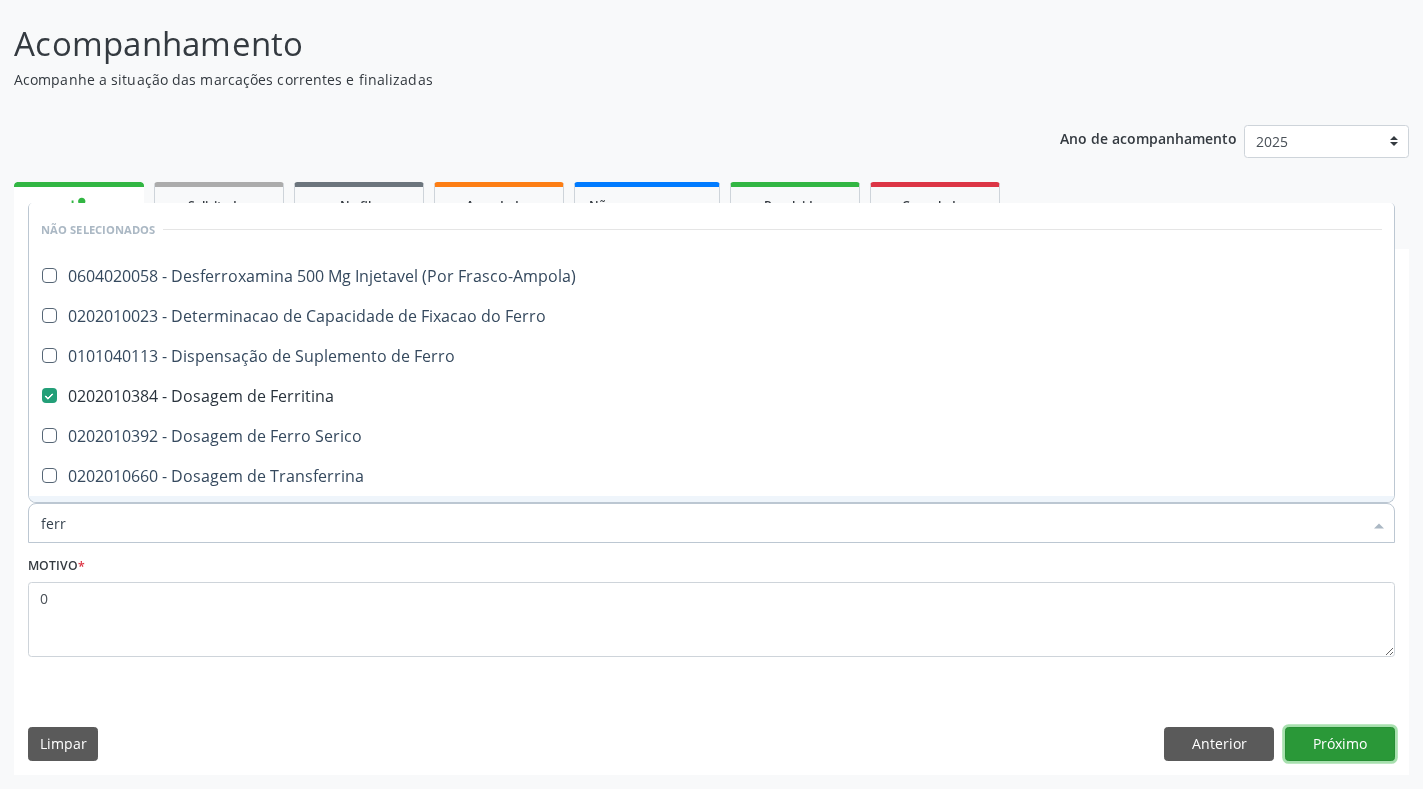 click on "Próximo" at bounding box center [1340, 744] 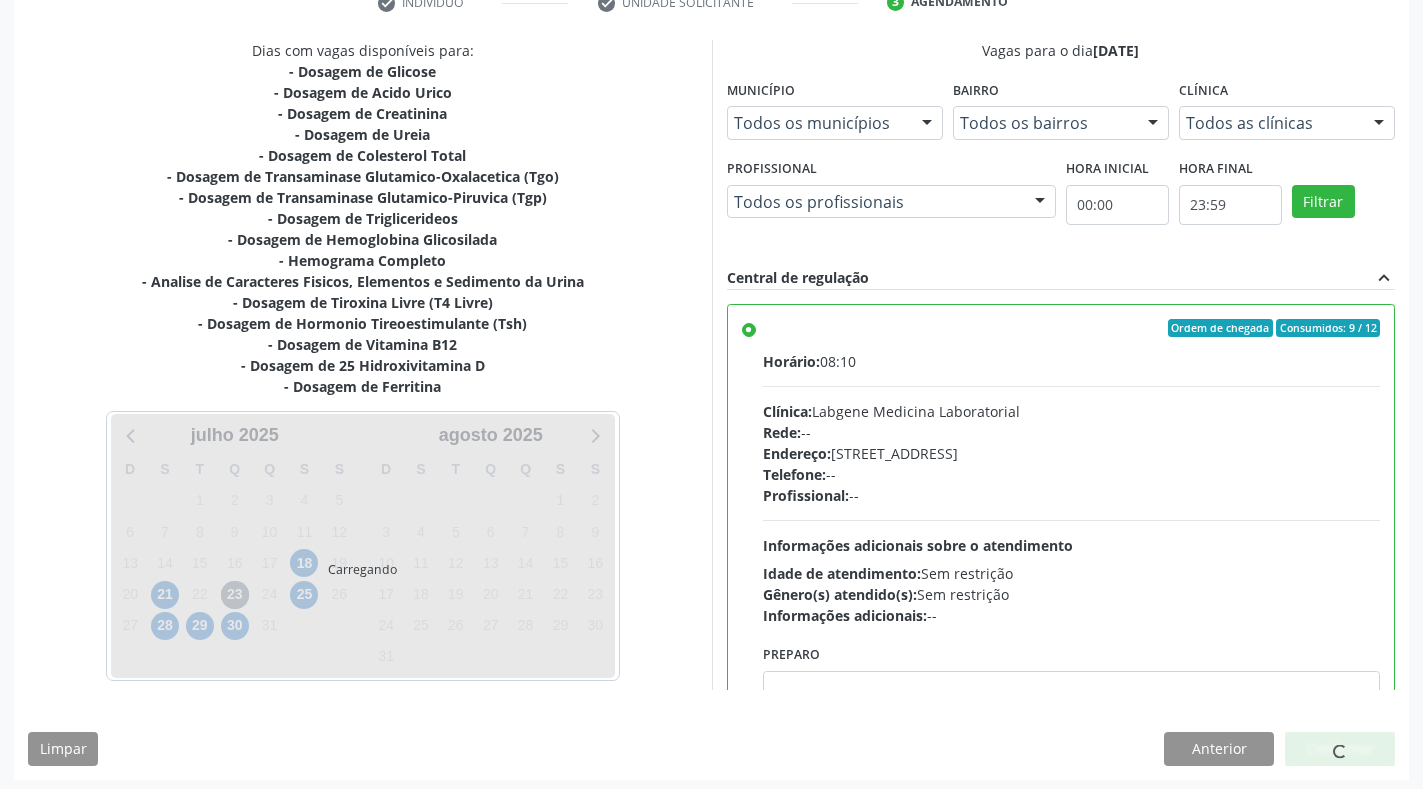 scroll, scrollTop: 406, scrollLeft: 0, axis: vertical 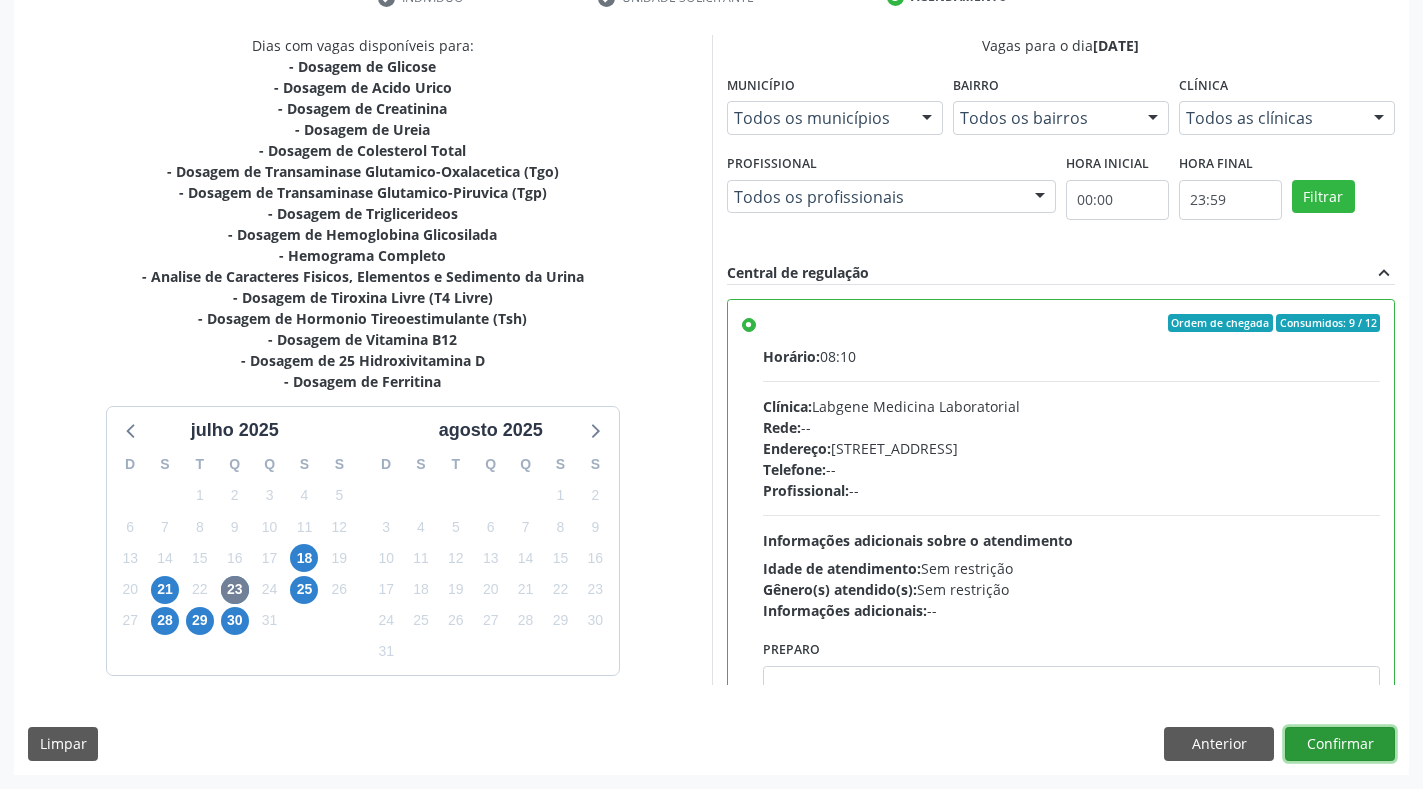 click on "Confirmar" at bounding box center (1340, 744) 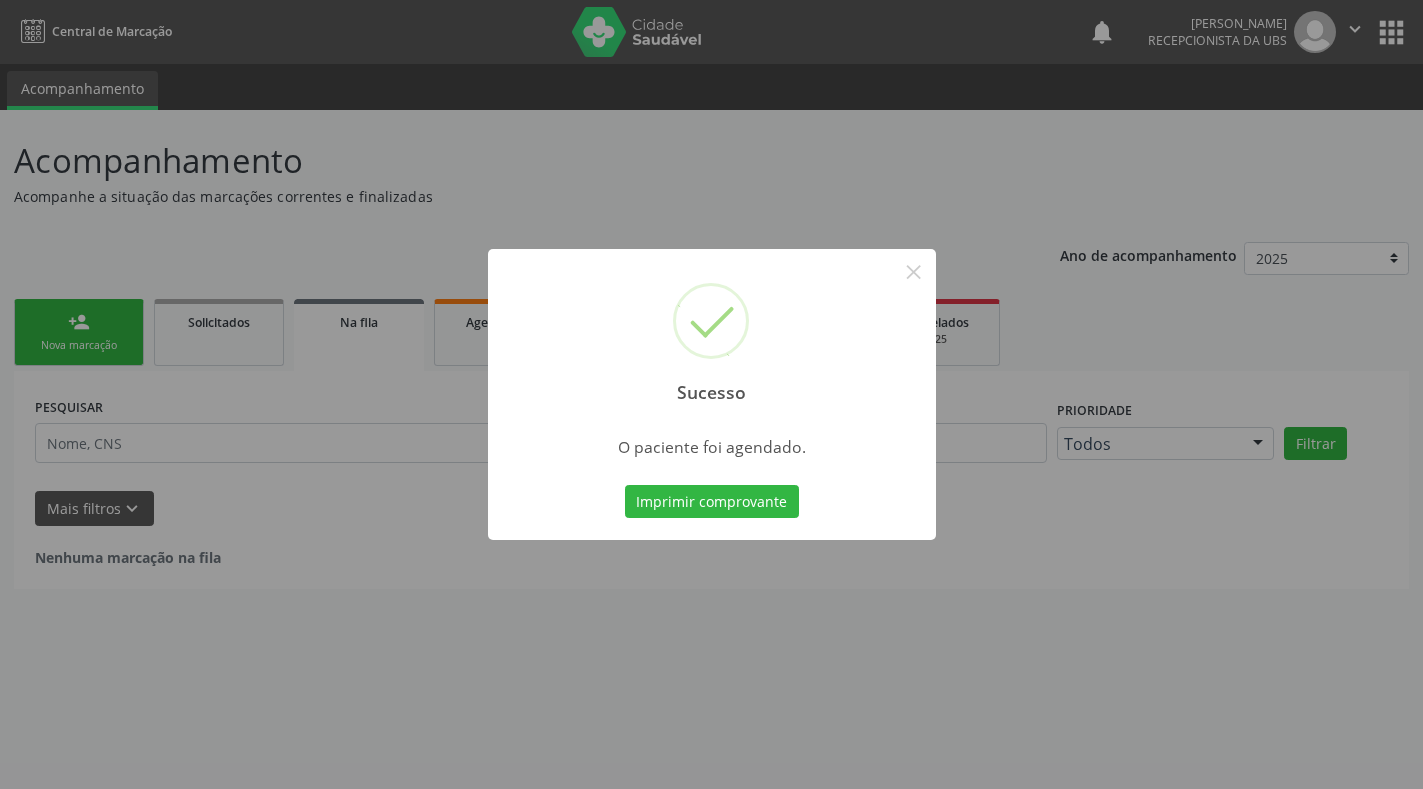 scroll, scrollTop: 0, scrollLeft: 0, axis: both 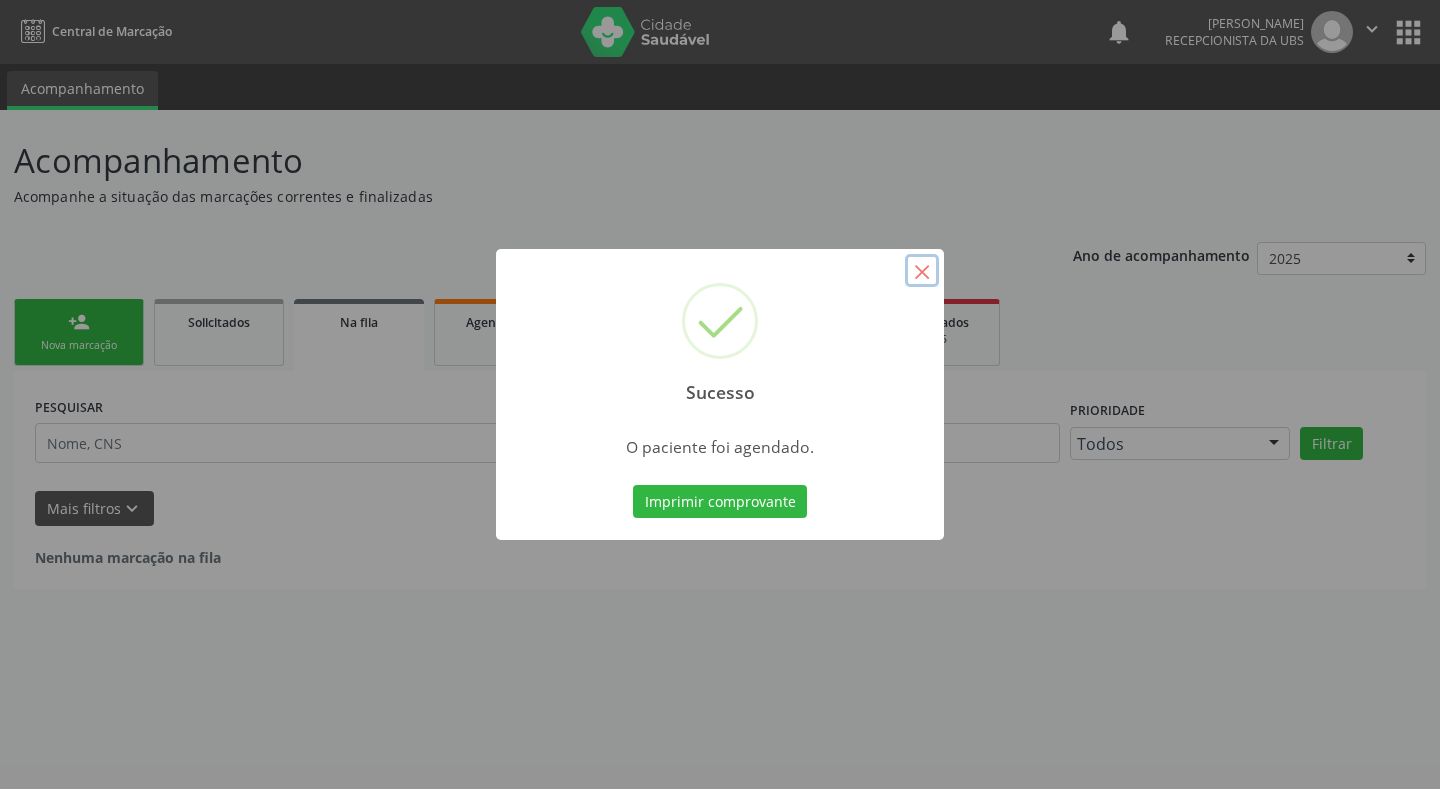 click on "×" at bounding box center [922, 271] 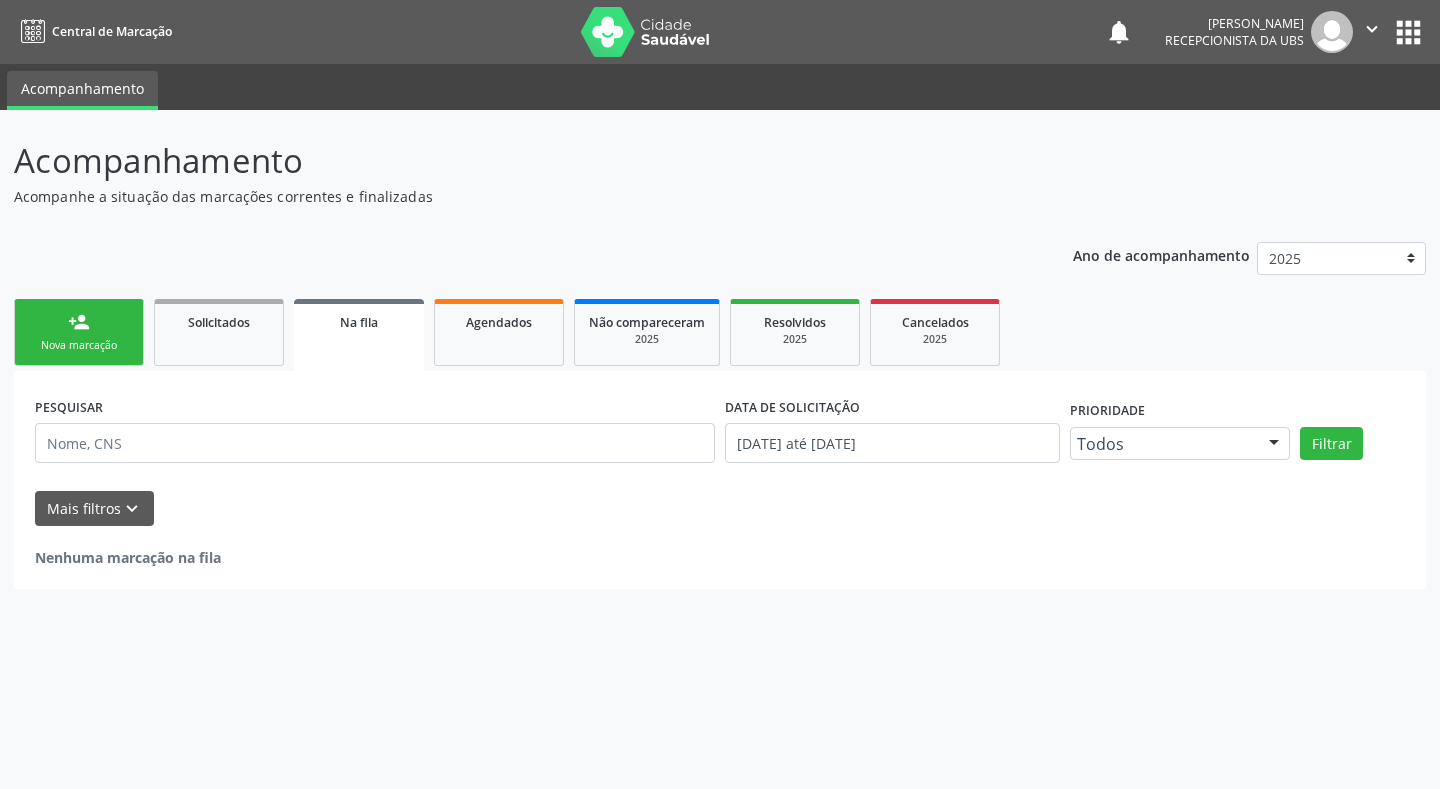 click on "person_add" at bounding box center (79, 322) 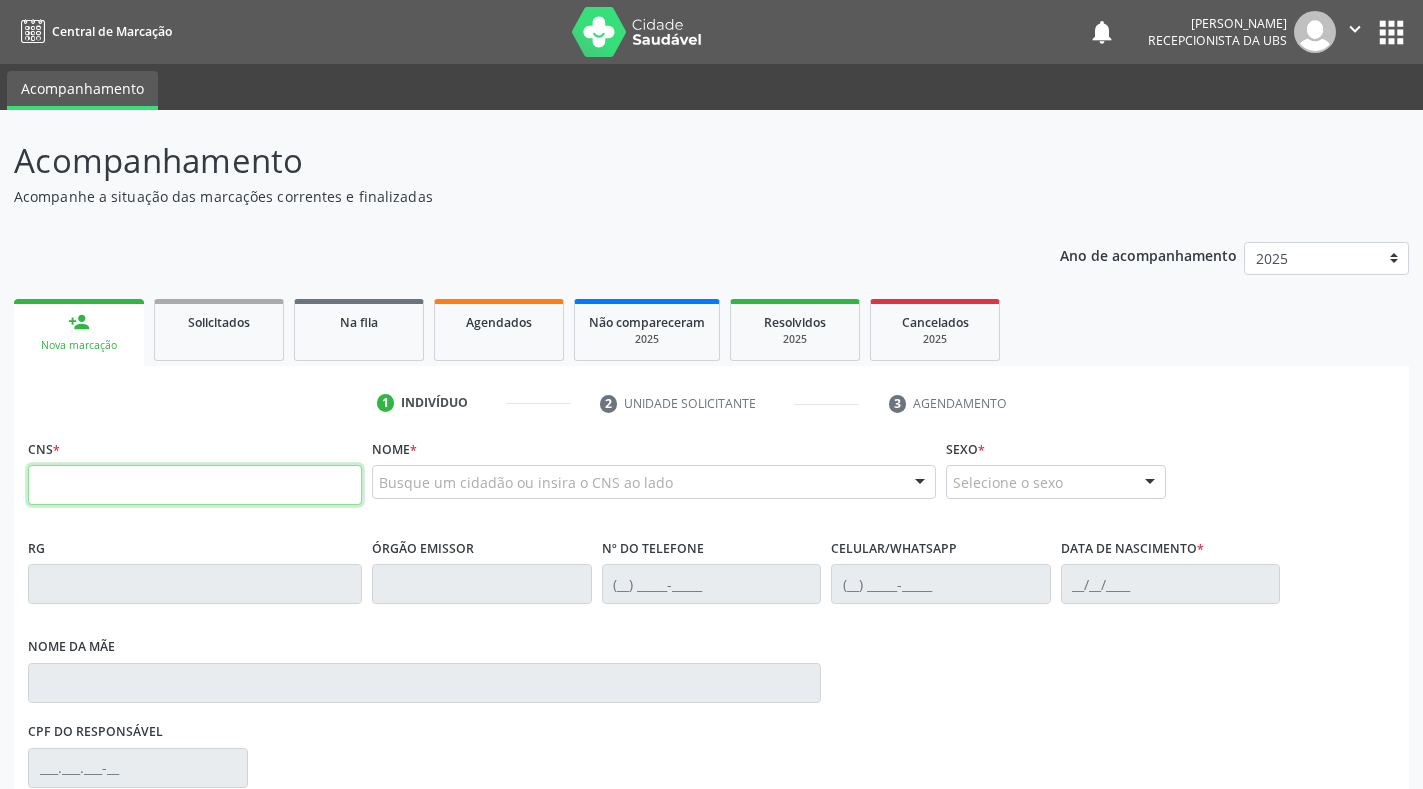 click at bounding box center (195, 485) 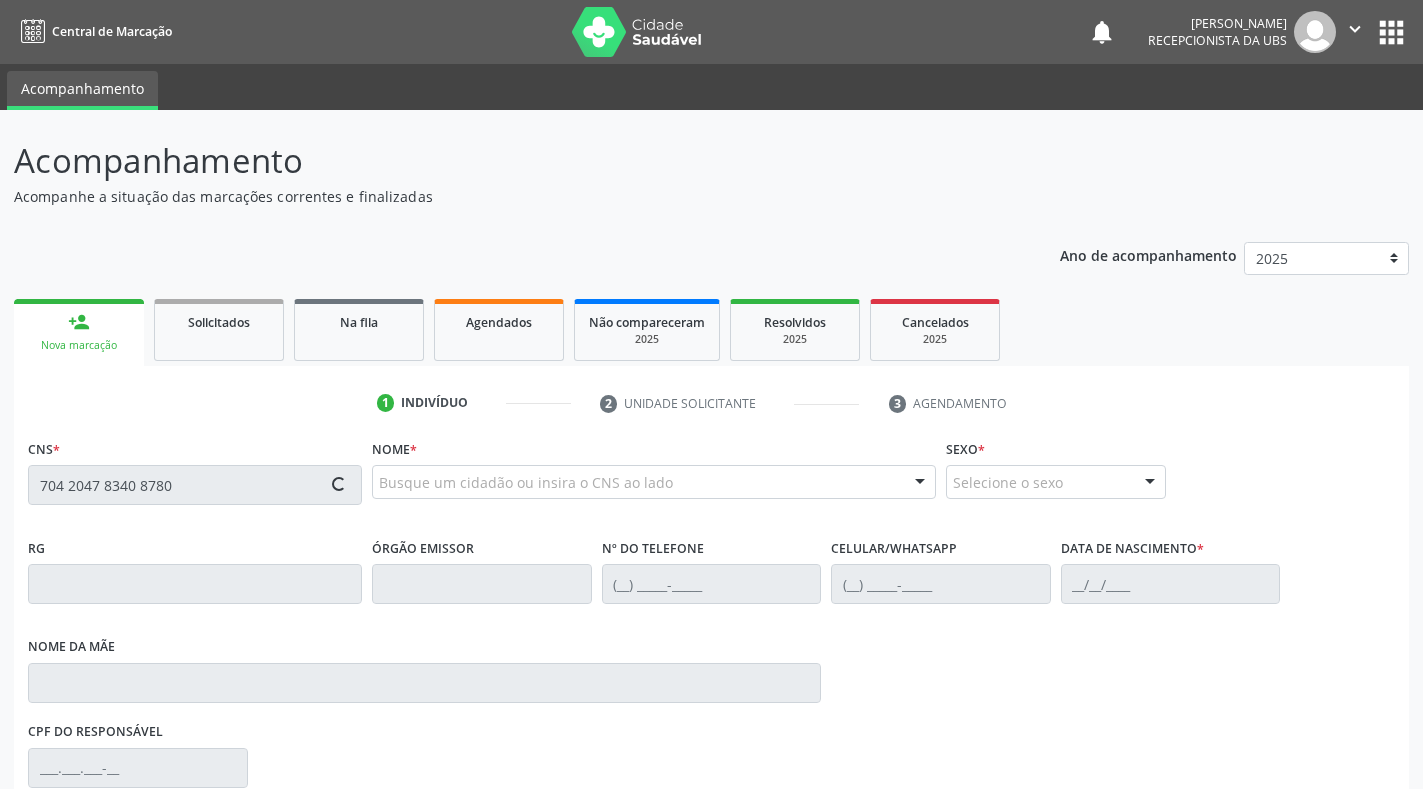 type on "704 2047 8340 8780" 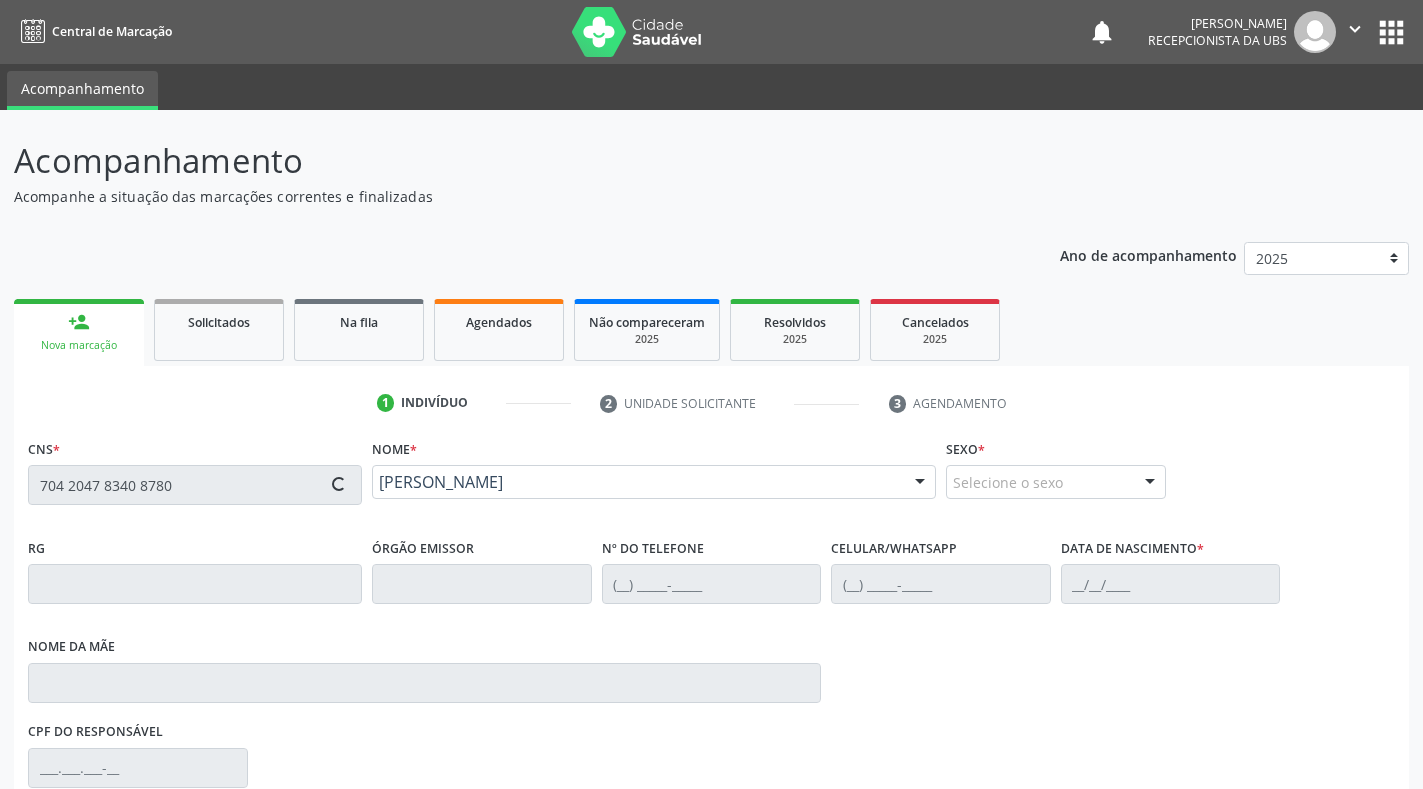 type on "[PHONE_NUMBER]" 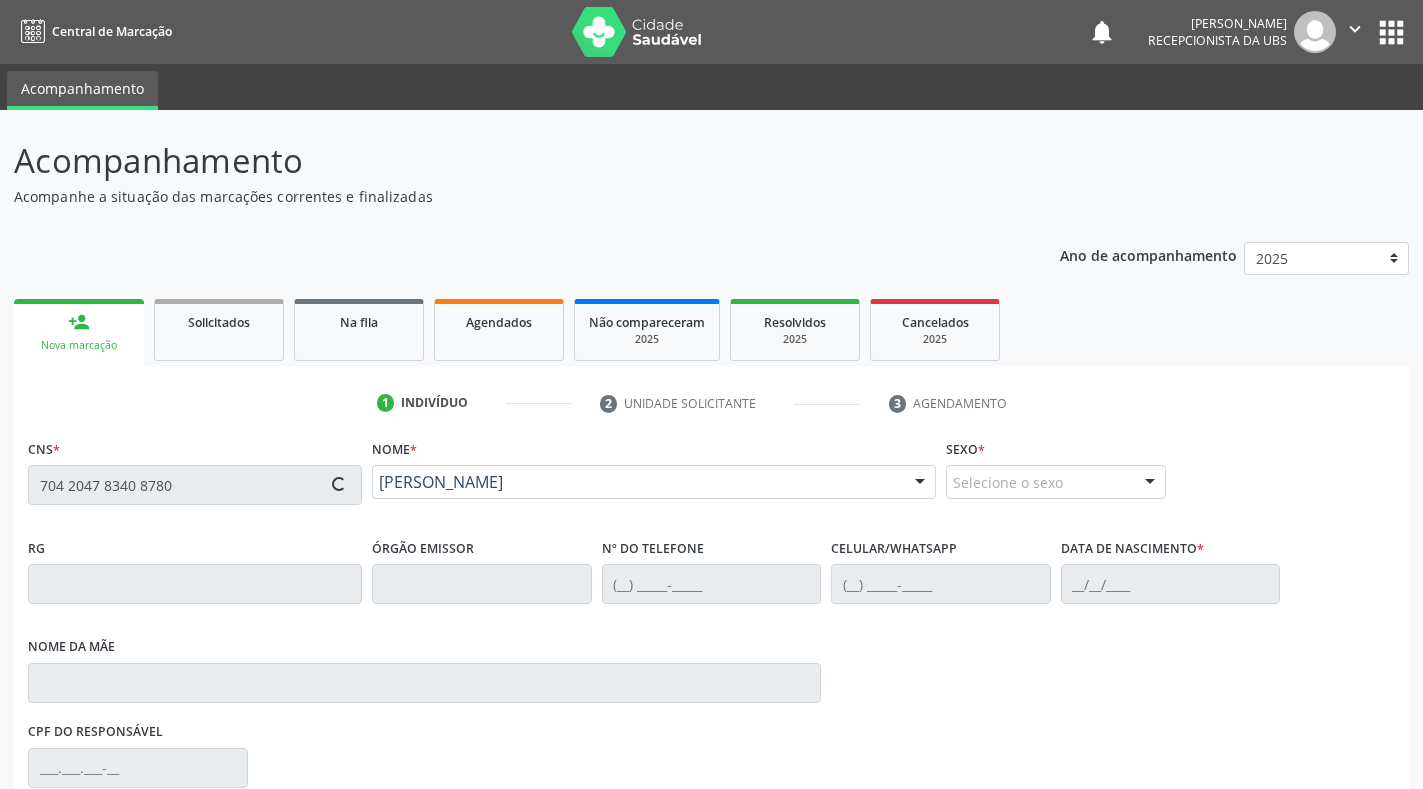 type on "1[DATE]" 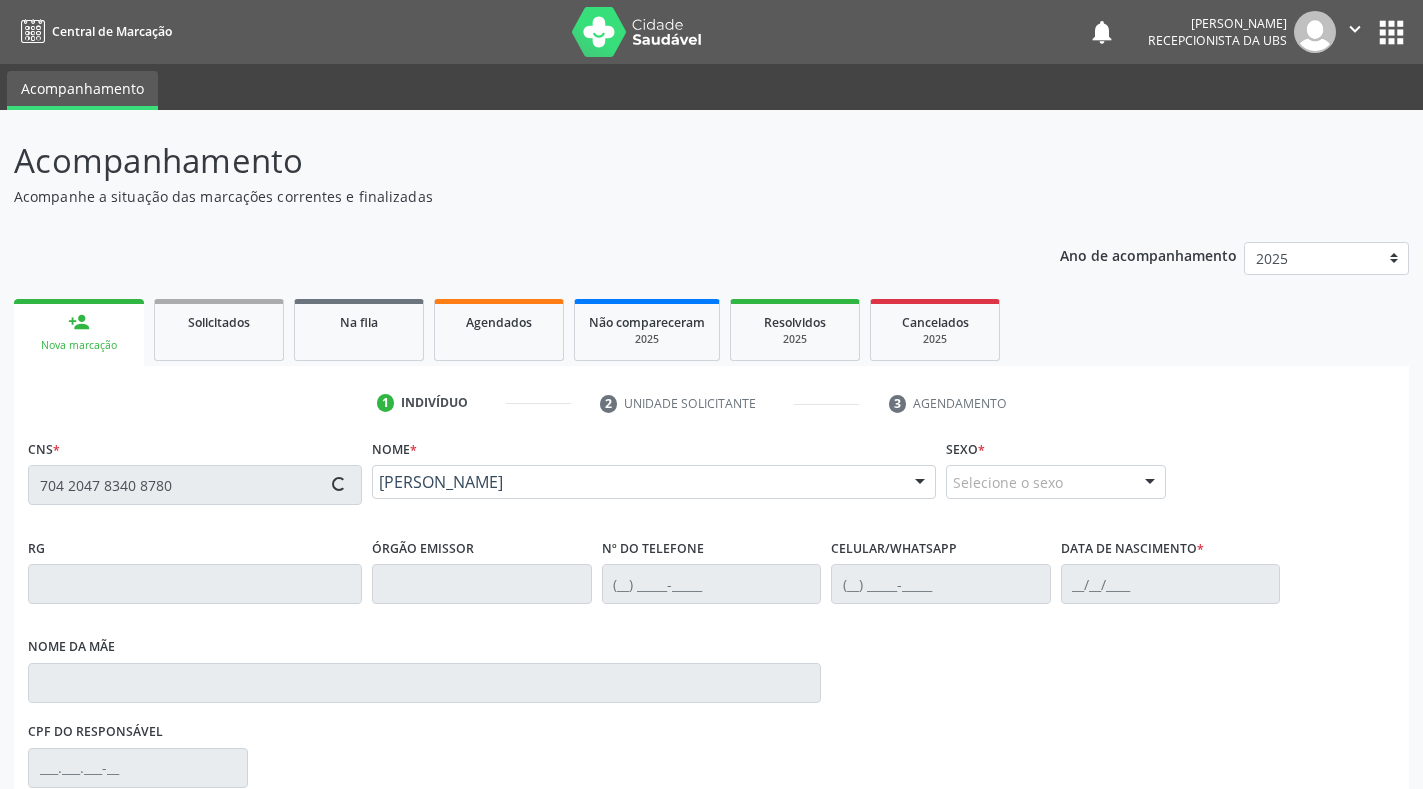 type on "19" 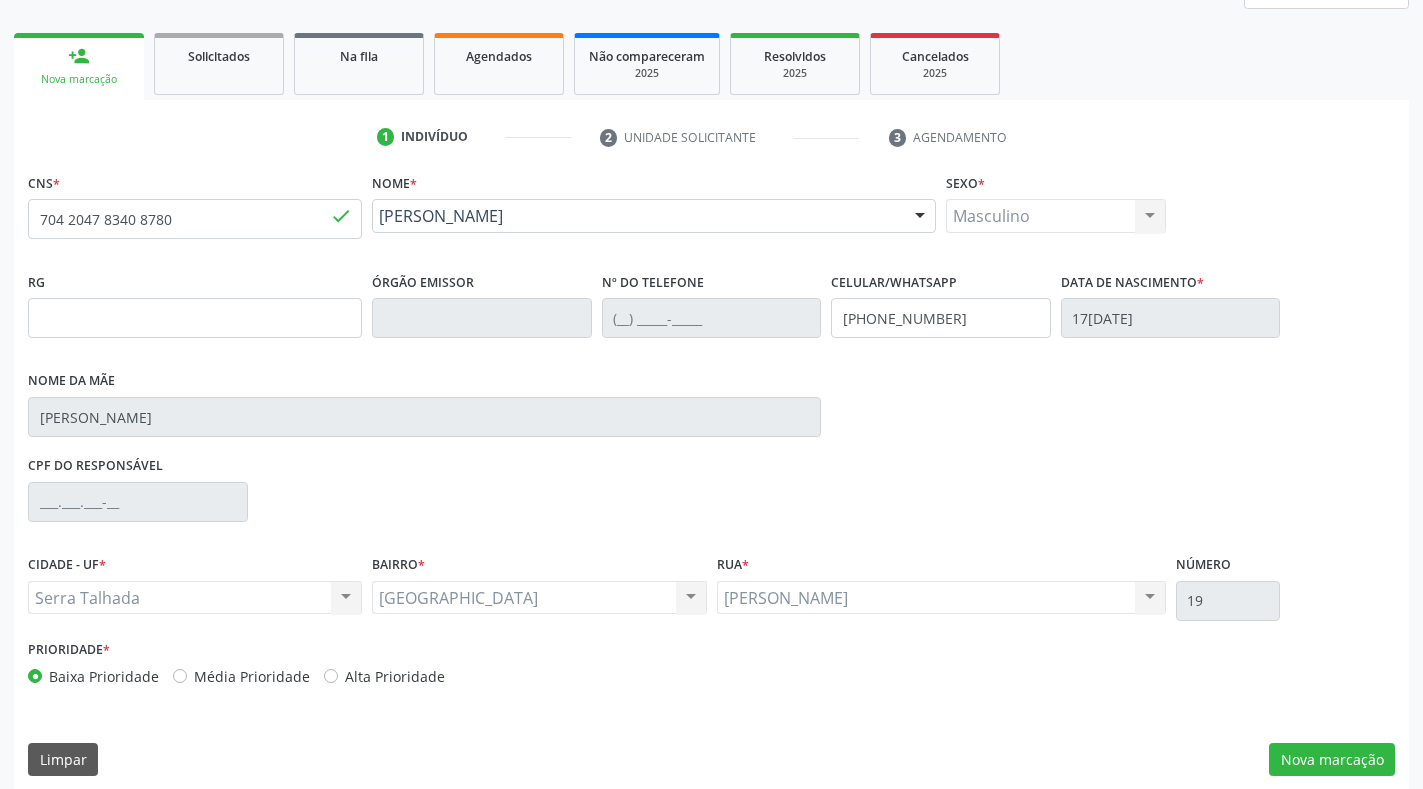scroll, scrollTop: 281, scrollLeft: 0, axis: vertical 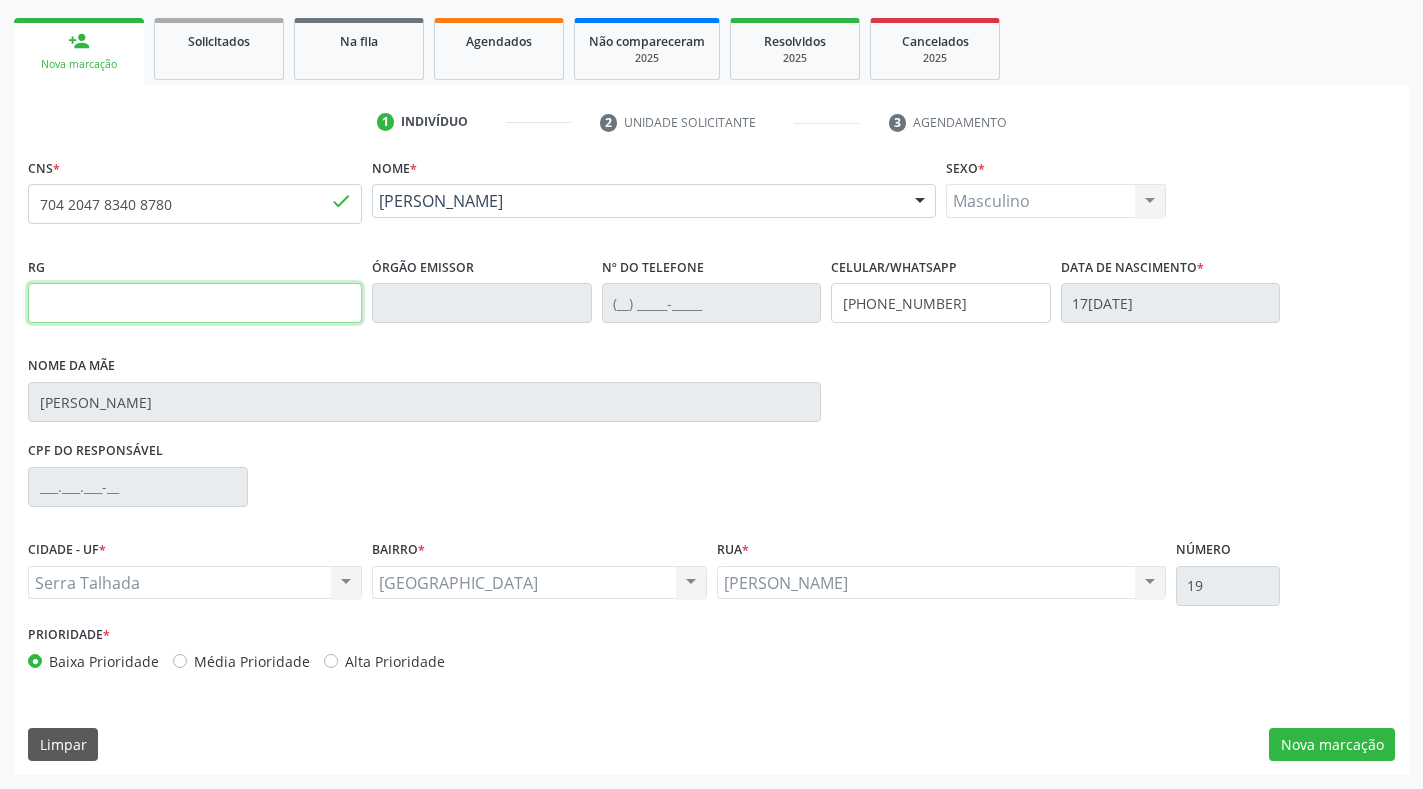 click at bounding box center (195, 303) 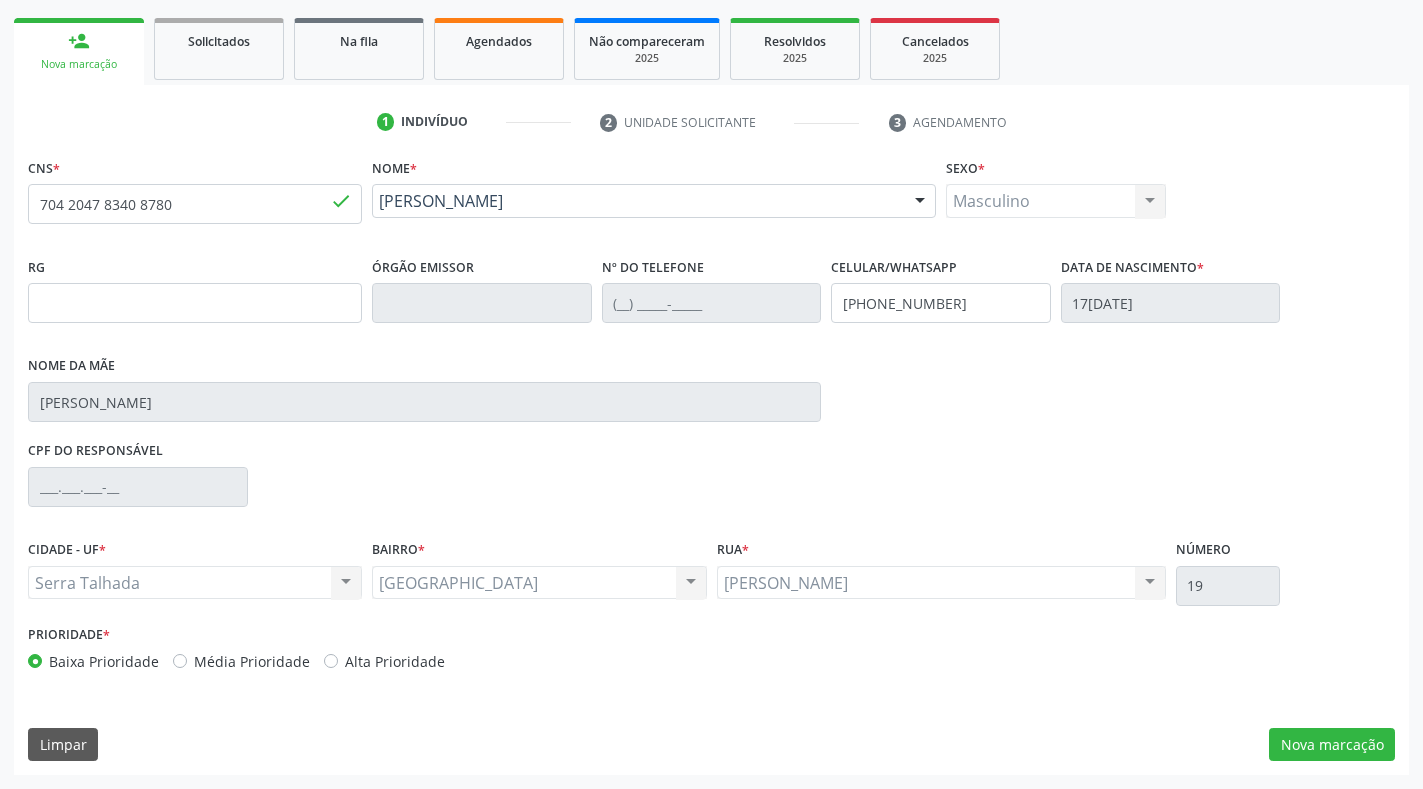 click on "CNS
*
704 2047 8340 8780       done" at bounding box center [195, 202] 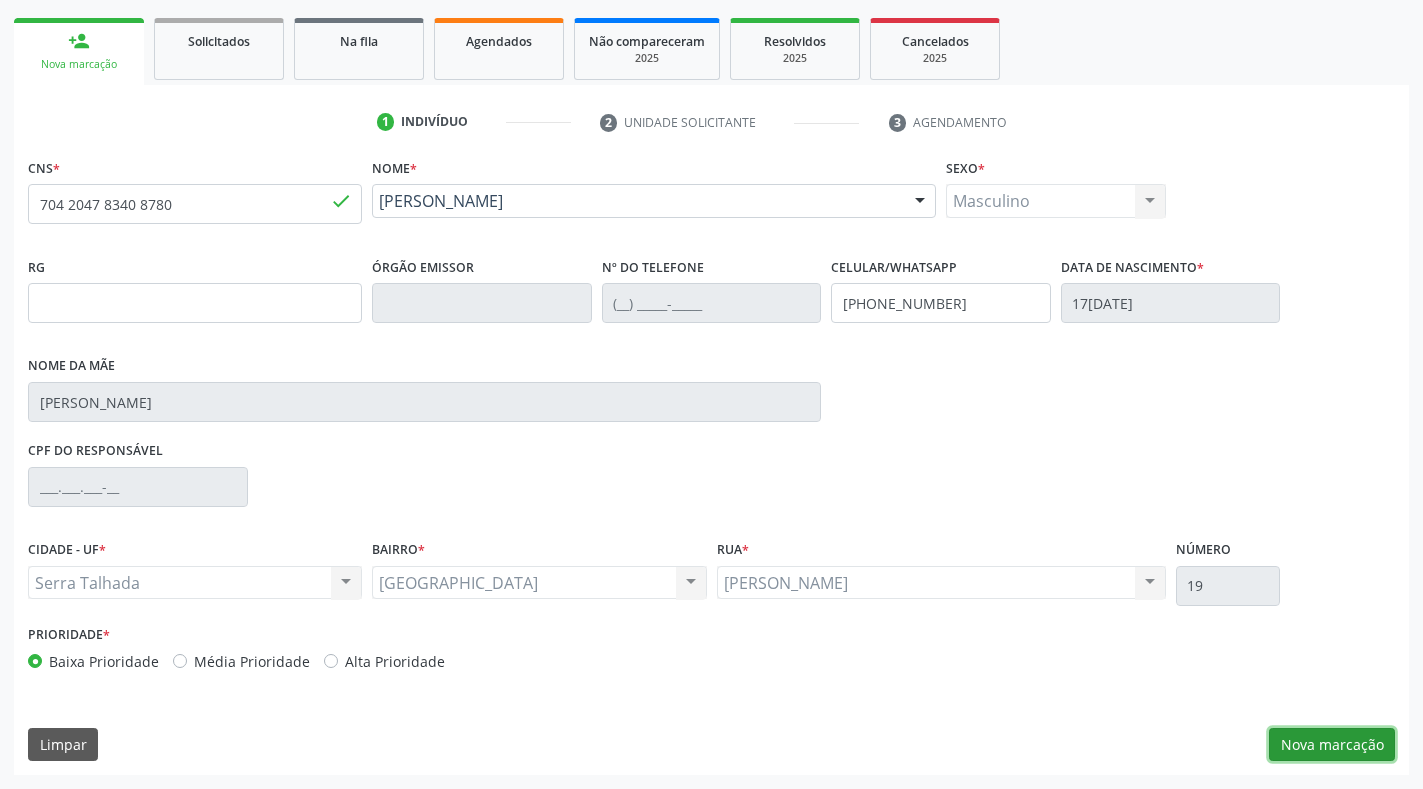 click on "Nova marcação" at bounding box center (1332, 745) 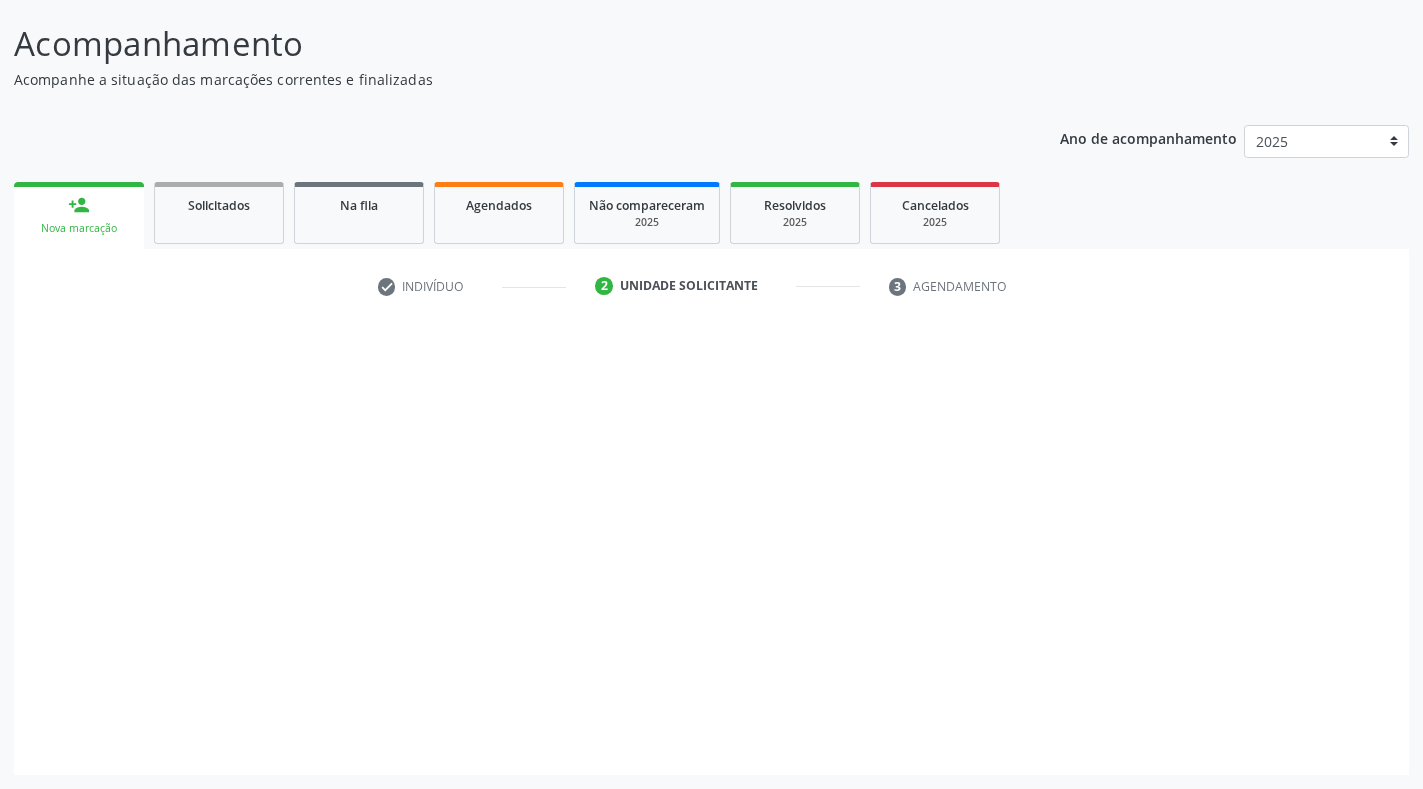 scroll, scrollTop: 117, scrollLeft: 0, axis: vertical 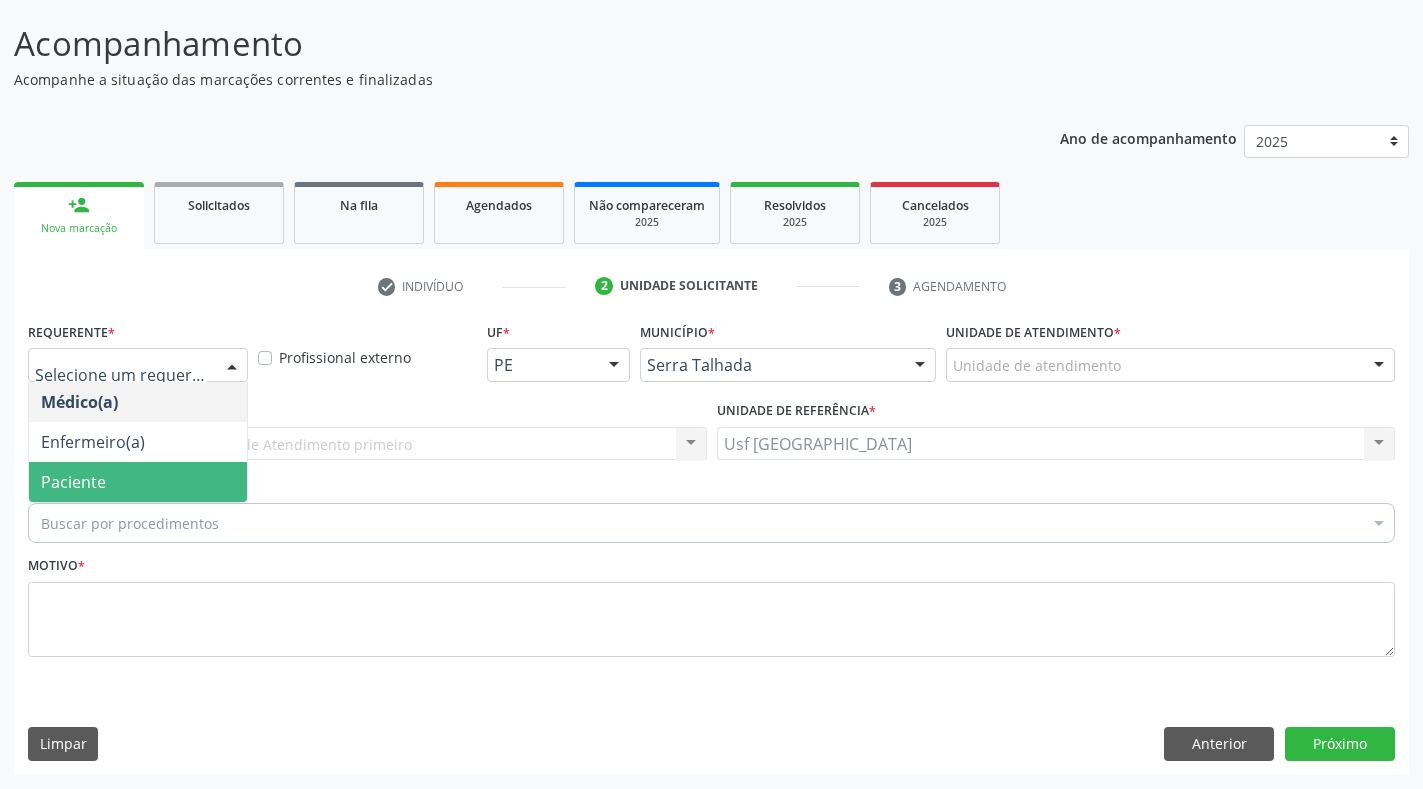 click on "Paciente" at bounding box center [138, 482] 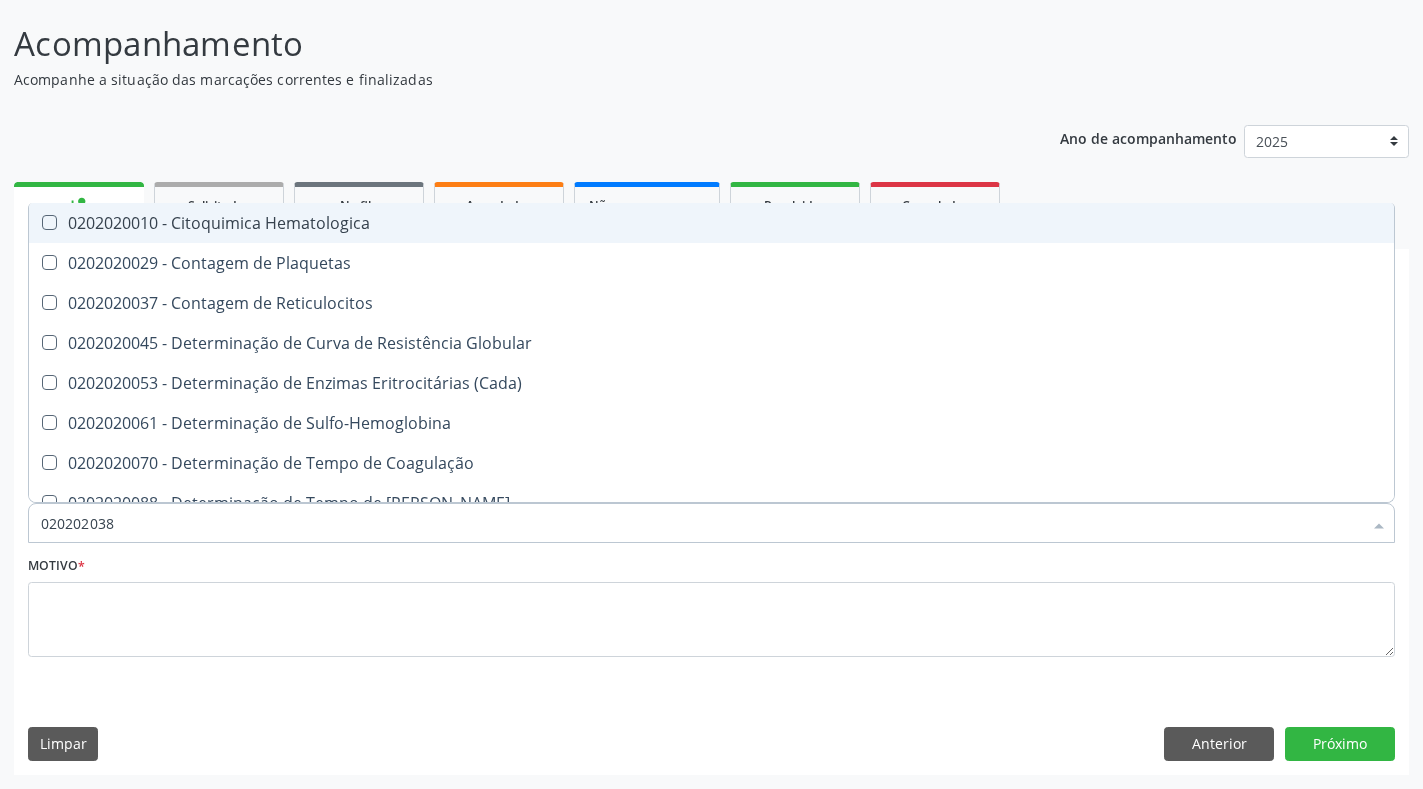 type on "0202020380" 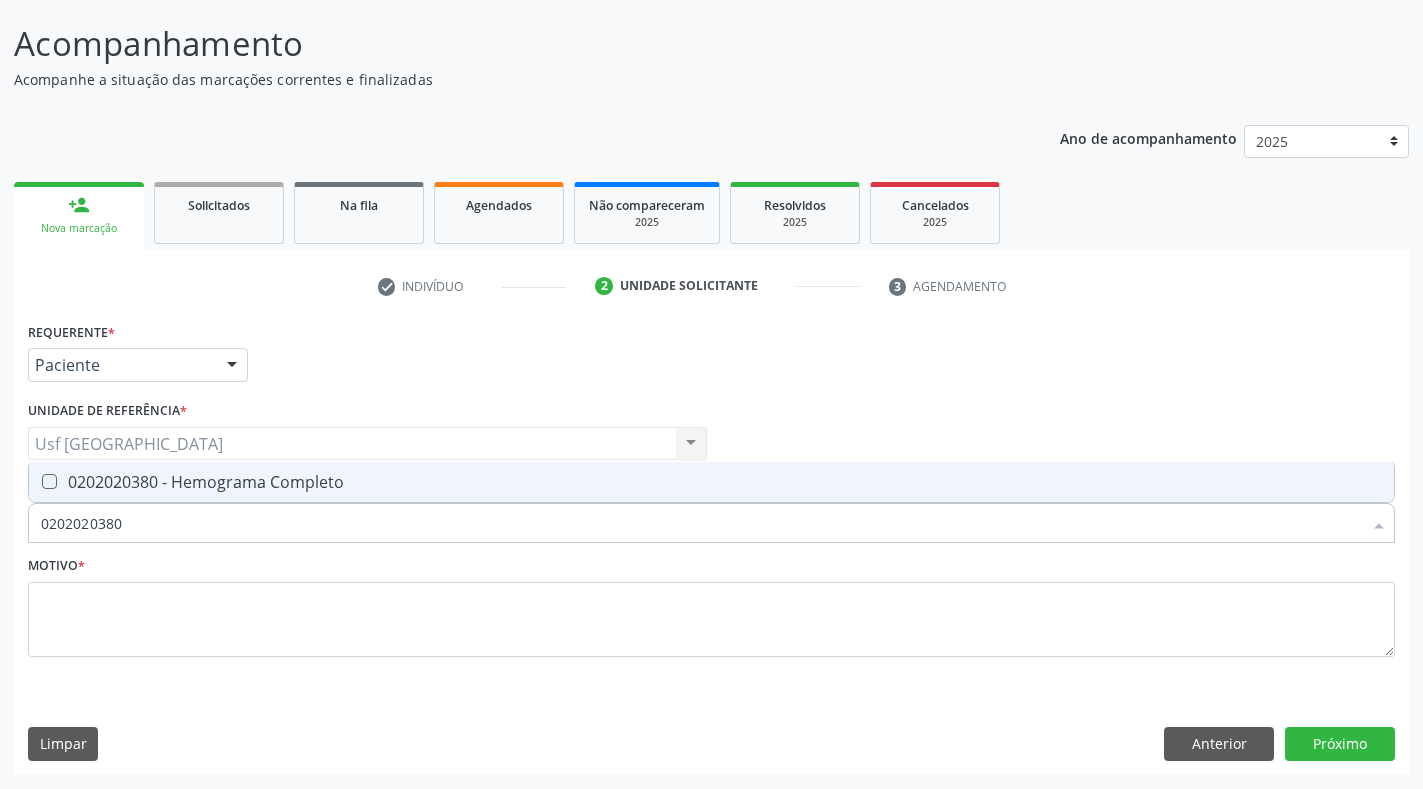 click on "0202020380 - Hemograma Completo" at bounding box center (711, 482) 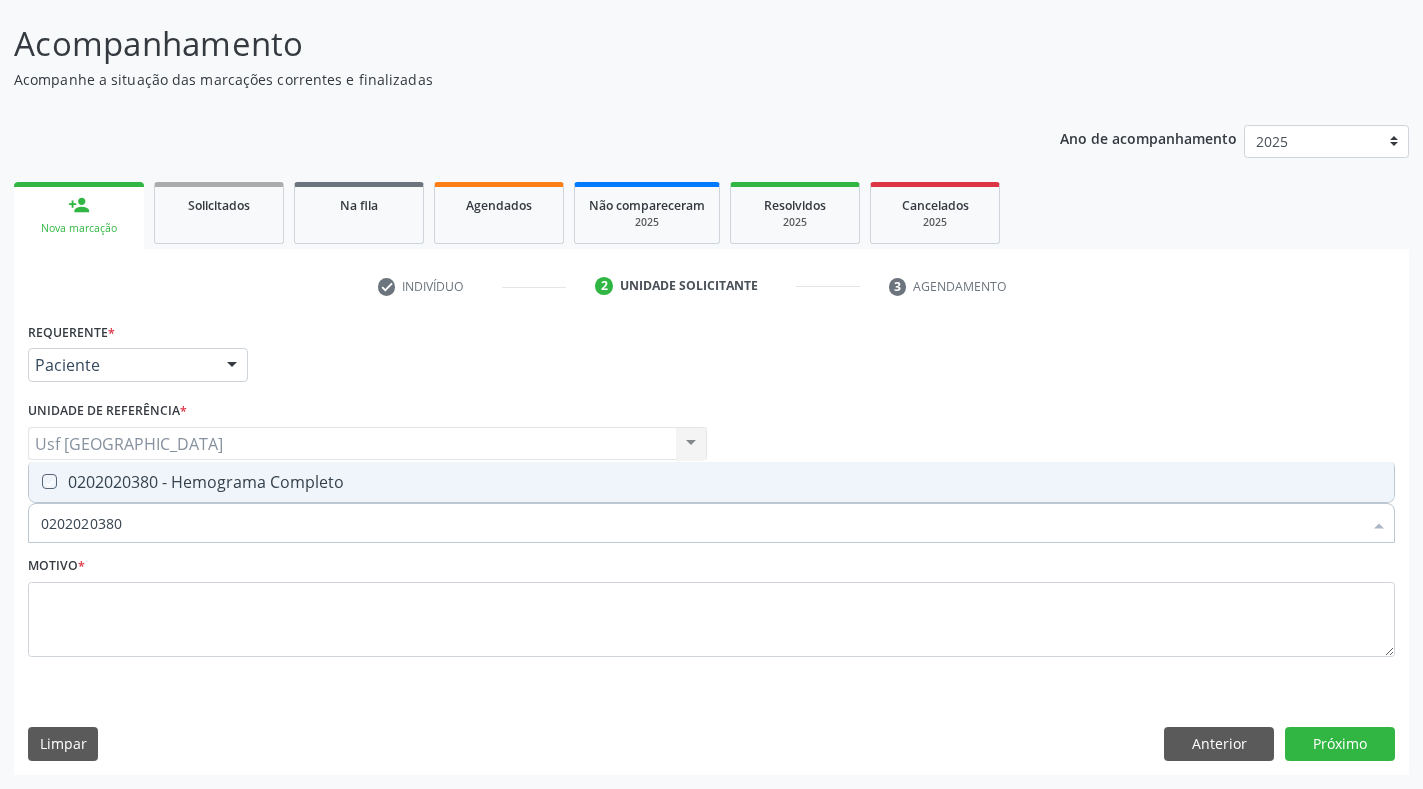 checkbox on "true" 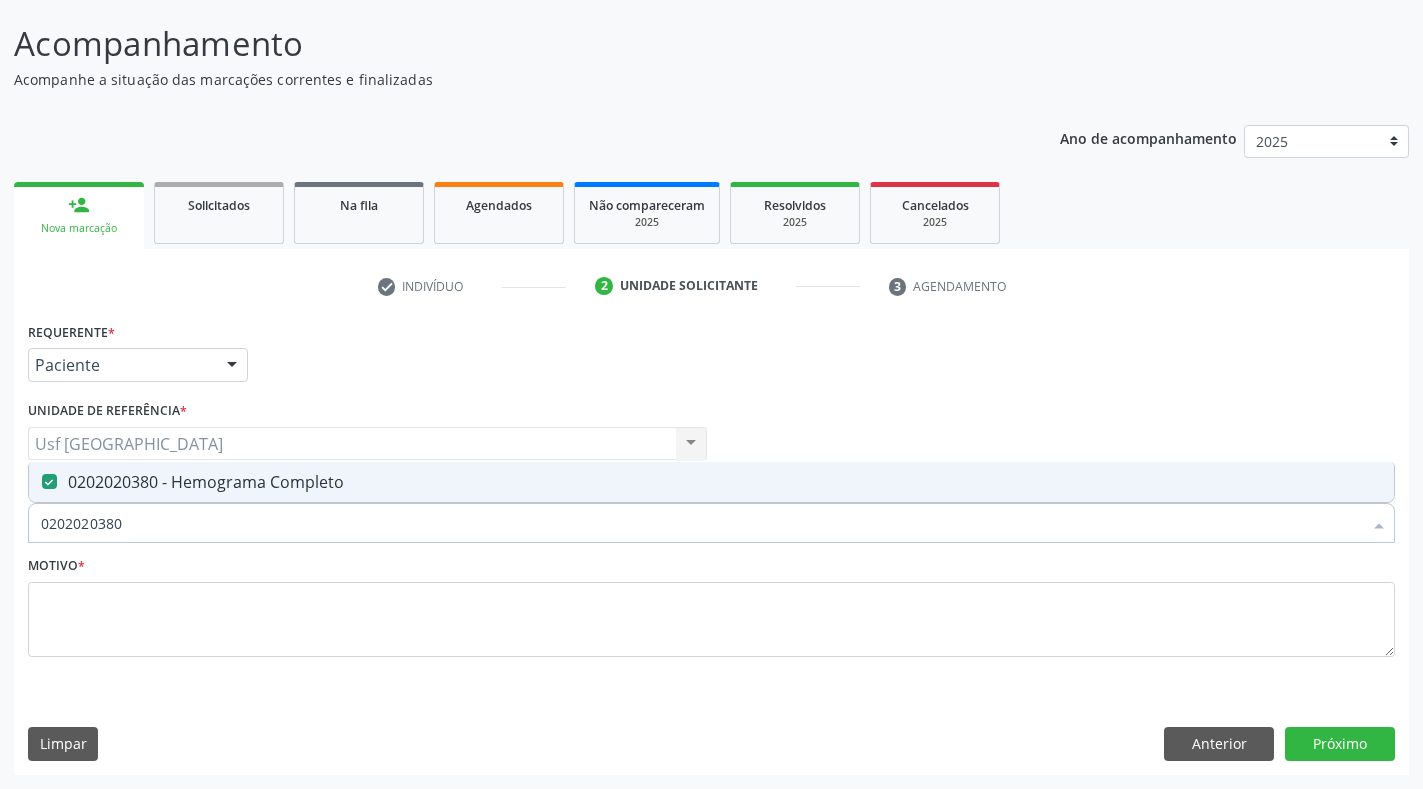 drag, startPoint x: 223, startPoint y: 519, endPoint x: 9, endPoint y: 525, distance: 214.08409 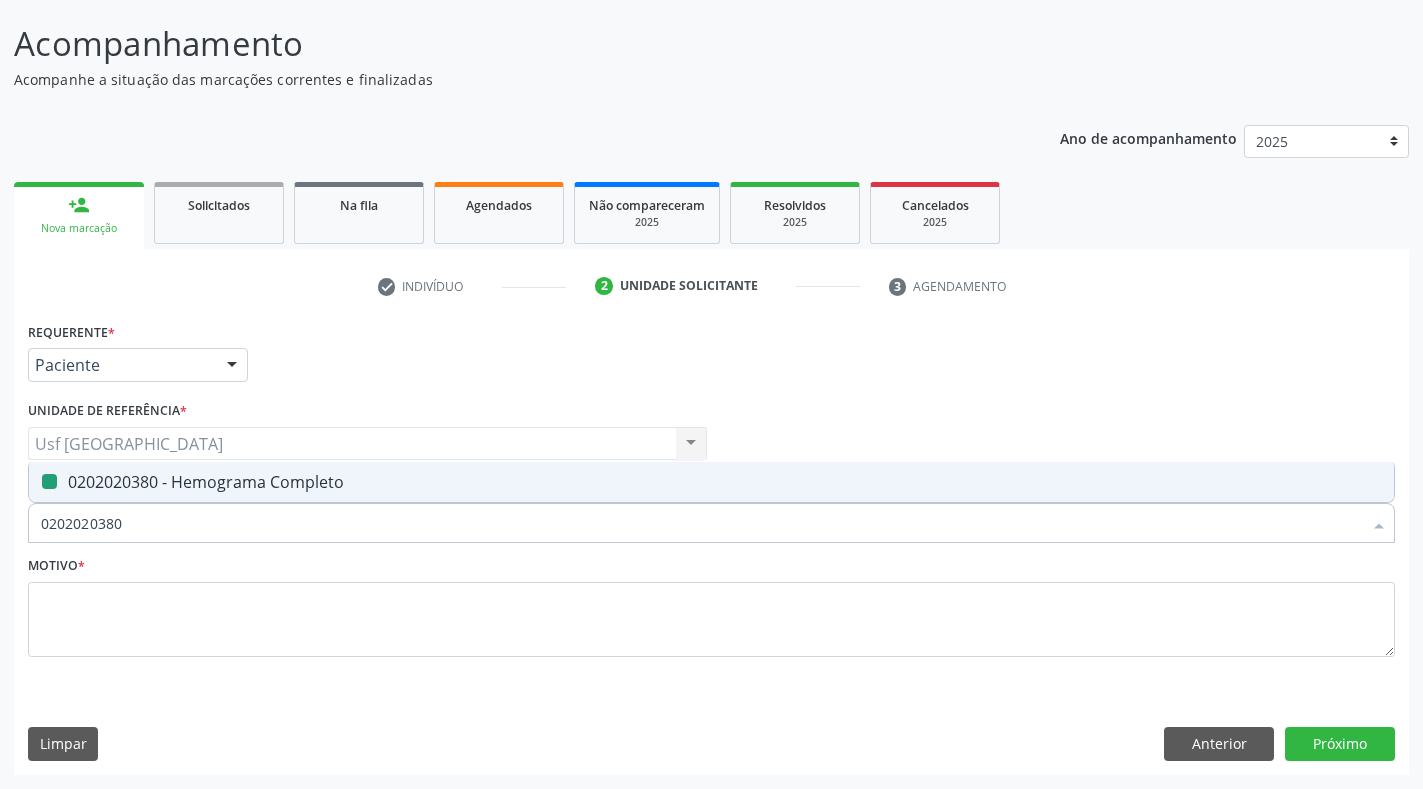 type 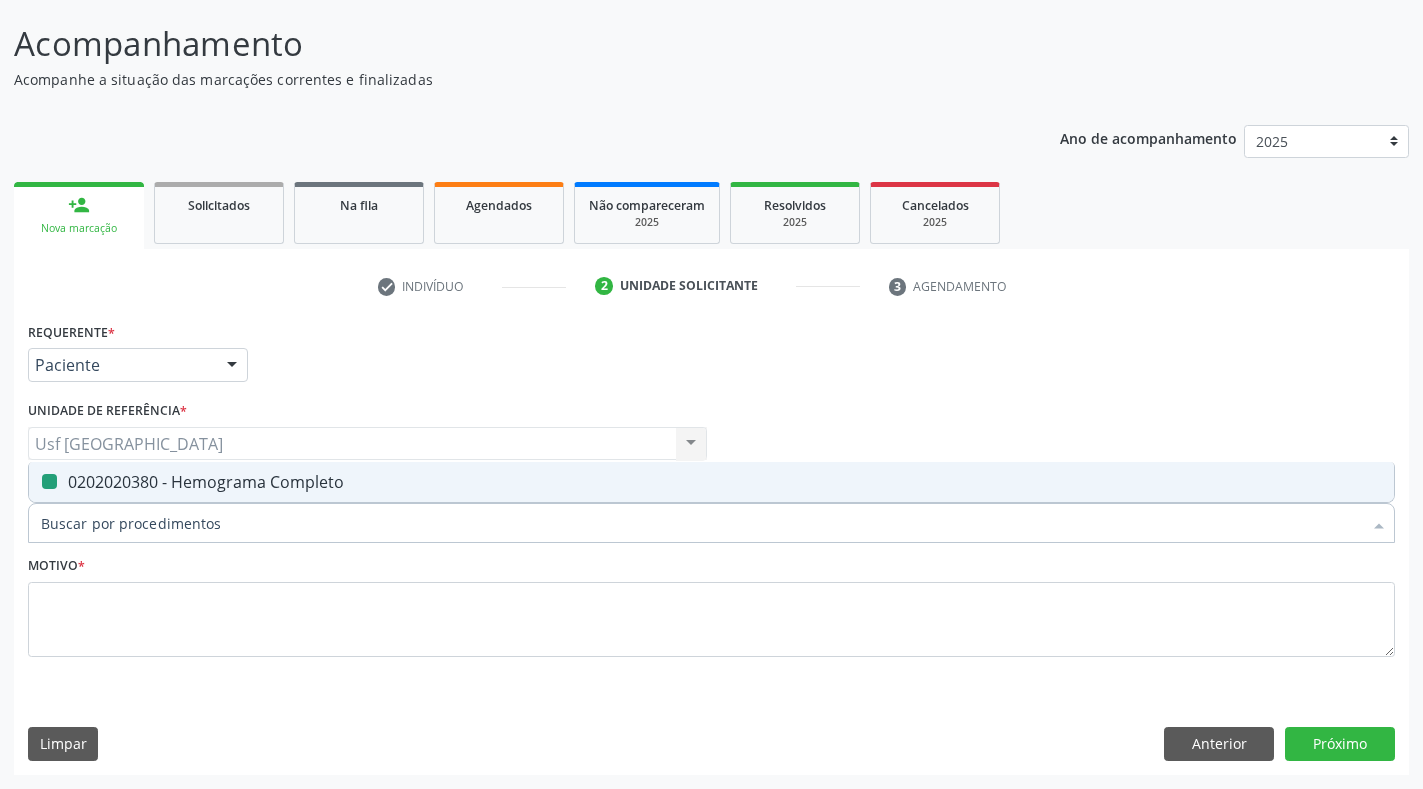 checkbox on "false" 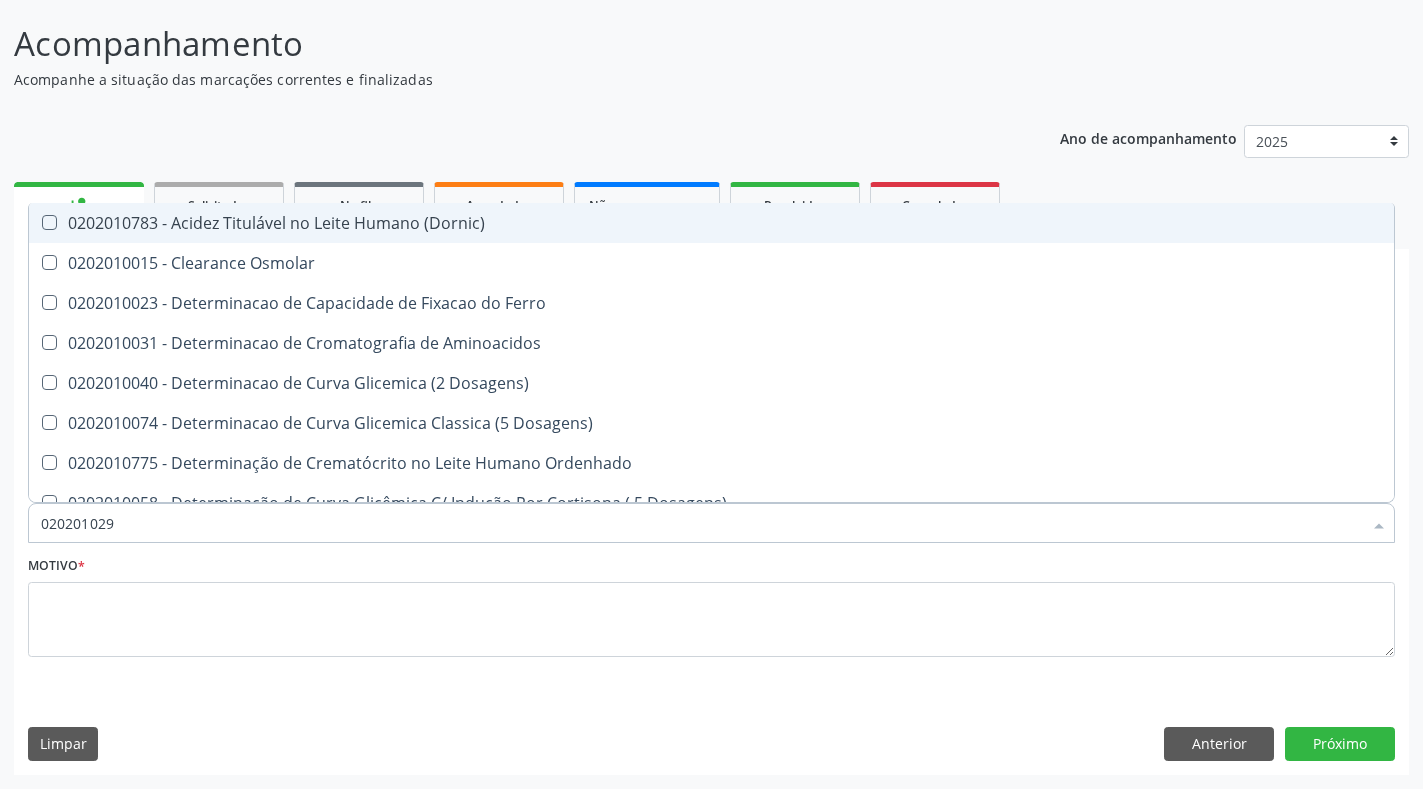 type on "0202010295" 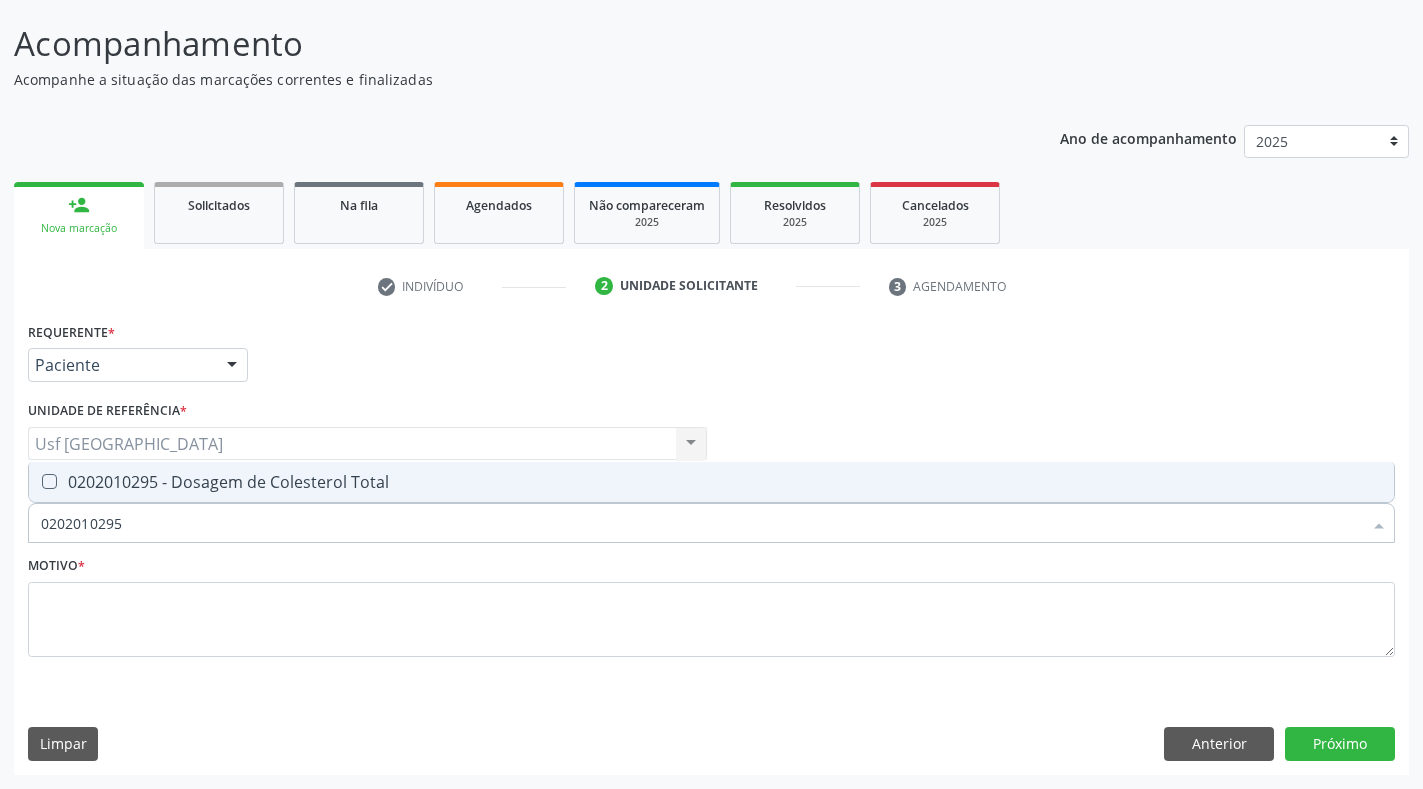 click on "0202010295 - Dosagem de Colesterol Total" at bounding box center (711, 482) 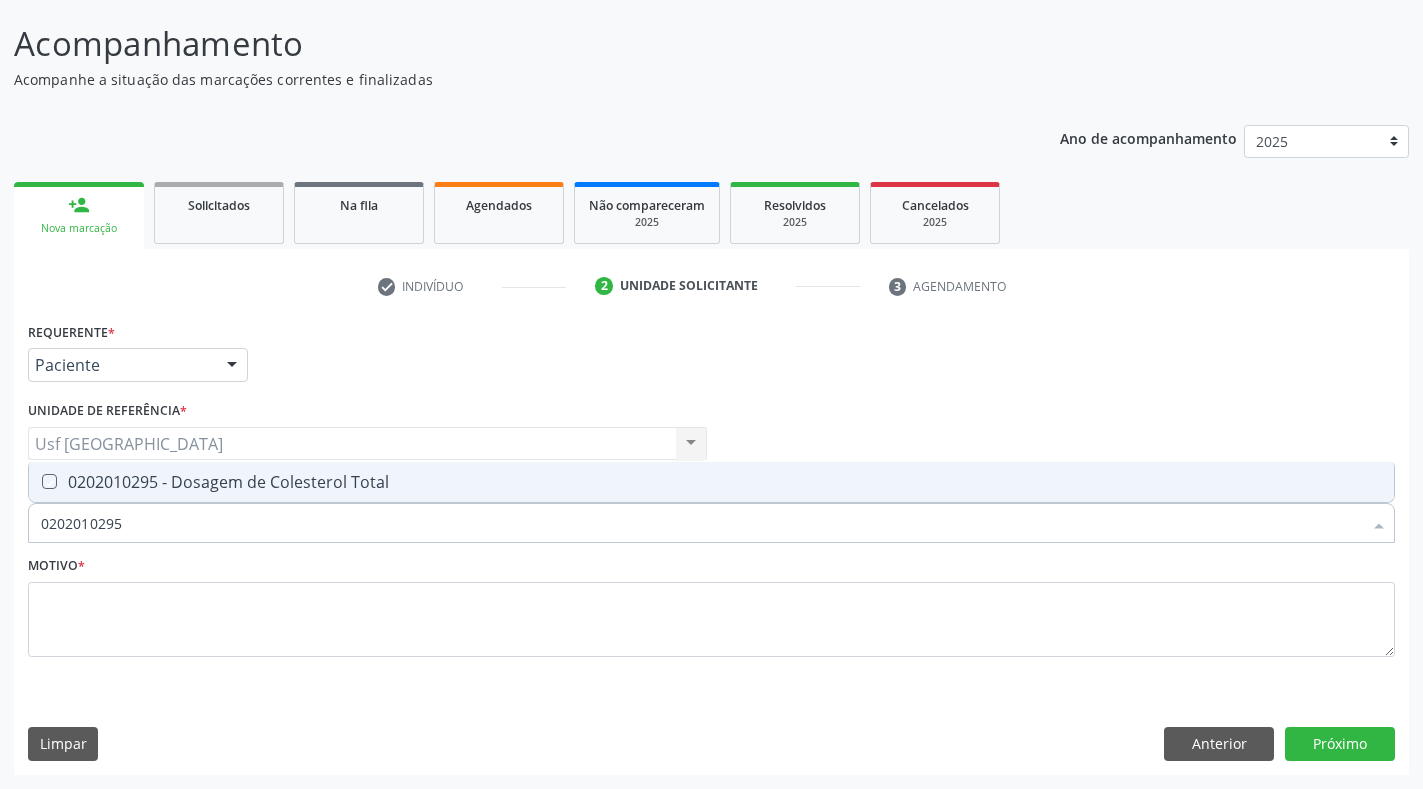 click on "0202010295" at bounding box center [701, 523] 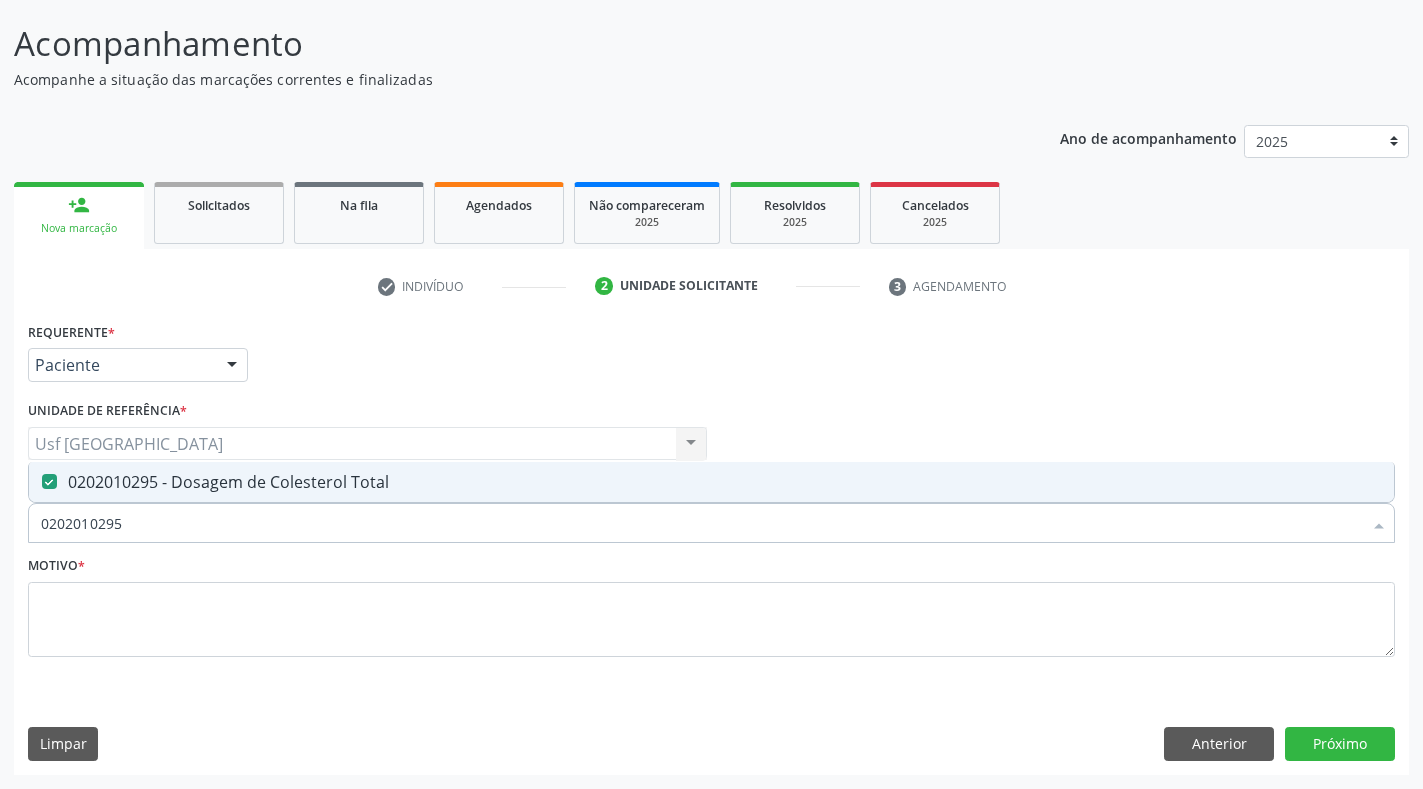 drag, startPoint x: 50, startPoint y: 522, endPoint x: 16, endPoint y: 523, distance: 34.0147 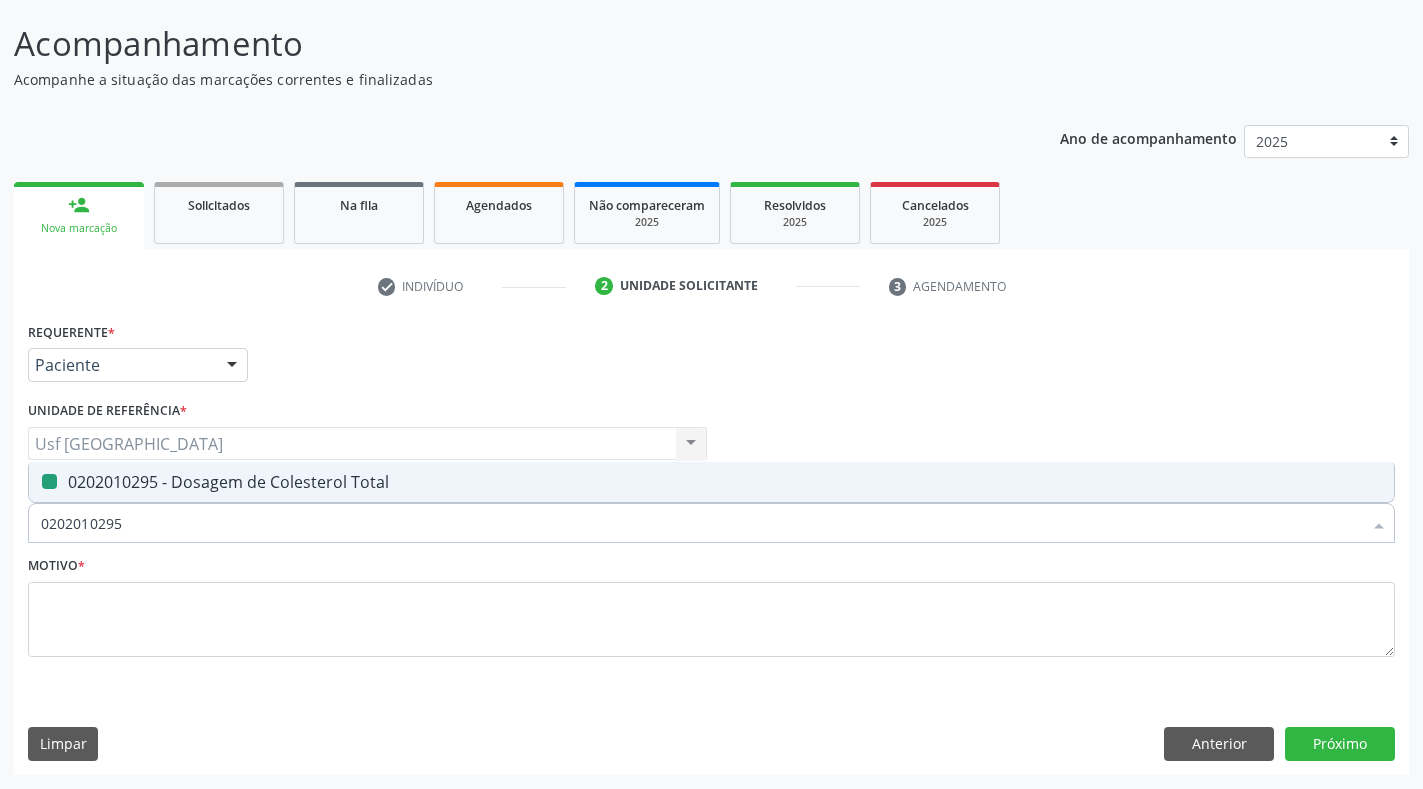 type 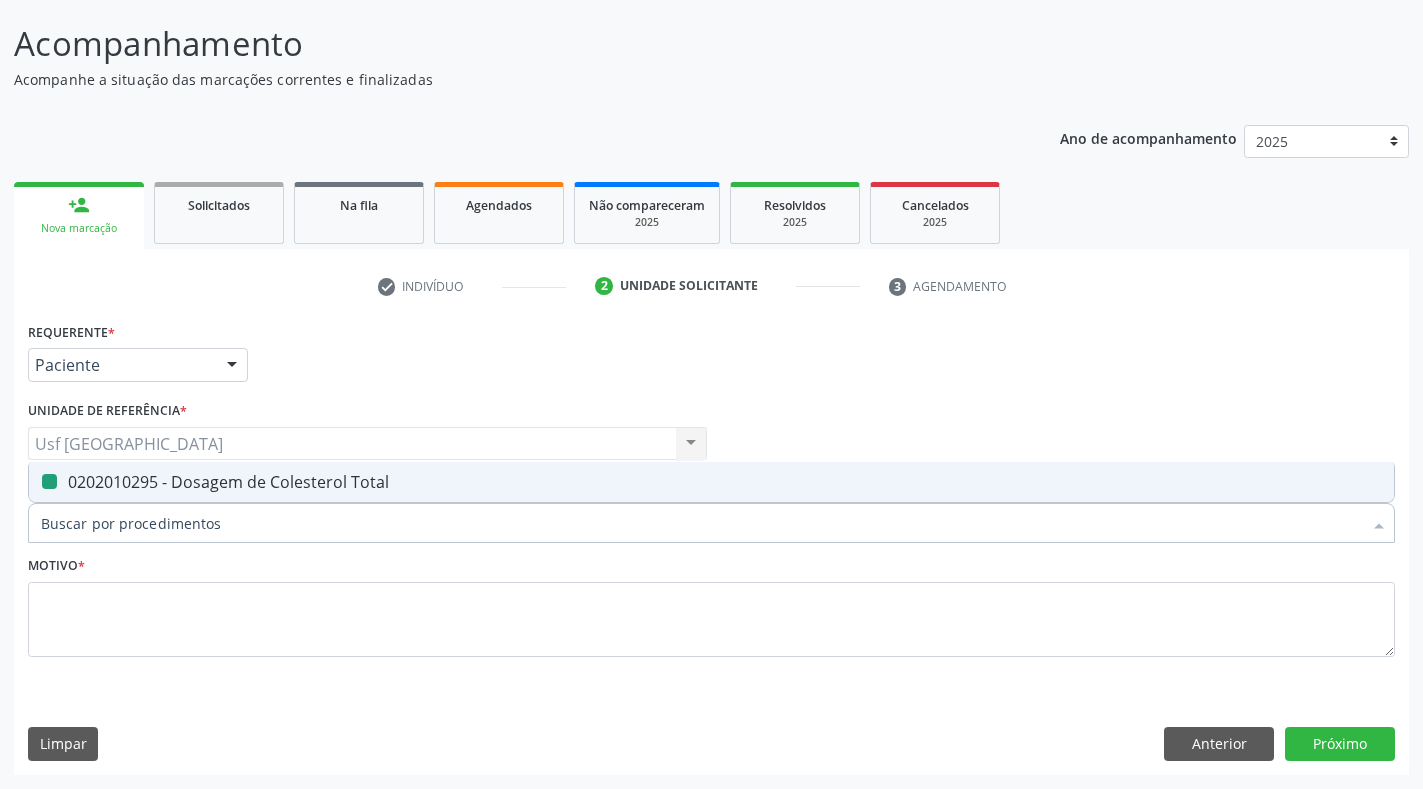 checkbox on "false" 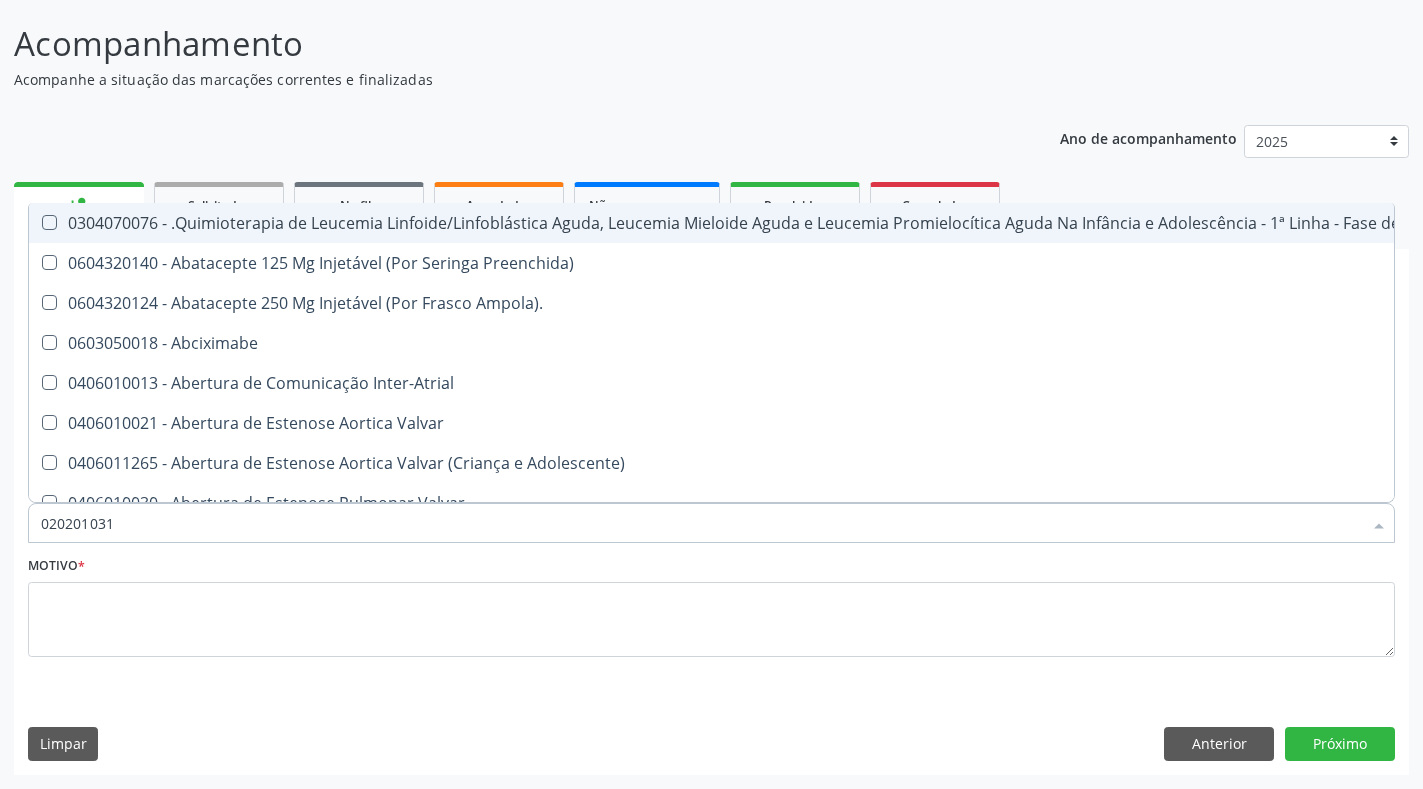 type on "0202010317" 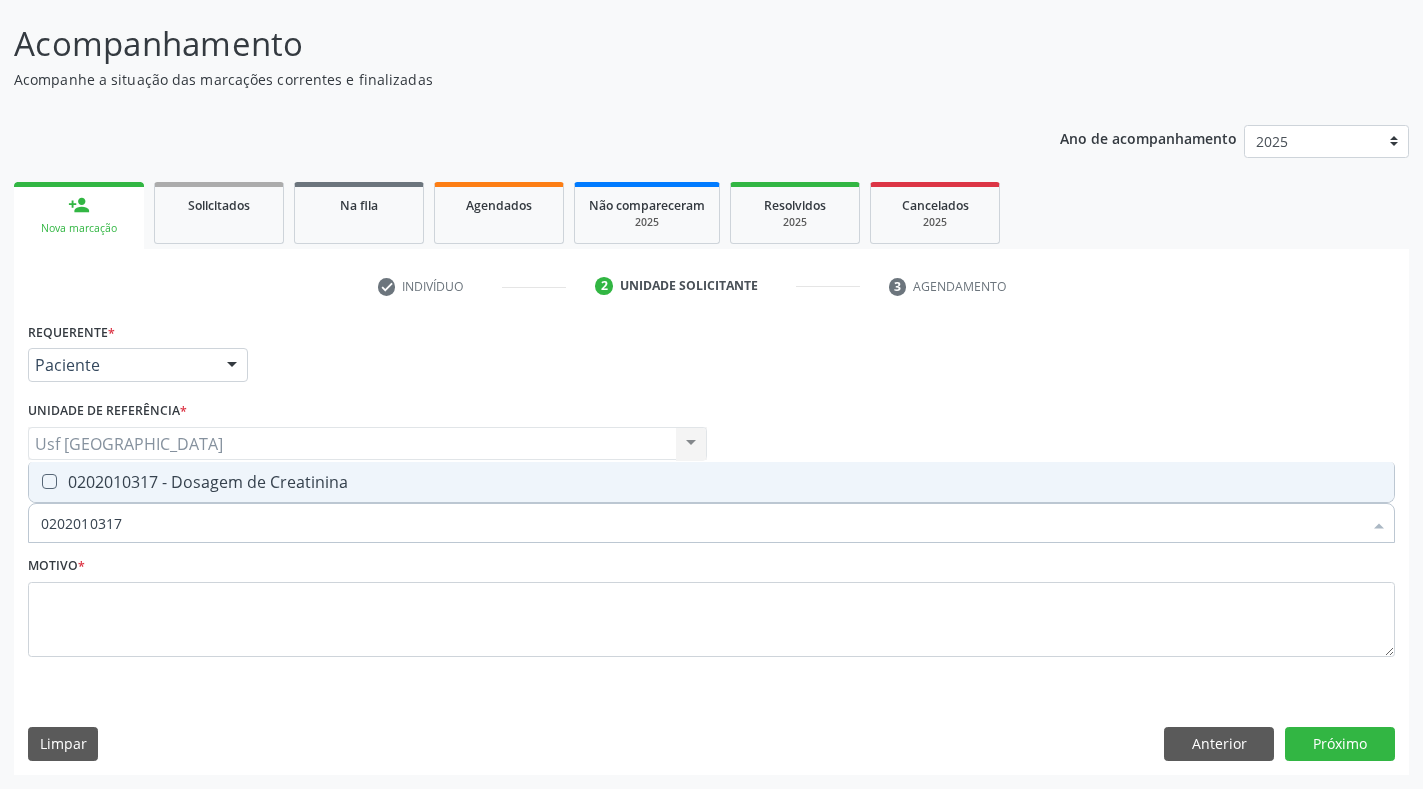 click on "0202010317 - Dosagem de Creatinina" at bounding box center (711, 482) 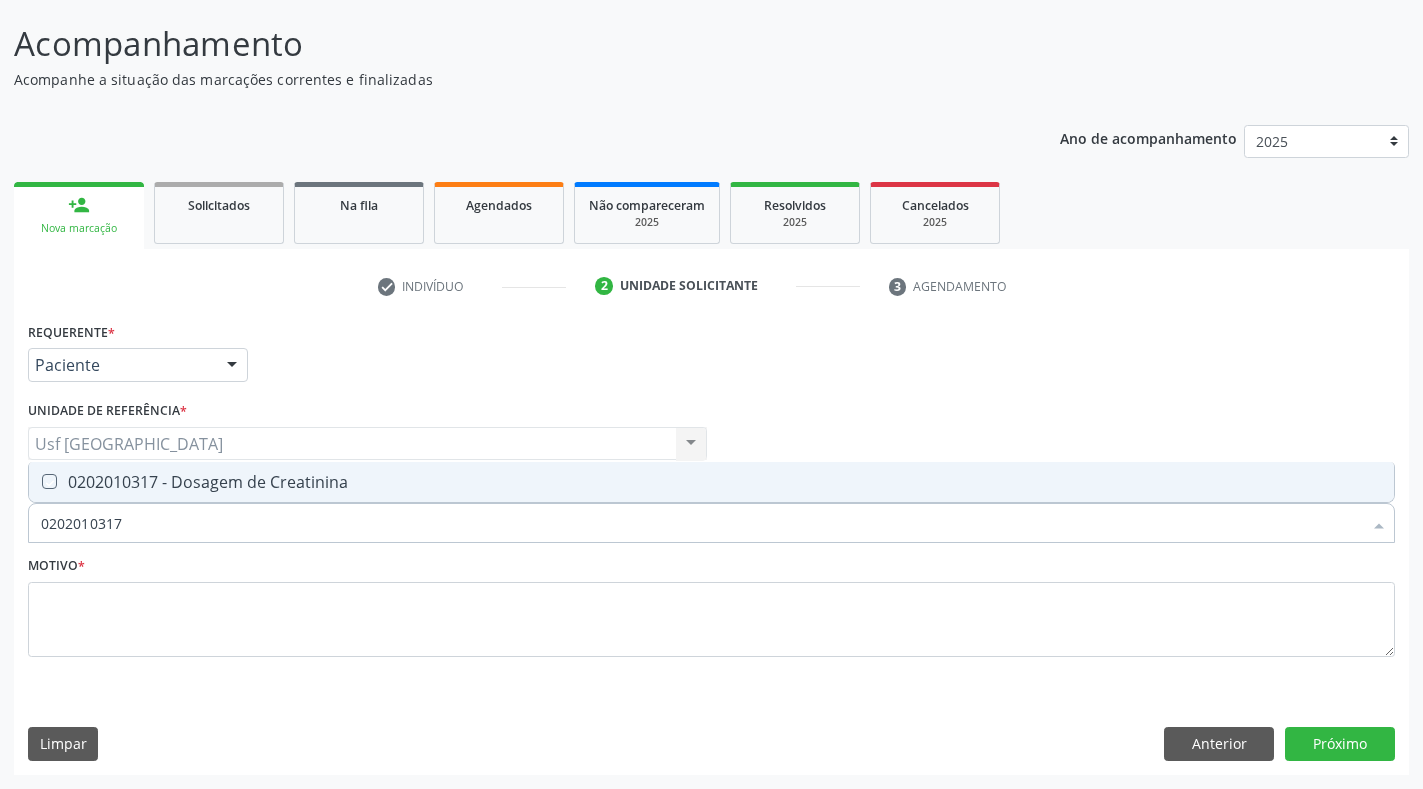 checkbox on "true" 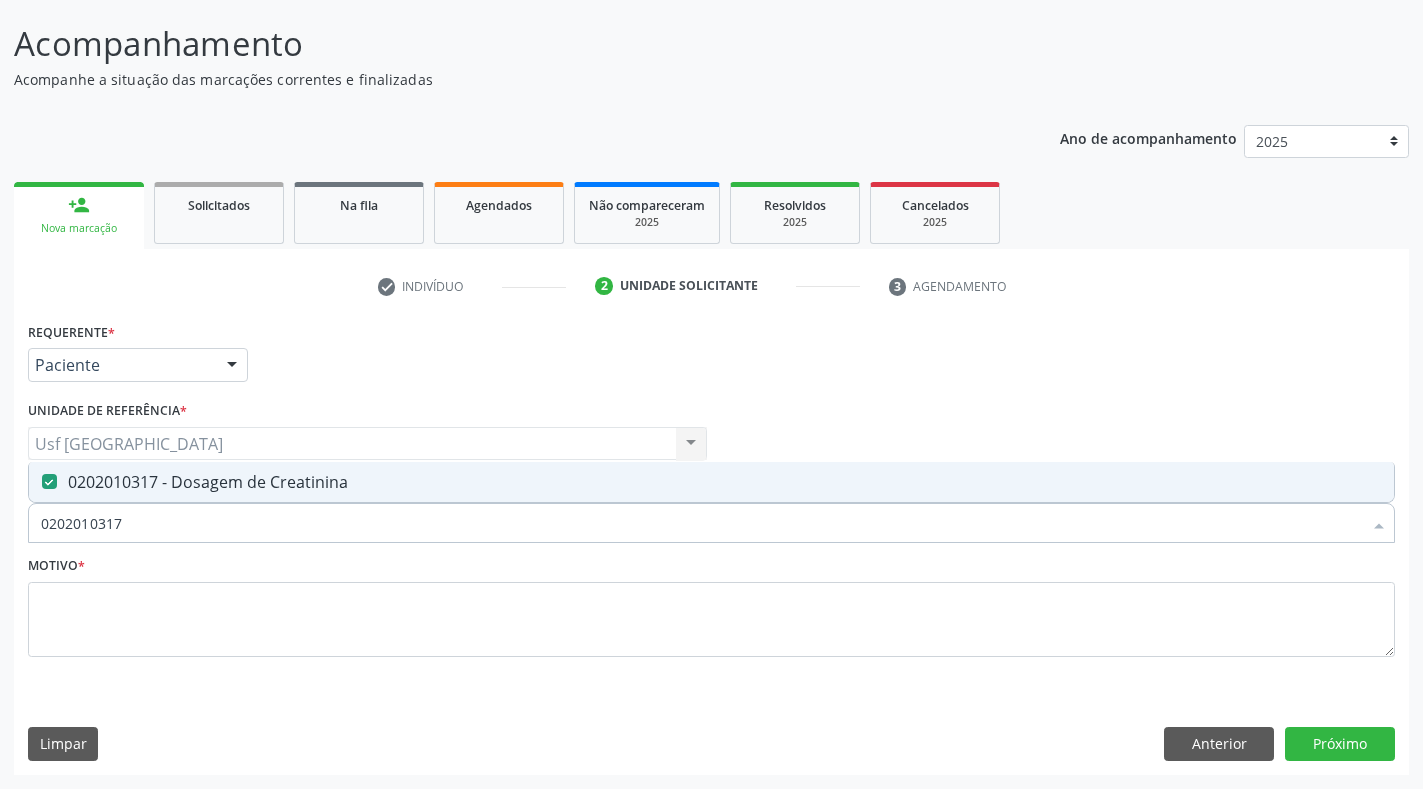 drag, startPoint x: 154, startPoint y: 509, endPoint x: 0, endPoint y: 515, distance: 154.11684 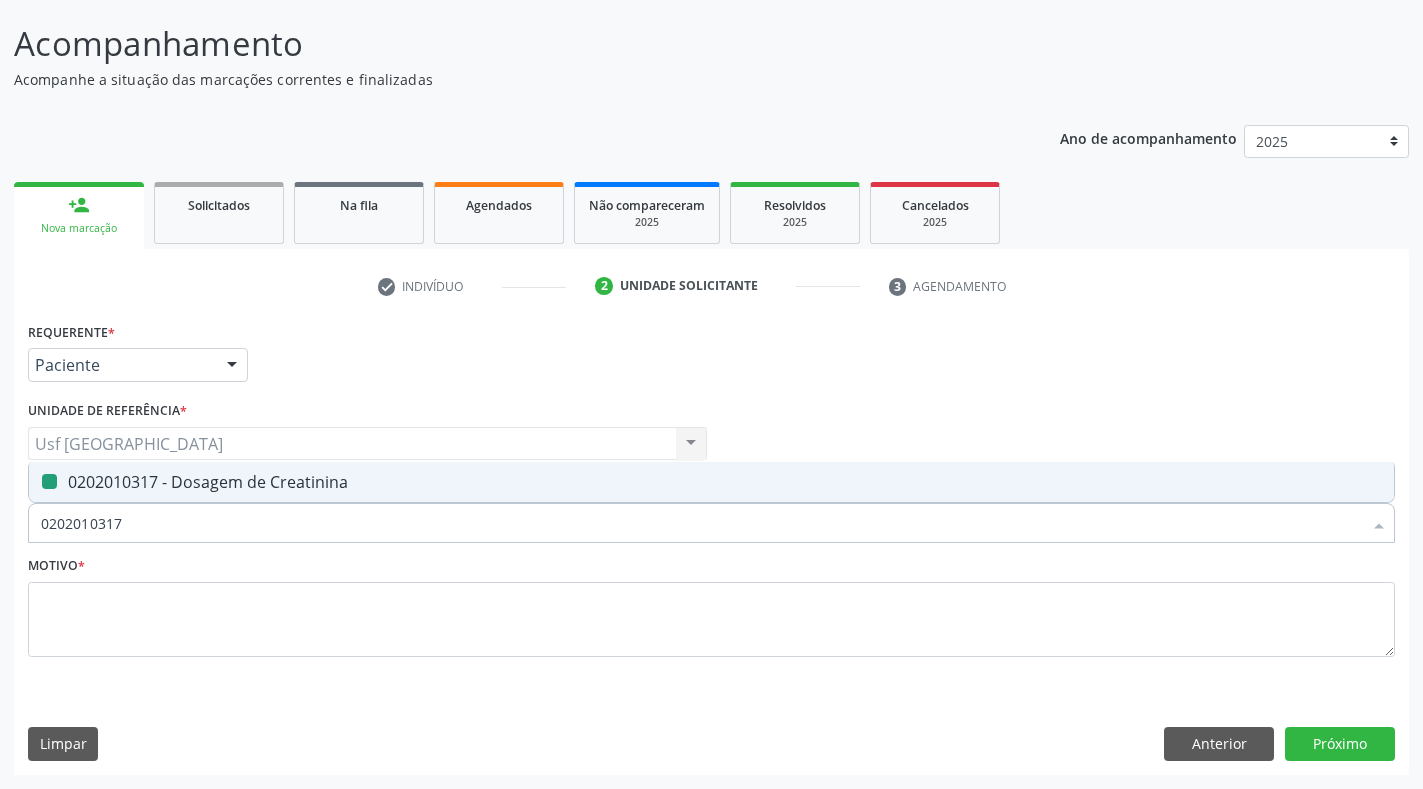 type 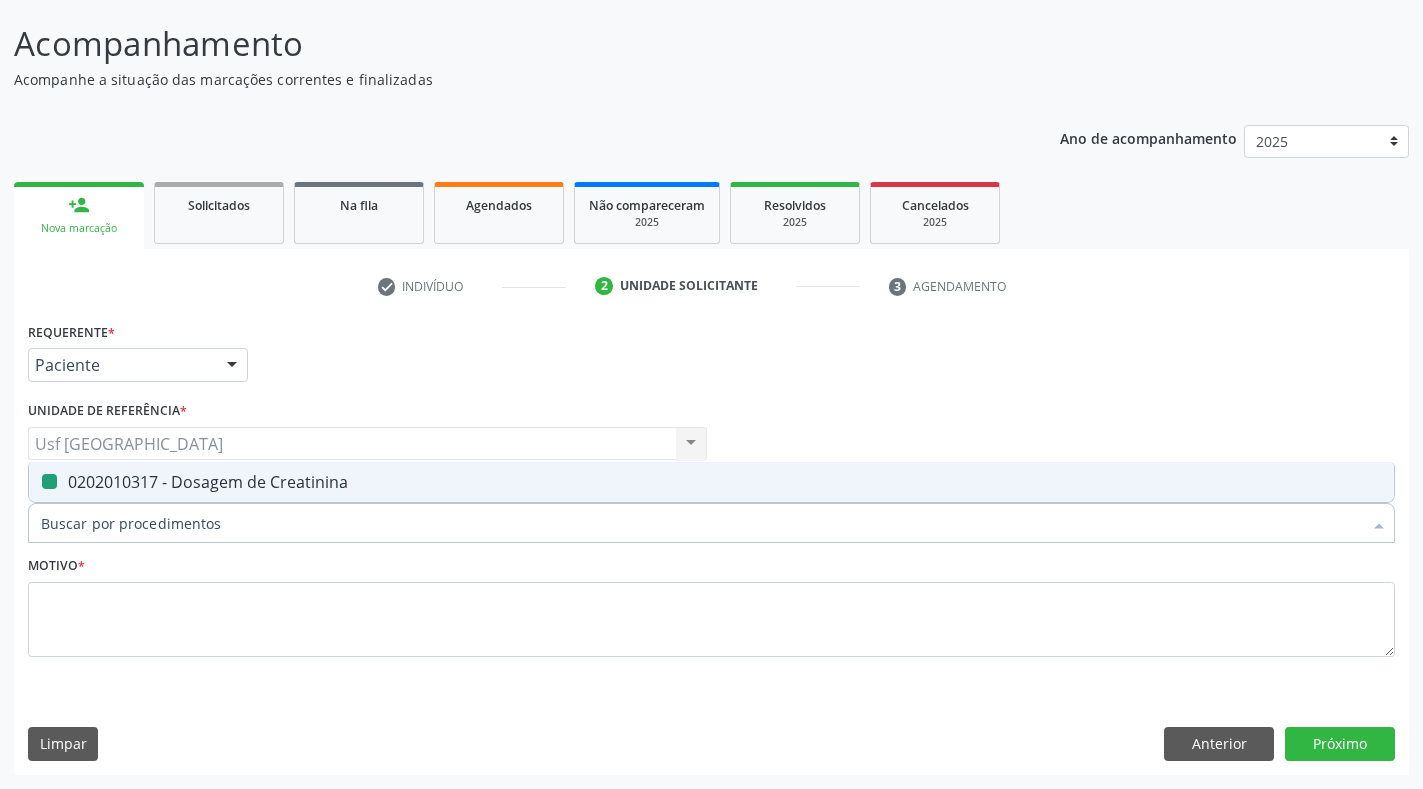 checkbox on "false" 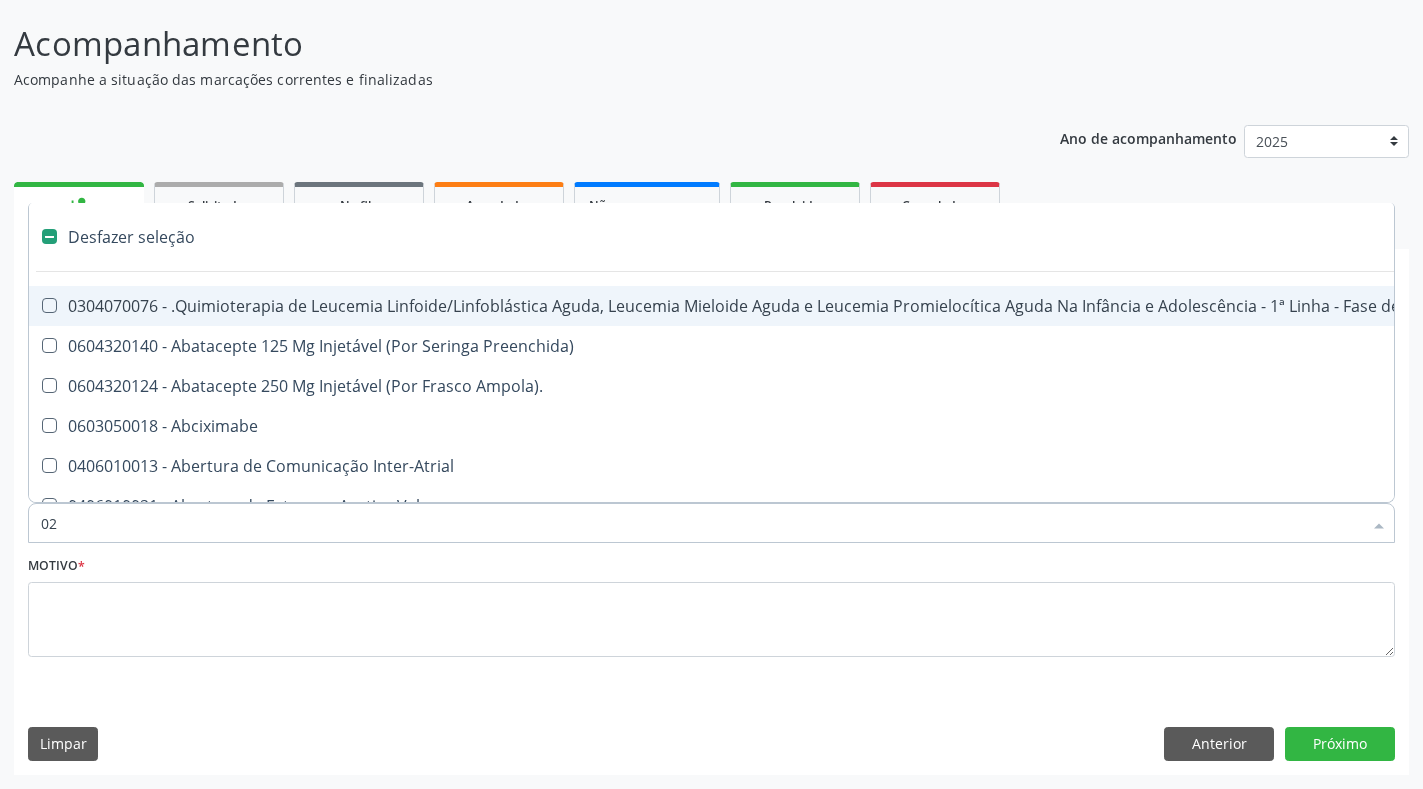type on "021" 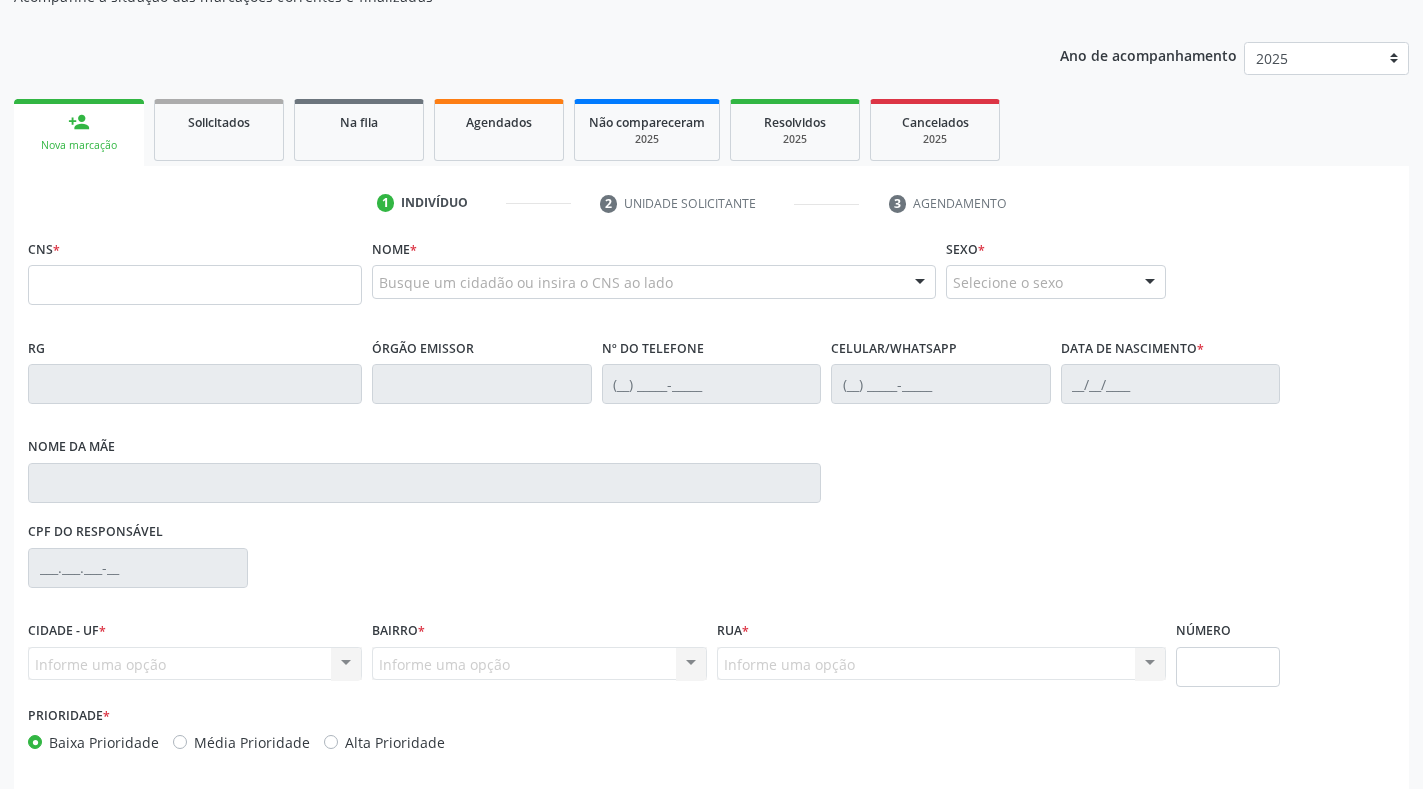 scroll, scrollTop: 200, scrollLeft: 0, axis: vertical 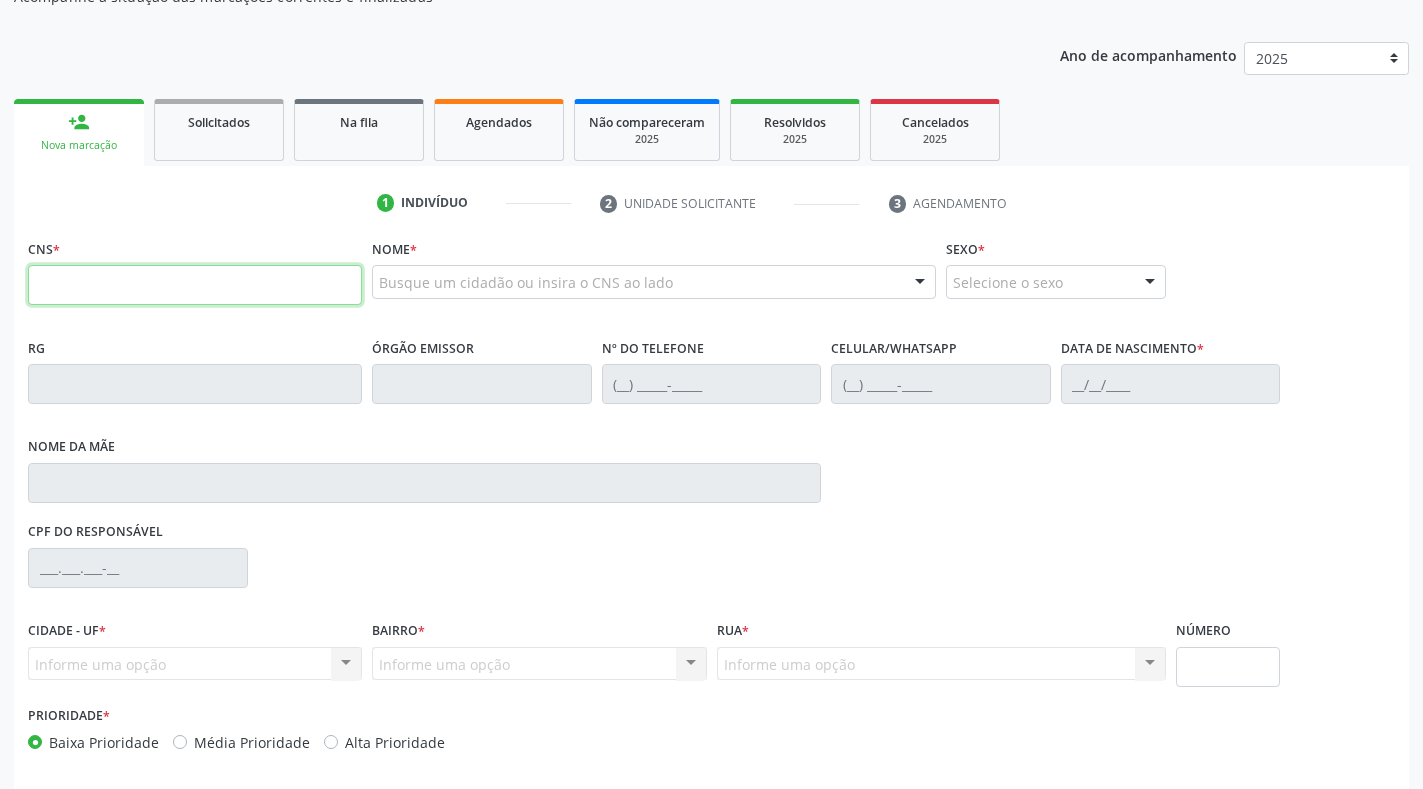 click at bounding box center [195, 285] 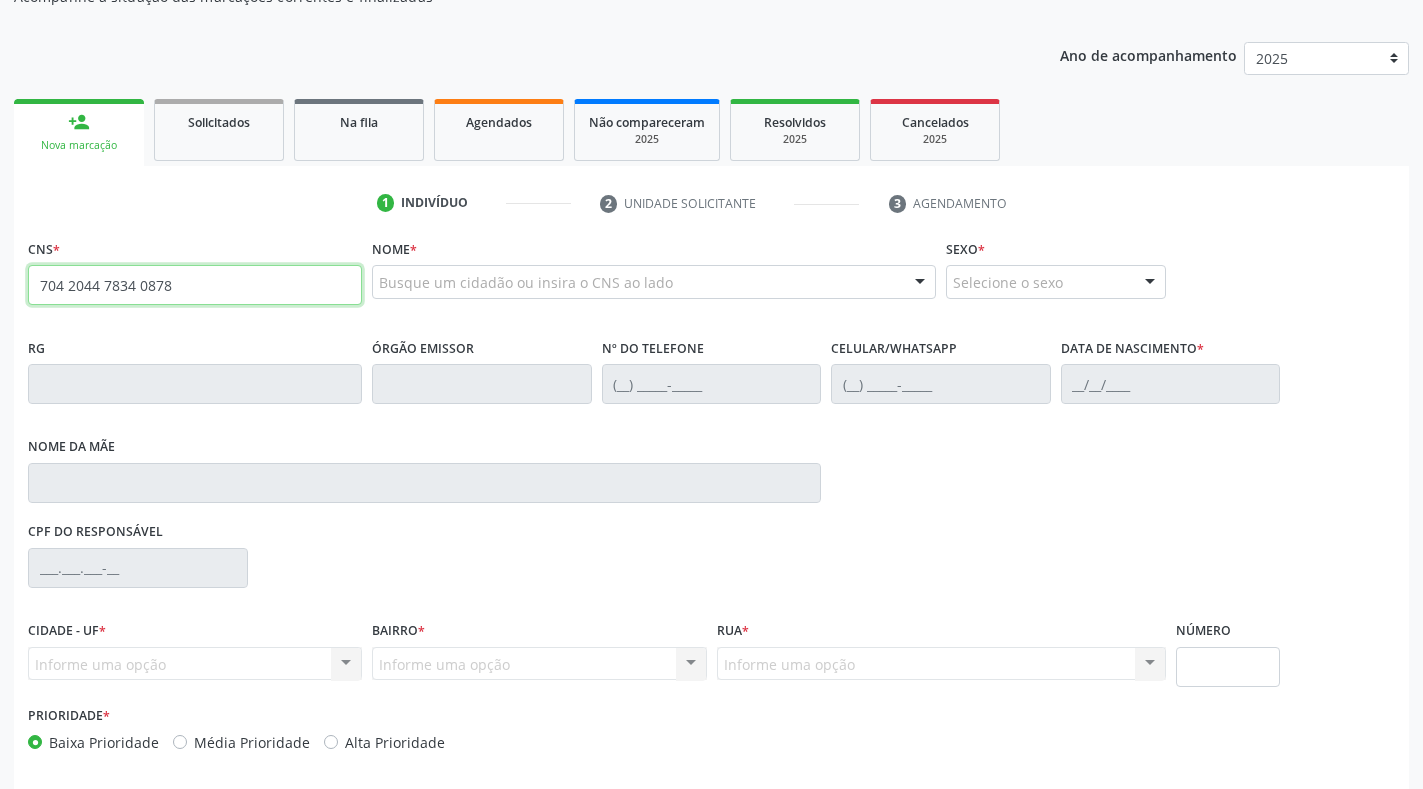 type on "704 2044 7834 0878" 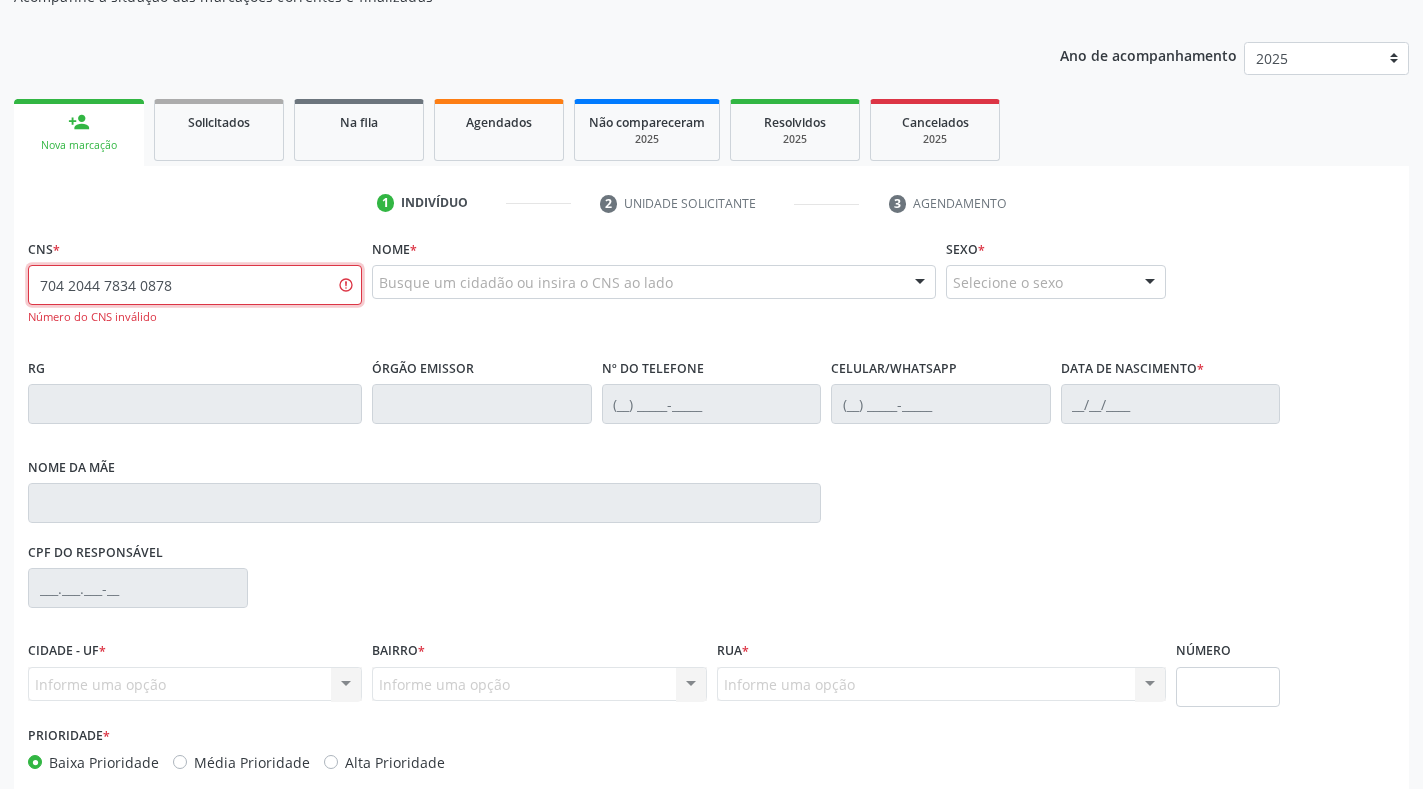 drag, startPoint x: 205, startPoint y: 282, endPoint x: 0, endPoint y: 297, distance: 205.54805 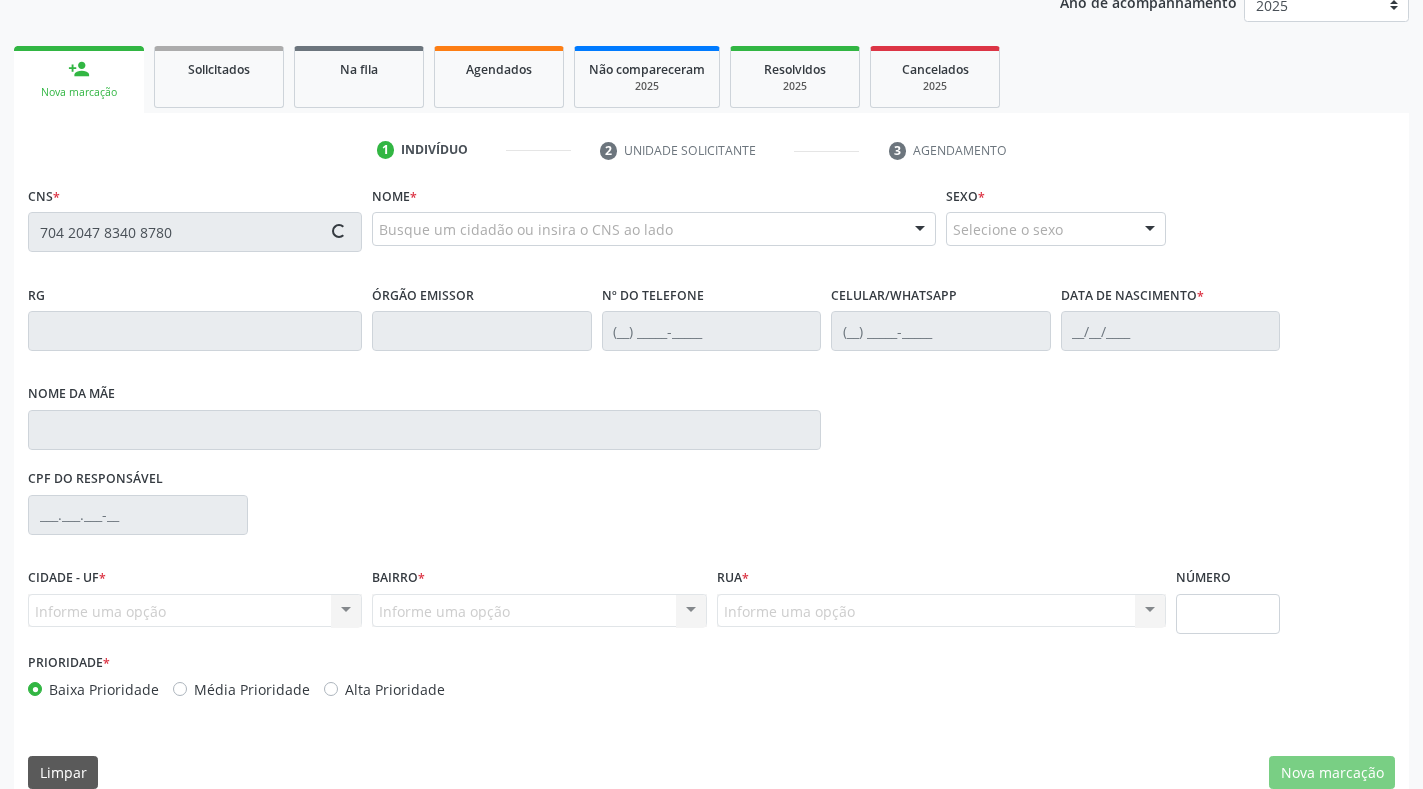 scroll, scrollTop: 281, scrollLeft: 0, axis: vertical 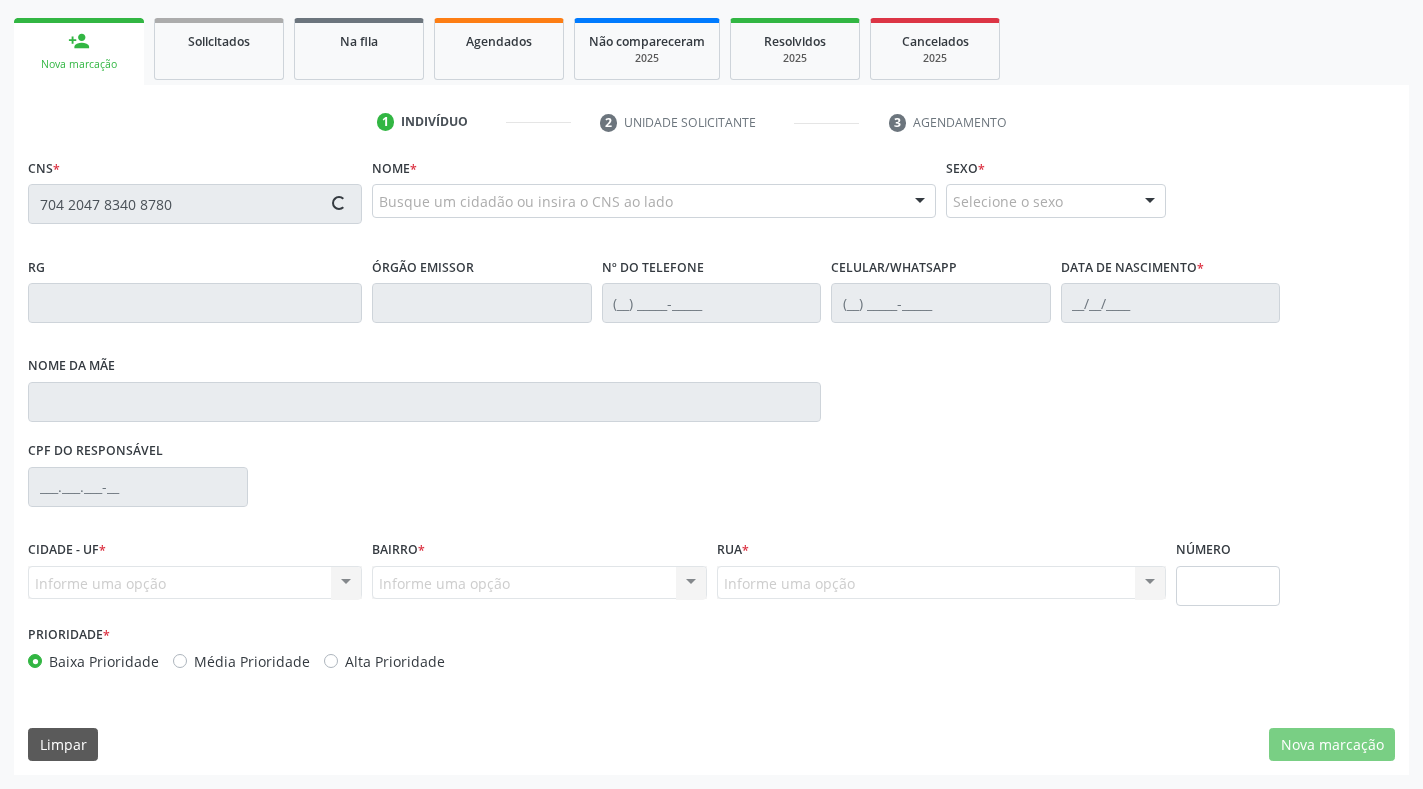 type on "704 2047 8340 8780" 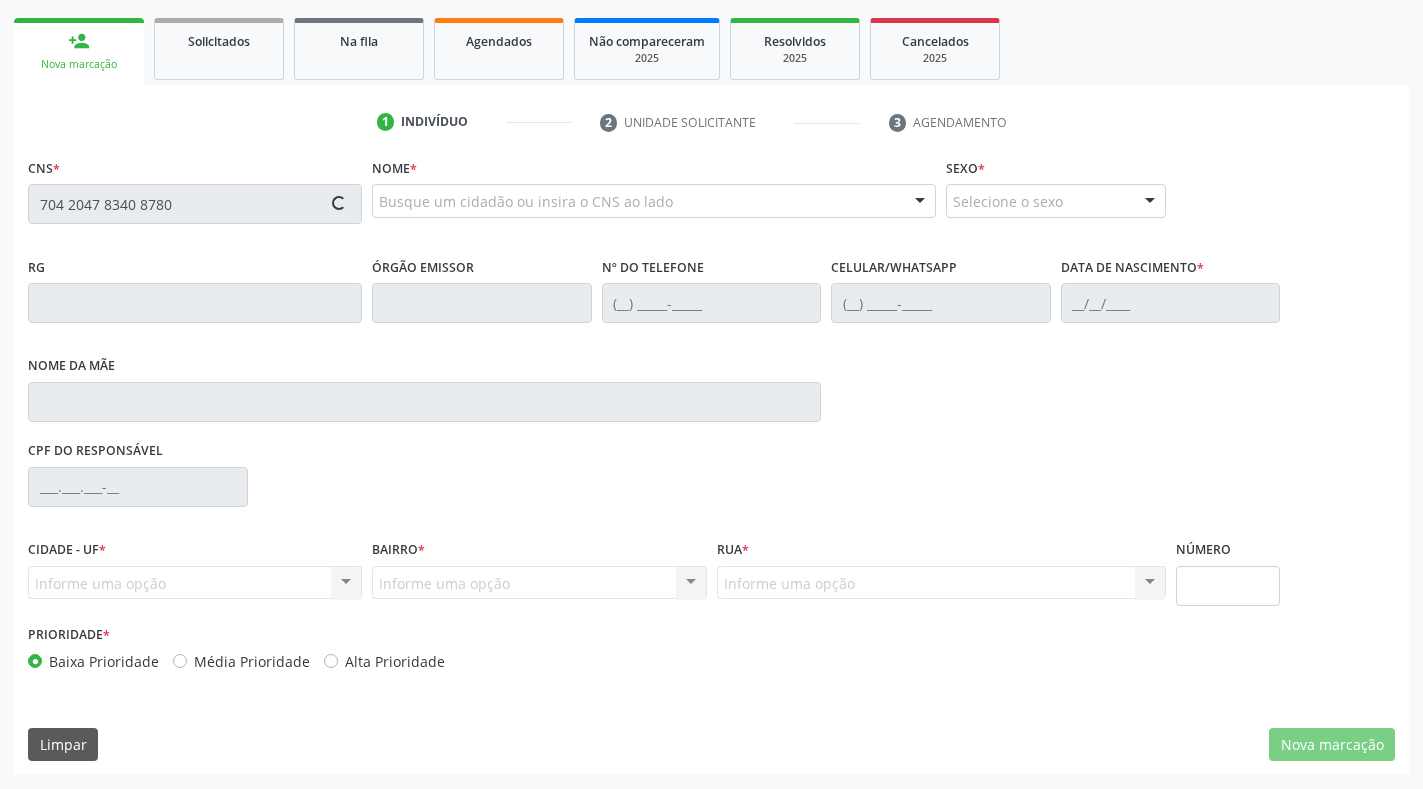 type 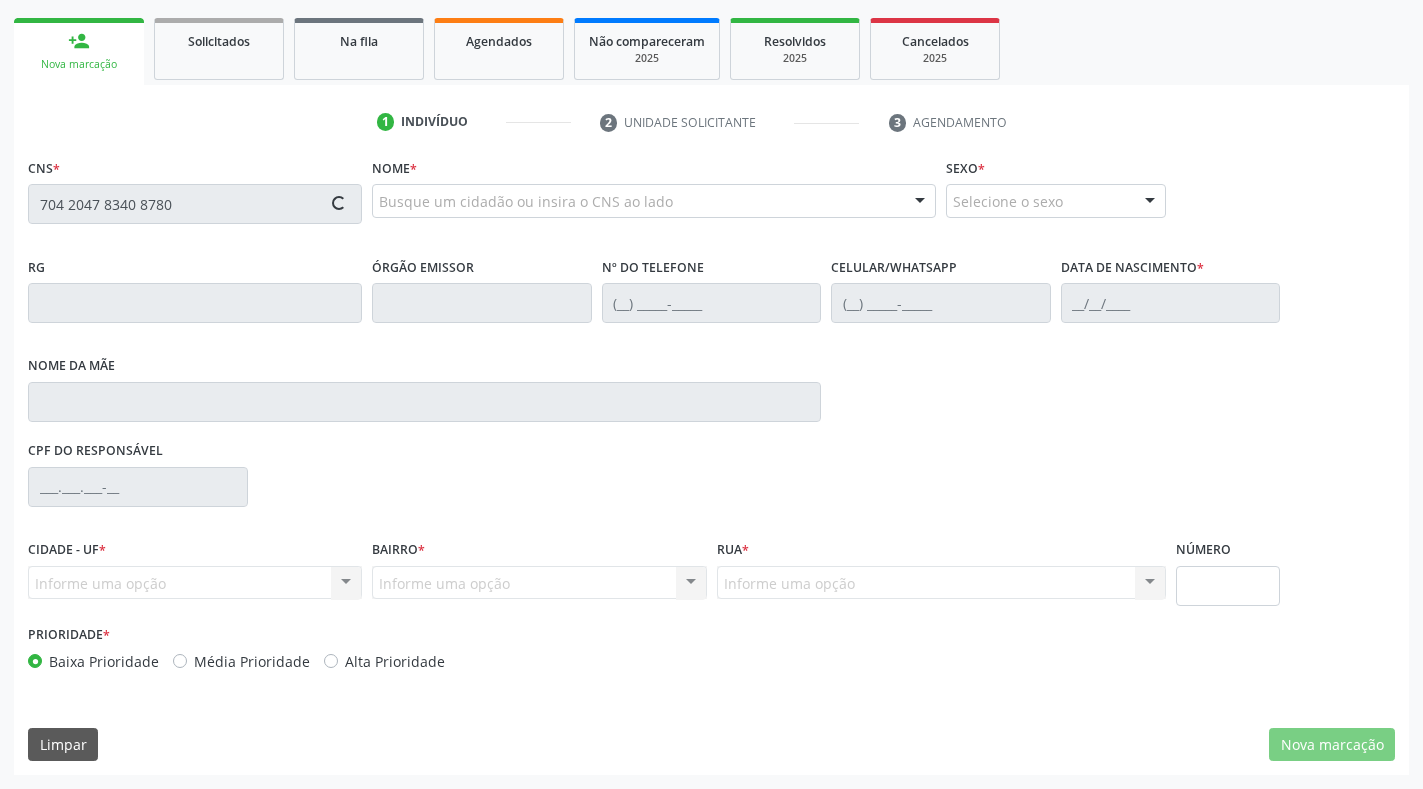 type 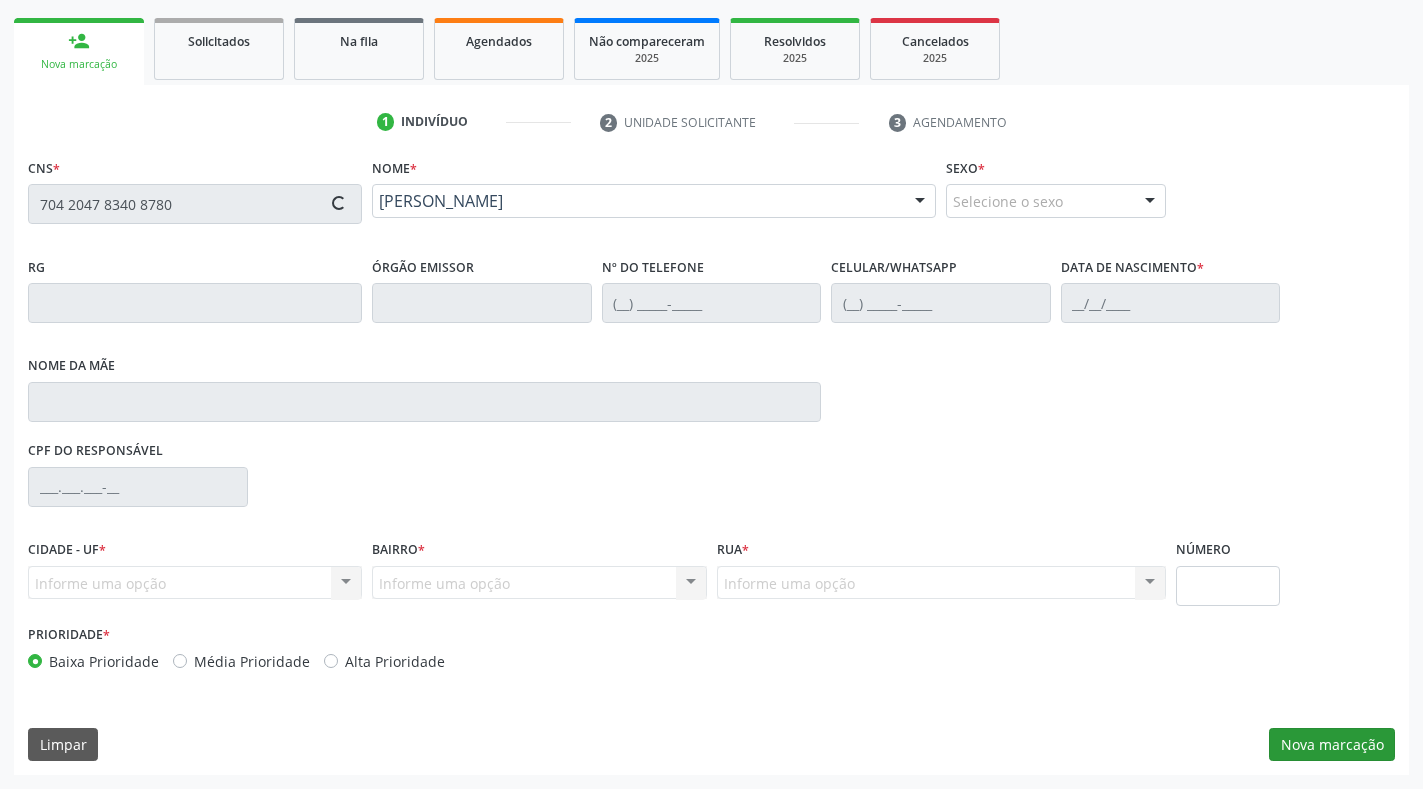 type on "[PHONE_NUMBER]" 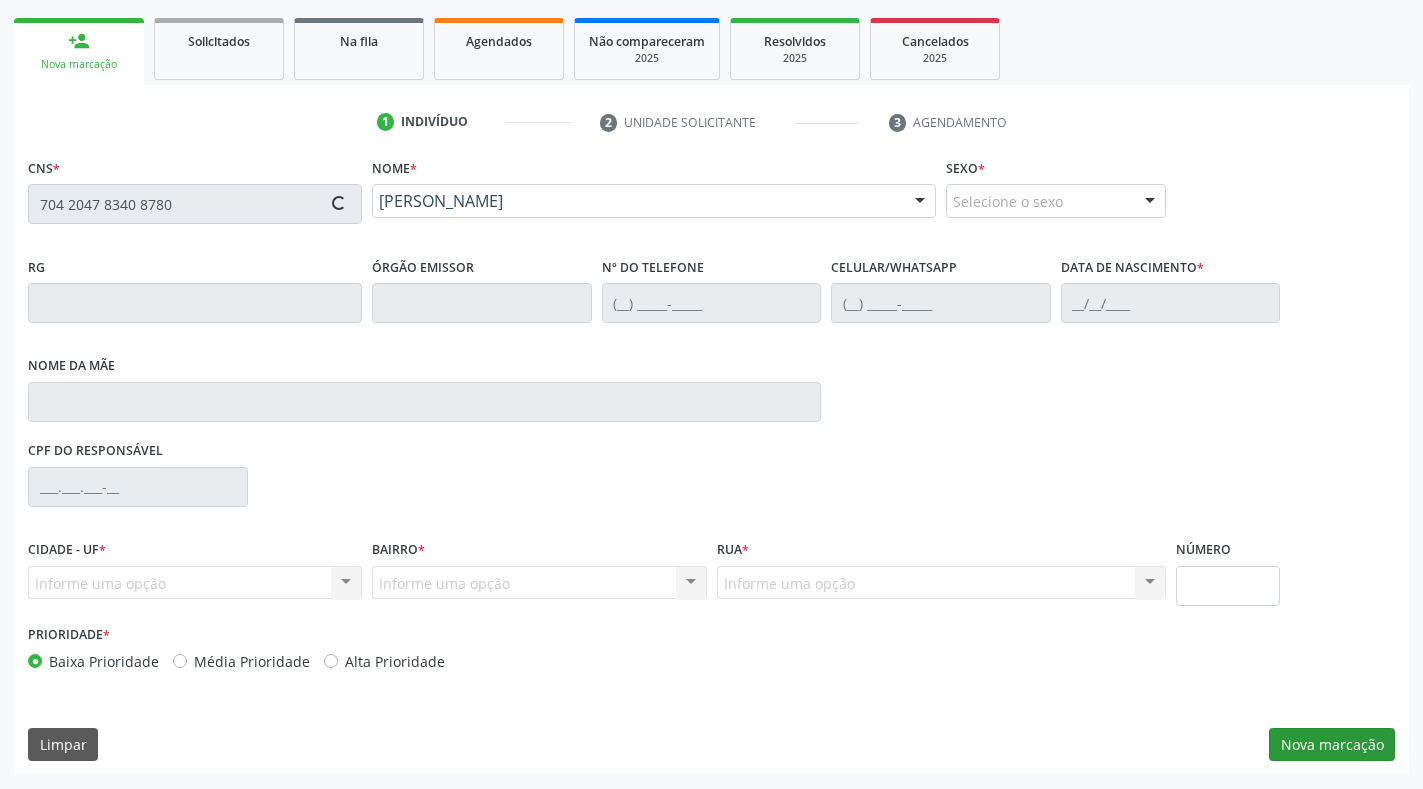 type on "1[DATE]" 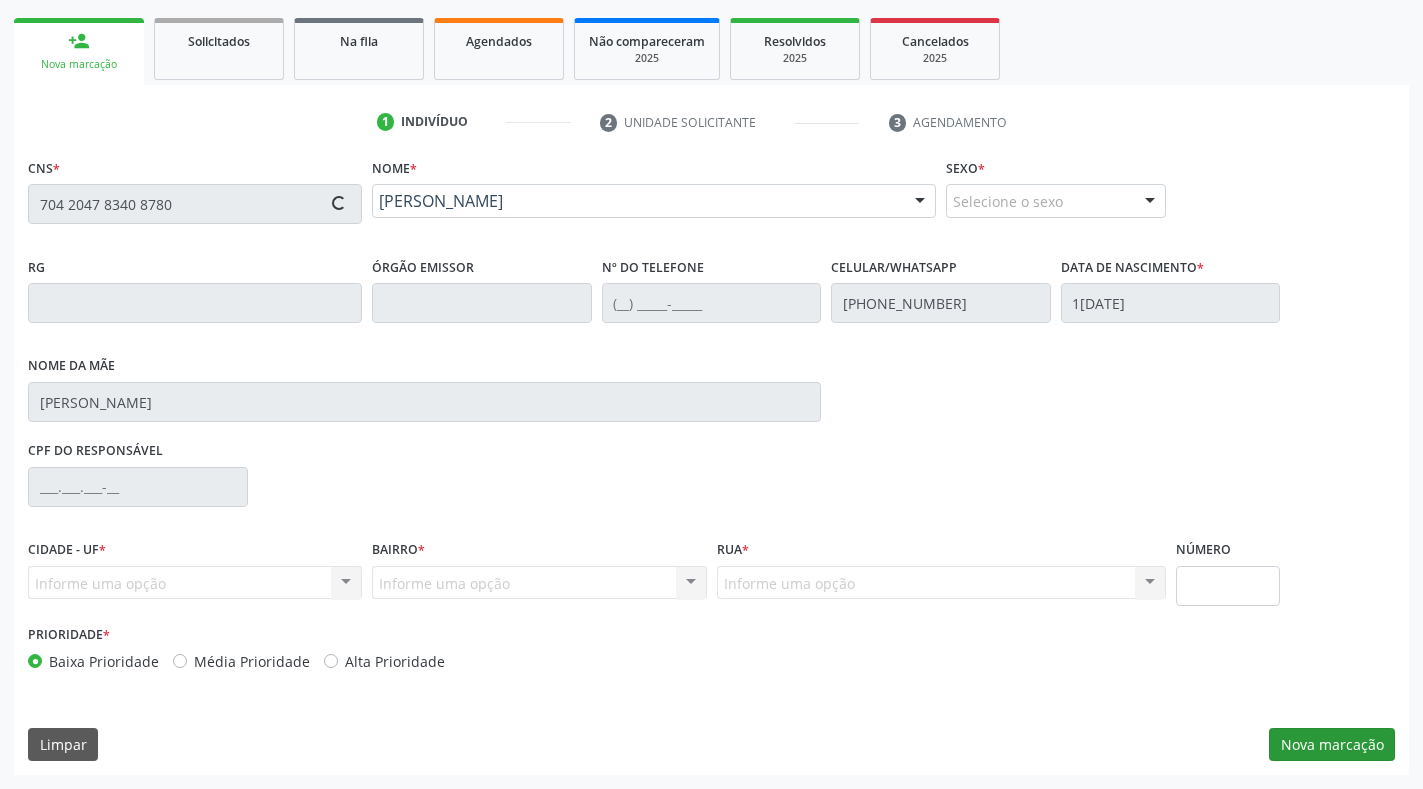 type on "19" 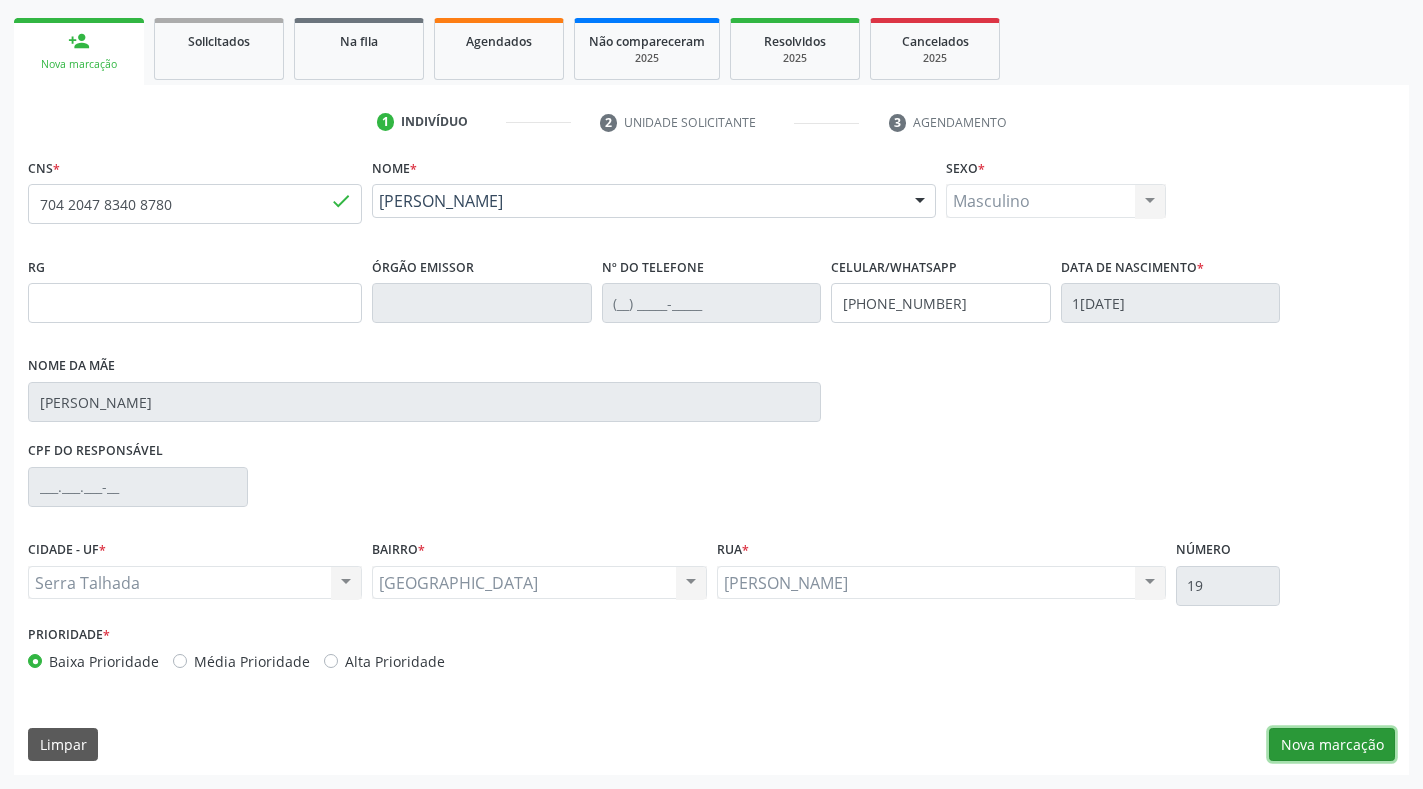 click on "Nova marcação" at bounding box center [1332, 745] 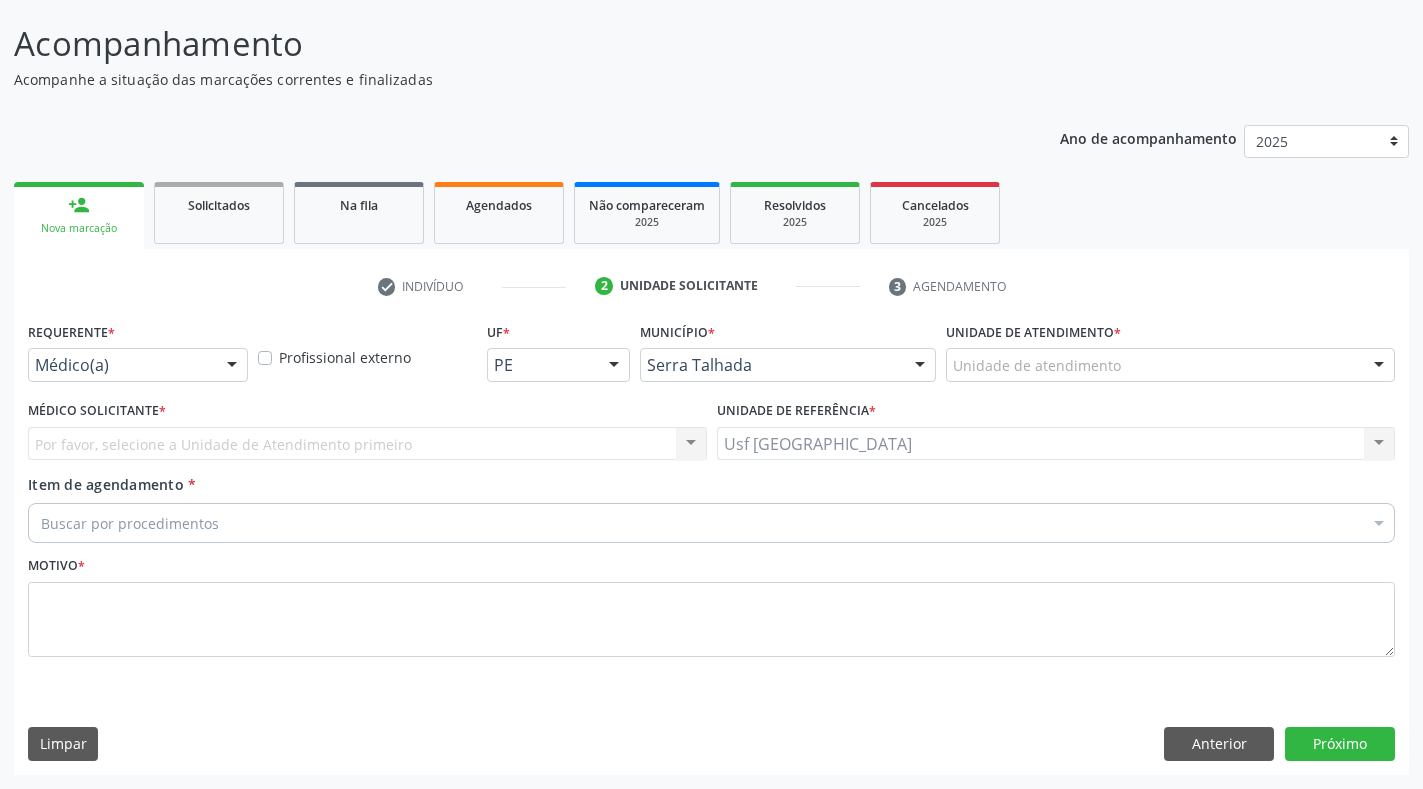 scroll, scrollTop: 117, scrollLeft: 0, axis: vertical 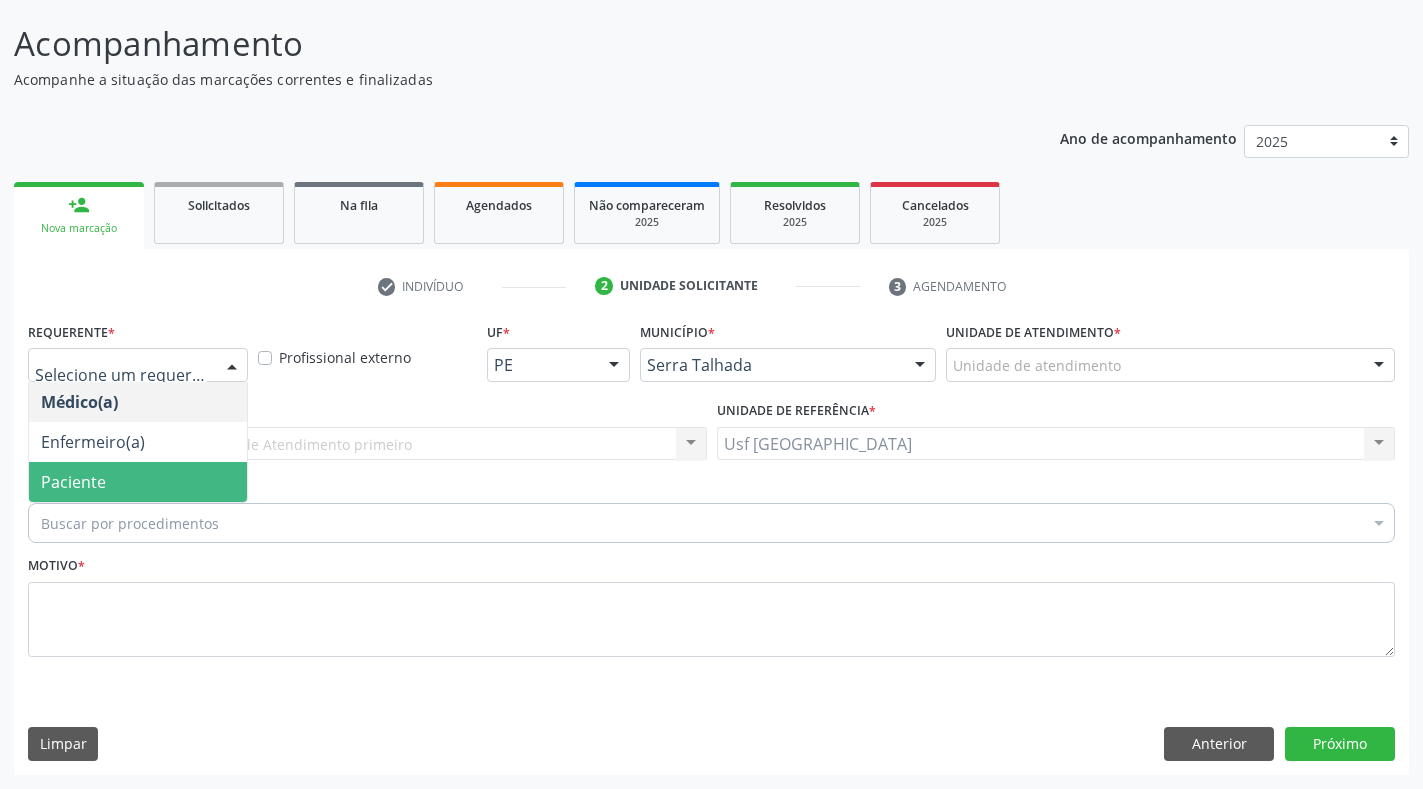 click on "Paciente" at bounding box center [138, 482] 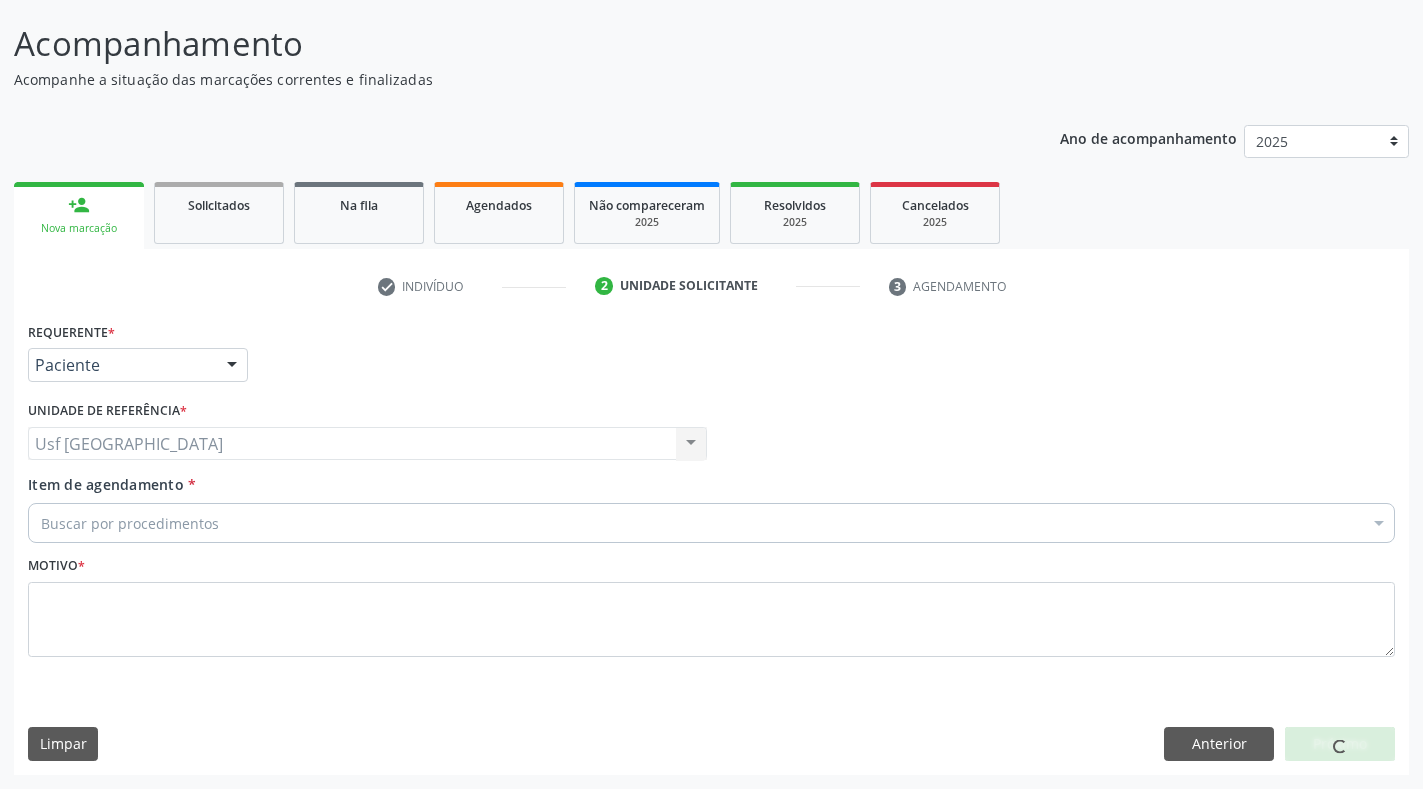click on "Item de agendamento
*" at bounding box center [41, 523] 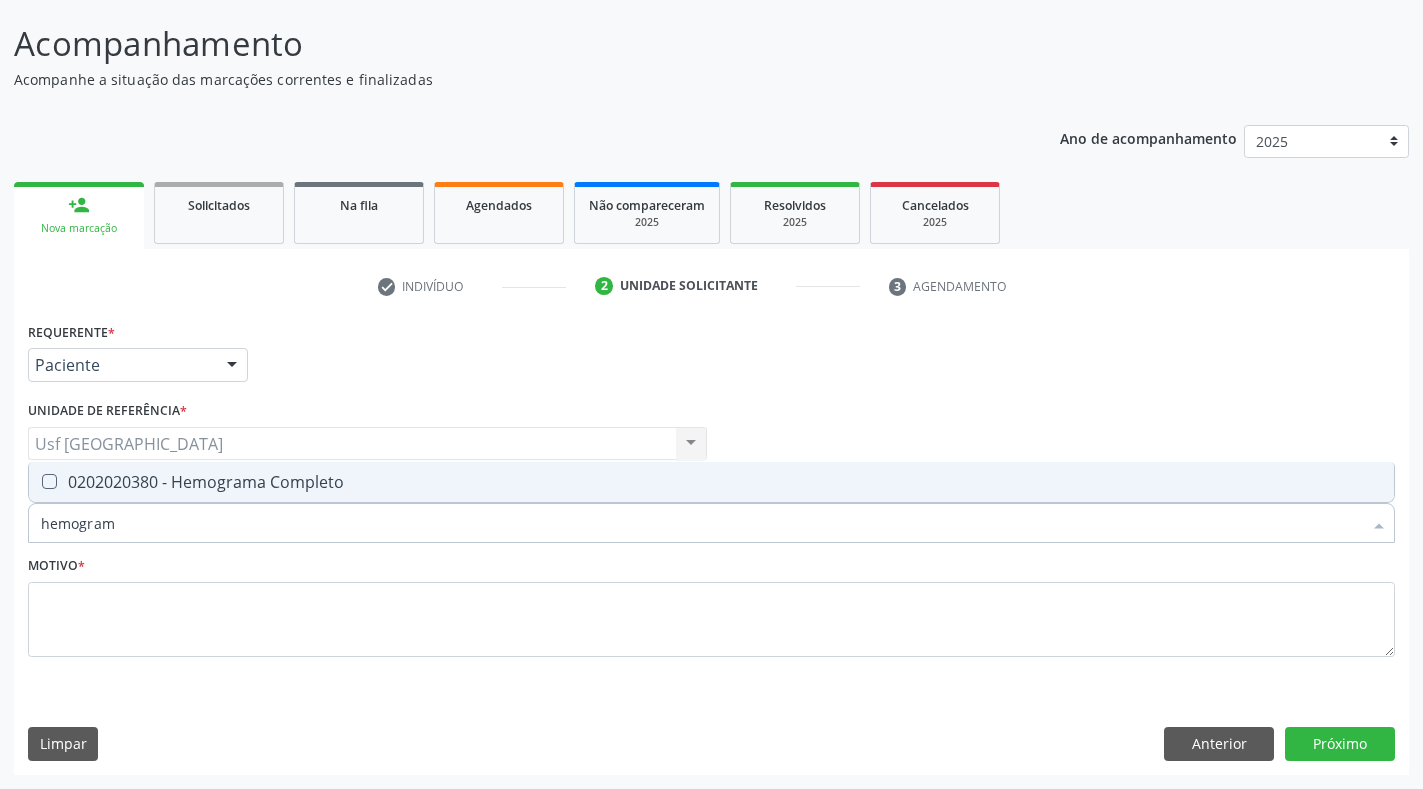 type on "hemograma" 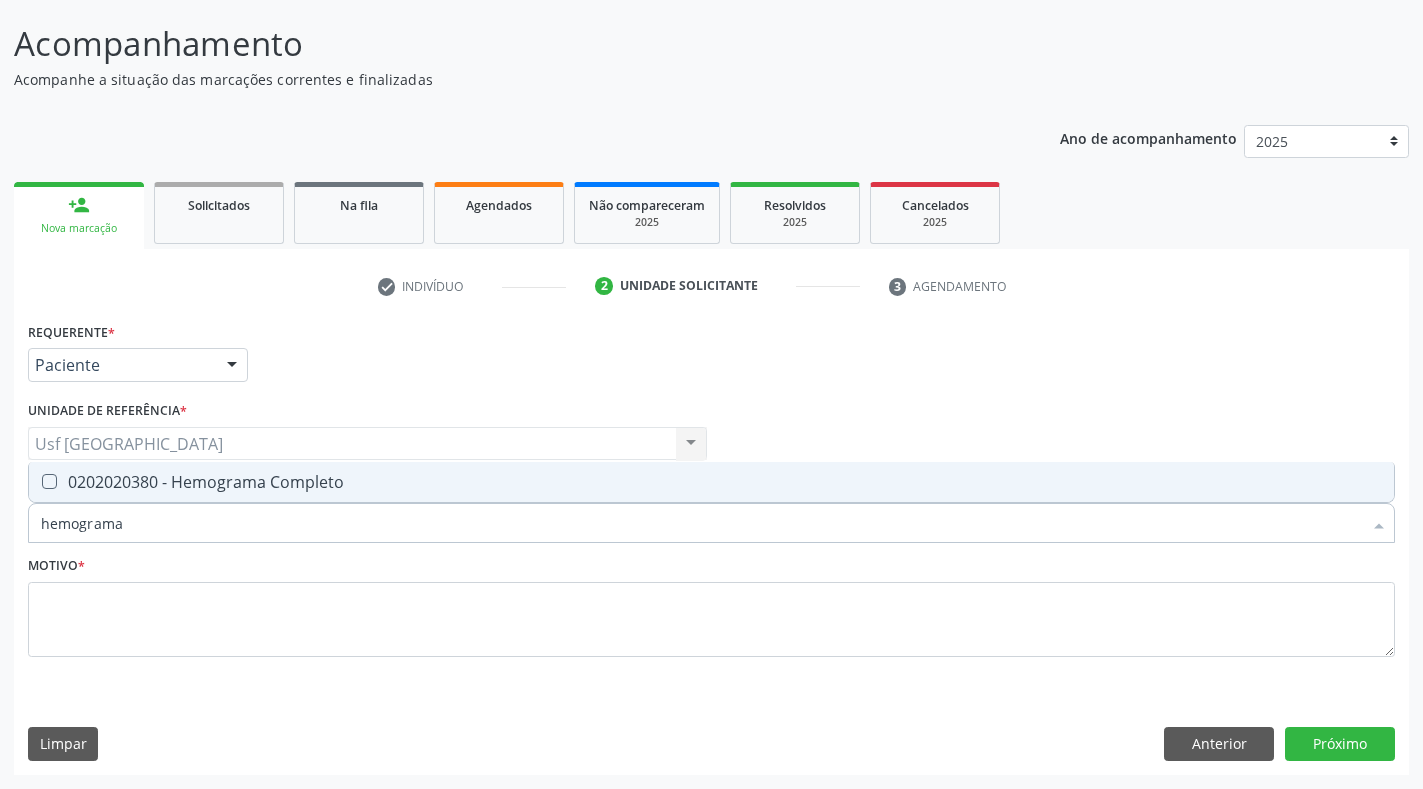click on "0202020380 - Hemograma Completo" at bounding box center (711, 482) 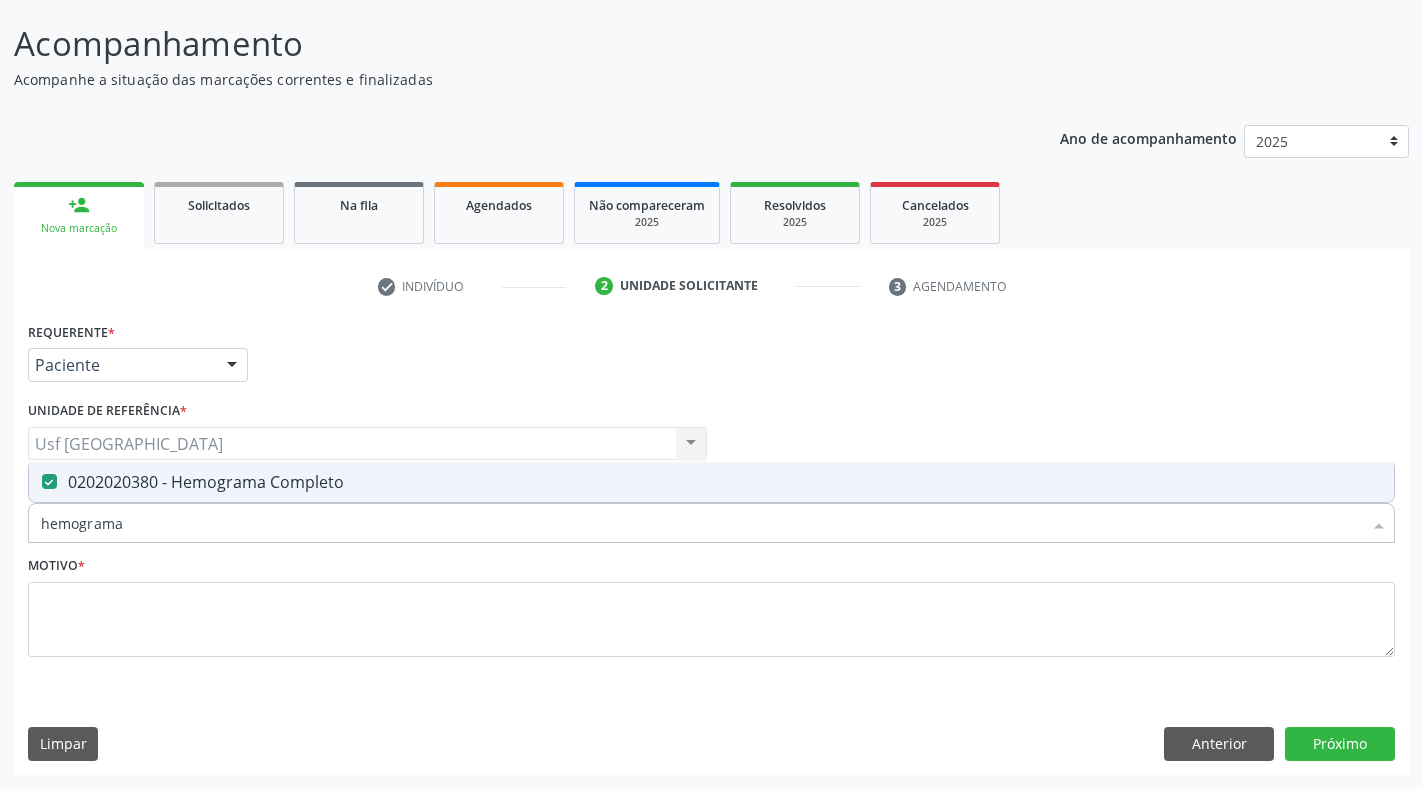 checkbox on "true" 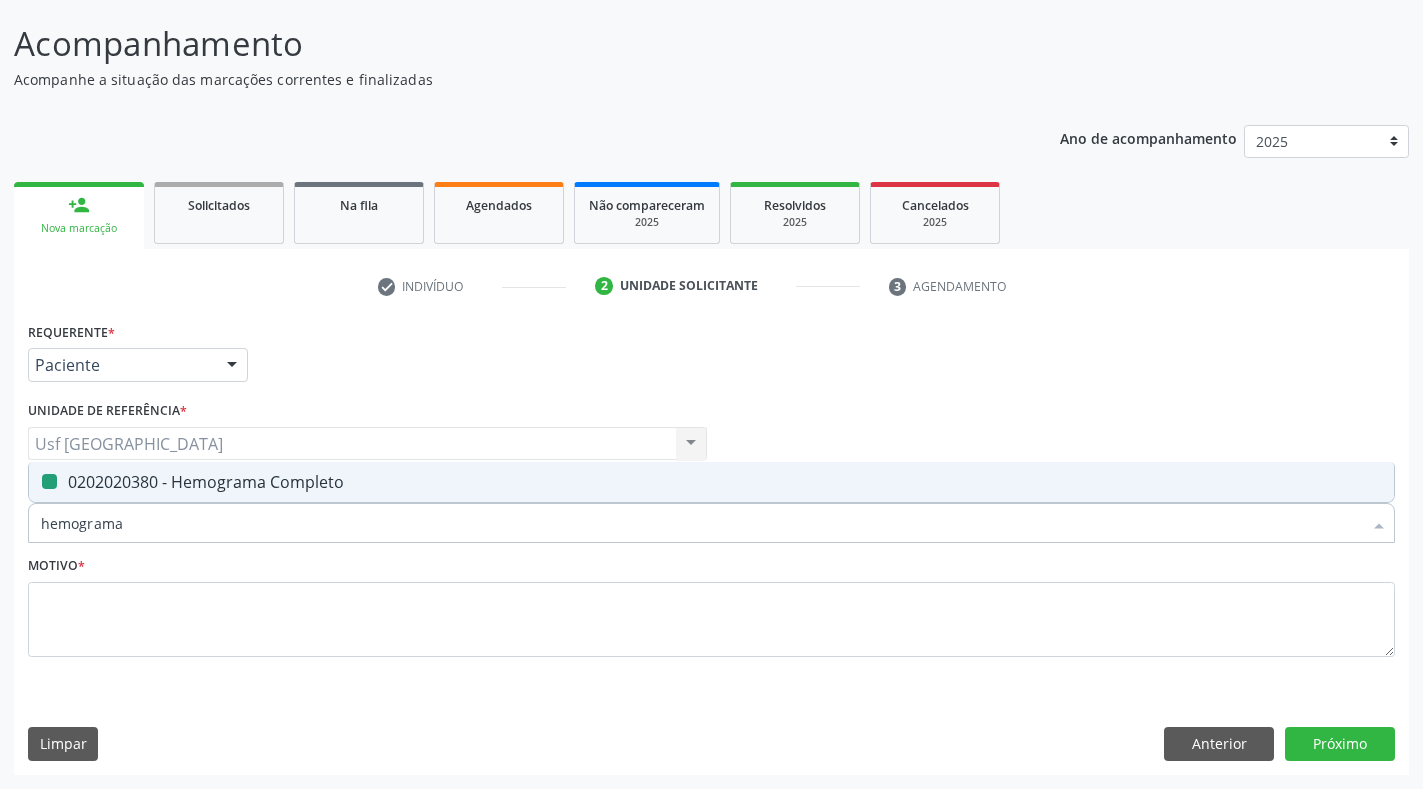 type 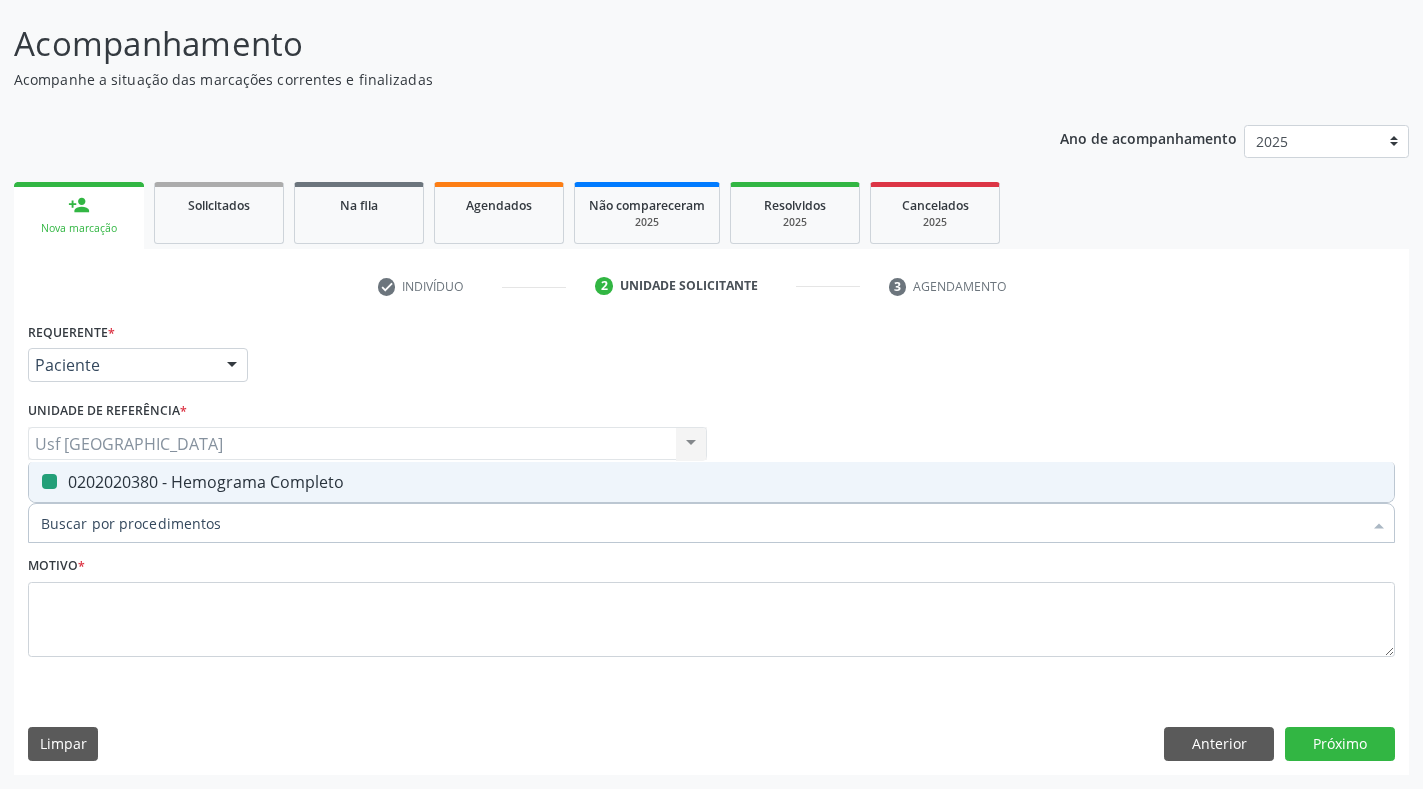 checkbox on "false" 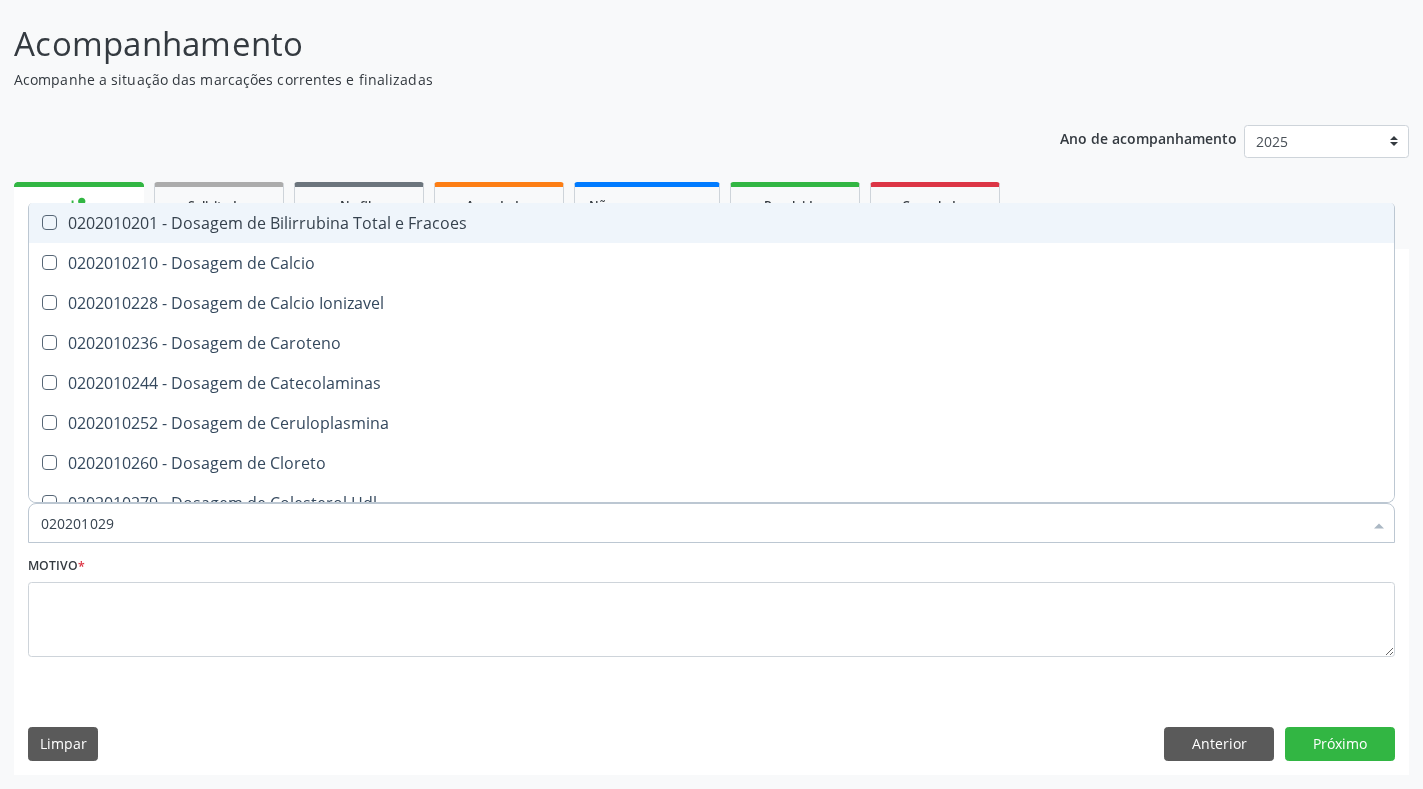 type on "0202010295" 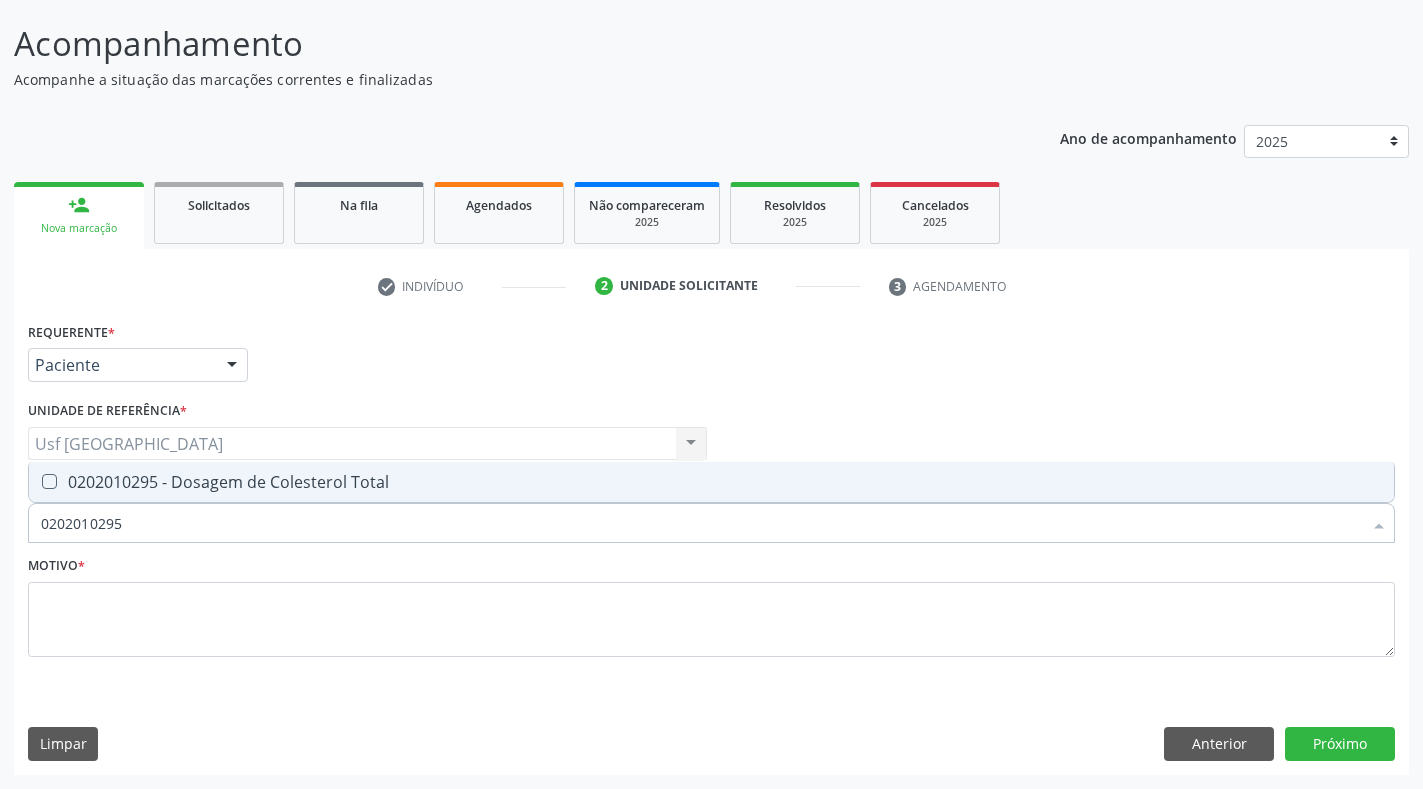 click on "0202010295 - Dosagem de Colesterol Total" at bounding box center (711, 482) 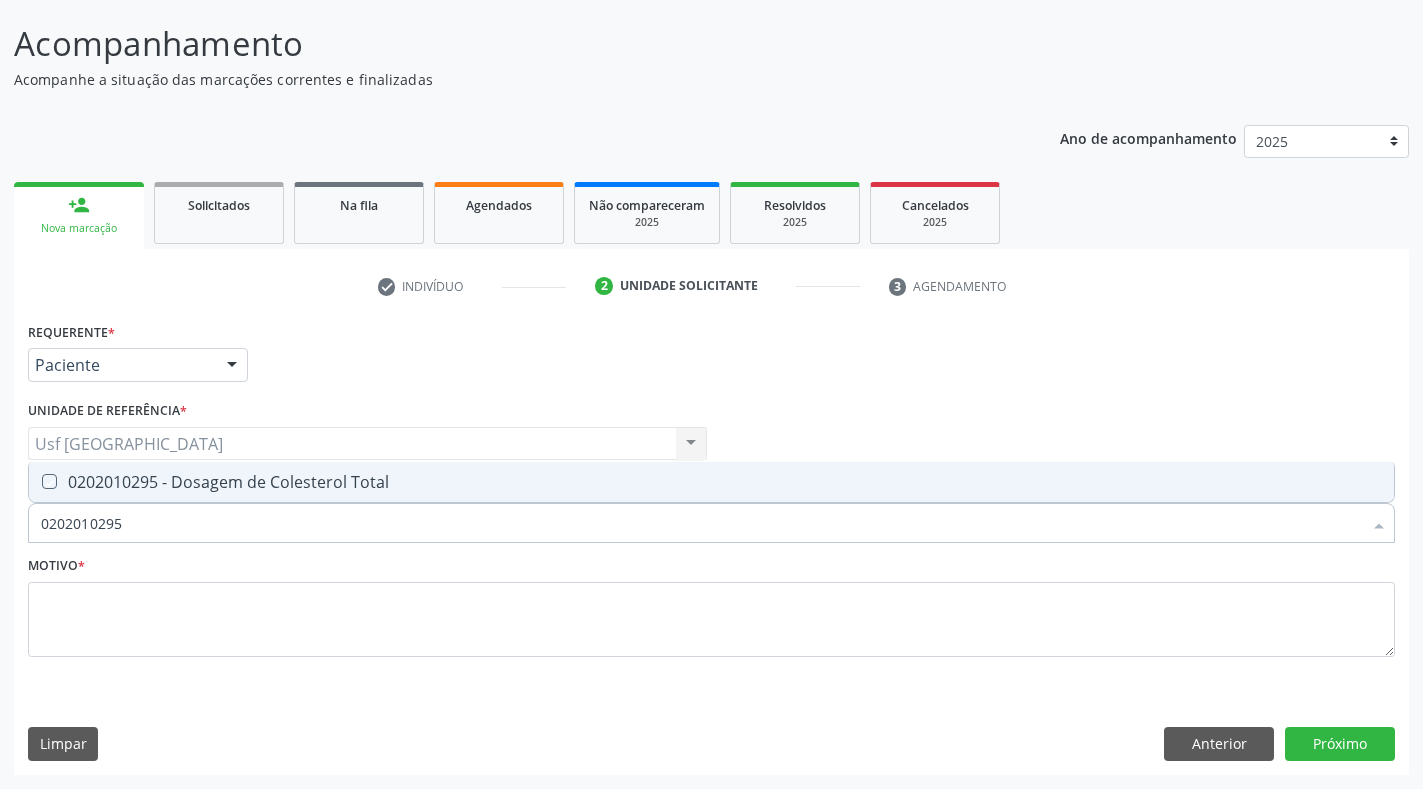 checkbox on "true" 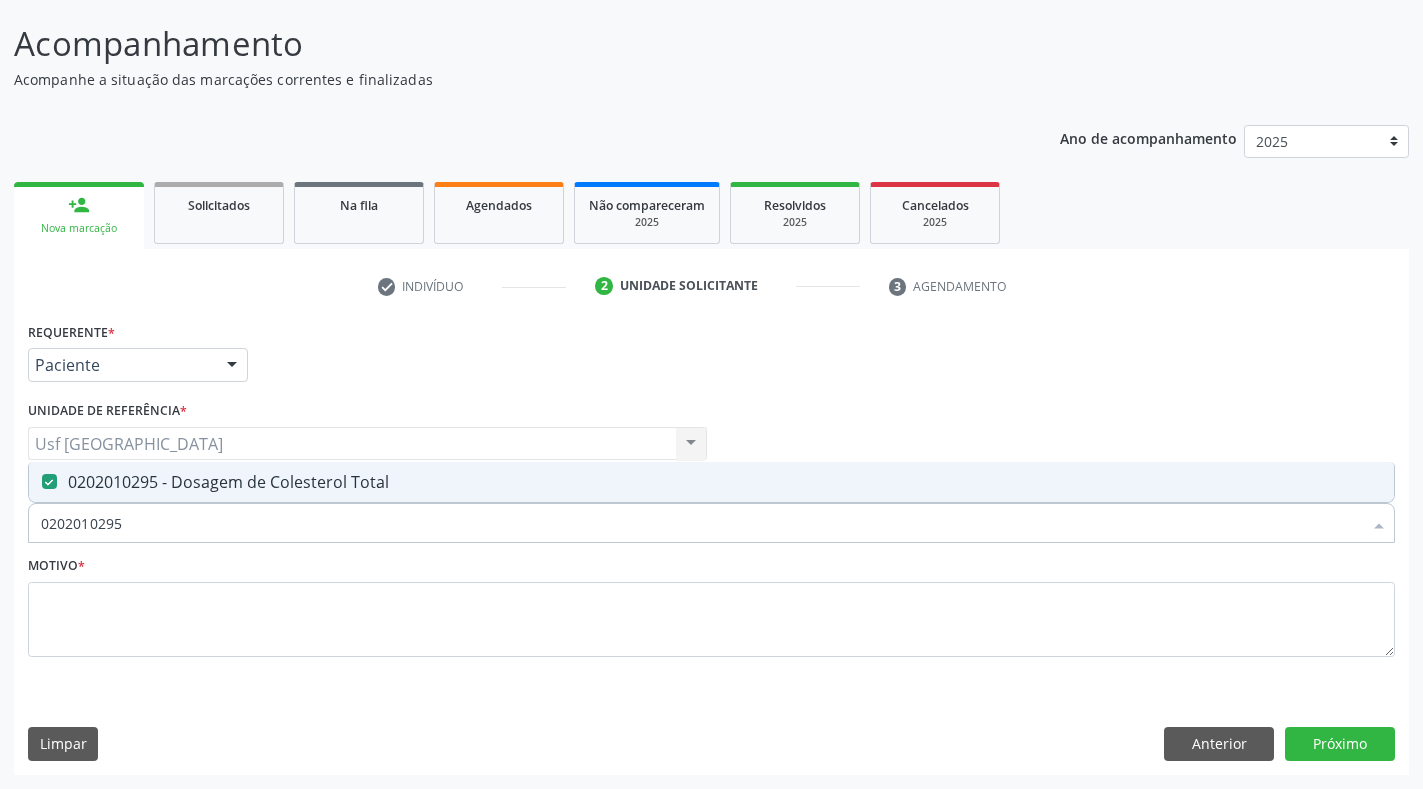 drag, startPoint x: 124, startPoint y: 519, endPoint x: 0, endPoint y: 542, distance: 126.11503 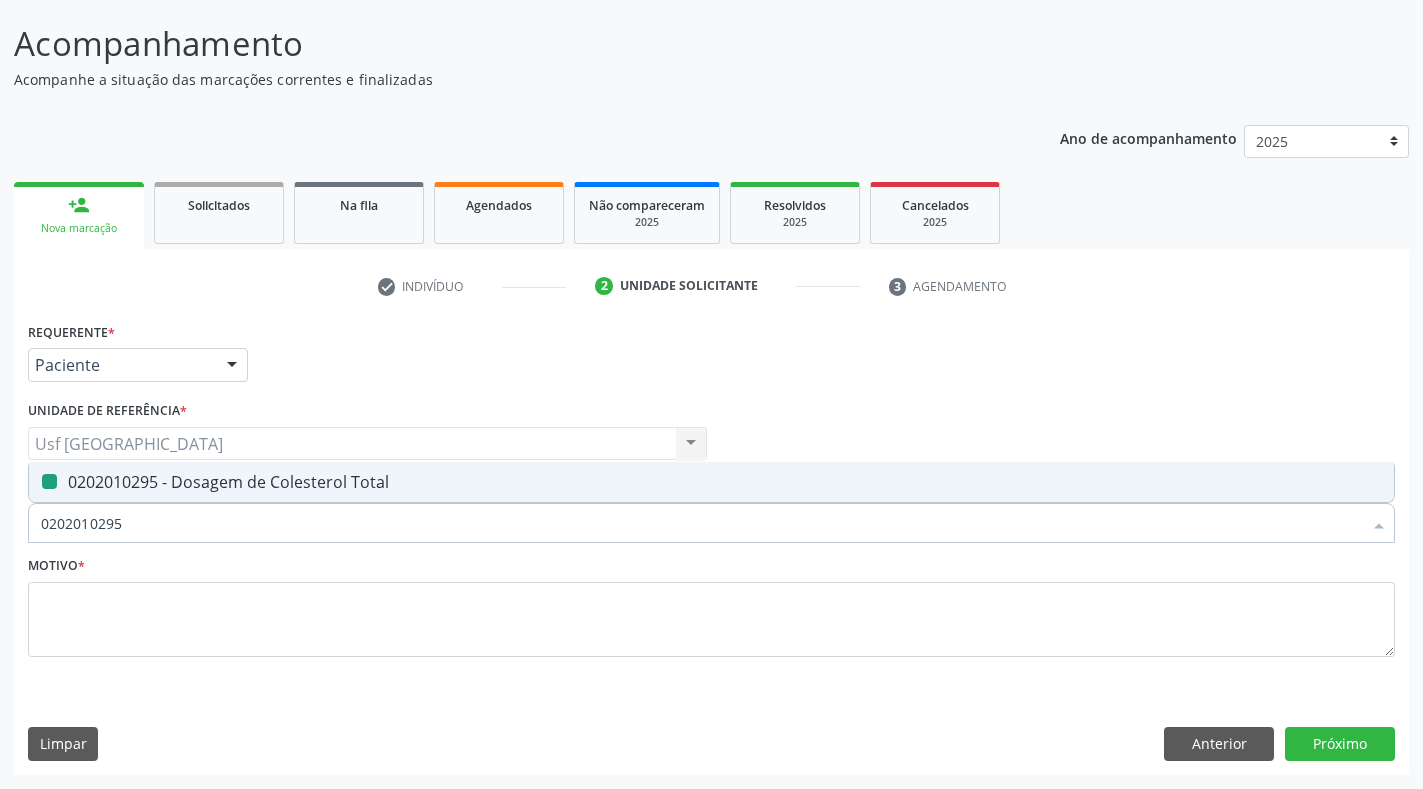 type 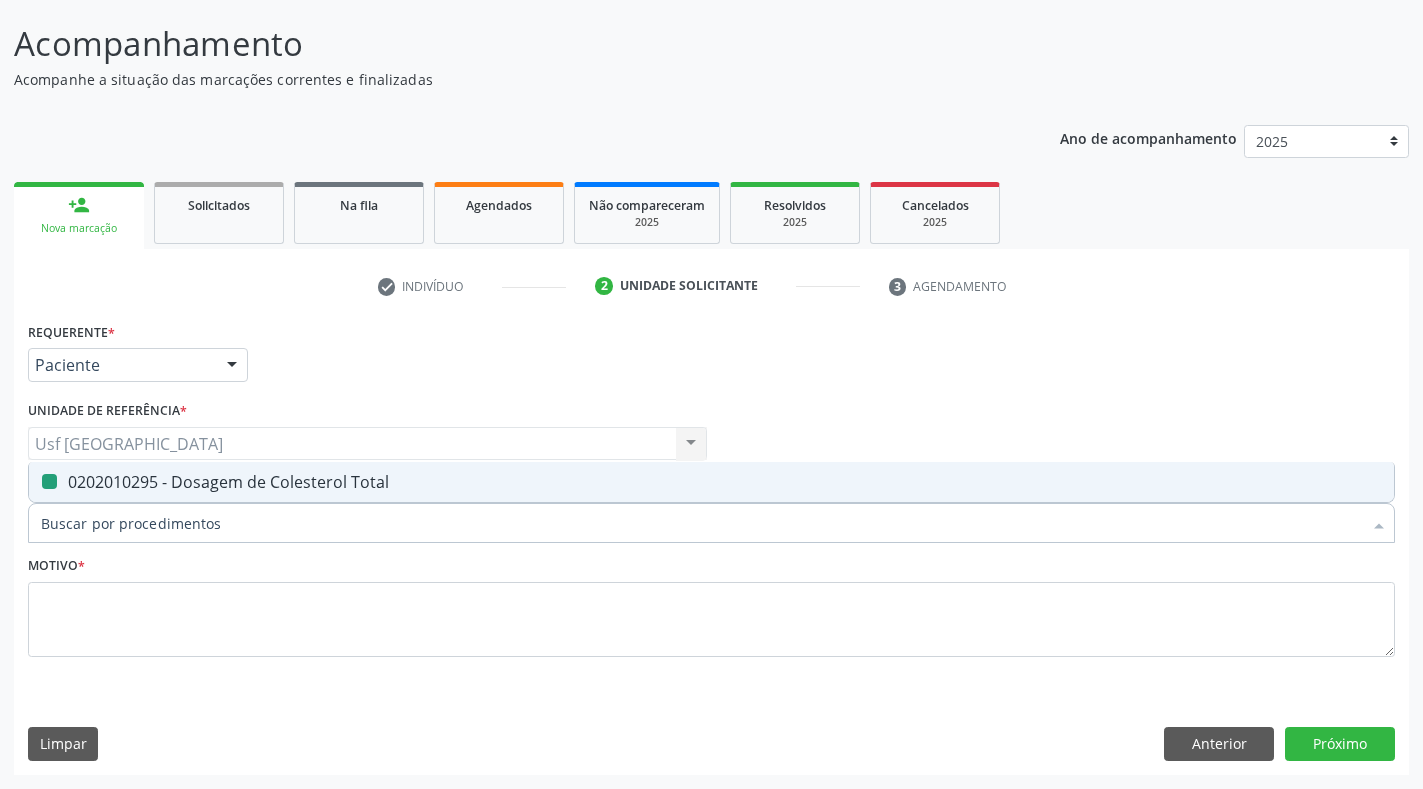 checkbox on "false" 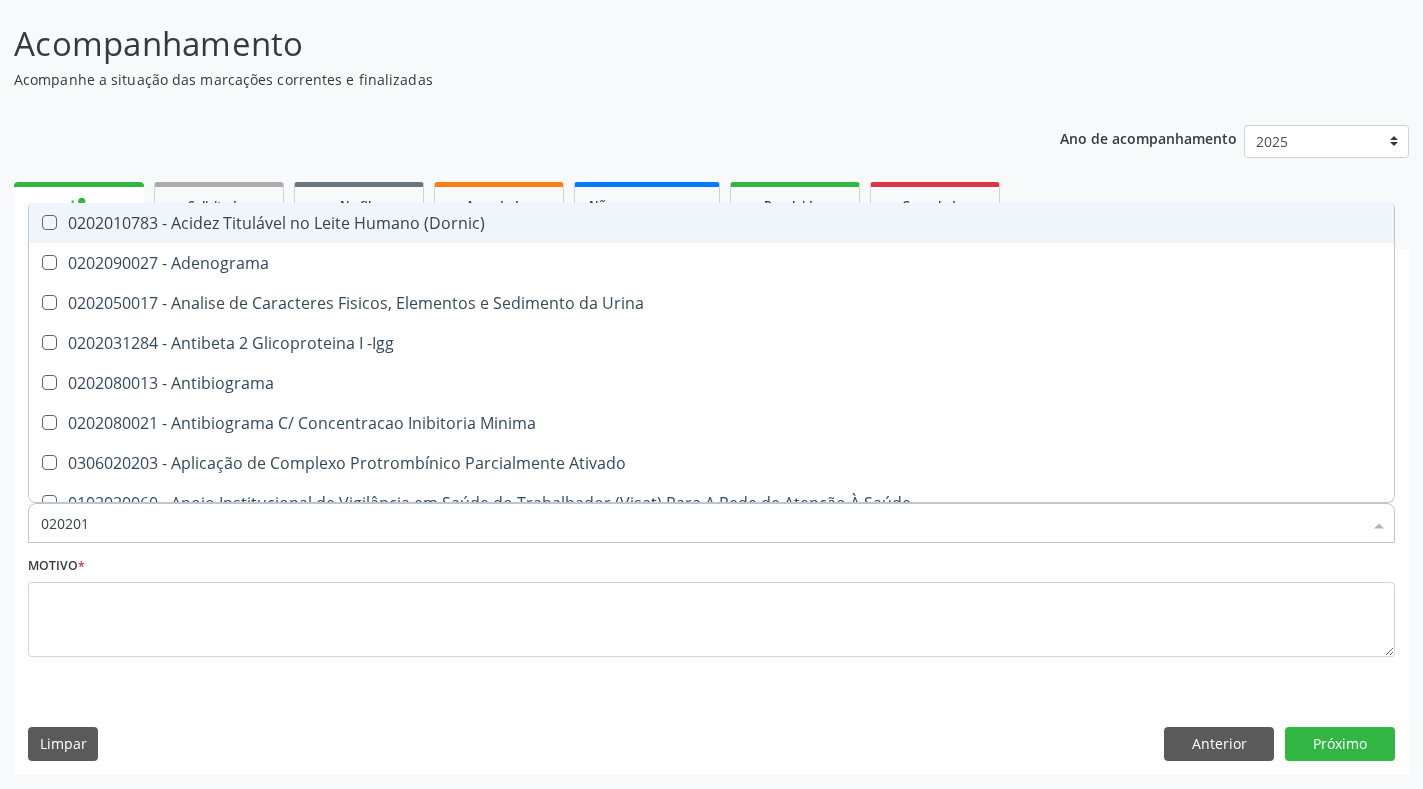 type on "0202010" 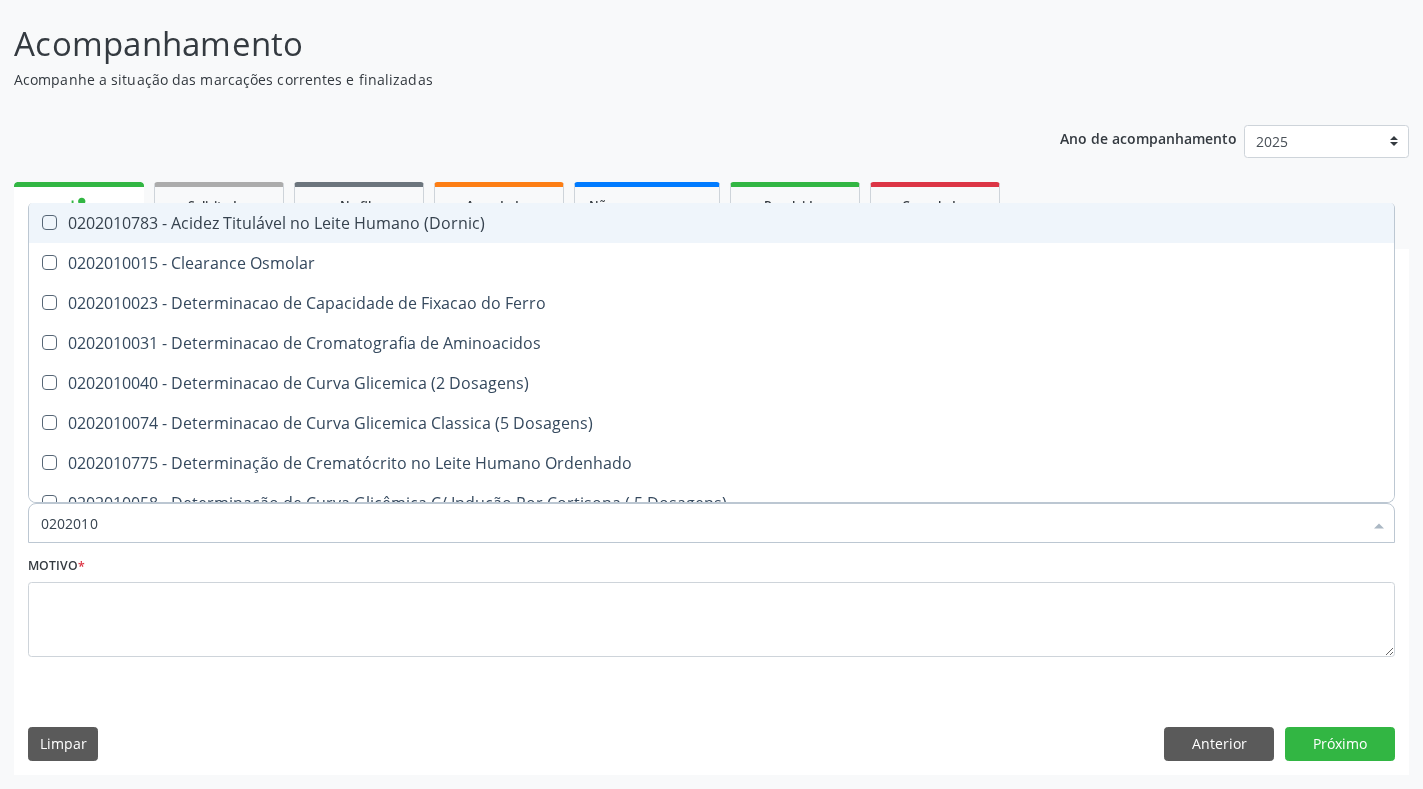 checkbox on "true" 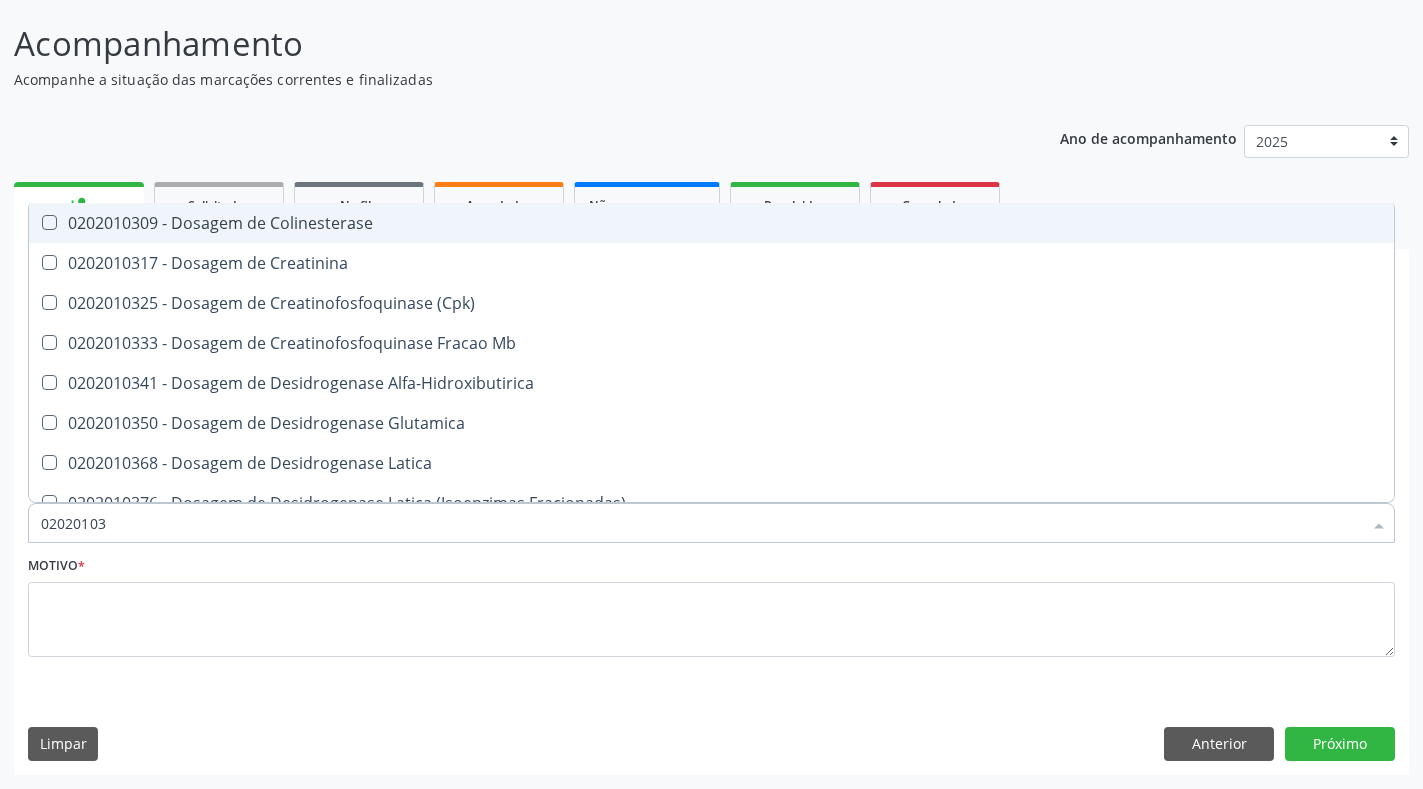 type on "020201031" 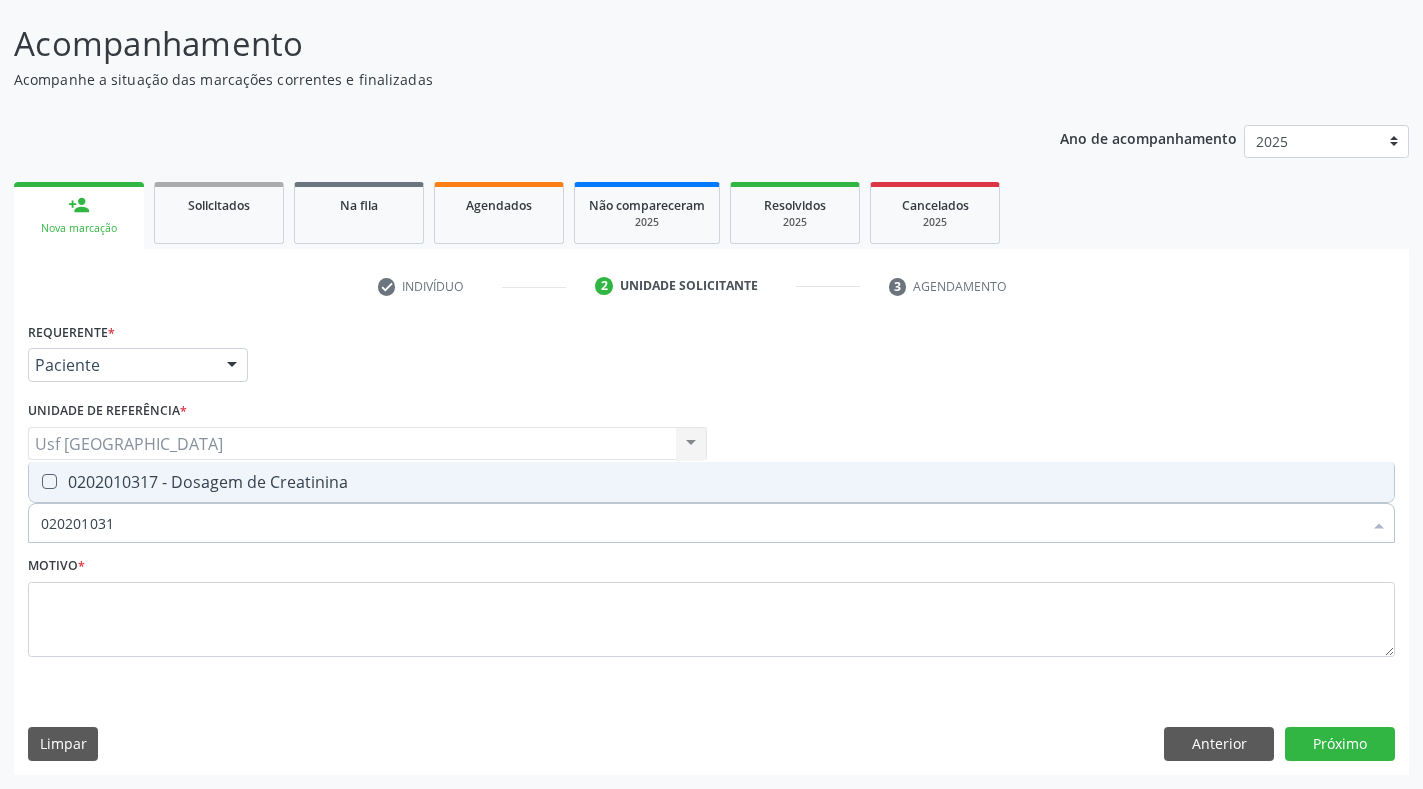 click on "0202010317 - Dosagem de Creatinina" at bounding box center (711, 482) 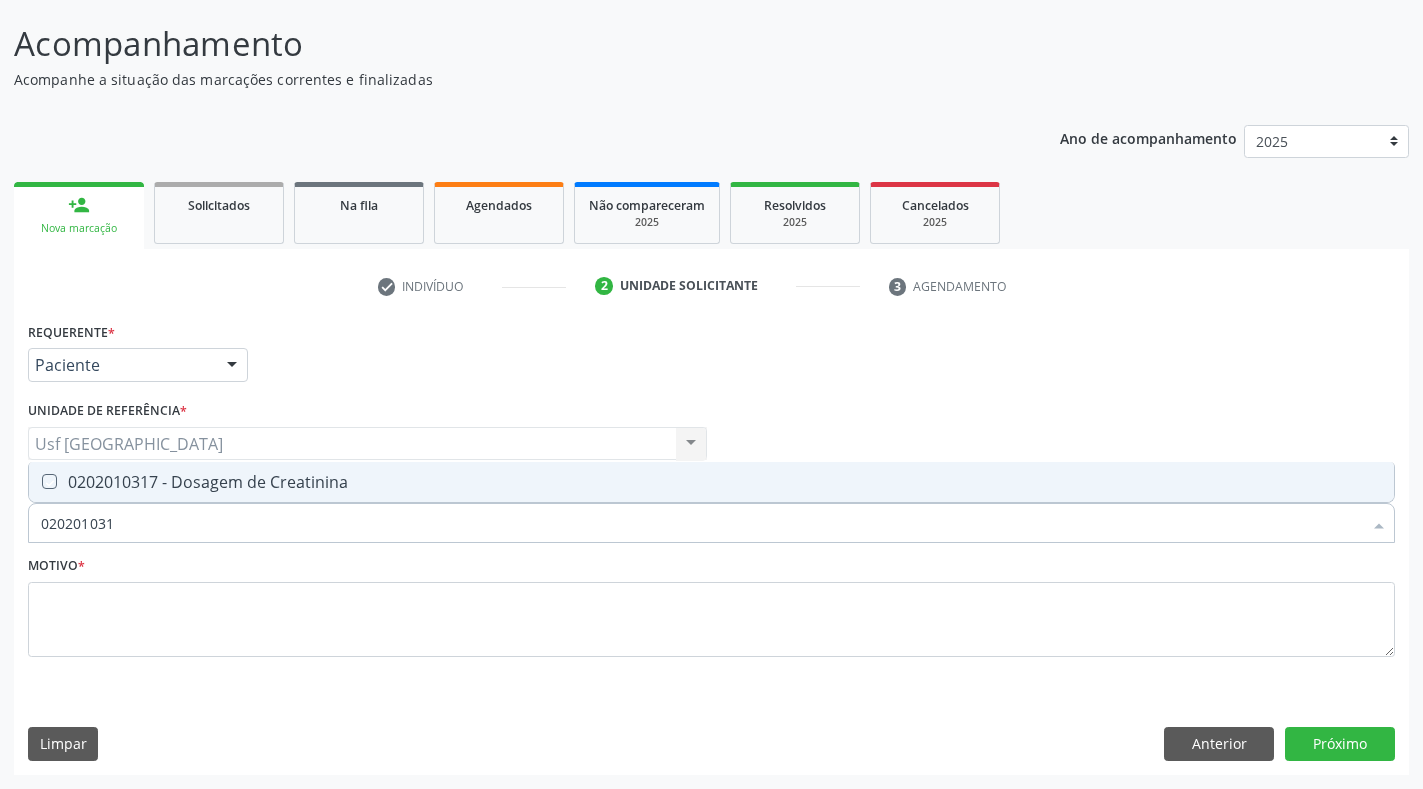 checkbox on "true" 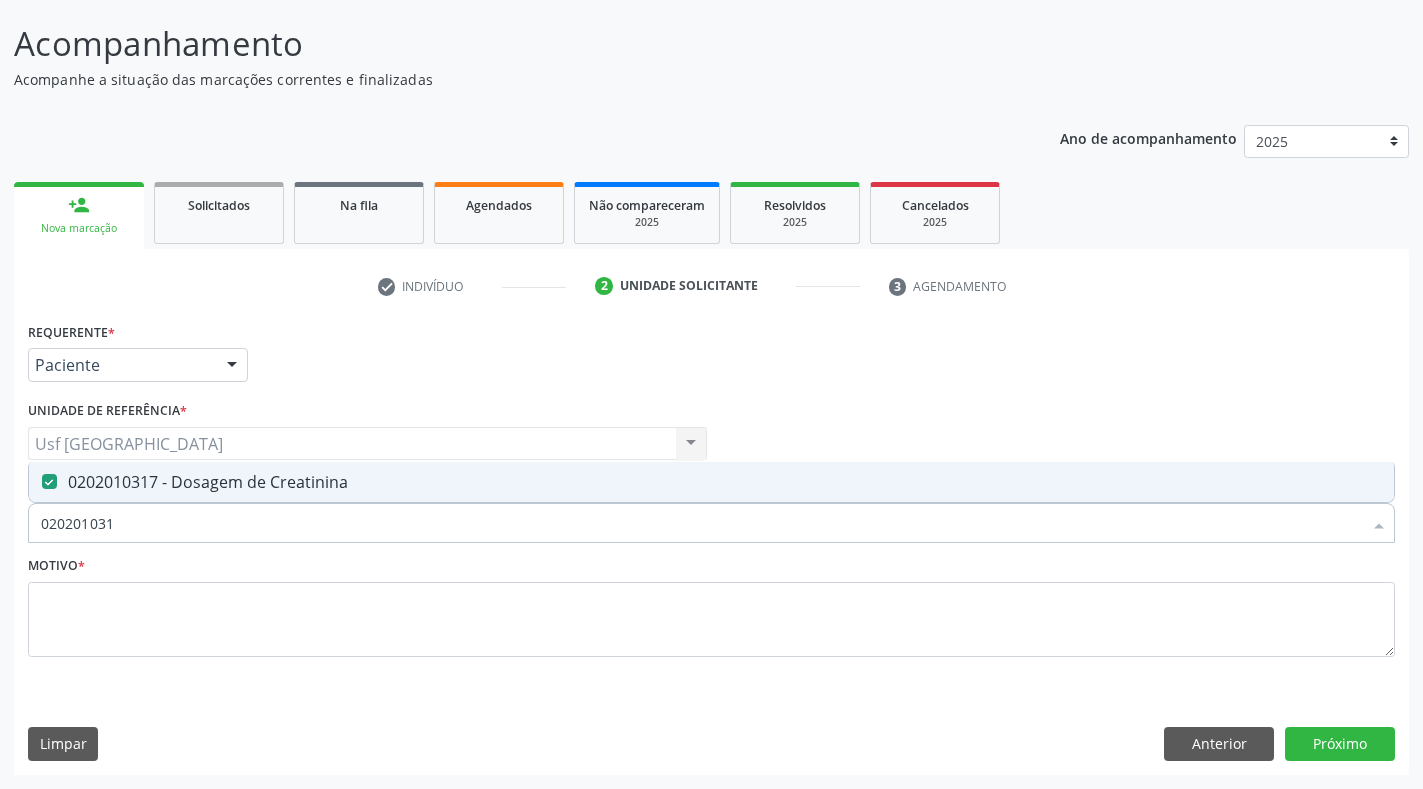 drag, startPoint x: 142, startPoint y: 515, endPoint x: 0, endPoint y: 516, distance: 142.00352 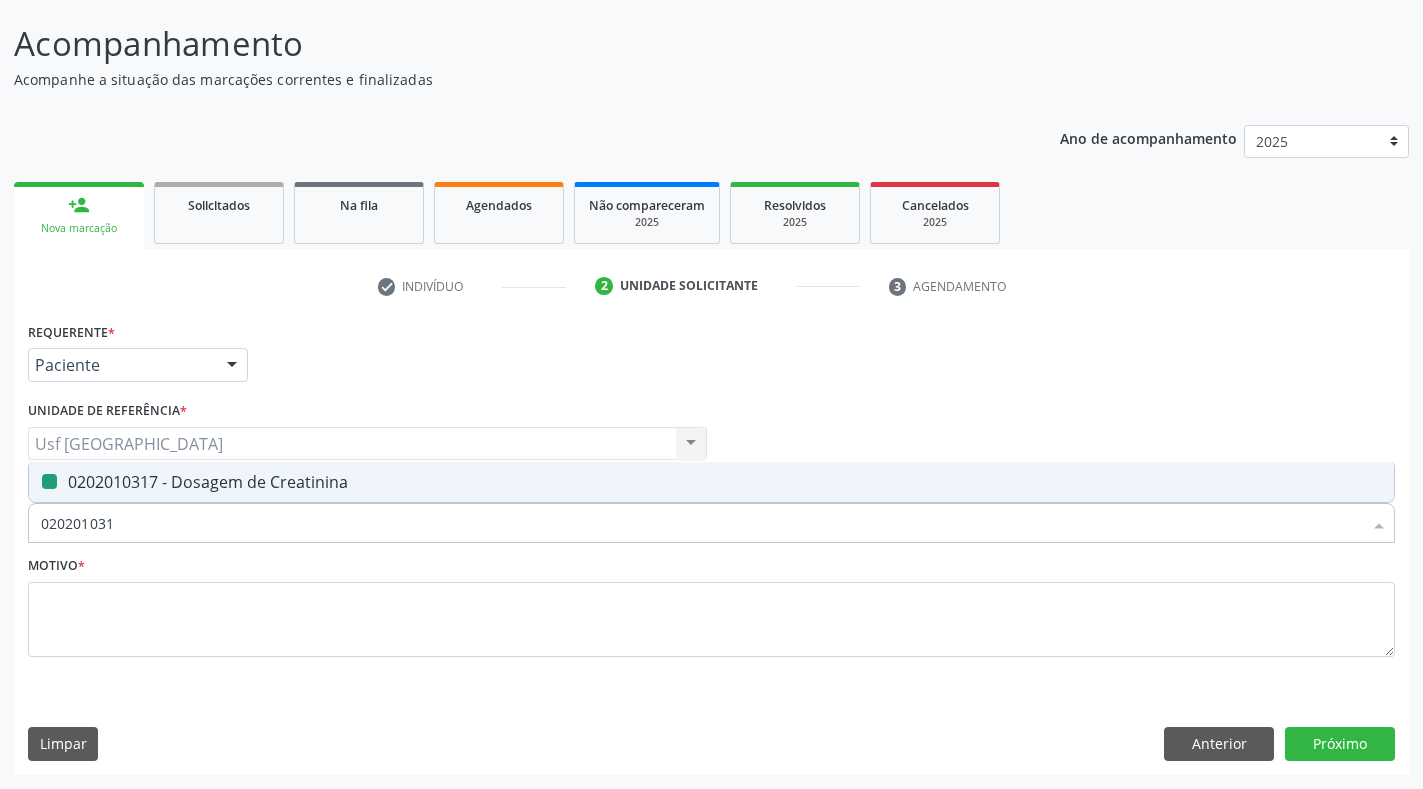 type 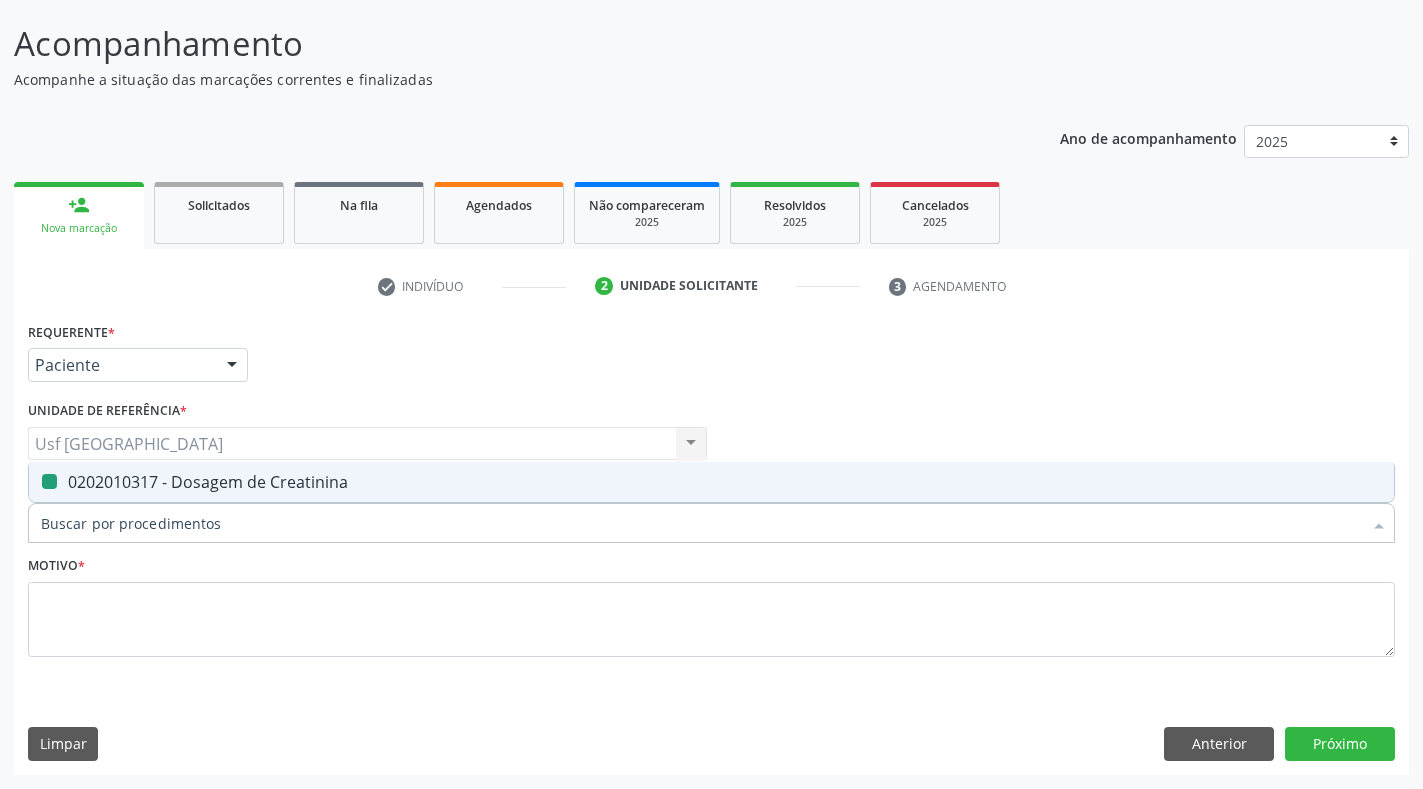 checkbox on "false" 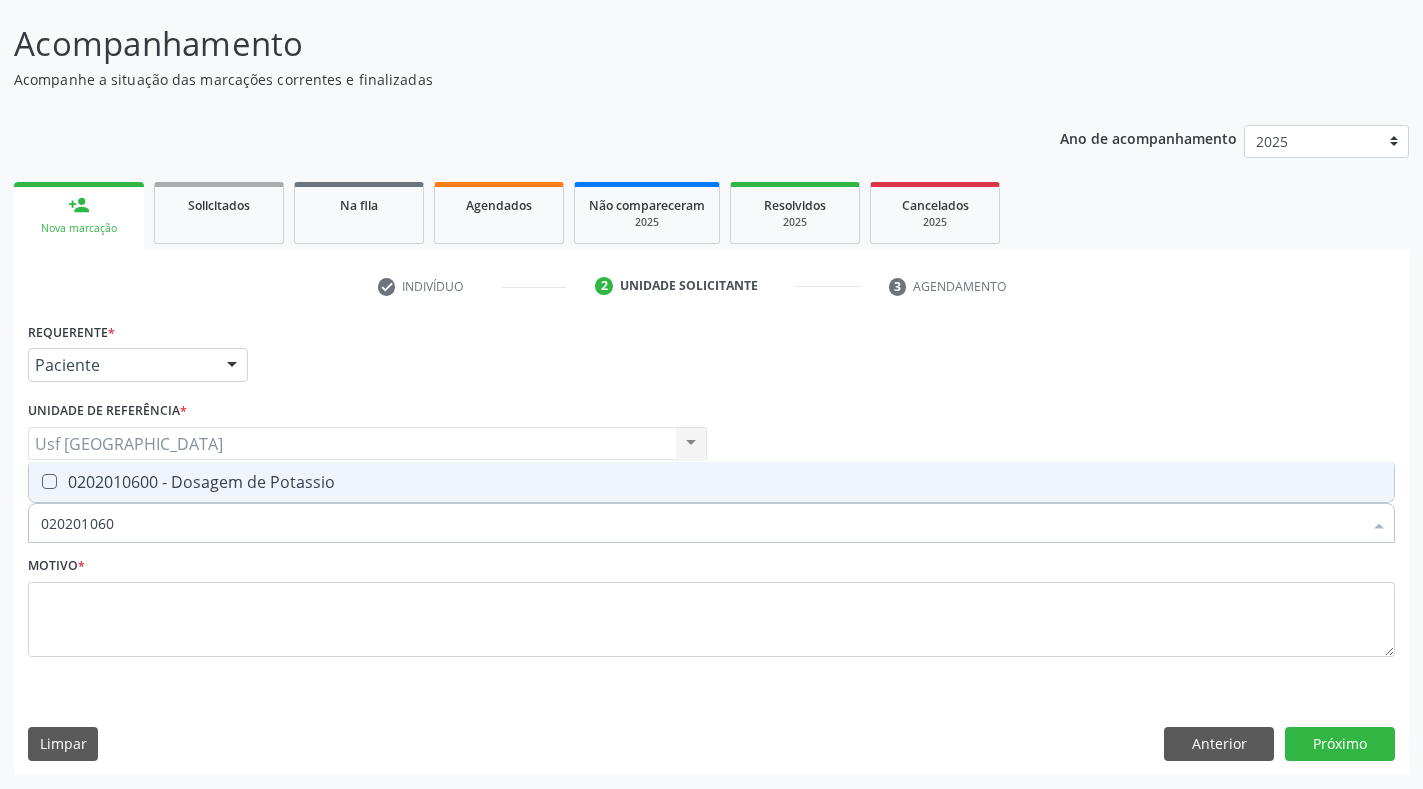 type on "0202010600" 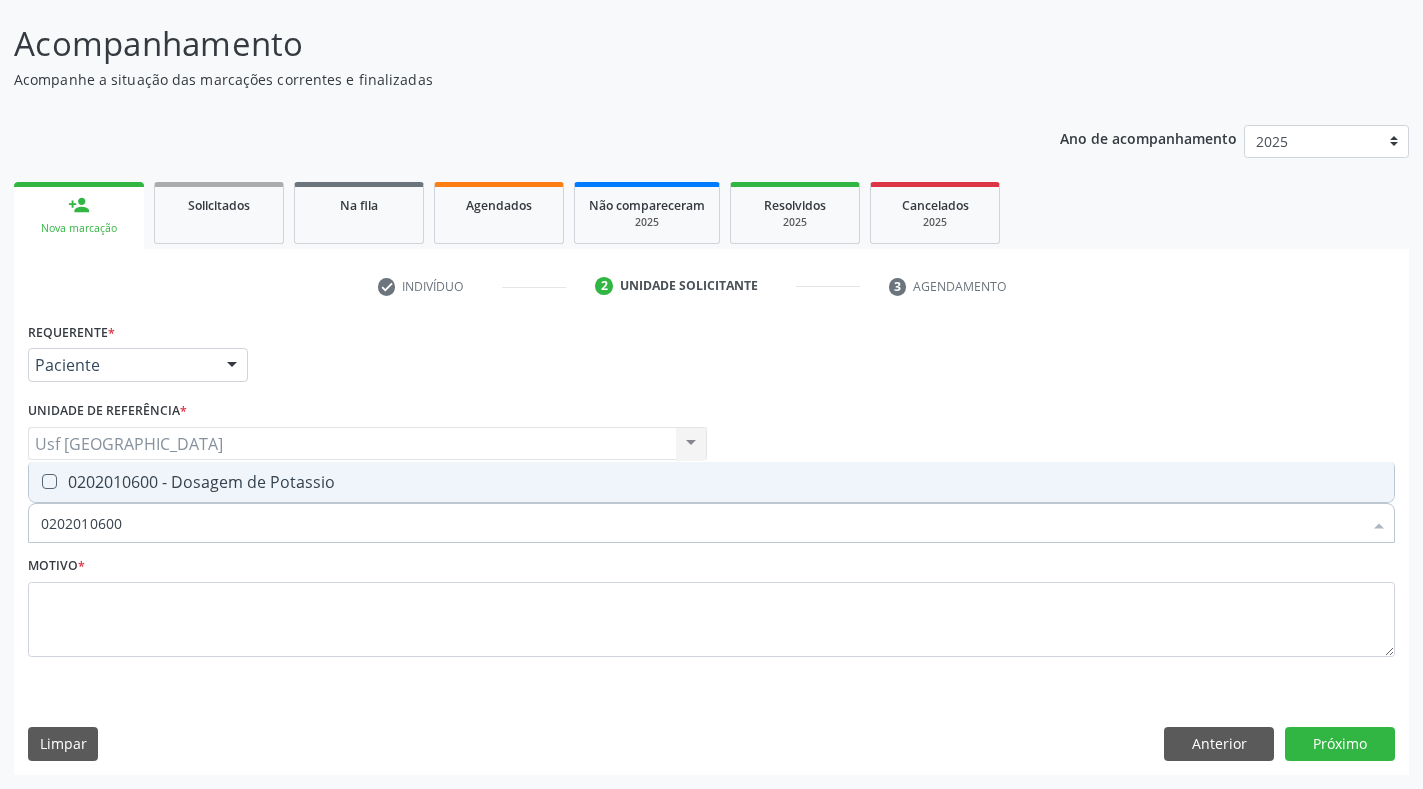 click on "0202010600 - Dosagem de Potassio" at bounding box center (711, 482) 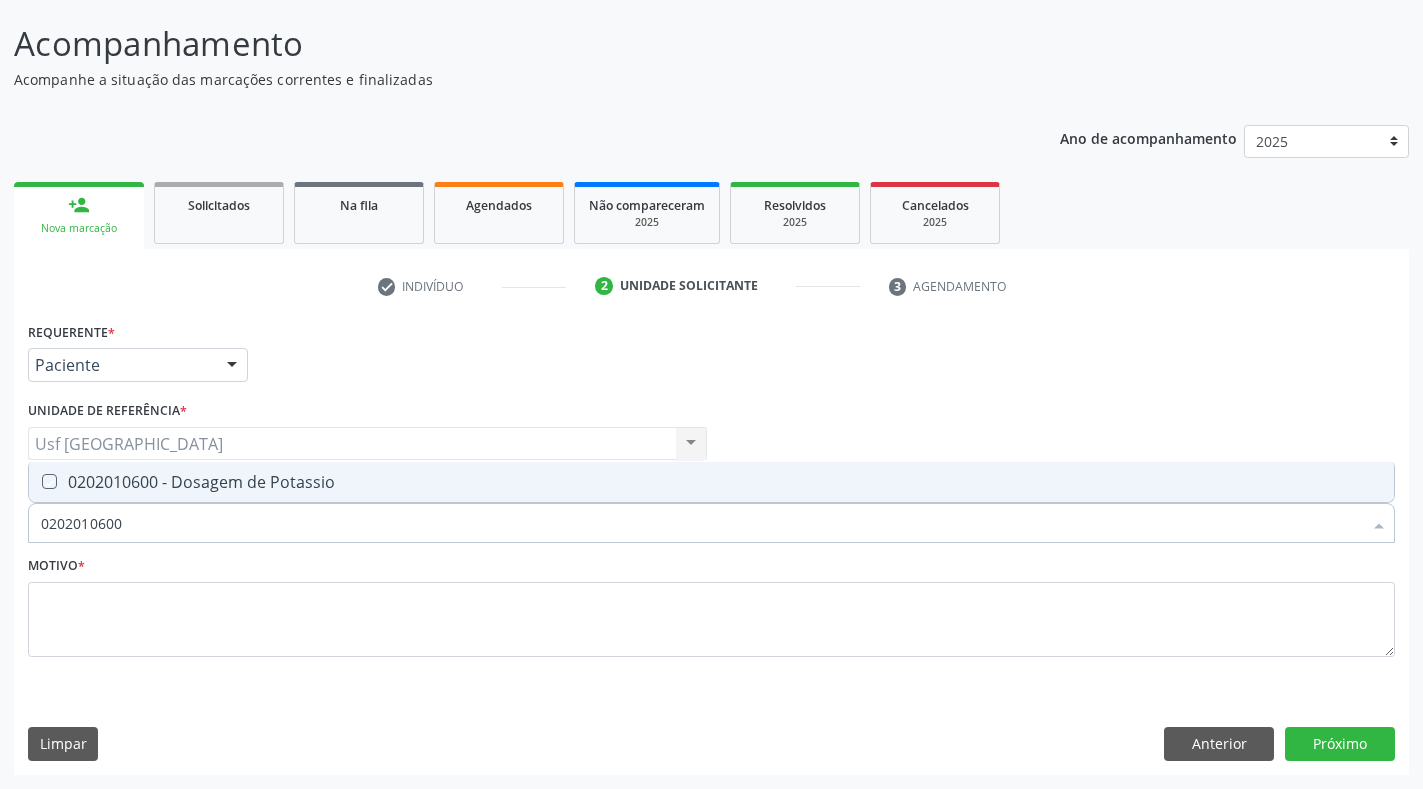 checkbox on "true" 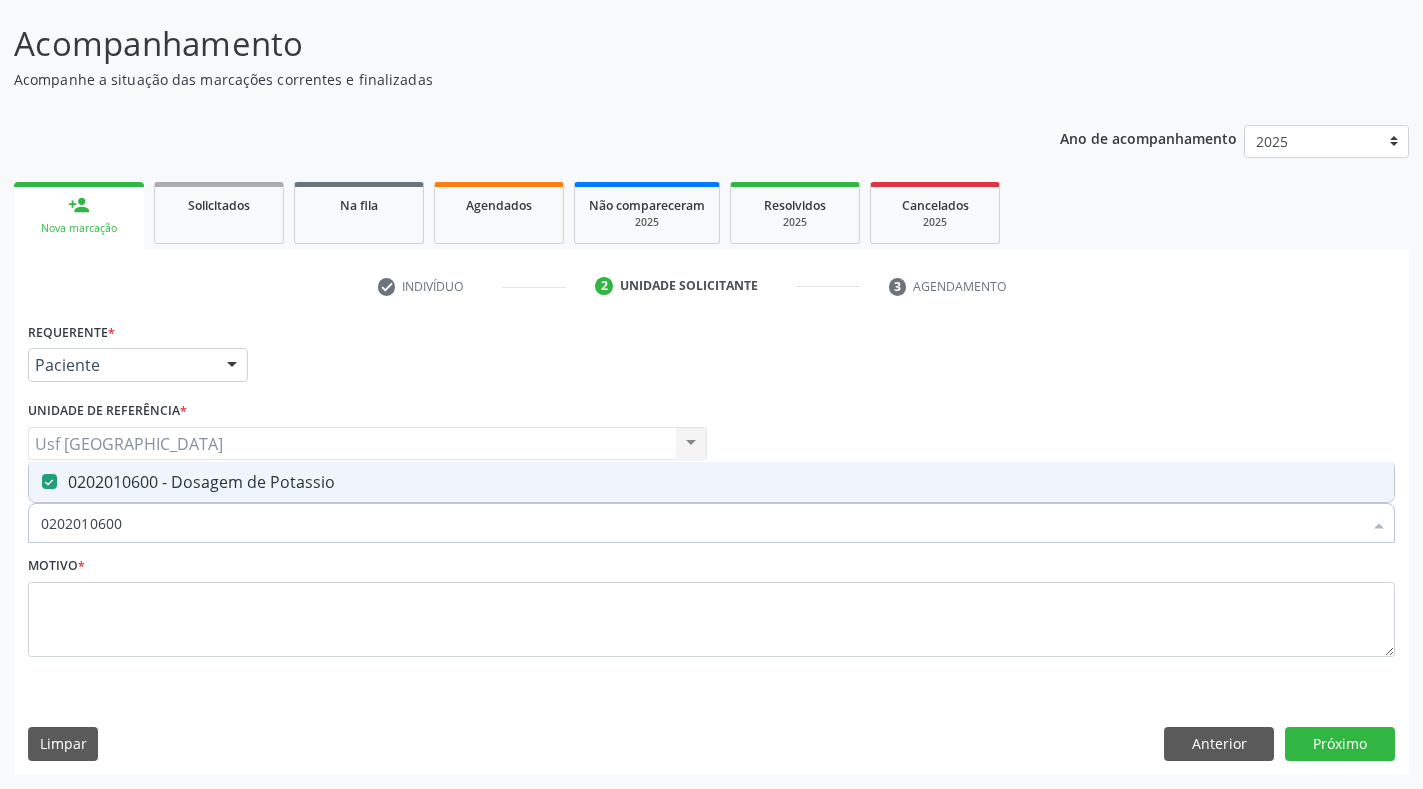 drag, startPoint x: 132, startPoint y: 526, endPoint x: 0, endPoint y: 521, distance: 132.09467 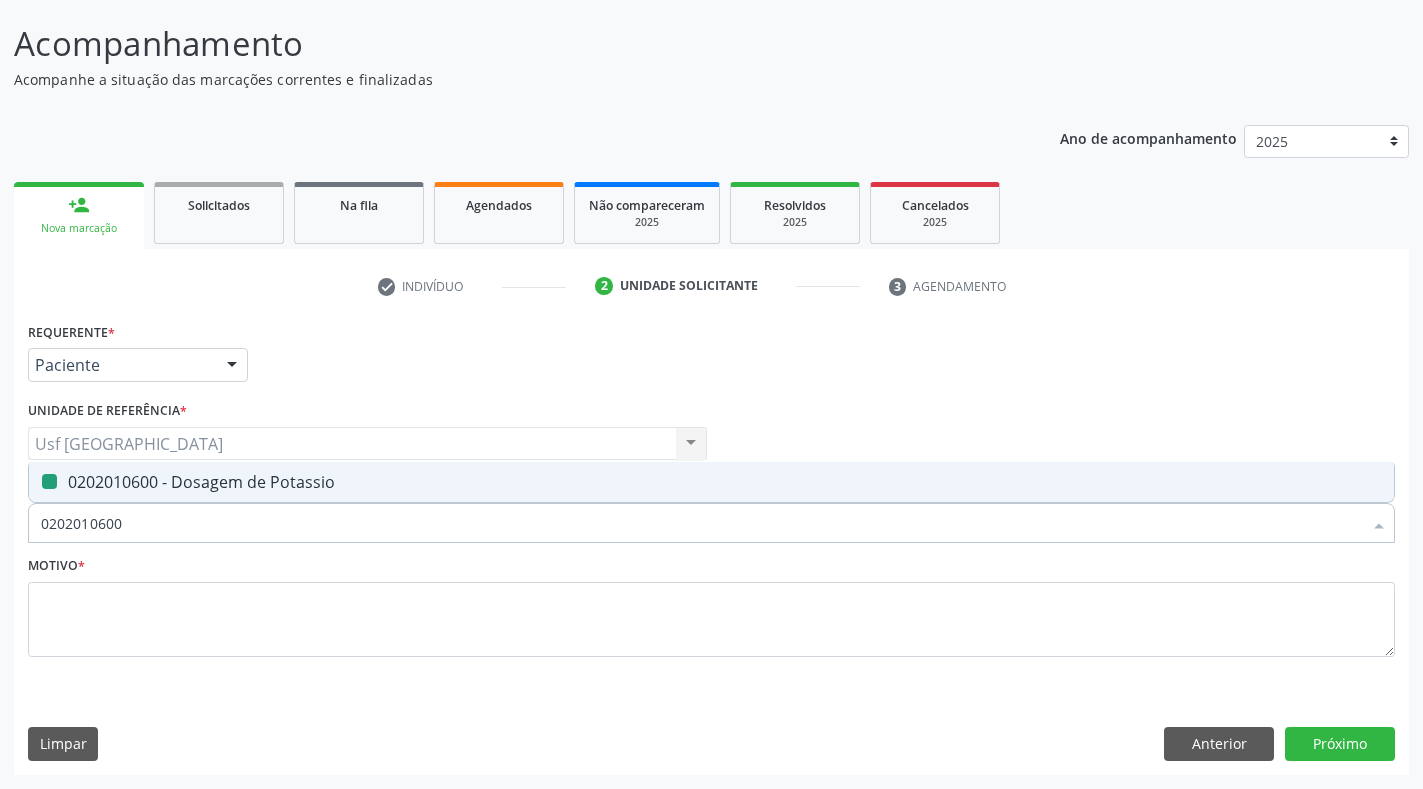 type 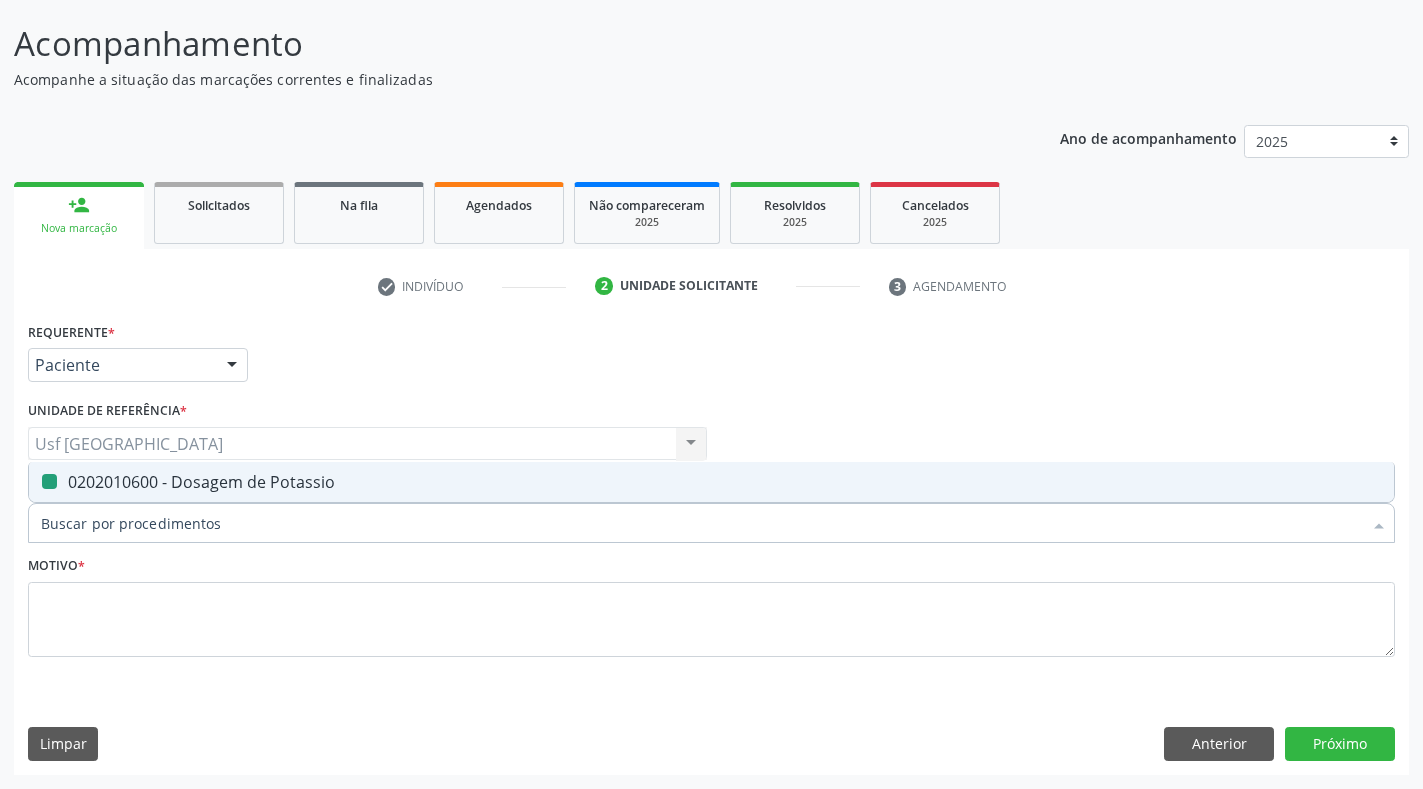 checkbox on "false" 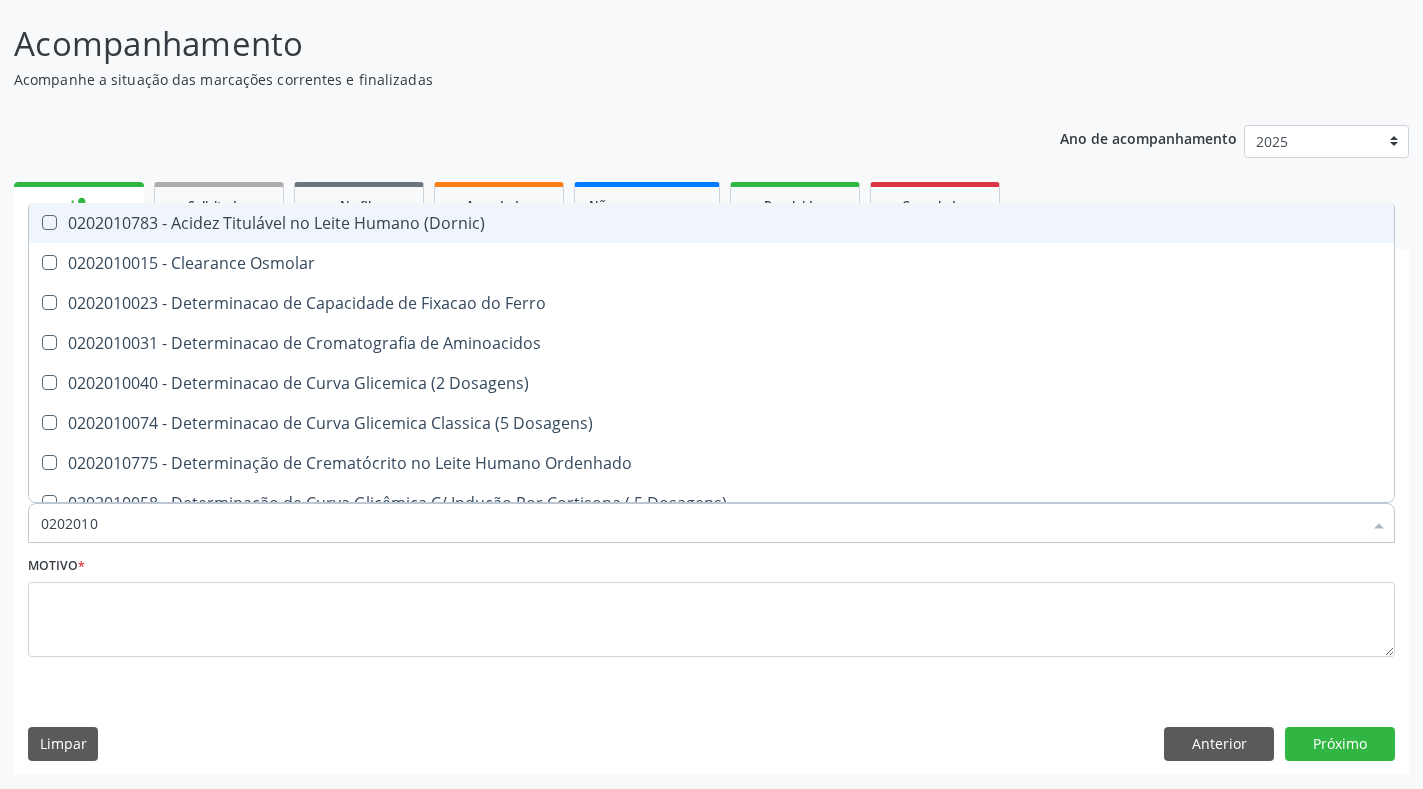 type on "02020106" 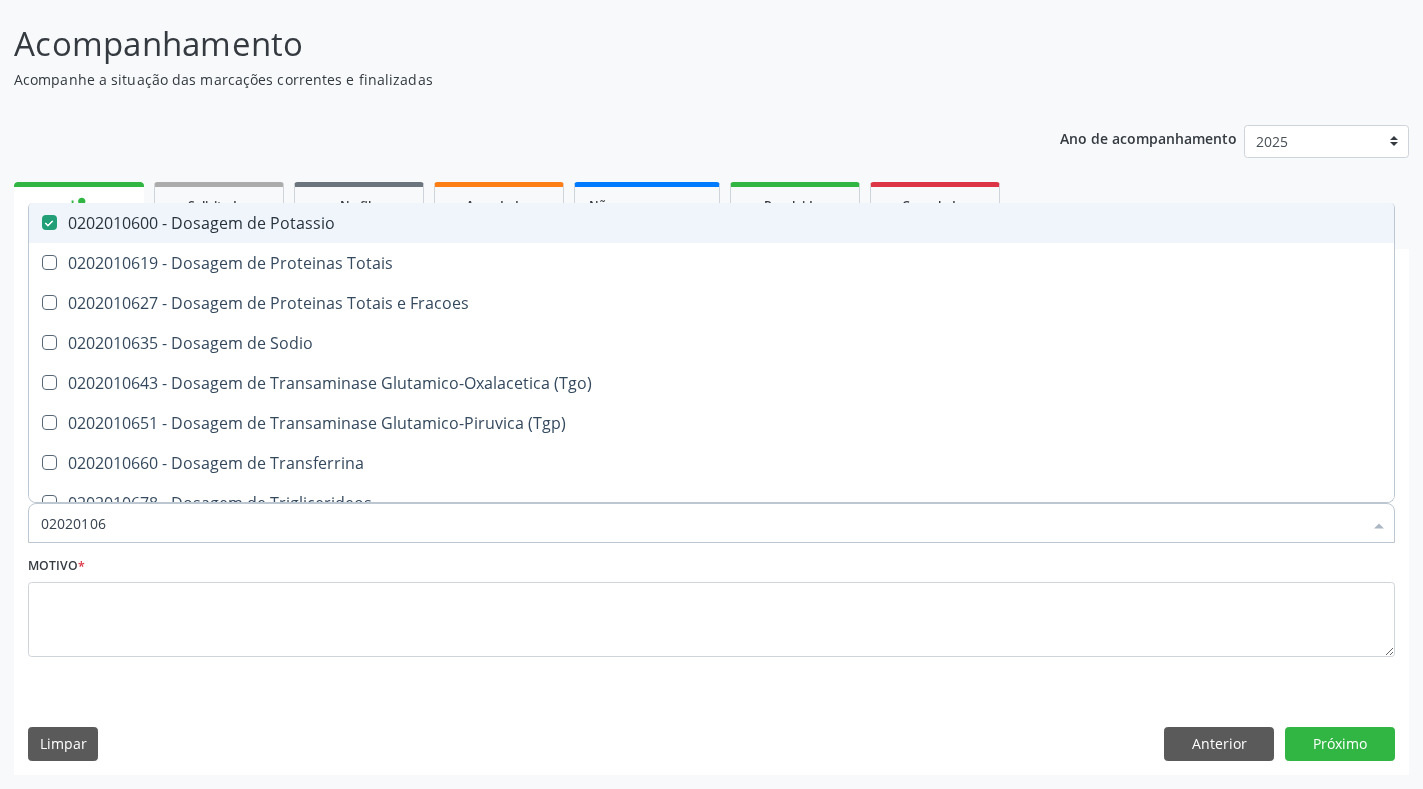 type on "020201067" 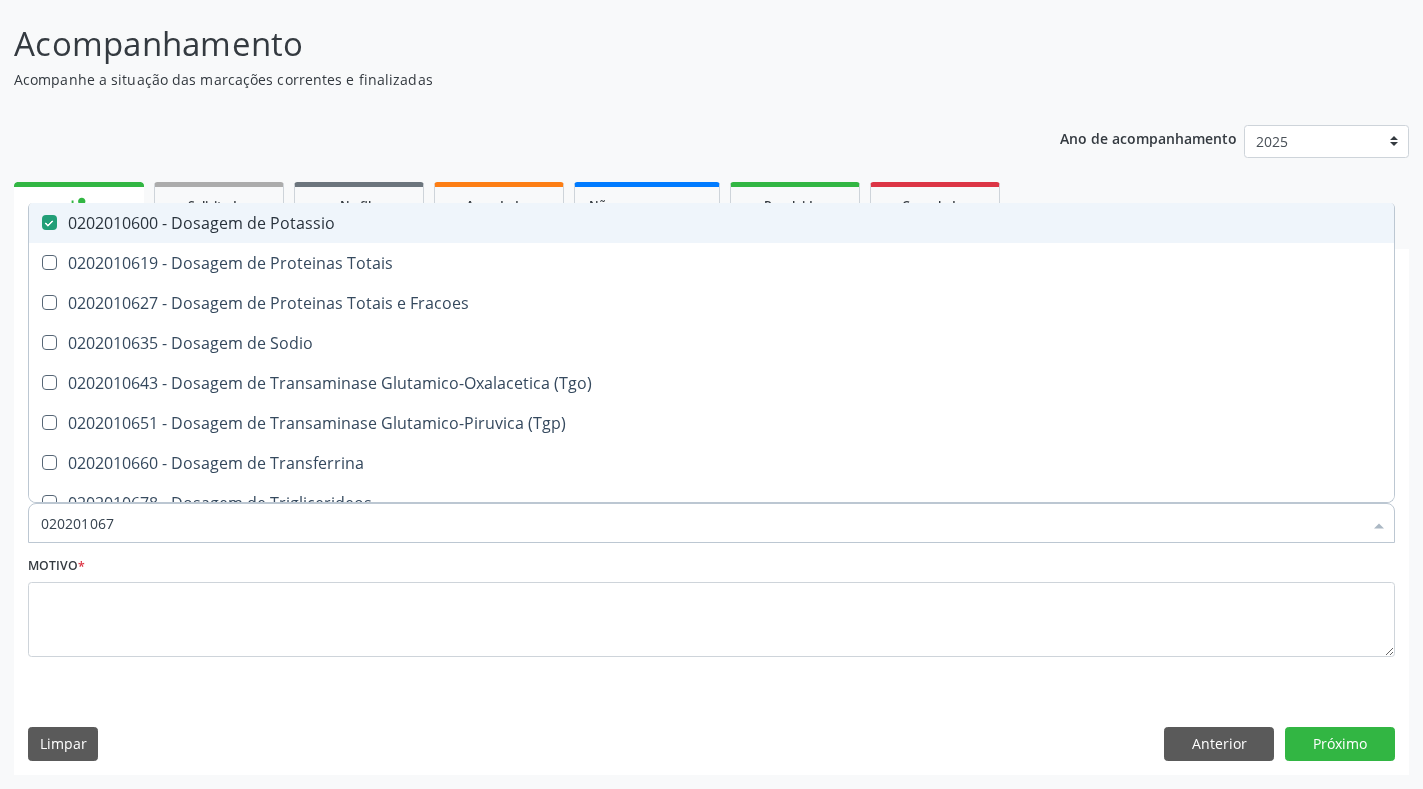 checkbox on "false" 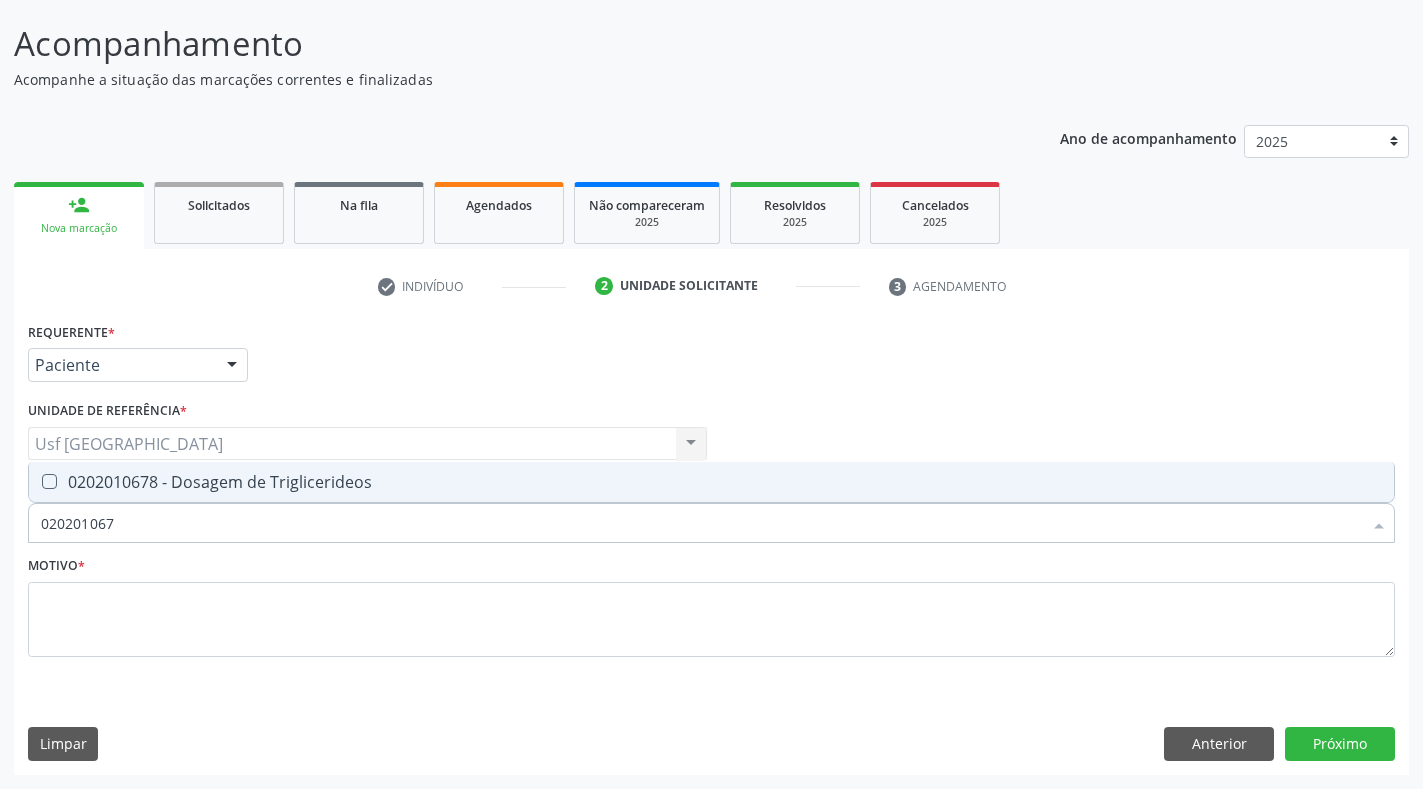 type on "0202010678" 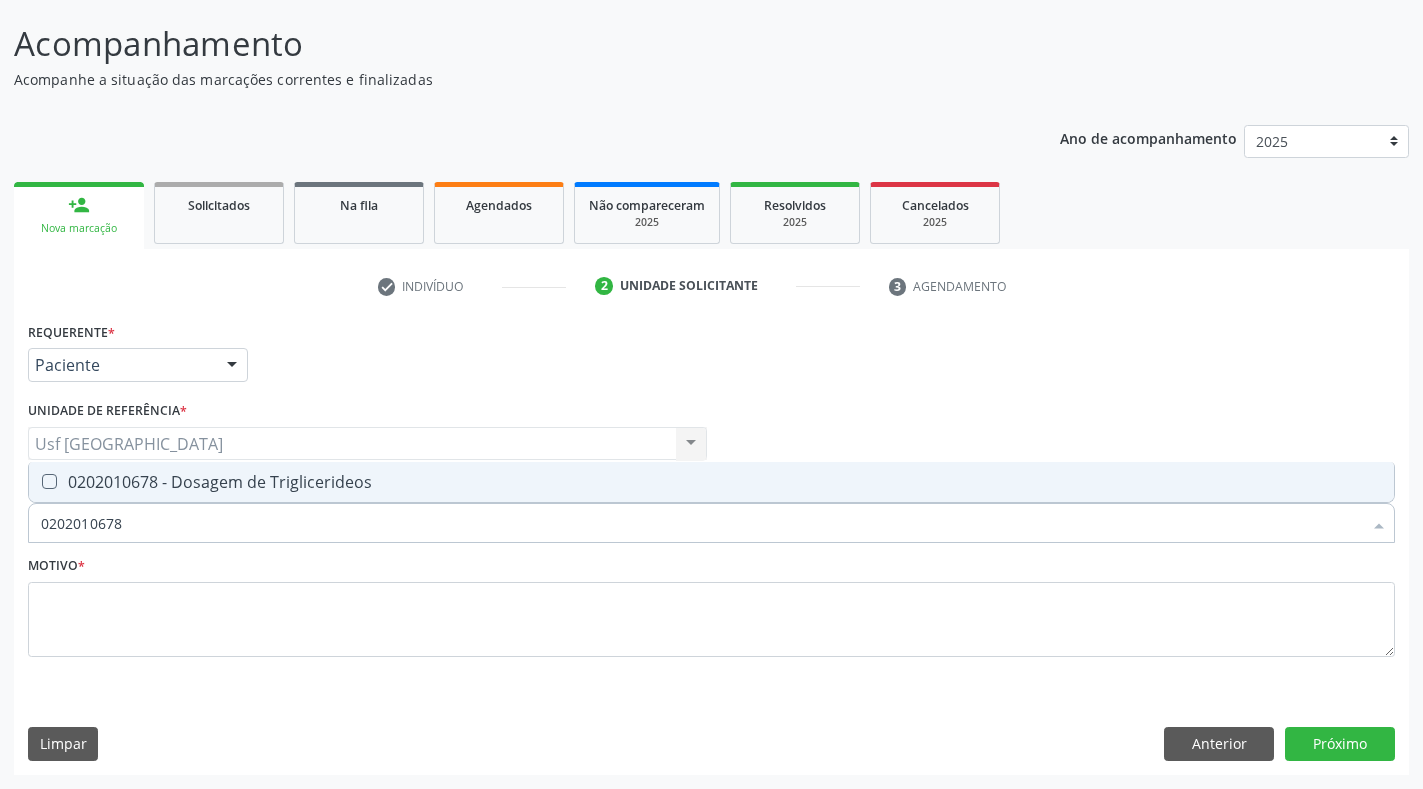 click on "0202010678 - Dosagem de Triglicerideos" at bounding box center [711, 482] 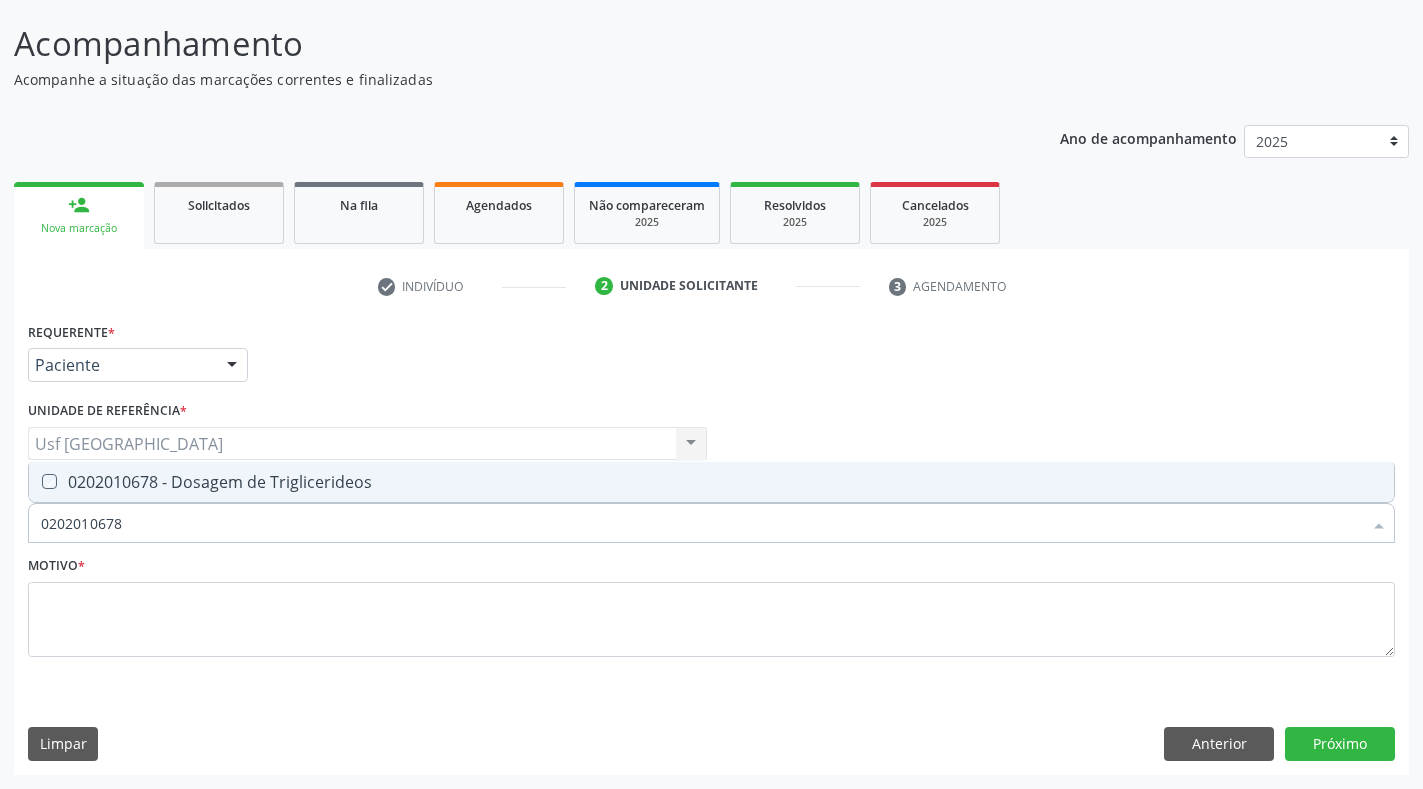 checkbox on "true" 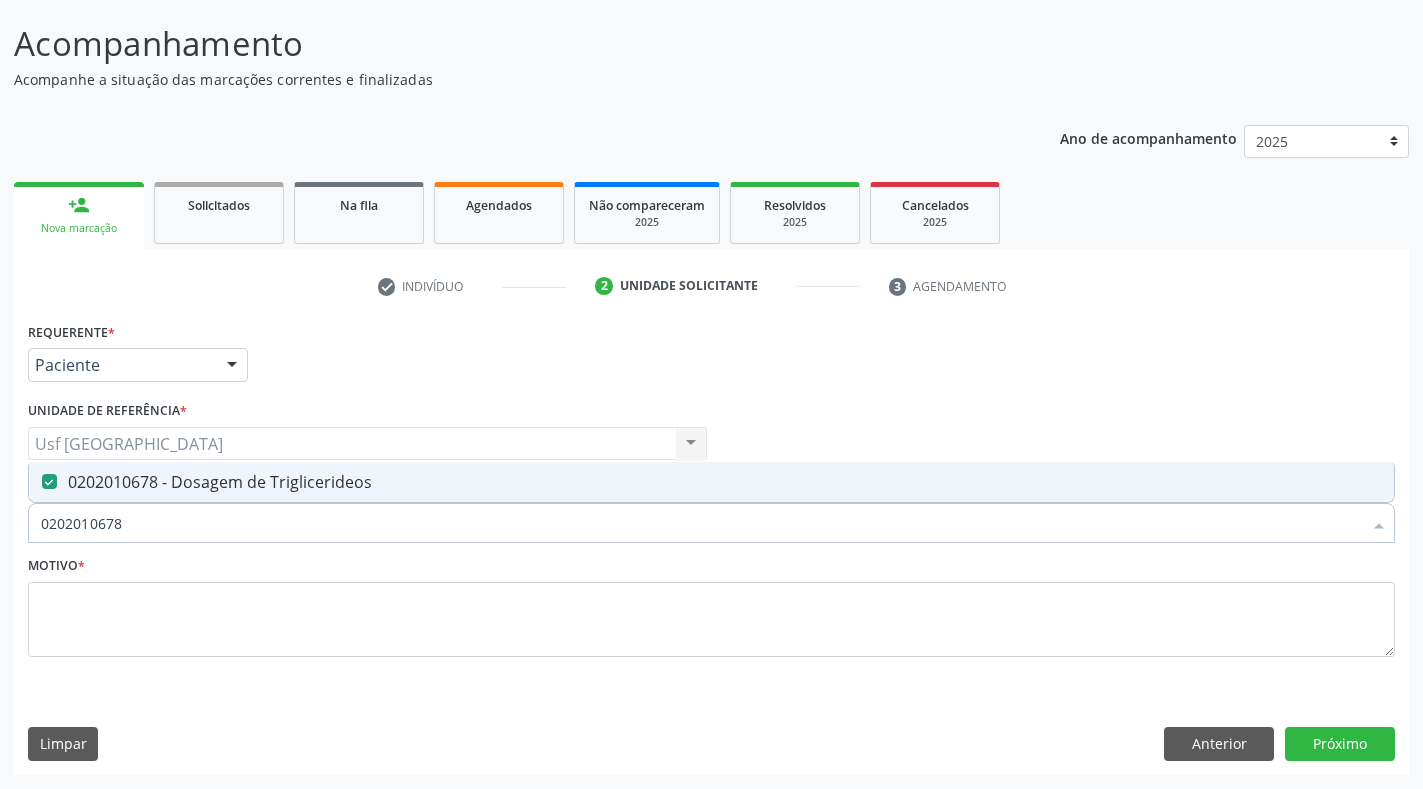 drag, startPoint x: 148, startPoint y: 516, endPoint x: 5, endPoint y: 522, distance: 143.12582 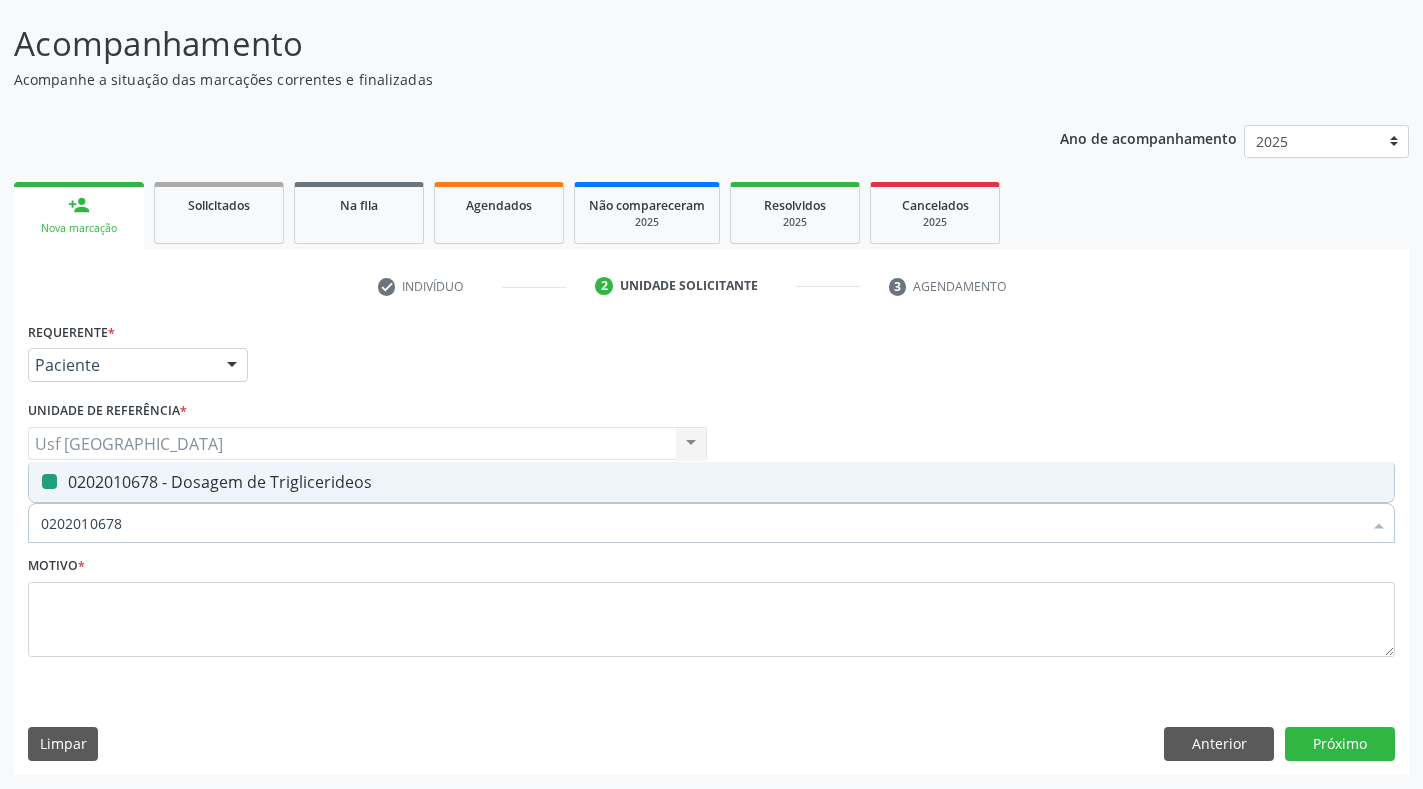 type 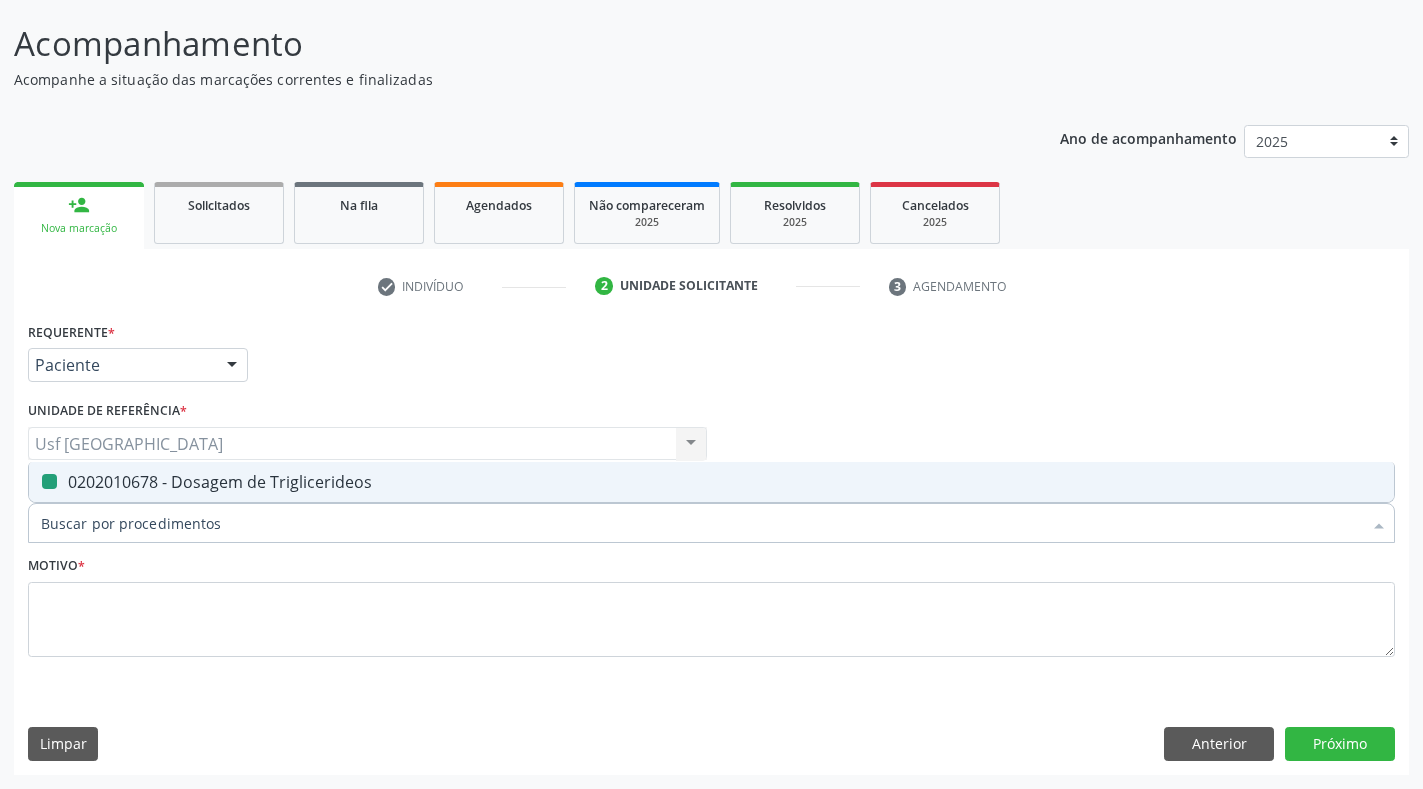 checkbox on "false" 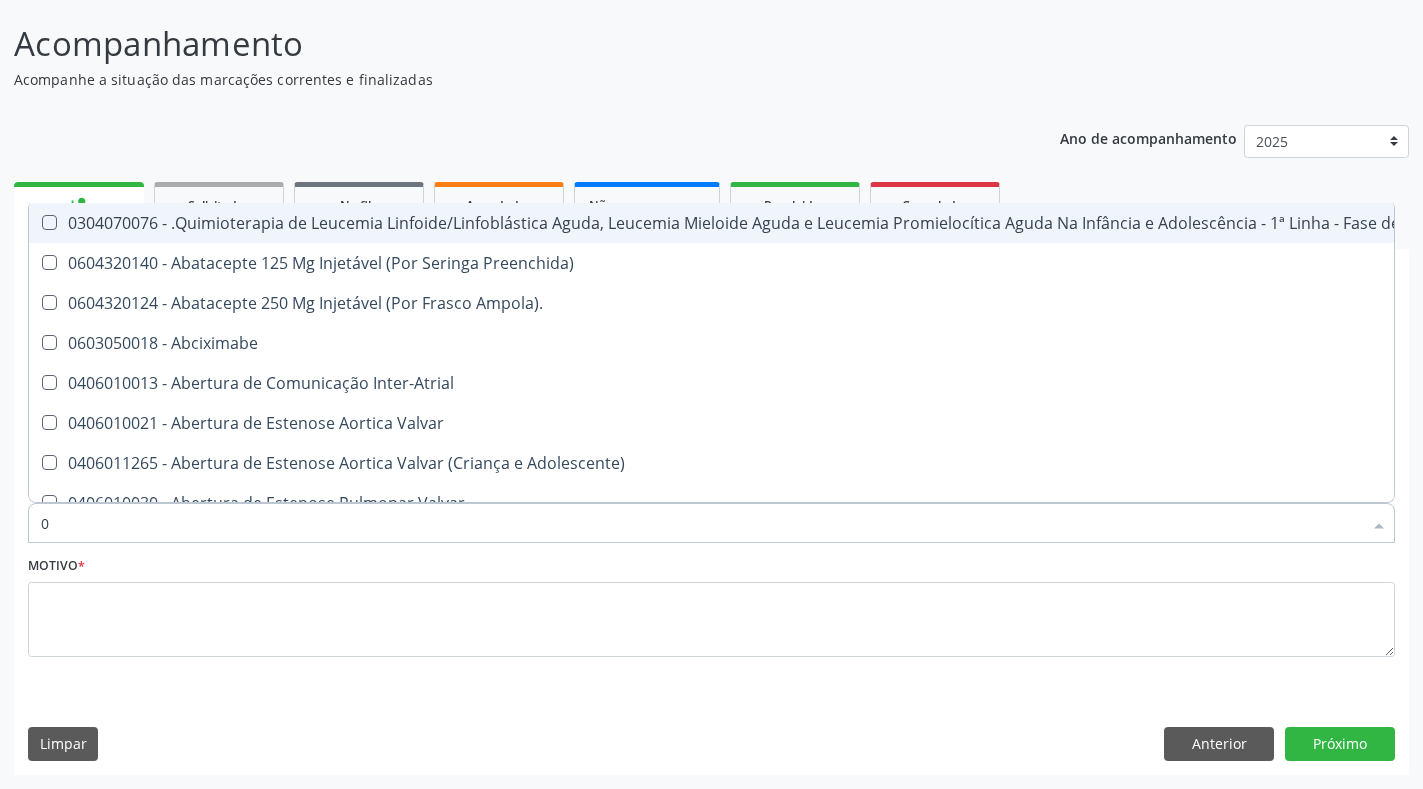 type on "03" 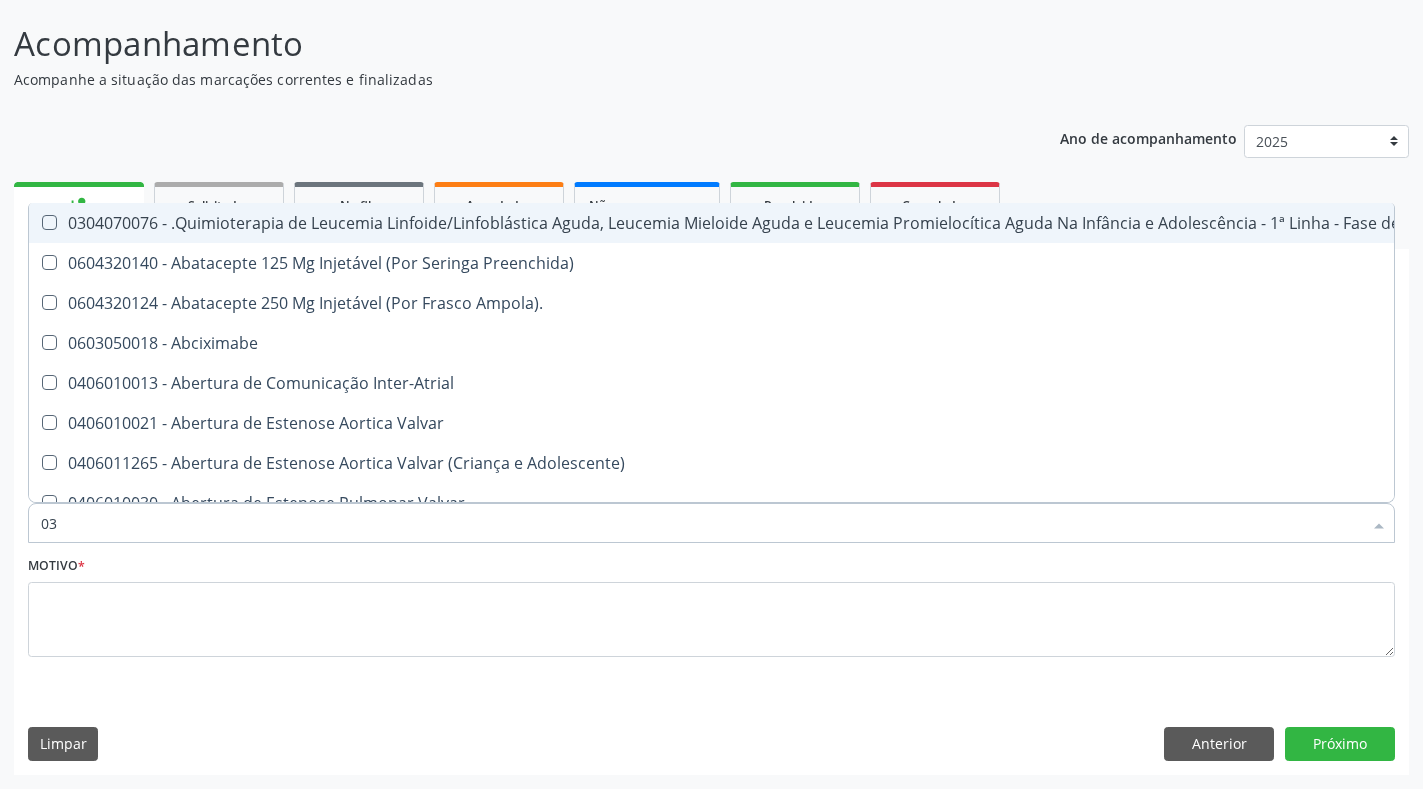 checkbox on "true" 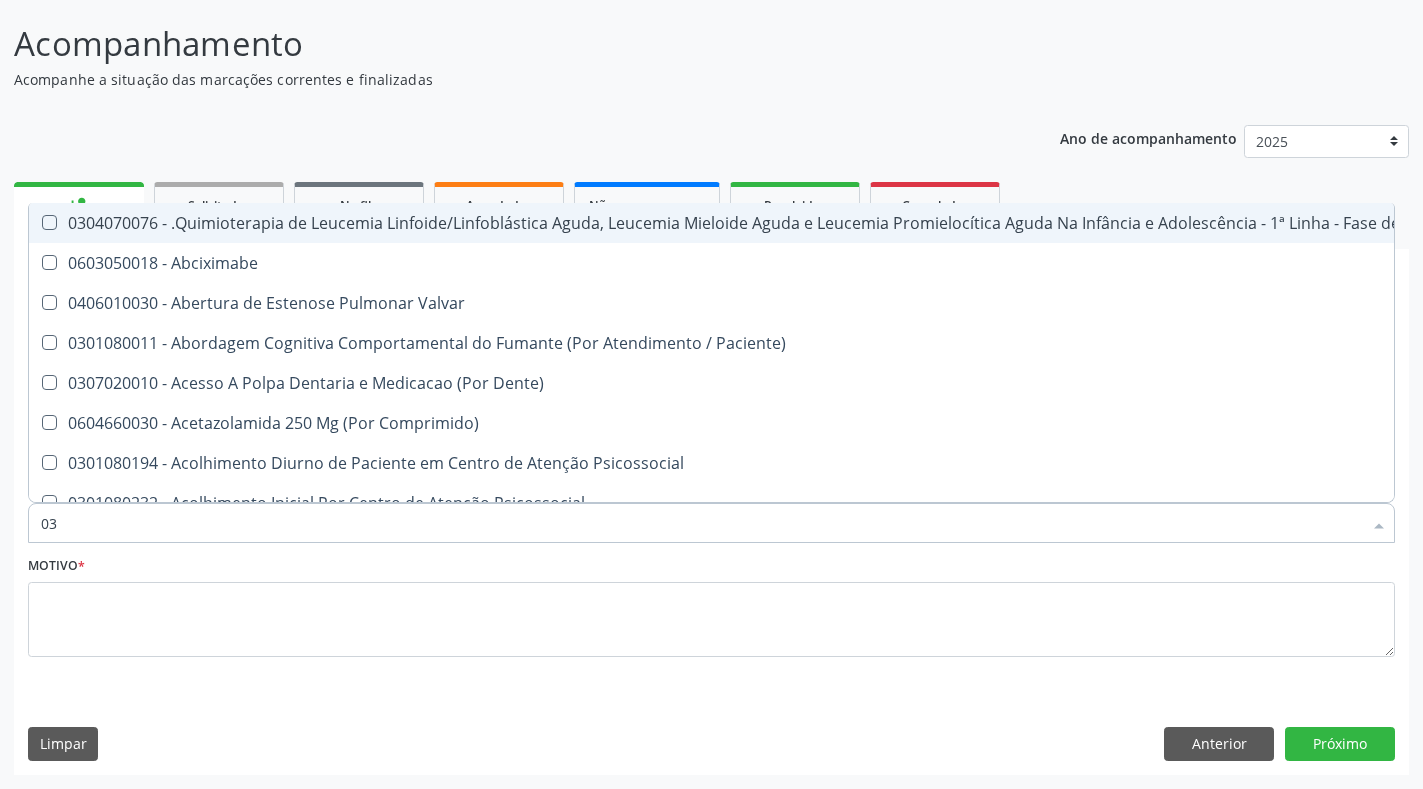 type on "0" 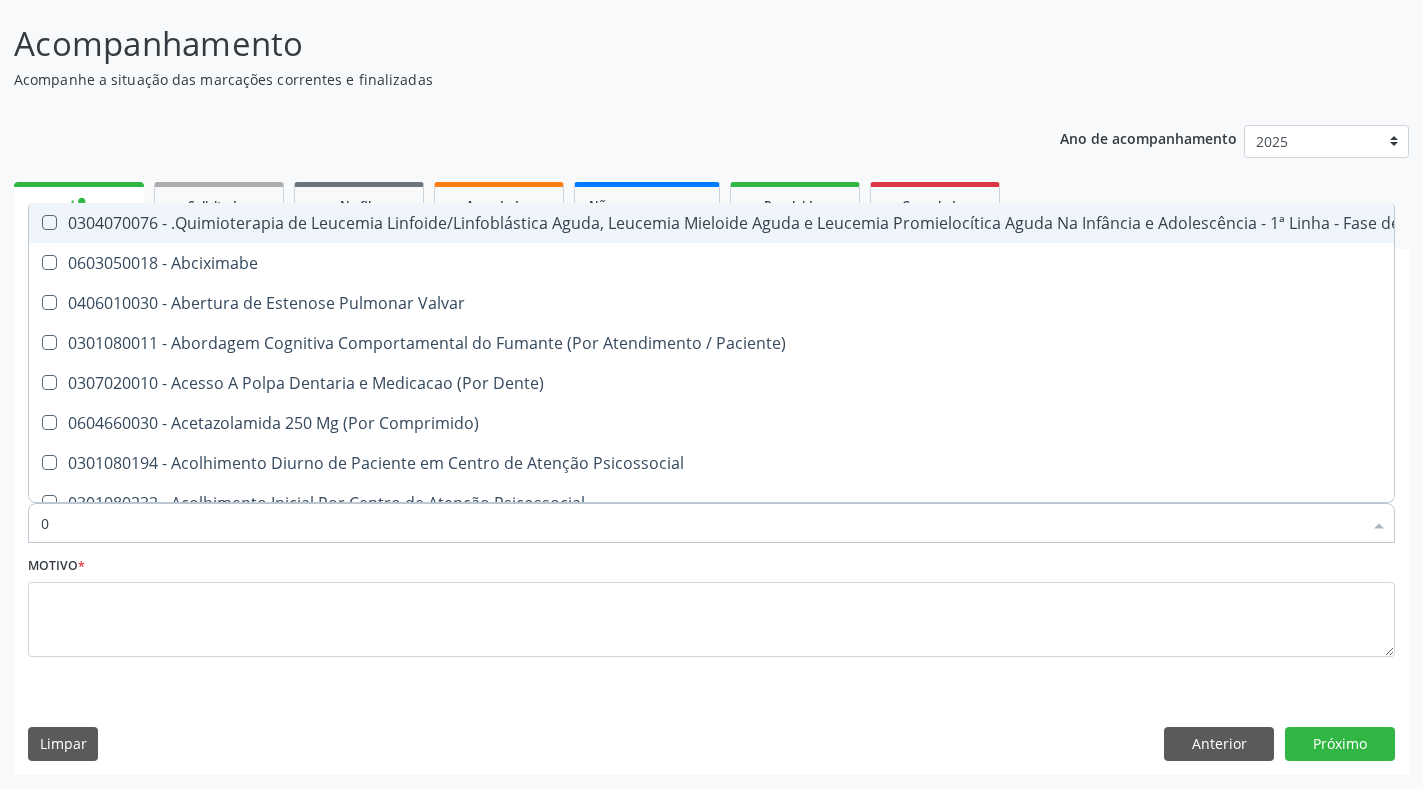 checkbox on "false" 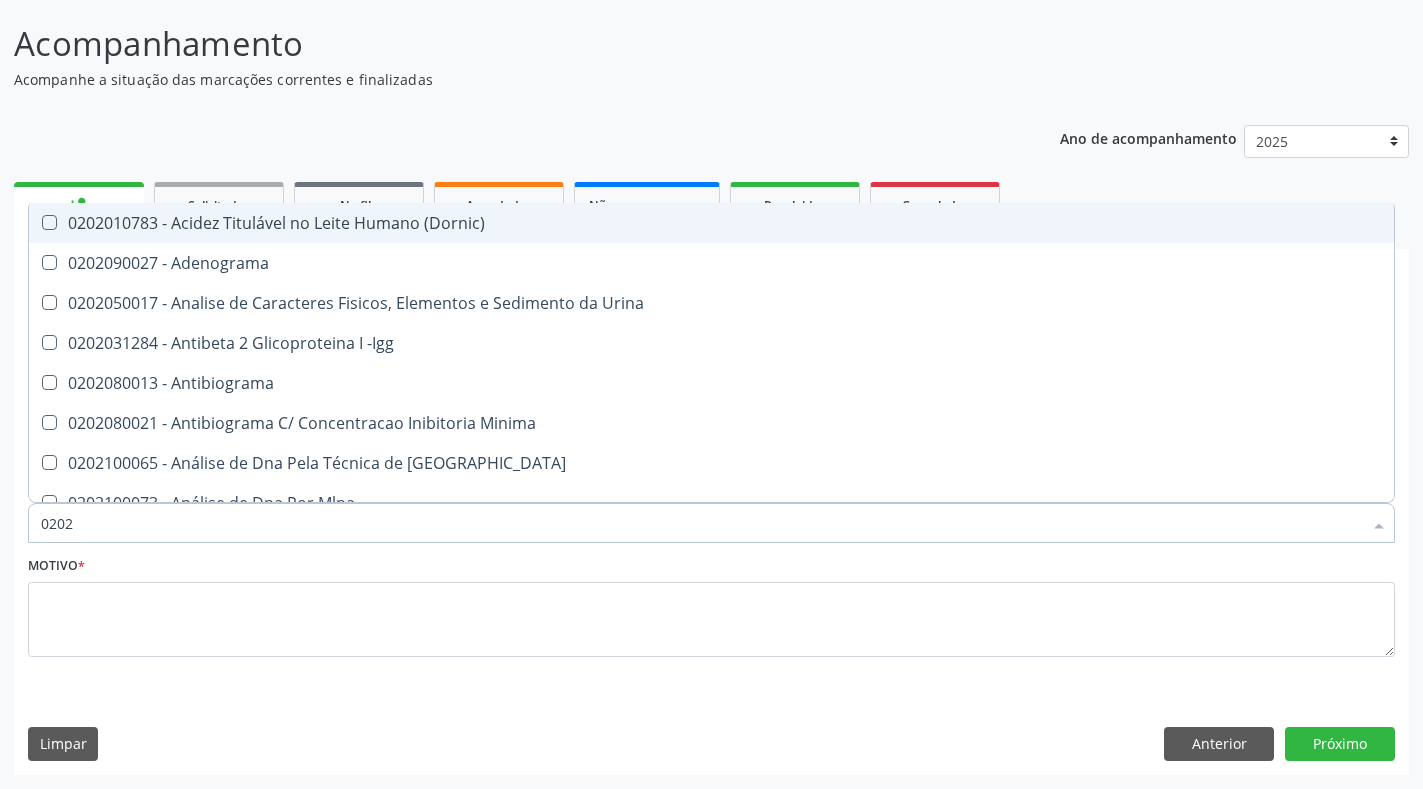 type on "02020" 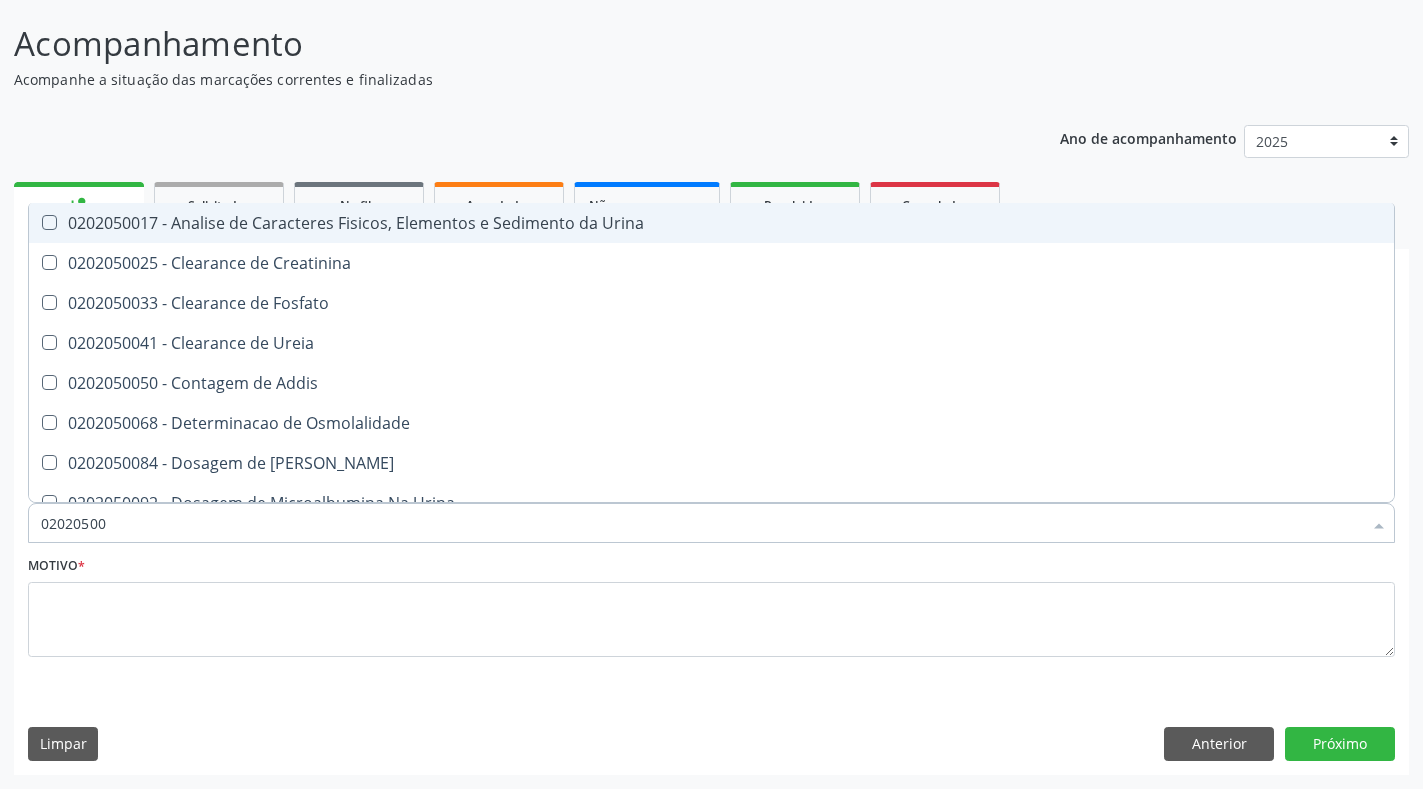 type on "020205001" 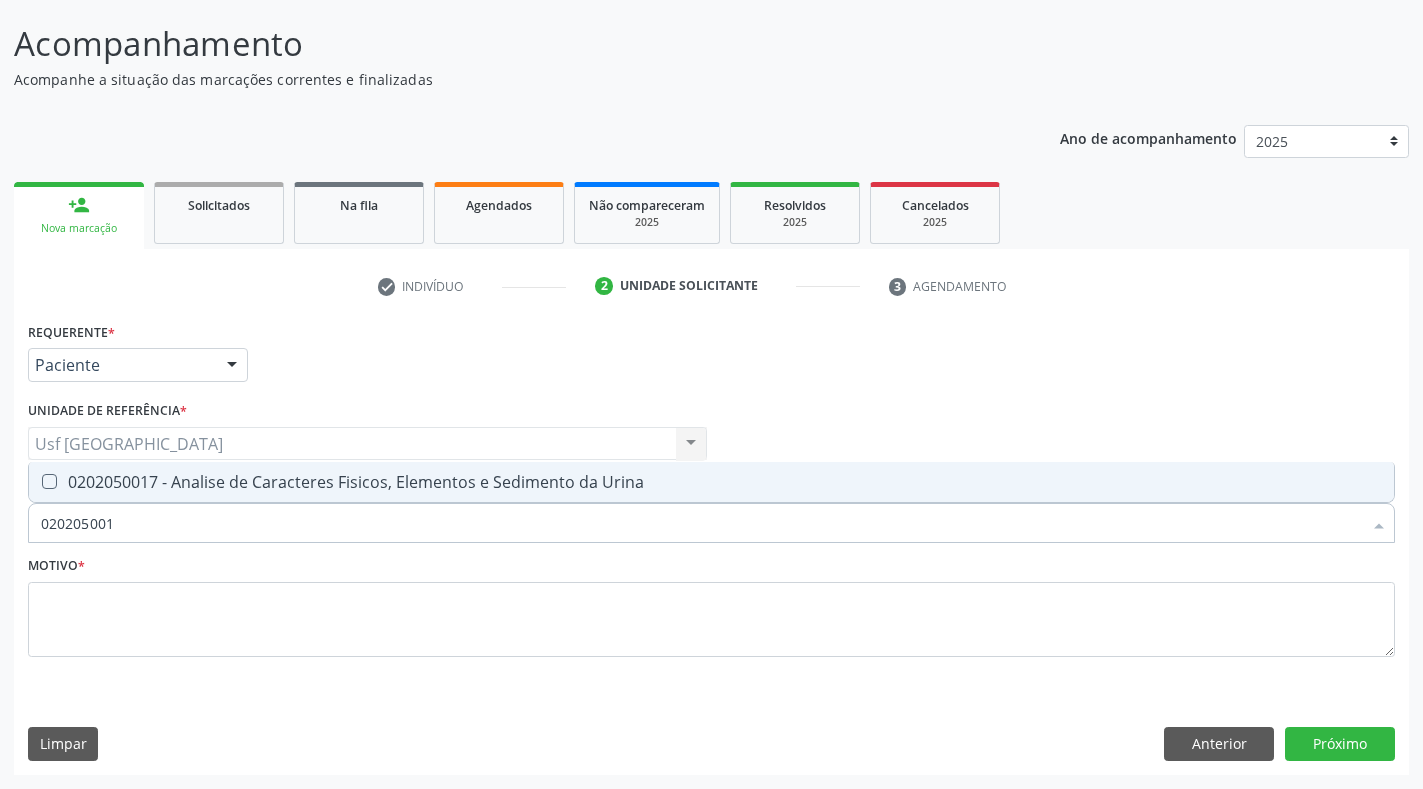 click on "0202050017 - Analise de Caracteres Fisicos, Elementos e Sedimento da Urina" at bounding box center (711, 482) 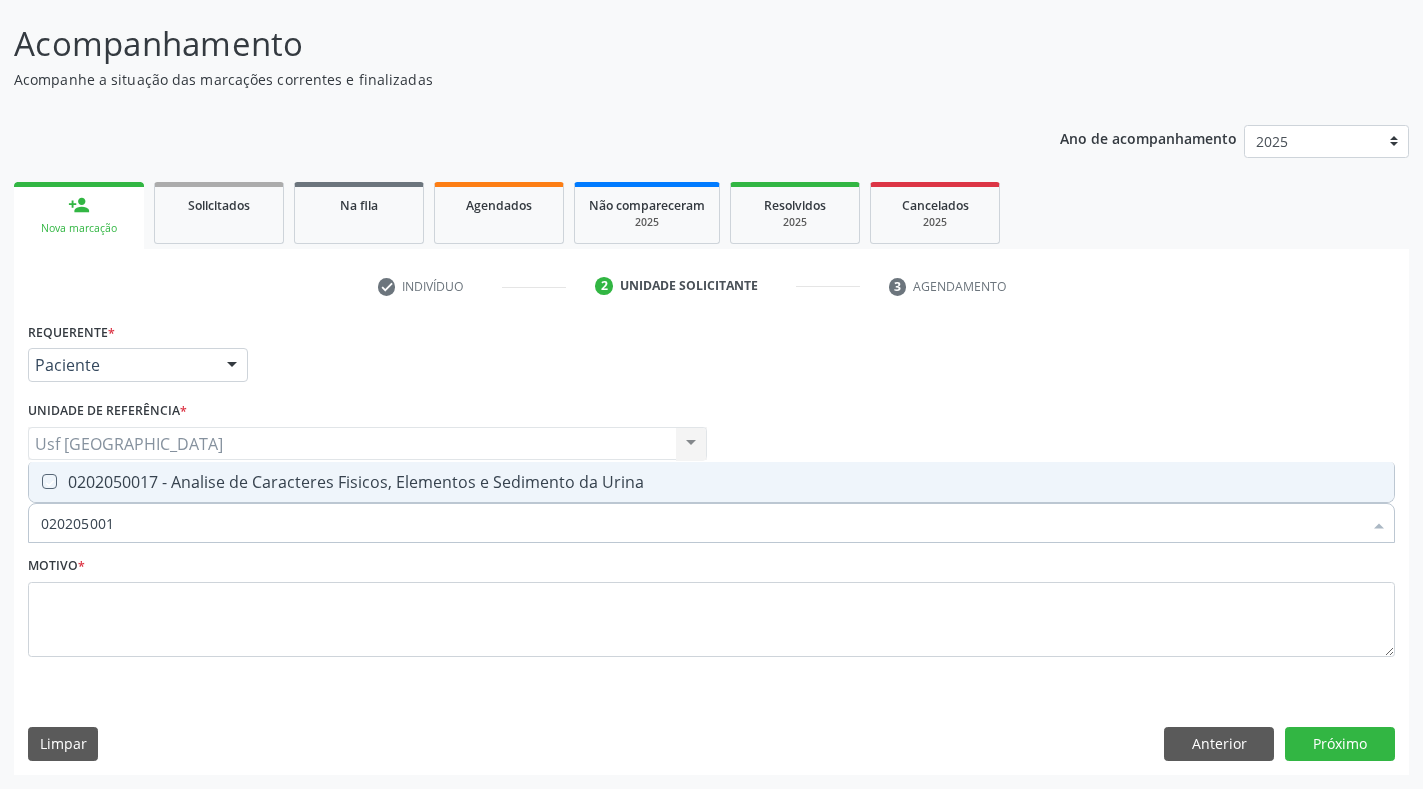 checkbox on "true" 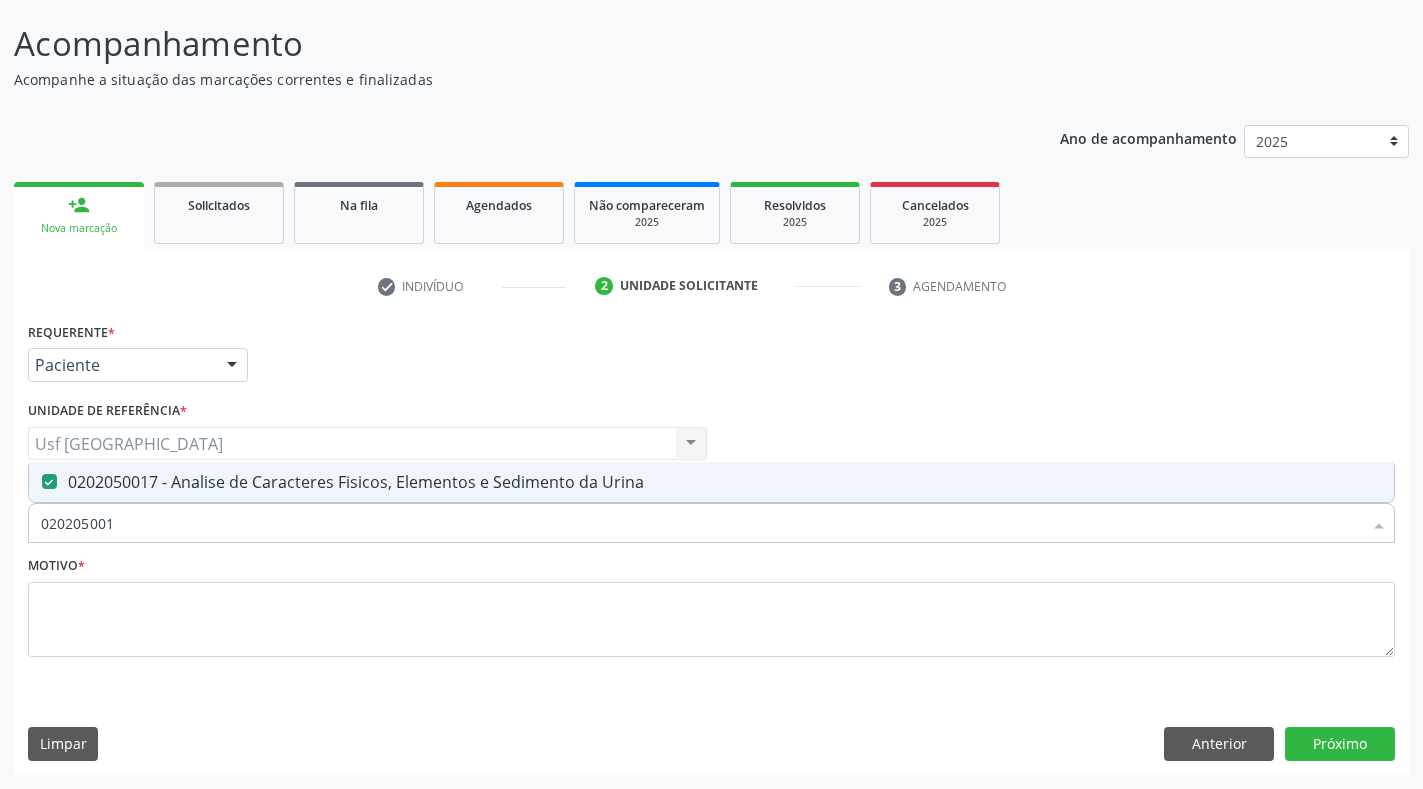 drag, startPoint x: 121, startPoint y: 528, endPoint x: 0, endPoint y: 513, distance: 121.92621 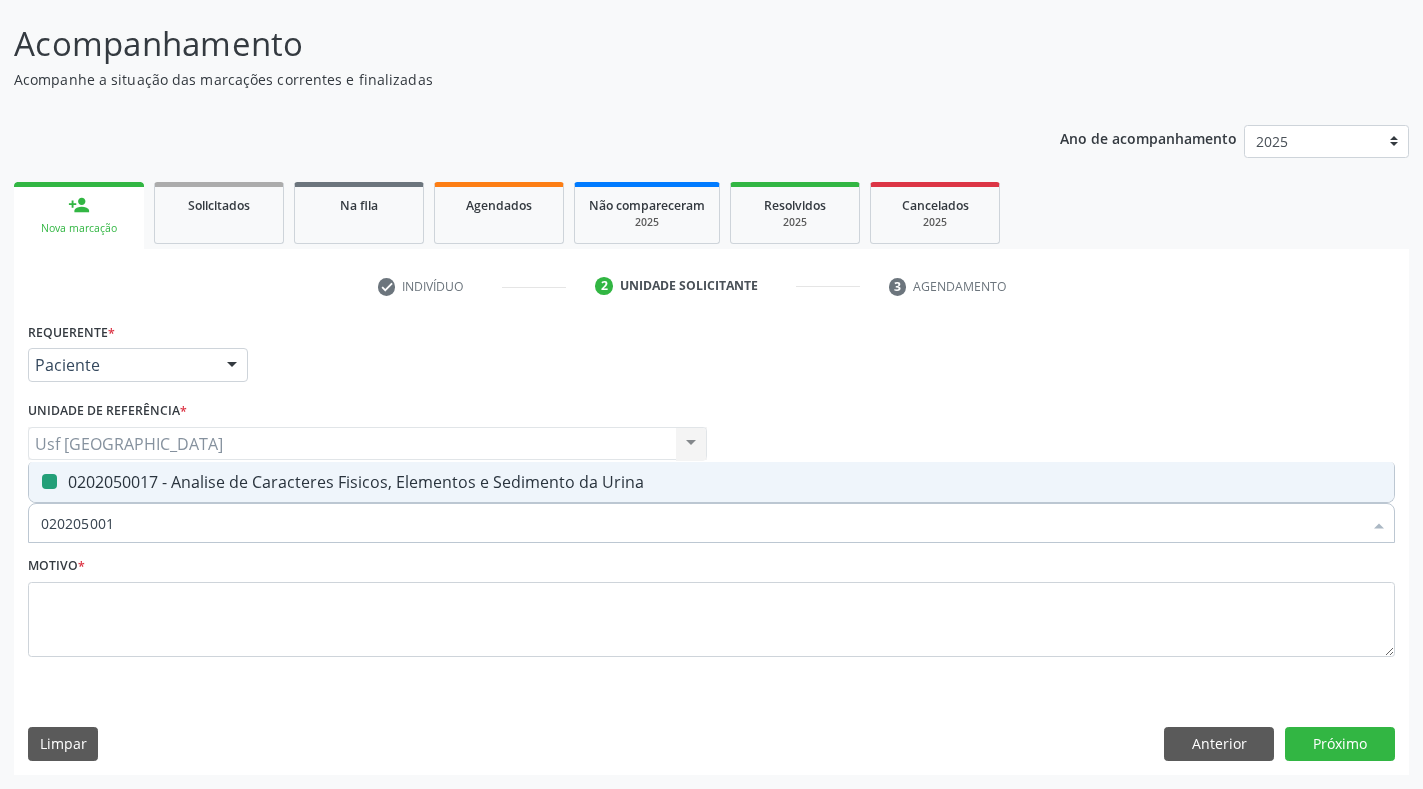 type 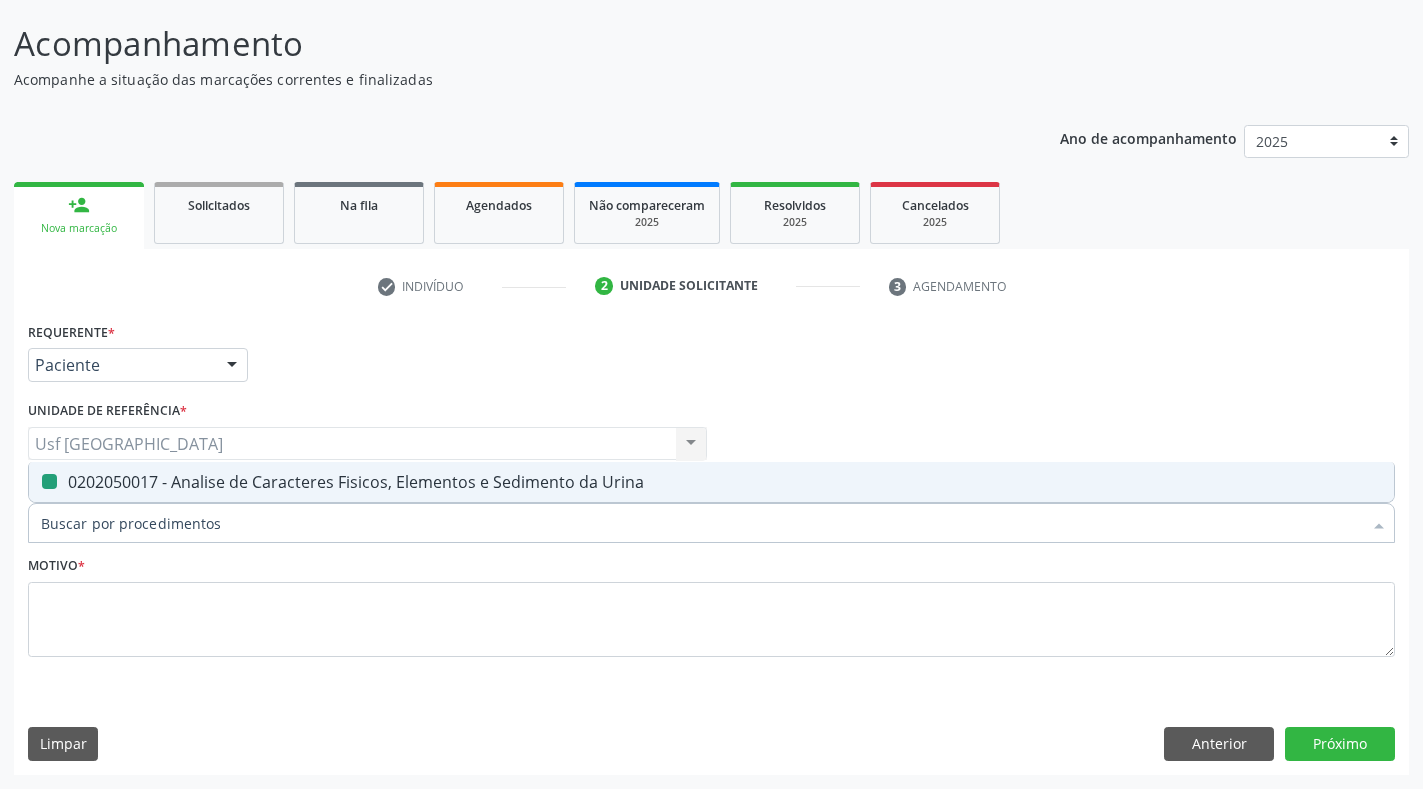 checkbox on "false" 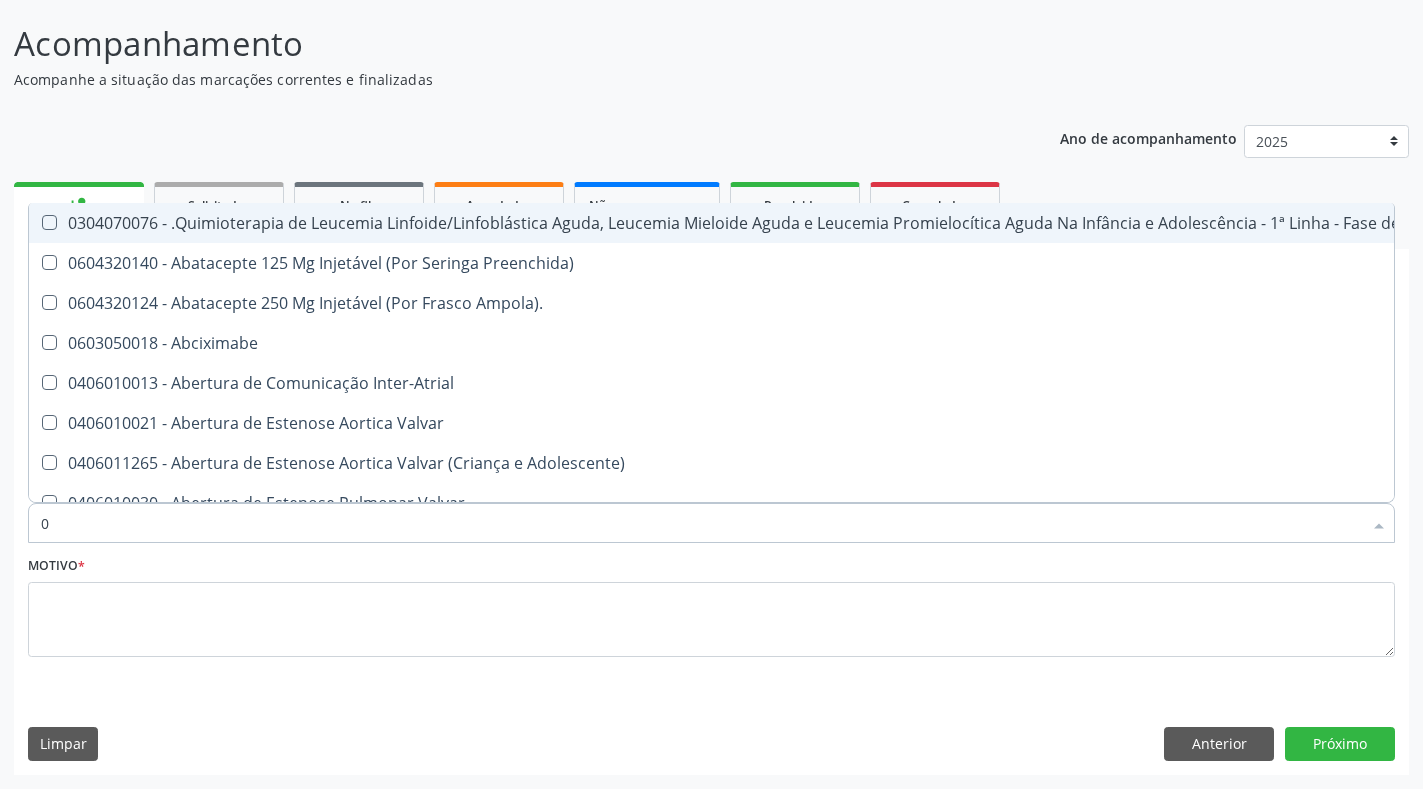 type on "02" 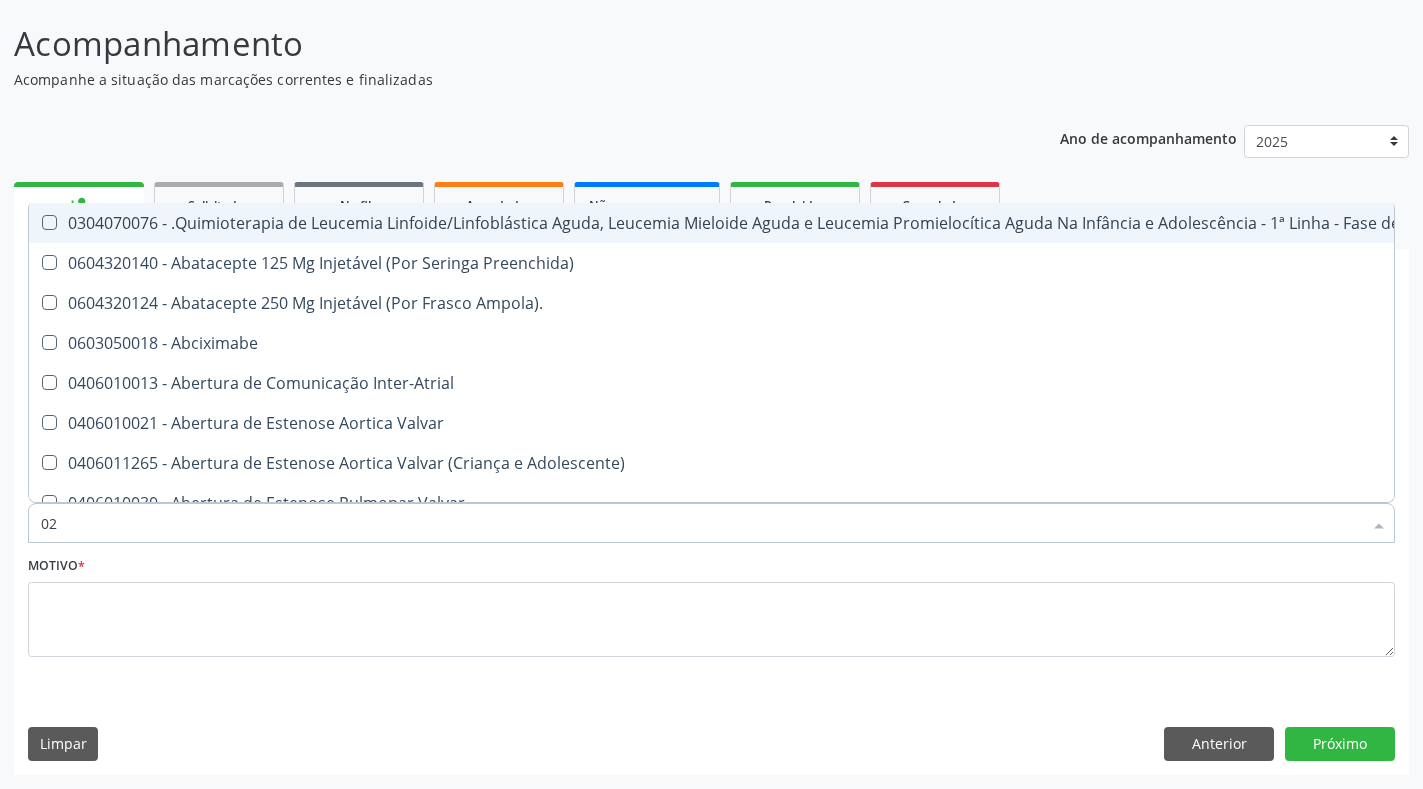 checkbox on "true" 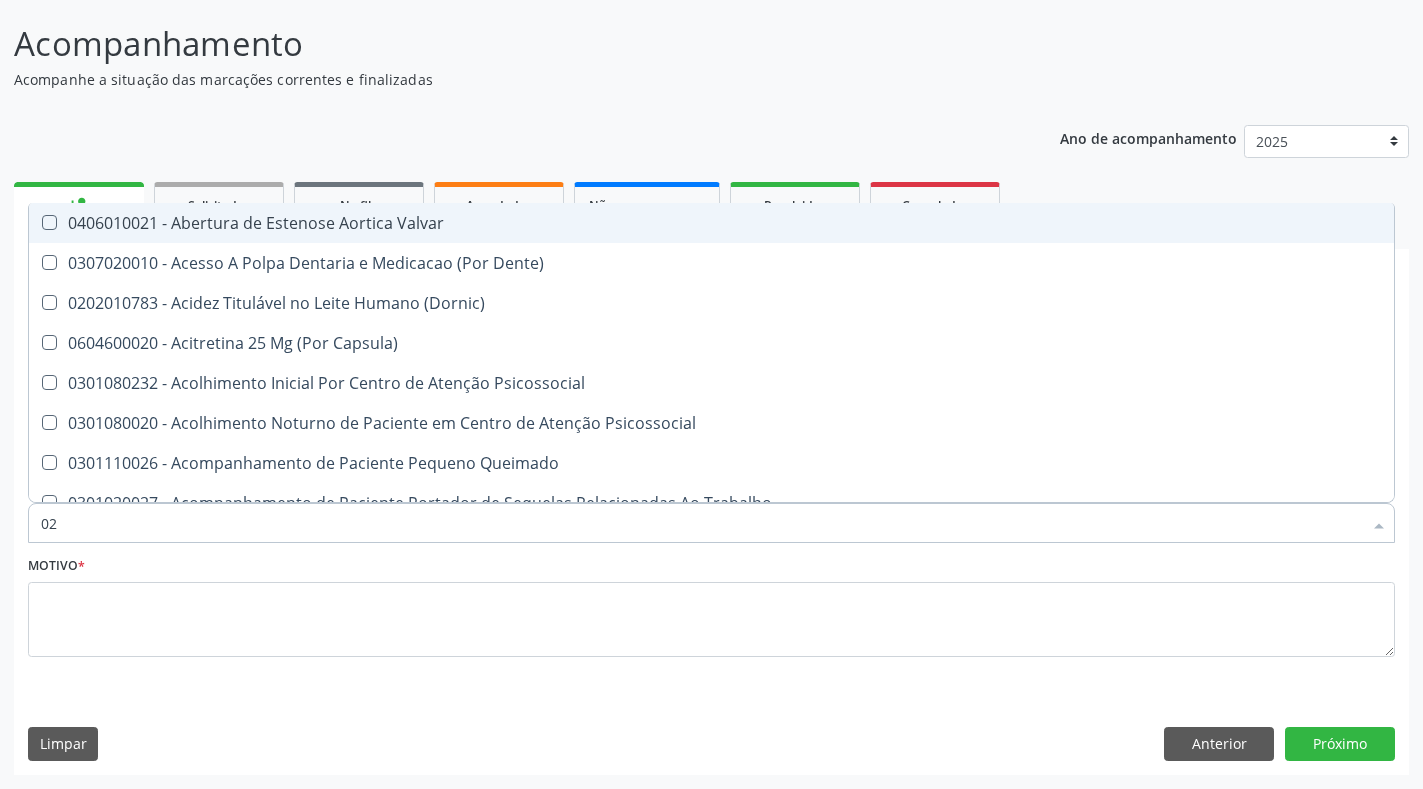 type on "020" 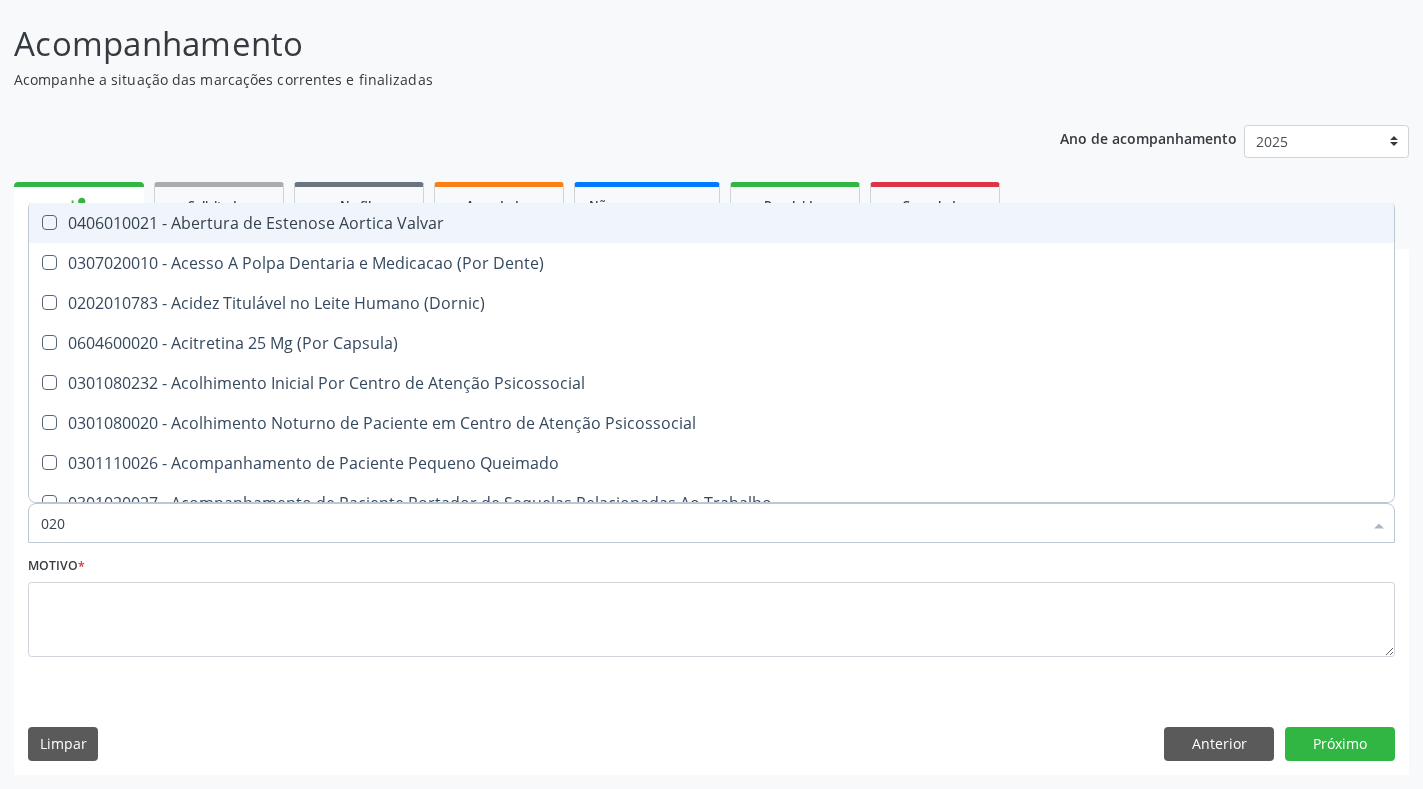 checkbox on "true" 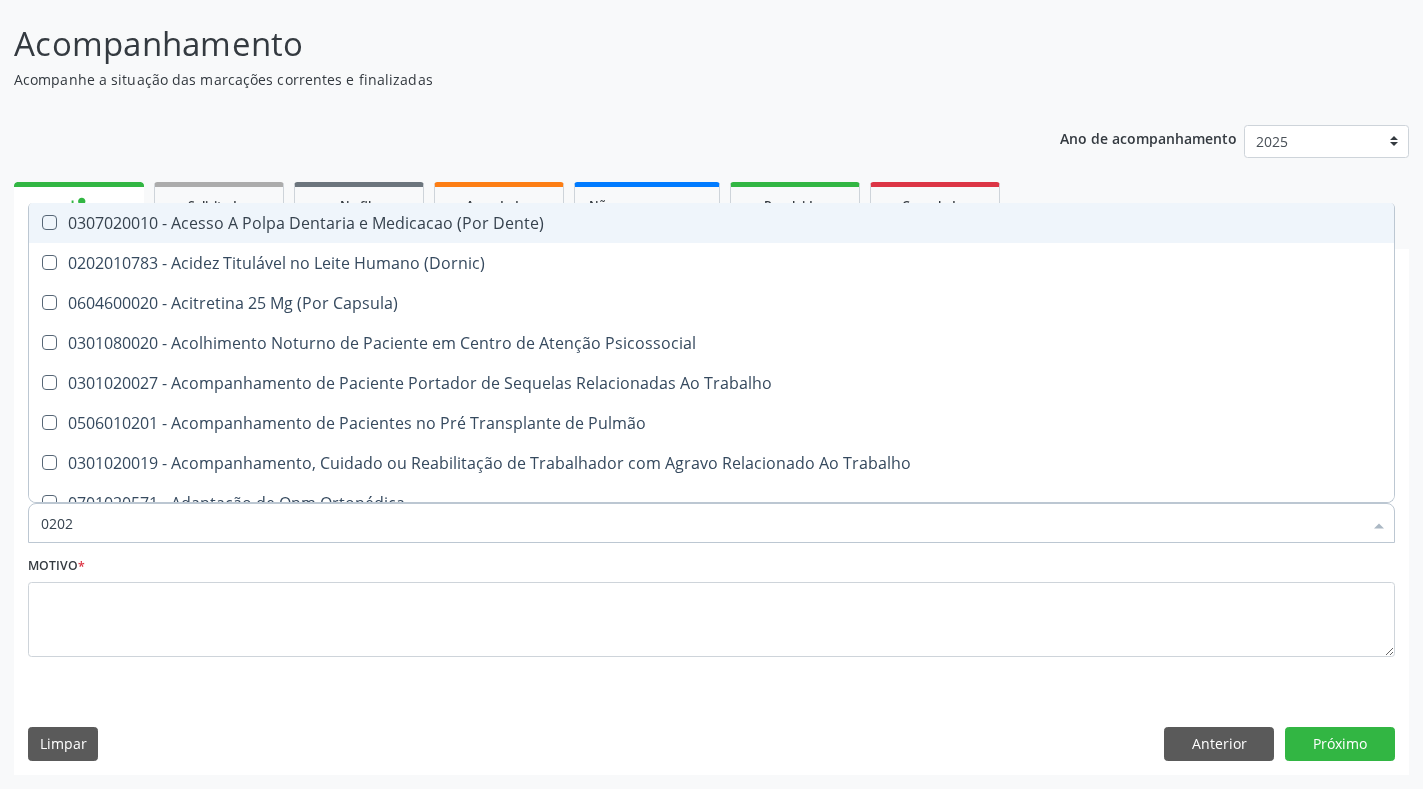 type on "02020" 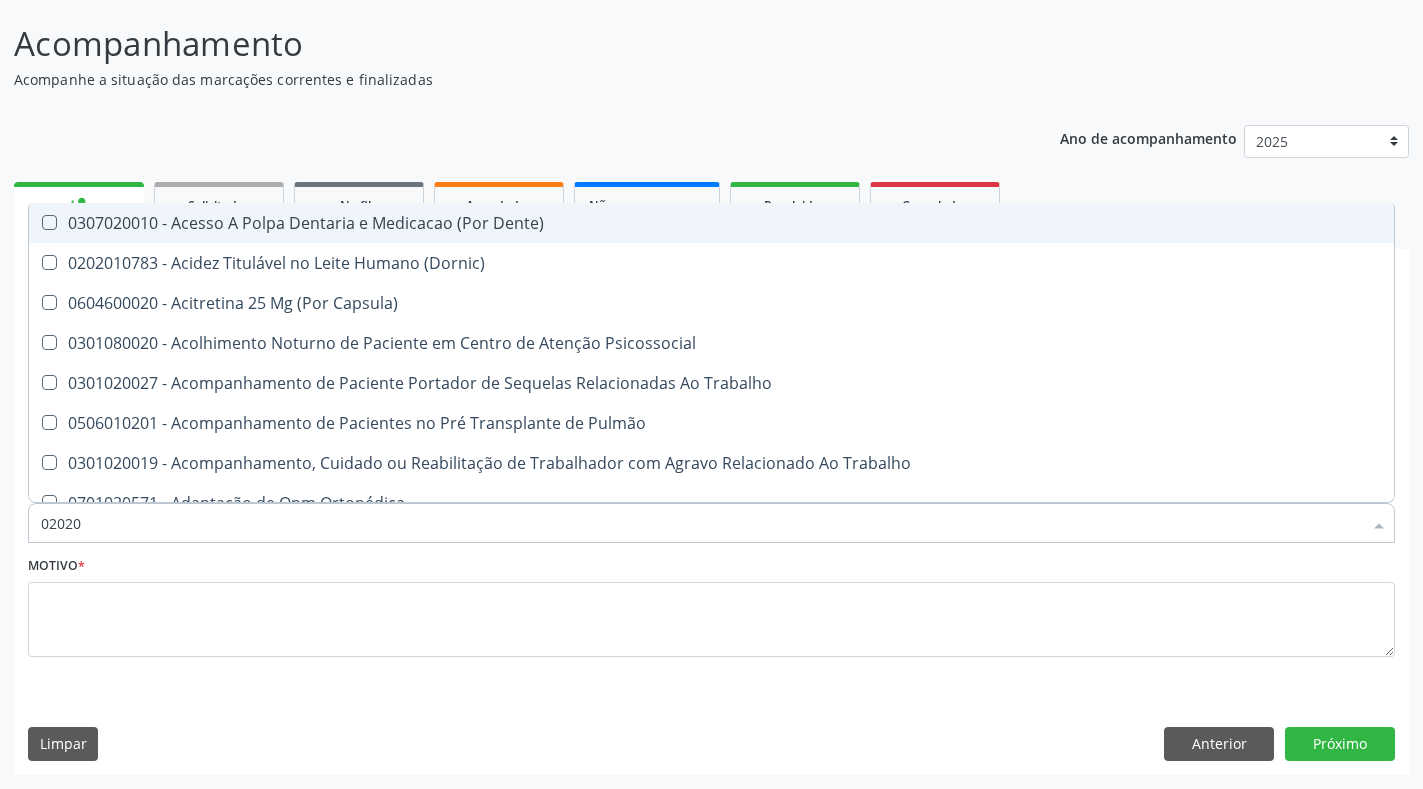 checkbox on "true" 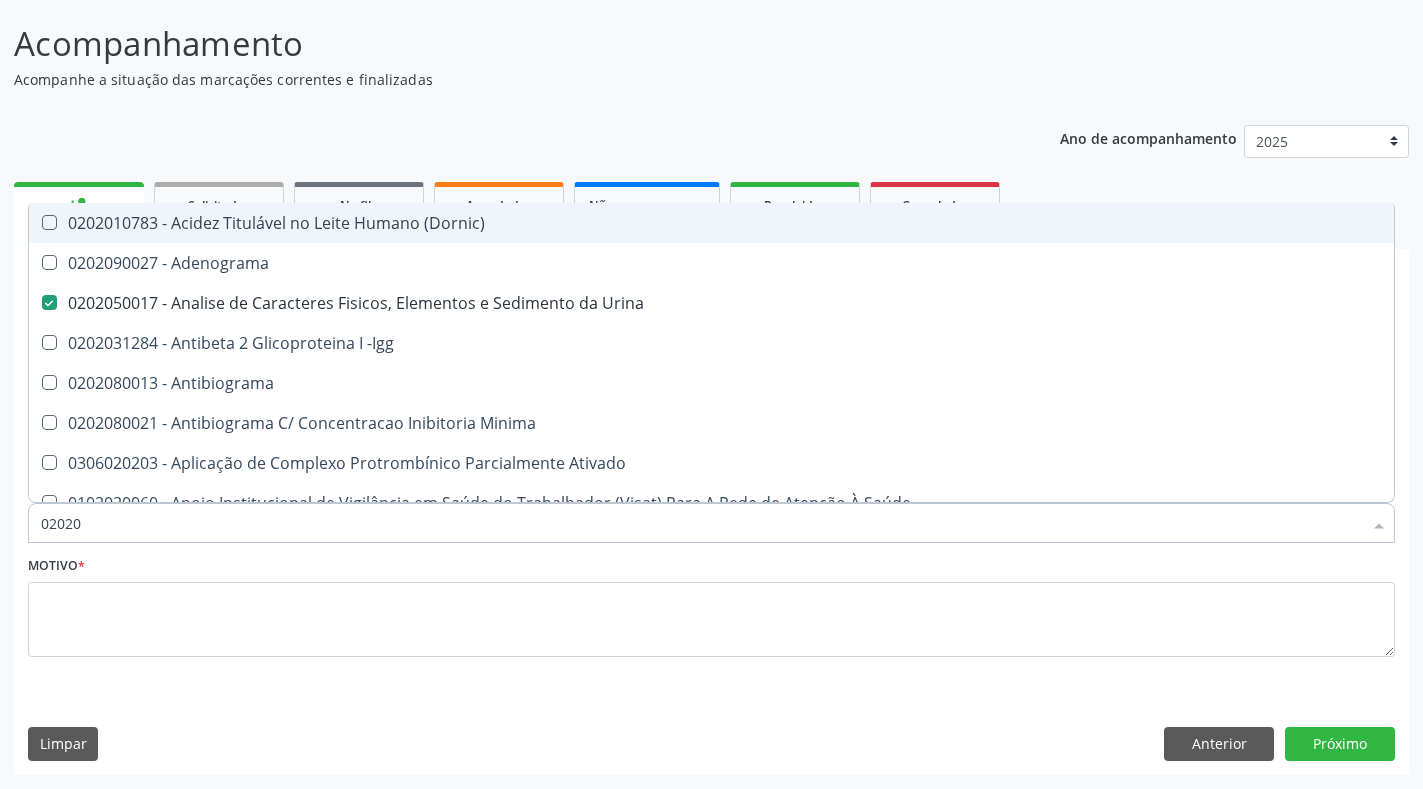 type on "020201" 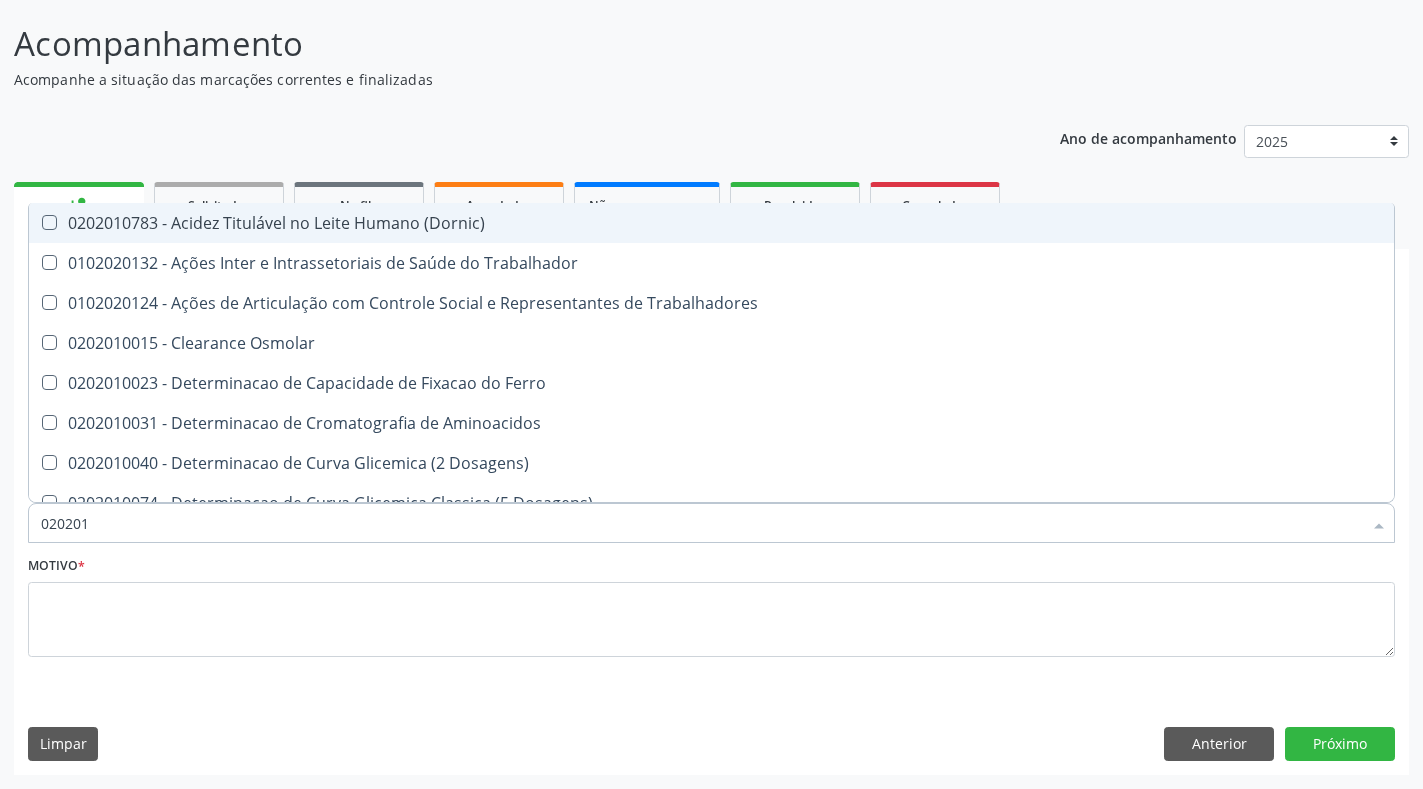 checkbox on "false" 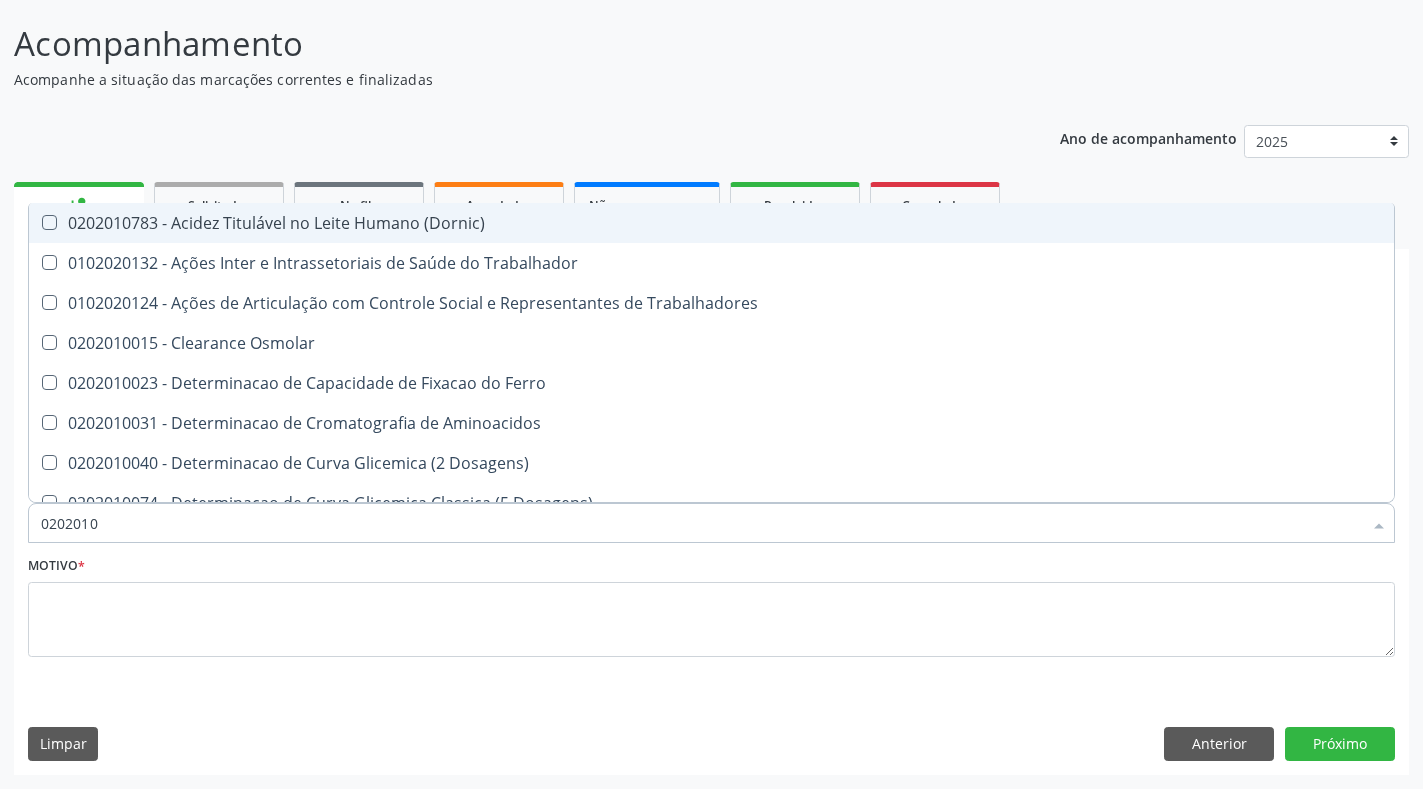 checkbox on "true" 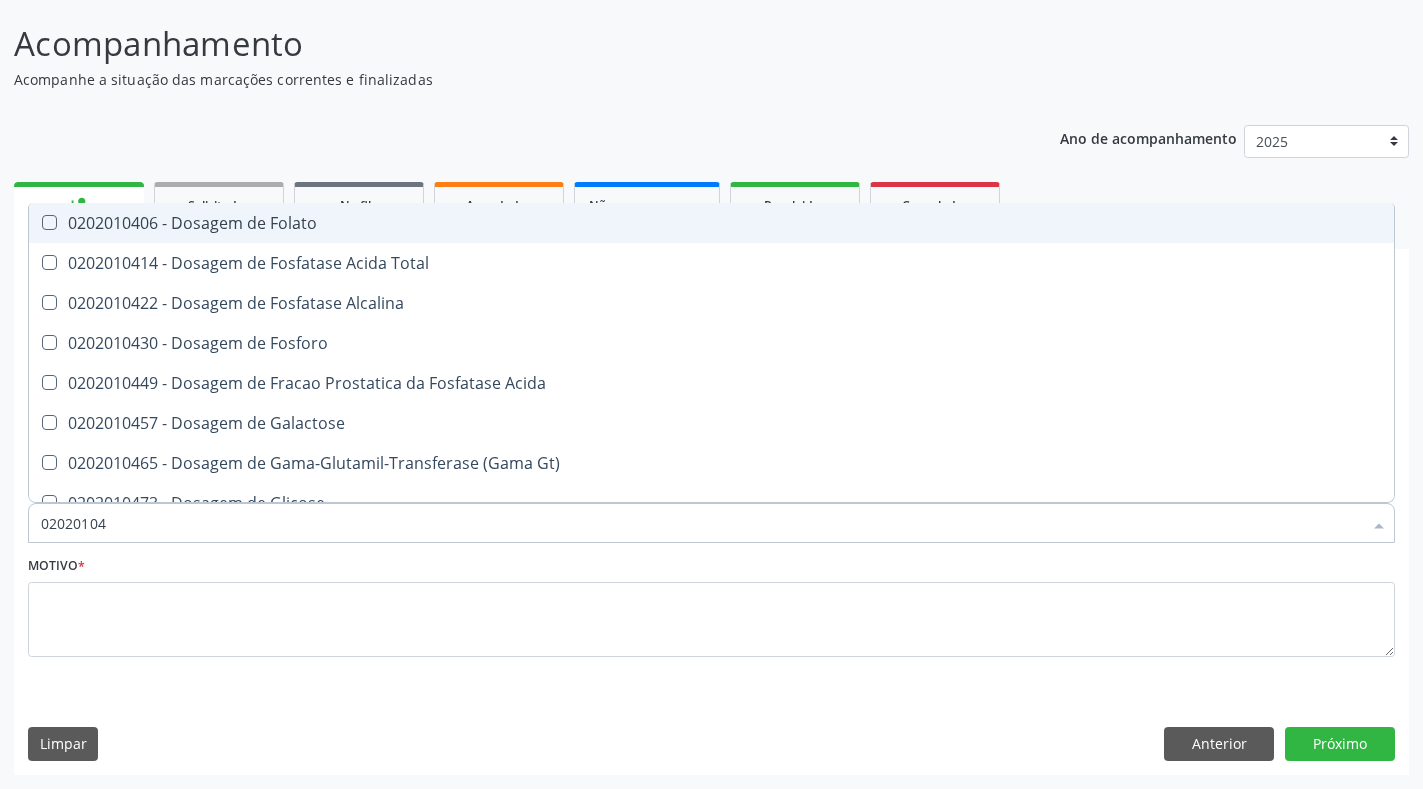 type on "020201047" 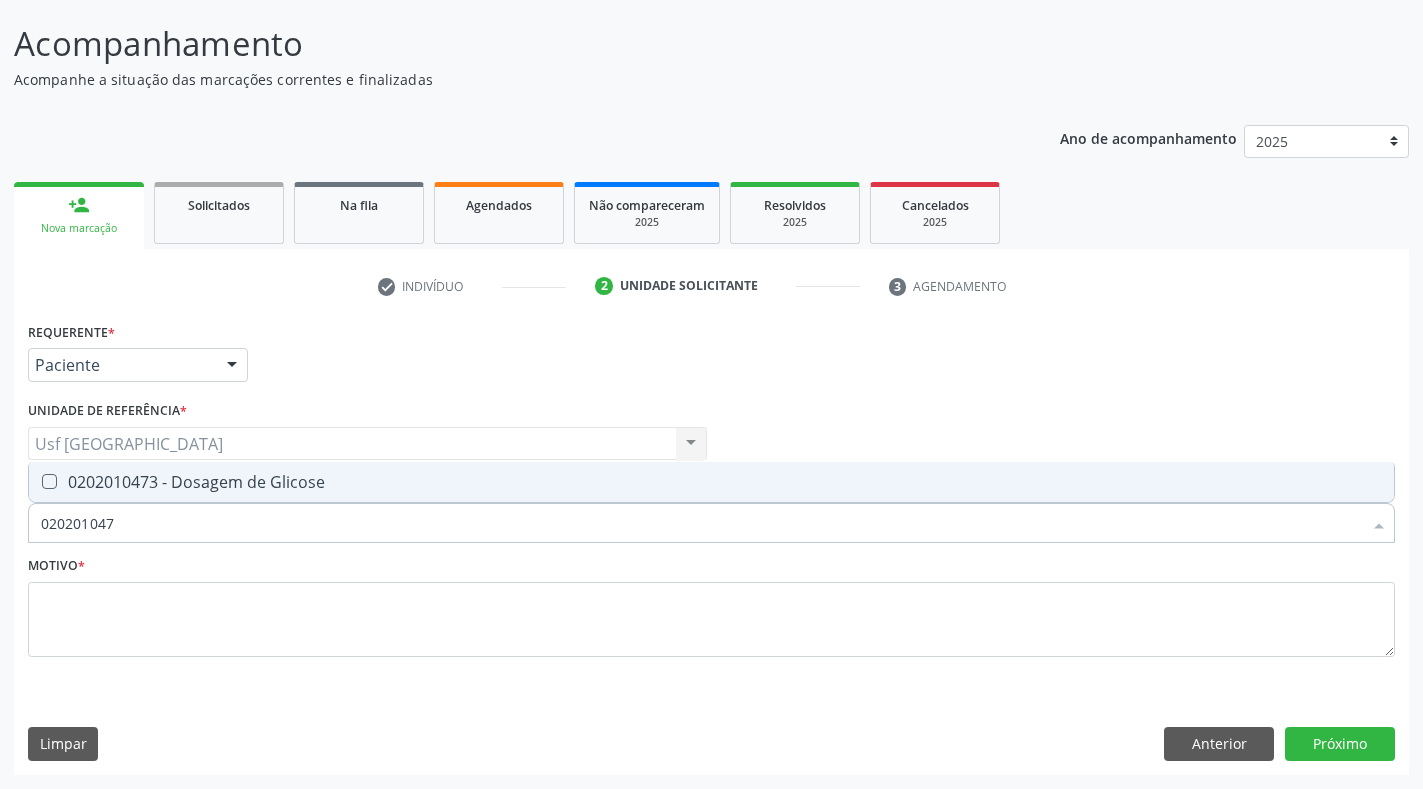 click on "0202010473 - Dosagem de Glicose" at bounding box center [711, 482] 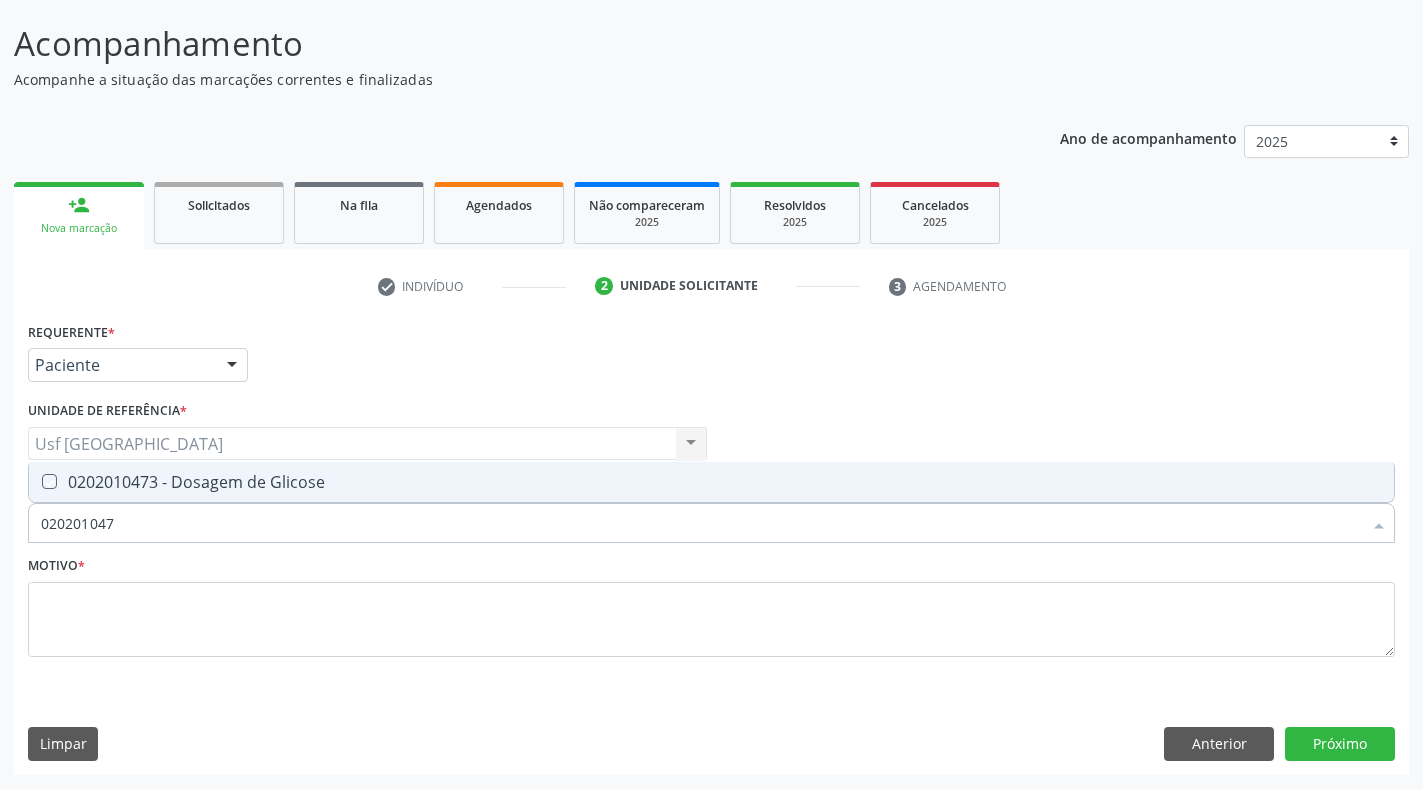 checkbox on "true" 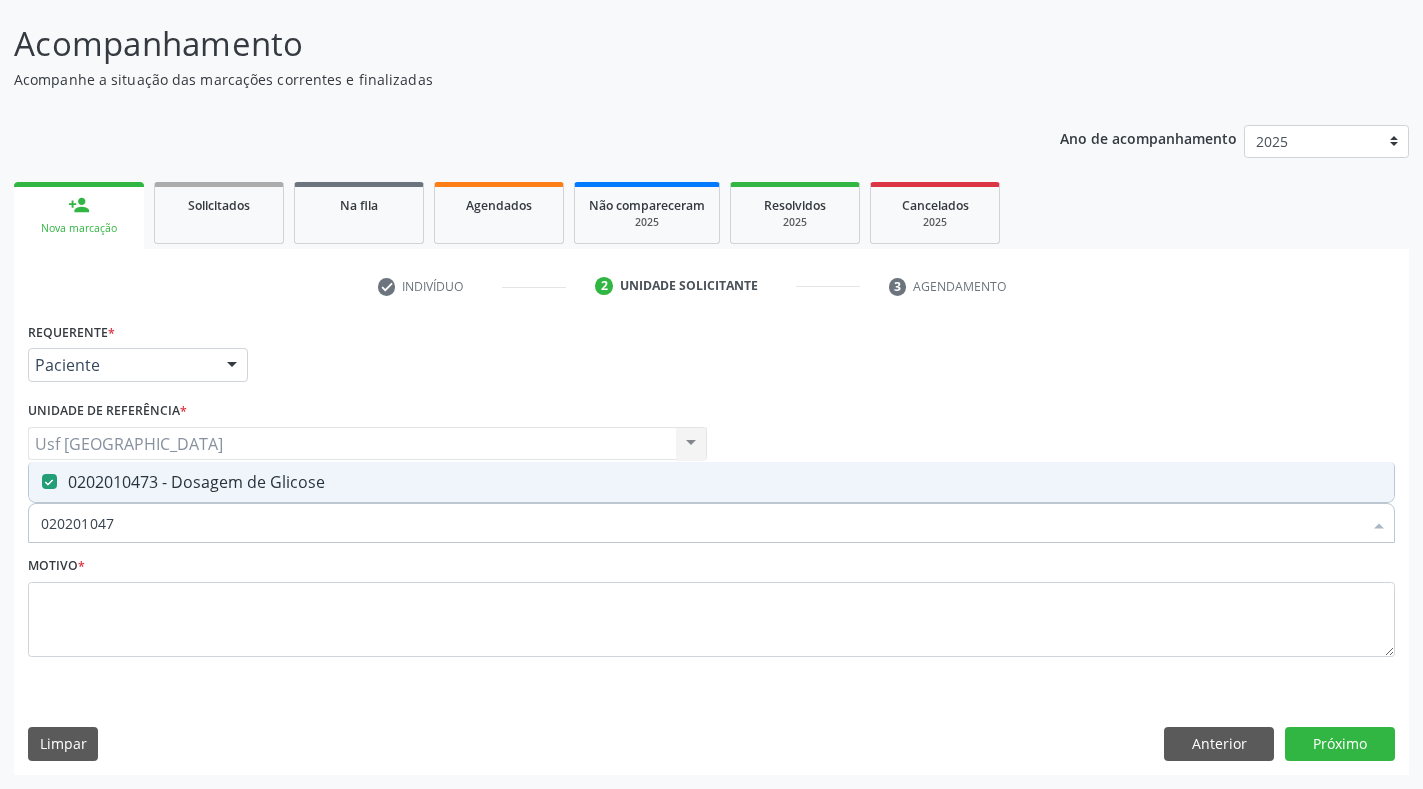 drag, startPoint x: 131, startPoint y: 515, endPoint x: 0, endPoint y: 520, distance: 131.09538 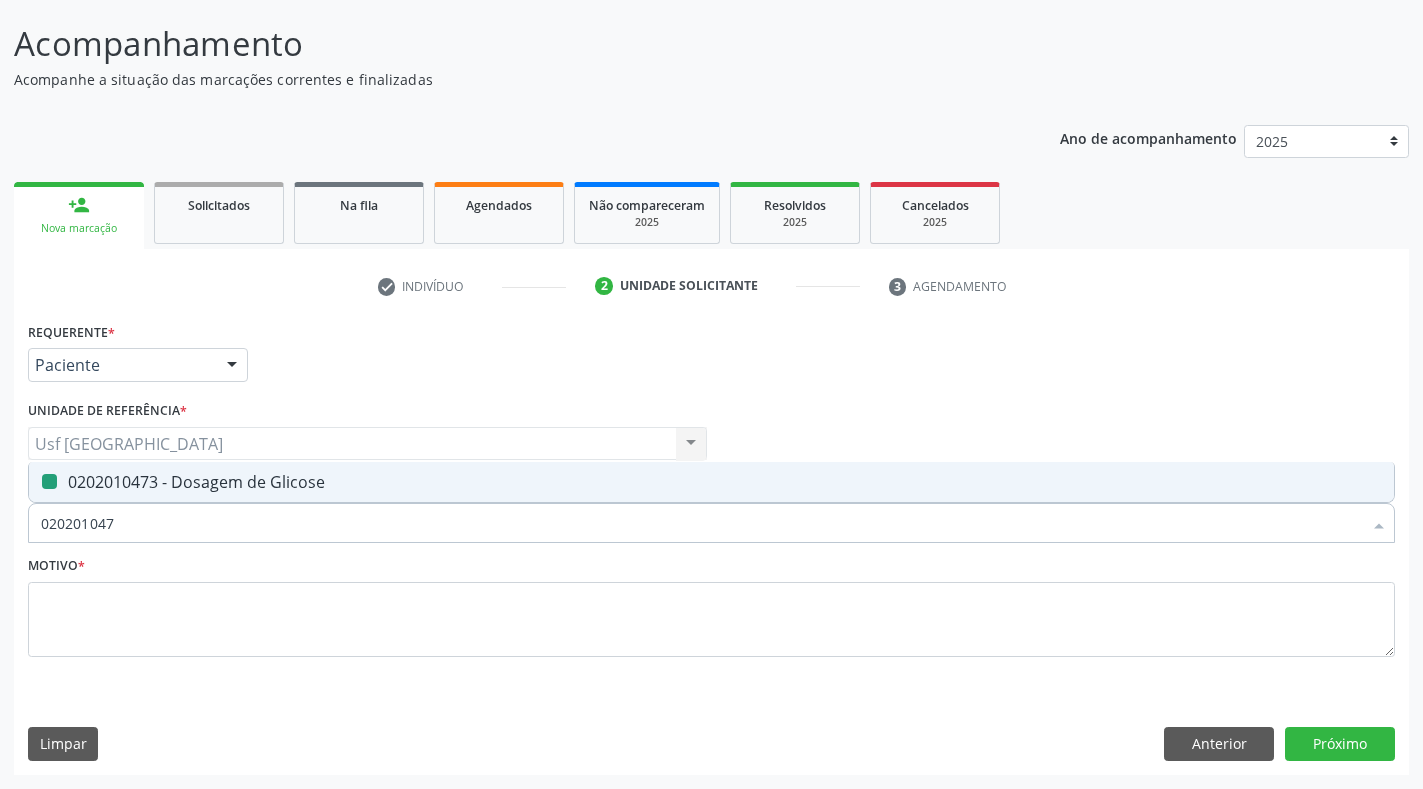 type 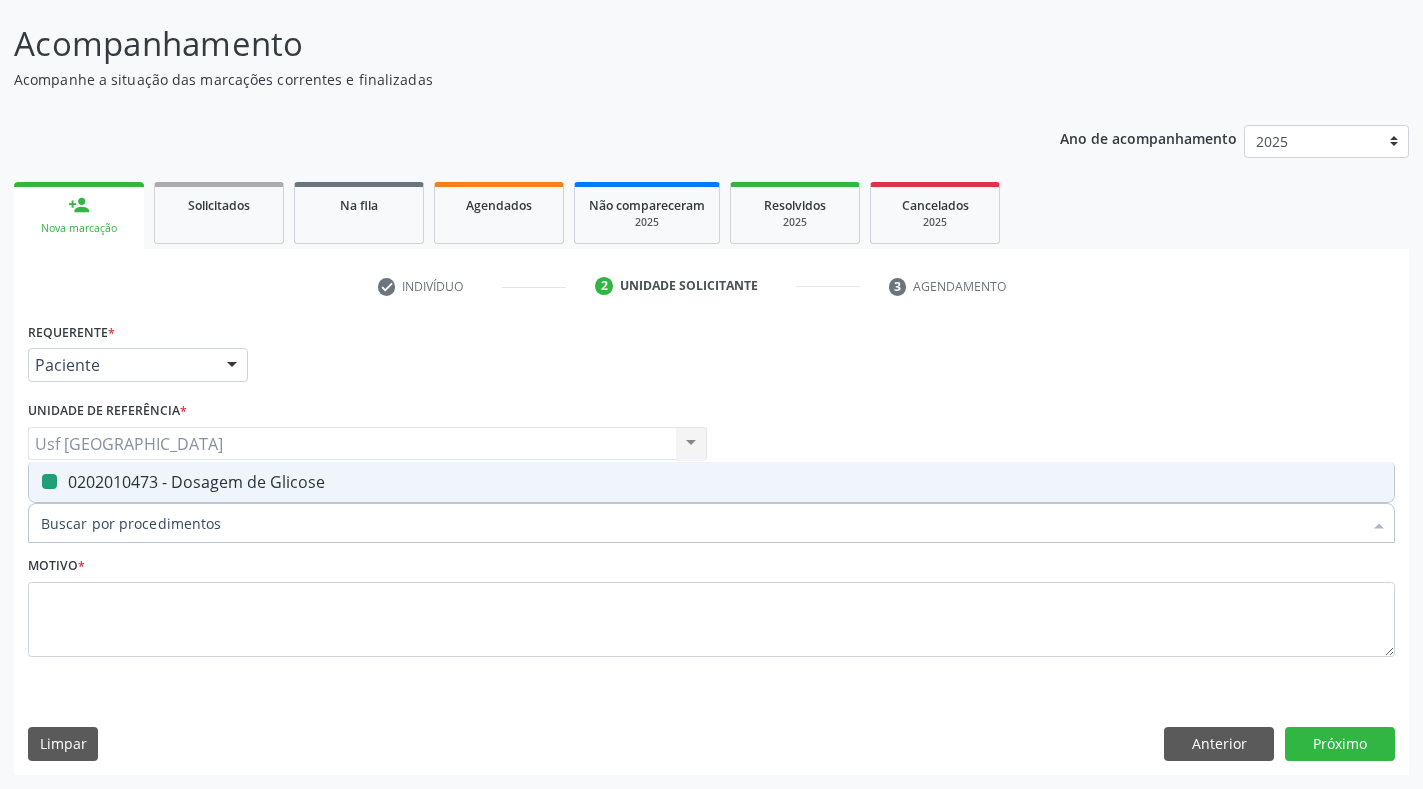 checkbox on "false" 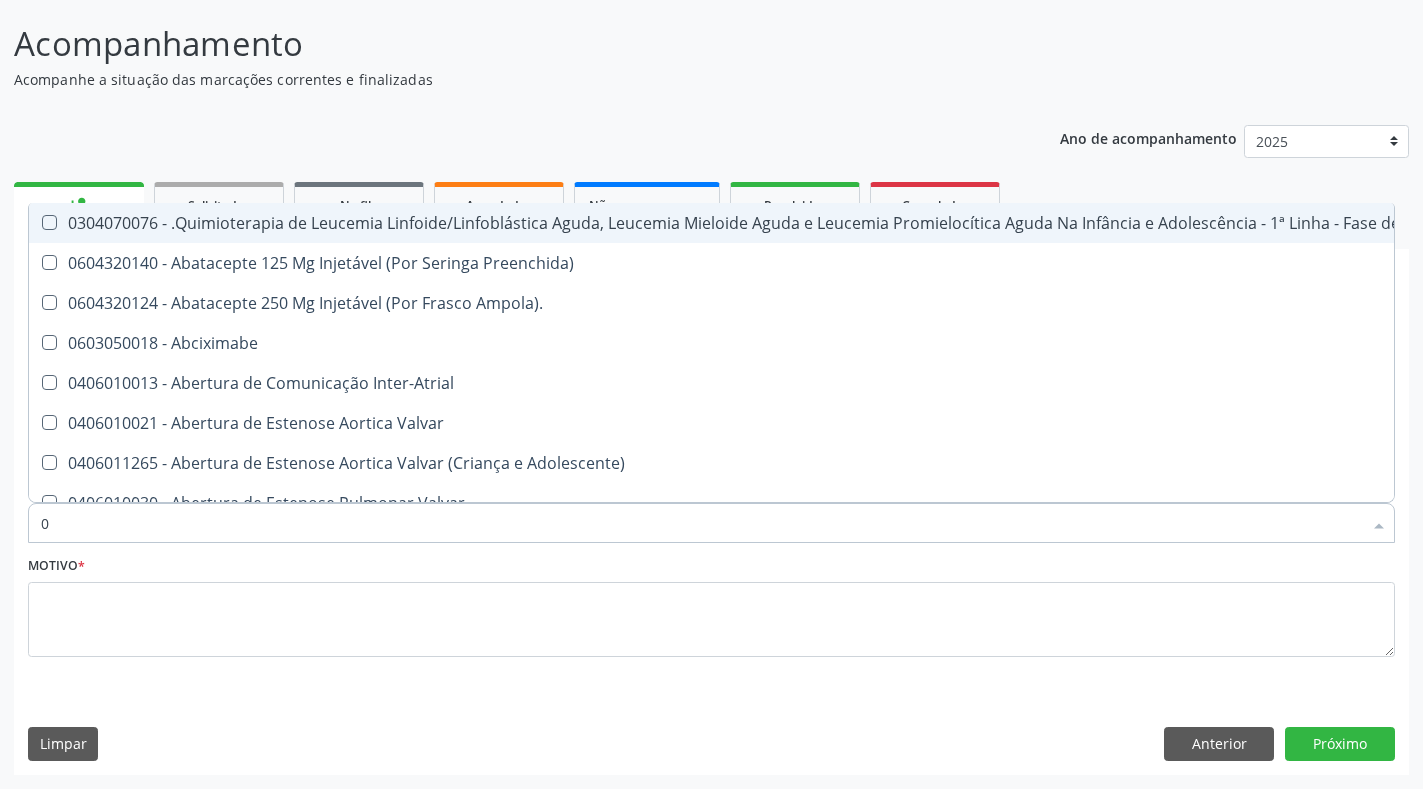type on "02" 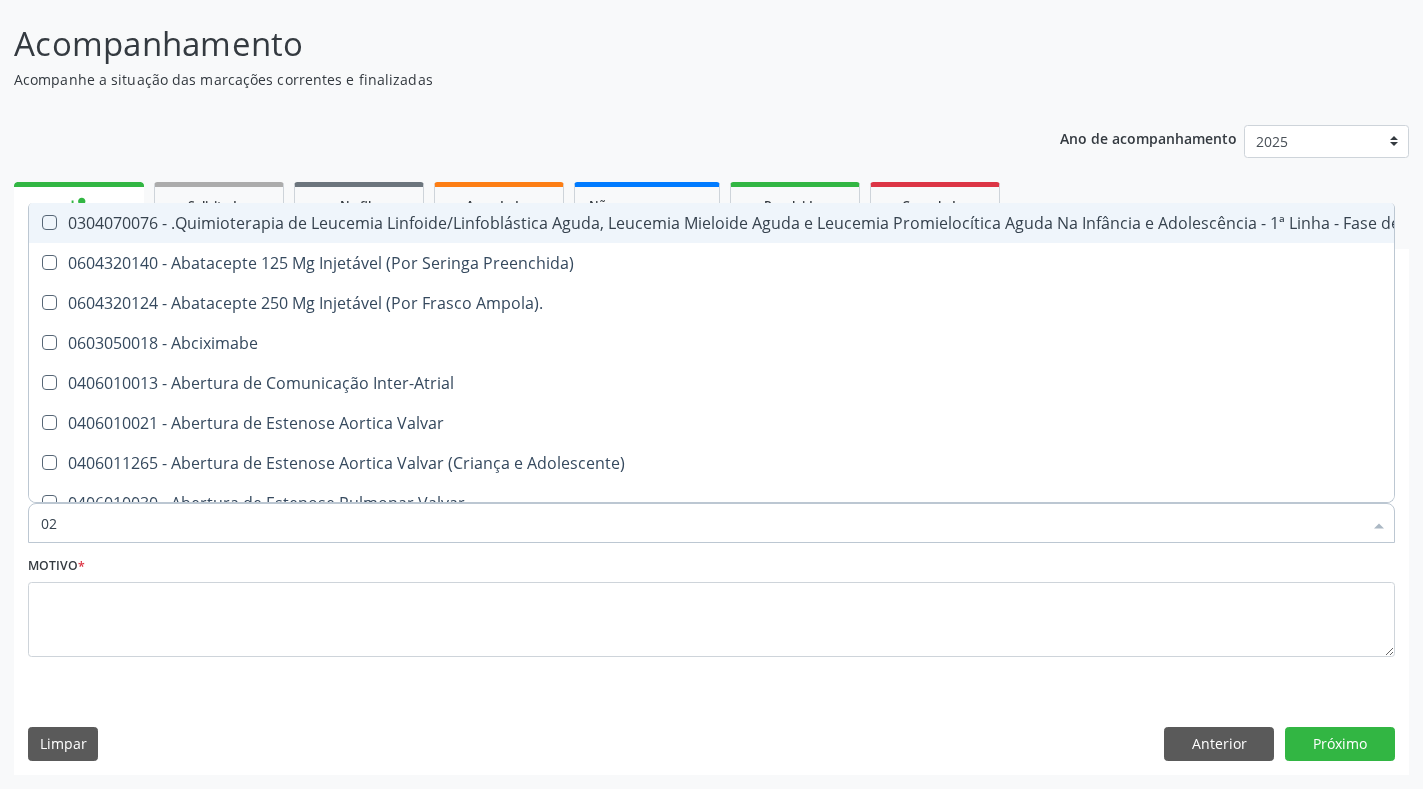 checkbox on "true" 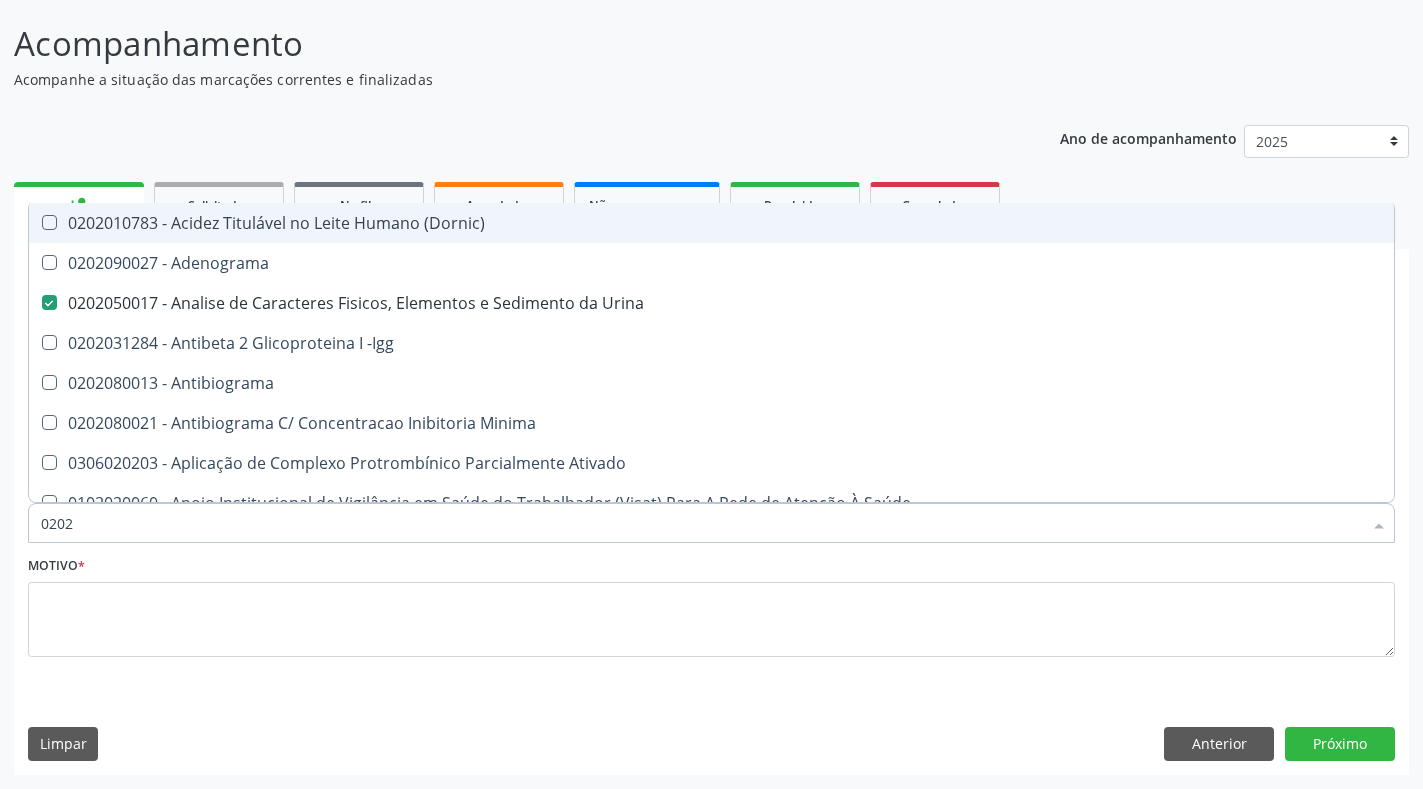 type on "02020" 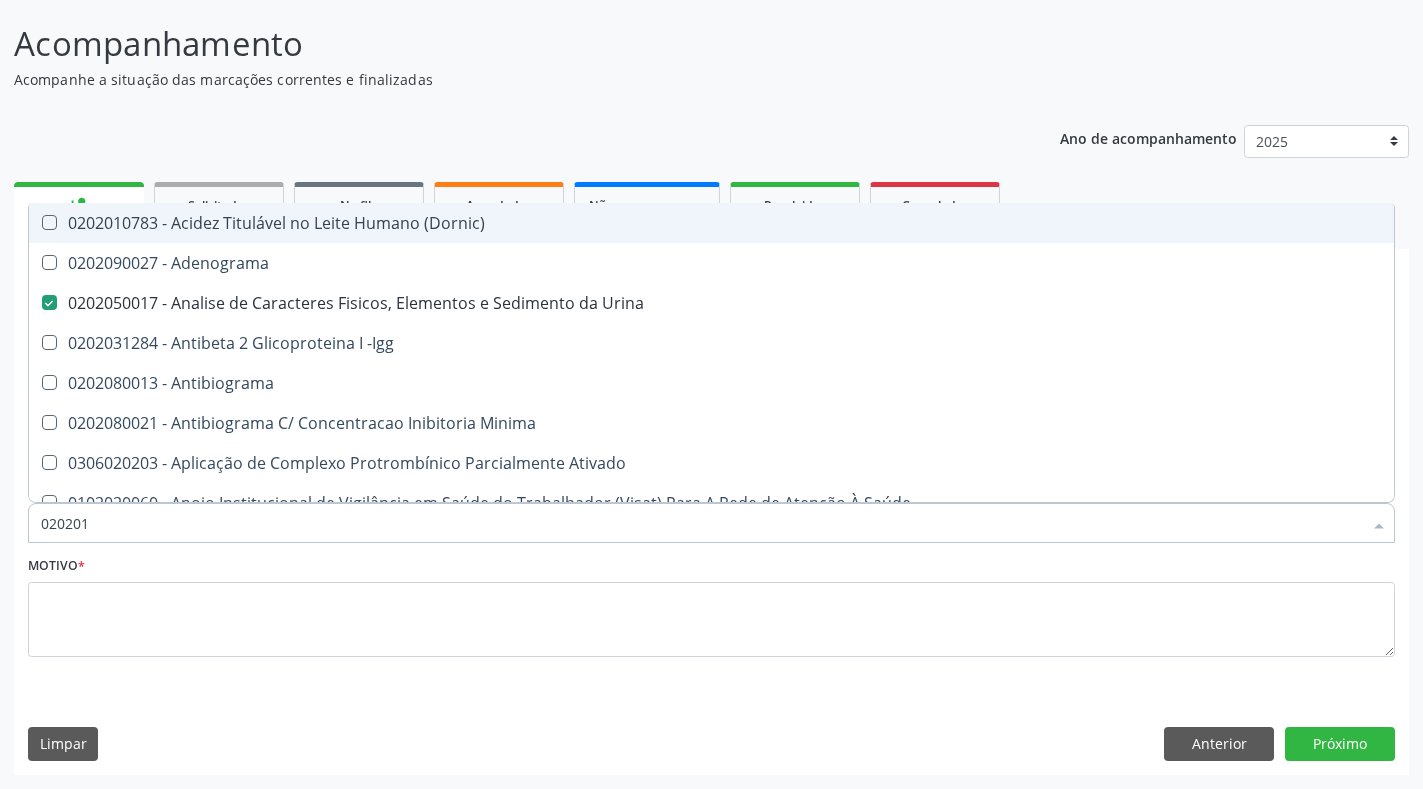 type on "0202010" 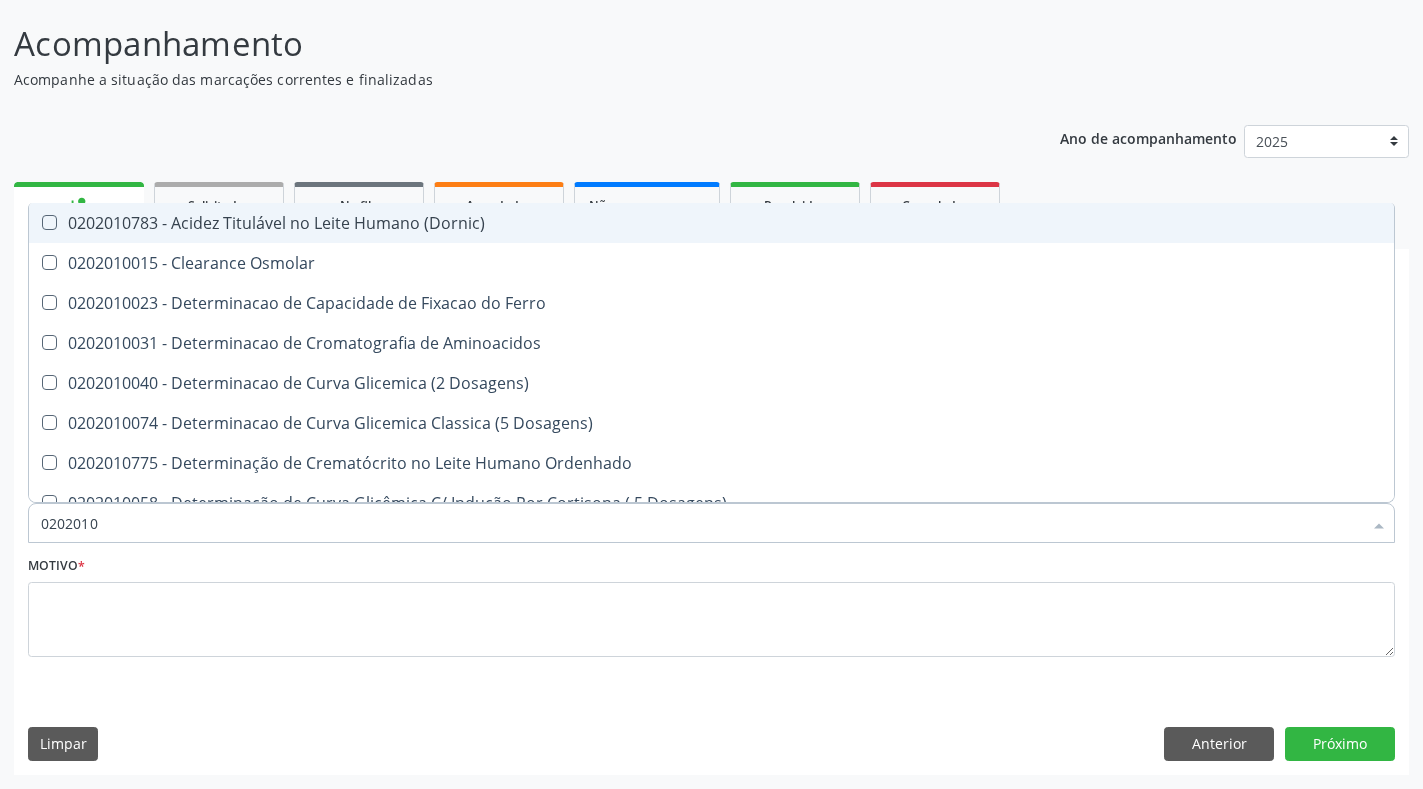 checkbox on "false" 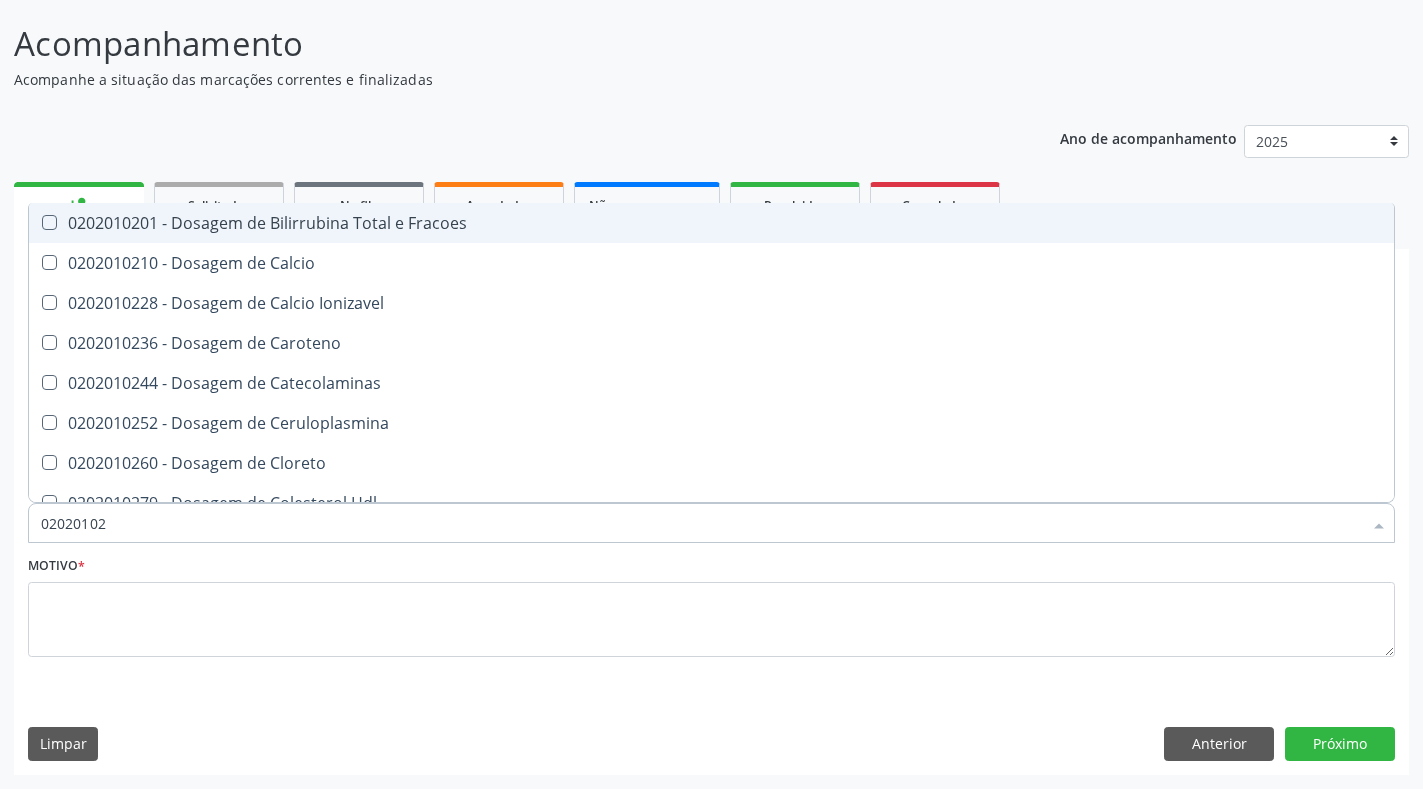type on "020201027" 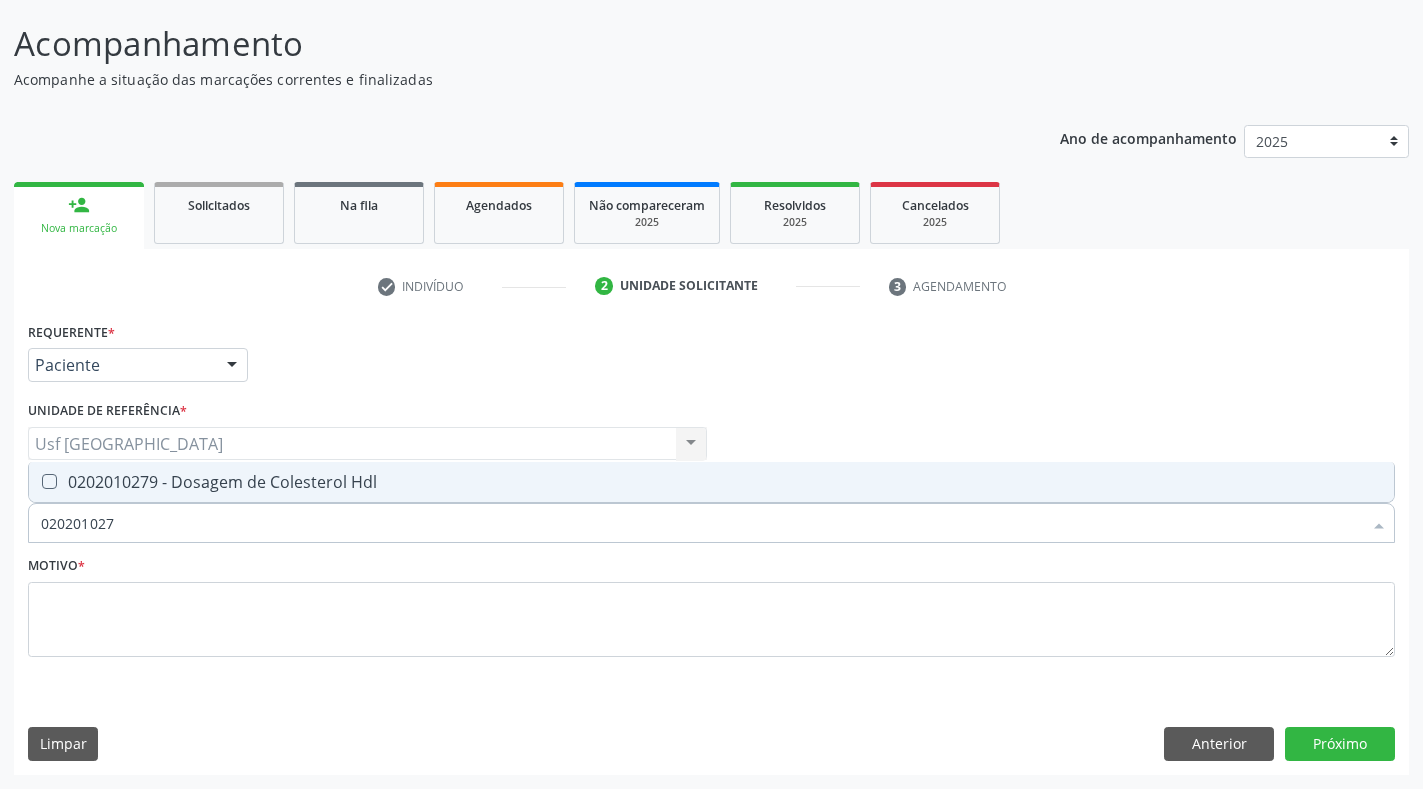 click on "0202010279 - Dosagem de Colesterol Hdl" at bounding box center (711, 482) 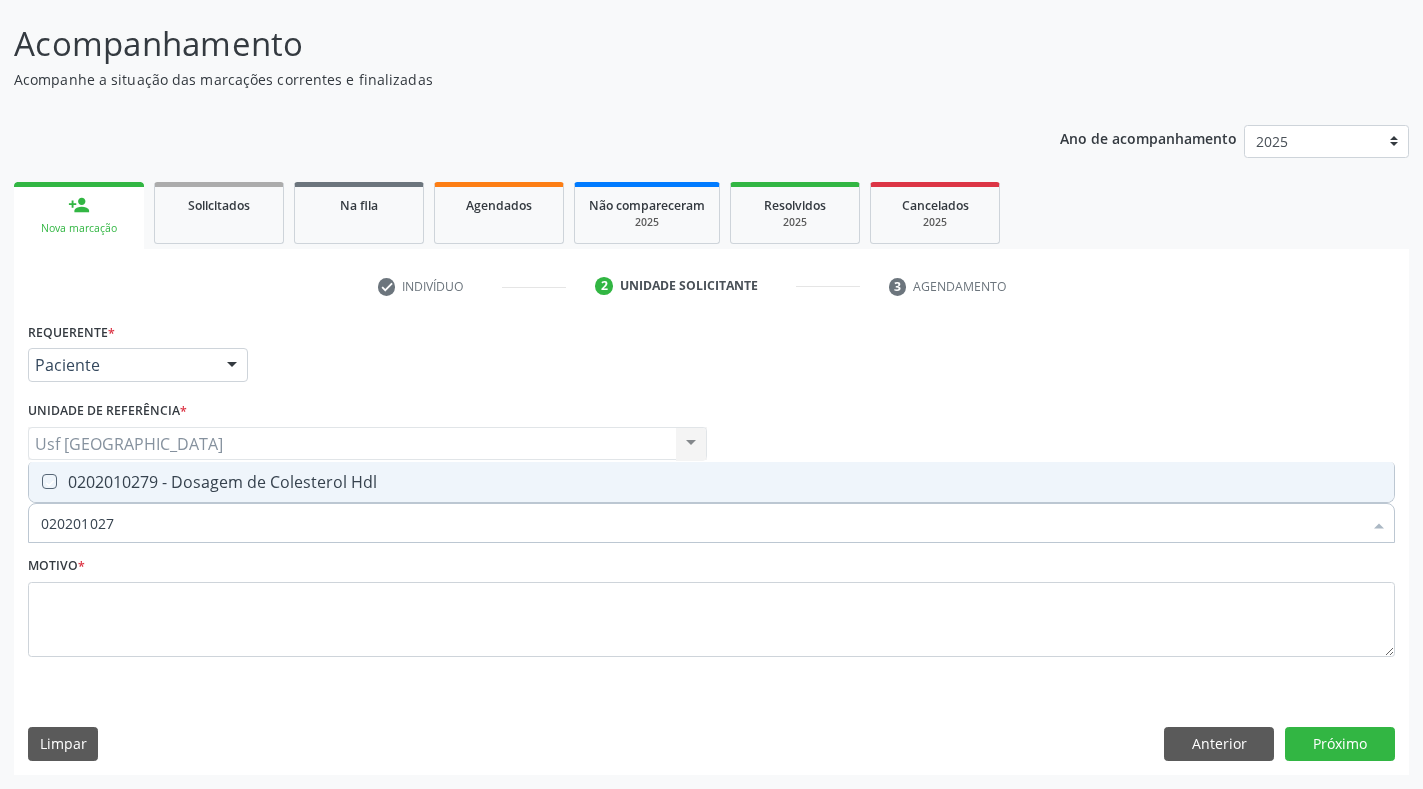 checkbox on "true" 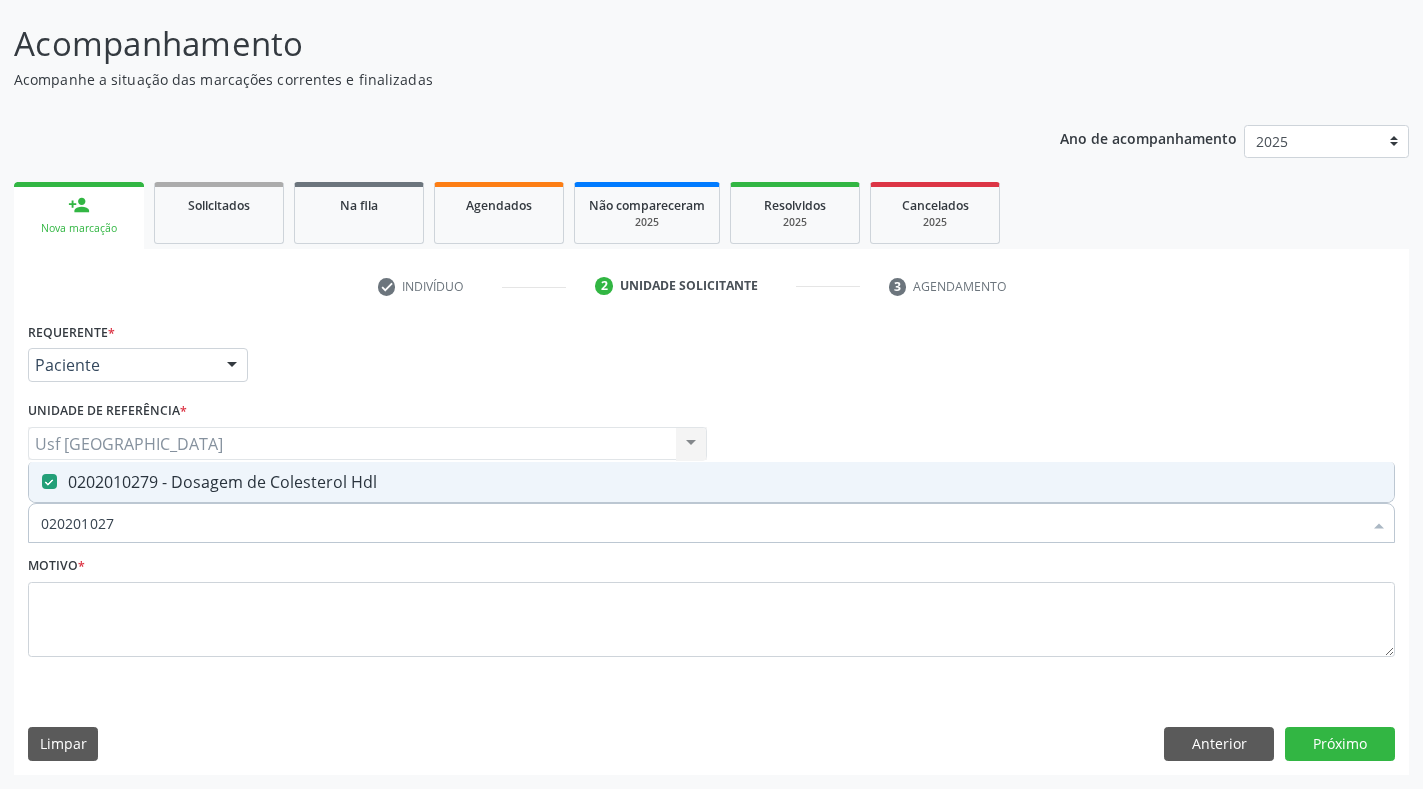 drag, startPoint x: 136, startPoint y: 523, endPoint x: 15, endPoint y: 531, distance: 121.264175 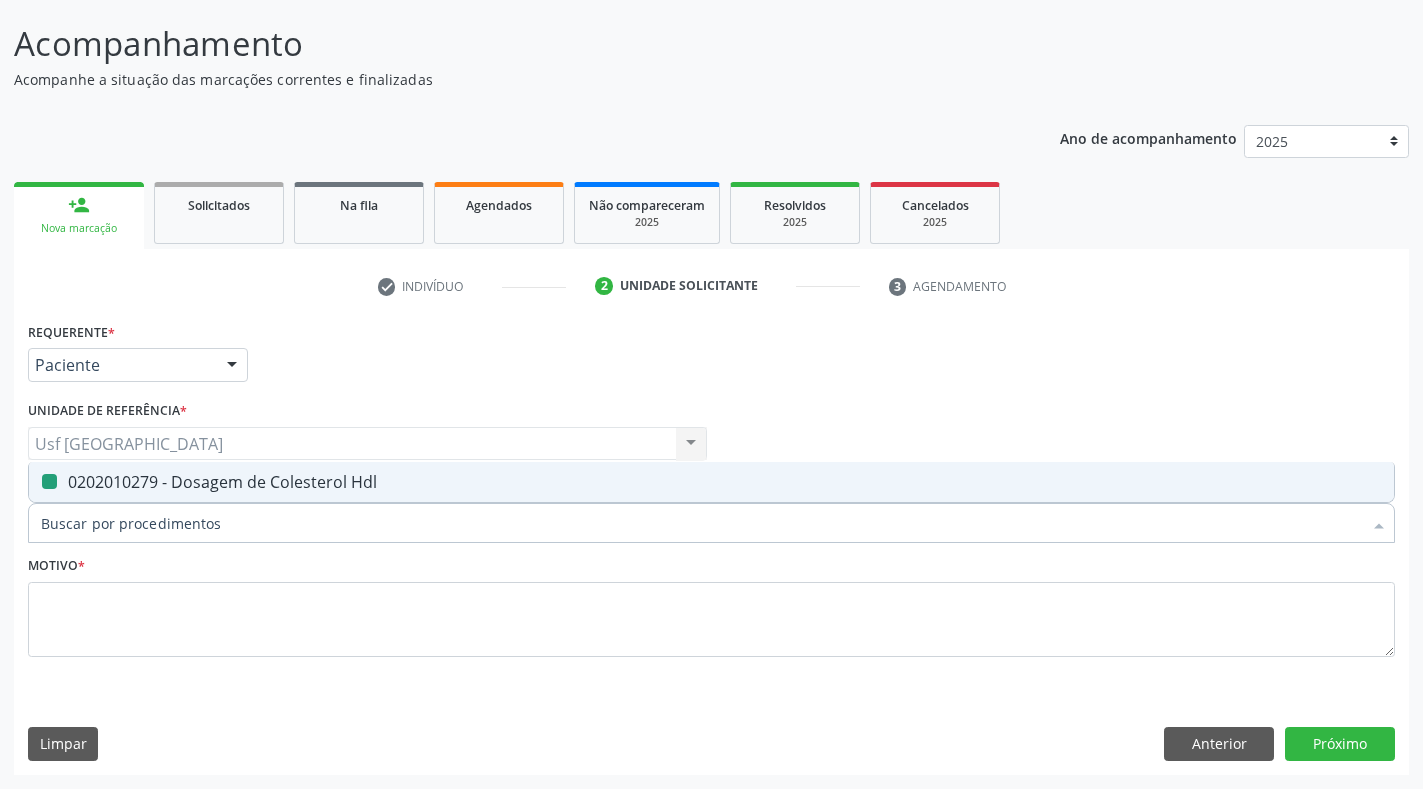 type on "0" 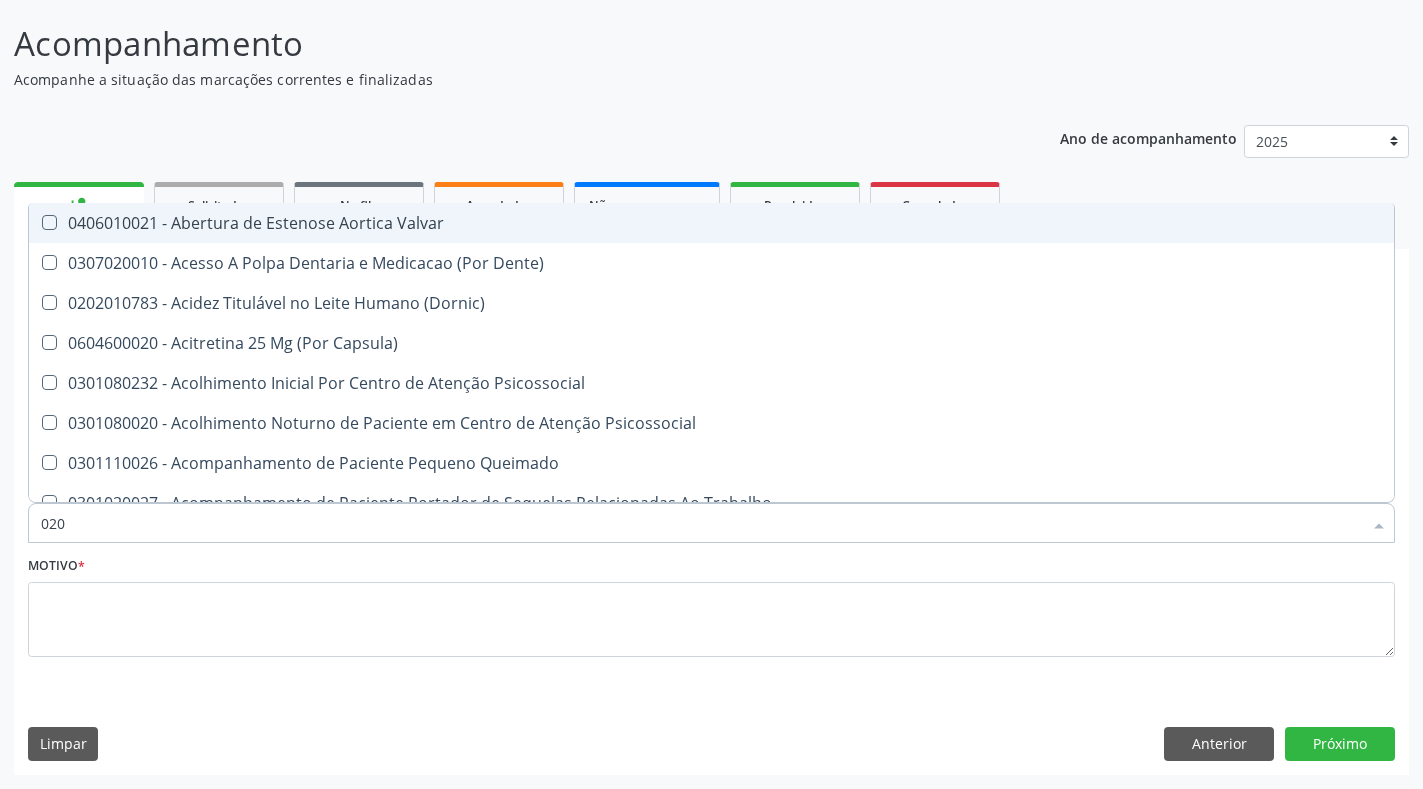 type on "0202" 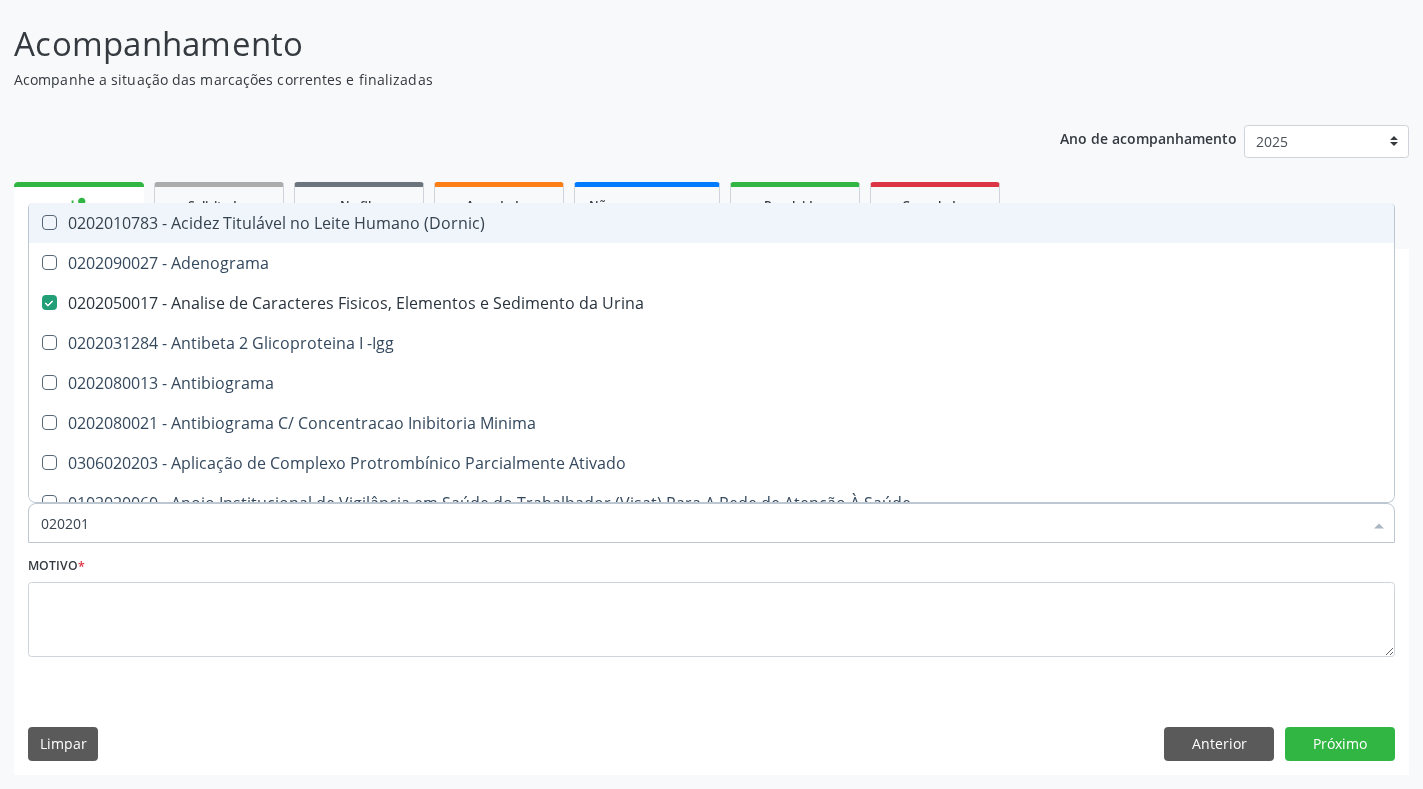 type on "0202010" 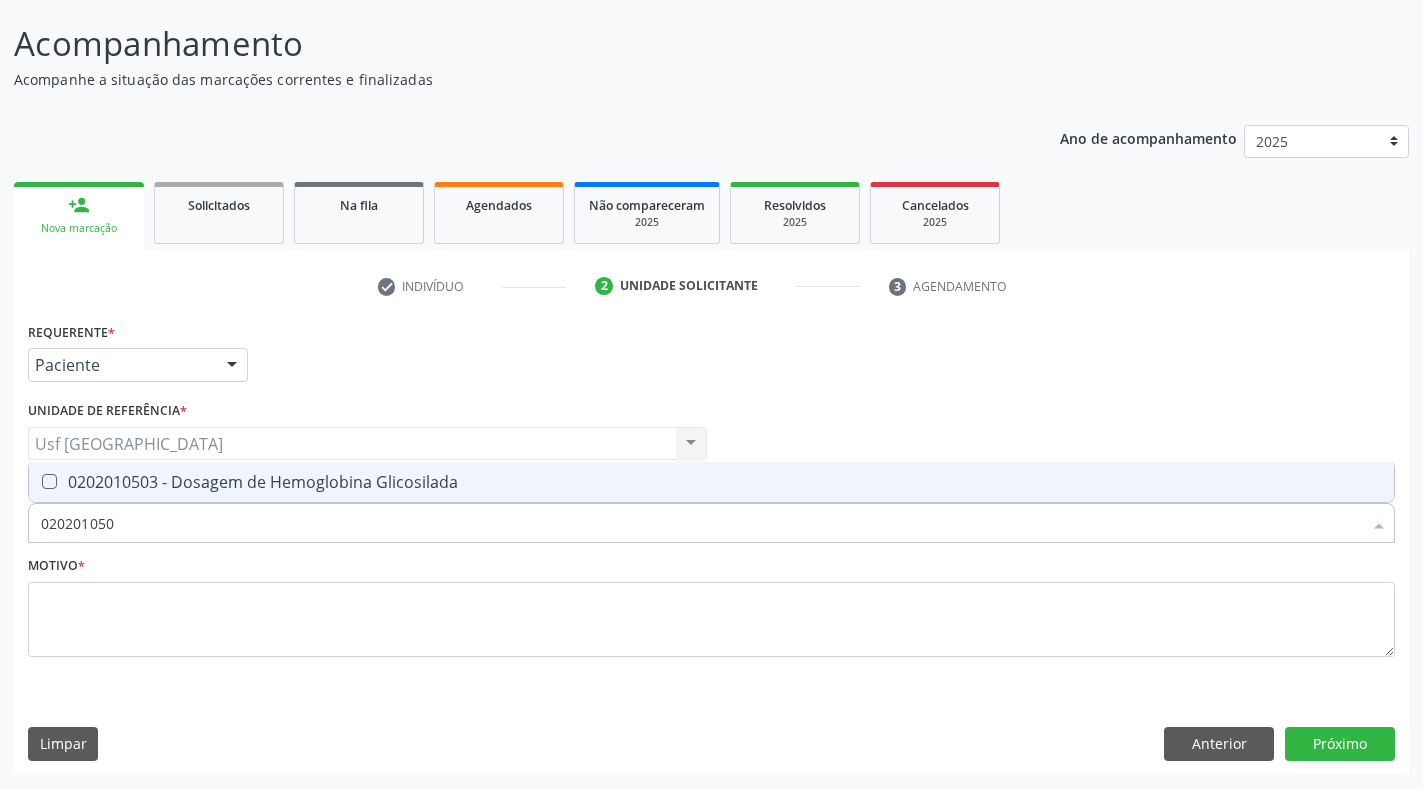 type on "0202010503" 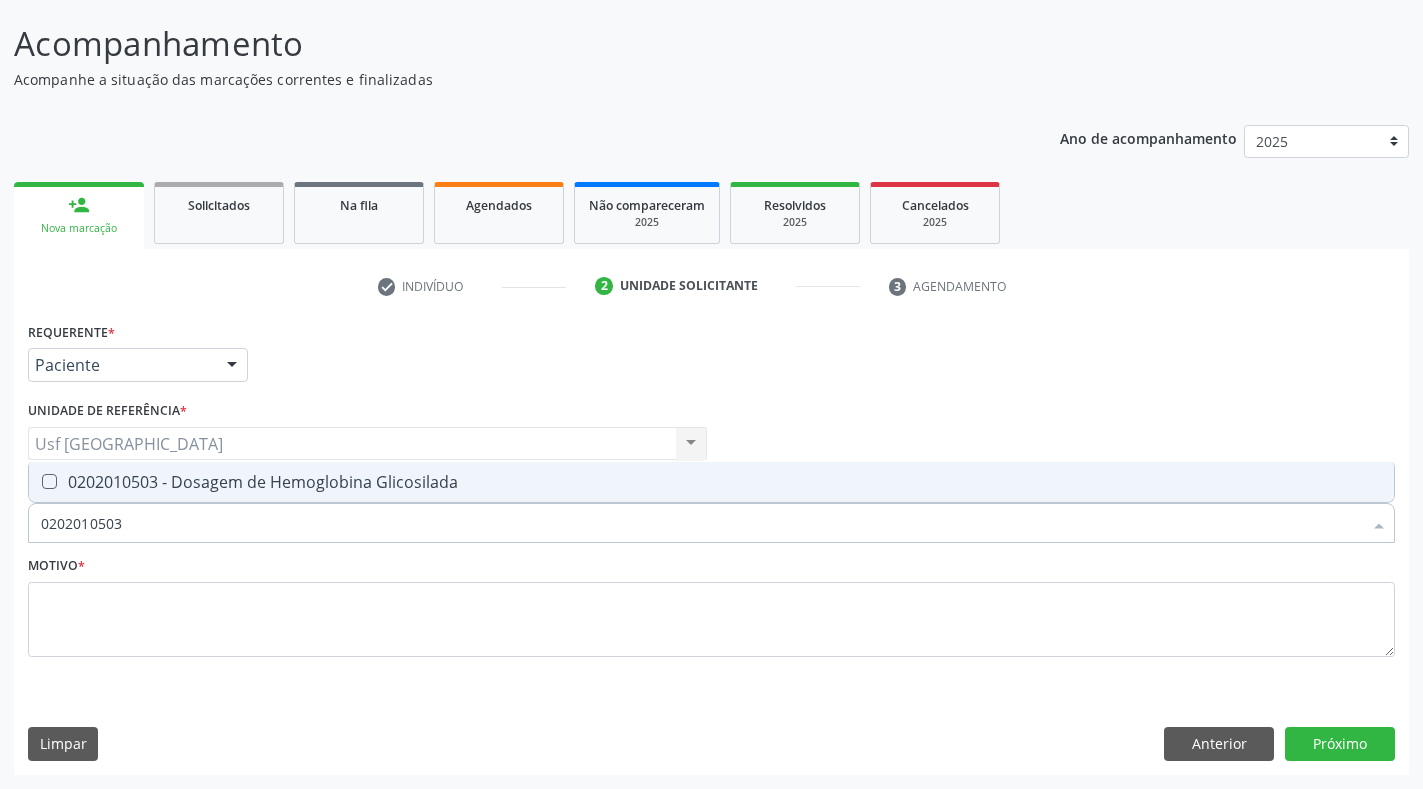 click on "0202010503 - Dosagem de Hemoglobina Glicosilada" at bounding box center [711, 482] 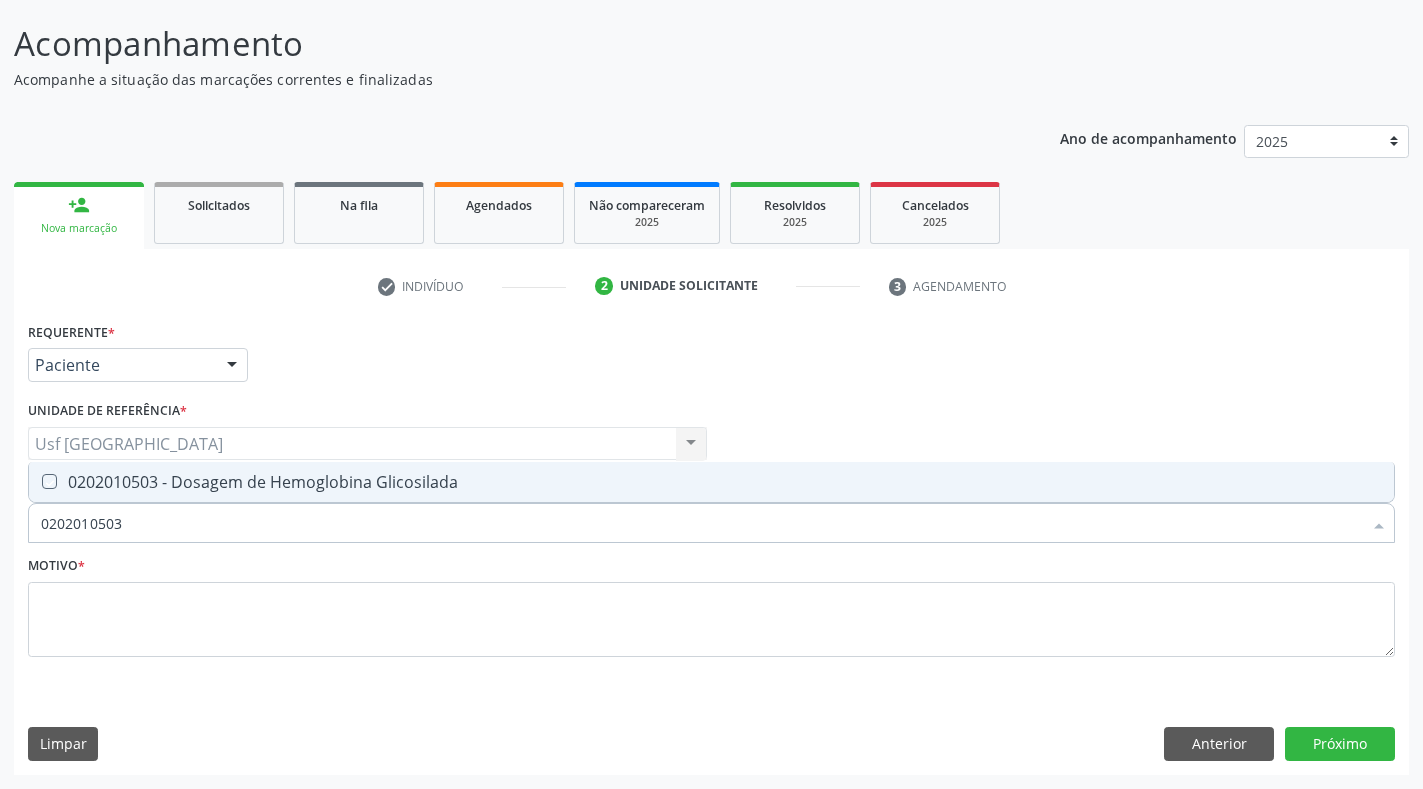 checkbox on "true" 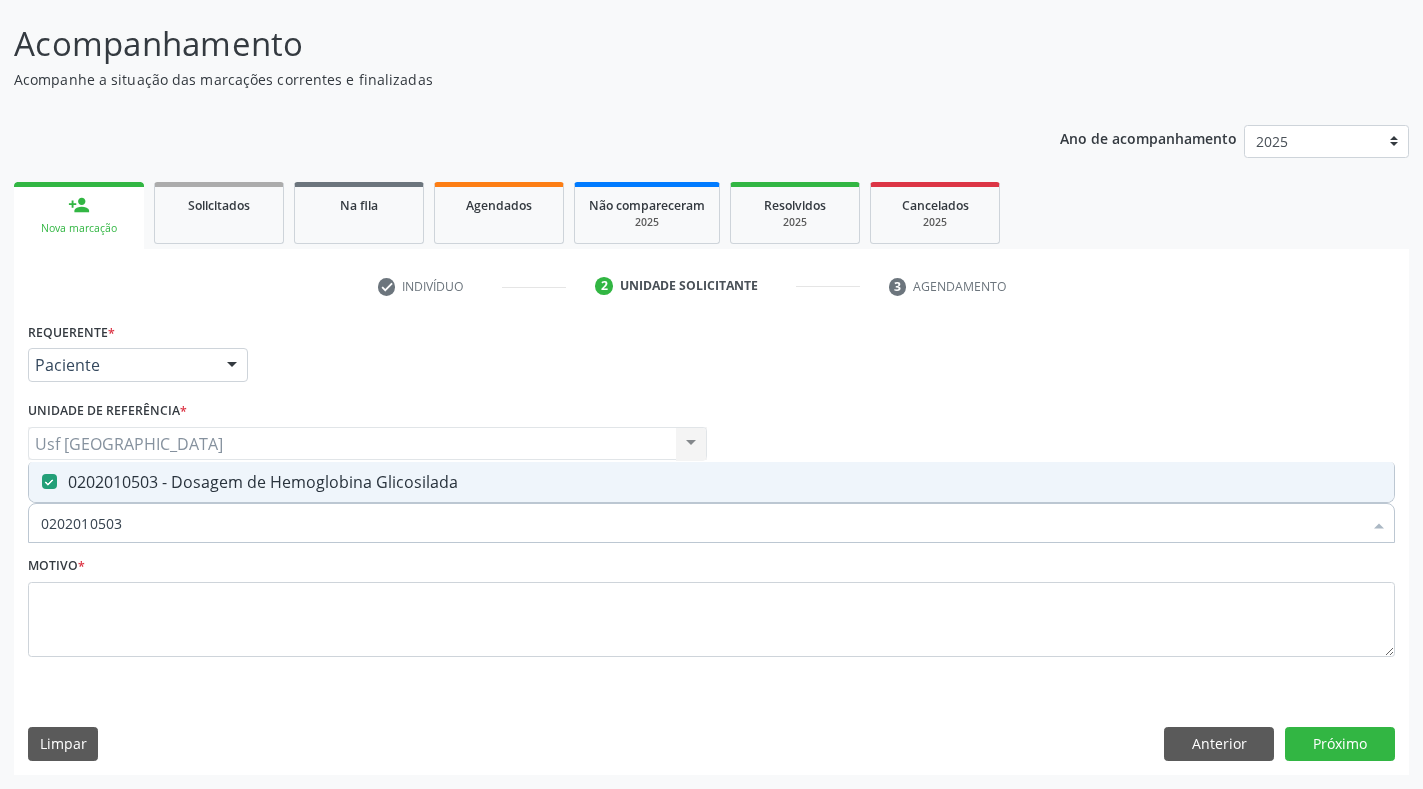 drag, startPoint x: 162, startPoint y: 540, endPoint x: 0, endPoint y: 539, distance: 162.00308 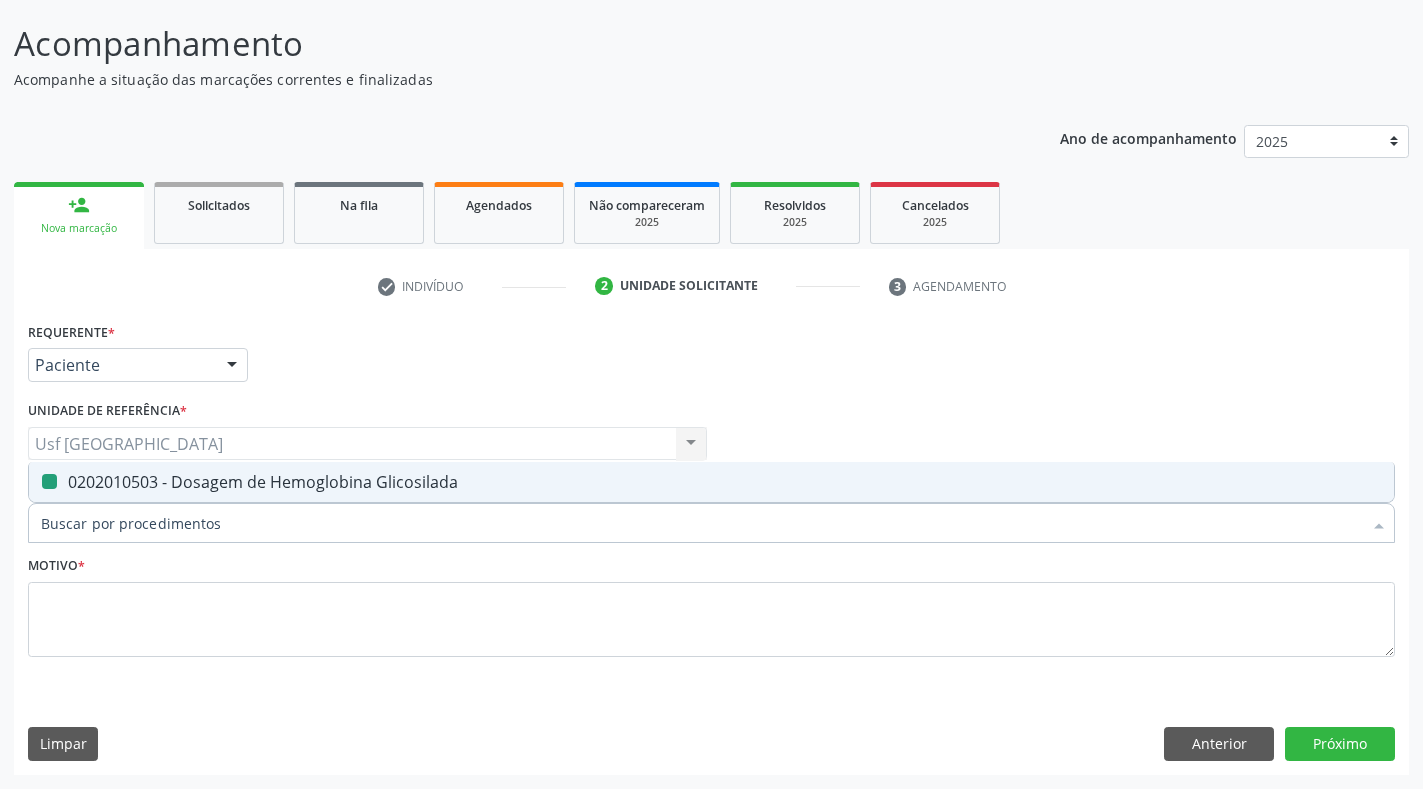 type on "0" 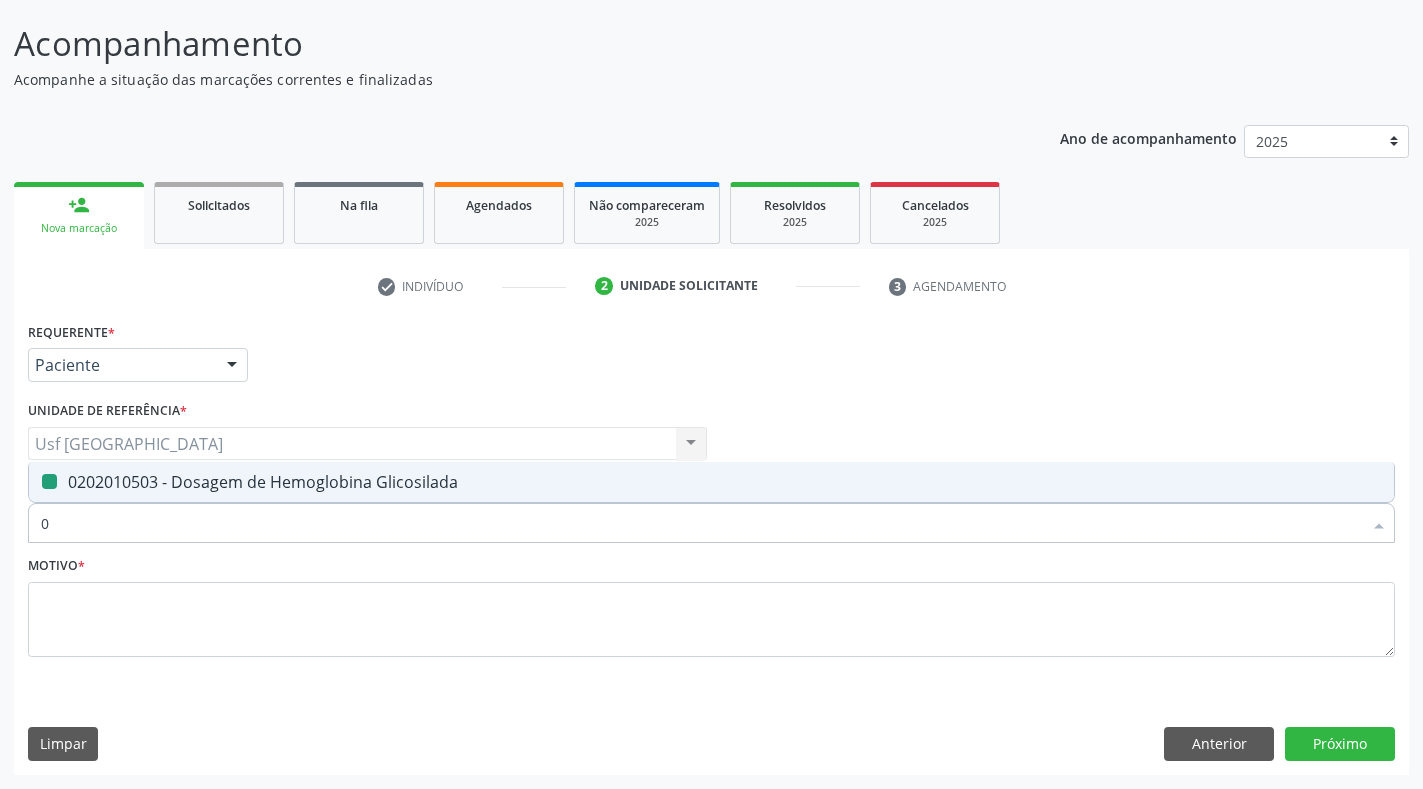 checkbox on "false" 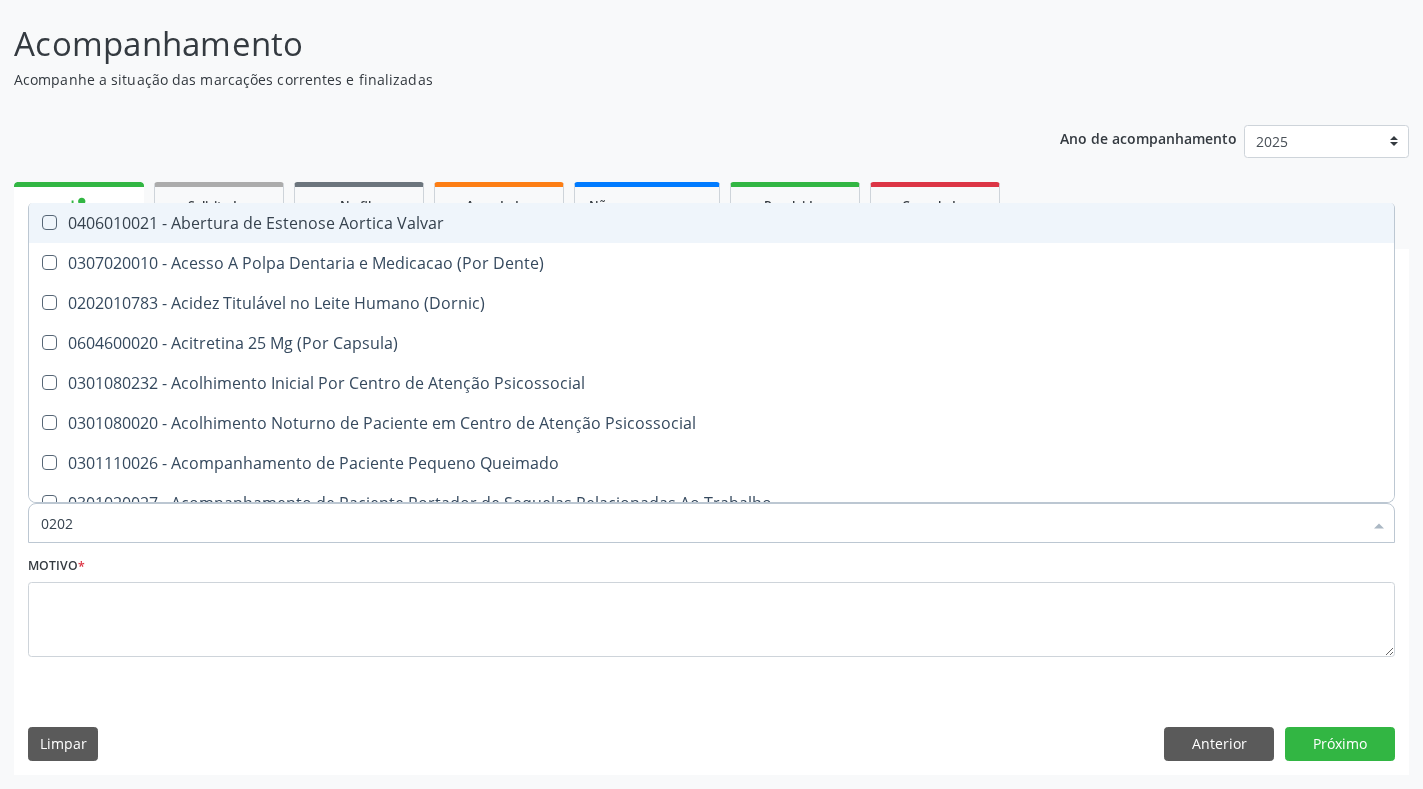 type on "02020" 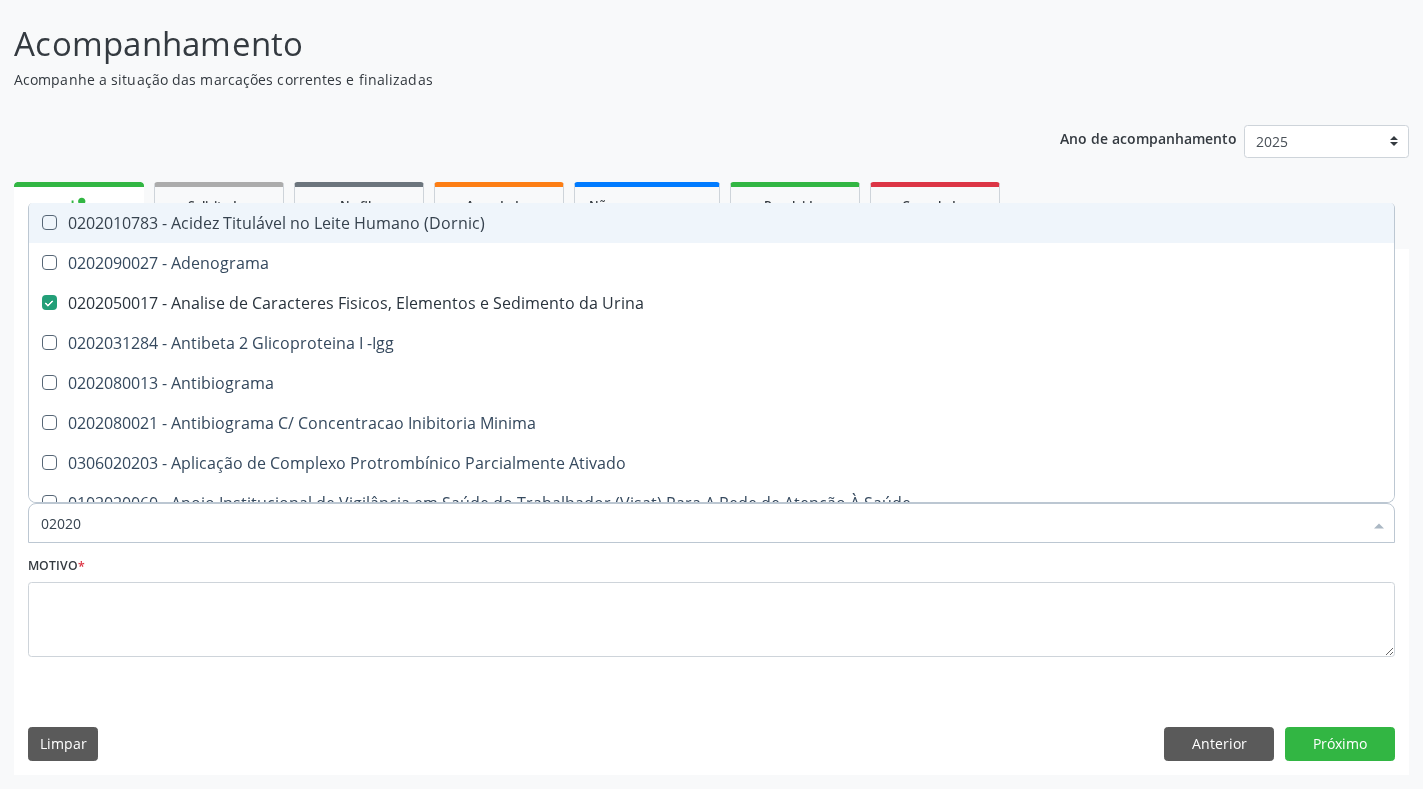 checkbox on "true" 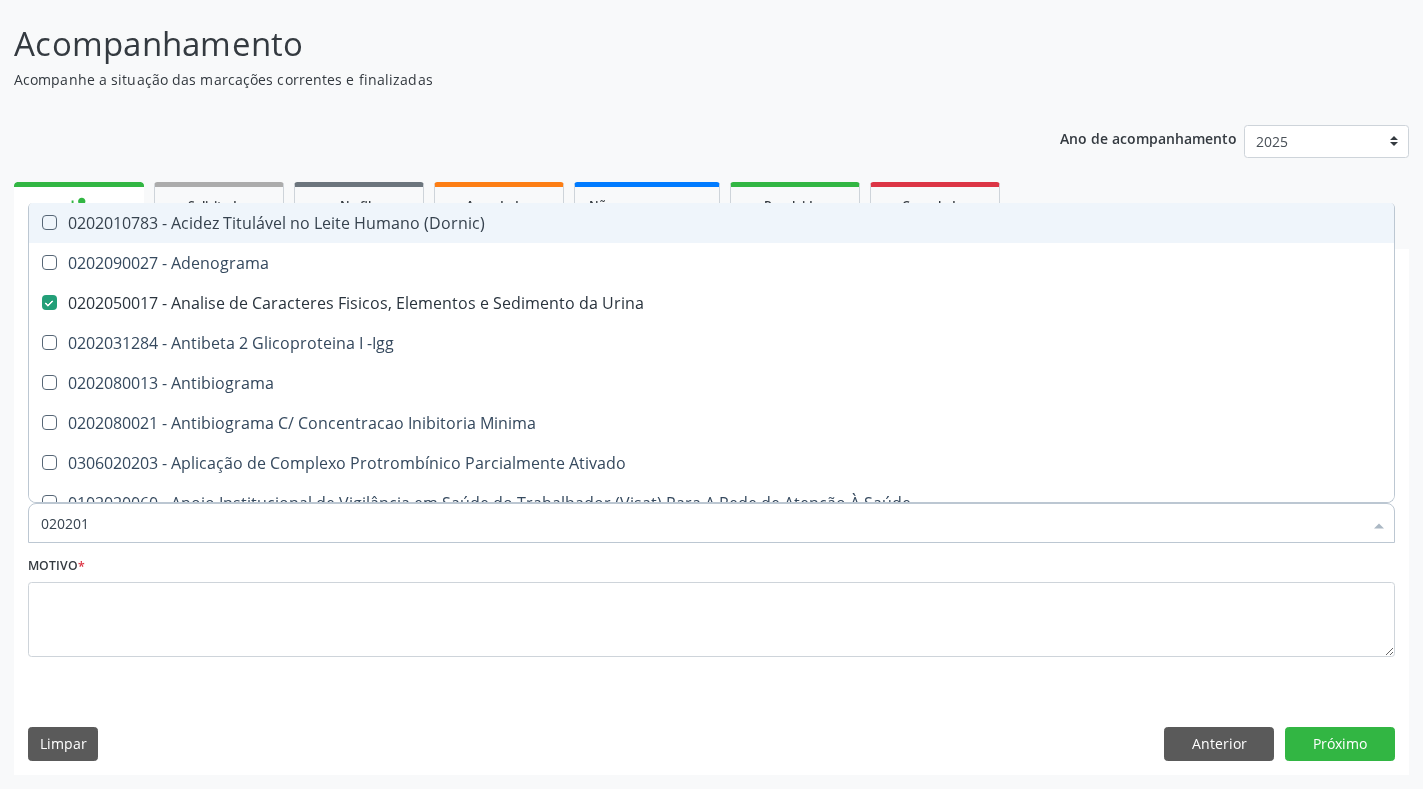 type on "0202010" 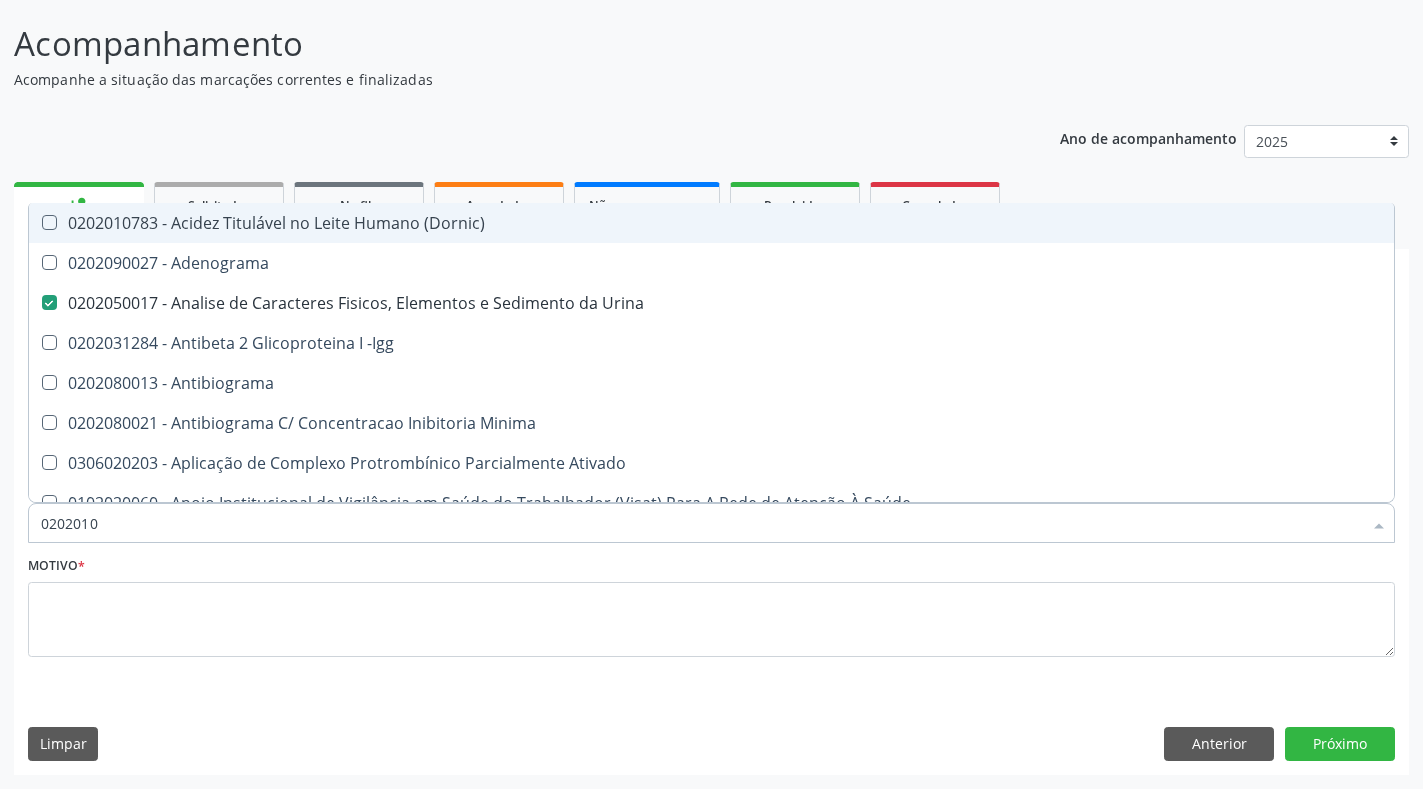 checkbox on "false" 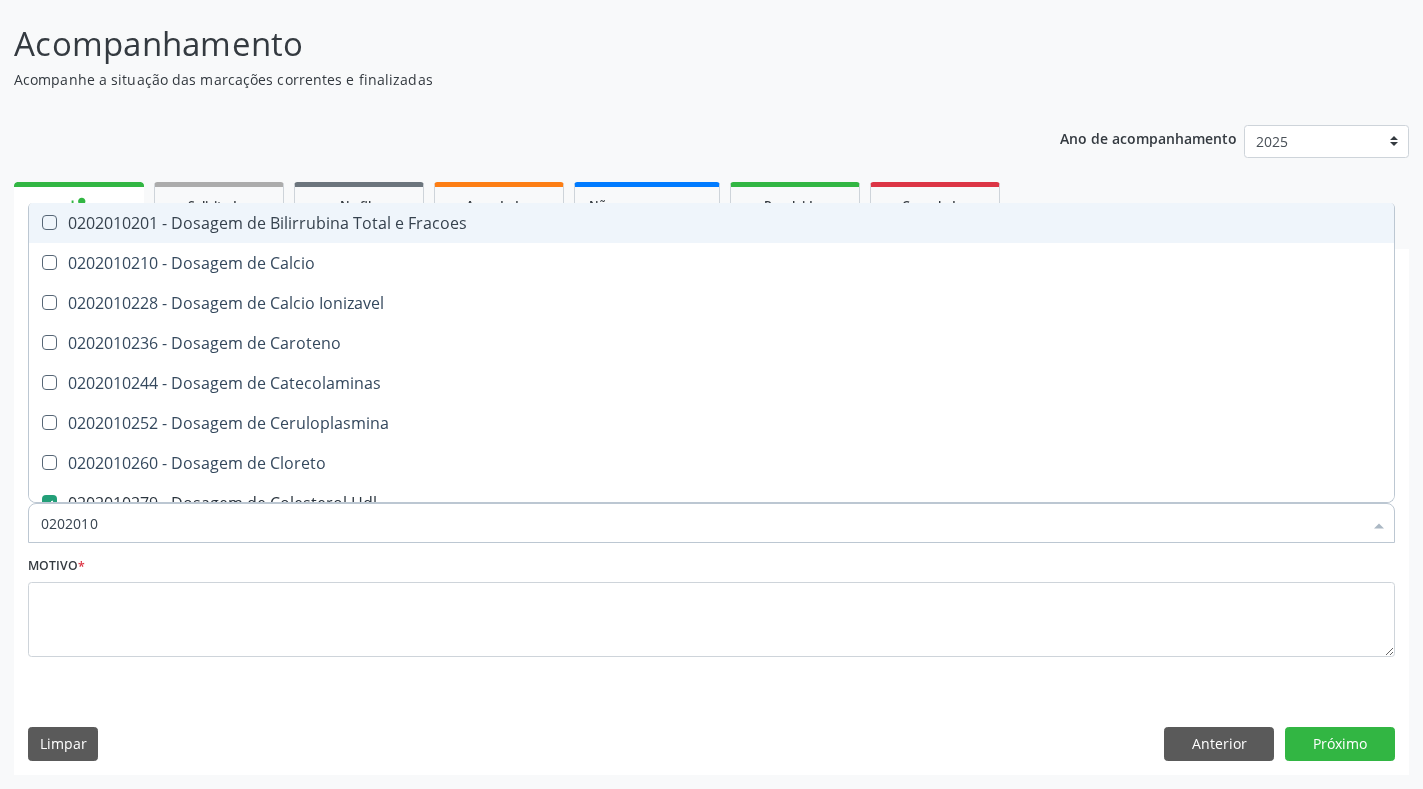 type on "02020102" 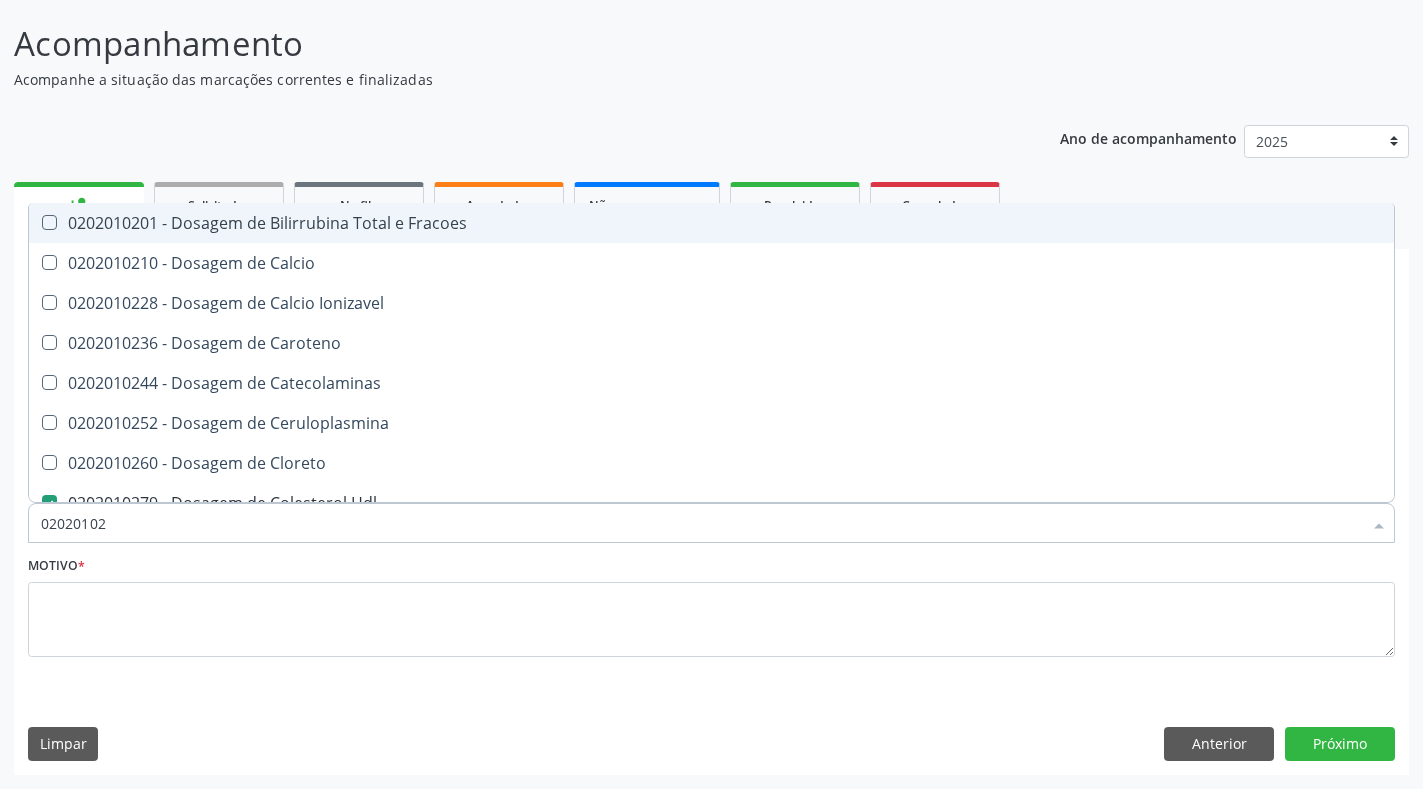 checkbox on "true" 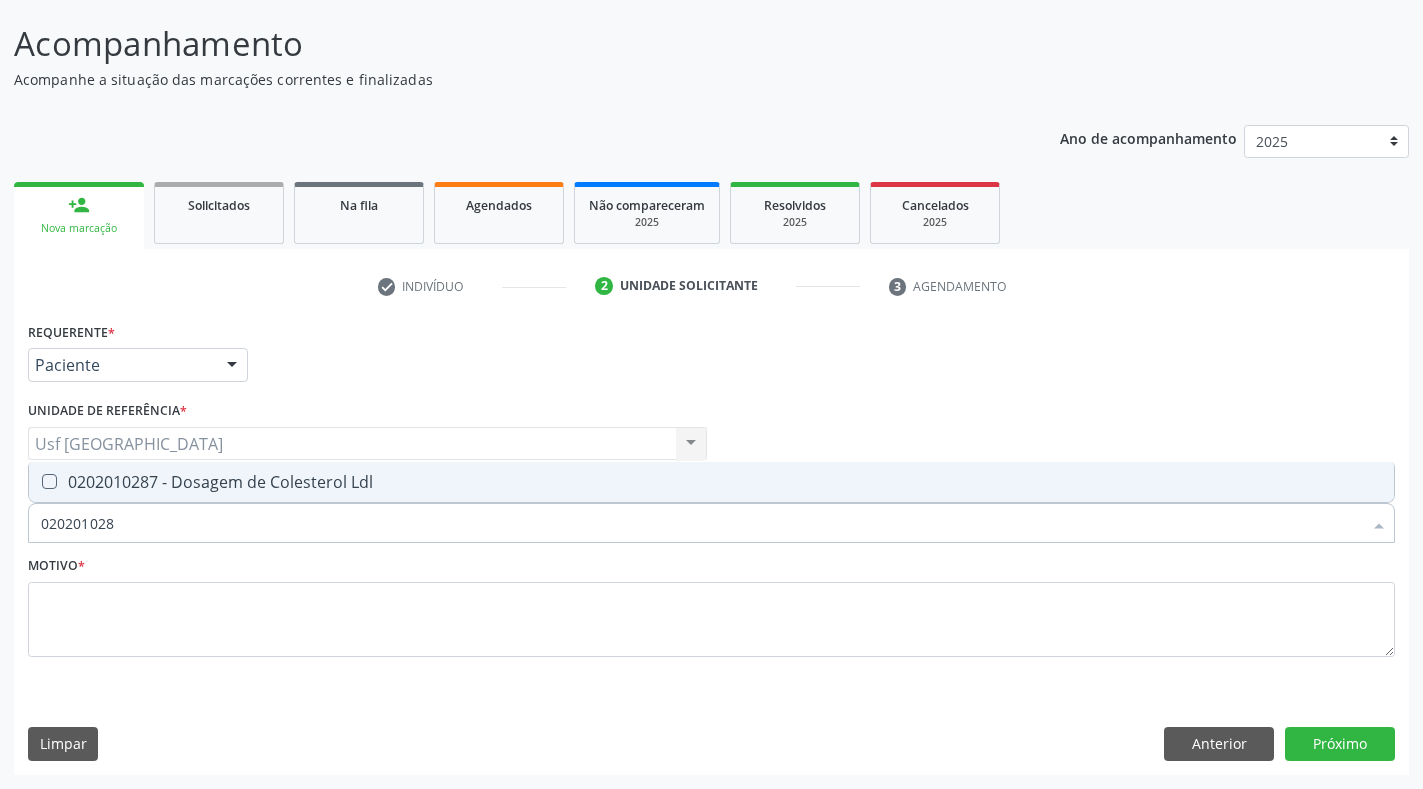 type on "0202010287" 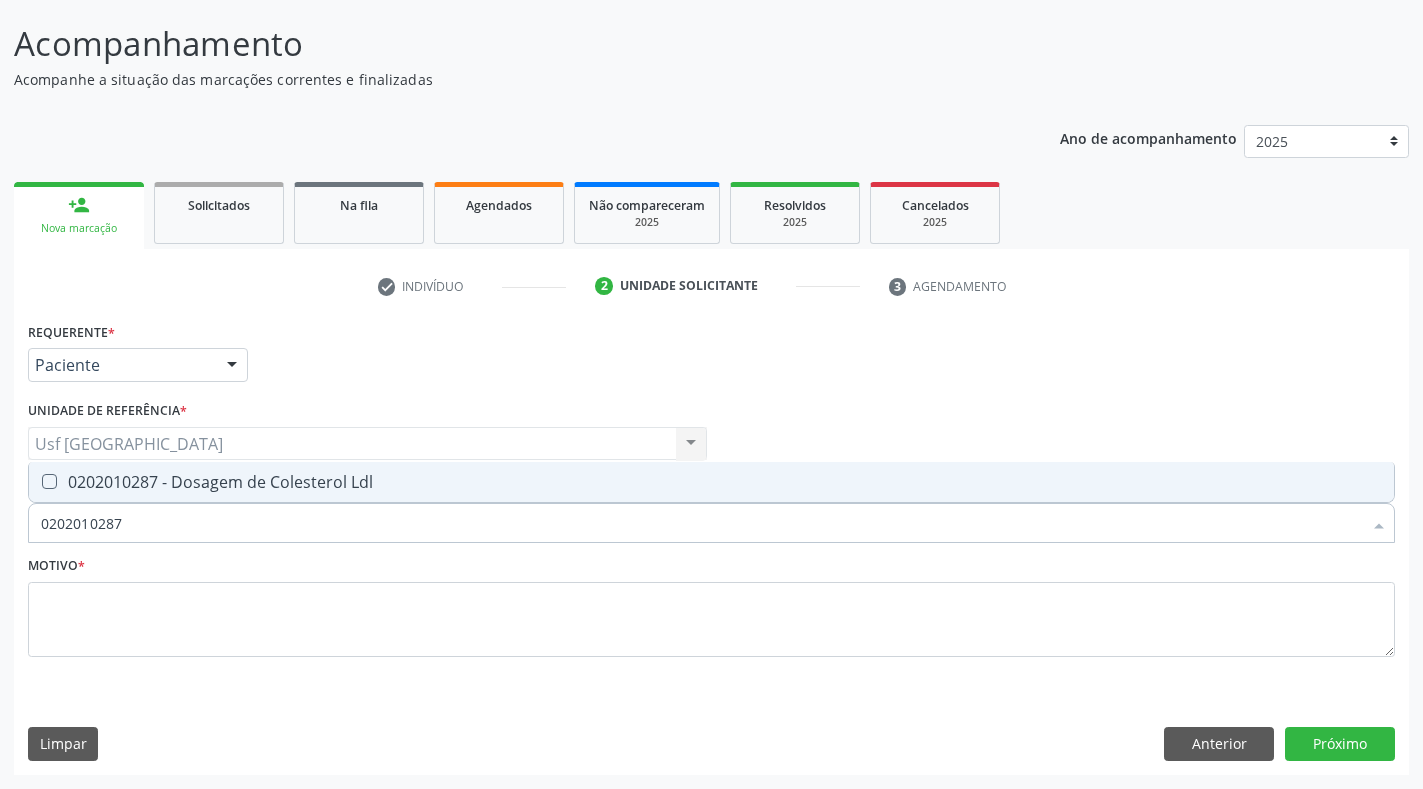 click on "0202010287 - Dosagem de Colesterol Ldl" at bounding box center (711, 482) 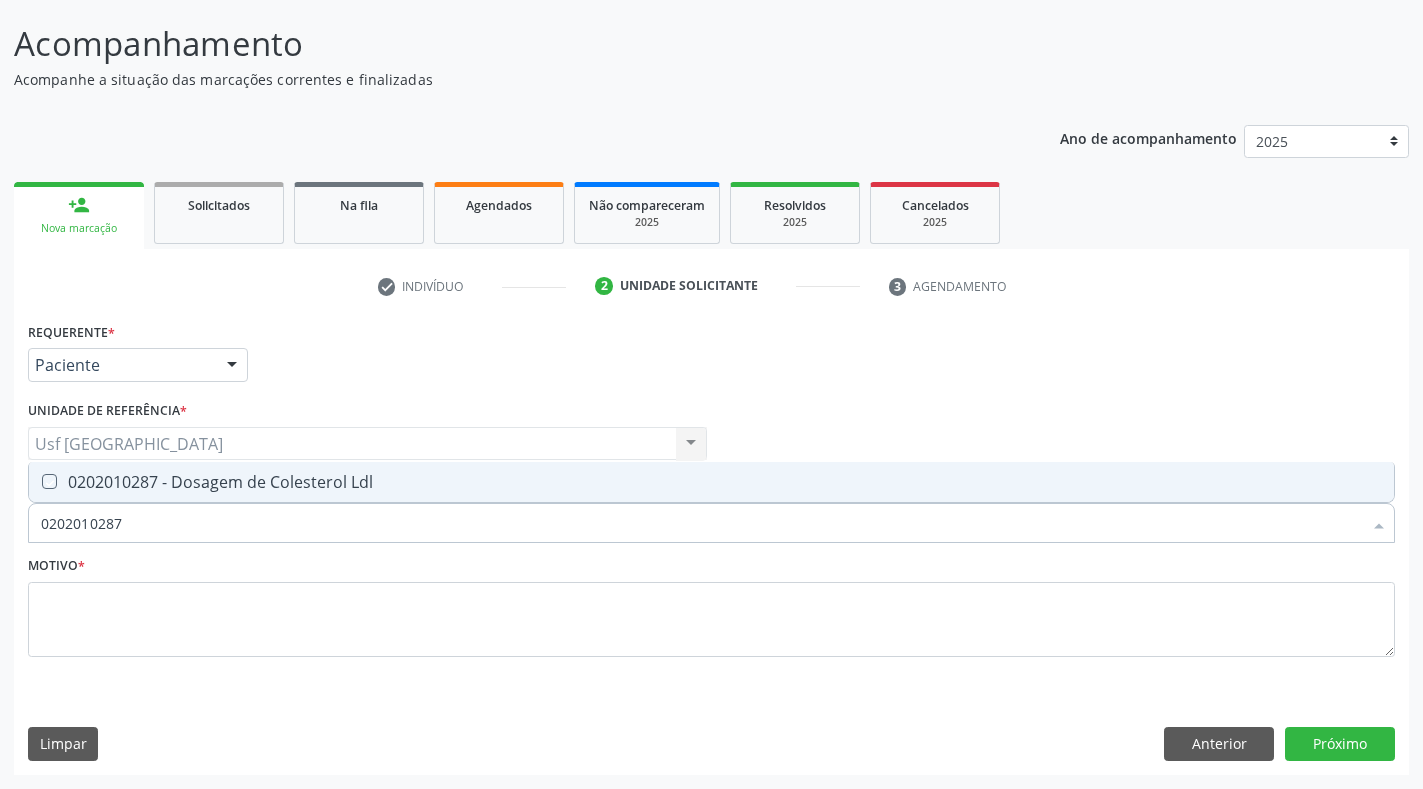 checkbox on "true" 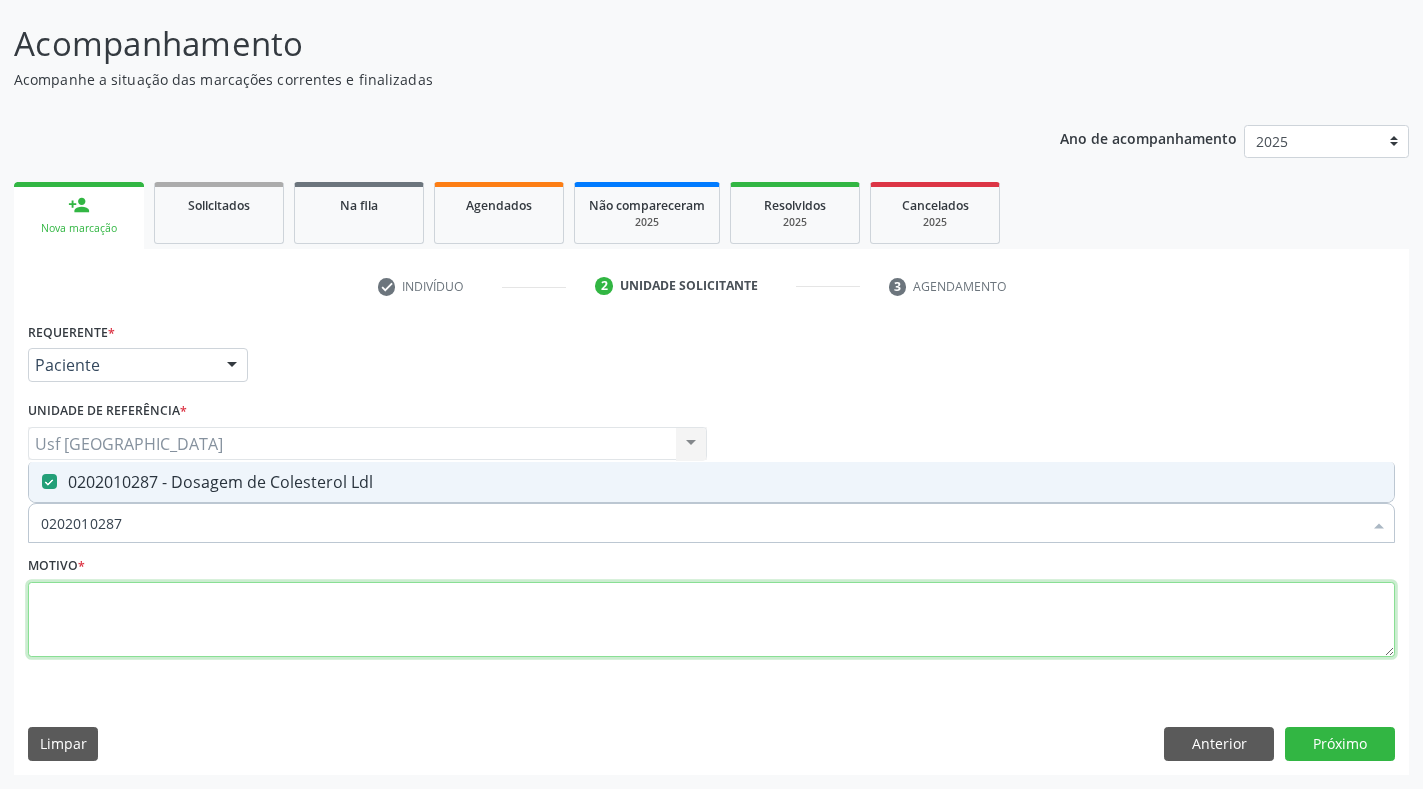 click at bounding box center [711, 620] 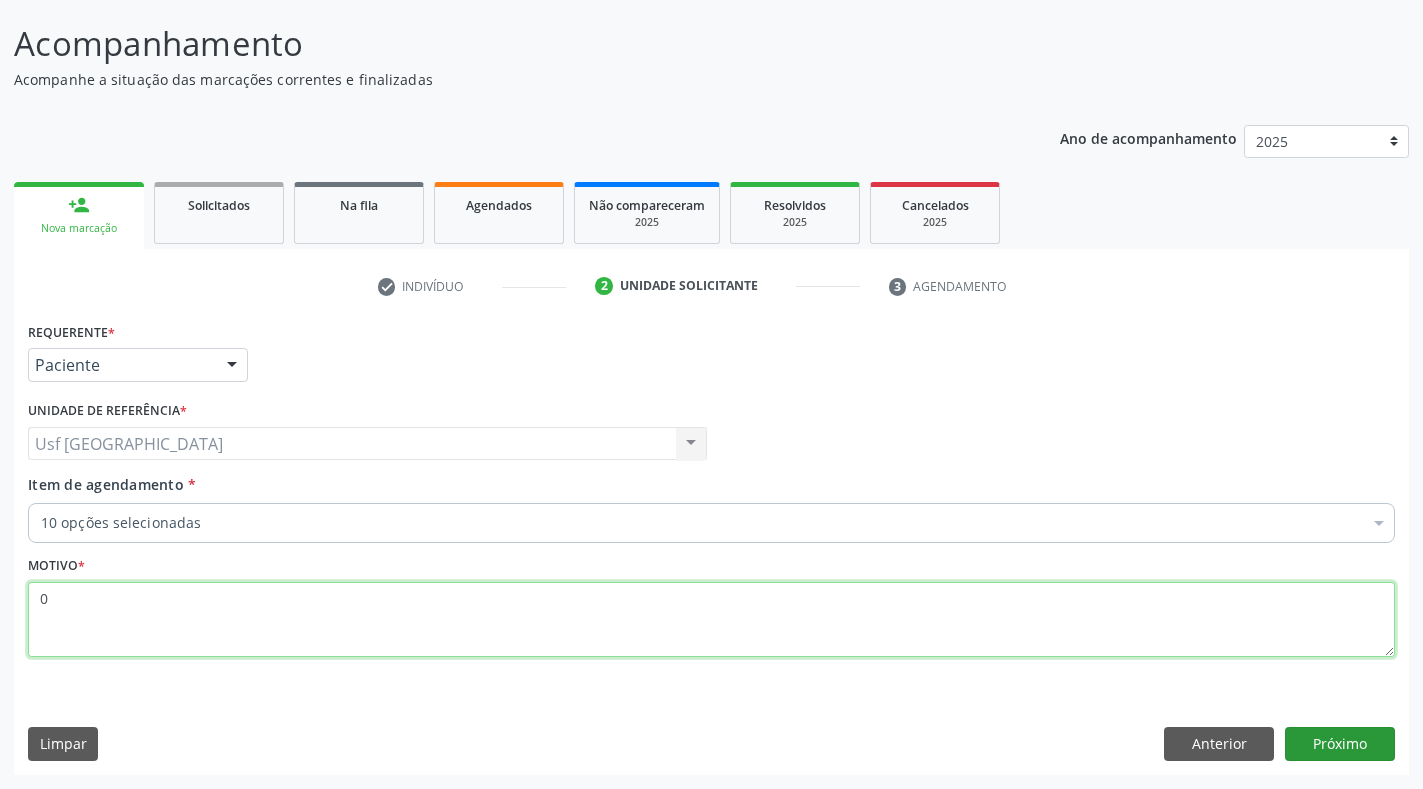 type on "0" 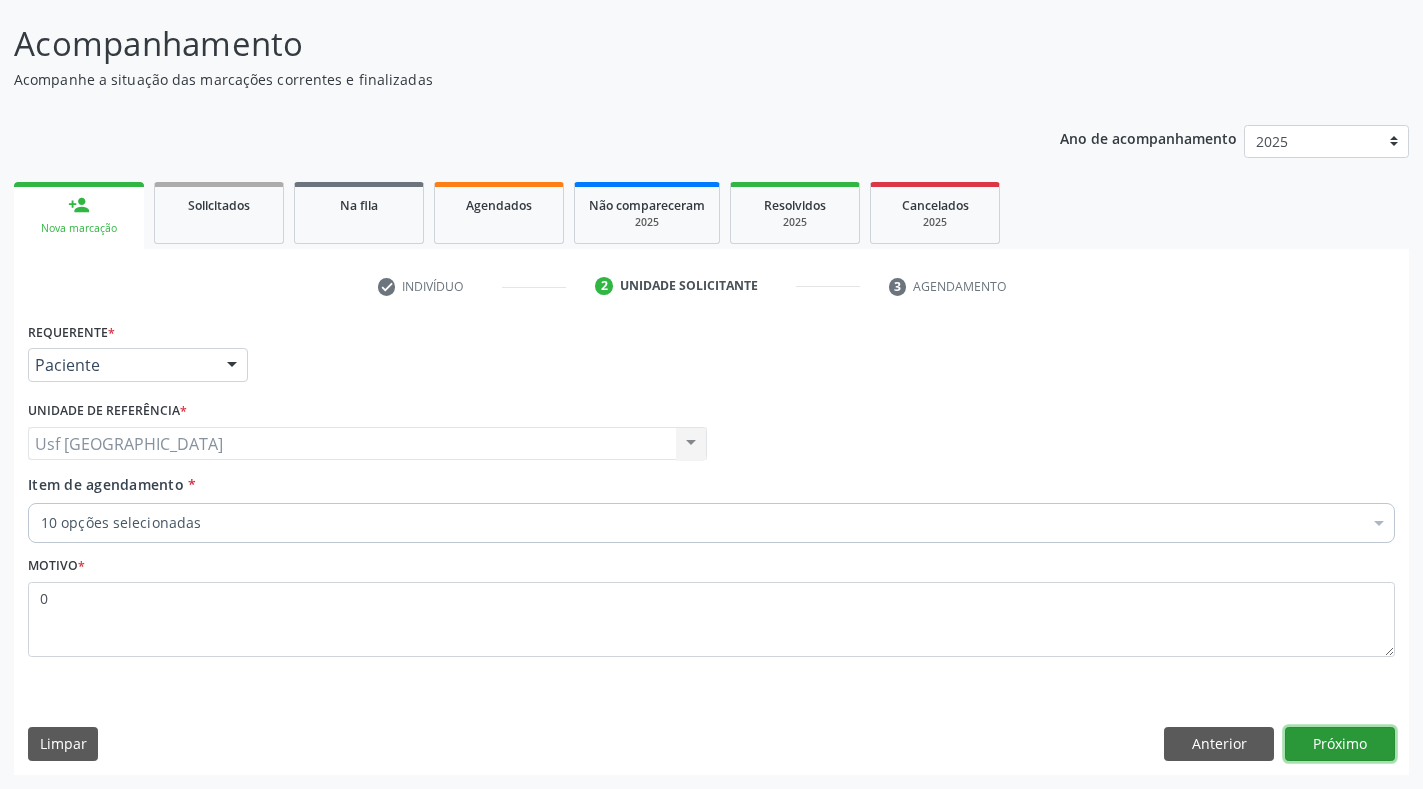 click on "Próximo" at bounding box center [1340, 744] 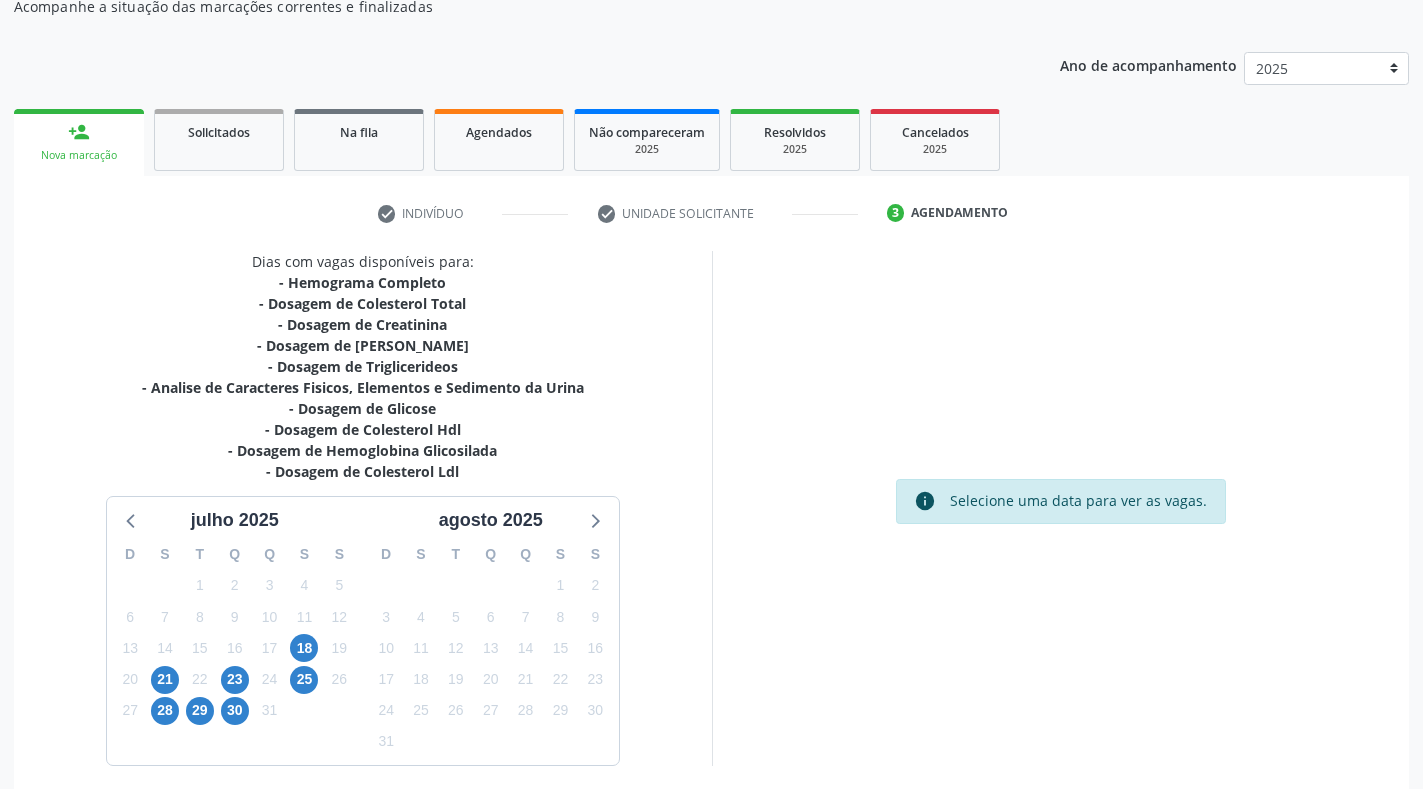 scroll, scrollTop: 270, scrollLeft: 0, axis: vertical 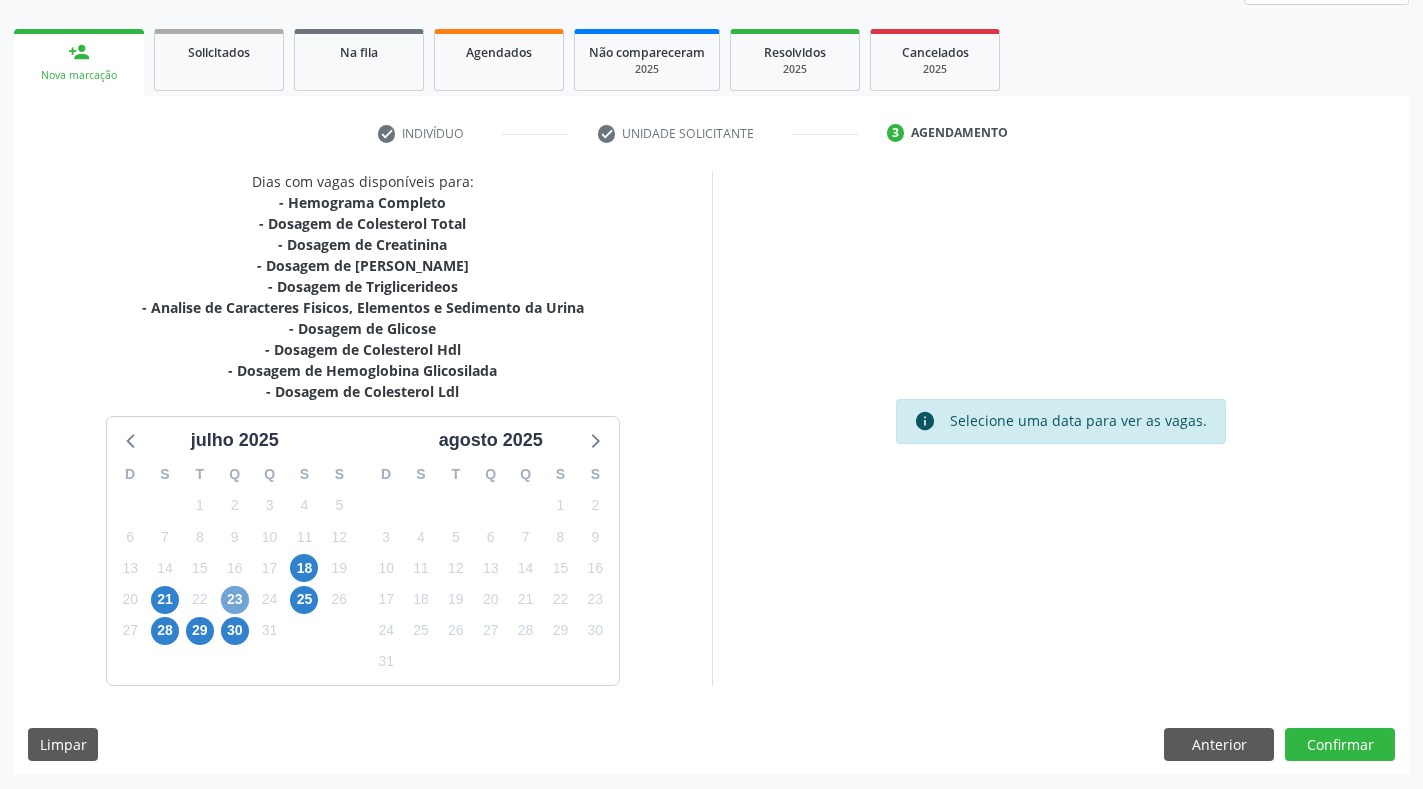 click on "23" at bounding box center (235, 600) 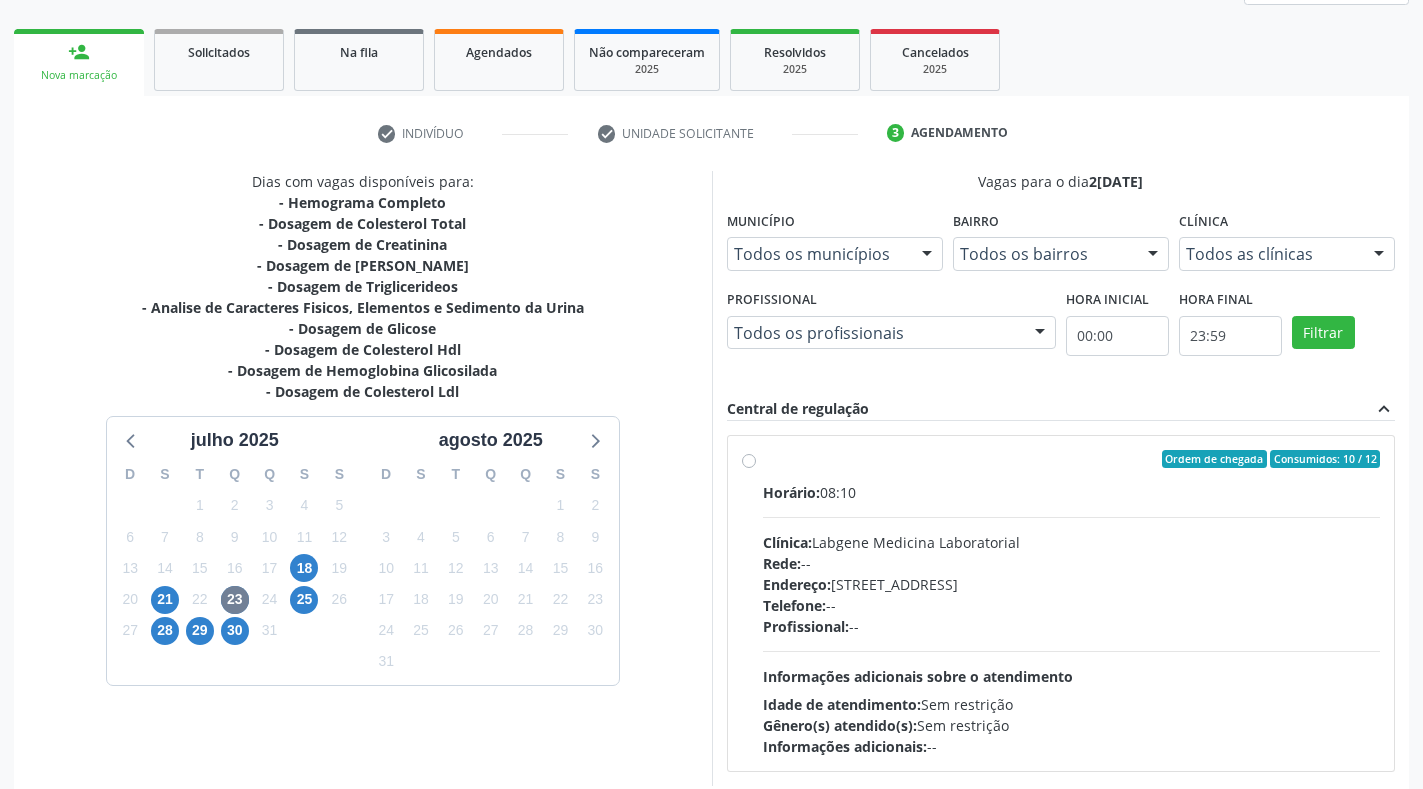 click on "Clínica:  Labgene Medicina Laboratorial" at bounding box center [1072, 542] 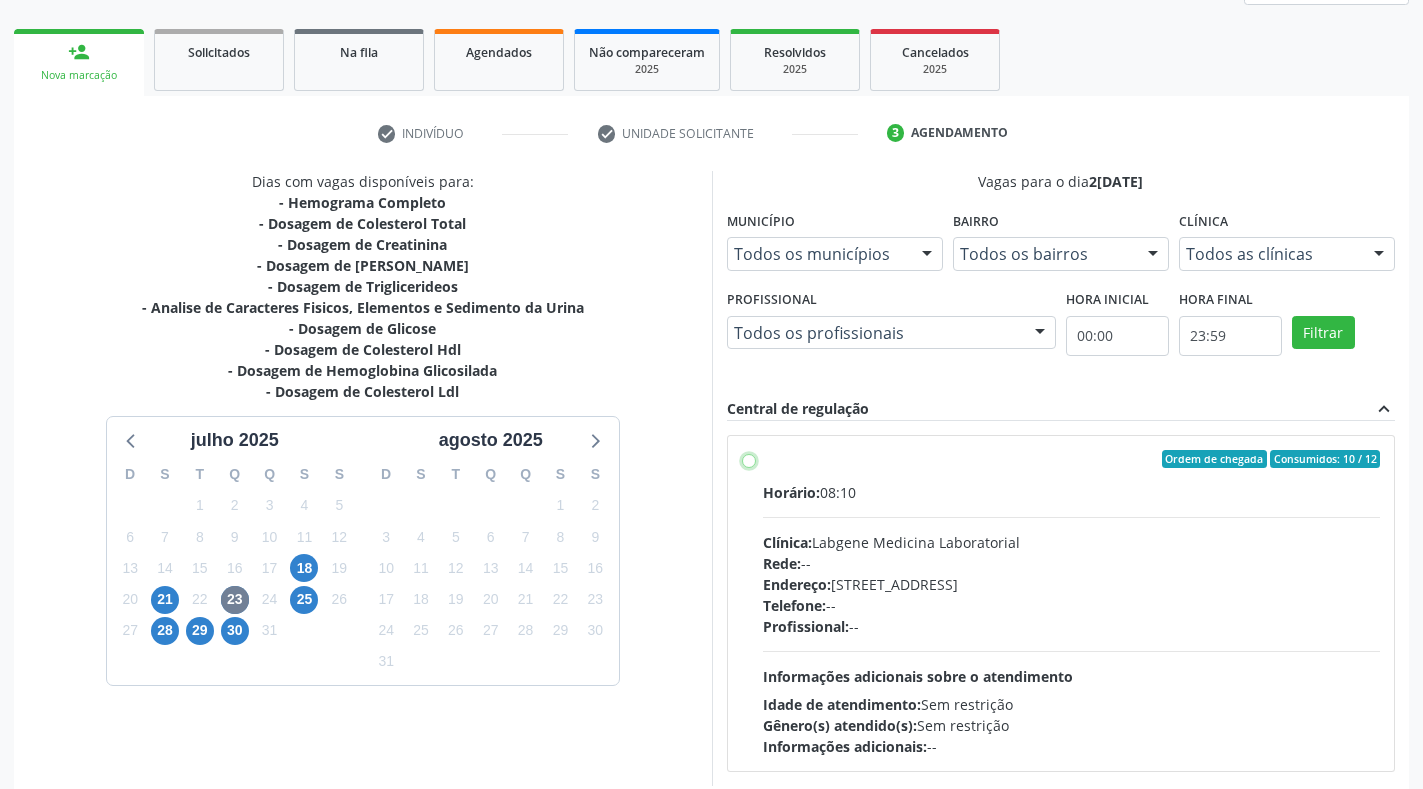 click on "Ordem de chegada
Consumidos: 10 / 12
Horário:   08:10
Clínica:  Labgene Medicina Laboratorial
Rede:
--
Endereço:   nº 531, Nossa Senhora da Pen, Serra Talhada - PE
Telefone:   --
Profissional:
--
Informações adicionais sobre o atendimento
Idade de atendimento:
Sem restrição
Gênero(s) atendido(s):
Sem restrição
Informações adicionais:
--" at bounding box center (749, 459) 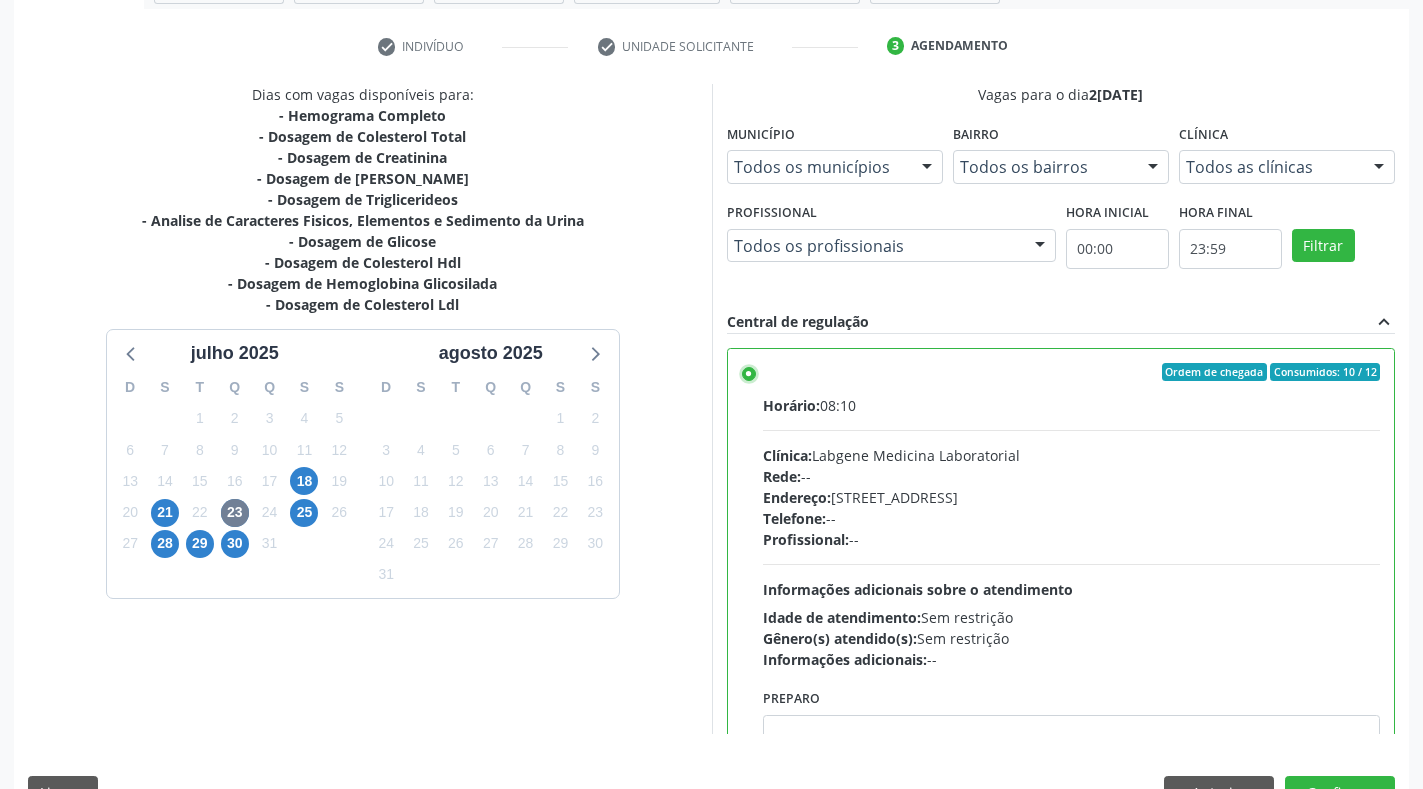 scroll, scrollTop: 406, scrollLeft: 0, axis: vertical 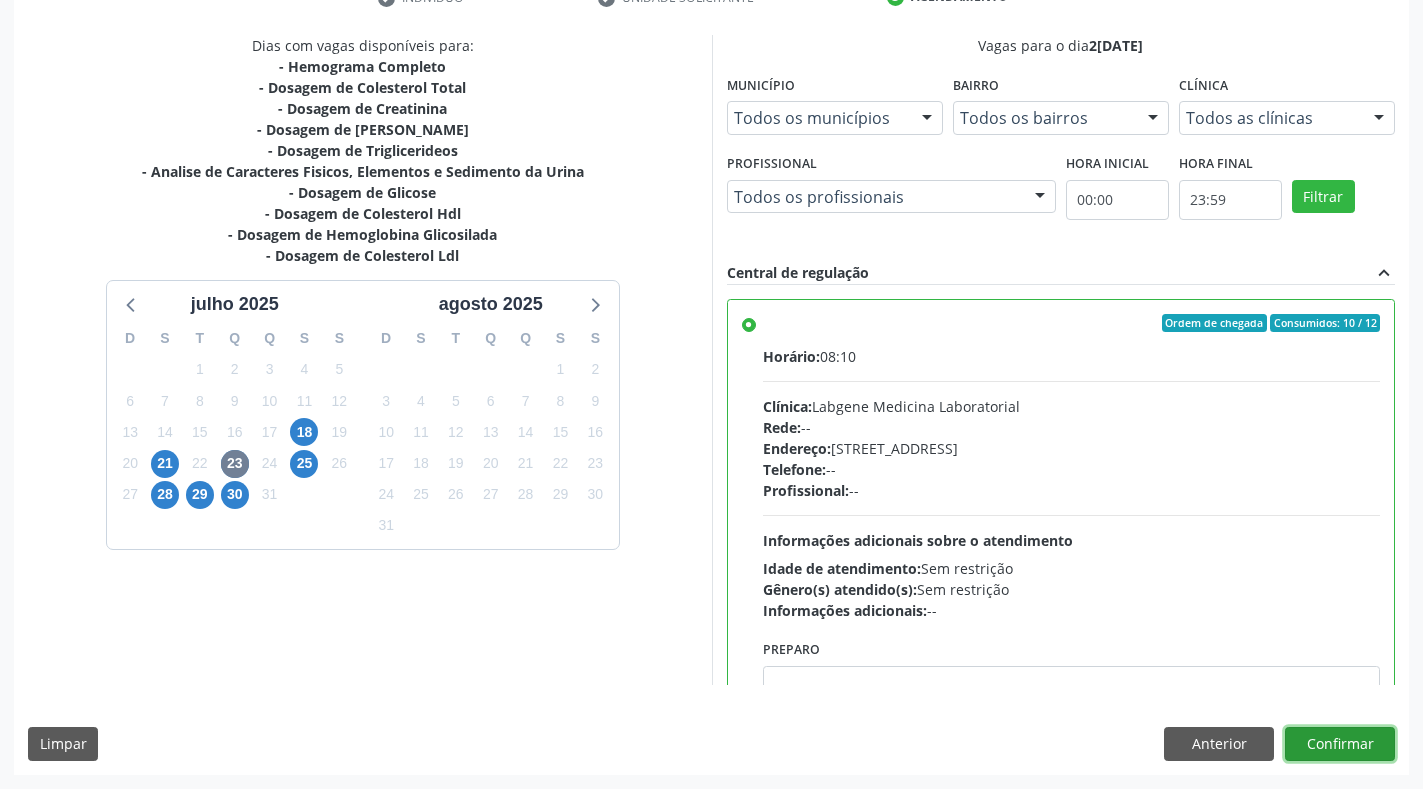 click on "Confirmar" at bounding box center (1340, 744) 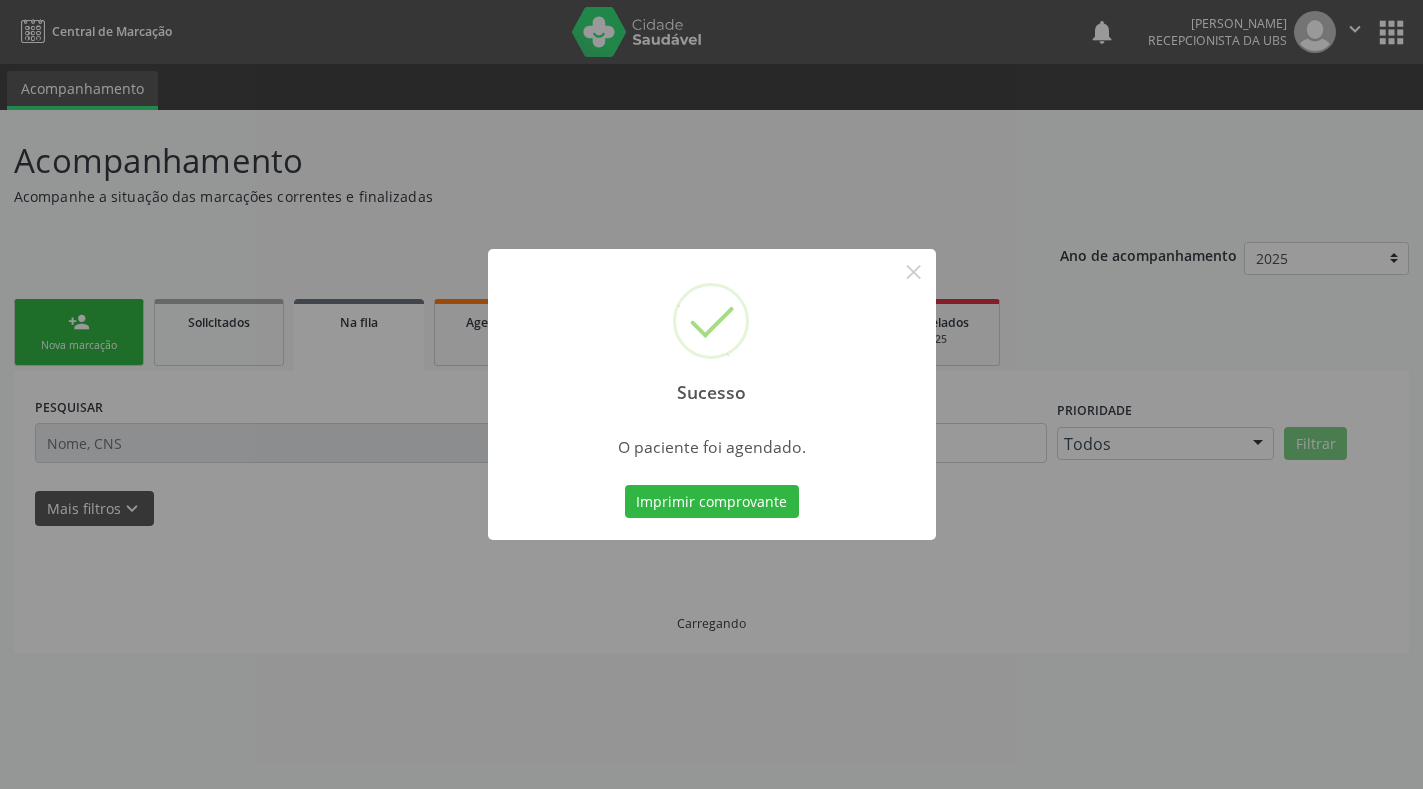 scroll, scrollTop: 0, scrollLeft: 0, axis: both 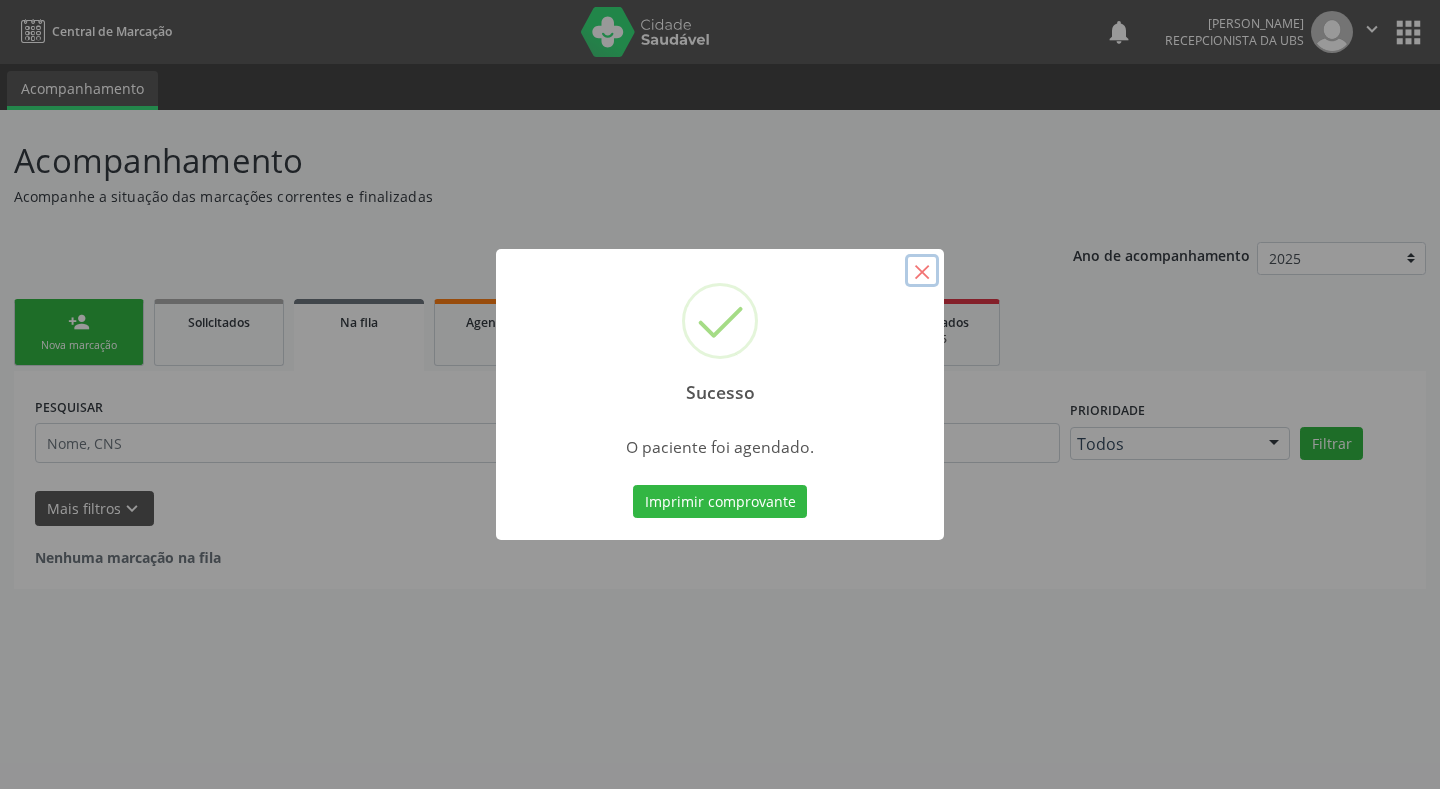 click on "×" at bounding box center (922, 271) 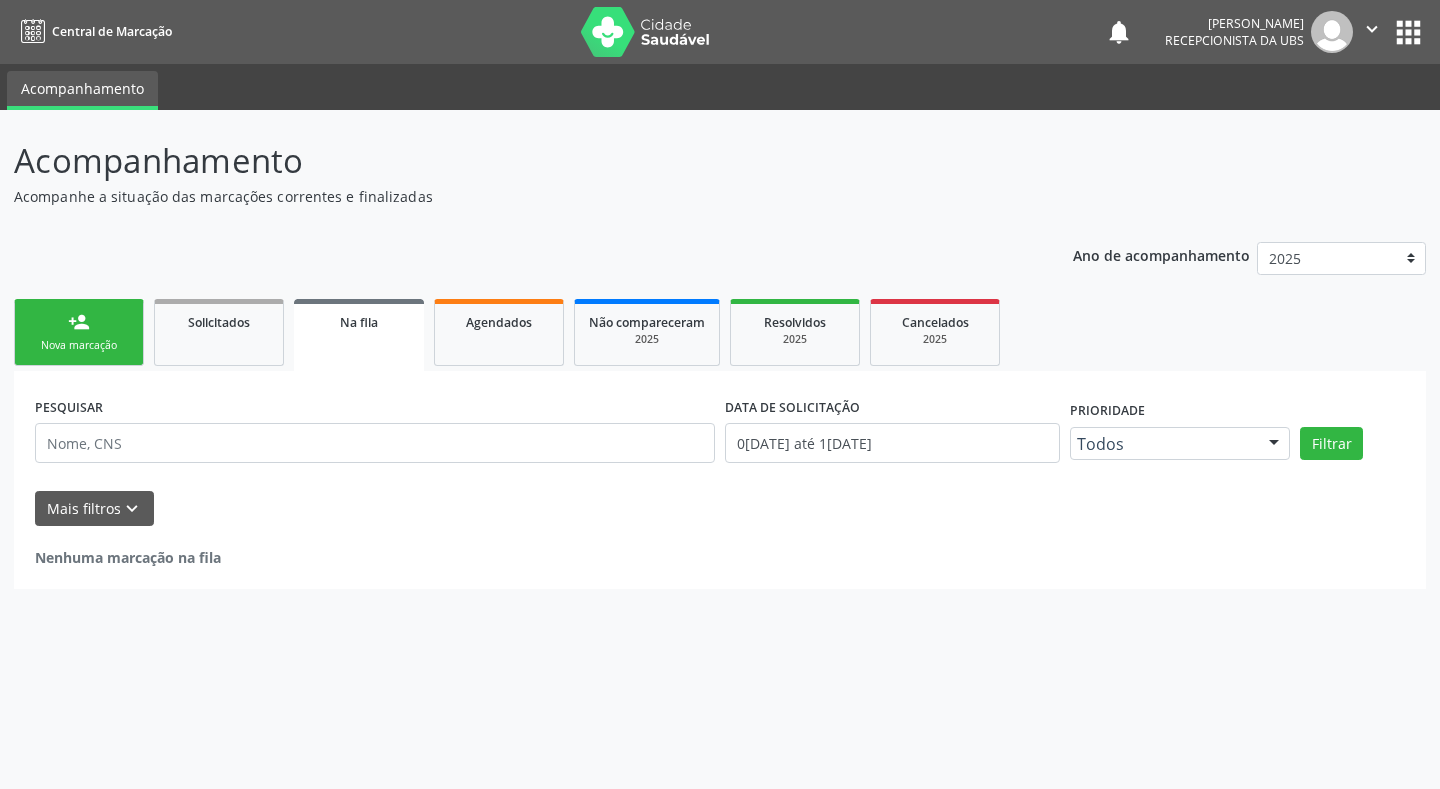 click on "person_add
Nova marcação" at bounding box center (79, 332) 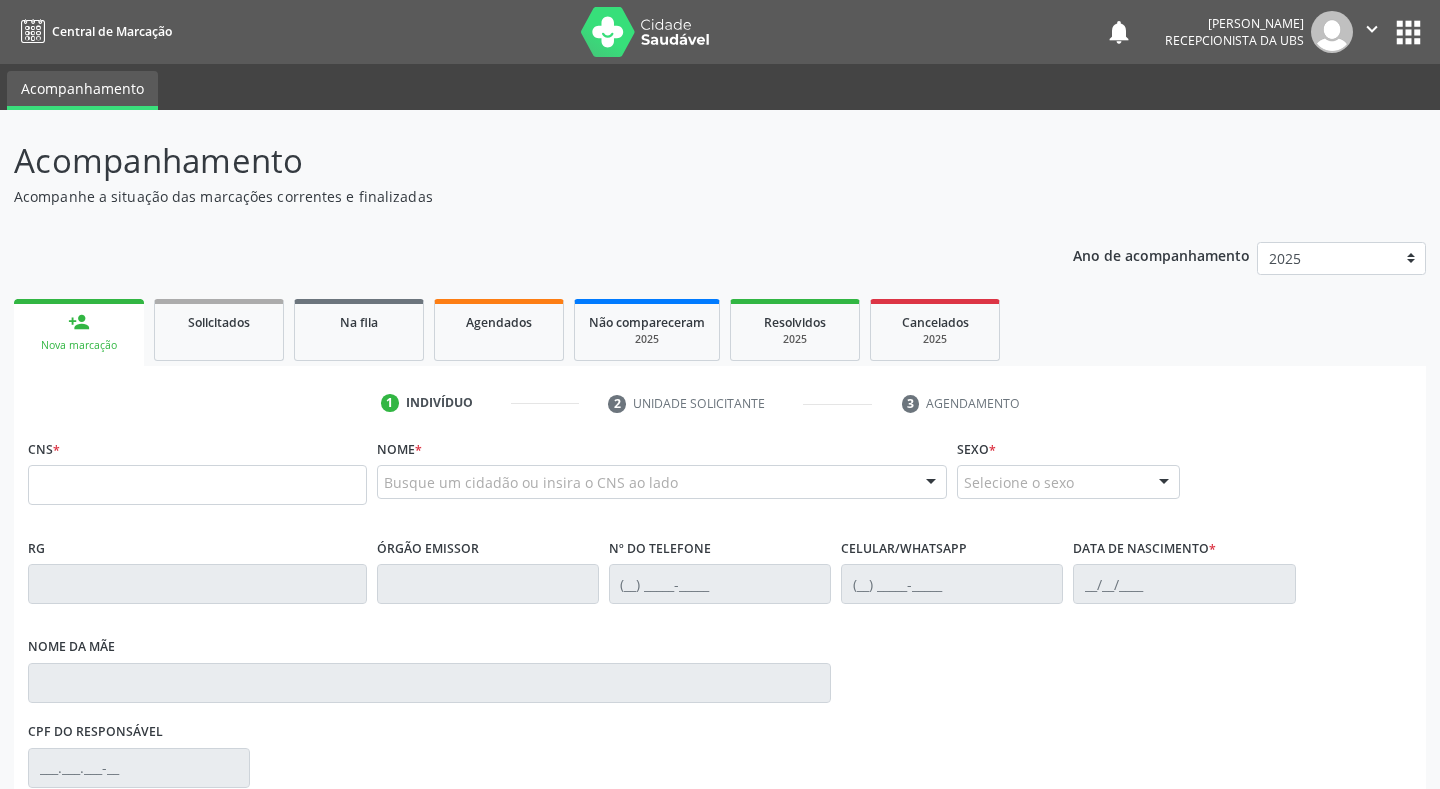 click on "person_add
Nova marcação" at bounding box center [79, 332] 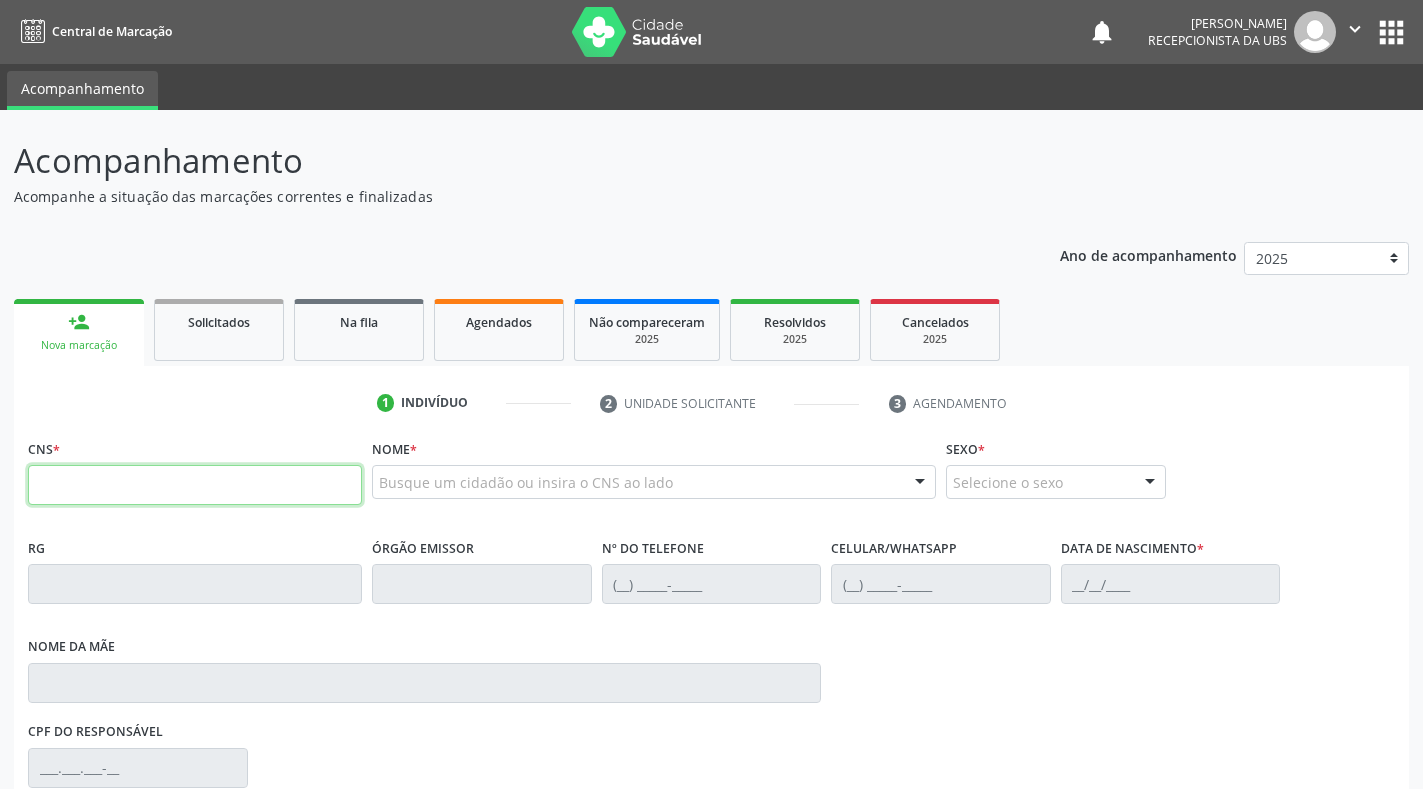 click at bounding box center (195, 485) 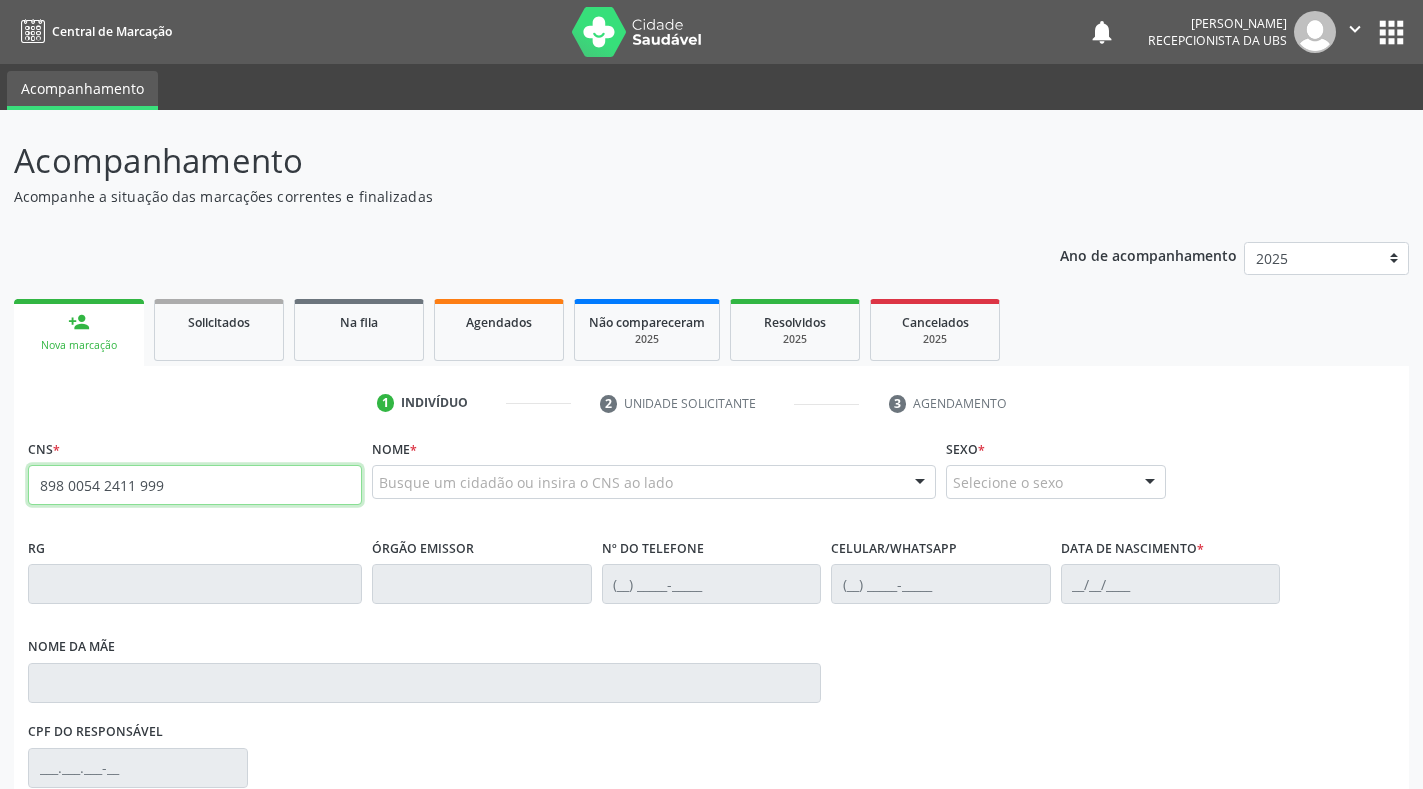 click on "898 0054 2411 999" at bounding box center (195, 485) 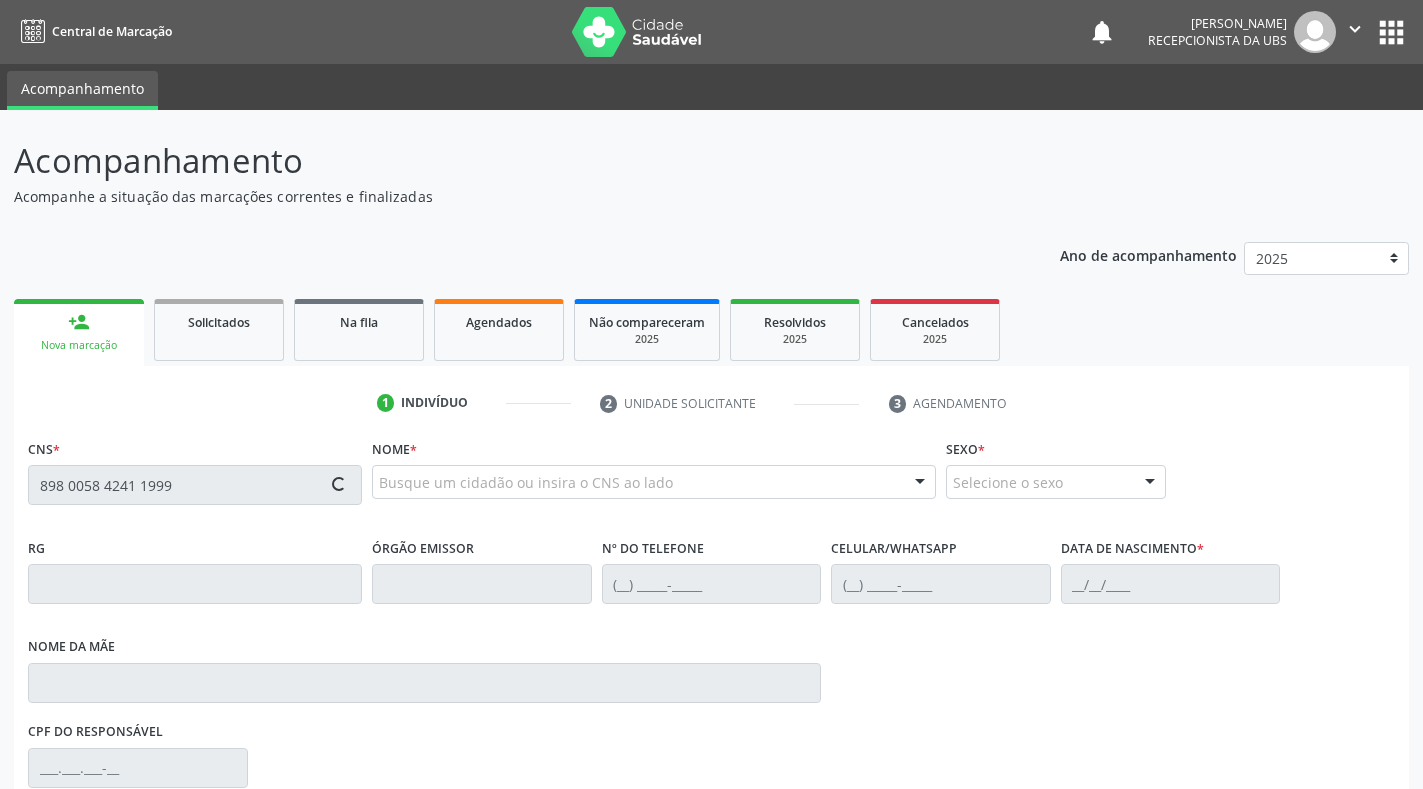 type on "898 0058 4241 1999" 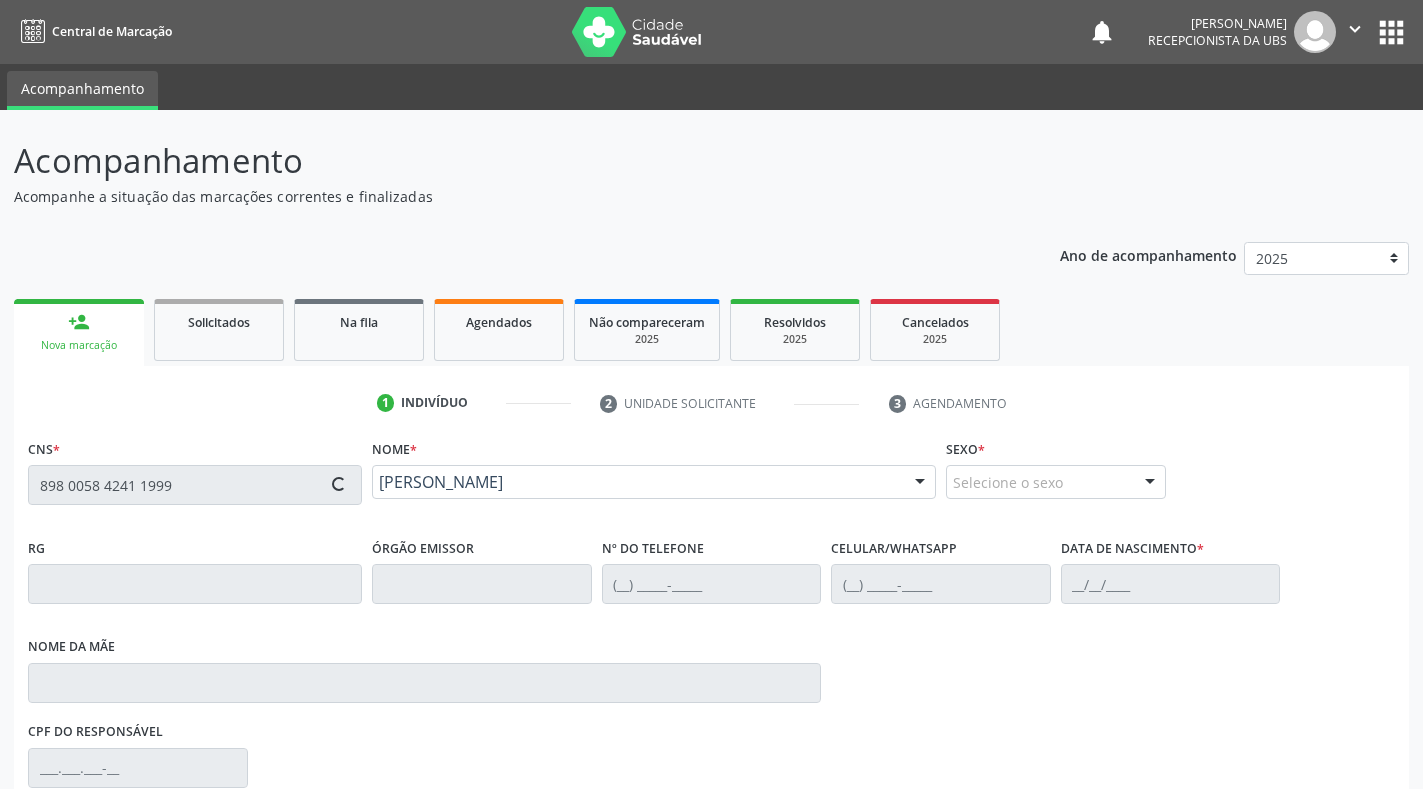 type on "(87) 99602-3039" 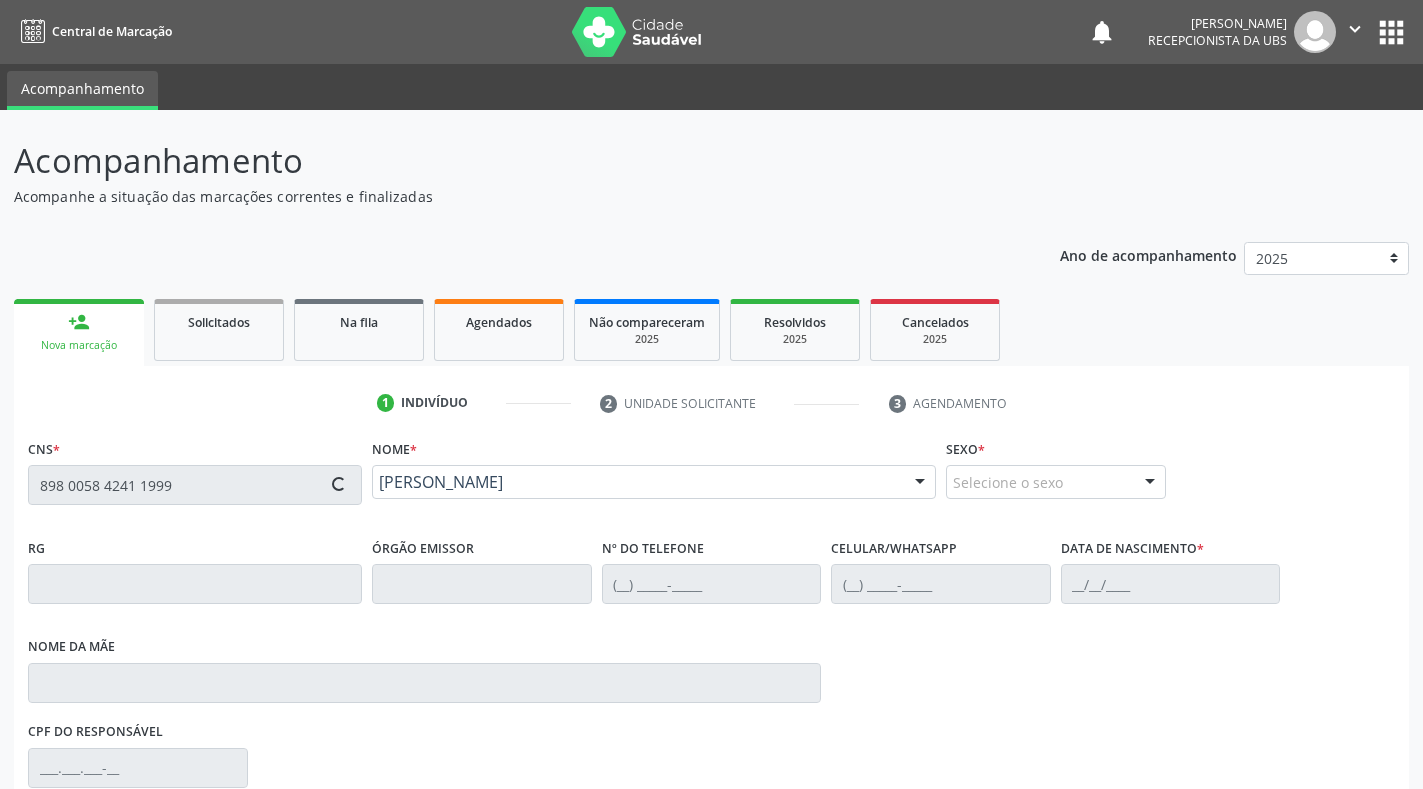 type on "19/07/2005" 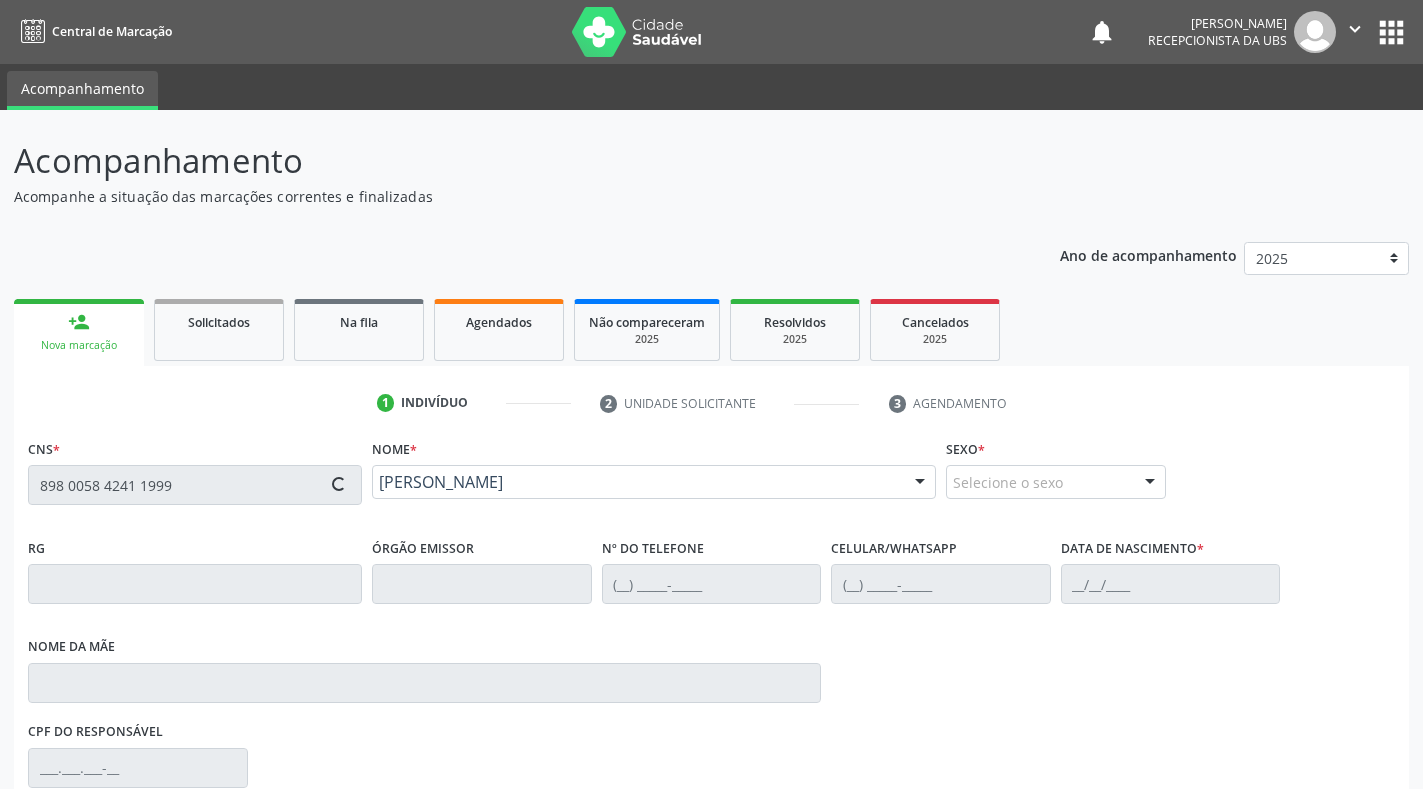 type on "Ana Paula Brandão de Barros" 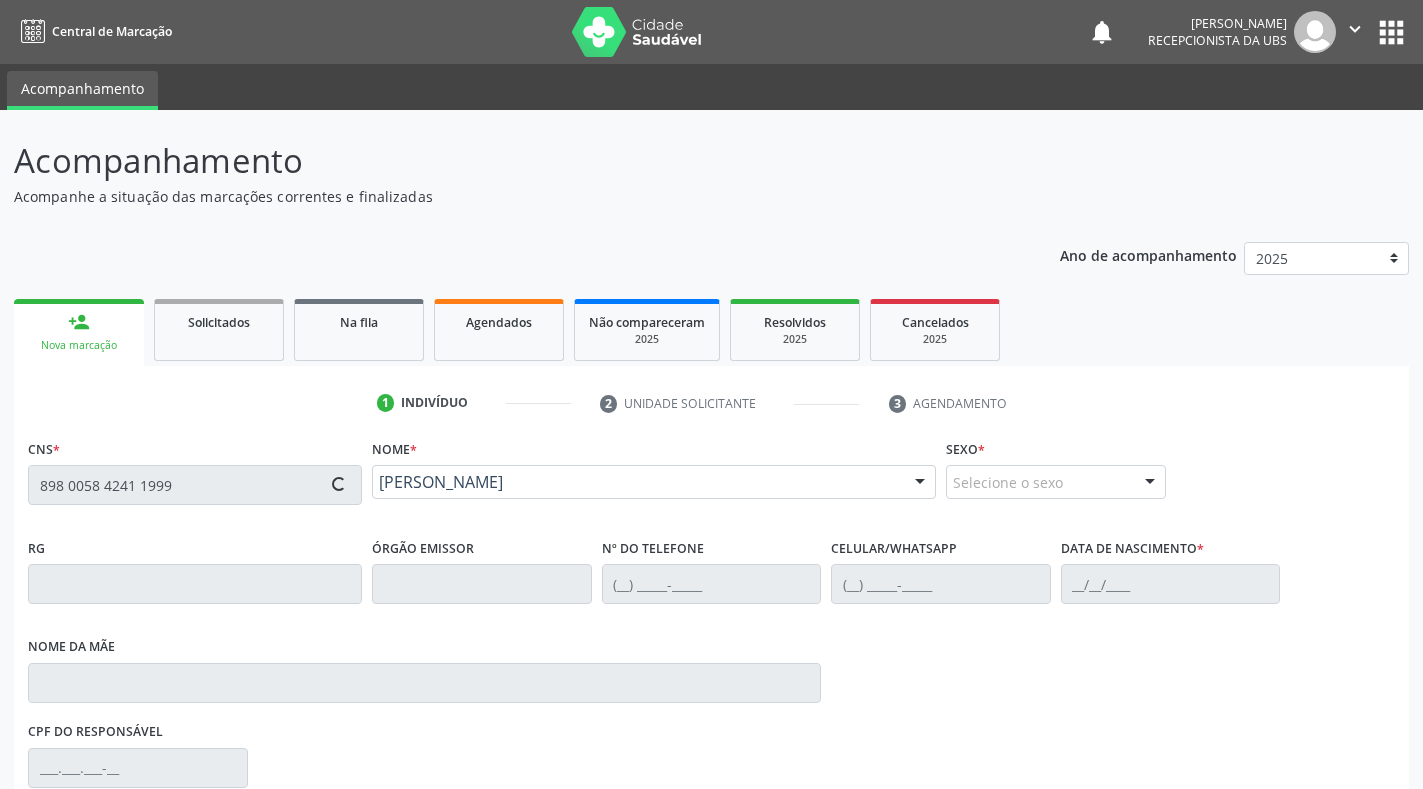 type on "18" 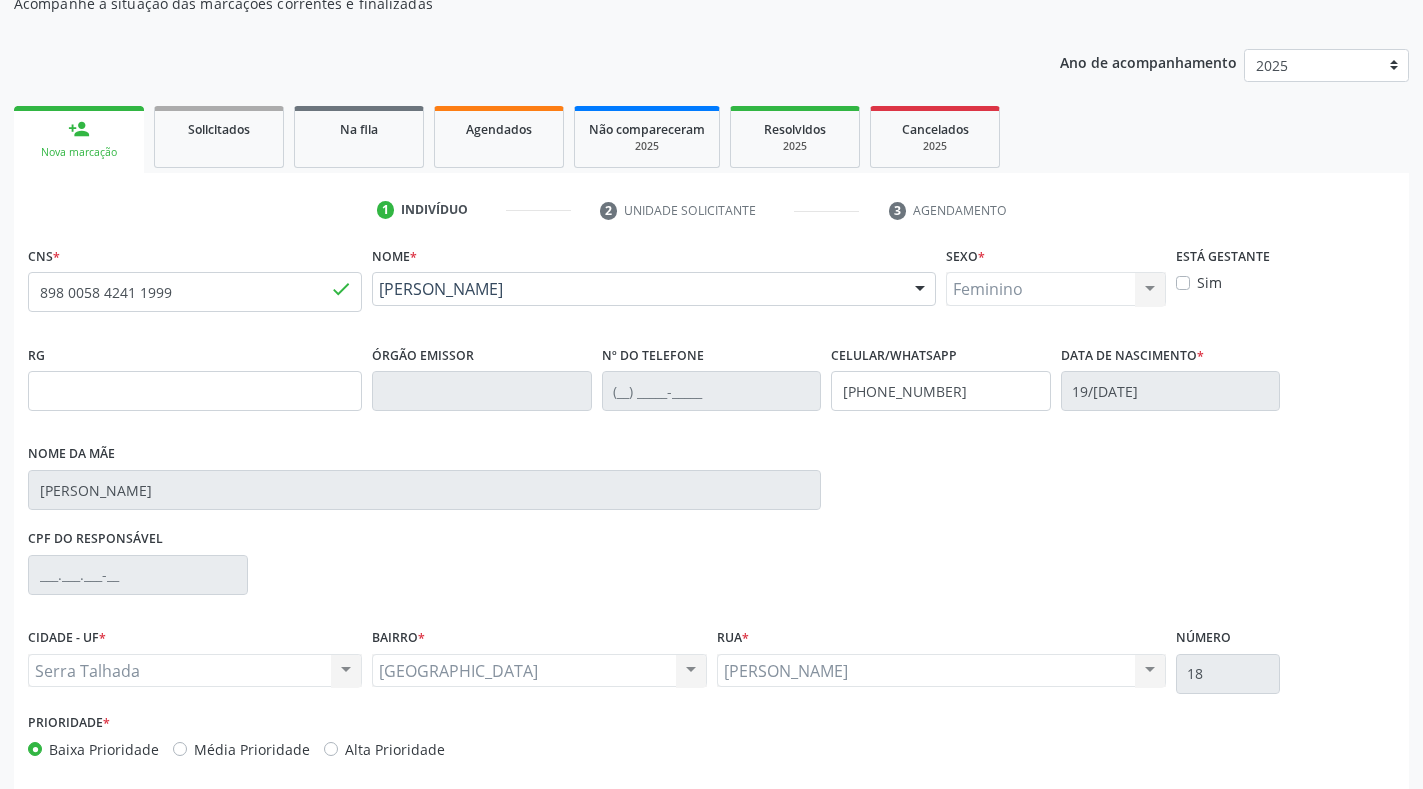 scroll, scrollTop: 281, scrollLeft: 0, axis: vertical 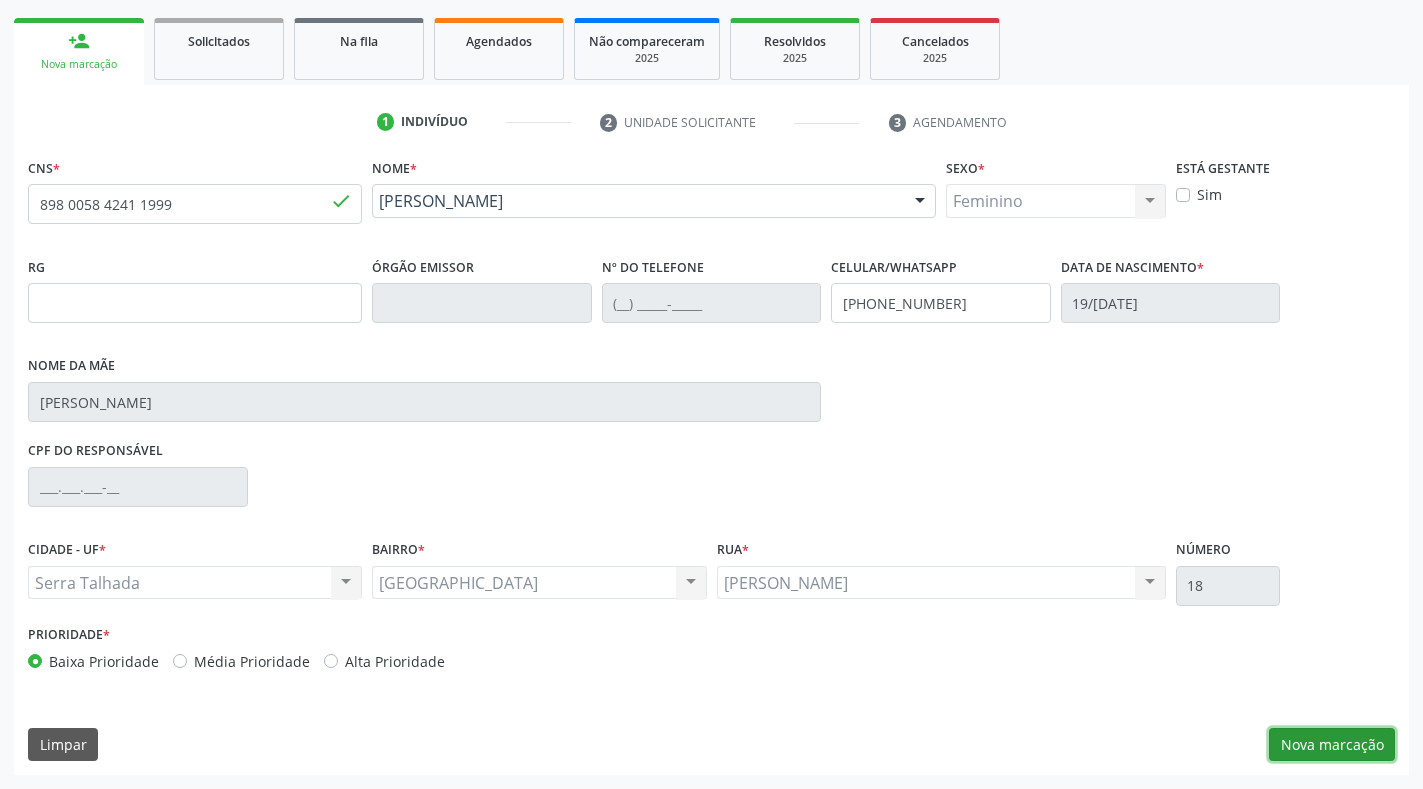 click on "Nova marcação" at bounding box center [1332, 745] 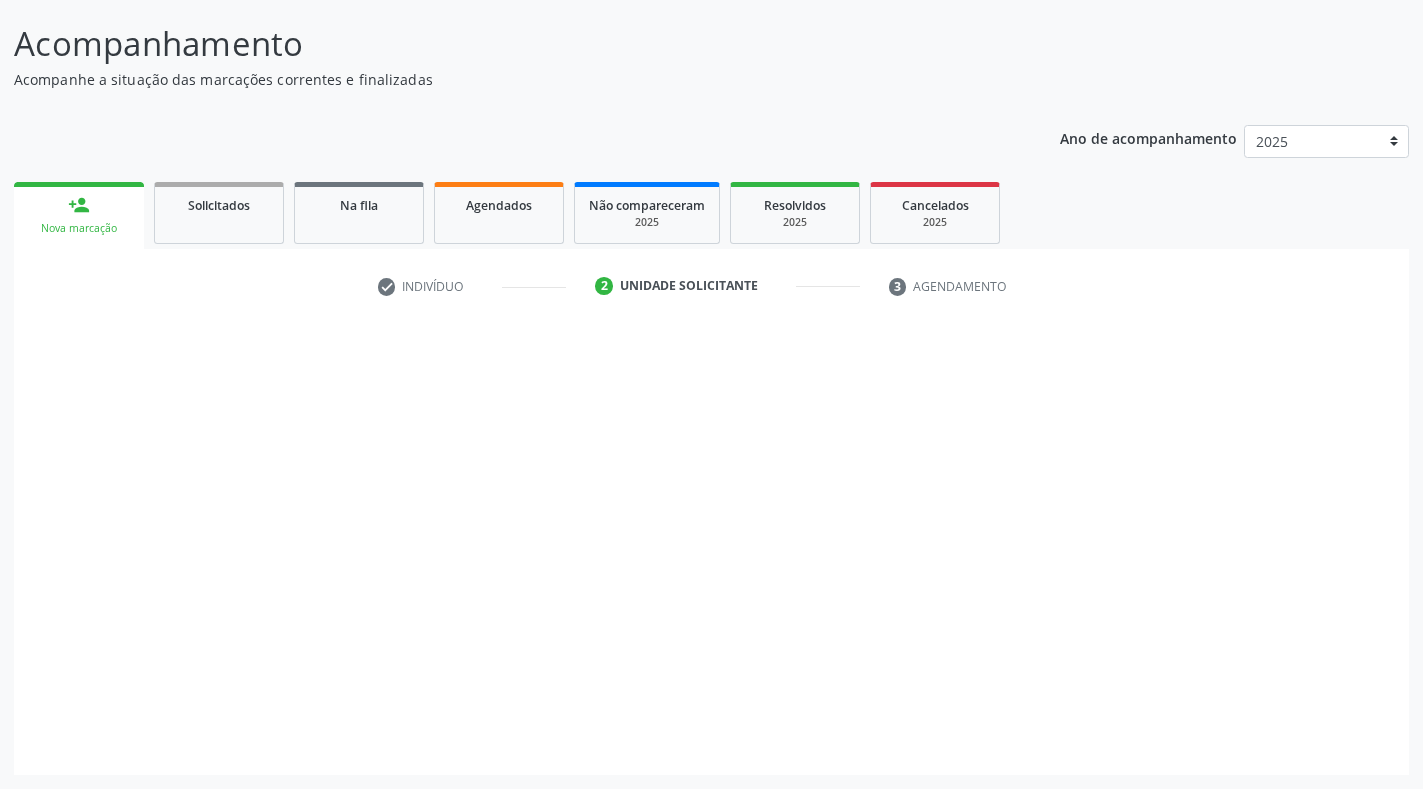 scroll, scrollTop: 117, scrollLeft: 0, axis: vertical 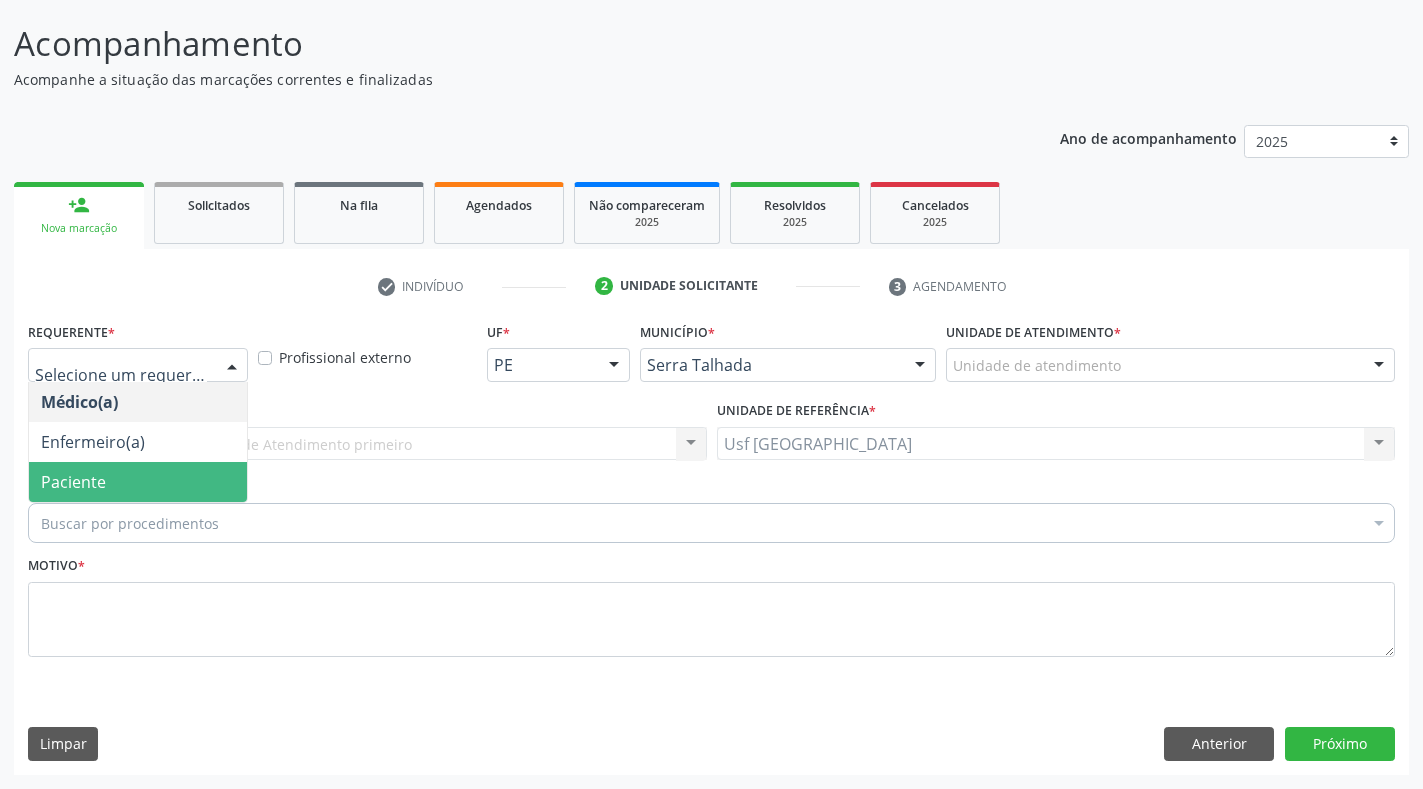 click on "Paciente" at bounding box center [138, 482] 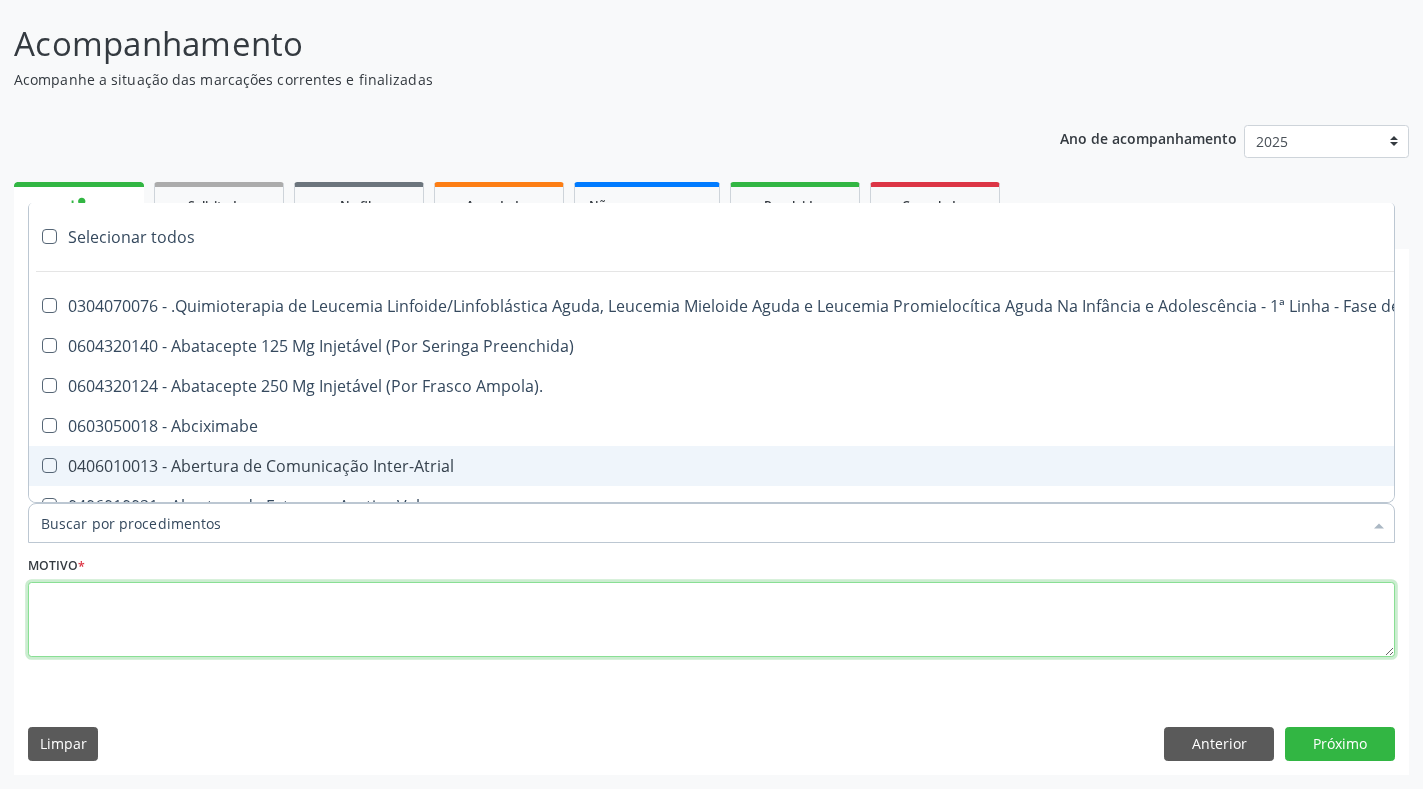 click at bounding box center (711, 620) 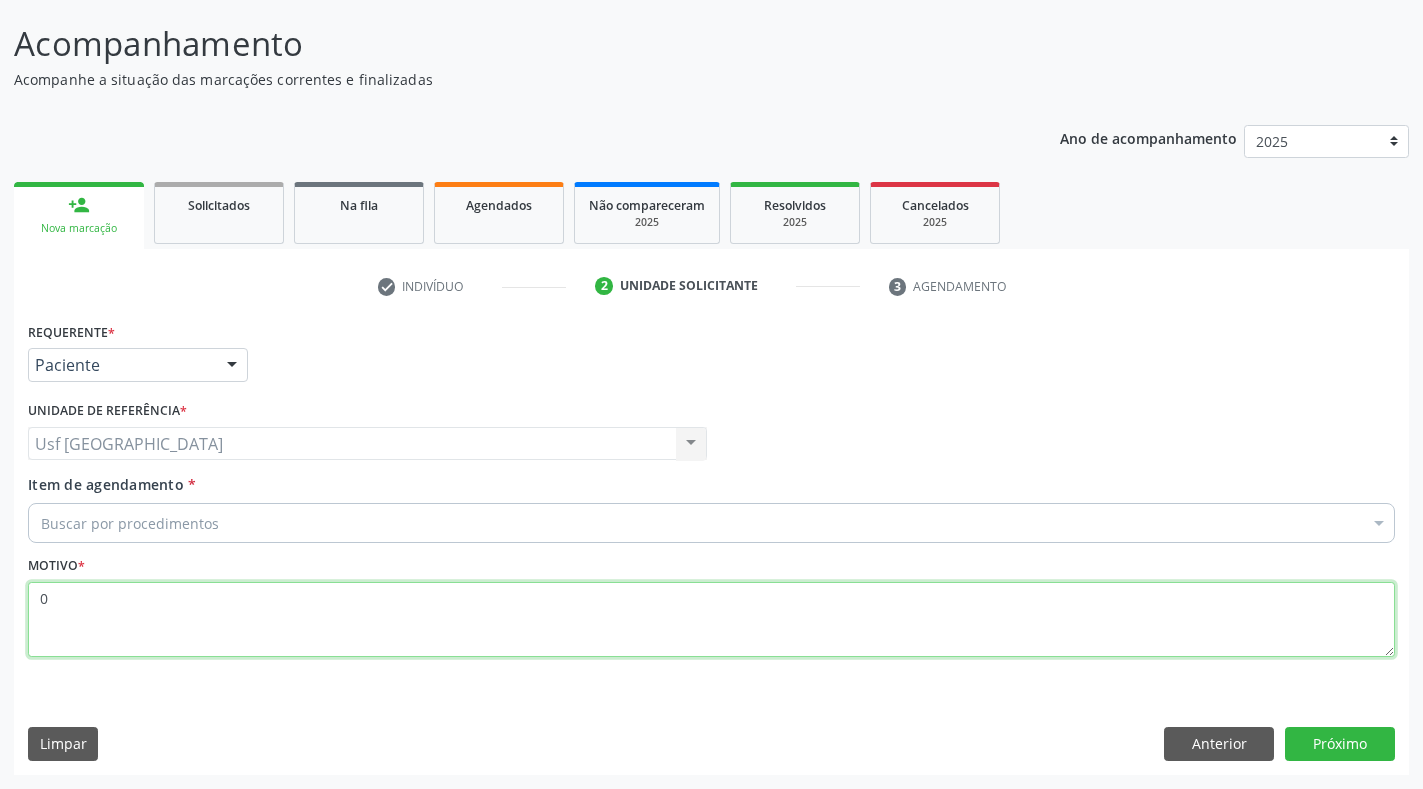 type on "0" 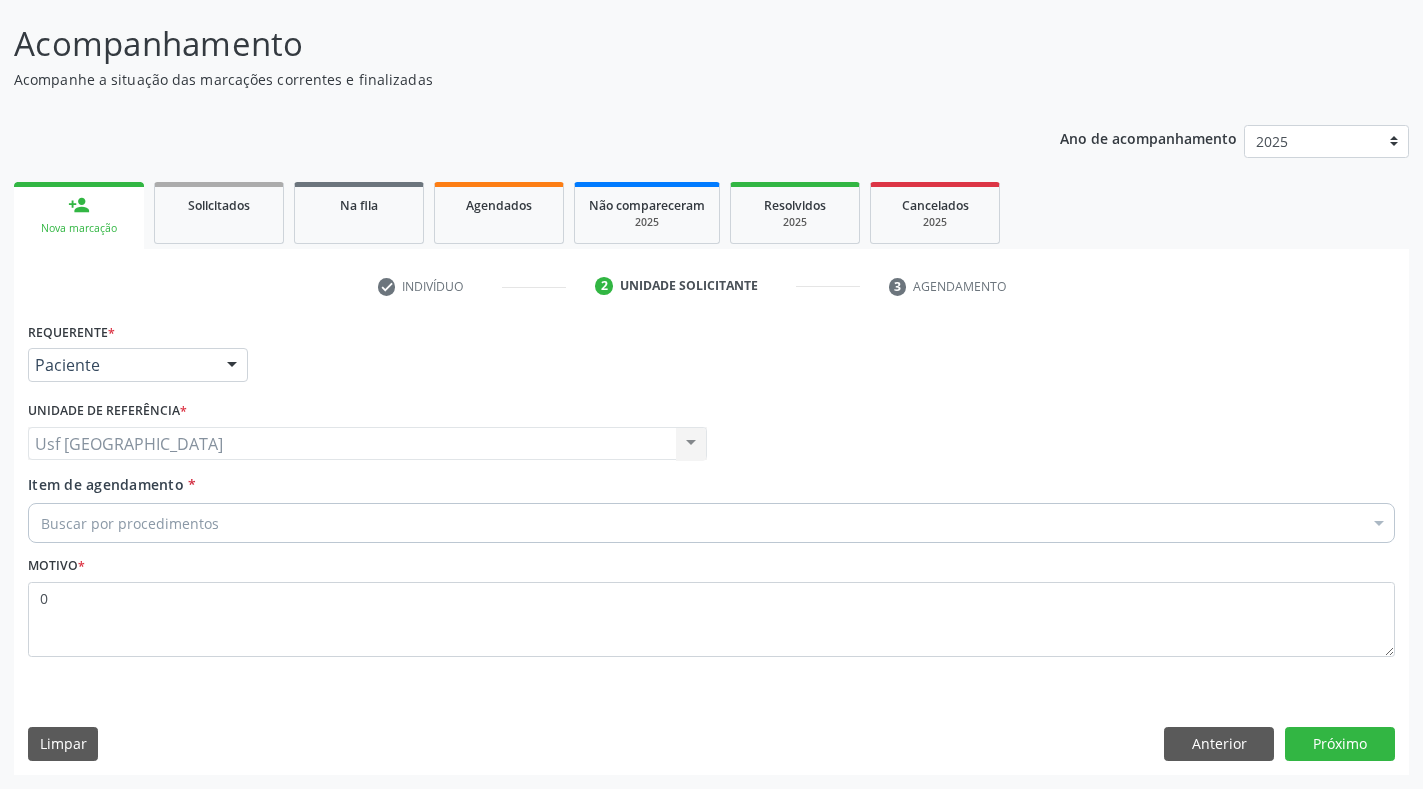 click on "Buscar por procedimentos" at bounding box center [711, 523] 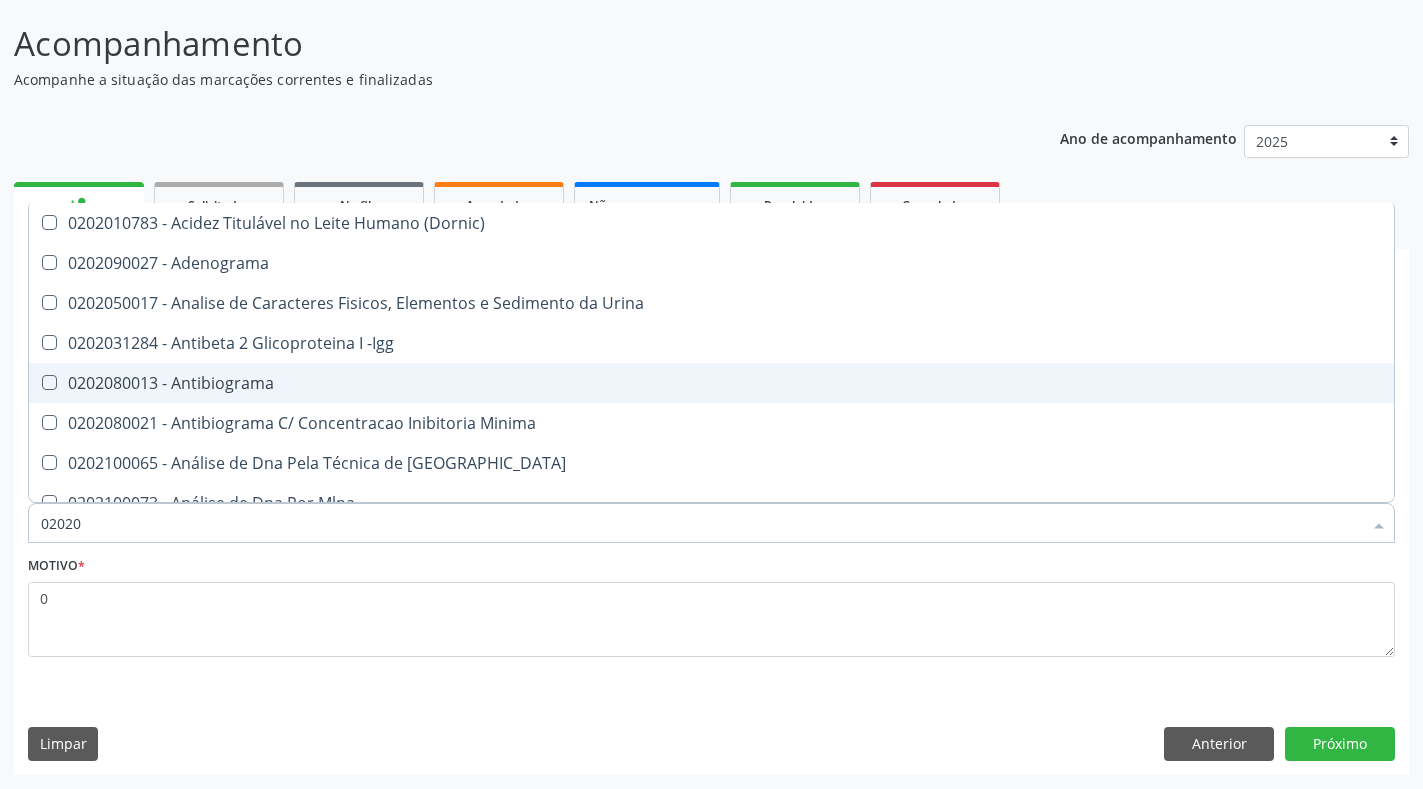 type on "020201" 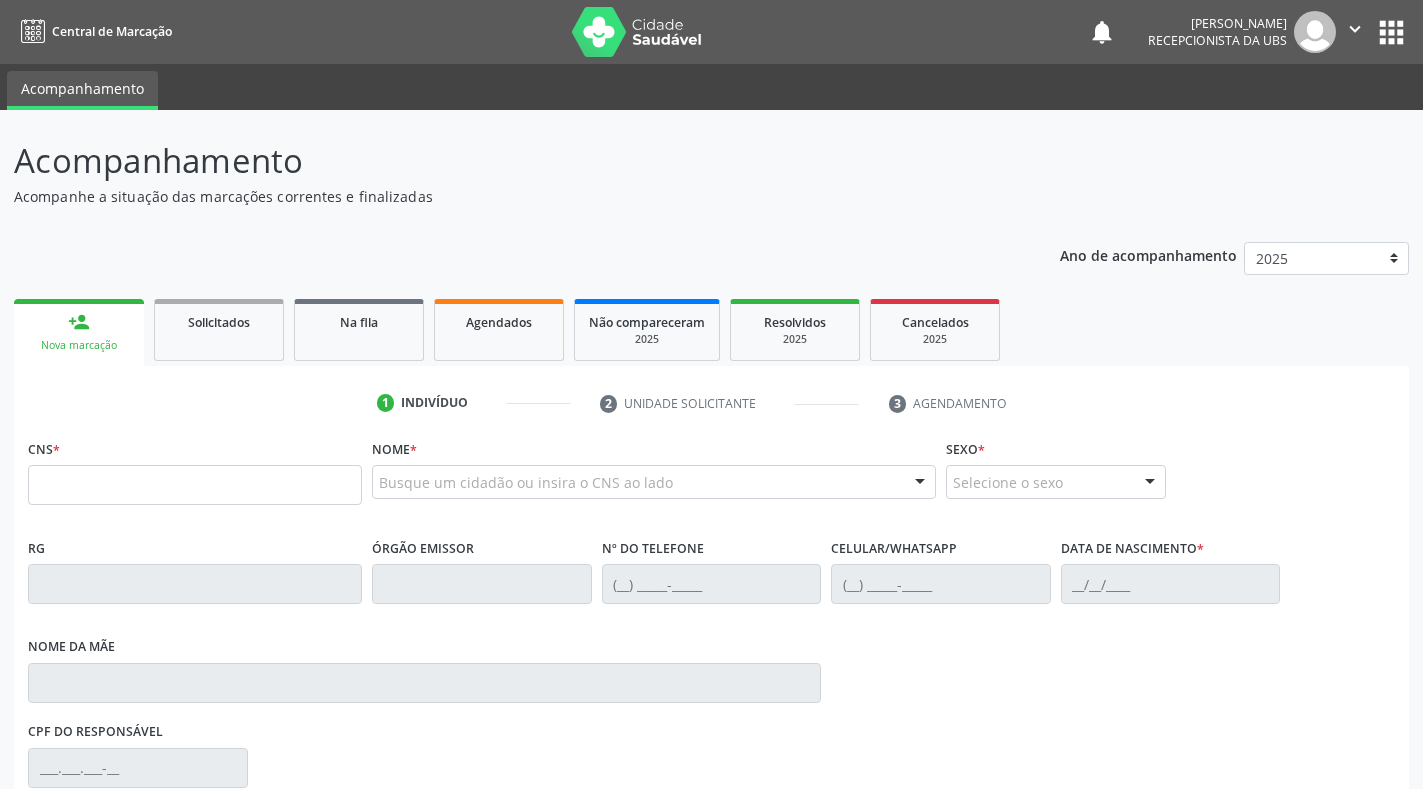 scroll, scrollTop: 0, scrollLeft: 0, axis: both 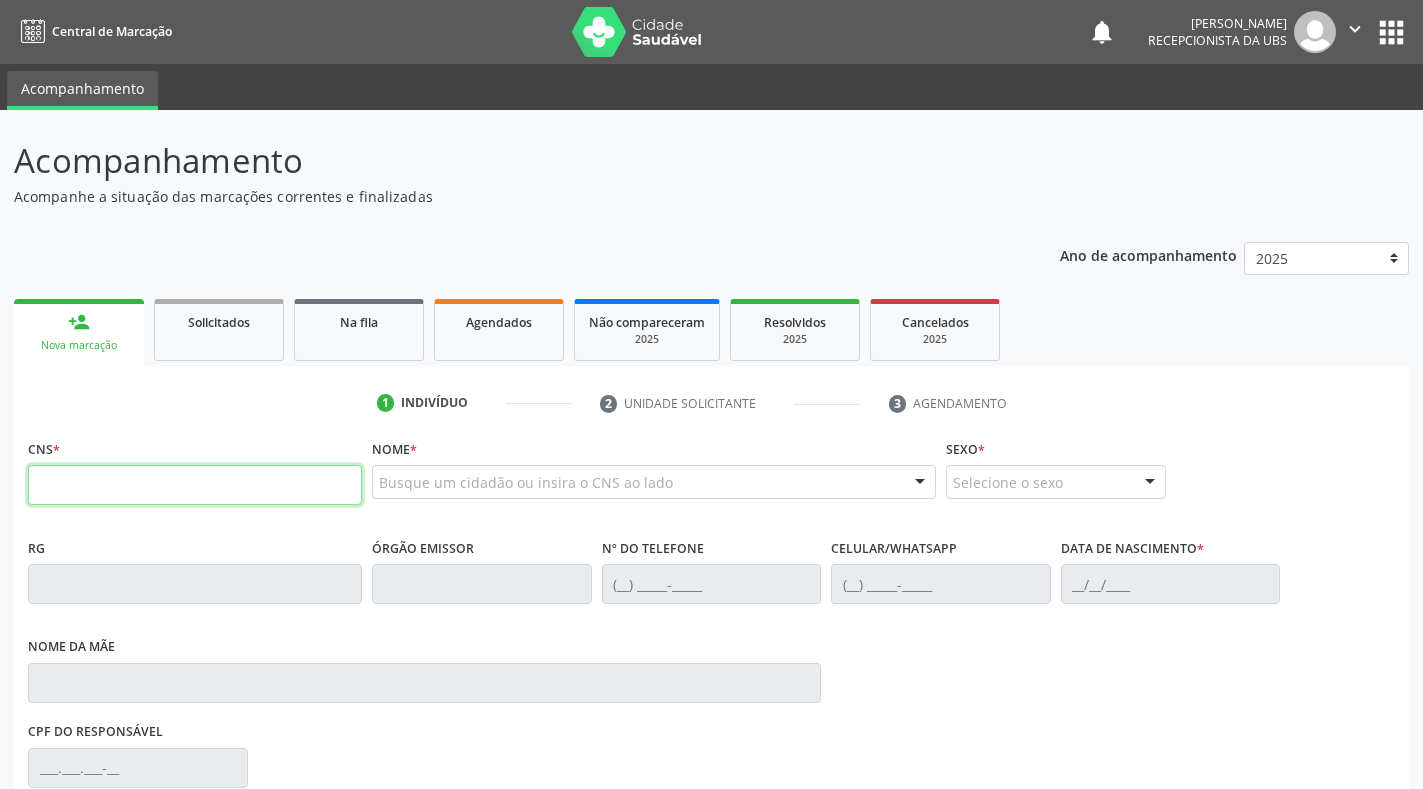 click at bounding box center (195, 485) 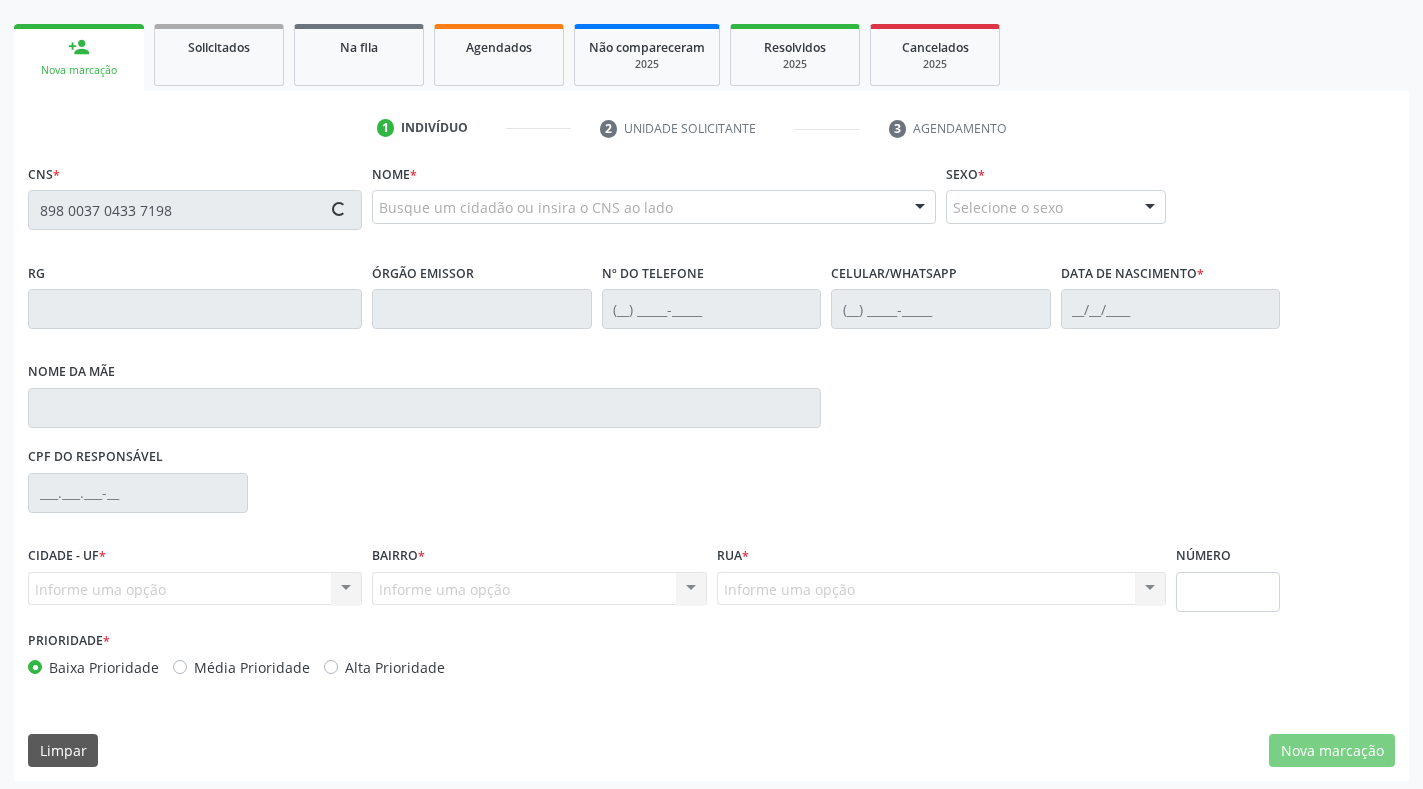 scroll, scrollTop: 281, scrollLeft: 0, axis: vertical 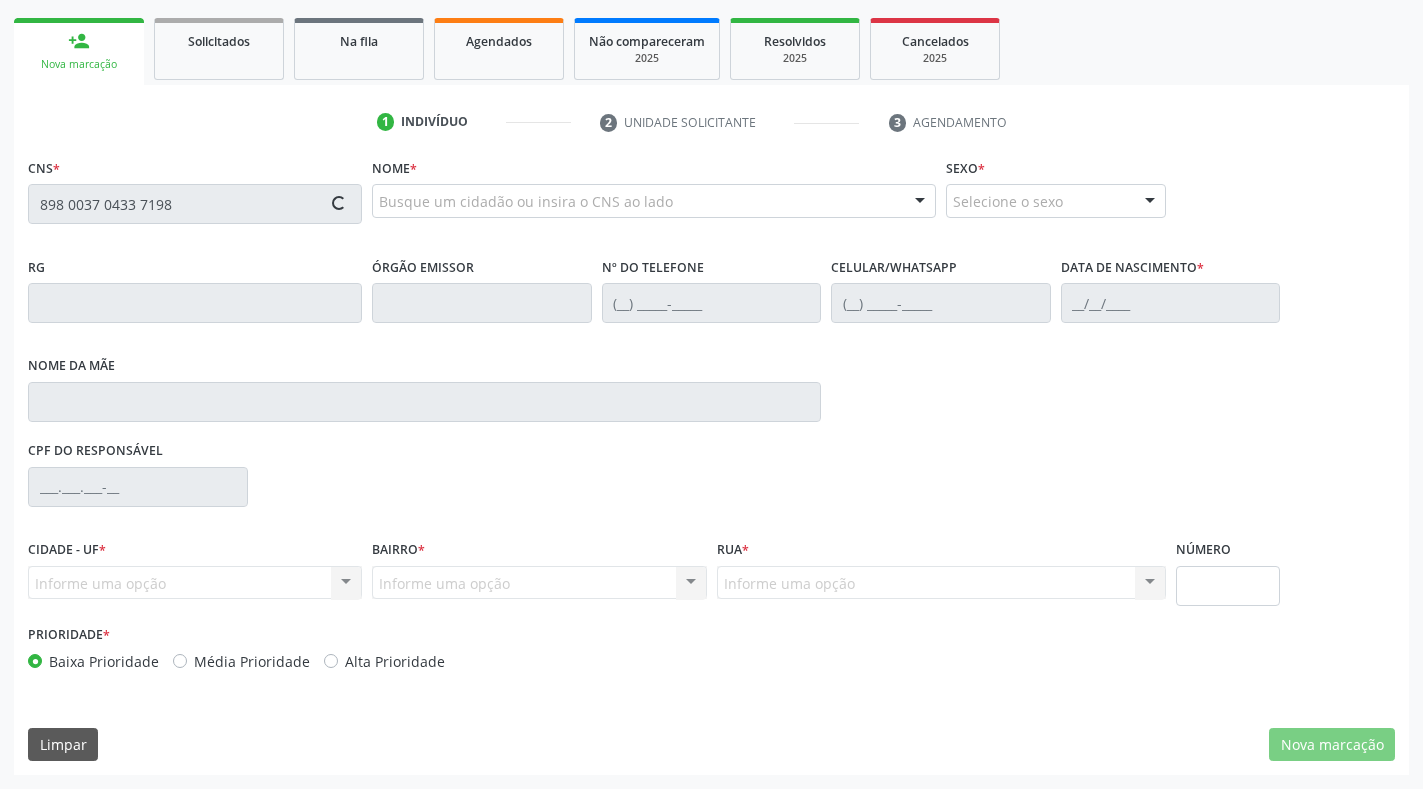 type on "898 0037 0433 7198" 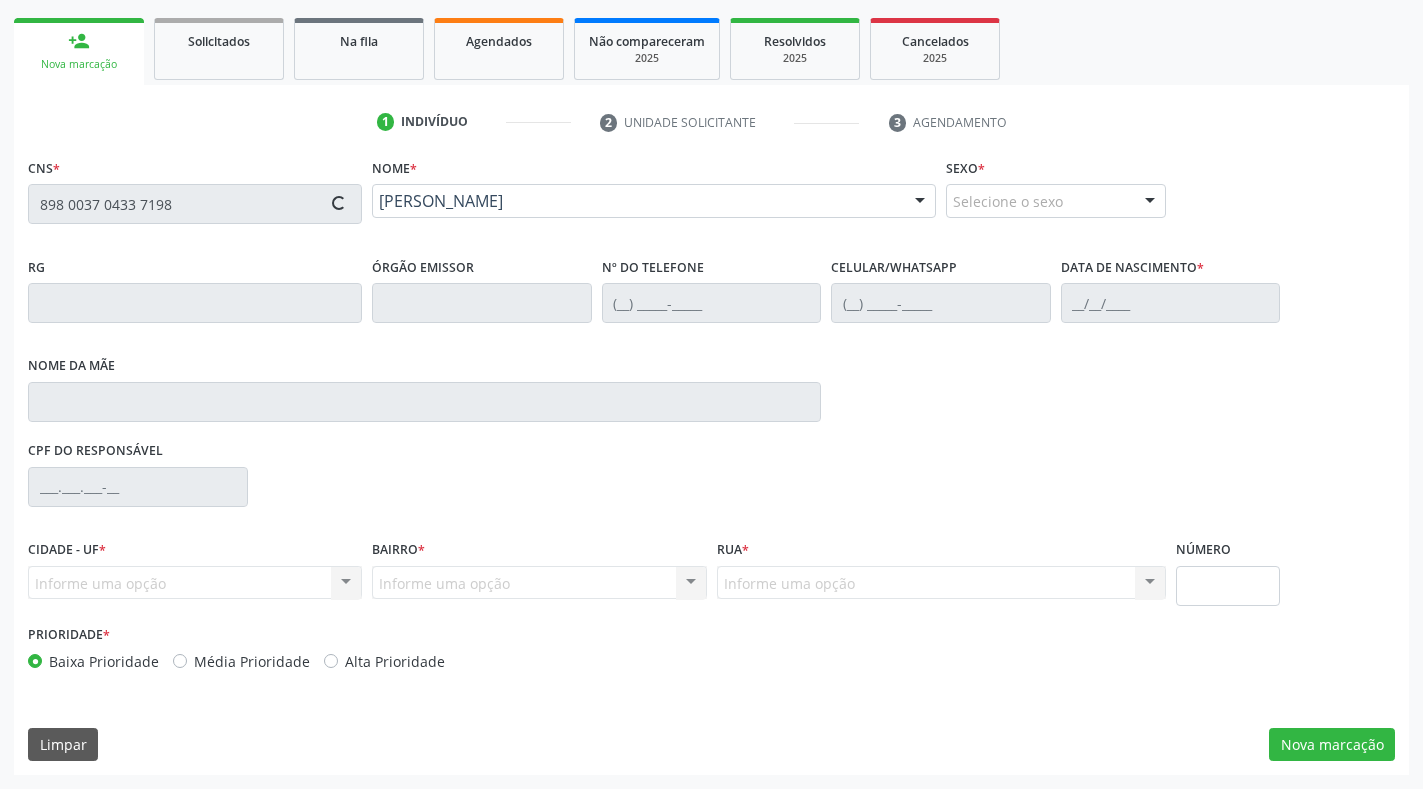 type on "[PHONE_NUMBER]" 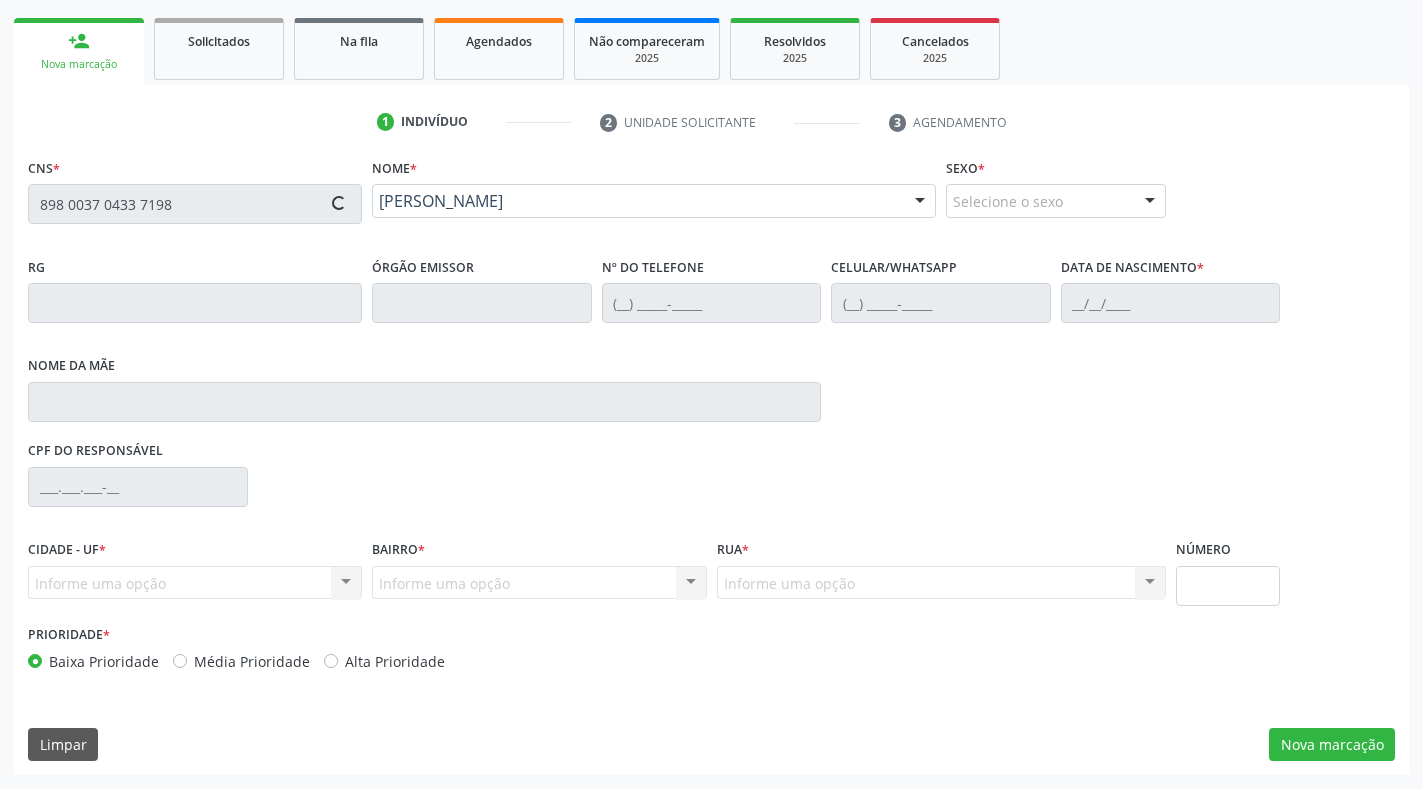type on "[DATE]" 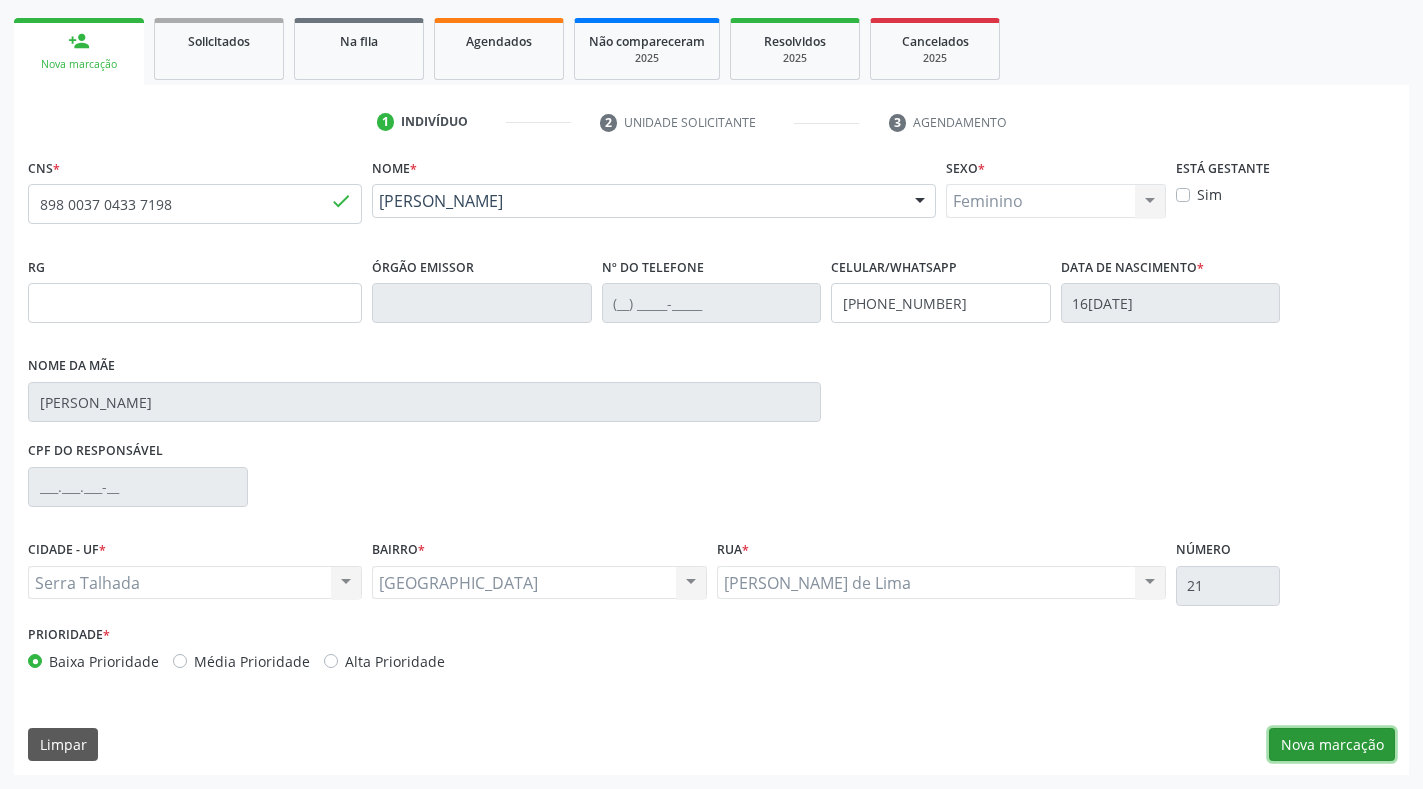 click on "Nova marcação" at bounding box center [1332, 745] 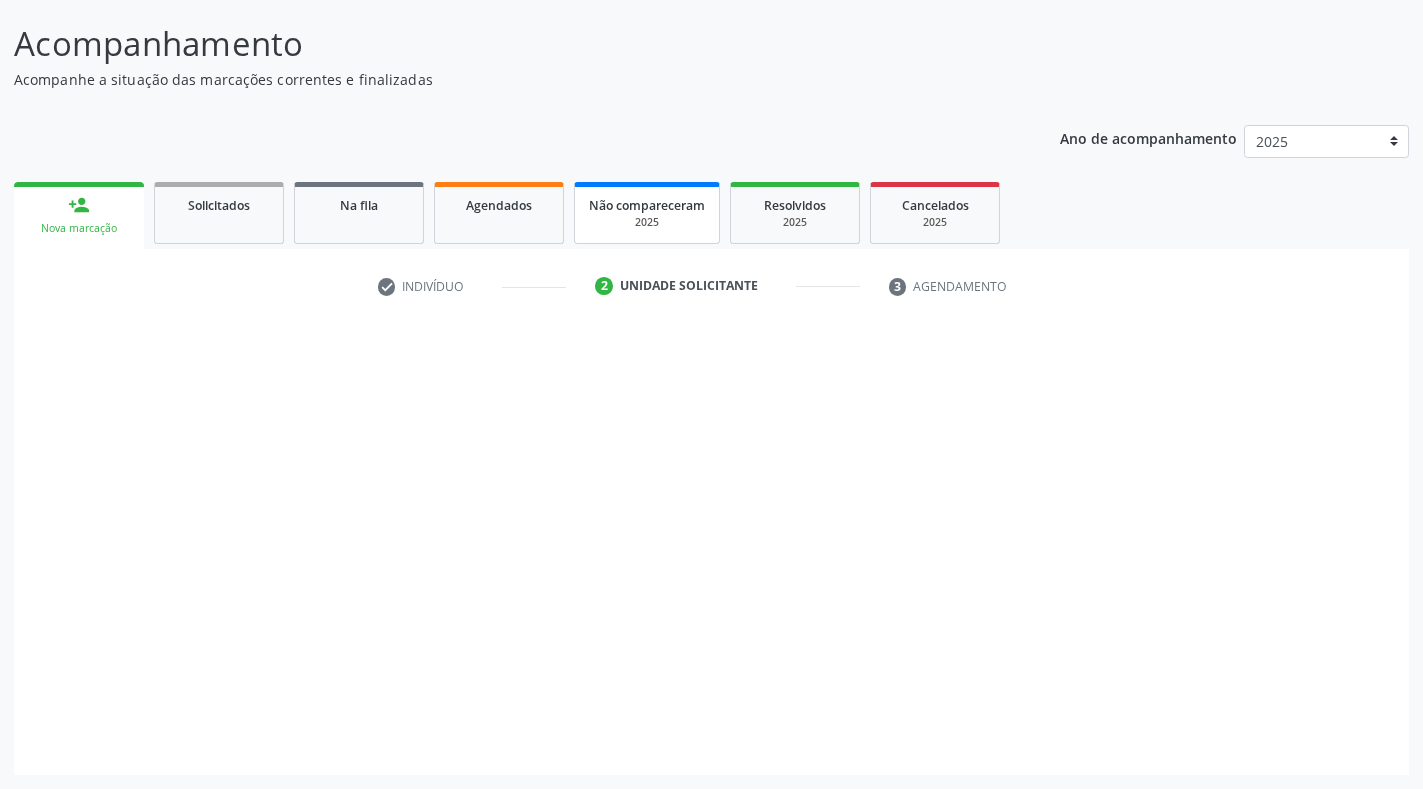 scroll, scrollTop: 117, scrollLeft: 0, axis: vertical 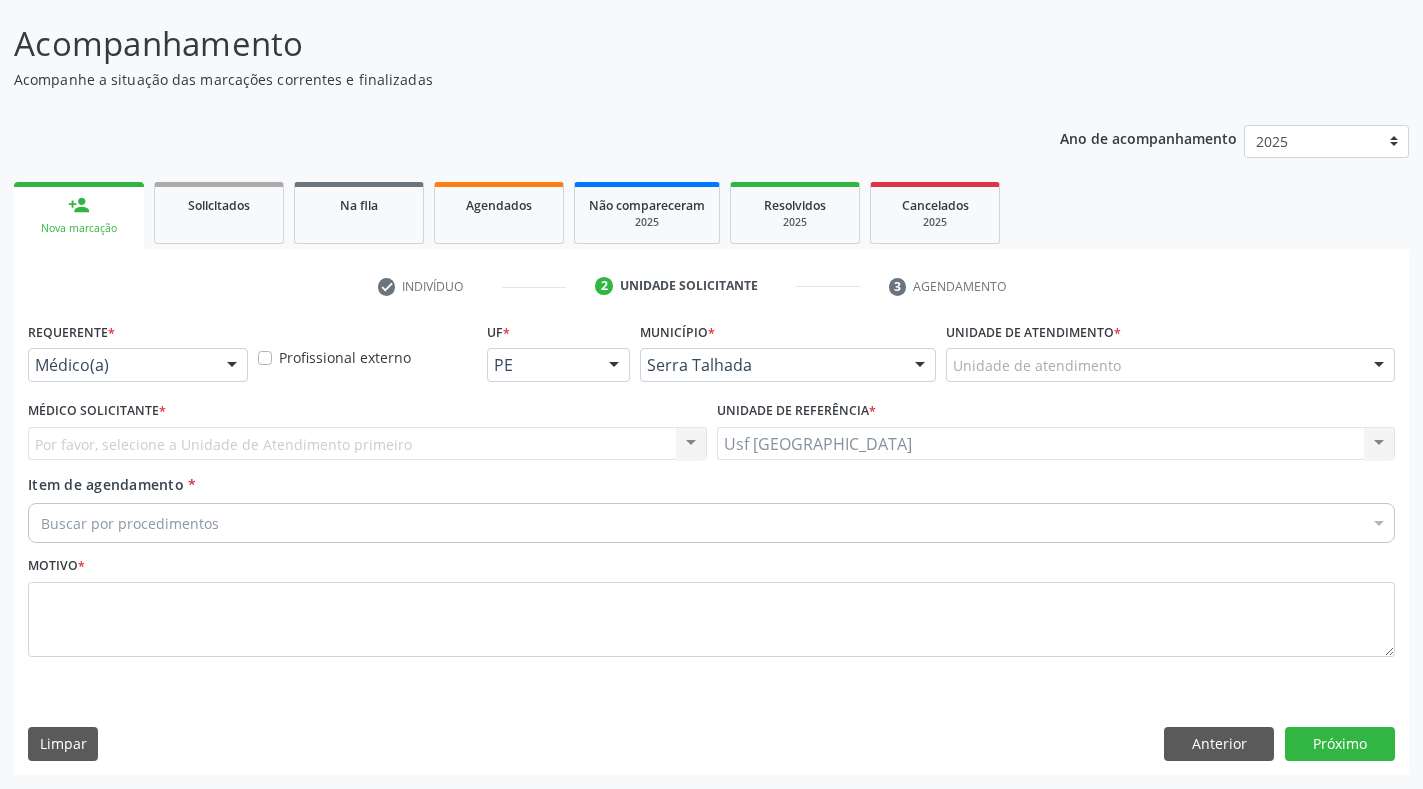 click on "Requerente
*
Médico(a)         Médico(a)   Enfermeiro(a)   Paciente
Nenhum resultado encontrado para: "   "
Não há nenhuma opção para ser exibida." at bounding box center [138, 349] 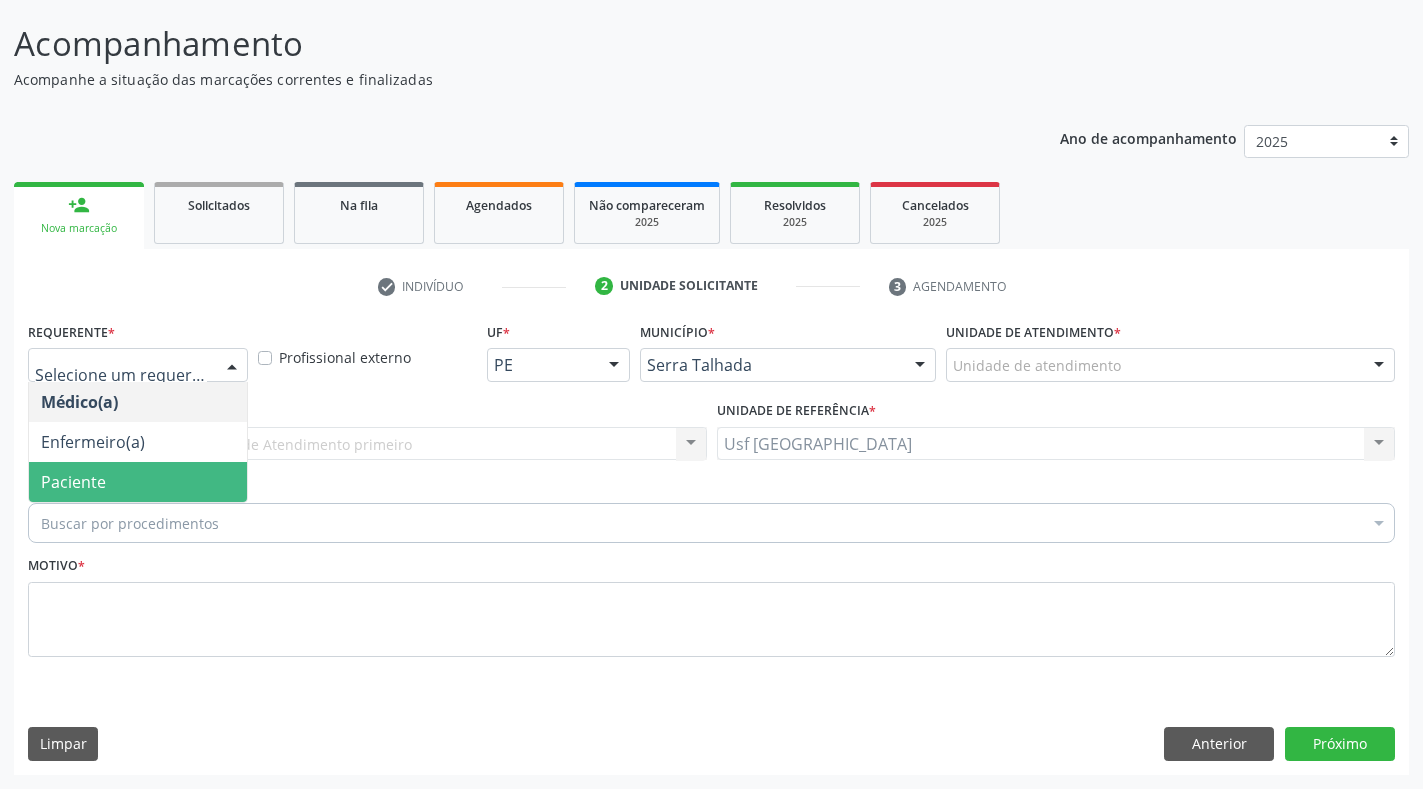 click on "Paciente" at bounding box center (138, 482) 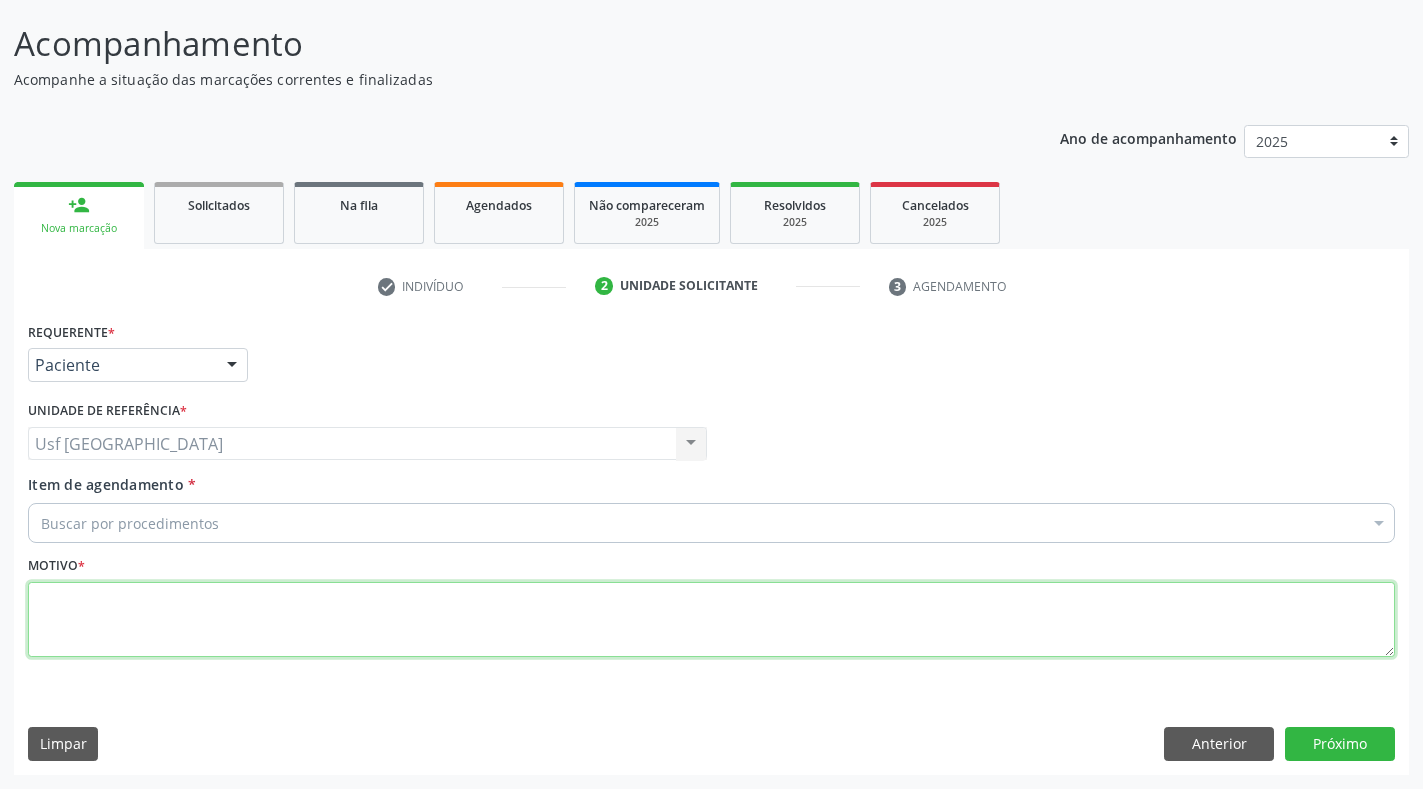 click at bounding box center (711, 620) 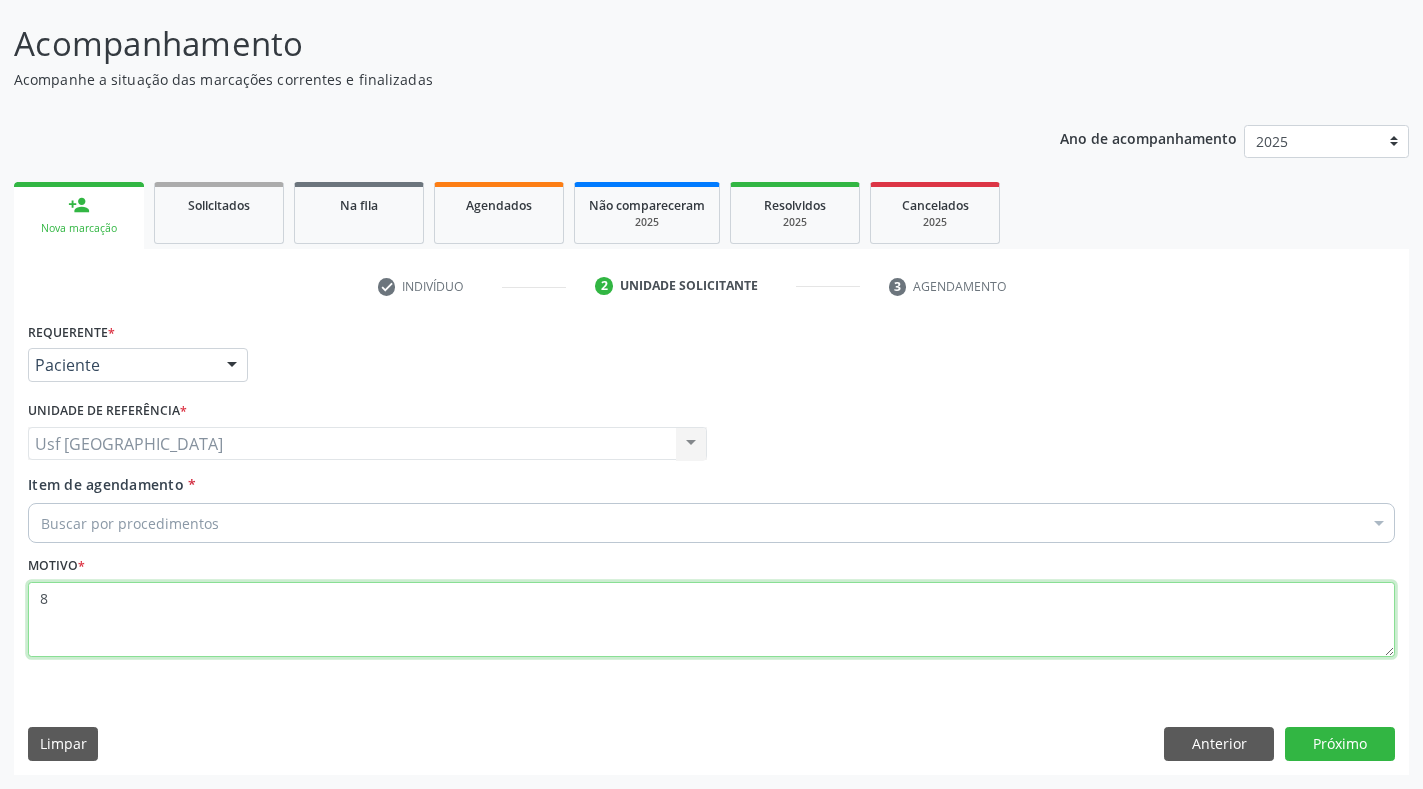 type on "8" 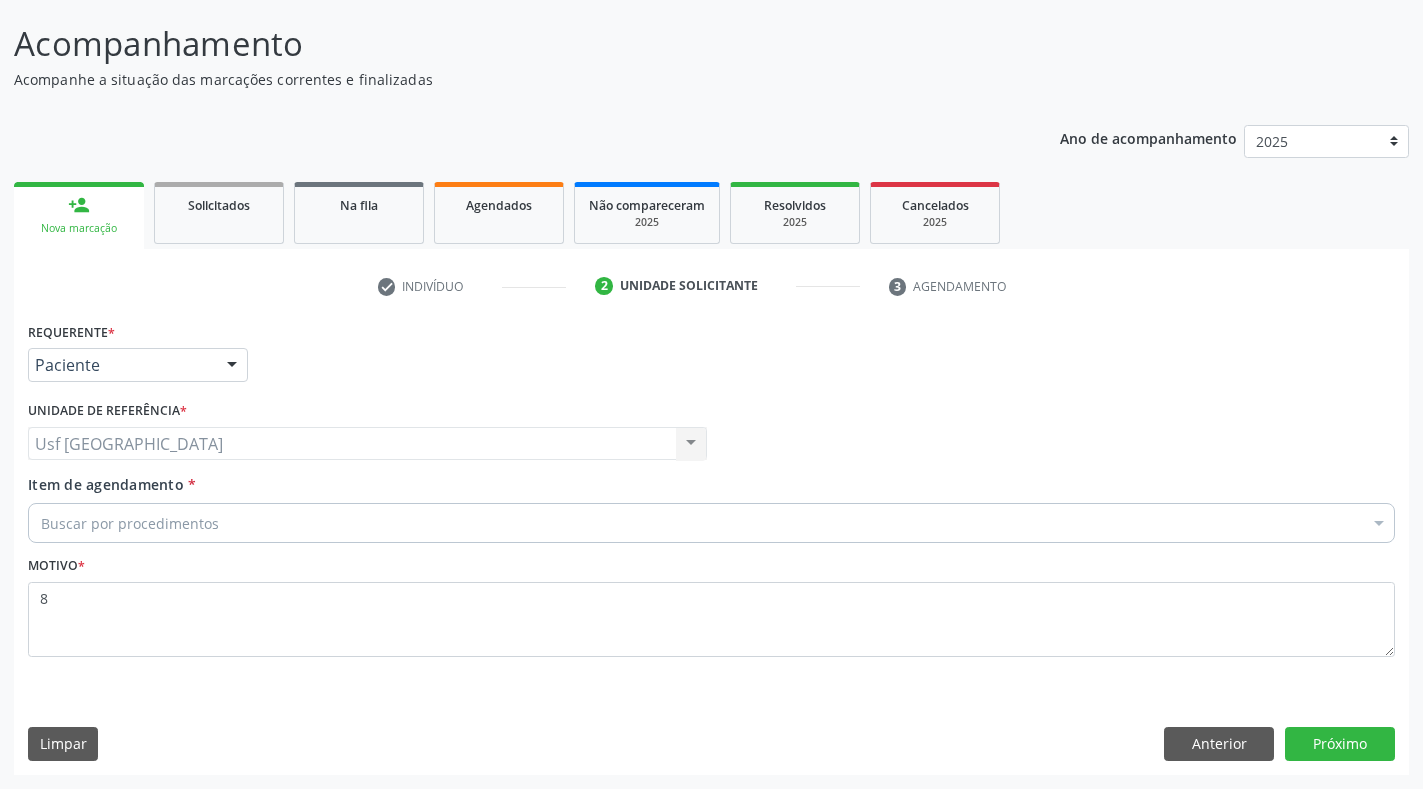 click on "Buscar por procedimentos" at bounding box center (711, 523) 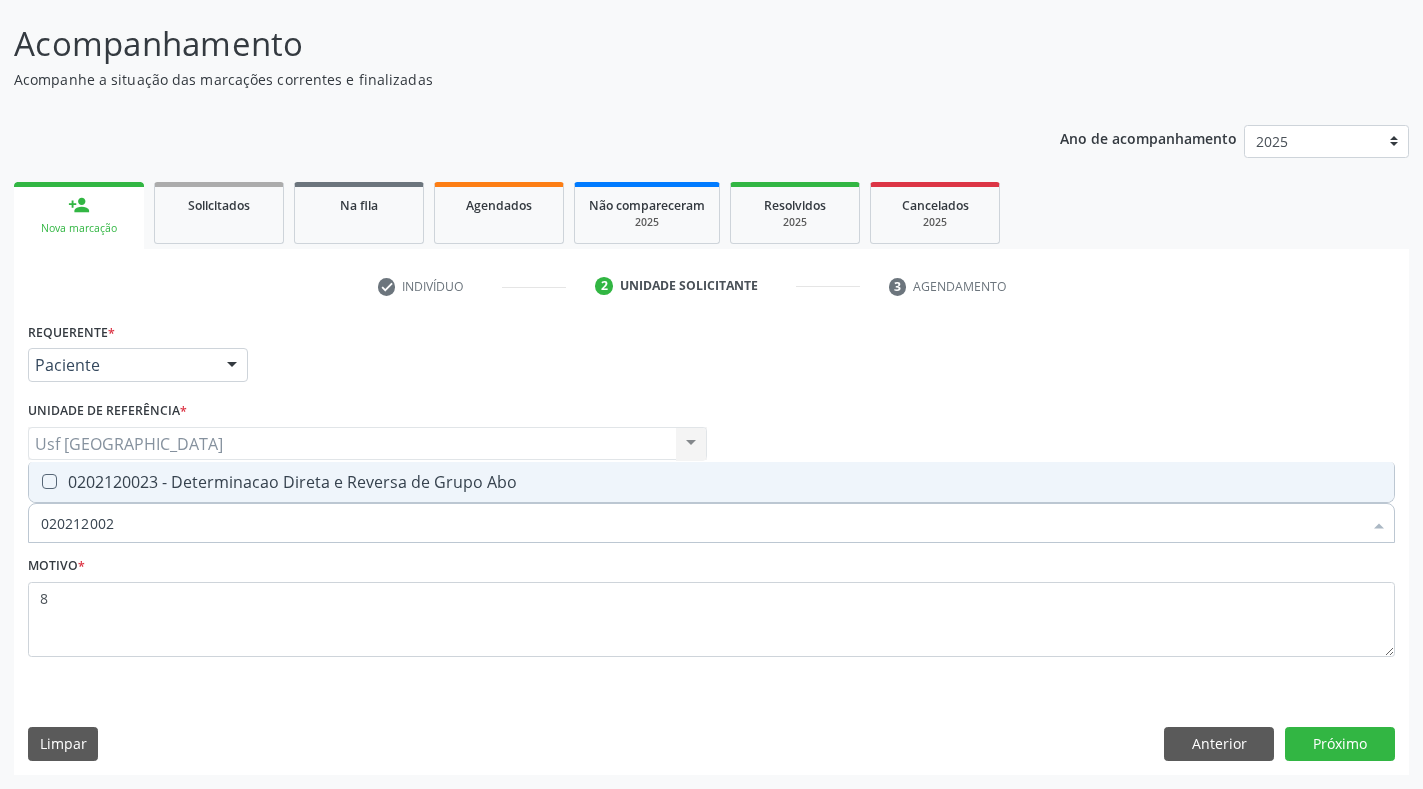 type on "020212002" 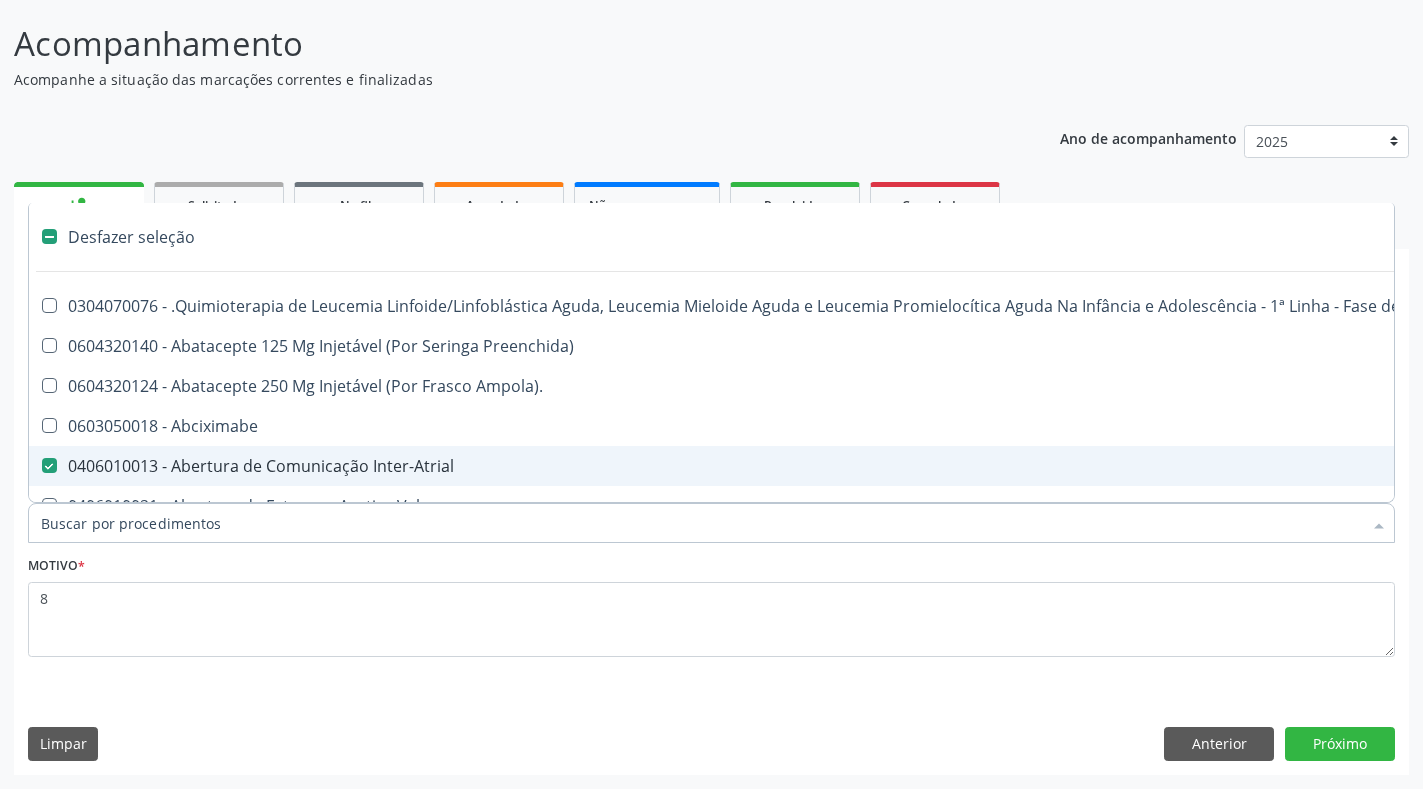 click on "0406010013 - Abertura de Comunicação Inter-Atrial" at bounding box center [819, 466] 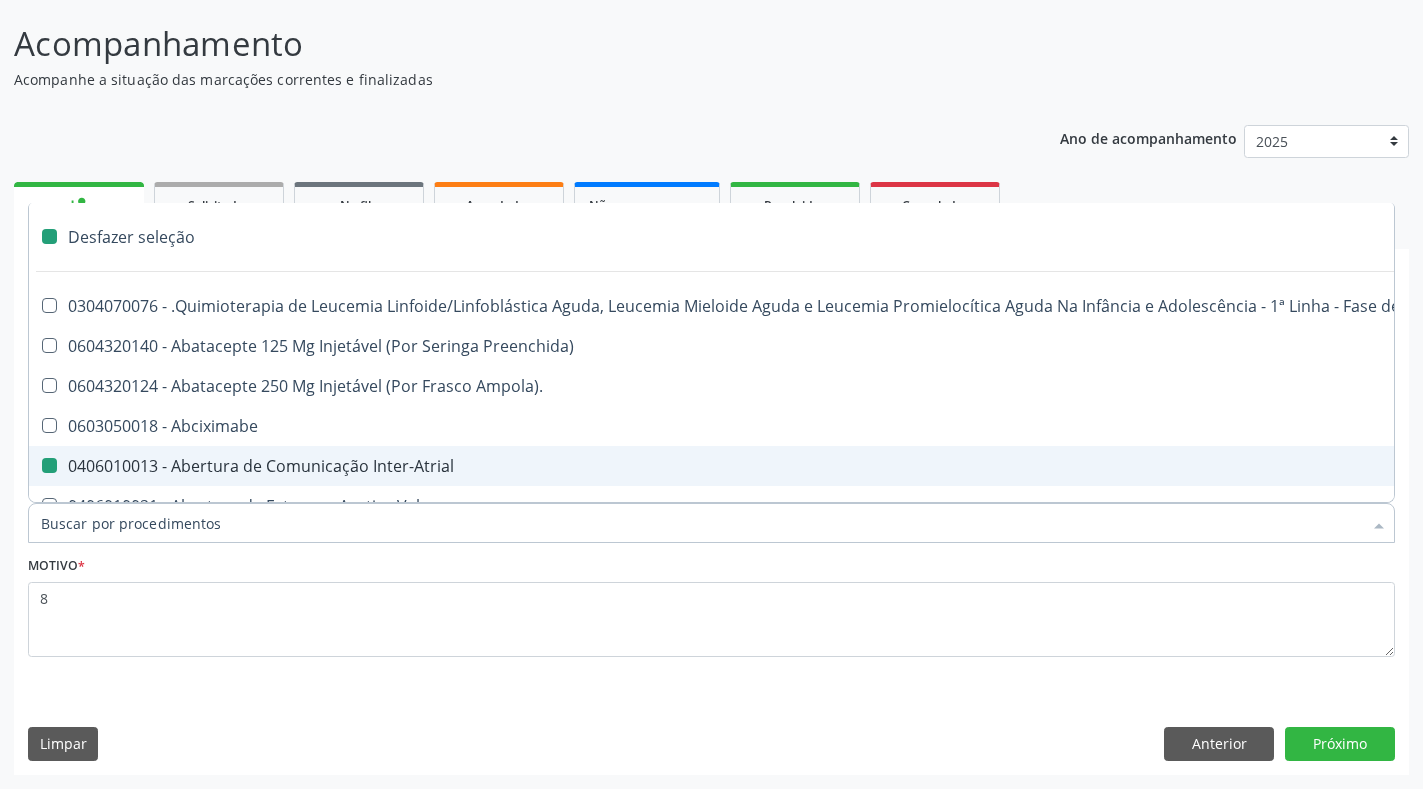 checkbox on "false" 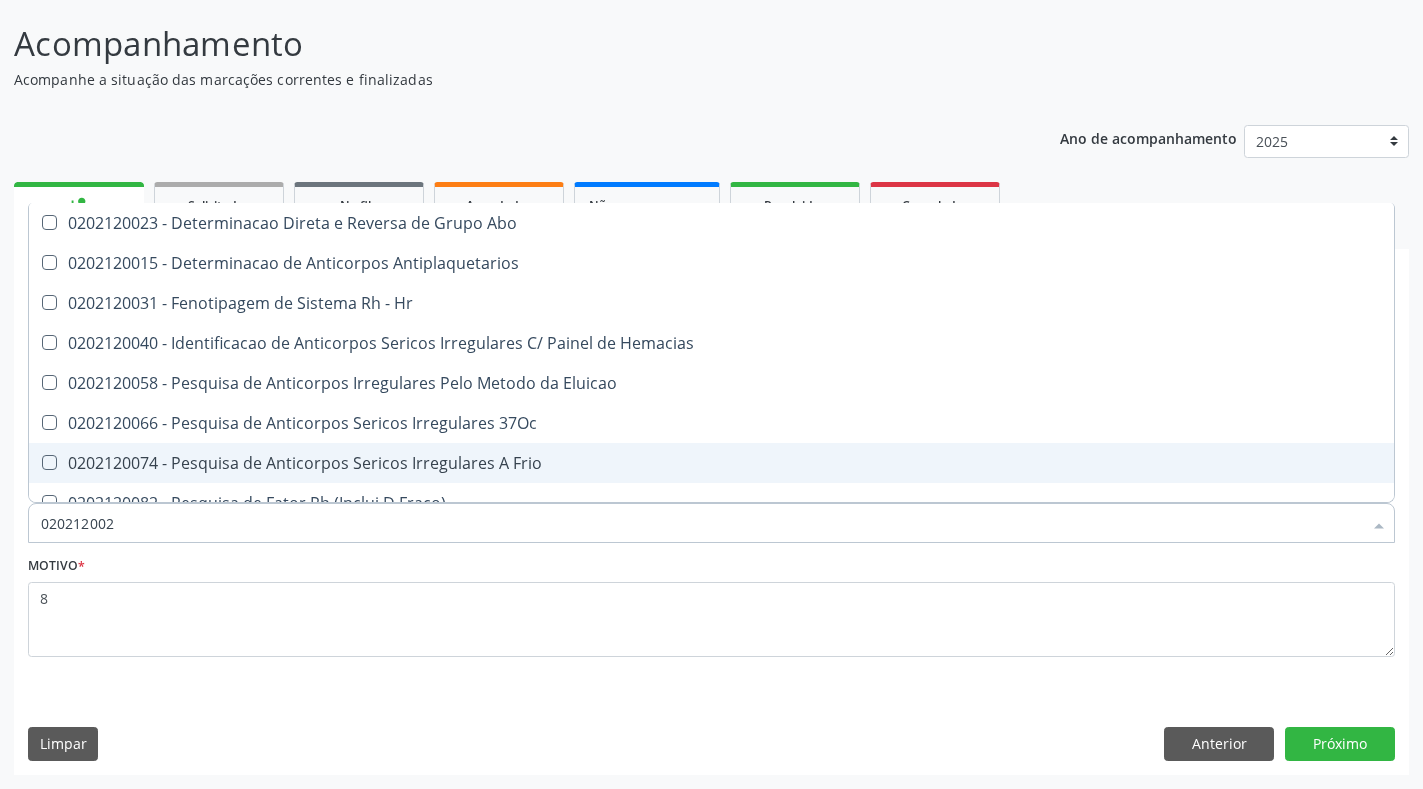 type on "0202120023" 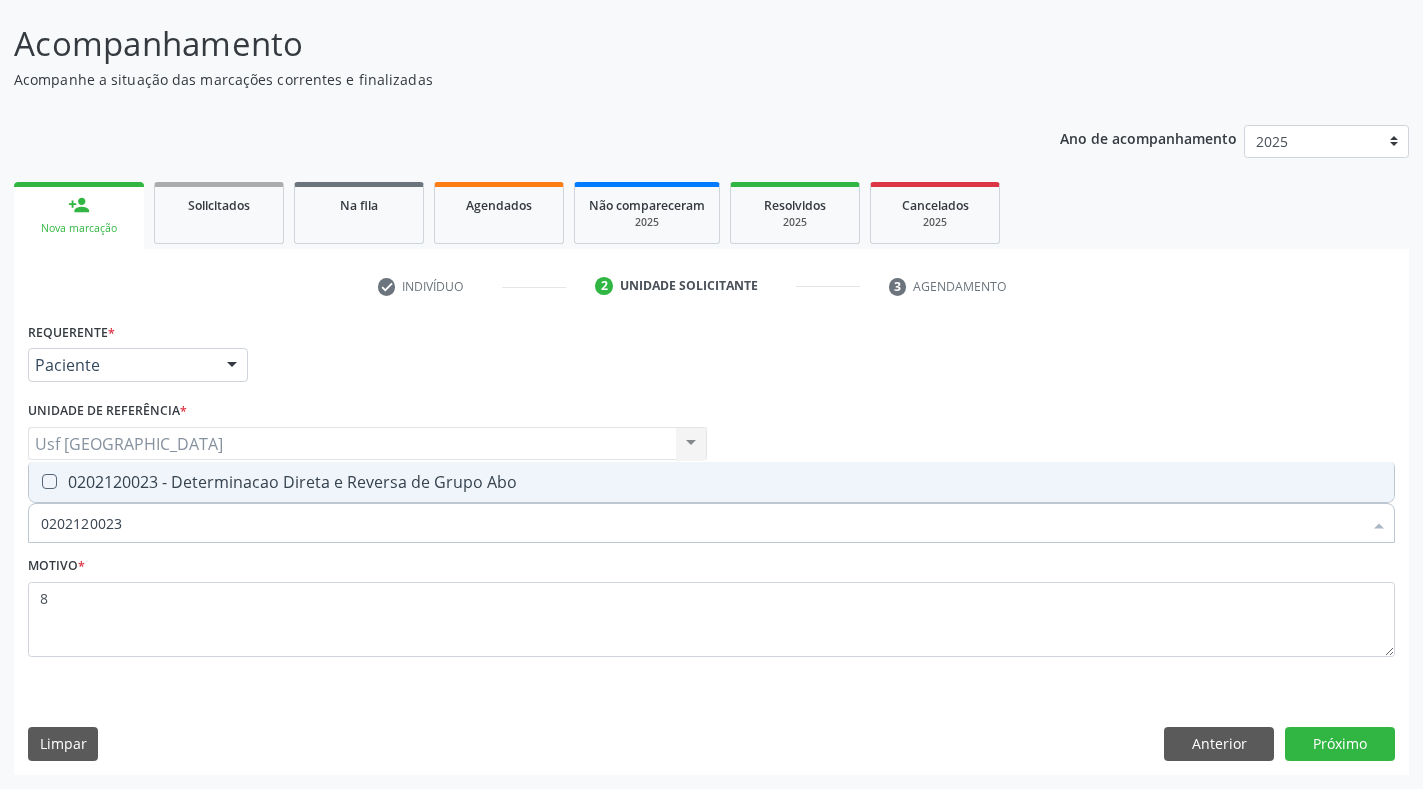 click on "0202120023 - Determinacao Direta e Reversa de Grupo Abo" at bounding box center [711, 482] 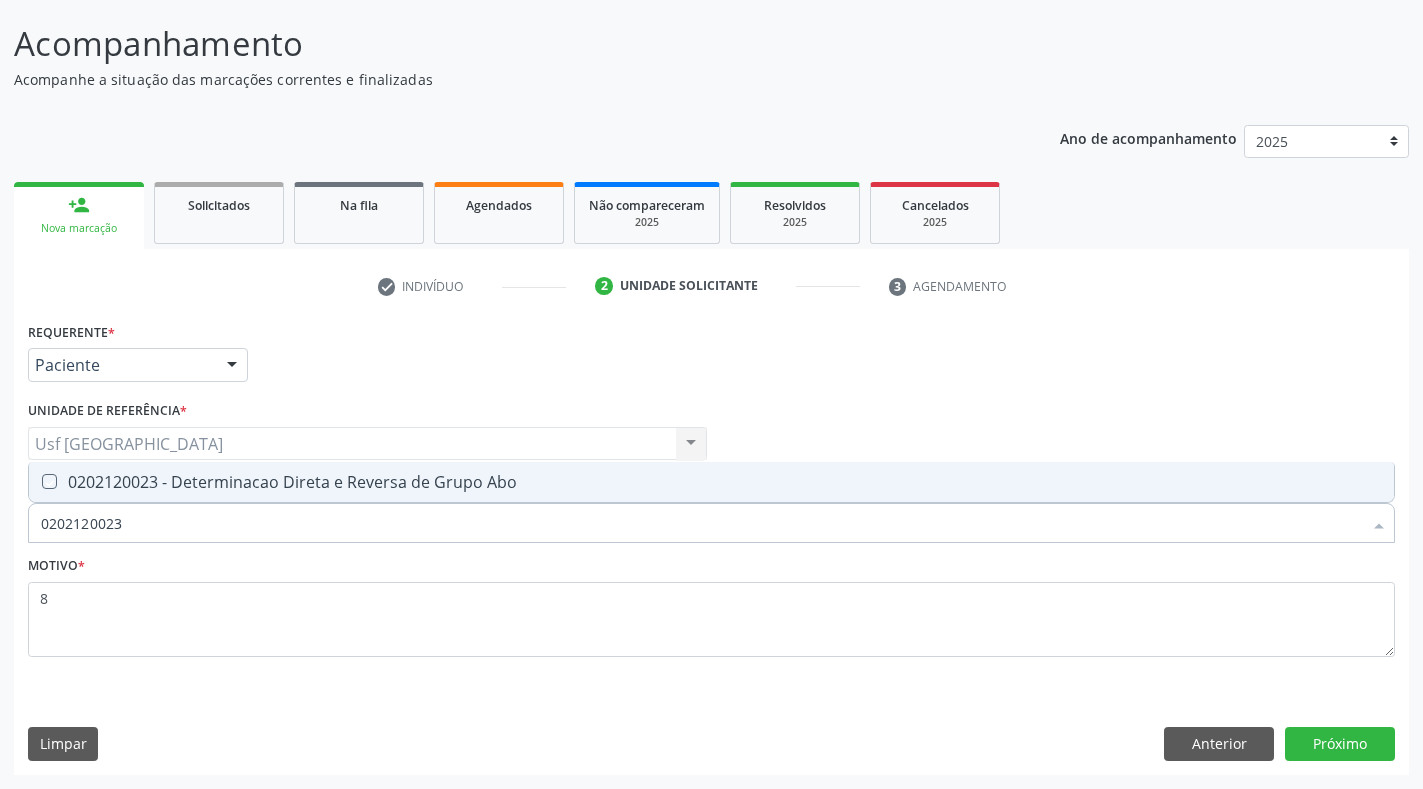checkbox on "true" 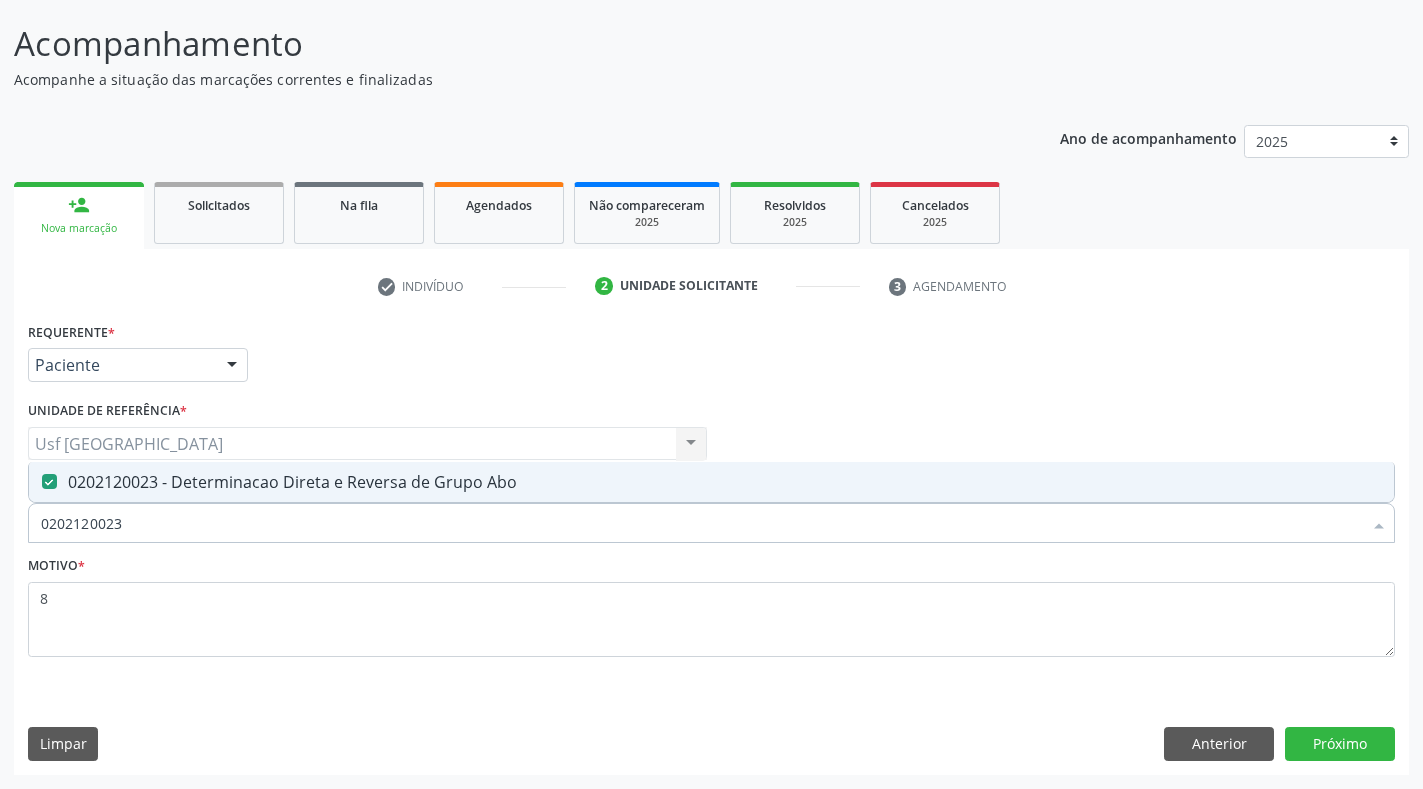 drag, startPoint x: 173, startPoint y: 529, endPoint x: 15, endPoint y: 511, distance: 159.02202 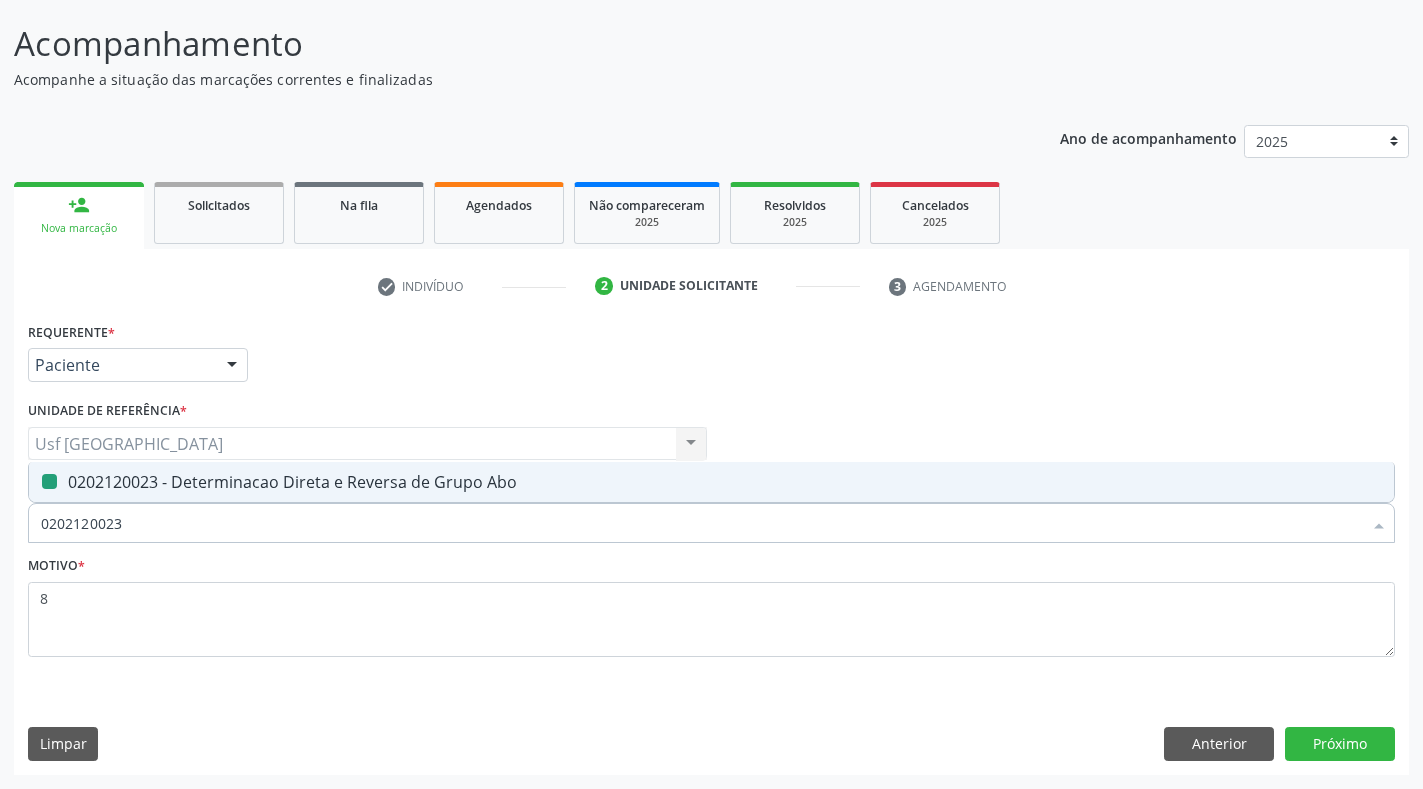 type 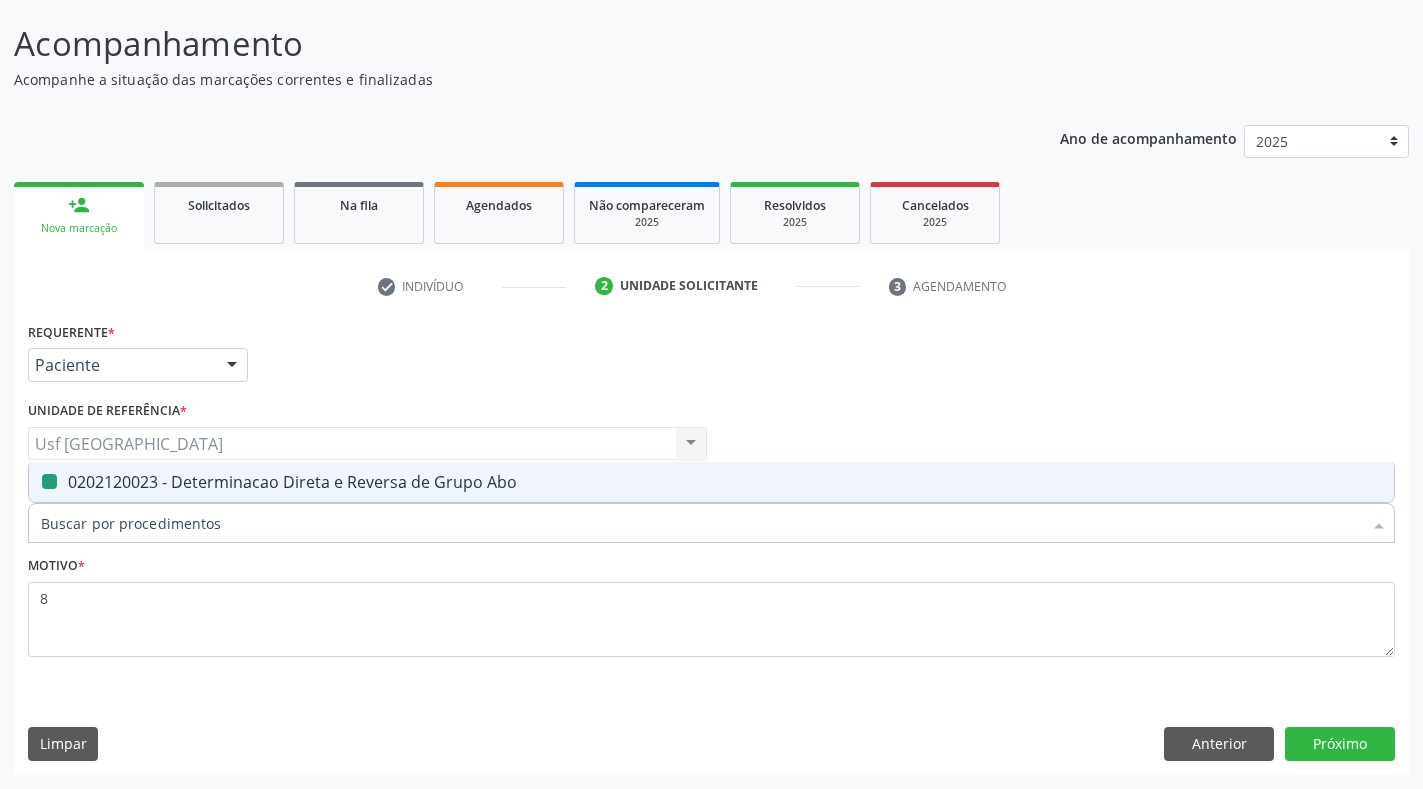 checkbox on "false" 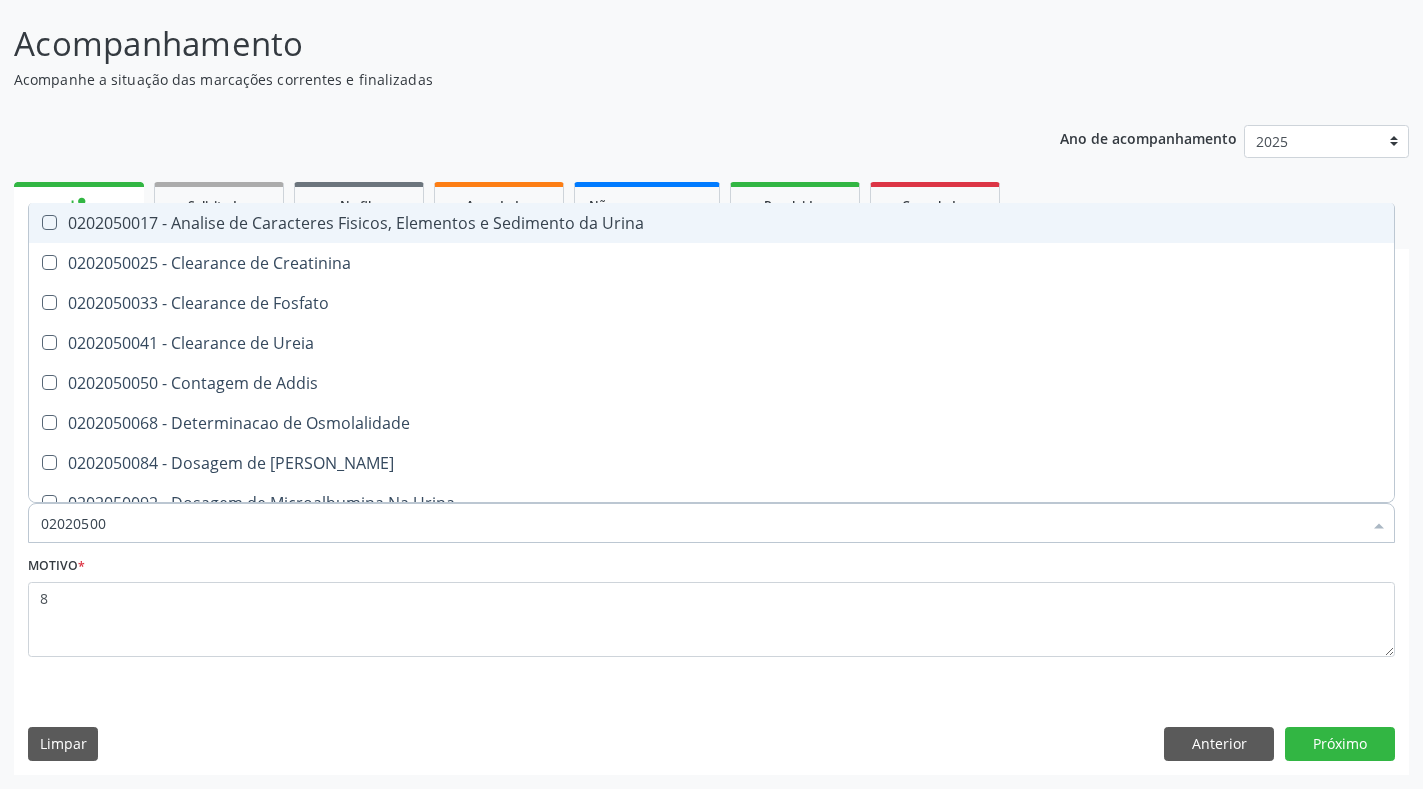type on "020205001" 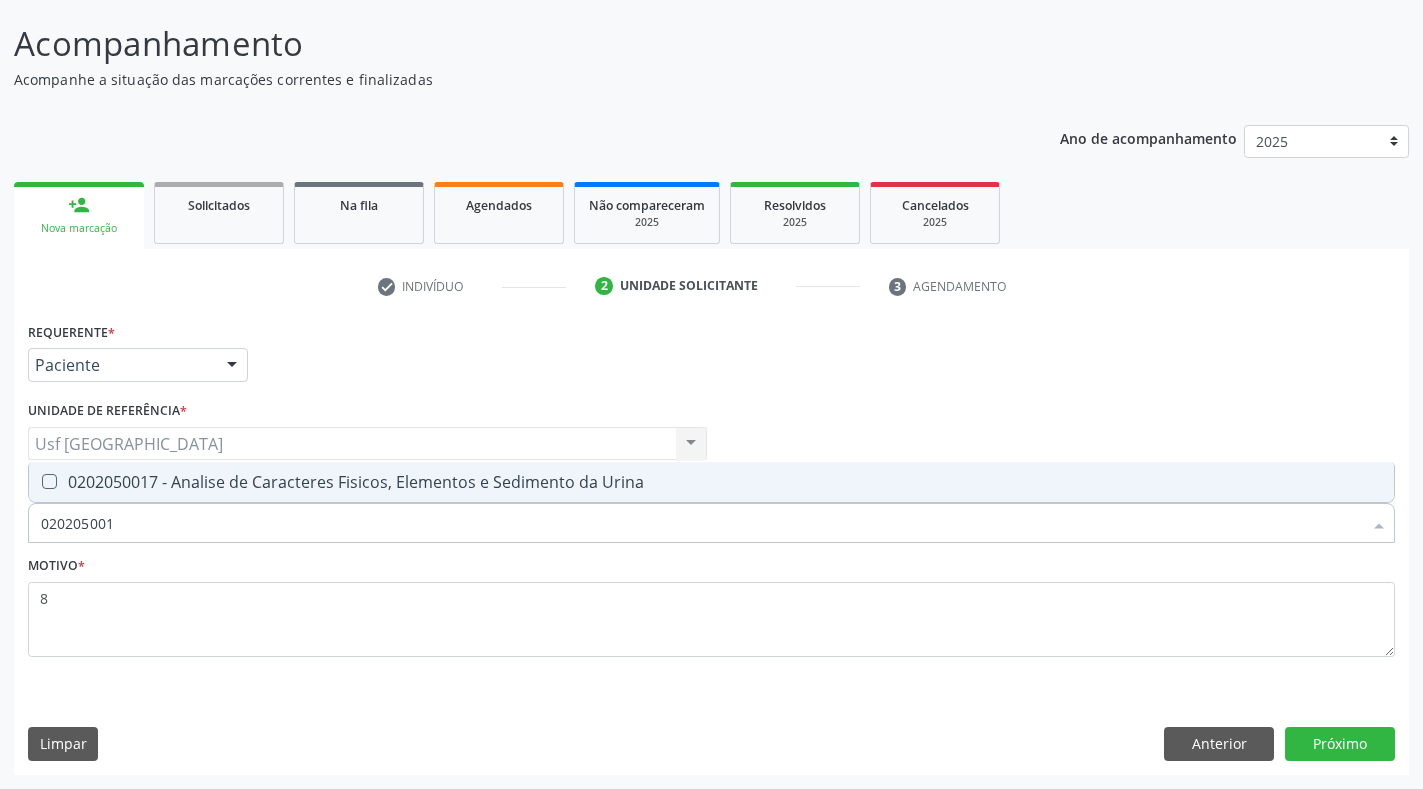 click on "0202050017 - Analise de Caracteres Fisicos, Elementos e Sedimento da Urina" at bounding box center [711, 482] 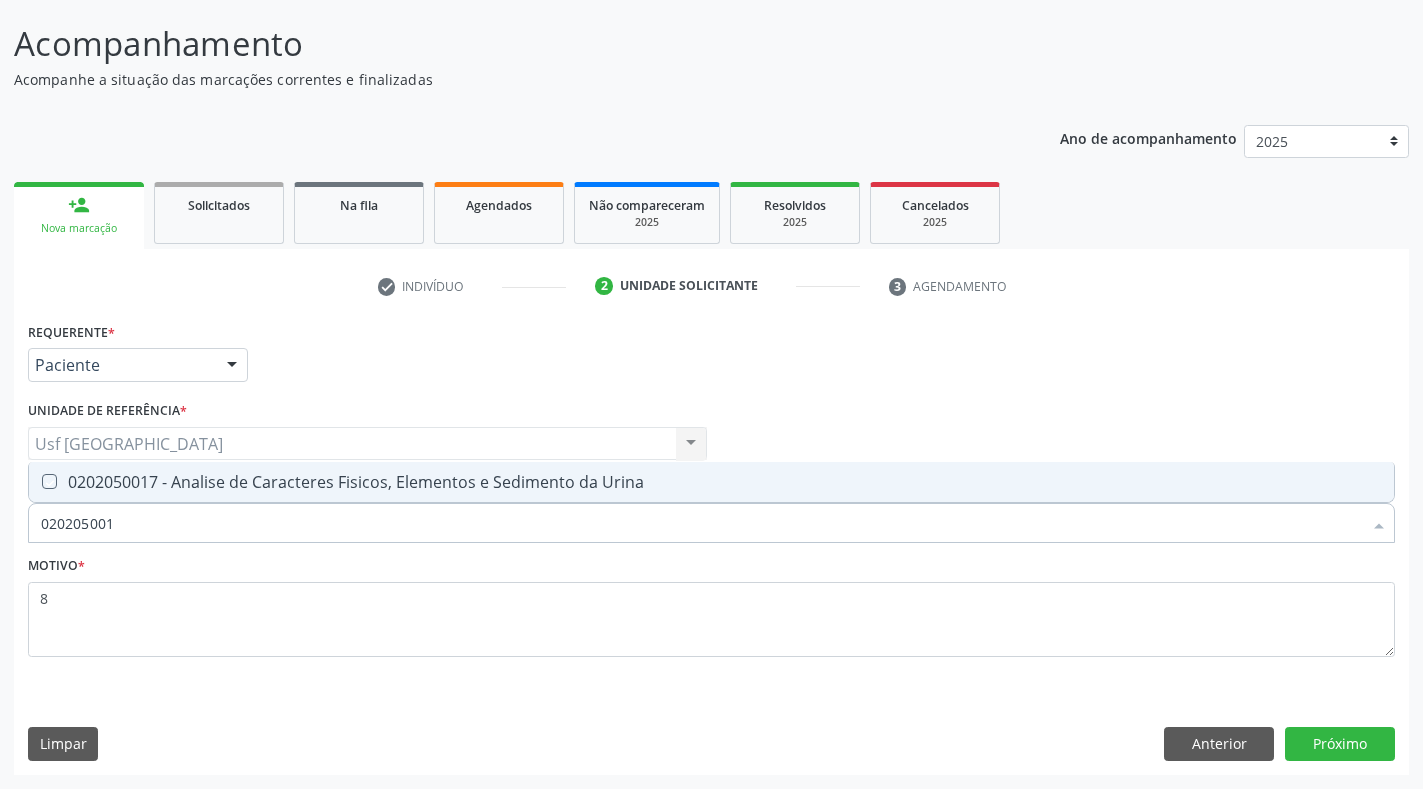checkbox on "true" 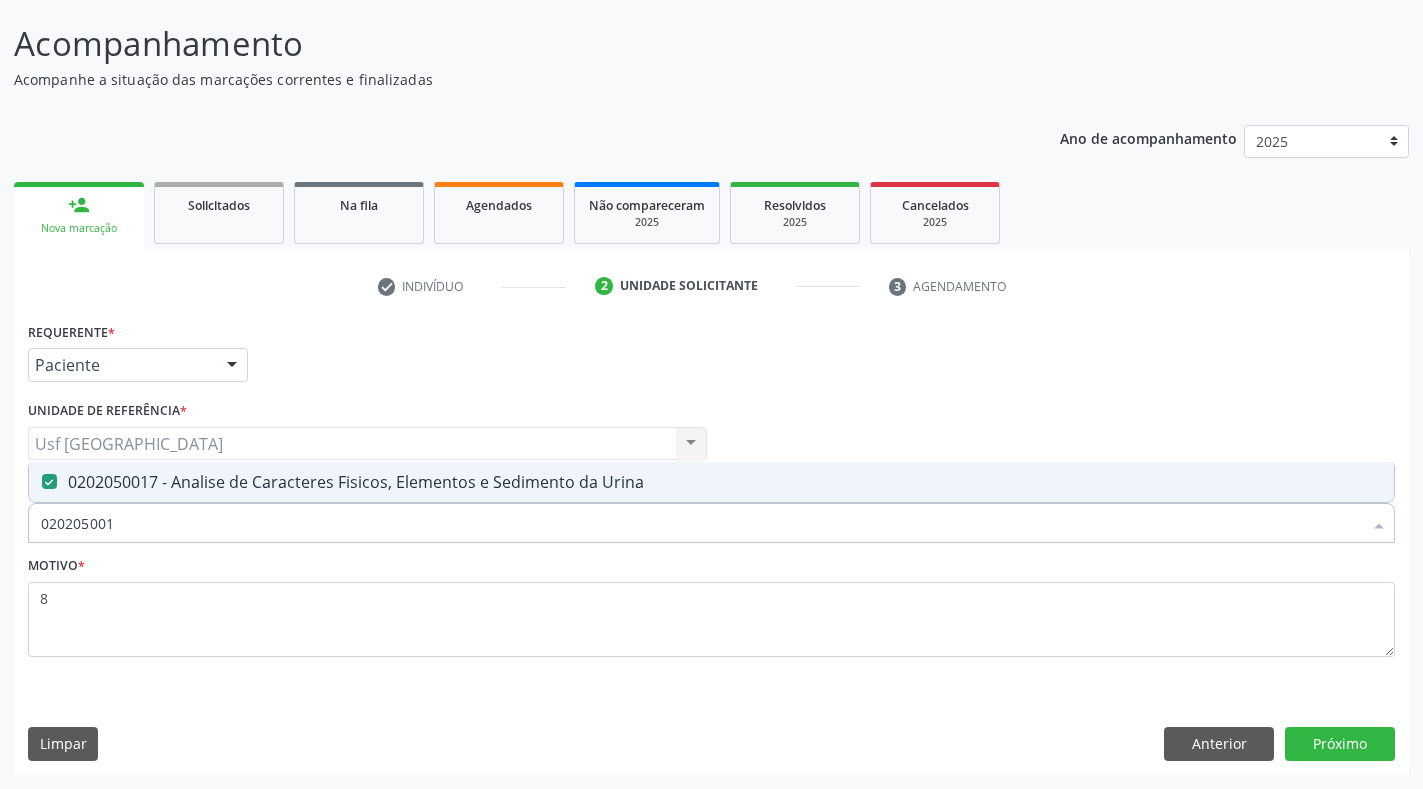 drag, startPoint x: 164, startPoint y: 527, endPoint x: 0, endPoint y: 509, distance: 164.98485 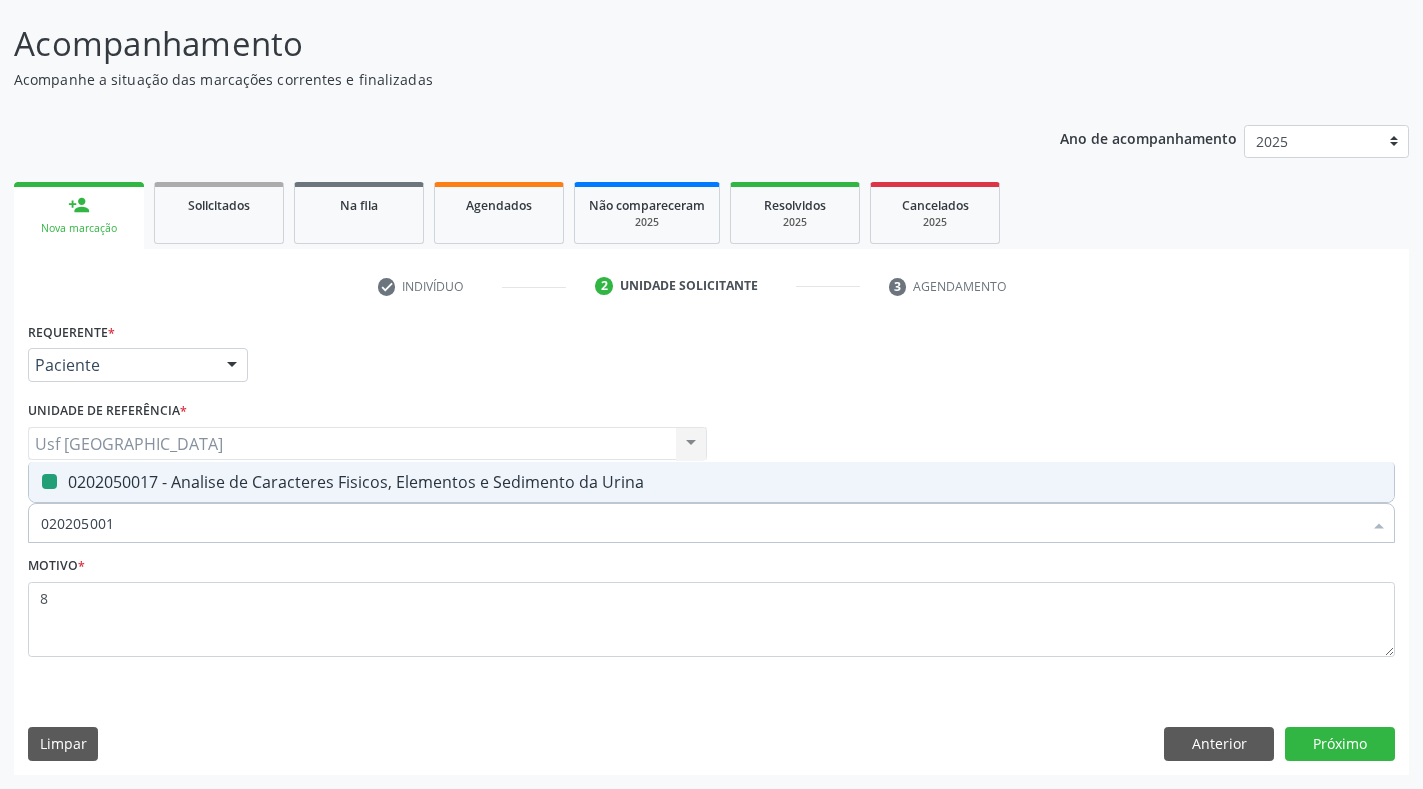 type 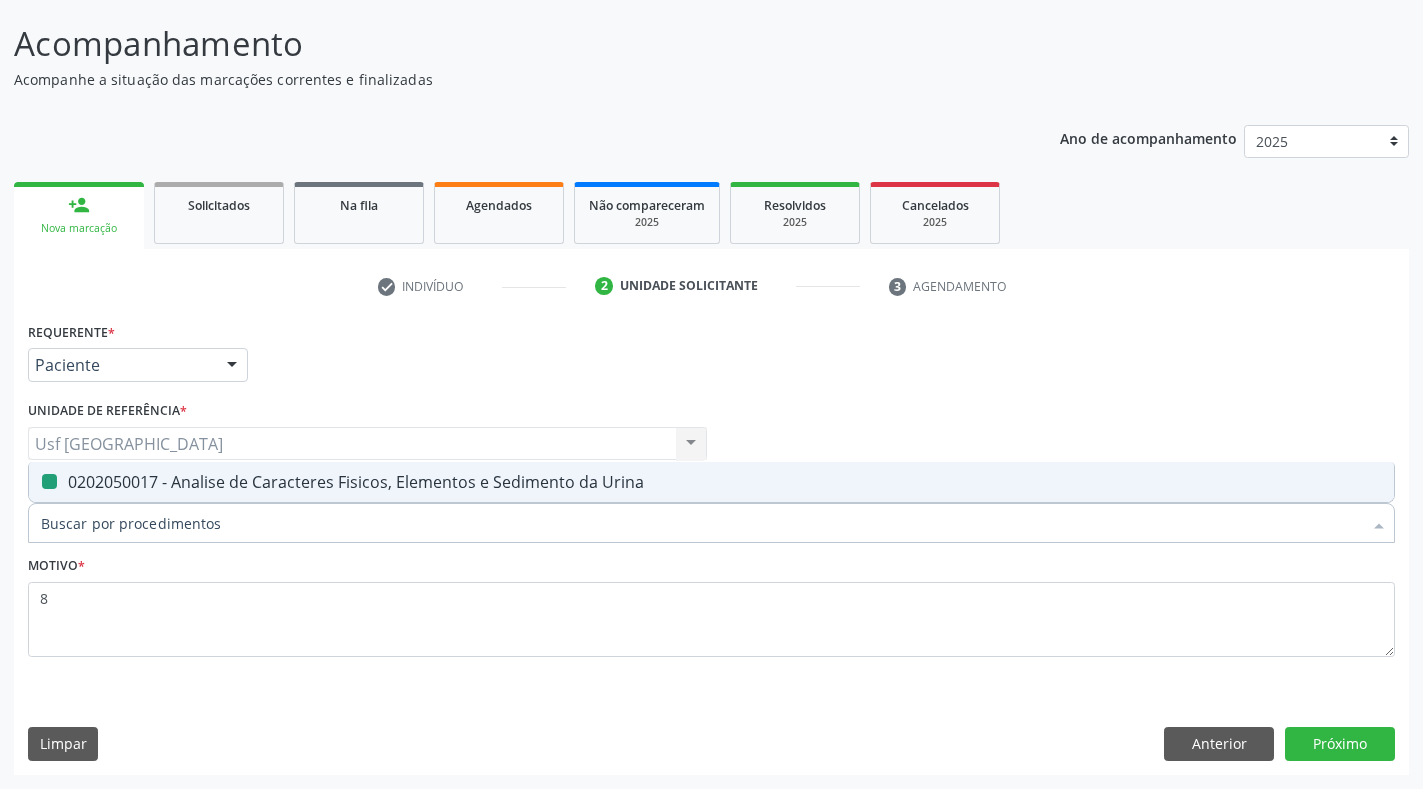 checkbox on "false" 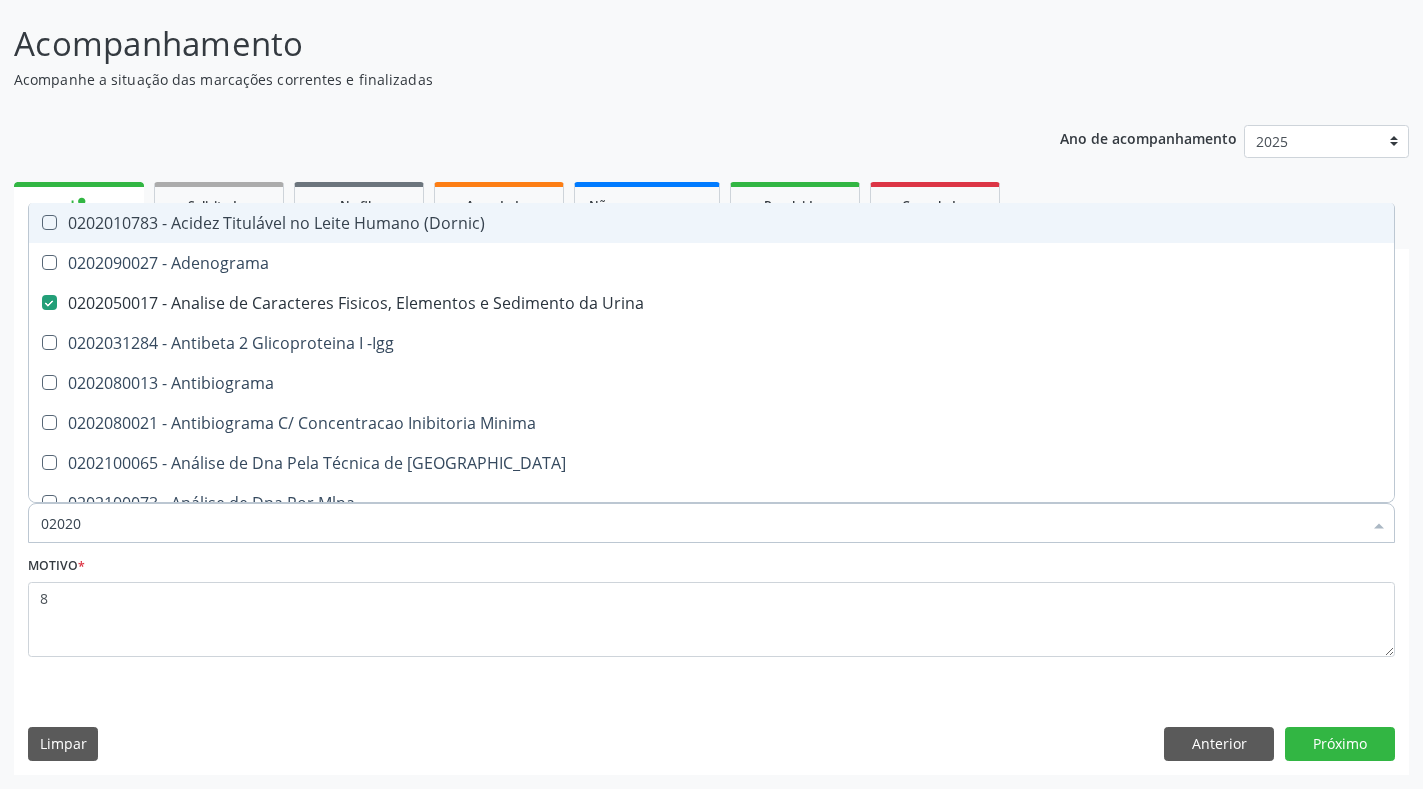 type on "020201" 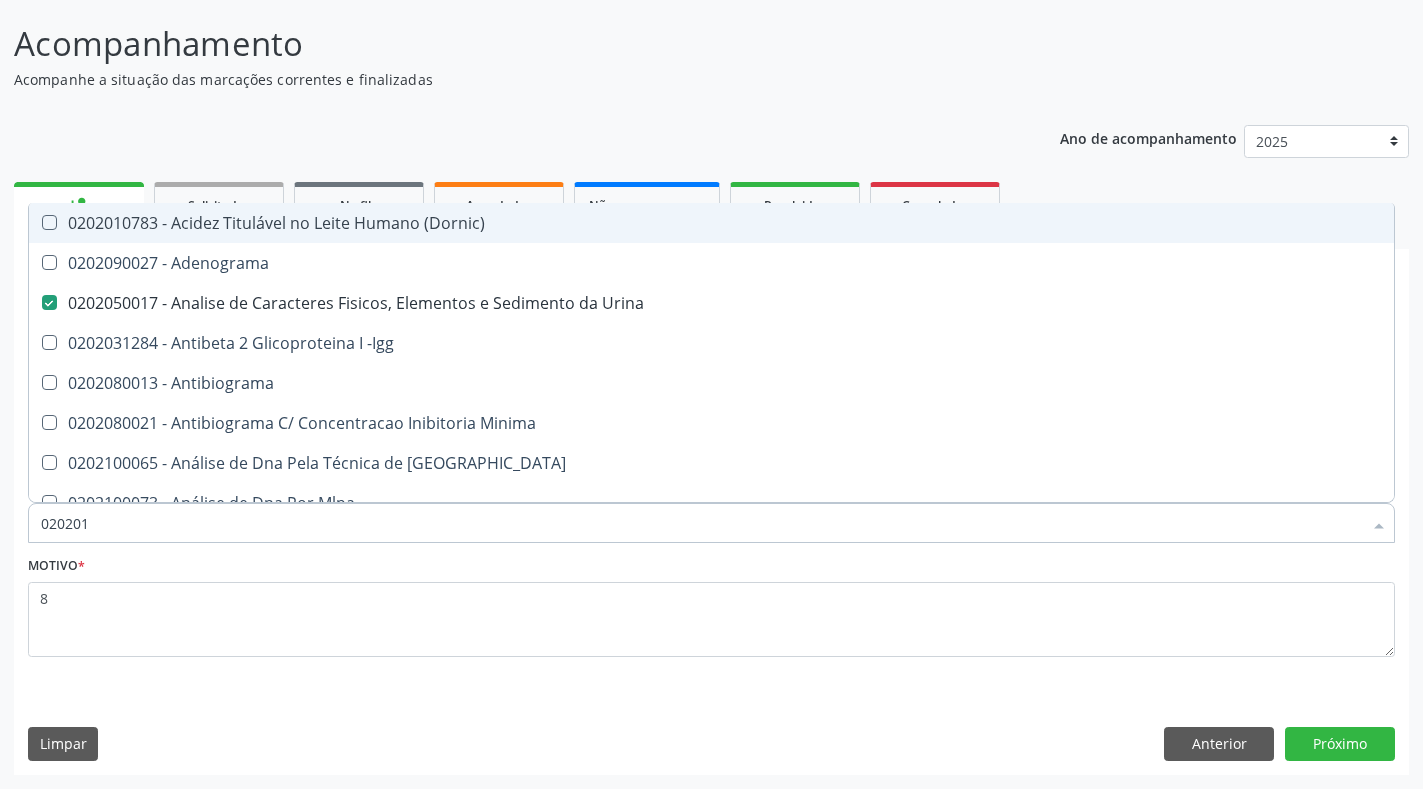 checkbox on "false" 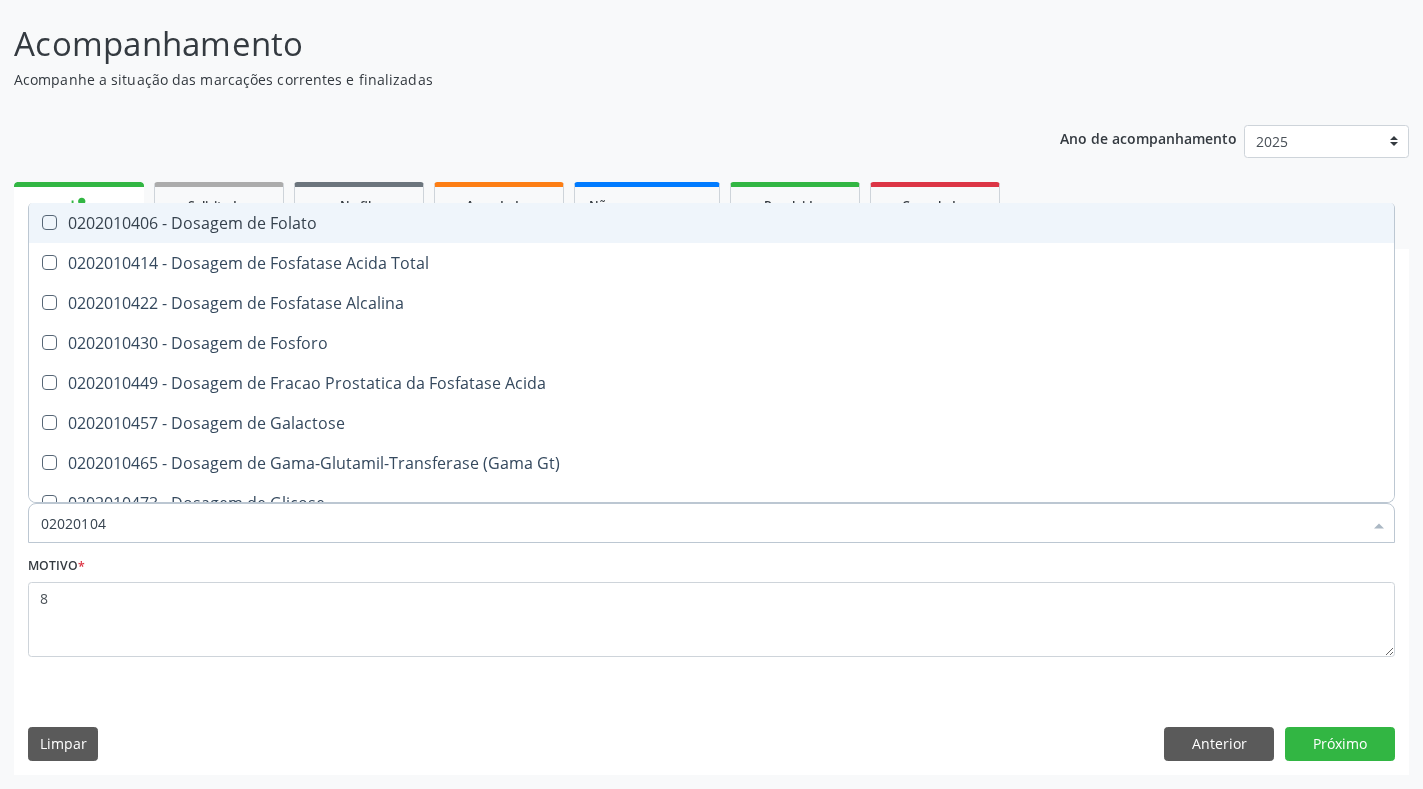 type on "020201047" 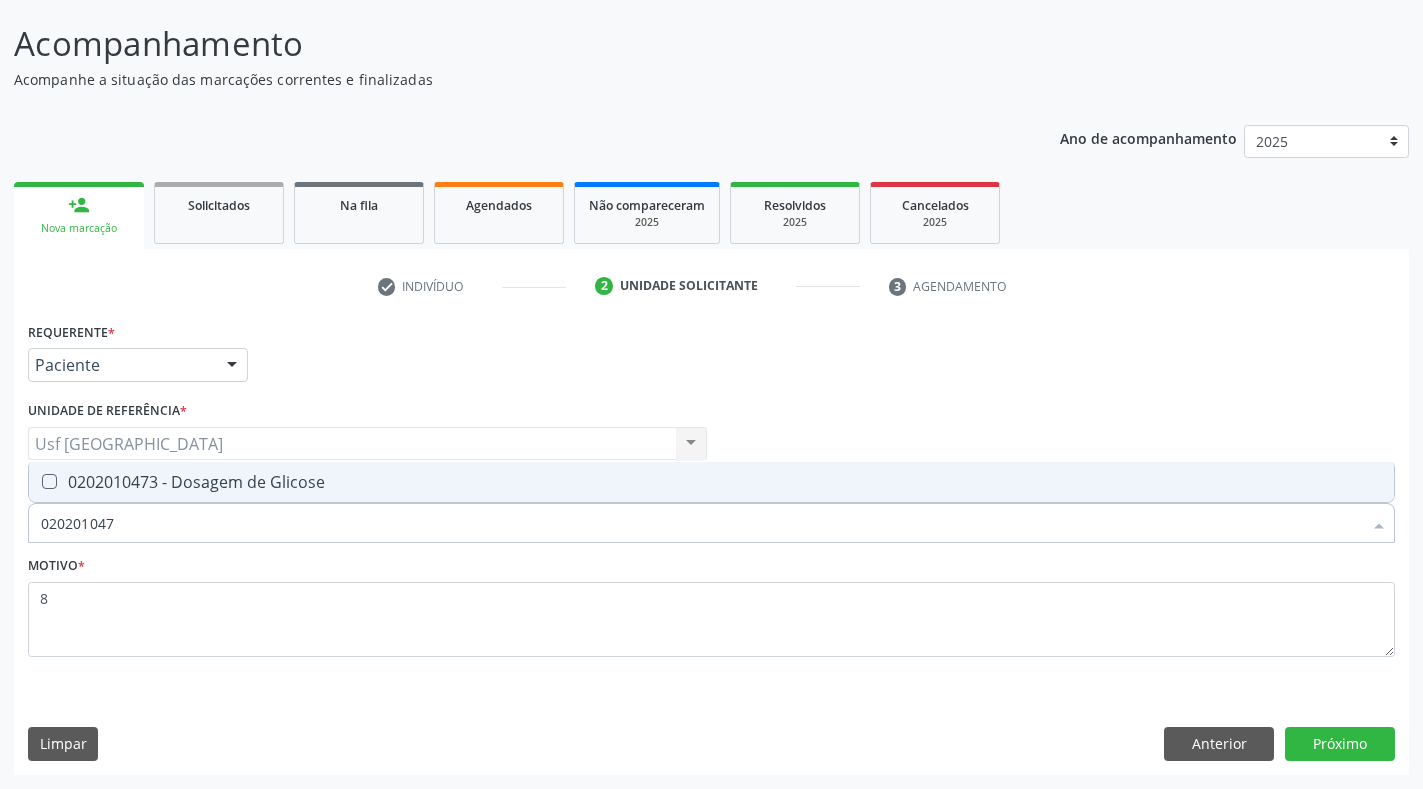 click on "0202010473 - Dosagem de Glicose" at bounding box center (711, 482) 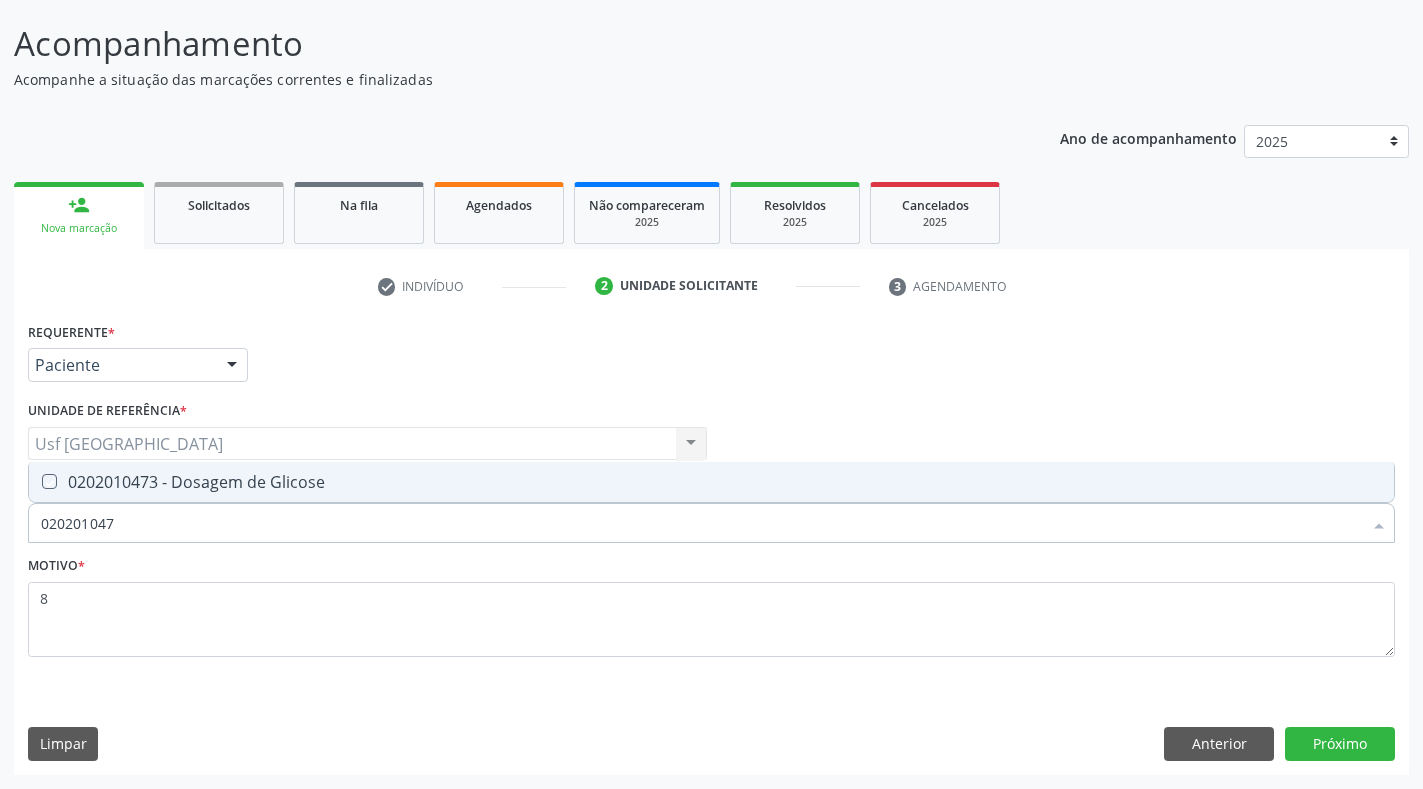 checkbox on "true" 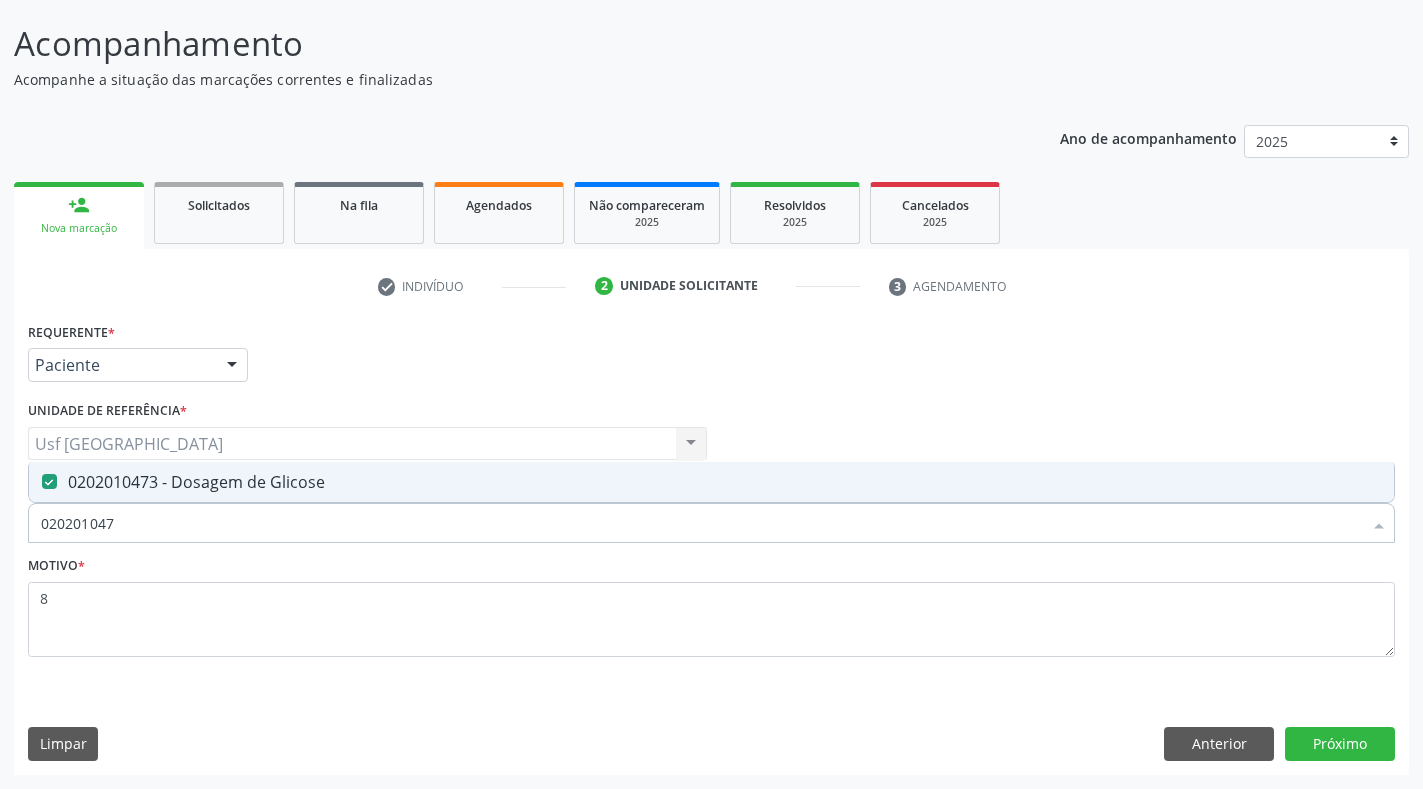 drag, startPoint x: 175, startPoint y: 529, endPoint x: 0, endPoint y: 528, distance: 175.00285 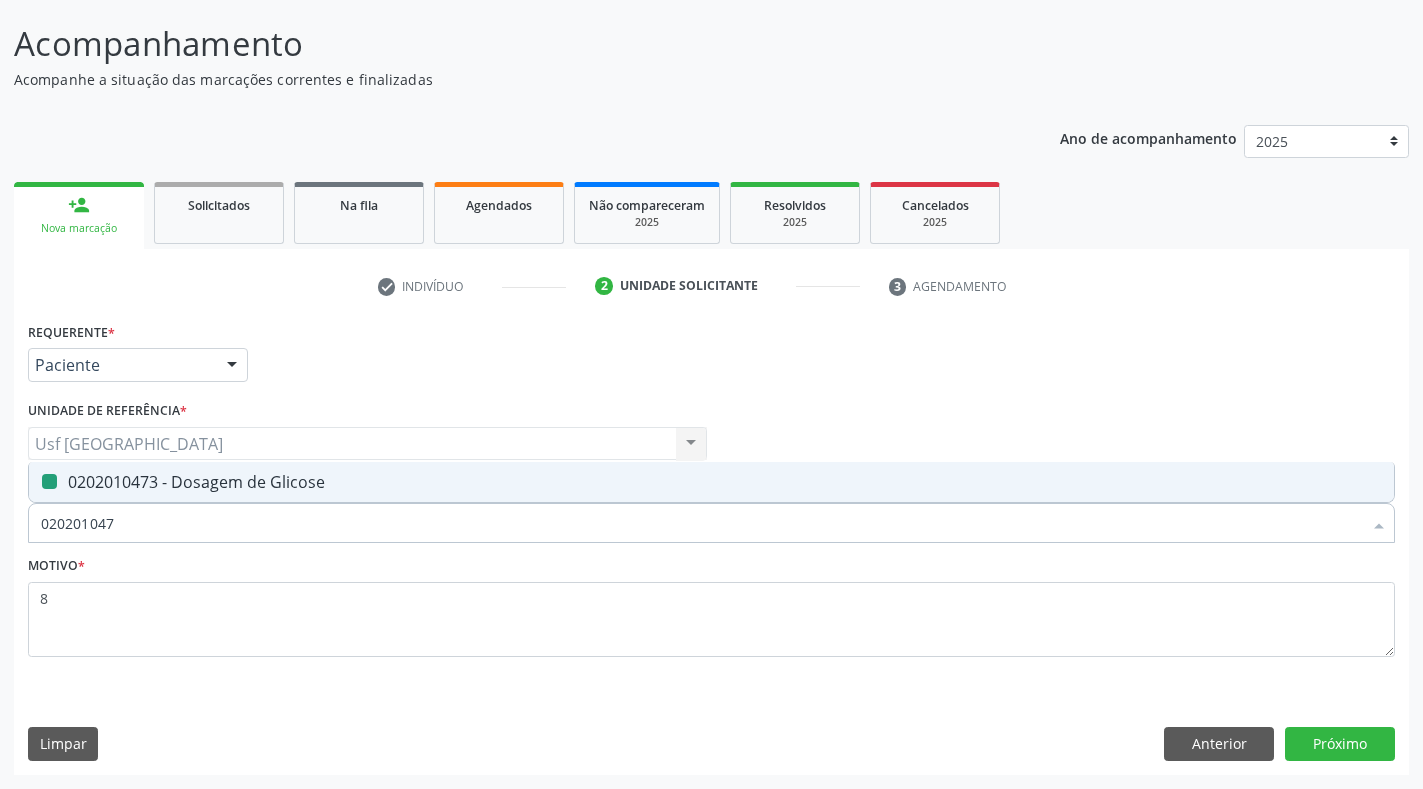 type 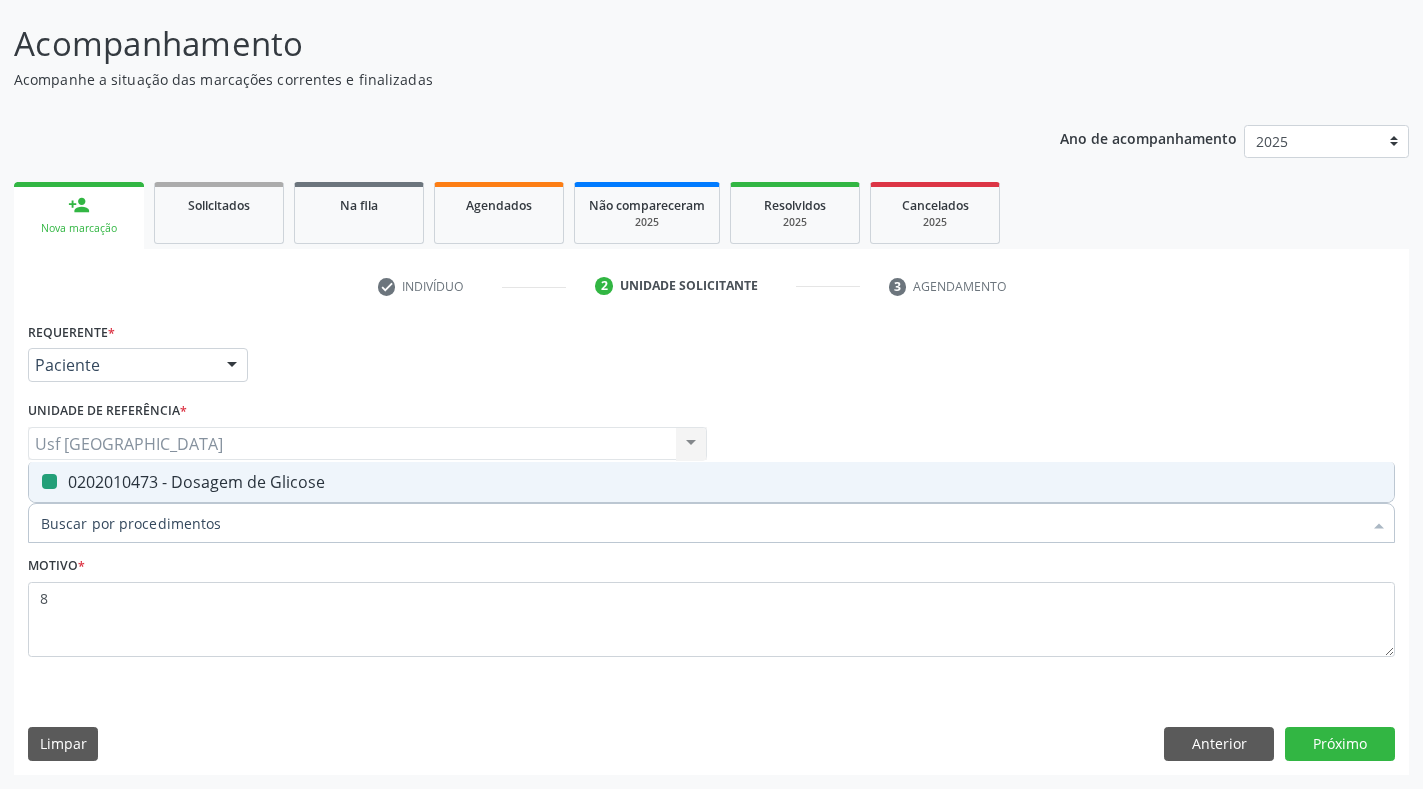 checkbox on "false" 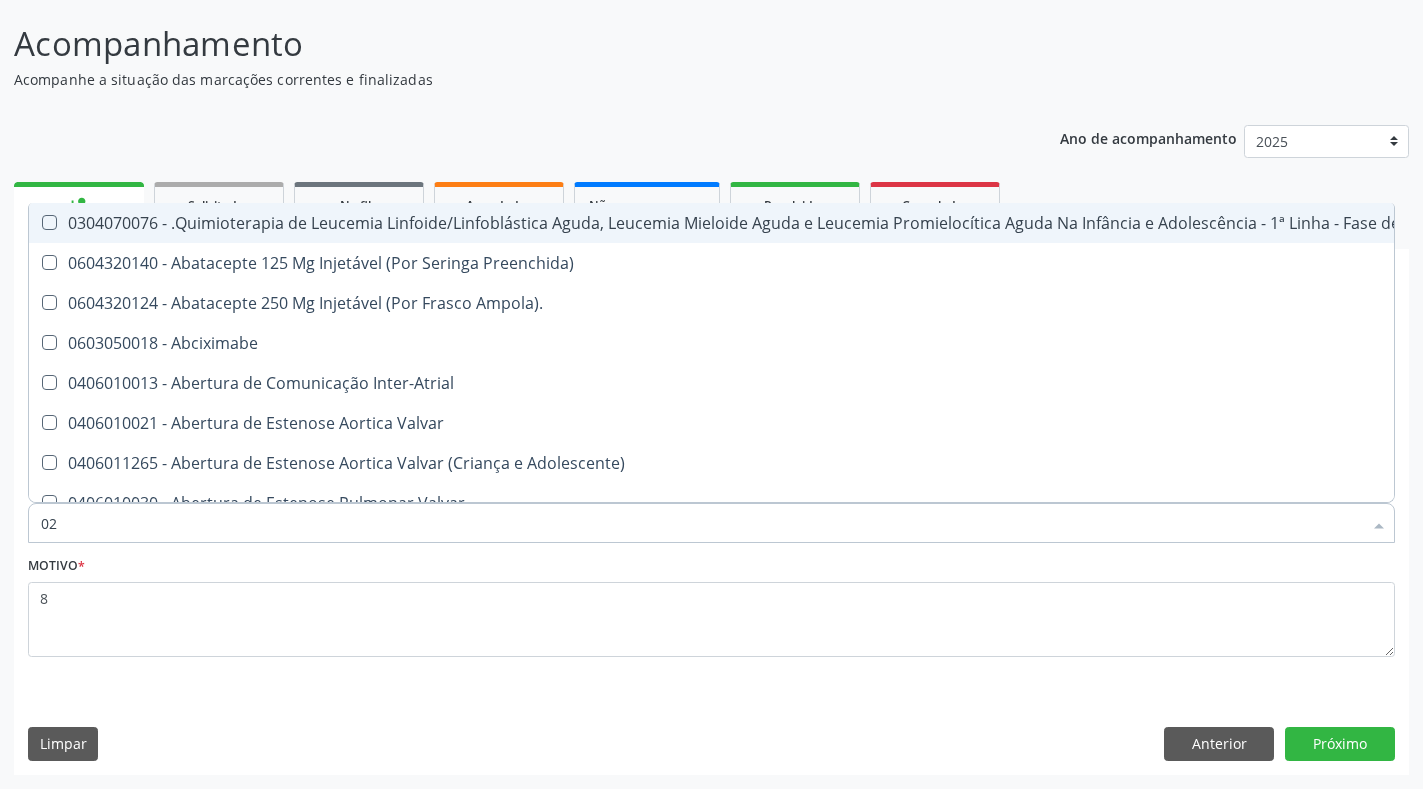 type on "020" 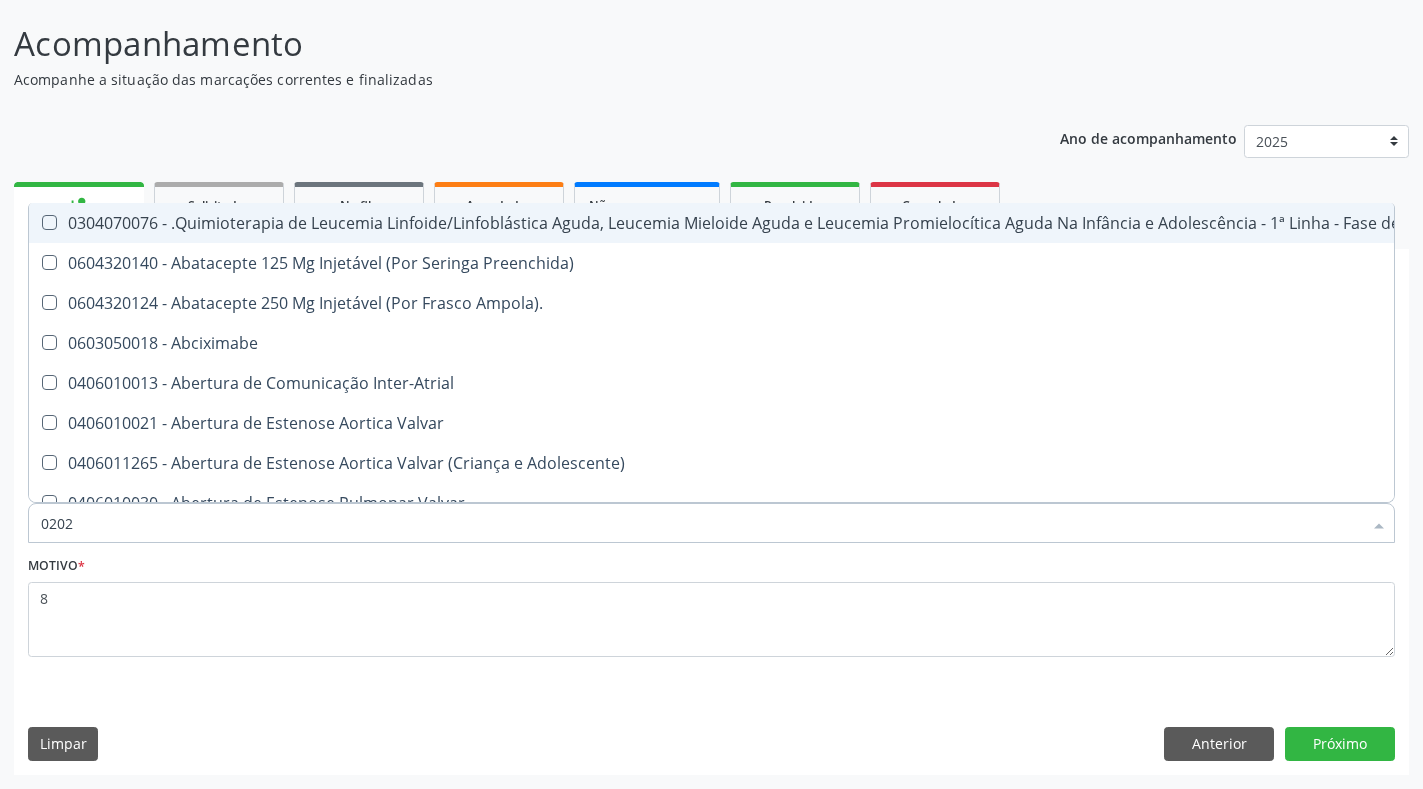 type on "02020" 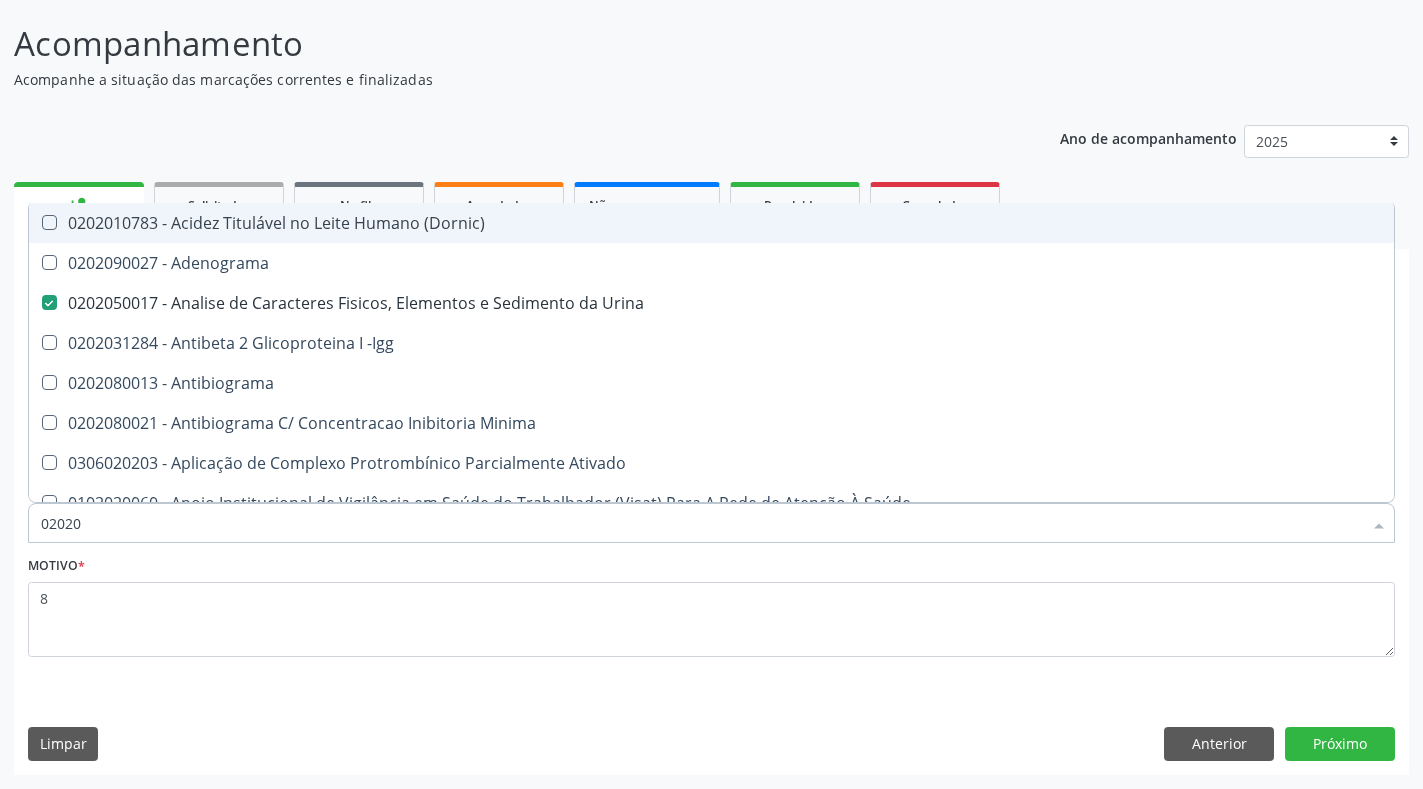 checkbox on "true" 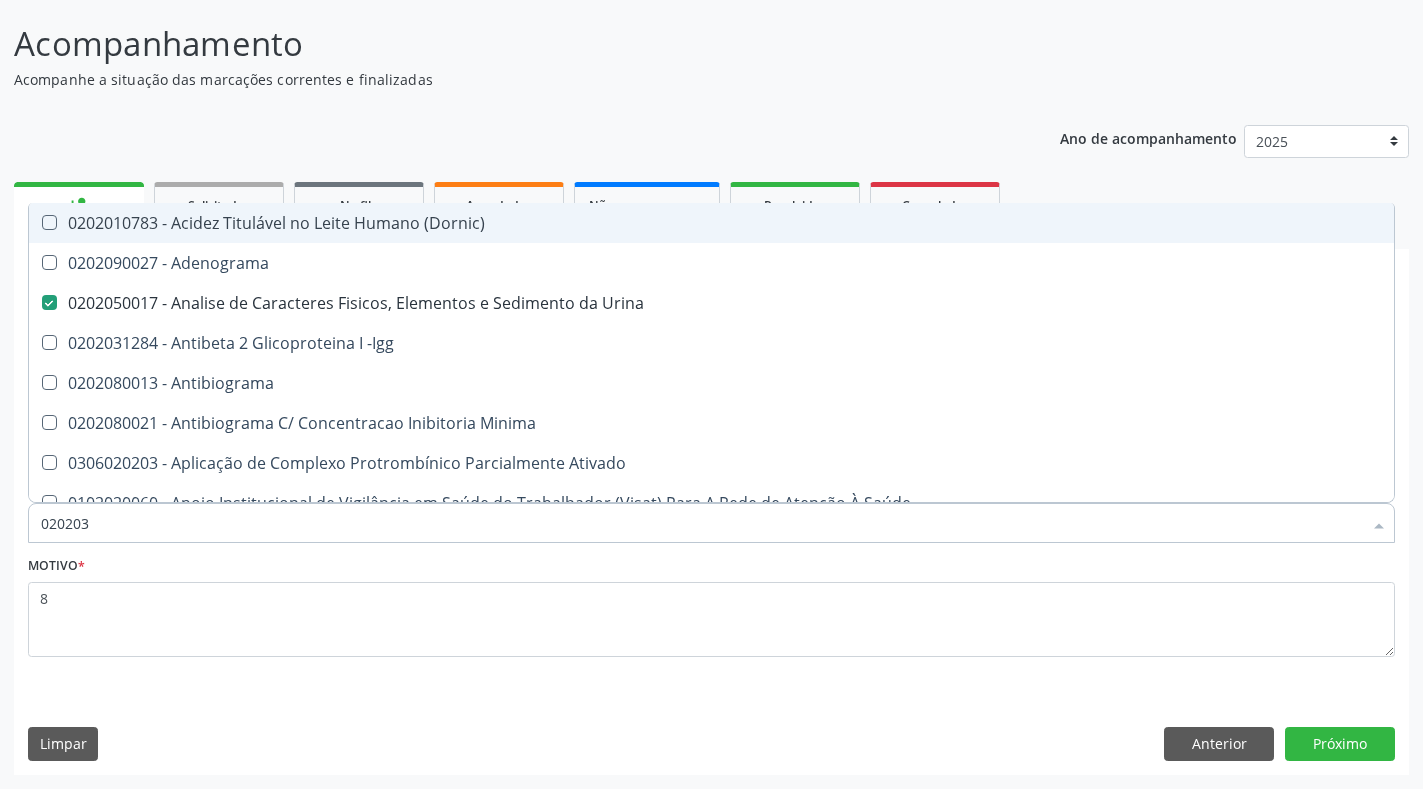 checkbox on "false" 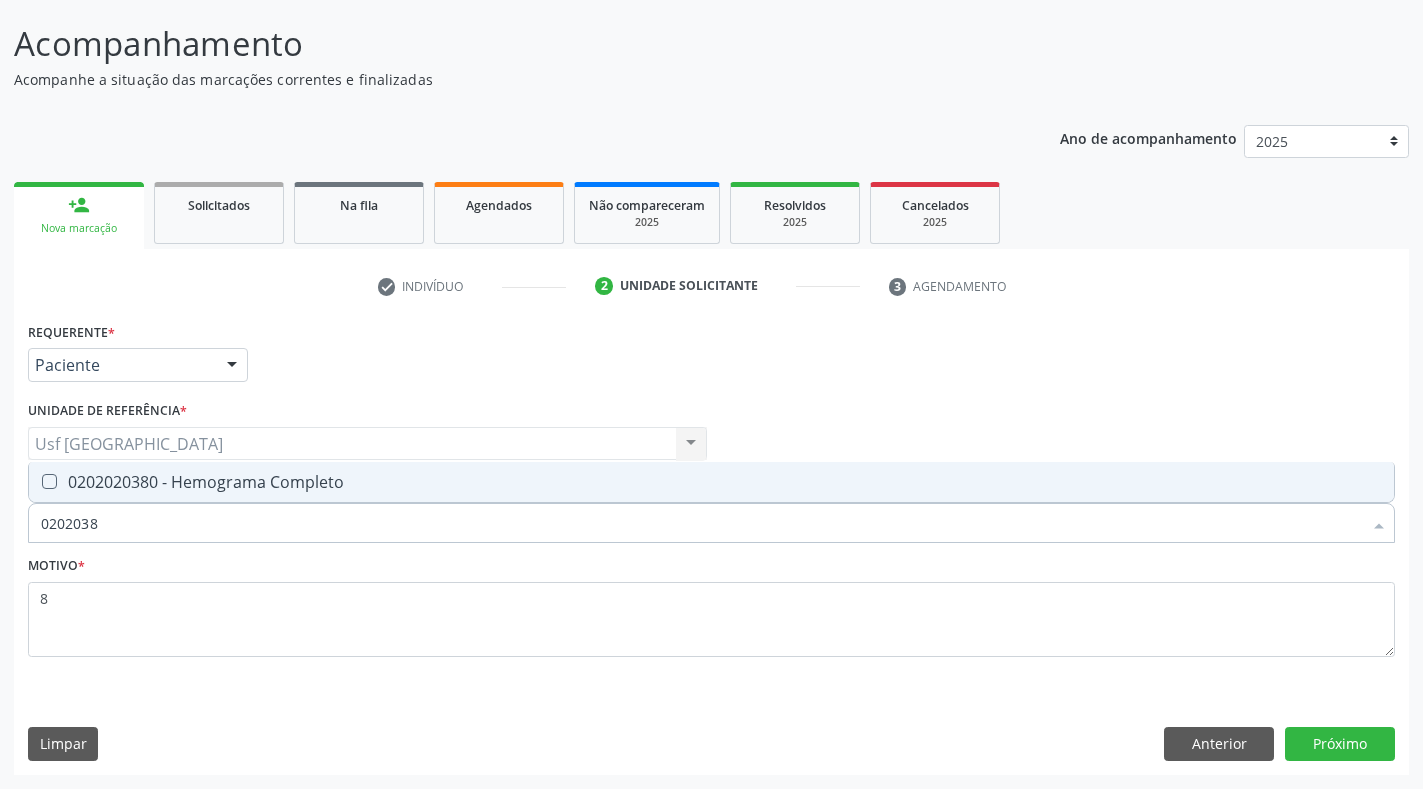 type on "0202038" 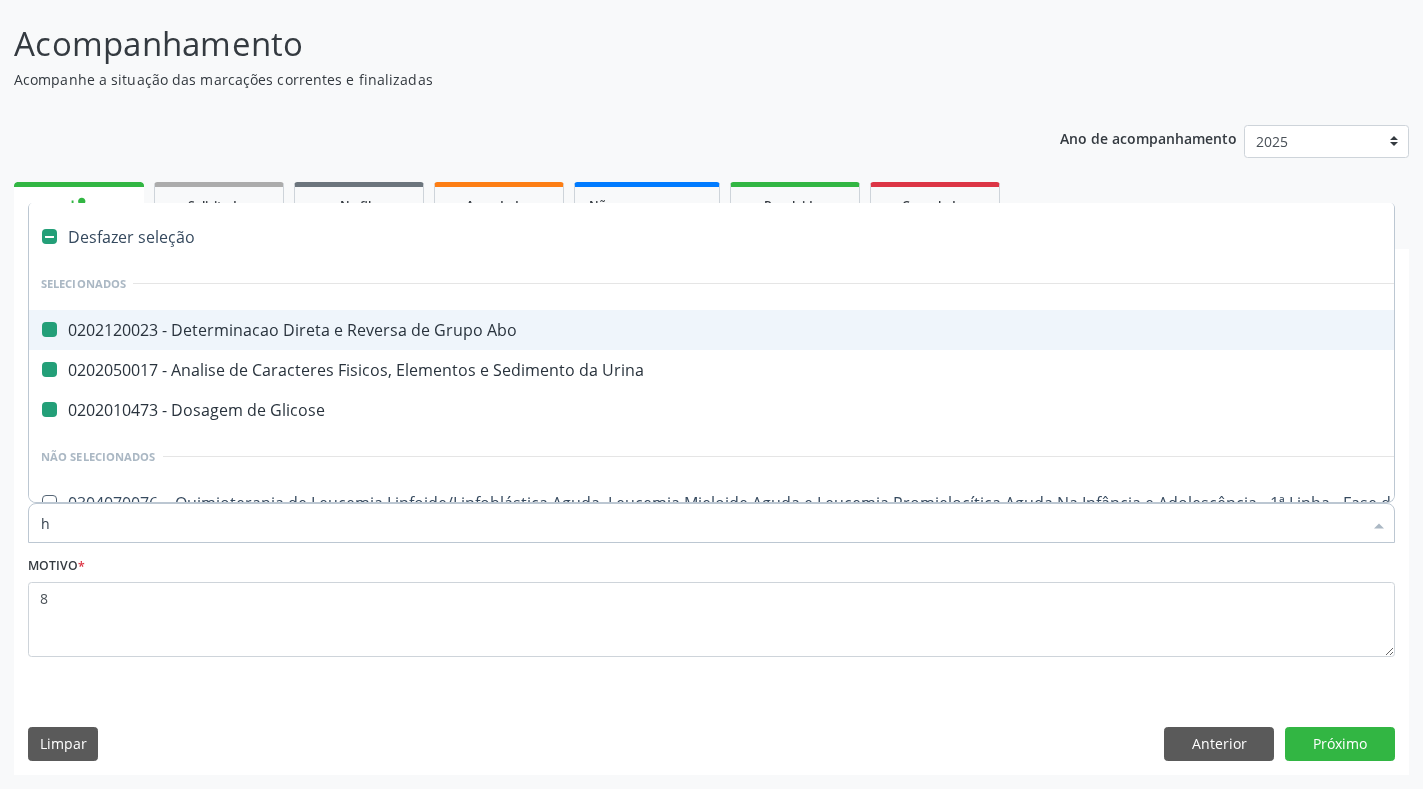 type on "he" 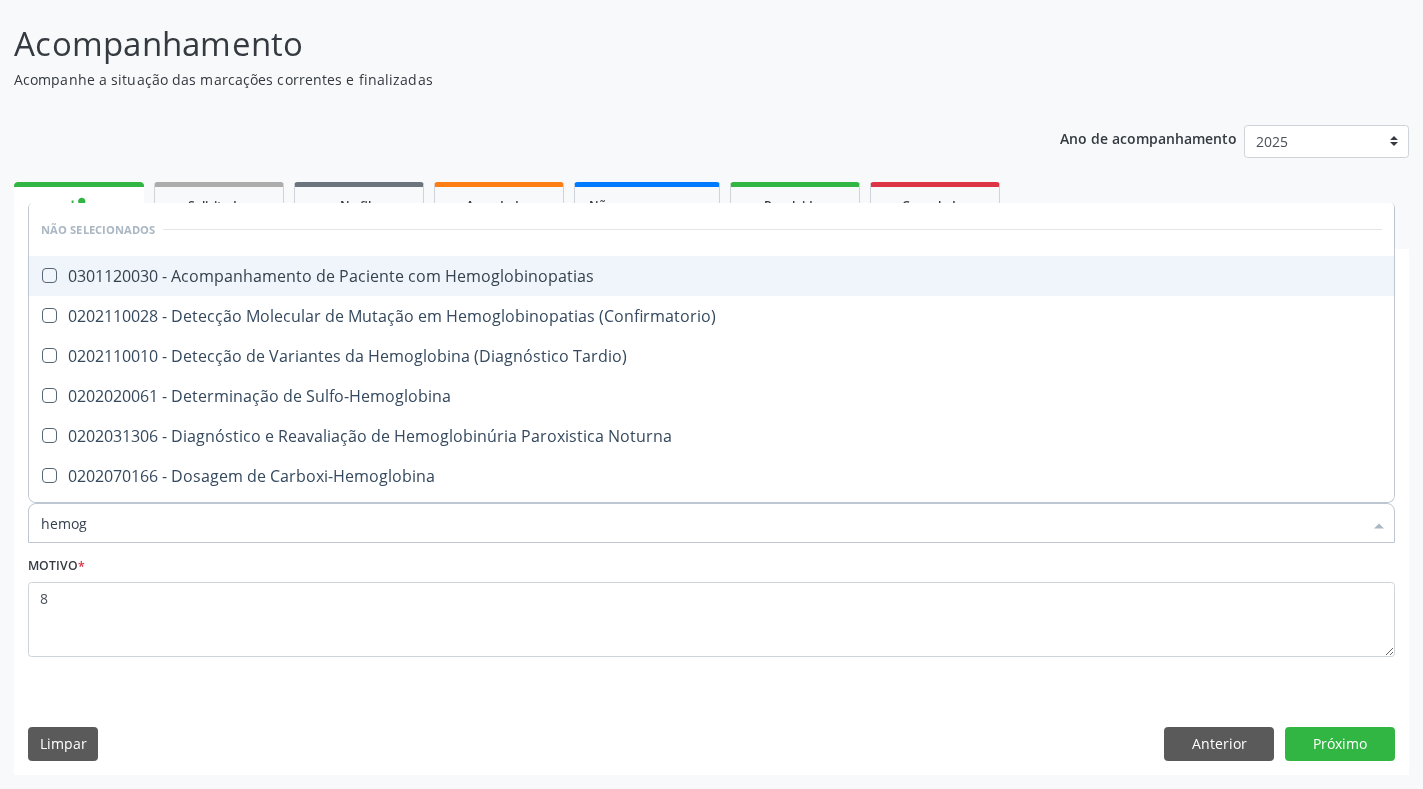 type on "hemogr" 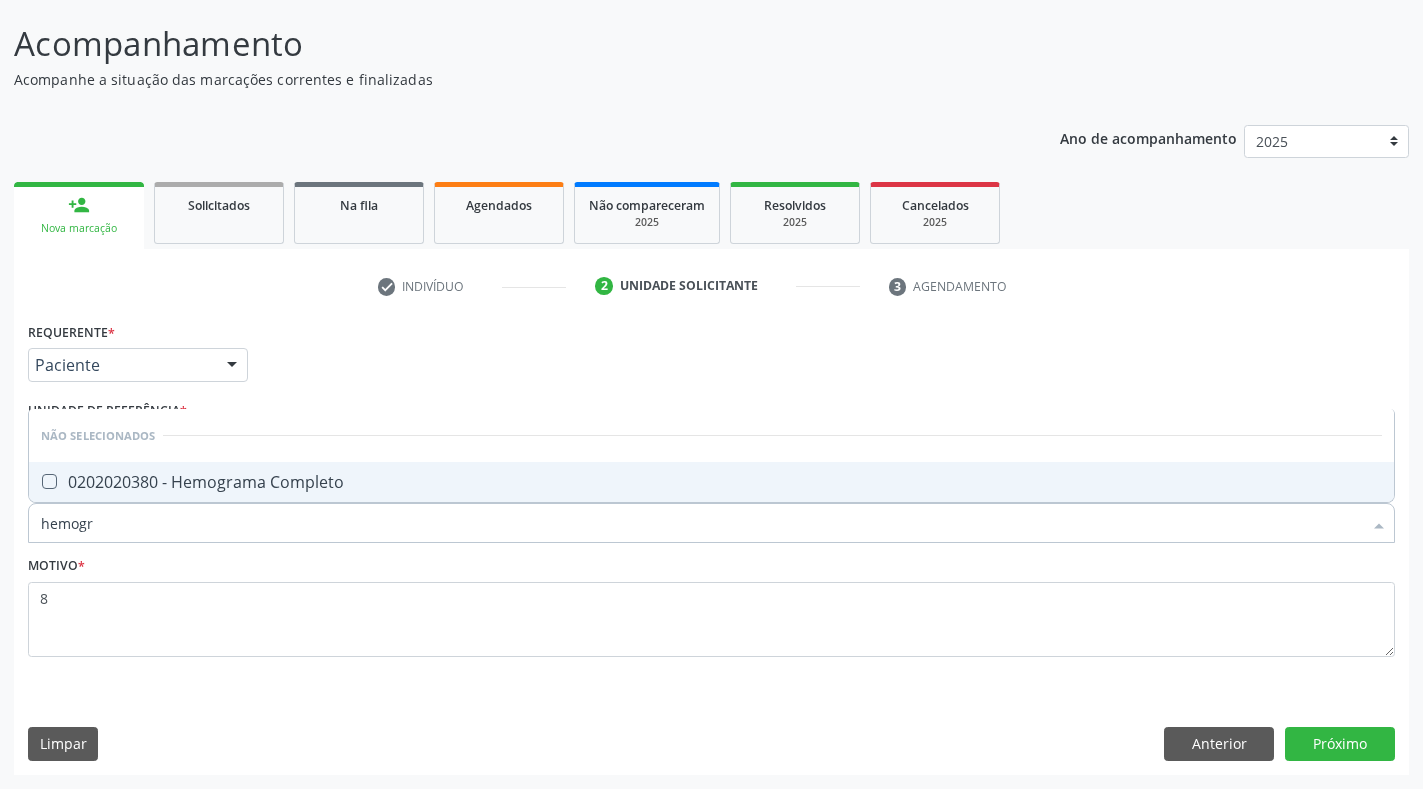 click on "0202020380 - Hemograma Completo" at bounding box center [711, 482] 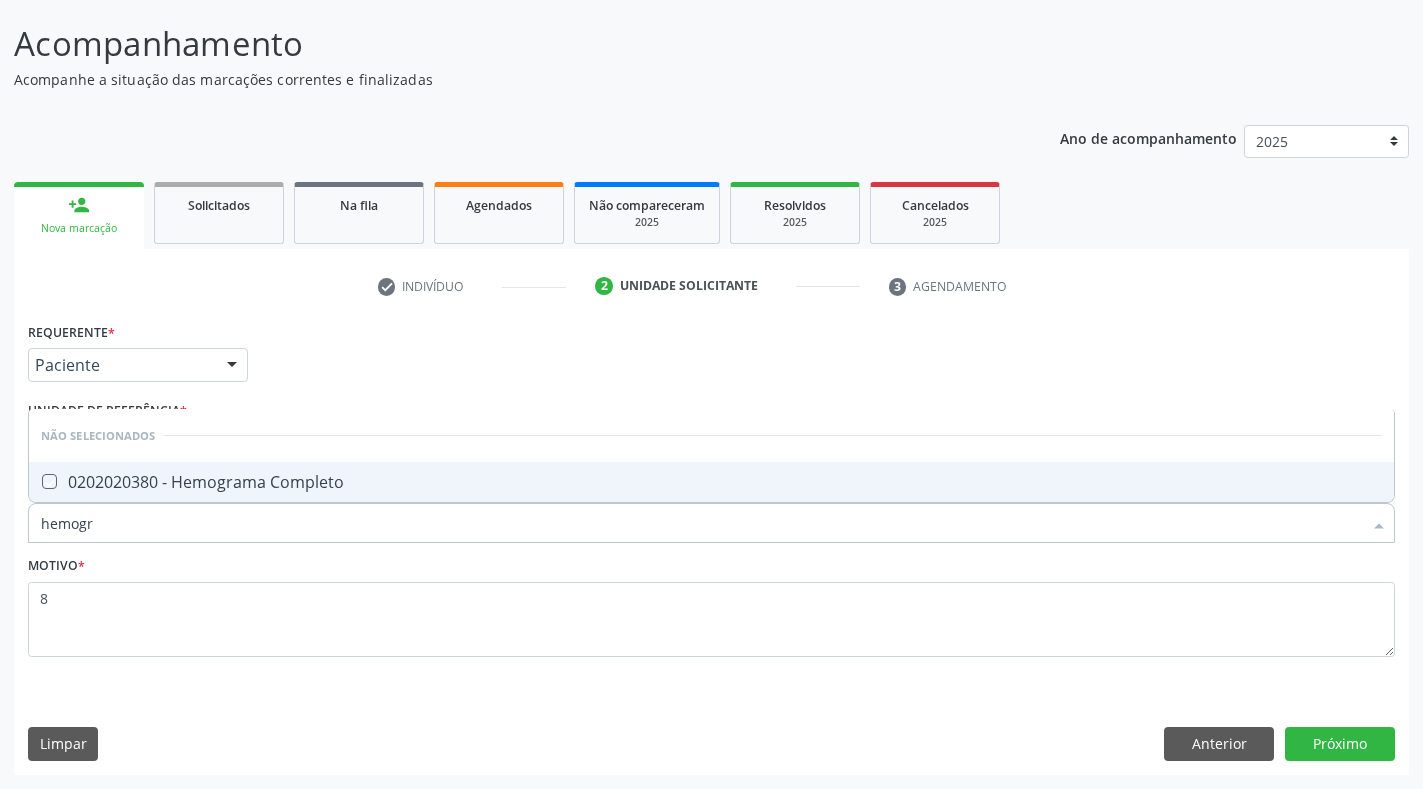 checkbox on "true" 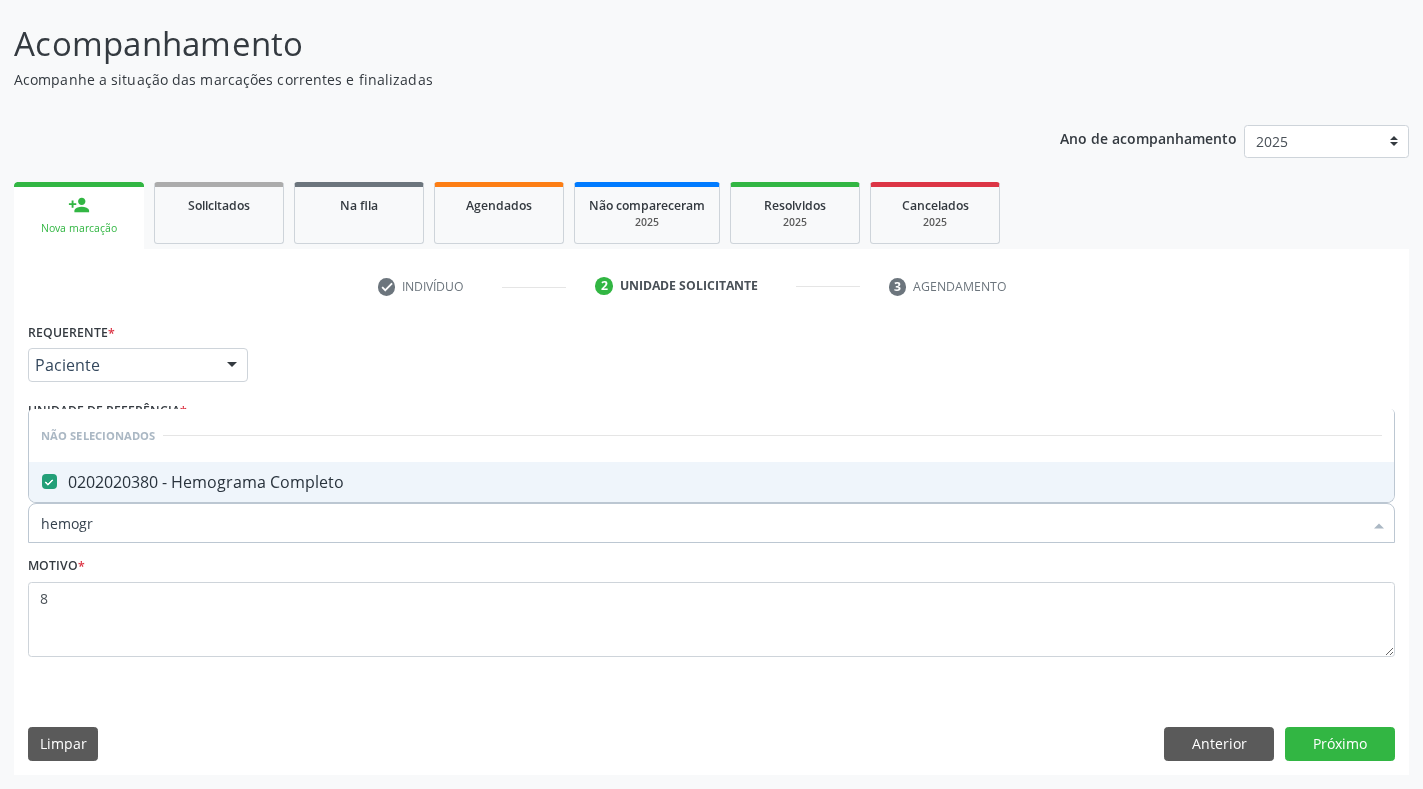 drag, startPoint x: 54, startPoint y: 536, endPoint x: 9, endPoint y: 534, distance: 45.044422 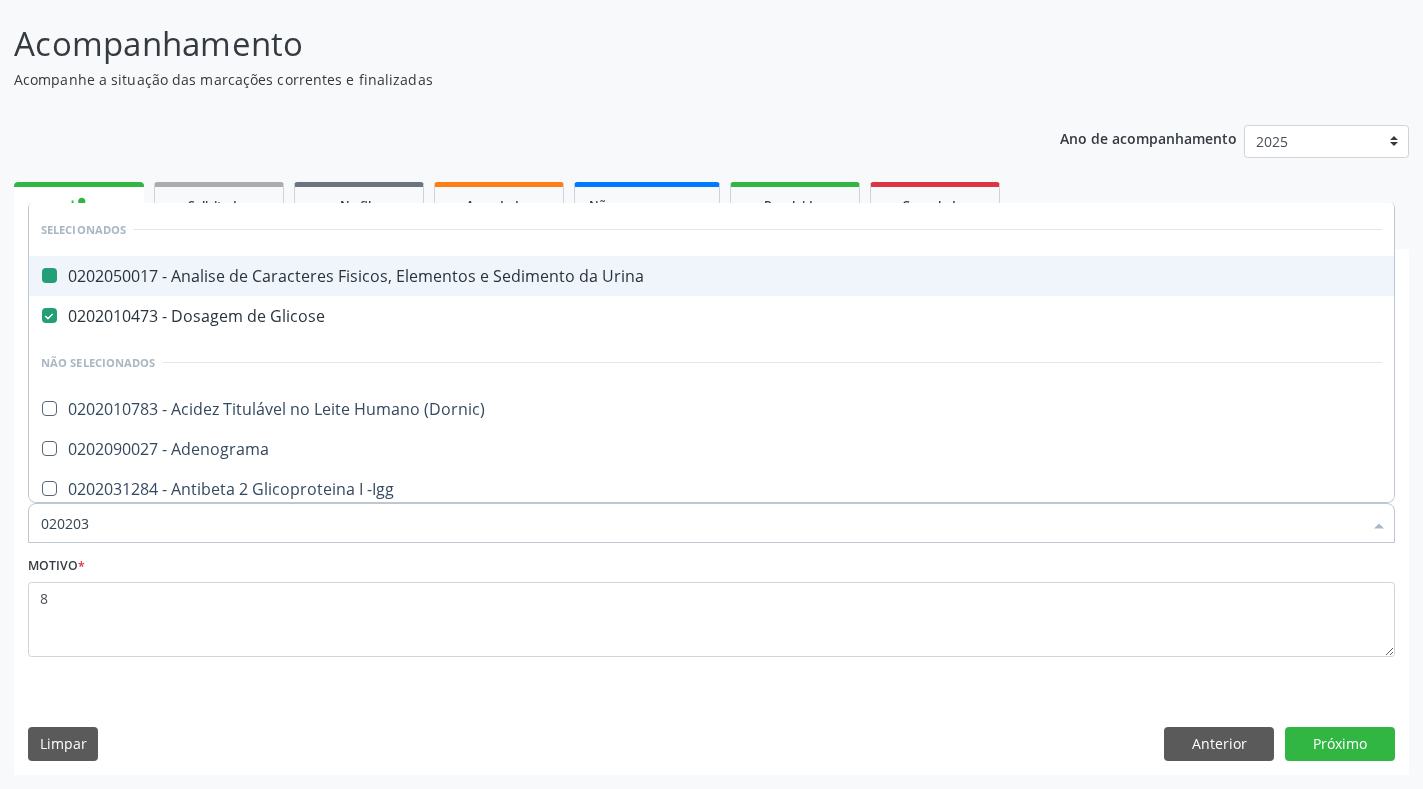 type on "0202030" 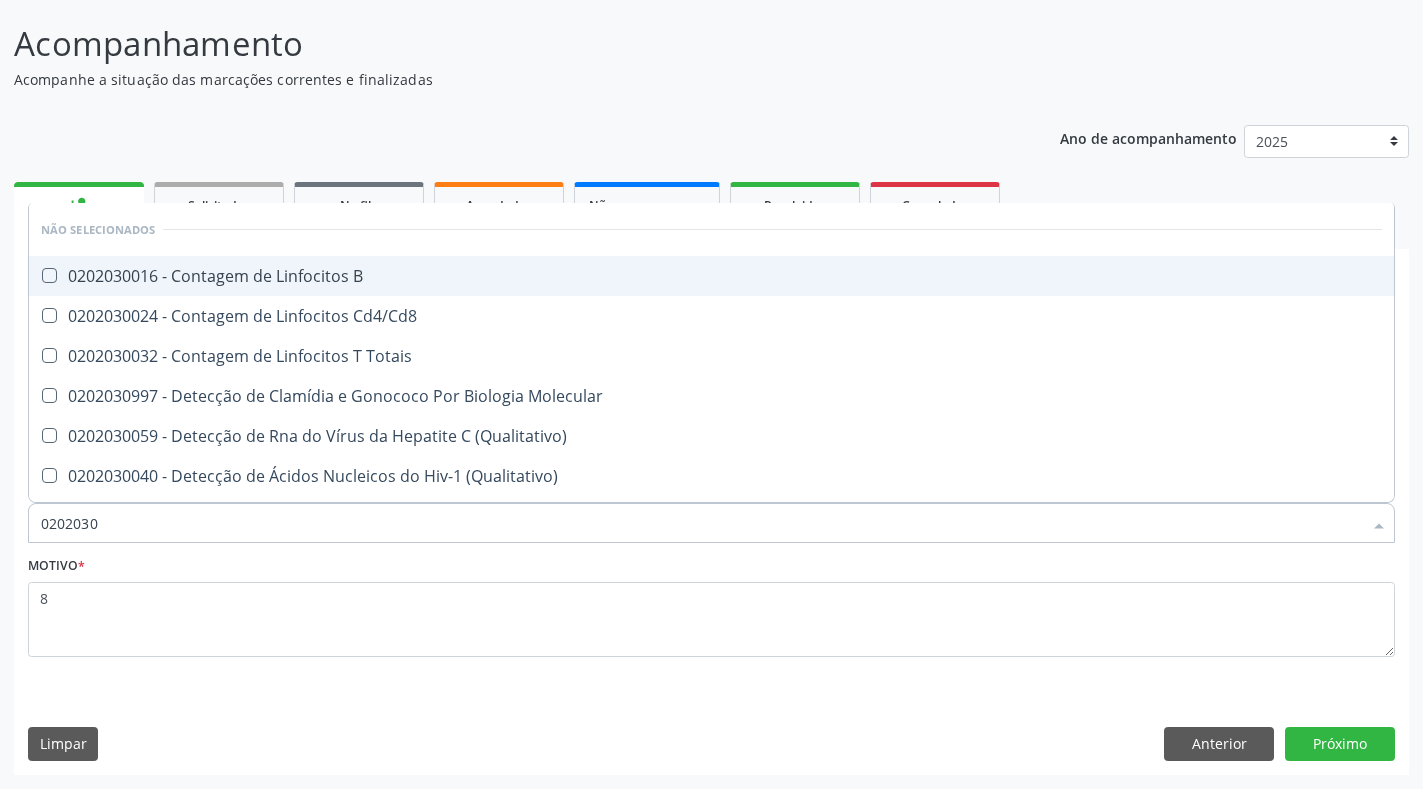 checkbox on "false" 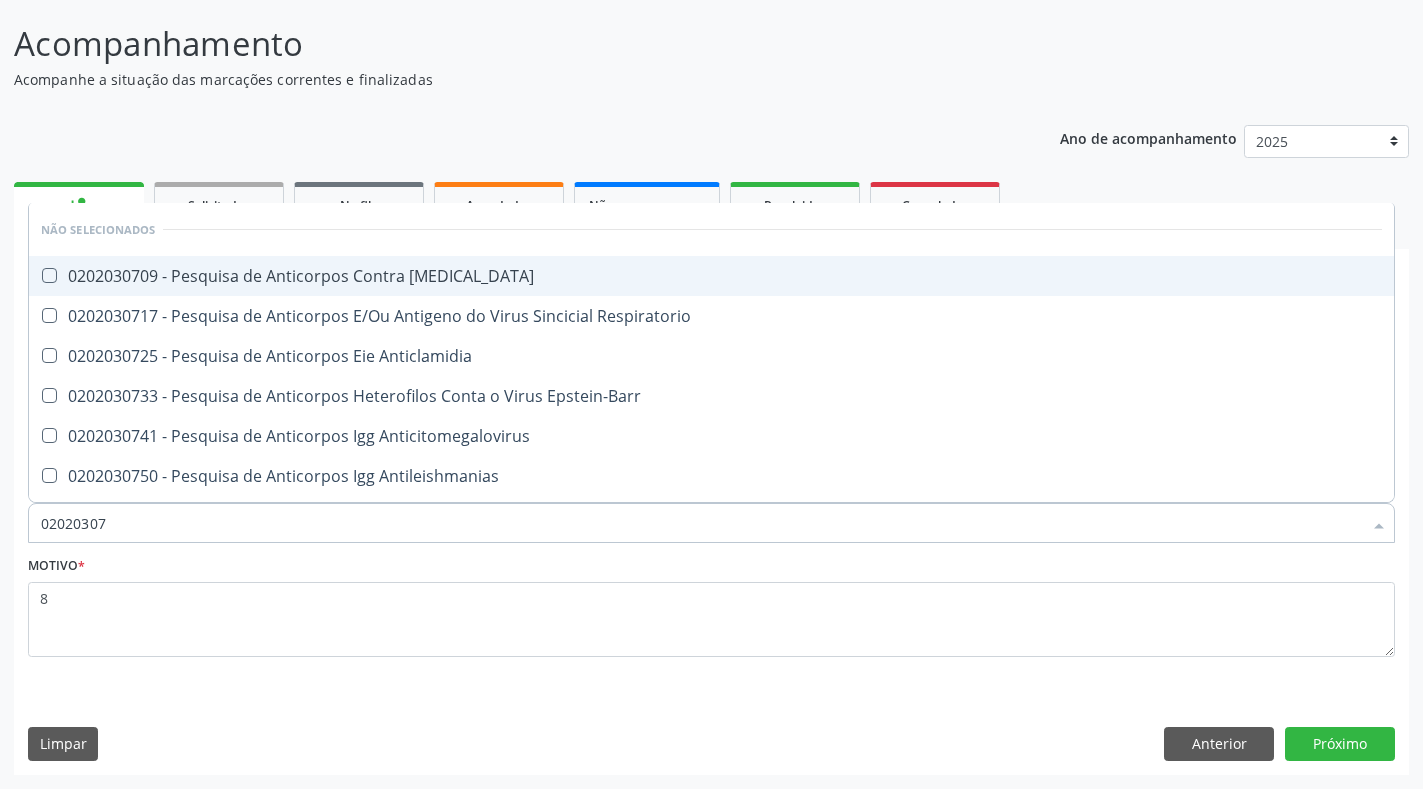 type on "020203076" 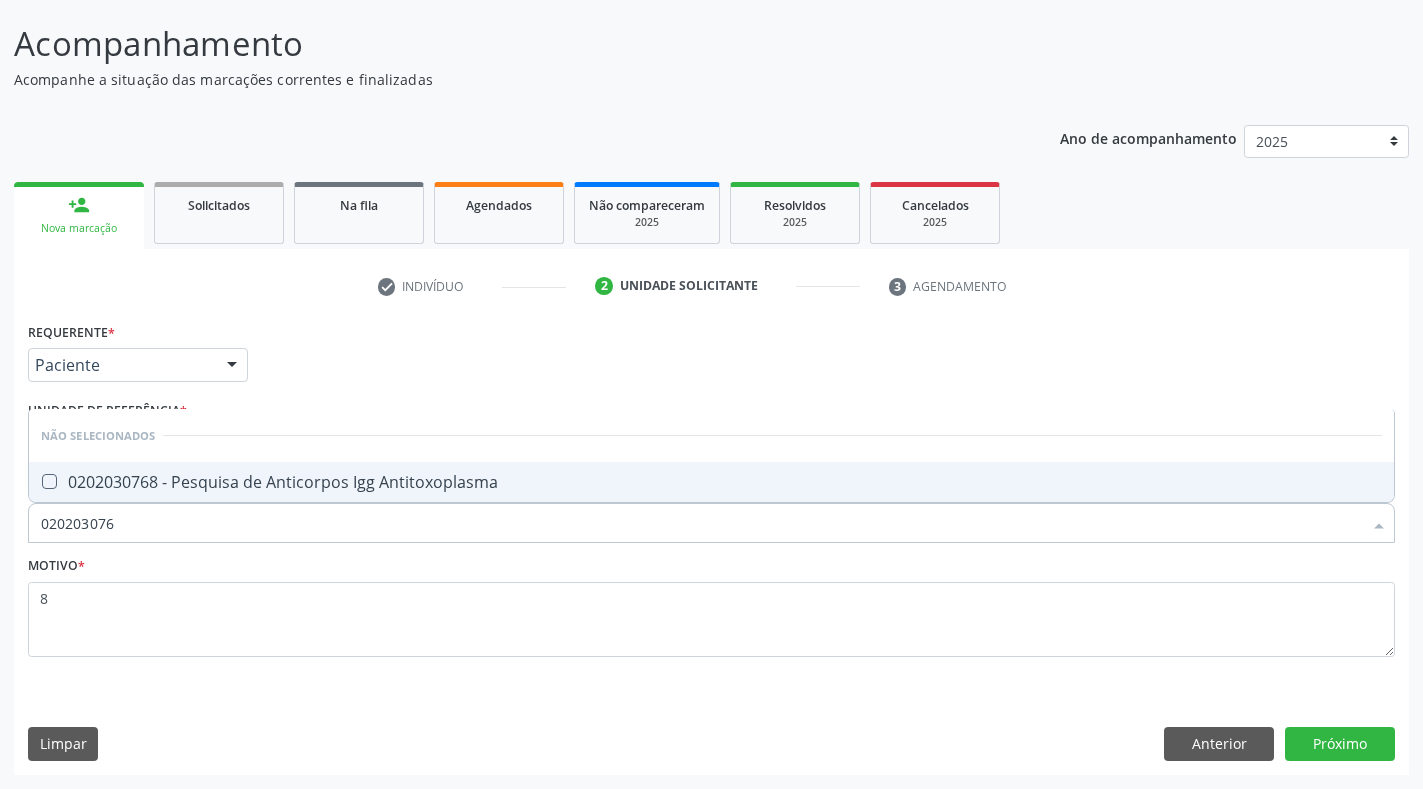 click on "0202030768 - Pesquisa de Anticorpos Igg Antitoxoplasma" at bounding box center (711, 482) 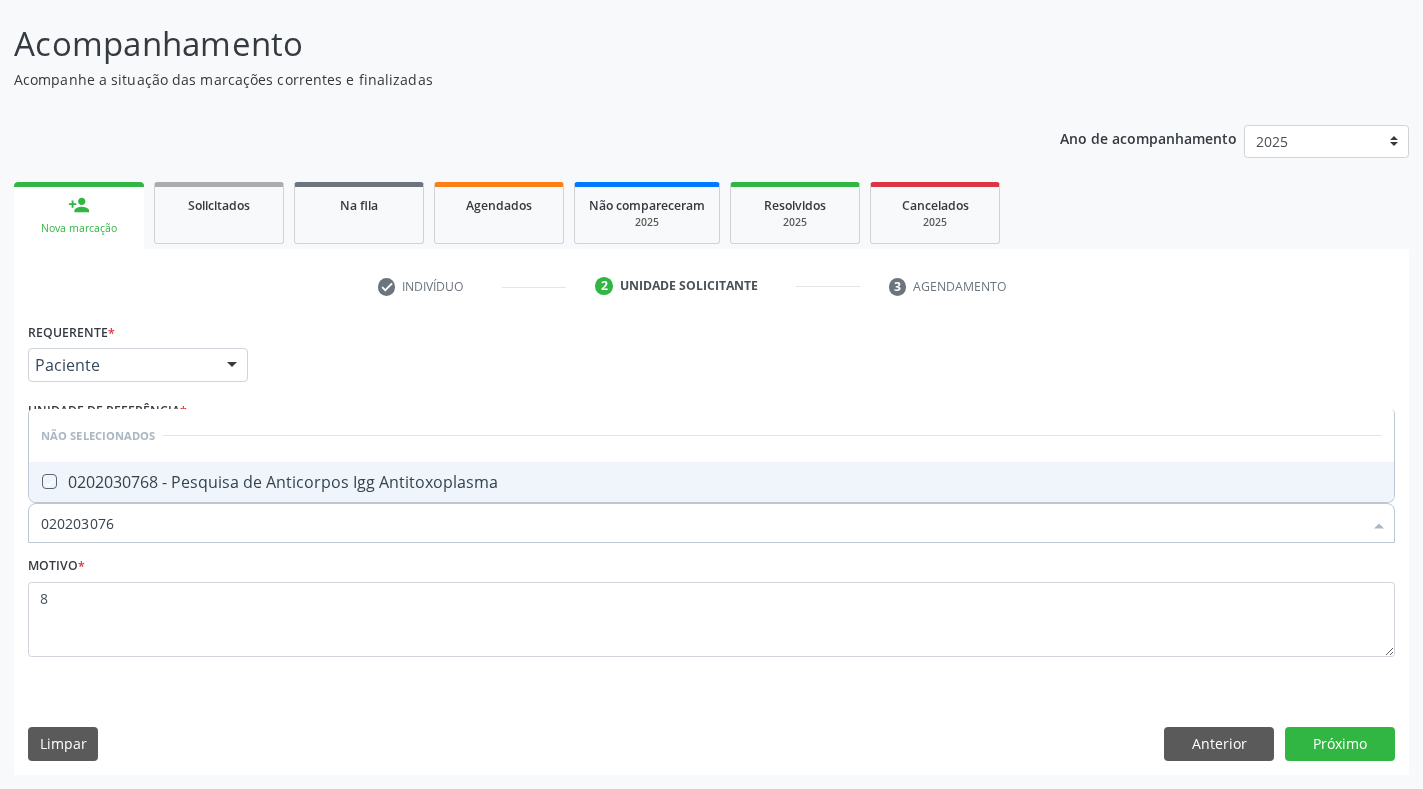 checkbox on "true" 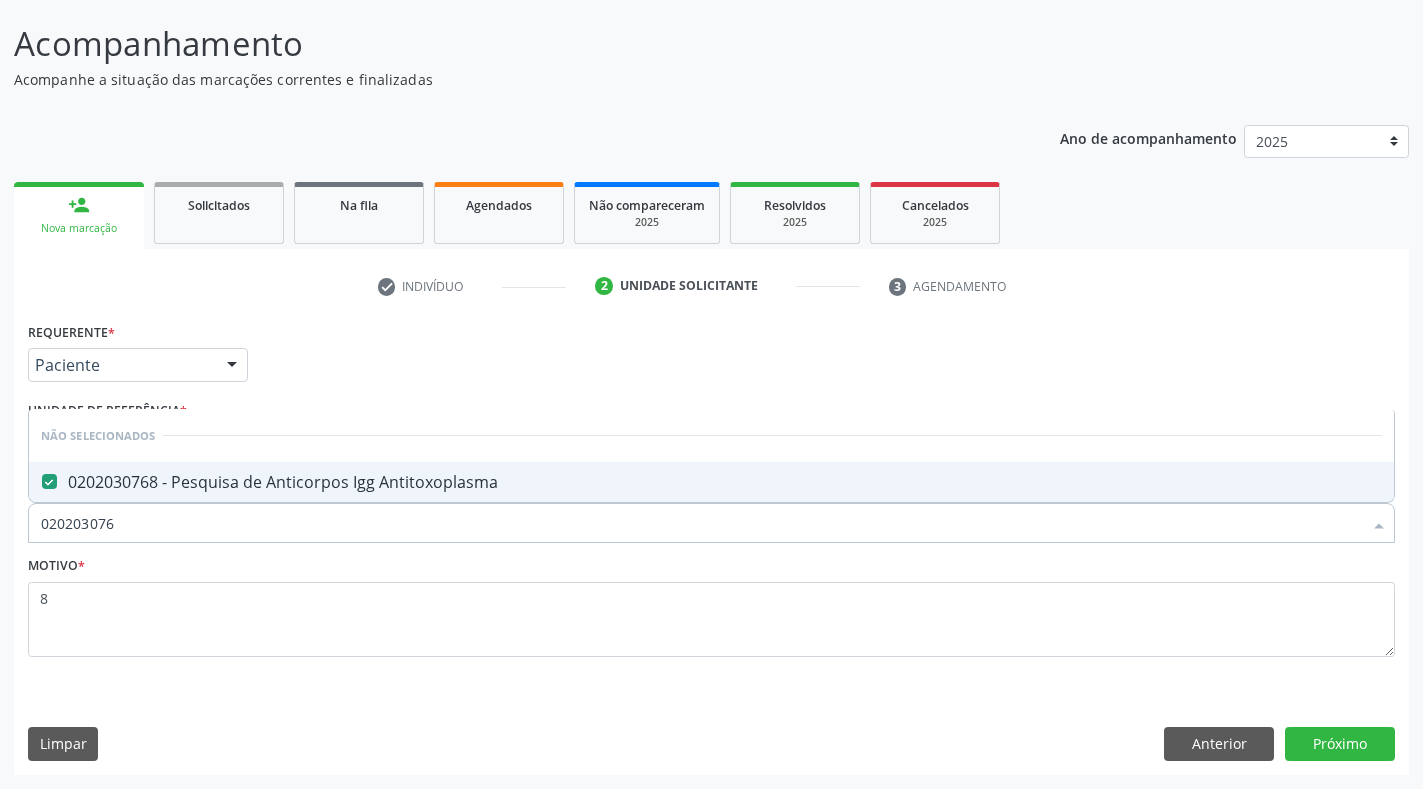 drag, startPoint x: 116, startPoint y: 543, endPoint x: 0, endPoint y: 537, distance: 116.15507 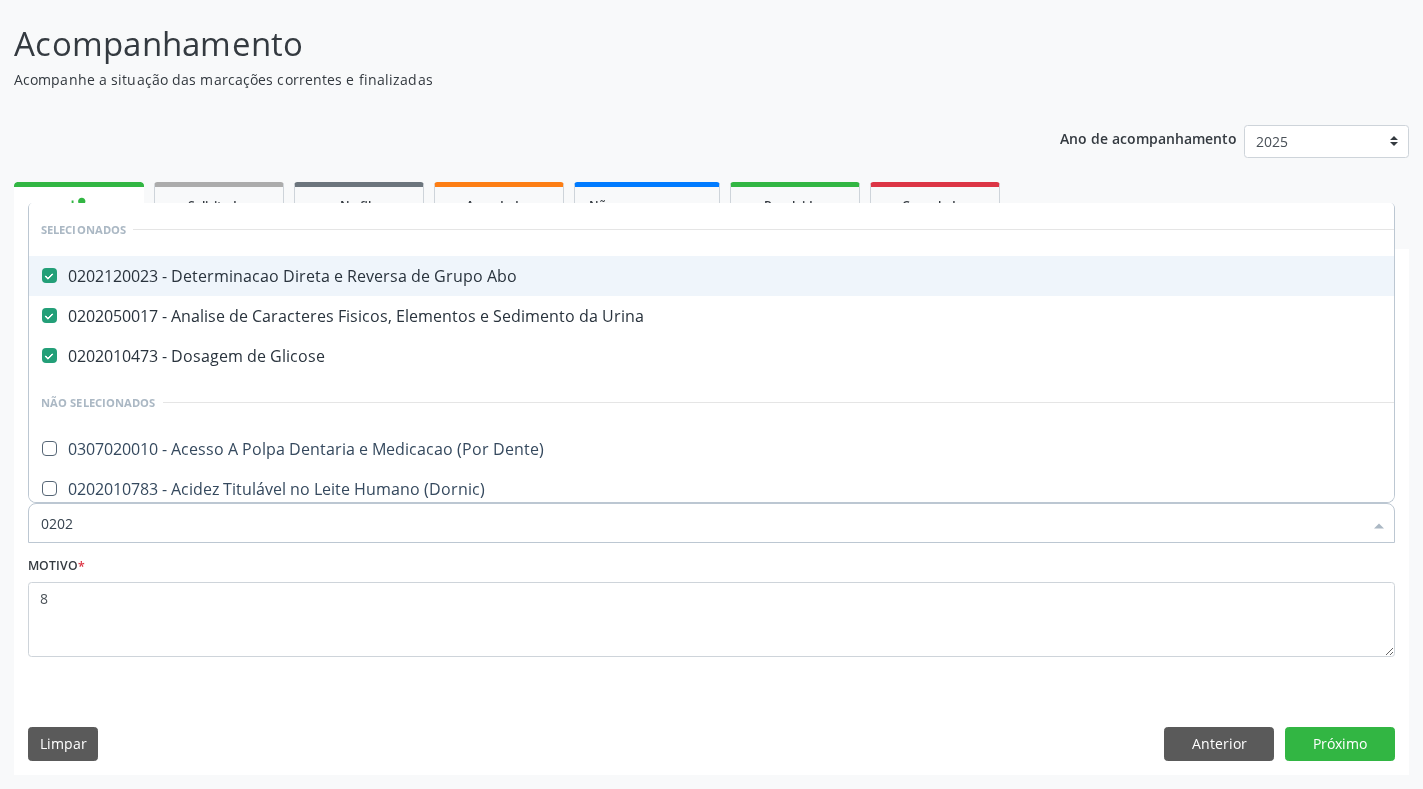 type on "02020" 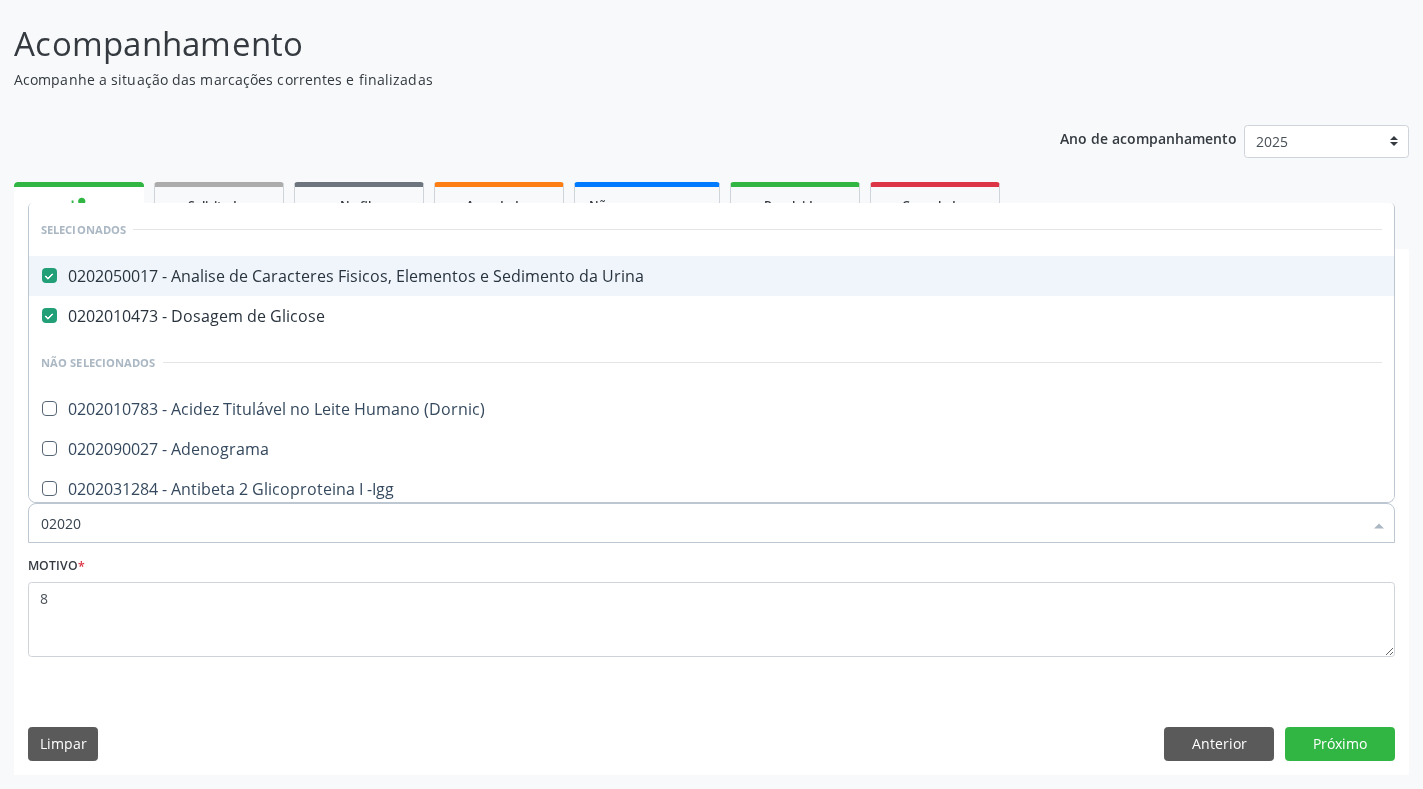 checkbox on "true" 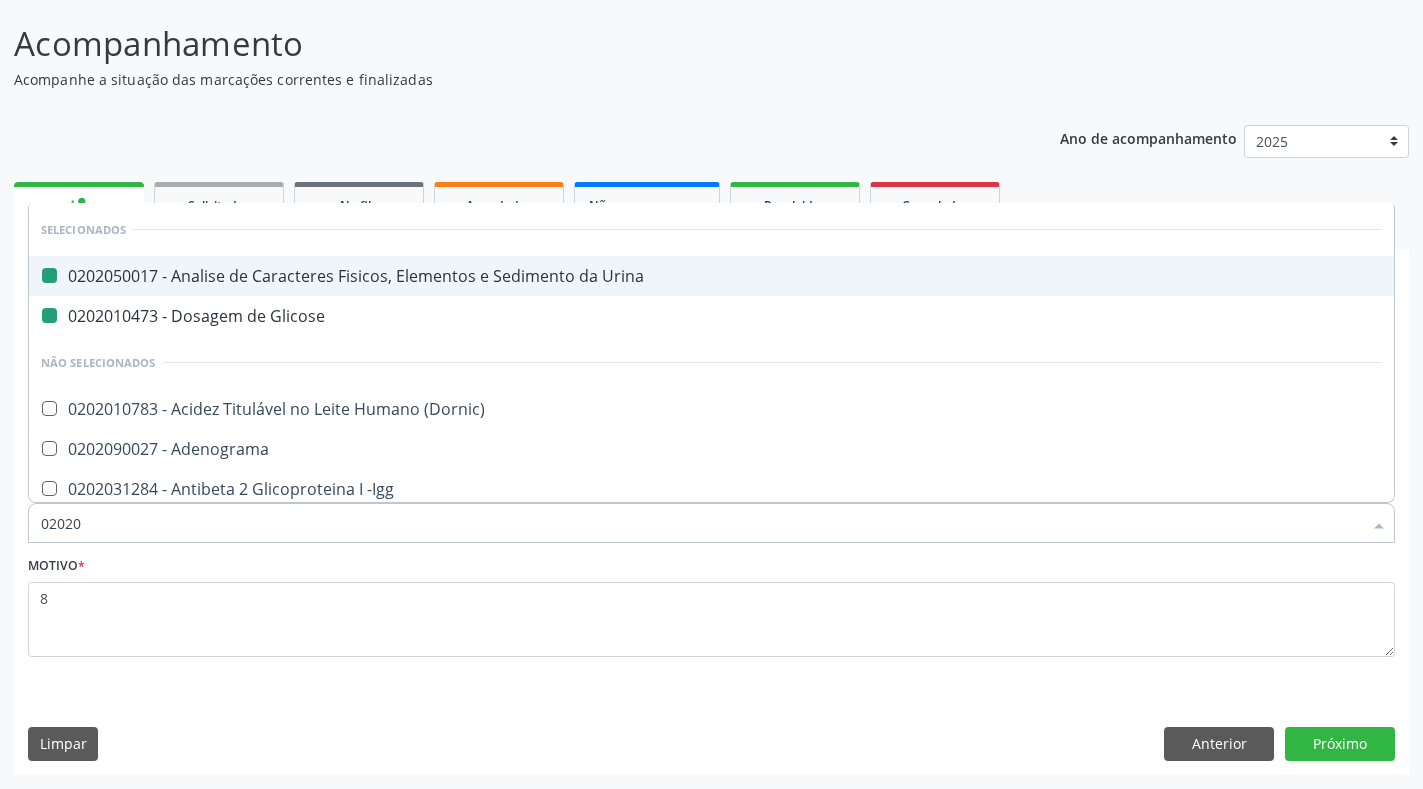type on "020203" 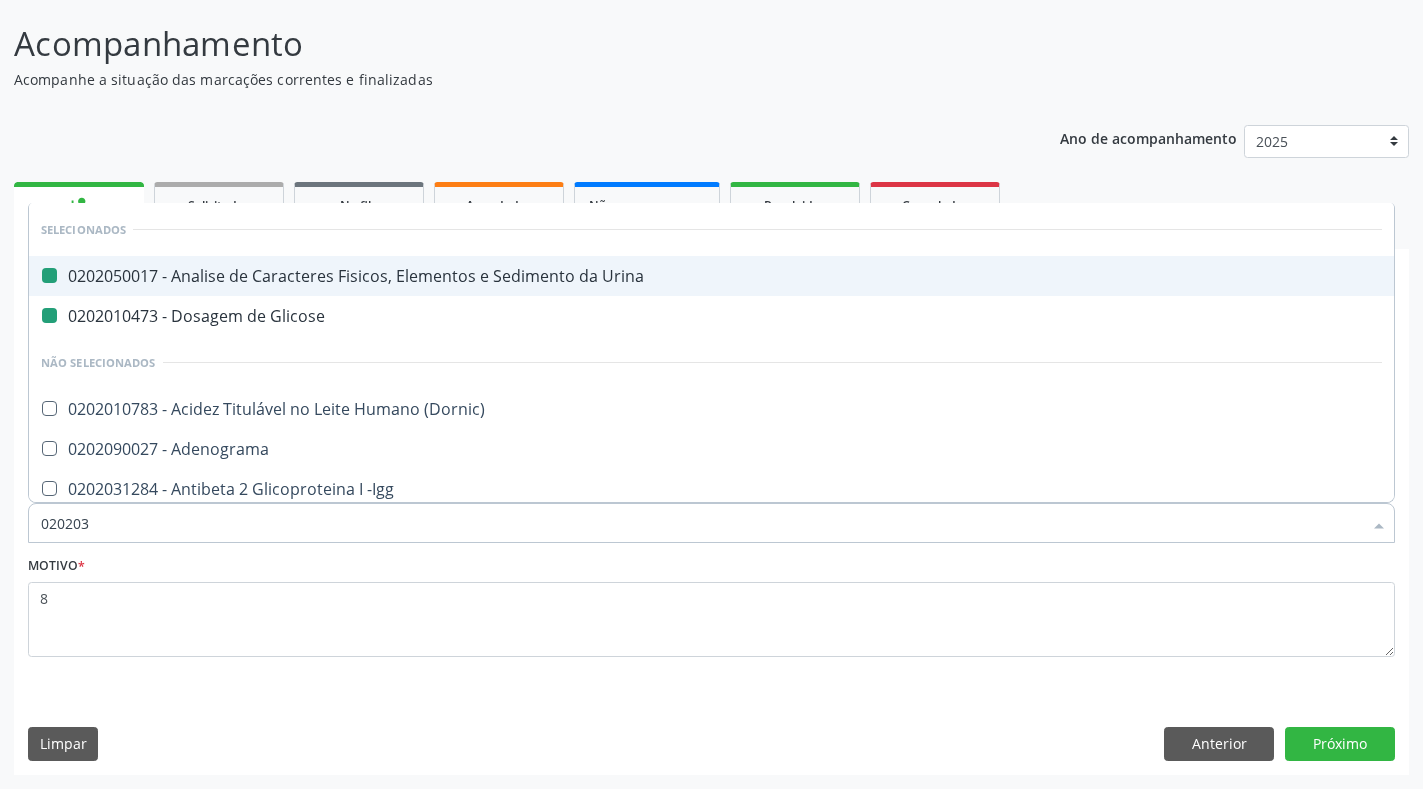 checkbox on "false" 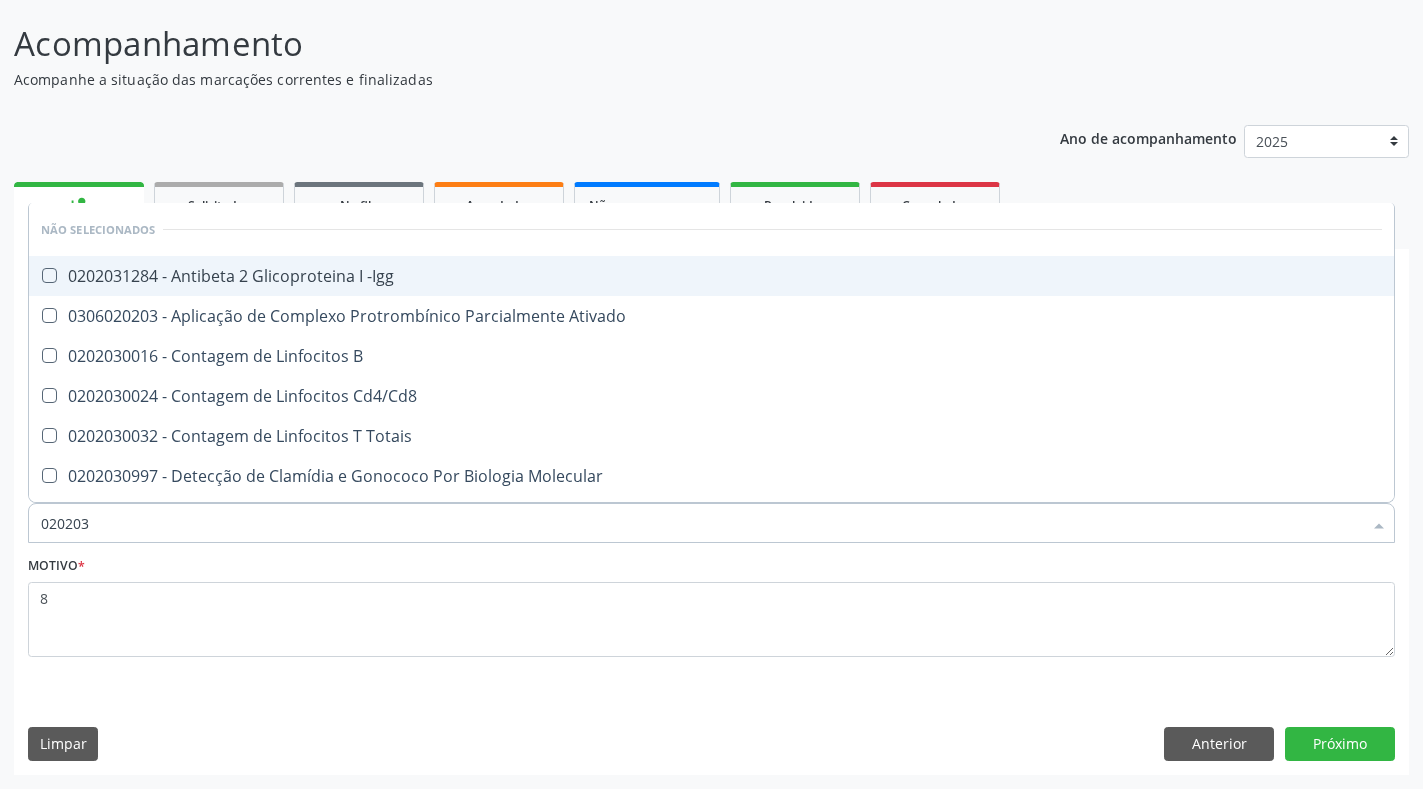 type on "0202030" 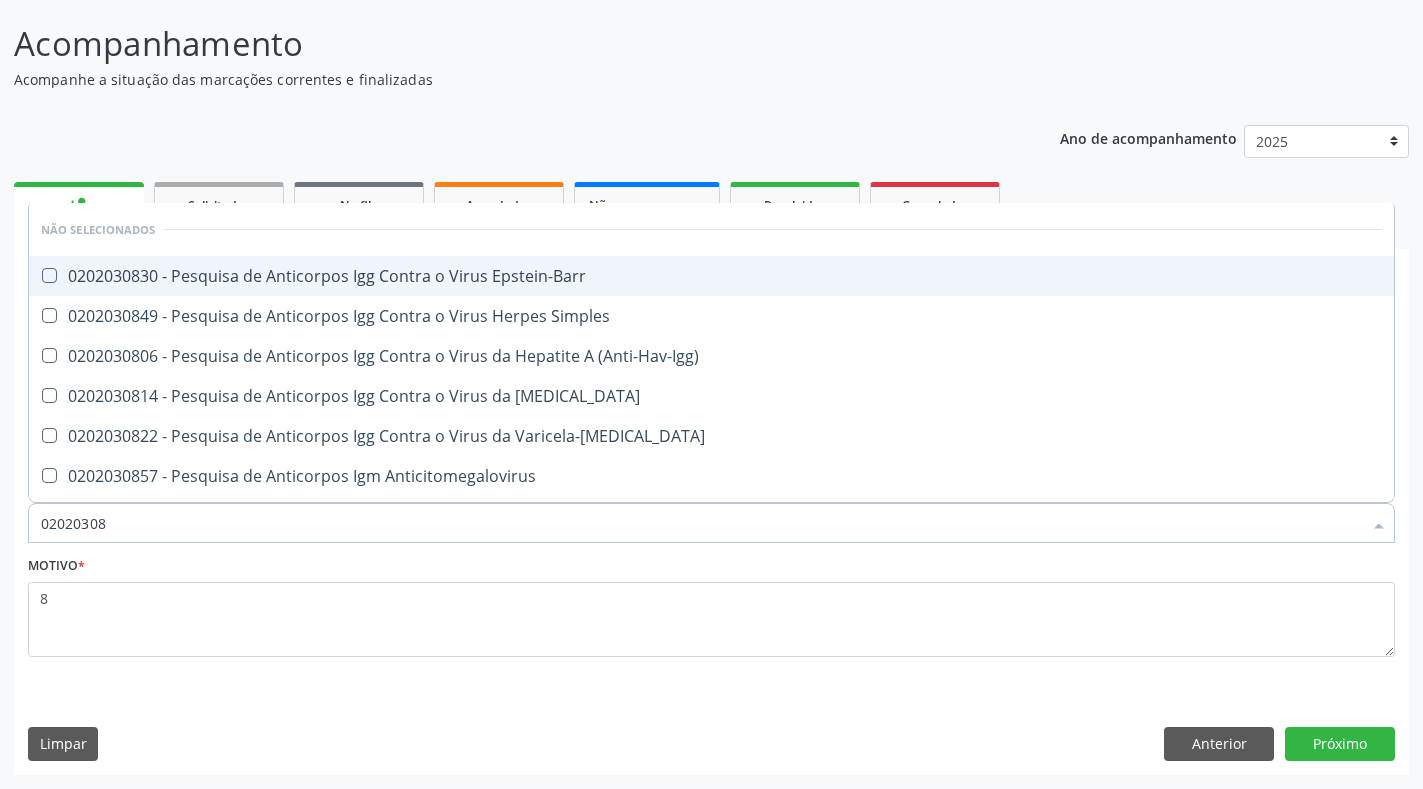 type on "020203087" 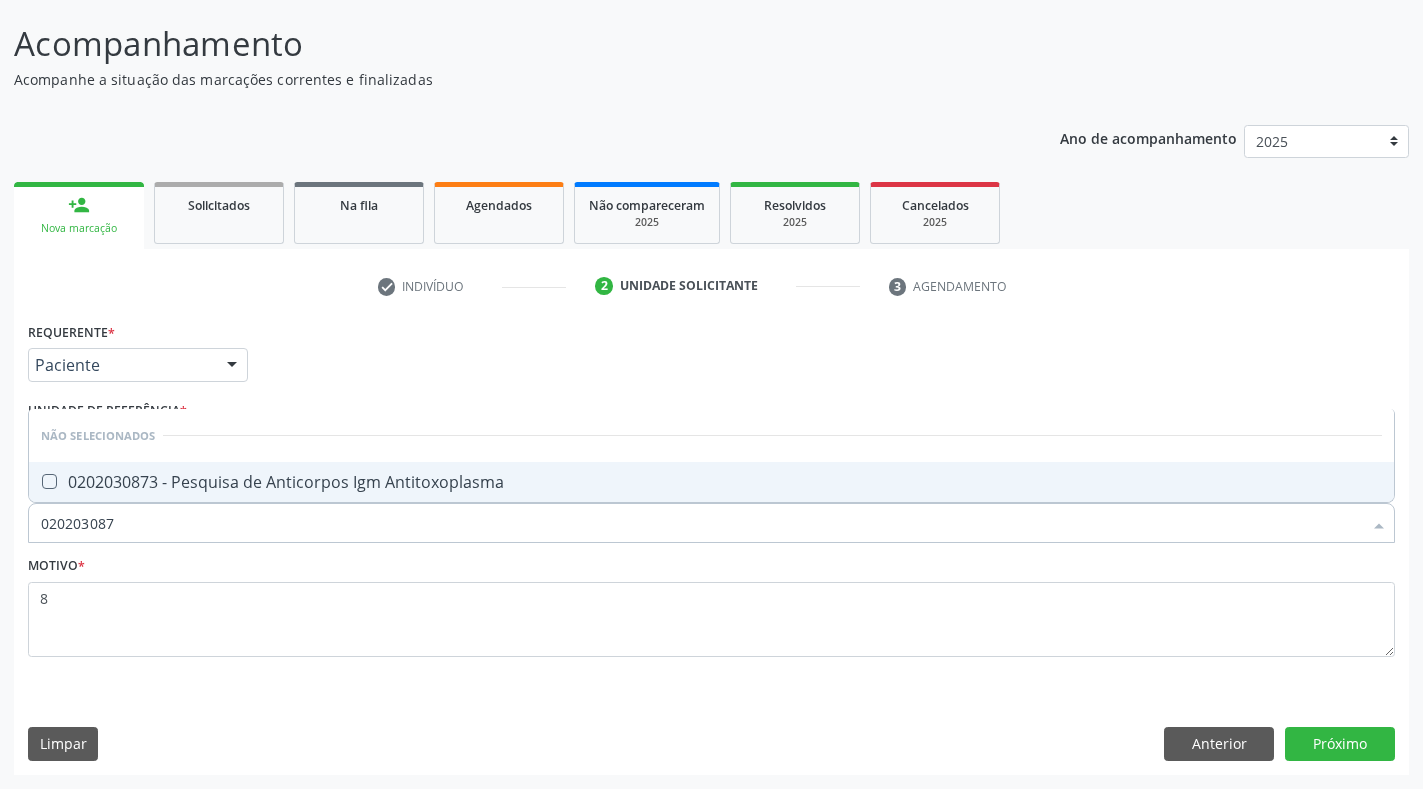 click on "0202030873 - Pesquisa de Anticorpos Igm Antitoxoplasma" at bounding box center [711, 482] 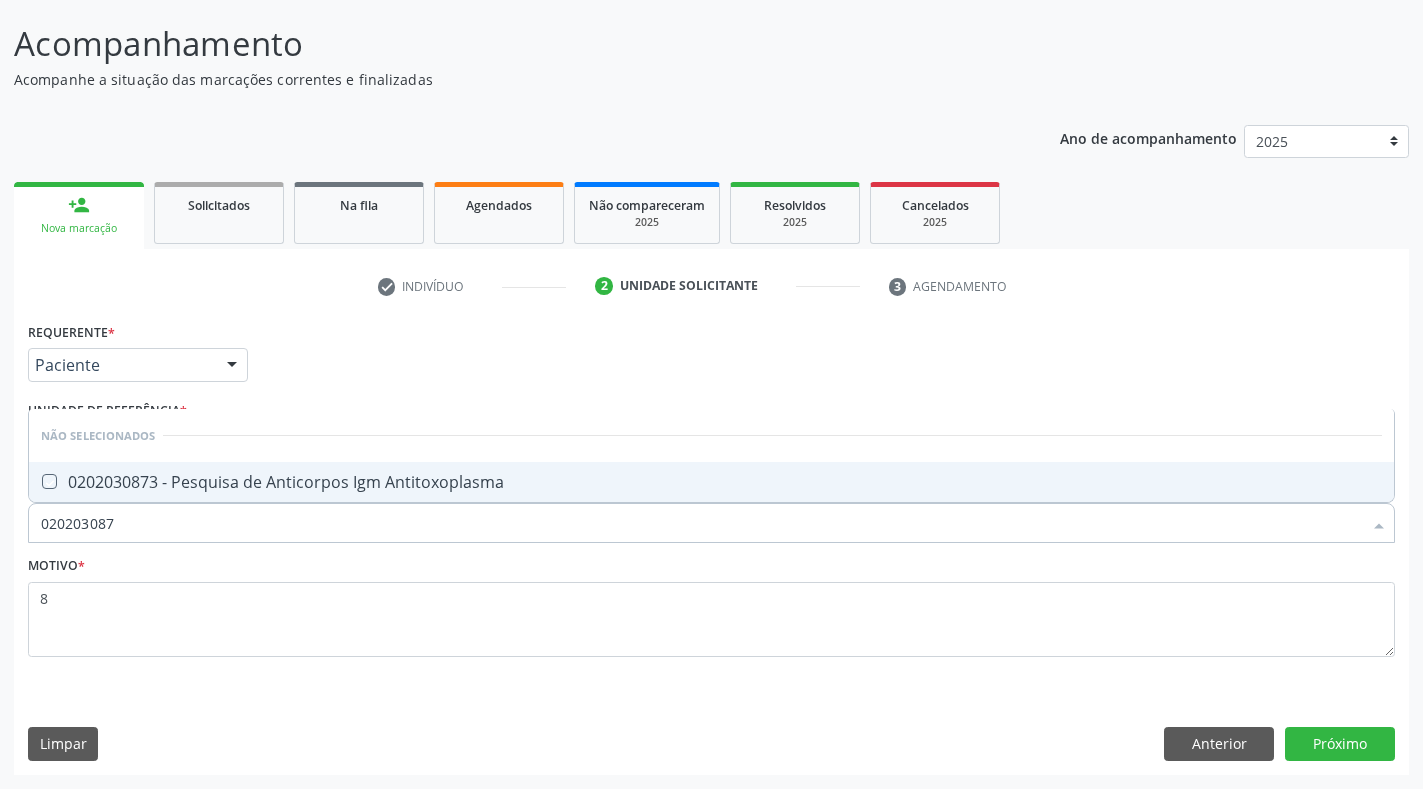 checkbox on "true" 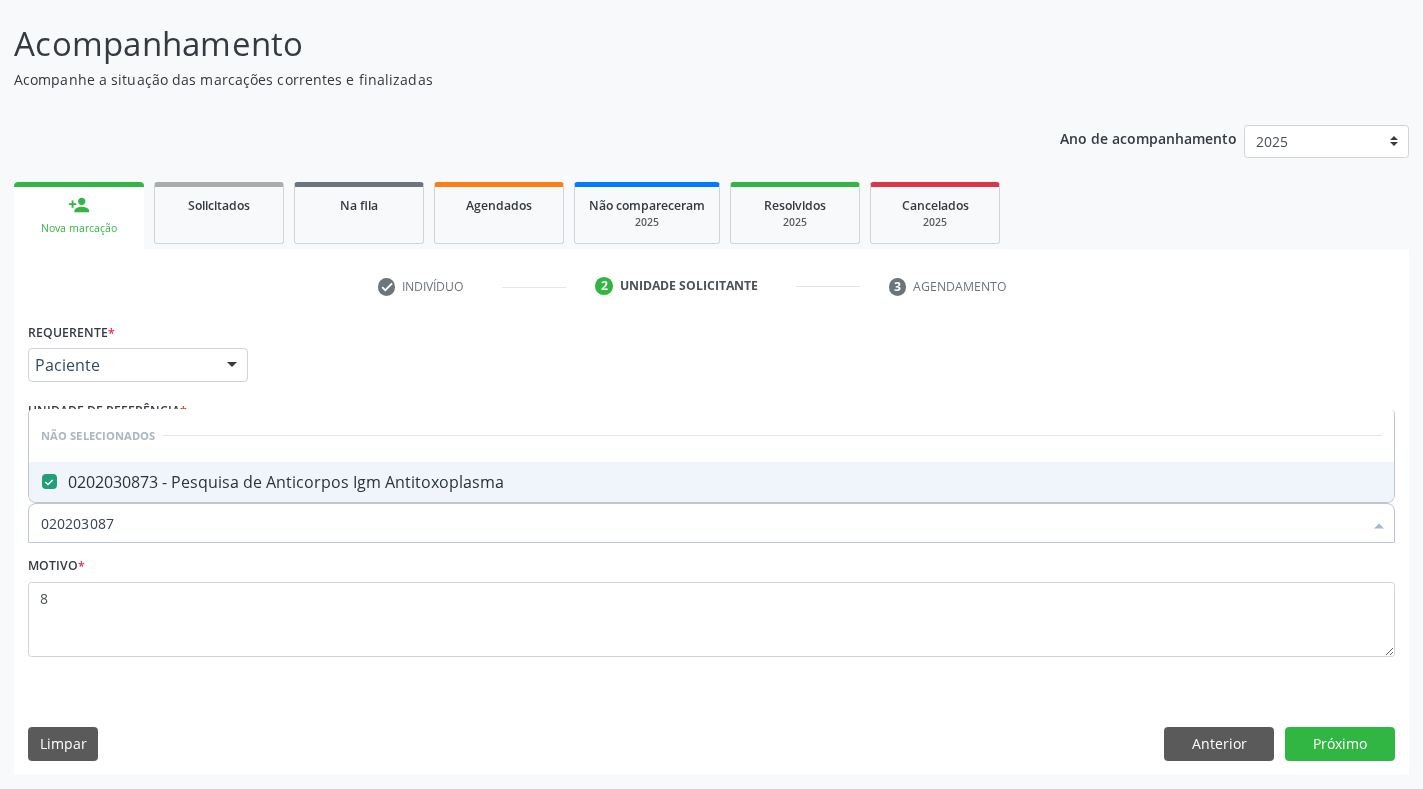 drag, startPoint x: 141, startPoint y: 512, endPoint x: 0, endPoint y: 524, distance: 141.50972 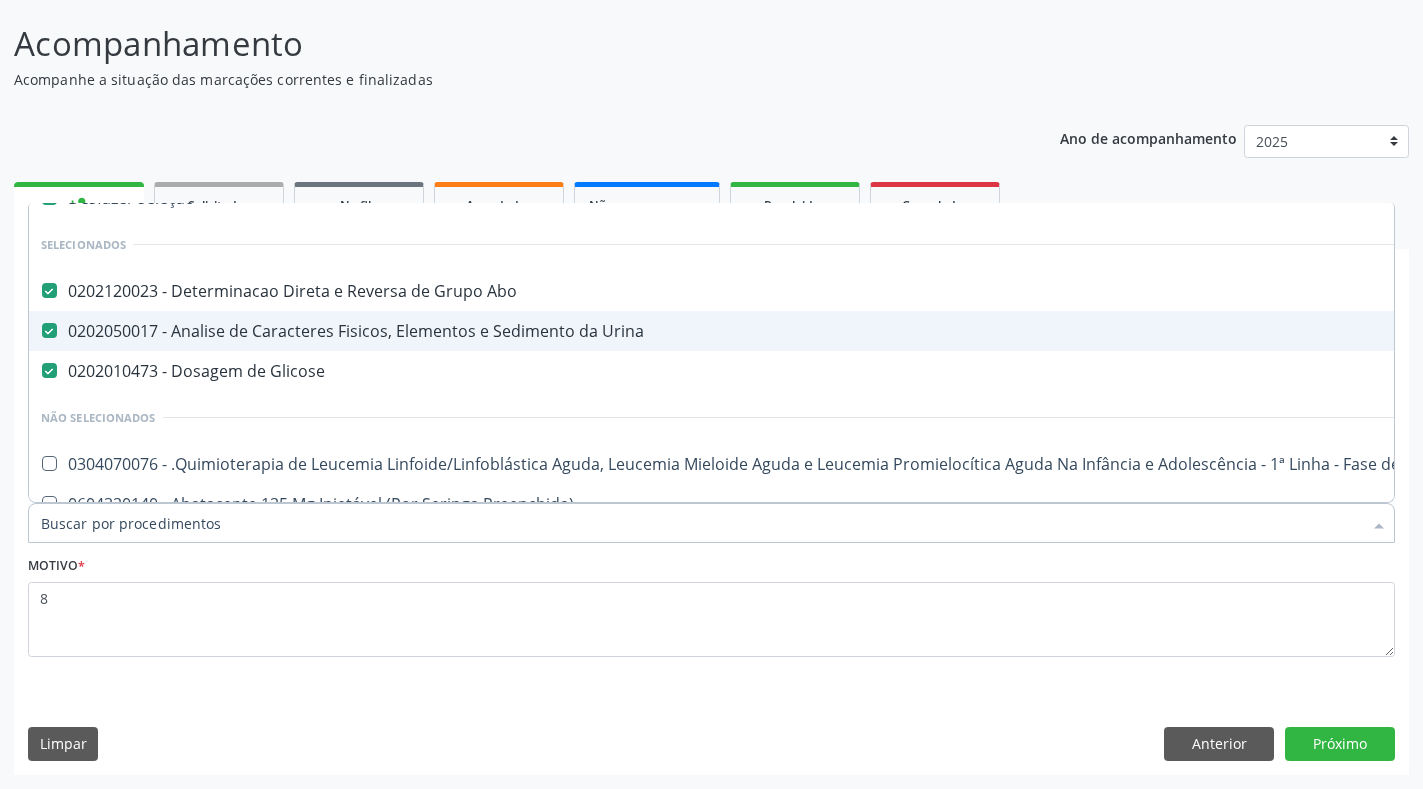 scroll, scrollTop: 0, scrollLeft: 0, axis: both 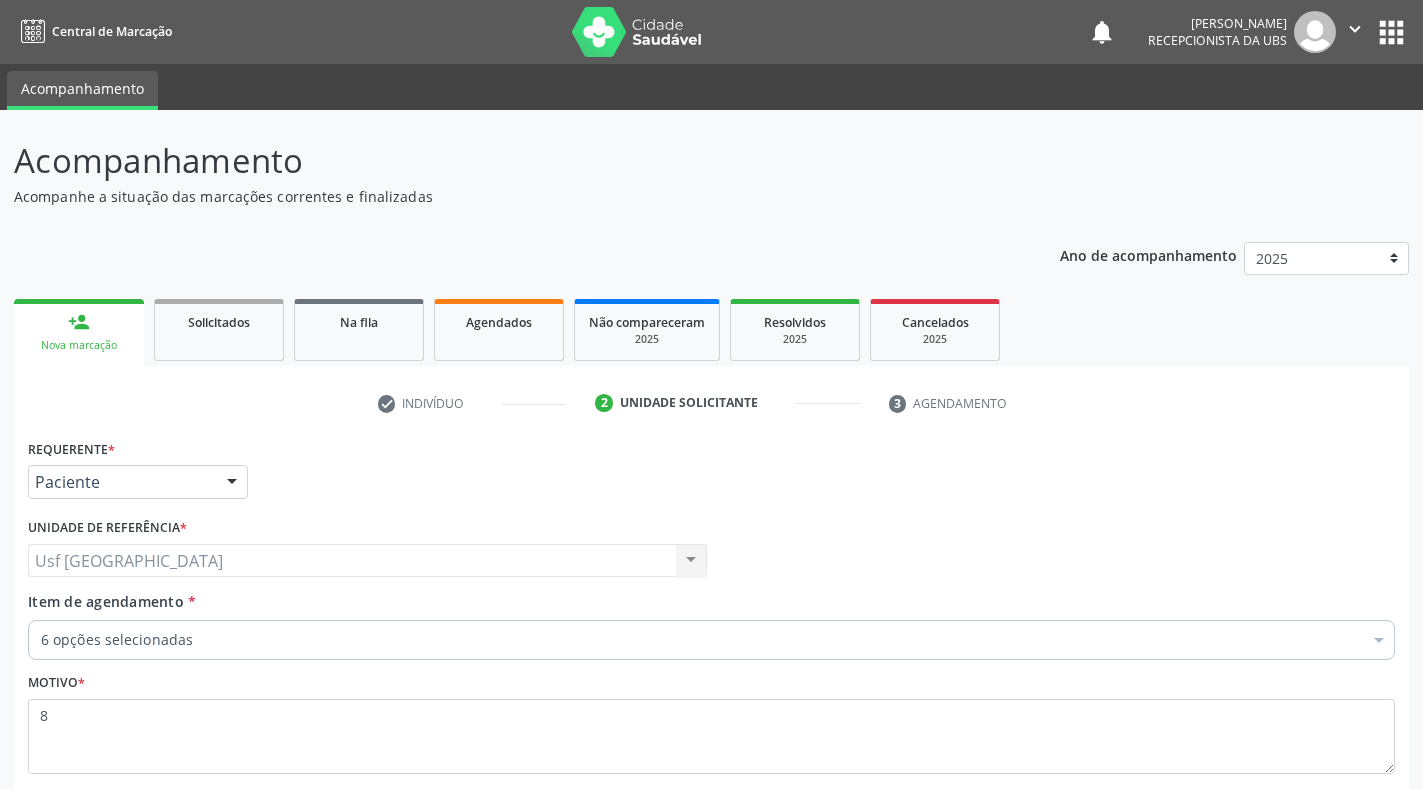 click on "Ano de acompanhamento
2025 2024
person_add
Nova marcação
Solicitados   Na fila   Agendados   Não compareceram
2025
Resolvidos
2025
Cancelados
2025
check
Indivíduo
2
Unidade solicitante
3
Agendamento
CNS
*
898 0037 0433 7198       done
Nome
*
Maria Aparecida da Silva
Maria Aparecida da Silva
CNS:
898 0037 0433 7198
CPF:    --   Nascimento:
16/08/1986
Nenhum resultado encontrado para: "   "
Digite o nome ou CNS para buscar um indivíduo
Sexo
*
Feminino         Masculino   Feminino
Nenhum resultado encontrado para: "   "
Não há nenhuma opção para ser exibida.
Está gestante
Sim
RG" at bounding box center [711, 560] 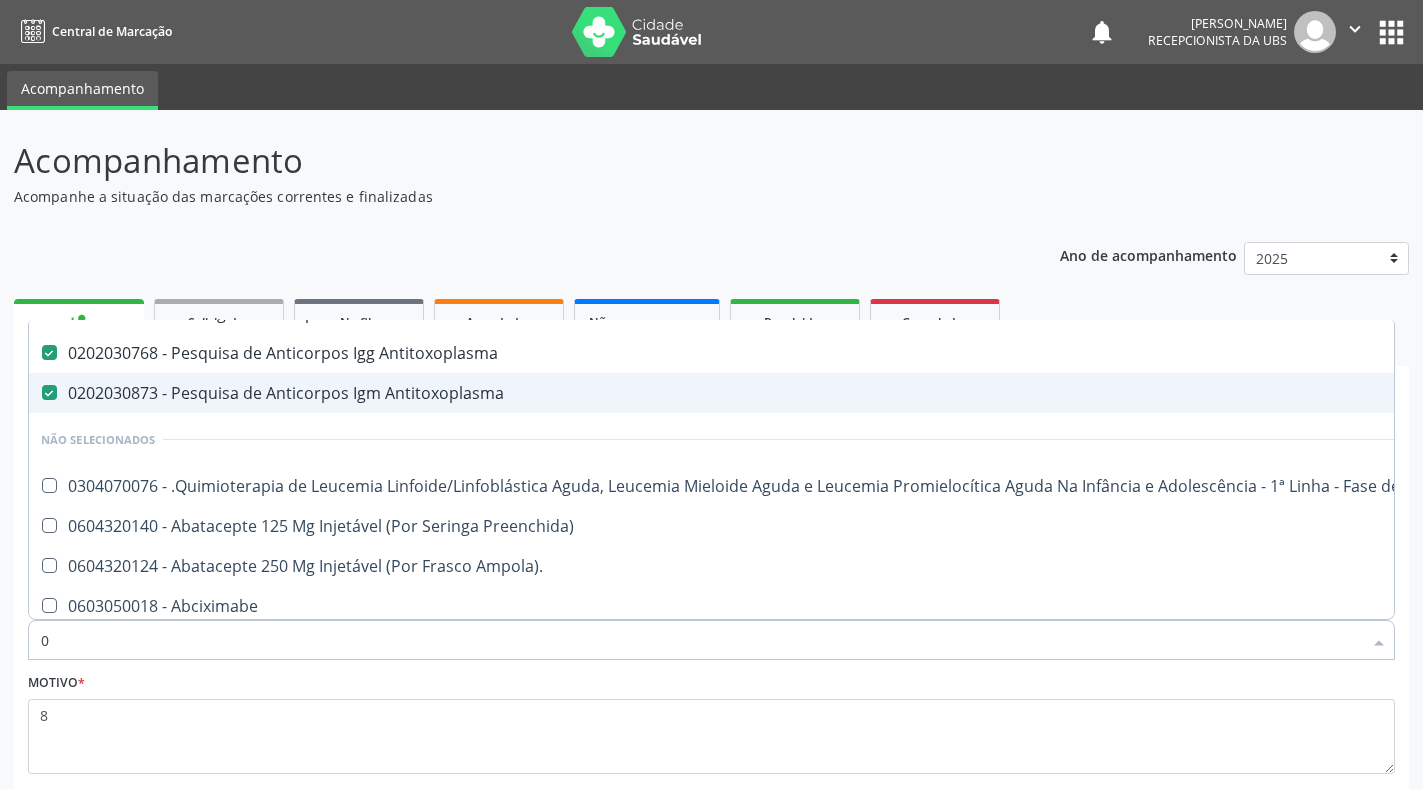 scroll, scrollTop: 146, scrollLeft: 0, axis: vertical 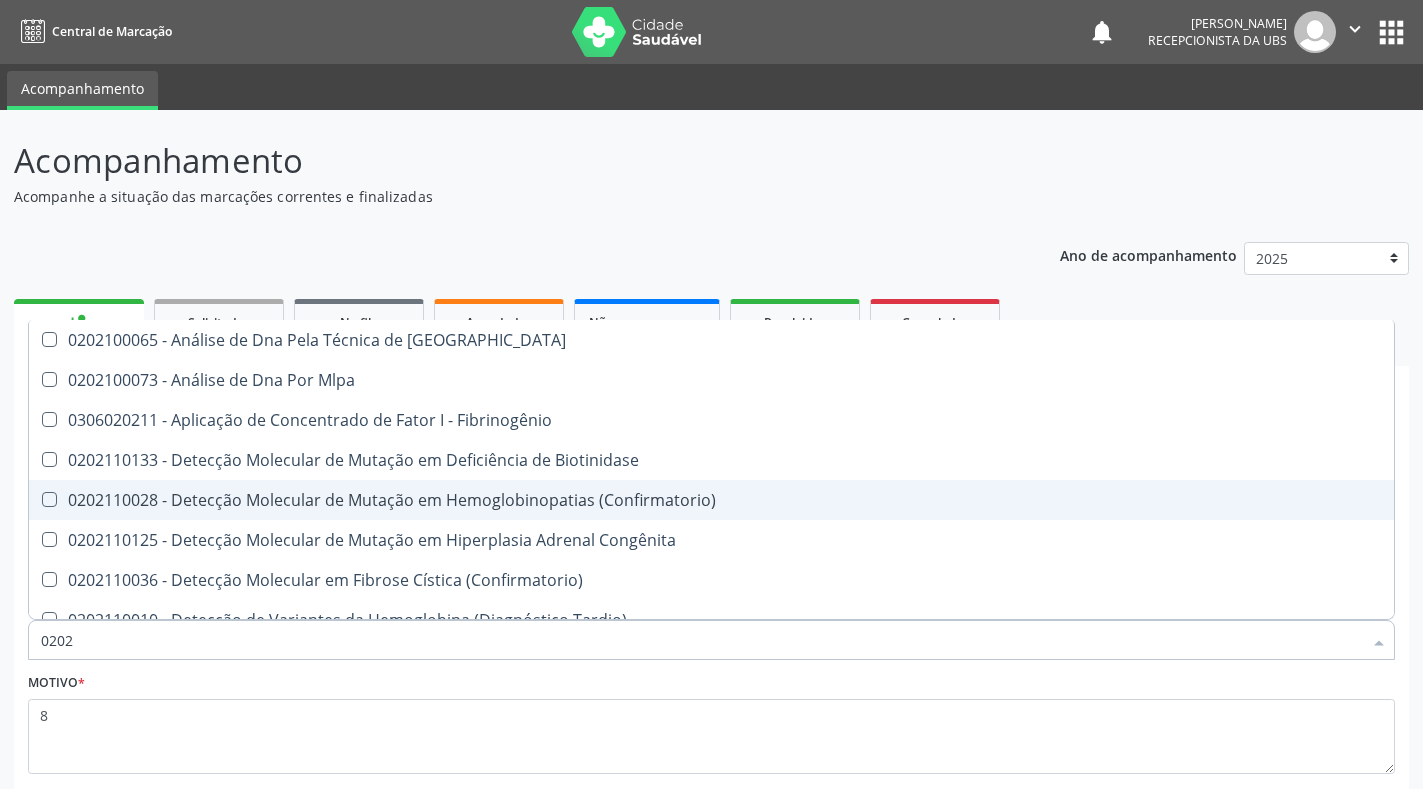 type on "02021" 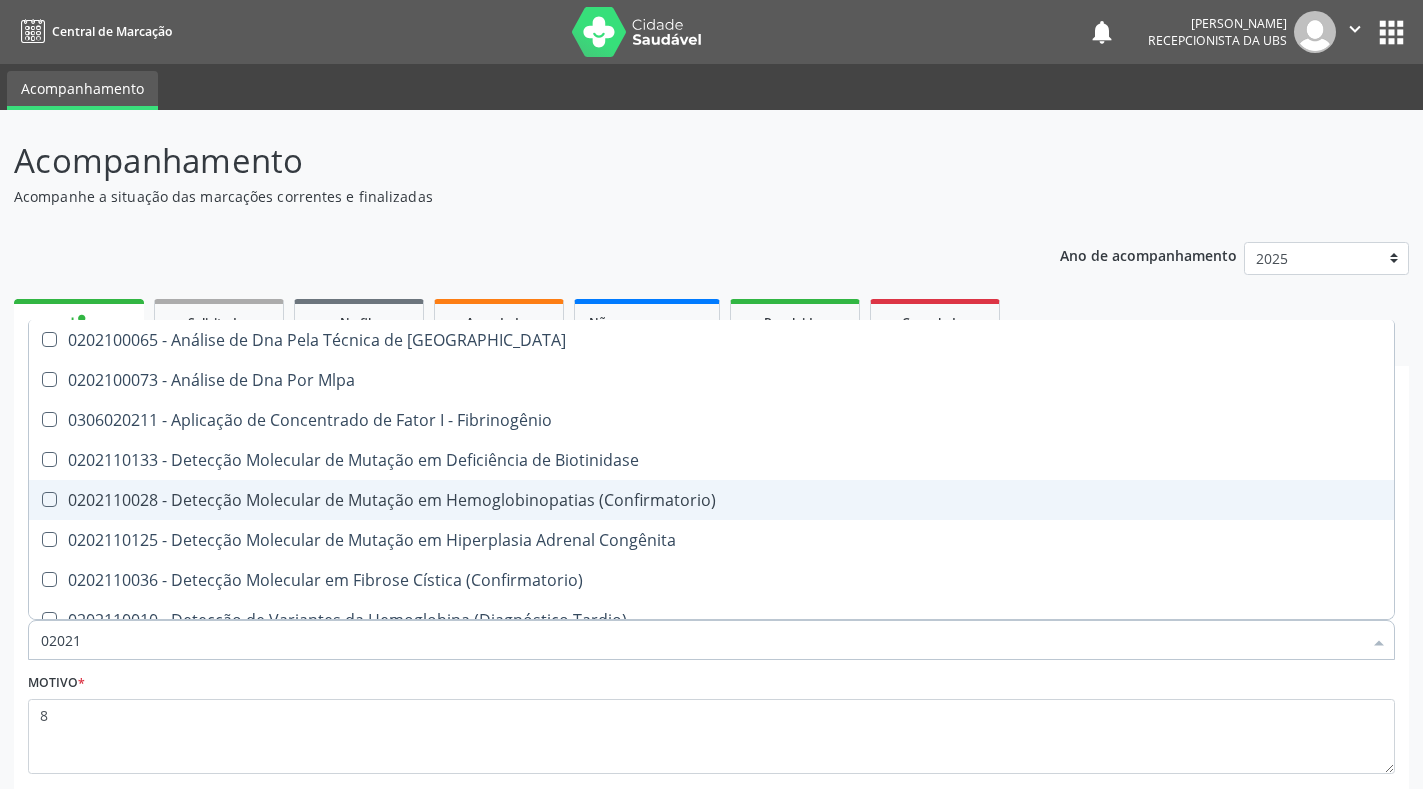 checkbox on "false" 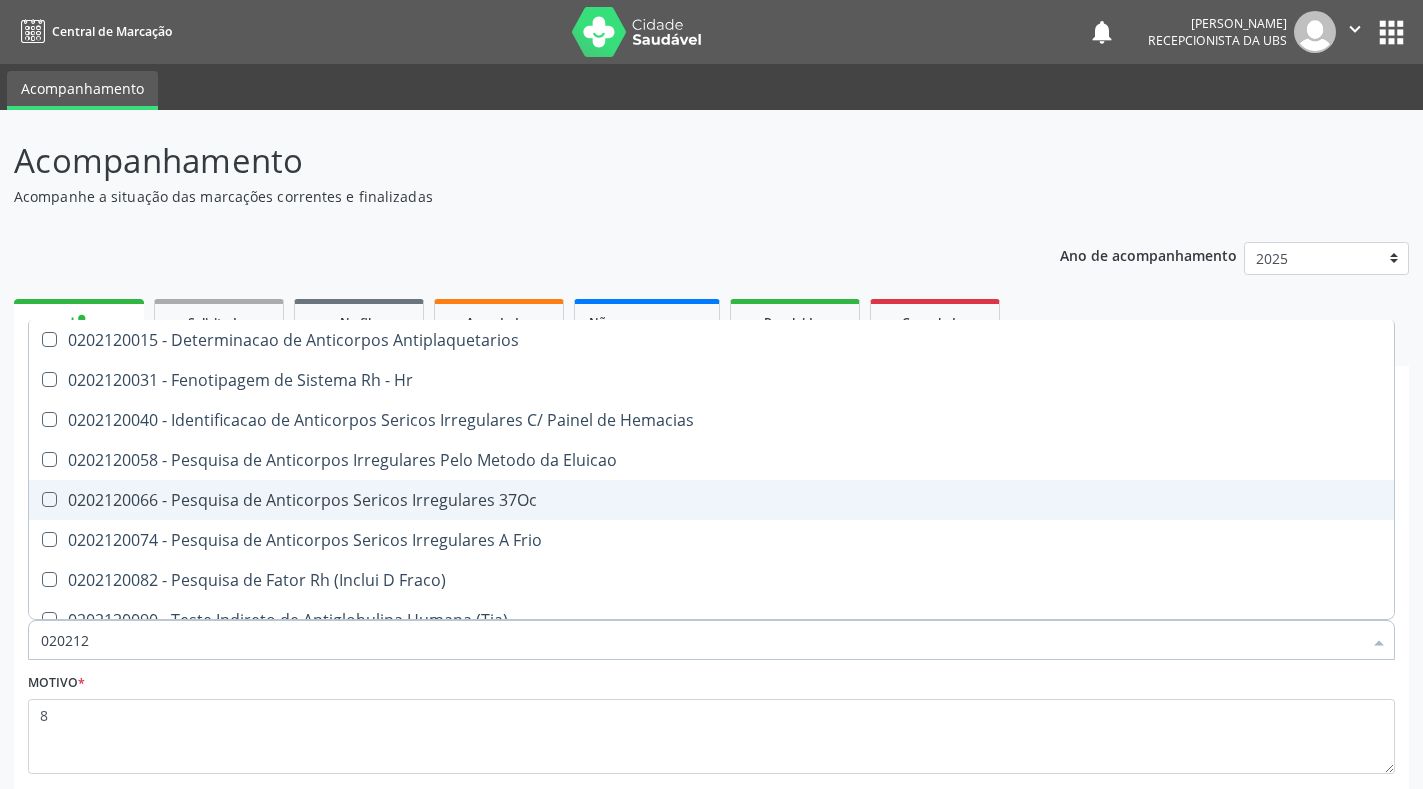 scroll, scrollTop: 159, scrollLeft: 0, axis: vertical 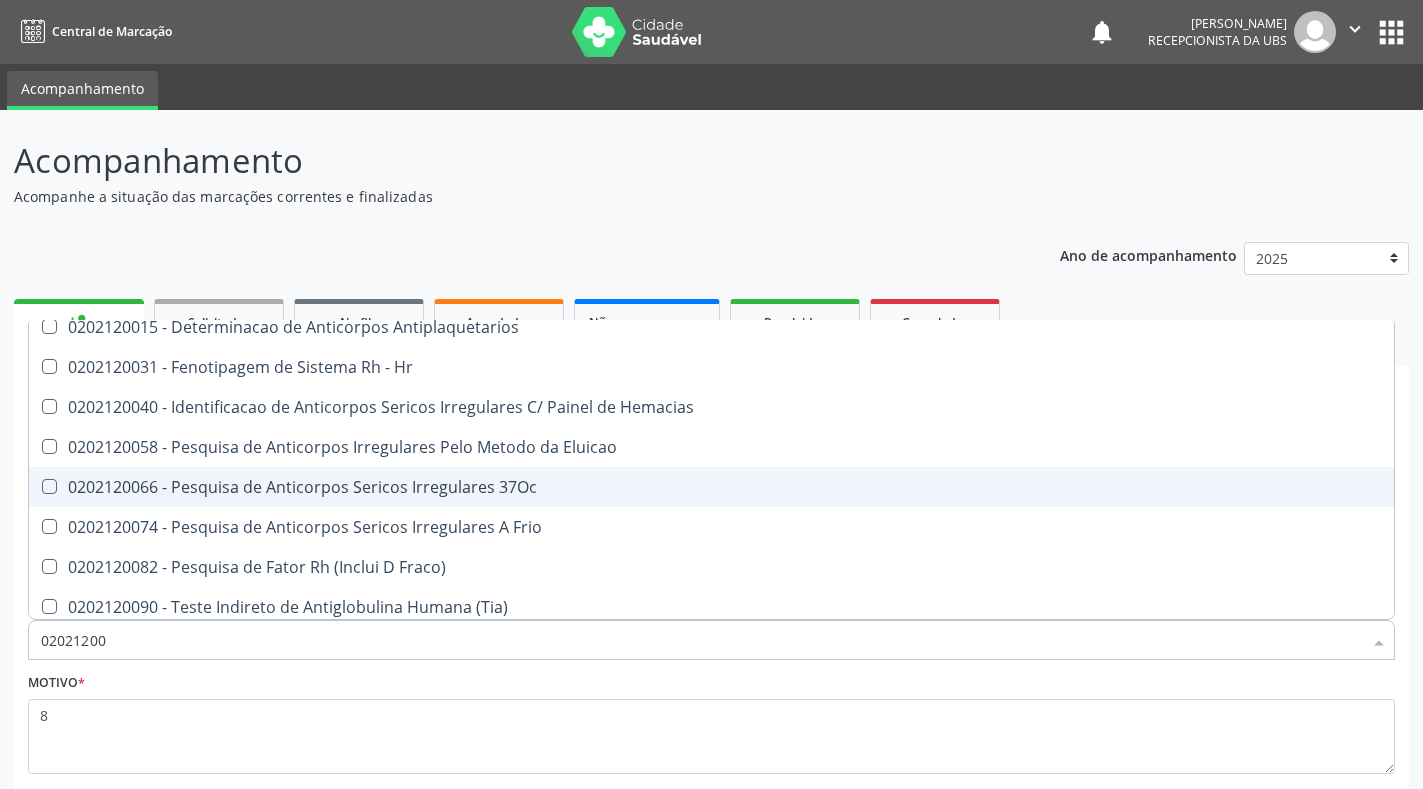 type on "020212008" 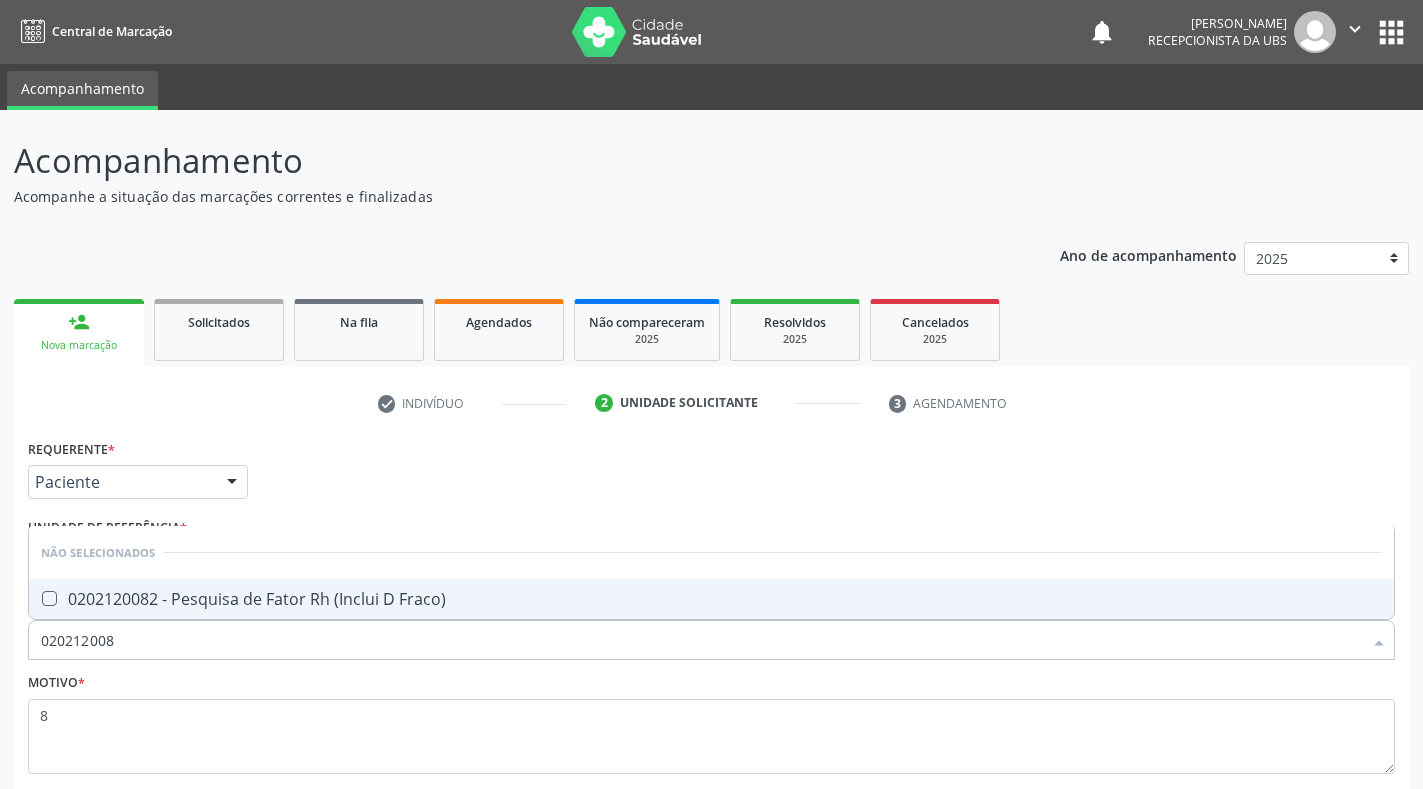 scroll, scrollTop: 0, scrollLeft: 0, axis: both 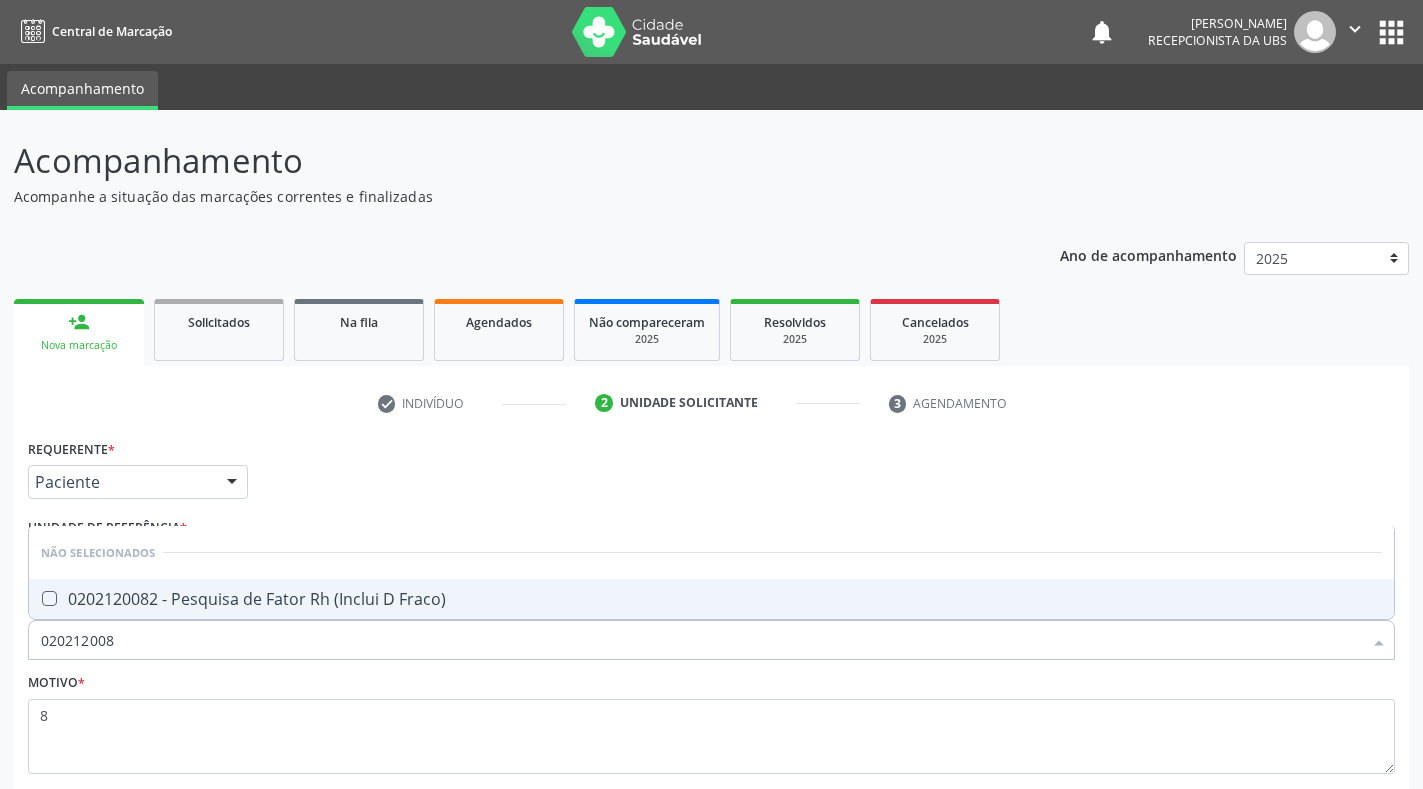 click on "0202120082 - Pesquisa de Fator Rh (Inclui D Fraco)" at bounding box center [711, 599] 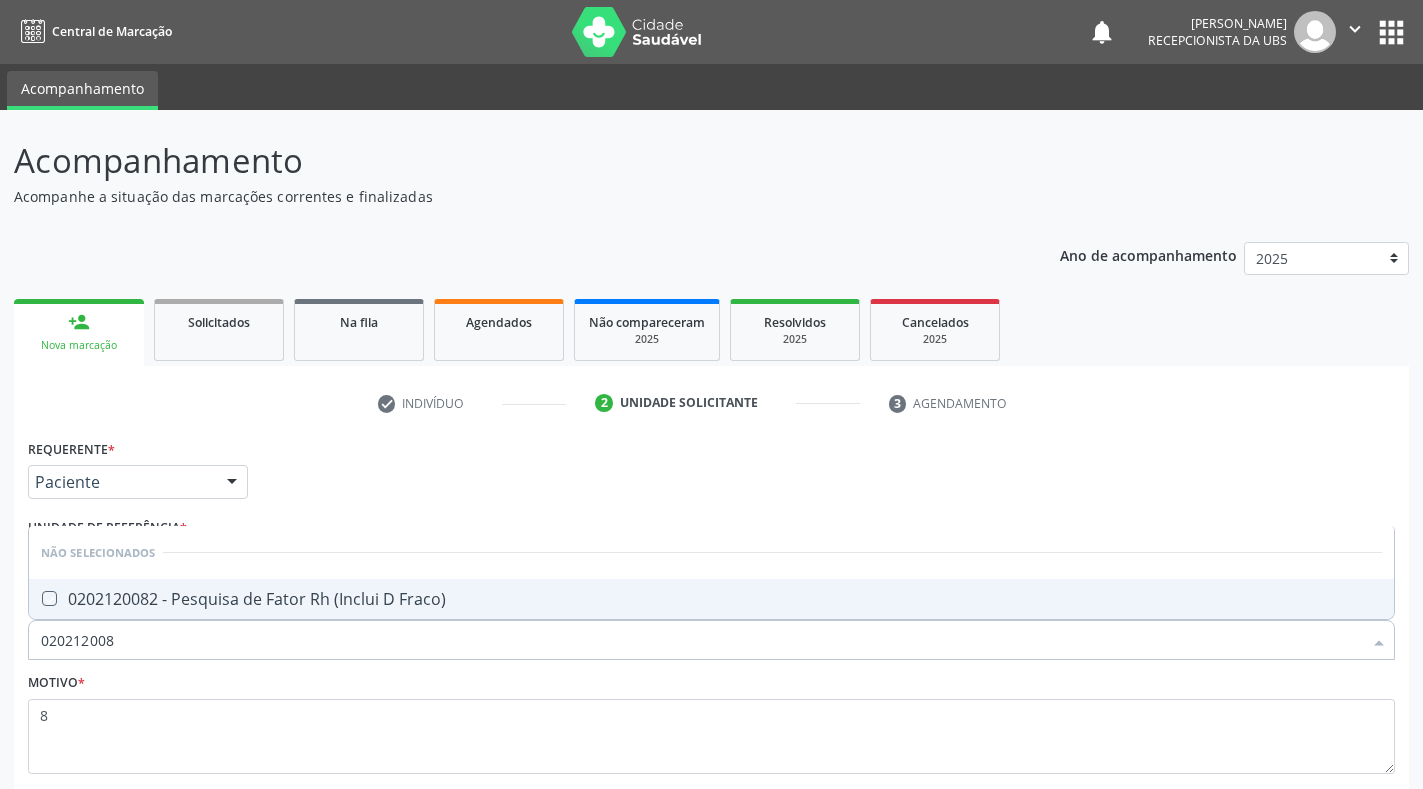 checkbox on "true" 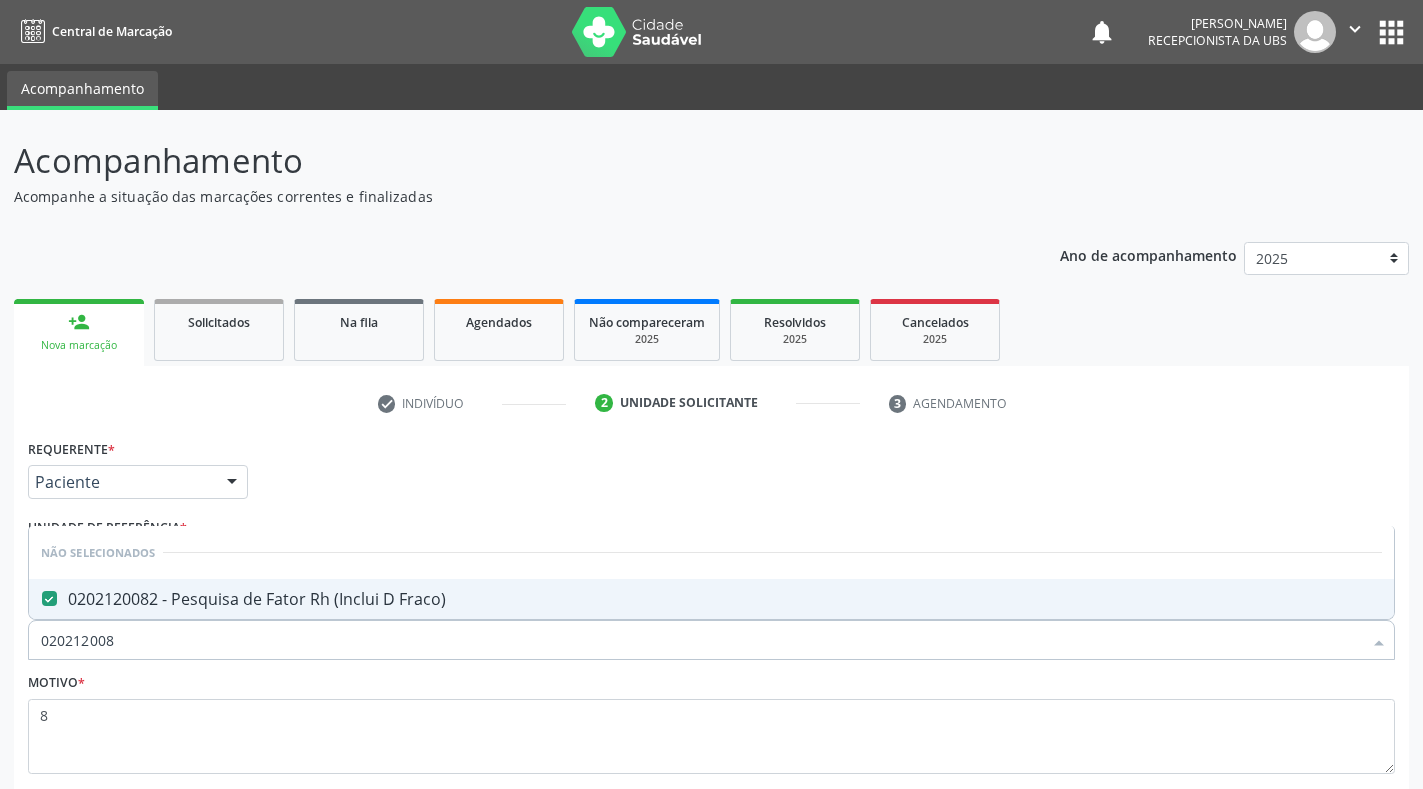 drag, startPoint x: 203, startPoint y: 650, endPoint x: 0, endPoint y: 647, distance: 203.02217 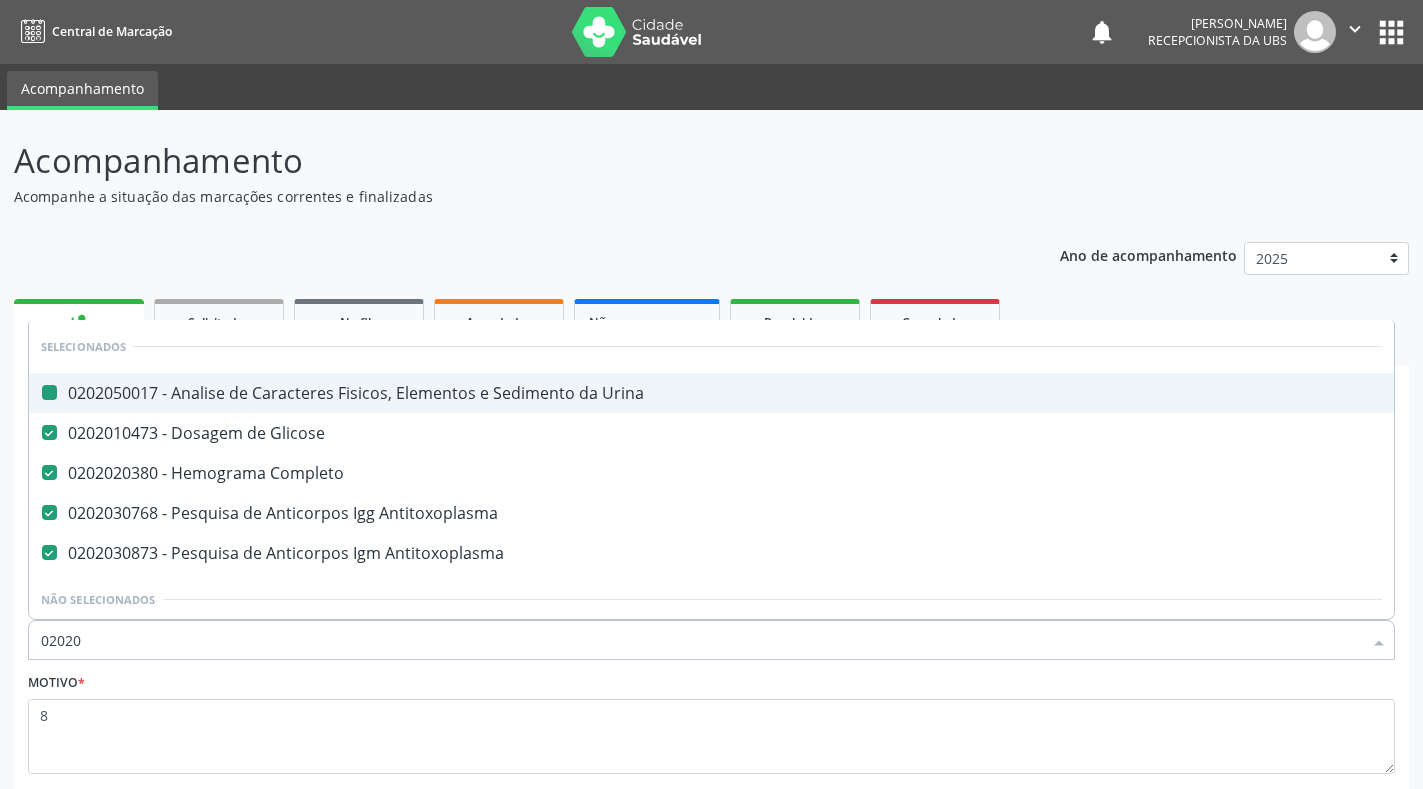 type on "020208" 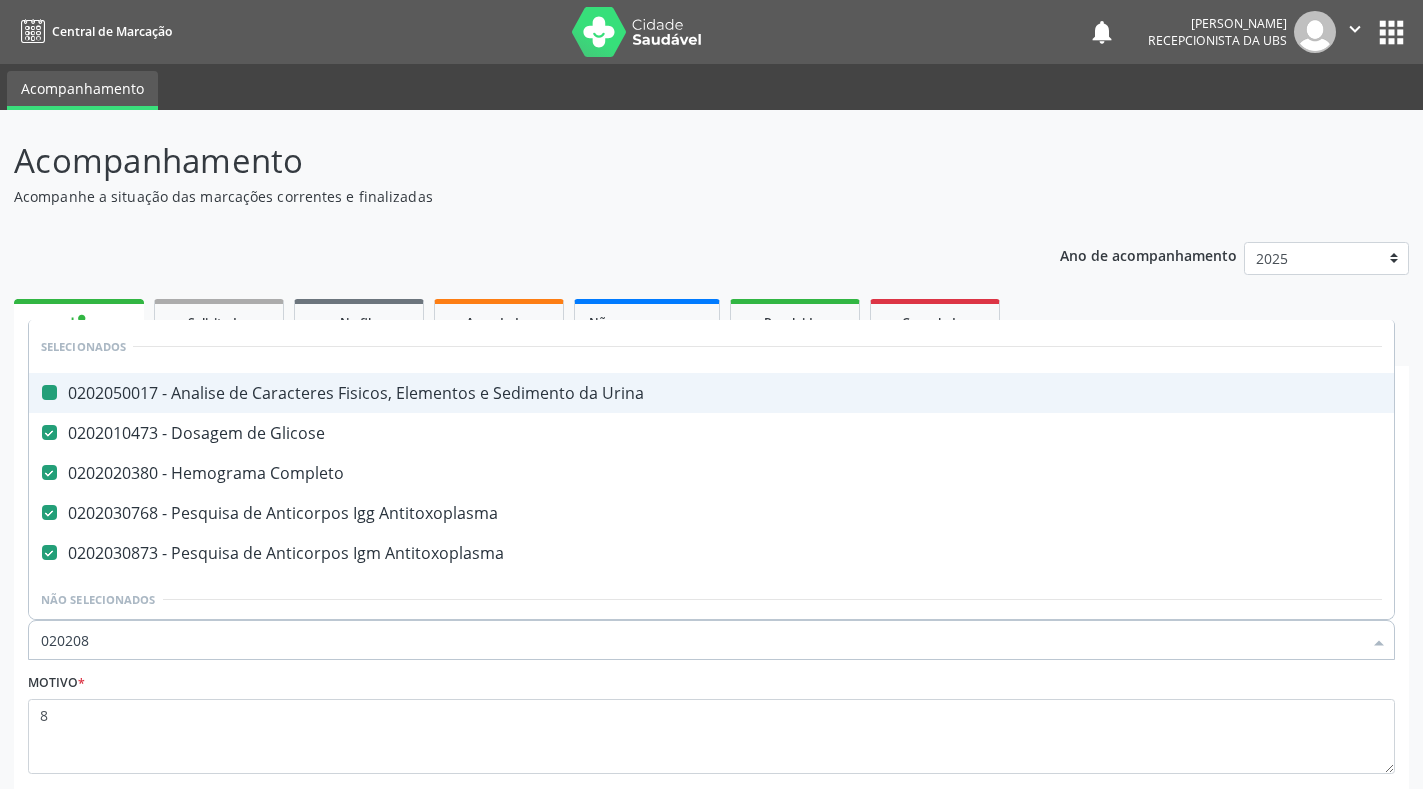 checkbox on "false" 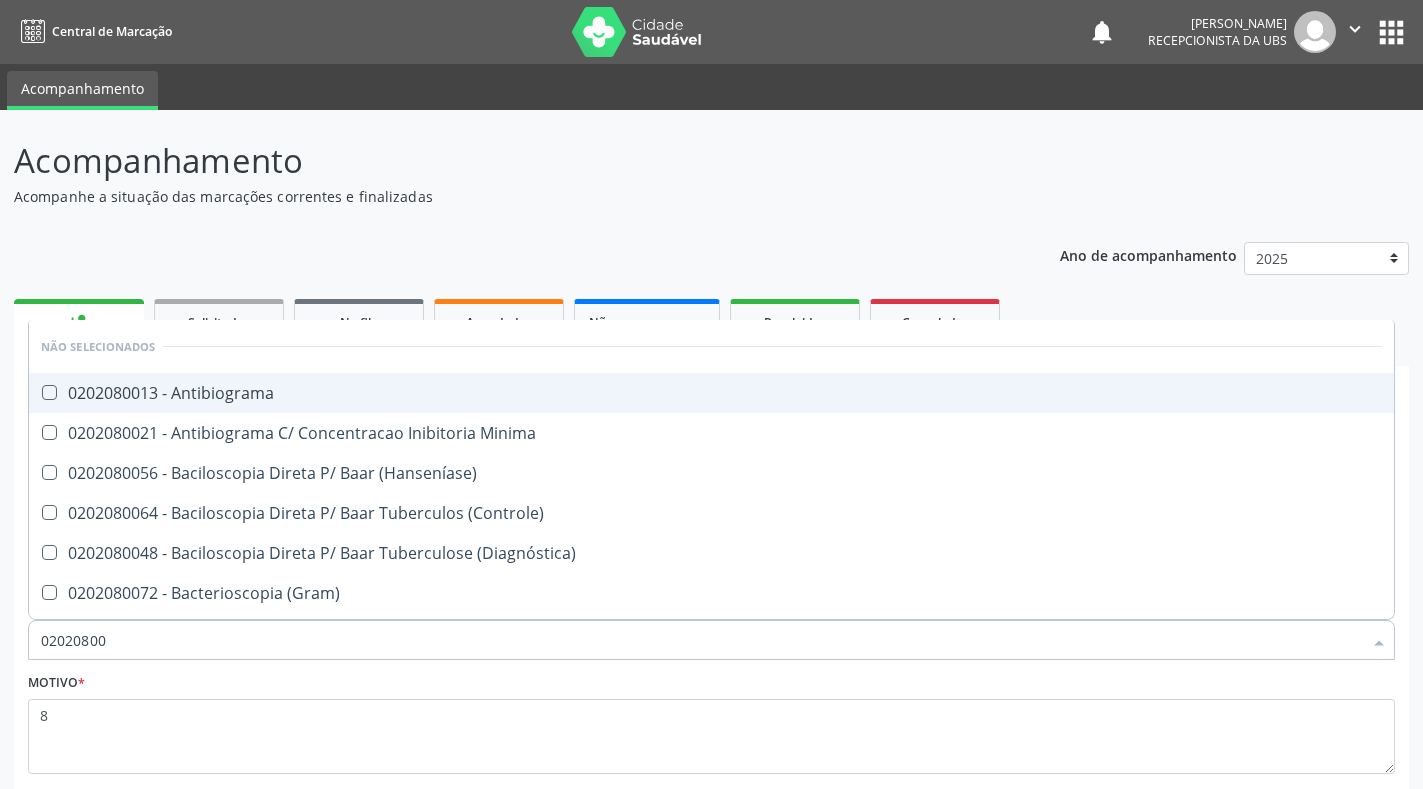 type on "020208008" 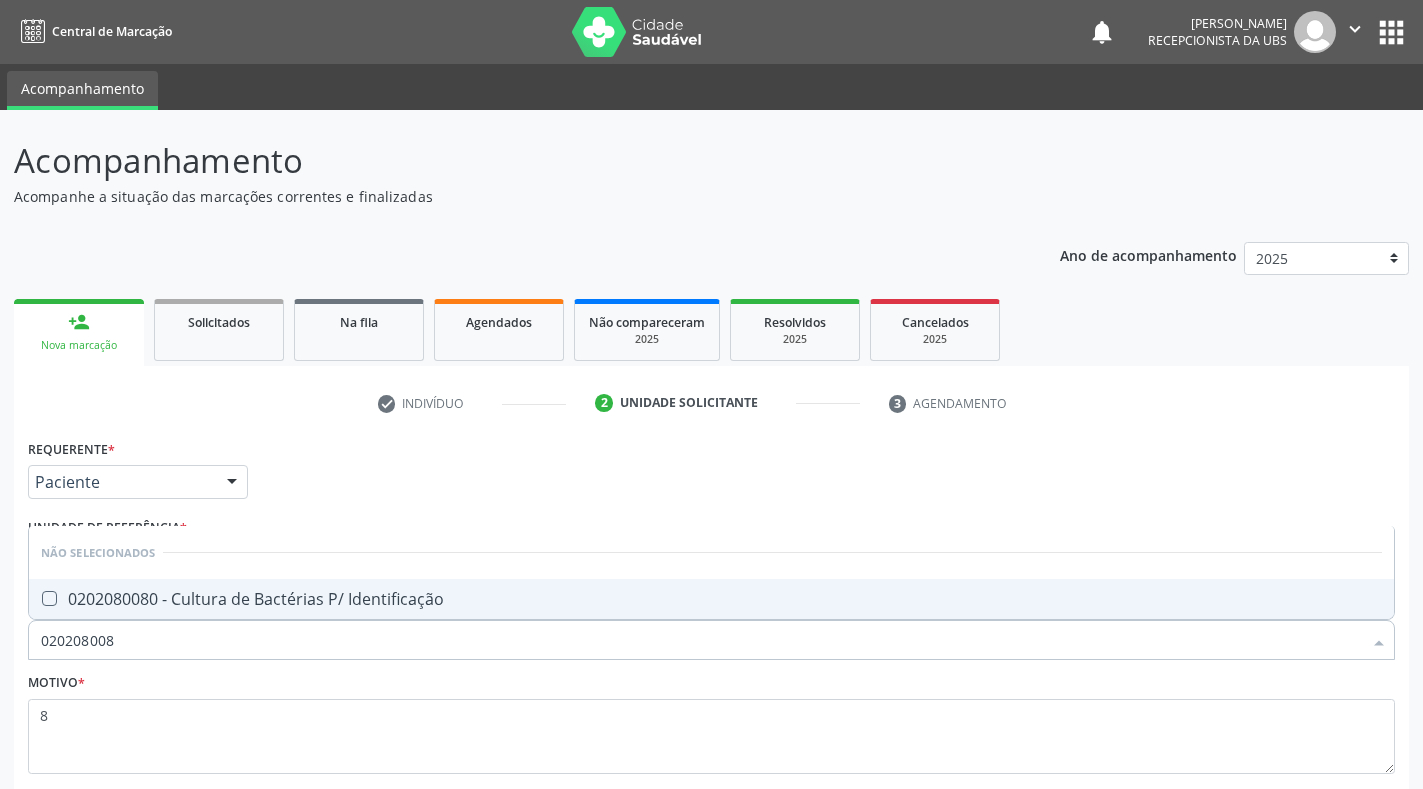 click on "0202080080 - Cultura de Bactérias P/ Identificação" at bounding box center (711, 599) 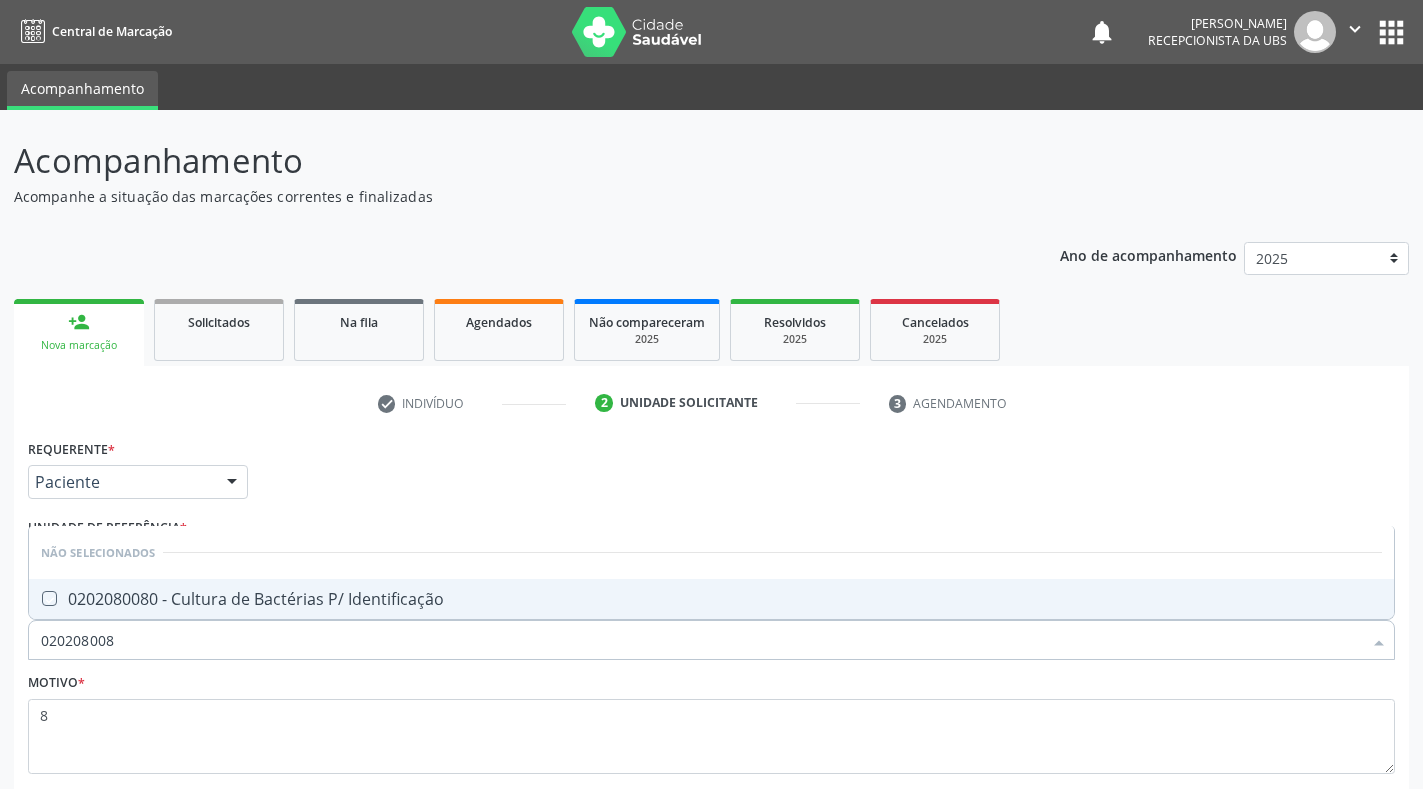 checkbox on "true" 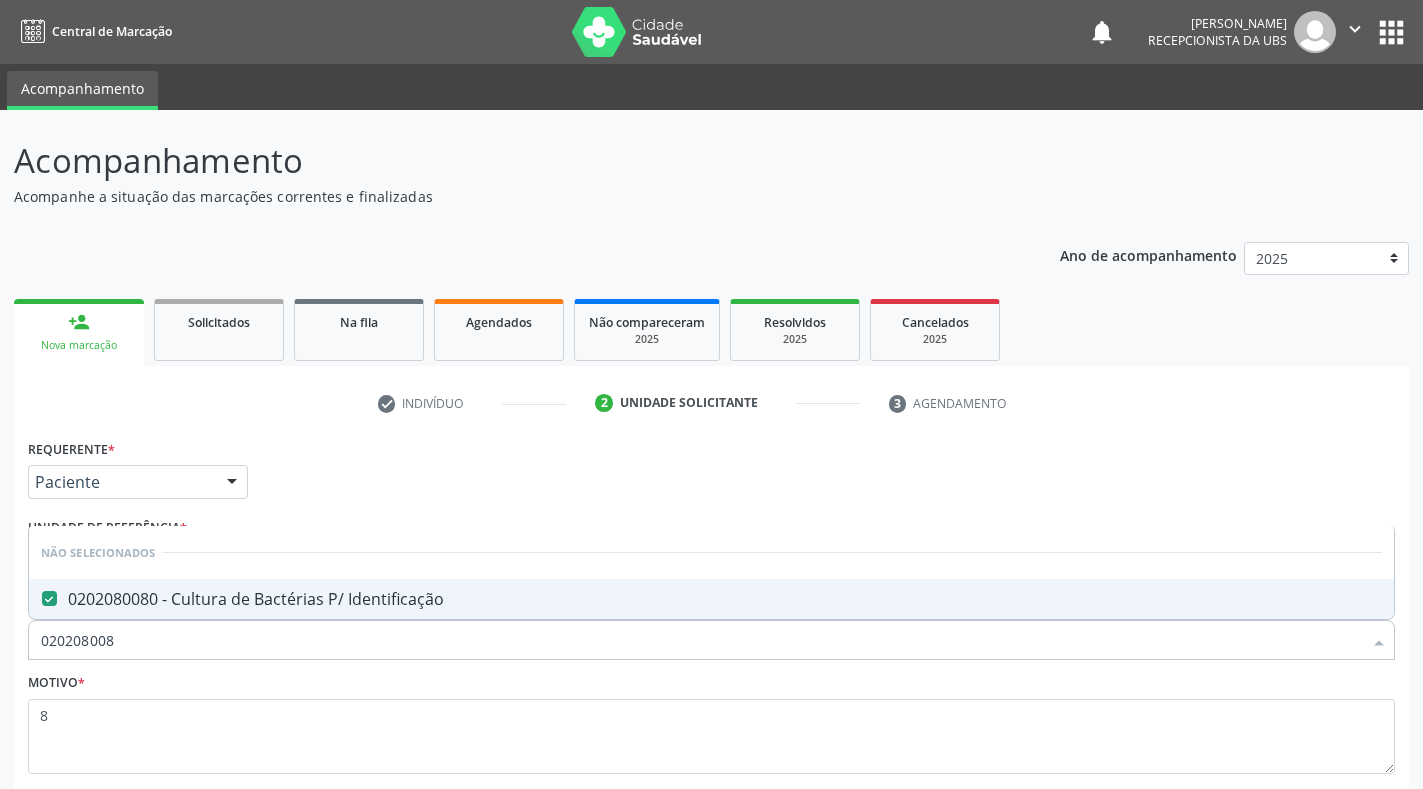 drag, startPoint x: 204, startPoint y: 642, endPoint x: 0, endPoint y: 622, distance: 204.97804 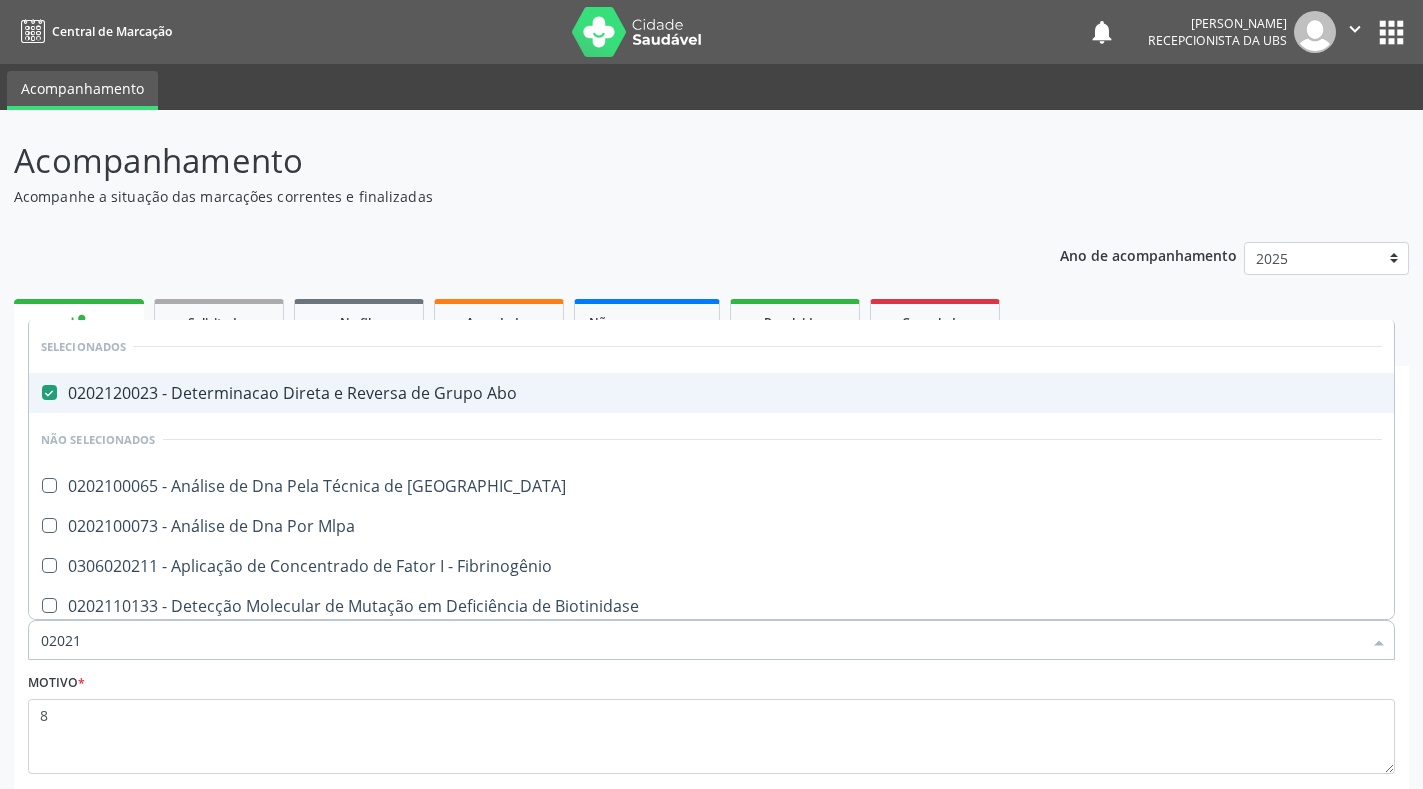 type on "020212" 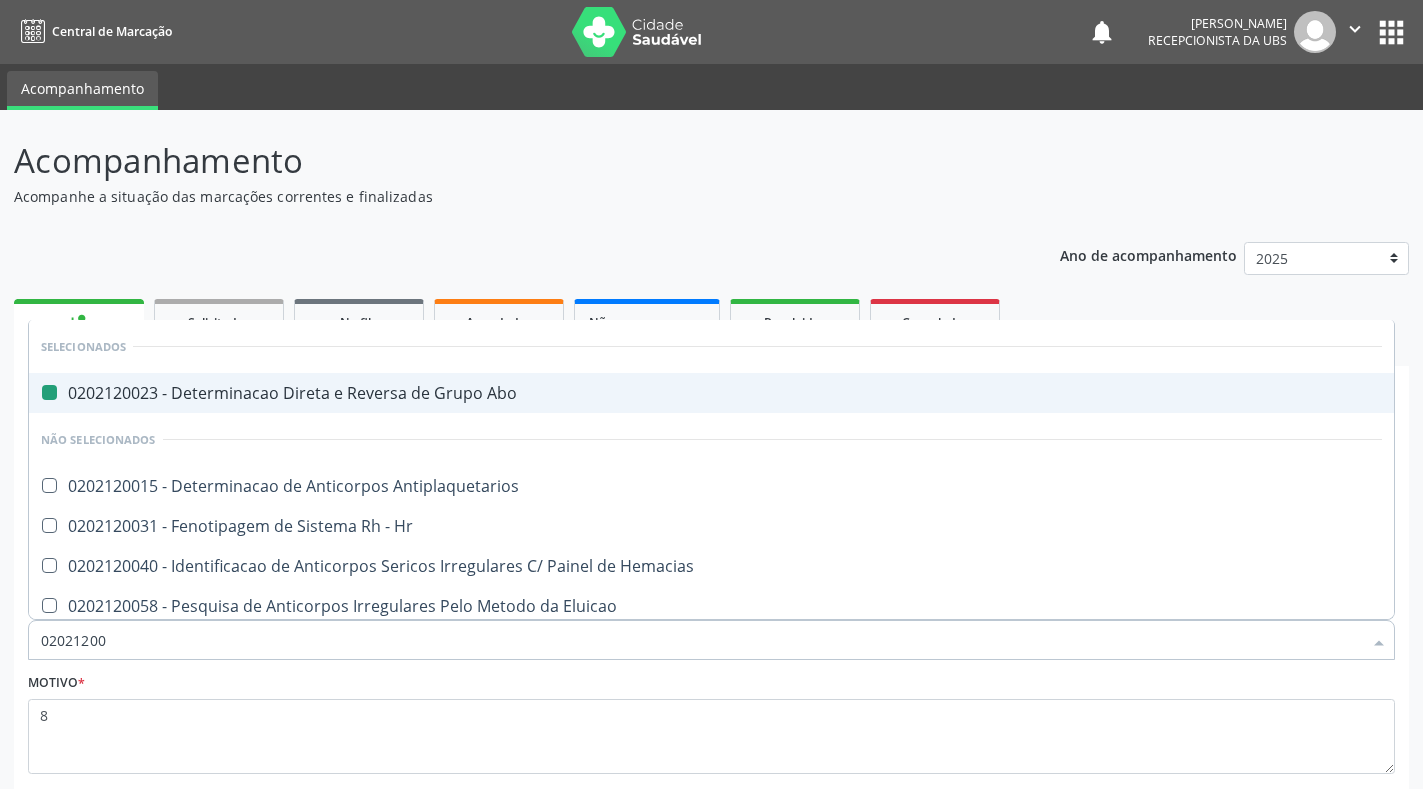 type on "020212009" 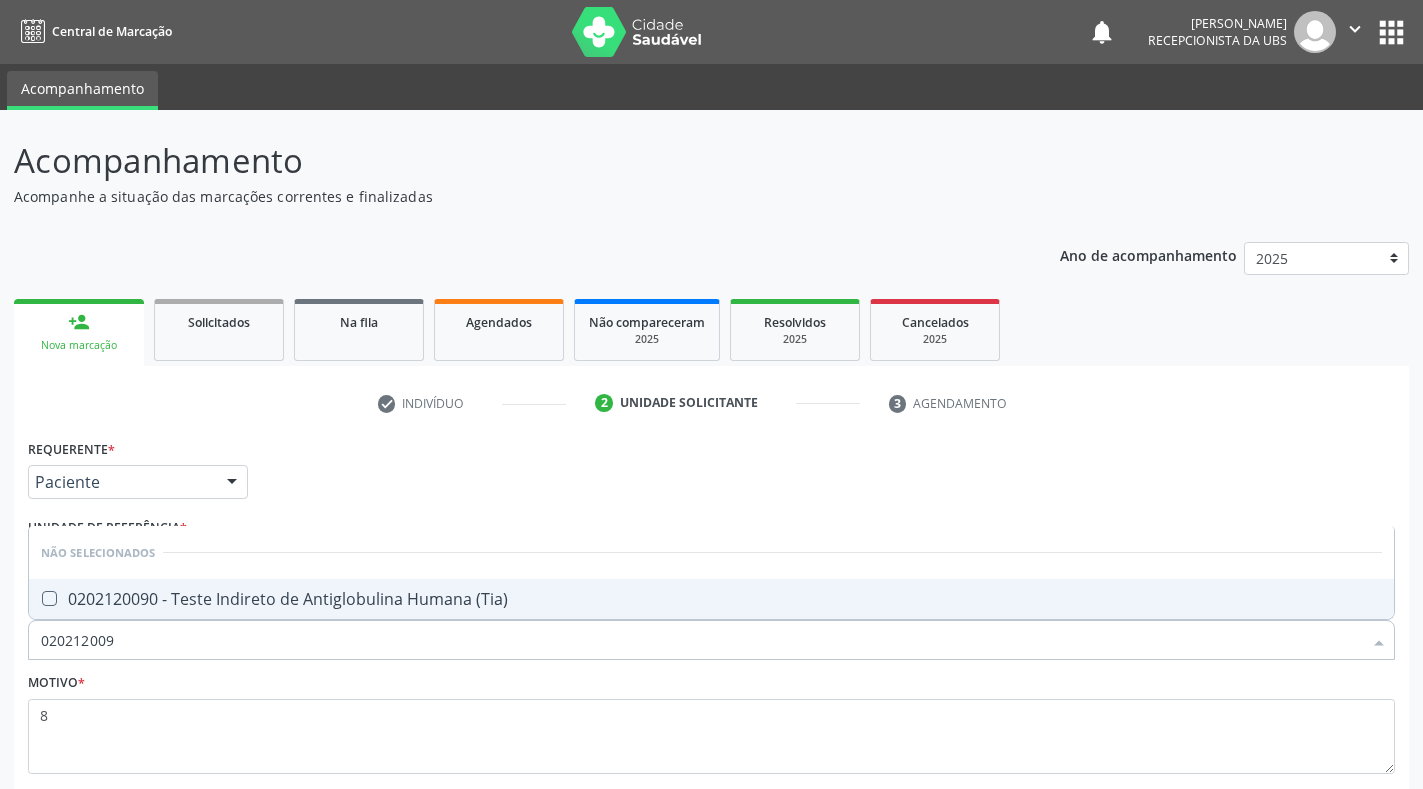 click on "0202120090 - Teste Indireto de Antiglobulina Humana (Tia)" at bounding box center (711, 599) 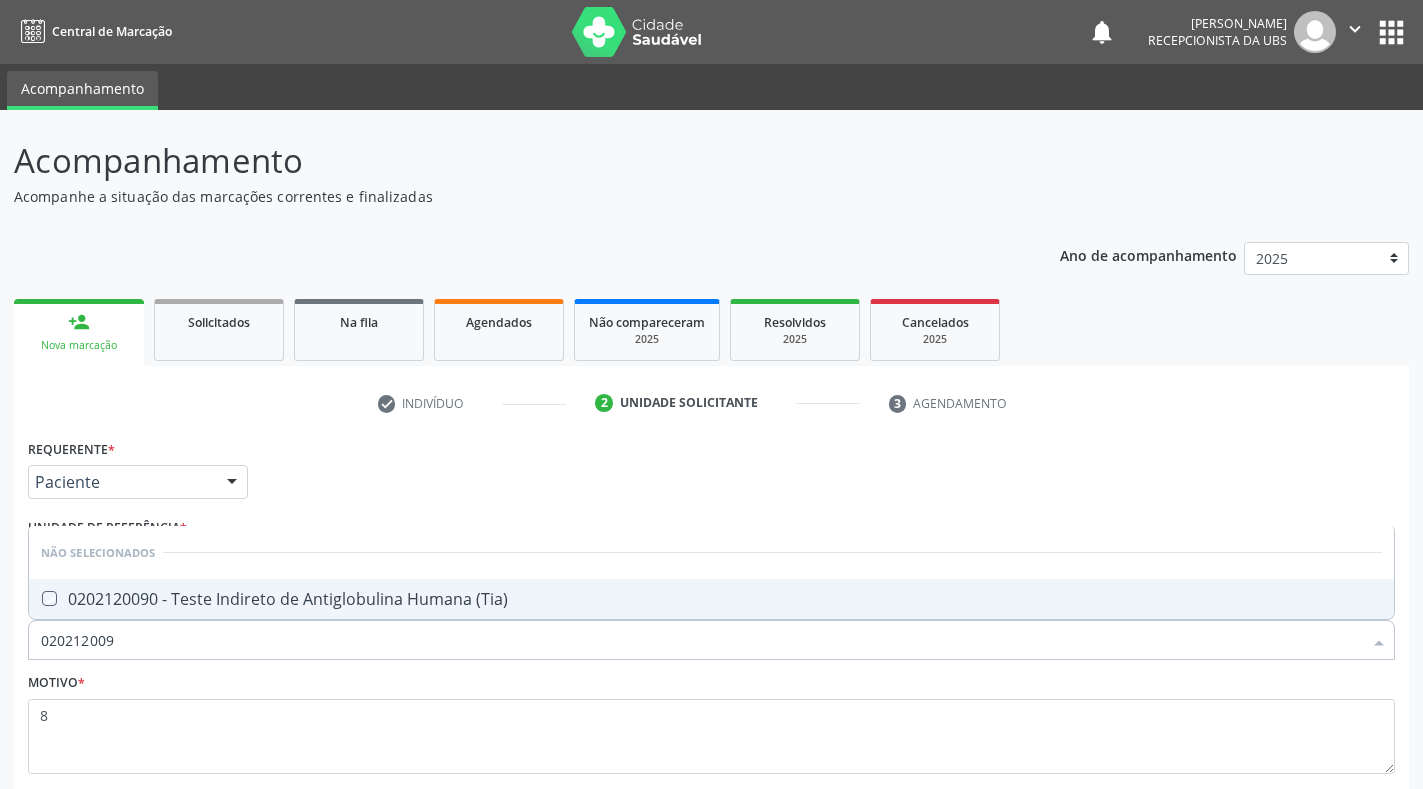checkbox on "true" 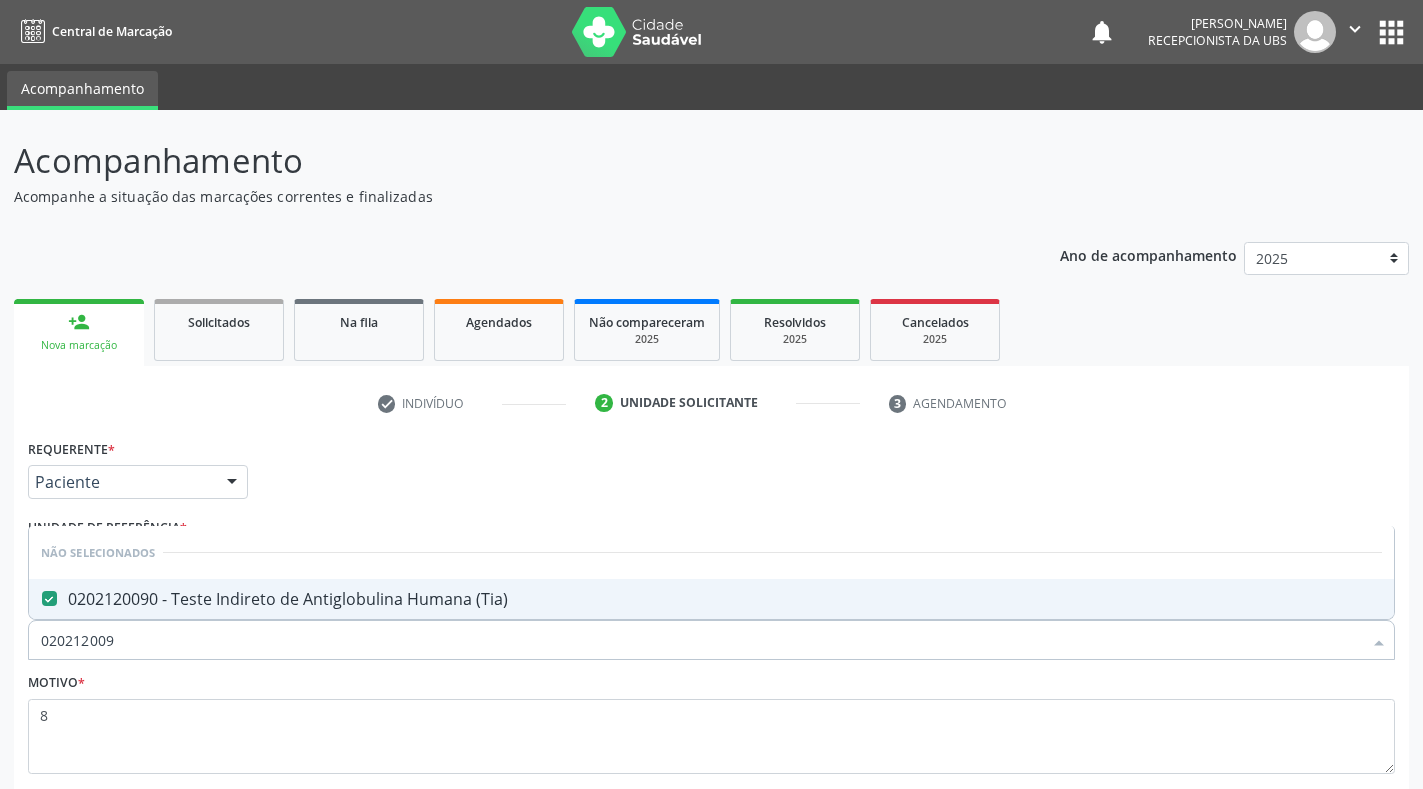 drag, startPoint x: 113, startPoint y: 646, endPoint x: 0, endPoint y: 646, distance: 113 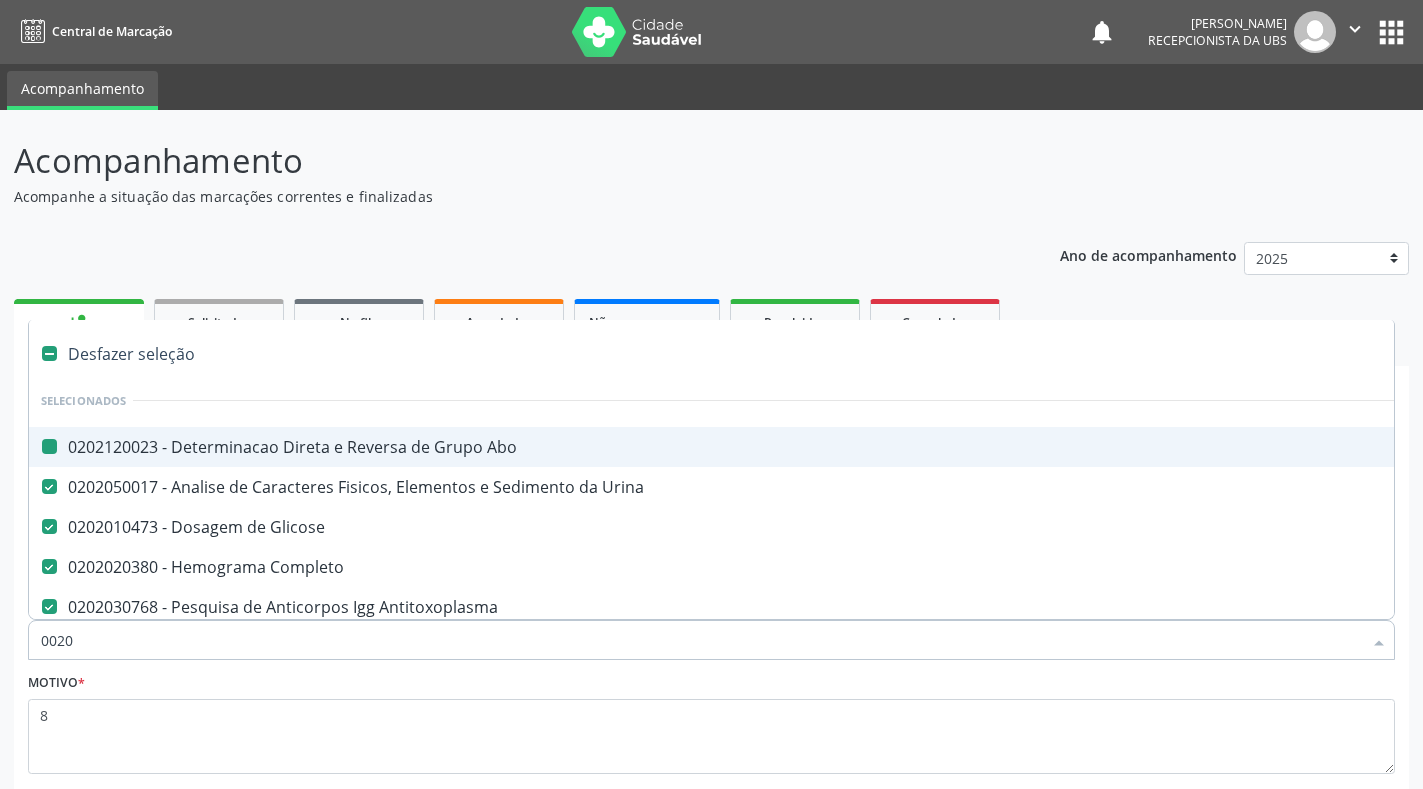 type on "00202" 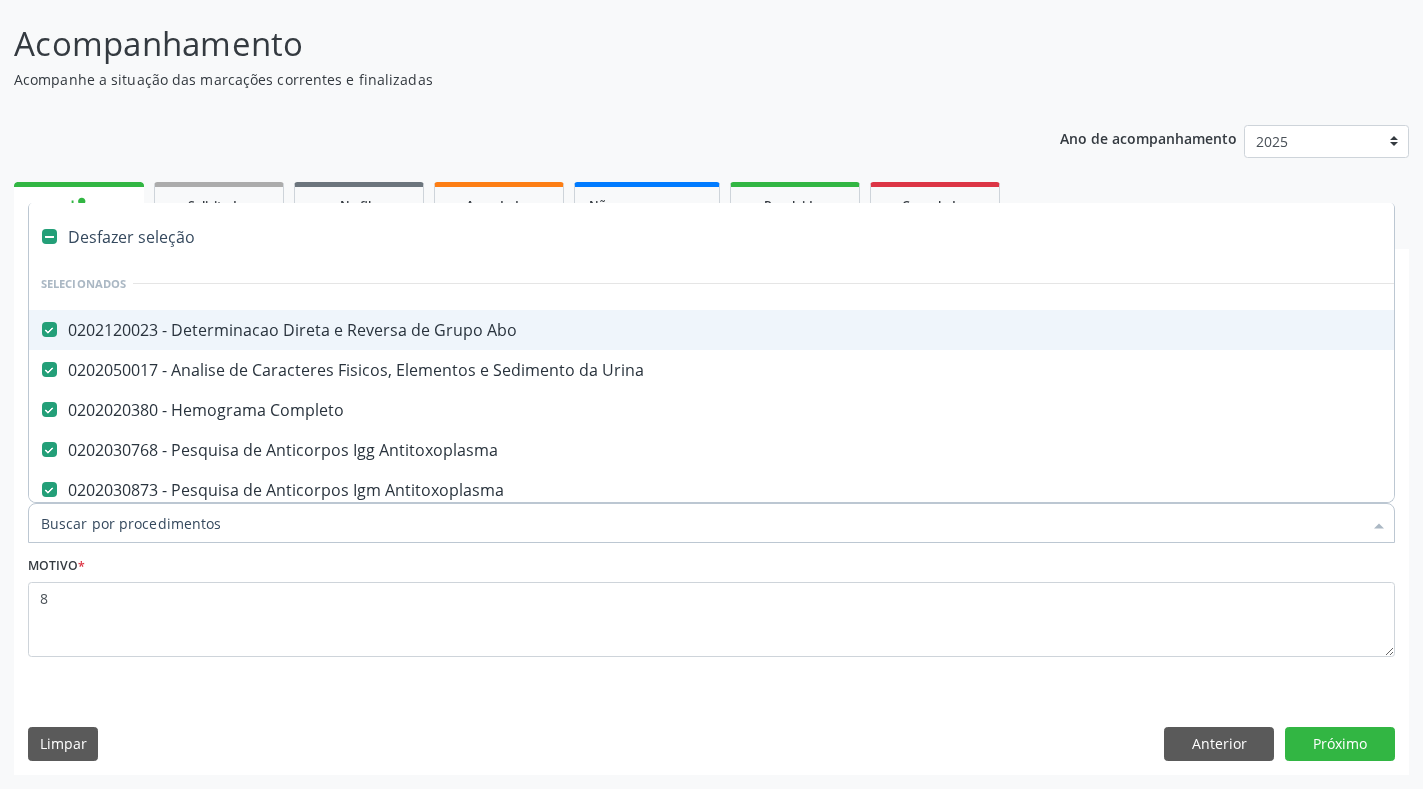 scroll, scrollTop: 0, scrollLeft: 0, axis: both 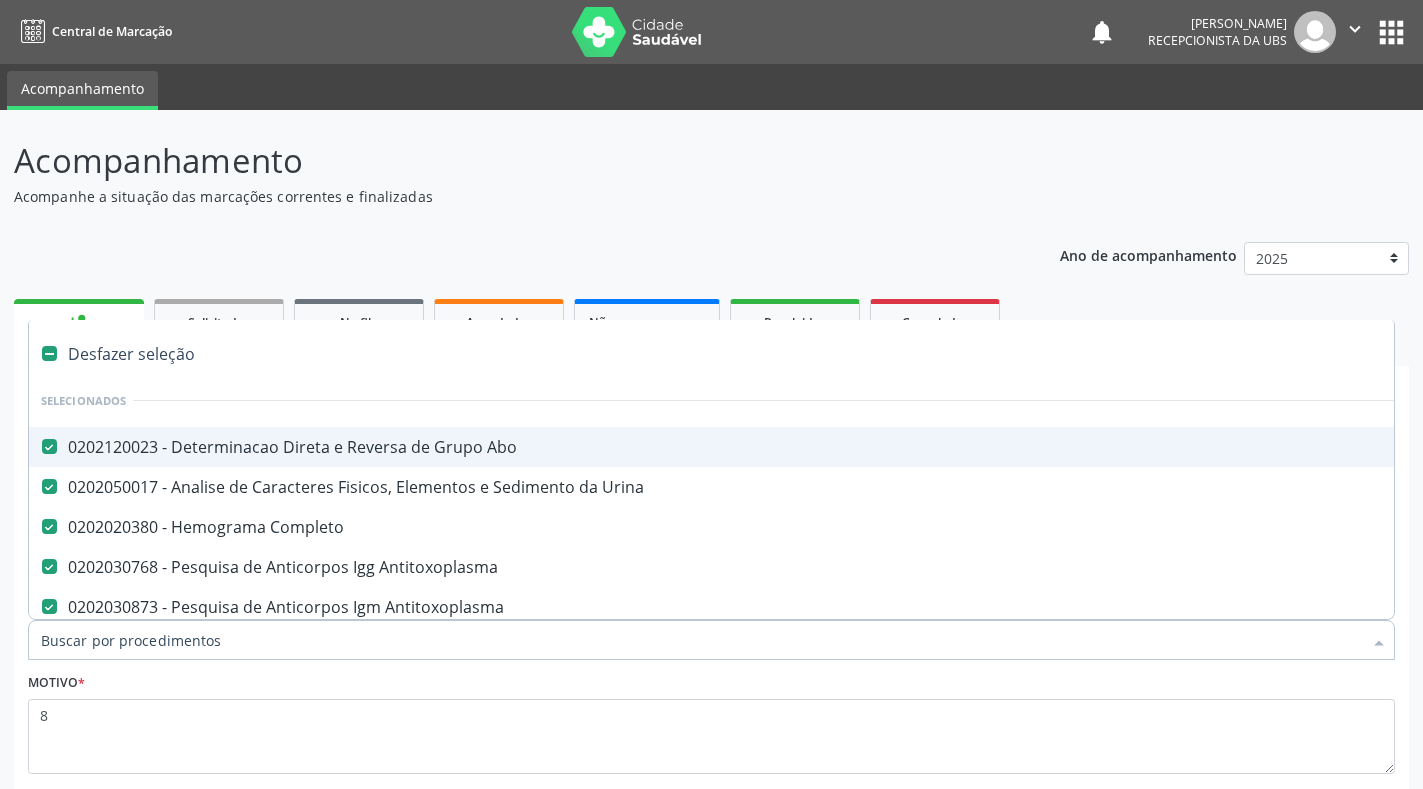 click on "Acompanhamento" at bounding box center (502, 161) 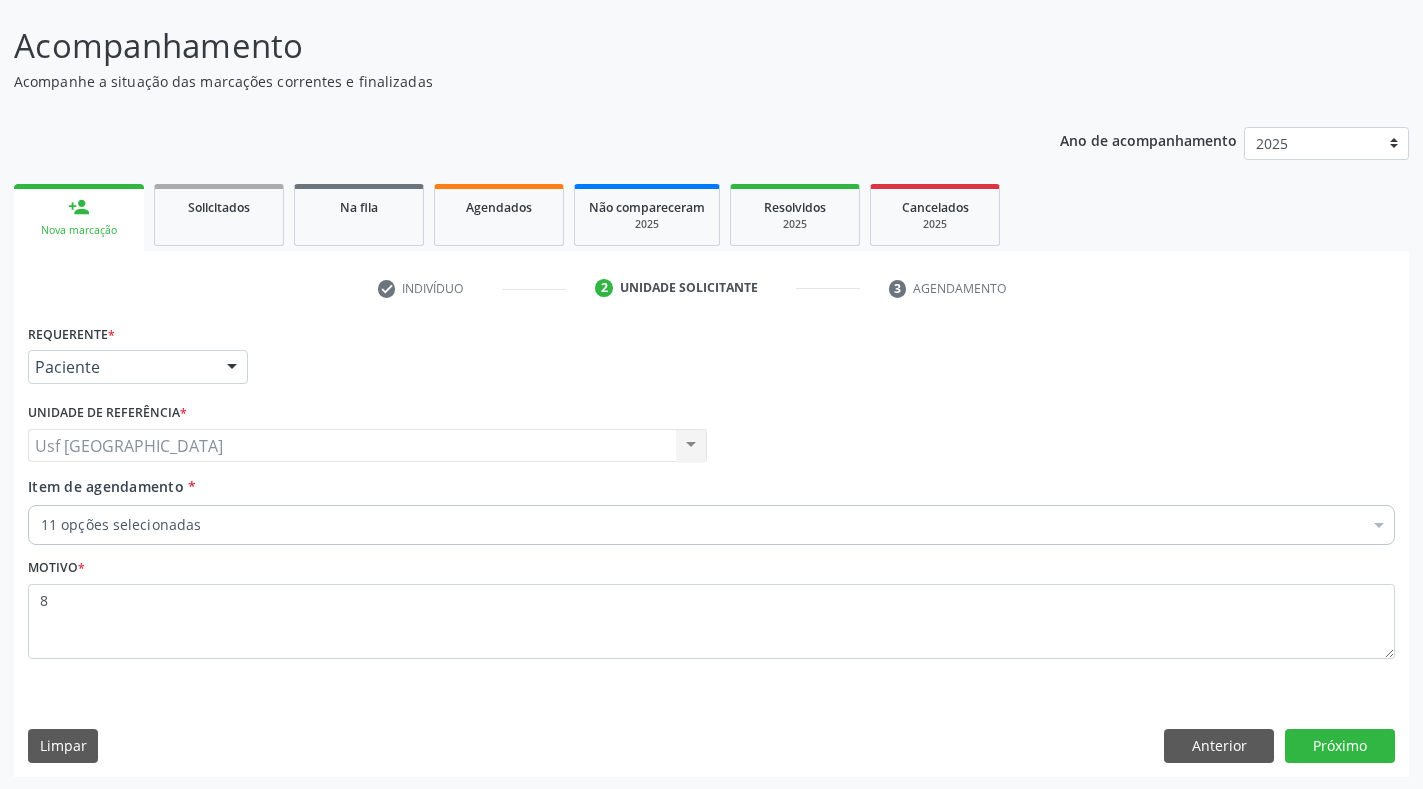 scroll, scrollTop: 117, scrollLeft: 0, axis: vertical 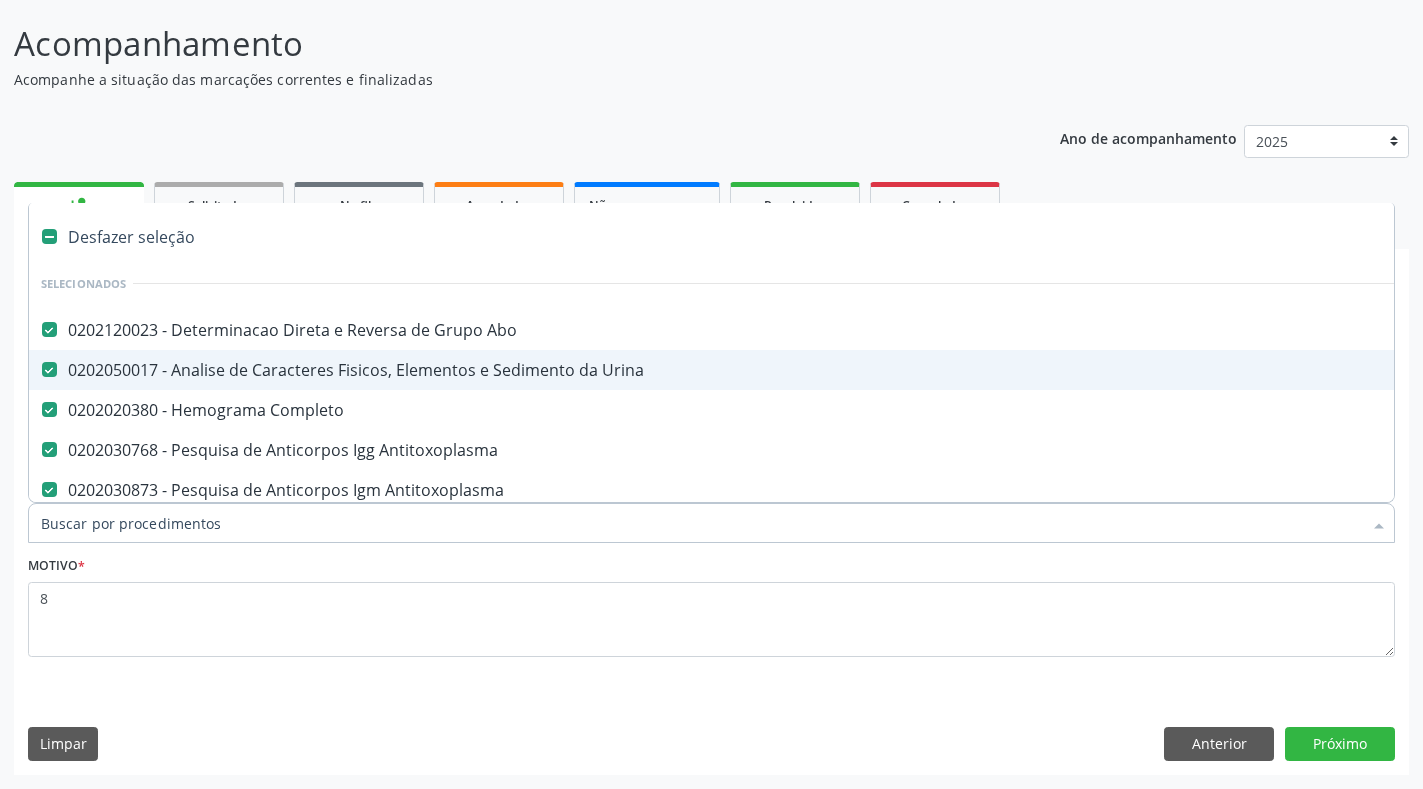click on "Item de agendamento
*" at bounding box center (701, 523) 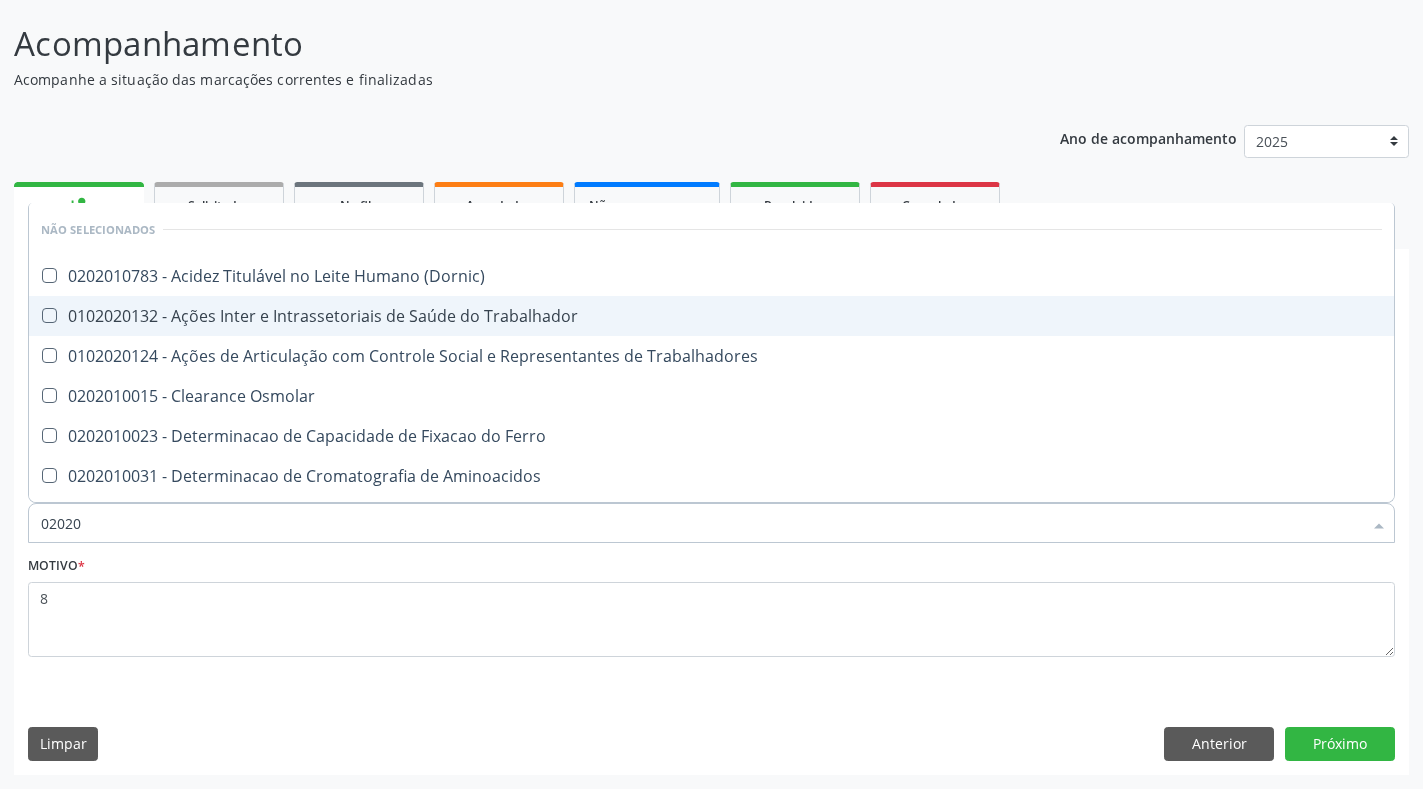 type on "020201" 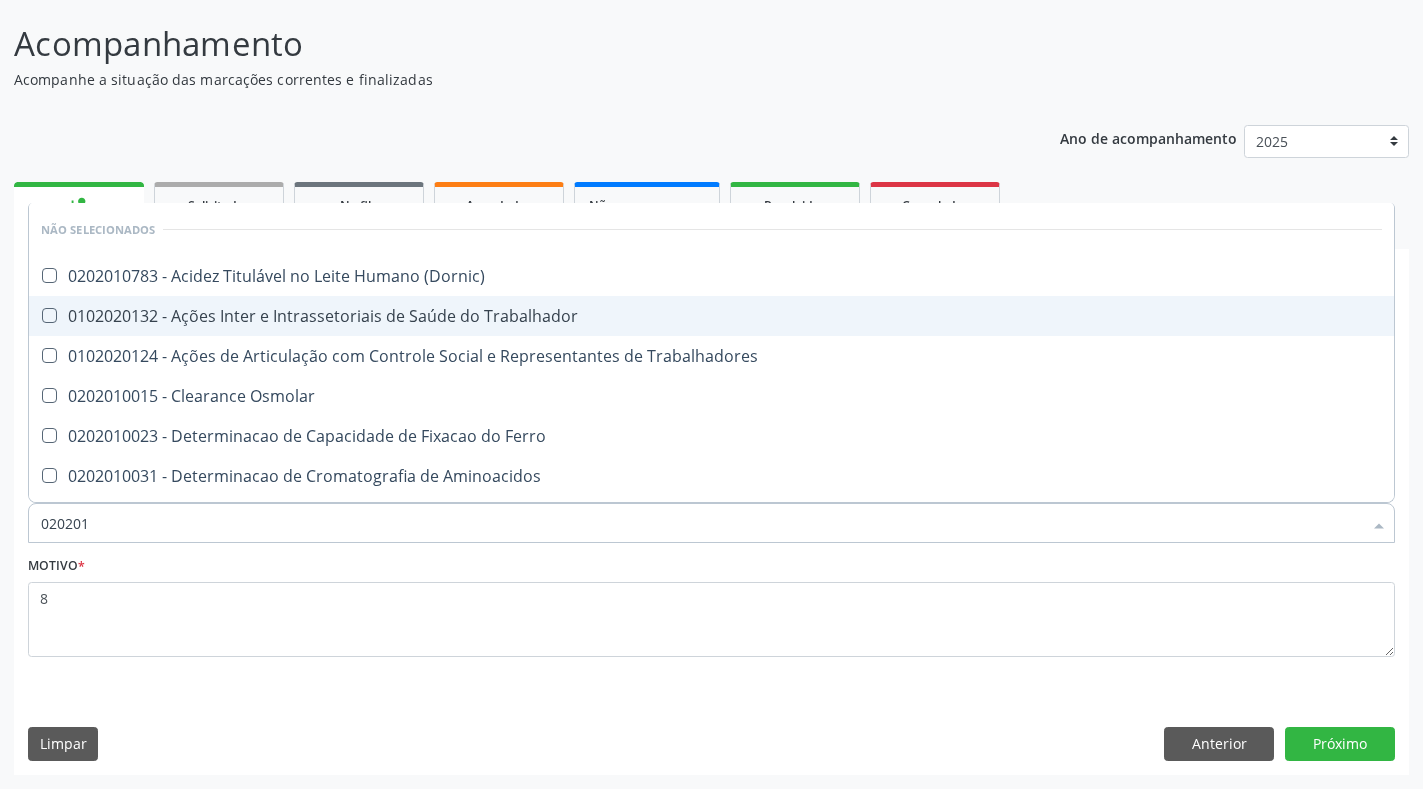 checkbox on "false" 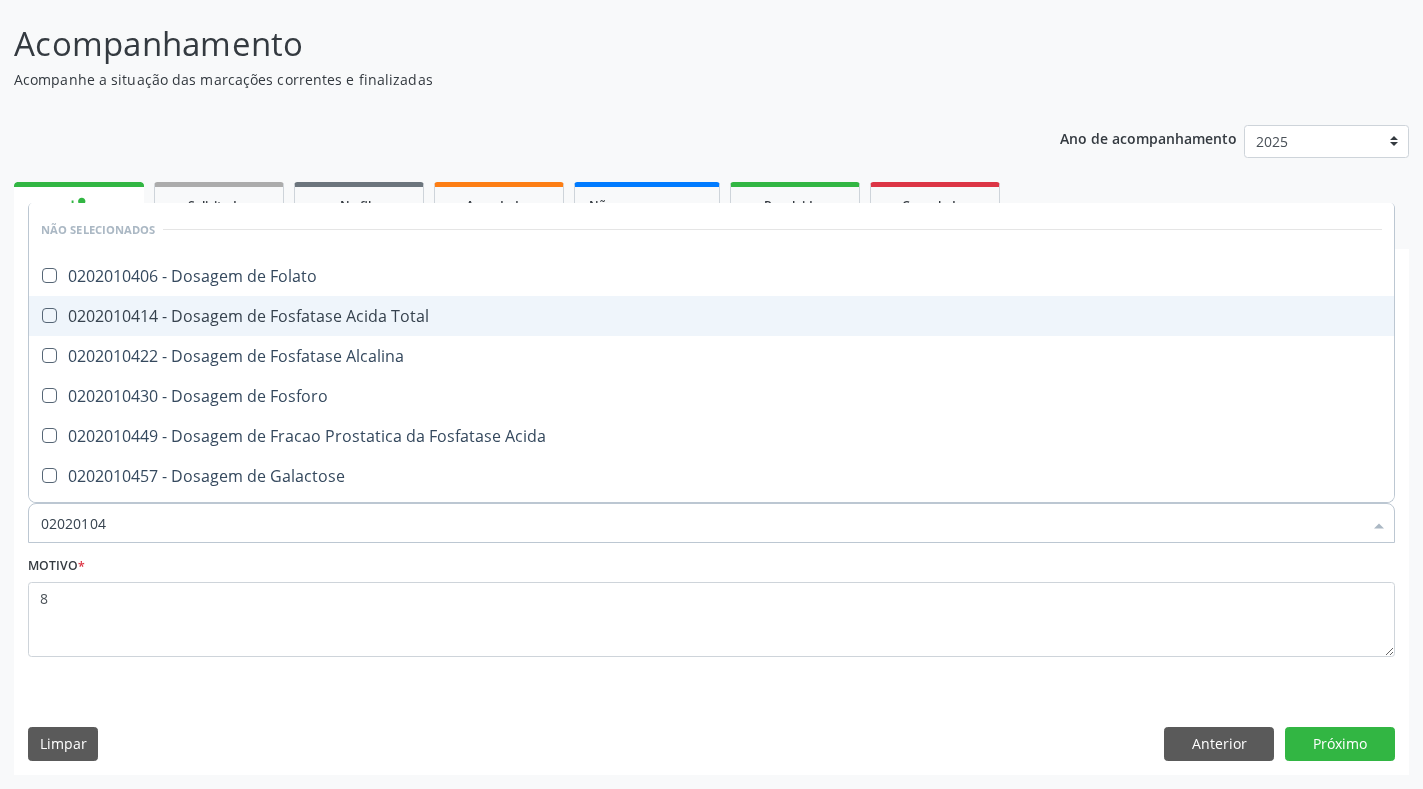 type on "020201047" 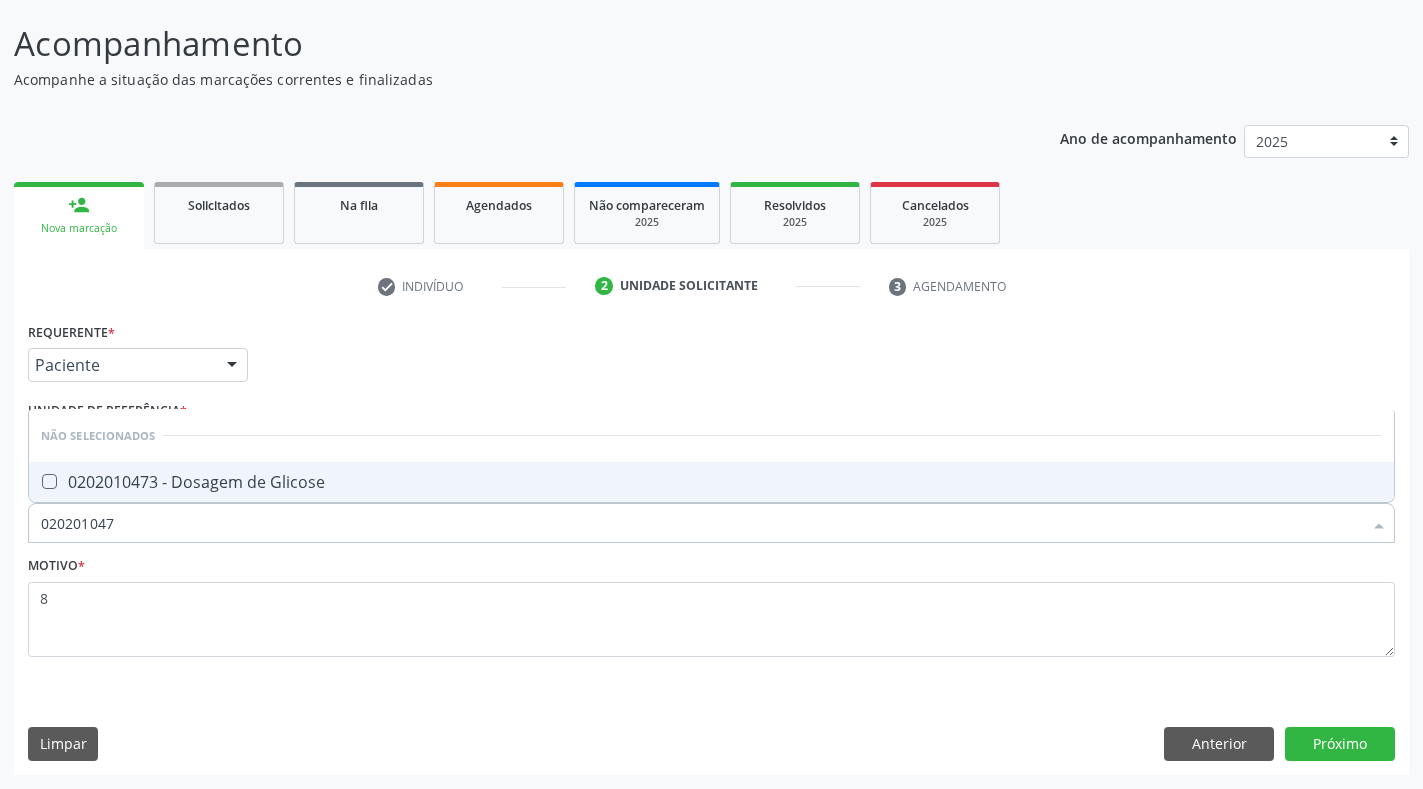 click on "0202010473 - Dosagem de Glicose" at bounding box center (711, 482) 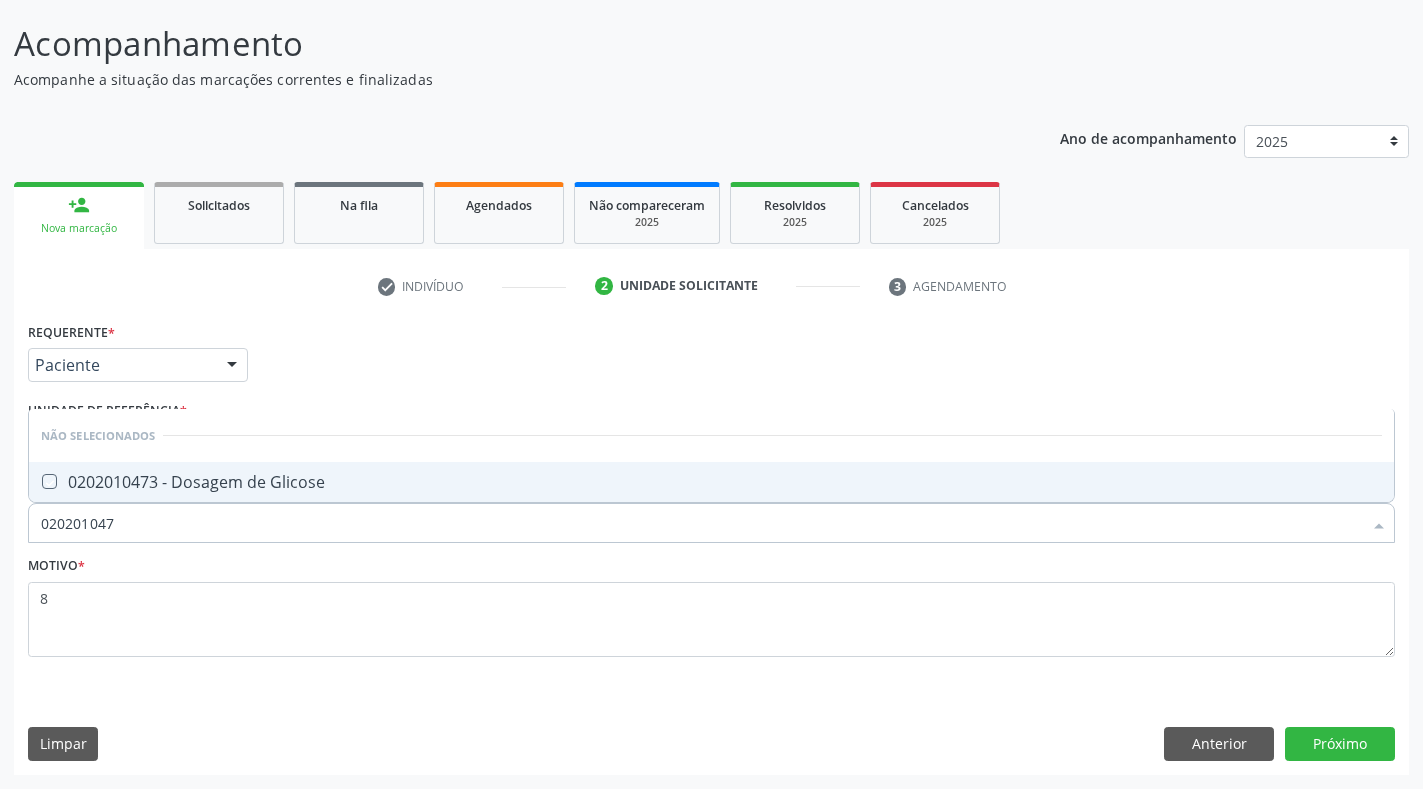 checkbox on "true" 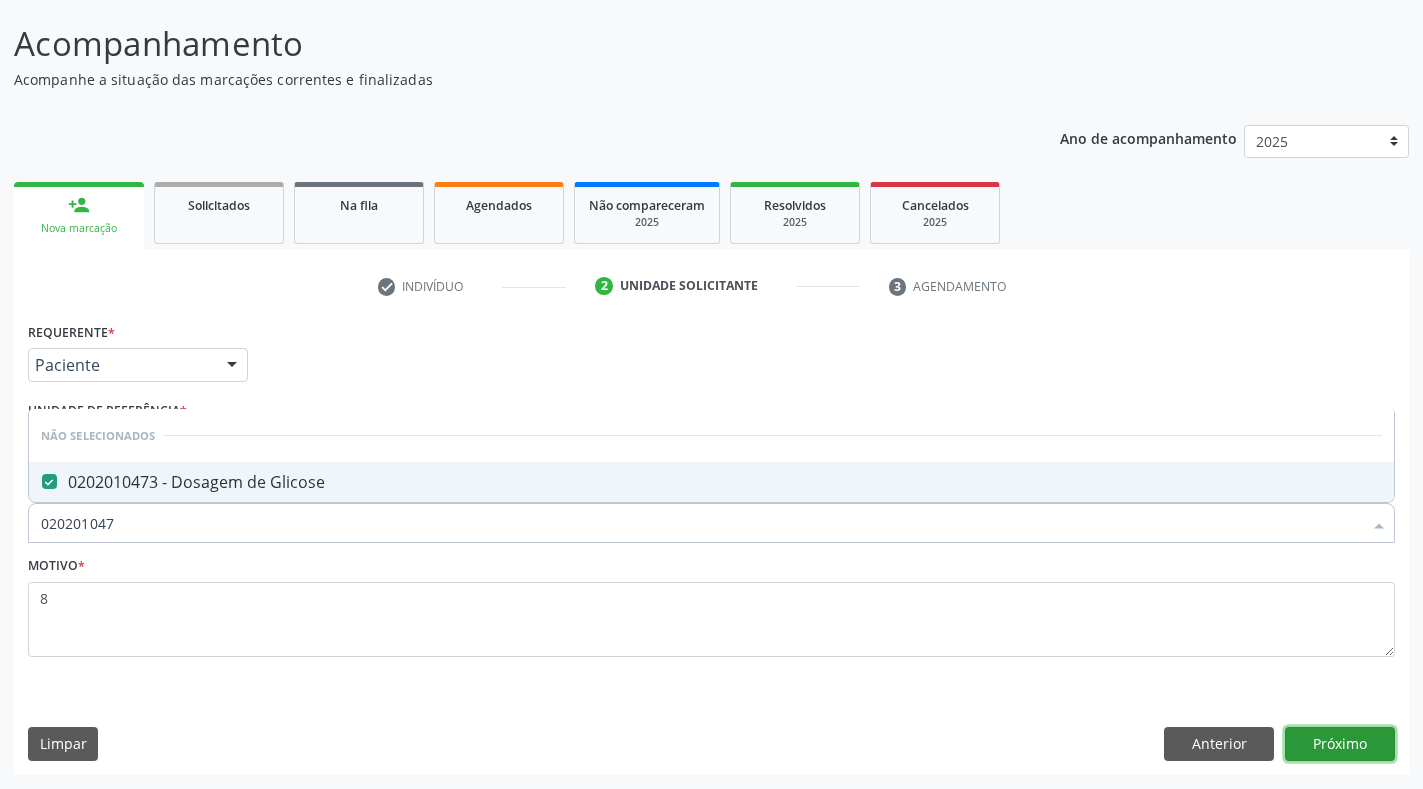 click on "Próximo" at bounding box center (1340, 744) 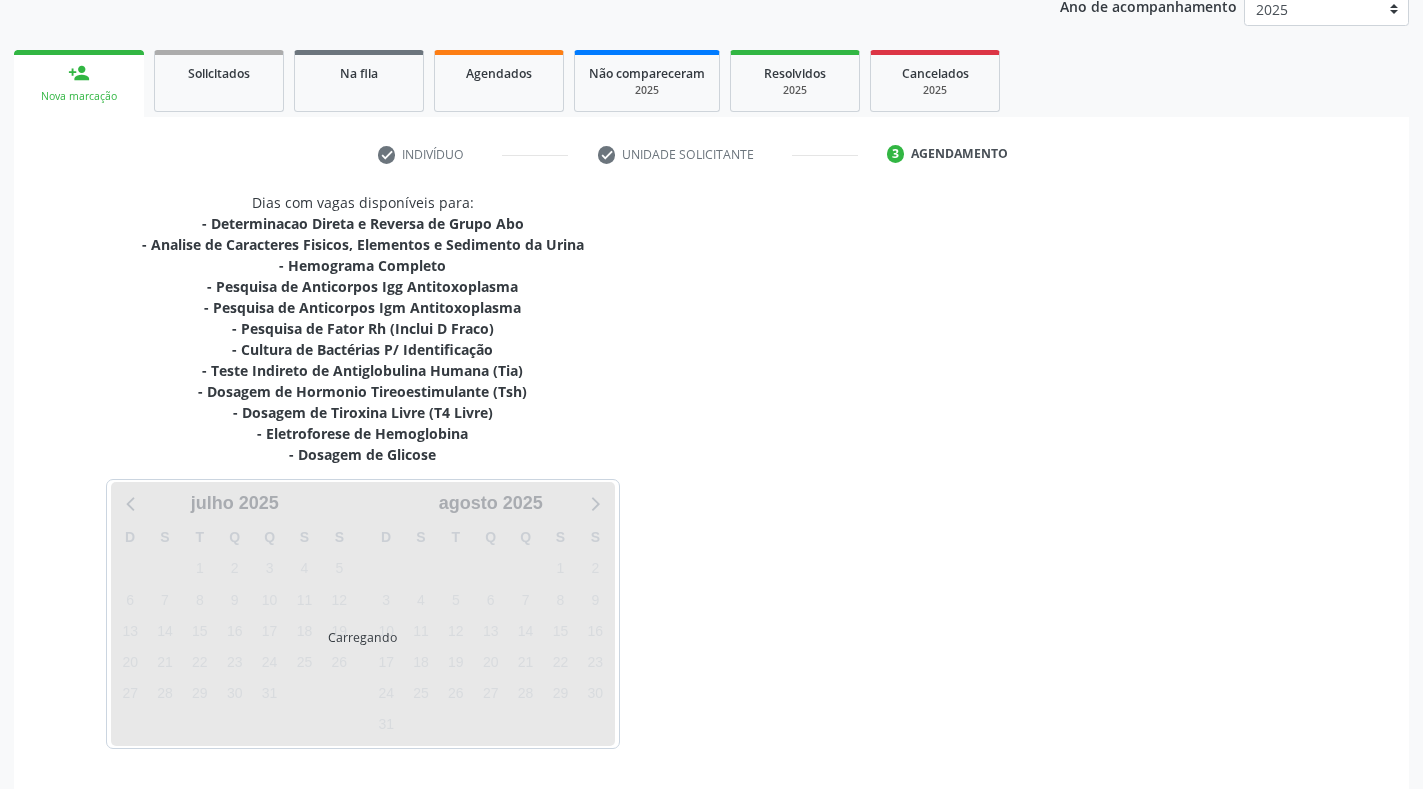 scroll, scrollTop: 312, scrollLeft: 0, axis: vertical 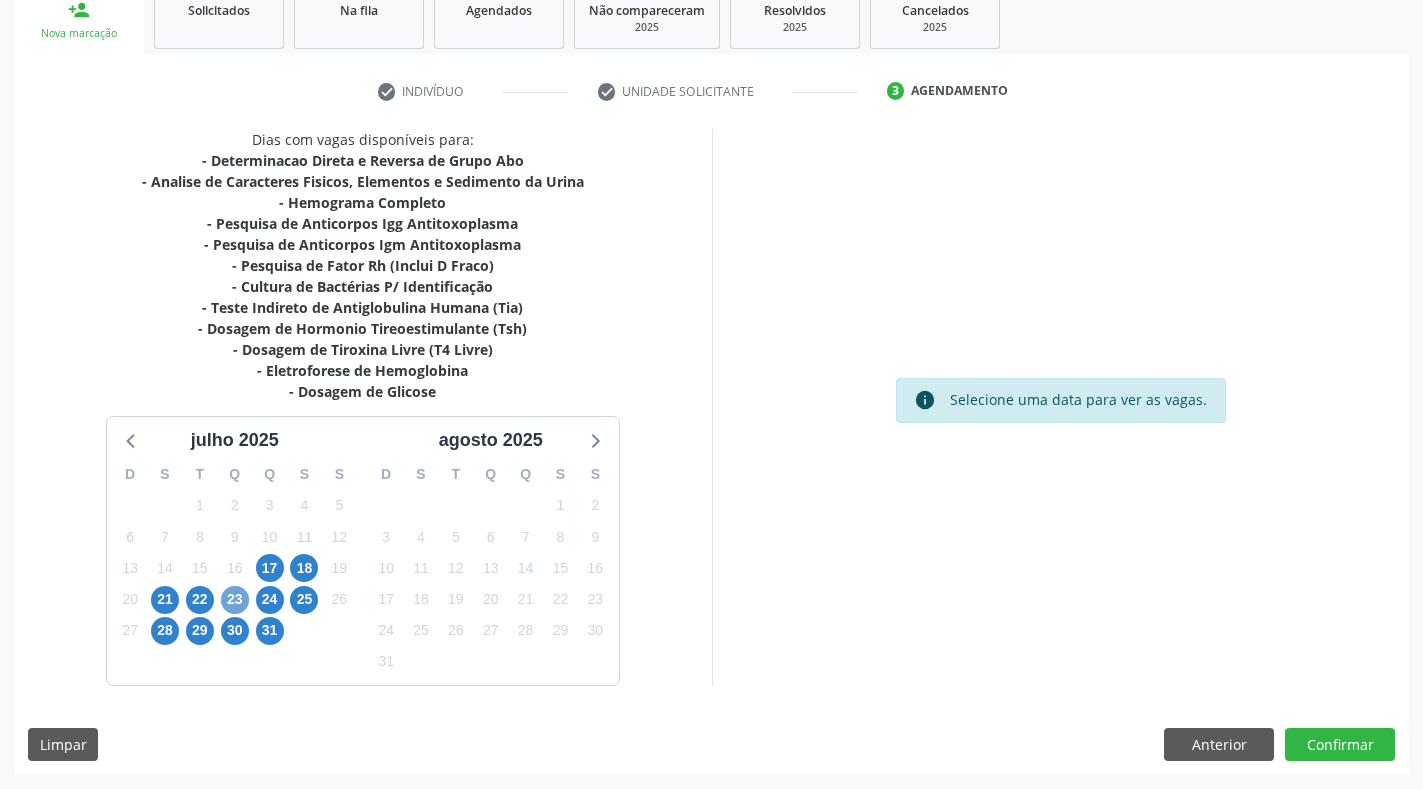 click on "23" at bounding box center [235, 600] 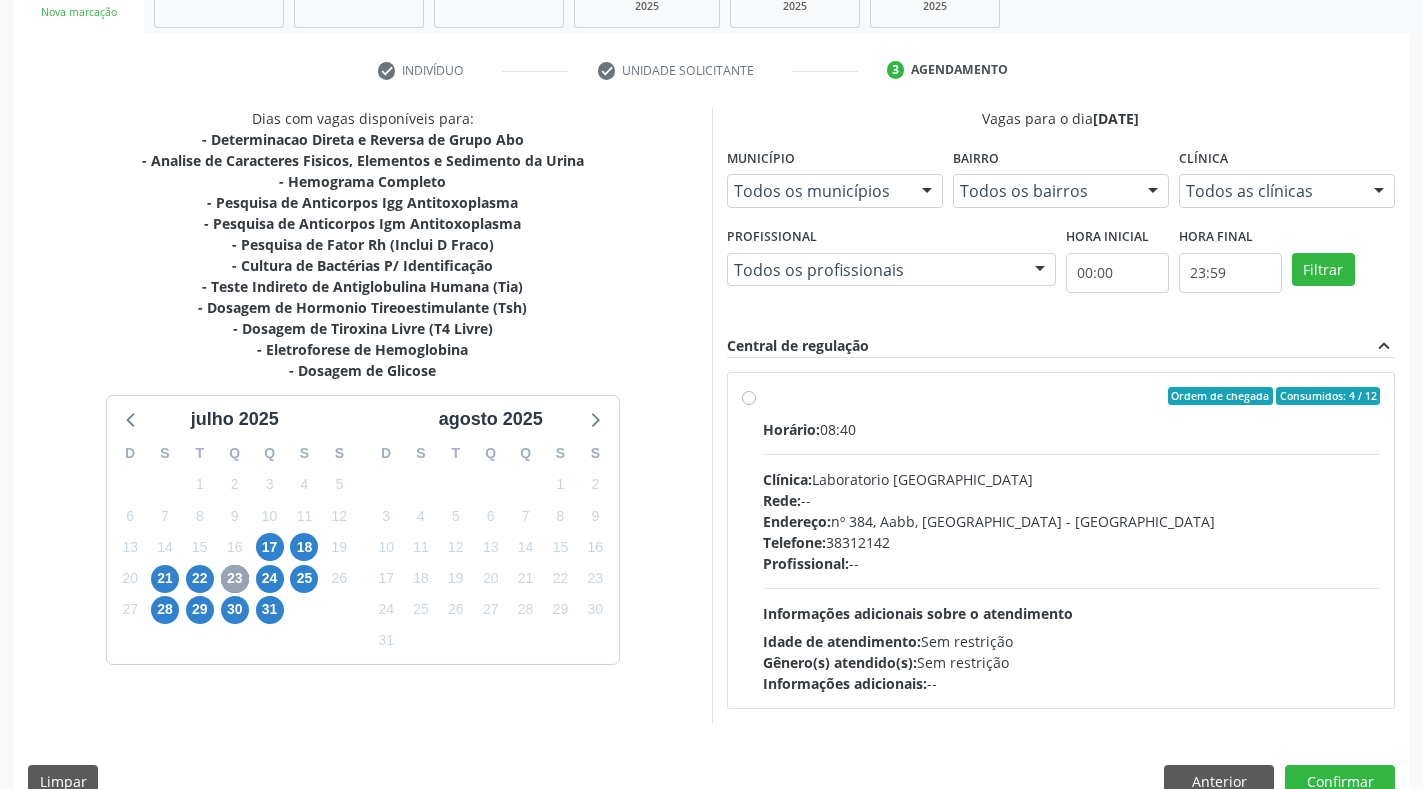 scroll, scrollTop: 370, scrollLeft: 0, axis: vertical 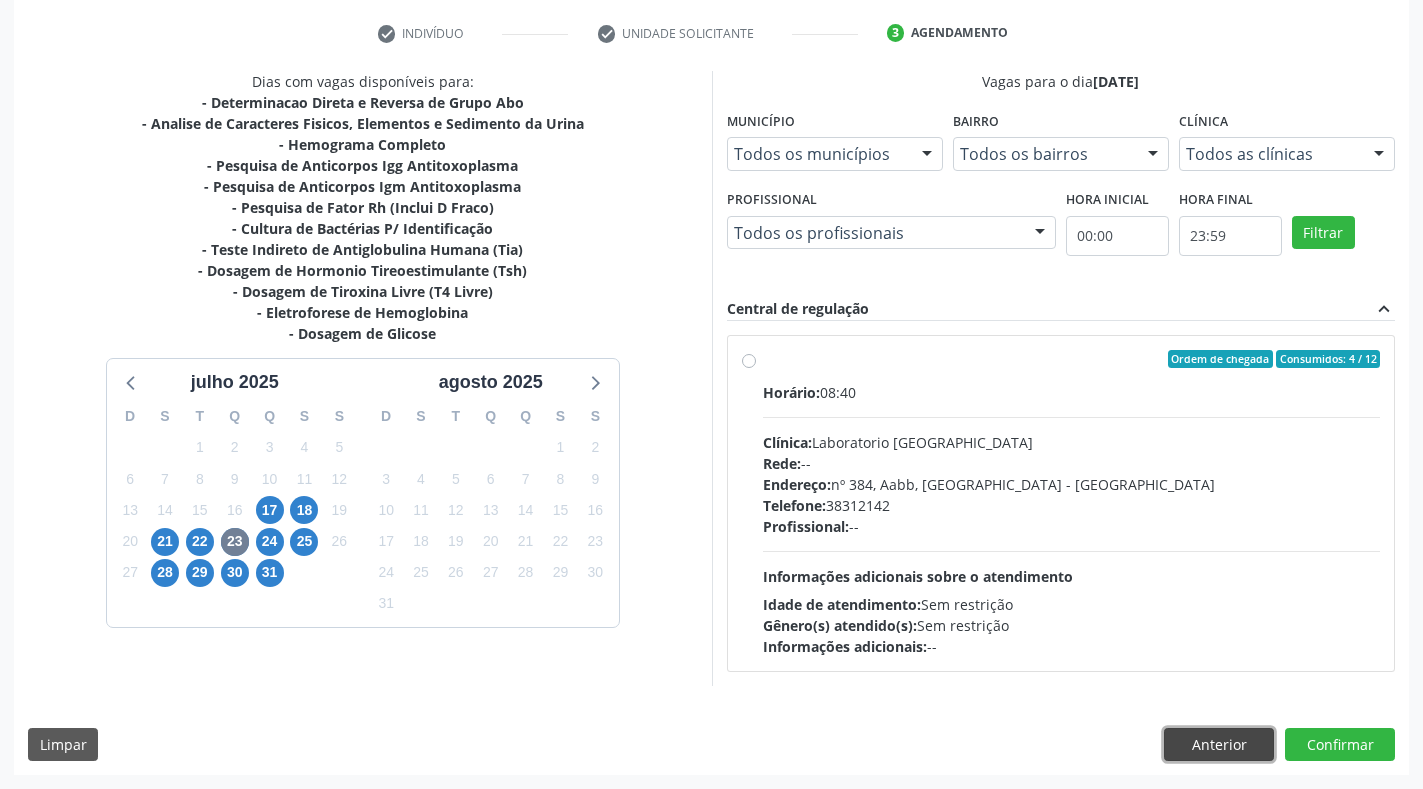 click on "Anterior" at bounding box center [1219, 745] 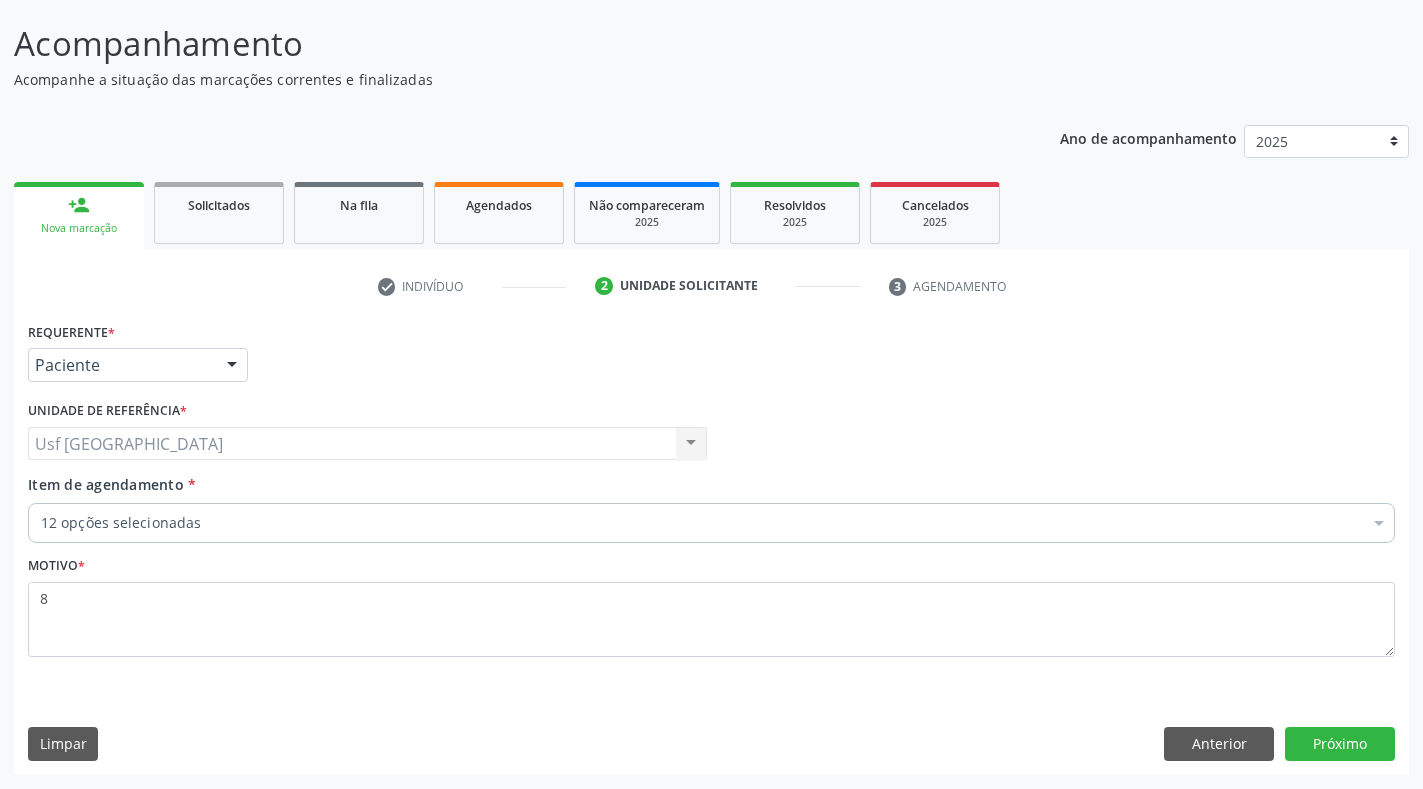 scroll, scrollTop: 117, scrollLeft: 0, axis: vertical 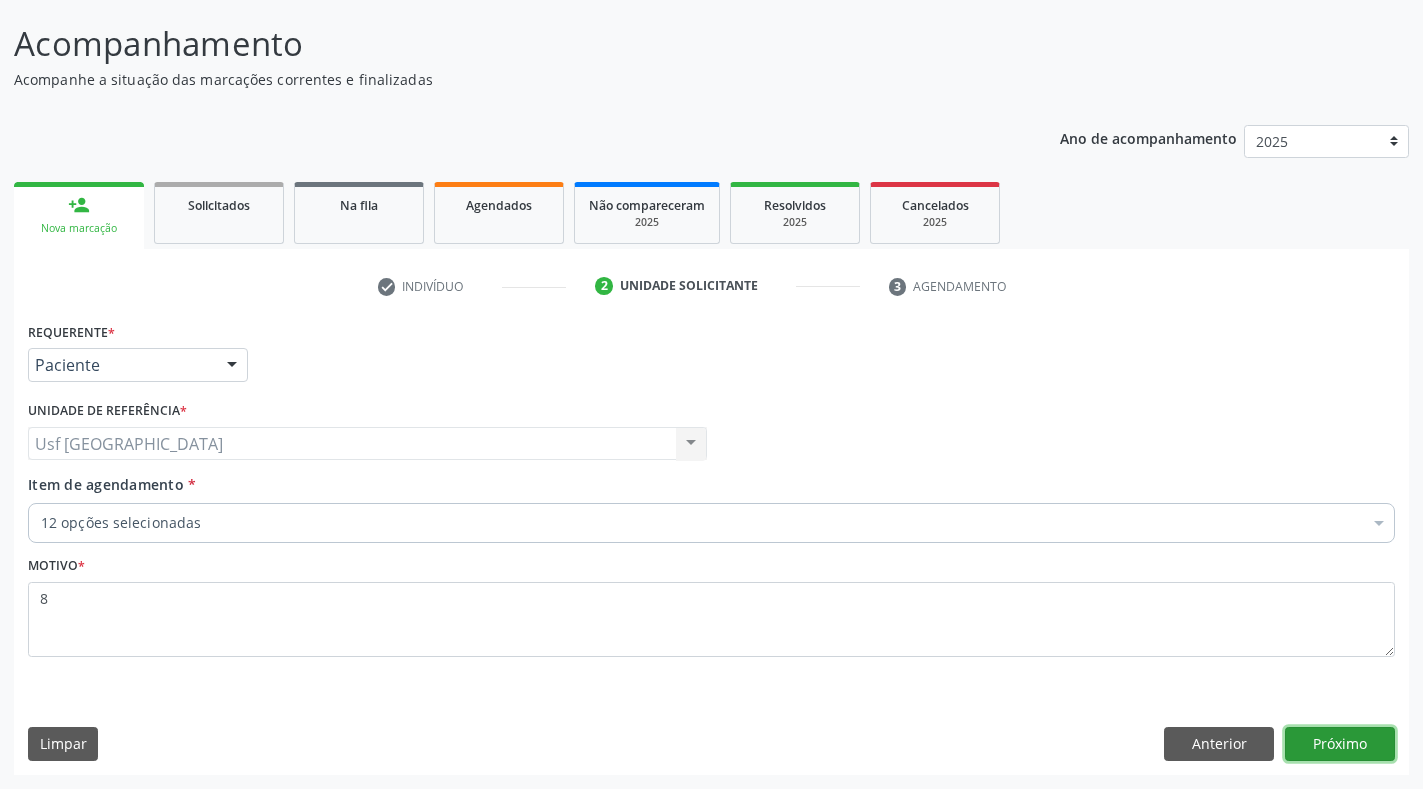 click on "Próximo" at bounding box center [1340, 744] 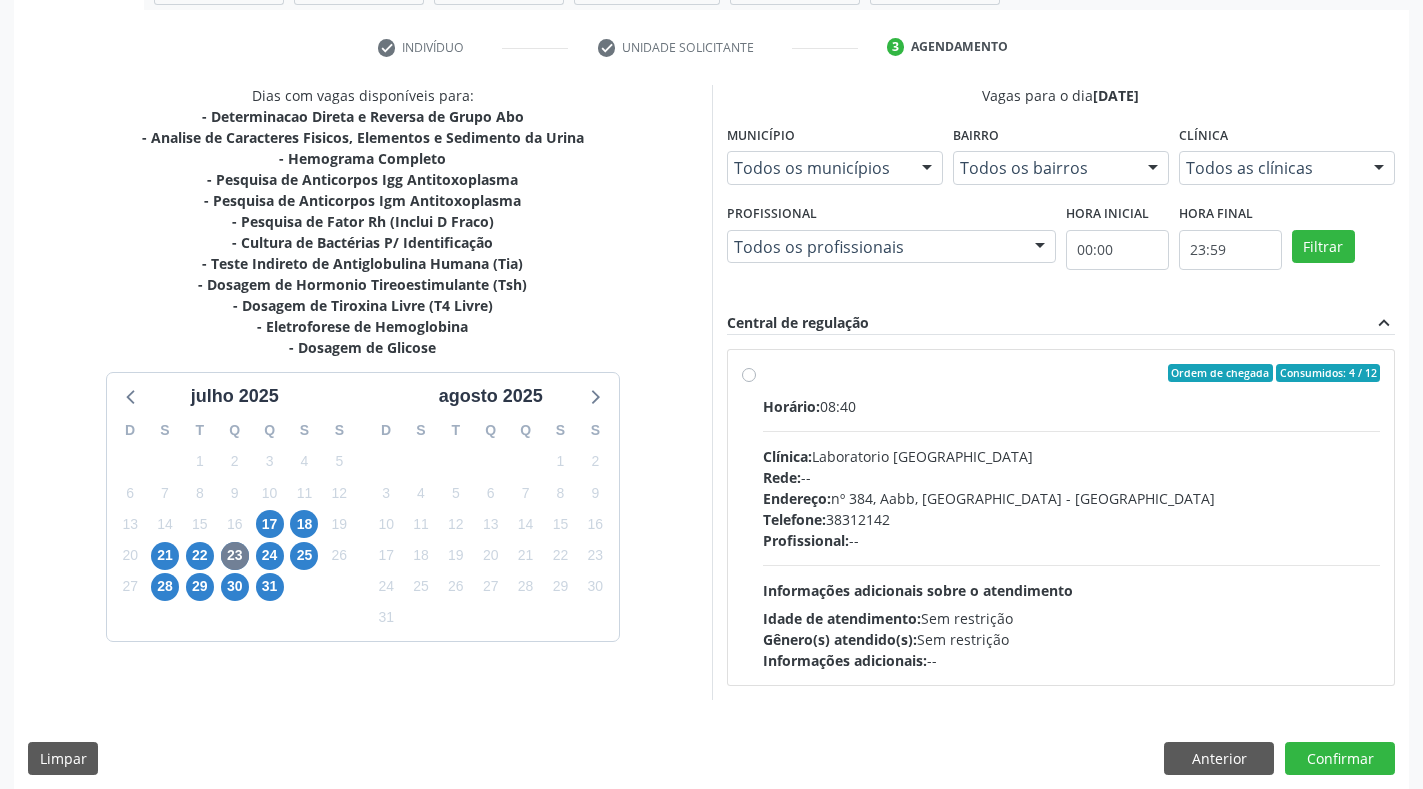 scroll, scrollTop: 370, scrollLeft: 0, axis: vertical 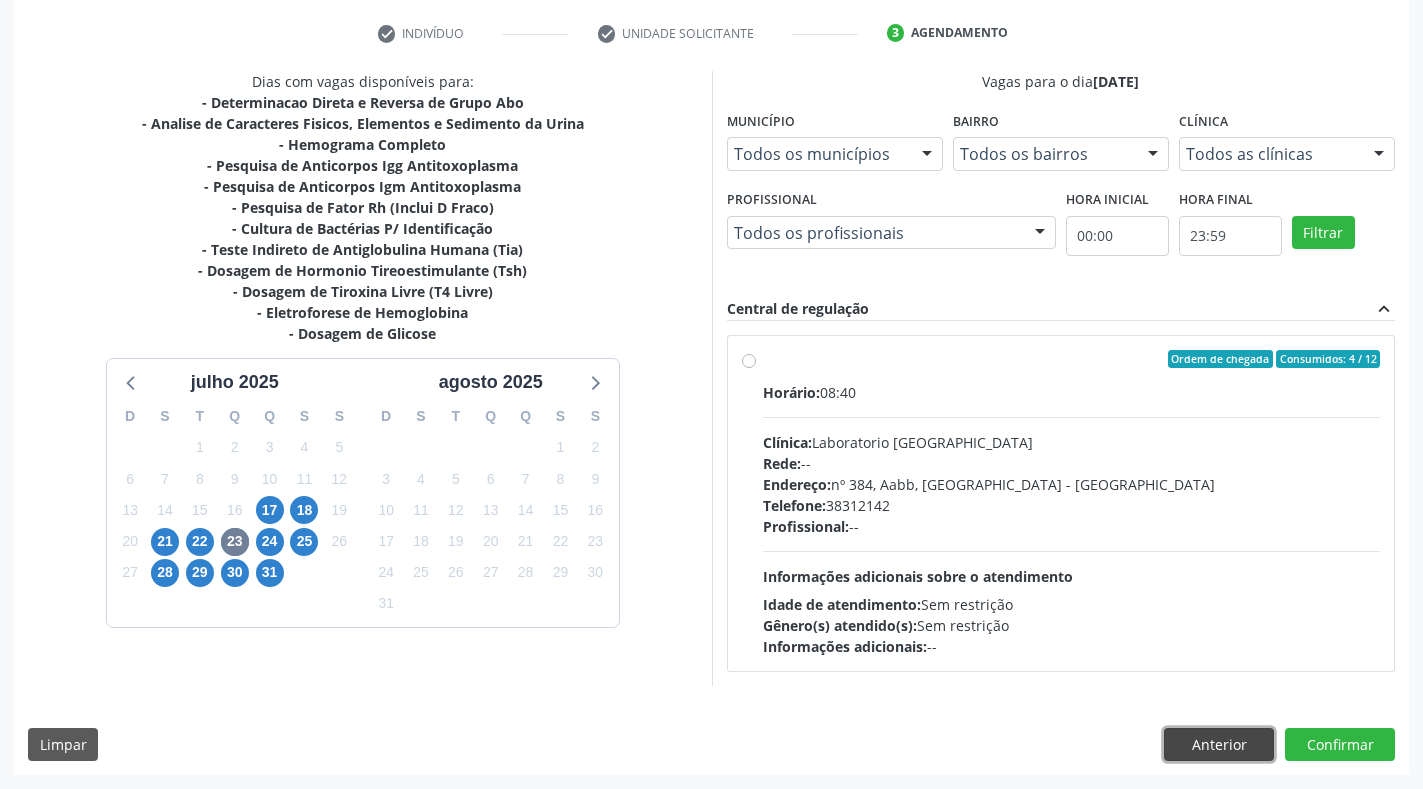 click on "Anterior" at bounding box center [1219, 745] 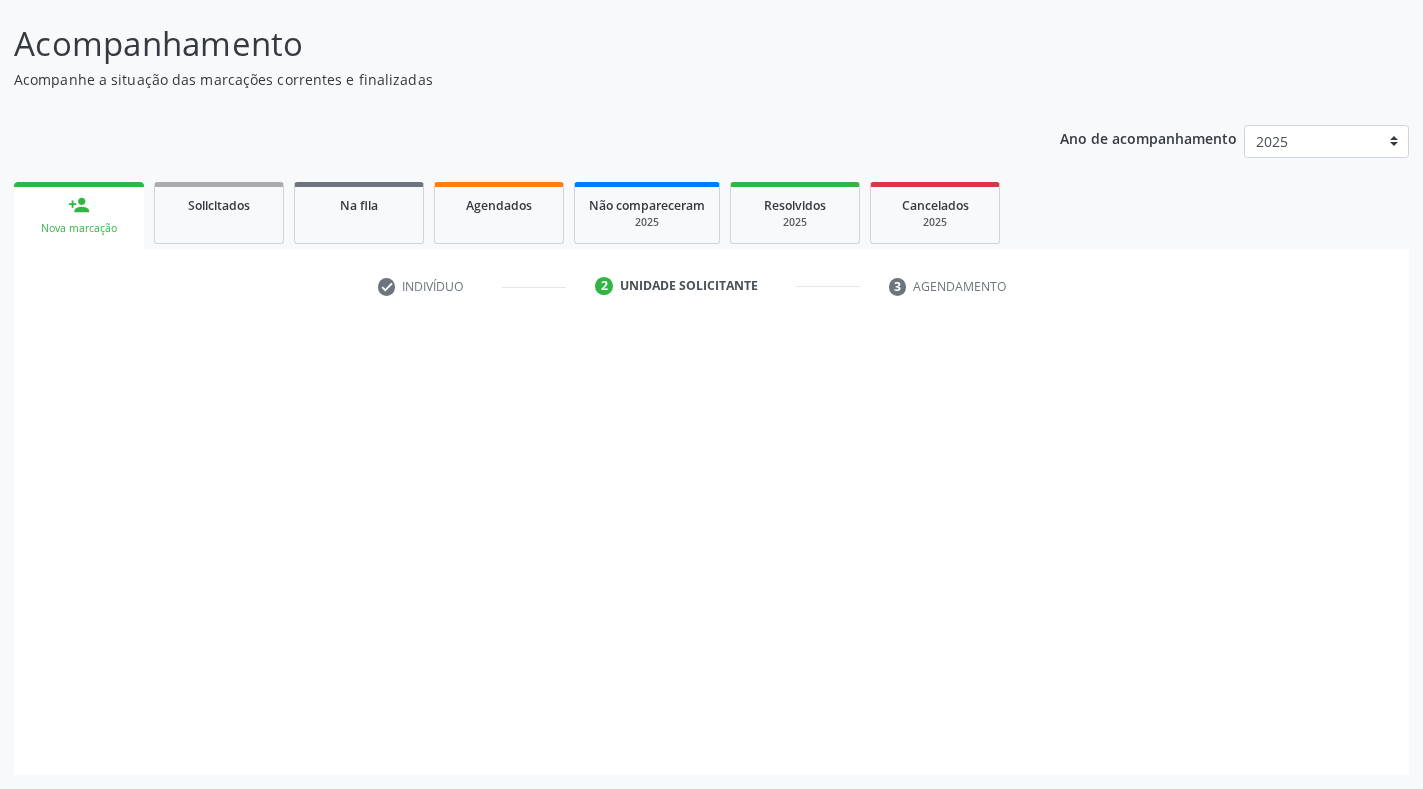 scroll, scrollTop: 117, scrollLeft: 0, axis: vertical 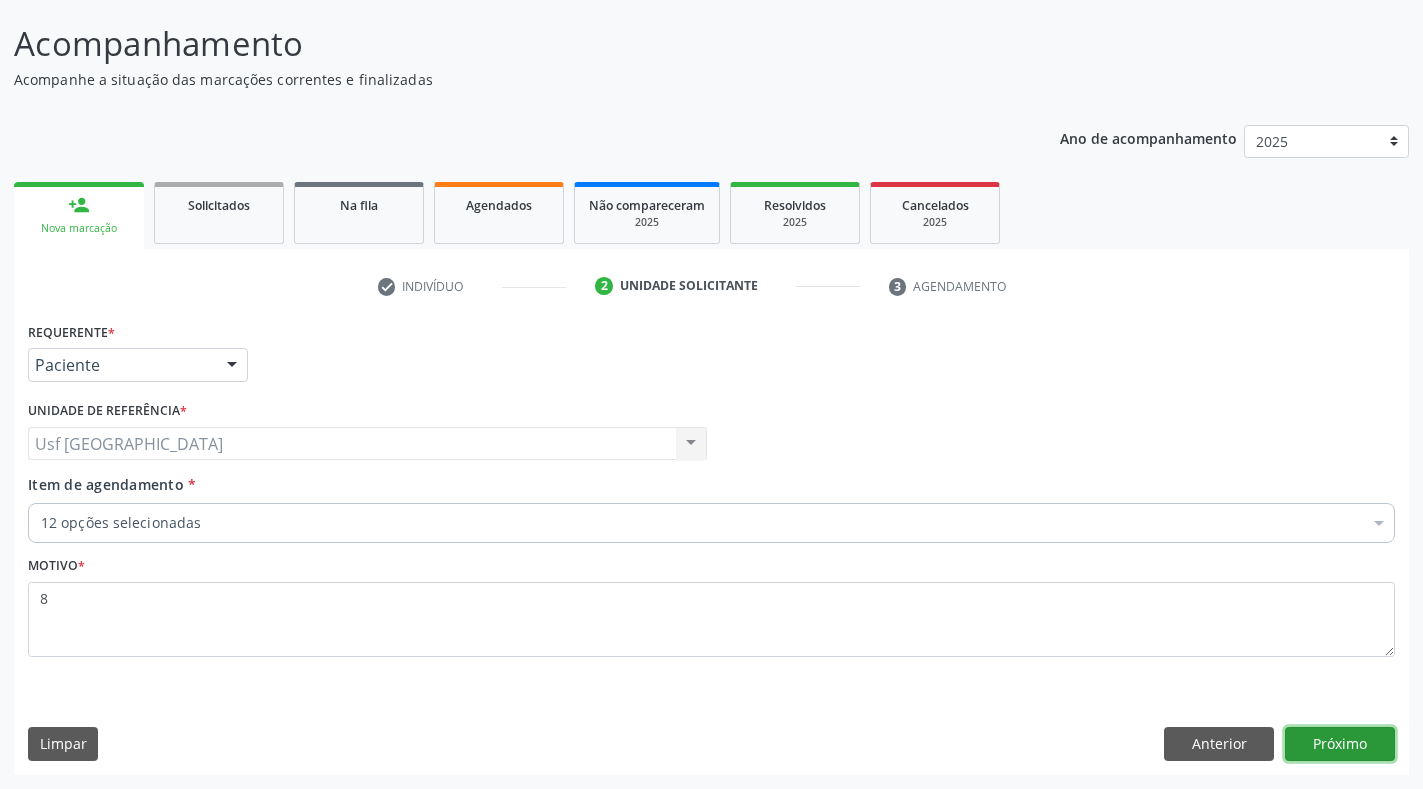 click on "Próximo" at bounding box center (1340, 744) 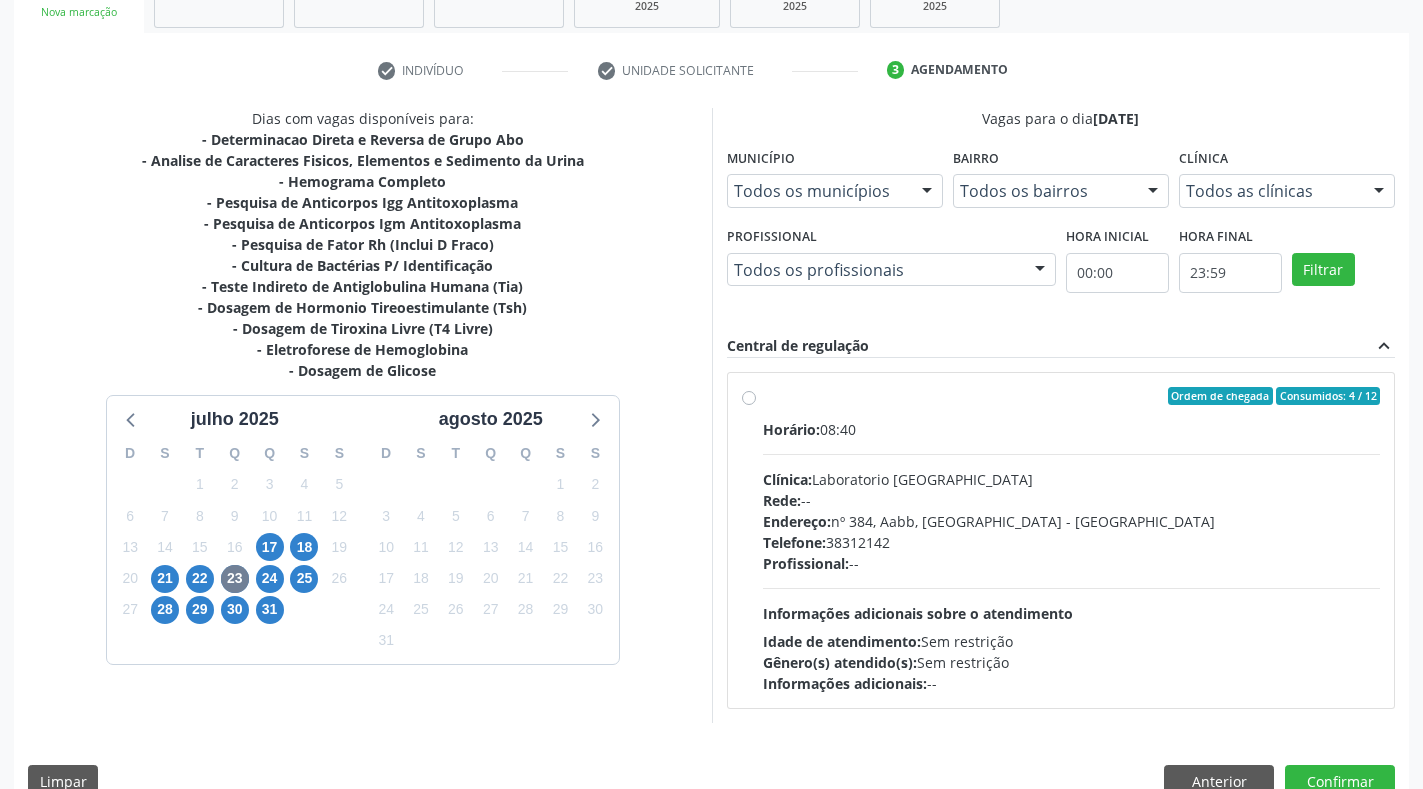scroll, scrollTop: 370, scrollLeft: 0, axis: vertical 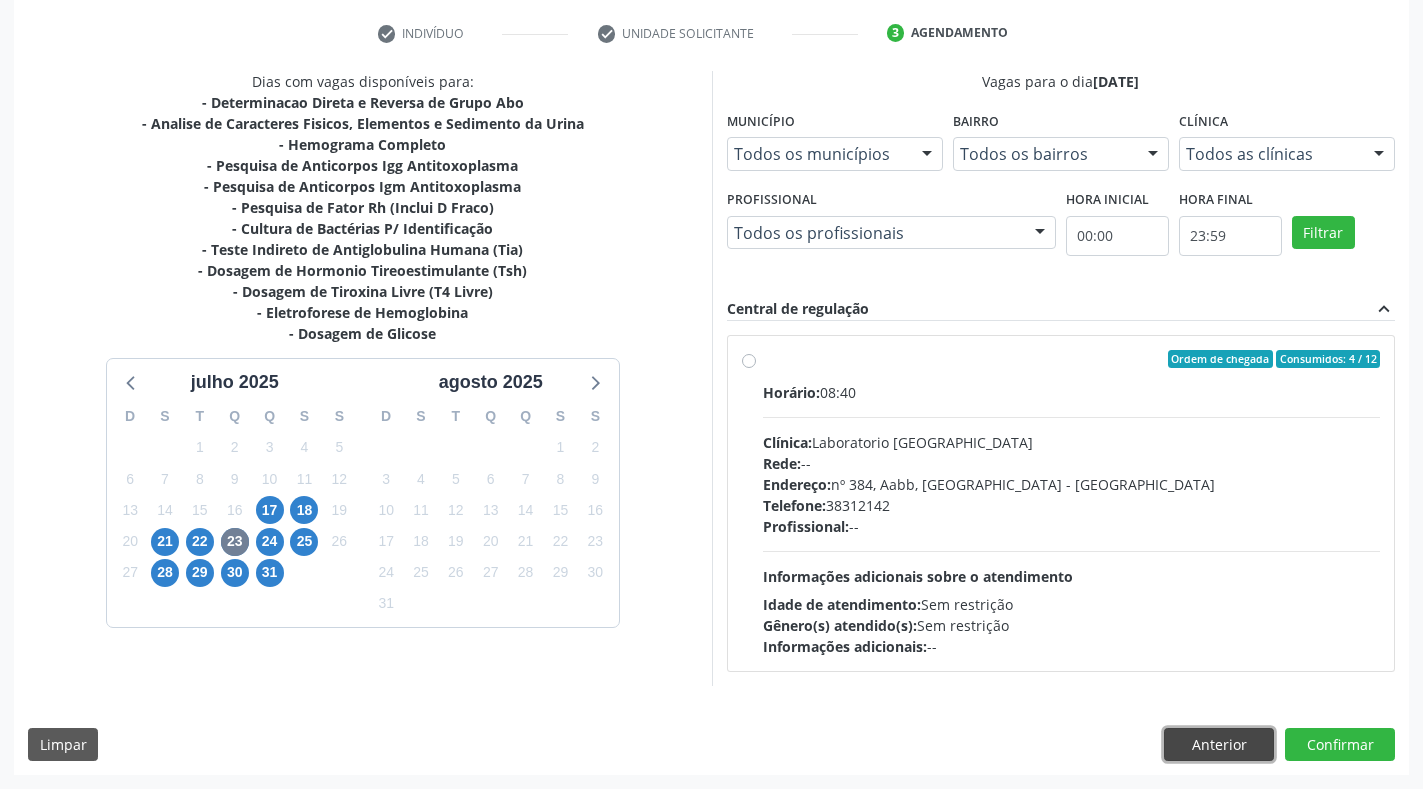 click on "Anterior" at bounding box center [1219, 745] 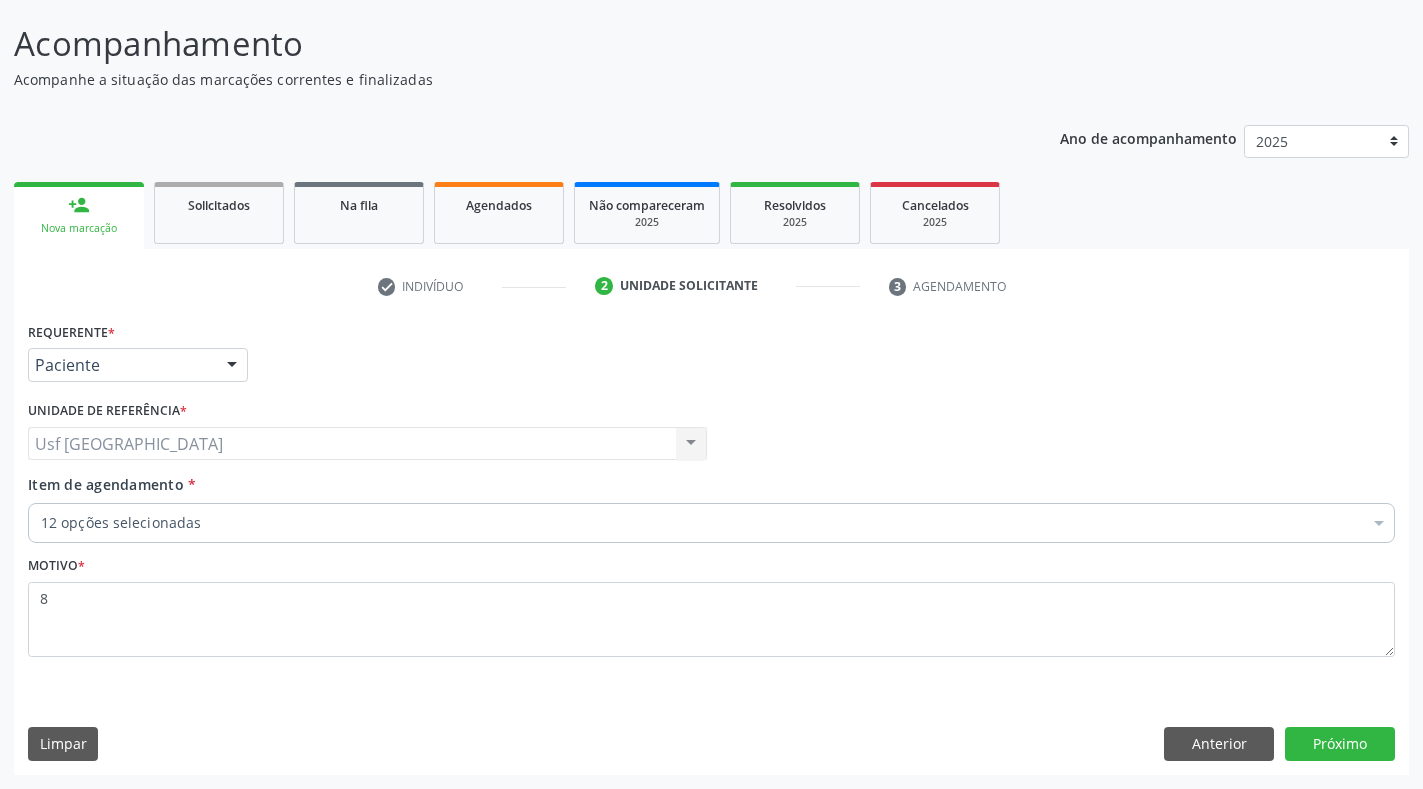 scroll, scrollTop: 117, scrollLeft: 0, axis: vertical 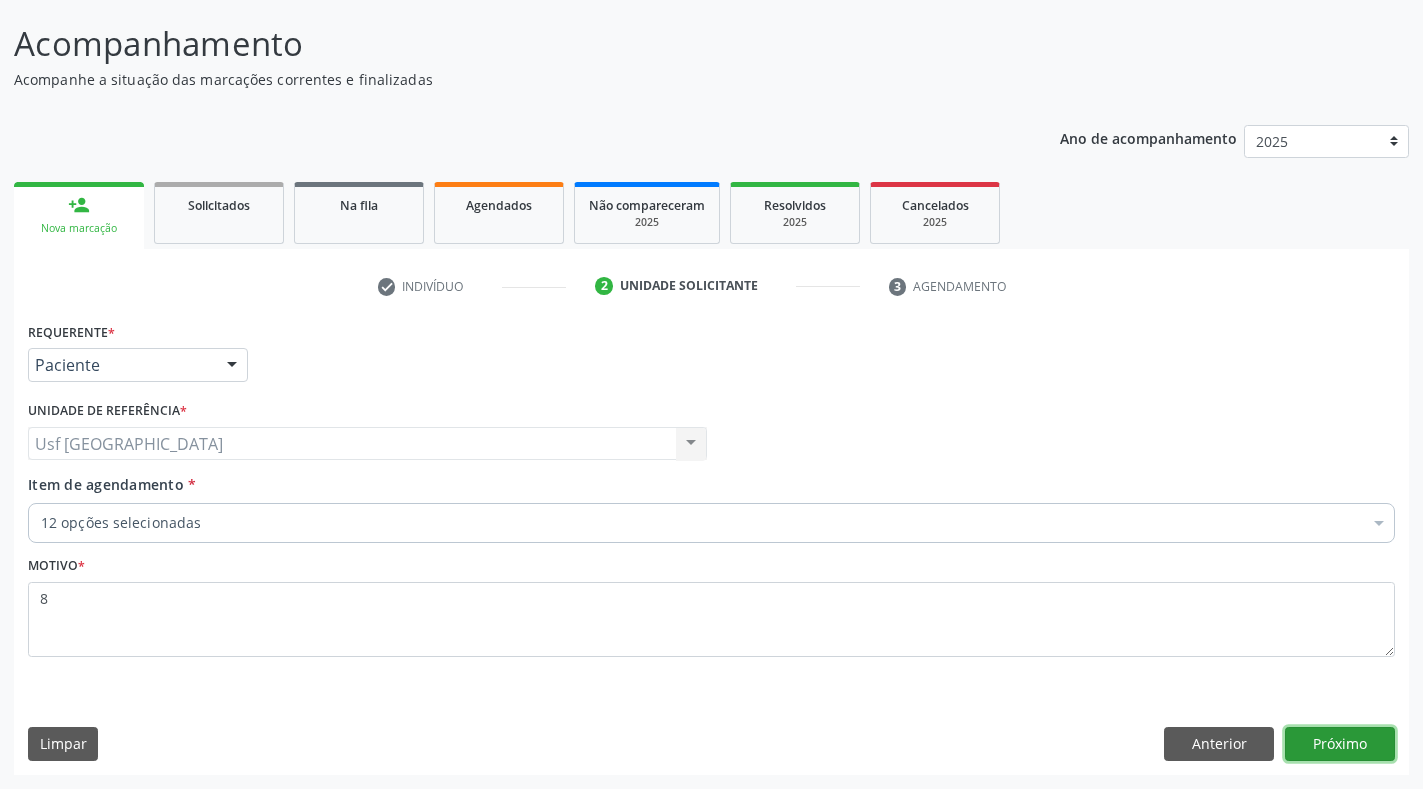 click on "Próximo" at bounding box center (1340, 744) 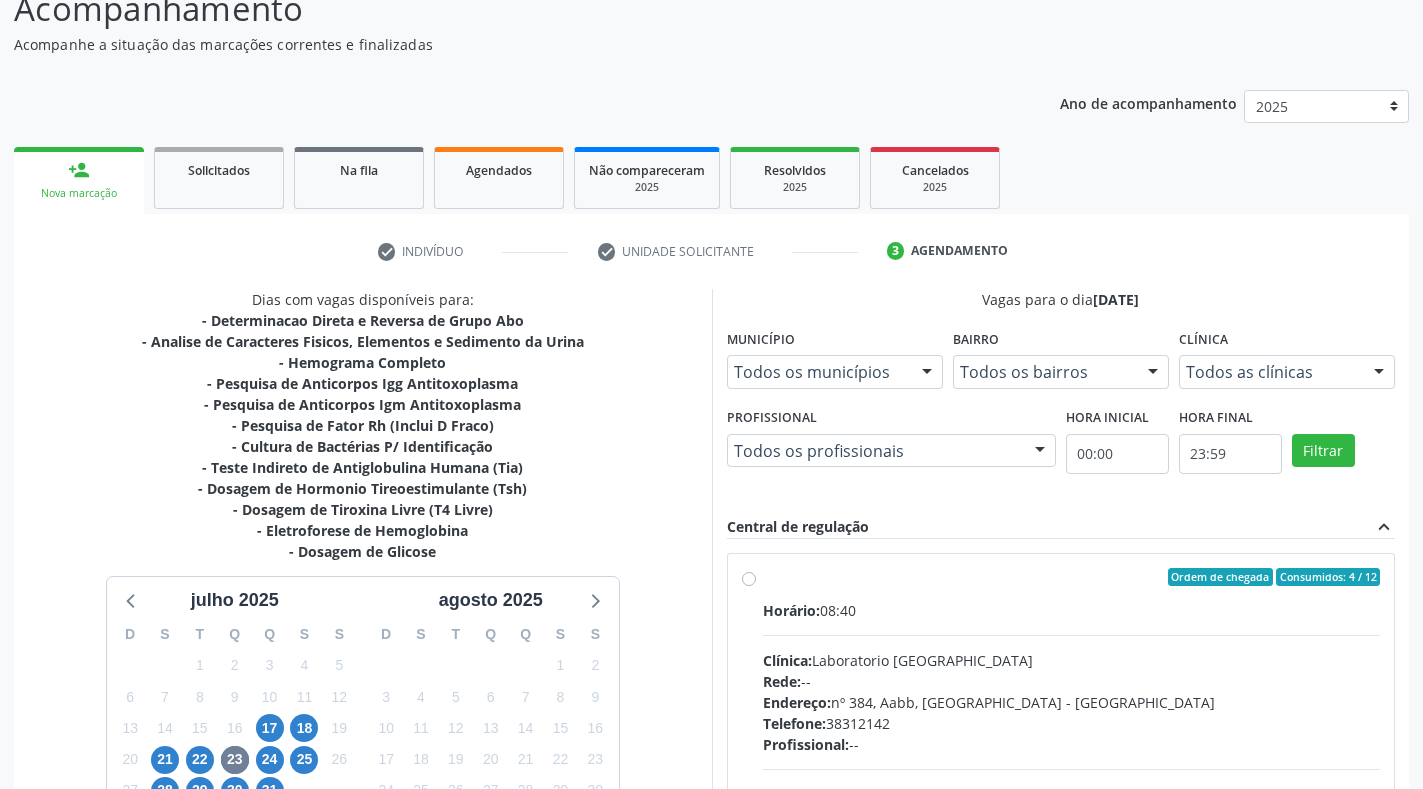 scroll, scrollTop: 370, scrollLeft: 0, axis: vertical 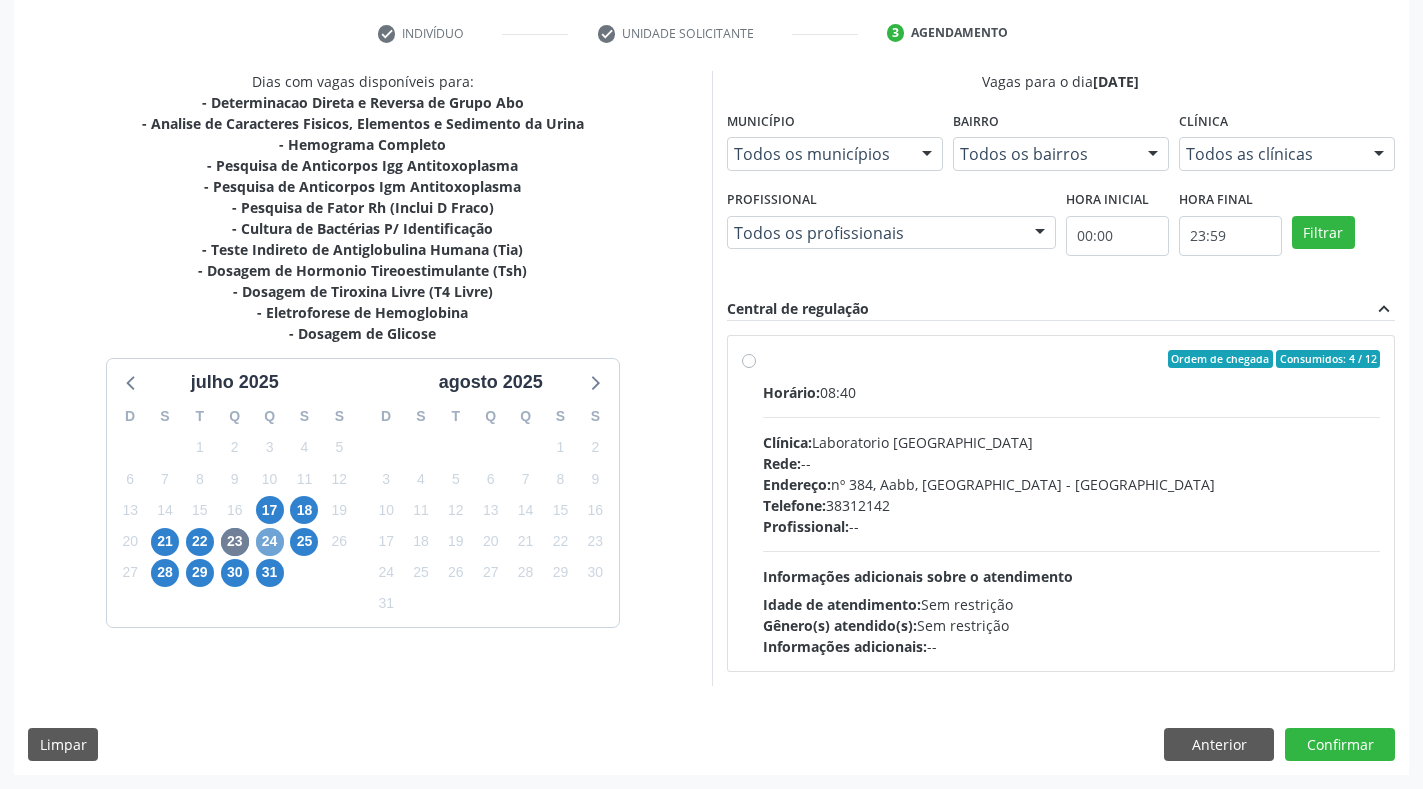 click on "24" at bounding box center [270, 542] 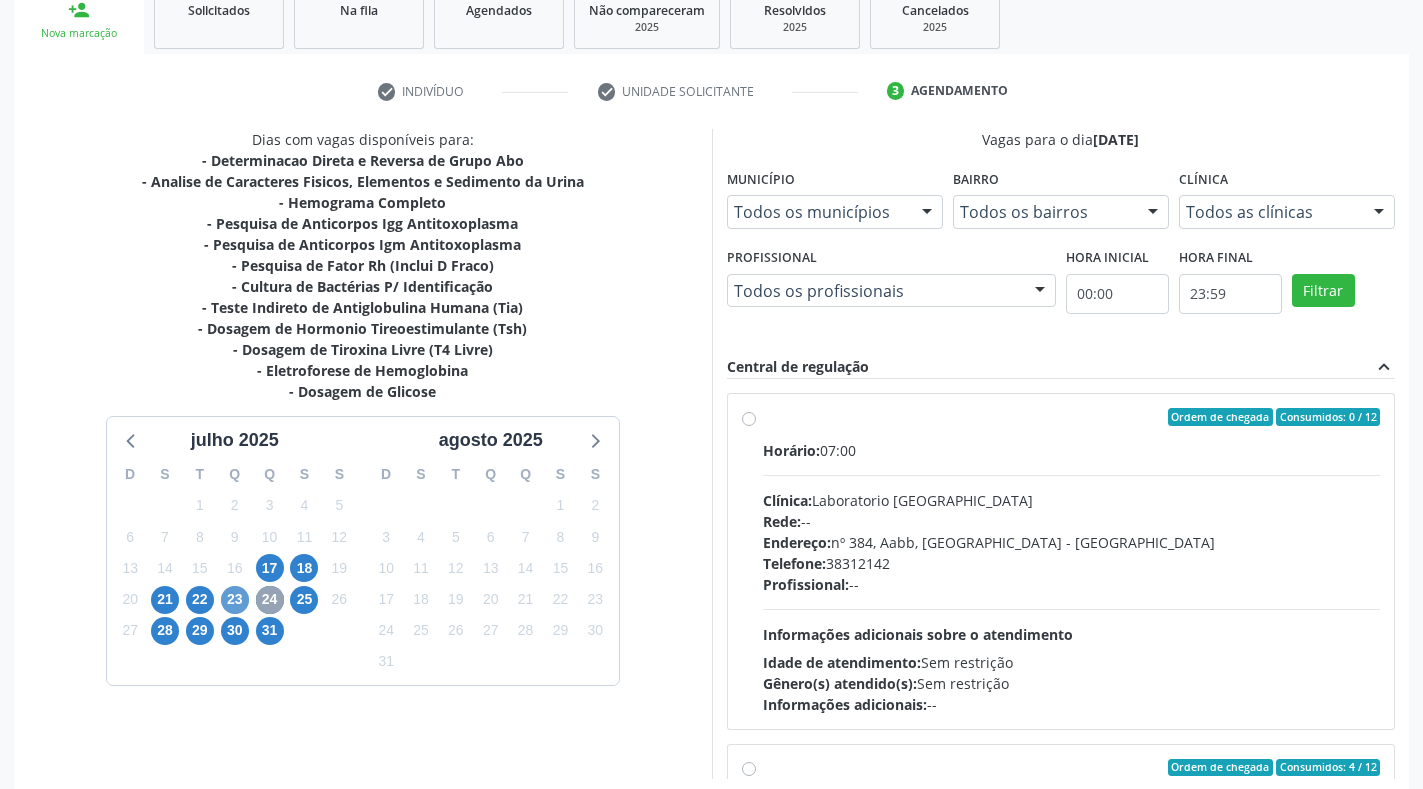 scroll, scrollTop: 370, scrollLeft: 0, axis: vertical 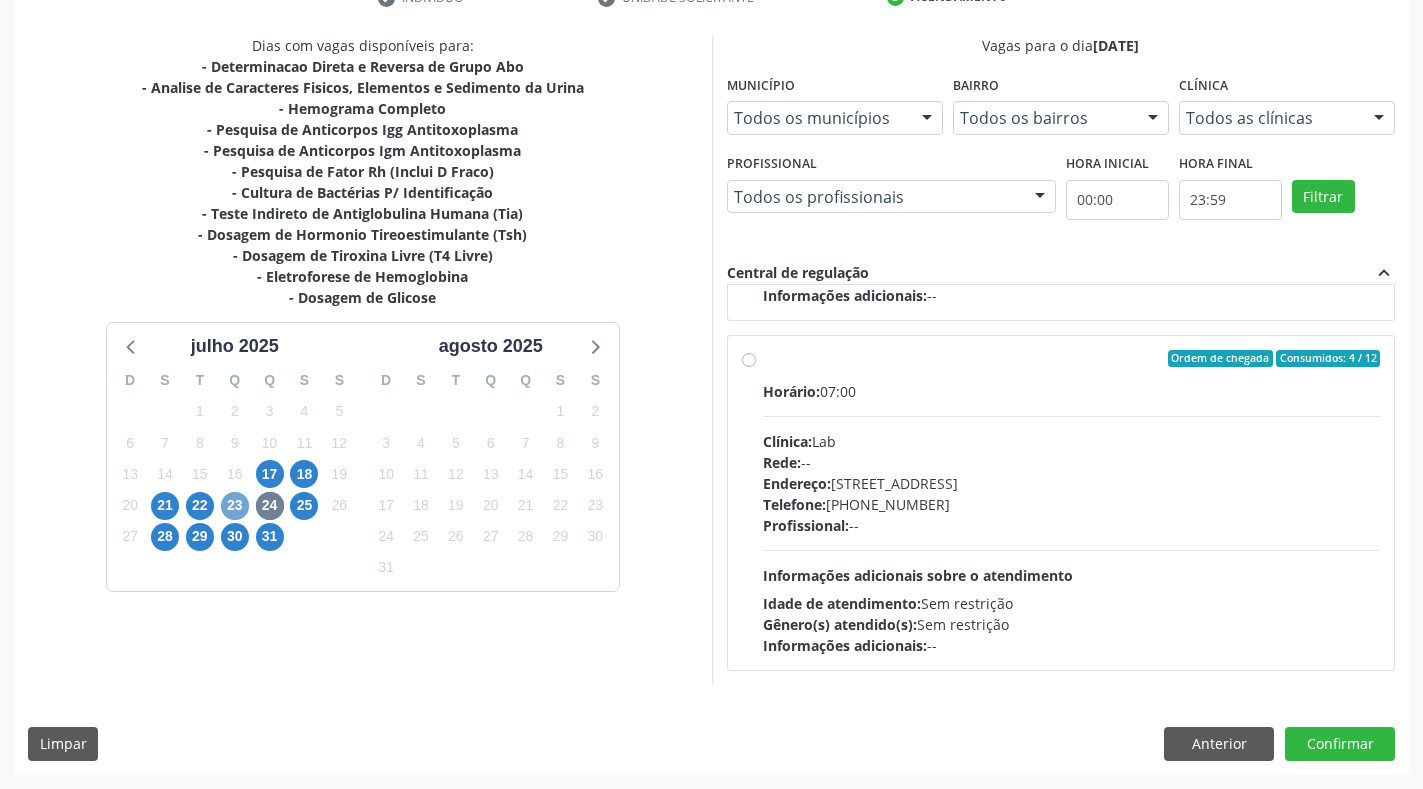 click on "23" at bounding box center [235, 506] 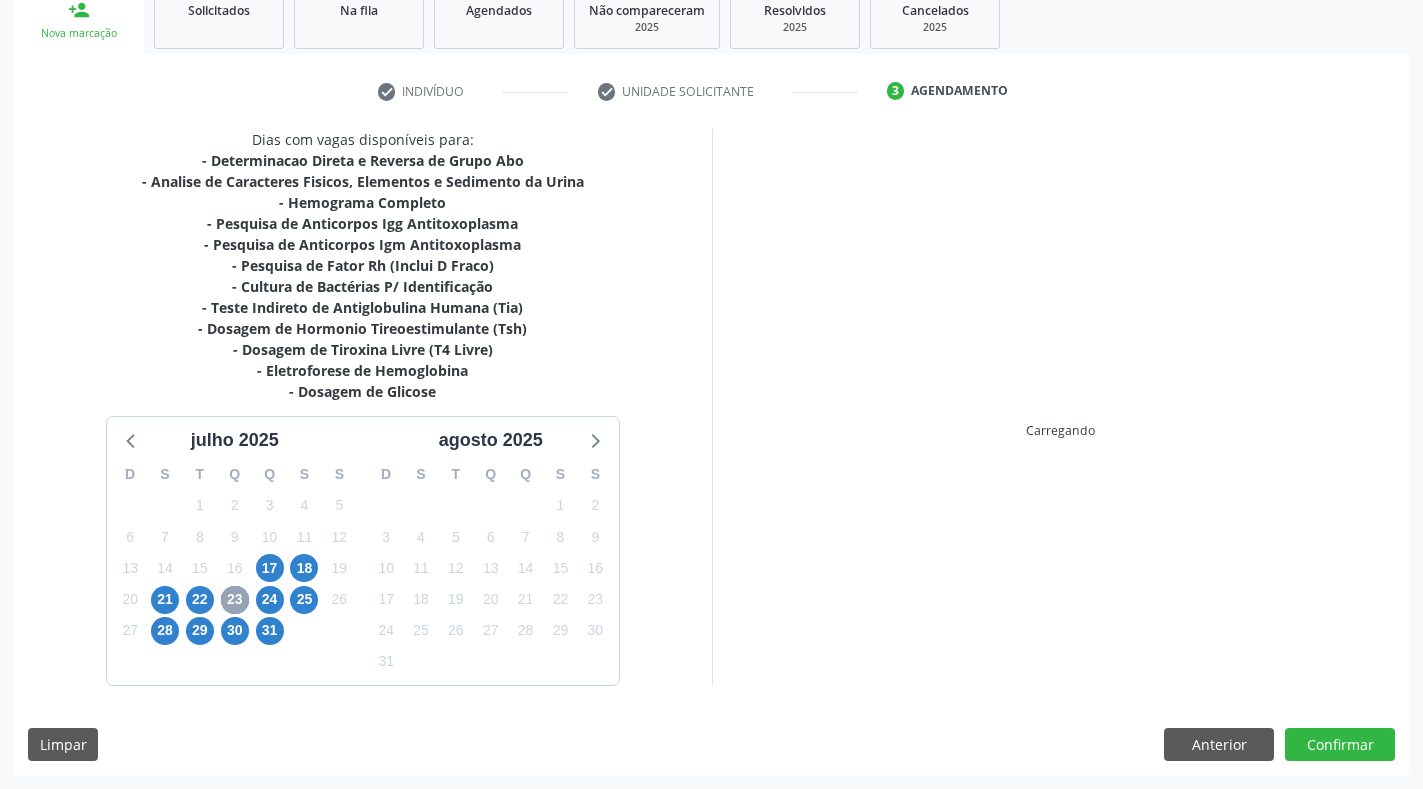 scroll, scrollTop: 406, scrollLeft: 0, axis: vertical 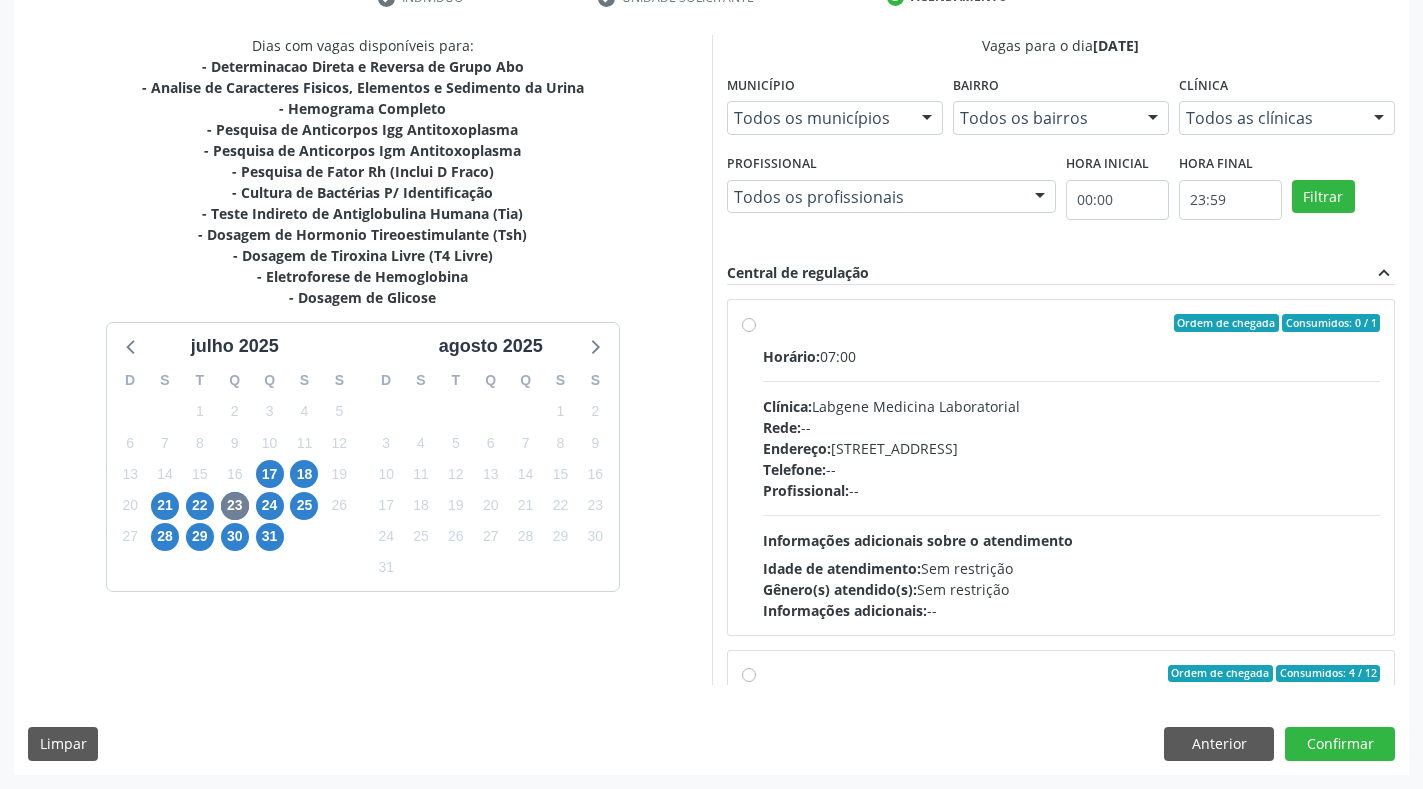 click on "Horário:   07:00
Clínica:  Labgene Medicina Laboratorial
Rede:
--
Endereço:   [STREET_ADDRESS]
Telefone:   --
Profissional:
--
Informações adicionais sobre o atendimento
Idade de atendimento:
Sem restrição
Gênero(s) atendido(s):
Sem restrição
Informações adicionais:
--" at bounding box center (1072, 483) 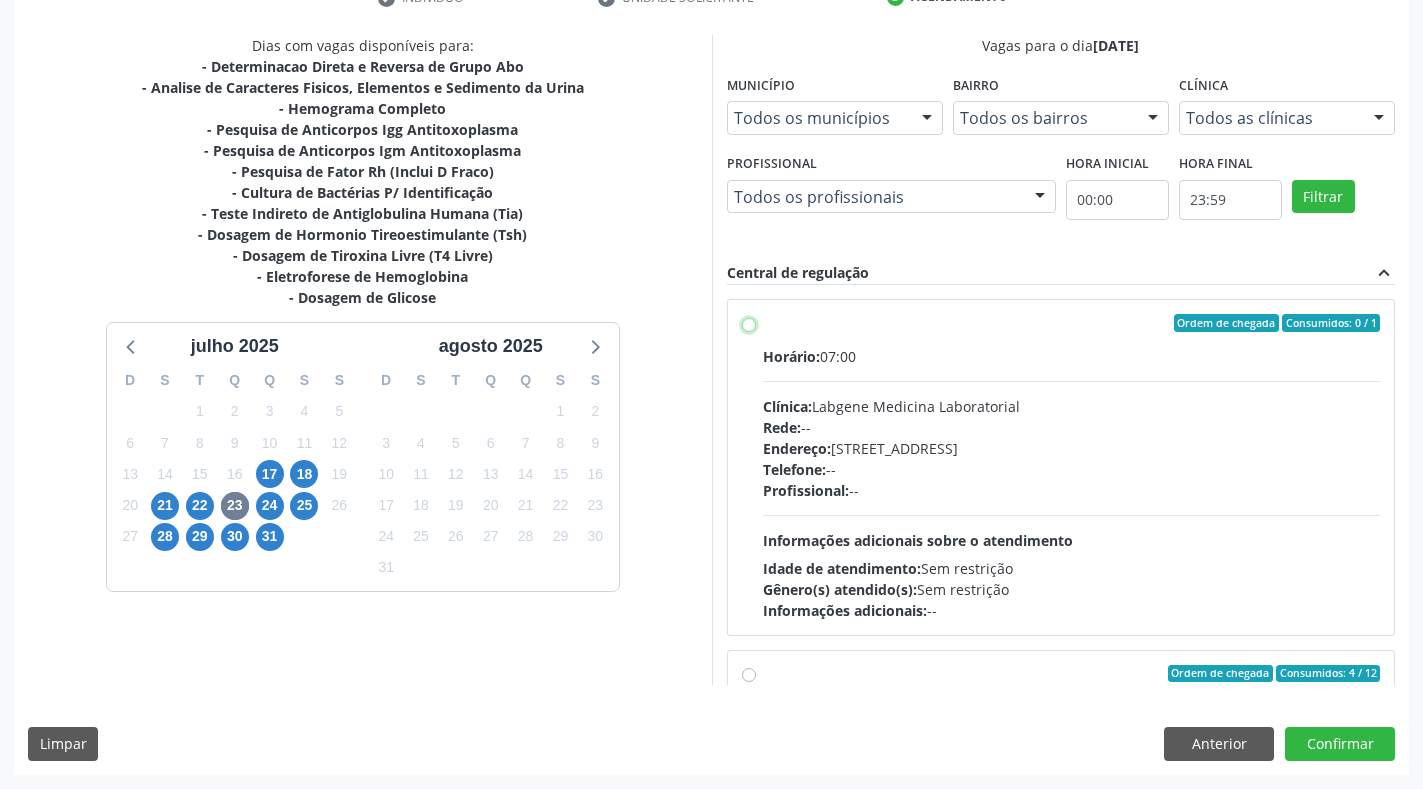 click on "Ordem de chegada
Consumidos: 0 / 1
Horário:   07:00
Clínica:  Labgene Medicina Laboratorial
Rede:
--
Endereço:   [STREET_ADDRESS]
Telefone:   --
Profissional:
--
Informações adicionais sobre o atendimento
Idade de atendimento:
Sem restrição
Gênero(s) atendido(s):
Sem restrição
Informações adicionais:
--" at bounding box center (749, 323) 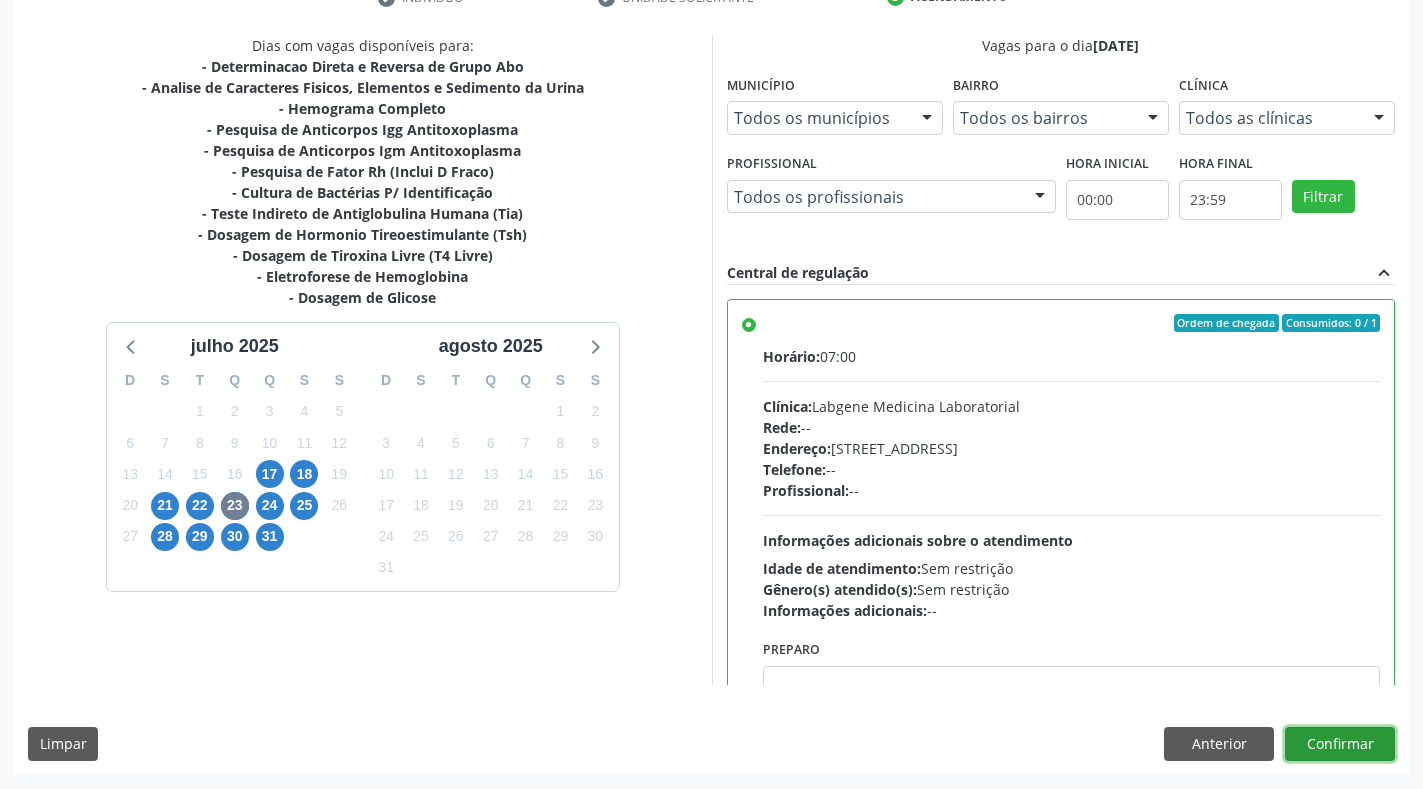 click on "Confirmar" at bounding box center [1340, 744] 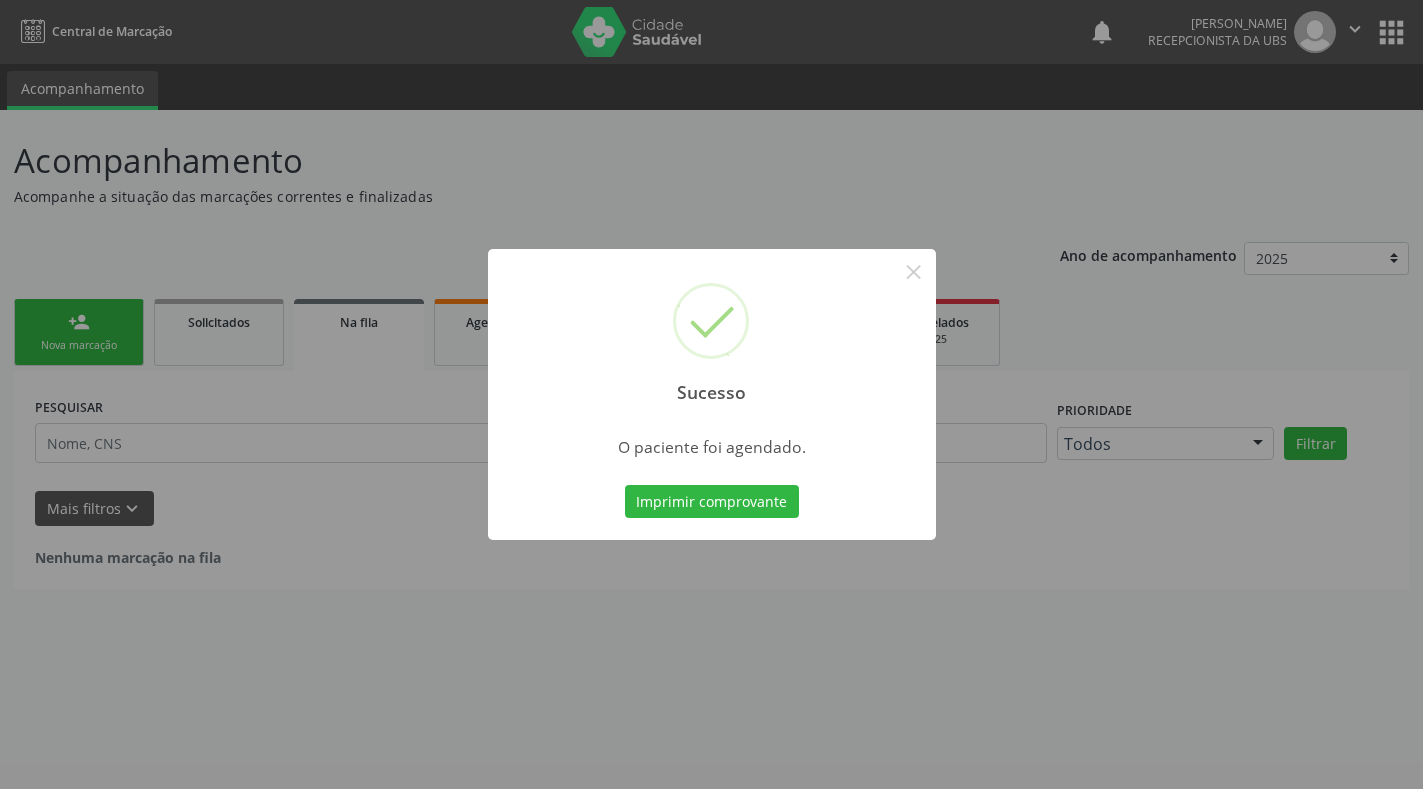 scroll, scrollTop: 0, scrollLeft: 0, axis: both 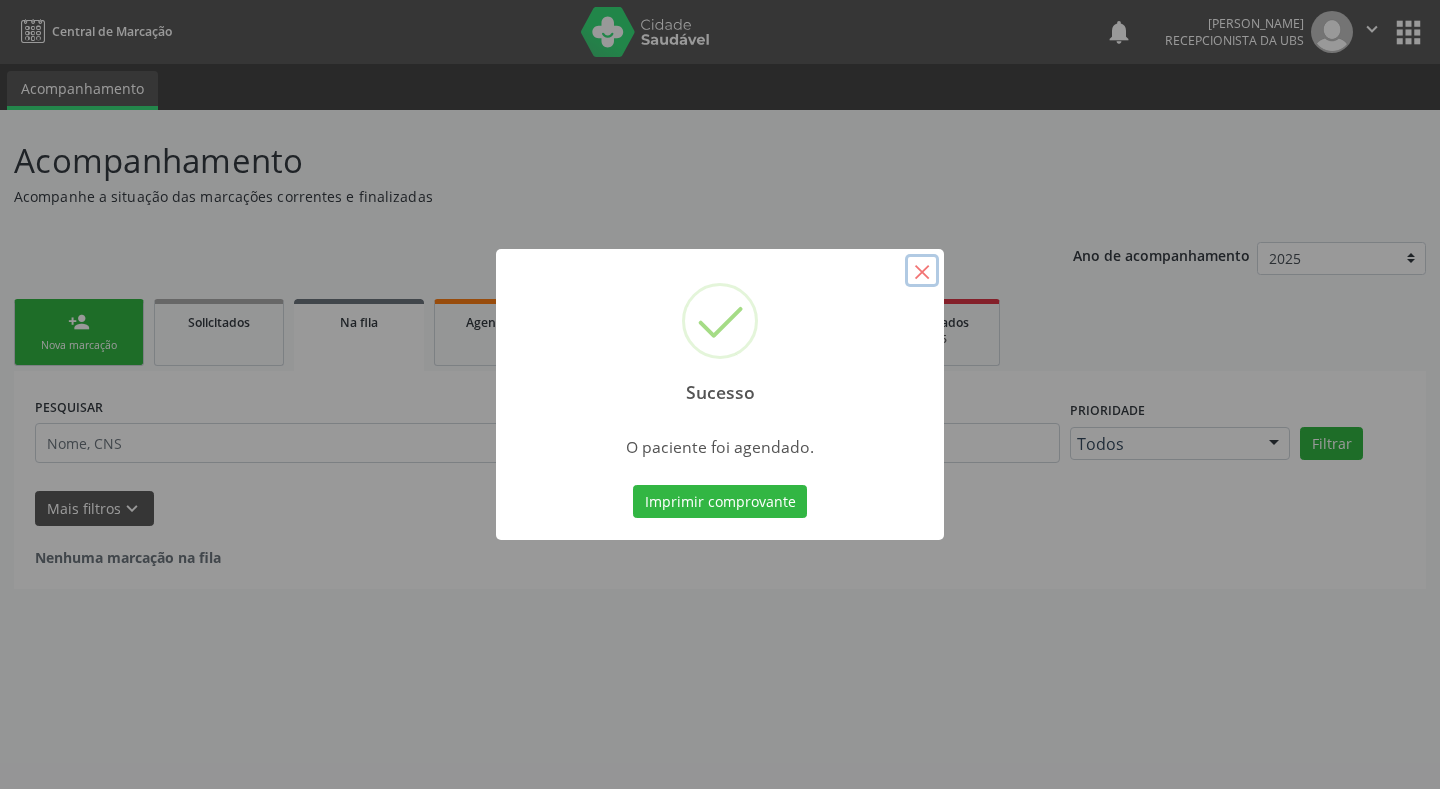 click on "×" at bounding box center (922, 271) 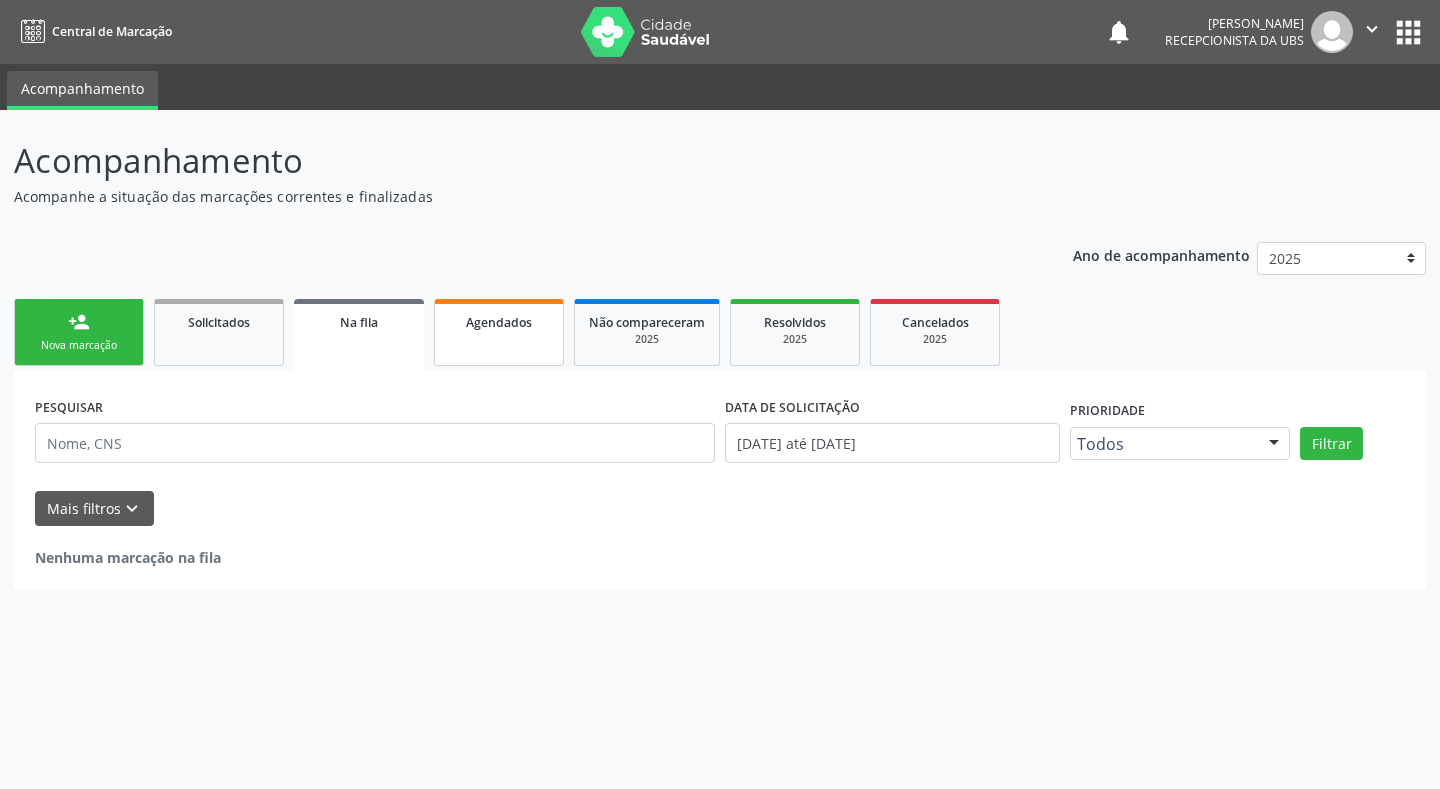 click on "Agendados" at bounding box center [499, 332] 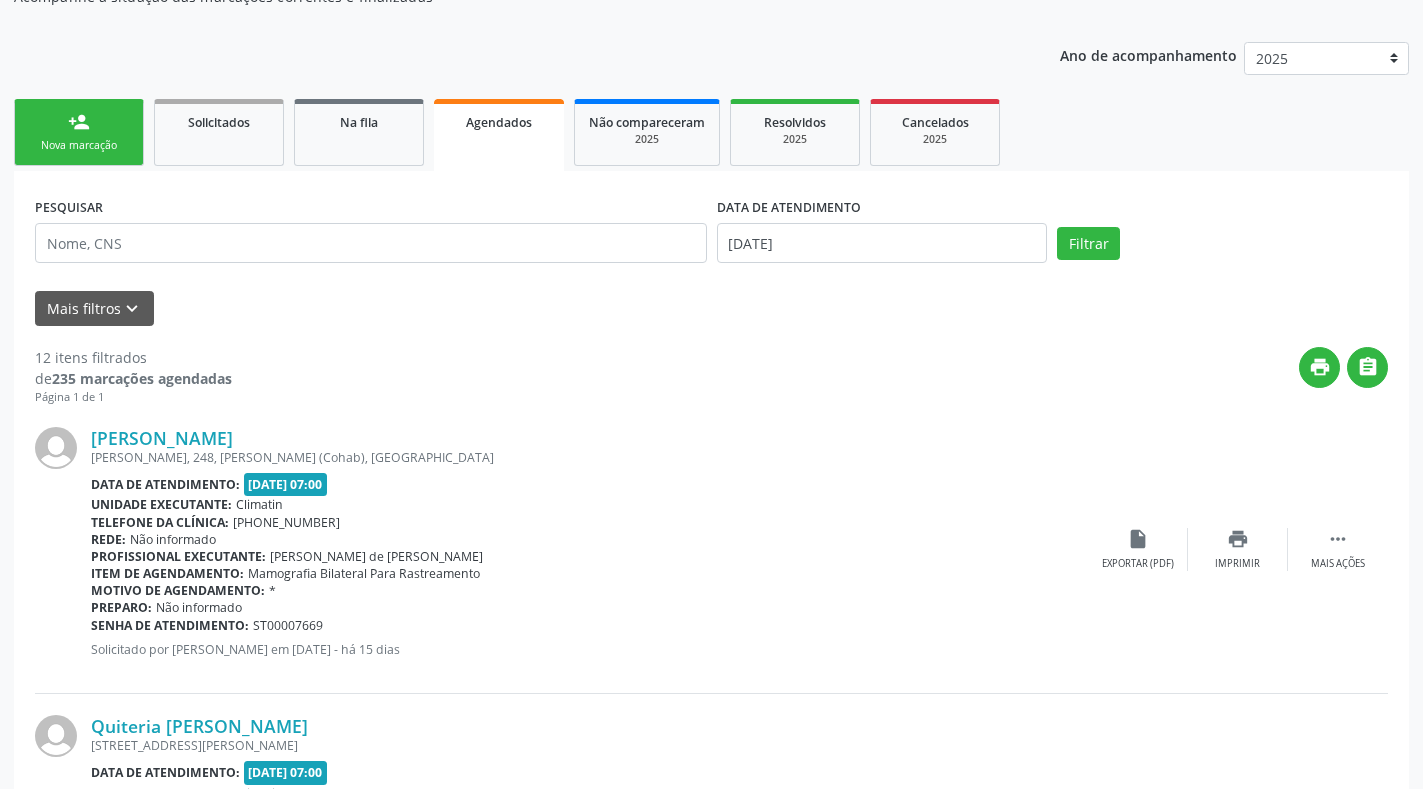 scroll, scrollTop: 7, scrollLeft: 0, axis: vertical 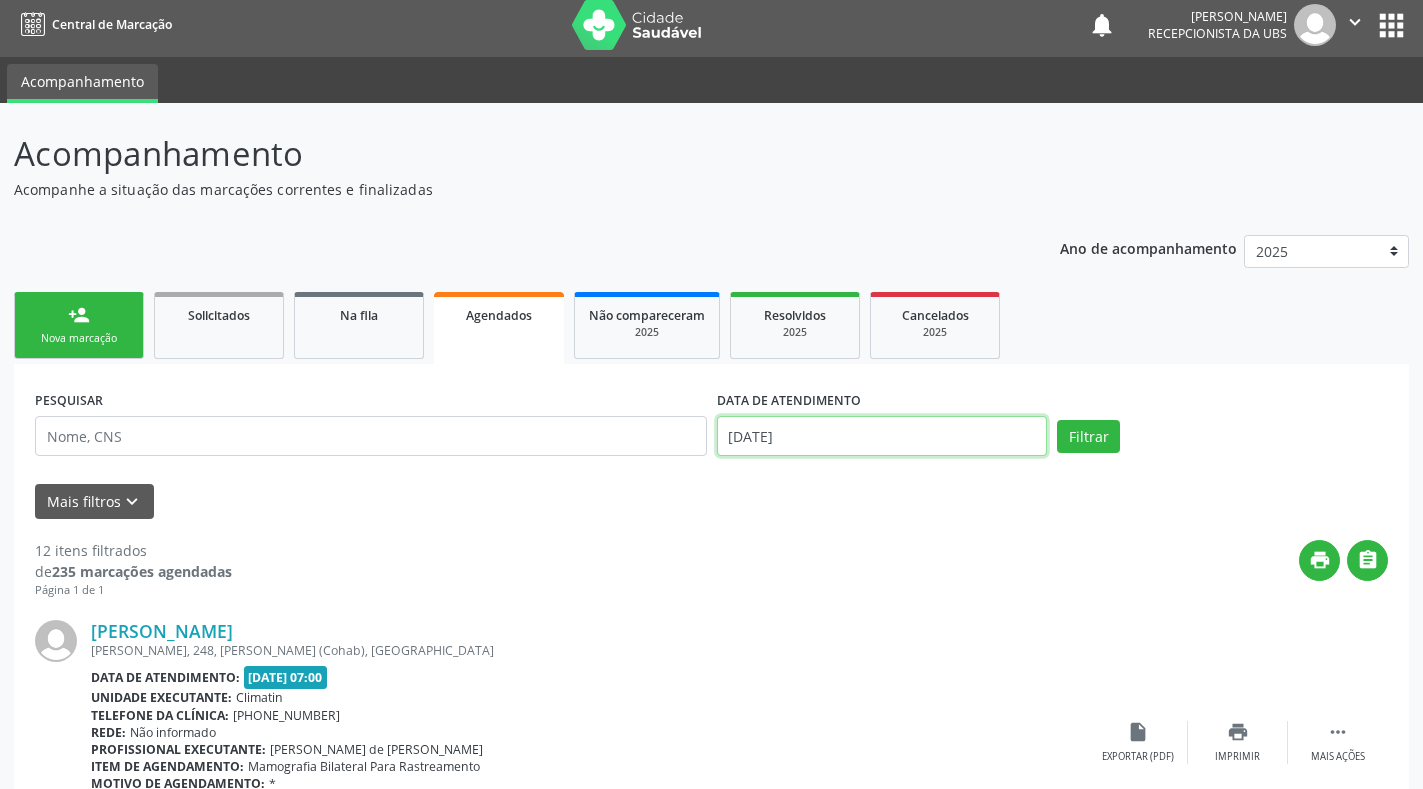 click on "[DATE]" at bounding box center (882, 436) 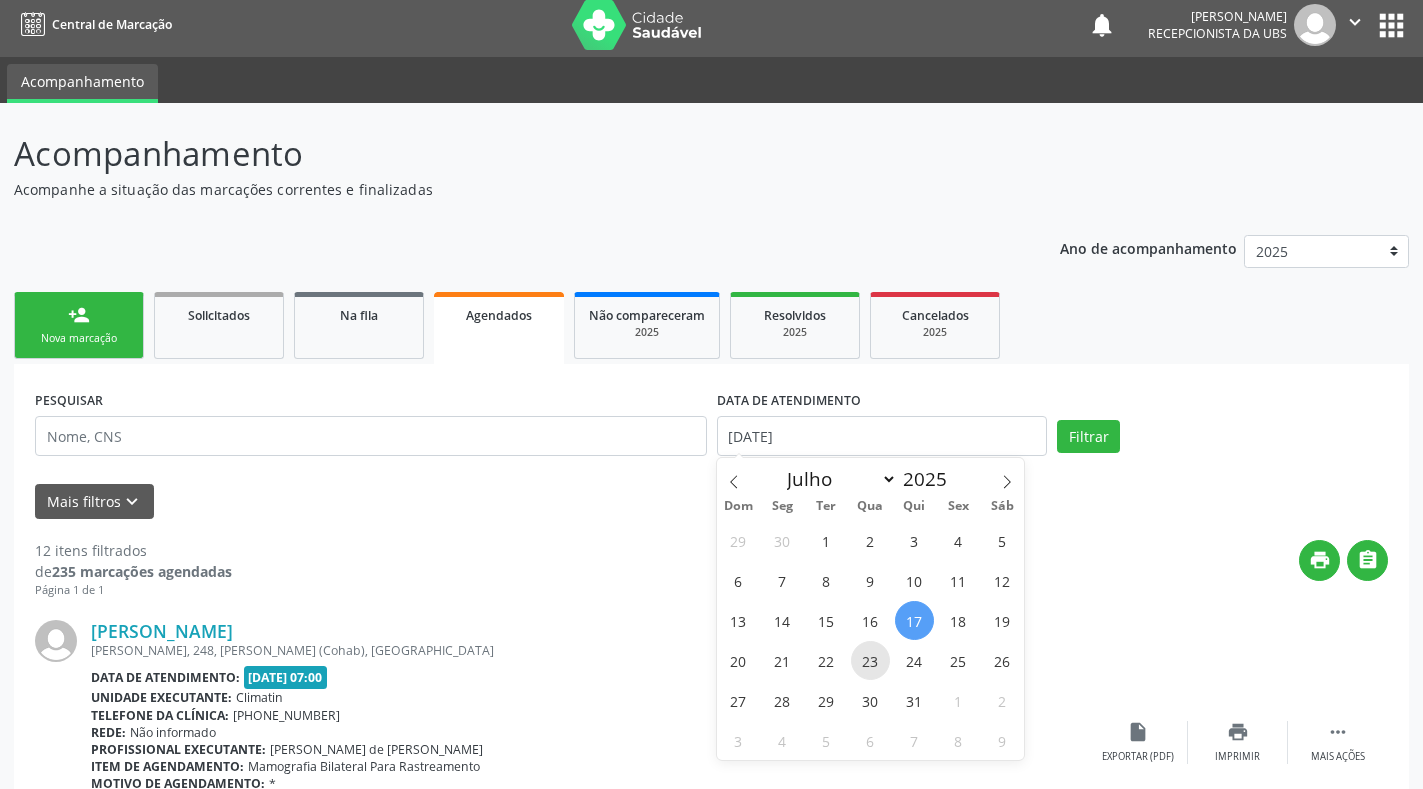 click on "23" at bounding box center [870, 660] 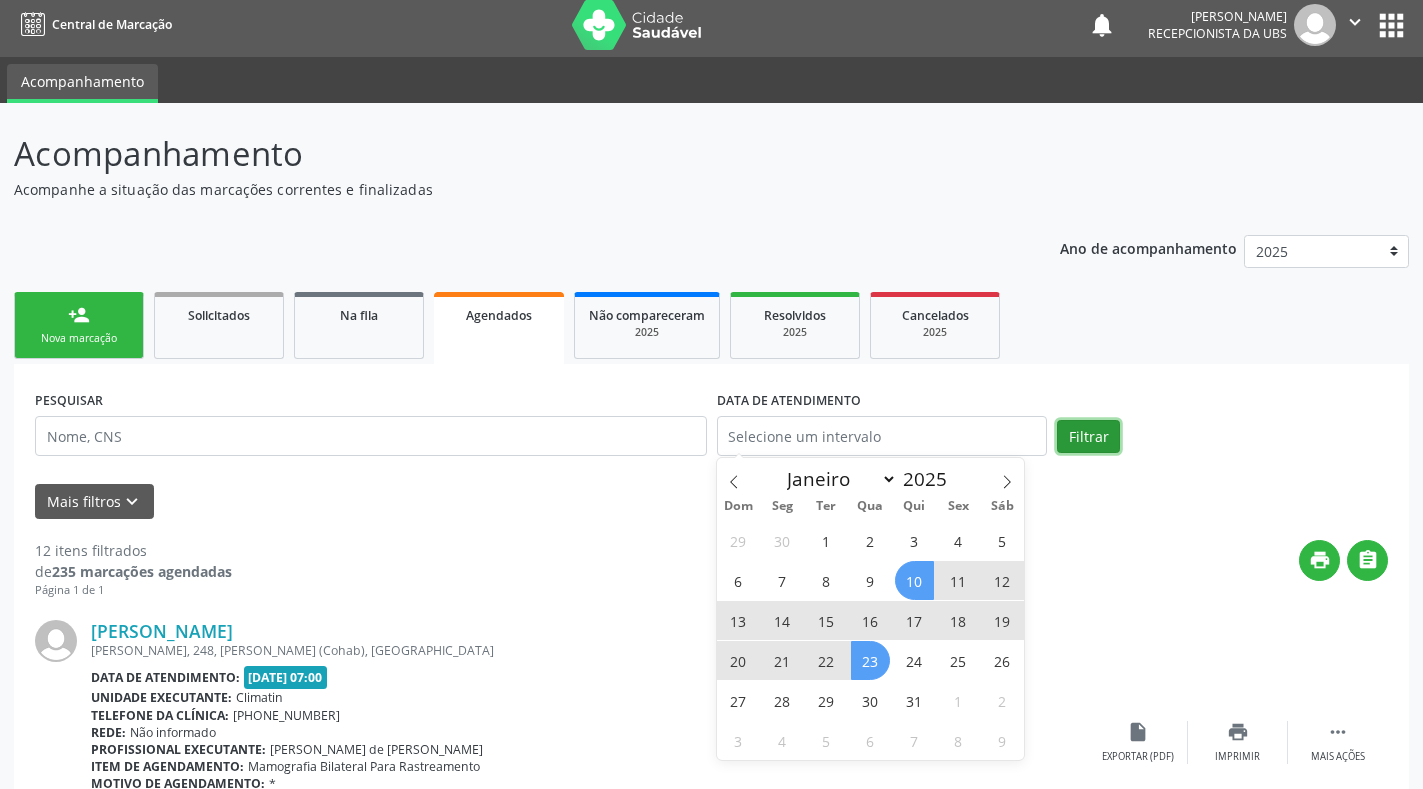 click on "Filtrar" at bounding box center (1088, 437) 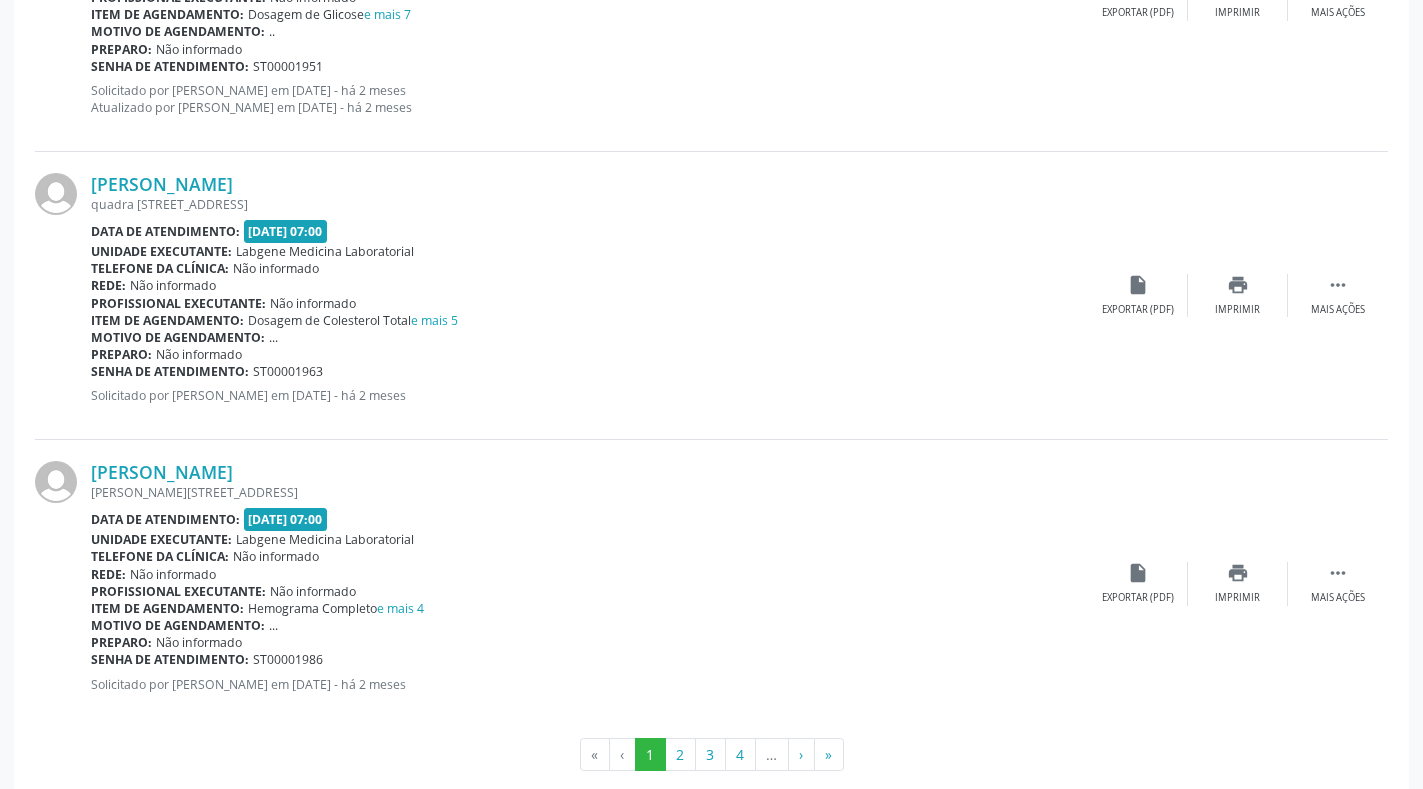 scroll, scrollTop: 4228, scrollLeft: 0, axis: vertical 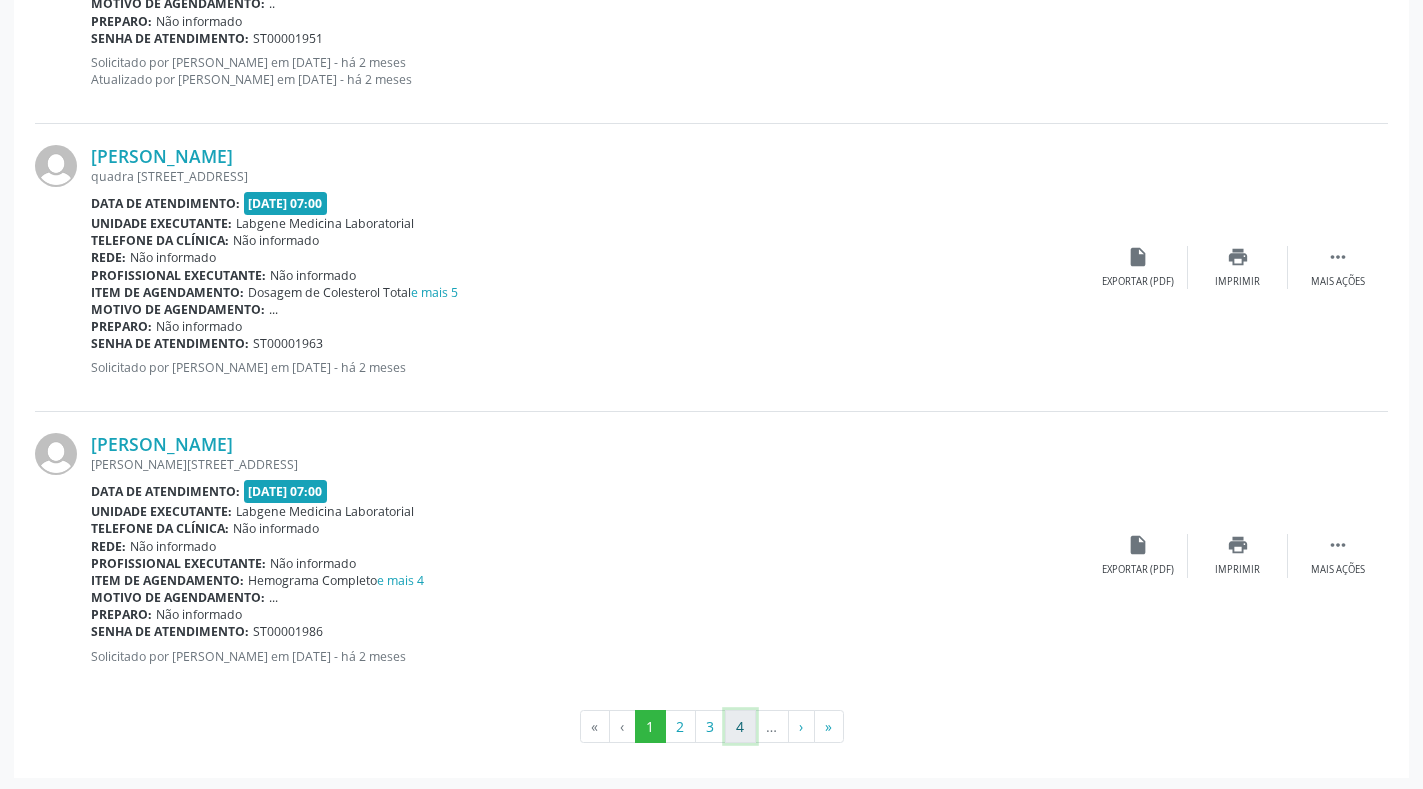 click on "4" at bounding box center [740, 727] 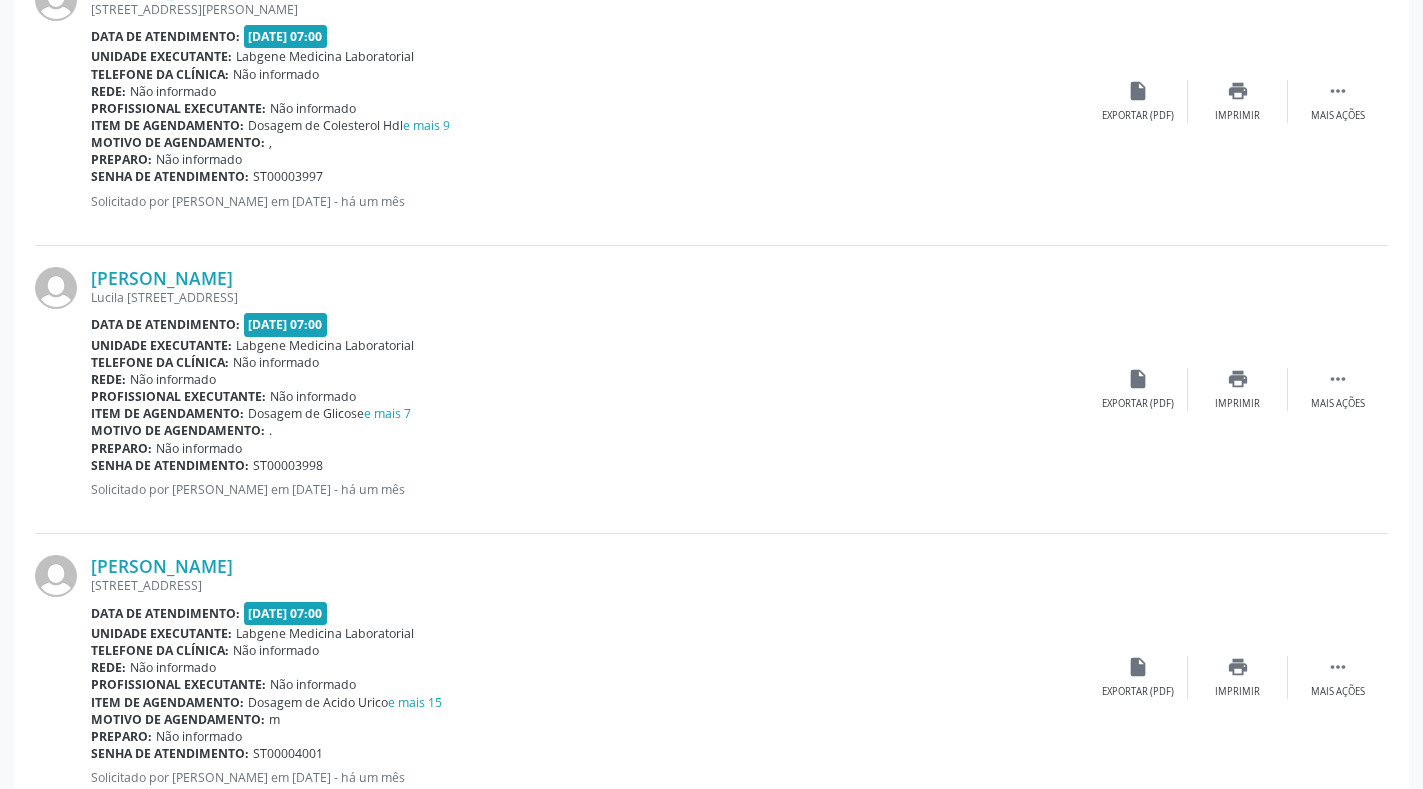 scroll, scrollTop: 4211, scrollLeft: 0, axis: vertical 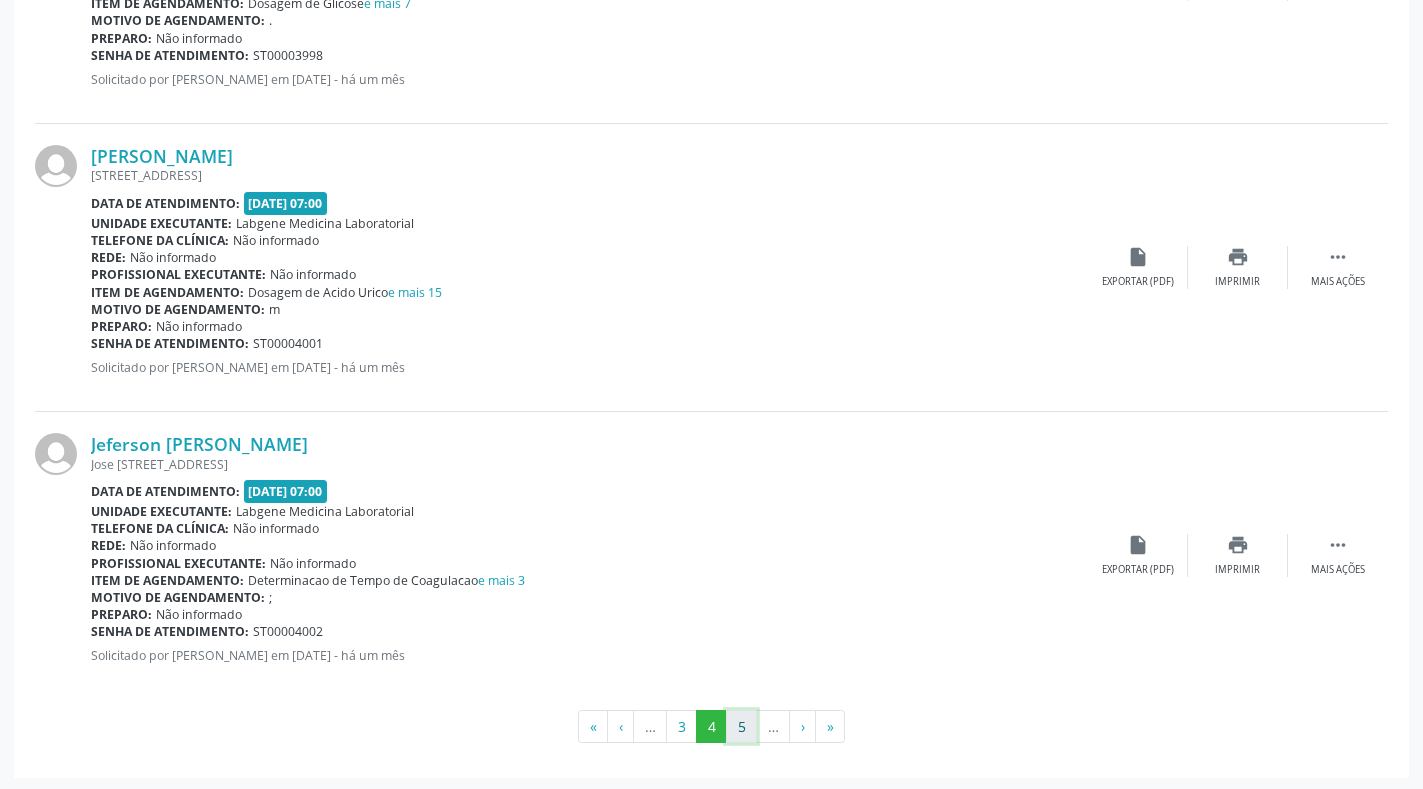 click on "5" at bounding box center [741, 727] 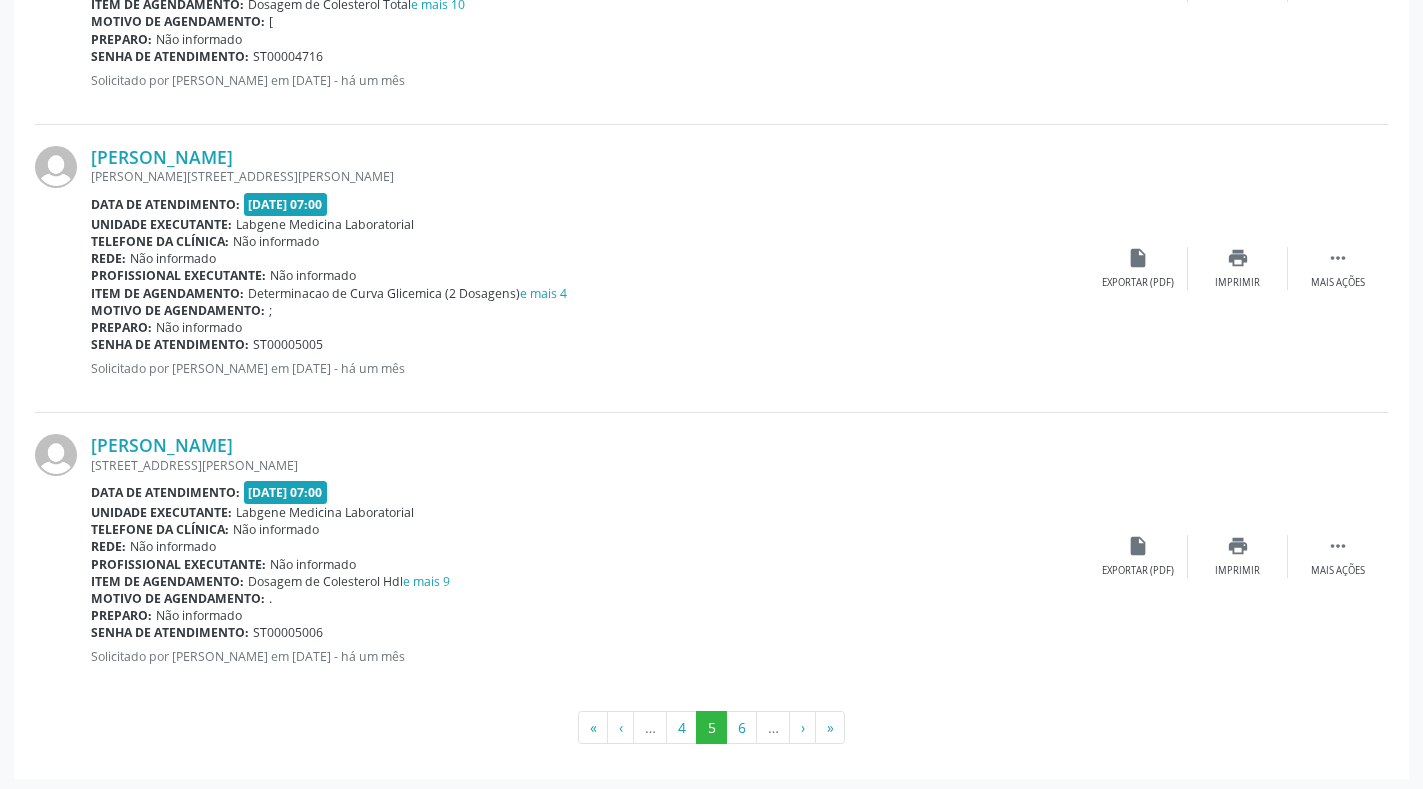 scroll, scrollTop: 4211, scrollLeft: 0, axis: vertical 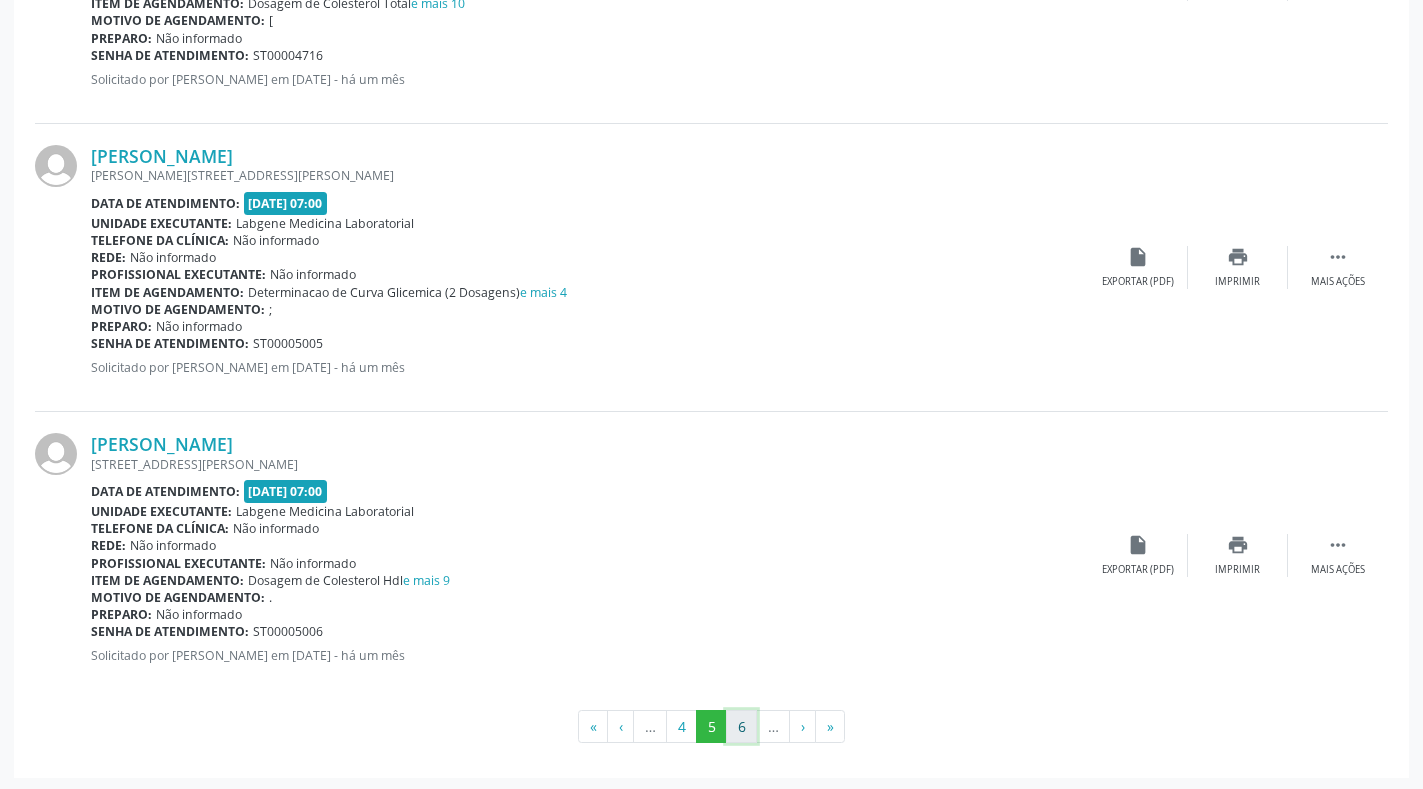 click on "6" at bounding box center (741, 727) 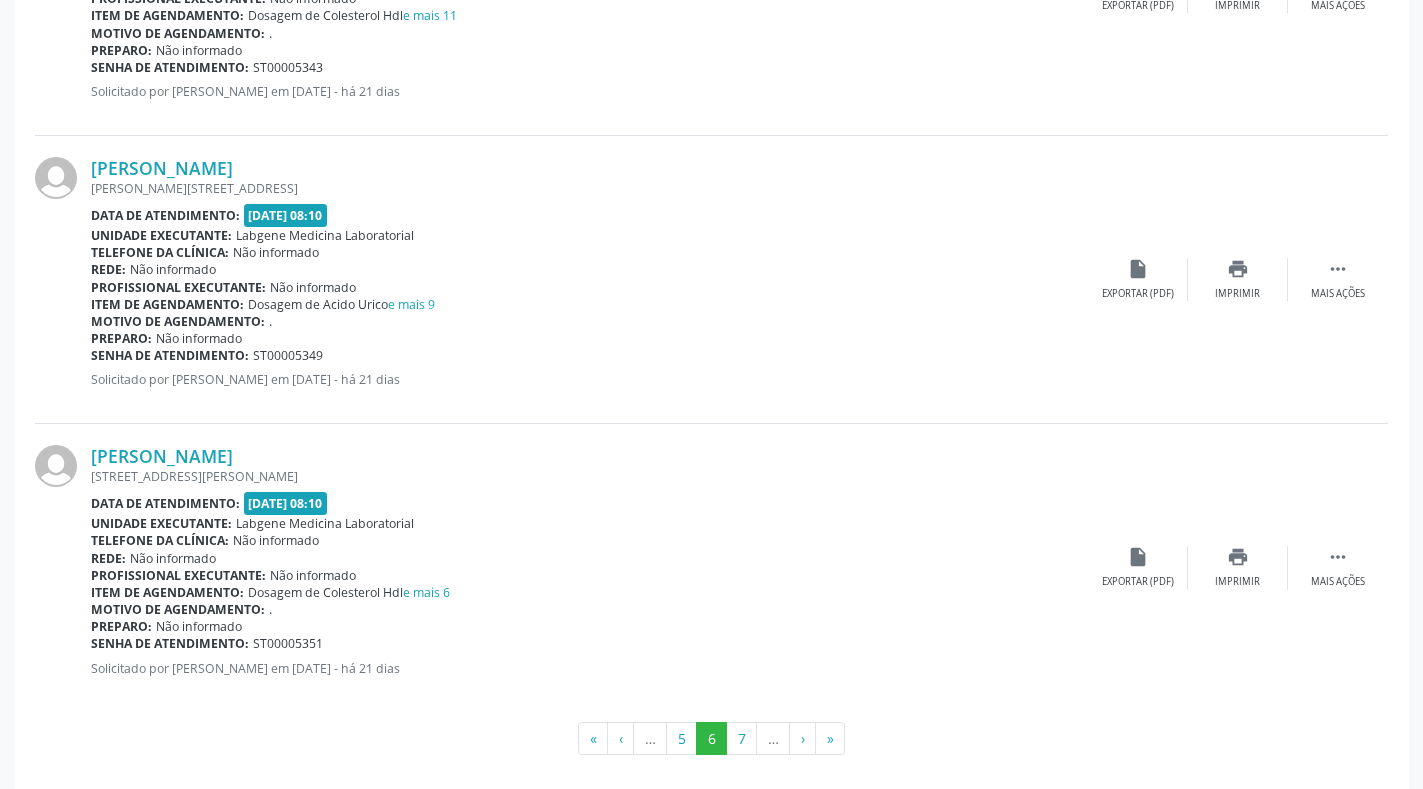 scroll, scrollTop: 4228, scrollLeft: 0, axis: vertical 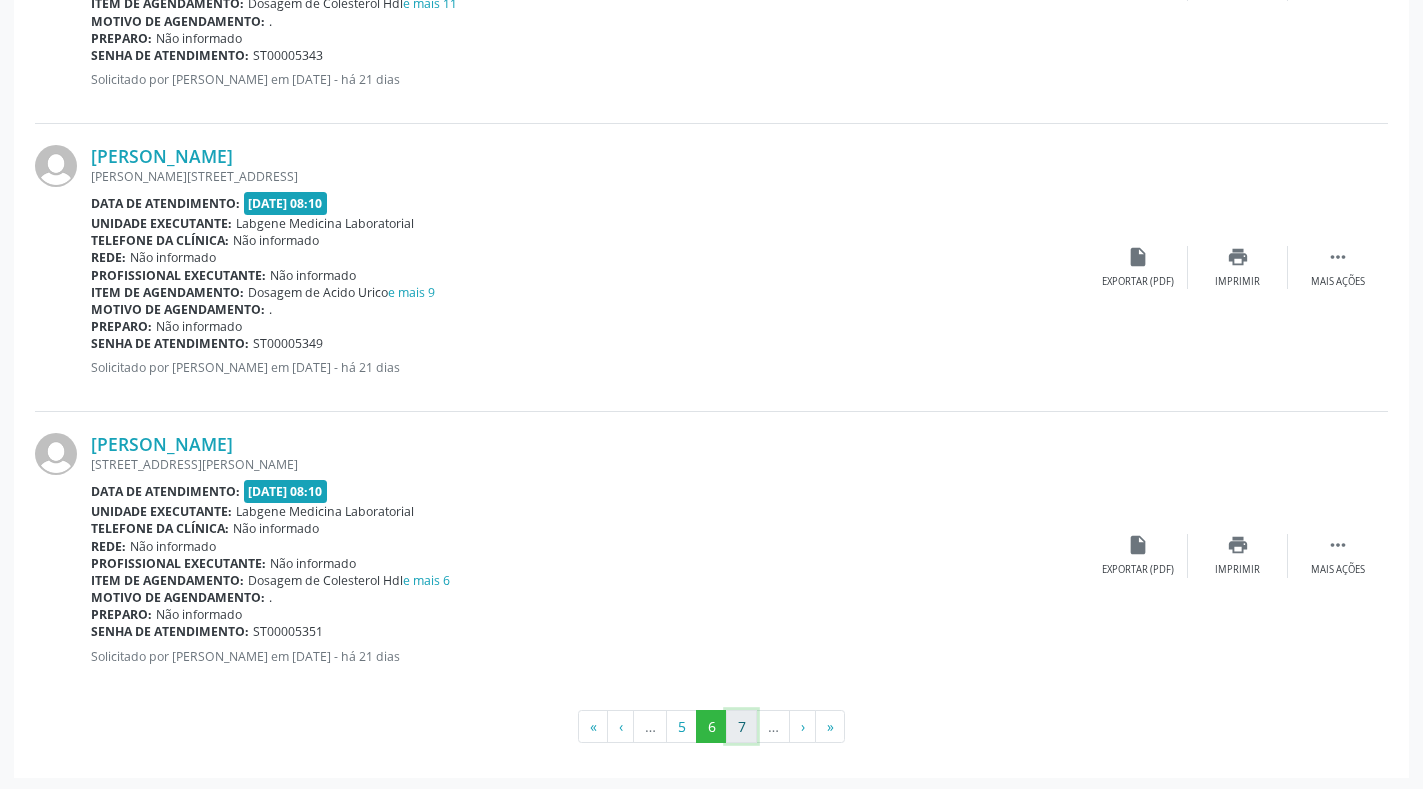 click on "7" at bounding box center [741, 727] 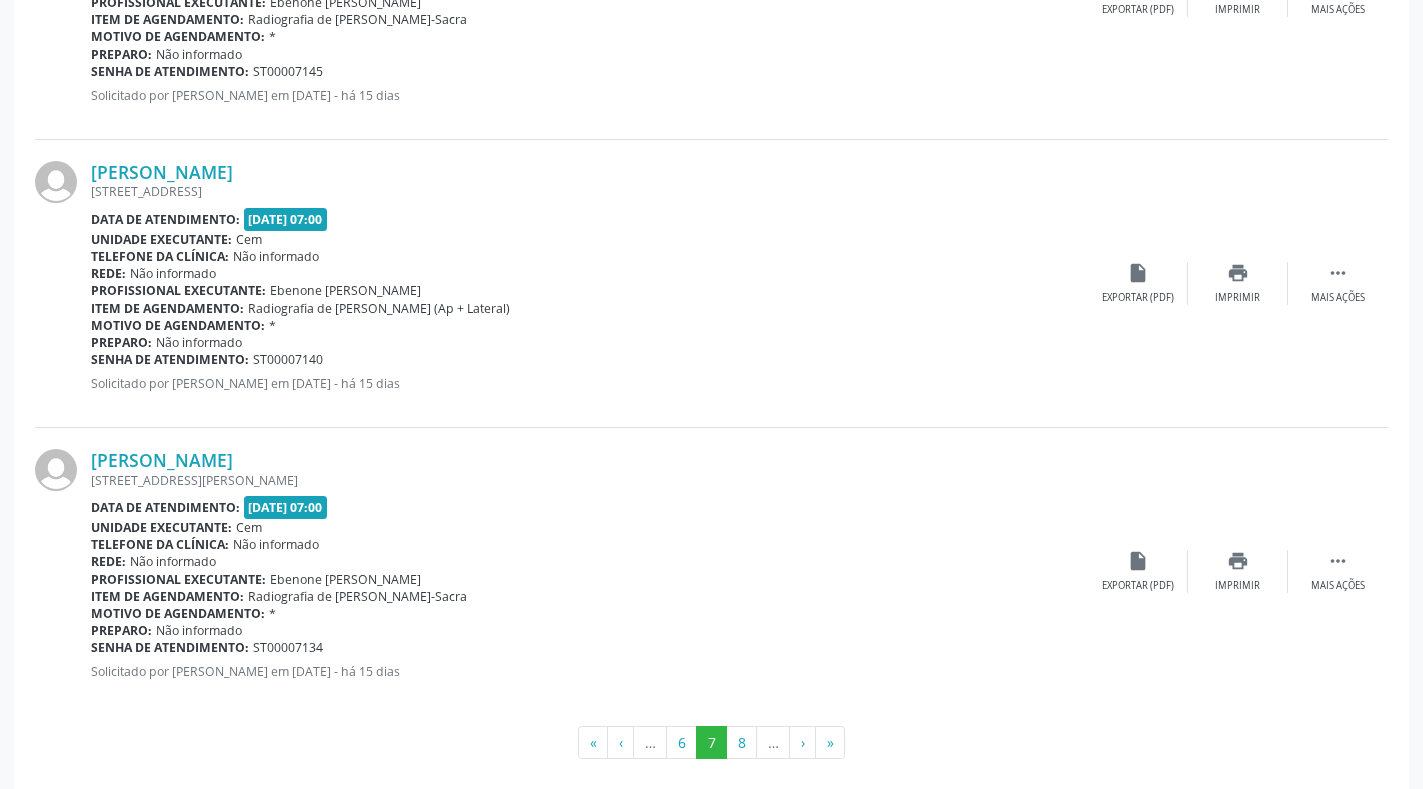 scroll, scrollTop: 4211, scrollLeft: 0, axis: vertical 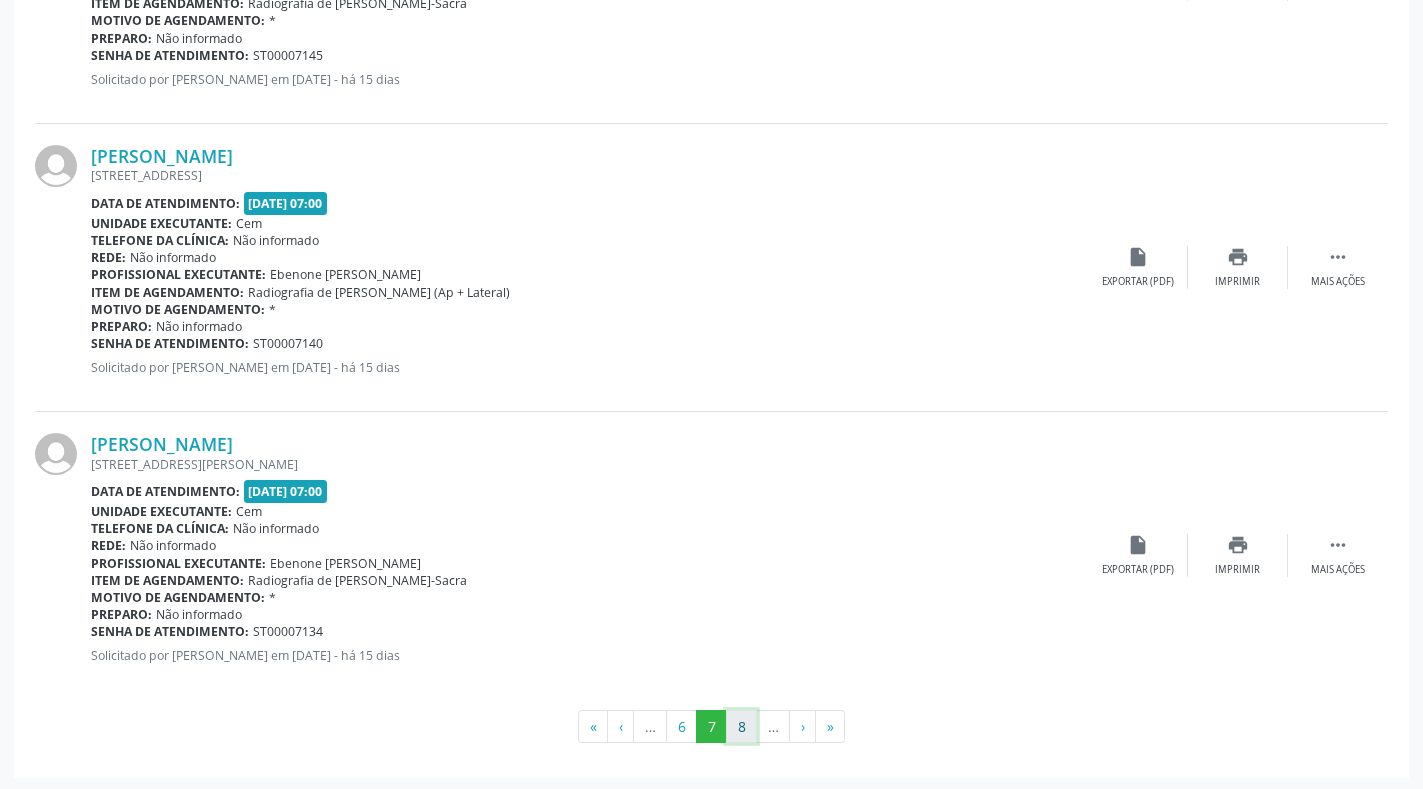 click on "8" at bounding box center (741, 727) 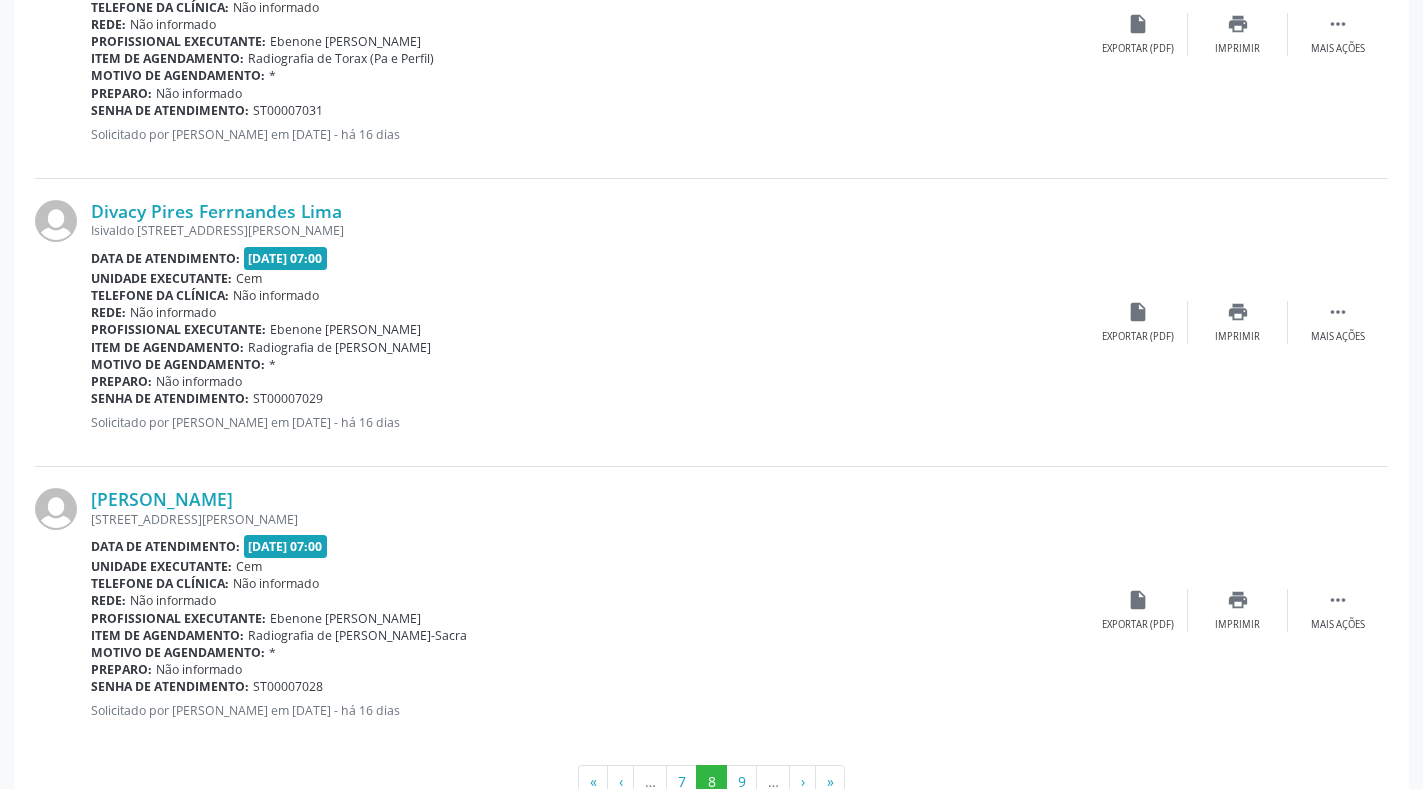 scroll, scrollTop: 4211, scrollLeft: 0, axis: vertical 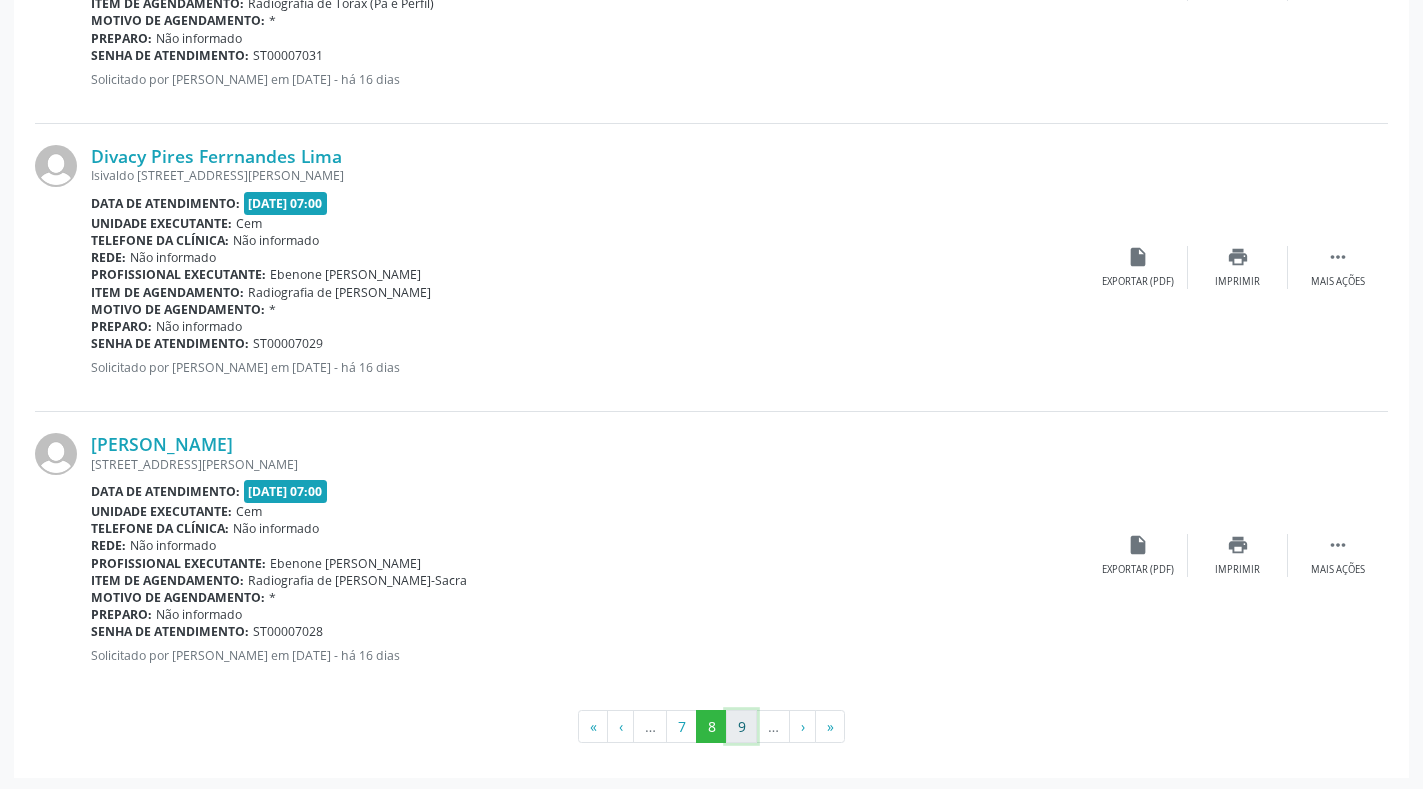 click on "9" at bounding box center [741, 727] 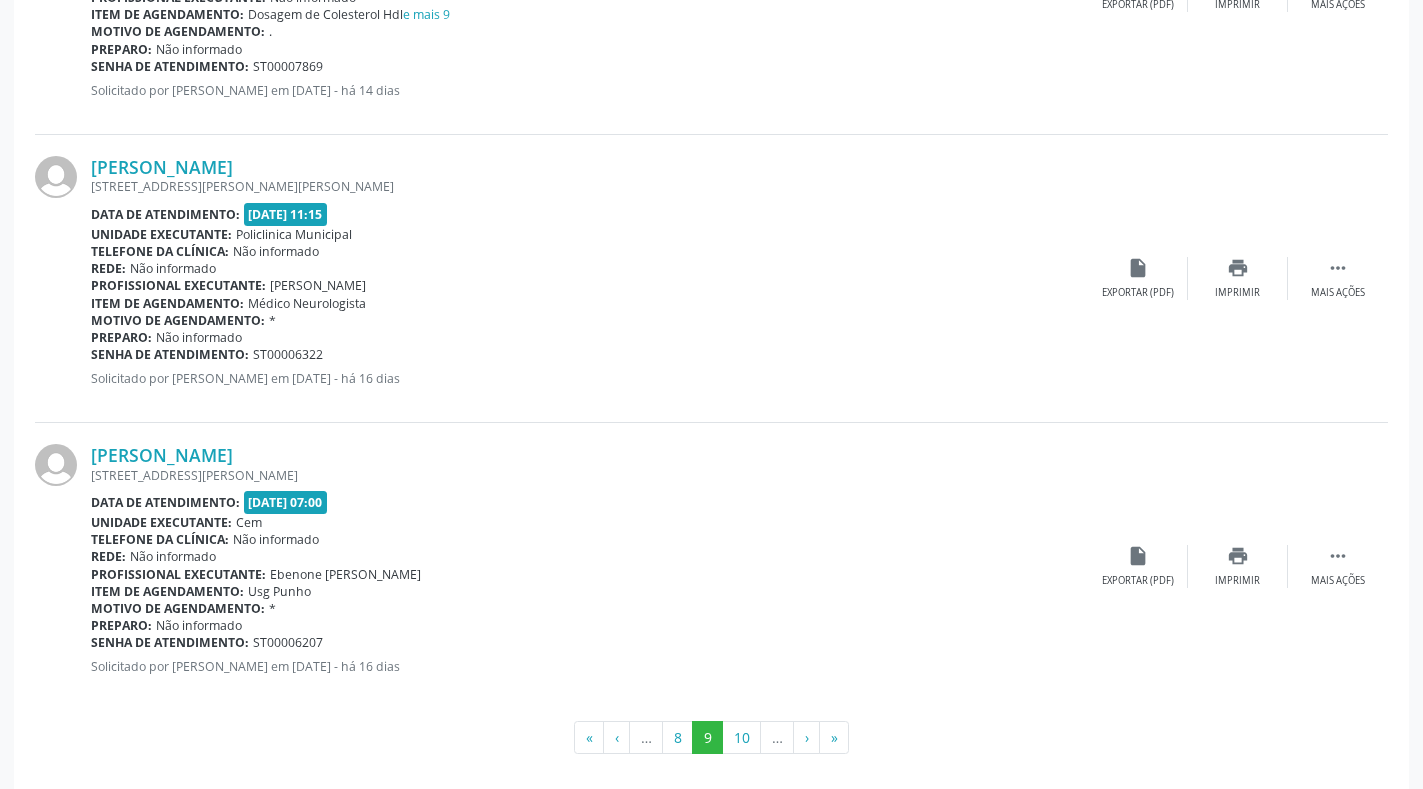 scroll, scrollTop: 4211, scrollLeft: 0, axis: vertical 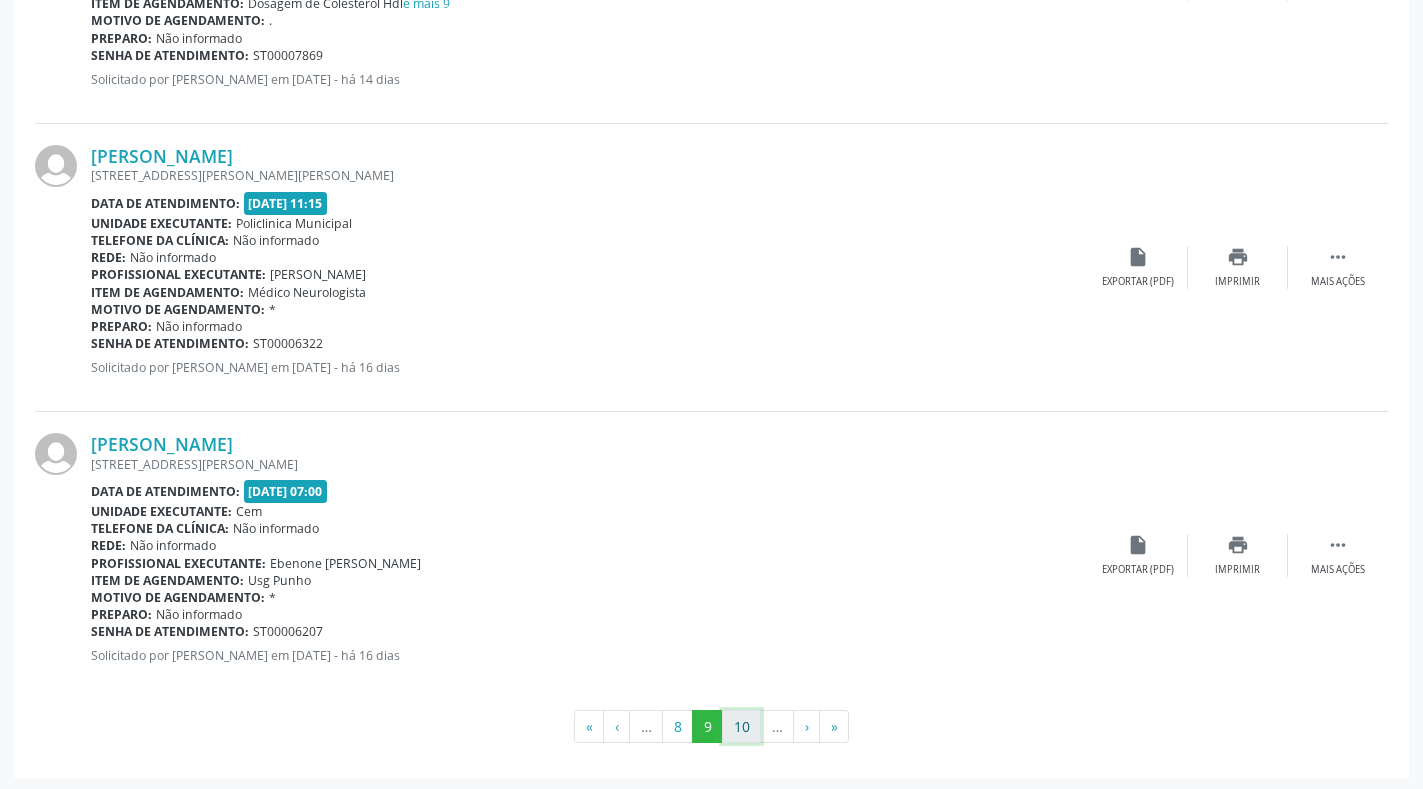 click on "10" at bounding box center [741, 727] 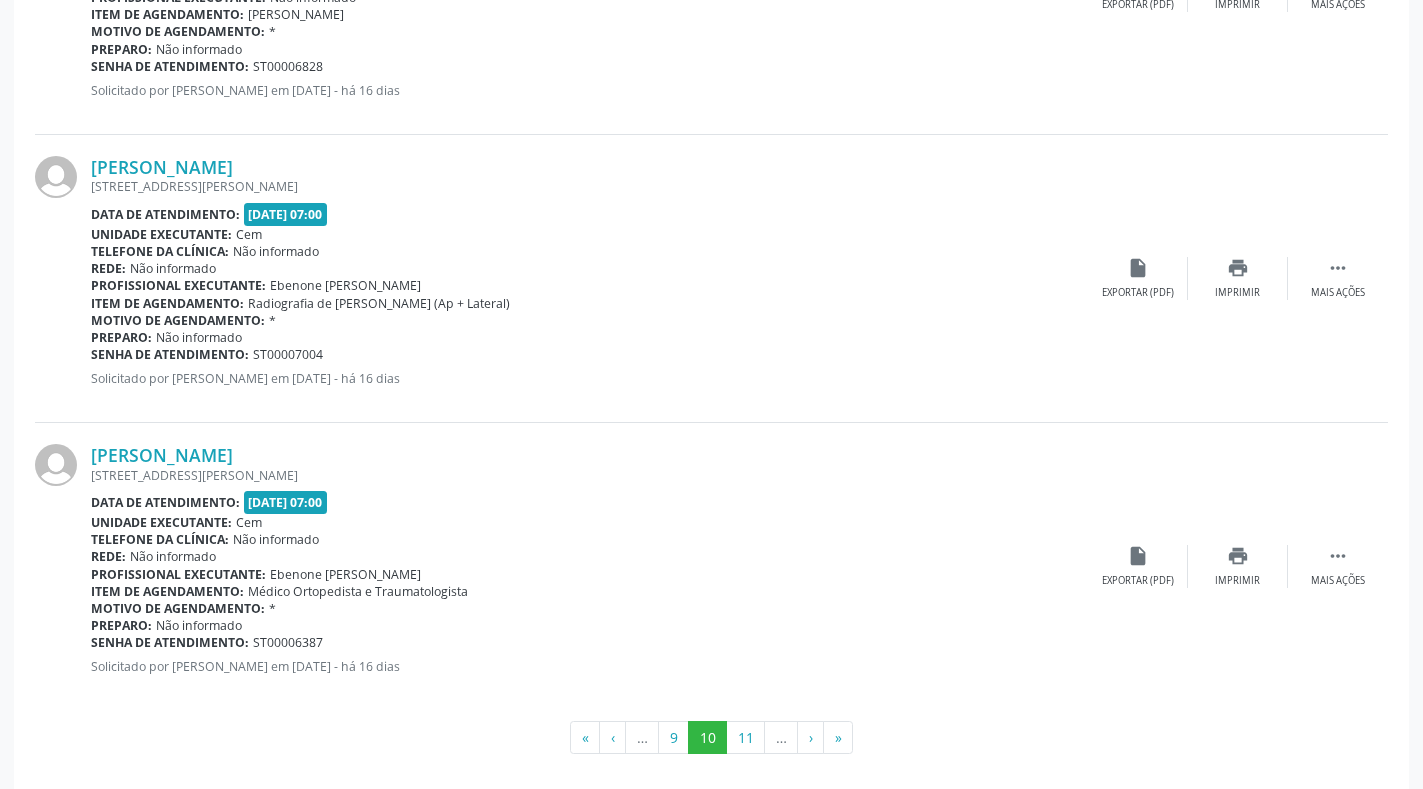 scroll, scrollTop: 4211, scrollLeft: 0, axis: vertical 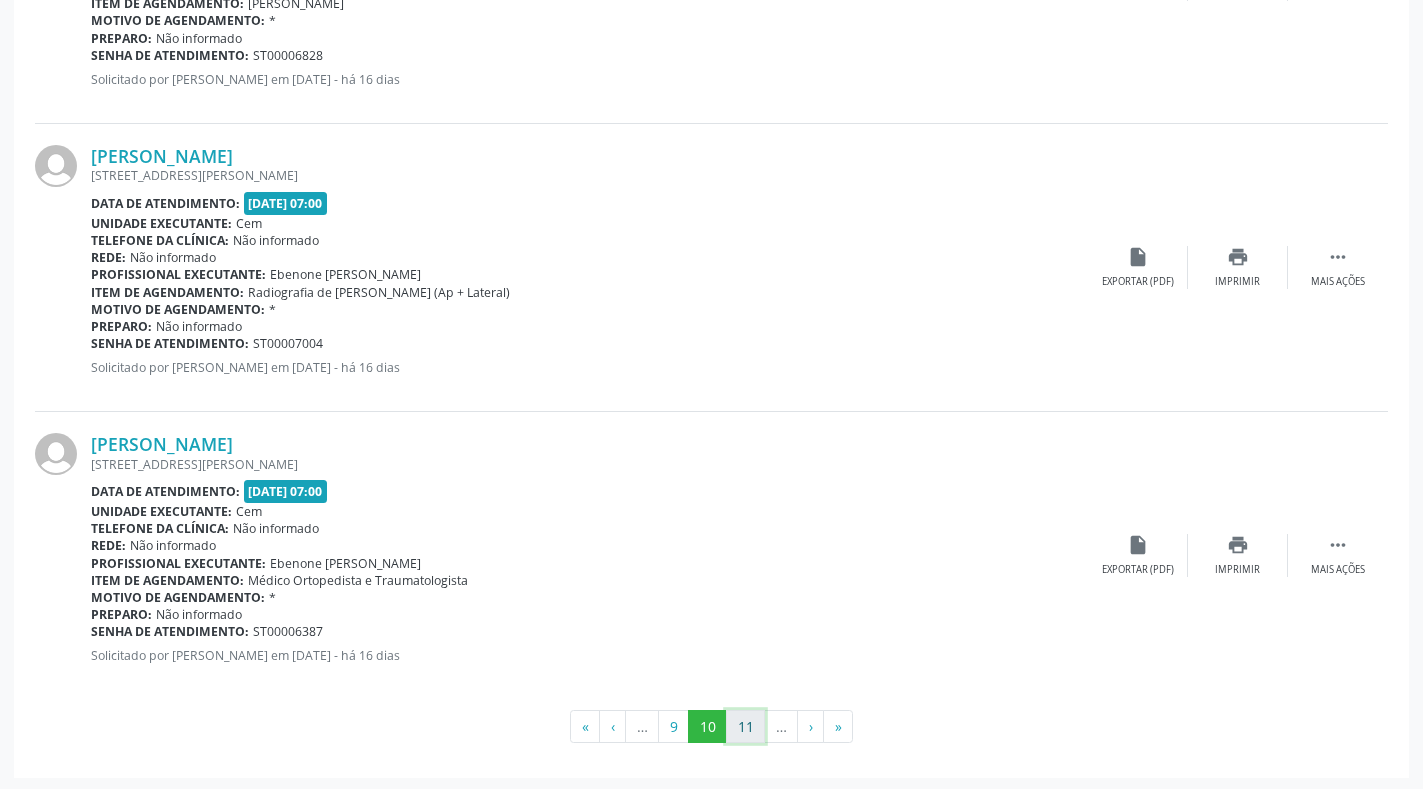 click on "11" at bounding box center (745, 727) 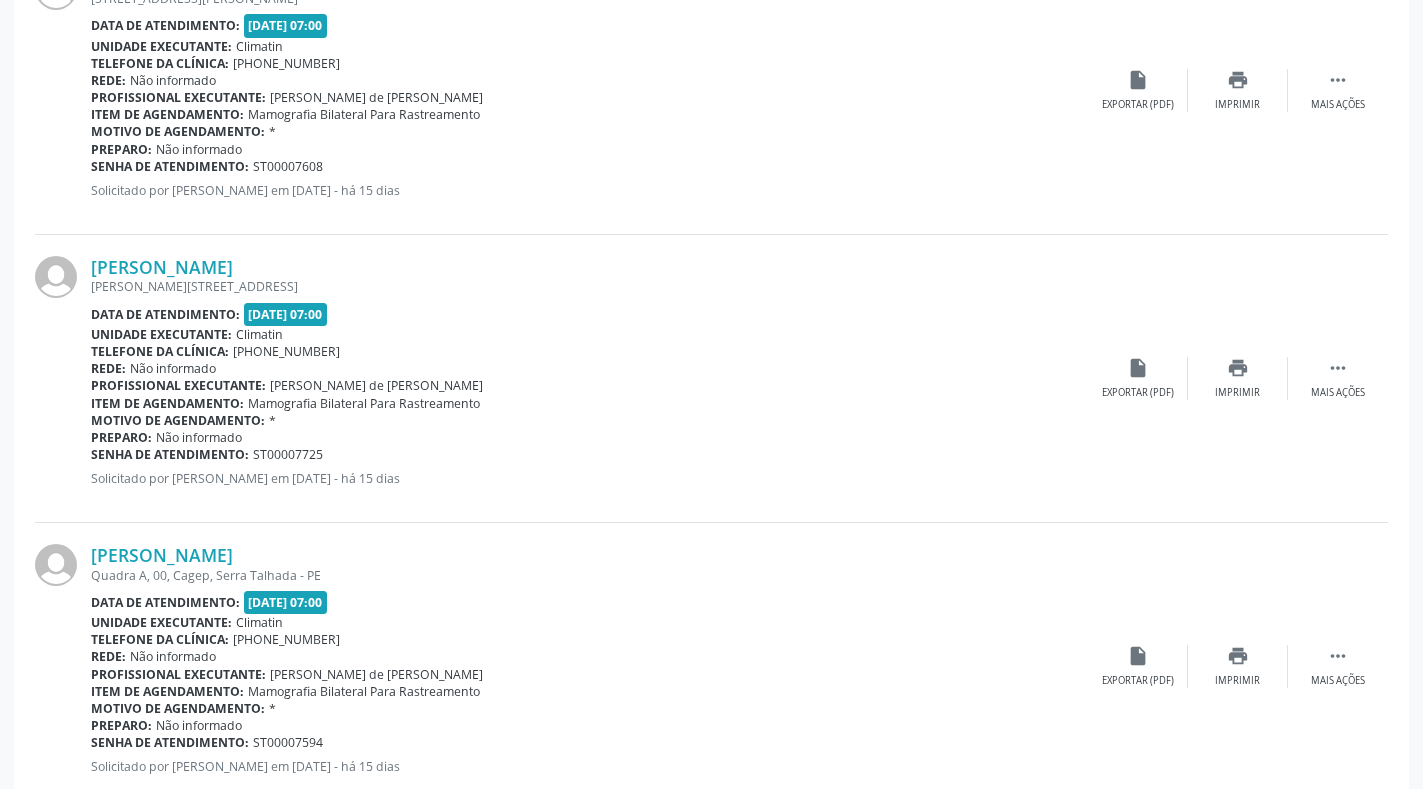 scroll, scrollTop: 4211, scrollLeft: 0, axis: vertical 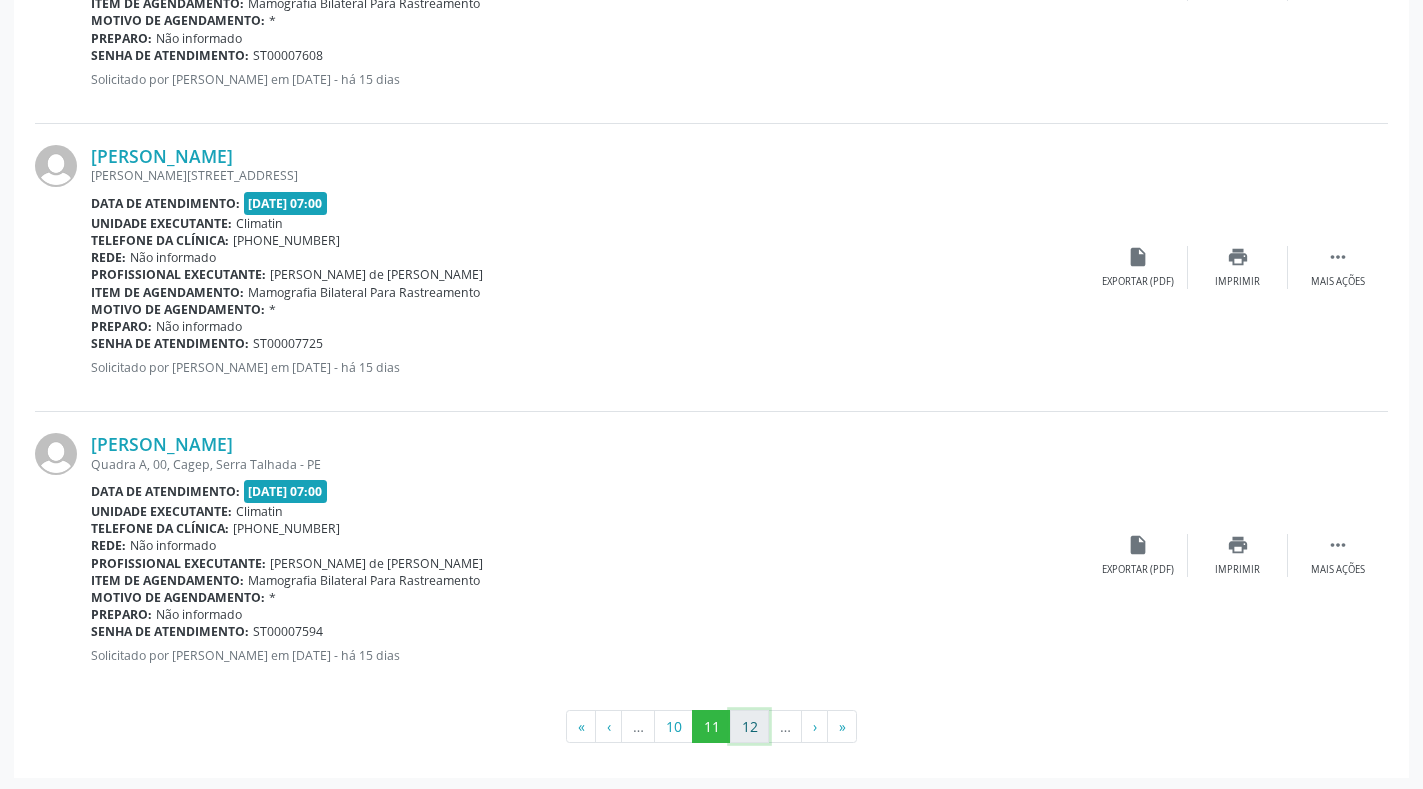 click on "12" at bounding box center (749, 727) 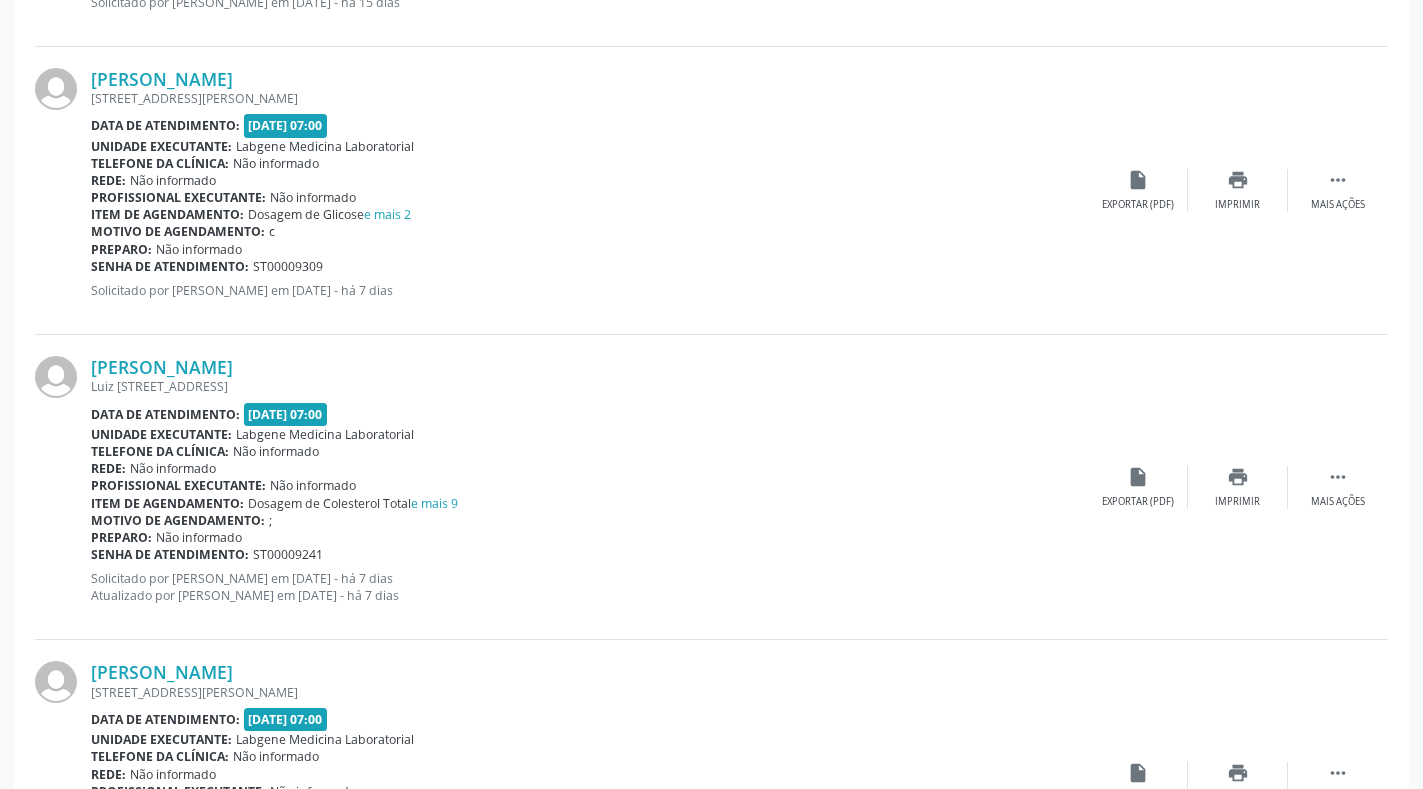 scroll, scrollTop: 4228, scrollLeft: 0, axis: vertical 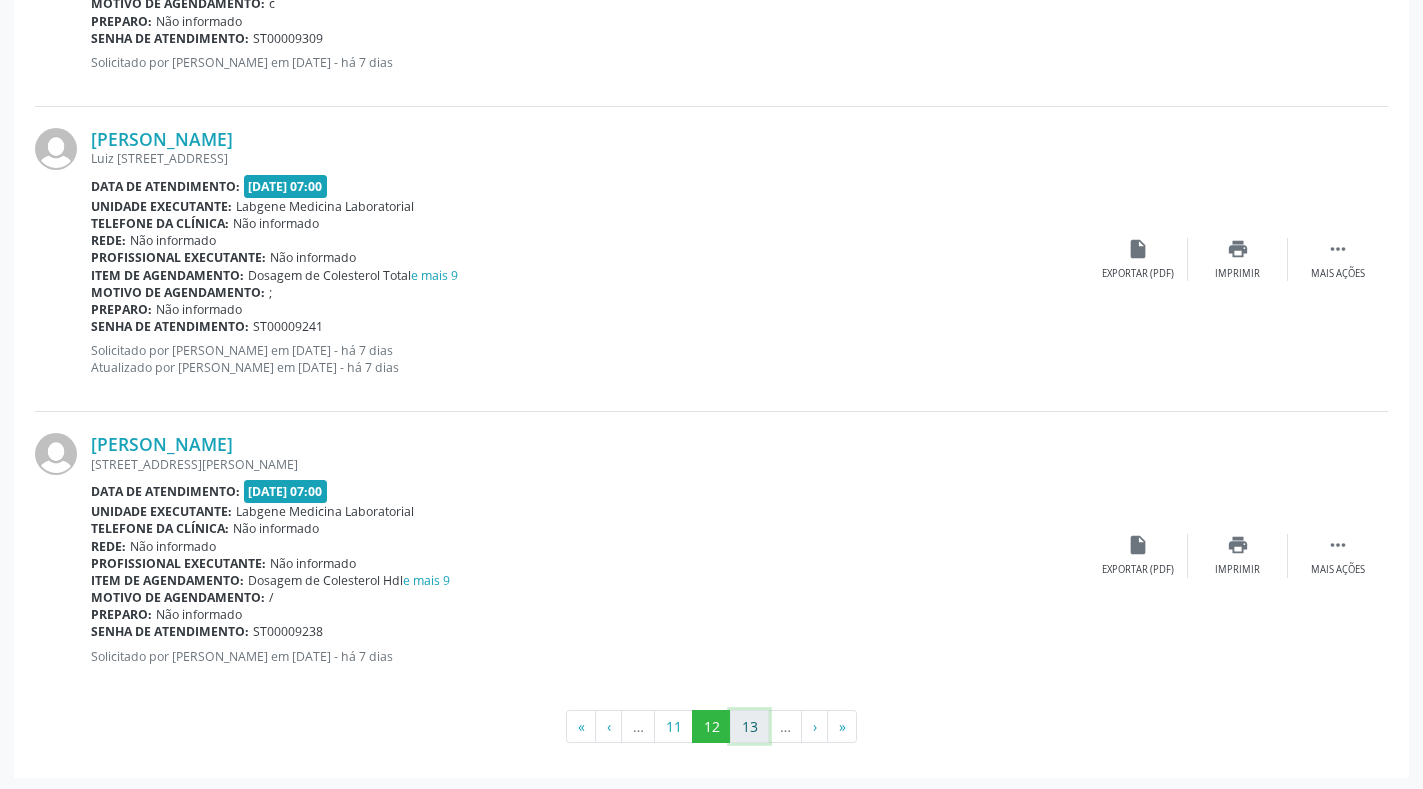 click on "13" at bounding box center (749, 727) 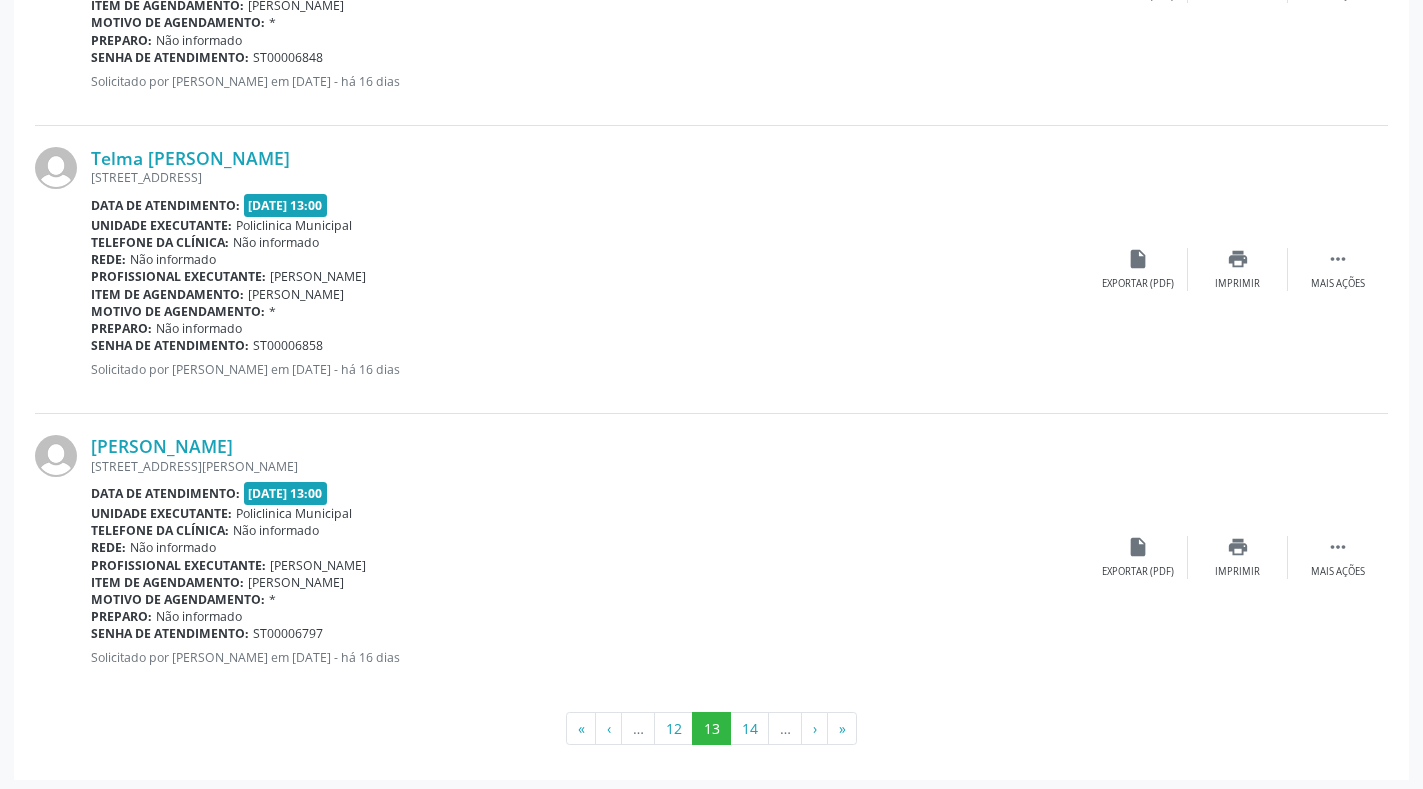 scroll, scrollTop: 4211, scrollLeft: 0, axis: vertical 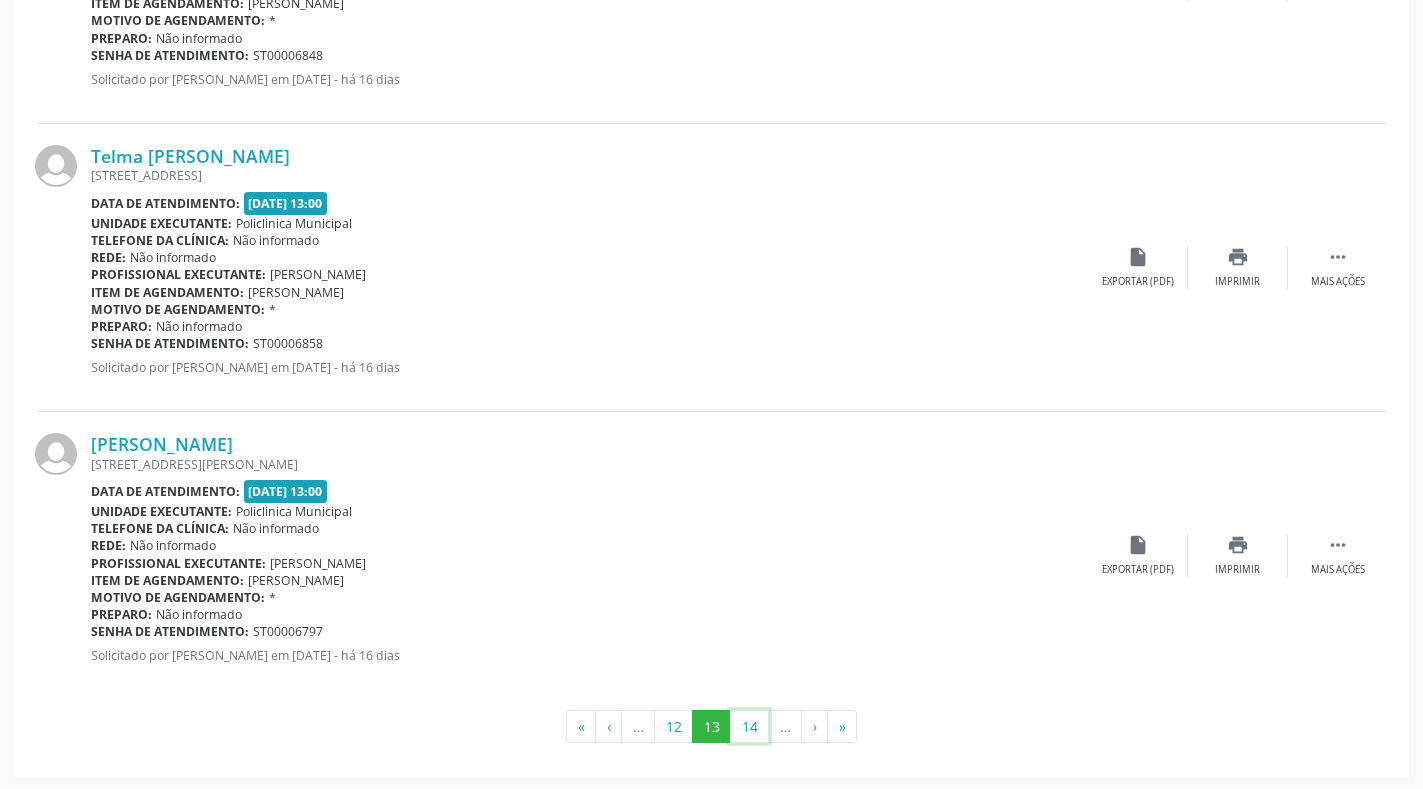 drag, startPoint x: 747, startPoint y: 722, endPoint x: 750, endPoint y: 739, distance: 17.262676 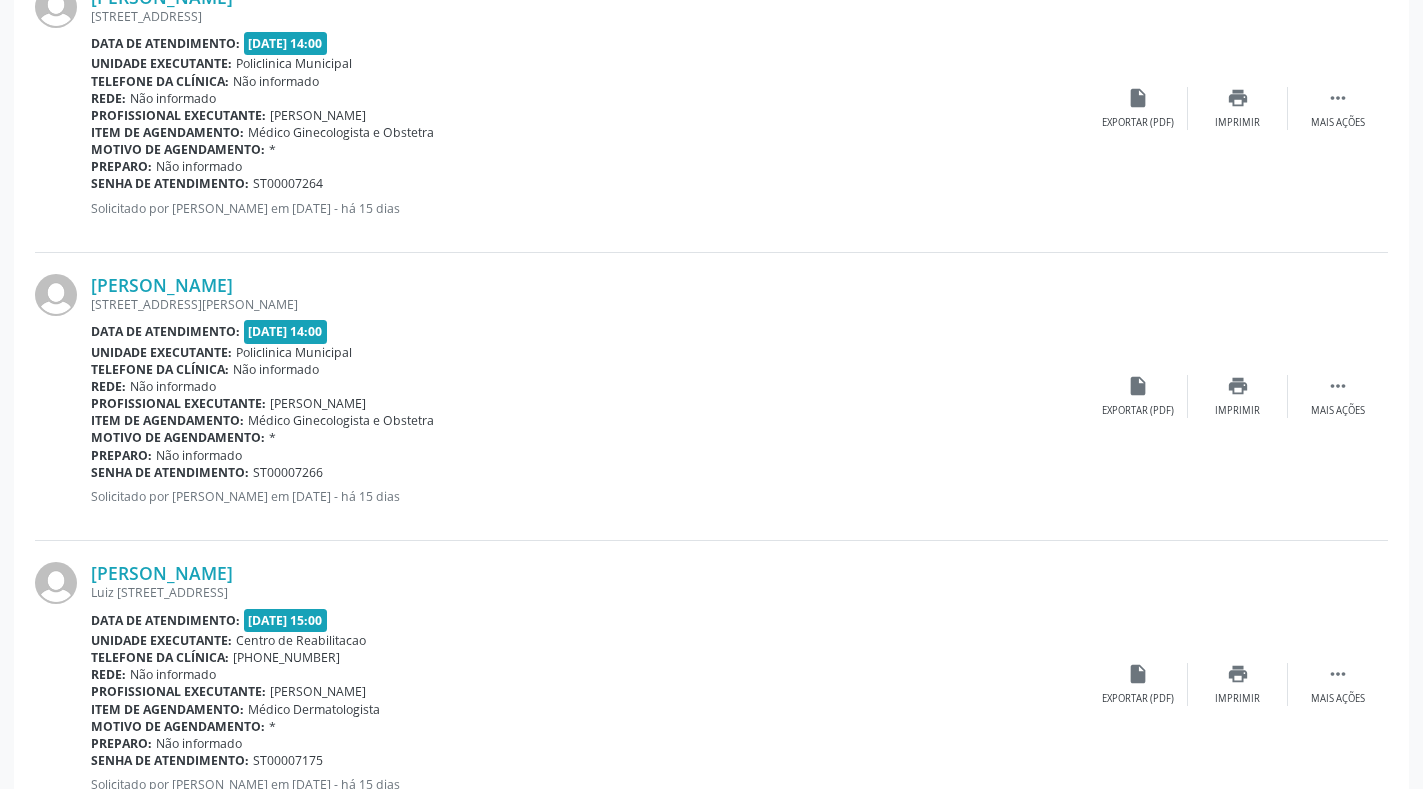 scroll, scrollTop: 1500, scrollLeft: 0, axis: vertical 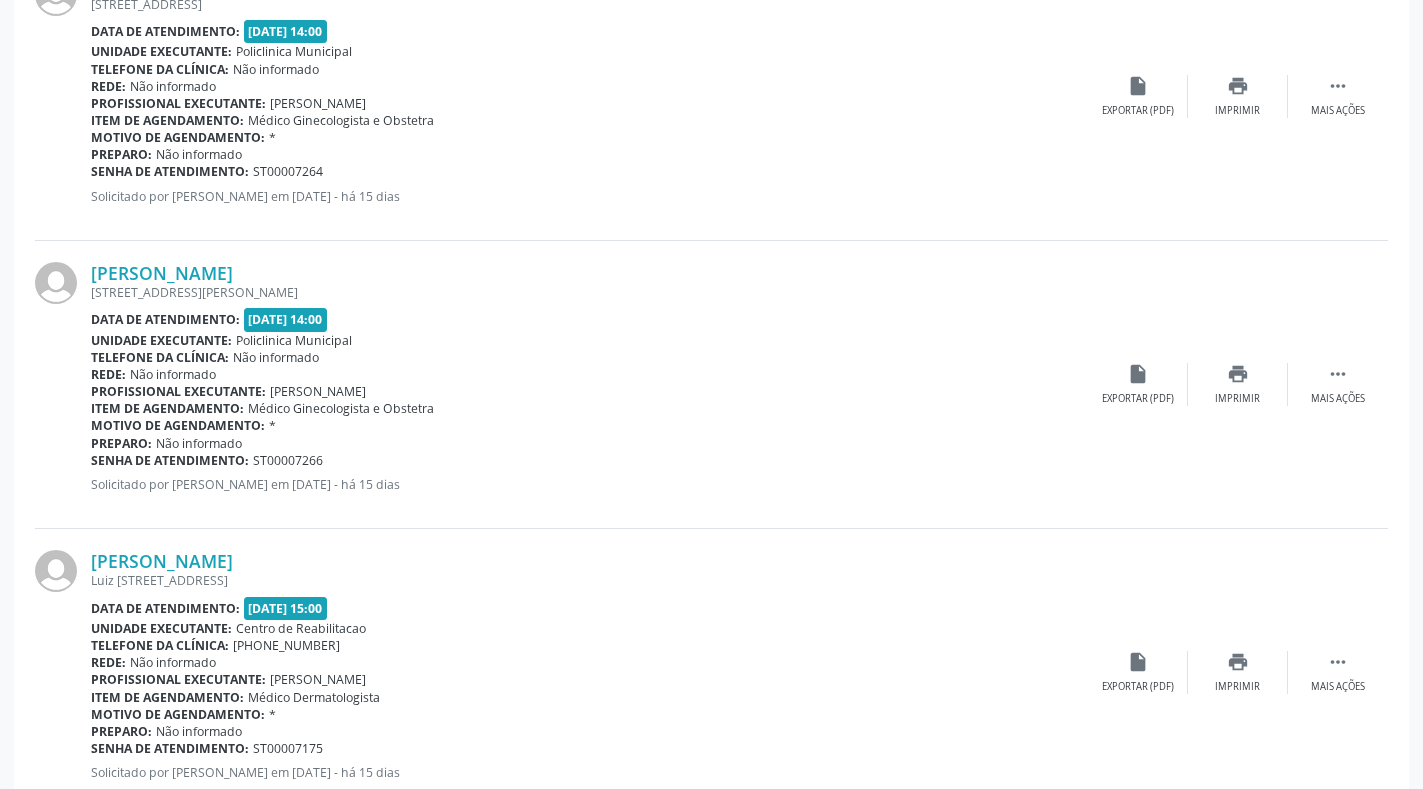 drag, startPoint x: 1413, startPoint y: 298, endPoint x: 1413, endPoint y: 320, distance: 22 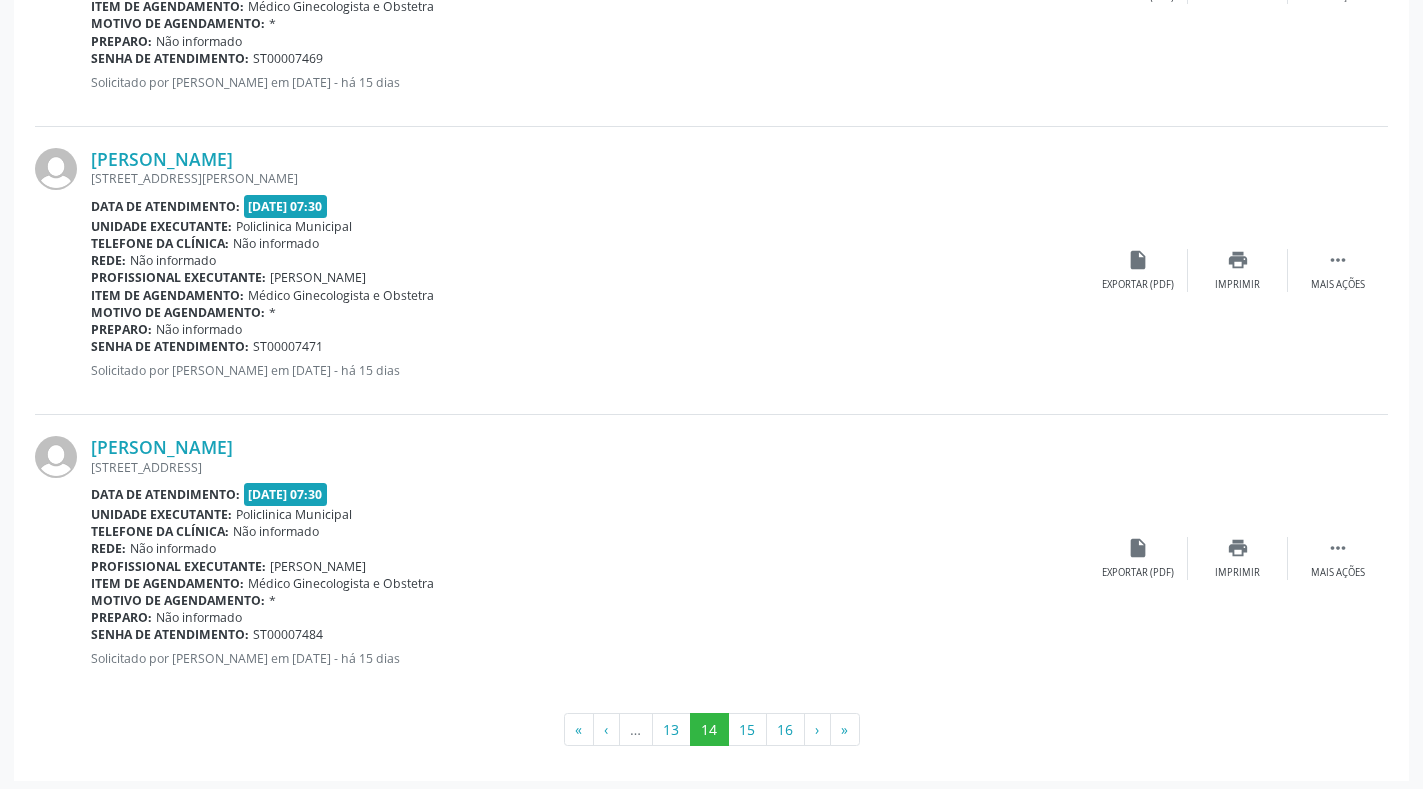 scroll, scrollTop: 4211, scrollLeft: 0, axis: vertical 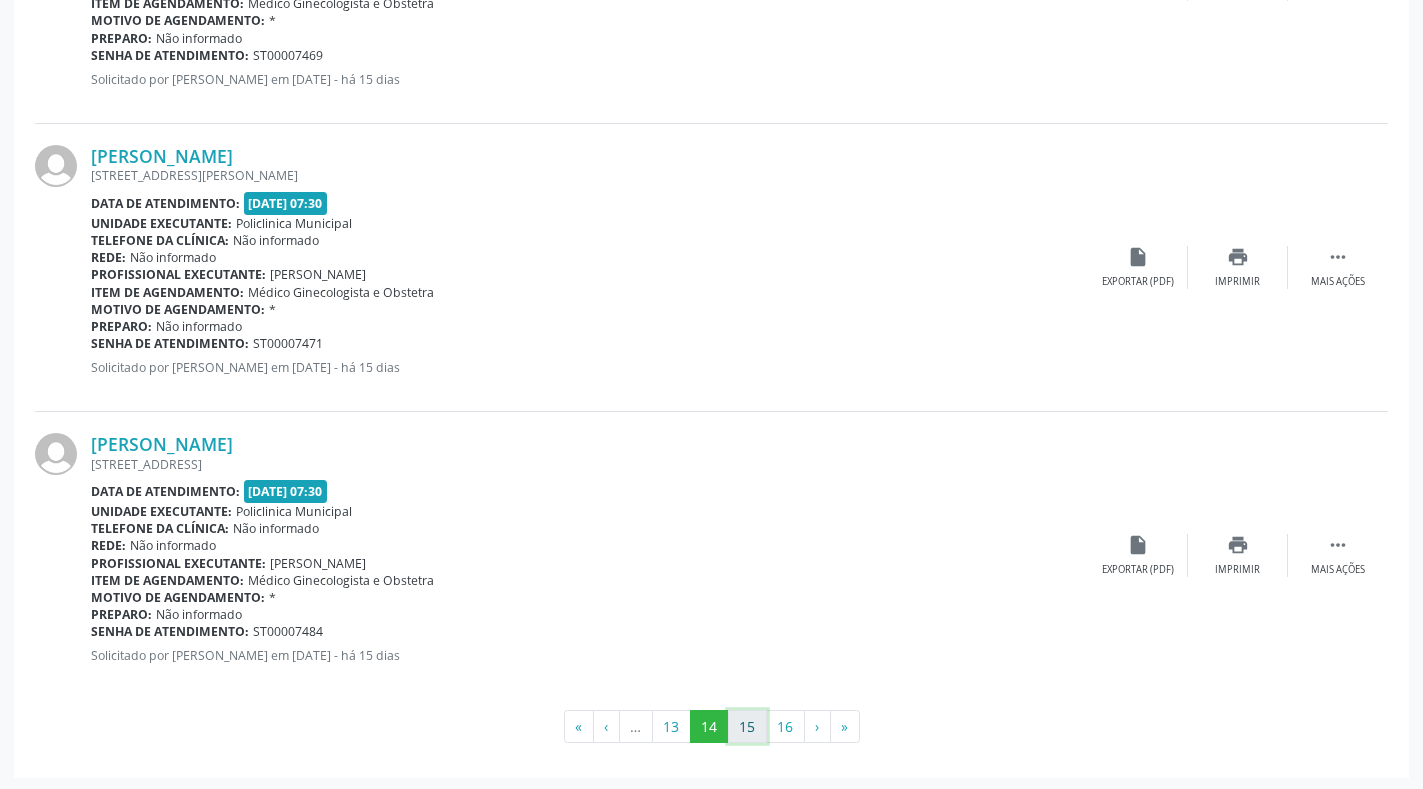 click on "15" at bounding box center [747, 727] 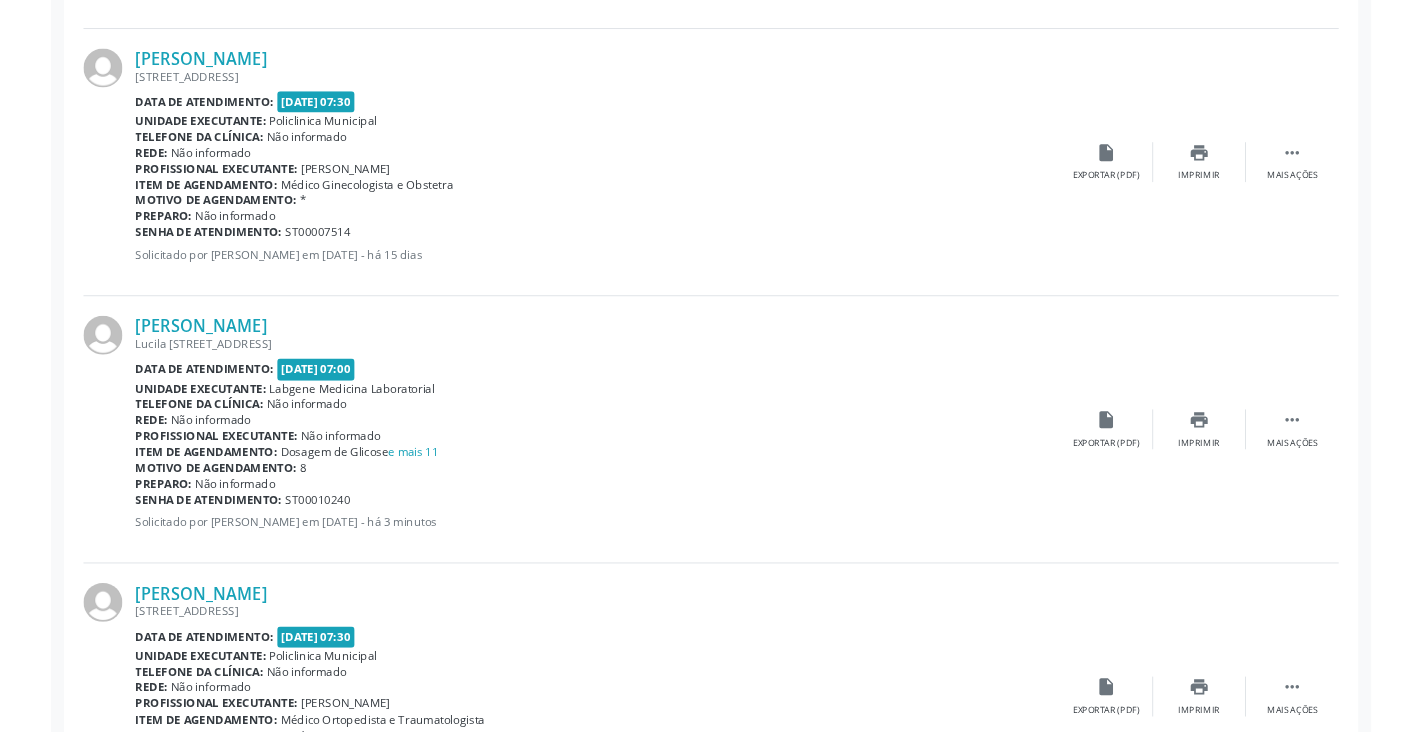 scroll, scrollTop: 1500, scrollLeft: 0, axis: vertical 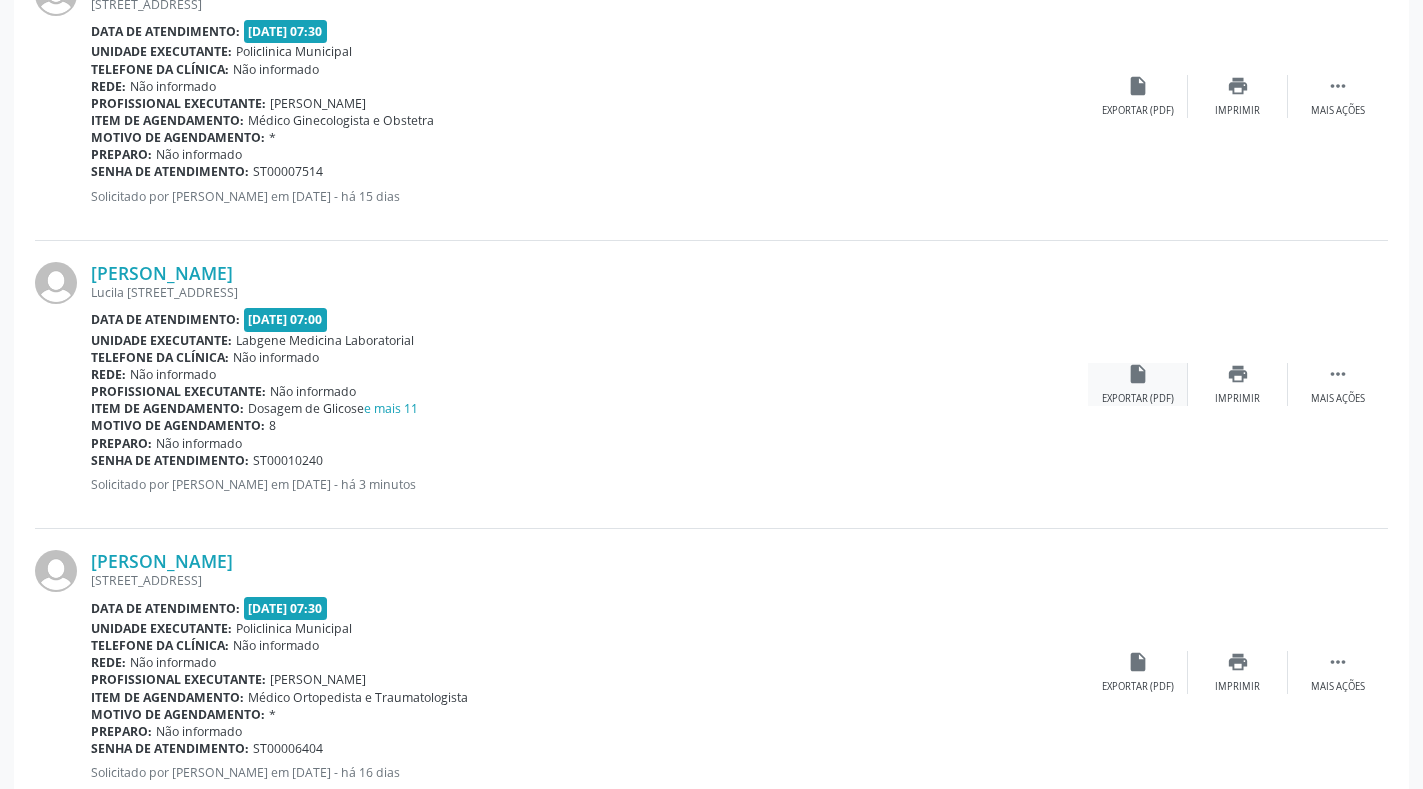 click on "insert_drive_file
Exportar (PDF)" at bounding box center [1138, 384] 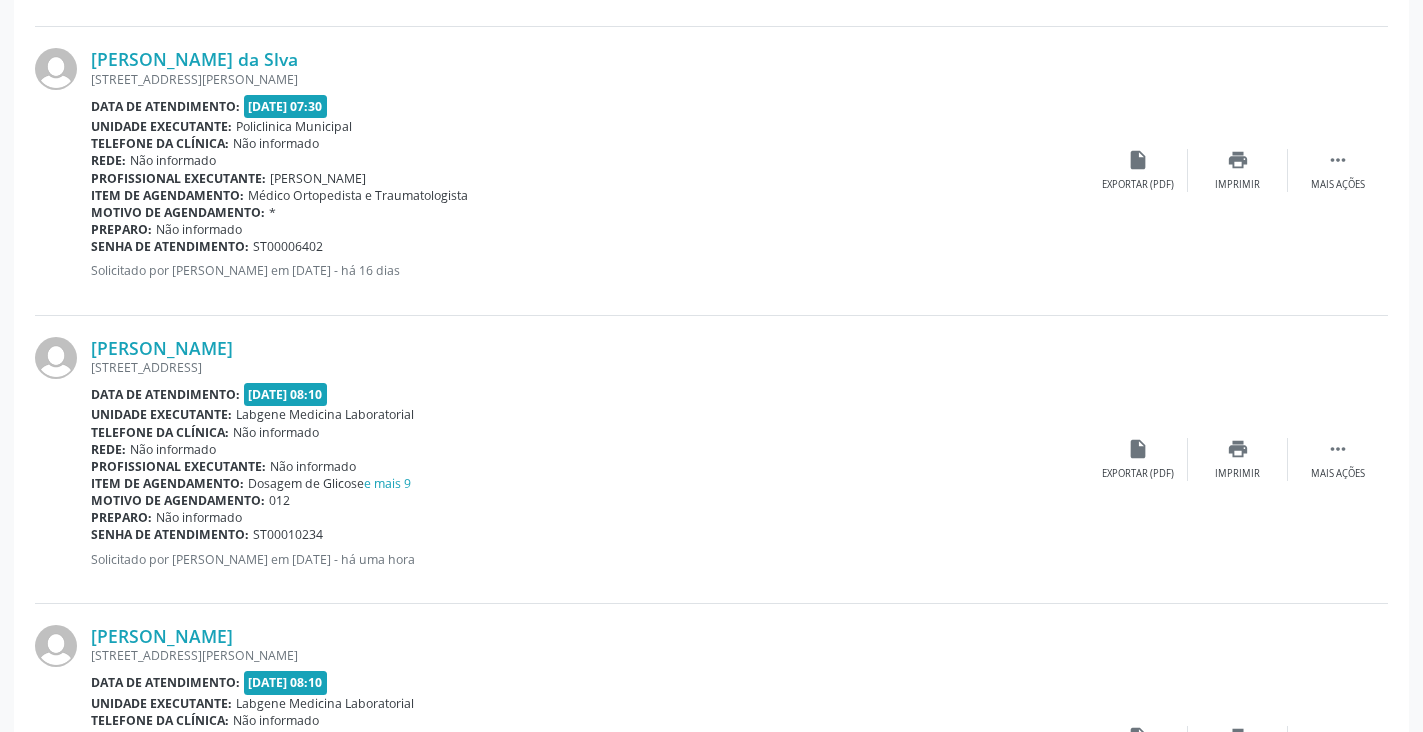 scroll, scrollTop: 2400, scrollLeft: 0, axis: vertical 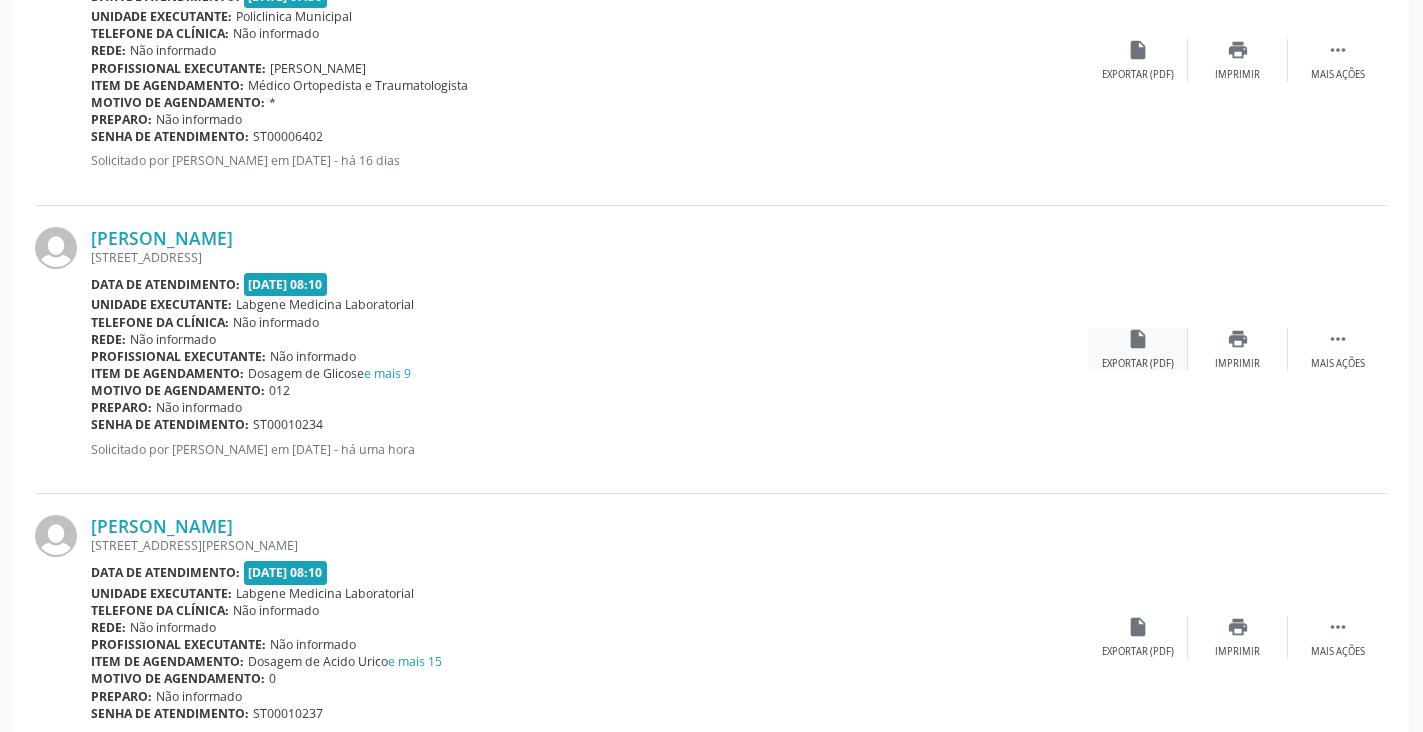 click on "insert_drive_file
Exportar (PDF)" at bounding box center (1138, 349) 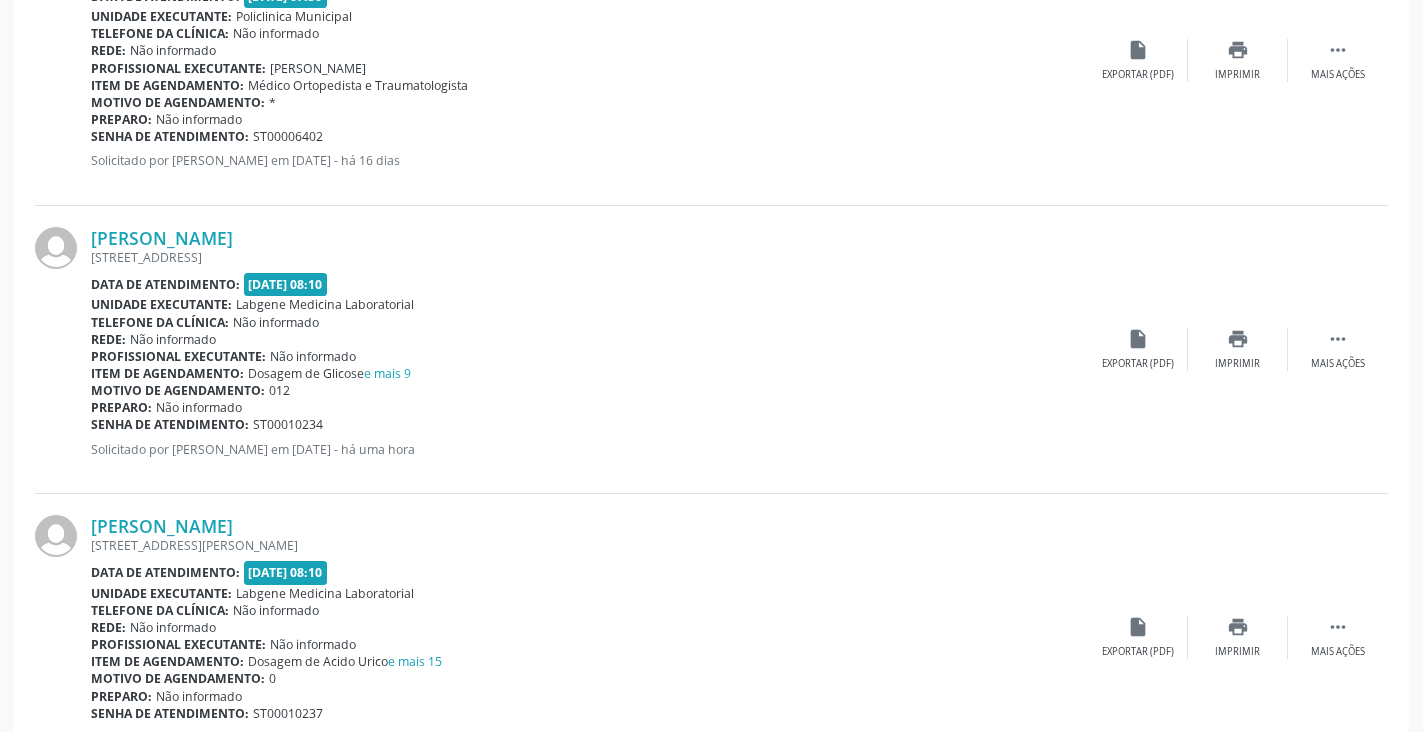 scroll, scrollTop: 2600, scrollLeft: 0, axis: vertical 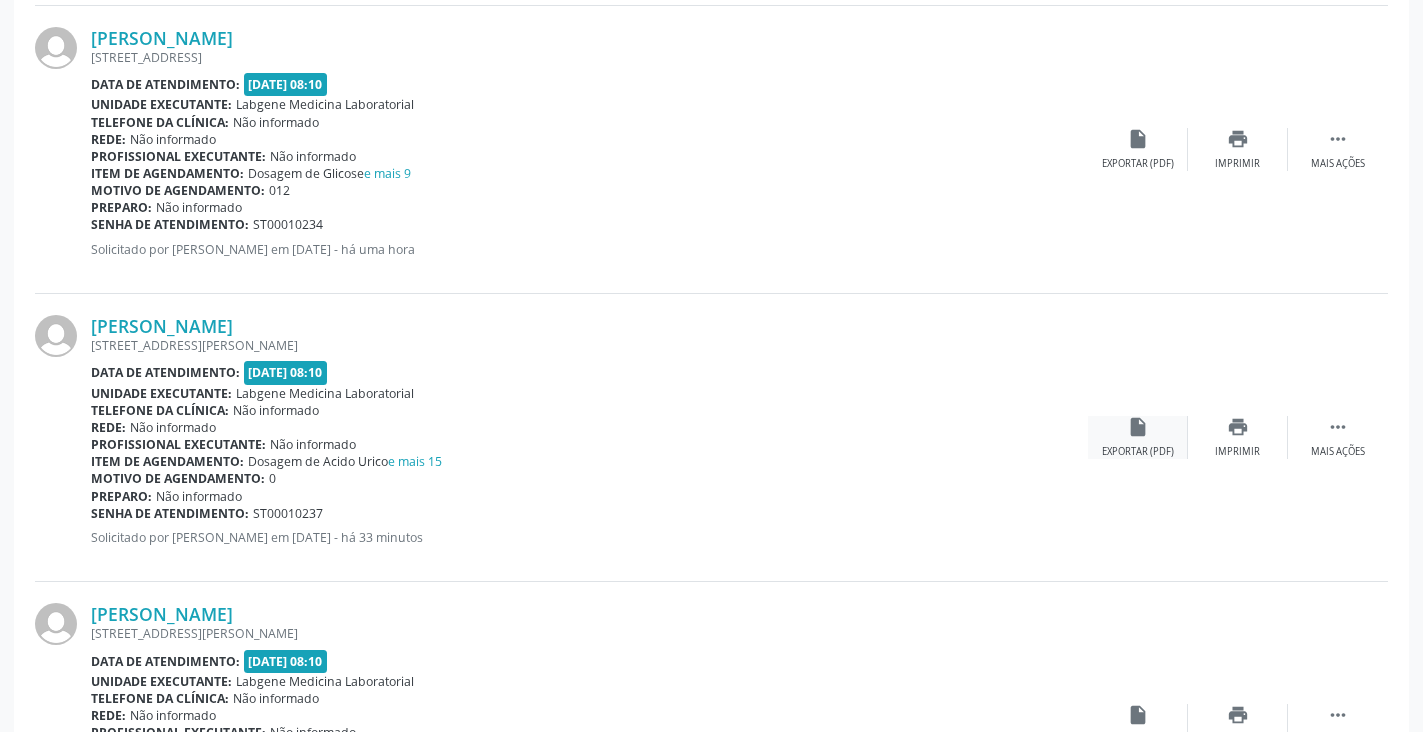 click on "insert_drive_file
Exportar (PDF)" at bounding box center (1138, 437) 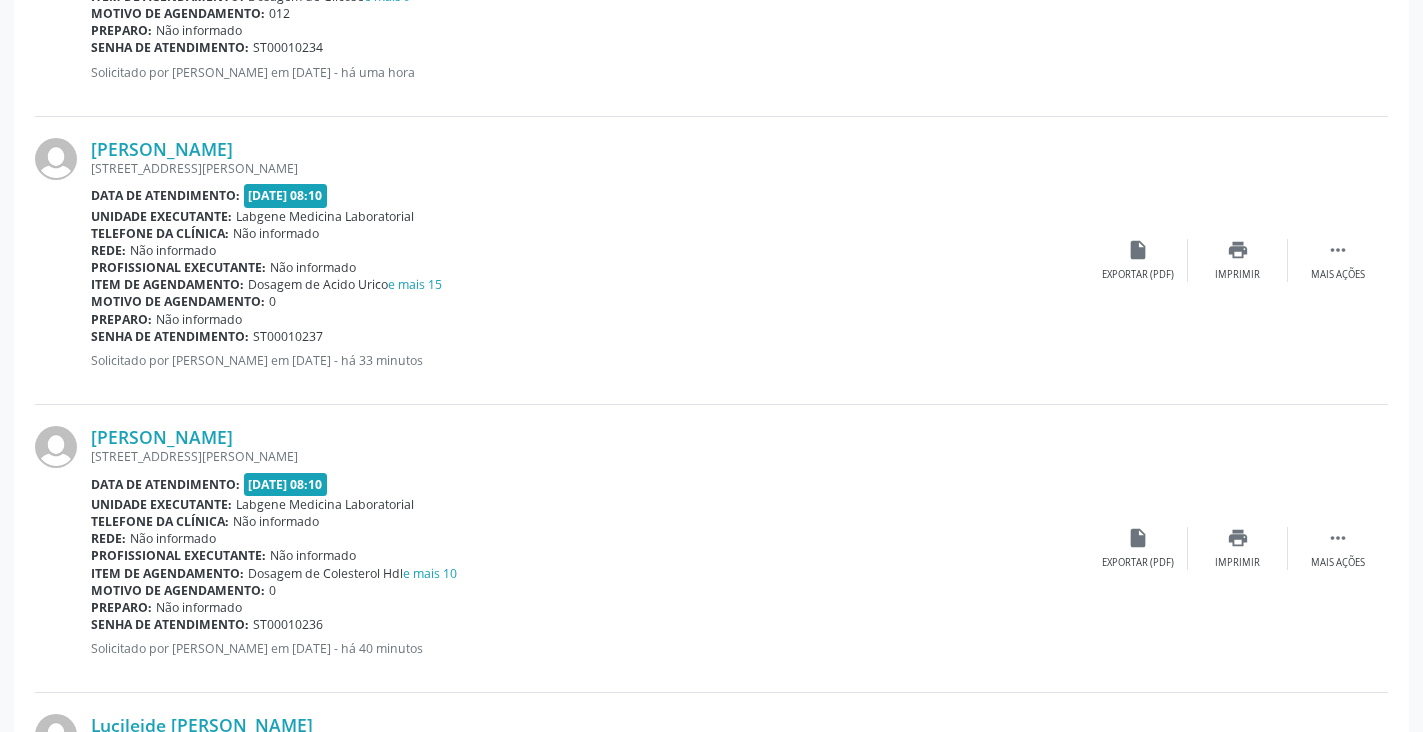 scroll, scrollTop: 3000, scrollLeft: 0, axis: vertical 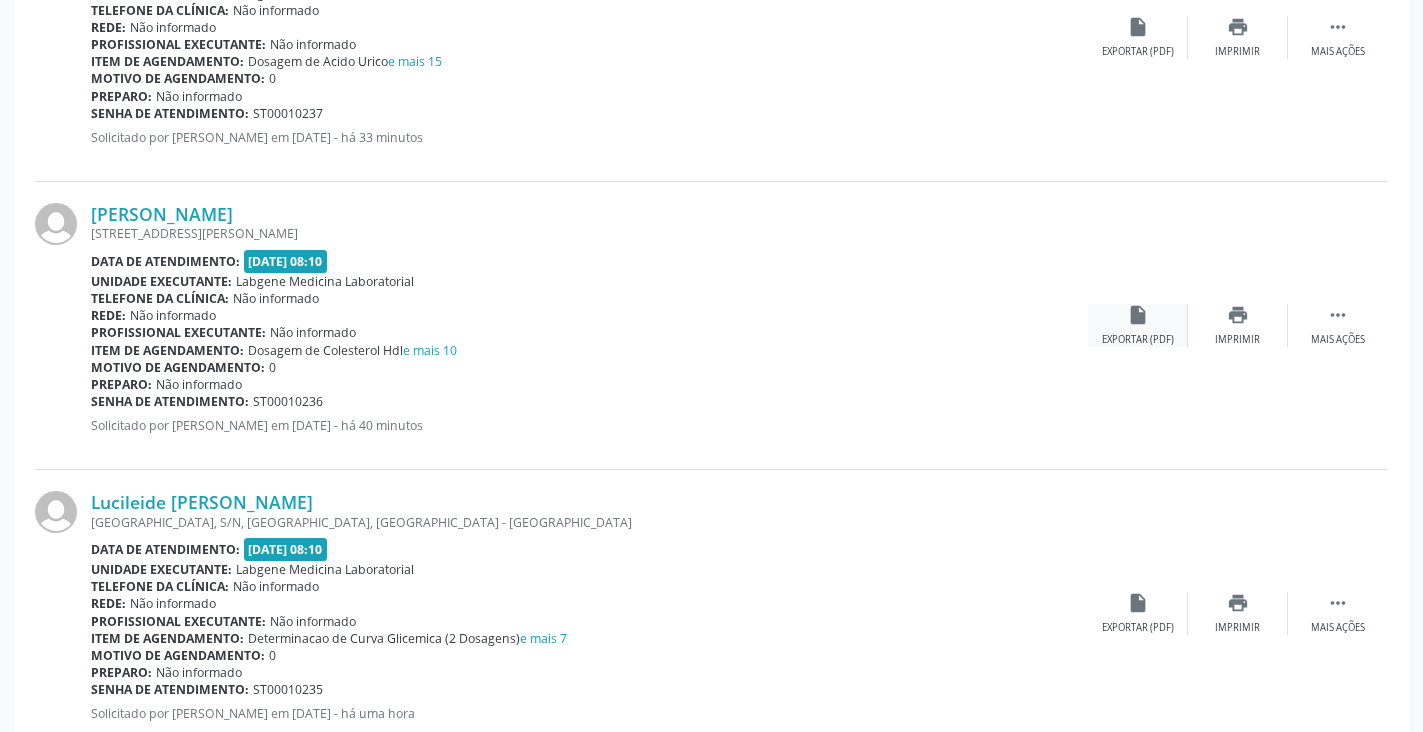 click on "Exportar (PDF)" at bounding box center (1138, 340) 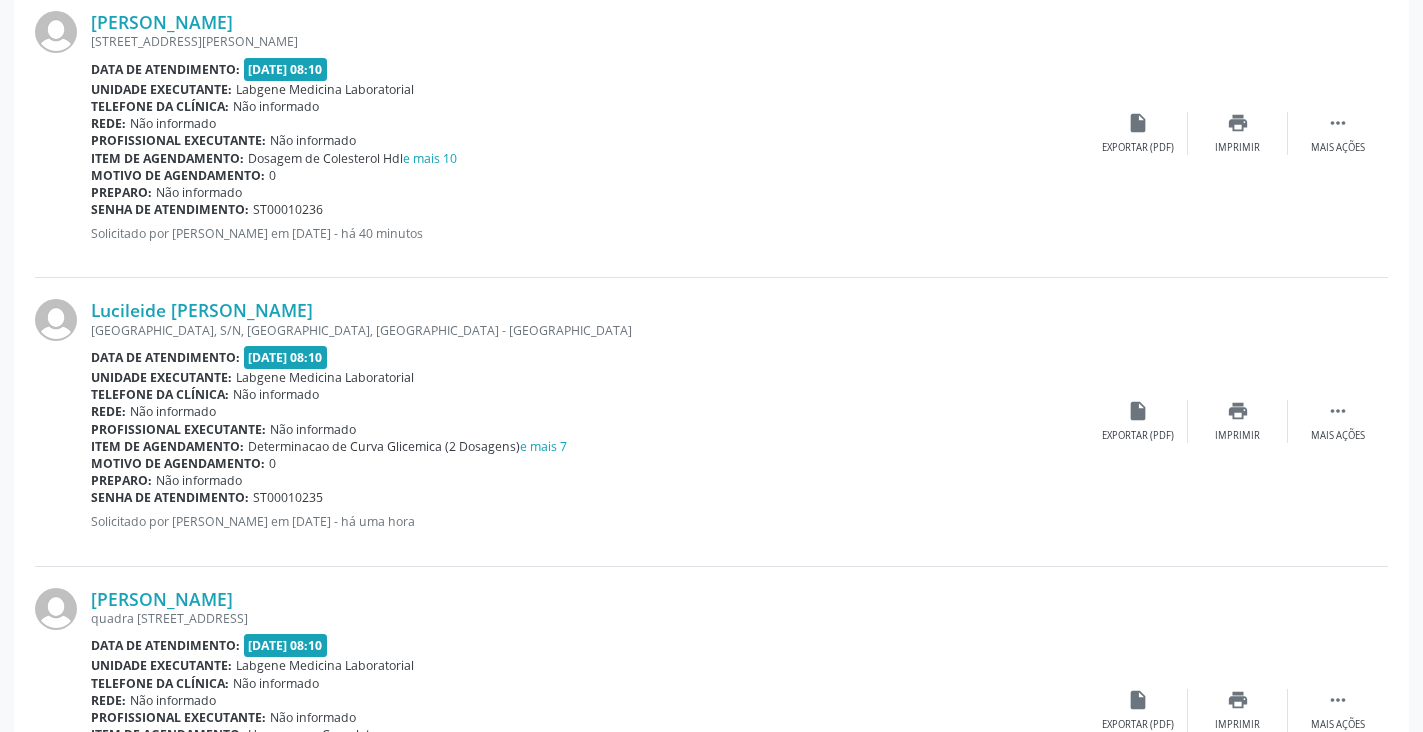 scroll, scrollTop: 3200, scrollLeft: 0, axis: vertical 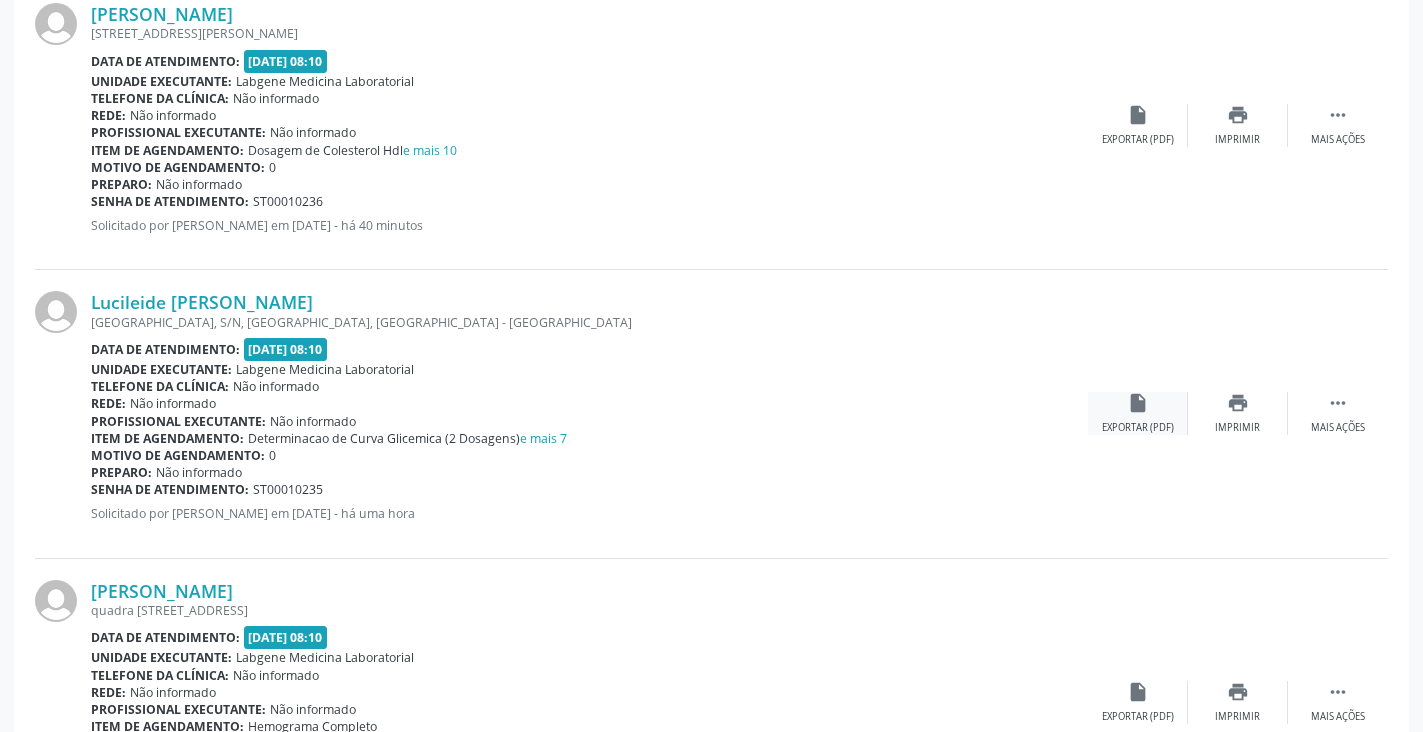 click on "insert_drive_file
Exportar (PDF)" at bounding box center [1138, 413] 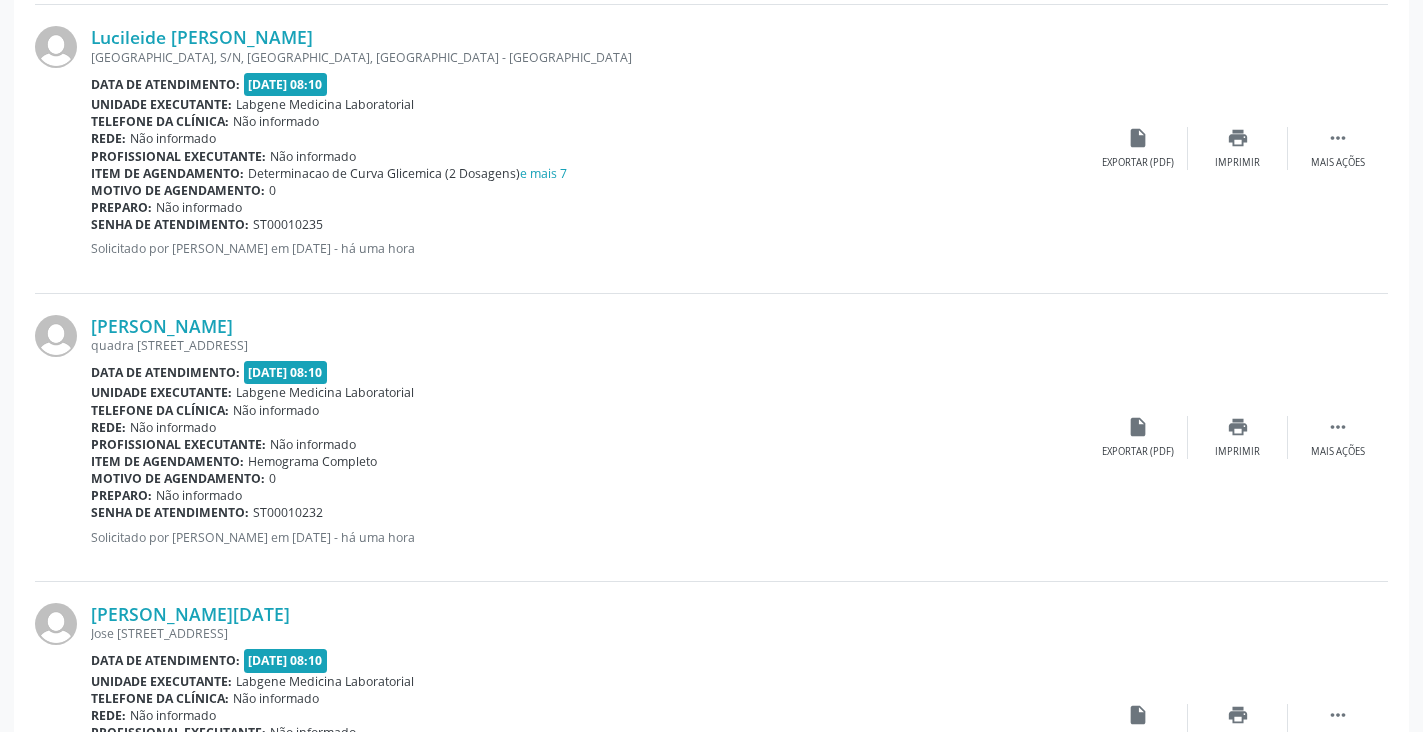 scroll, scrollTop: 3500, scrollLeft: 0, axis: vertical 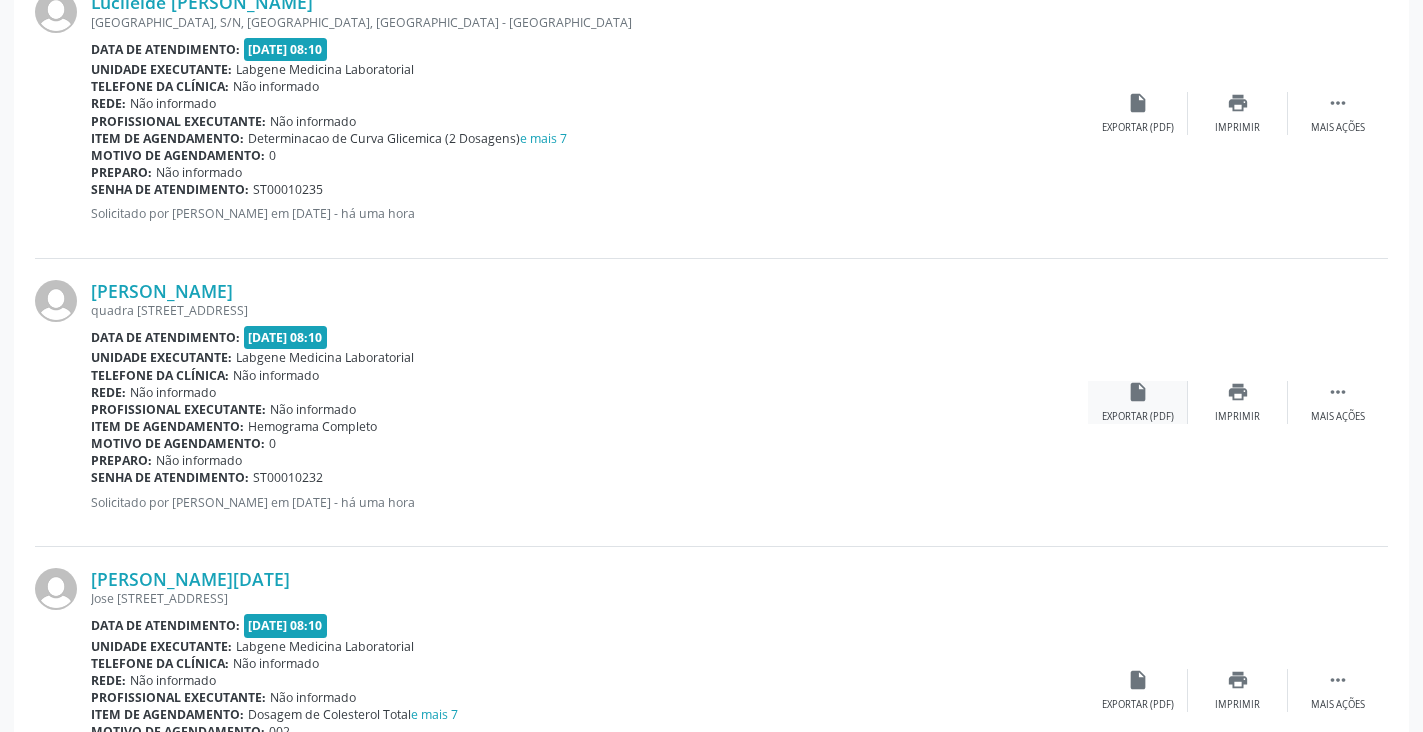 click on "insert_drive_file
Exportar (PDF)" at bounding box center (1138, 402) 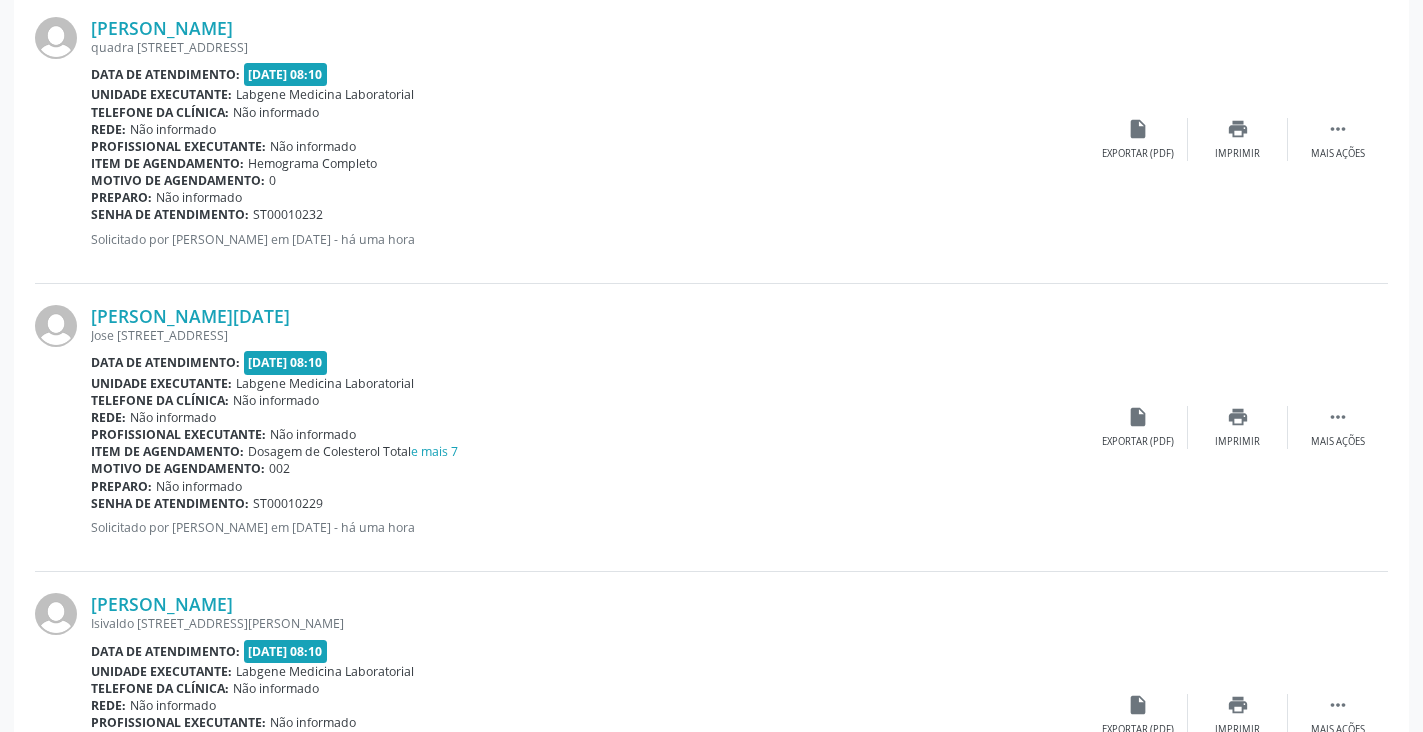 scroll, scrollTop: 3900, scrollLeft: 0, axis: vertical 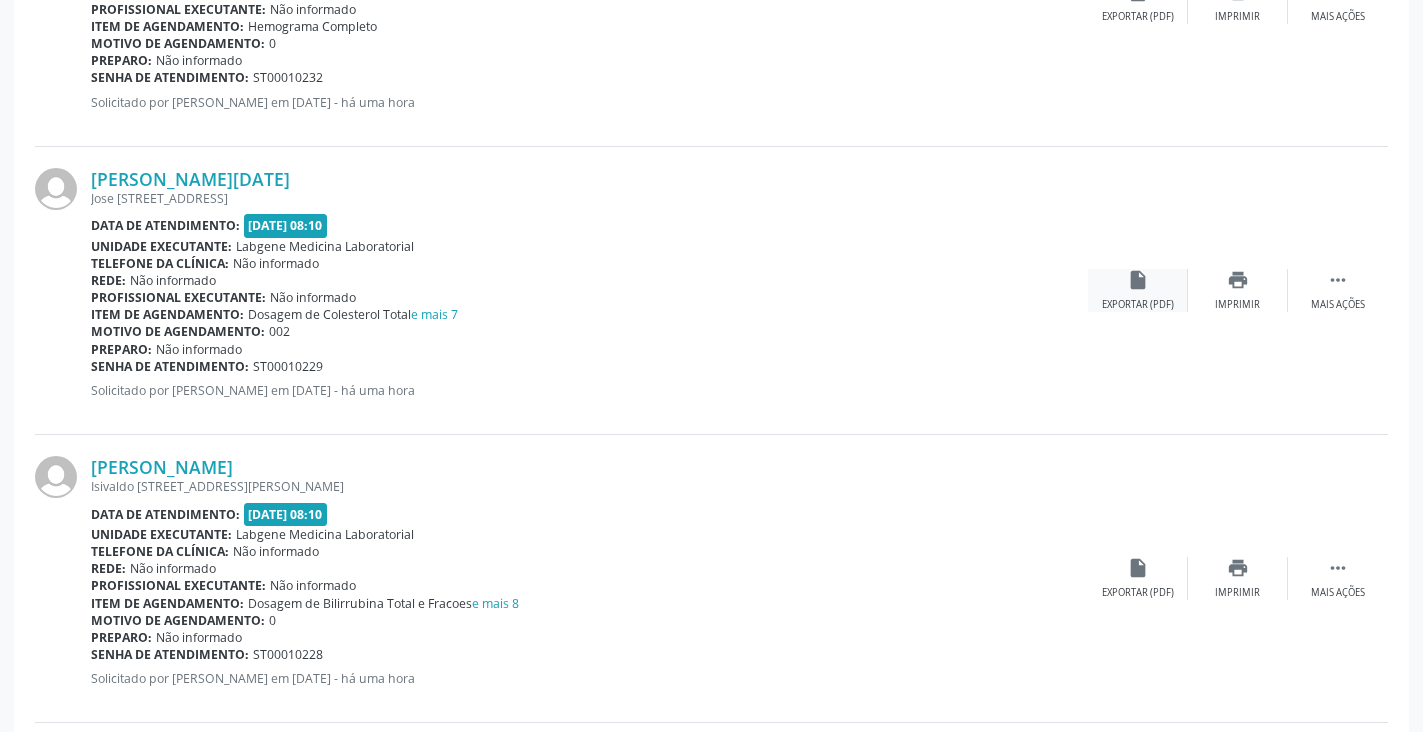 click on "insert_drive_file
Exportar (PDF)" at bounding box center (1138, 290) 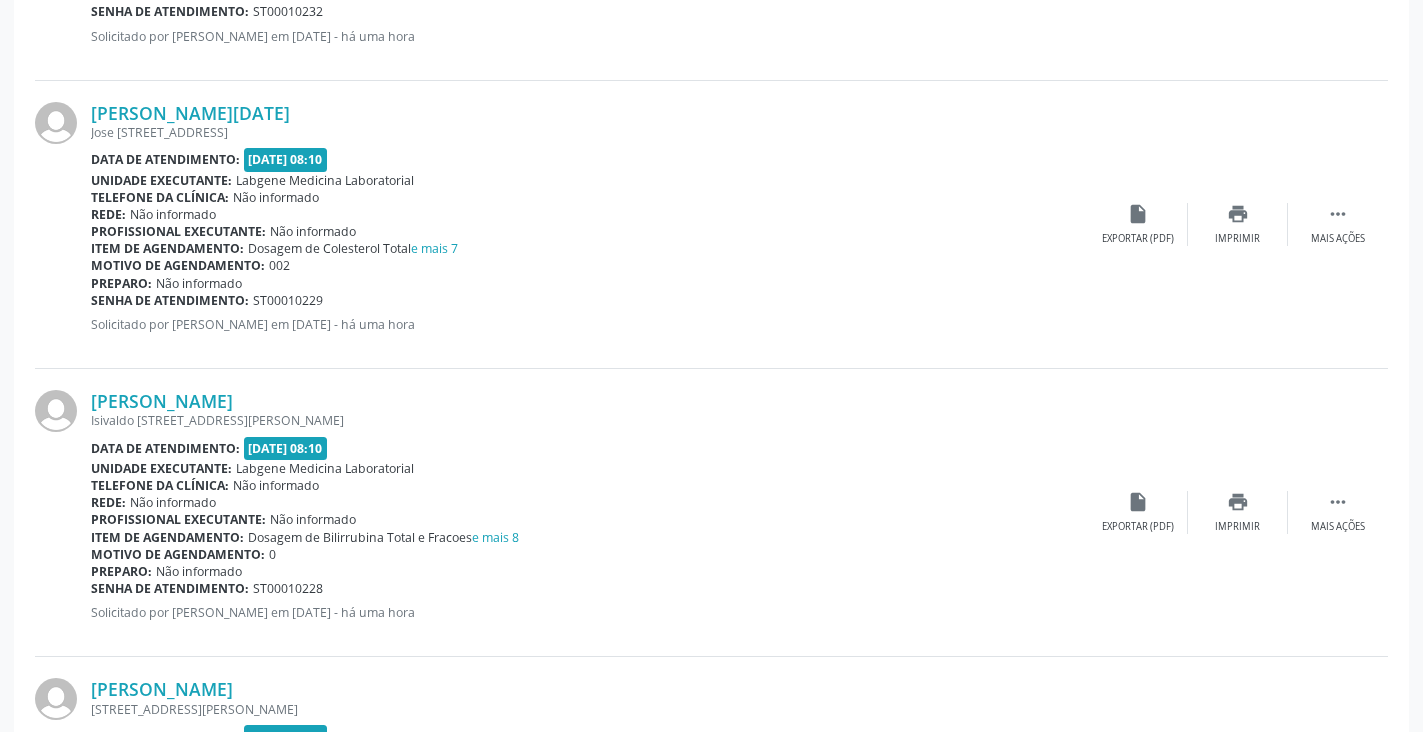 scroll, scrollTop: 4268, scrollLeft: 0, axis: vertical 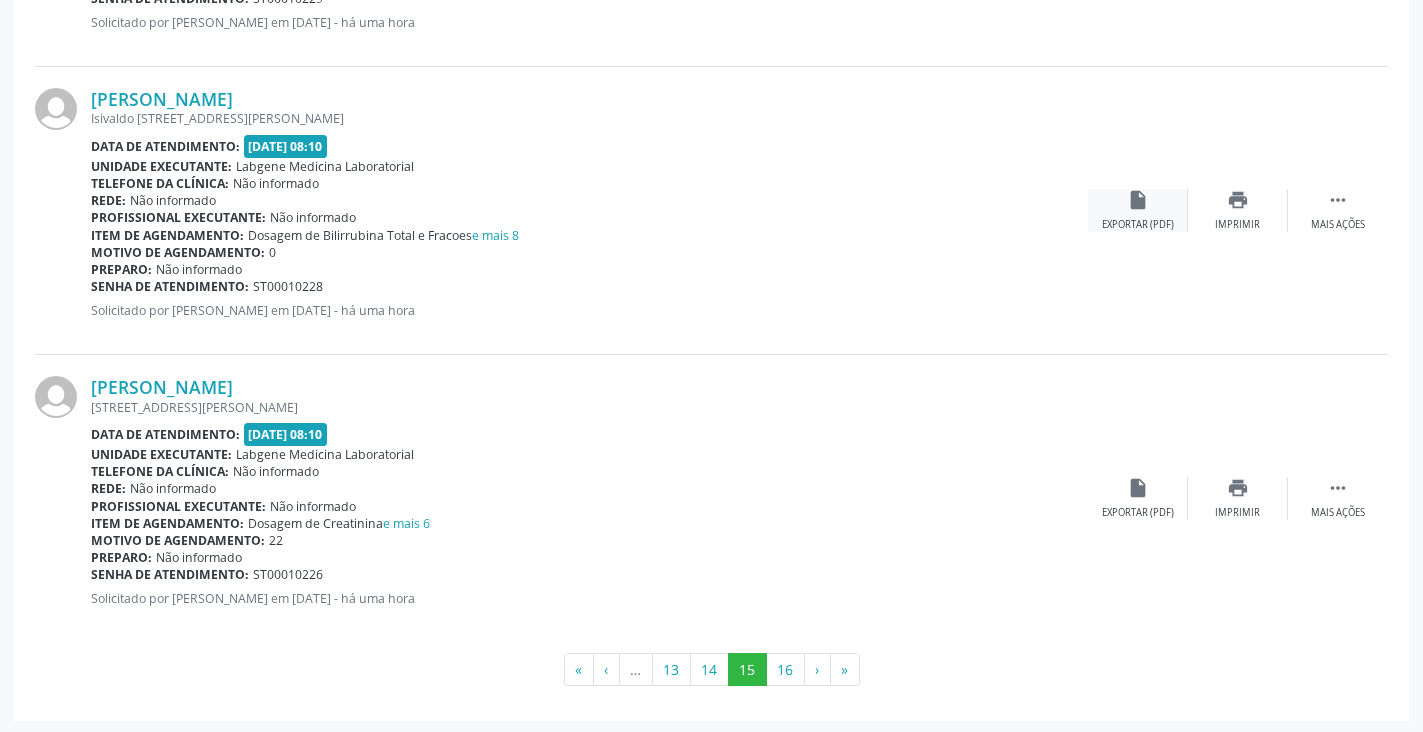 click on "insert_drive_file" at bounding box center [1138, 200] 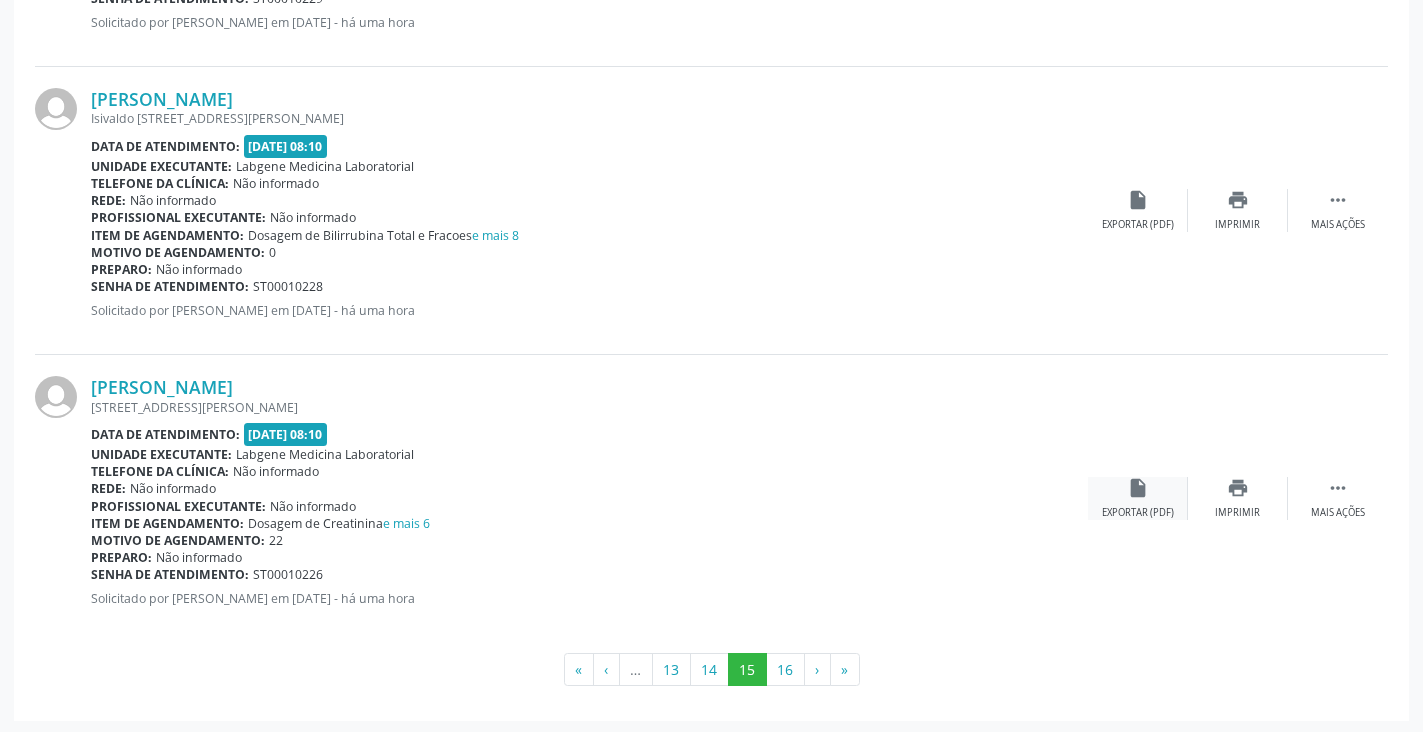 click on "insert_drive_file
Exportar (PDF)" at bounding box center [1138, 498] 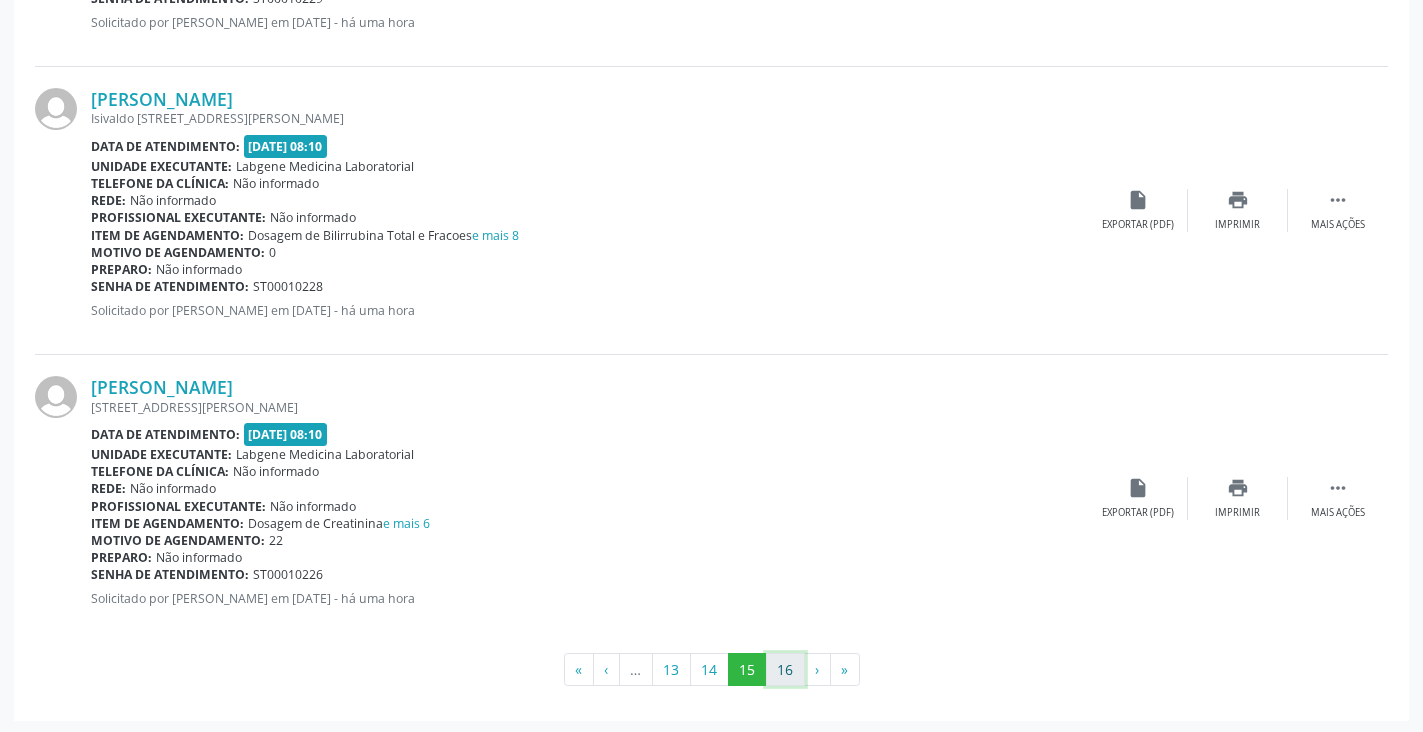 click on "16" at bounding box center (785, 670) 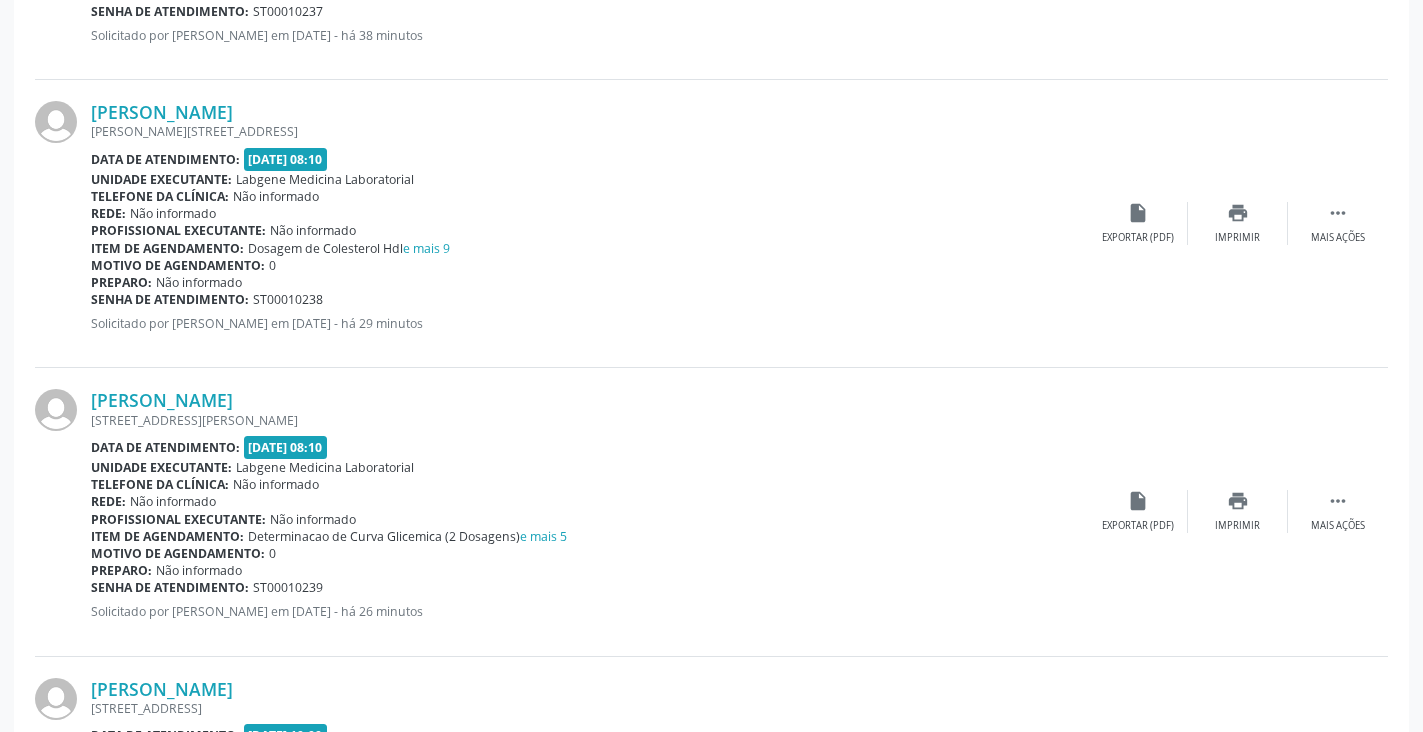 scroll, scrollTop: 800, scrollLeft: 0, axis: vertical 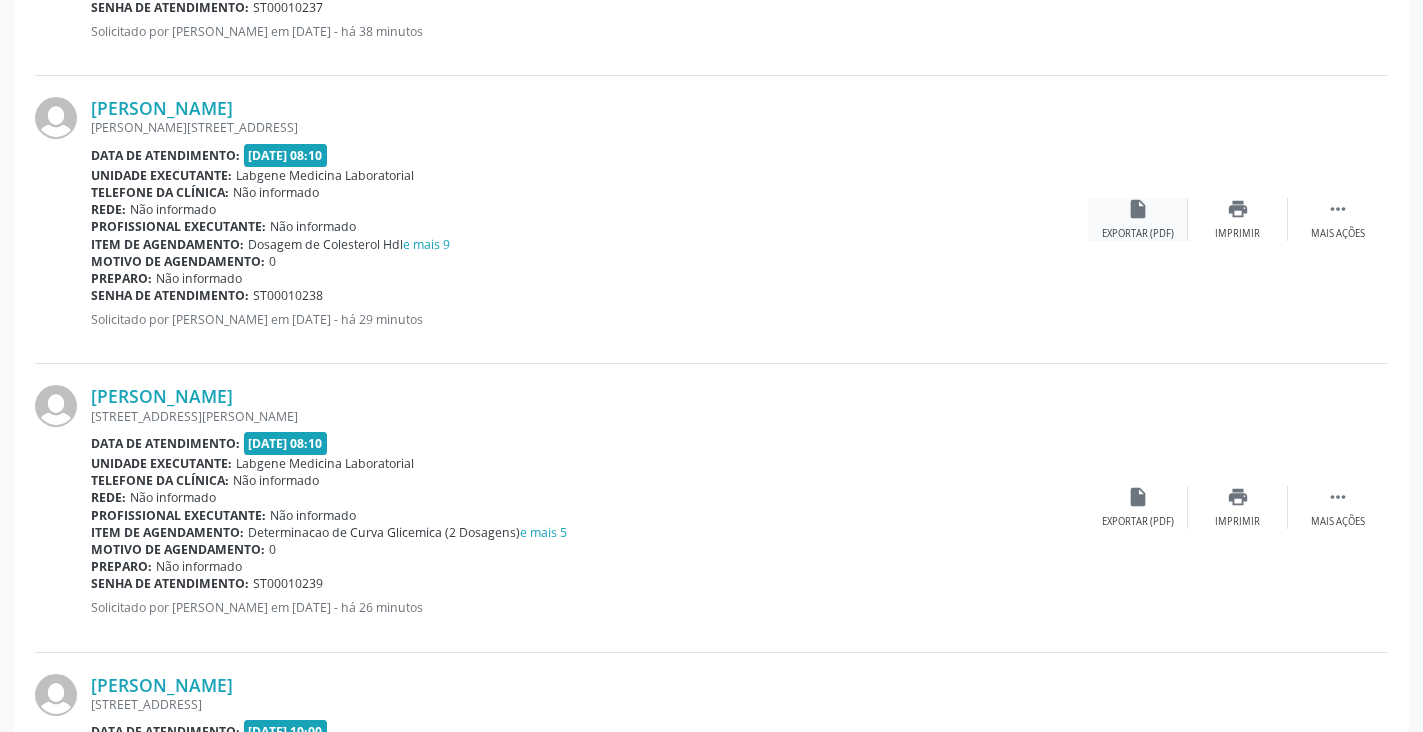 click on "insert_drive_file
Exportar (PDF)" at bounding box center [1138, 219] 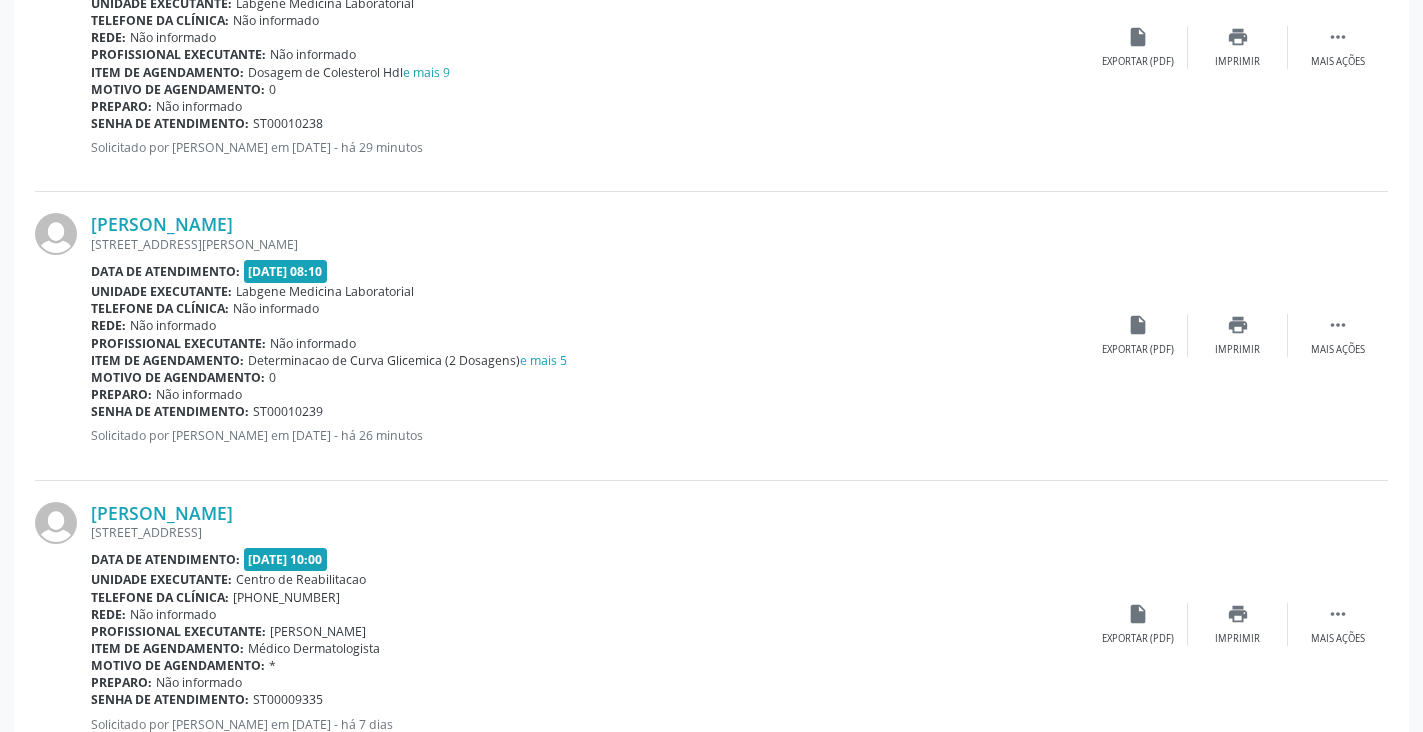 scroll, scrollTop: 1000, scrollLeft: 0, axis: vertical 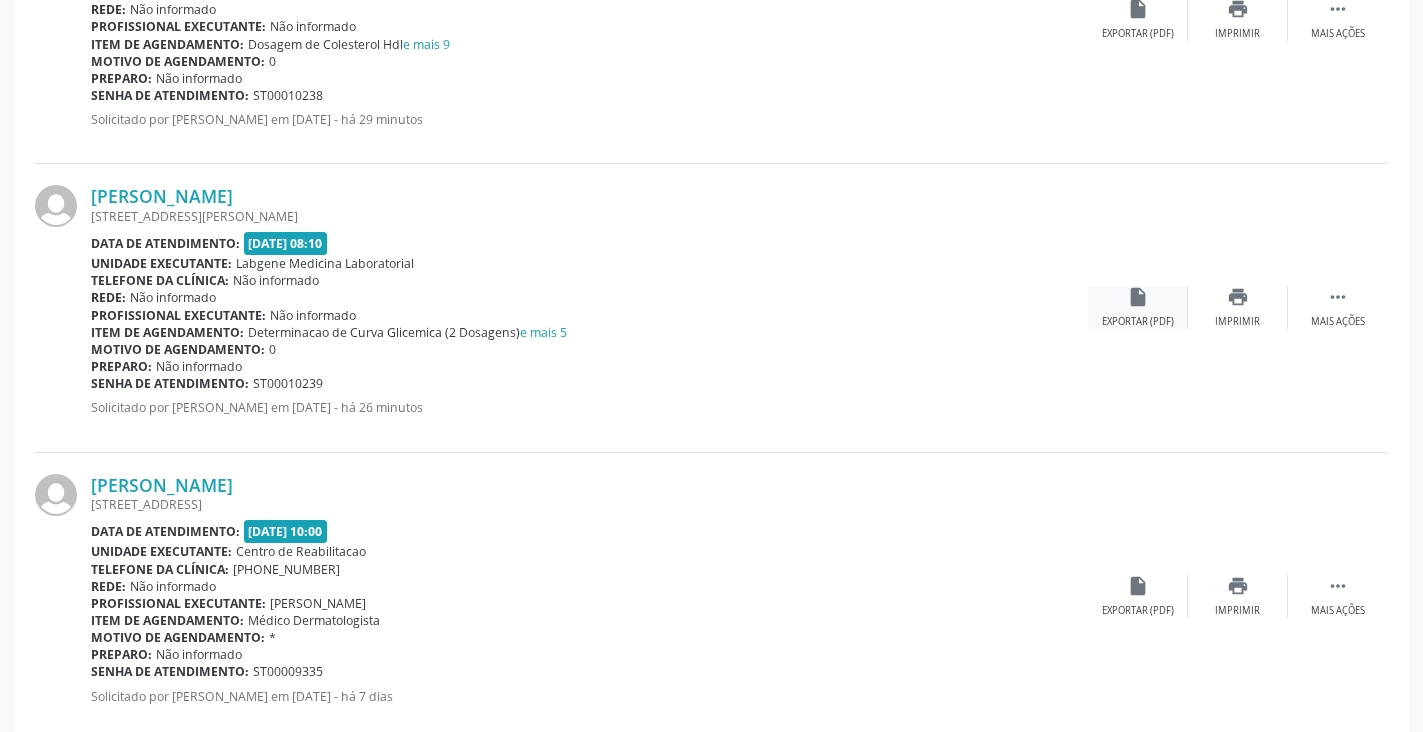 click on "insert_drive_file" at bounding box center (1138, 297) 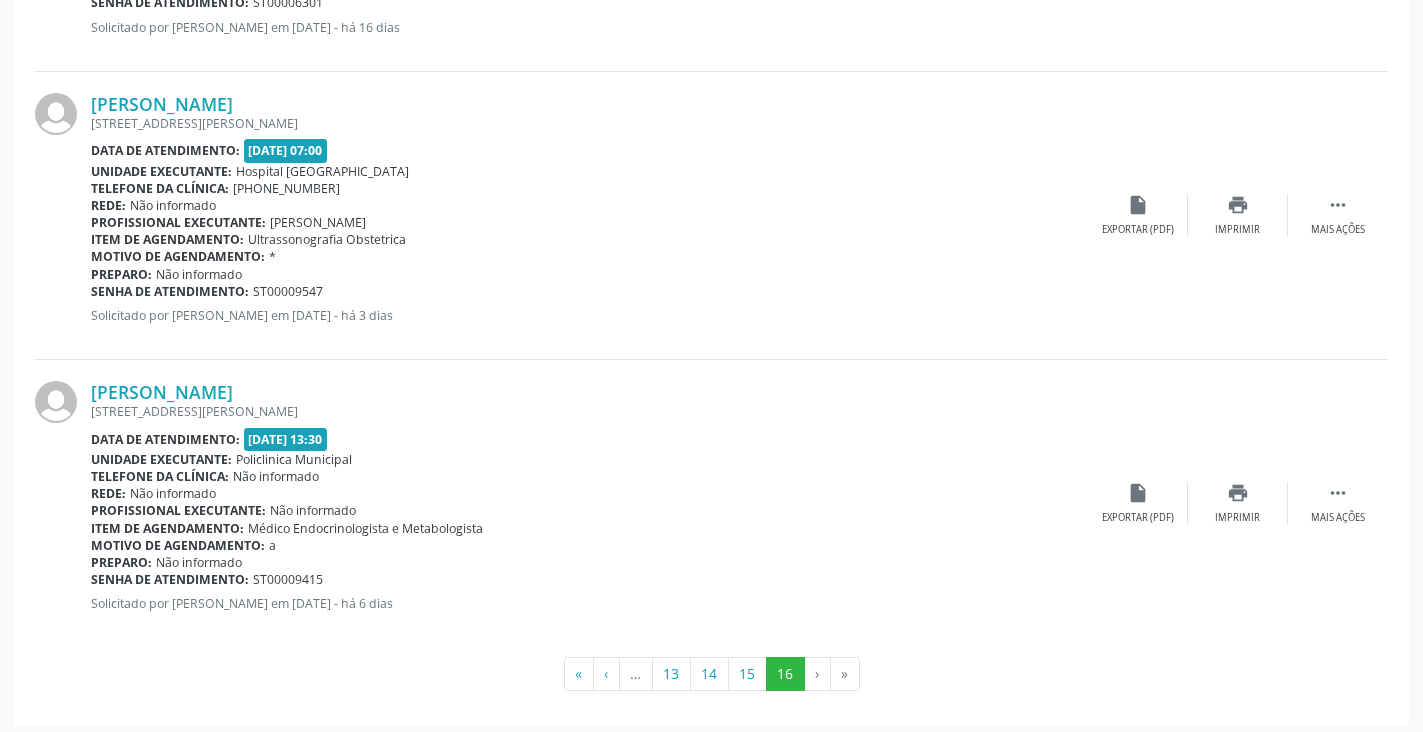 scroll, scrollTop: 2828, scrollLeft: 0, axis: vertical 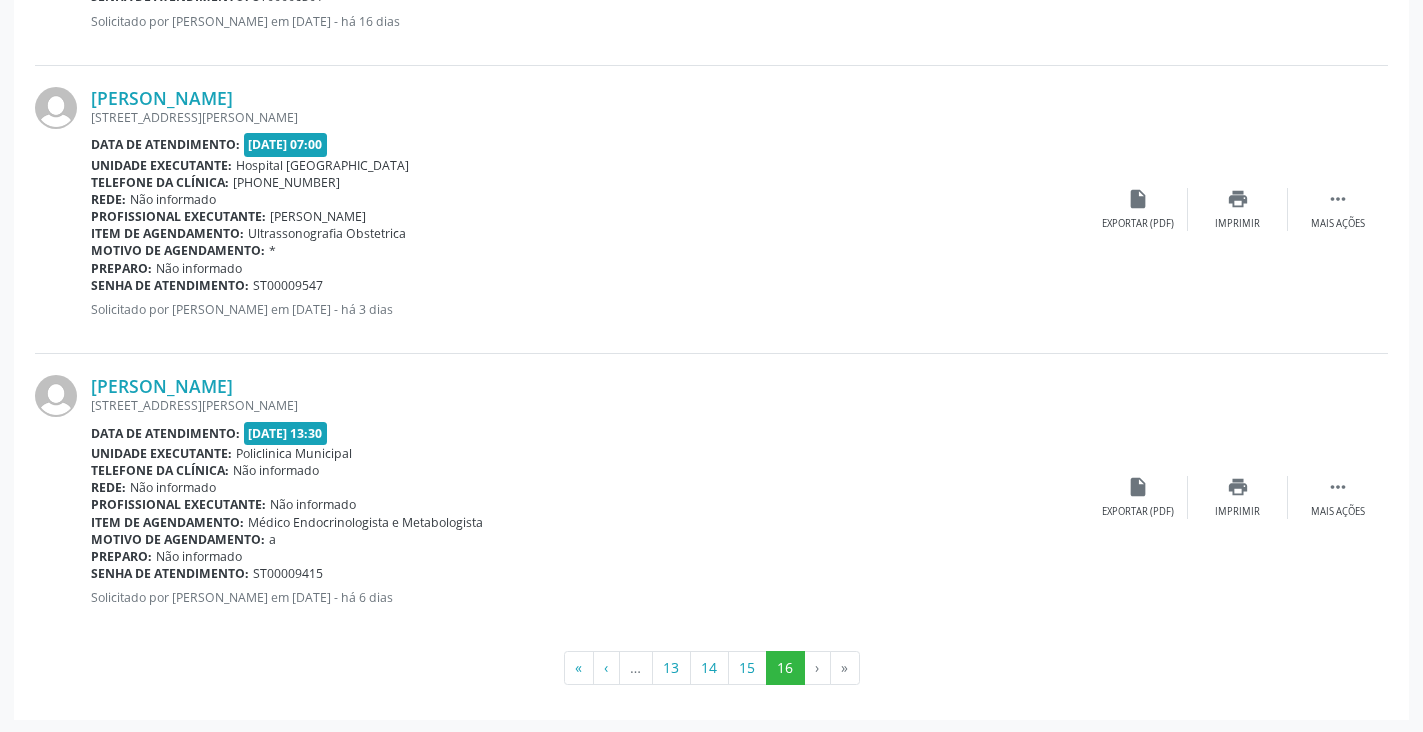 click on "›" at bounding box center [818, 668] 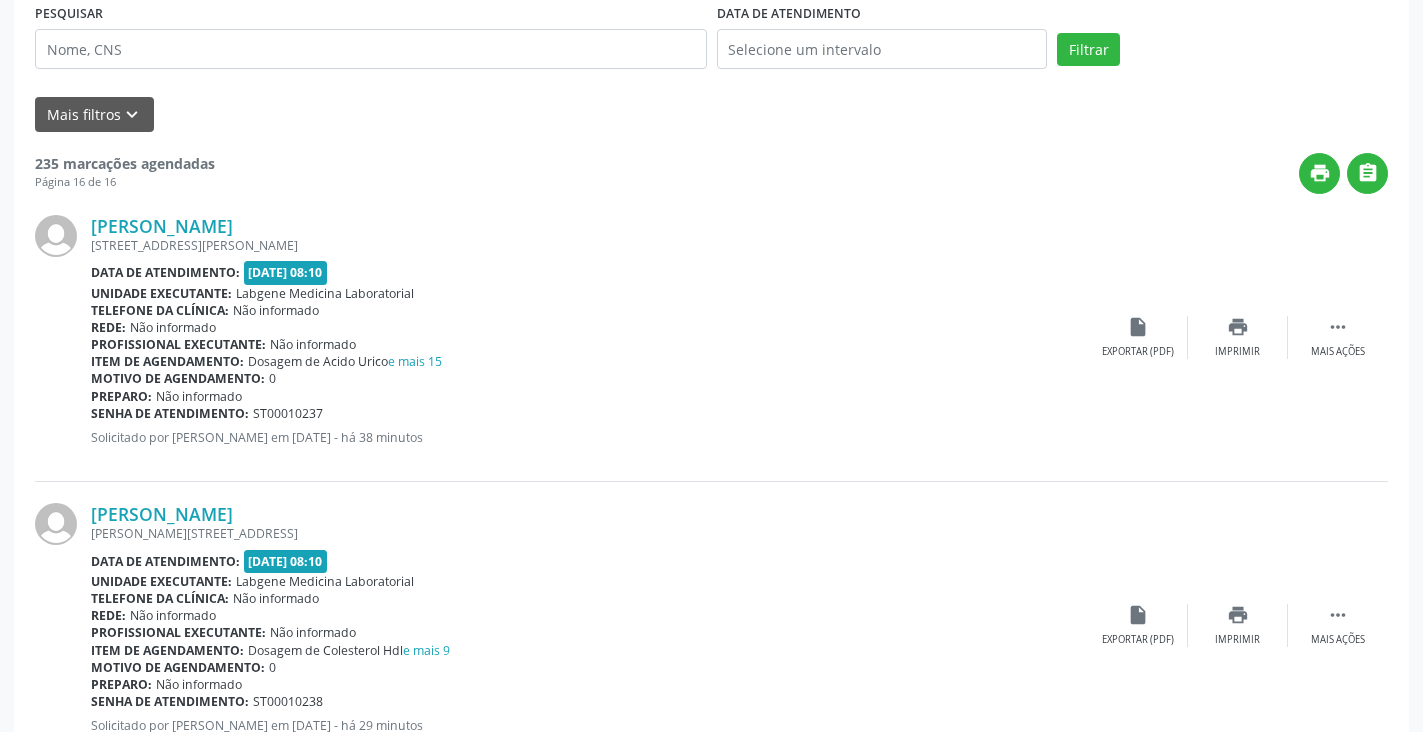 scroll, scrollTop: 228, scrollLeft: 0, axis: vertical 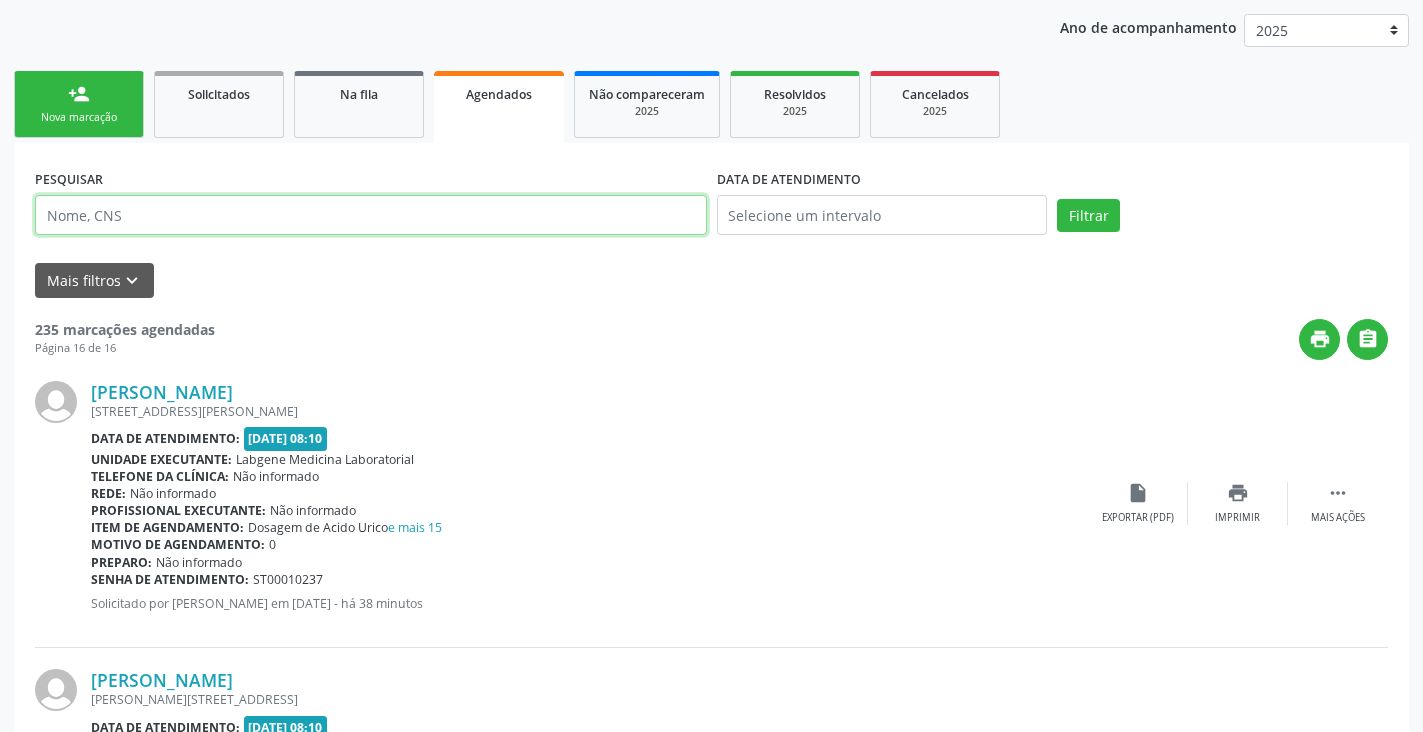 click at bounding box center [371, 215] 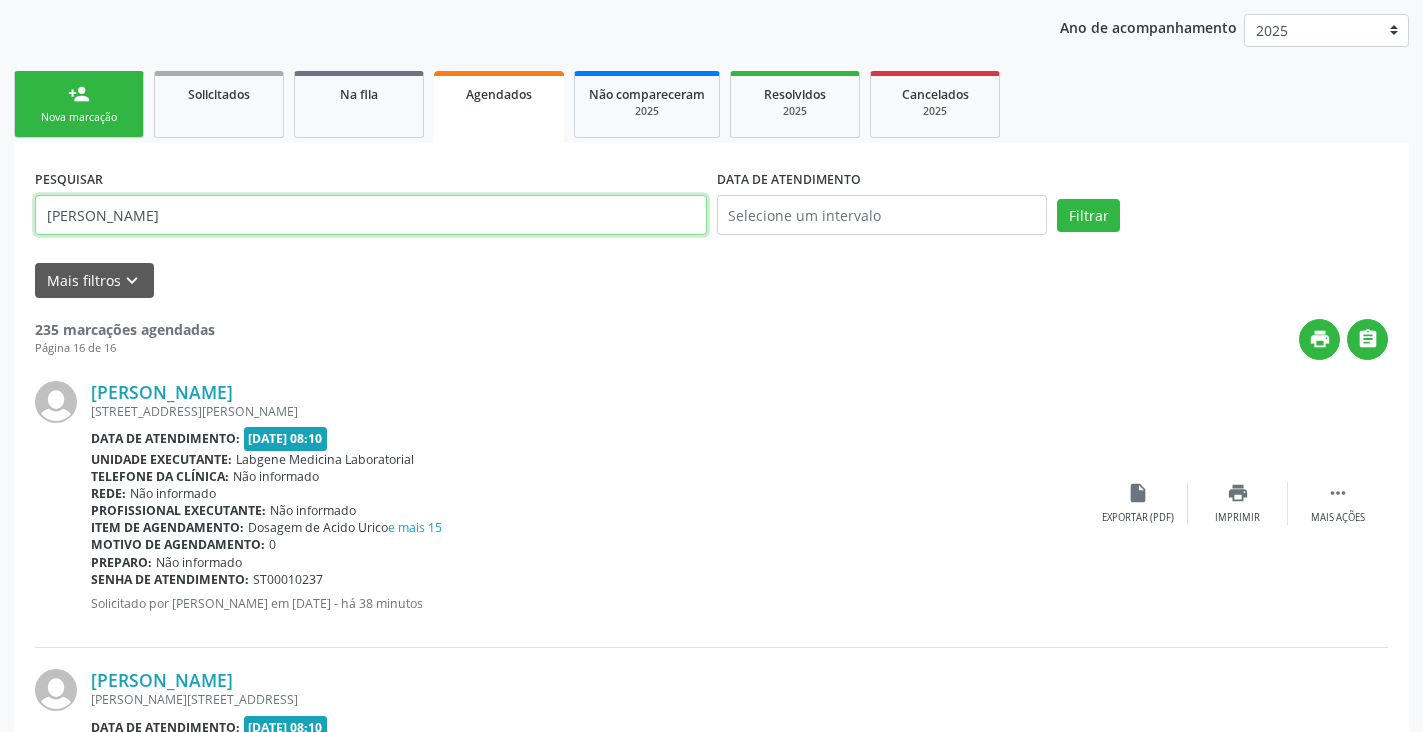 type on "[PERSON_NAME]" 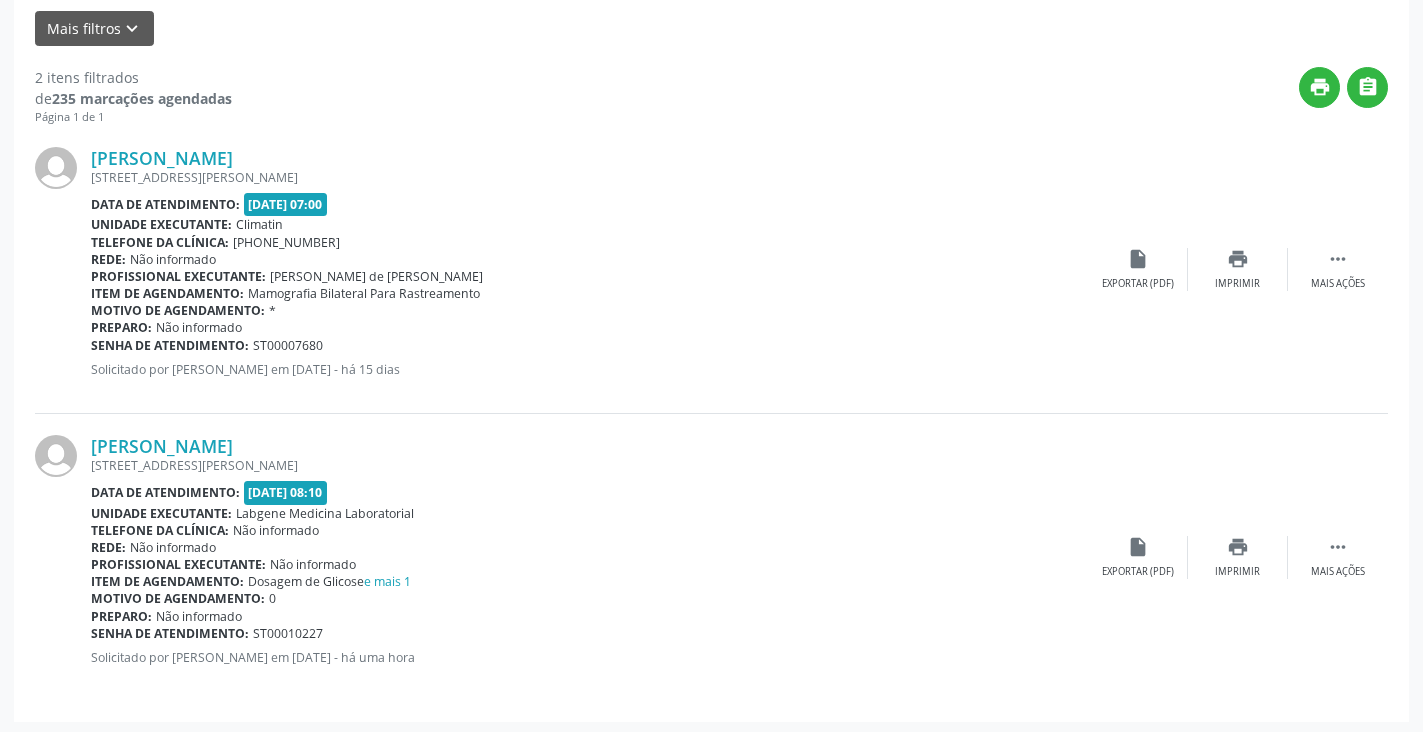 scroll, scrollTop: 484, scrollLeft: 0, axis: vertical 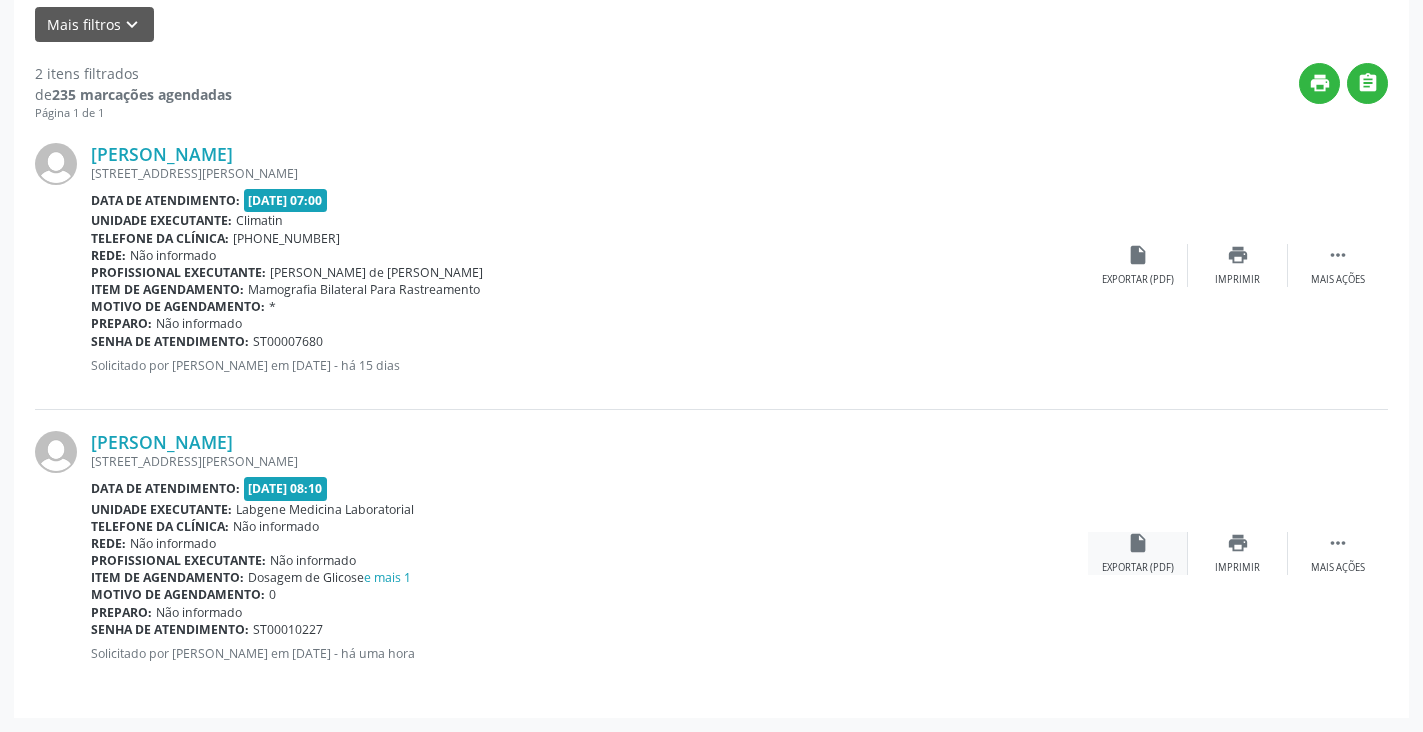 click on "insert_drive_file
Exportar (PDF)" at bounding box center [1138, 553] 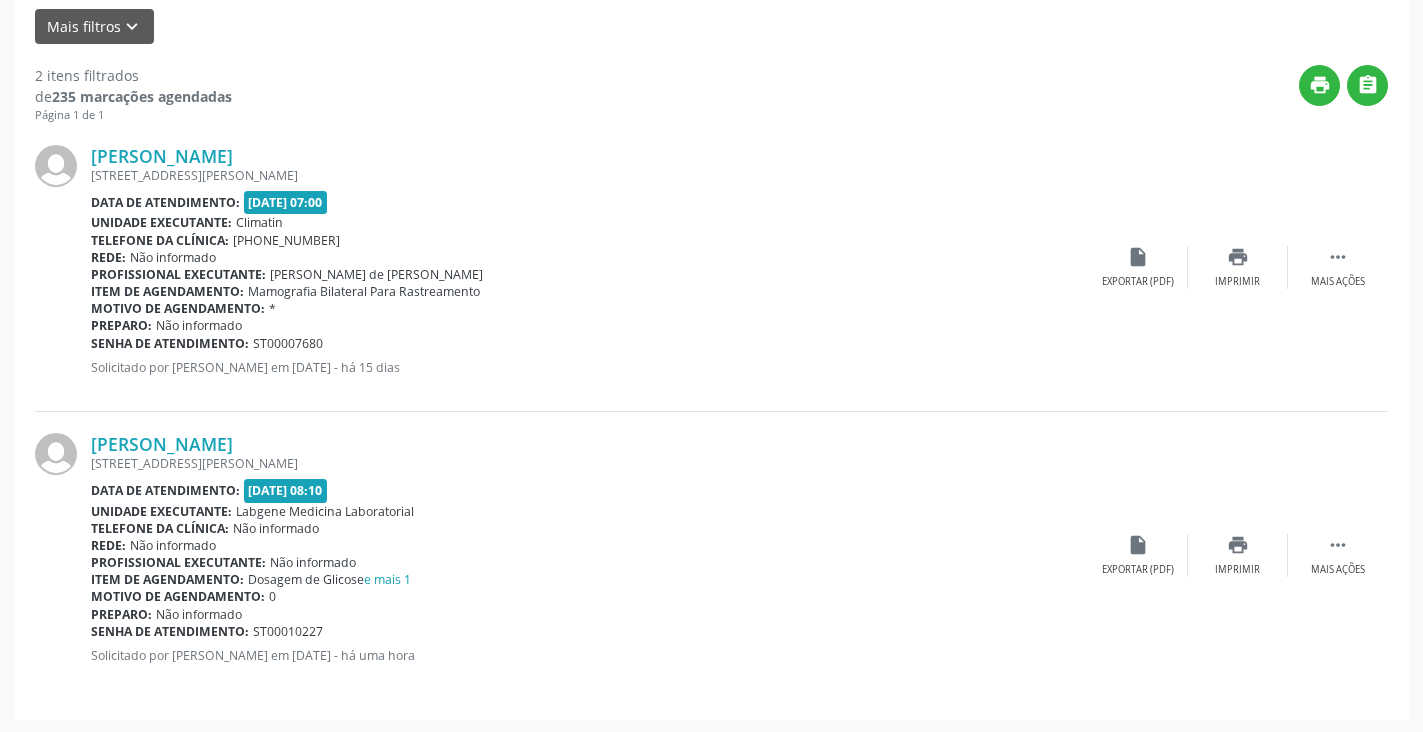 scroll, scrollTop: 0, scrollLeft: 0, axis: both 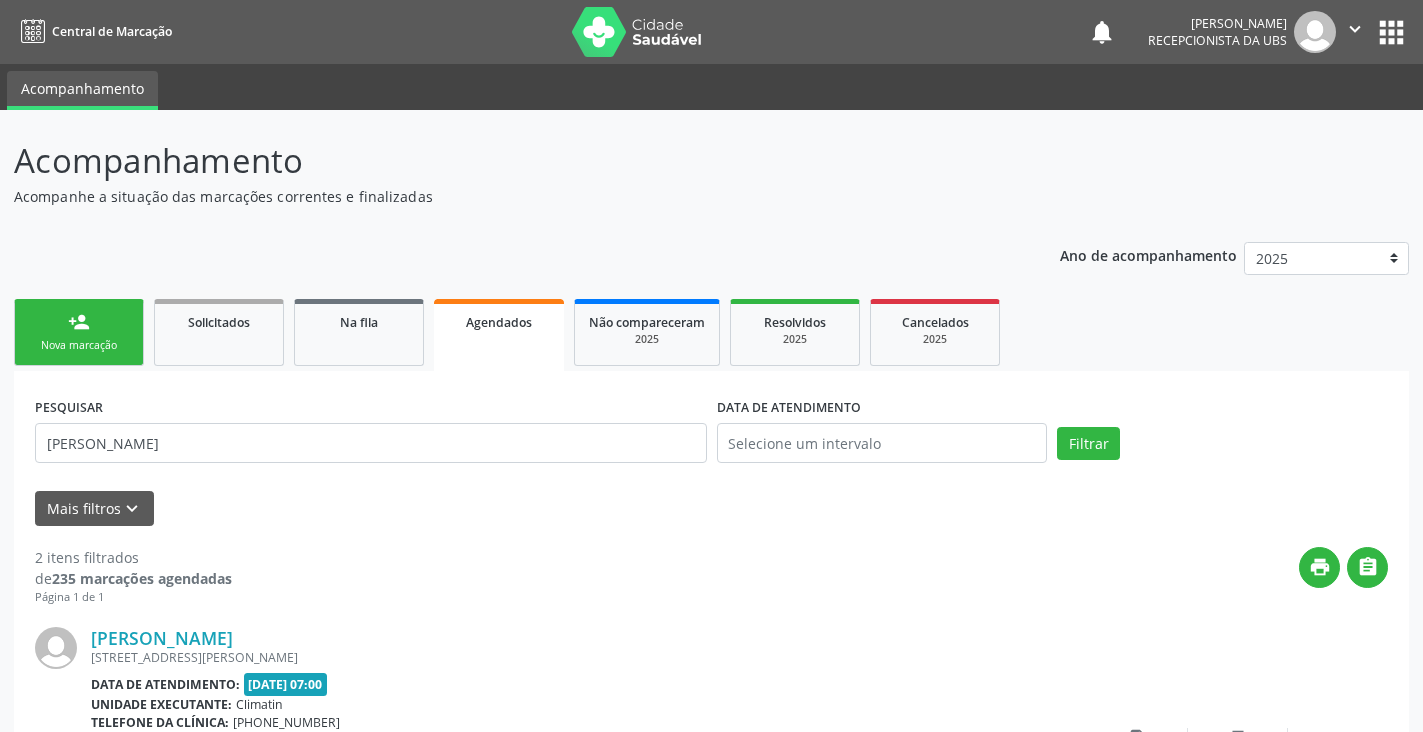 click on "Recepcionista da UBS" at bounding box center (1217, 40) 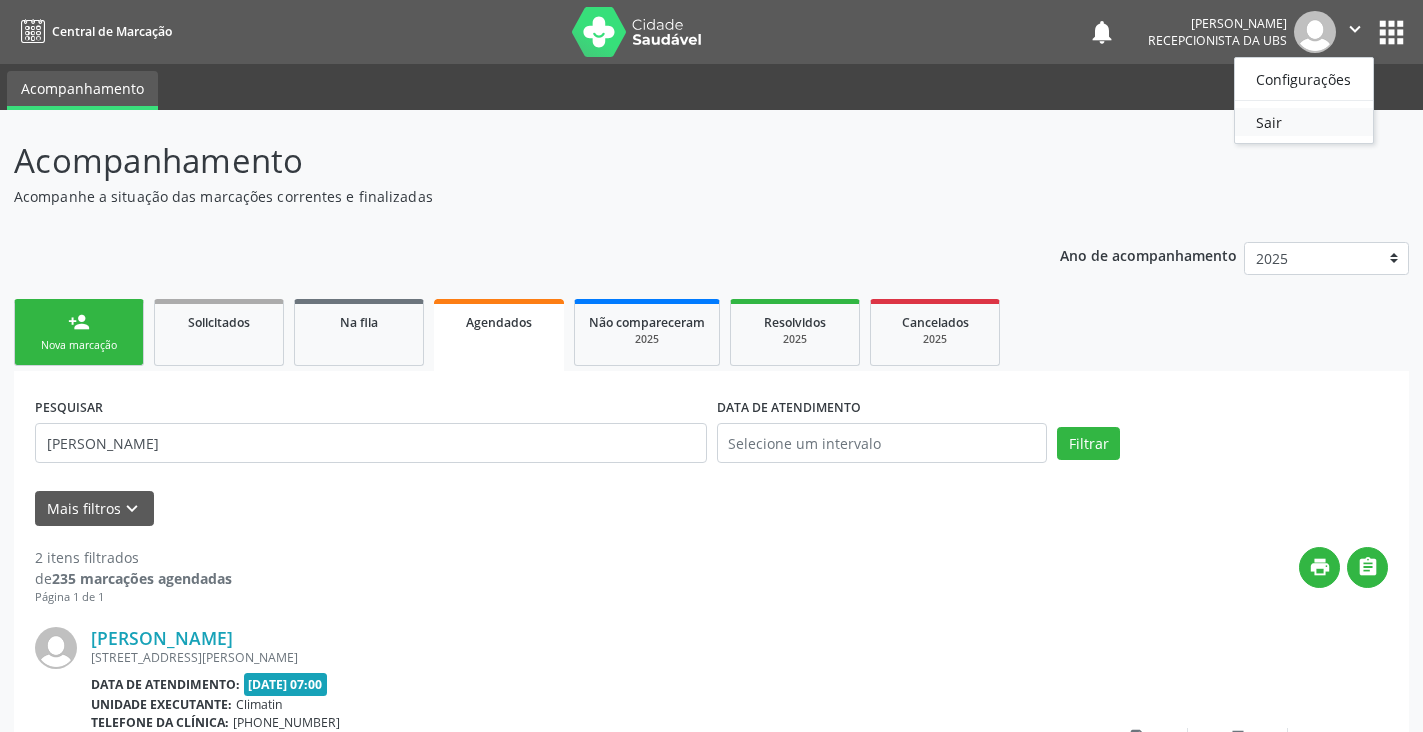 click on "Sair" at bounding box center [1304, 122] 